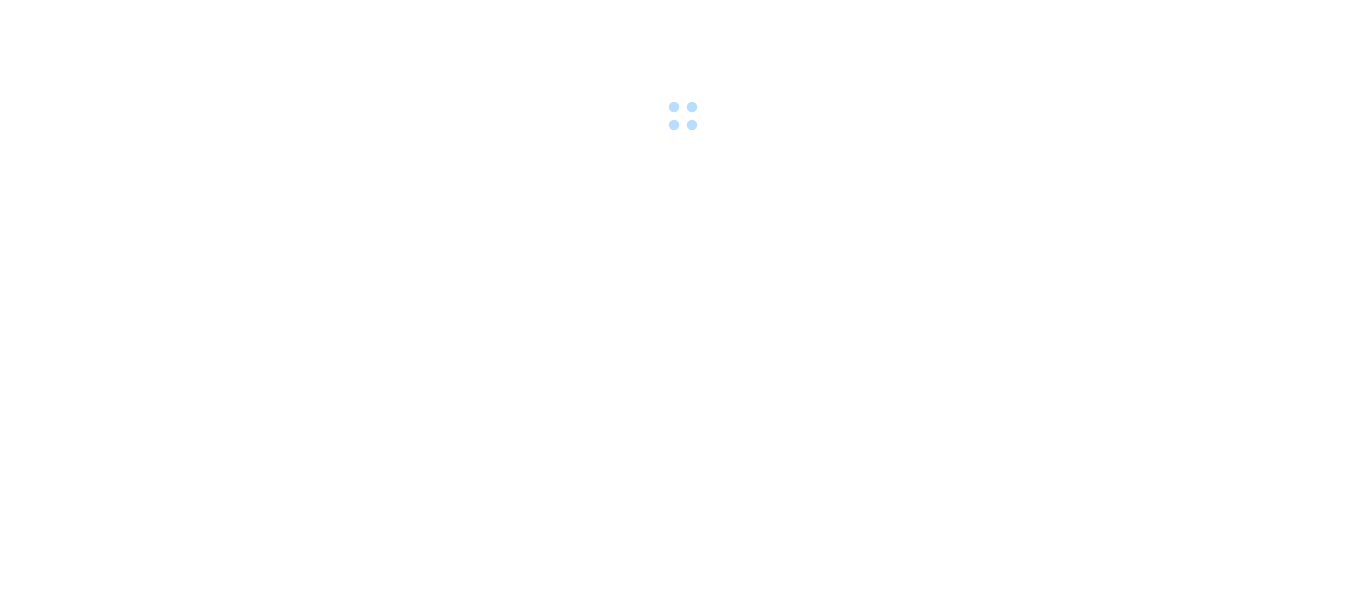 scroll, scrollTop: 0, scrollLeft: 0, axis: both 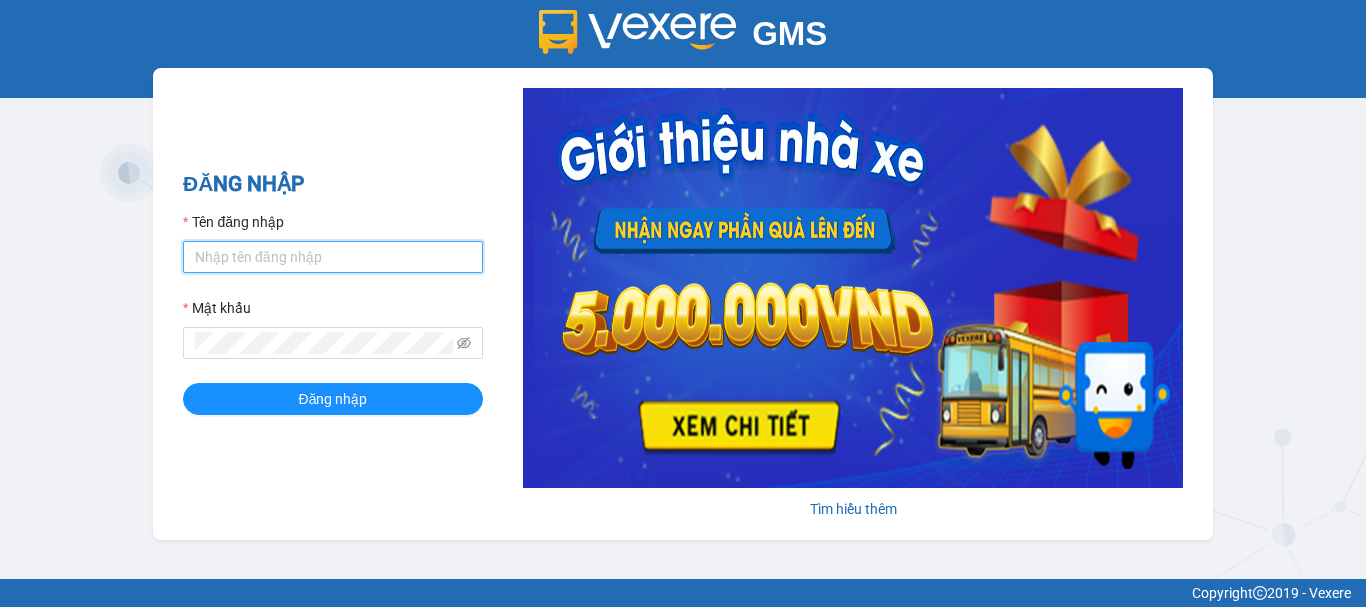 click on "Tên đăng nhập" at bounding box center [333, 257] 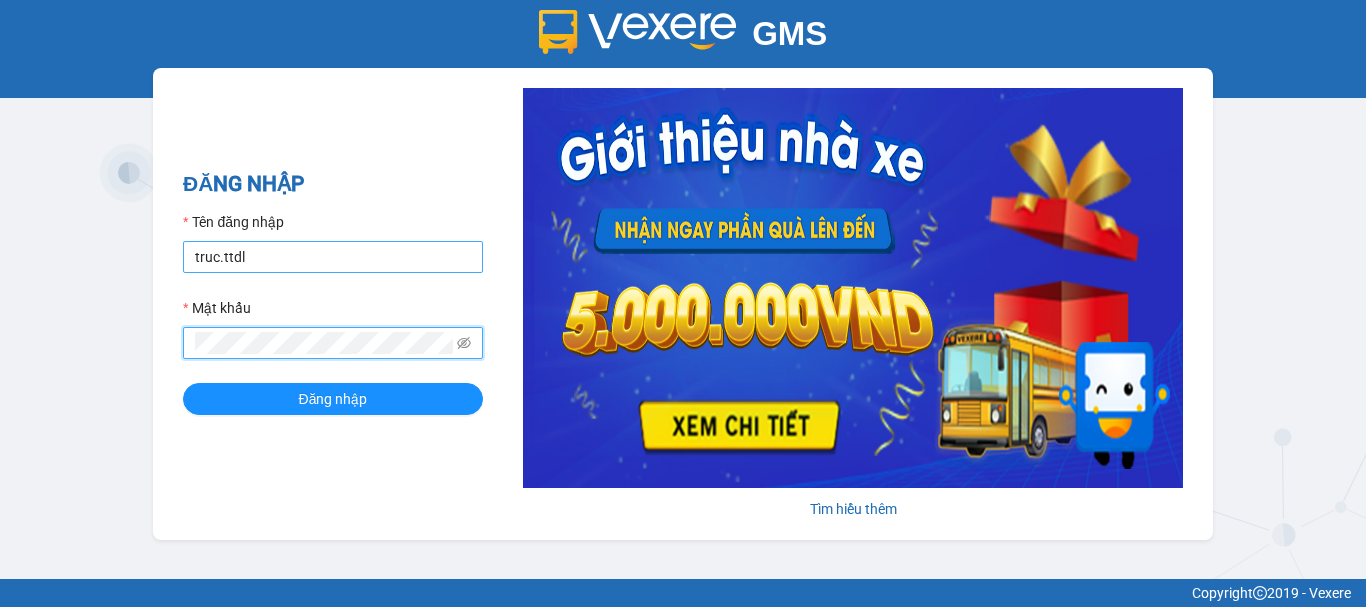 click on "Đăng nhập" at bounding box center (333, 399) 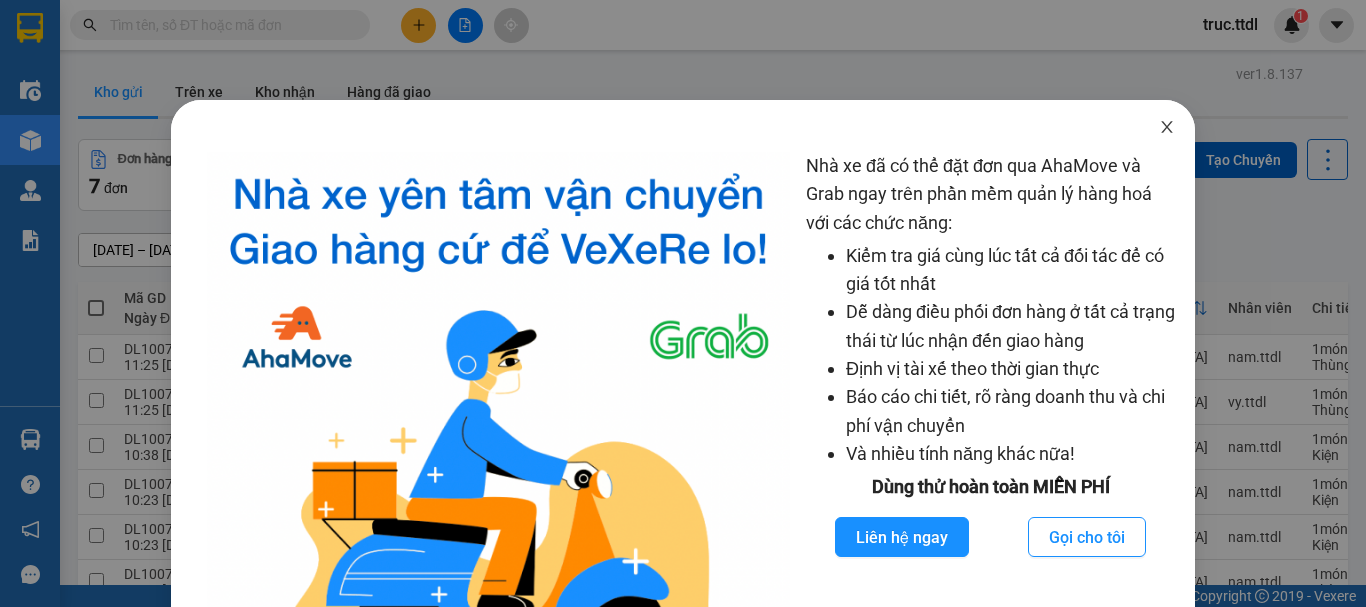 click 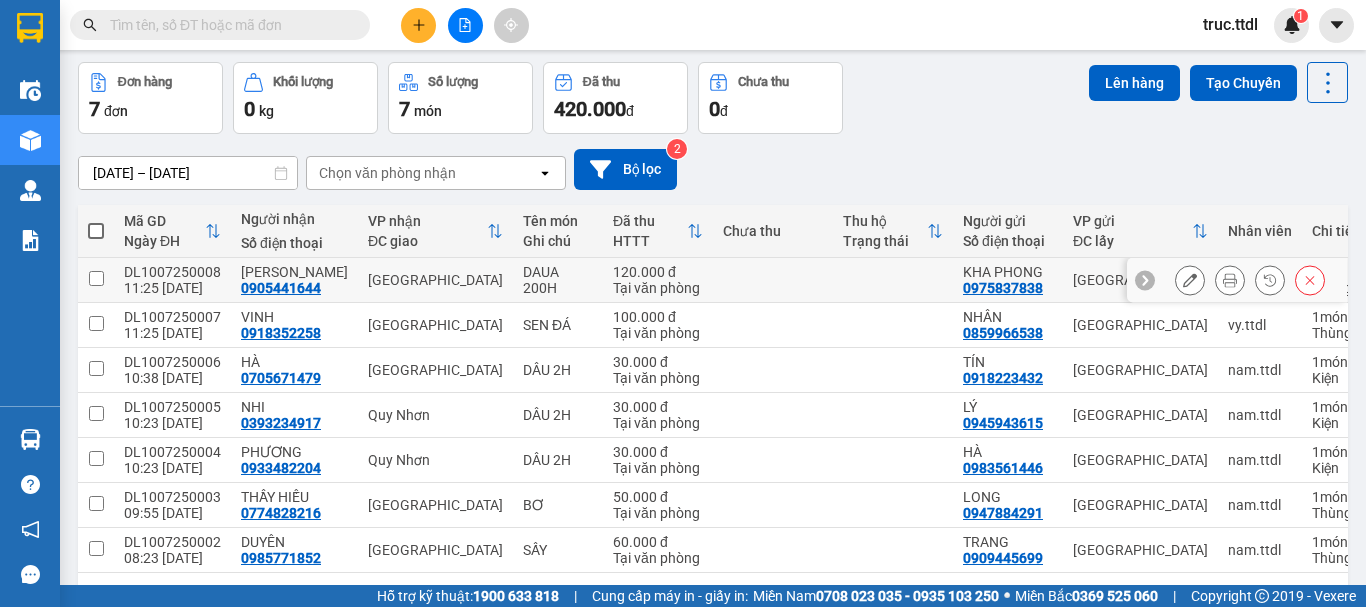 scroll, scrollTop: 155, scrollLeft: 0, axis: vertical 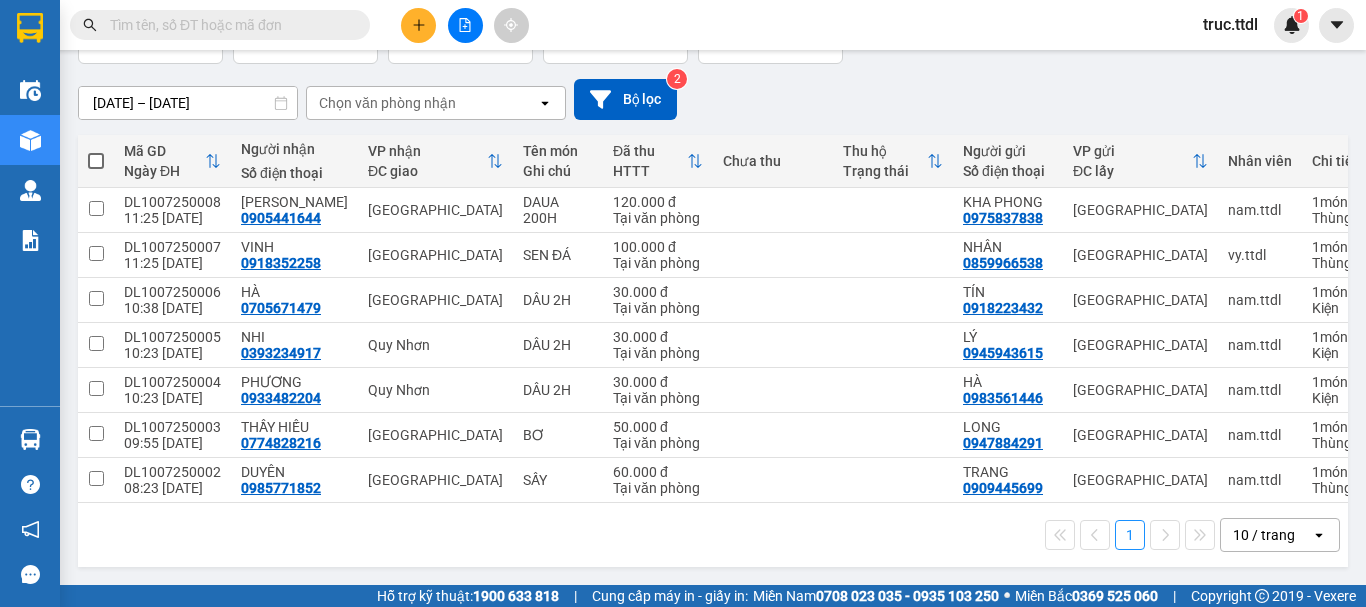 click on "10 / trang" at bounding box center [1266, 535] 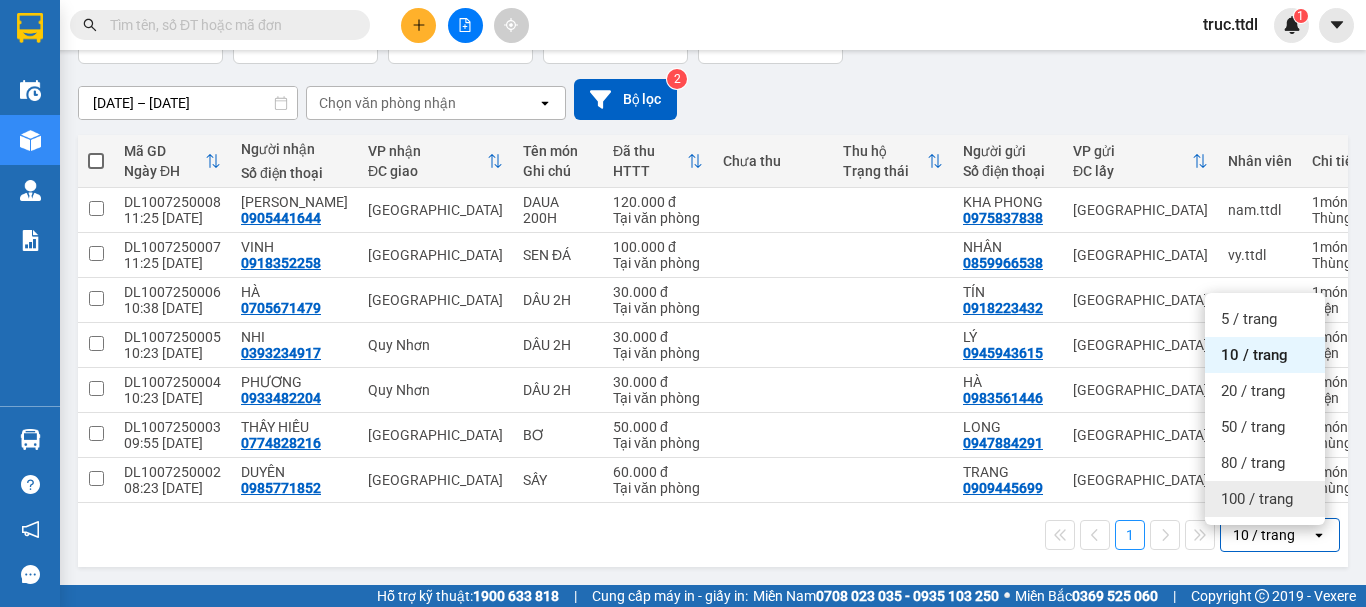 click on "100 / trang" at bounding box center [1265, 499] 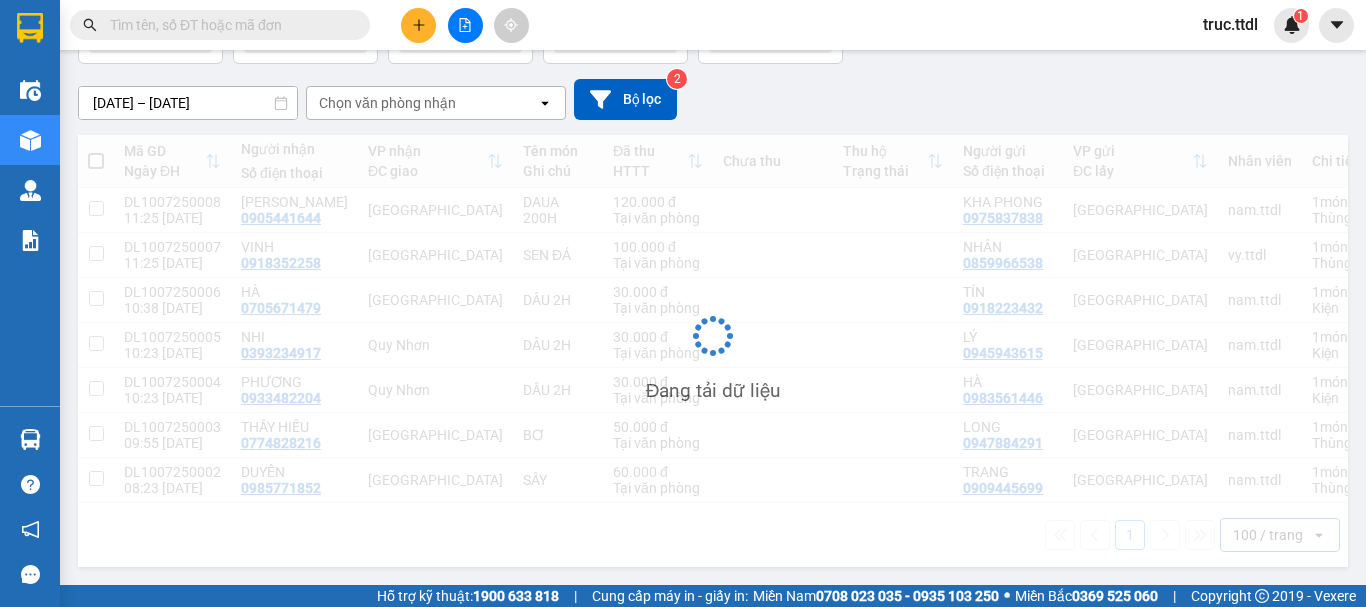 scroll, scrollTop: 155, scrollLeft: 0, axis: vertical 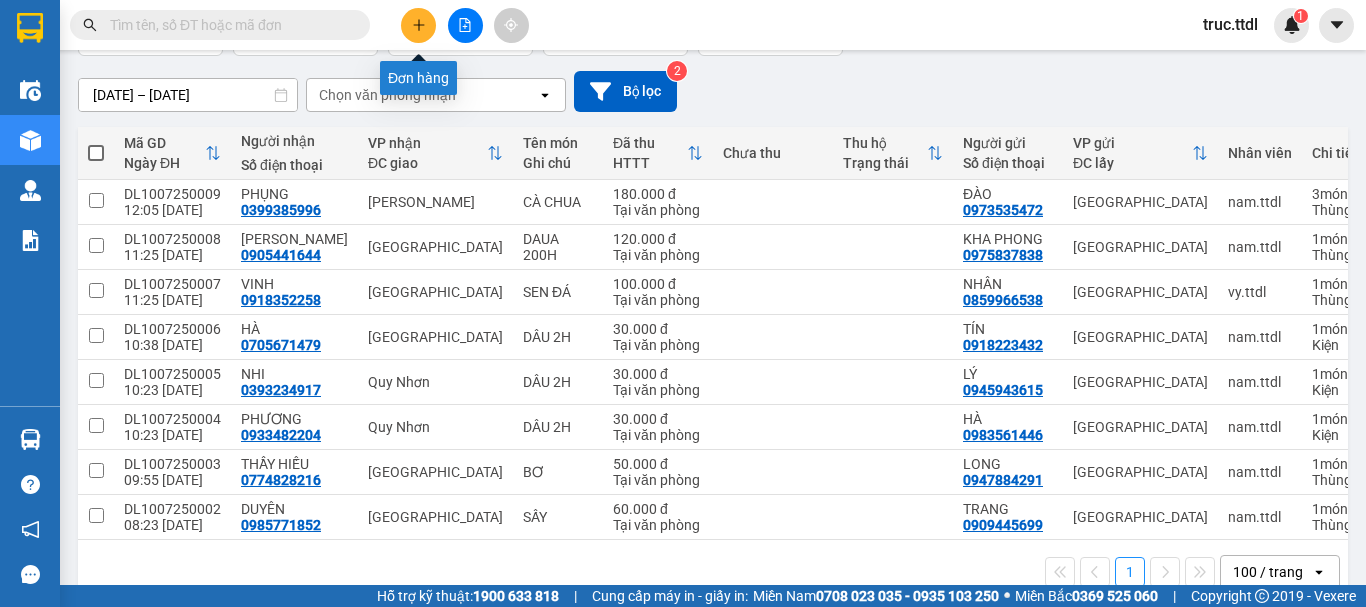 click at bounding box center [418, 25] 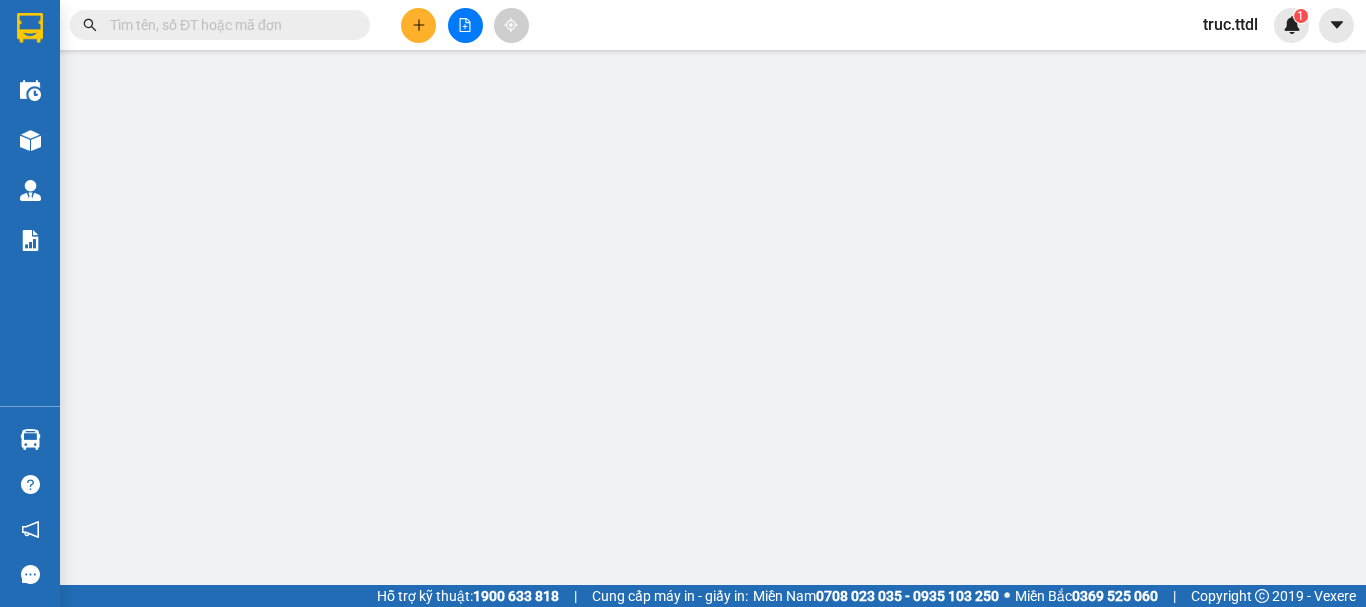 scroll, scrollTop: 0, scrollLeft: 0, axis: both 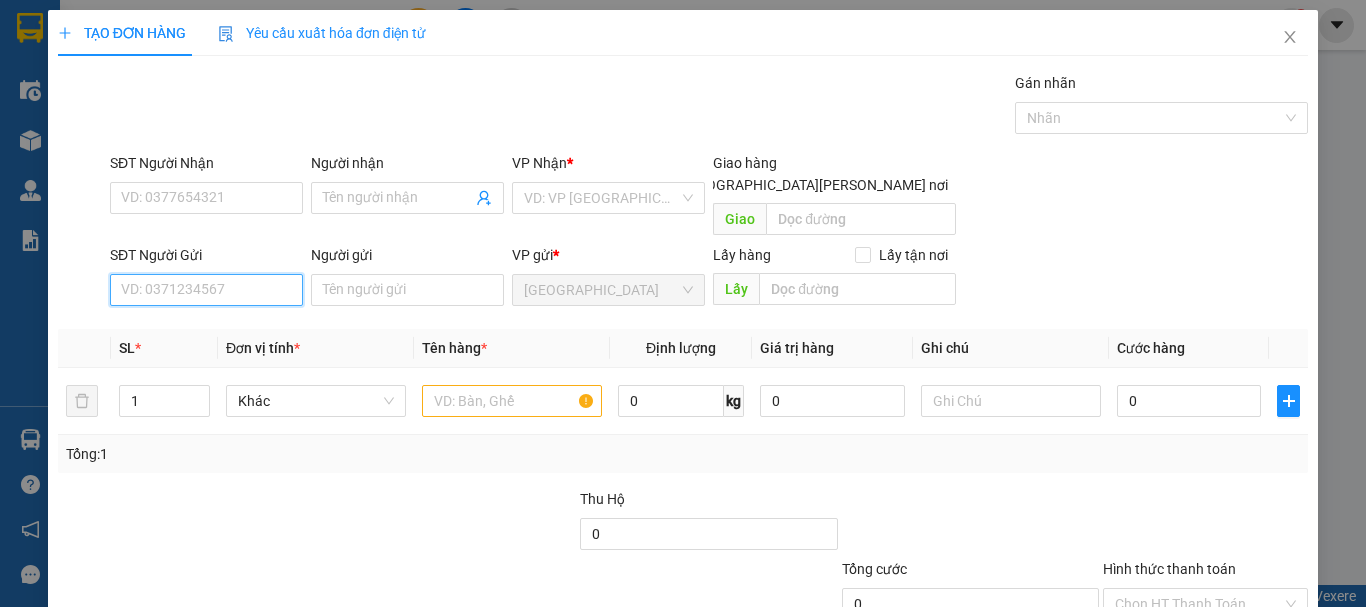 click on "SĐT Người Gửi" at bounding box center (206, 290) 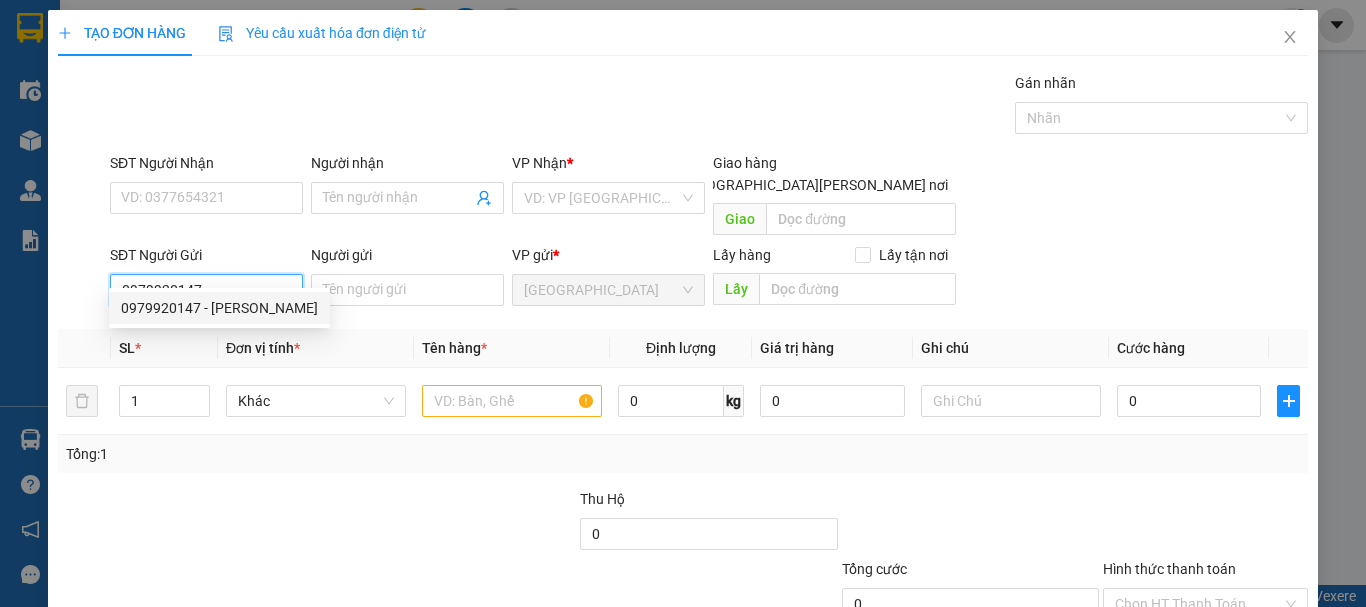 click on "0979920147 - HƯỜNG" at bounding box center (219, 308) 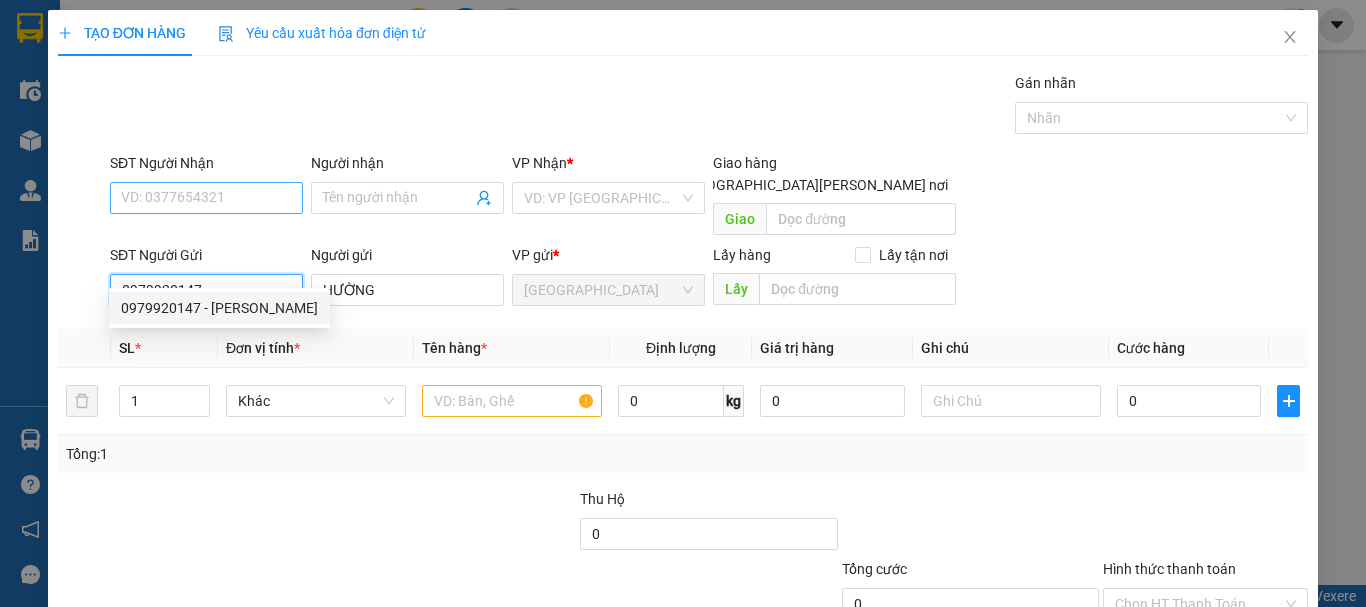 type on "0979920147" 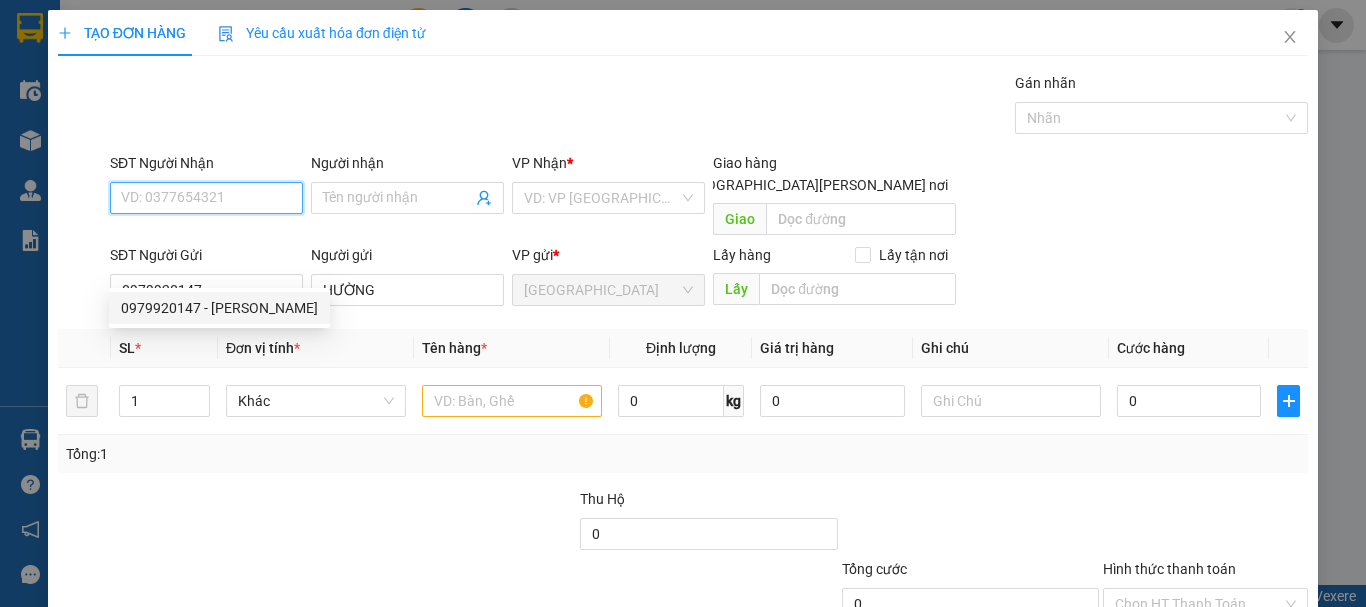 click on "SĐT Người Nhận" at bounding box center (206, 198) 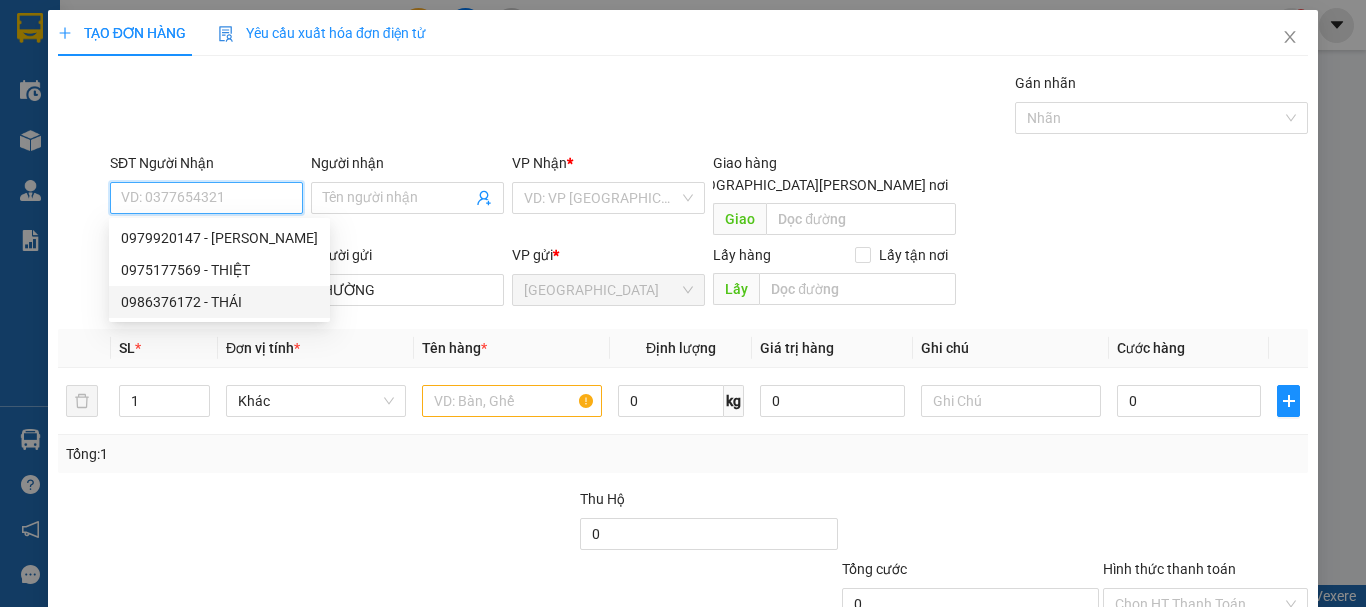 click on "0986376172 - THÁI" at bounding box center [219, 302] 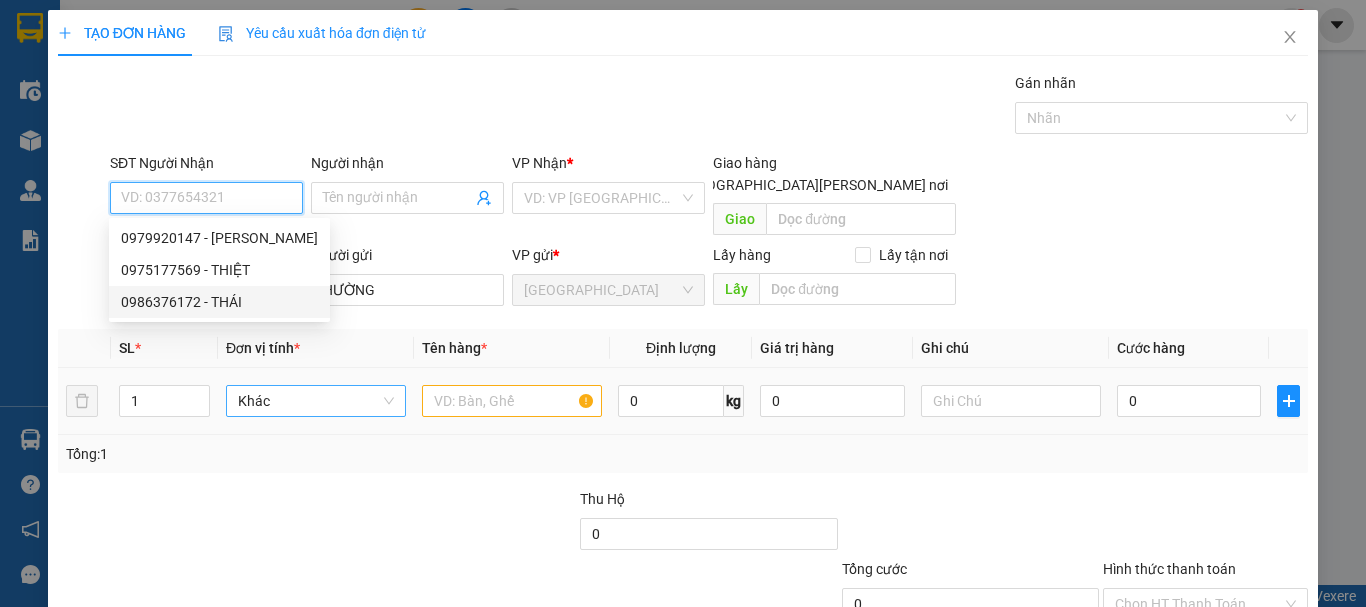 type on "0986376172" 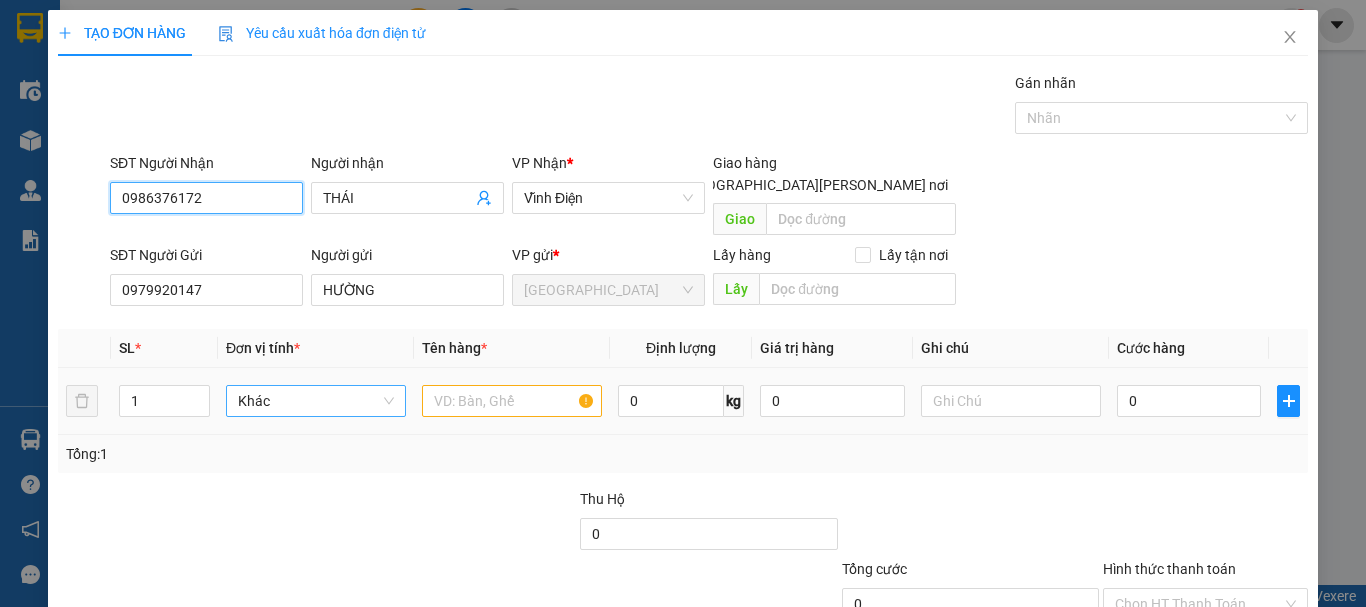 click on "Khác" at bounding box center (316, 401) 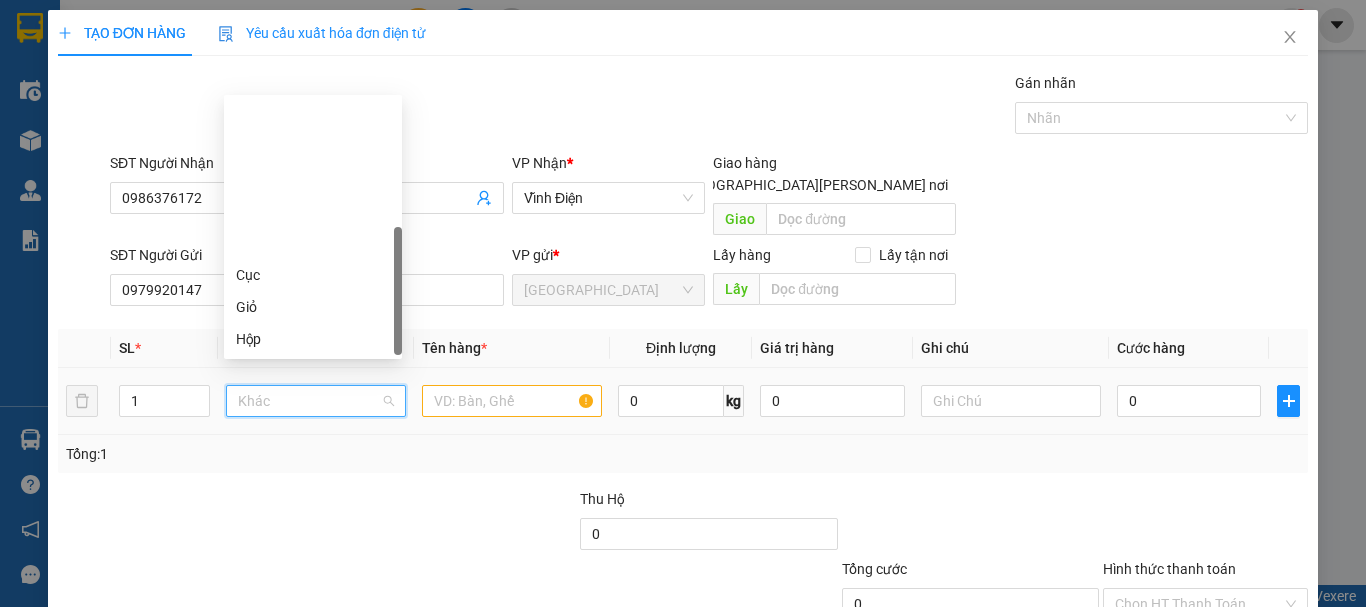 scroll, scrollTop: 192, scrollLeft: 0, axis: vertical 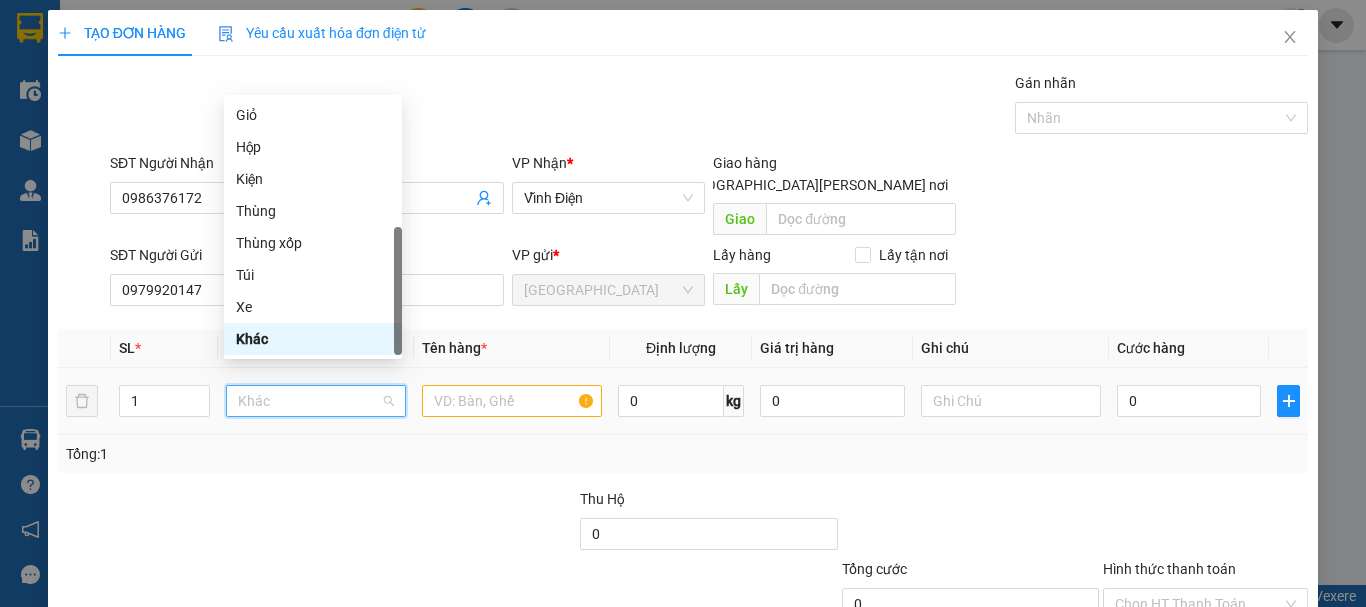 type on "T" 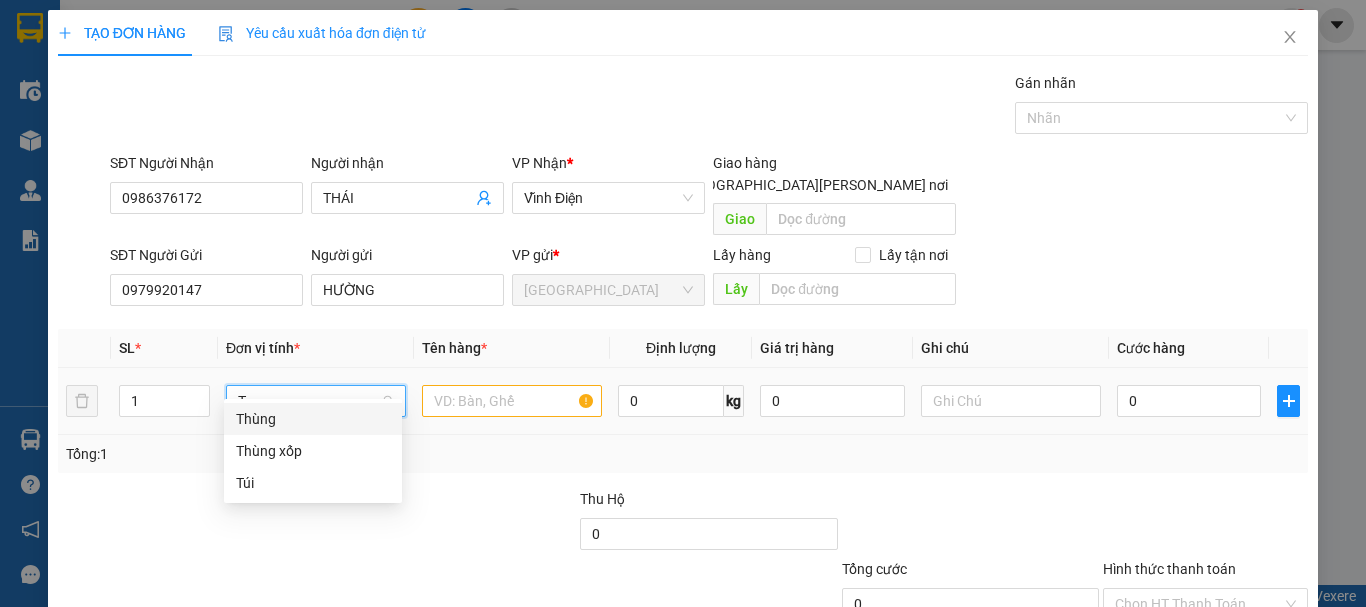 scroll, scrollTop: 0, scrollLeft: 0, axis: both 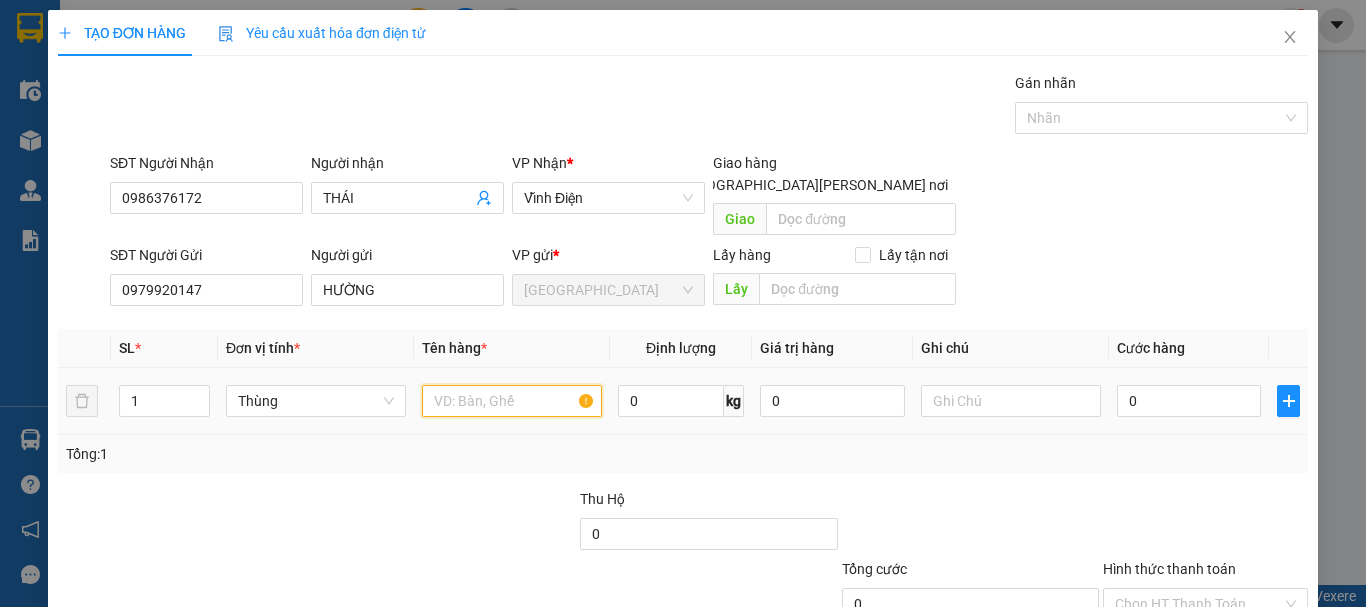 click at bounding box center (512, 401) 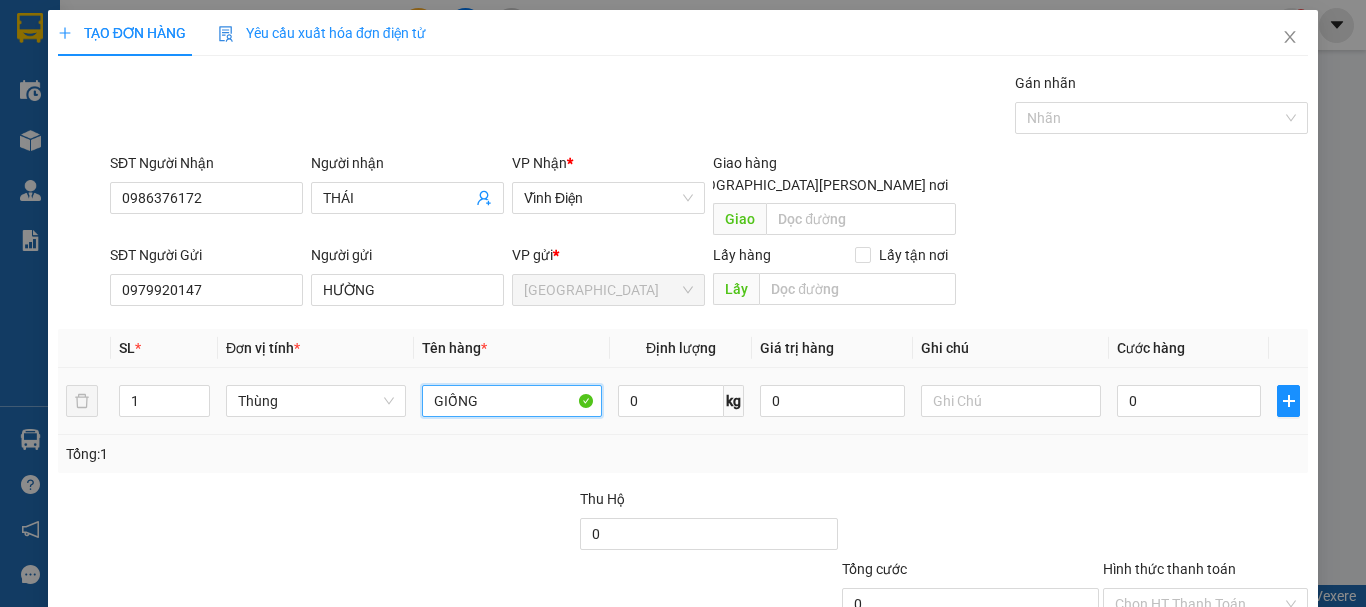type on "GIỐNG" 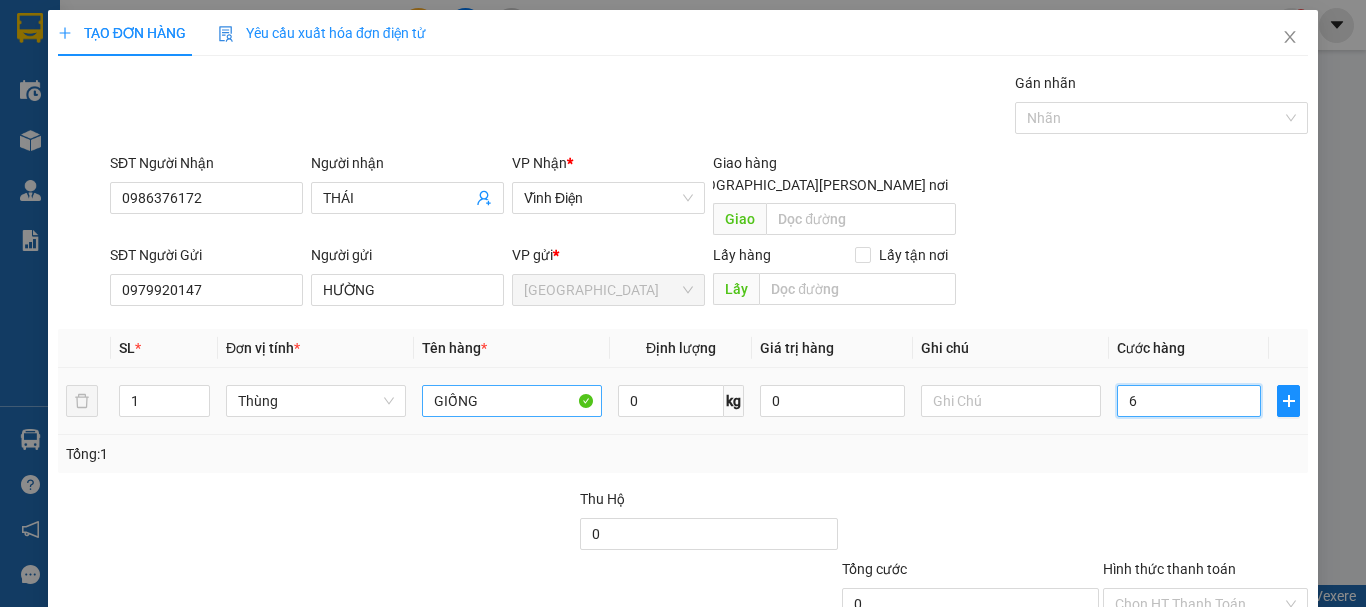 type on "60" 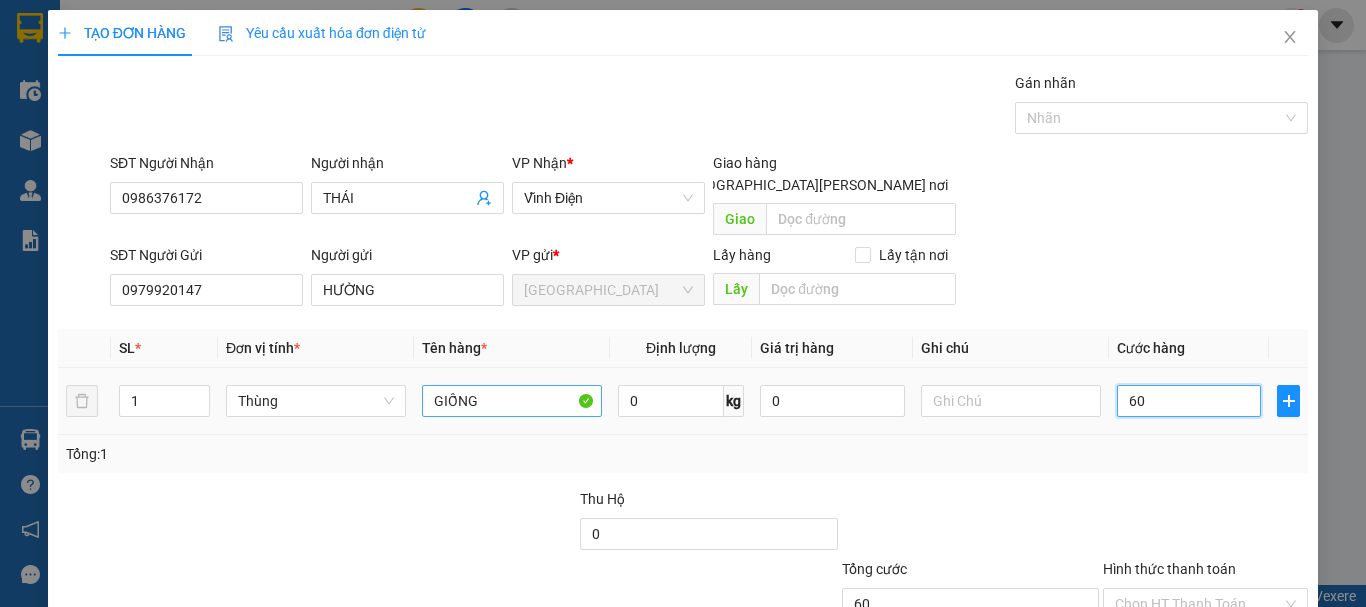 type on "60" 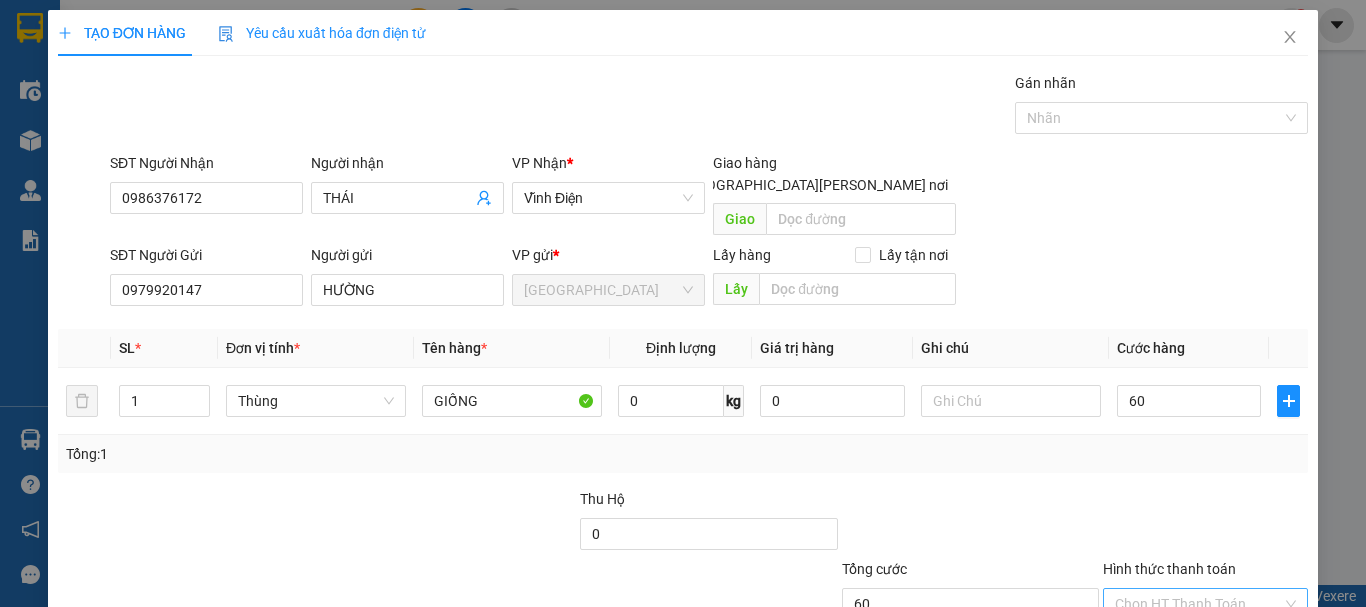 type on "60.000" 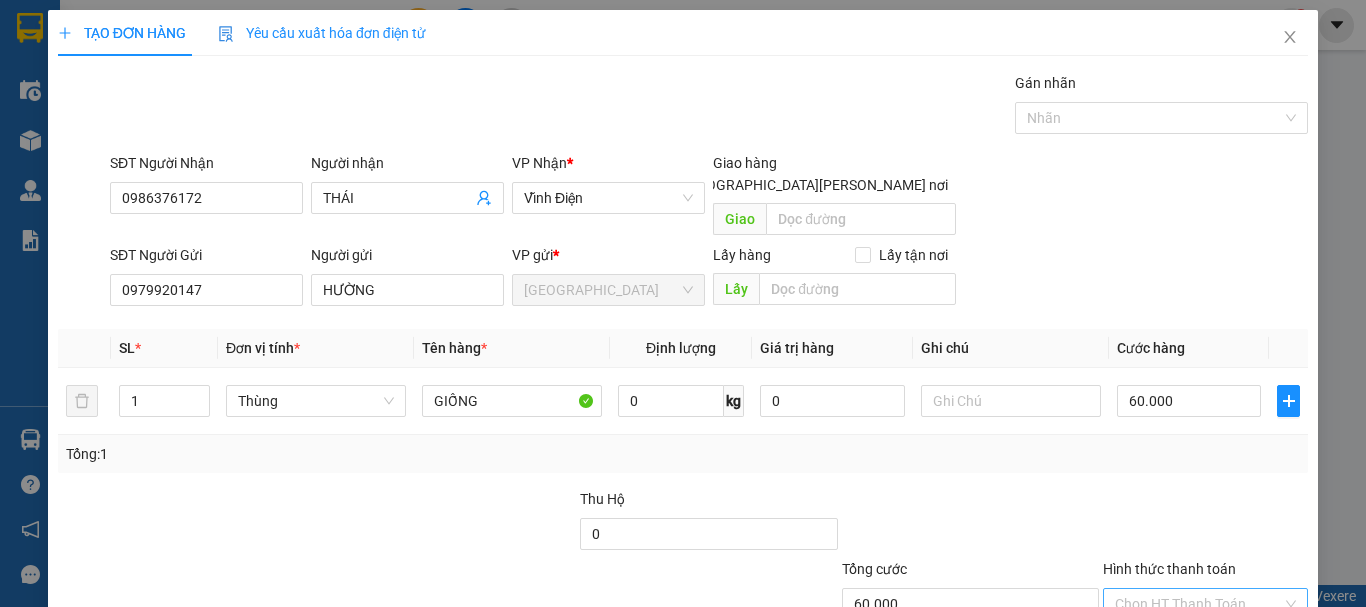 click on "Hình thức thanh toán" at bounding box center (1198, 604) 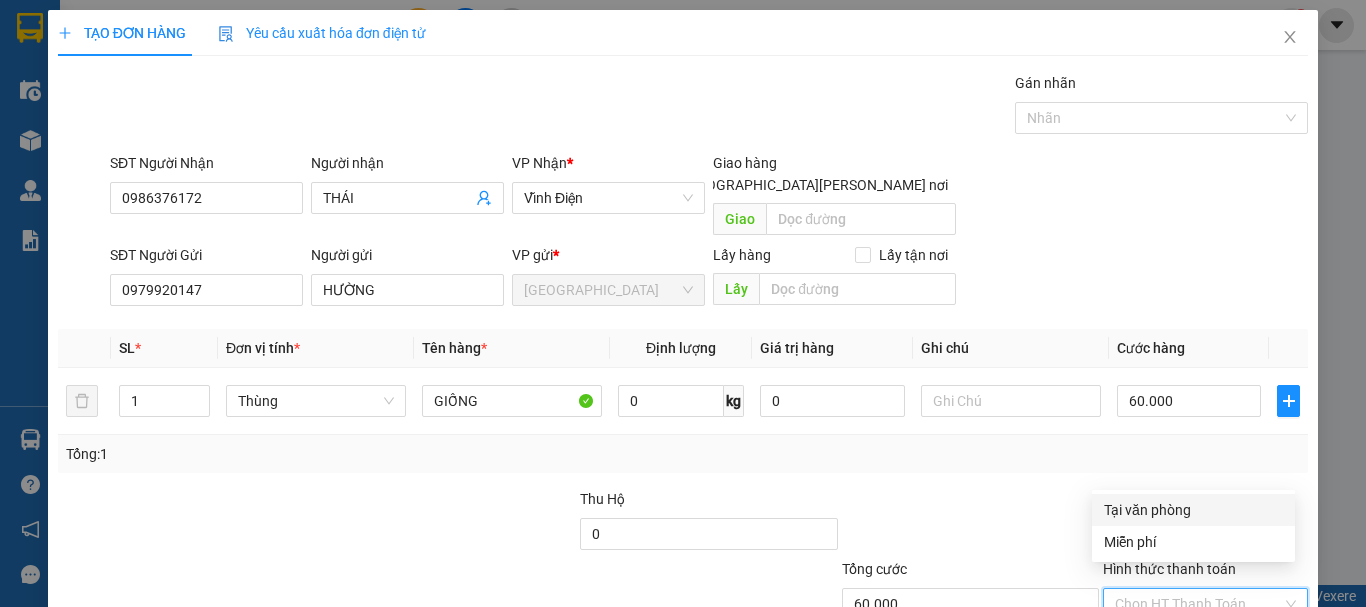 click on "Tại văn phòng" at bounding box center (1193, 510) 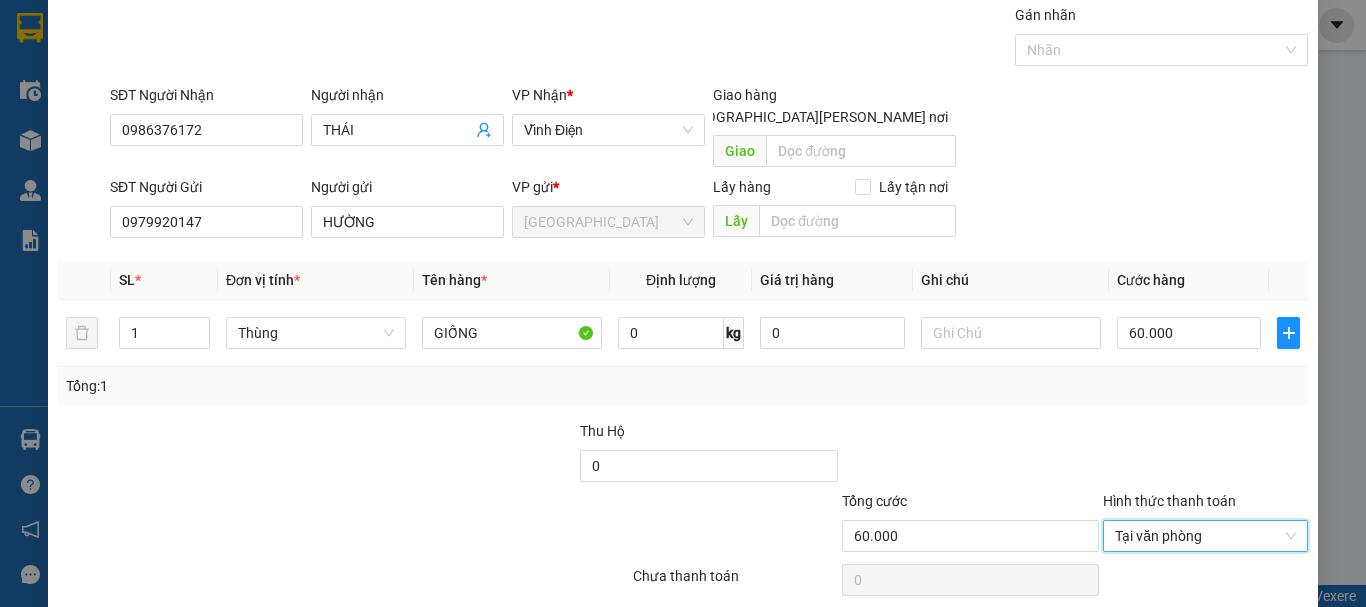 scroll, scrollTop: 125, scrollLeft: 0, axis: vertical 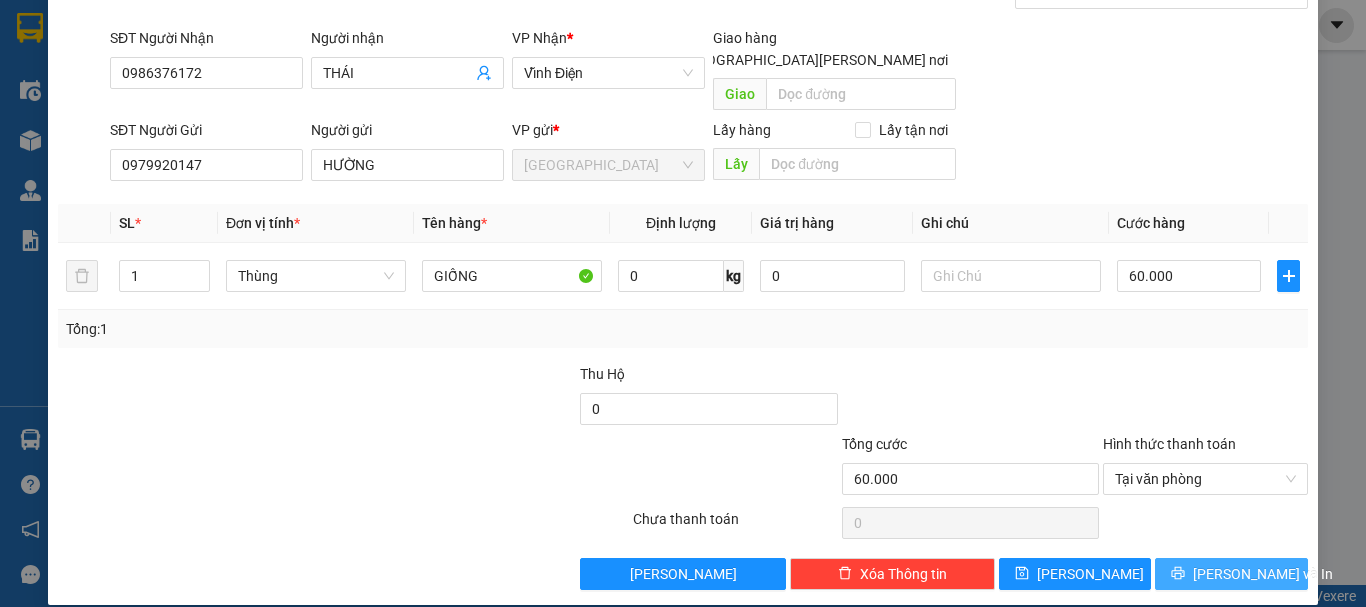 click on "[PERSON_NAME] và In" at bounding box center [1263, 574] 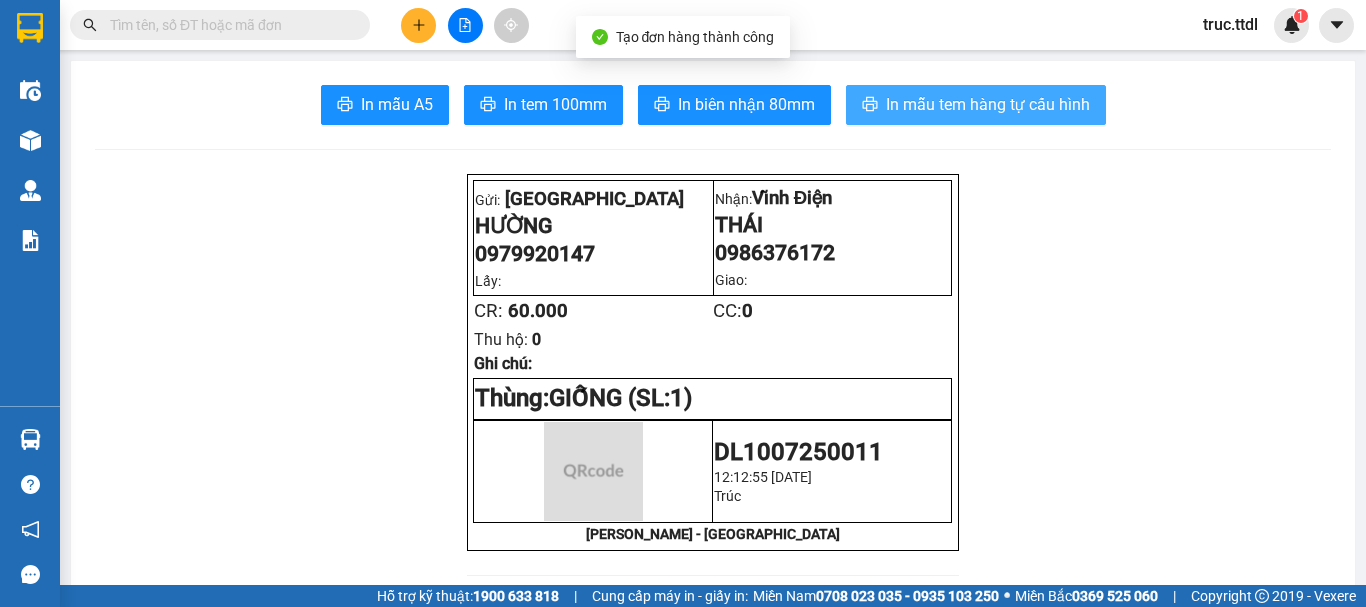 click on "In mẫu tem hàng tự cấu hình" at bounding box center [988, 104] 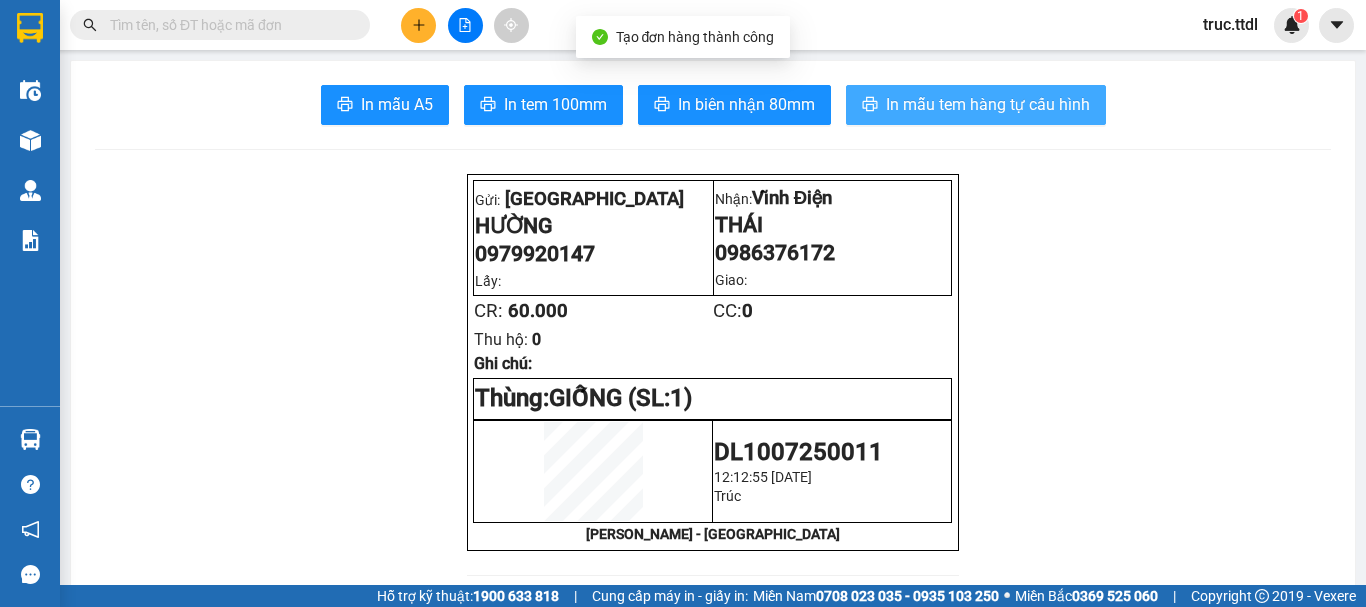 scroll, scrollTop: 0, scrollLeft: 0, axis: both 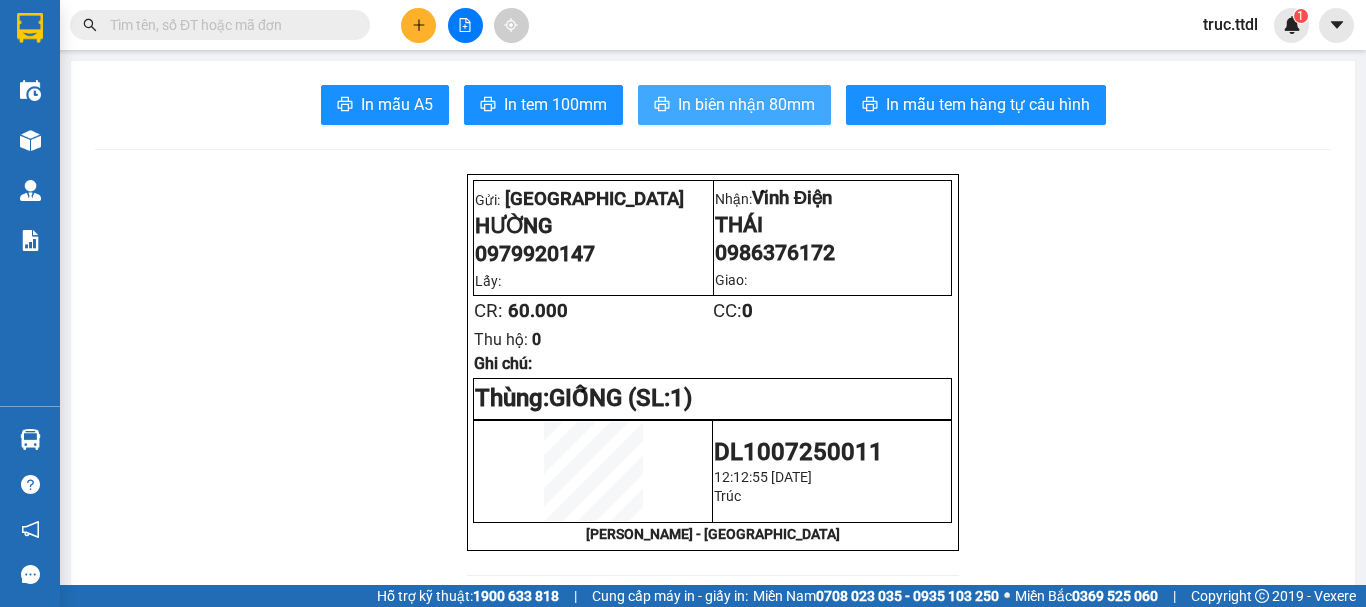 click on "In biên nhận 80mm" at bounding box center (746, 104) 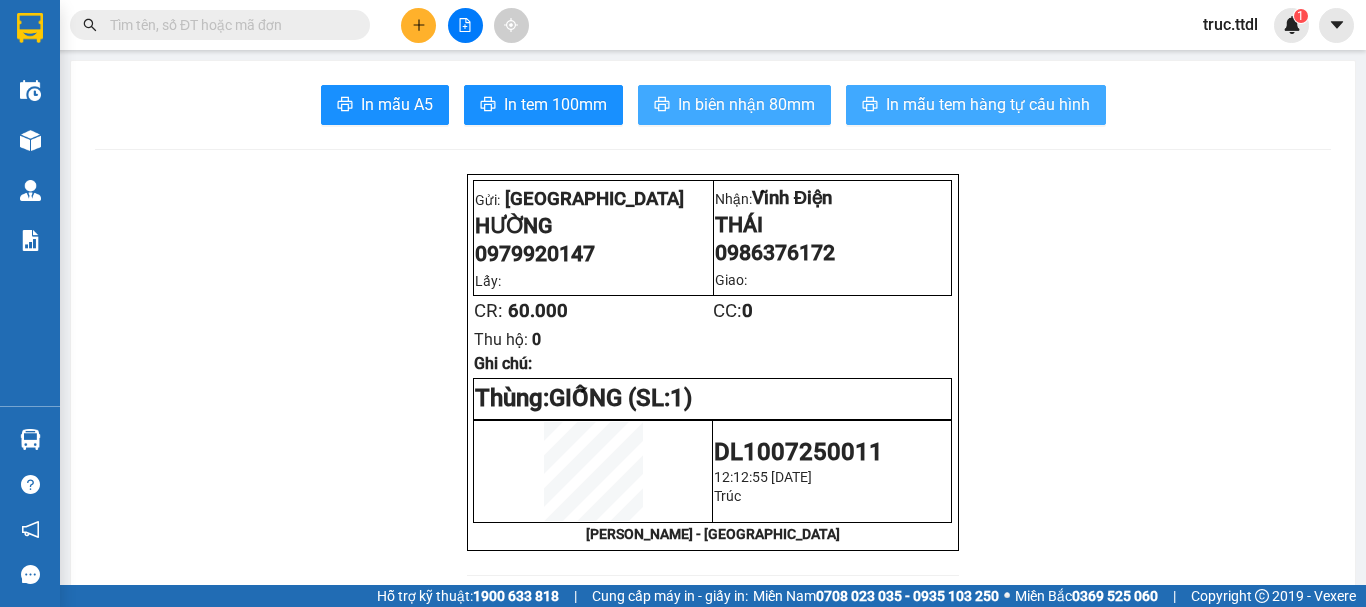 scroll, scrollTop: 0, scrollLeft: 0, axis: both 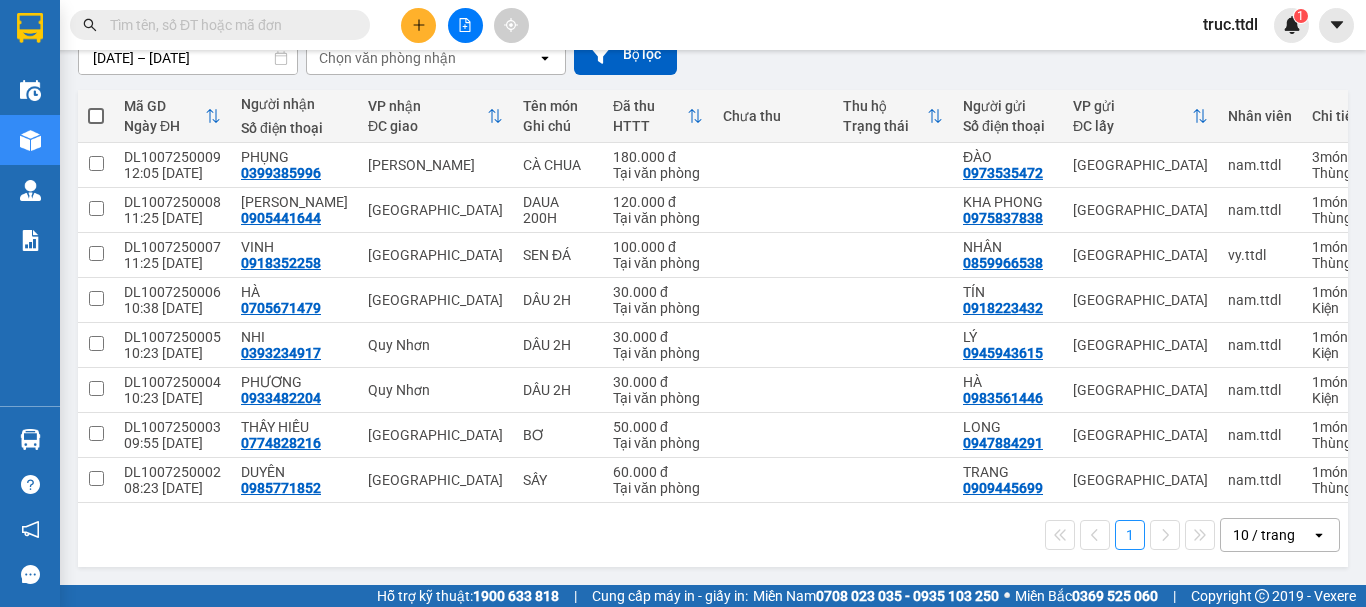 click on "10 / trang" at bounding box center (1264, 535) 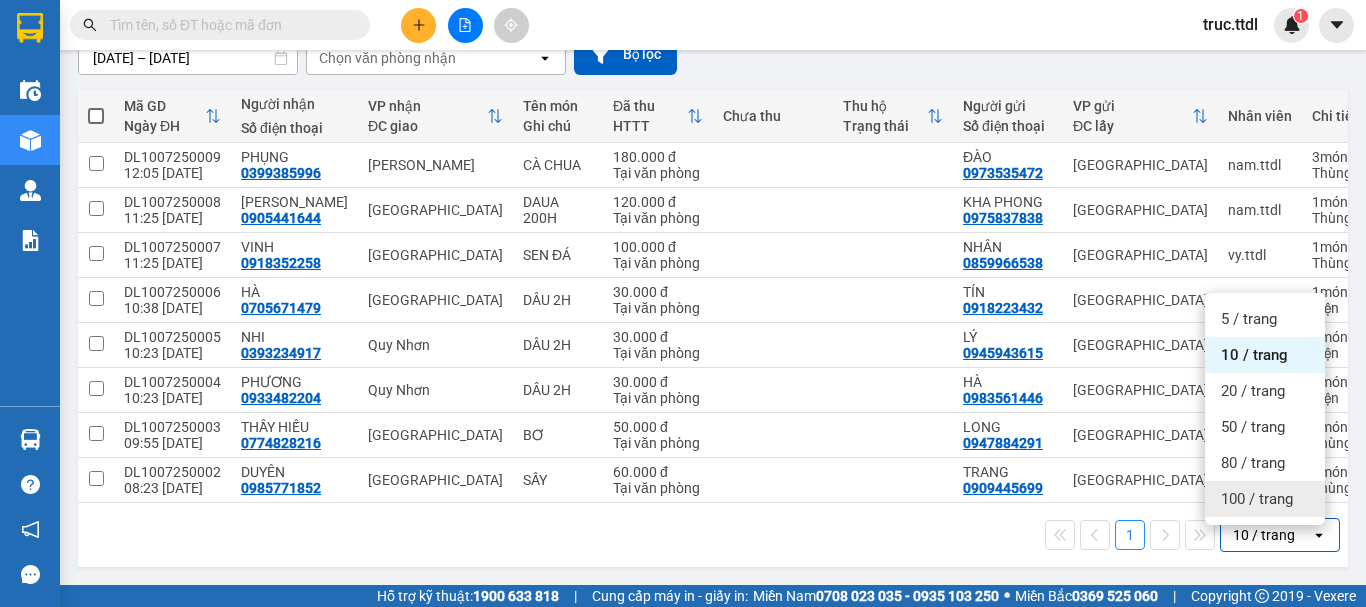click on "100 / trang" at bounding box center [1265, 499] 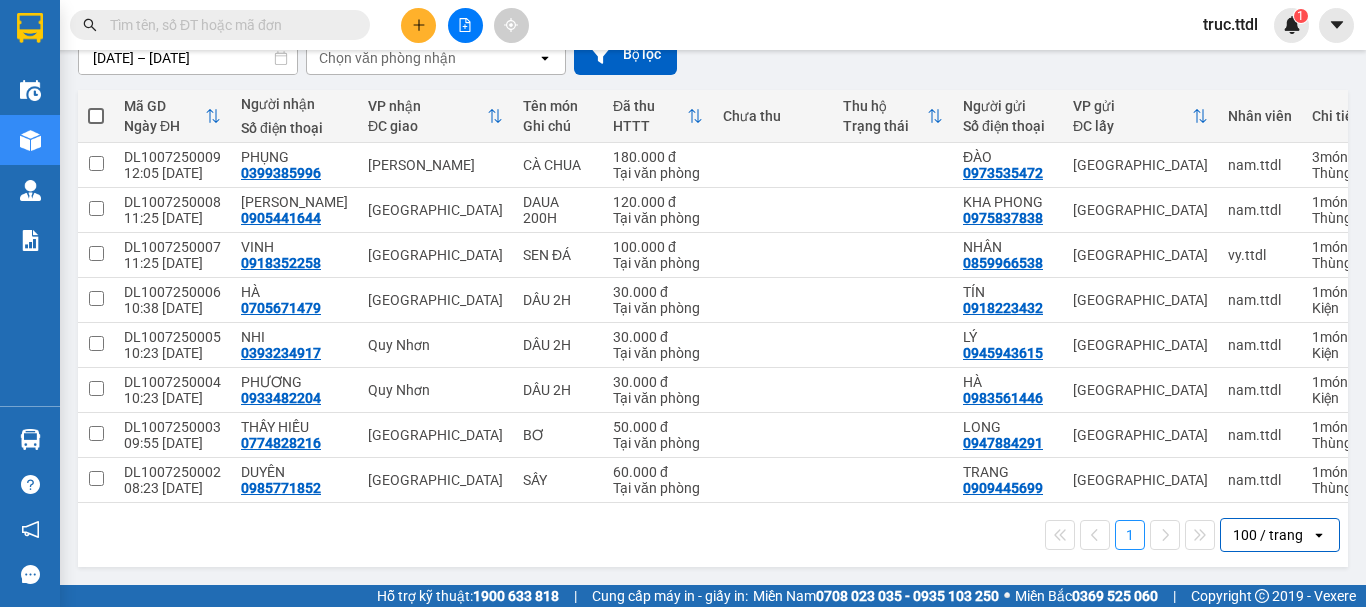 scroll, scrollTop: 200, scrollLeft: 0, axis: vertical 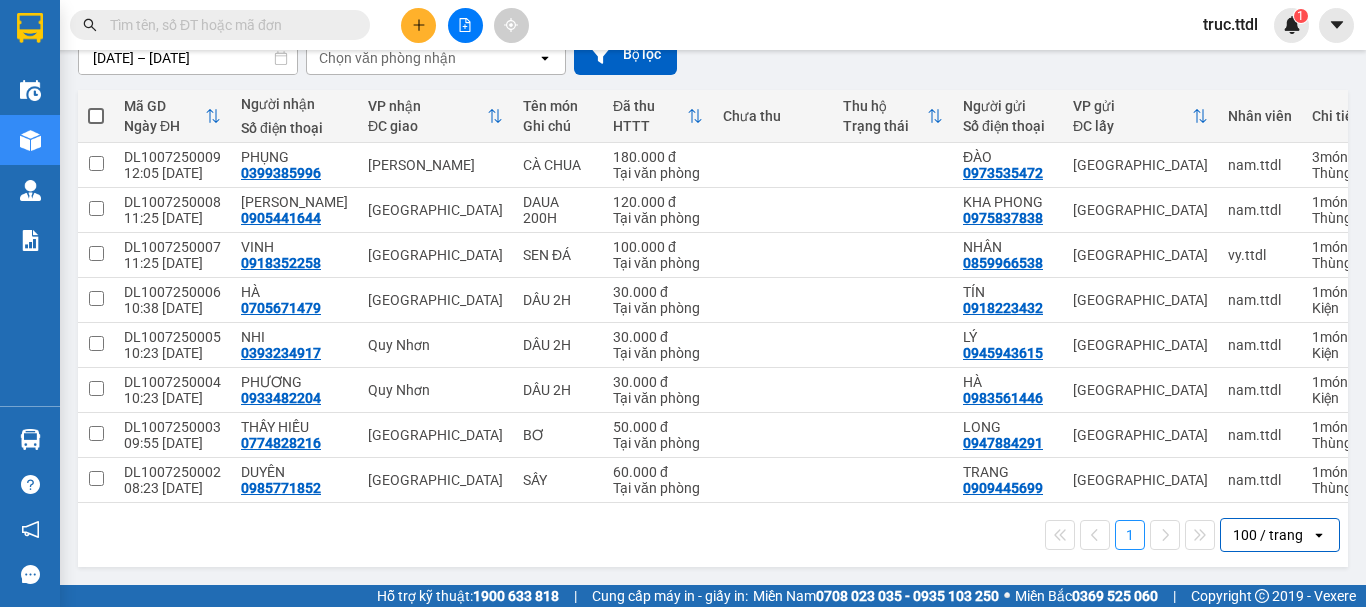 click at bounding box center [465, 25] 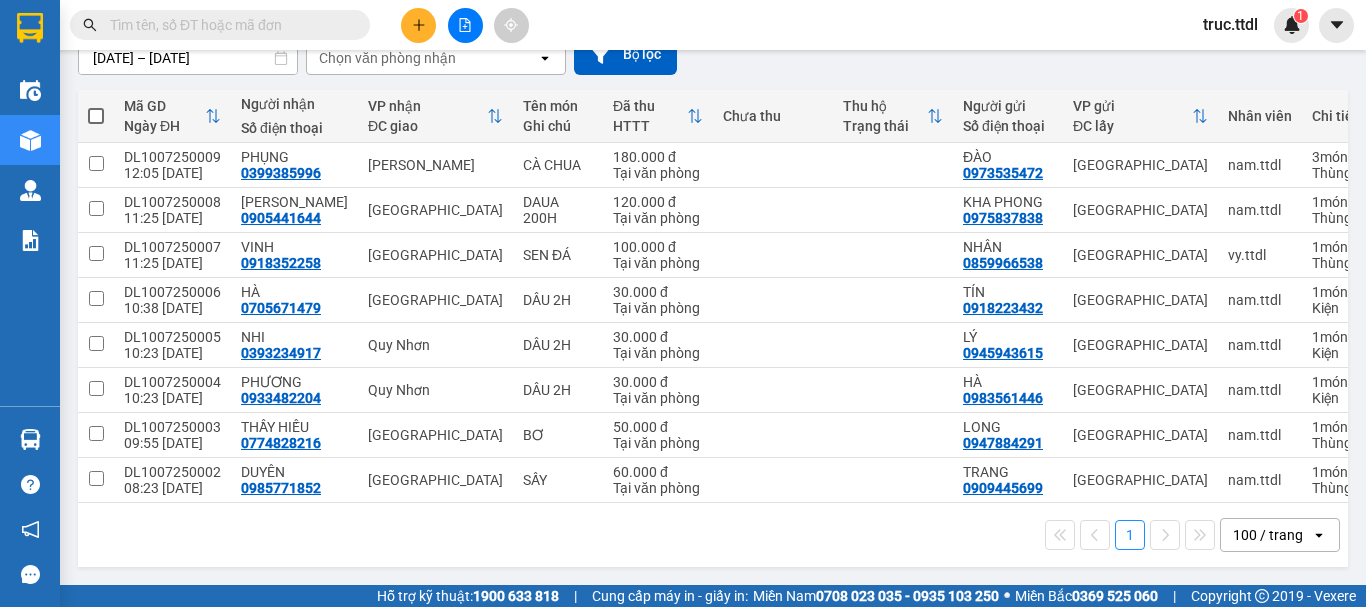 click at bounding box center [418, 25] 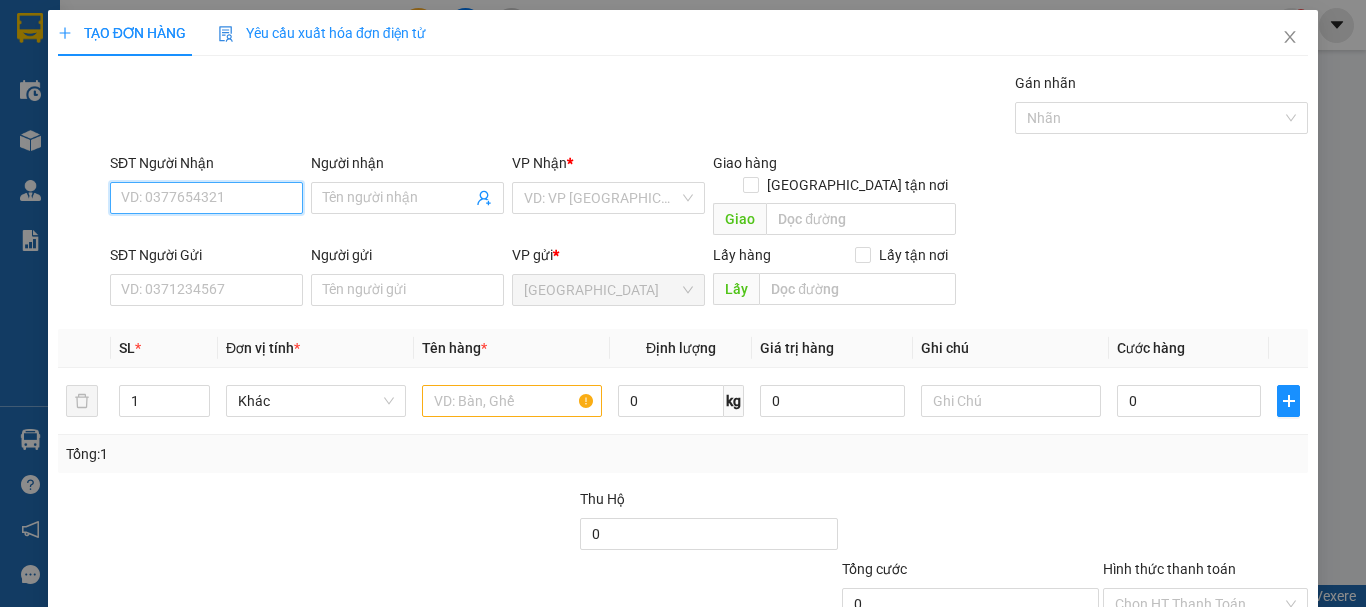 click on "SĐT Người Nhận" at bounding box center (206, 198) 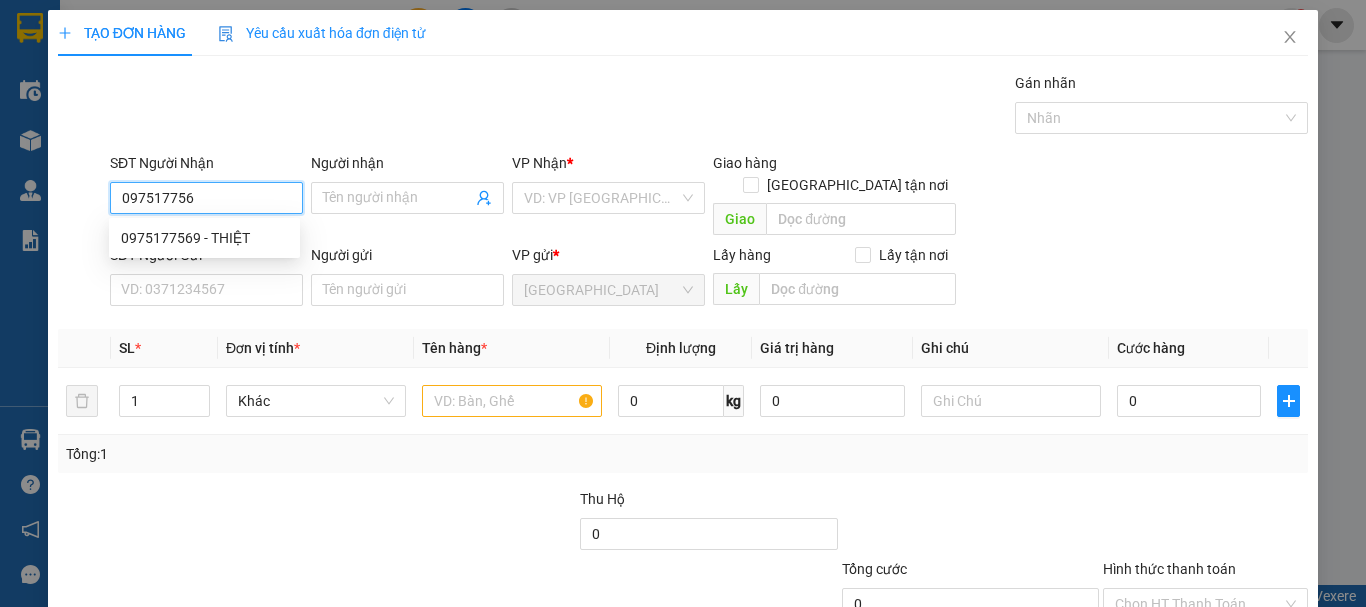 type on "0975177569" 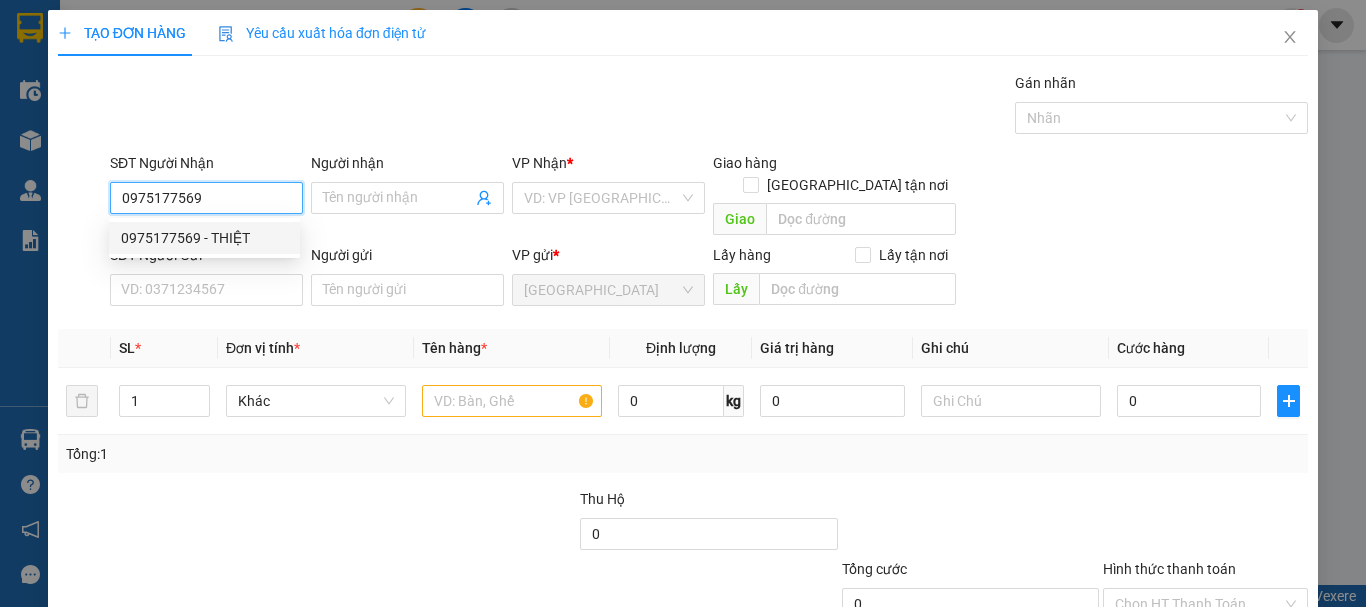 type on "THIỆT" 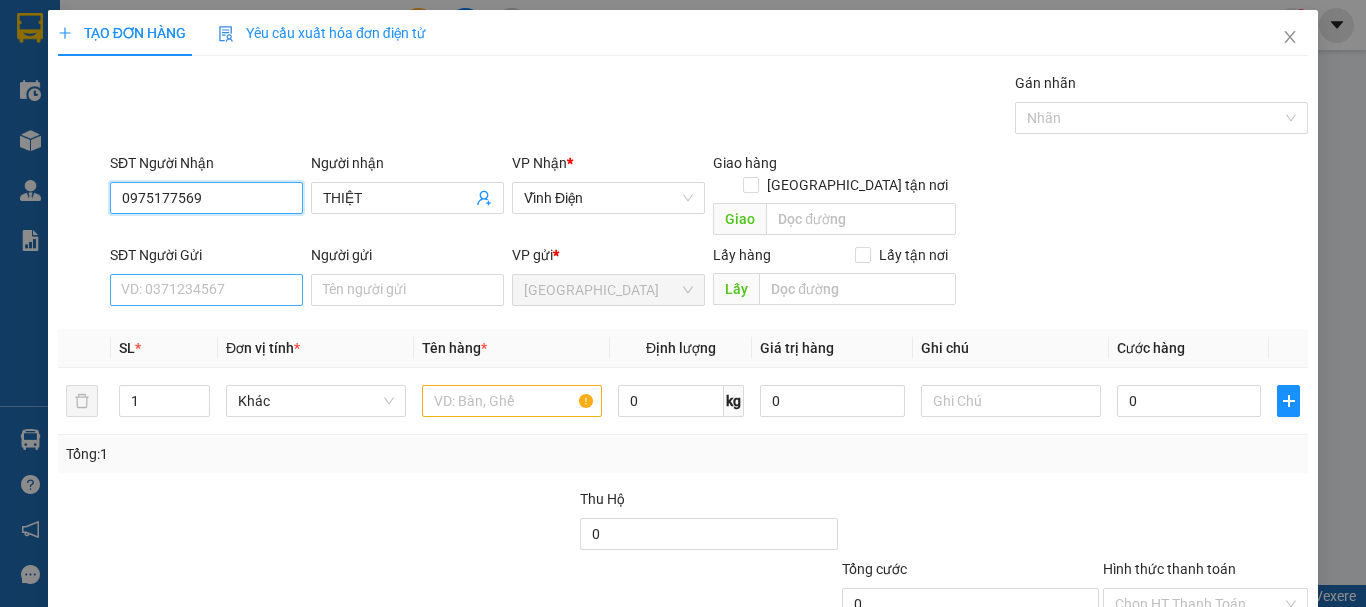 type on "0975177569" 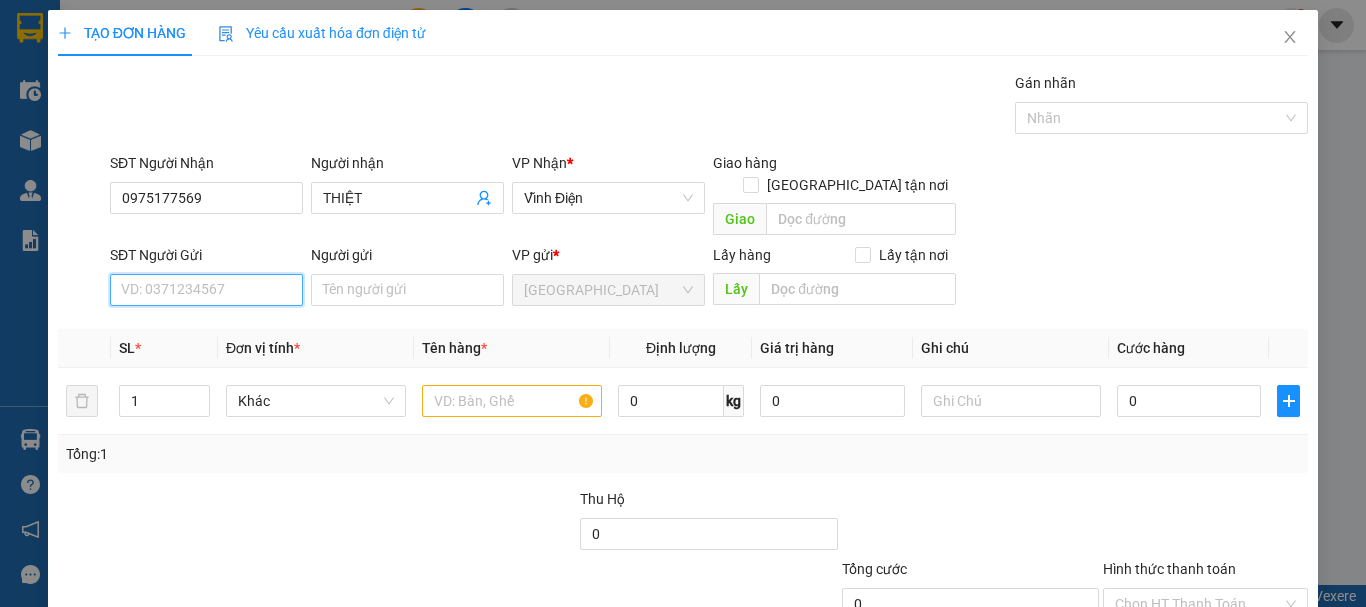 click on "SĐT Người Gửi" at bounding box center (206, 290) 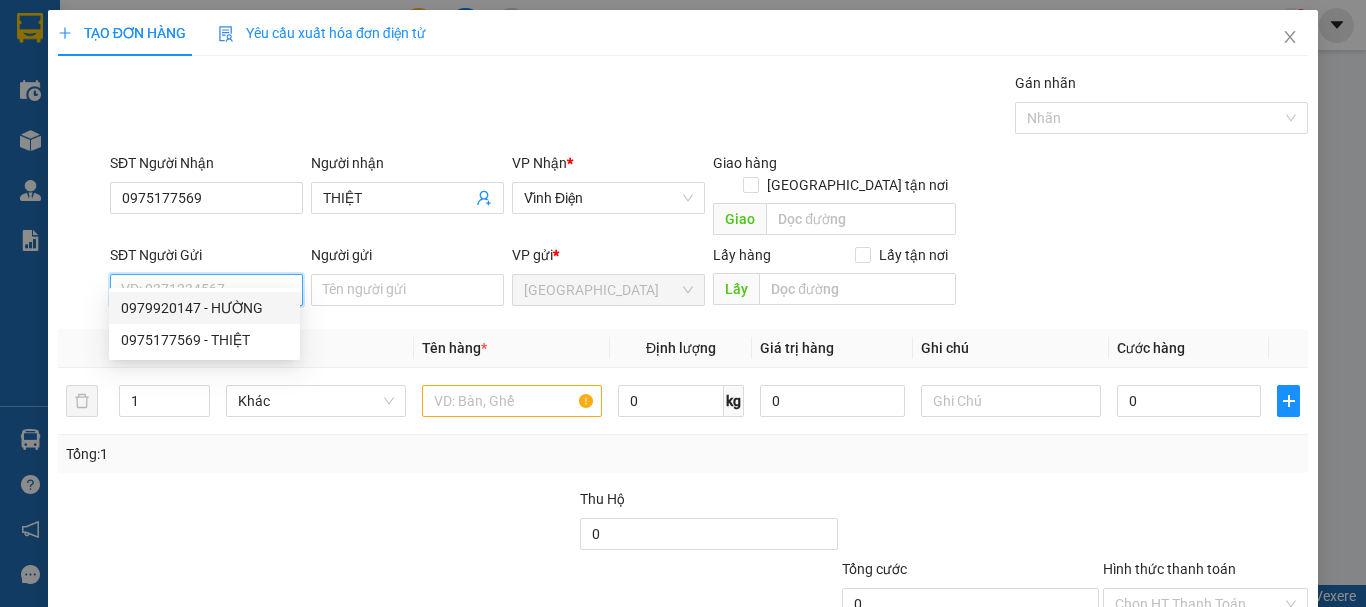 click on "0979920147 - HƯỜNG" at bounding box center (204, 308) 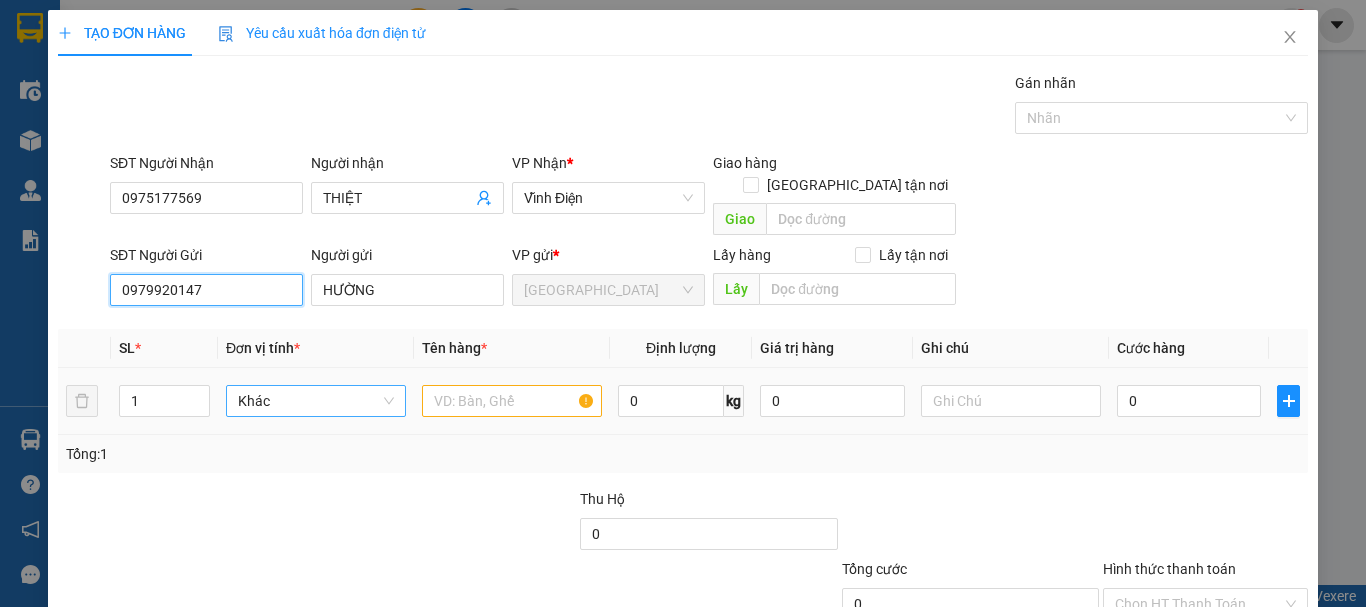 click on "Khác" at bounding box center [316, 401] 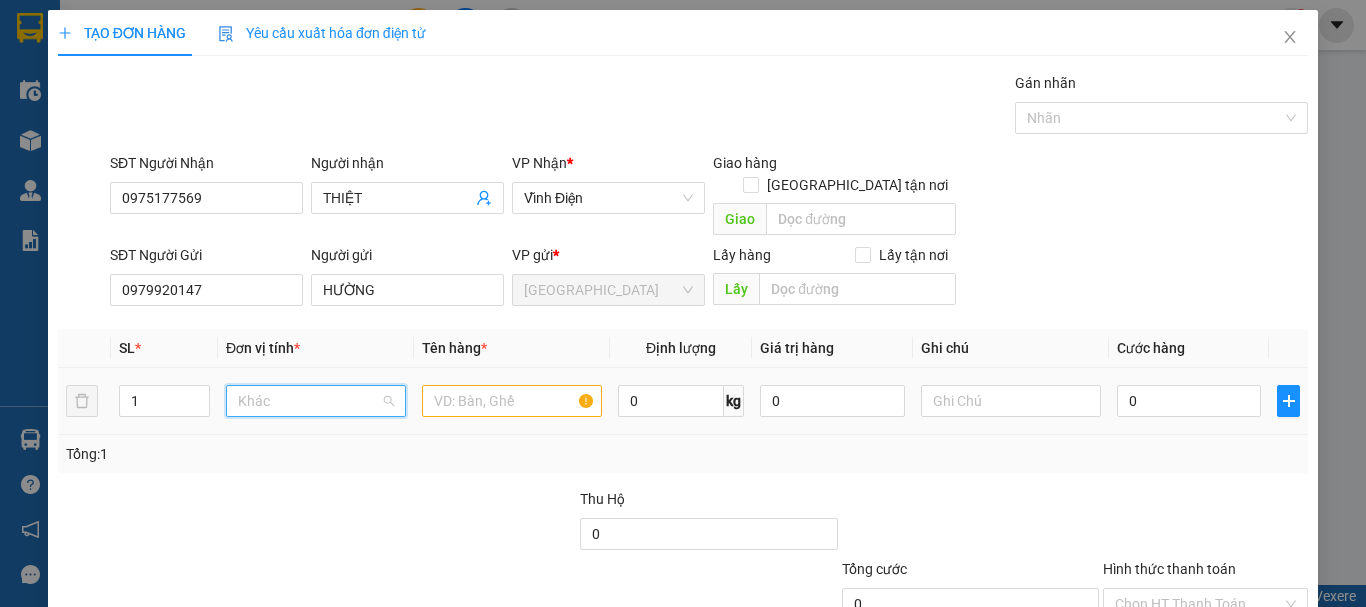 scroll, scrollTop: 192, scrollLeft: 0, axis: vertical 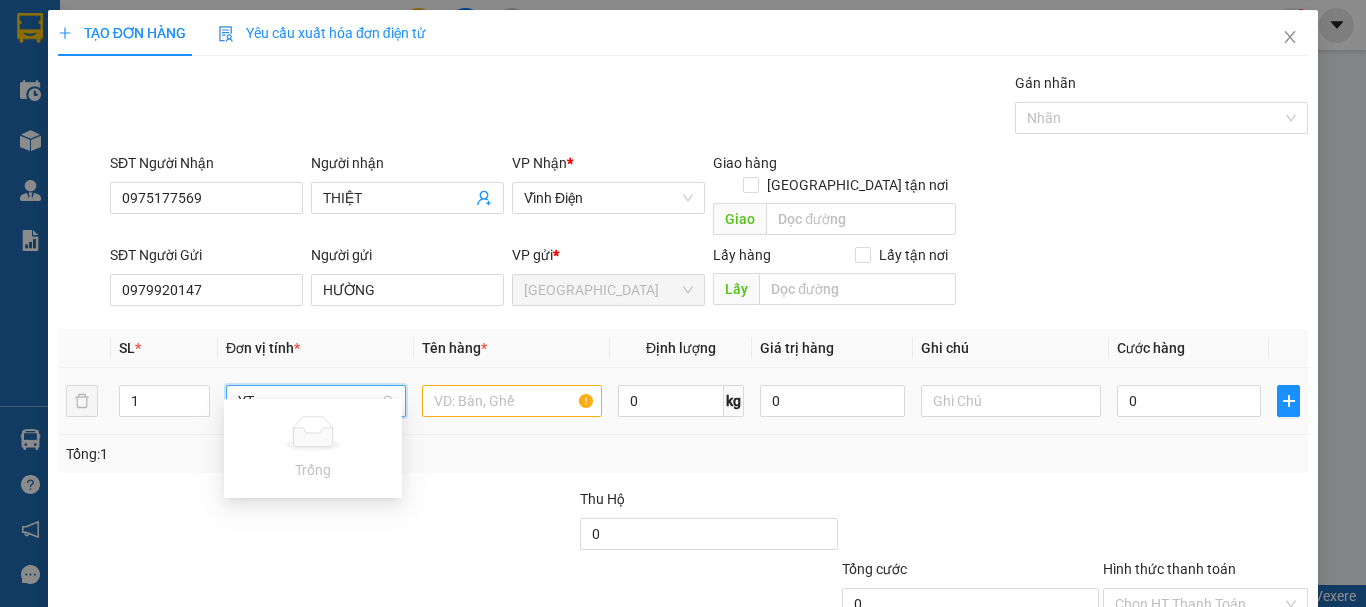 drag, startPoint x: 292, startPoint y: 378, endPoint x: 143, endPoint y: 422, distance: 155.36087 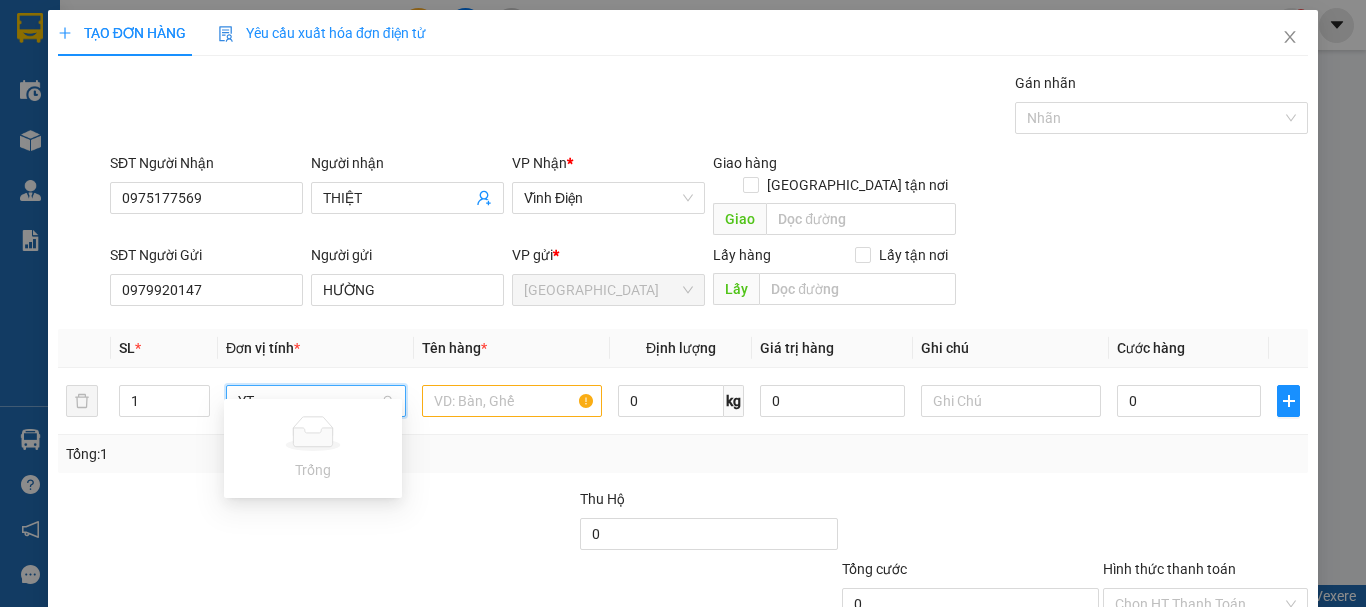 type on "T" 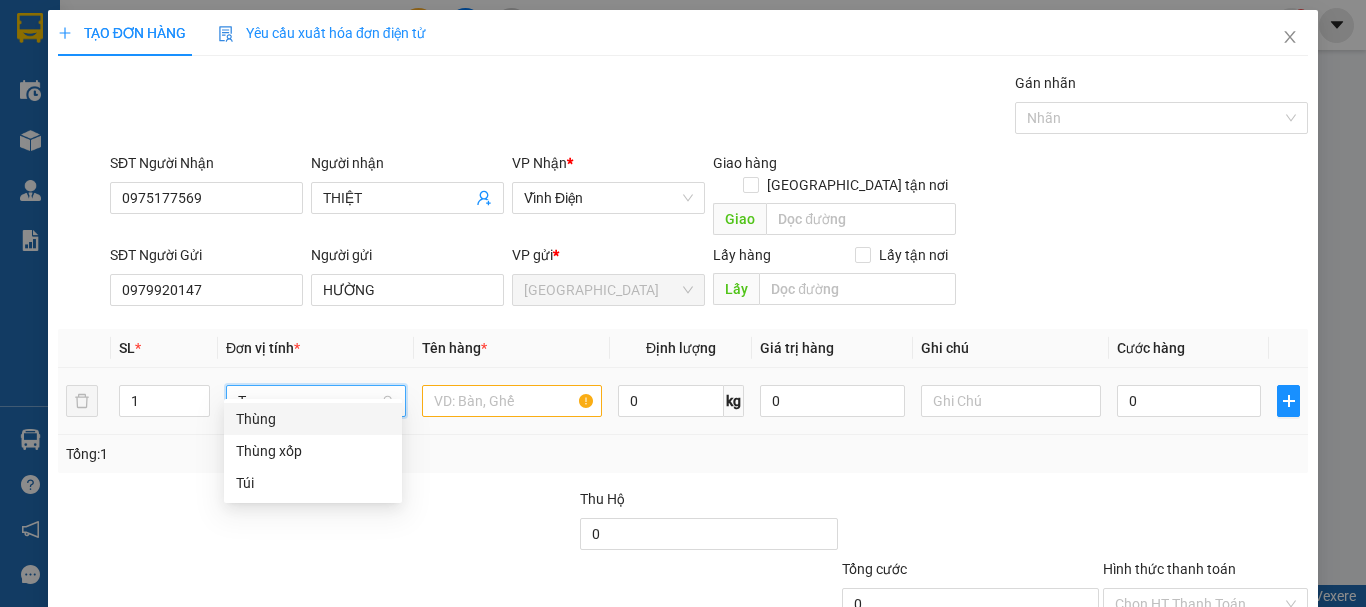 click on "Thùng" at bounding box center [313, 419] 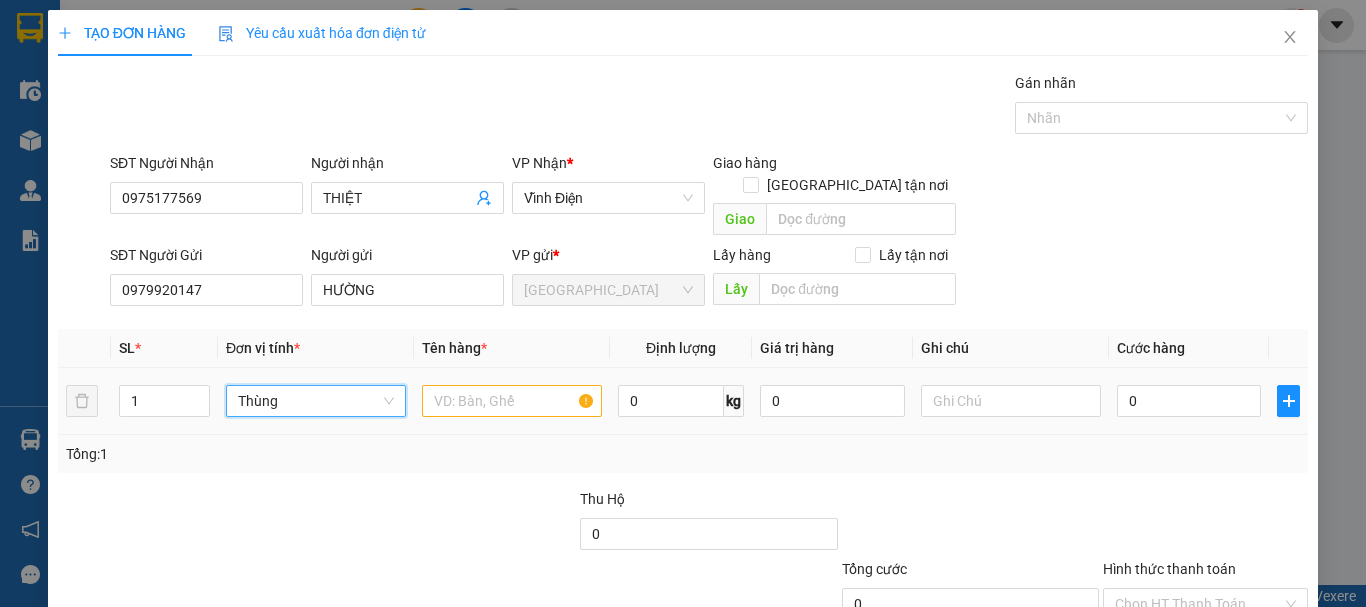 drag, startPoint x: 121, startPoint y: 393, endPoint x: 80, endPoint y: 410, distance: 44.38468 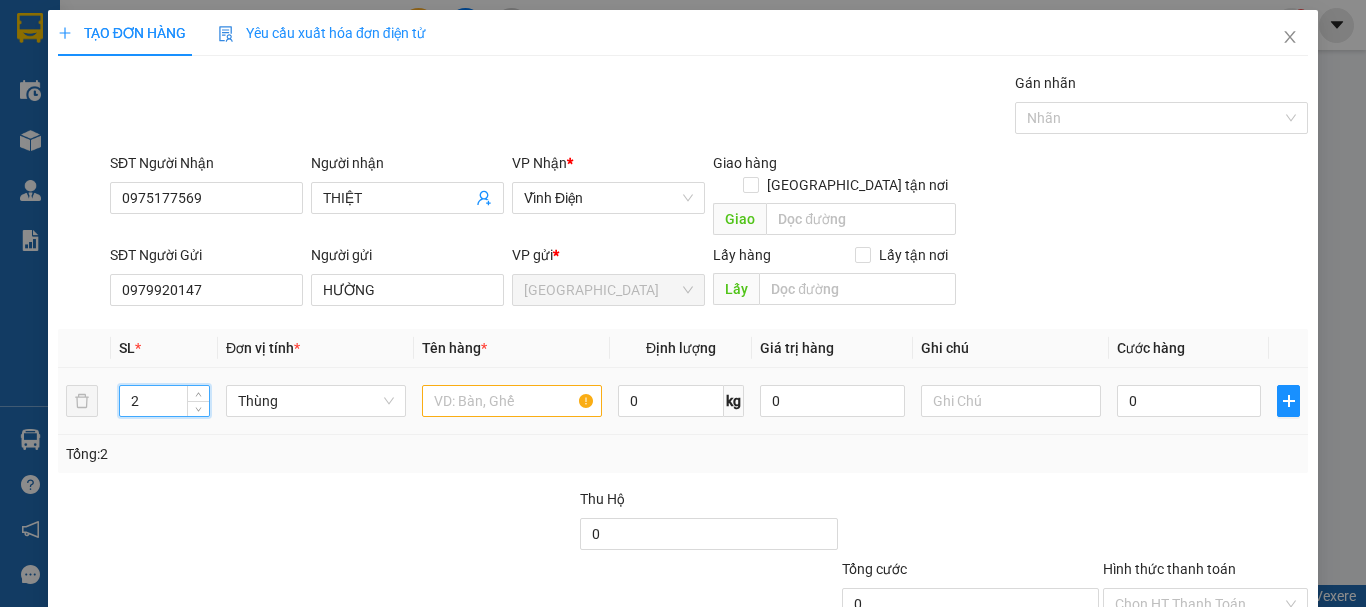 type on "2" 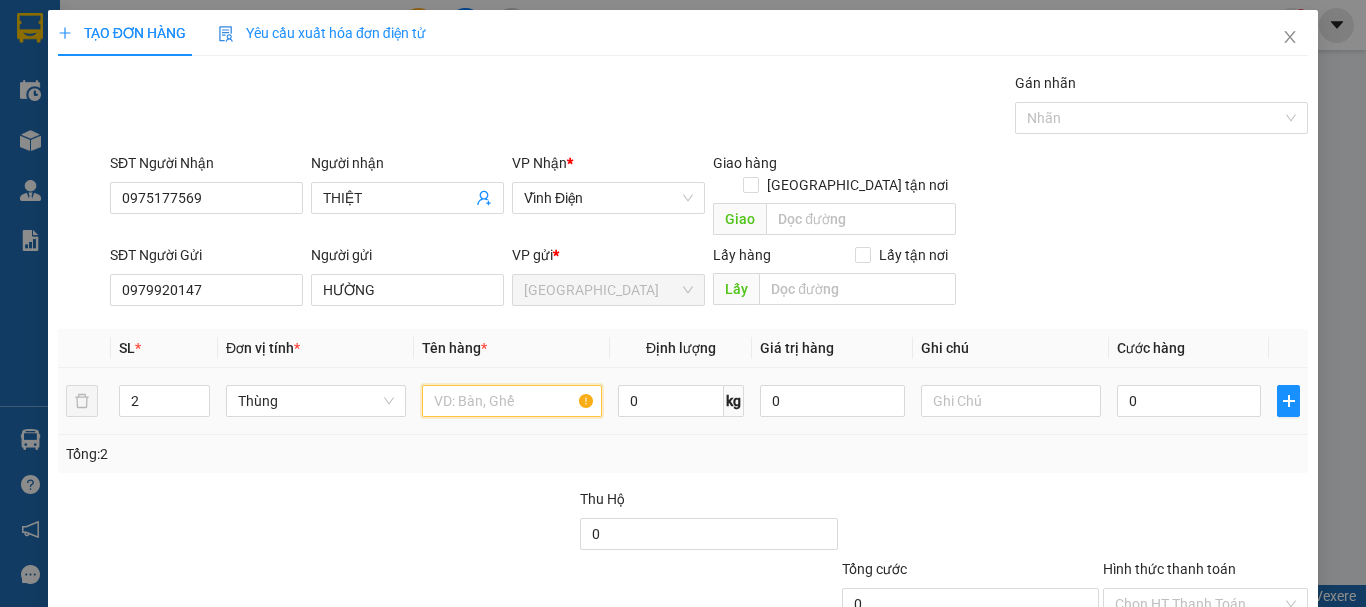 drag, startPoint x: 476, startPoint y: 384, endPoint x: 415, endPoint y: 127, distance: 264.1401 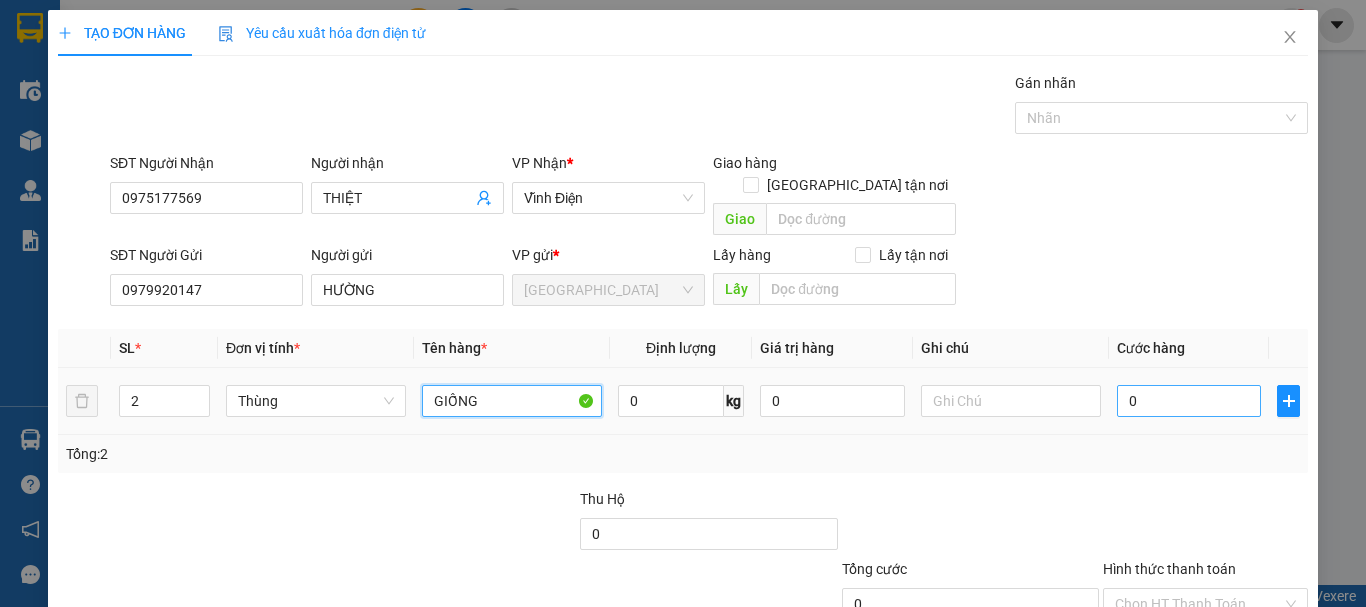 type on "GIỐNG" 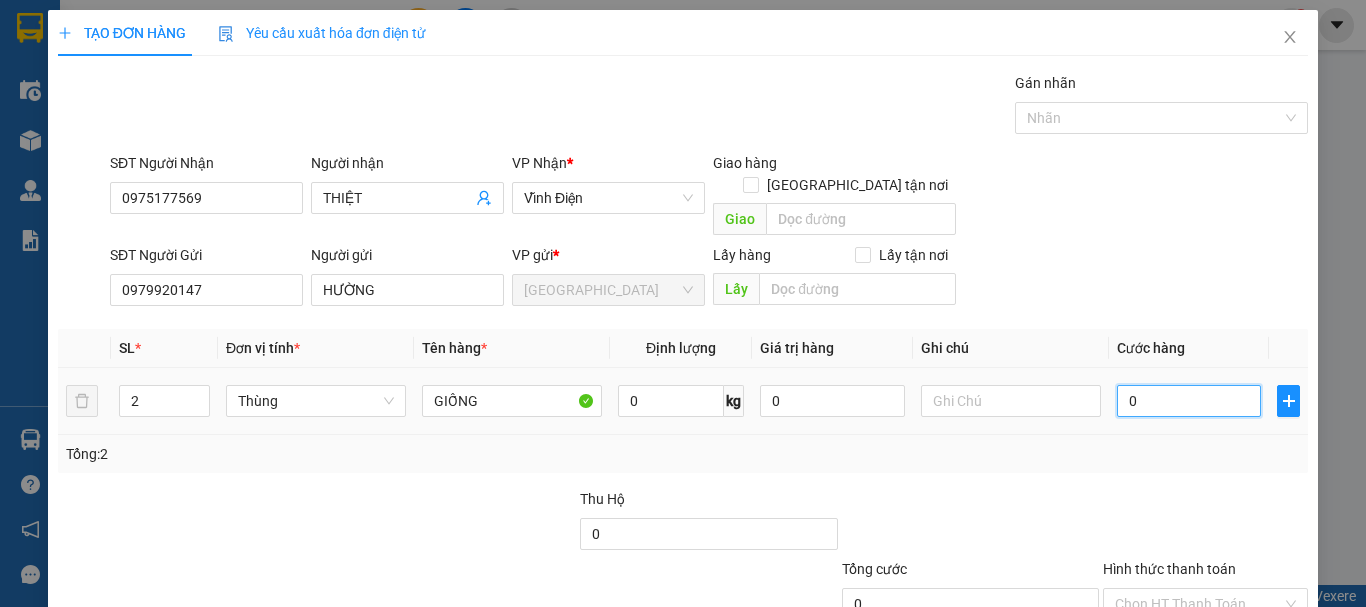 click on "0" at bounding box center [1189, 401] 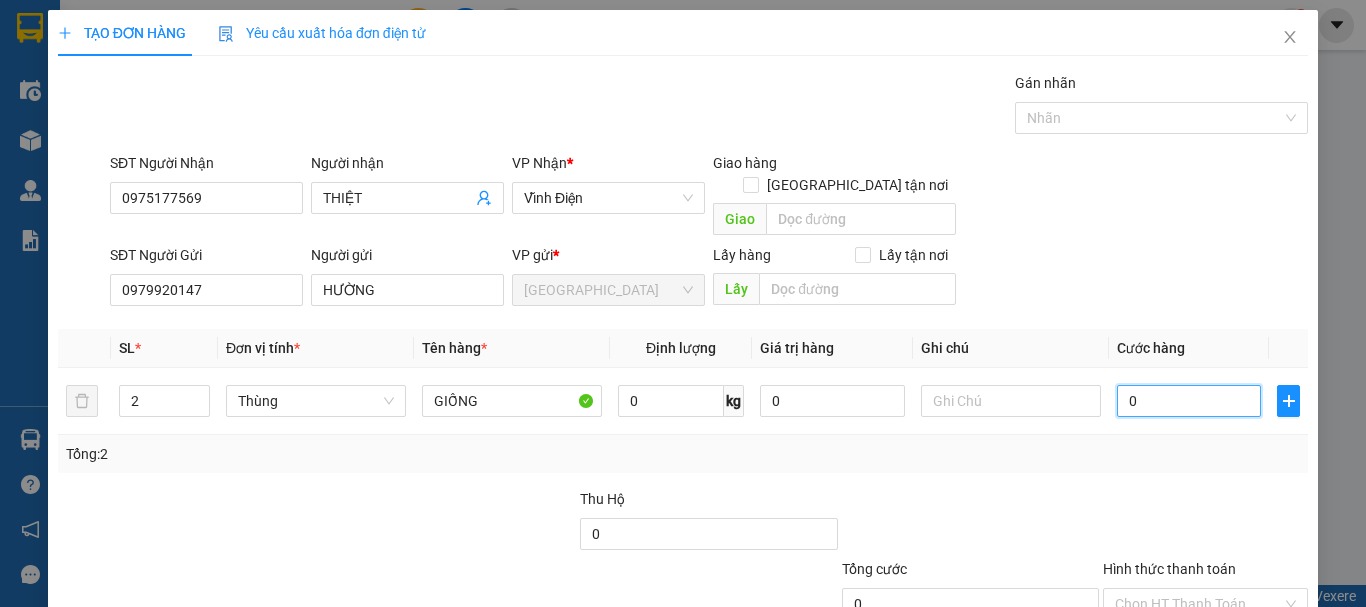 type on "1" 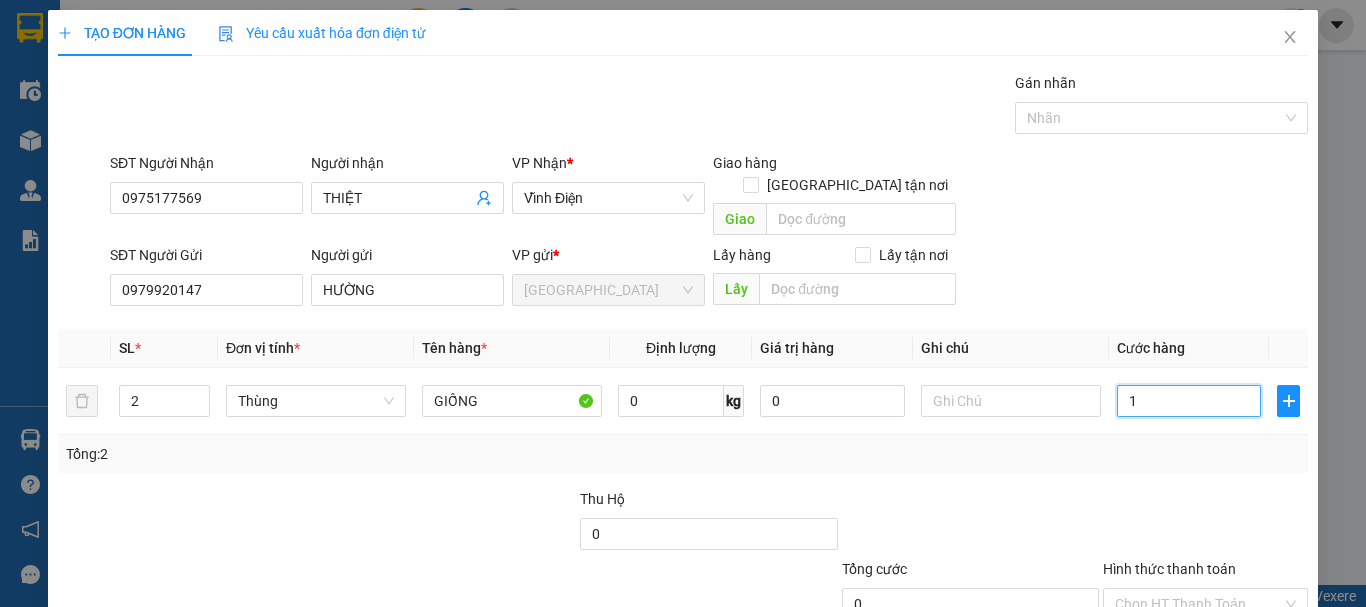 type on "1" 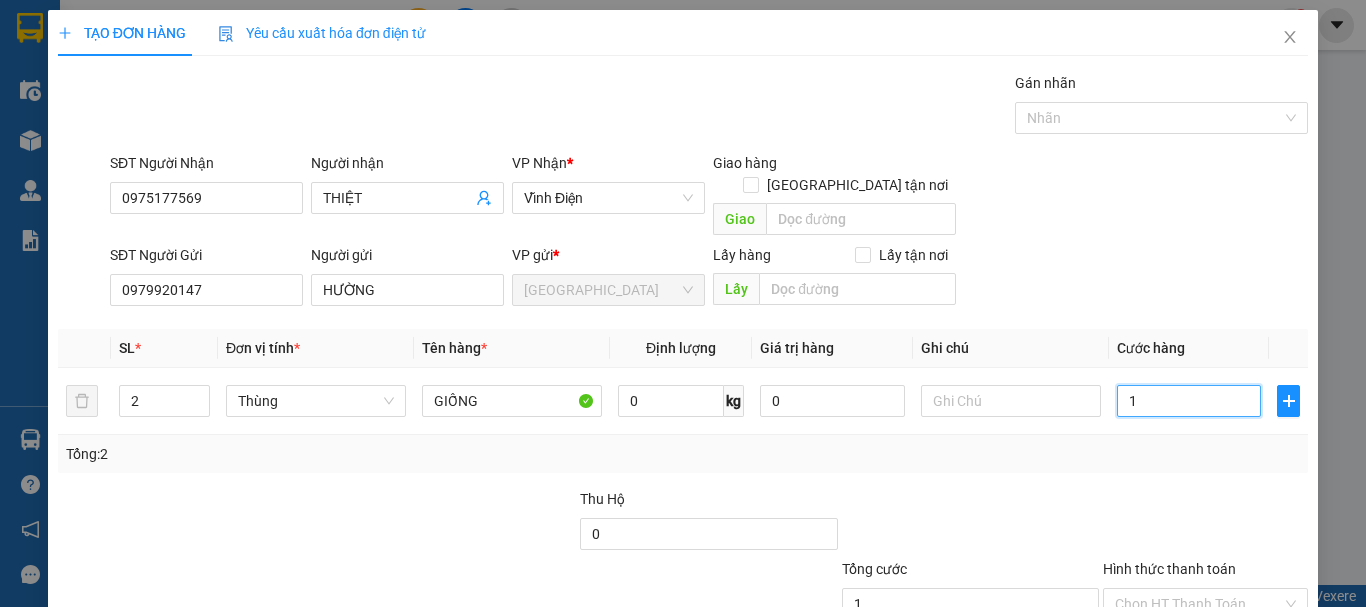 type on "12" 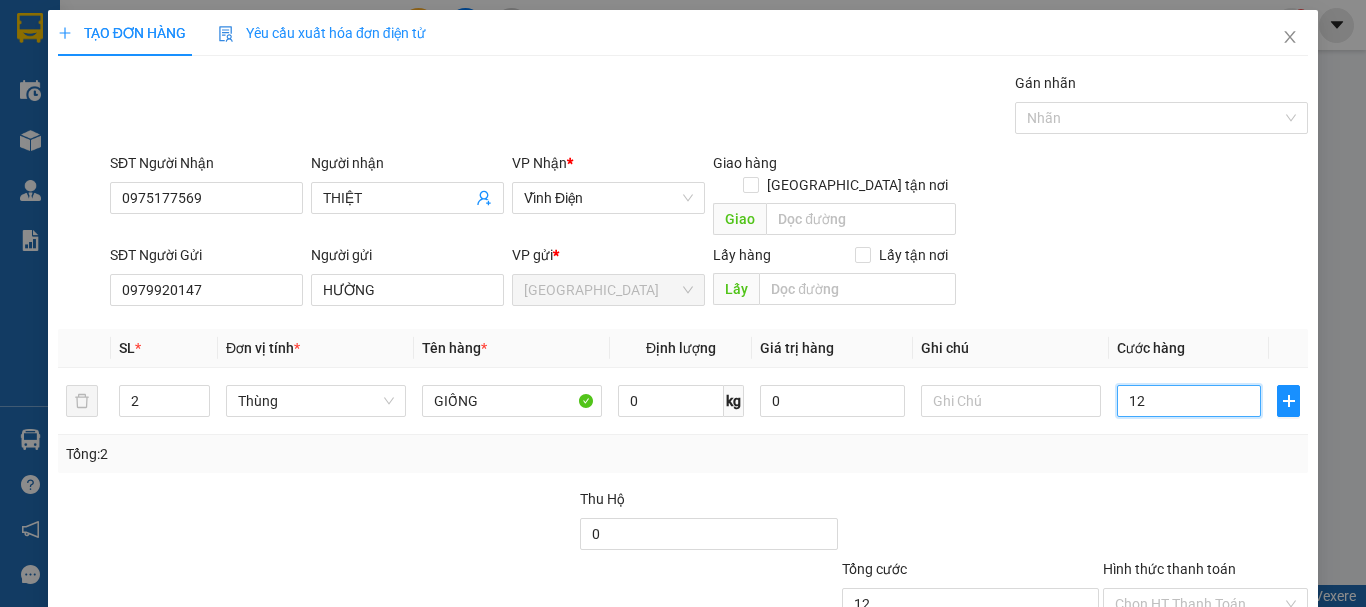 type on "120" 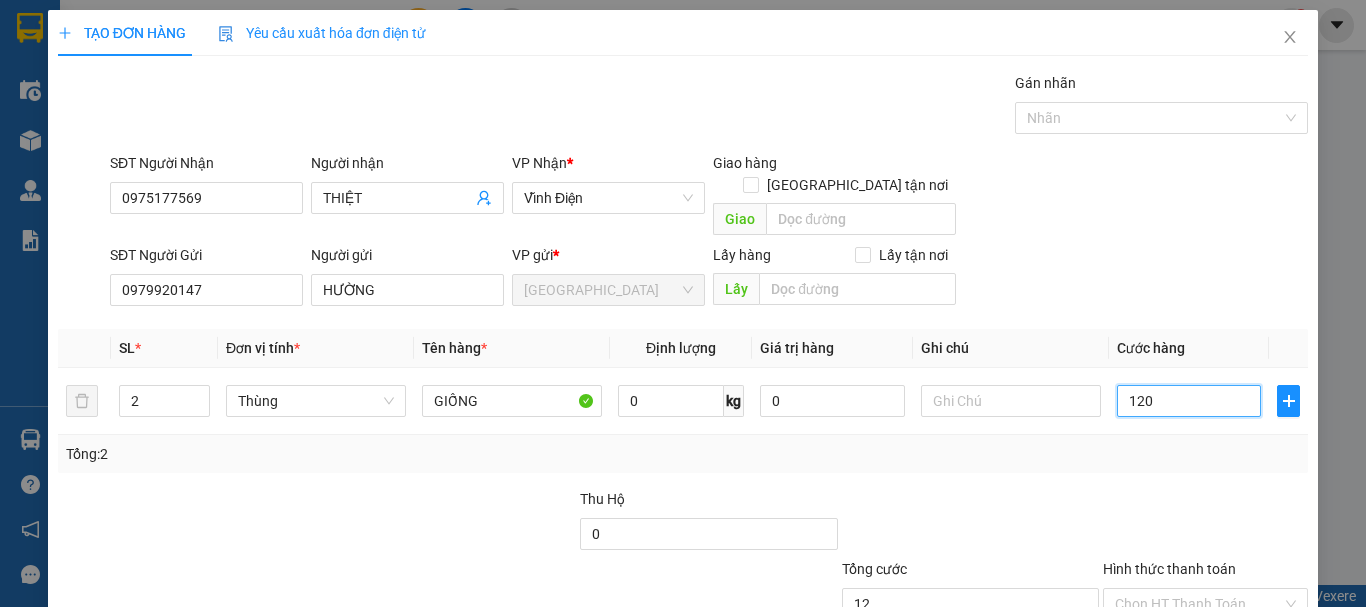 type on "120" 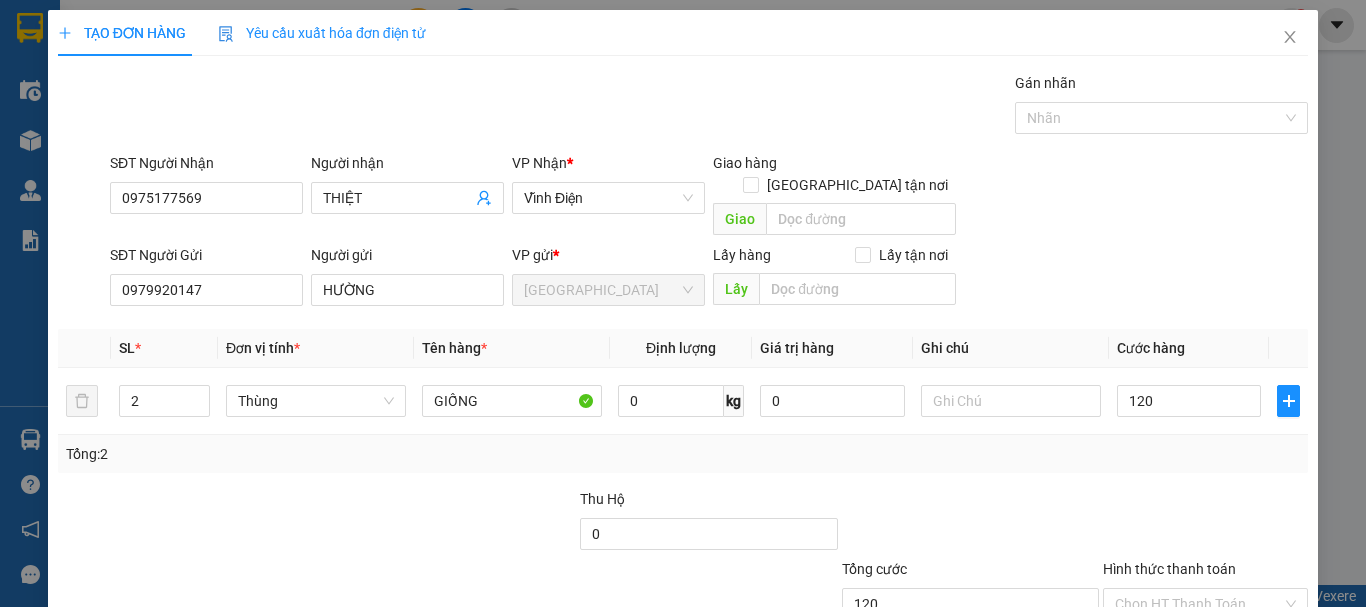 type on "120.000" 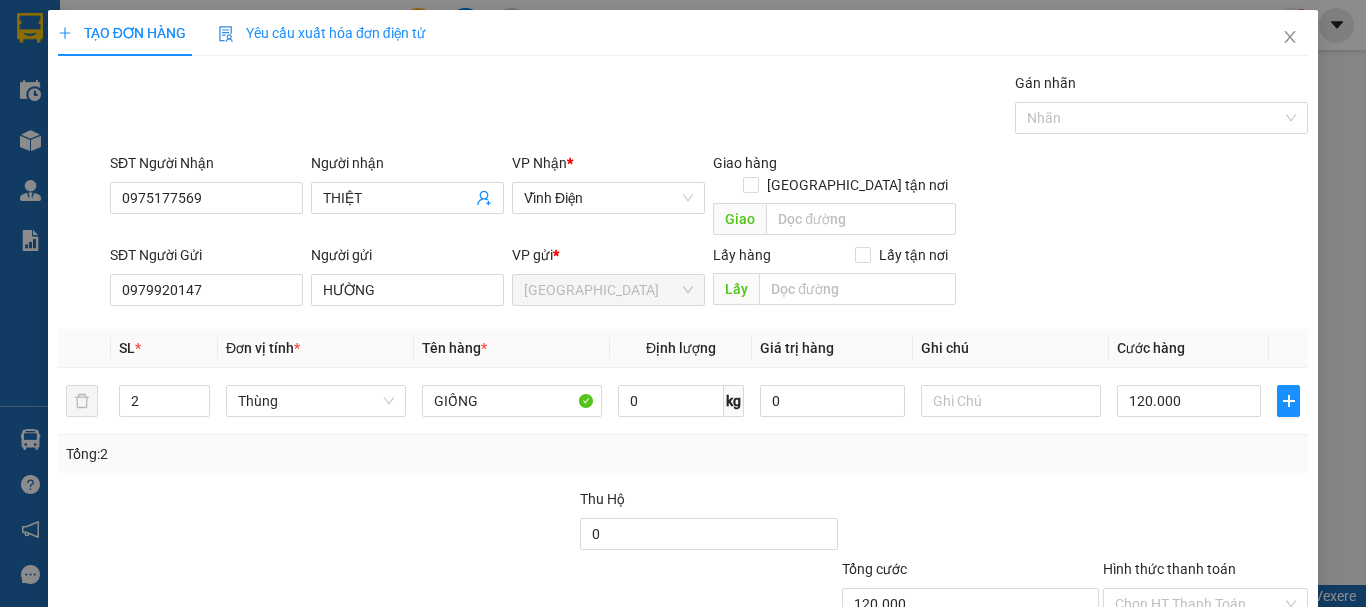 click on "SĐT Người Gửi 0979920147 Người gửi HƯỜNG VP gửi  * Đà Lạt  Lấy hàng Lấy tận nơi Lấy" at bounding box center (709, 279) 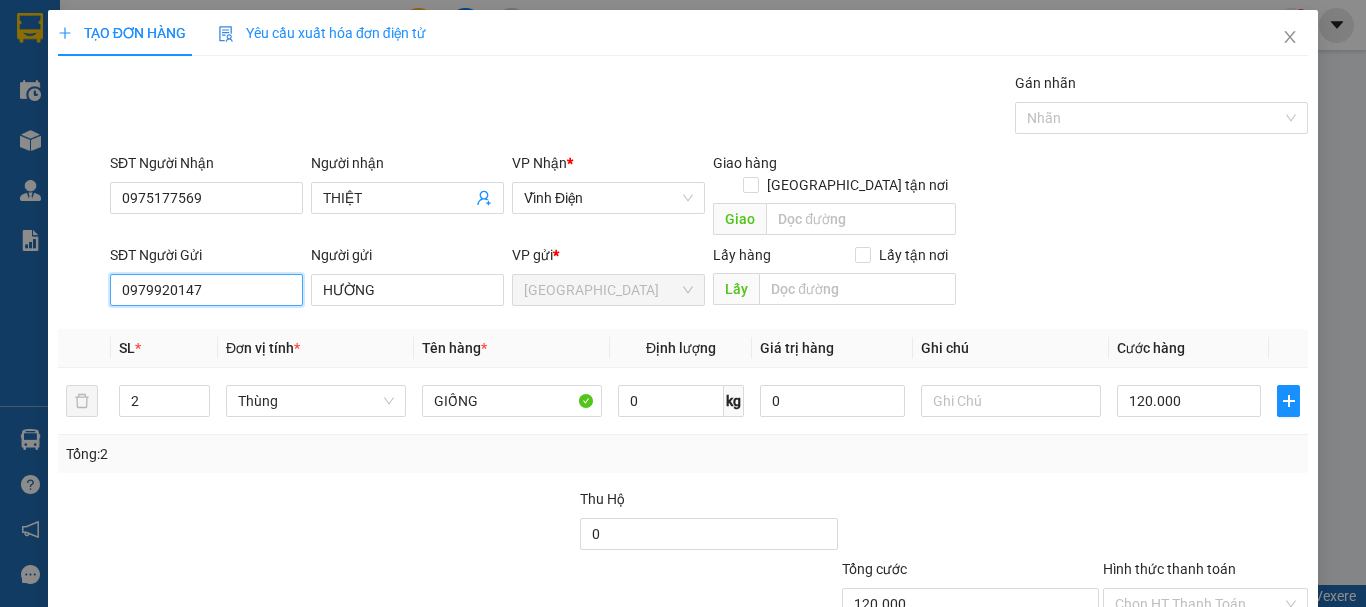 drag, startPoint x: 213, startPoint y: 272, endPoint x: 105, endPoint y: 271, distance: 108.00463 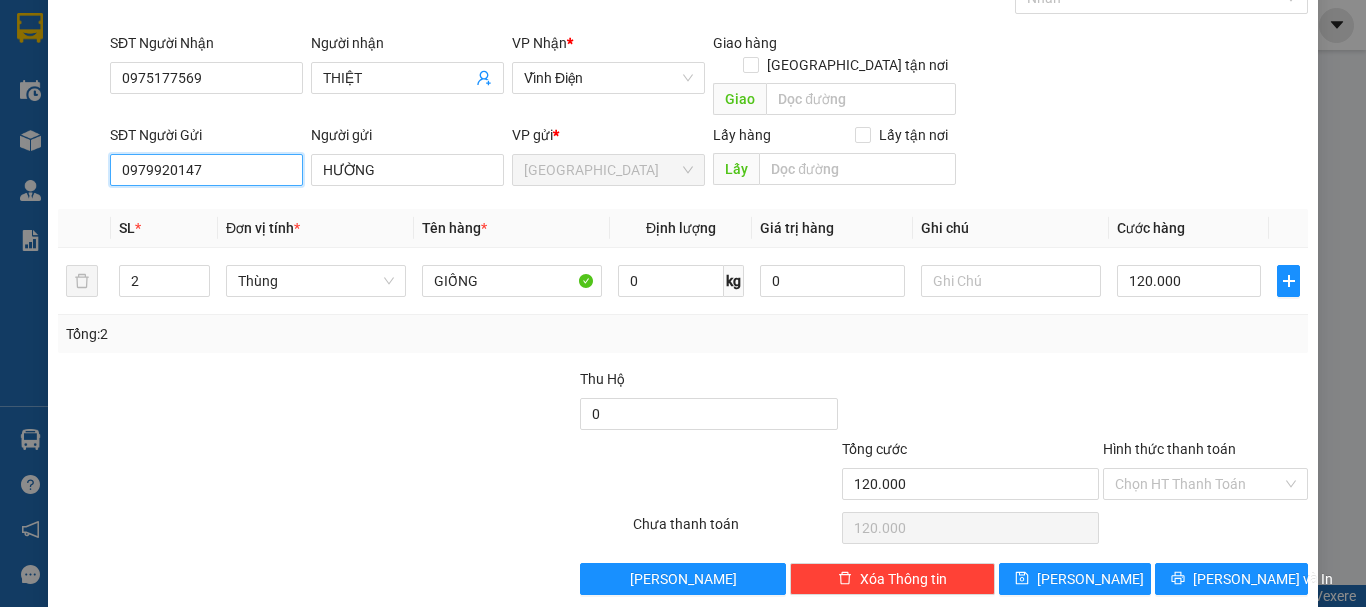 scroll, scrollTop: 125, scrollLeft: 0, axis: vertical 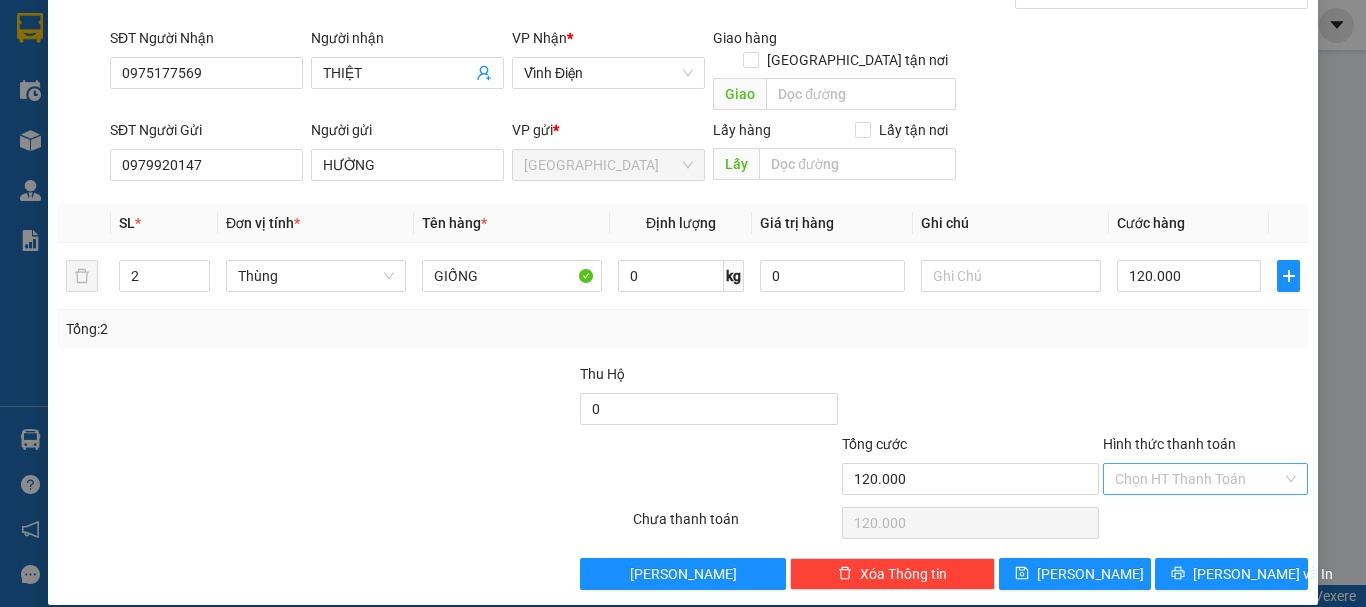 click on "Hình thức thanh toán" at bounding box center [1198, 479] 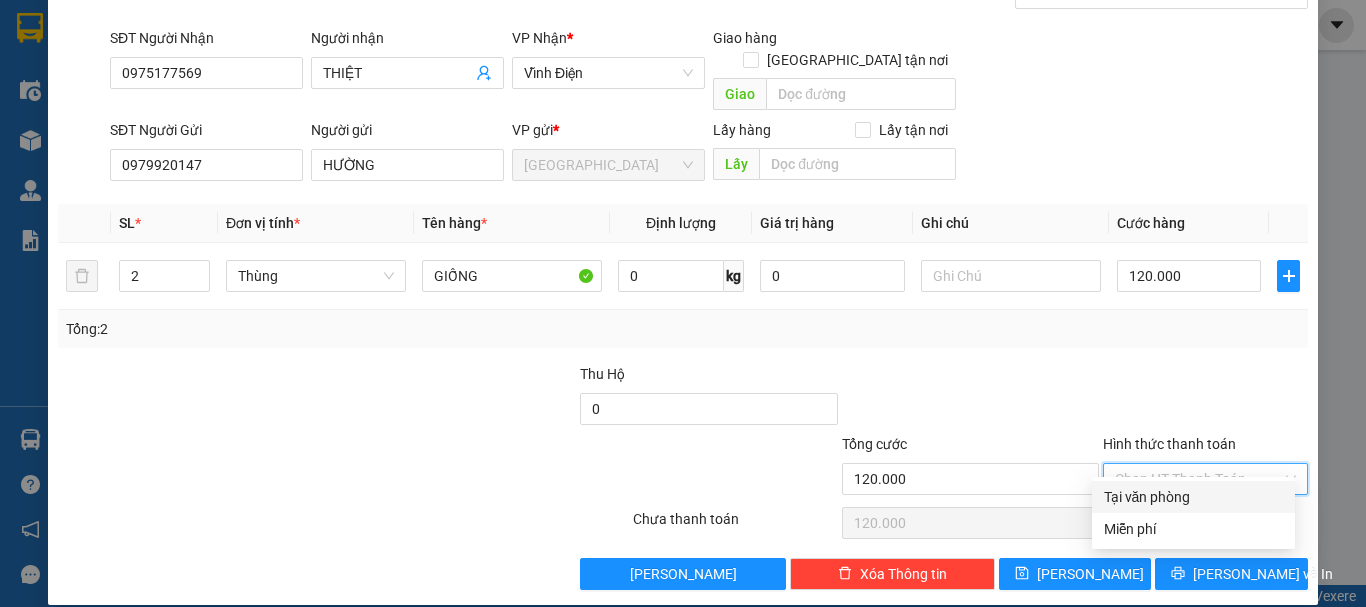 click on "Tại văn phòng" at bounding box center (1193, 497) 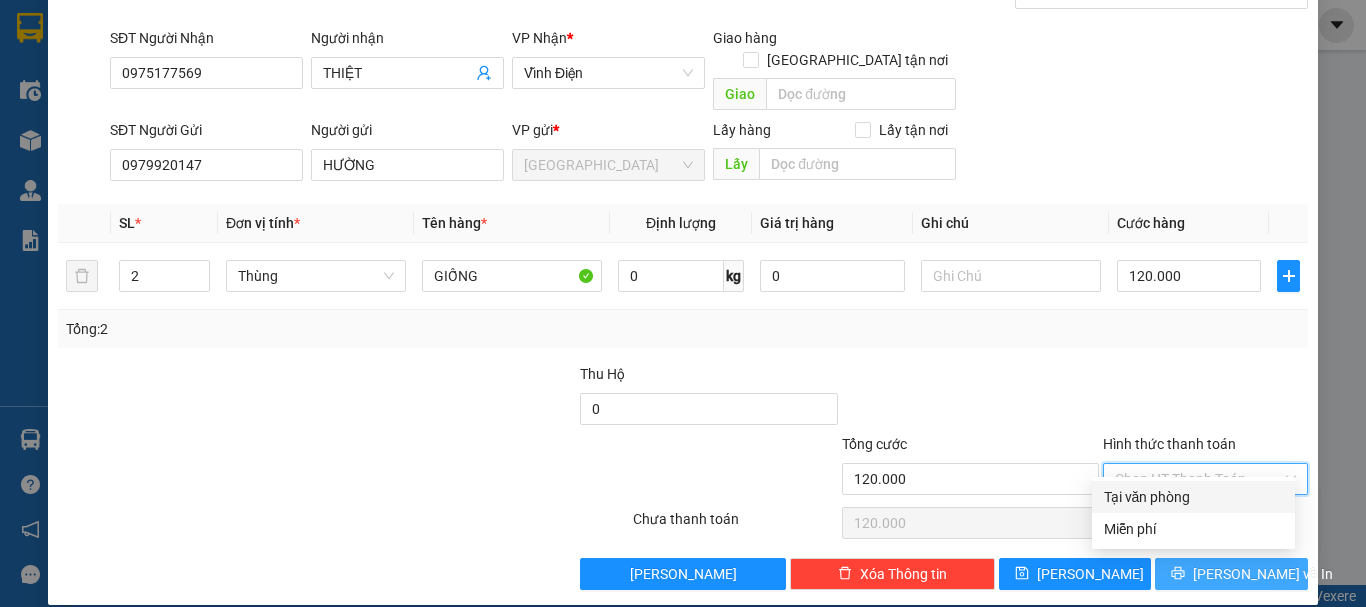 type on "0" 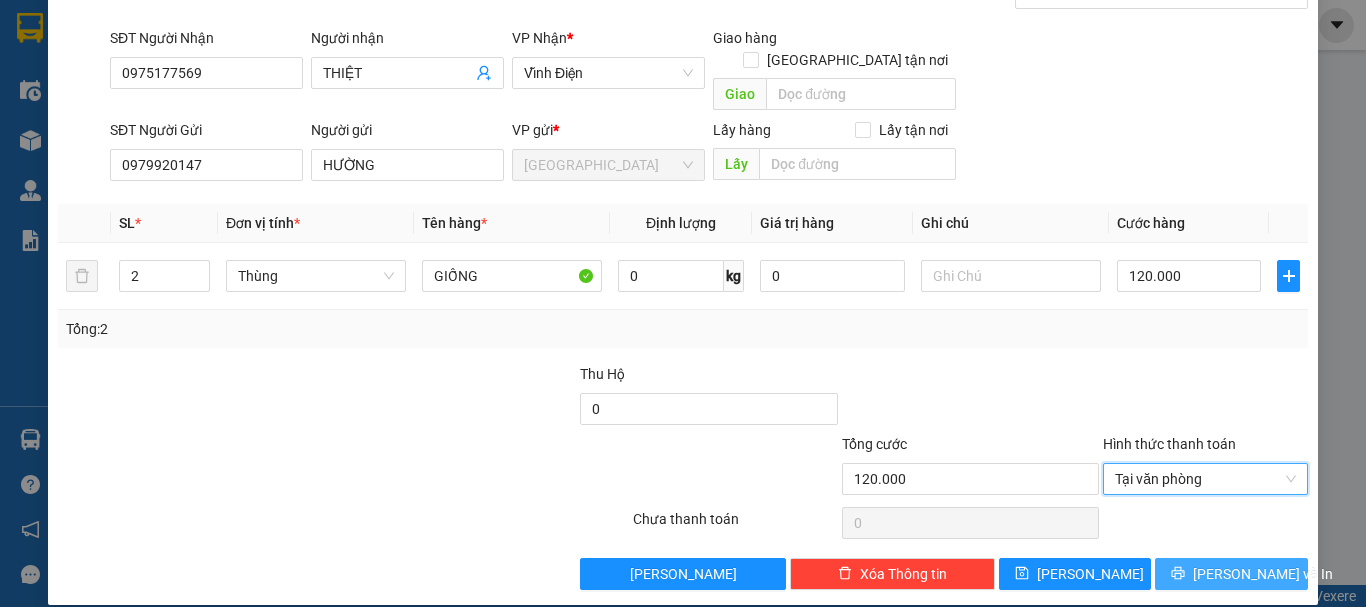 click on "[PERSON_NAME] và In" at bounding box center (1263, 574) 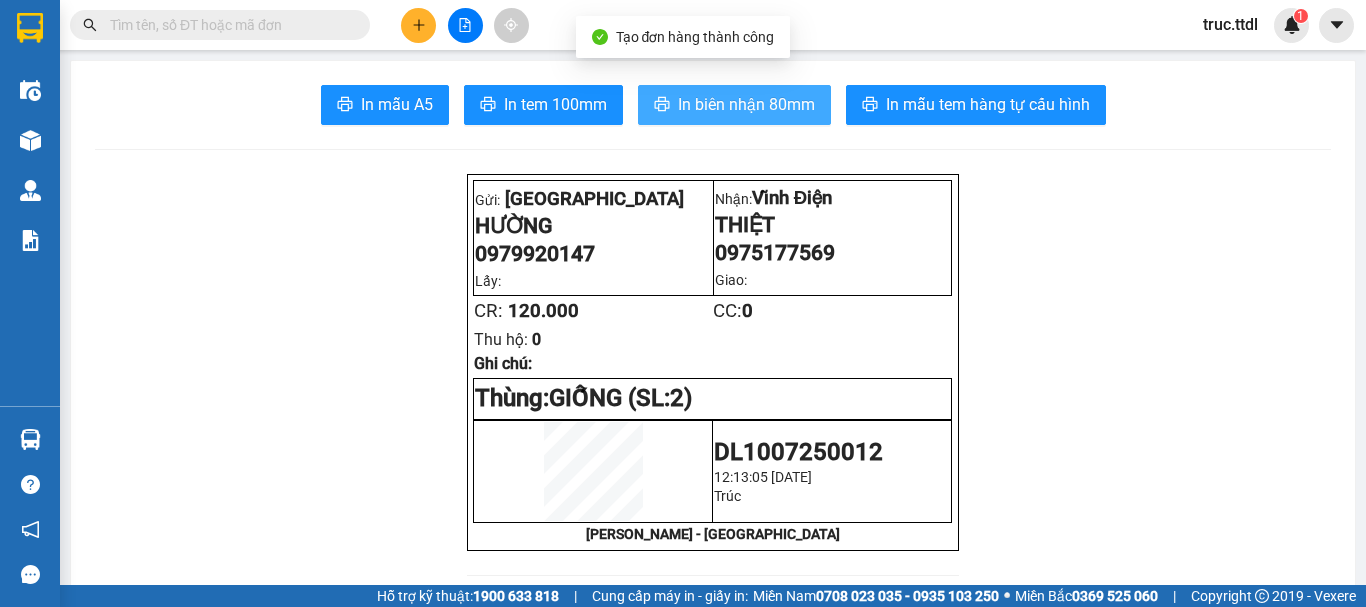 click on "In biên nhận 80mm" at bounding box center (746, 104) 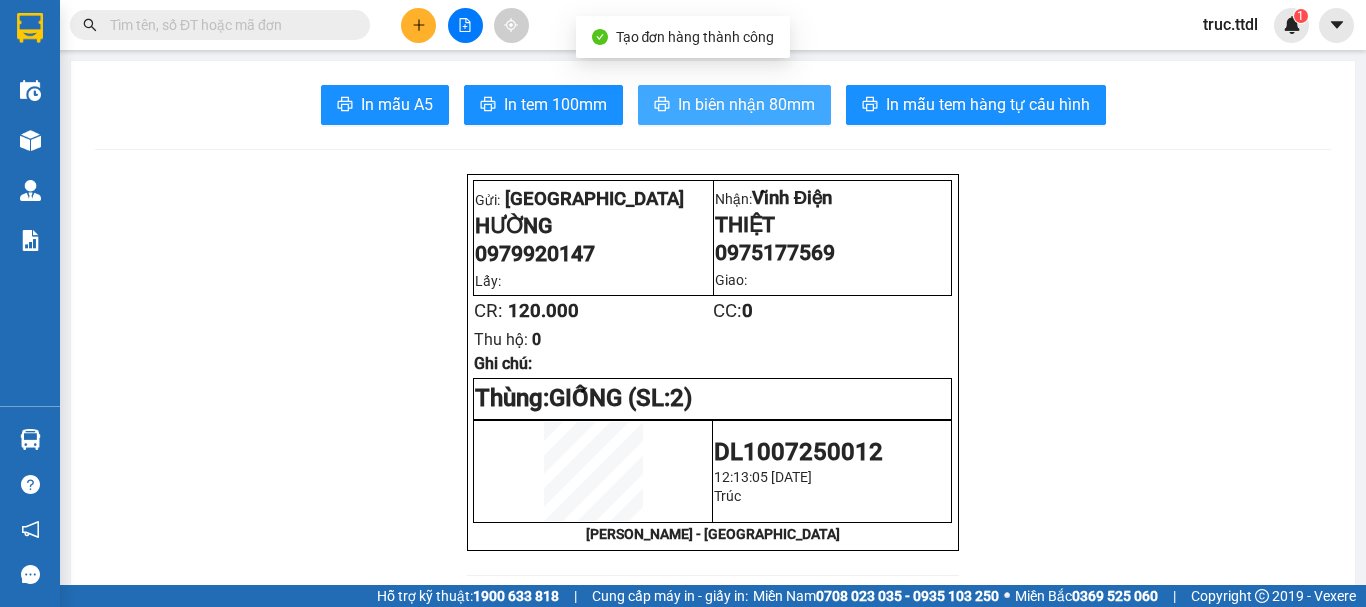 scroll, scrollTop: 0, scrollLeft: 0, axis: both 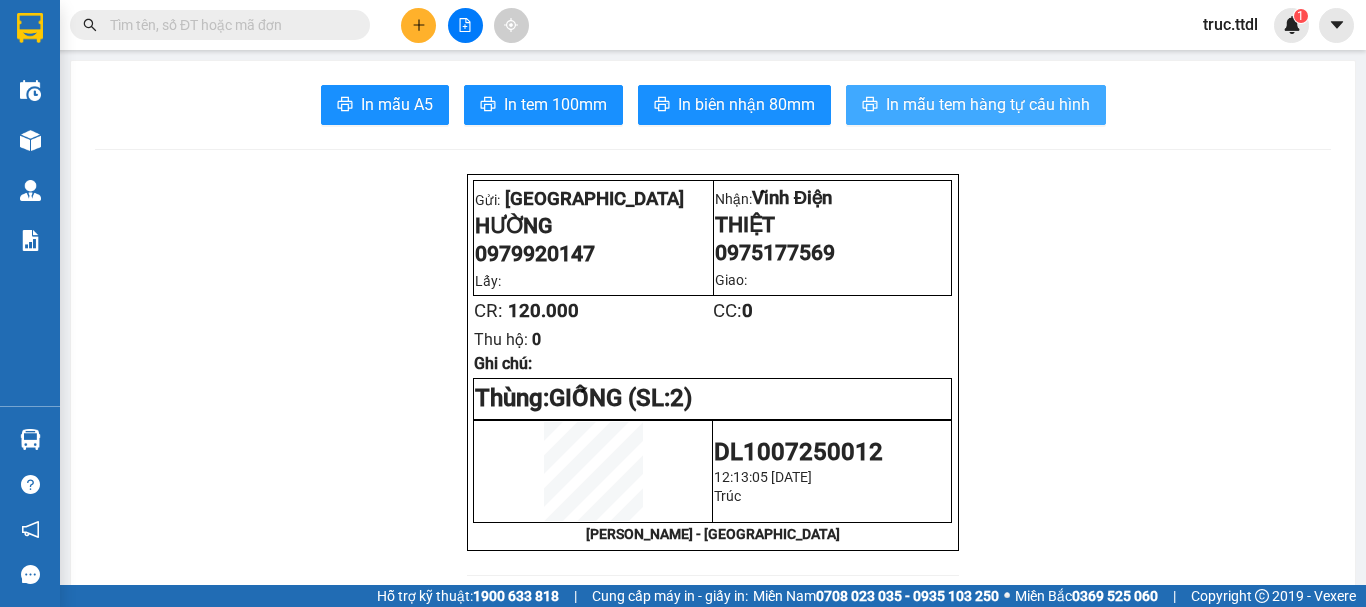 click on "In mẫu tem hàng tự cấu hình" at bounding box center (988, 104) 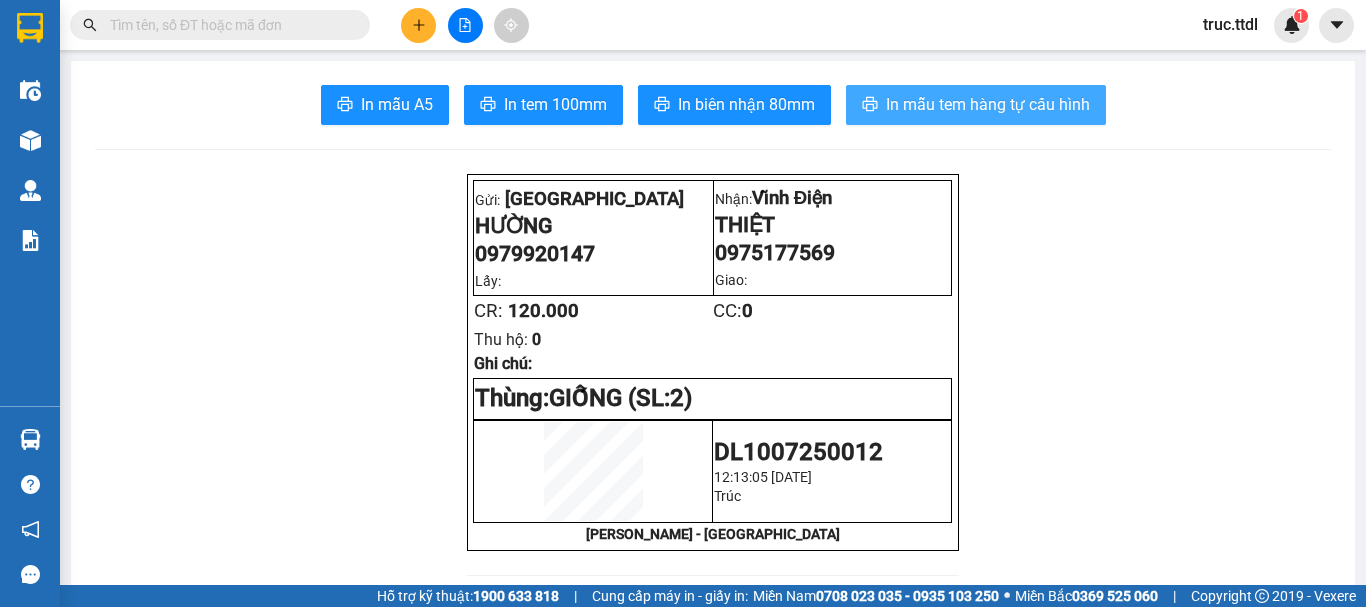 scroll, scrollTop: 0, scrollLeft: 0, axis: both 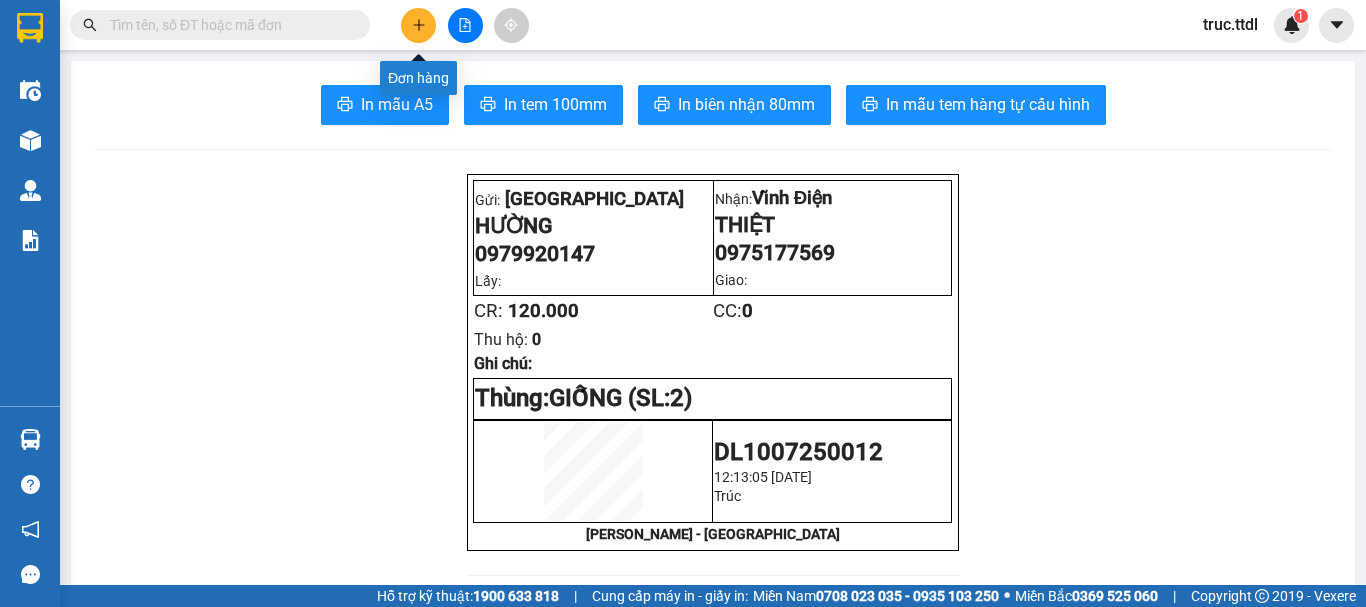 click at bounding box center [418, 25] 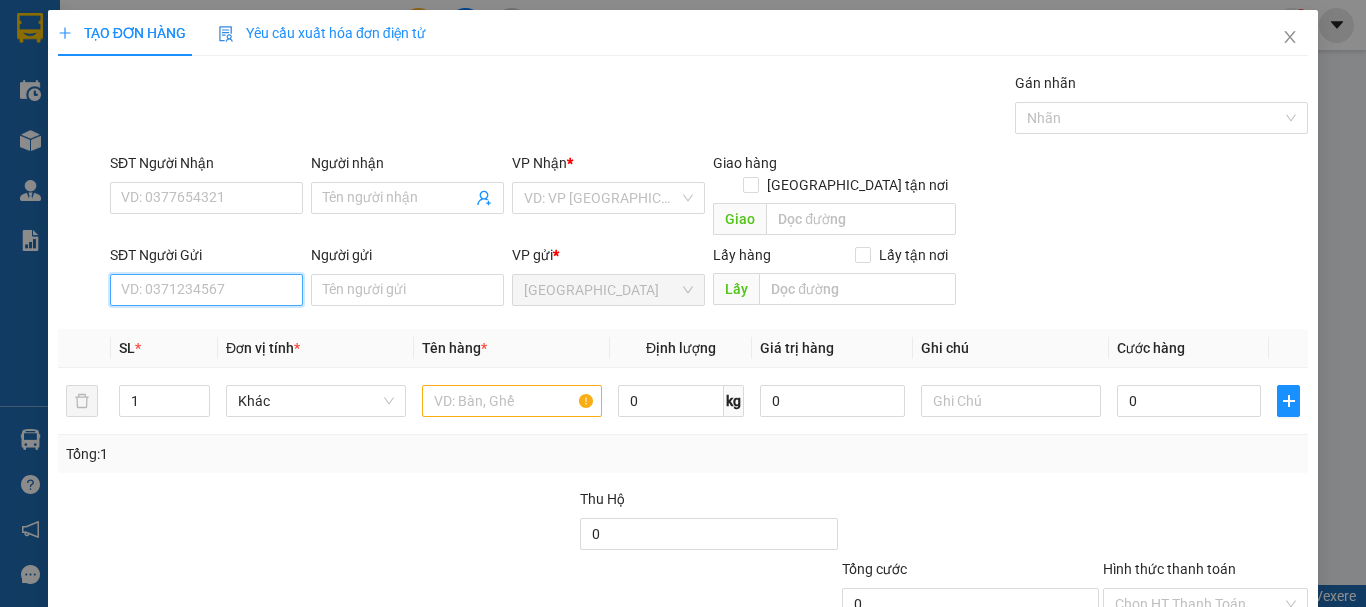 click on "SĐT Người Gửi" at bounding box center [206, 290] 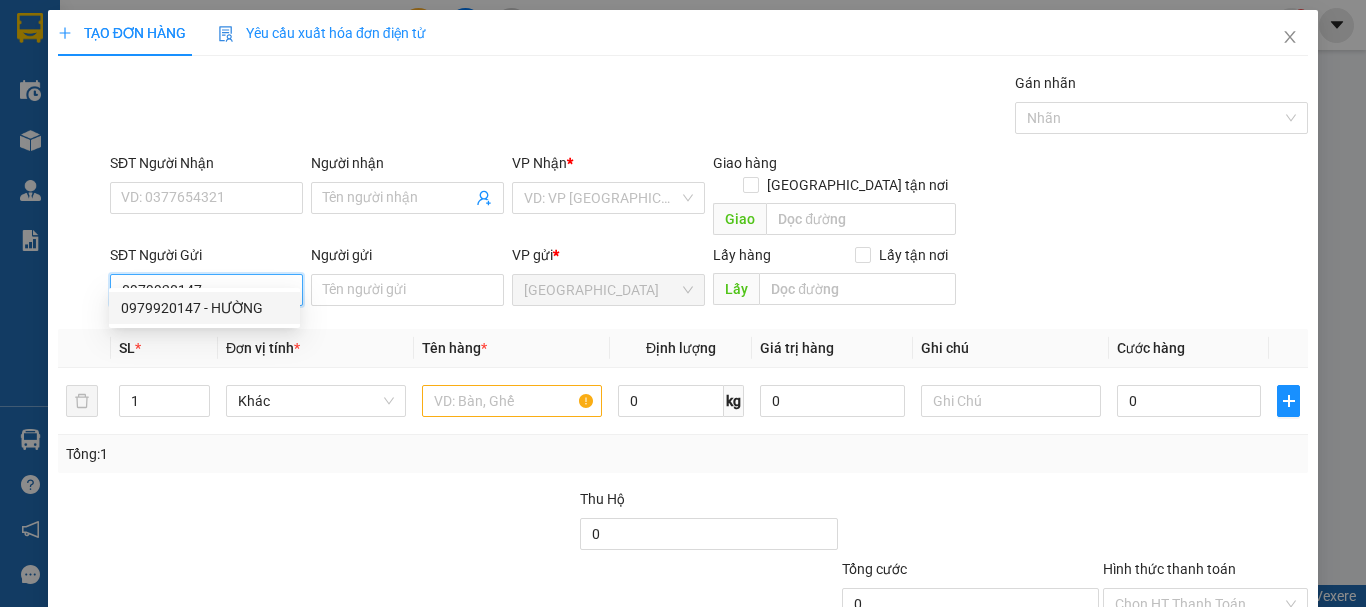 drag, startPoint x: 246, startPoint y: 310, endPoint x: 238, endPoint y: 295, distance: 17 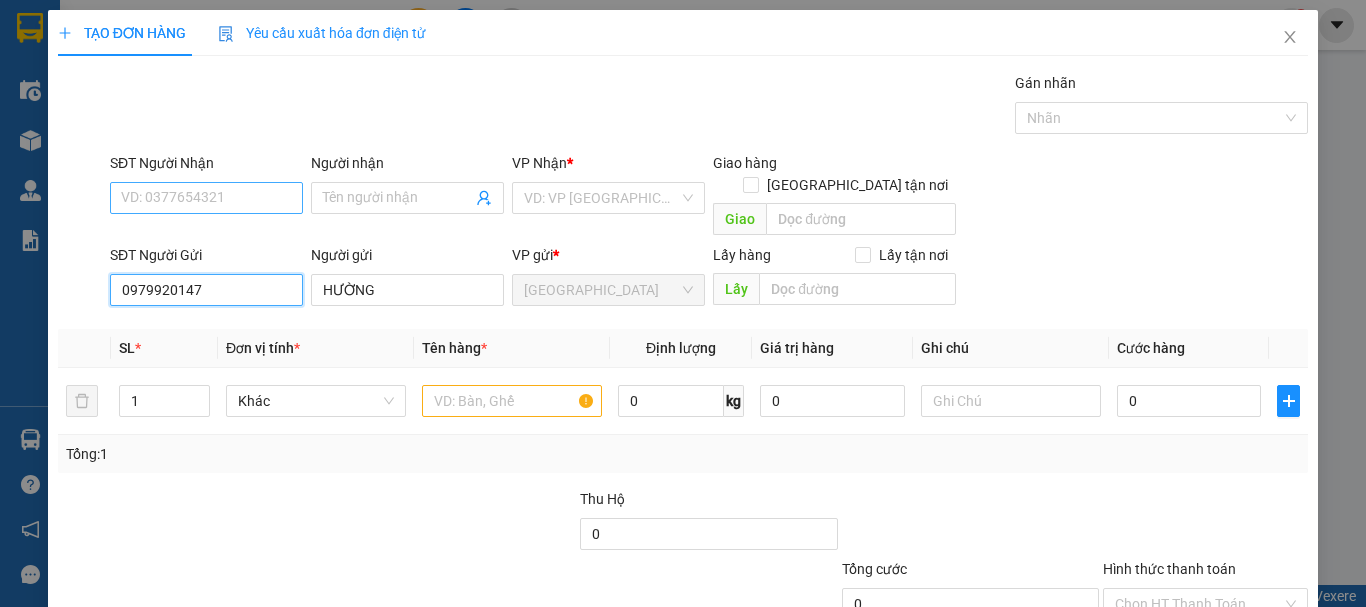 type on "0979920147" 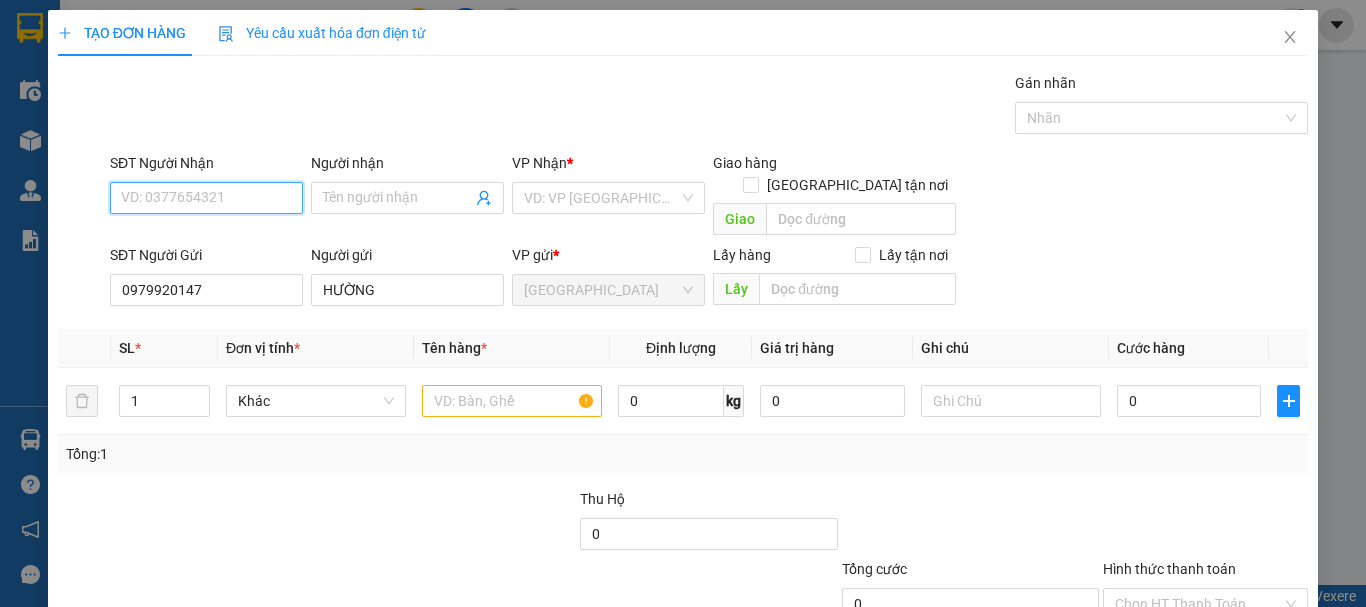 click on "SĐT Người Nhận" at bounding box center (206, 198) 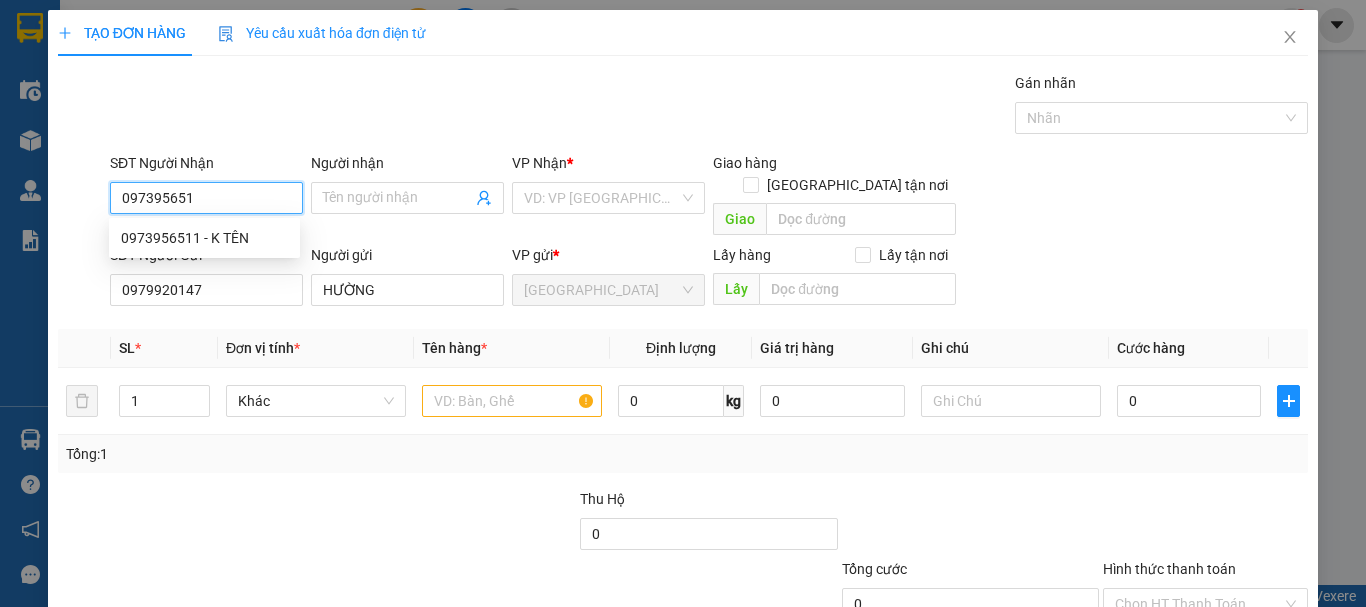 type on "0973956511" 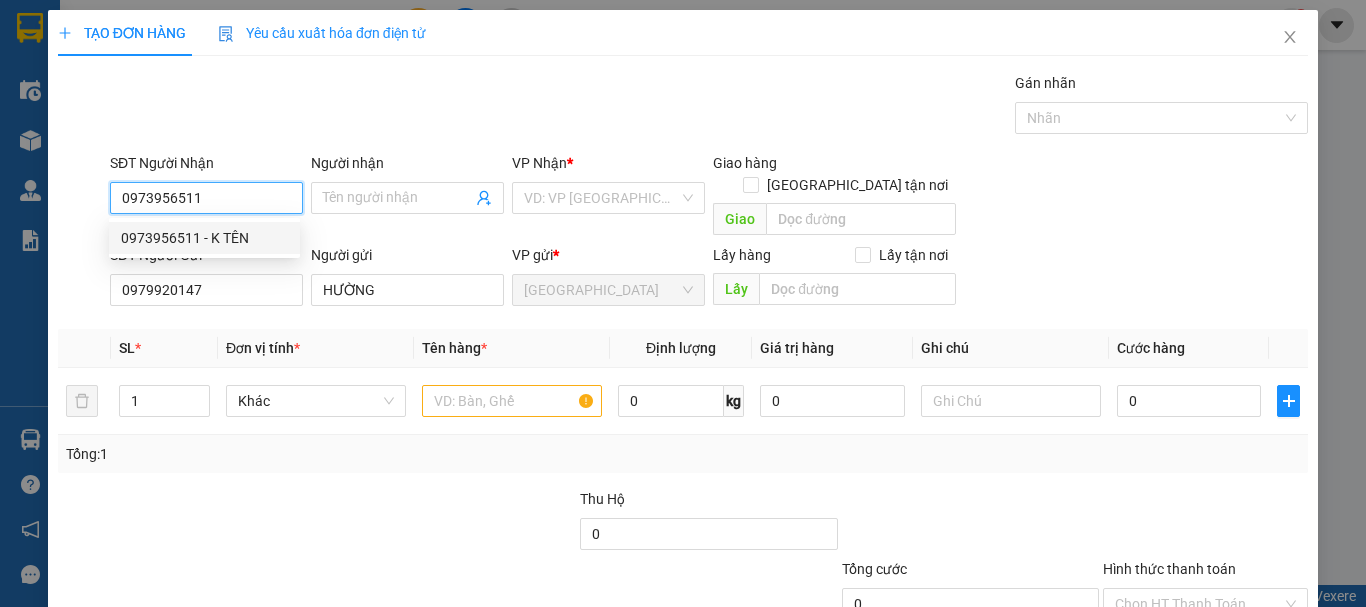click on "0973956511 - K TÊN" at bounding box center (204, 238) 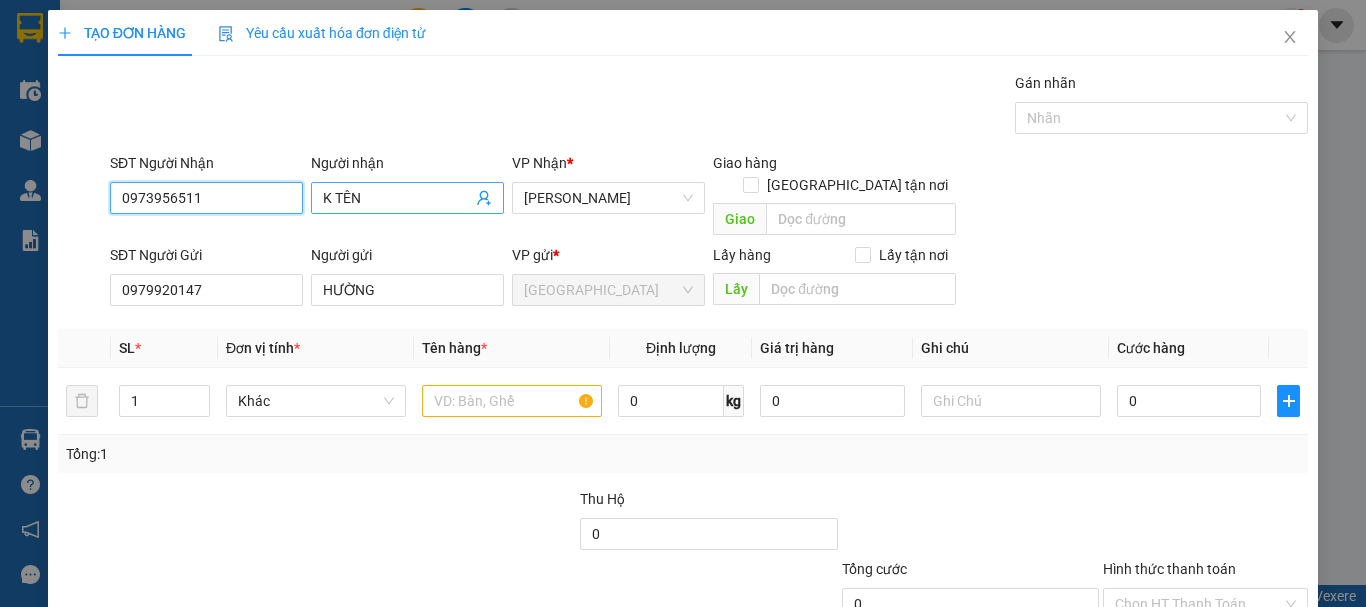 type on "0973956511" 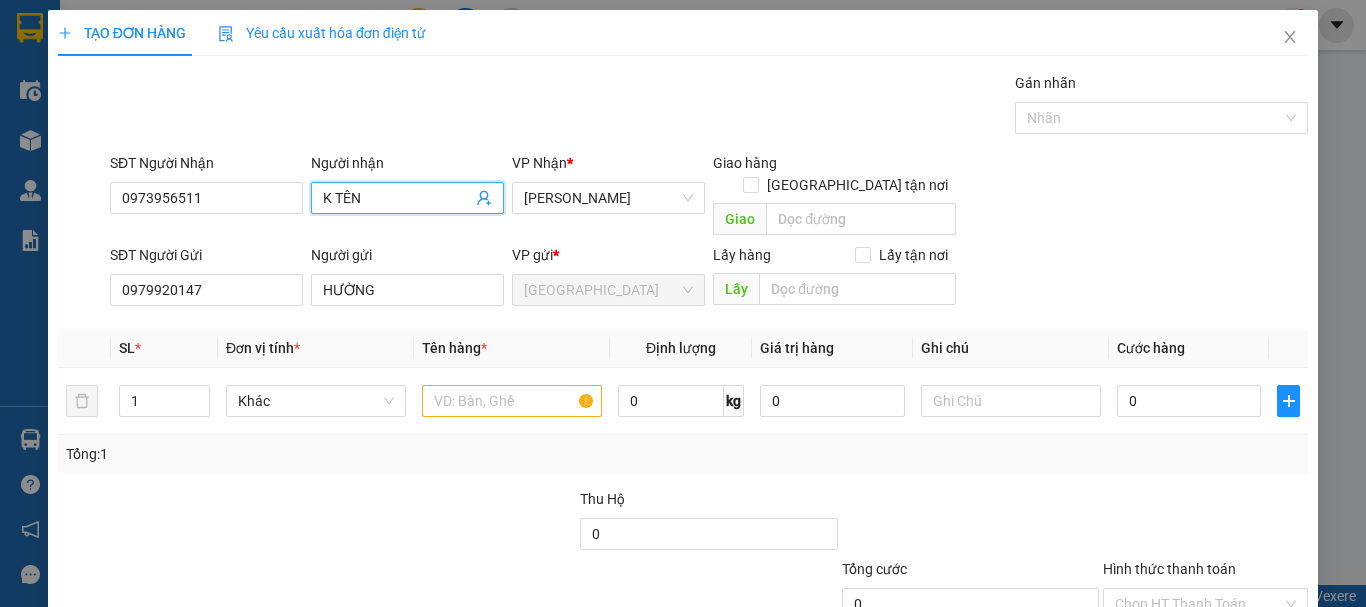drag, startPoint x: 390, startPoint y: 201, endPoint x: 328, endPoint y: 221, distance: 65.14599 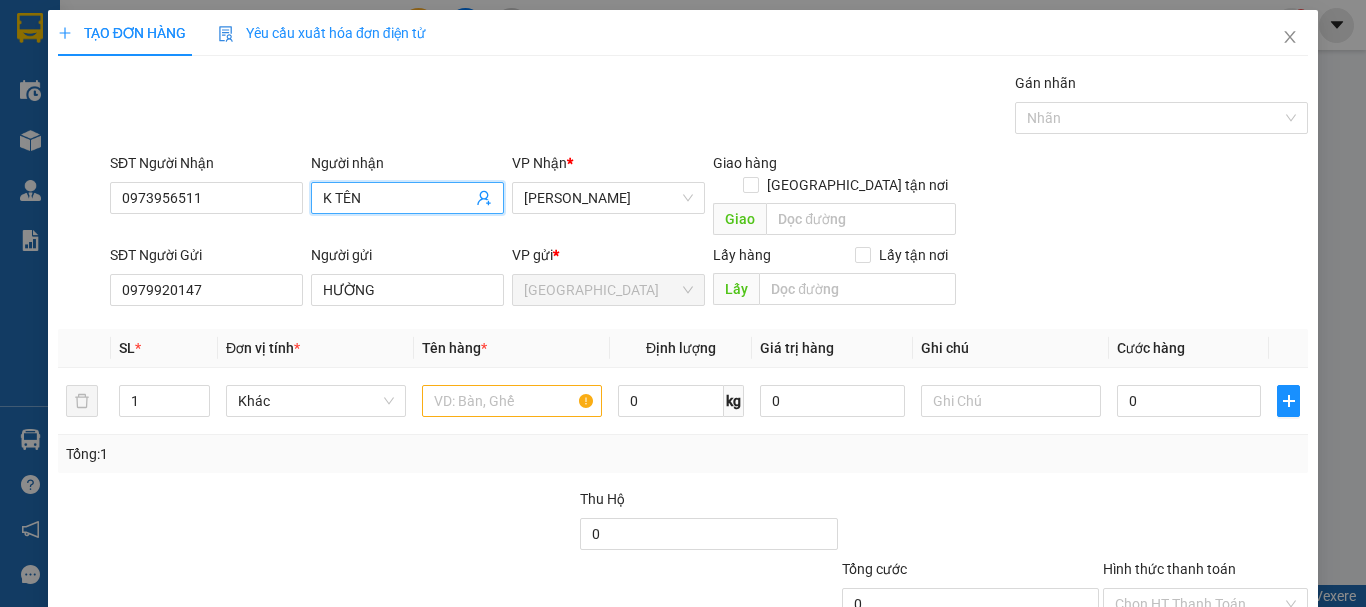 type on "K" 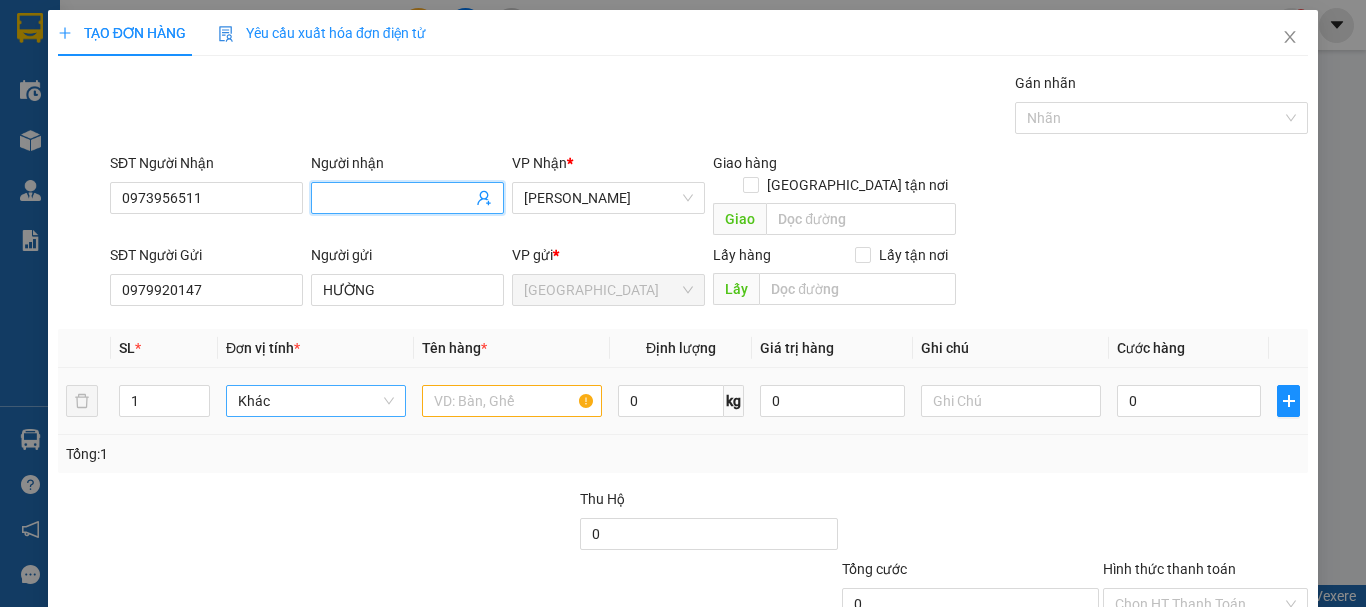 click on "Khác" at bounding box center [316, 401] 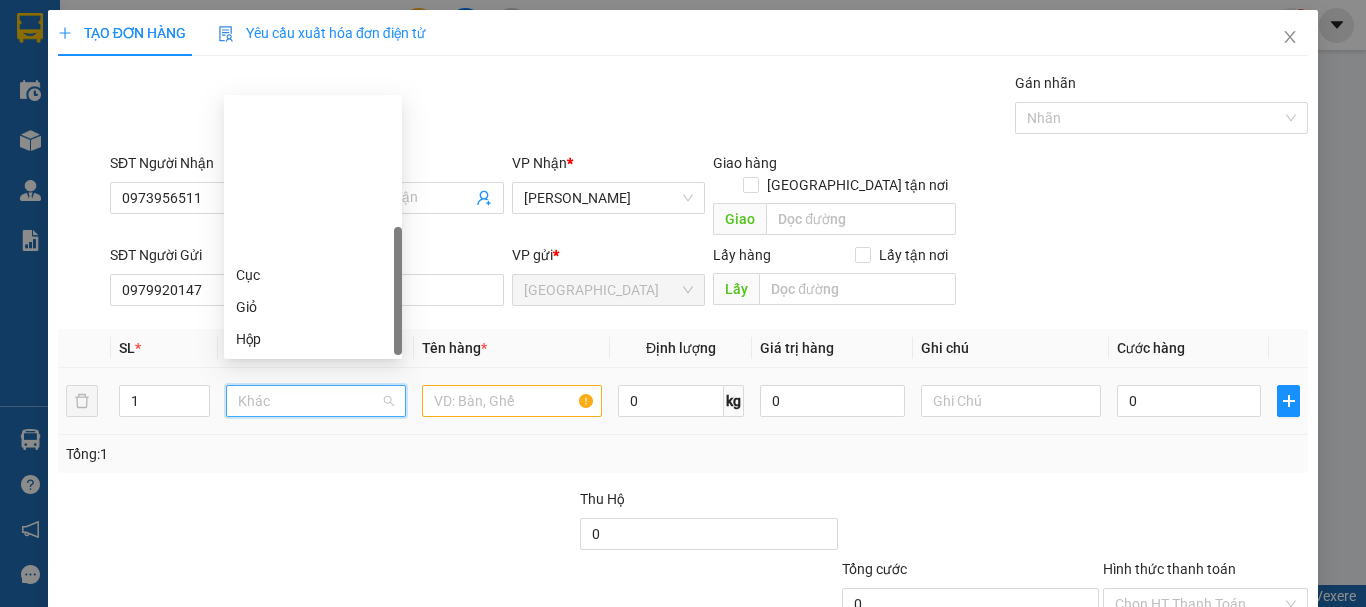 scroll, scrollTop: 192, scrollLeft: 0, axis: vertical 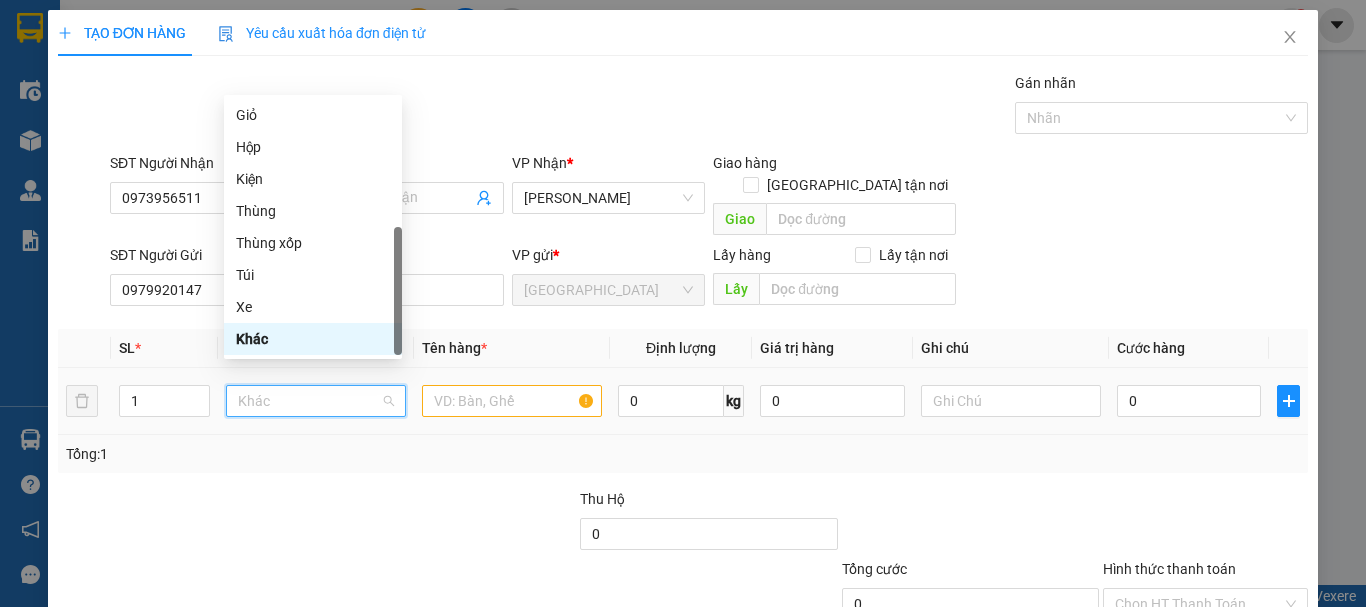 type on "T" 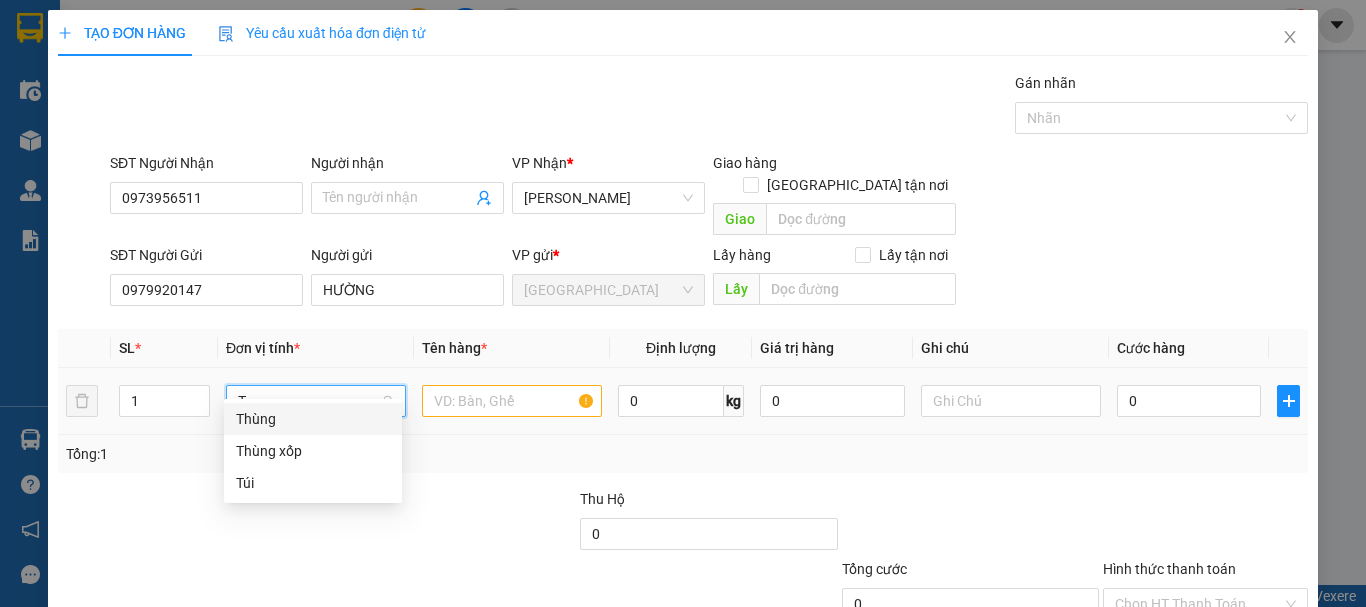 scroll, scrollTop: 0, scrollLeft: 0, axis: both 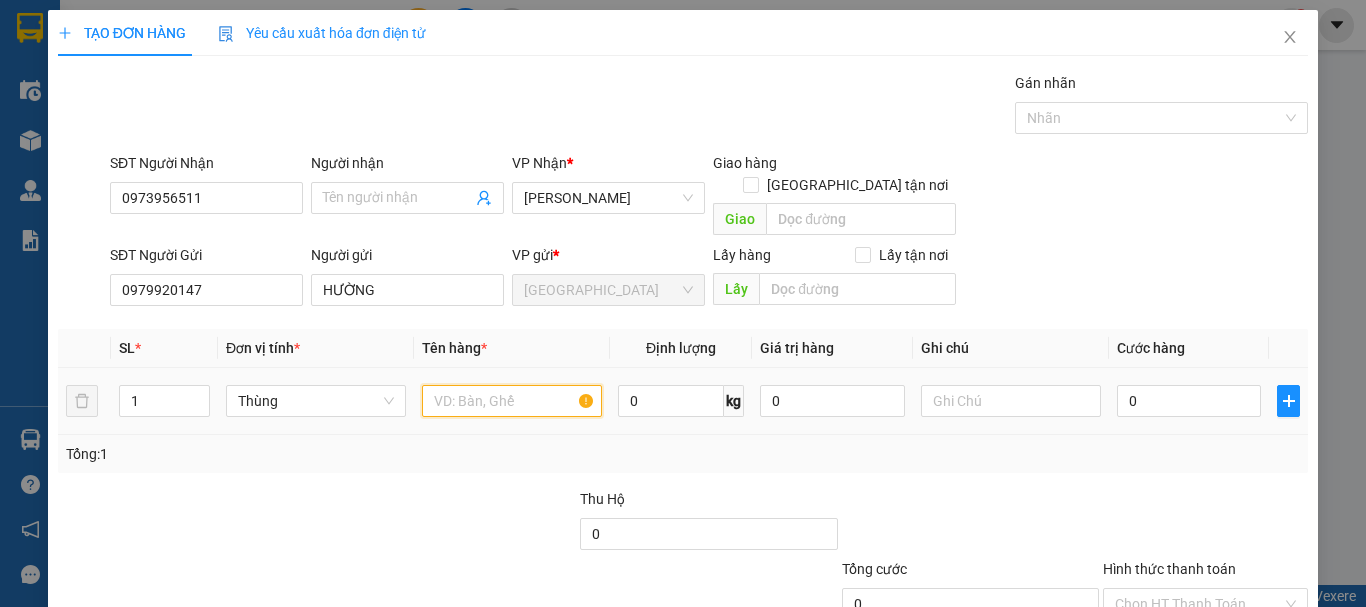 click at bounding box center [512, 401] 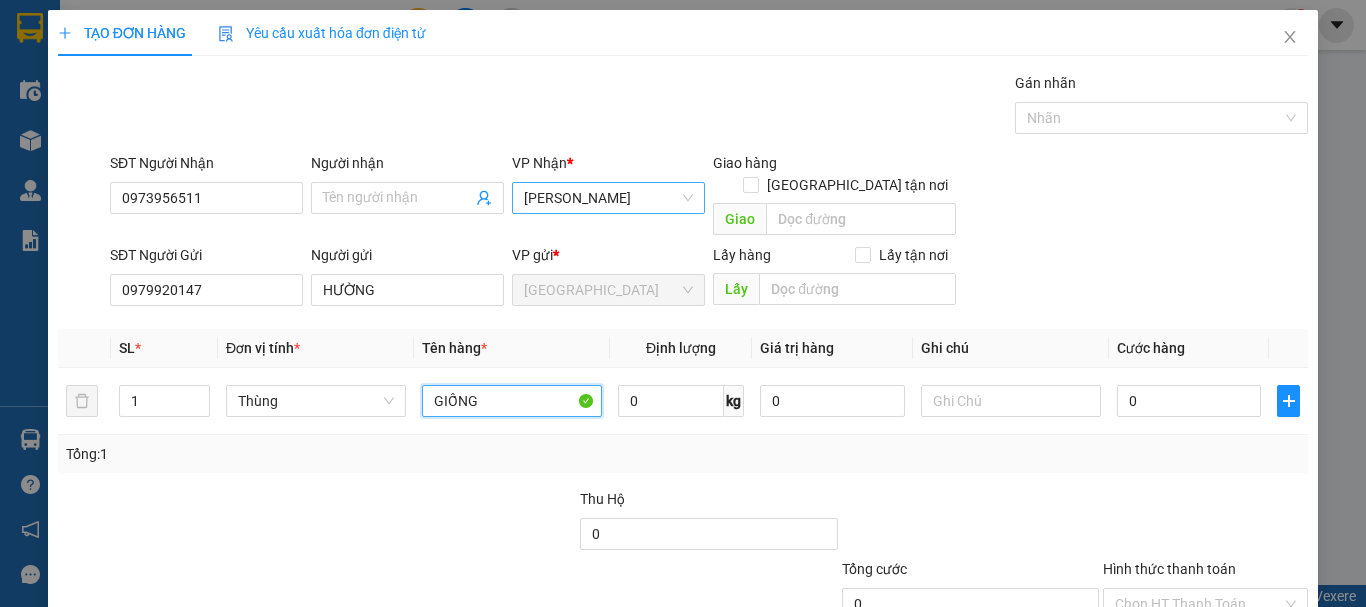 click on "Sa Huỳnh" at bounding box center [608, 198] 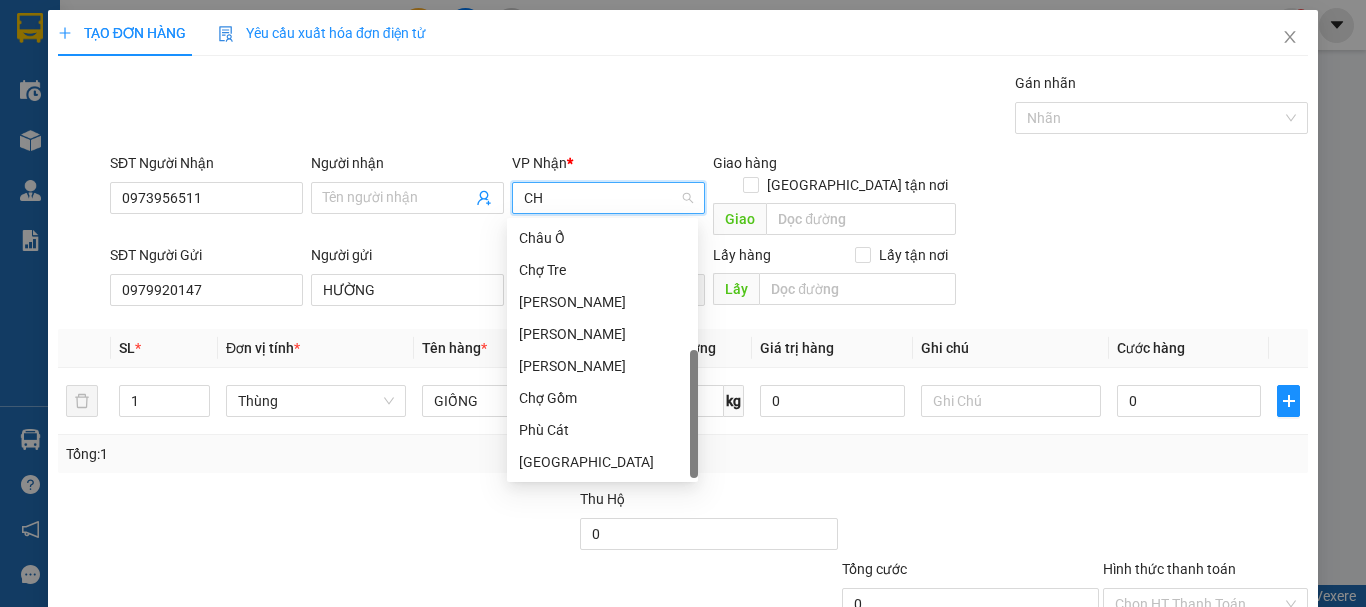 scroll, scrollTop: 0, scrollLeft: 0, axis: both 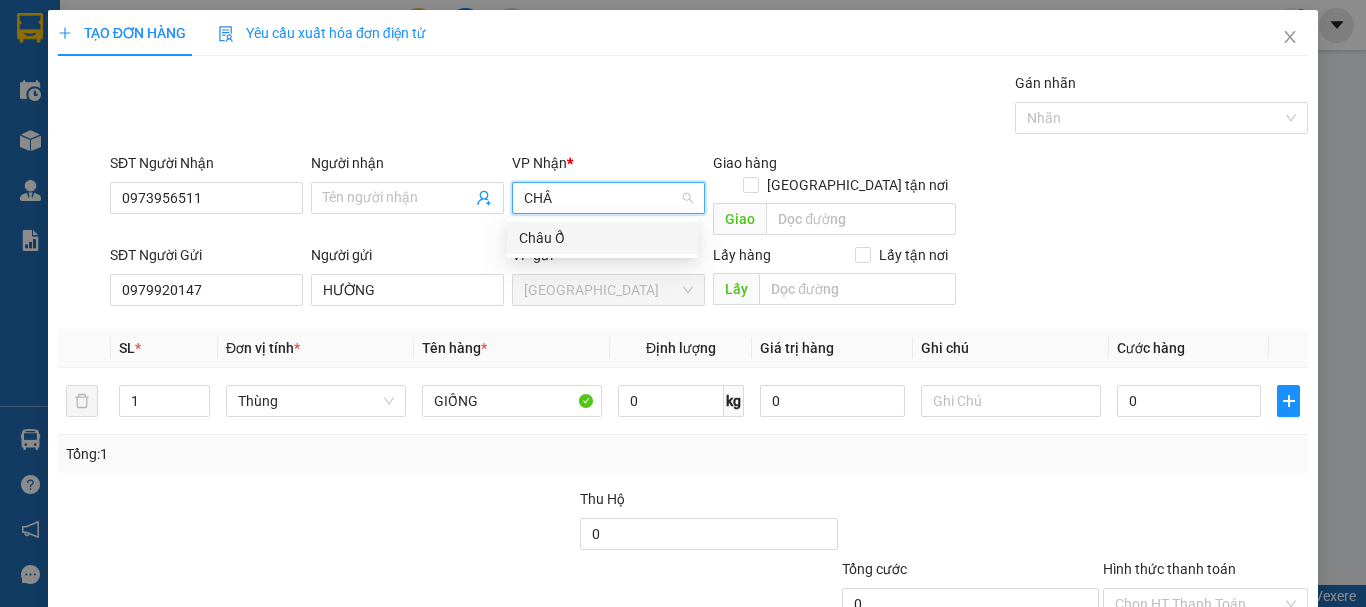 type on "CHÂU" 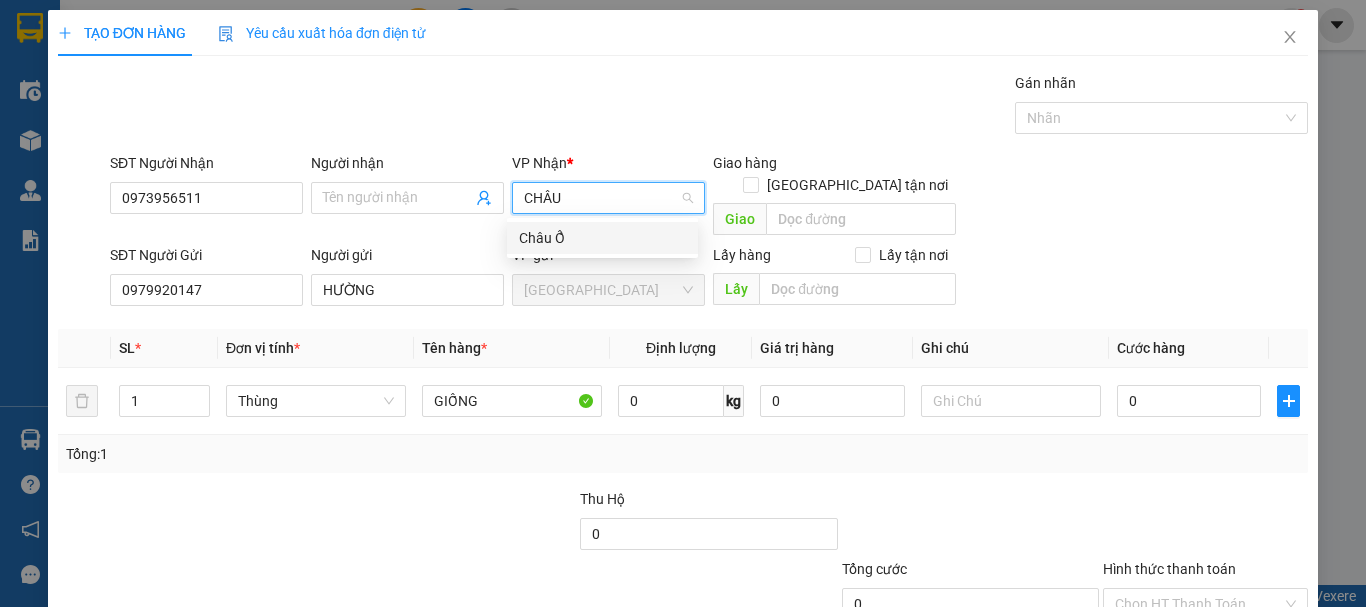 click on "Châu Ổ" at bounding box center (602, 238) 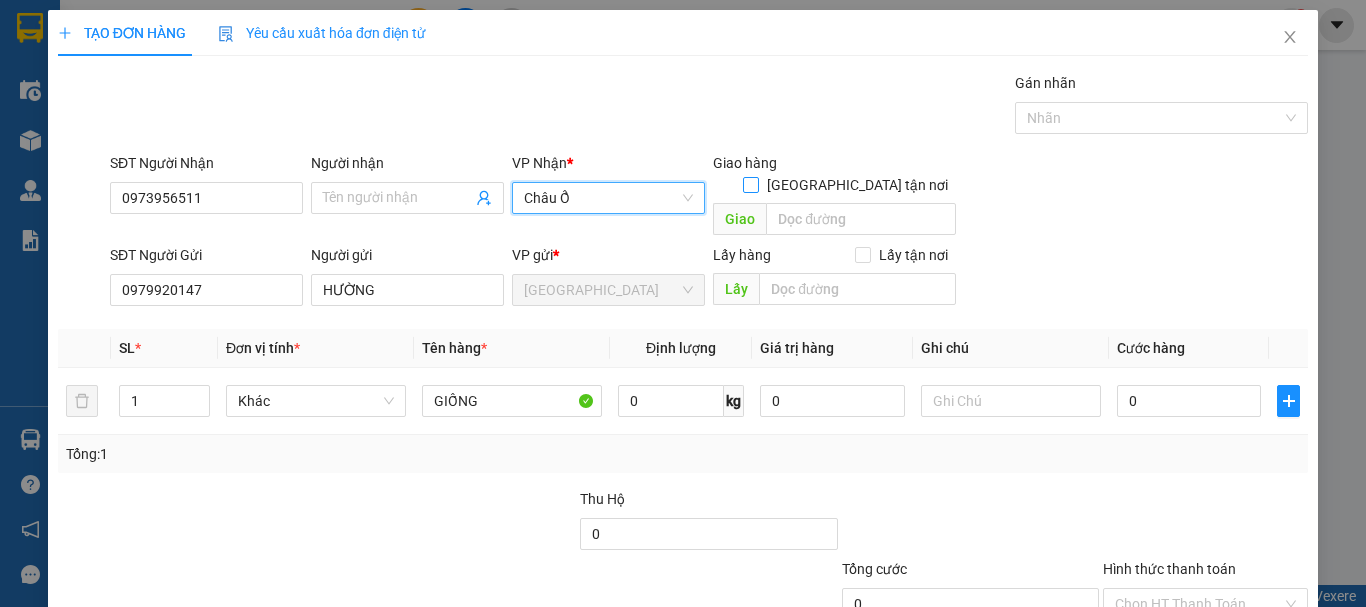 click on "[GEOGRAPHIC_DATA][PERSON_NAME] nơi" at bounding box center (750, 184) 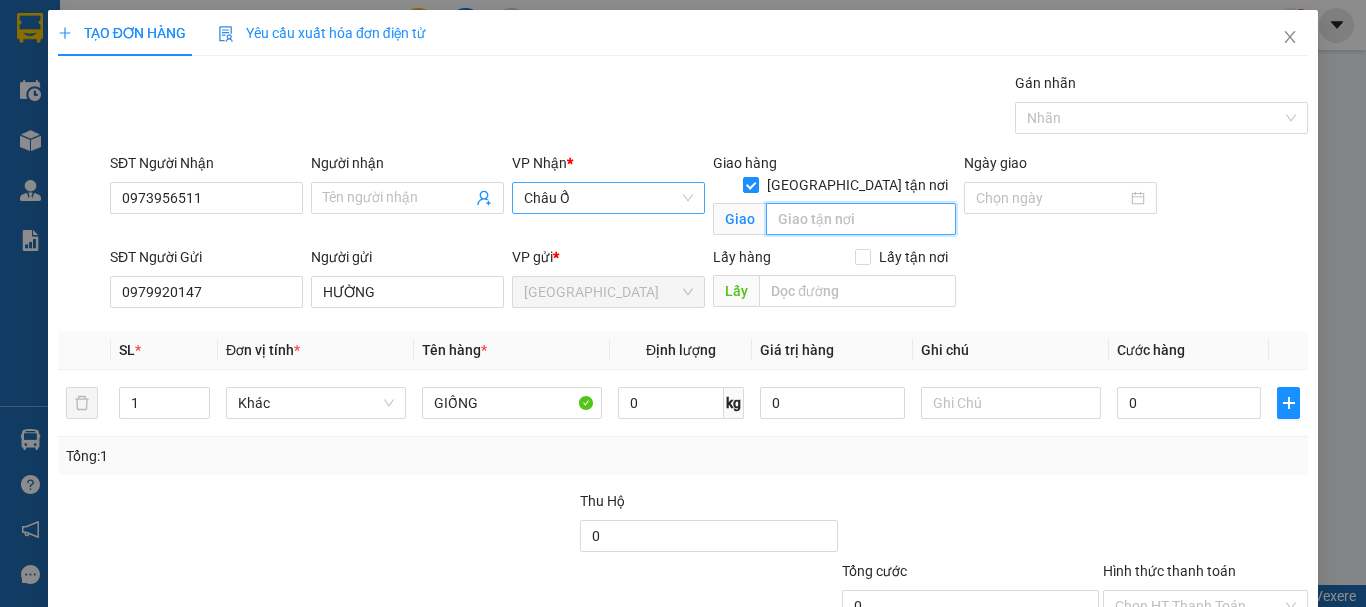 click at bounding box center [861, 219] 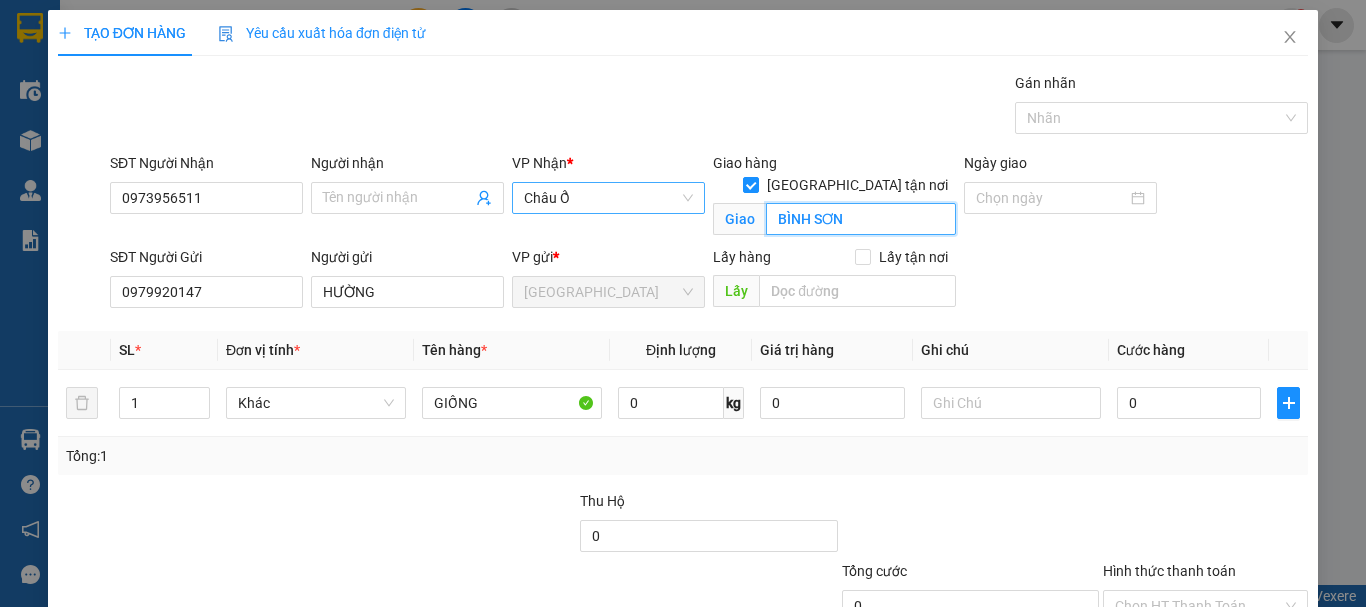 click on "Châu Ổ" at bounding box center [608, 198] 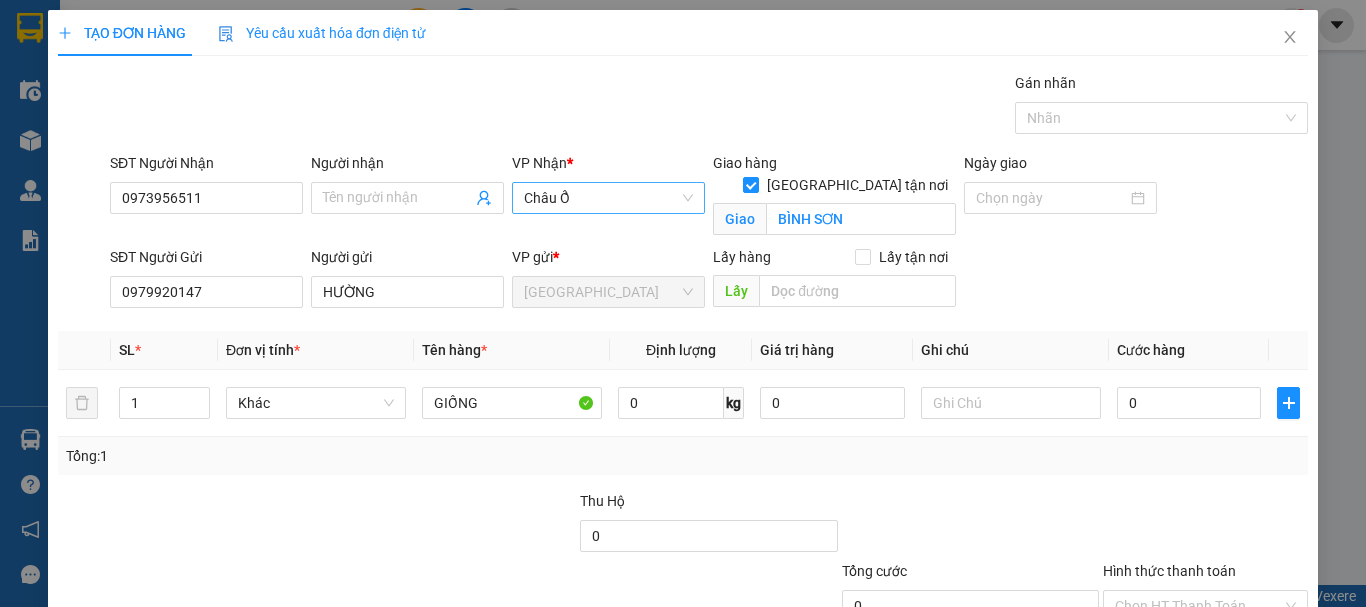 scroll, scrollTop: 224, scrollLeft: 0, axis: vertical 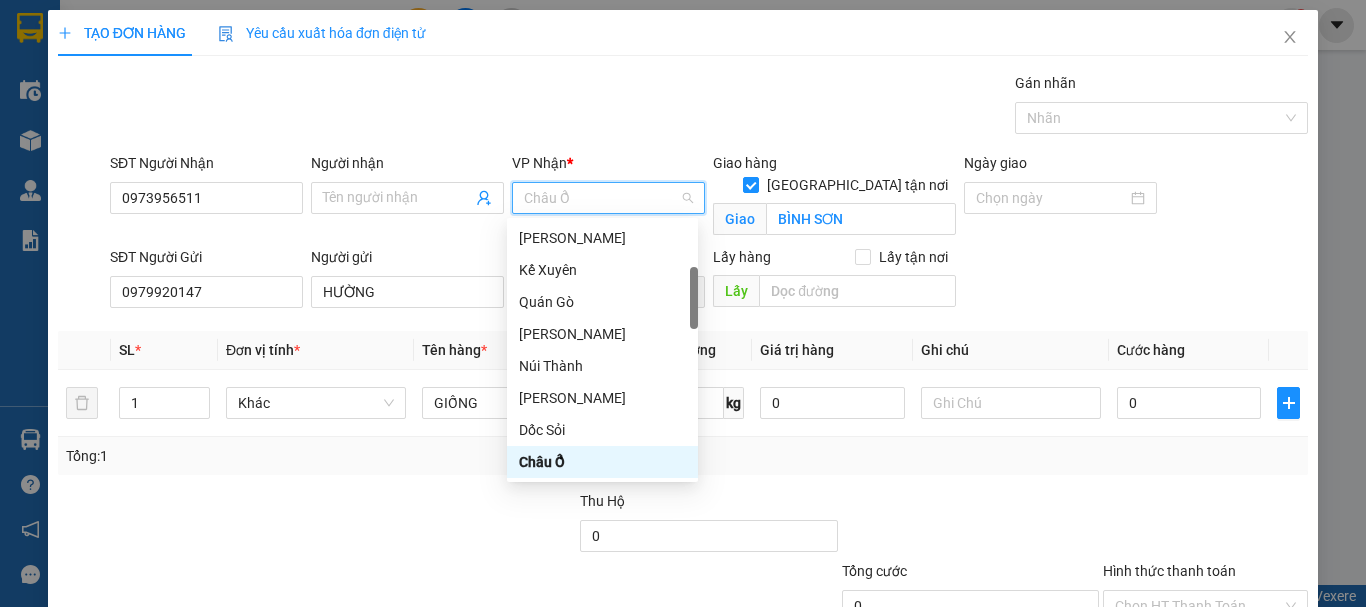 type on "B" 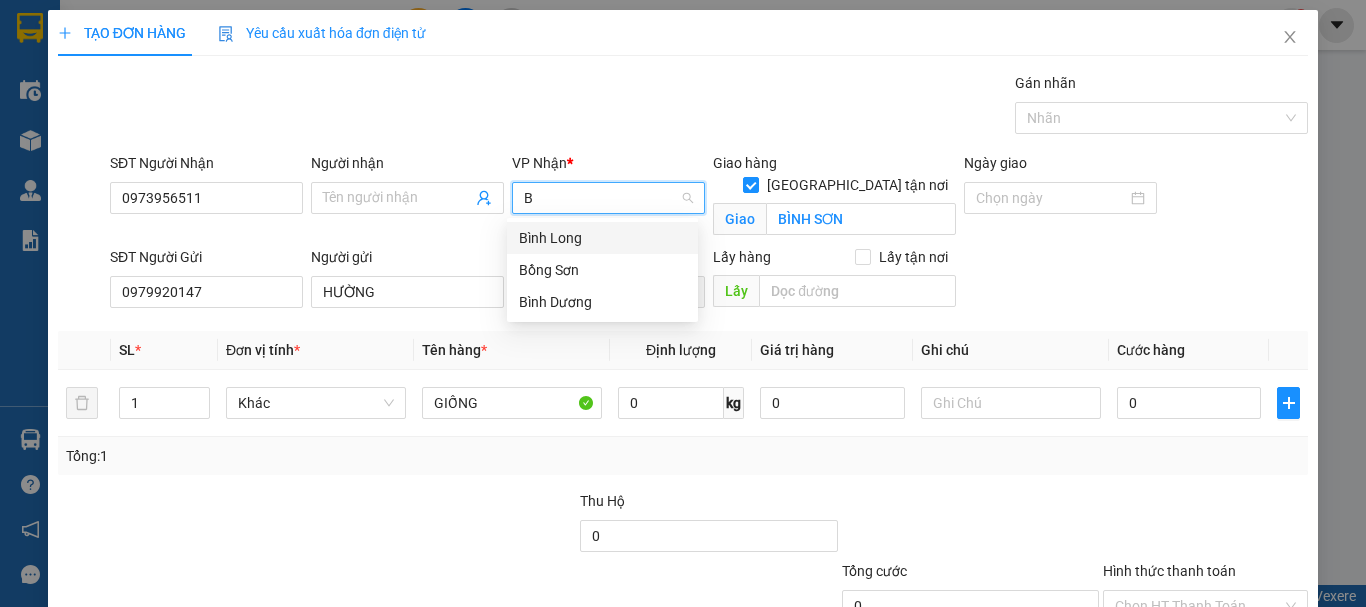 scroll, scrollTop: 0, scrollLeft: 0, axis: both 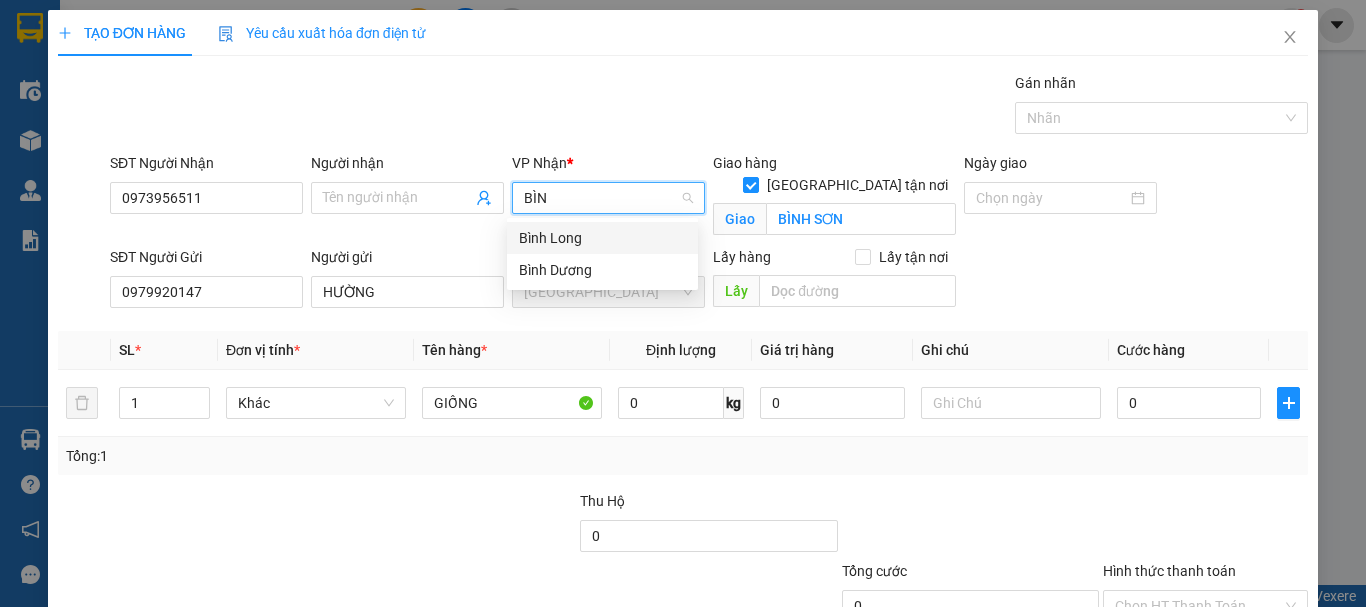 type on "BÌNH" 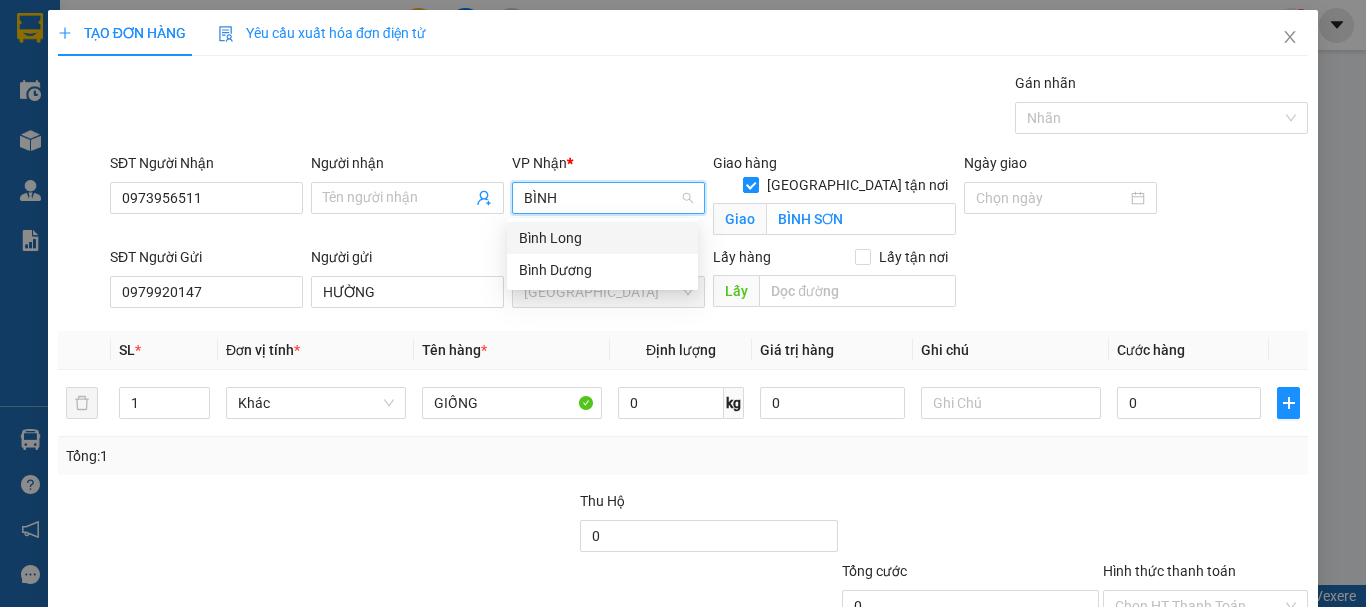 type 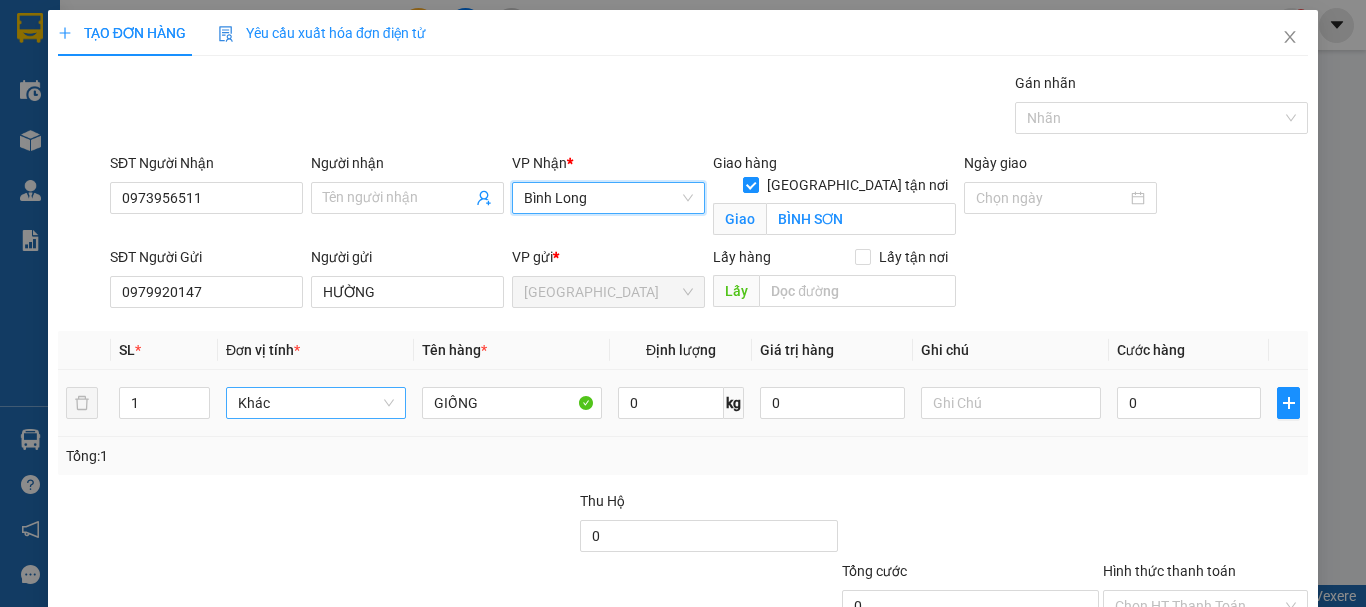 click on "Khác" at bounding box center [316, 403] 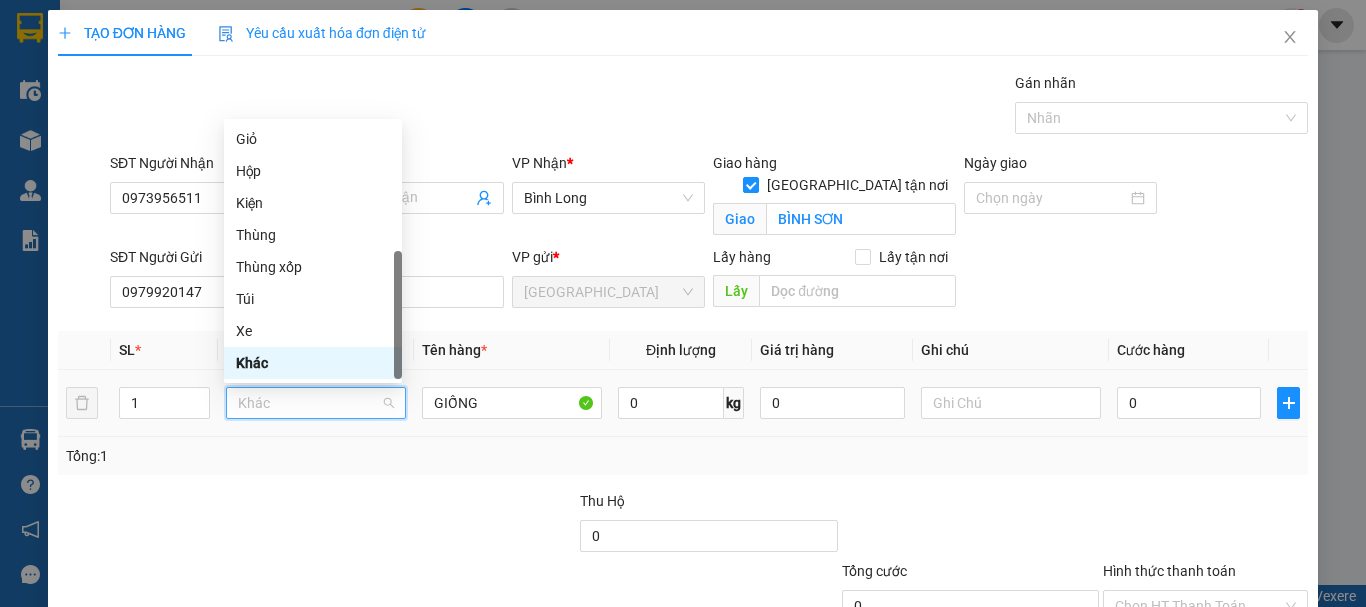type on "T" 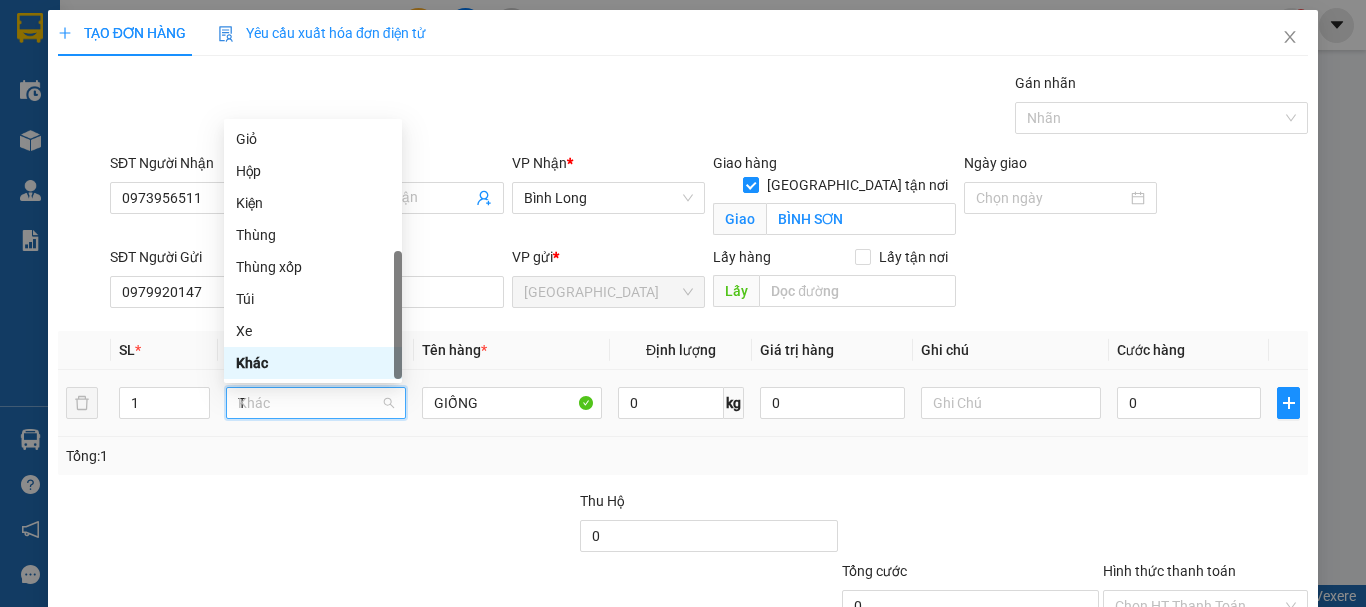 scroll, scrollTop: 0, scrollLeft: 0, axis: both 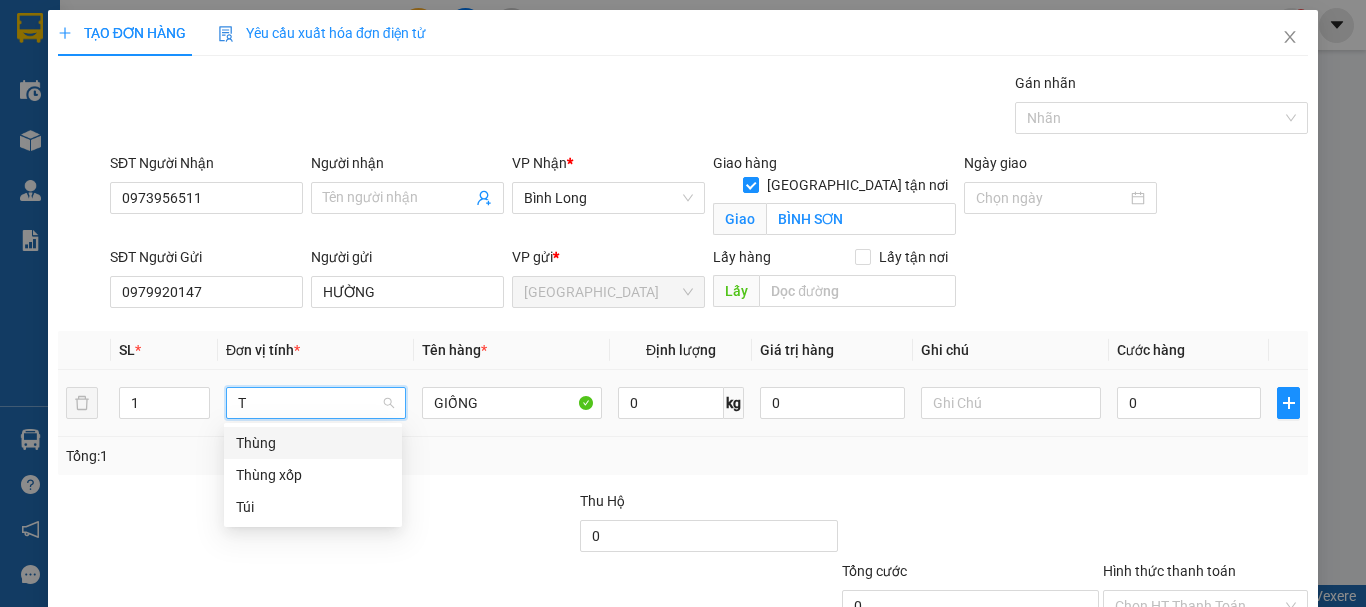 click on "Thùng" at bounding box center [313, 443] 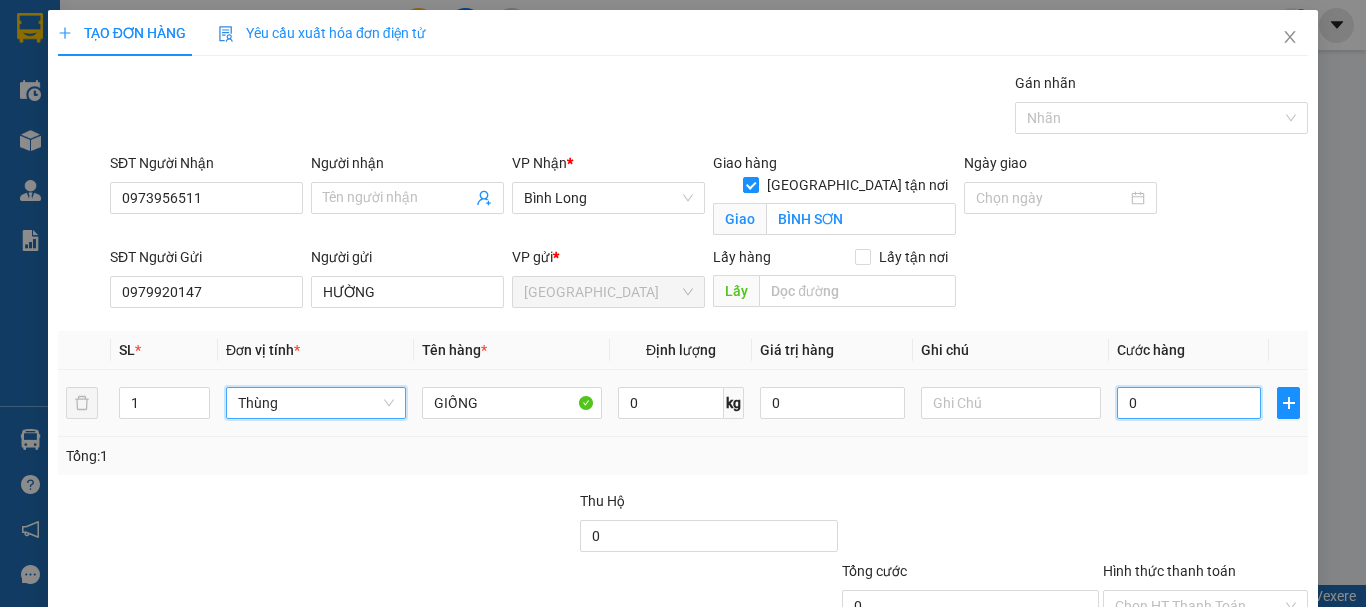 click on "0" at bounding box center (1189, 403) 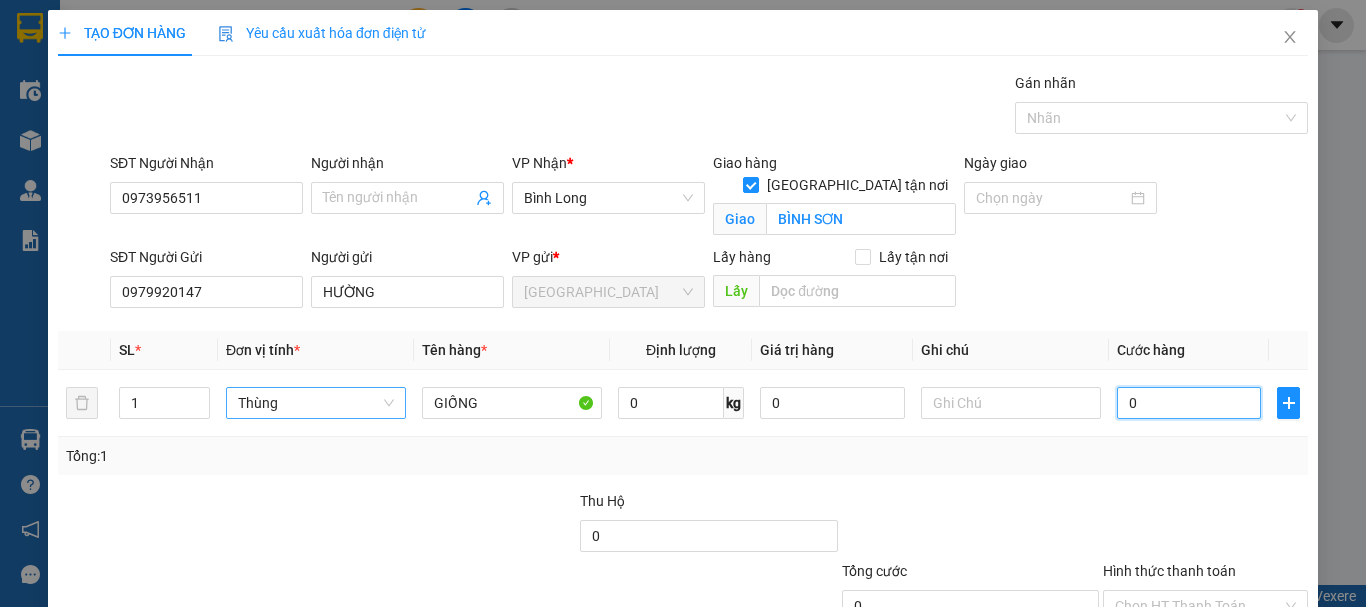 type on "5" 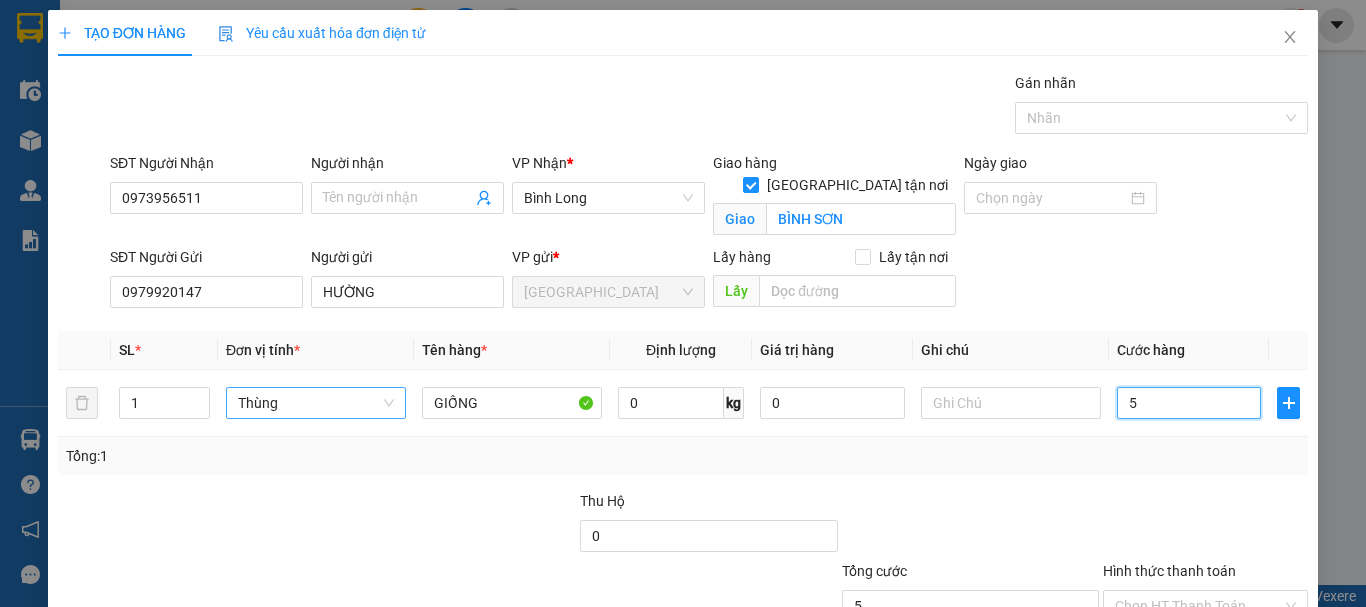type on "50" 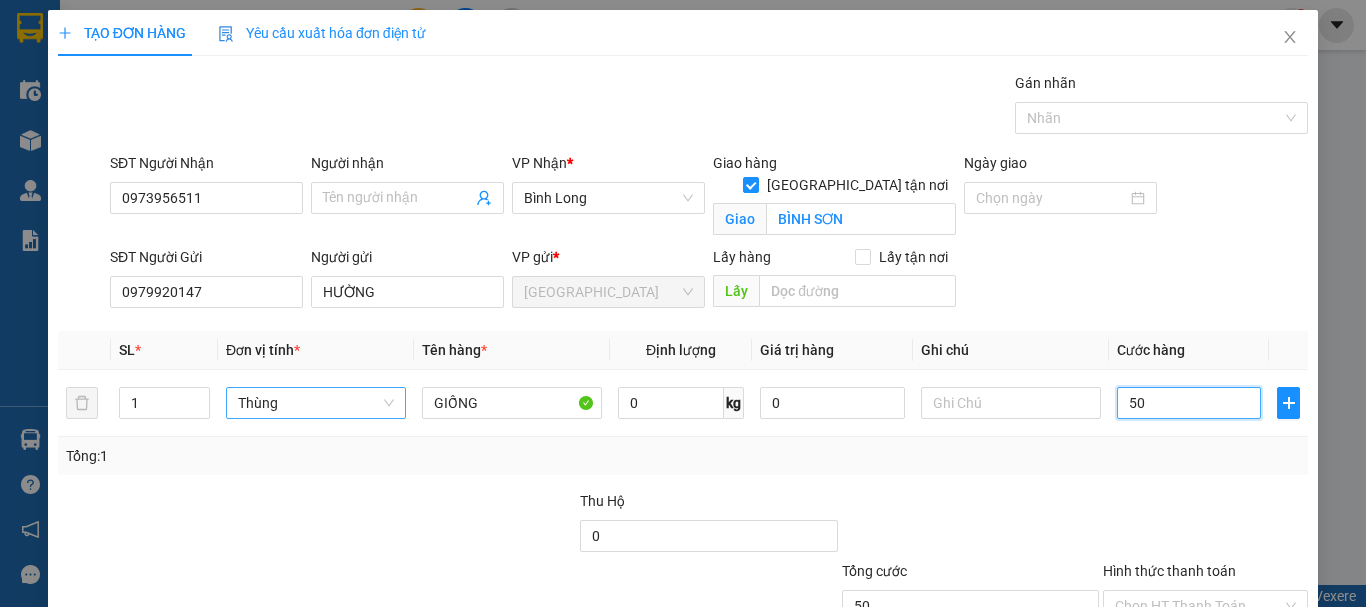 type on "5" 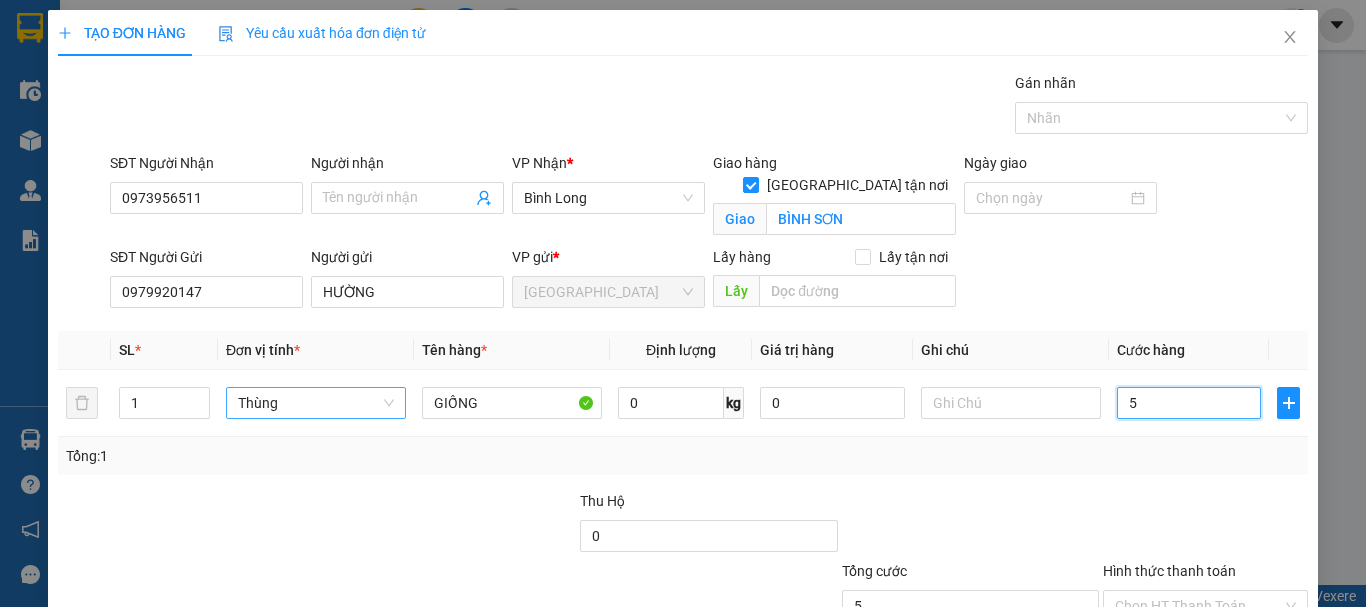 type on "0" 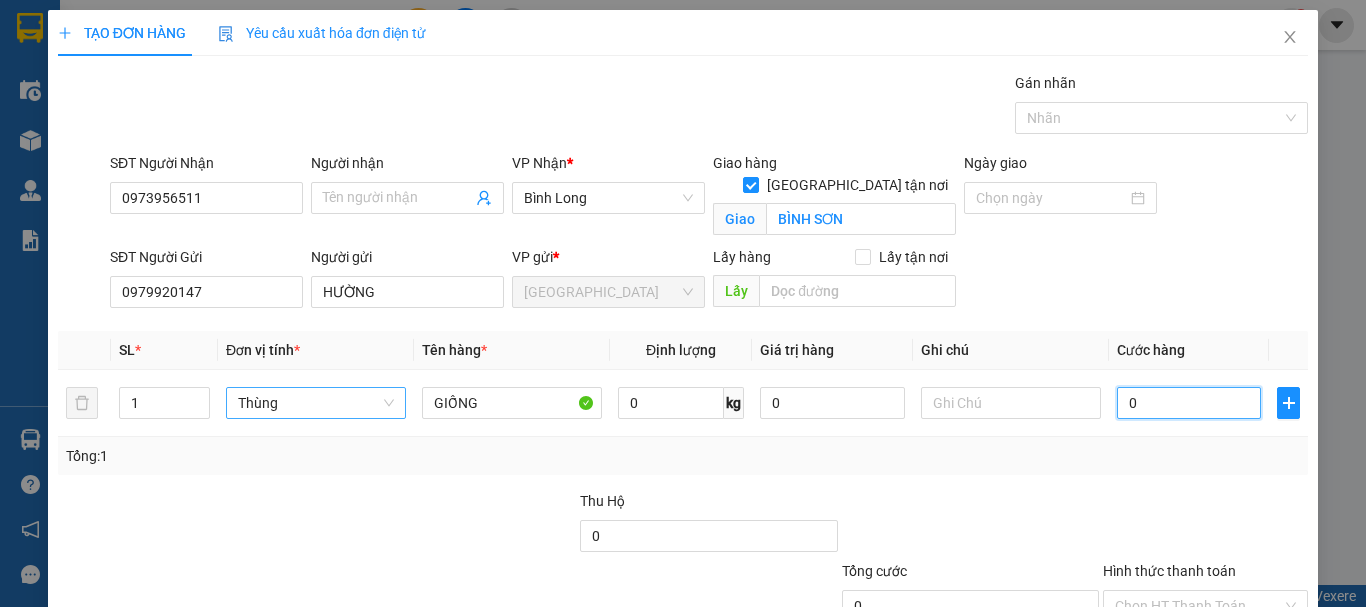 type on "04" 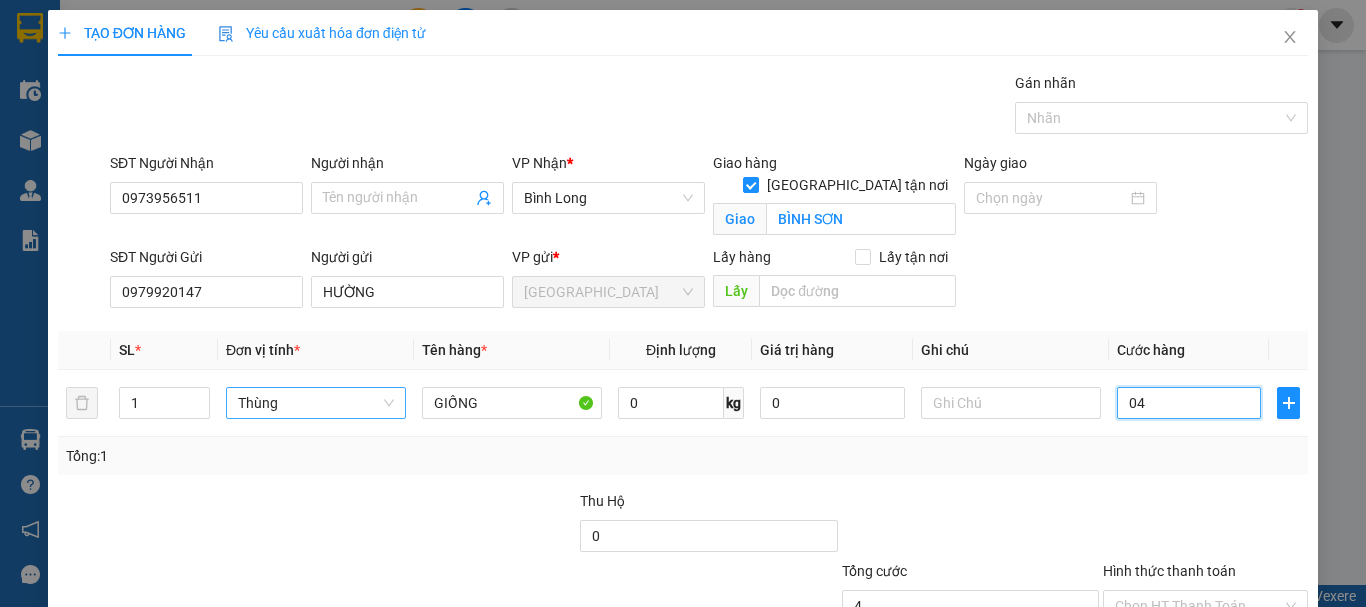 type on "040" 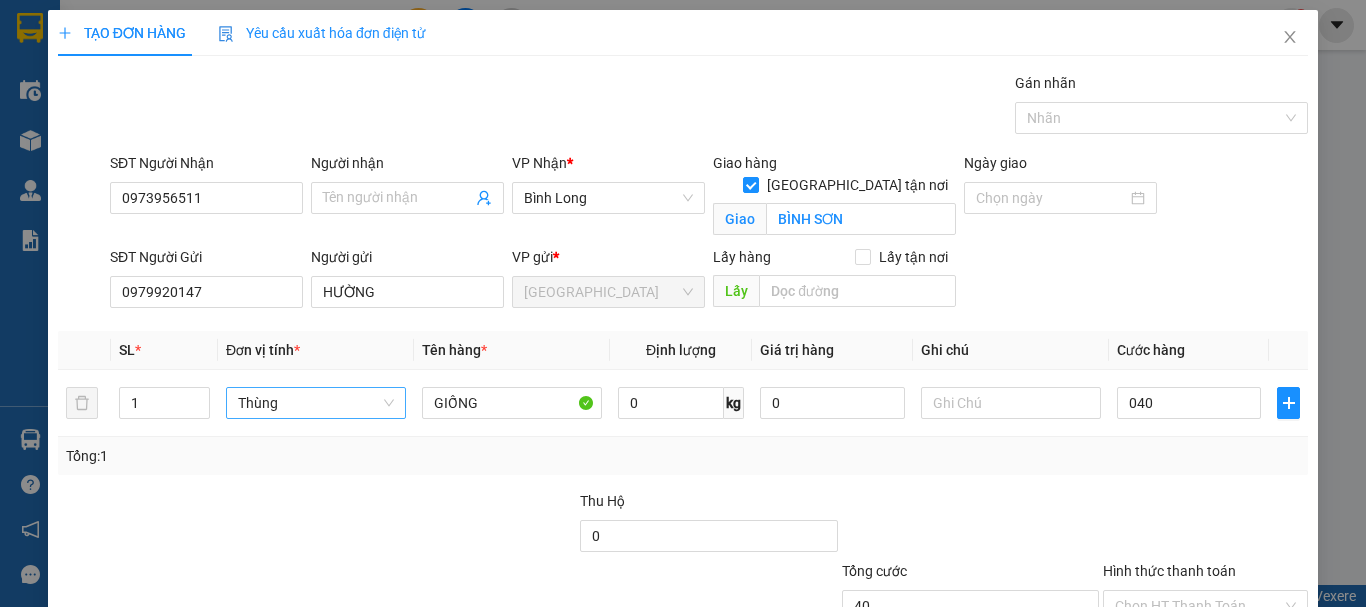 type on "40.000" 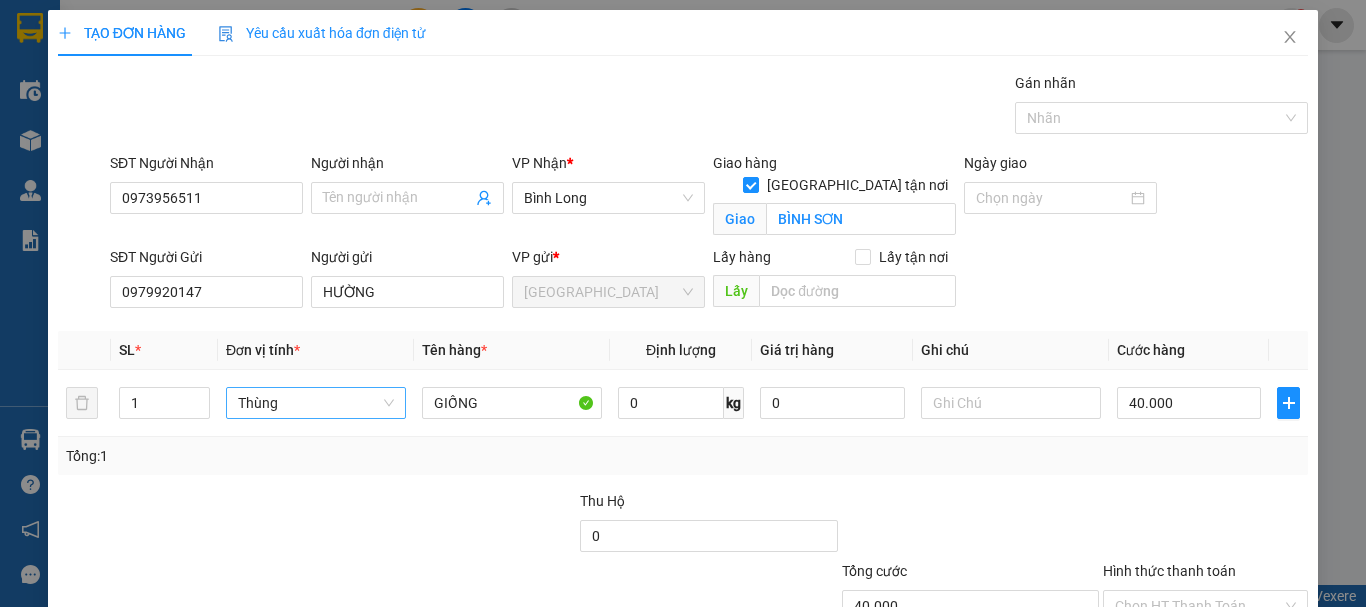 click on "Tổng:  1" at bounding box center [683, 456] 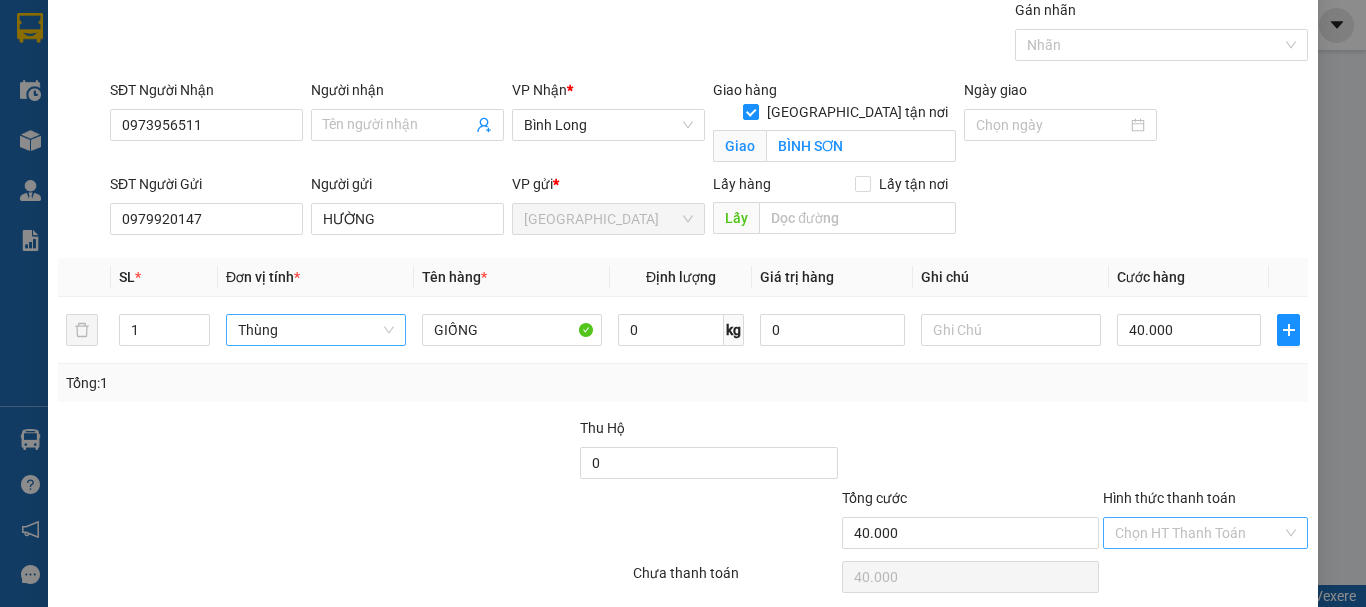 scroll, scrollTop: 149, scrollLeft: 0, axis: vertical 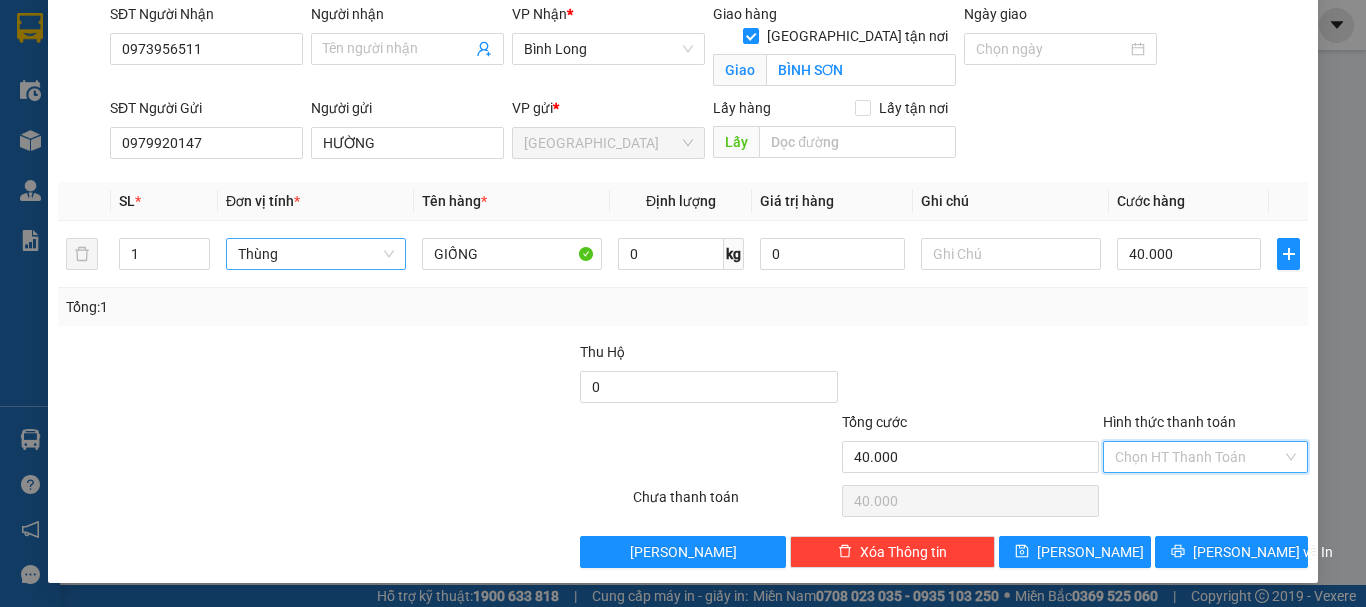click on "Hình thức thanh toán" at bounding box center (1198, 457) 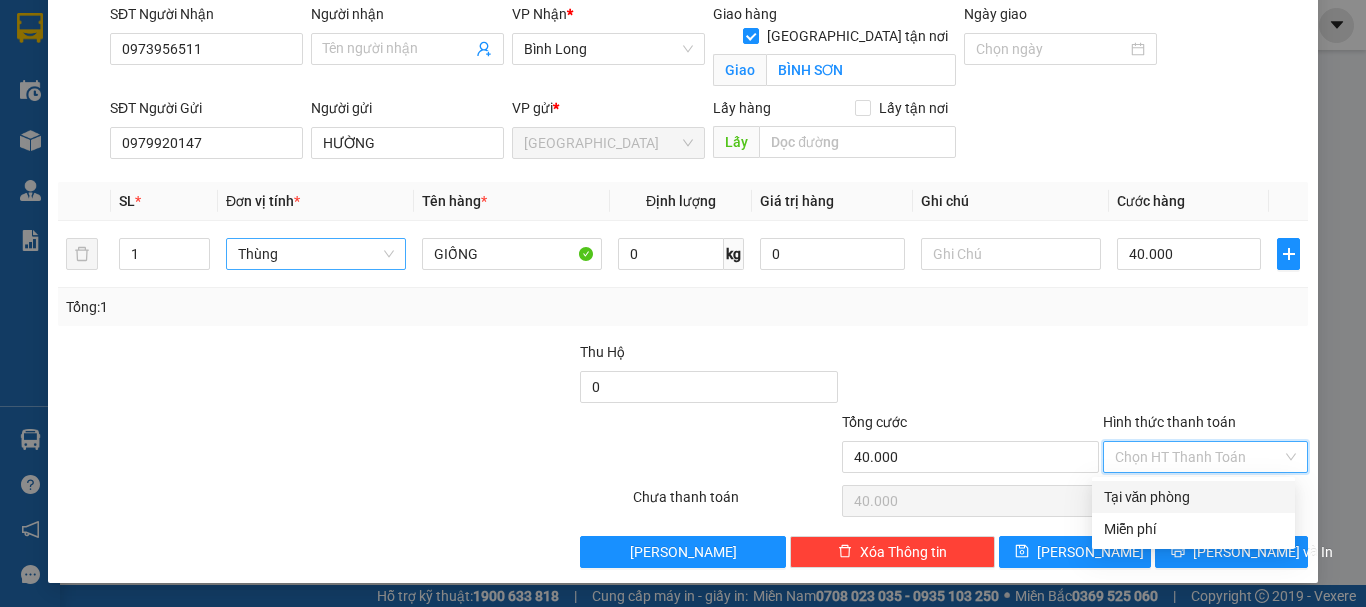 click on "Tại văn phòng" at bounding box center (1193, 497) 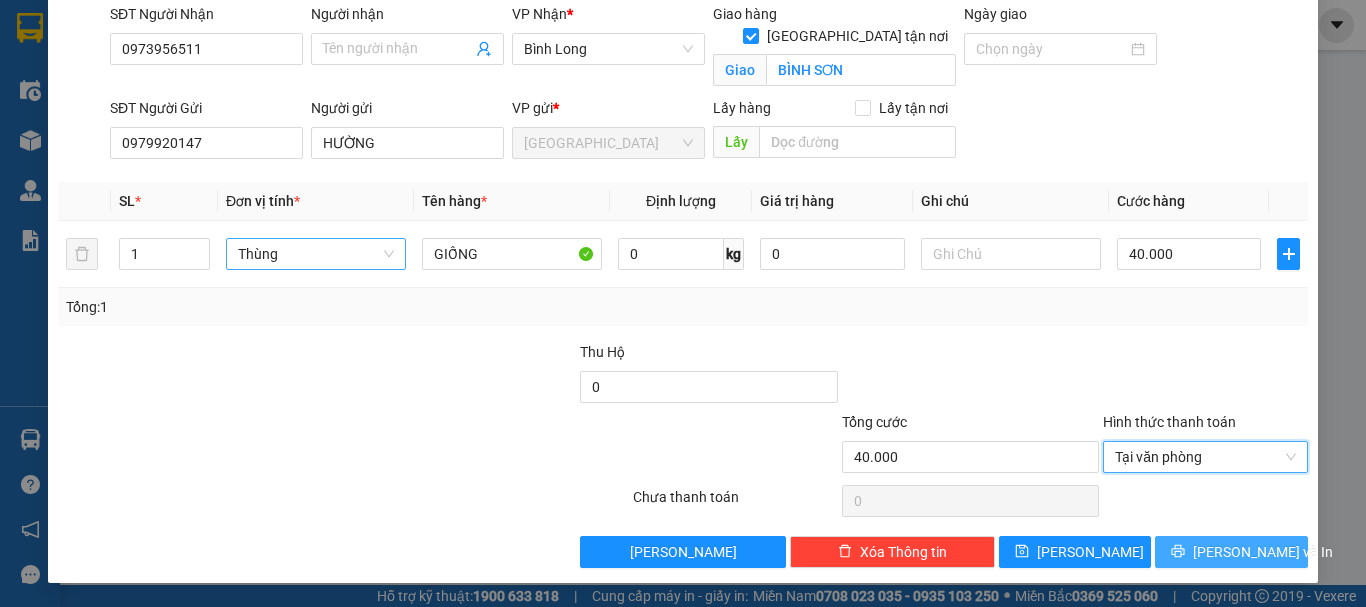 click on "[PERSON_NAME] và In" at bounding box center [1263, 552] 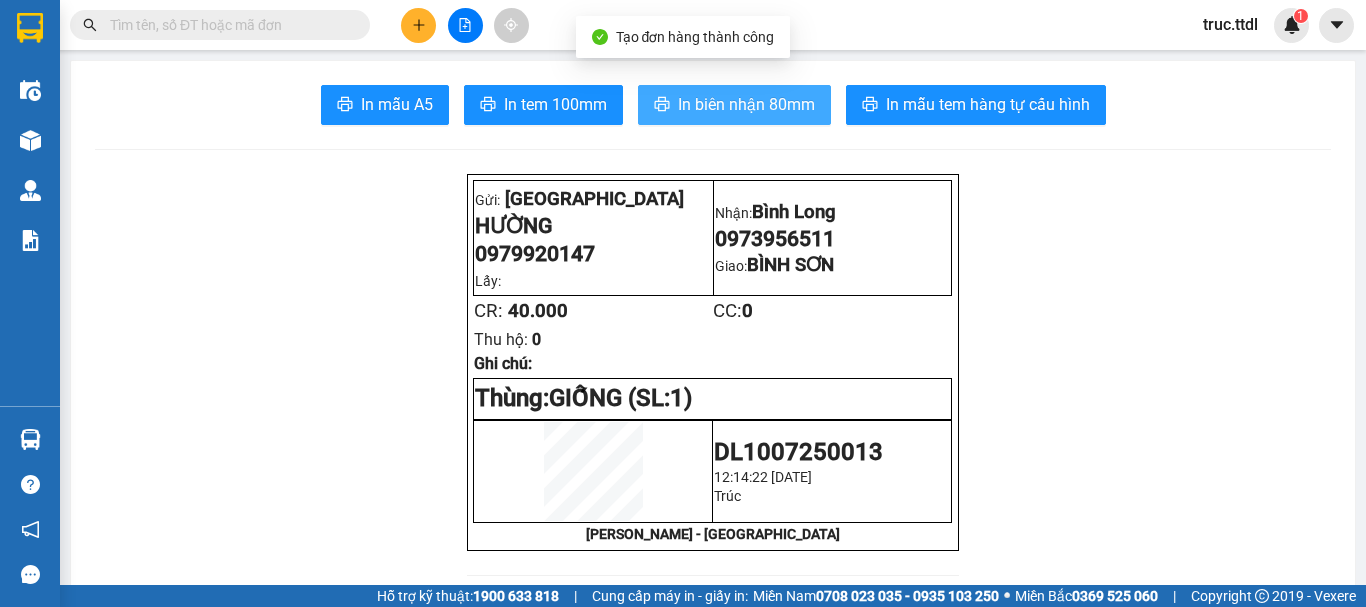 click on "In biên nhận 80mm" at bounding box center (746, 104) 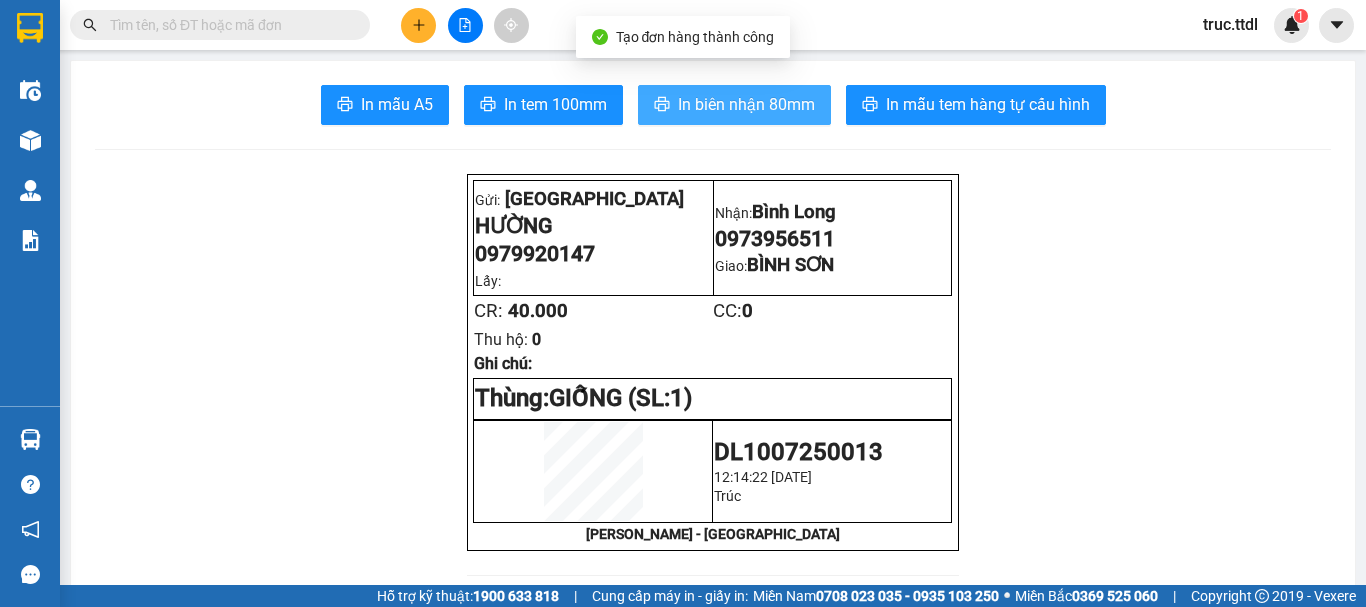 scroll, scrollTop: 0, scrollLeft: 0, axis: both 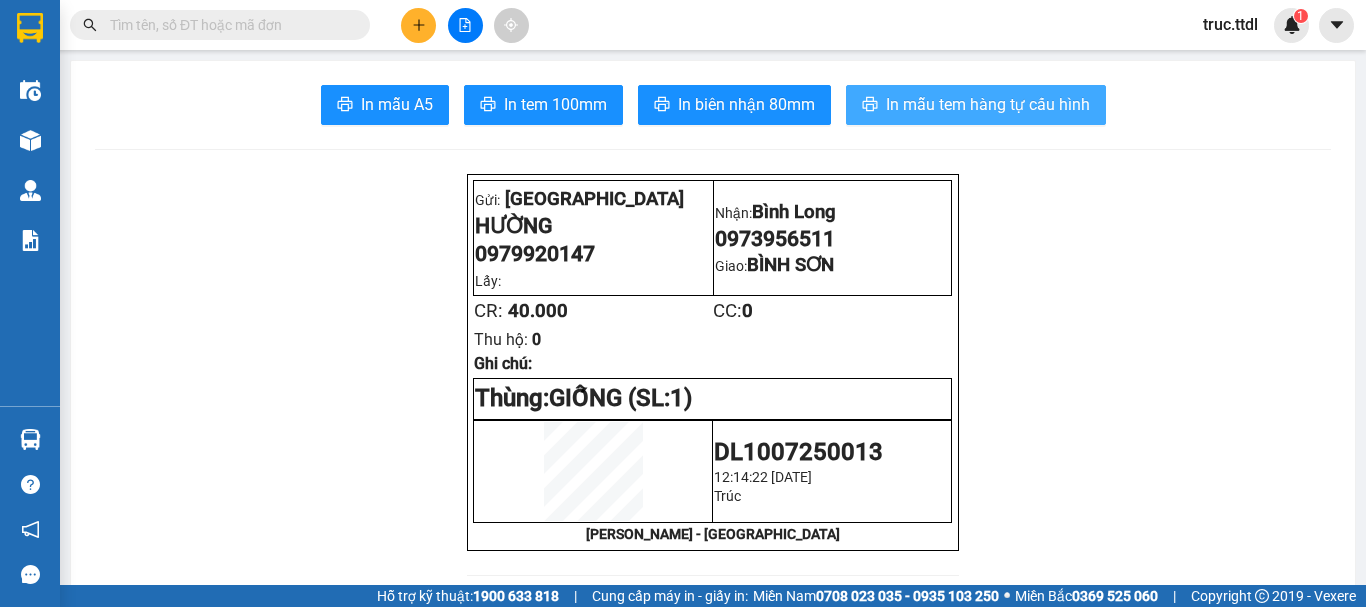 click on "In mẫu tem hàng tự cấu hình" at bounding box center [988, 104] 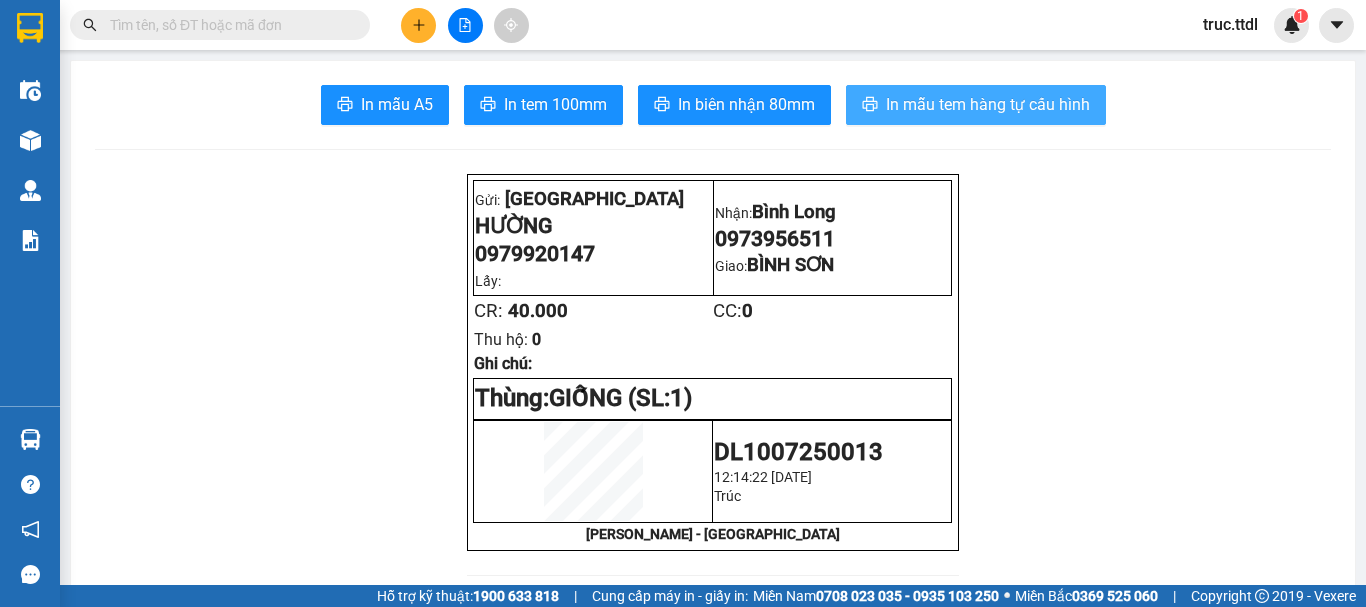 scroll, scrollTop: 0, scrollLeft: 0, axis: both 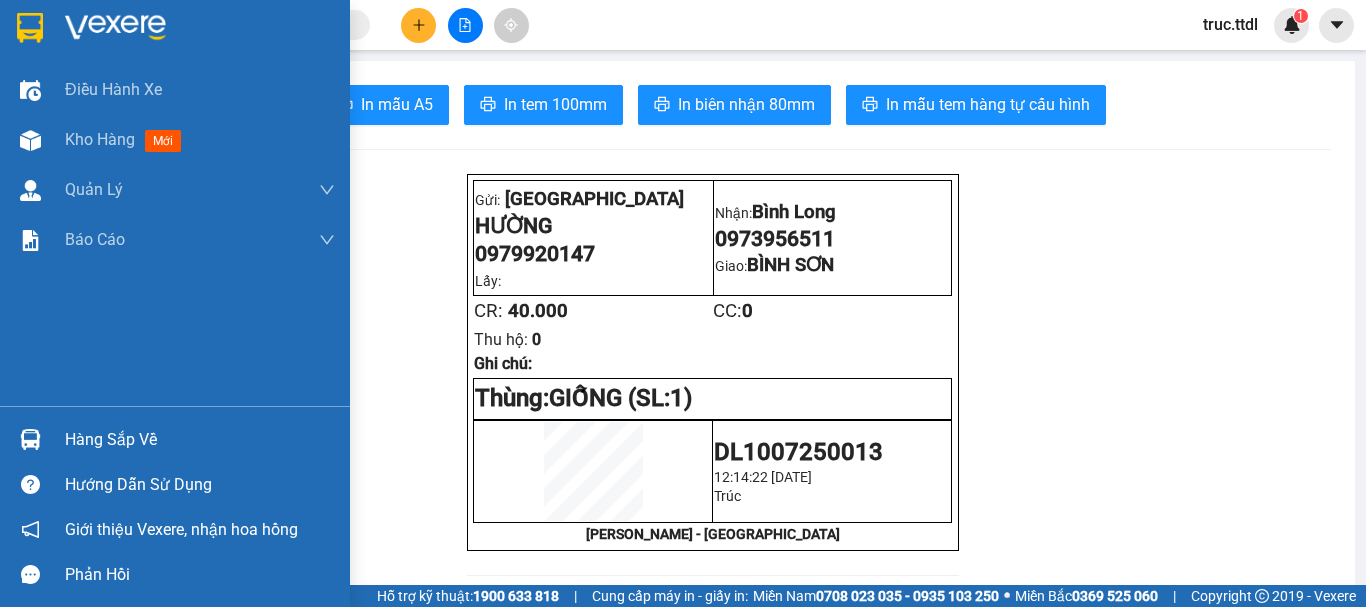 click at bounding box center [30, 28] 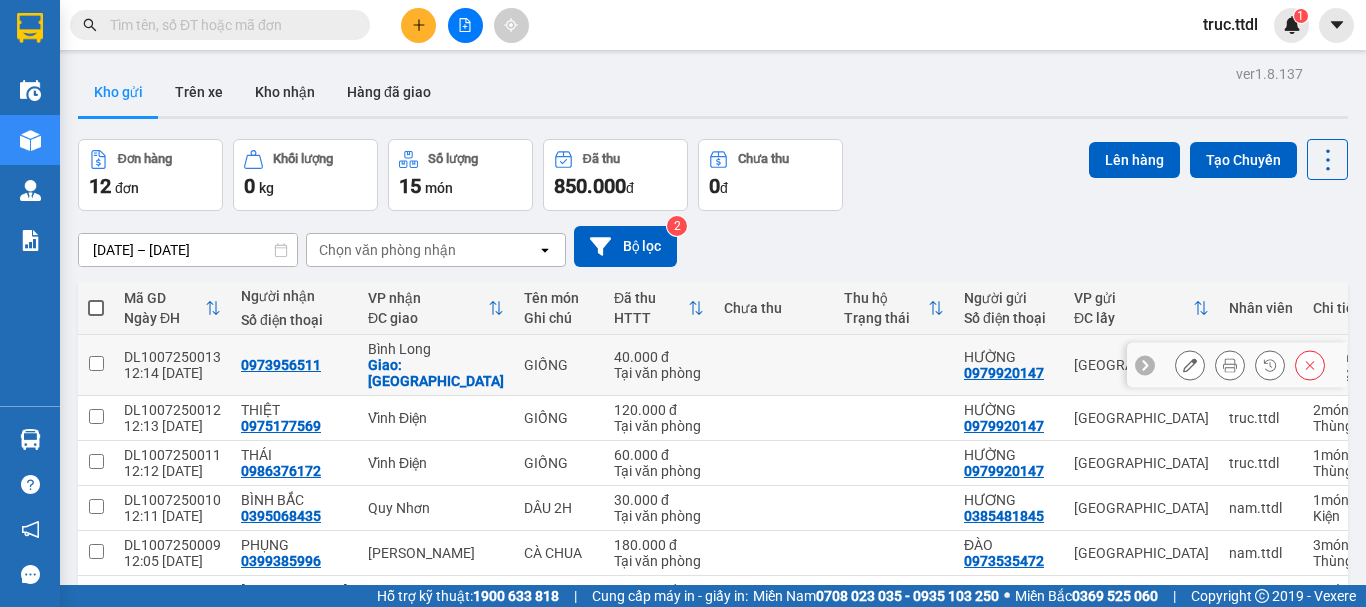 click on "GIỐNG" at bounding box center [559, 365] 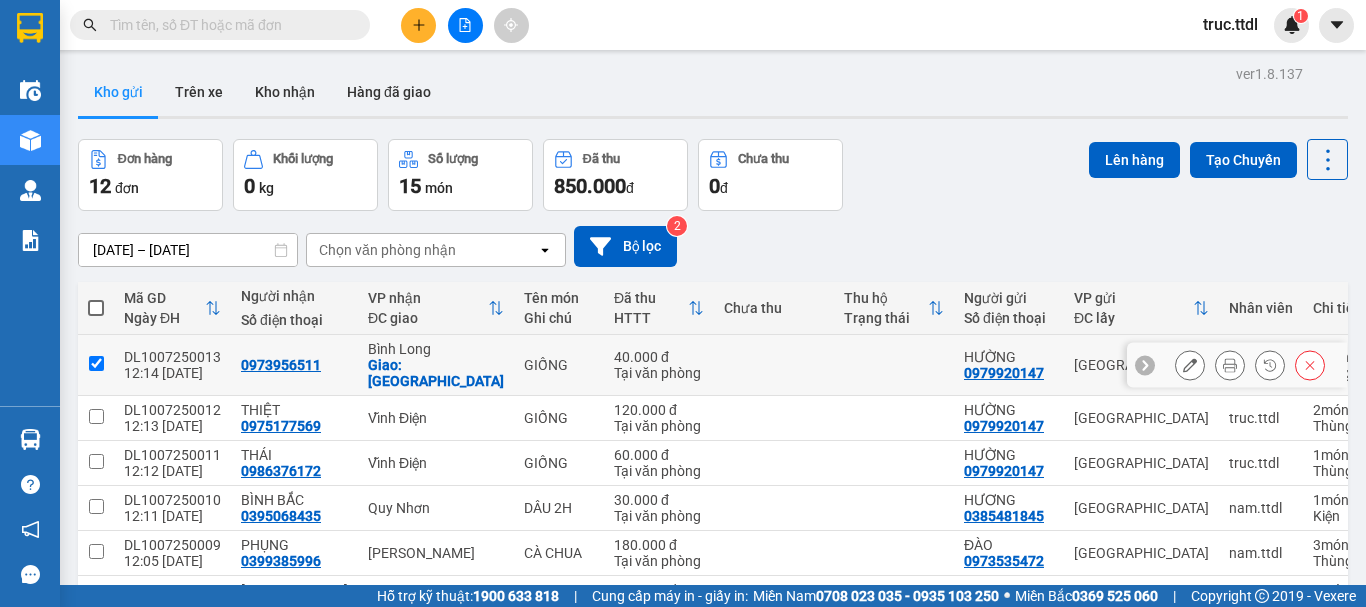 checkbox on "true" 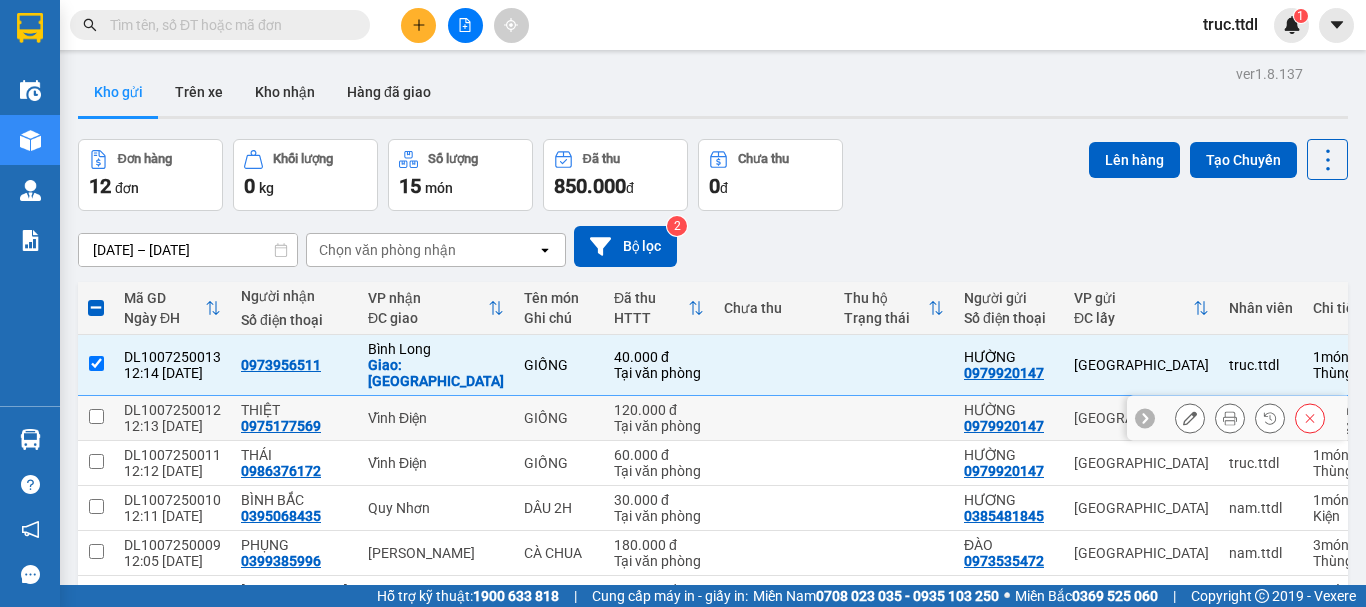 click on "GIỐNG" at bounding box center (559, 418) 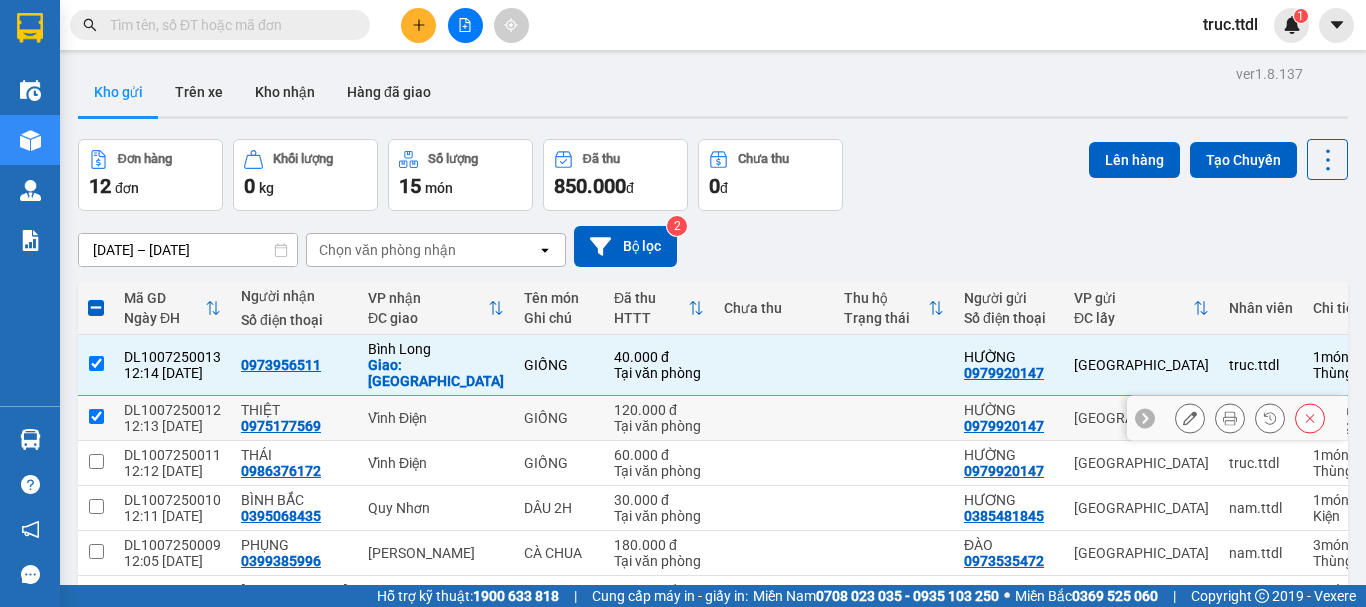 checkbox on "true" 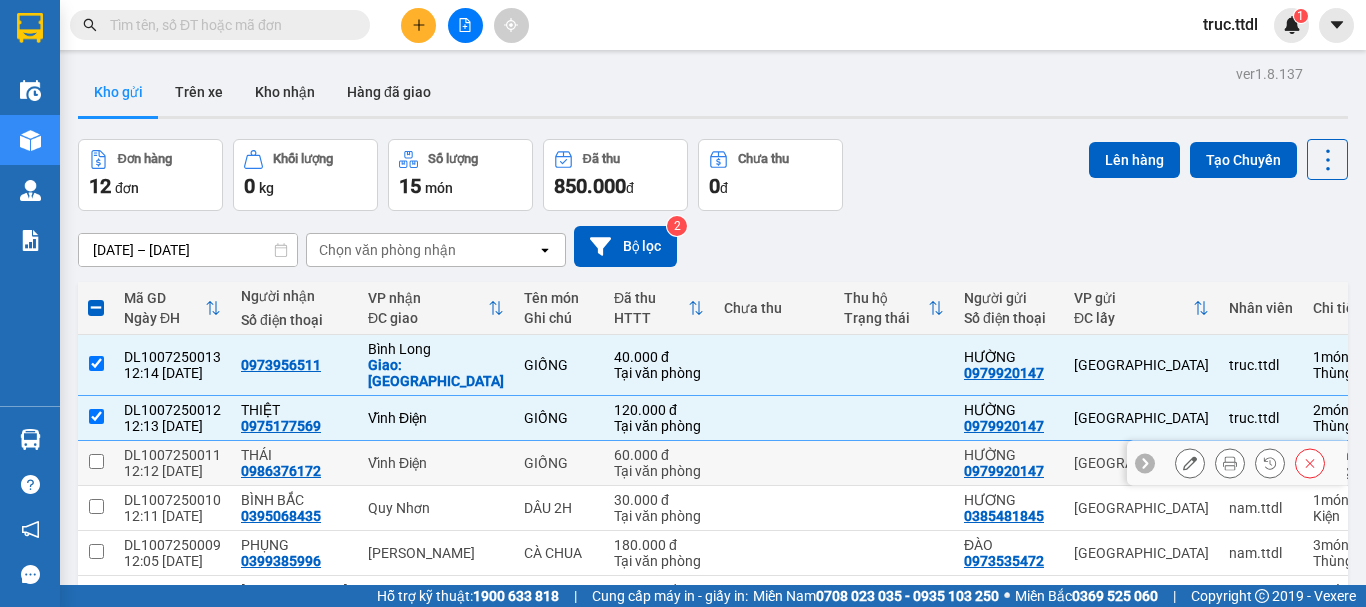 click on "GIỐNG" at bounding box center [559, 463] 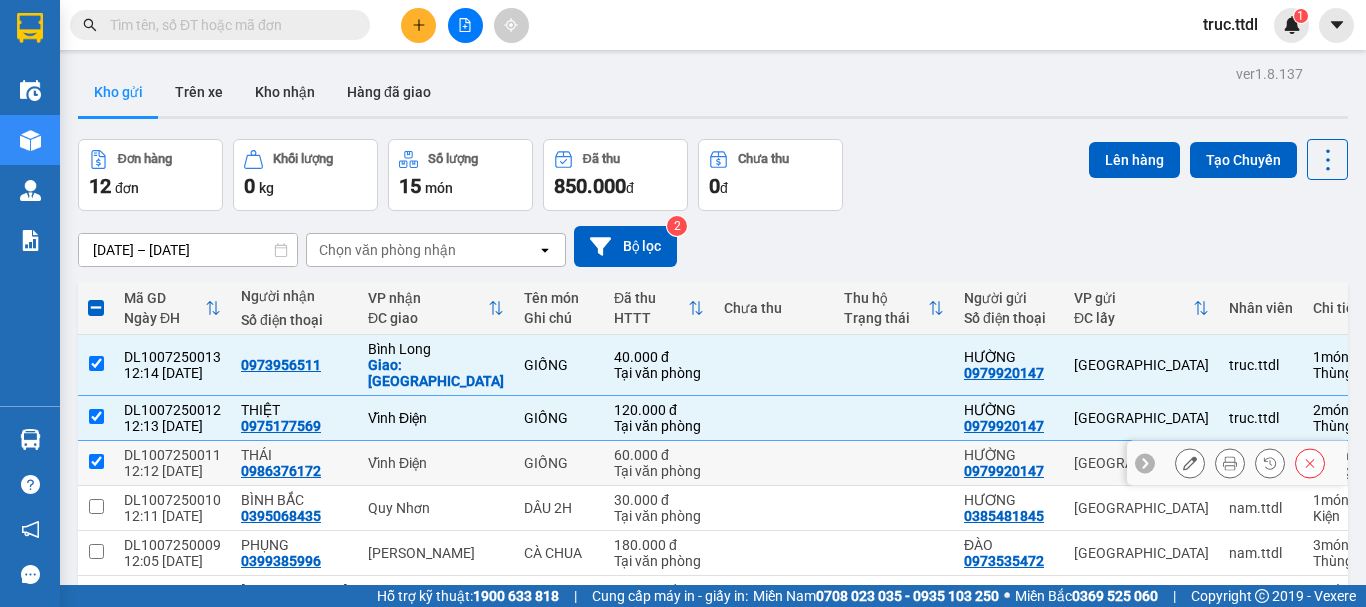 checkbox on "true" 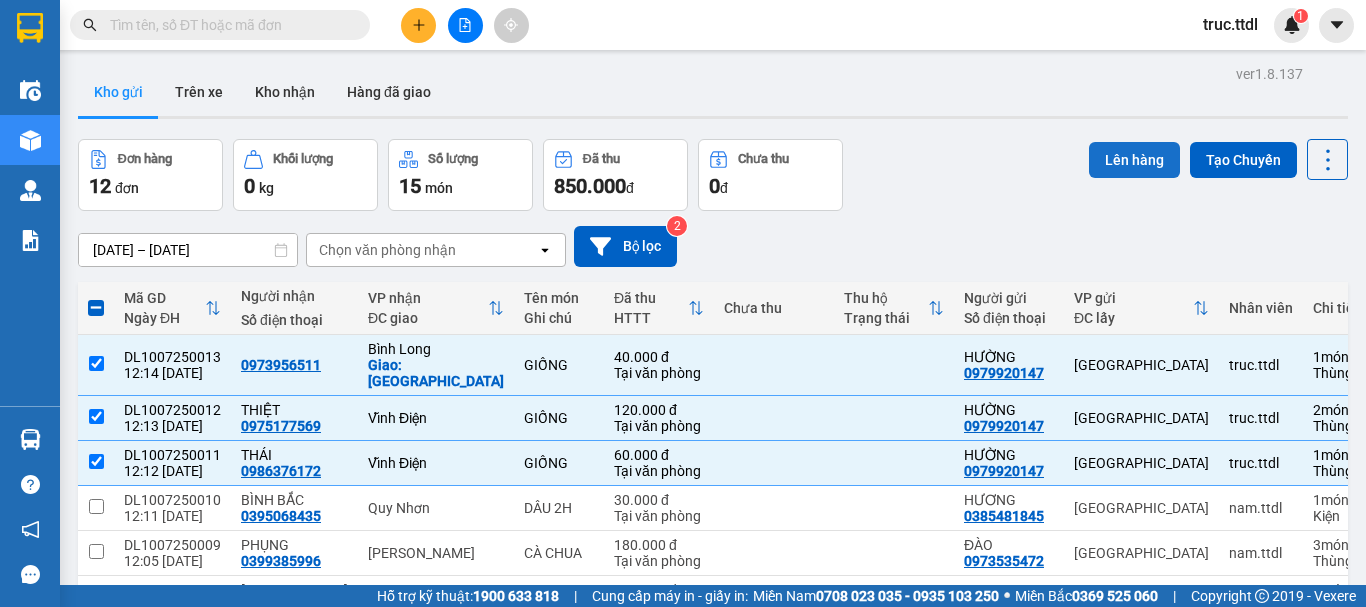 click on "Lên hàng" at bounding box center (1134, 160) 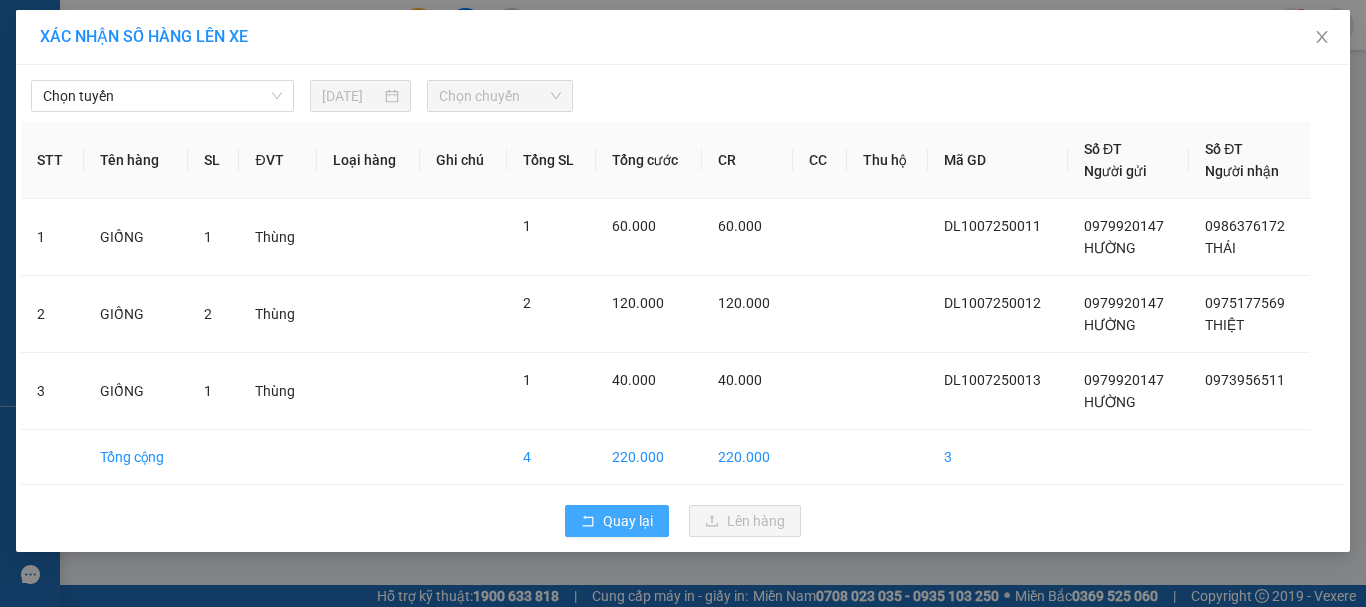 click on "Quay lại" at bounding box center [628, 521] 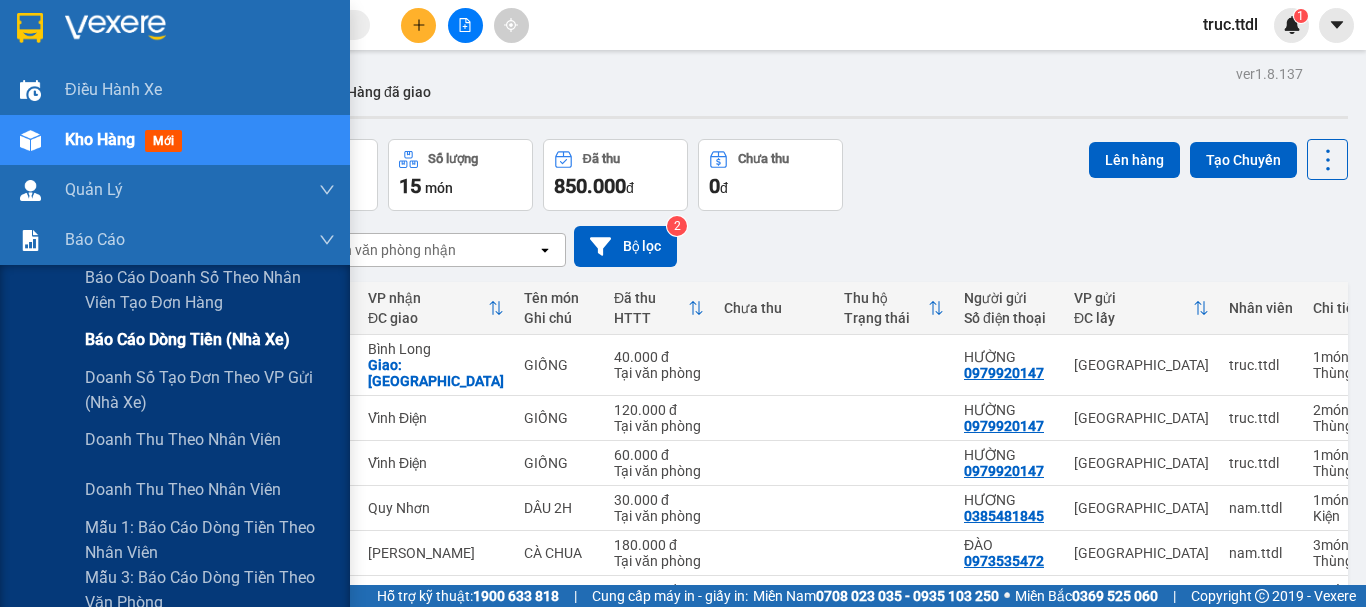 click on "Báo cáo dòng tiền (nhà xe)" at bounding box center (175, 340) 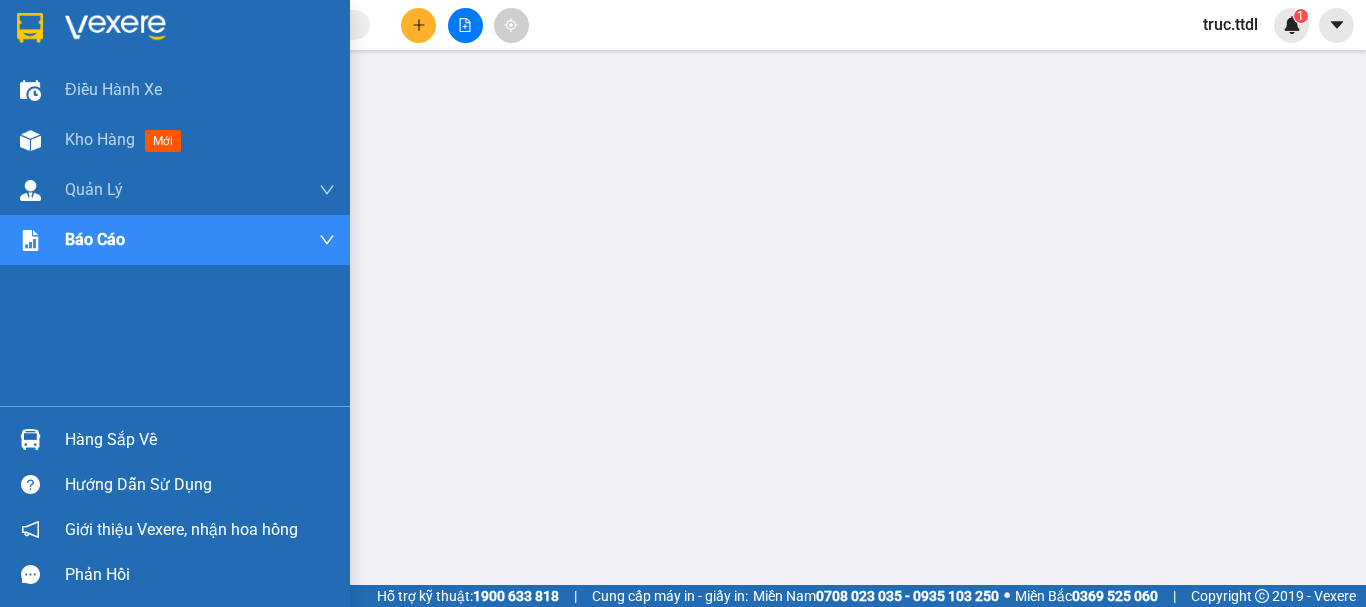 click at bounding box center [30, 28] 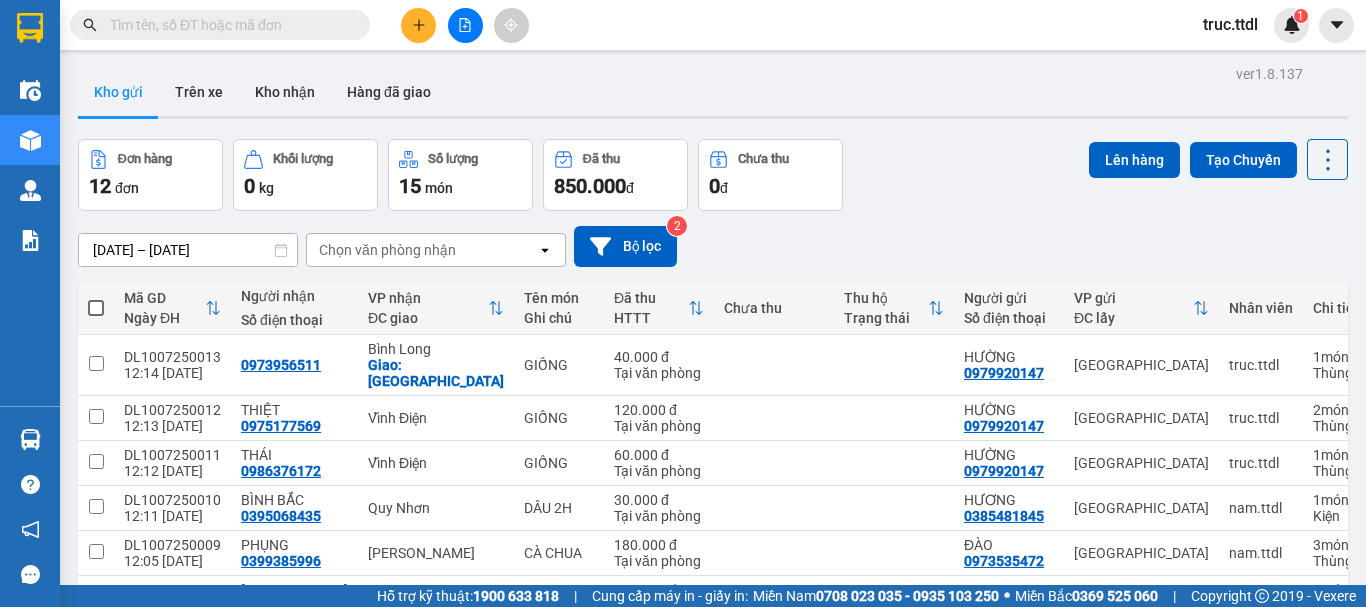 click 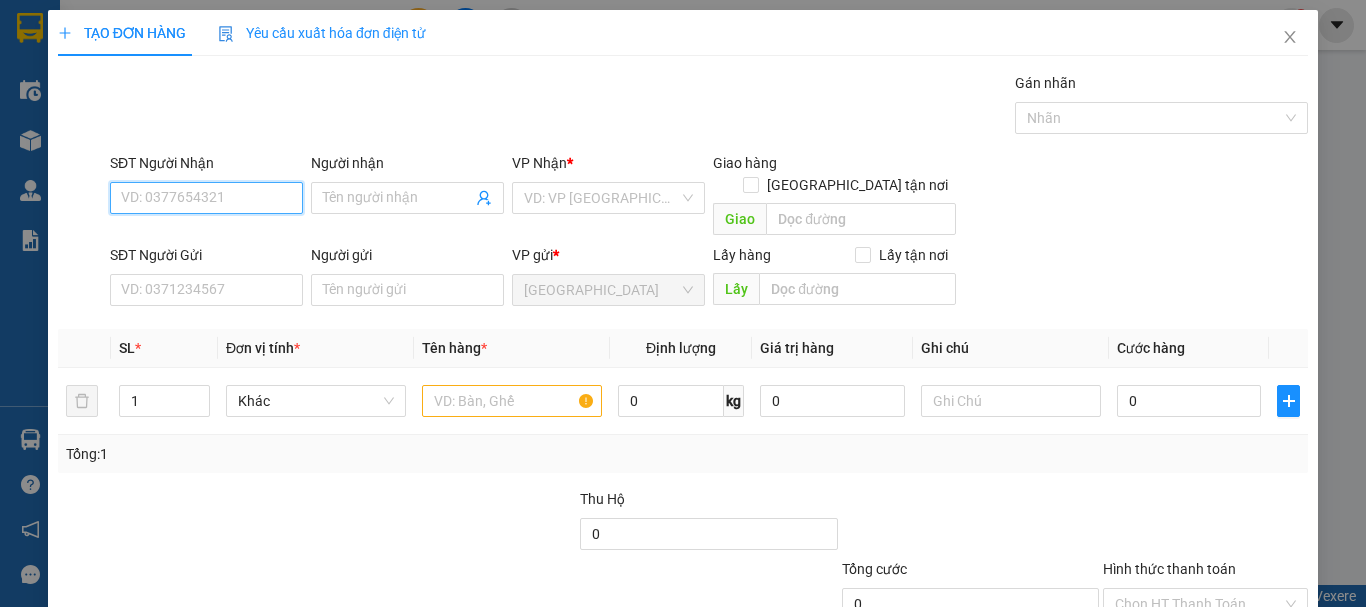click on "SĐT Người Nhận" at bounding box center (206, 198) 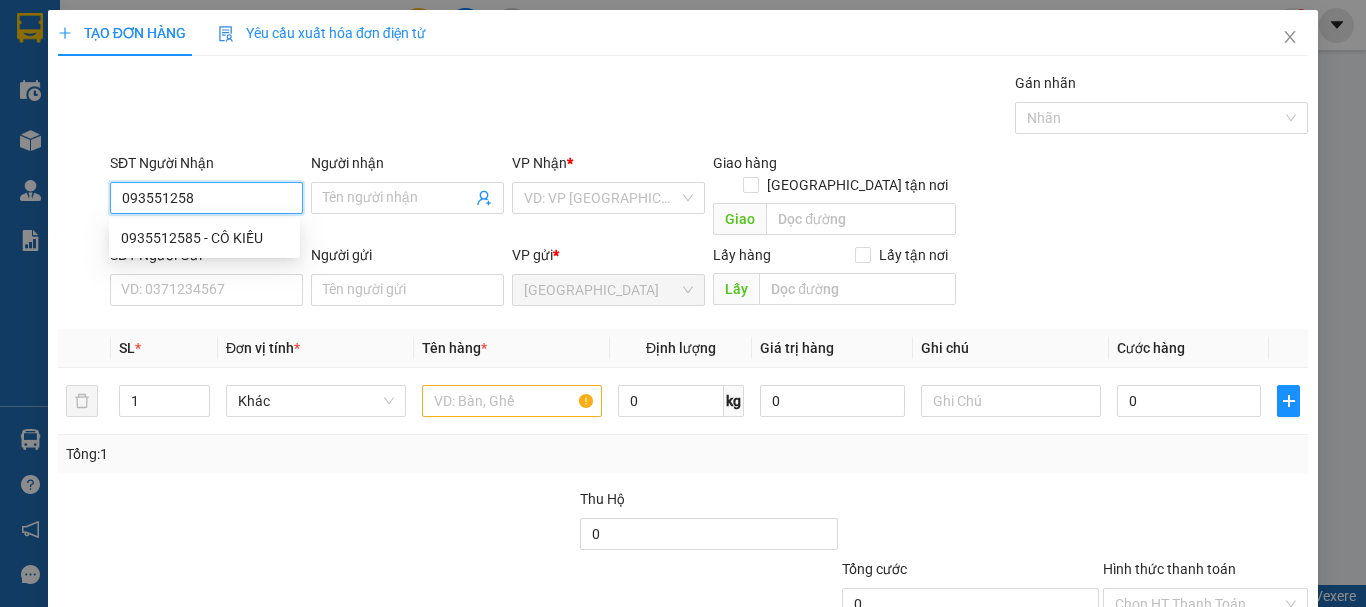 type on "0935512585" 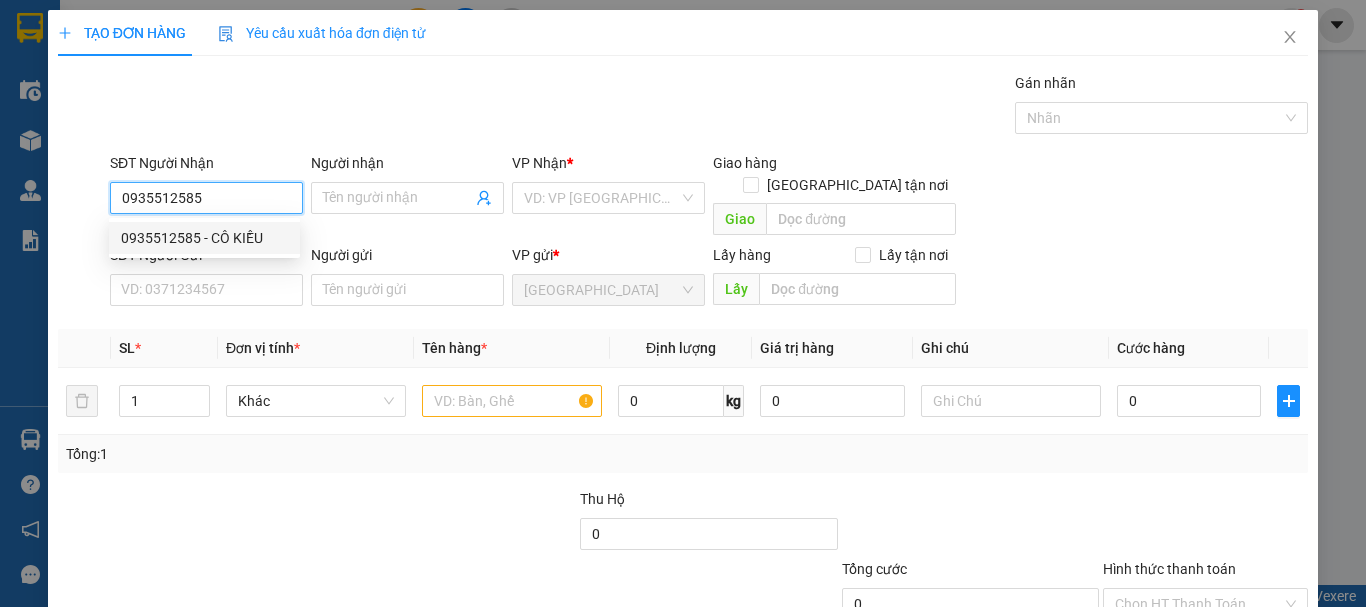 click on "0935512585 - CÔ KIỀU" at bounding box center [204, 238] 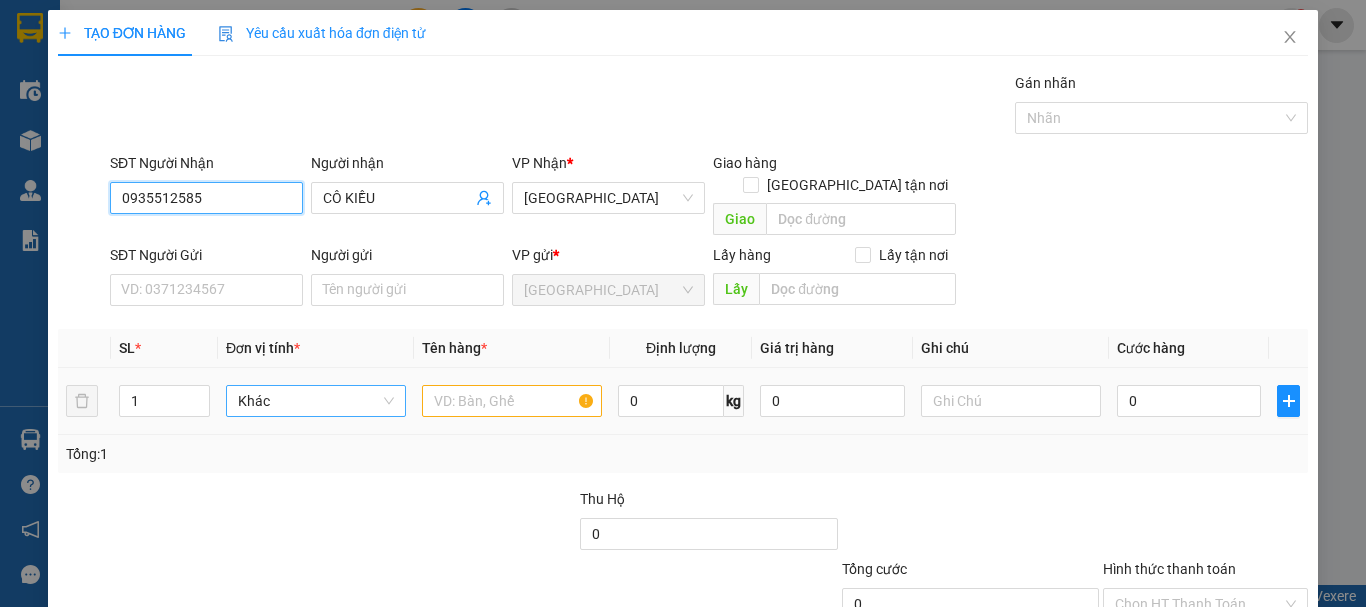 click on "Khác" at bounding box center [316, 401] 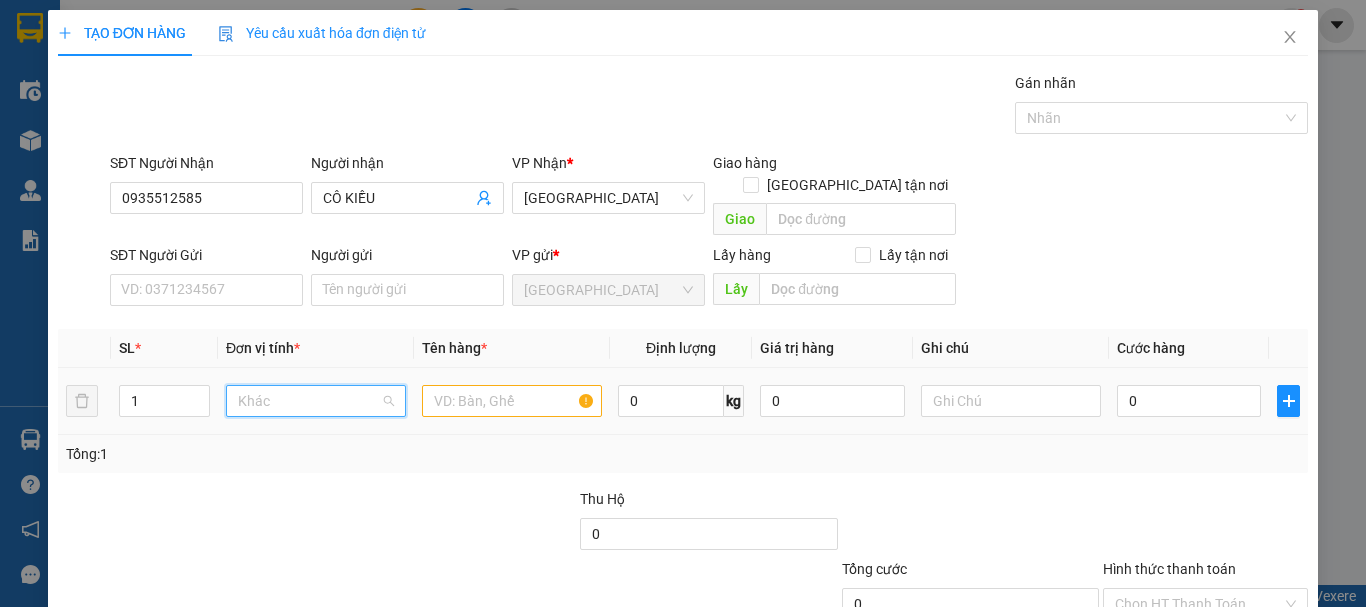 scroll, scrollTop: 192, scrollLeft: 0, axis: vertical 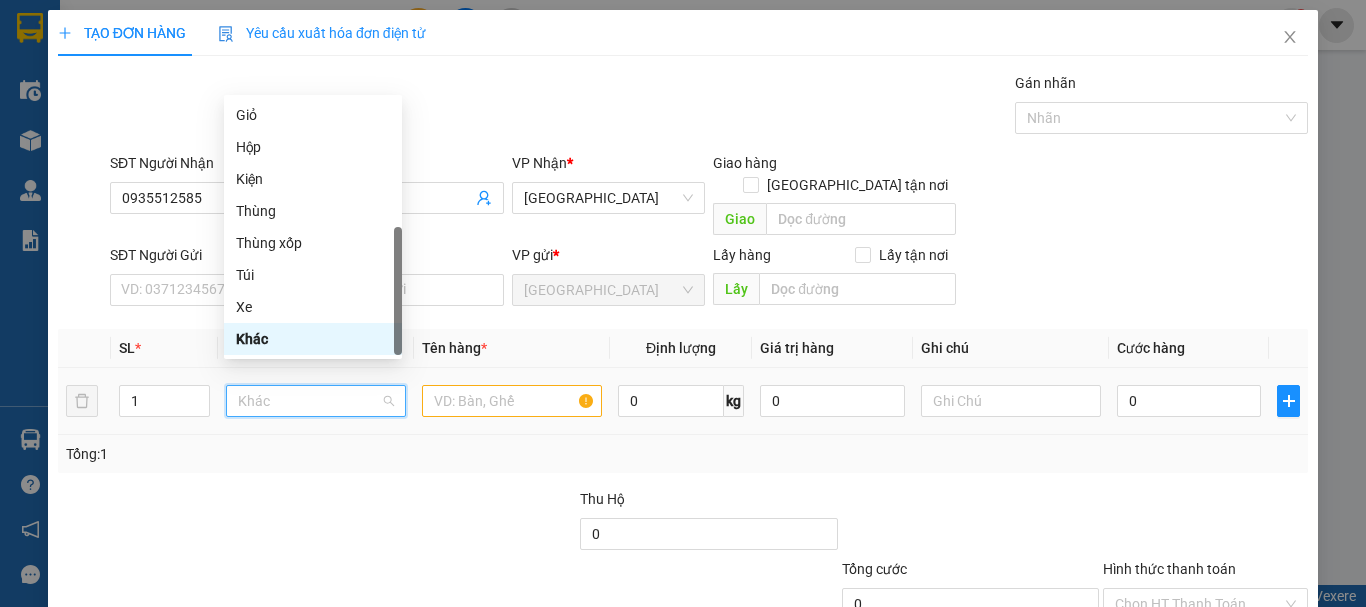 type on "t" 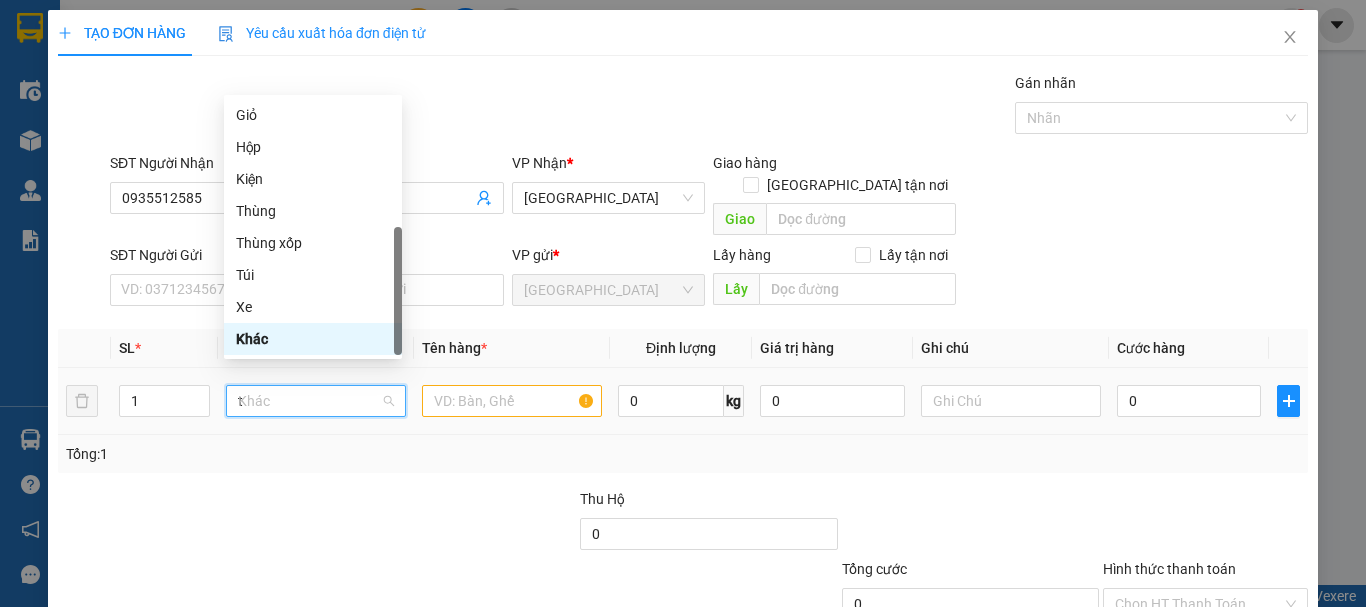 scroll, scrollTop: 0, scrollLeft: 0, axis: both 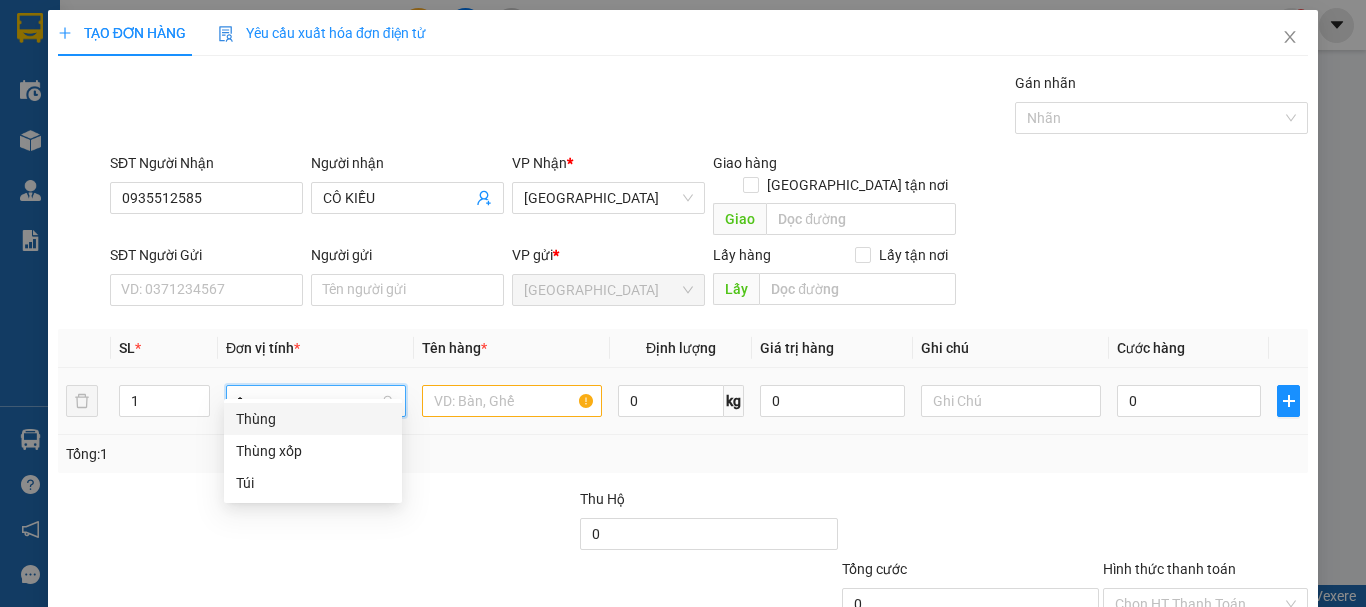 click on "Thùng" at bounding box center (313, 419) 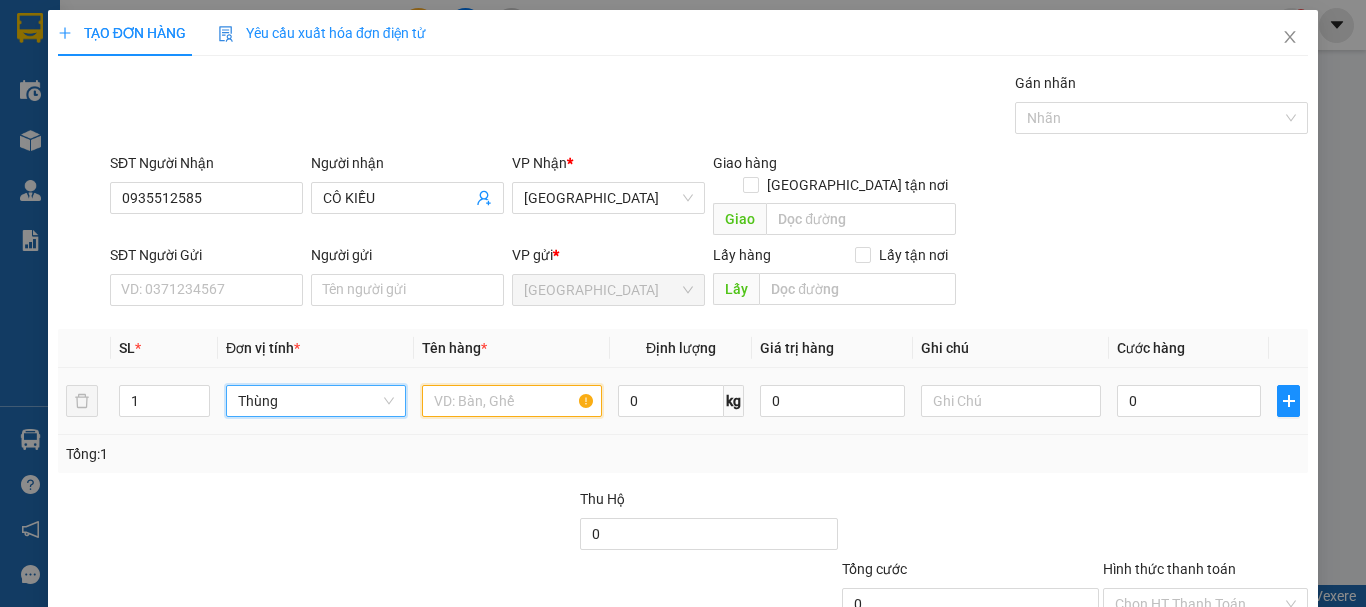 click at bounding box center (512, 401) 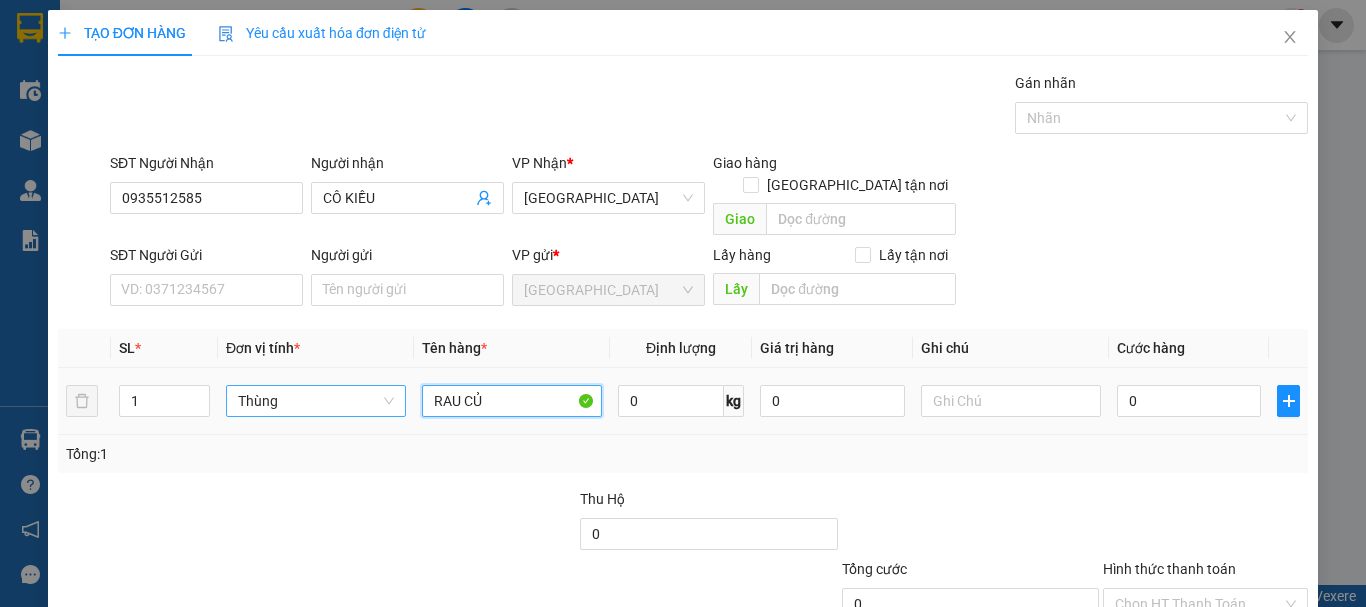 type on "RAU CỦ" 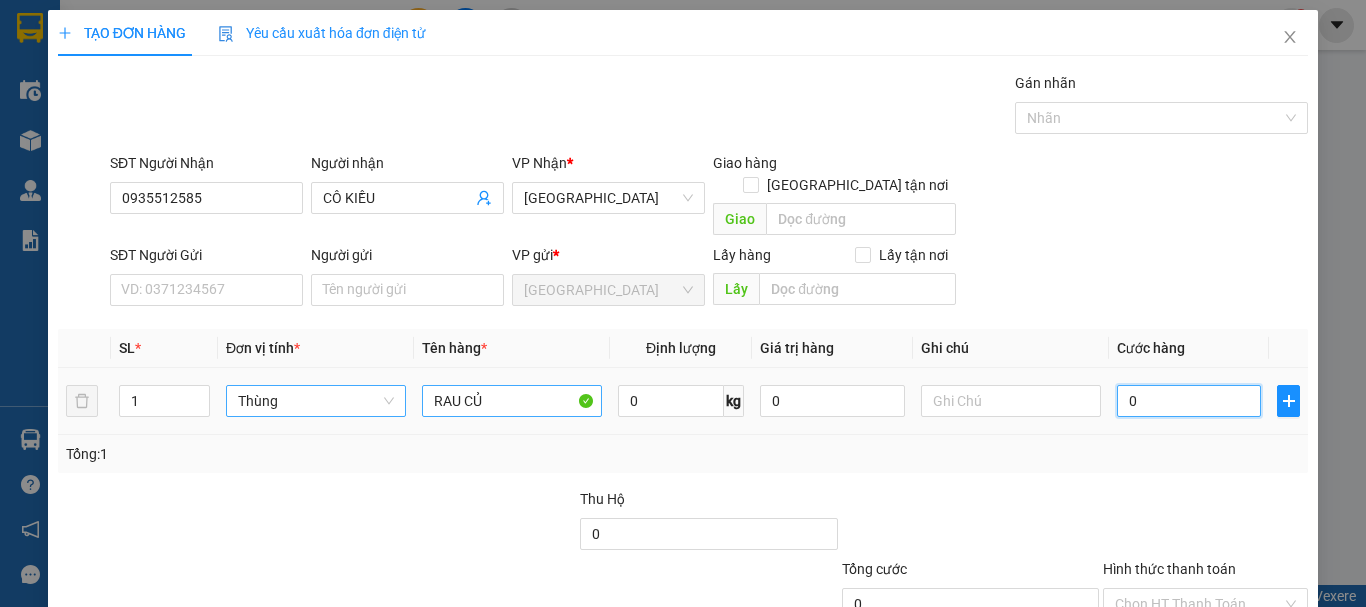 type on "5" 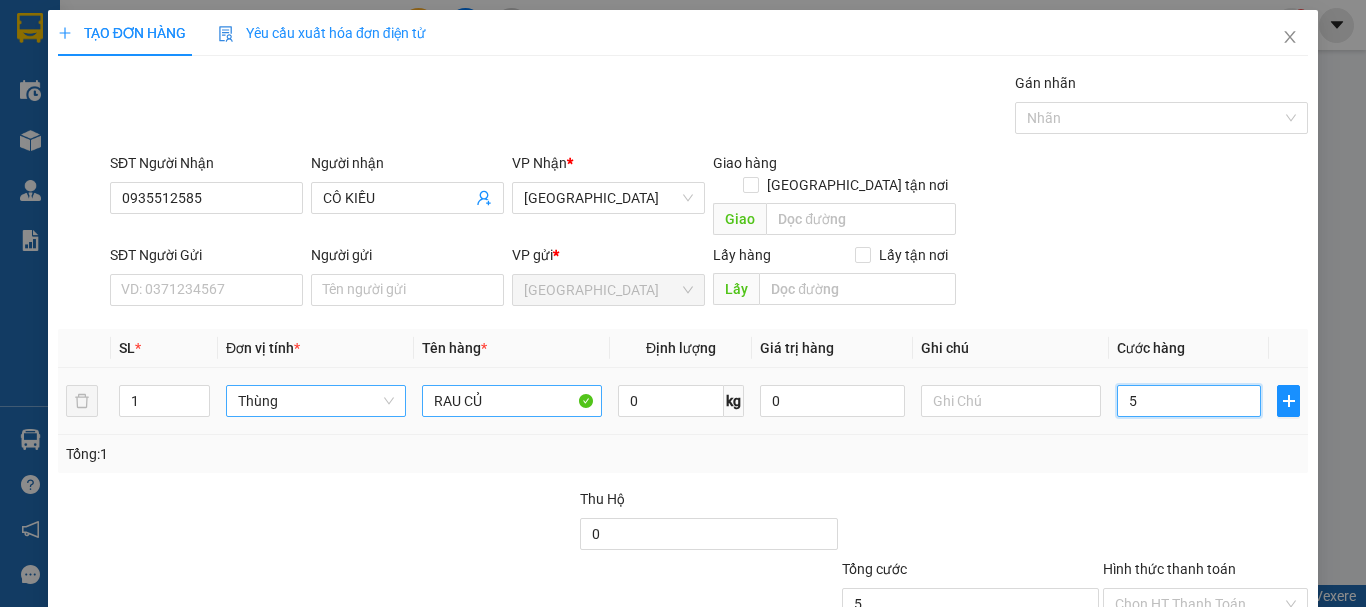 type on "50" 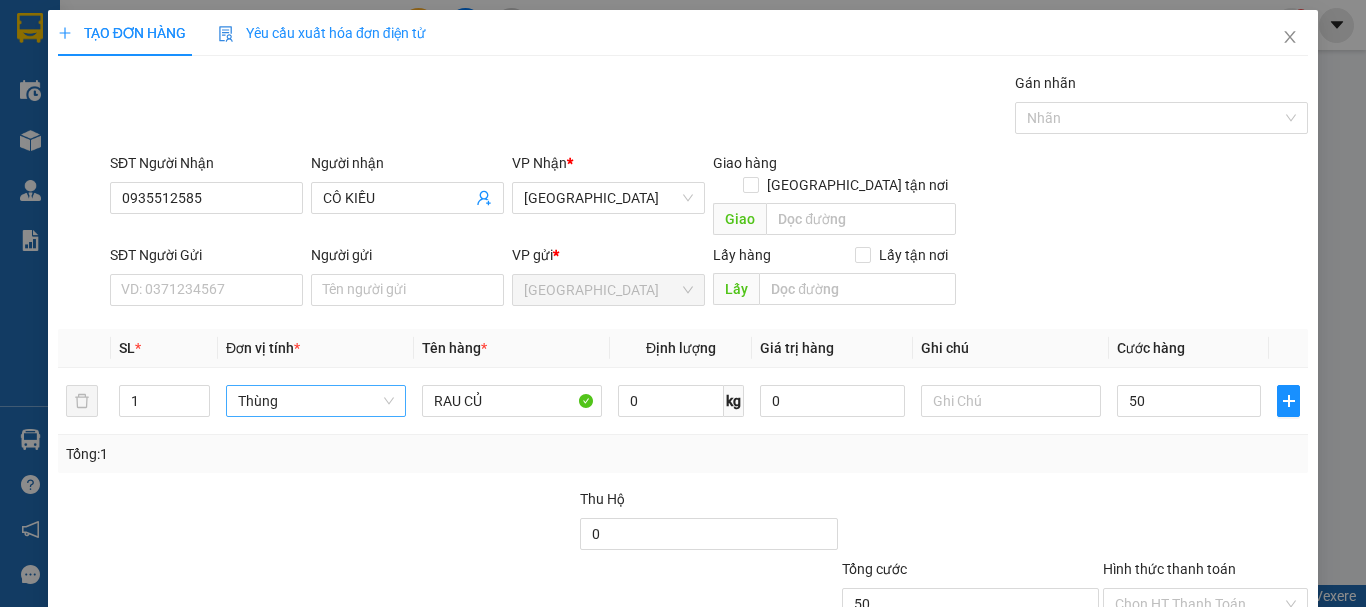 type on "50.000" 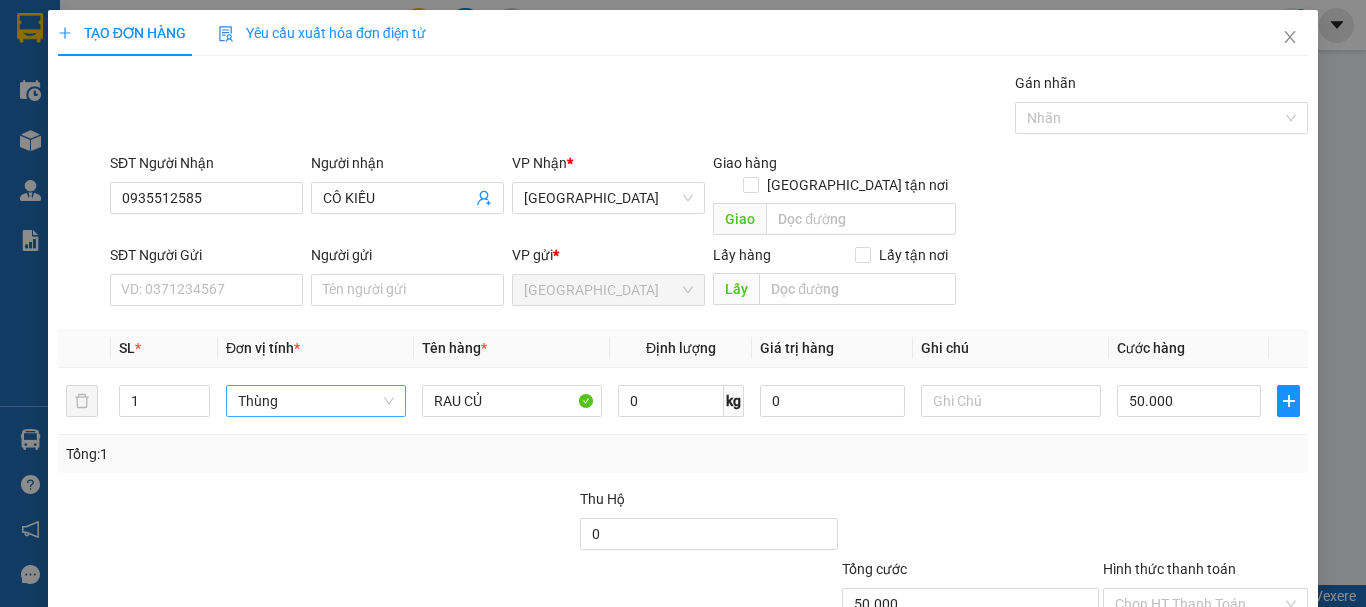 click on "Tổng:  1" at bounding box center [683, 454] 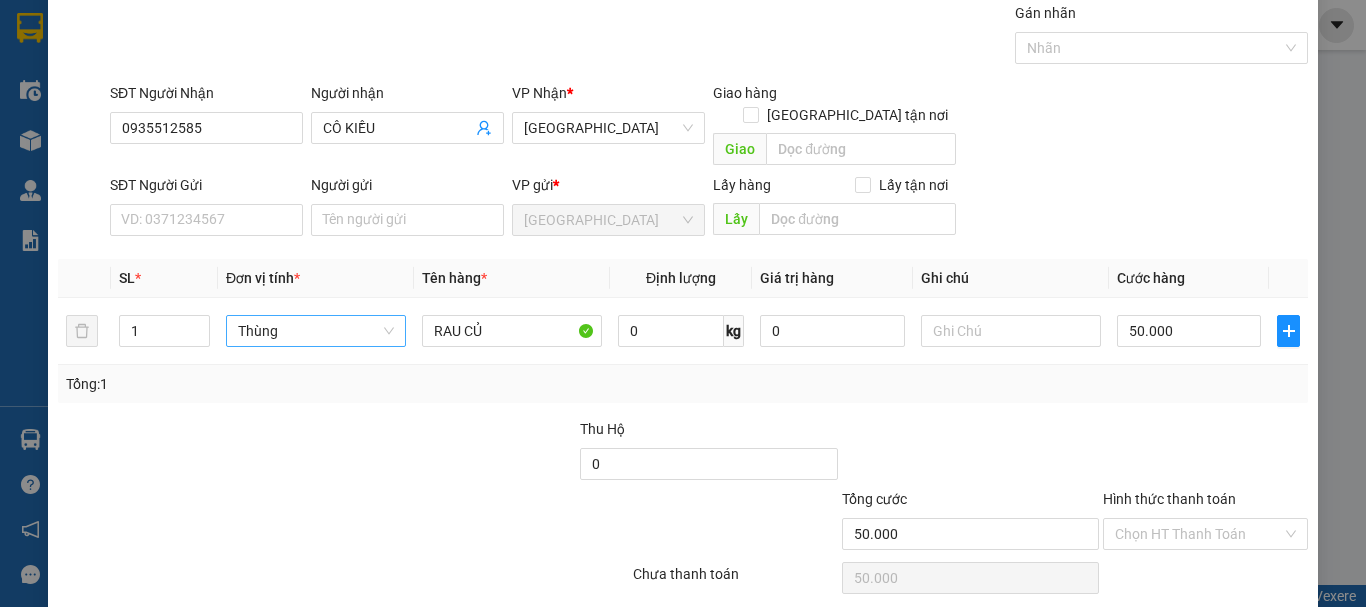 scroll, scrollTop: 125, scrollLeft: 0, axis: vertical 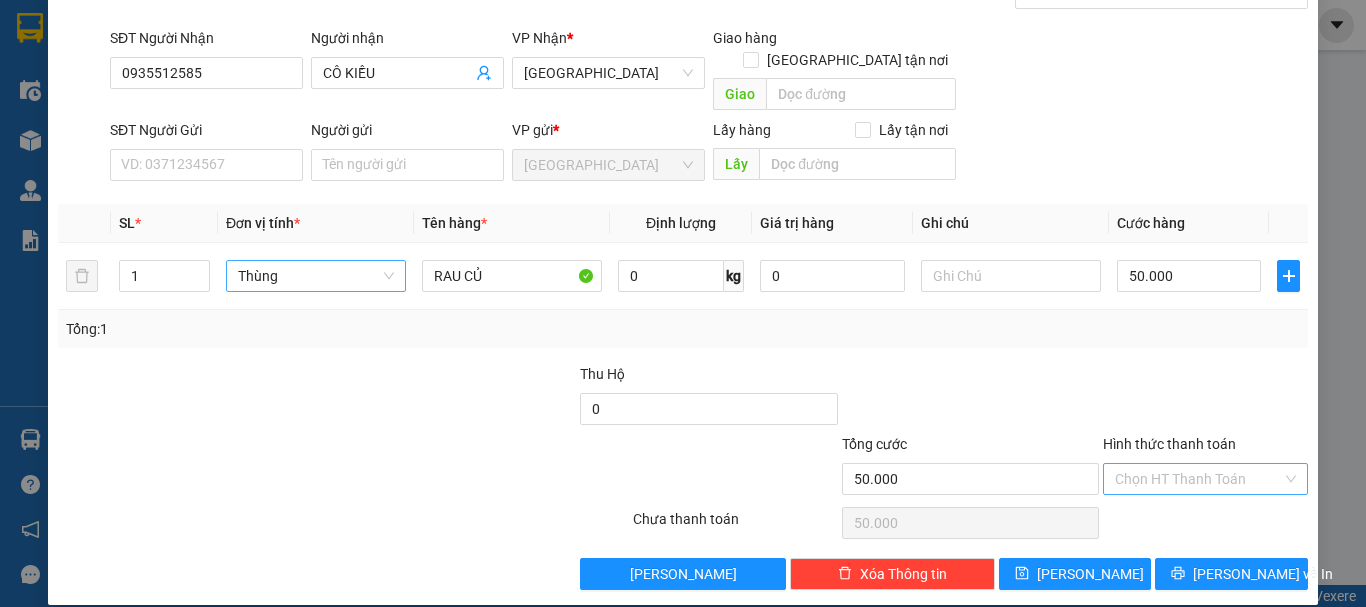 click on "Hình thức thanh toán" at bounding box center [1198, 479] 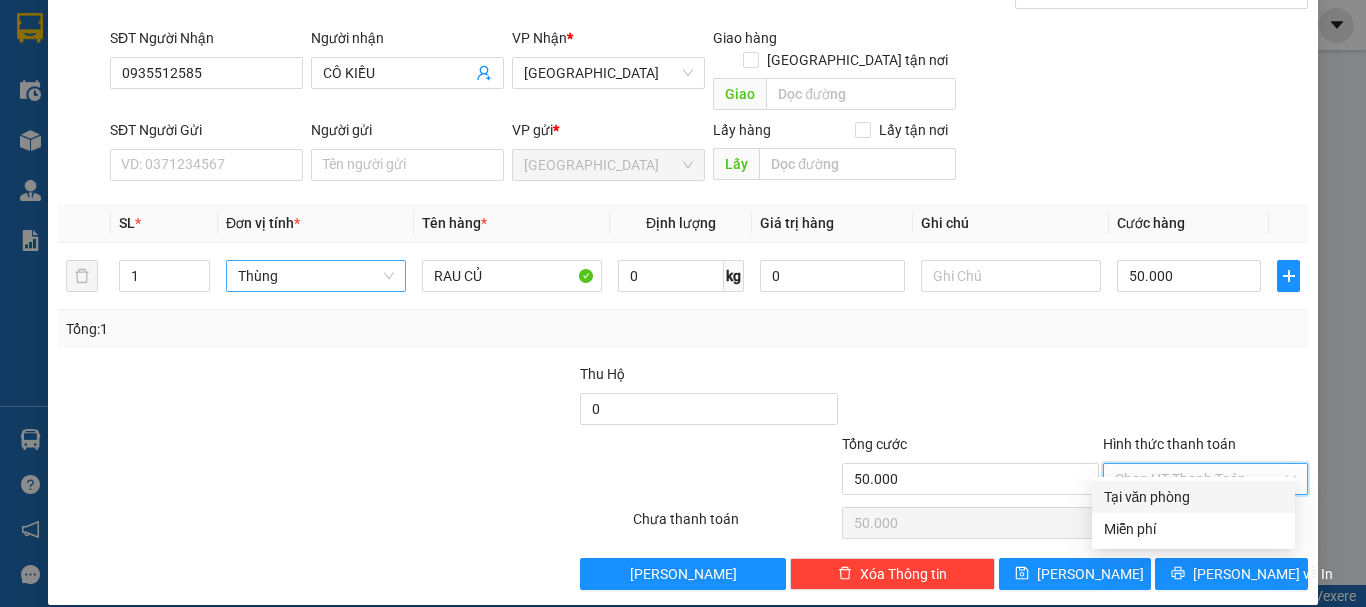 click on "Tại văn phòng" at bounding box center (1193, 497) 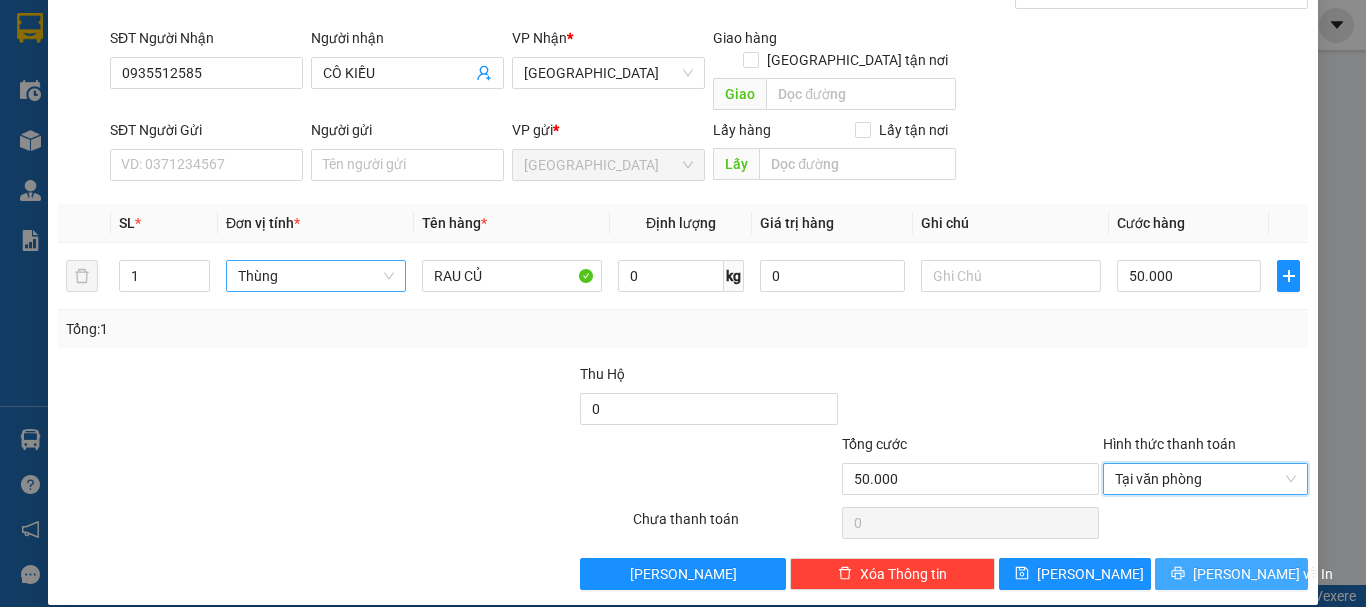 click on "Lưu và In" at bounding box center (1263, 574) 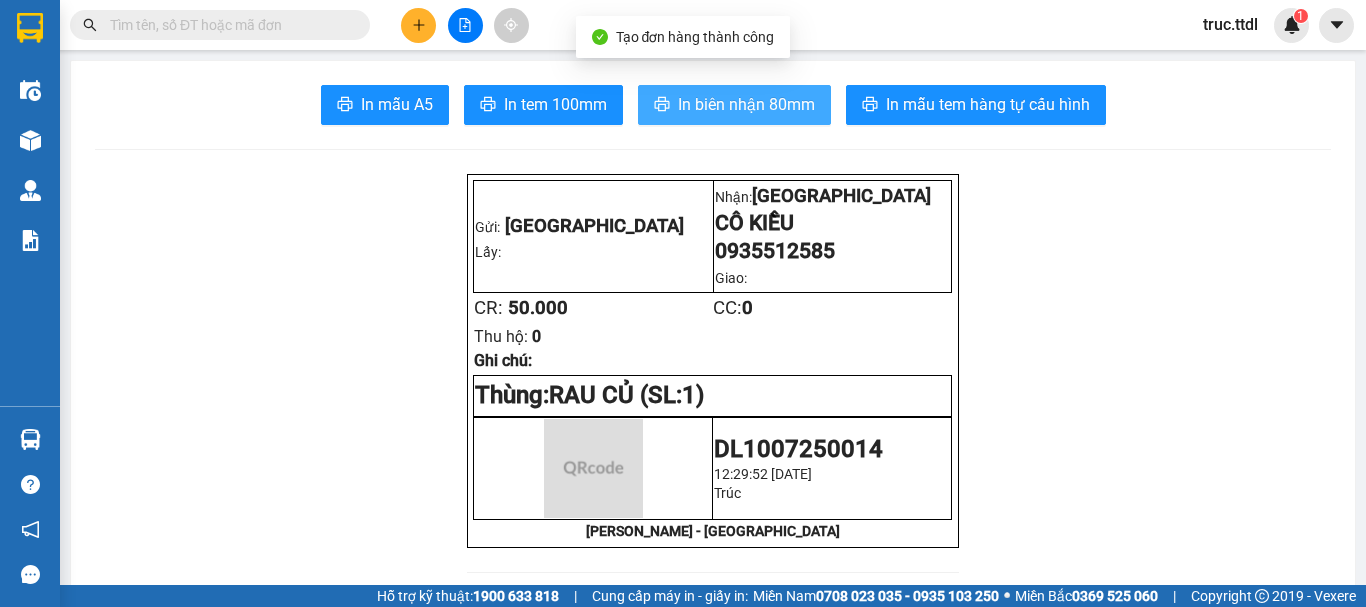 click on "In biên nhận 80mm" at bounding box center (746, 104) 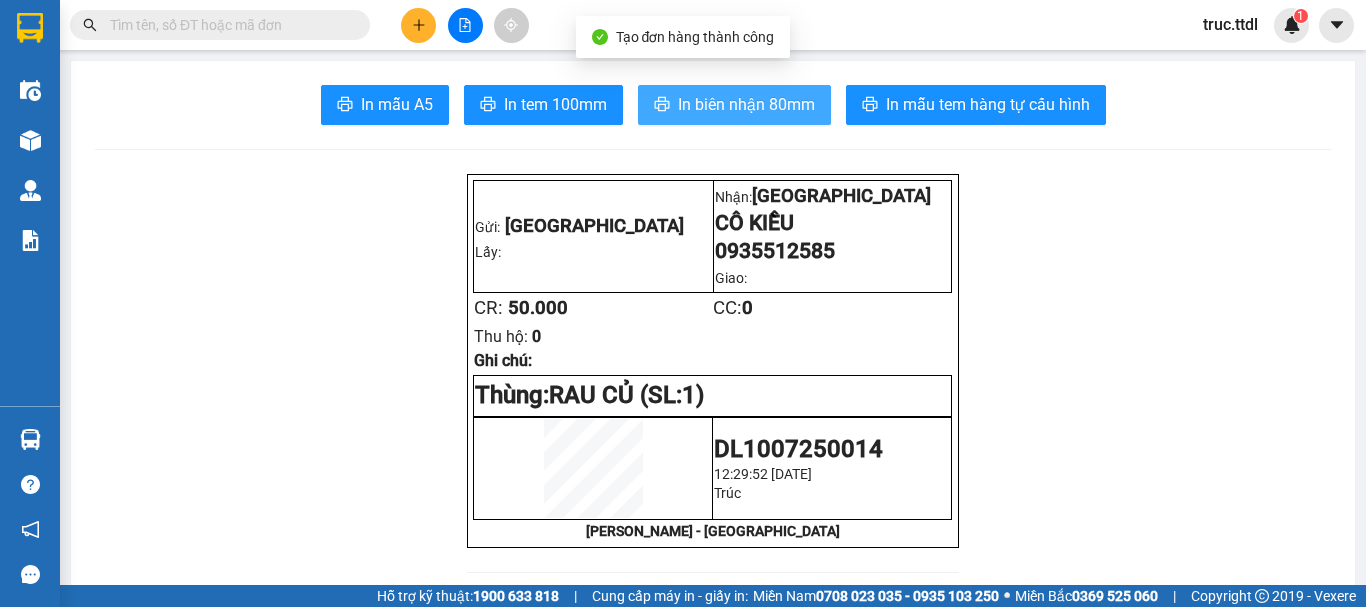 scroll, scrollTop: 0, scrollLeft: 0, axis: both 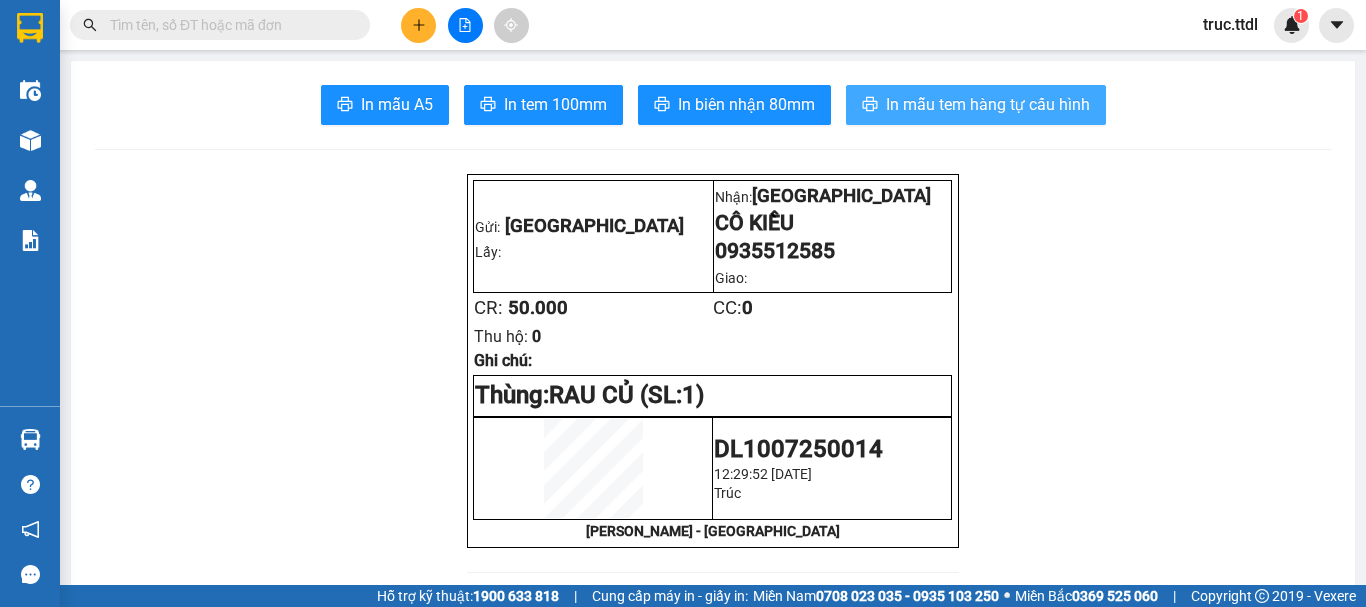 click on "In mẫu tem hàng tự cấu hình" at bounding box center (988, 104) 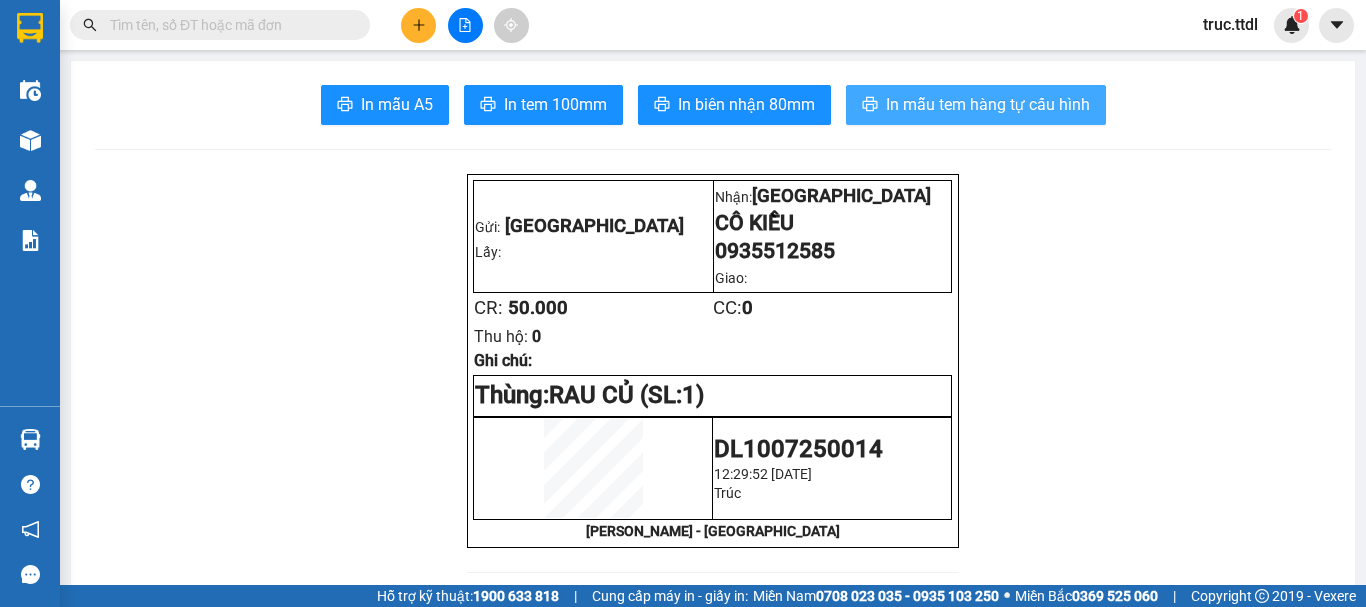 scroll, scrollTop: 0, scrollLeft: 0, axis: both 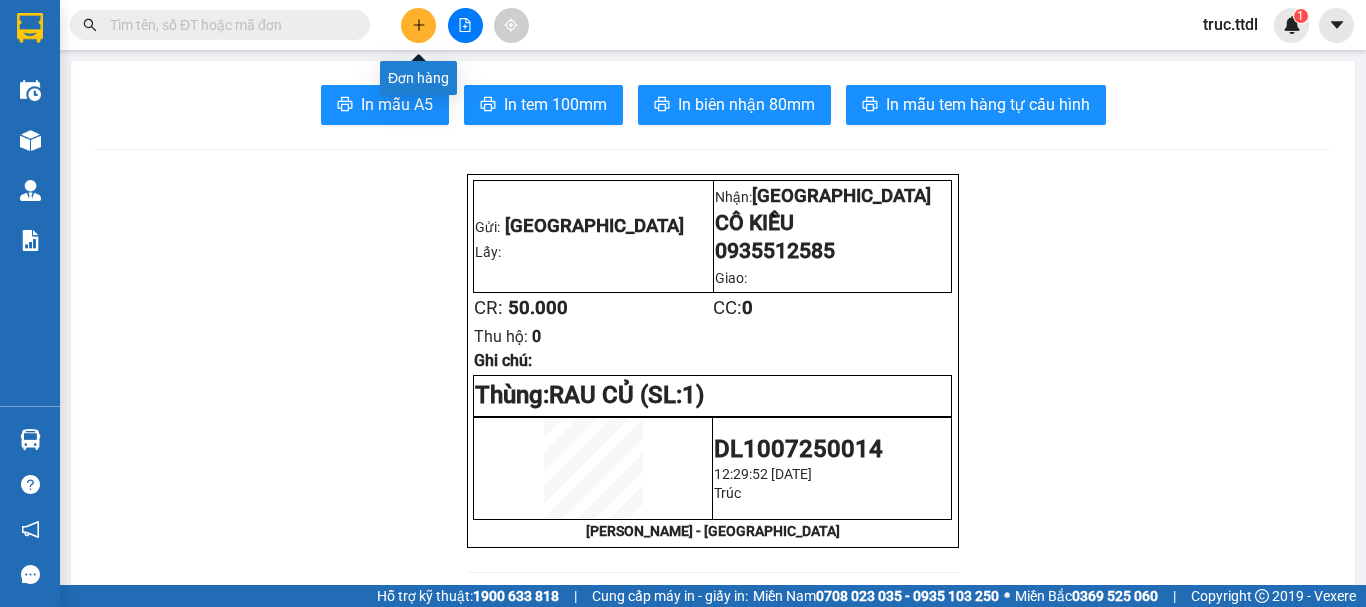 click 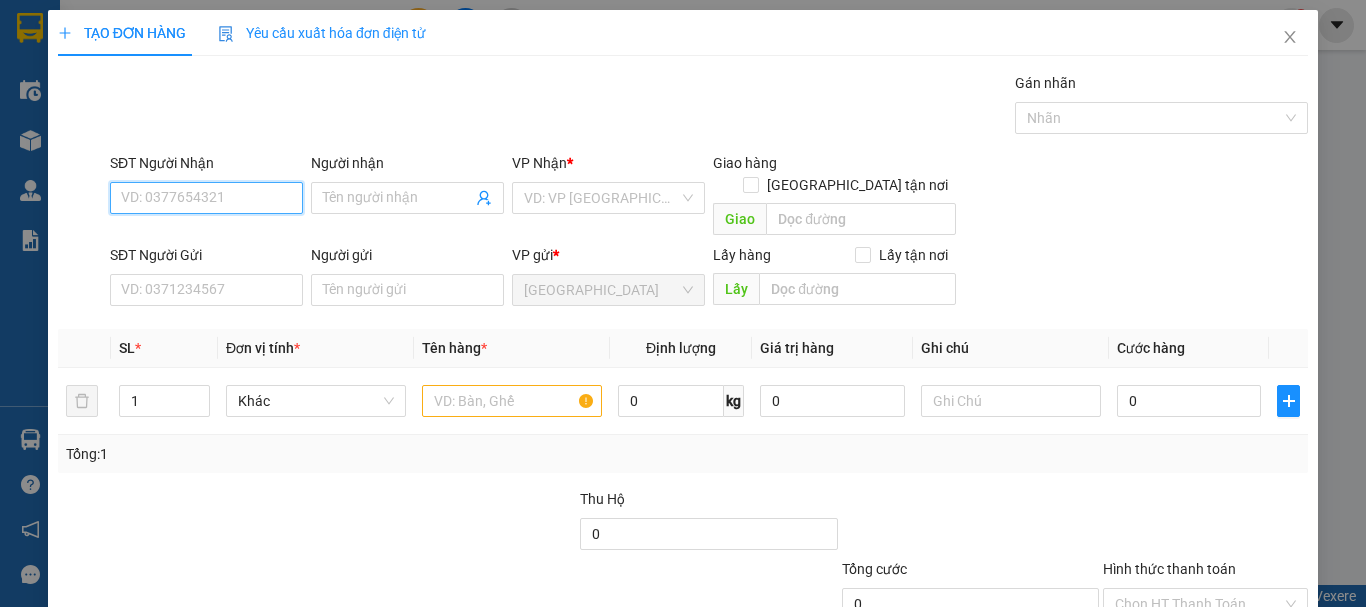 click on "SĐT Người Nhận" at bounding box center [206, 198] 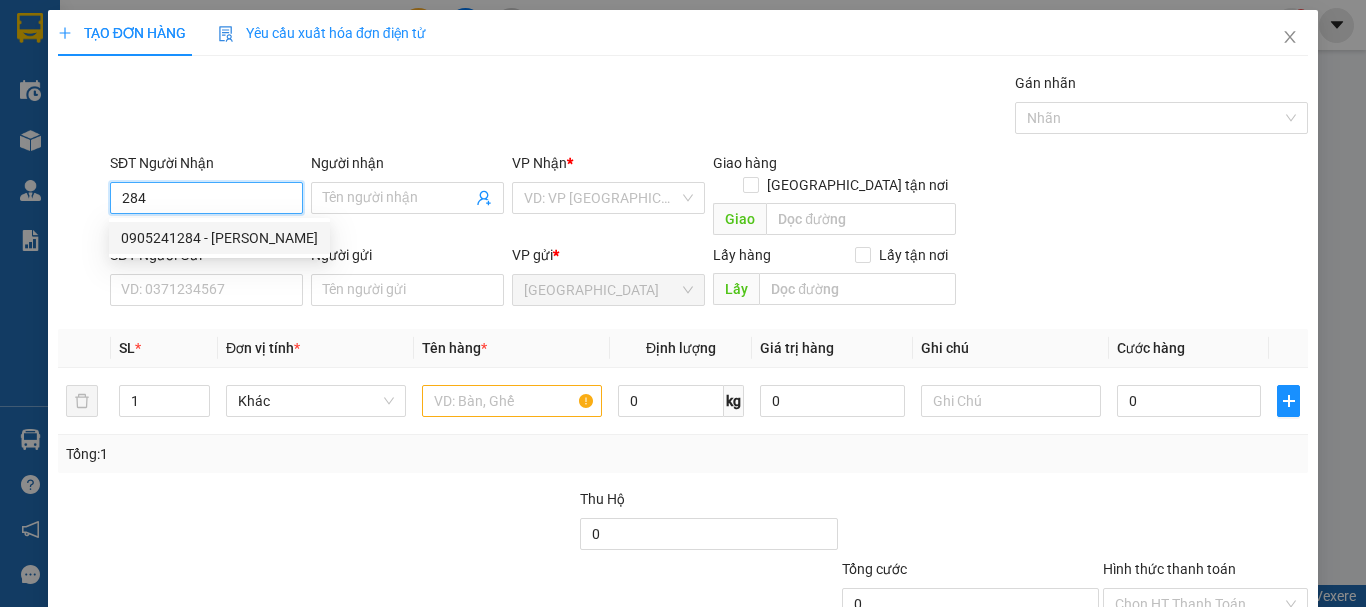 click on "0905241284 - VŨ JOLYMART" at bounding box center [219, 238] 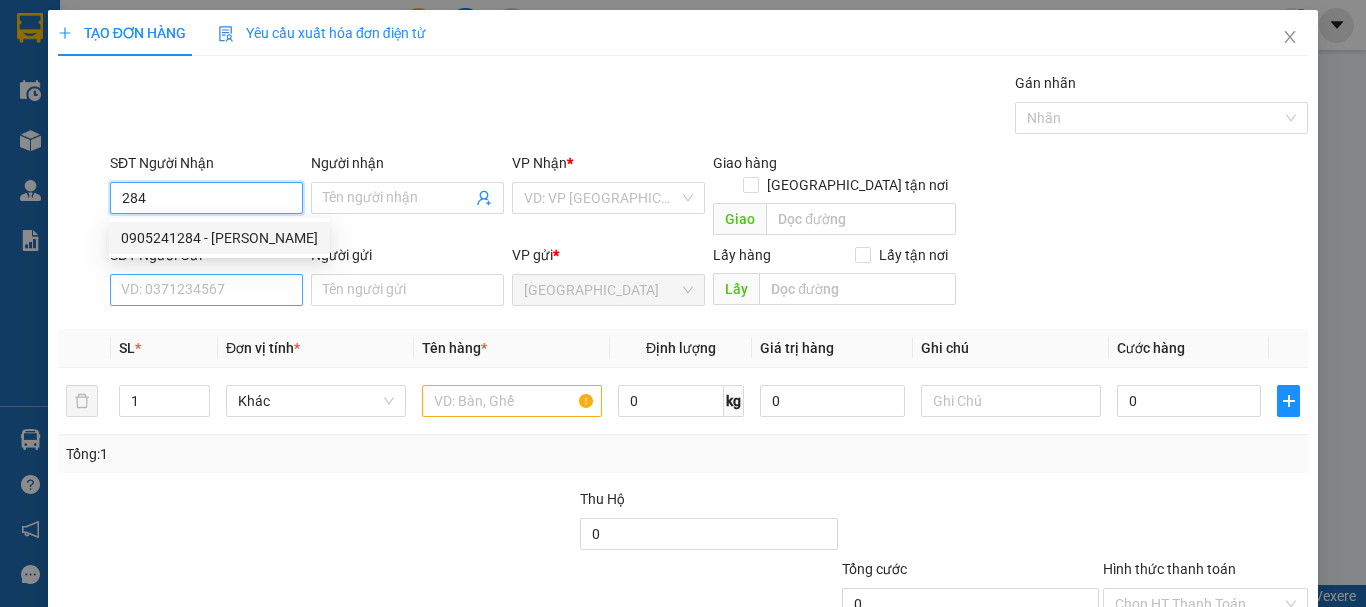 type on "0905241284" 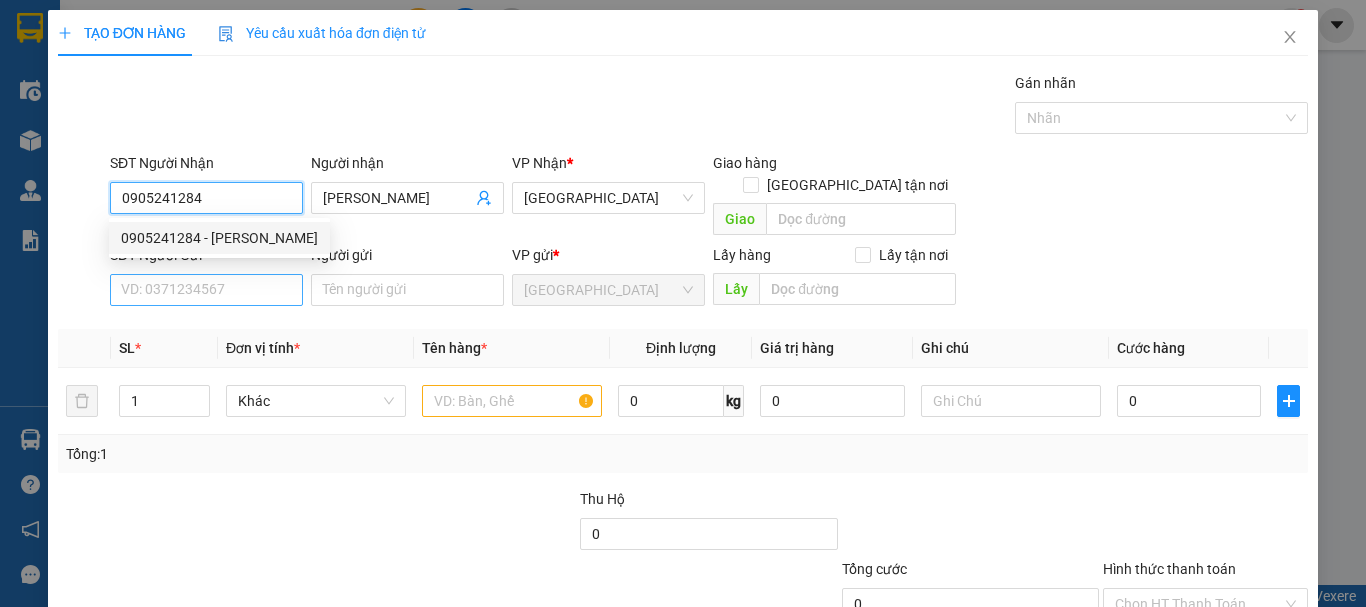 type on "0905241284" 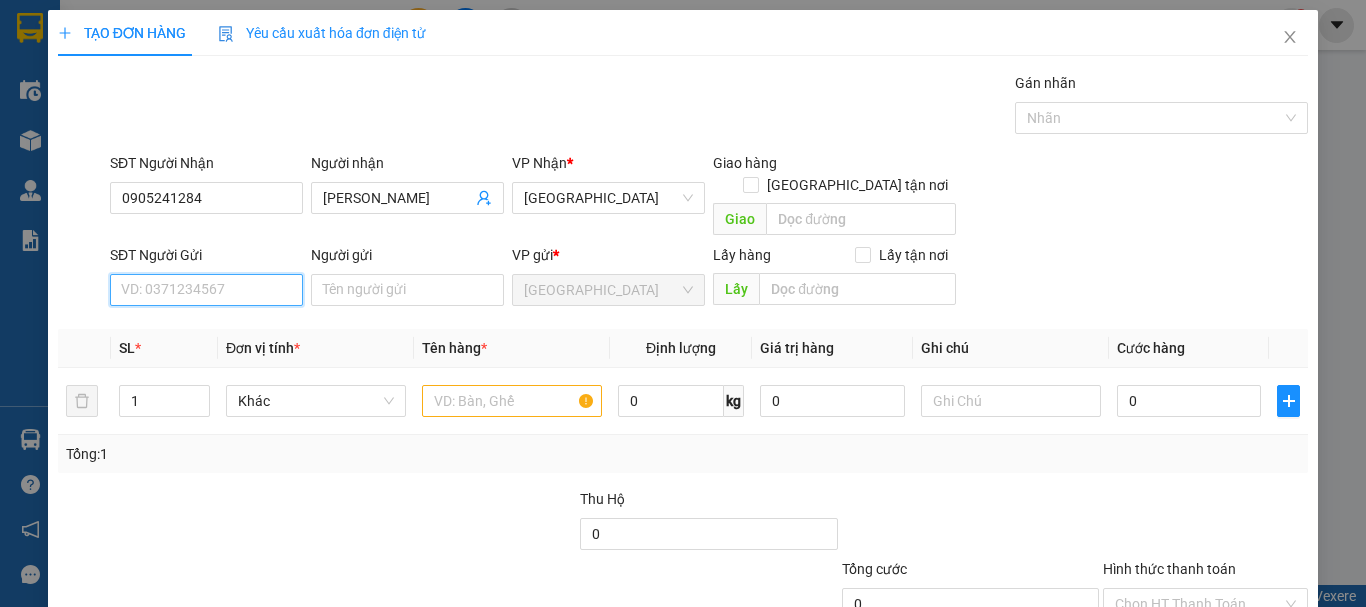 click on "SĐT Người Gửi" at bounding box center (206, 290) 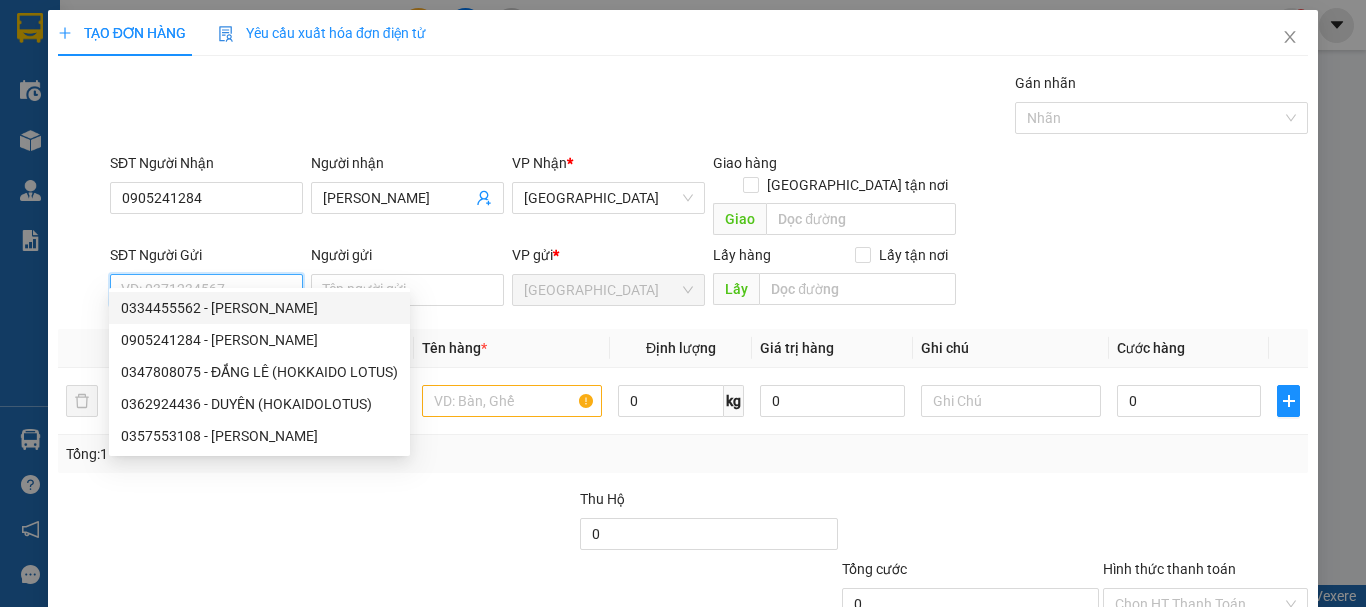 click on "0334455562 - KHÁNH" at bounding box center (259, 308) 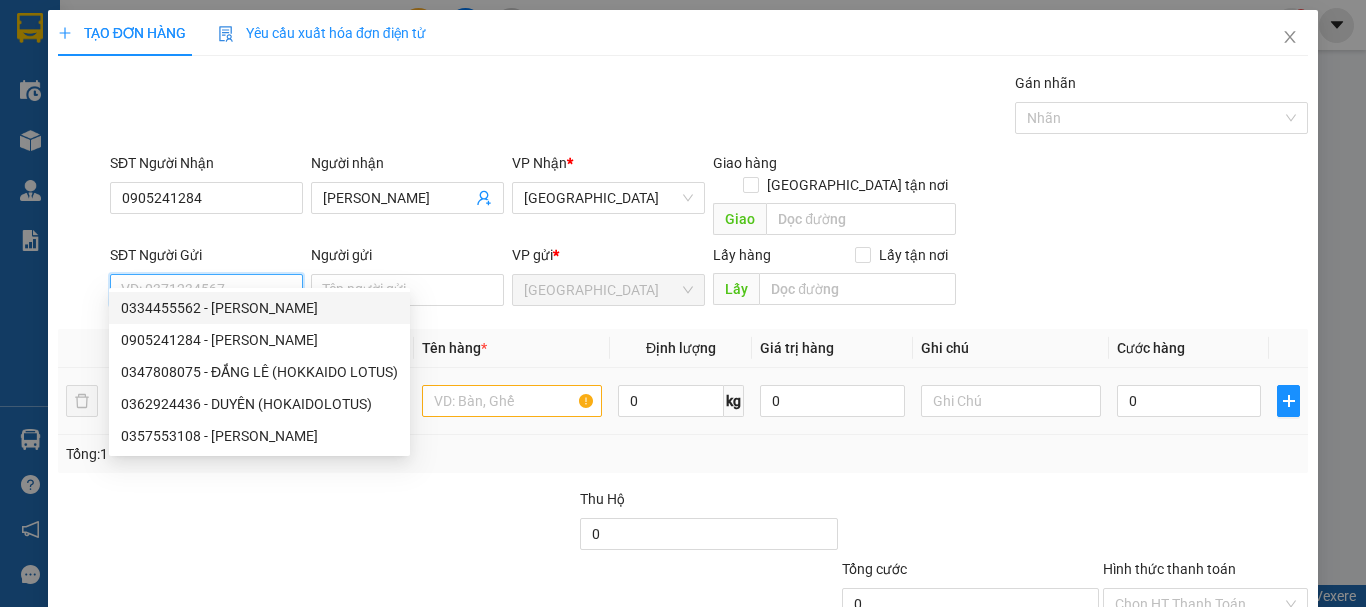 type on "0334455562" 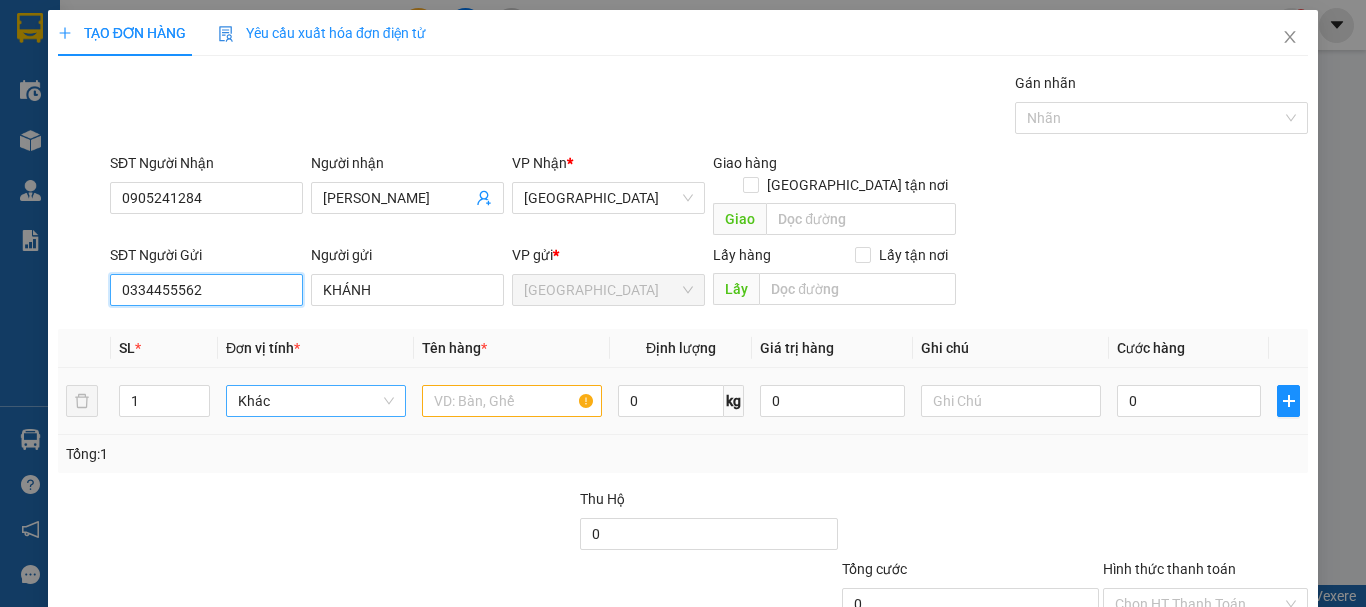 click on "Khác" at bounding box center [316, 401] 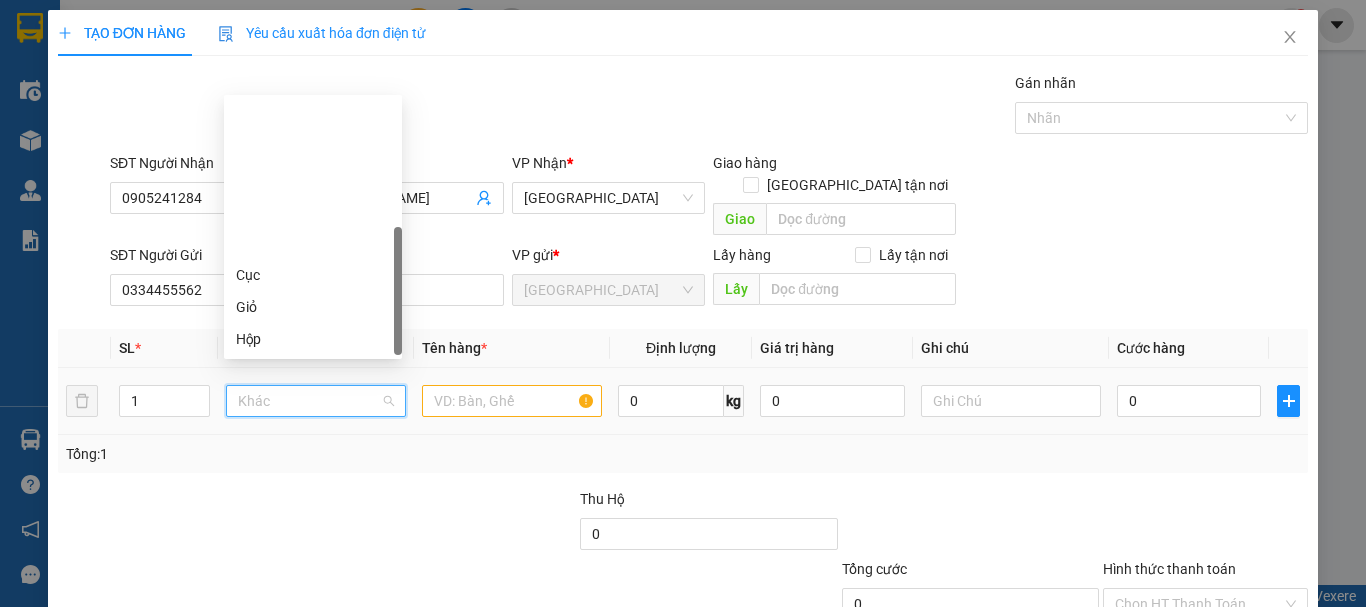 scroll, scrollTop: 192, scrollLeft: 0, axis: vertical 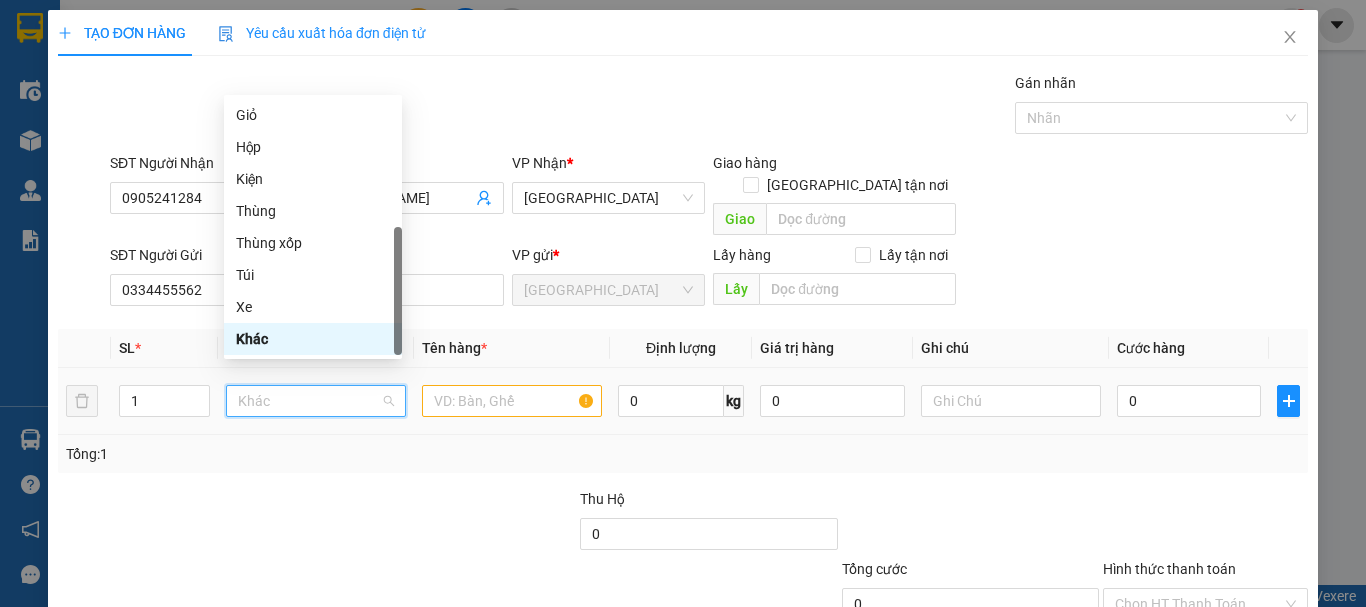 type on "T" 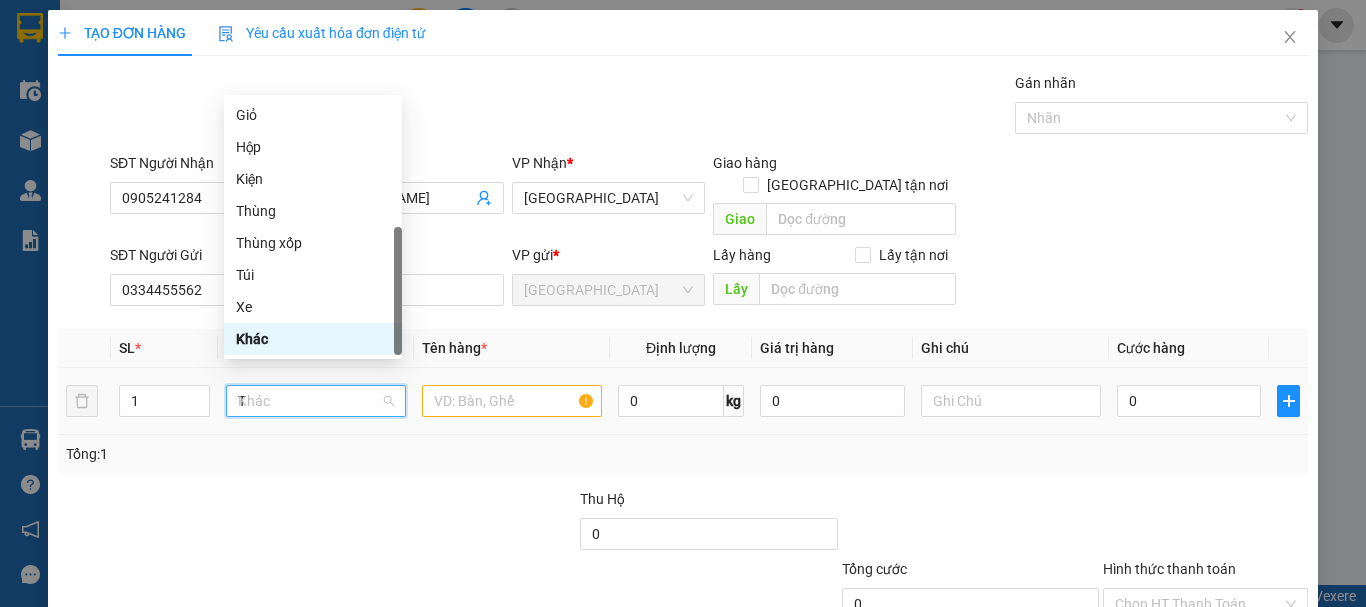 scroll, scrollTop: 0, scrollLeft: 0, axis: both 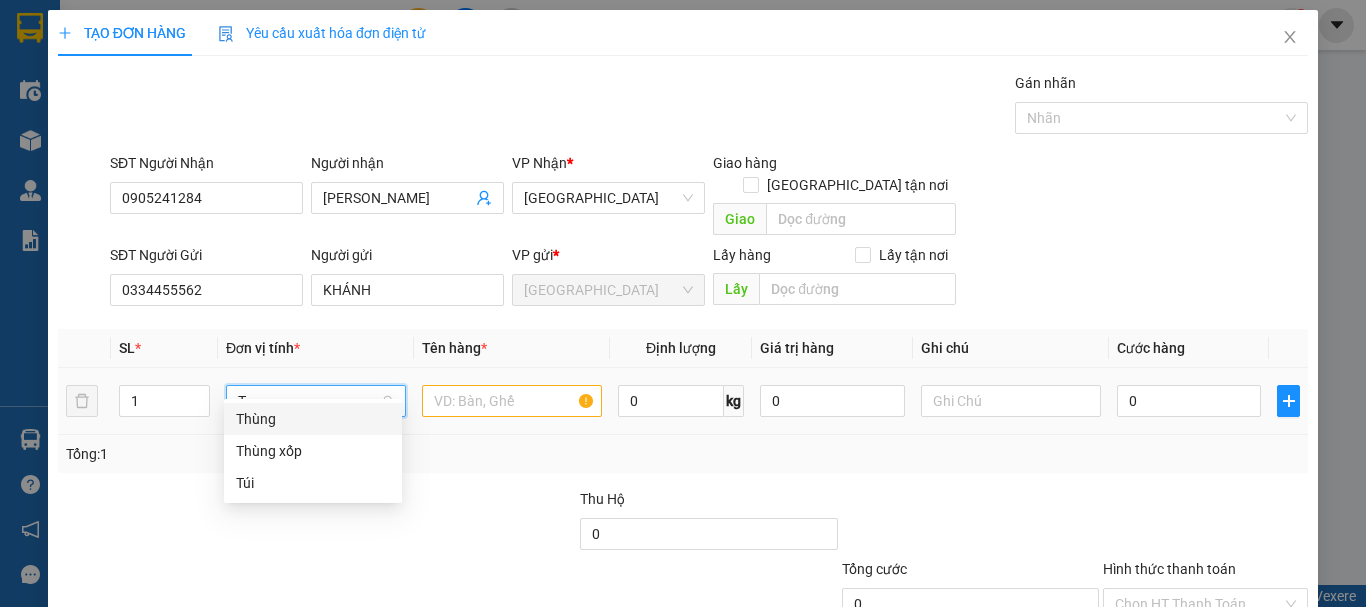 click on "Thùng" at bounding box center [313, 419] 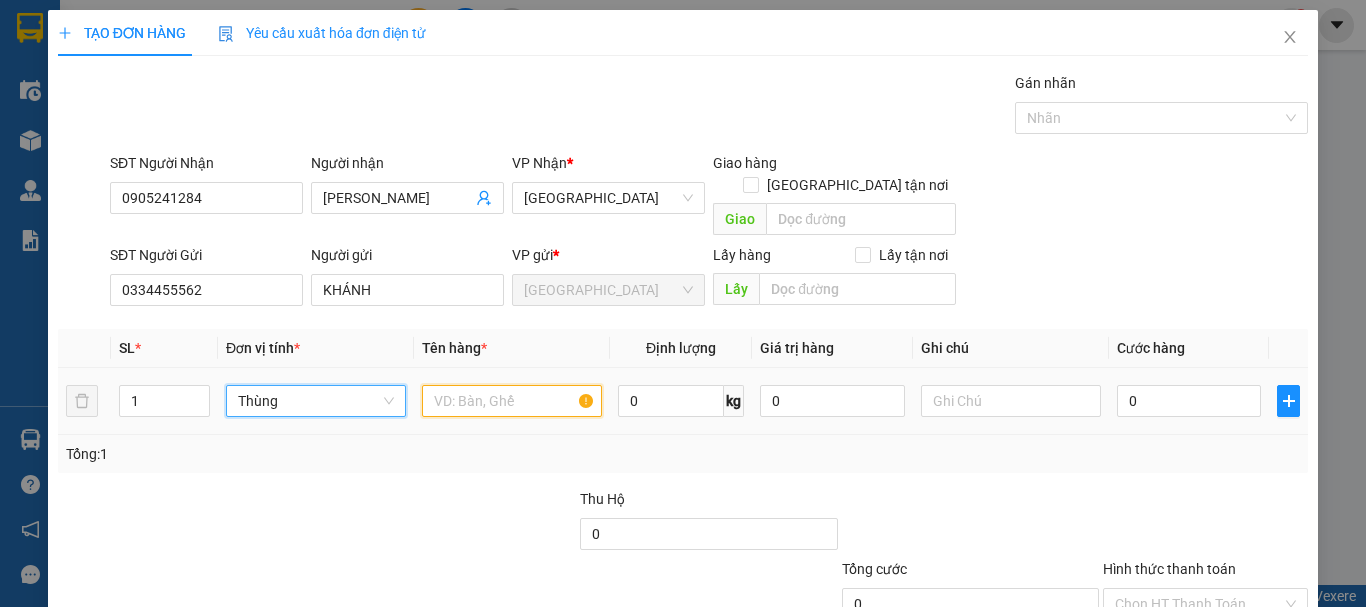 click at bounding box center [512, 401] 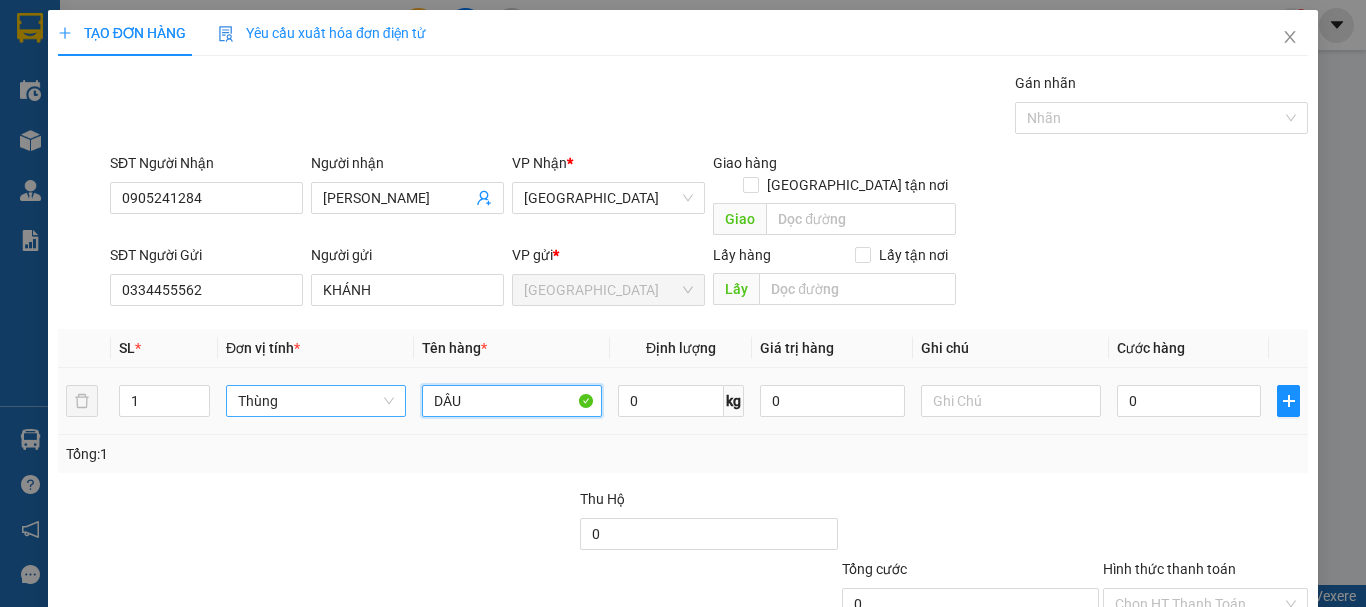 click on "DÂU" at bounding box center (512, 401) 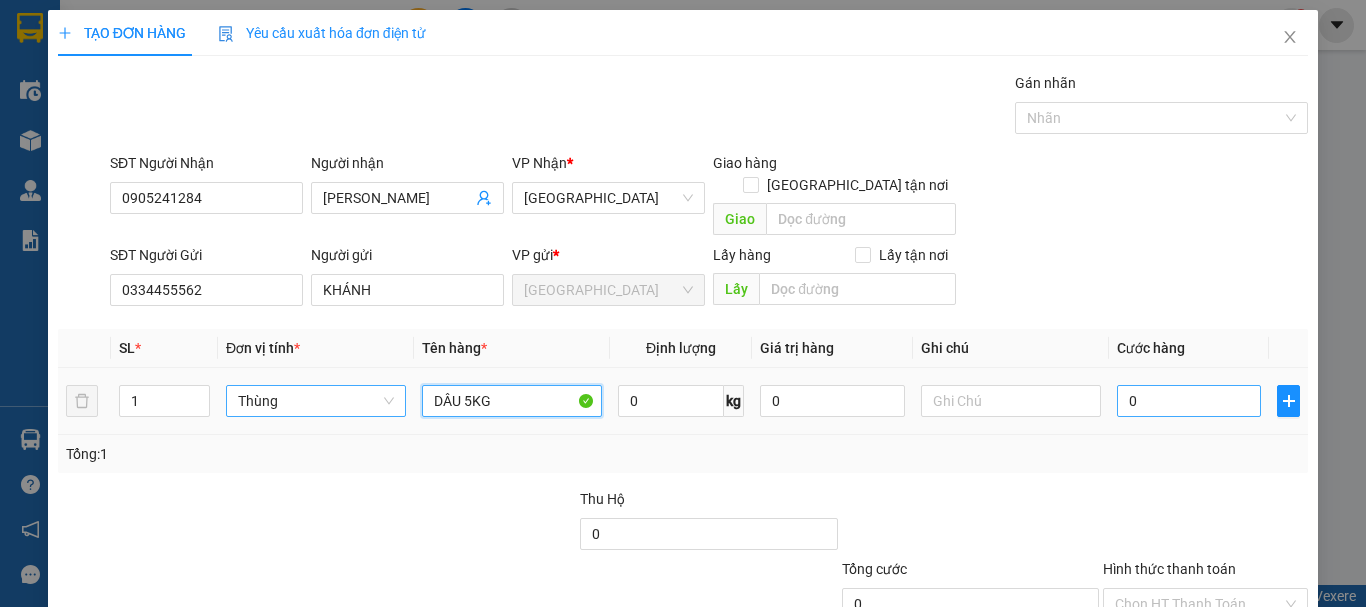 type on "DÂU 5KG" 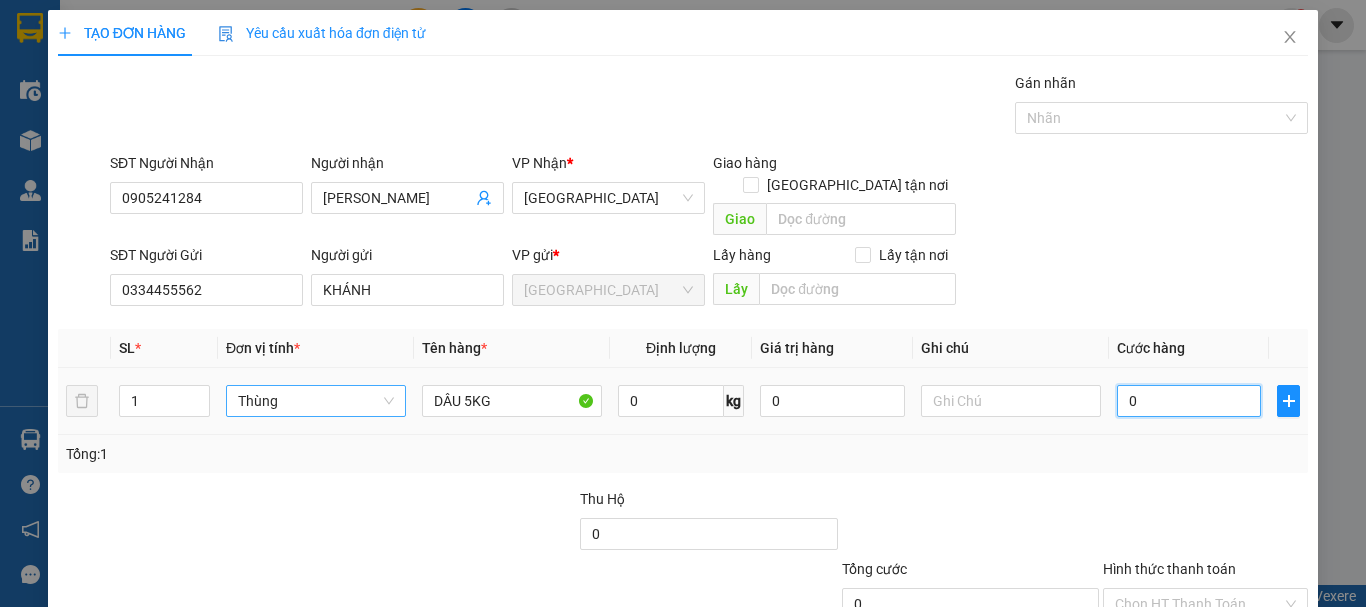 click on "0" at bounding box center [1189, 401] 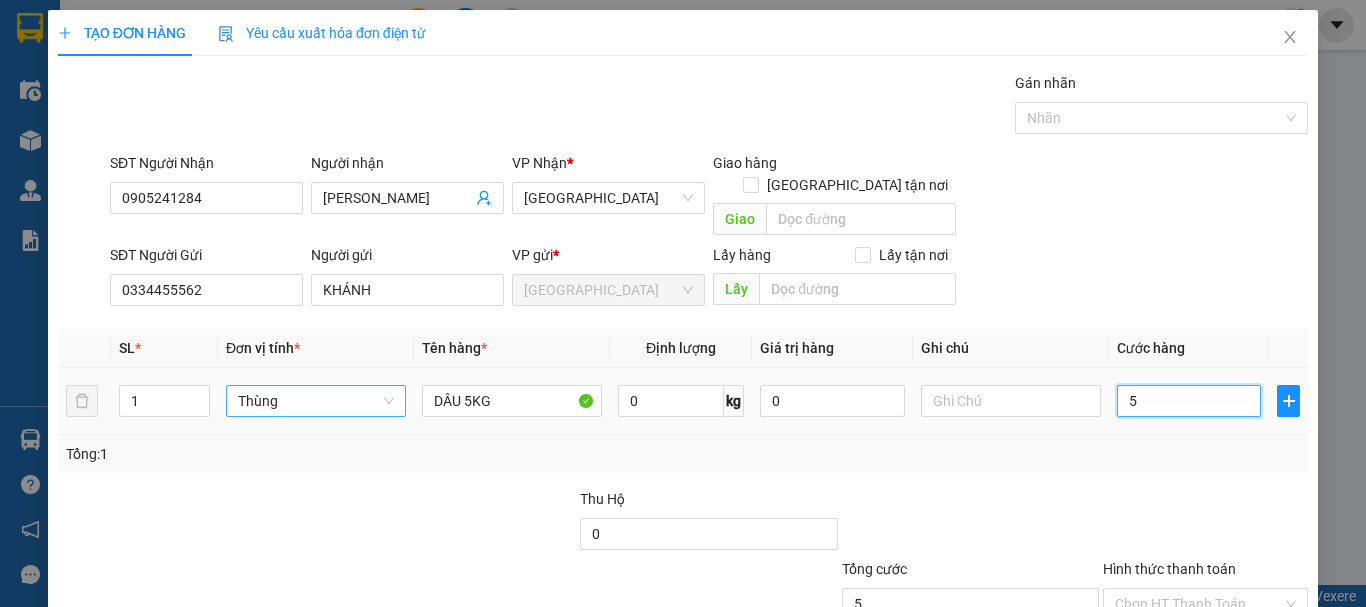 type on "50" 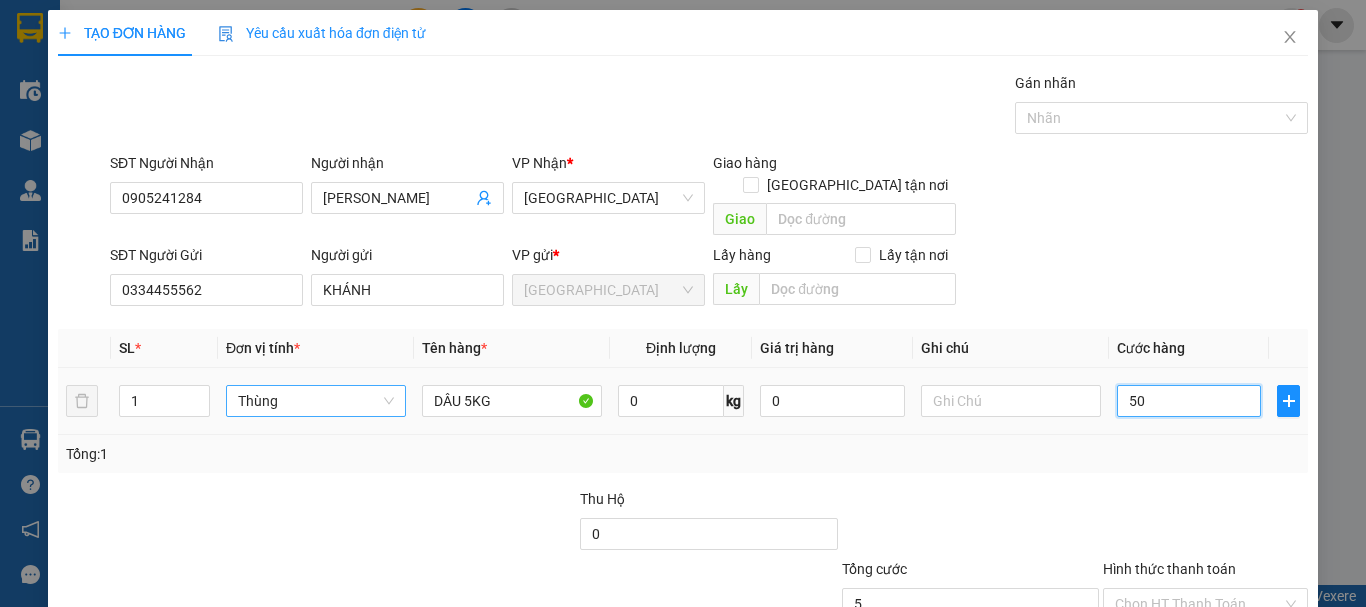 type on "50" 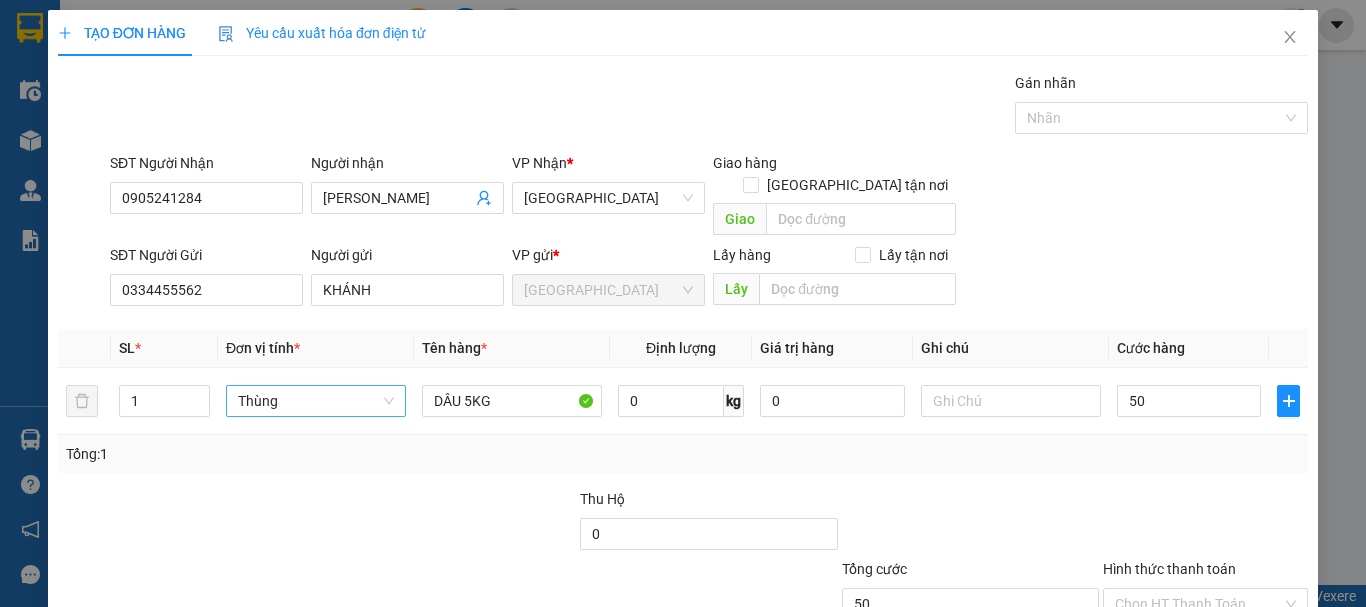 type on "50.000" 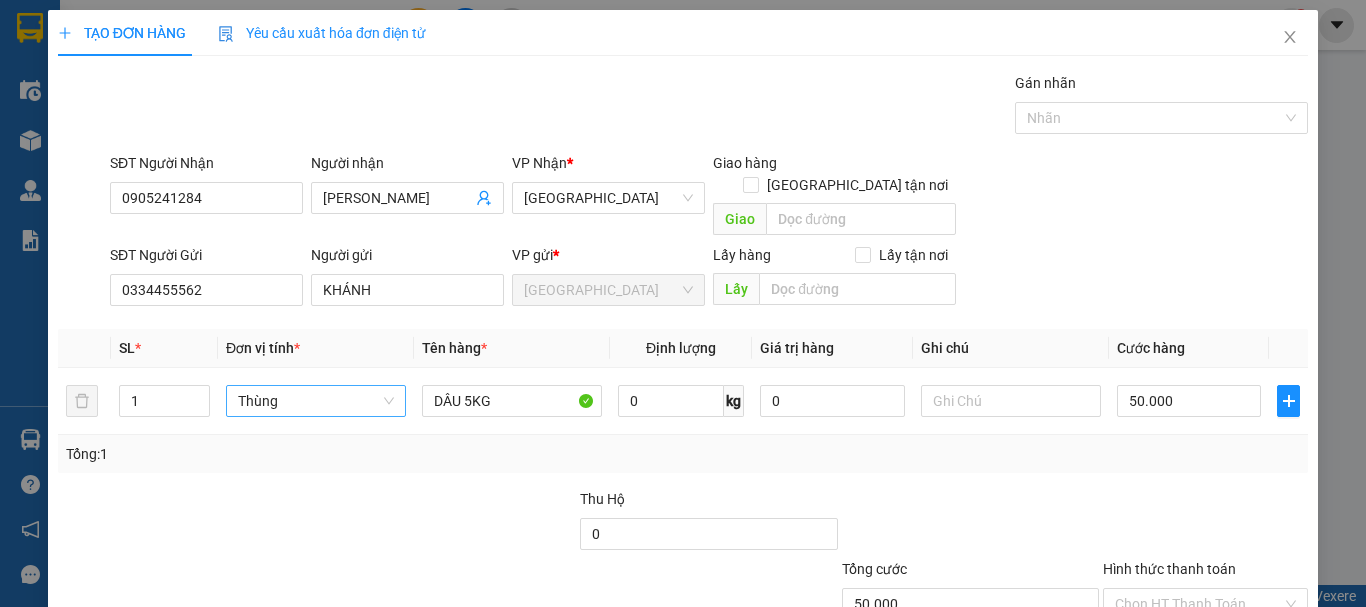 click on "Tổng:  1" at bounding box center [683, 454] 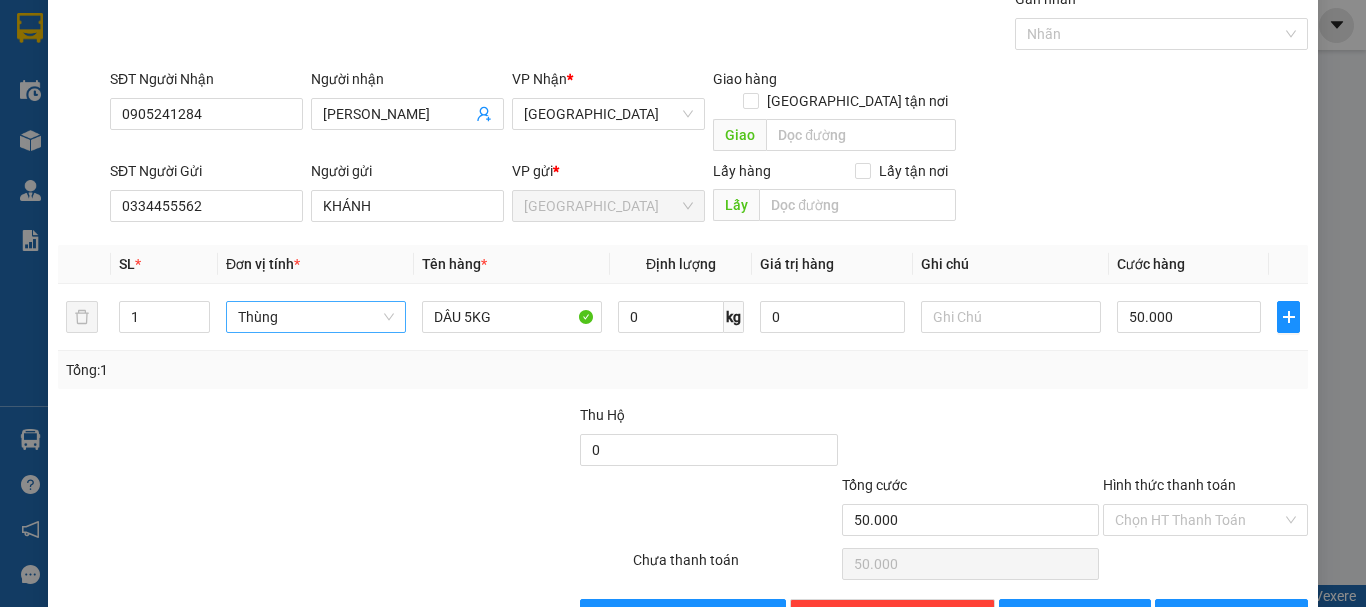 scroll, scrollTop: 125, scrollLeft: 0, axis: vertical 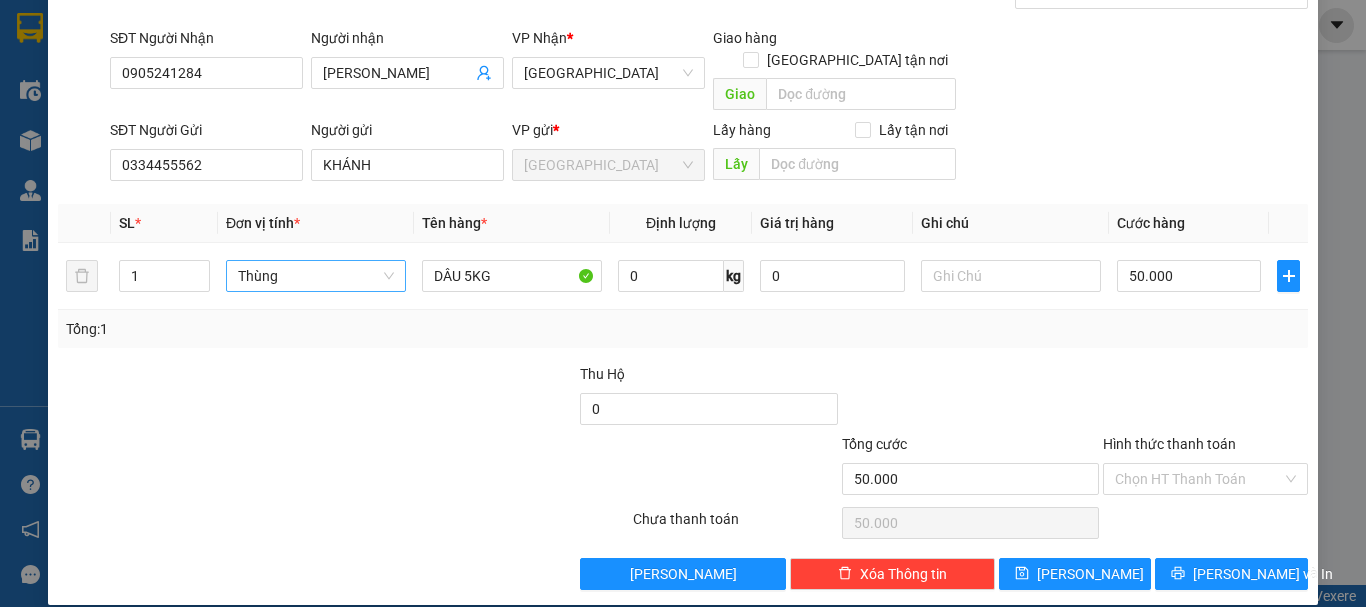 drag, startPoint x: 1165, startPoint y: 462, endPoint x: 1171, endPoint y: 473, distance: 12.529964 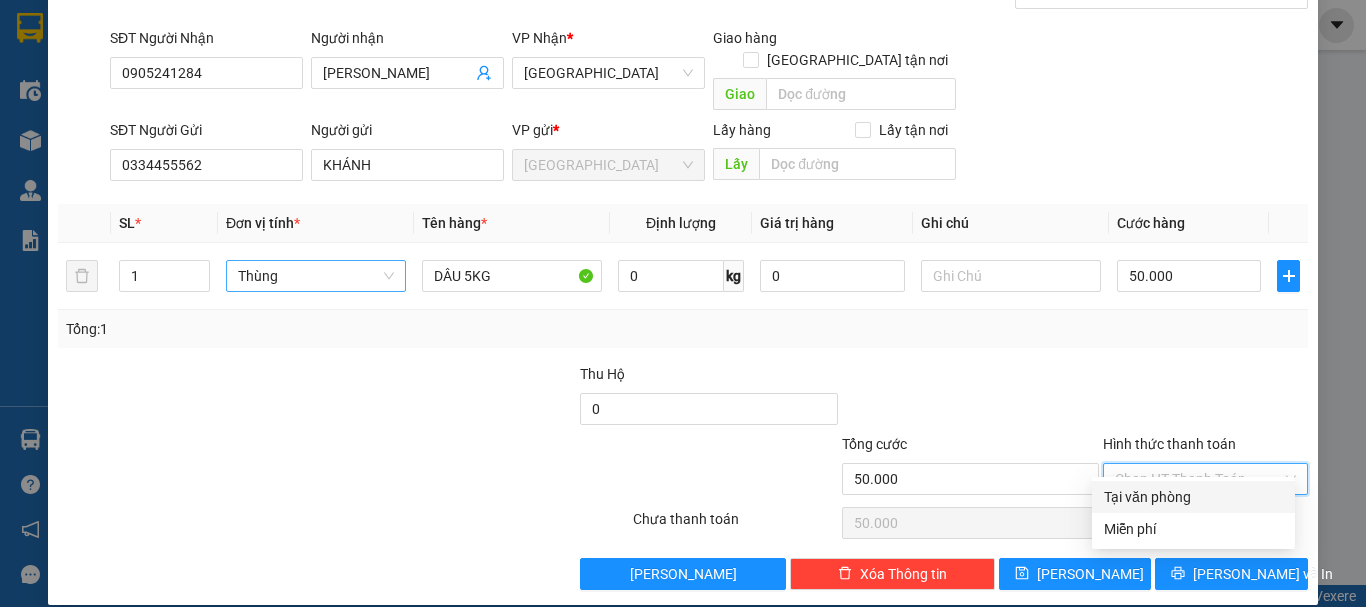click on "Tại văn phòng" at bounding box center [1193, 497] 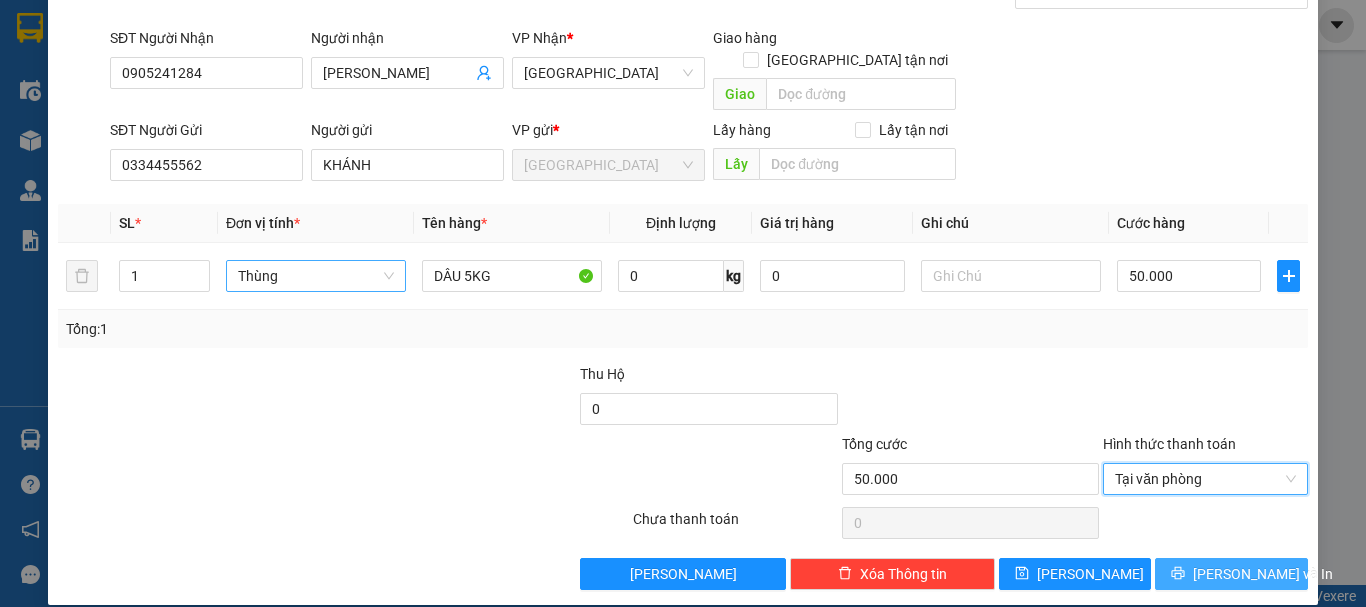click on "Lưu và In" at bounding box center [1231, 574] 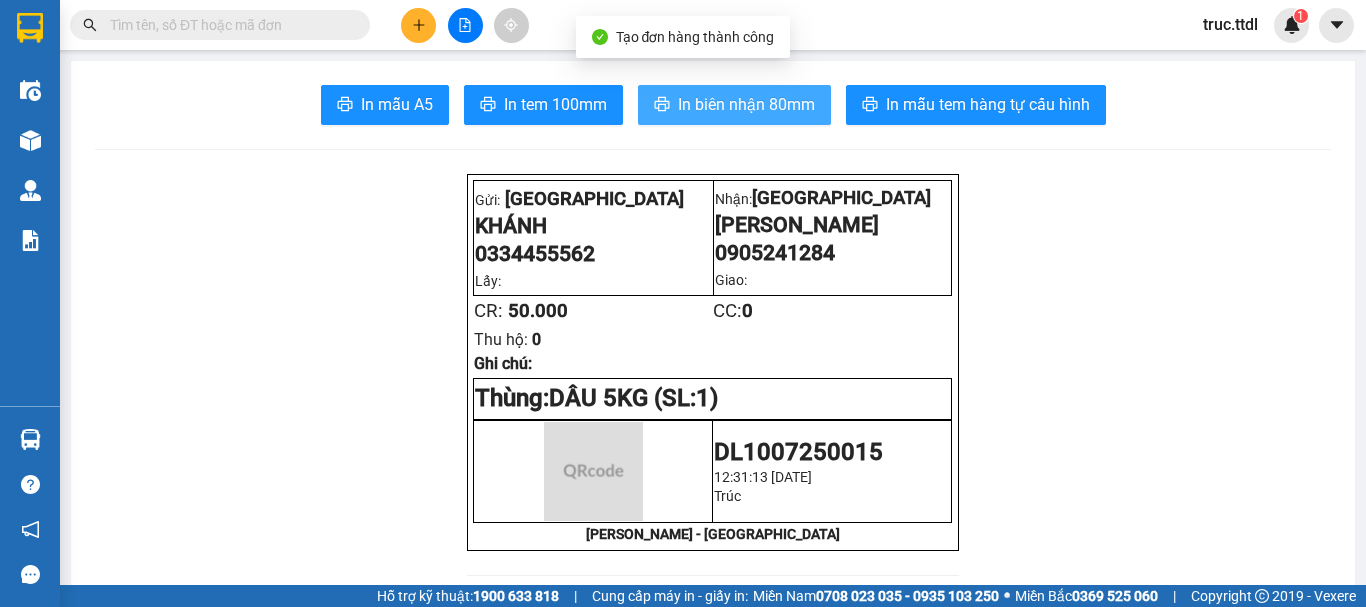 click on "In biên nhận 80mm" at bounding box center [746, 104] 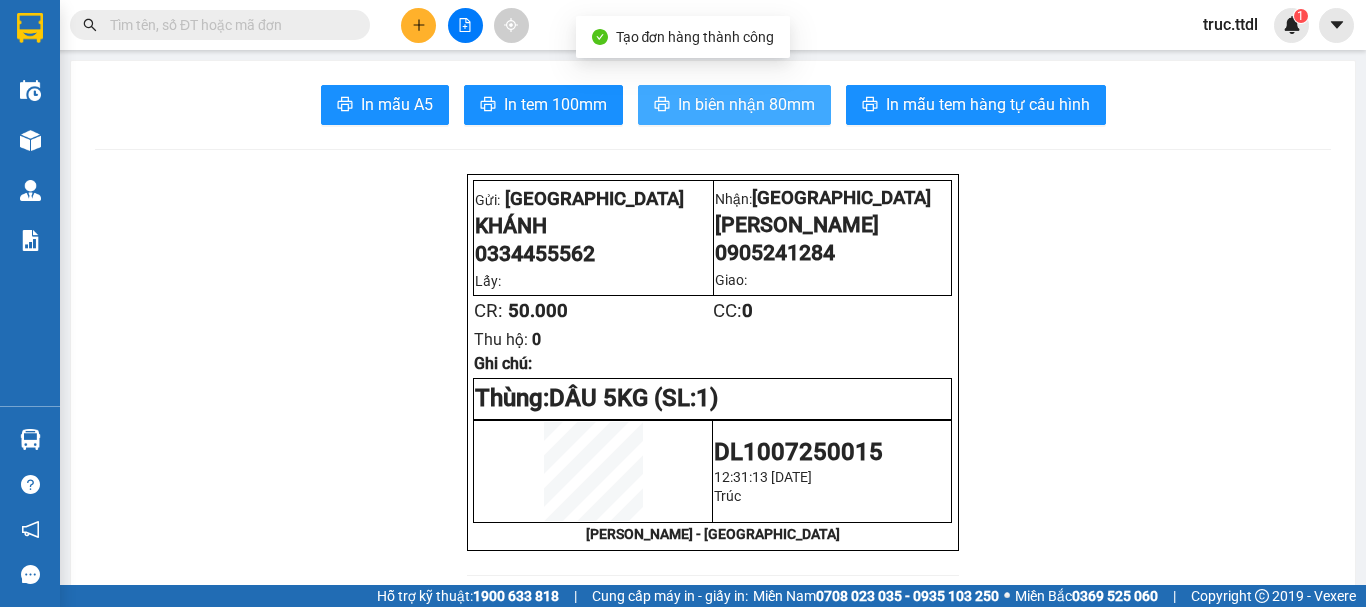 scroll, scrollTop: 0, scrollLeft: 0, axis: both 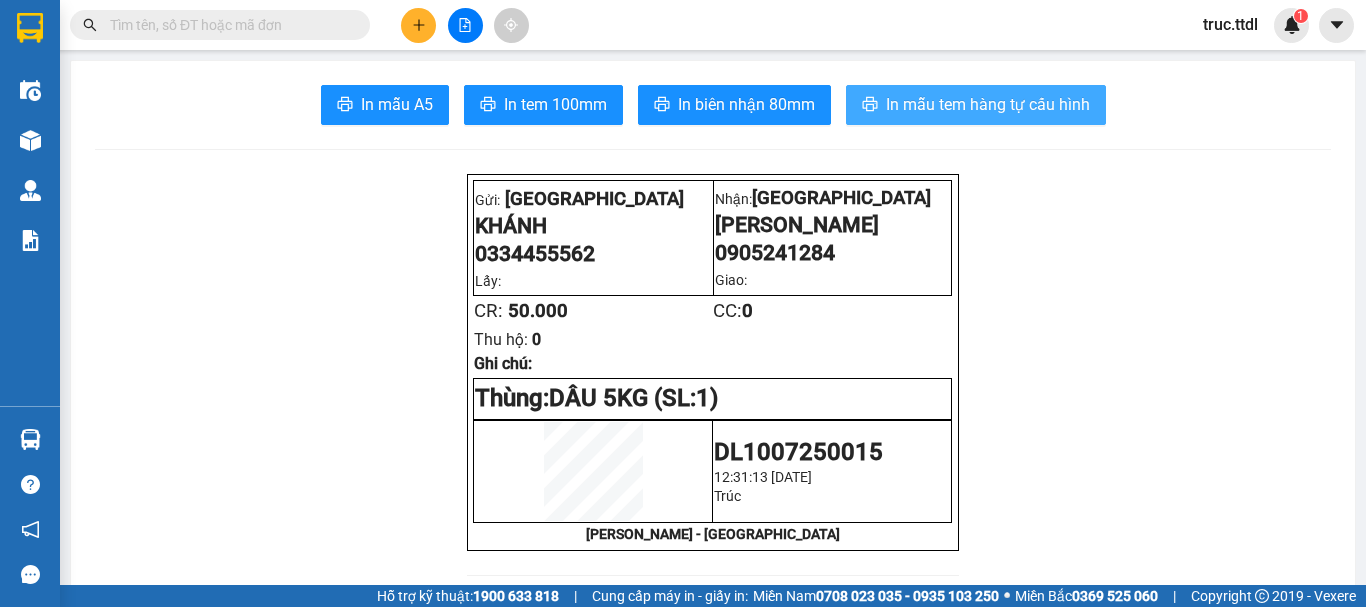 click on "In mẫu tem hàng tự cấu hình" at bounding box center (988, 104) 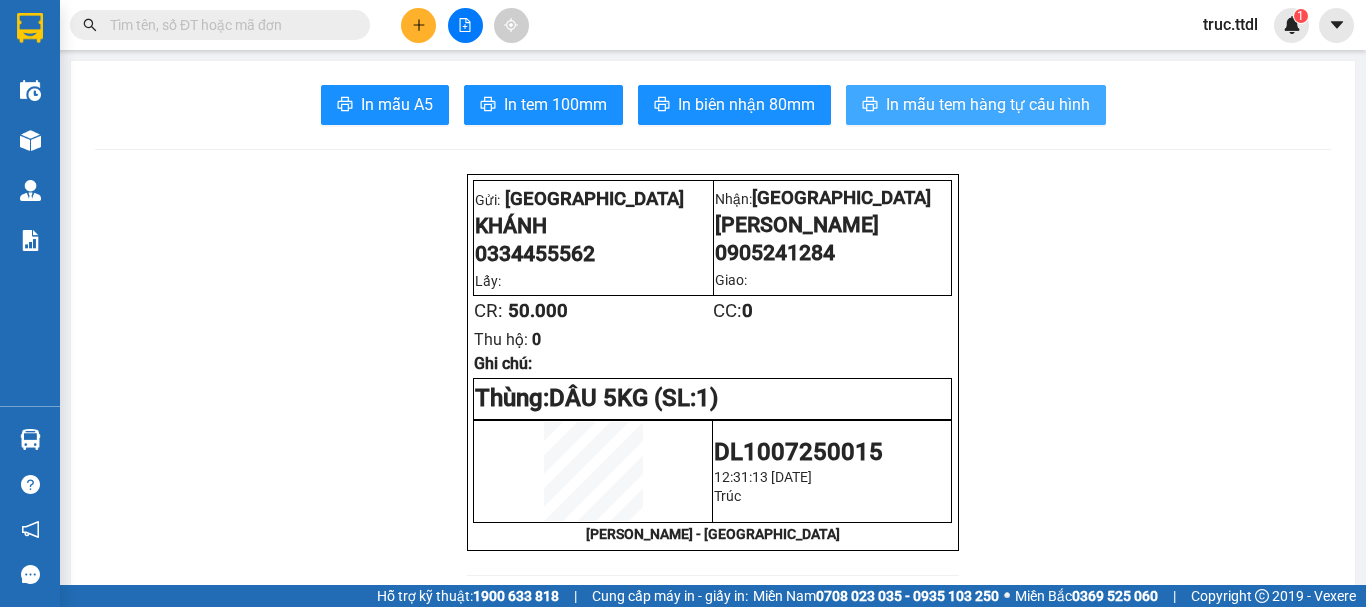 scroll, scrollTop: 0, scrollLeft: 0, axis: both 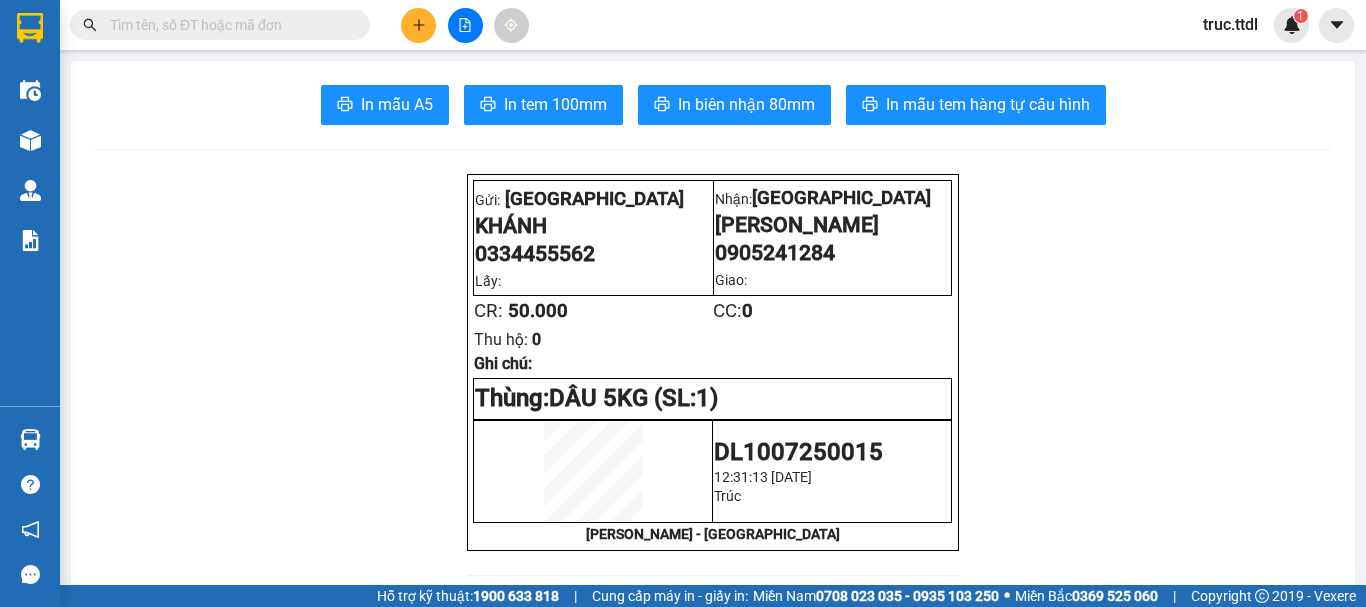 click at bounding box center [465, 25] 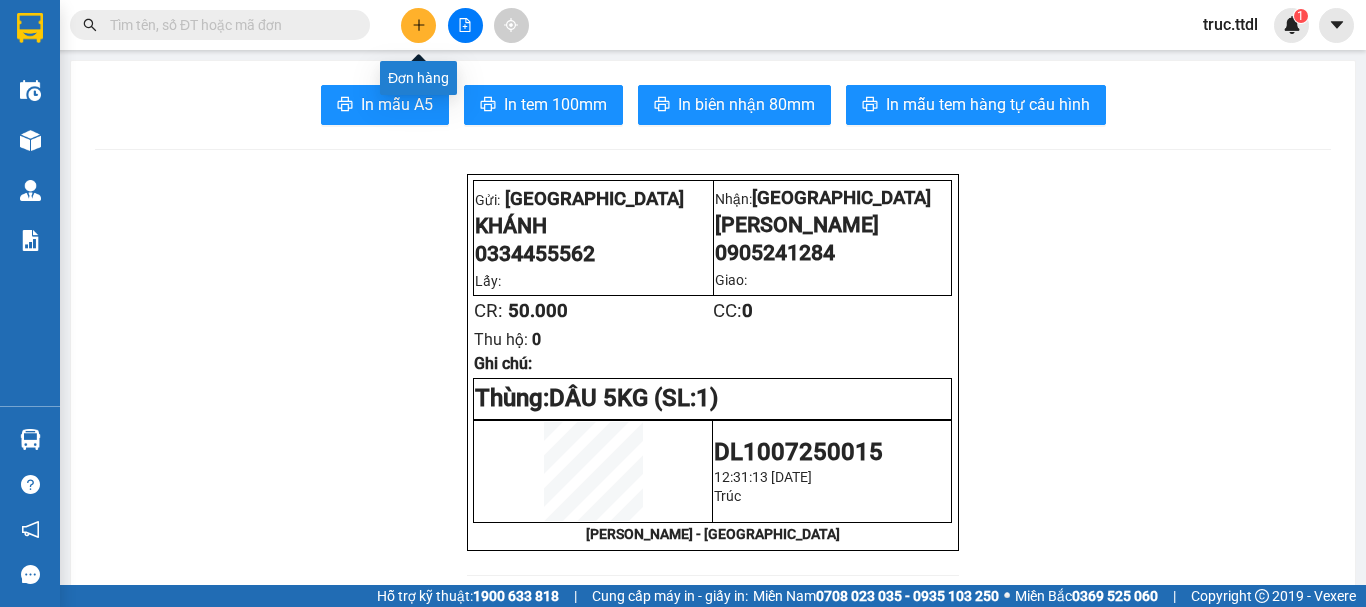 click 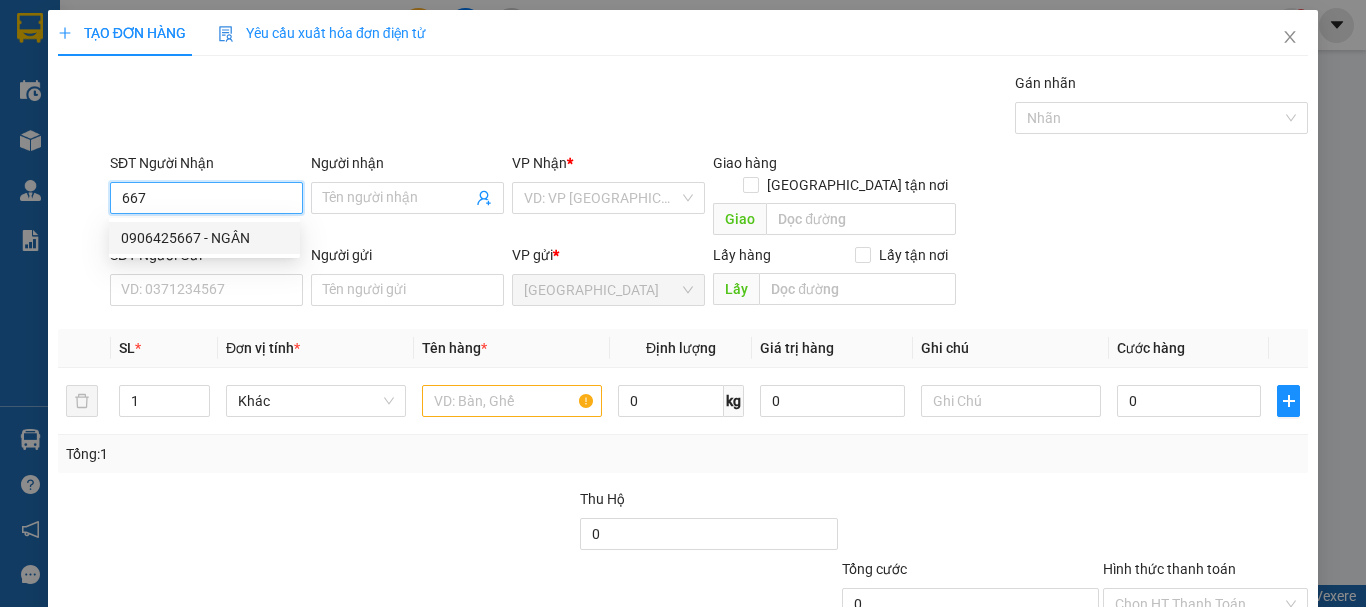 drag, startPoint x: 260, startPoint y: 236, endPoint x: 256, endPoint y: 293, distance: 57.14018 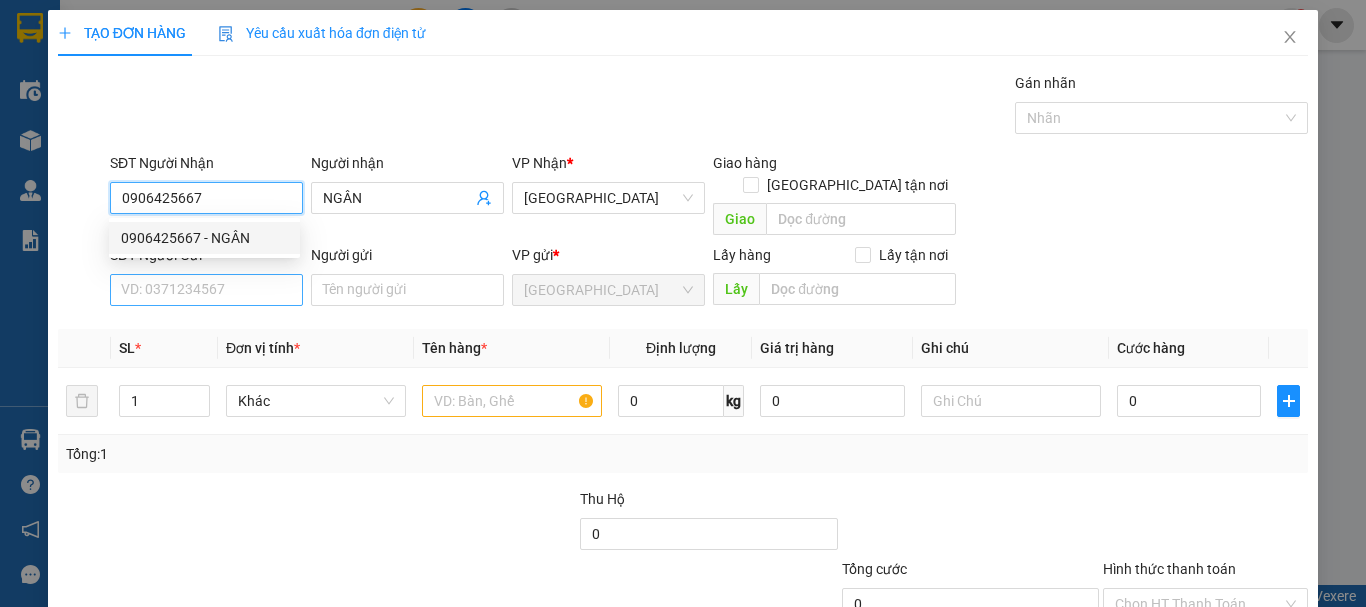 type on "0906425667" 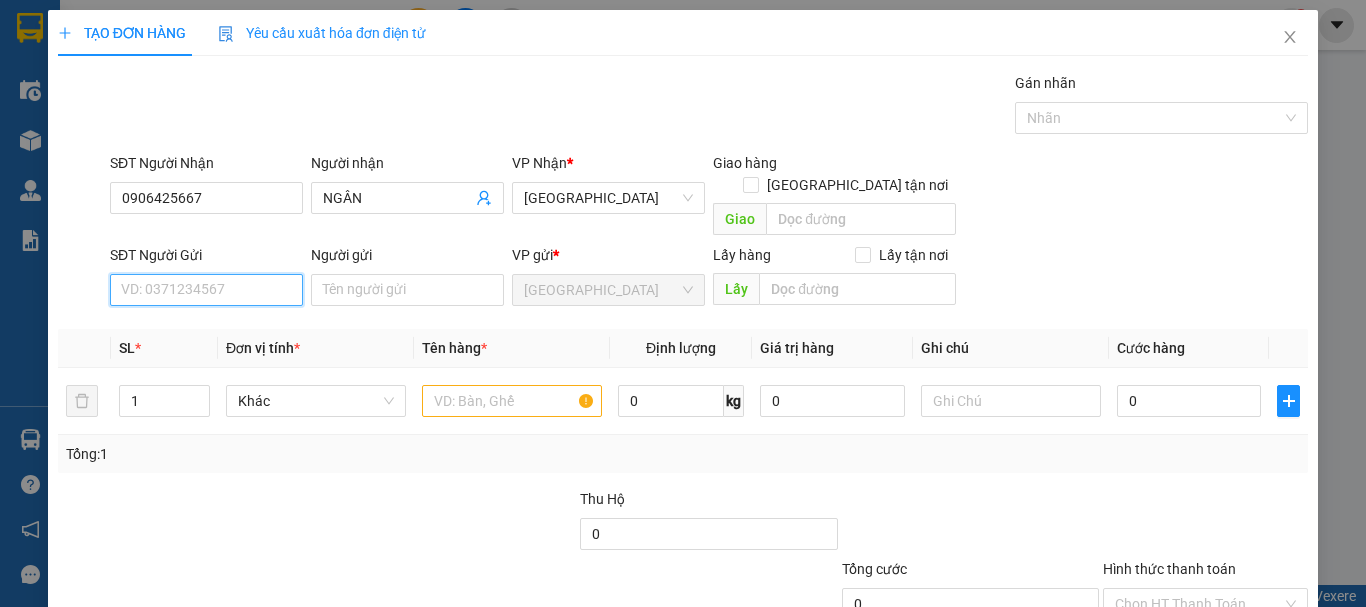 click on "SĐT Người Gửi" at bounding box center (206, 290) 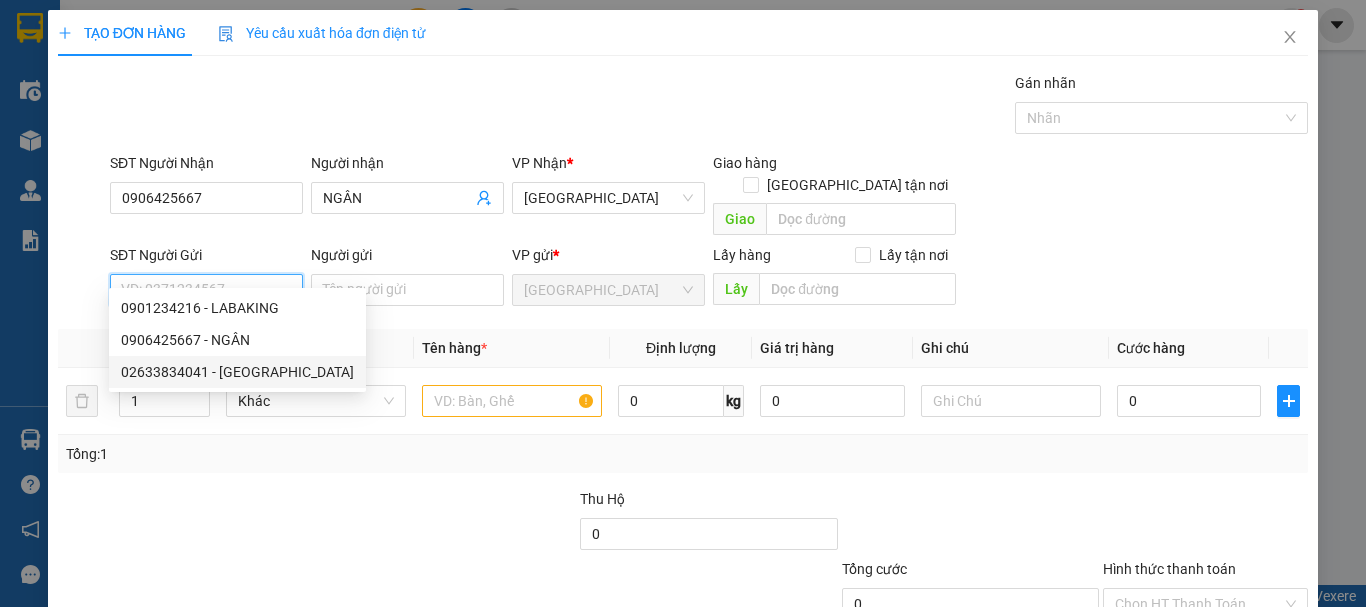 click on "02633834041 - ĐÀ LẠT GAP" at bounding box center [237, 372] 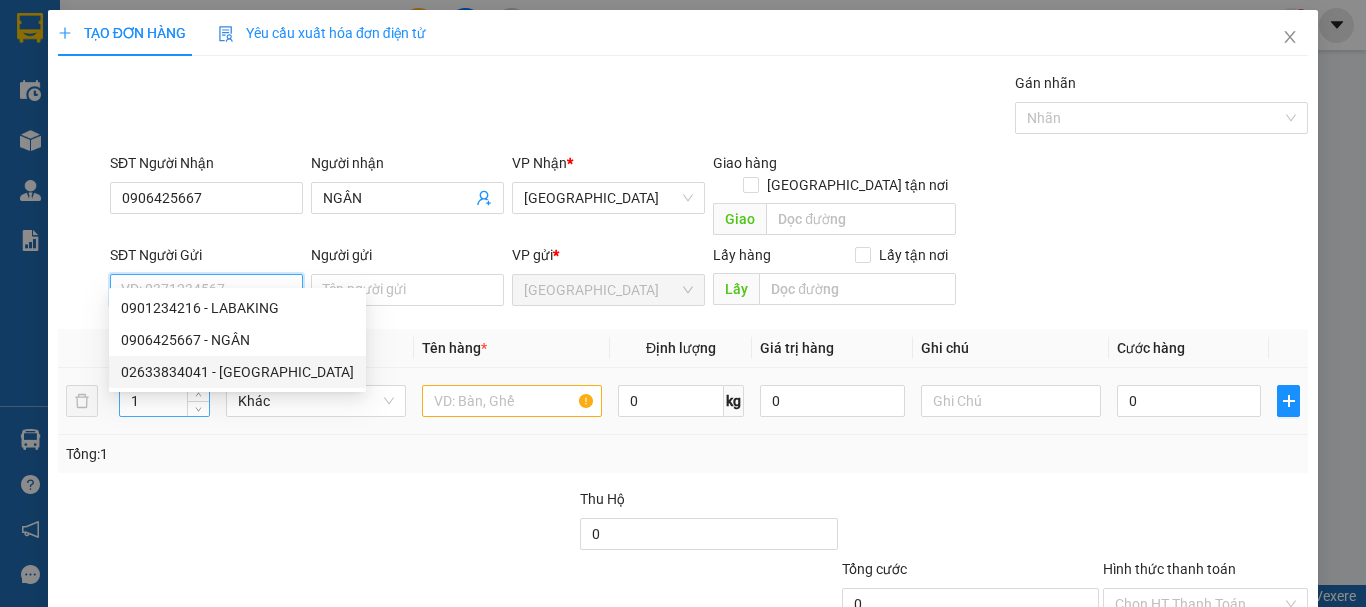 type on "02633834041" 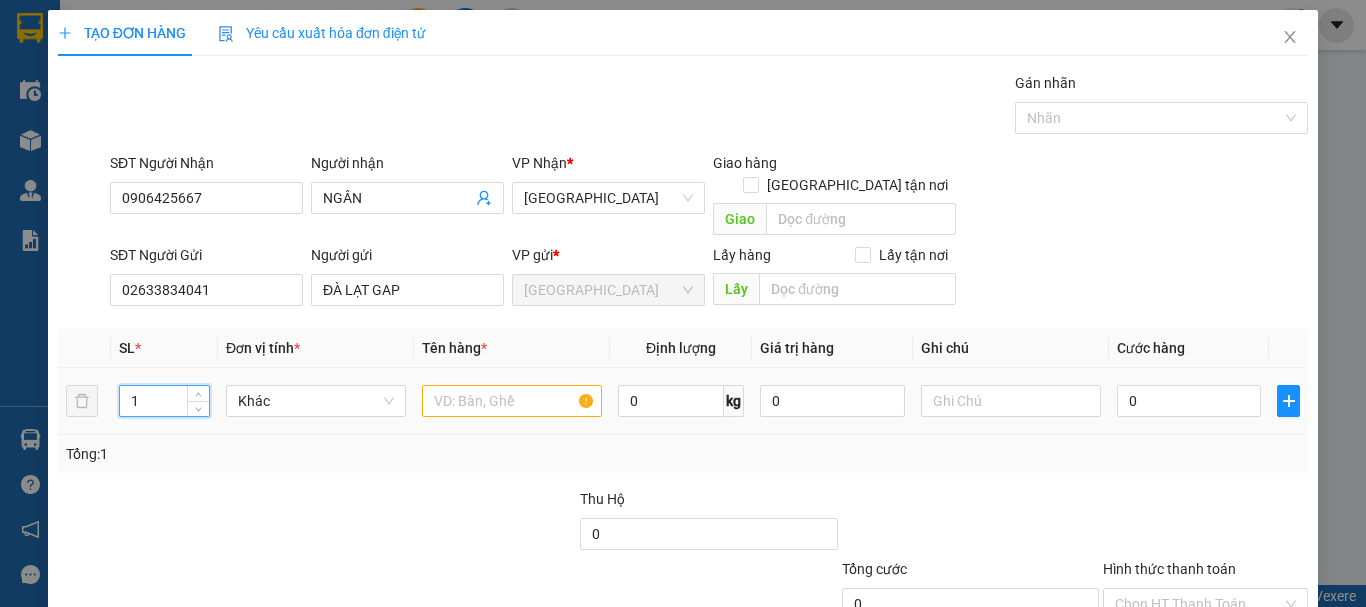 drag, startPoint x: 140, startPoint y: 374, endPoint x: 108, endPoint y: 386, distance: 34.176014 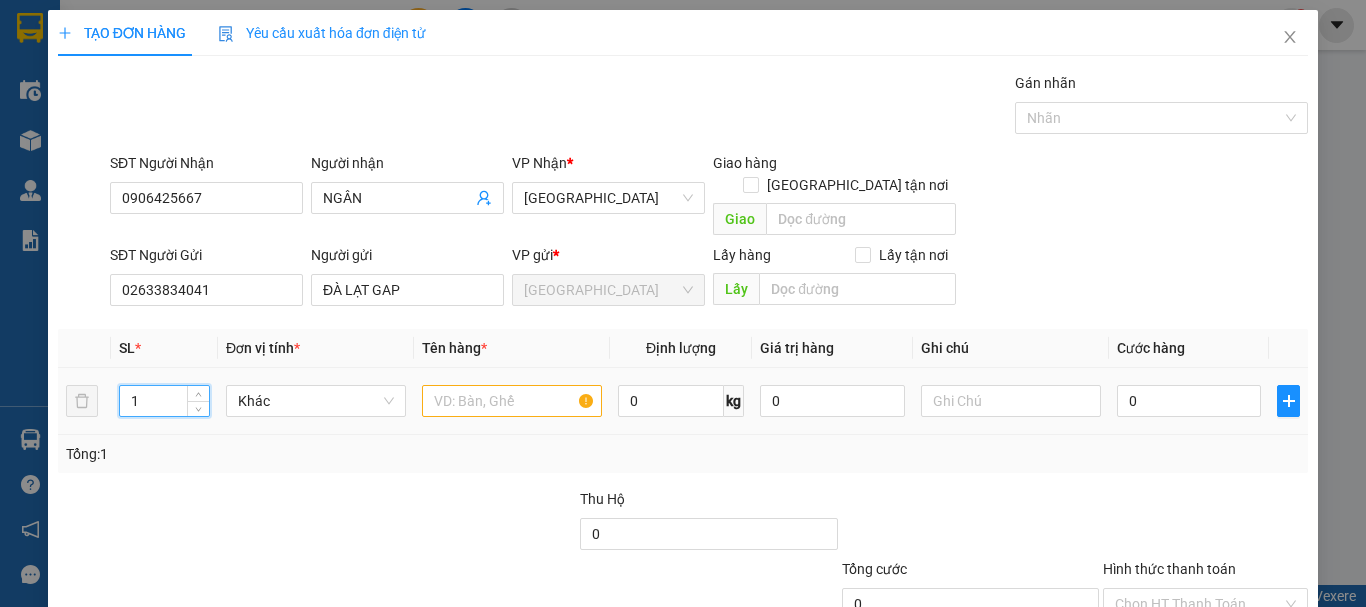 click on "1 Khác 0 kg 0 0" at bounding box center (683, 401) 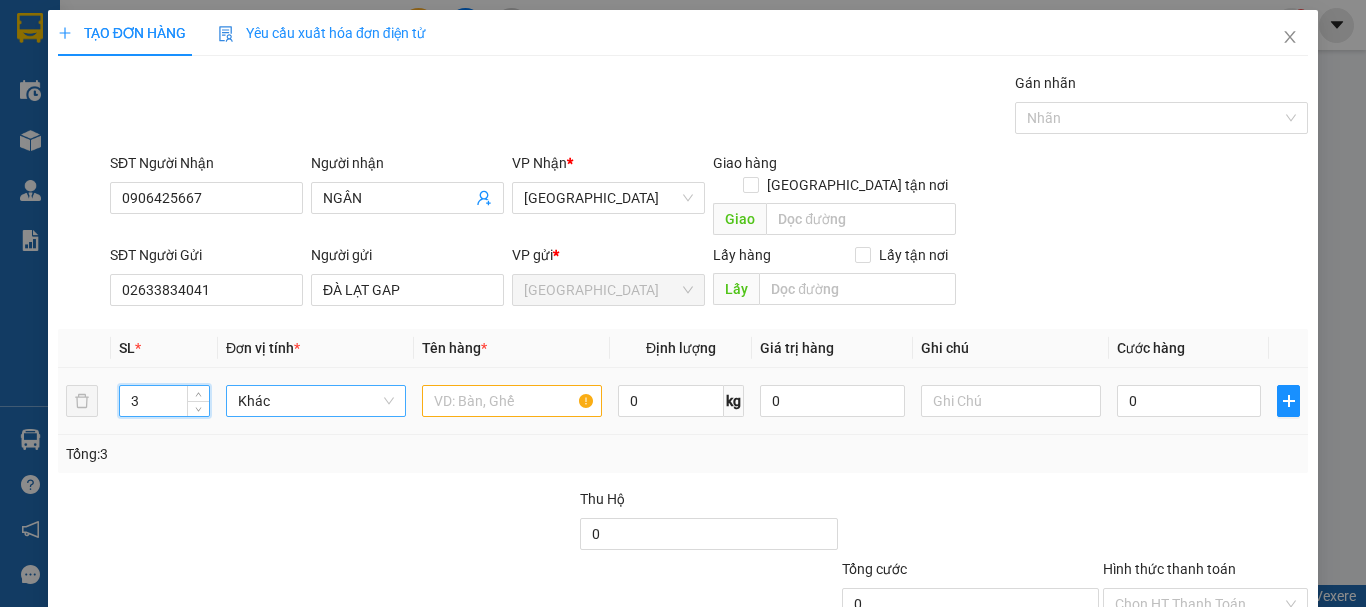 click on "Khác" at bounding box center (316, 401) 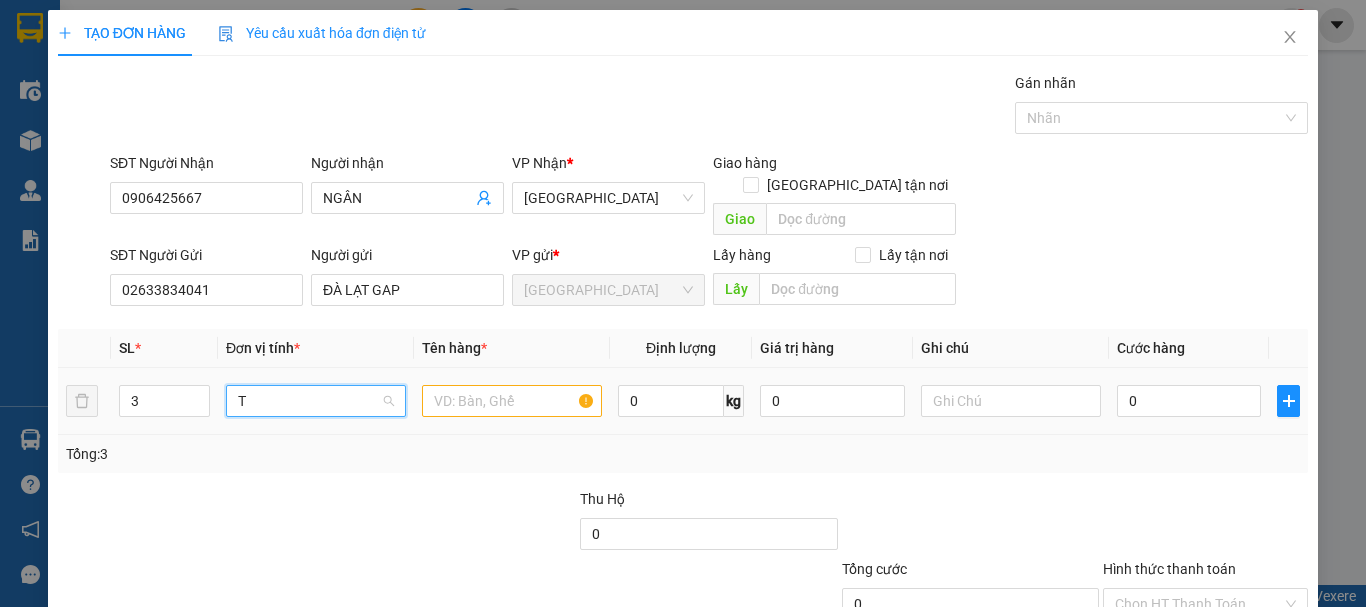 type on "T" 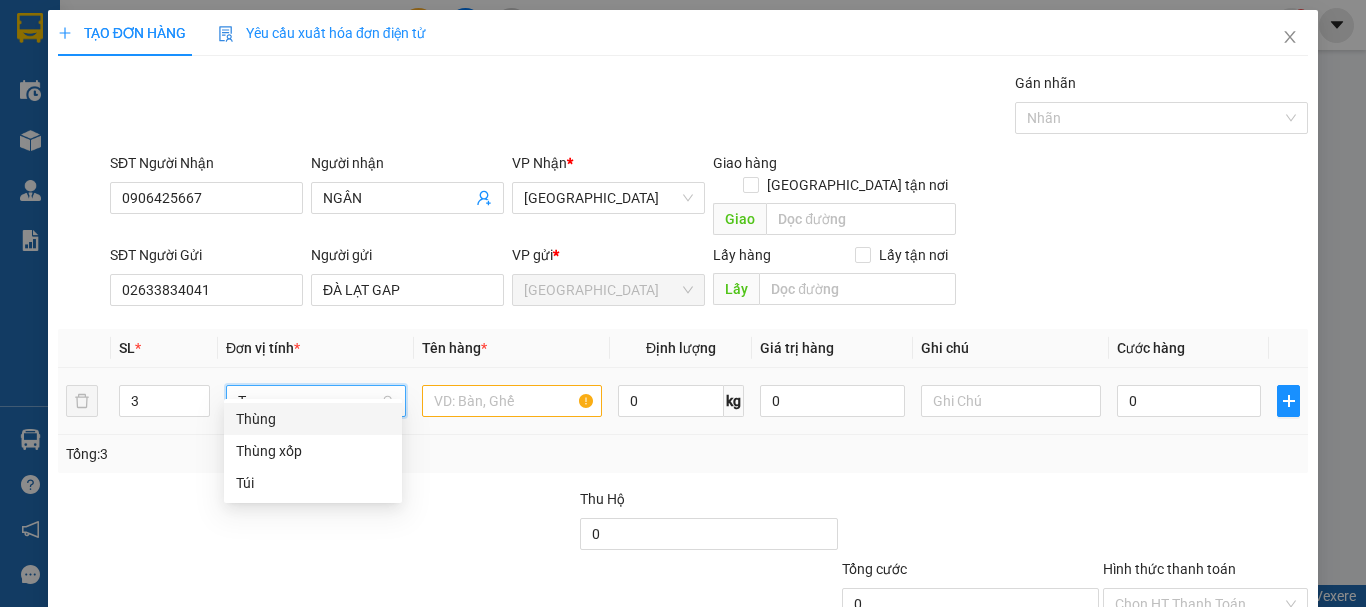 click on "Thùng" at bounding box center (313, 419) 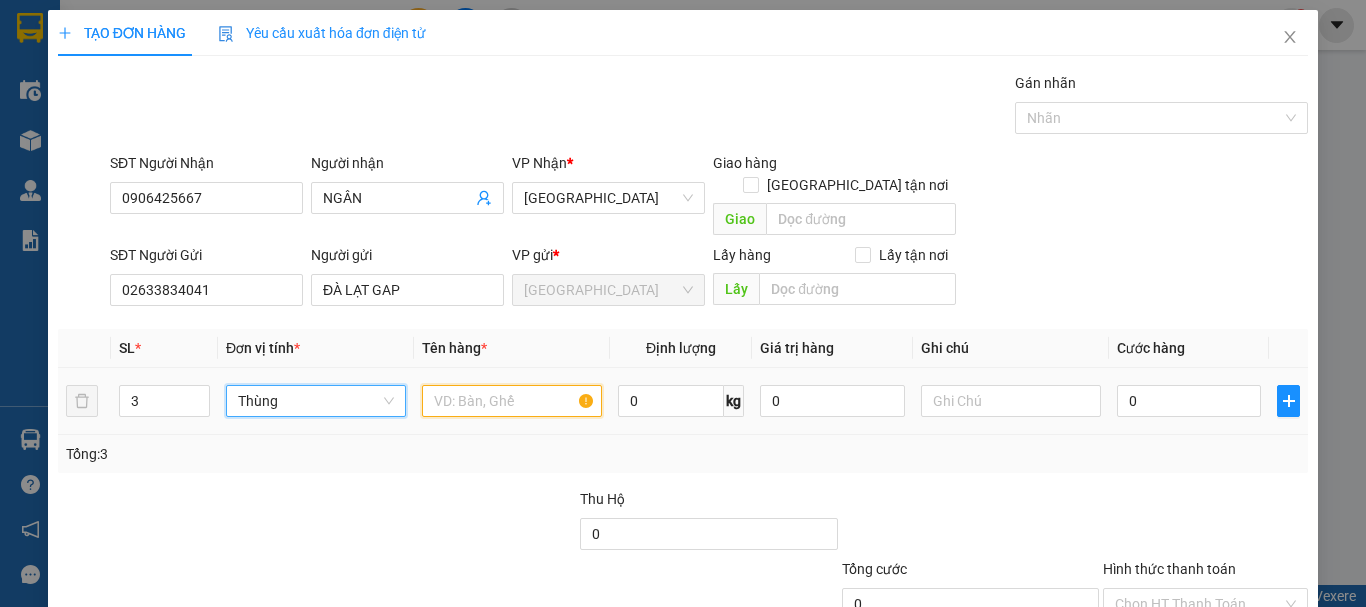 click at bounding box center [512, 401] 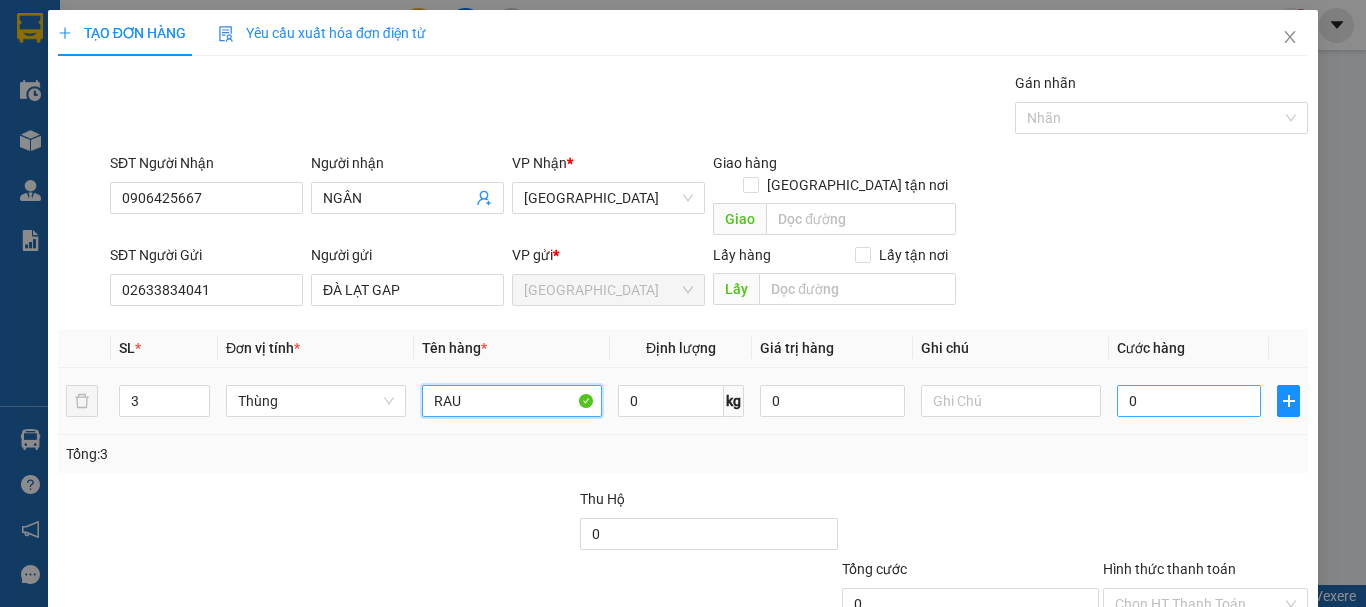 type on "RAU" 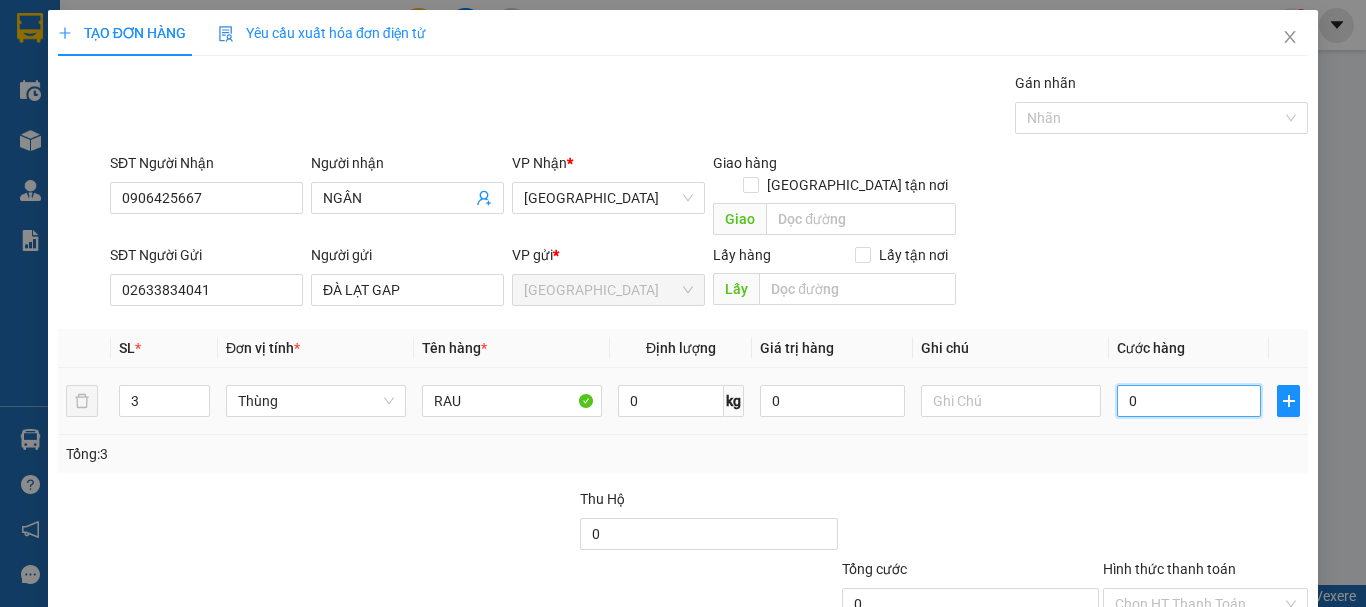 type on "2" 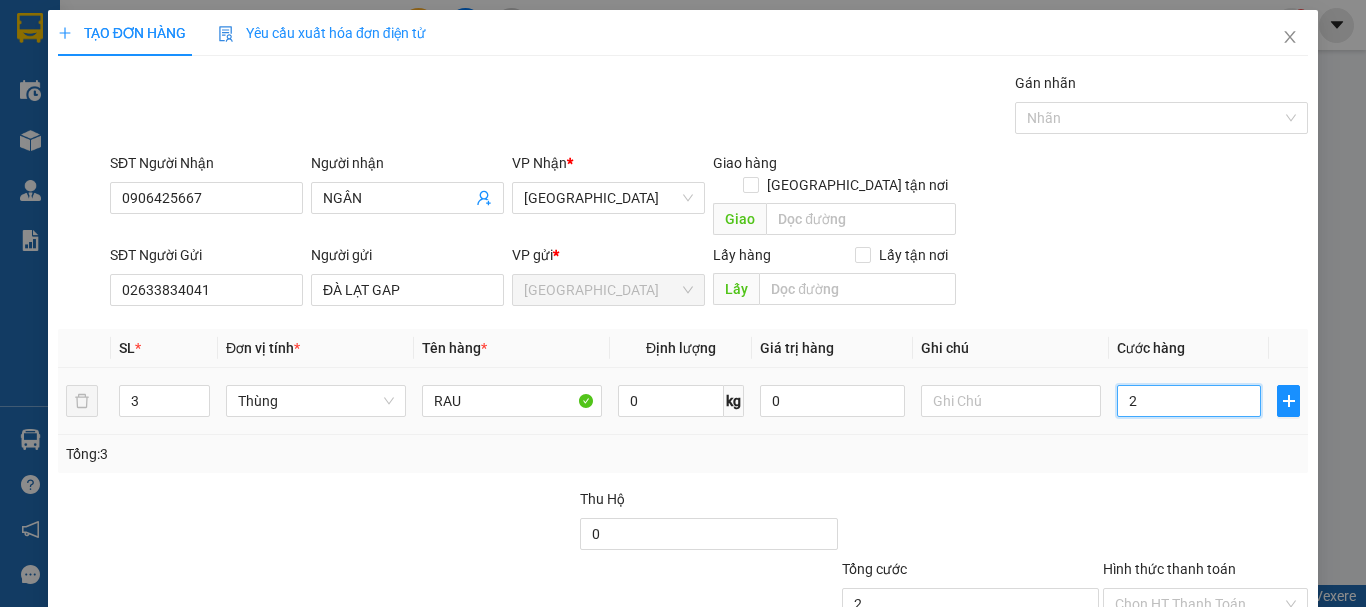 type on "21" 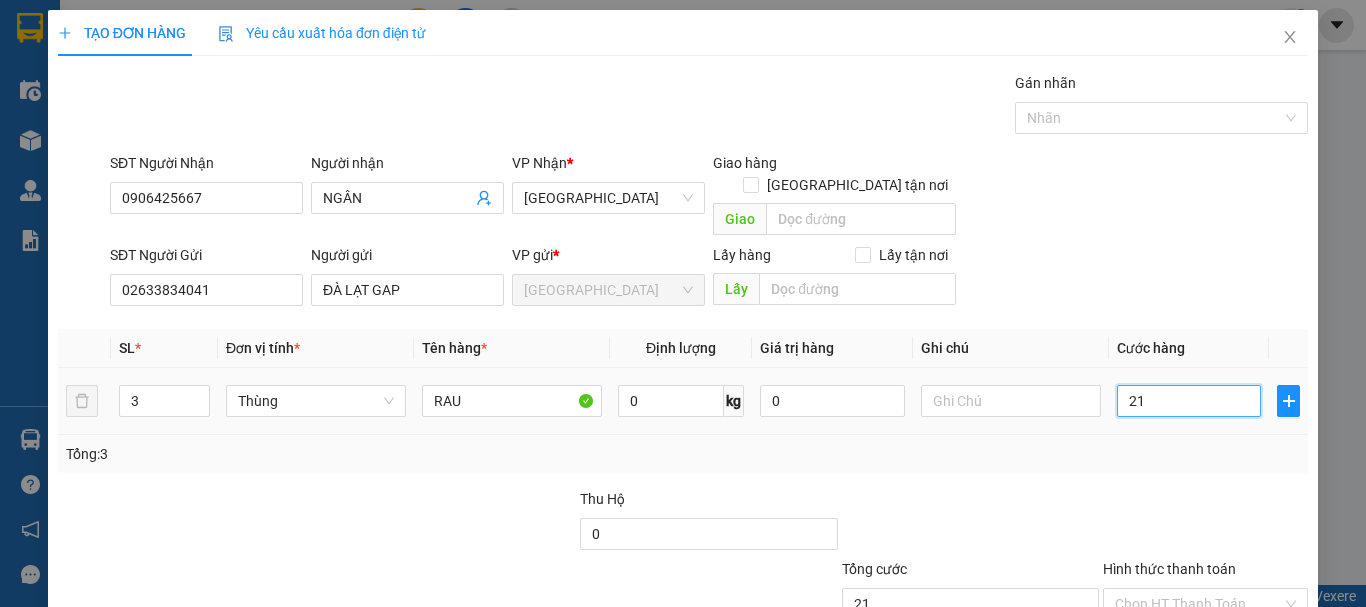 type on "210" 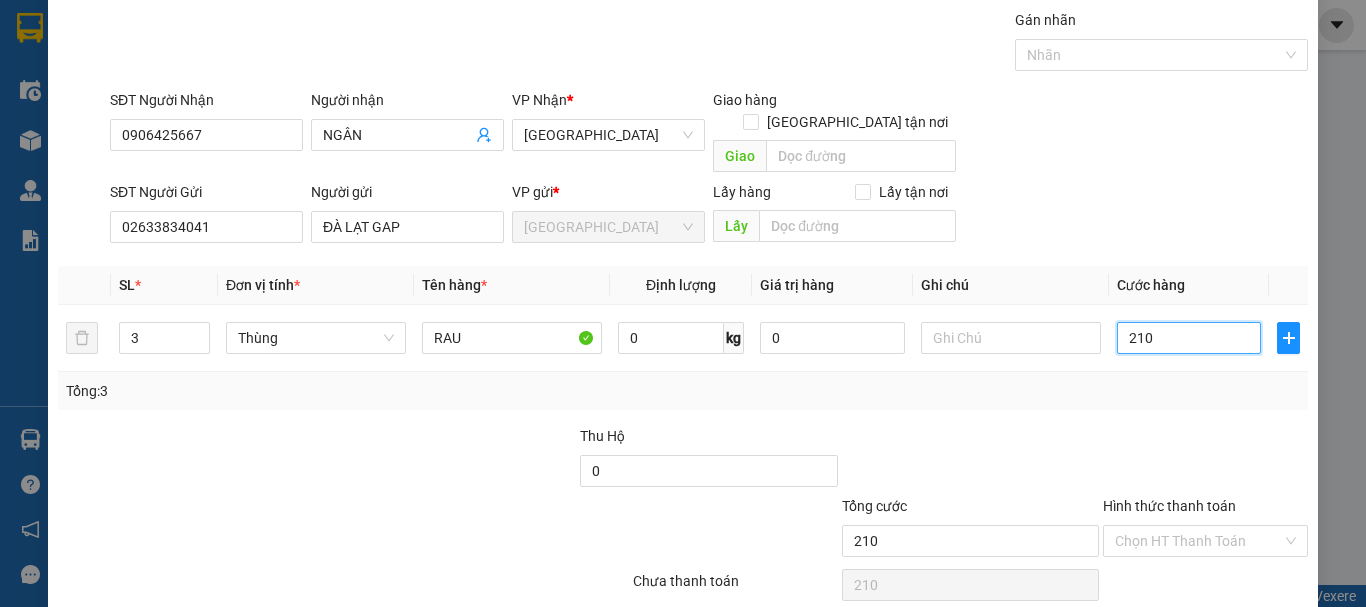 scroll, scrollTop: 125, scrollLeft: 0, axis: vertical 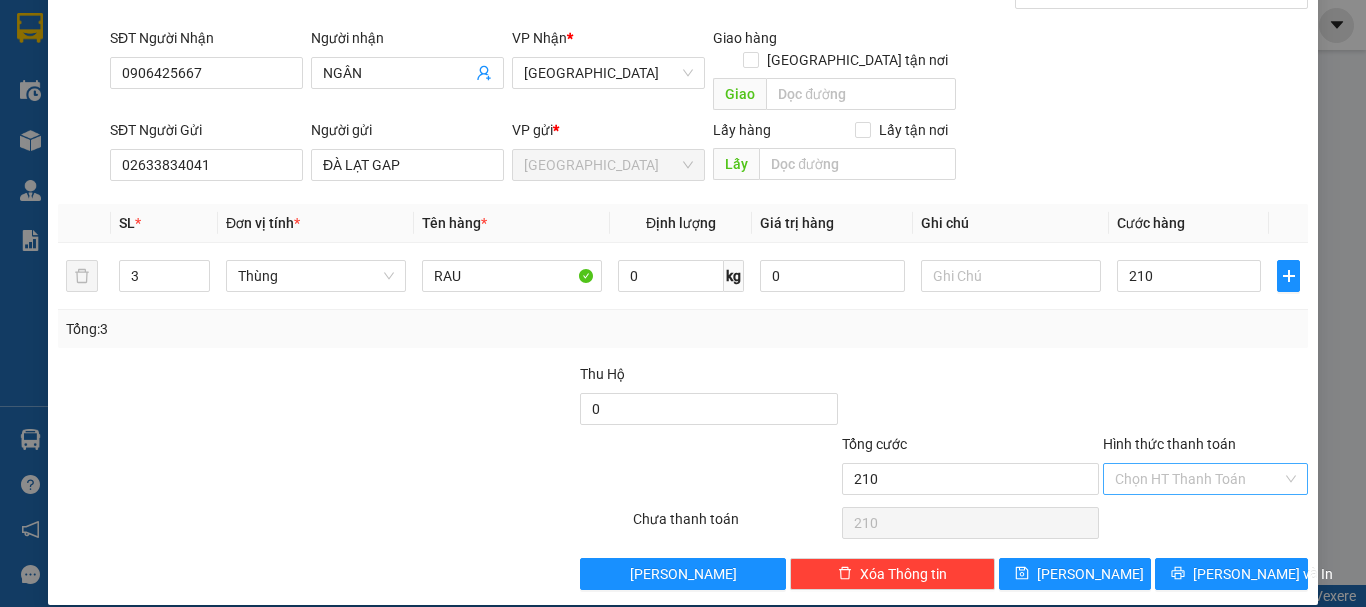 click on "Hình thức thanh toán" at bounding box center (1198, 479) 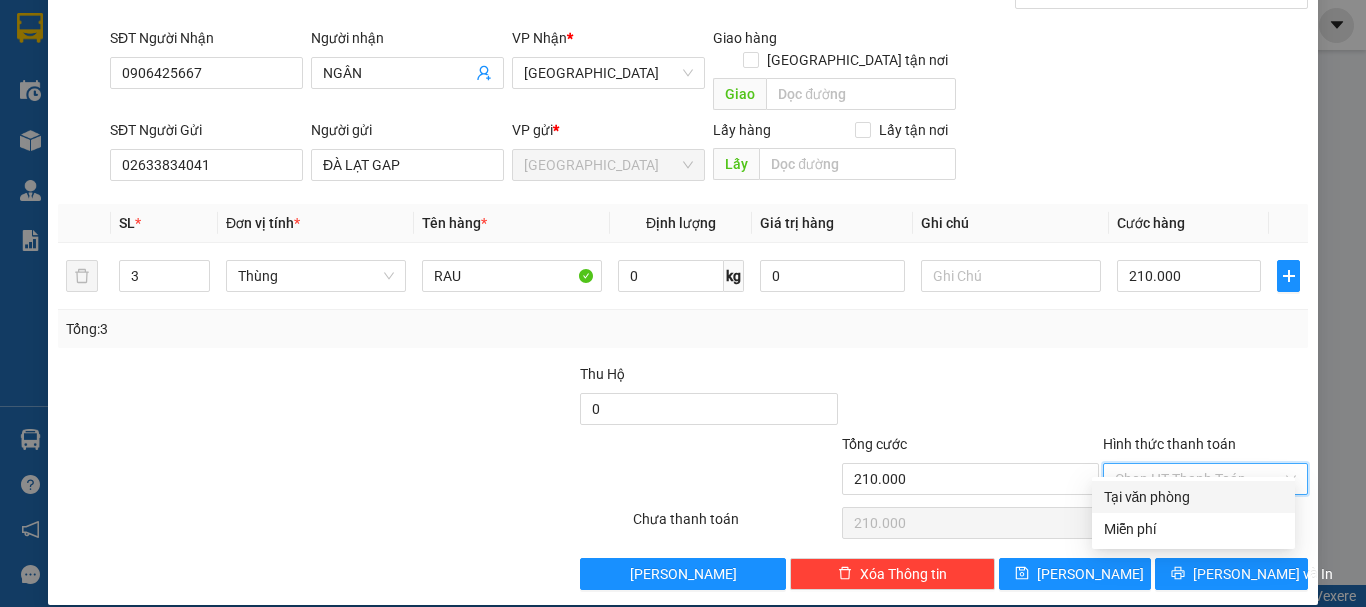 drag, startPoint x: 1197, startPoint y: 490, endPoint x: 1196, endPoint y: 526, distance: 36.013885 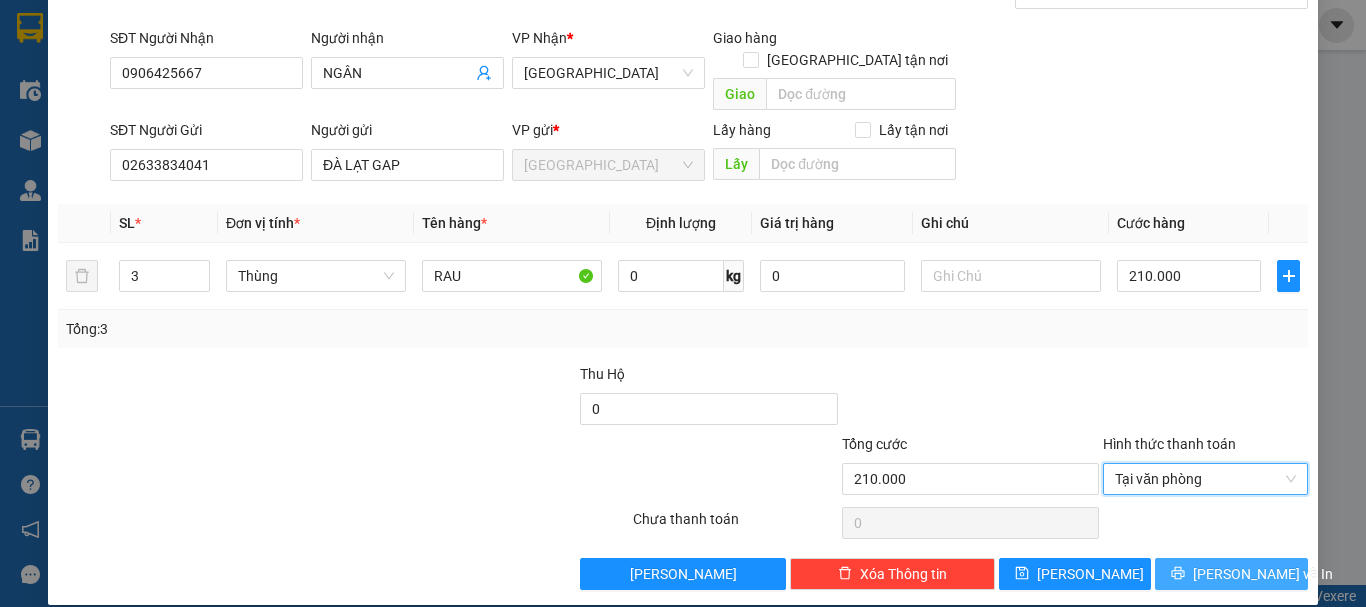 drag, startPoint x: 1196, startPoint y: 545, endPoint x: 1188, endPoint y: 536, distance: 12.0415945 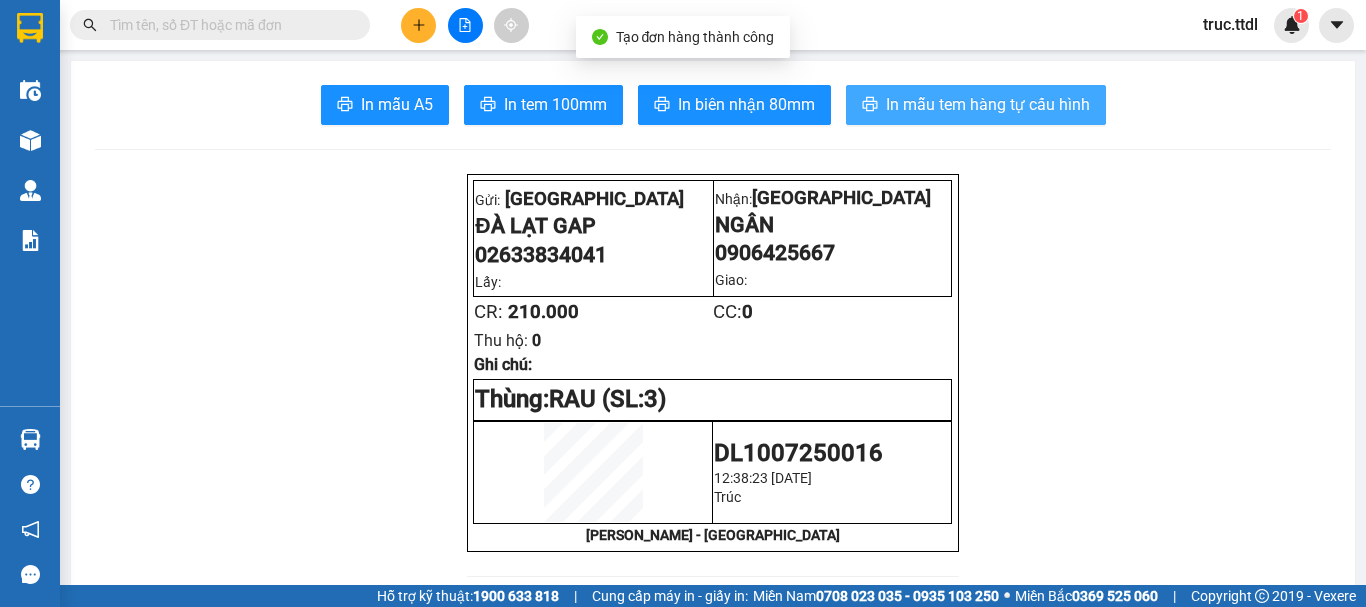 click on "In mẫu tem hàng tự cấu hình" at bounding box center [988, 104] 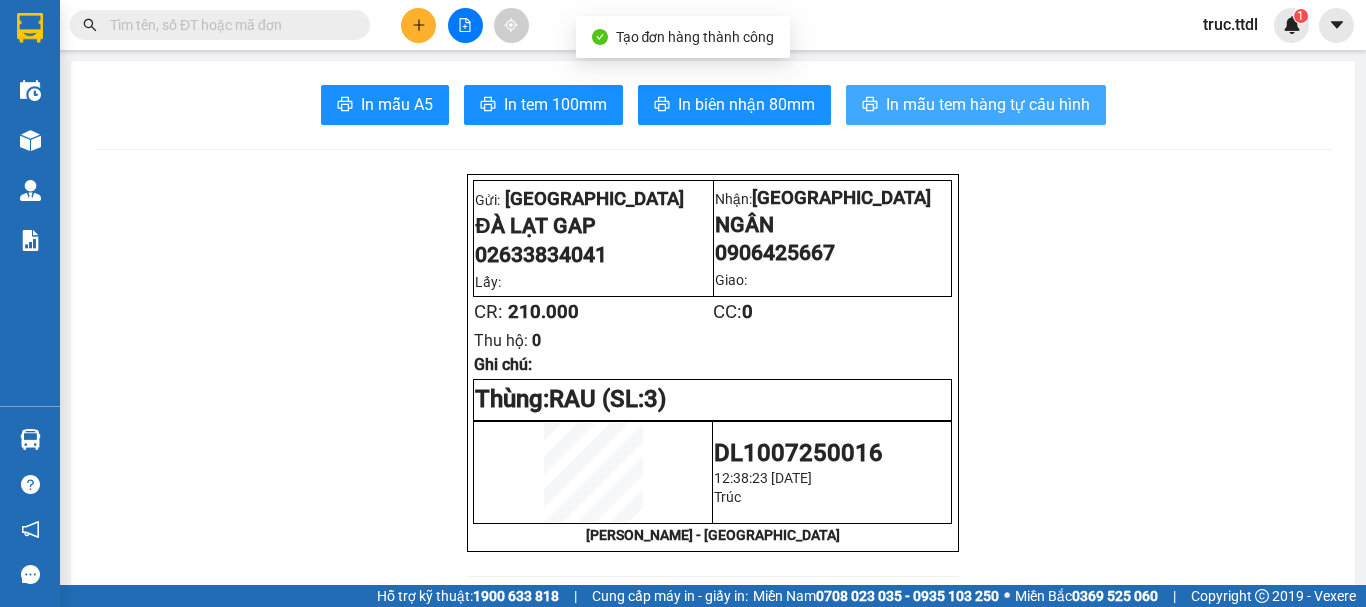 scroll, scrollTop: 0, scrollLeft: 0, axis: both 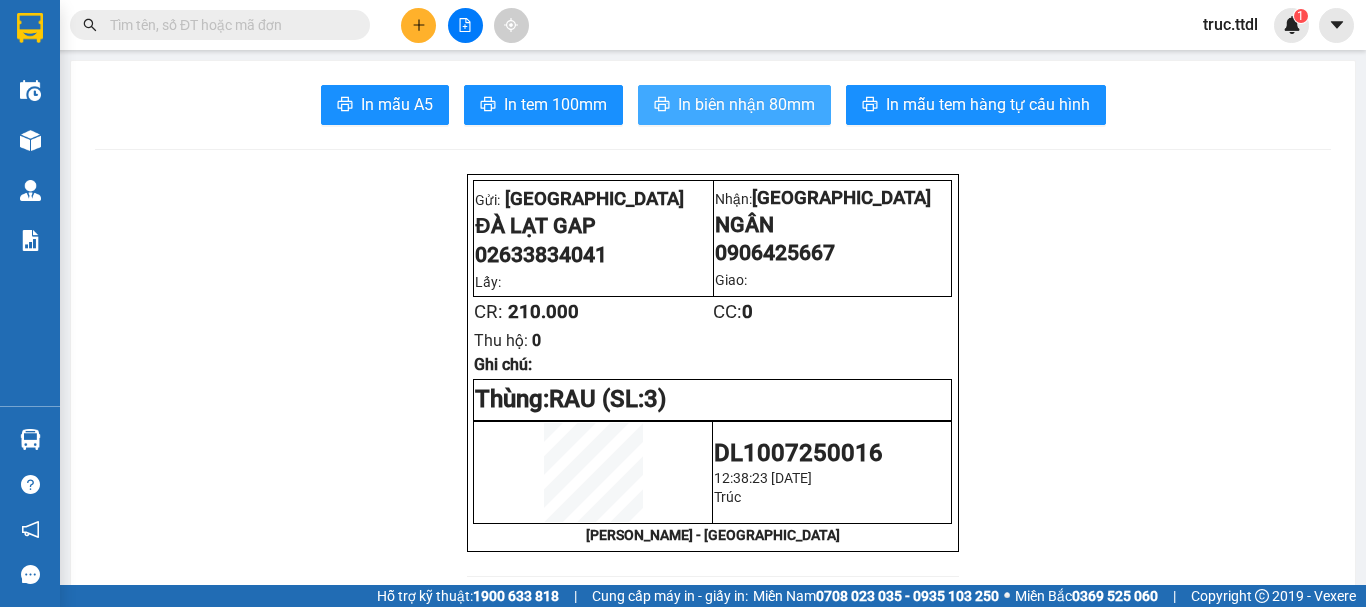 click on "In biên nhận 80mm" at bounding box center [746, 104] 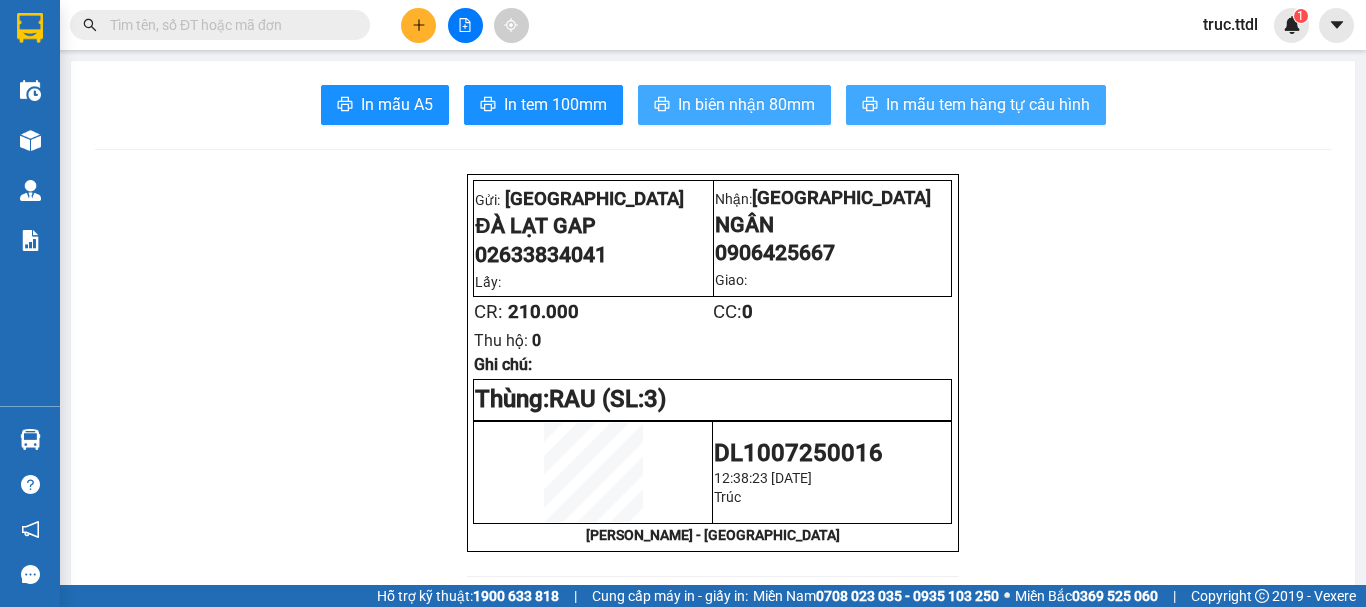 scroll, scrollTop: 0, scrollLeft: 0, axis: both 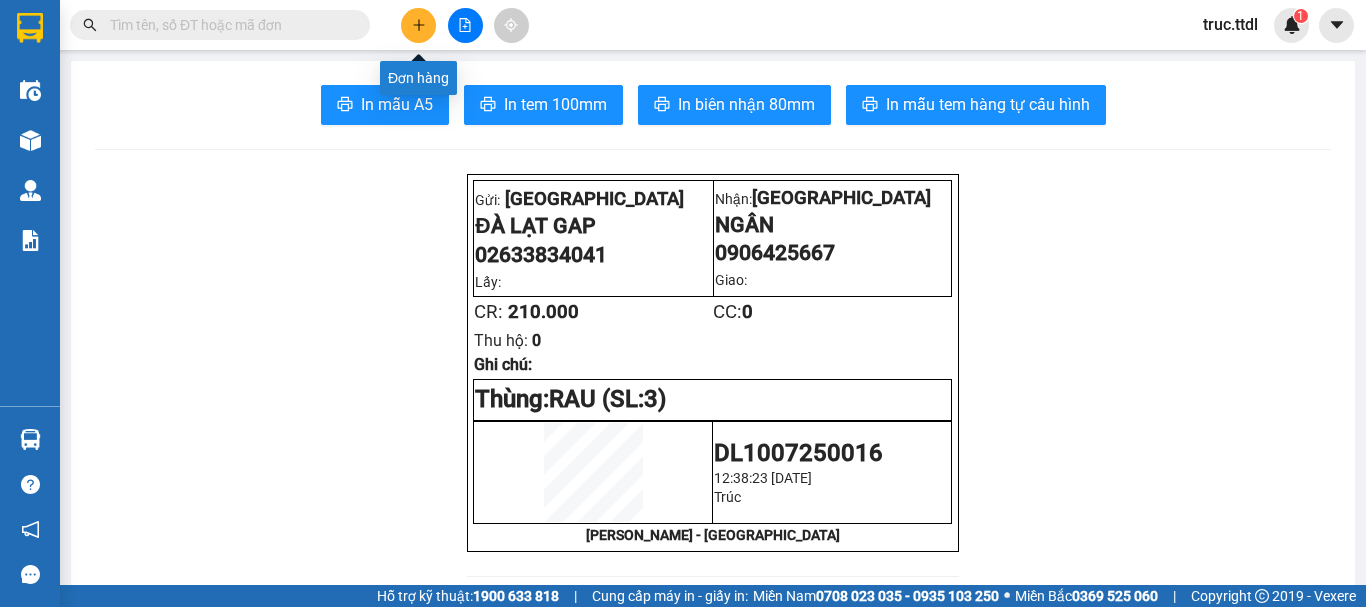 click 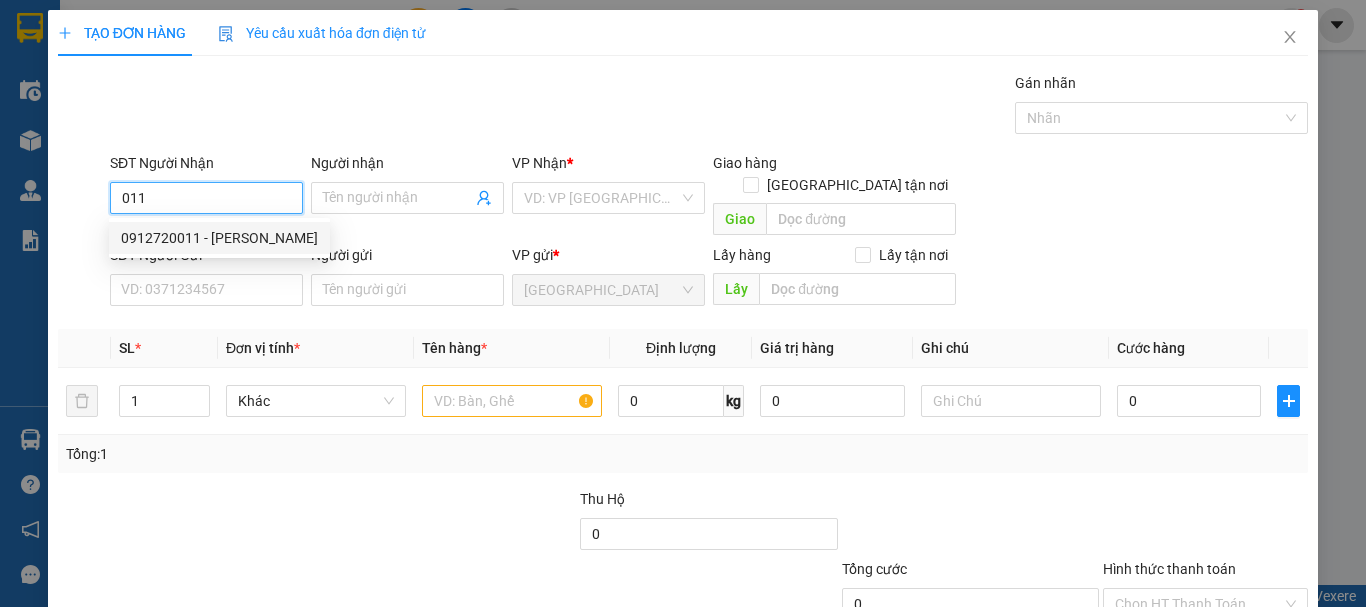 click on "0912720011 - VŨ" at bounding box center (219, 238) 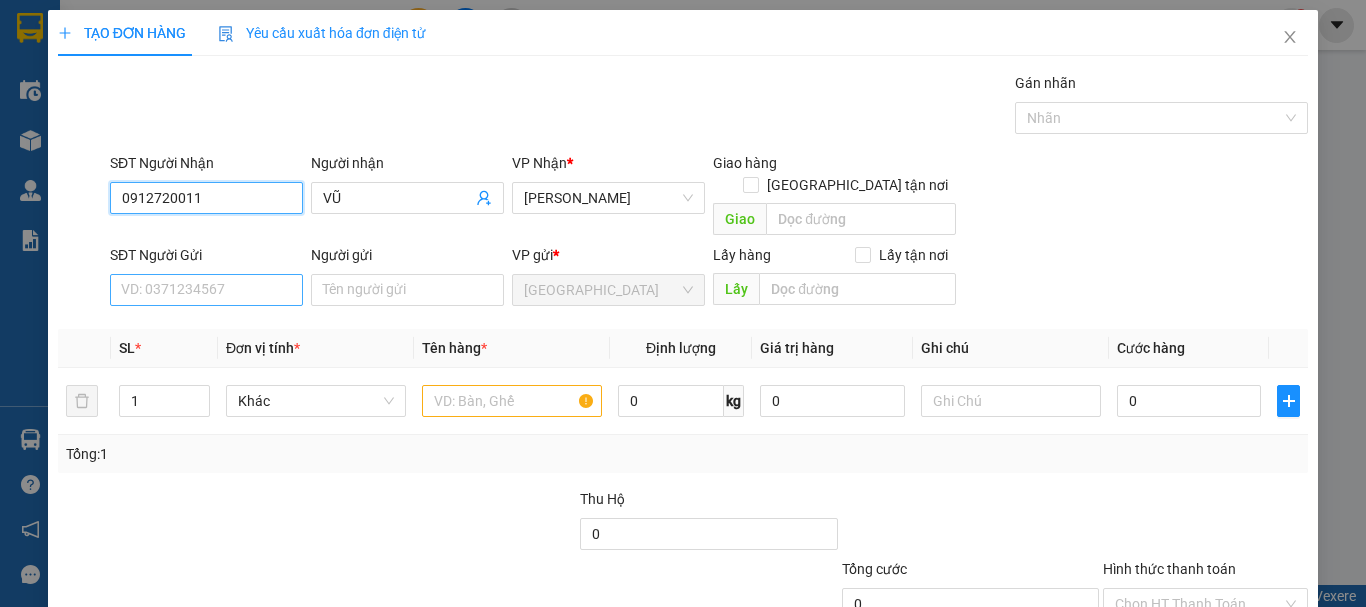 type on "0912720011" 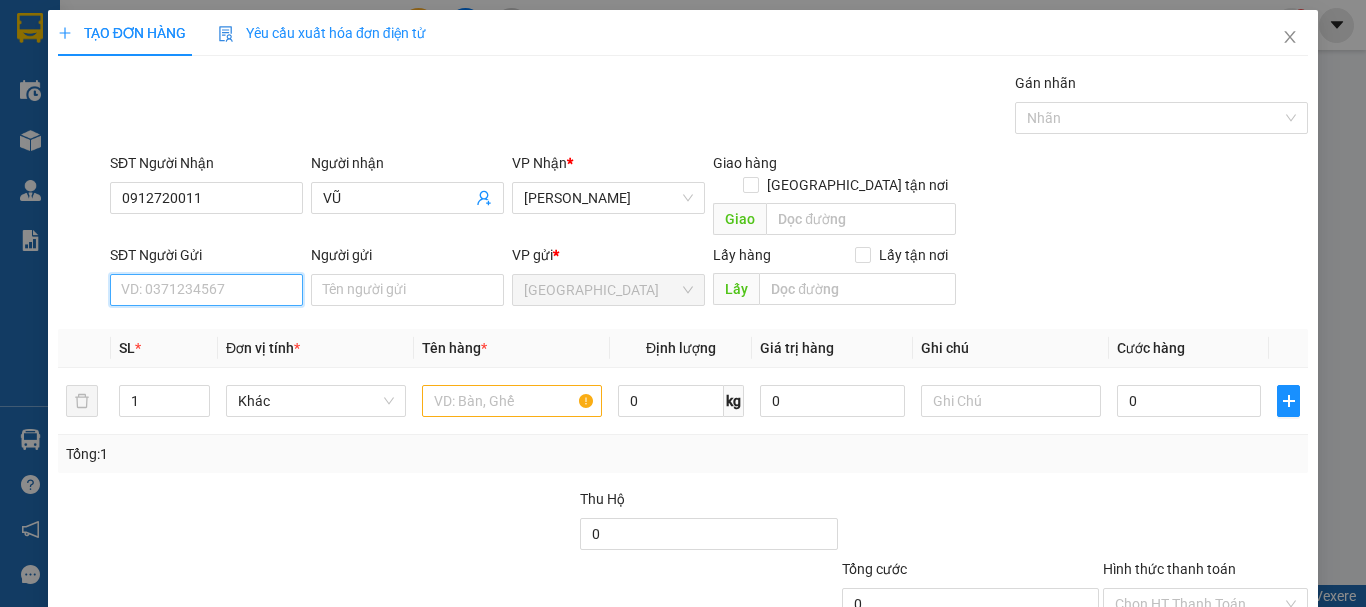 click on "SĐT Người Gửi" at bounding box center [206, 290] 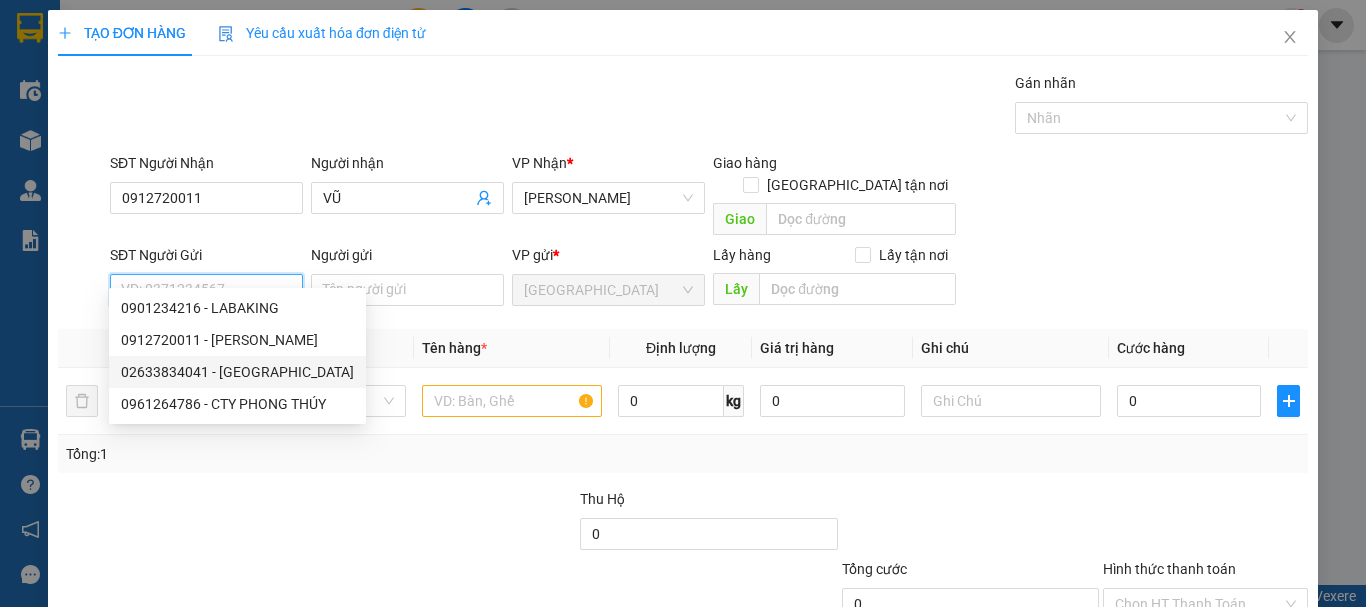 click on "02633834041 - ĐÀ LẠT GAP" at bounding box center [237, 372] 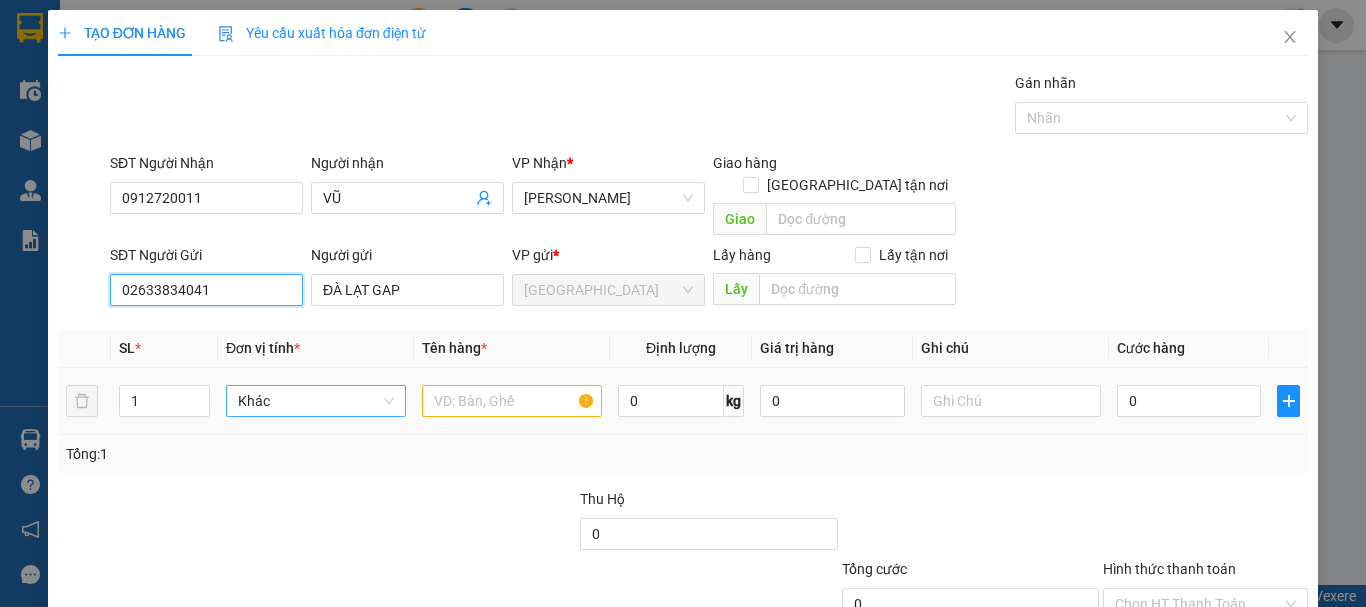 click on "Khác" at bounding box center (316, 401) 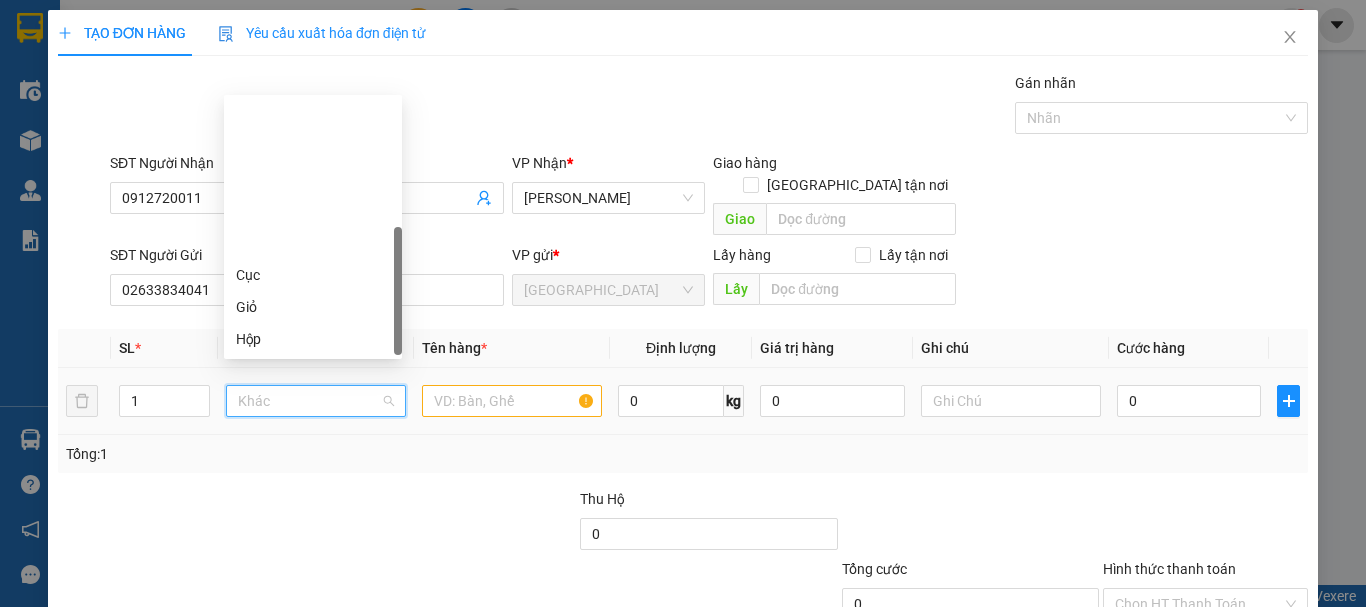 type on "T" 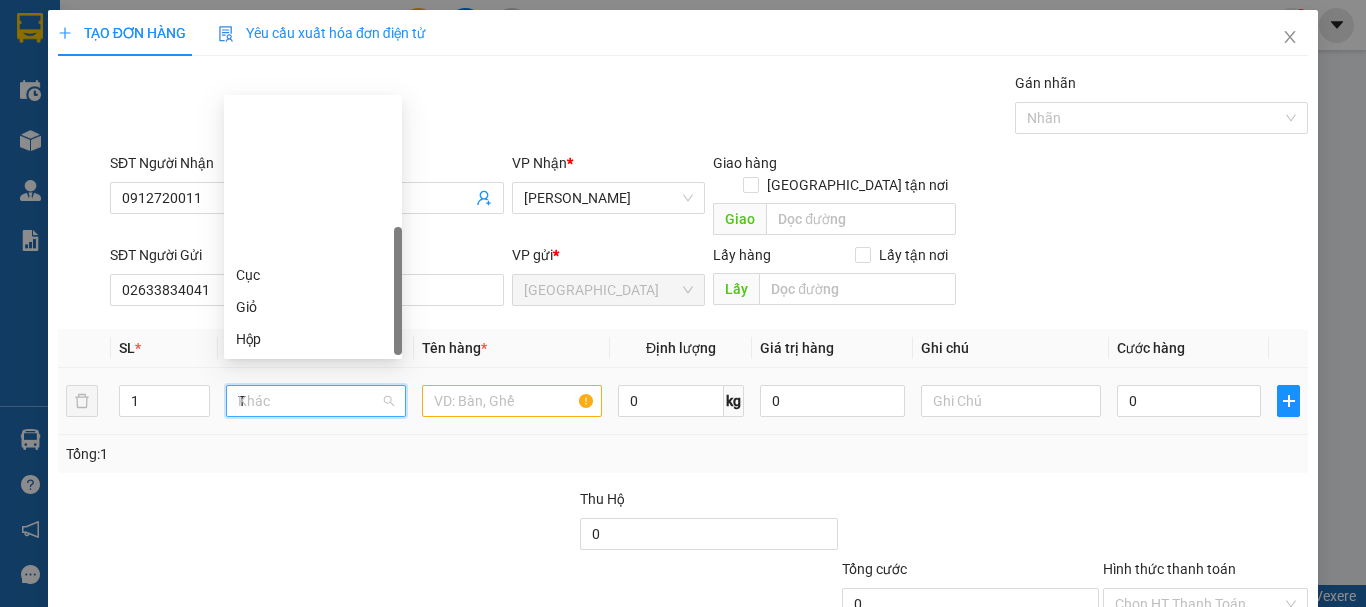 scroll, scrollTop: 0, scrollLeft: 0, axis: both 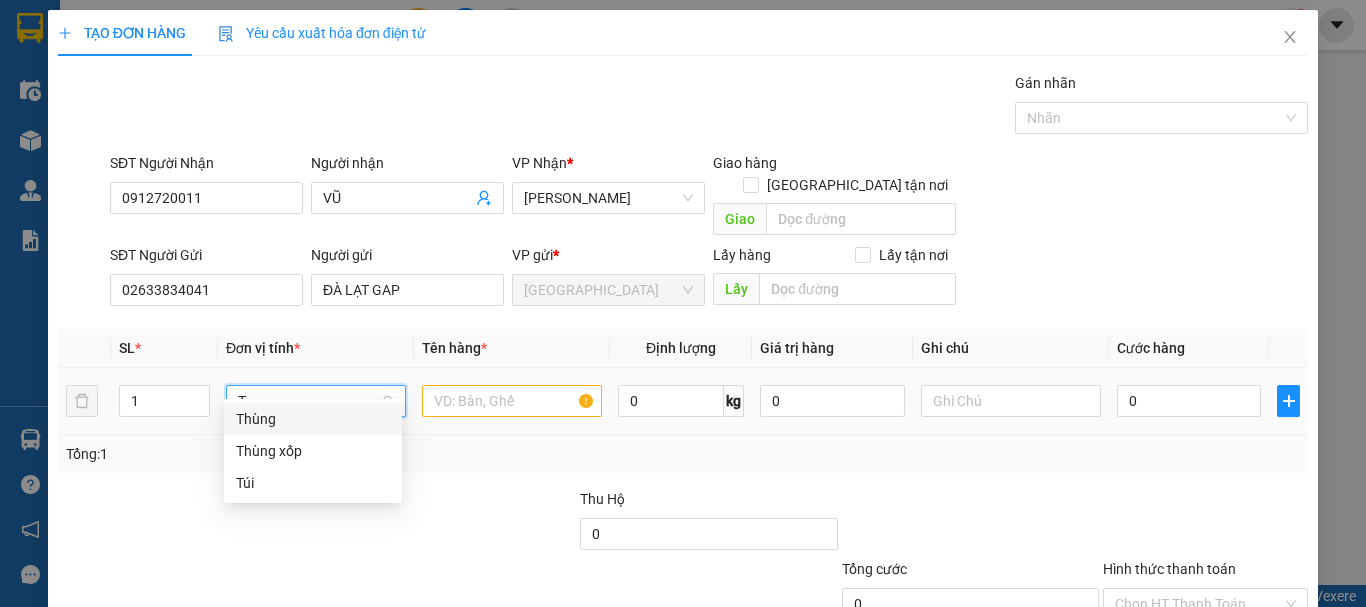 click on "Thùng" at bounding box center (313, 419) 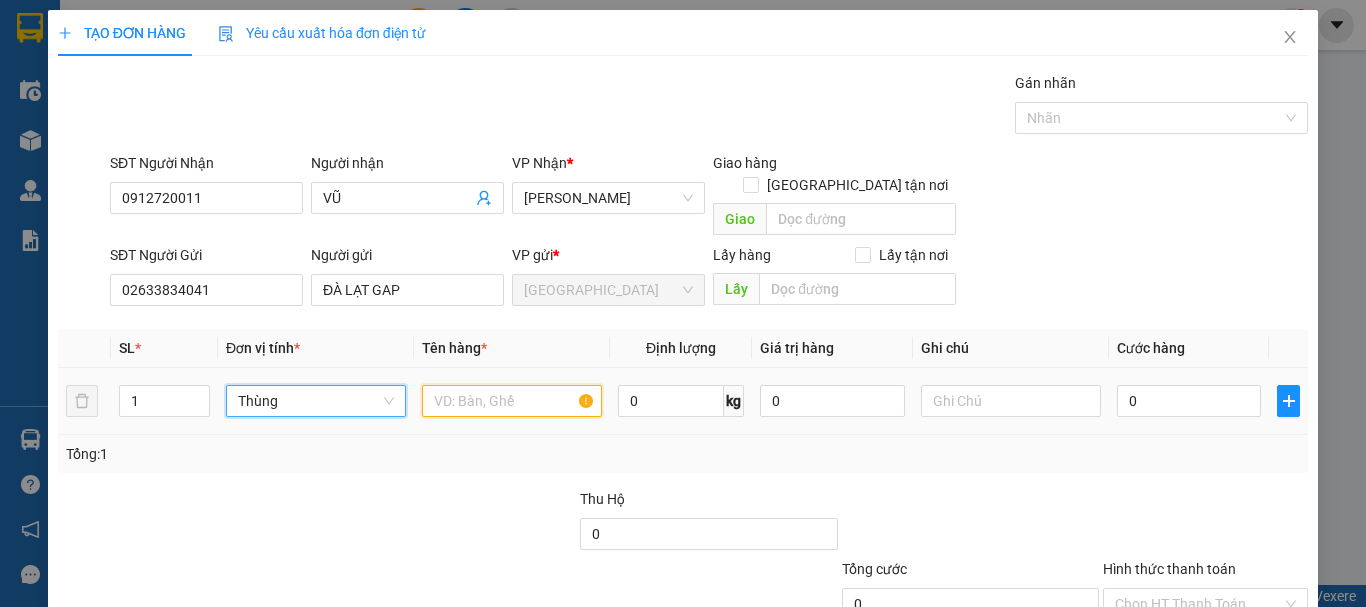 click at bounding box center (512, 401) 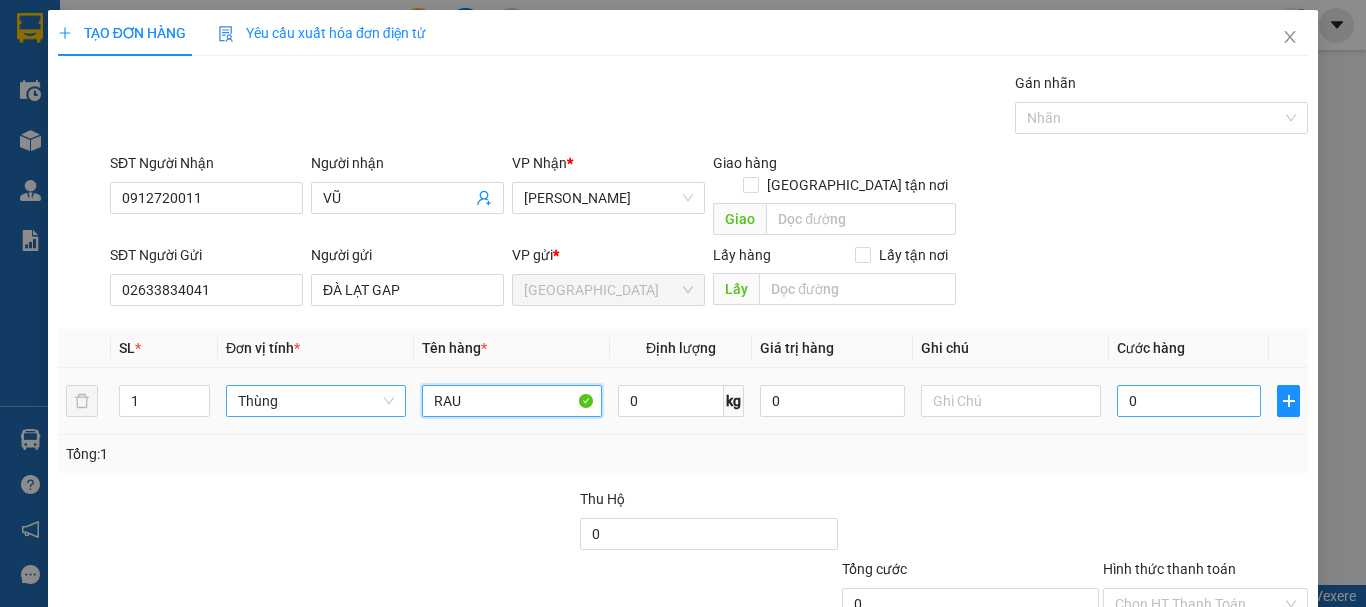 type on "RAU" 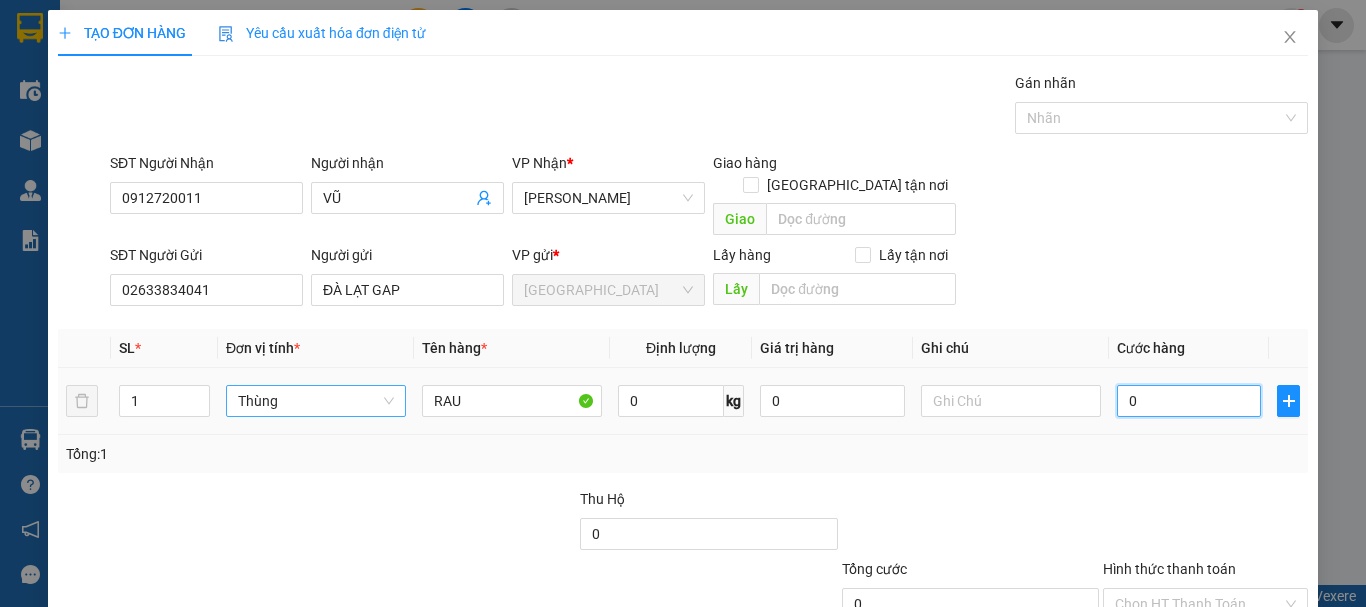 click on "0" at bounding box center [1189, 401] 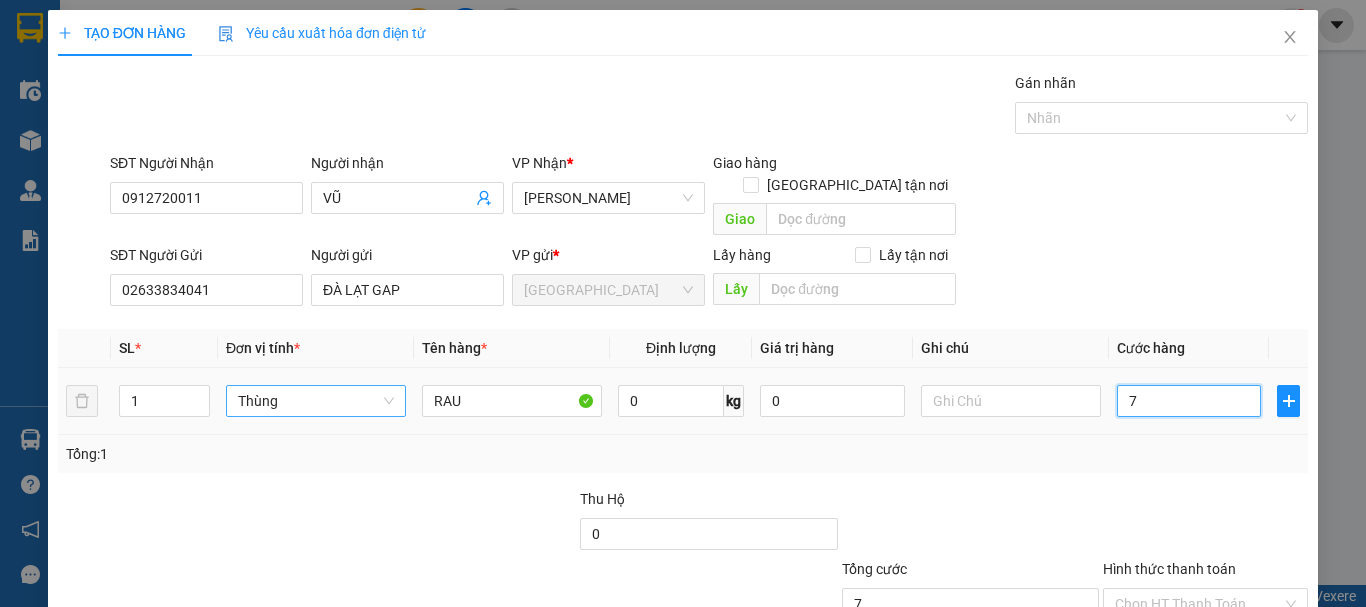 type on "70" 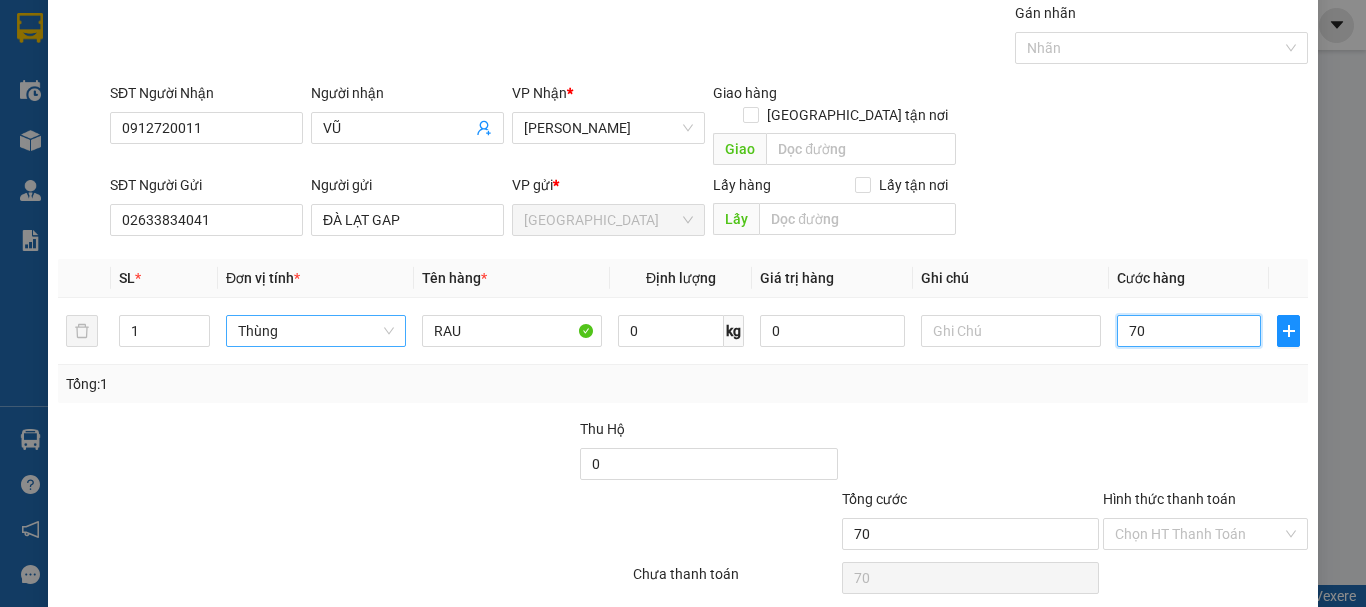 scroll, scrollTop: 125, scrollLeft: 0, axis: vertical 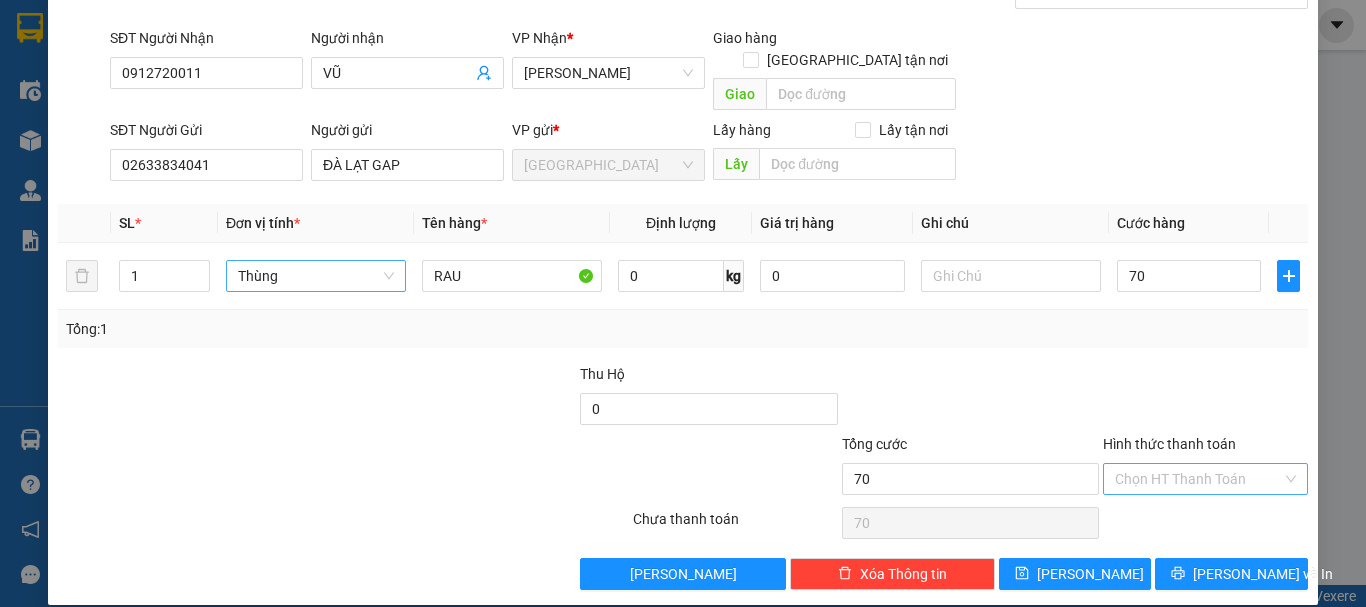 type on "70.000" 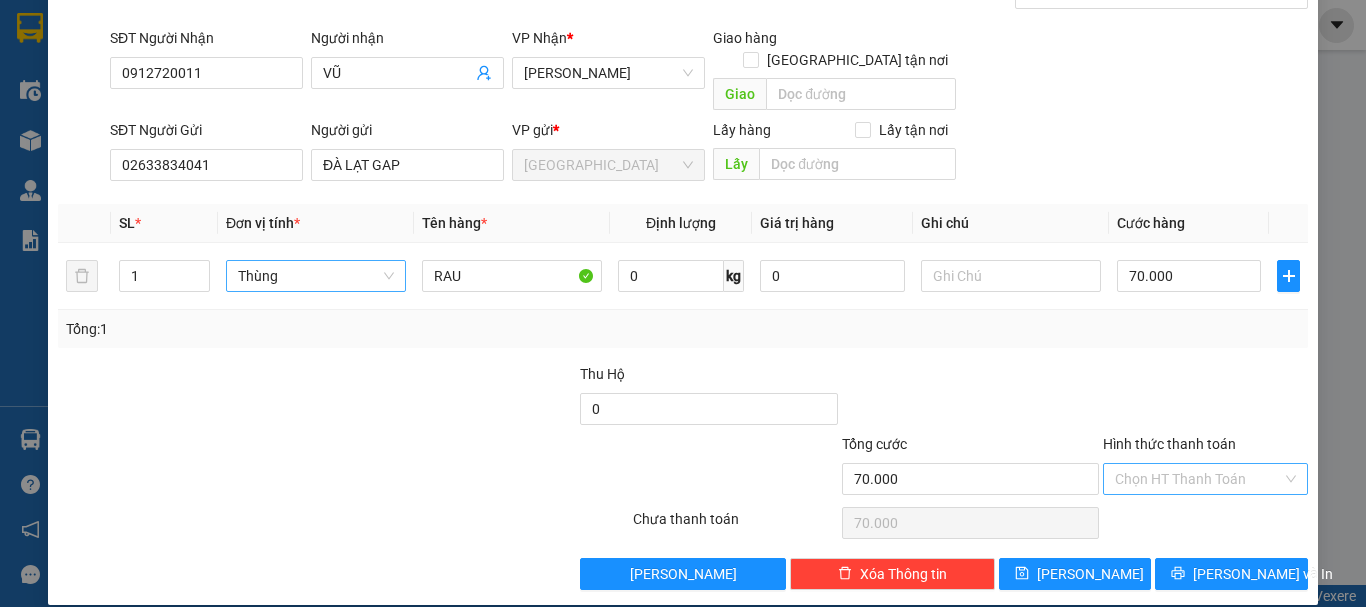 click on "Hình thức thanh toán" at bounding box center [1198, 479] 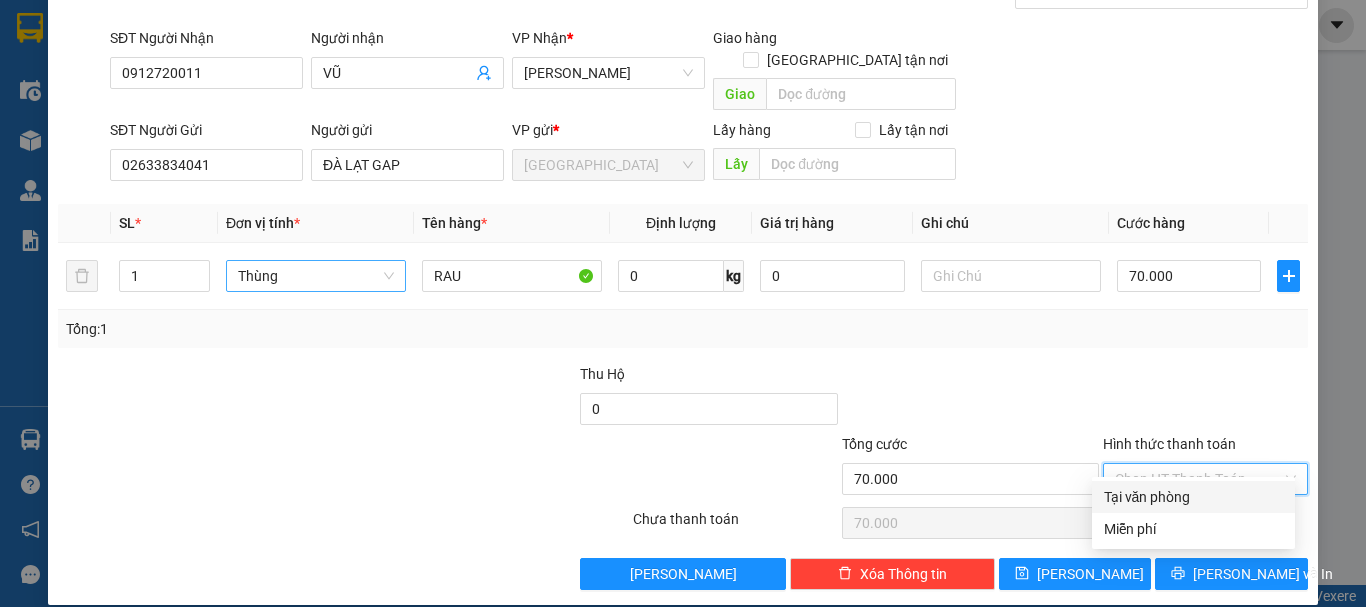 click on "Tại văn phòng" at bounding box center (1193, 497) 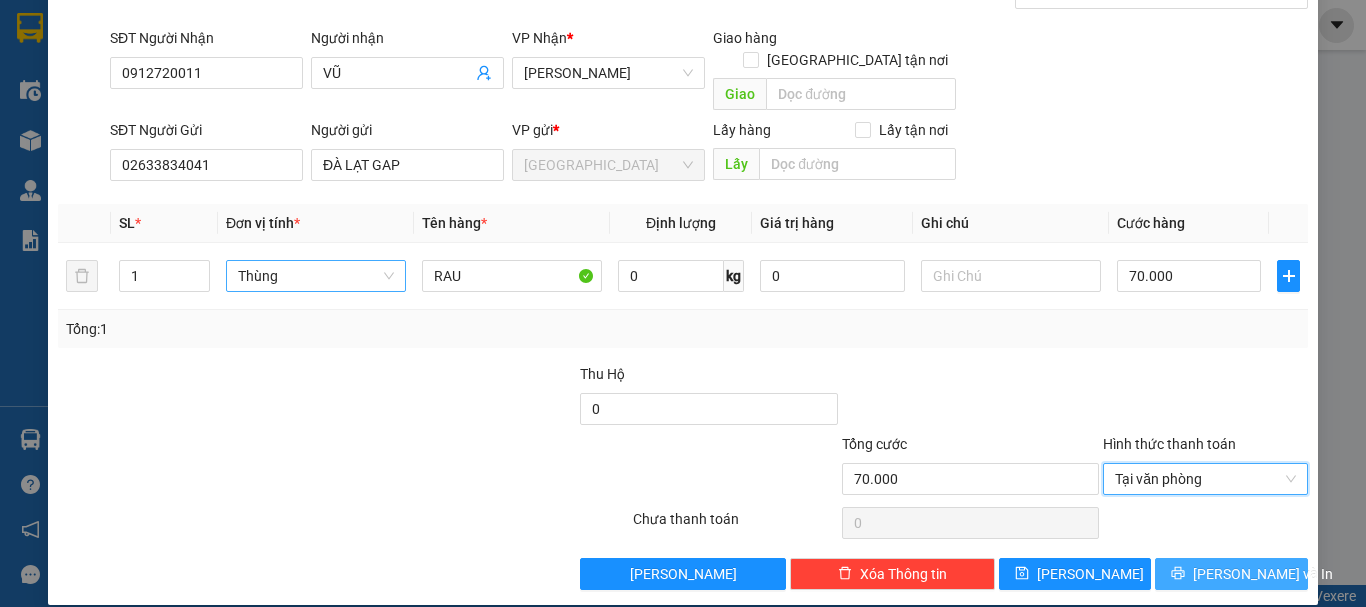click on "Lưu và In" at bounding box center (1231, 574) 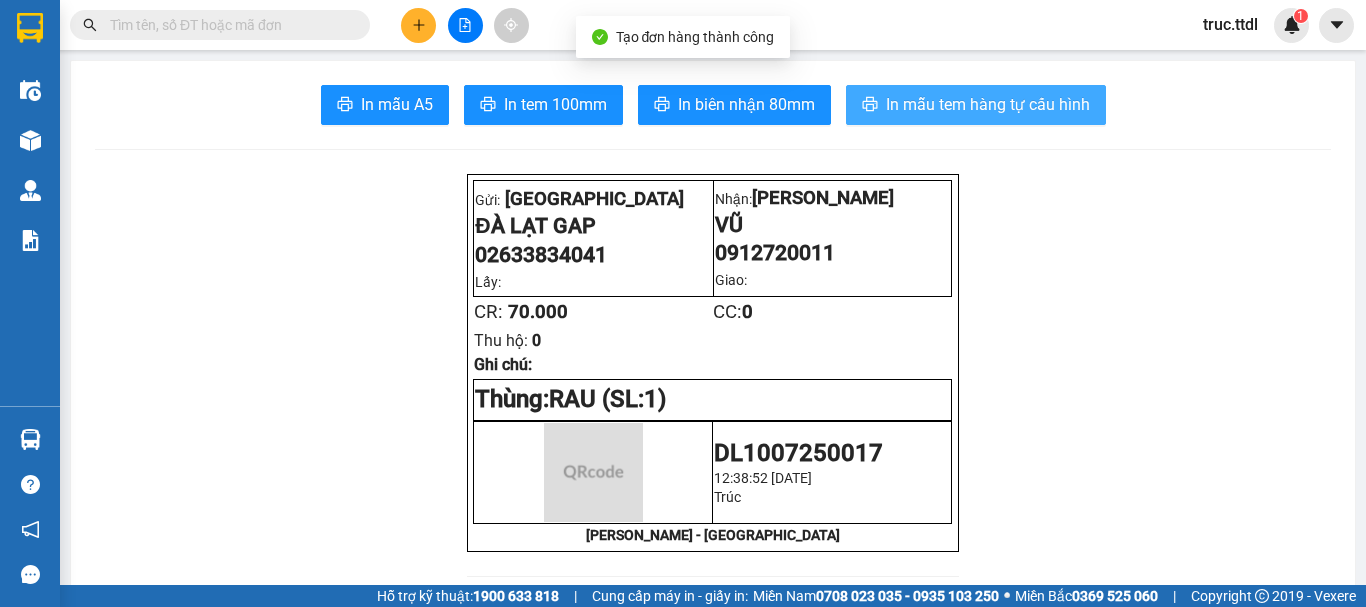 click on "In mẫu tem hàng tự cấu hình" at bounding box center [988, 104] 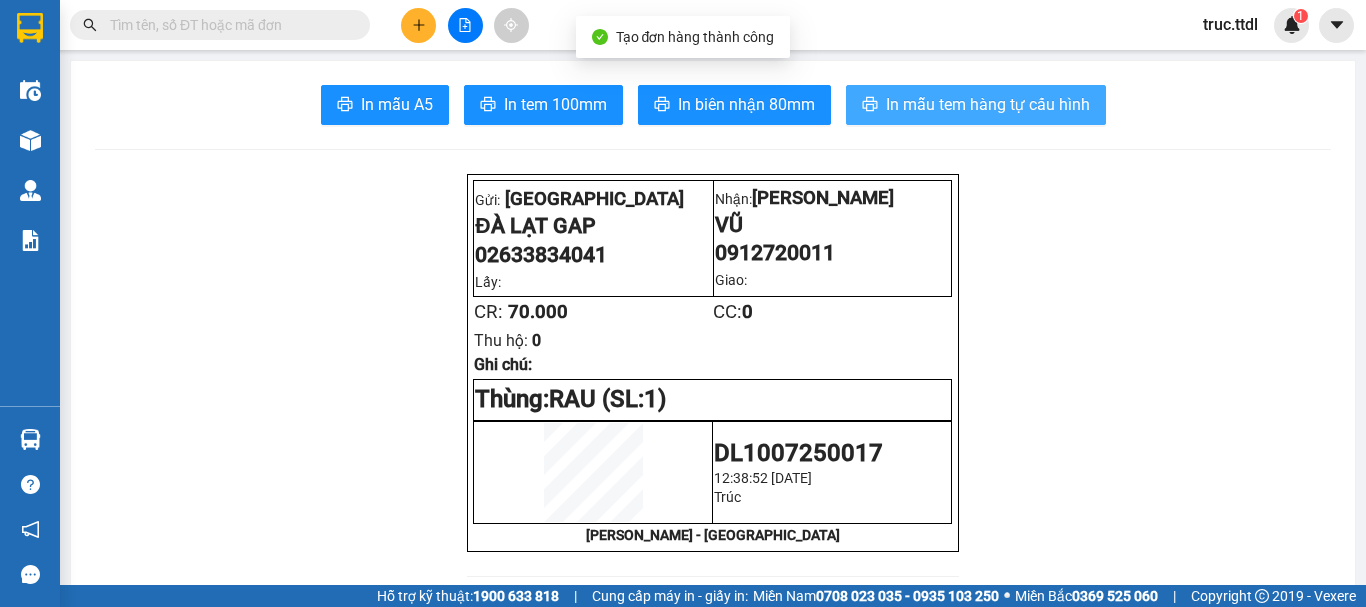 scroll, scrollTop: 0, scrollLeft: 0, axis: both 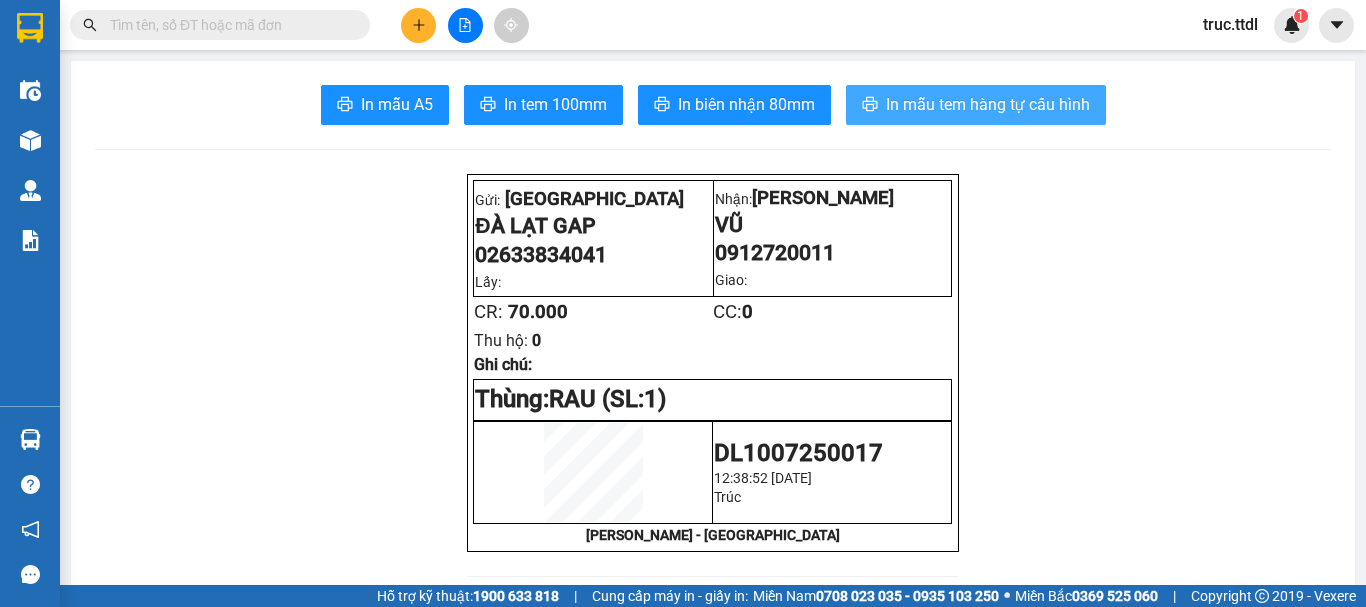 click on "In mẫu tem hàng tự cấu hình" at bounding box center [988, 104] 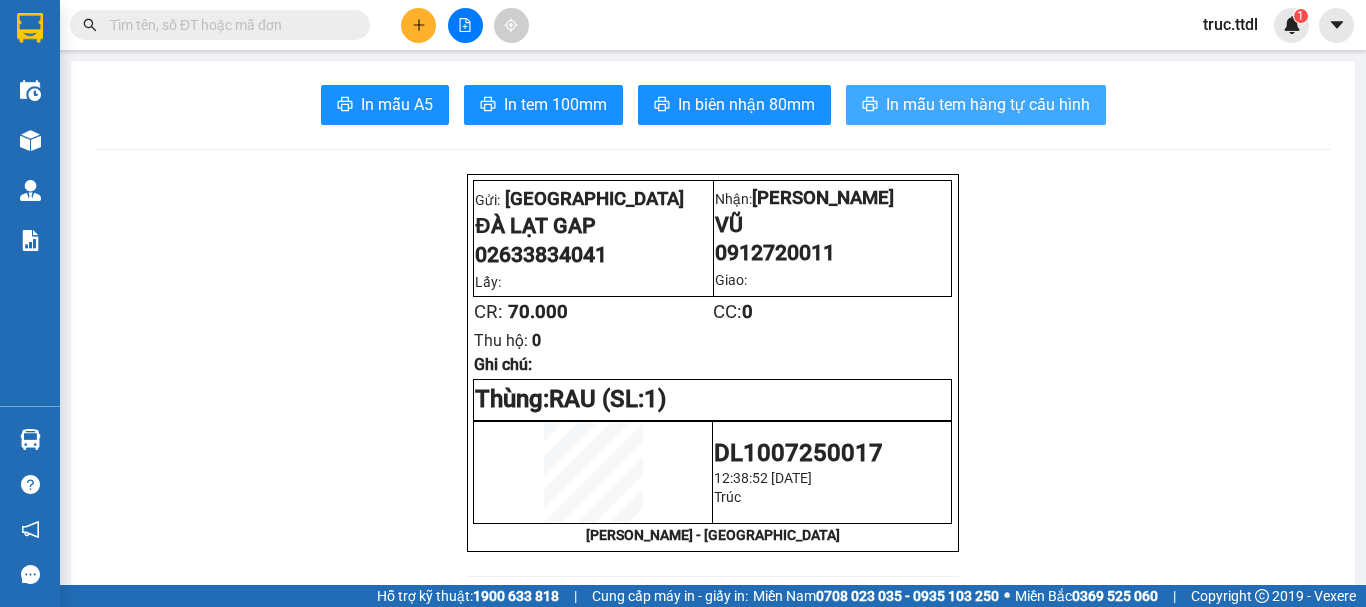 scroll, scrollTop: 0, scrollLeft: 0, axis: both 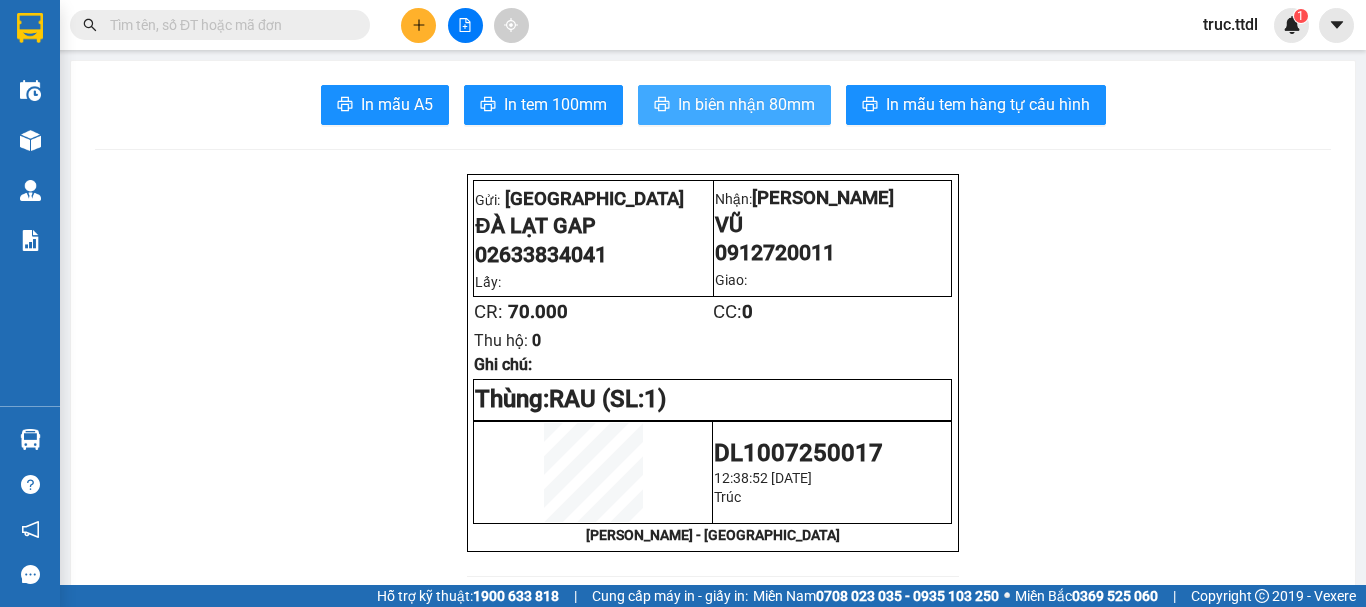 click on "In biên nhận 80mm" at bounding box center [746, 104] 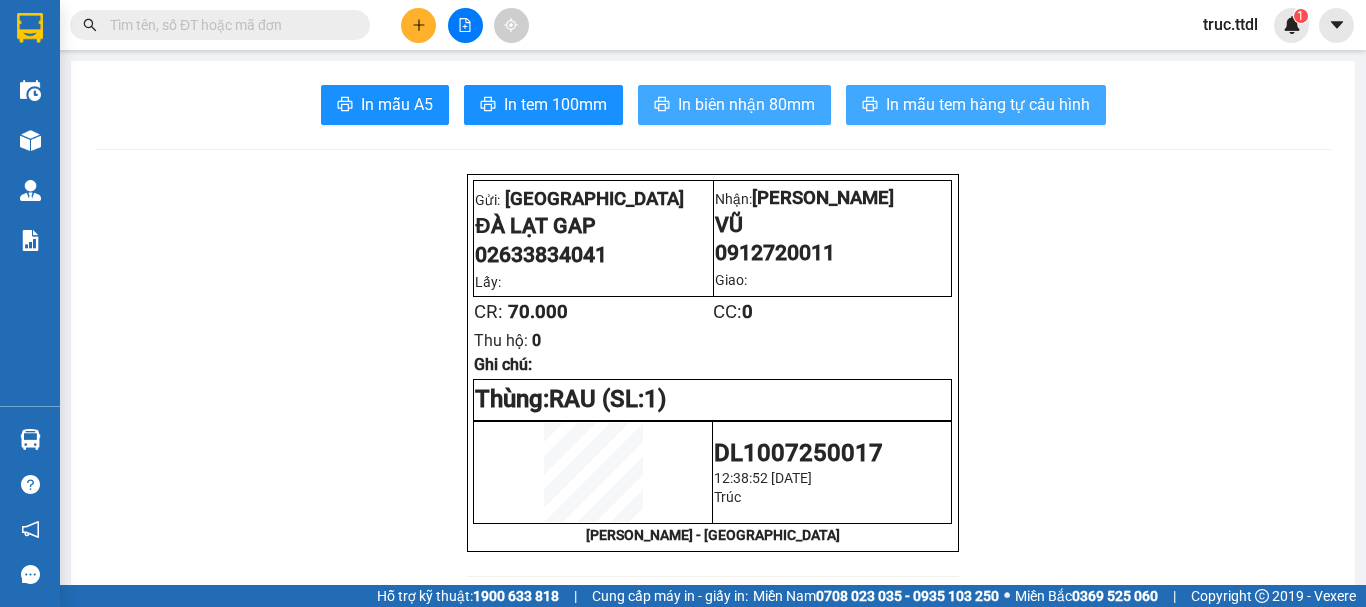 scroll, scrollTop: 0, scrollLeft: 0, axis: both 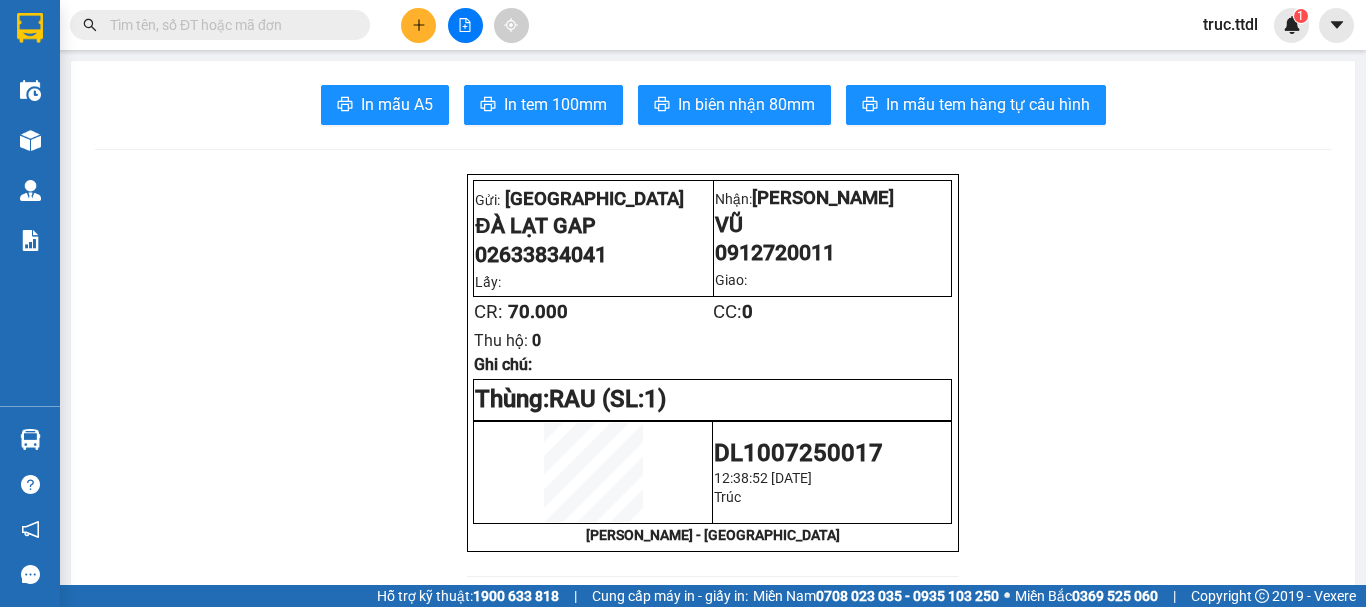 click 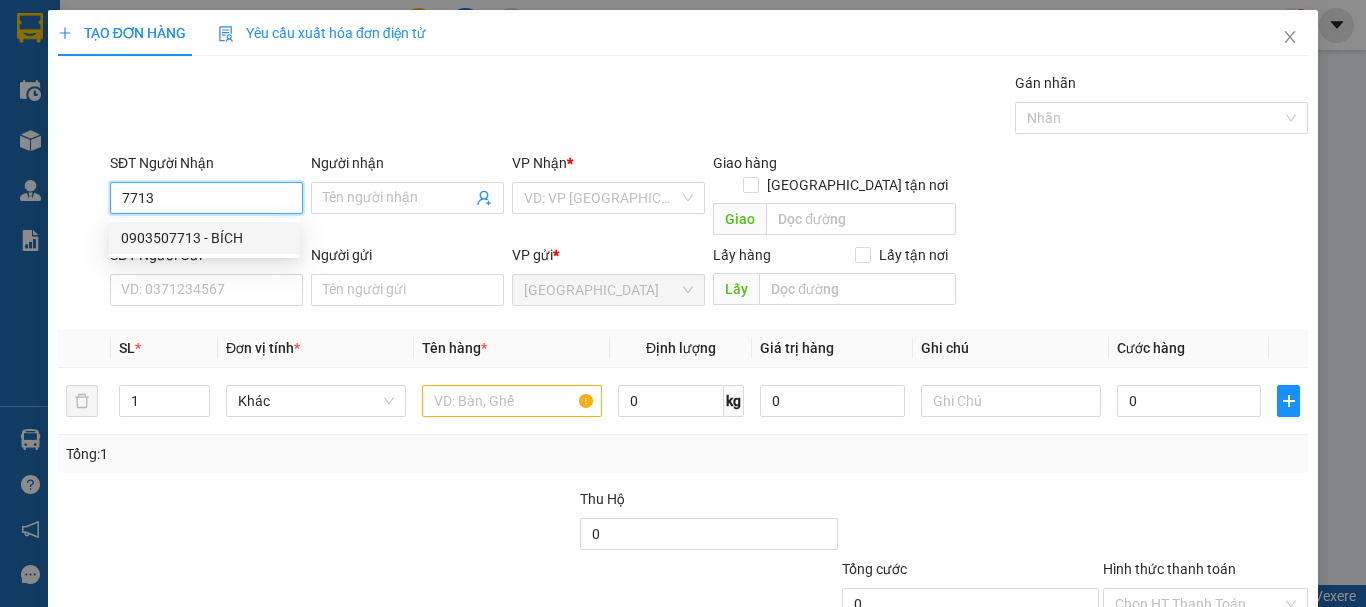 click on "0903507713 - BÍCH" at bounding box center (204, 238) 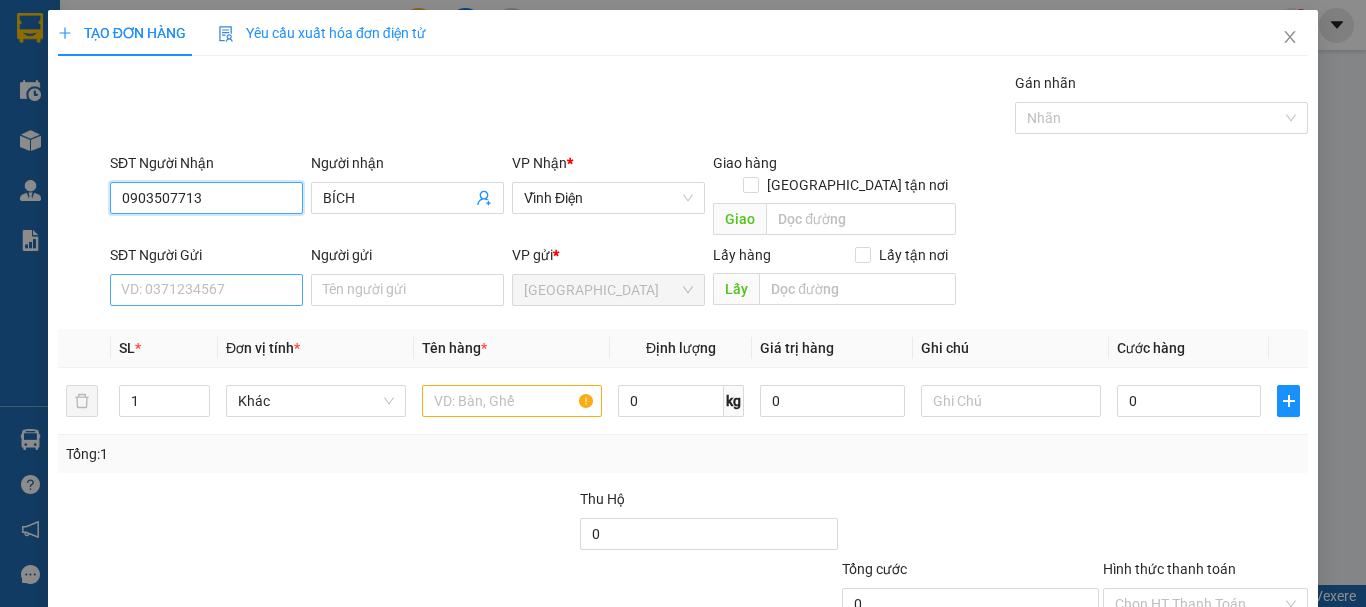 type on "0903507713" 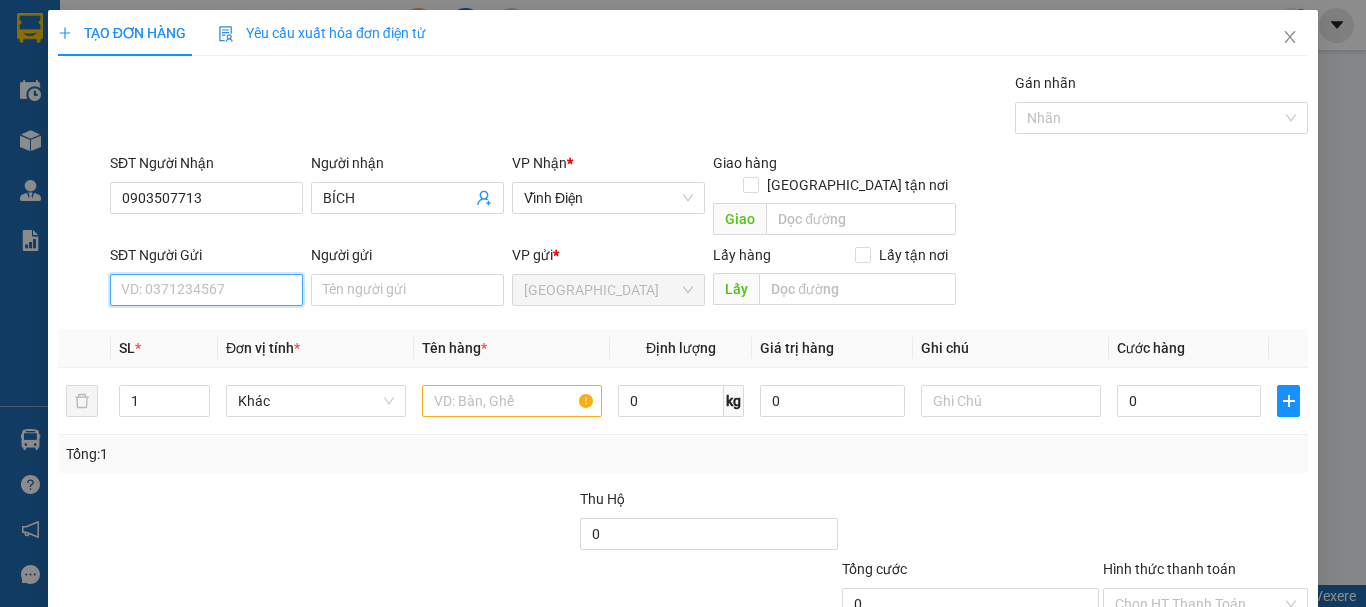 click on "SĐT Người Gửi" at bounding box center [206, 290] 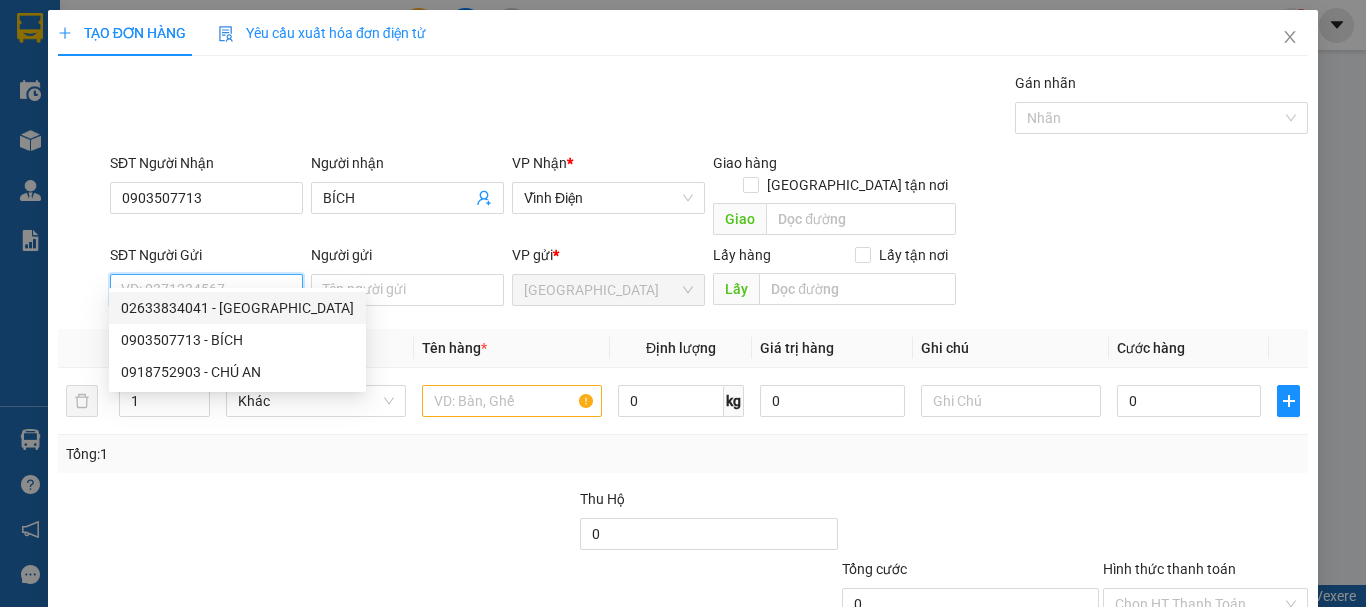 click on "02633834041 - ĐÀ LẠT GAP" at bounding box center [237, 308] 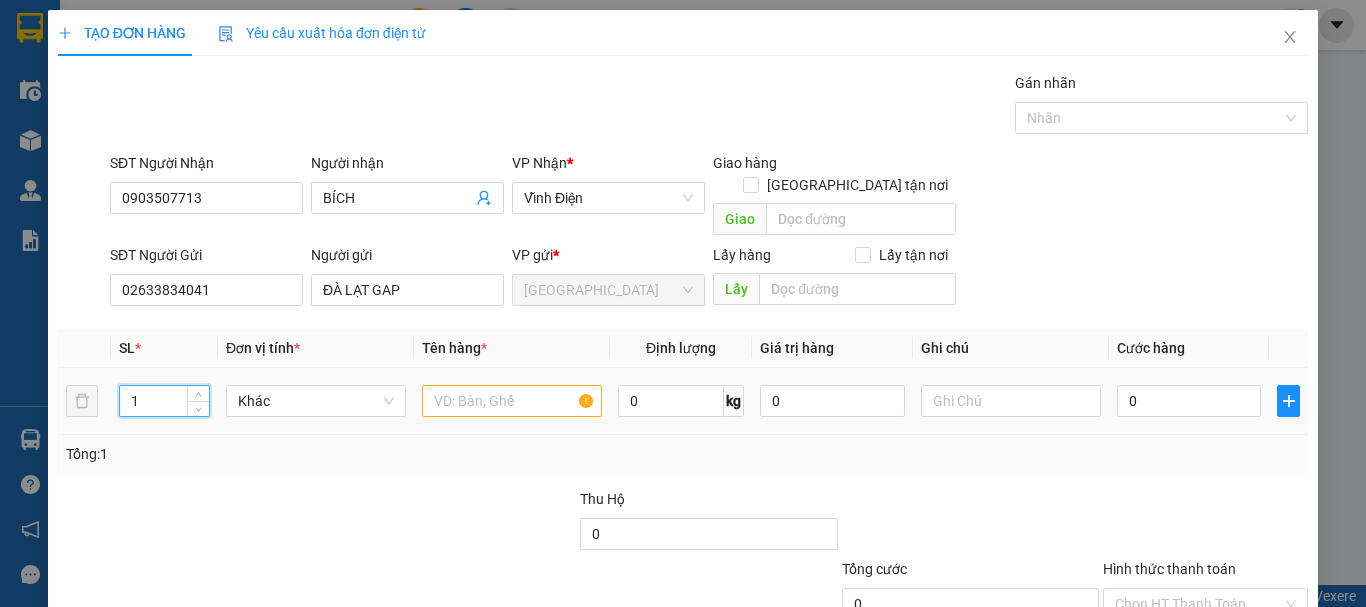 drag, startPoint x: 147, startPoint y: 375, endPoint x: 112, endPoint y: 379, distance: 35.22783 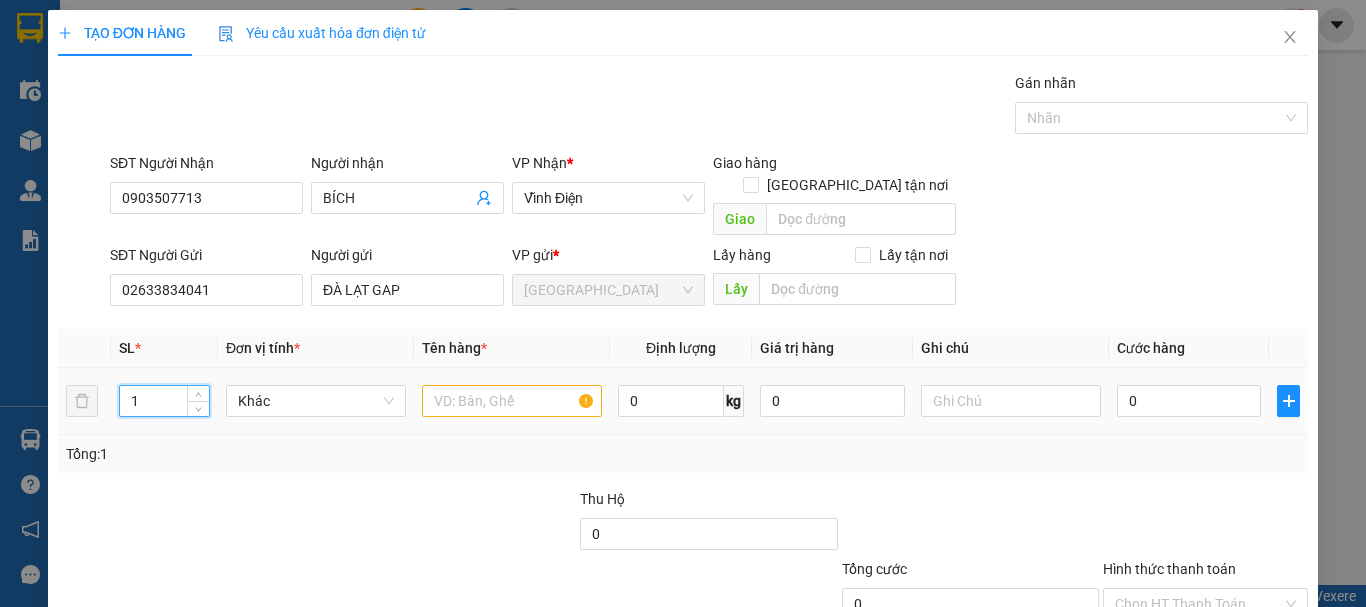 click on "1" at bounding box center [164, 401] 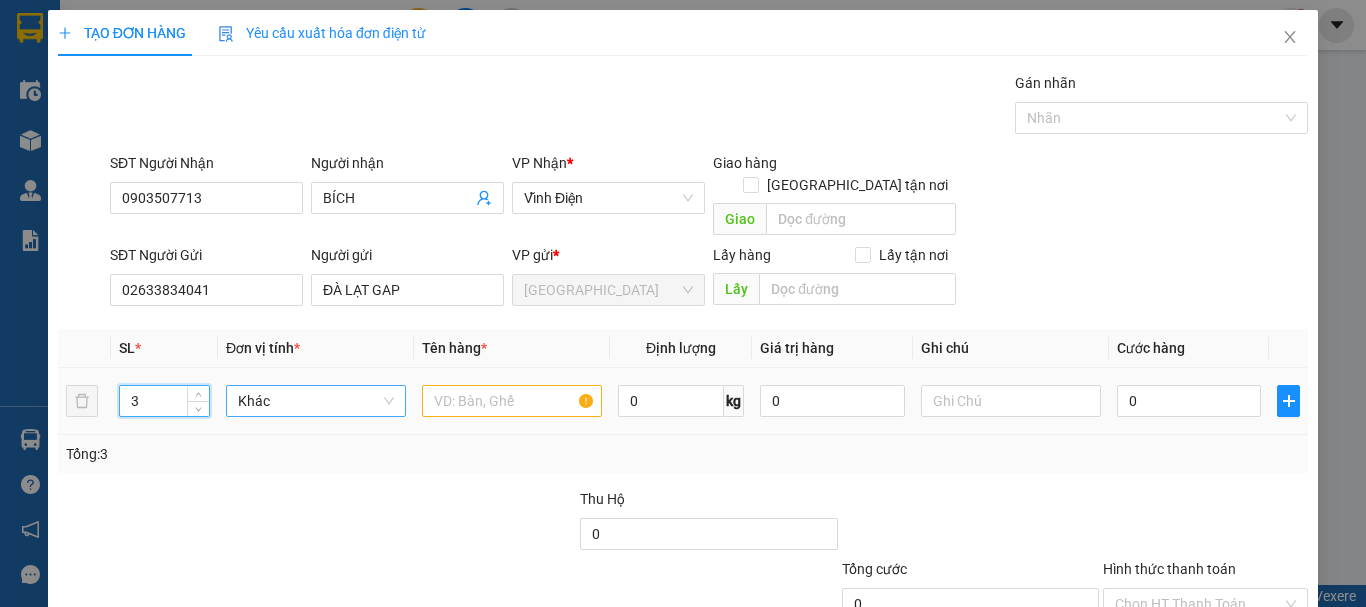 click on "Khác" at bounding box center (316, 401) 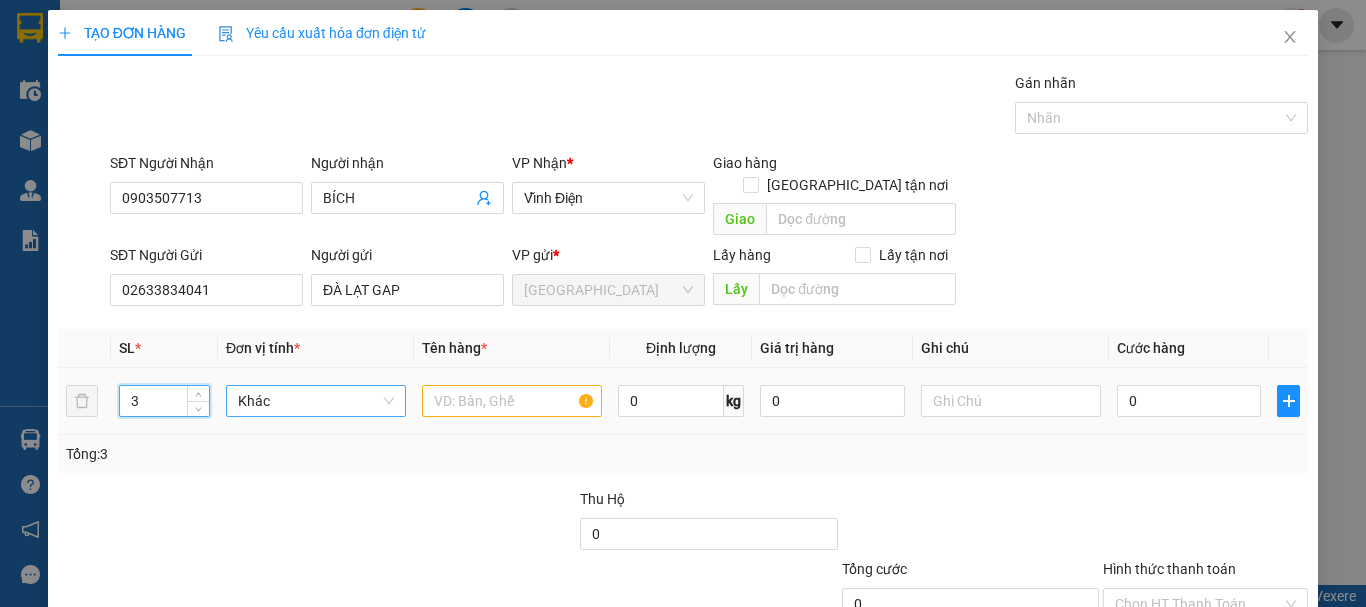 type on "3" 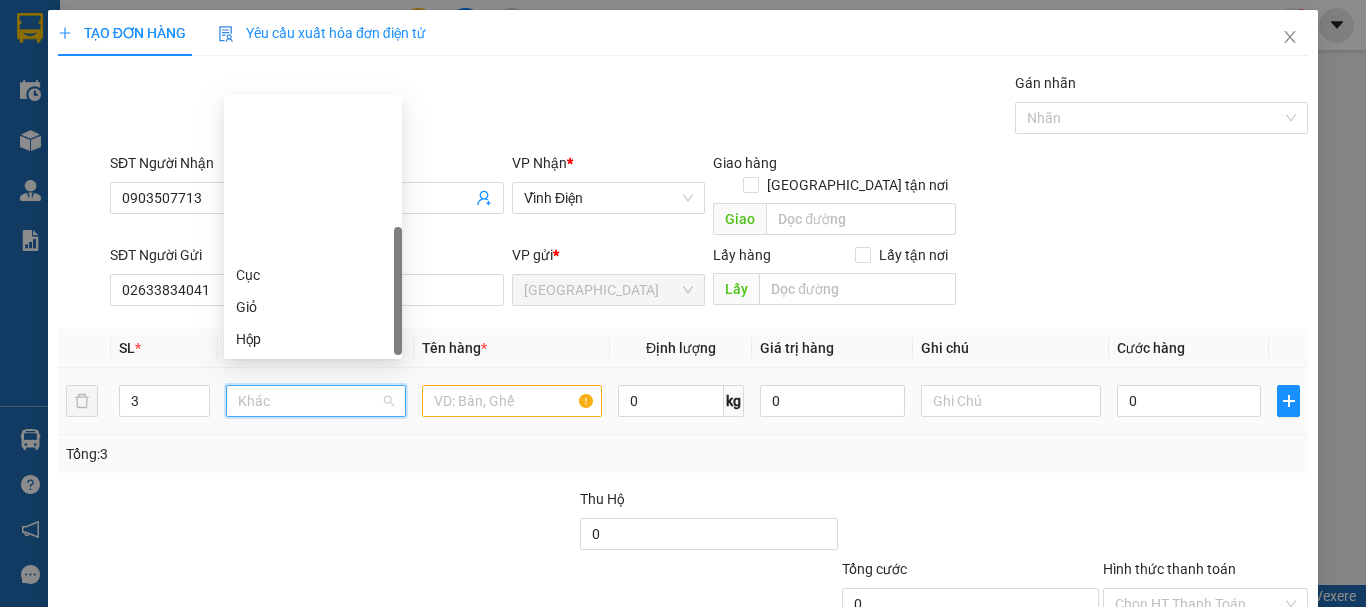 scroll, scrollTop: 192, scrollLeft: 0, axis: vertical 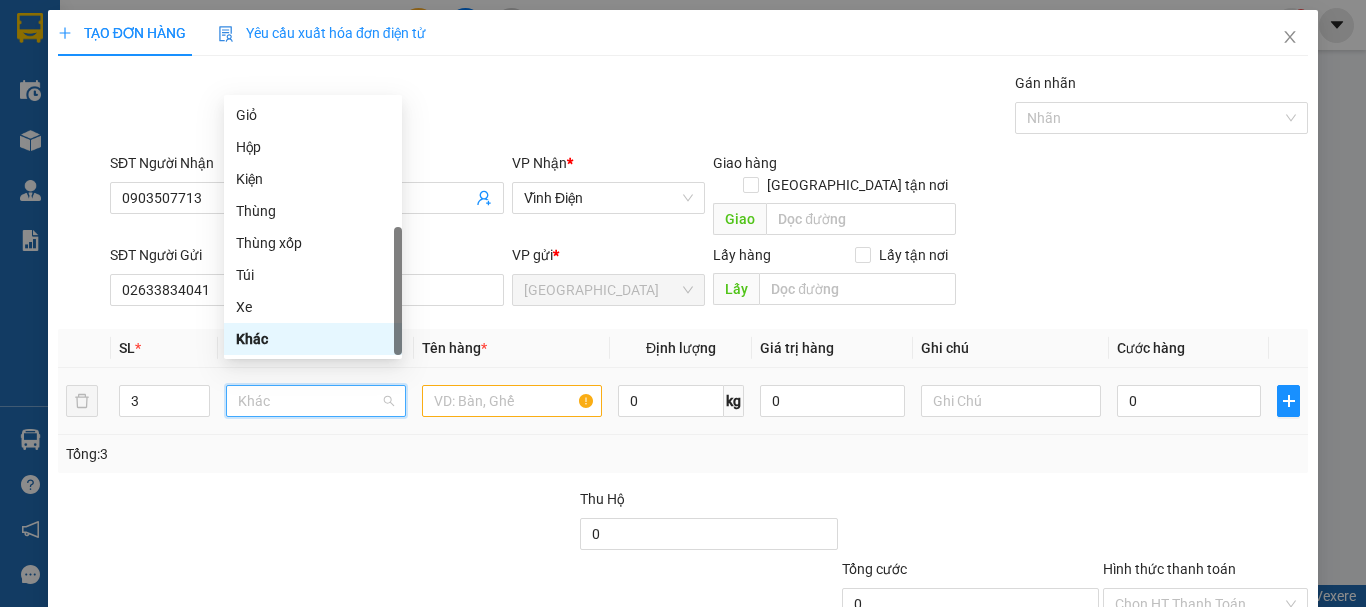 type on "T" 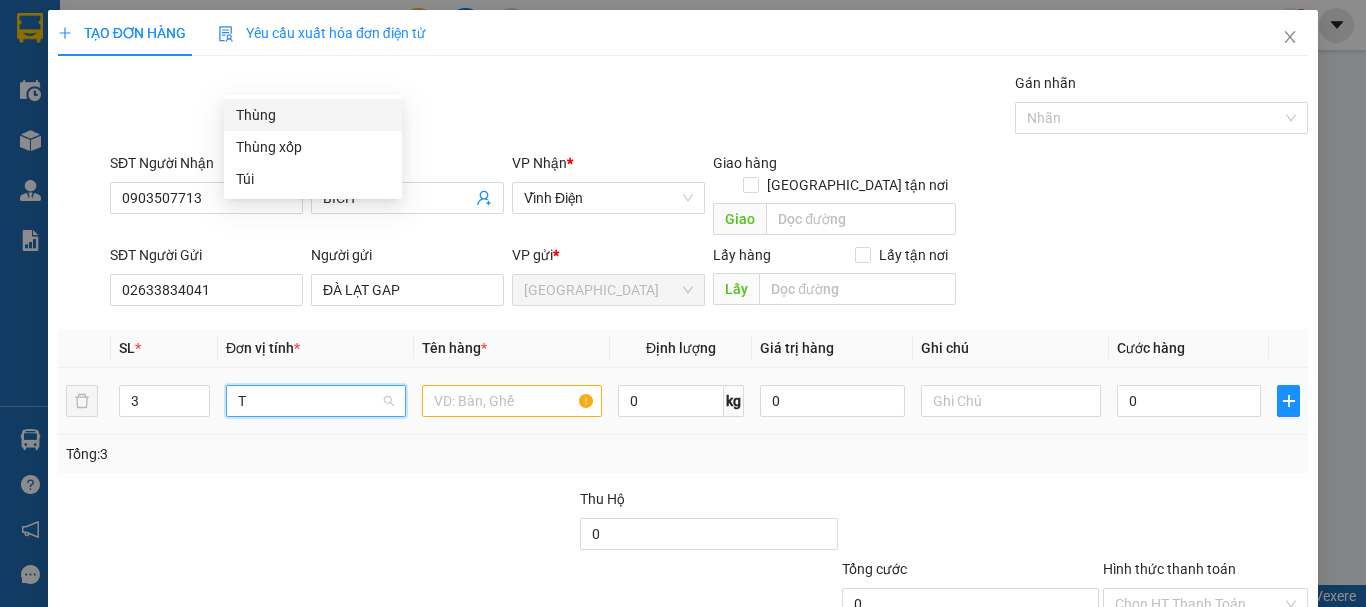 scroll, scrollTop: 0, scrollLeft: 0, axis: both 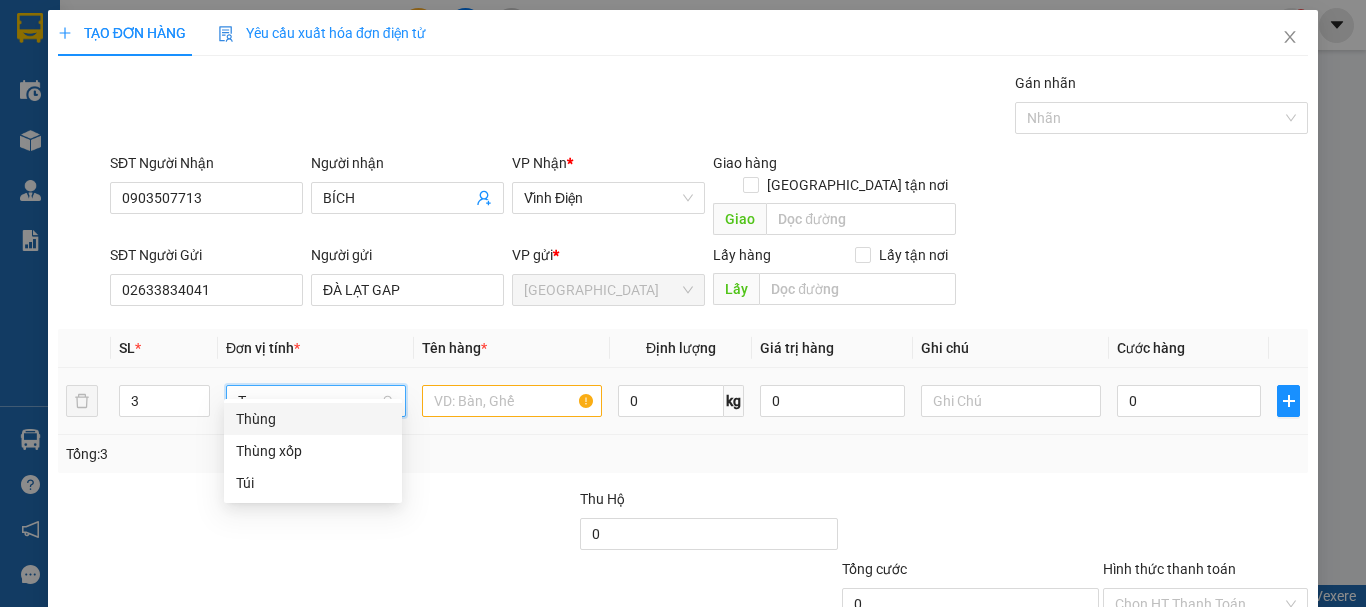 drag, startPoint x: 329, startPoint y: 416, endPoint x: 442, endPoint y: 391, distance: 115.73245 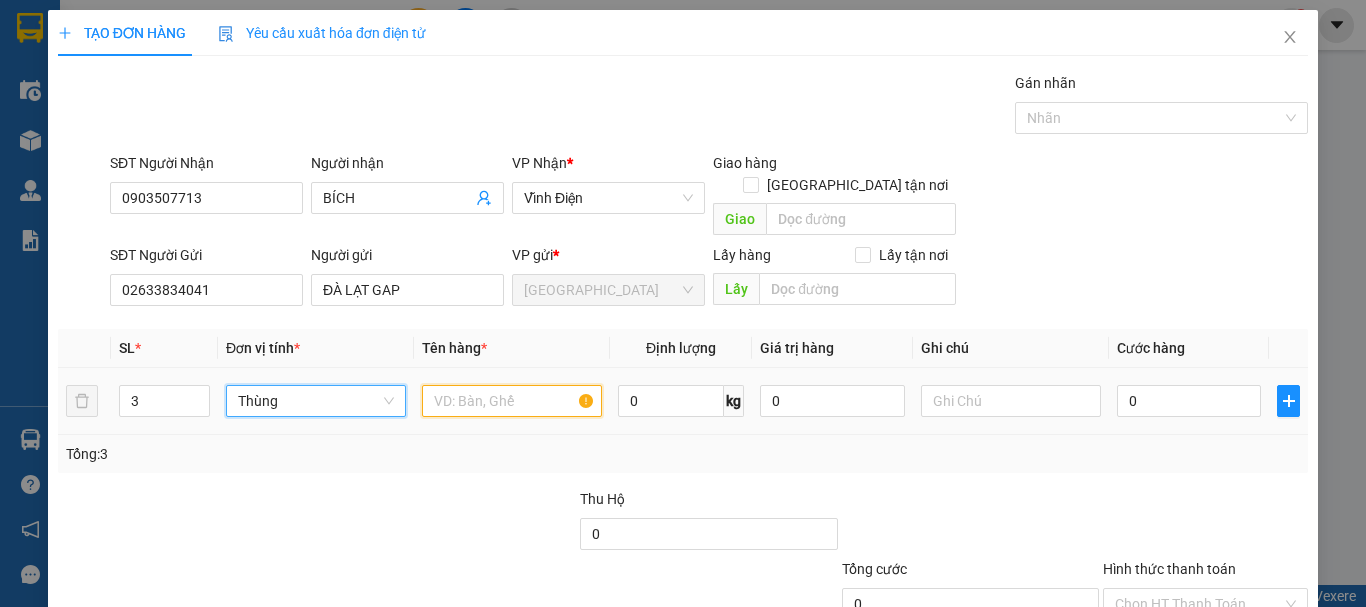 click at bounding box center [512, 401] 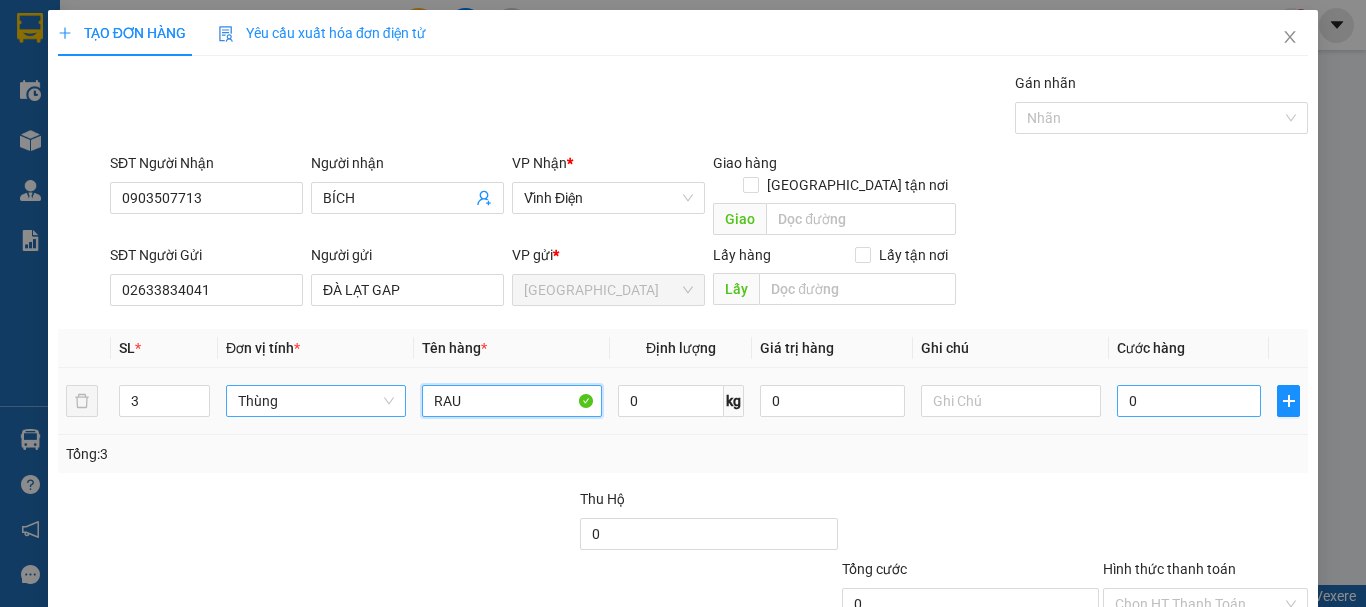 type on "RAU" 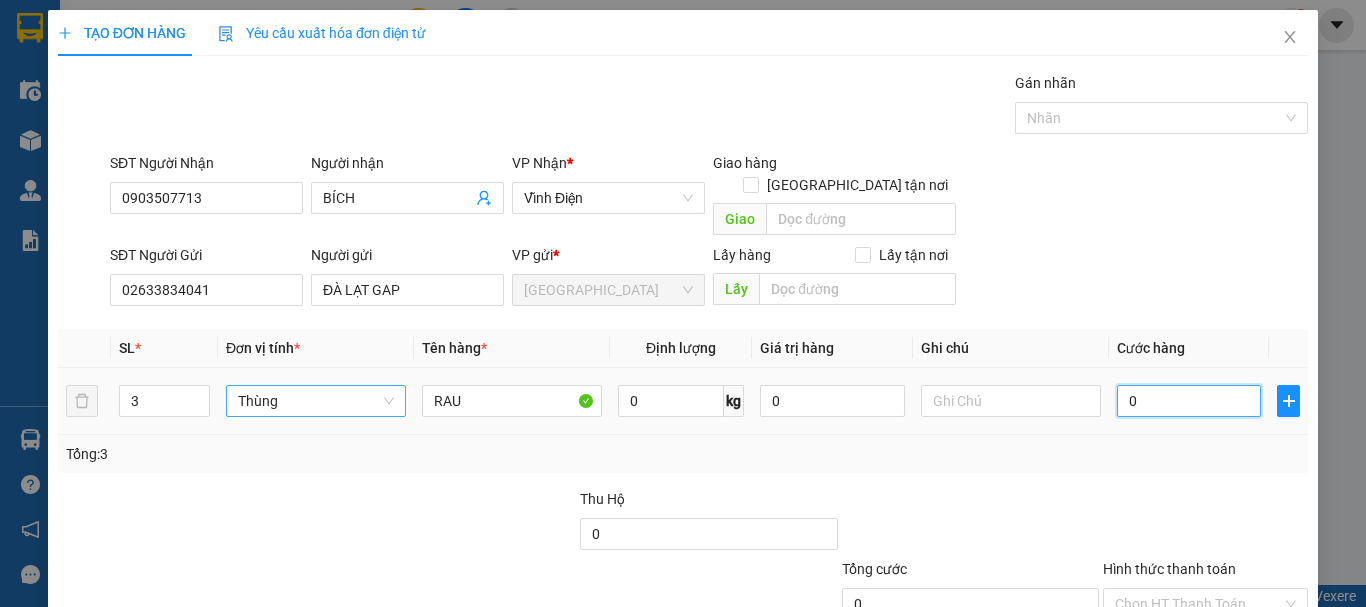 type on "2" 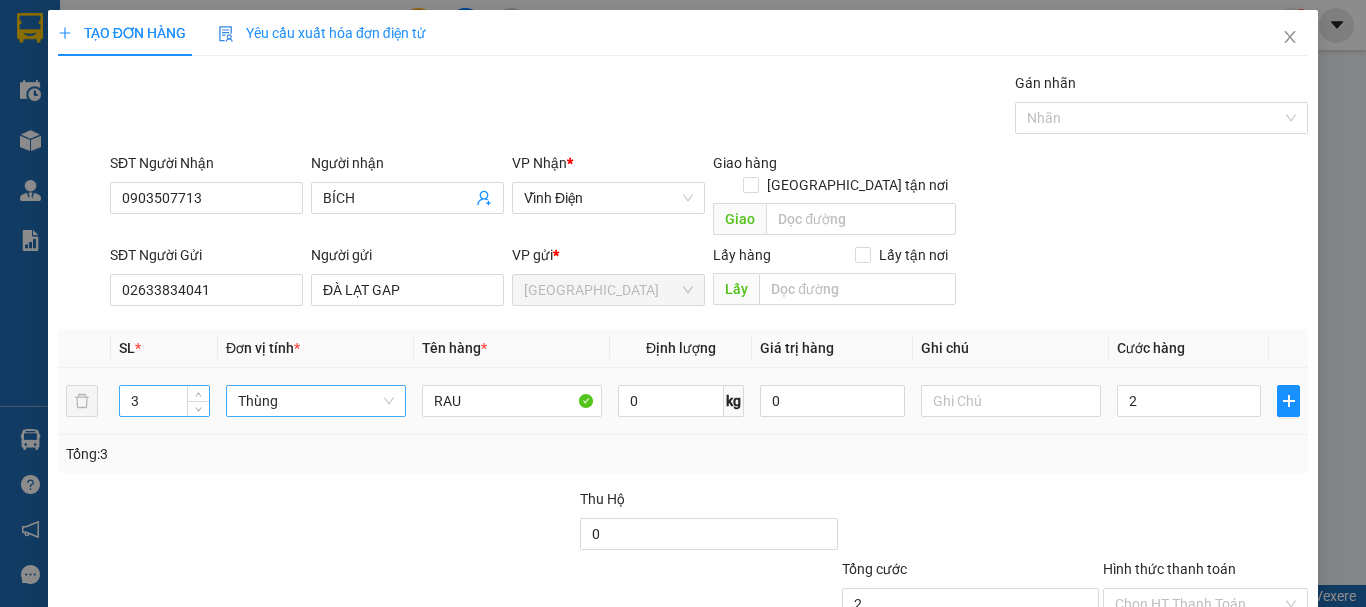 type on "2.000" 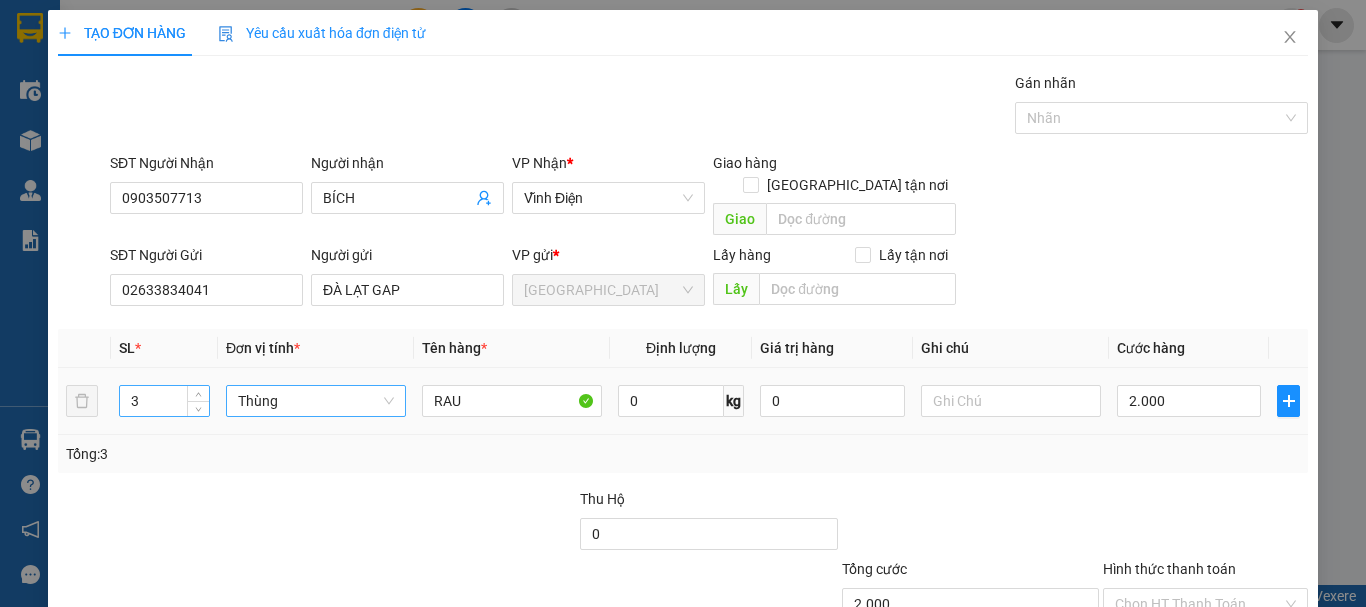 drag, startPoint x: 169, startPoint y: 375, endPoint x: 129, endPoint y: 376, distance: 40.012497 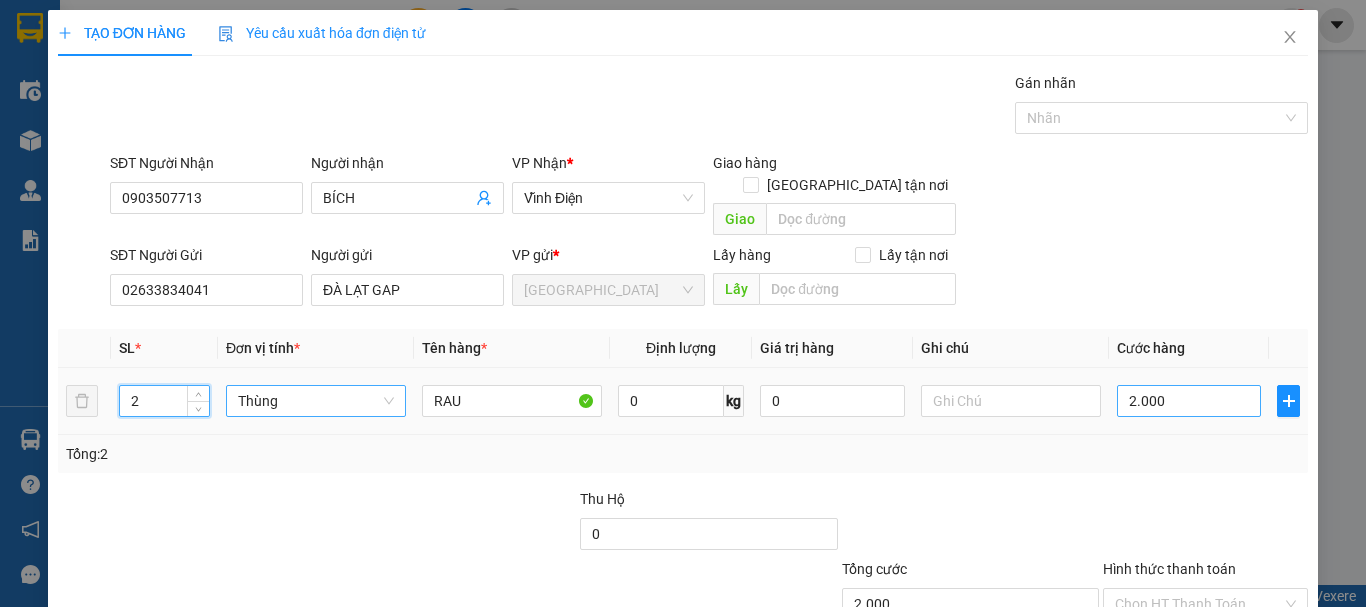 type on "2" 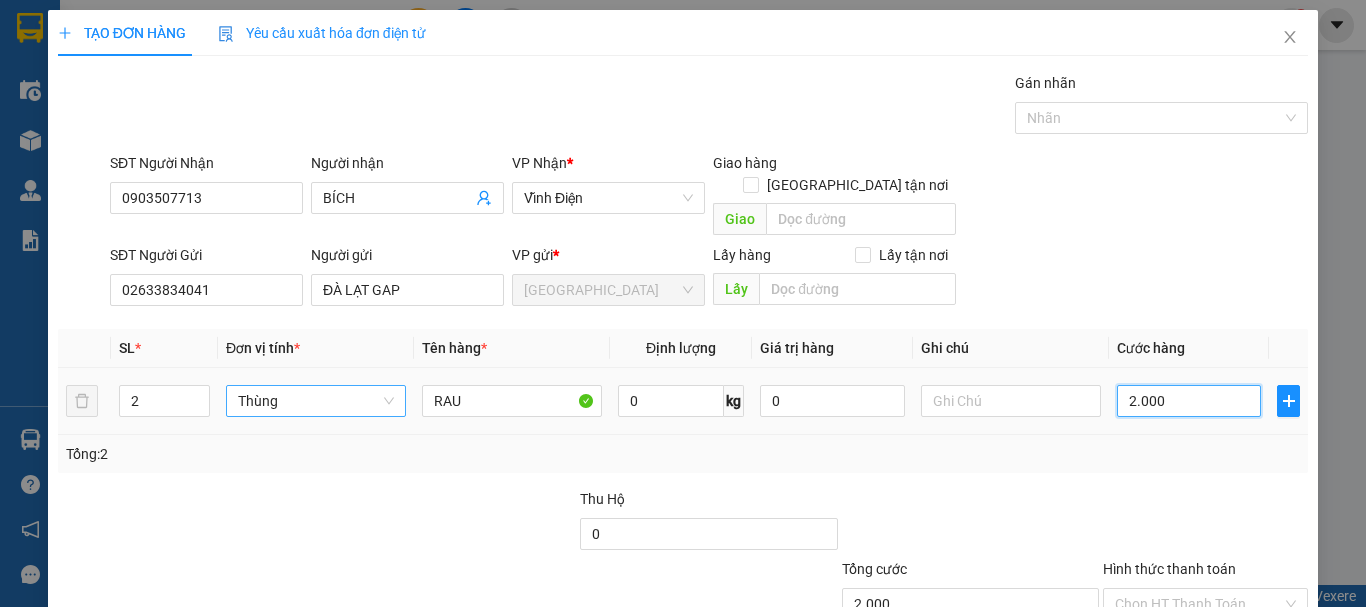 click on "2.000" at bounding box center [1189, 401] 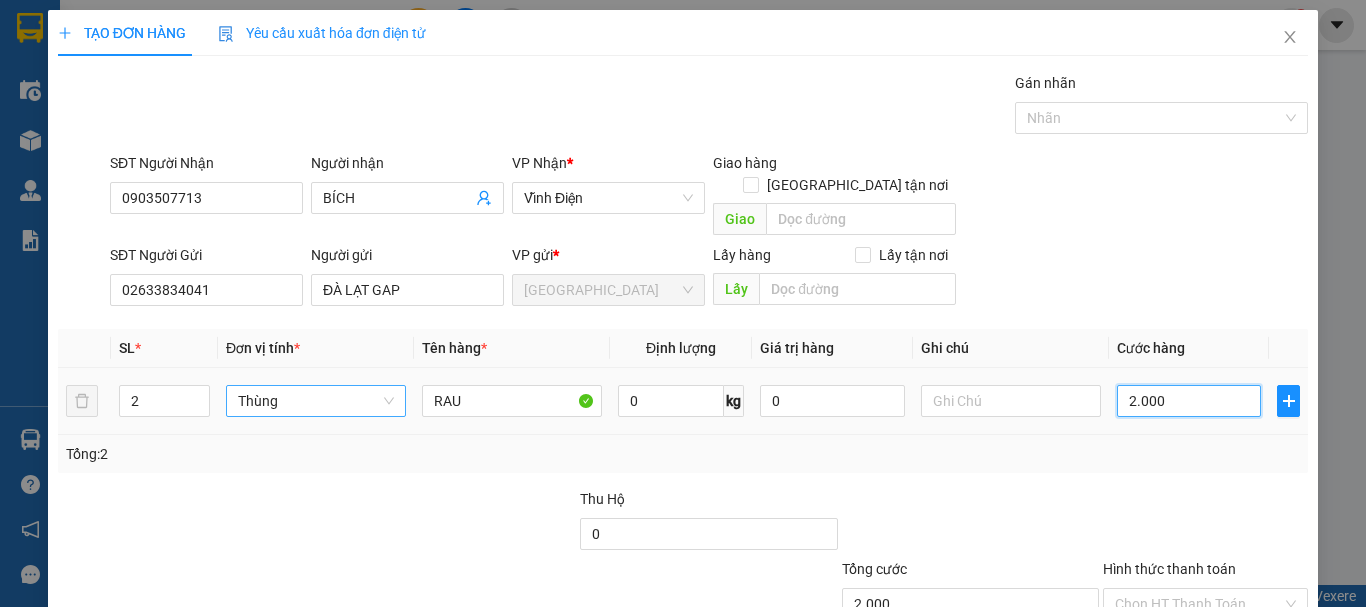type on "0" 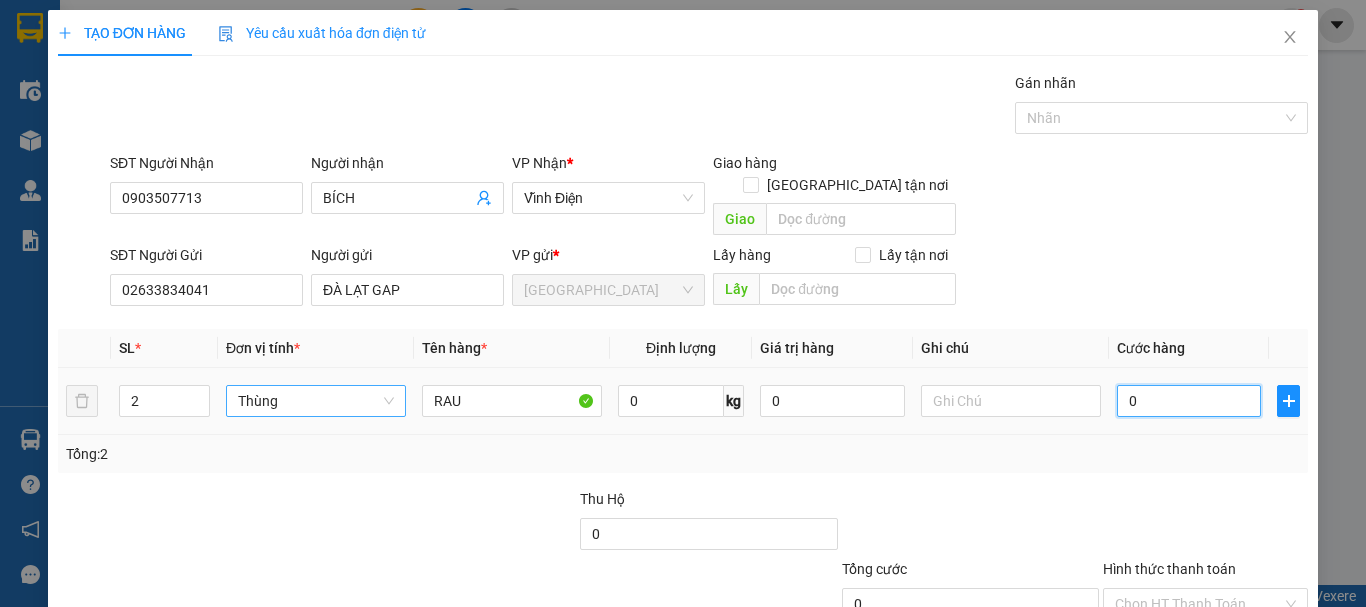 type on "01" 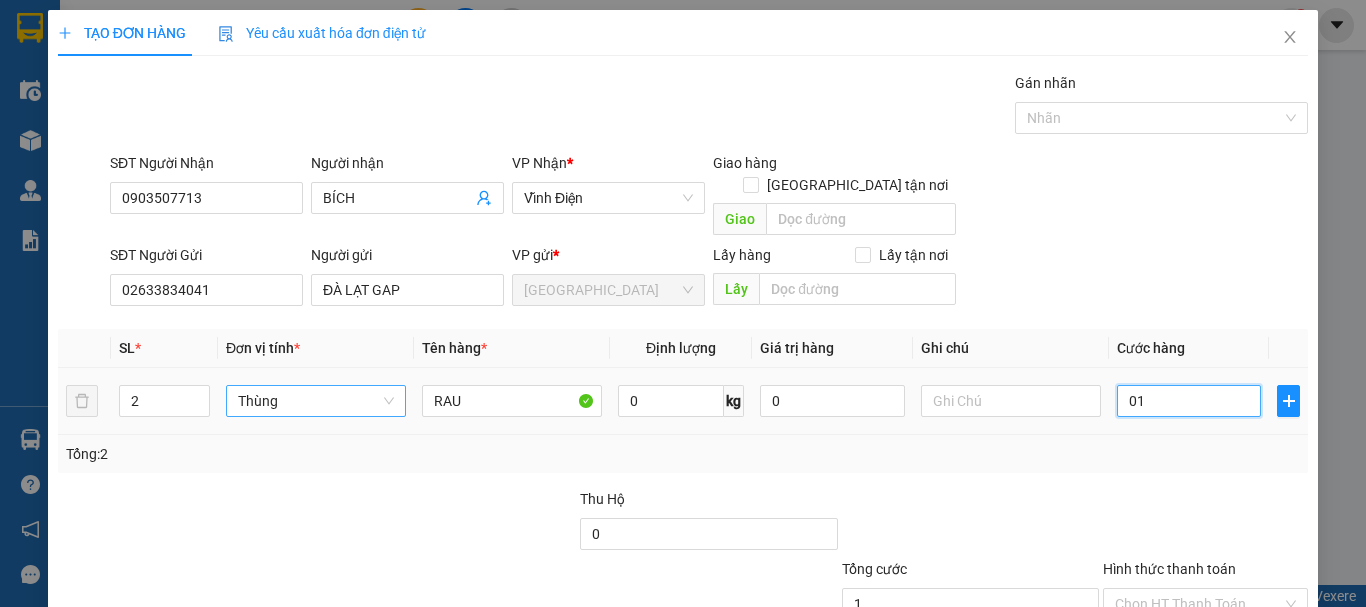 type on "010" 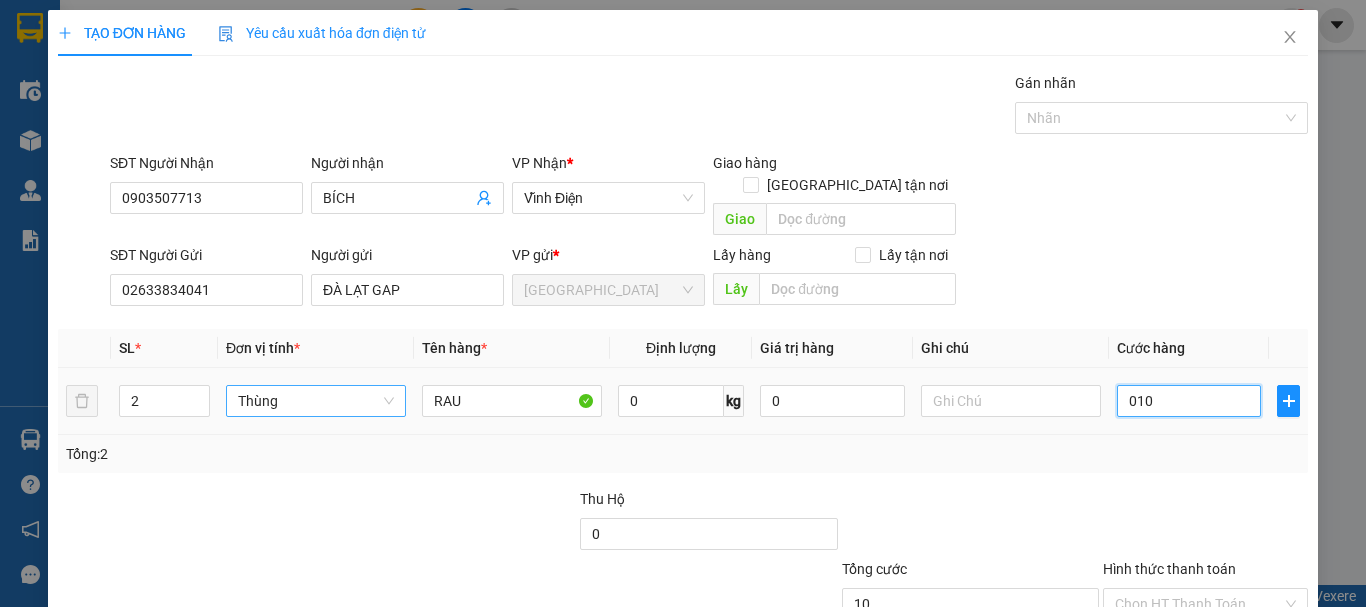 type on "01" 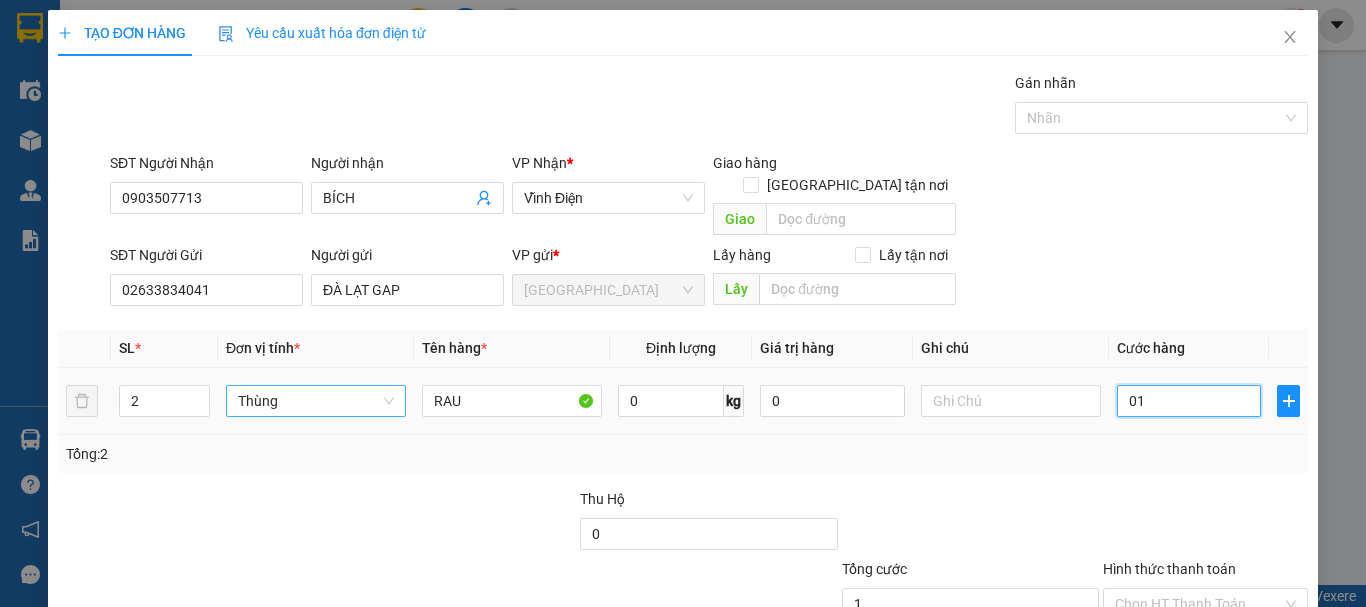 type on "014" 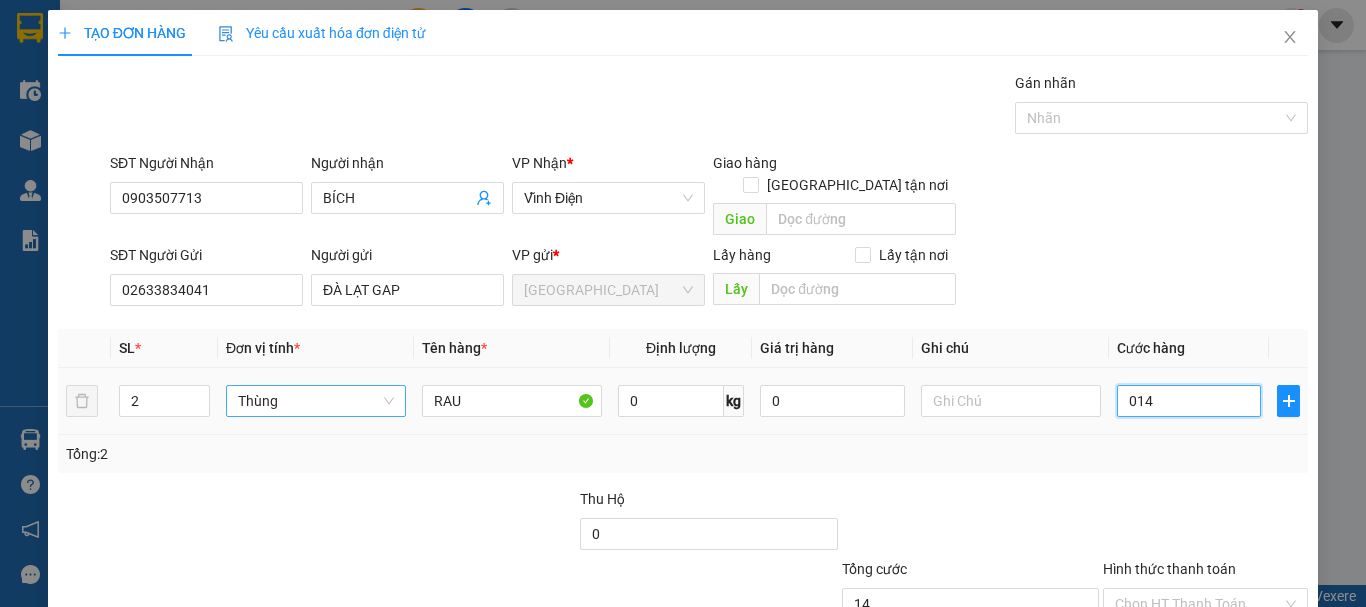 type on "14" 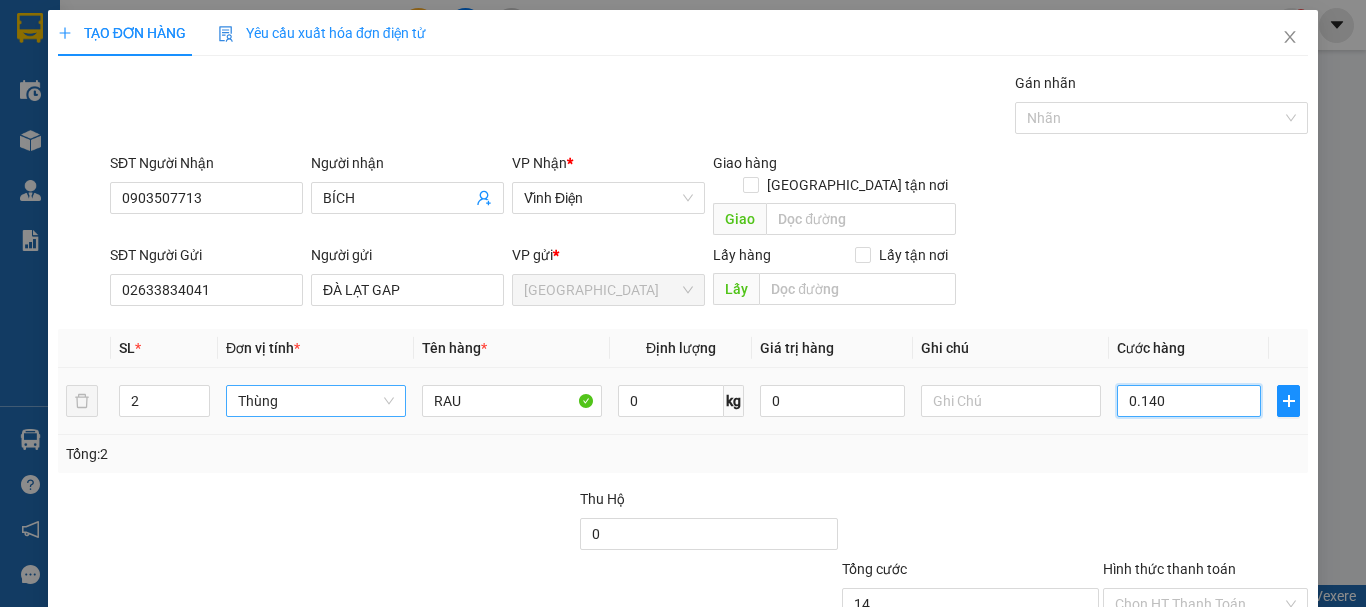 type on "140" 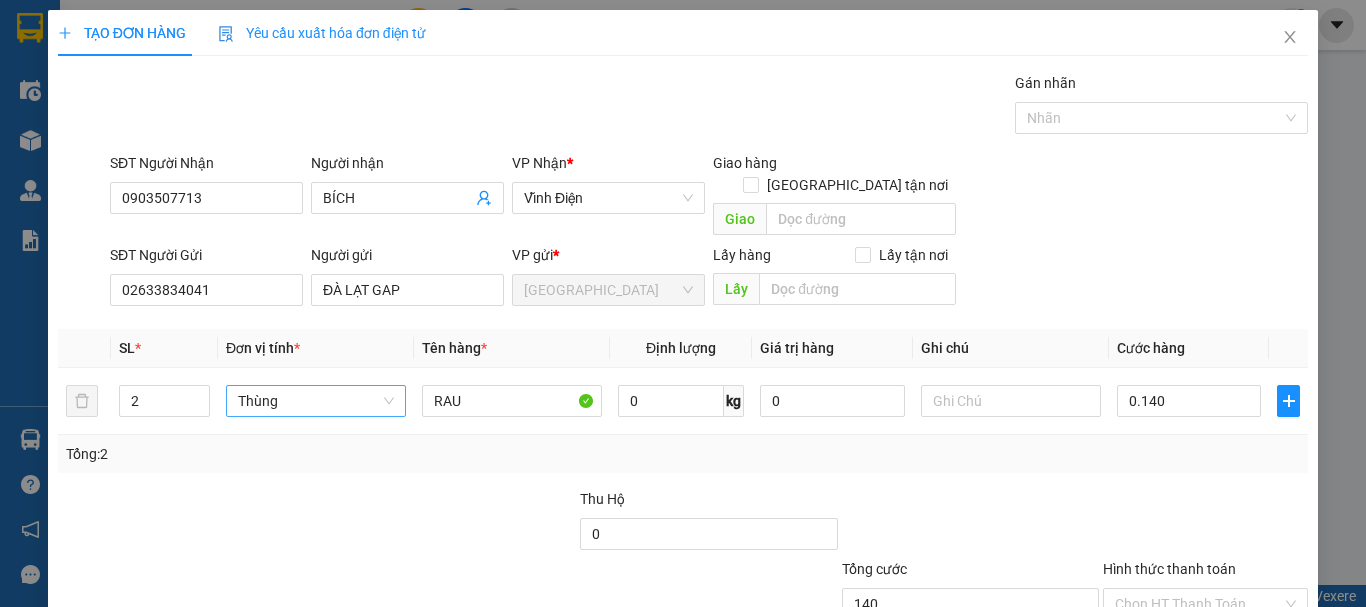 click on "Transit Pickup Surcharge Ids Transit Deliver Surcharge Ids Transit Deliver Surcharge Transit Deliver Surcharge Gói vận chuyển  * Tiêu chuẩn Gán nhãn   Nhãn SĐT Người Nhận 0903507713 Người nhận BÍCH VP Nhận  * Vĩnh Điện Giao hàng Giao tận nơi Giao SĐT Người Gửi 02633834041 Người gửi ĐÀ LẠT GAP VP gửi  * Đà Lạt  Lấy hàng Lấy tận nơi Lấy SL  * Đơn vị tính  * Tên hàng  * Định lượng Giá trị hàng Ghi chú Cước hàng                   2 Thùng RAU 0 kg 0 0.140 Tổng:  2 Thu Hộ 0 Tổng cước 140 Hình thức thanh toán Chọn HT Thanh Toán Số tiền thu trước 0 Chưa thanh toán 140 Chọn HT Thanh Toán Lưu nháp Xóa Thông tin Lưu Lưu và In" at bounding box center [683, 393] 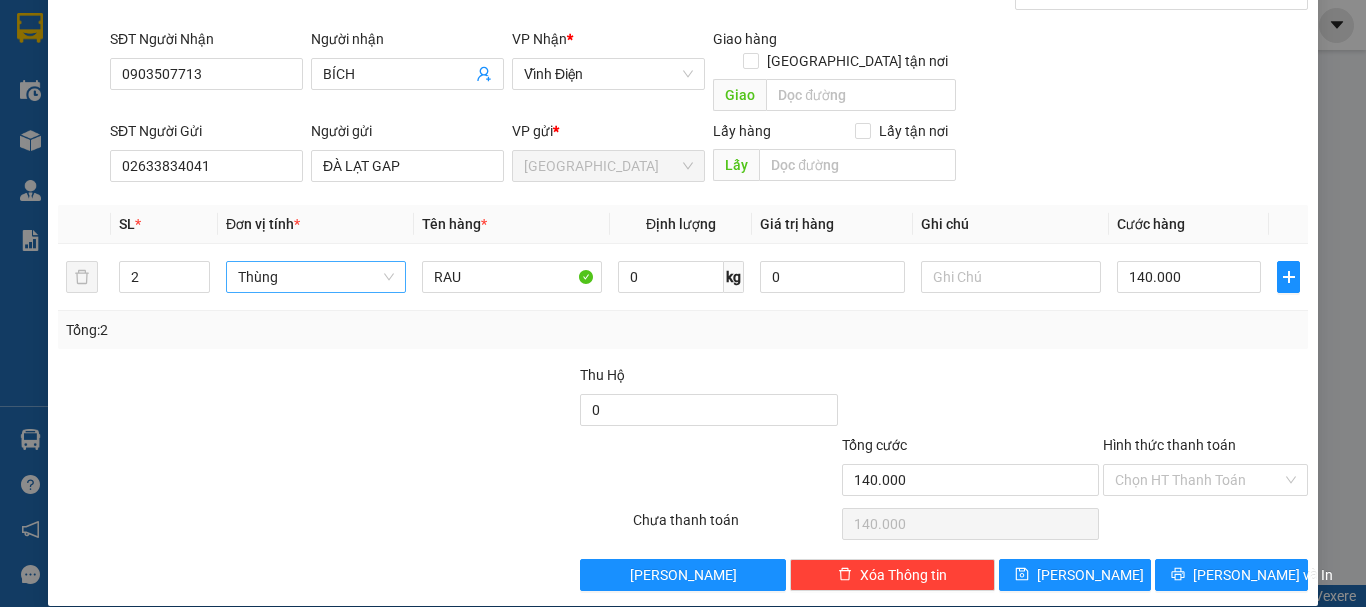 scroll, scrollTop: 125, scrollLeft: 0, axis: vertical 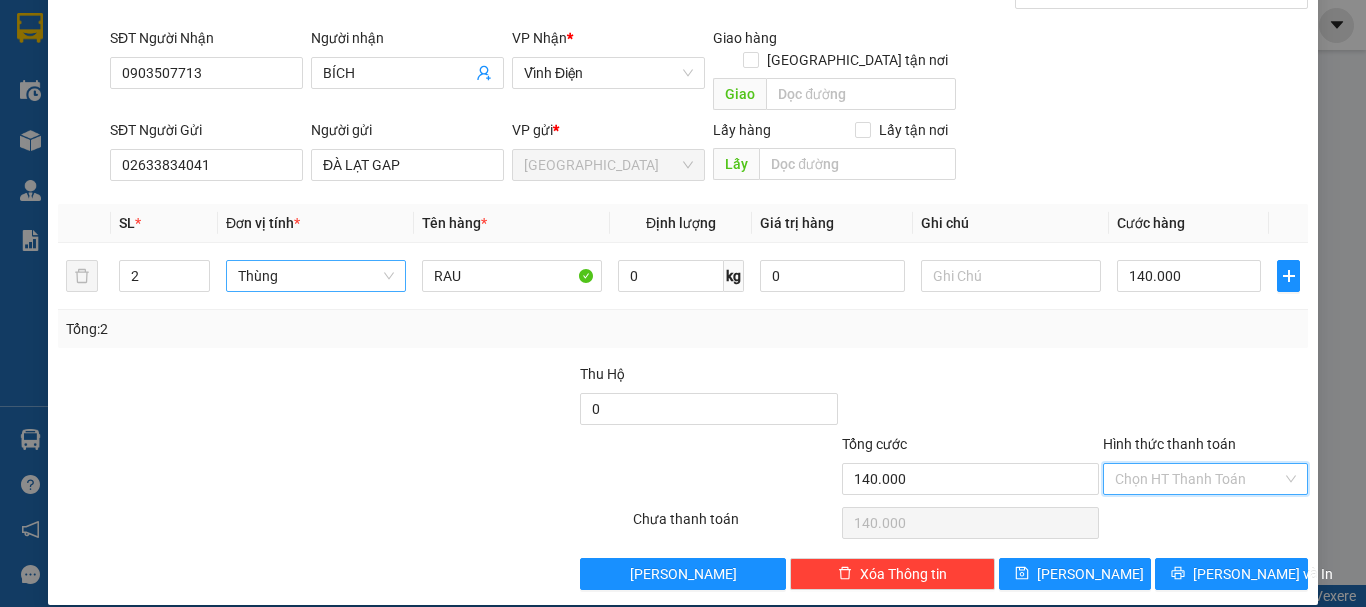 drag, startPoint x: 1190, startPoint y: 455, endPoint x: 1193, endPoint y: 505, distance: 50.08992 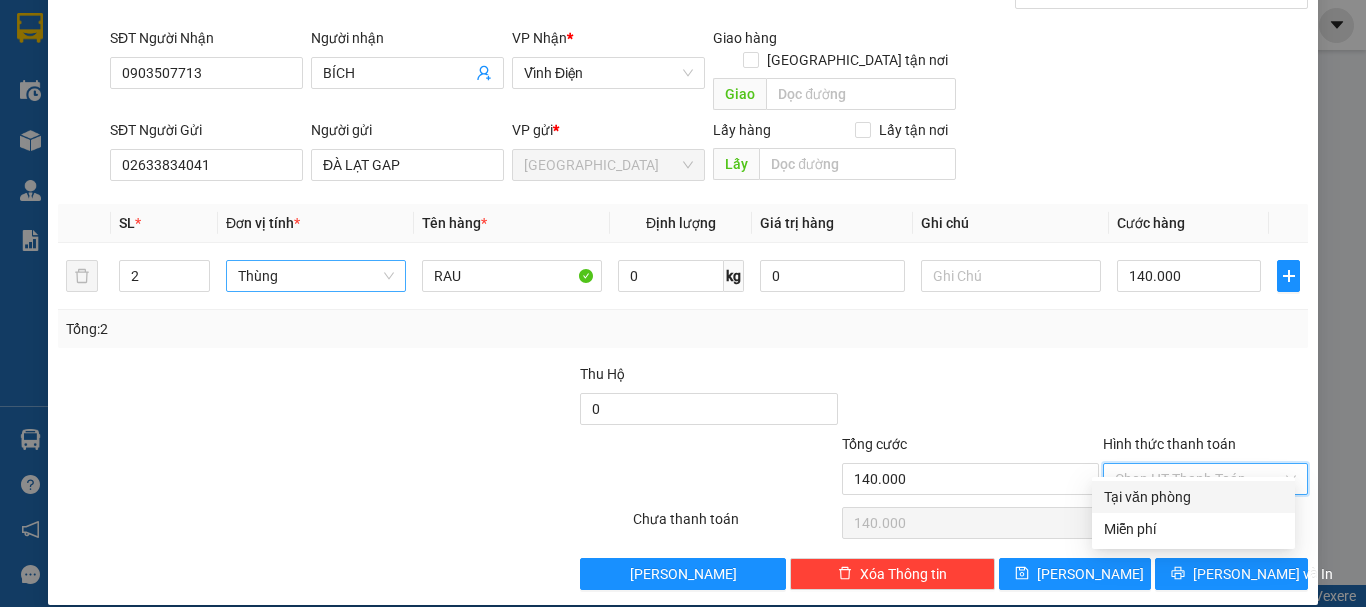 click on "Tại văn phòng" at bounding box center [1193, 497] 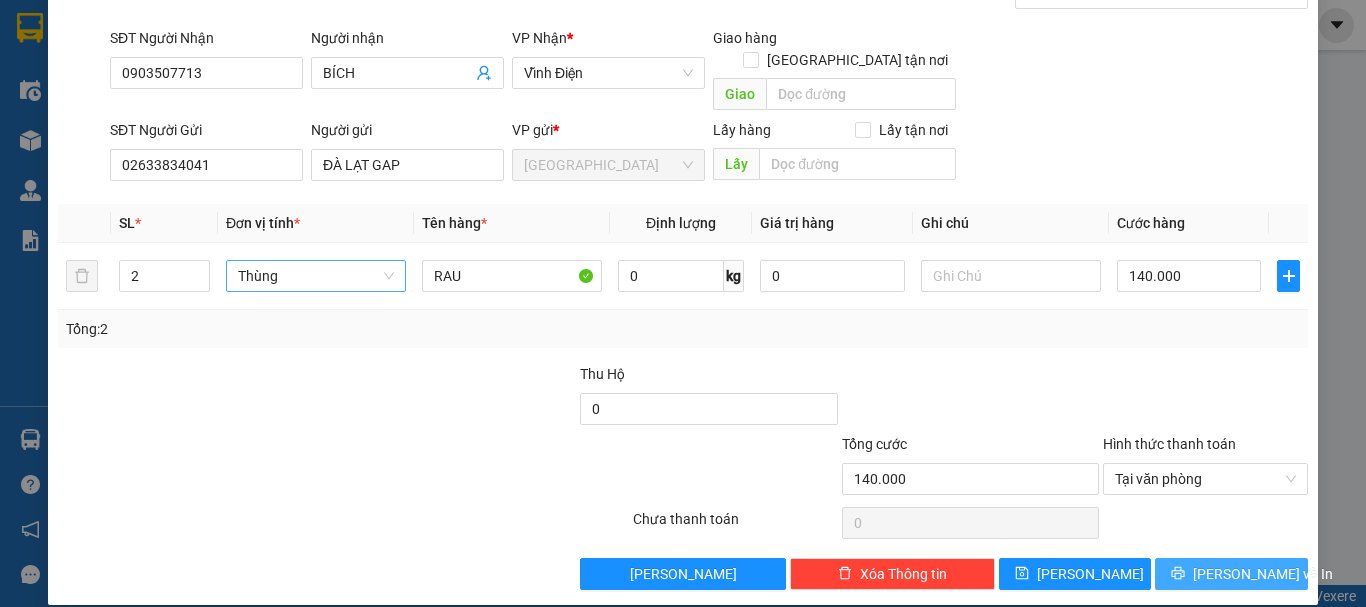 click on "Lưu và In" at bounding box center [1263, 574] 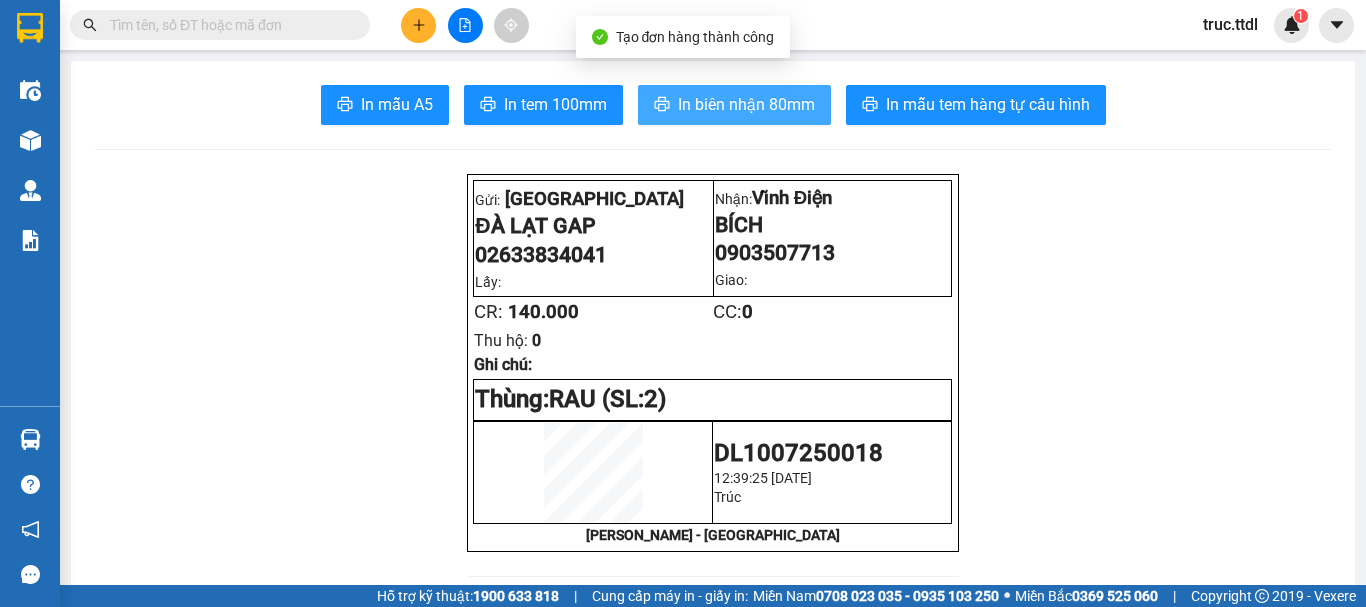 click on "In biên nhận 80mm" at bounding box center (734, 105) 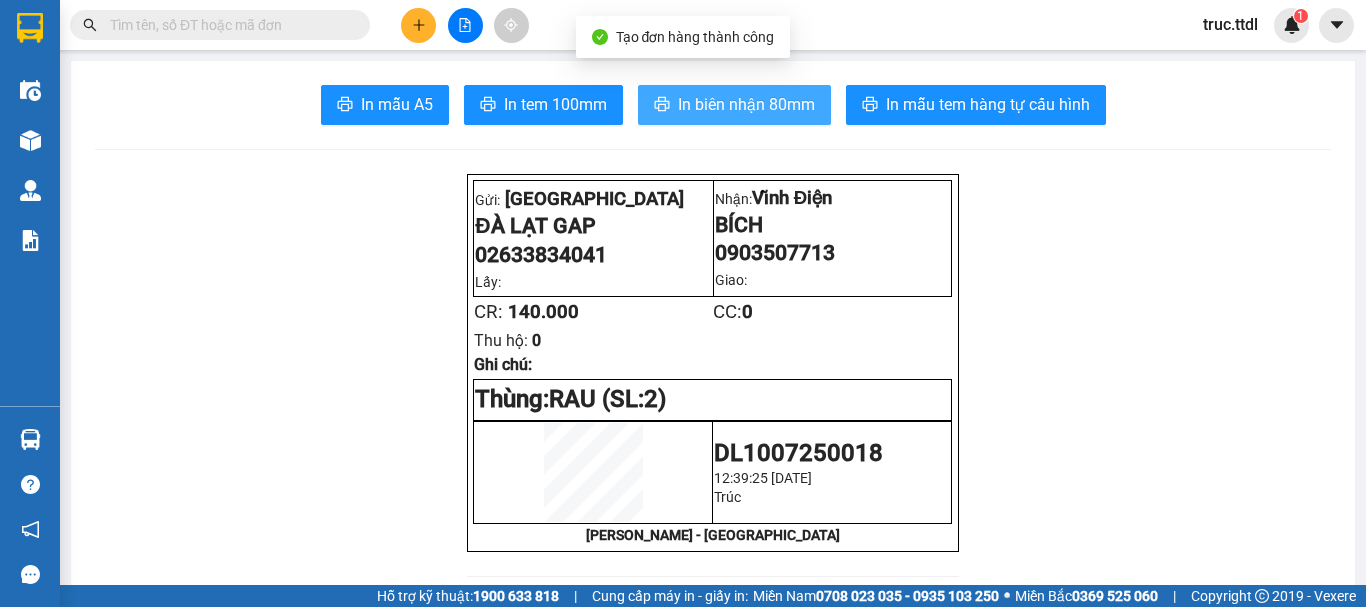 scroll, scrollTop: 0, scrollLeft: 0, axis: both 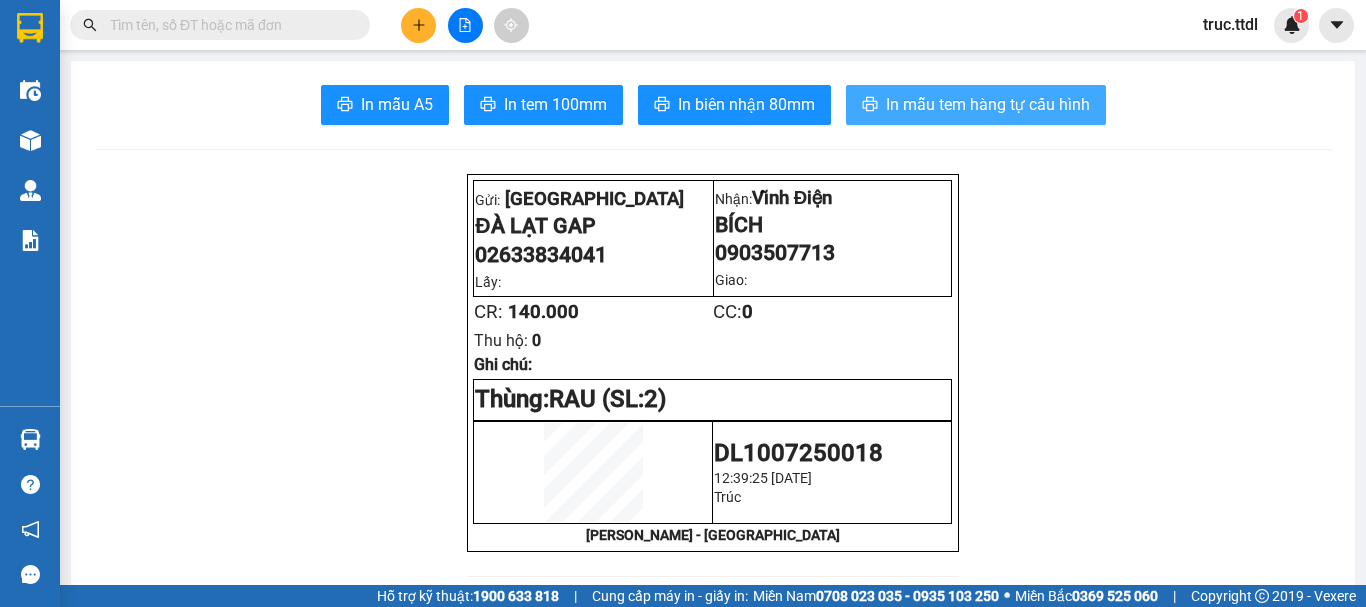 click on "In mẫu tem hàng tự cấu hình" at bounding box center [988, 104] 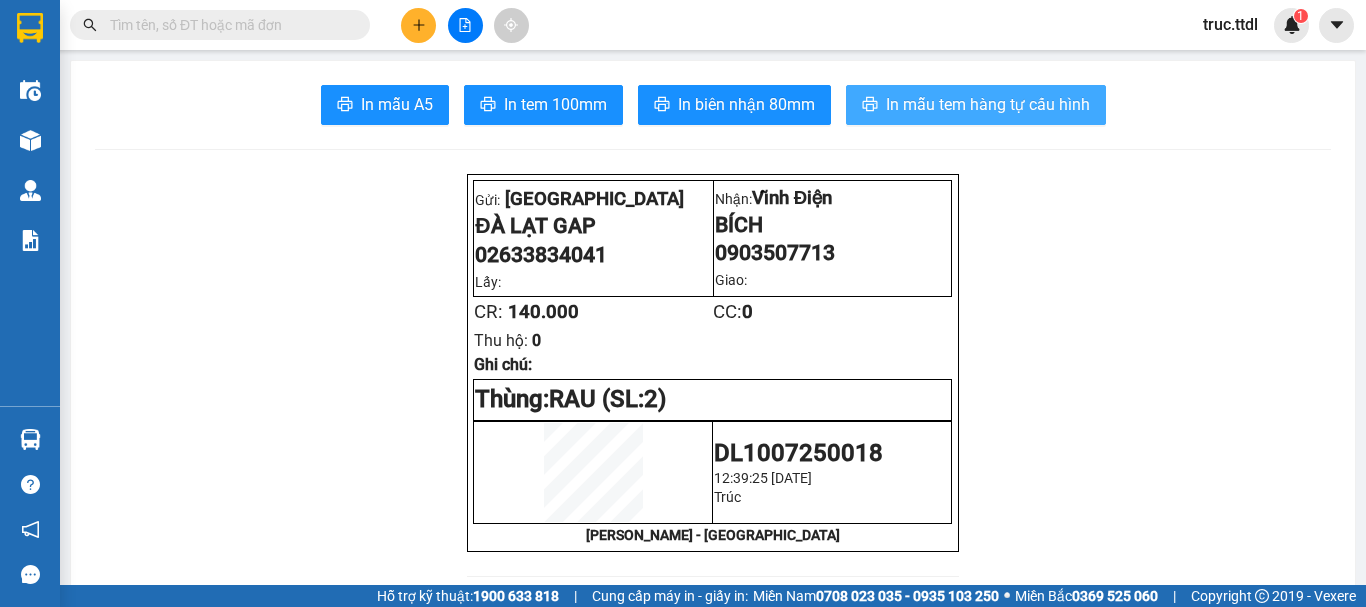 scroll, scrollTop: 0, scrollLeft: 0, axis: both 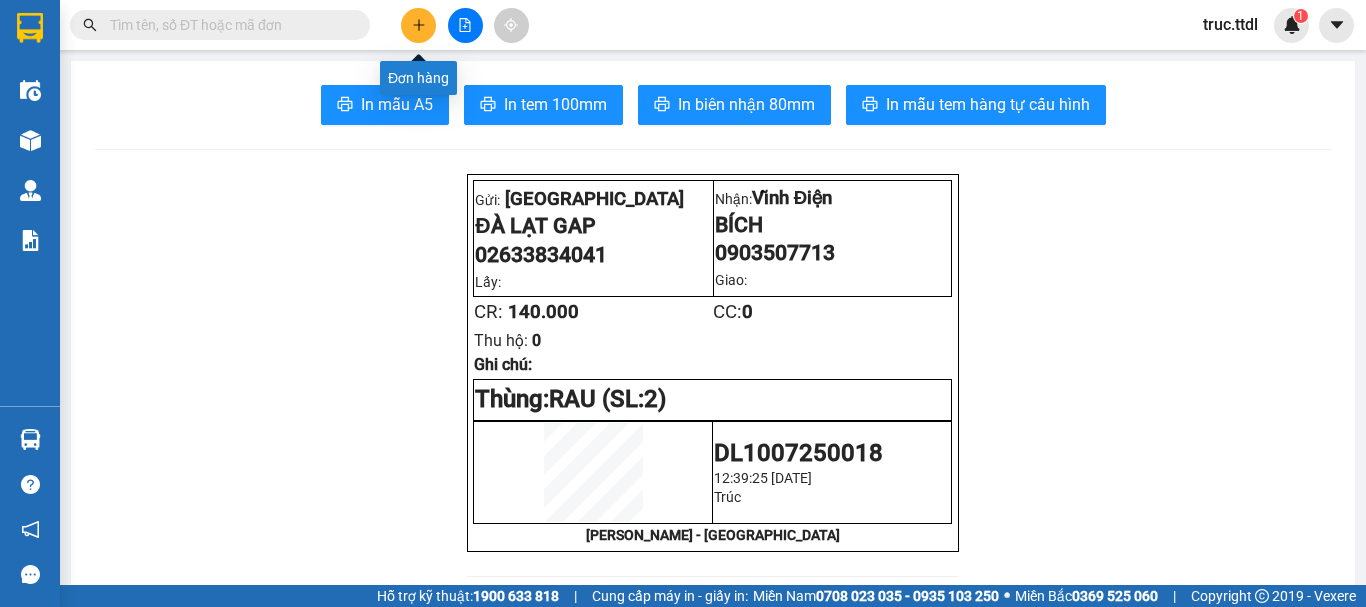 click at bounding box center [465, 25] 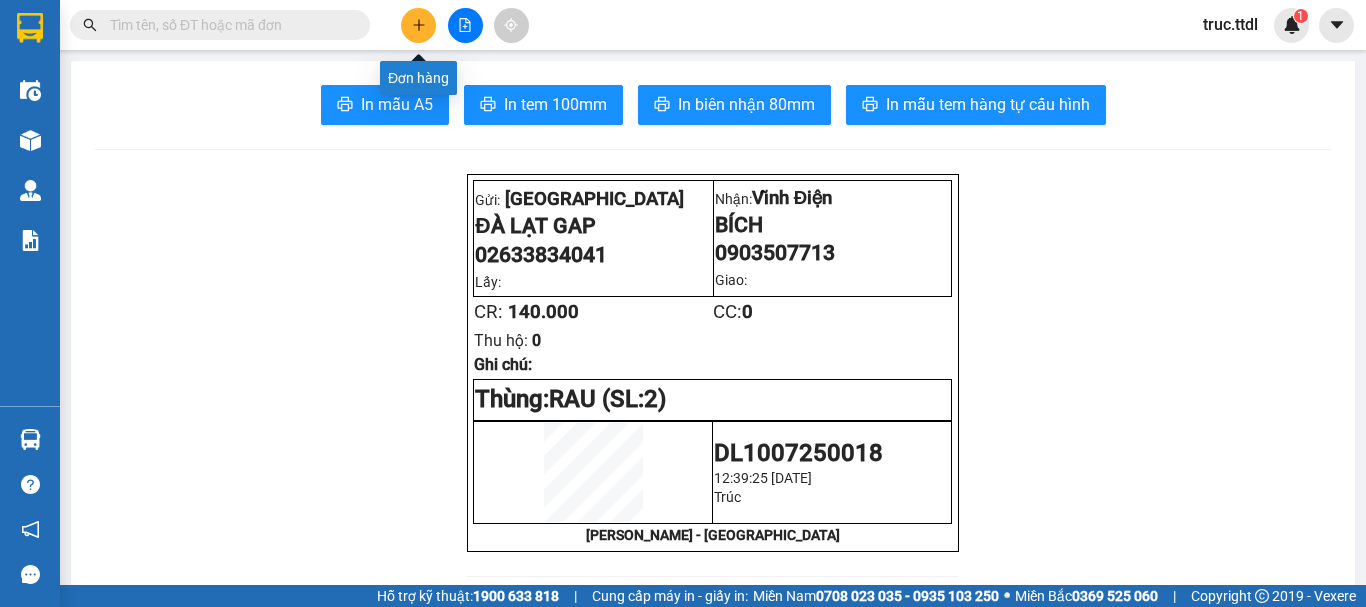 click 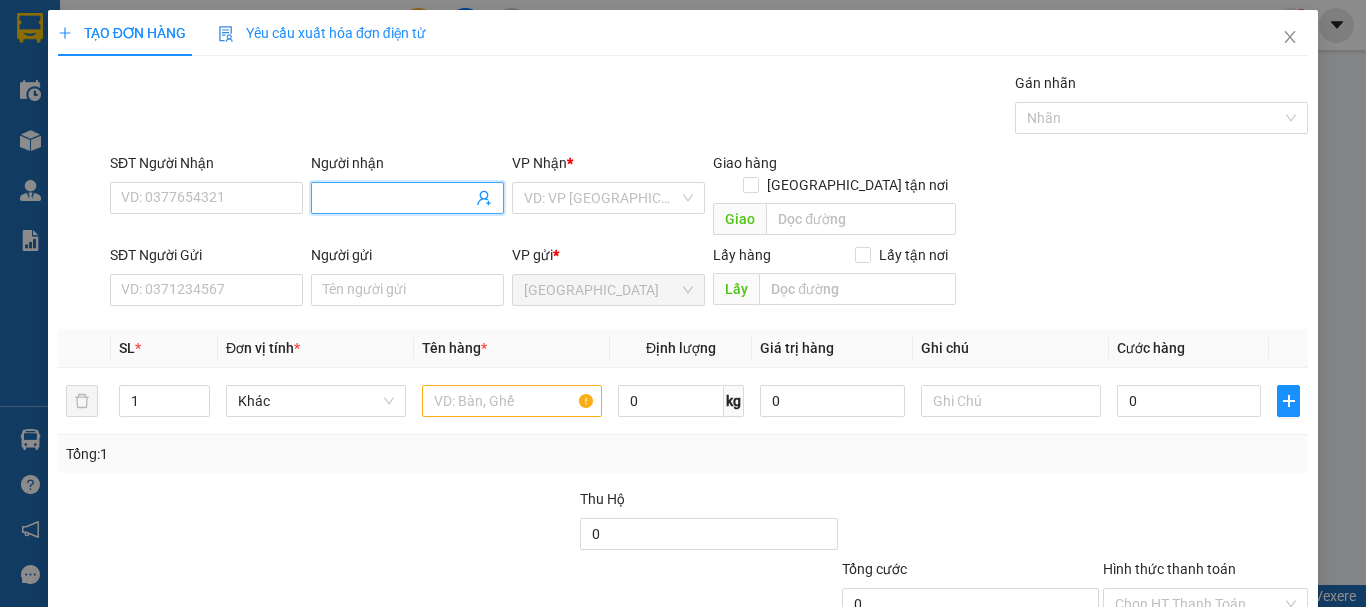 click on "Người nhận" at bounding box center (397, 198) 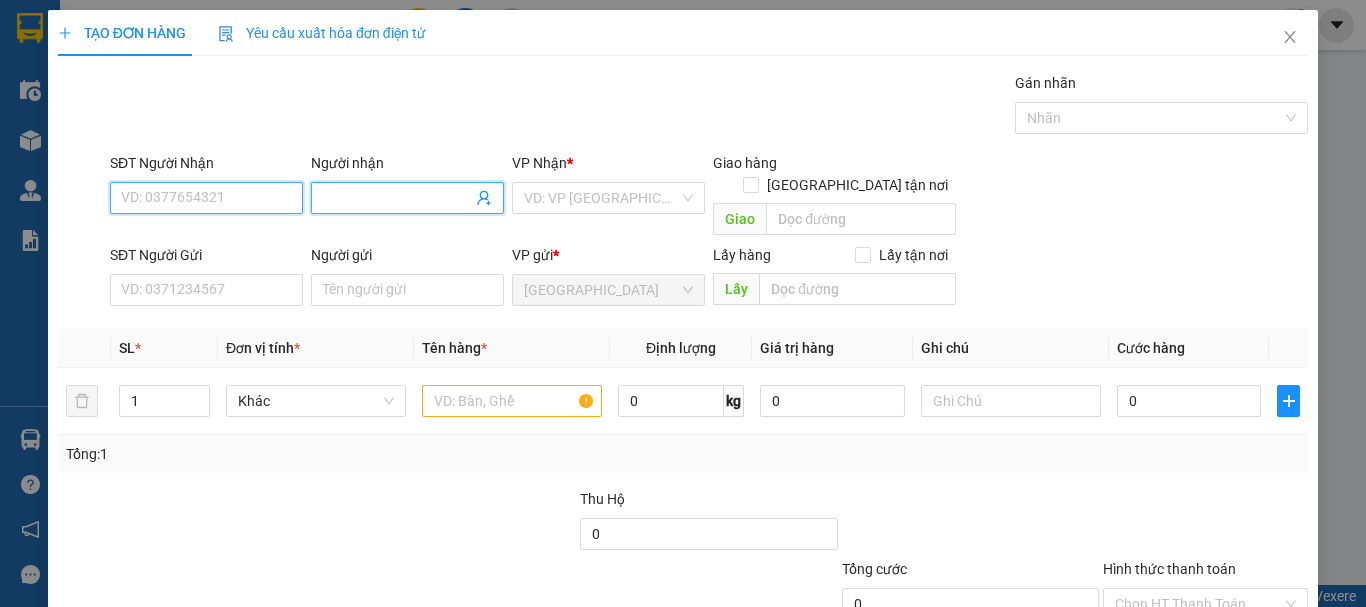 click on "SĐT Người Nhận" at bounding box center [206, 198] 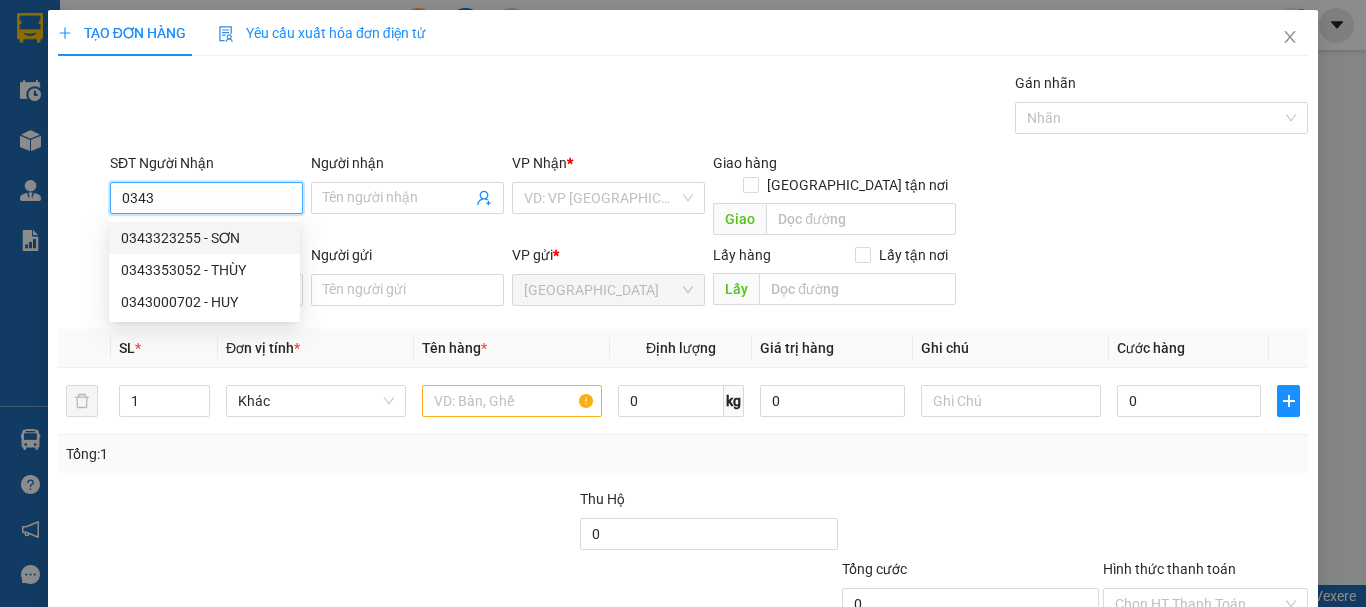 click on "0343323255 - SƠN" at bounding box center (204, 238) 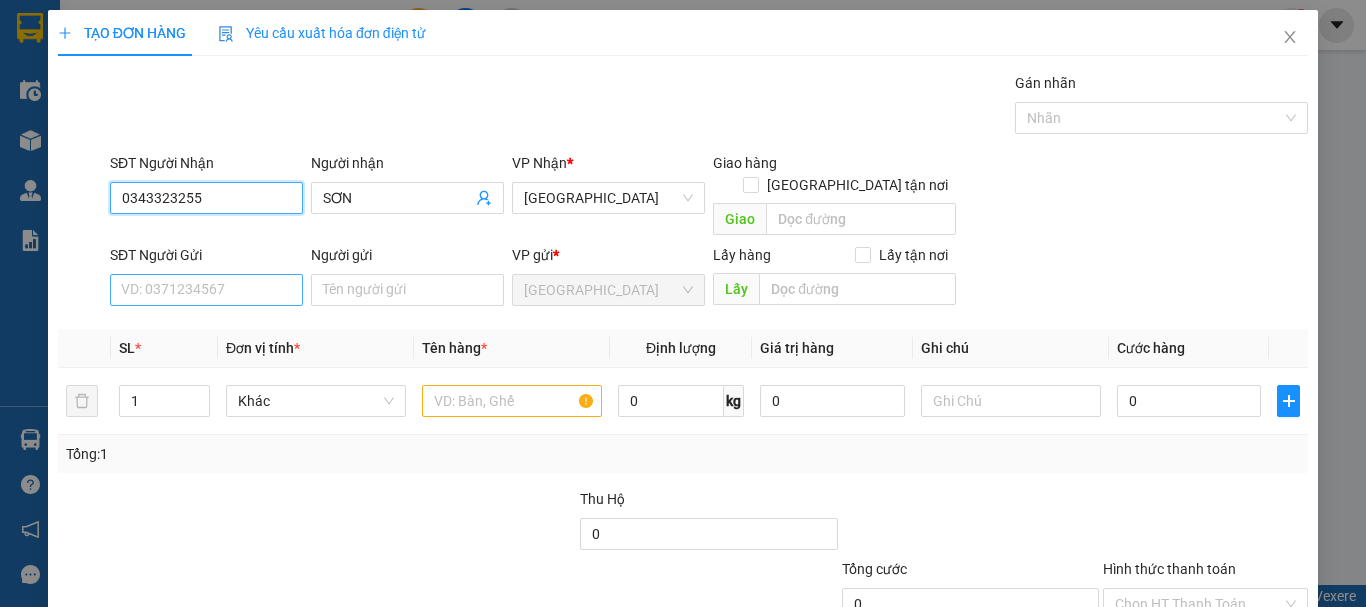 type on "0343323255" 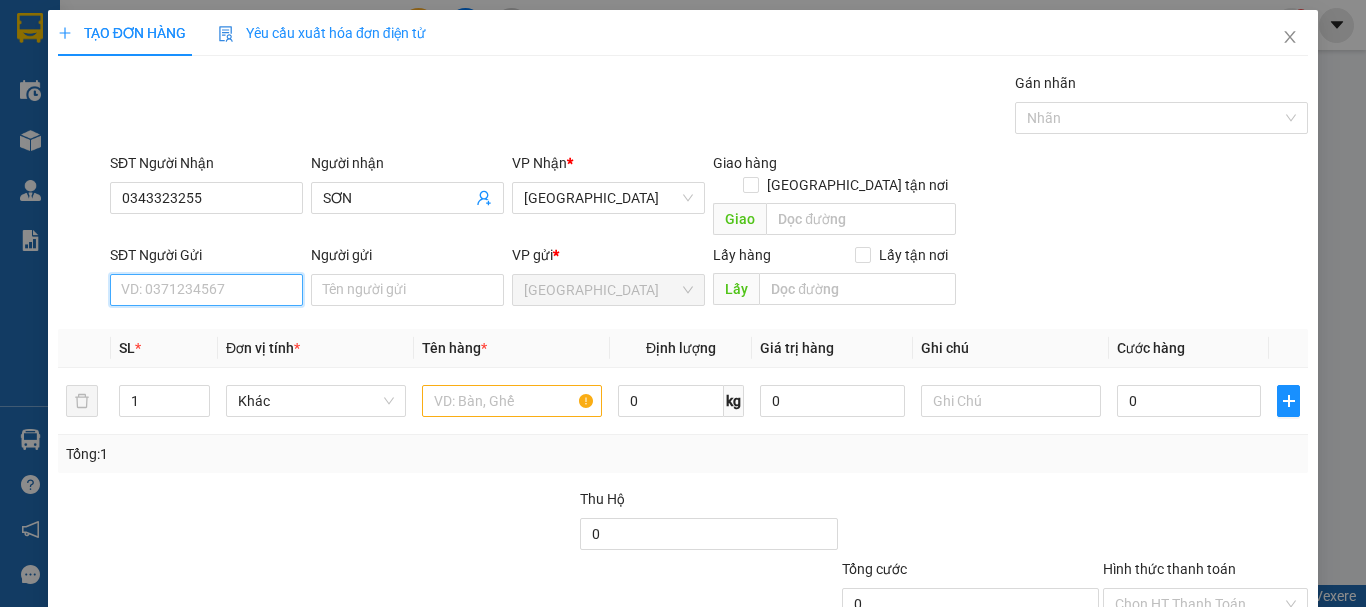click on "SĐT Người Gửi" at bounding box center (206, 290) 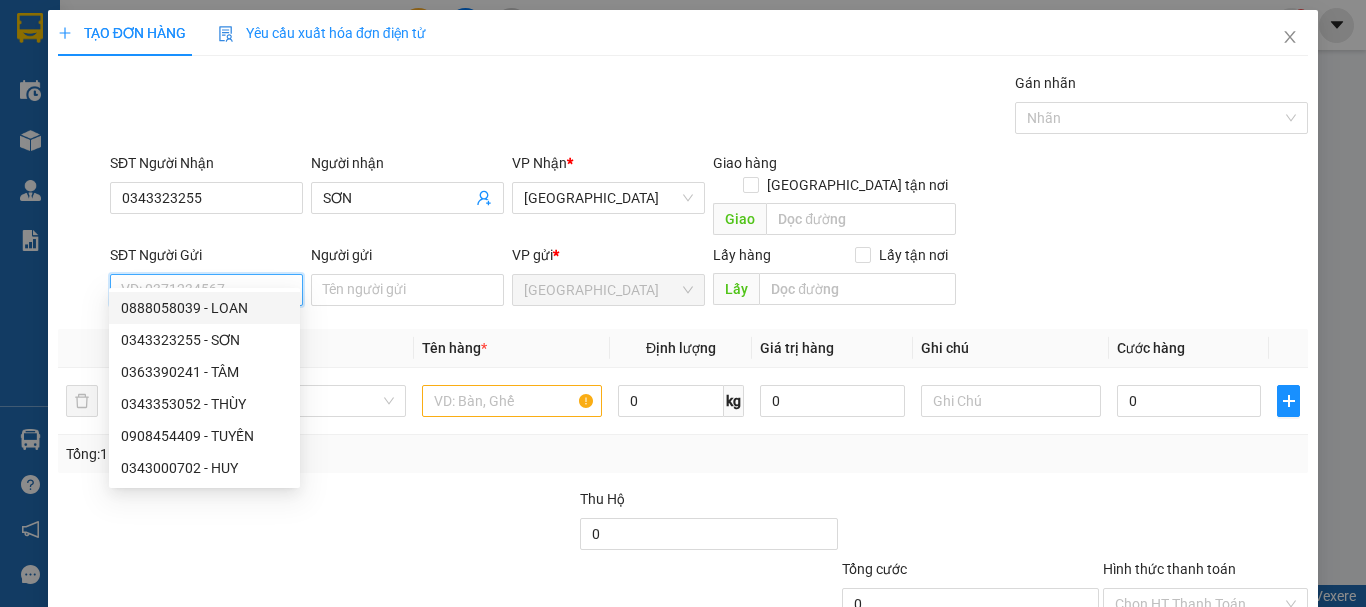 click on "0888058039 - LOAN" at bounding box center (204, 308) 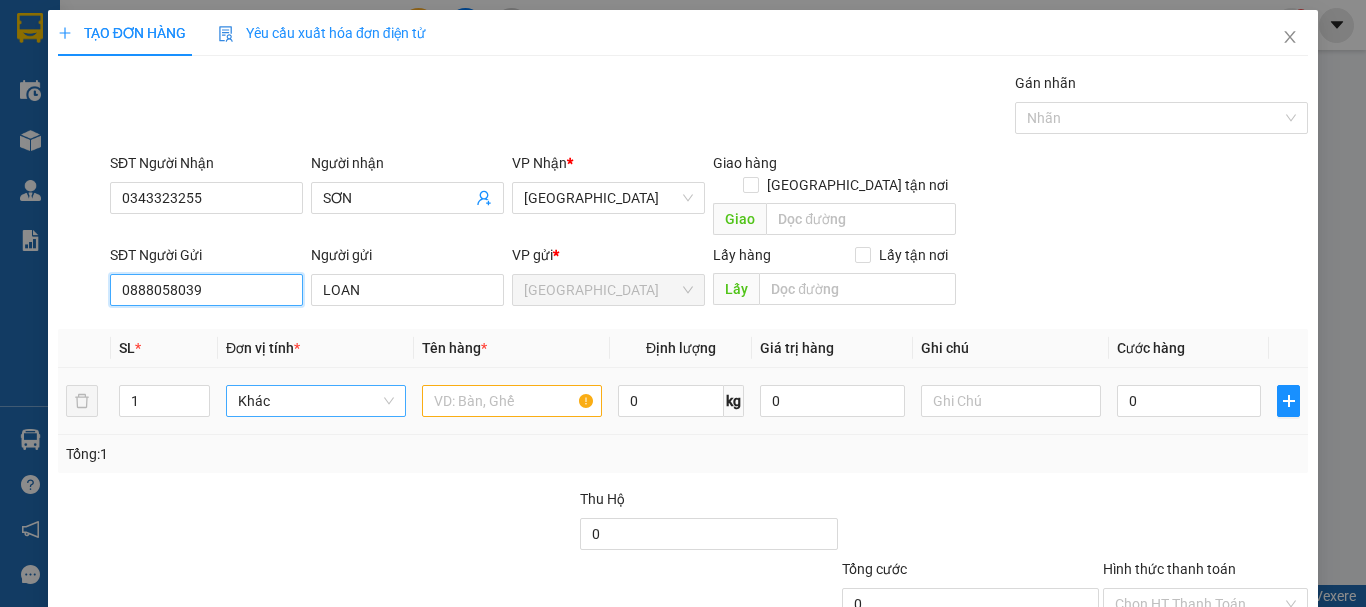 click on "Khác" at bounding box center [316, 401] 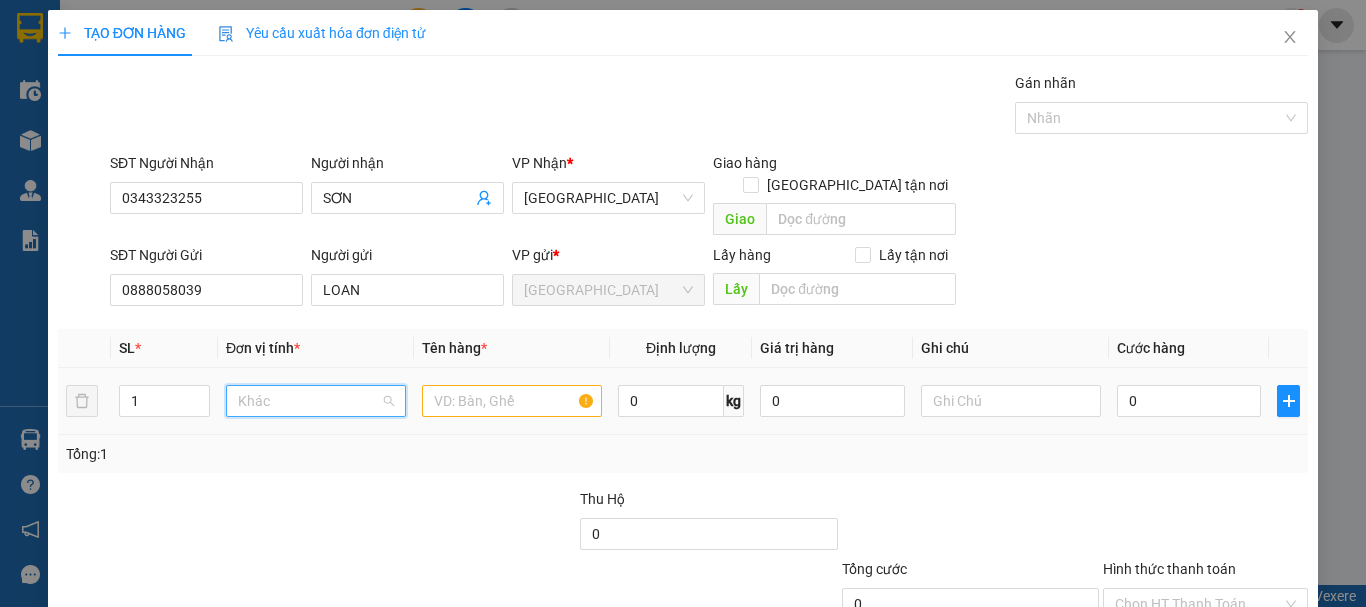 scroll, scrollTop: 192, scrollLeft: 0, axis: vertical 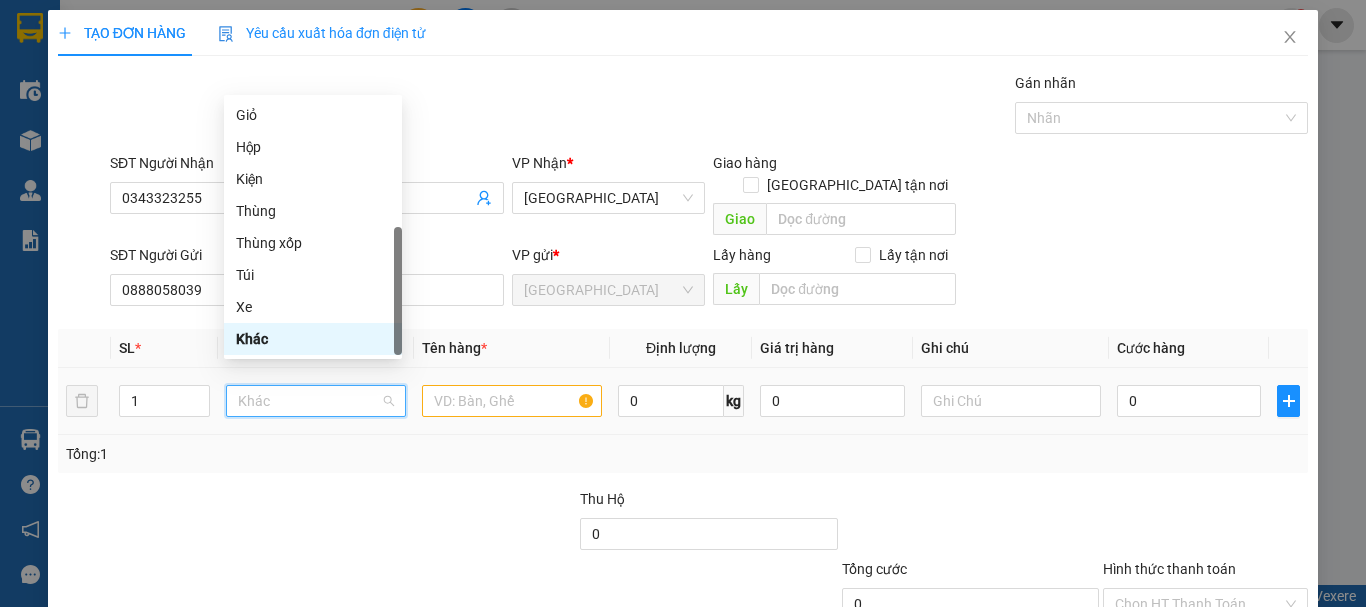 type on "T" 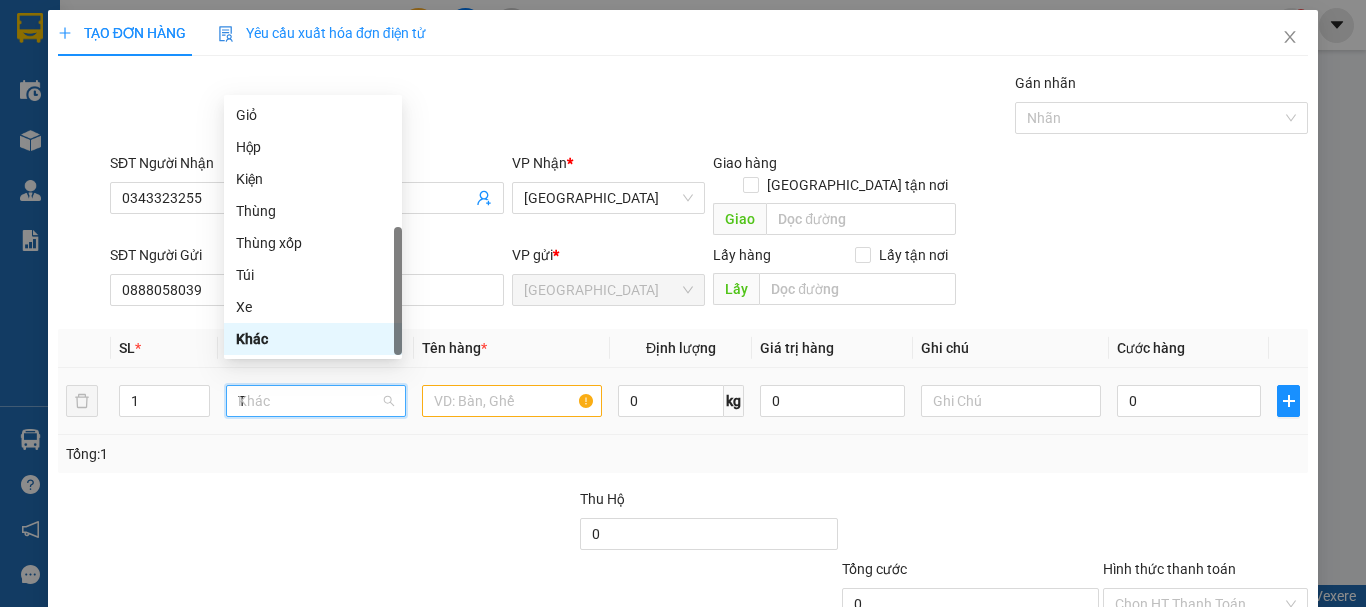 scroll, scrollTop: 0, scrollLeft: 0, axis: both 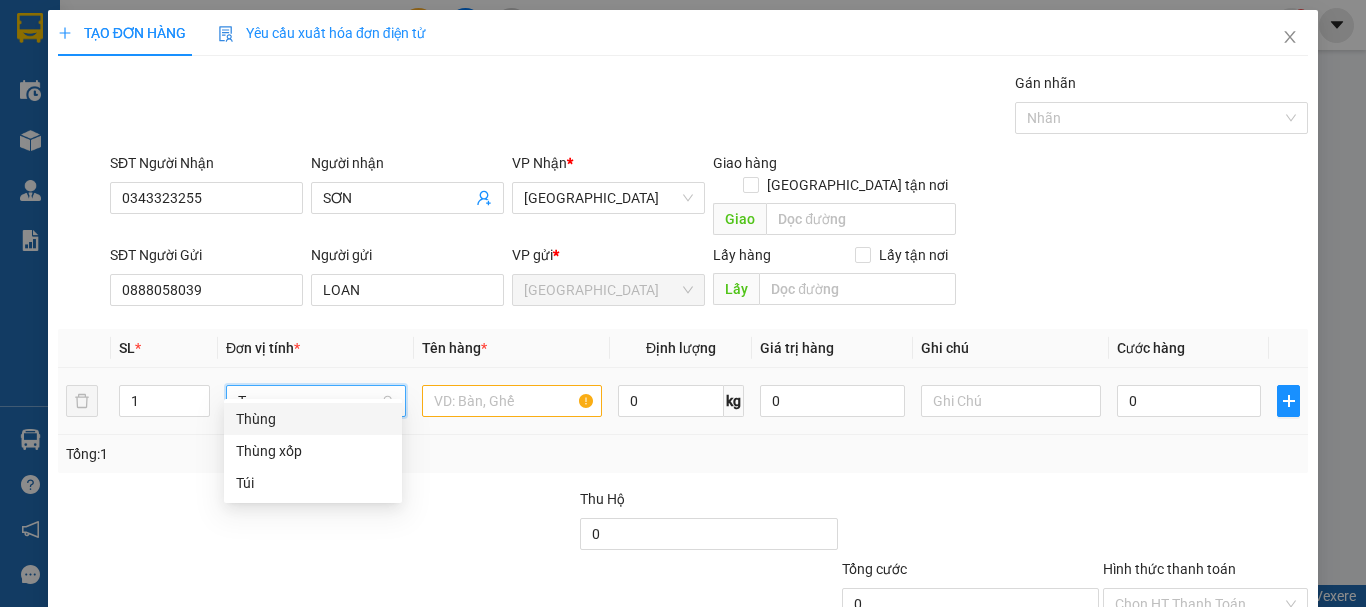 click on "Thùng" at bounding box center [313, 419] 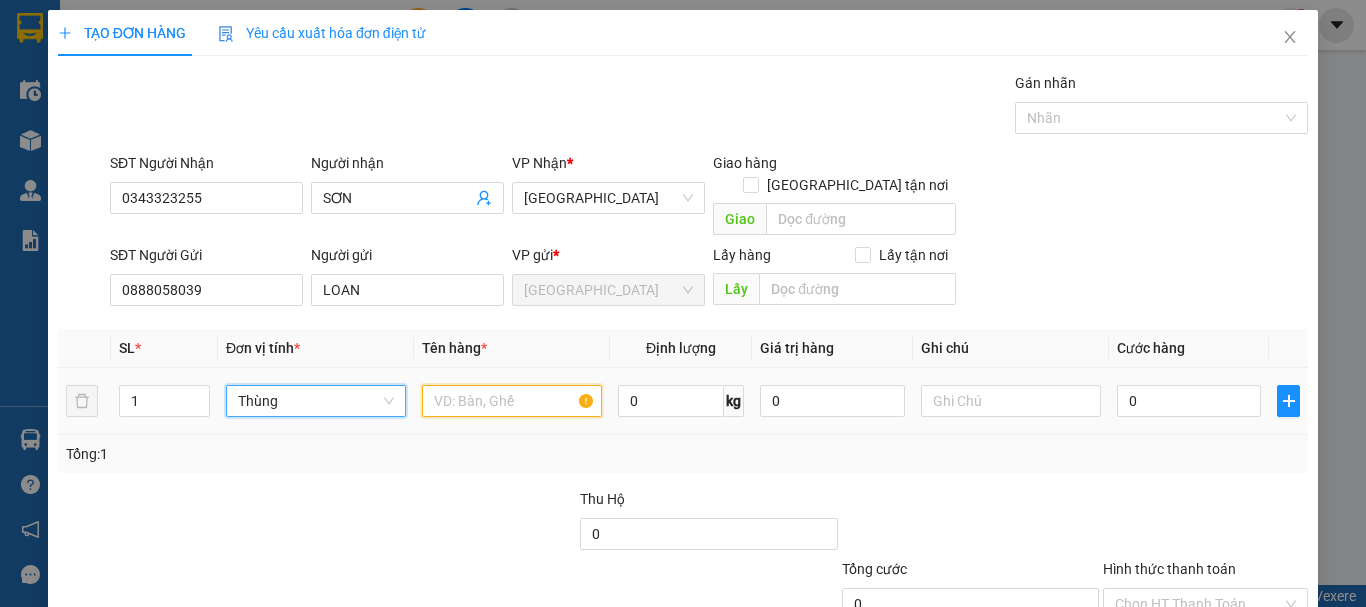 click at bounding box center (512, 401) 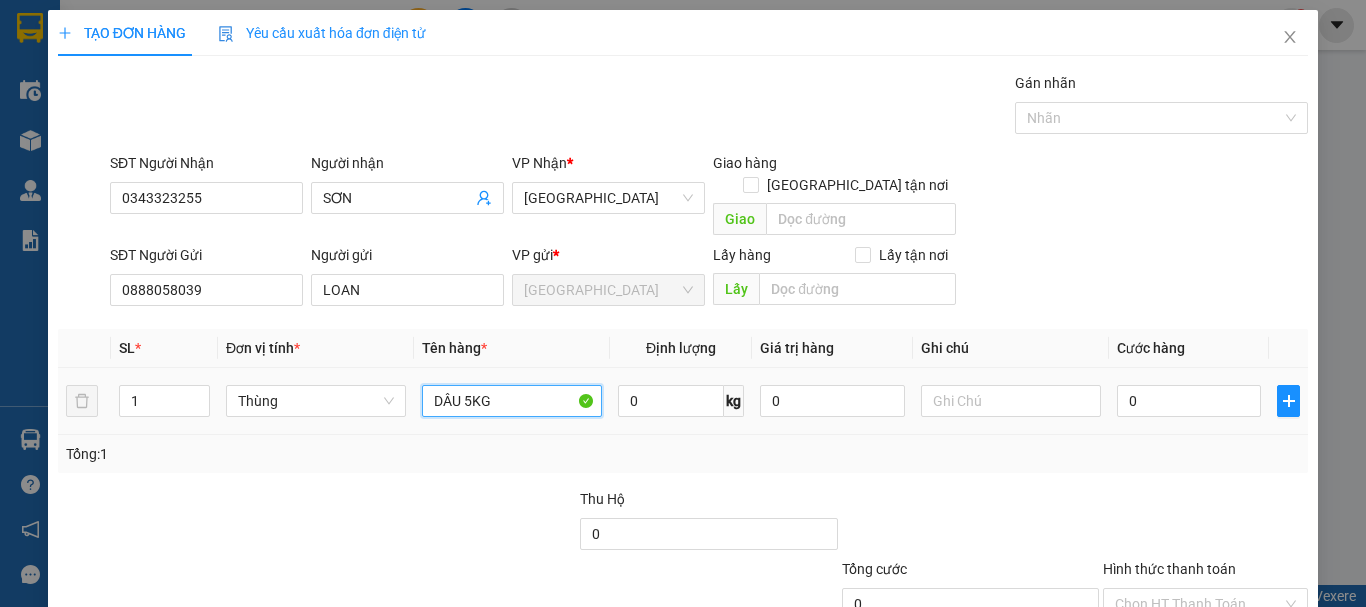 type on "DÂU 5KG" 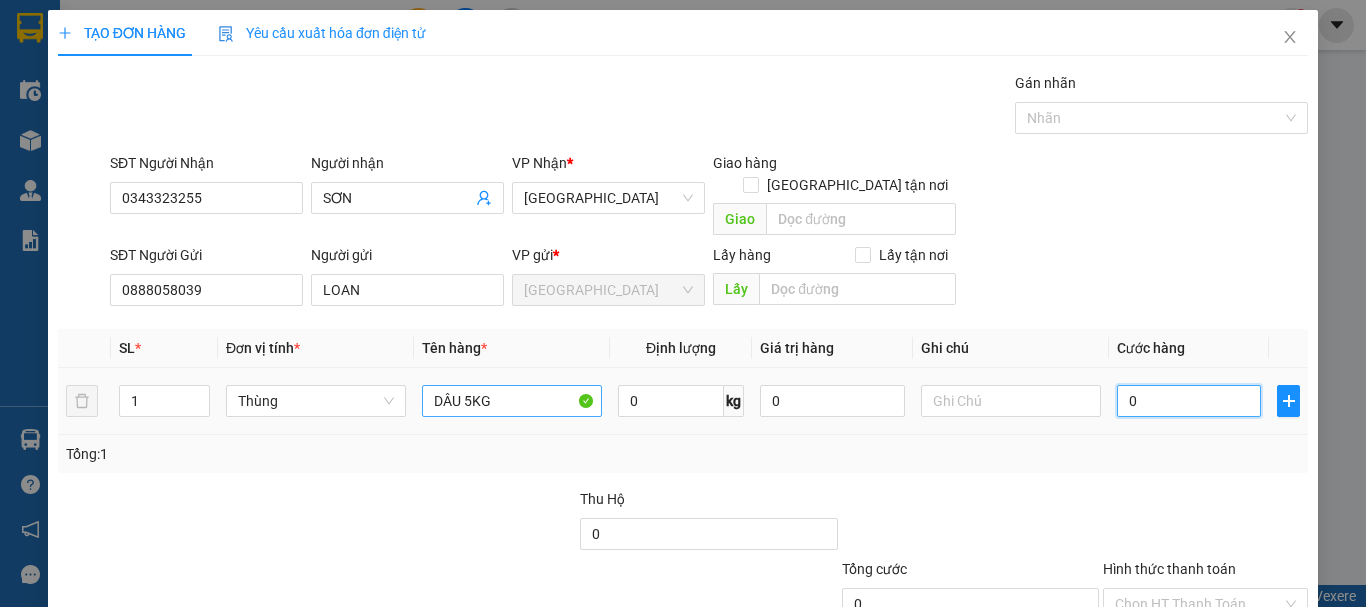 type on "4" 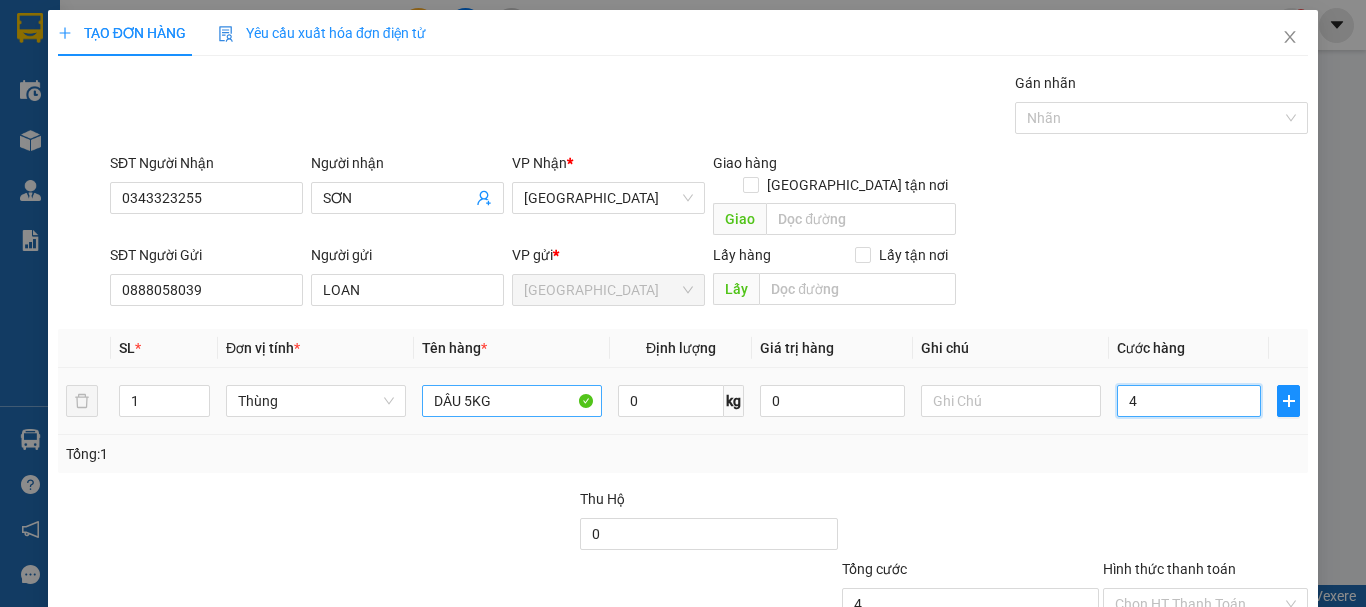 type on "4" 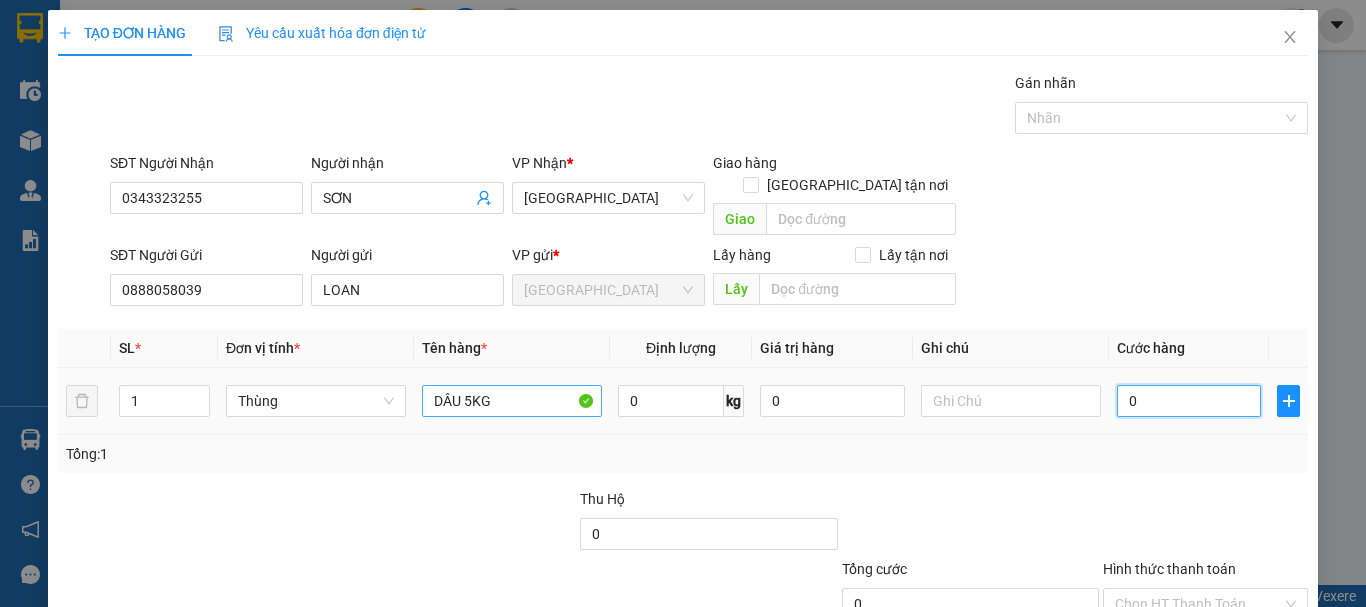 type on "05" 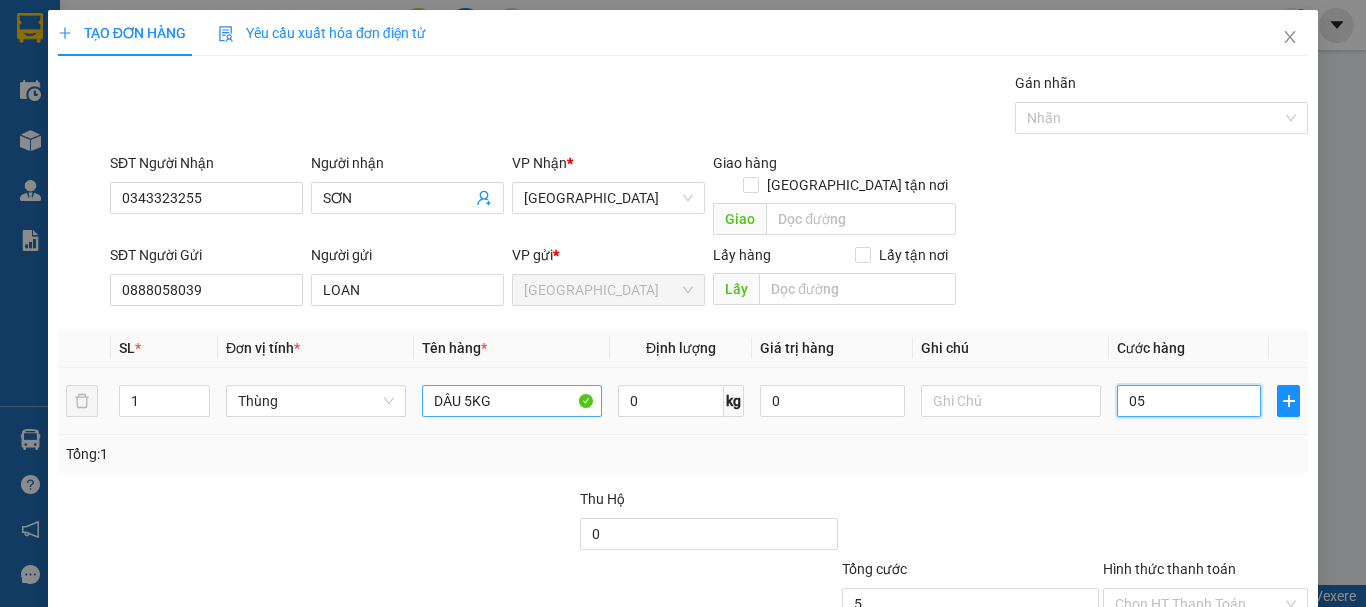 type on "050" 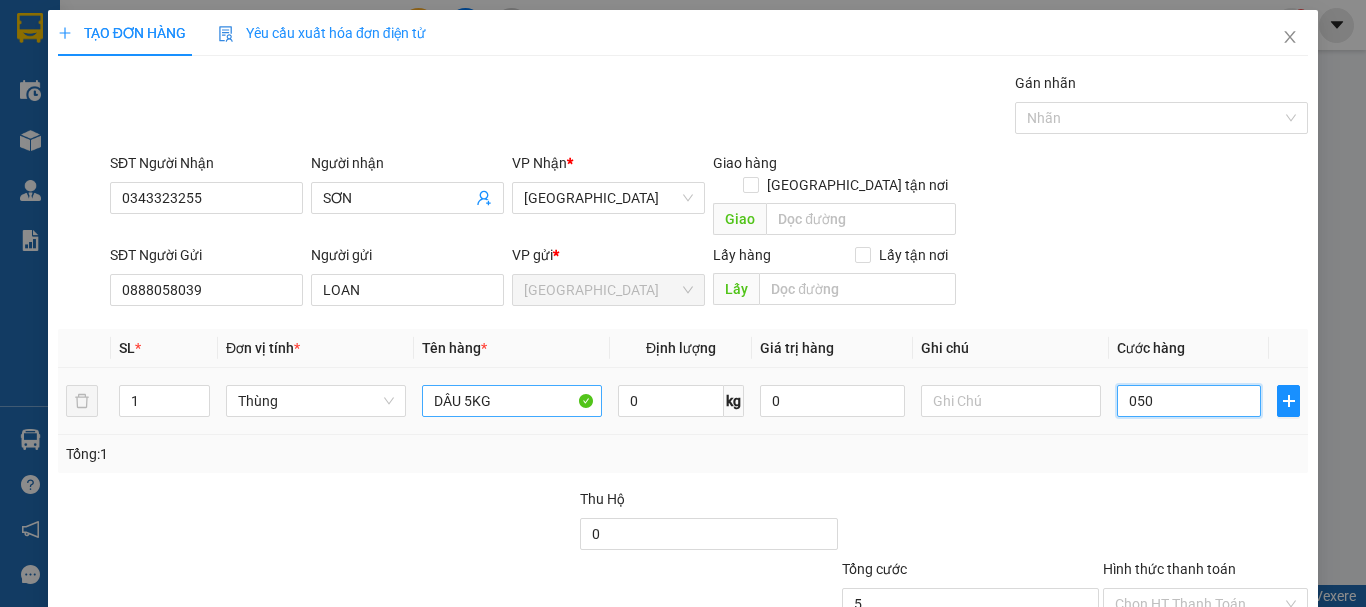 type on "50" 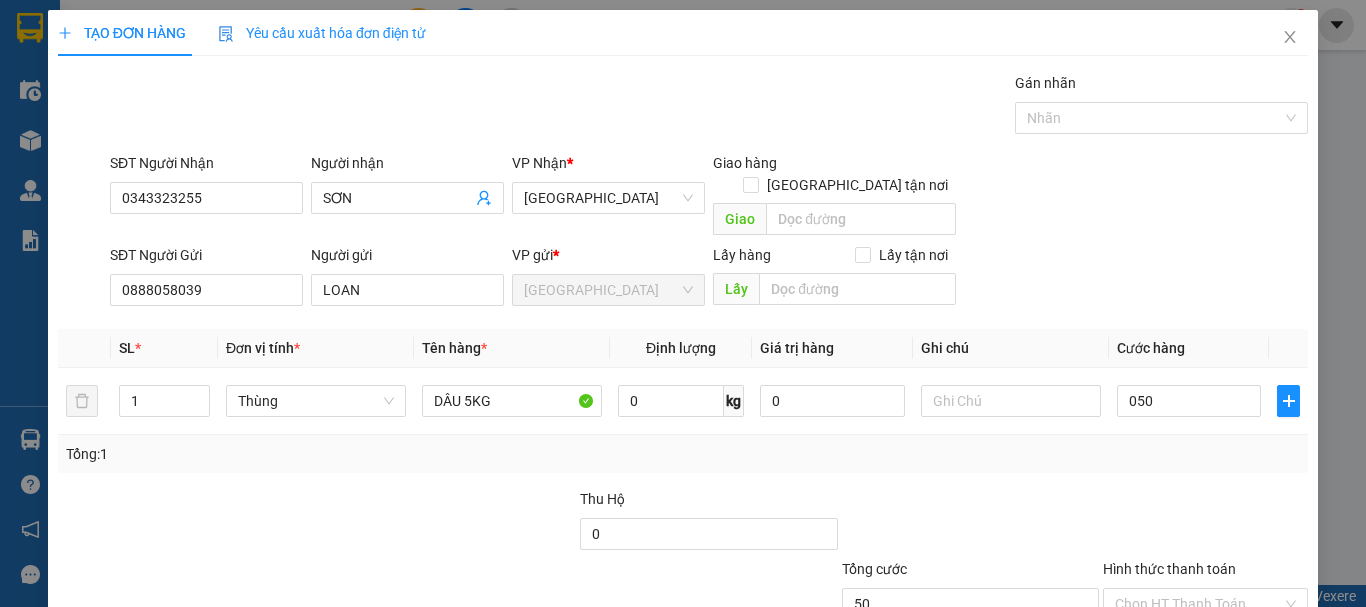 click at bounding box center (1205, 523) 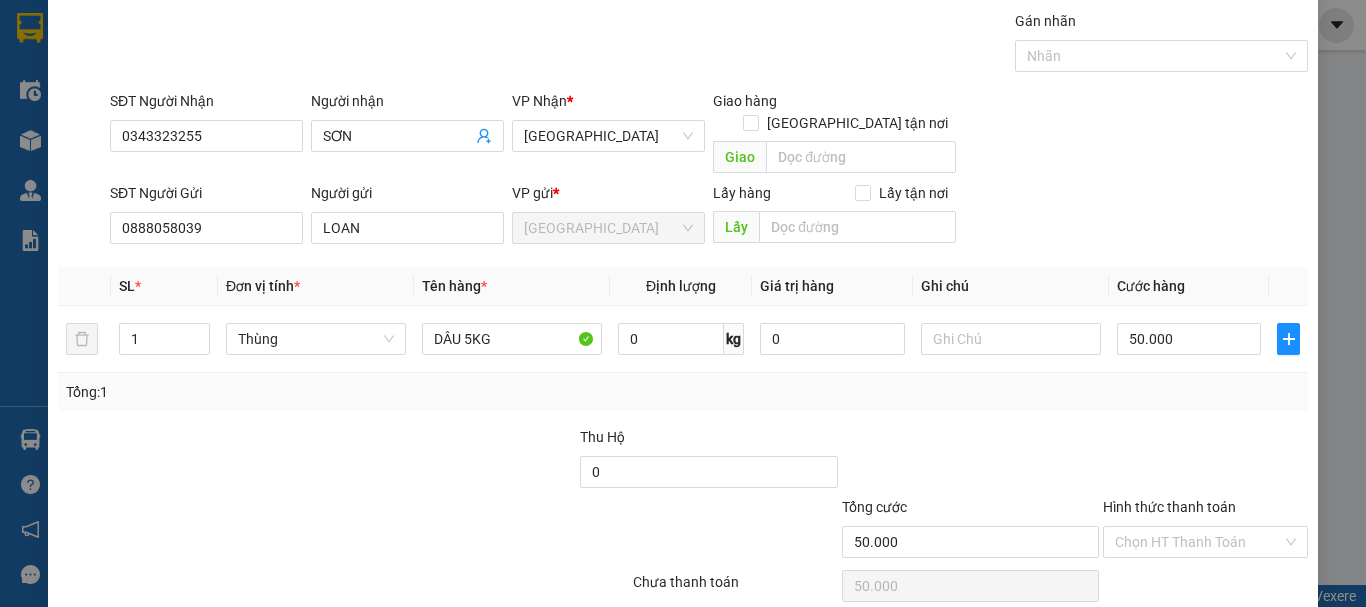 scroll, scrollTop: 125, scrollLeft: 0, axis: vertical 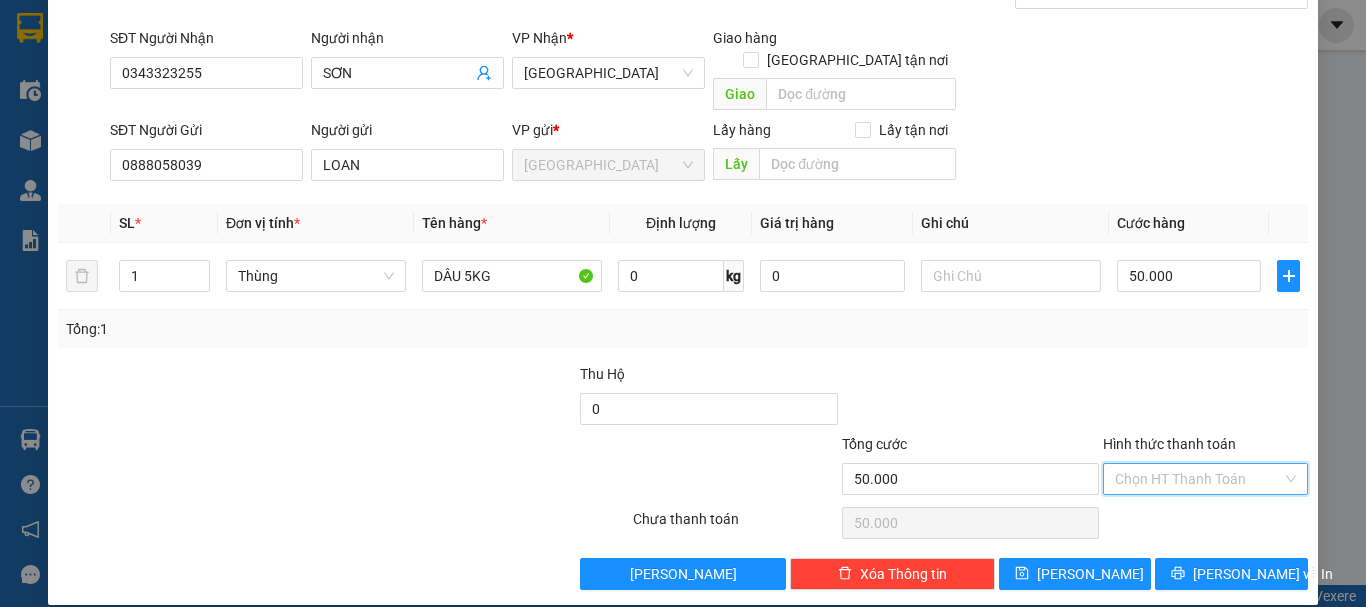 click on "Hình thức thanh toán" at bounding box center [1198, 479] 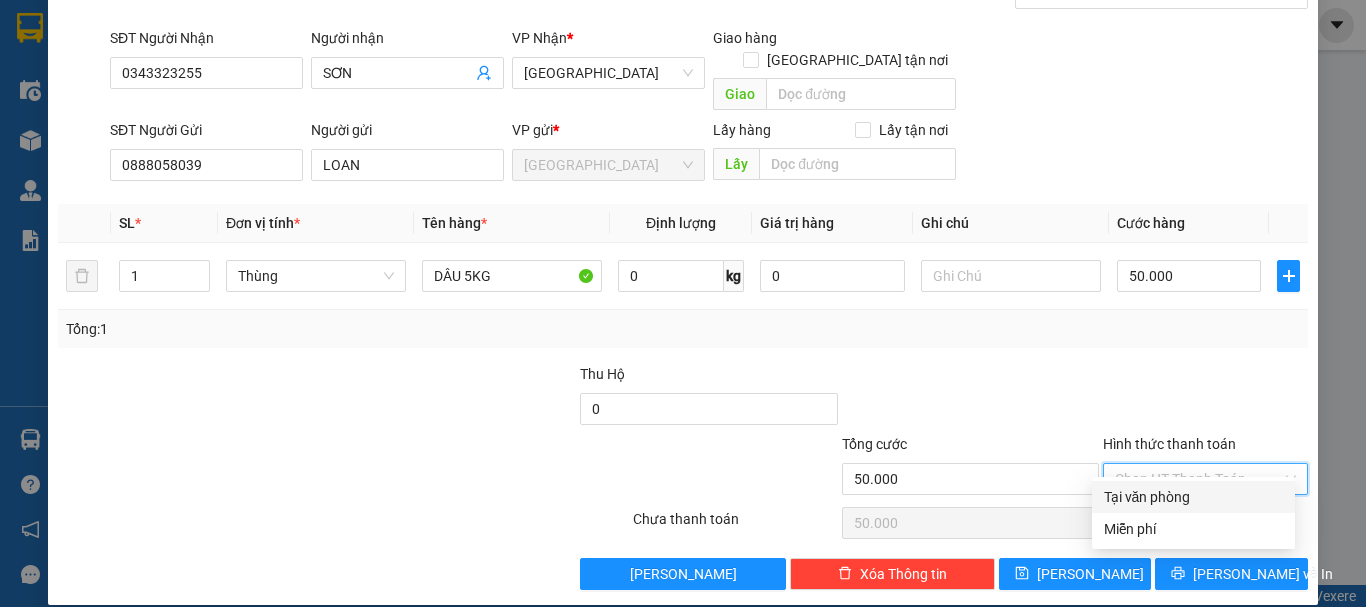 click on "Tại văn phòng" at bounding box center [1193, 497] 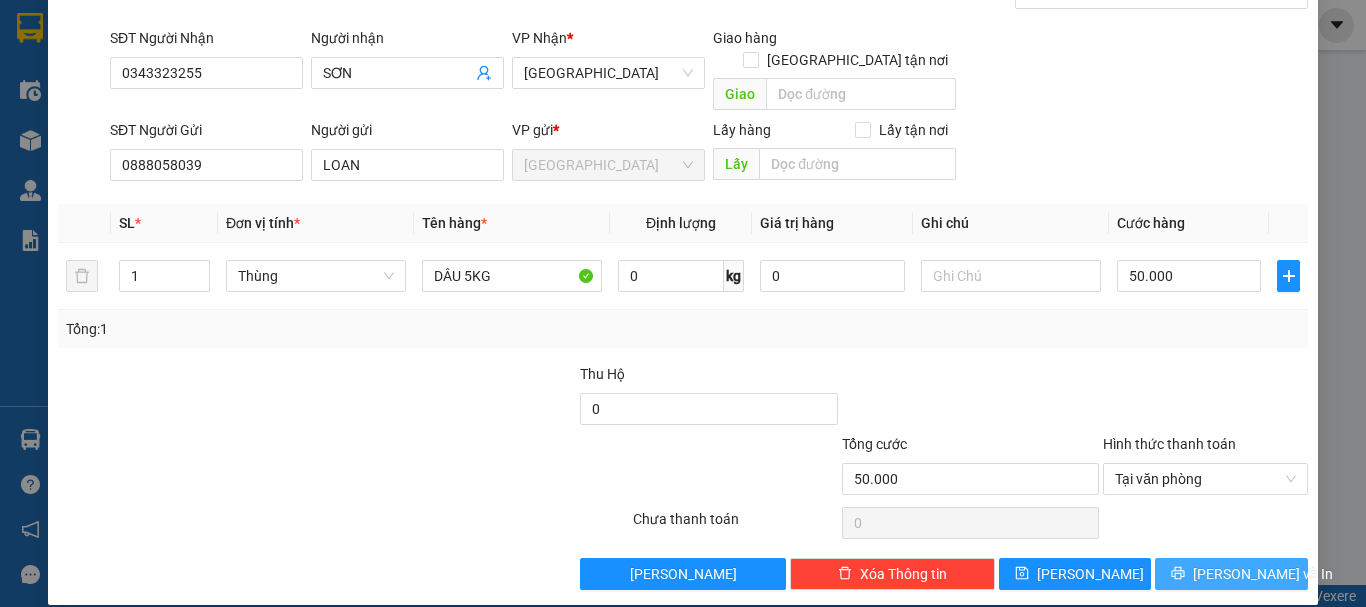 drag, startPoint x: 1213, startPoint y: 559, endPoint x: 1206, endPoint y: 550, distance: 11.401754 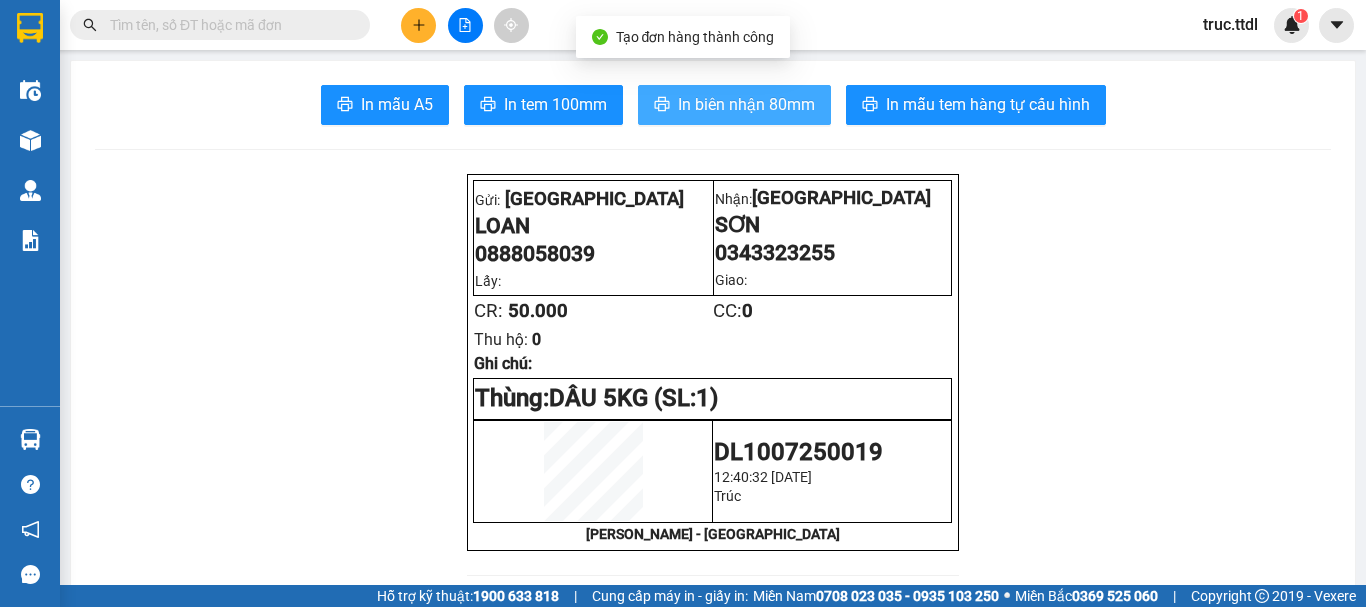 click on "In biên nhận 80mm" at bounding box center [734, 105] 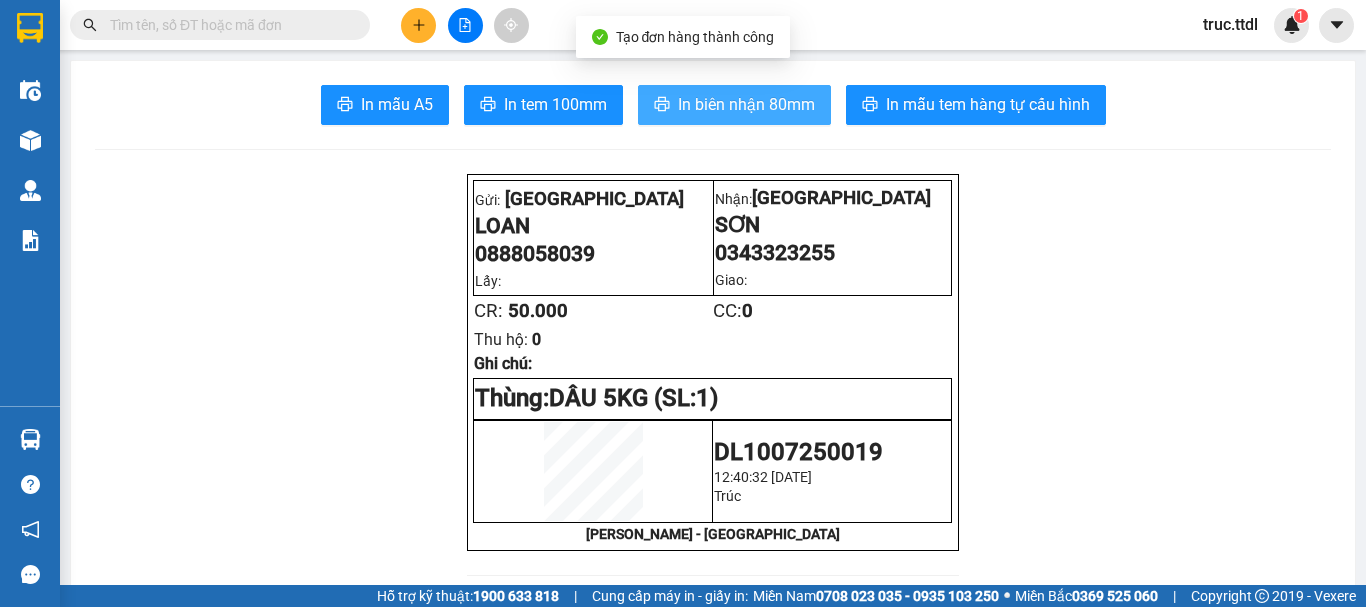 scroll, scrollTop: 0, scrollLeft: 0, axis: both 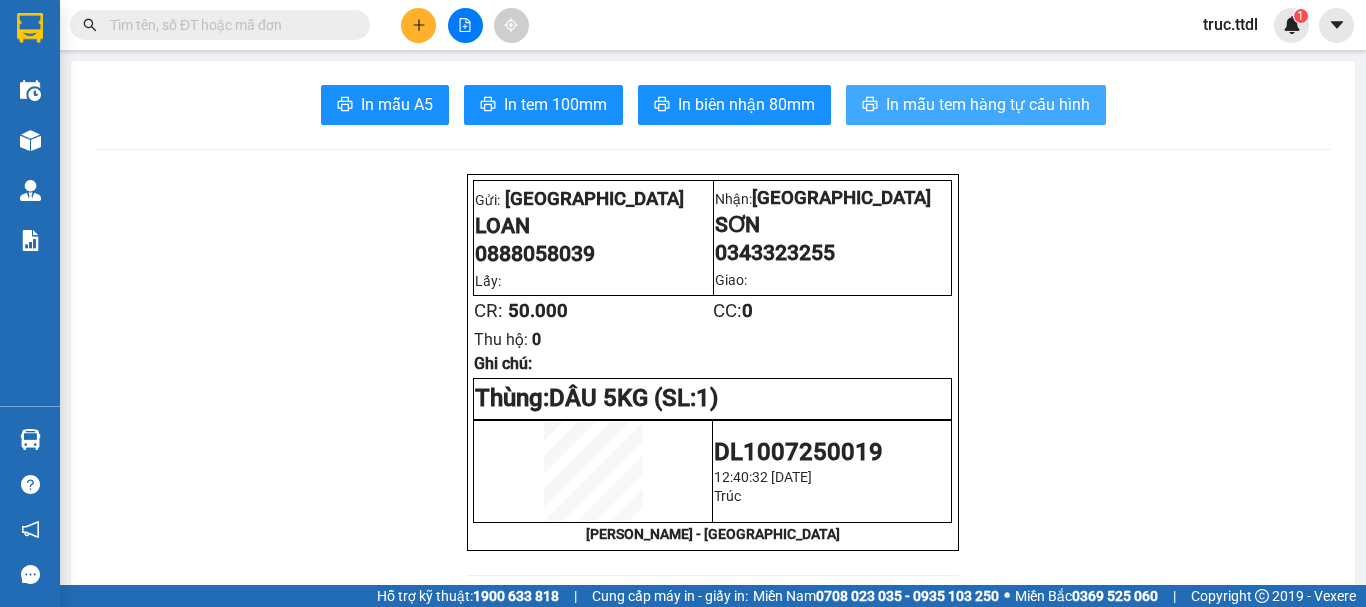 click on "In mẫu tem hàng tự cấu hình" at bounding box center (988, 104) 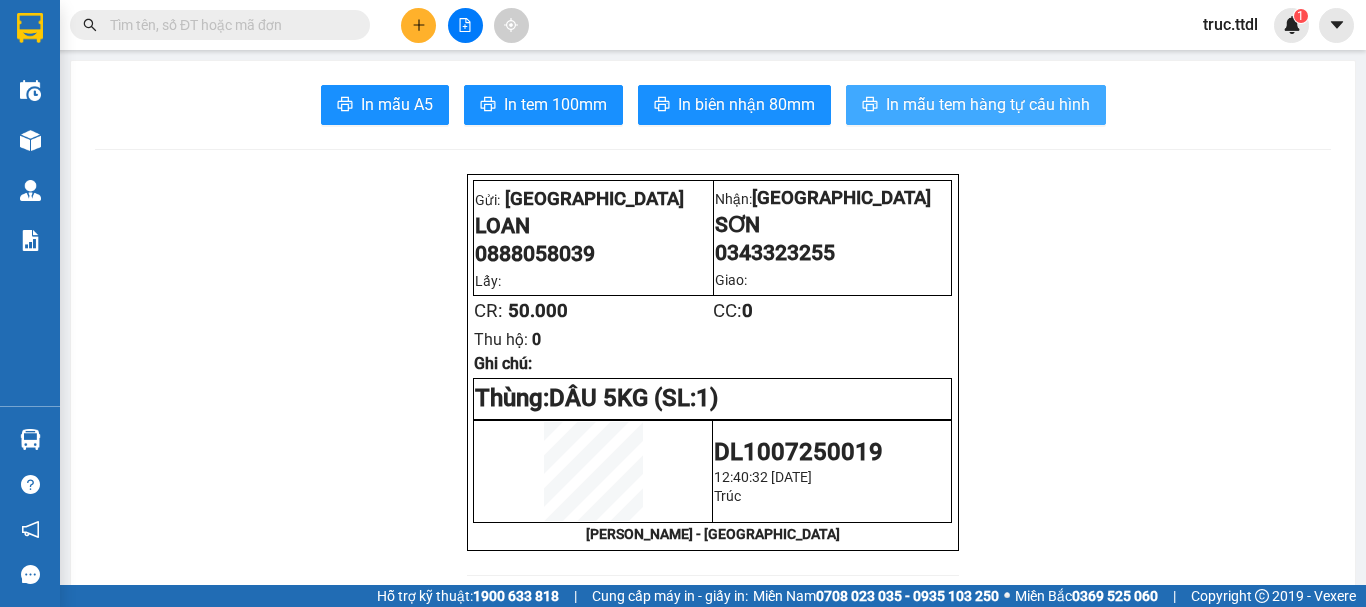 scroll, scrollTop: 0, scrollLeft: 0, axis: both 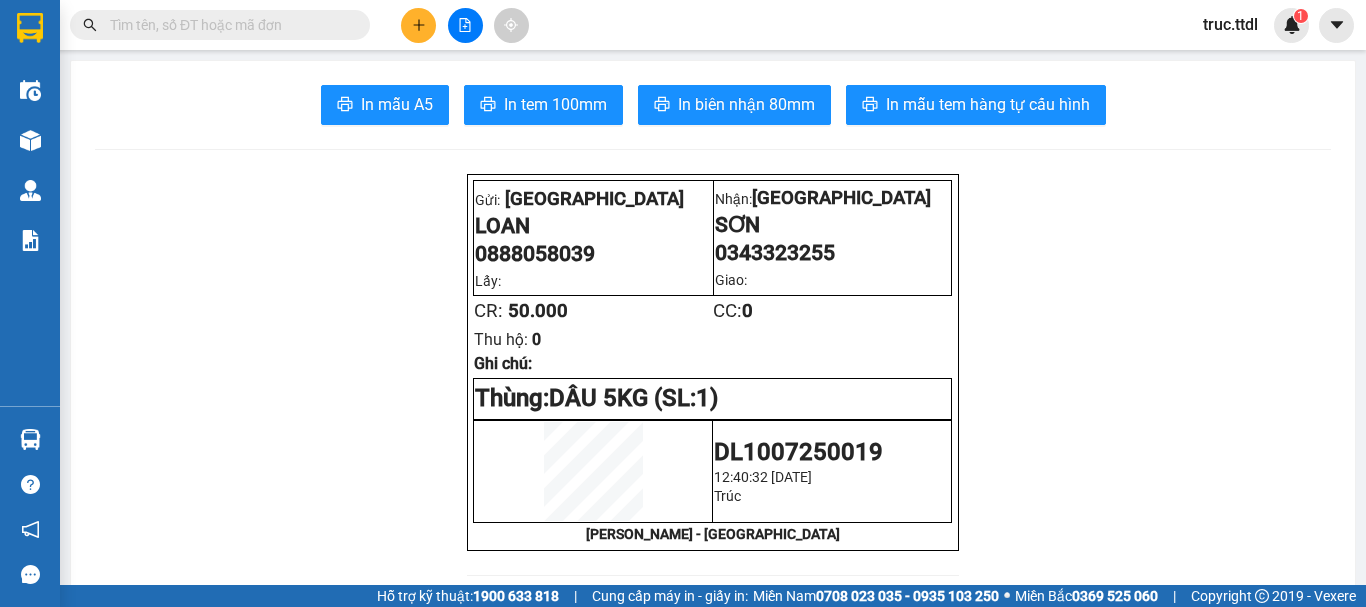 click at bounding box center (418, 25) 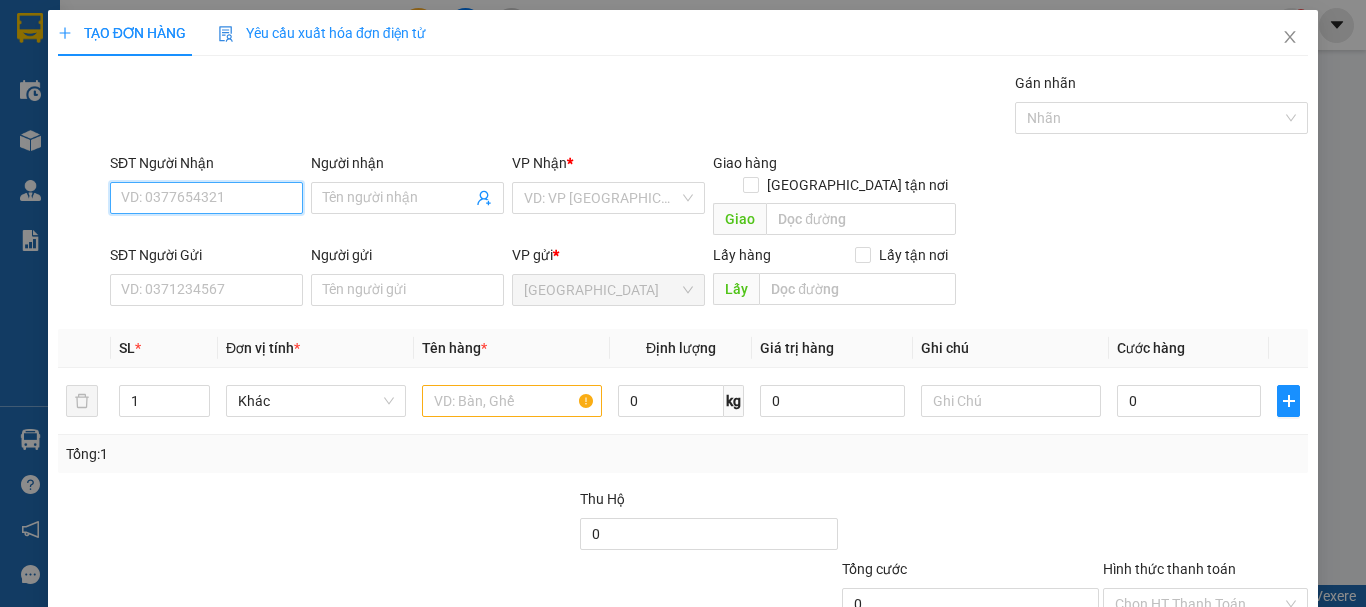 click on "SĐT Người Nhận" at bounding box center [206, 198] 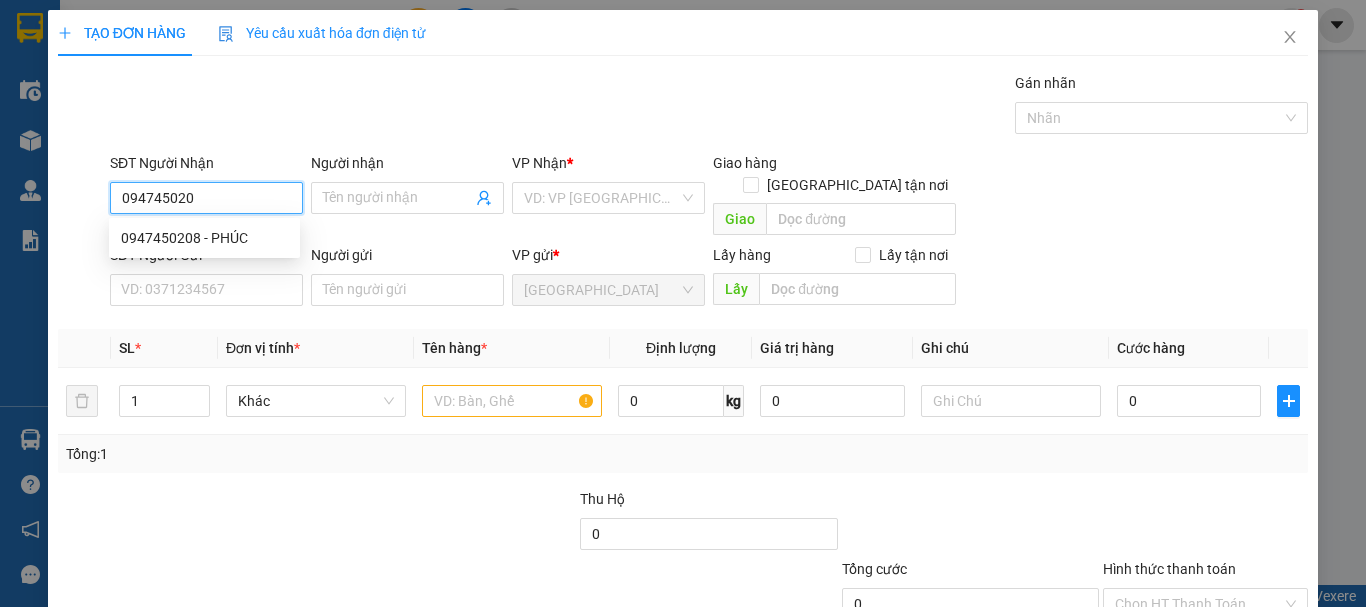 type on "0947450208" 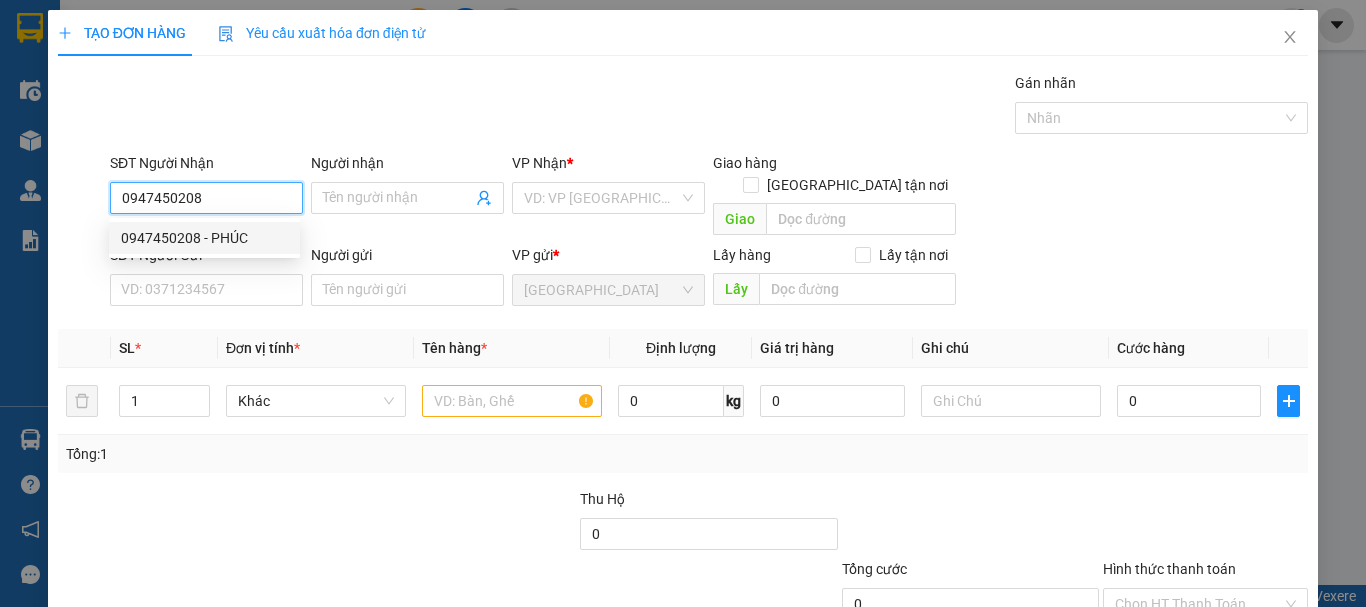 click on "0947450208 - PHÚC" at bounding box center [204, 238] 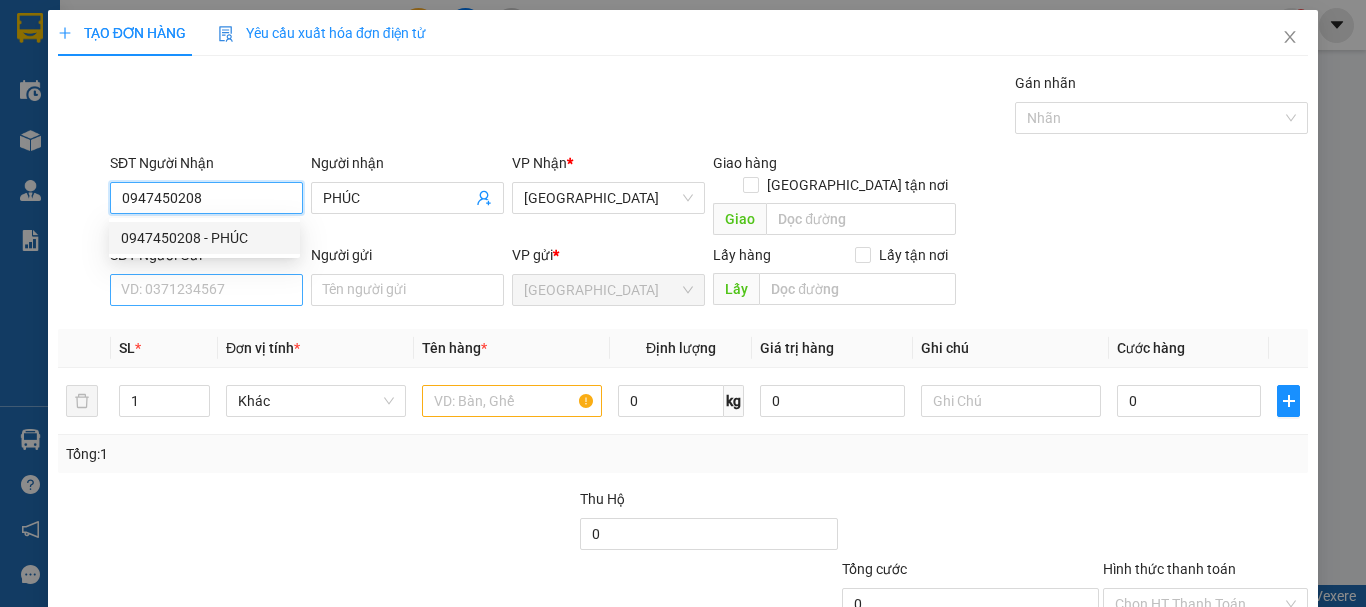 type on "0947450208" 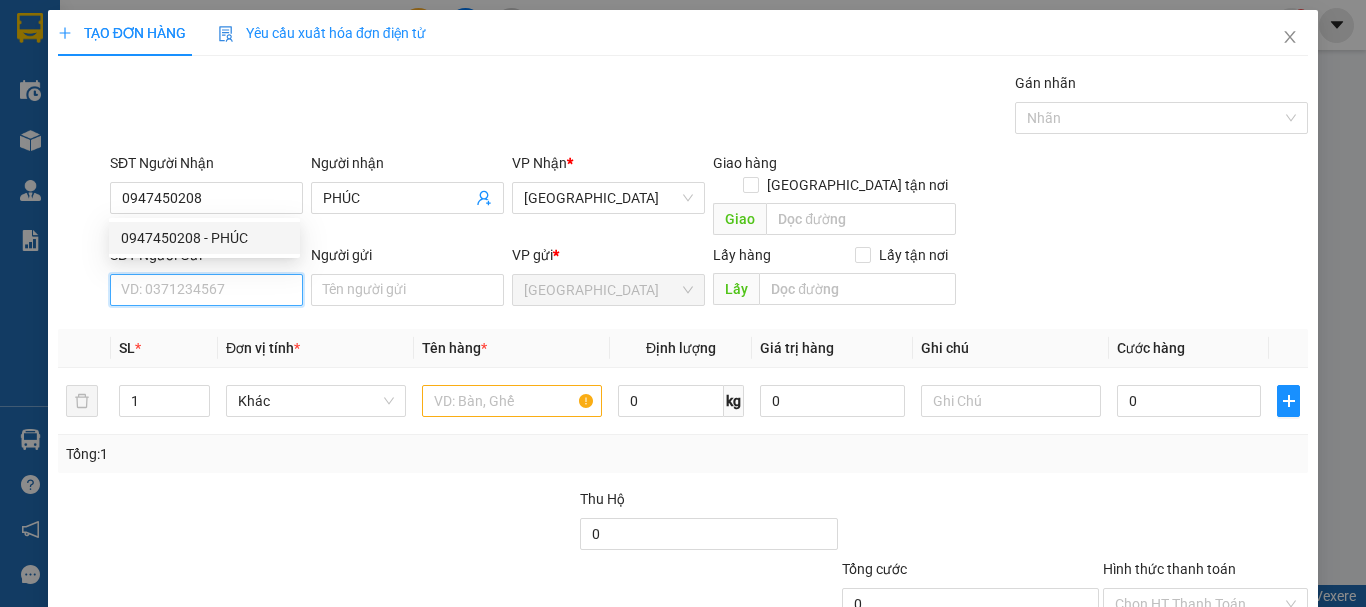 click on "SĐT Người Gửi" at bounding box center (206, 290) 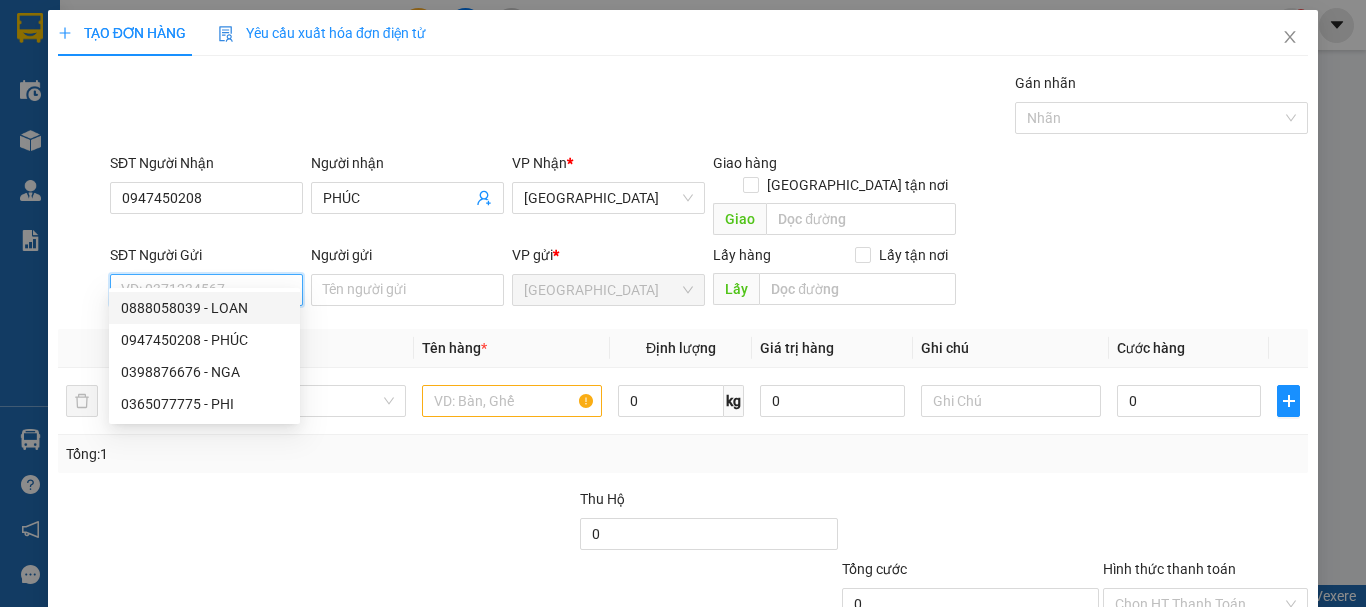 click on "0888058039 - LOAN" at bounding box center (204, 308) 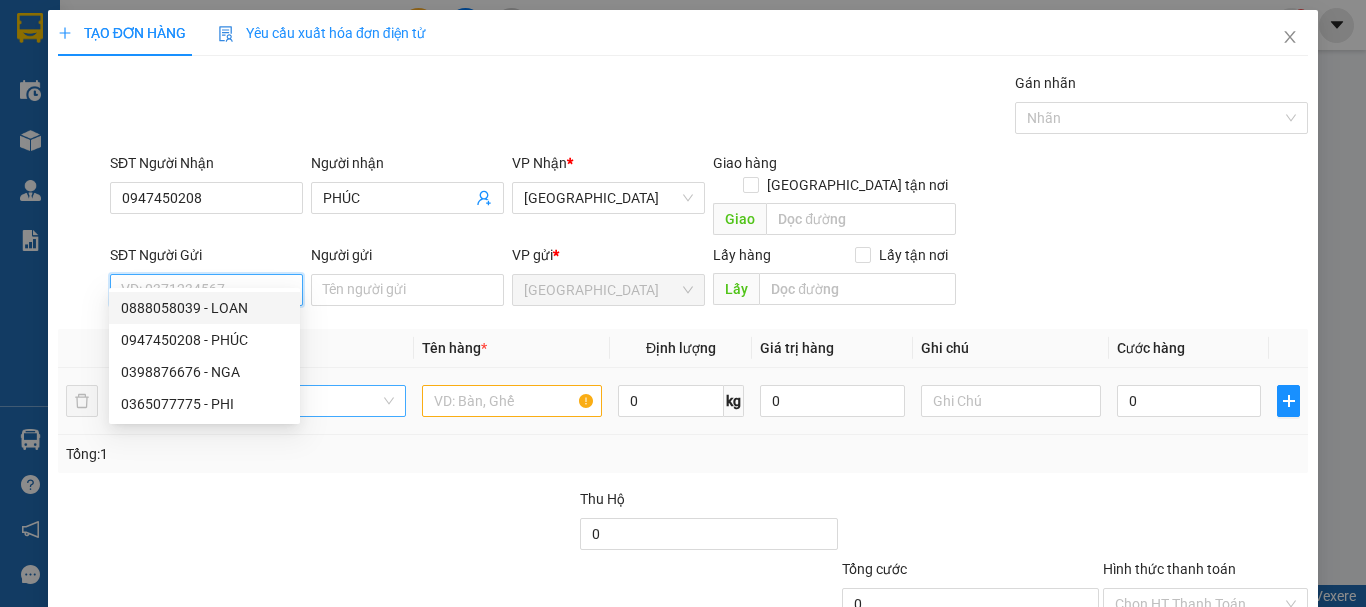 type on "0888058039" 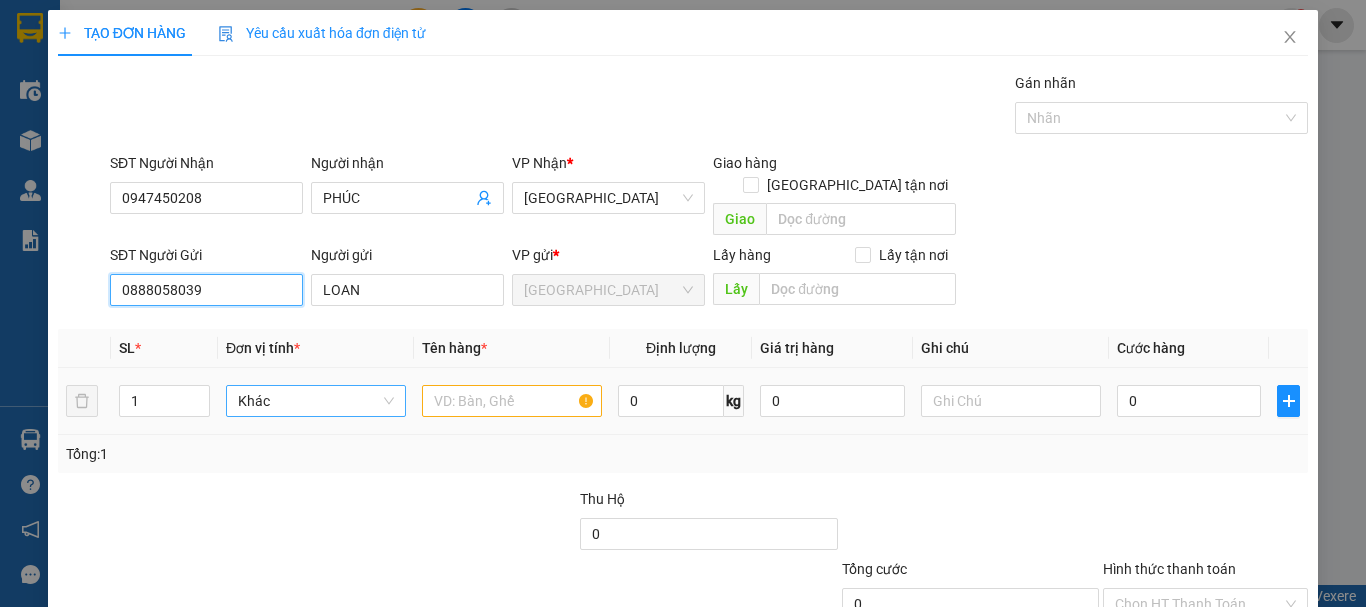 click on "Khác" at bounding box center [316, 401] 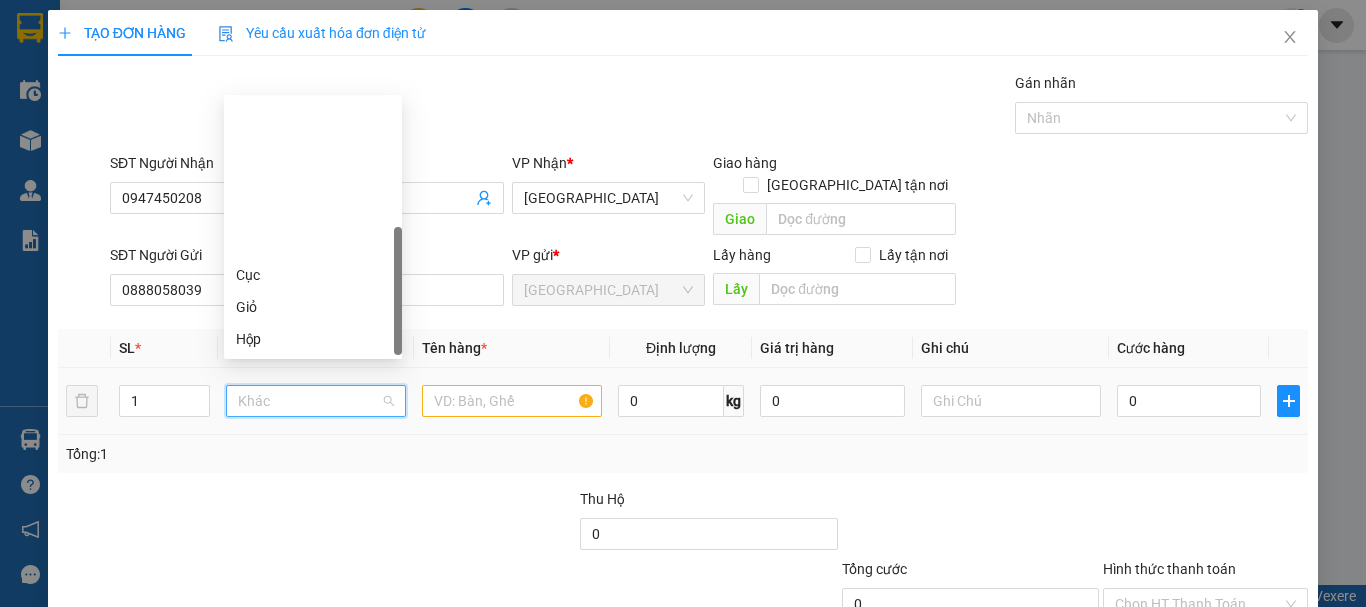 type 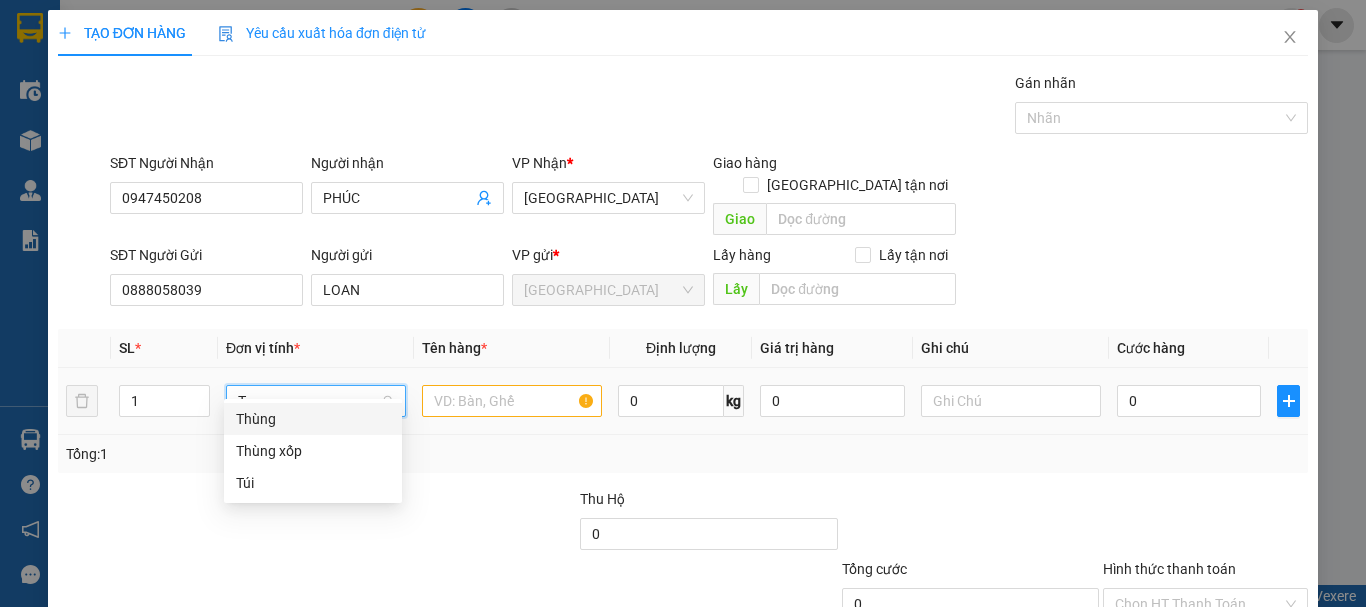 drag, startPoint x: 298, startPoint y: 417, endPoint x: 369, endPoint y: 405, distance: 72.00694 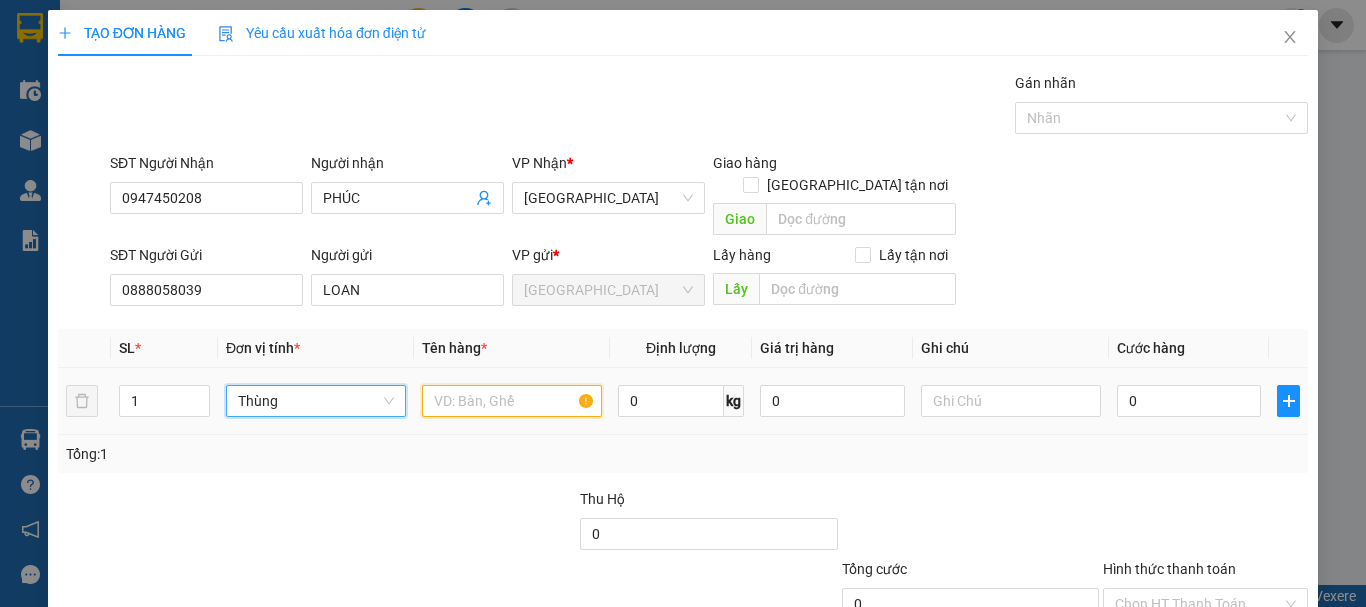 click at bounding box center [512, 401] 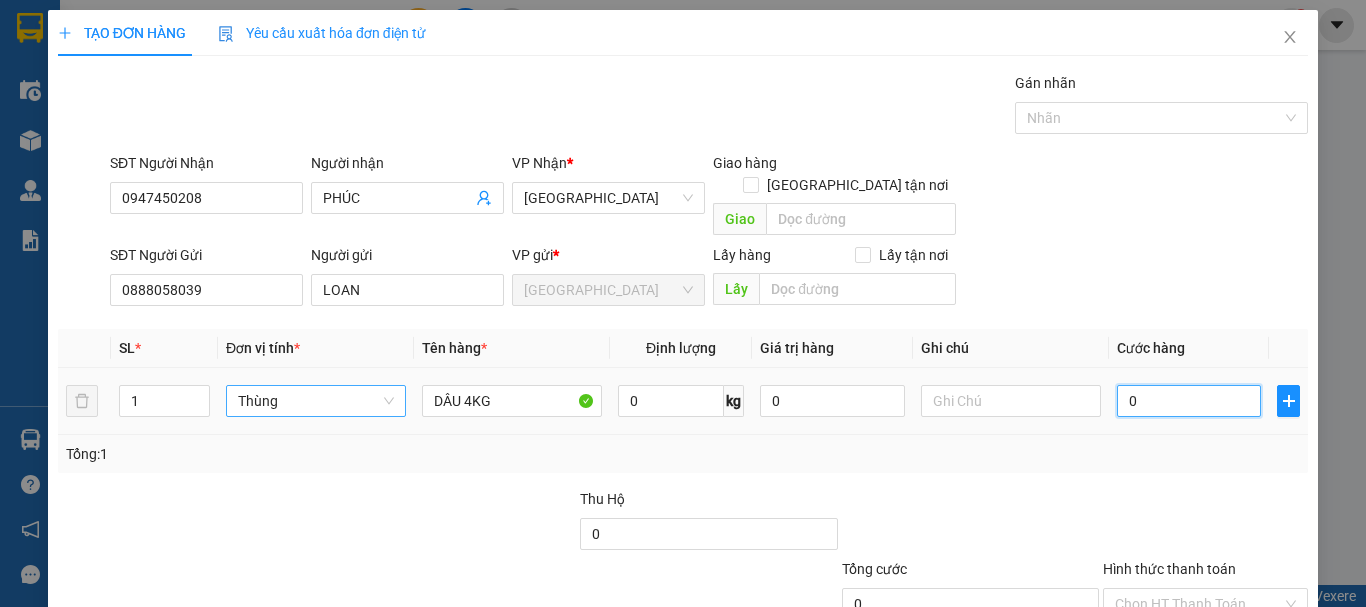 click on "0" at bounding box center (1189, 401) 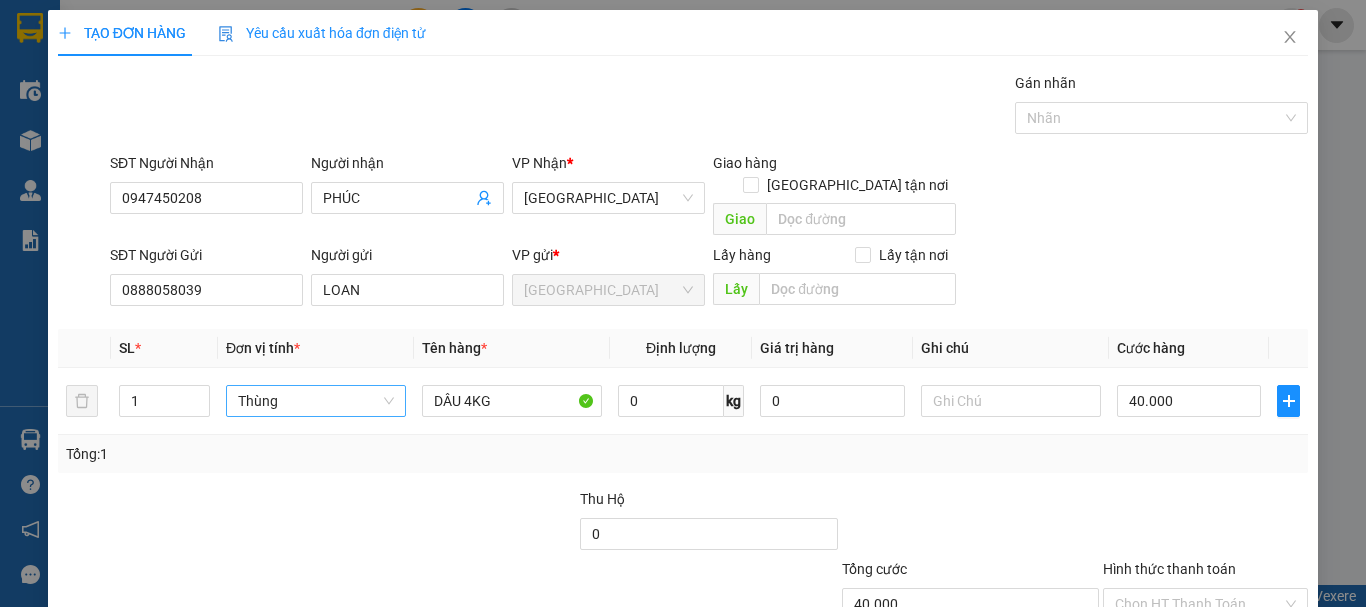 click on "Tổng:  1" at bounding box center (683, 454) 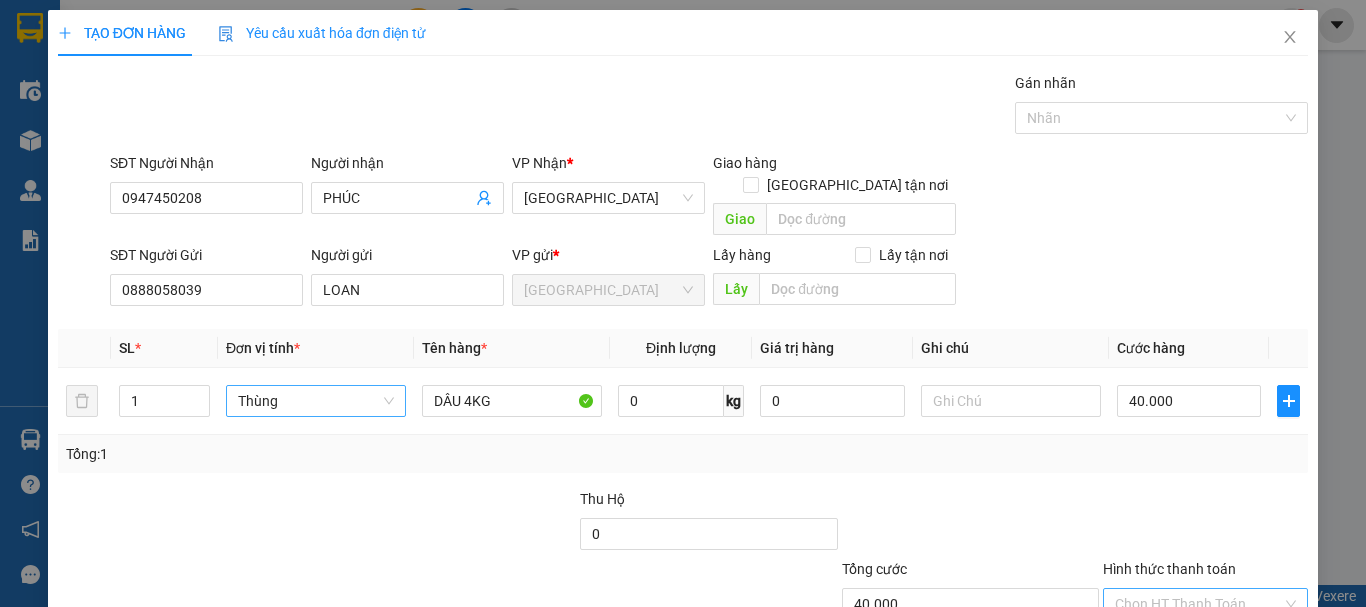 click on "Hình thức thanh toán" at bounding box center [1205, 573] 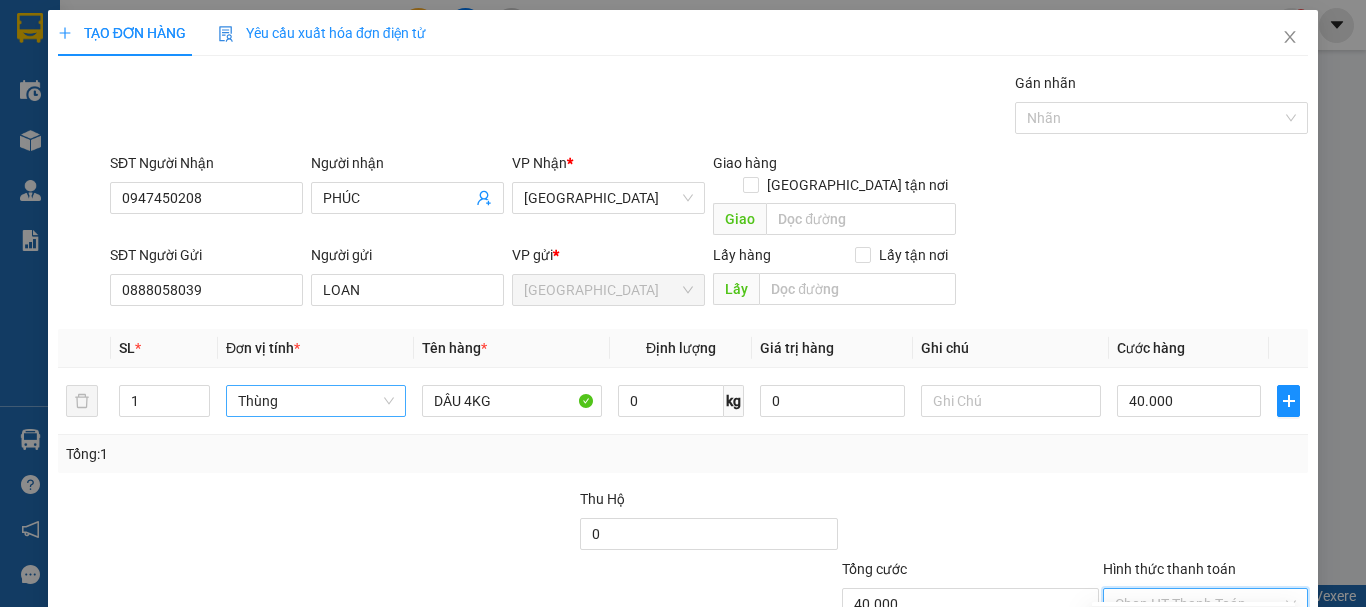 drag, startPoint x: 1202, startPoint y: 498, endPoint x: 1205, endPoint y: 517, distance: 19.235384 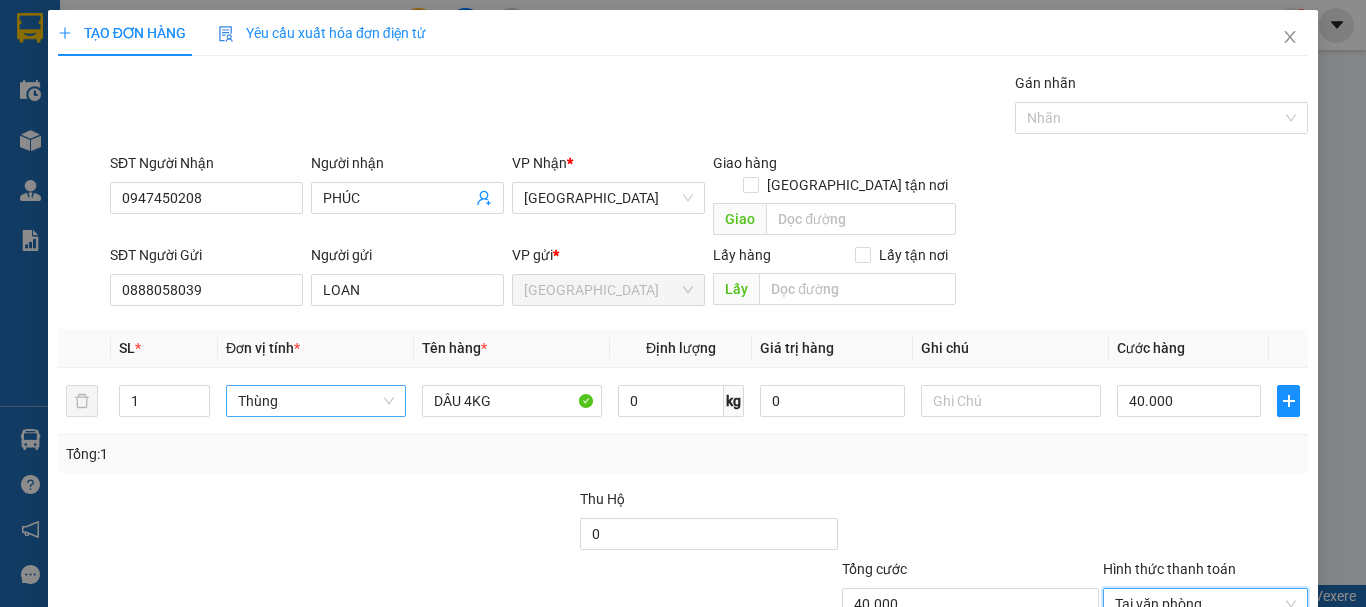 drag, startPoint x: 1216, startPoint y: 542, endPoint x: 1171, endPoint y: 439, distance: 112.40107 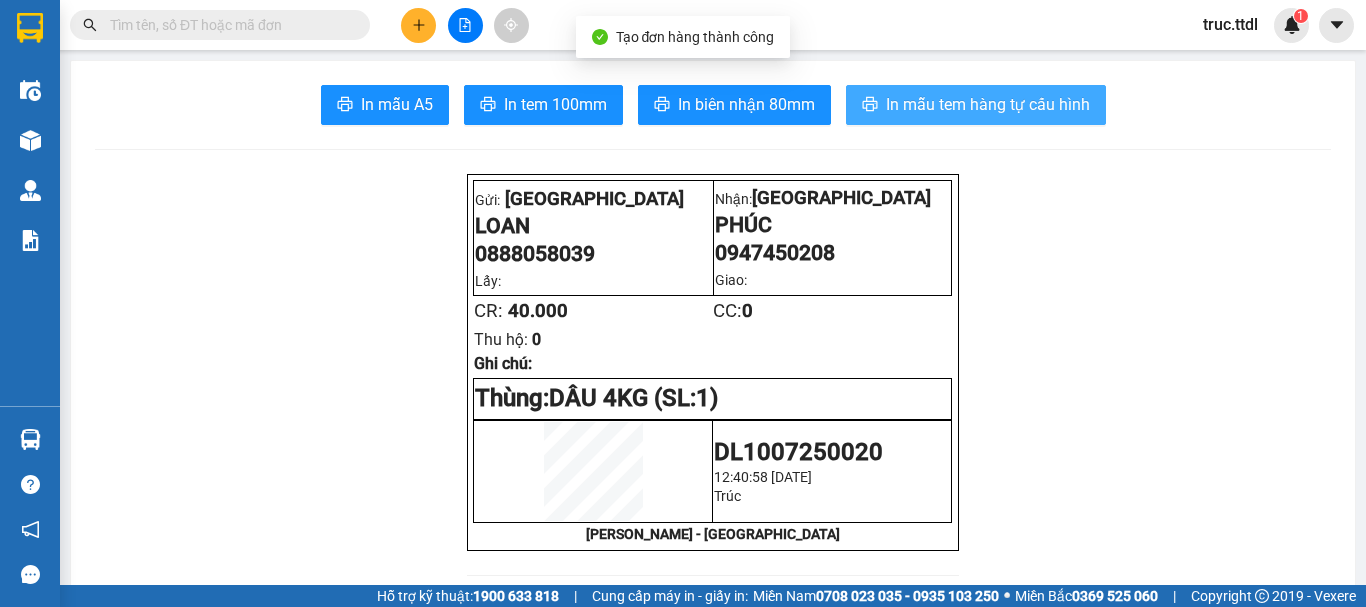 click on "In mẫu tem hàng tự cấu hình" at bounding box center [988, 104] 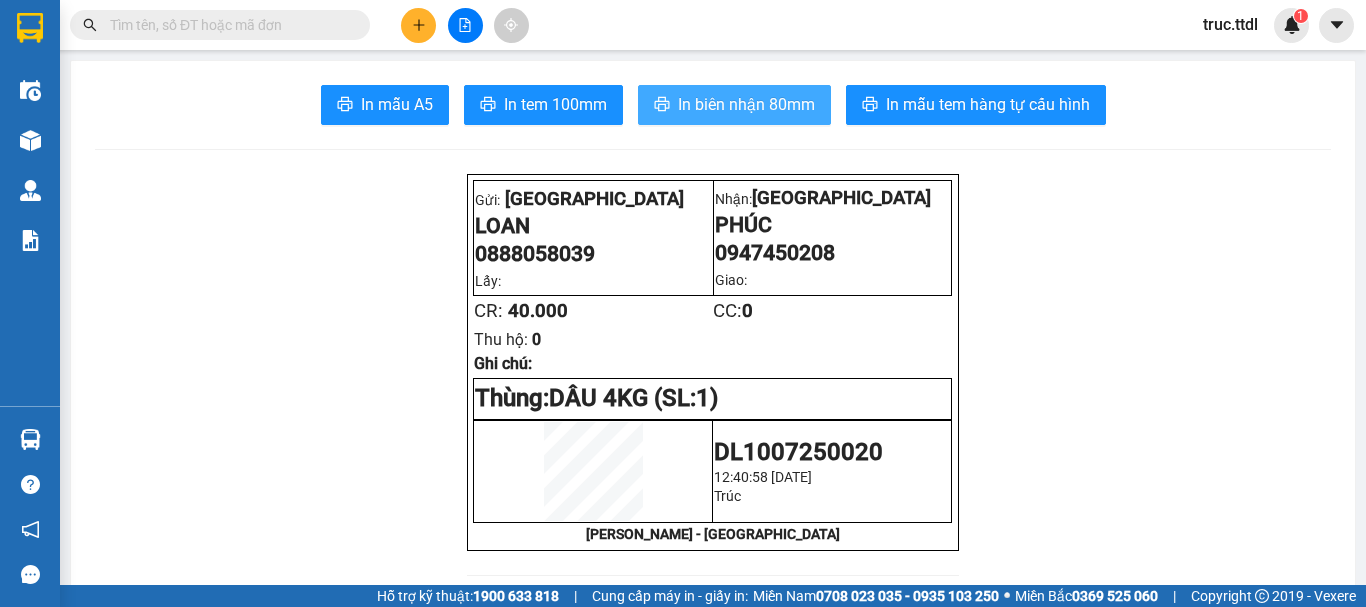 click on "In biên nhận 80mm" at bounding box center (734, 105) 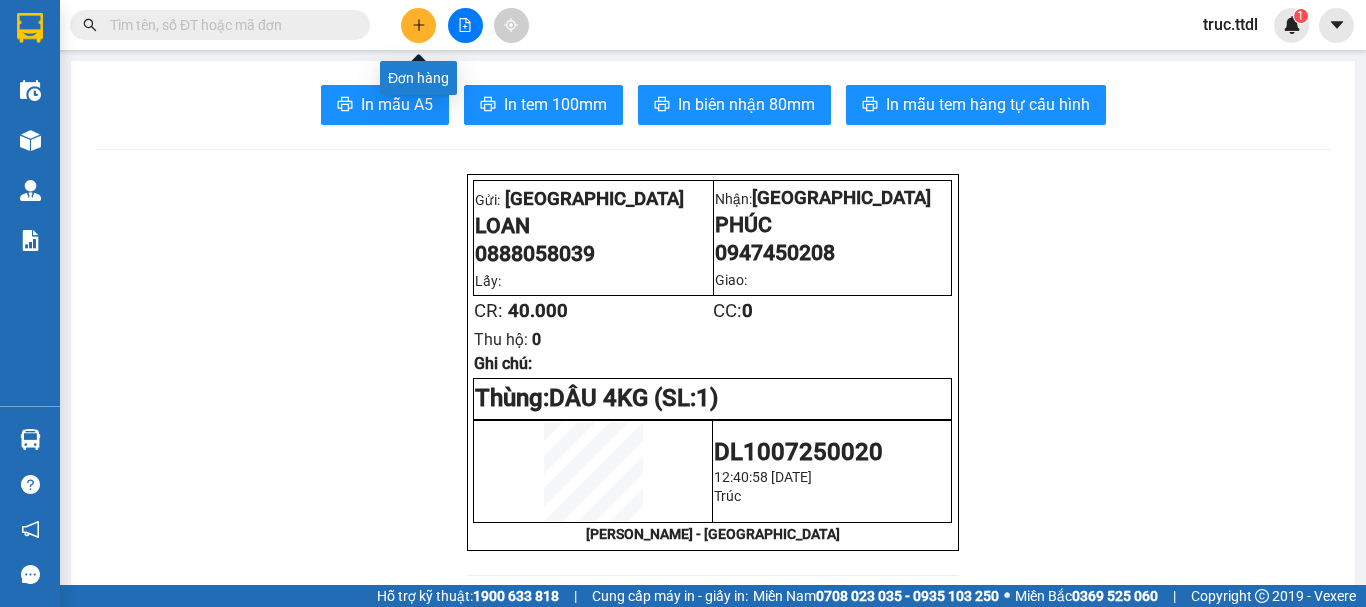 click 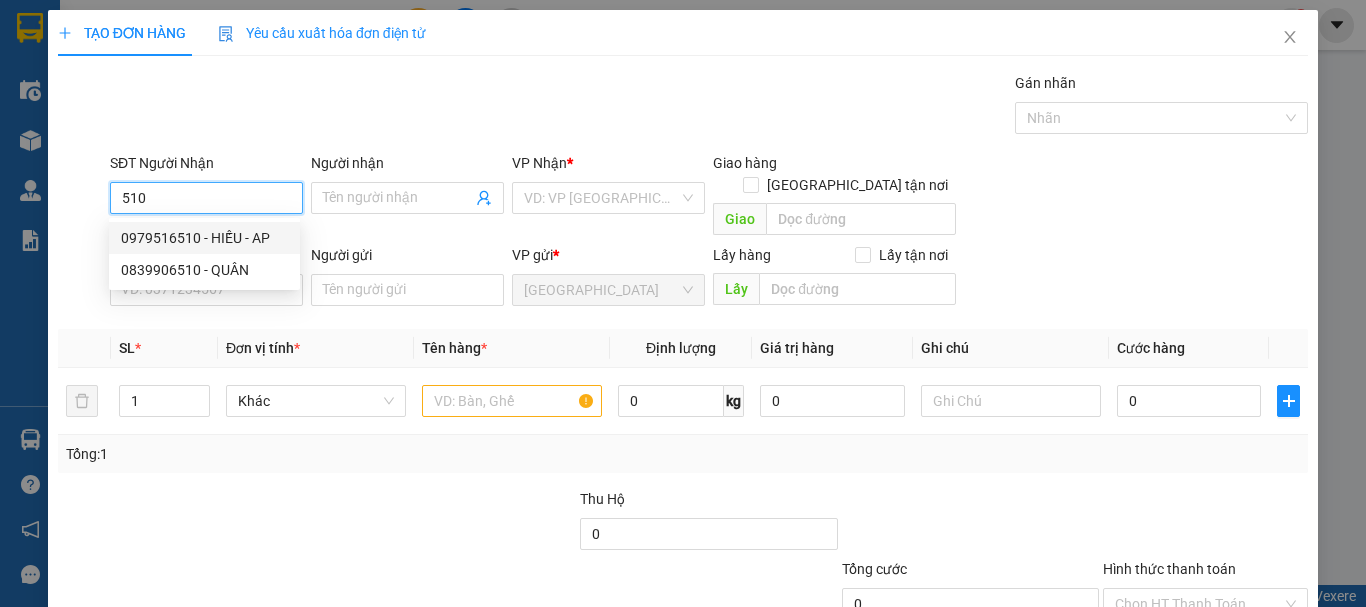 click on "0979516510 - HIẾU - AP" at bounding box center [204, 238] 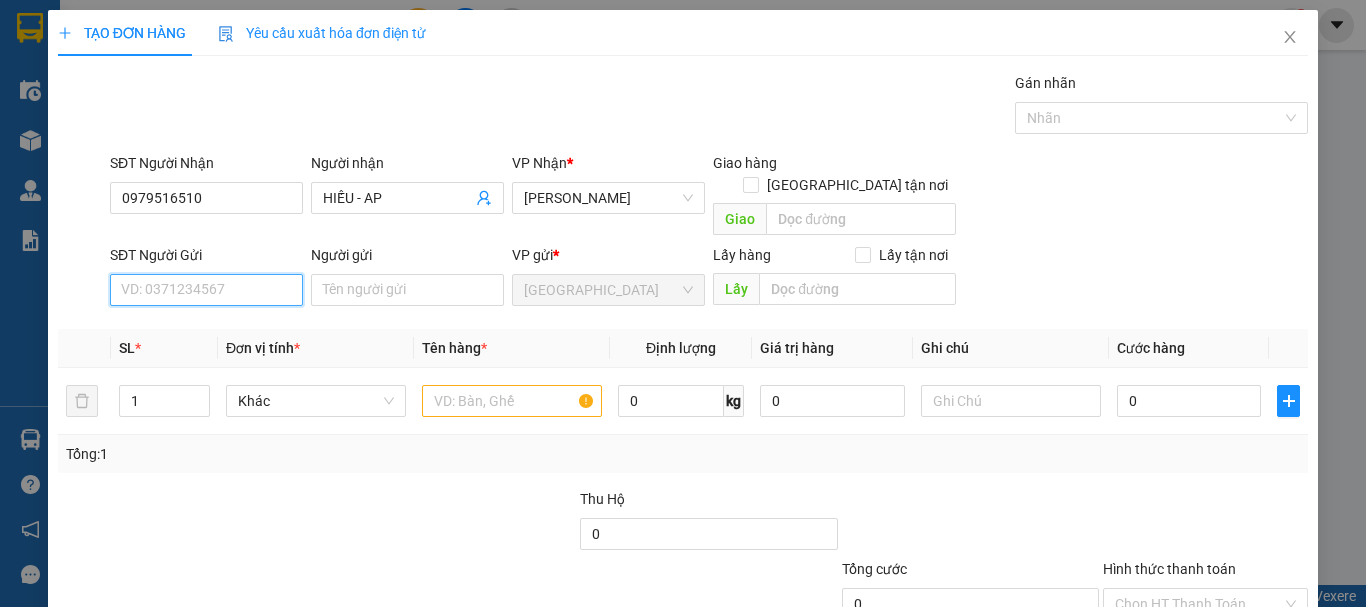 click on "SĐT Người Gửi" at bounding box center (206, 290) 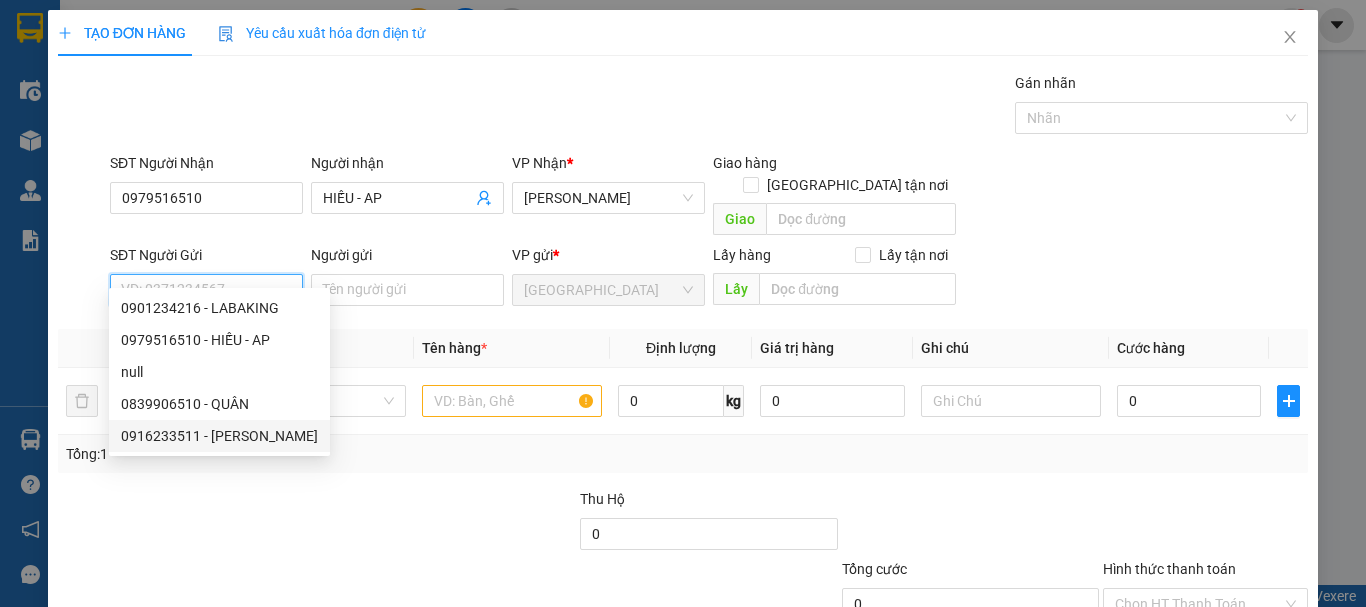 click on "0916233511 - HỒ GIA" at bounding box center (219, 436) 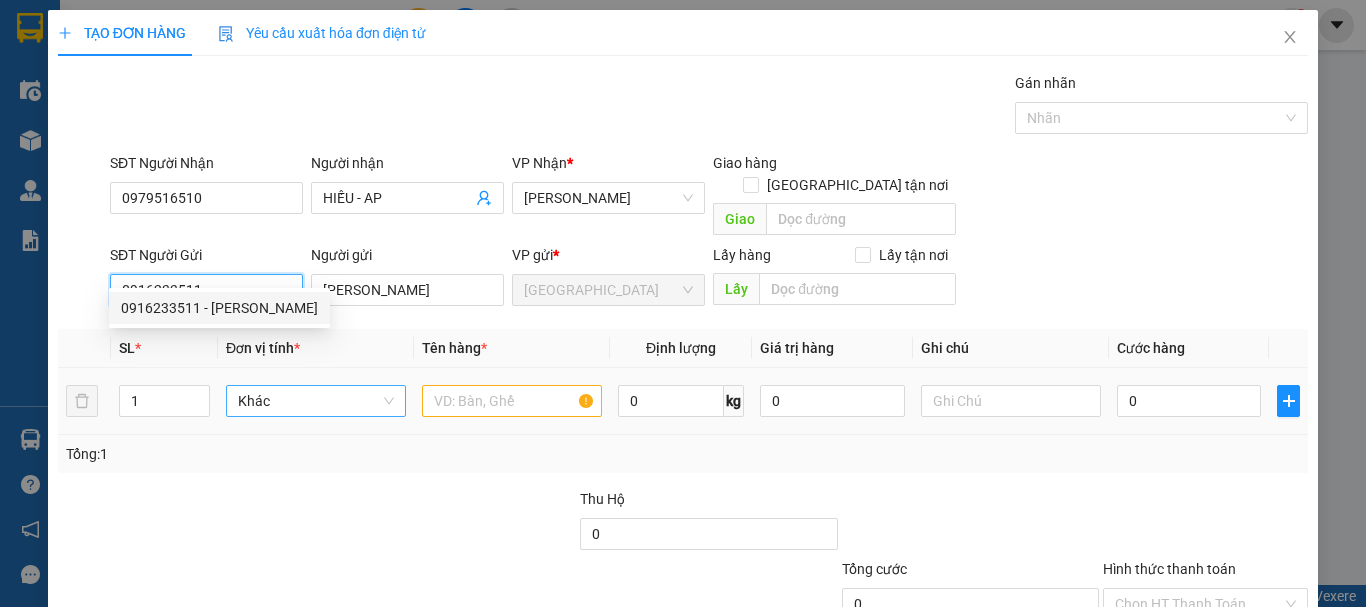 click on "Khác" at bounding box center [316, 401] 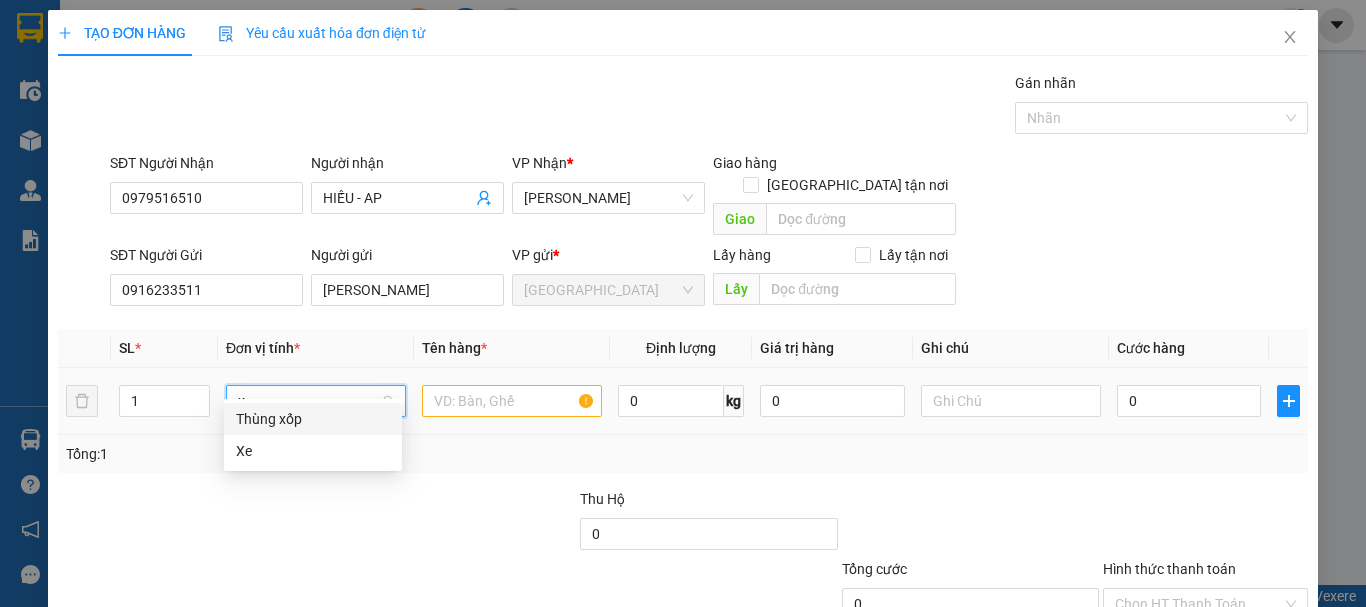 click on "Thùng xốp" at bounding box center [313, 419] 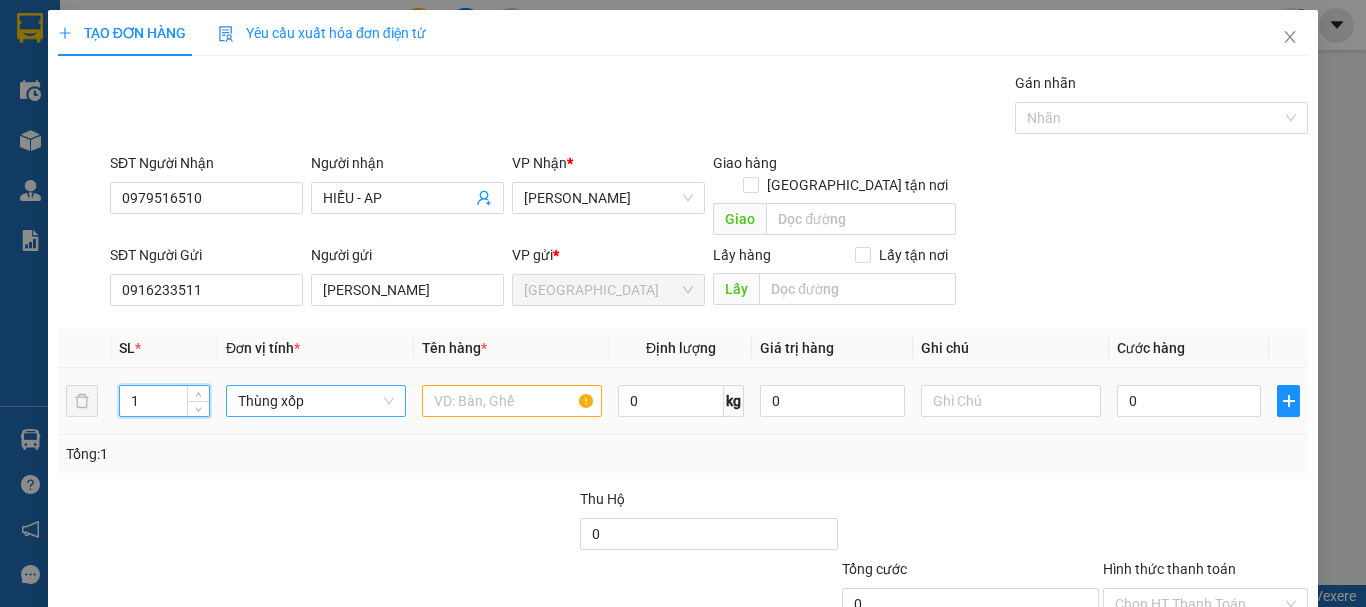 drag, startPoint x: 142, startPoint y: 378, endPoint x: 139, endPoint y: 395, distance: 17.262676 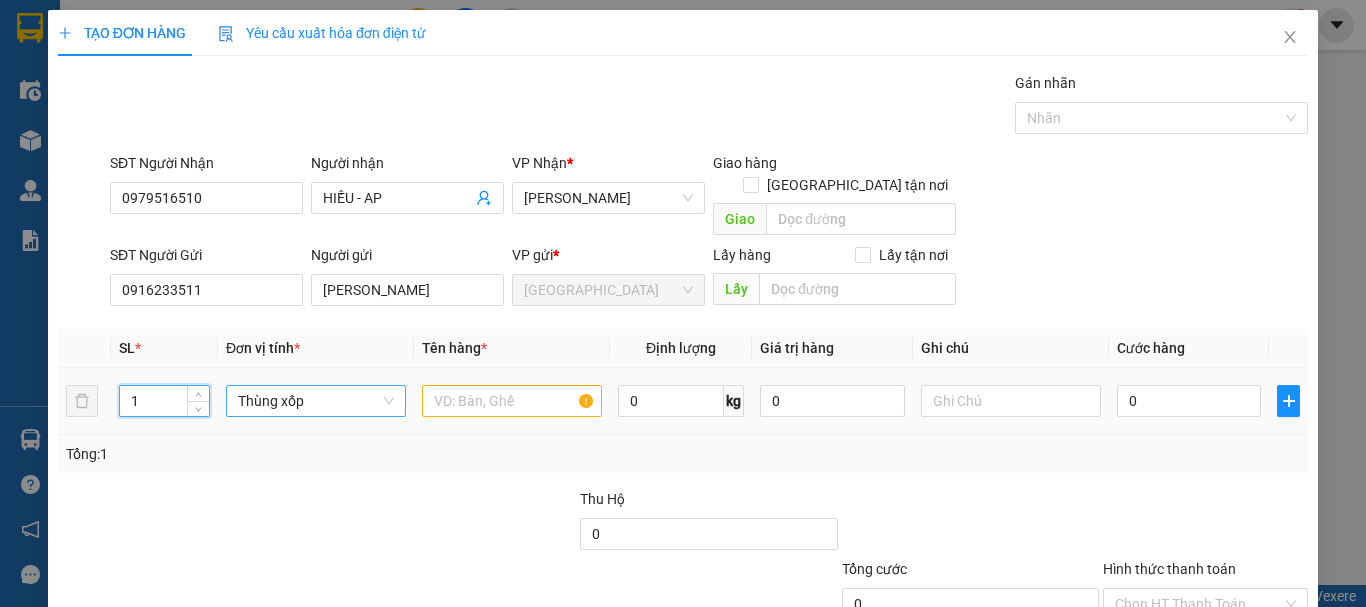 click on "1" at bounding box center (164, 401) 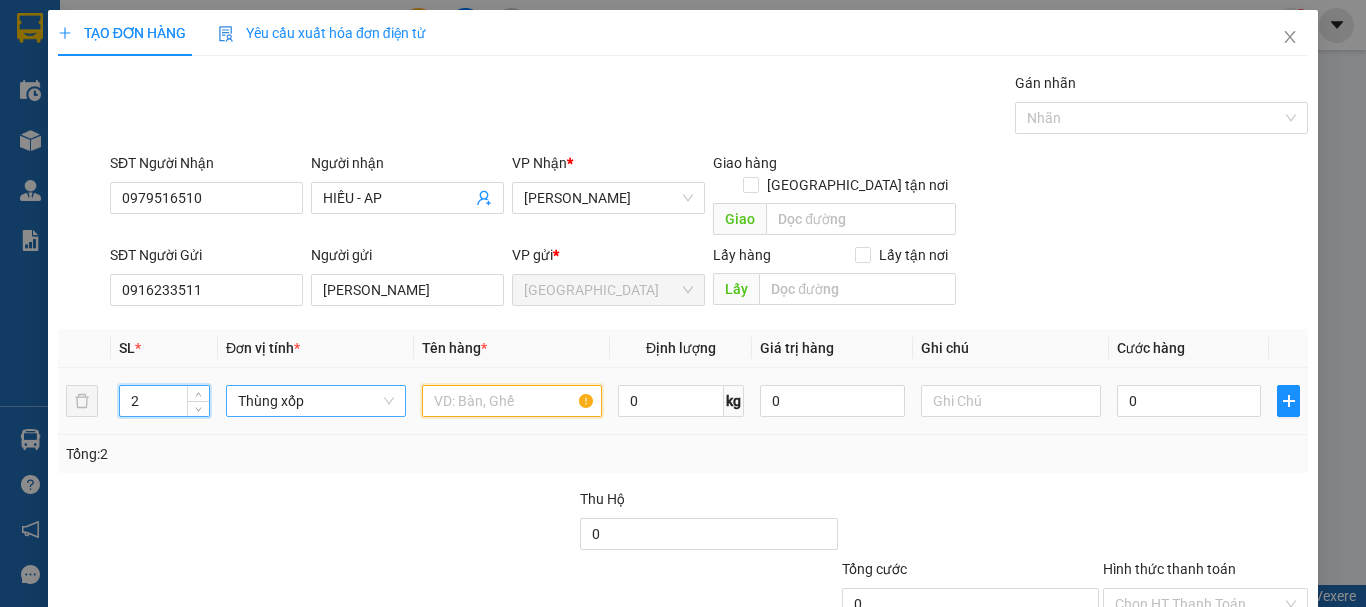 click at bounding box center [512, 401] 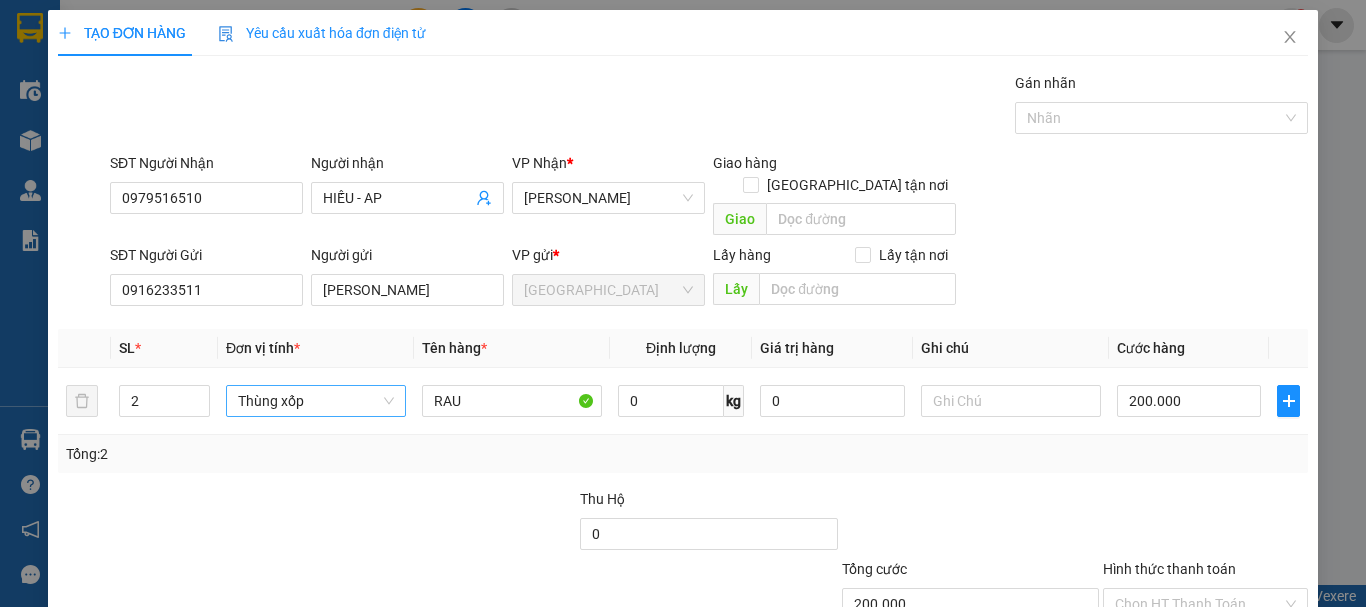 drag, startPoint x: 1265, startPoint y: 474, endPoint x: 1179, endPoint y: 524, distance: 99.47864 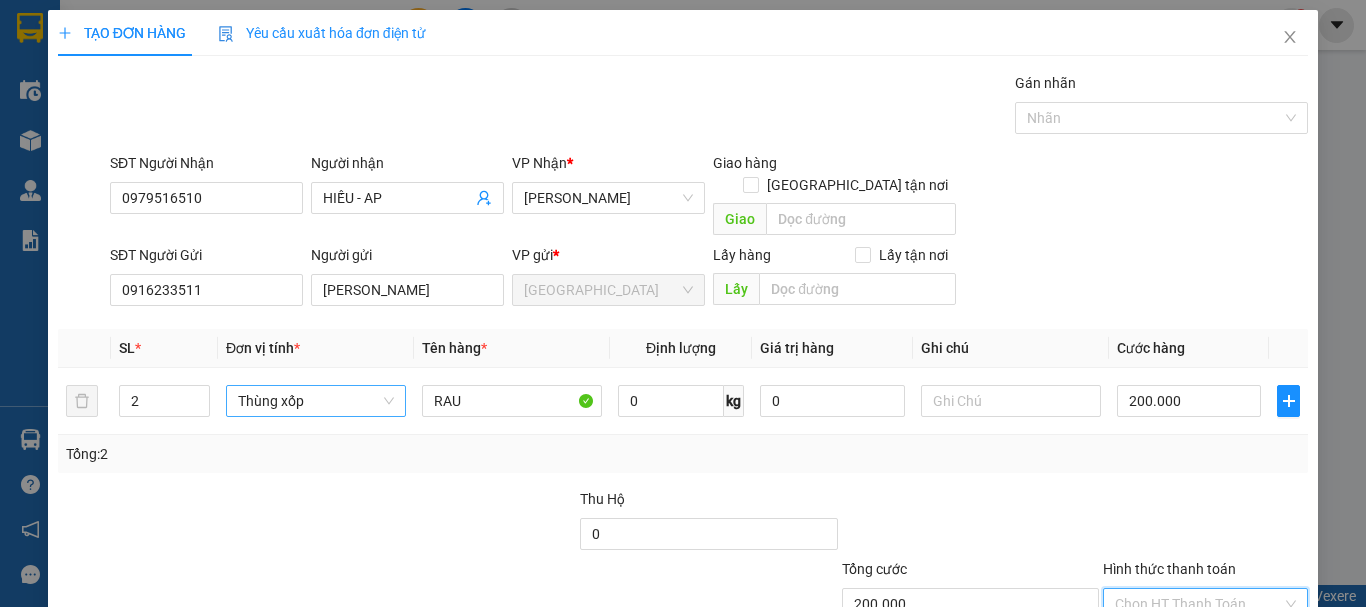 click on "Hình thức thanh toán" at bounding box center (1198, 604) 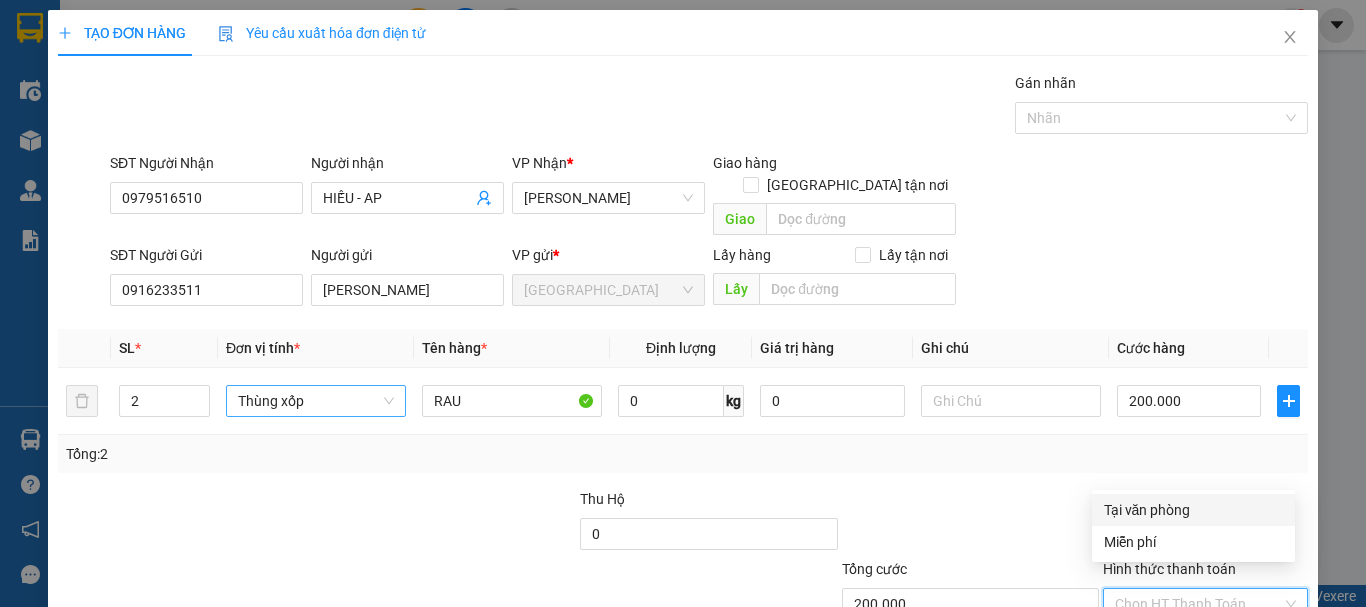 click on "Tại văn phòng" at bounding box center [1193, 510] 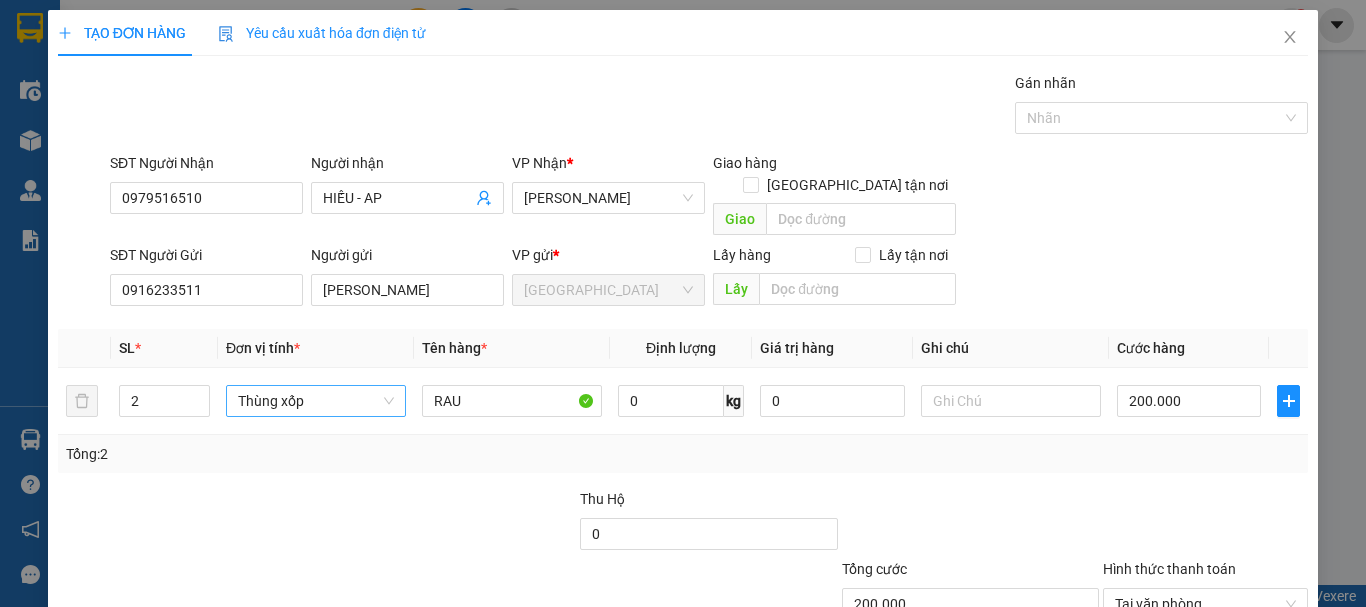 click on "Lưu và In" at bounding box center [1231, 699] 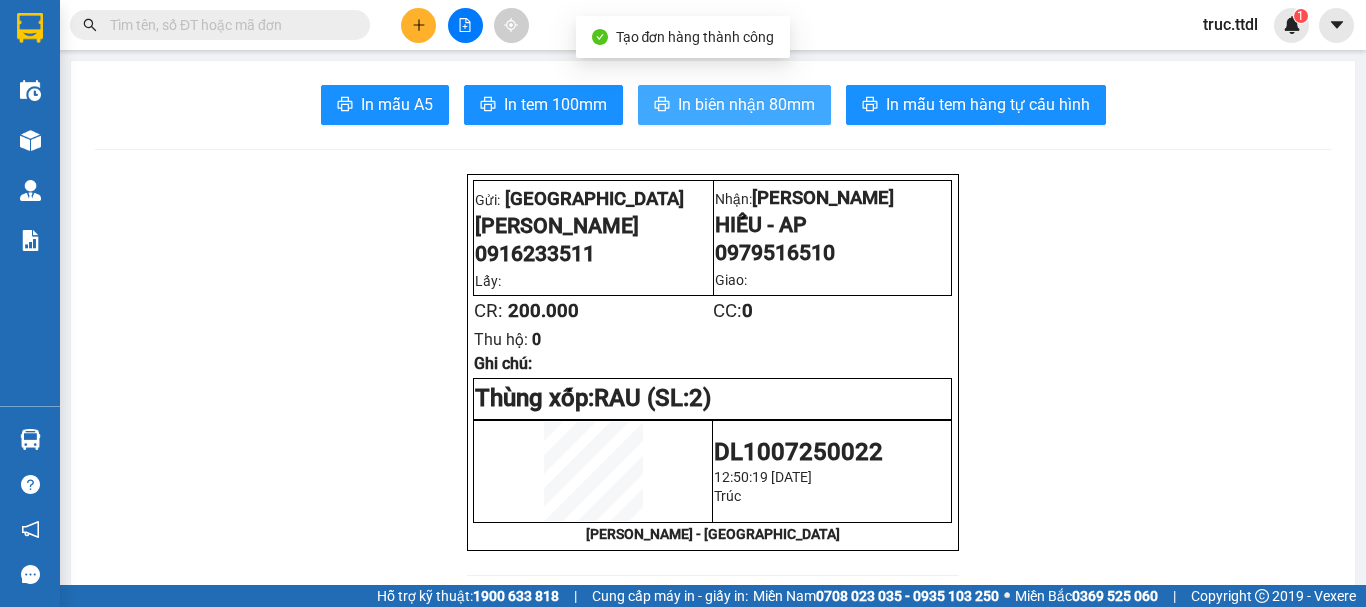click on "In biên nhận 80mm" at bounding box center [746, 104] 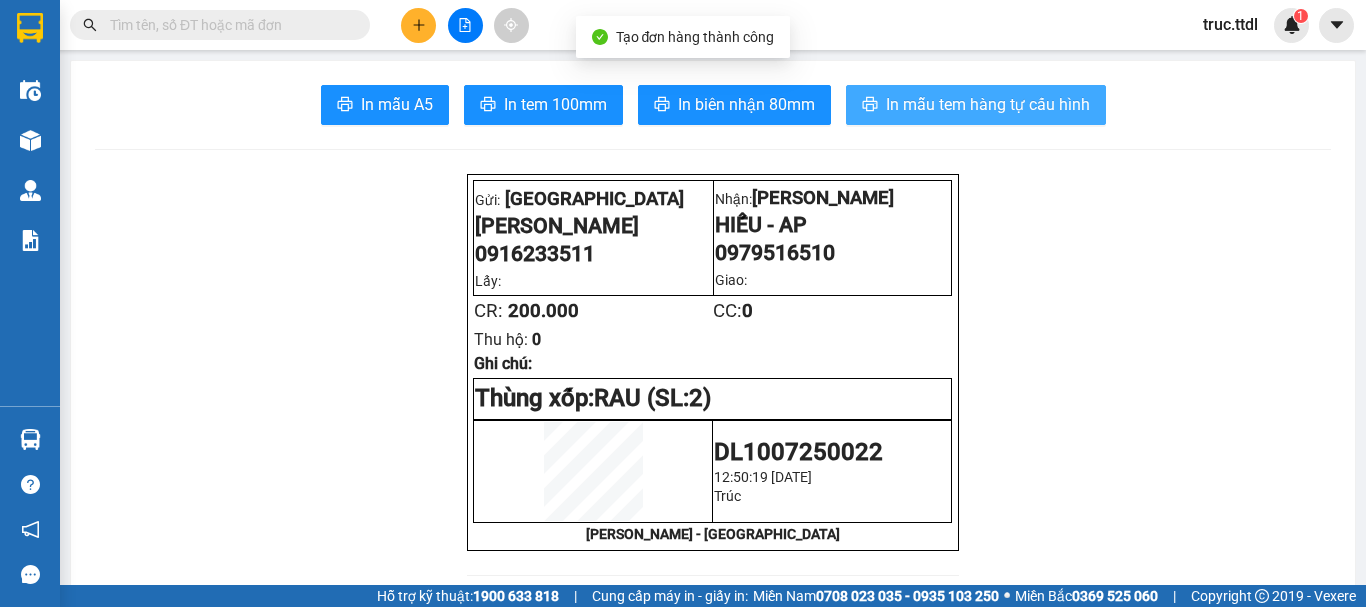 click on "In mẫu tem hàng tự cấu hình" at bounding box center (988, 104) 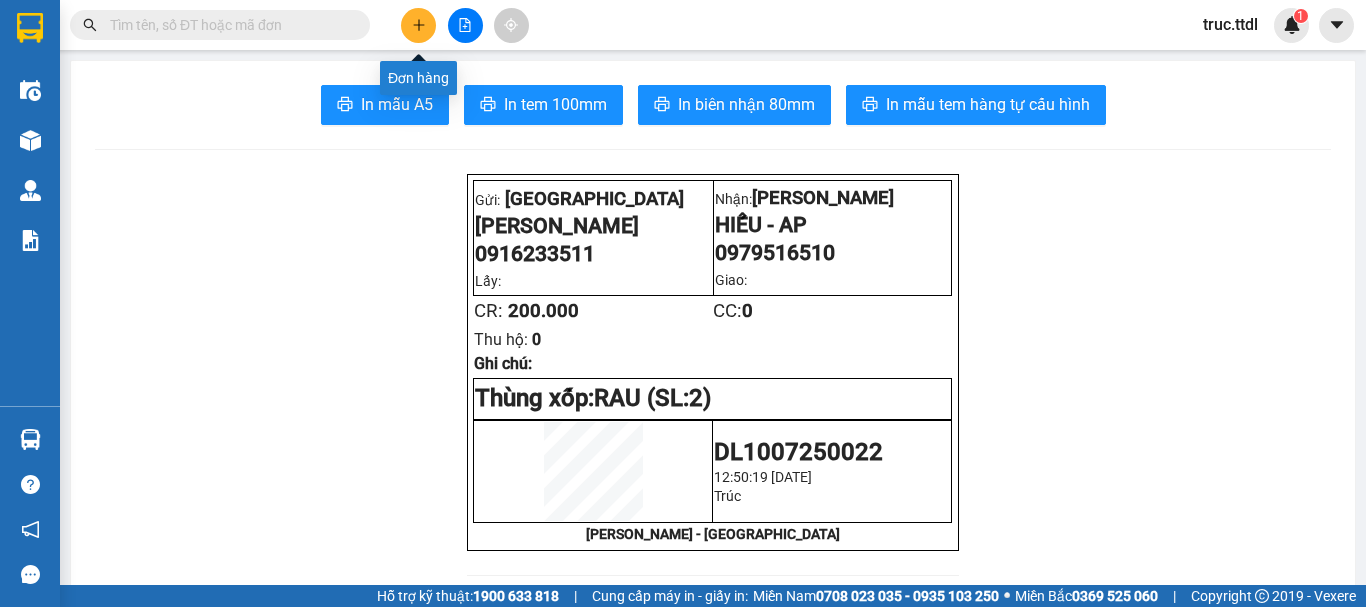 click at bounding box center (418, 25) 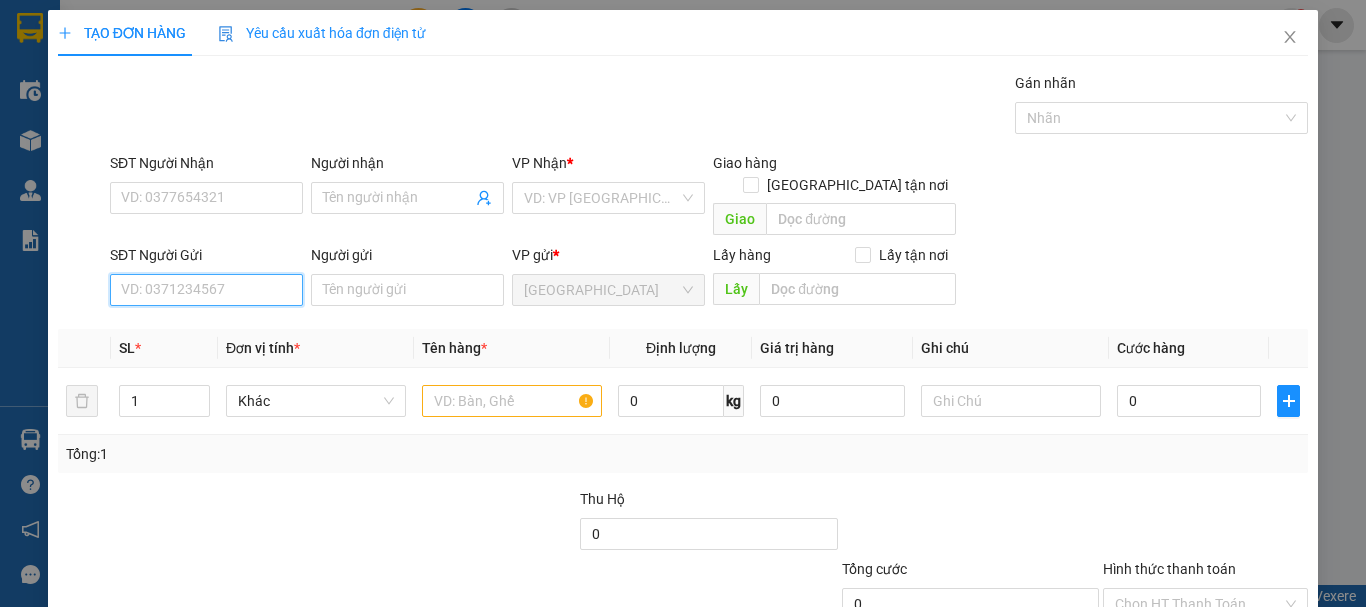 click on "SĐT Người Gửi" at bounding box center [206, 290] 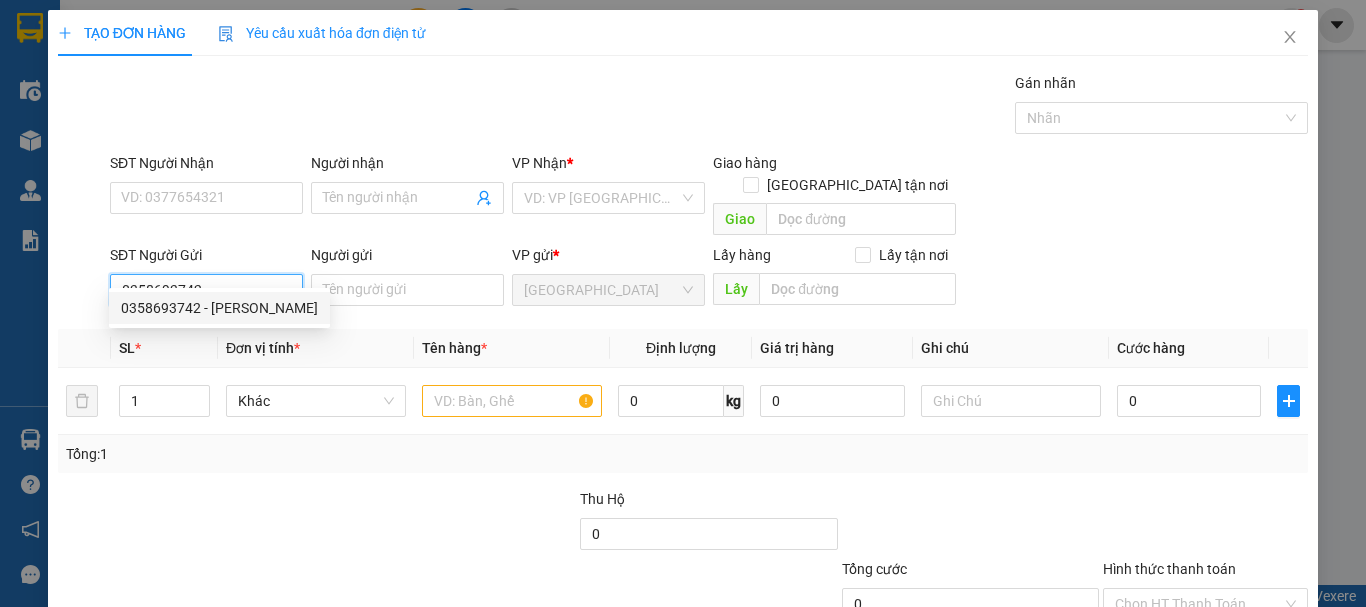 click on "0358693742 - THẢO" at bounding box center (219, 308) 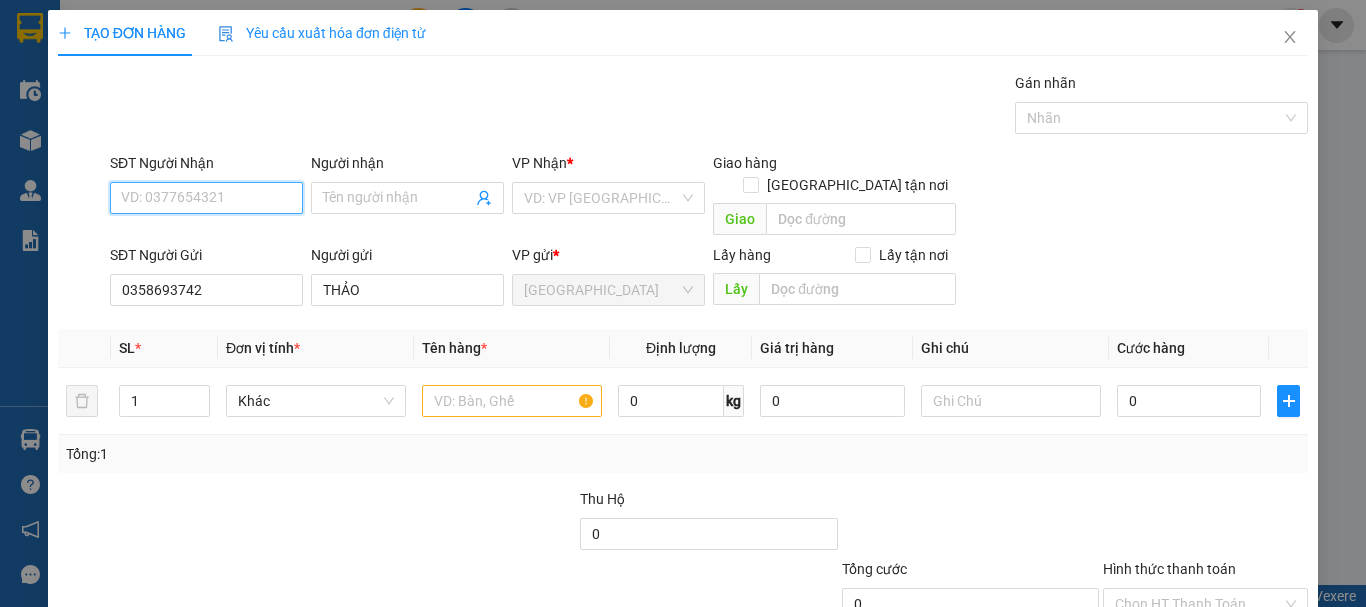 click on "SĐT Người Nhận" at bounding box center [206, 198] 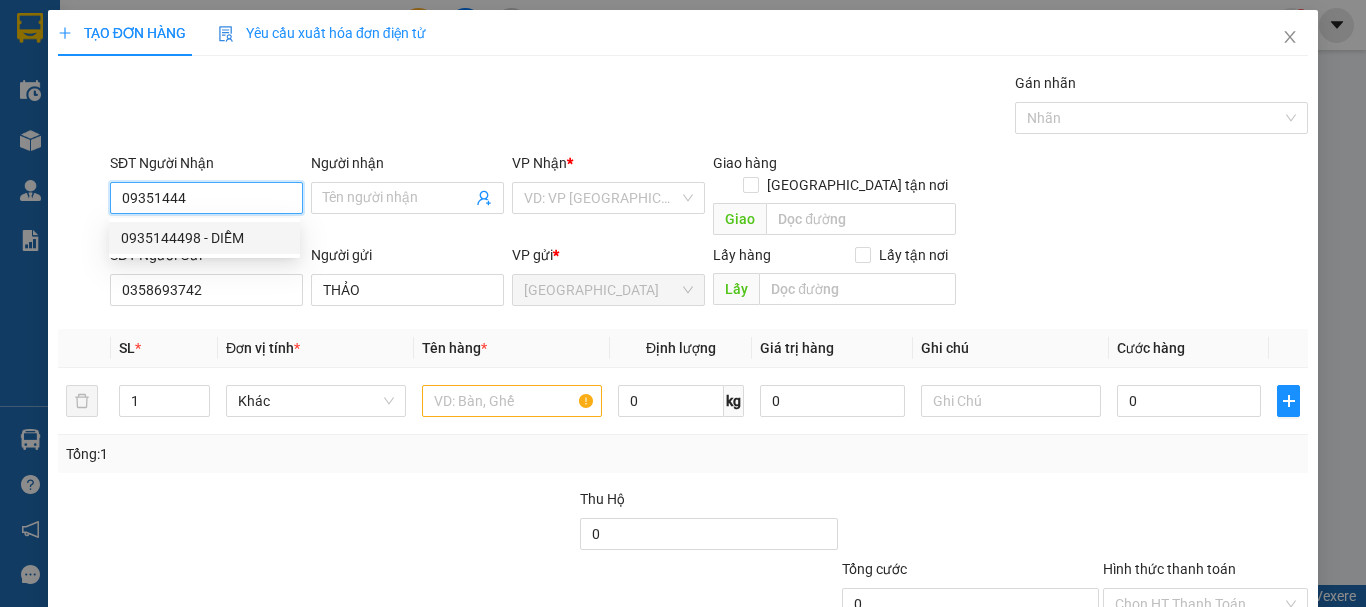 click on "0935144498 - DIỄM" at bounding box center [204, 238] 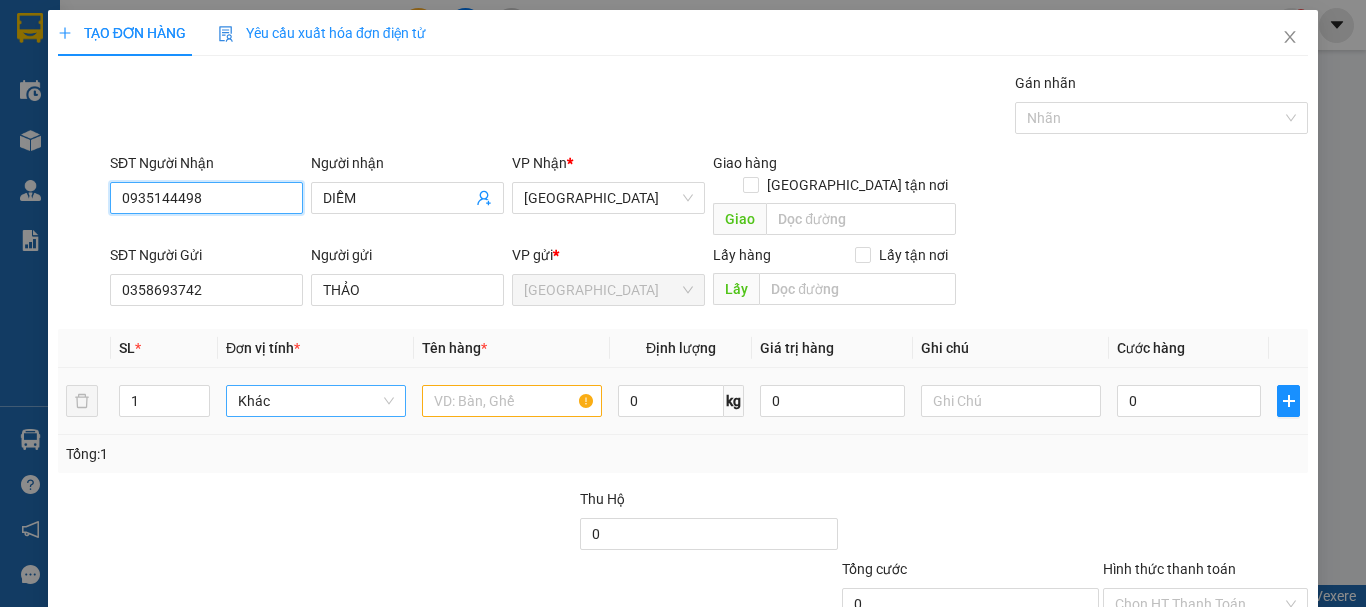 click on "Khác" at bounding box center [316, 401] 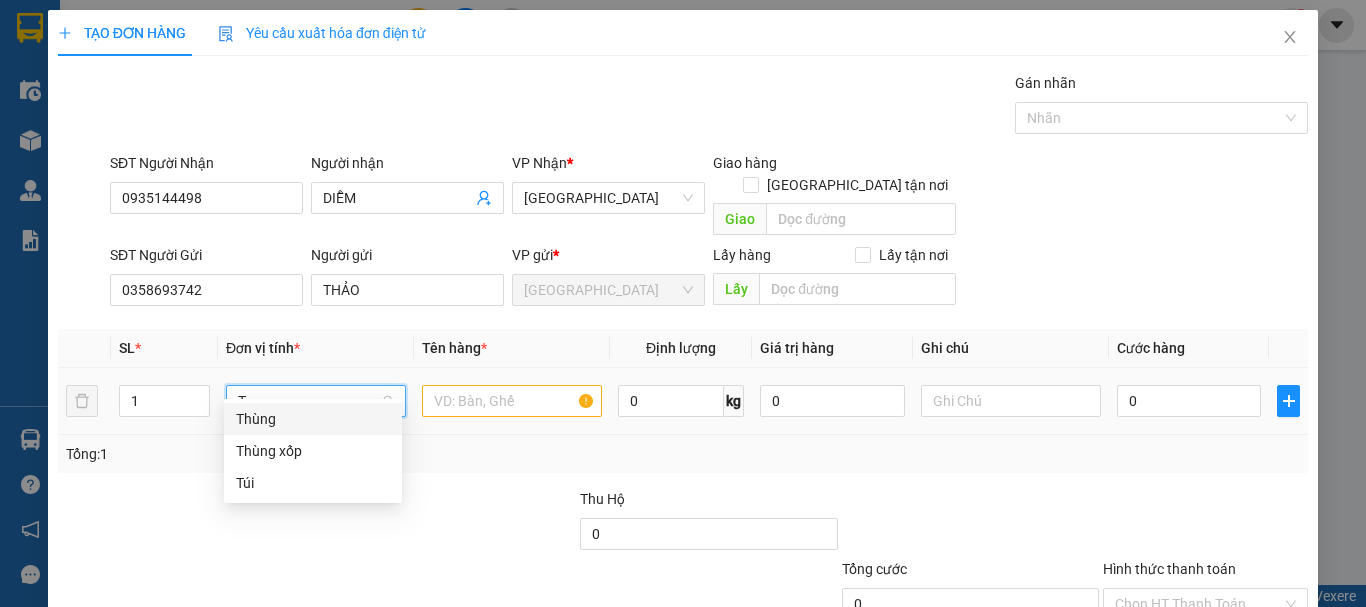 click on "Thùng" at bounding box center (313, 419) 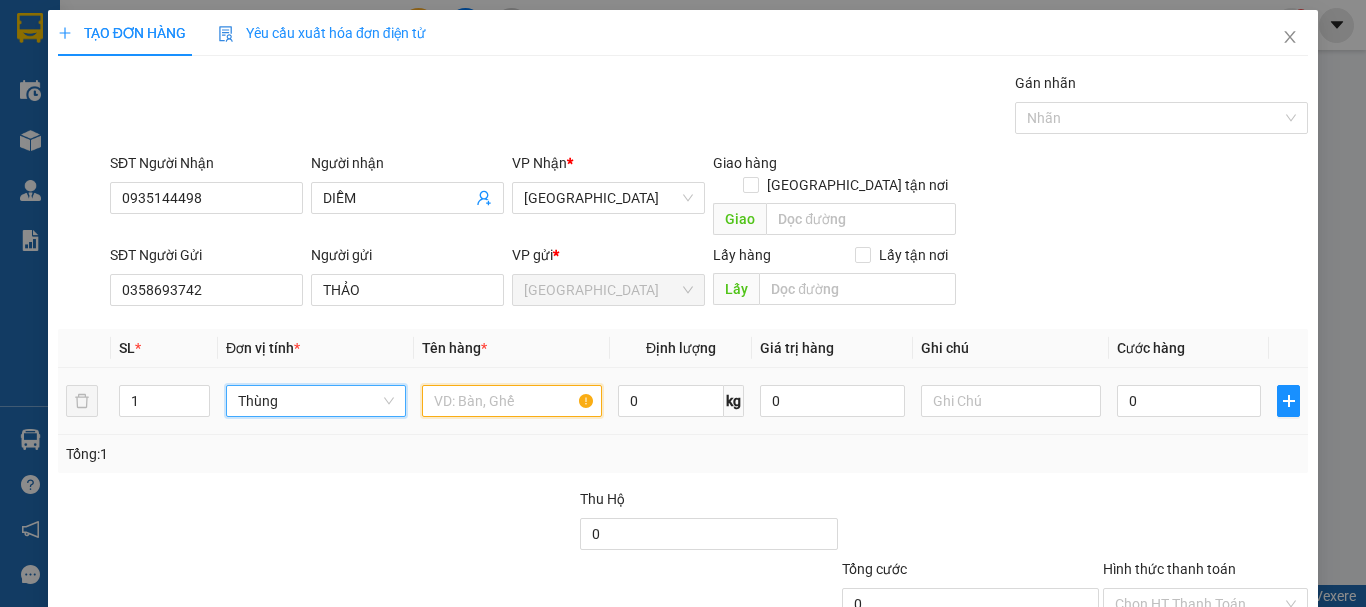 click at bounding box center [512, 401] 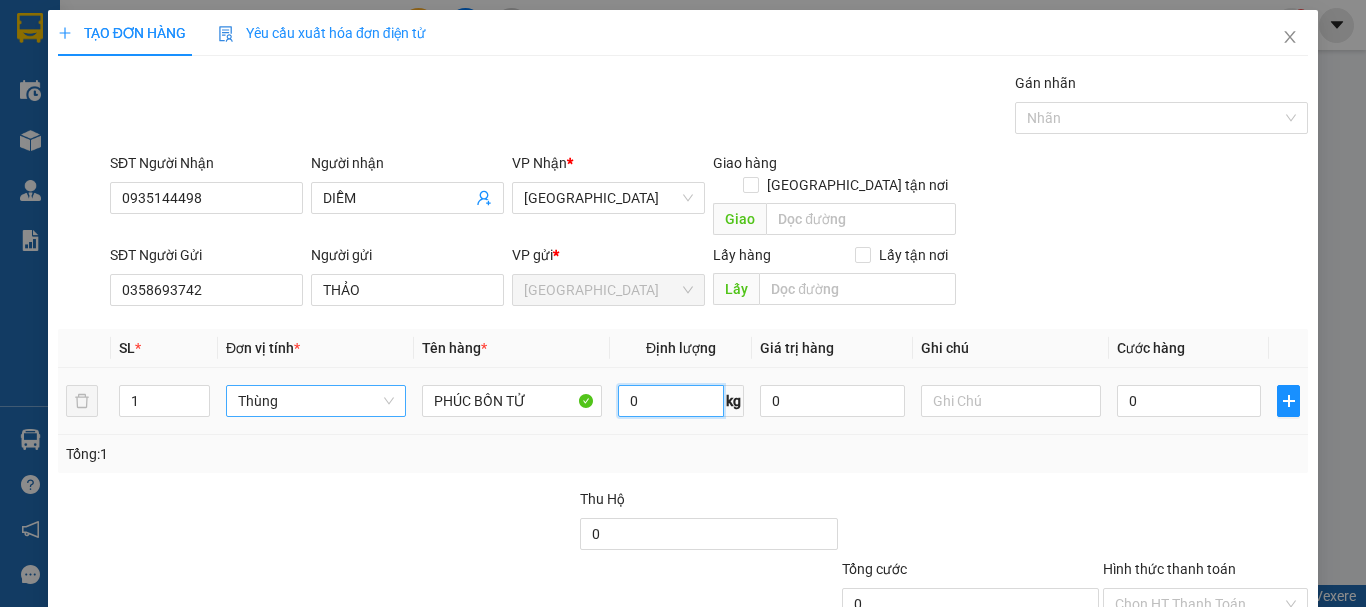 click on "0" at bounding box center [671, 401] 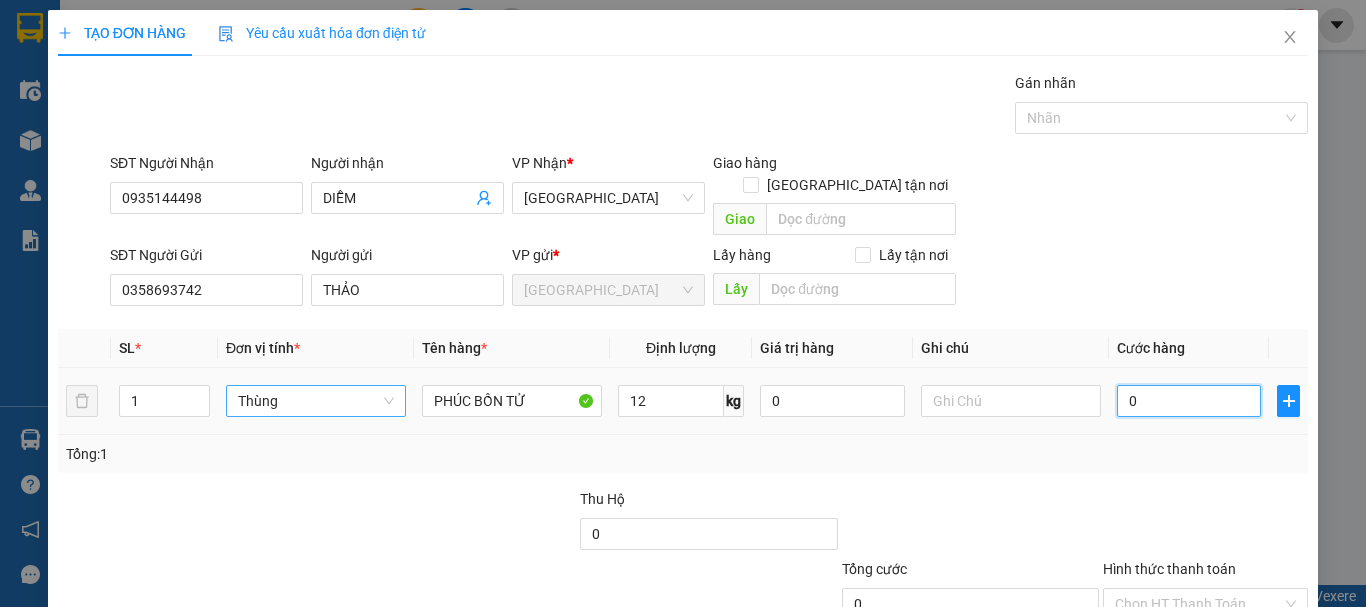 click on "0" at bounding box center [1189, 401] 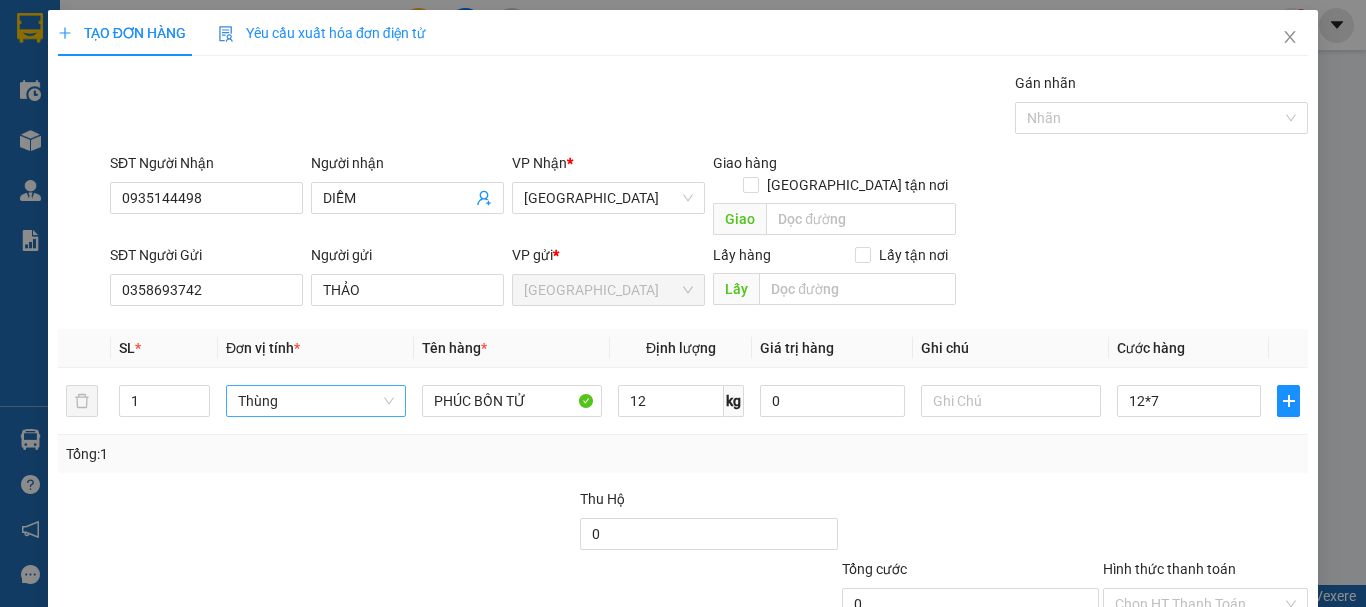 click on "Tổng:  1" at bounding box center (683, 454) 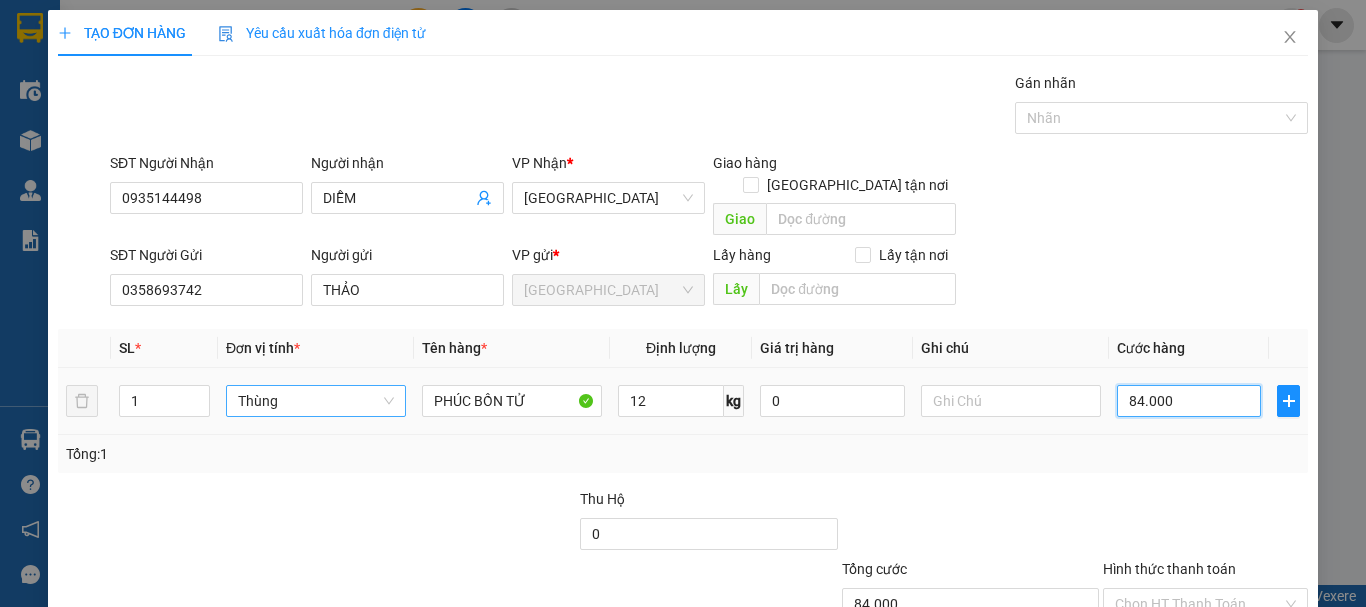 click on "84.000" at bounding box center (1189, 401) 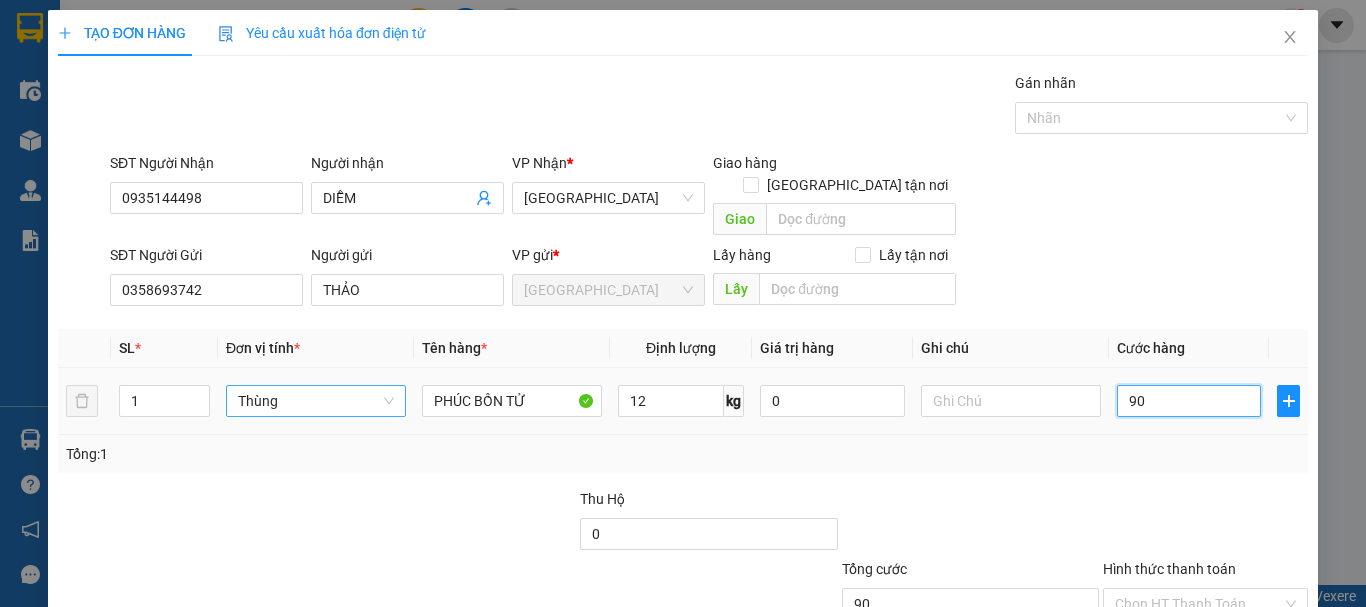 click on "90" at bounding box center (1189, 401) 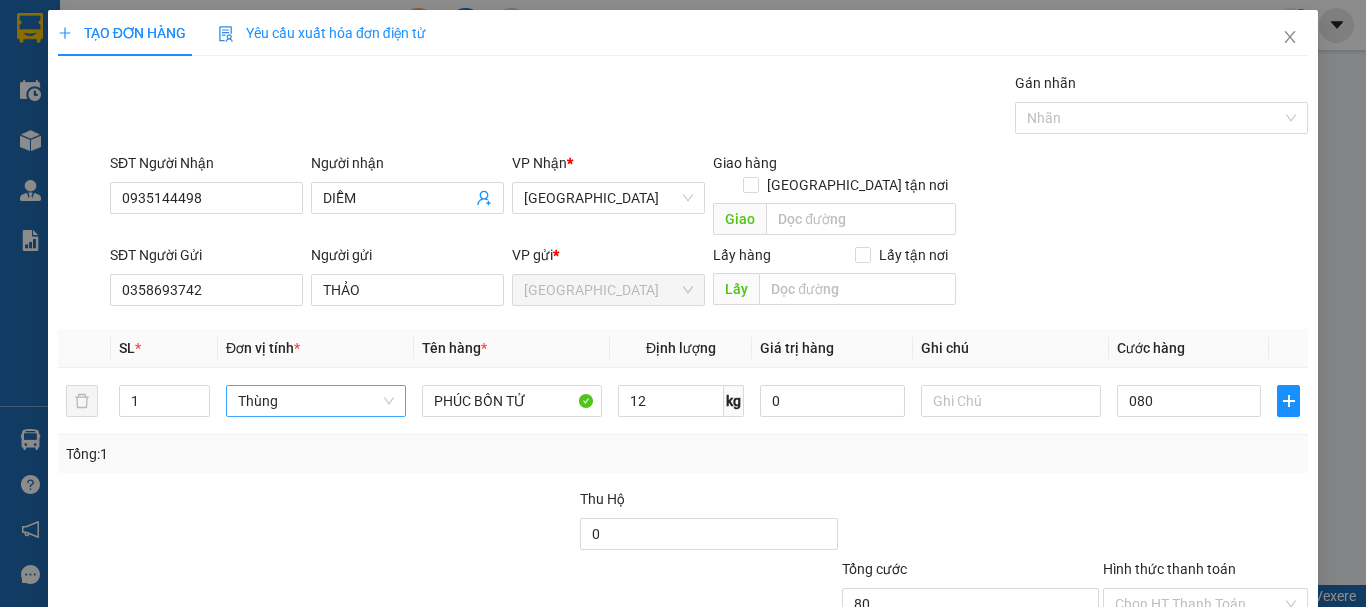 click at bounding box center (1205, 523) 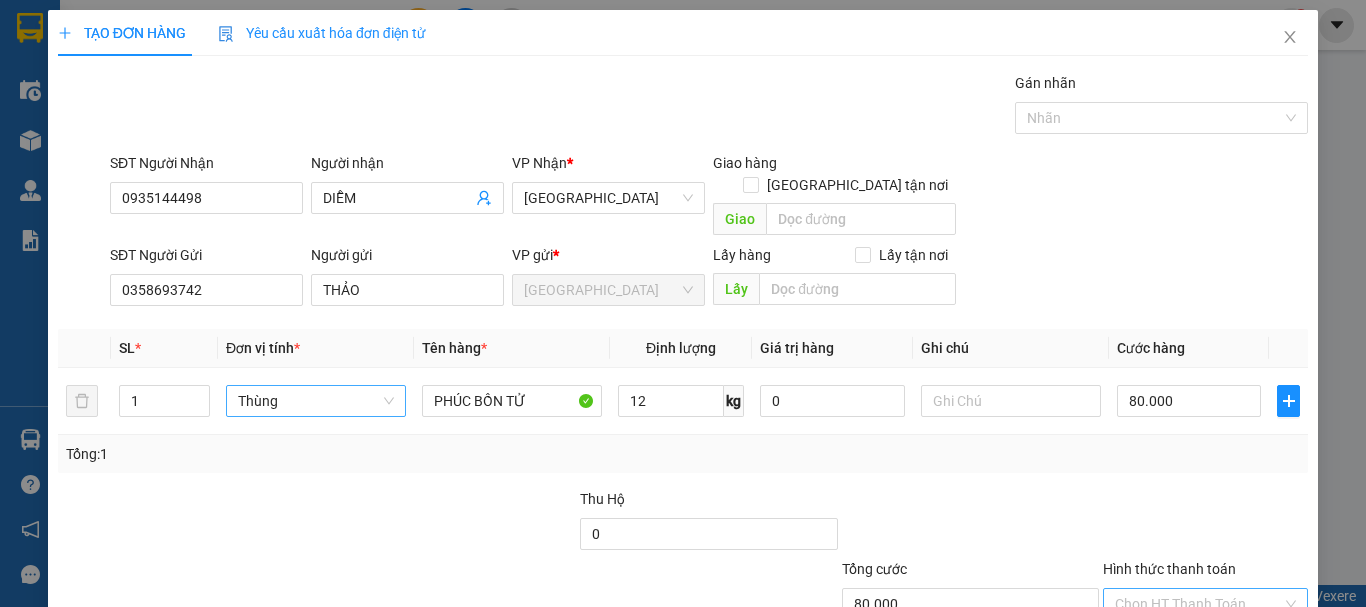 click on "Hình thức thanh toán" at bounding box center [1198, 604] 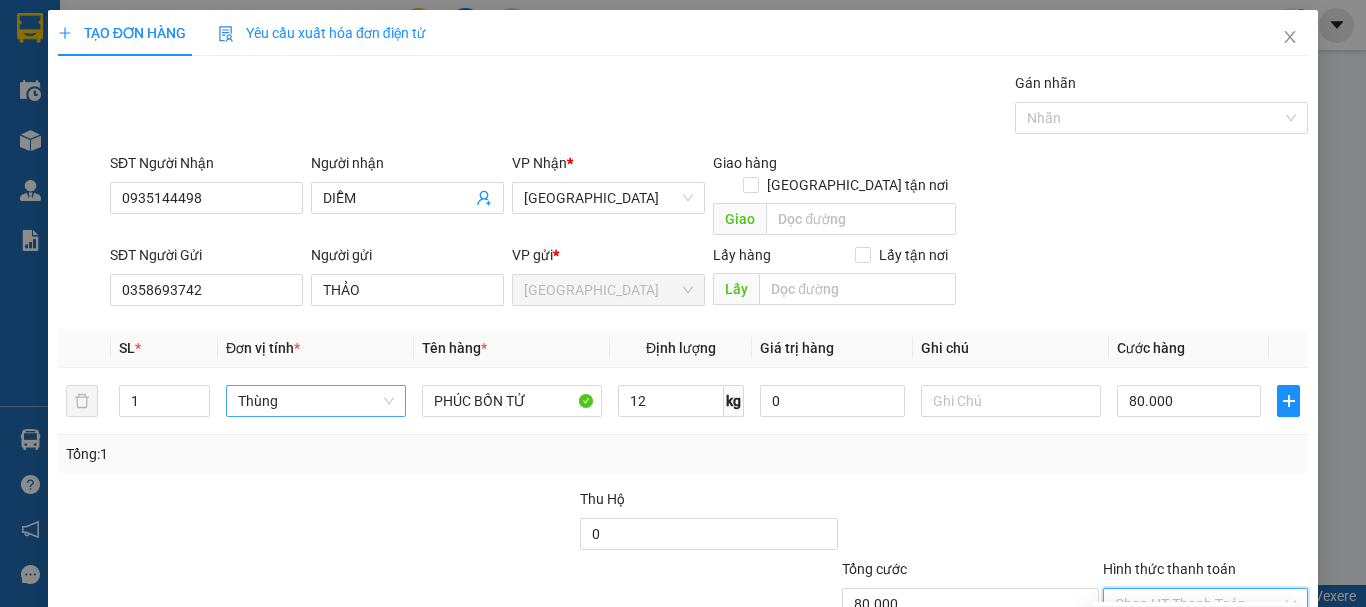click on "Tại văn phòng" at bounding box center (1193, 622) 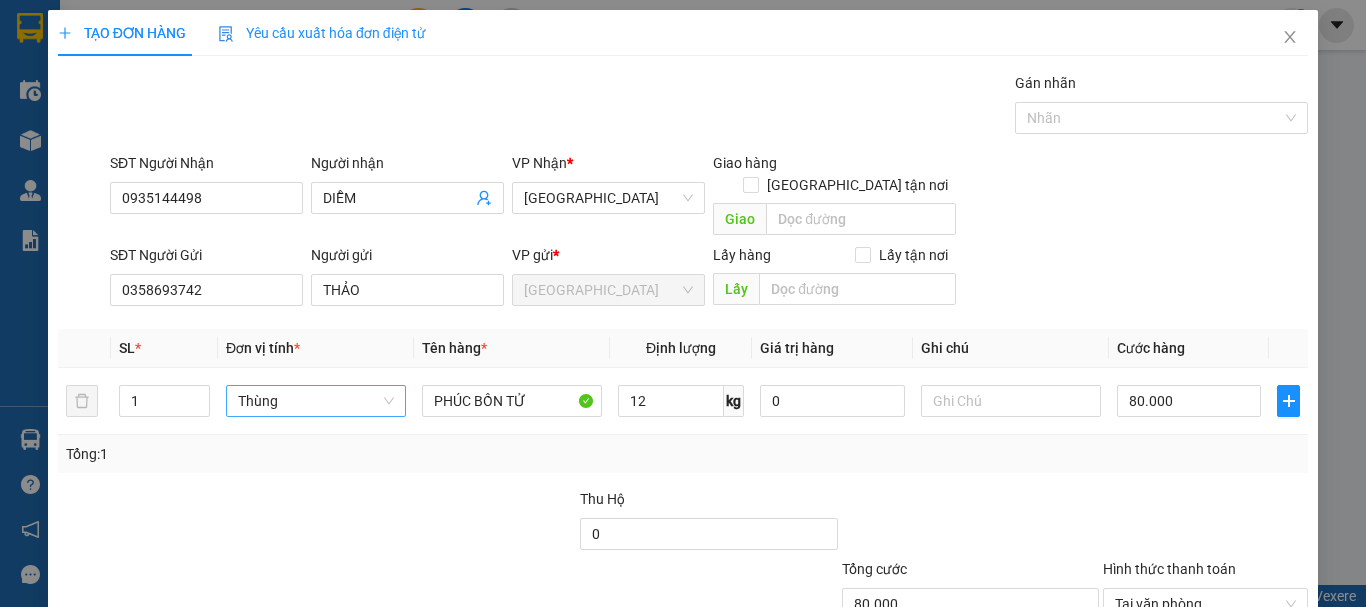 click on "Lưu và In" at bounding box center (1263, 699) 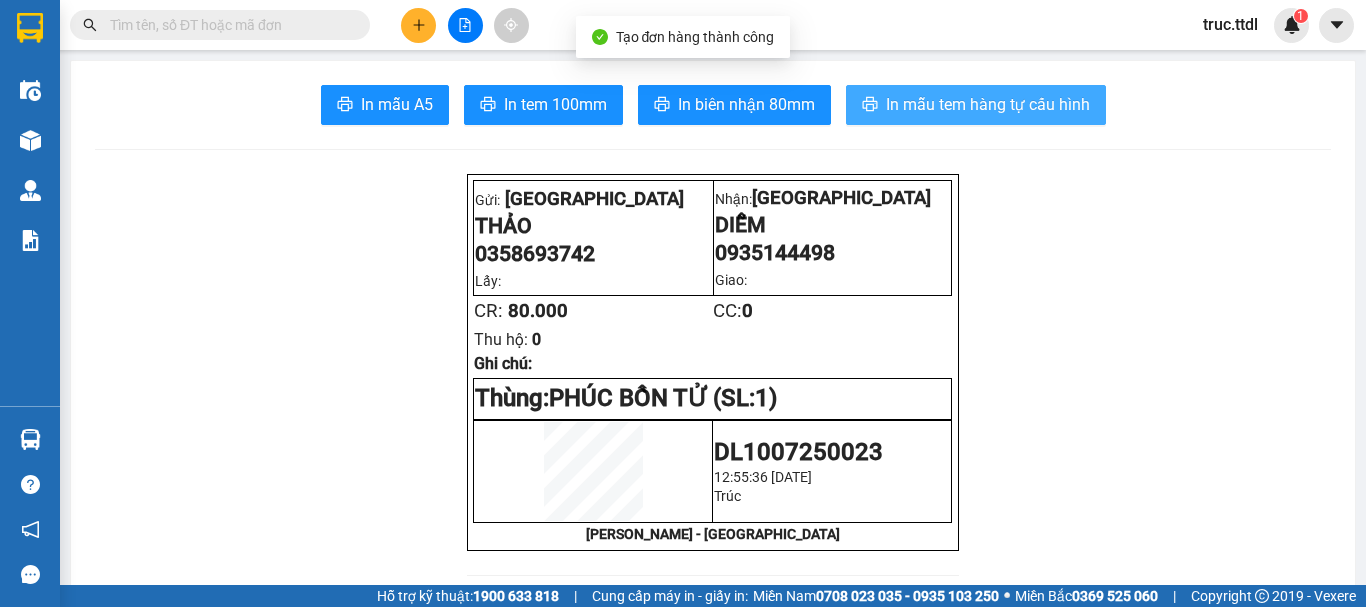 click on "In mẫu tem hàng tự cấu hình" at bounding box center (988, 104) 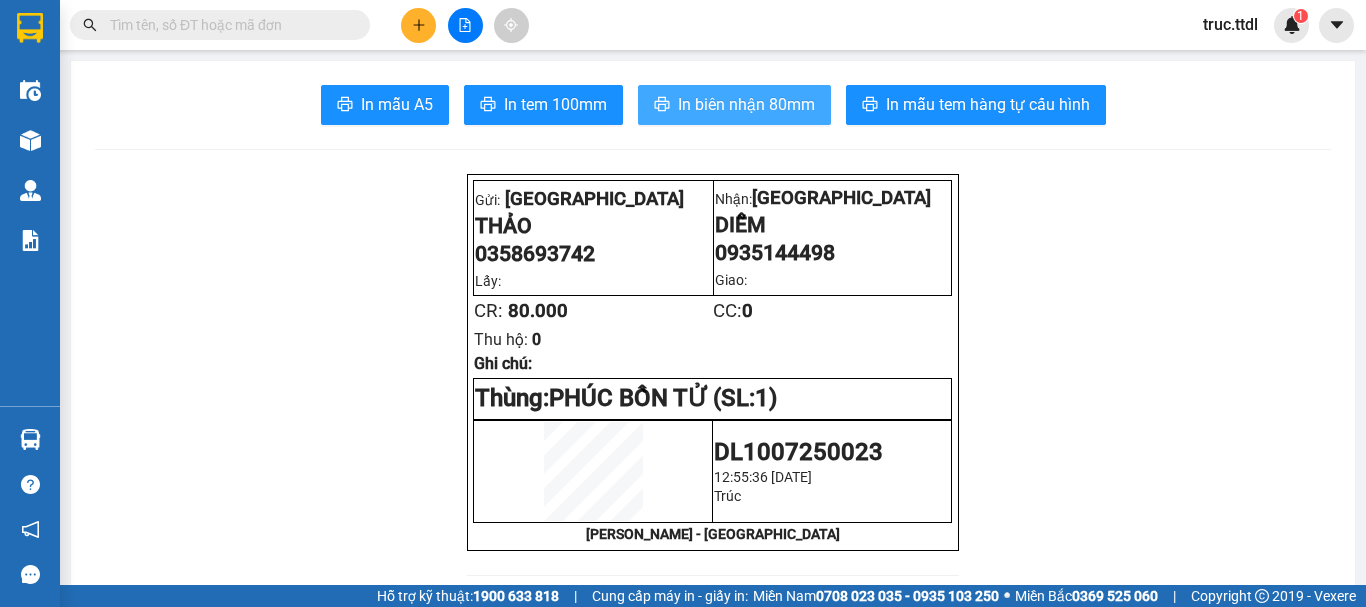click on "In biên nhận 80mm" at bounding box center [734, 105] 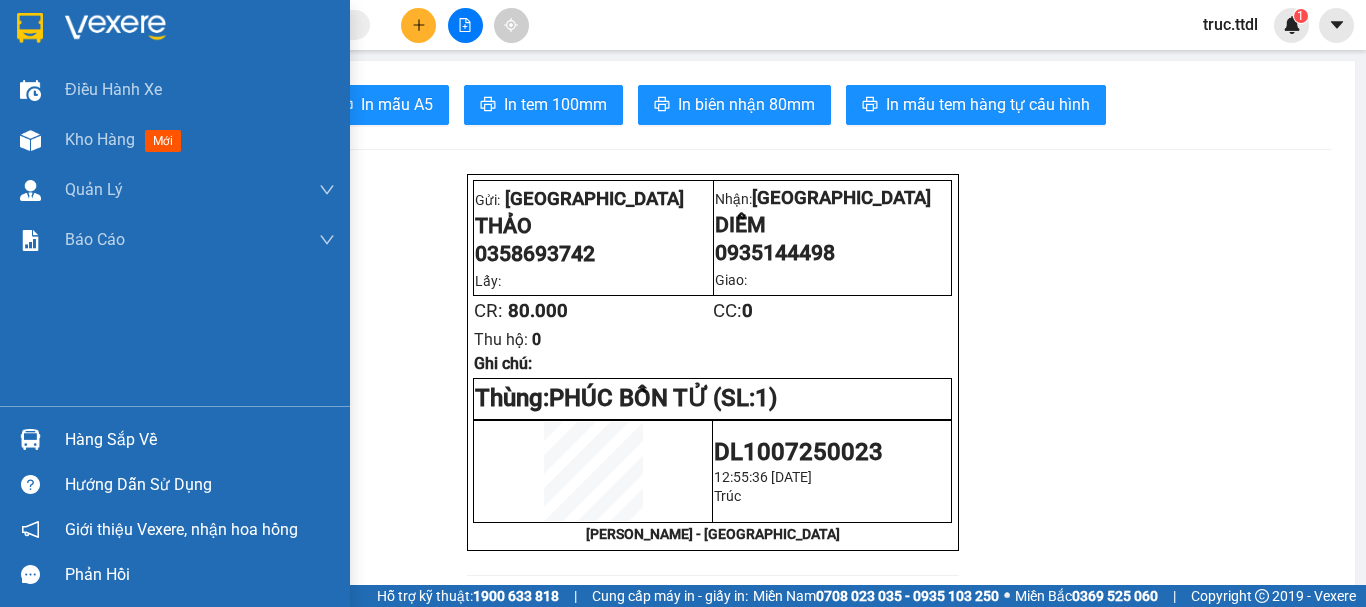 click at bounding box center (30, 28) 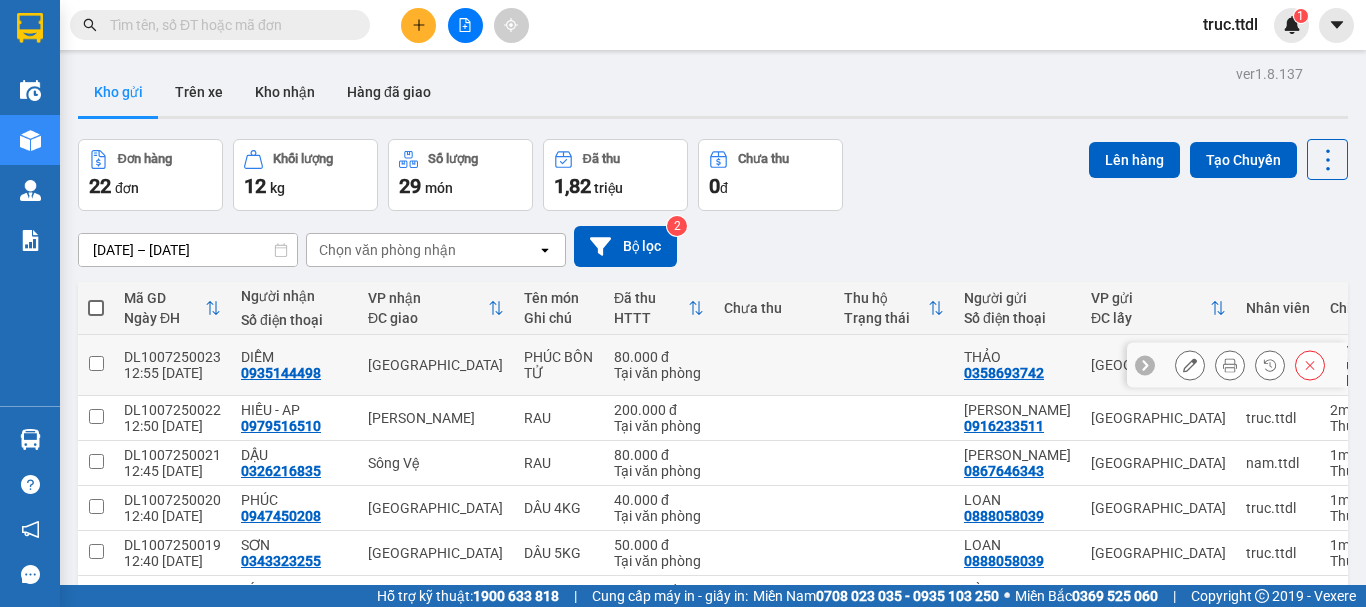 click 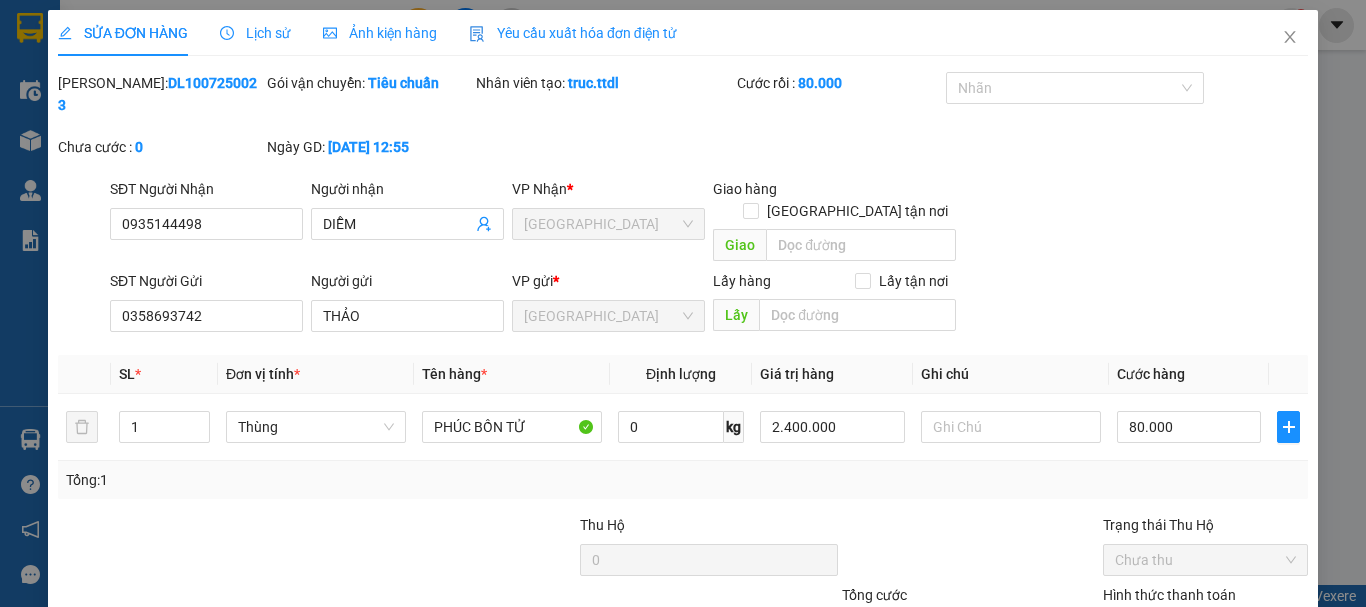 click on "Tổng:  1" at bounding box center [683, 480] 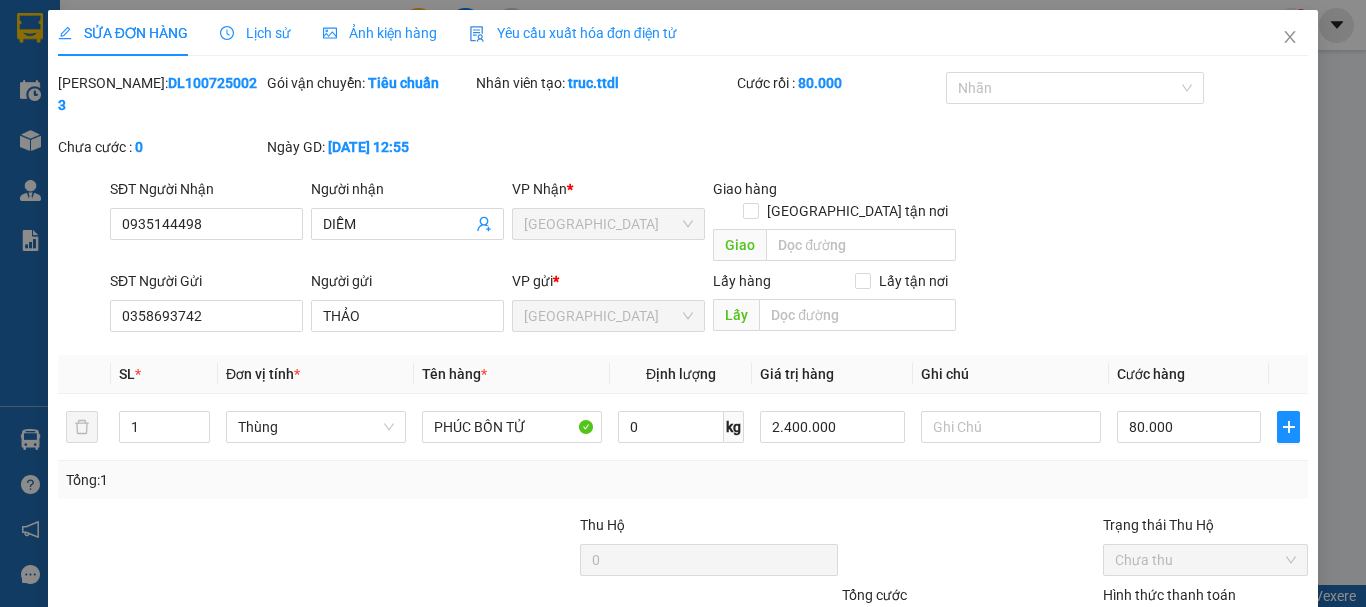 click on "Lưu thay đổi" at bounding box center [1117, 725] 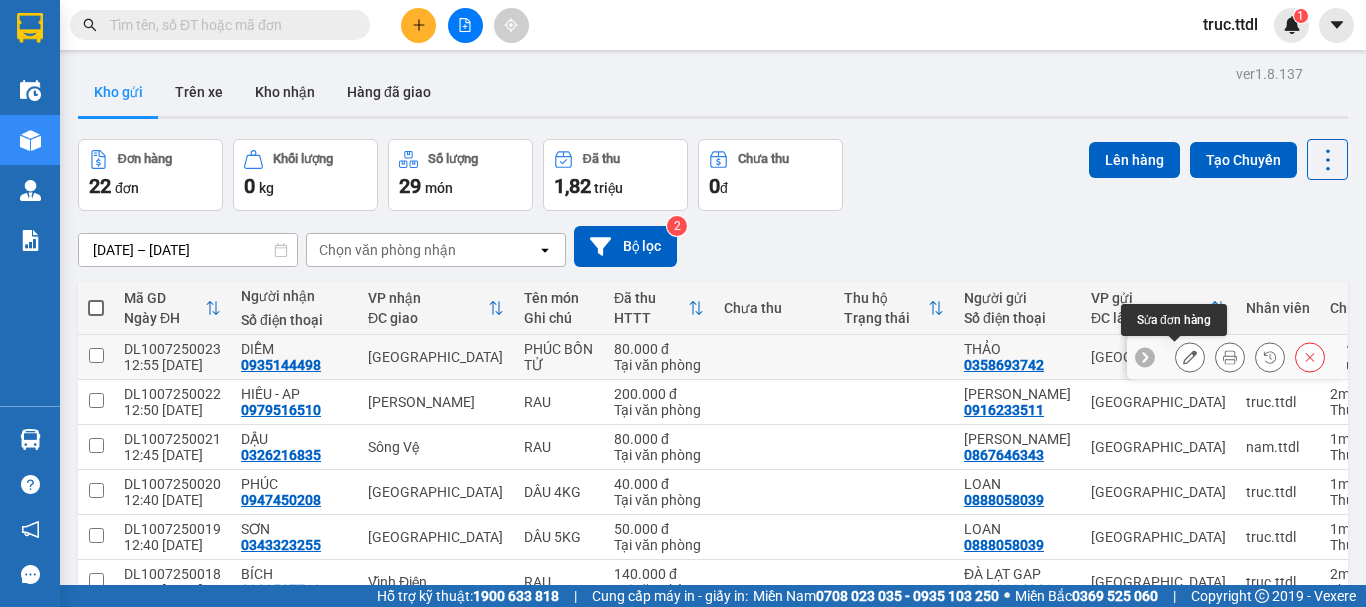 click at bounding box center (1190, 357) 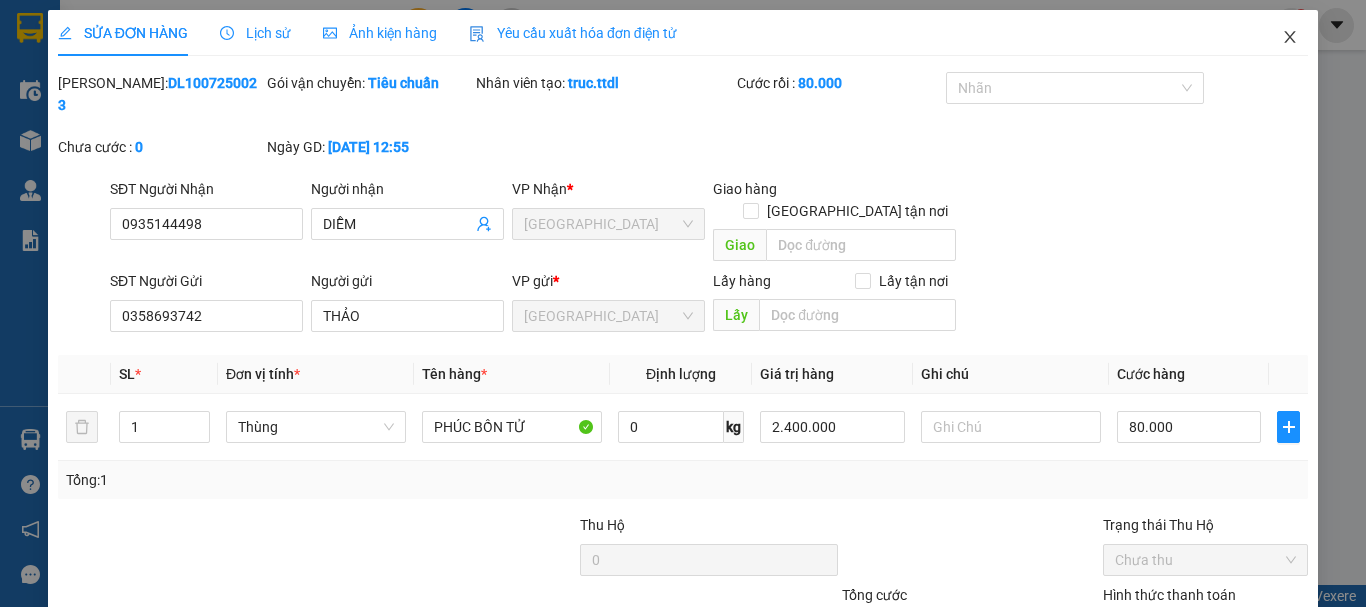 click 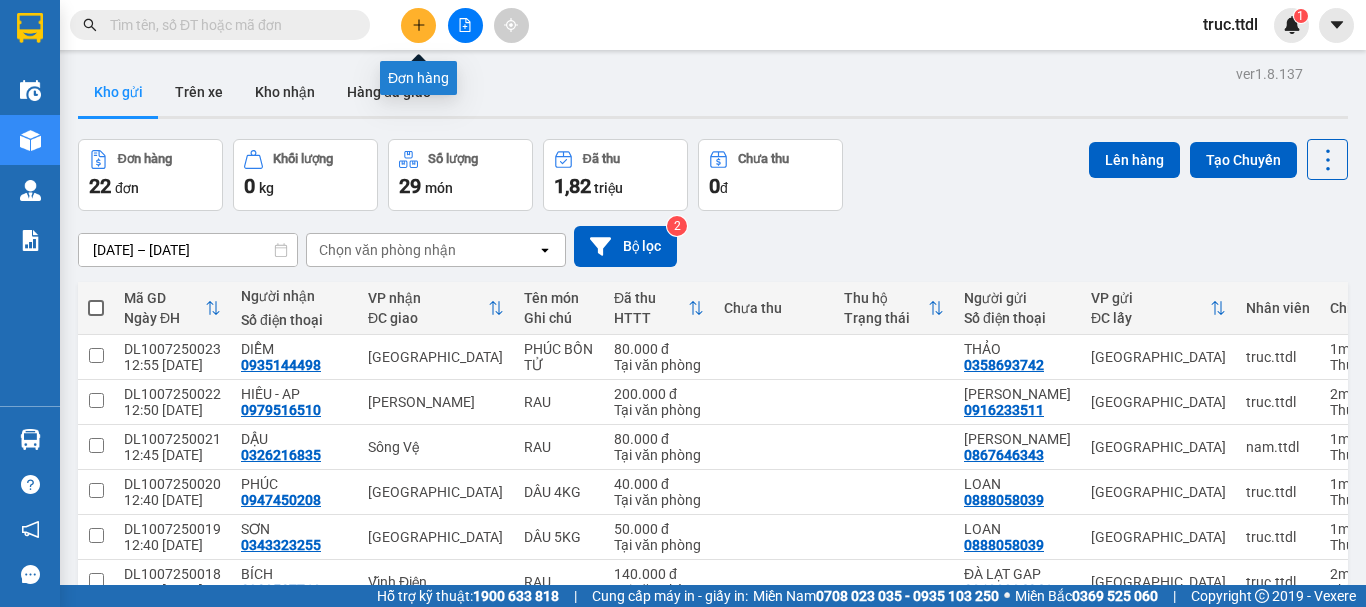 click 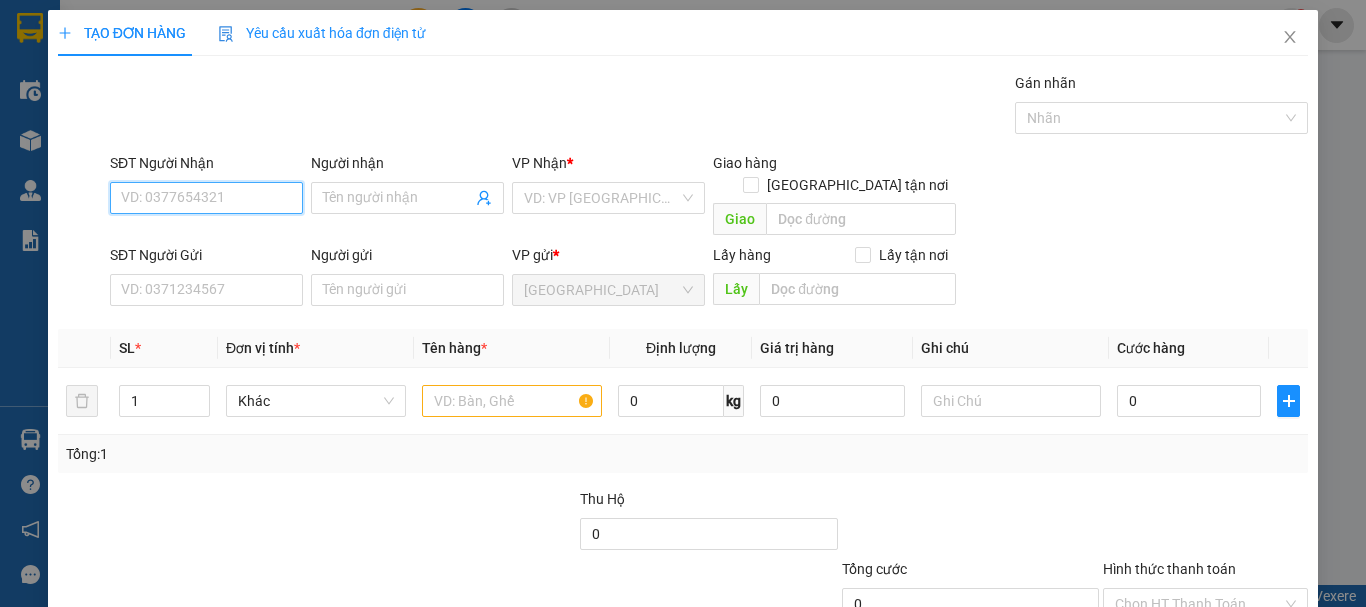 click on "SĐT Người Nhận" at bounding box center [206, 198] 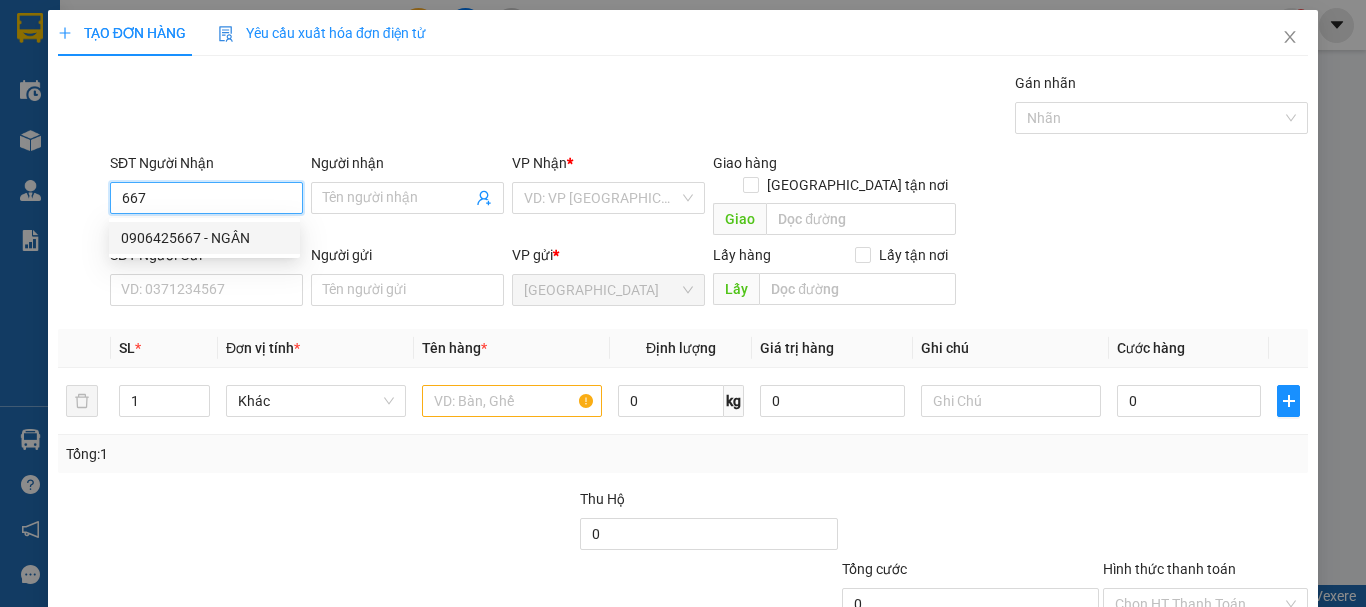 click on "0906425667 - NGÂN" at bounding box center (204, 238) 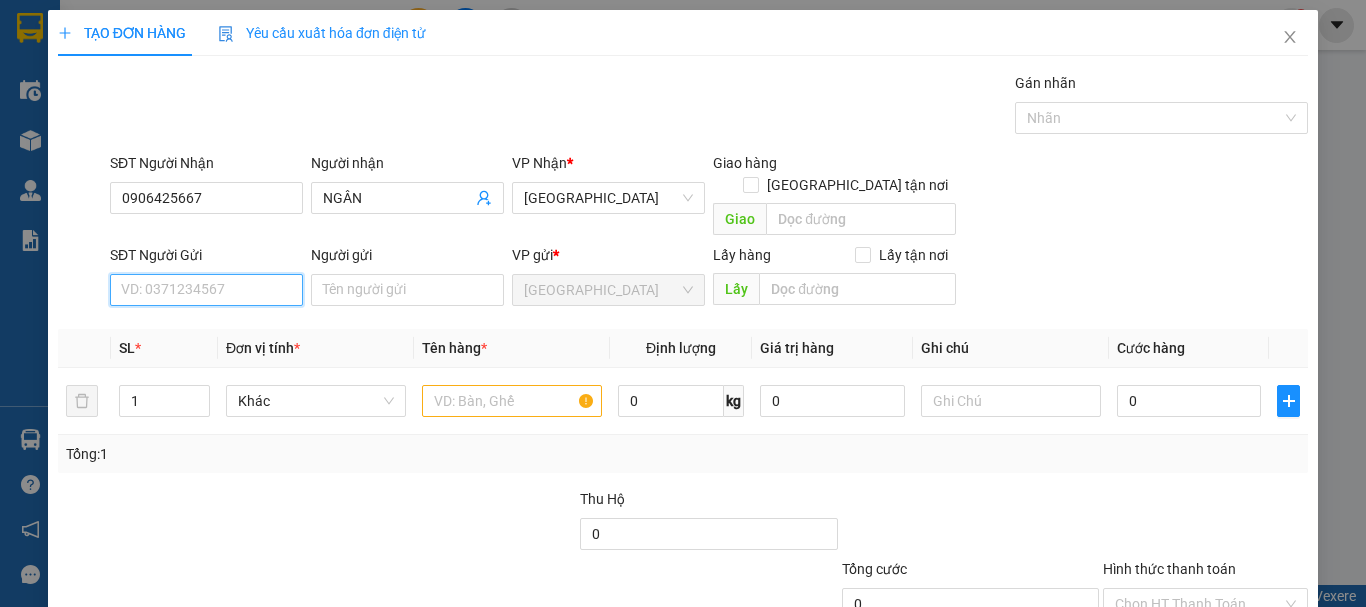 click on "SĐT Người Gửi" at bounding box center [206, 290] 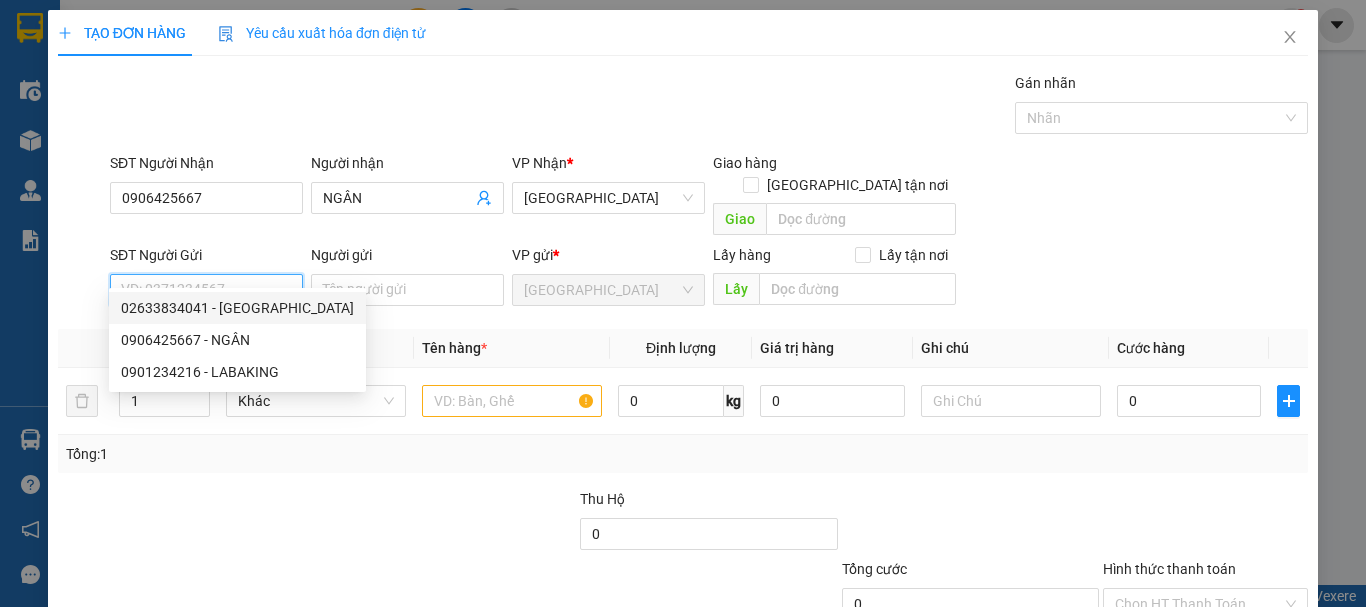 click on "02633834041 - ĐÀ LẠT GAP" at bounding box center (237, 308) 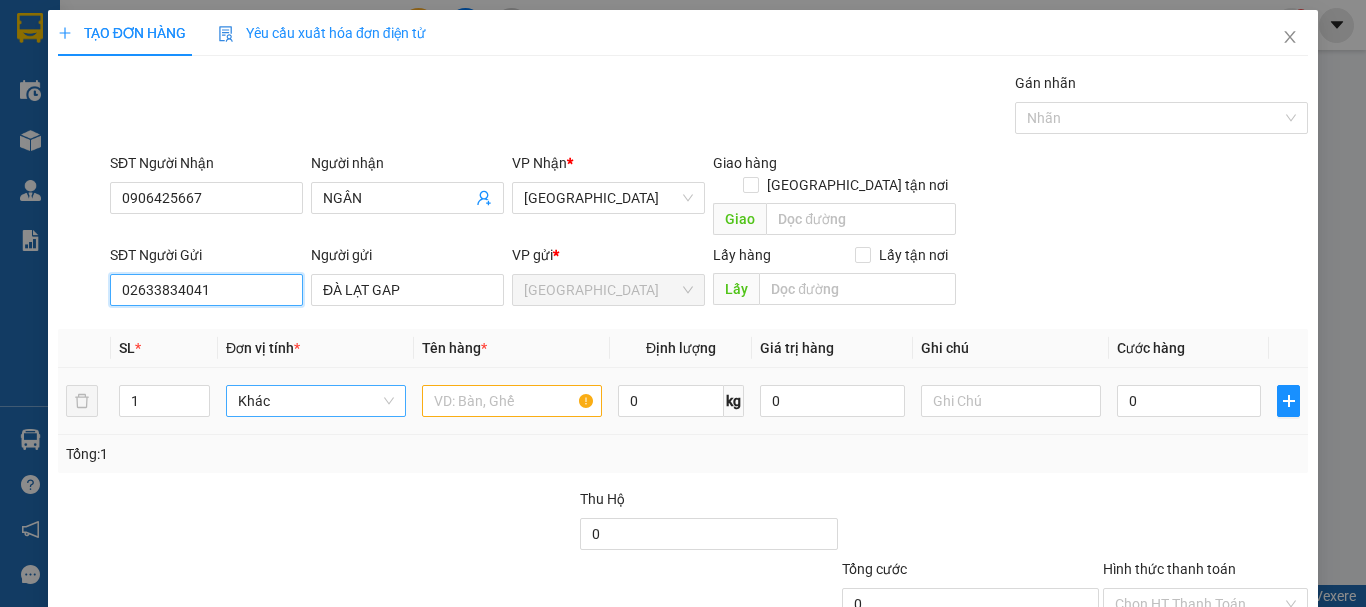 click on "Khác" at bounding box center (316, 401) 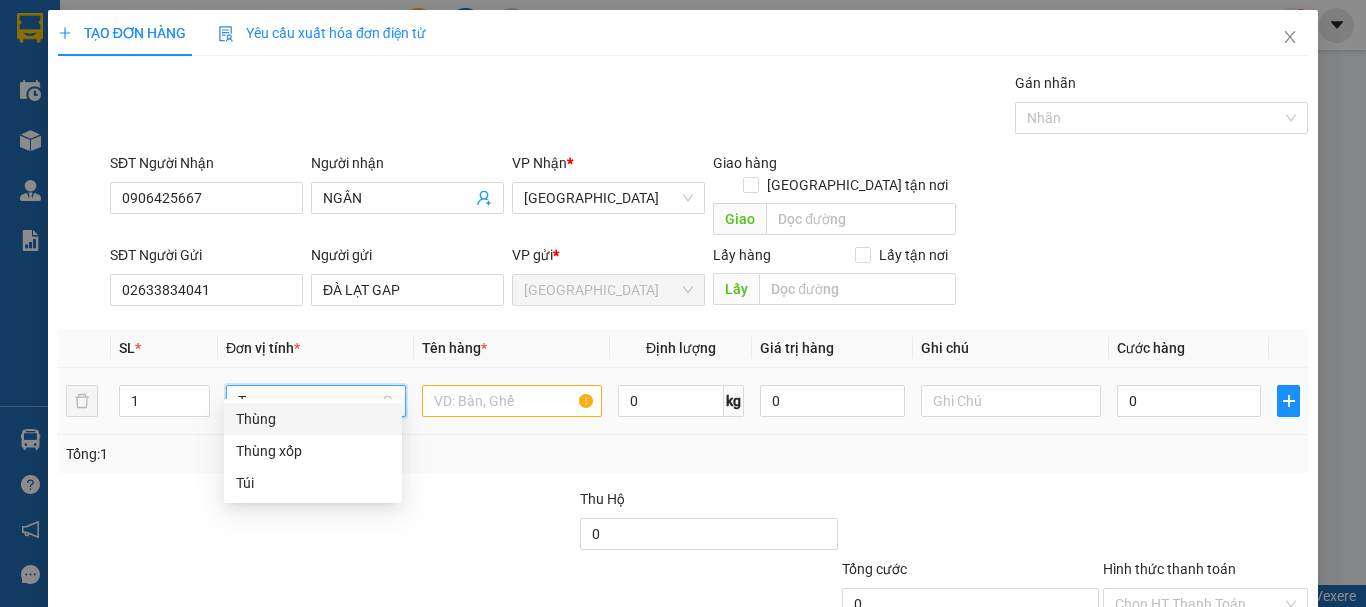 click on "Thùng" at bounding box center [313, 419] 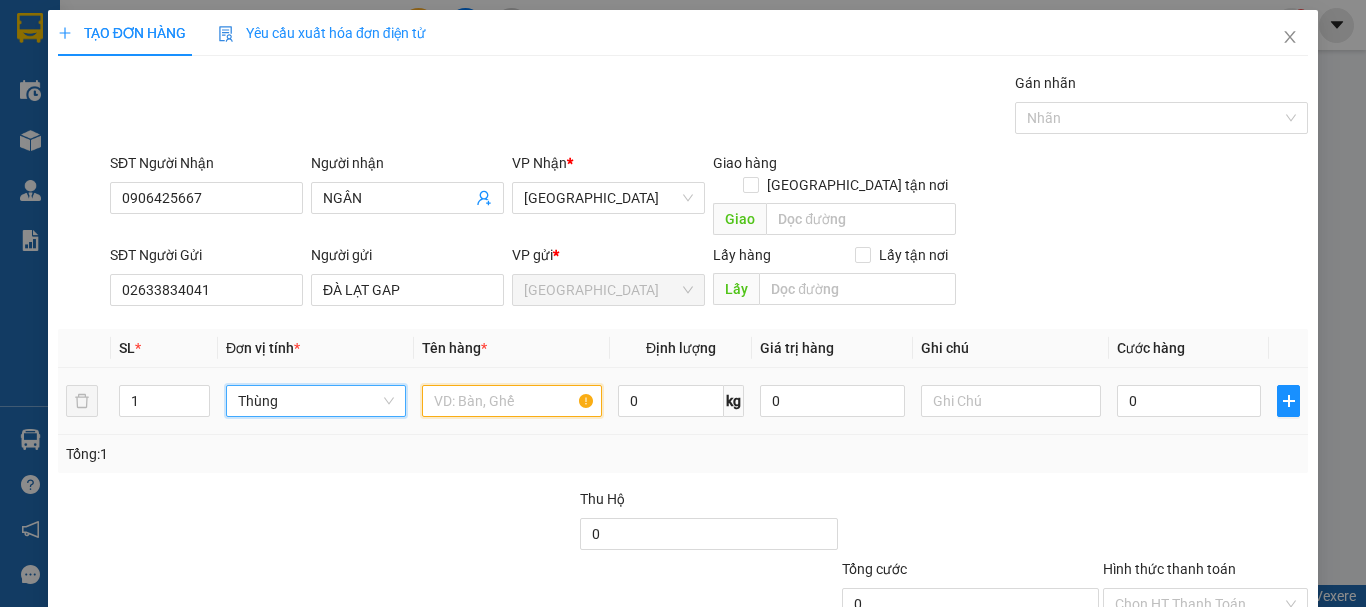 click at bounding box center [512, 401] 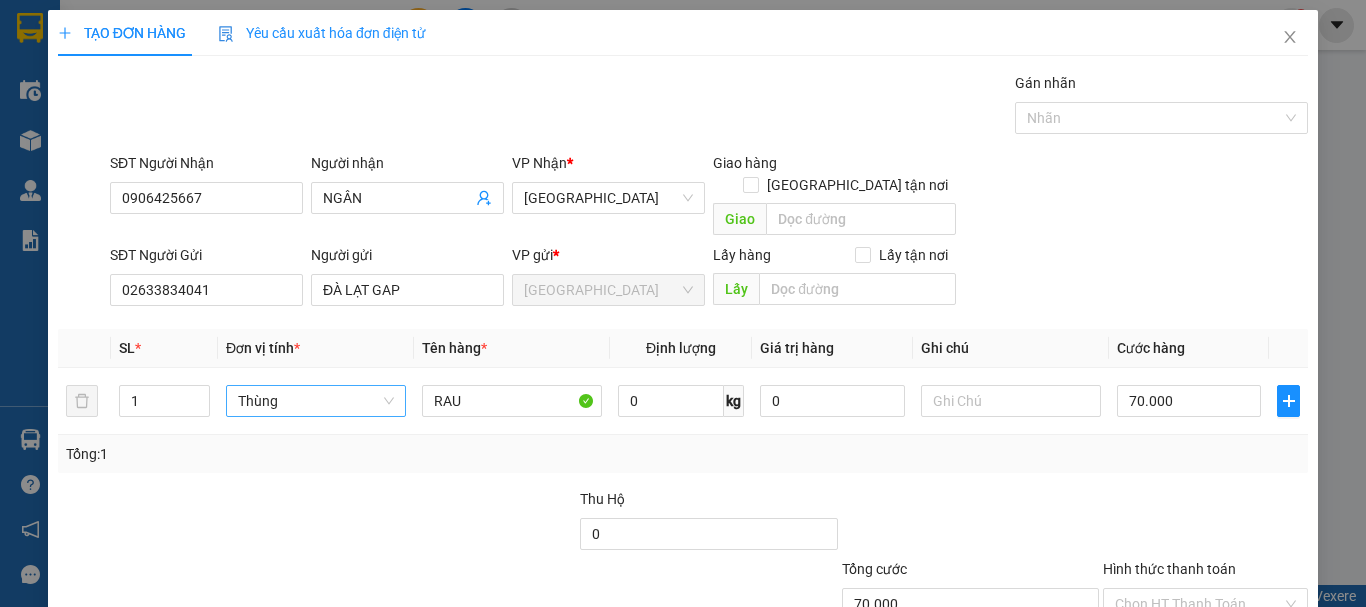click at bounding box center [1205, 523] 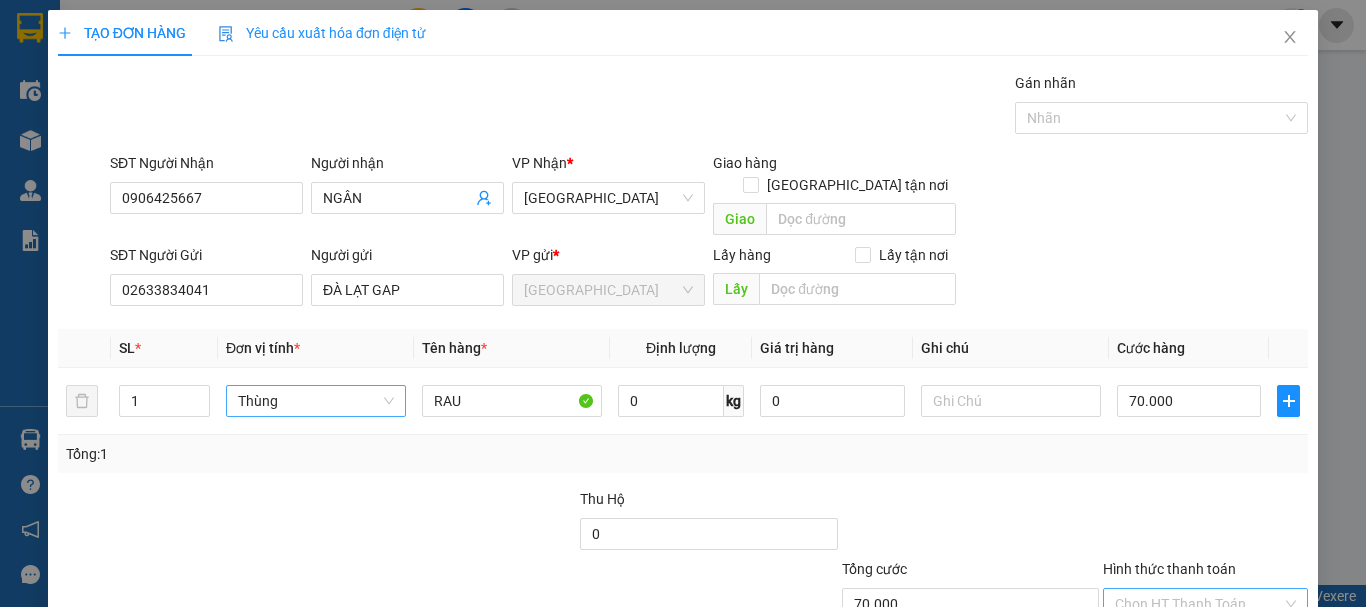 click on "Hình thức thanh toán" at bounding box center [1198, 604] 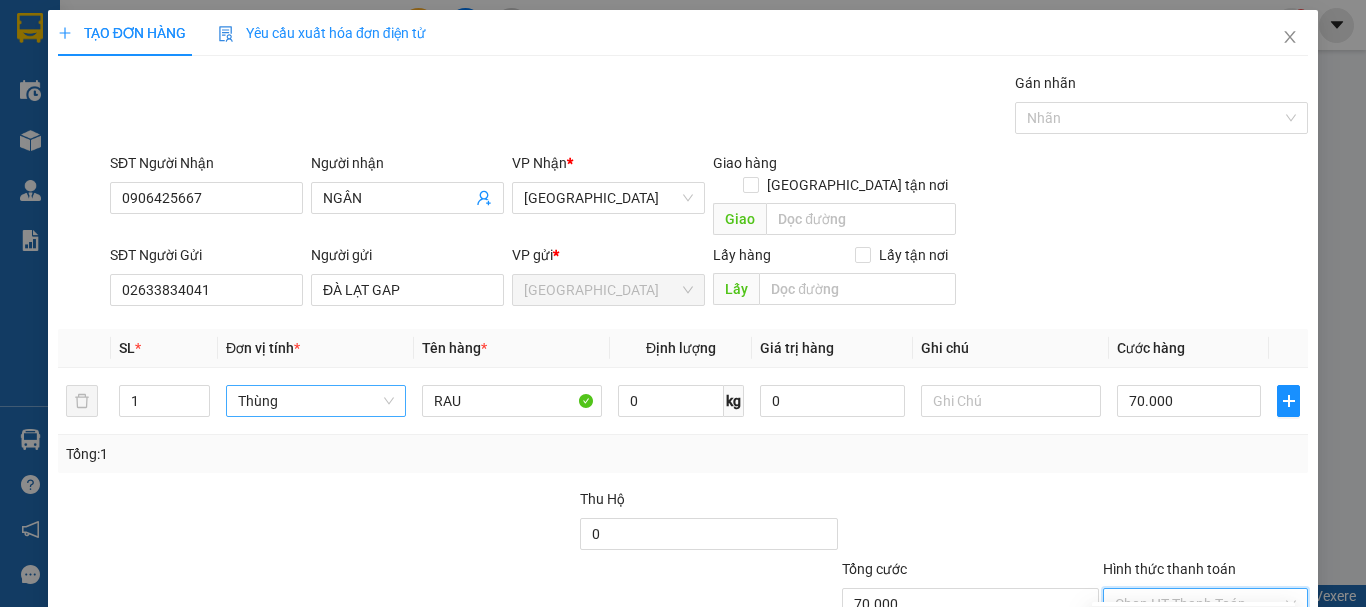 click on "Tại văn phòng" at bounding box center [1193, 622] 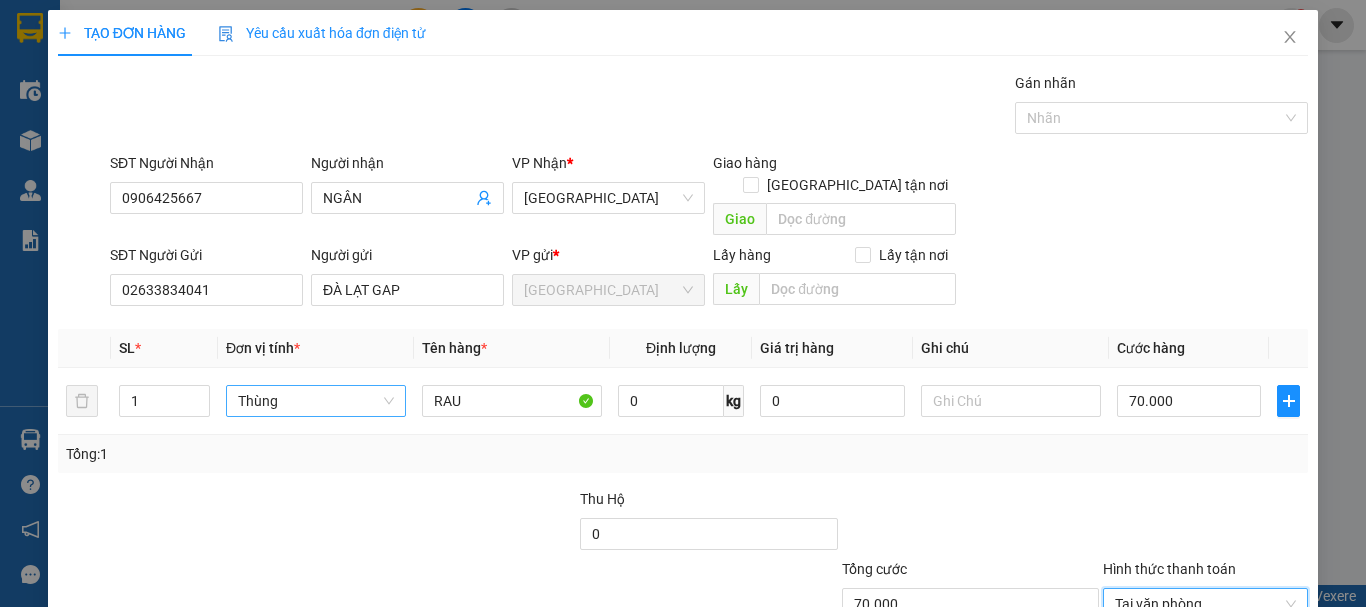click on "Lưu và In" at bounding box center [1231, 699] 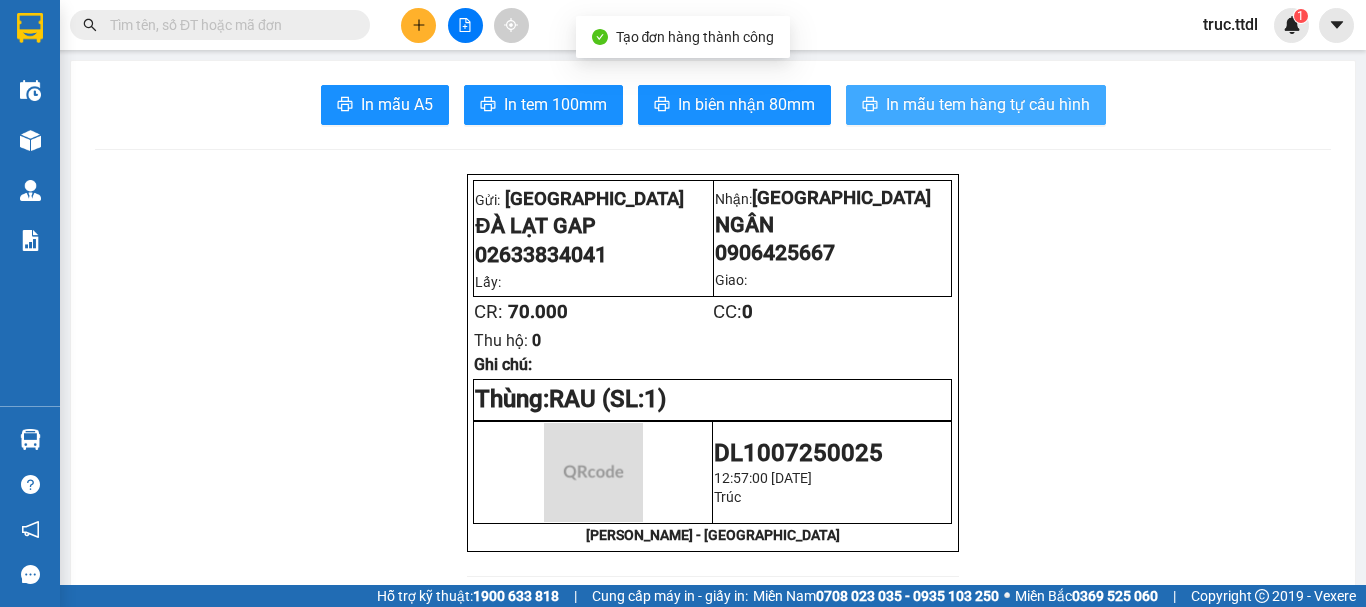 click on "In mẫu tem hàng tự cấu hình" at bounding box center (988, 104) 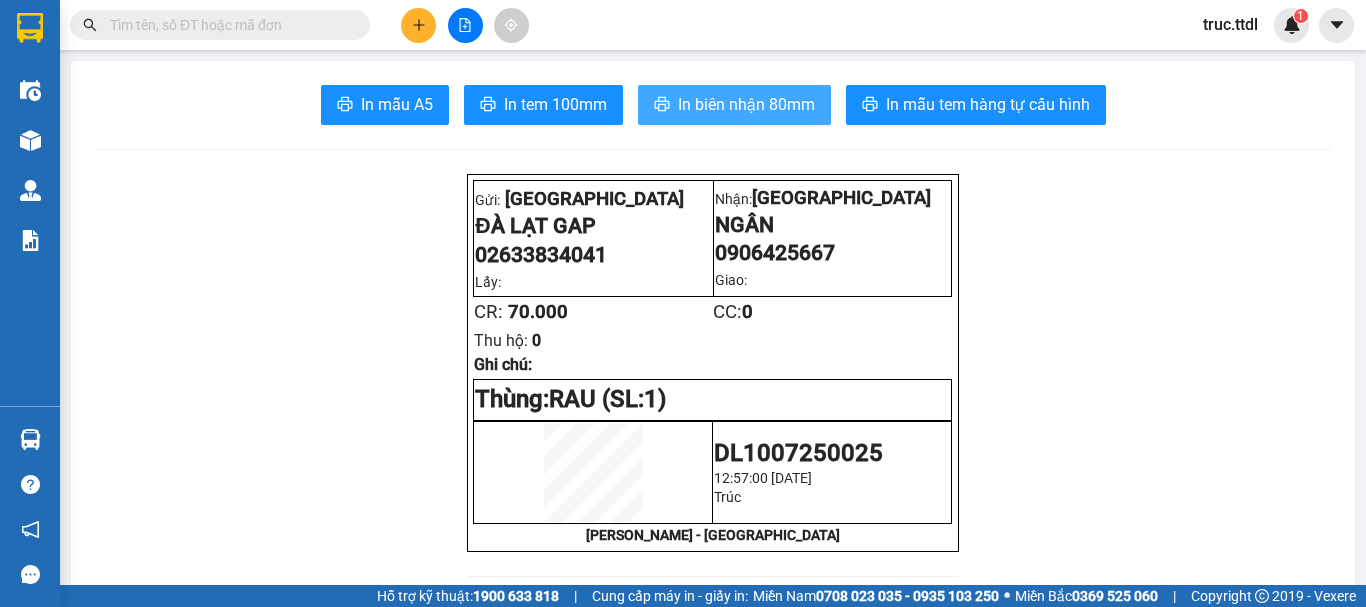 click on "In biên nhận 80mm" at bounding box center (746, 104) 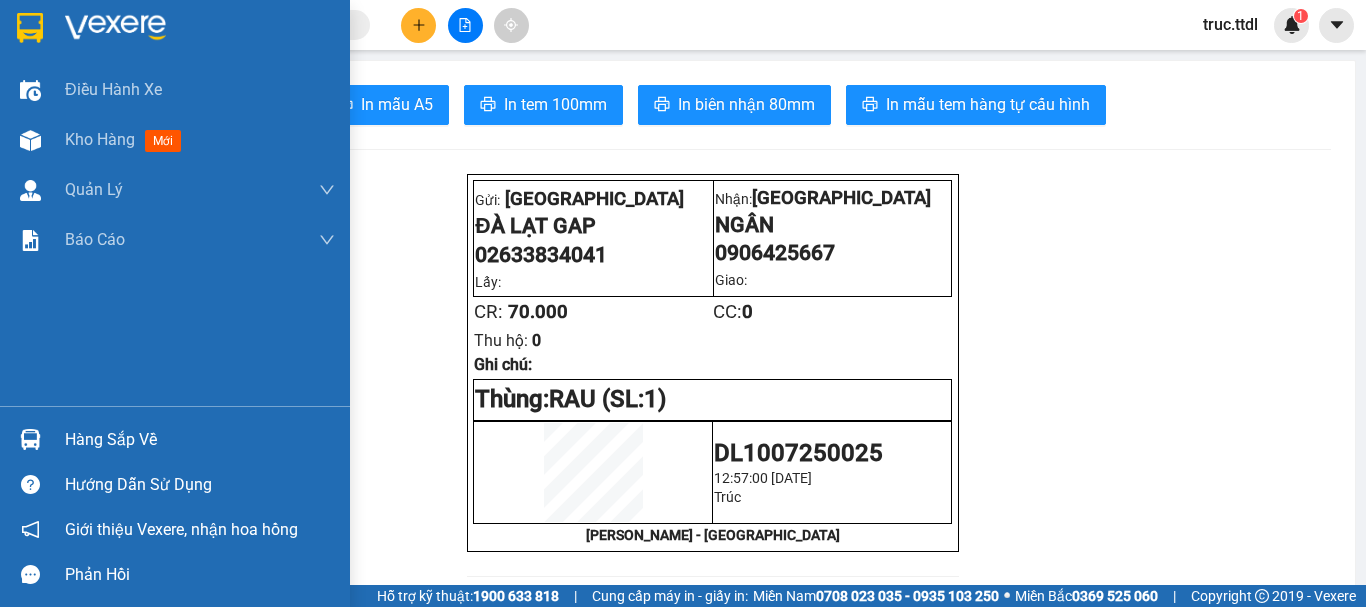 click at bounding box center [115, 28] 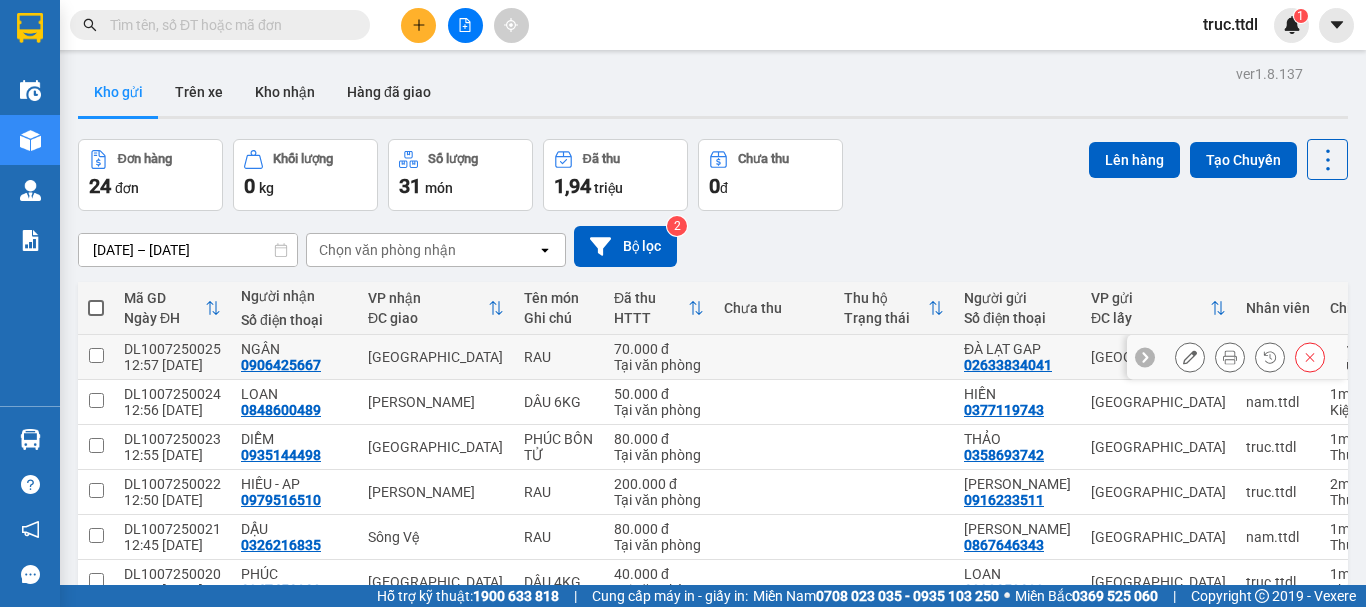 click on "[GEOGRAPHIC_DATA] GAP 02633834041" at bounding box center [1017, 357] 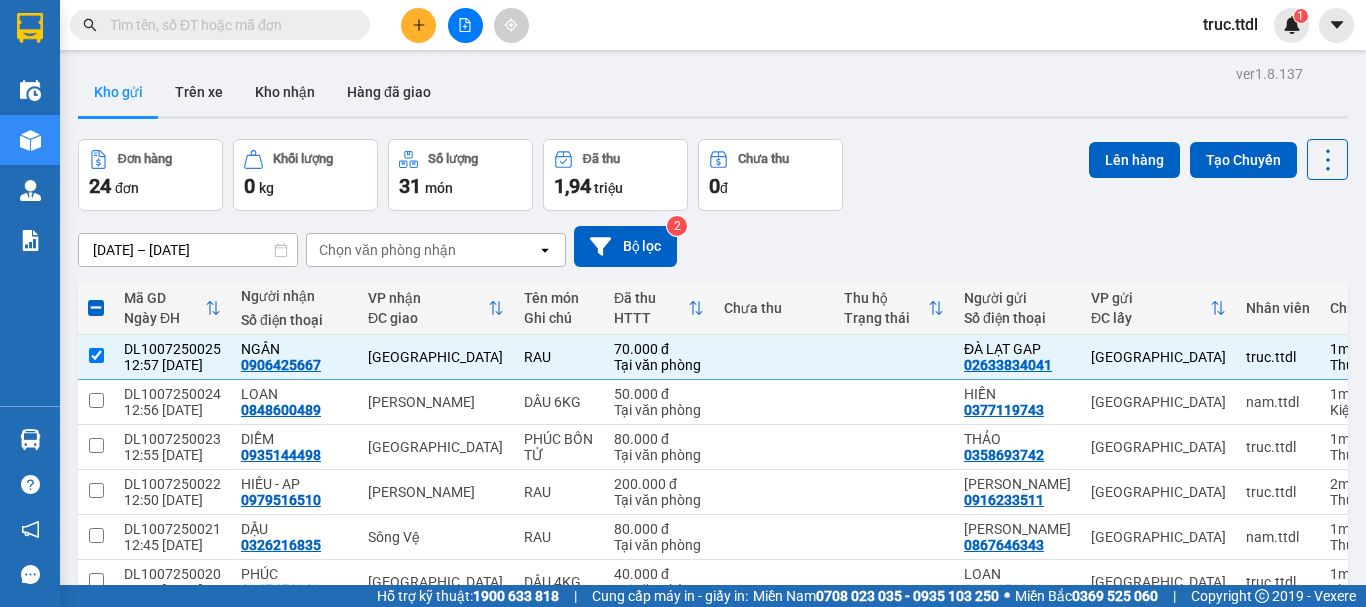 click at bounding box center (894, 672) 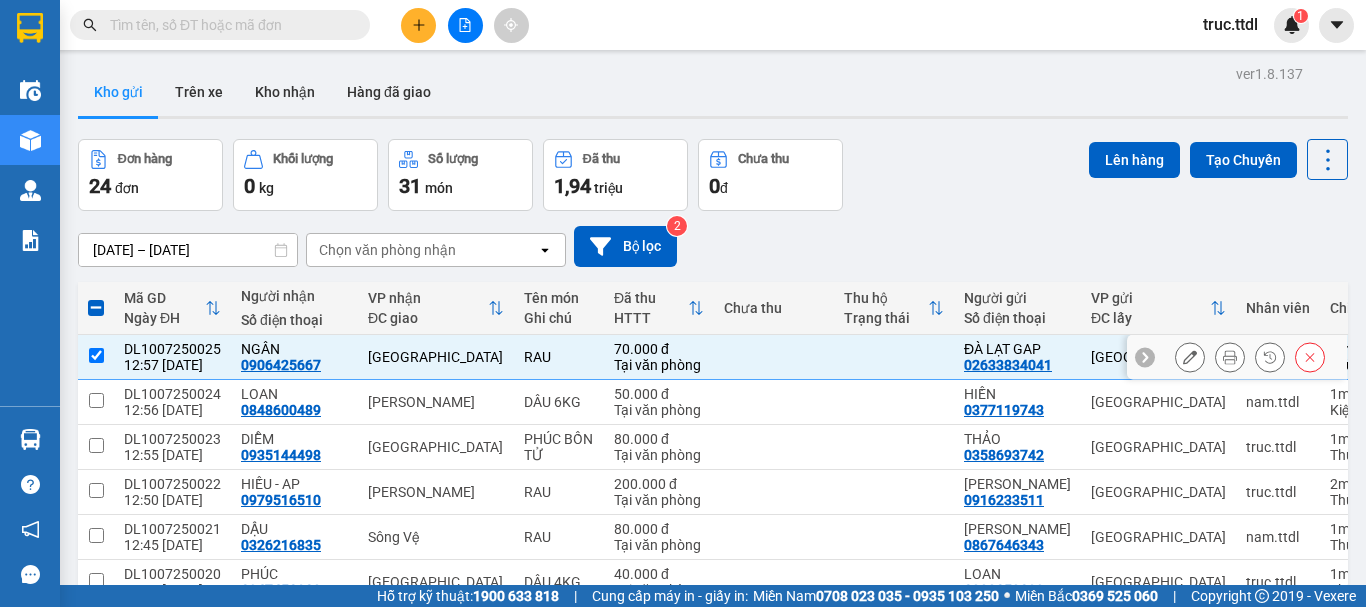 click at bounding box center [894, 357] 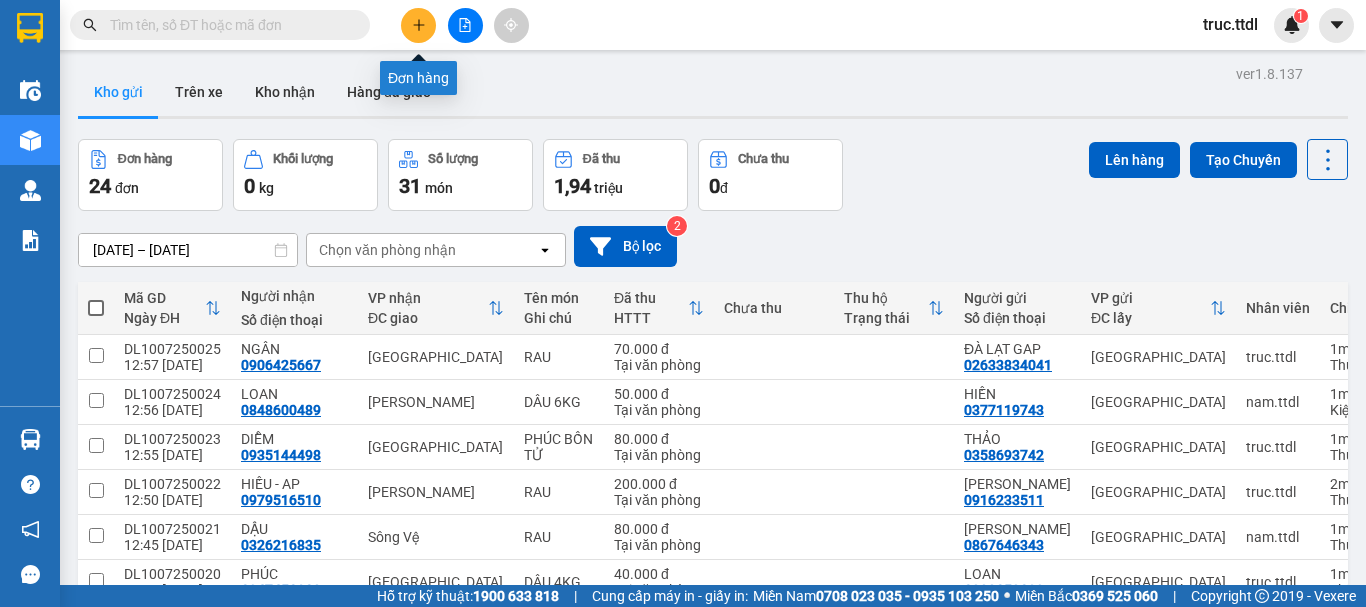 click at bounding box center [465, 25] 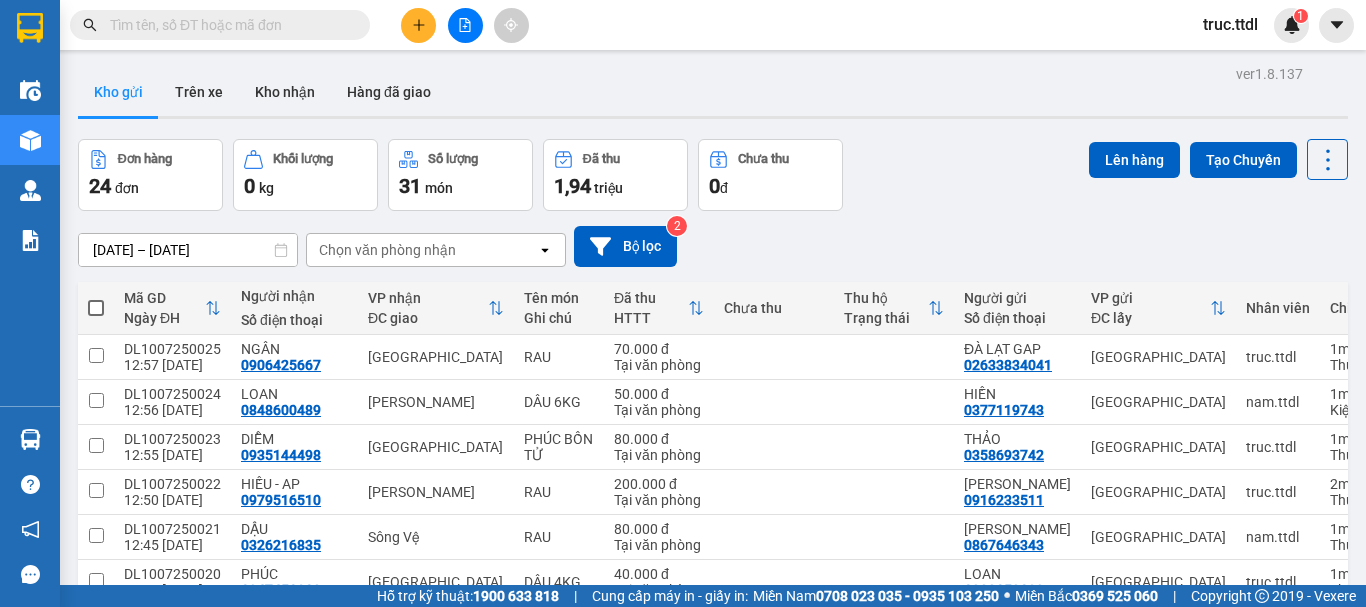 click at bounding box center (418, 25) 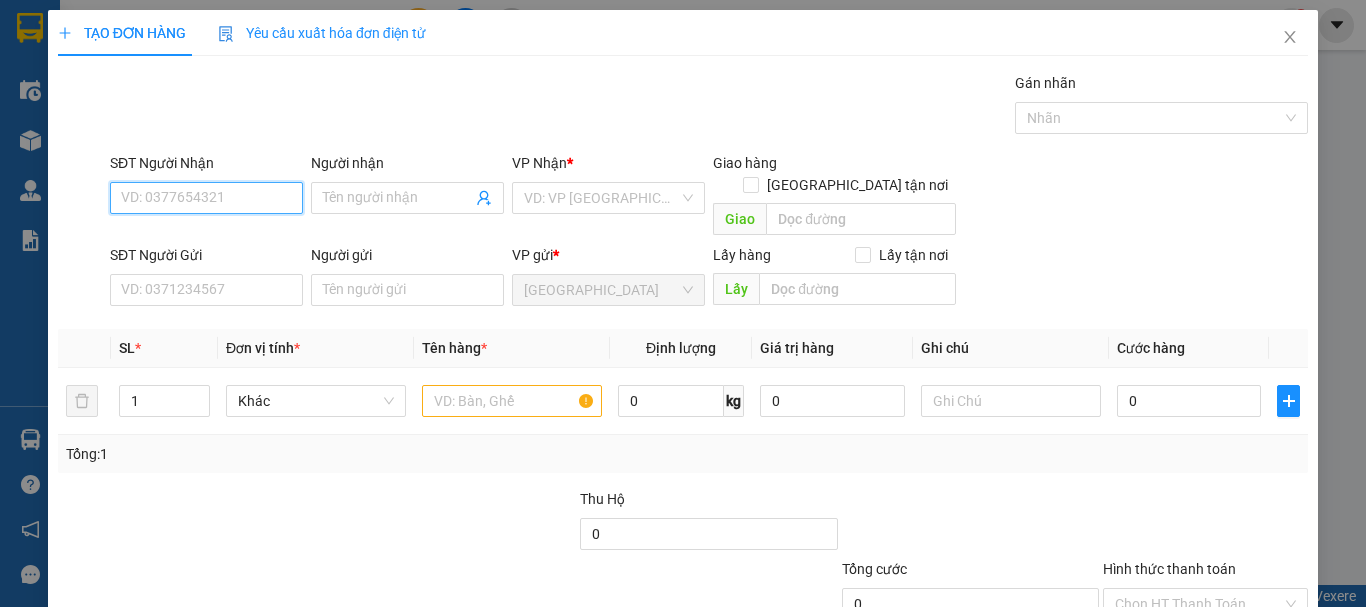 click on "SĐT Người Nhận" at bounding box center [206, 198] 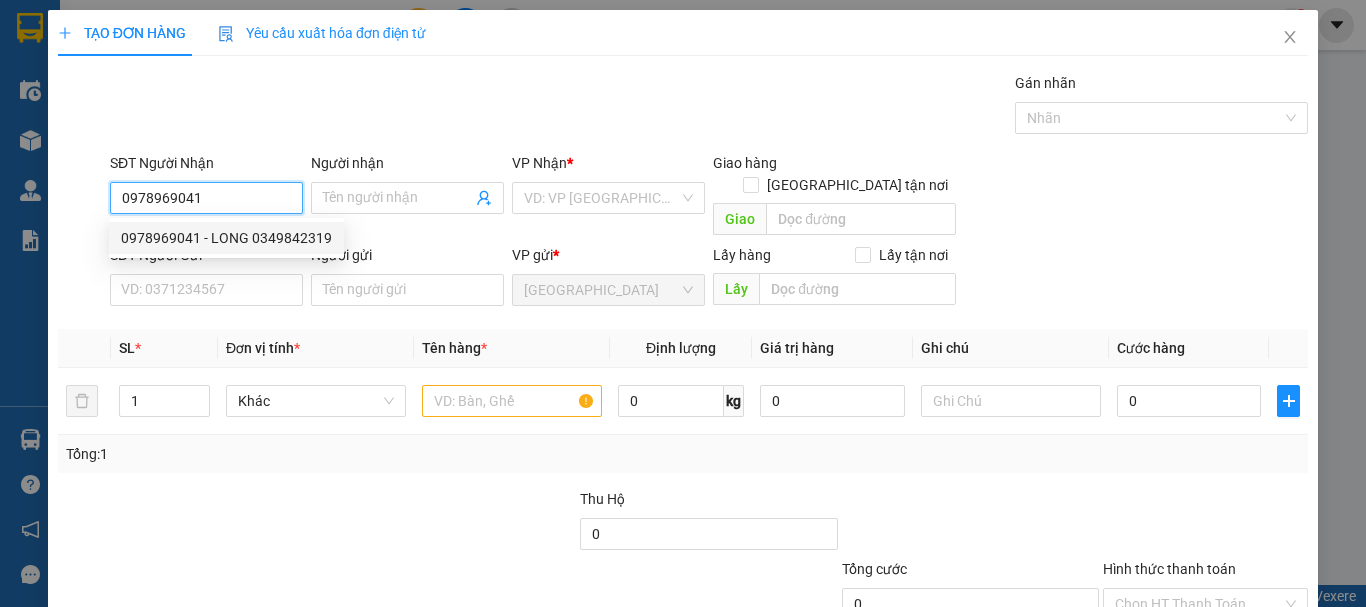 click on "0978969041 - LONG 0349842319" at bounding box center (226, 238) 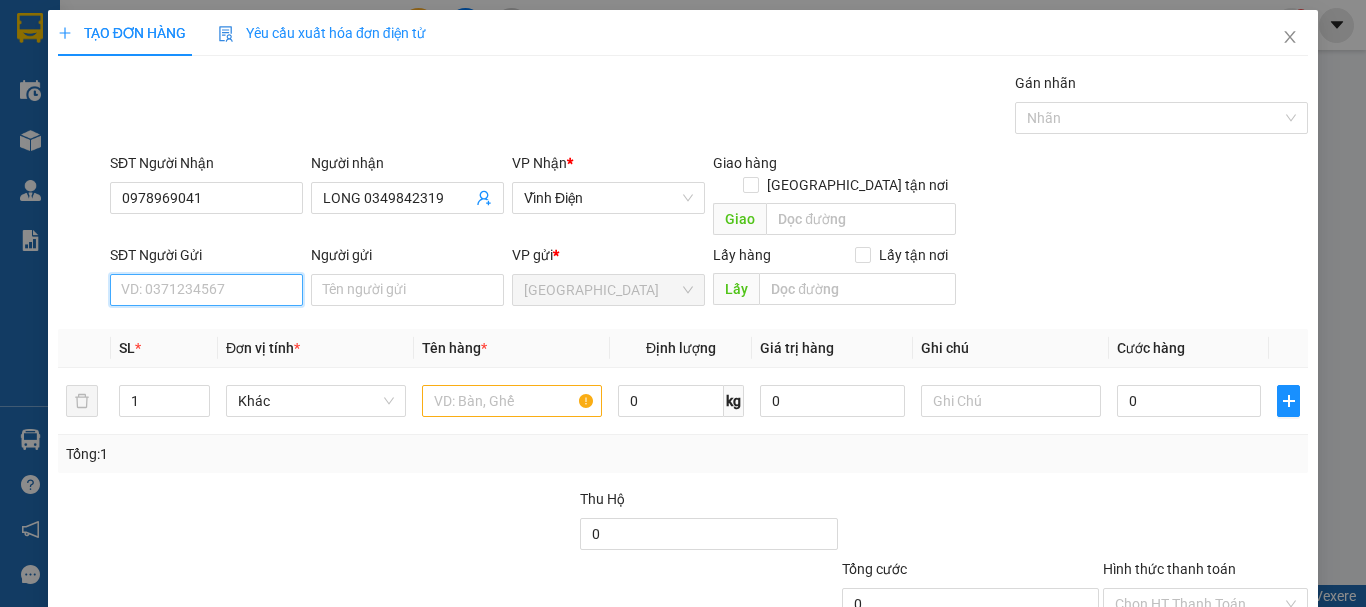 click on "SĐT Người Gửi" at bounding box center [206, 290] 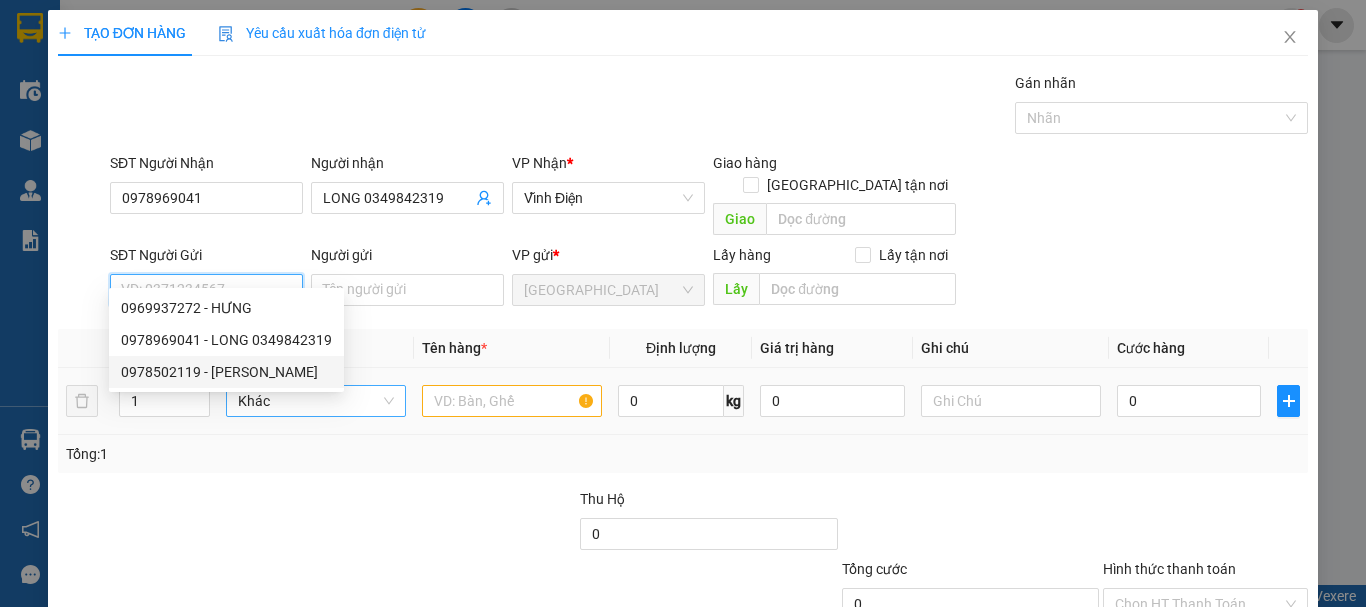click on "0978502119 - HOÀNG BÌNH" at bounding box center [226, 372] 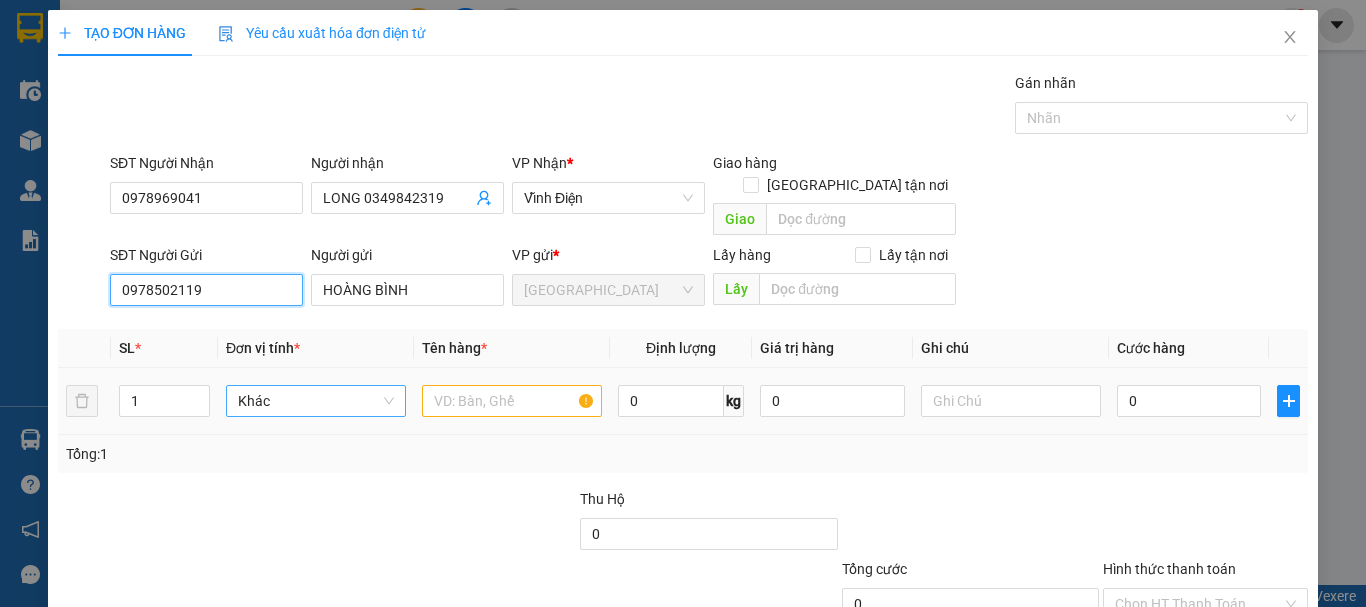 click on "Khác" at bounding box center [316, 401] 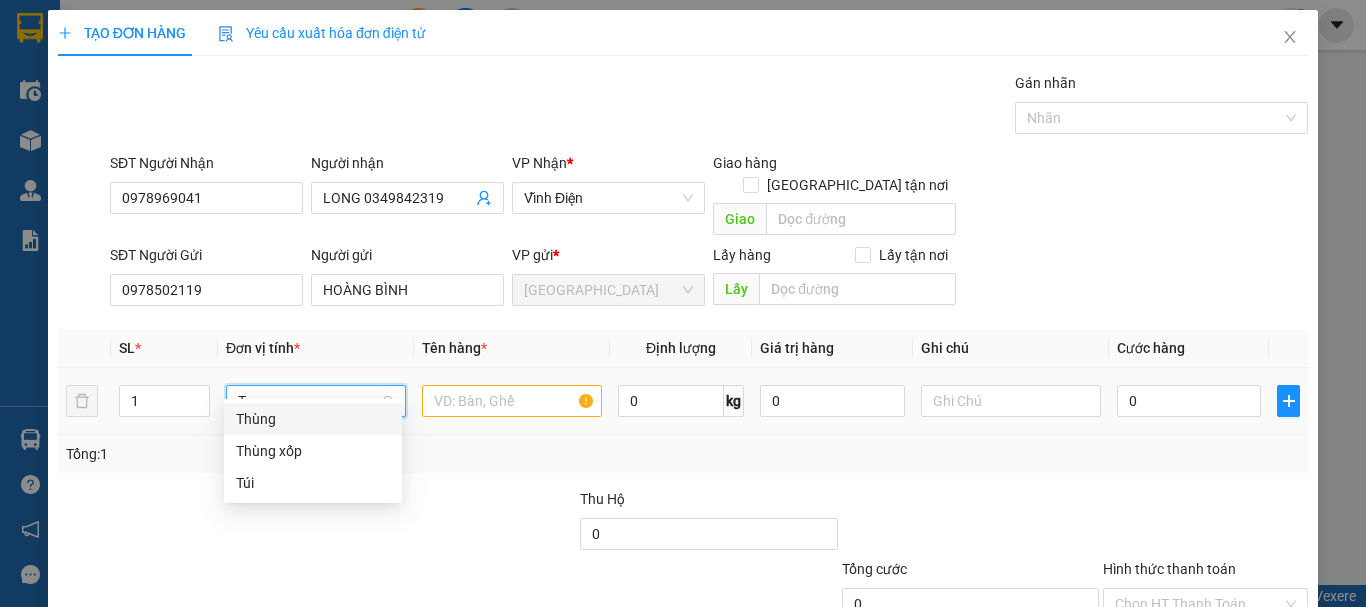click on "Thùng" at bounding box center [313, 419] 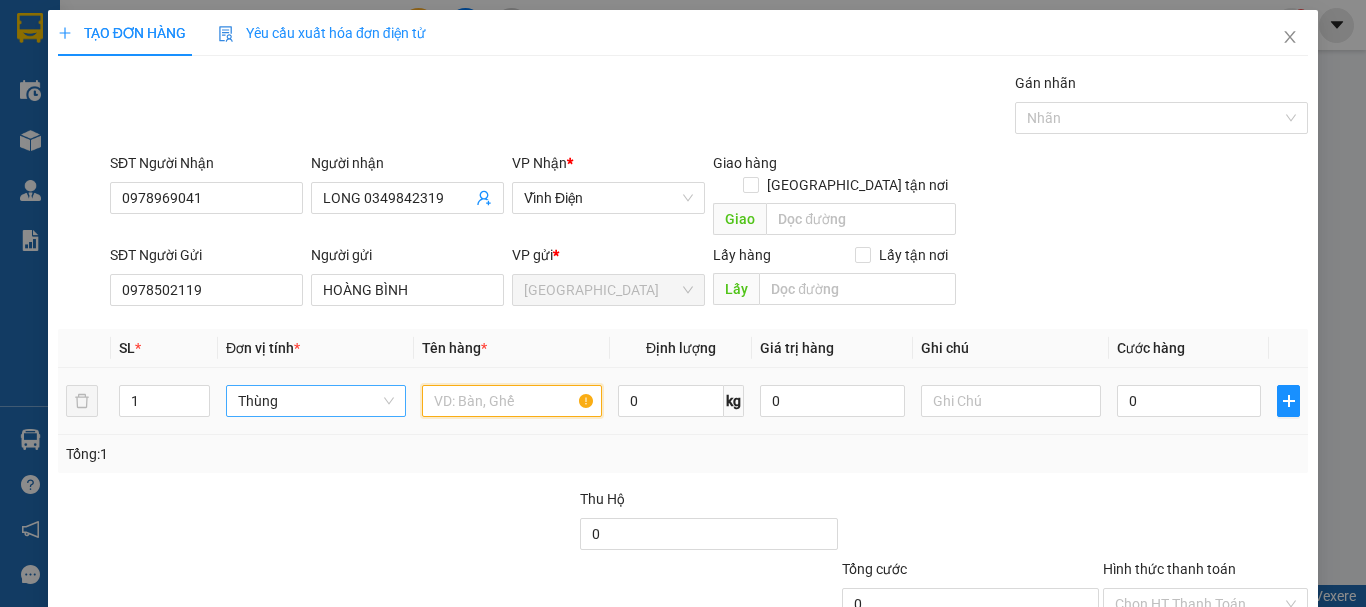 click at bounding box center [512, 401] 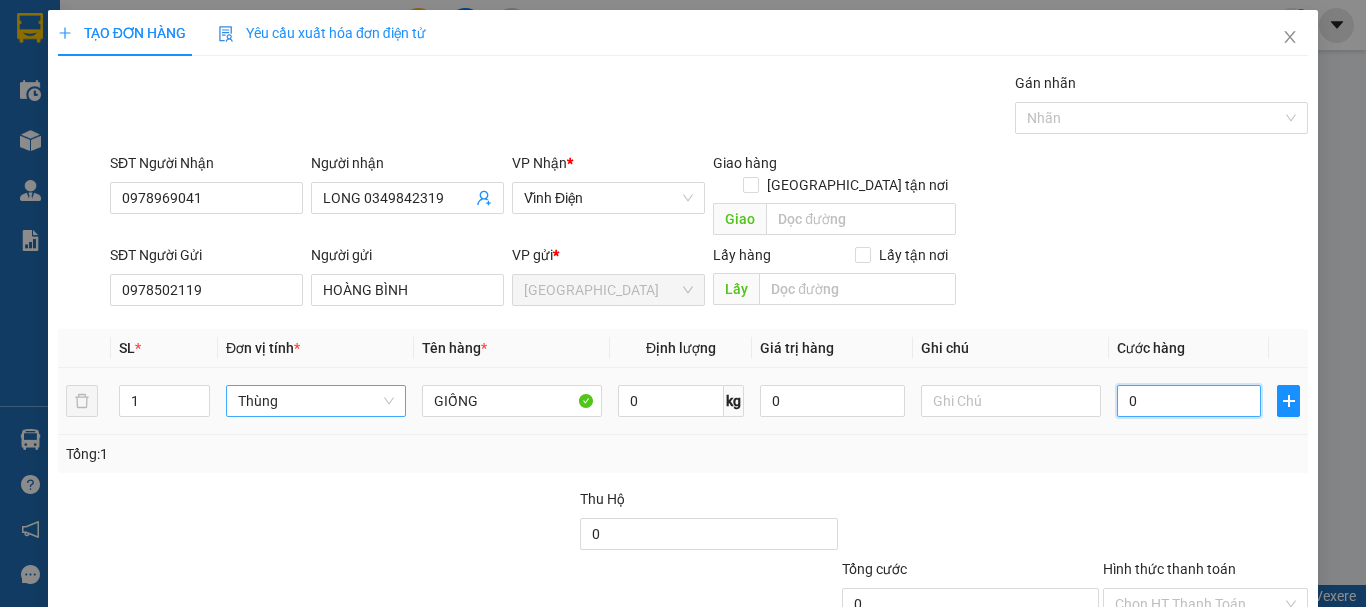click on "0" at bounding box center (1189, 401) 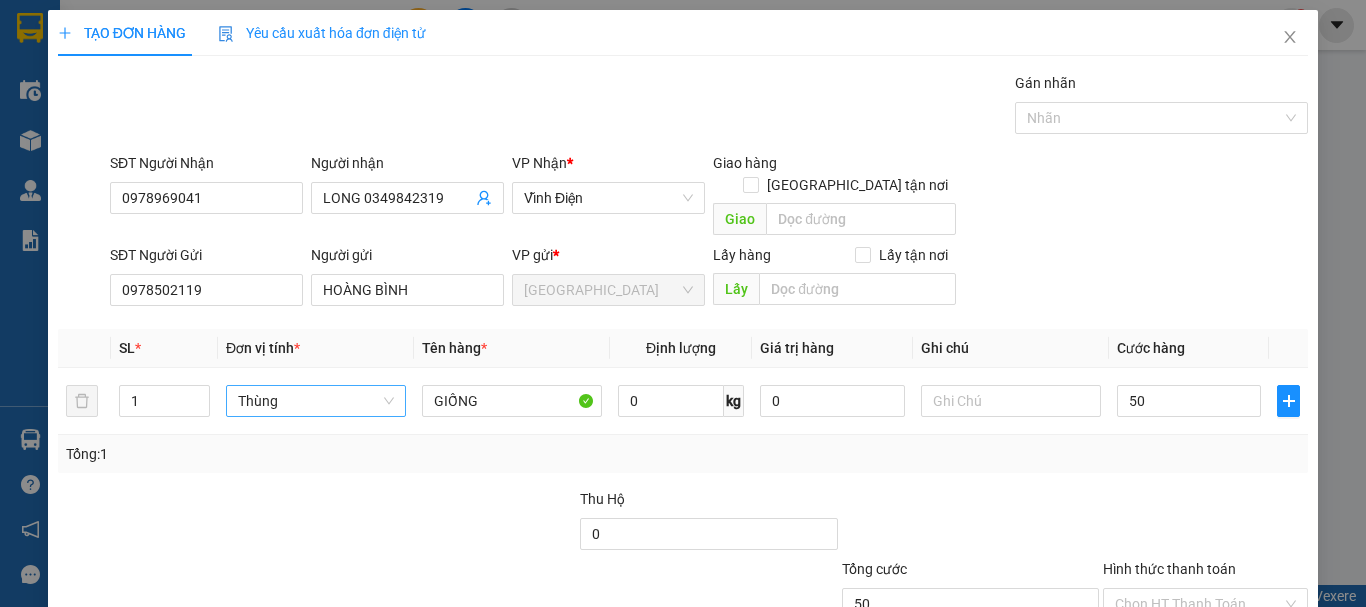 click on "Tổng:  1" at bounding box center (683, 454) 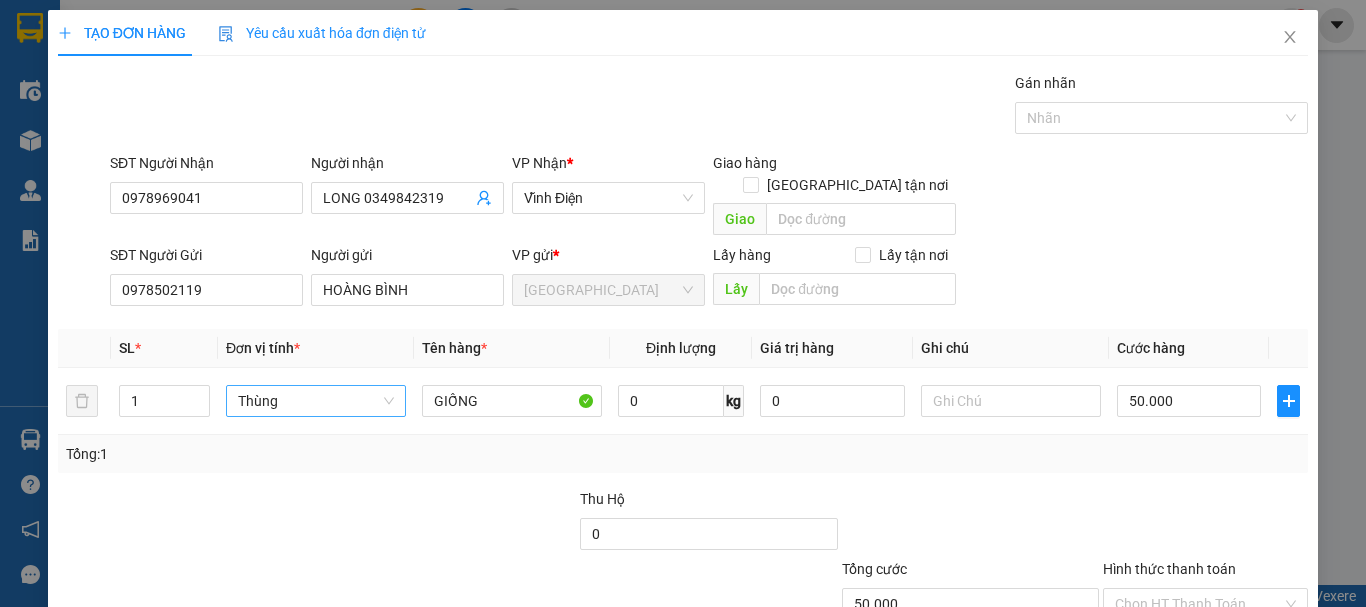 click on "Hình thức thanh toán" at bounding box center (1198, 604) 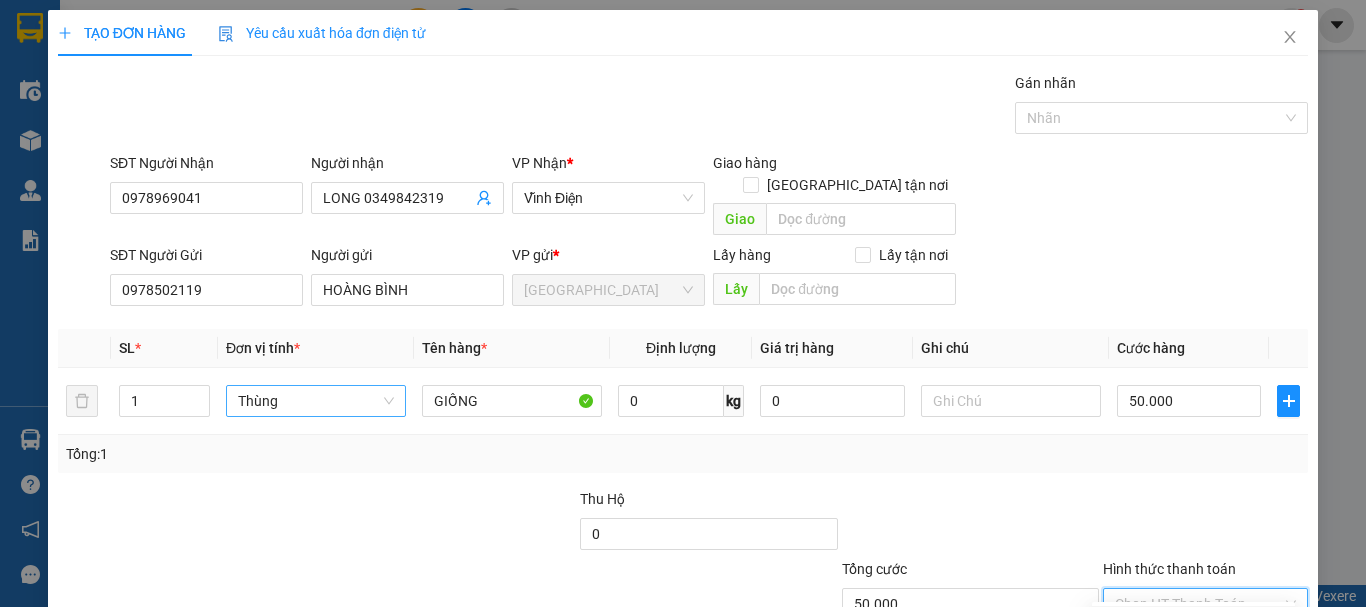 click on "Tại văn phòng" at bounding box center (1193, 622) 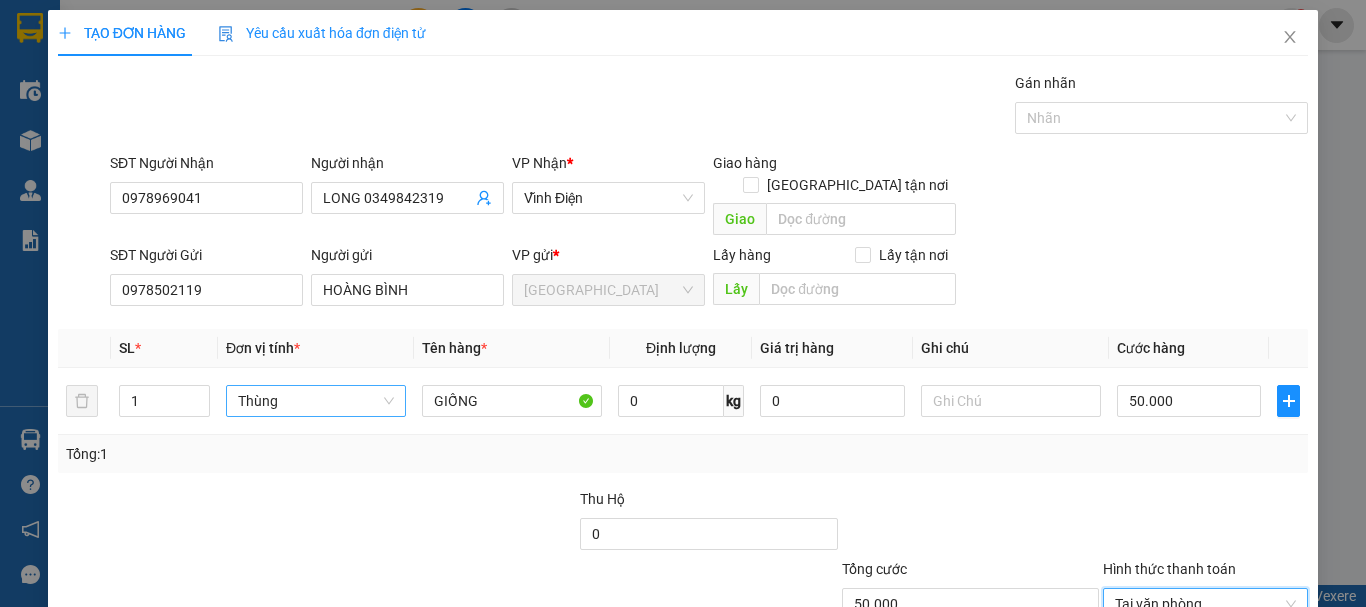 click on "Lưu và In" at bounding box center (1263, 699) 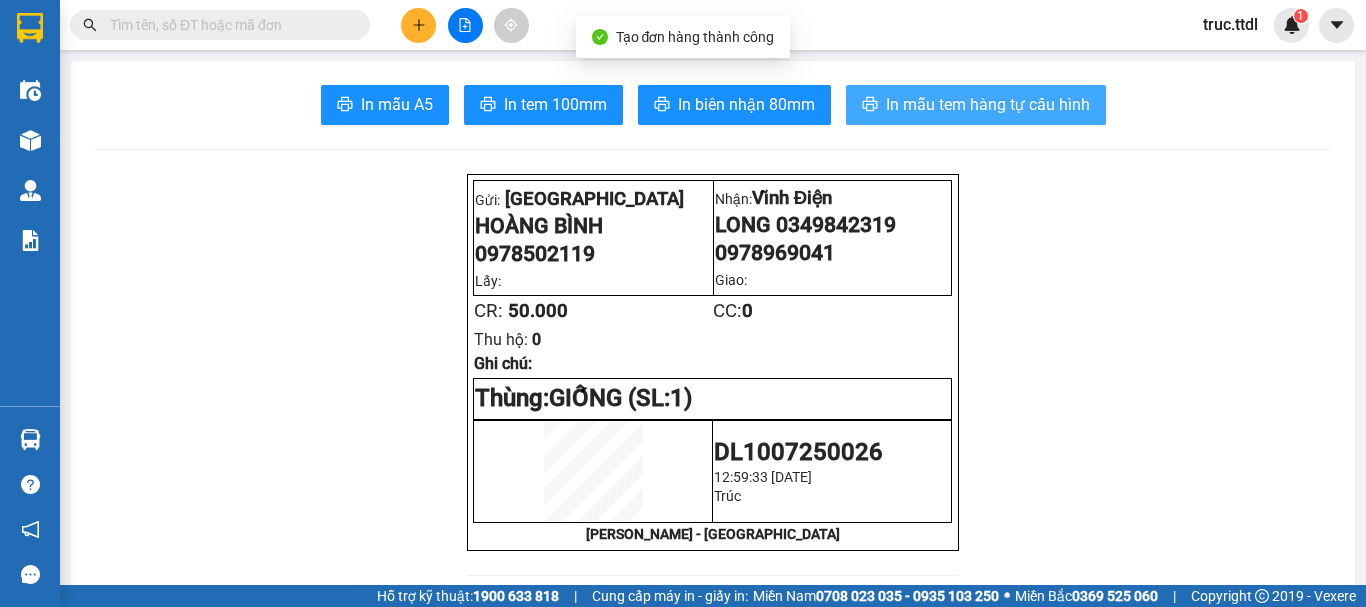 click on "In mẫu tem hàng tự cấu hình" at bounding box center (988, 104) 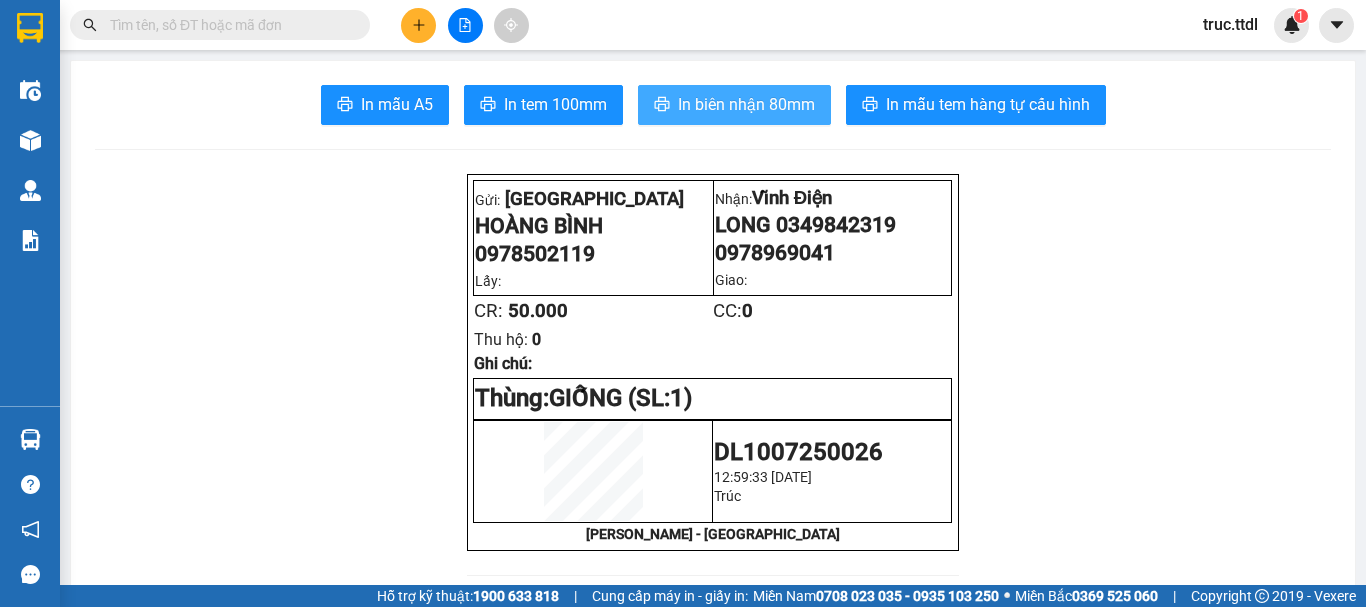 click on "In biên nhận 80mm" at bounding box center (746, 104) 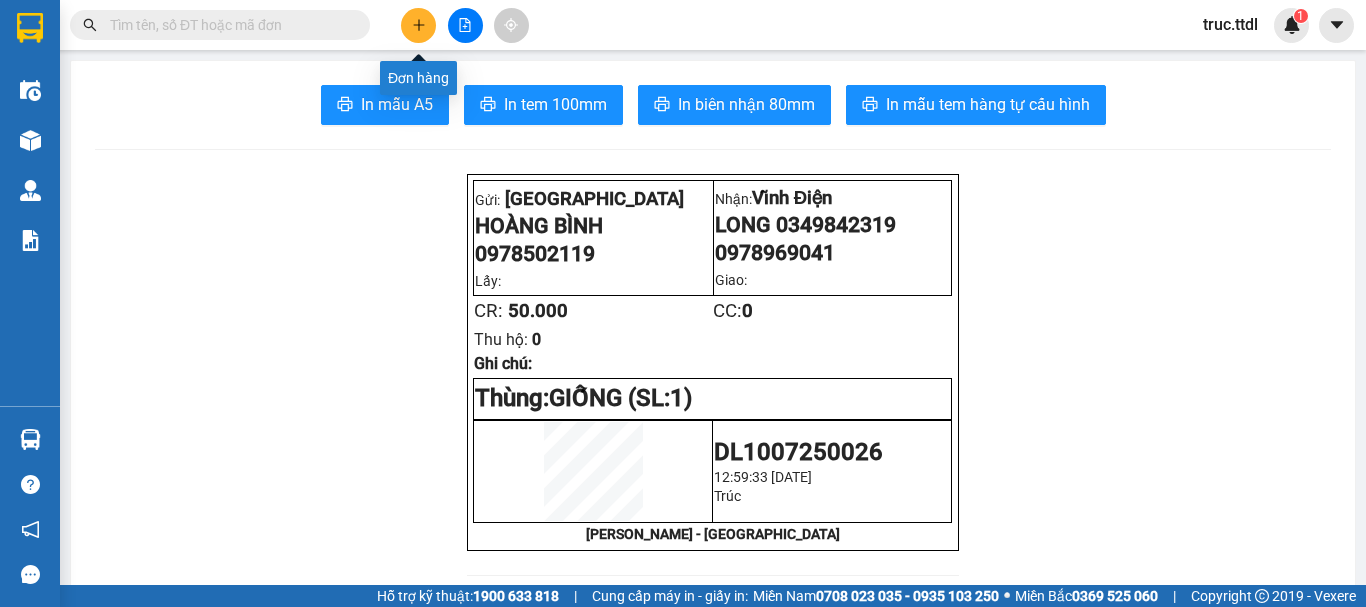 click 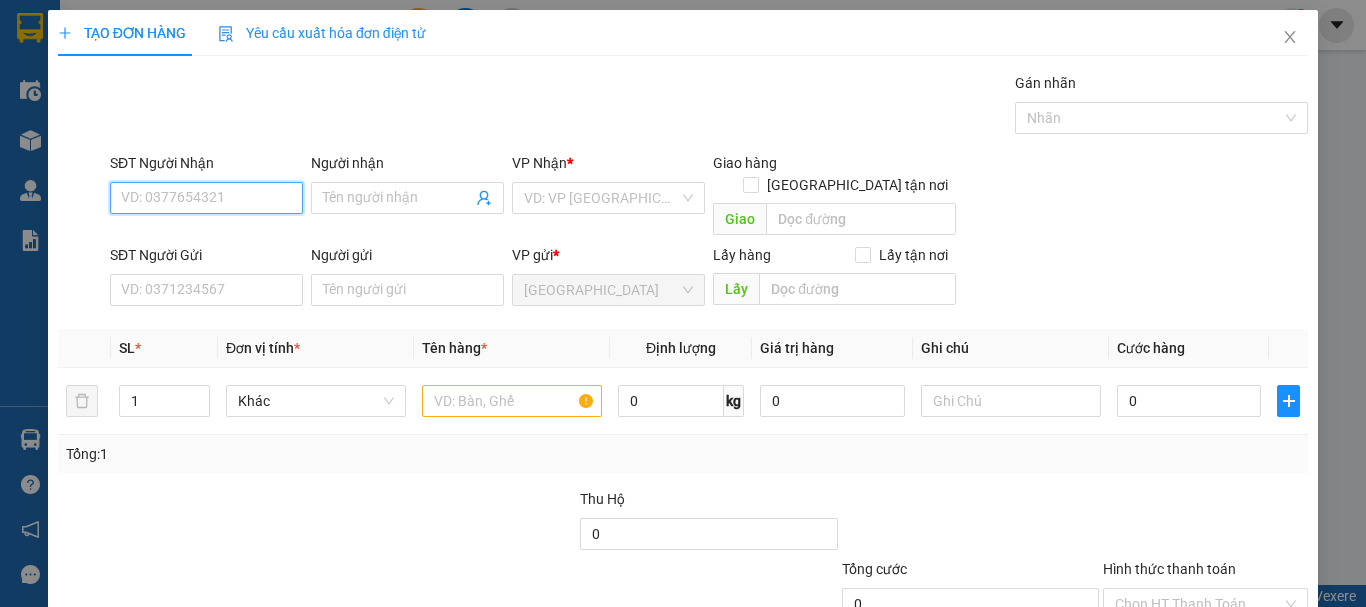 click on "SĐT Người Nhận" at bounding box center (206, 198) 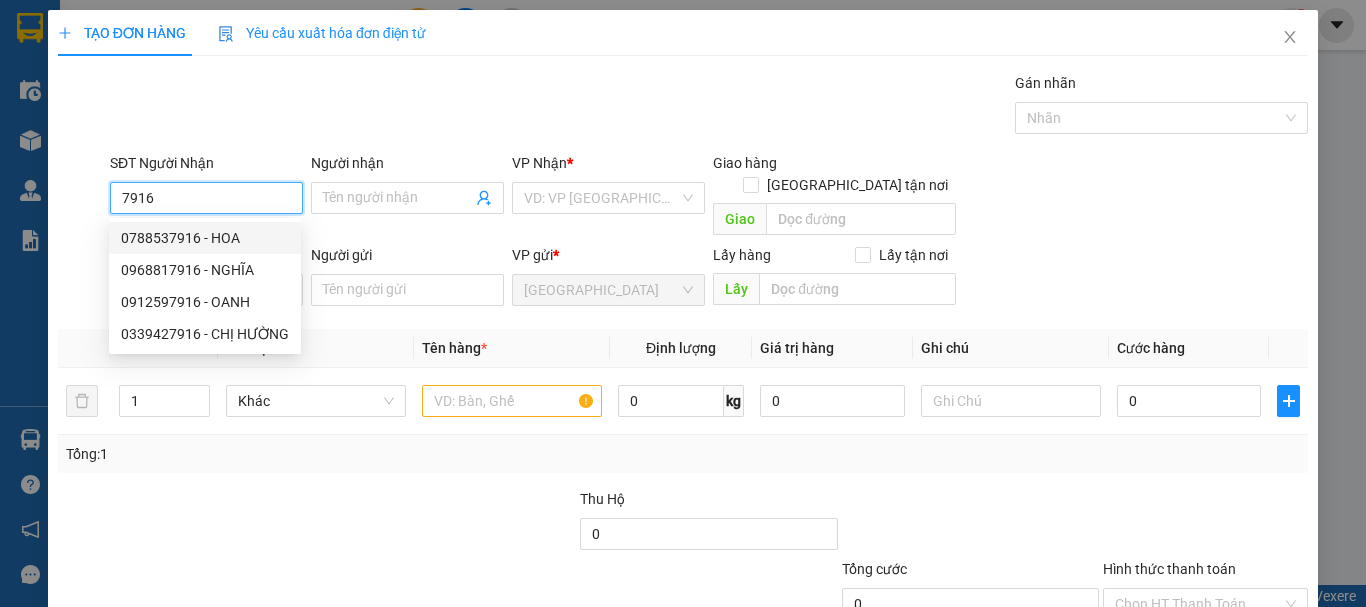 click on "0788537916 - HOA" at bounding box center [205, 238] 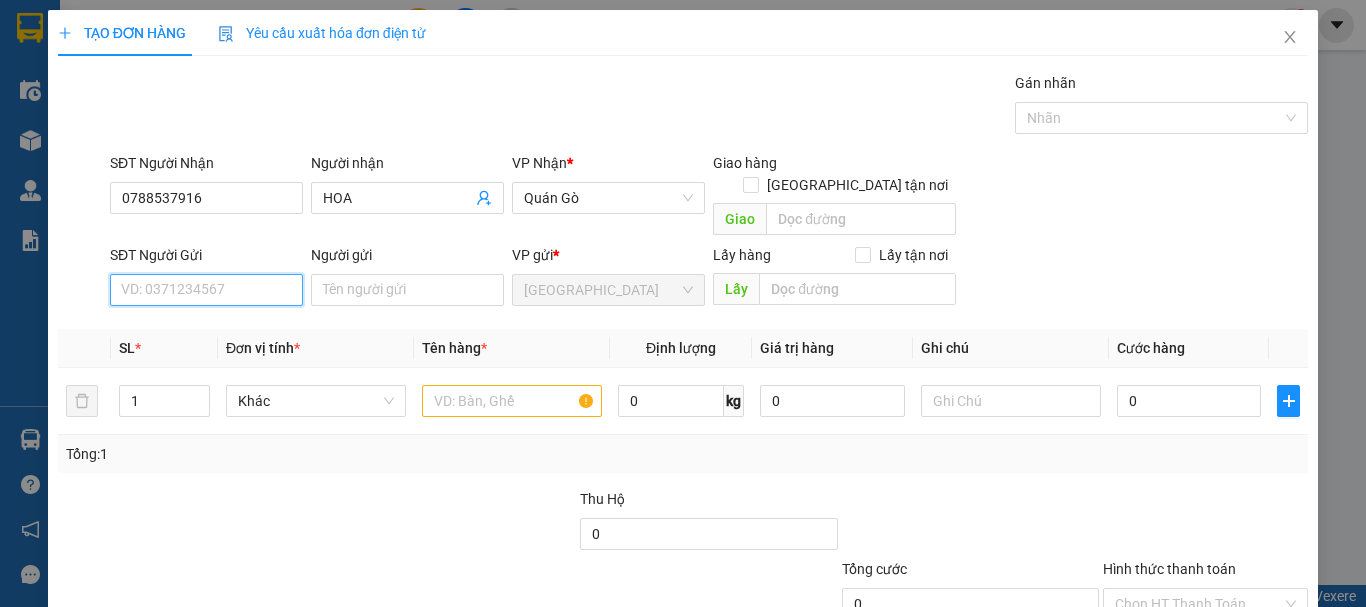 click on "SĐT Người Gửi" at bounding box center (206, 290) 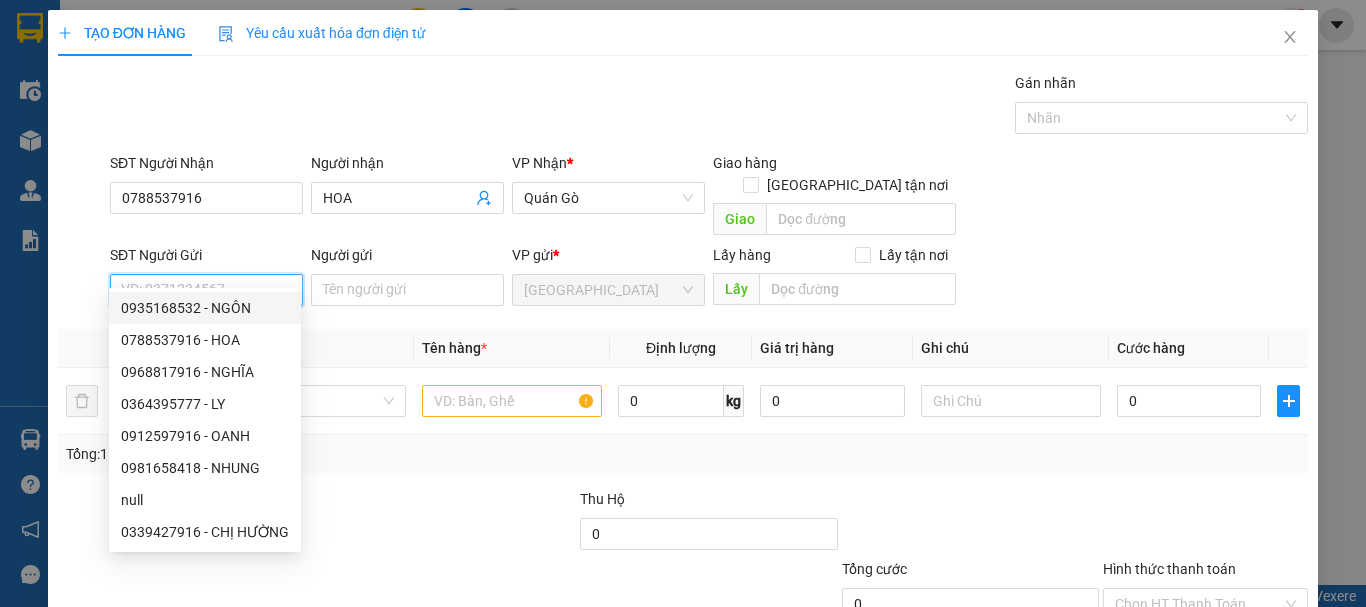click on "0935168532 - NGÔN" at bounding box center (205, 308) 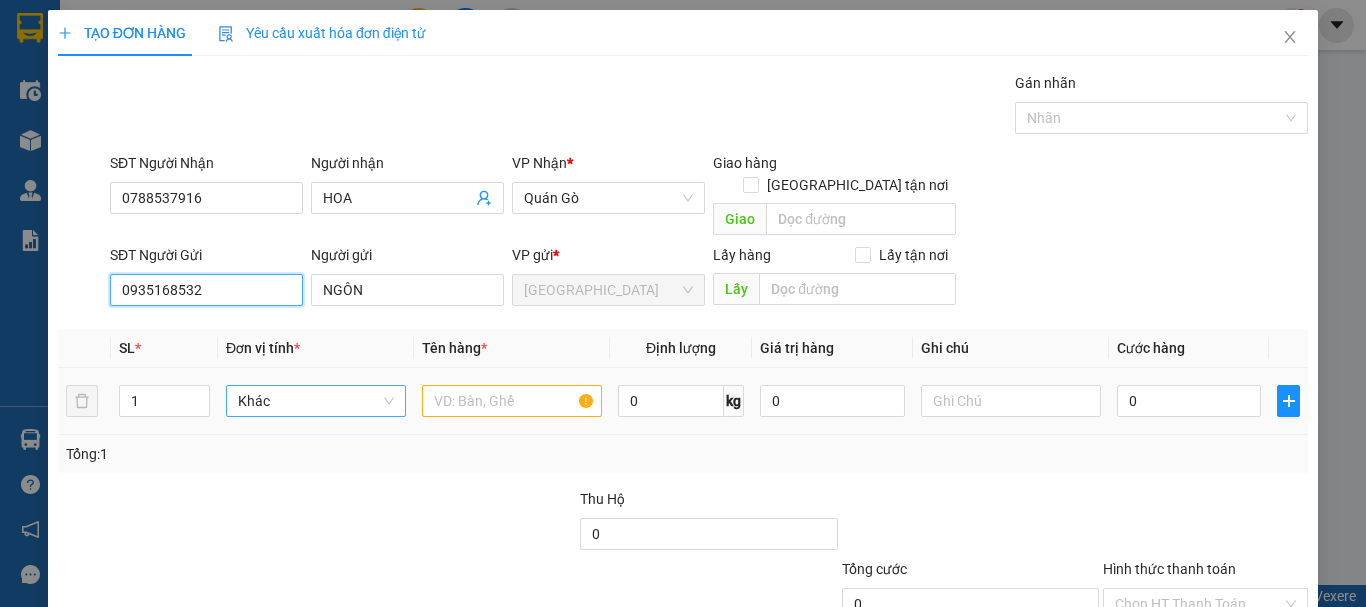 click on "Khác" at bounding box center (316, 401) 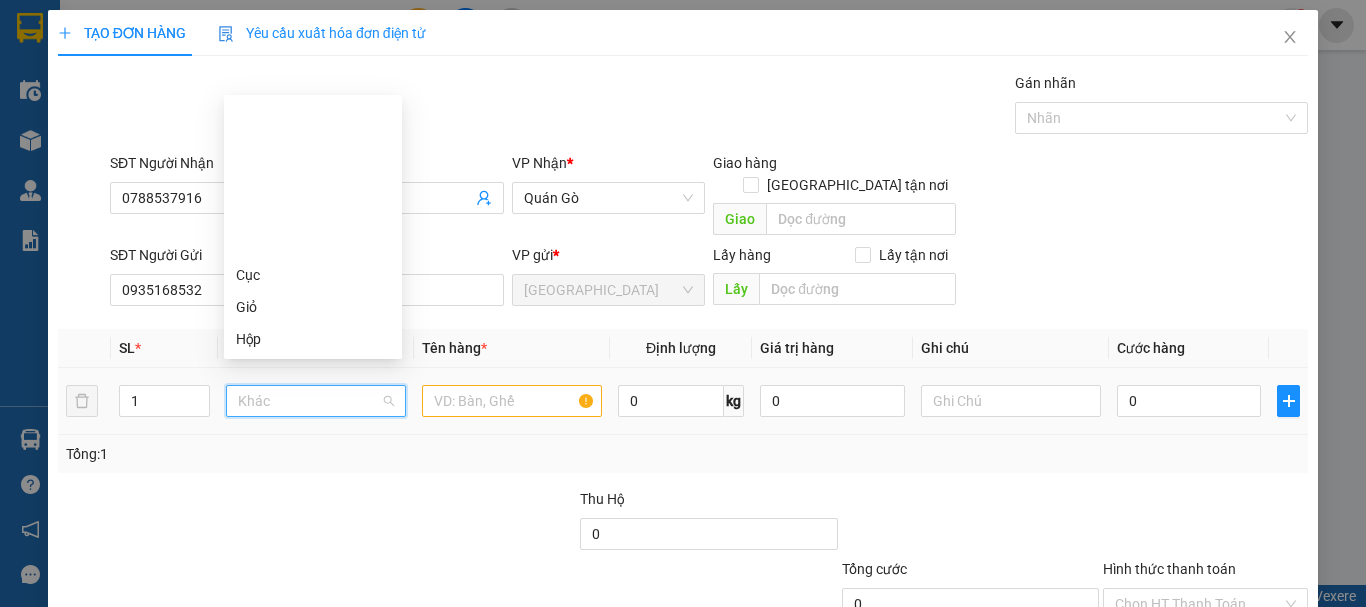 click on "Thùng" at bounding box center [313, 403] 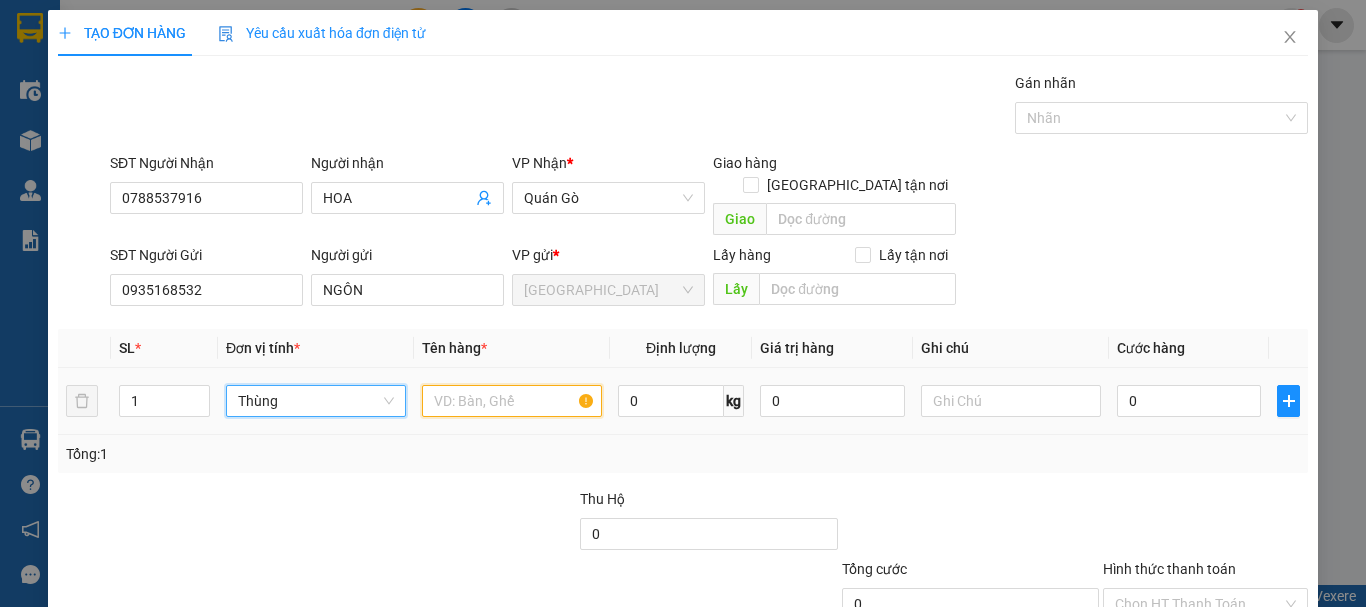 click at bounding box center [512, 401] 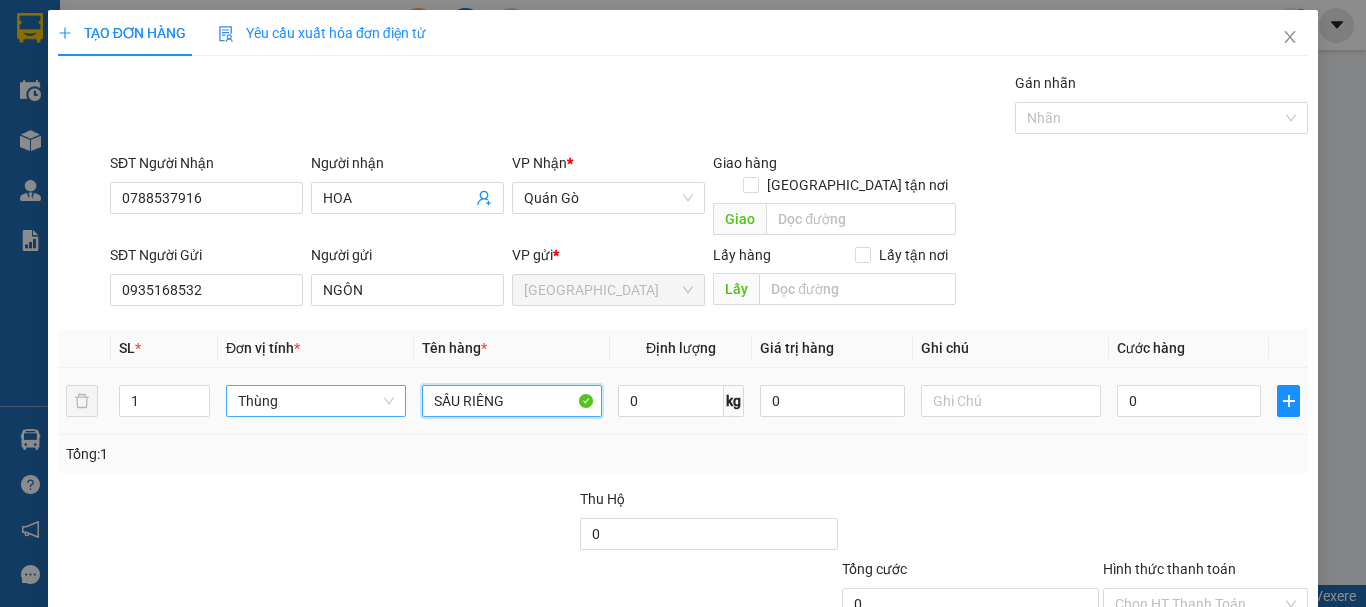 click on "Thùng" at bounding box center [316, 401] 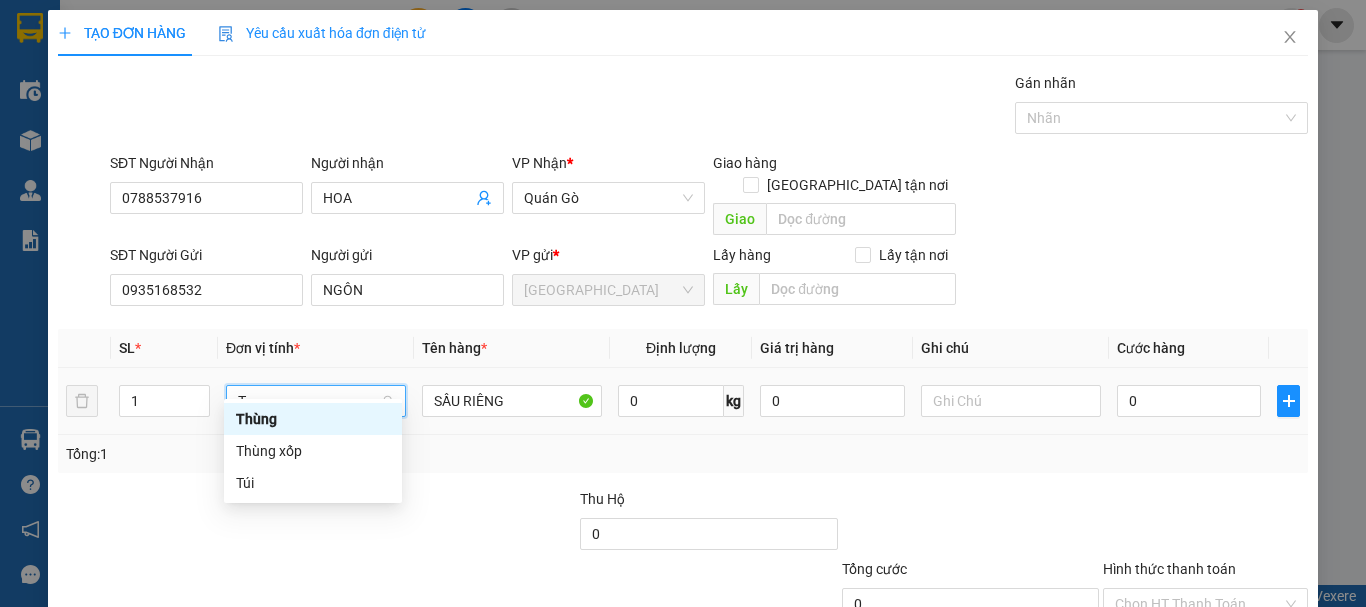 click on "Thùng" at bounding box center [313, 419] 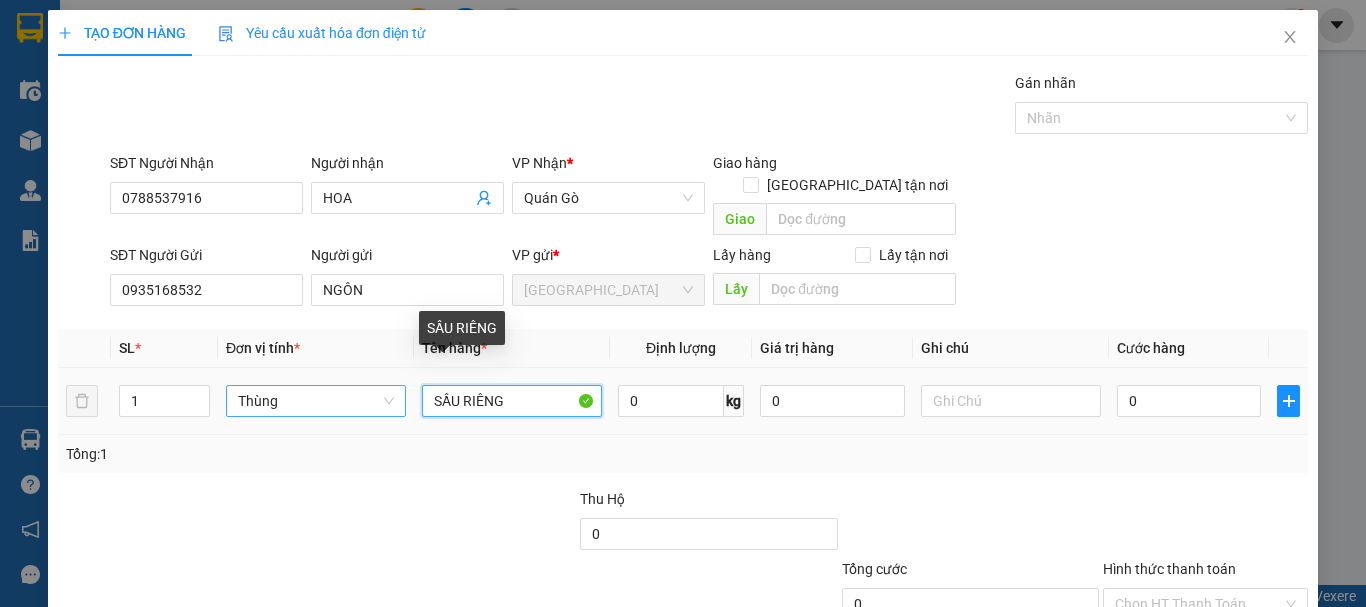 click on "SẦU RIÊNG" at bounding box center (512, 401) 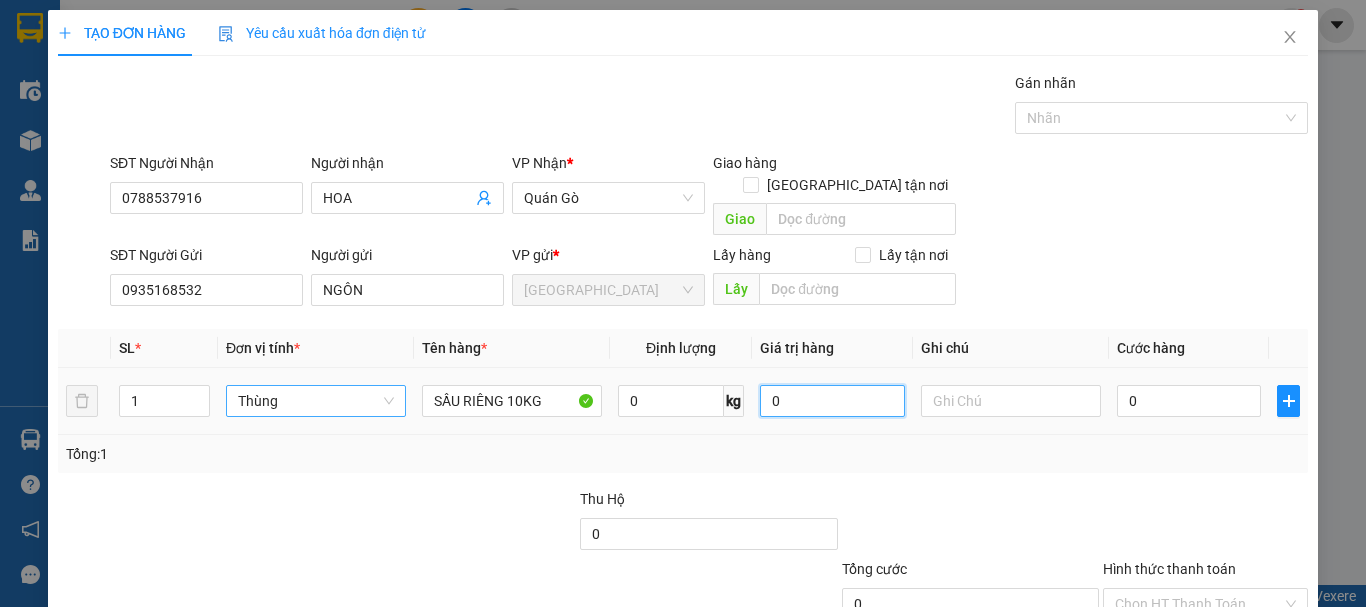drag, startPoint x: 785, startPoint y: 376, endPoint x: 766, endPoint y: 383, distance: 20.248457 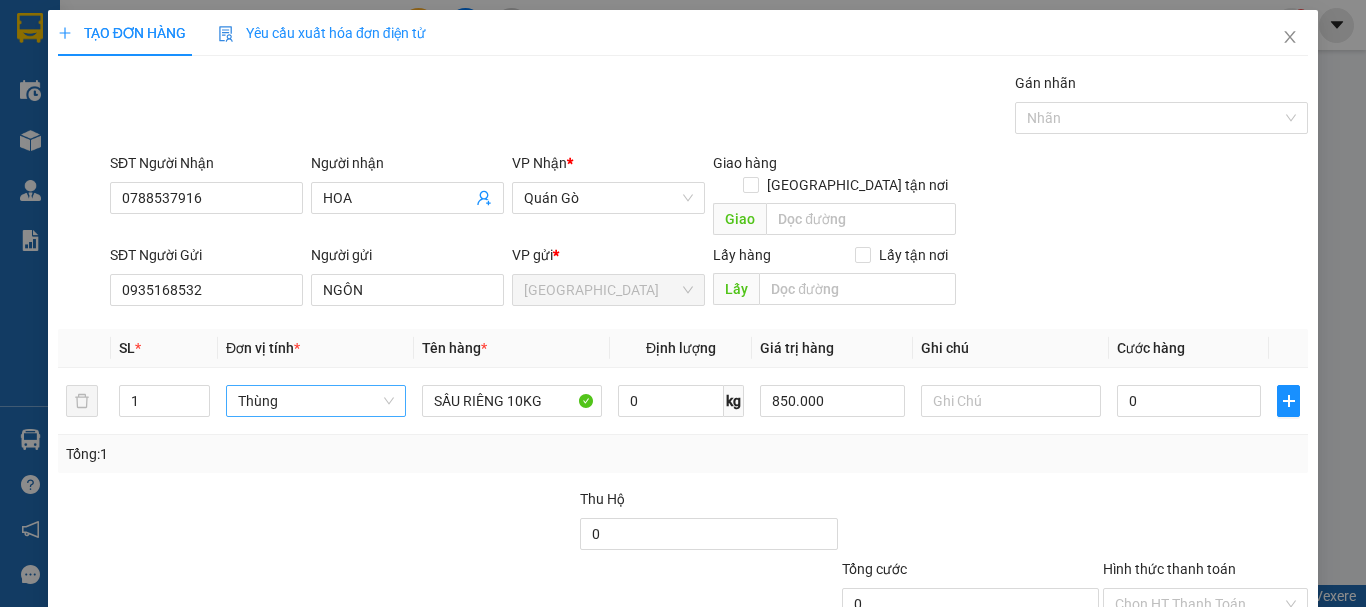 click on "Tổng:  1" at bounding box center [683, 454] 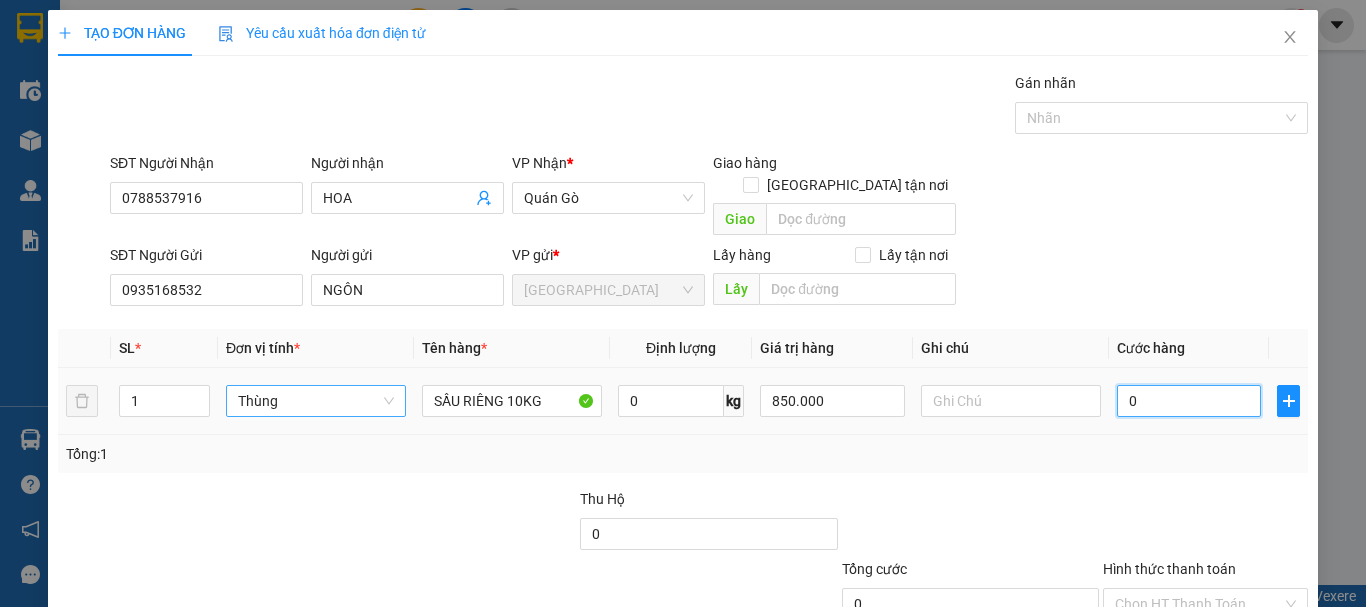 click on "0" at bounding box center (1189, 401) 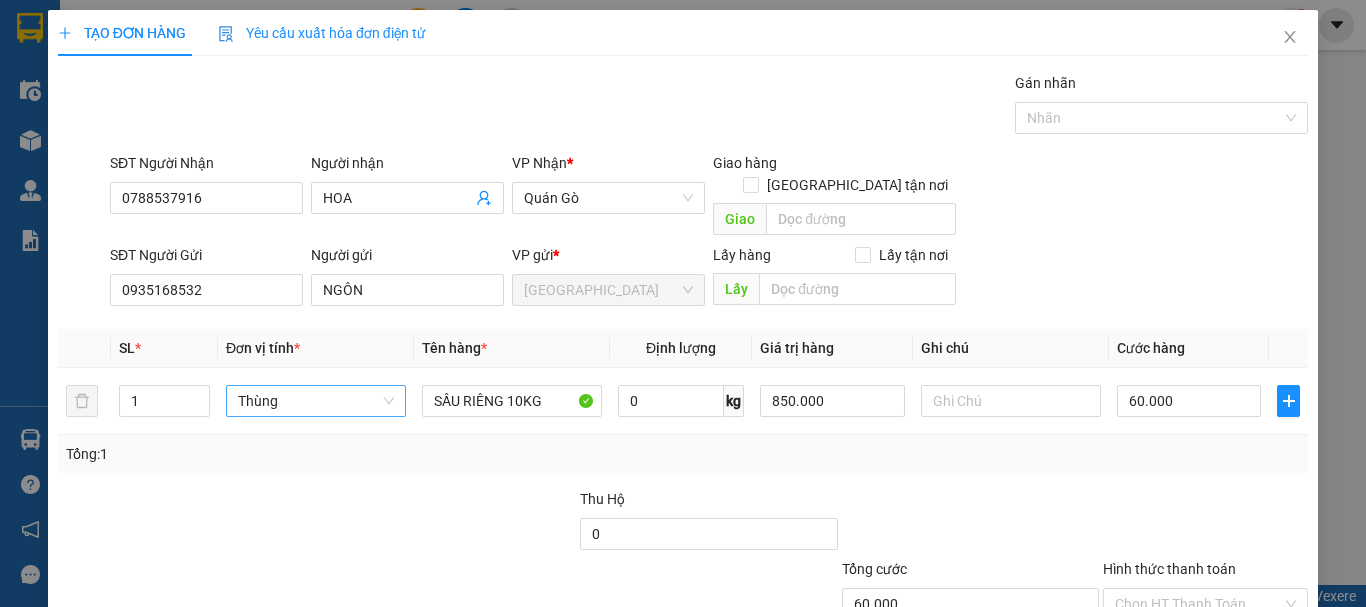 click at bounding box center [1205, 523] 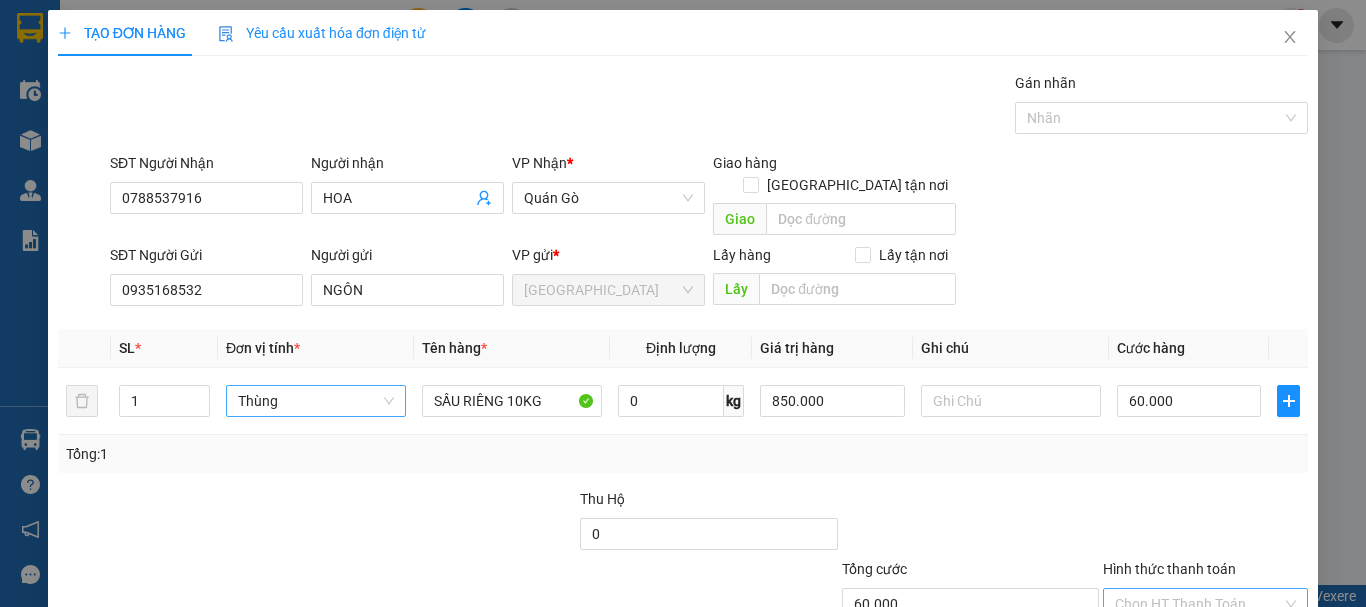 click on "Hình thức thanh toán" at bounding box center [1198, 604] 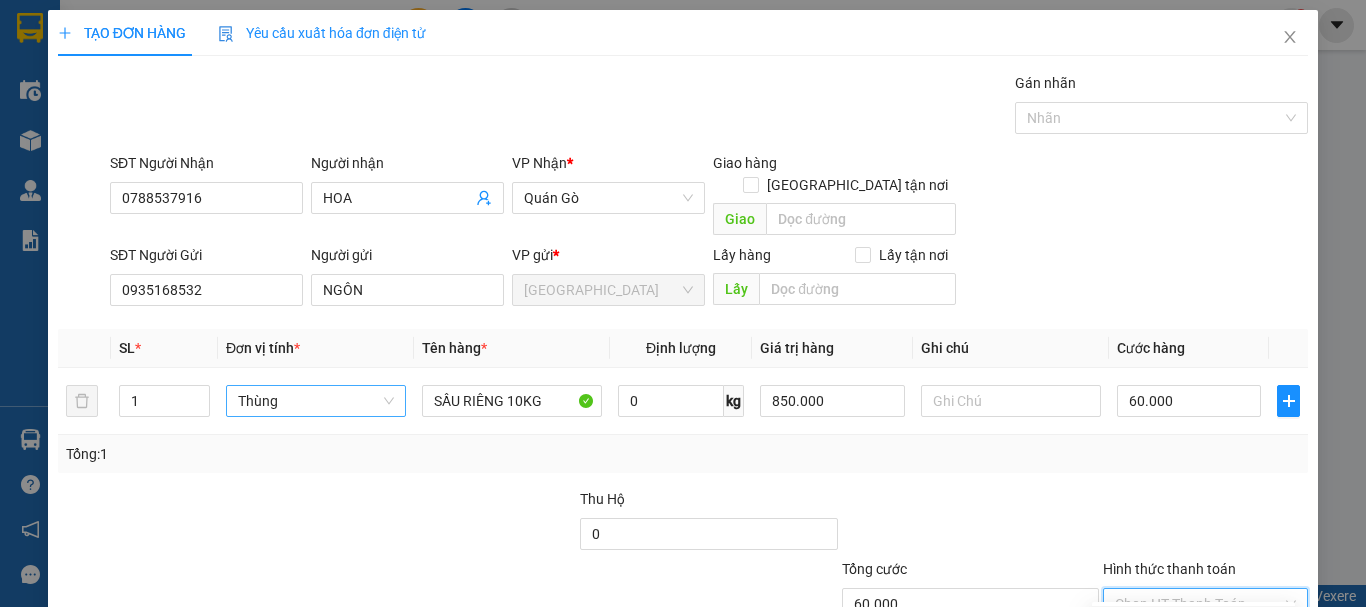 click on "Tại văn phòng" at bounding box center [1193, 622] 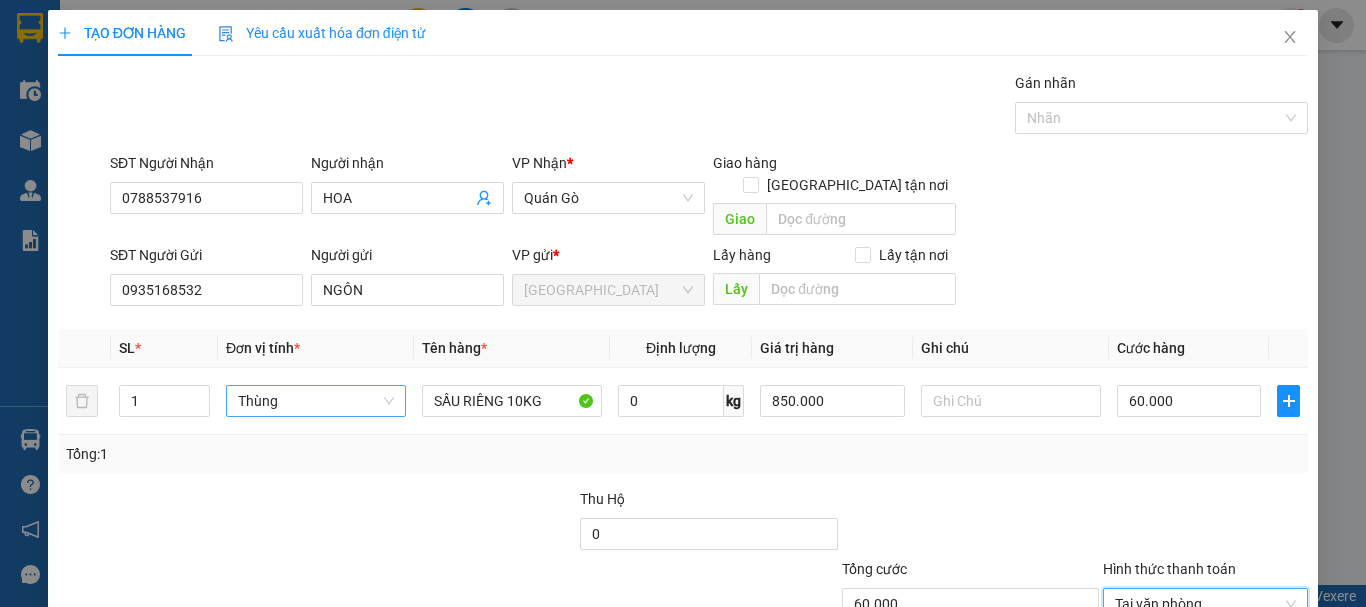 click on "Lưu và In" at bounding box center [1231, 699] 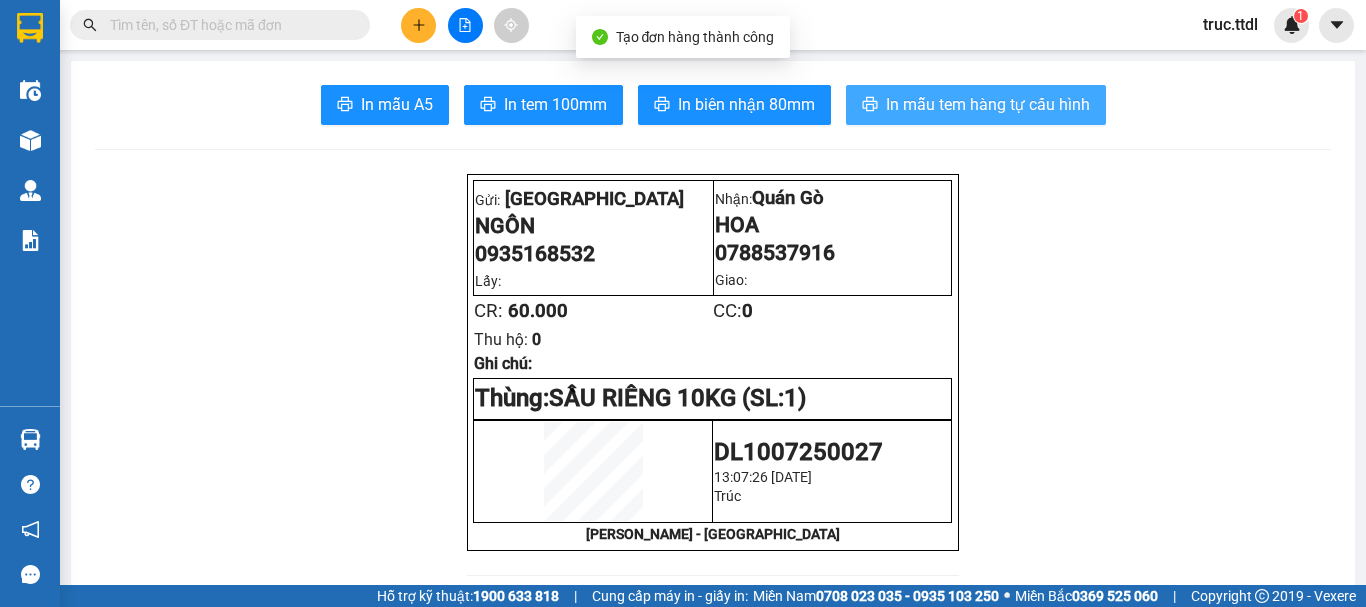 click on "In mẫu tem hàng tự cấu hình" at bounding box center [988, 104] 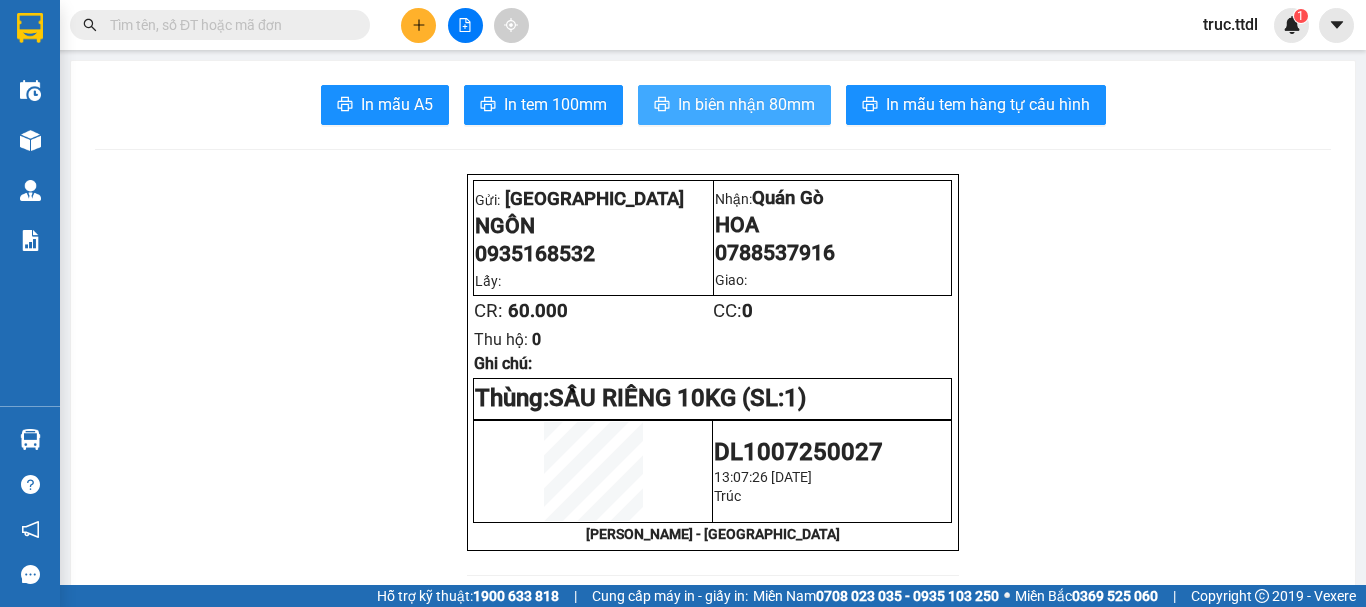 click on "In biên nhận 80mm" at bounding box center (746, 104) 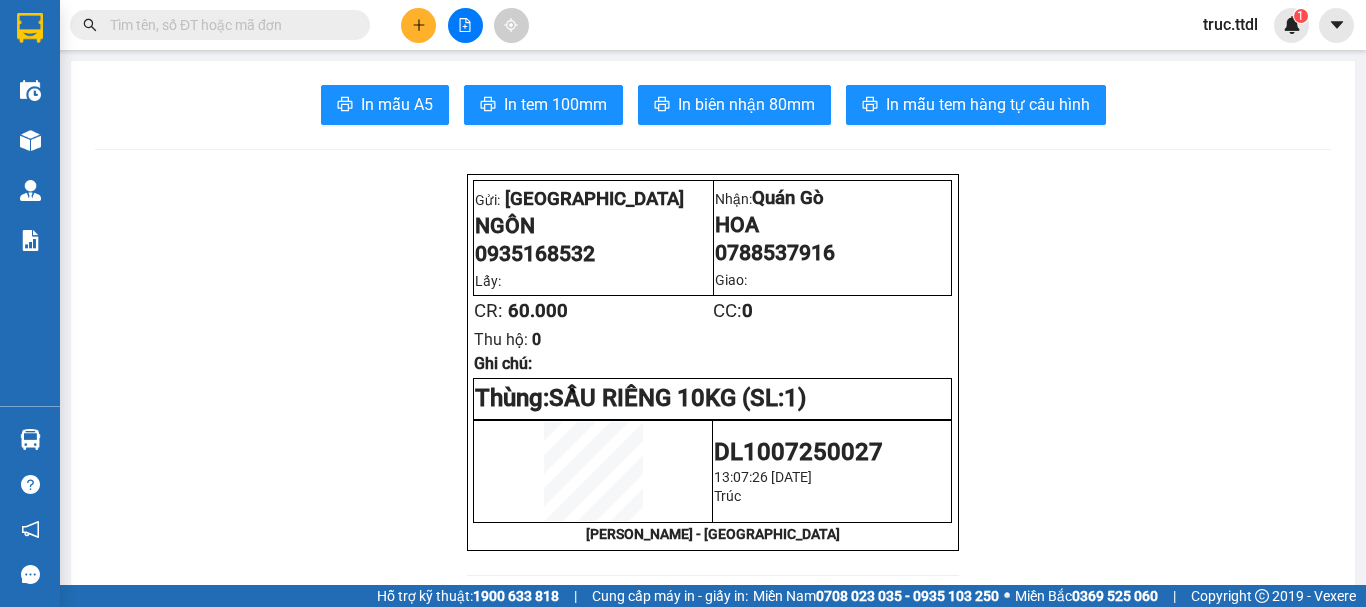 click 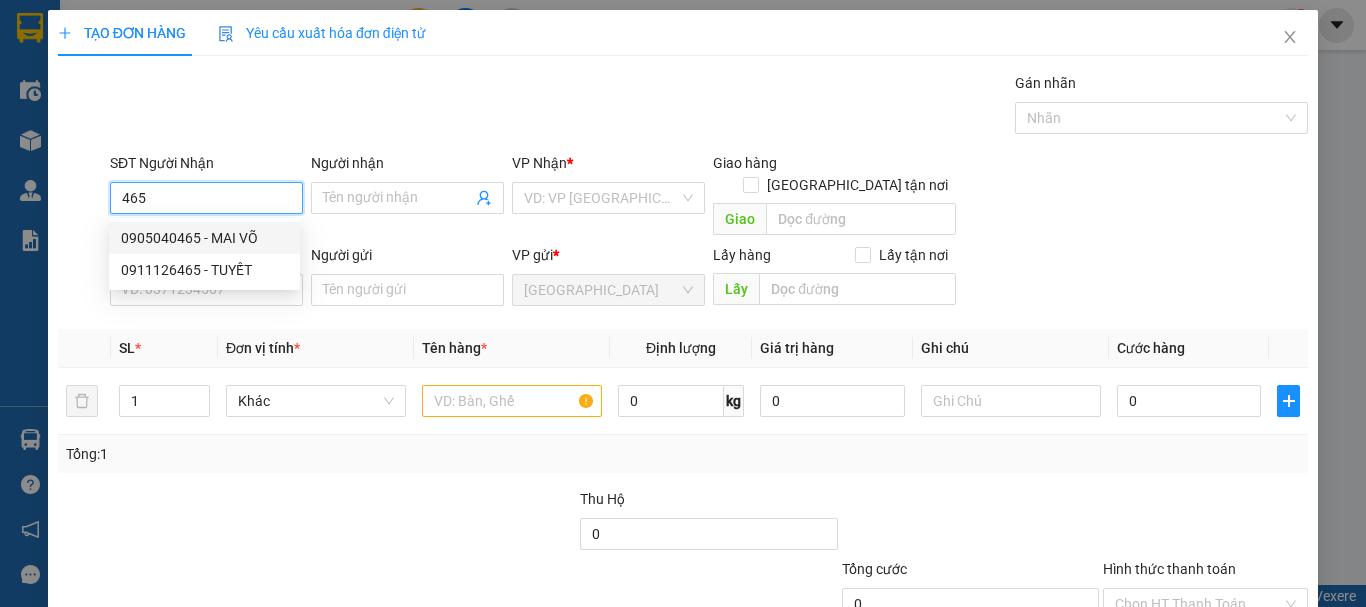 drag, startPoint x: 251, startPoint y: 231, endPoint x: 263, endPoint y: 272, distance: 42.72002 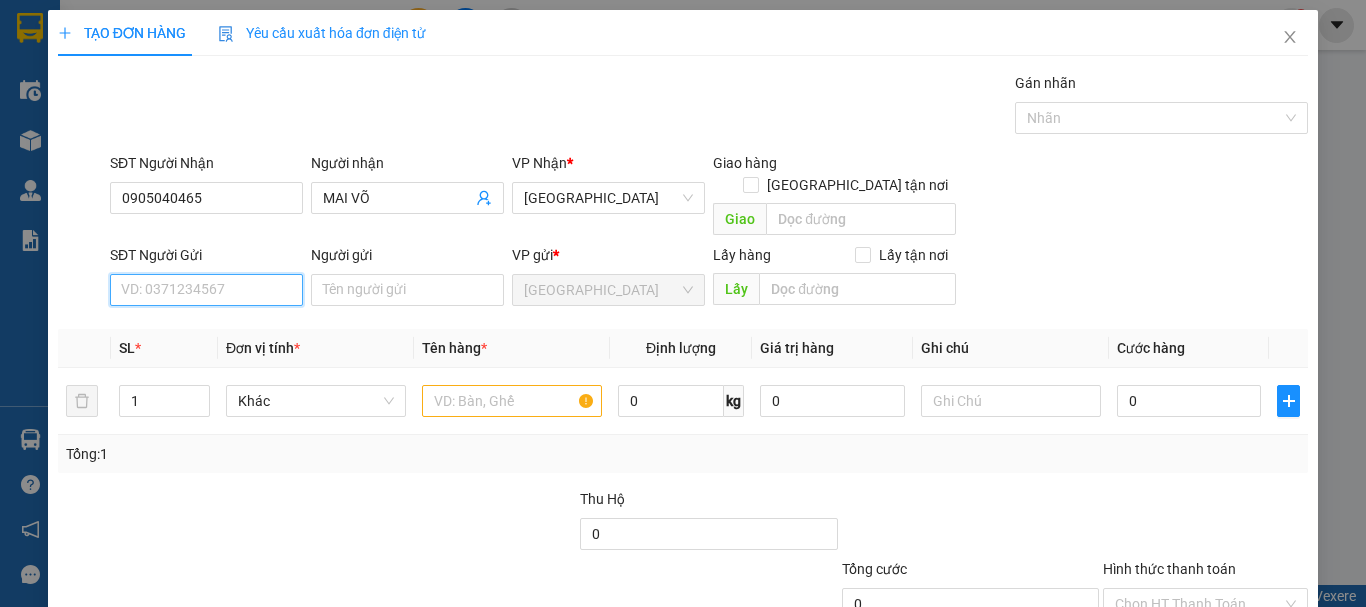 click on "SĐT Người Gửi" at bounding box center (206, 290) 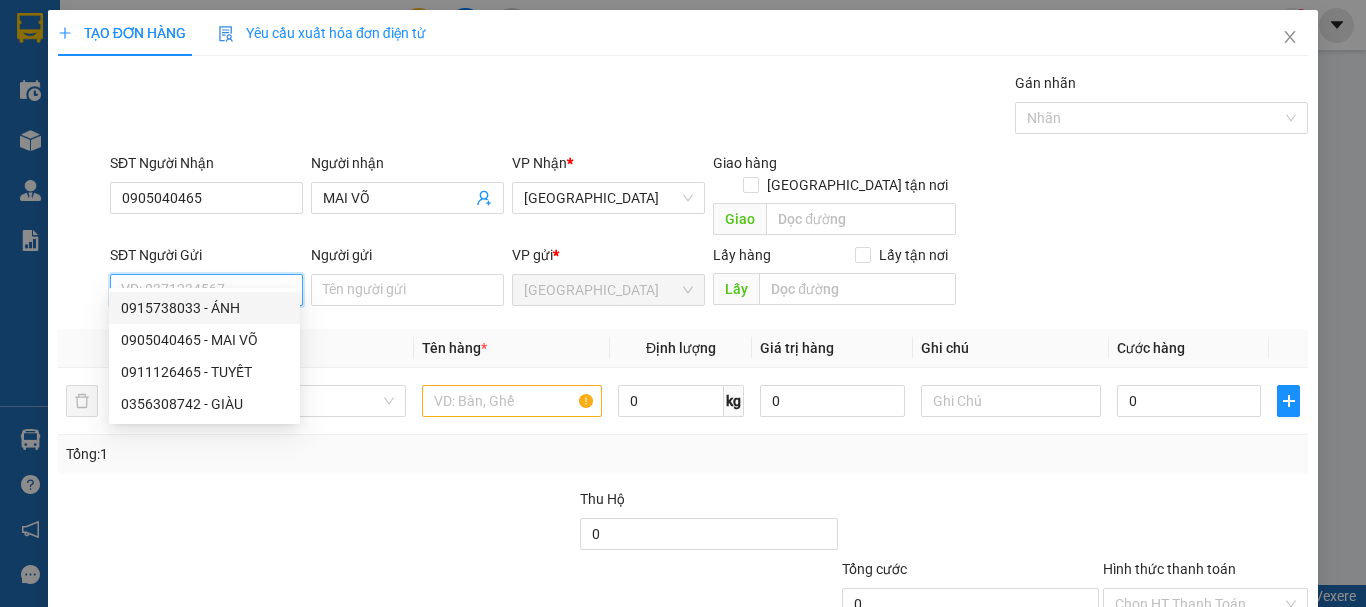 click on "0915738033 - ÁNH" at bounding box center (204, 308) 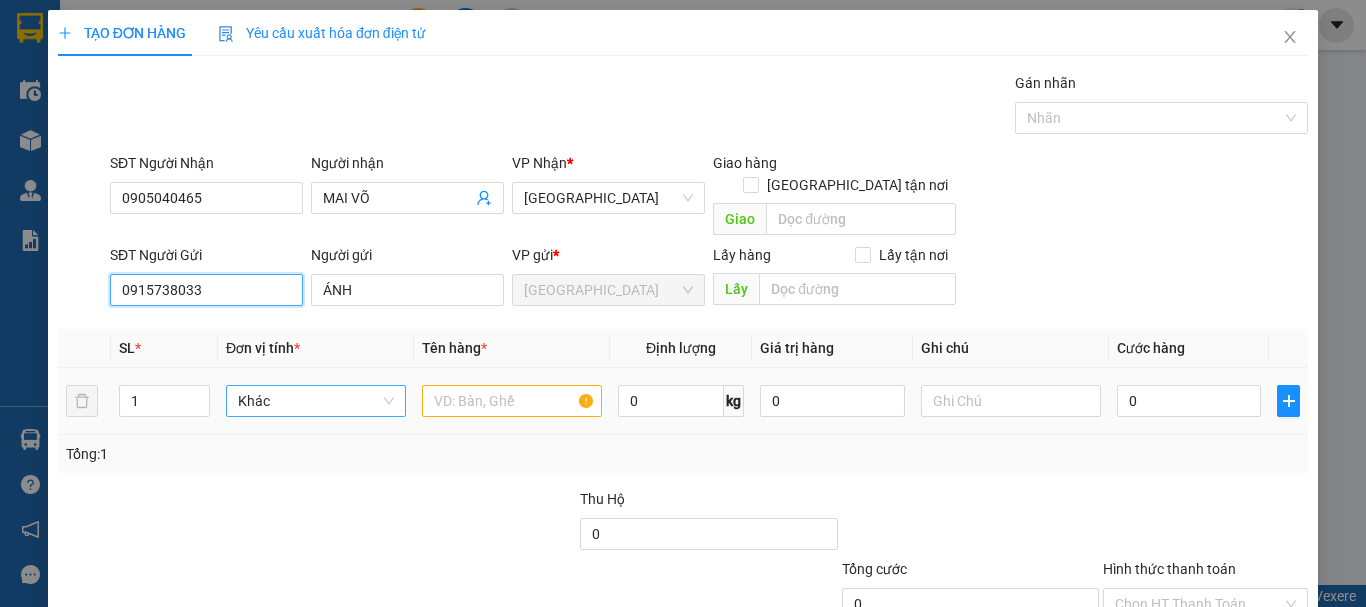 click on "Khác" at bounding box center (316, 401) 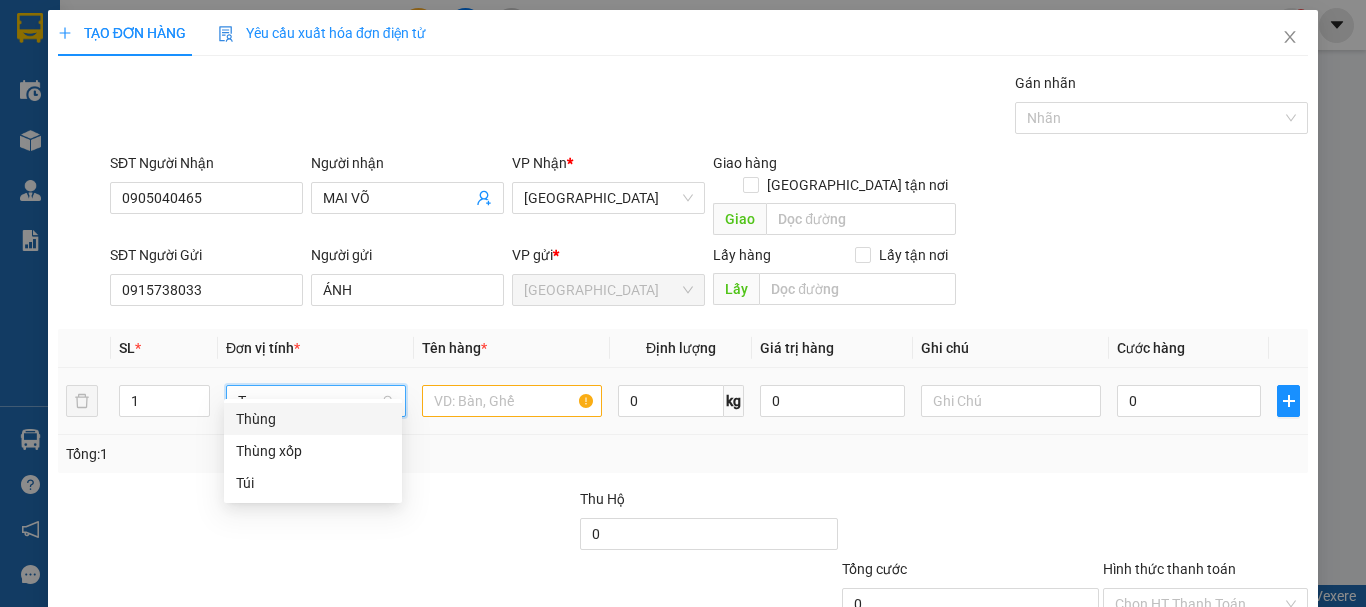 click on "Thùng" at bounding box center [313, 419] 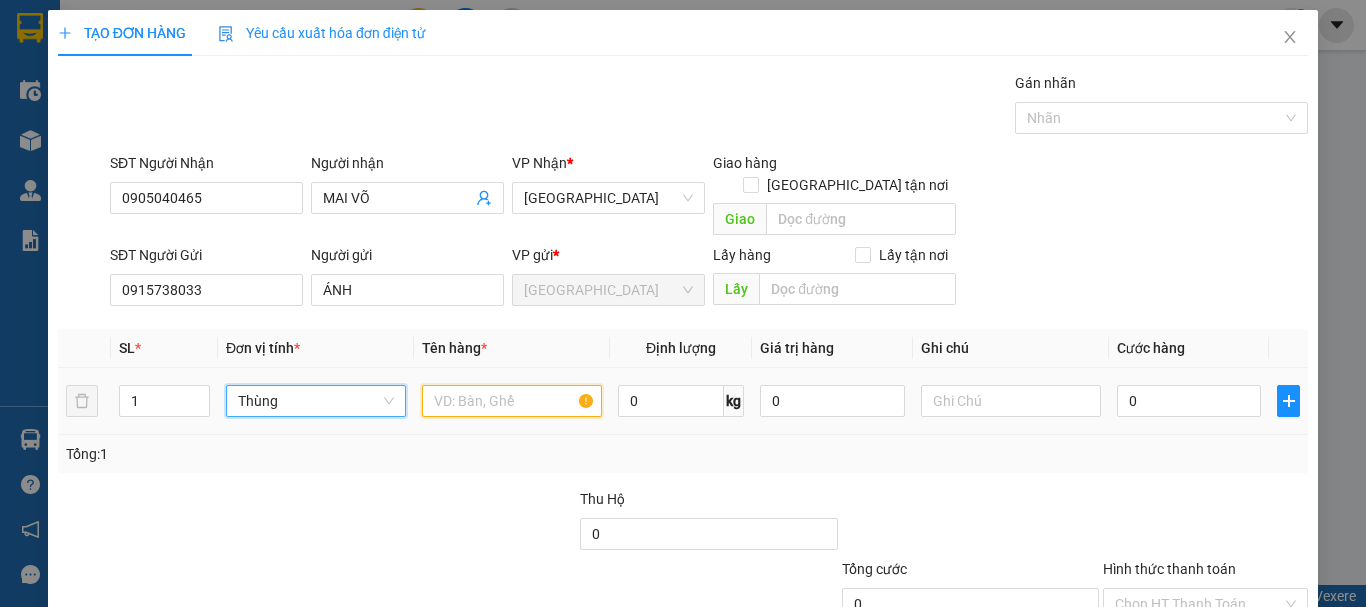 click at bounding box center (512, 401) 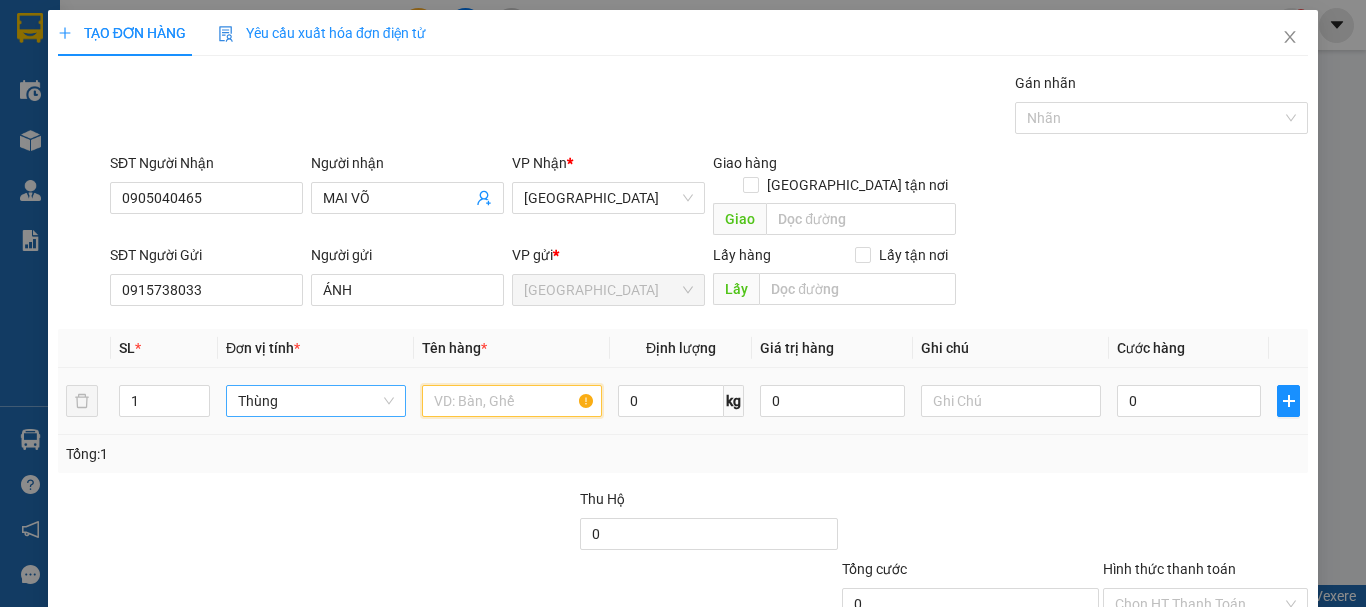 click on "Thùng" at bounding box center (316, 401) 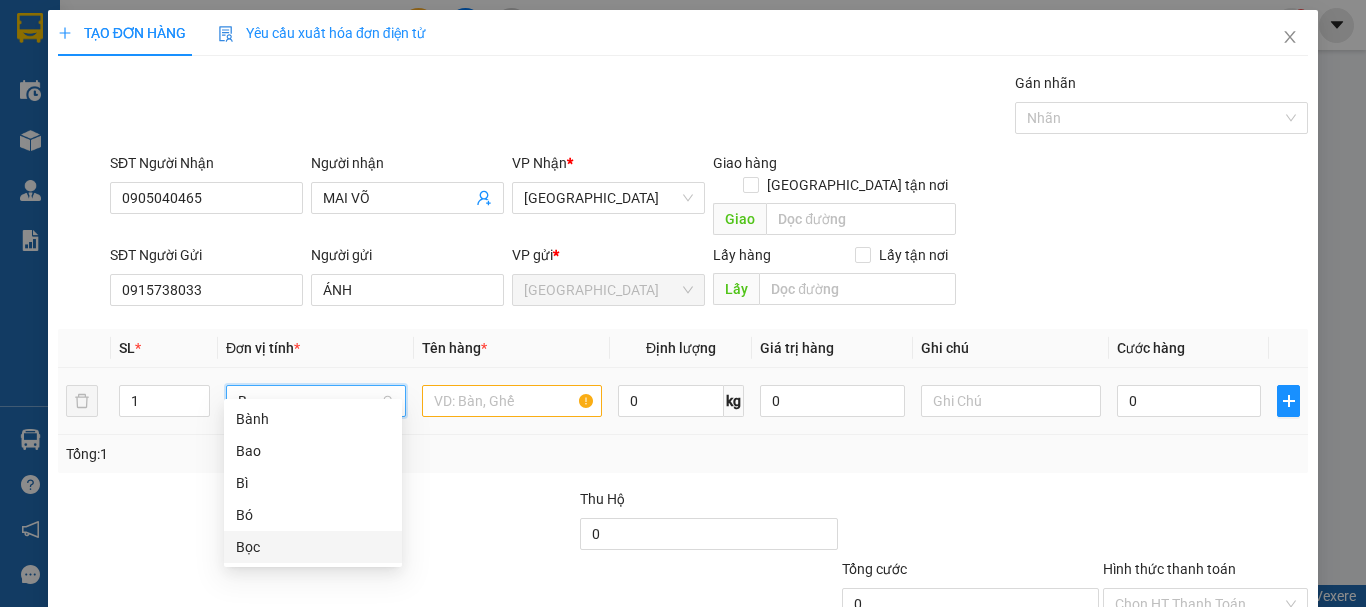 drag, startPoint x: 270, startPoint y: 548, endPoint x: 180, endPoint y: 430, distance: 148.40485 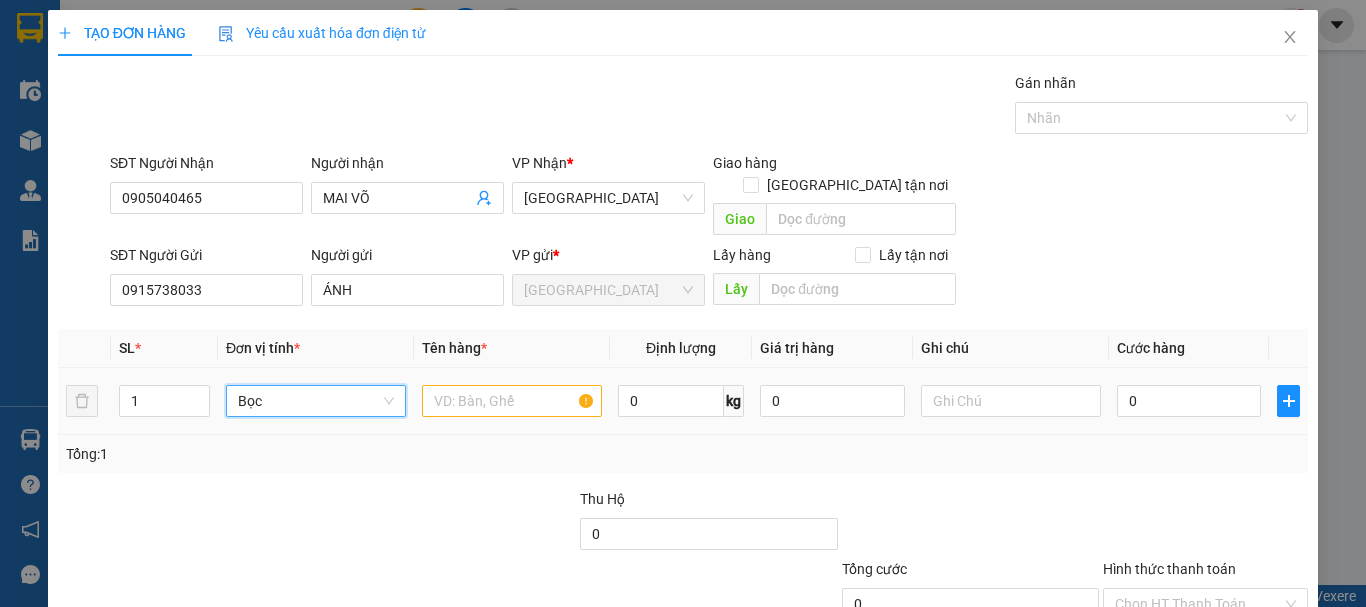 drag, startPoint x: 149, startPoint y: 372, endPoint x: 161, endPoint y: 401, distance: 31.38471 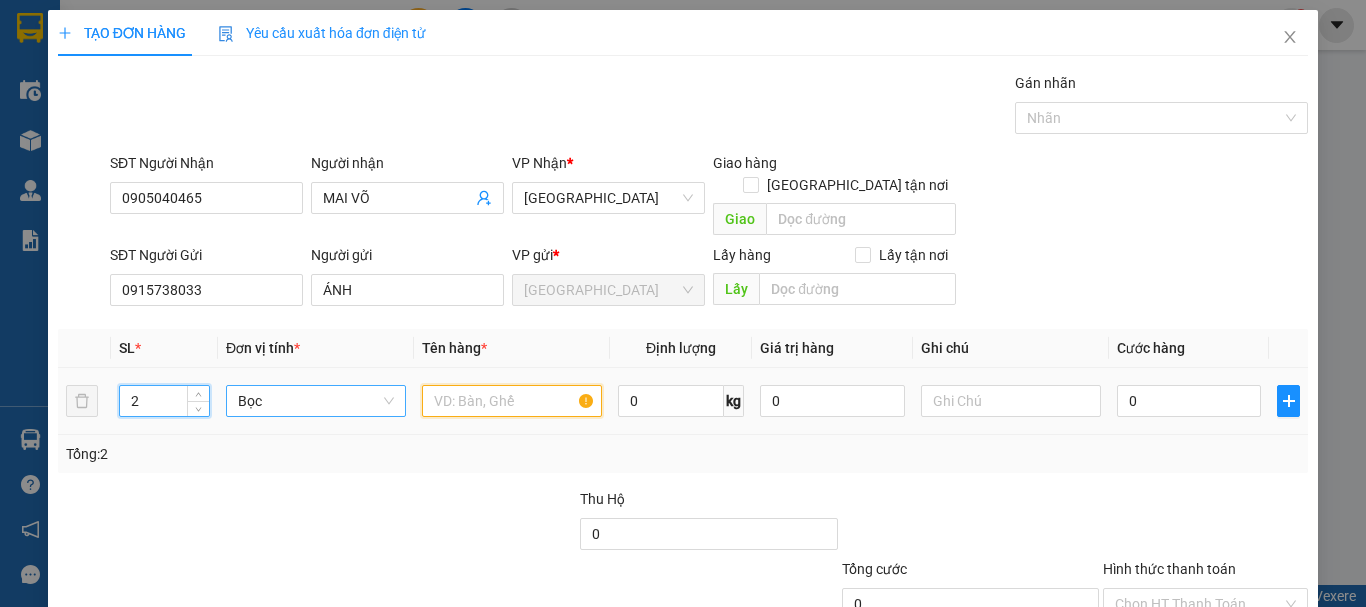 click at bounding box center [512, 401] 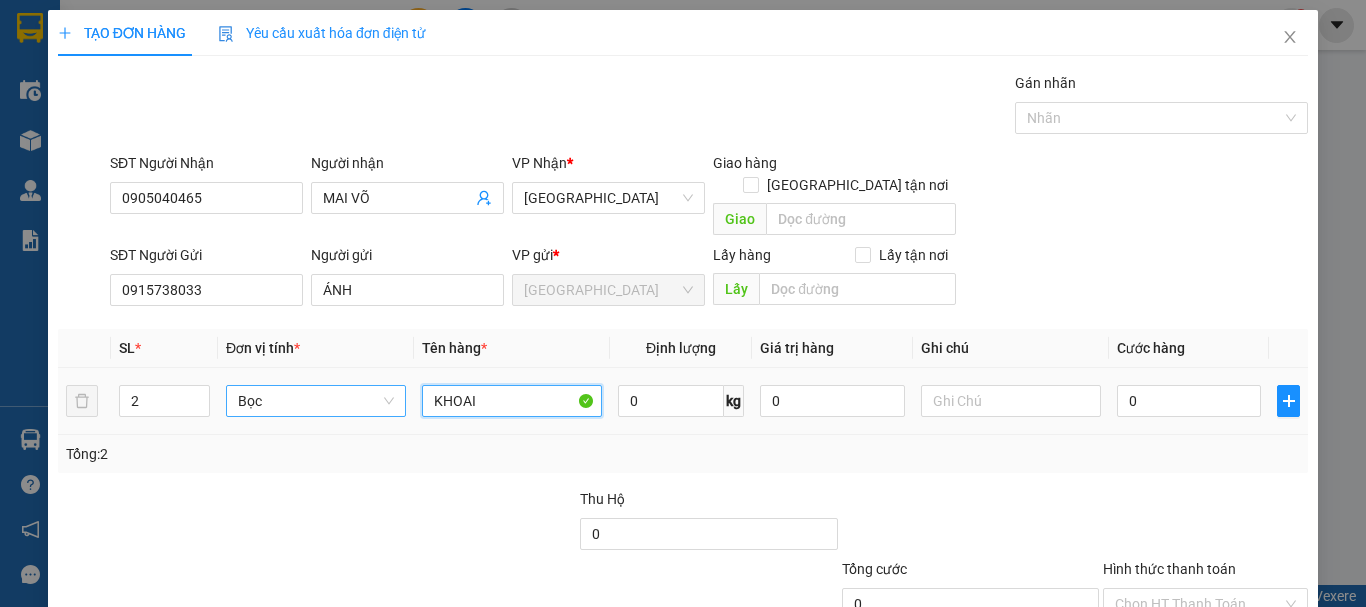 click on "KHOAI" at bounding box center (512, 401) 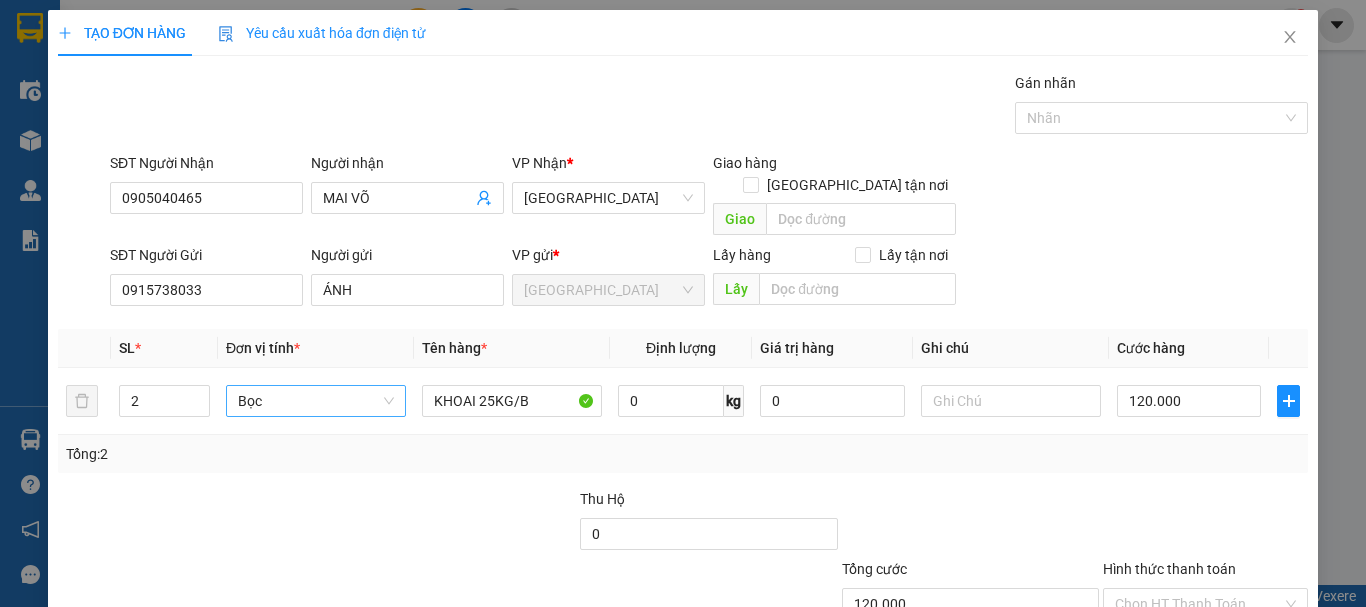 click on "Tổng:  2" at bounding box center [683, 454] 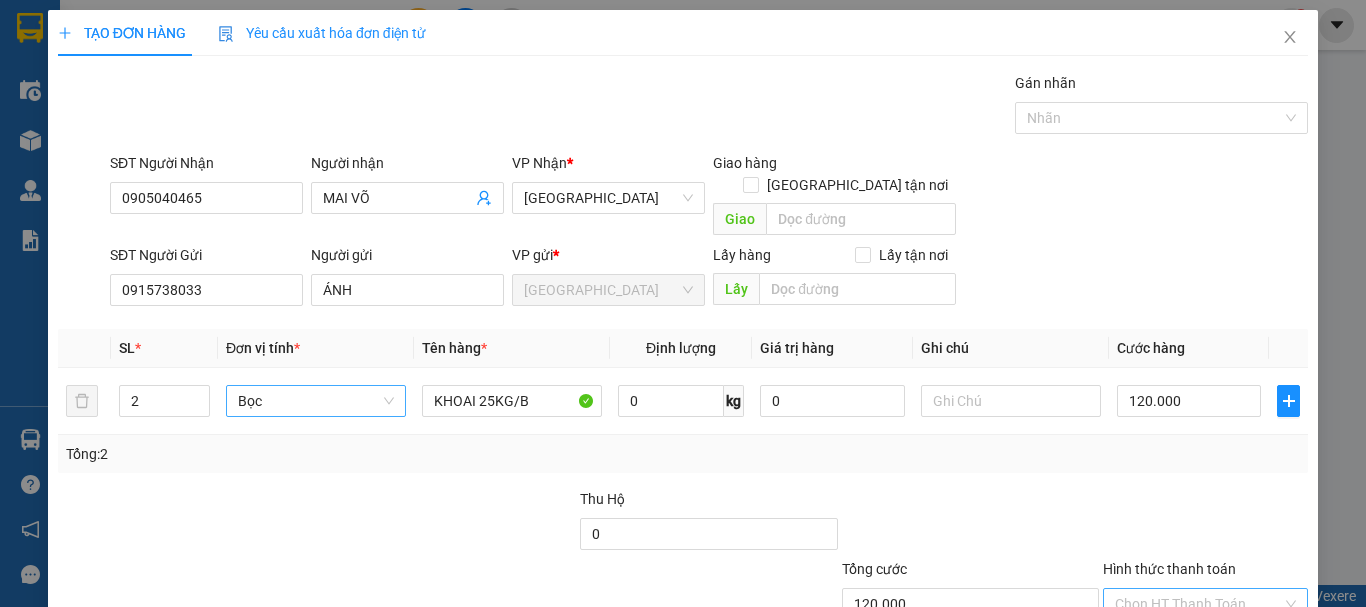 click on "Hình thức thanh toán" at bounding box center (1198, 604) 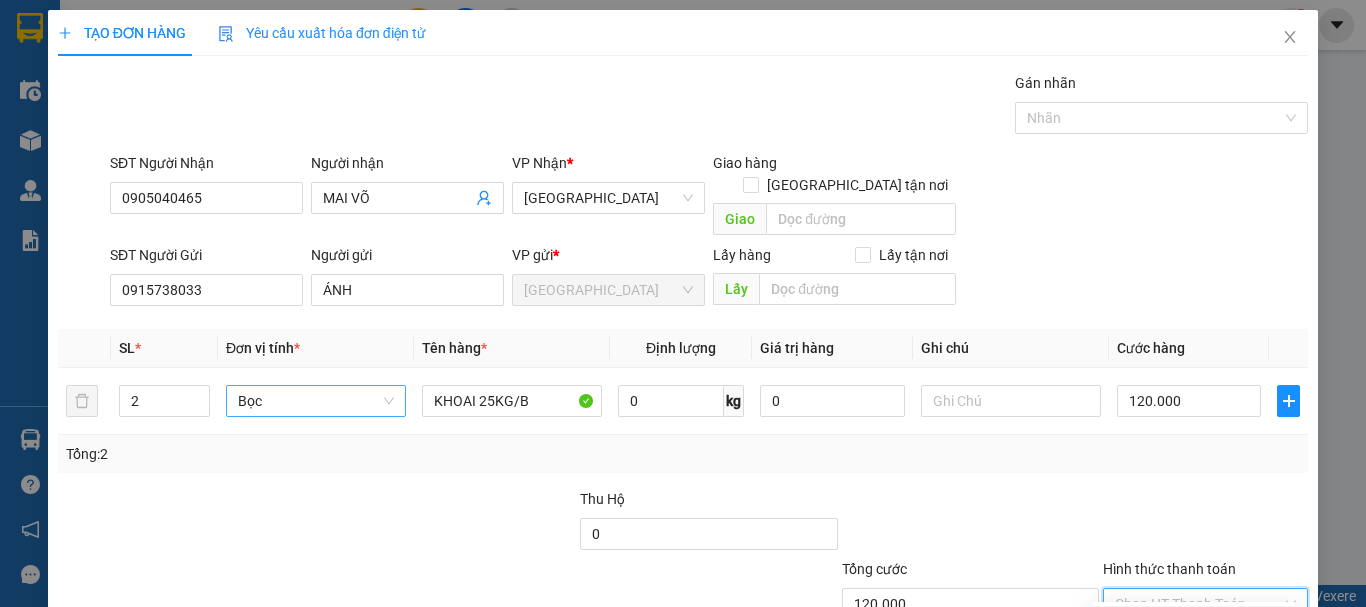 click on "Tại văn phòng" at bounding box center (1193, 622) 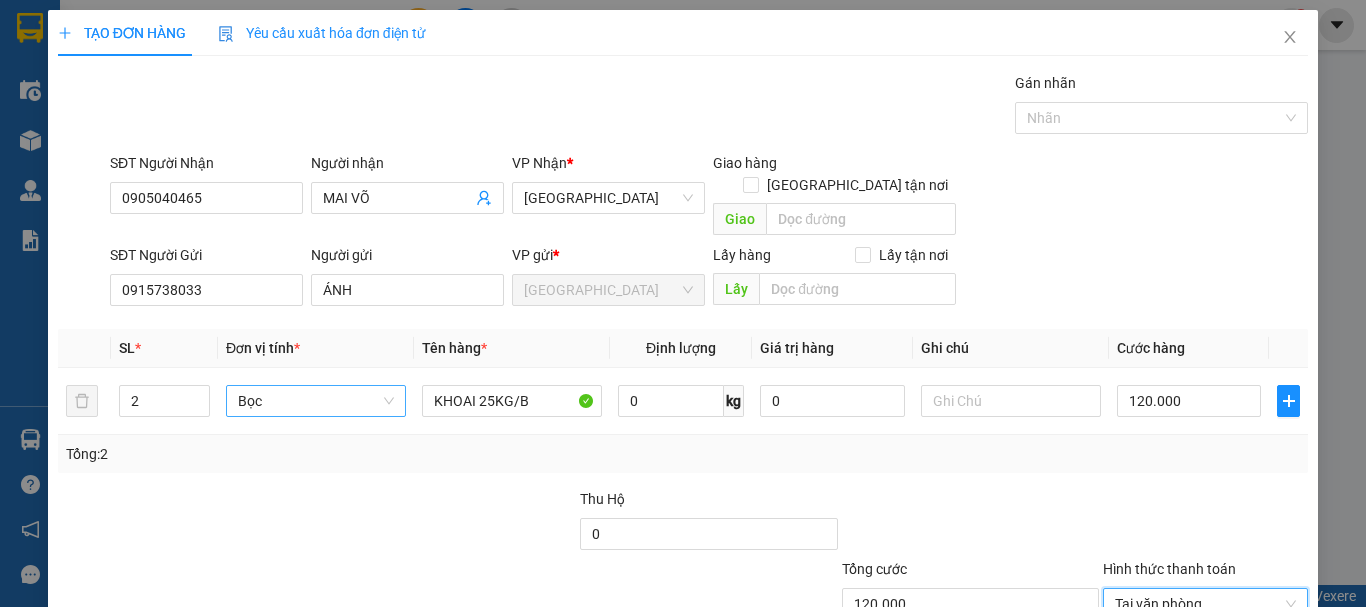 click on "Lưu và In" at bounding box center [1263, 699] 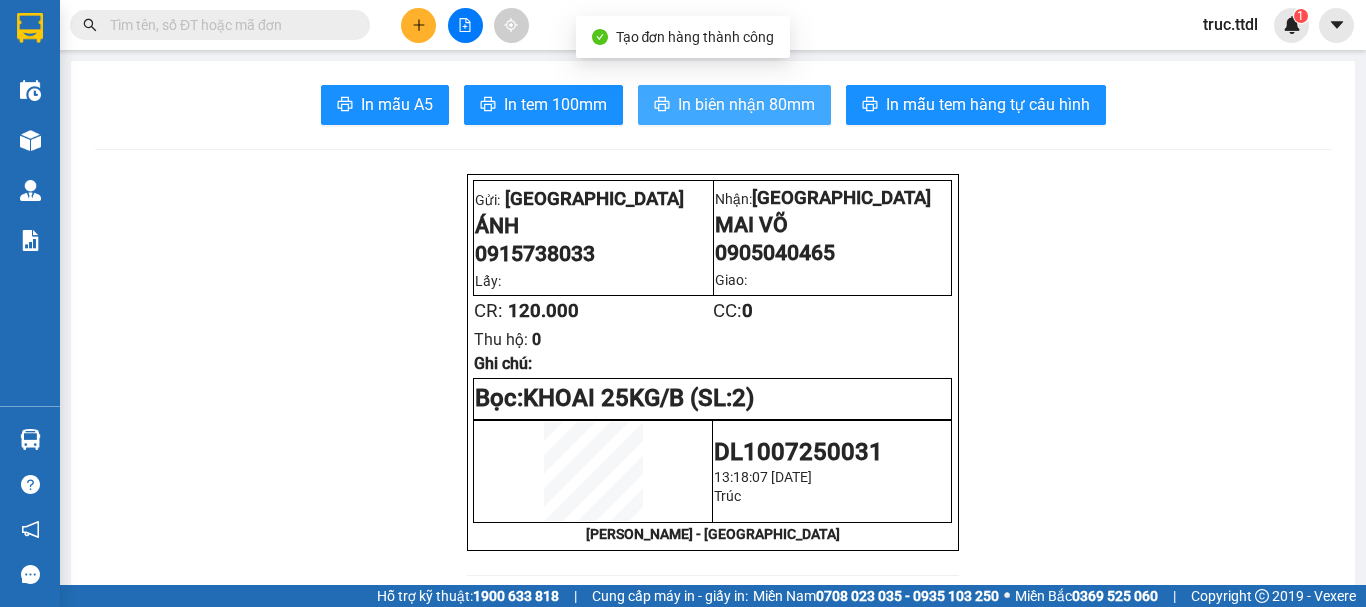 click on "In biên nhận 80mm" at bounding box center (746, 104) 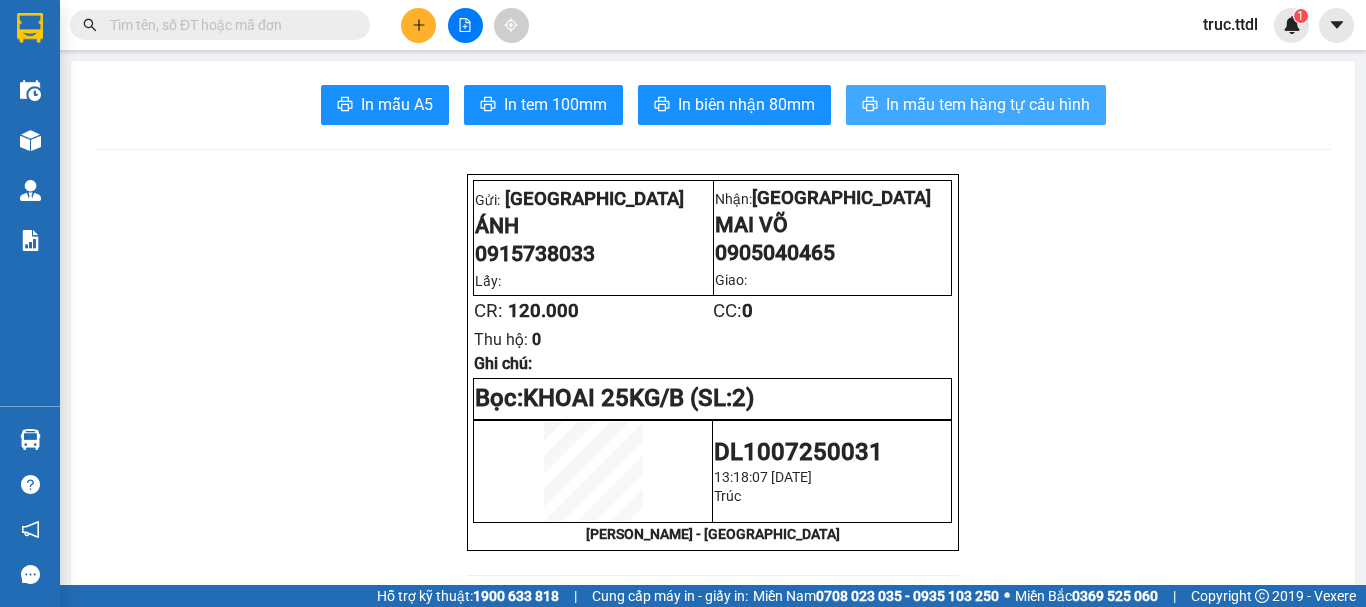 click on "In mẫu tem hàng tự cấu hình" at bounding box center [988, 104] 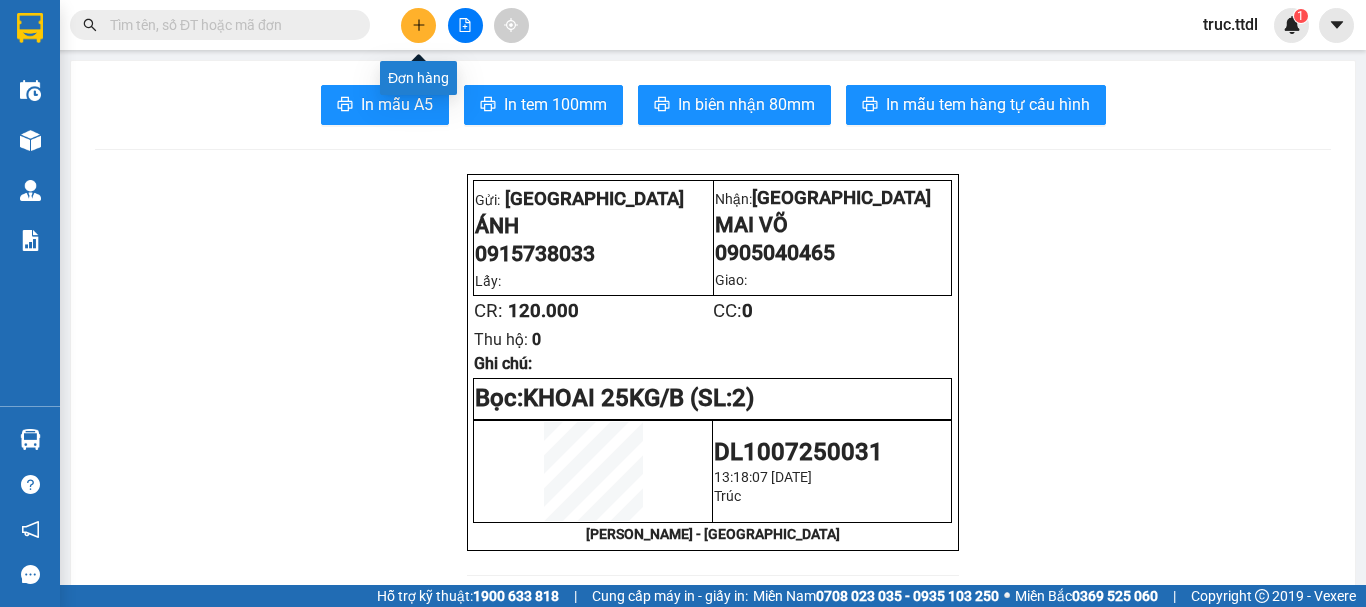 click at bounding box center (418, 25) 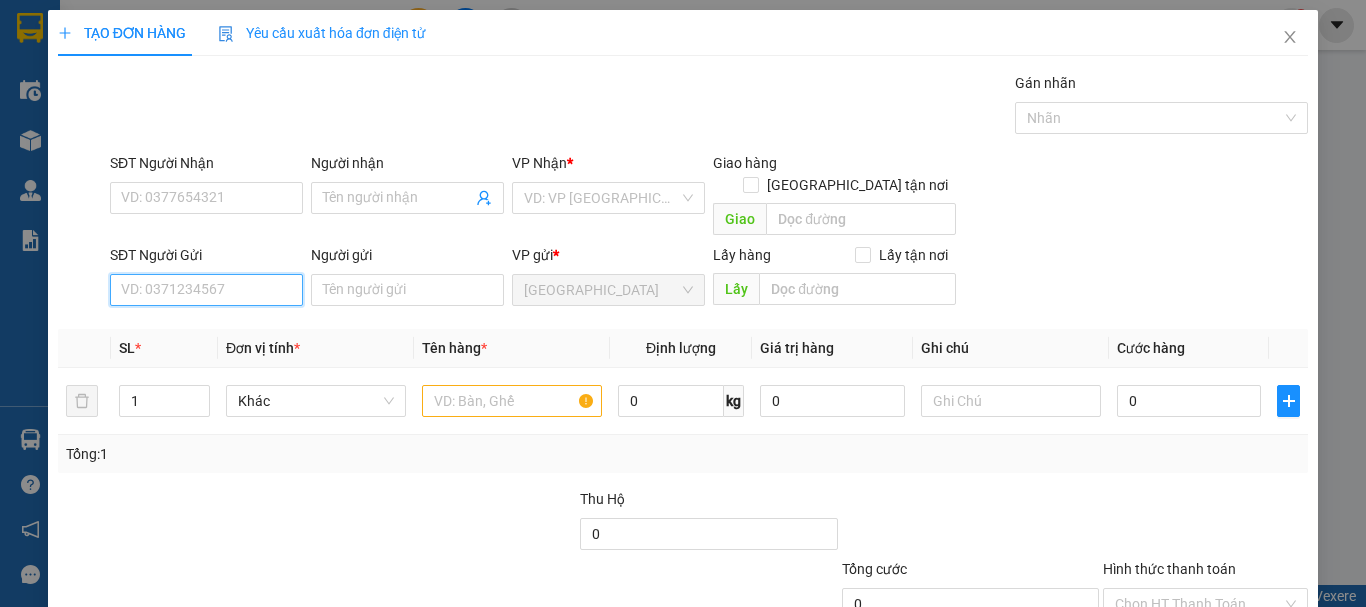 click on "SĐT Người Gửi" at bounding box center [206, 290] 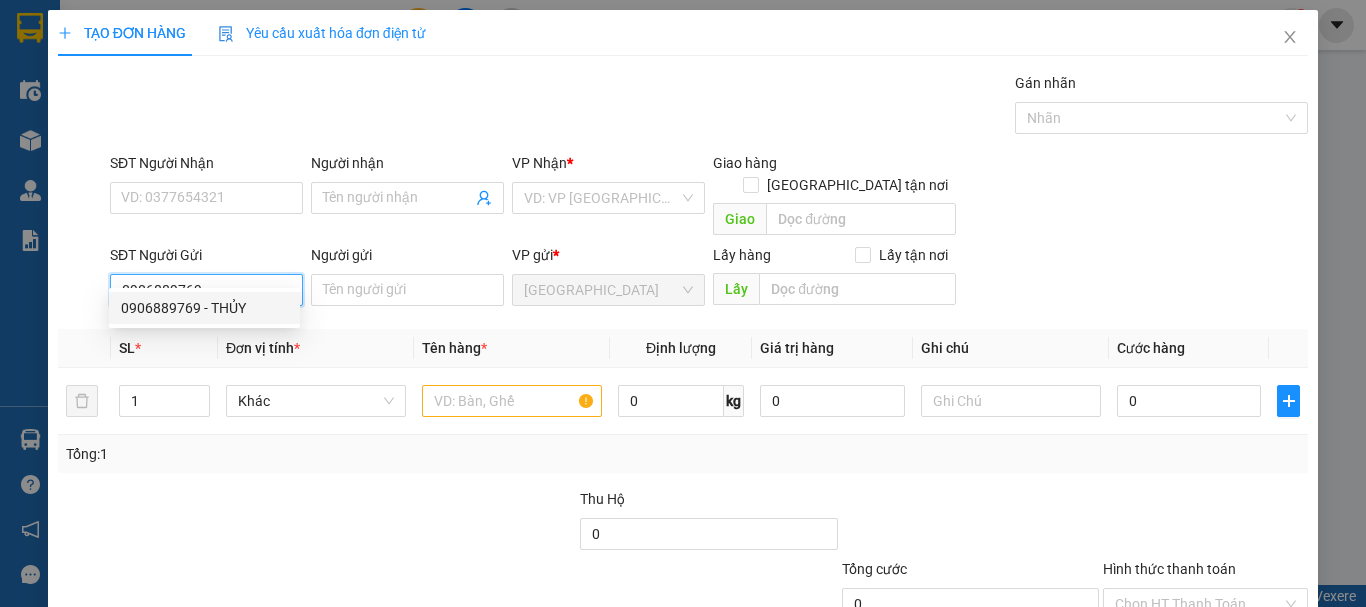 click on "0906889769 - THỦY" at bounding box center [204, 308] 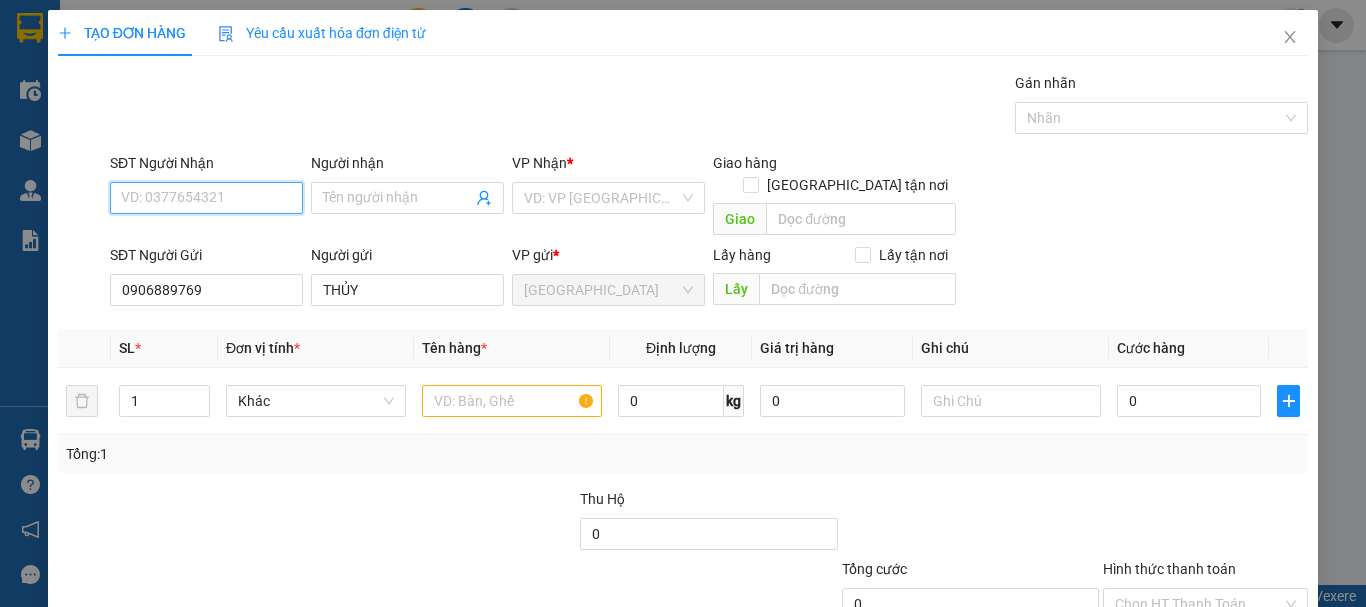 click on "SĐT Người Nhận" at bounding box center [206, 198] 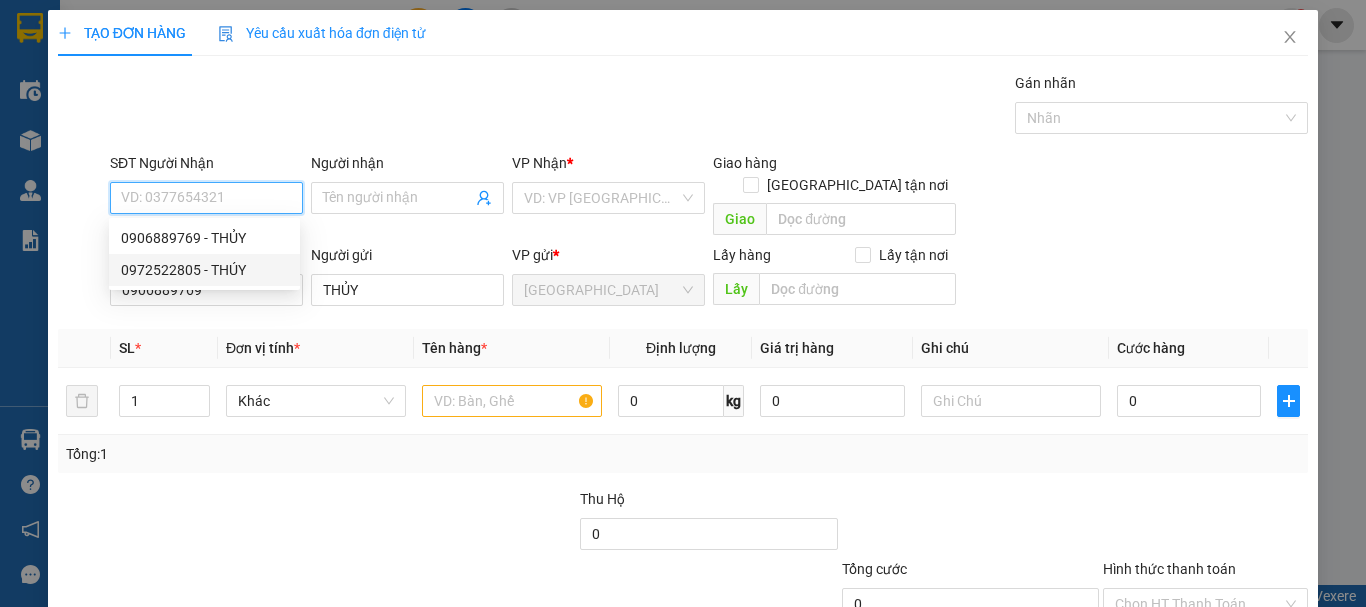 click on "0972522805 - THÚY" at bounding box center [204, 270] 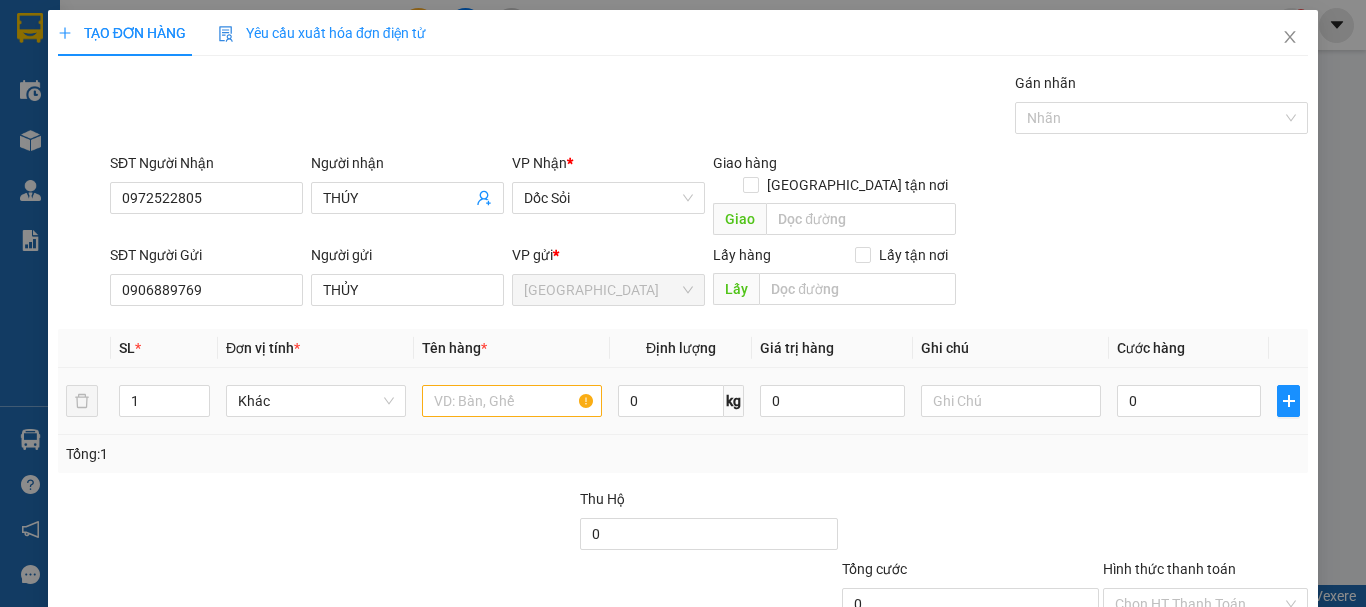click on "Khác" at bounding box center (316, 401) 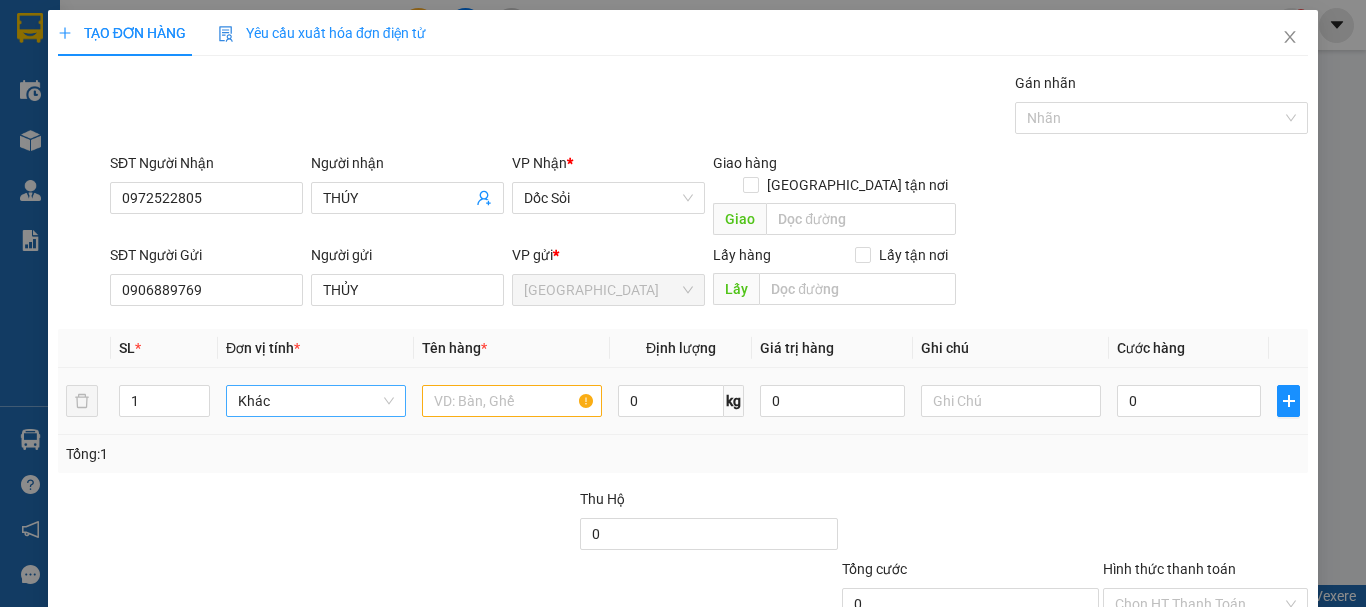 click on "Khác" at bounding box center (316, 401) 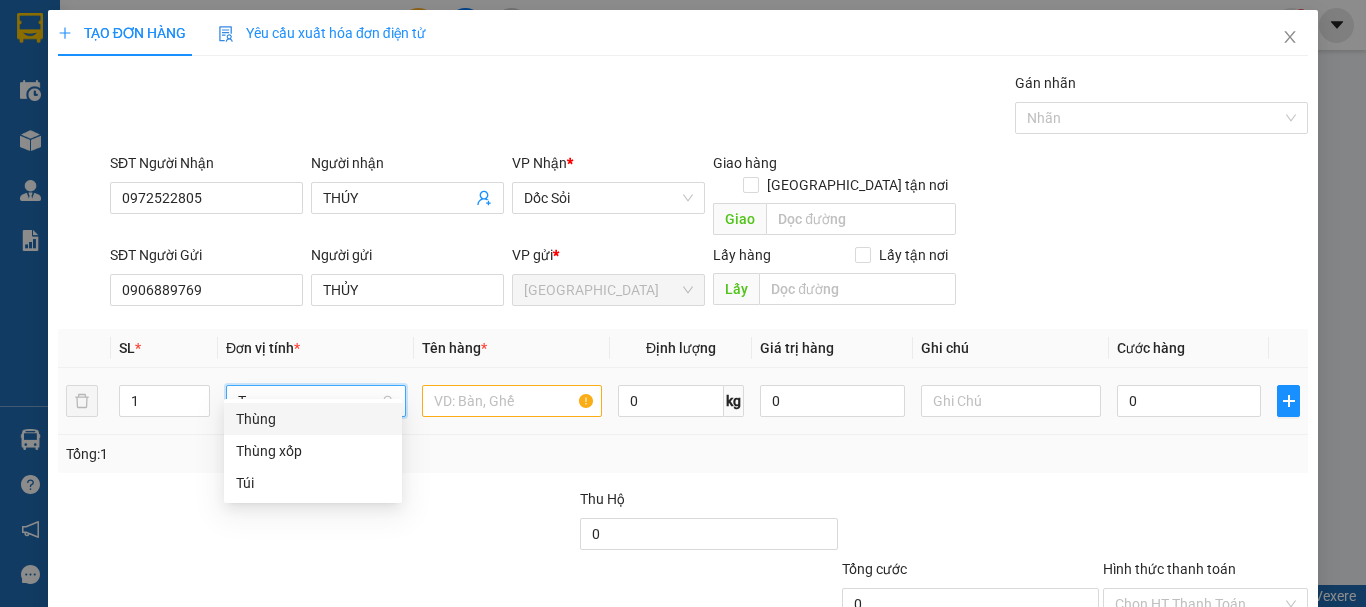 click on "Thùng" at bounding box center [313, 419] 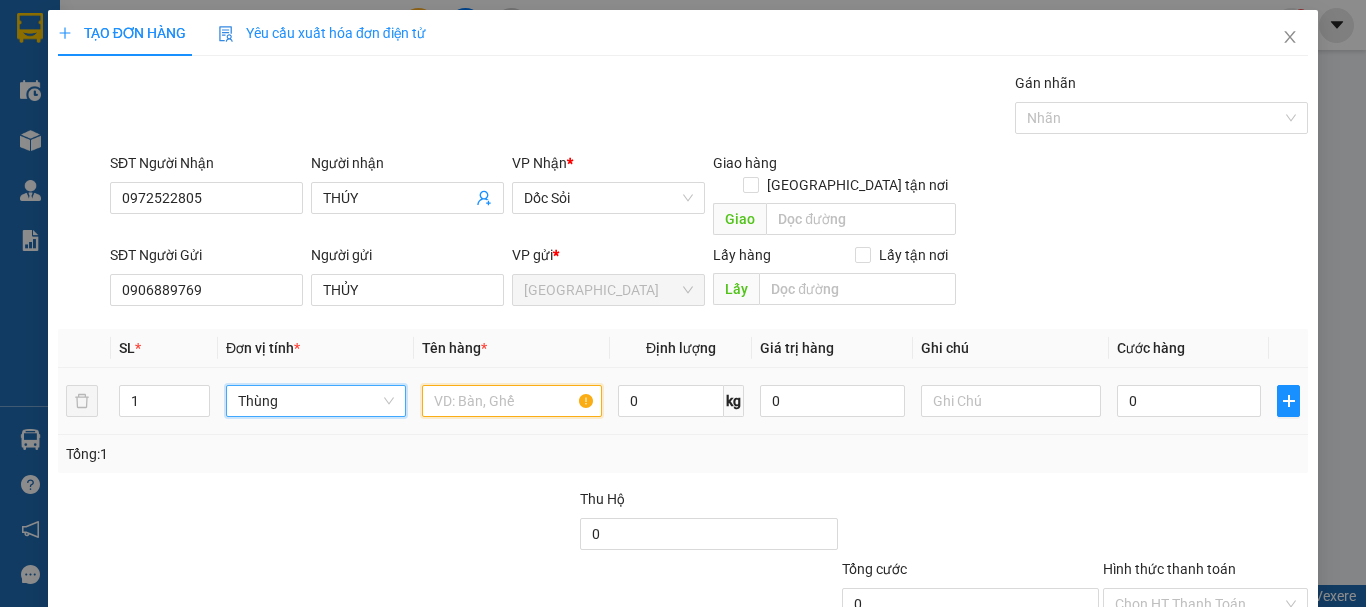 click at bounding box center [512, 401] 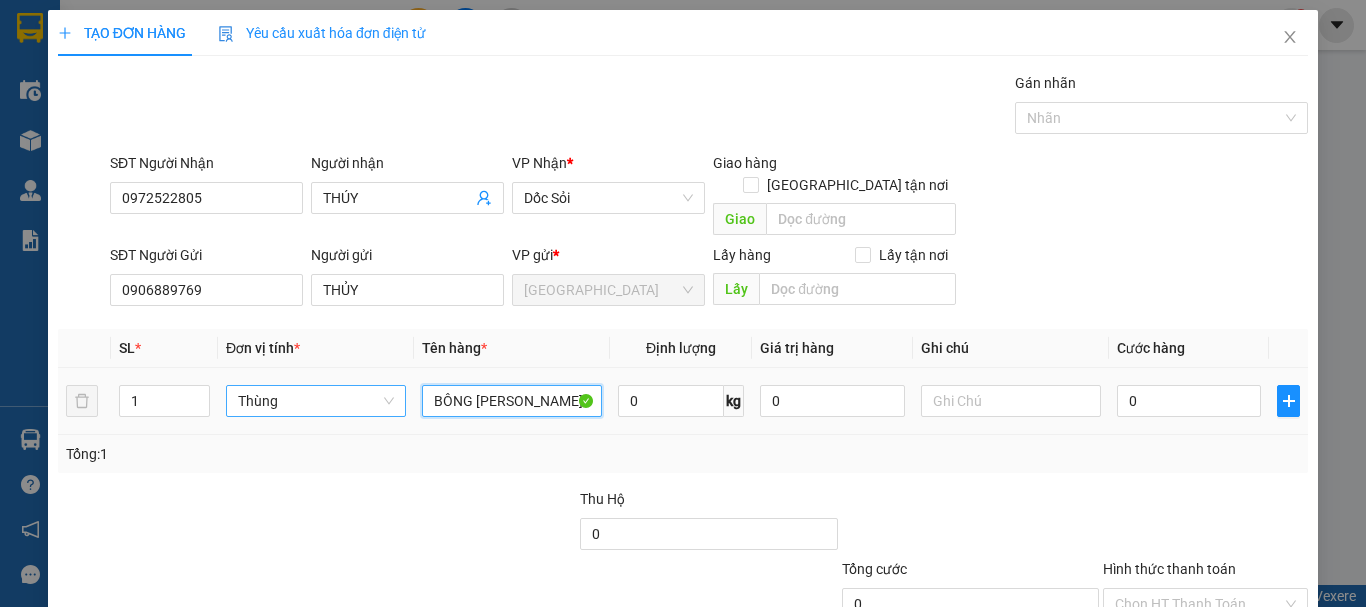 drag, startPoint x: 475, startPoint y: 372, endPoint x: 542, endPoint y: 373, distance: 67.00746 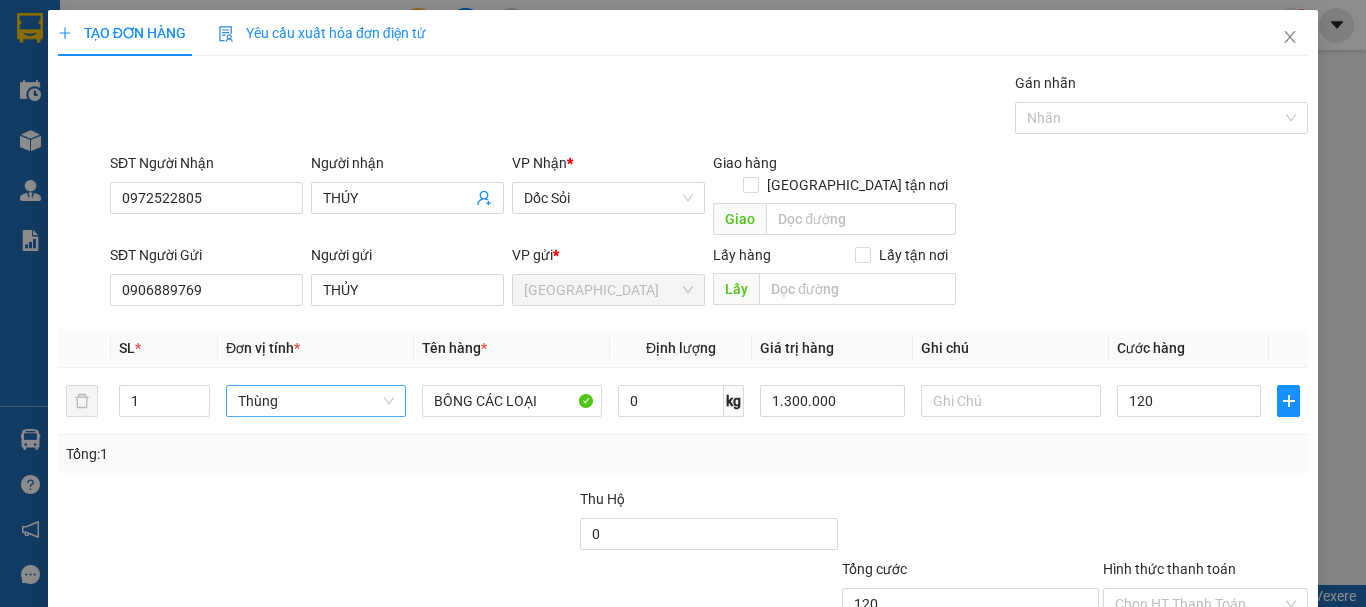 drag, startPoint x: 1131, startPoint y: 446, endPoint x: 1130, endPoint y: 435, distance: 11.045361 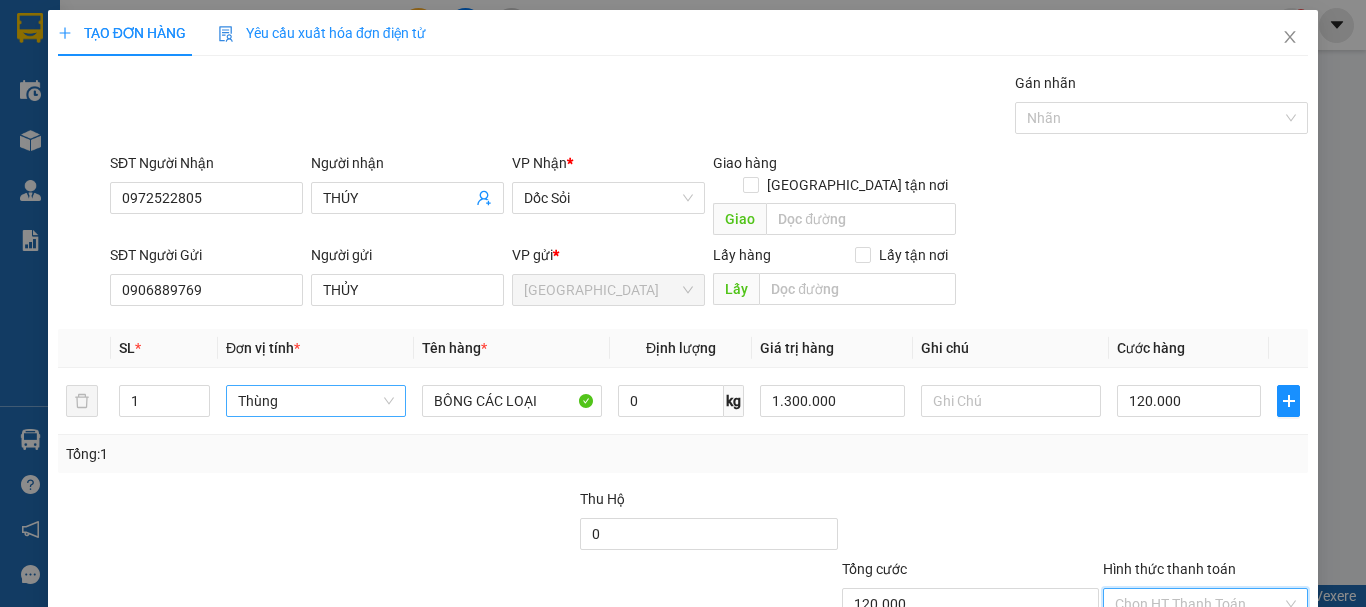 drag, startPoint x: 1134, startPoint y: 450, endPoint x: 1140, endPoint y: 482, distance: 32.55764 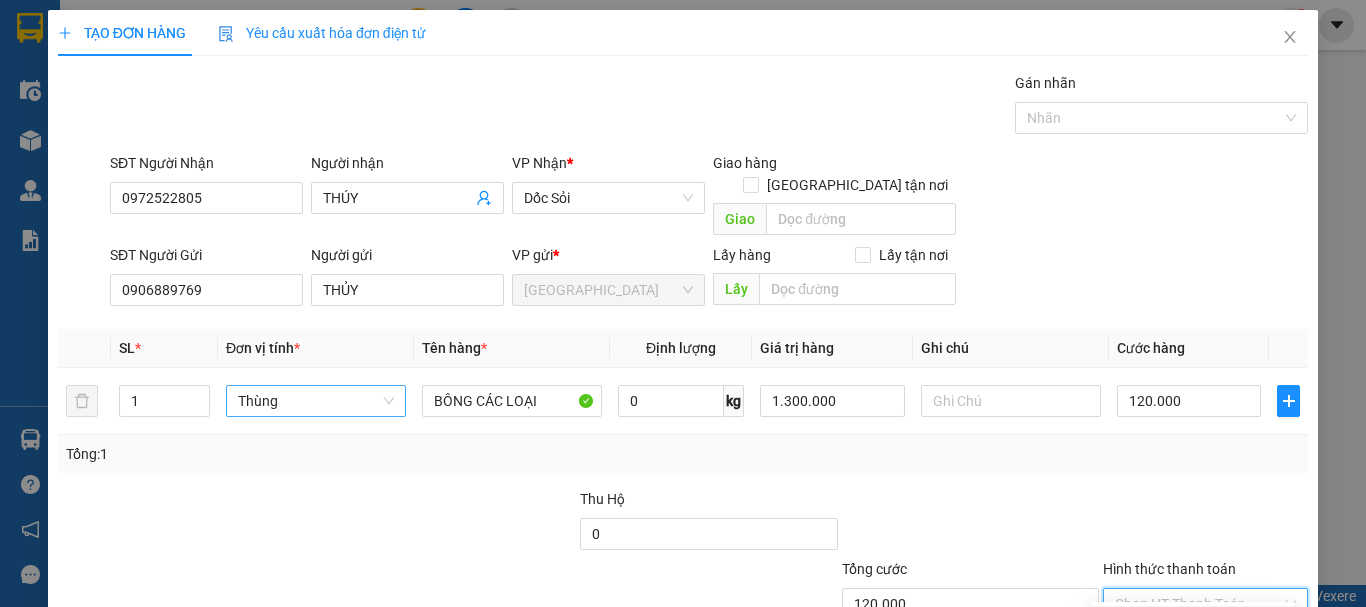 click on "Tại văn phòng" at bounding box center (1193, 622) 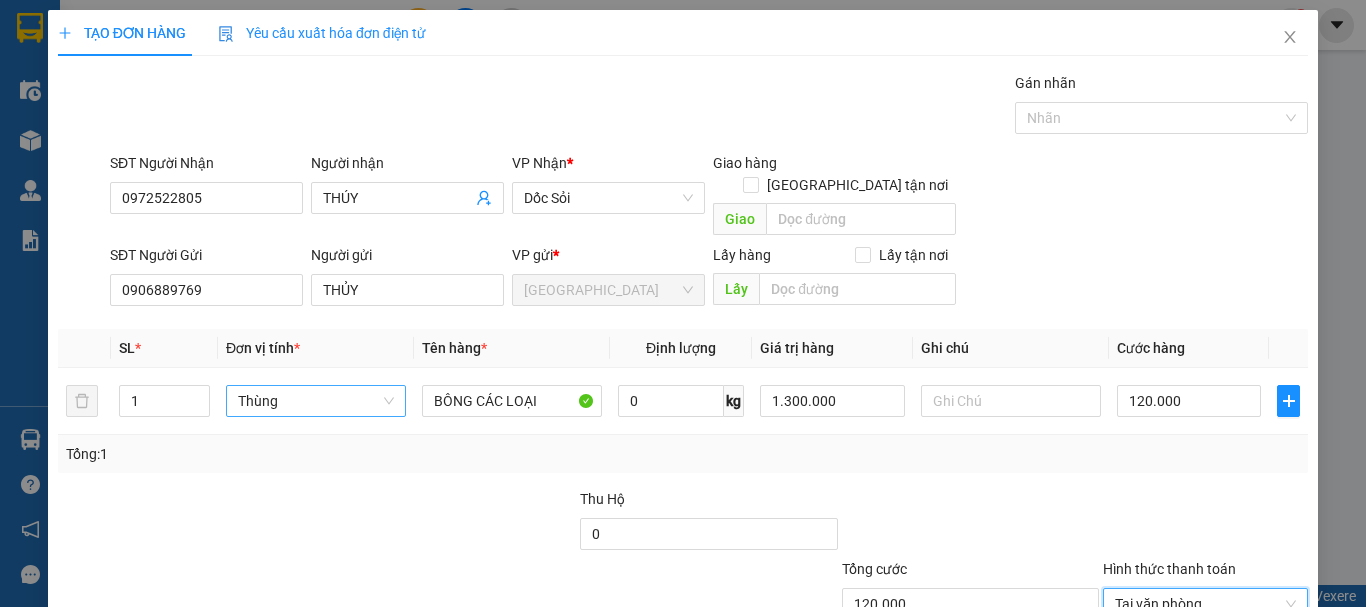 click on "Lưu và In" at bounding box center [1231, 699] 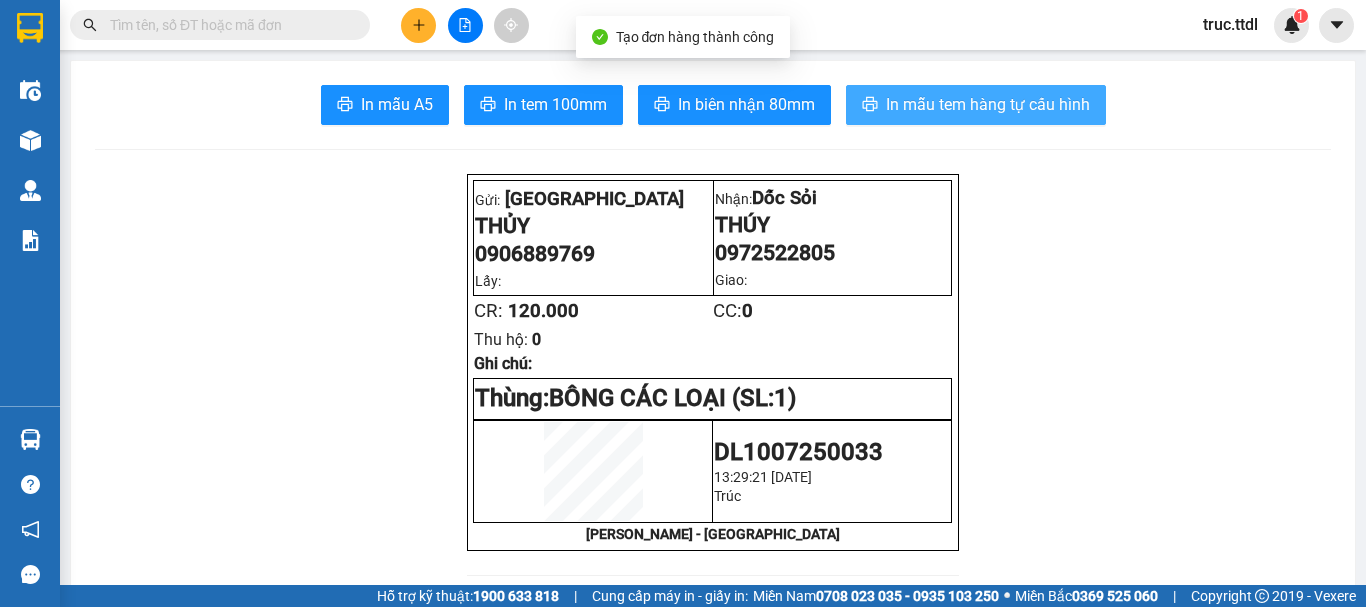 click on "In mẫu tem hàng tự cấu hình" at bounding box center [988, 104] 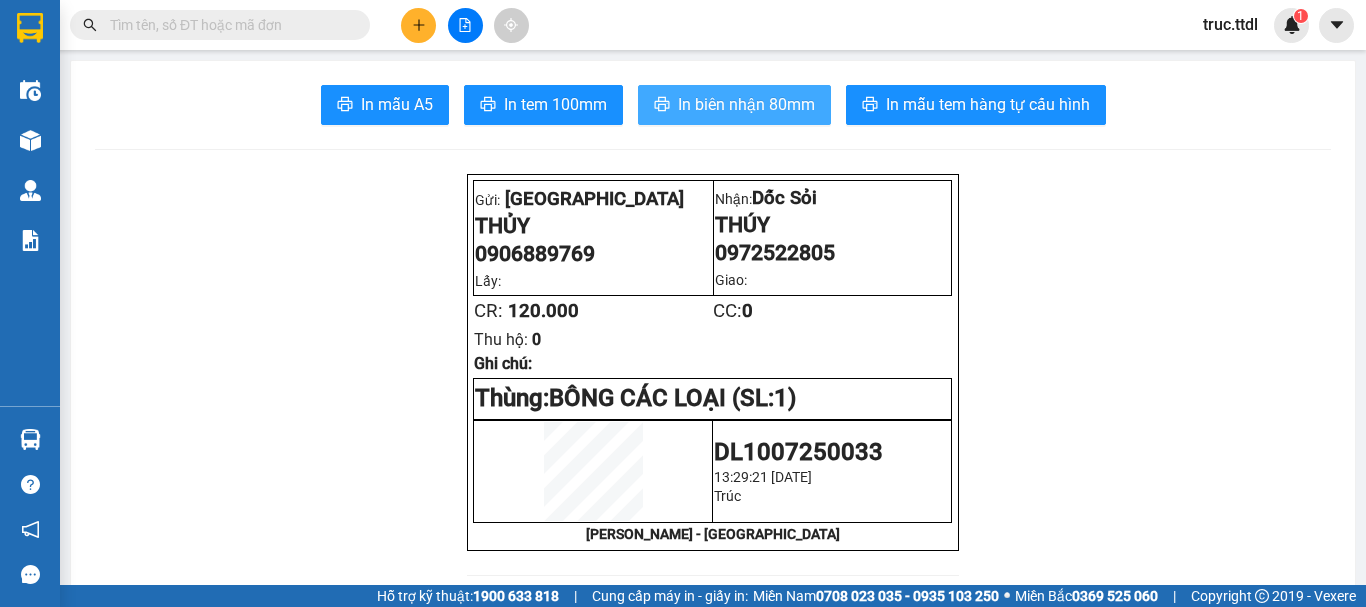 click on "In biên nhận 80mm" at bounding box center [746, 104] 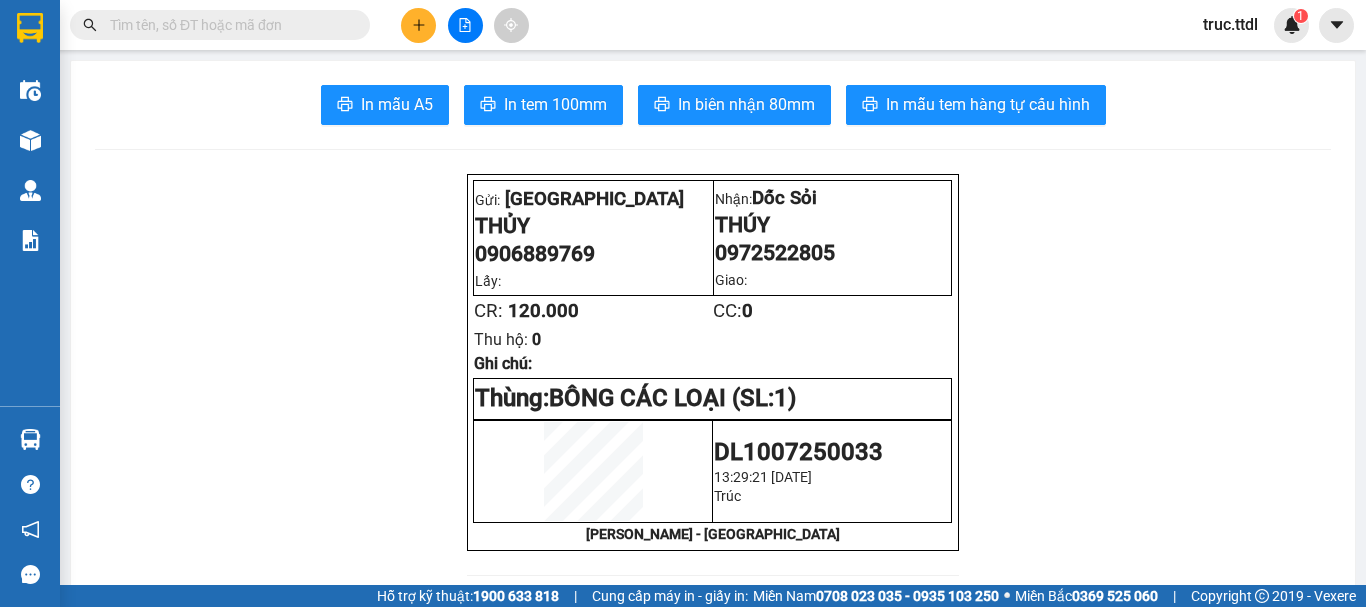 click at bounding box center [418, 25] 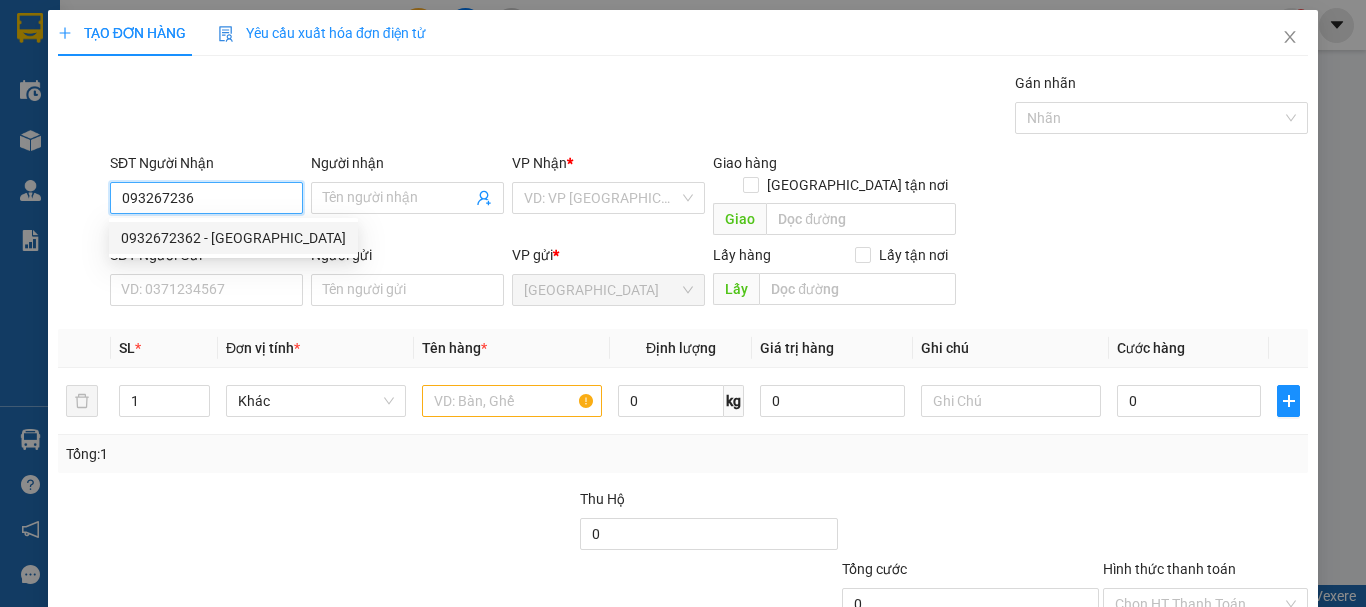 click on "0932672362 - NGA" at bounding box center [233, 238] 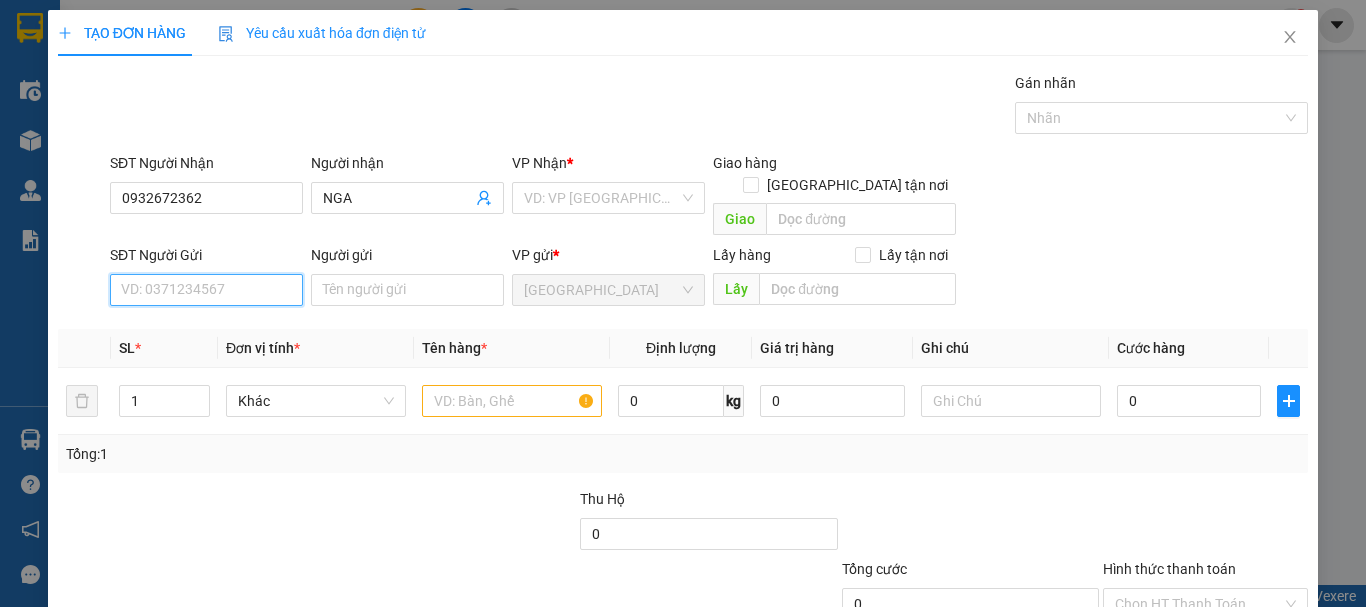 click on "SĐT Người Gửi" at bounding box center [206, 290] 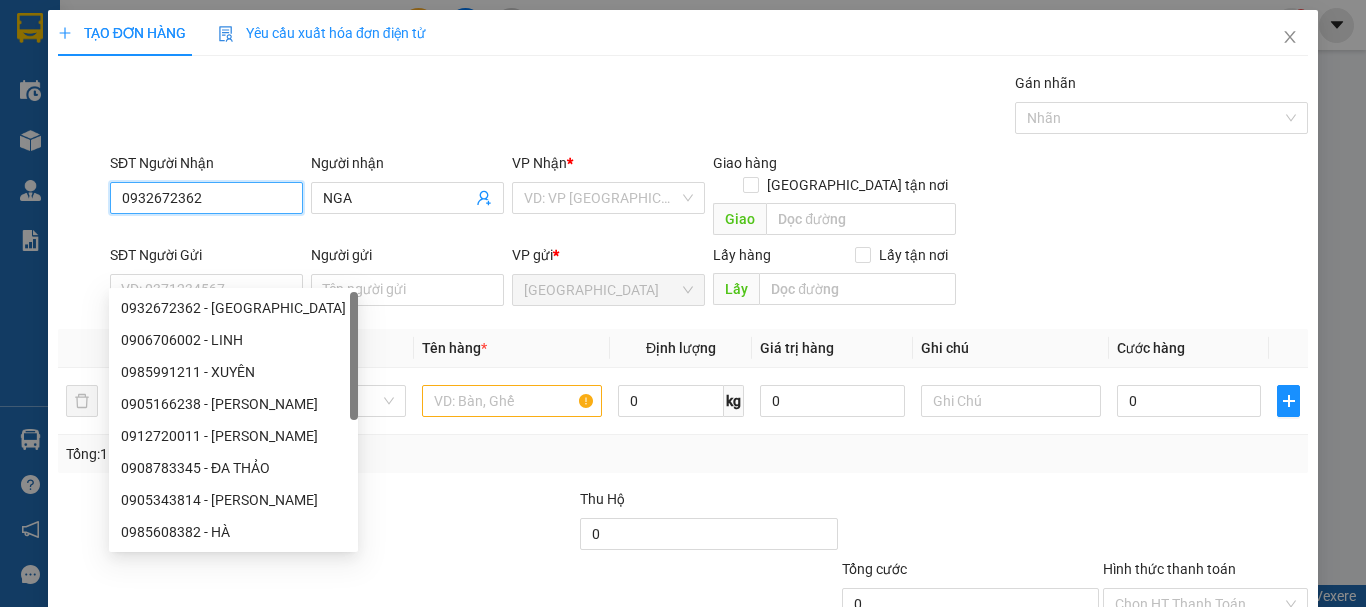 drag, startPoint x: 135, startPoint y: 200, endPoint x: 1, endPoint y: 207, distance: 134.18271 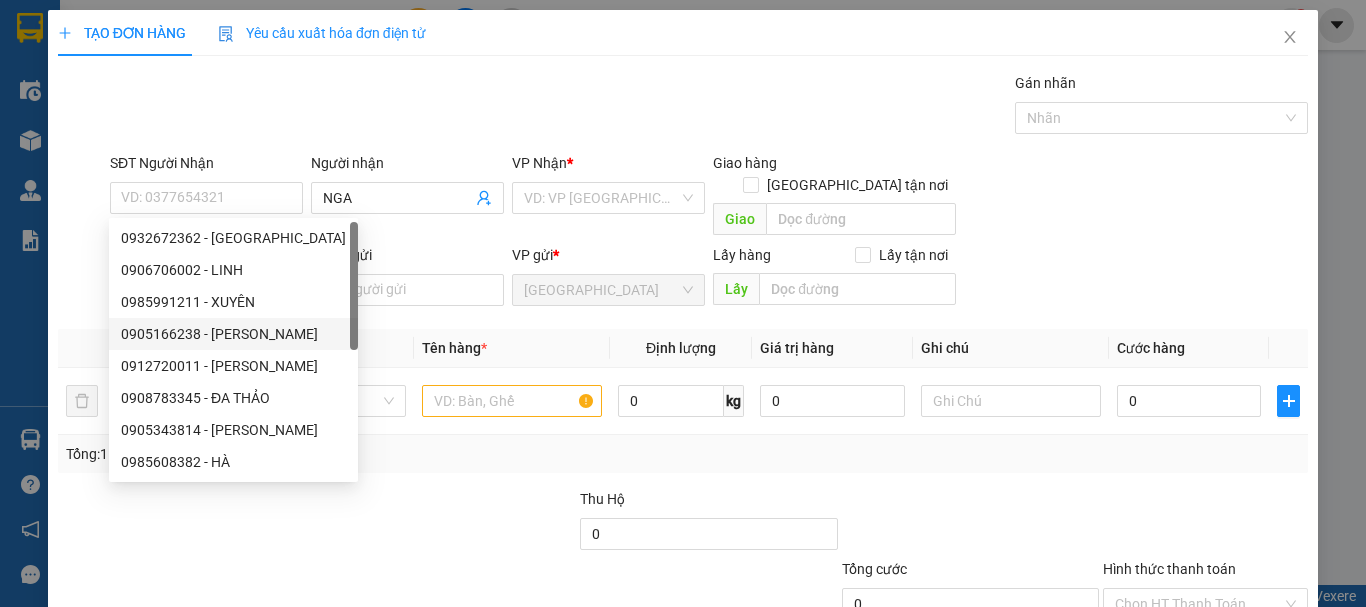 click on "Đơn vị tính  *" at bounding box center [316, 348] 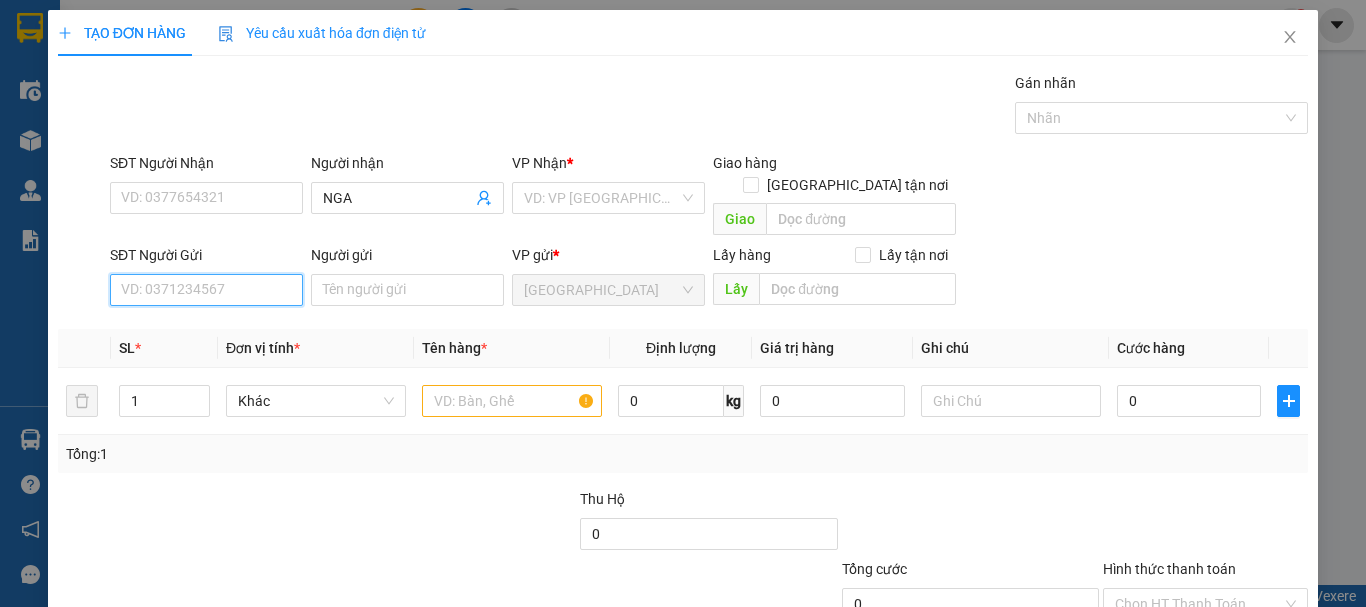 click on "SĐT Người Gửi" at bounding box center [206, 290] 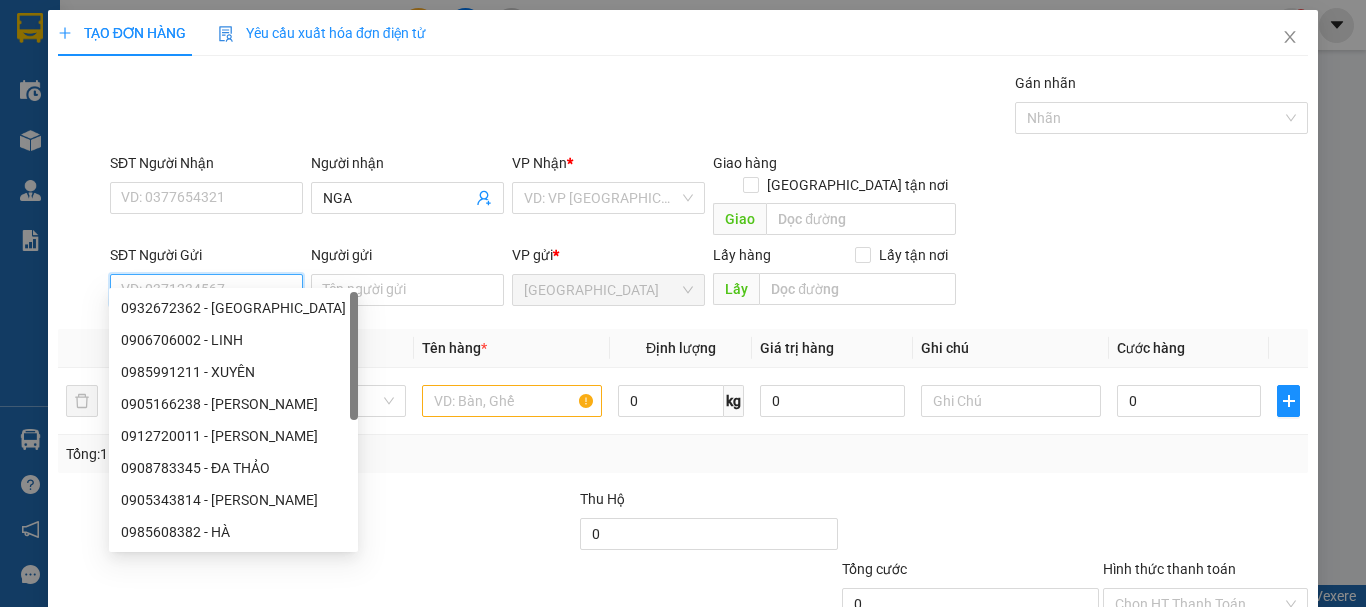 paste on "0932672362" 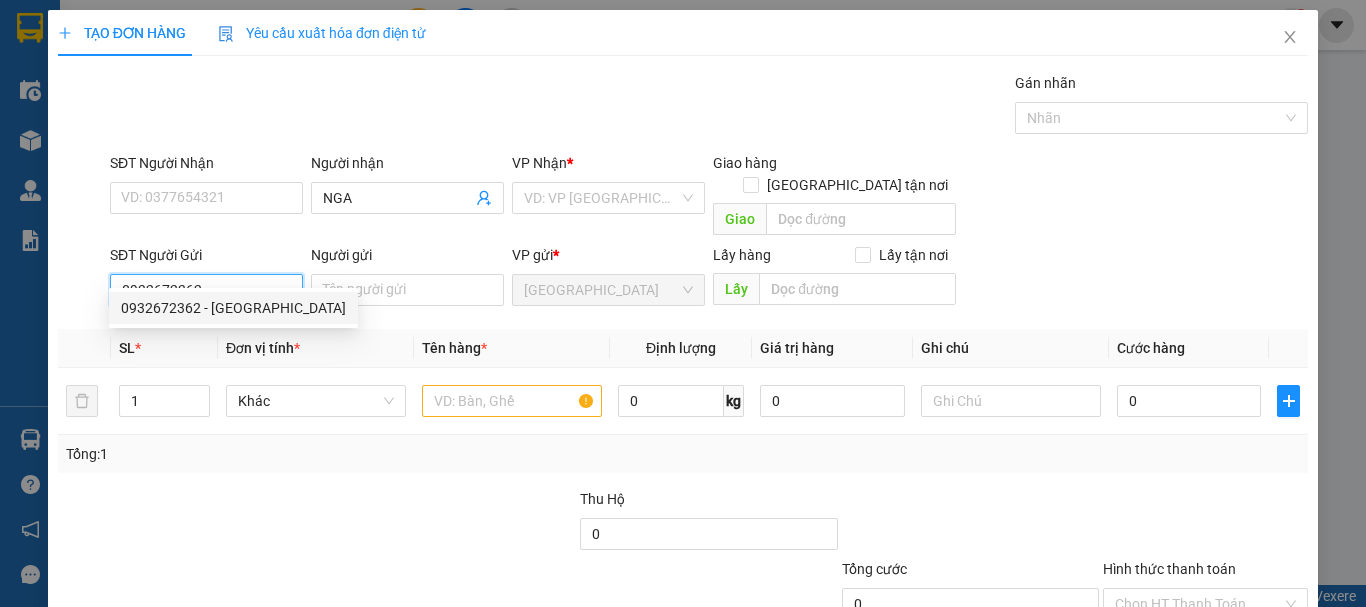 click on "0932672362 - NGA" at bounding box center [233, 308] 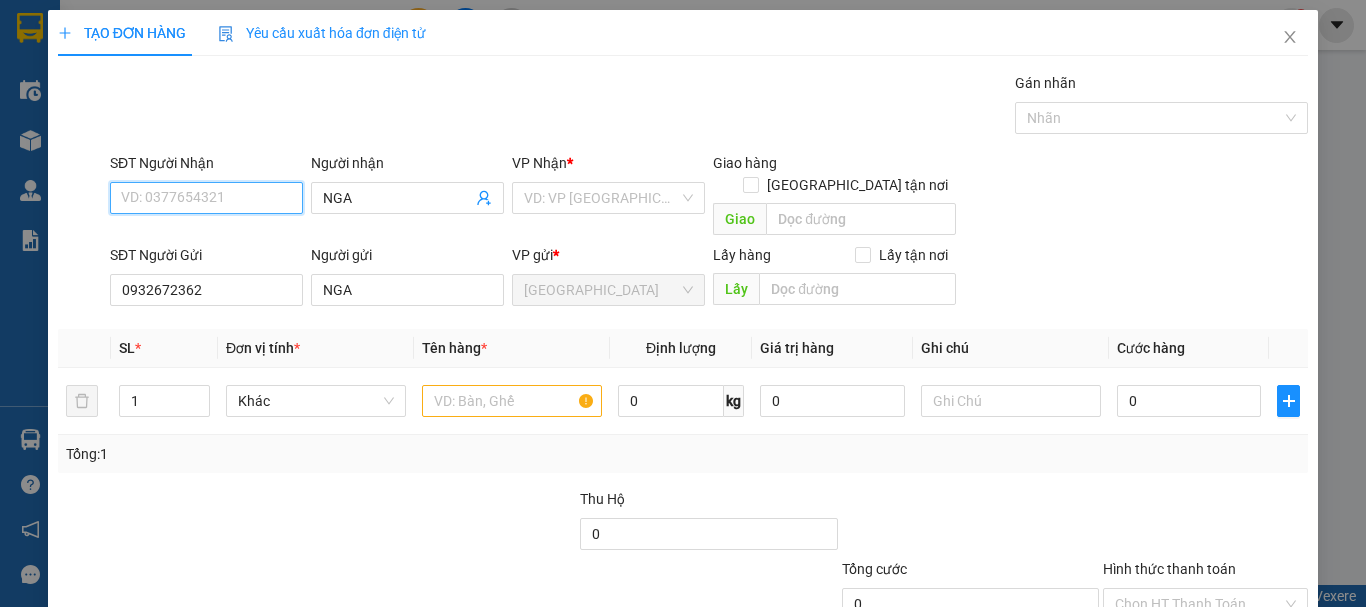 click on "SĐT Người Nhận" at bounding box center (206, 198) 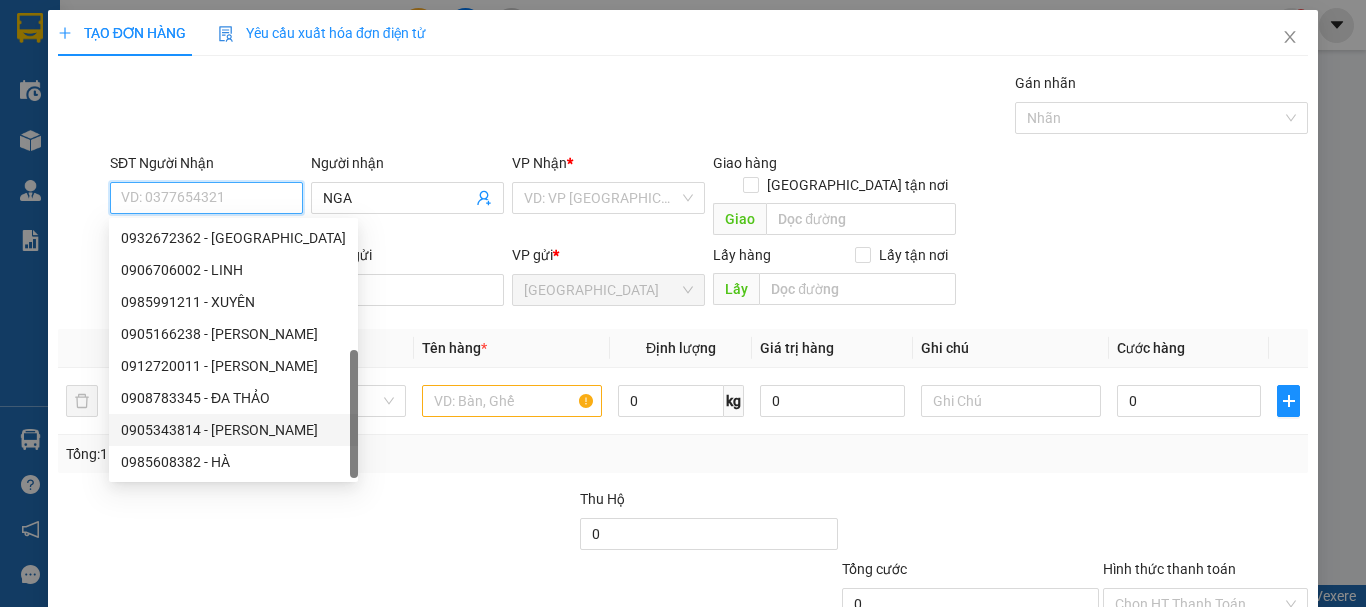 click on "0905343814 - GIANG" at bounding box center (233, 430) 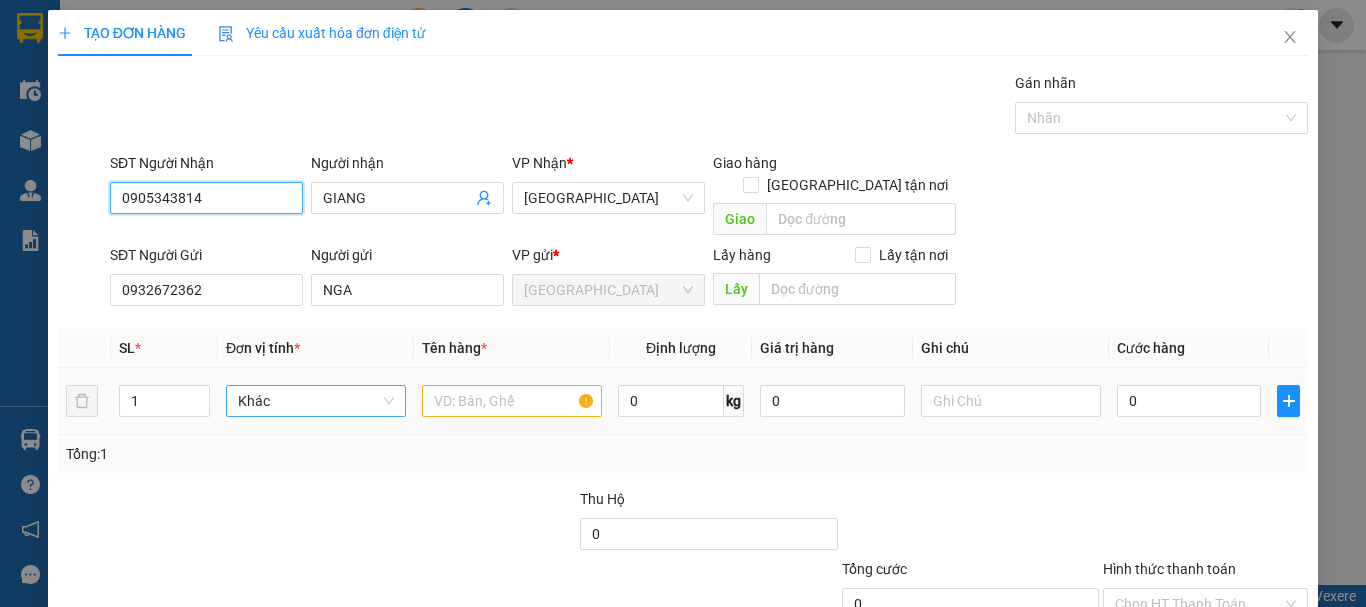 click on "Khác" at bounding box center (316, 401) 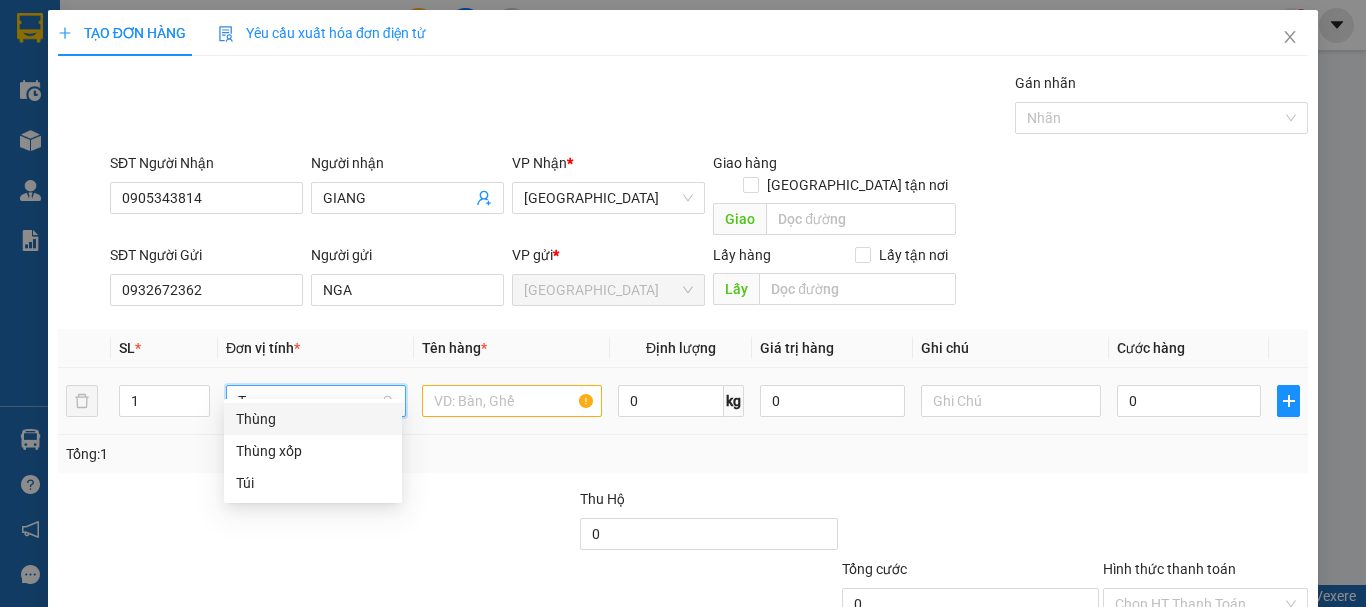 click on "Thùng" at bounding box center (313, 419) 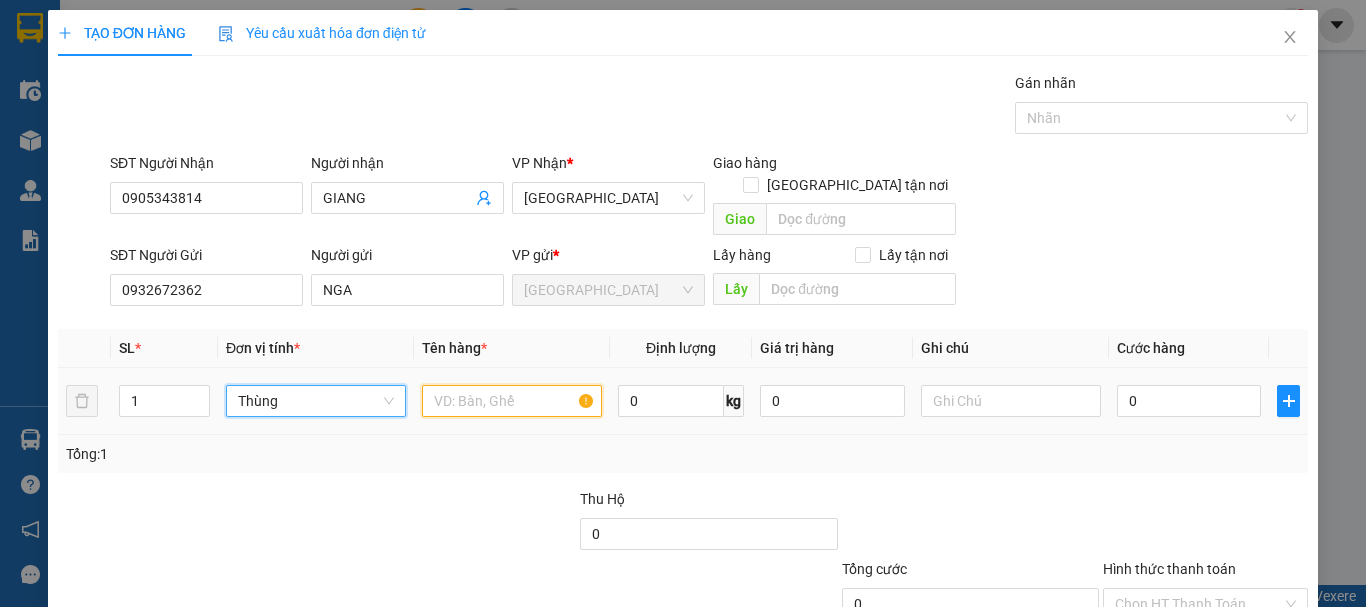 click at bounding box center (512, 401) 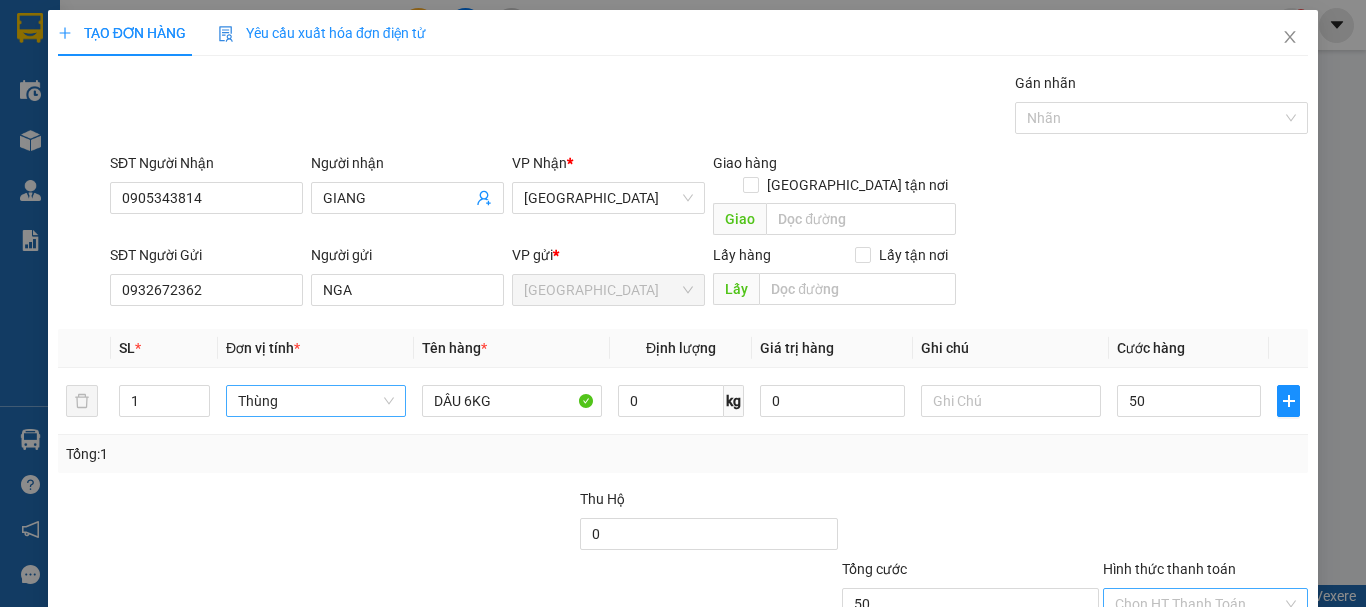 click on "Hình thức thanh toán" at bounding box center [1198, 604] 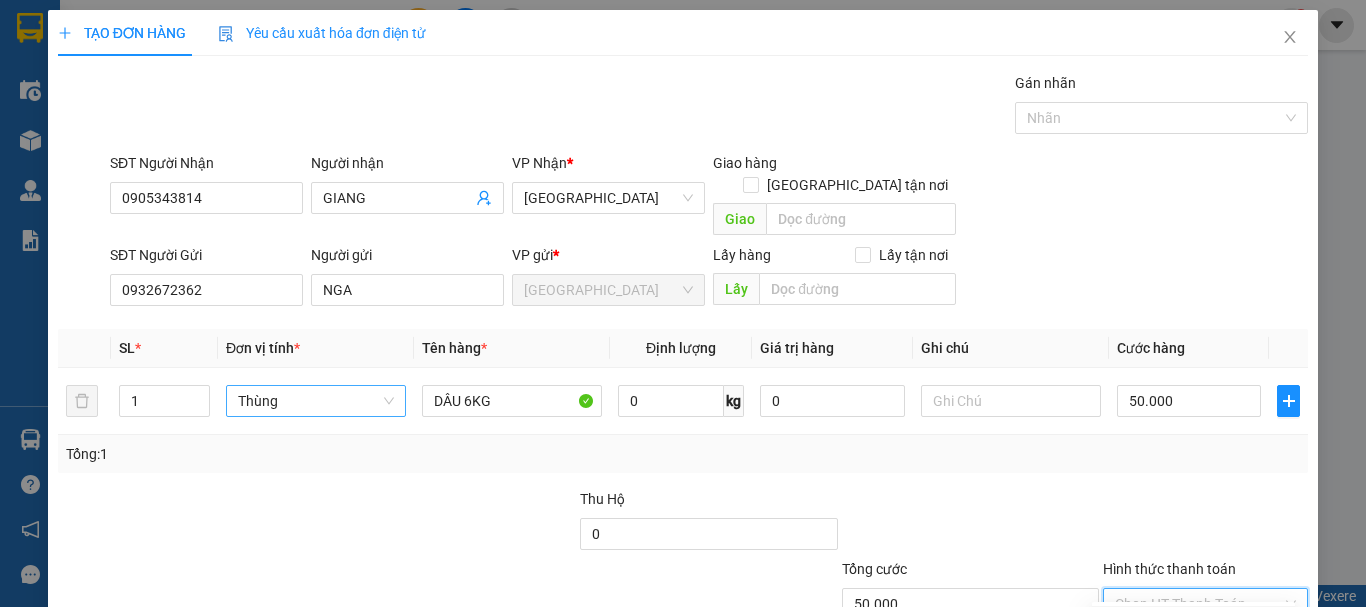 click on "Tại văn phòng" at bounding box center [1193, 622] 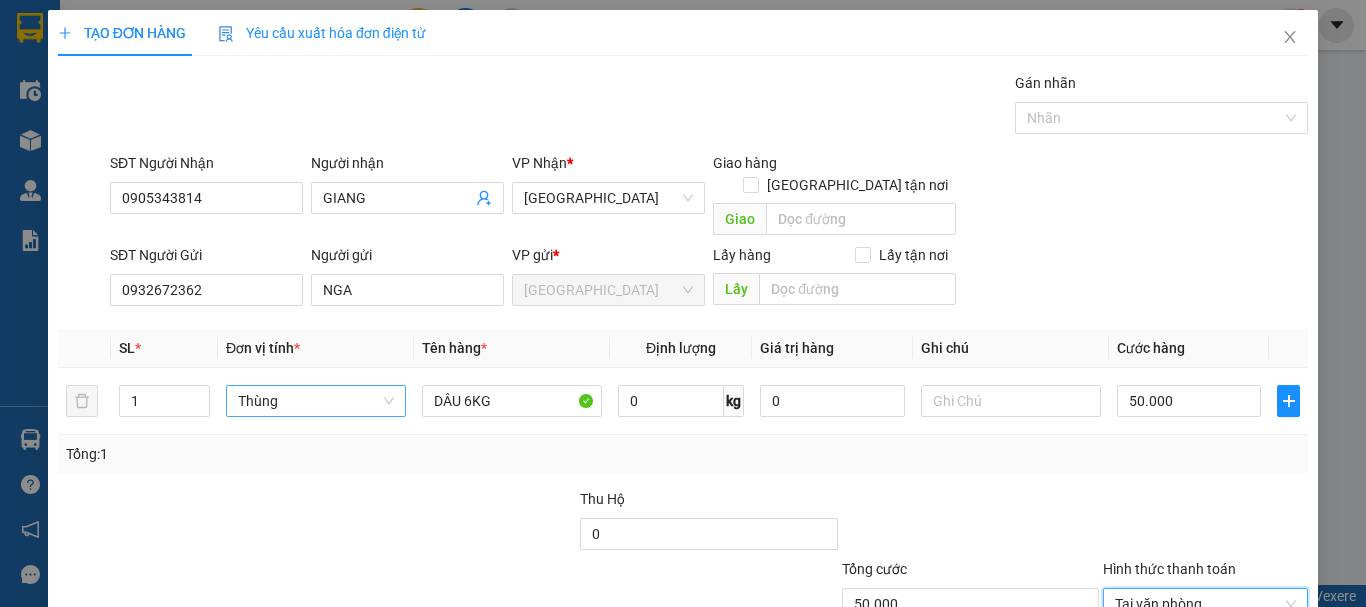 click on "Lưu và In" at bounding box center [1231, 699] 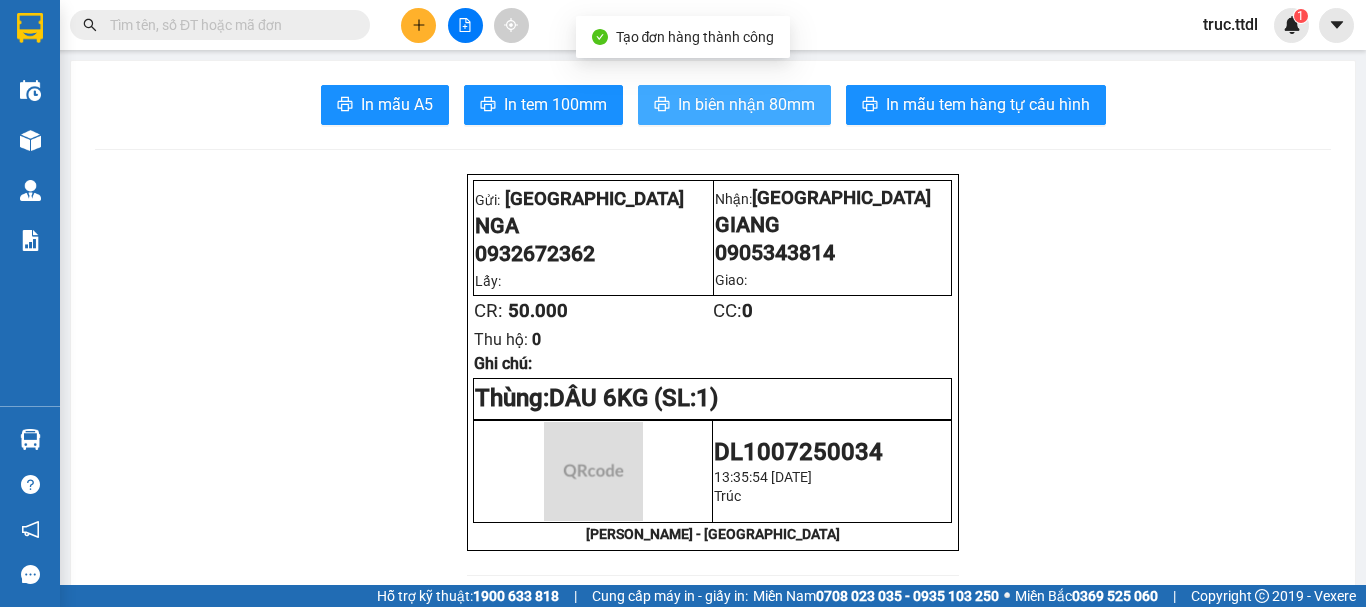 click on "In biên nhận 80mm" at bounding box center (746, 104) 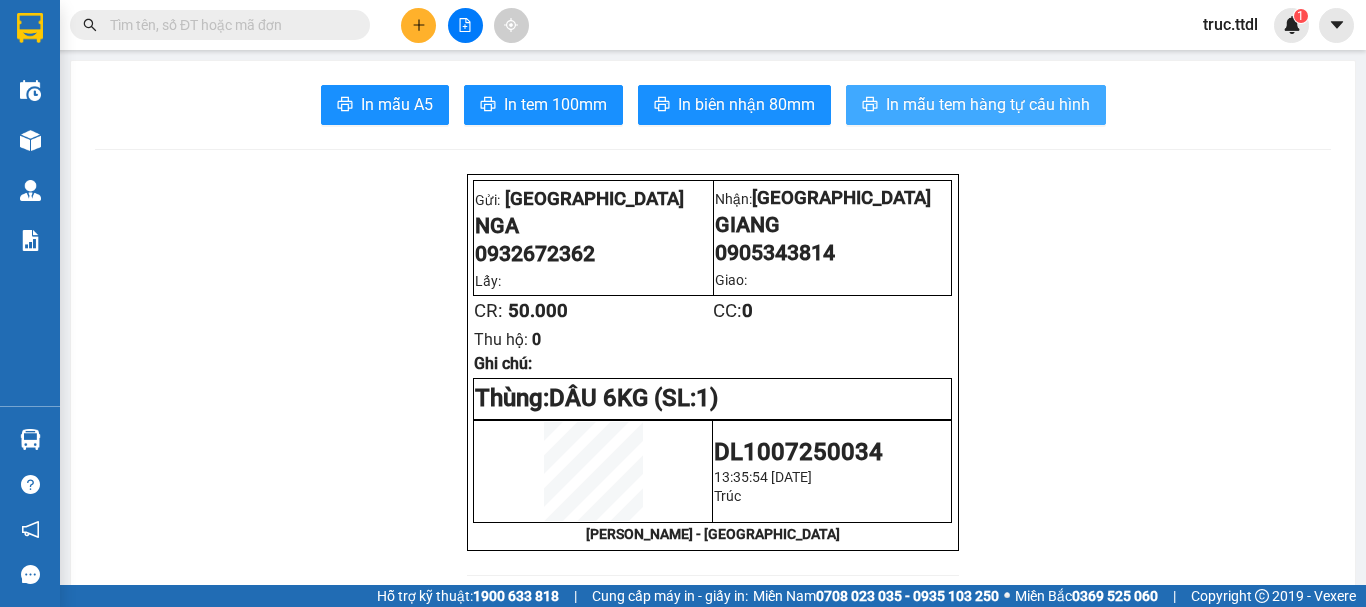 click on "In mẫu tem hàng tự cấu hình" at bounding box center [976, 105] 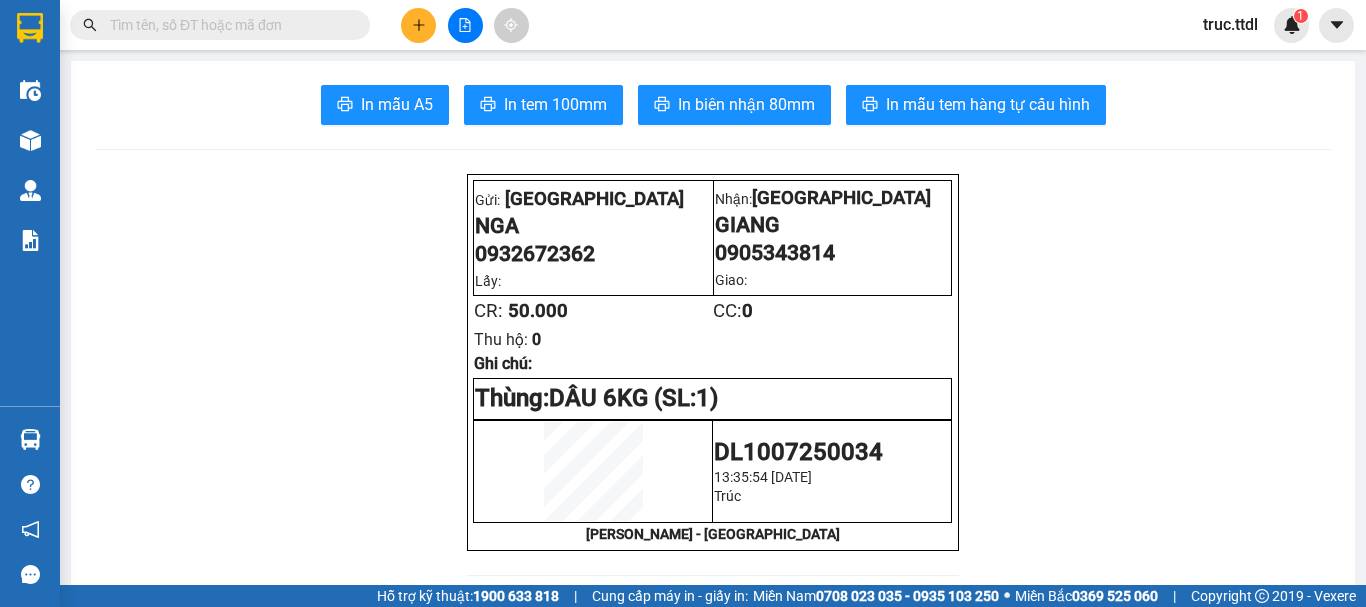 click at bounding box center [228, 25] 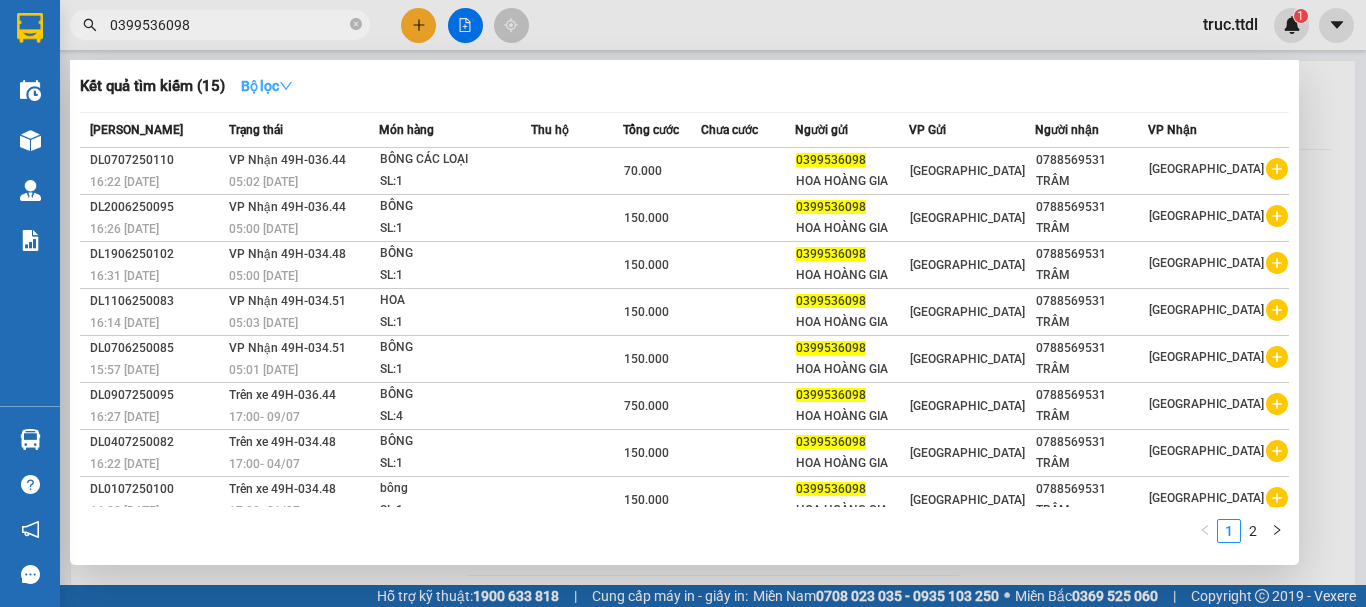 drag, startPoint x: 271, startPoint y: 91, endPoint x: 323, endPoint y: 184, distance: 106.55046 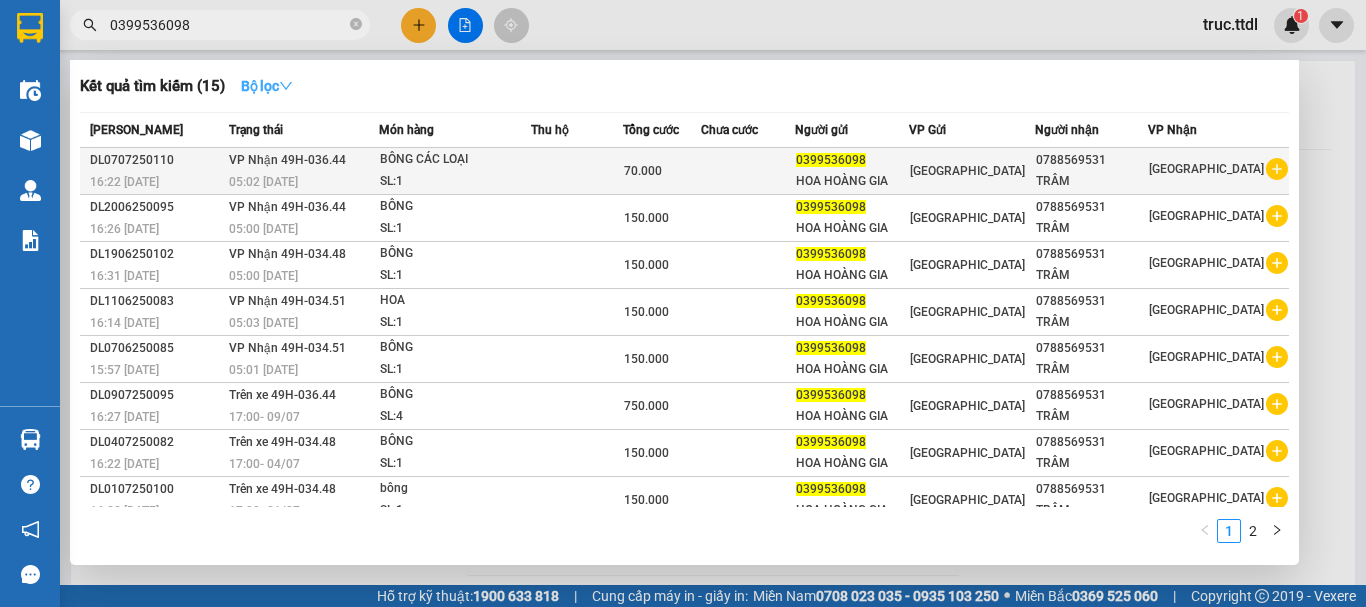 click on "Bộ lọc" at bounding box center (267, 86) 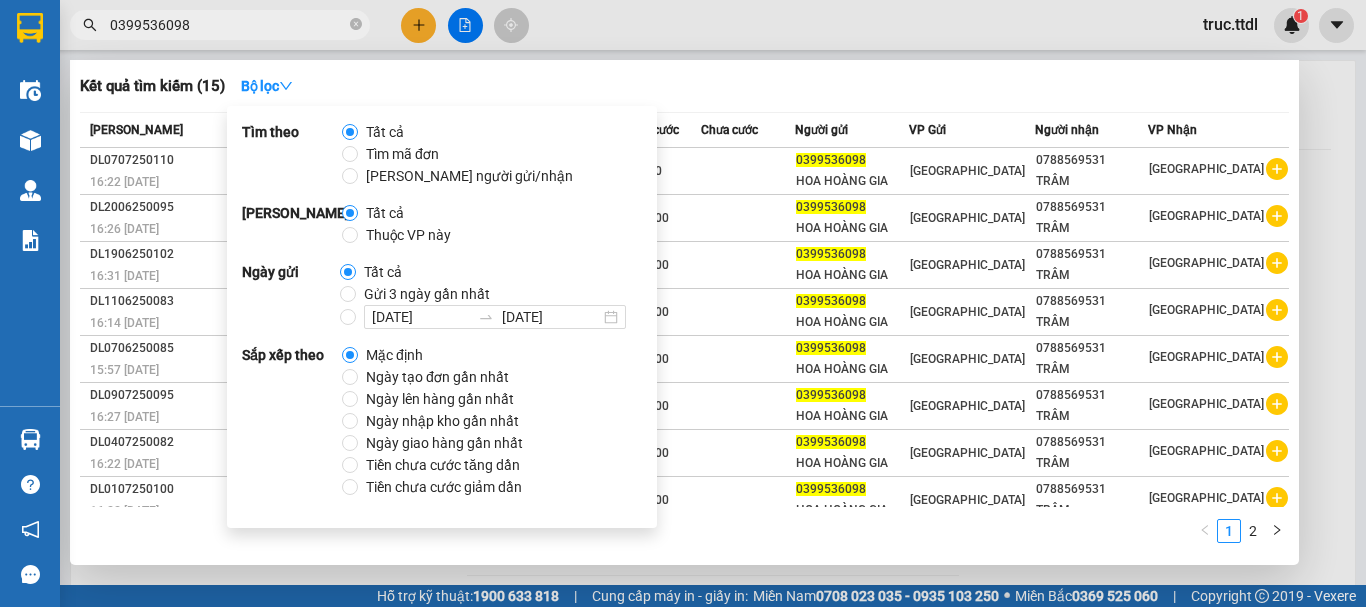 drag, startPoint x: 409, startPoint y: 373, endPoint x: 567, endPoint y: 238, distance: 207.81963 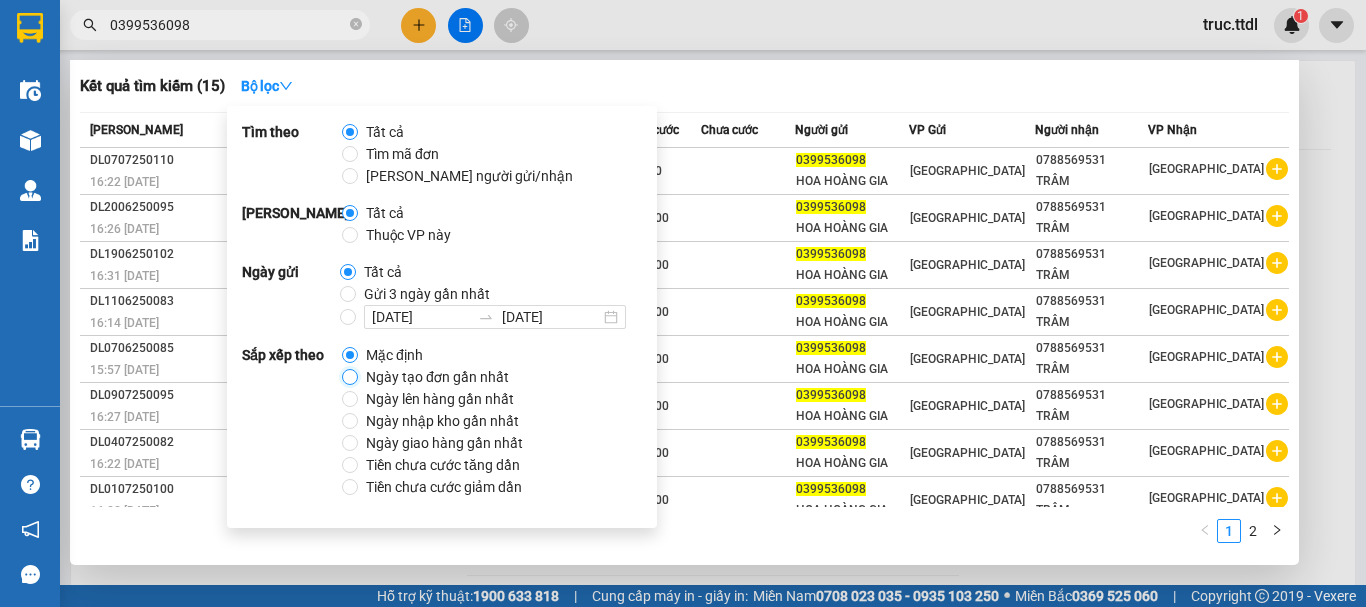 click on "Ngày tạo đơn gần nhất" at bounding box center (350, 377) 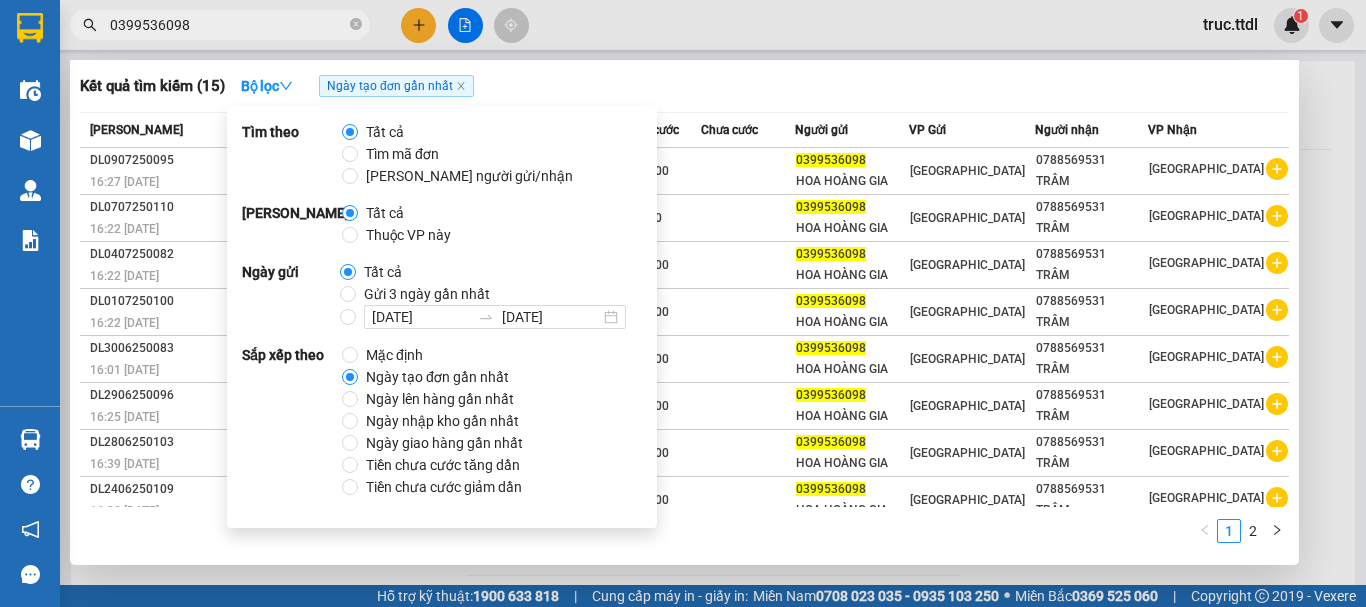 click on "Kết quả tìm kiếm ( 15 )  Bộ lọc  Ngày tạo đơn gần nhất" at bounding box center [684, 86] 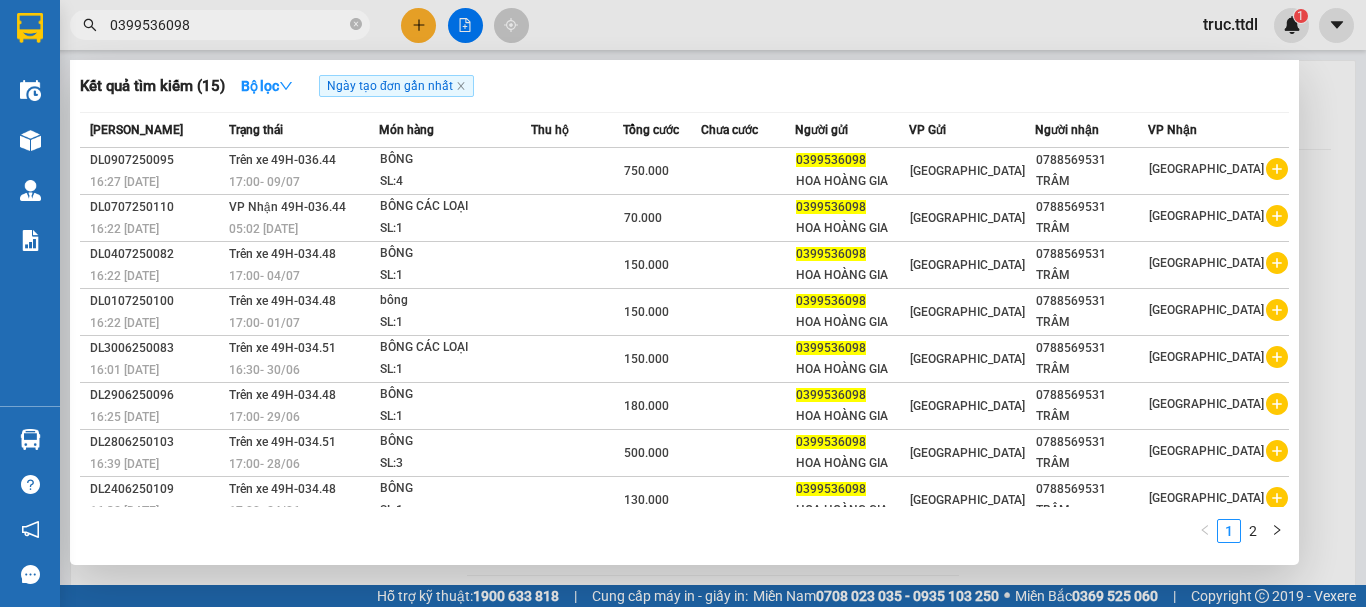click at bounding box center (683, 303) 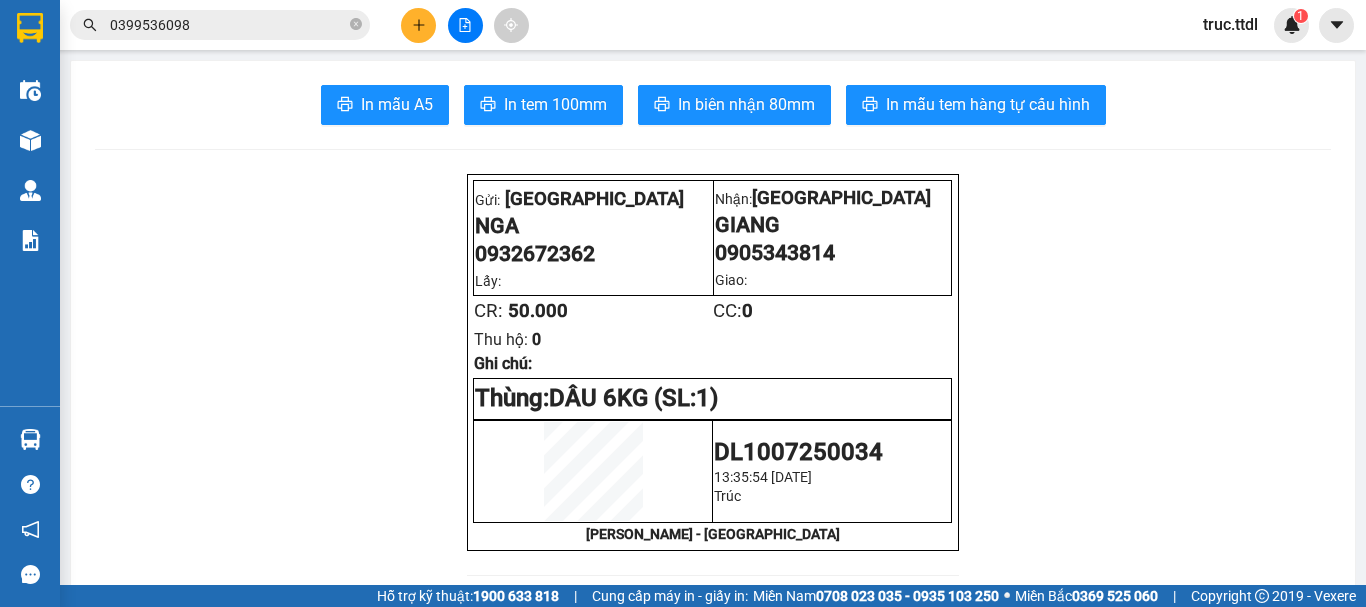 click at bounding box center (418, 25) 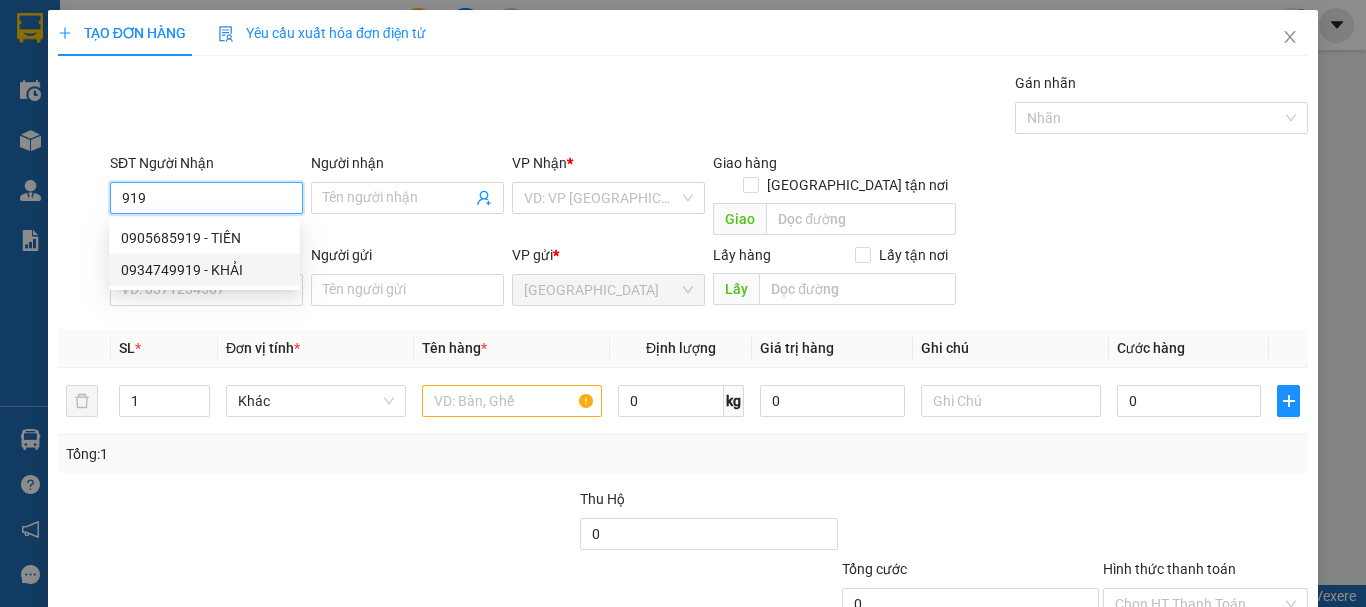 click on "0934749919 - KHẢI" at bounding box center (204, 270) 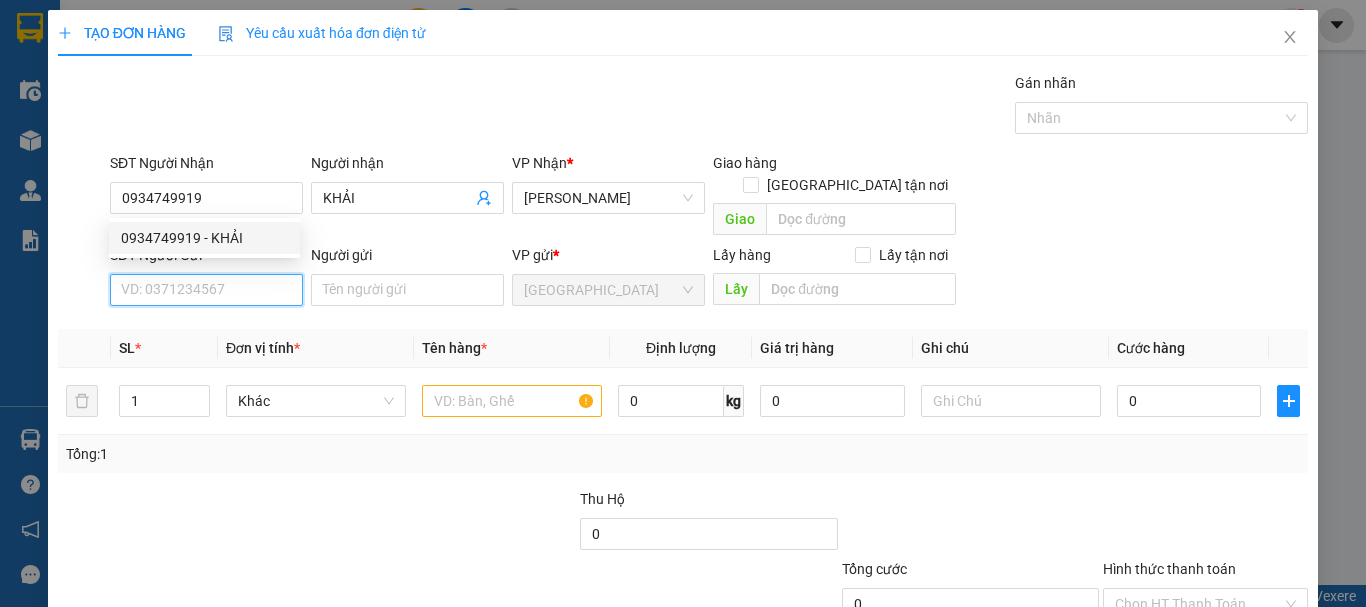 click on "SĐT Người Gửi" at bounding box center [206, 290] 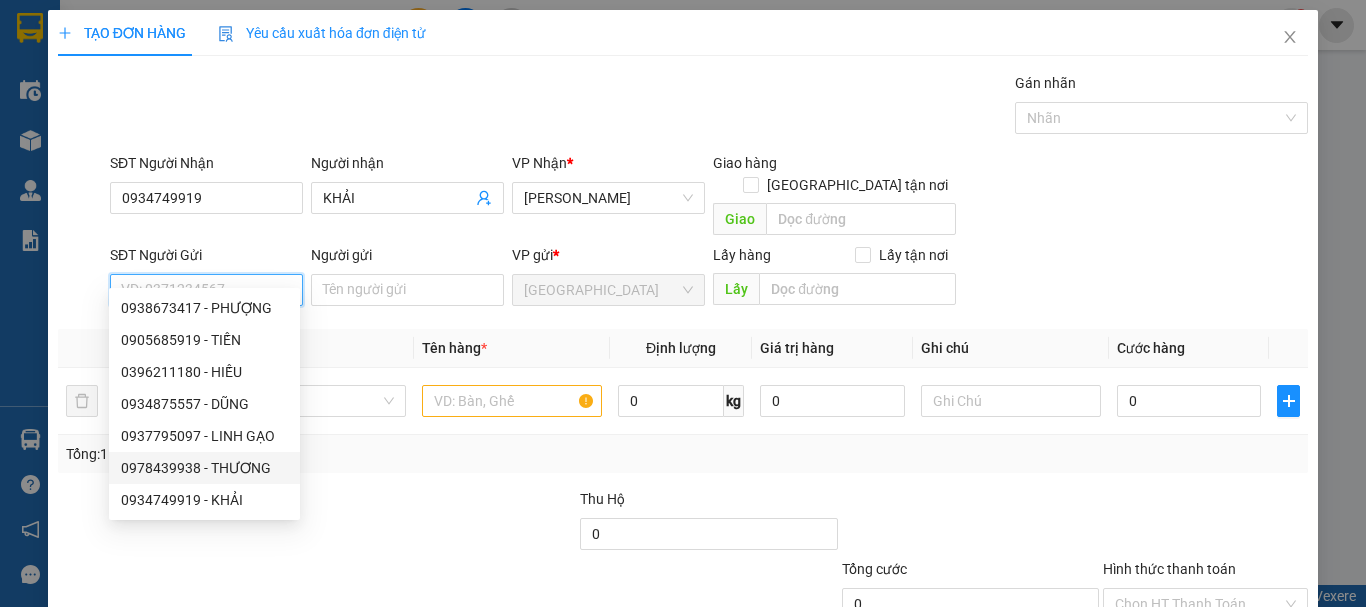 click on "0978439938 - THƯƠNG" at bounding box center [204, 468] 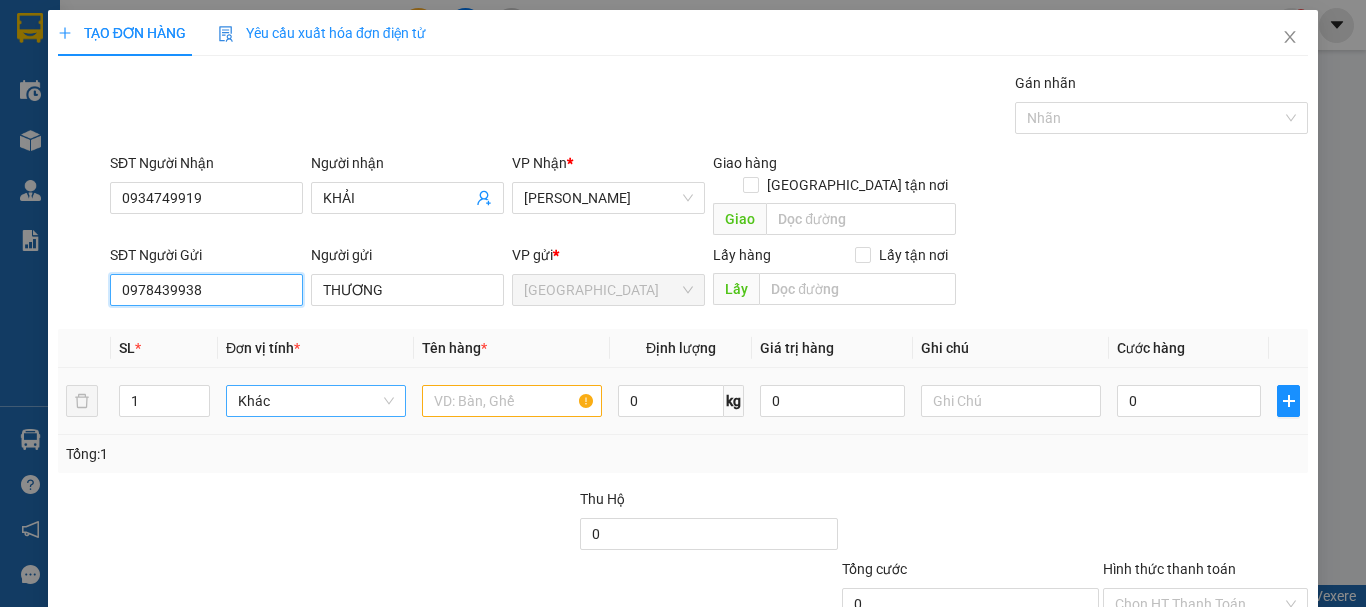 click on "Khác" at bounding box center [316, 401] 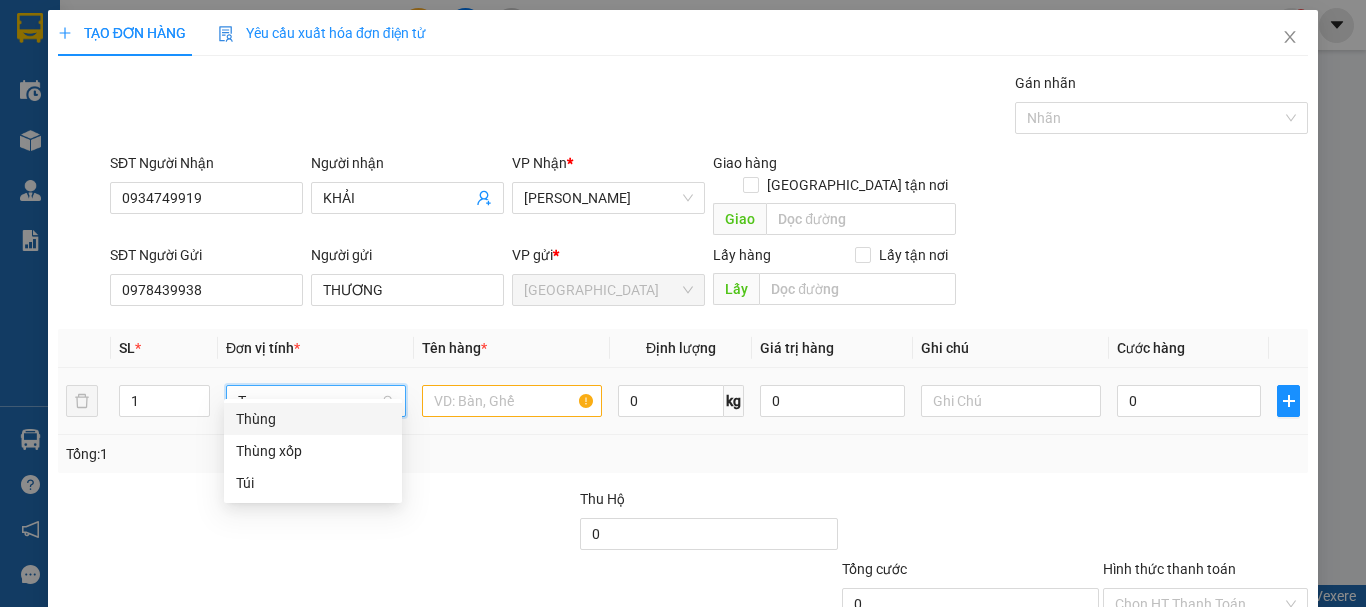 click on "Thùng" at bounding box center [313, 419] 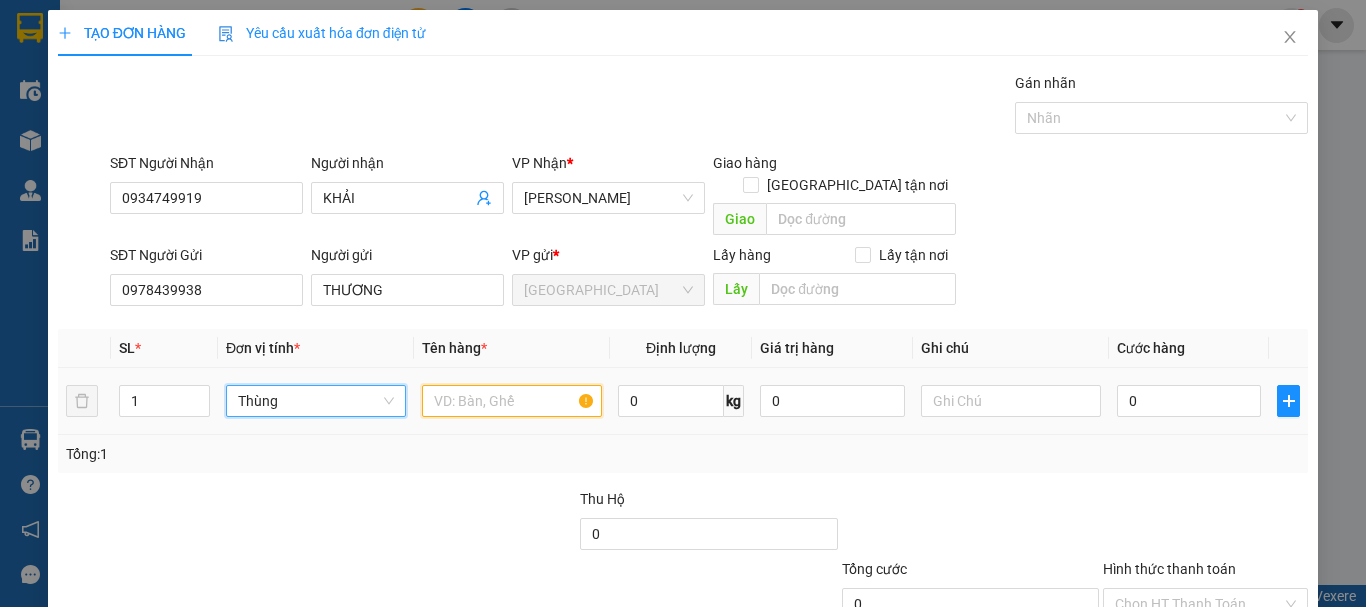 click at bounding box center [512, 401] 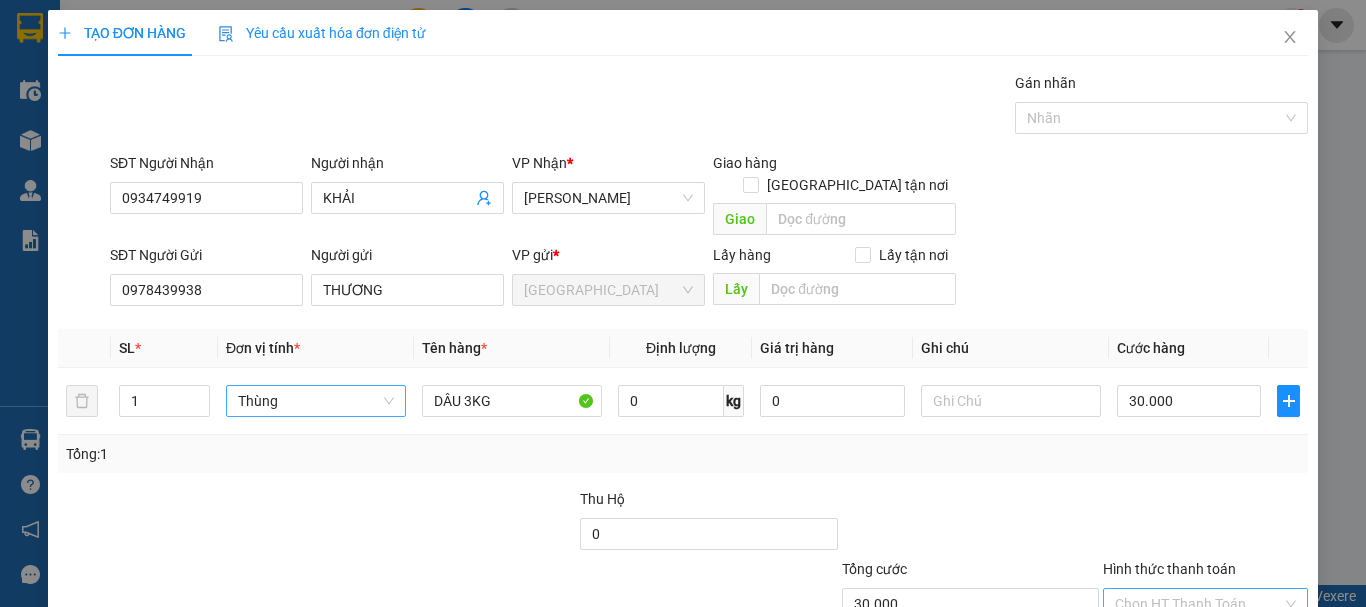 click on "Hình thức thanh toán" at bounding box center [1198, 604] 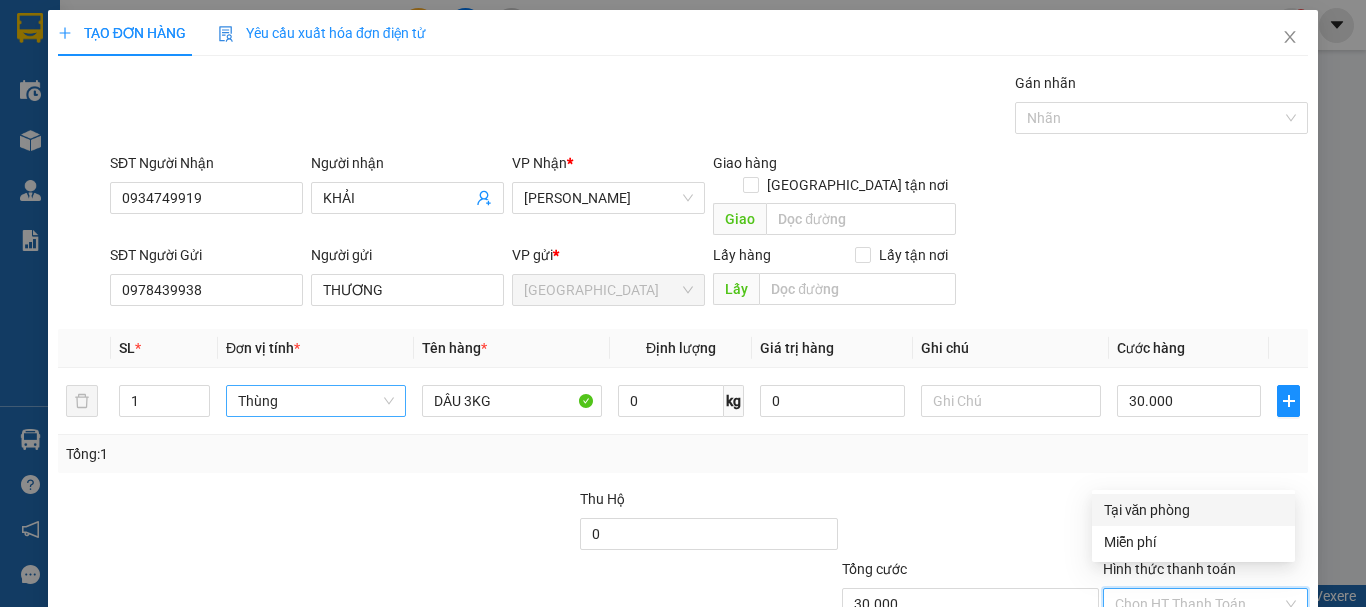 click on "Tại văn phòng" at bounding box center (1193, 510) 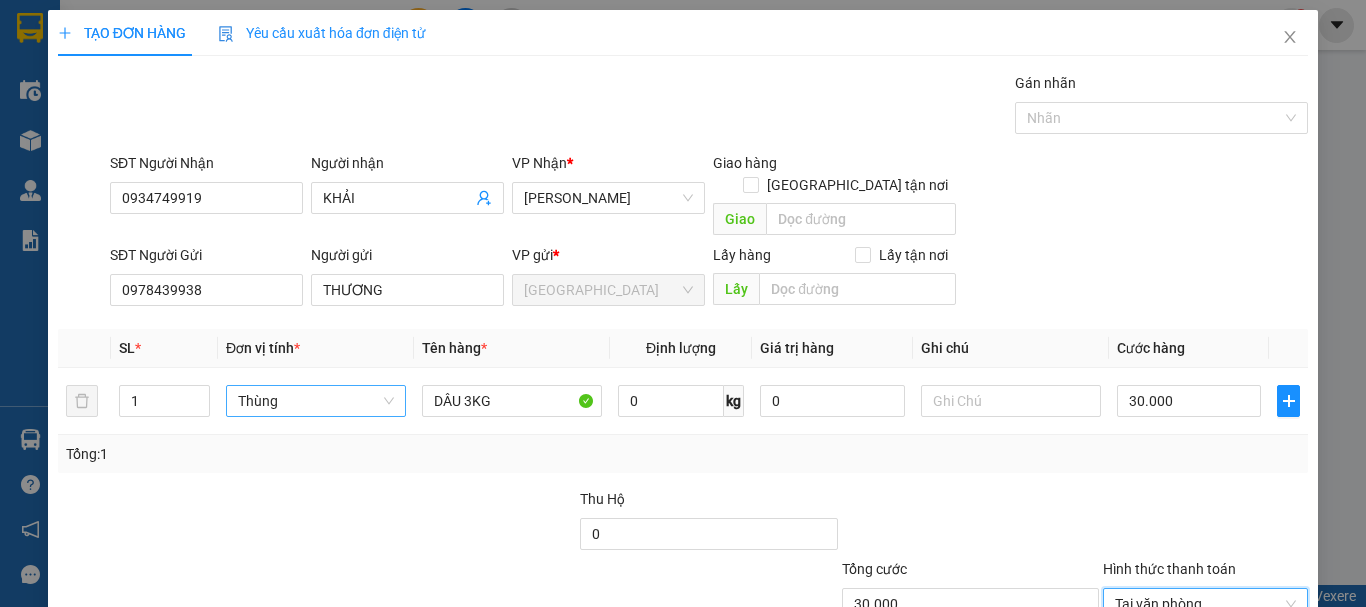 click on "Lưu và In" at bounding box center (1263, 699) 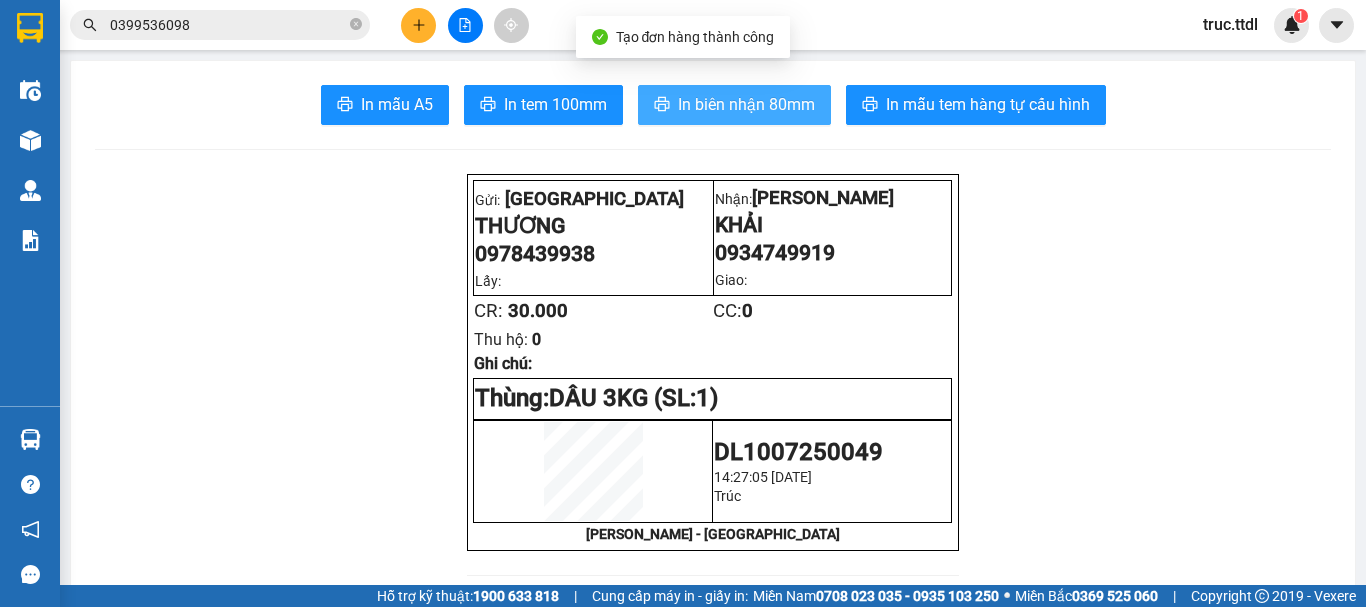 click on "In biên nhận 80mm" at bounding box center [746, 104] 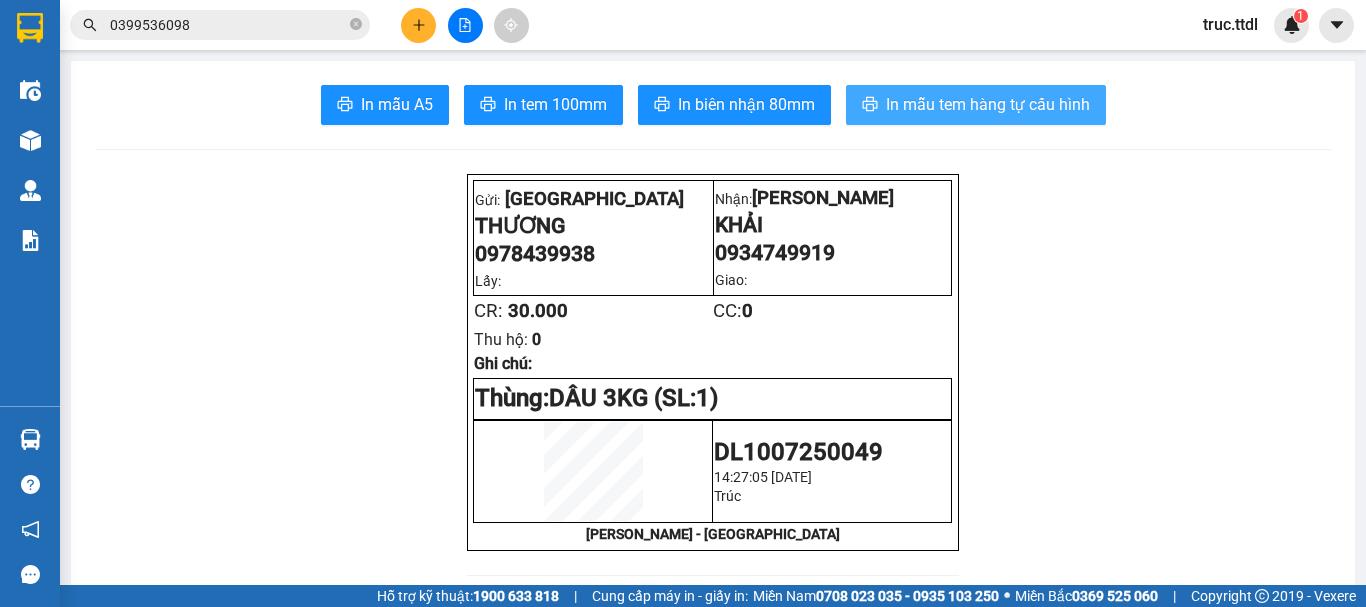 click on "In mẫu tem hàng tự cấu hình" at bounding box center (988, 104) 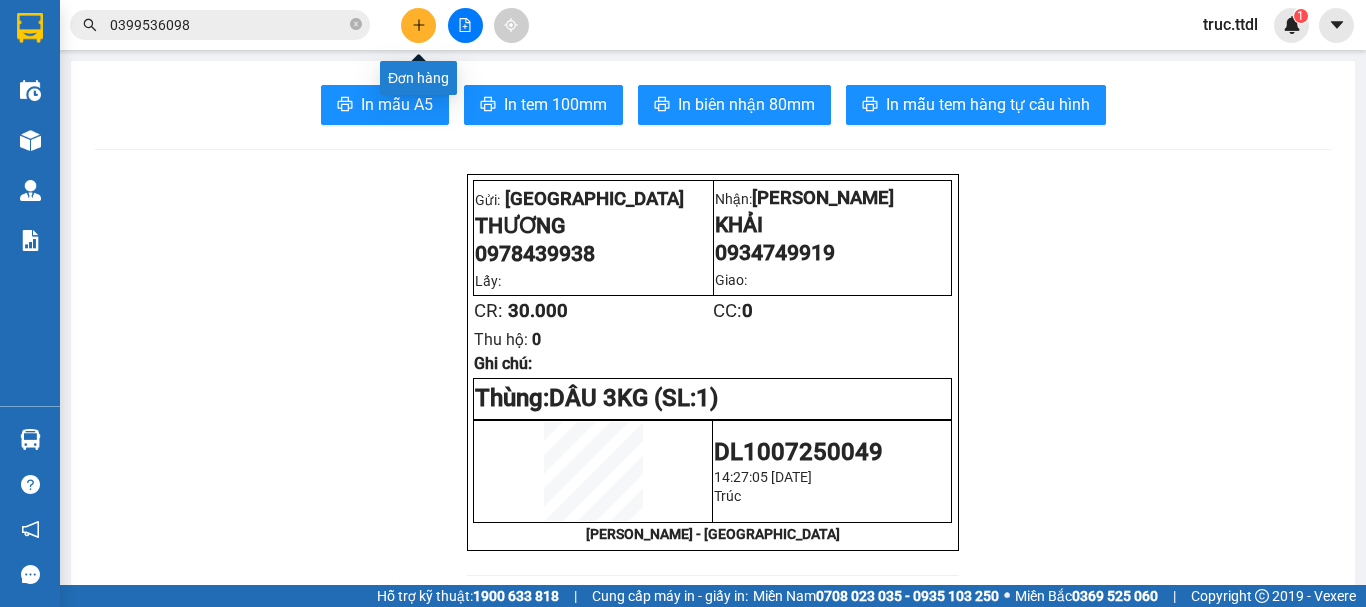 click at bounding box center (418, 25) 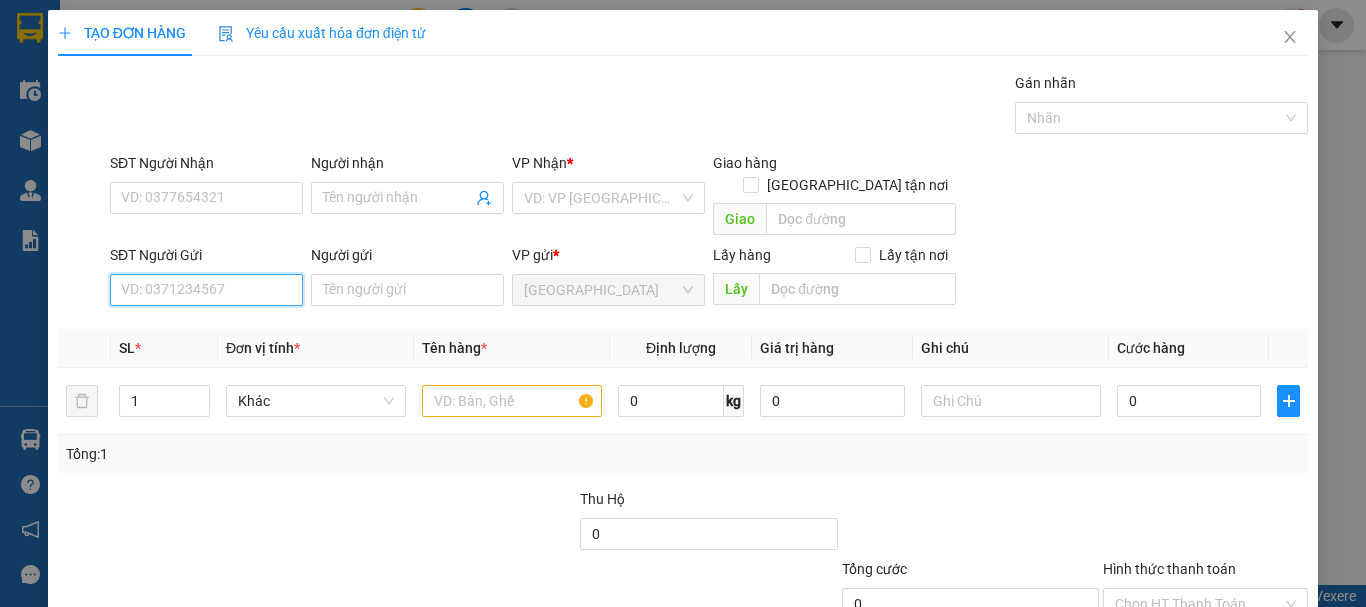 click on "SĐT Người Gửi" at bounding box center (206, 290) 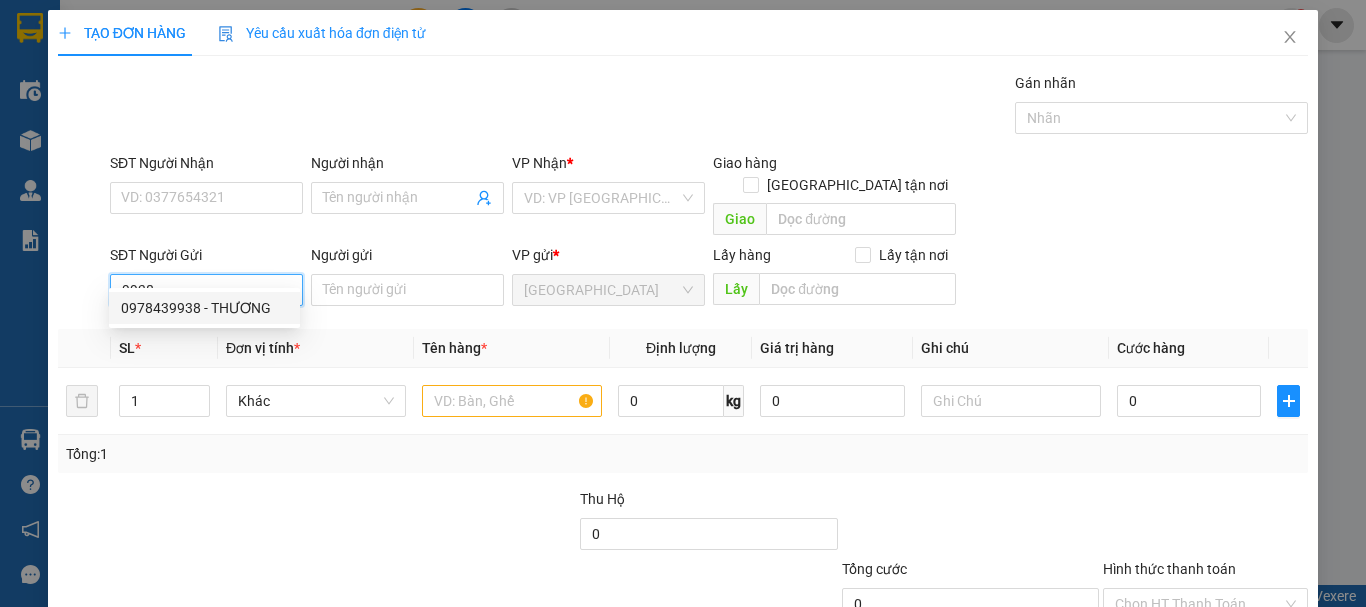 click on "0978439938 - THƯƠNG" at bounding box center [204, 308] 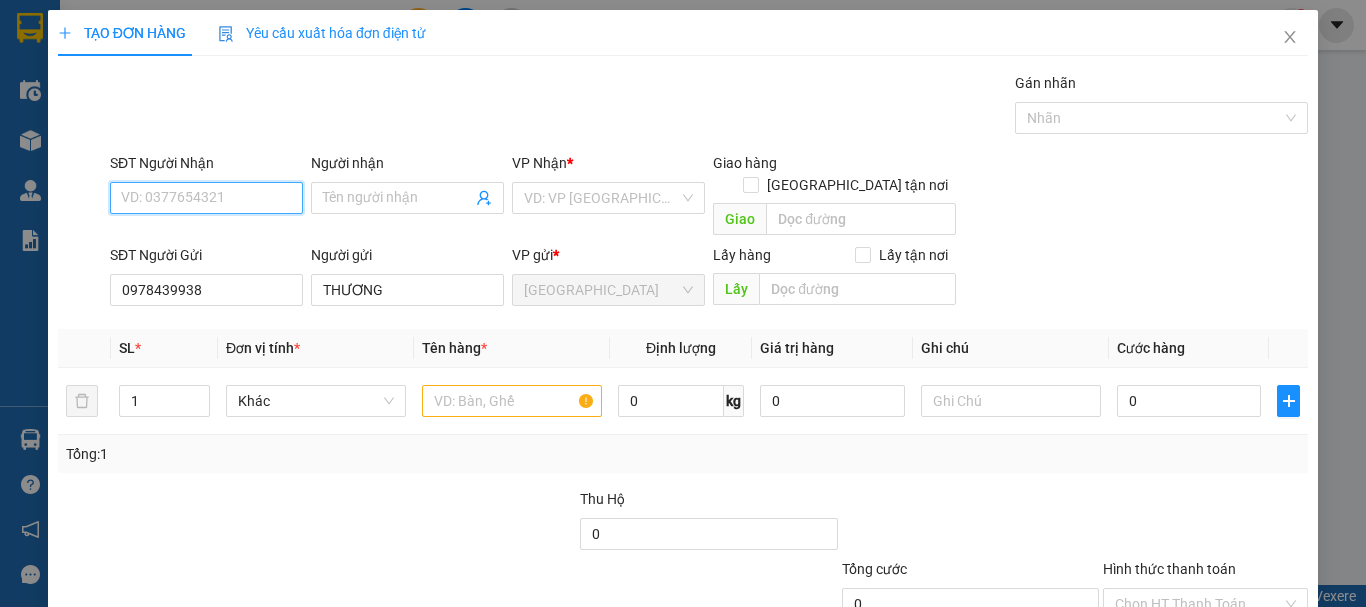 click on "SĐT Người Nhận" at bounding box center [206, 198] 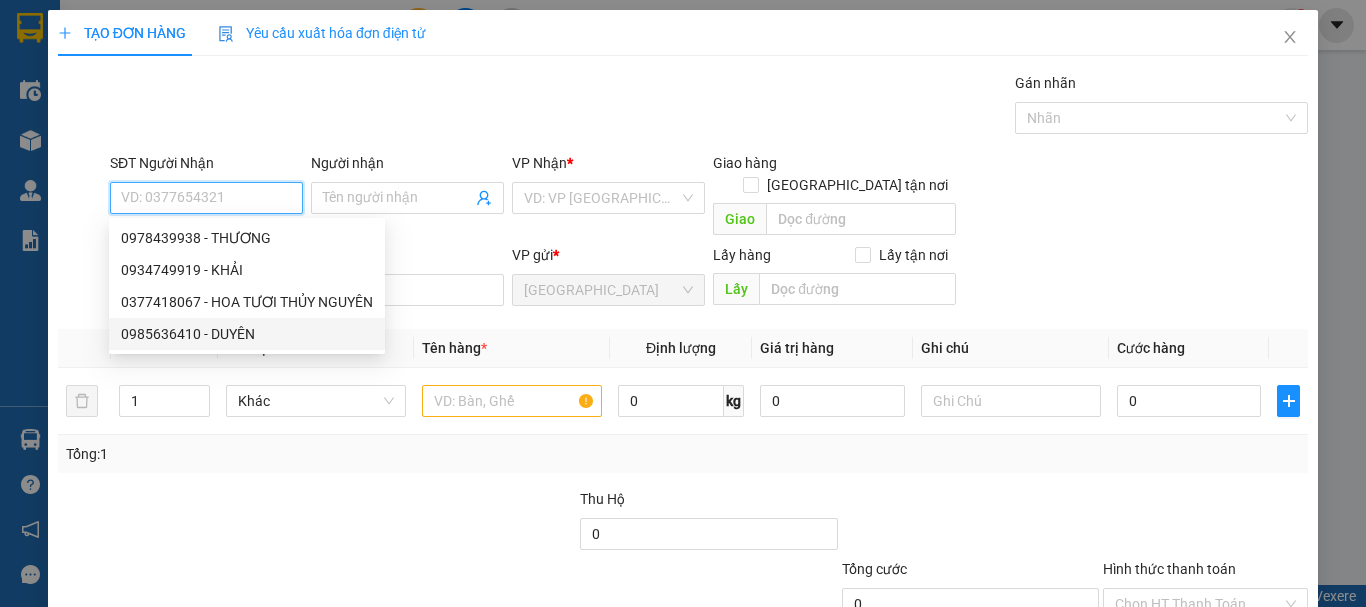 drag, startPoint x: 258, startPoint y: 323, endPoint x: 192, endPoint y: 368, distance: 79.881165 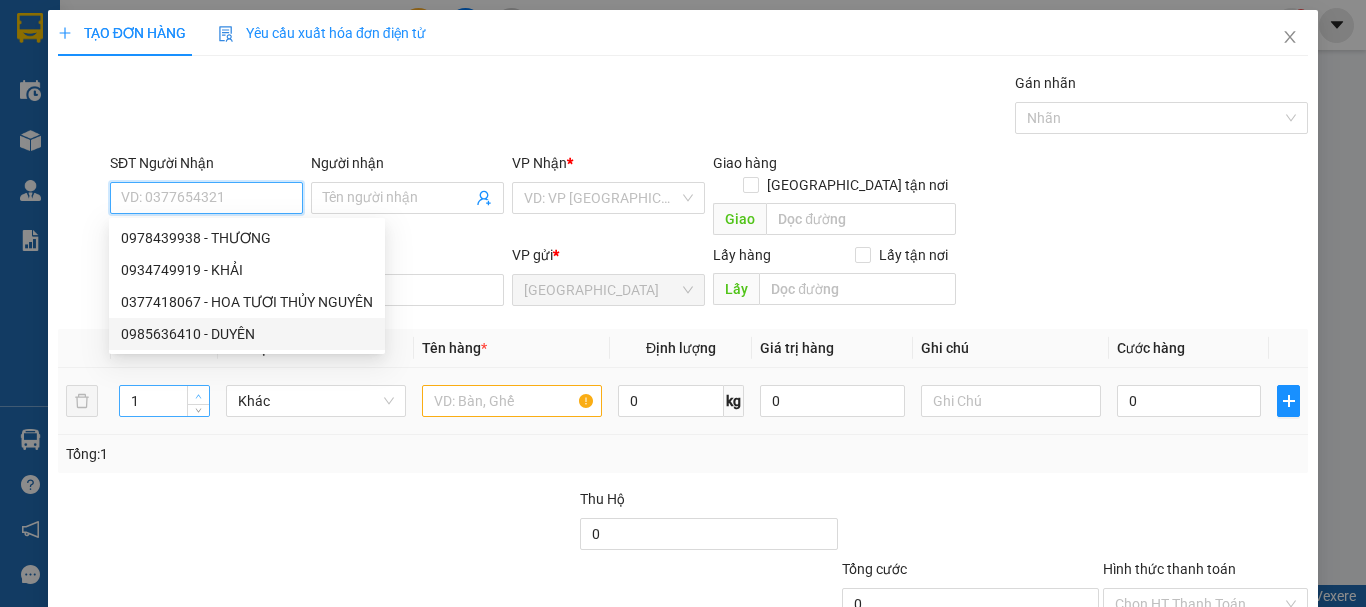 click on "0985636410 - DUYÊN" at bounding box center [247, 334] 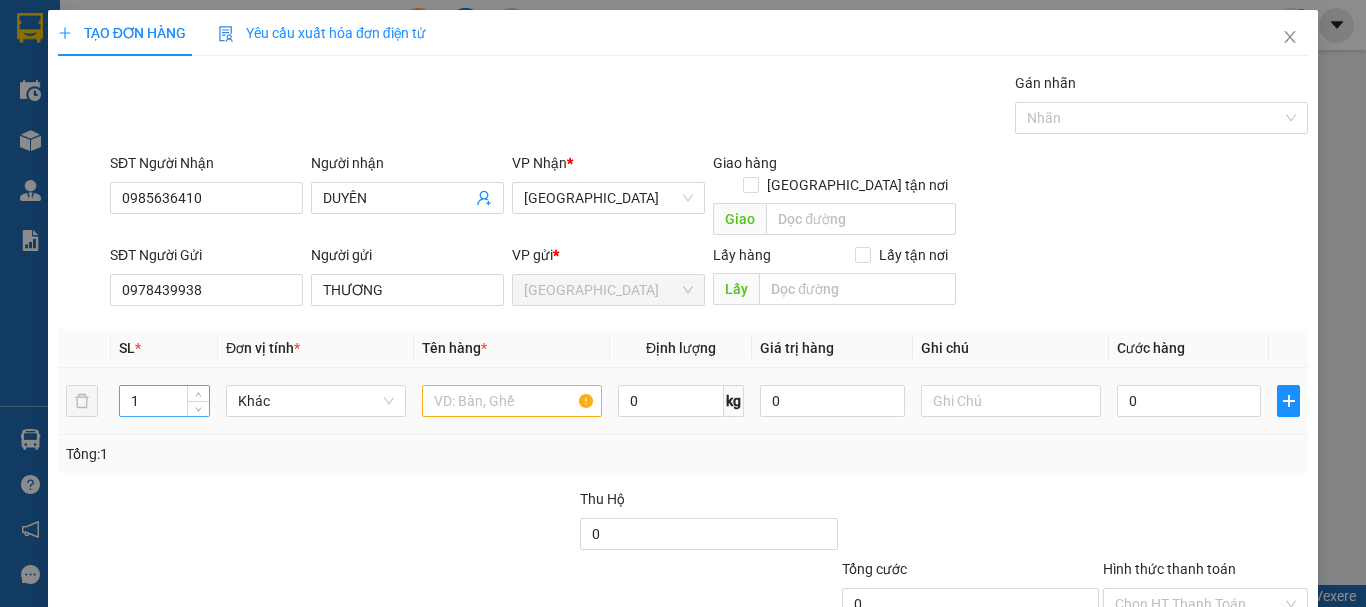 drag, startPoint x: 148, startPoint y: 381, endPoint x: 125, endPoint y: 391, distance: 25.079872 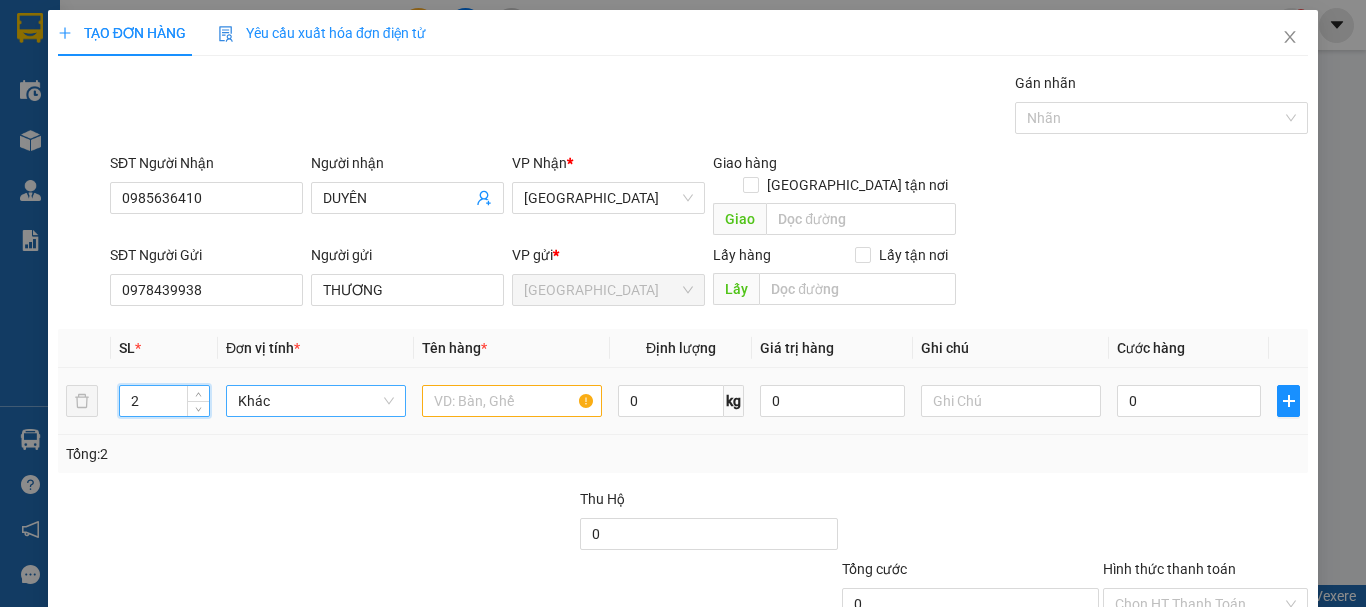 click on "Khác" at bounding box center [316, 401] 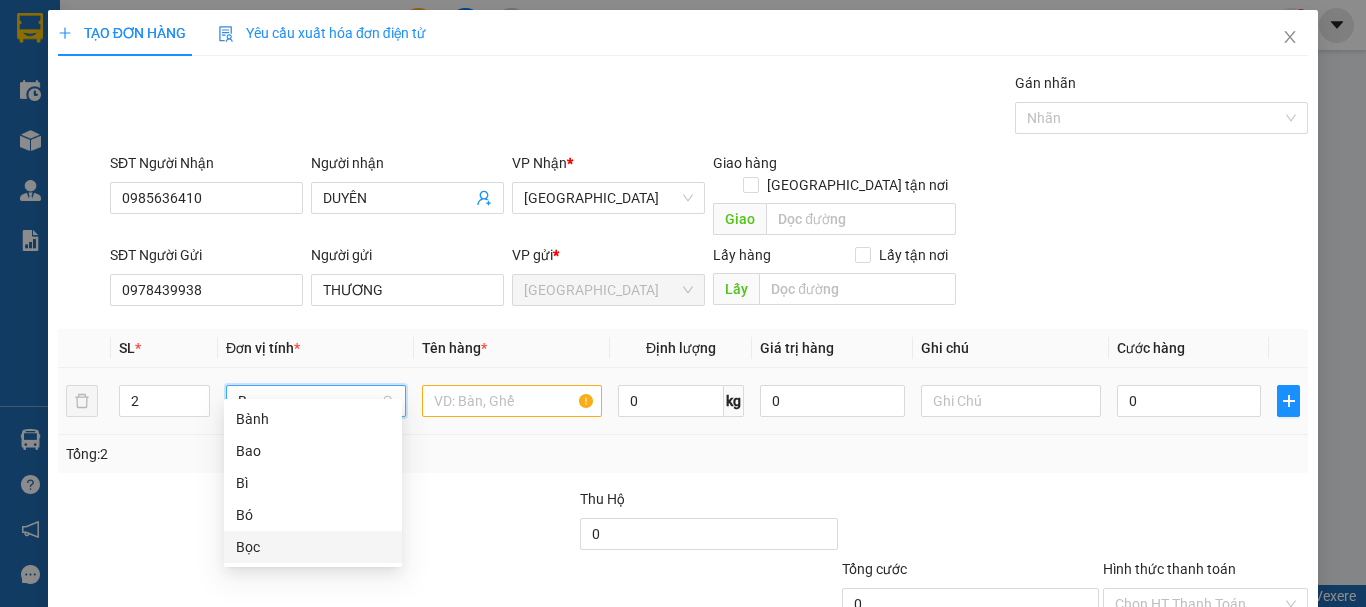 drag, startPoint x: 281, startPoint y: 552, endPoint x: 416, endPoint y: 414, distance: 193.0518 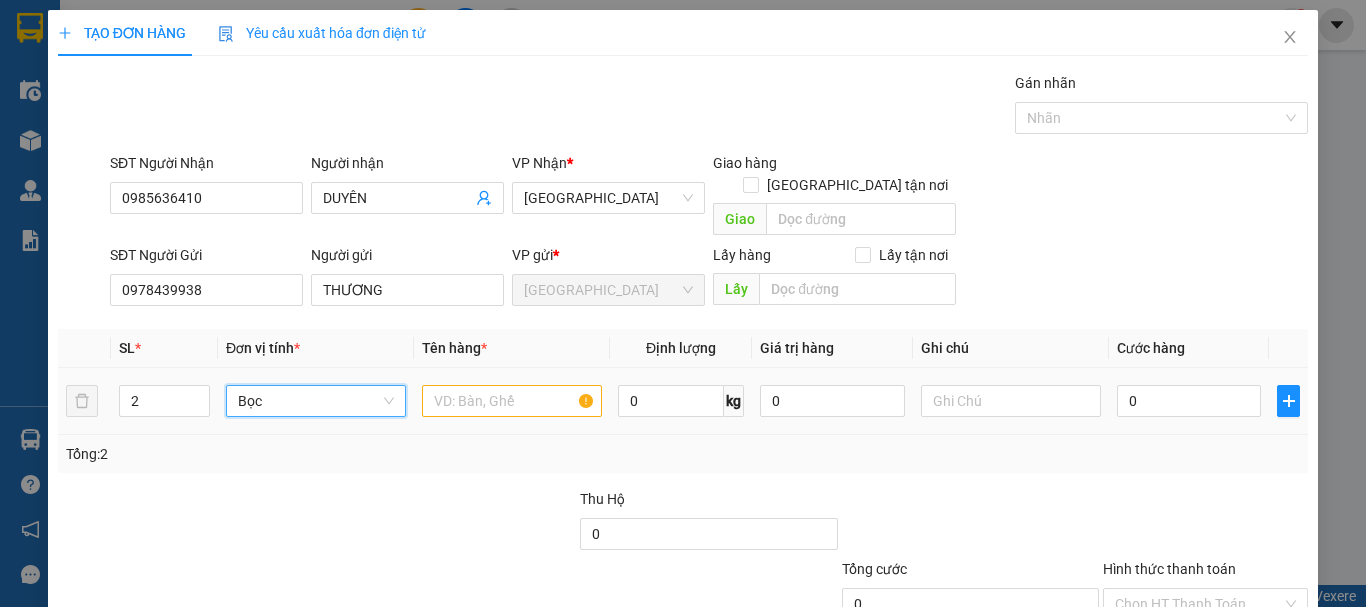 click at bounding box center (512, 401) 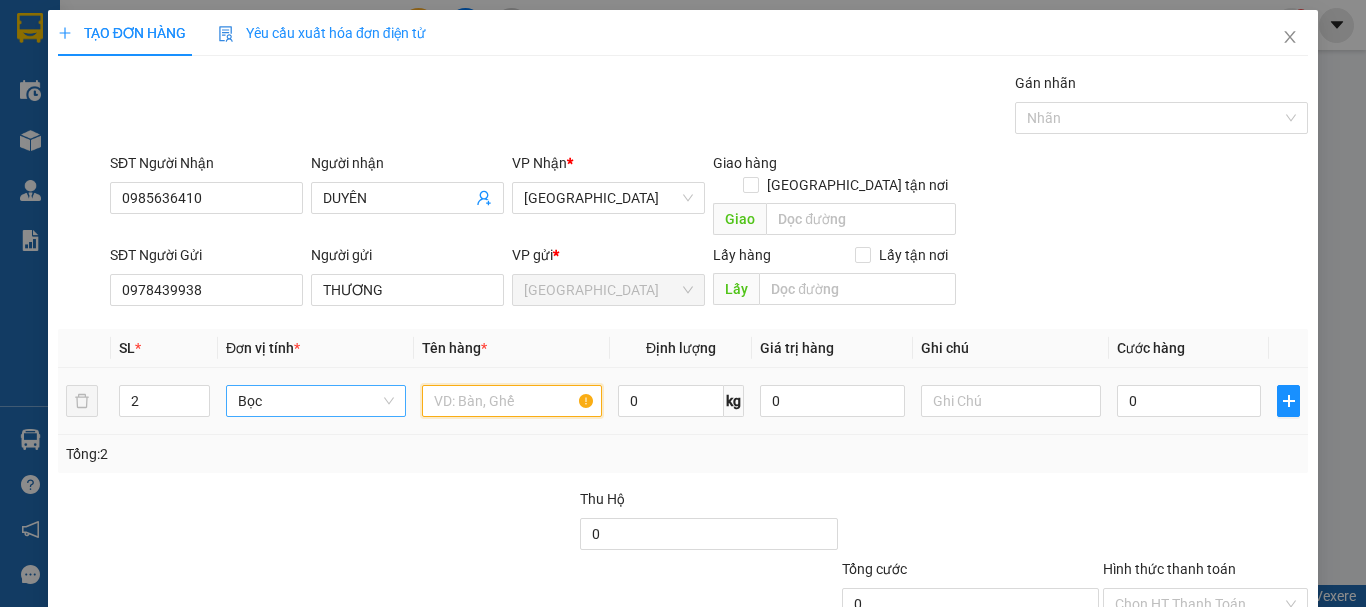 click at bounding box center [512, 401] 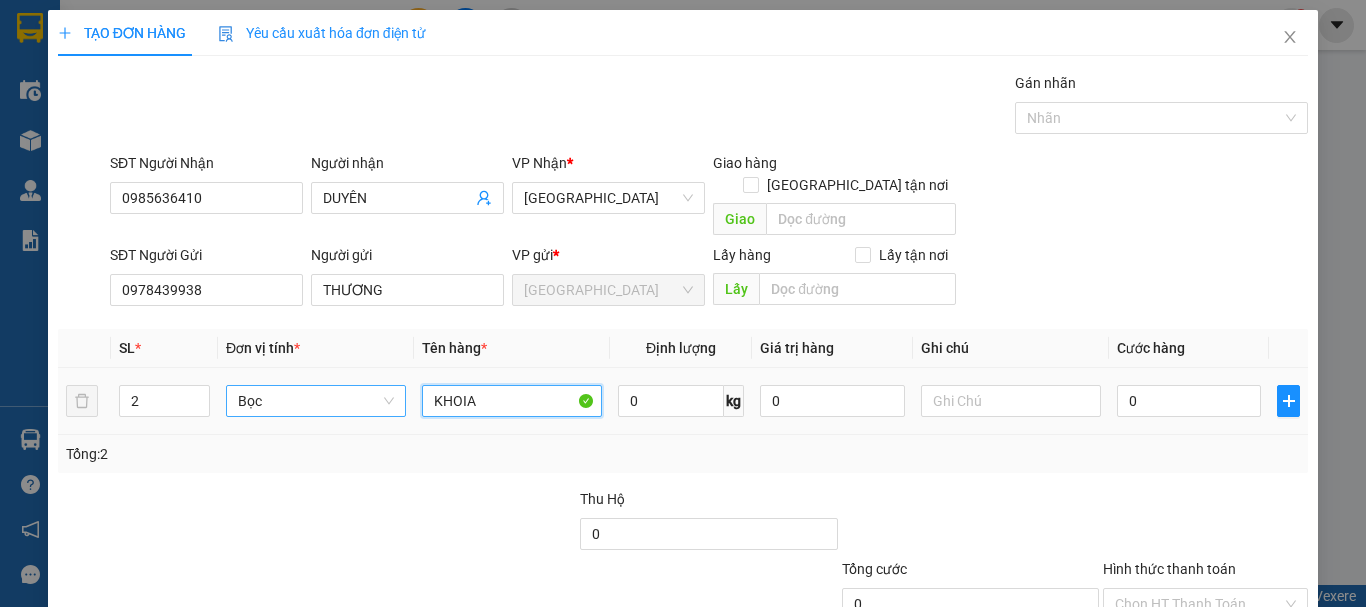 click on "KHOIA" at bounding box center [512, 401] 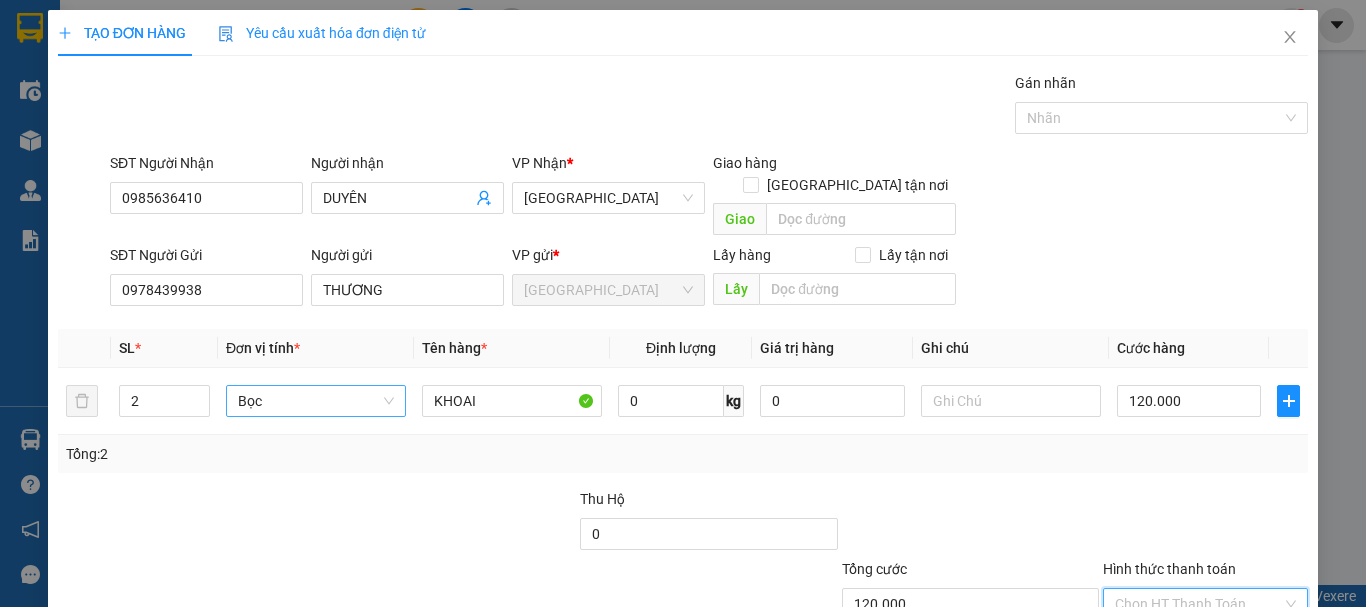 click on "Hình thức thanh toán" at bounding box center [1198, 604] 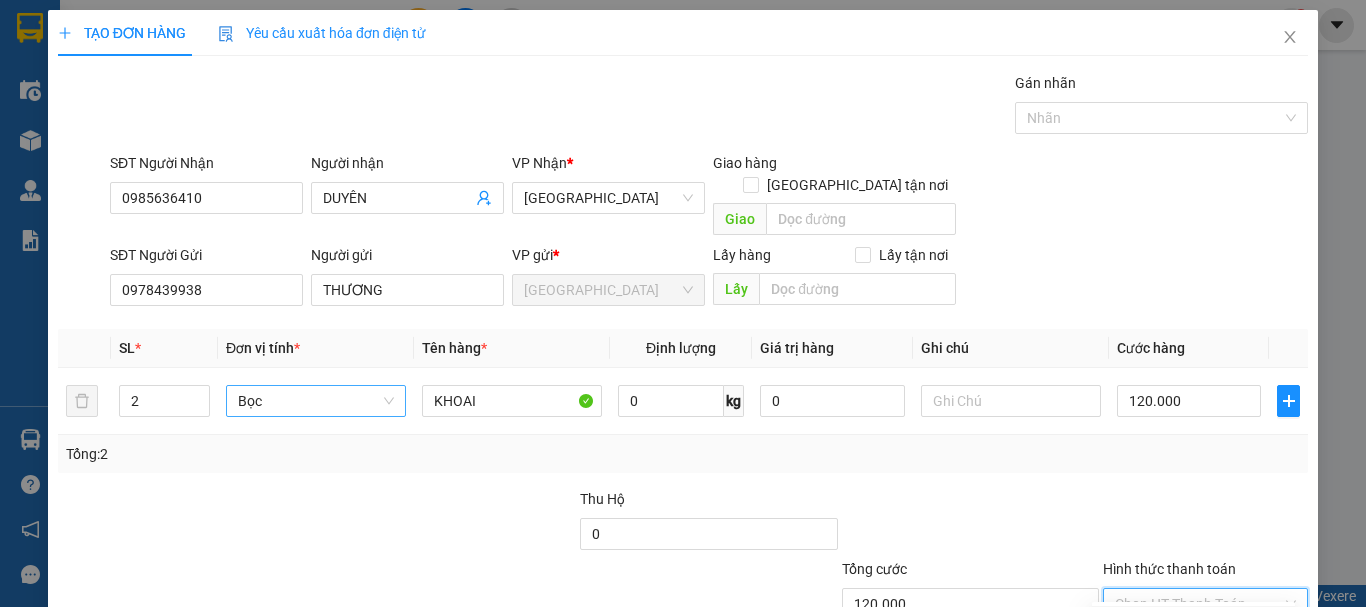 drag, startPoint x: 1188, startPoint y: 493, endPoint x: 1197, endPoint y: 531, distance: 39.051247 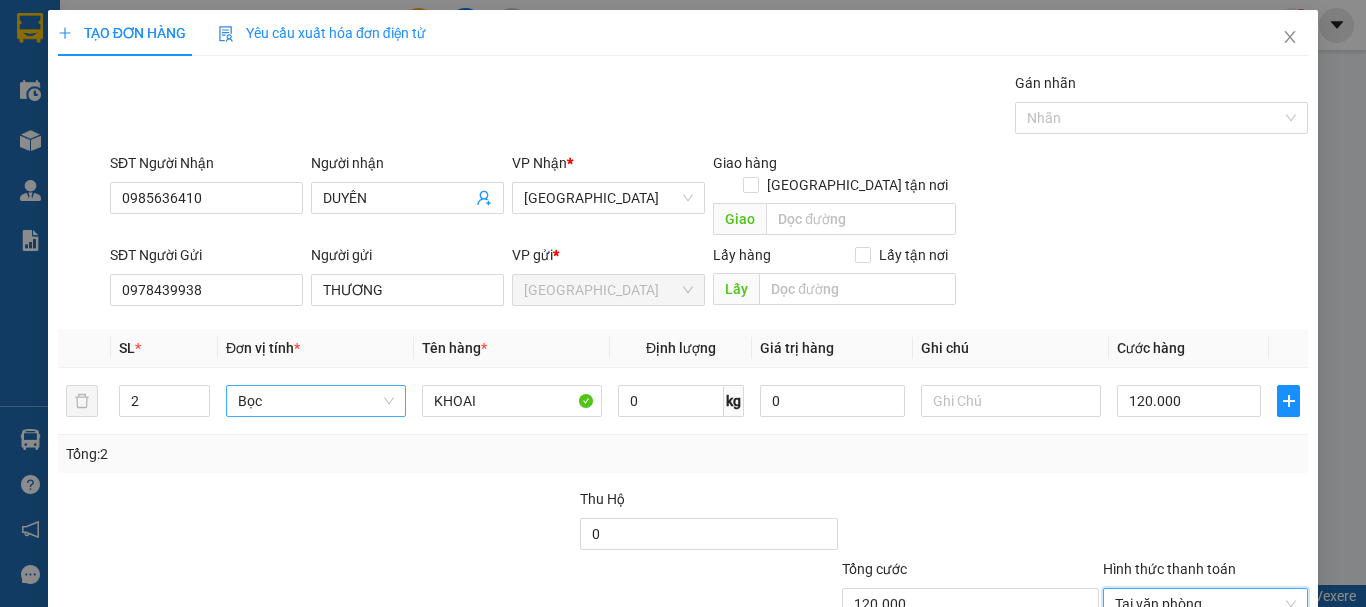 click on "Lưu và In" at bounding box center [1231, 699] 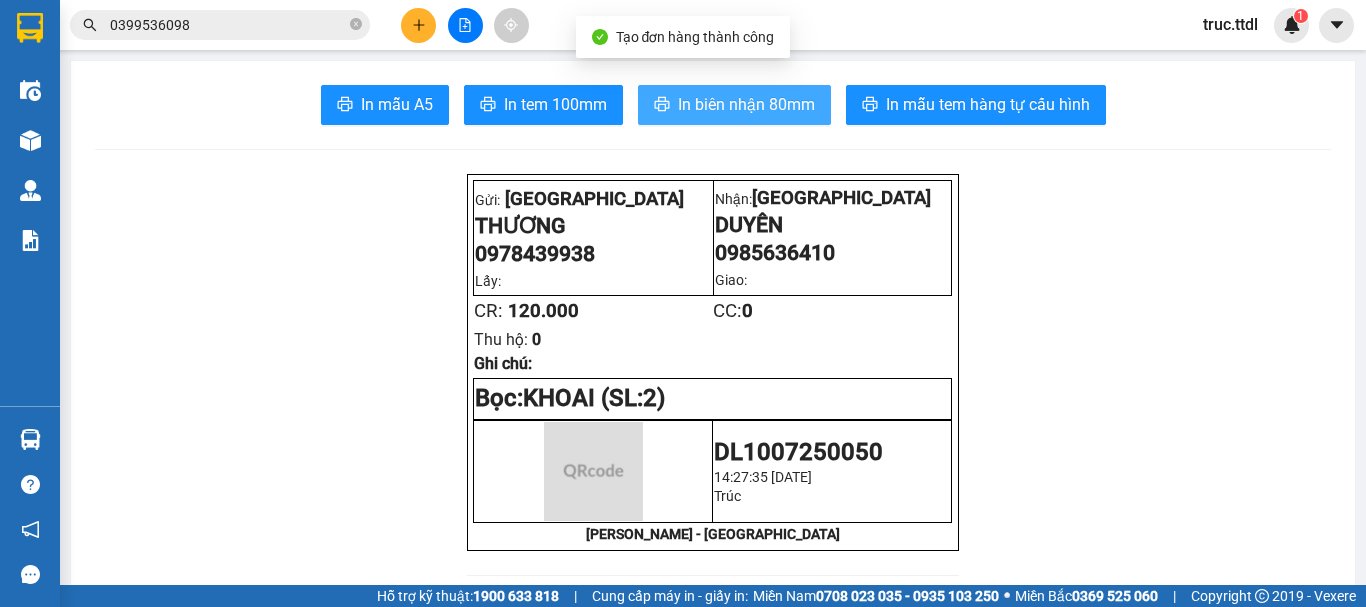 click on "In biên nhận 80mm" at bounding box center (746, 104) 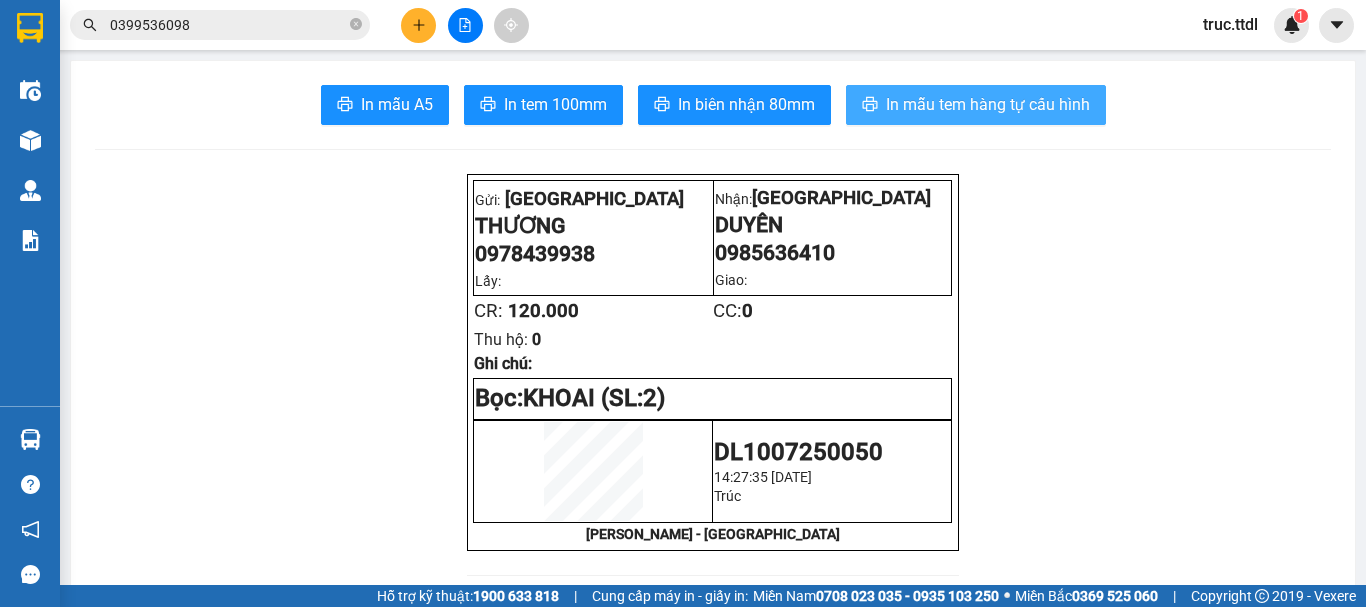 click on "In mẫu tem hàng tự cấu hình" at bounding box center (988, 104) 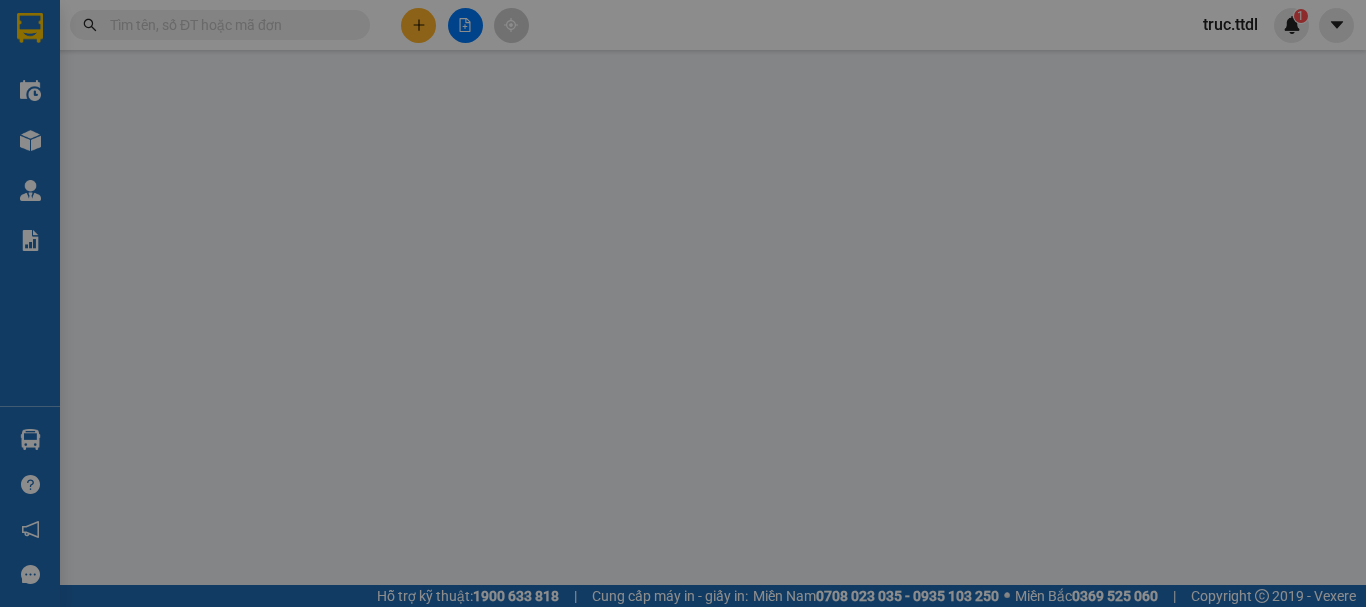 scroll, scrollTop: 0, scrollLeft: 0, axis: both 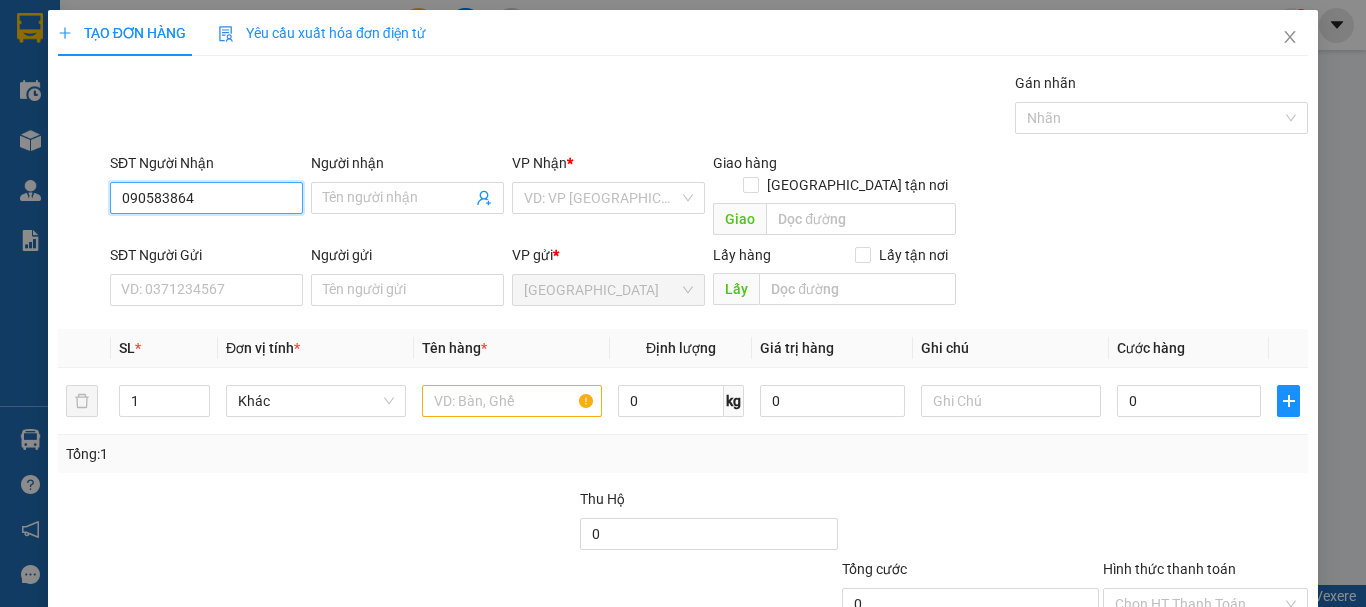 type on "0905838640" 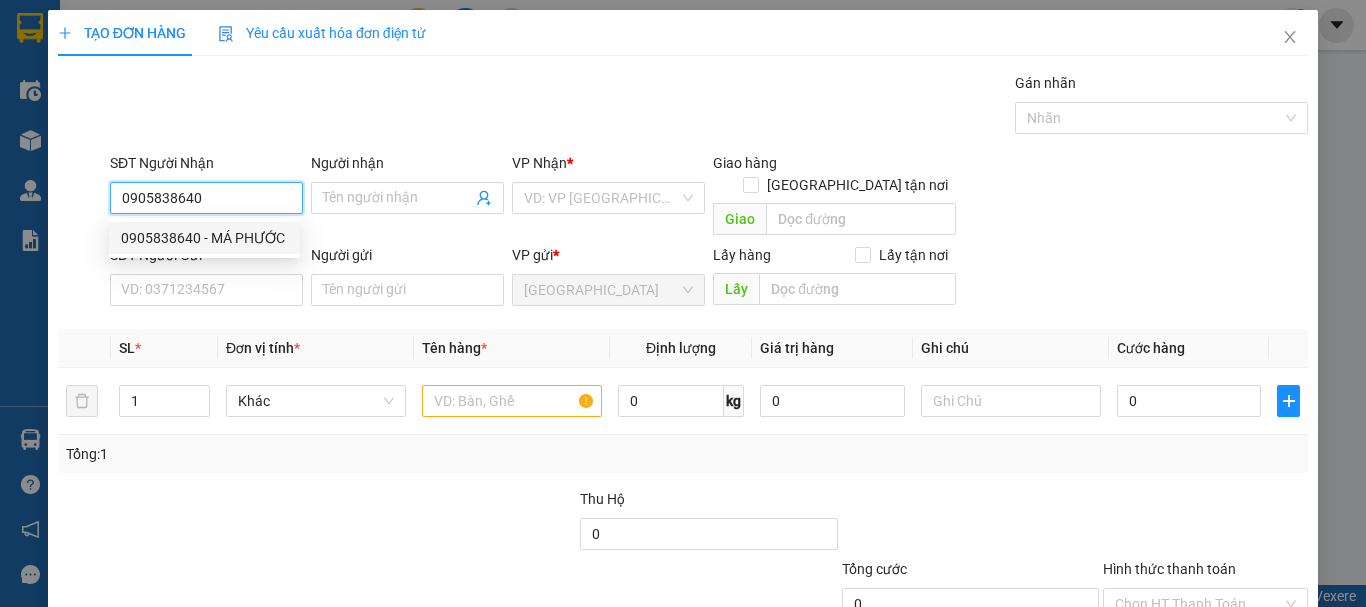 click on "0905838640 - MÁ PHƯỚC" at bounding box center [204, 238] 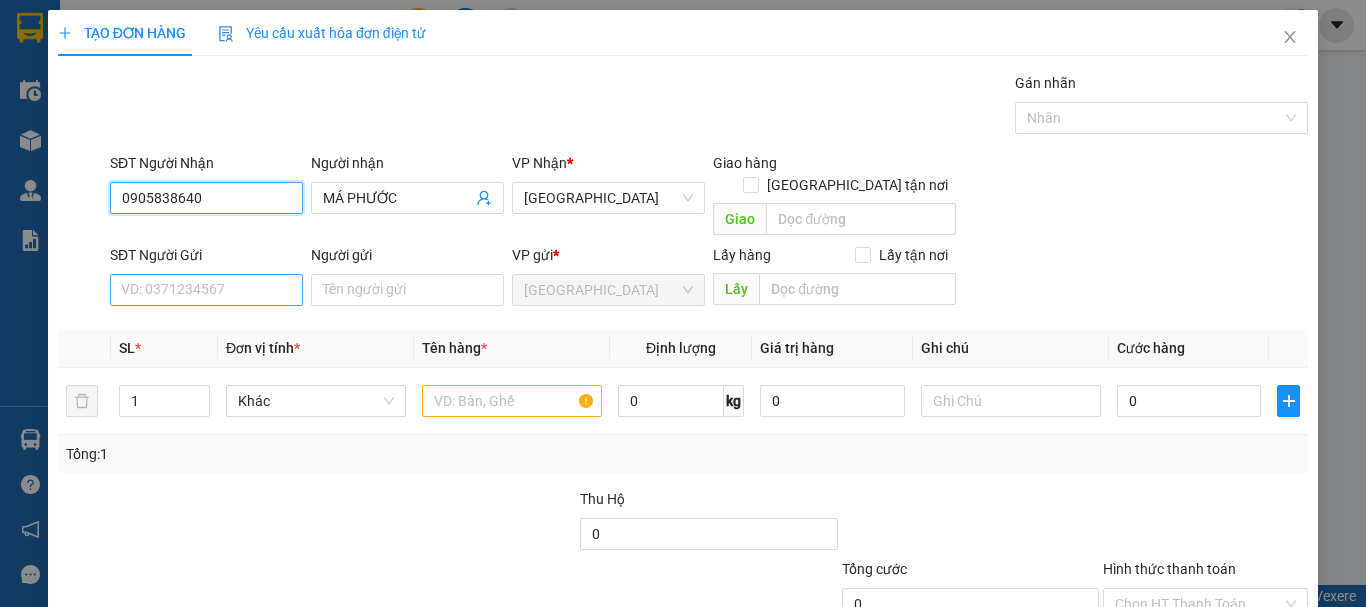 type on "0905838640" 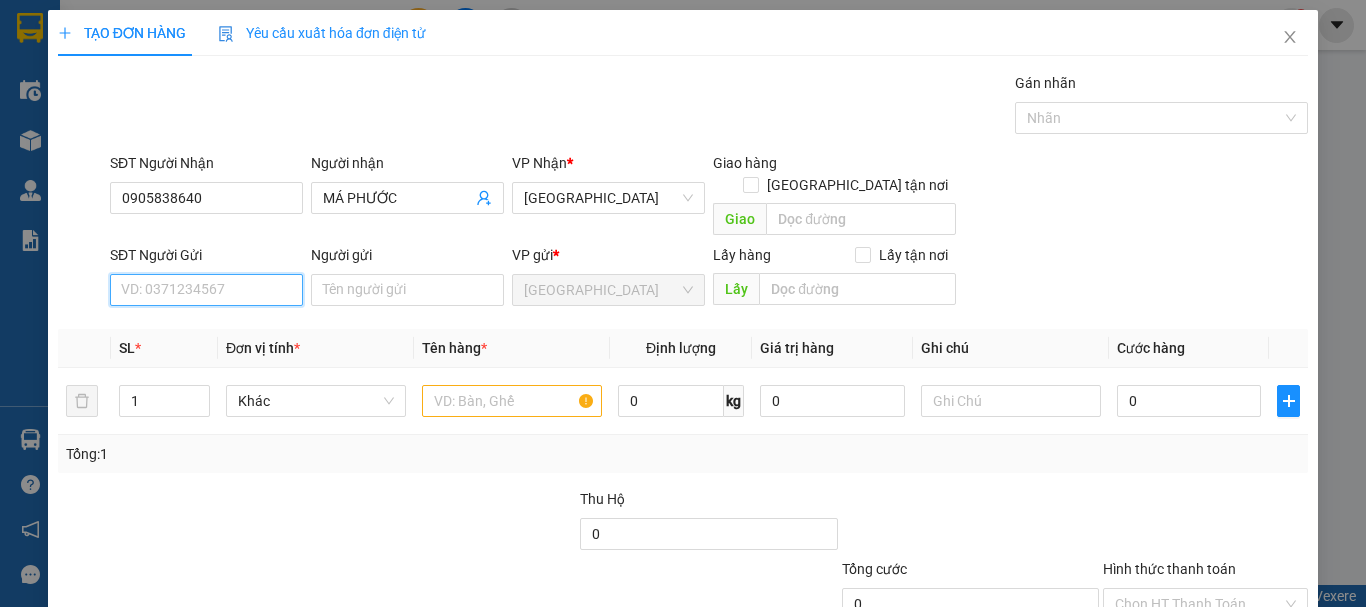 click on "SĐT Người Gửi" at bounding box center (206, 290) 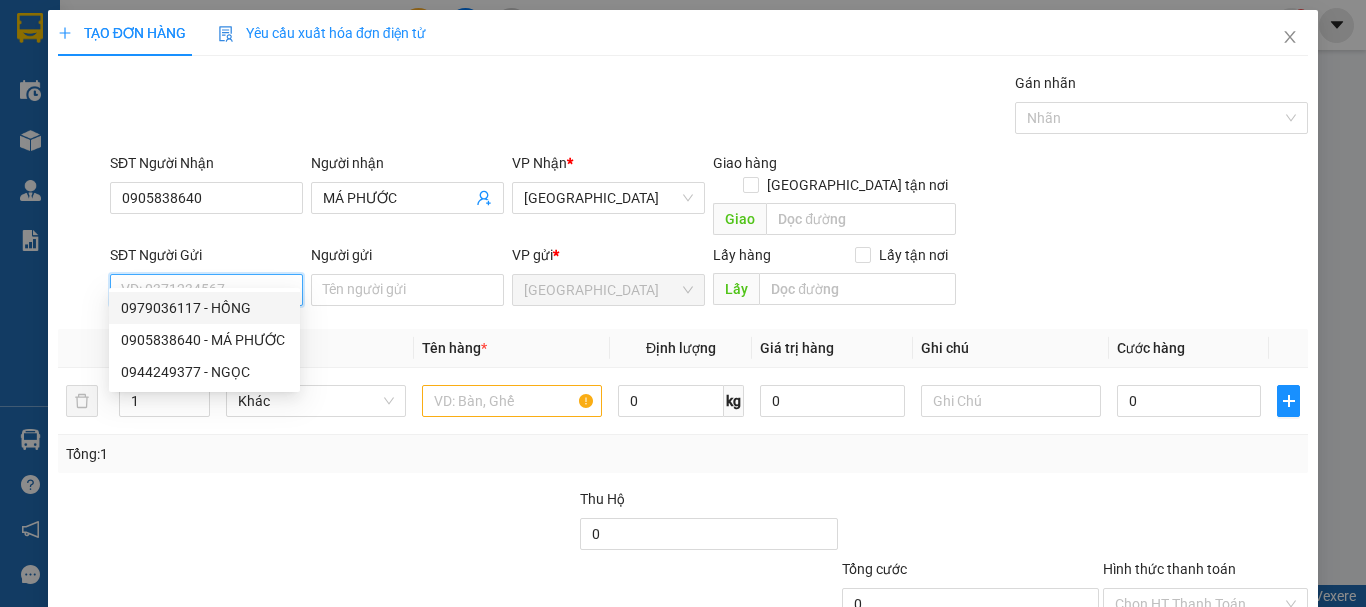click on "0979036117 - HỒNG" at bounding box center (204, 308) 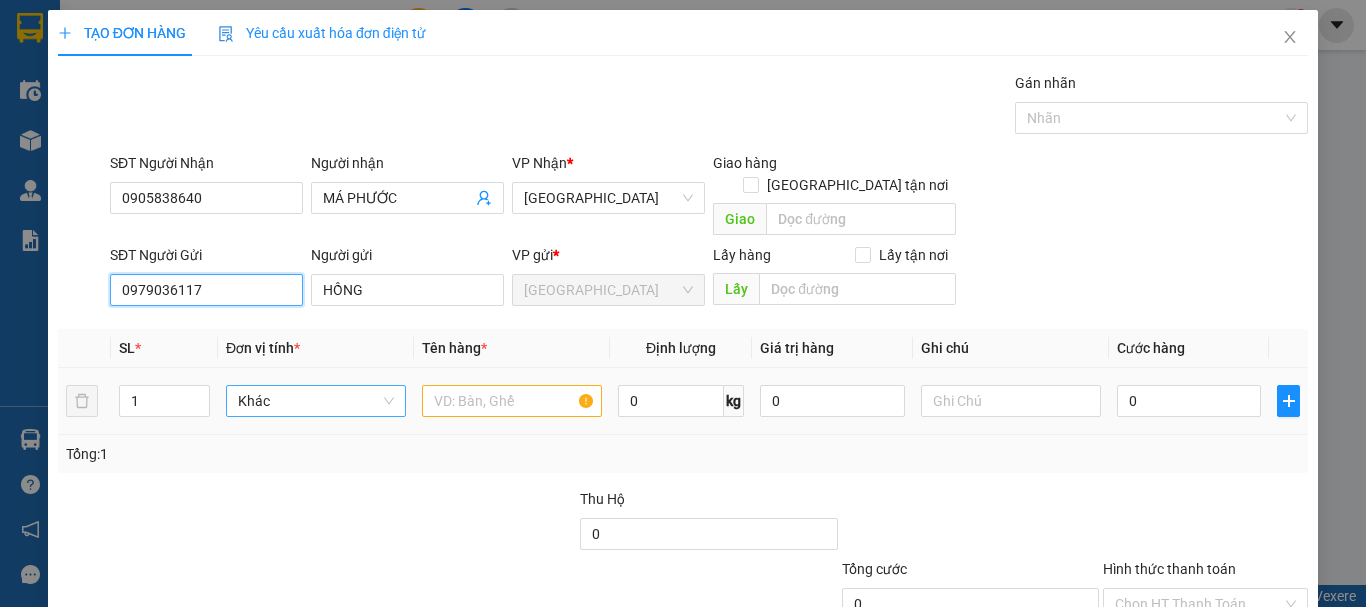 click on "Khác" at bounding box center [316, 401] 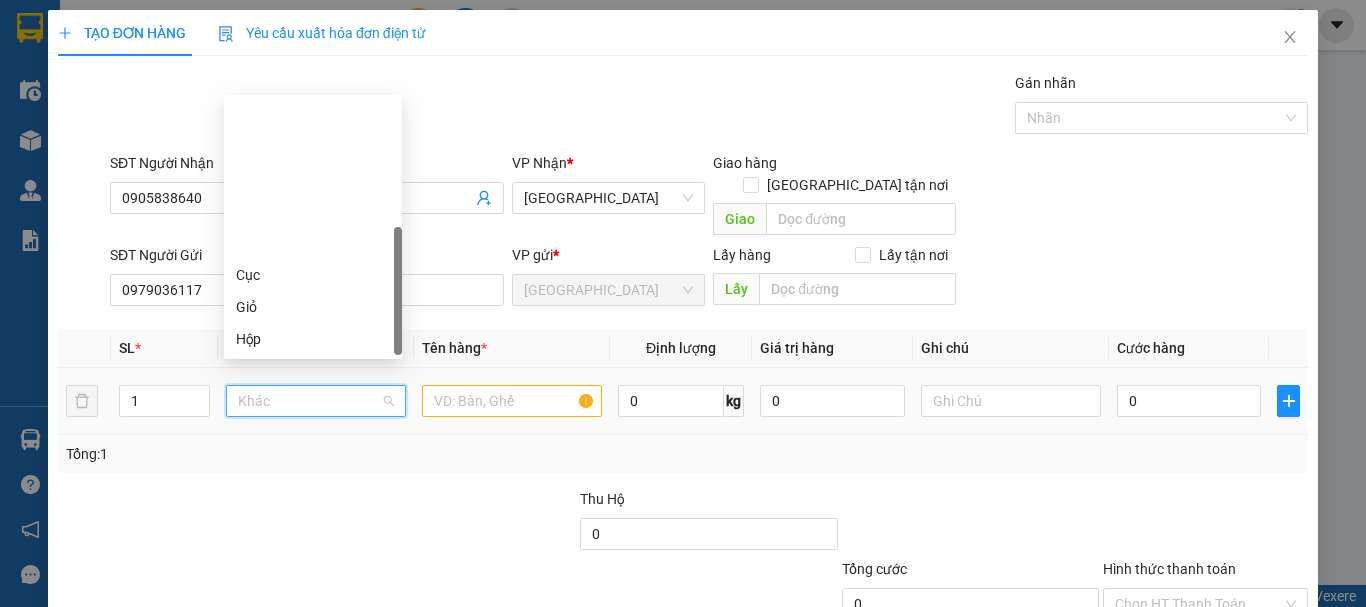 scroll, scrollTop: 192, scrollLeft: 0, axis: vertical 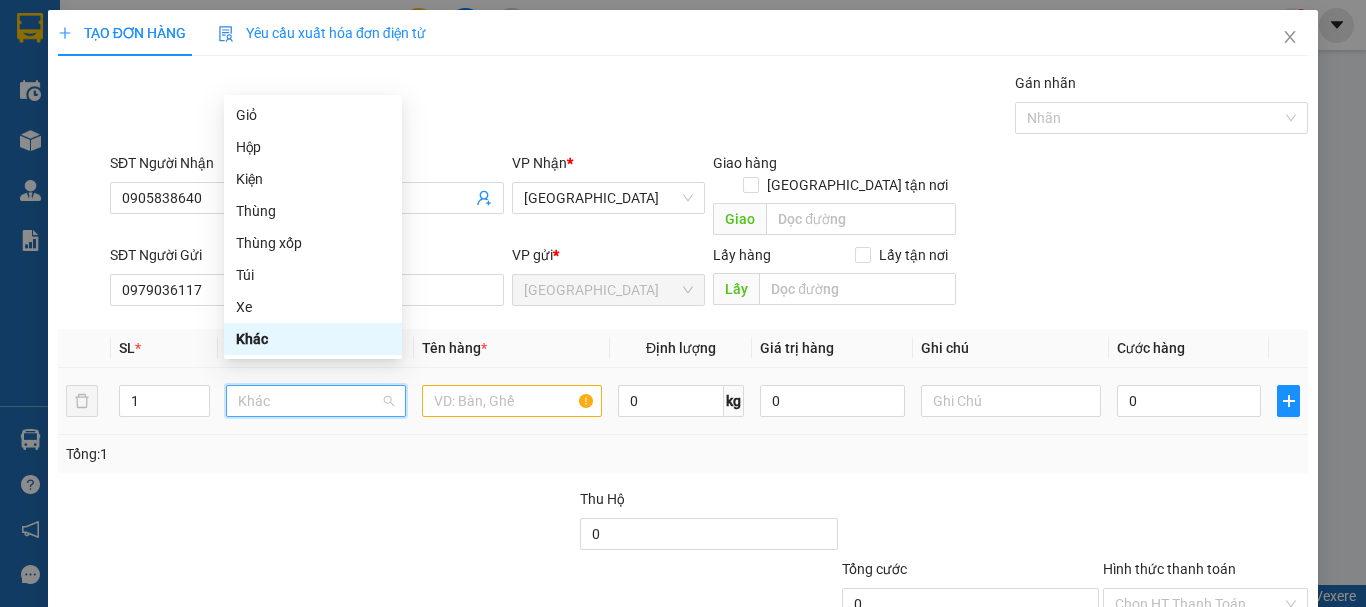 type on "T" 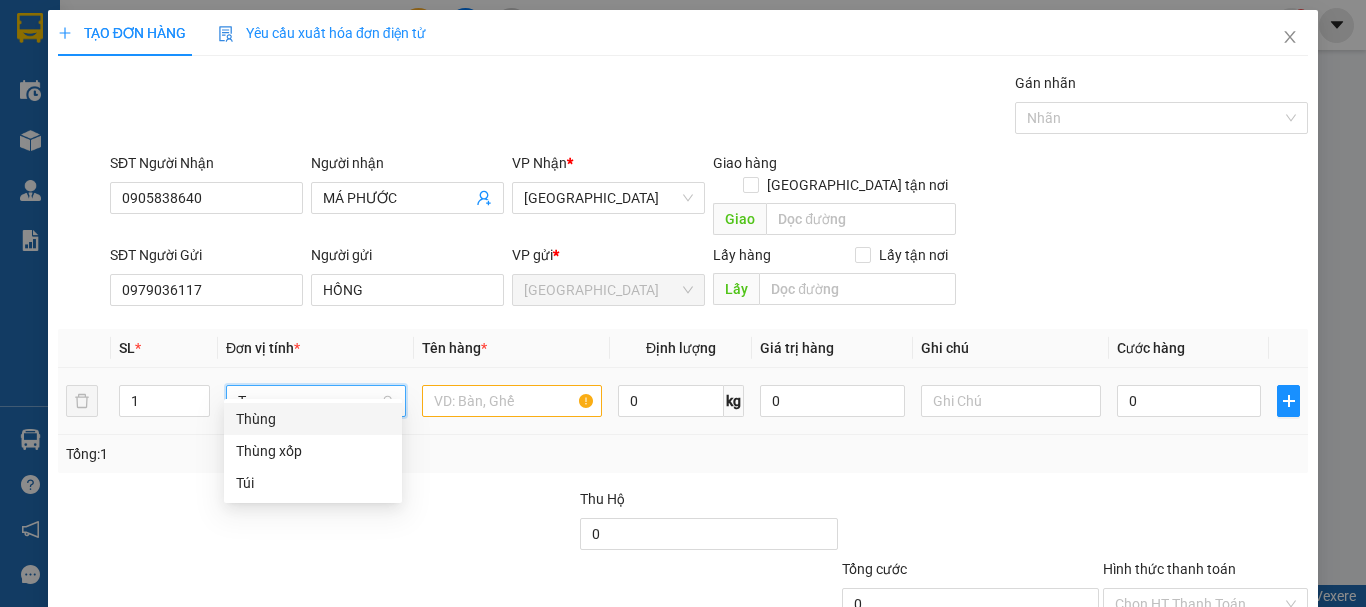 scroll, scrollTop: 0, scrollLeft: 0, axis: both 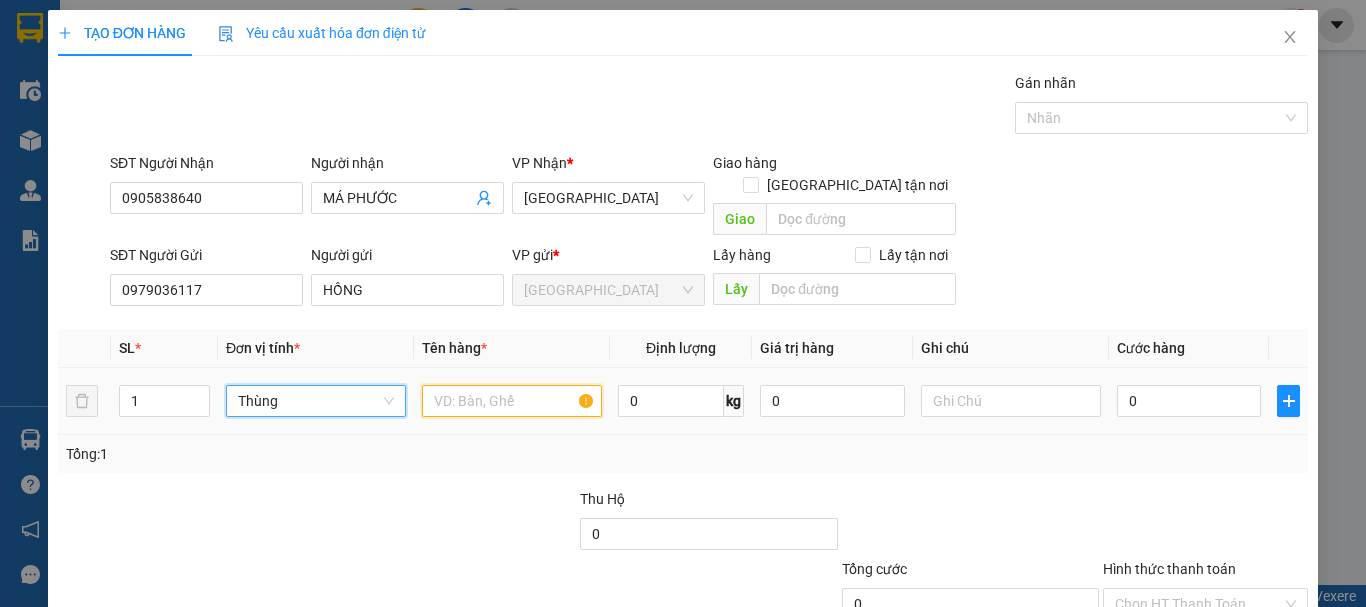 click at bounding box center (512, 401) 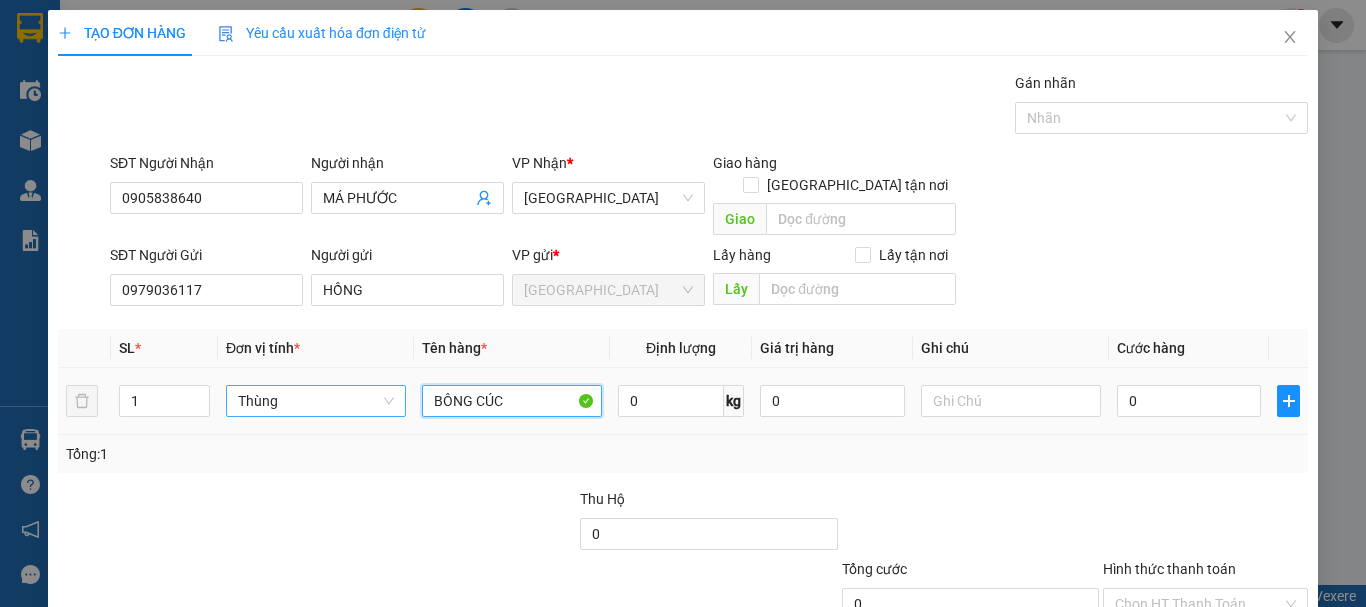 type on "BÔNG CÚC" 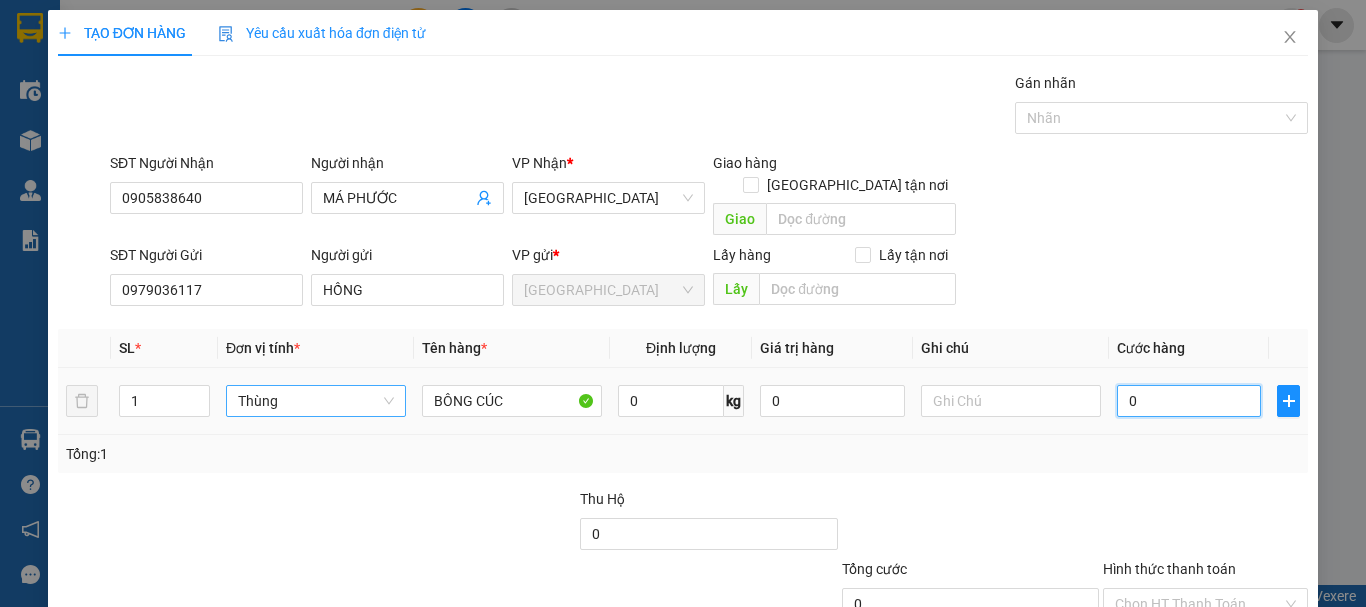click on "0" at bounding box center [1189, 401] 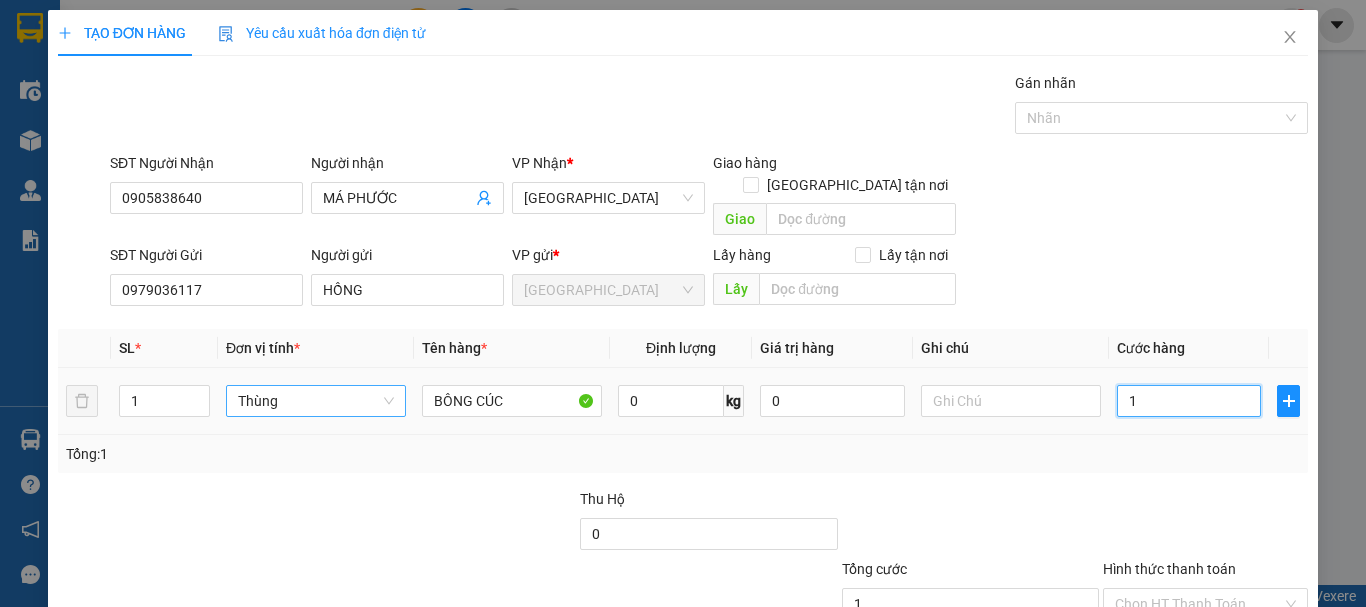 type on "10" 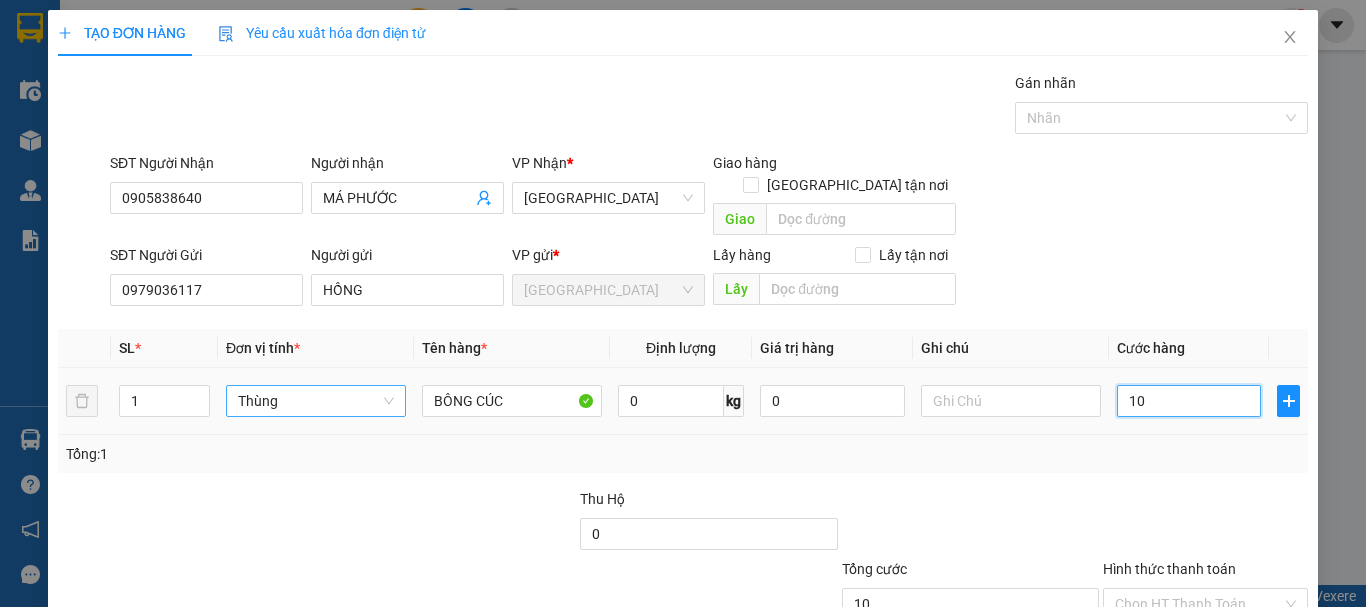 type on "100" 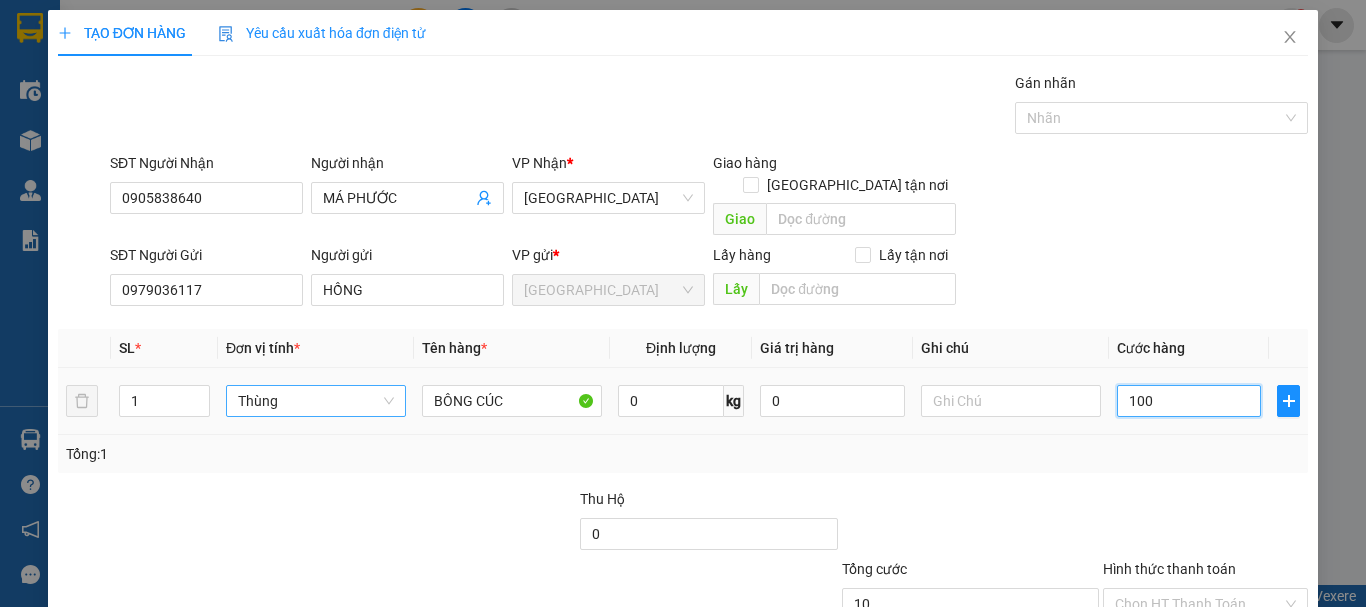 type on "100" 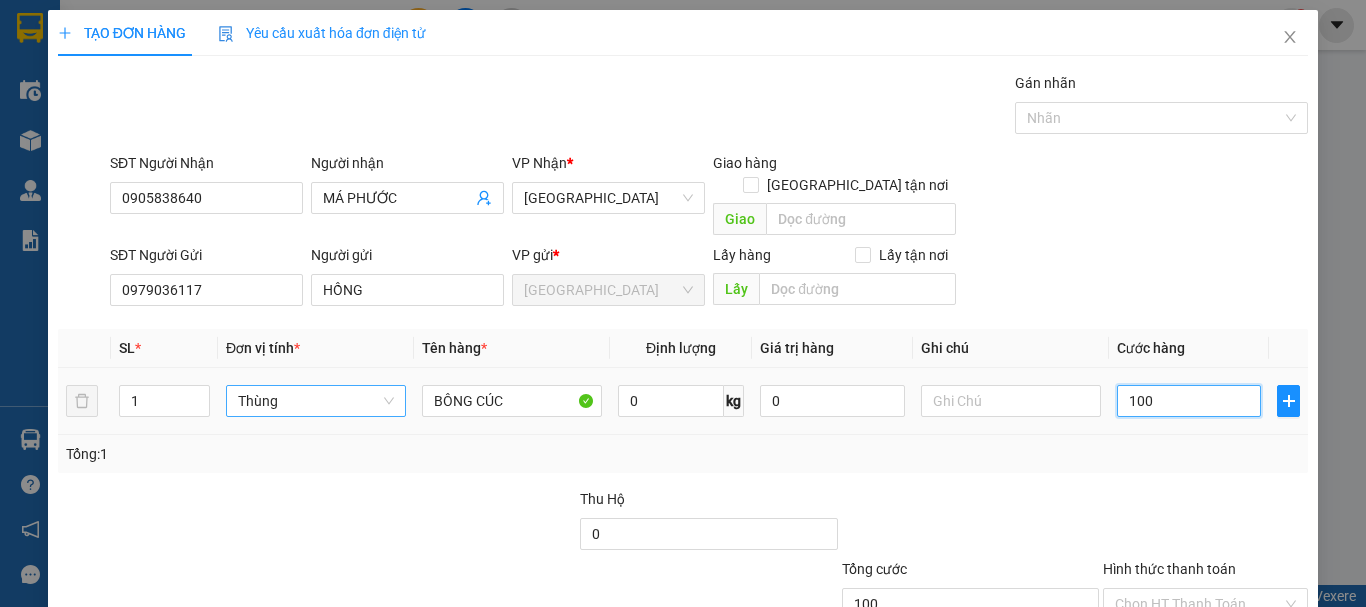 drag, startPoint x: 1139, startPoint y: 384, endPoint x: 1124, endPoint y: 382, distance: 15.132746 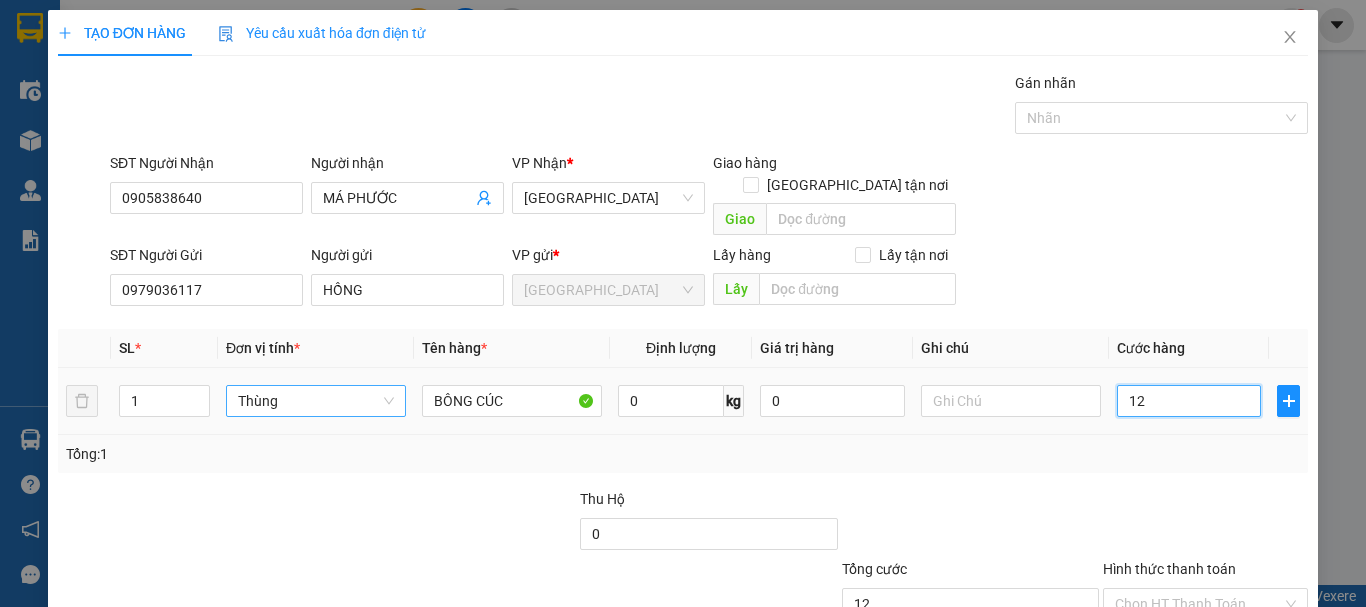 type on "120" 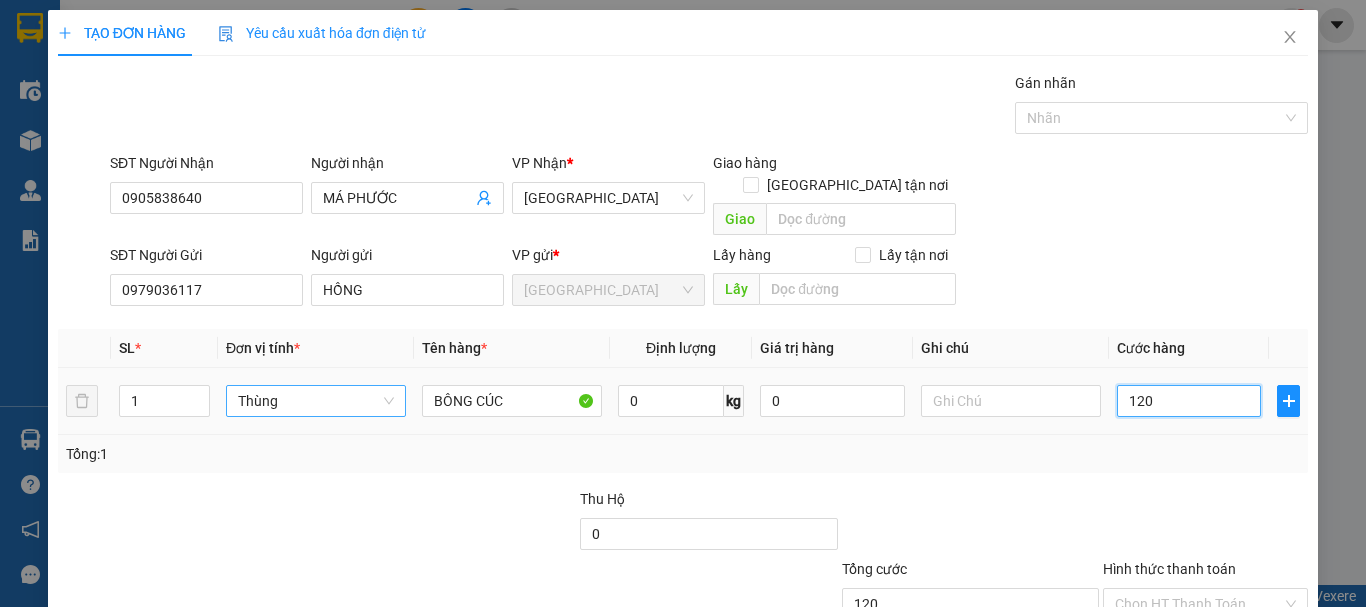 type on "120" 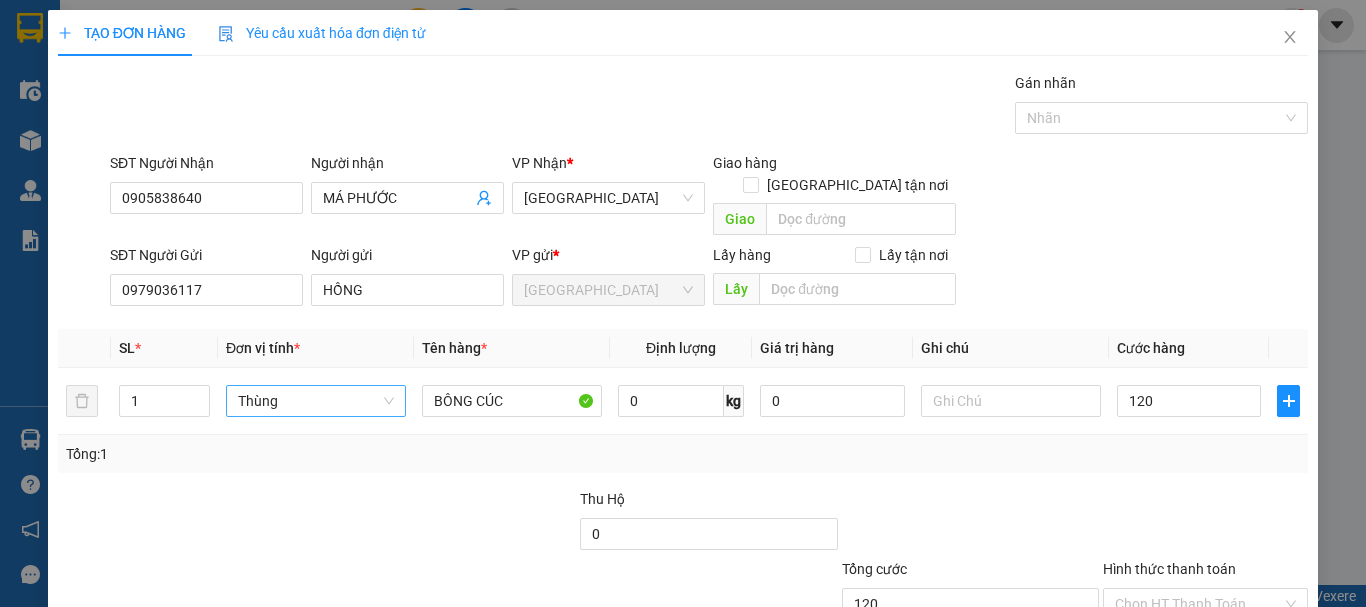 type on "120.000" 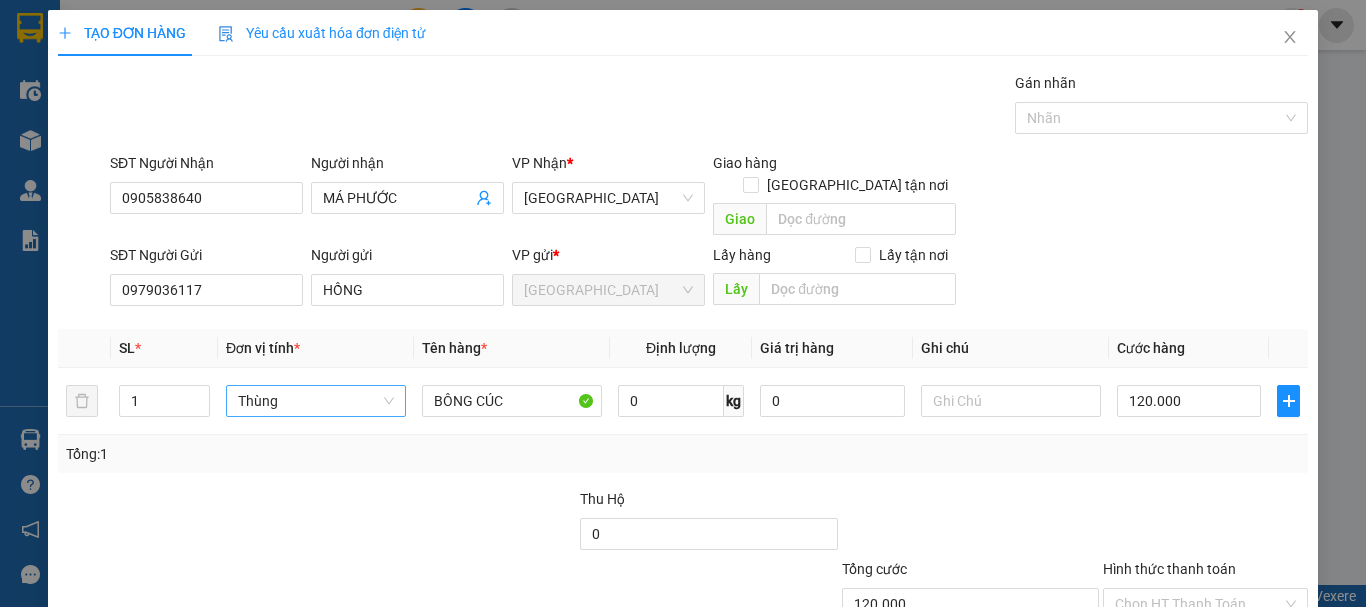 click on "Tổng:  1" at bounding box center [683, 454] 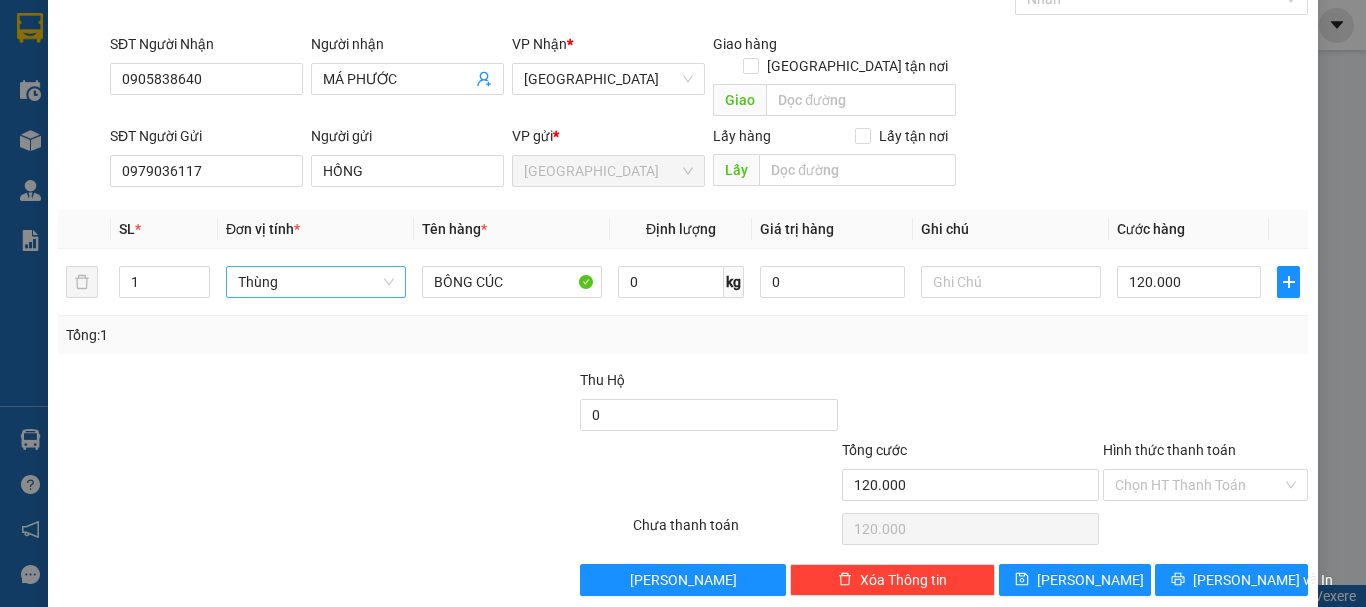 scroll, scrollTop: 125, scrollLeft: 0, axis: vertical 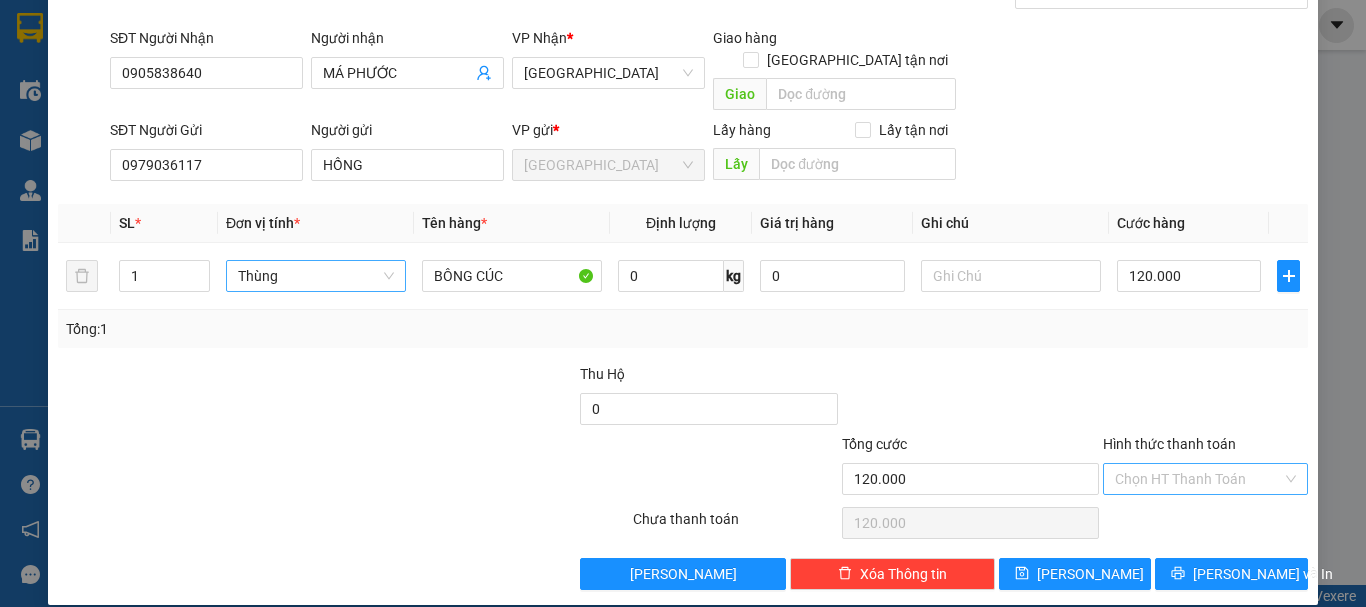 click on "Hình thức thanh toán" at bounding box center (1198, 479) 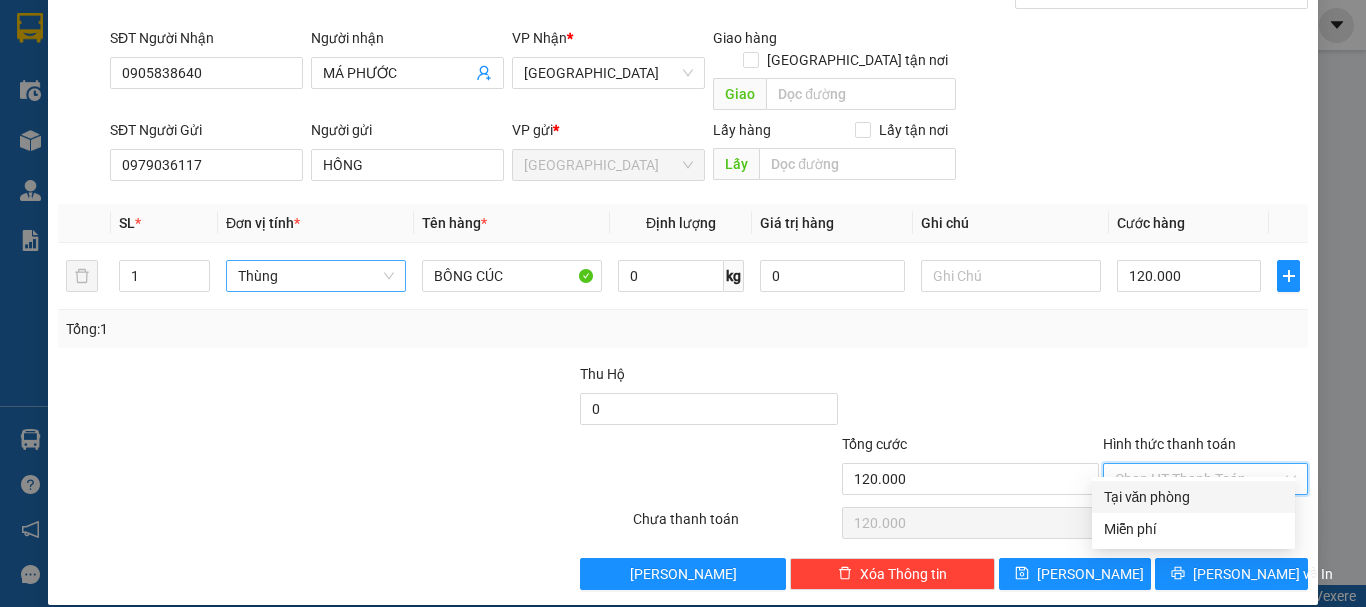 click on "Tại văn phòng" at bounding box center [1193, 497] 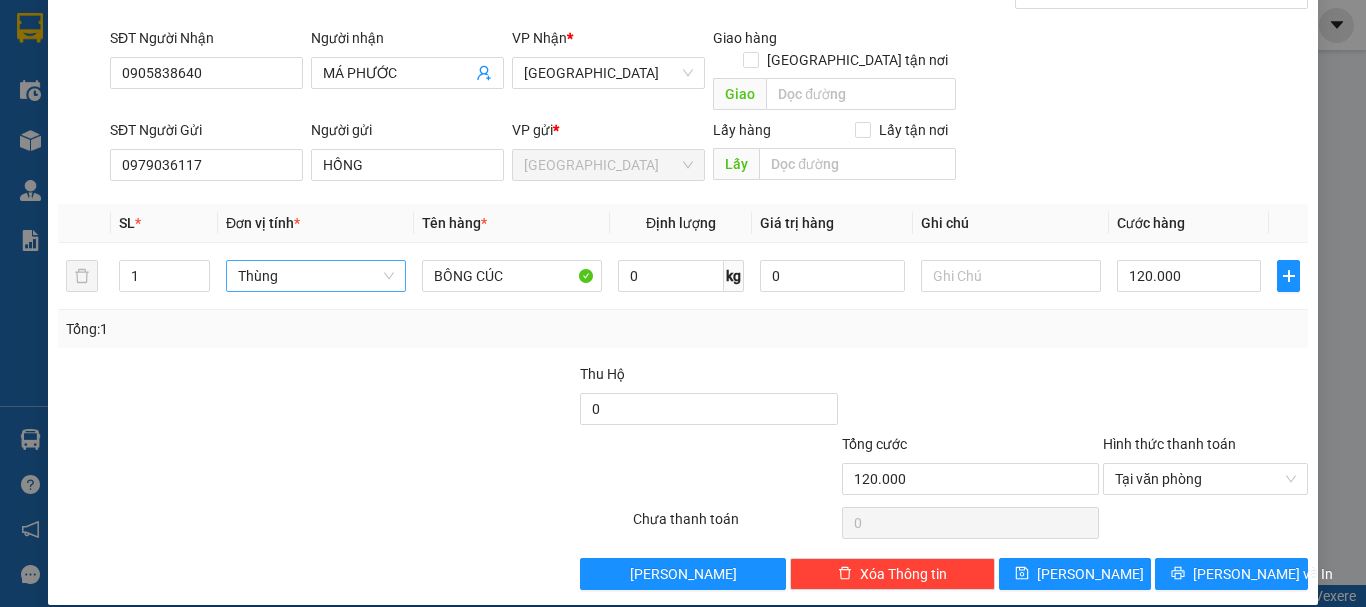click at bounding box center [1205, 398] 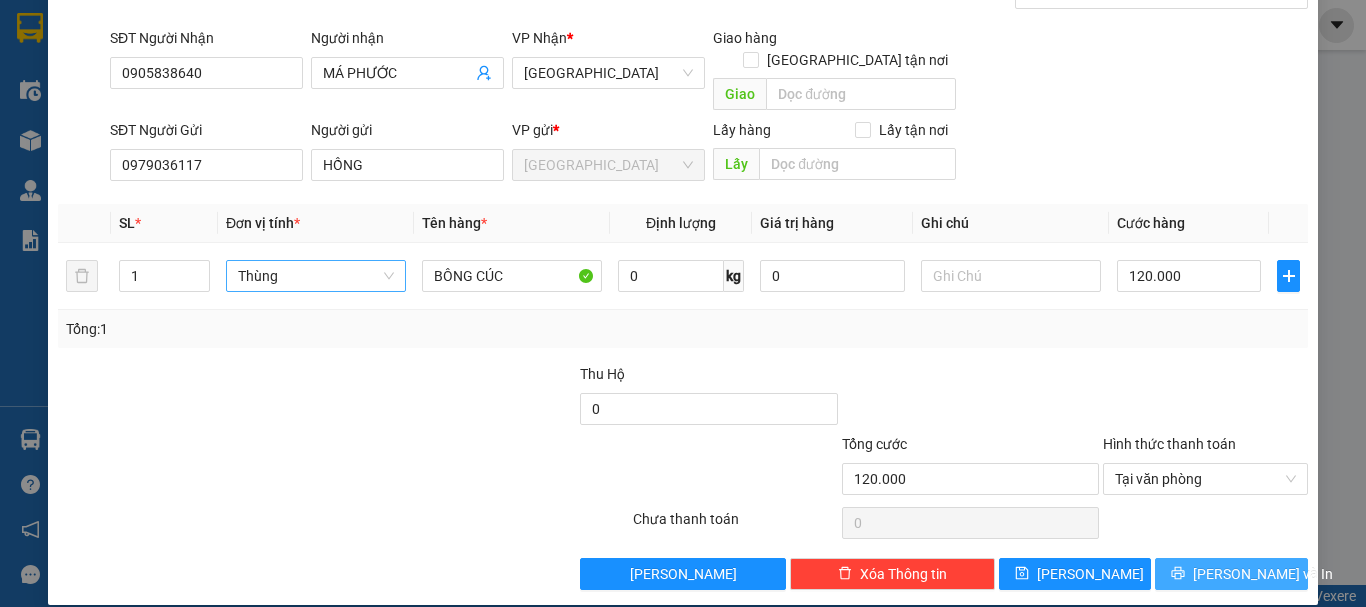click on "[PERSON_NAME] và In" at bounding box center (1263, 574) 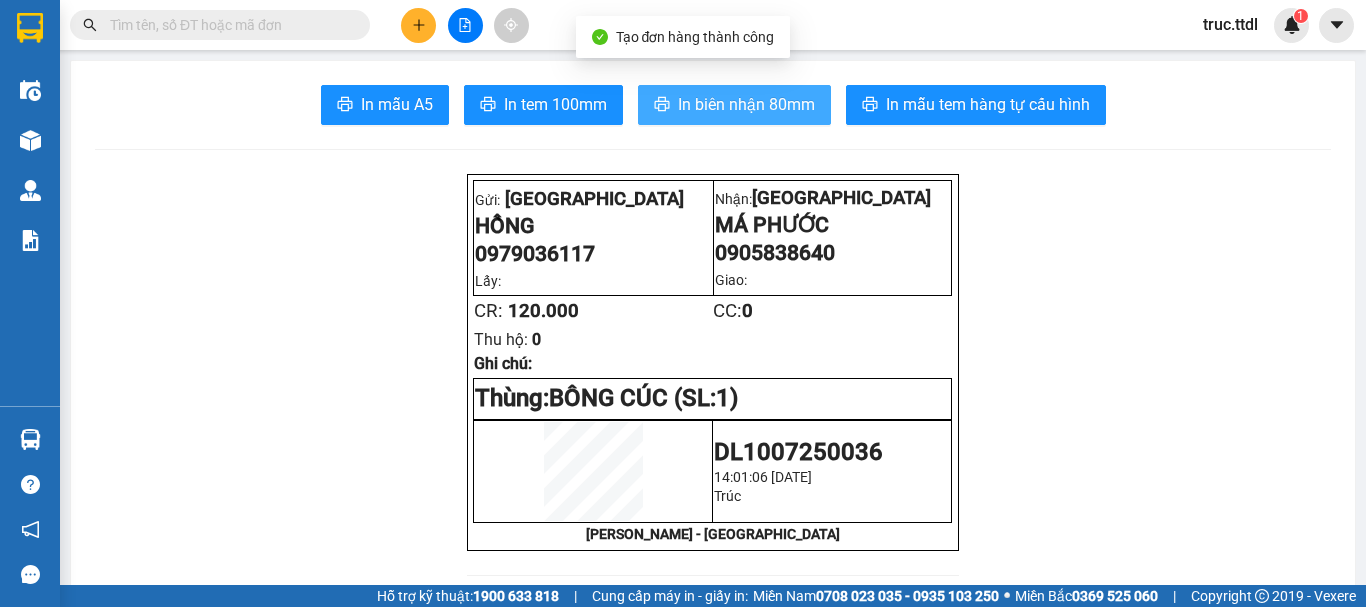 click on "In biên nhận 80mm" at bounding box center [746, 104] 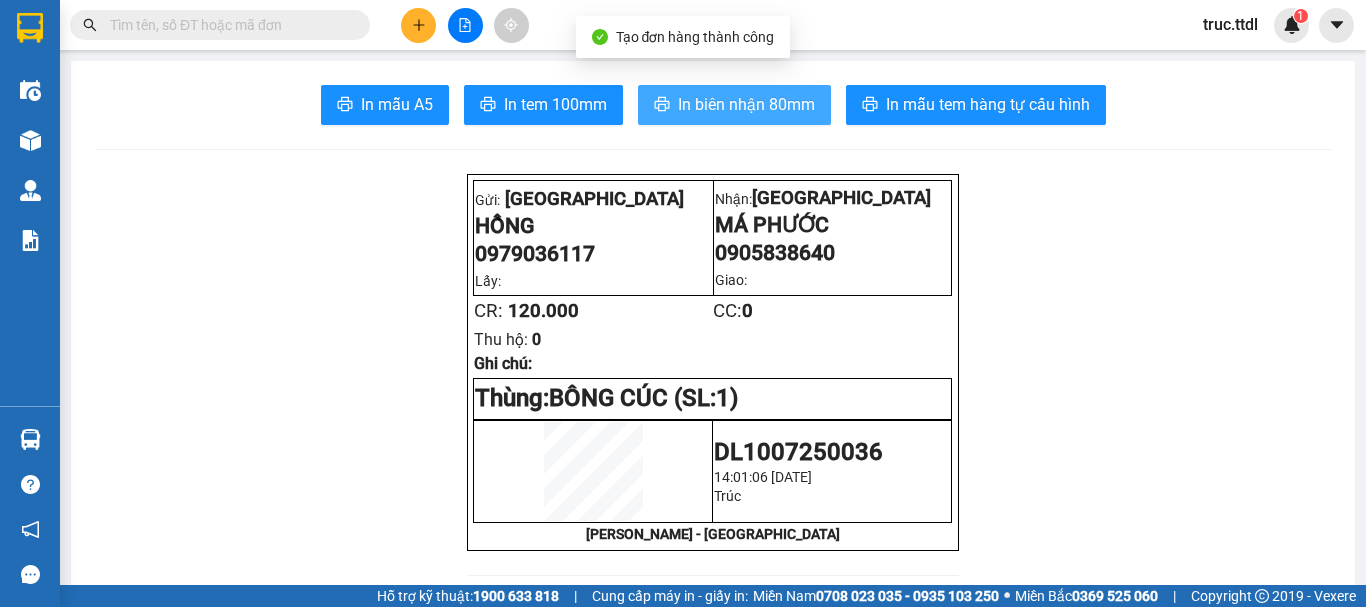 scroll, scrollTop: 0, scrollLeft: 0, axis: both 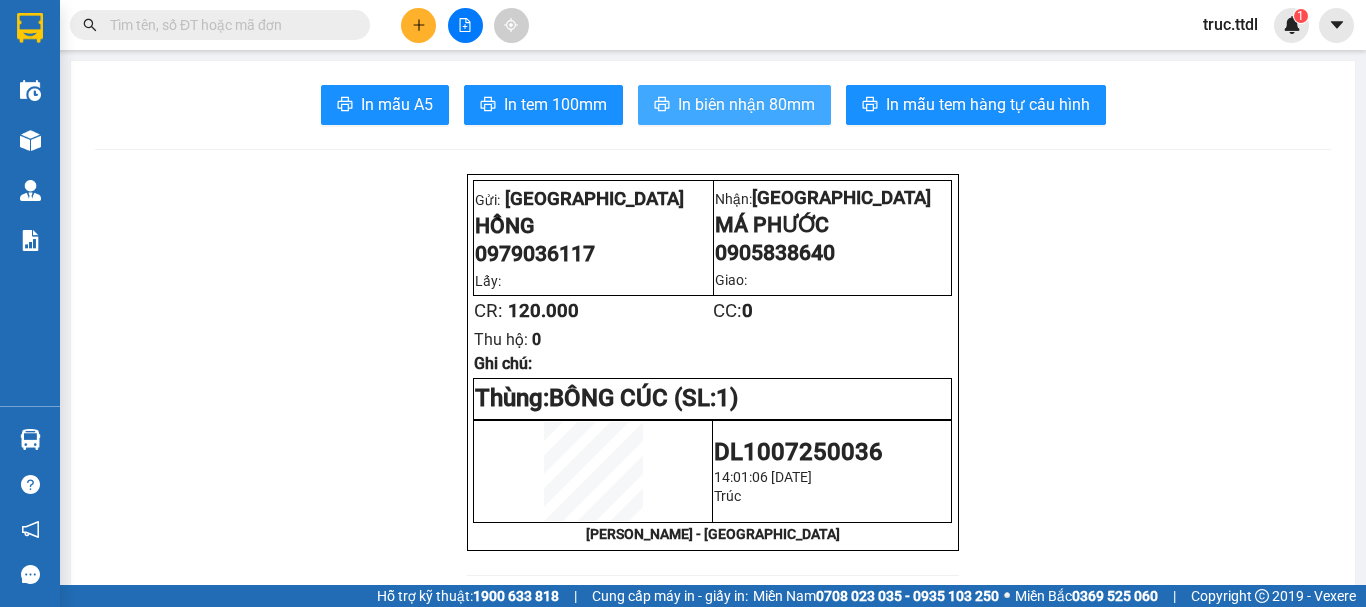 click on "In biên nhận 80mm" at bounding box center (746, 104) 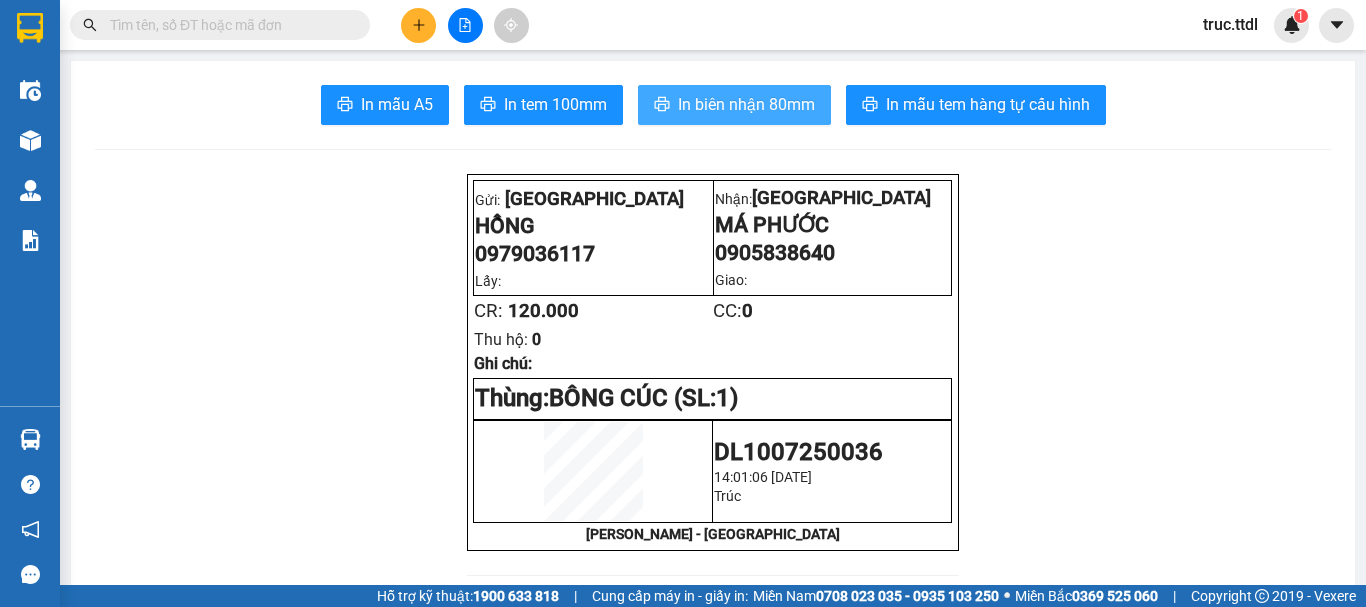 scroll, scrollTop: 0, scrollLeft: 0, axis: both 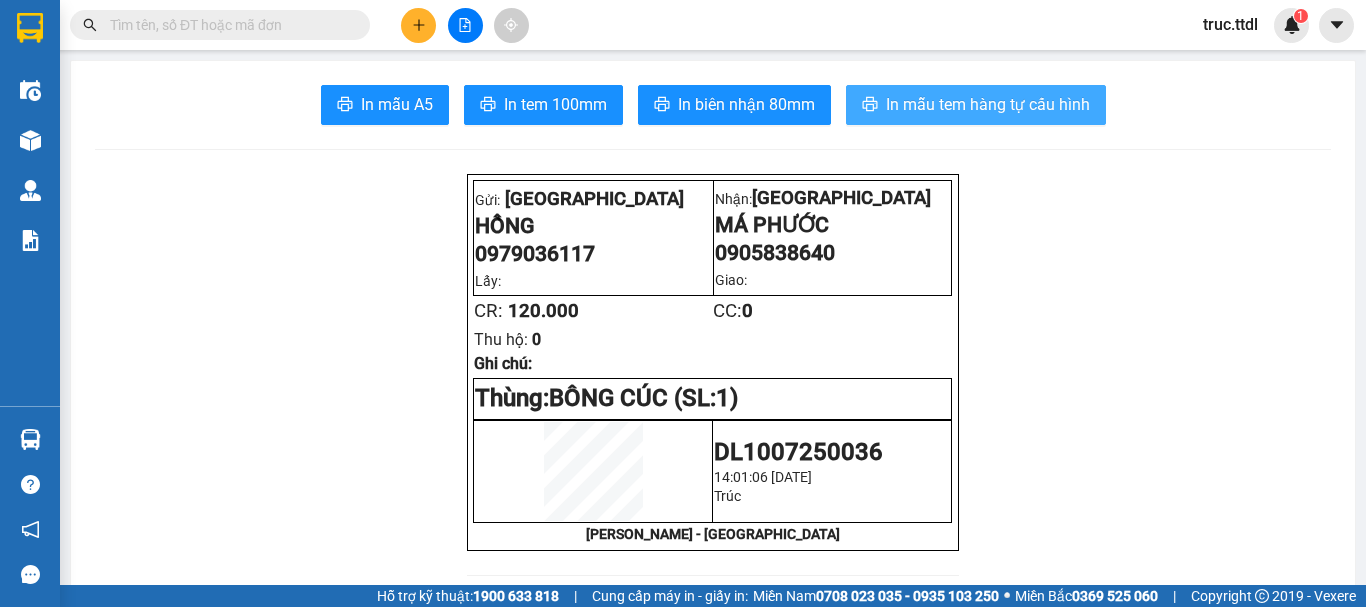 click on "In mẫu tem hàng tự cấu hình" at bounding box center (988, 104) 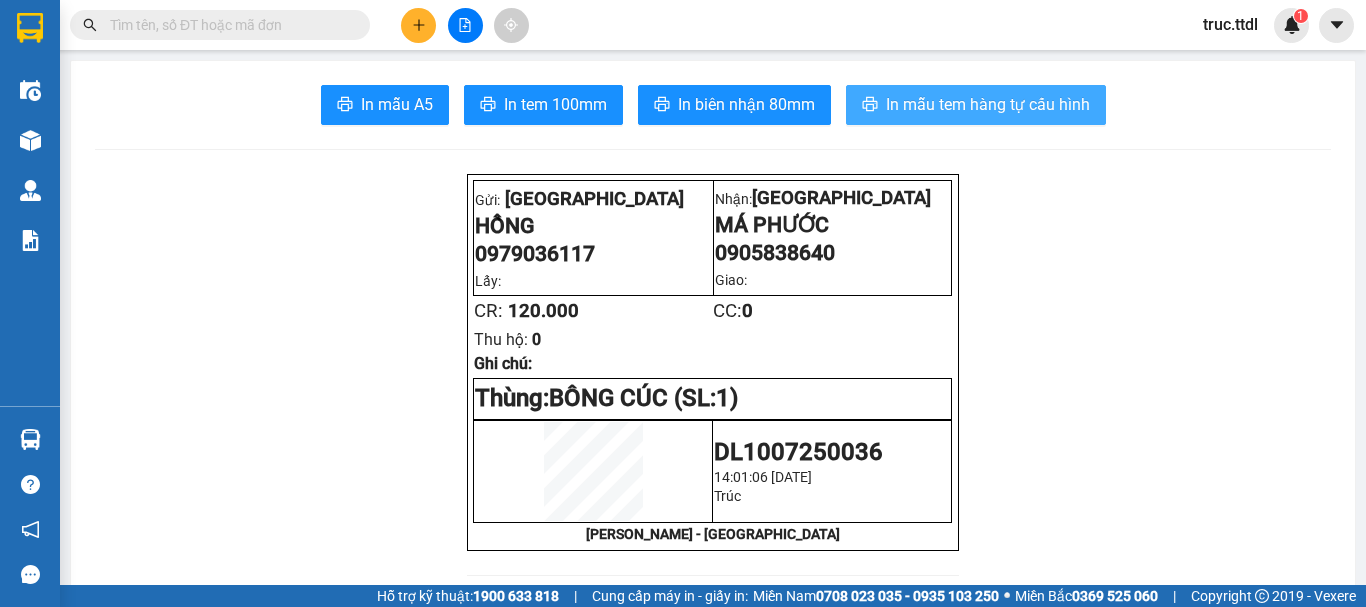 scroll, scrollTop: 0, scrollLeft: 0, axis: both 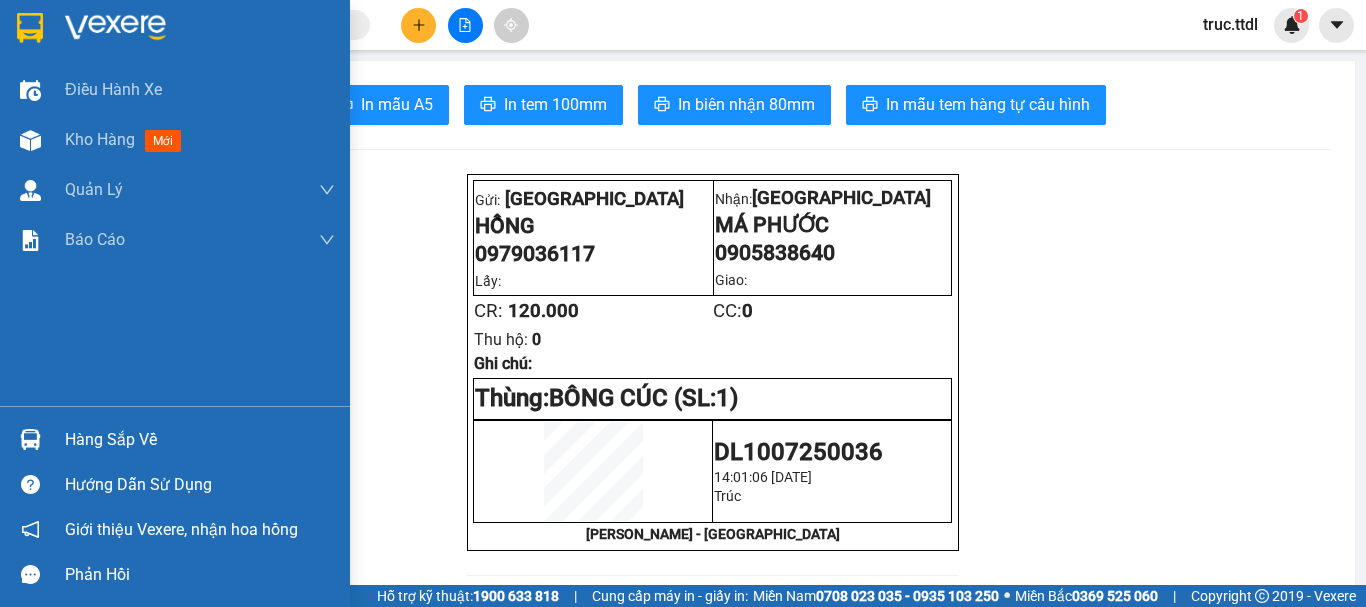 drag, startPoint x: 34, startPoint y: 37, endPoint x: 34, endPoint y: 19, distance: 18 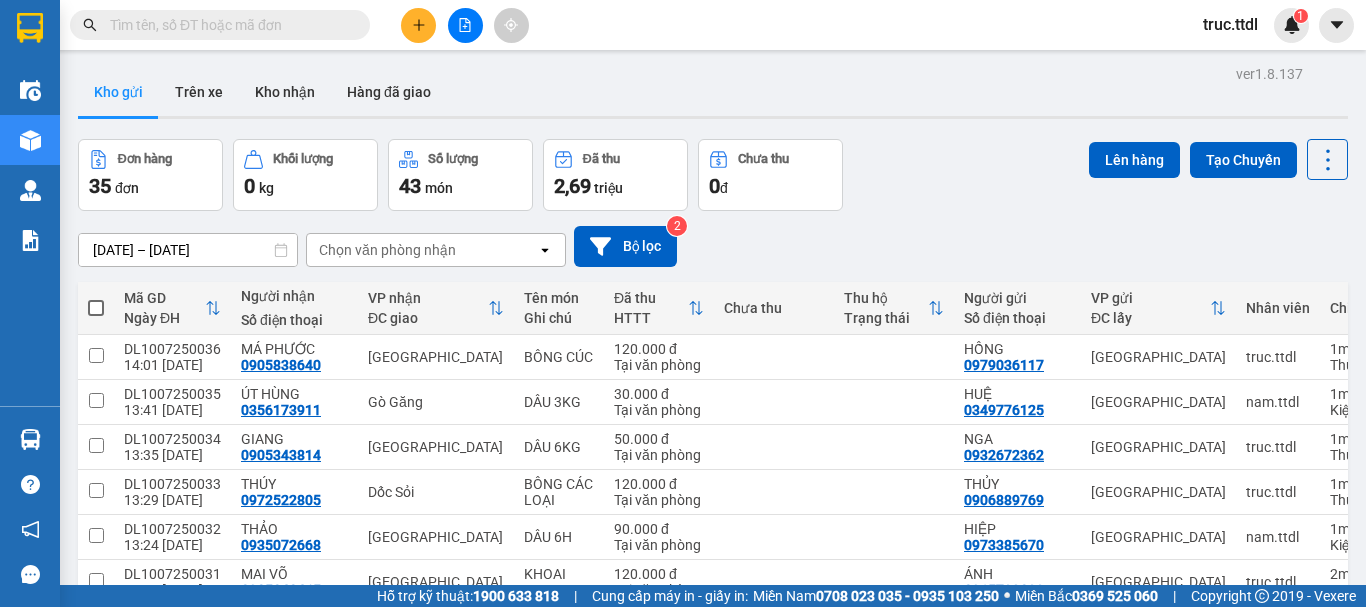 click at bounding box center (465, 25) 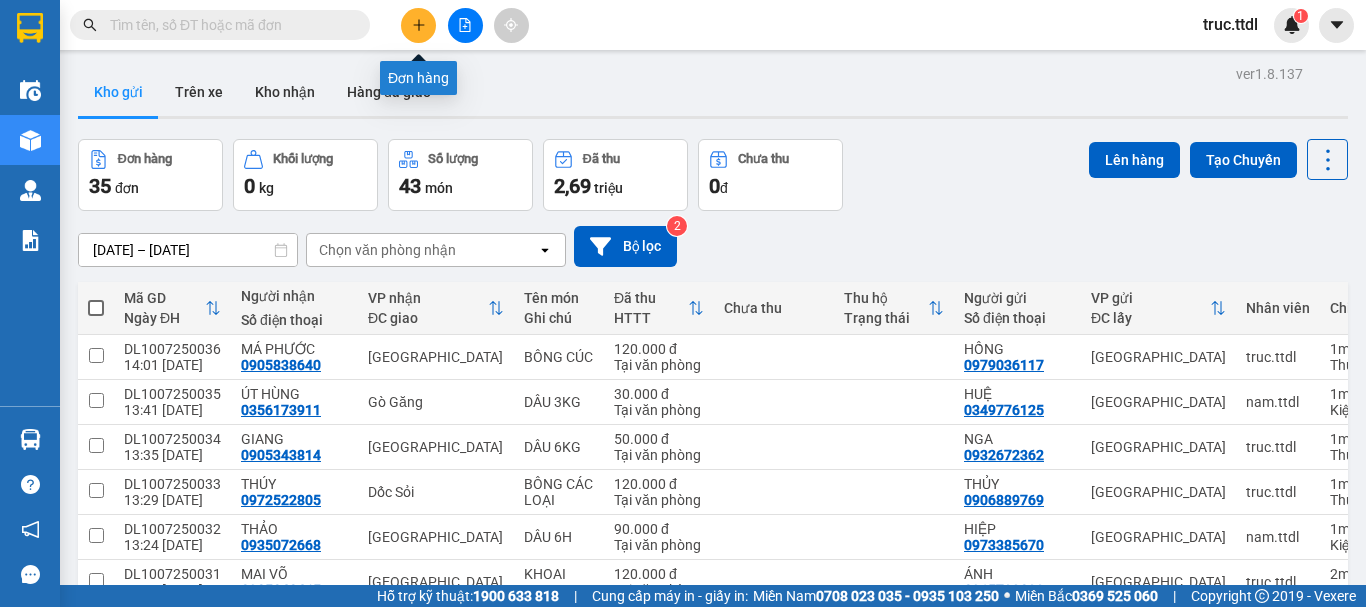 click at bounding box center (418, 25) 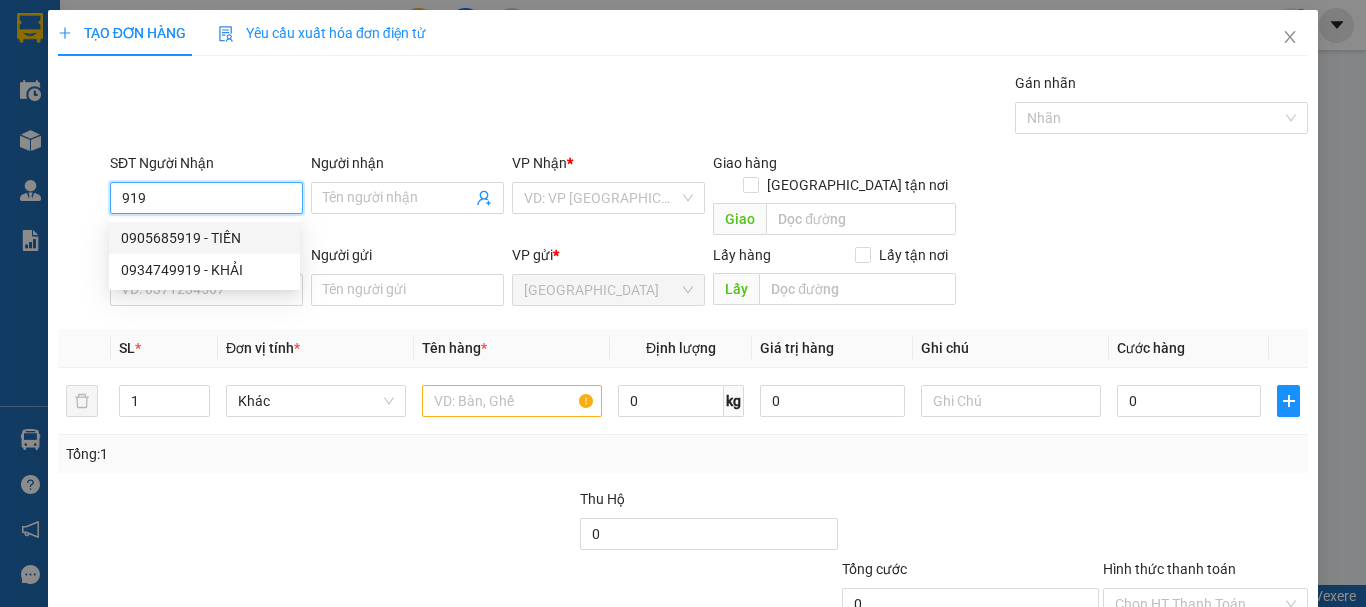 click on "0905685919 - TIẾN" at bounding box center [204, 238] 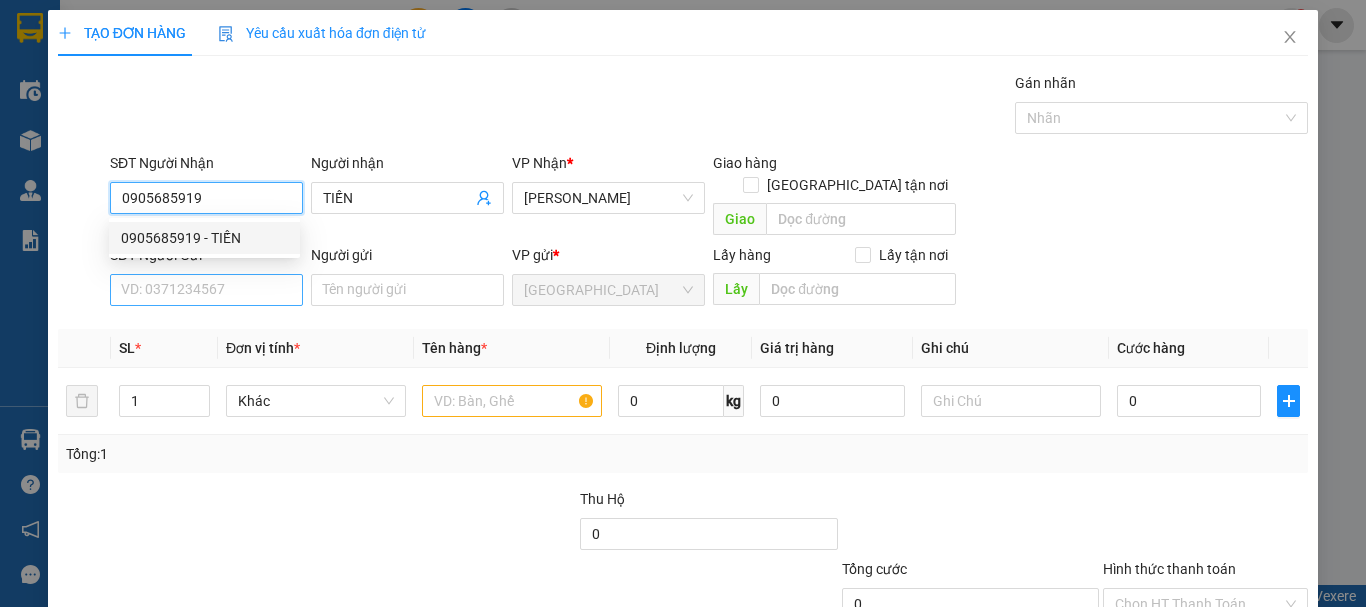 type on "0905685919" 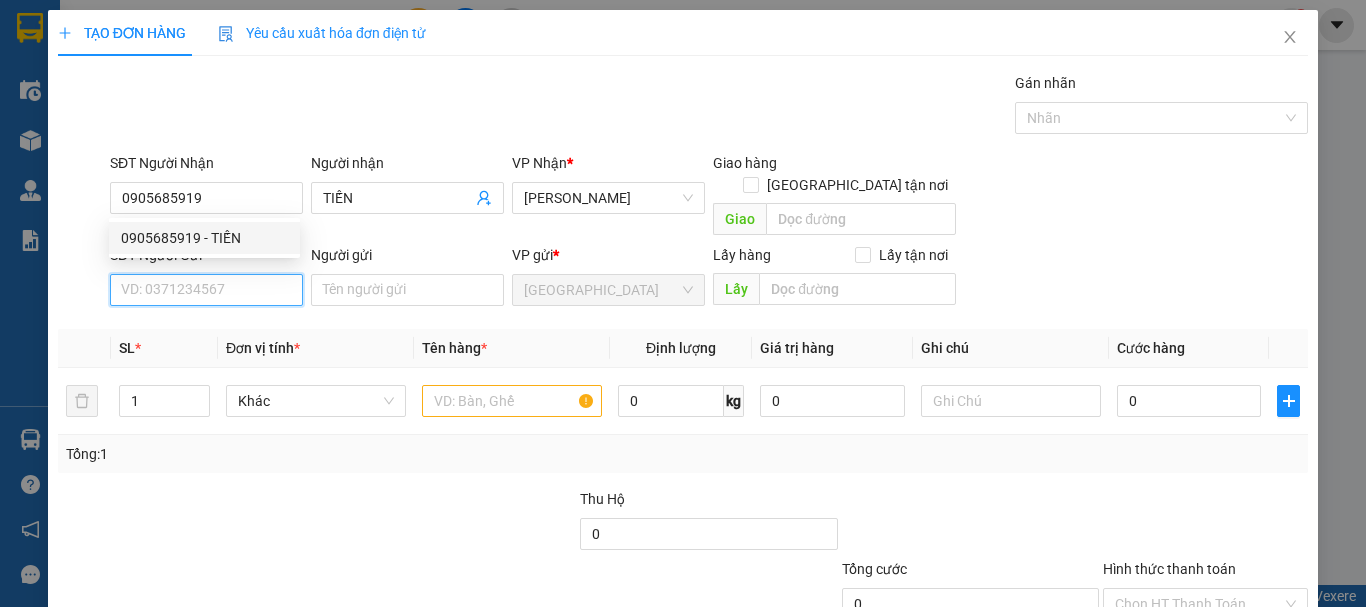click on "SĐT Người Gửi" at bounding box center (206, 290) 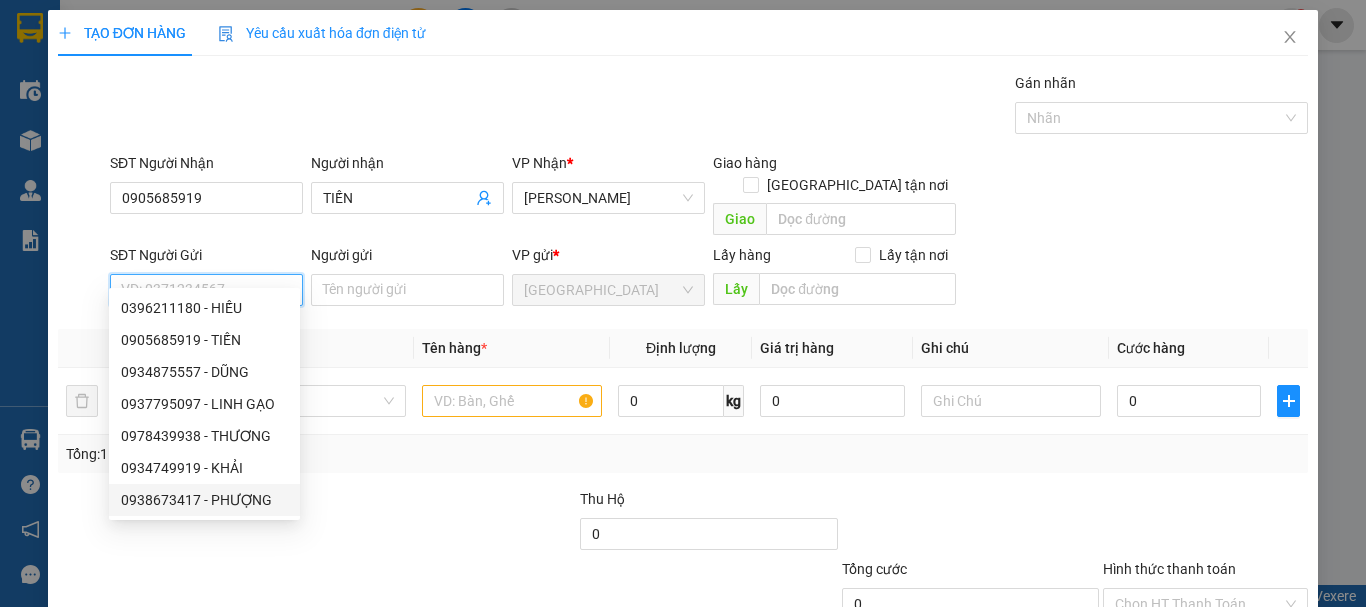 click on "0938673417 - PHƯỢNG" at bounding box center [204, 500] 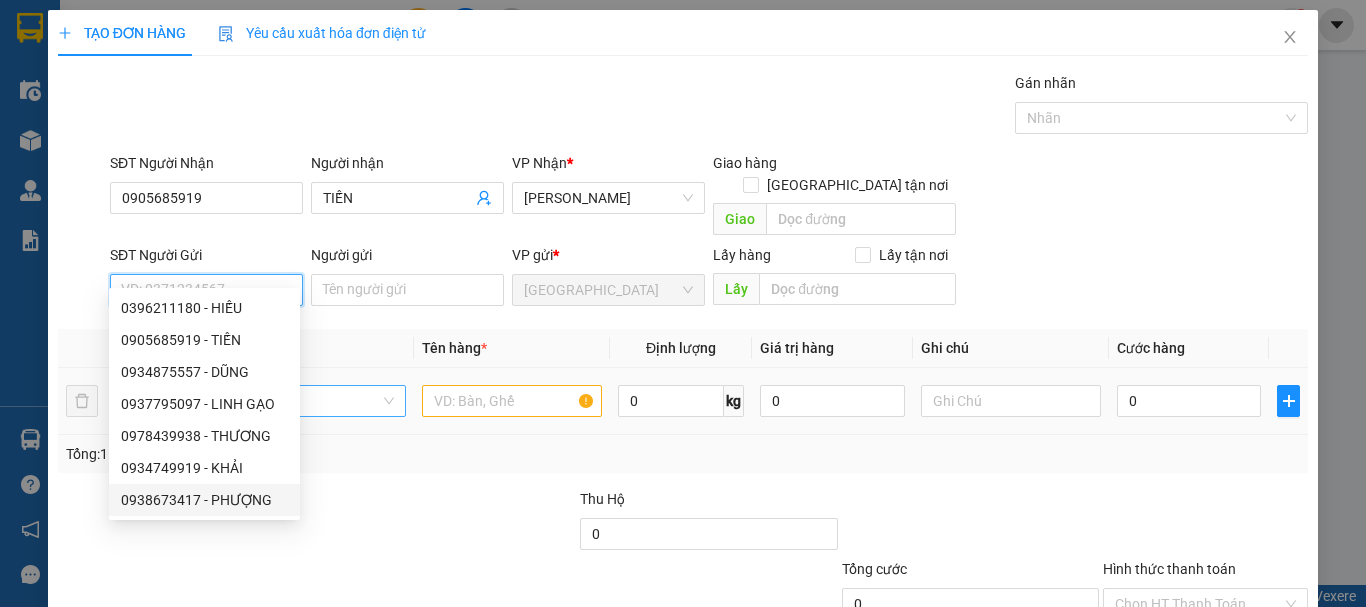 type on "0938673417" 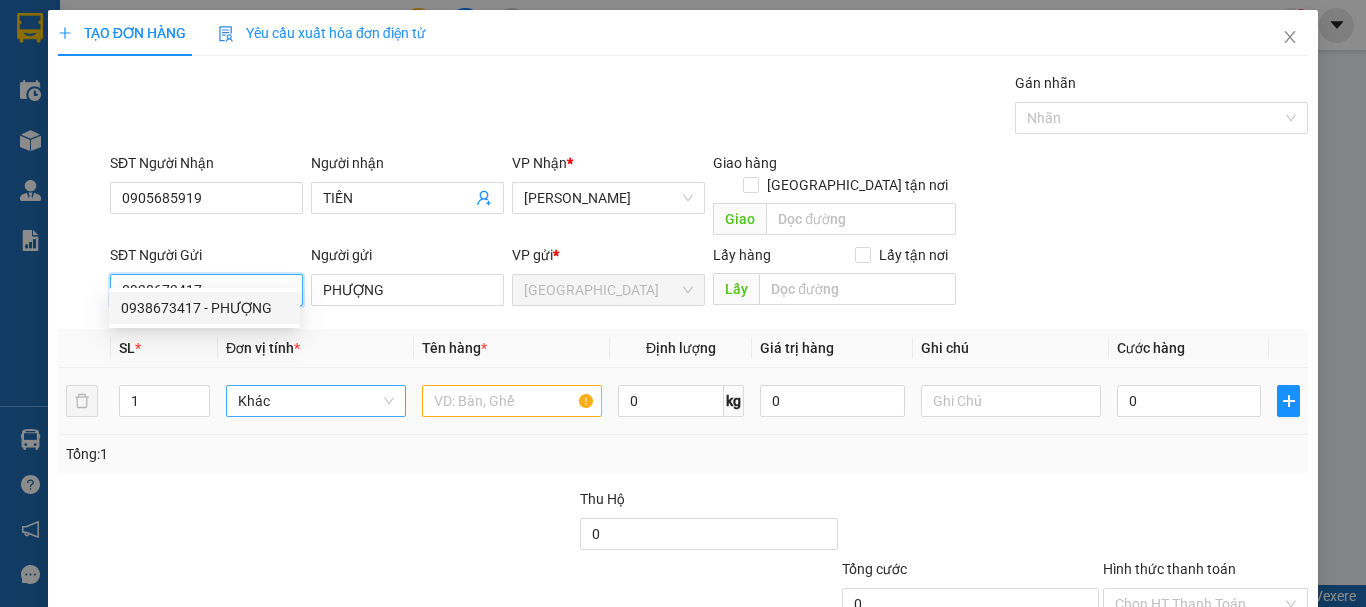 click on "Khác" at bounding box center [316, 401] 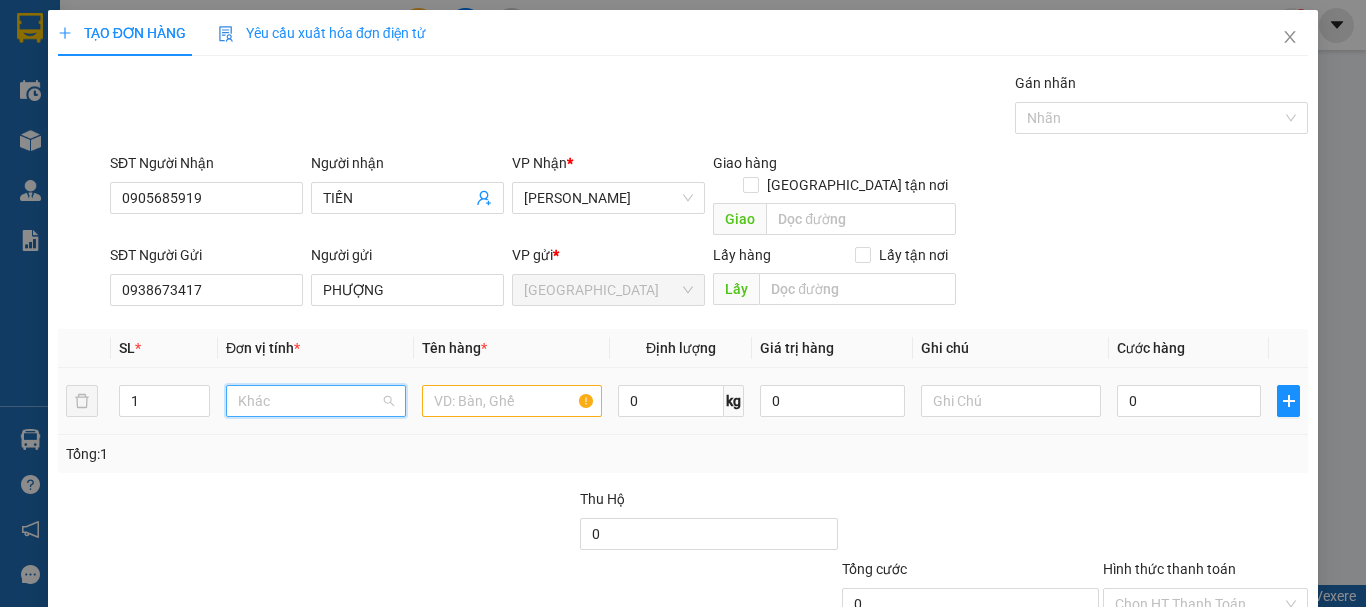 scroll, scrollTop: 192, scrollLeft: 0, axis: vertical 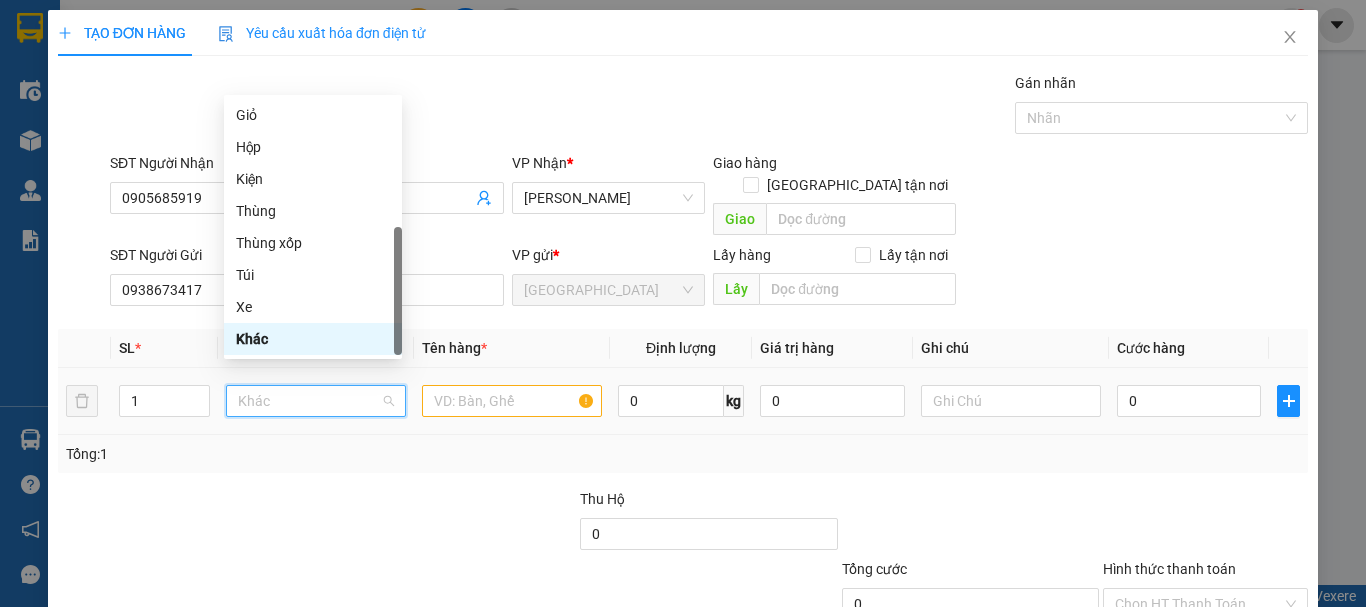 type on "K" 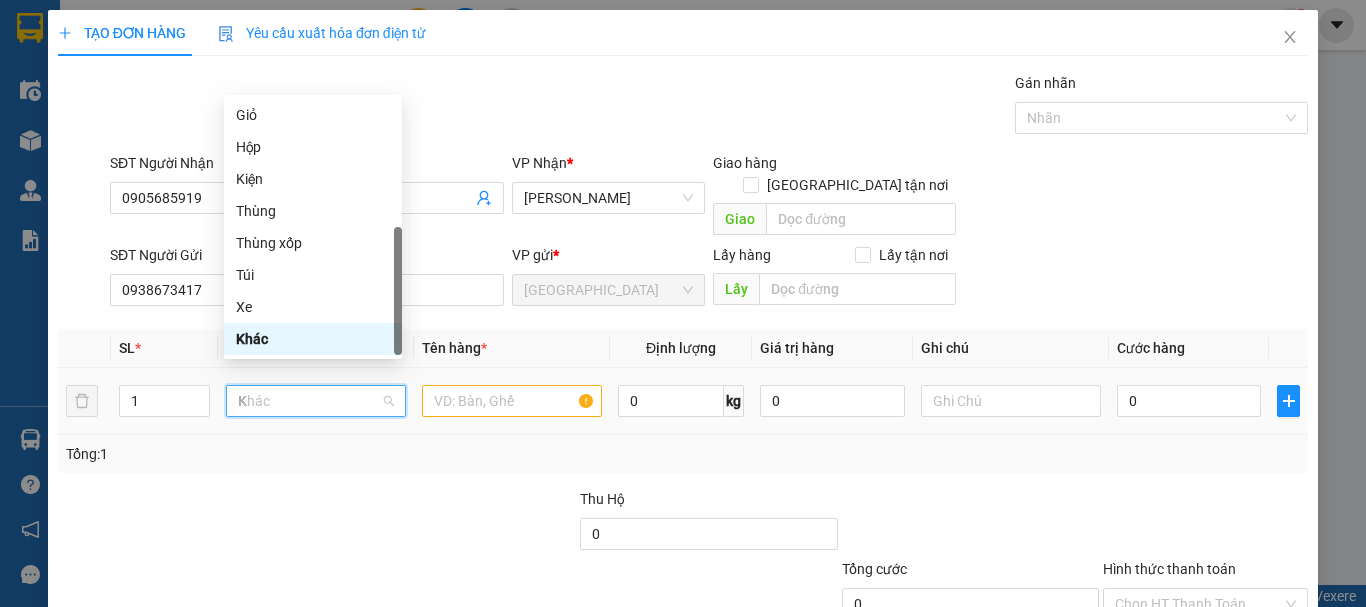 scroll, scrollTop: 0, scrollLeft: 0, axis: both 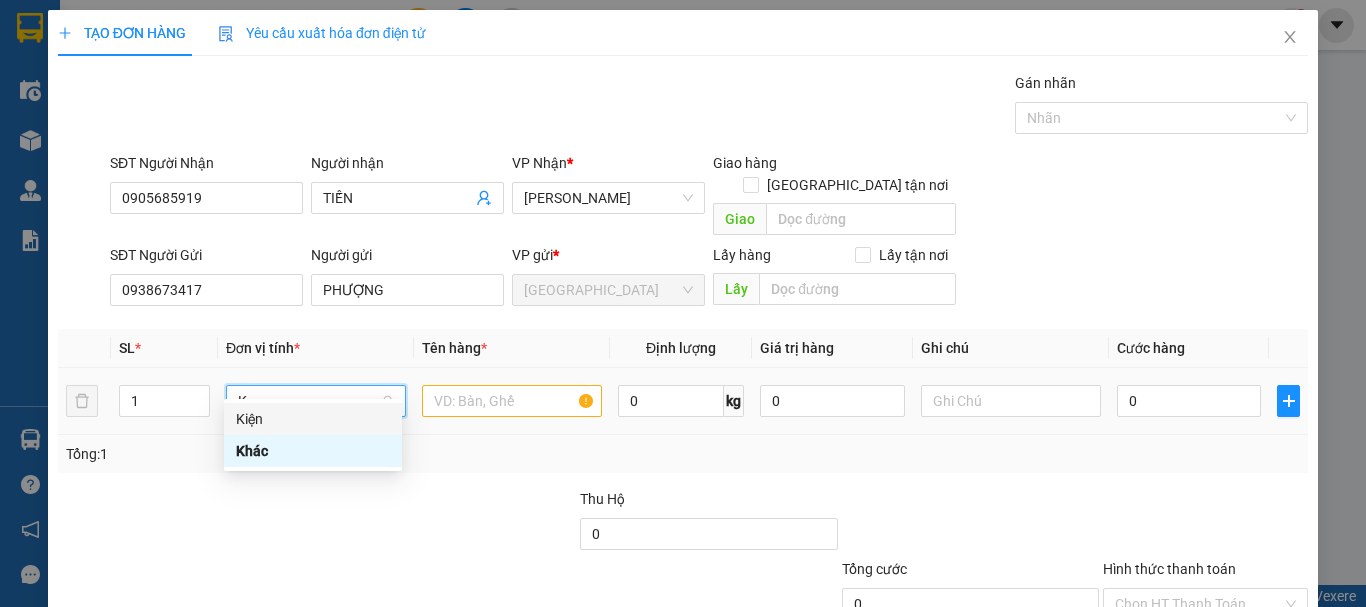 click on "Kiện" at bounding box center (313, 419) 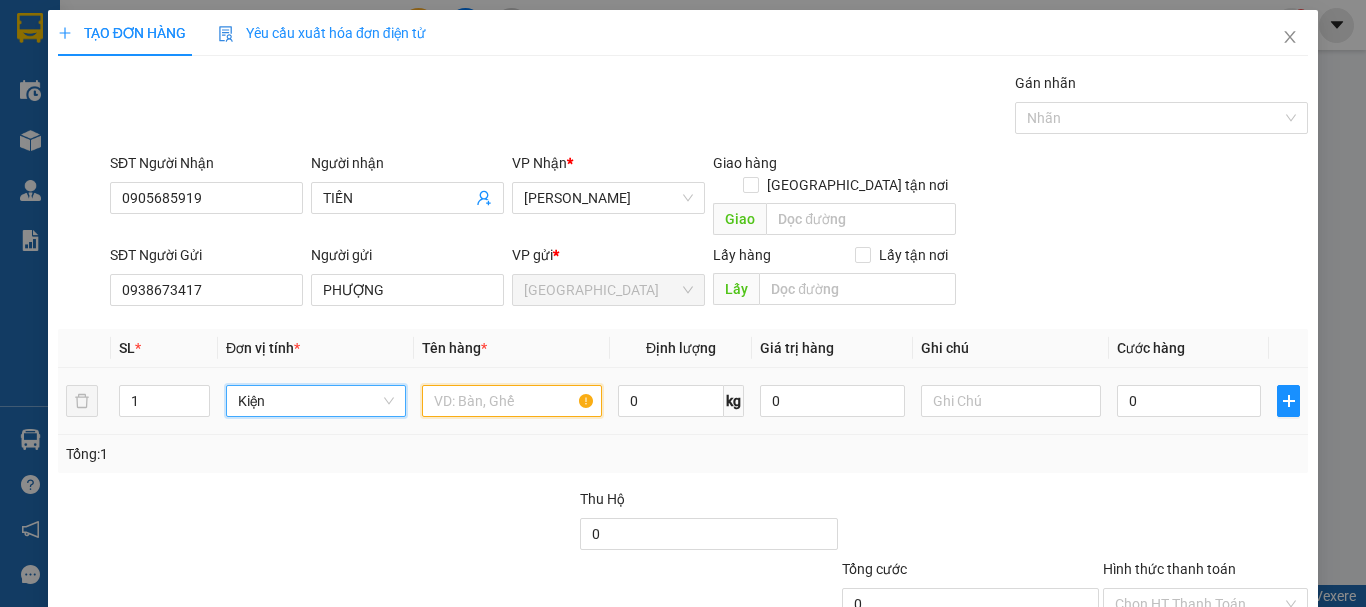 click at bounding box center (512, 401) 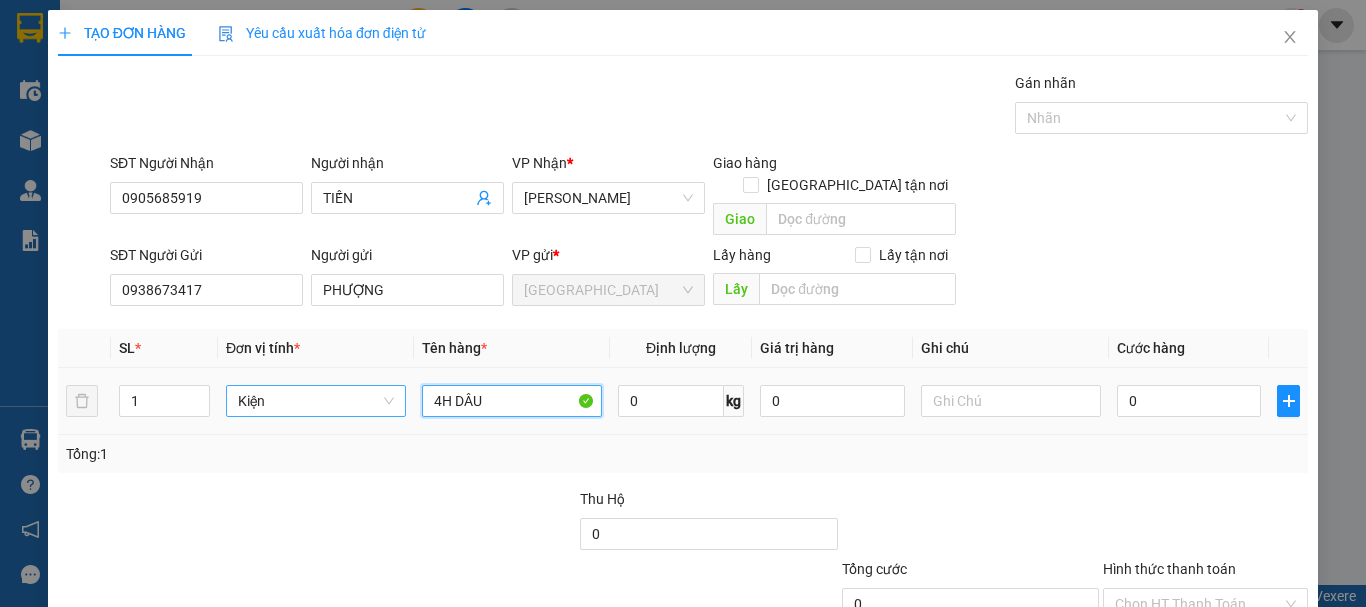 type on "4H DÂU" 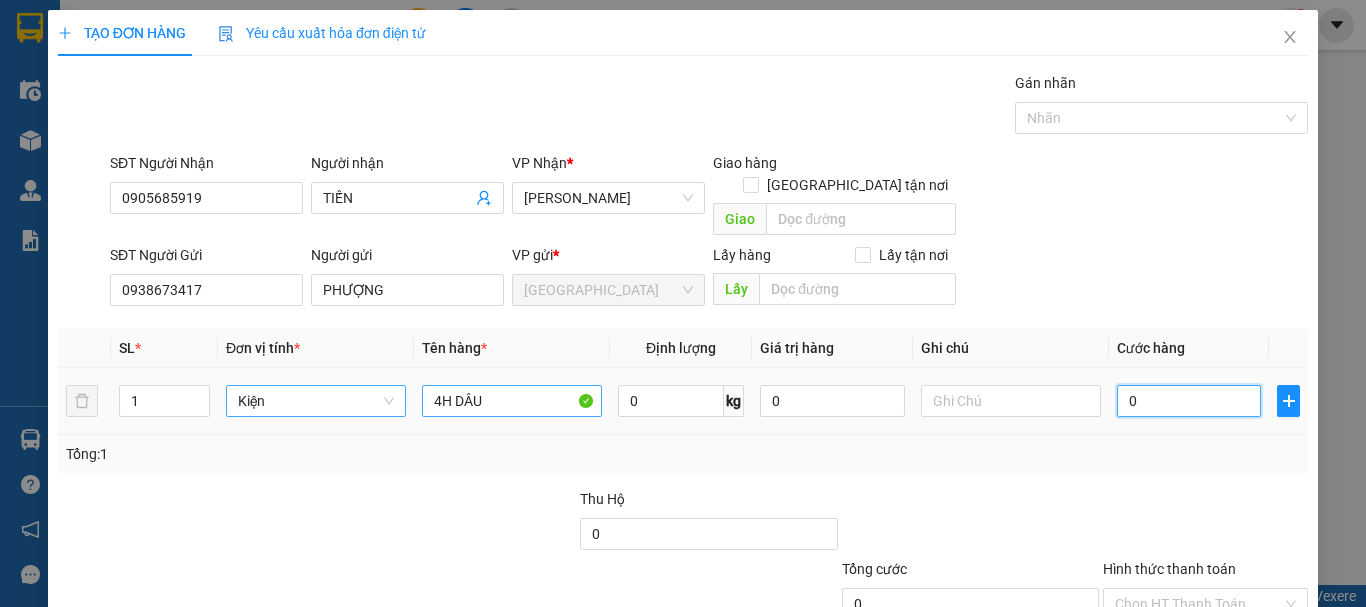 type on "6" 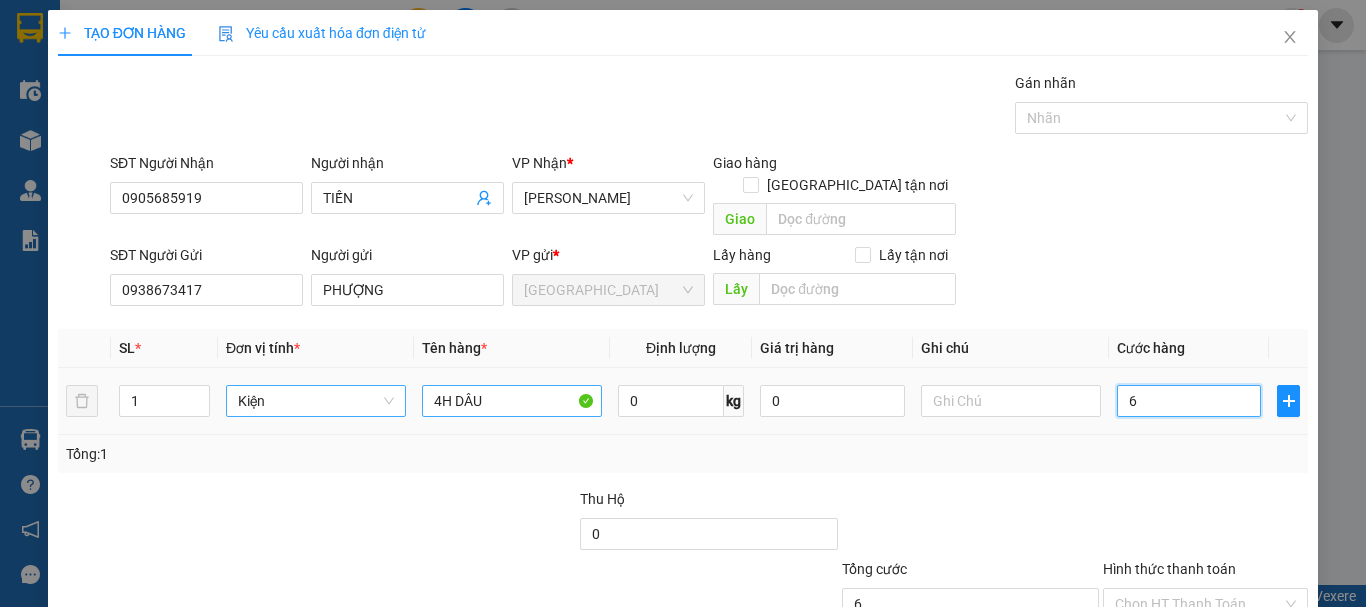 type on "60" 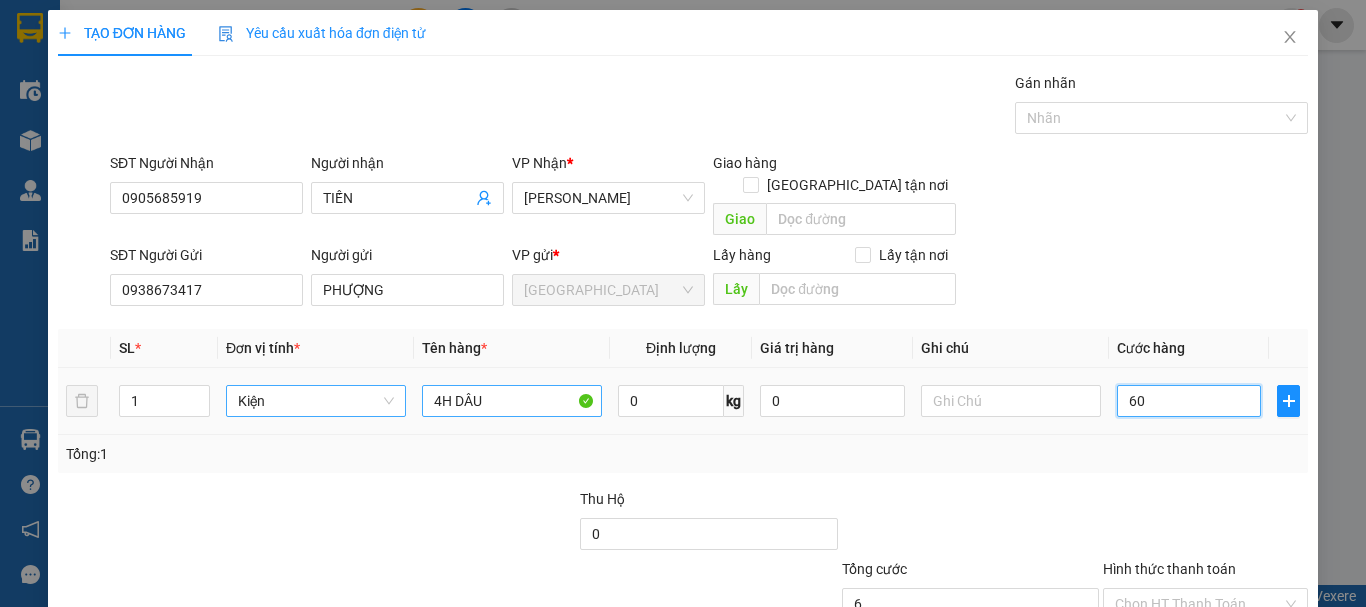 type on "60" 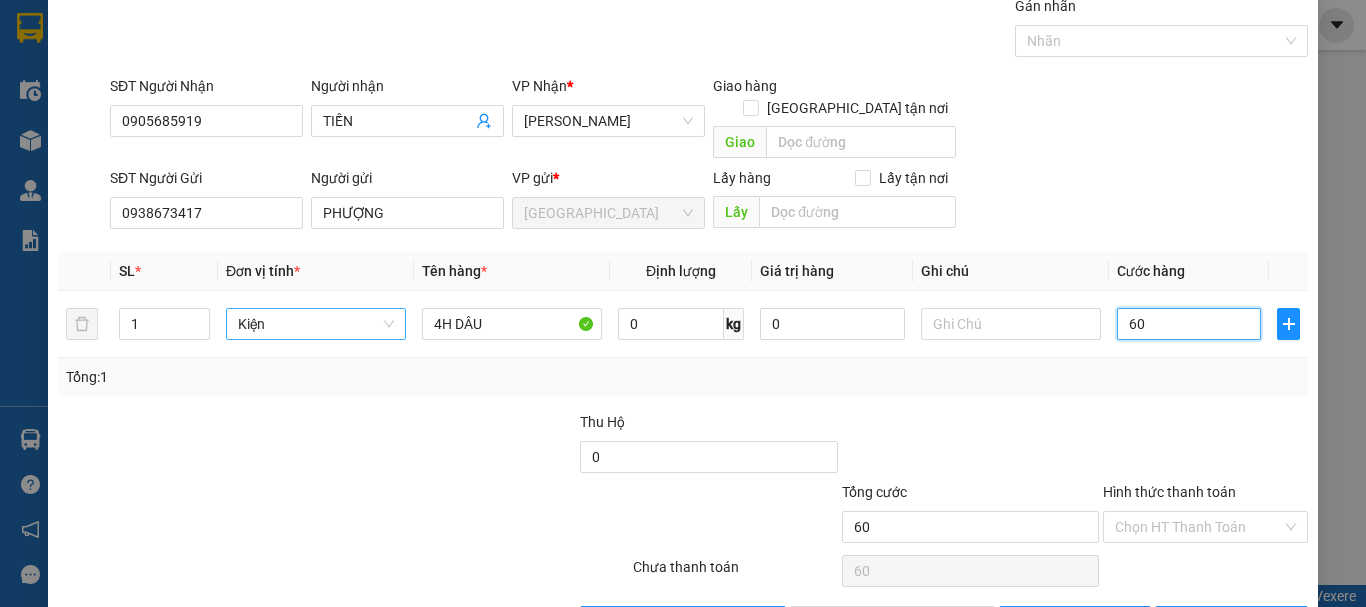 scroll, scrollTop: 125, scrollLeft: 0, axis: vertical 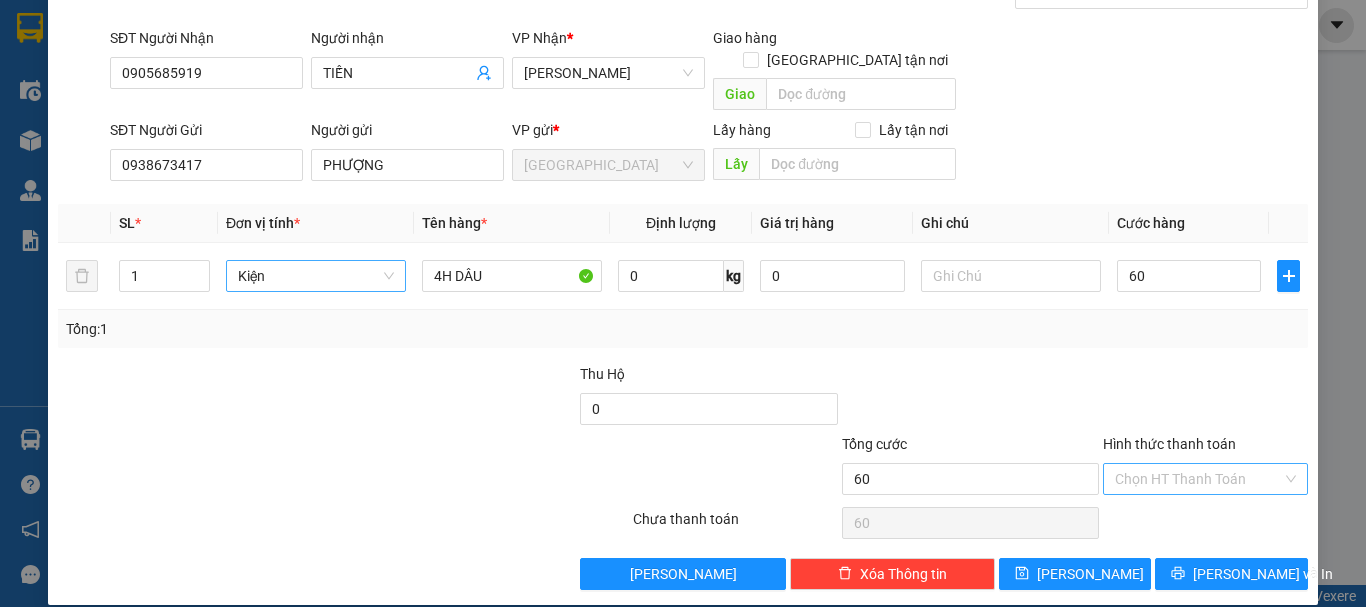 type on "60.000" 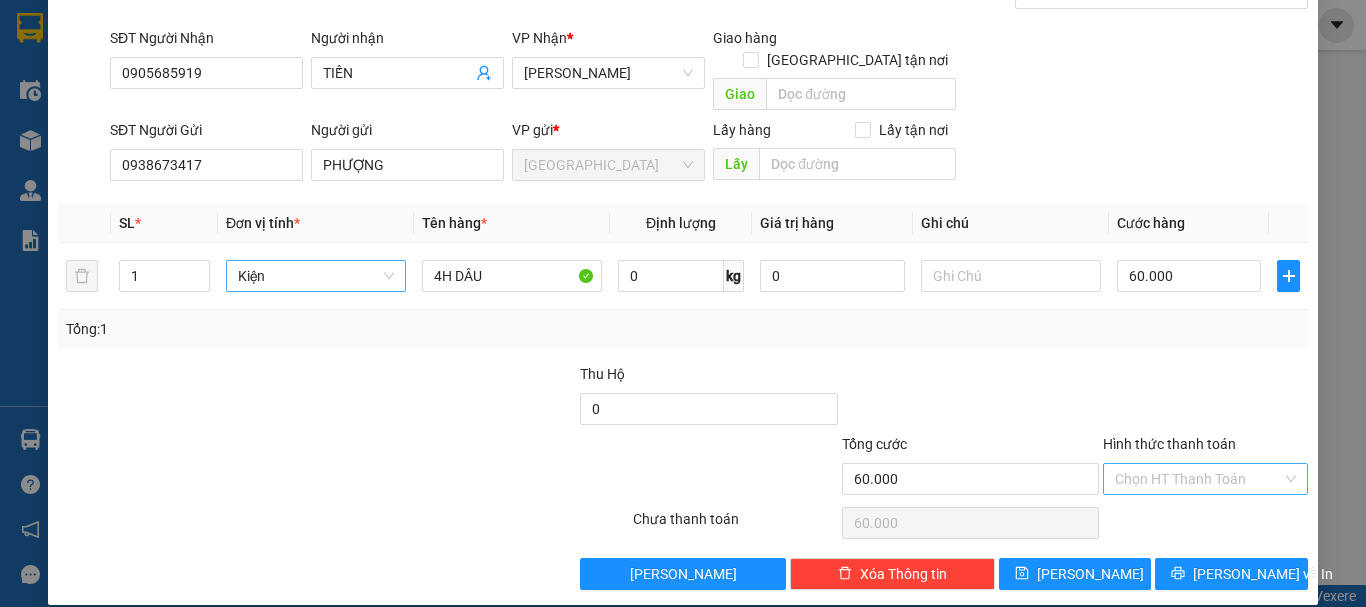 click on "Hình thức thanh toán" at bounding box center (1198, 479) 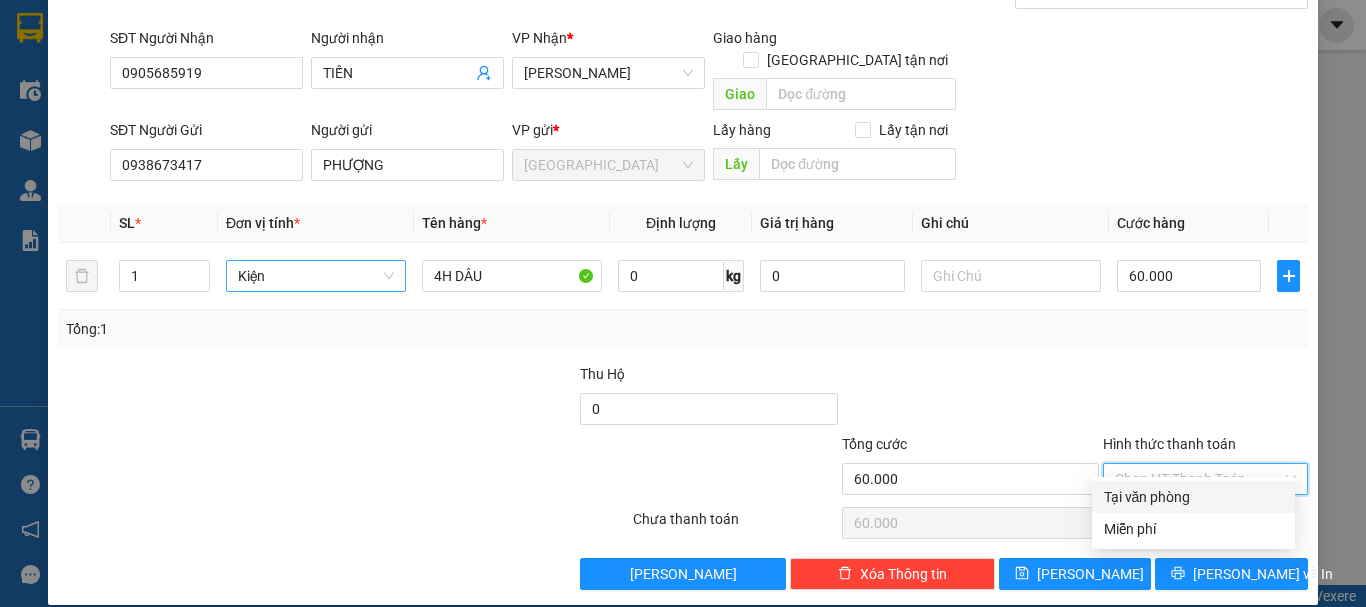 click on "Tại văn phòng" at bounding box center [1193, 497] 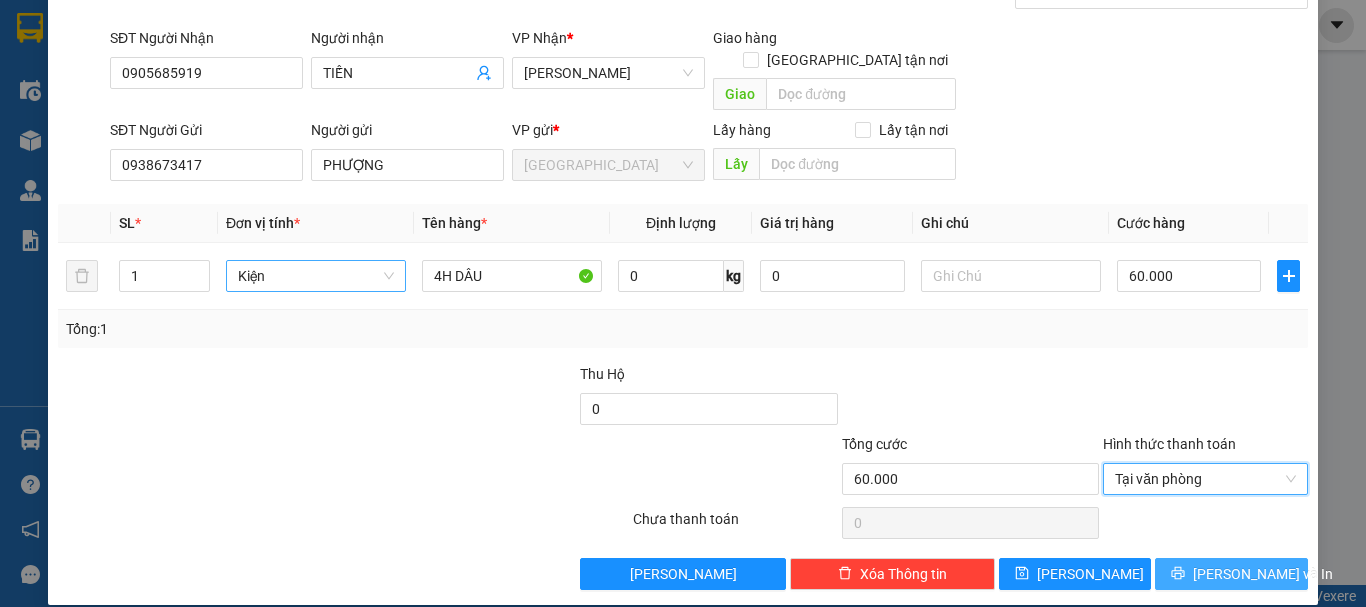 click on "Lưu và In" at bounding box center (1231, 574) 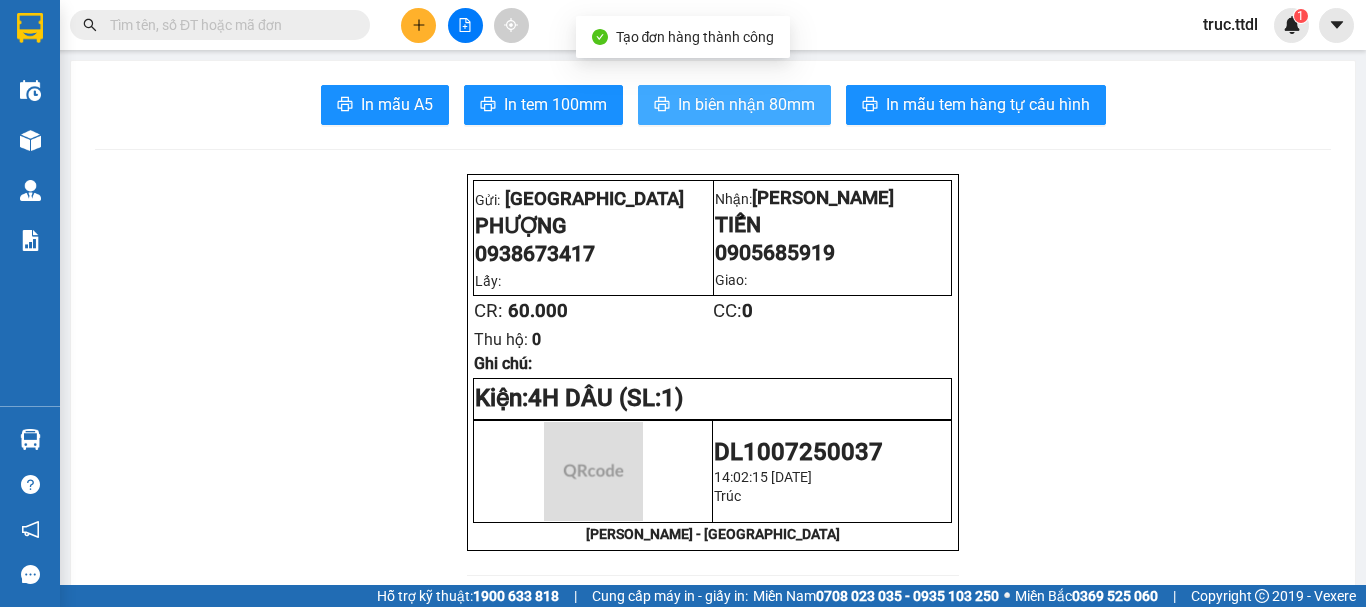 click on "In biên nhận 80mm" at bounding box center (746, 104) 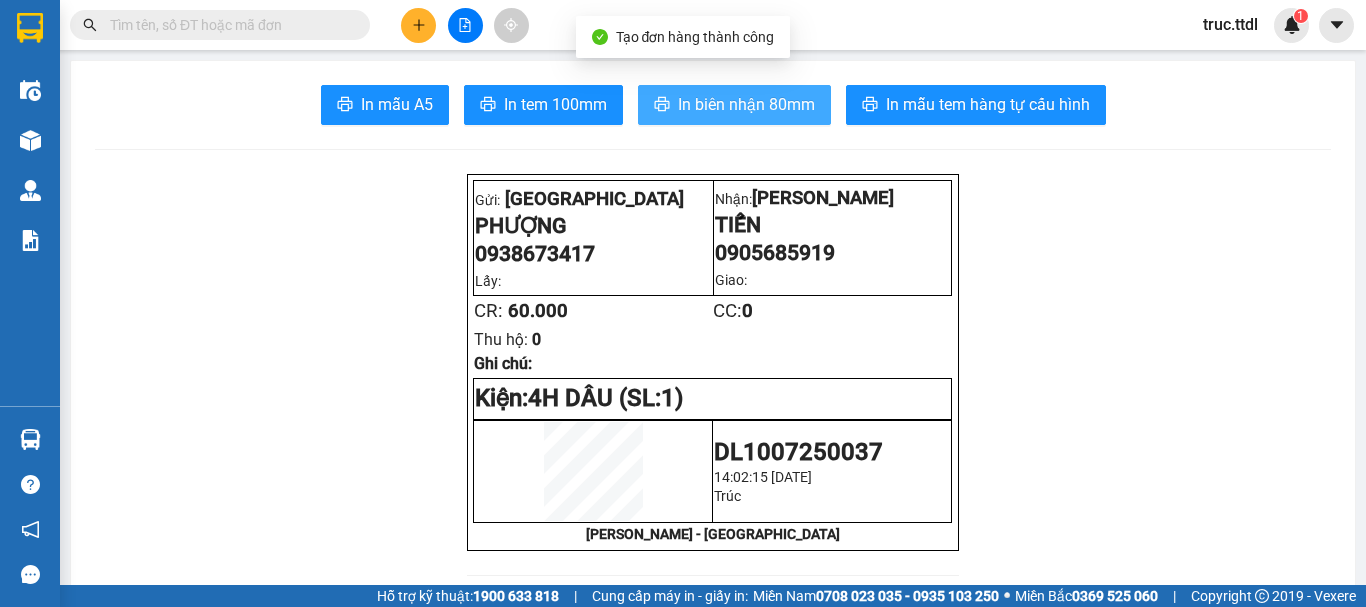 scroll, scrollTop: 0, scrollLeft: 0, axis: both 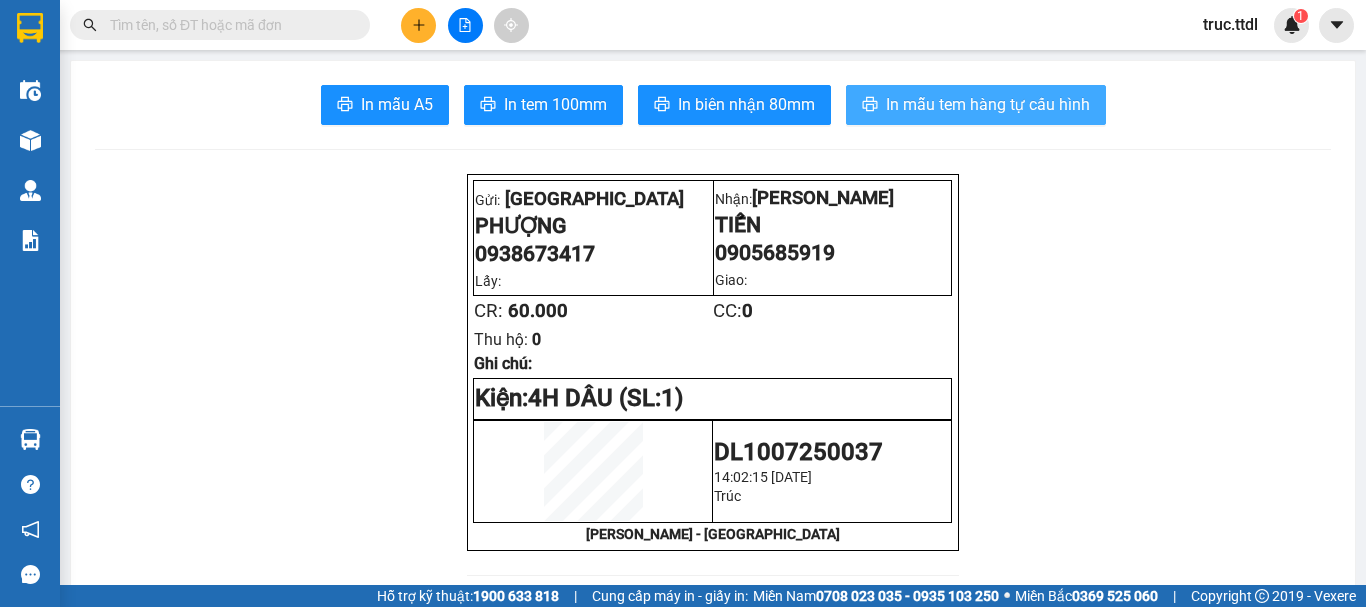 click on "In mẫu tem hàng tự cấu hình" at bounding box center (976, 105) 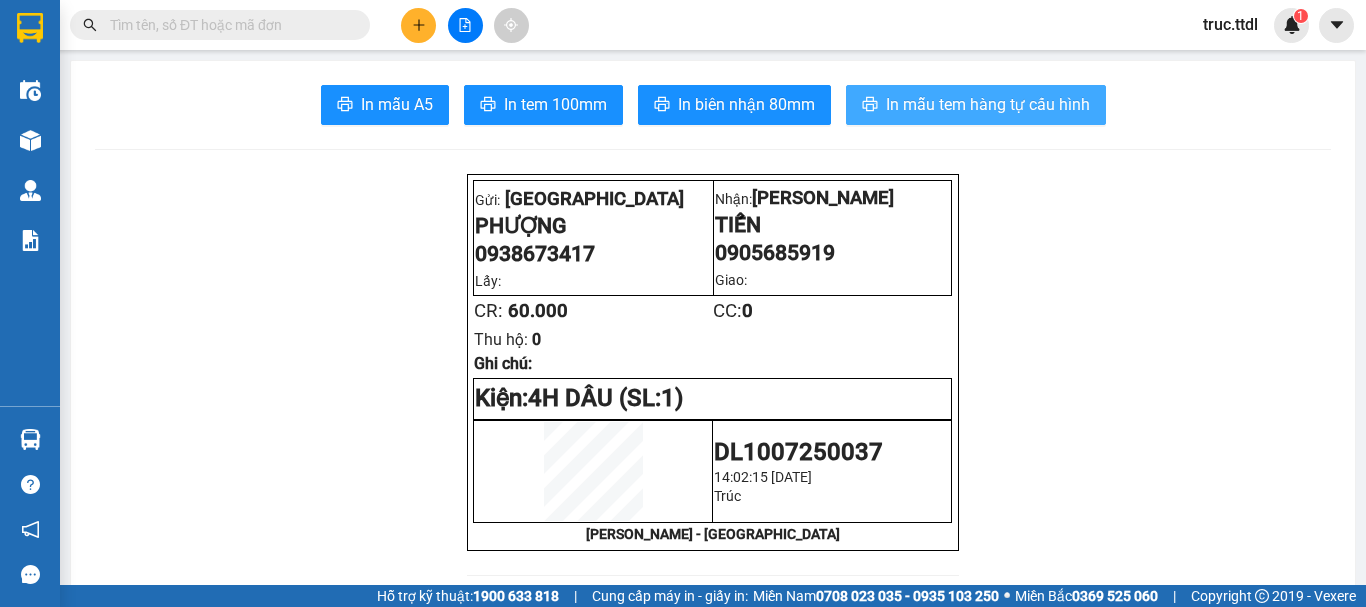 scroll, scrollTop: 0, scrollLeft: 0, axis: both 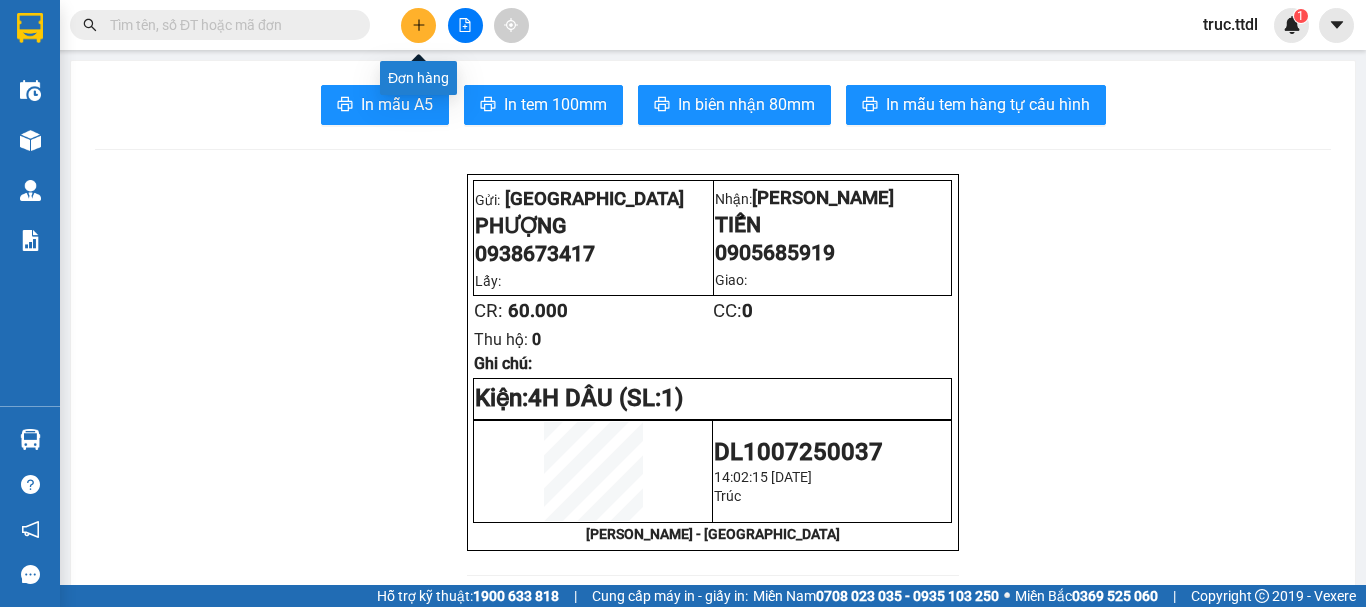 click 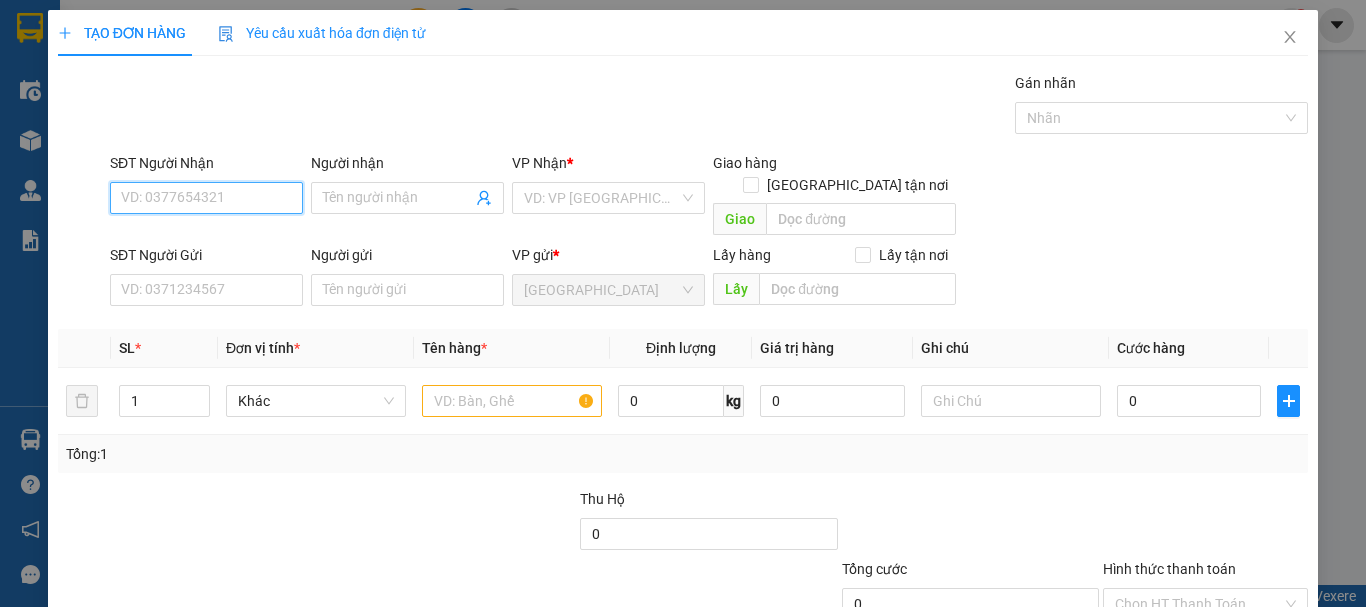 drag, startPoint x: 205, startPoint y: 188, endPoint x: 211, endPoint y: 178, distance: 11.661903 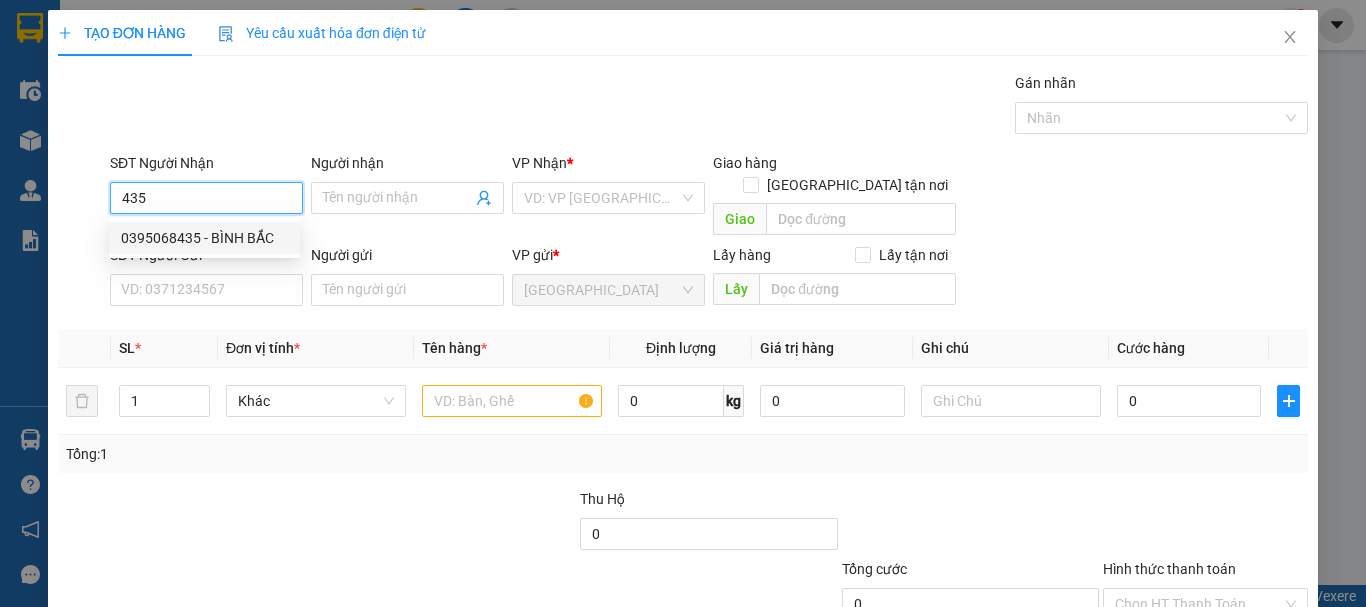 click on "0395068435 - BÌNH BẮC" at bounding box center [204, 238] 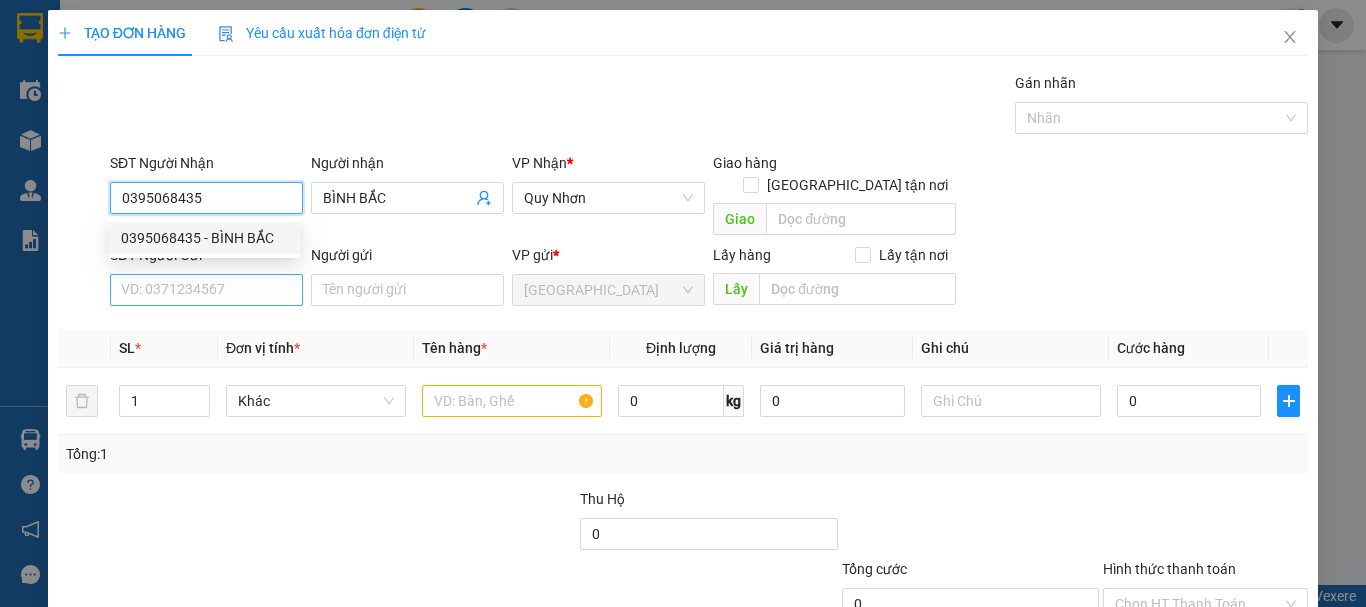 type on "0395068435" 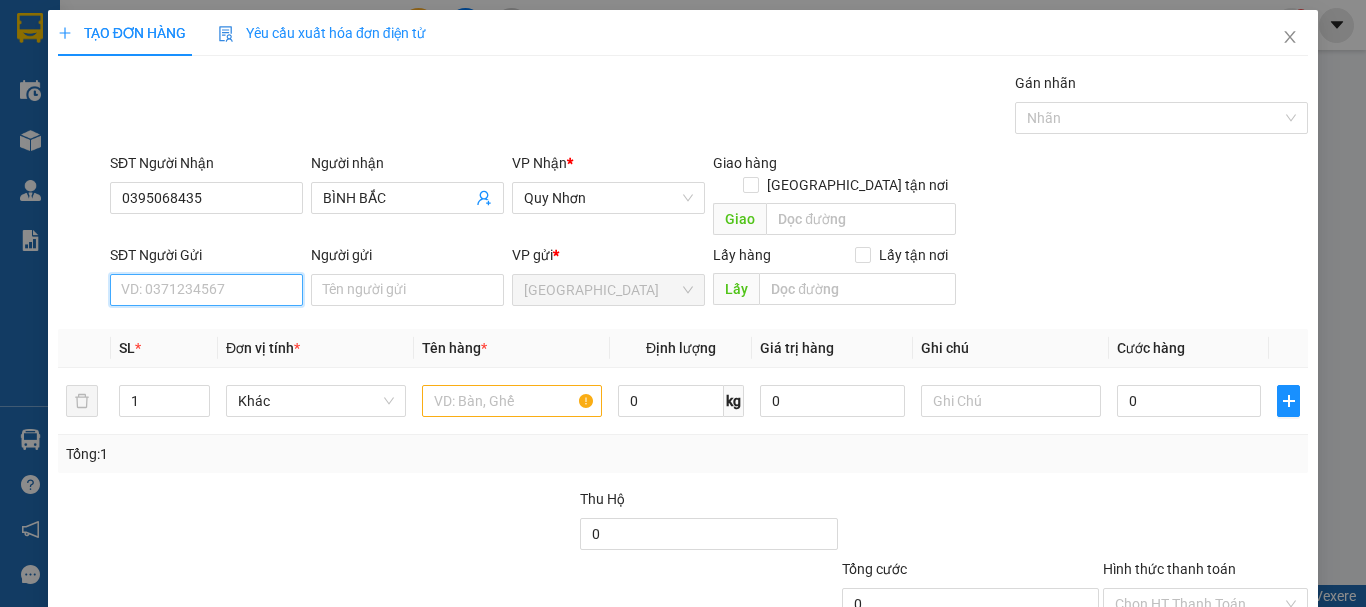 click on "SĐT Người Gửi" at bounding box center (206, 290) 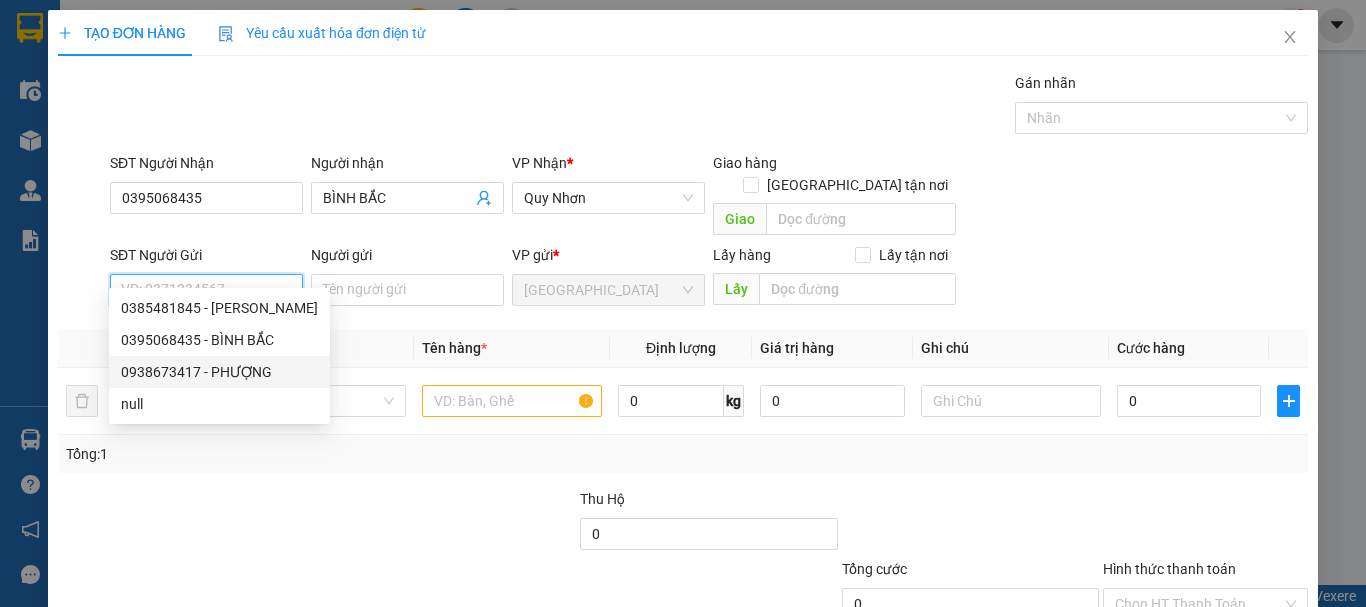 click on "0938673417 - PHƯỢNG" at bounding box center [219, 372] 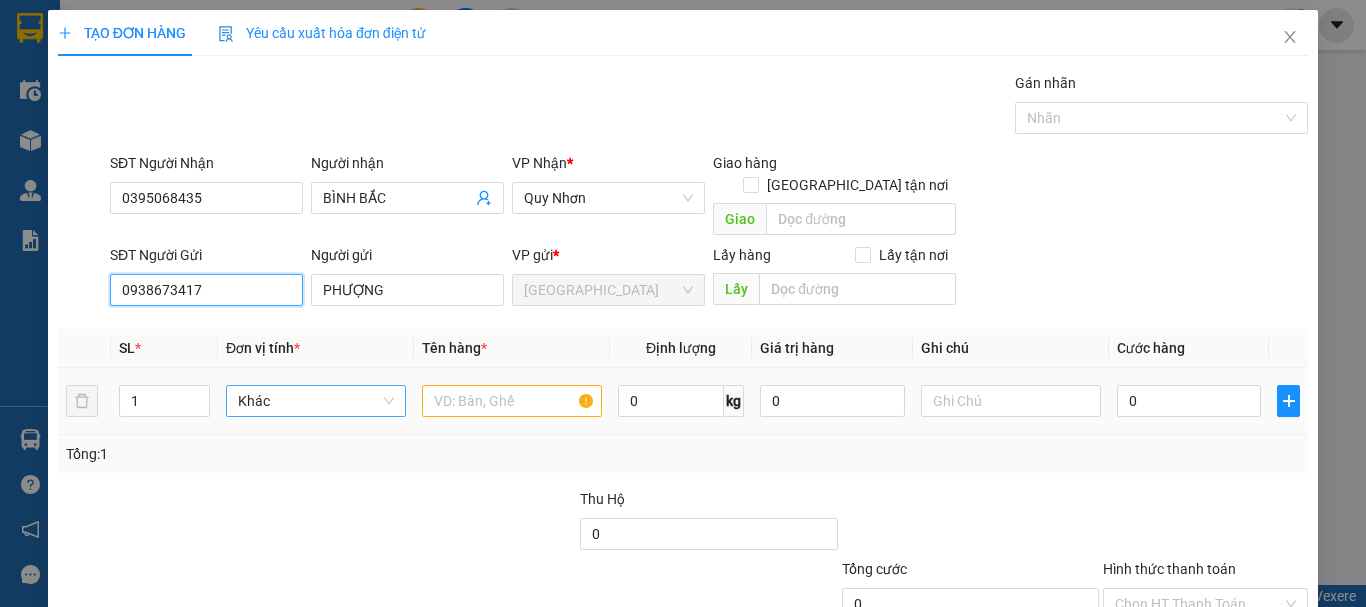 click on "Khác" at bounding box center [316, 401] 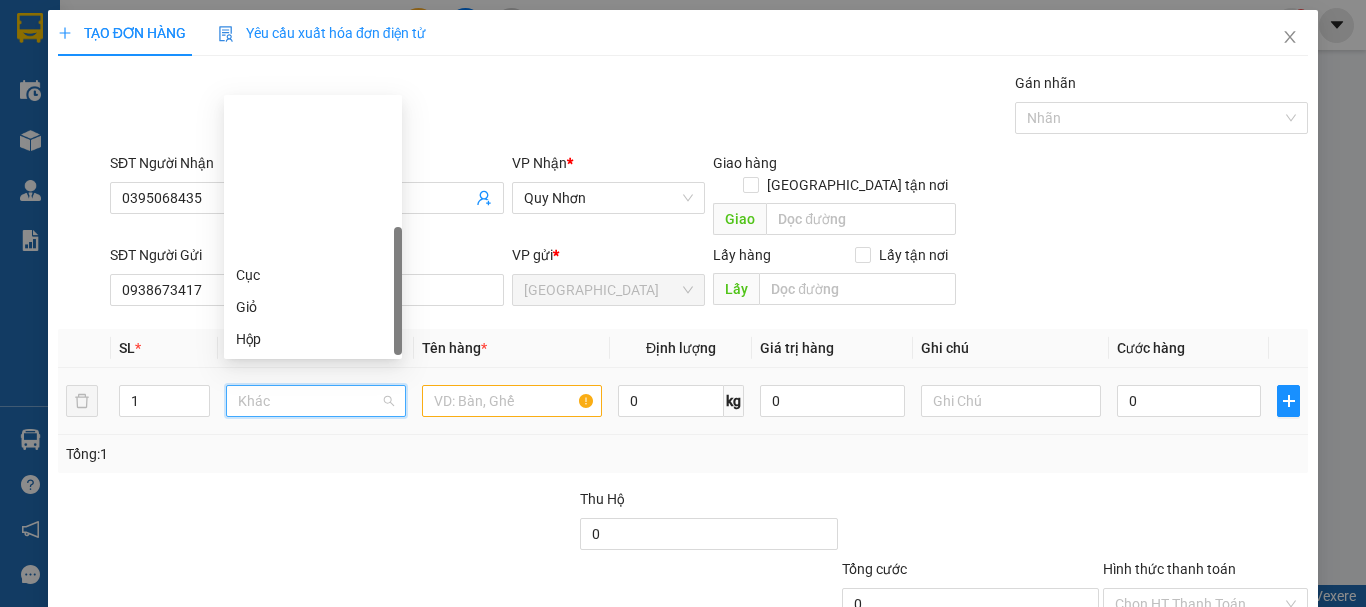 scroll, scrollTop: 192, scrollLeft: 0, axis: vertical 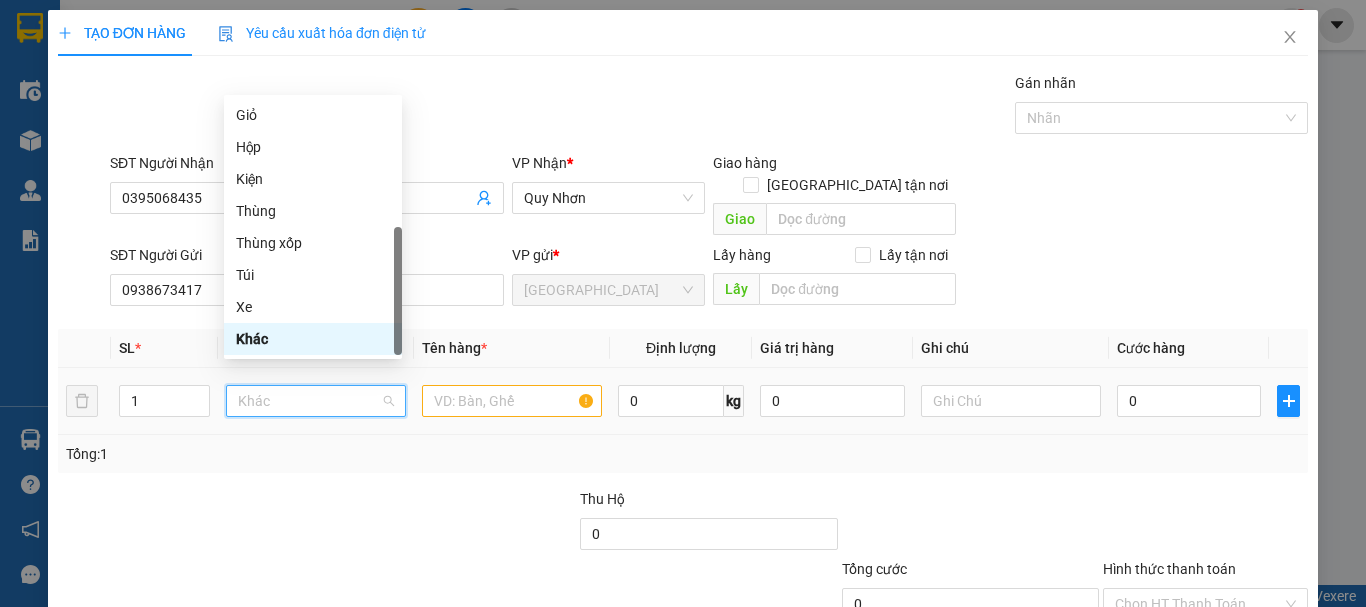 type on "T" 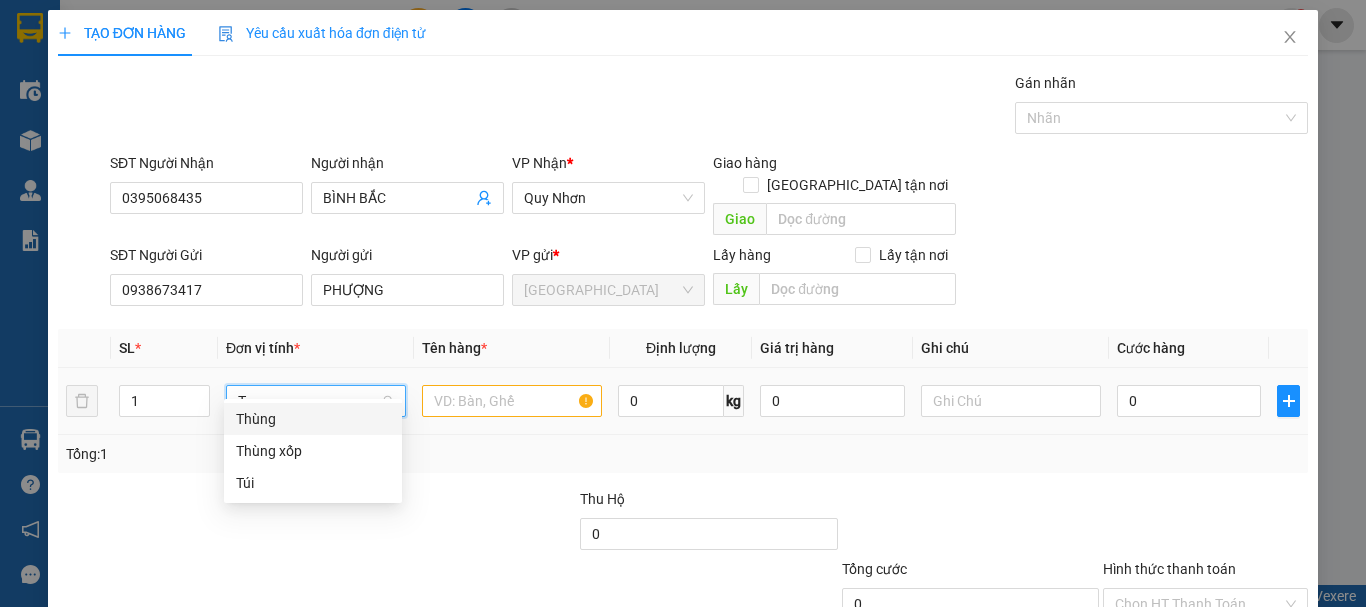 scroll, scrollTop: 0, scrollLeft: 0, axis: both 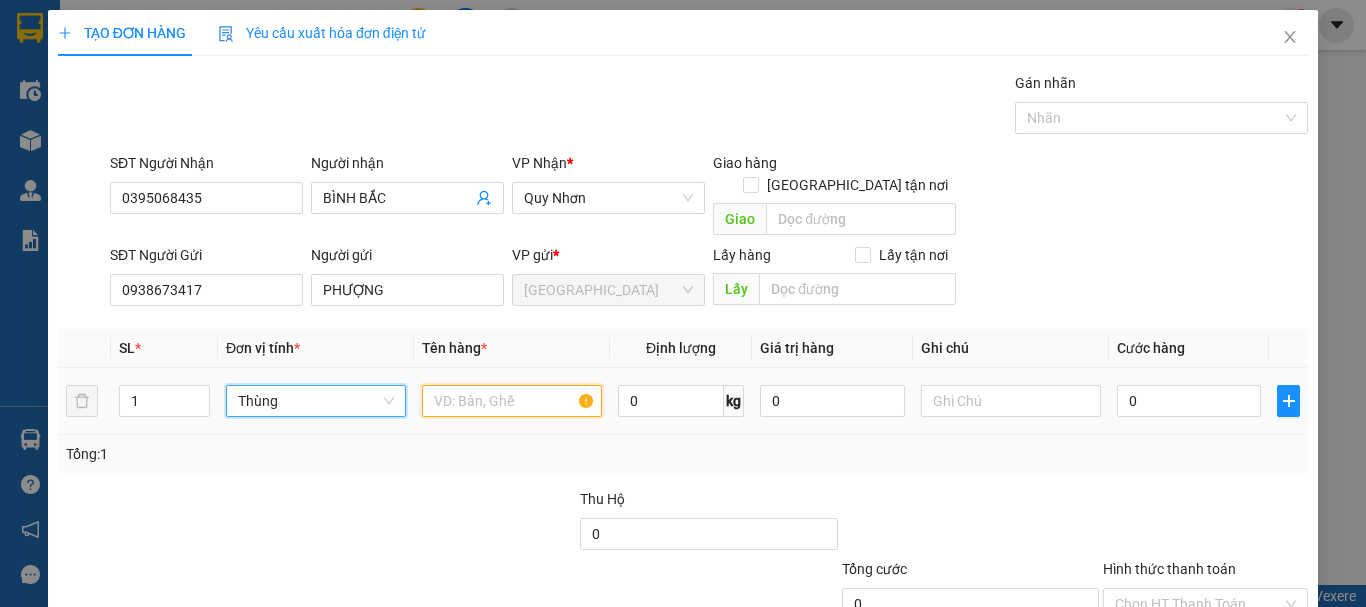 click at bounding box center (512, 401) 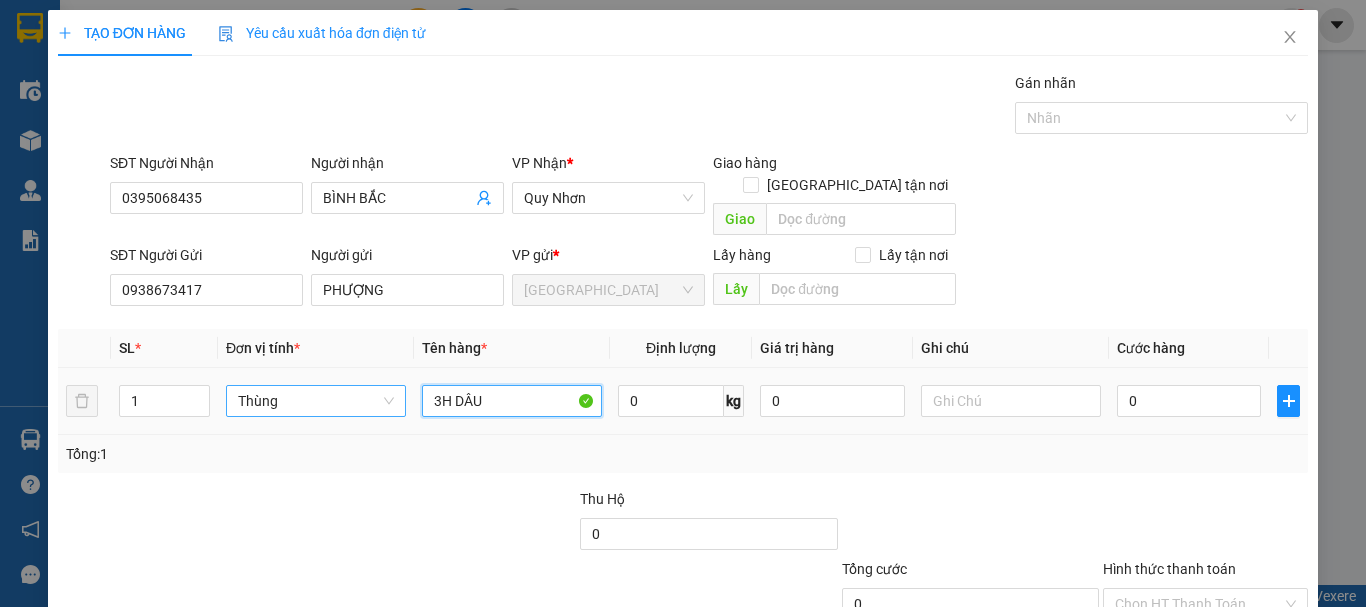 type on "3H DÂU" 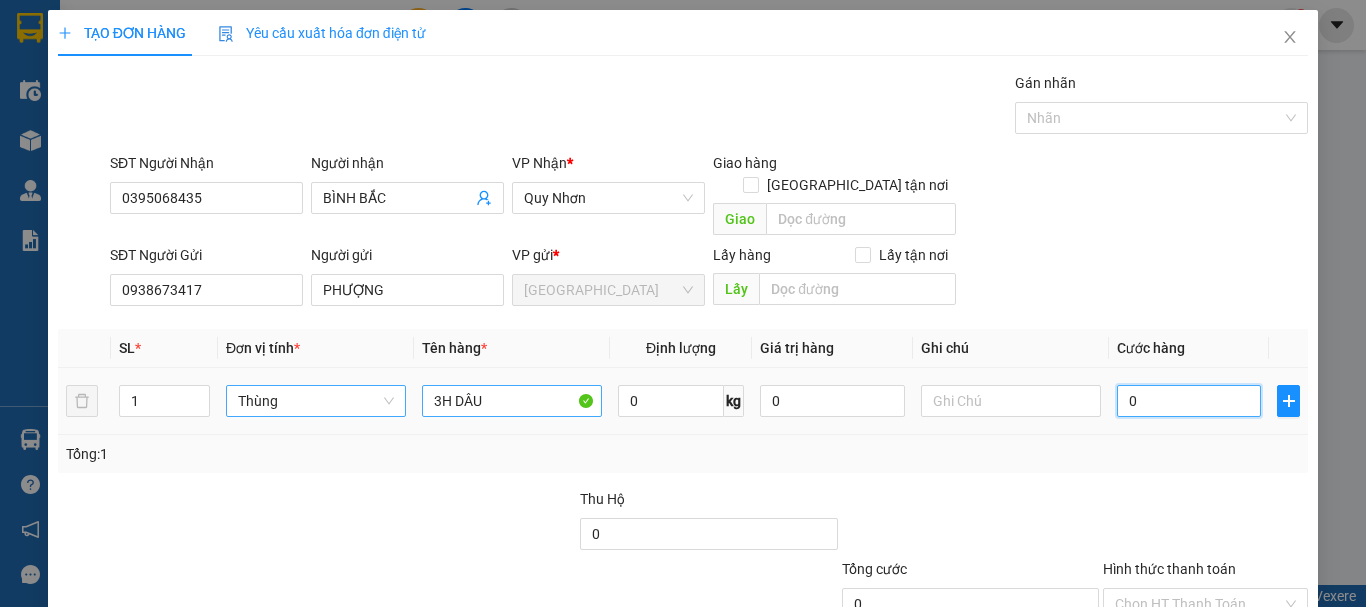 type on "4" 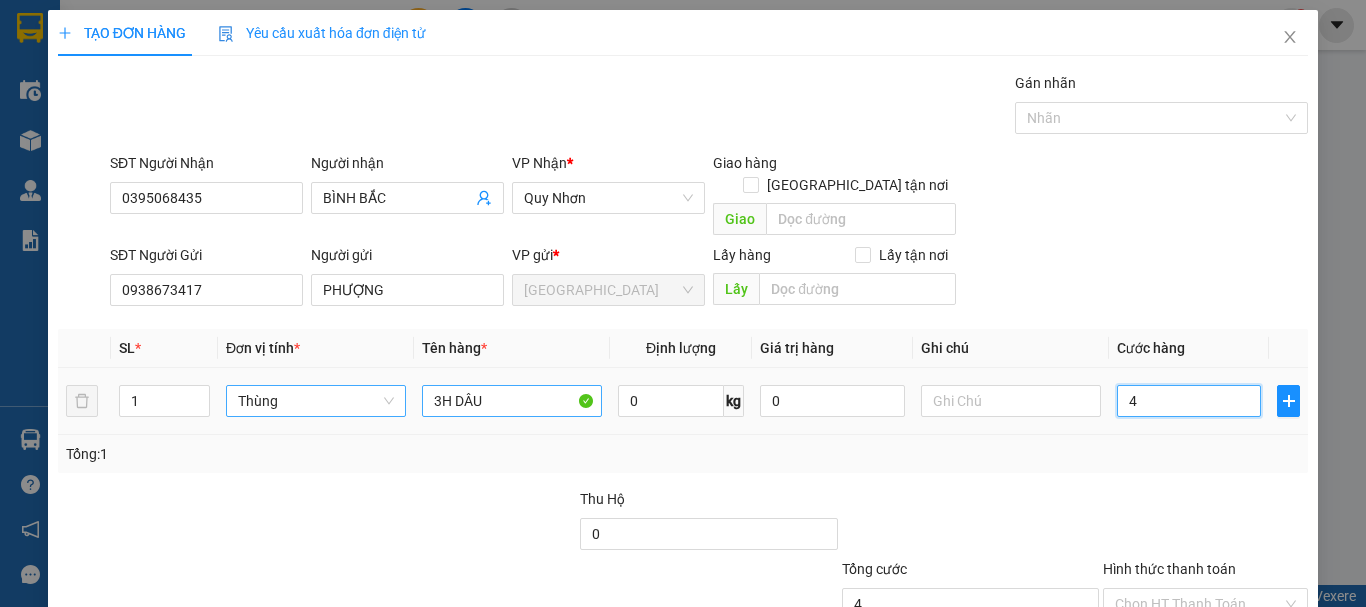 type on "45" 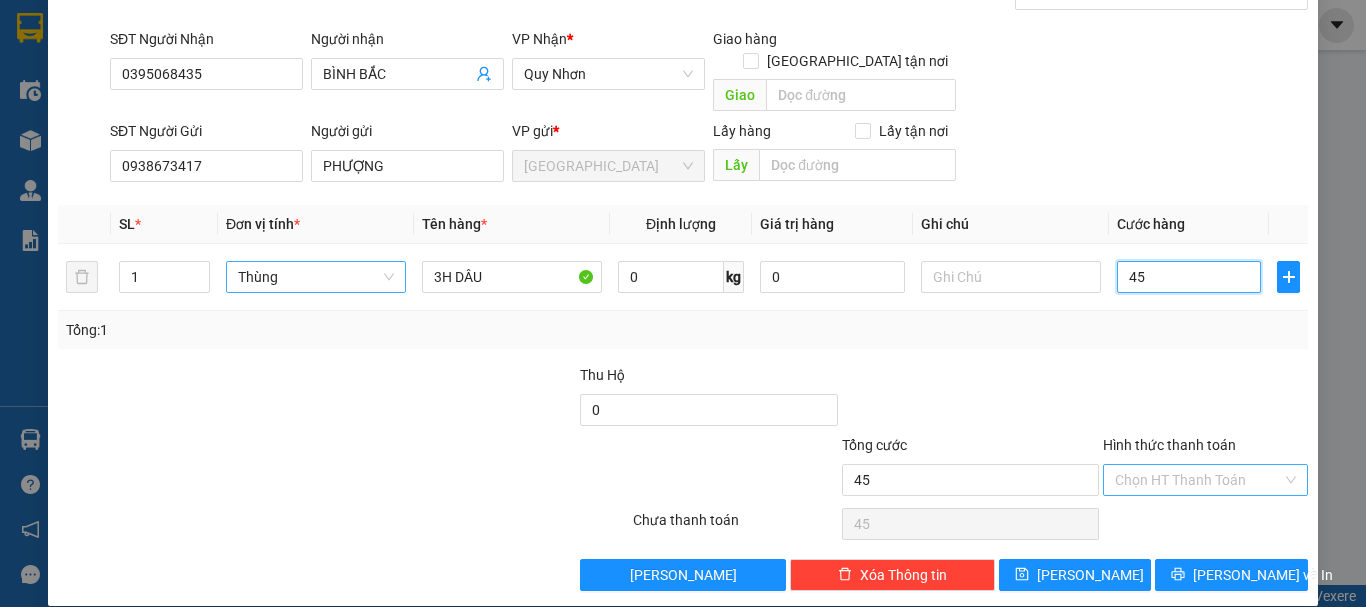 scroll, scrollTop: 125, scrollLeft: 0, axis: vertical 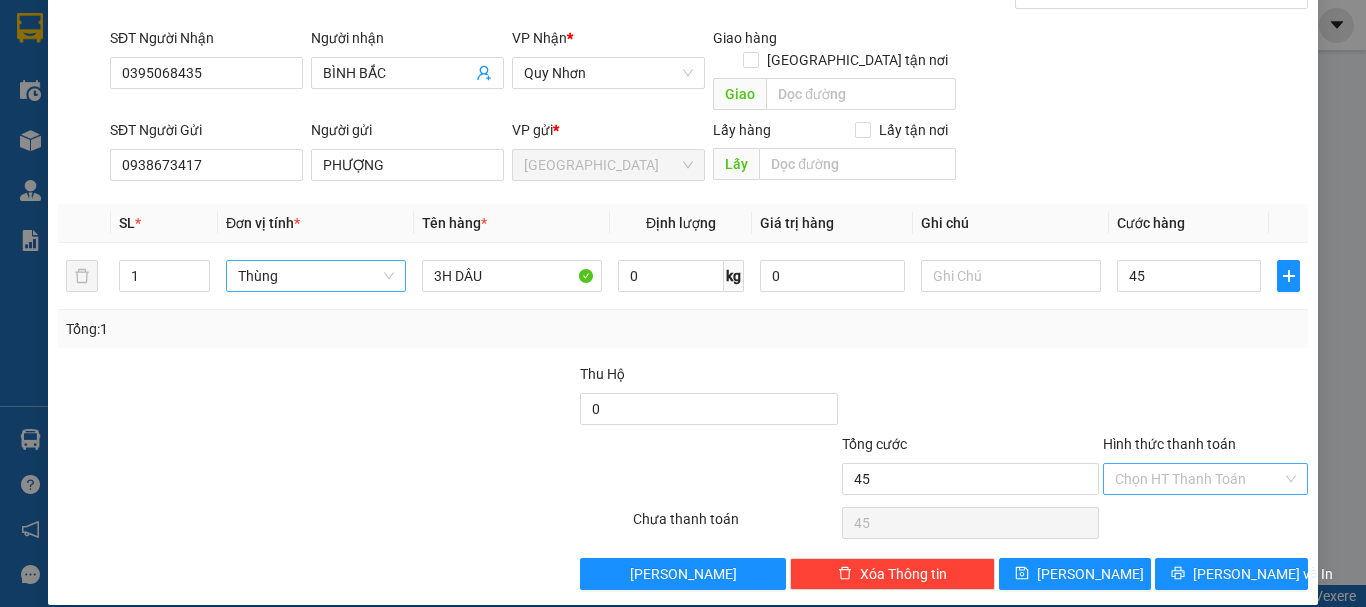 type on "45.000" 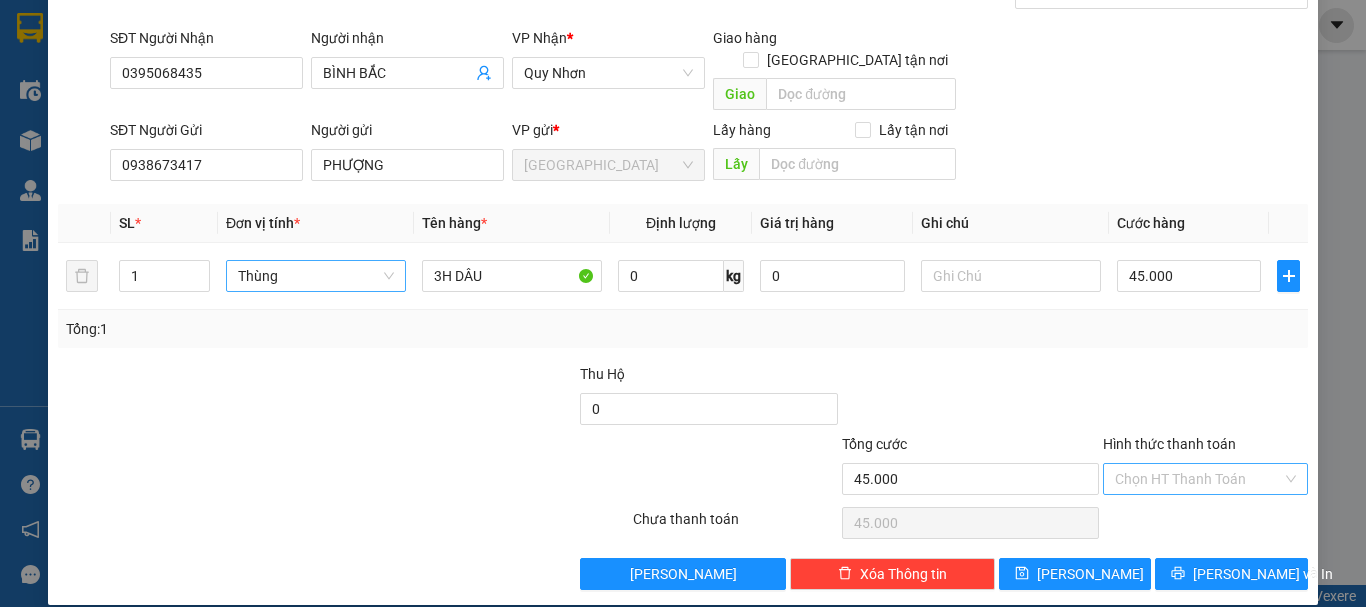 drag, startPoint x: 1262, startPoint y: 463, endPoint x: 1253, endPoint y: 468, distance: 10.29563 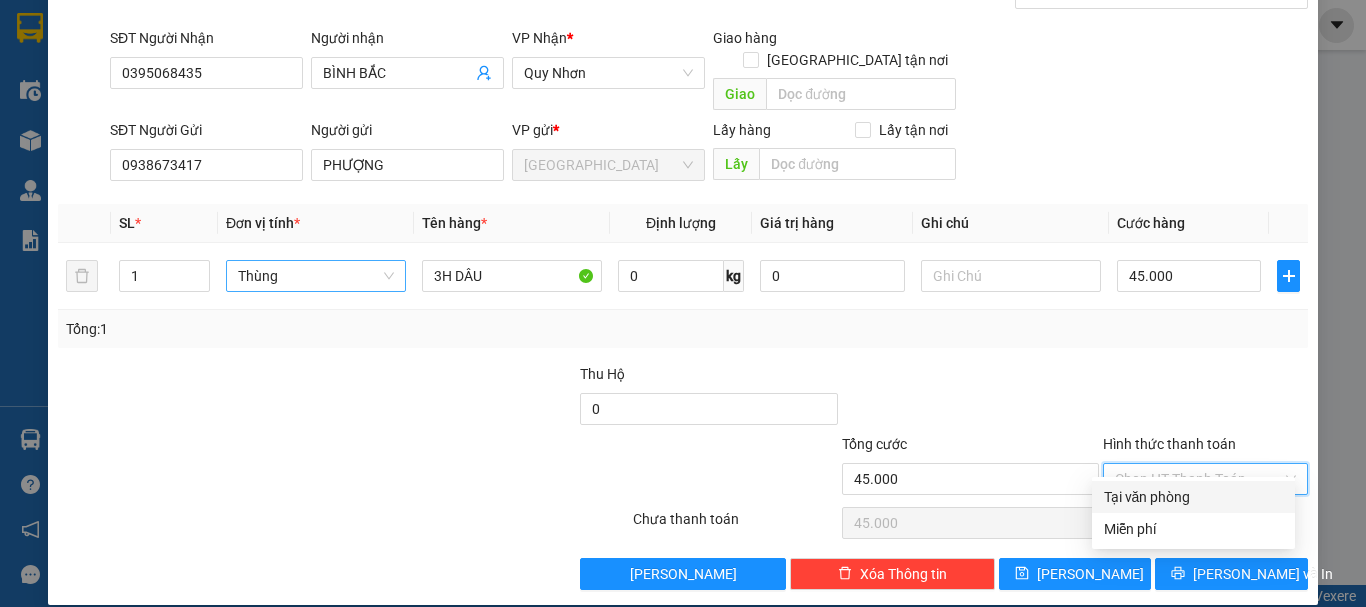 click on "Tại văn phòng" at bounding box center (1193, 497) 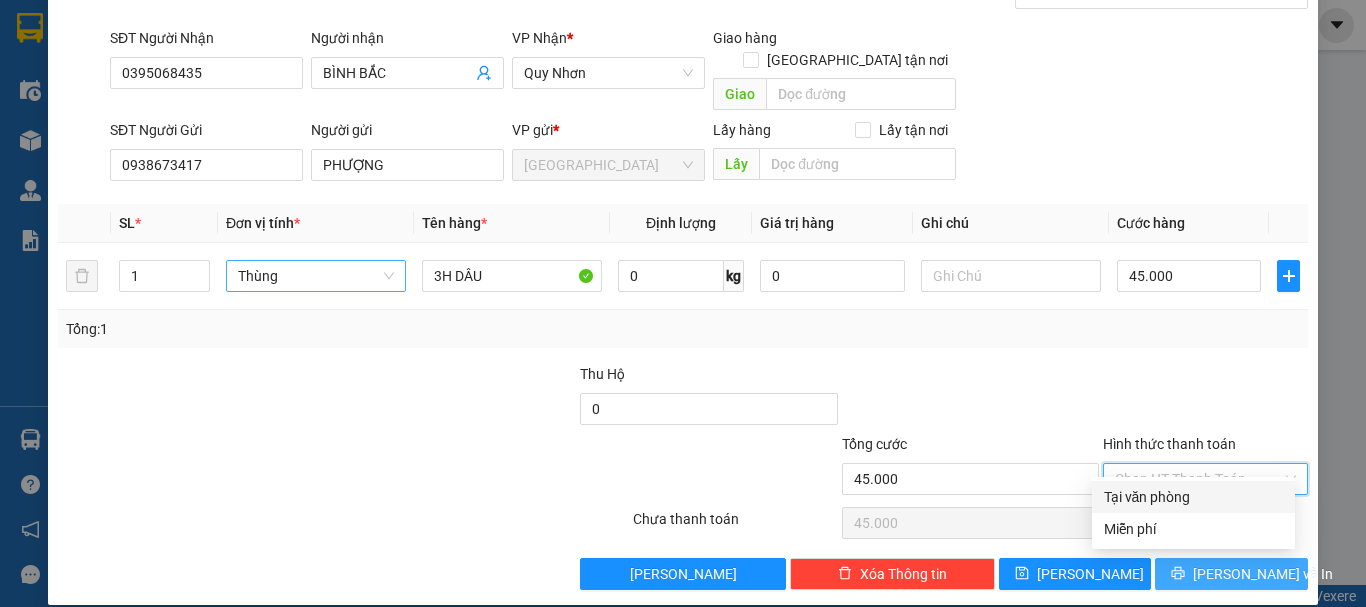 type on "0" 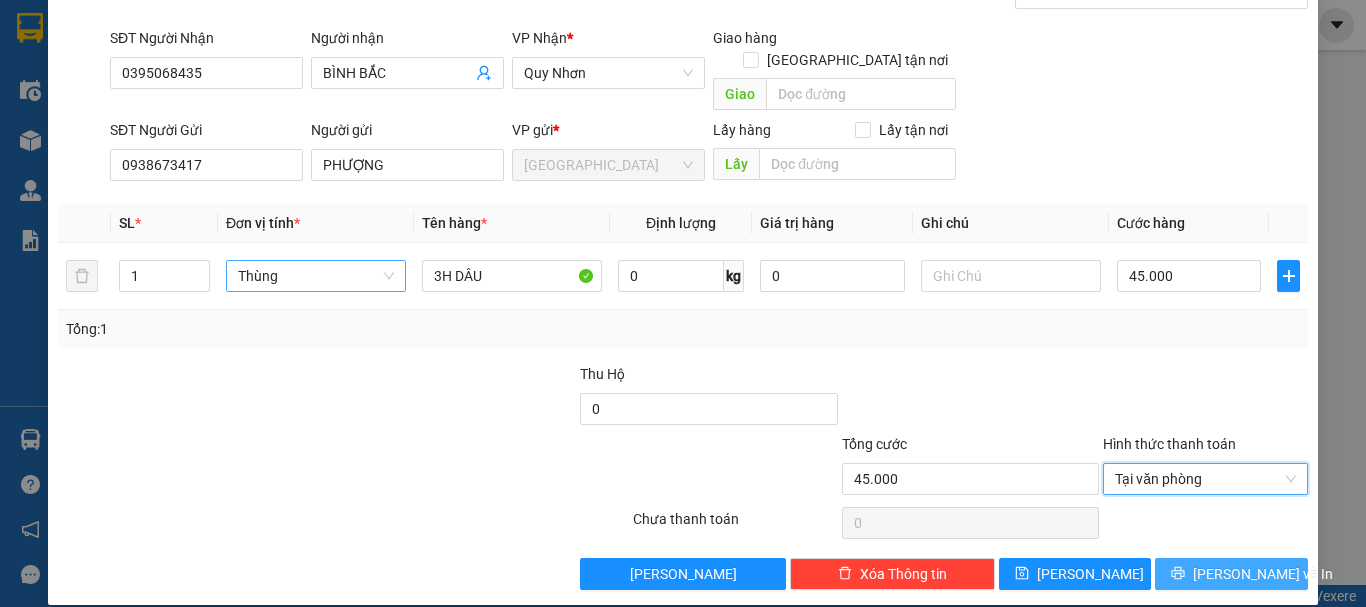 click on "Lưu và In" at bounding box center [1263, 574] 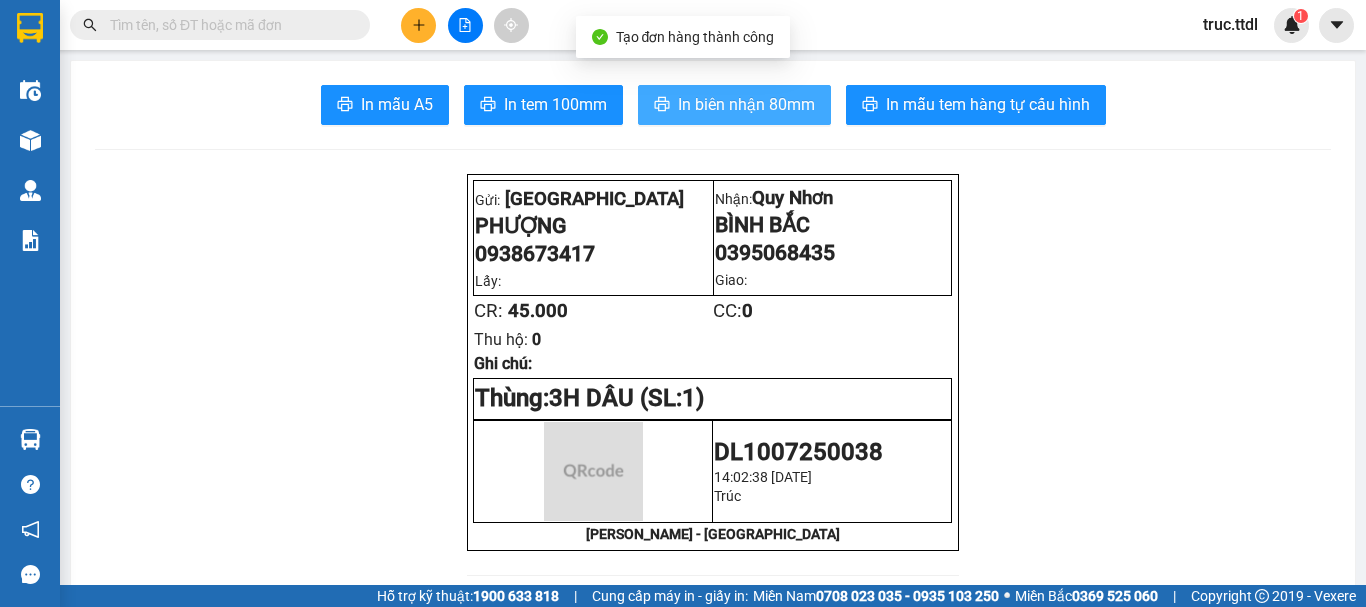 click on "In biên nhận 80mm" at bounding box center [746, 104] 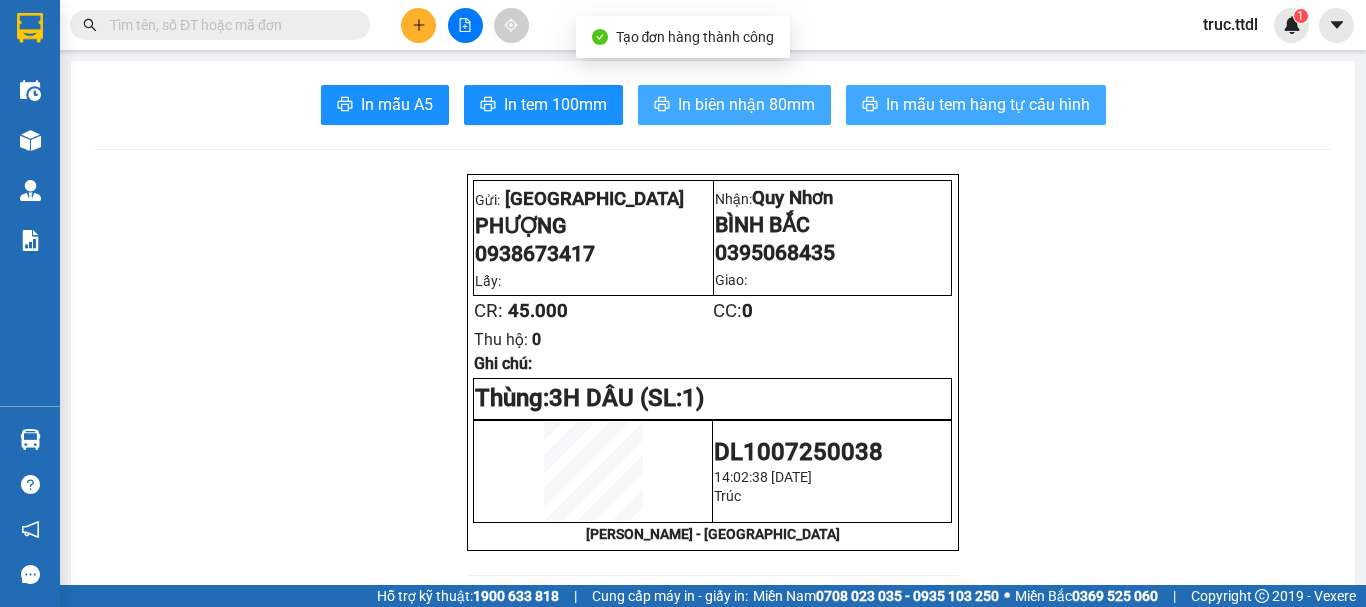 scroll, scrollTop: 0, scrollLeft: 0, axis: both 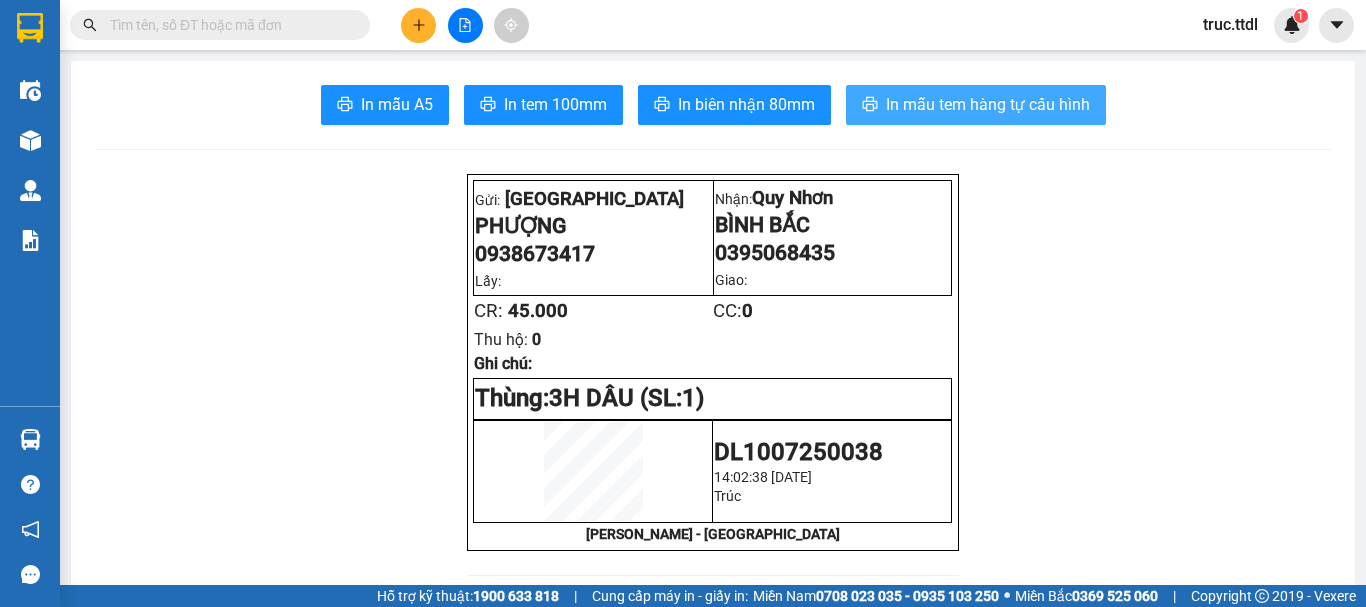 click on "In mẫu tem hàng tự cấu hình" at bounding box center [988, 104] 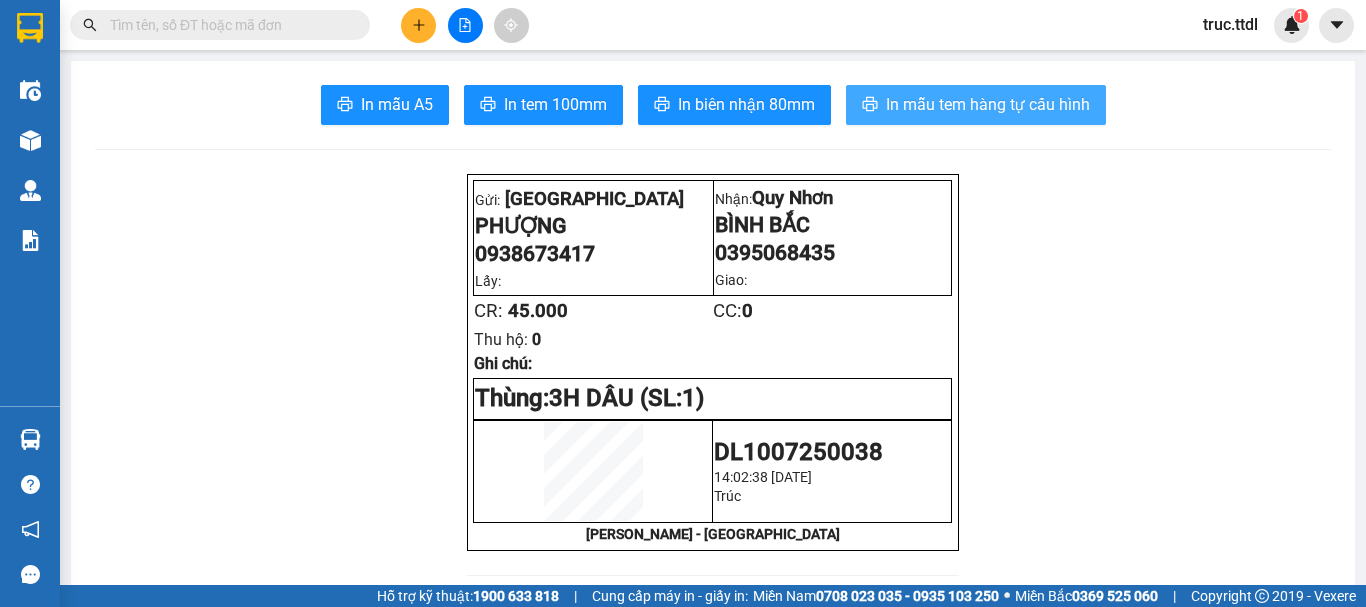 scroll, scrollTop: 0, scrollLeft: 0, axis: both 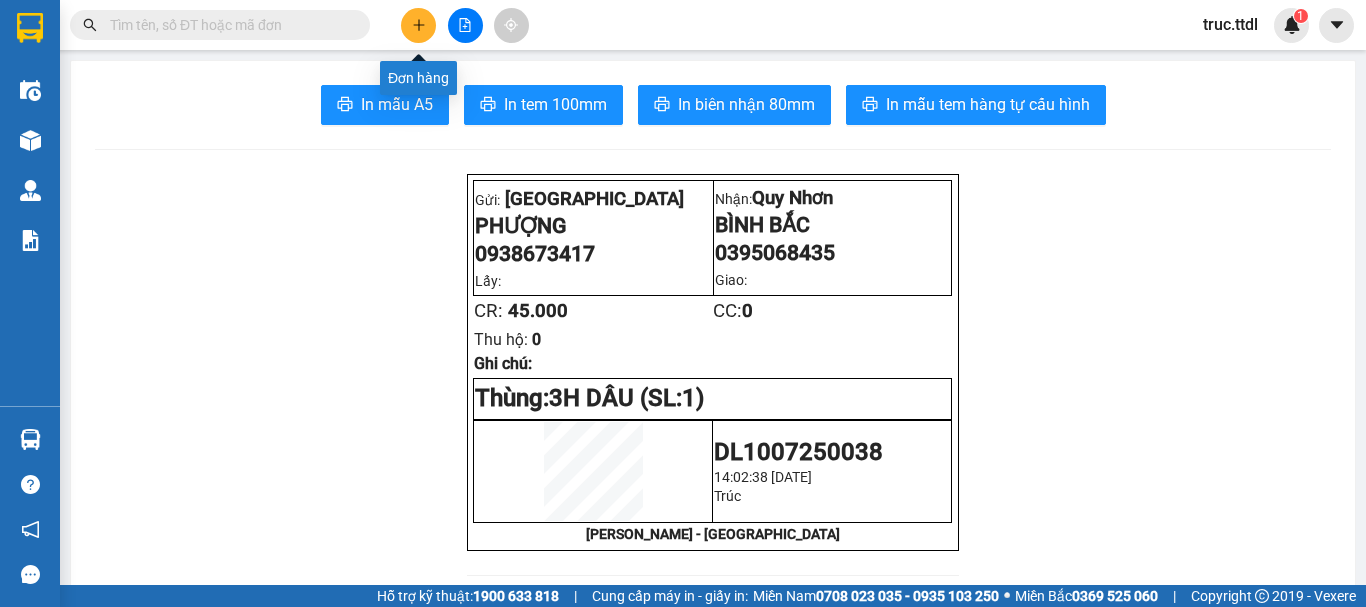 click at bounding box center (418, 25) 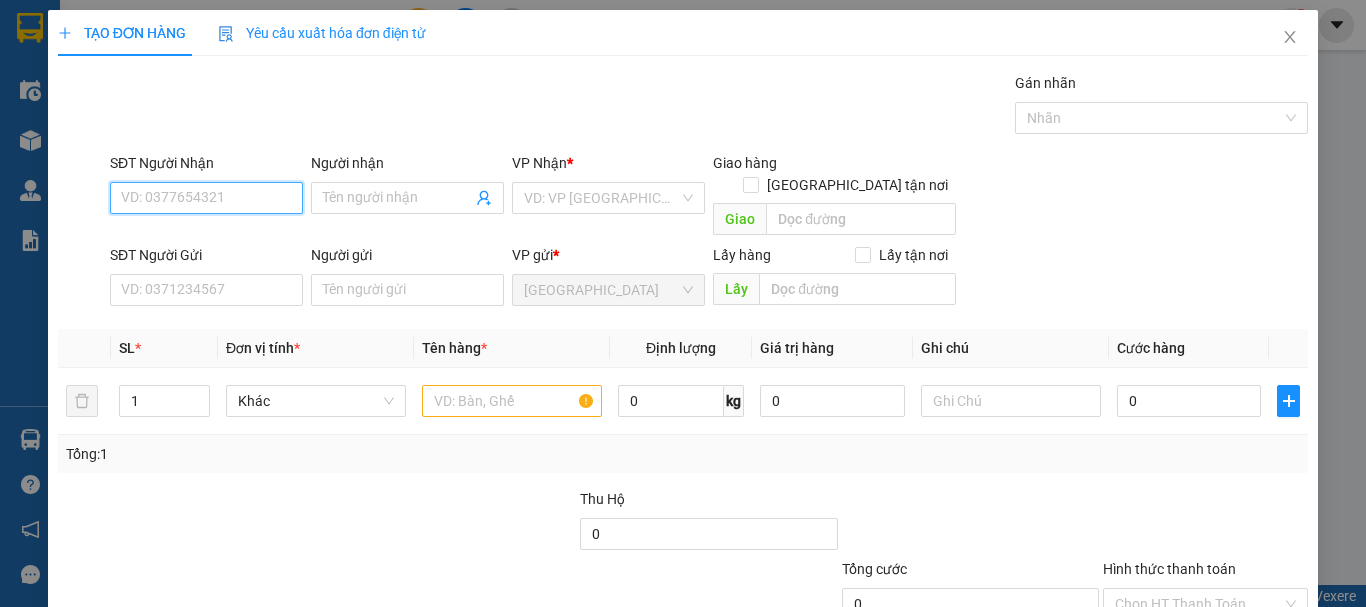 click on "SĐT Người Nhận" at bounding box center [206, 198] 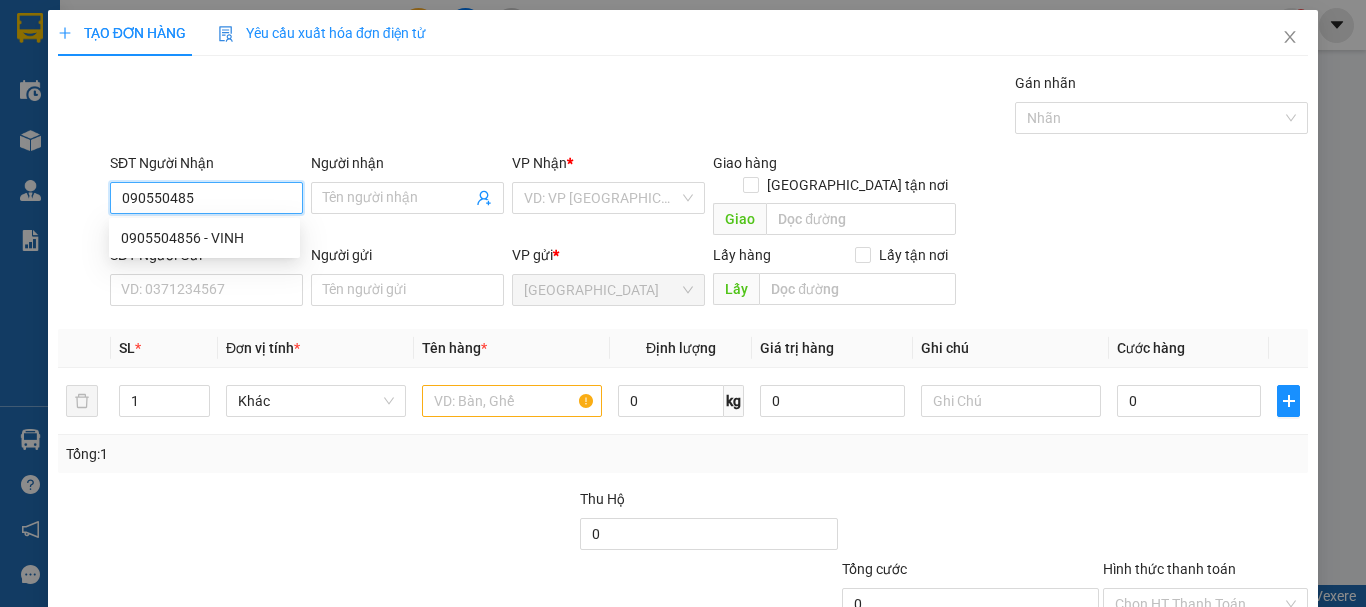 type on "0905504856" 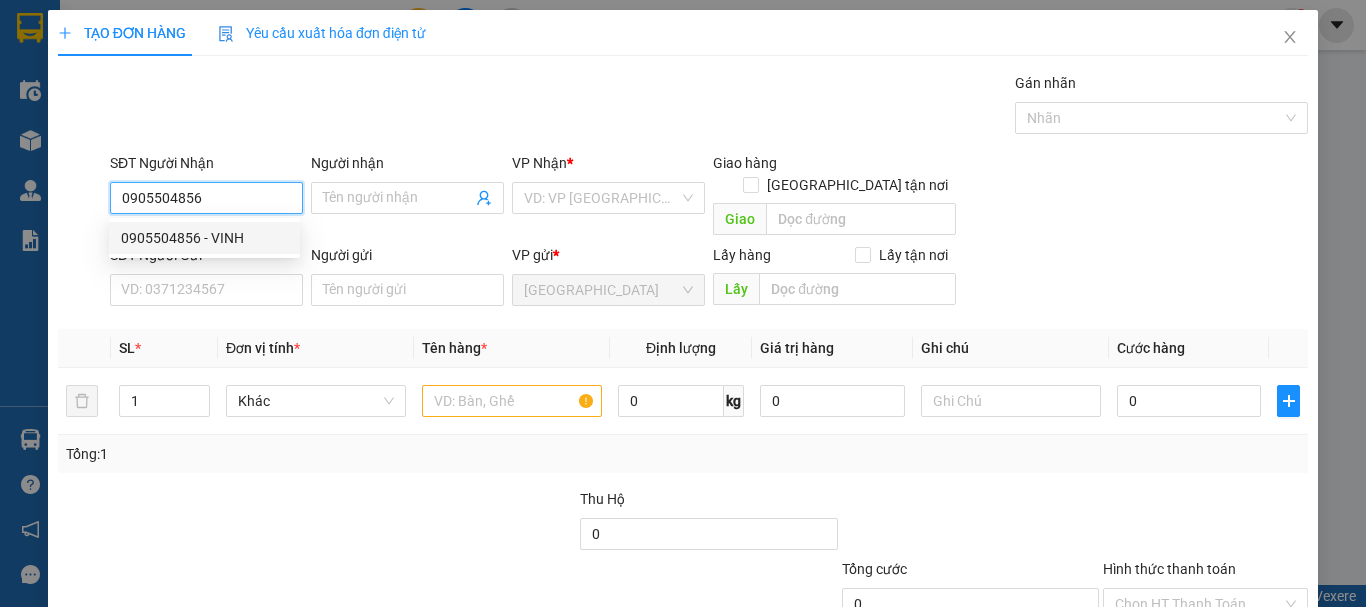 click on "0905504856 - VINH" at bounding box center [204, 238] 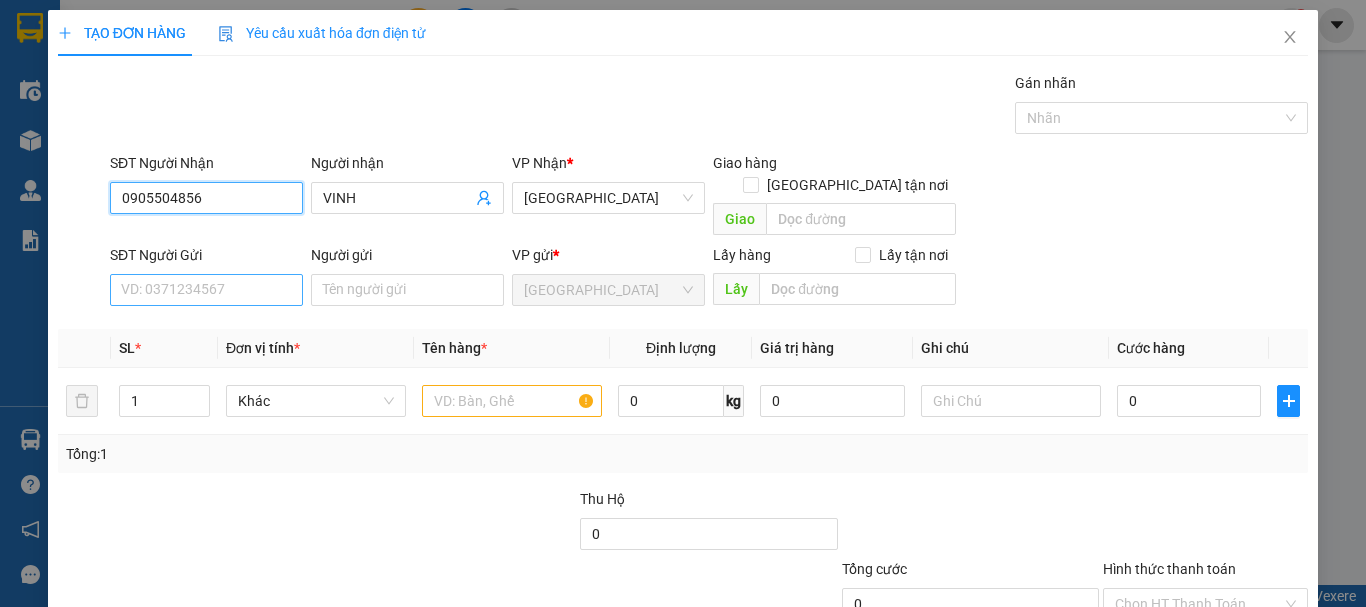 type on "0905504856" 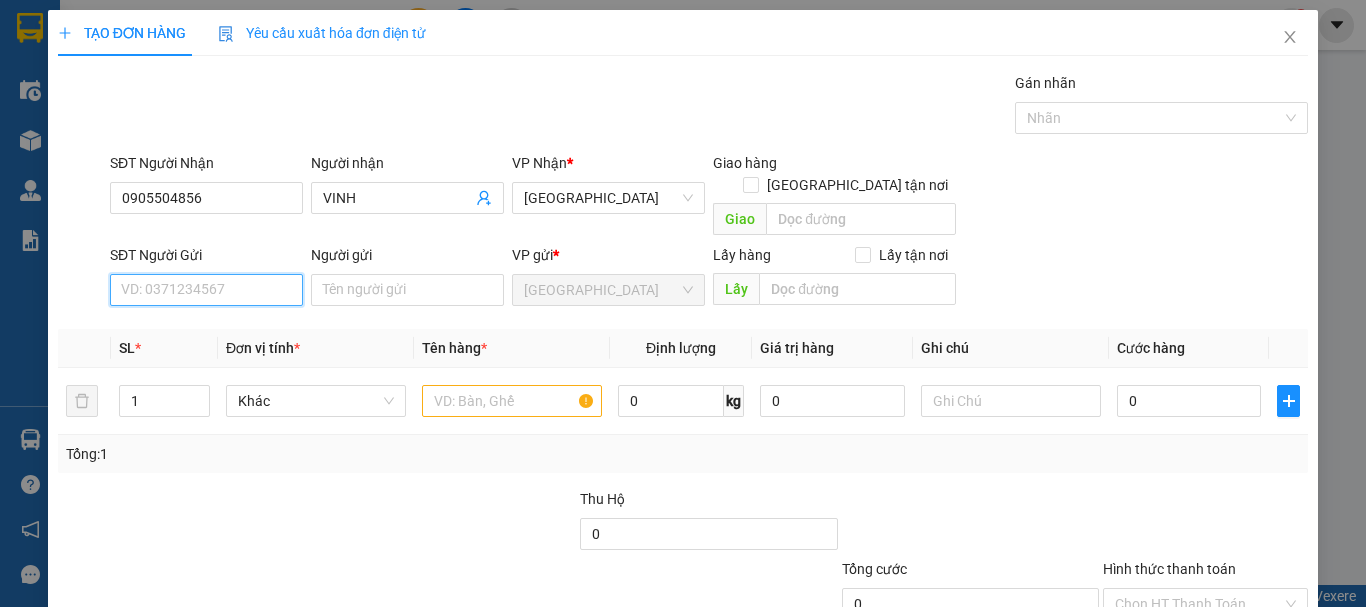 click on "SĐT Người Gửi" at bounding box center (206, 290) 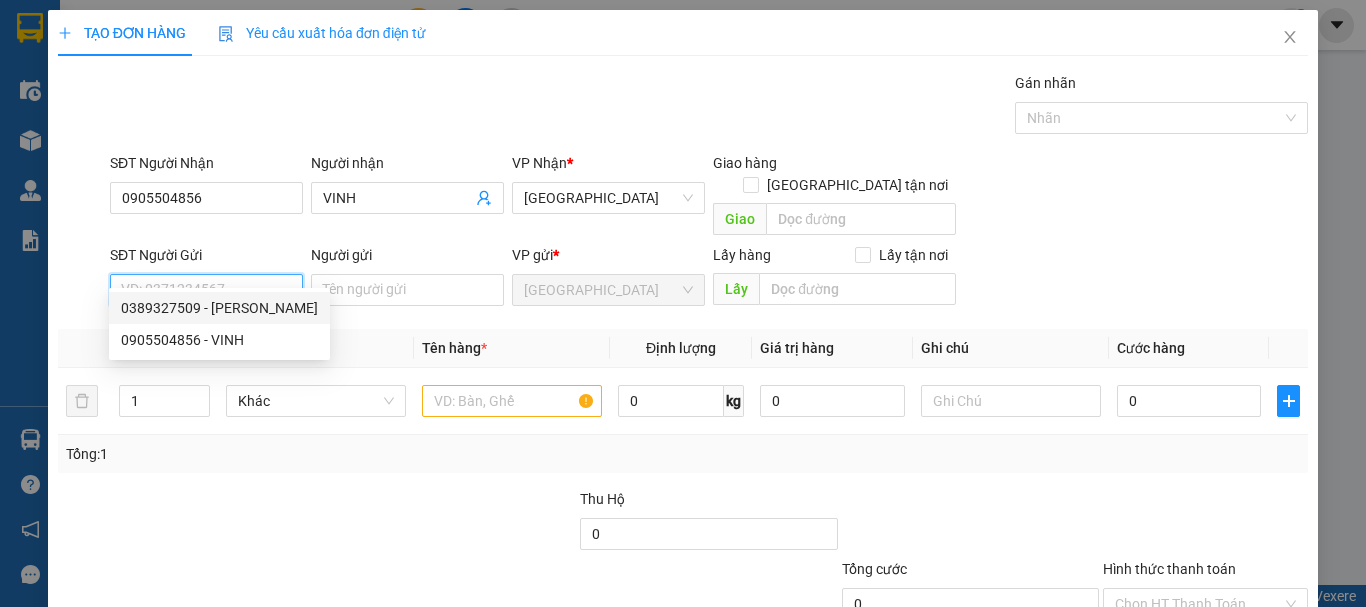 click on "0389327509 - VY" at bounding box center [219, 308] 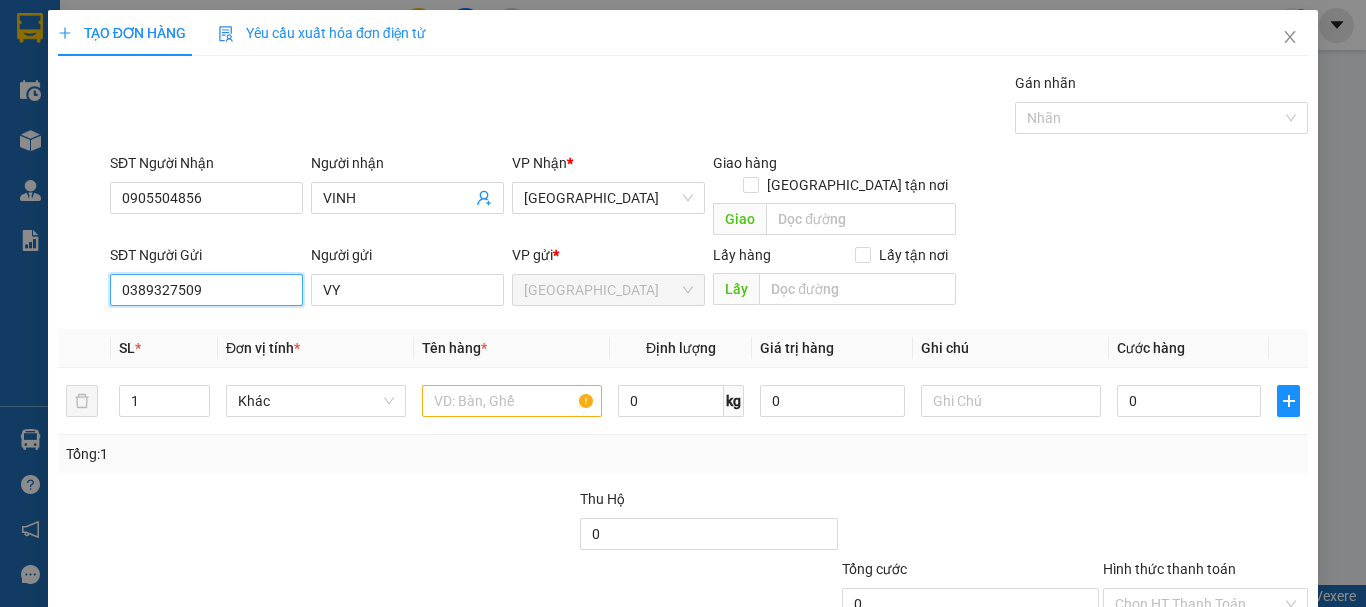 drag, startPoint x: 252, startPoint y: 269, endPoint x: 0, endPoint y: 262, distance: 252.0972 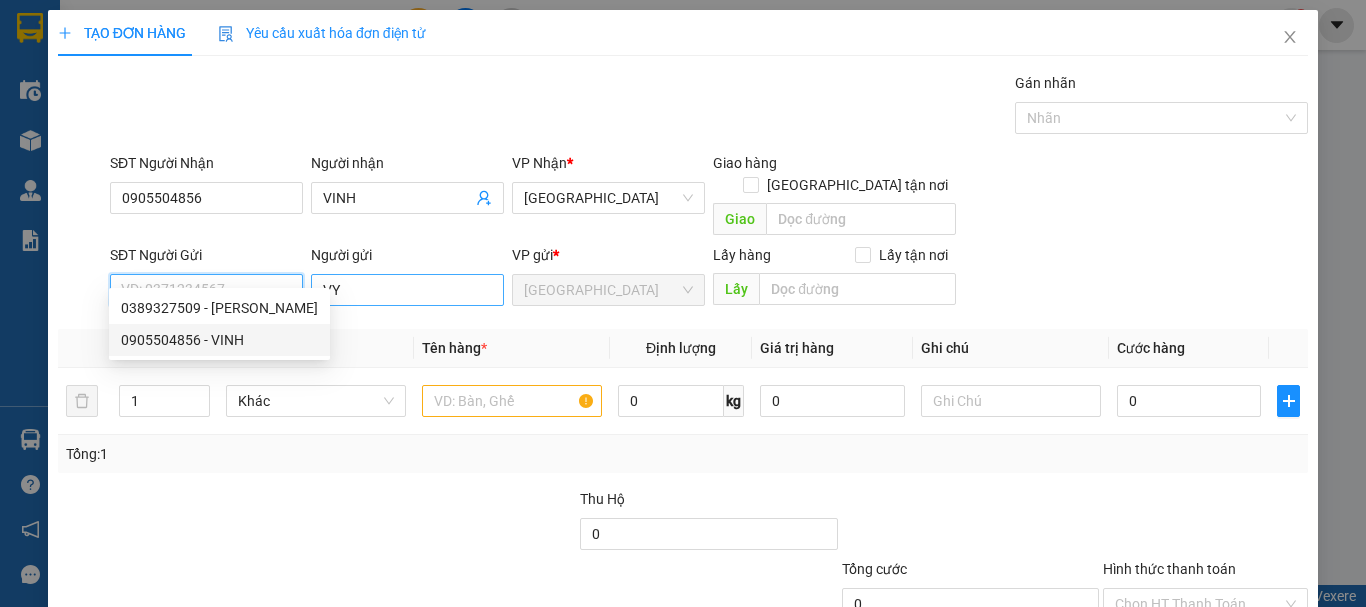 type 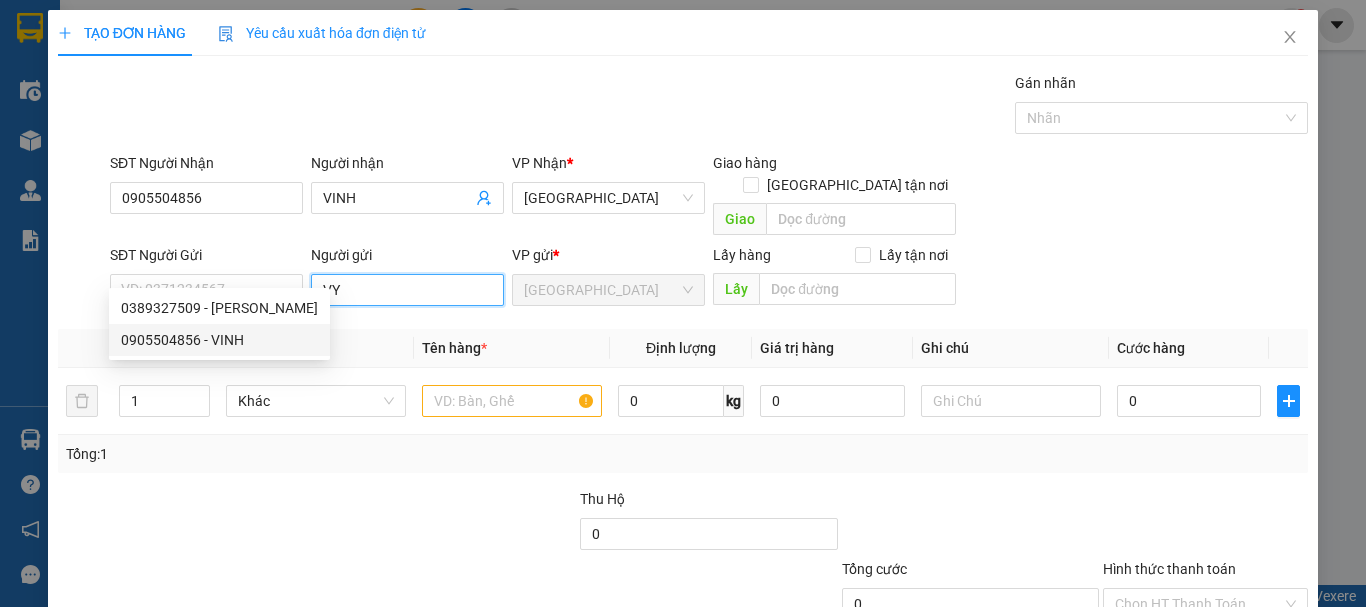 drag, startPoint x: 376, startPoint y: 273, endPoint x: 192, endPoint y: 301, distance: 186.11824 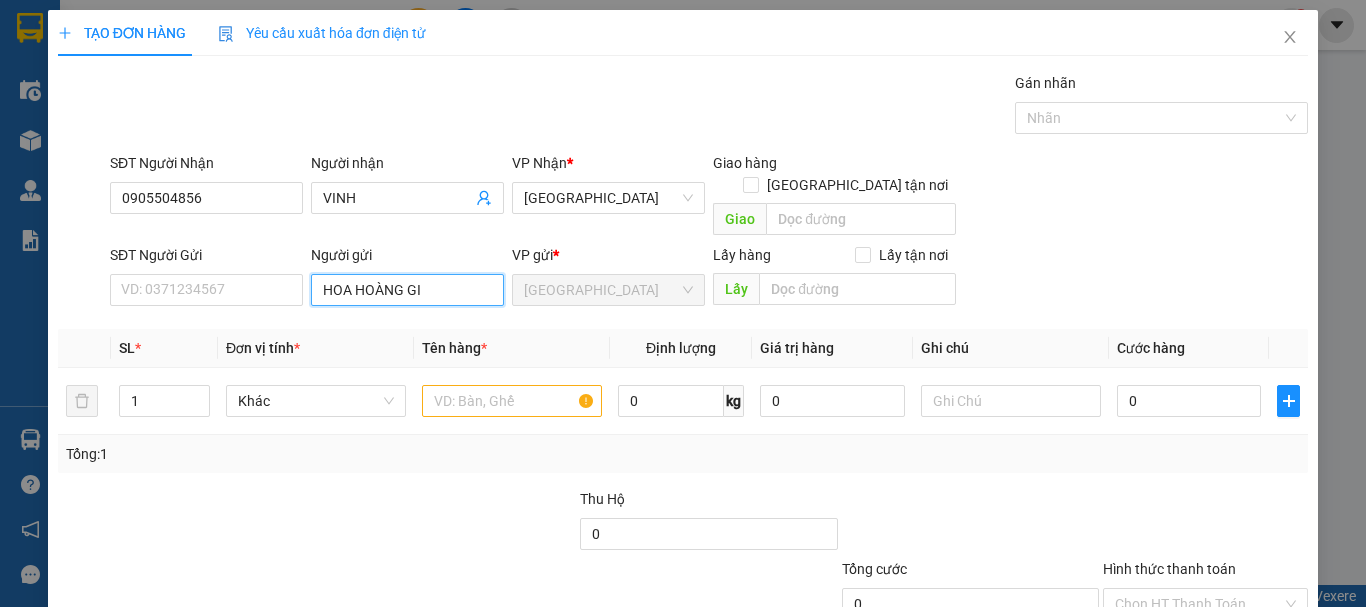 type on "HOA HOÀNG GIA" 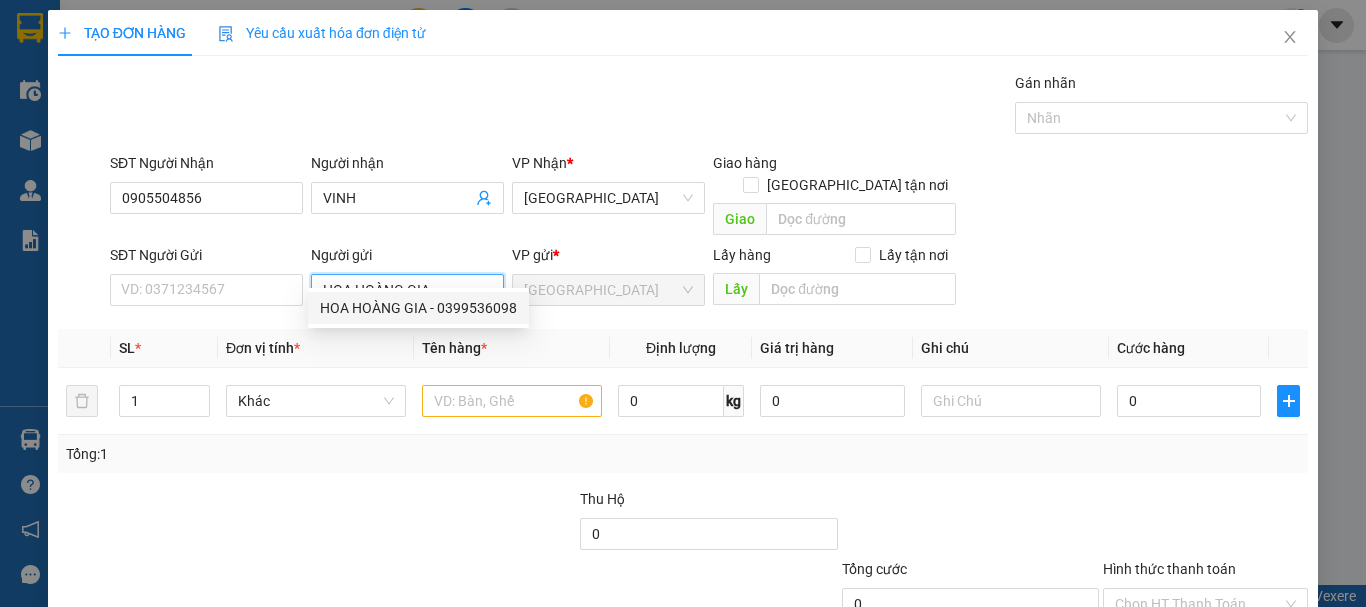 click on "HOA HOÀNG GIA - 0399536098" at bounding box center [418, 308] 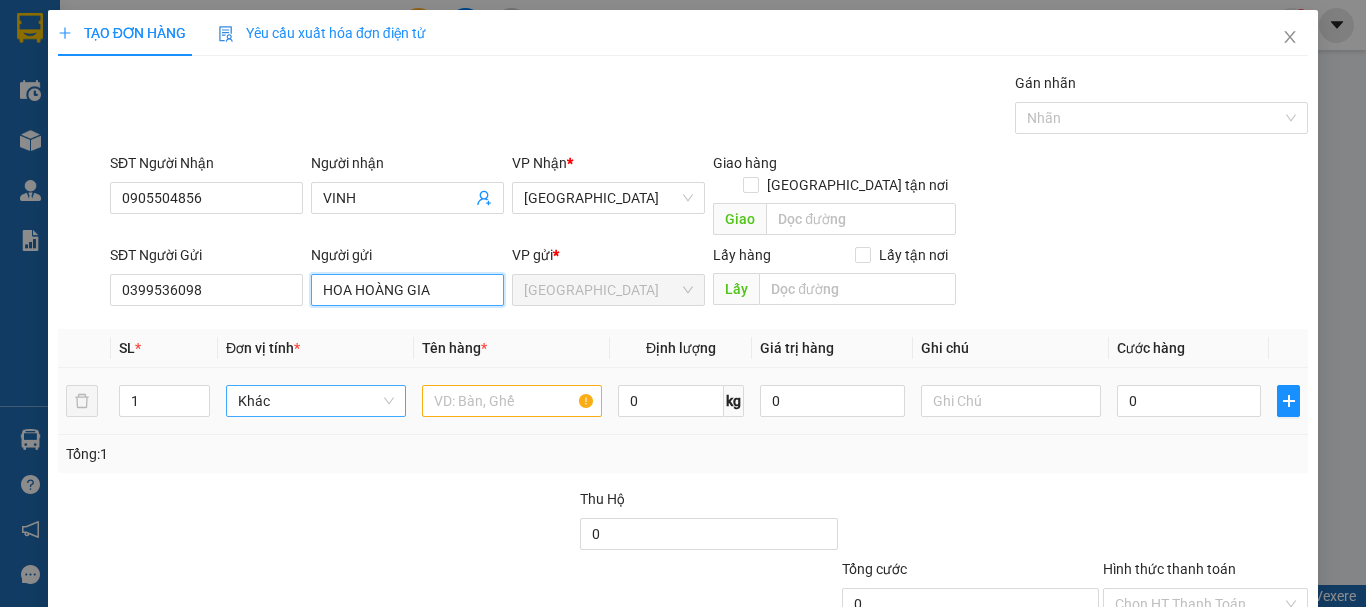 click on "Khác" at bounding box center (316, 401) 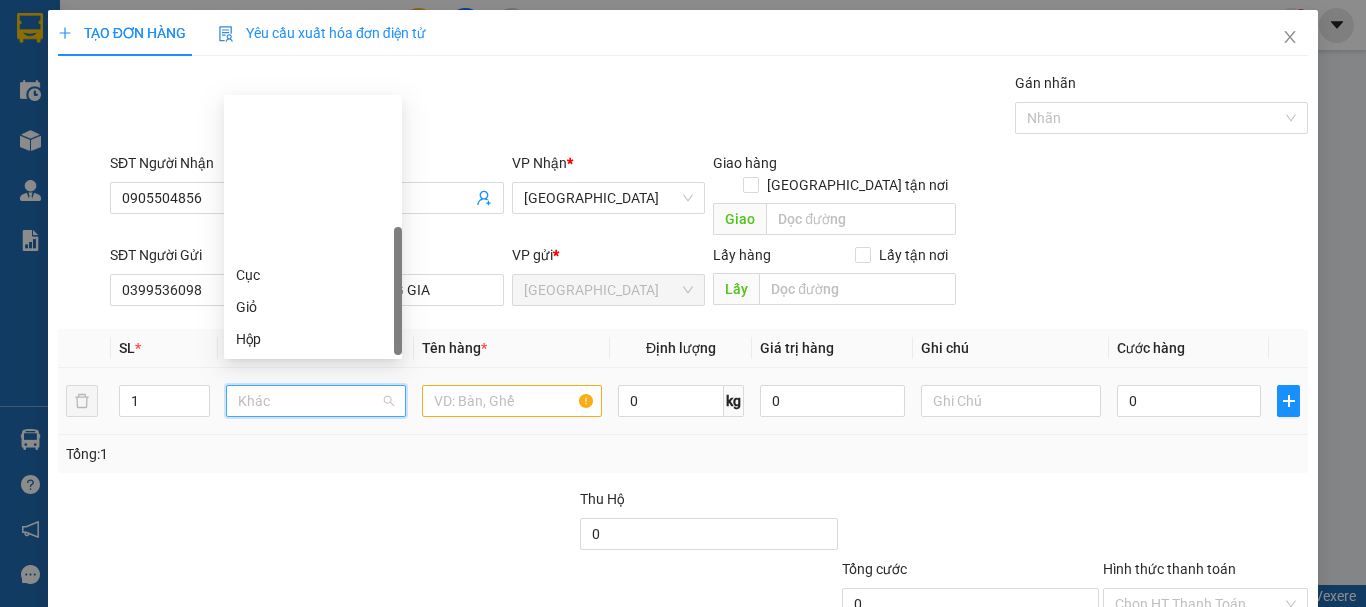 scroll, scrollTop: 192, scrollLeft: 0, axis: vertical 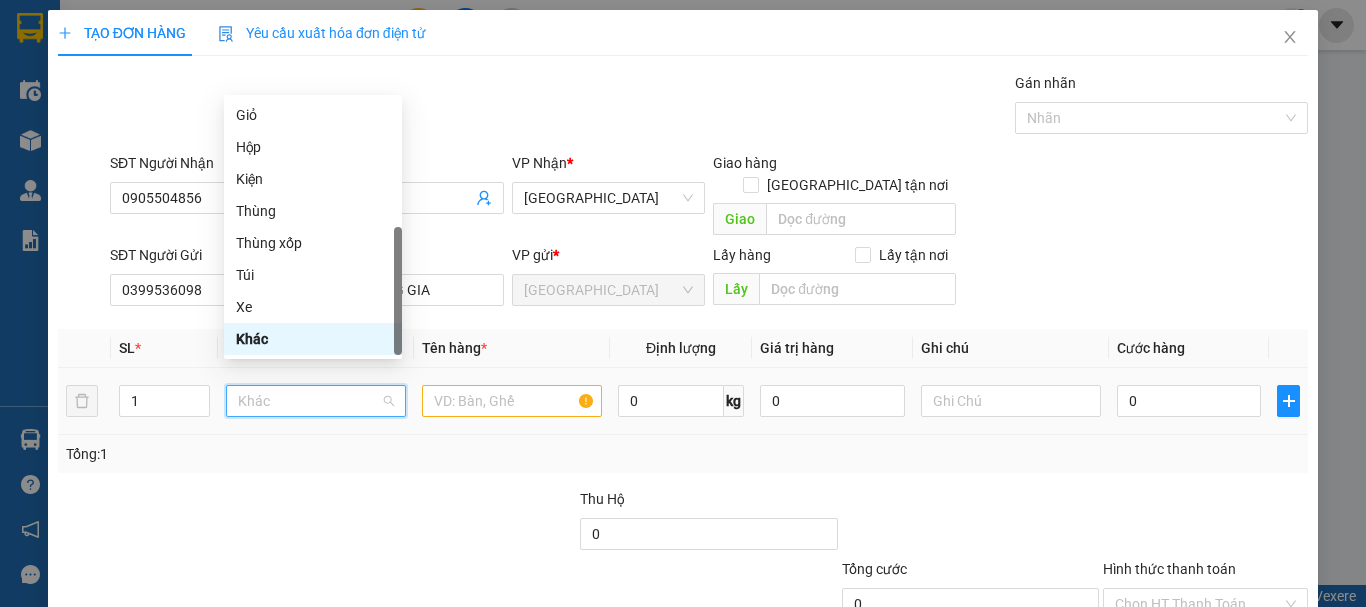 type on "T" 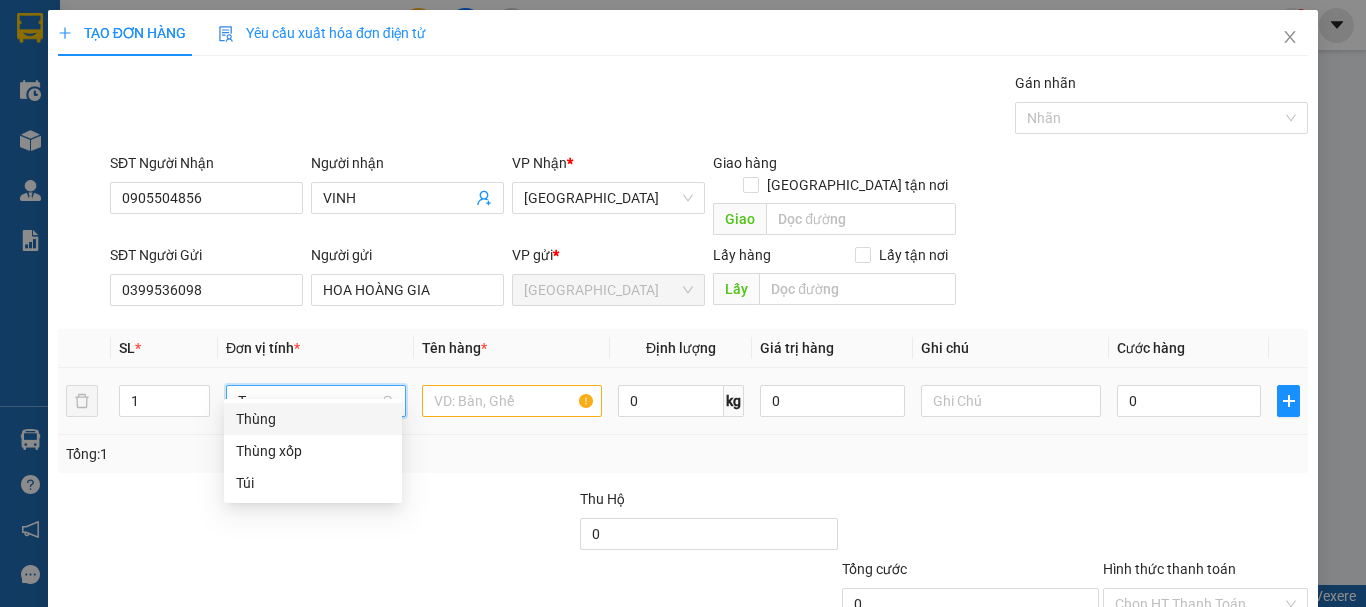scroll, scrollTop: 0, scrollLeft: 0, axis: both 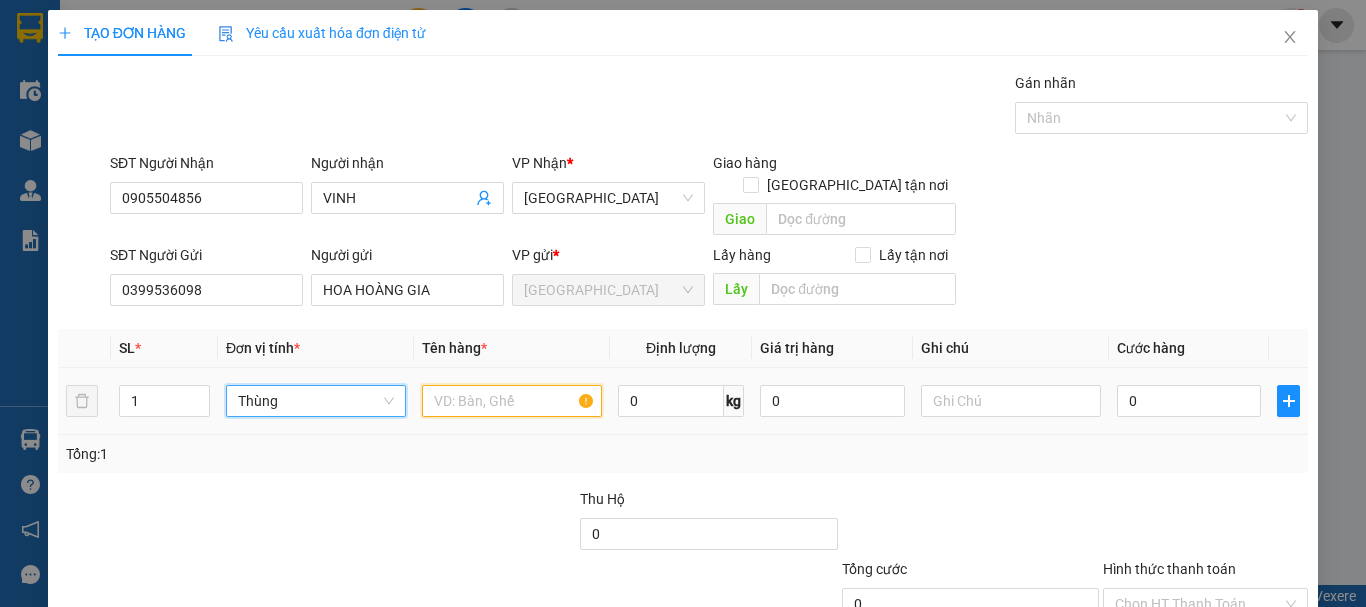 click at bounding box center (512, 401) 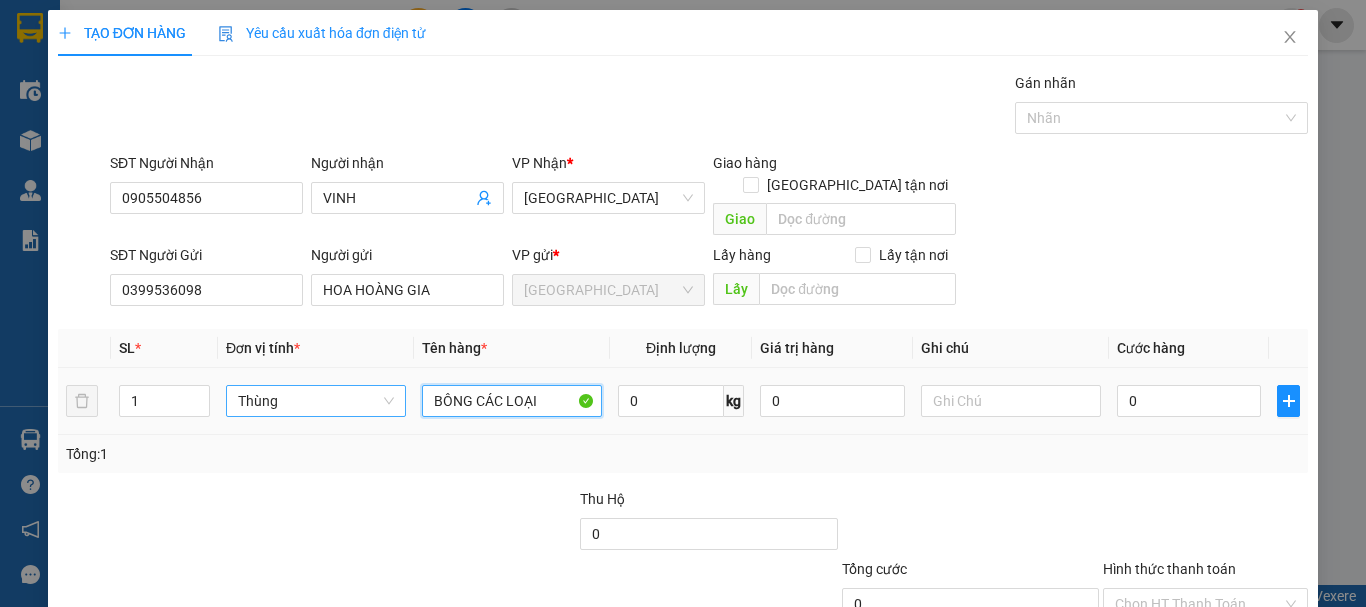 type on "BÔNG CÁC LOẠI" 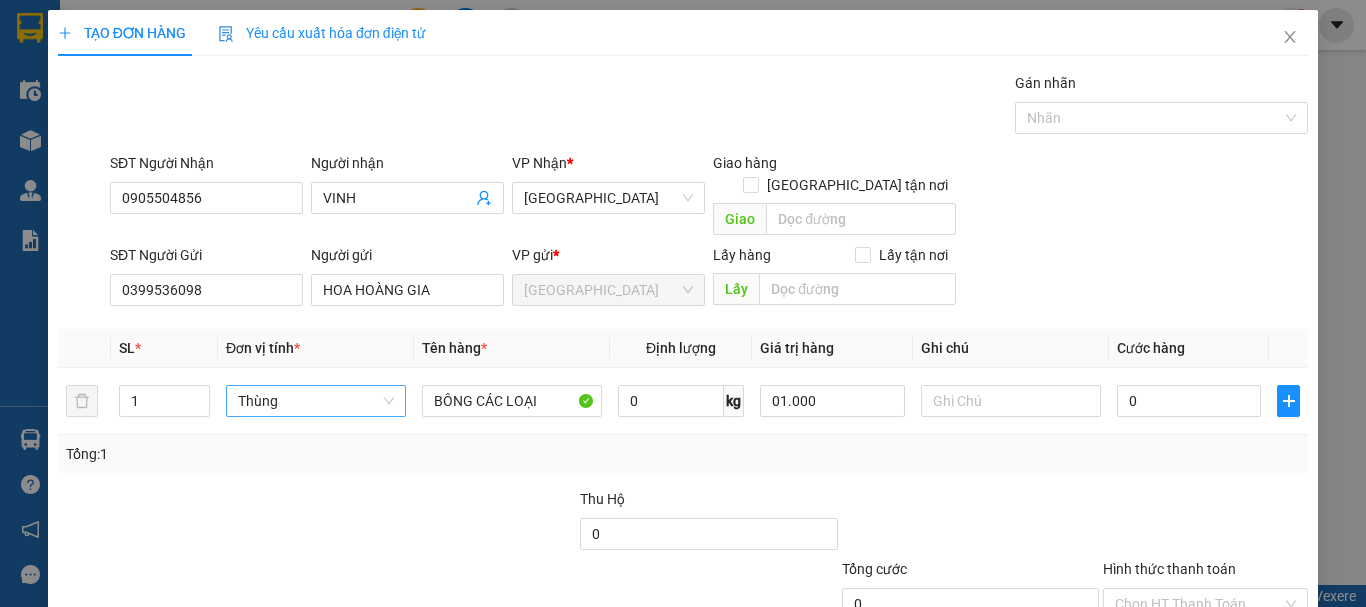 type on "1.000.000" 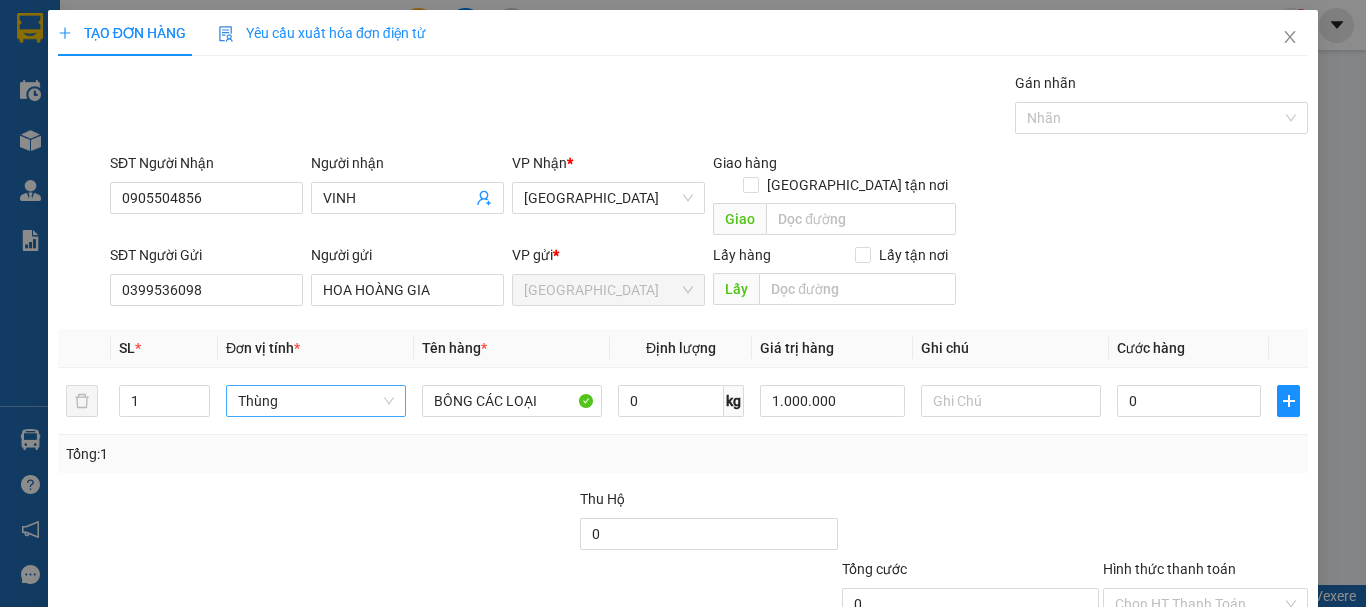click on "Transit Pickup Surcharge Ids Transit Deliver Surcharge Ids Transit Deliver Surcharge Transit Deliver Surcharge Gói vận chuyển  * Tiêu chuẩn Gán nhãn   Nhãn SĐT Người Nhận 0905504856 Người nhận VINH VP Nhận  * Đà Nẵng Giao hàng Giao tận nơi Giao SĐT Người Gửi 0399536098 Người gửi HOA HOÀNG GIA VP gửi  * Đà Lạt  Lấy hàng Lấy tận nơi Lấy SL  * Đơn vị tính  * Tên hàng  * Định lượng Giá trị hàng Ghi chú Cước hàng                   1 Thùng BÔNG CÁC LOẠI 0 kg 1.000.000 0 Tổng:  1 Thu Hộ 0 Tổng cước 0 Hình thức thanh toán Chọn HT Thanh Toán Số tiền thu trước 0 Chưa thanh toán 0 Chọn HT Thanh Toán Lưu nháp Xóa Thông tin Lưu Lưu và In" at bounding box center (683, 393) 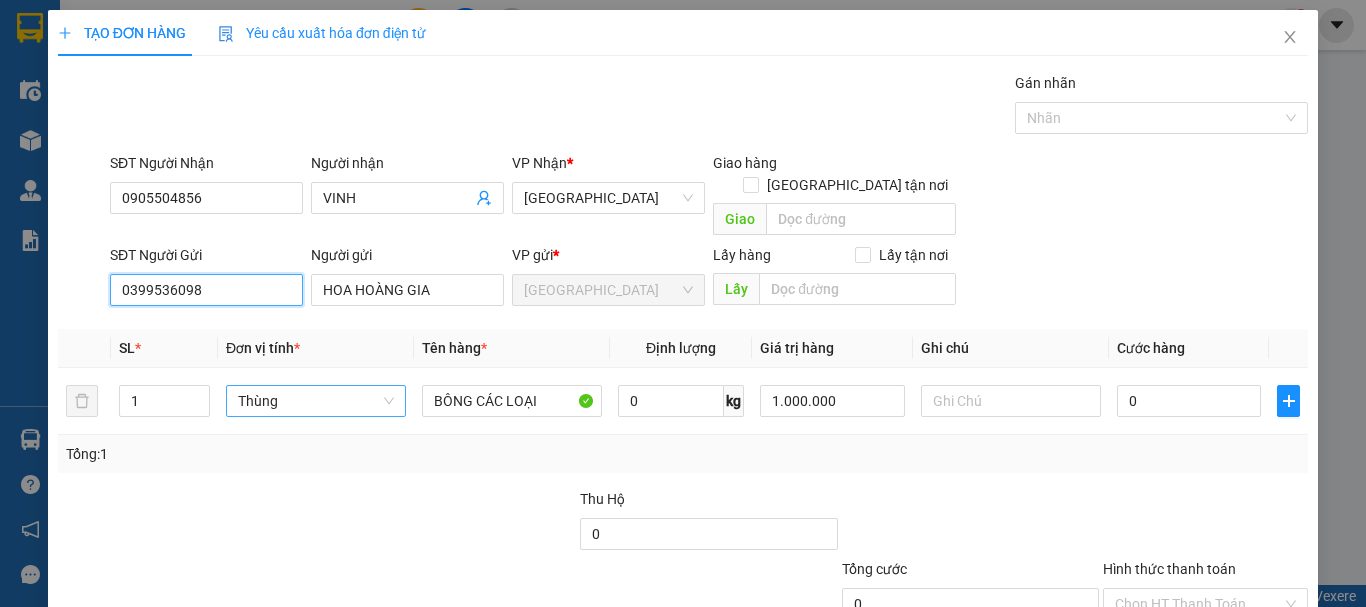 drag, startPoint x: 37, startPoint y: 284, endPoint x: 0, endPoint y: 285, distance: 37.01351 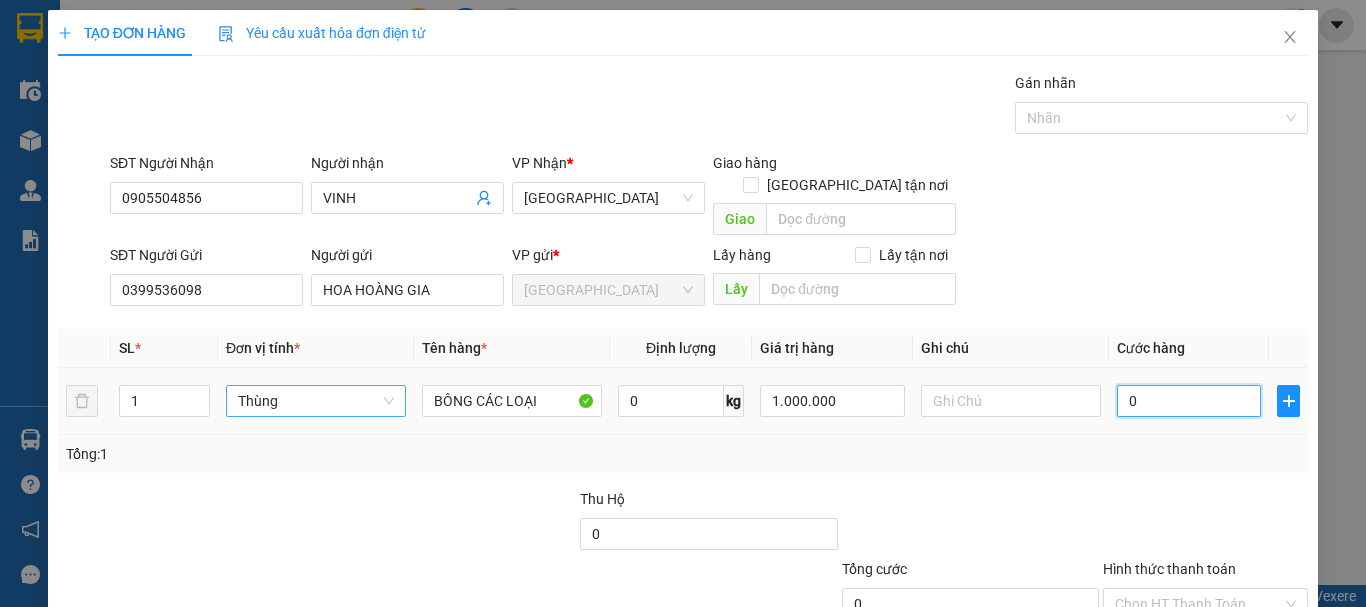 click on "0" at bounding box center [1189, 401] 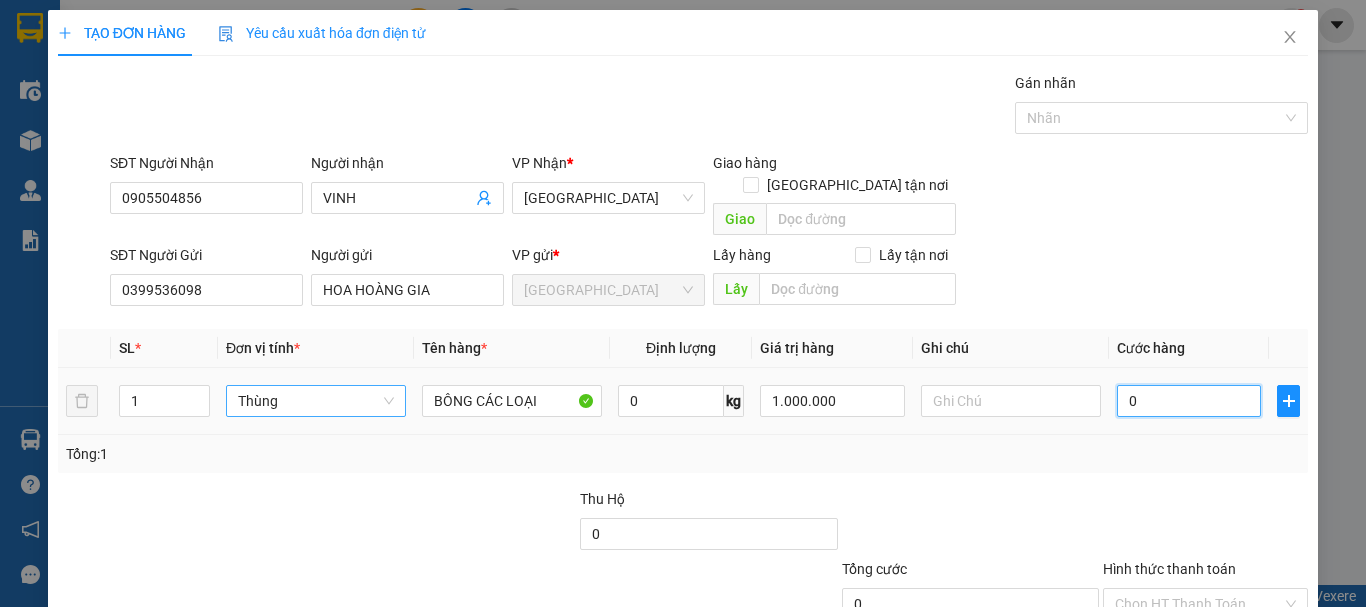 type on "1" 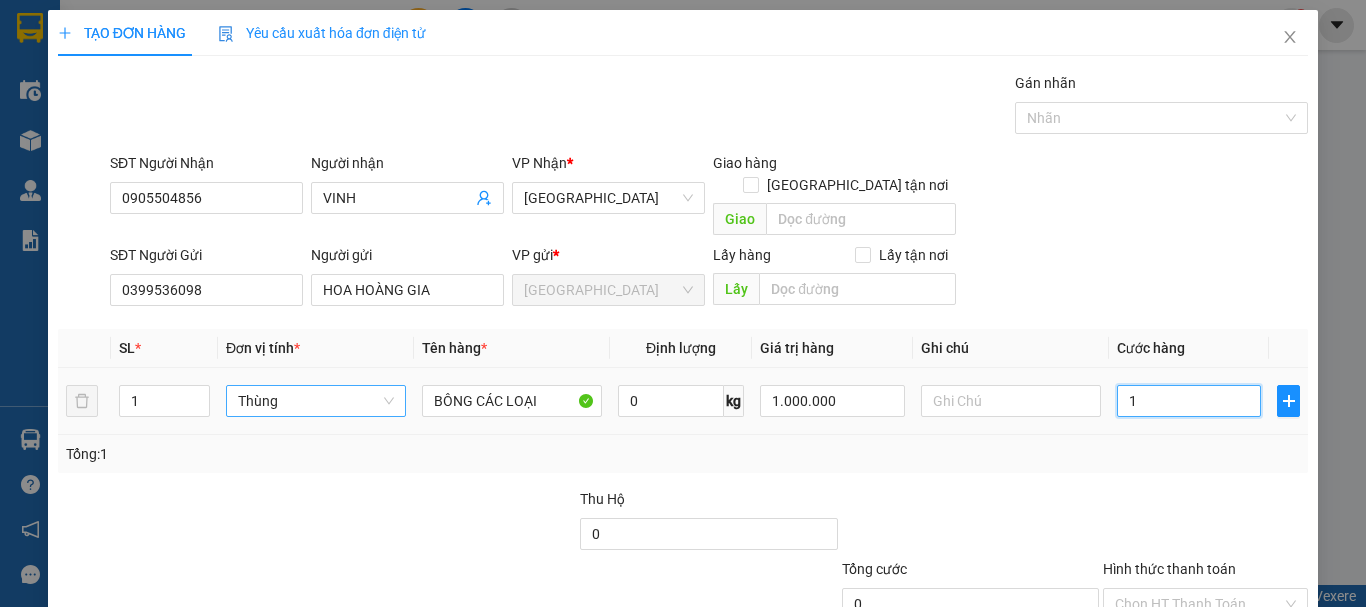 type on "1" 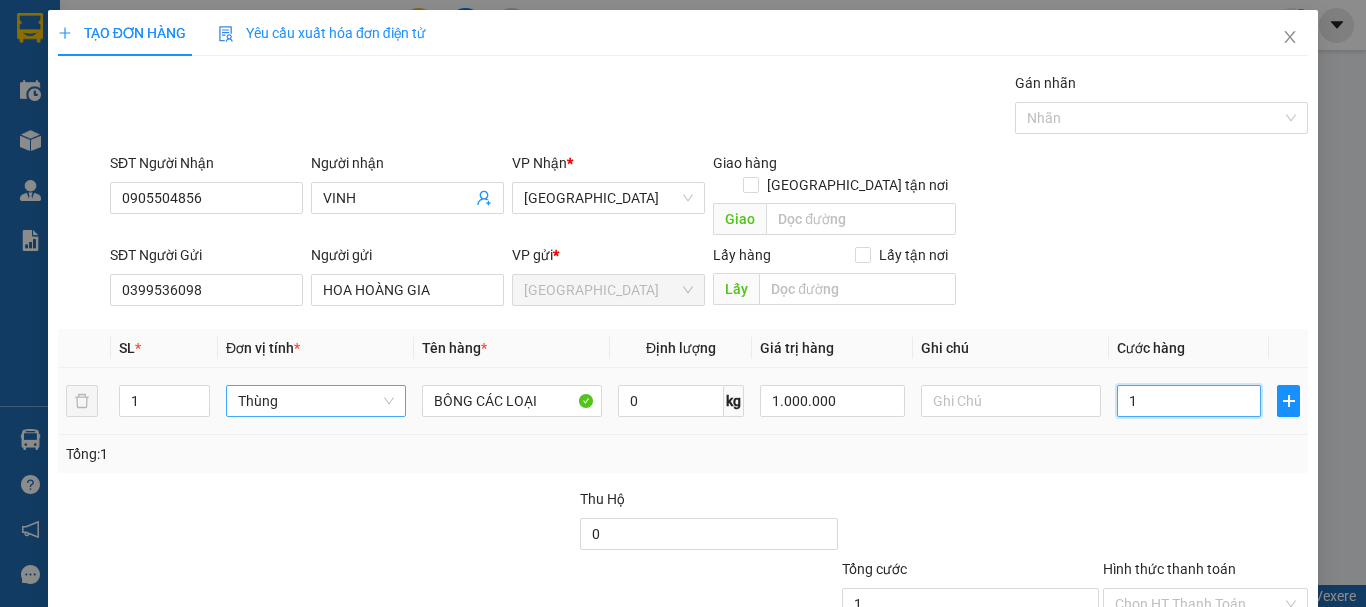 type on "12" 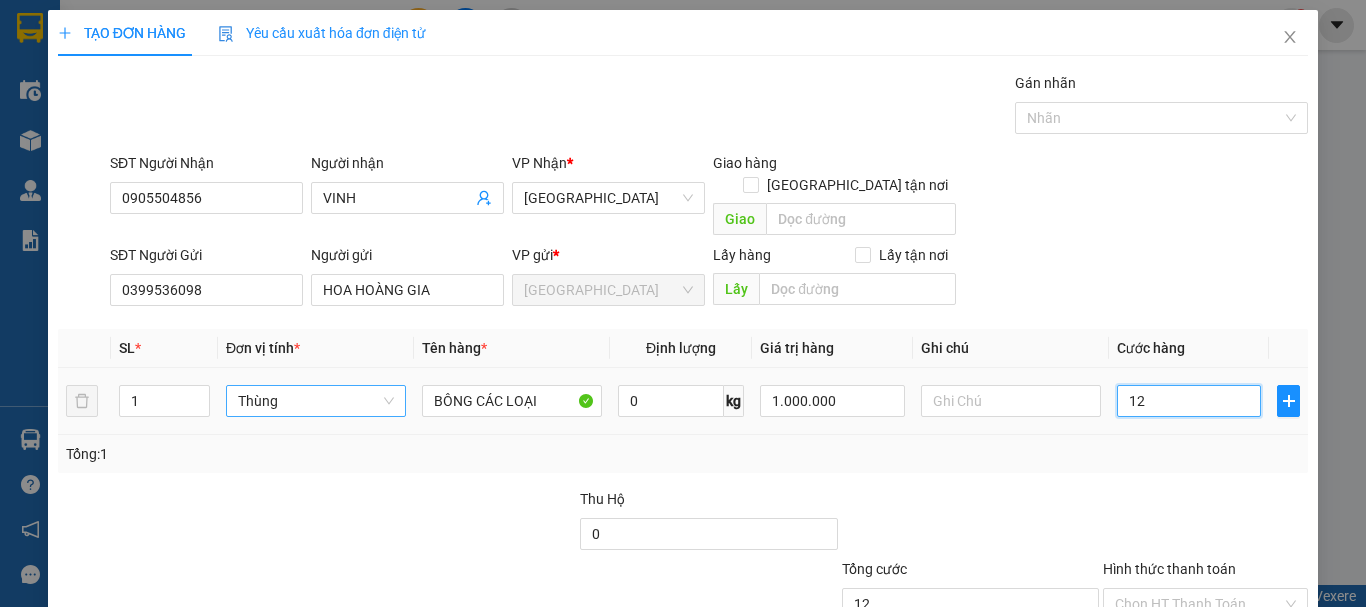 type on "120" 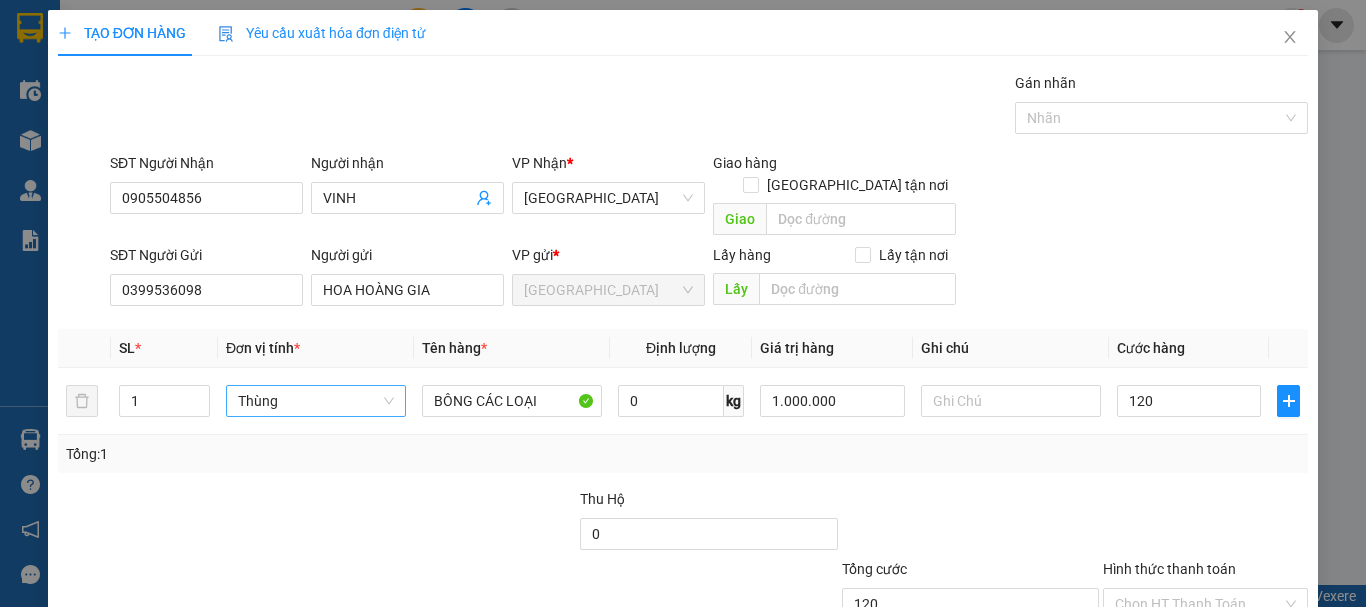 type on "120.000" 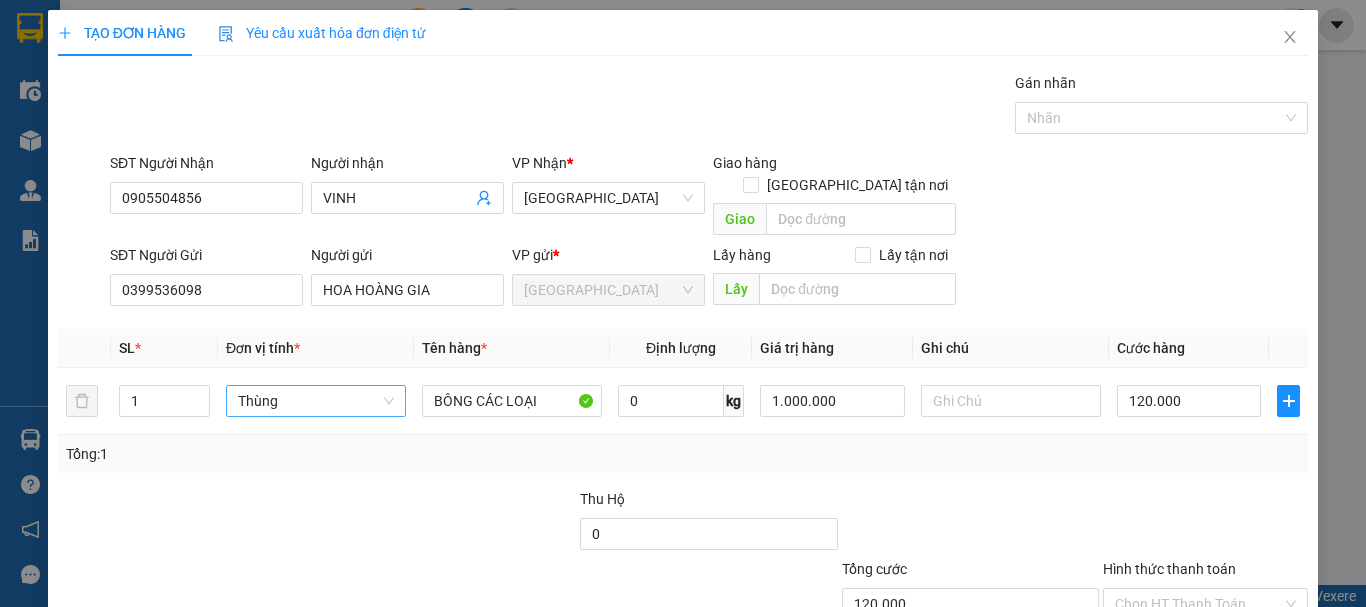 click on "Cước hàng" at bounding box center (1189, 348) 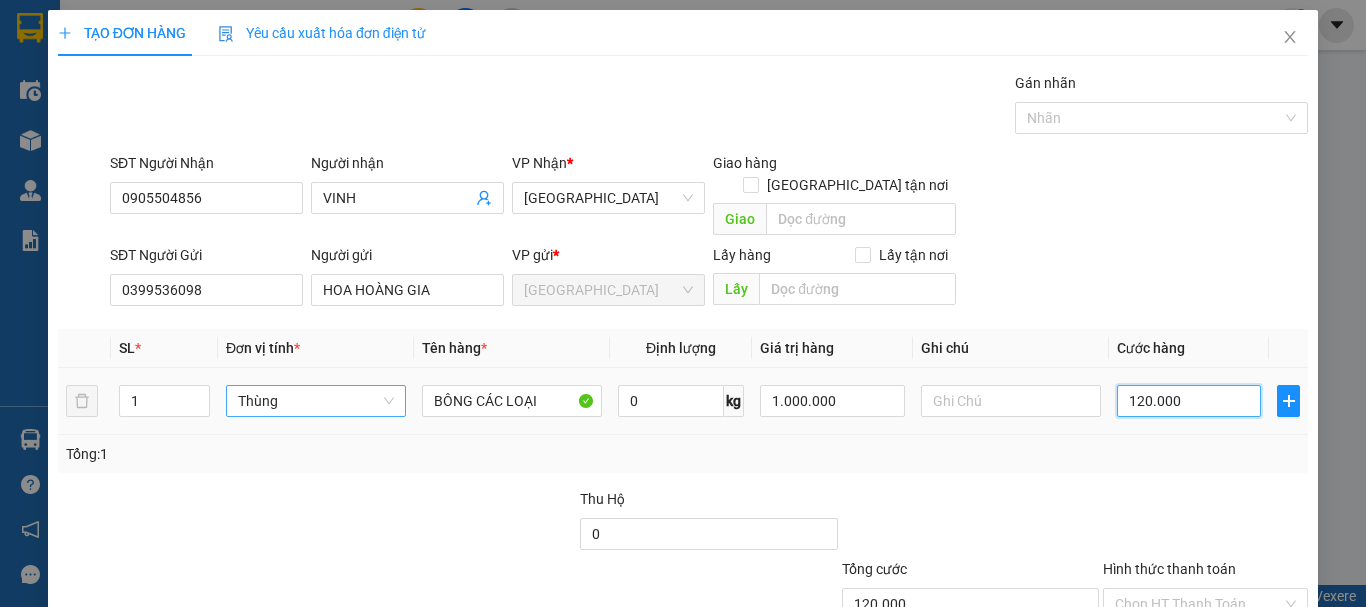 click on "120.000" at bounding box center (1189, 401) 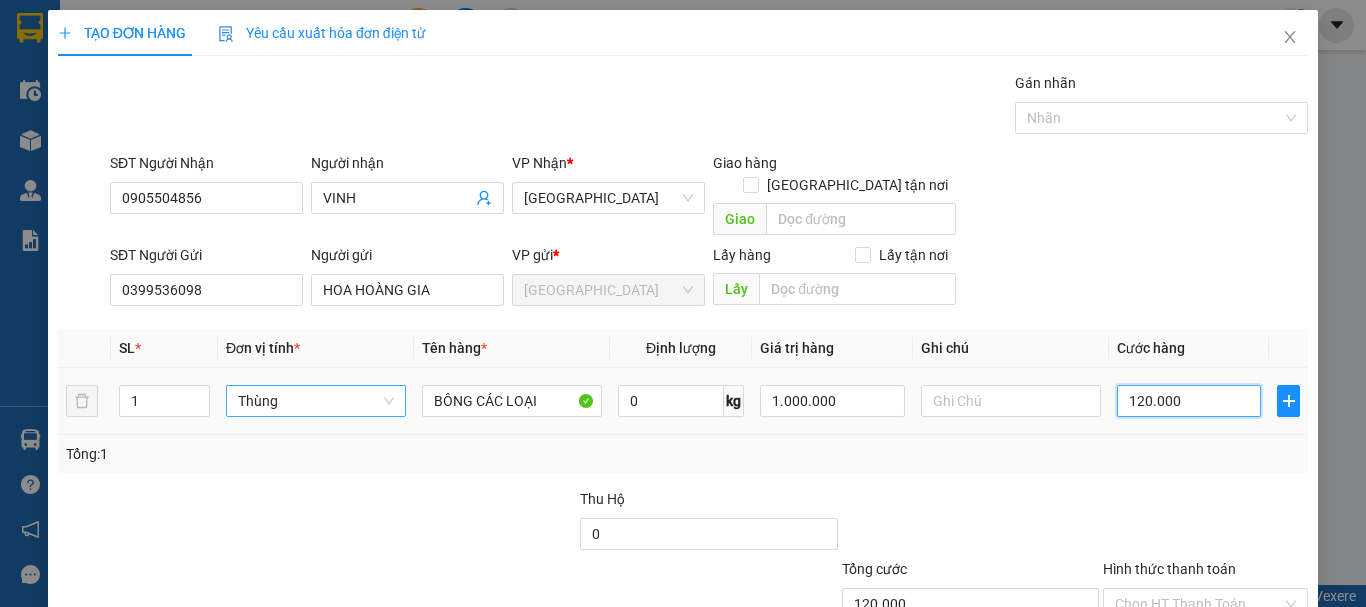 type on "0" 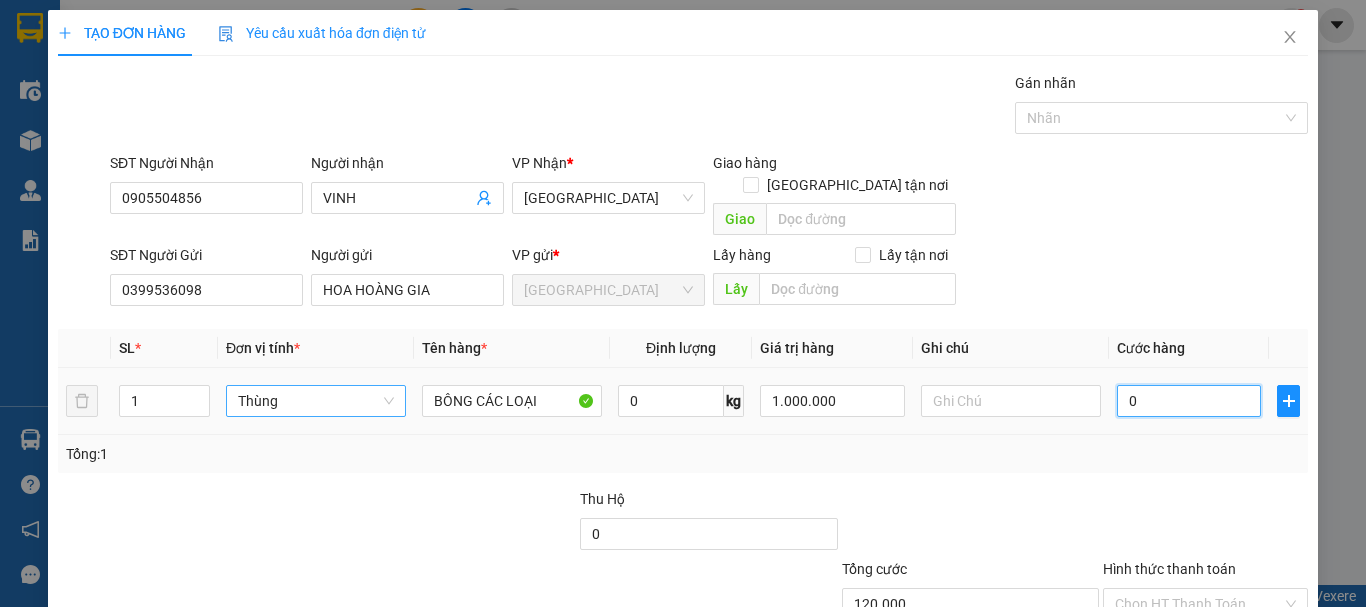 type on "0" 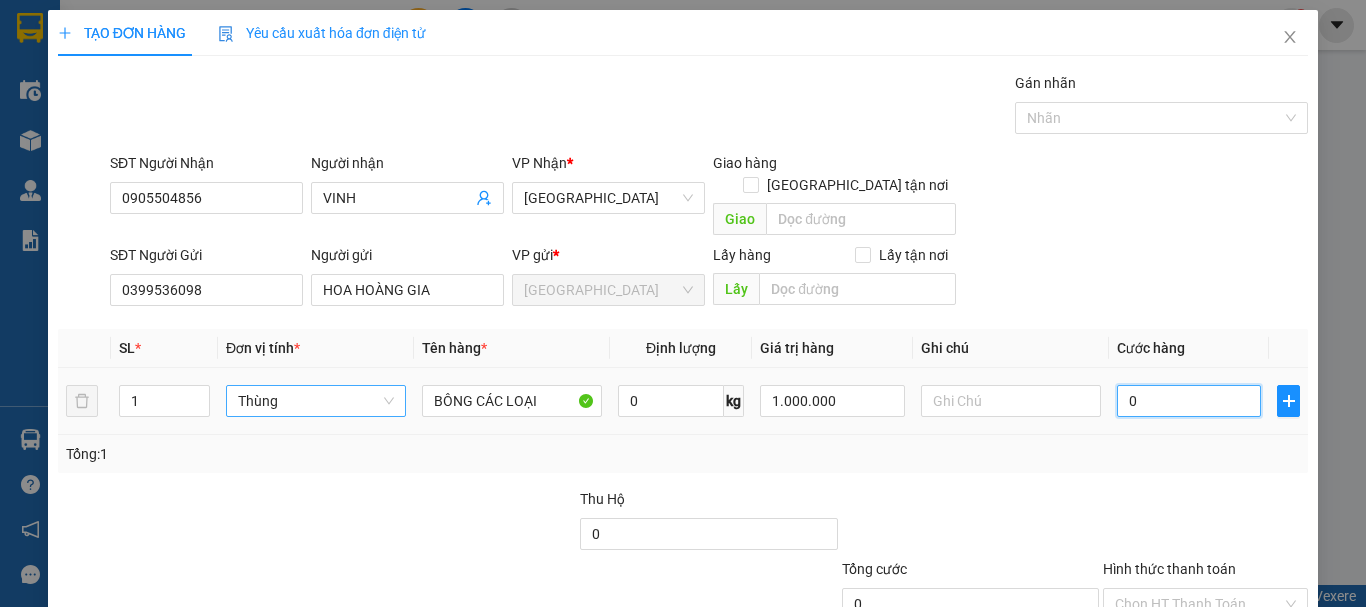 type on "08" 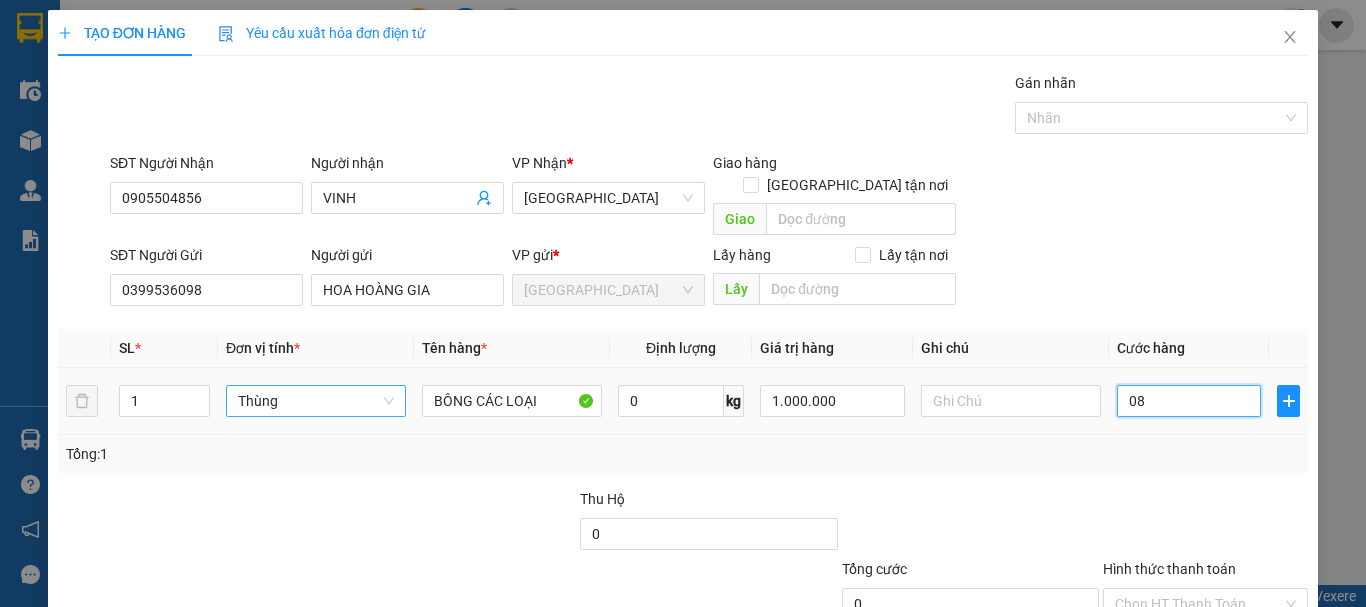 type on "8" 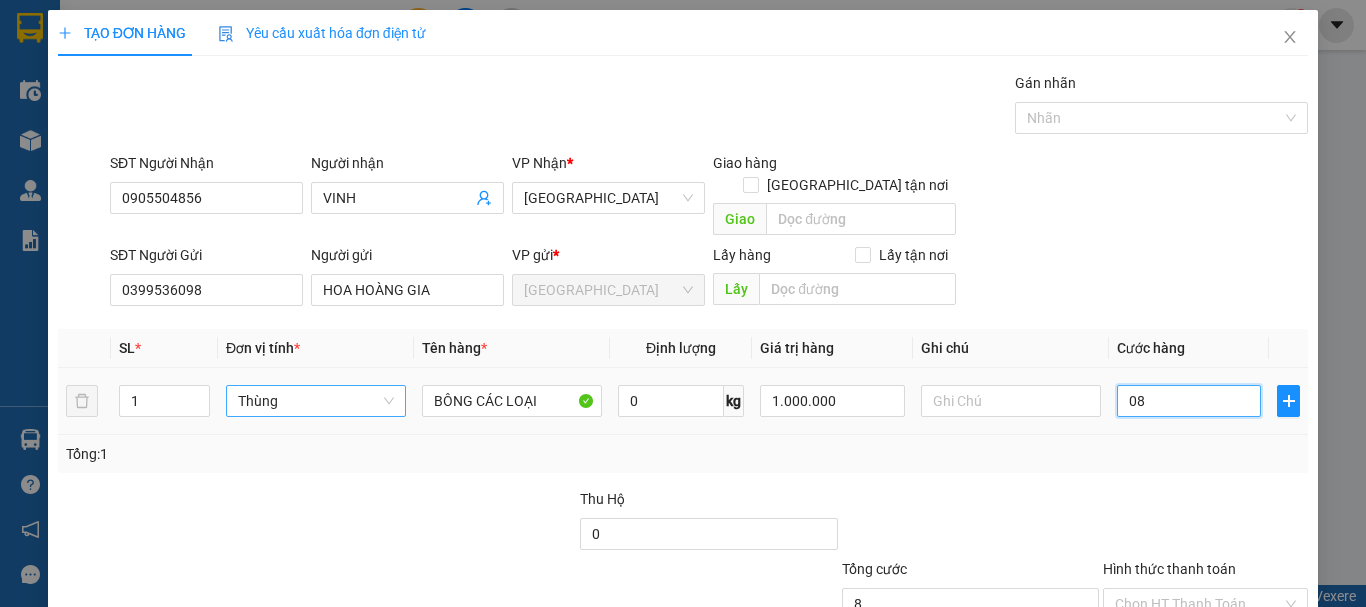 type on "8" 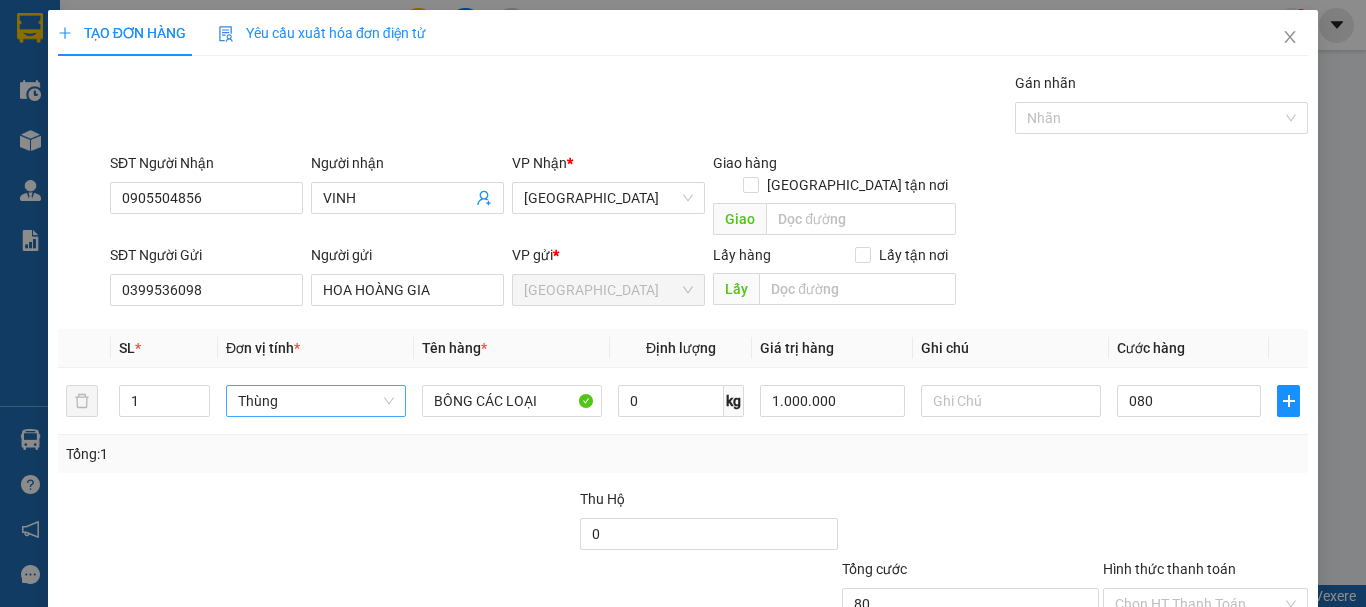 type on "80.000" 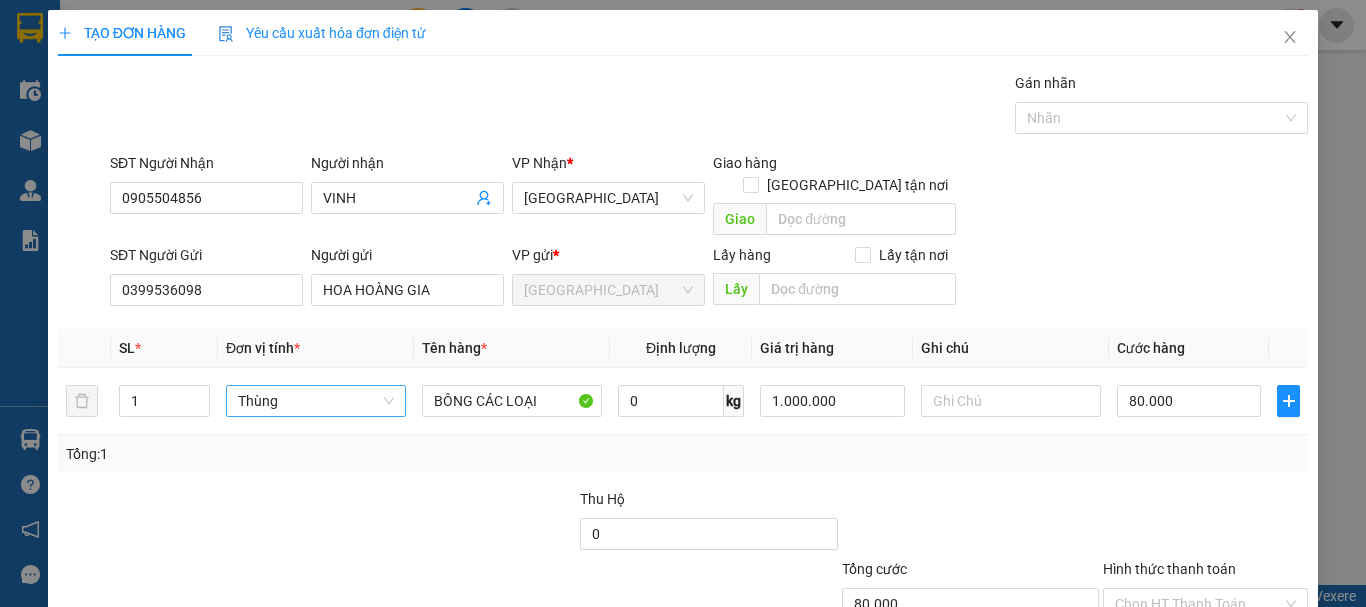 click on "Tổng:  1" at bounding box center [683, 454] 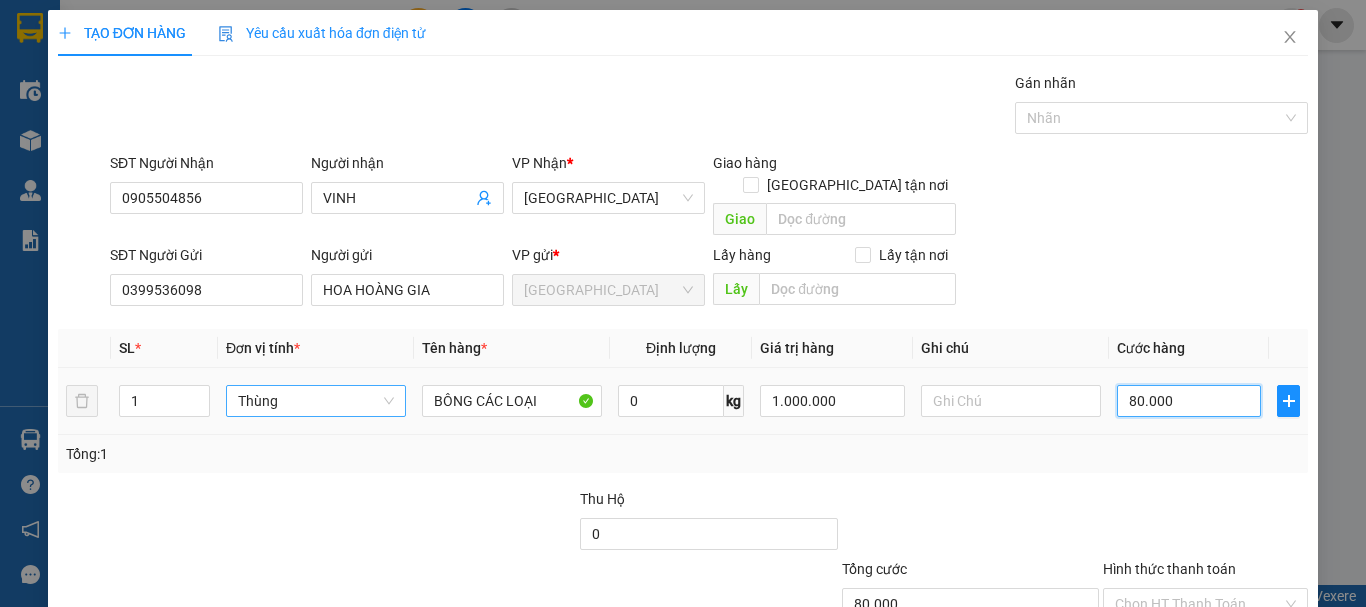 click on "80.000" at bounding box center [1189, 401] 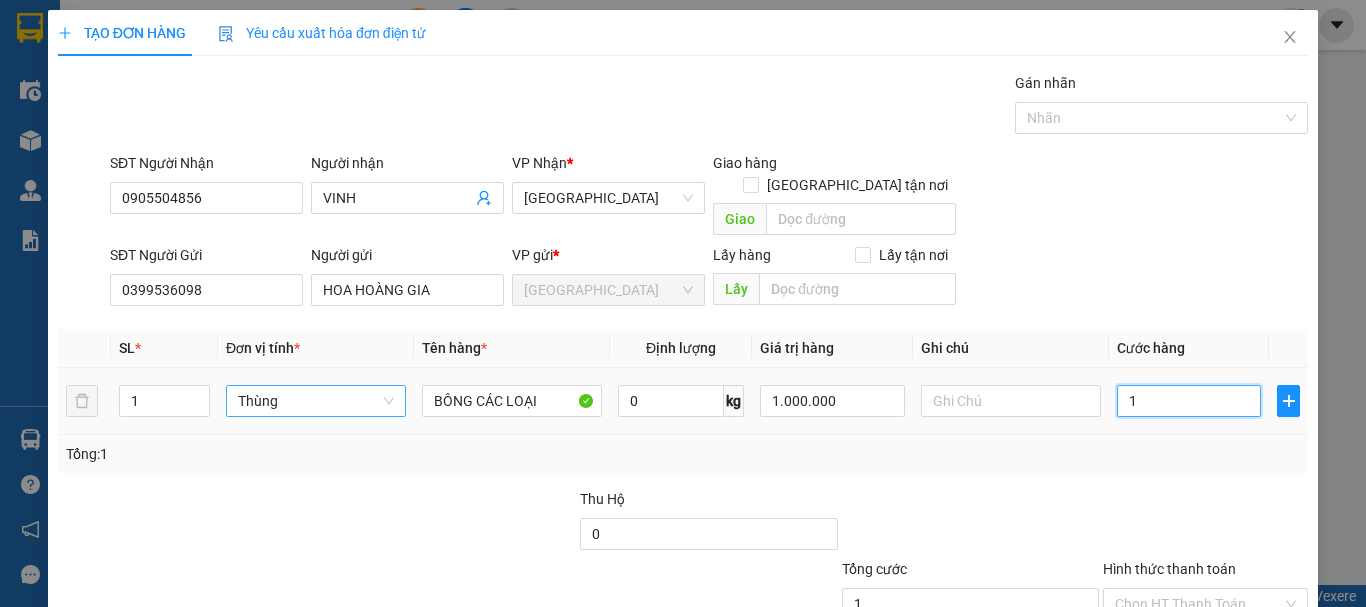 type on "10" 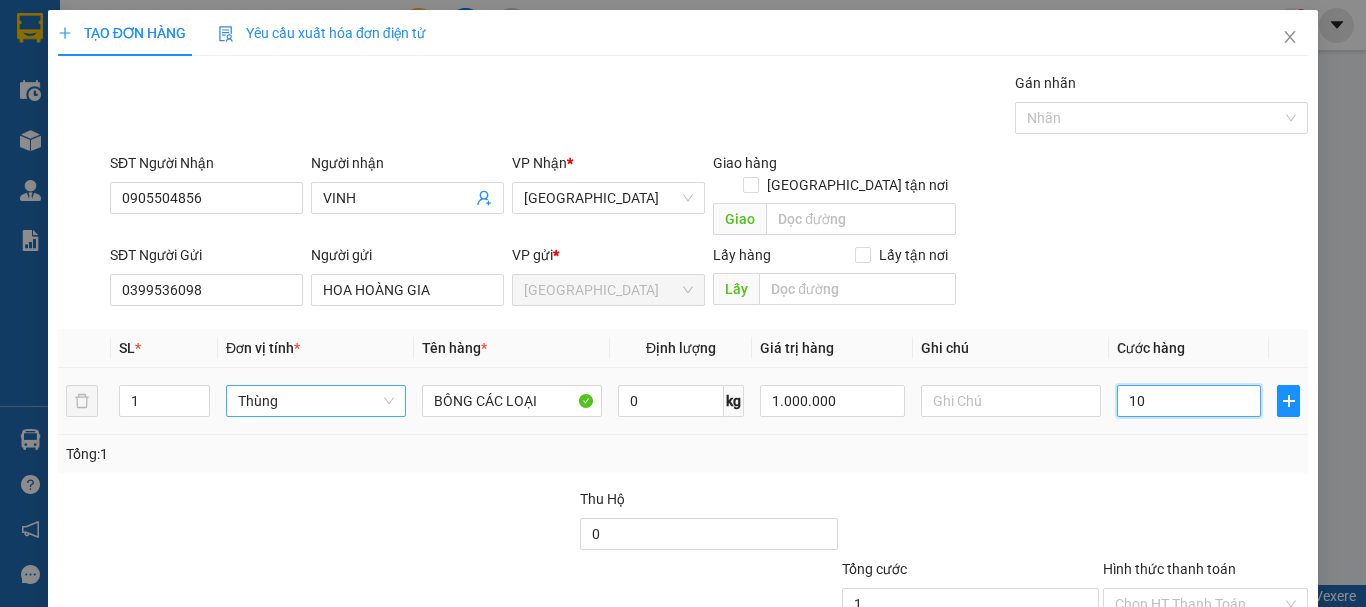 type on "10" 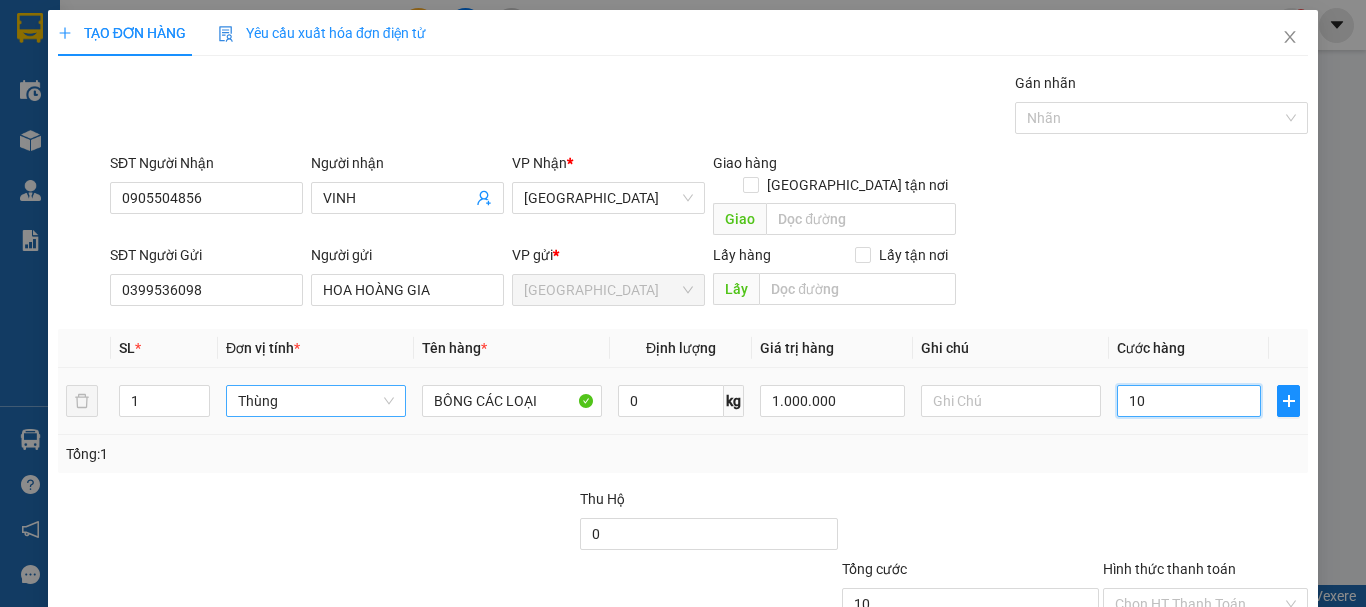 type on "100" 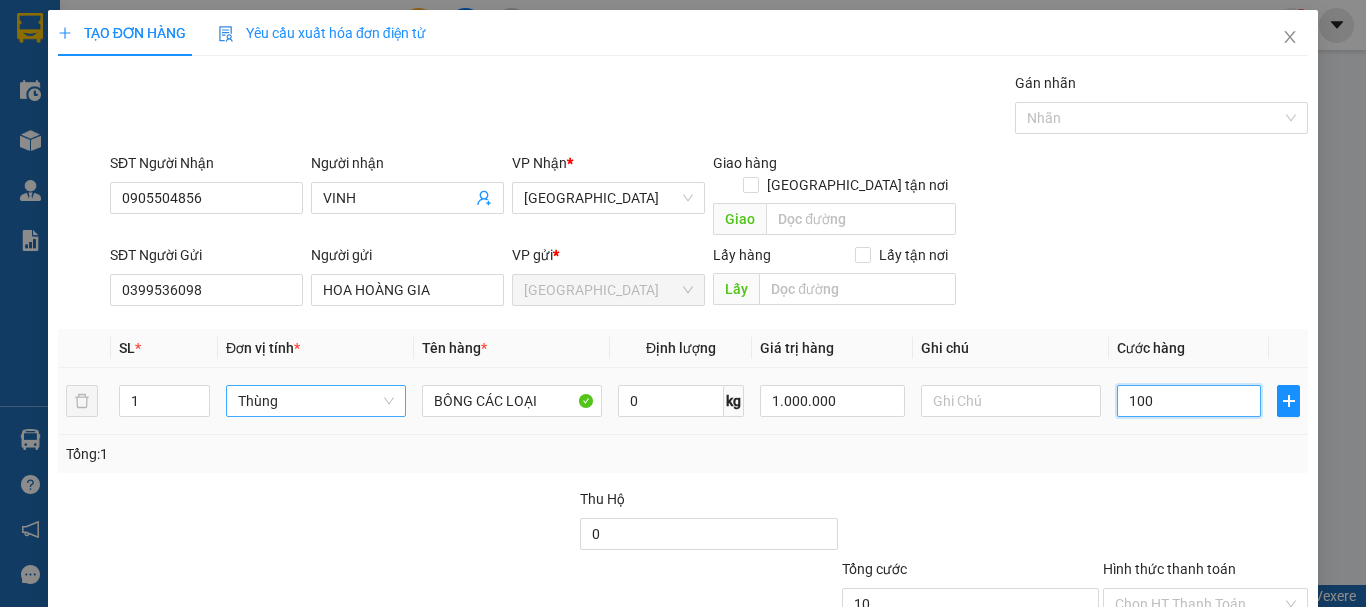 type on "100" 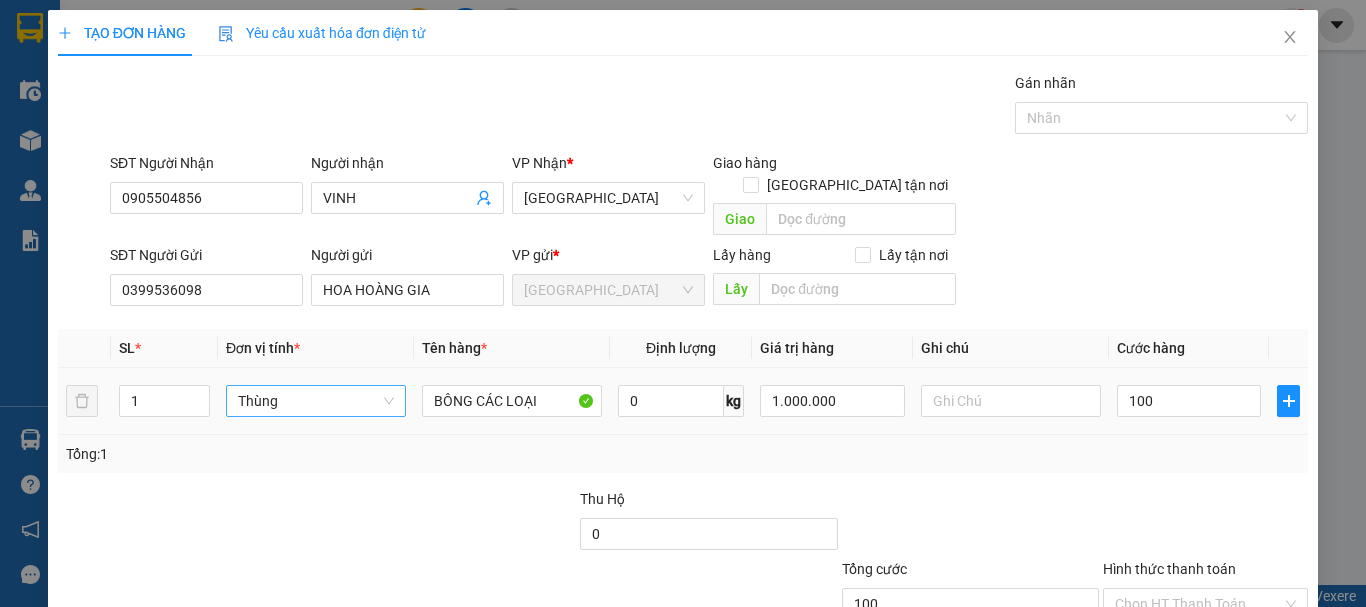 type on "100.000" 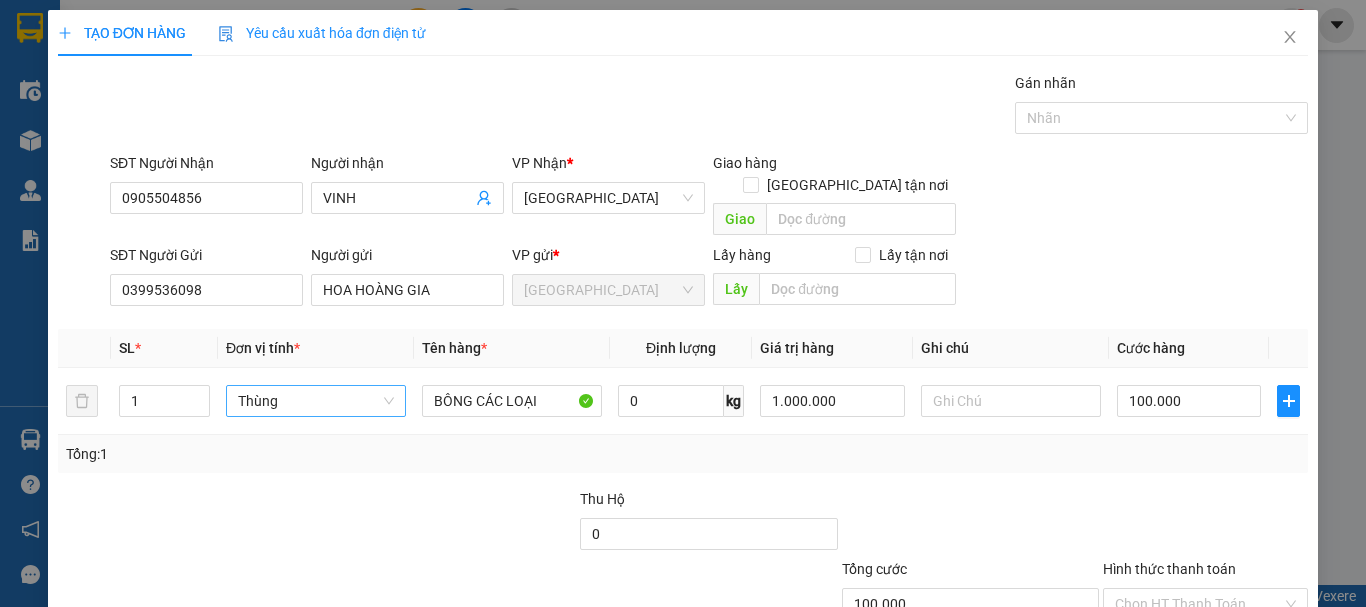 click on "Tổng:  1" at bounding box center (683, 454) 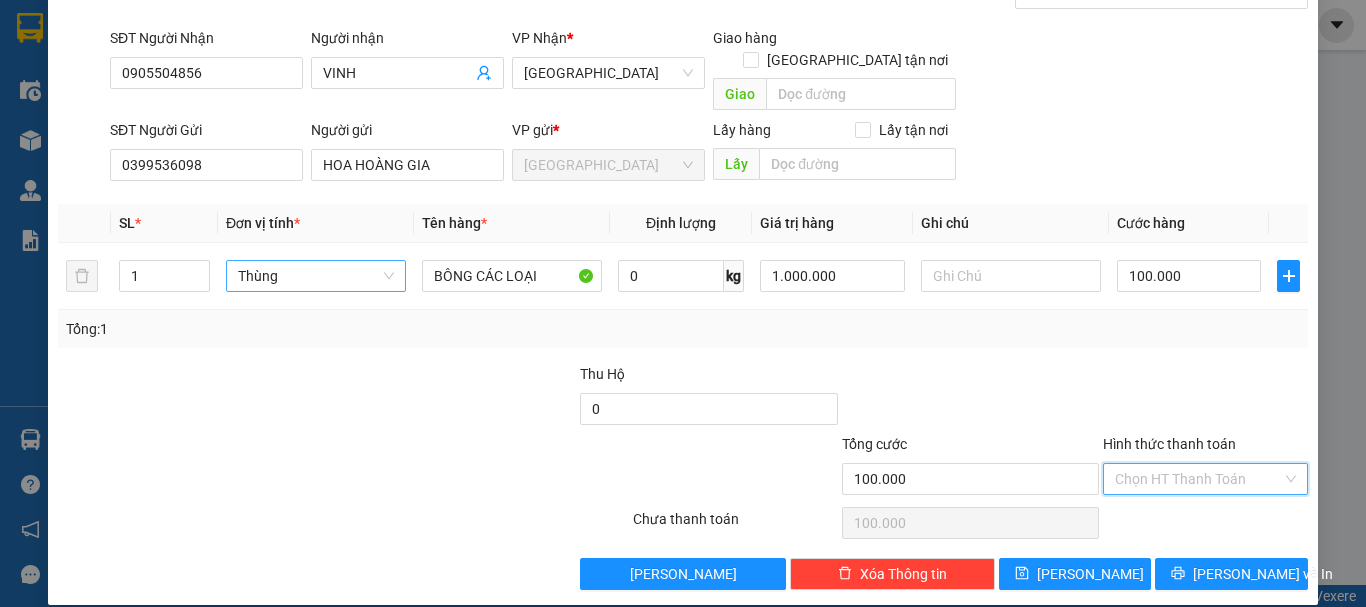 click on "Hình thức thanh toán" at bounding box center (1198, 479) 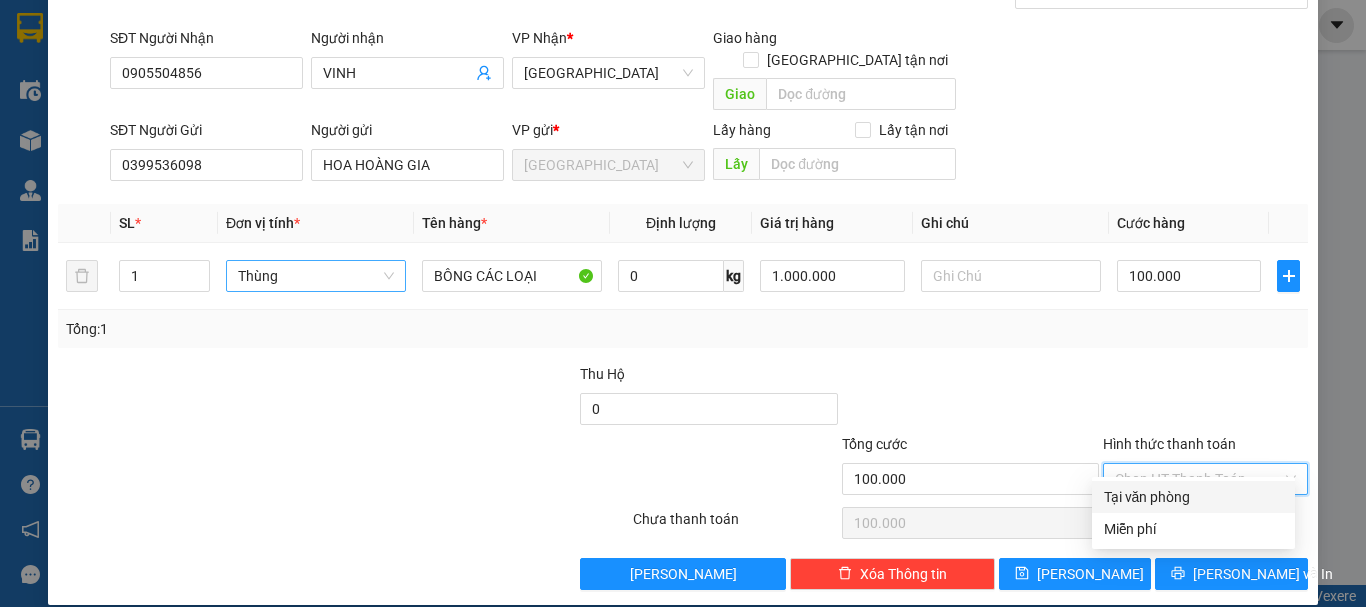 click on "Tại văn phòng" at bounding box center [1193, 497] 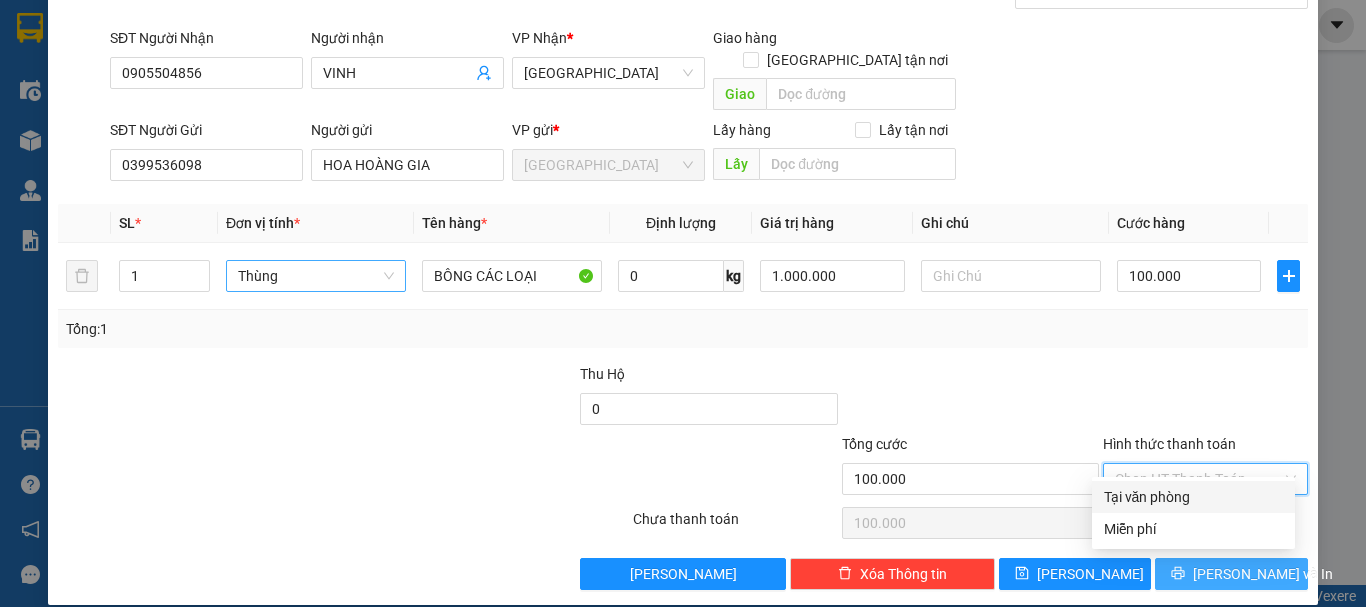 type on "0" 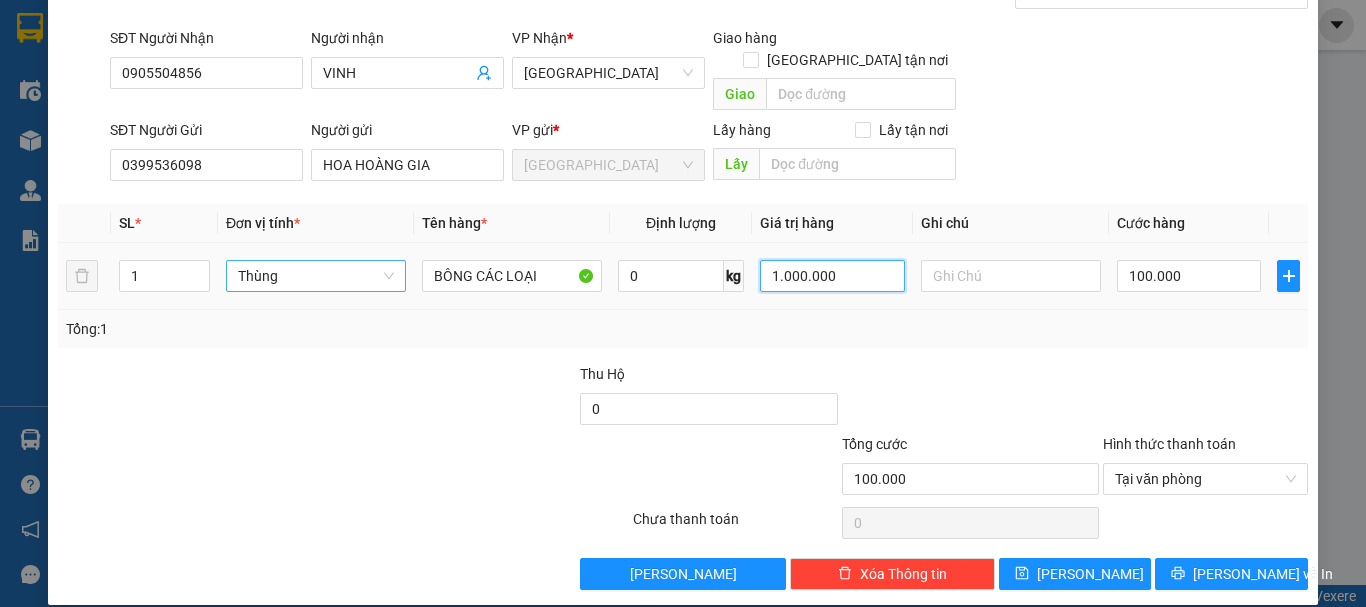 click on "1.000.000" at bounding box center (832, 276) 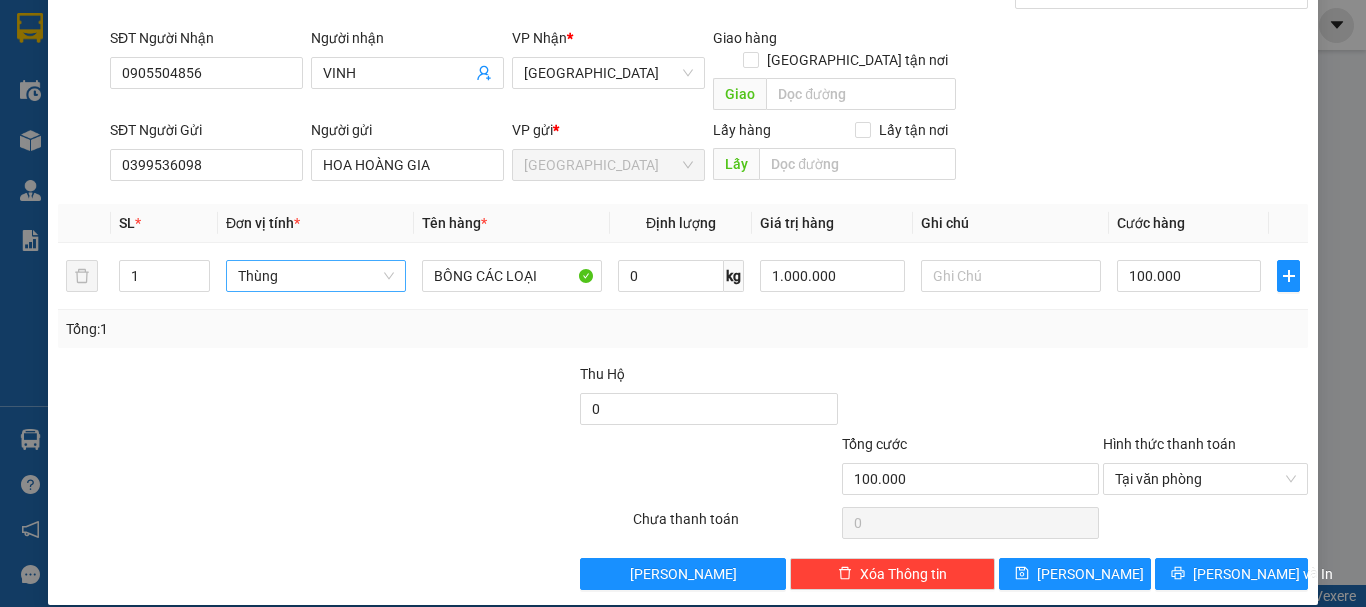 click at bounding box center (970, 398) 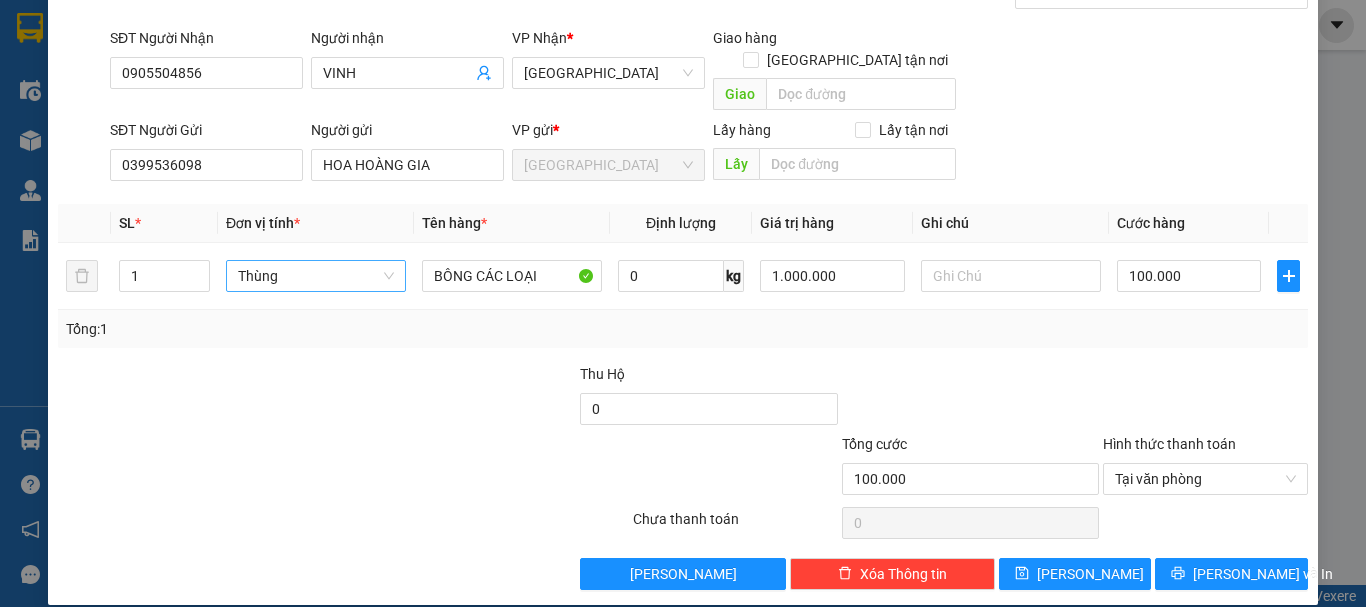 type on "0" 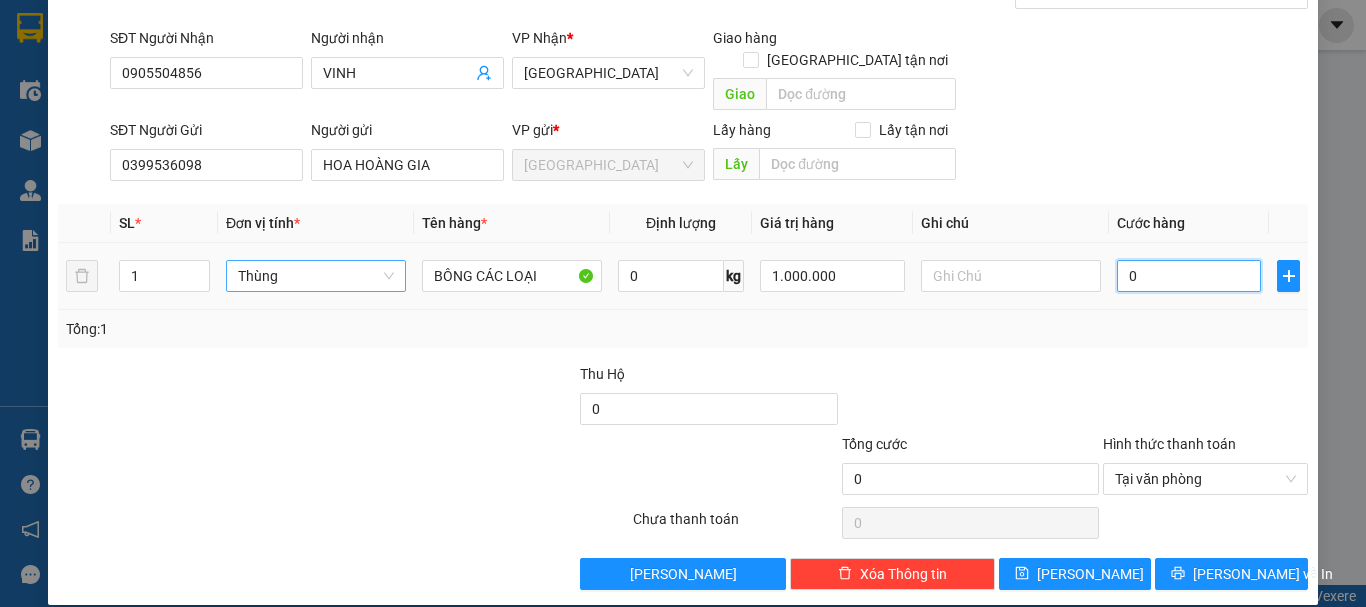 click on "0" at bounding box center [1189, 276] 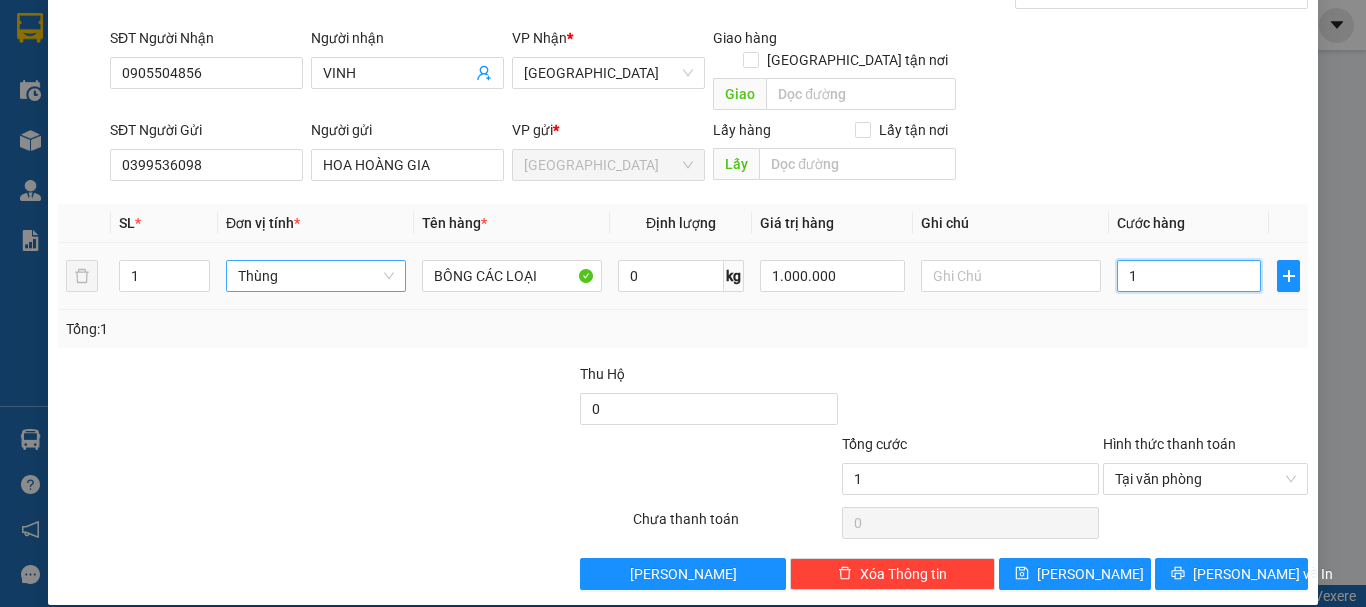 type on "10" 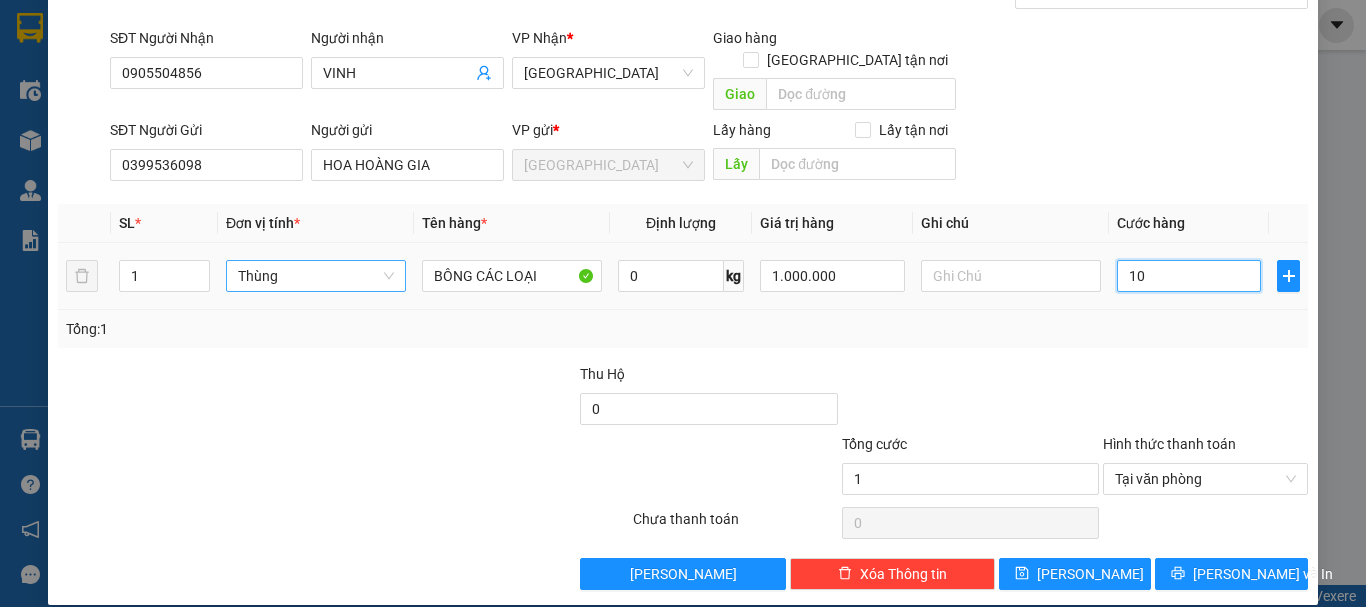 type on "10" 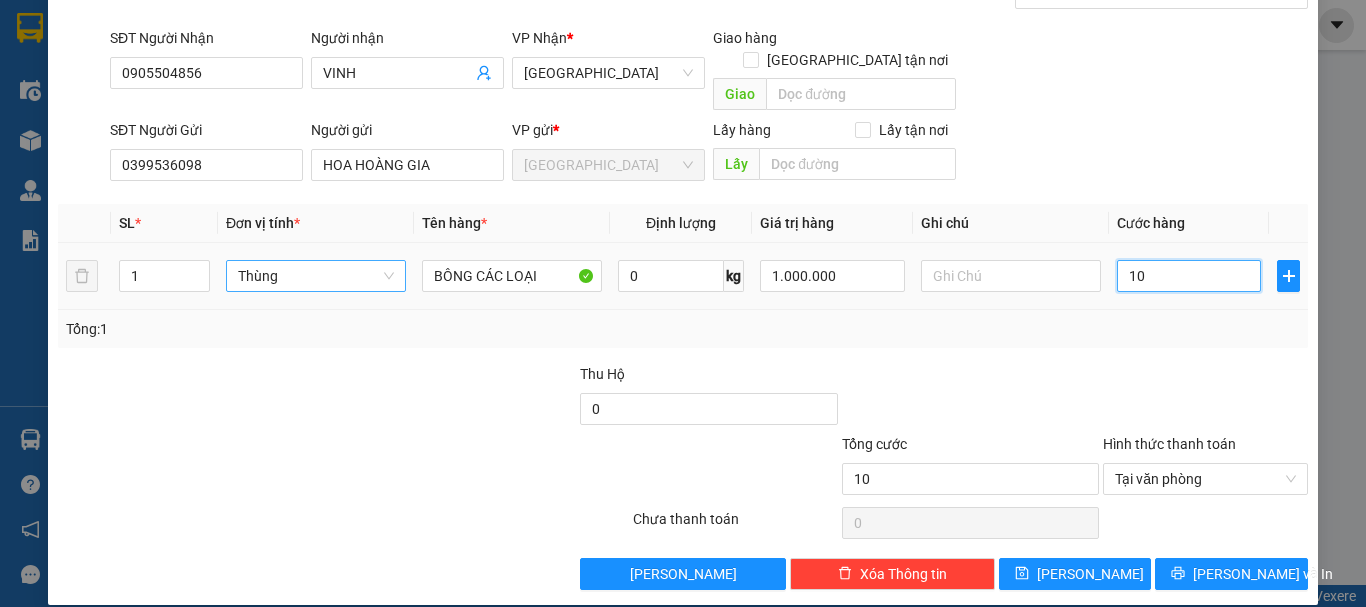 type on "100" 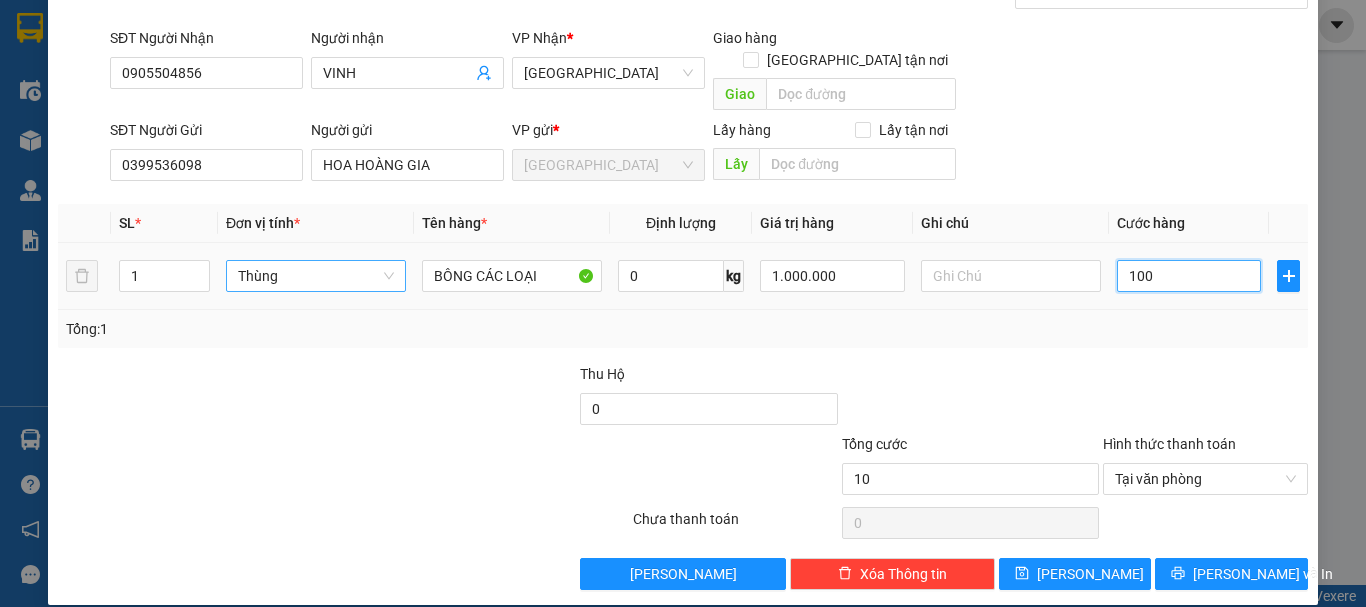 type on "100" 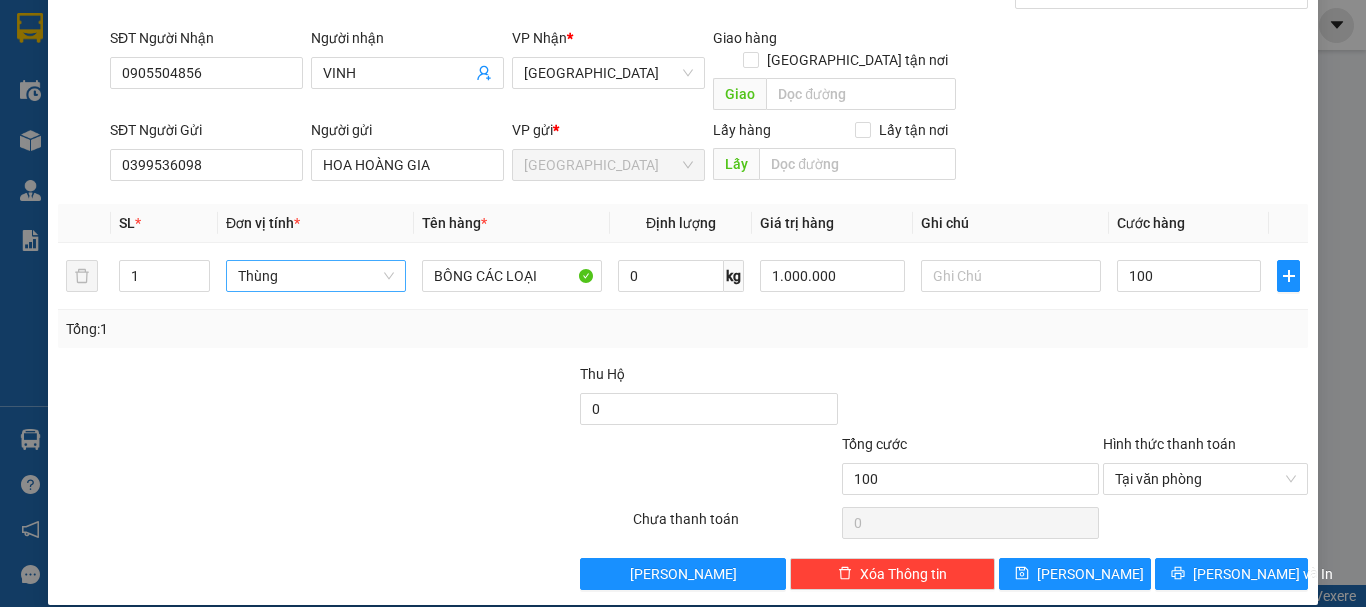 type on "100.000" 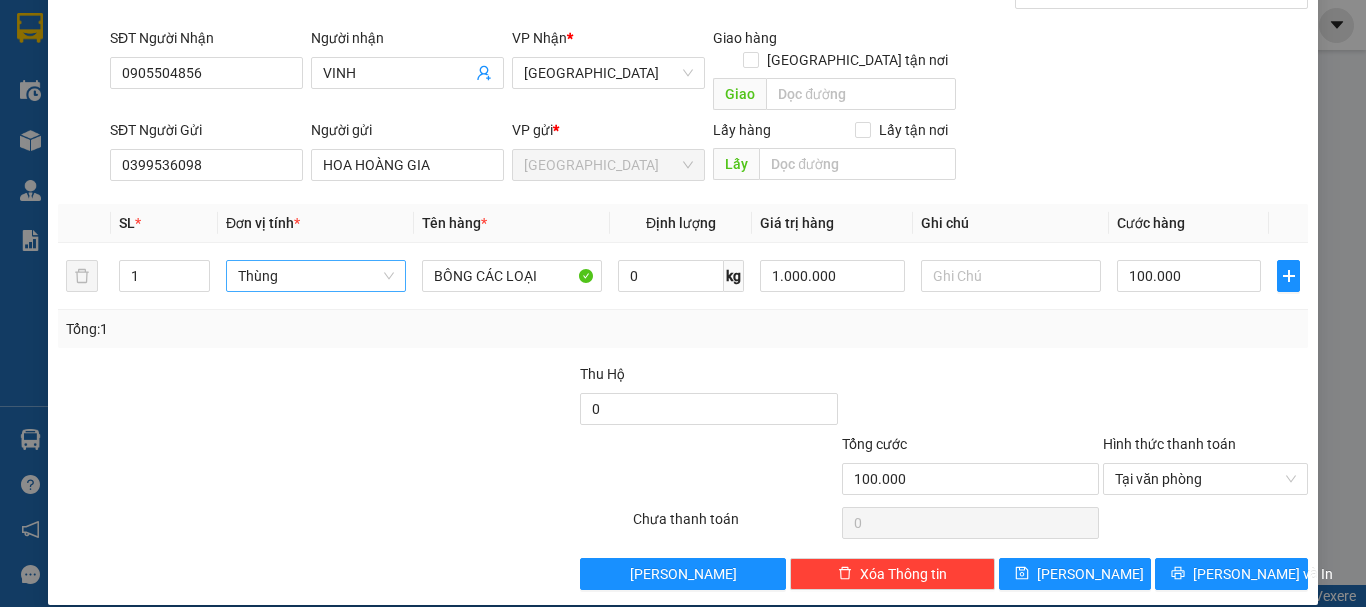 click on "Transit Pickup Surcharge Ids Transit Deliver Surcharge Ids Transit Deliver Surcharge Transit Deliver Surcharge Gói vận chuyển  * Tiêu chuẩn Gán nhãn   Nhãn SĐT Người Nhận 0905504856 Người nhận VINH VP Nhận  * Đà Nẵng Giao hàng Giao tận nơi Giao SĐT Người Gửi 0399536098 Người gửi HOA HOÀNG GIA VP gửi  * Đà Lạt  Lấy hàng Lấy tận nơi Lấy SL  * Đơn vị tính  * Tên hàng  * Định lượng Giá trị hàng Ghi chú Cước hàng                   1 Thùng BÔNG CÁC LOẠI 0 kg 1.000.000 100.000 Tổng:  1 Thu Hộ 0 Tổng cước 100.000 Hình thức thanh toán Tại văn phòng Số tiền thu trước 0 Tại văn phòng Chưa thanh toán 0 Lưu nháp Xóa Thông tin Lưu Lưu và In Tại văn phòng Miễn phí Tại văn phòng Miễn phí" at bounding box center (683, 268) 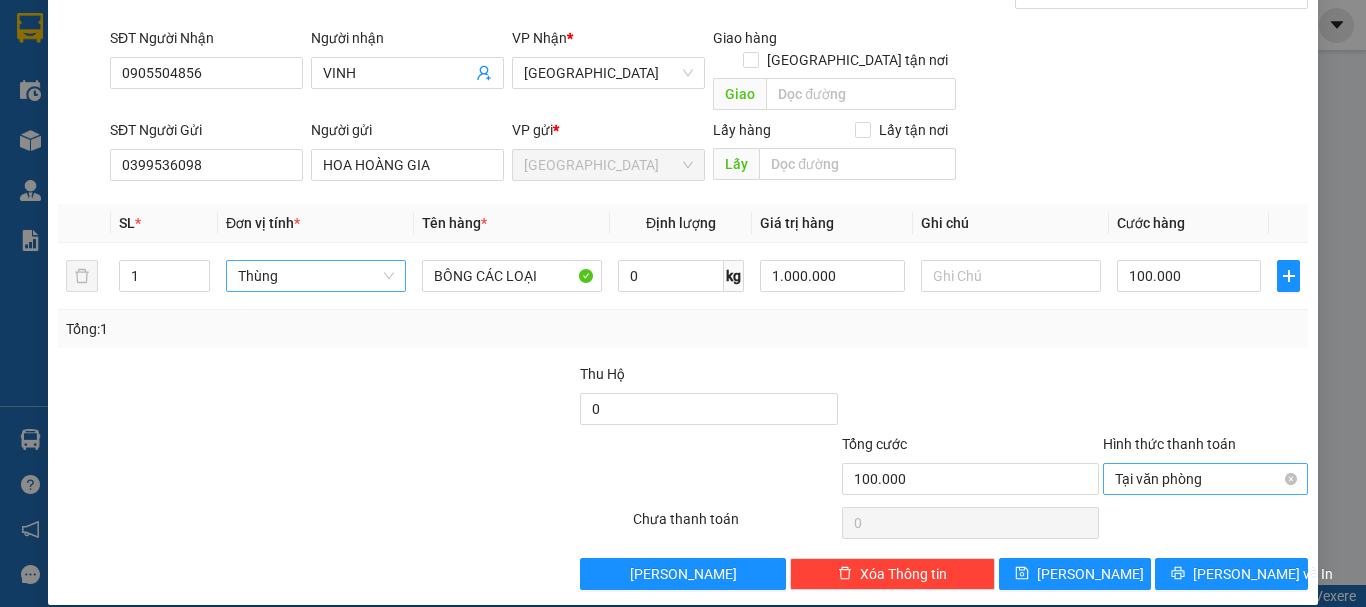 drag, startPoint x: 1163, startPoint y: 456, endPoint x: 1159, endPoint y: 469, distance: 13.601471 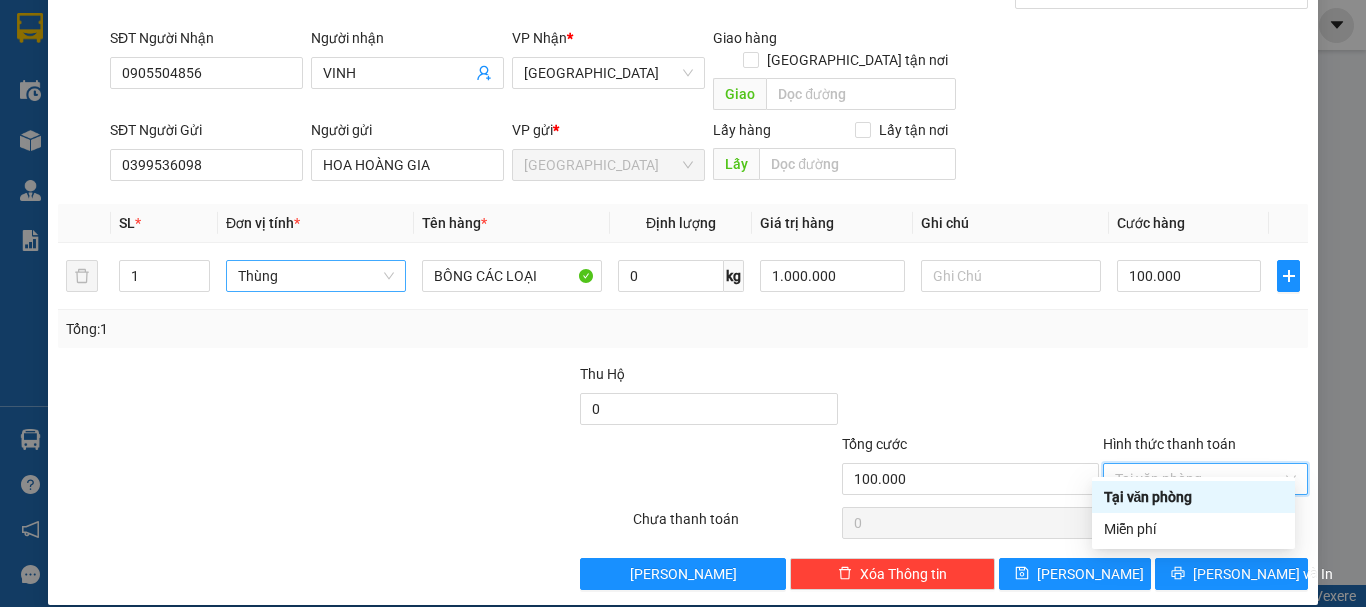 click on "Tại văn phòng" at bounding box center [1193, 497] 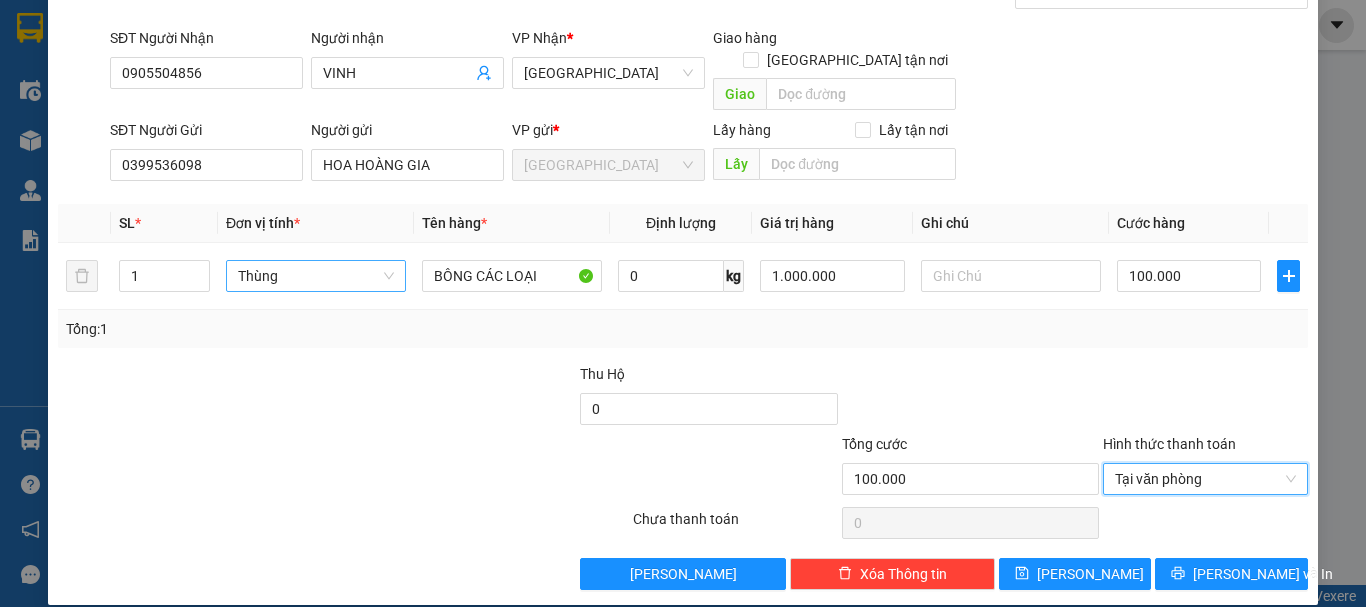 click at bounding box center (1205, 398) 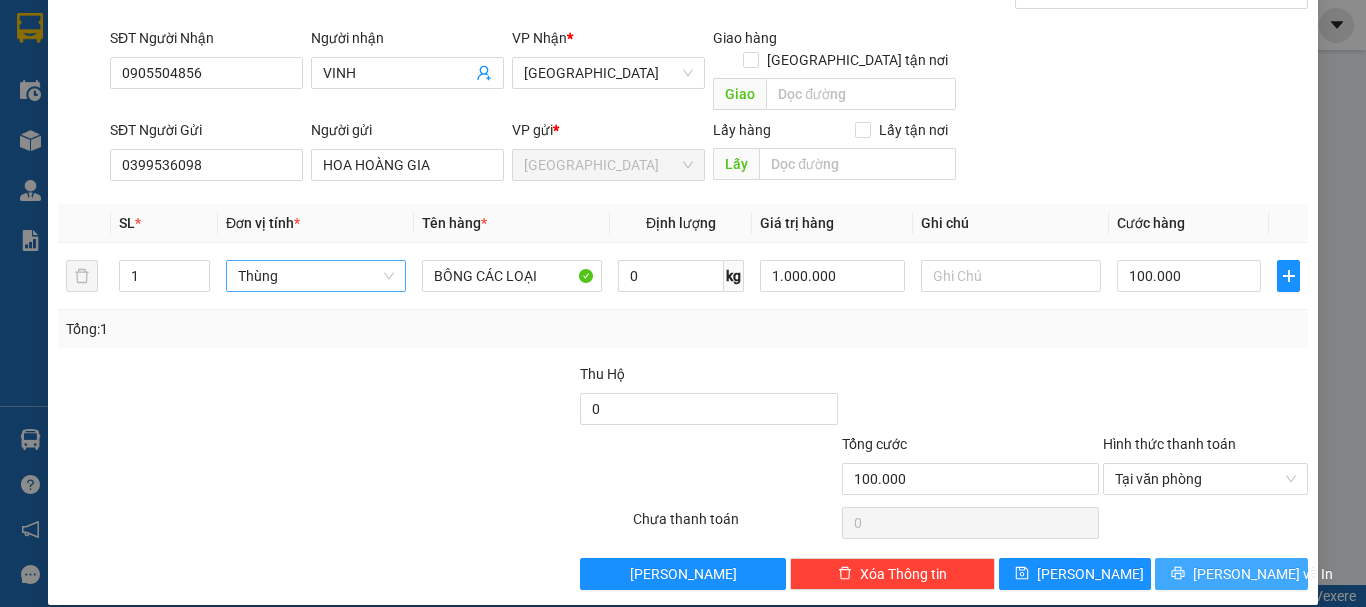 drag, startPoint x: 1201, startPoint y: 553, endPoint x: 1187, endPoint y: 503, distance: 51.92302 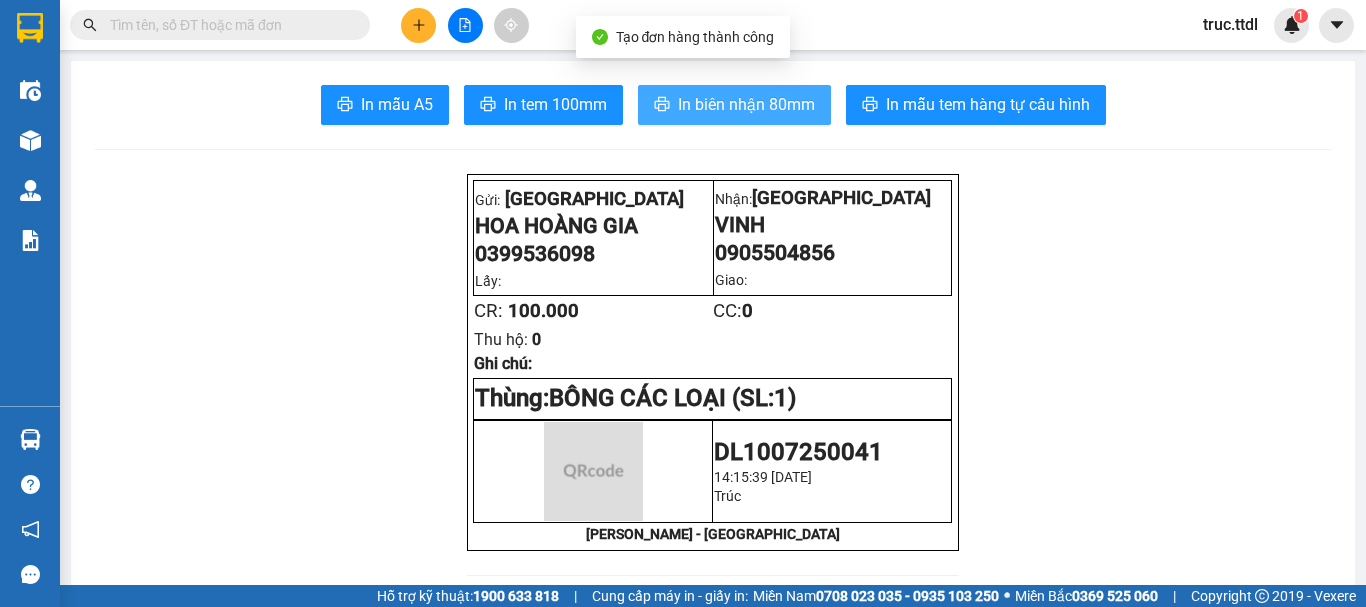 click on "In biên nhận 80mm" at bounding box center (734, 105) 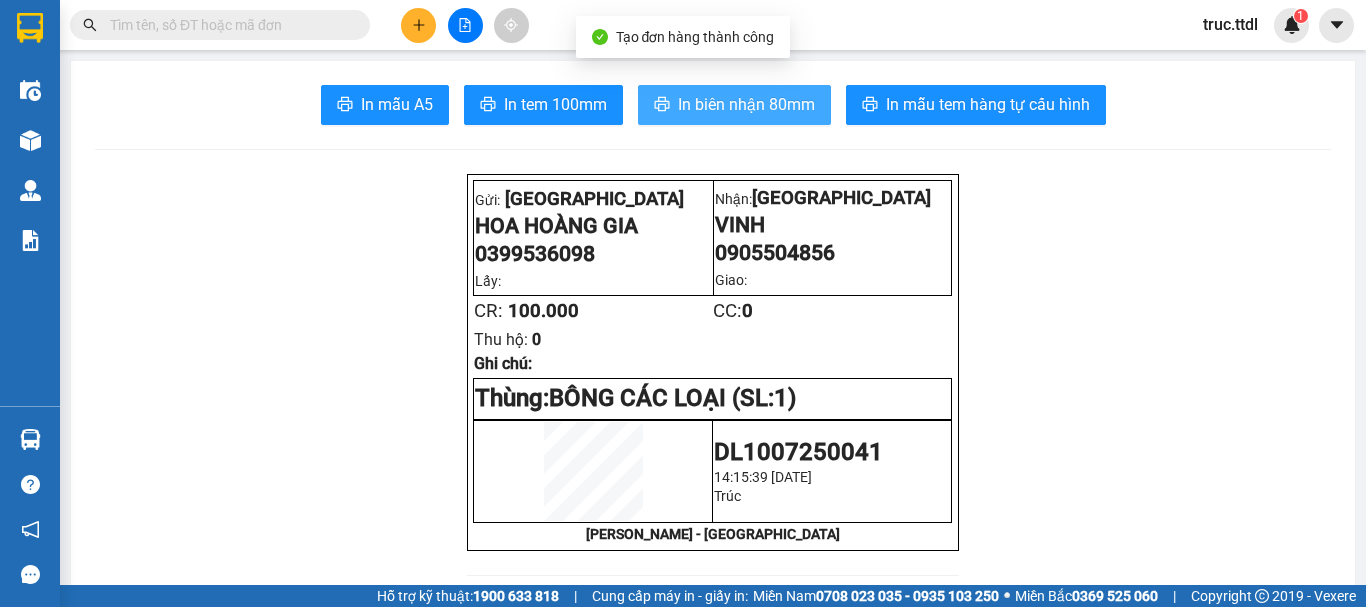 scroll, scrollTop: 0, scrollLeft: 0, axis: both 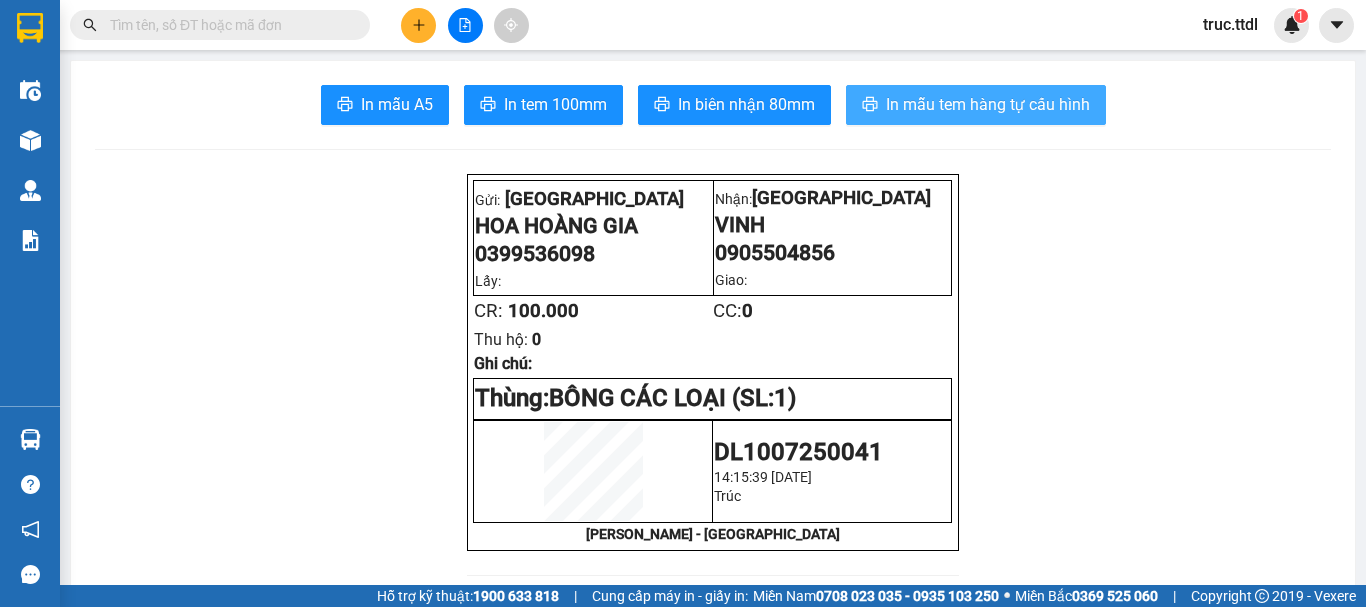 click on "In mẫu tem hàng tự cấu hình" at bounding box center (988, 104) 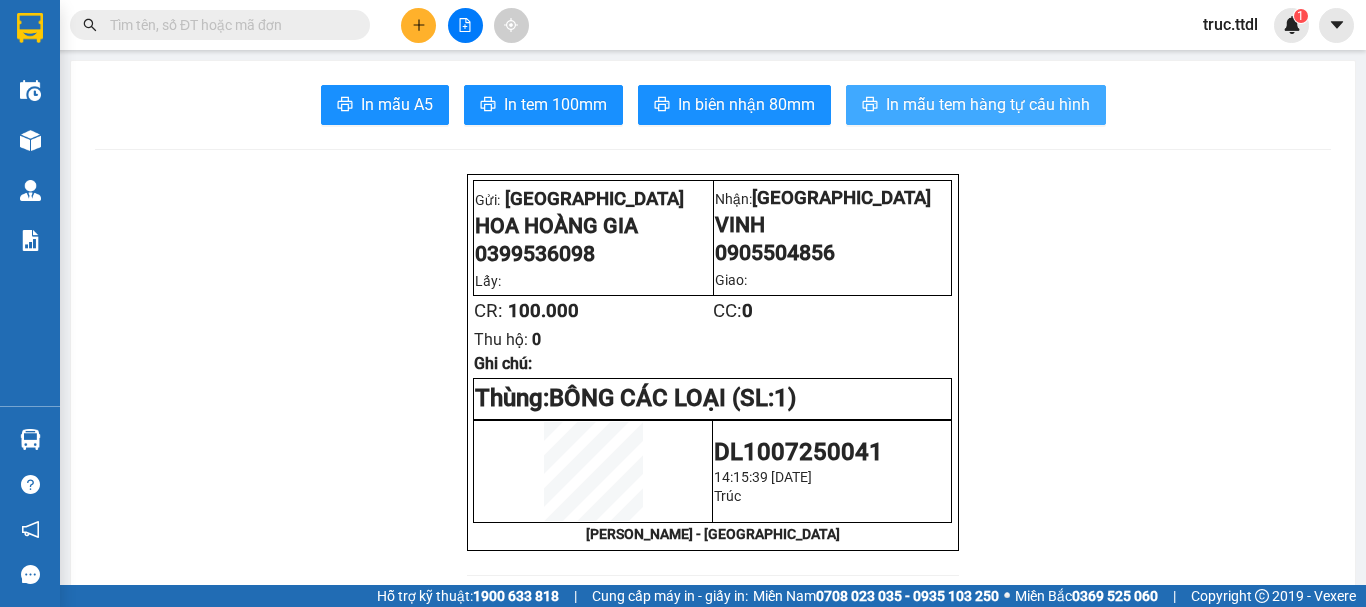 scroll, scrollTop: 0, scrollLeft: 0, axis: both 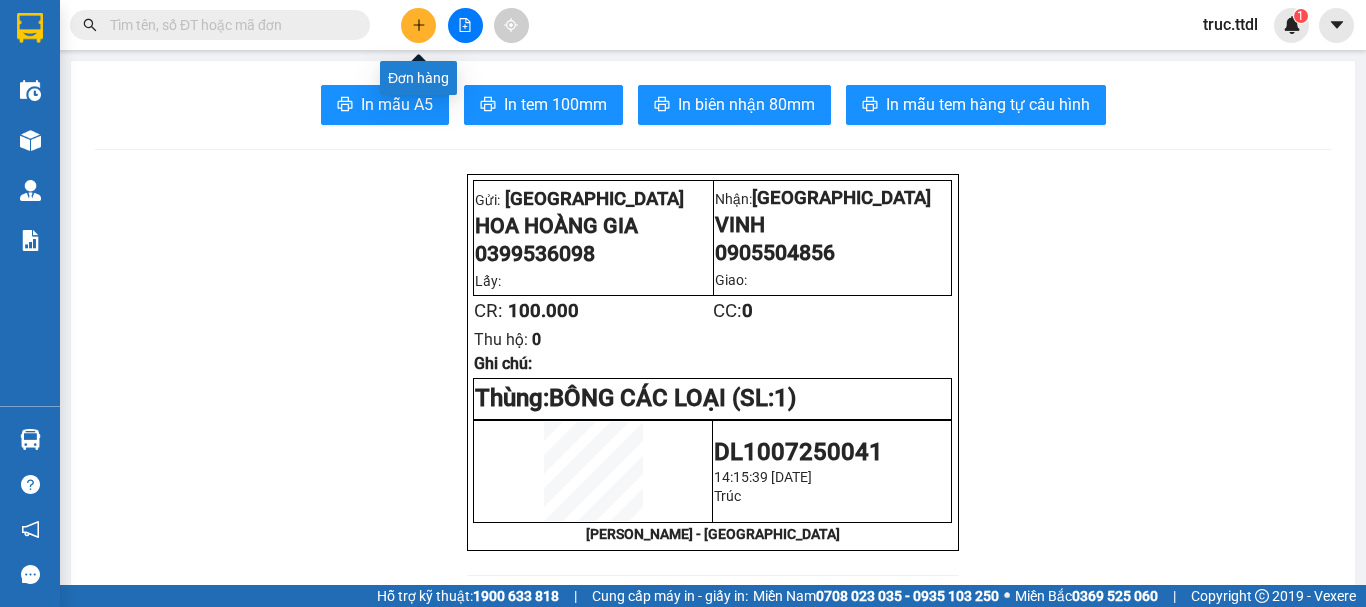 click 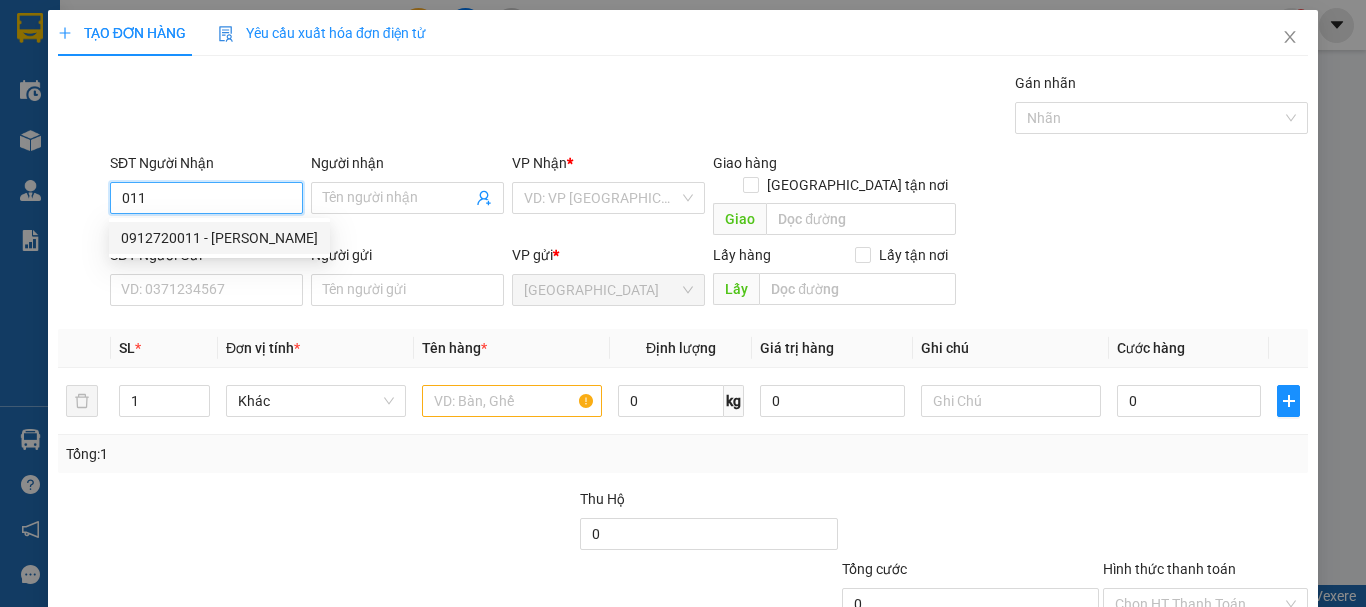click on "0912720011 - VŨ" at bounding box center (219, 238) 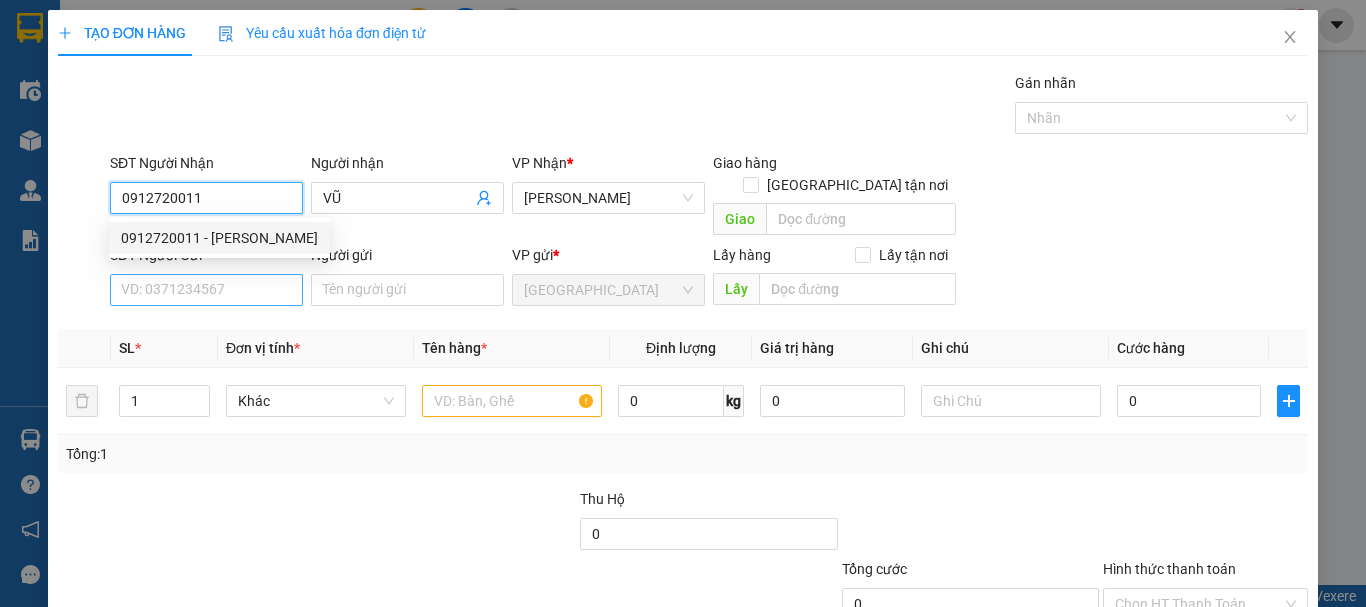 type on "0912720011" 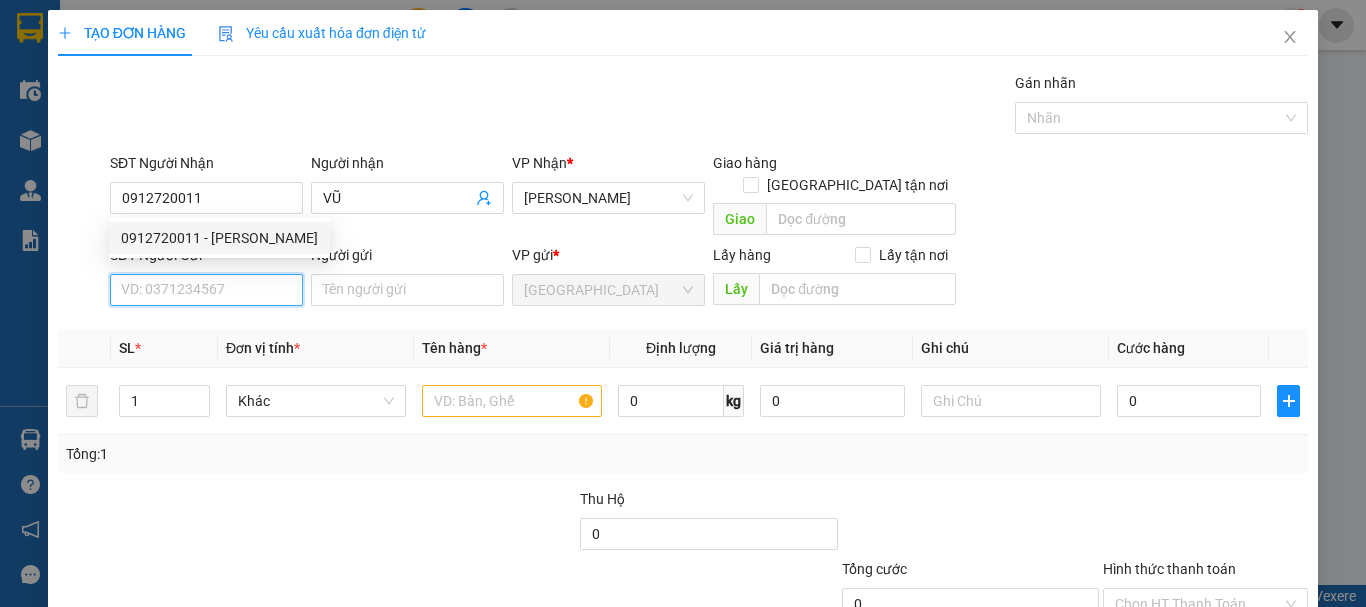 click on "SĐT Người Gửi" at bounding box center [206, 290] 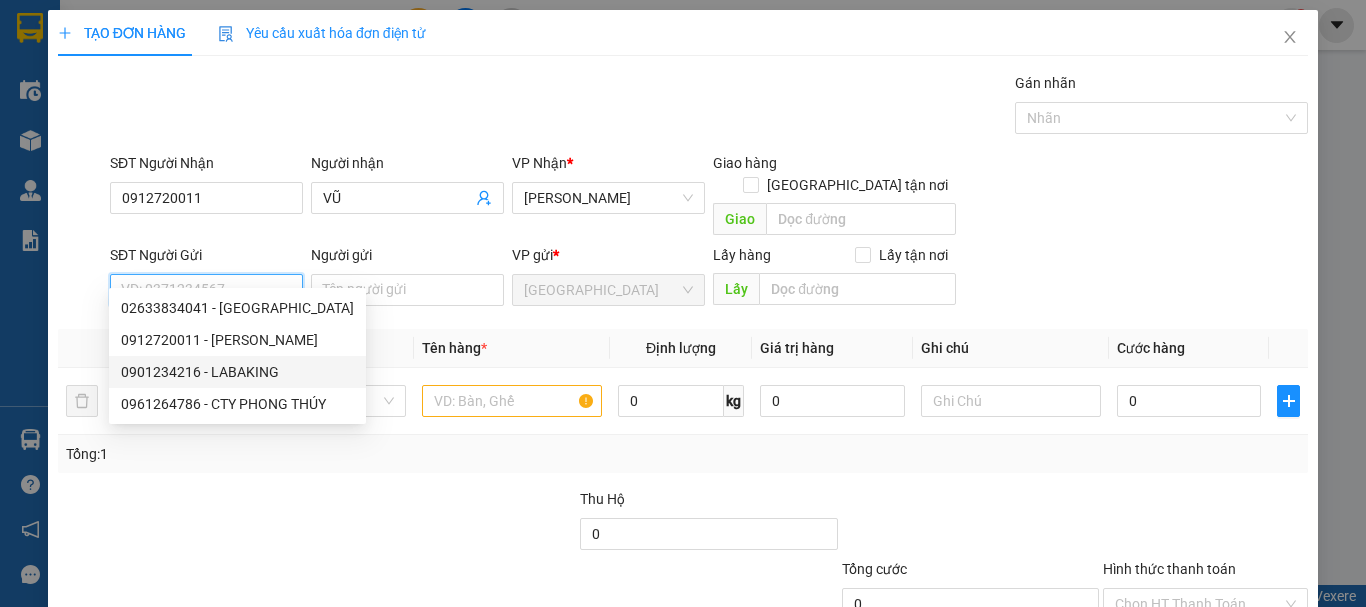 drag, startPoint x: 266, startPoint y: 287, endPoint x: 268, endPoint y: 387, distance: 100.02 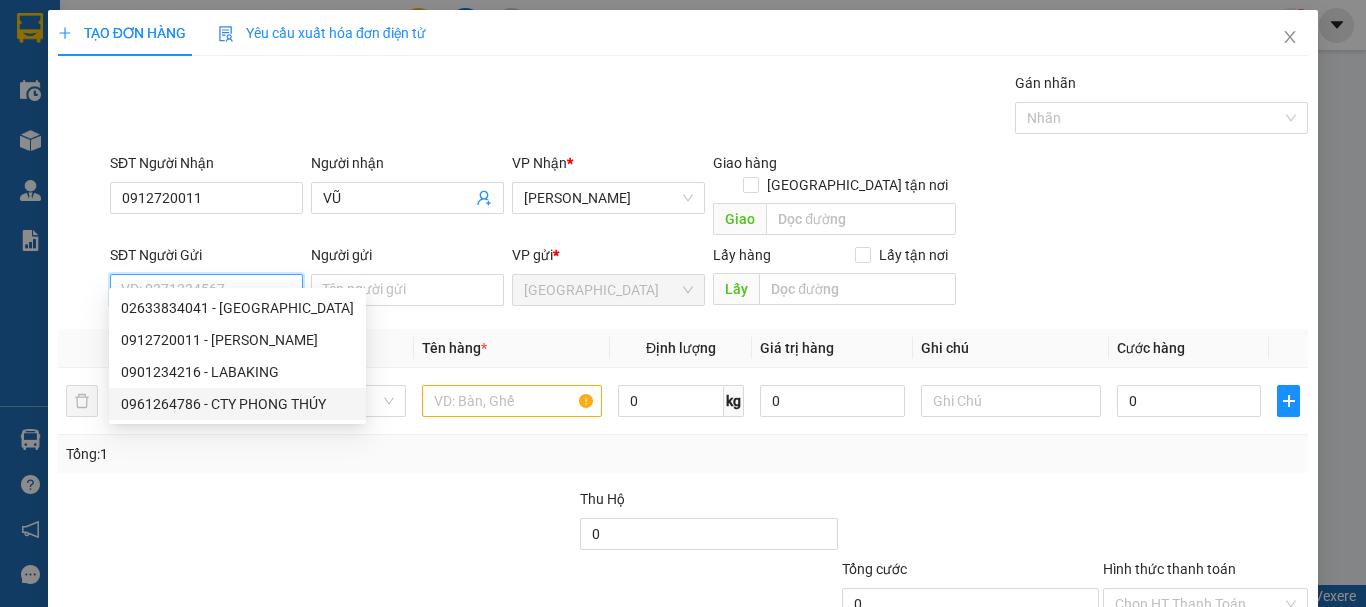 click on "0961264786 - CTY PHONG THÚY" at bounding box center [237, 404] 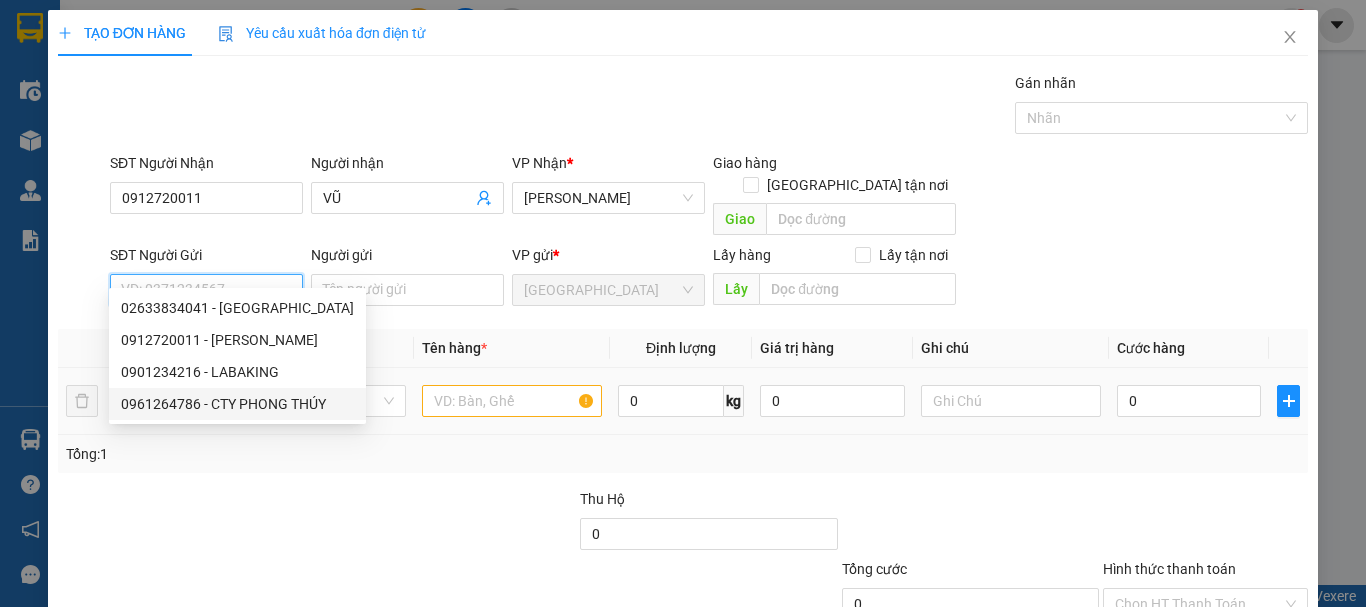 type on "0961264786" 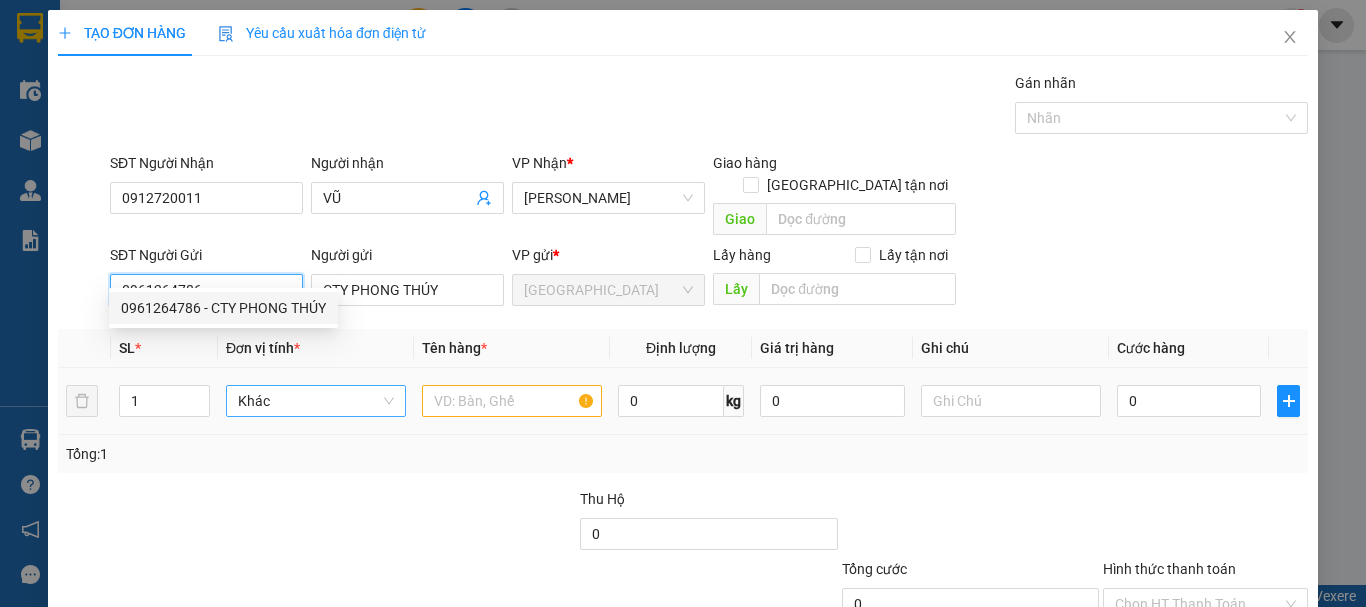 click on "Khác" at bounding box center [316, 401] 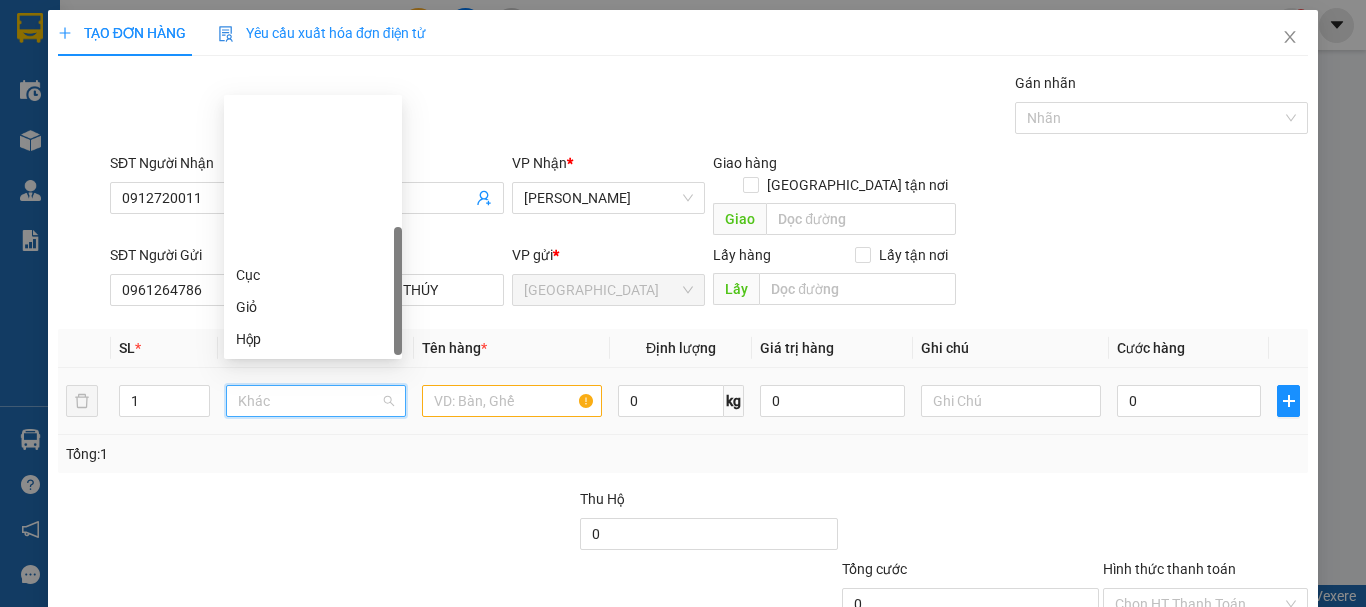 scroll, scrollTop: 192, scrollLeft: 0, axis: vertical 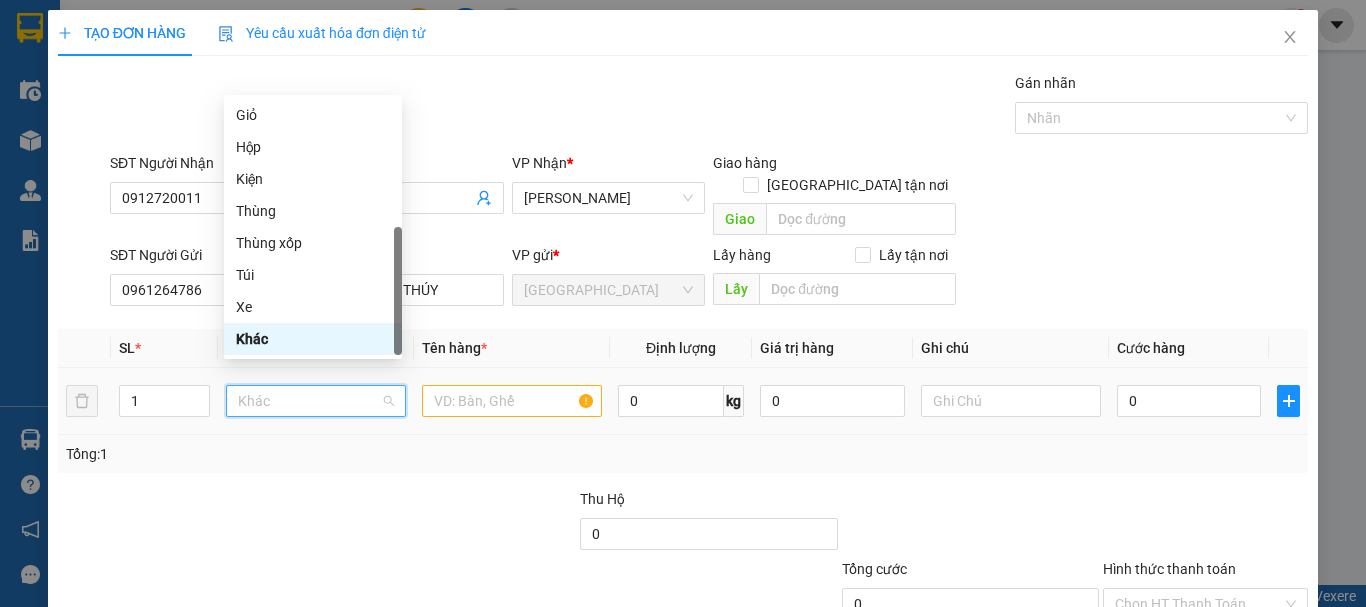 type on "T" 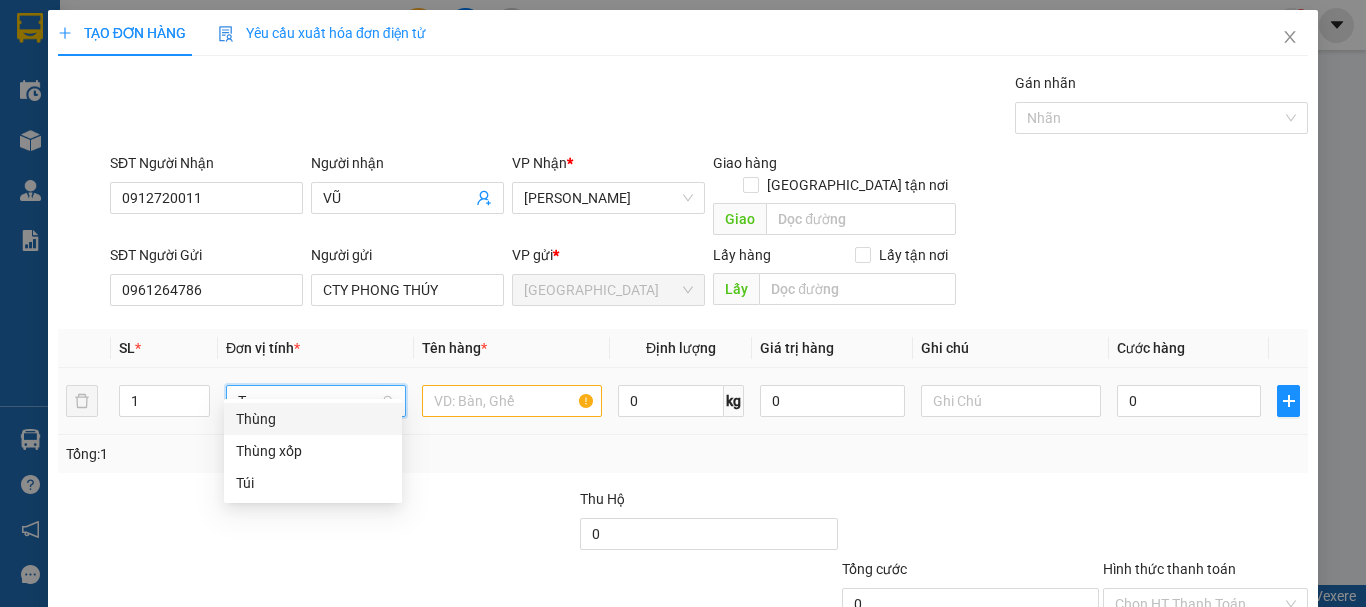 scroll, scrollTop: 0, scrollLeft: 0, axis: both 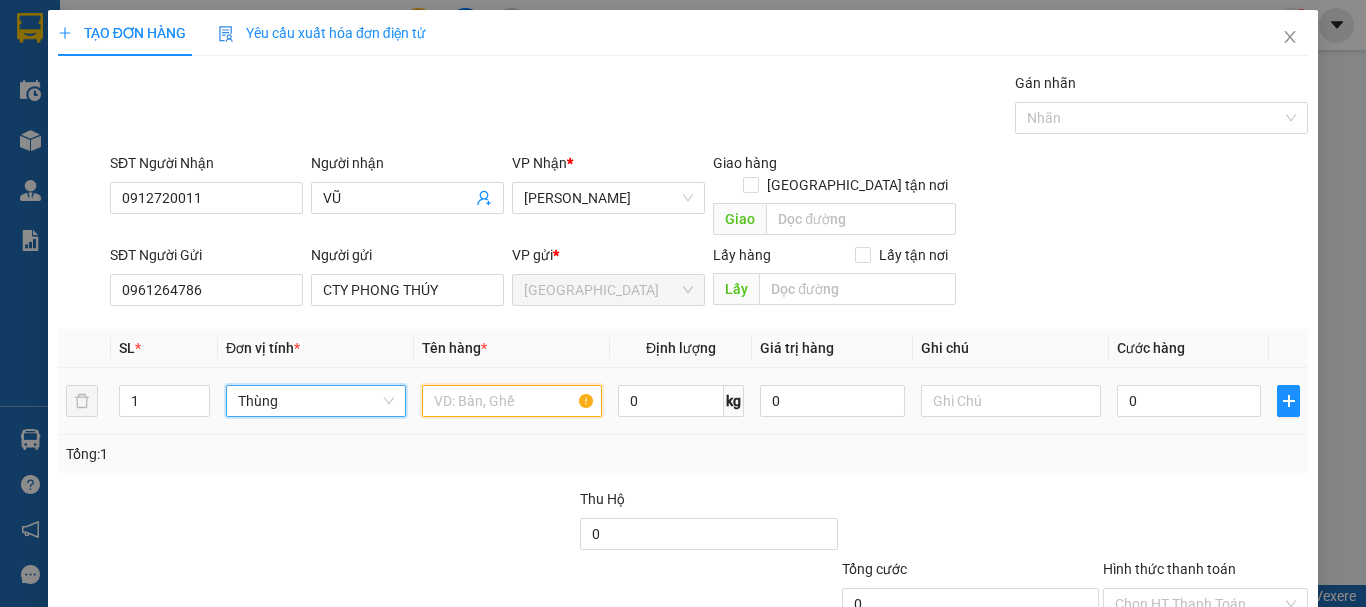 click at bounding box center (512, 401) 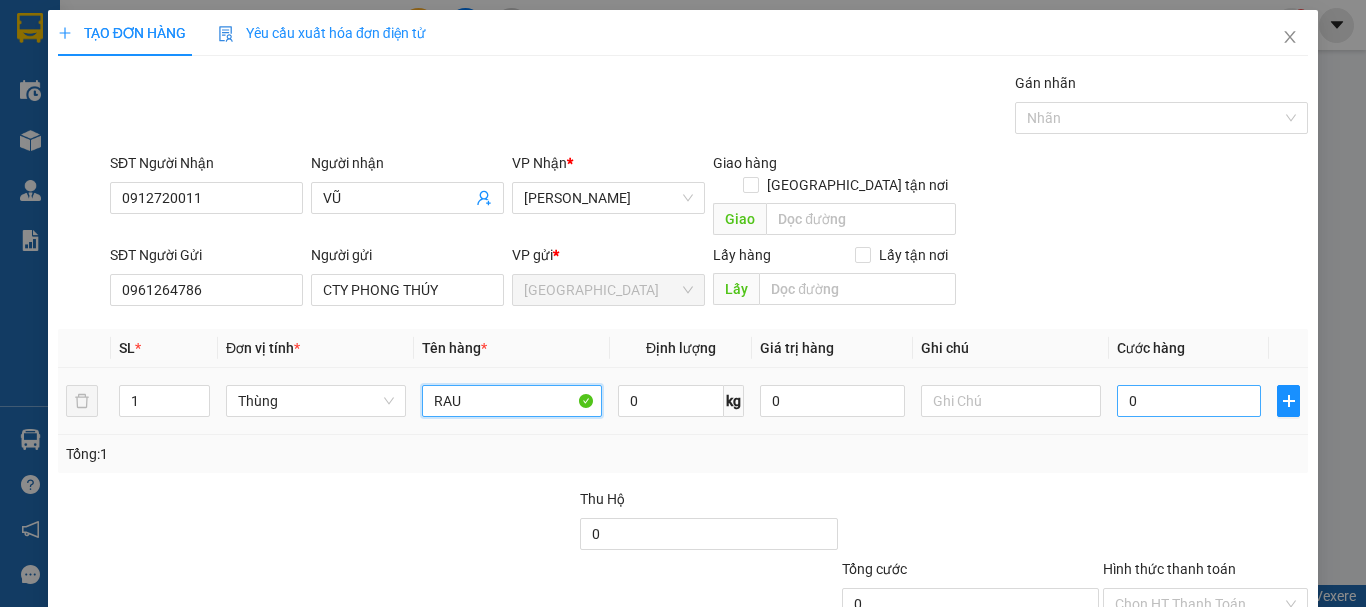 type on "RAU" 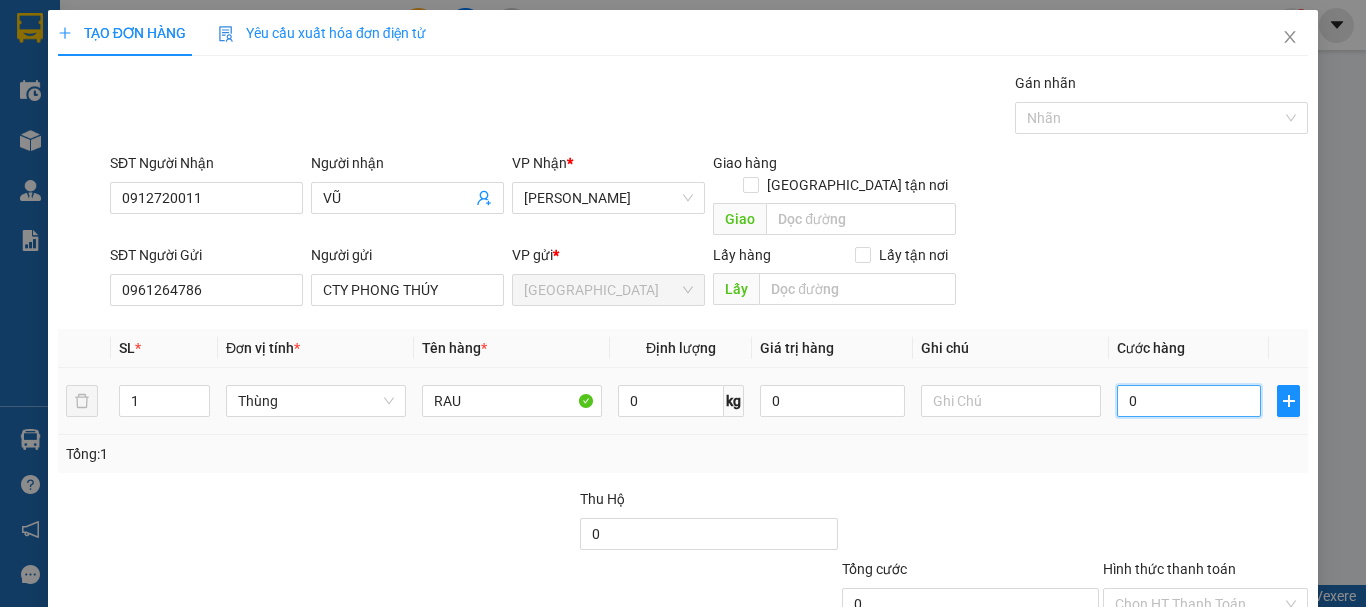 click on "0" at bounding box center (1189, 401) 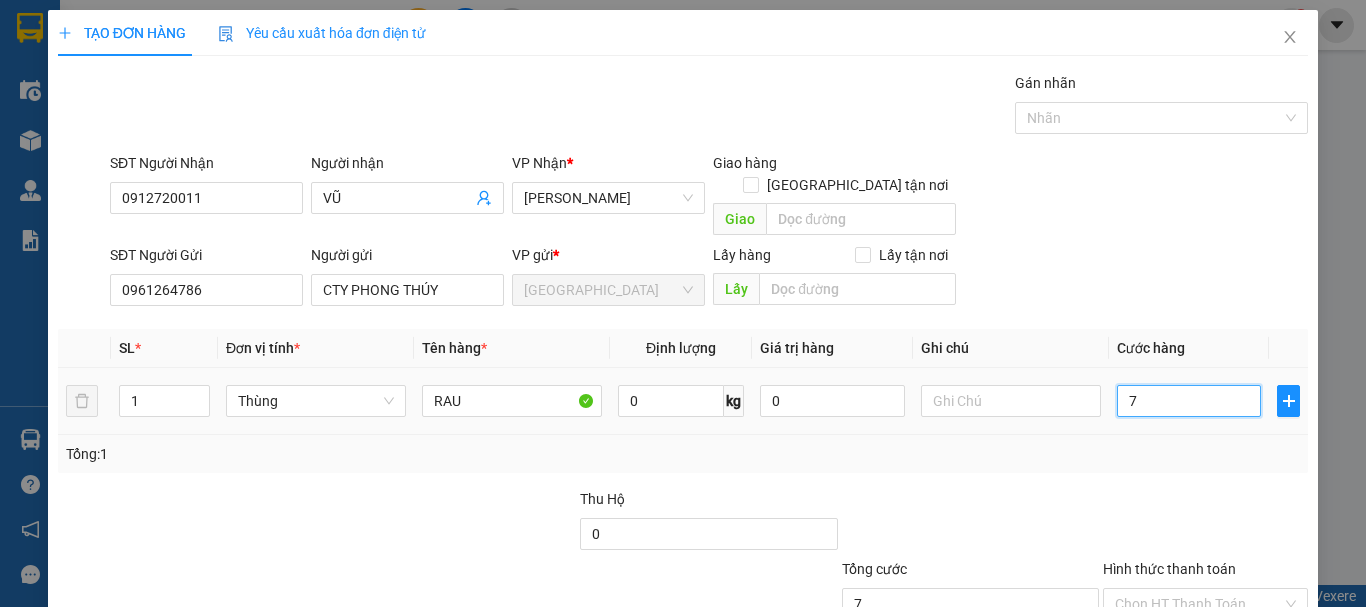 type on "7" 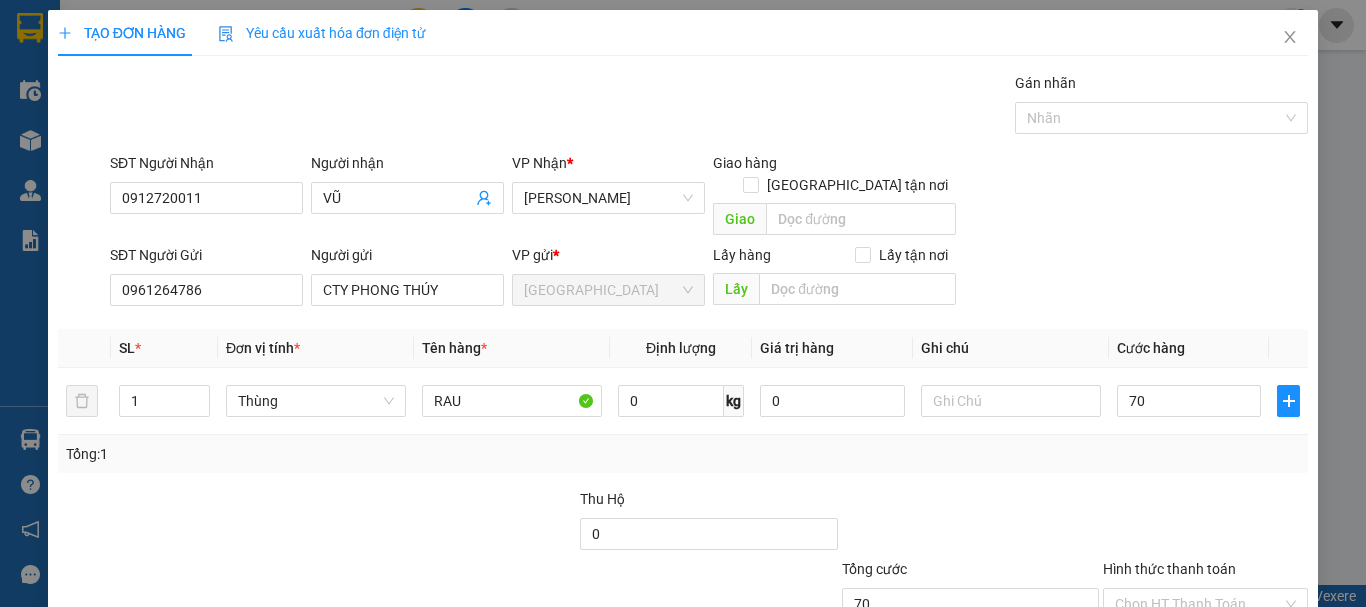 type on "70.000" 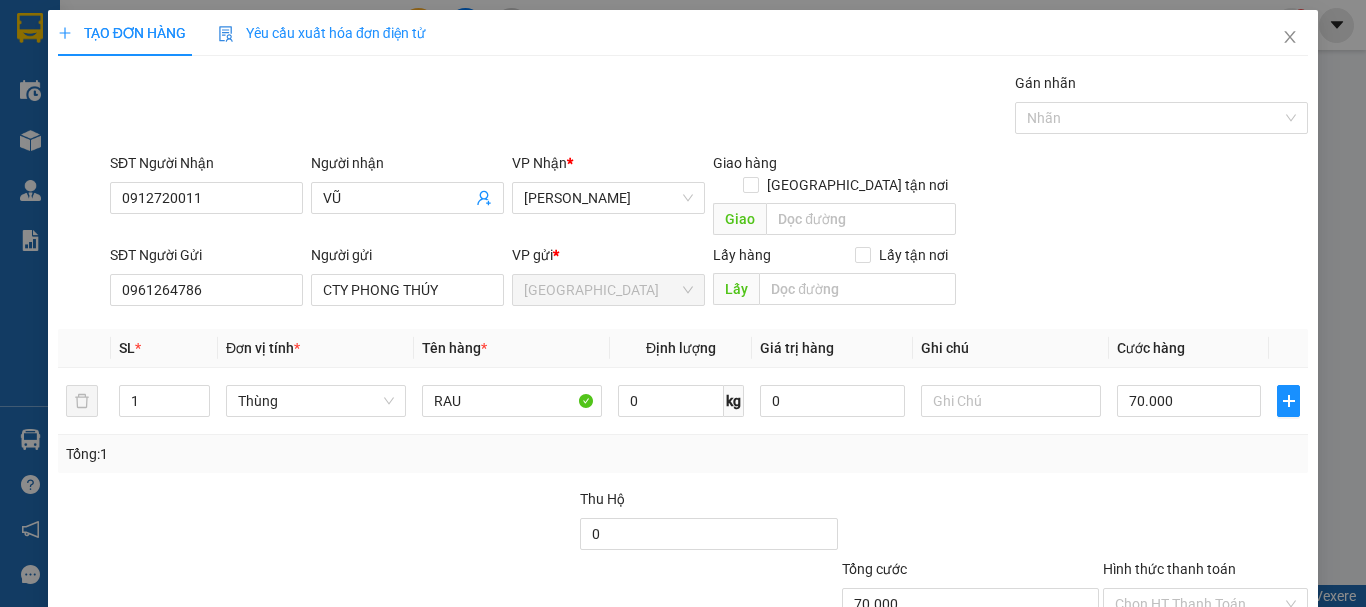 click on "Transit Pickup Surcharge Ids Transit Deliver Surcharge Ids Transit Deliver Surcharge Transit Deliver Surcharge Gói vận chuyển  * Tiêu chuẩn Gán nhãn   Nhãn SĐT Người Nhận 0912720011 Người nhận VŨ VP Nhận  * Tam Kỳ Giao hàng Giao tận nơi Giao SĐT Người Gửi 0961264786 Người gửi CTY PHONG THÚY VP gửi  * Đà Lạt  Lấy hàng Lấy tận nơi Lấy SL  * Đơn vị tính  * Tên hàng  * Định lượng Giá trị hàng Ghi chú Cước hàng                   1 Thùng RAU 0 kg 0 70.000 Tổng:  1 Thu Hộ 0 Tổng cước 70.000 Hình thức thanh toán Chọn HT Thanh Toán Số tiền thu trước 0 Chưa thanh toán 70.000 Chọn HT Thanh Toán Lưu nháp Xóa Thông tin Lưu Lưu và In" at bounding box center [683, 393] 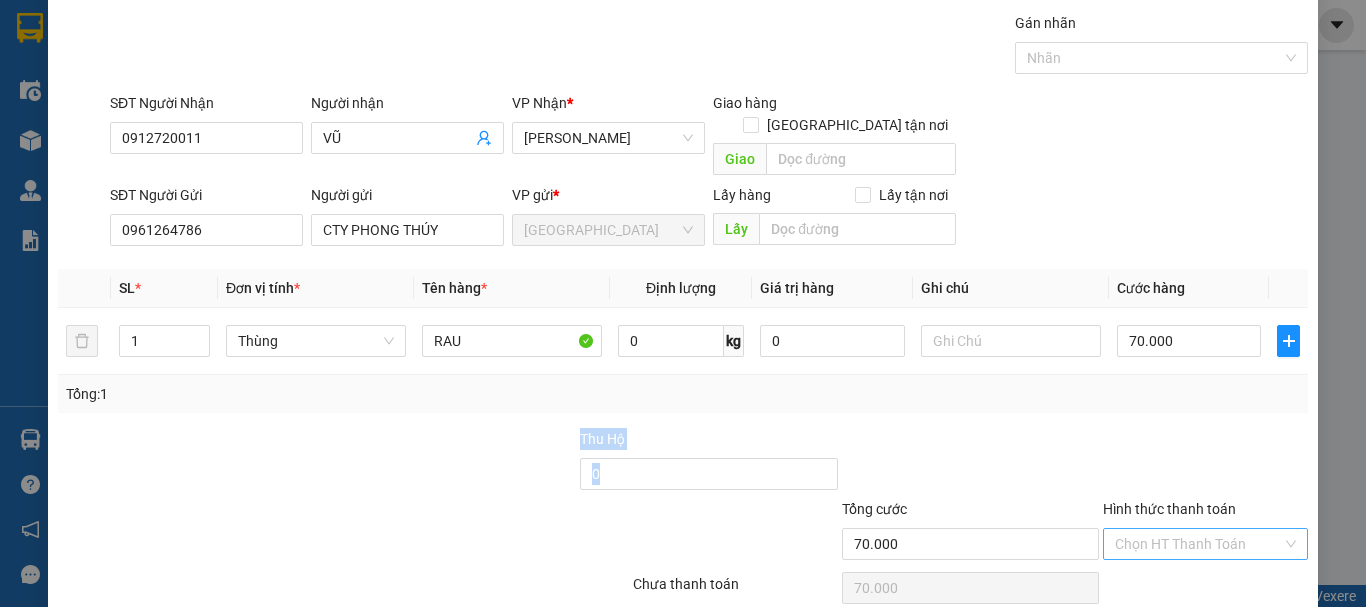 scroll, scrollTop: 125, scrollLeft: 0, axis: vertical 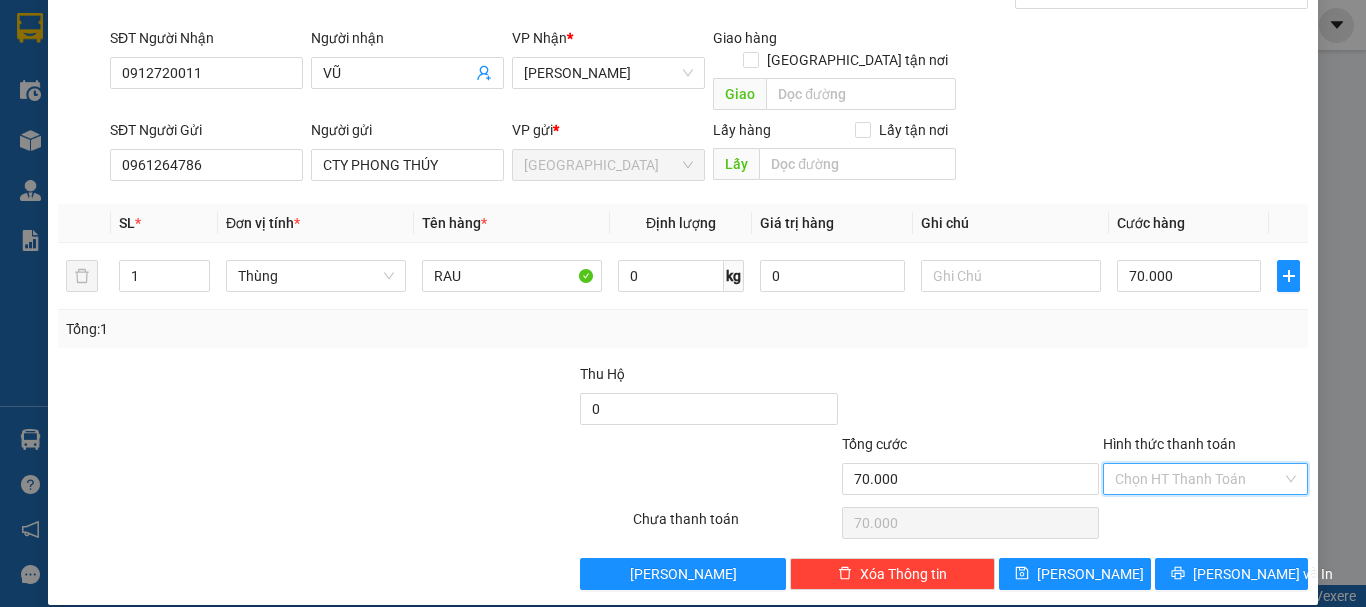 drag, startPoint x: 1198, startPoint y: 453, endPoint x: 1189, endPoint y: 492, distance: 40.024994 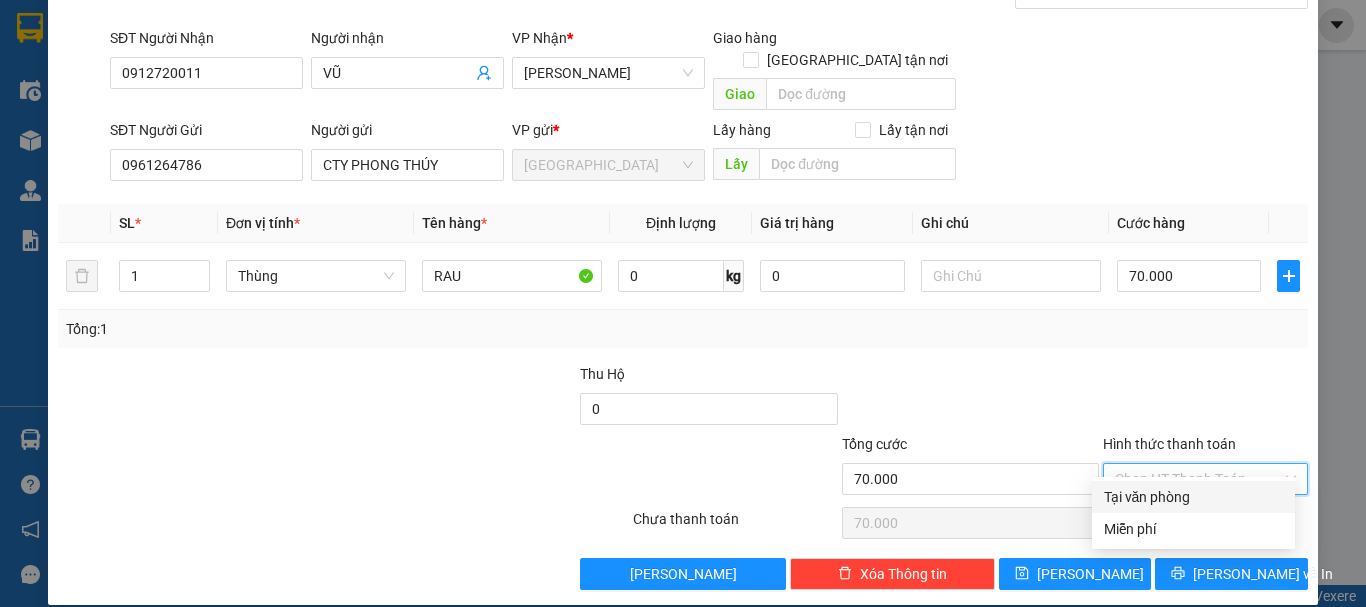 drag, startPoint x: 1189, startPoint y: 493, endPoint x: 1196, endPoint y: 533, distance: 40.60788 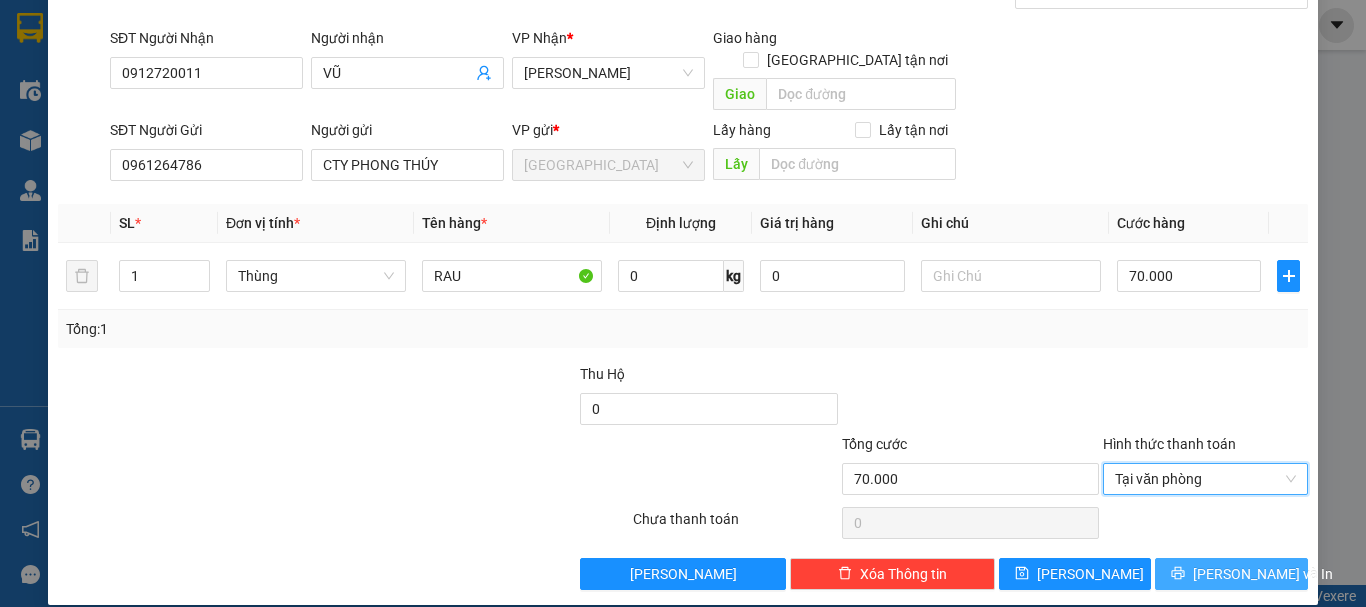 click on "Lưu và In" at bounding box center (1231, 574) 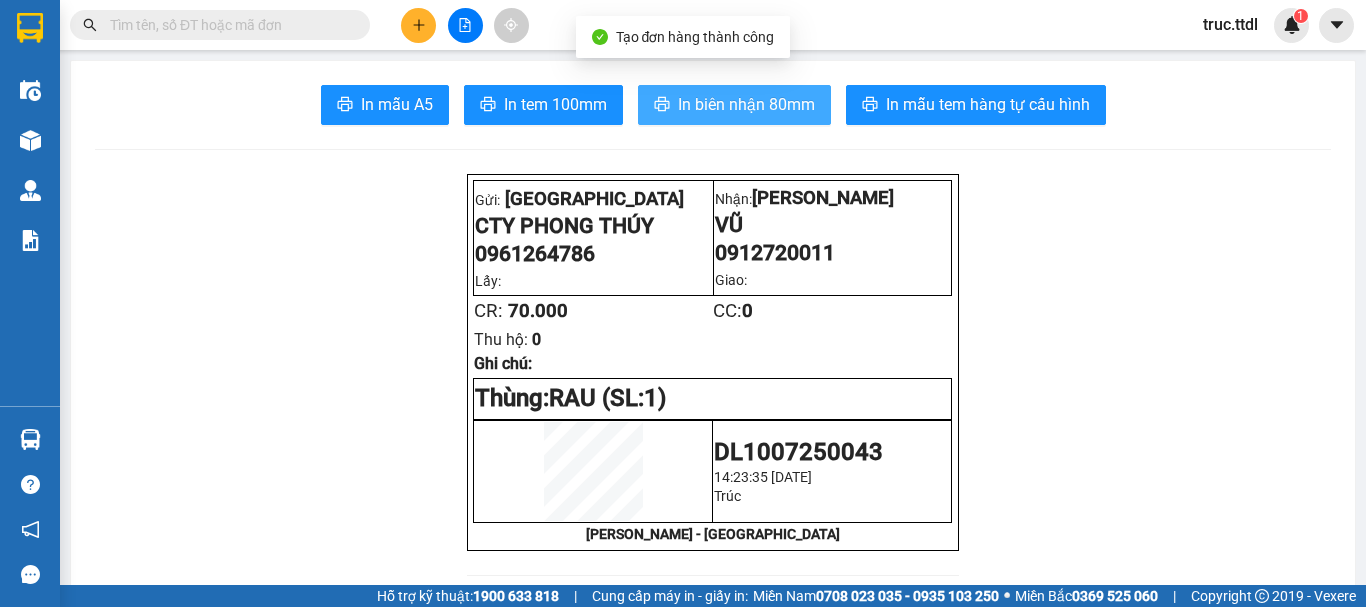 click on "In biên nhận 80mm" at bounding box center [734, 105] 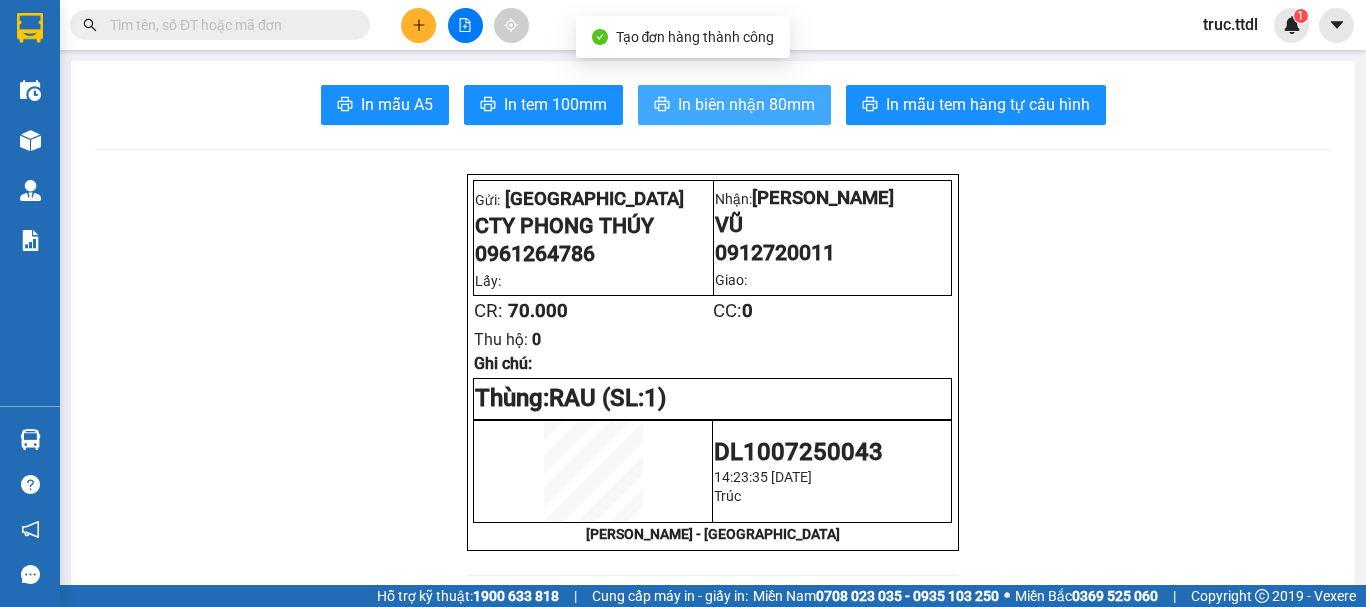 scroll, scrollTop: 0, scrollLeft: 0, axis: both 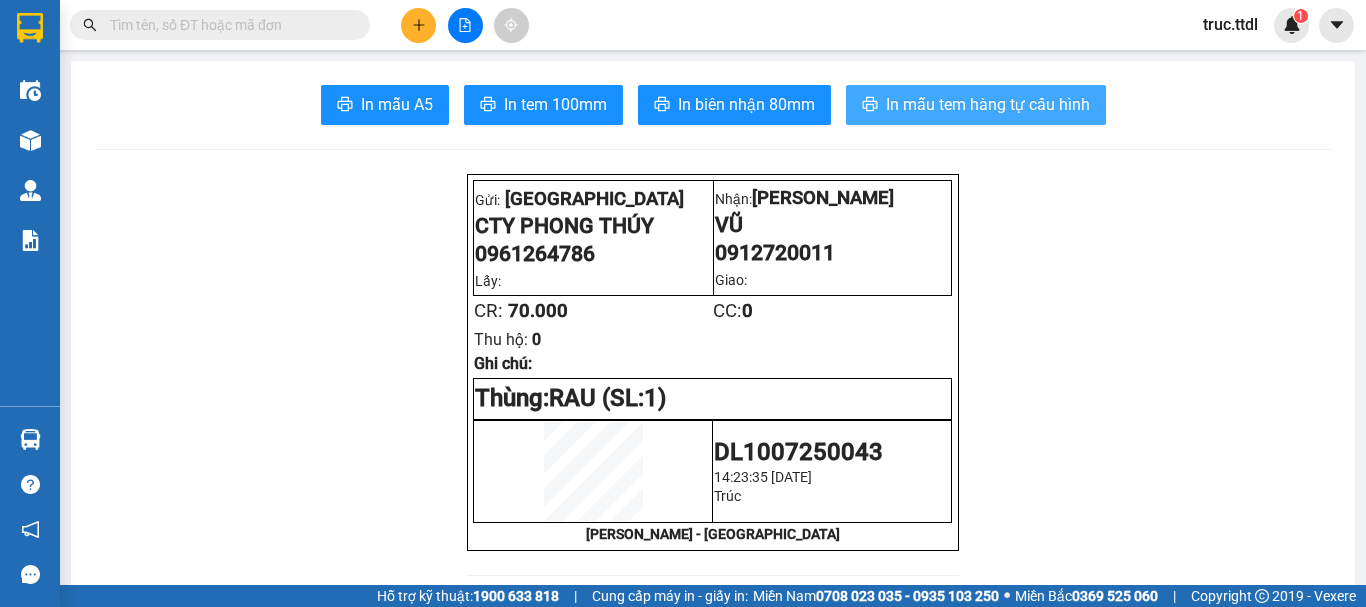 click on "In mẫu tem hàng tự cấu hình" at bounding box center (988, 104) 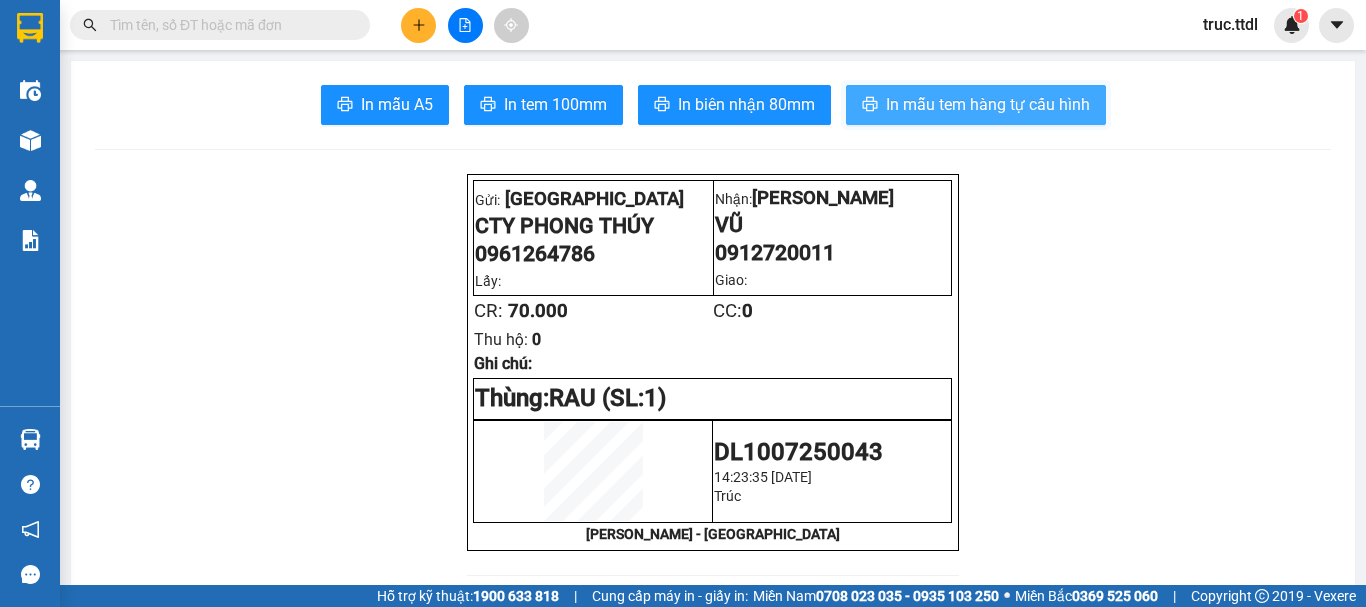scroll, scrollTop: 0, scrollLeft: 0, axis: both 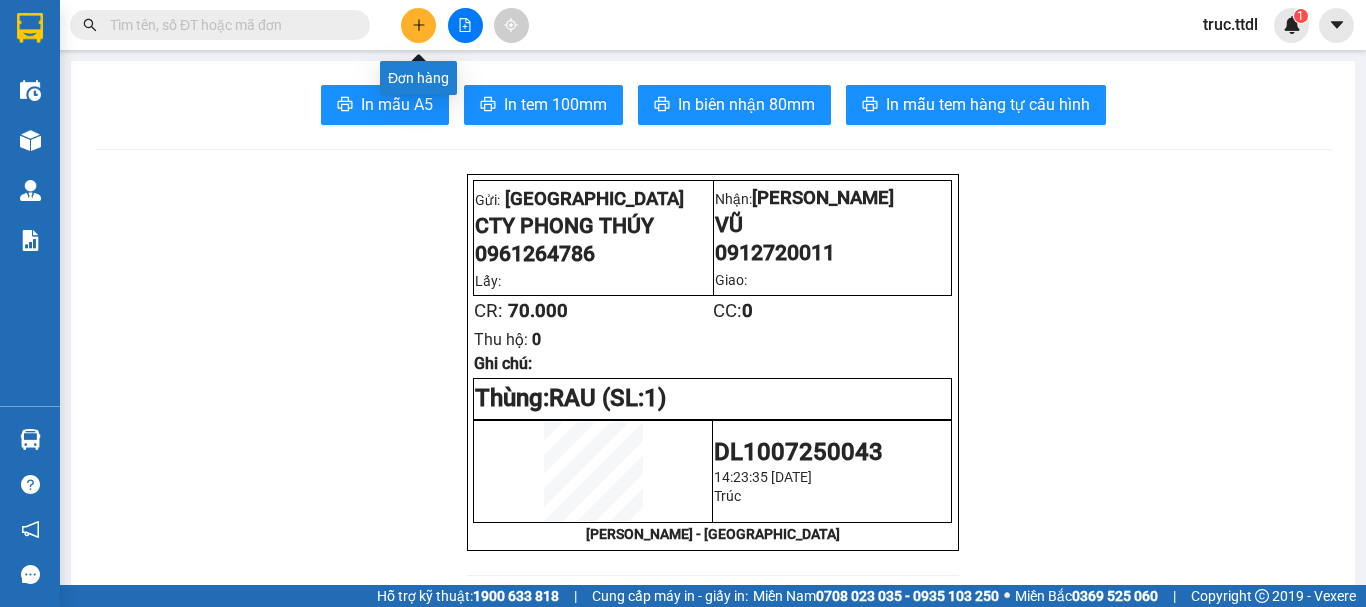 click 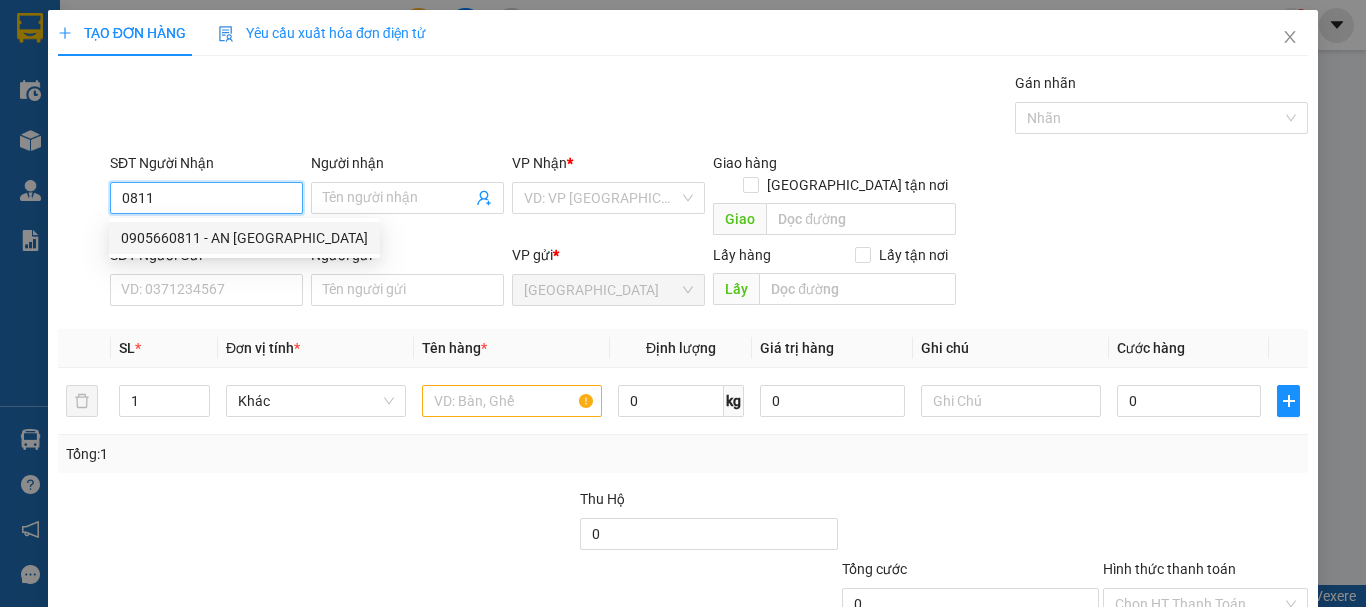 click on "0905660811 - AN PHÚ FARM" at bounding box center (244, 238) 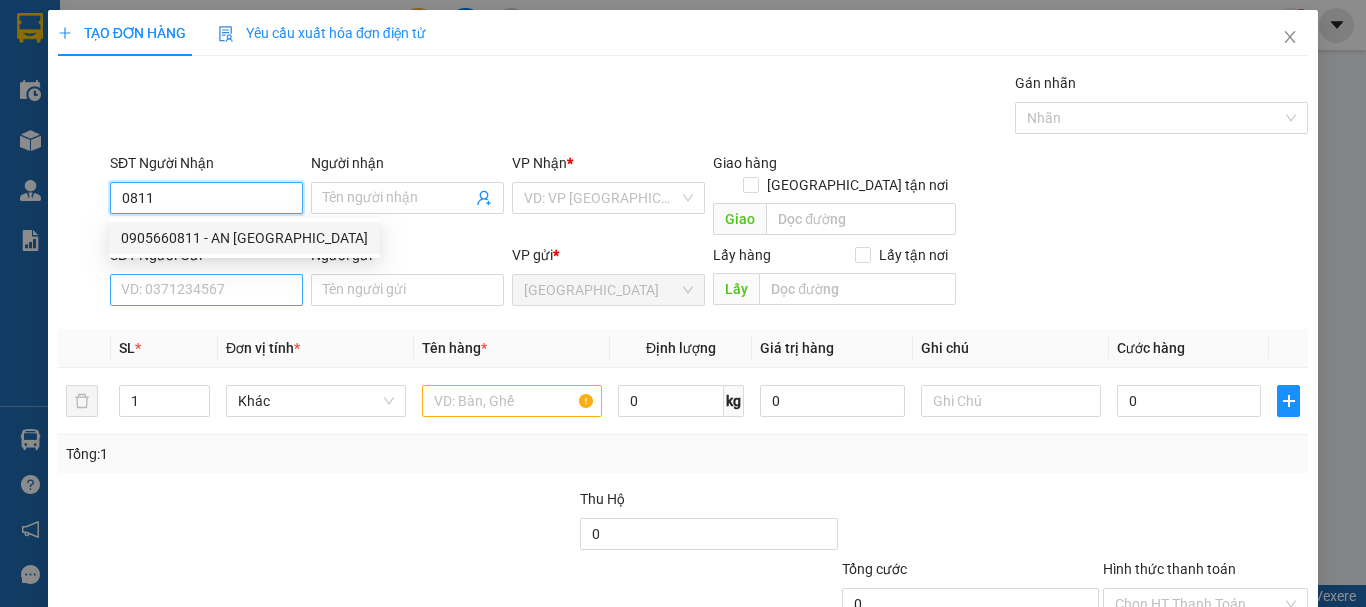 type on "0905660811" 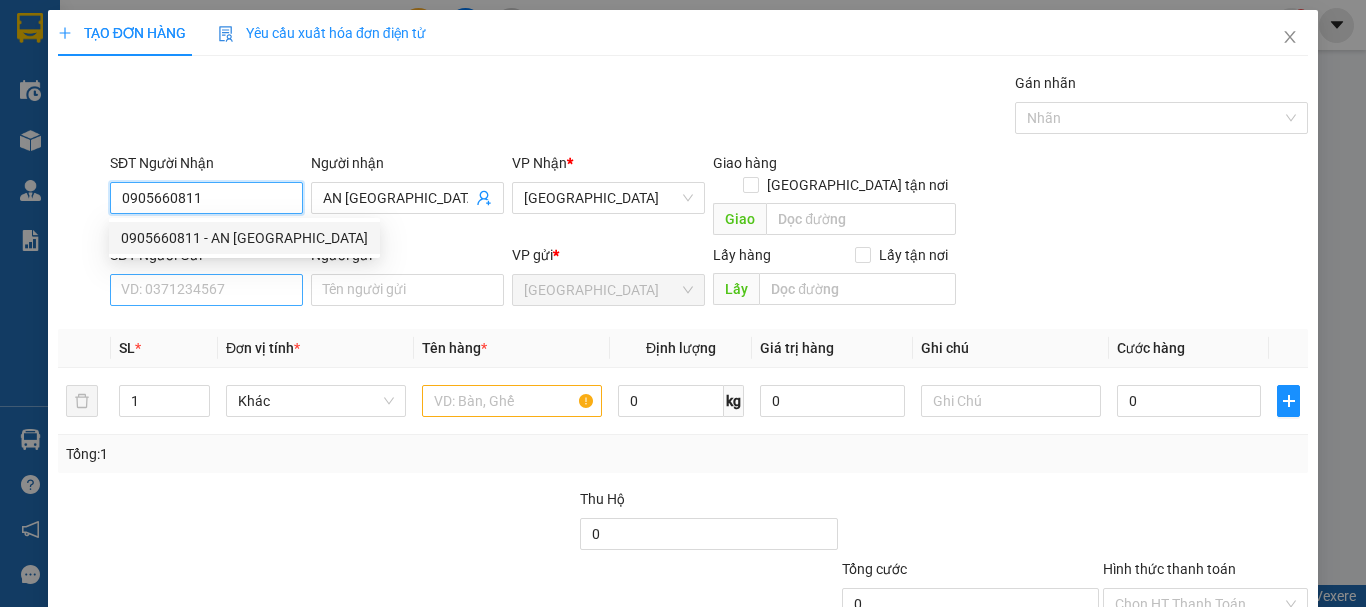 type on "0905660811" 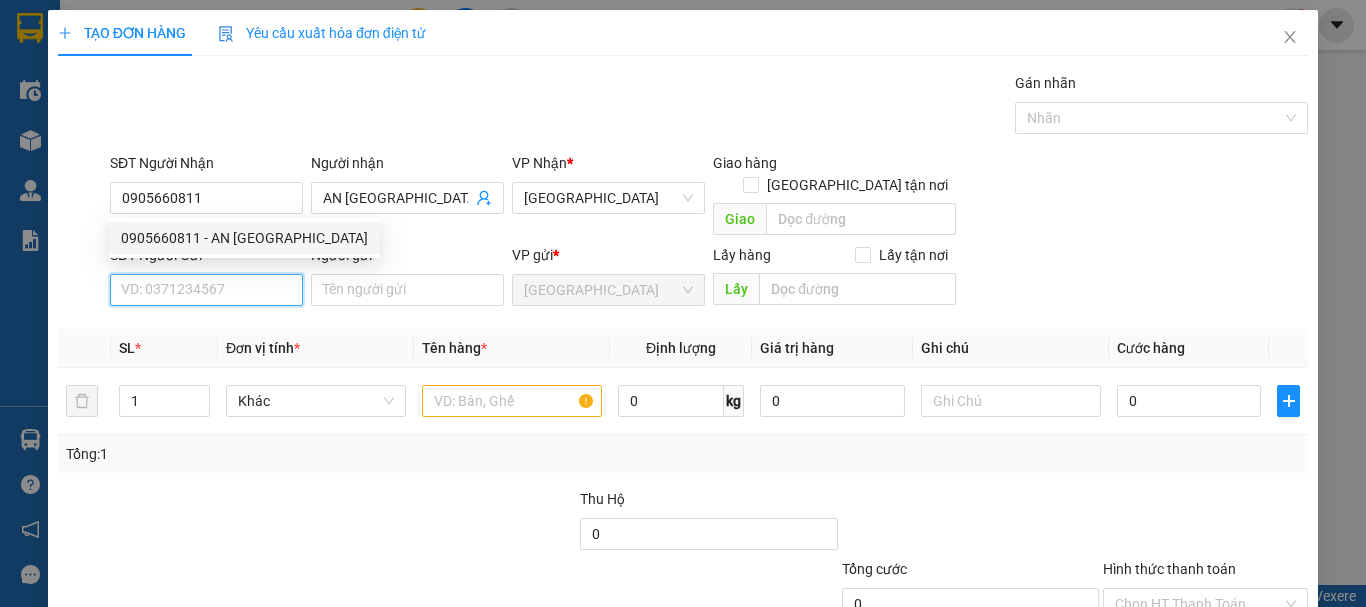 click on "SĐT Người Gửi" at bounding box center [206, 290] 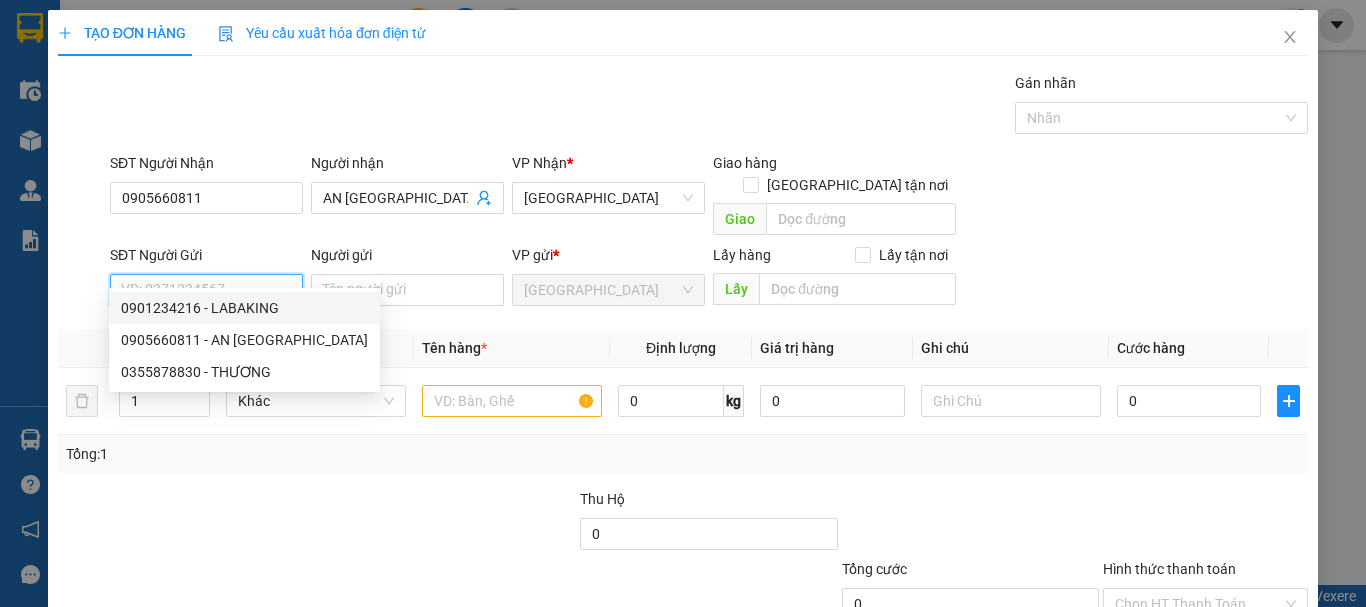 click on "0901234216 - LABAKING" at bounding box center [244, 308] 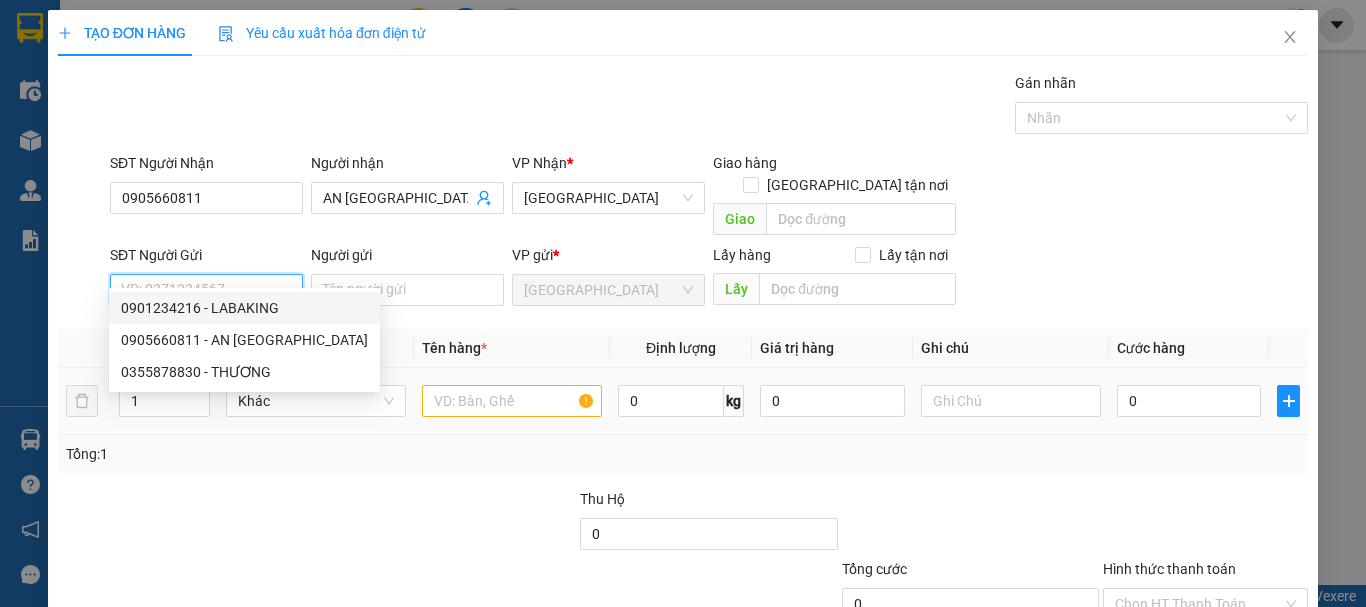 type on "0901234216" 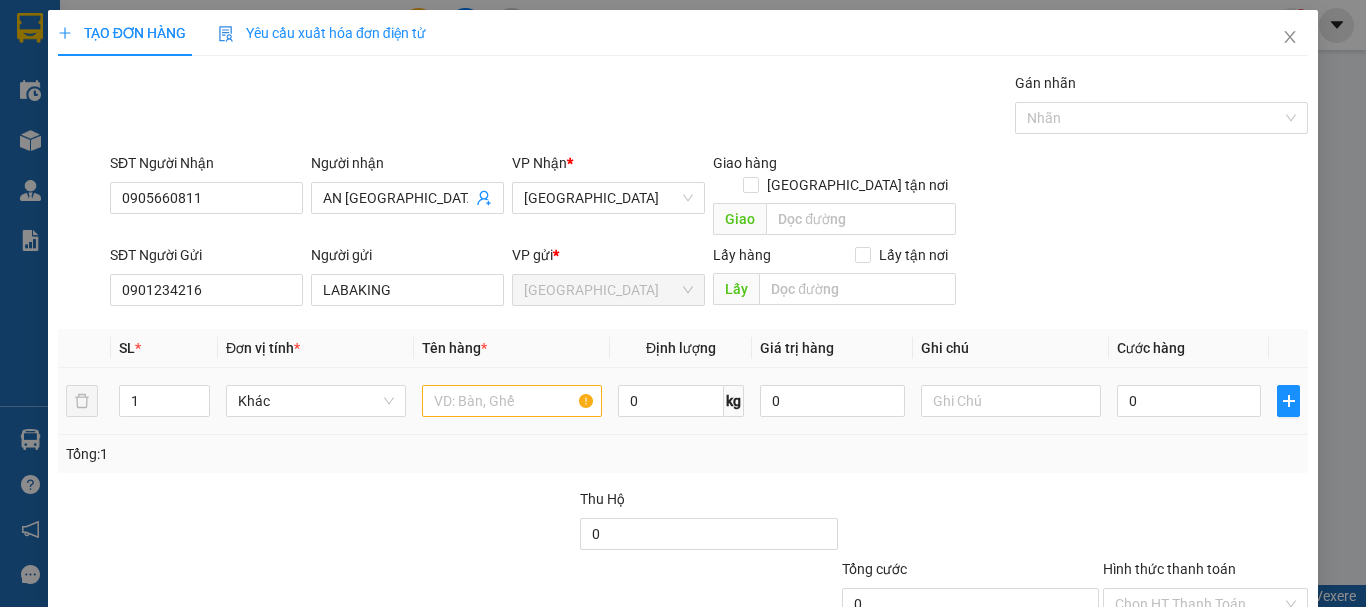 drag, startPoint x: 162, startPoint y: 372, endPoint x: 91, endPoint y: 403, distance: 77.47257 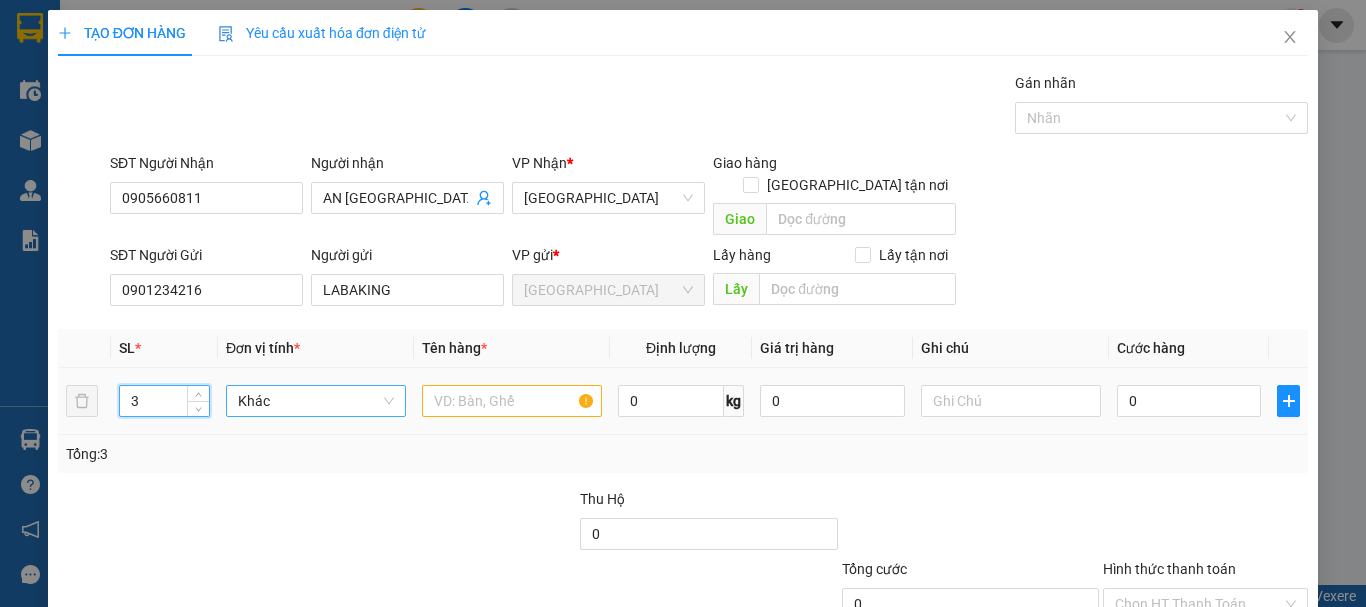 click on "Khác" at bounding box center [316, 401] 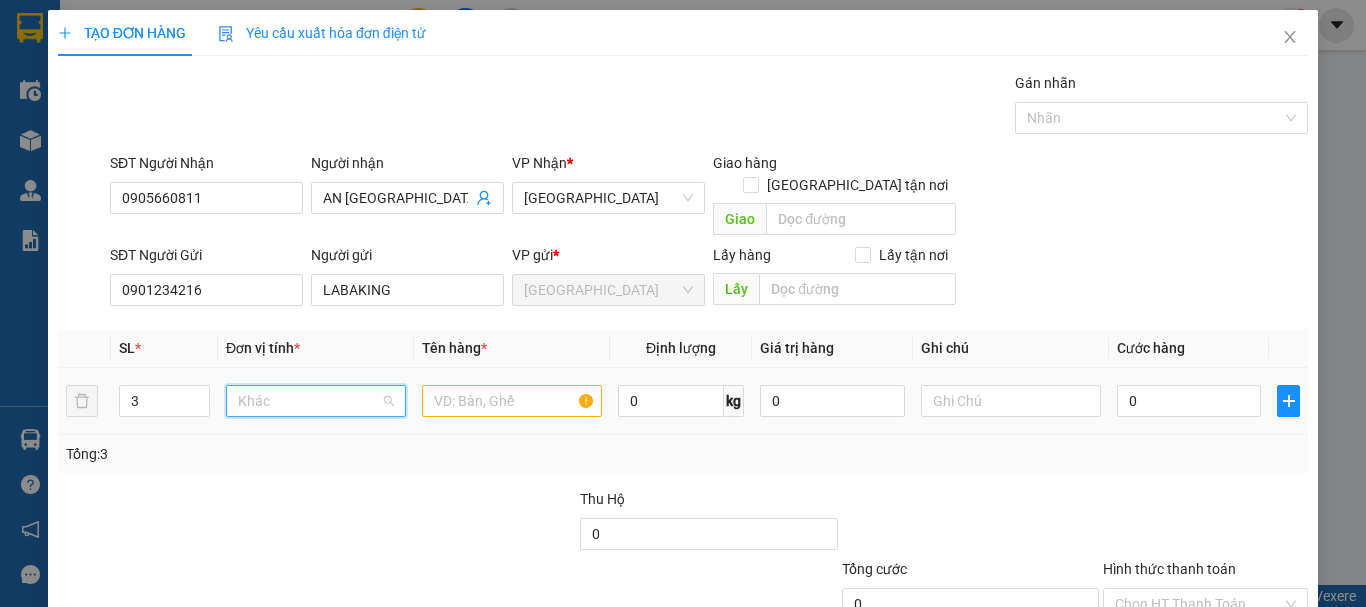 type on "t" 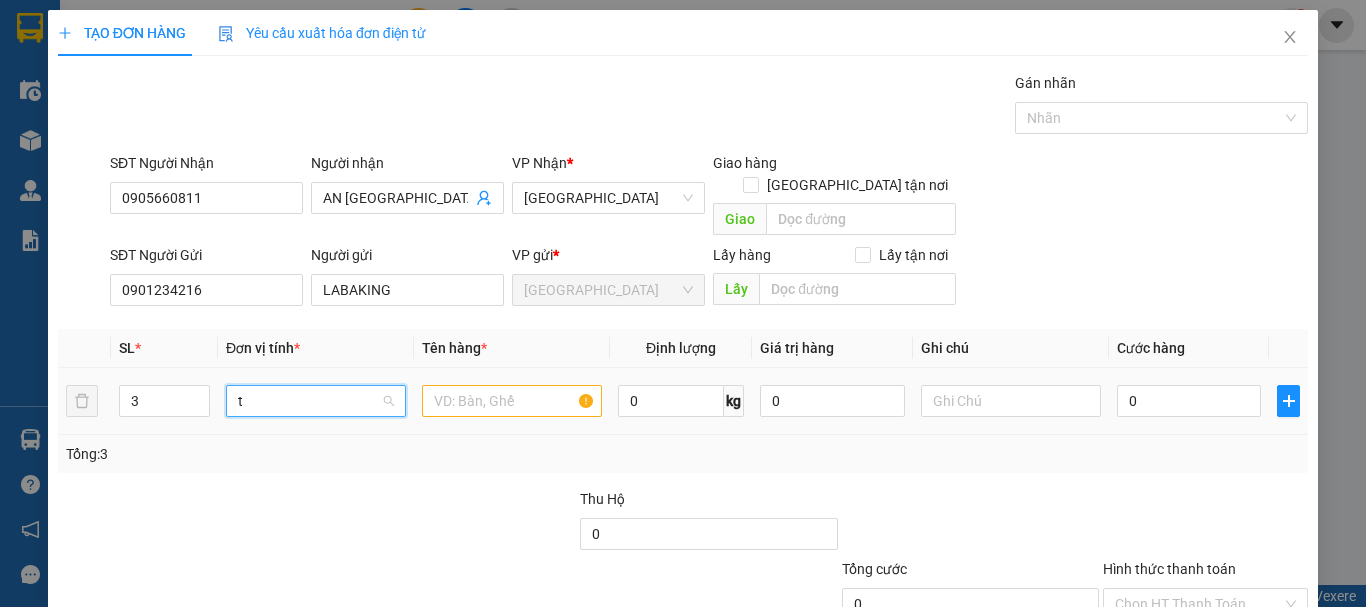 scroll, scrollTop: 0, scrollLeft: 0, axis: both 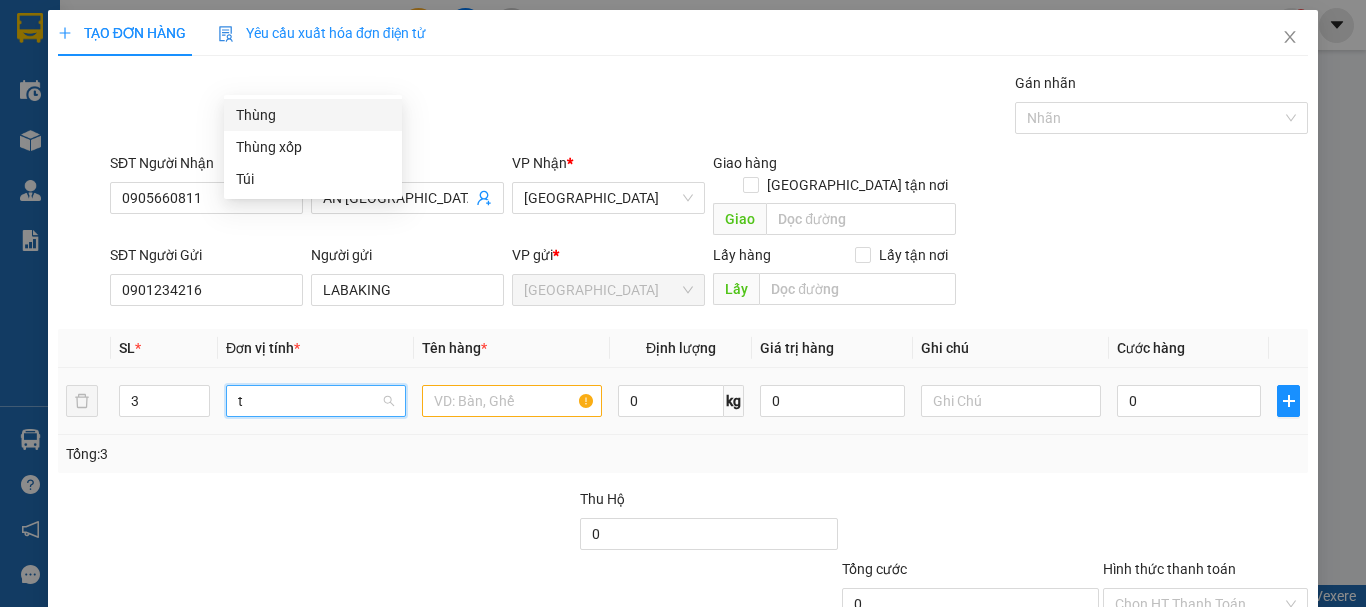 click on "Thùng" at bounding box center (313, 115) 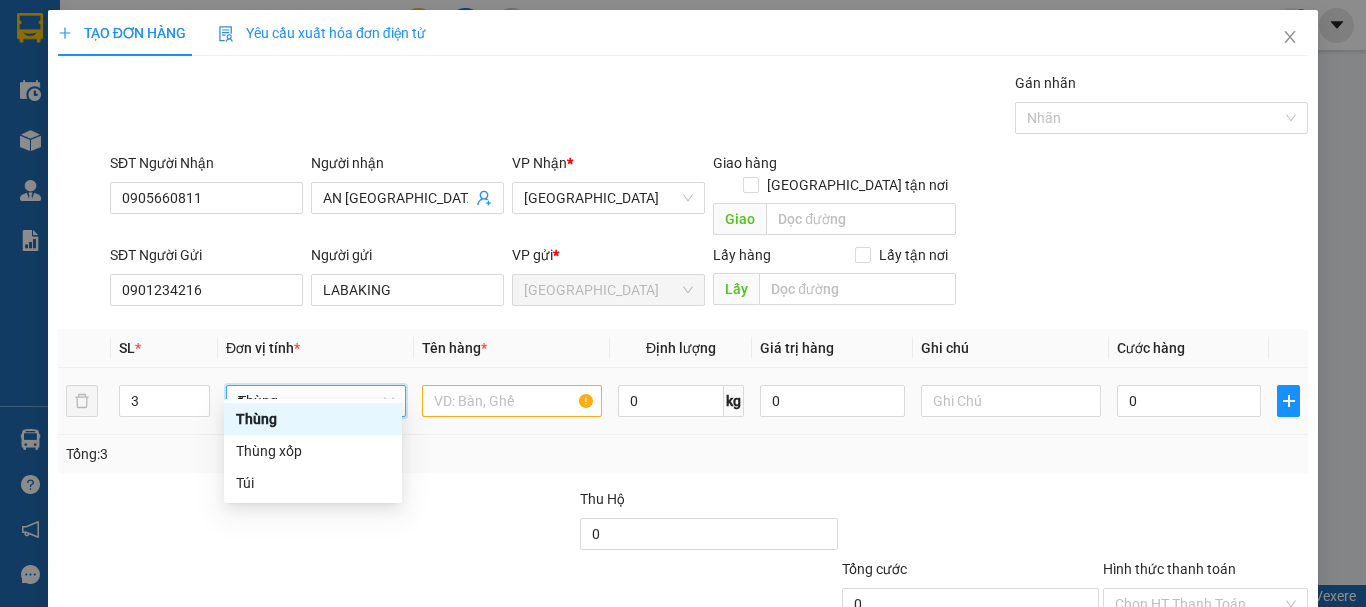 type 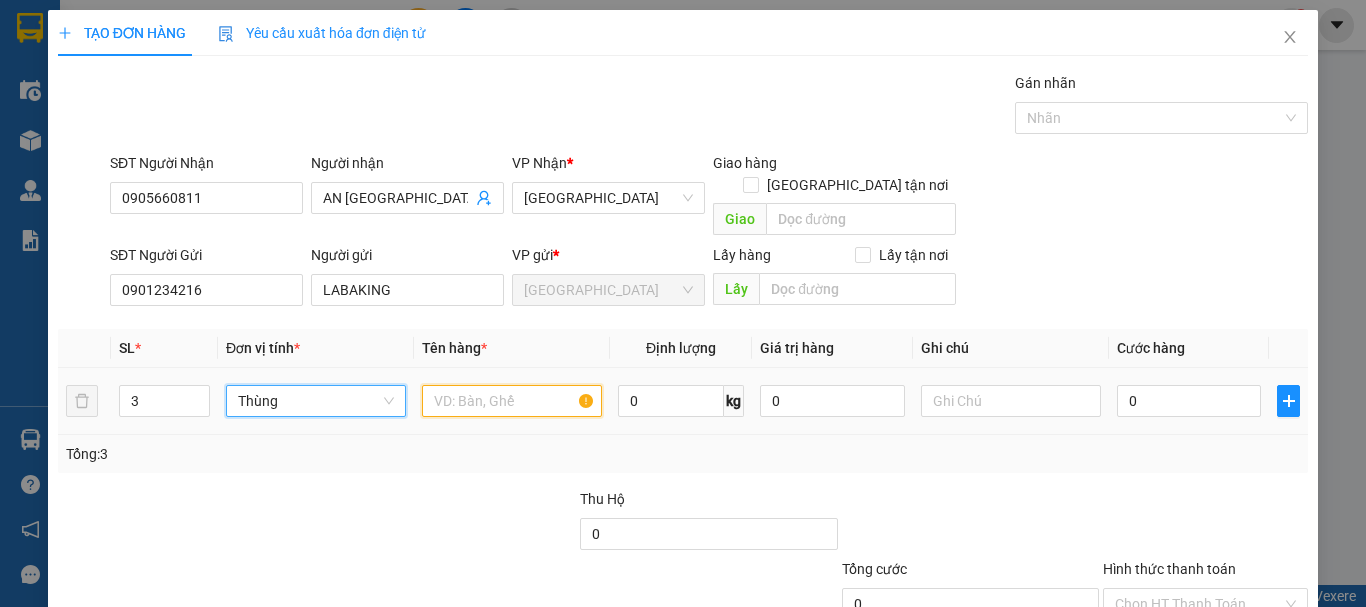 click at bounding box center [512, 401] 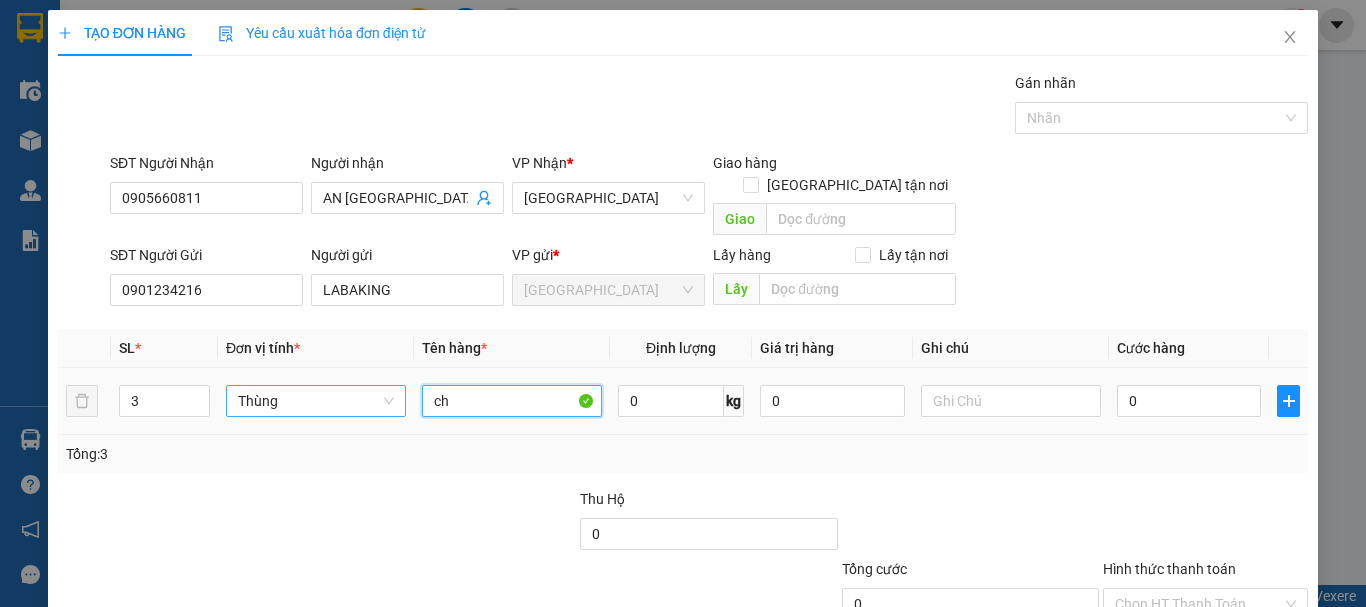 type on "c" 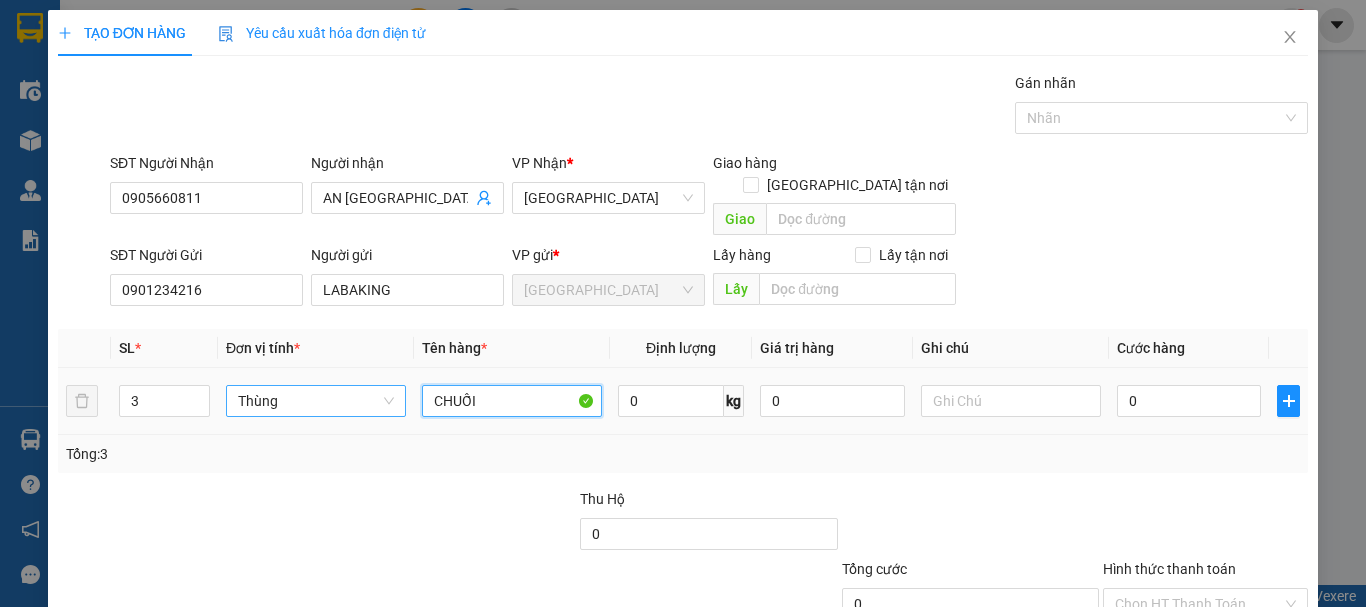 drag, startPoint x: 544, startPoint y: 382, endPoint x: 347, endPoint y: 426, distance: 201.85391 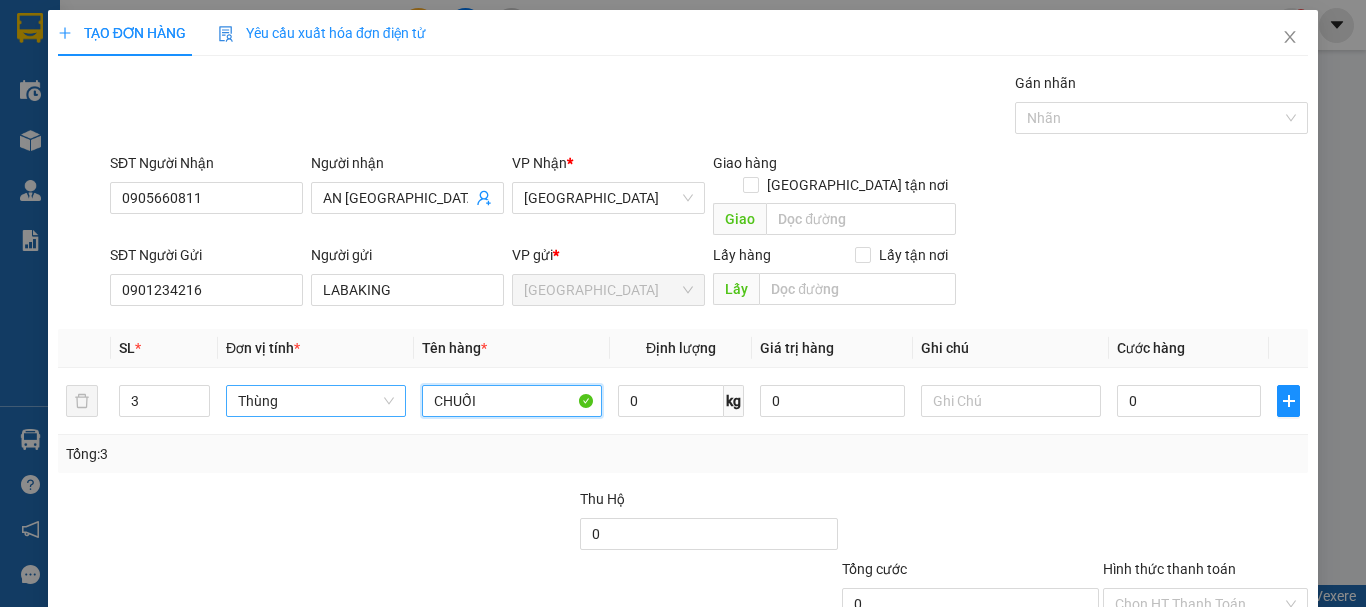 type on "CHUỐI" 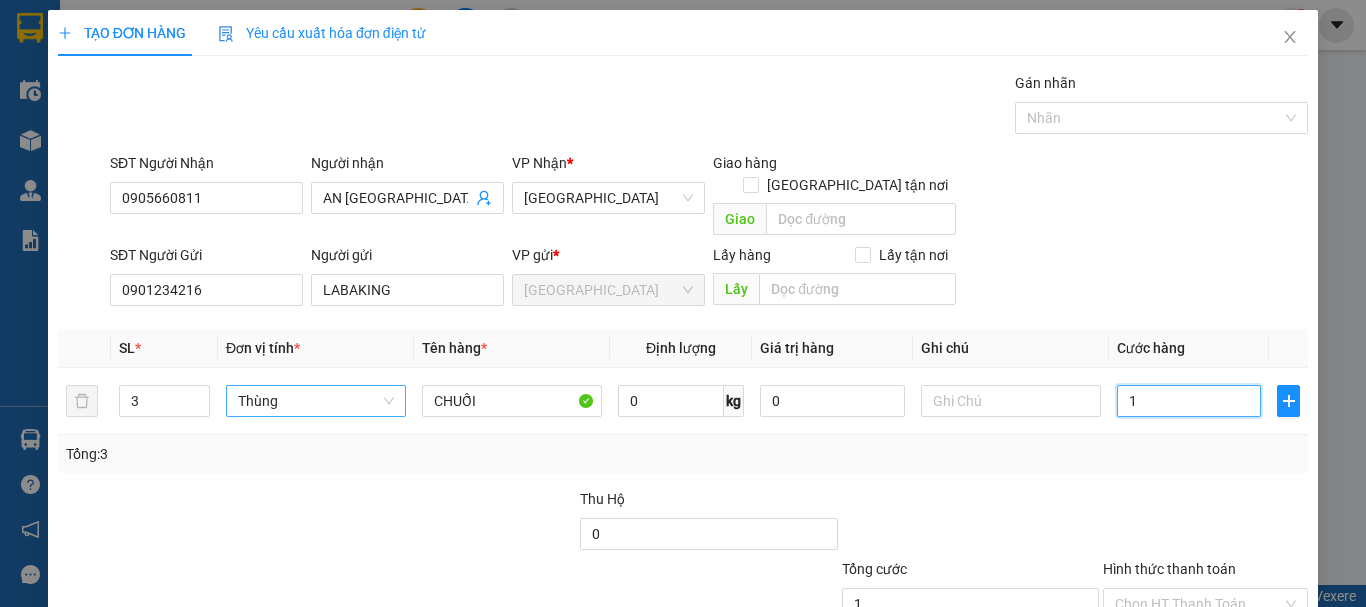 type on "15" 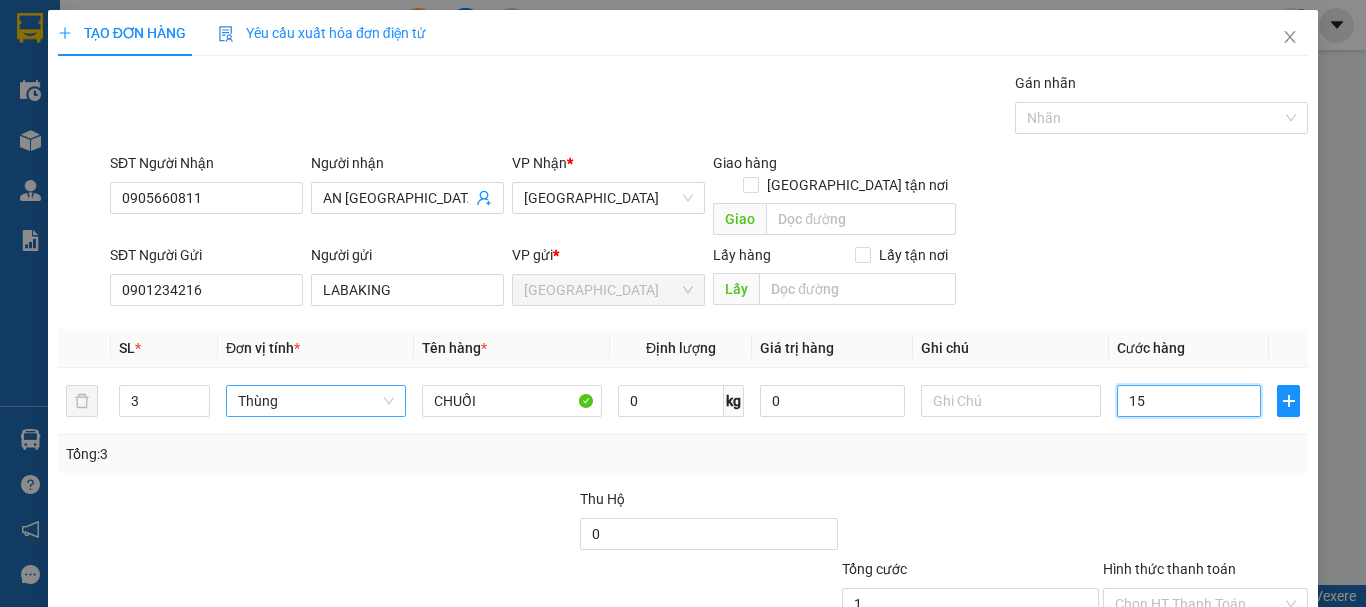 type on "15" 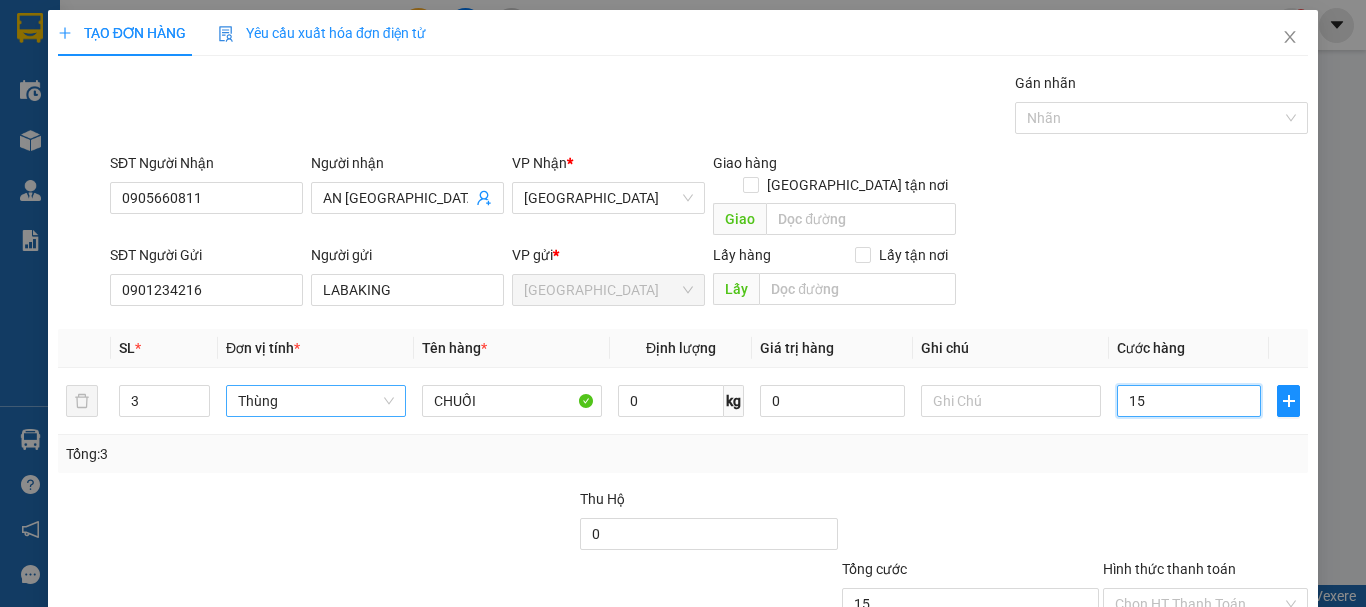 type on "150" 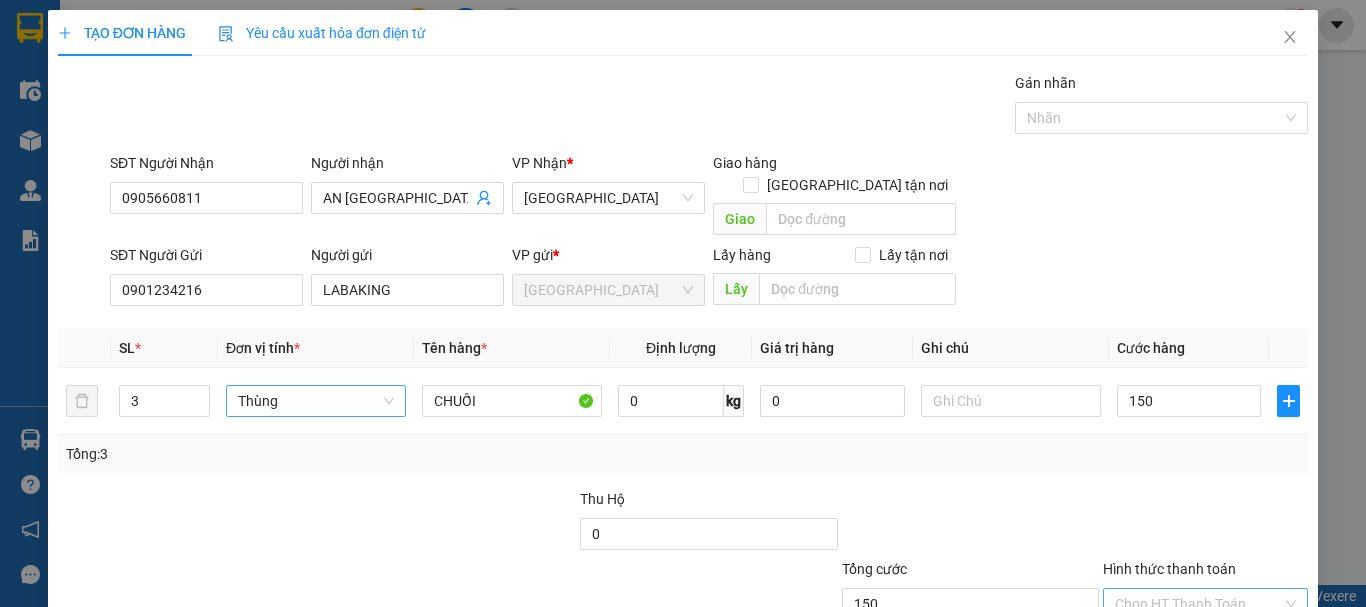 type on "150.000" 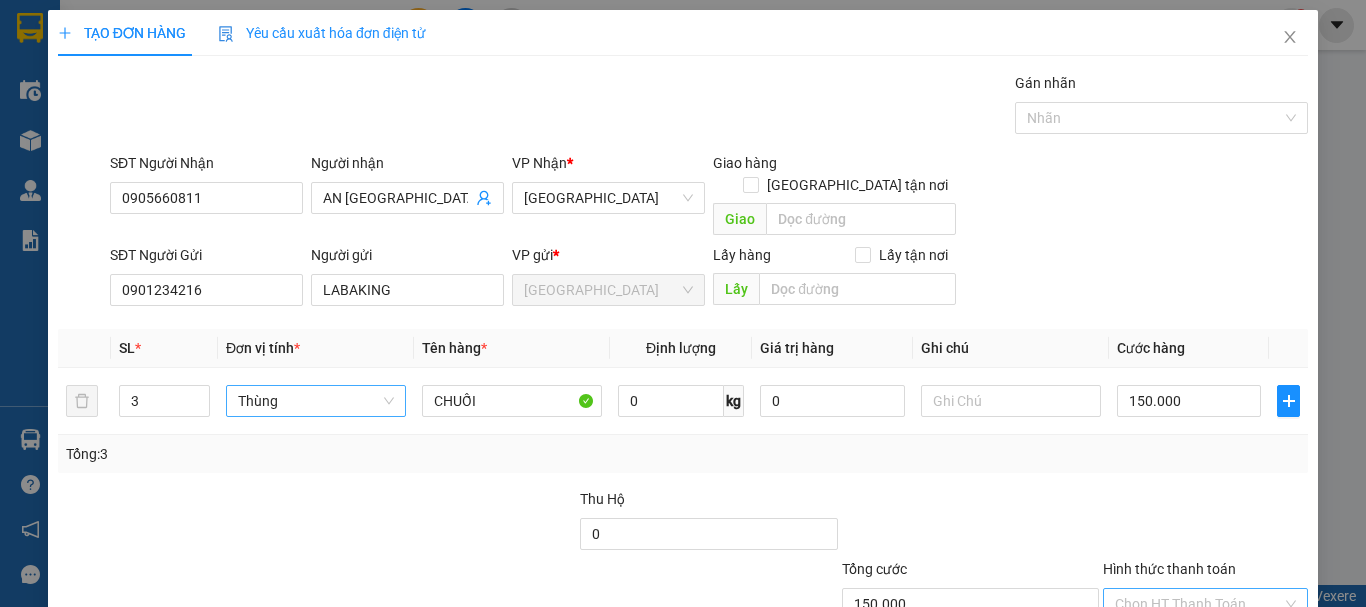 click on "Hình thức thanh toán" at bounding box center [1198, 604] 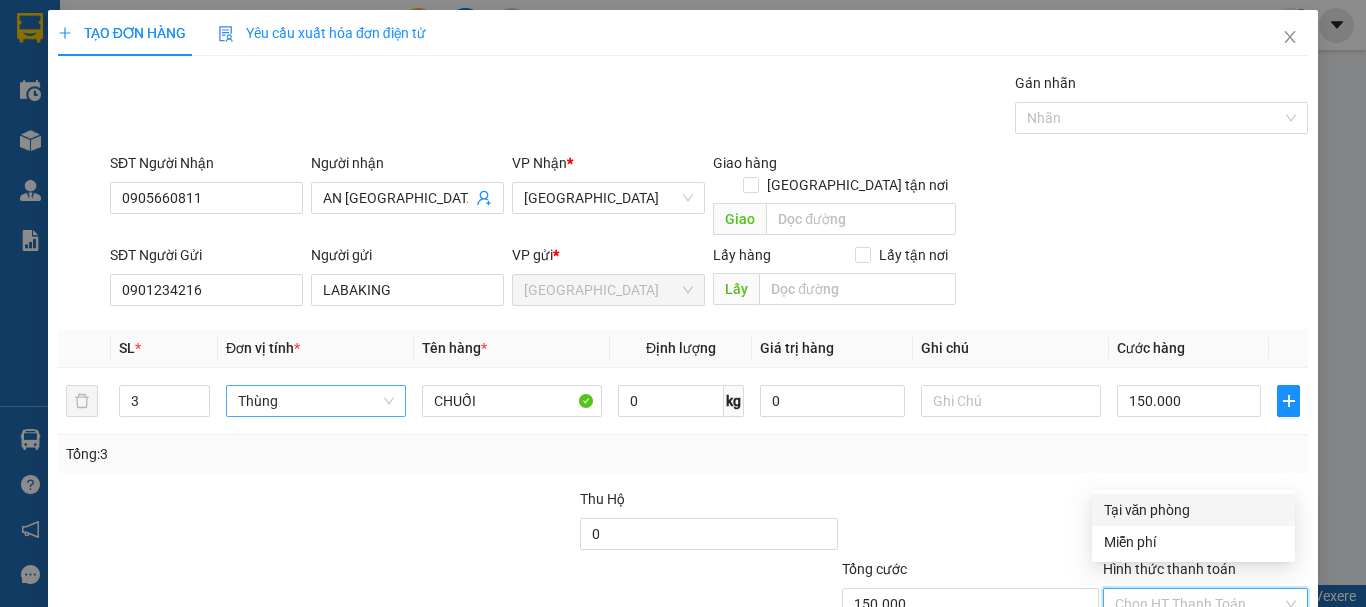 click on "Tại văn phòng" at bounding box center (1193, 510) 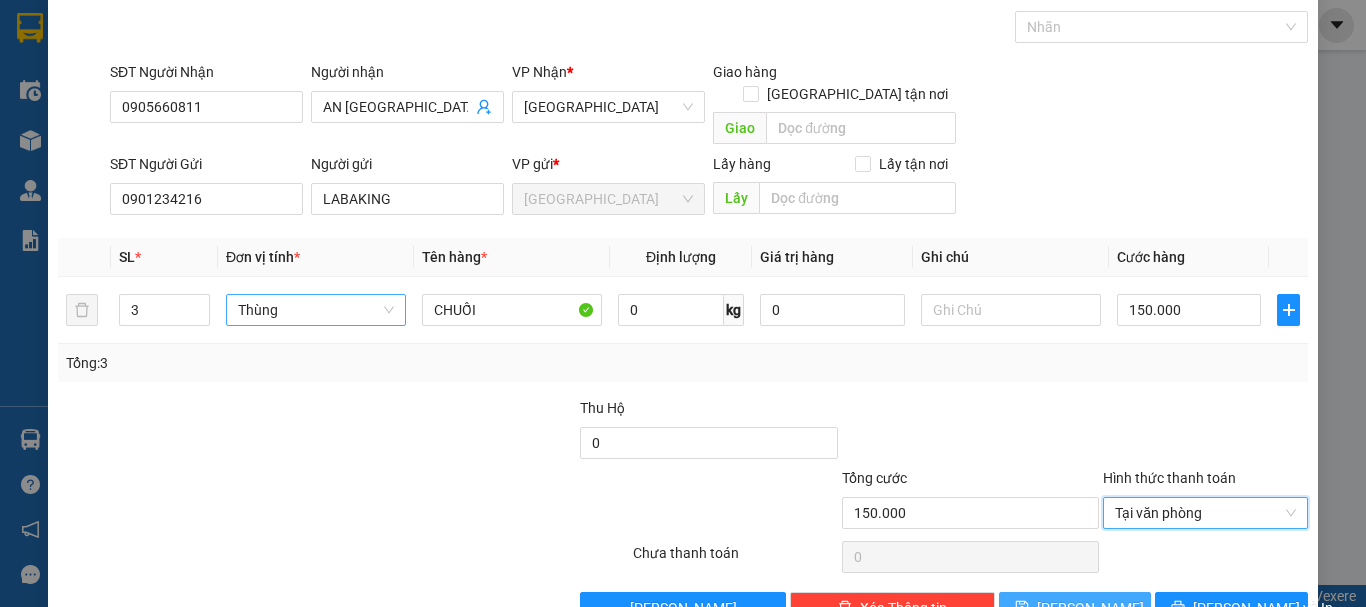 scroll, scrollTop: 125, scrollLeft: 0, axis: vertical 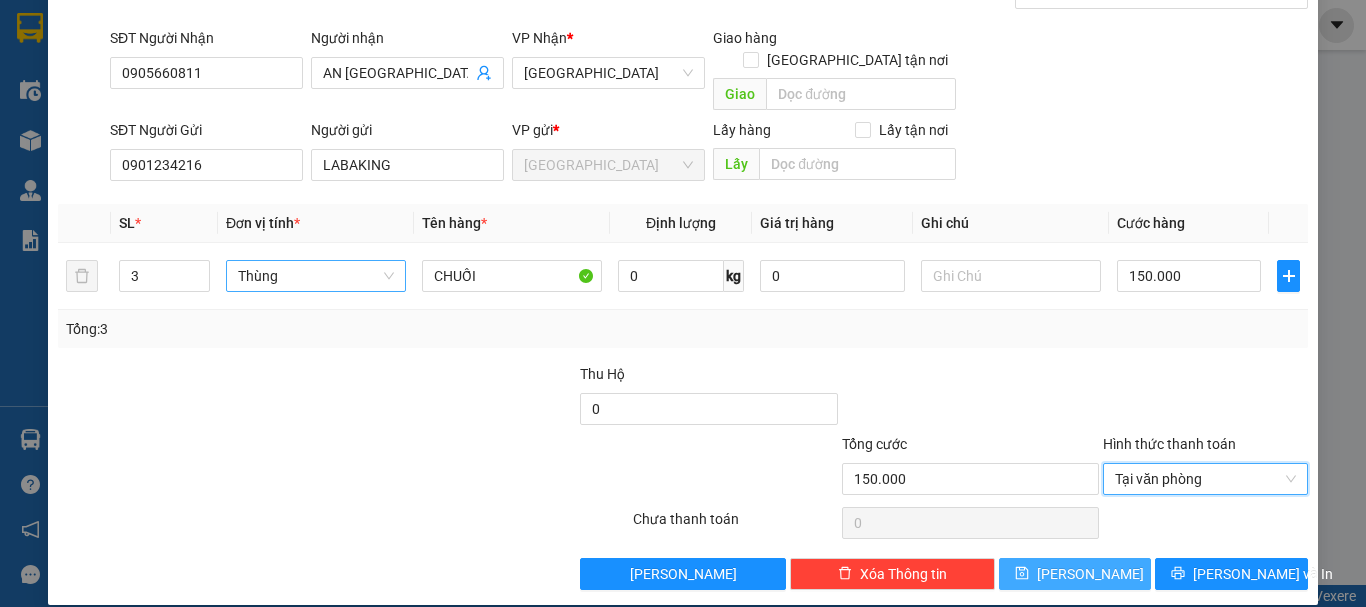 click on "Lưu" at bounding box center [1075, 574] 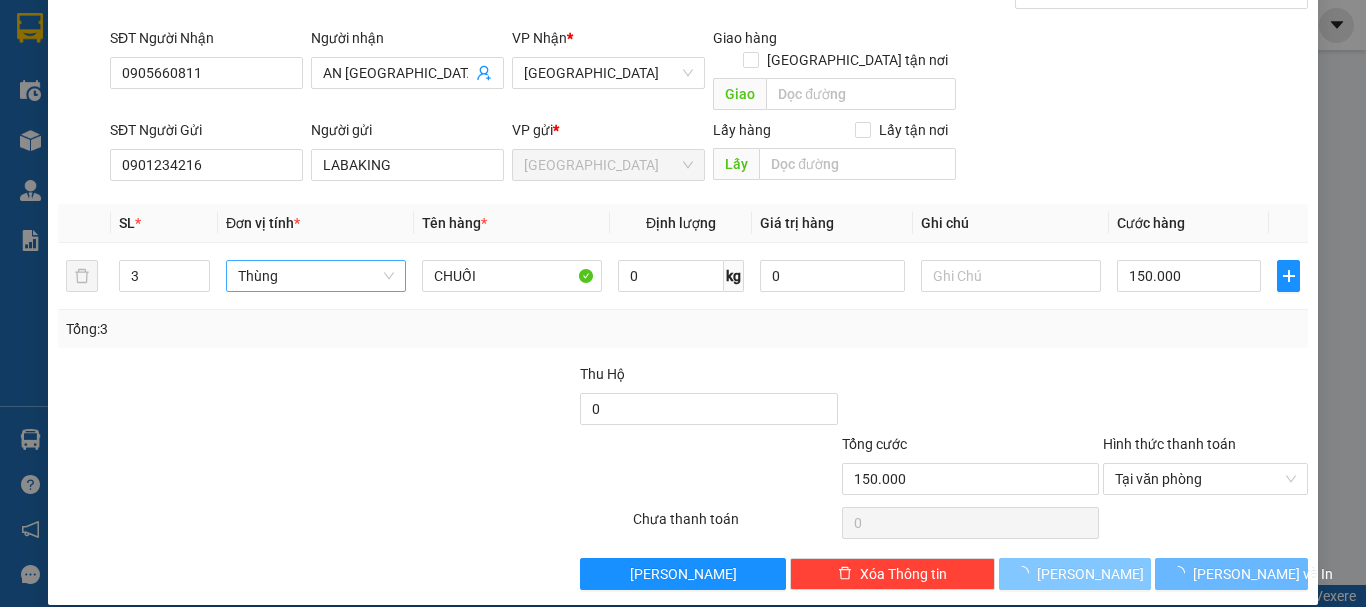 type 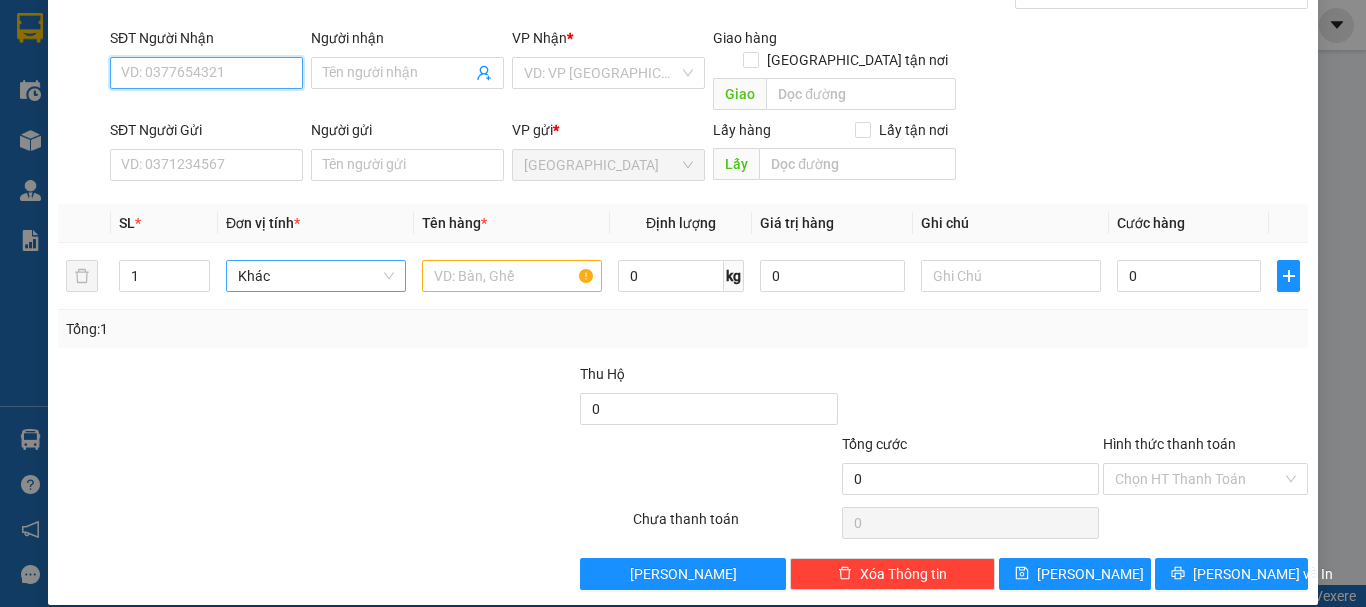 click on "SĐT Người Nhận" at bounding box center (206, 73) 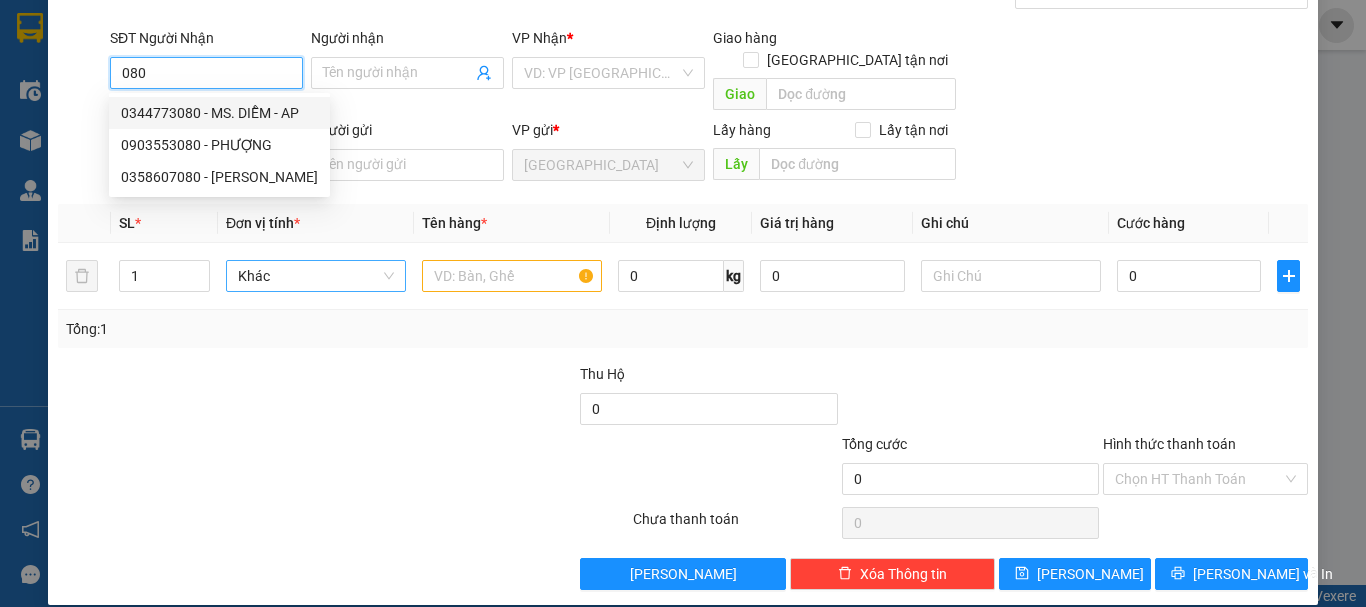 click on "0344773080 - MS. DIỄM - AP" at bounding box center (219, 113) 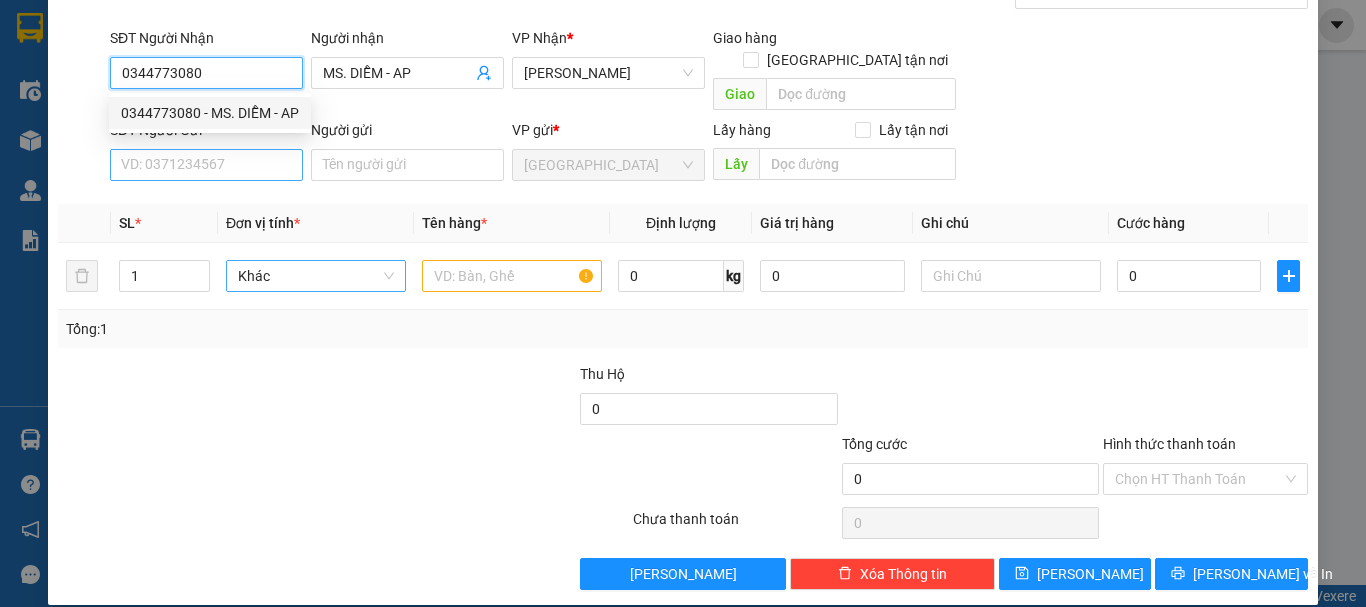 type on "0344773080" 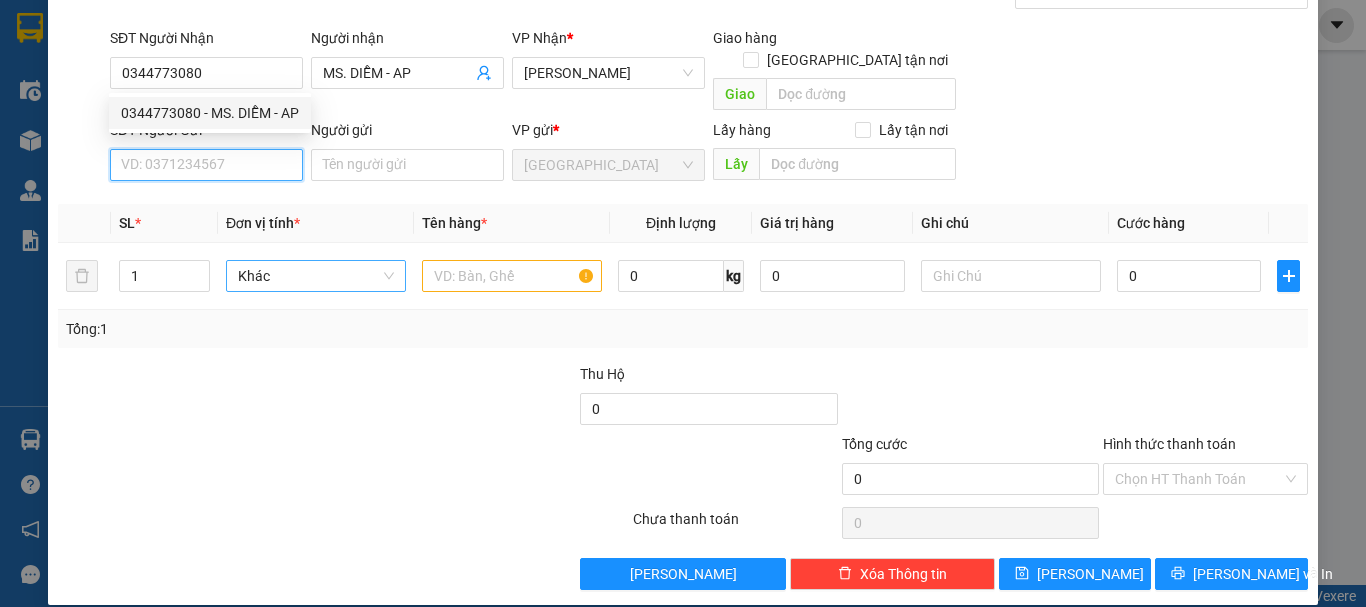 click on "SĐT Người Gửi" at bounding box center (206, 165) 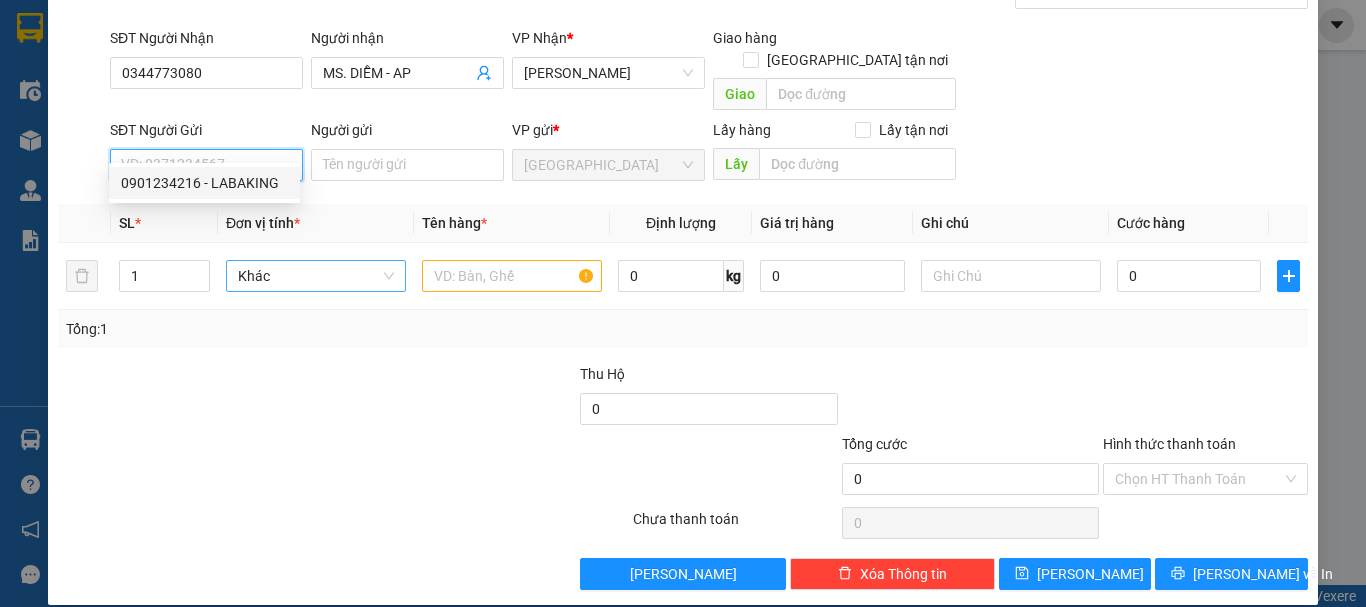click on "0901234216 - LABAKING" at bounding box center (204, 183) 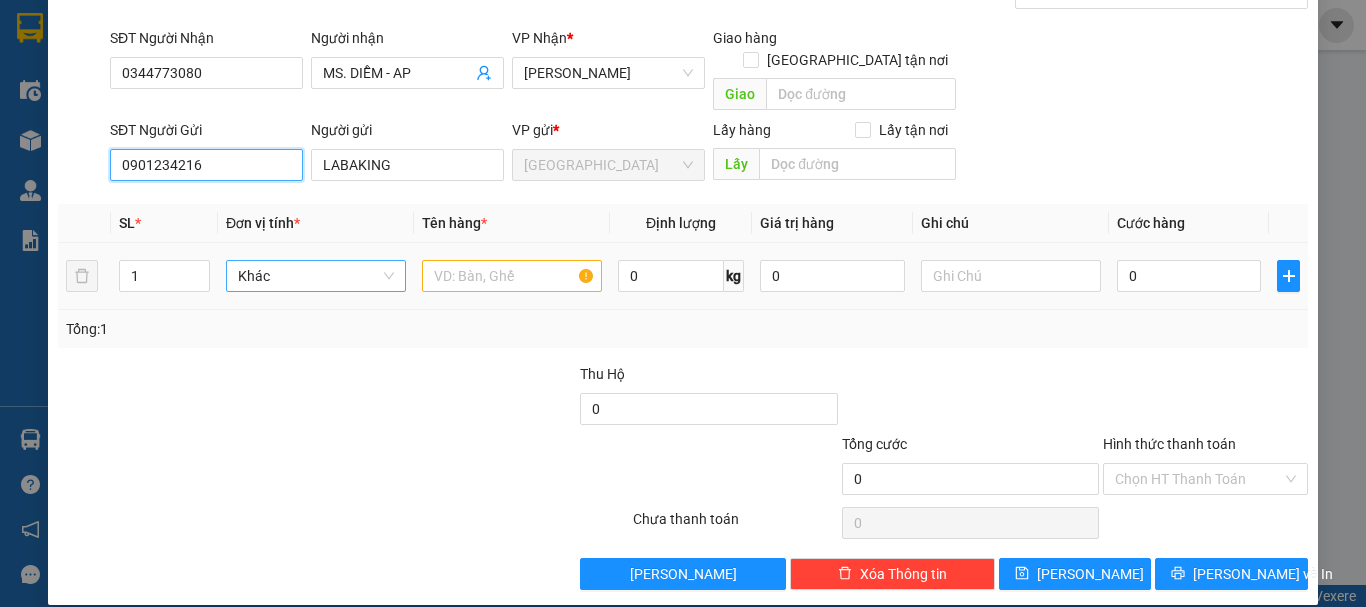 click on "Khác" at bounding box center (316, 276) 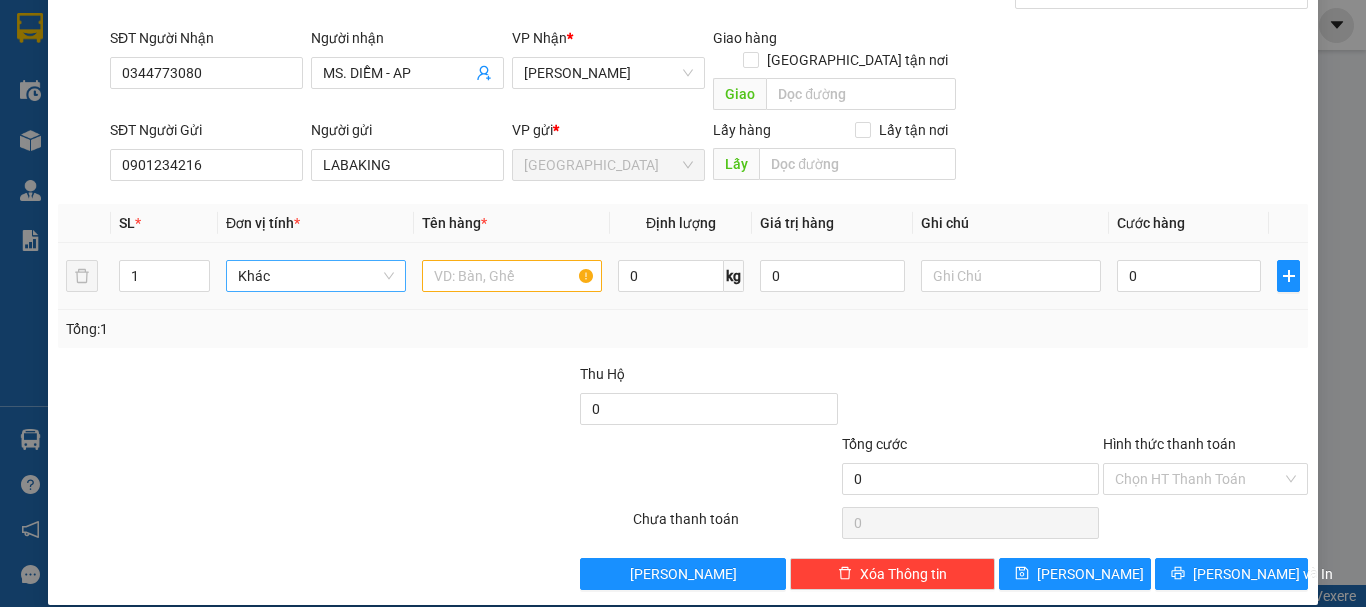 scroll, scrollTop: 192, scrollLeft: 0, axis: vertical 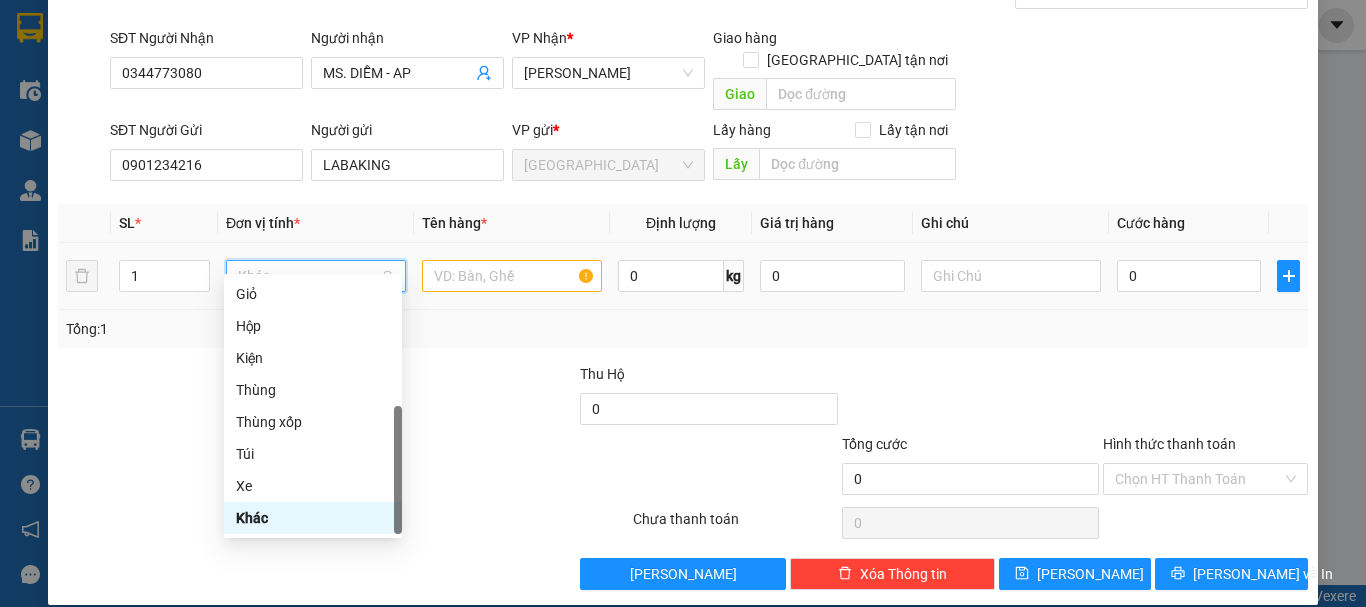 type on "T" 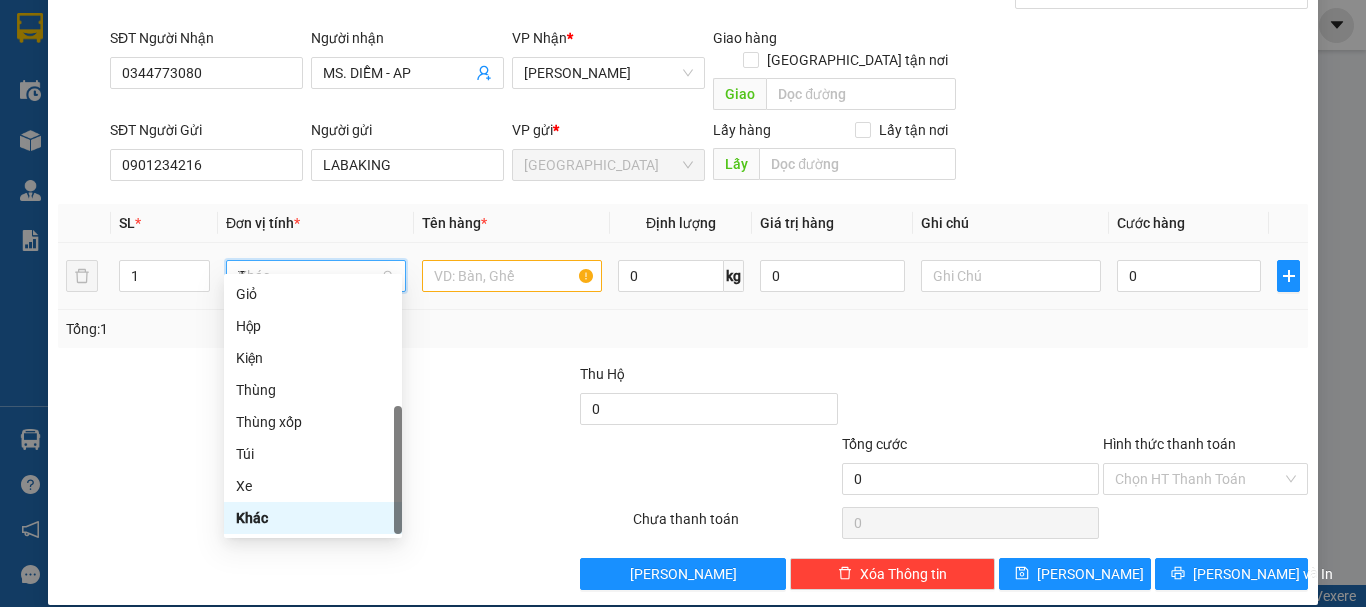 scroll, scrollTop: 0, scrollLeft: 0, axis: both 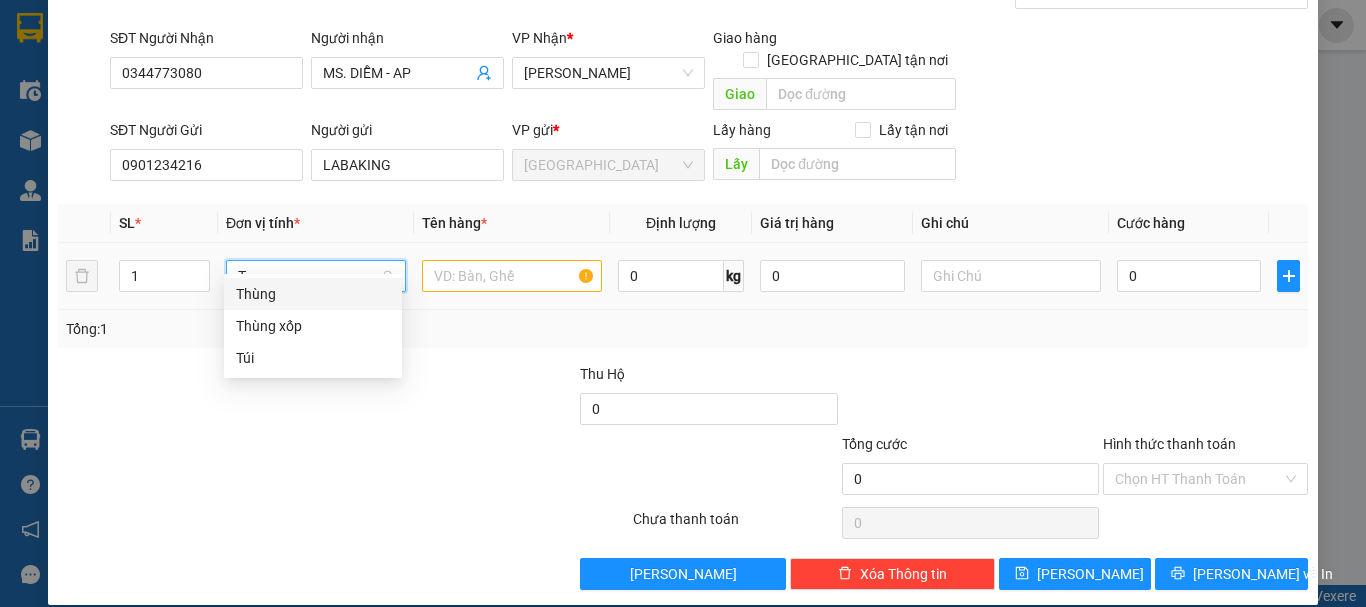 click on "Thùng" at bounding box center (313, 294) 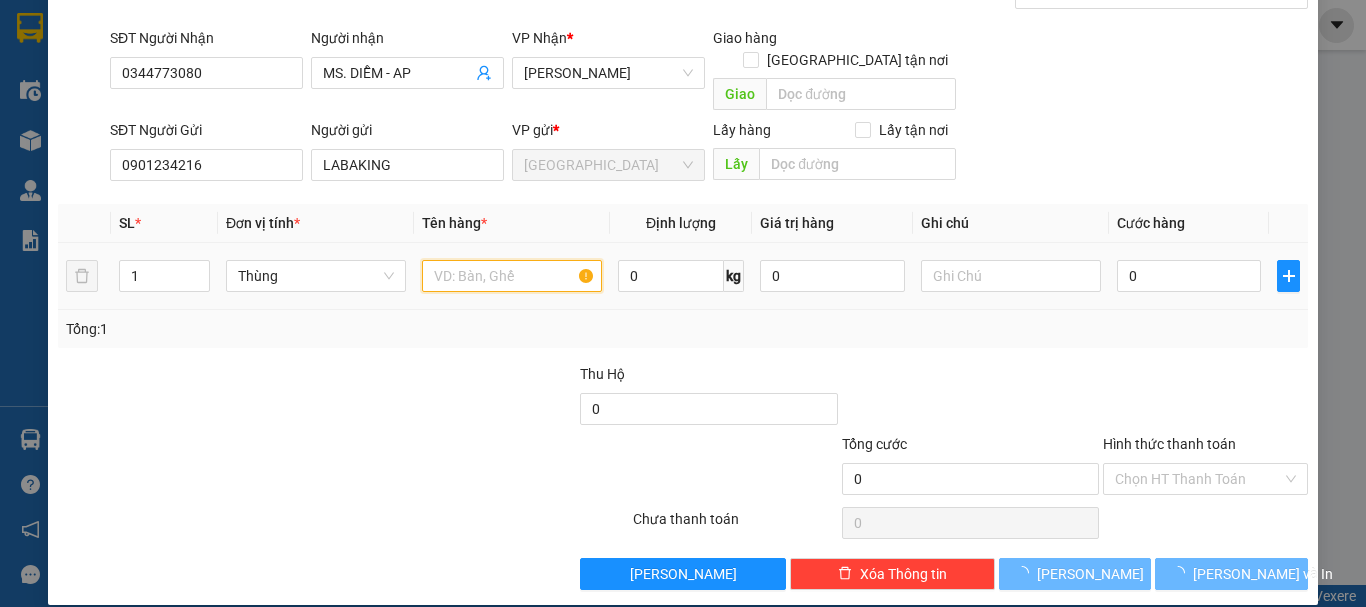 click at bounding box center (512, 276) 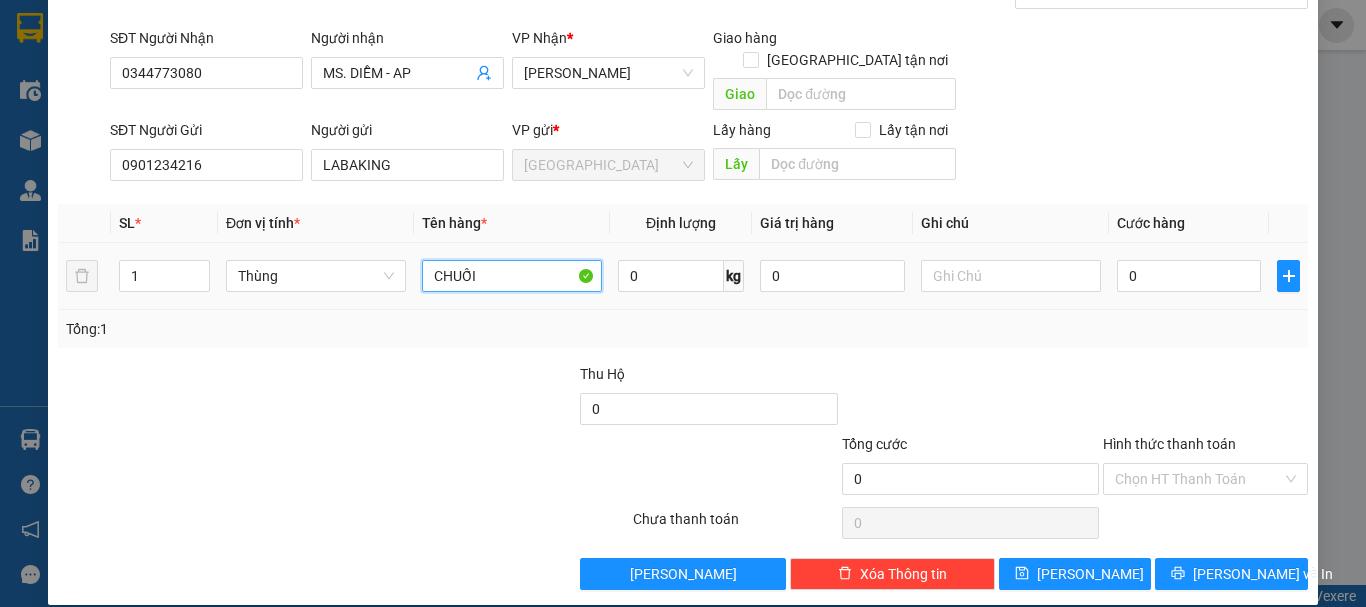 type on "CHUỐI" 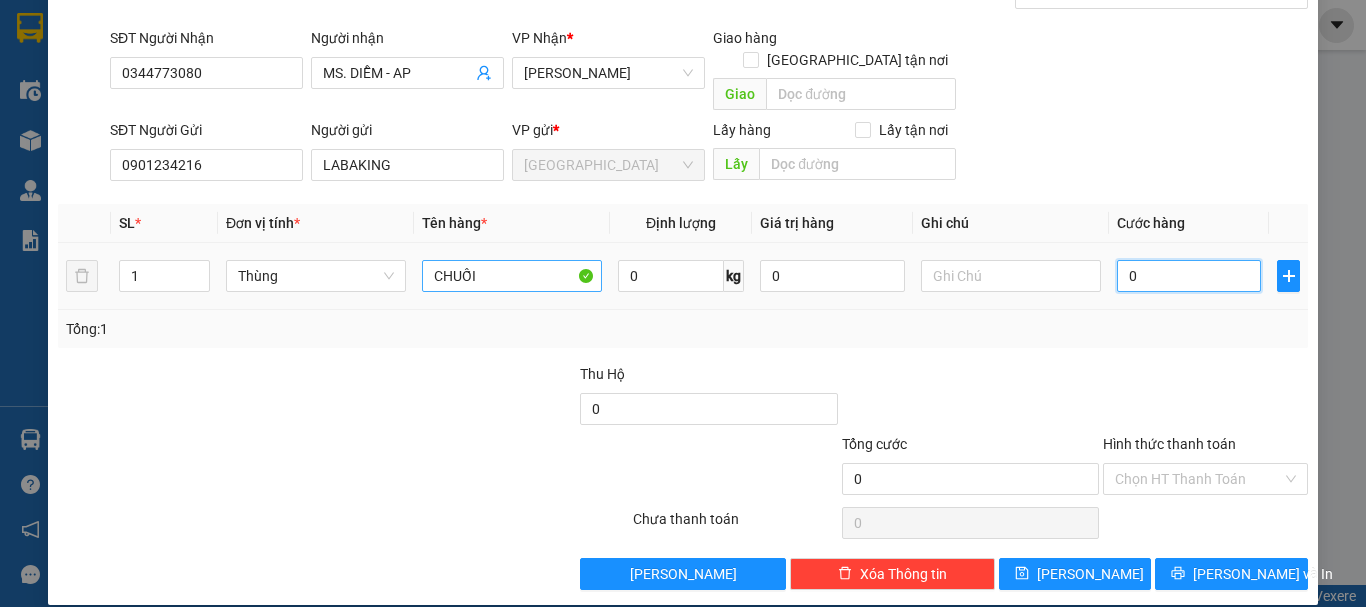 type on "5" 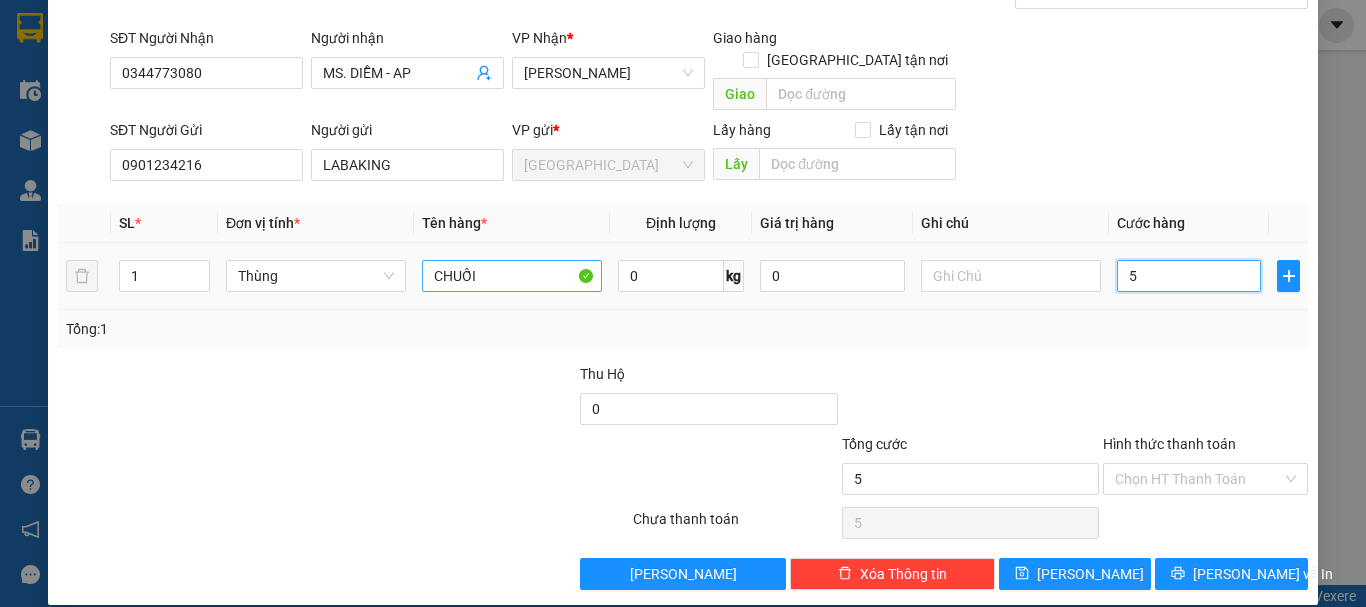 type on "50" 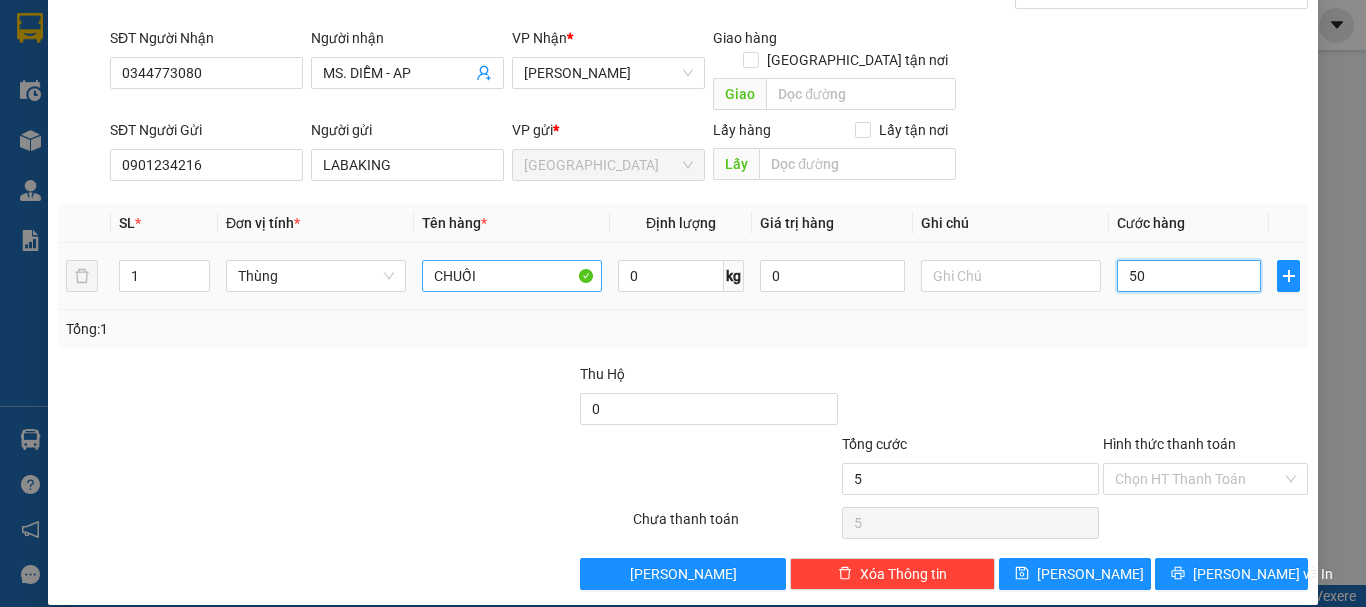type on "50" 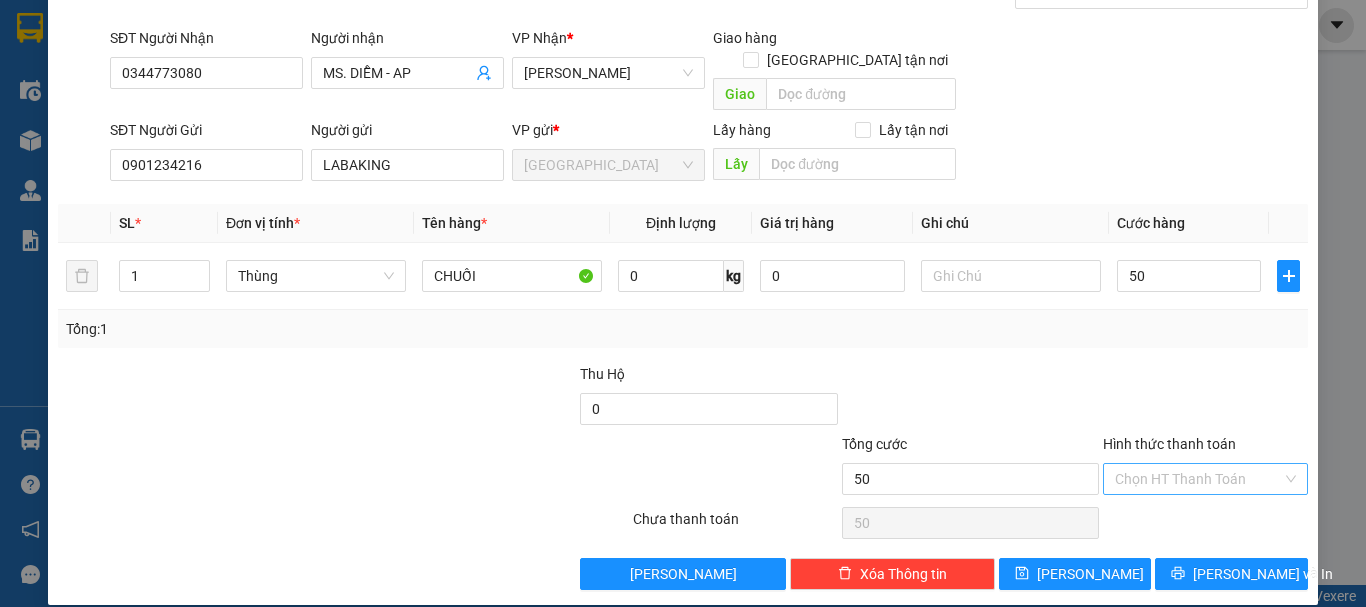 click on "Hình thức thanh toán" at bounding box center [1198, 479] 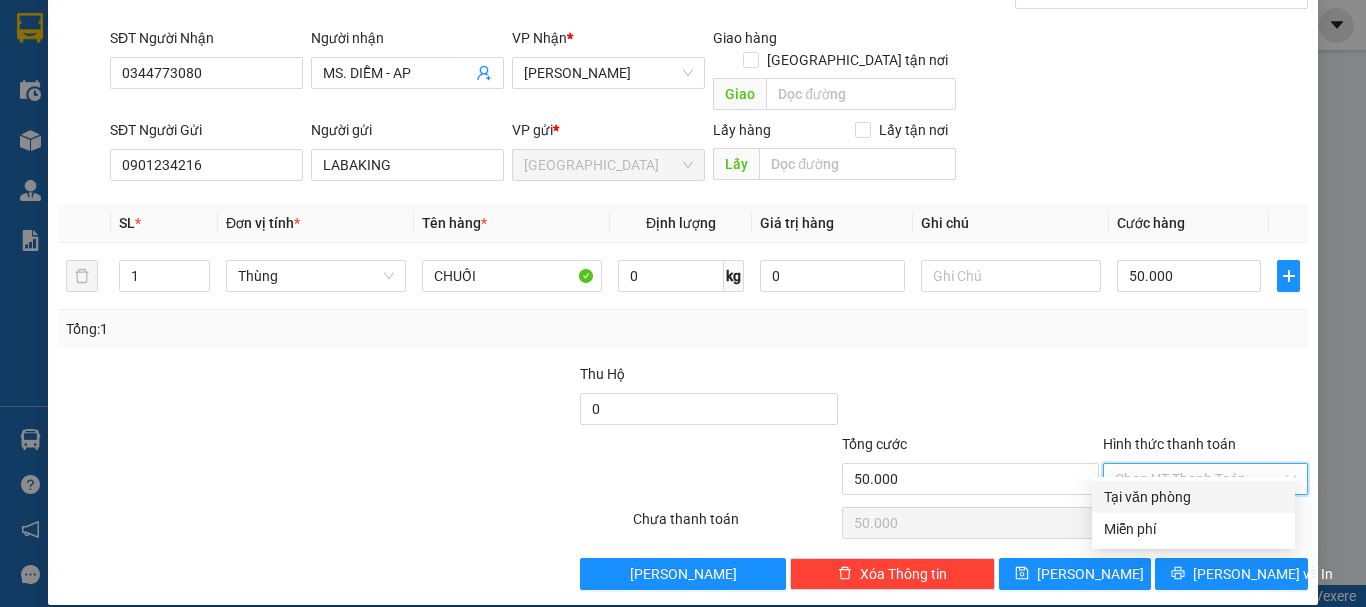 click on "Tại văn phòng" at bounding box center (1193, 497) 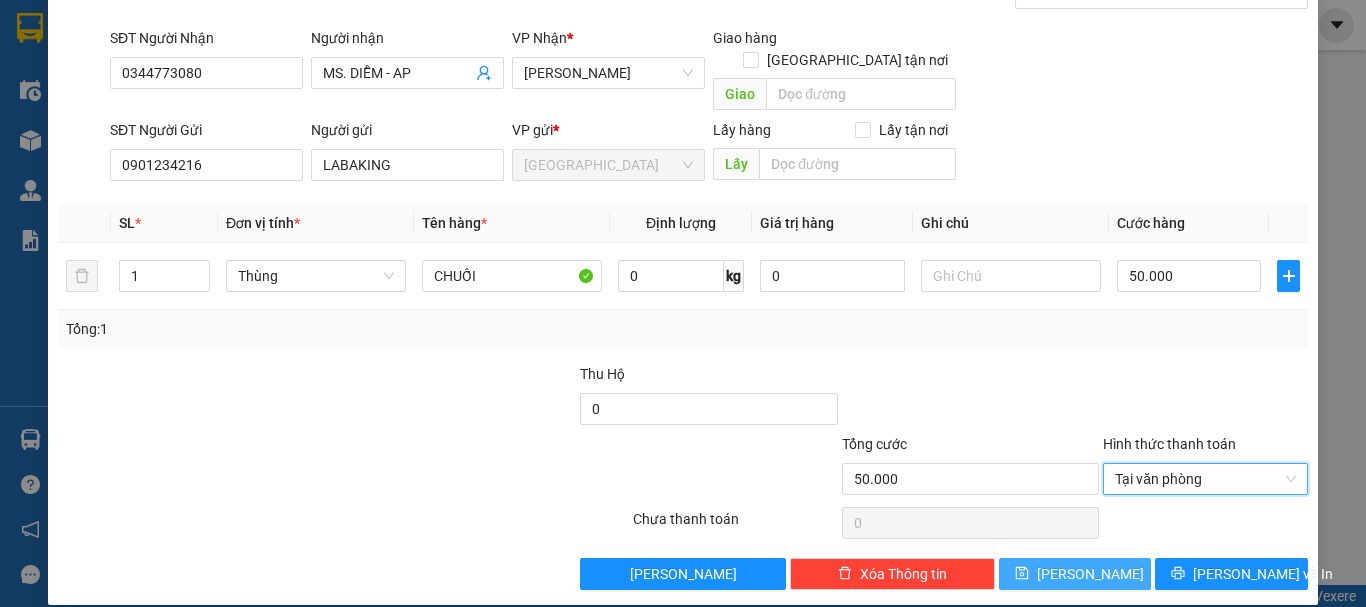 click on "Lưu" at bounding box center [1090, 574] 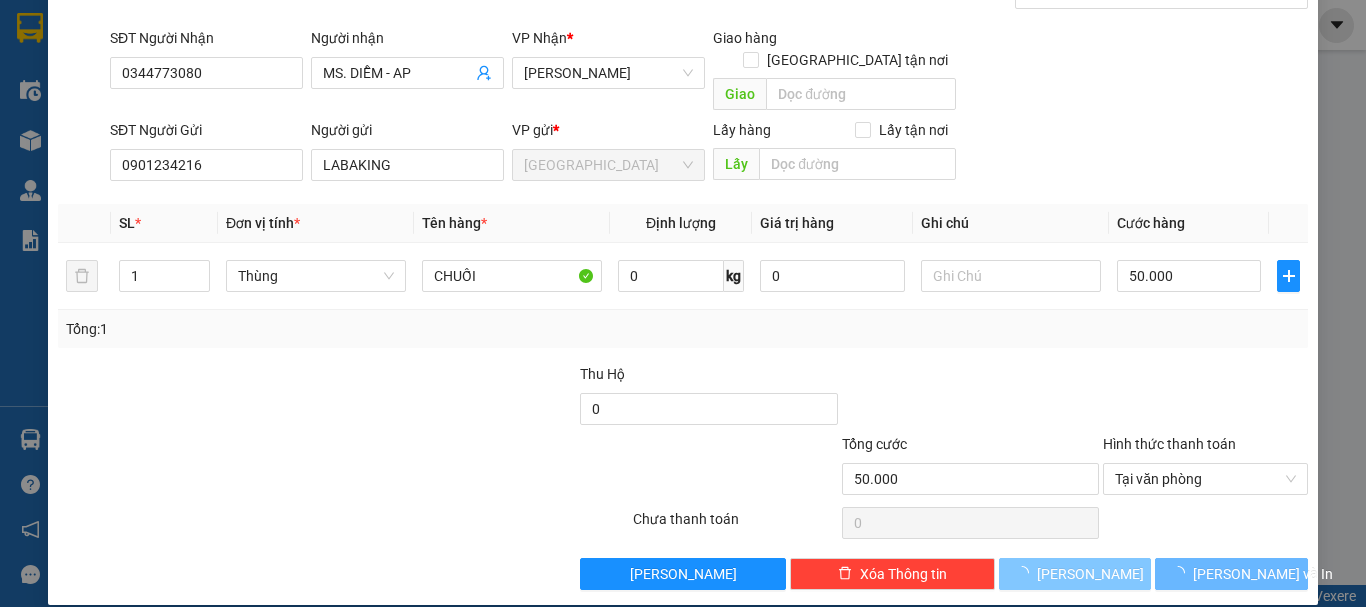 type 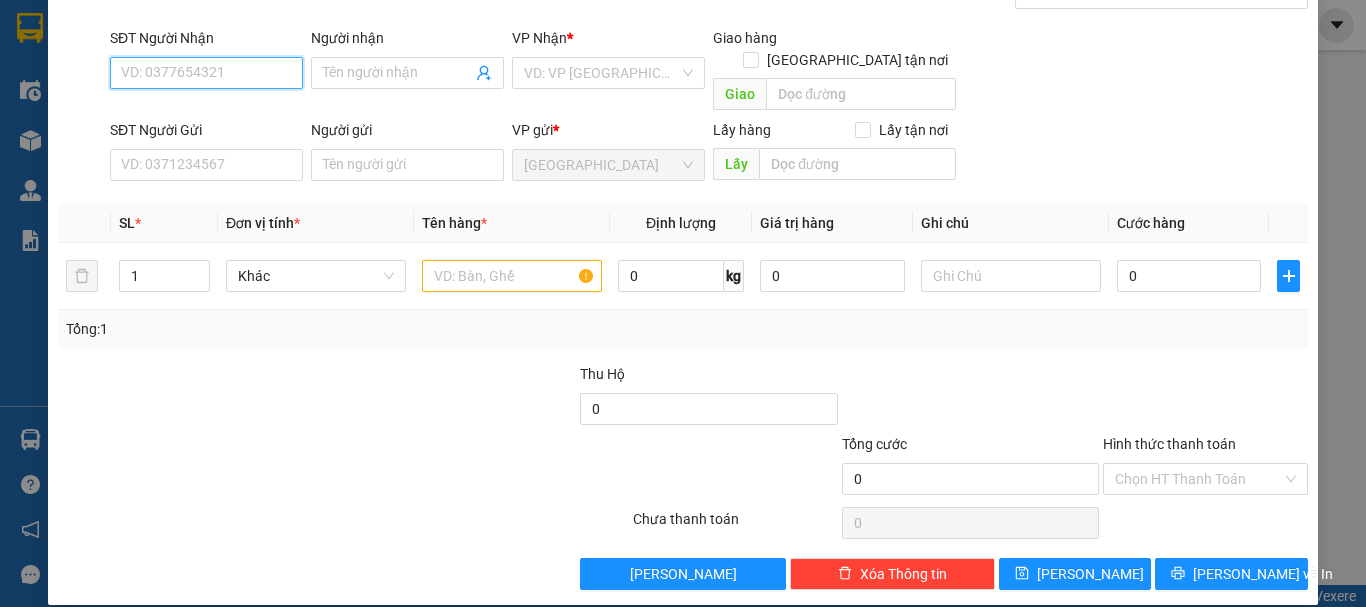 drag, startPoint x: 247, startPoint y: 82, endPoint x: 444, endPoint y: 8, distance: 210.44002 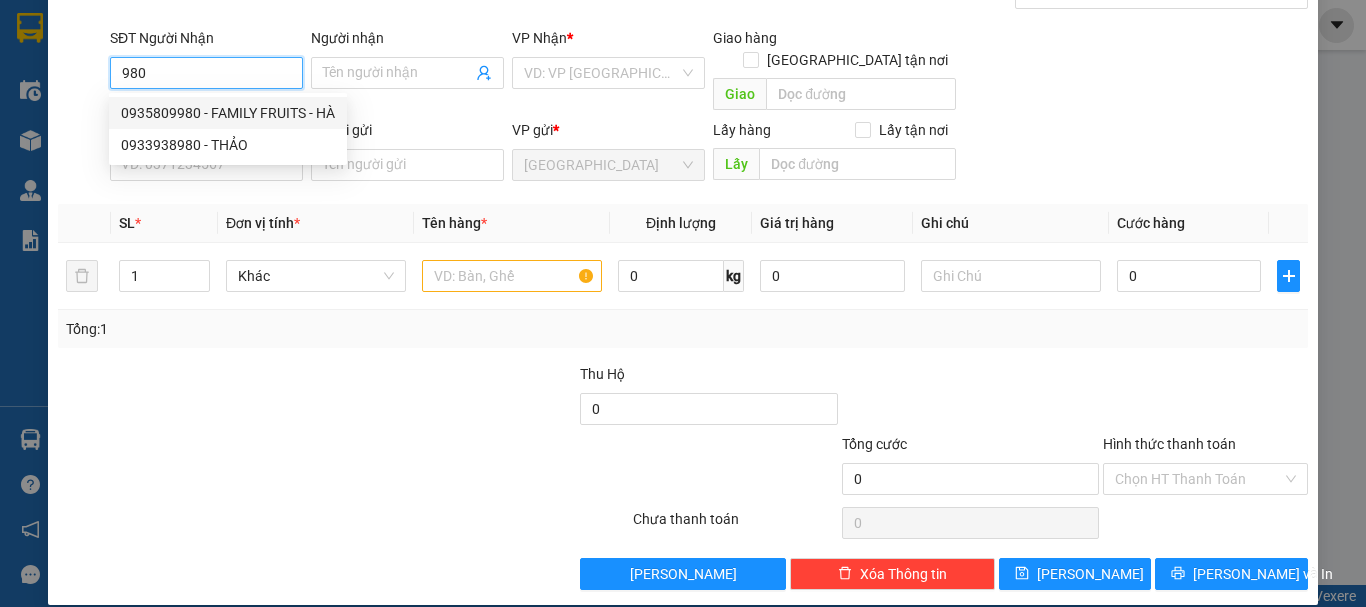 click on "0935809980 - FAMILY FRUITS - HÀ" at bounding box center [228, 113] 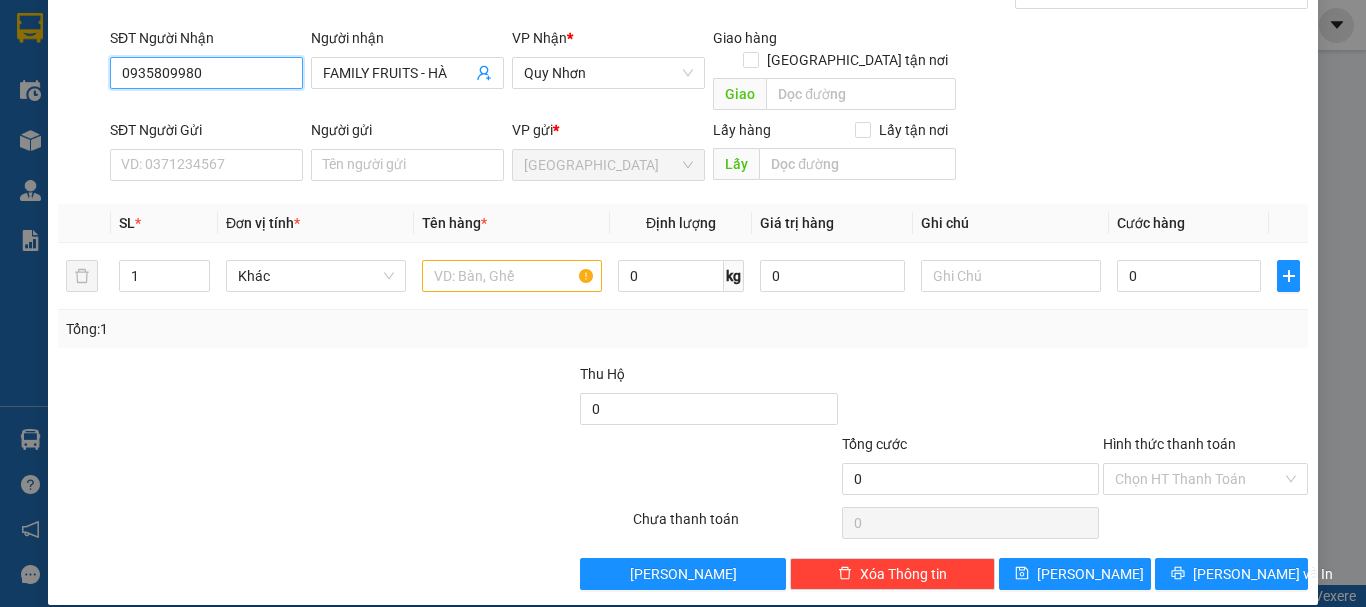 type on "0935809980" 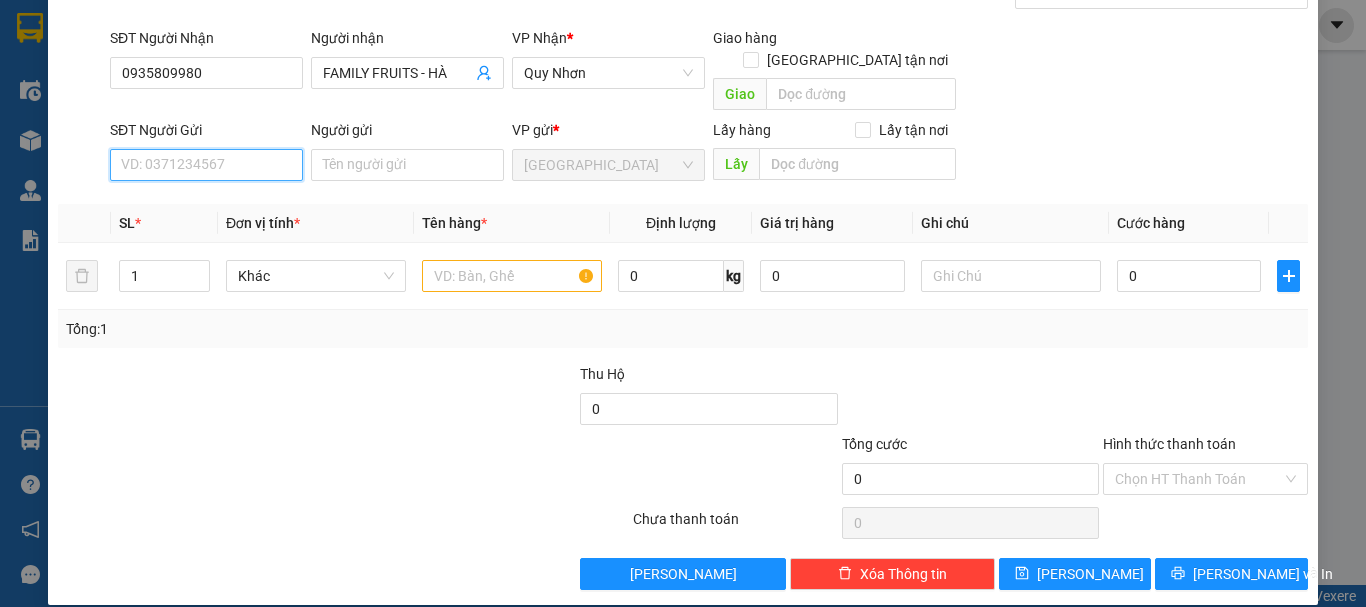 click on "SĐT Người Gửi" at bounding box center [206, 165] 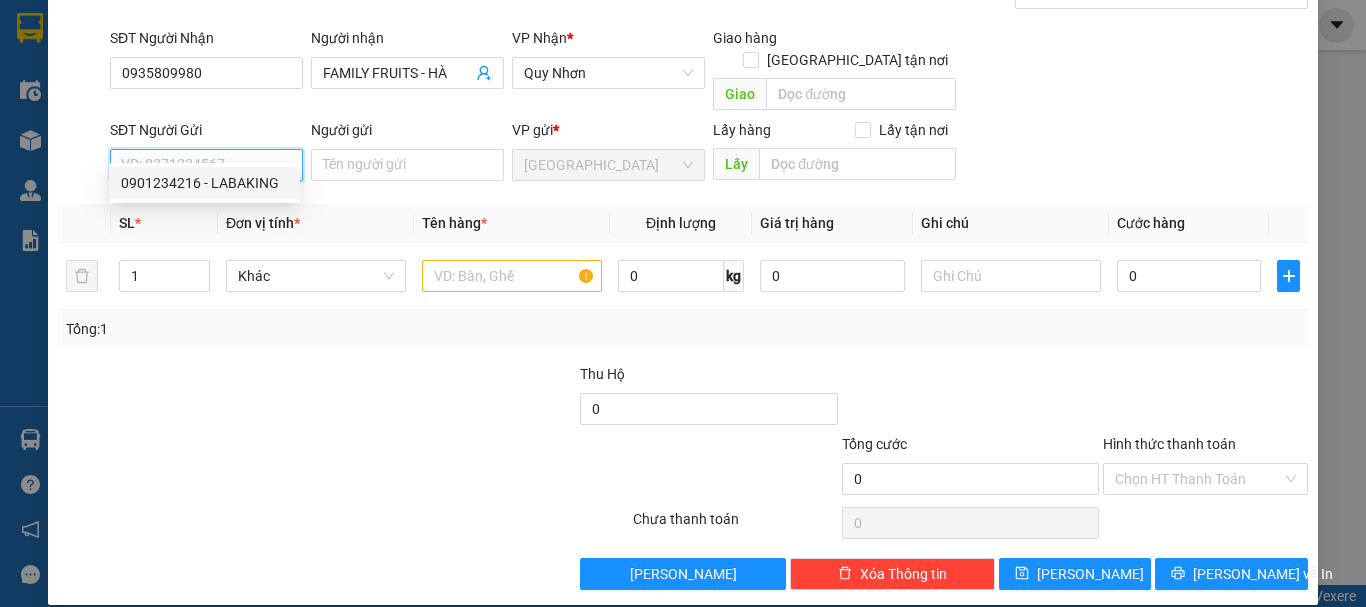 click on "0901234216 - LABAKING" at bounding box center (204, 183) 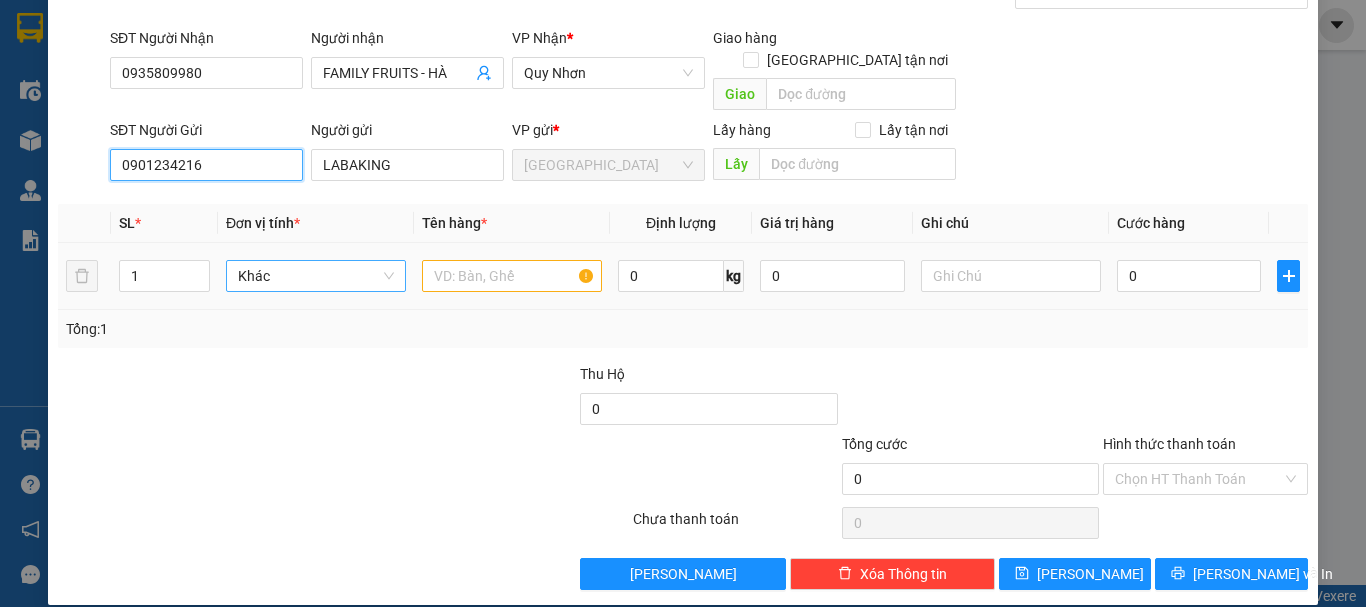 click on "Khác" at bounding box center (316, 276) 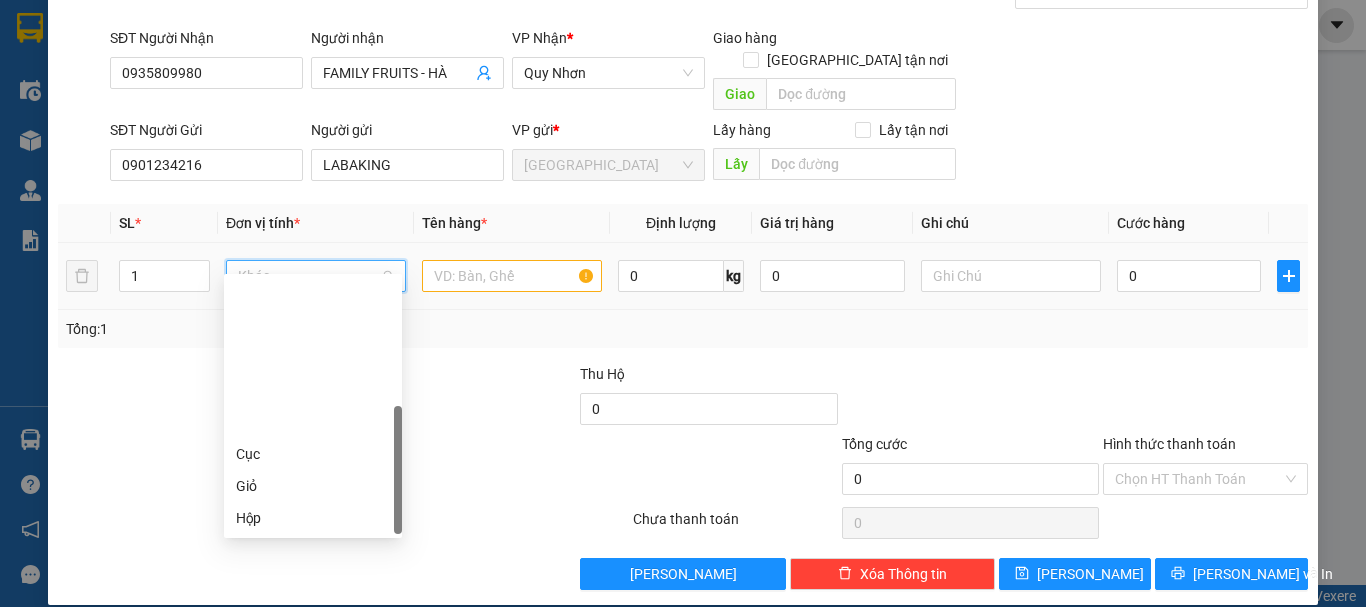 scroll, scrollTop: 192, scrollLeft: 0, axis: vertical 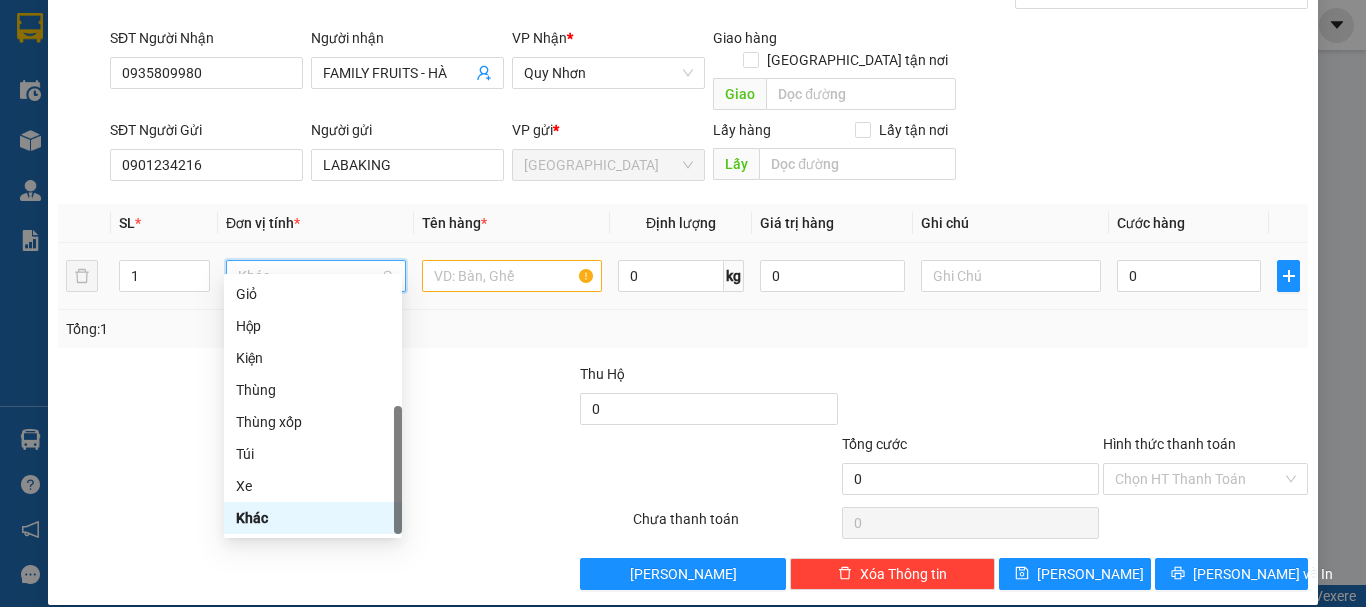 type on "T" 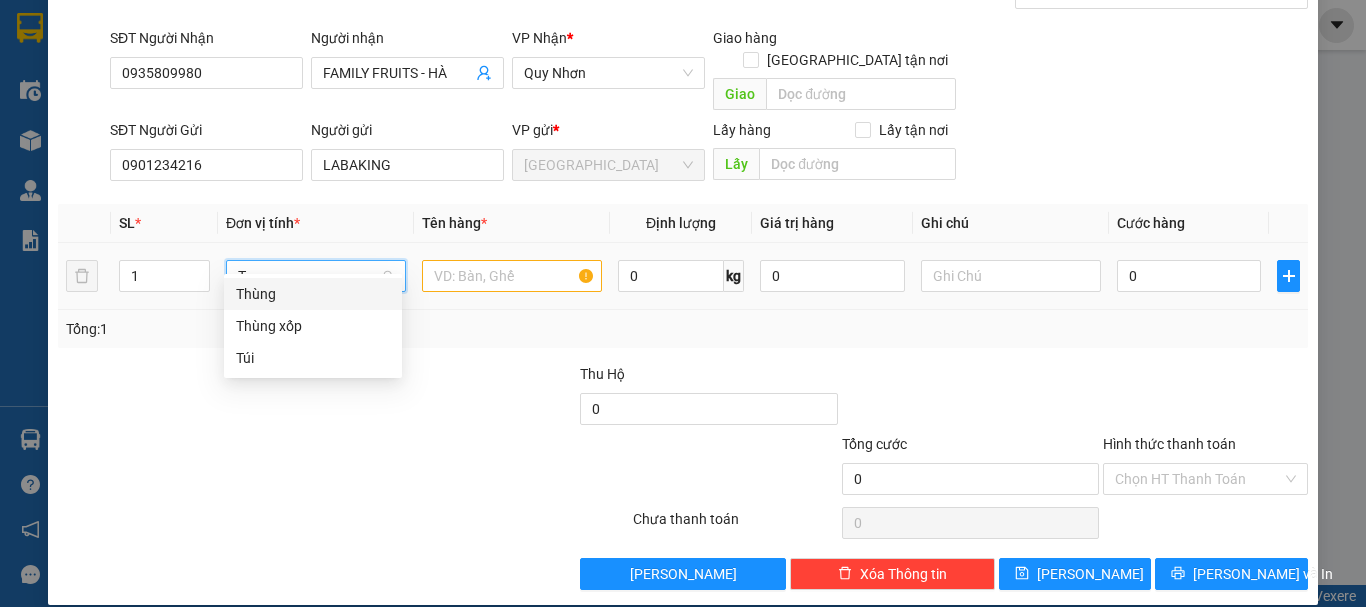 scroll, scrollTop: 0, scrollLeft: 0, axis: both 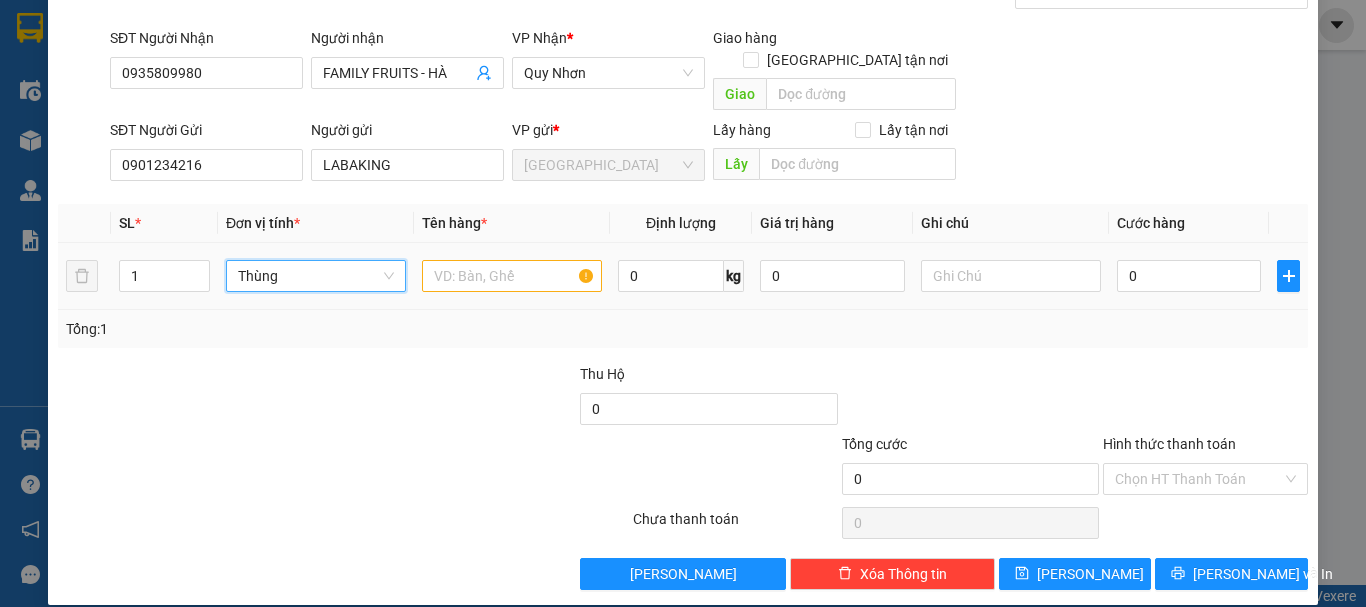 click at bounding box center [512, 276] 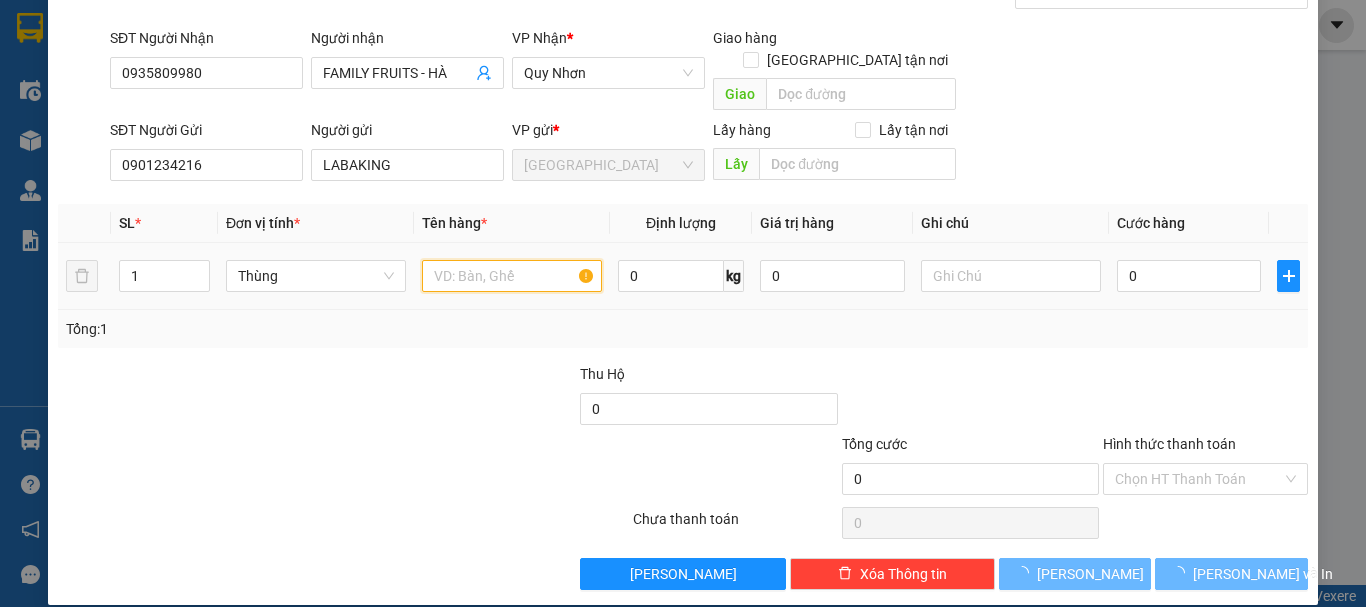 click at bounding box center [512, 276] 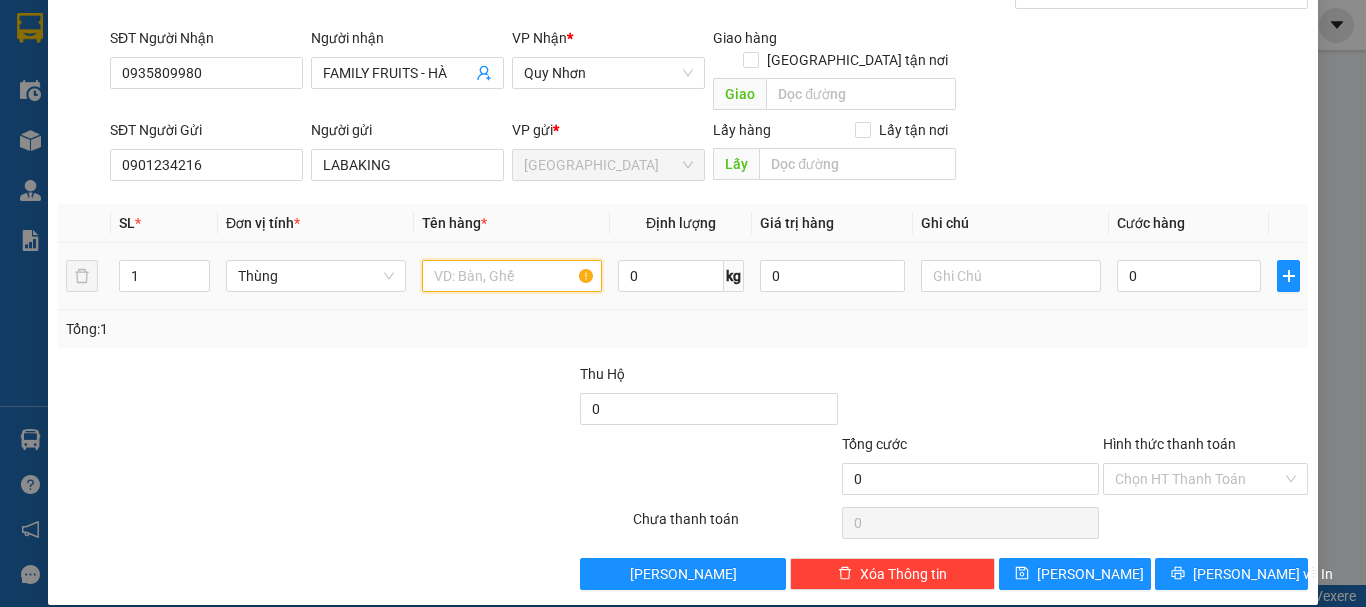 paste on "CHUỐI" 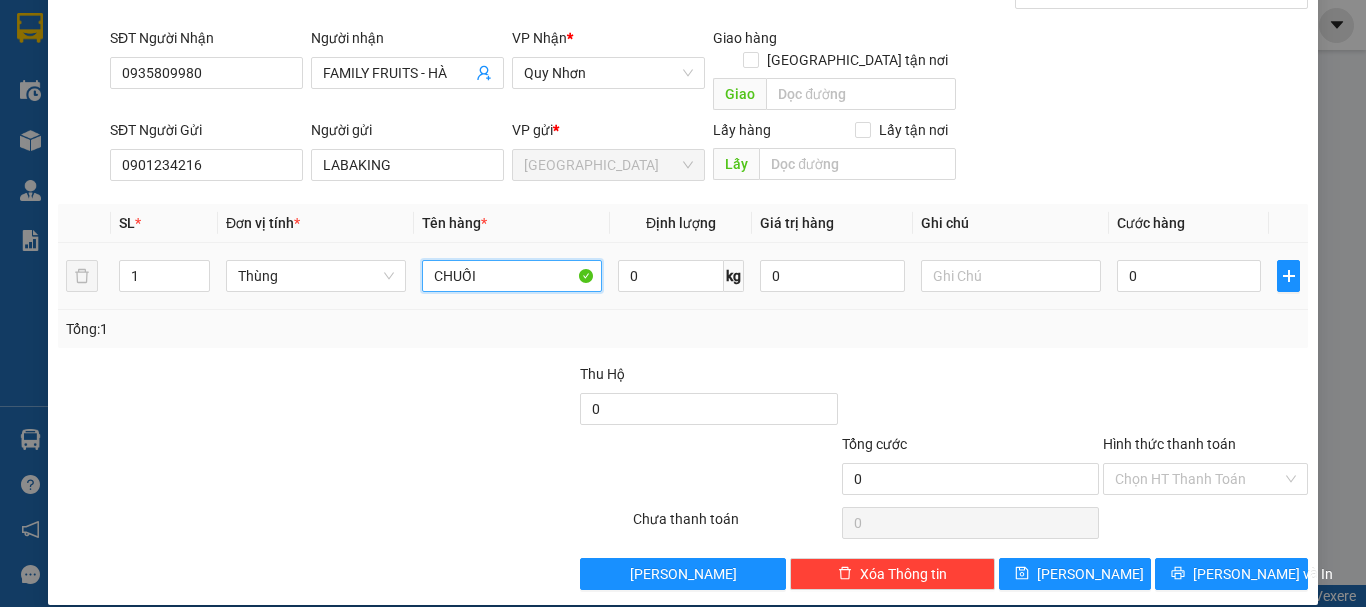 type on "CHUỐI" 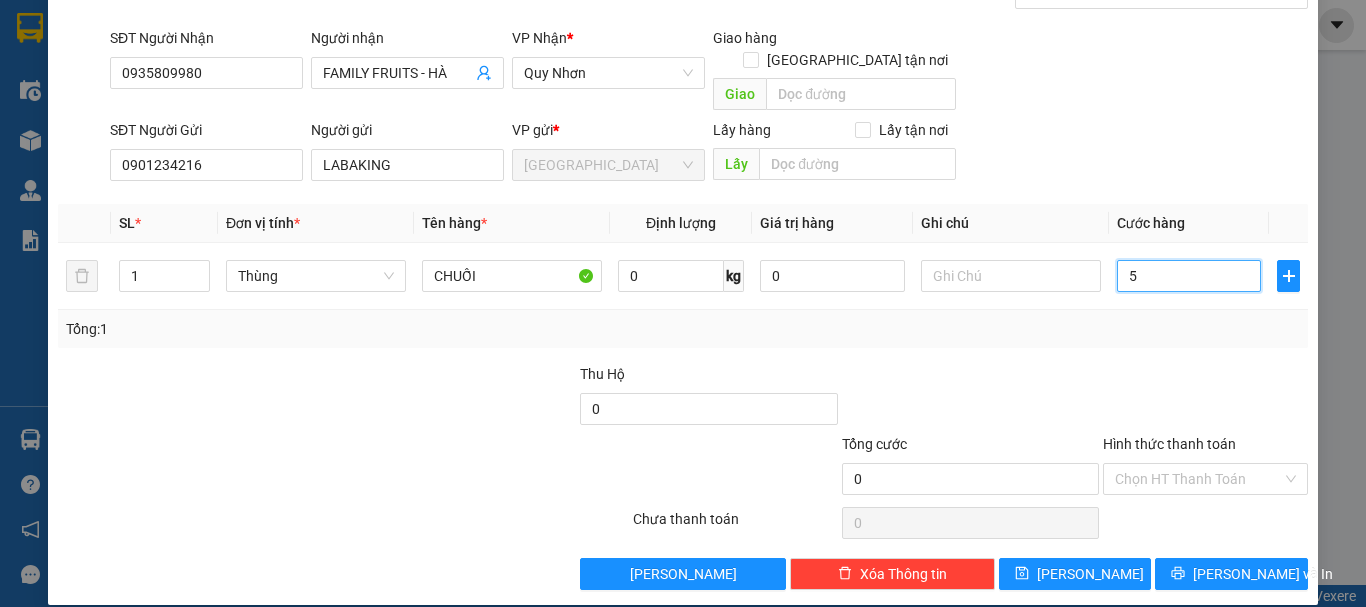 type on "50" 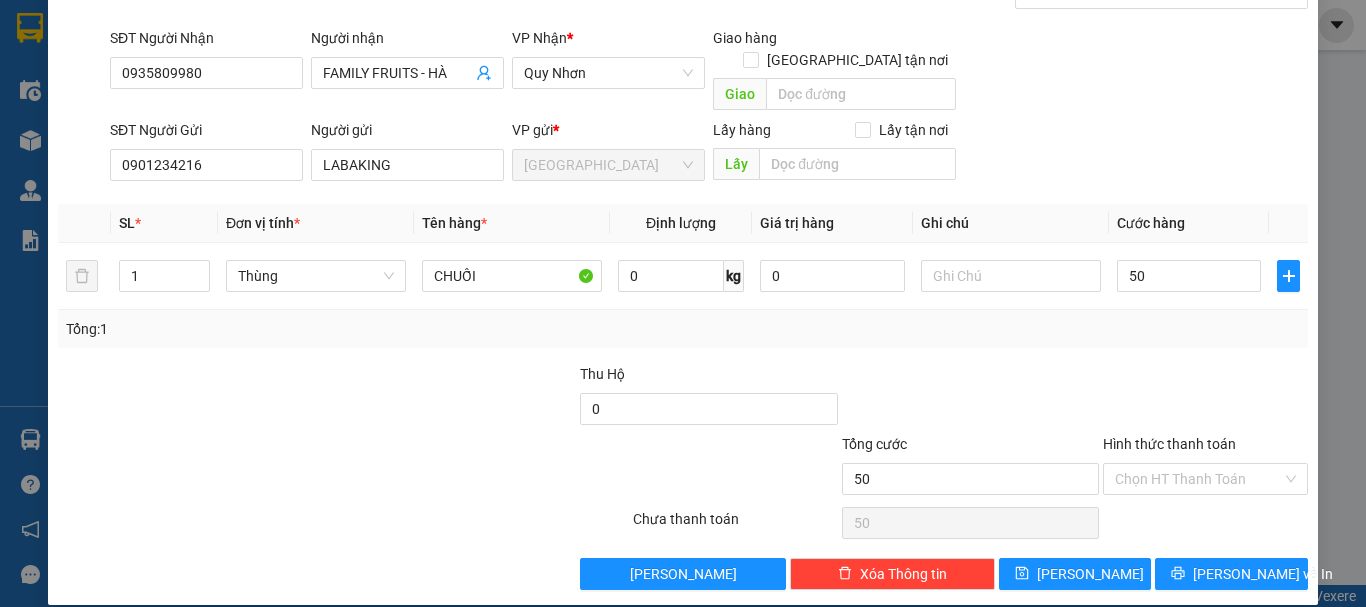 type on "50.000" 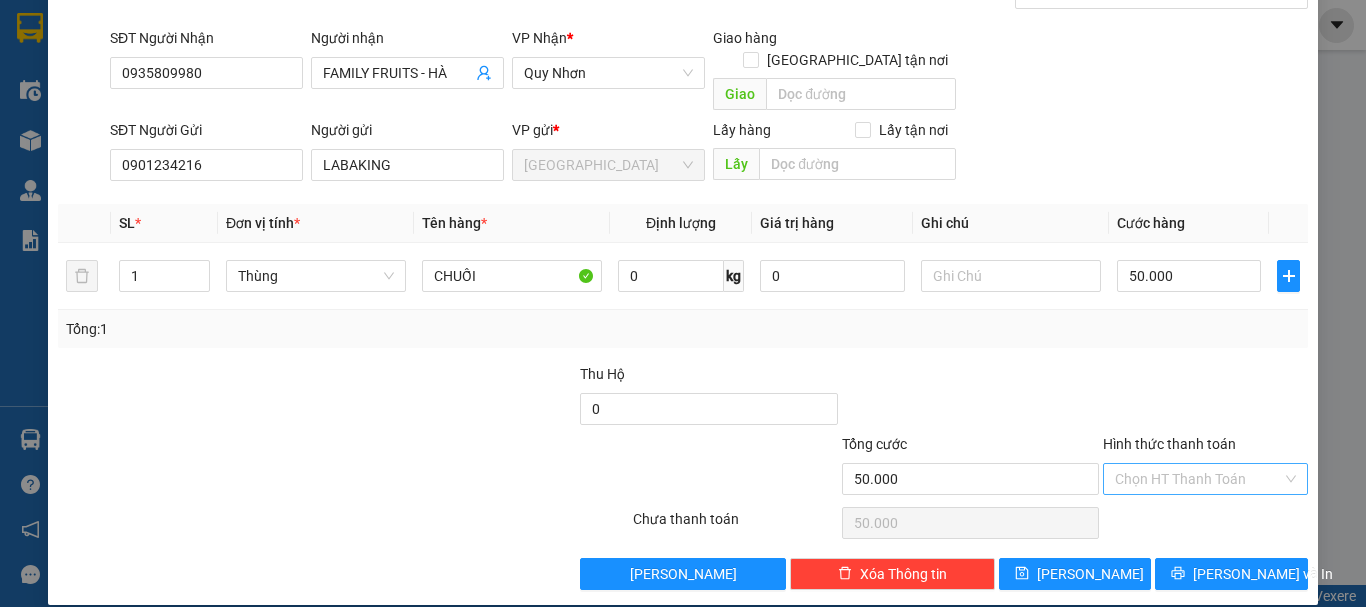 click on "Hình thức thanh toán" at bounding box center [1198, 479] 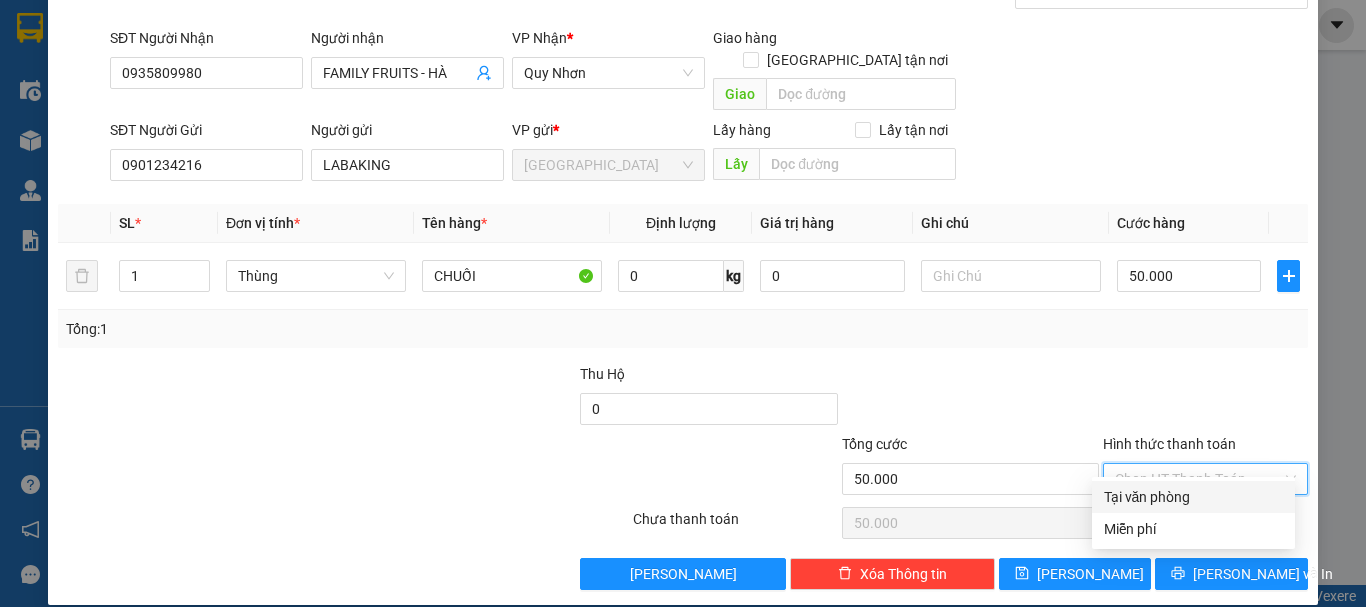 click on "Miễn phí" at bounding box center (1193, 529) 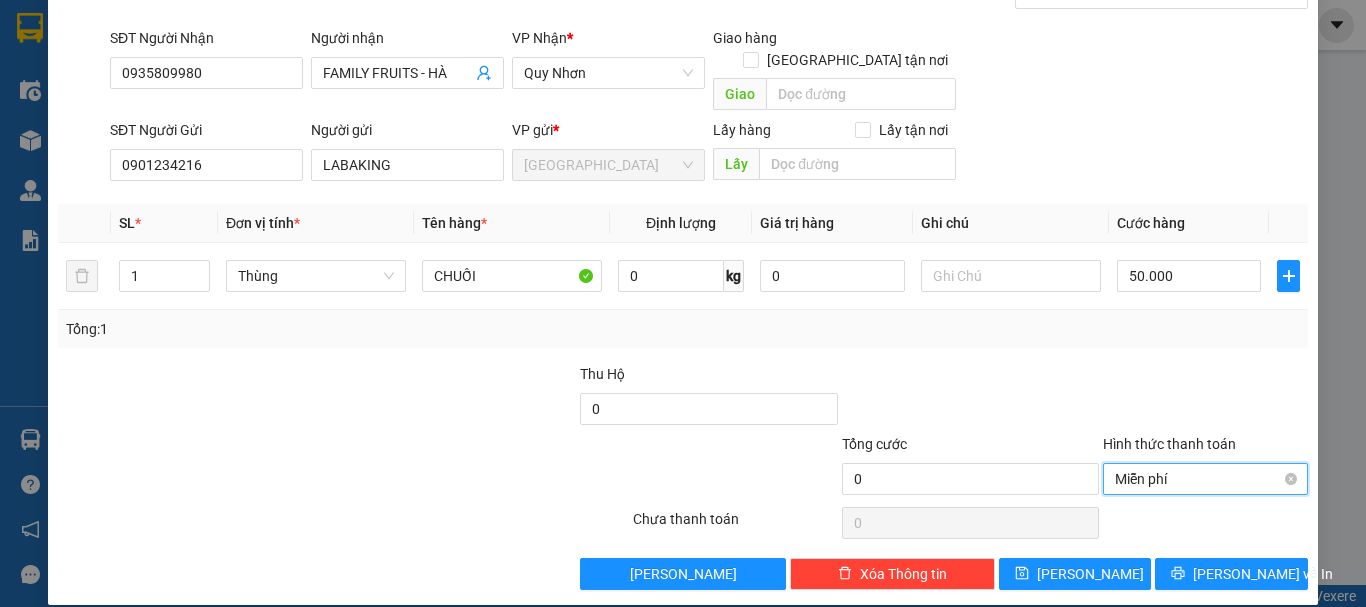 click on "Miễn phí" at bounding box center [1205, 479] 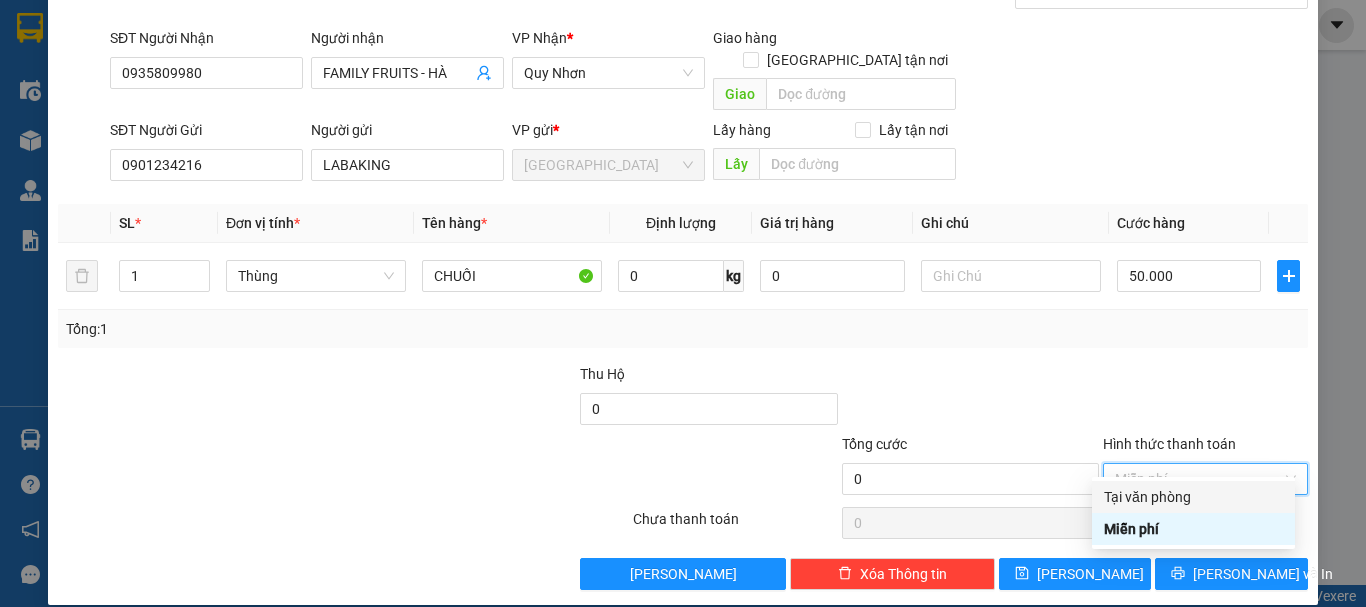 click on "Tại văn phòng" at bounding box center [1193, 497] 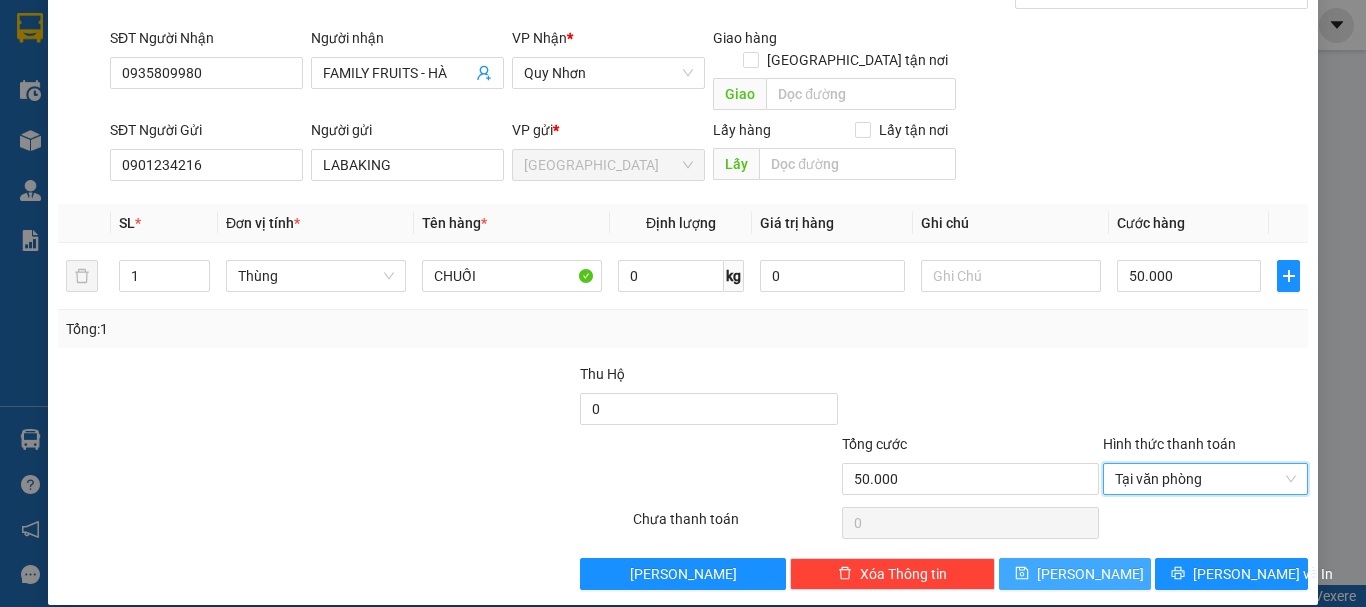 click on "Lưu" at bounding box center (1075, 574) 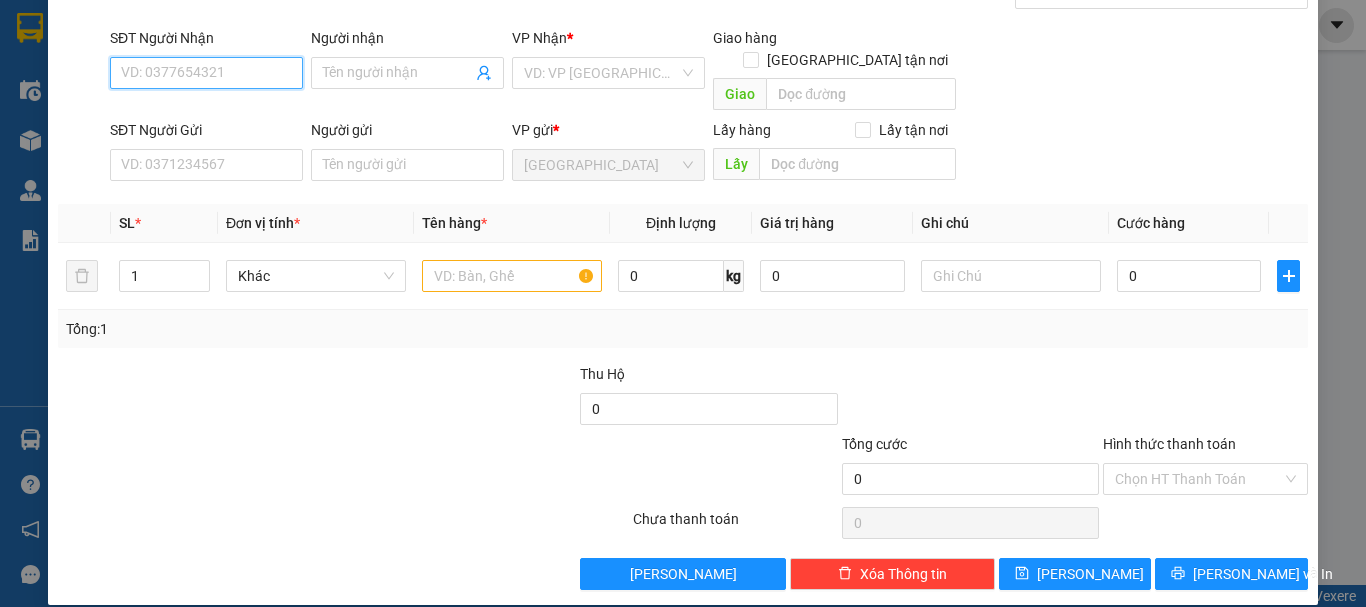 click on "SĐT Người Nhận" at bounding box center (206, 73) 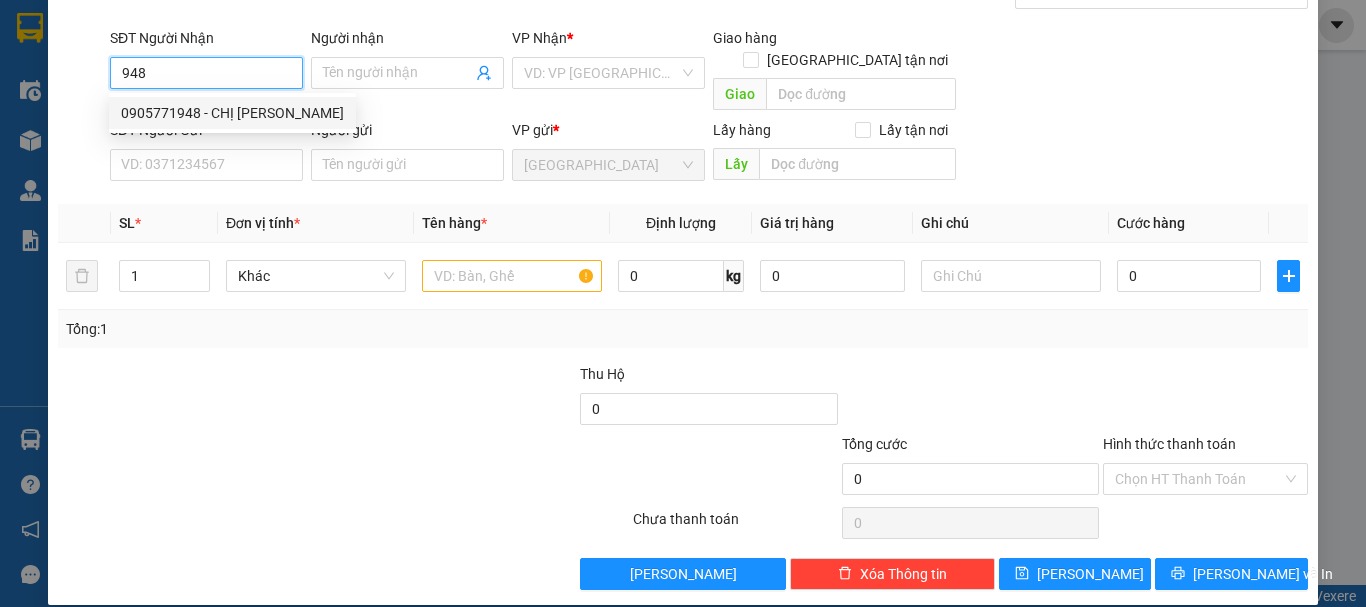 click on "0905771948 - CHỊ TUẤN" at bounding box center (232, 113) 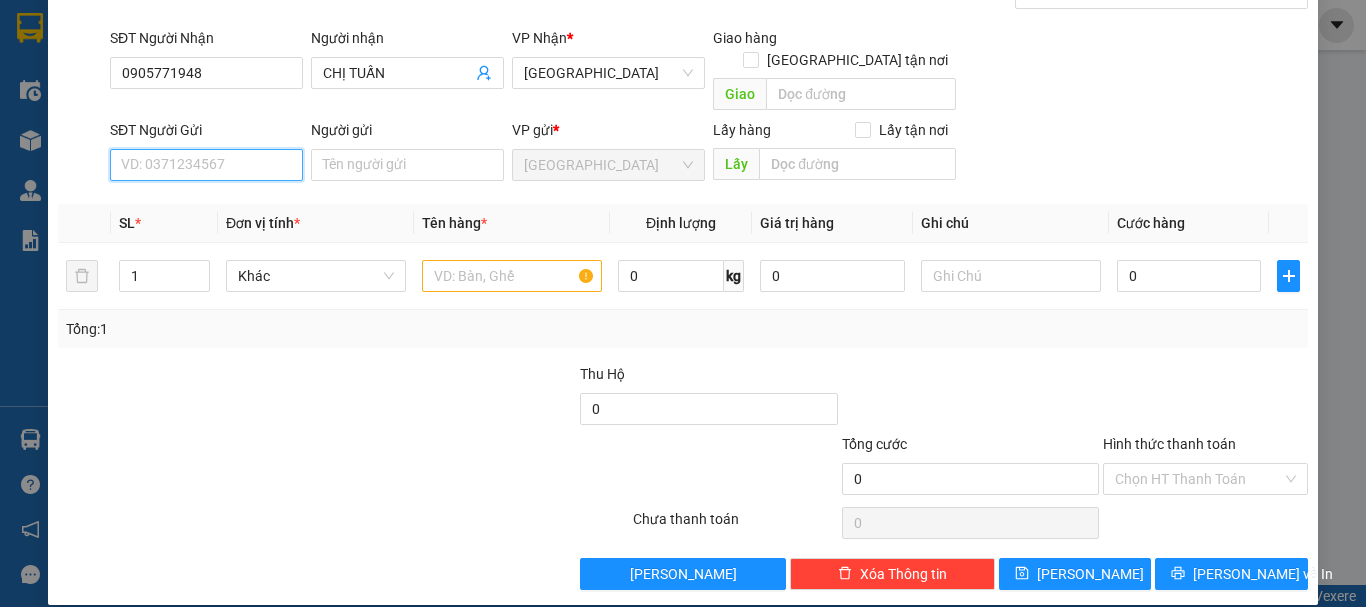 click on "SĐT Người Gửi" at bounding box center (206, 165) 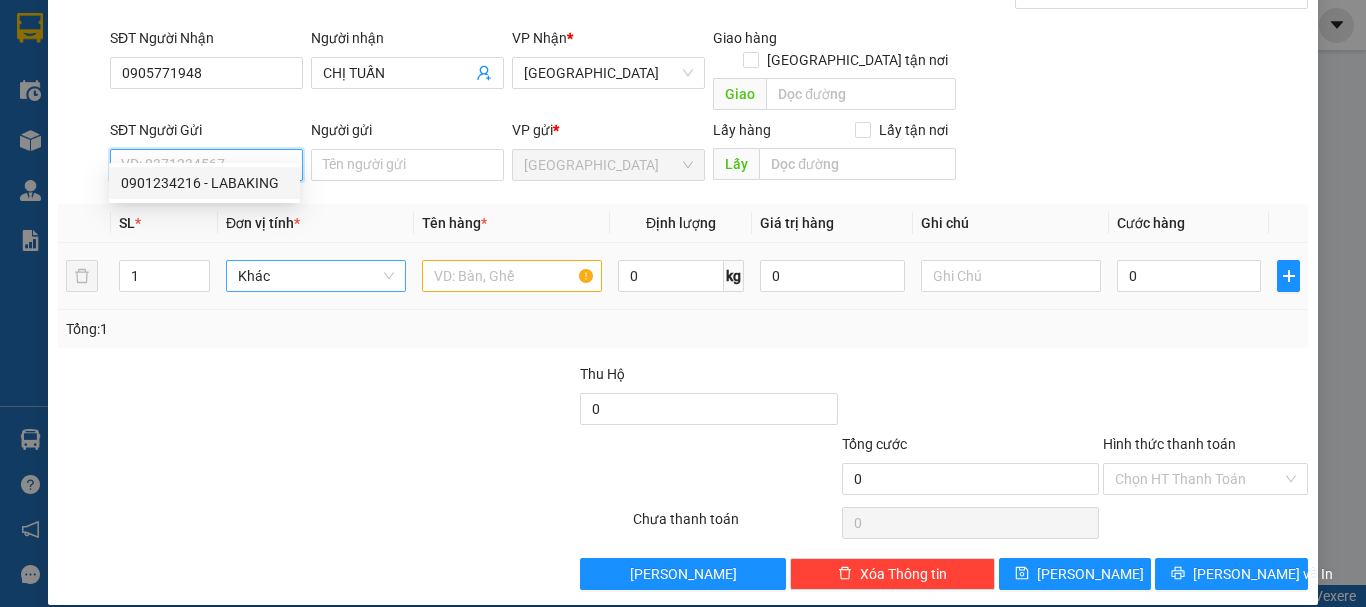 drag, startPoint x: 267, startPoint y: 172, endPoint x: 298, endPoint y: 262, distance: 95.189285 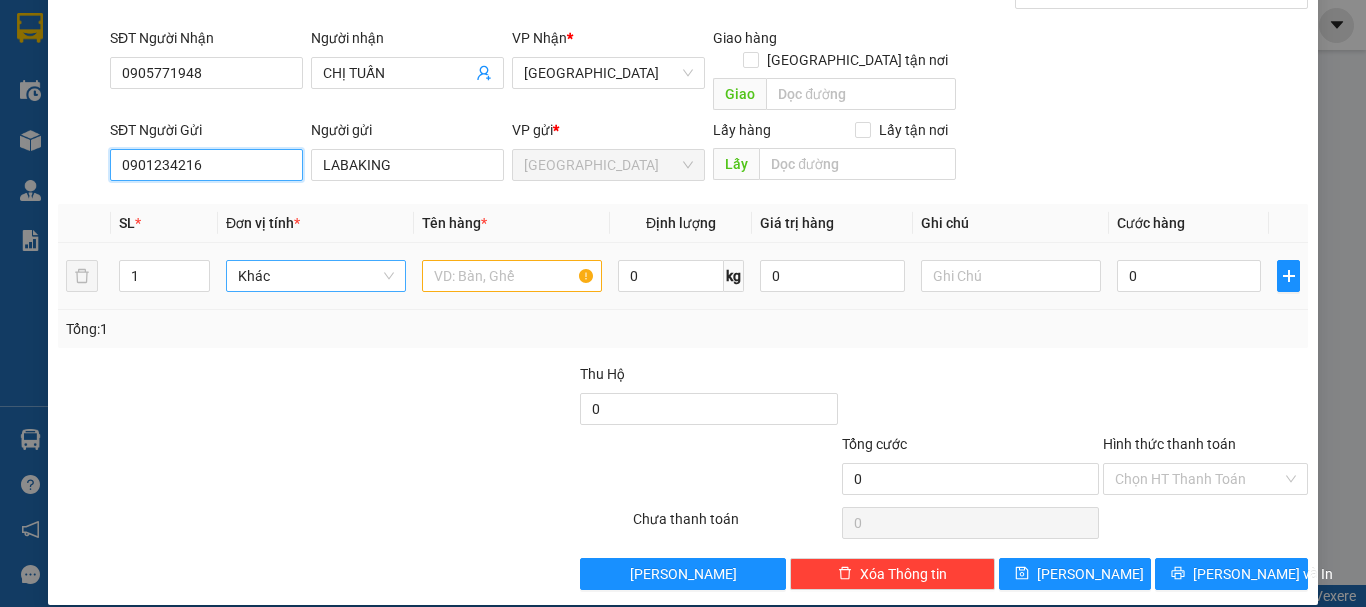 click on "Khác" at bounding box center [316, 276] 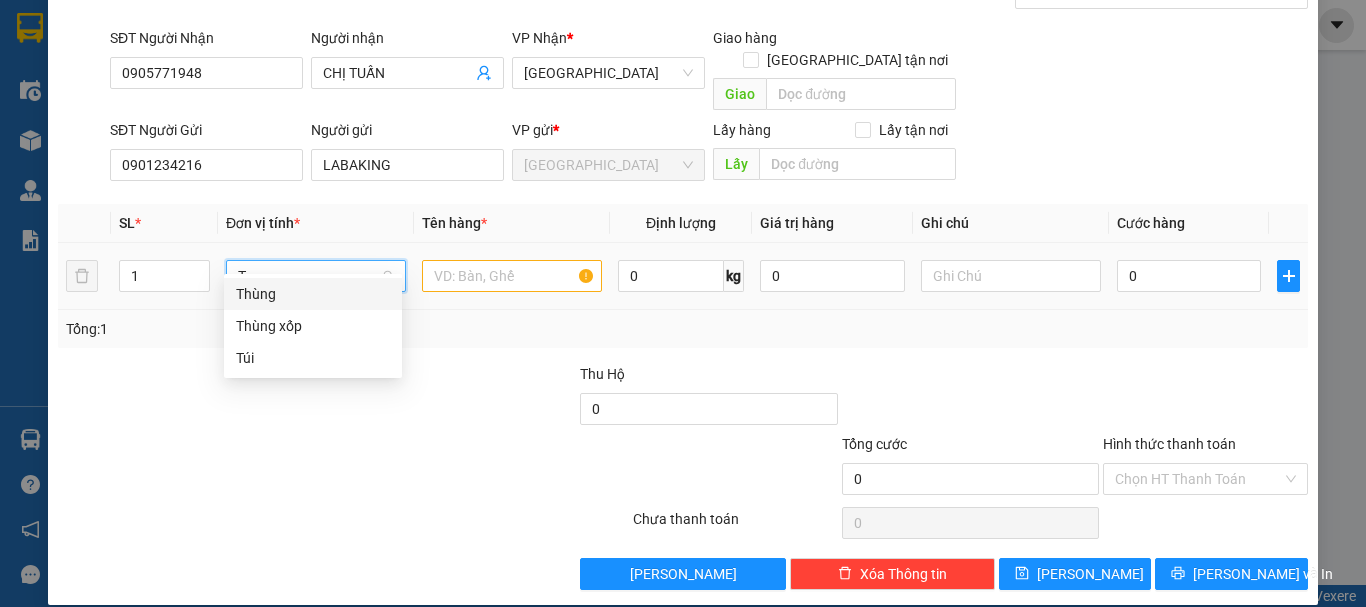 scroll, scrollTop: 0, scrollLeft: 0, axis: both 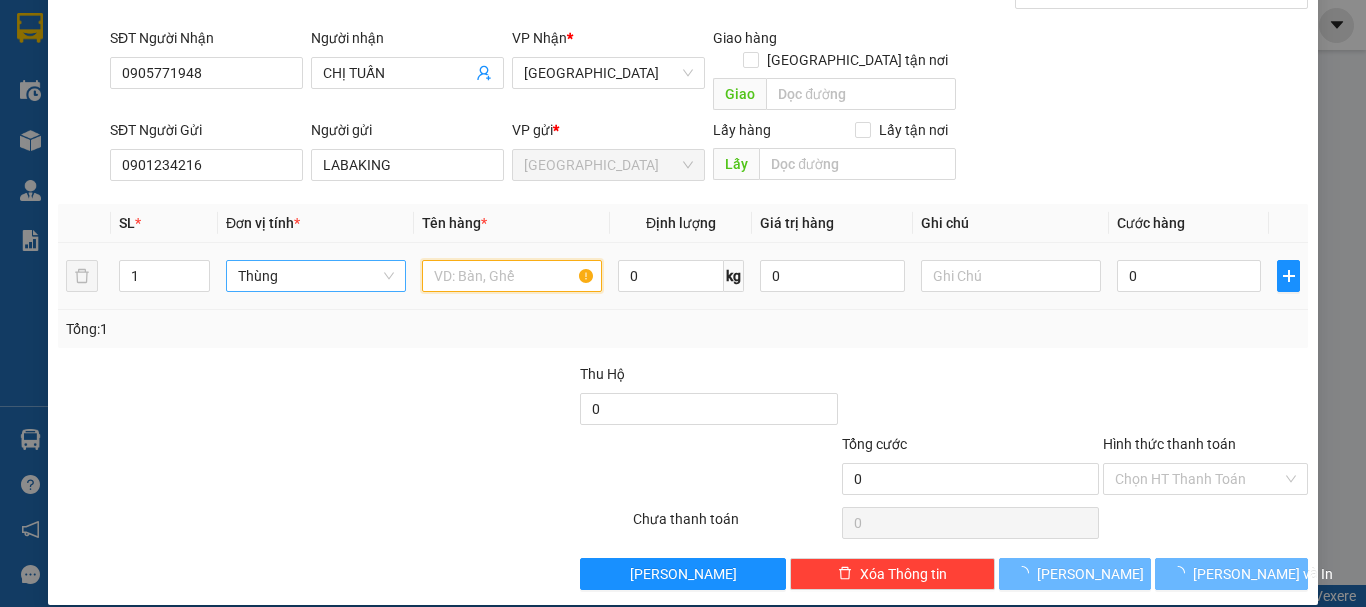 click at bounding box center (512, 276) 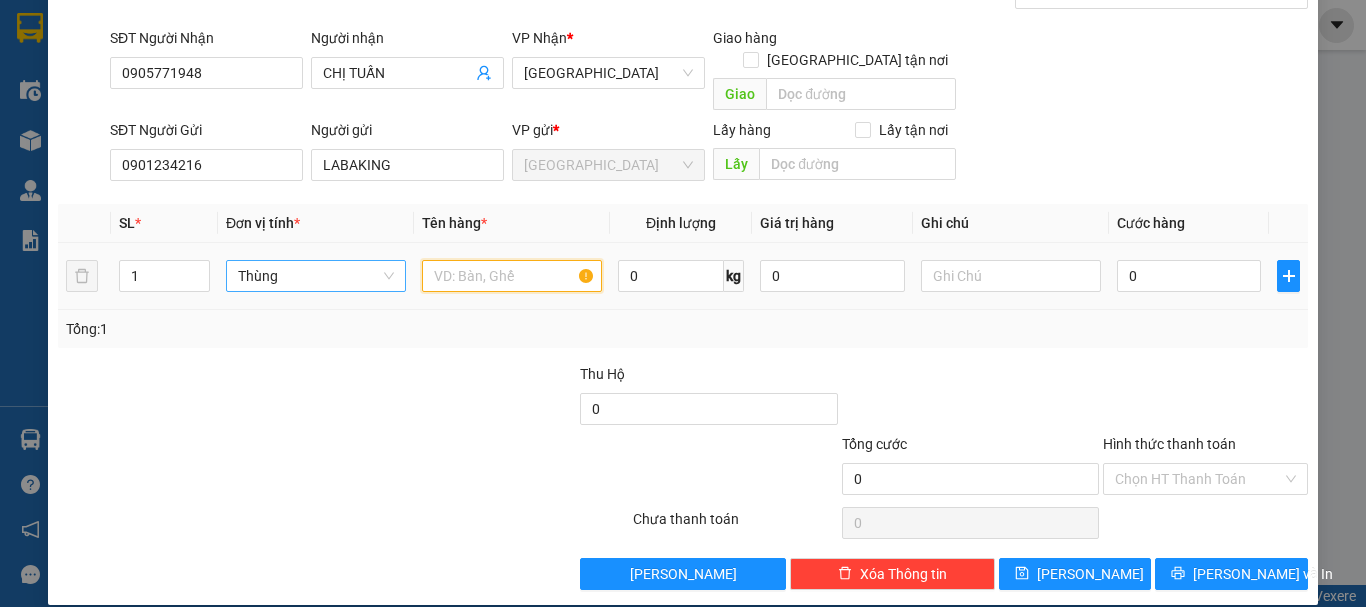 paste on "CHUỐI" 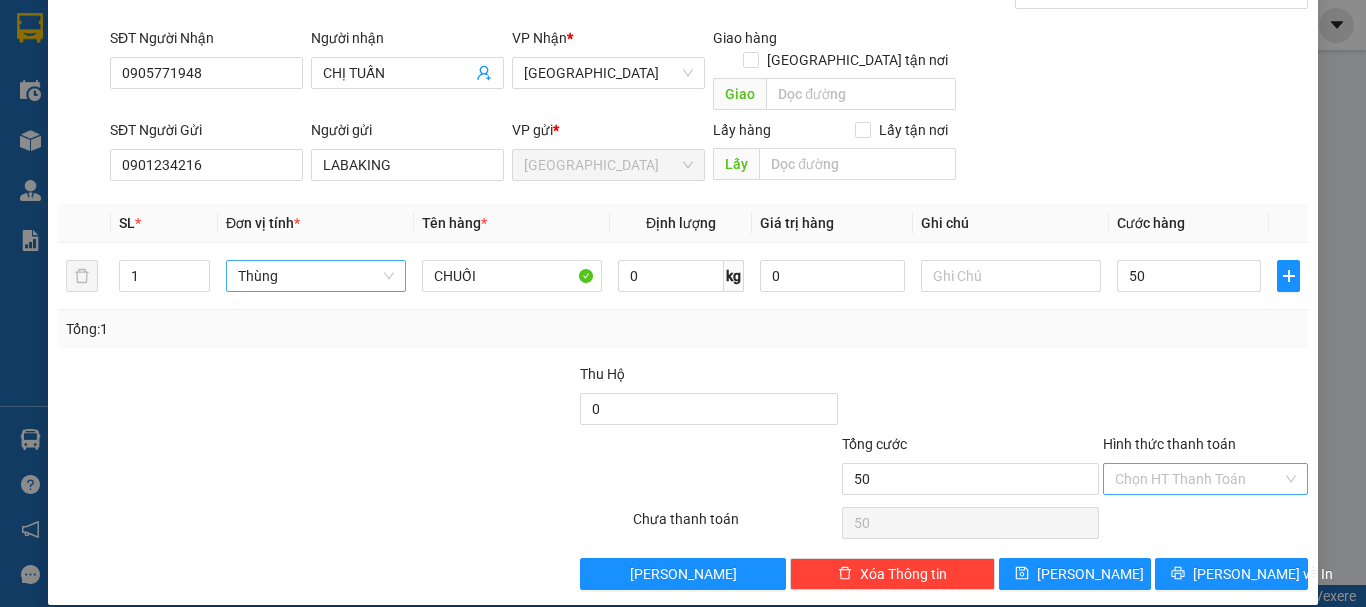 click on "Hình thức thanh toán" at bounding box center (1198, 479) 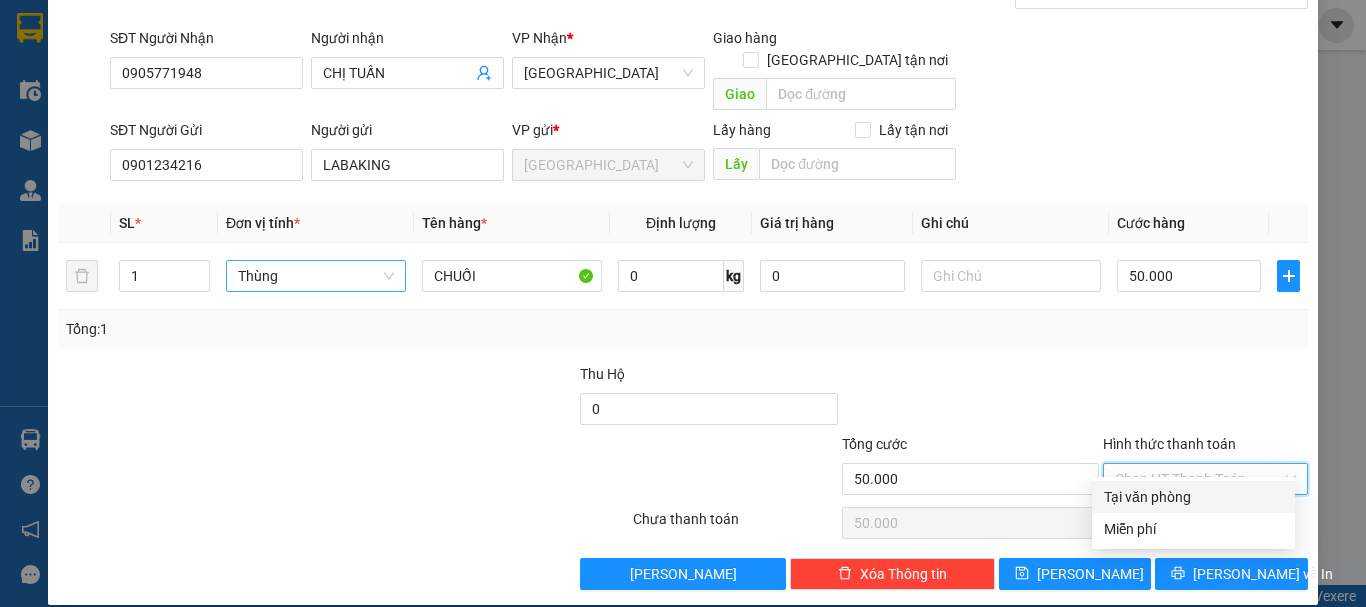 click on "Tại văn phòng" at bounding box center (1193, 497) 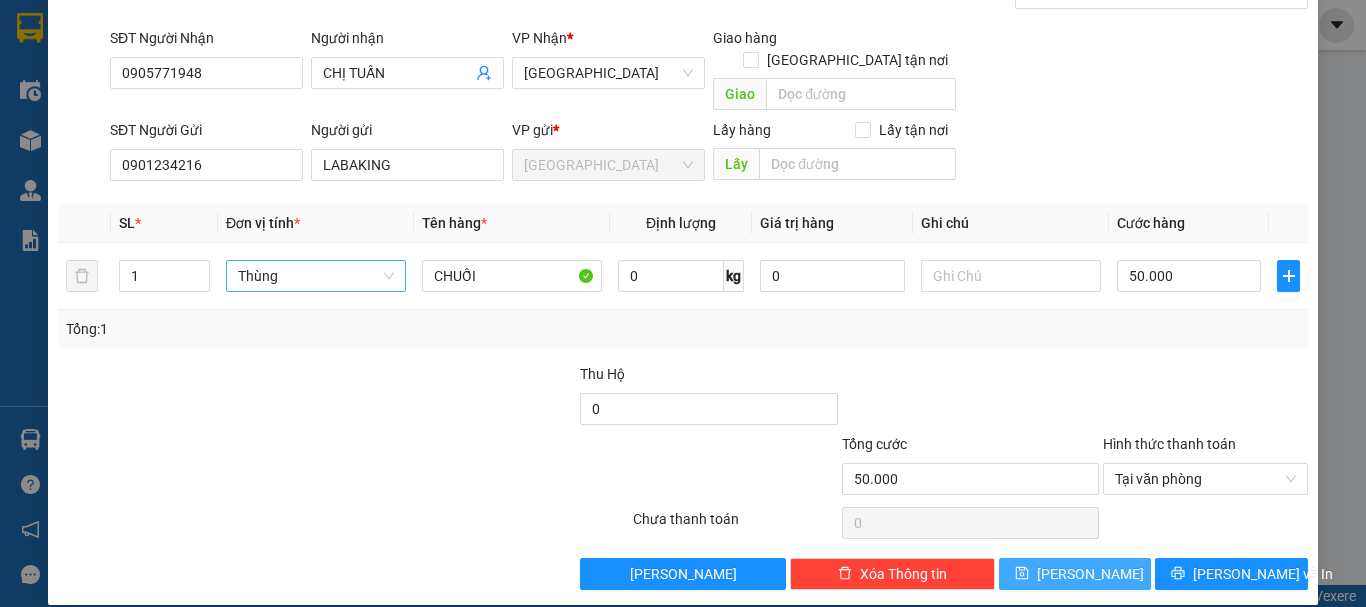 click on "Lưu" at bounding box center [1075, 574] 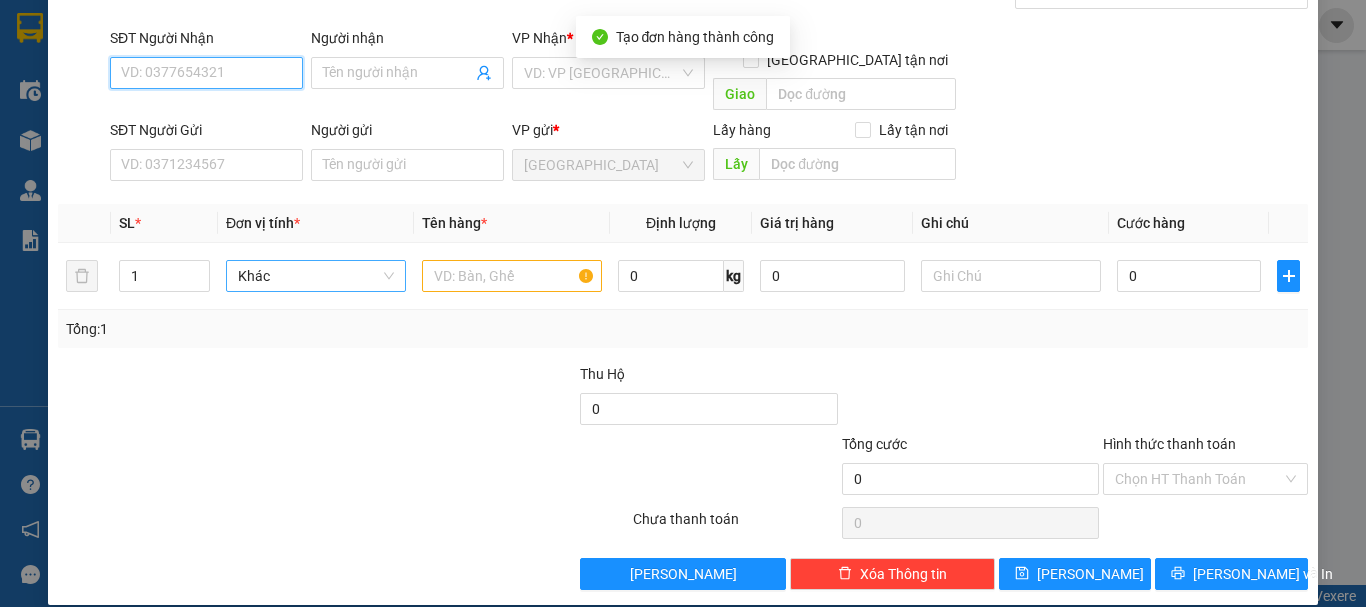 click on "SĐT Người Nhận" at bounding box center (206, 73) 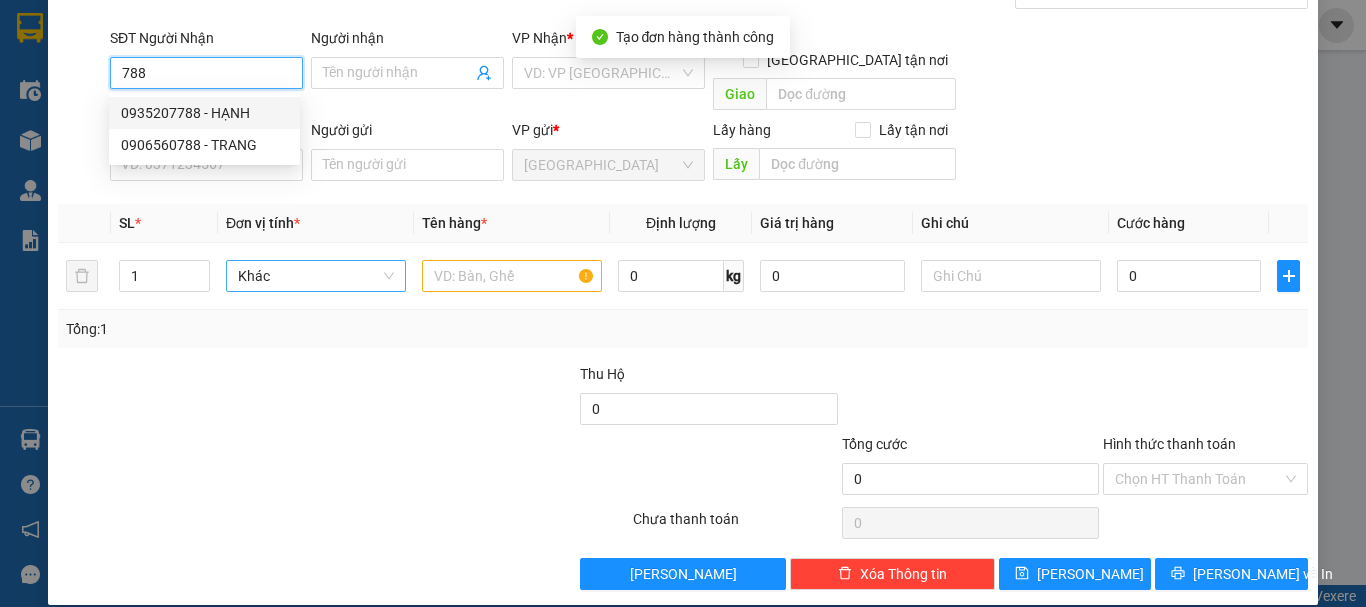 click on "0935207788 - HẠNH" at bounding box center [204, 113] 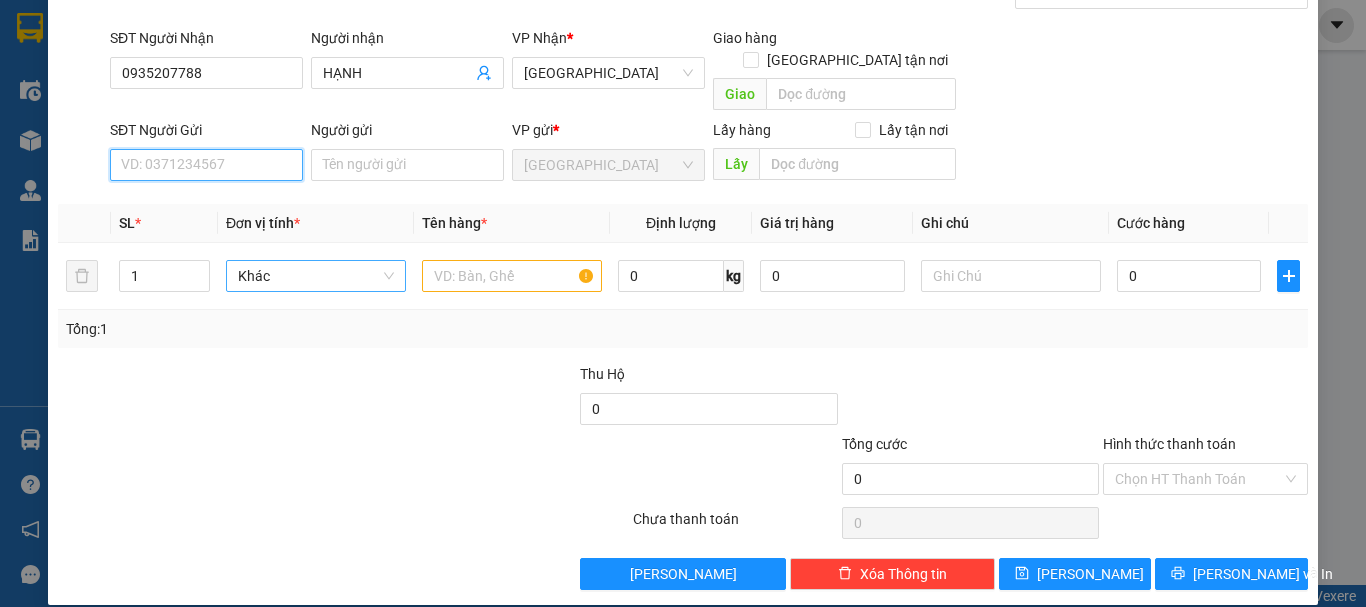 click on "SĐT Người Gửi" at bounding box center (206, 165) 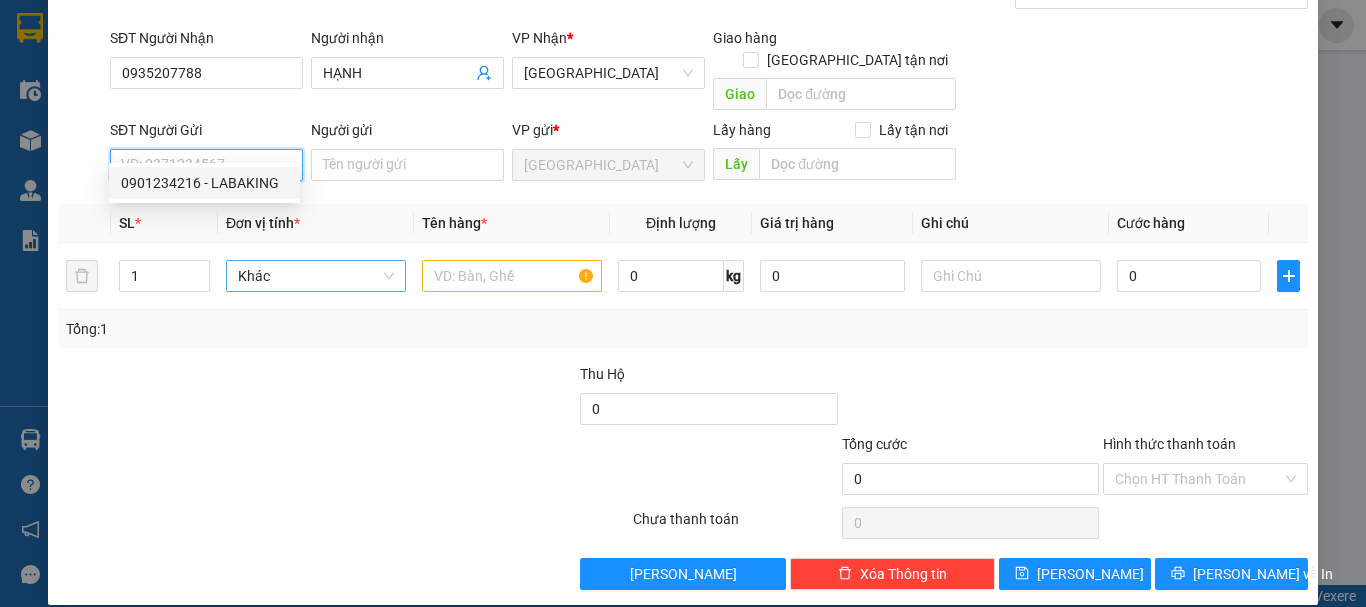 click on "0901234216 - LABAKING" at bounding box center (204, 183) 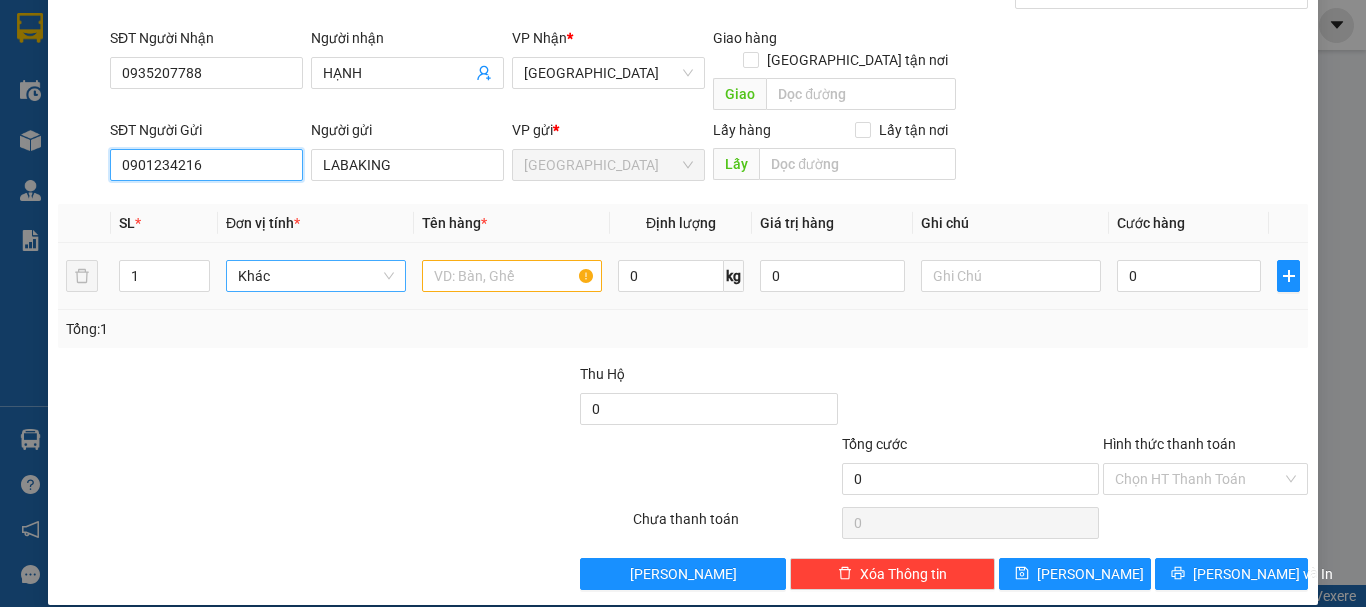 click on "Khác" at bounding box center [316, 276] 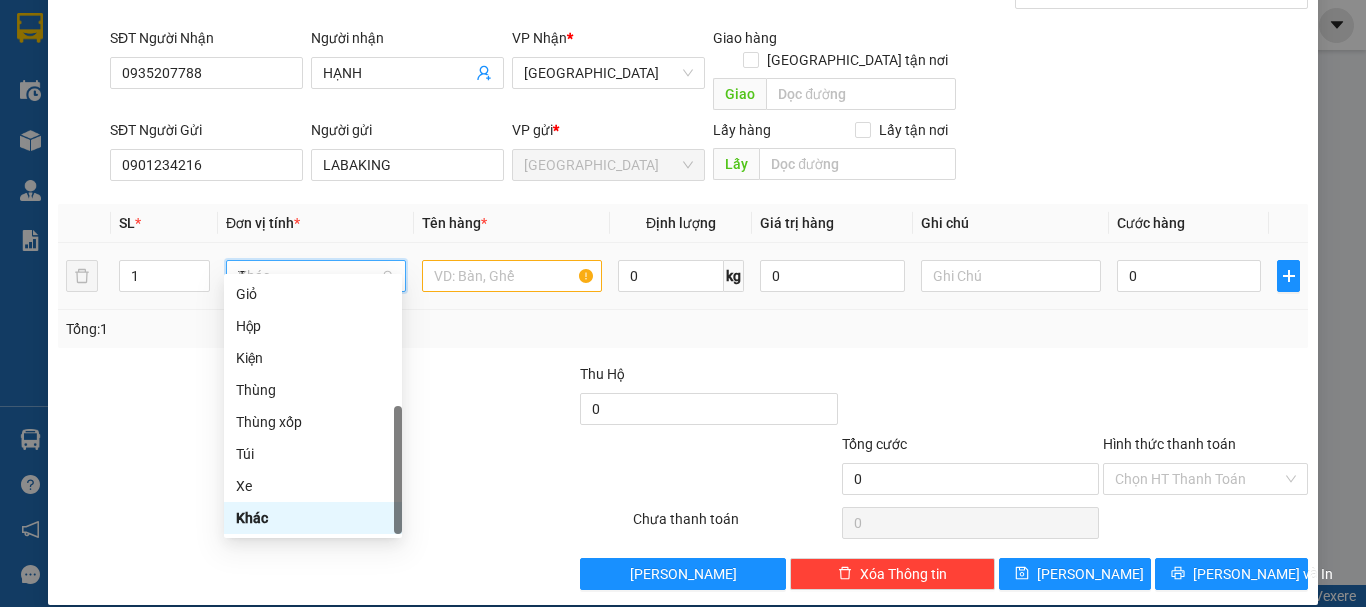 scroll, scrollTop: 0, scrollLeft: 0, axis: both 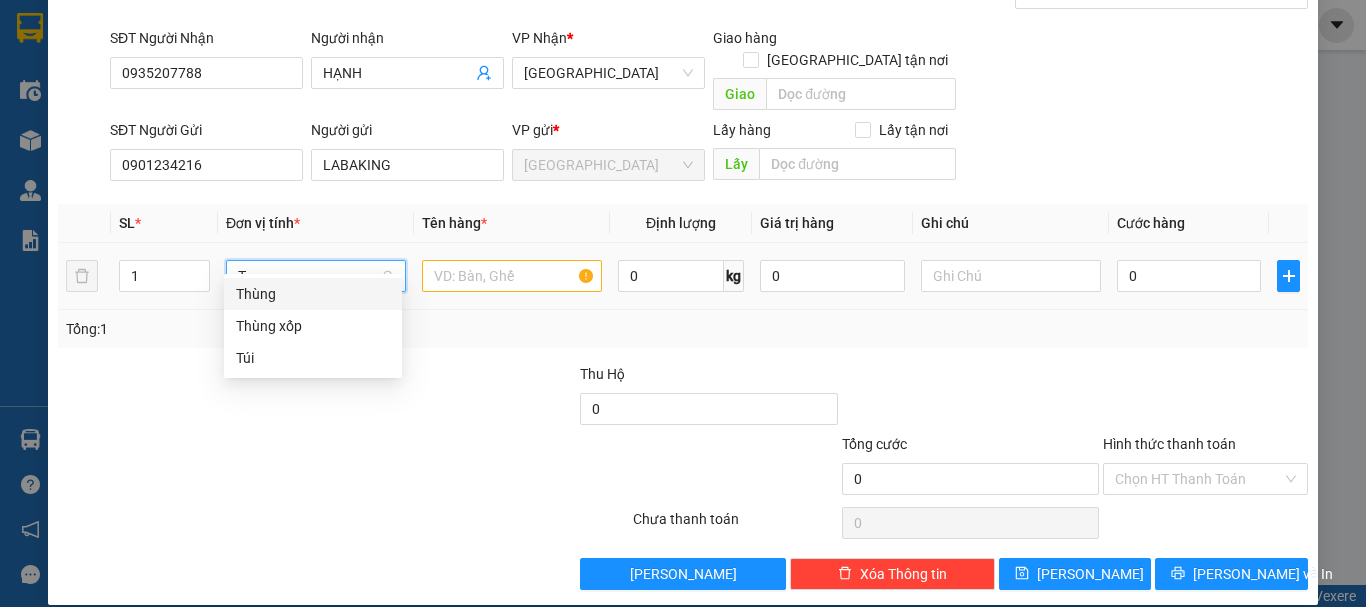 click on "Thùng" at bounding box center (313, 294) 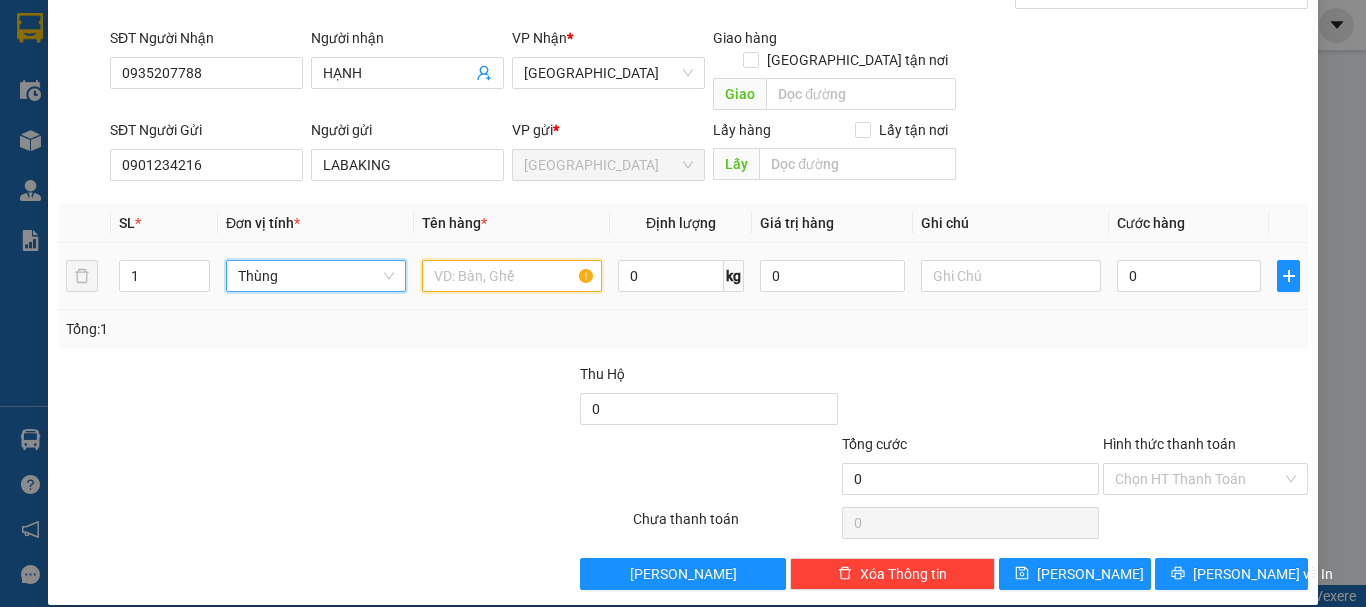 click at bounding box center (512, 276) 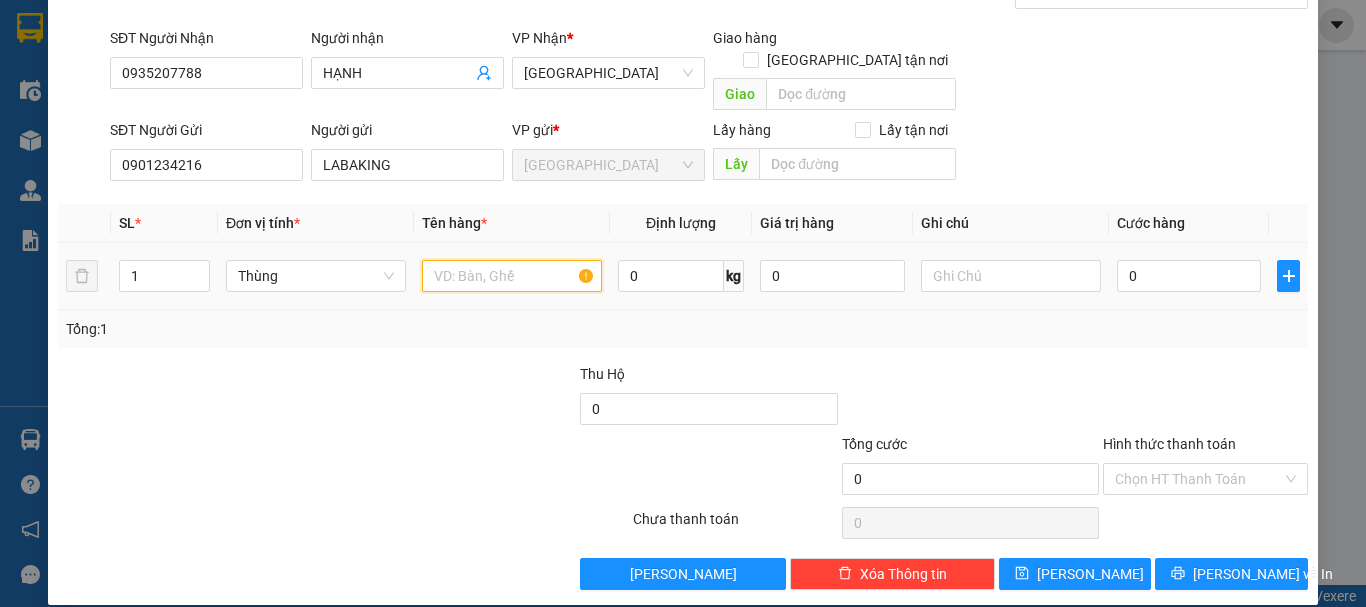paste on "CHUỐI" 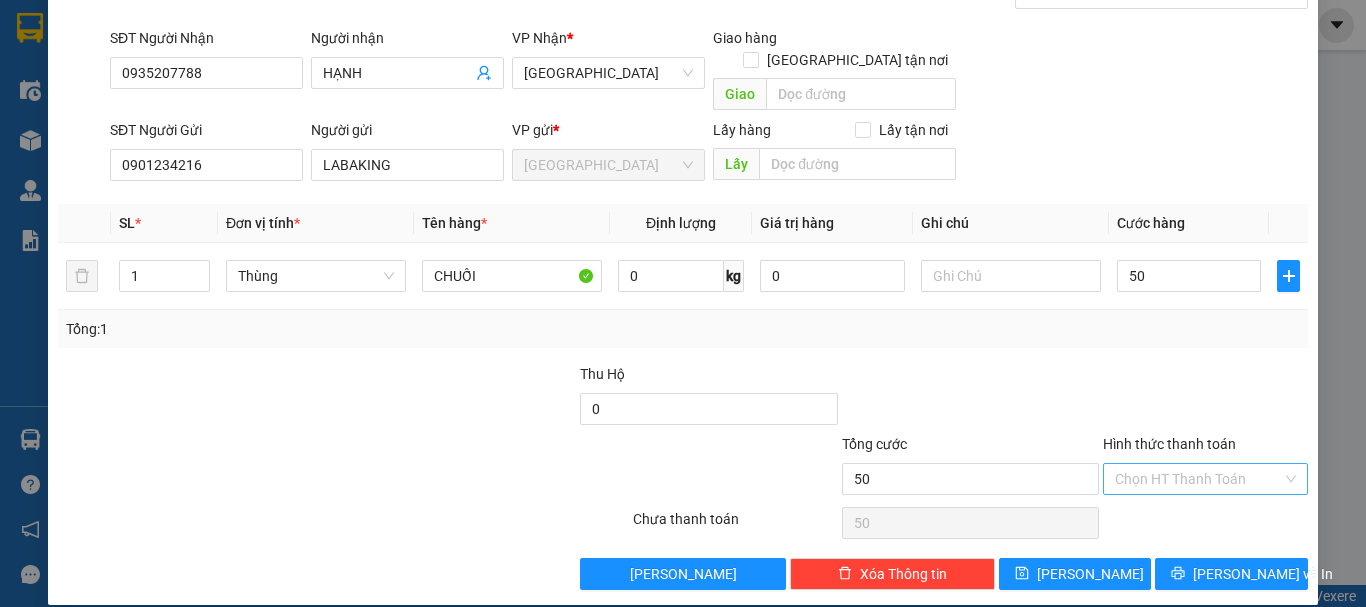 click on "Hình thức thanh toán" at bounding box center (1198, 479) 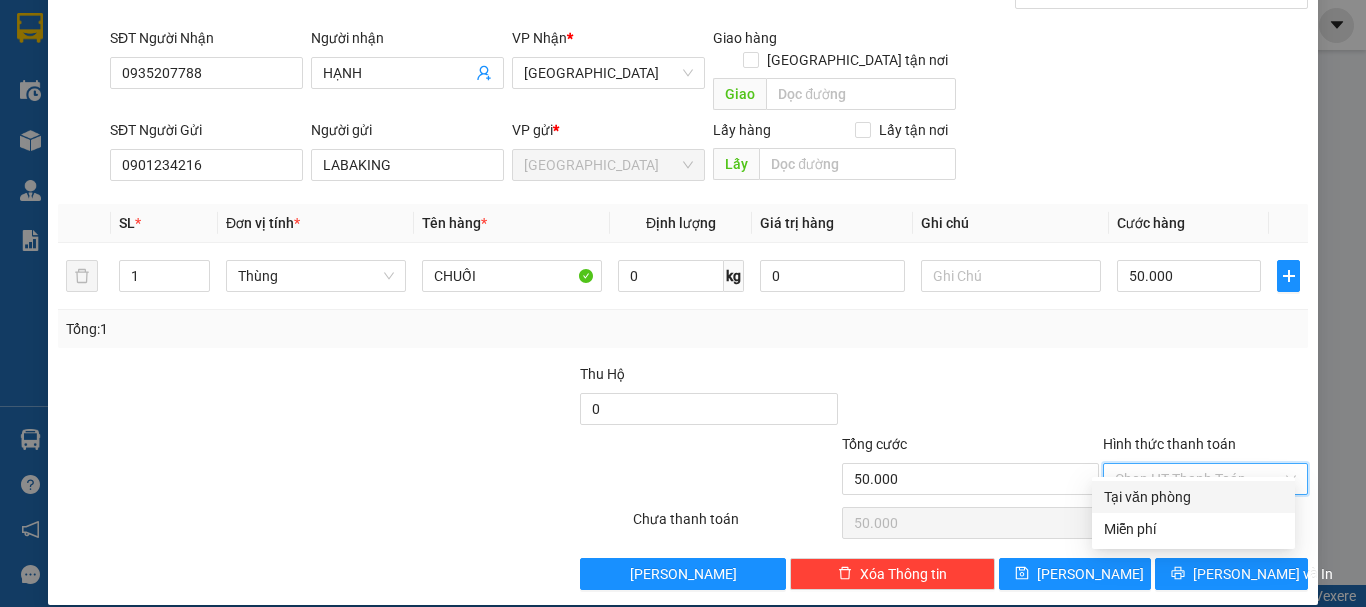 click on "Tại văn phòng" at bounding box center [1193, 497] 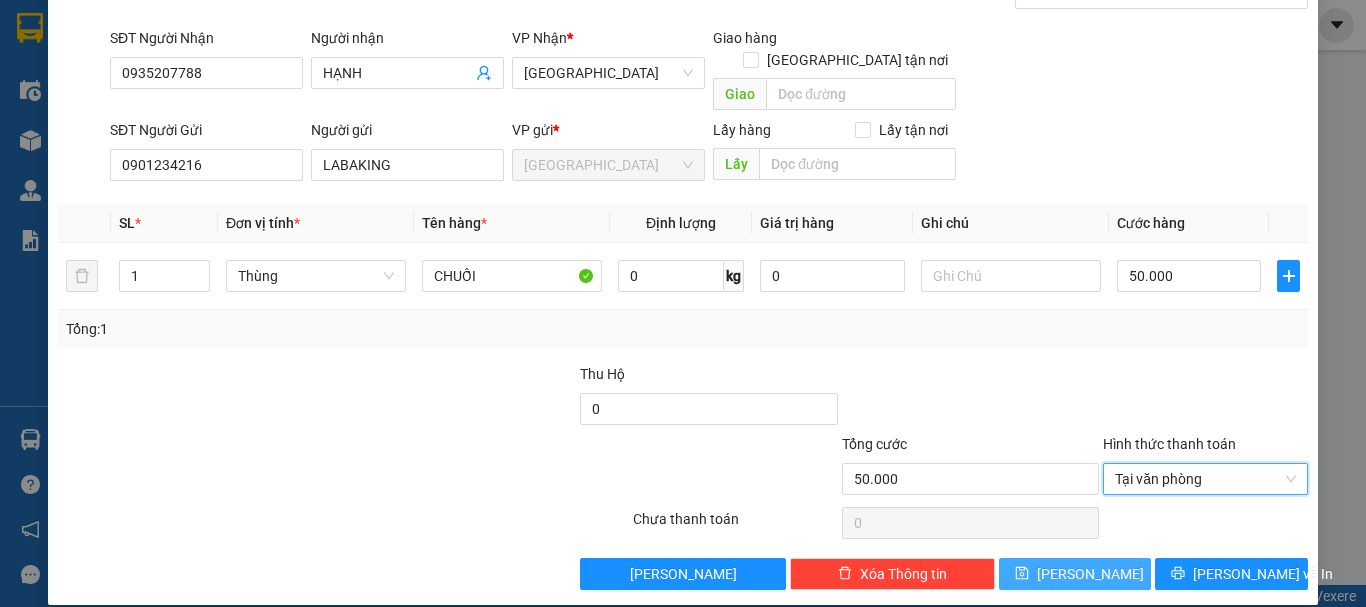 drag, startPoint x: 1062, startPoint y: 547, endPoint x: 690, endPoint y: 601, distance: 375.89893 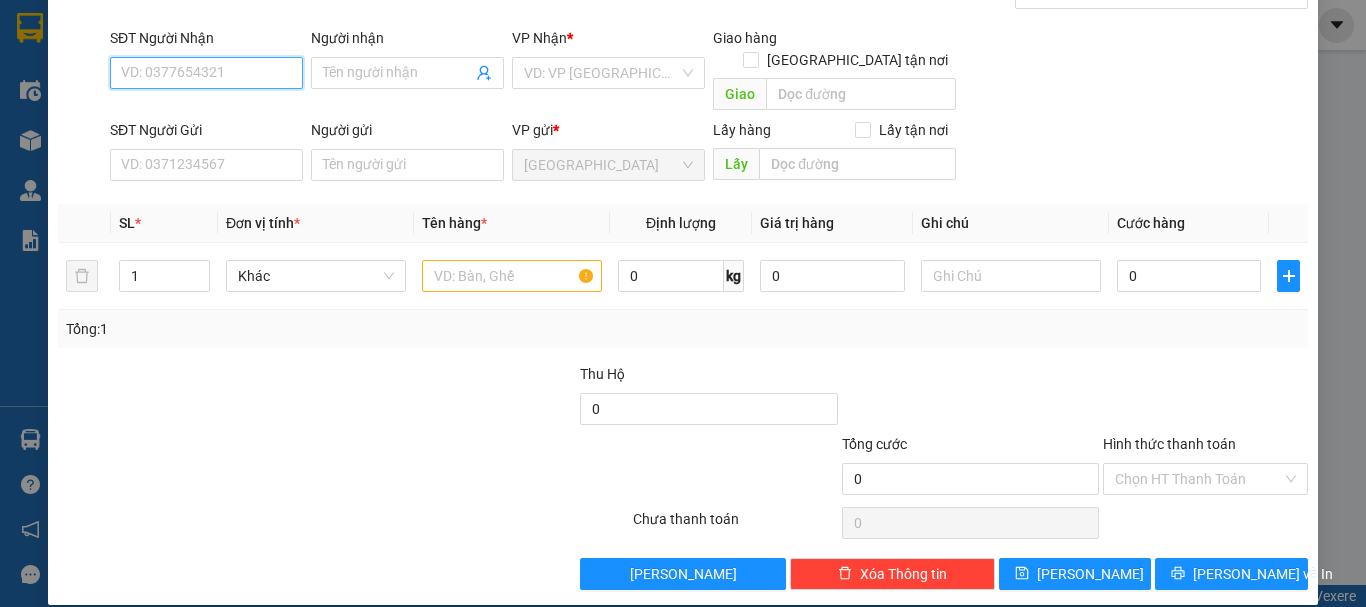 click on "SĐT Người Nhận" at bounding box center (206, 73) 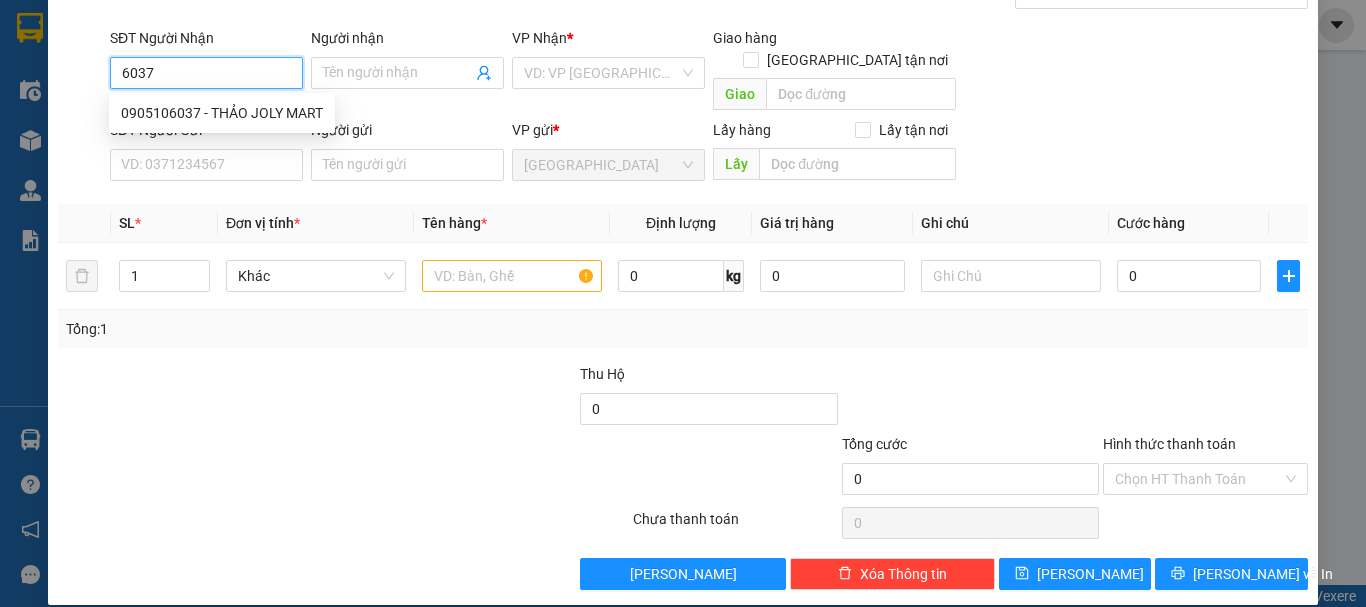 click on "0905106037 - THẢO JOLY MART" at bounding box center [222, 113] 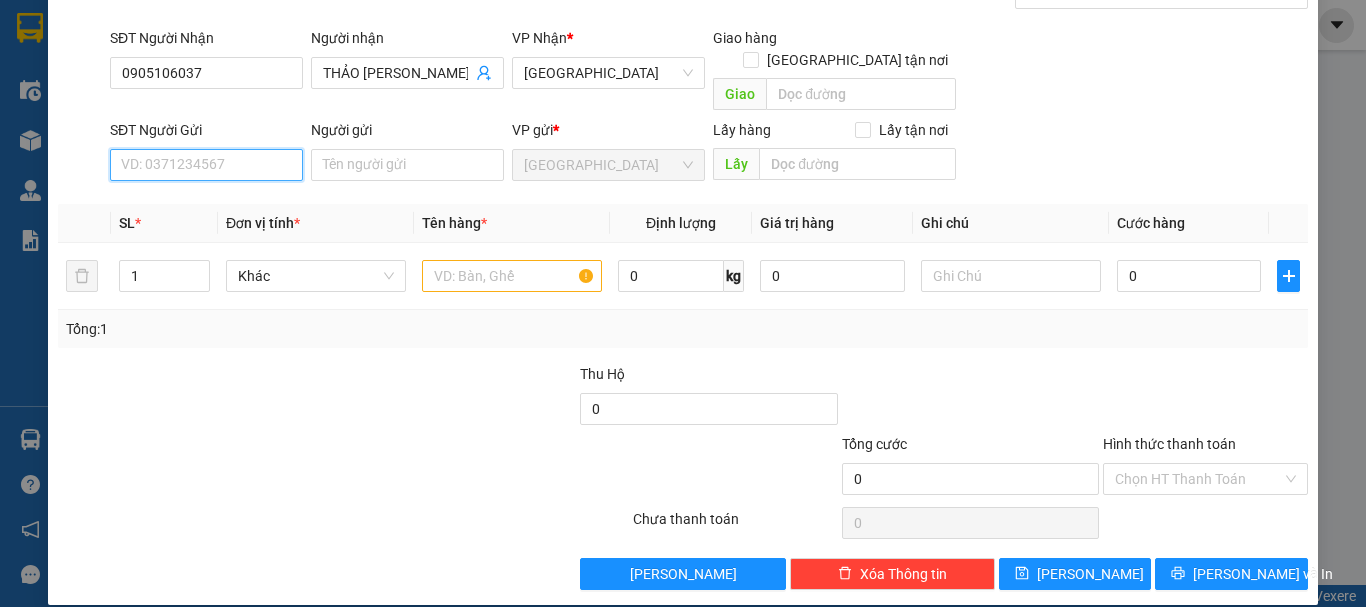 click on "SĐT Người Gửi" at bounding box center [206, 165] 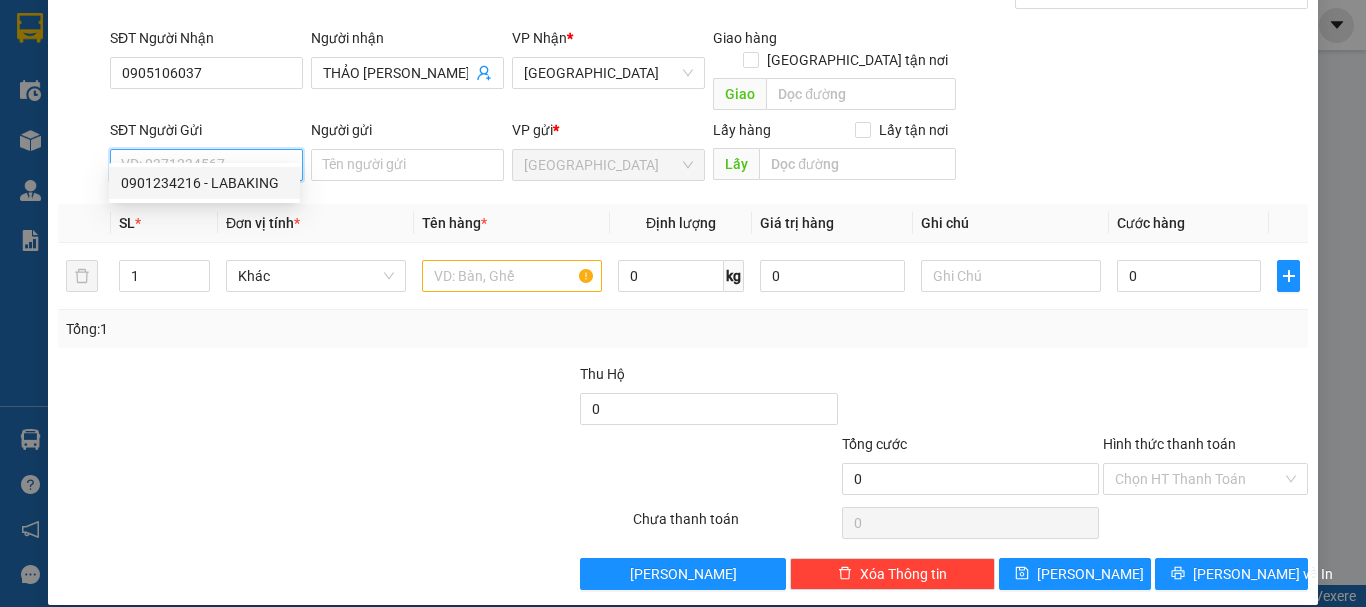 click on "0901234216 - LABAKING" at bounding box center [204, 183] 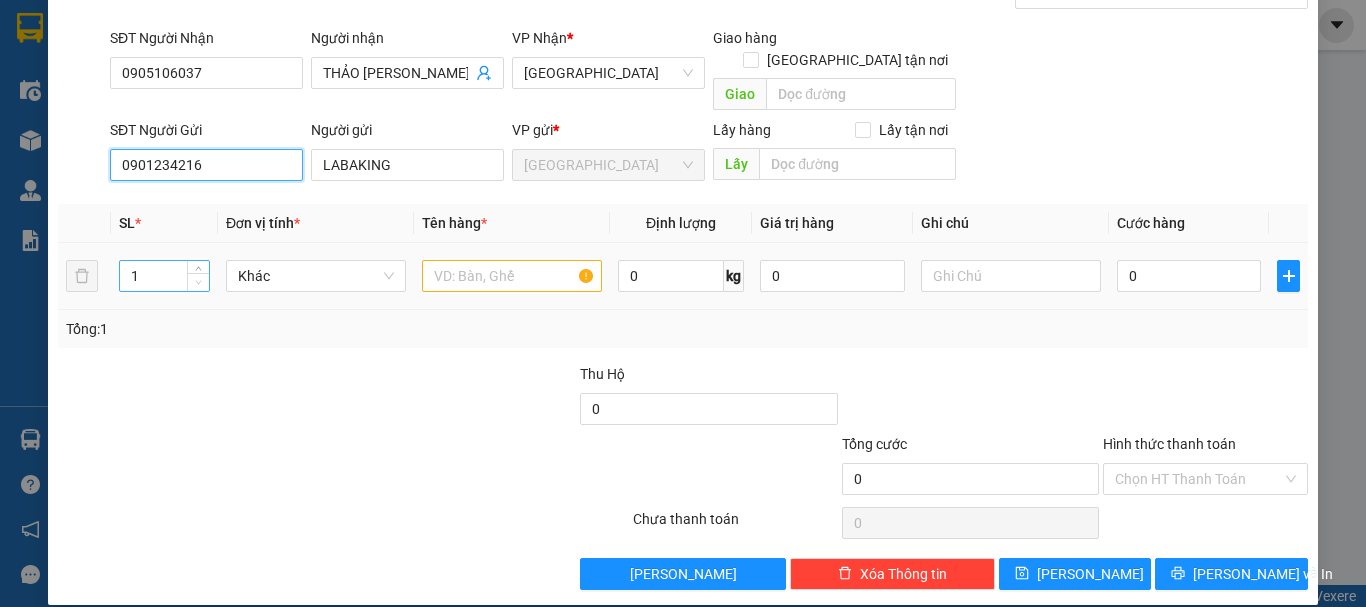 click at bounding box center (198, 282) 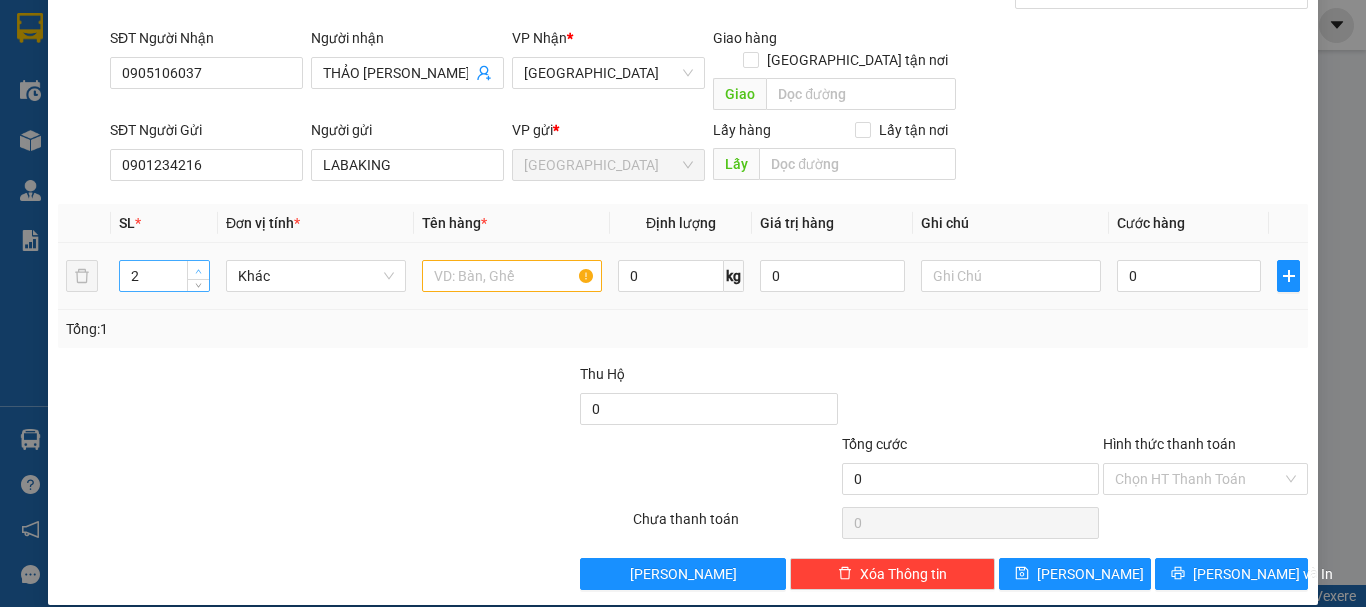 click 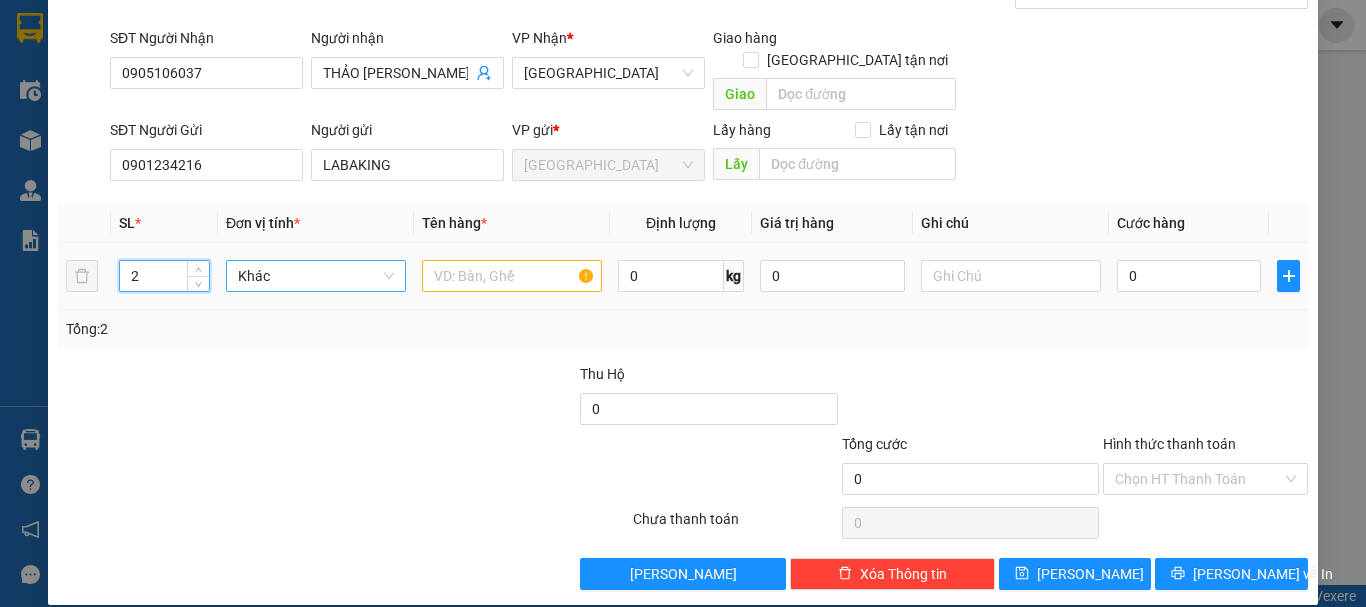 click on "Khác" at bounding box center (316, 276) 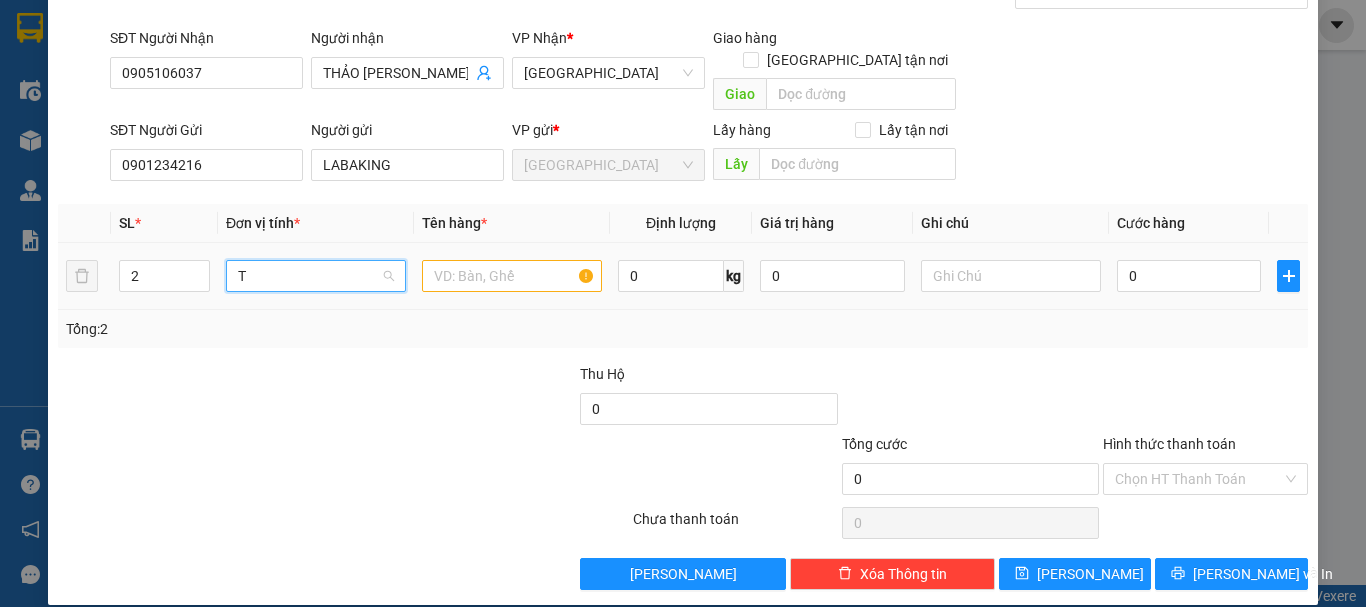 scroll, scrollTop: 0, scrollLeft: 0, axis: both 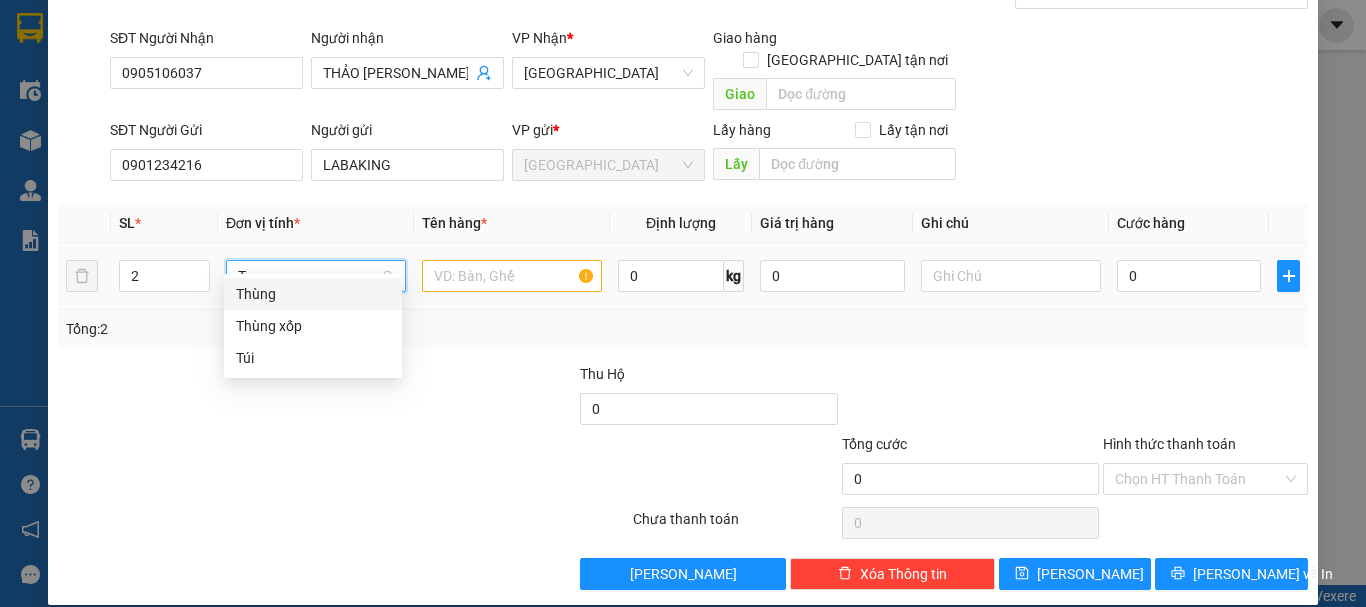 click on "Thùng" at bounding box center (313, 294) 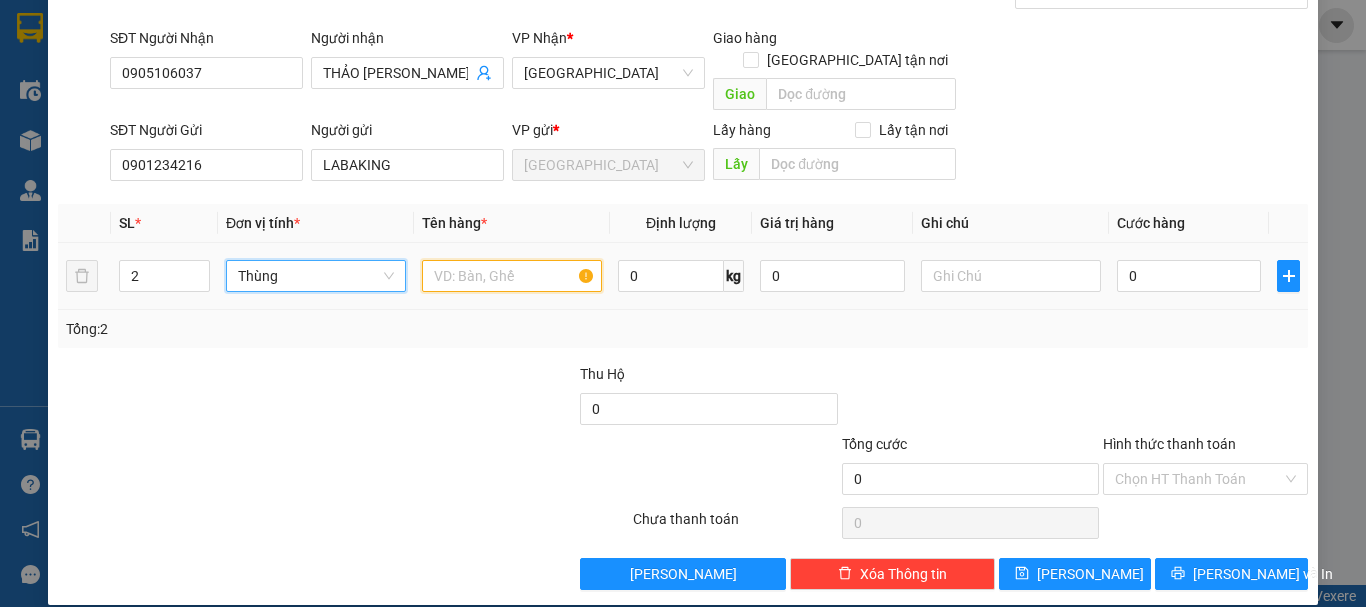 click at bounding box center [512, 276] 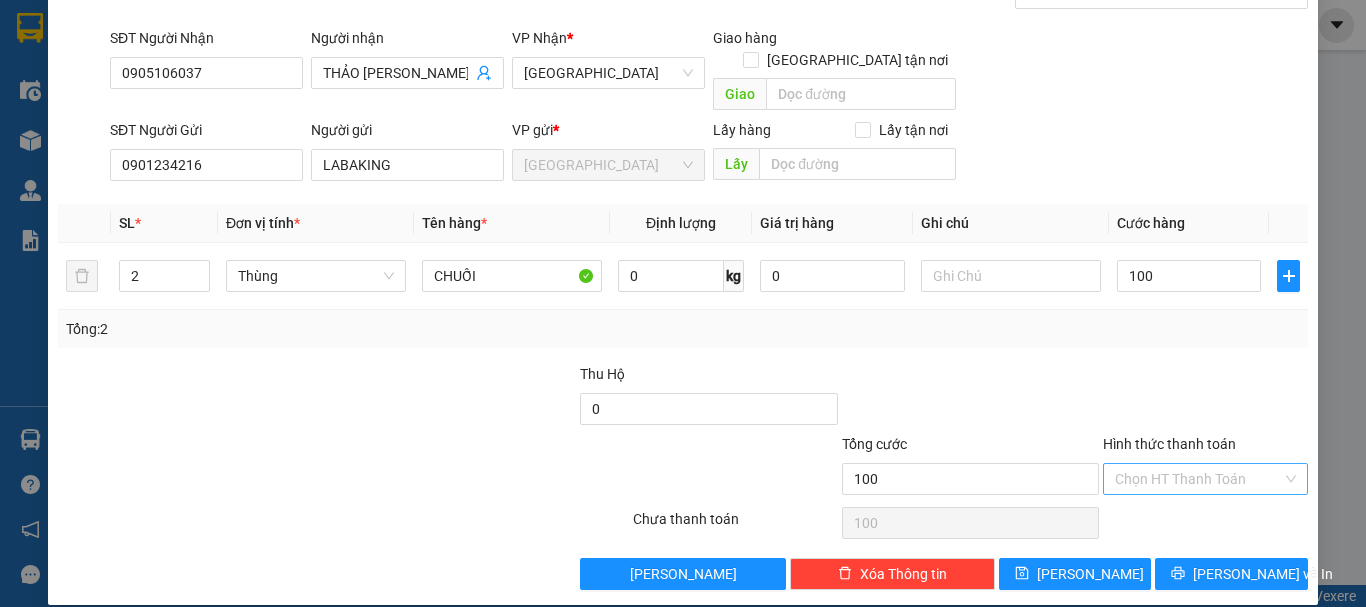 click on "Hình thức thanh toán" at bounding box center [1198, 479] 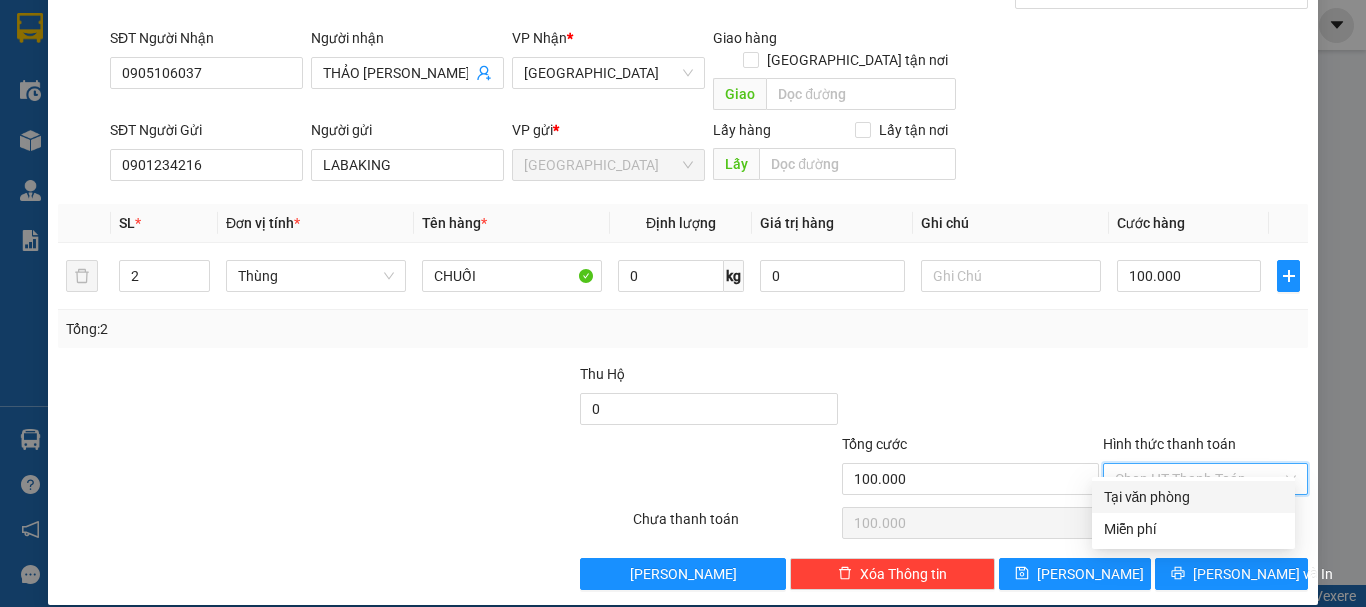 click on "Tại văn phòng" at bounding box center [1193, 497] 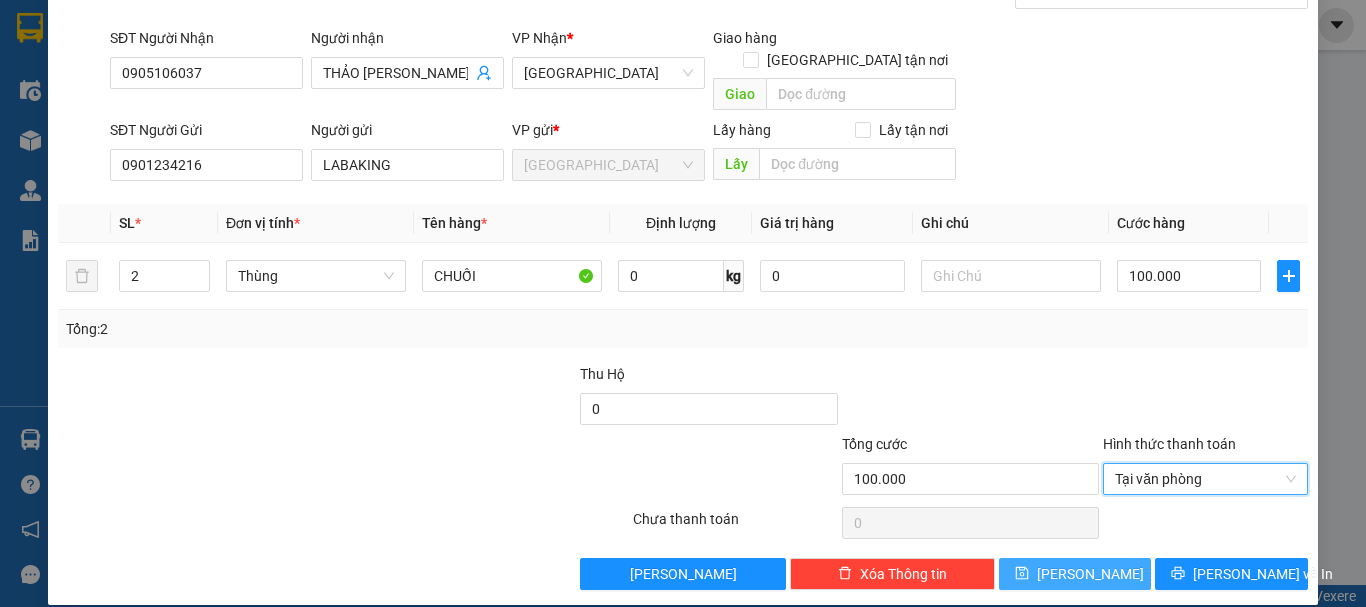 click on "Lưu" at bounding box center (1075, 574) 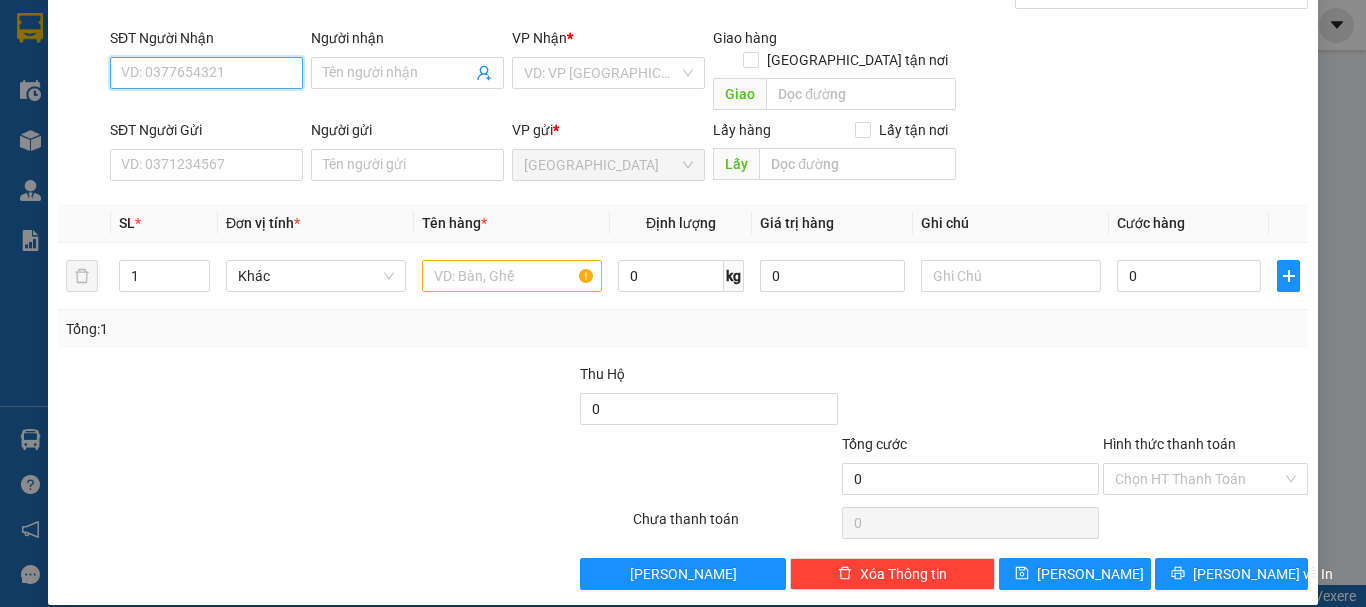 click on "SĐT Người Nhận" at bounding box center (206, 73) 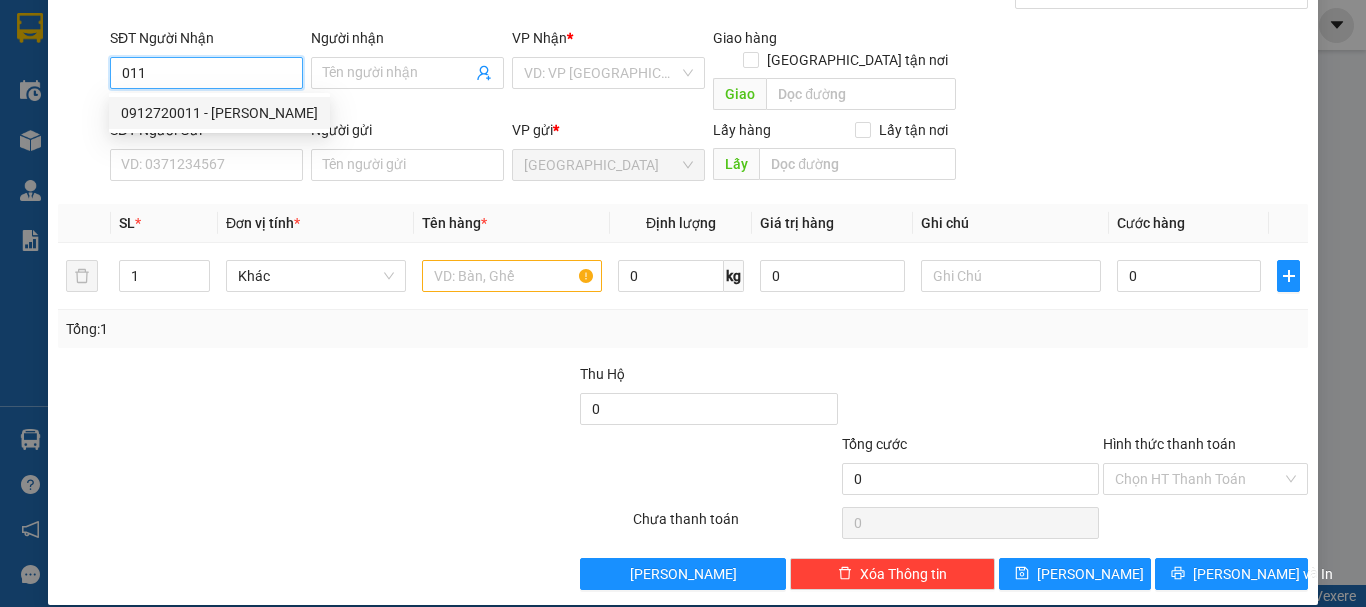 click on "0912720011 - VŨ" at bounding box center (219, 113) 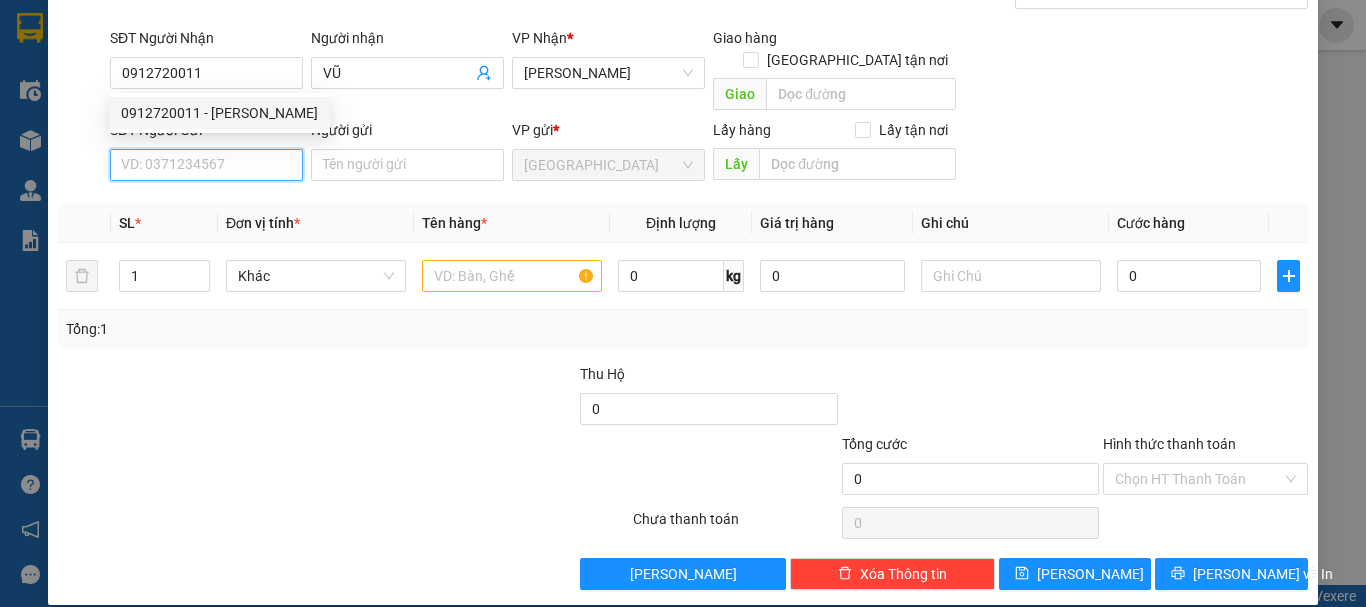 click on "SĐT Người Gửi" at bounding box center (206, 165) 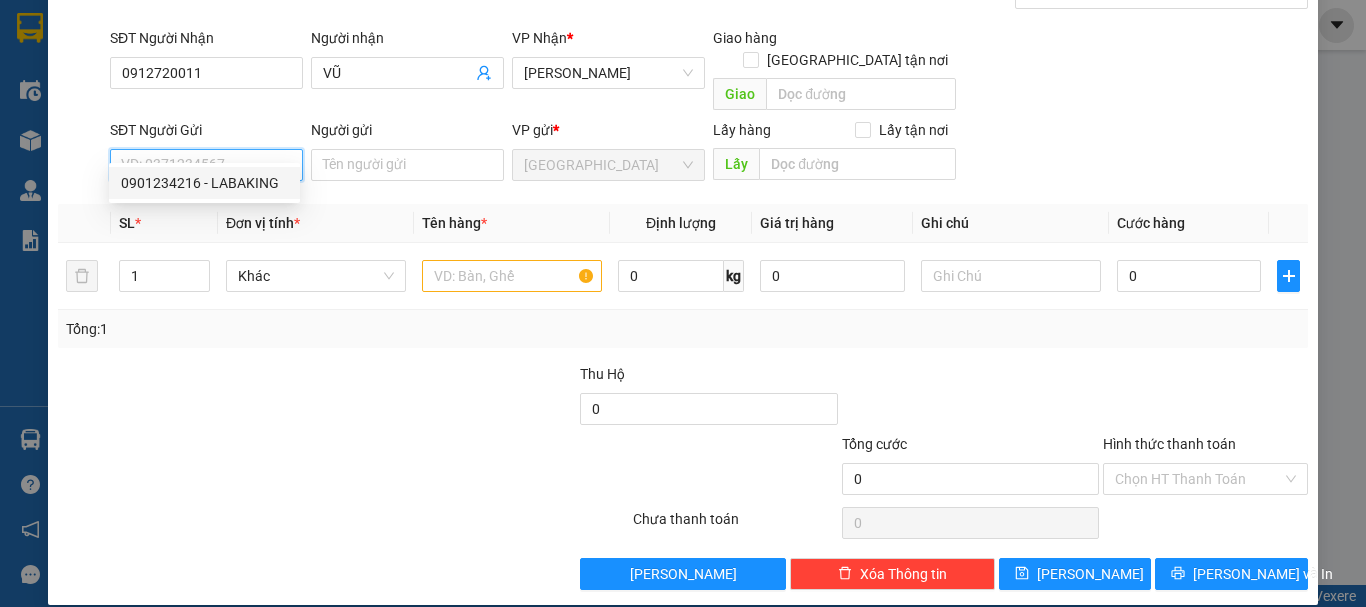 click on "0901234216 - LABAKING" at bounding box center [204, 183] 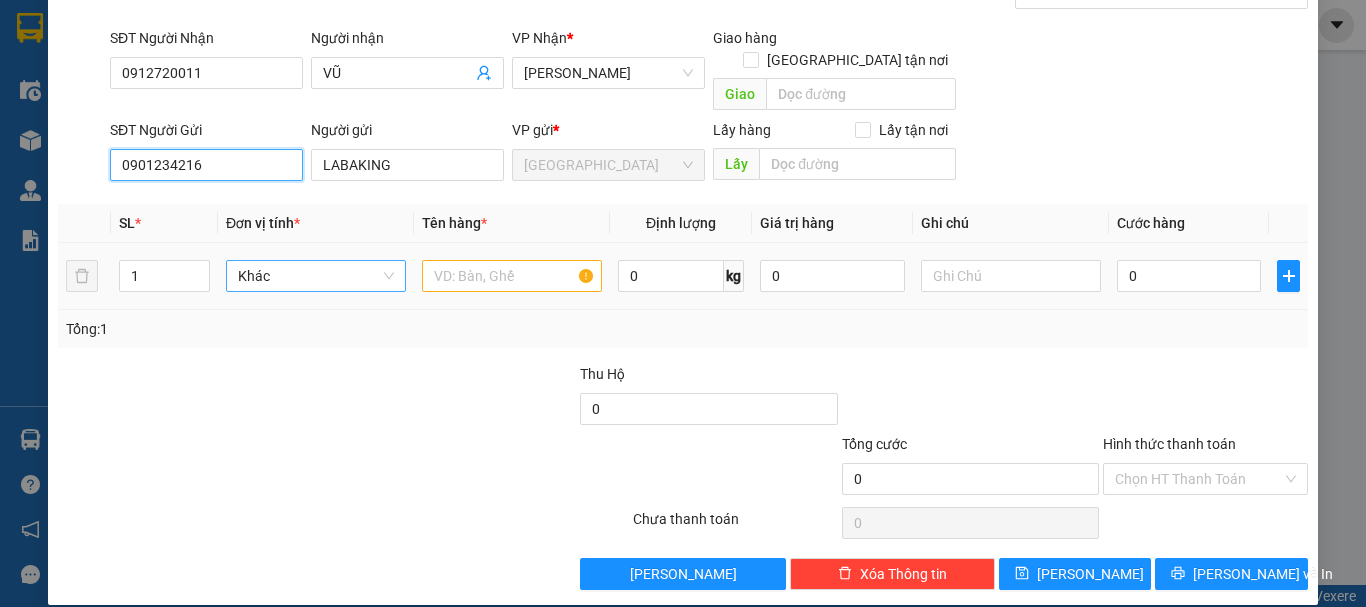 click on "Khác" at bounding box center [316, 276] 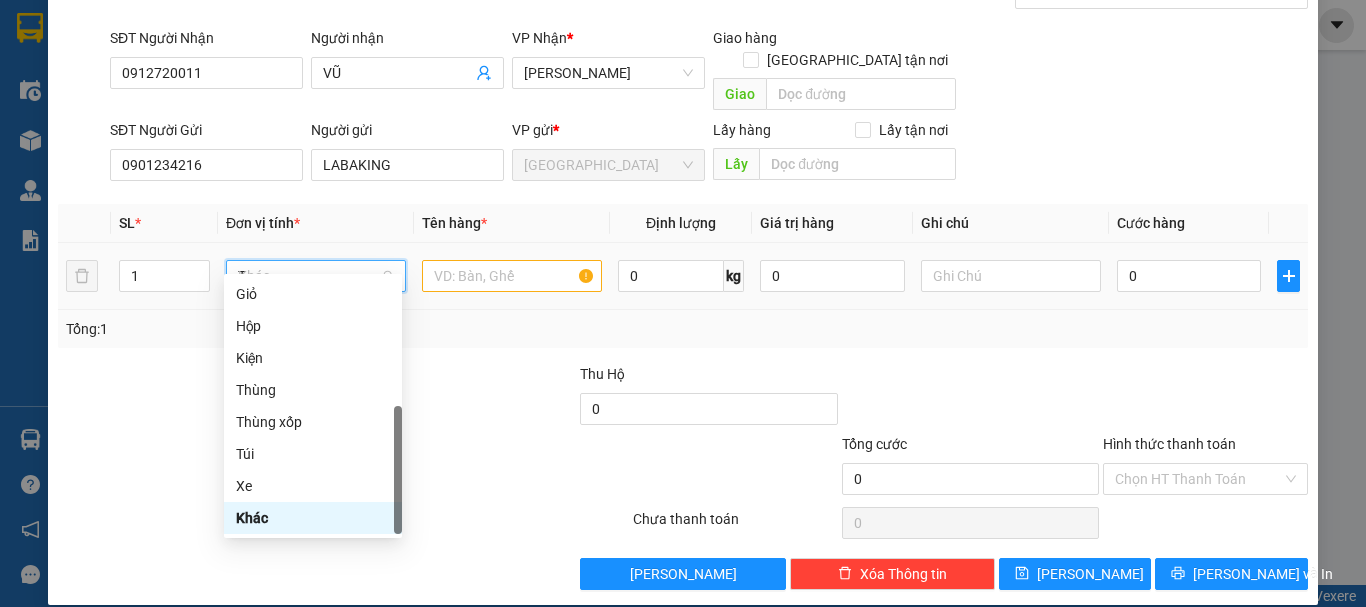 scroll, scrollTop: 0, scrollLeft: 0, axis: both 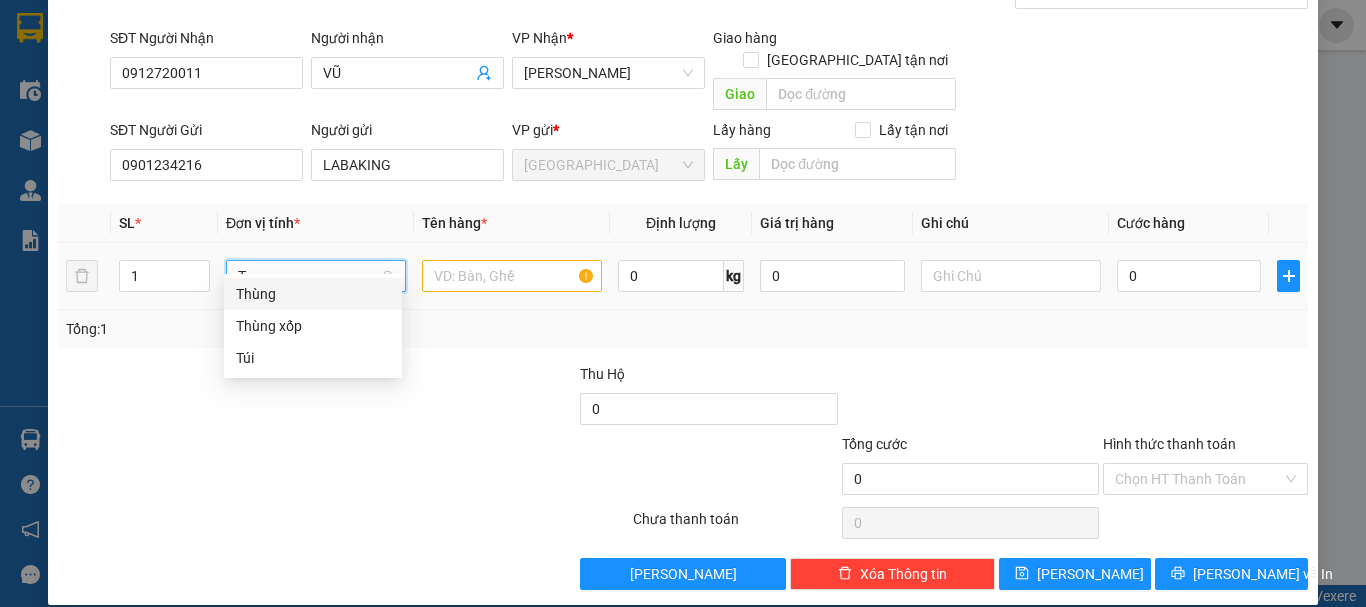 click on "Thùng" at bounding box center [313, 294] 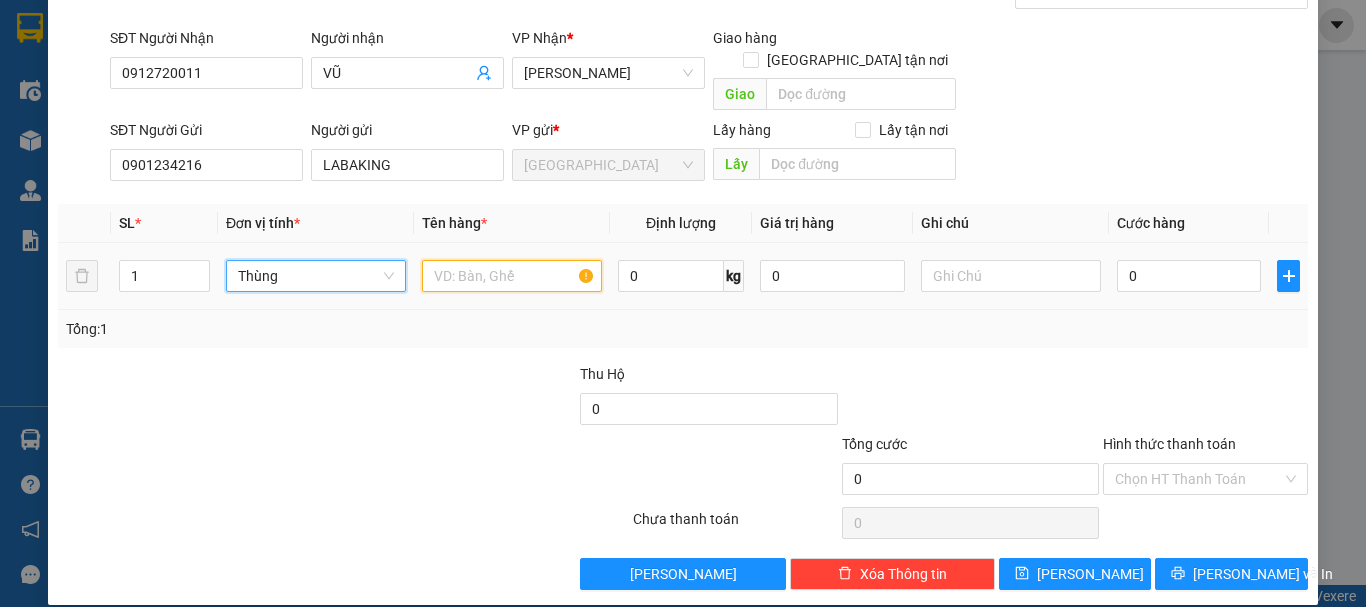 click at bounding box center (512, 276) 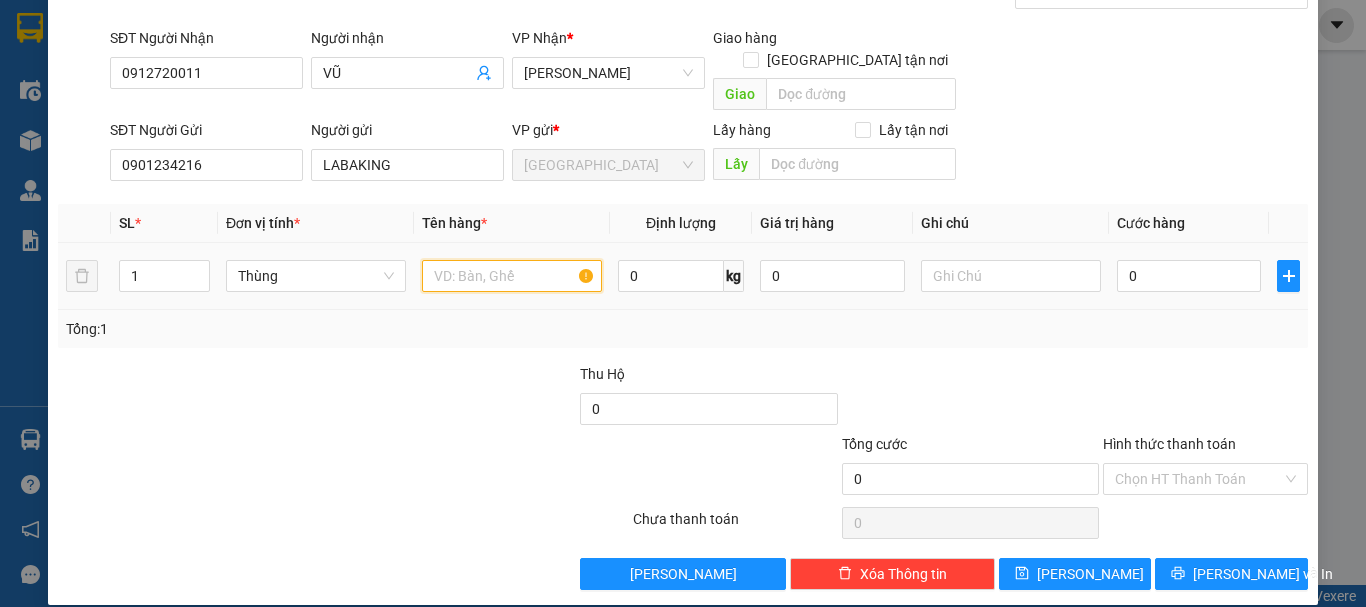paste on "CHUỐI" 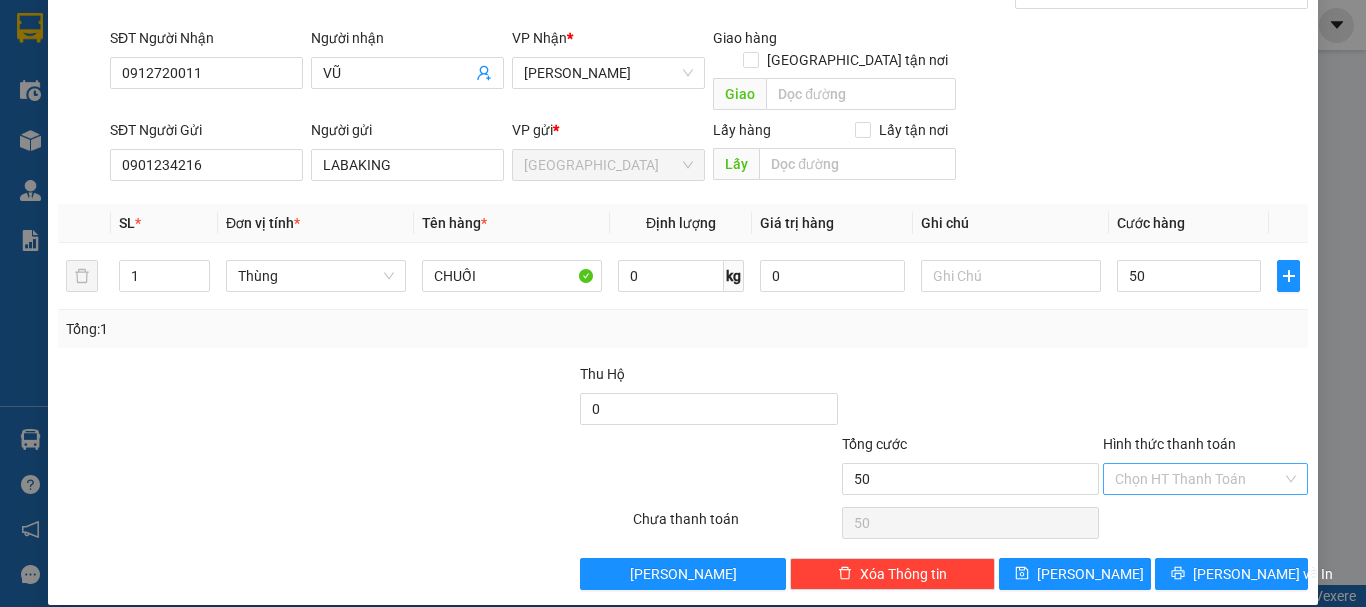 click on "Hình thức thanh toán" at bounding box center (1198, 479) 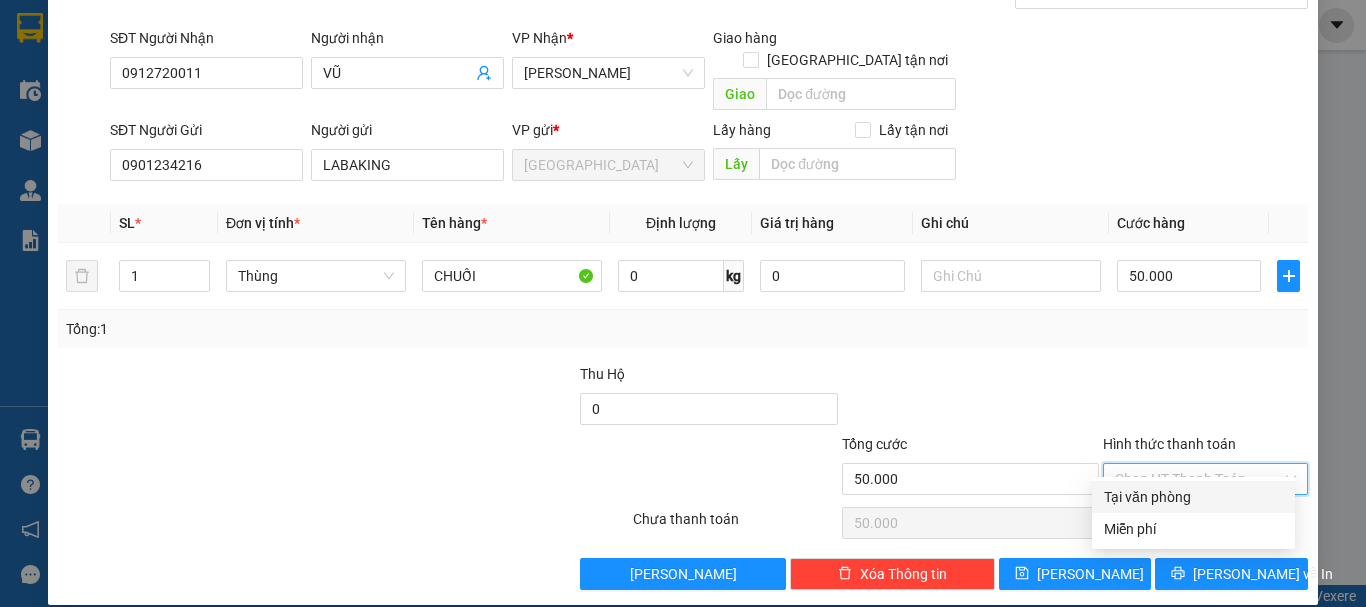 drag, startPoint x: 1186, startPoint y: 487, endPoint x: 1111, endPoint y: 527, distance: 85 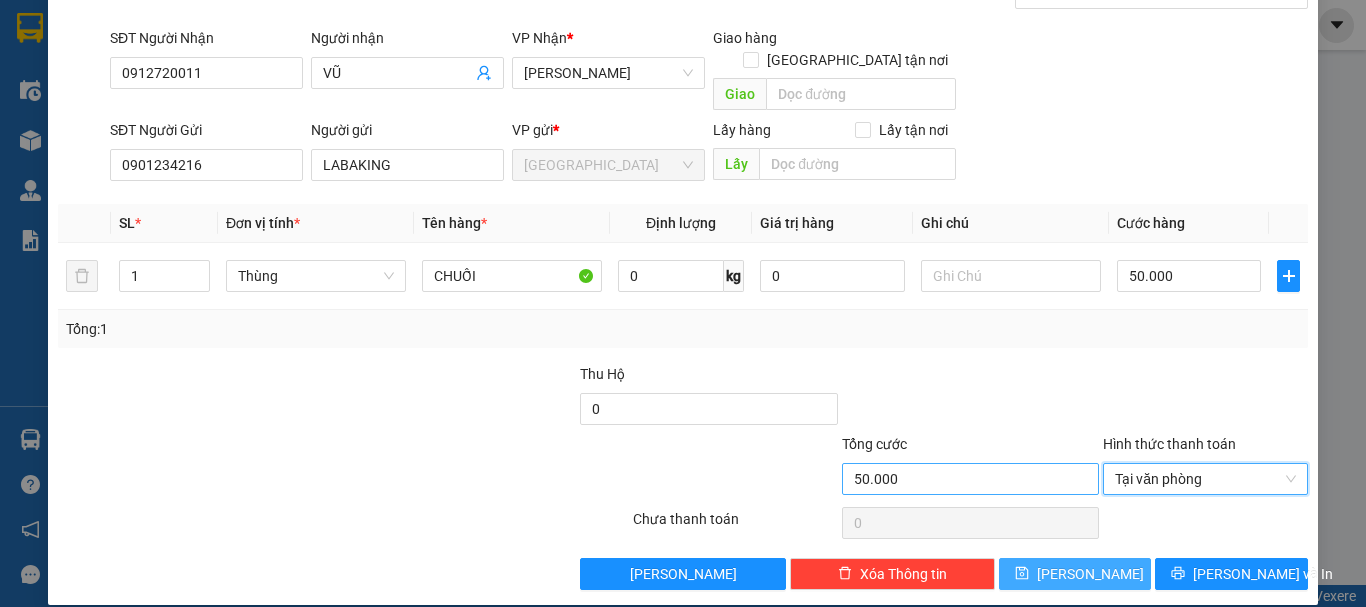 drag, startPoint x: 1077, startPoint y: 541, endPoint x: 964, endPoint y: 440, distance: 151.55856 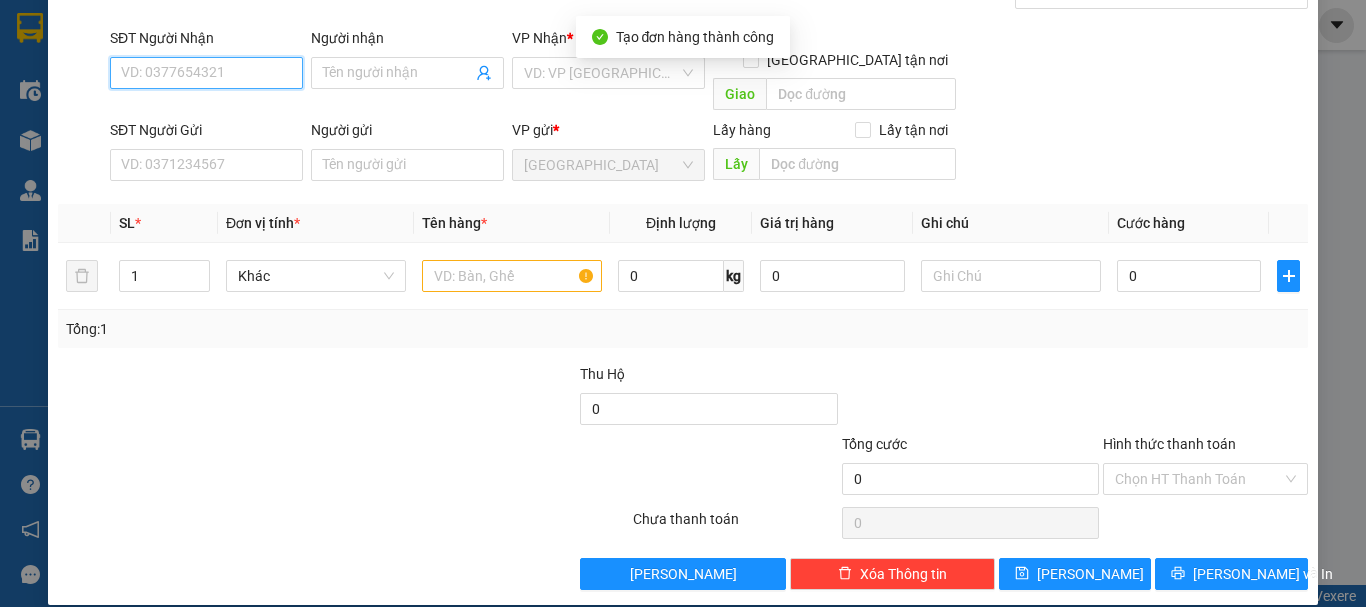 click on "SĐT Người Nhận" at bounding box center [206, 73] 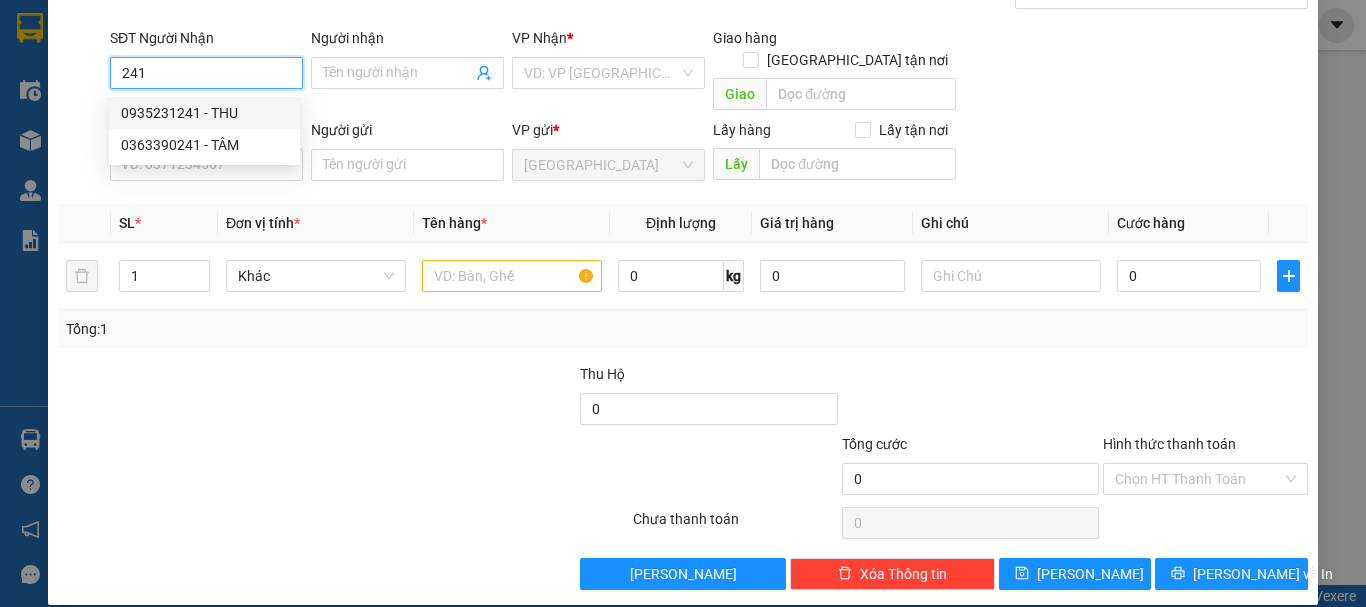 click on "0935231241 - THU" at bounding box center [204, 113] 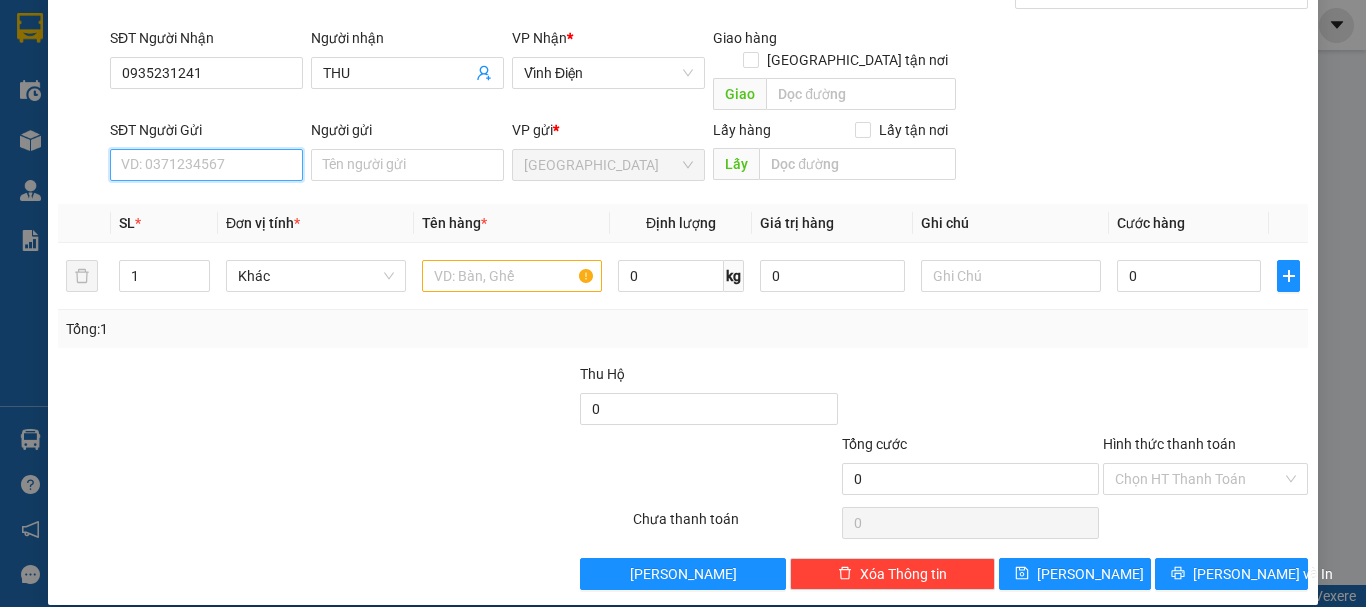 click on "SĐT Người Gửi" at bounding box center [206, 165] 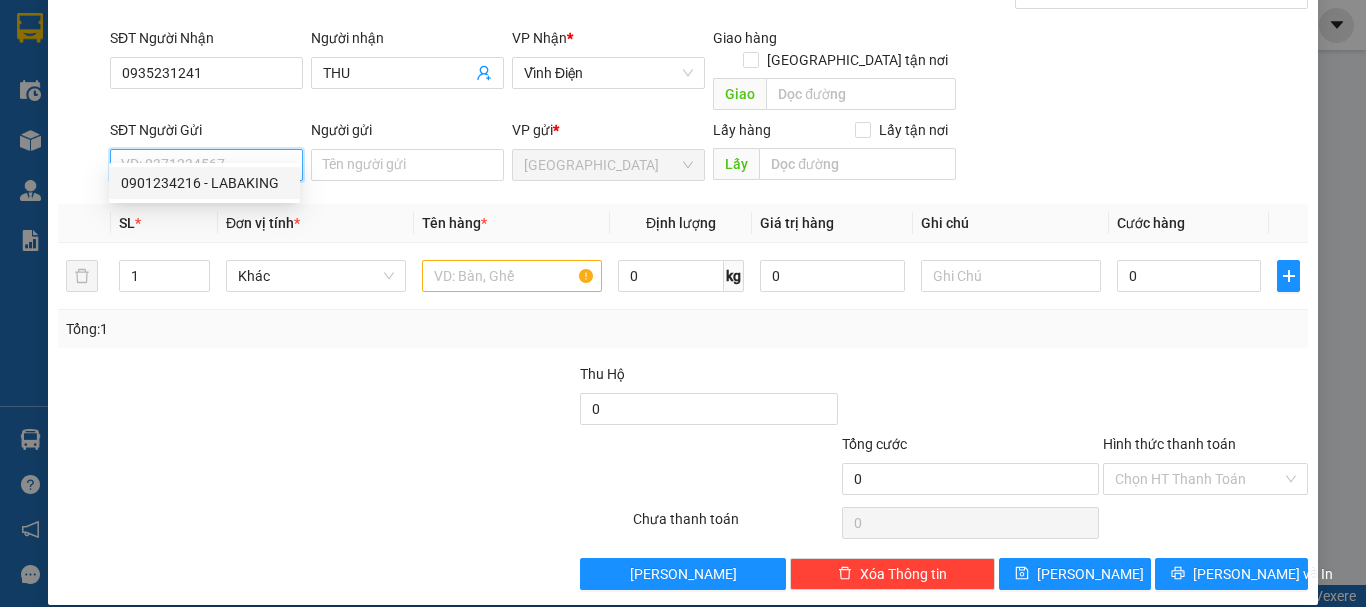 click on "0901234216 - LABAKING" at bounding box center [204, 183] 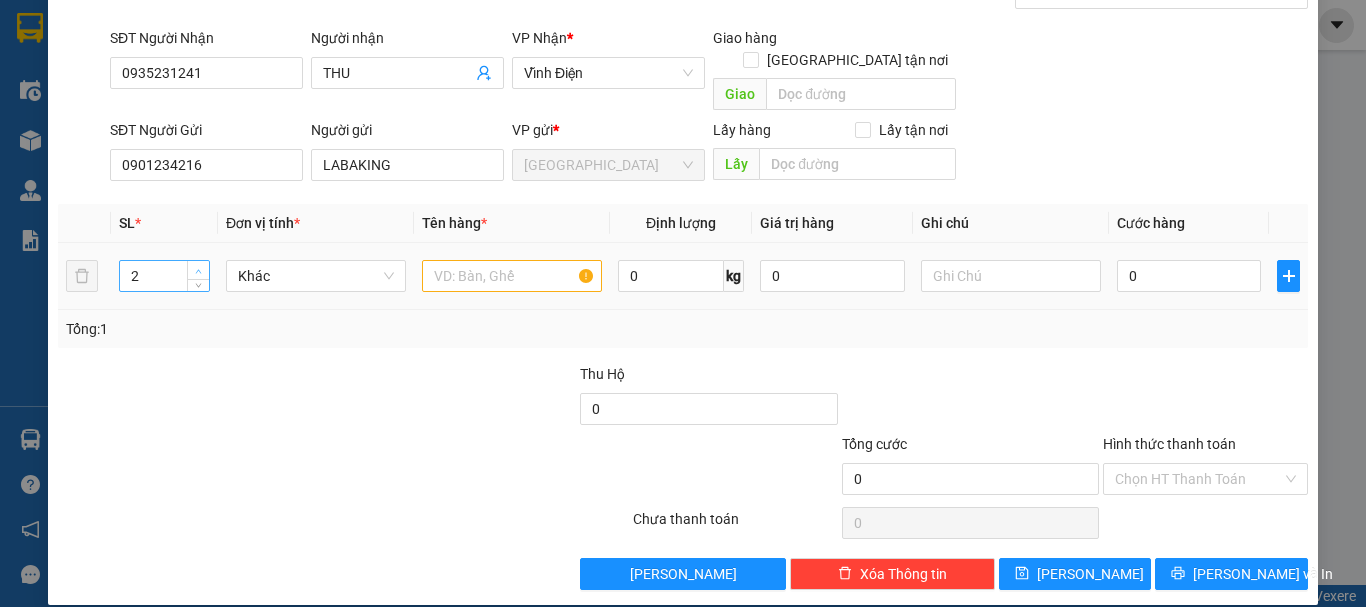 click at bounding box center (198, 270) 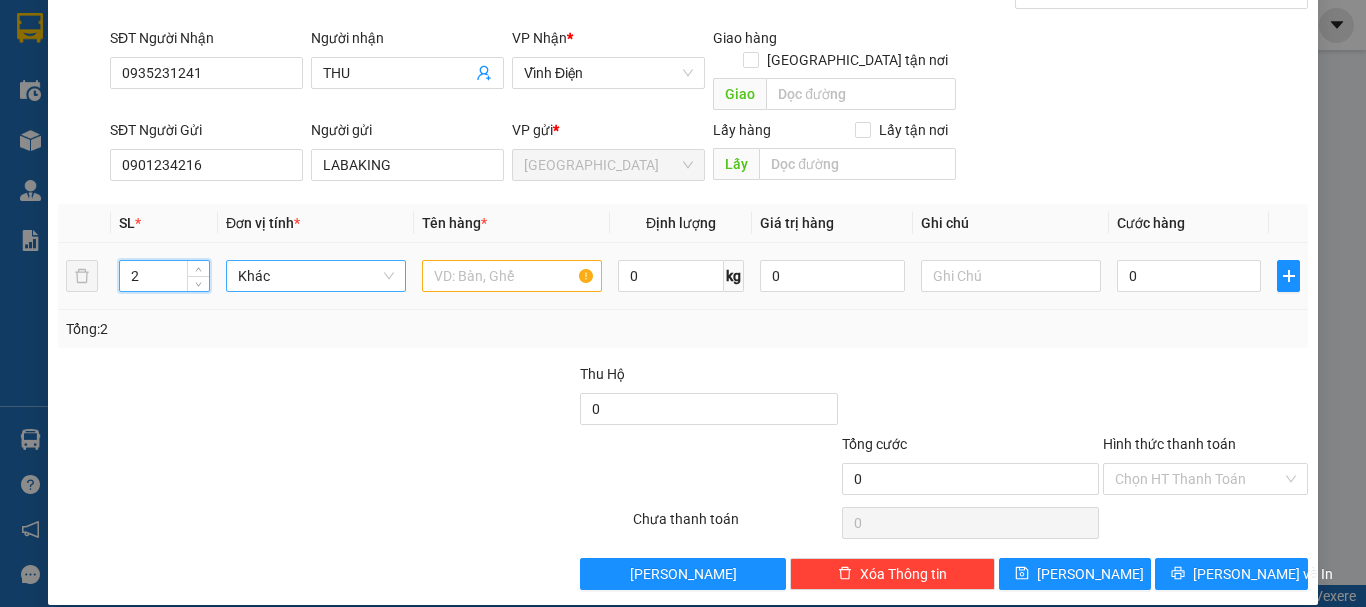 click on "Khác" at bounding box center (316, 276) 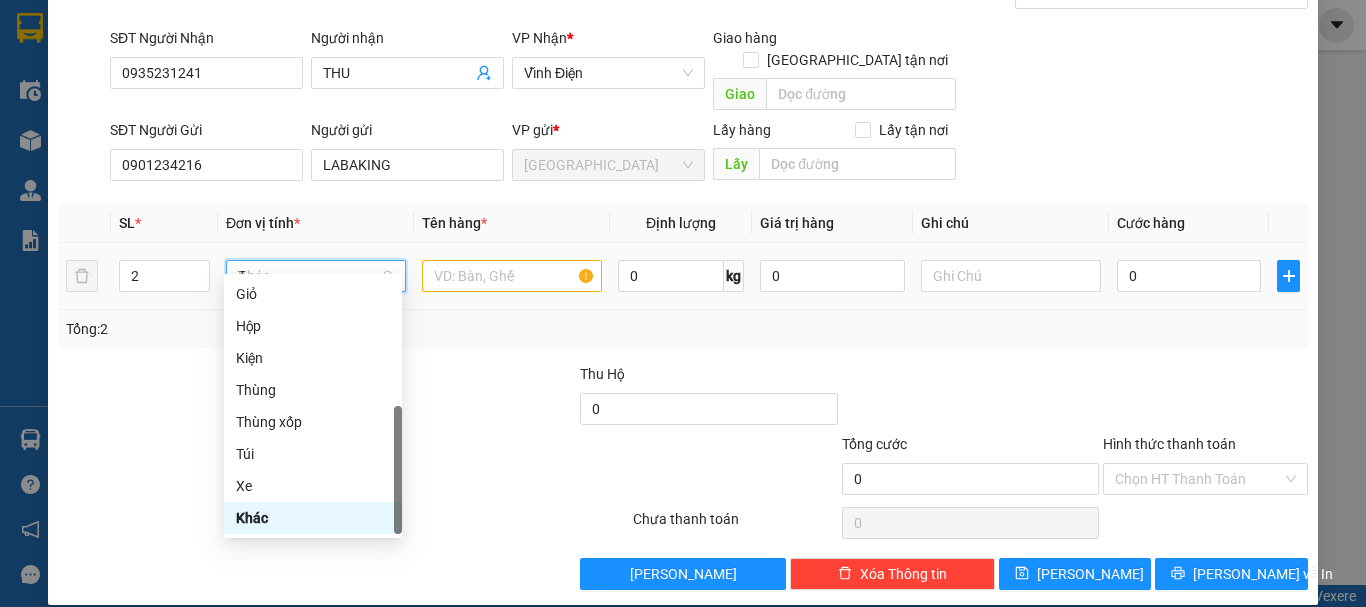scroll, scrollTop: 0, scrollLeft: 0, axis: both 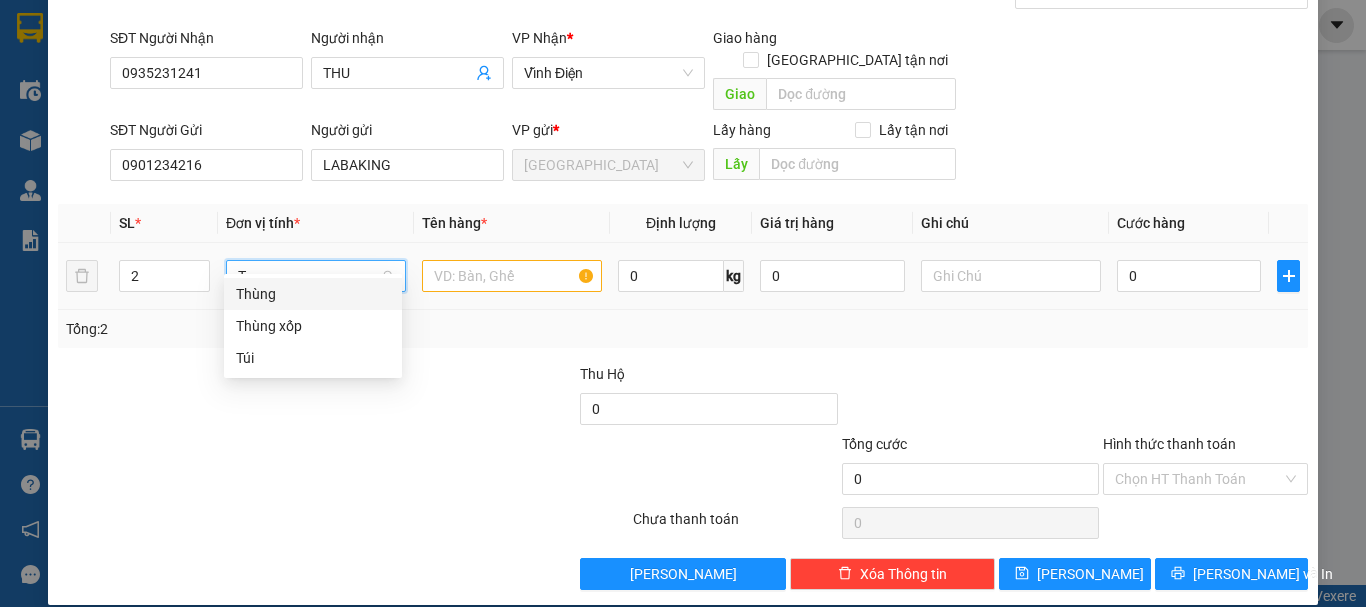 click on "Thùng" at bounding box center (313, 294) 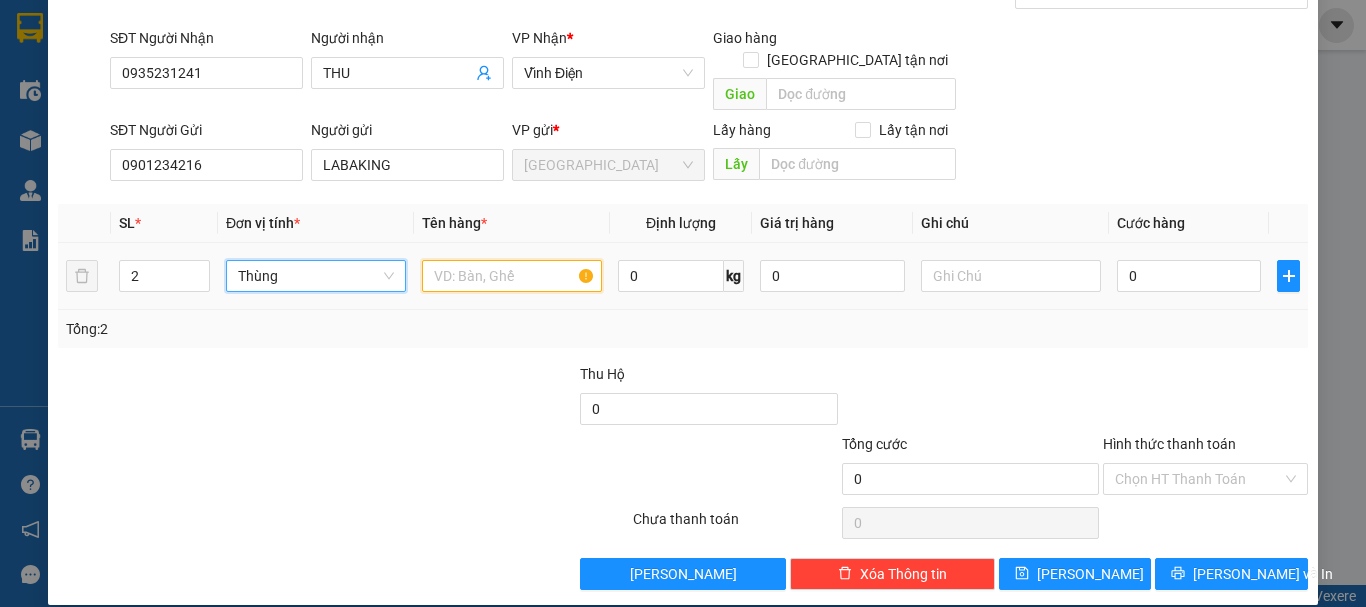 click at bounding box center [512, 276] 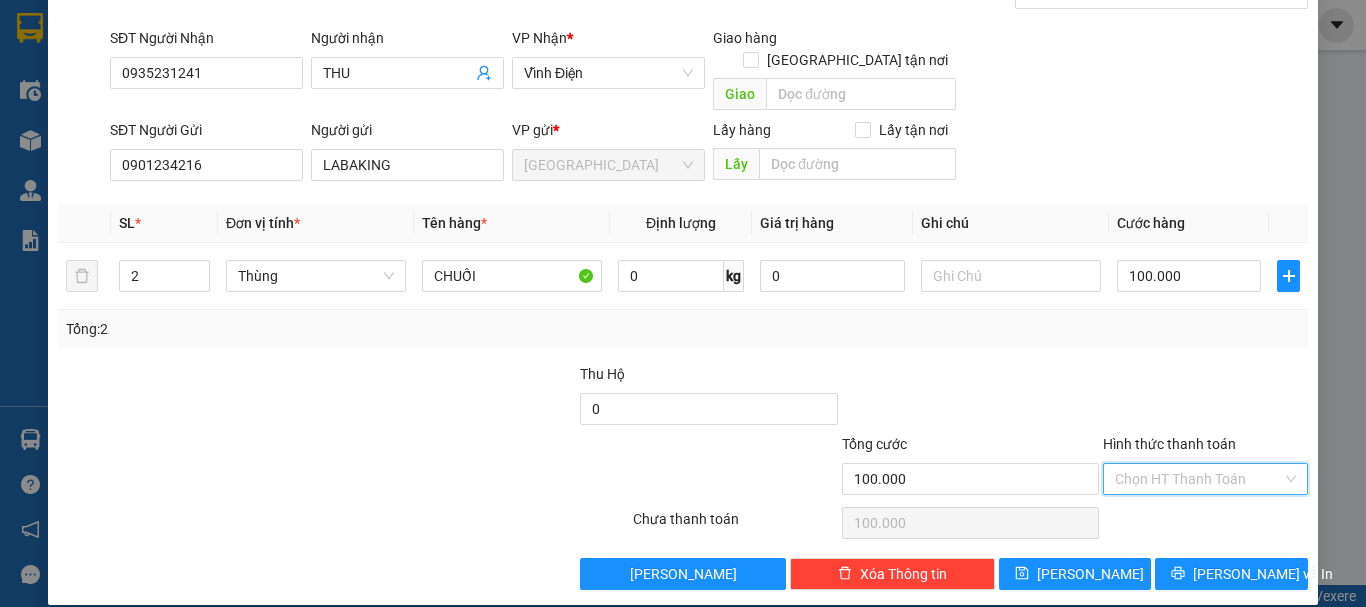 drag, startPoint x: 1240, startPoint y: 459, endPoint x: 1176, endPoint y: 505, distance: 78.81624 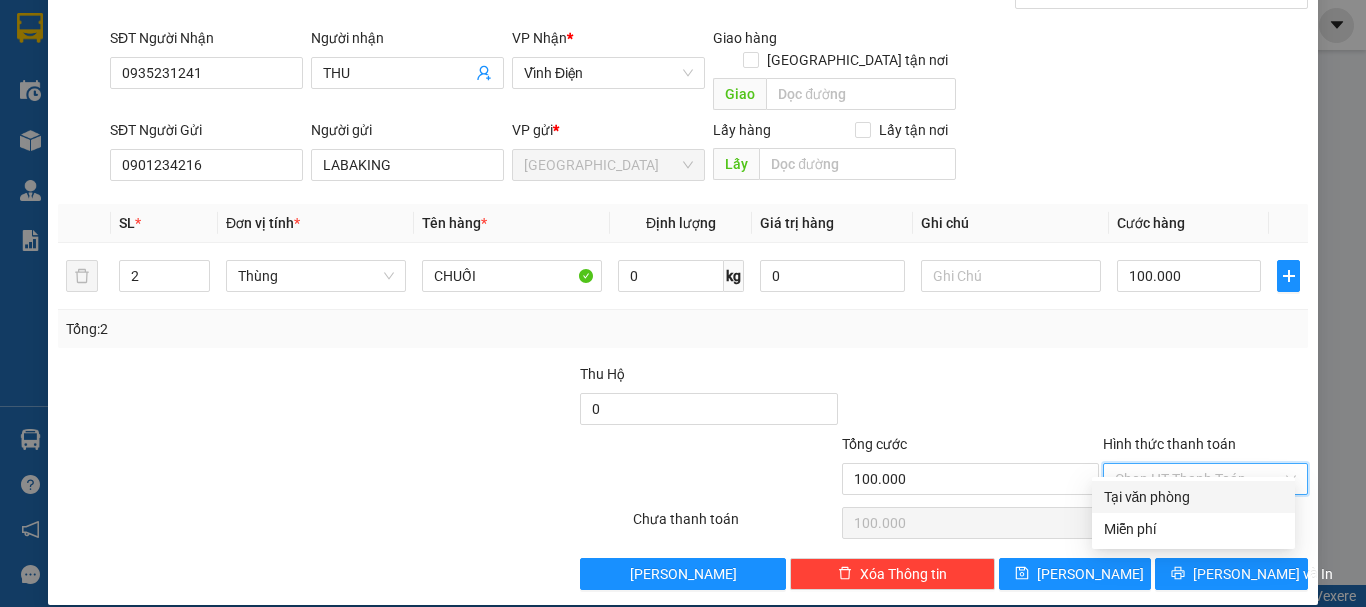 drag, startPoint x: 1170, startPoint y: 501, endPoint x: 1080, endPoint y: 534, distance: 95.85927 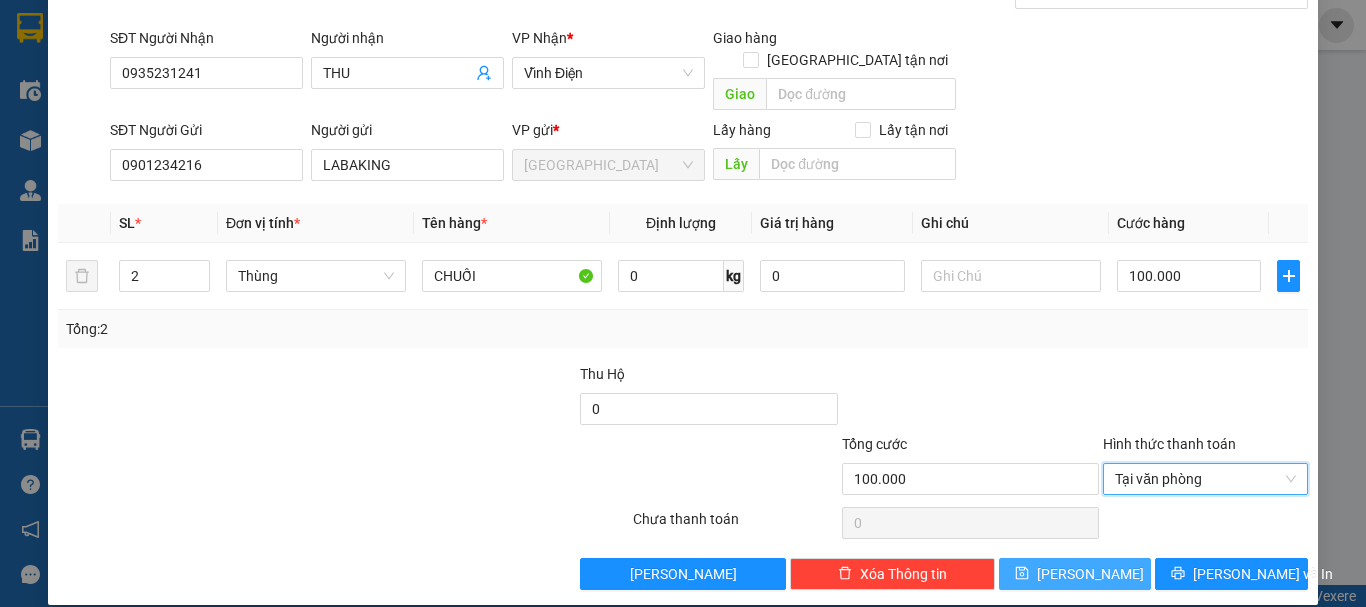 click on "Lưu" at bounding box center [1075, 574] 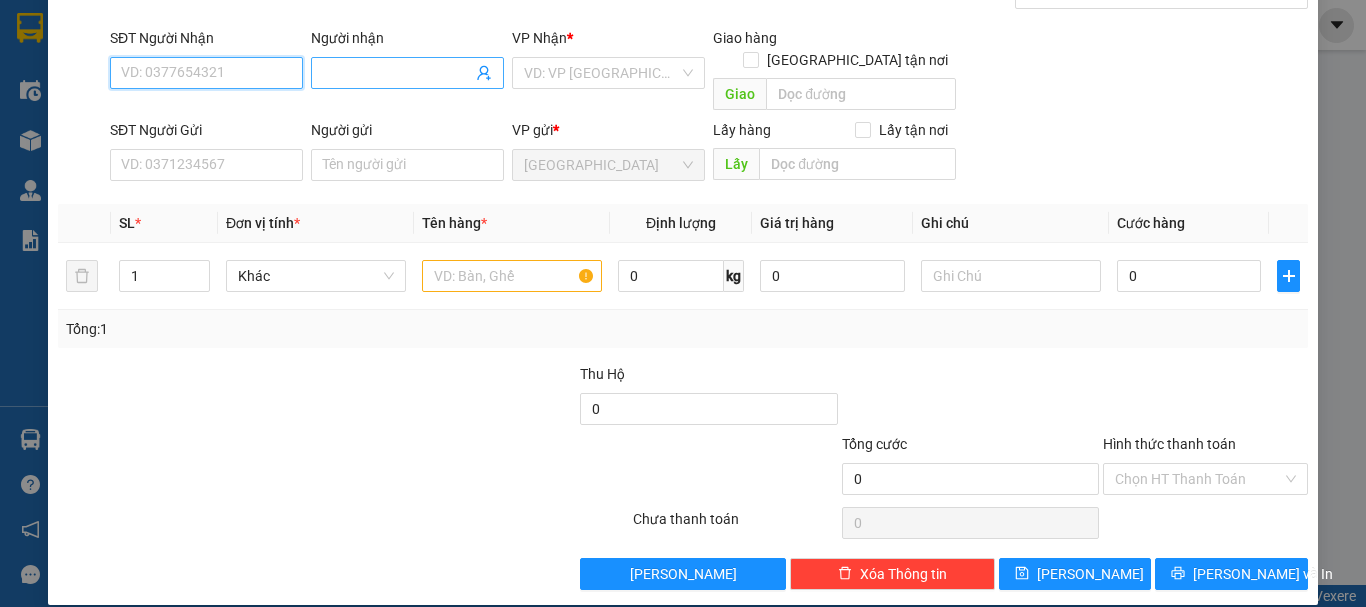 drag, startPoint x: 201, startPoint y: 77, endPoint x: 352, endPoint y: 78, distance: 151.00331 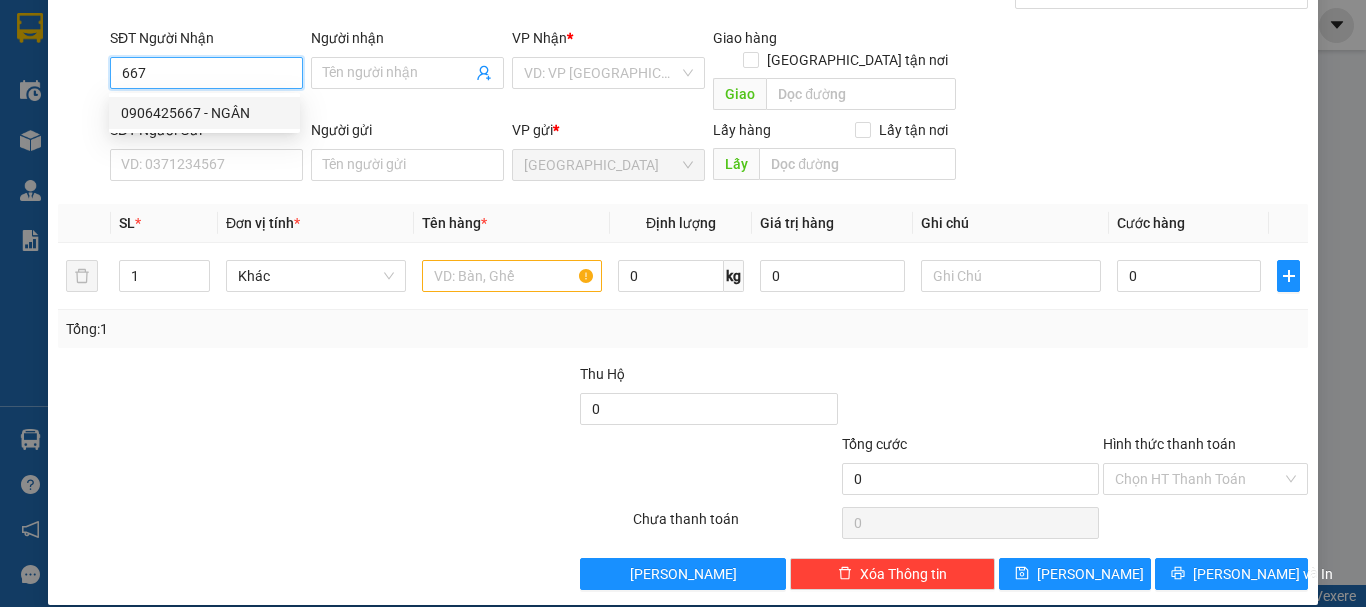 click on "0906425667 - NGÂN" at bounding box center [204, 113] 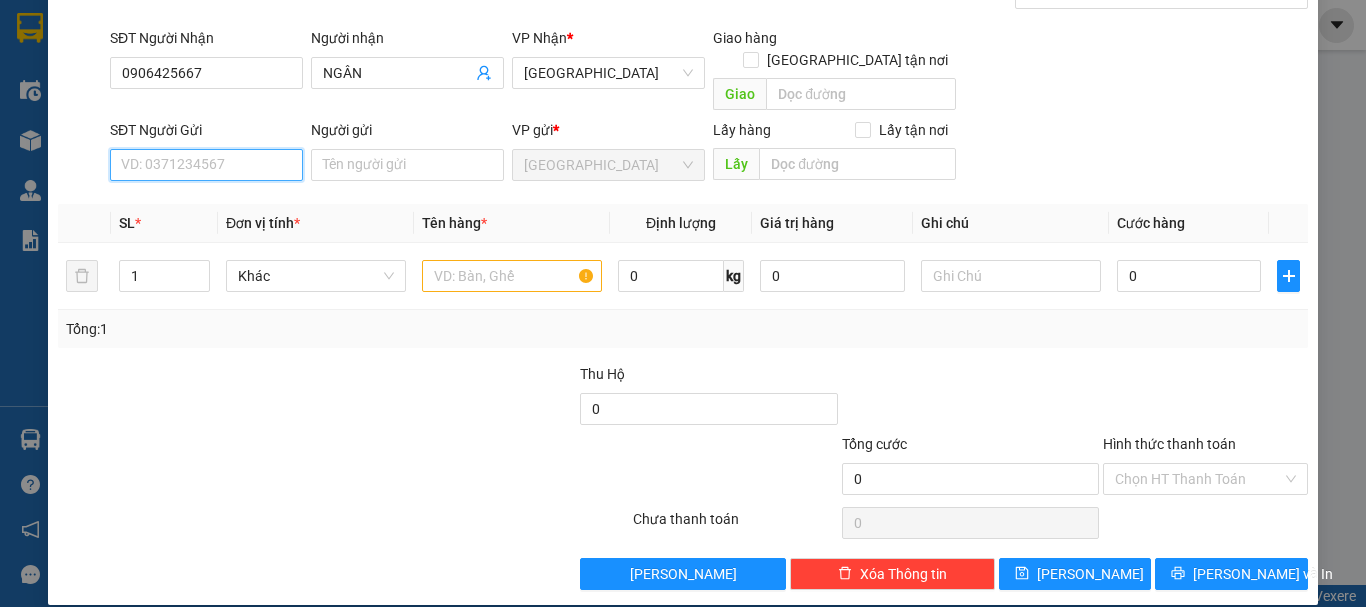 click on "SĐT Người Gửi" at bounding box center (206, 165) 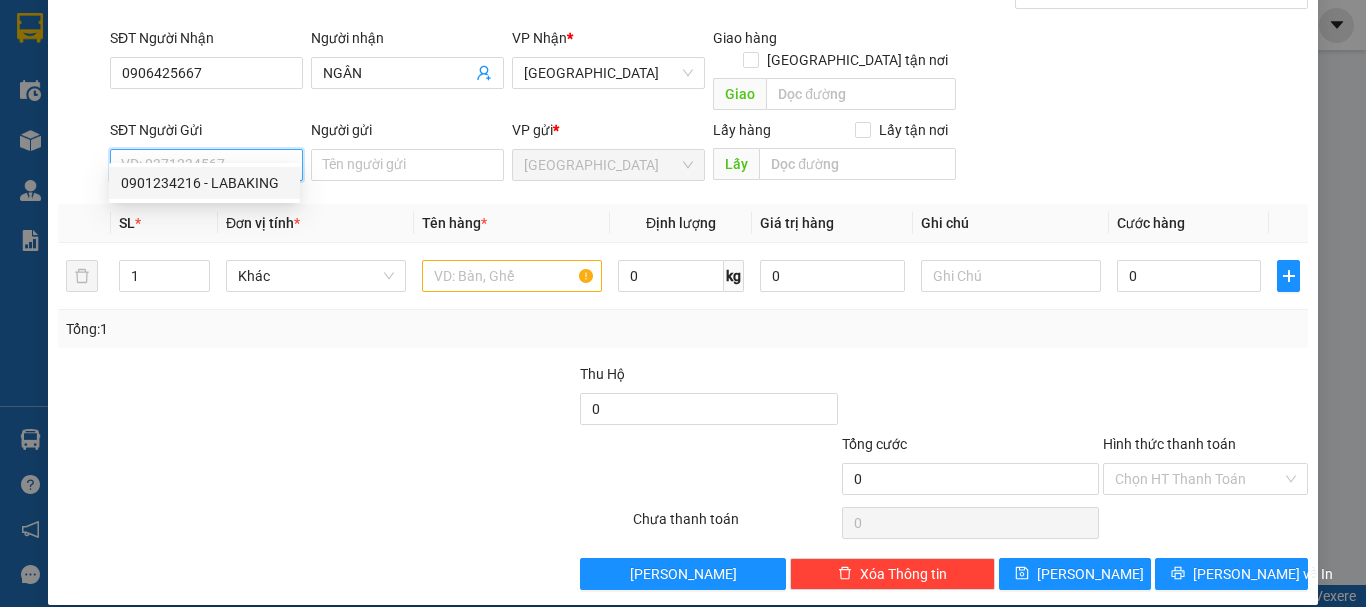 click on "0901234216 - LABAKING" at bounding box center (204, 183) 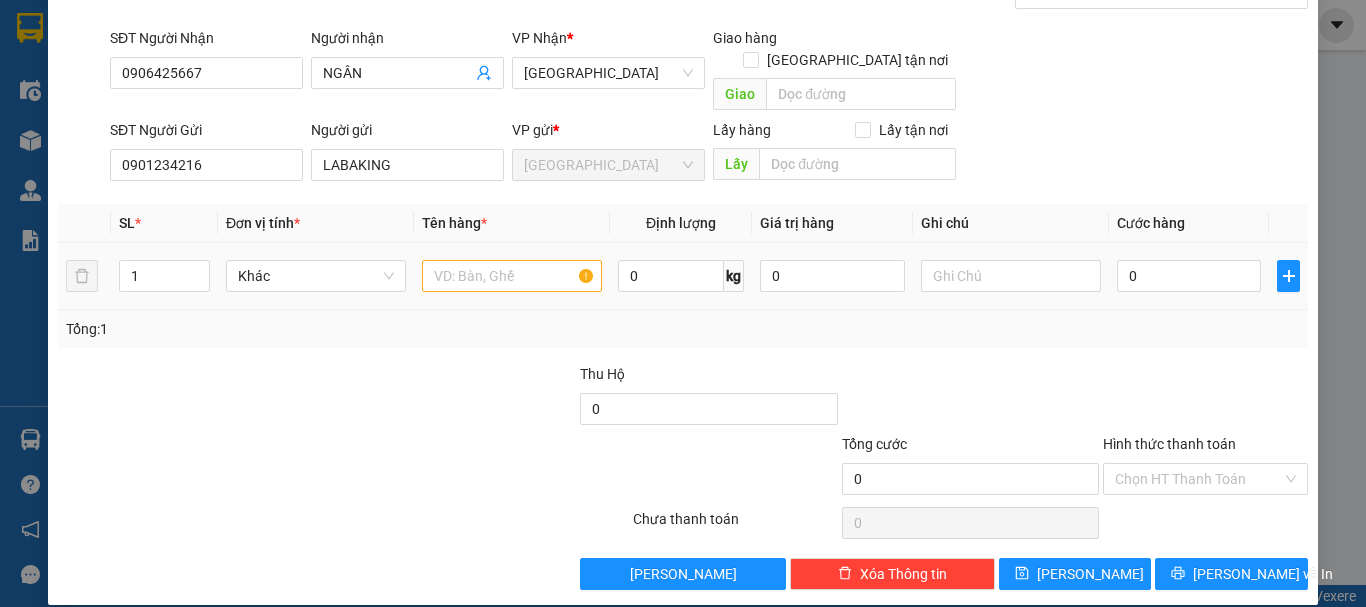 click on "1" at bounding box center (164, 276) 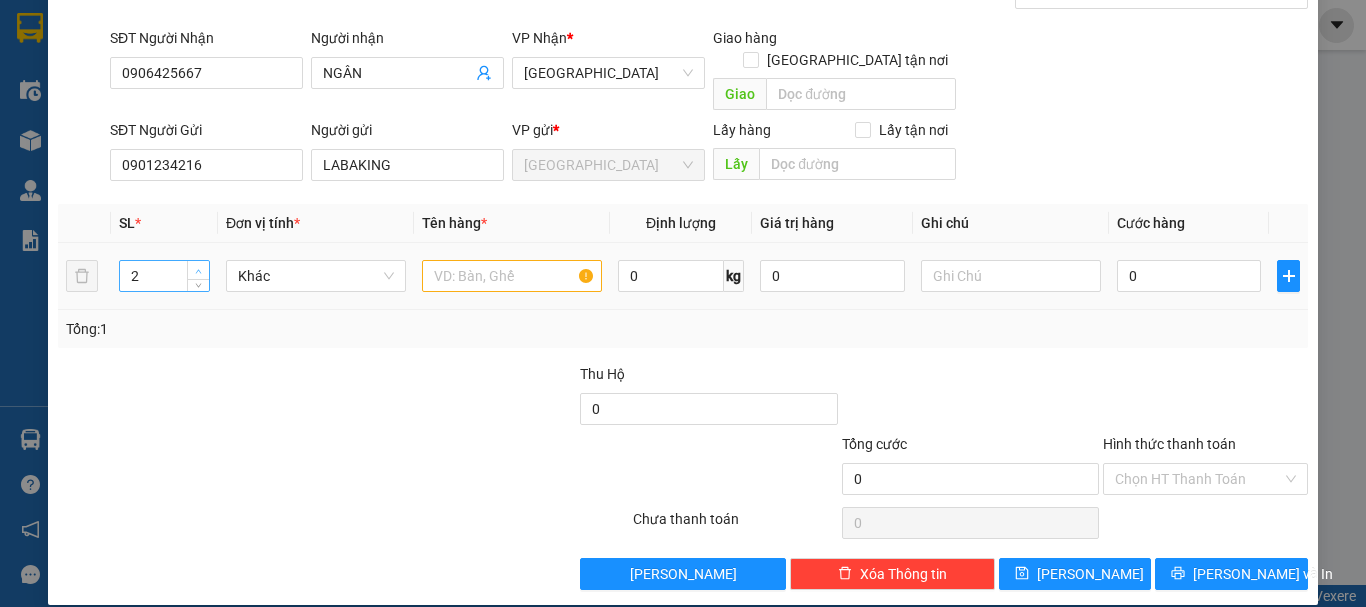 click at bounding box center [198, 270] 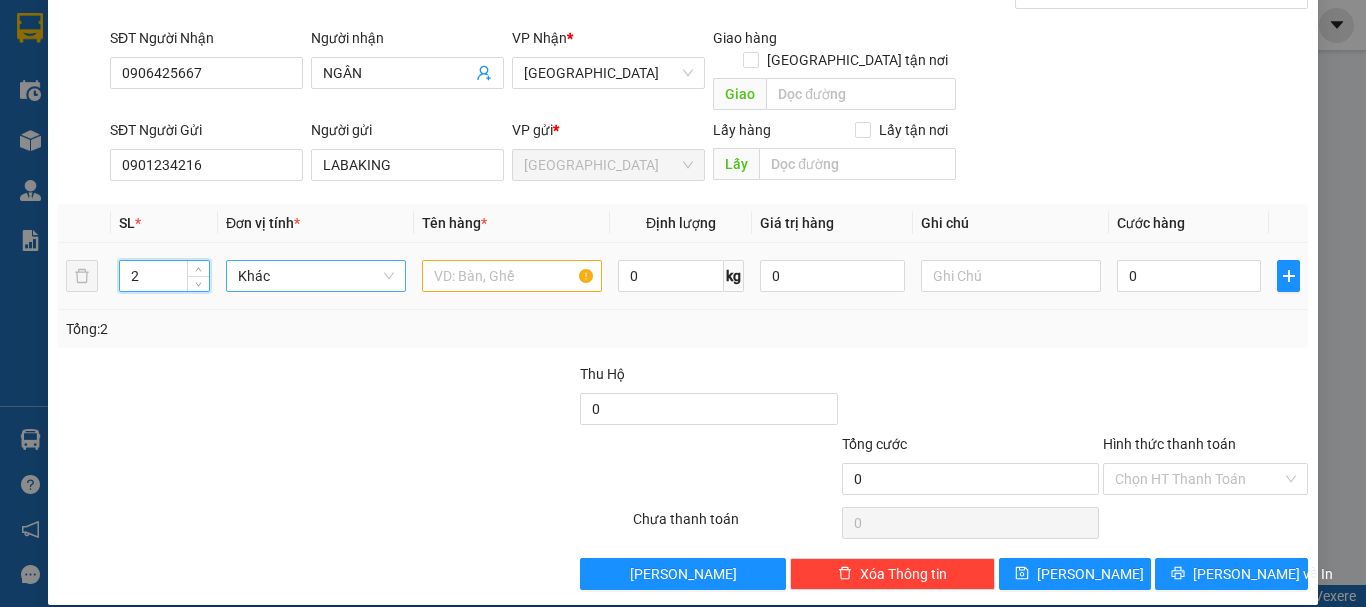 click on "Khác" at bounding box center (316, 276) 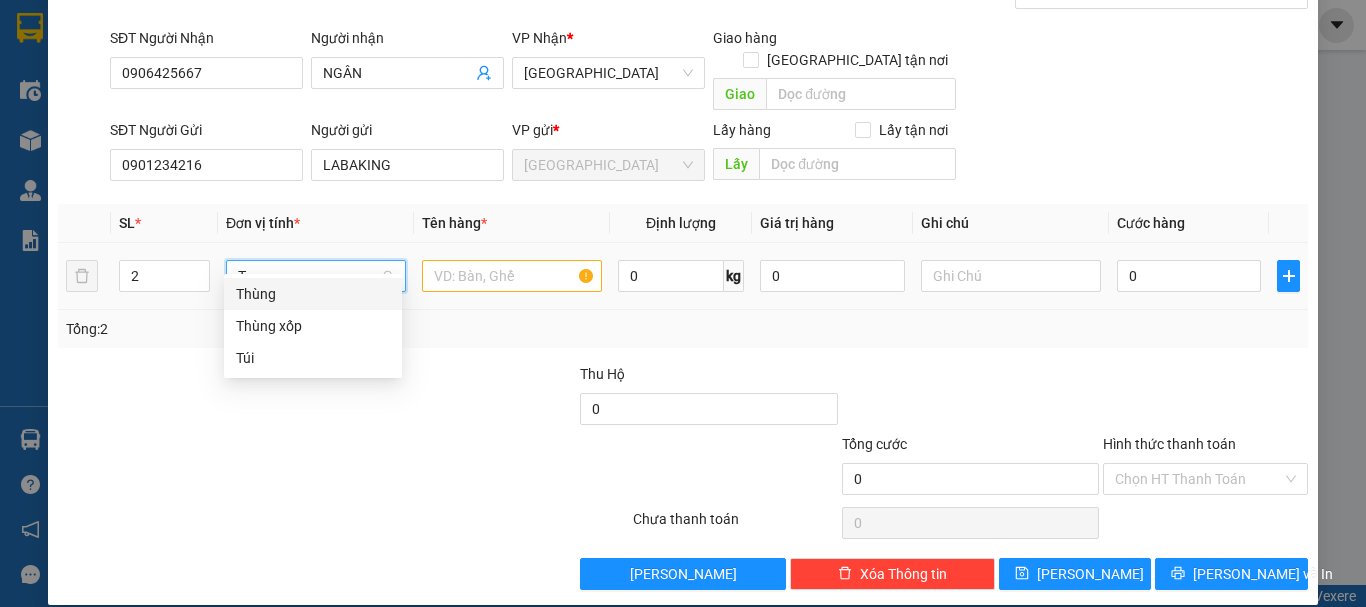 scroll, scrollTop: 0, scrollLeft: 0, axis: both 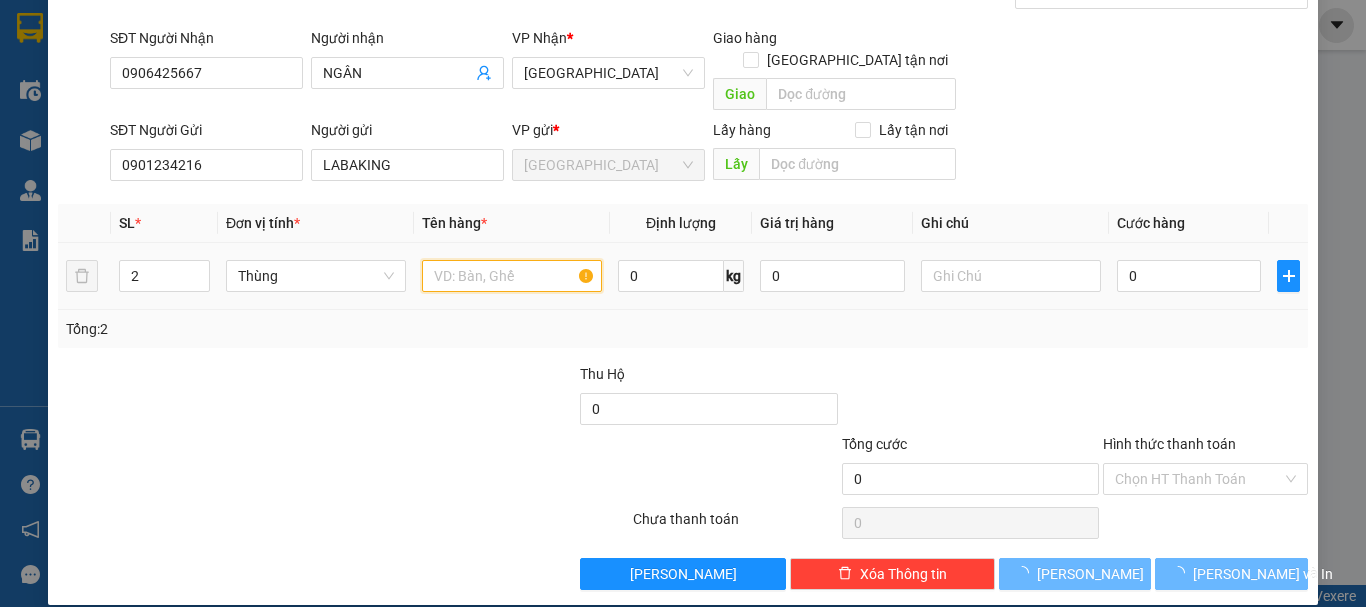 click at bounding box center (512, 276) 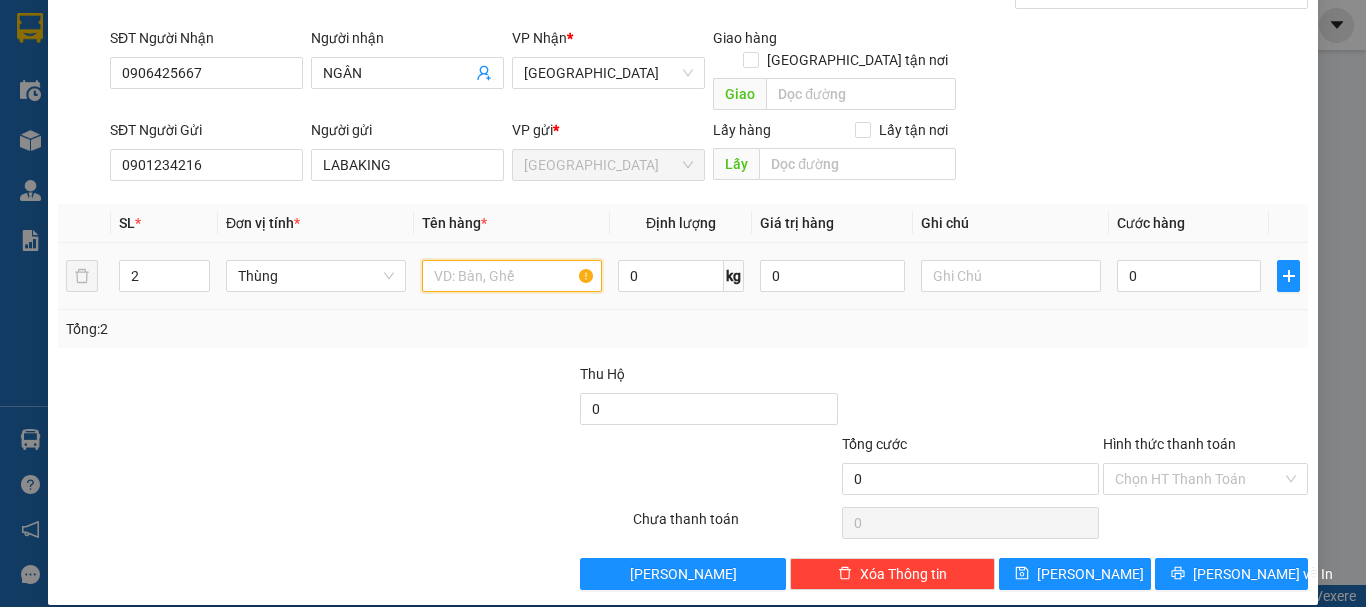paste on "CHUỐI" 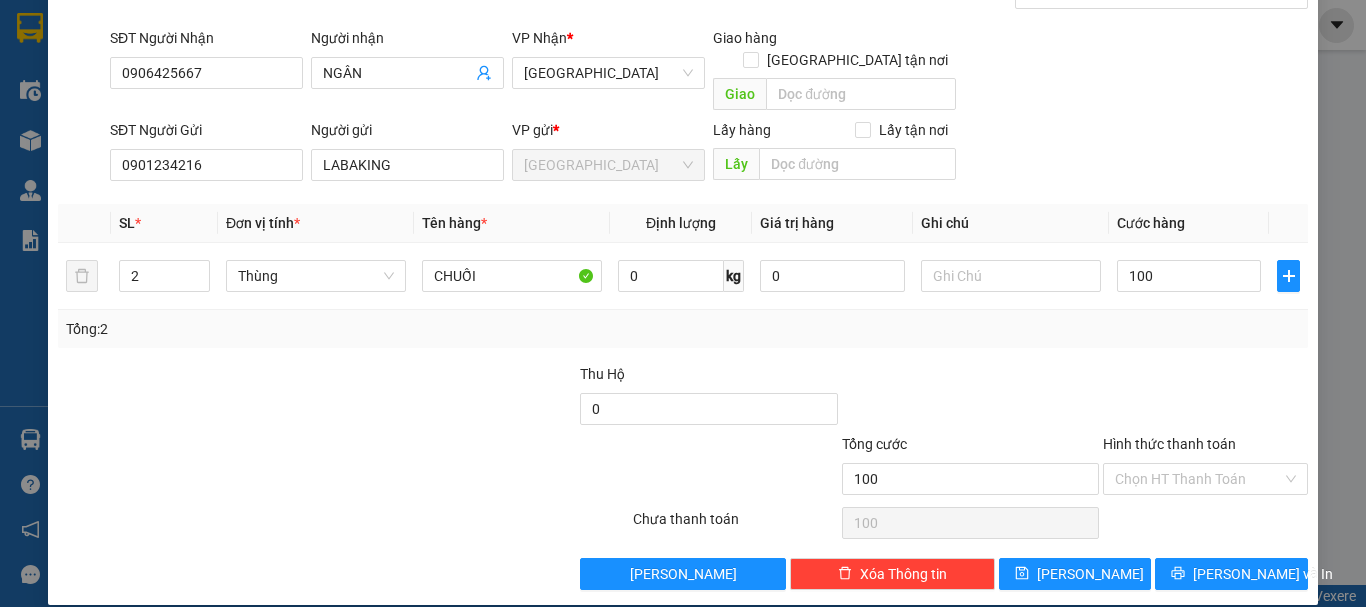 click on "Chọn HT Thanh Toán" at bounding box center (1205, 523) 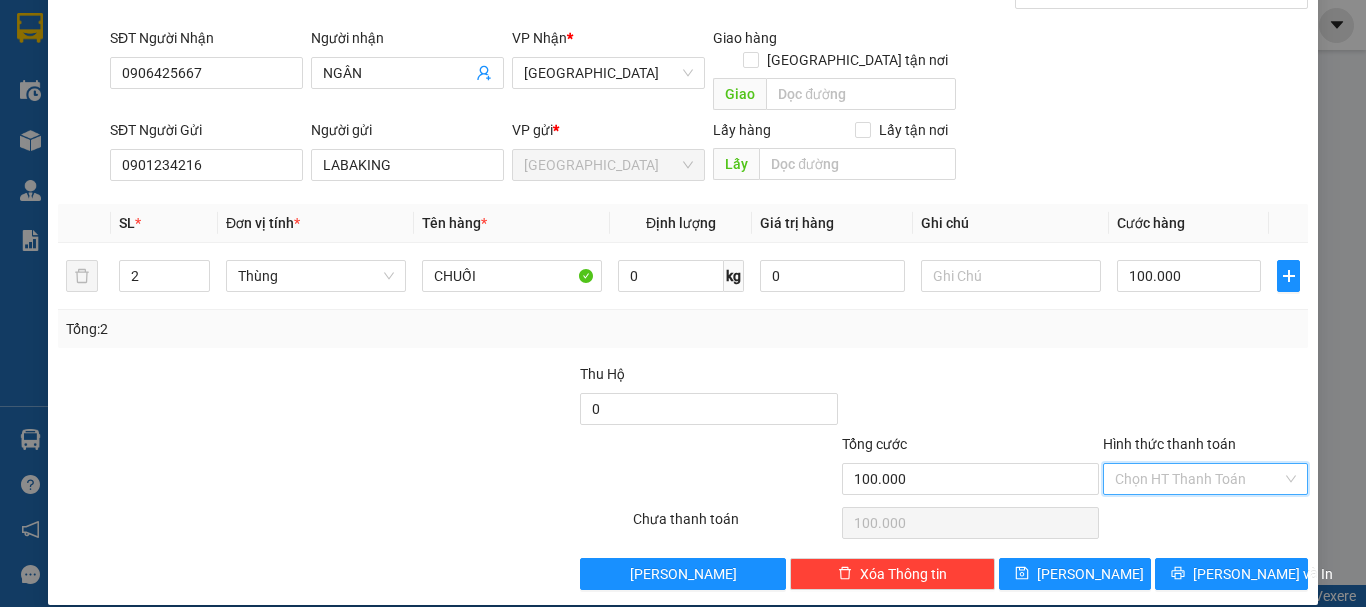 drag, startPoint x: 1255, startPoint y: 456, endPoint x: 1179, endPoint y: 485, distance: 81.34495 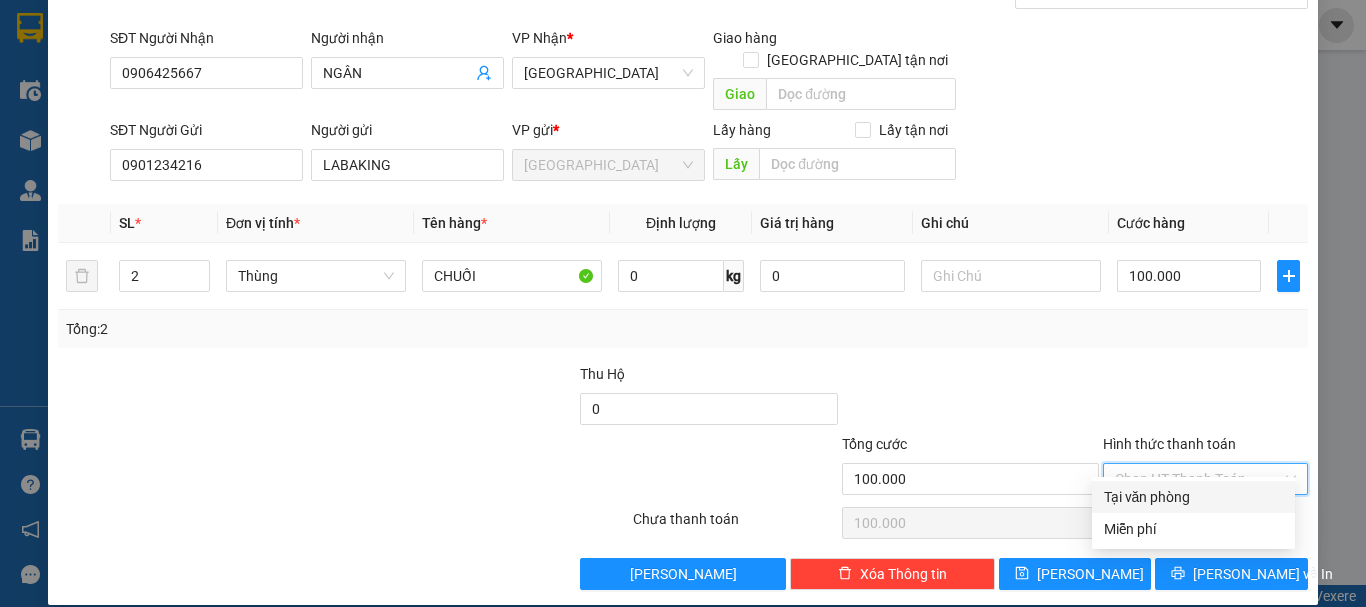drag, startPoint x: 1174, startPoint y: 487, endPoint x: 1151, endPoint y: 511, distance: 33.24154 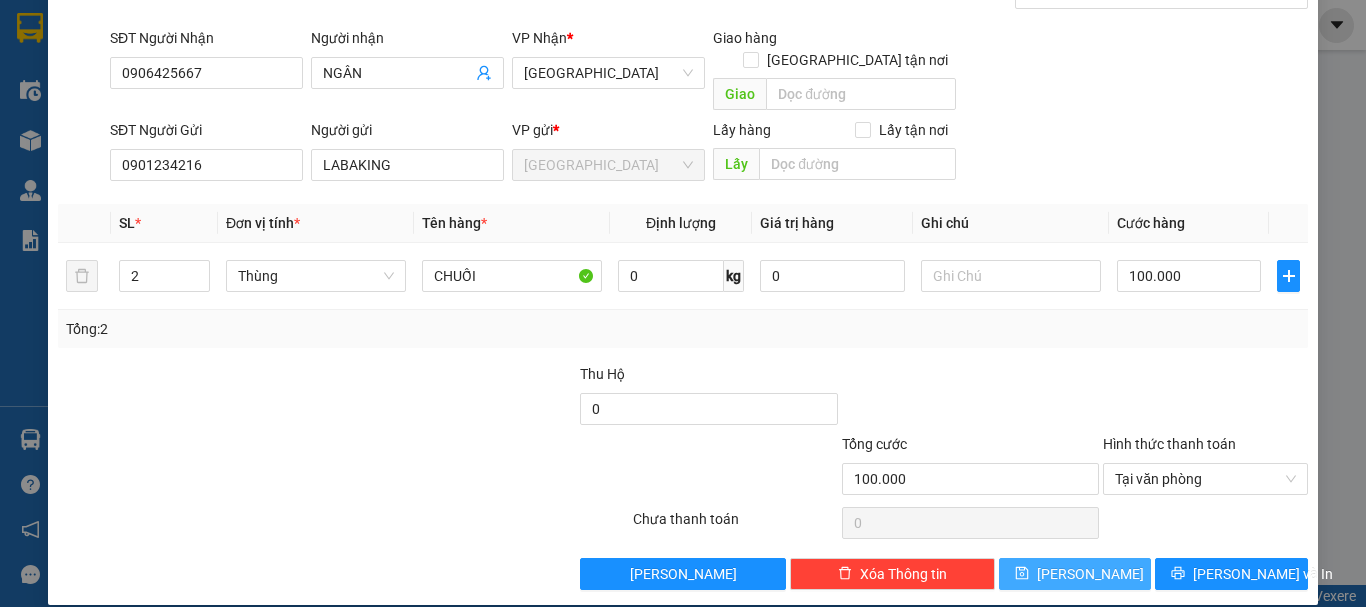 click on "Lưu" at bounding box center [1090, 574] 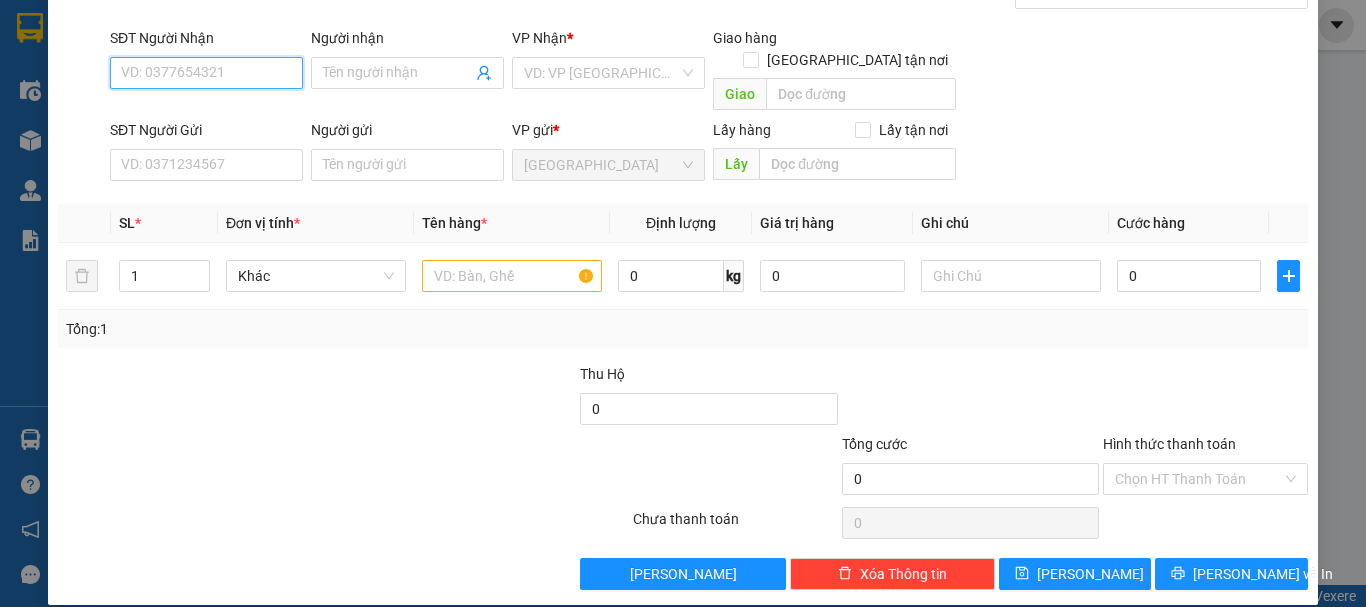 click on "SĐT Người Nhận" at bounding box center [206, 73] 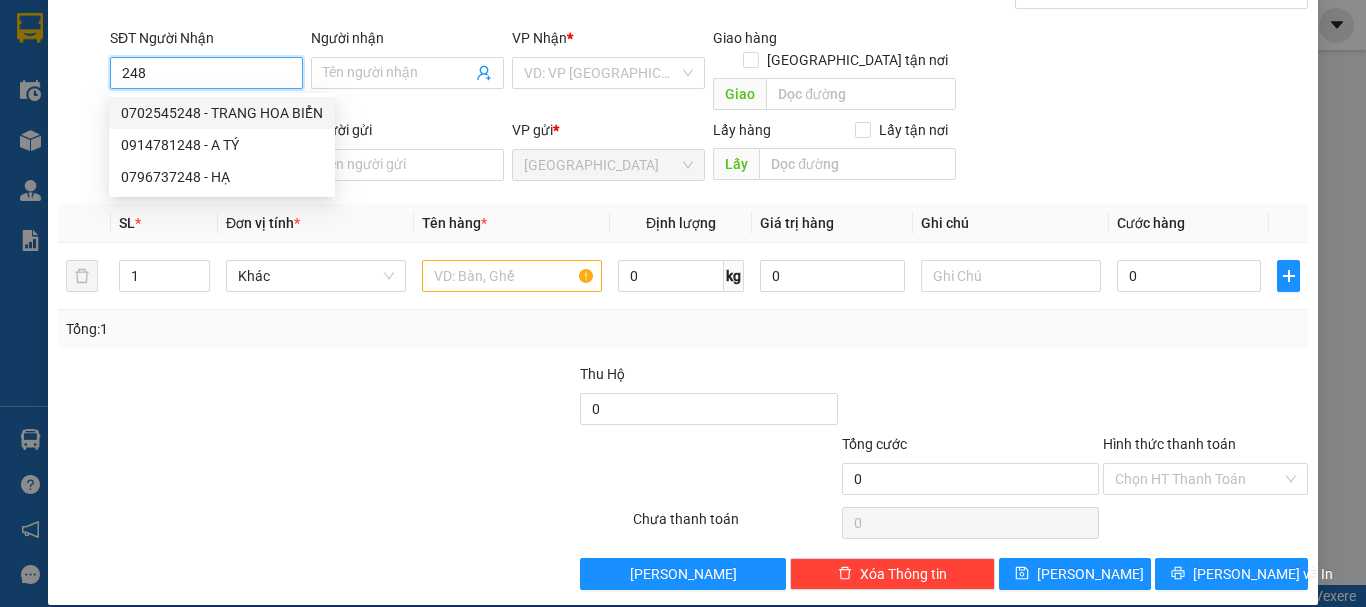 click on "0702545248 - TRANG HOA BIỂN" at bounding box center [222, 113] 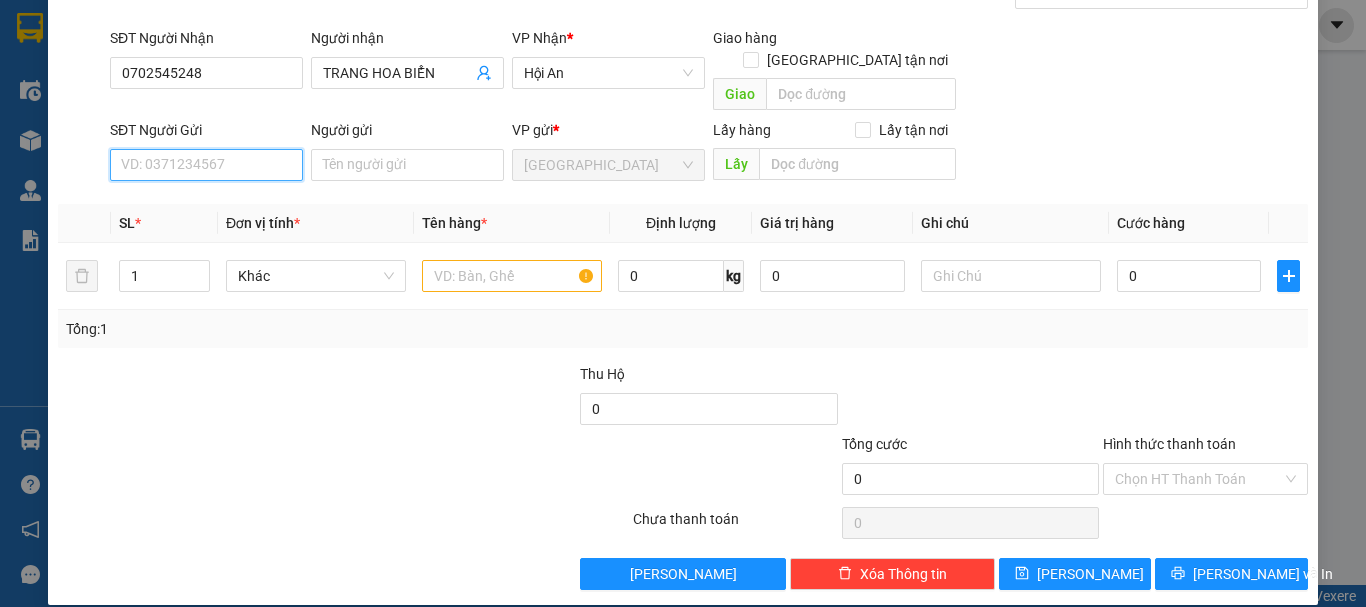 click on "SĐT Người Gửi" at bounding box center (206, 165) 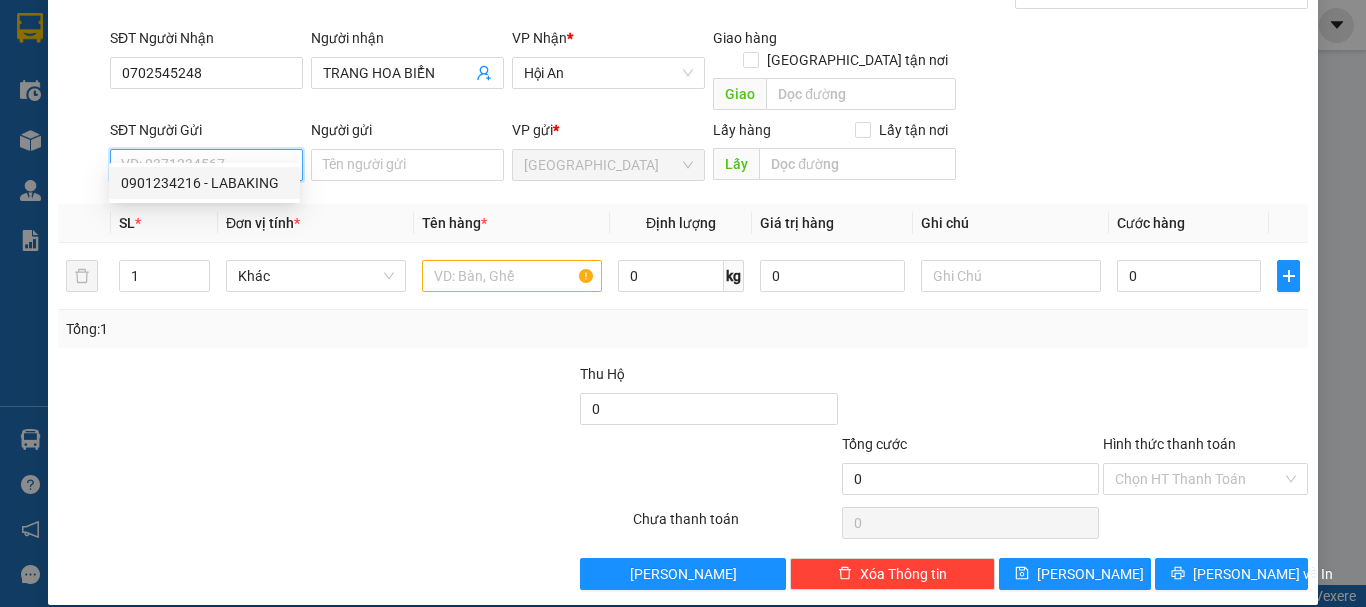 click on "0901234216 - LABAKING" at bounding box center (204, 183) 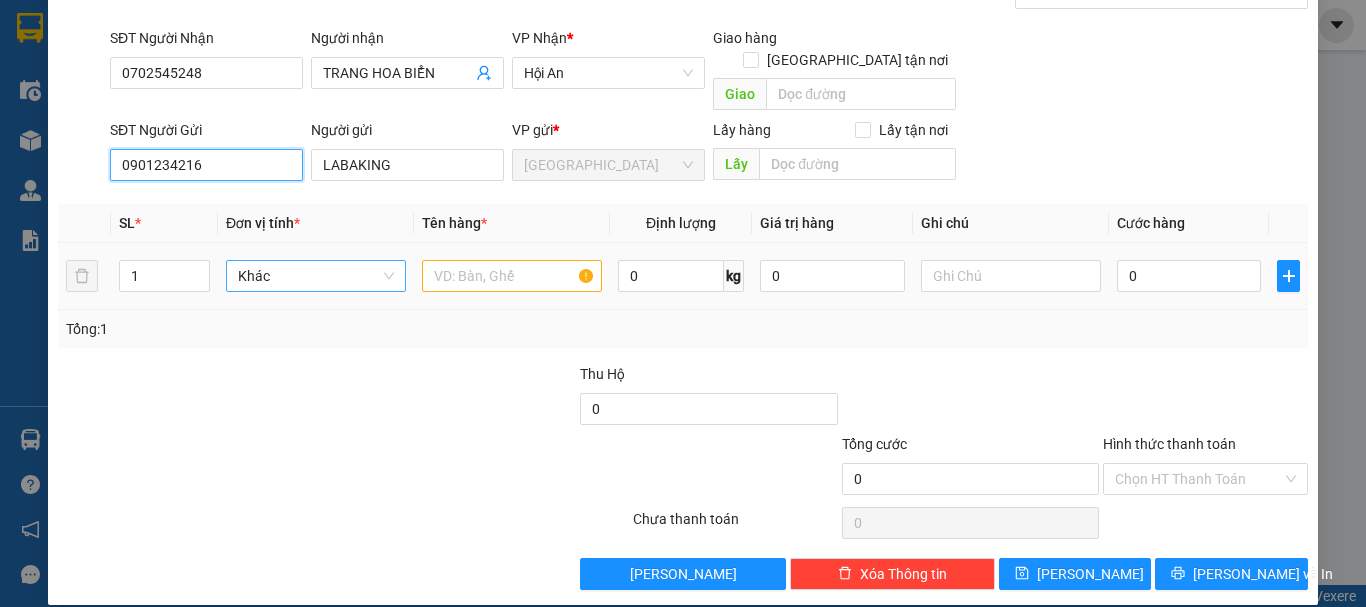 click on "Khác" at bounding box center [316, 276] 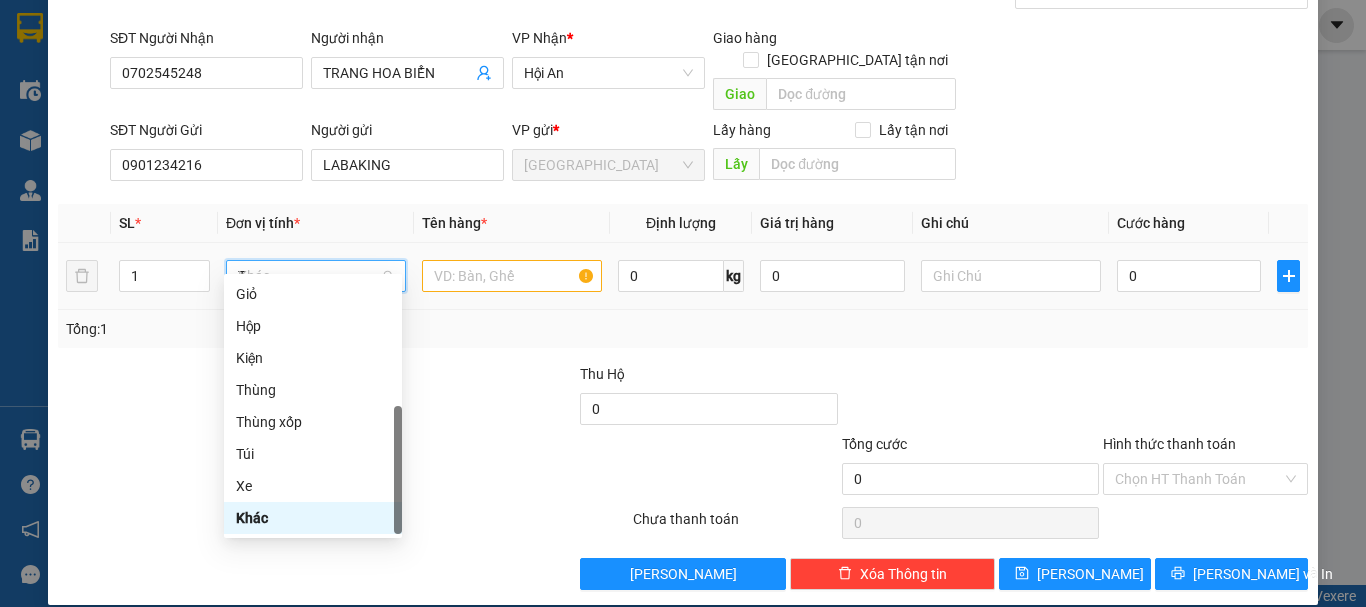 scroll, scrollTop: 0, scrollLeft: 0, axis: both 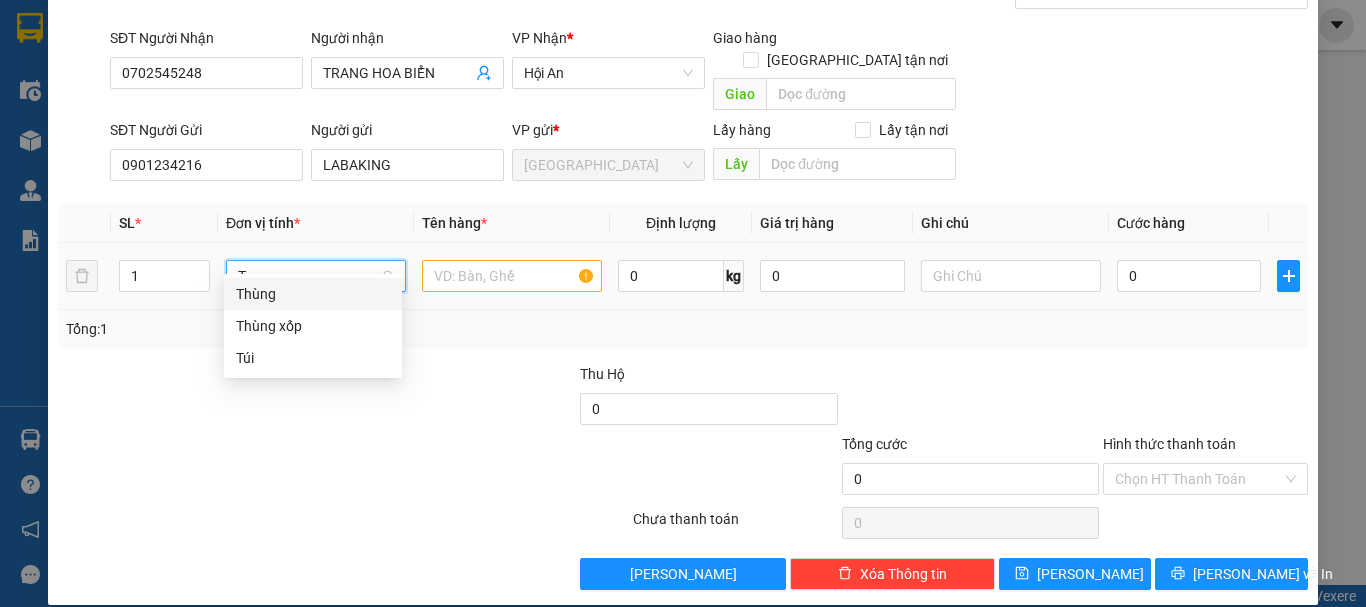 click on "Thùng" at bounding box center (313, 294) 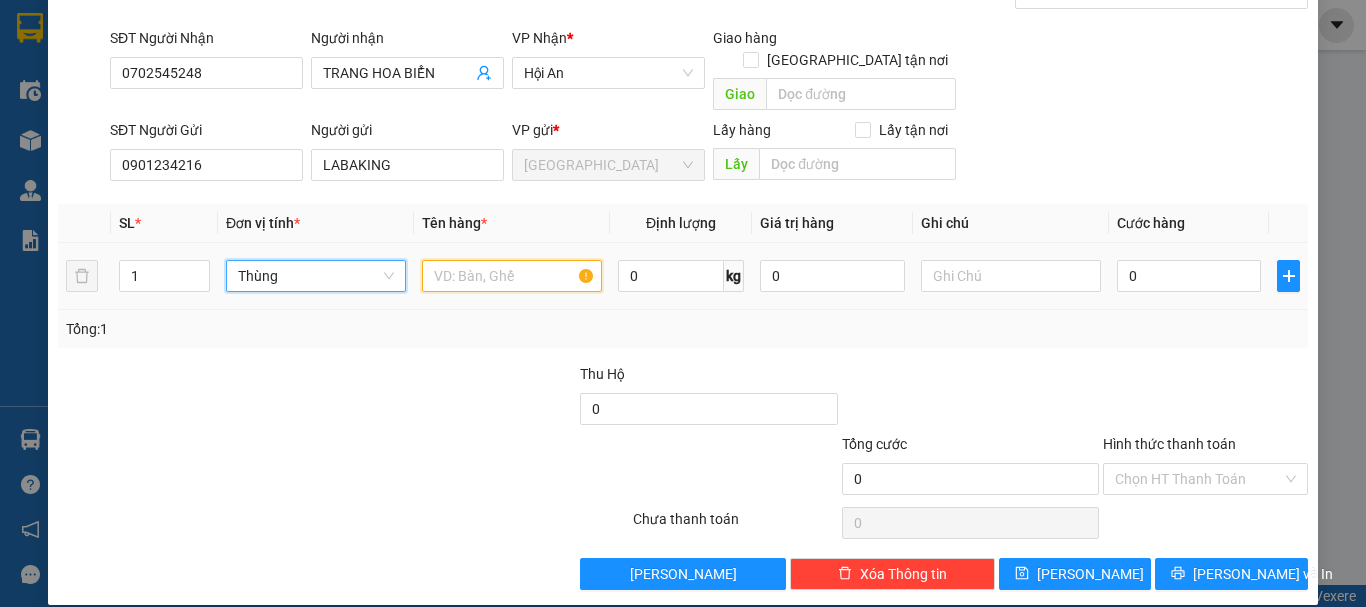 click at bounding box center [512, 276] 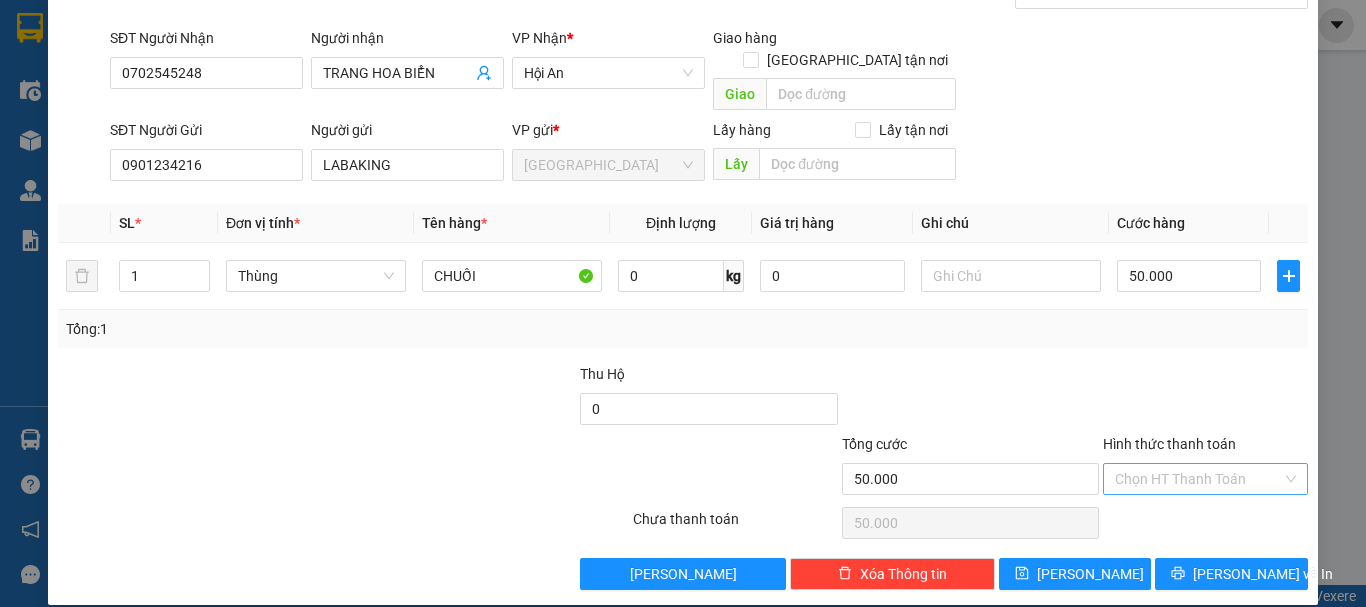 click on "Hình thức thanh toán" at bounding box center (1198, 479) 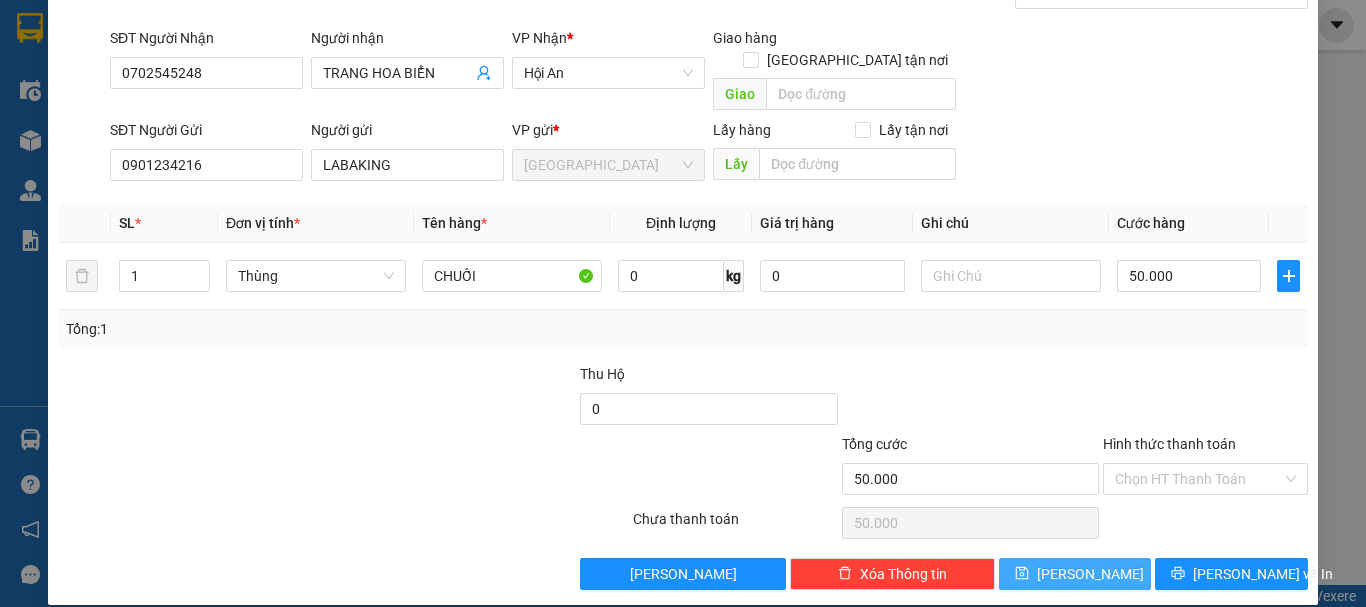 drag, startPoint x: 1153, startPoint y: 480, endPoint x: 1069, endPoint y: 544, distance: 105.60303 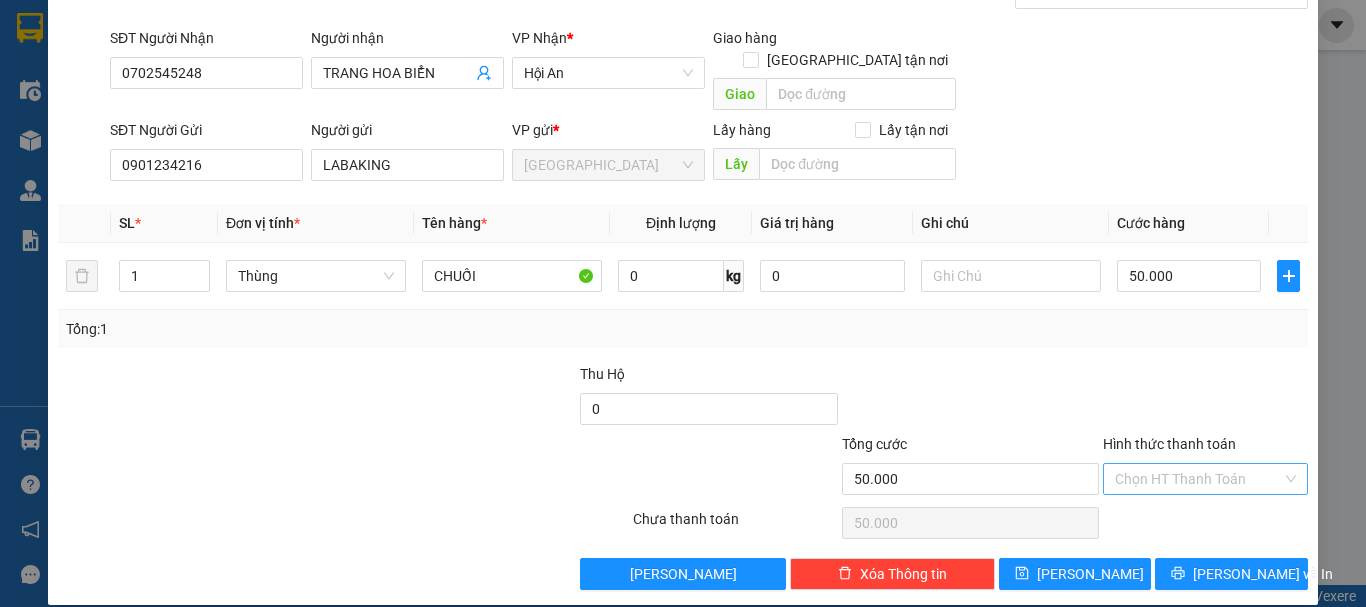 click on "Hình thức thanh toán" at bounding box center (1198, 479) 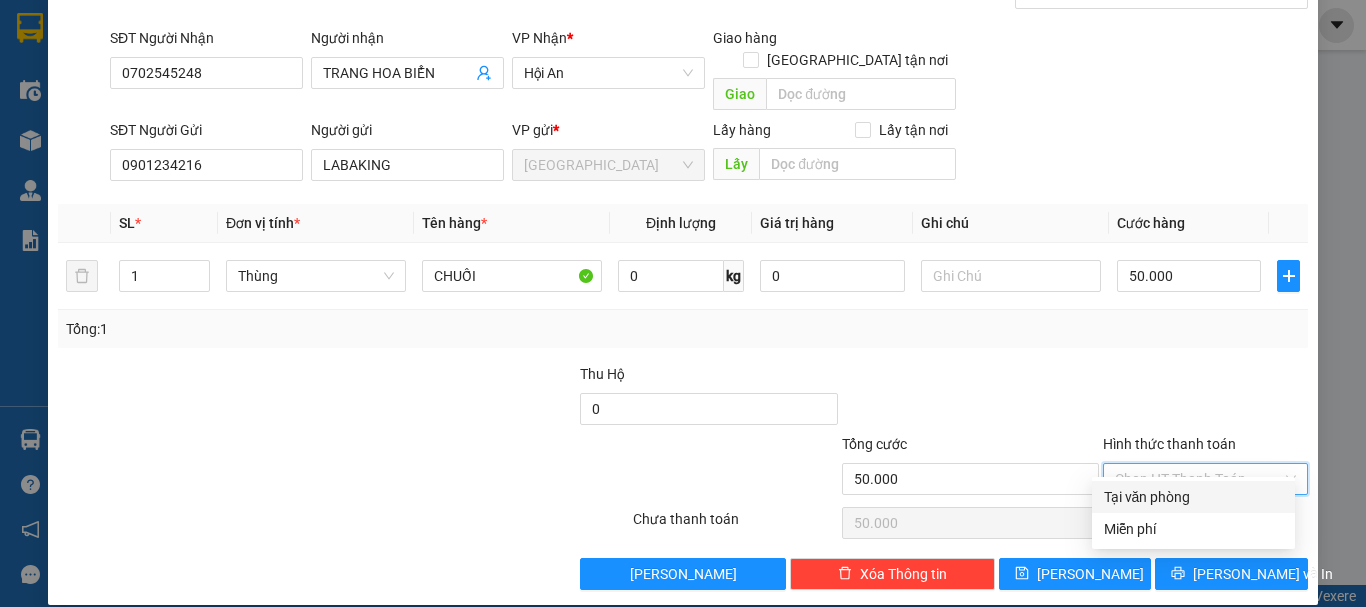 click on "Tại văn phòng" at bounding box center [1193, 497] 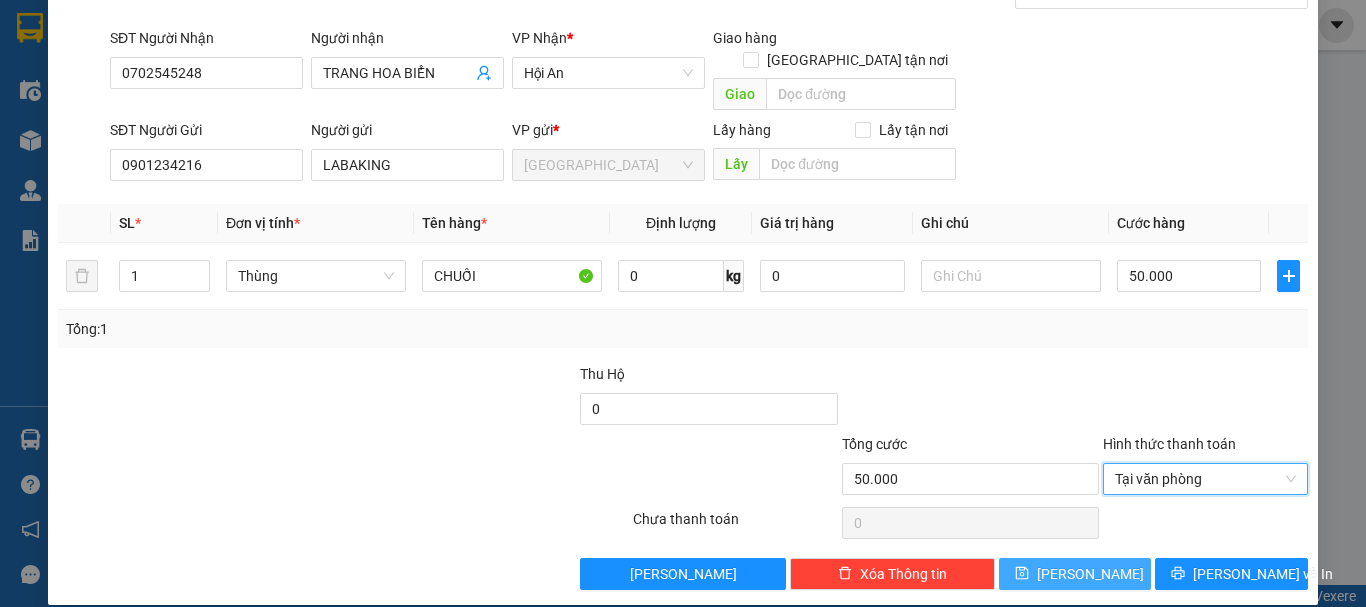 click on "Lưu" at bounding box center (1090, 574) 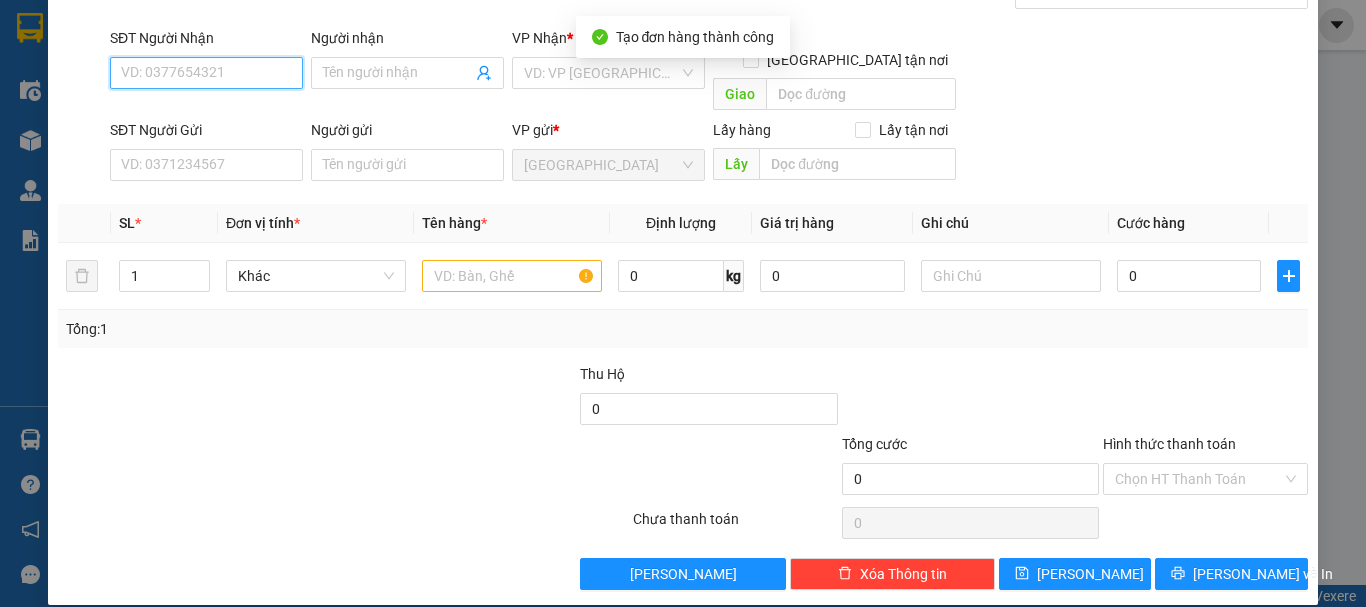 drag, startPoint x: 253, startPoint y: 72, endPoint x: 800, endPoint y: 7, distance: 550.84845 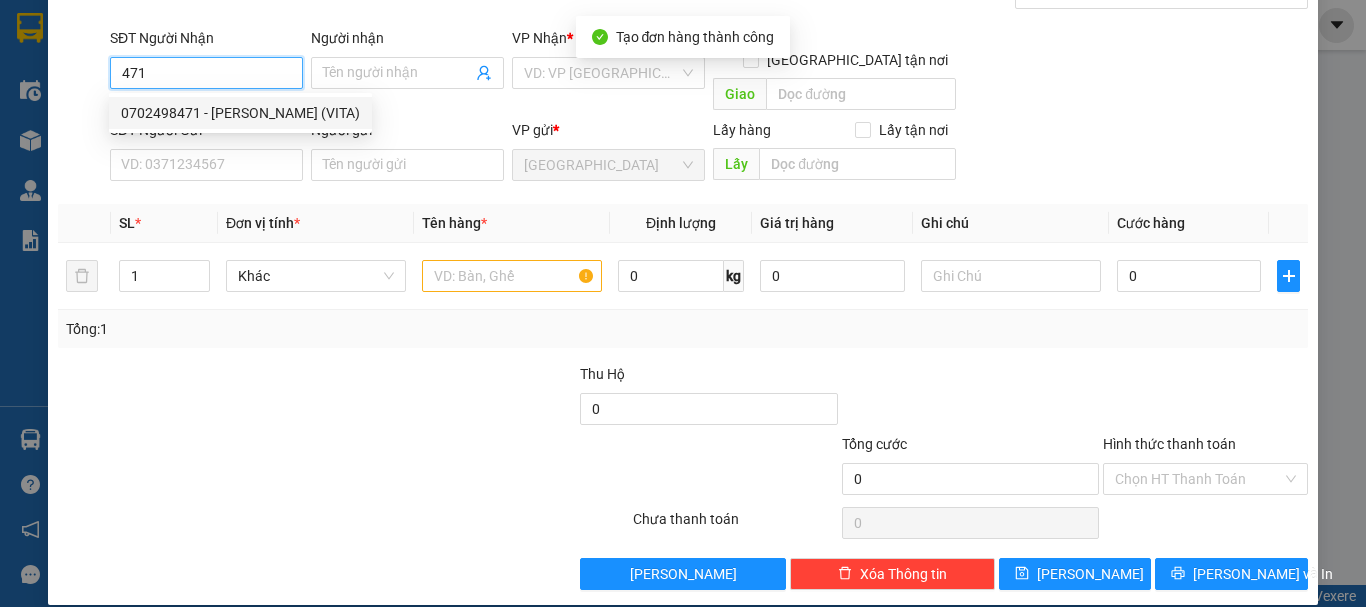 drag, startPoint x: 250, startPoint y: 102, endPoint x: 260, endPoint y: 156, distance: 54.91812 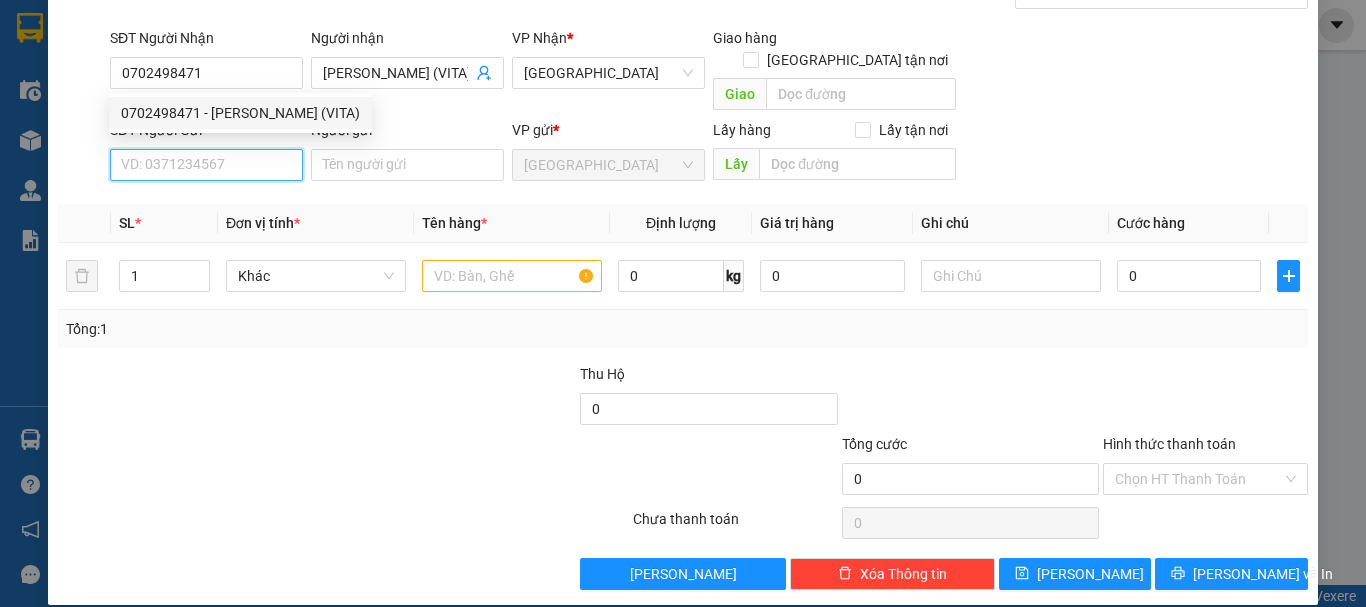click on "SĐT Người Gửi" at bounding box center [206, 165] 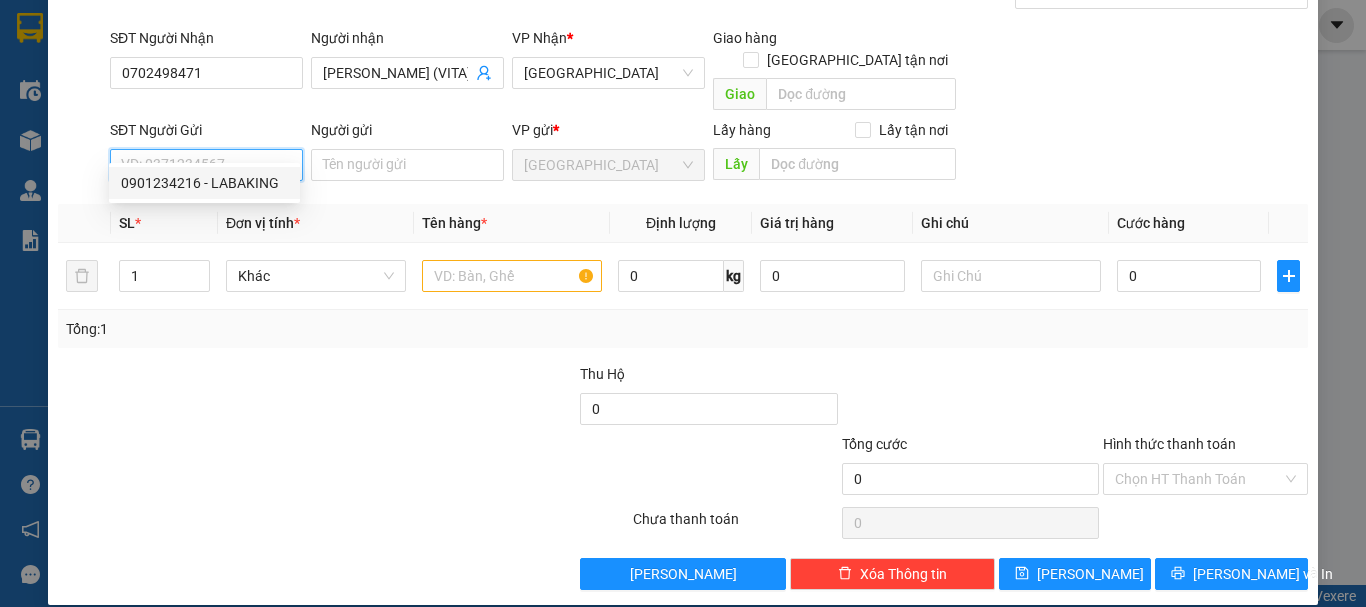 click on "0901234216 - LABAKING" at bounding box center [204, 183] 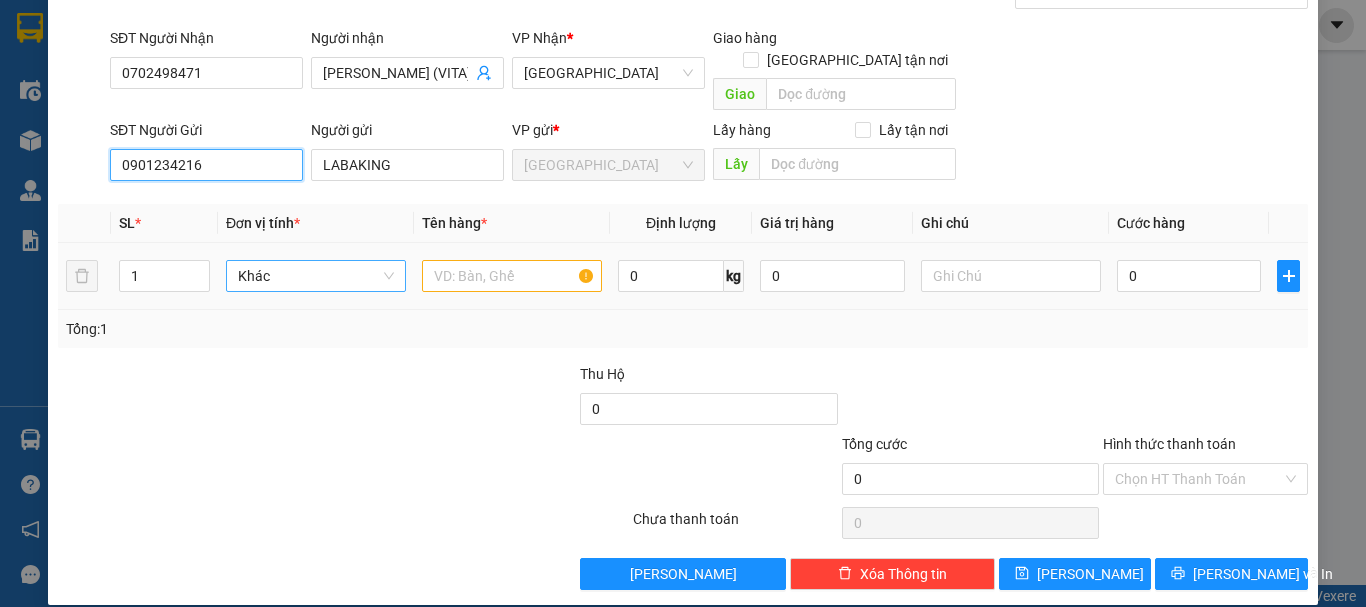 click on "Khác" at bounding box center [316, 276] 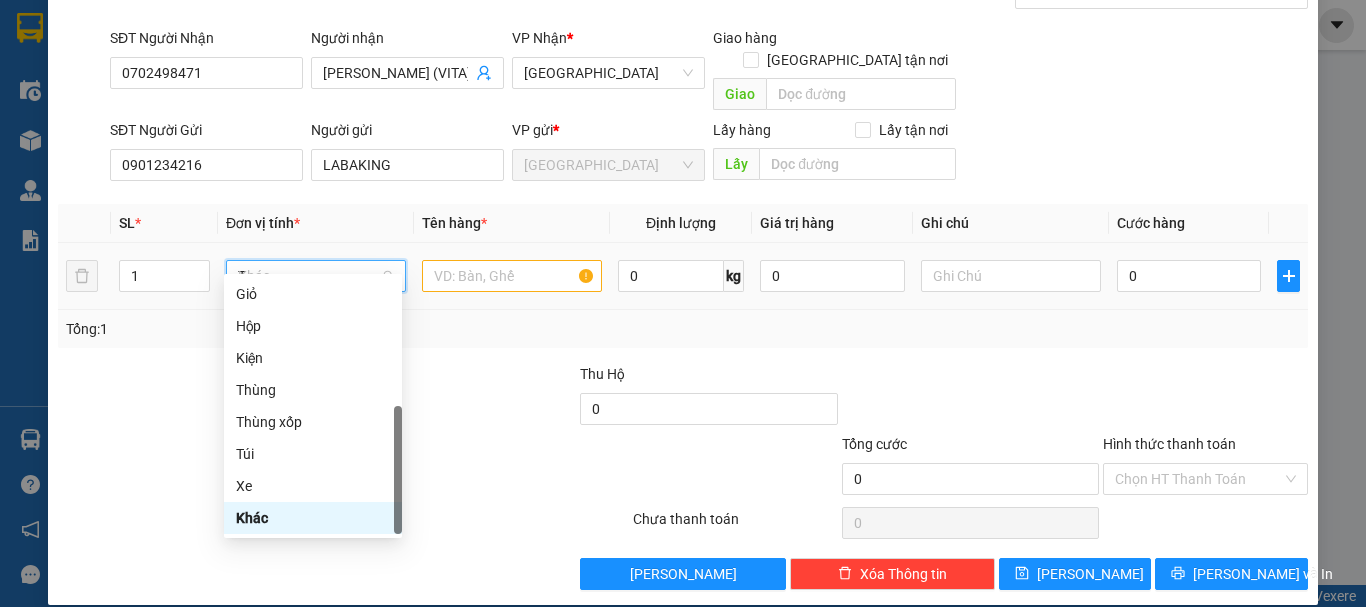 scroll, scrollTop: 0, scrollLeft: 0, axis: both 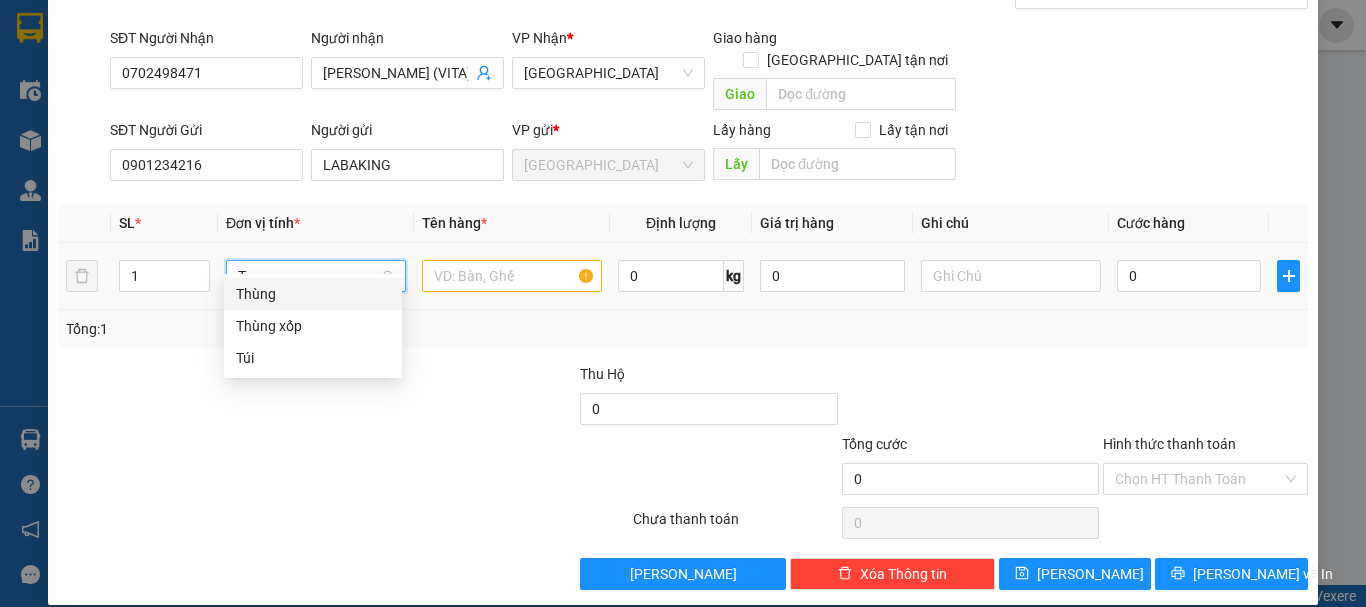 click on "Kết quả tìm kiếm ( 0 )  Bộ lọc  No Data truc.ttdl 1     Điều hành xe     Kho hàng mới     Quản Lý Quản lý chuyến Quản lý khách hàng mới     Báo cáo Báo cáo doanh số theo nhân viên tạo đơn hàng  Báo cáo dòng tiền (nhà xe) Doanh số tạo đơn theo VP gửi (nhà xe) Doanh thu theo nhân viên Doanh thu theo nhân viên Mẫu 1: Báo cáo dòng tiền theo nhân viên Mẫu 3: Báo cáo dòng tiền theo văn phòng Mẫu 4: Thống kê đơn hàng theo văn phòng Hàng sắp về Hướng dẫn sử dụng Giới thiệu Vexere, nhận hoa hồng Phản hồi Phần mềm hỗ trợ bạn tốt chứ? Hỗ trợ kỹ thuật:  1900 633 818 | Cung cấp máy in - giấy in:  Miền Nam  0708 023 035 - 0935 103 250 ⚪️ Miền Bắc  0369 525 060 | Copyright   2019 - Vexere Nhà xe đã có thể đặt đơn qua AhaMove và Grab ngay trên phần mềm quản lý hàng hoá với các chức năng: Định vị tài xế theo thời gian thực *    *  *" at bounding box center [683, 303] 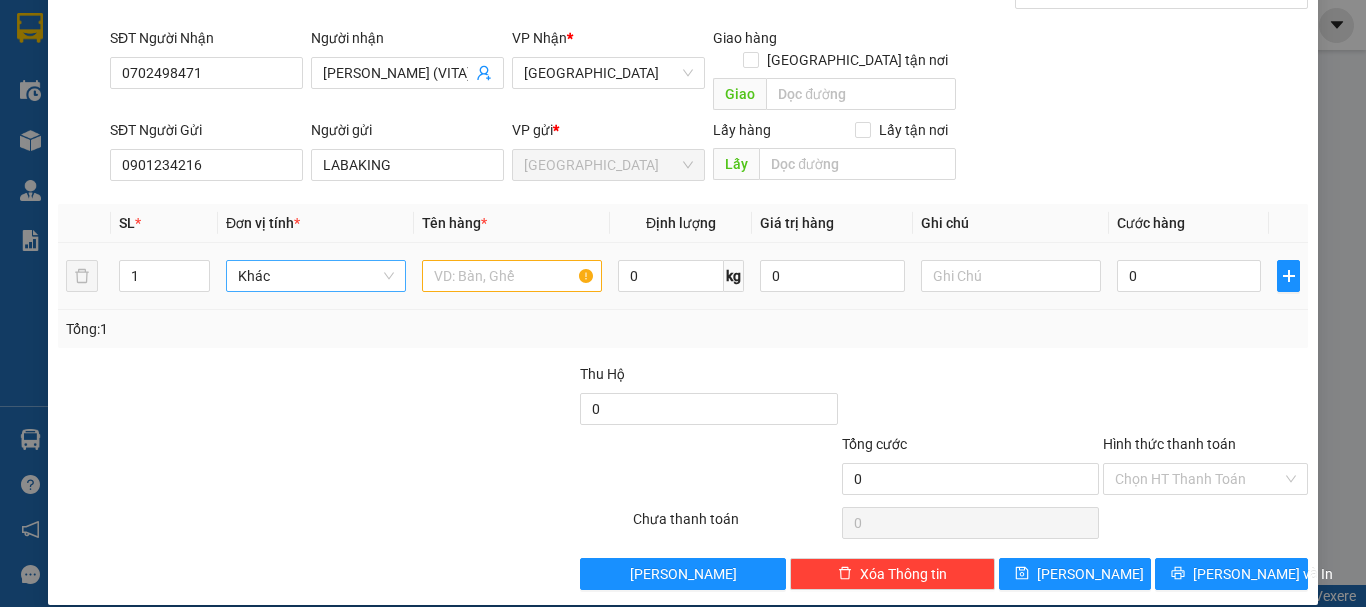 click on "Khác" at bounding box center (316, 276) 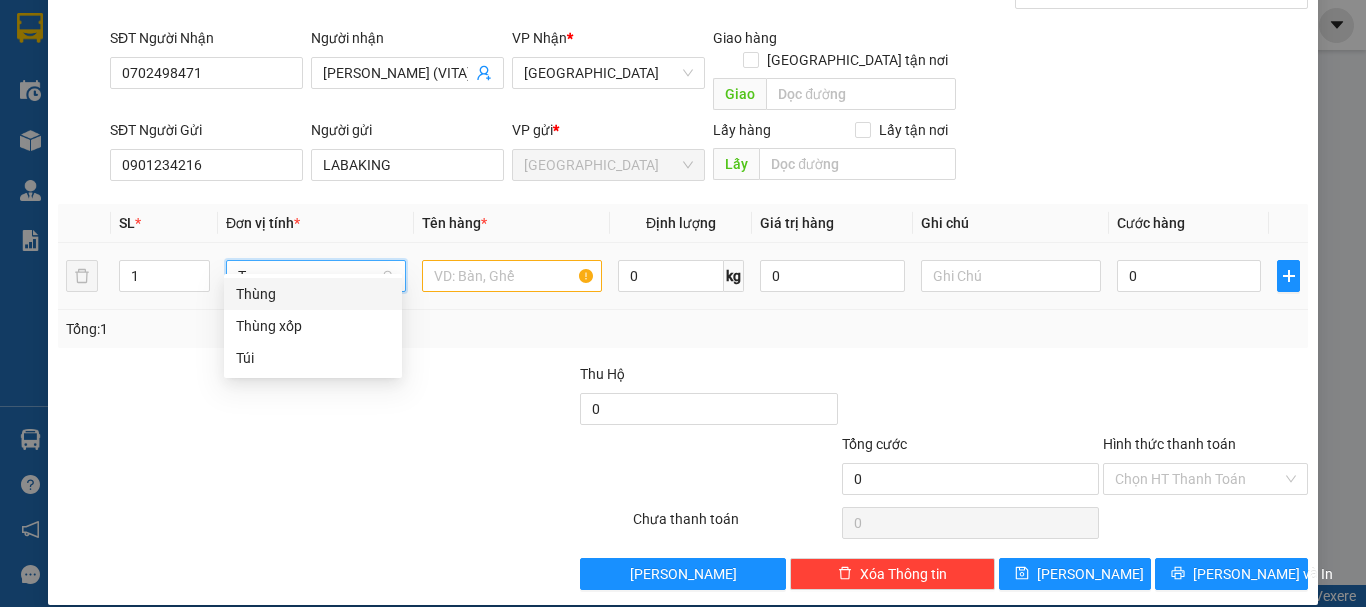scroll, scrollTop: 0, scrollLeft: 0, axis: both 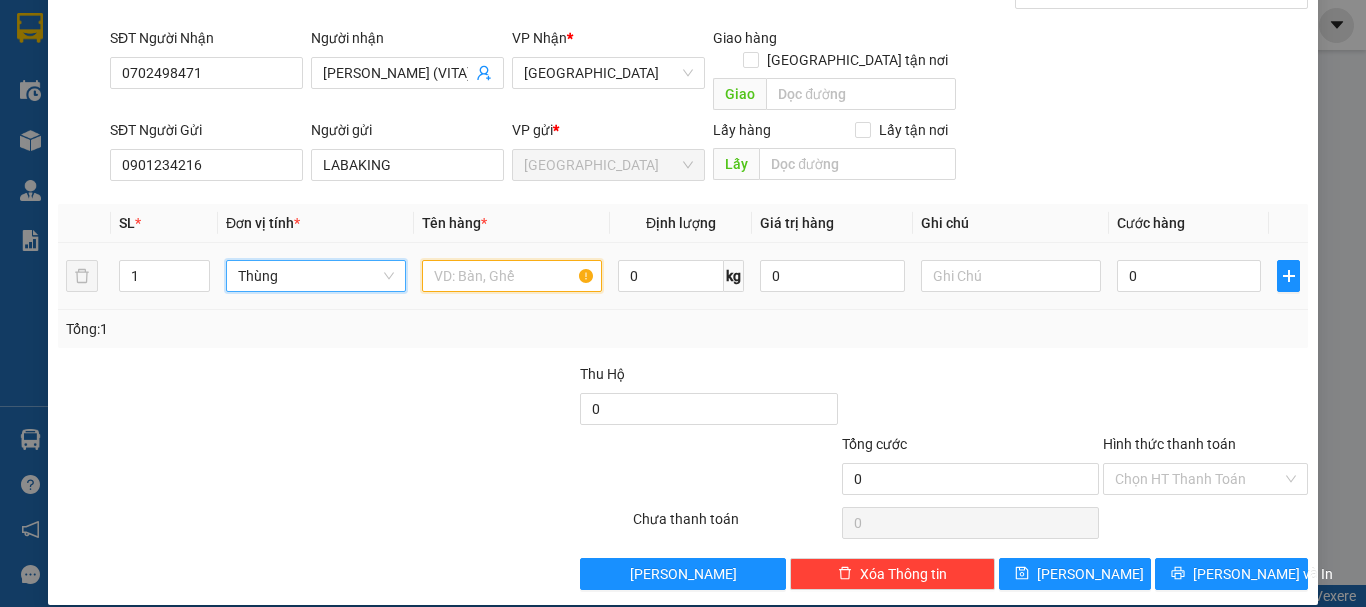 click at bounding box center [512, 276] 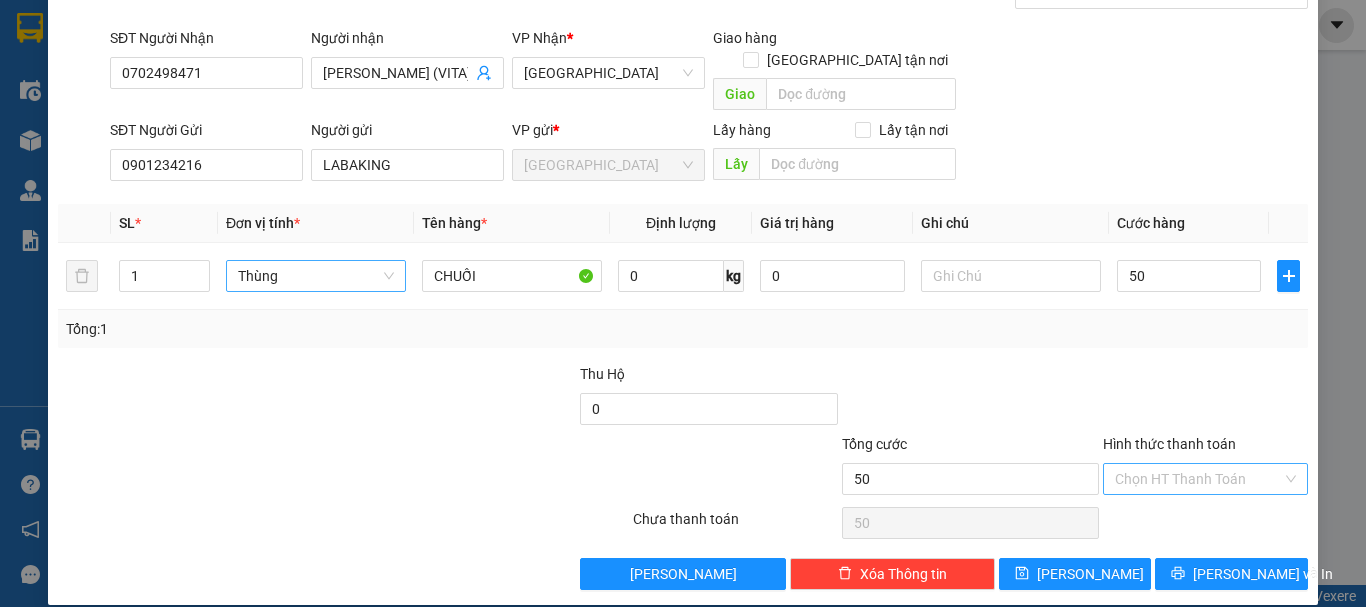 click on "Hình thức thanh toán" at bounding box center [1198, 479] 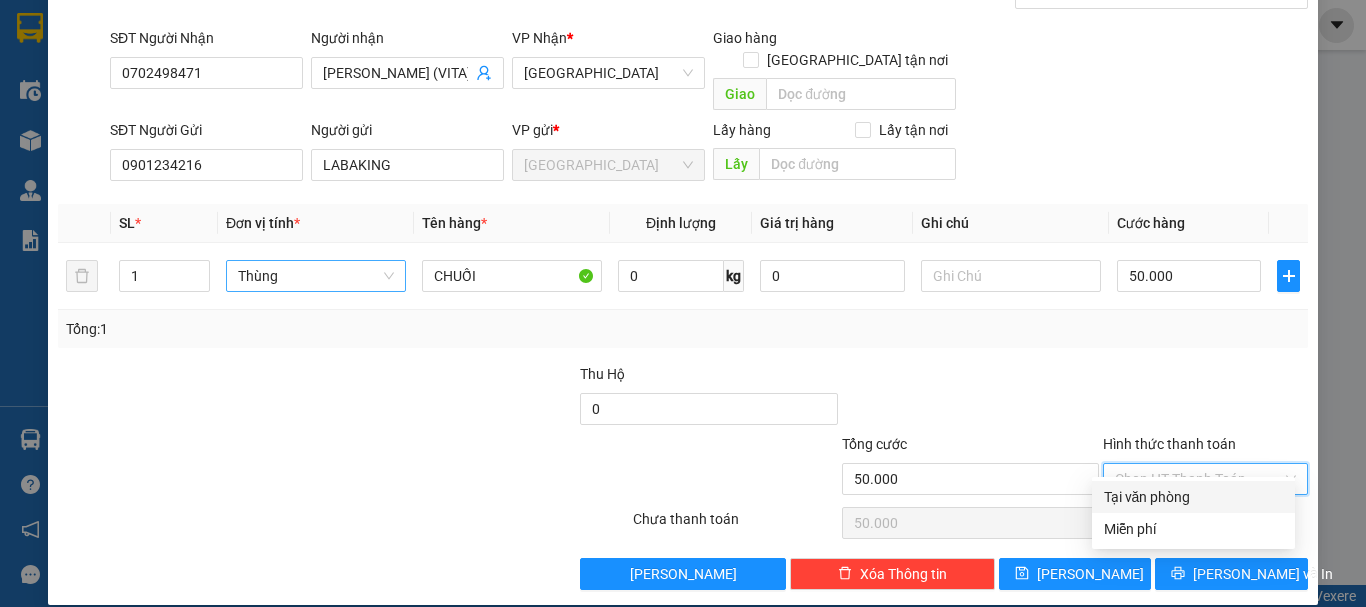 click on "Tại văn phòng" at bounding box center (1193, 497) 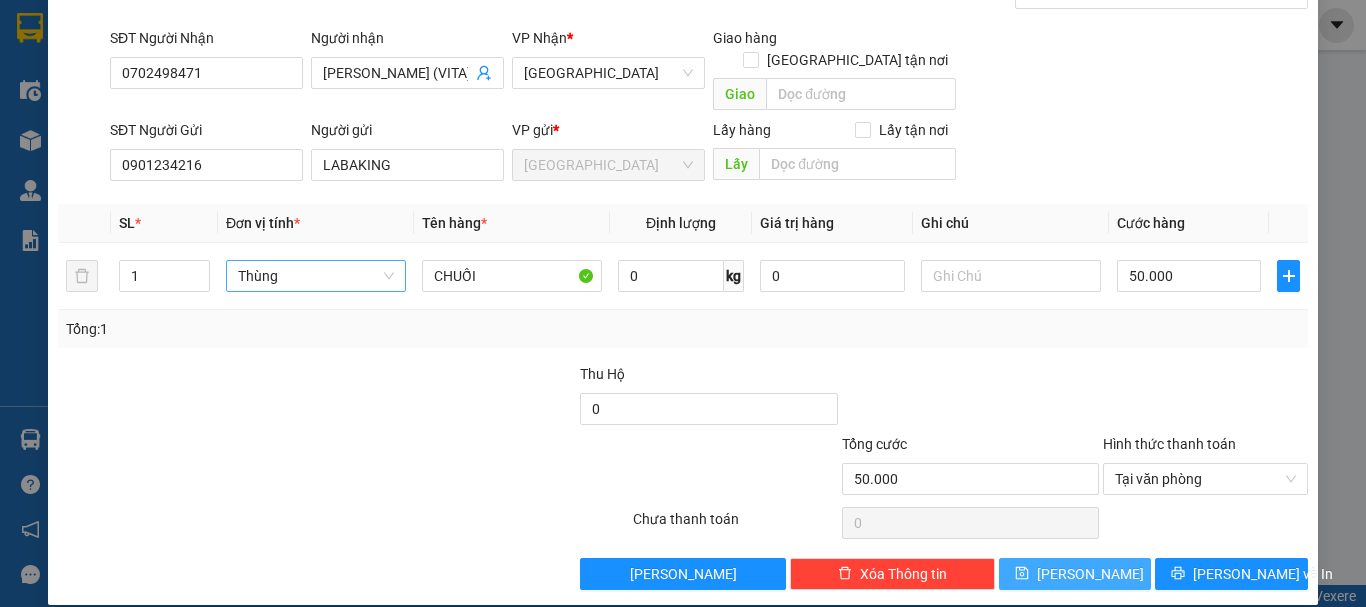 click on "Lưu" at bounding box center [1090, 574] 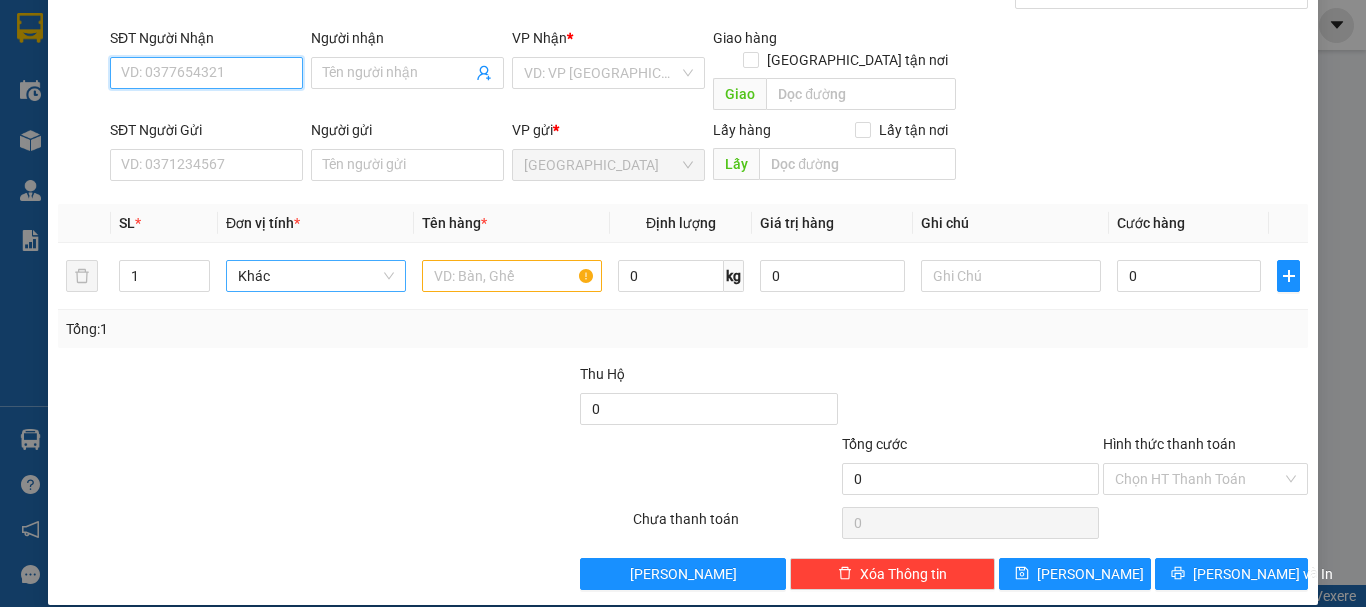 click on "SĐT Người Nhận" at bounding box center (206, 73) 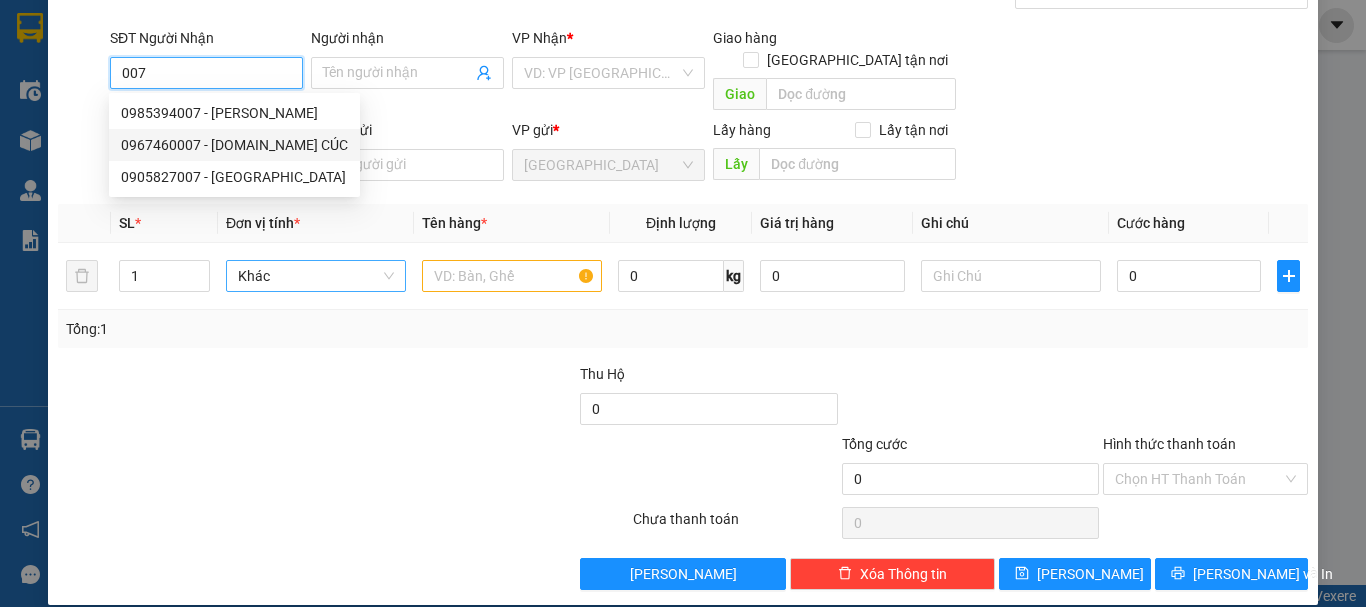 click on "0967460007 - MS.KIM CÚC" at bounding box center (234, 145) 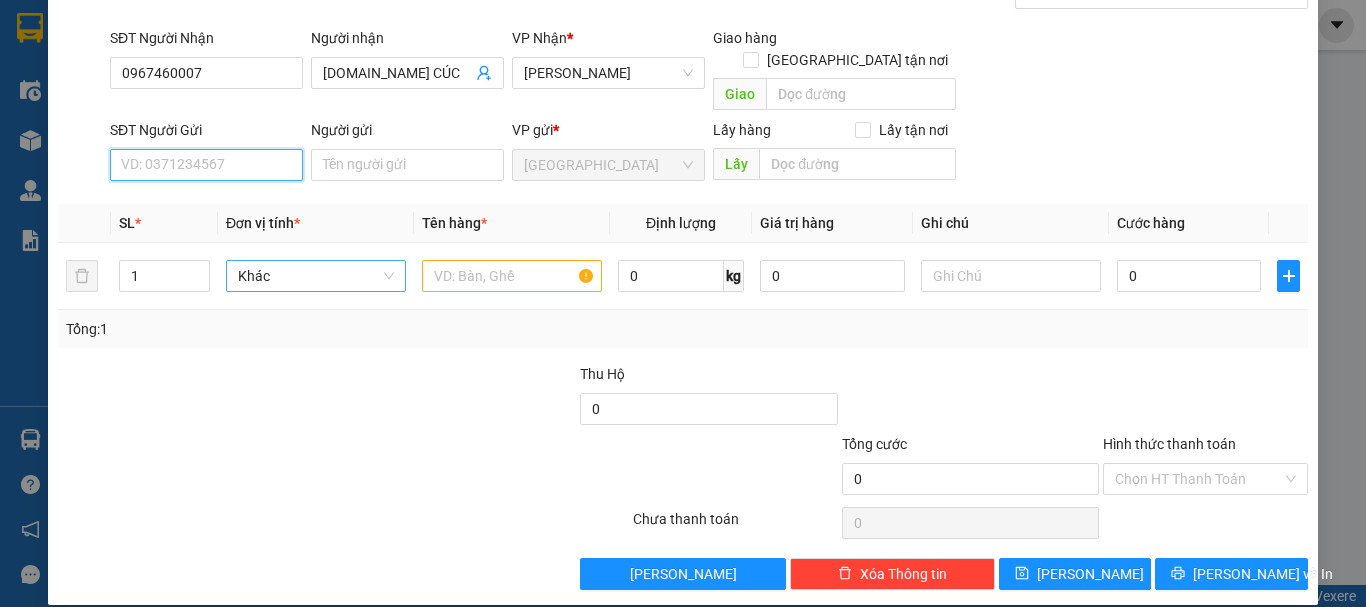 click on "SĐT Người Gửi" at bounding box center (206, 165) 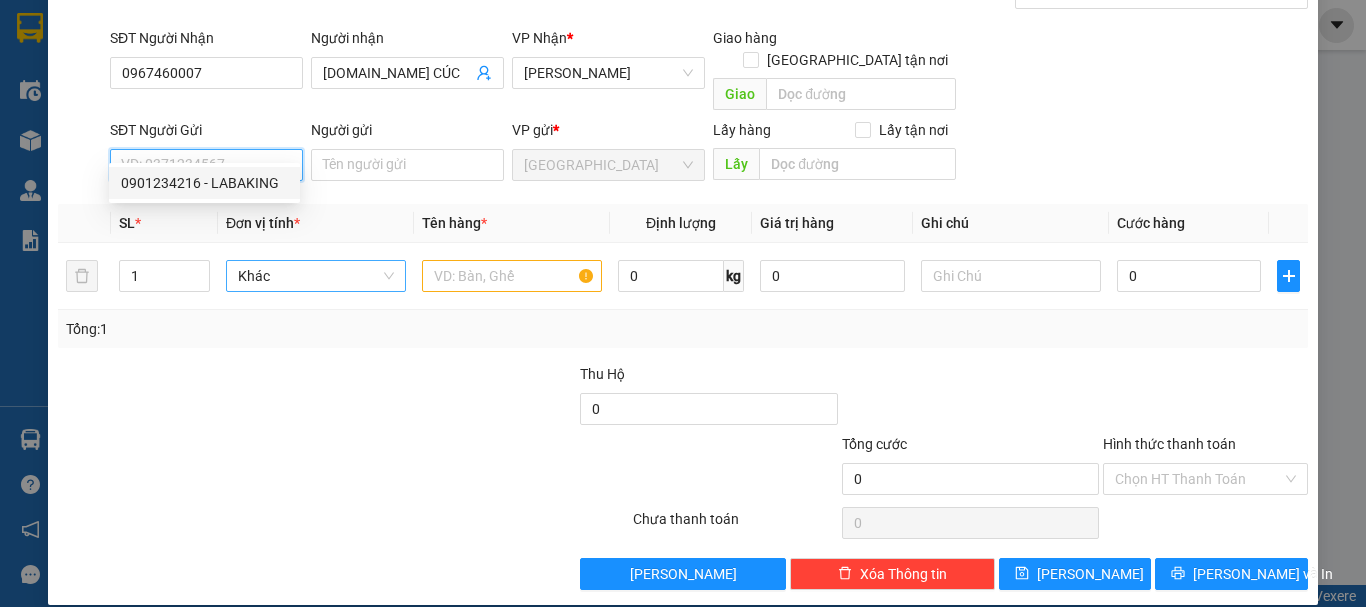 drag, startPoint x: 262, startPoint y: 173, endPoint x: 279, endPoint y: 237, distance: 66.21933 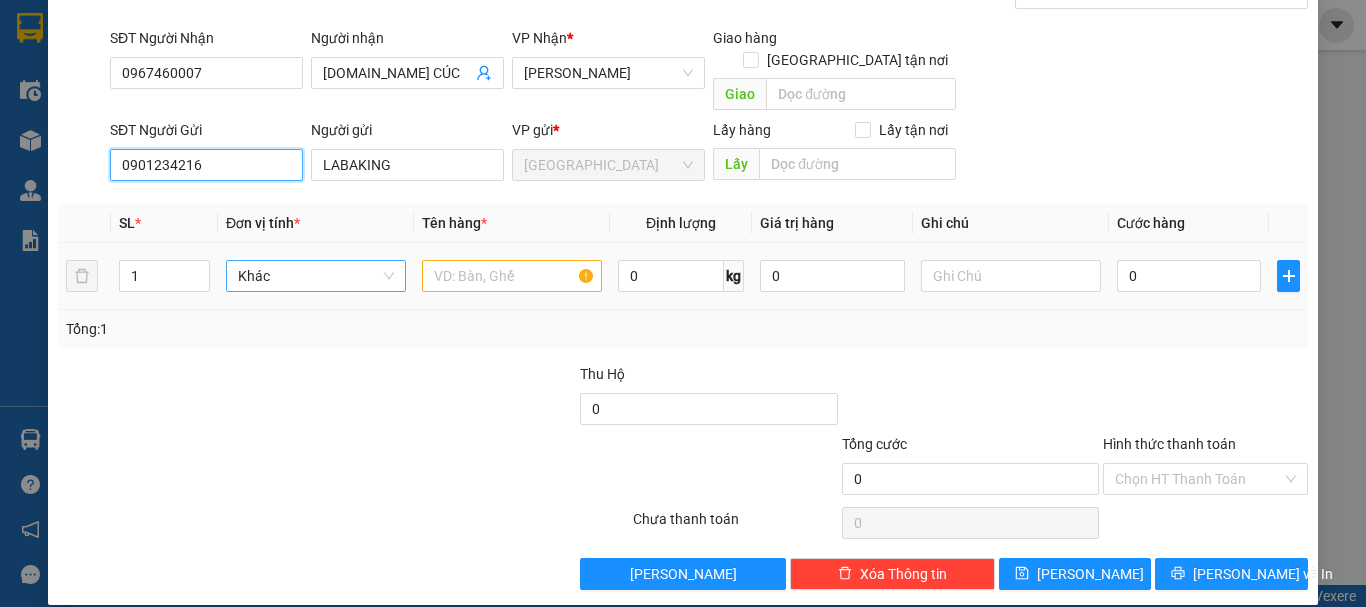 click on "Khác" at bounding box center [316, 276] 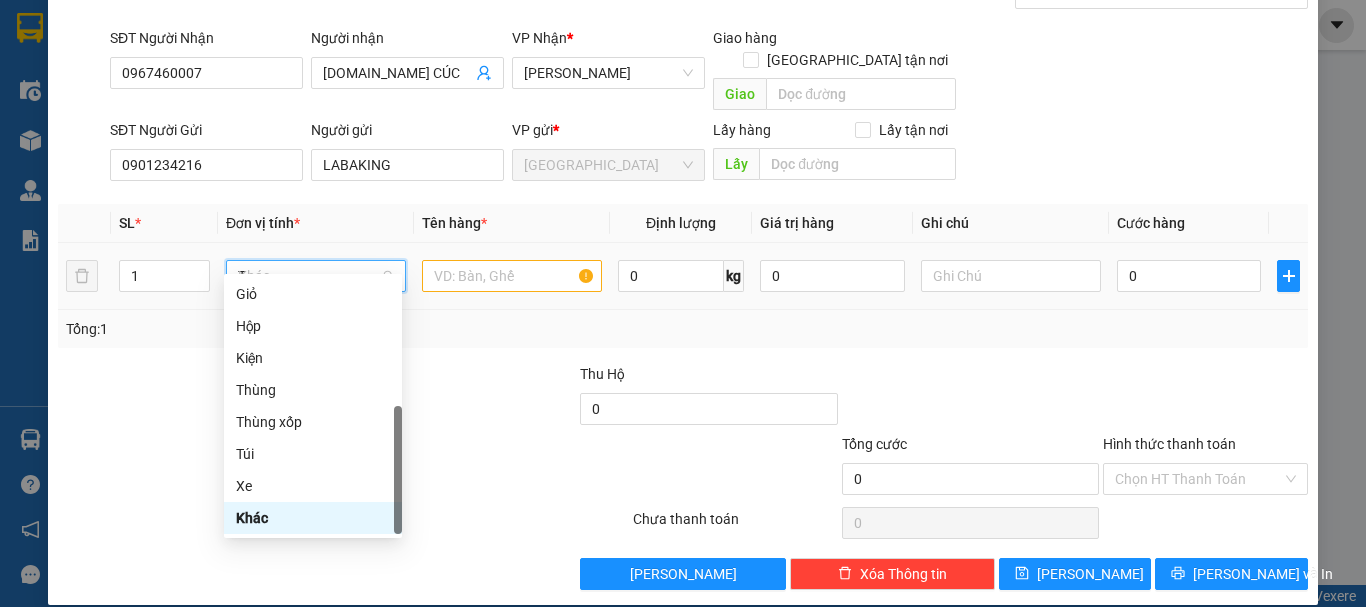 scroll, scrollTop: 0, scrollLeft: 0, axis: both 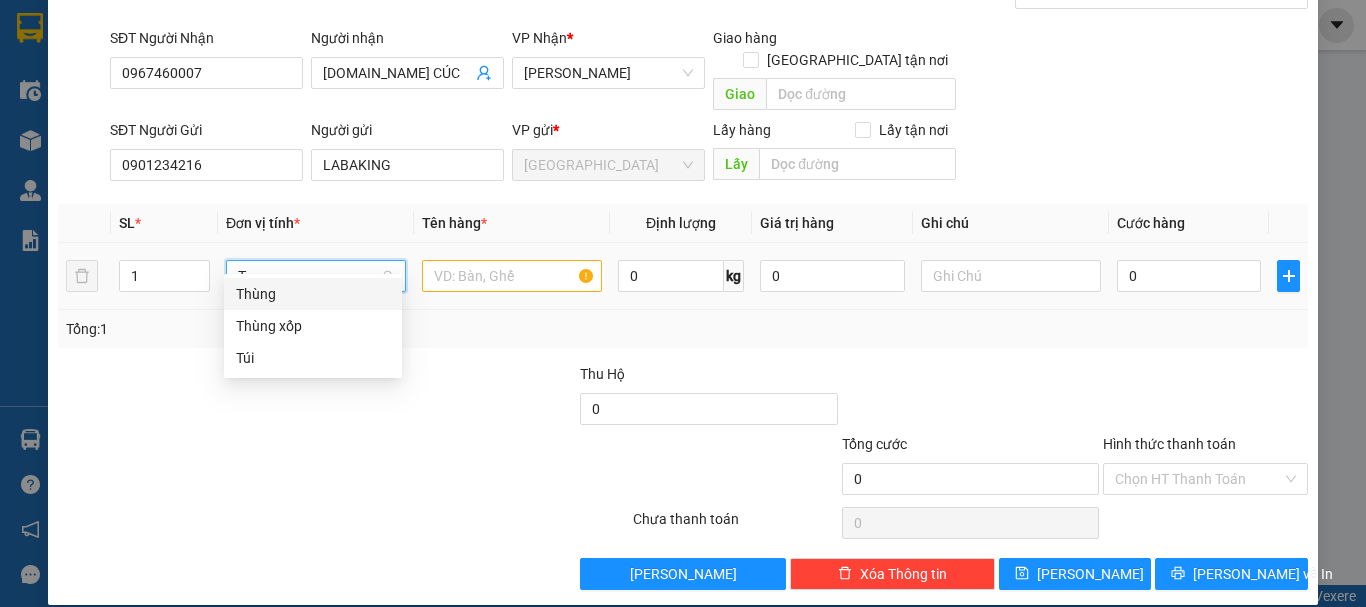 click on "Thùng" at bounding box center [313, 294] 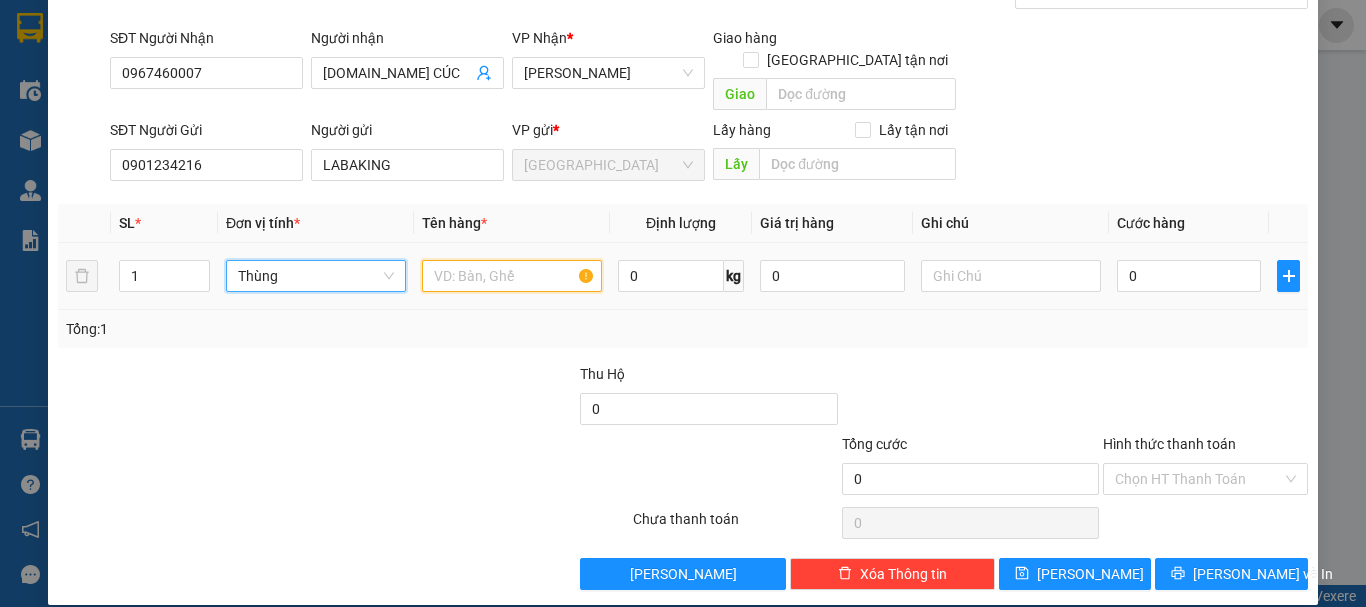click at bounding box center (512, 276) 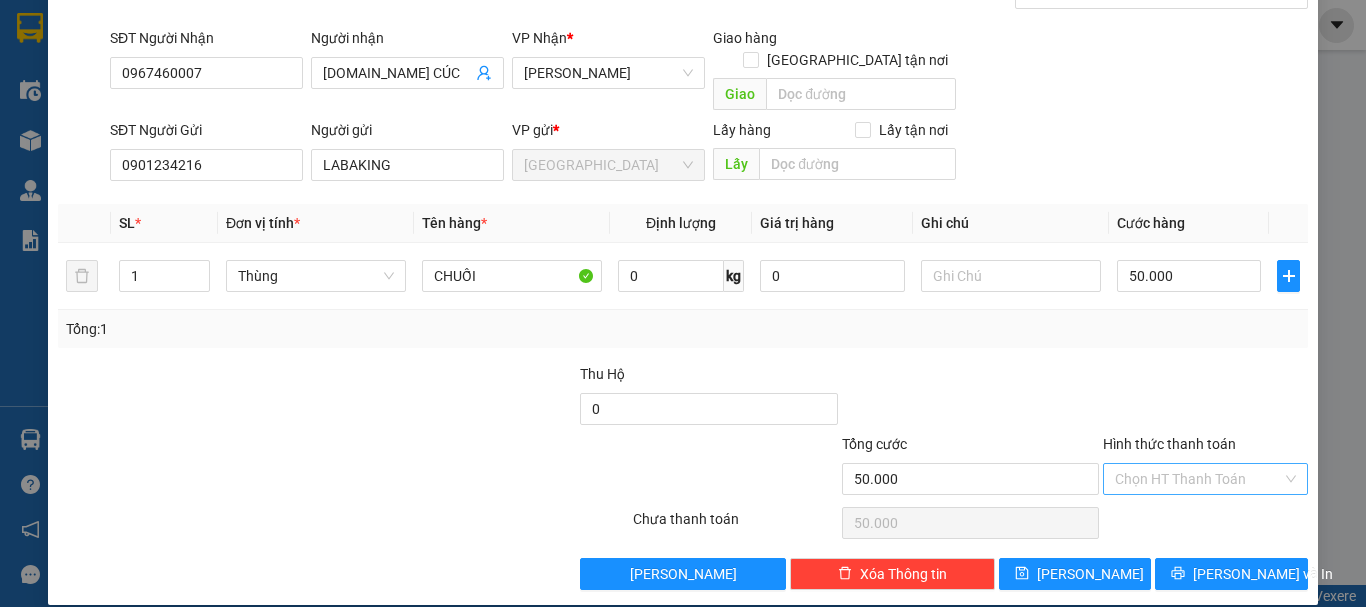 drag, startPoint x: 1176, startPoint y: 453, endPoint x: 1184, endPoint y: 486, distance: 33.955853 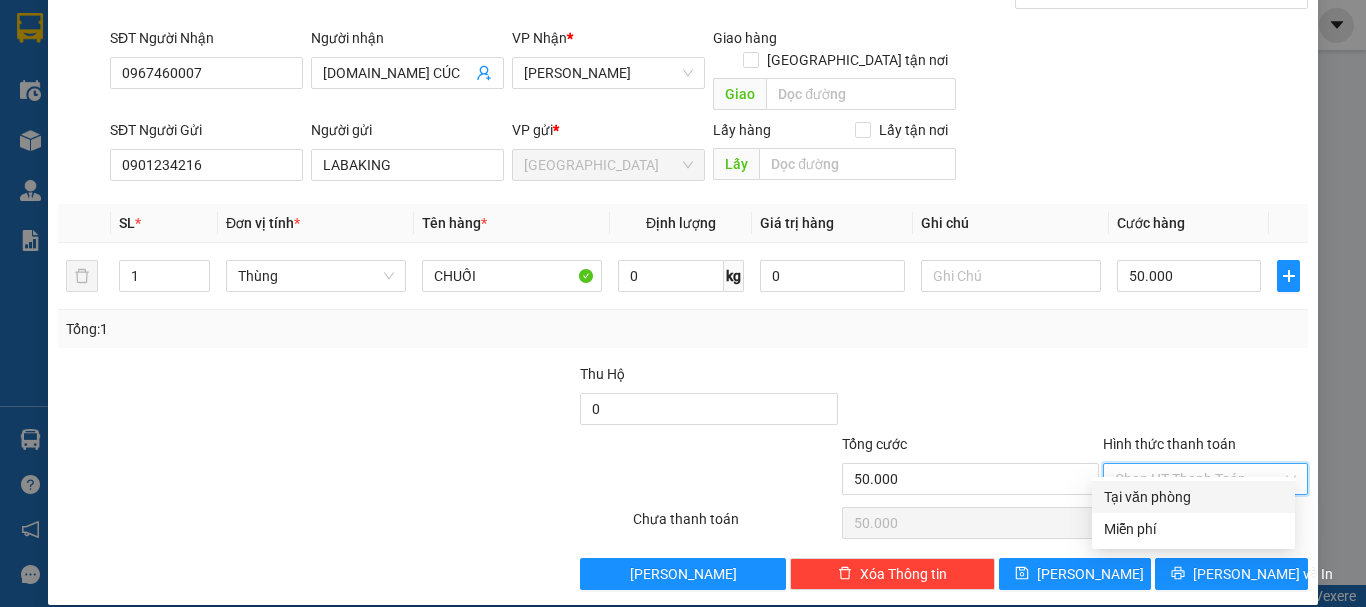 click on "Tại văn phòng" at bounding box center (1193, 497) 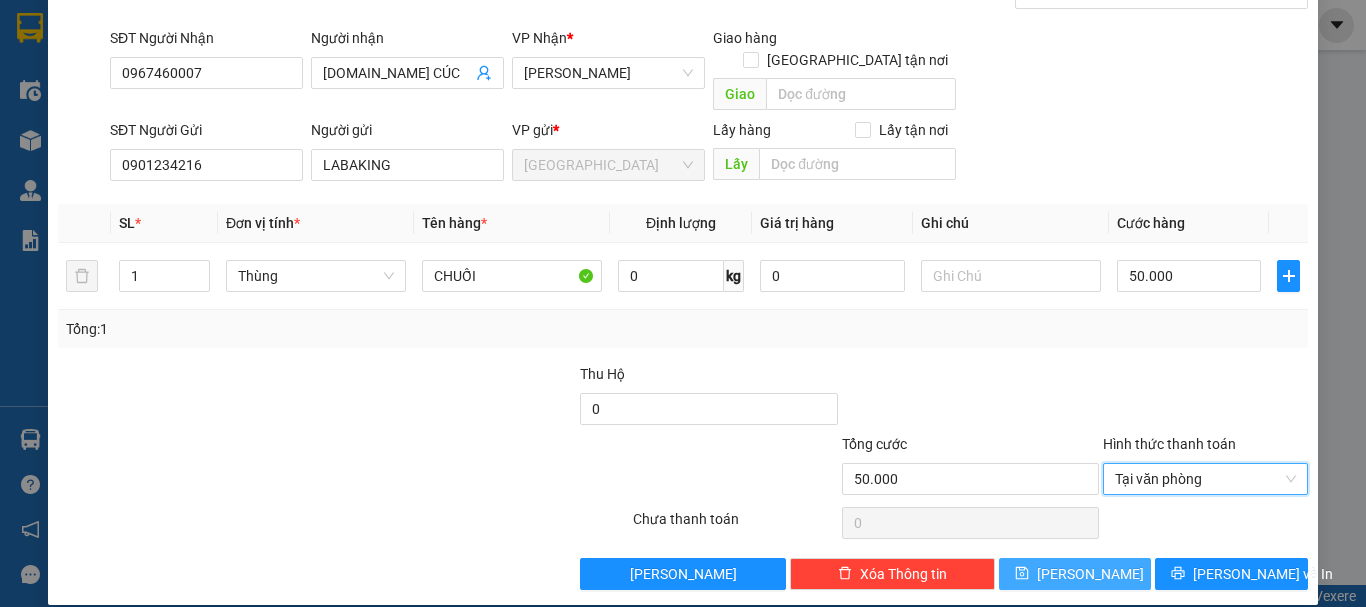 click on "Lưu" at bounding box center [1090, 574] 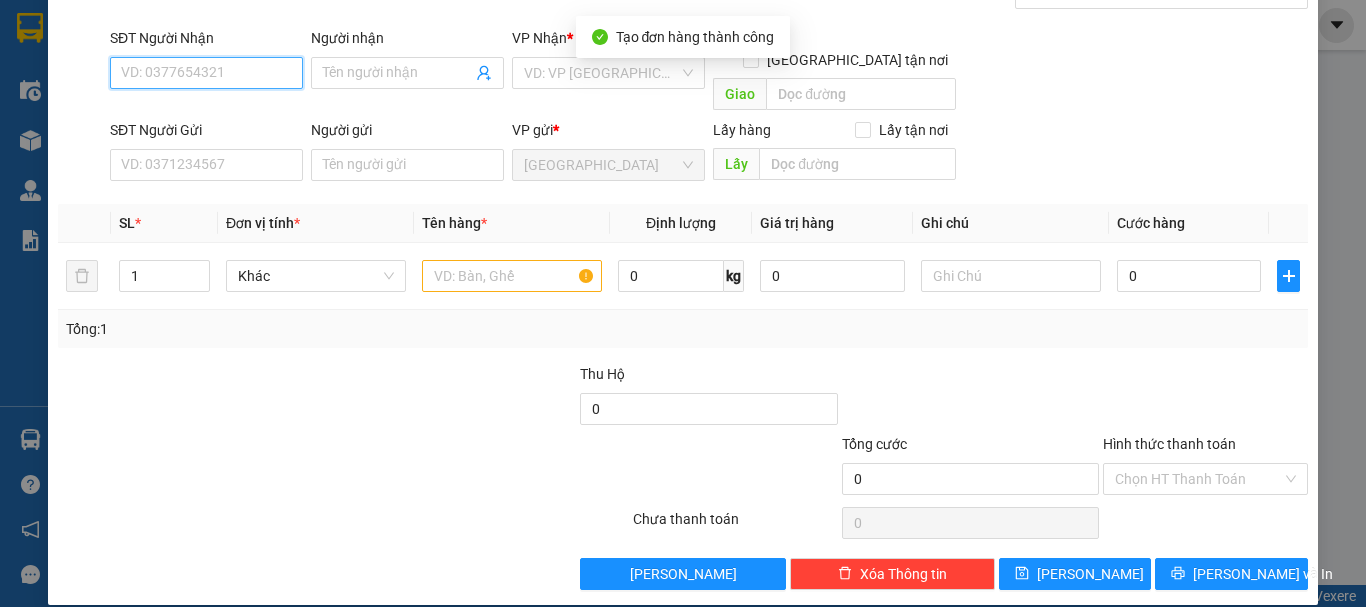 click on "SĐT Người Nhận" at bounding box center (206, 73) 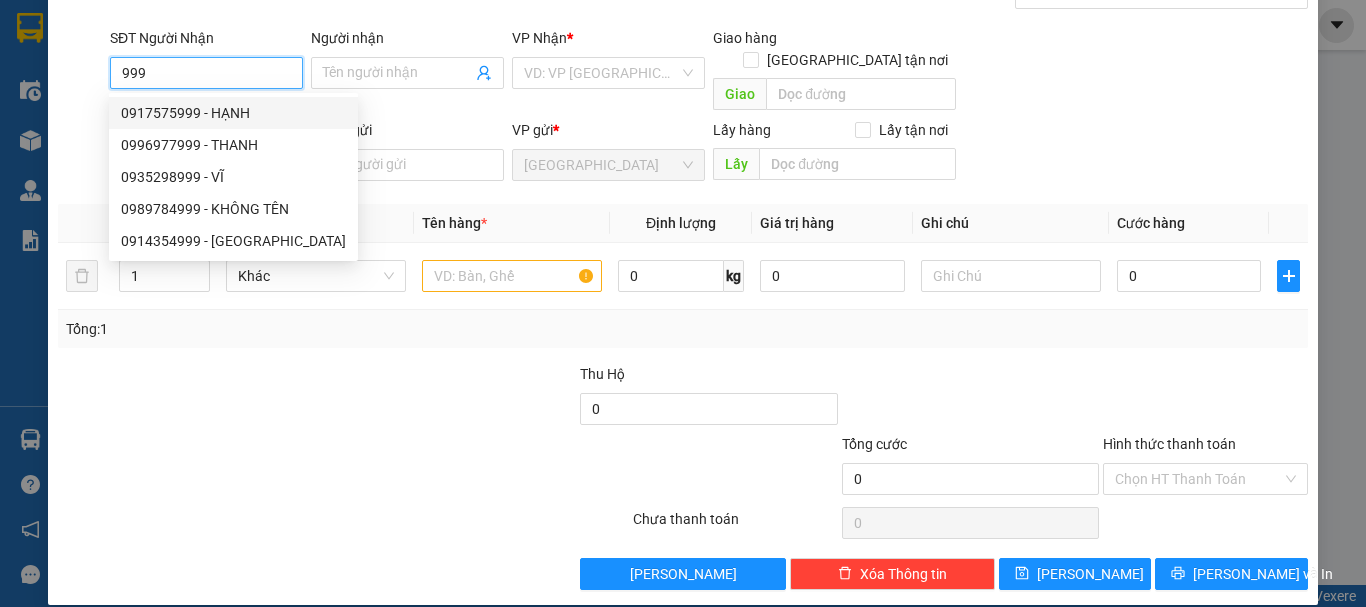 drag, startPoint x: 249, startPoint y: 116, endPoint x: 260, endPoint y: 158, distance: 43.416588 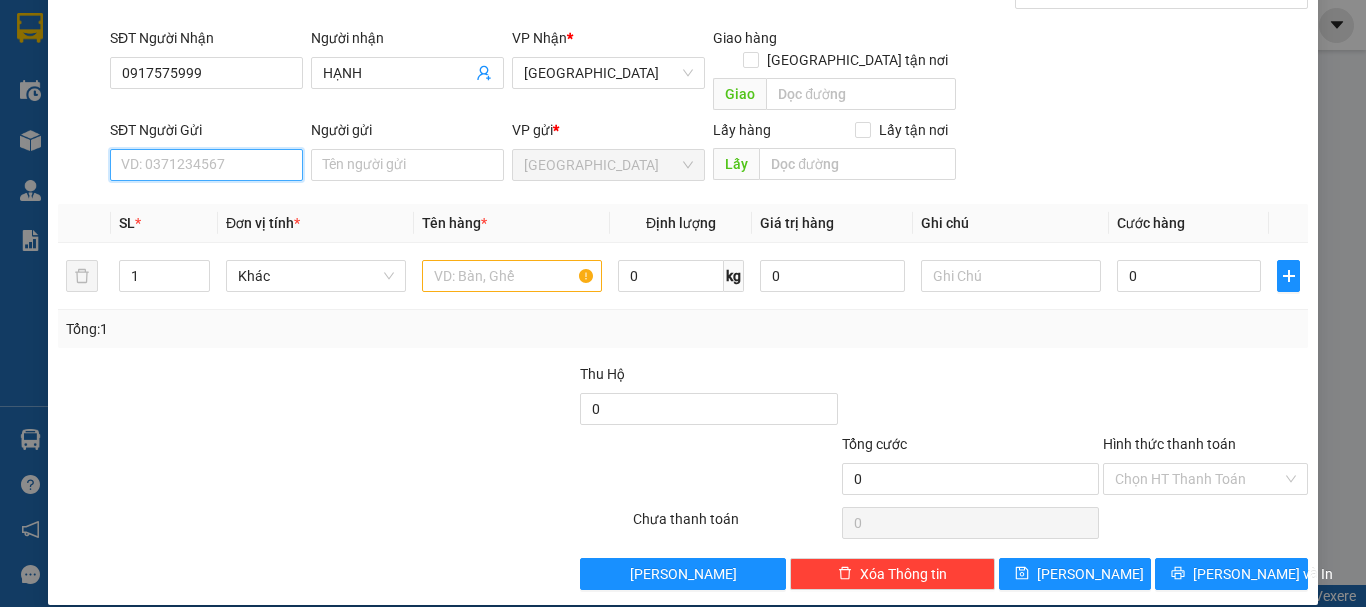 click on "SĐT Người Gửi" at bounding box center (206, 165) 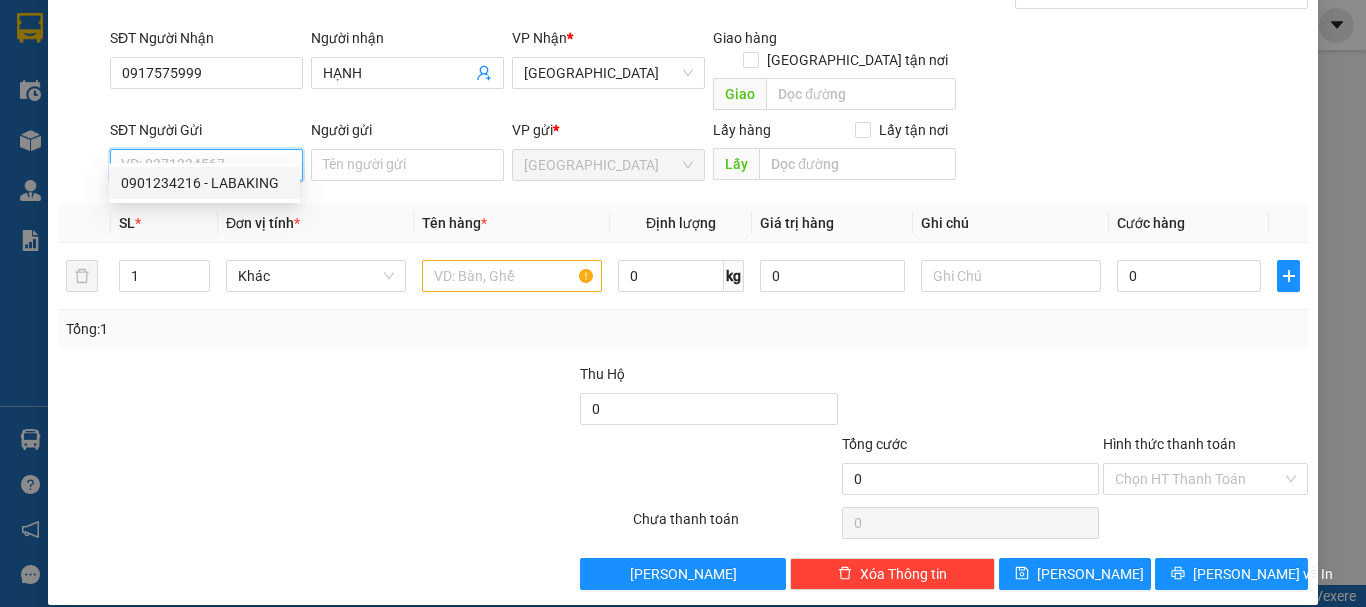 click on "0901234216 - LABAKING" at bounding box center (204, 183) 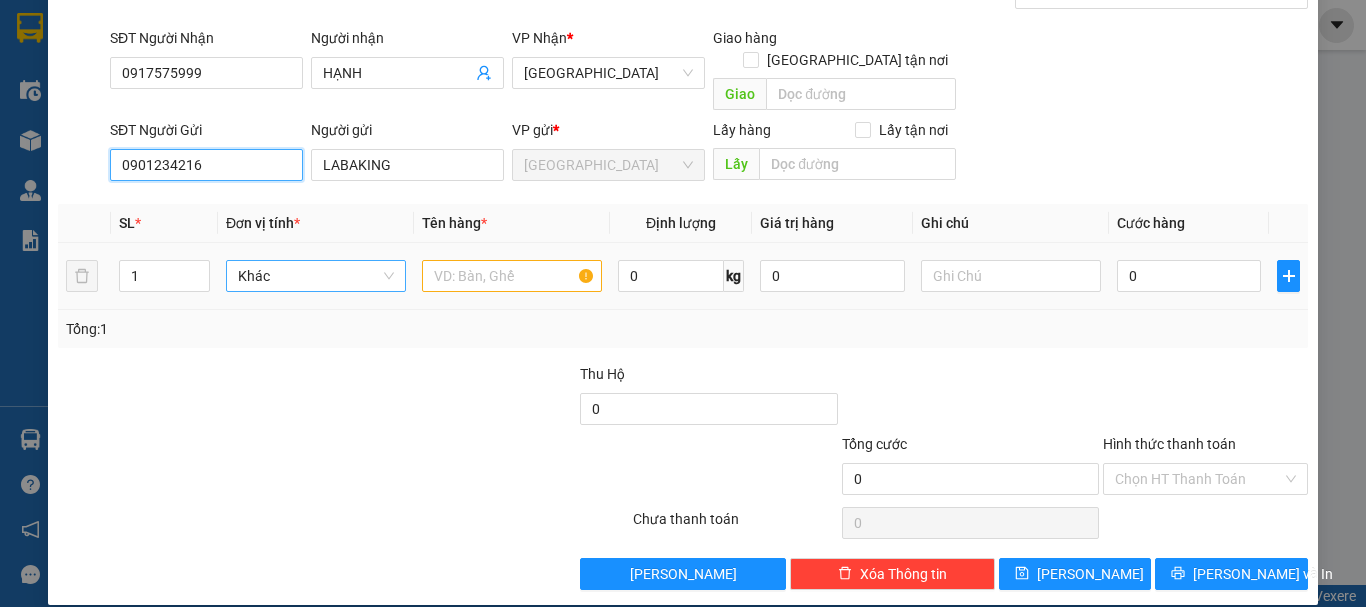 click on "Khác" at bounding box center [316, 276] 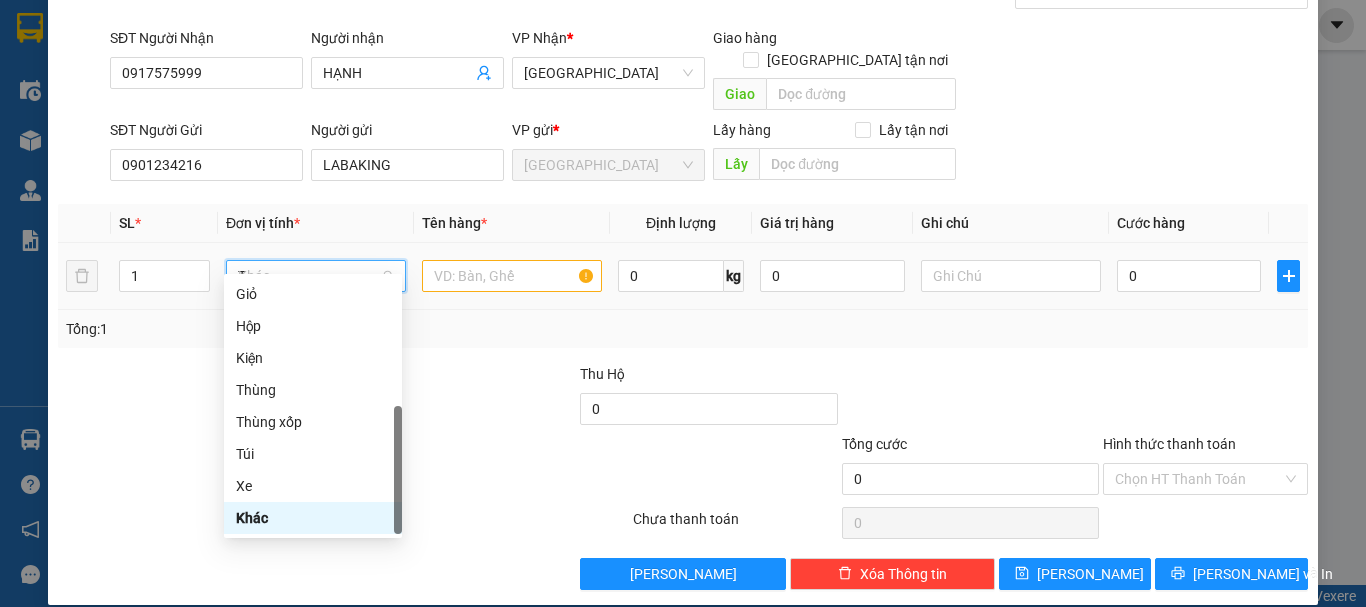 scroll, scrollTop: 0, scrollLeft: 0, axis: both 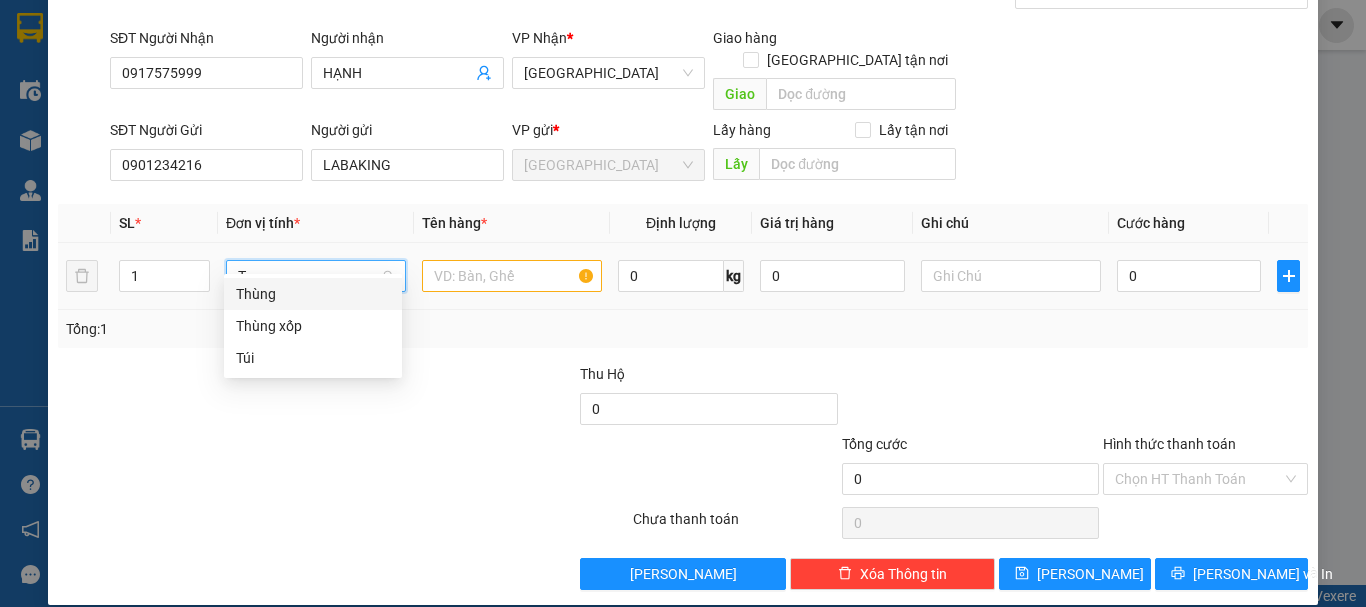 click on "Thùng" at bounding box center (313, 294) 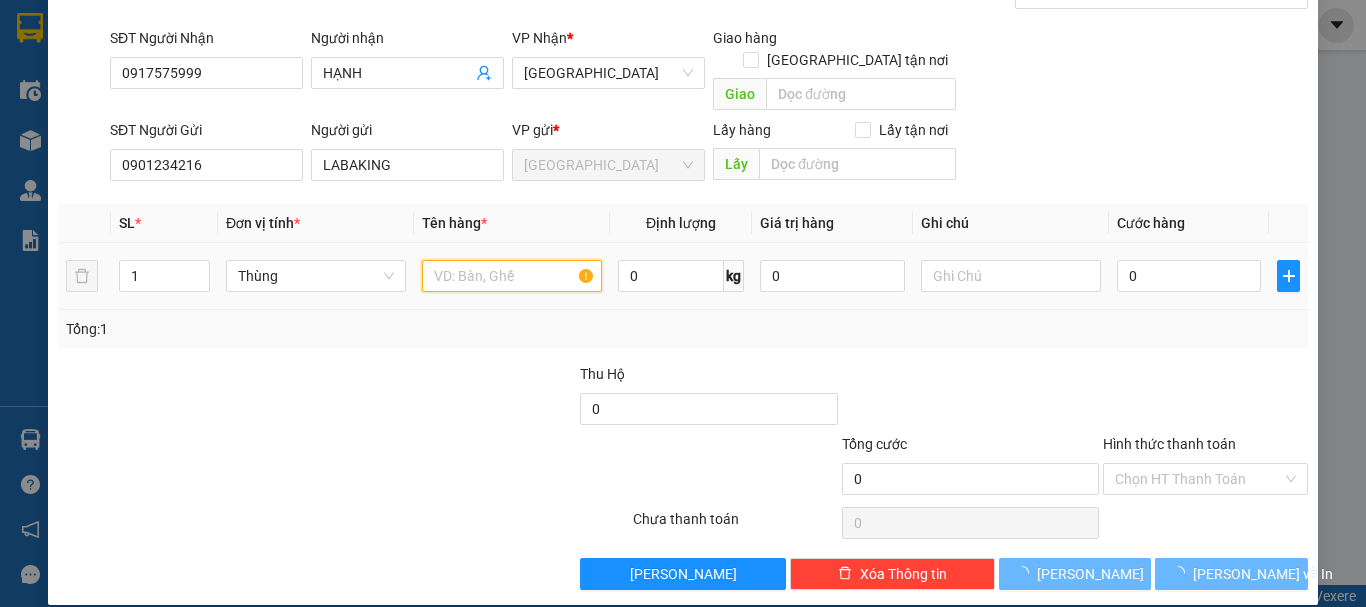 click at bounding box center (512, 276) 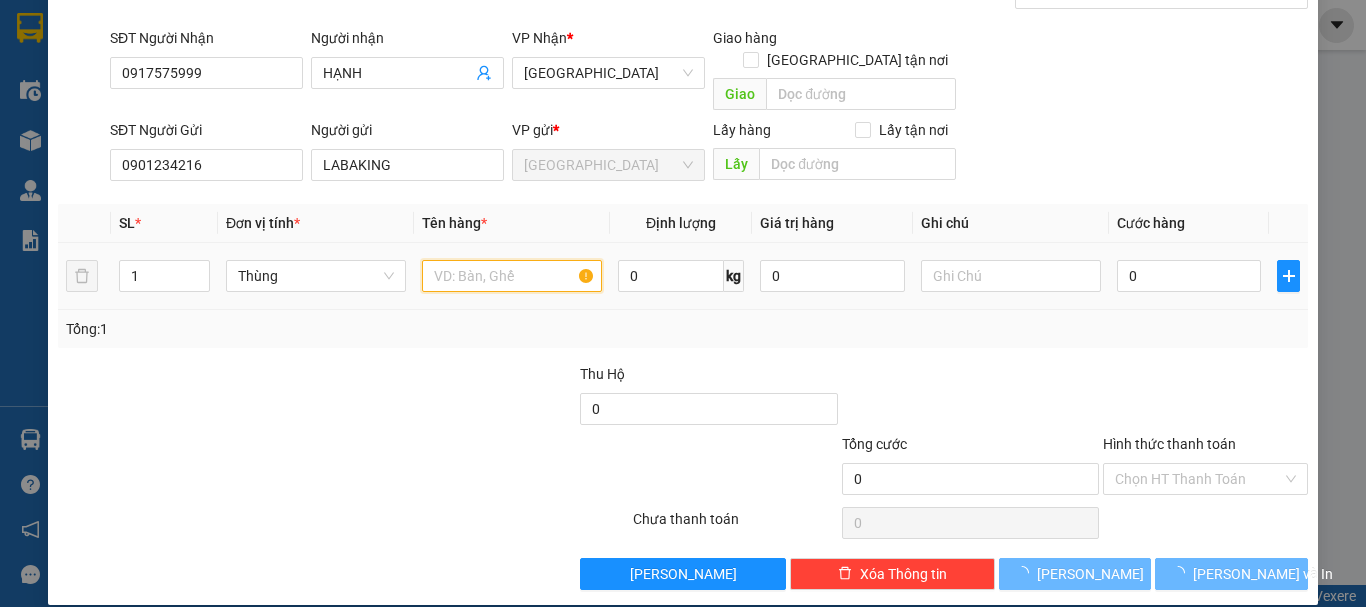 paste on "CHUỐI" 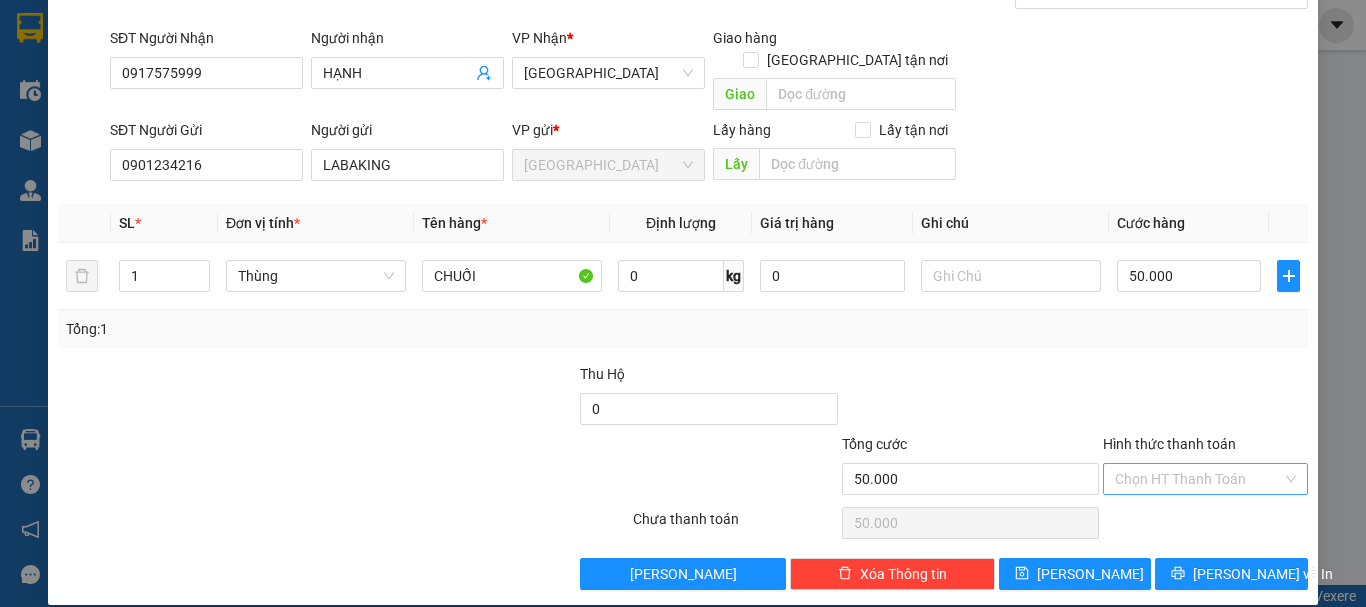 click on "Hình thức thanh toán" at bounding box center (1198, 479) 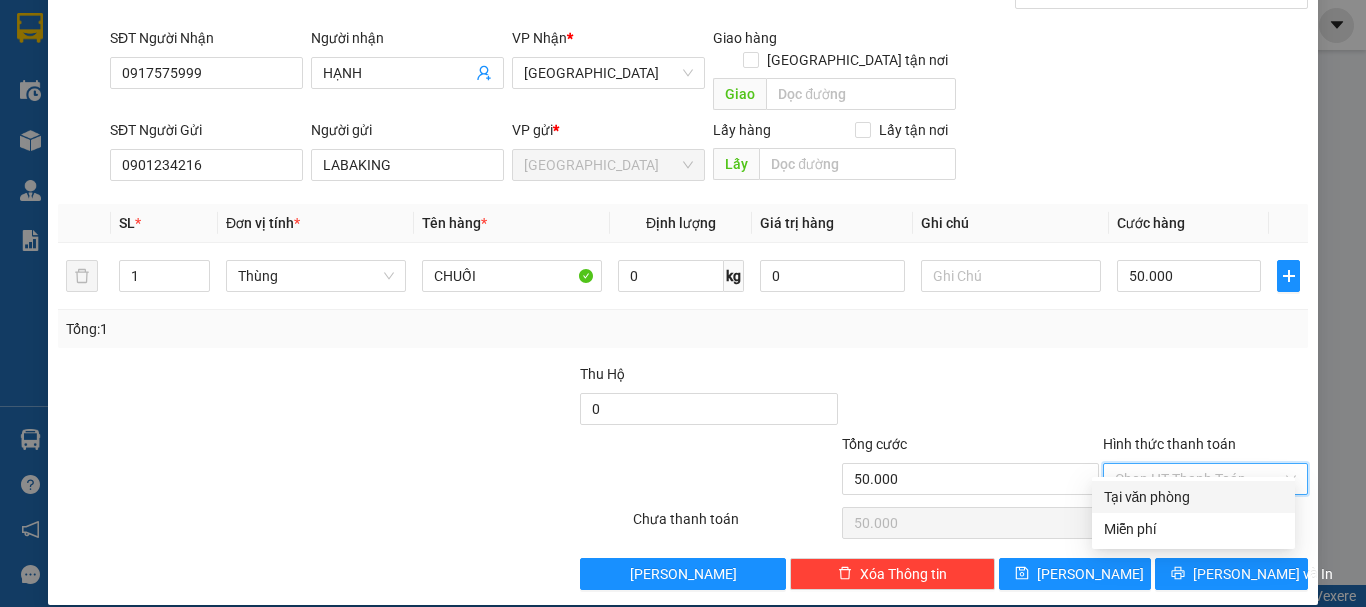 click on "Tại văn phòng" at bounding box center (1193, 497) 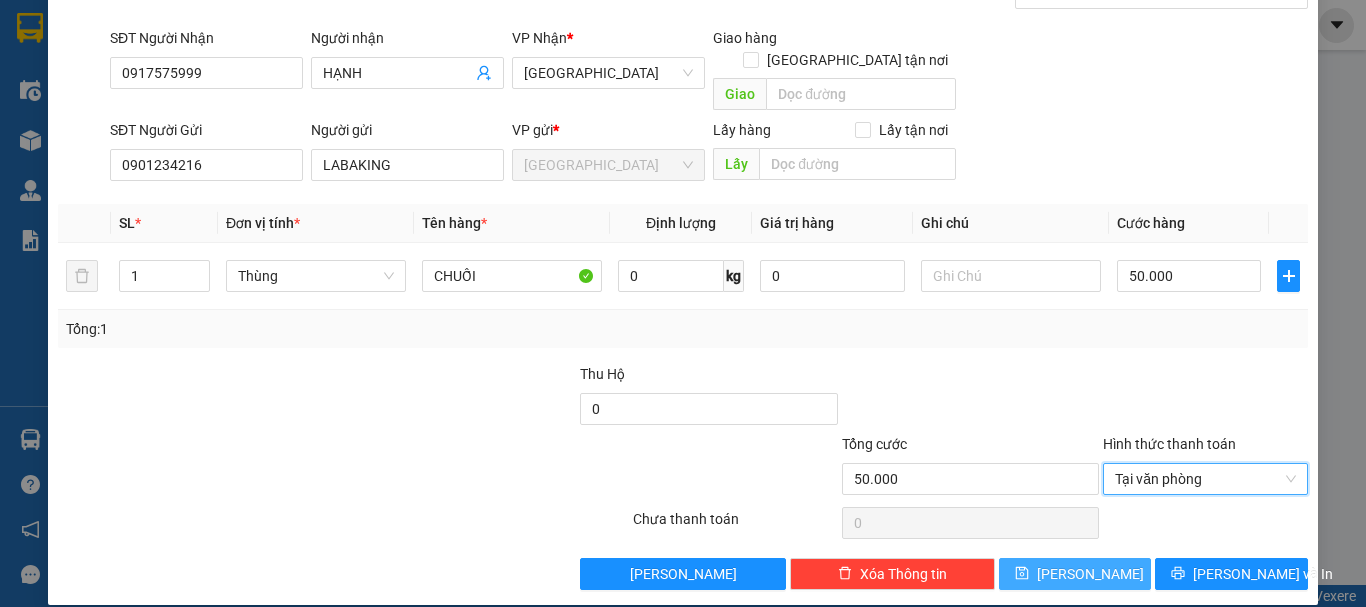 click on "Lưu" at bounding box center [1075, 574] 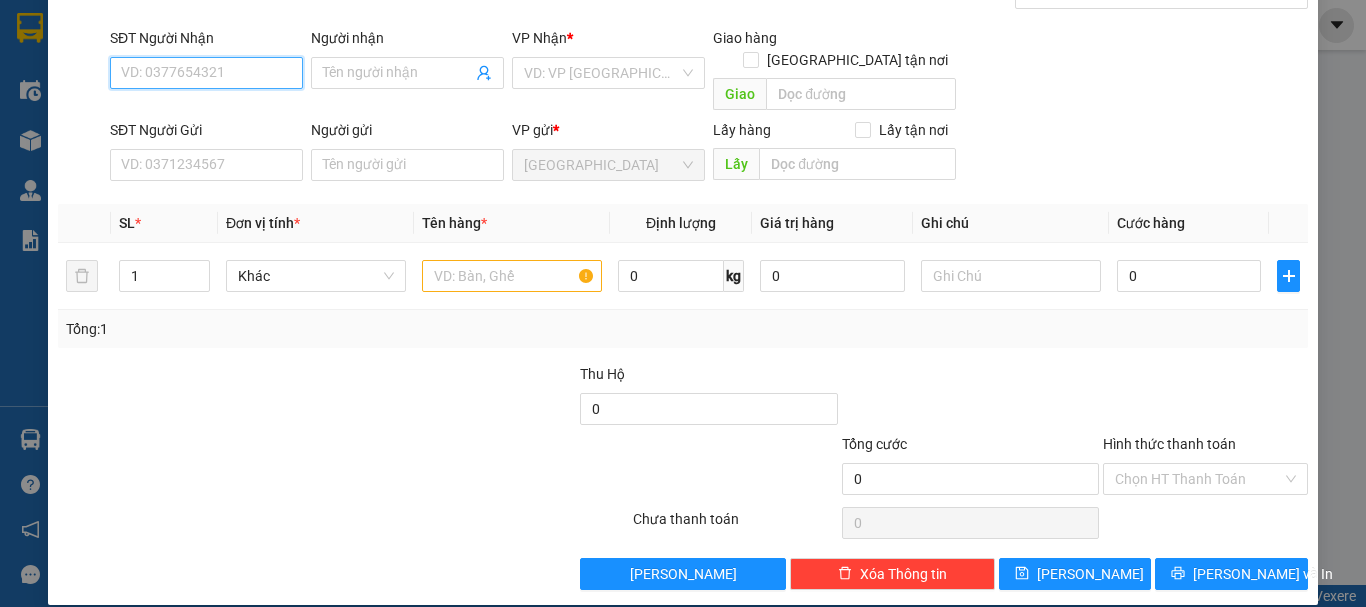 click on "SĐT Người Nhận" at bounding box center (206, 73) 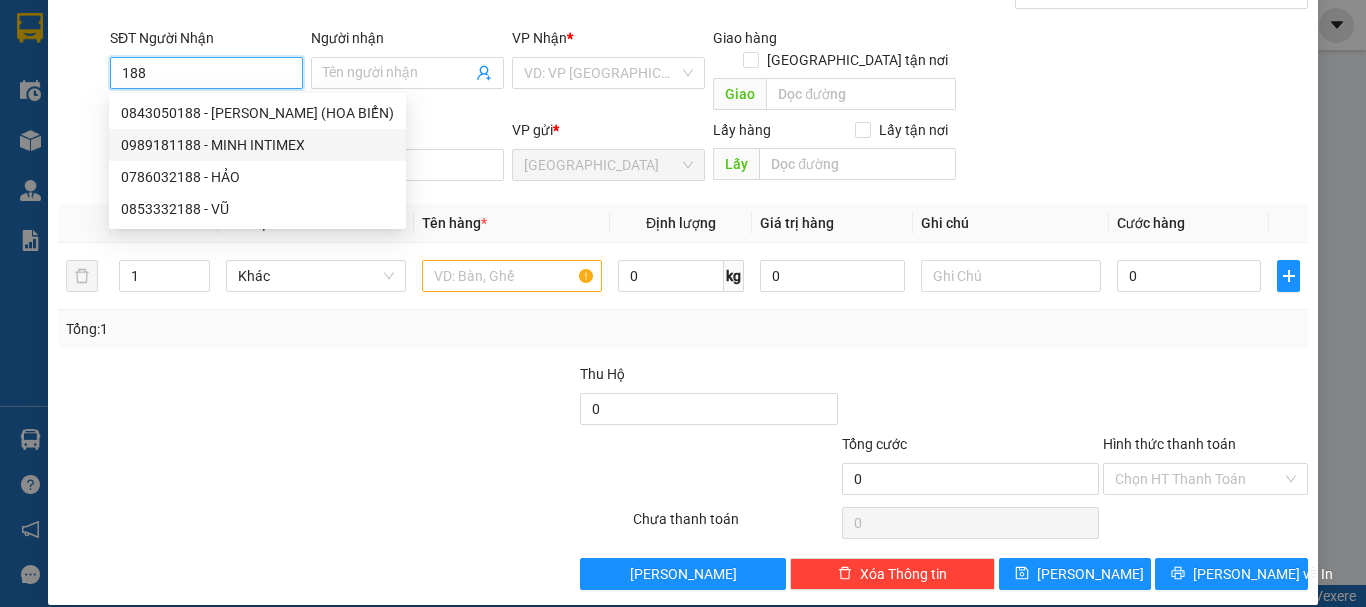 click on "0989181188 - MINH INTIMEX" at bounding box center [257, 145] 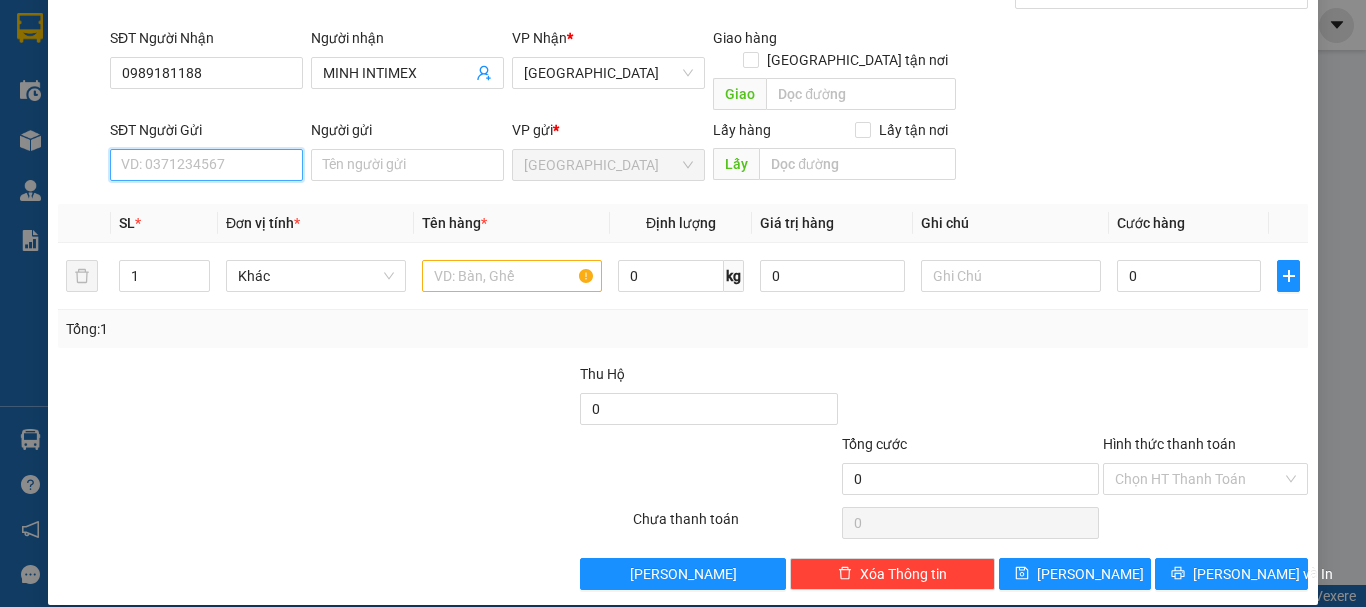 click on "SĐT Người Gửi" at bounding box center (206, 165) 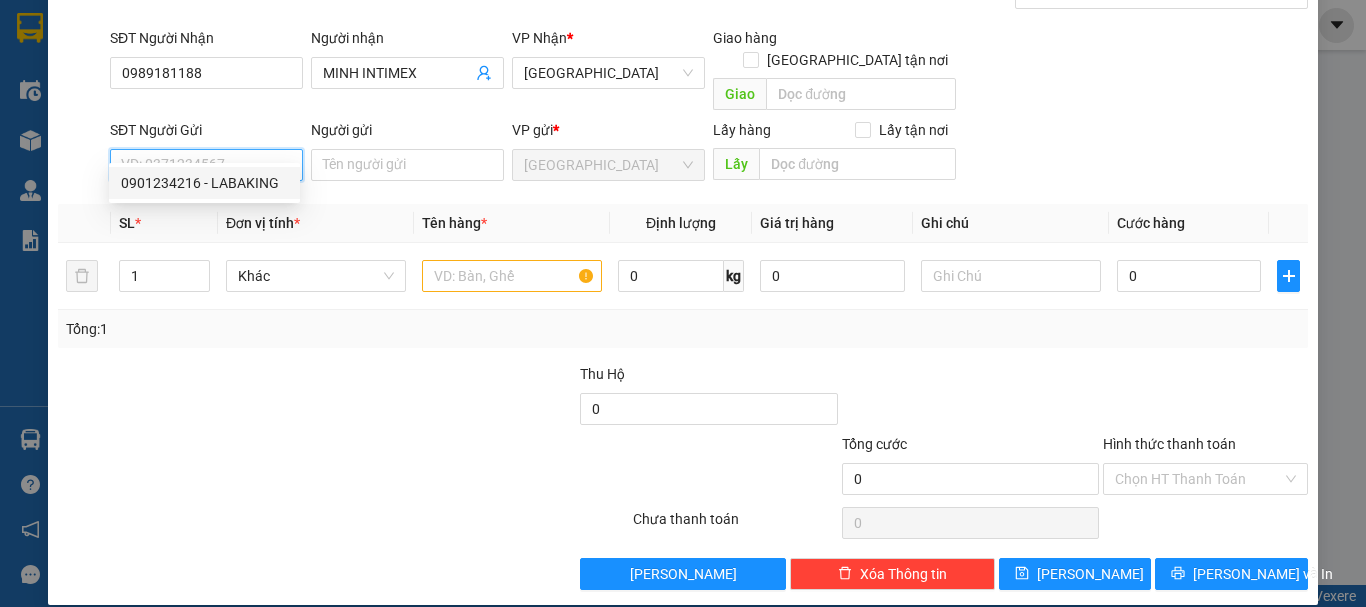 click on "0901234216 - LABAKING" at bounding box center [204, 183] 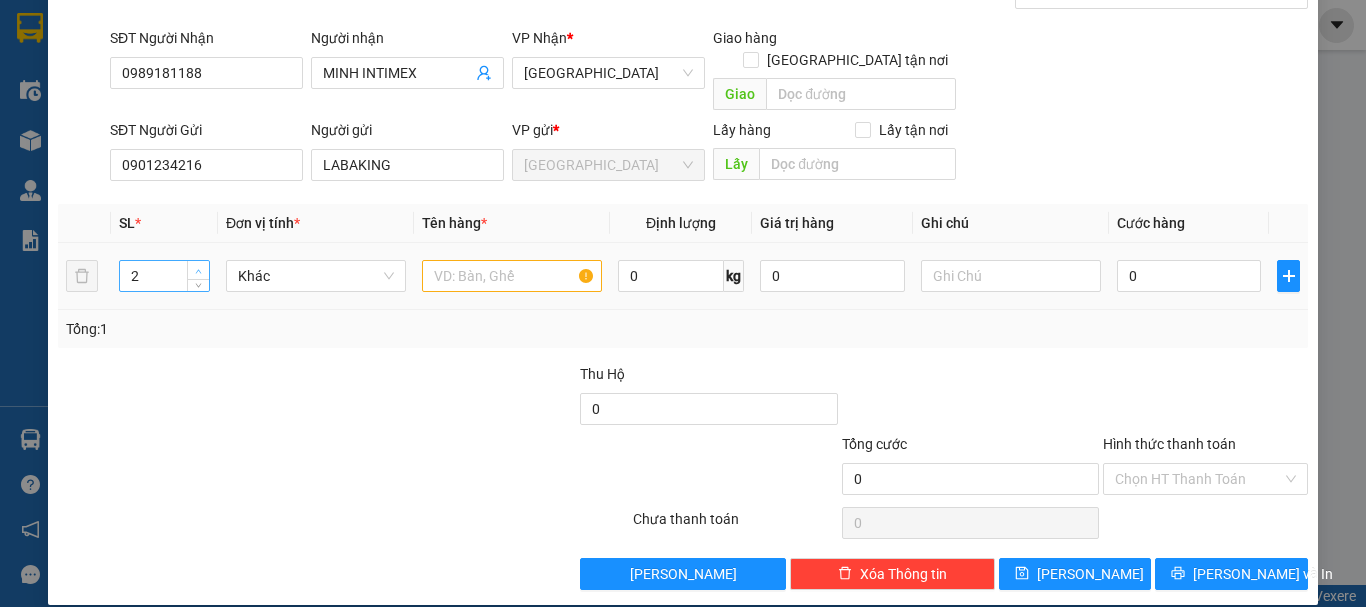 click at bounding box center [198, 270] 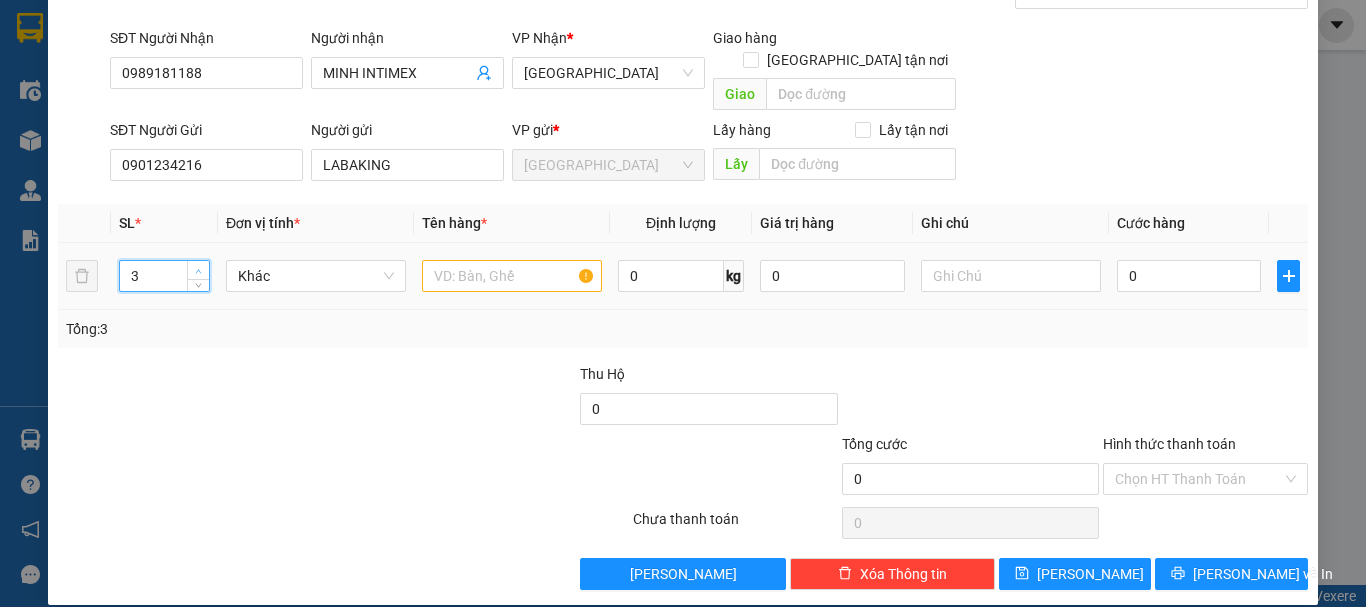 click at bounding box center [198, 270] 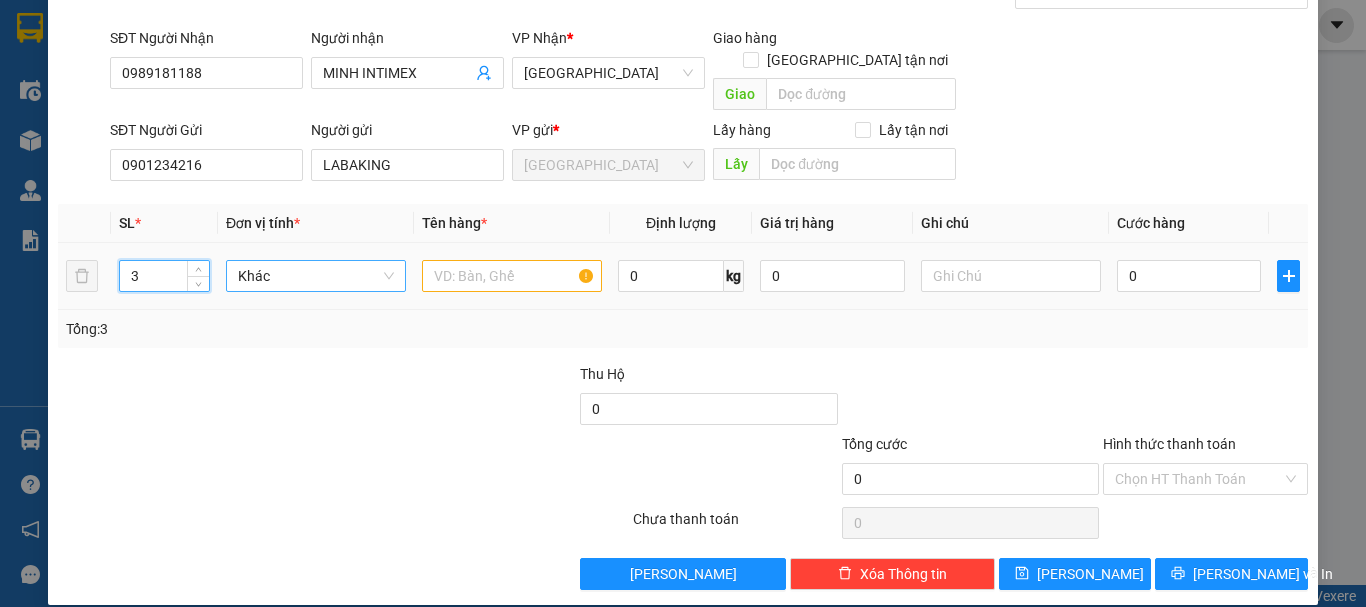click on "Khác" at bounding box center [316, 276] 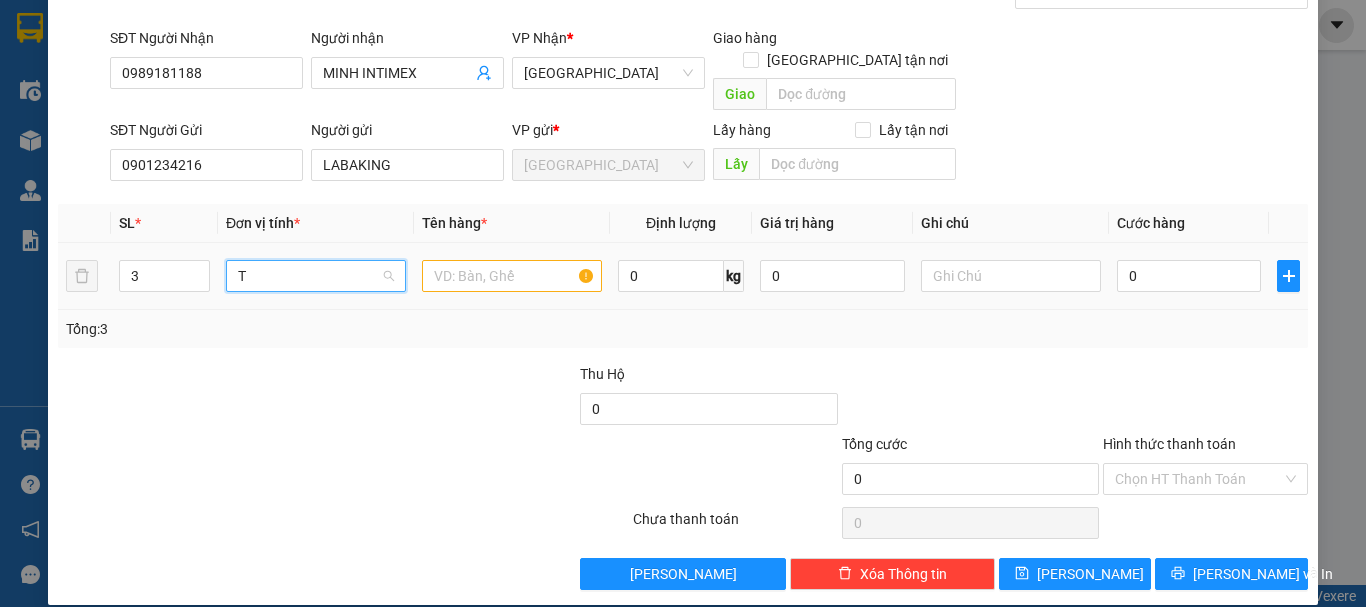 scroll, scrollTop: 0, scrollLeft: 0, axis: both 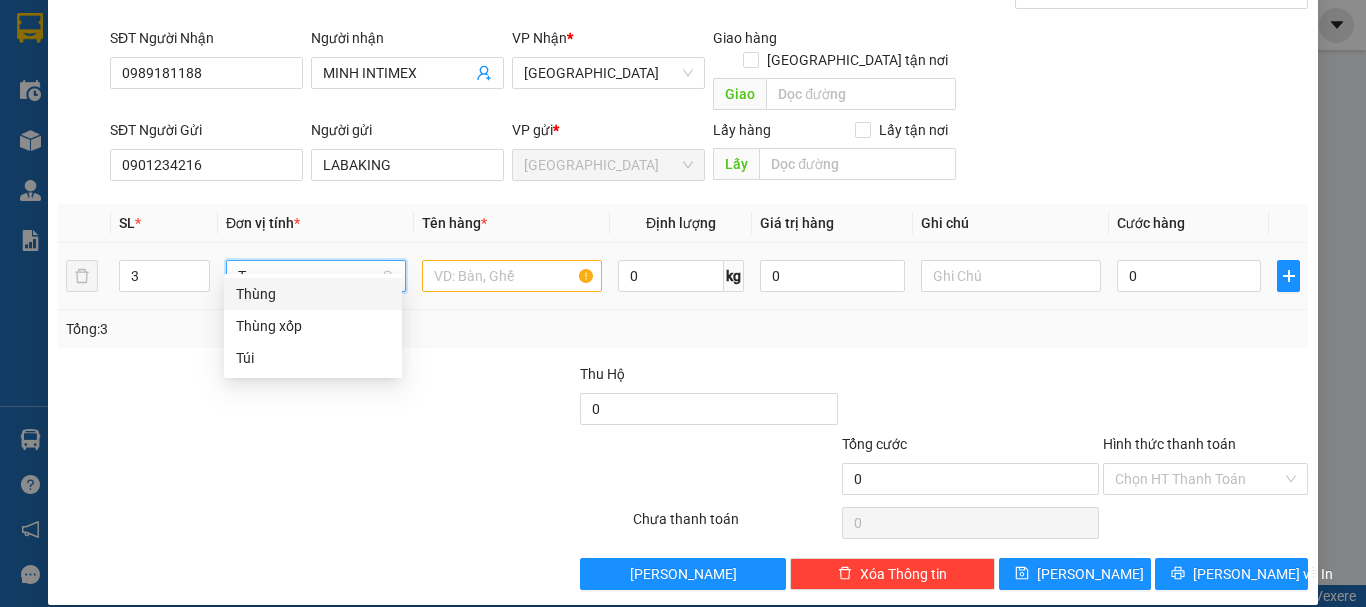 click on "Thùng" at bounding box center (313, 294) 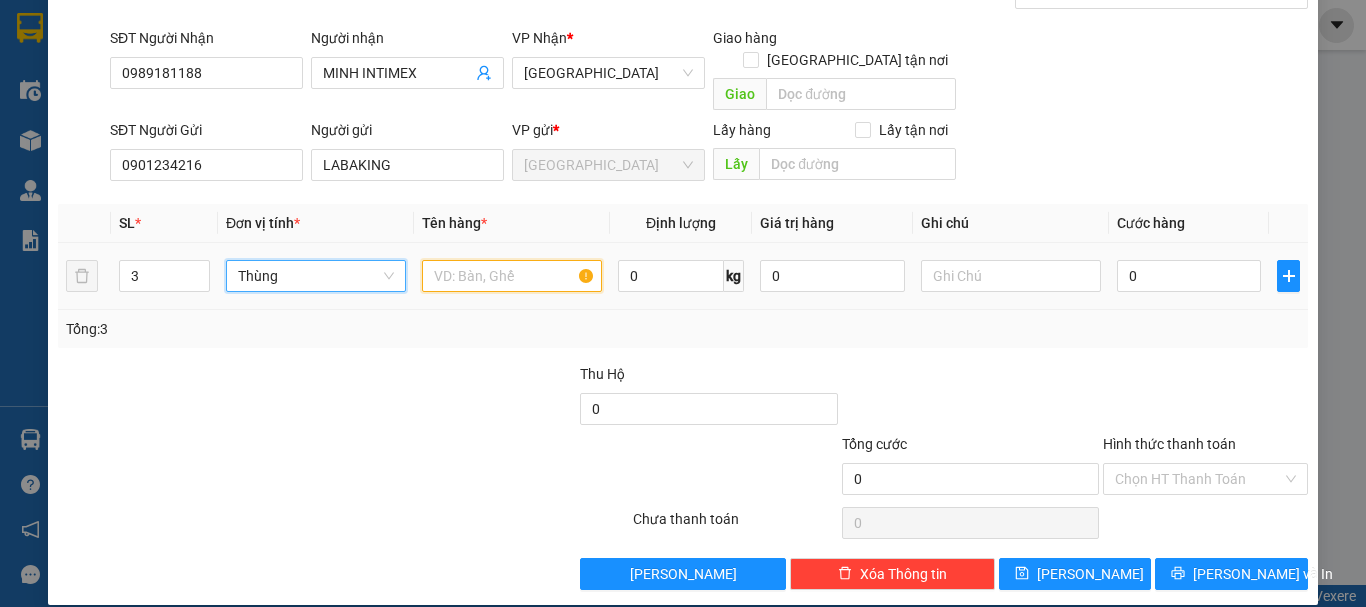 click at bounding box center (512, 276) 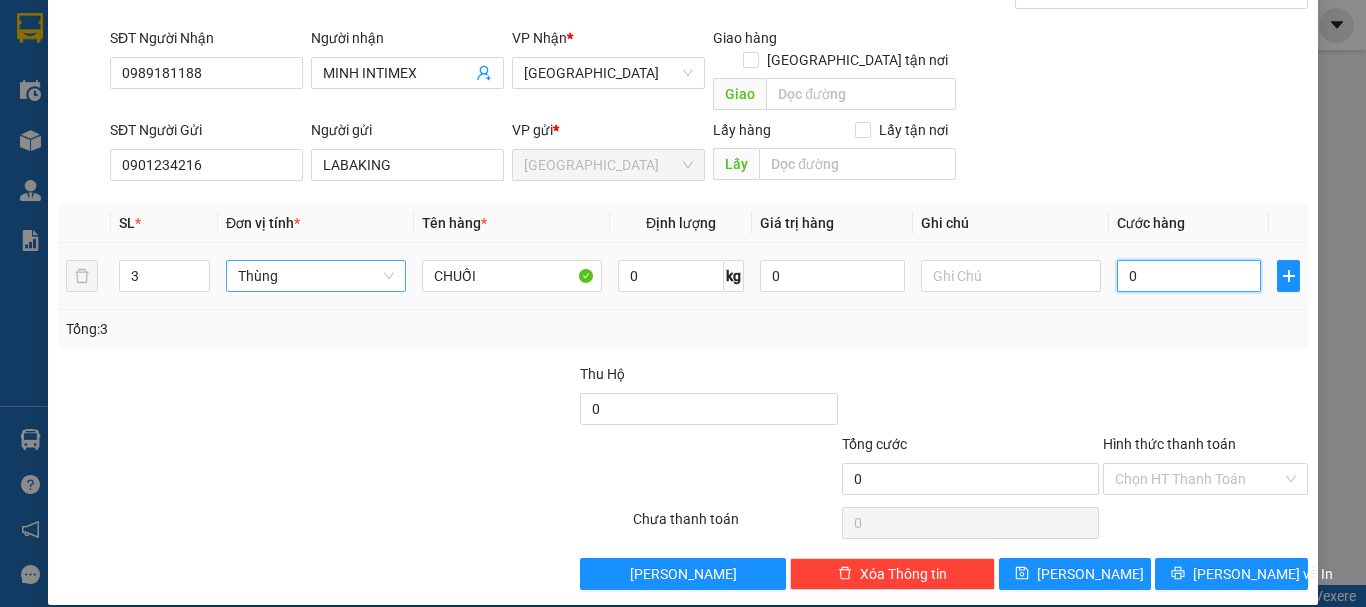 click on "0" at bounding box center [1189, 276] 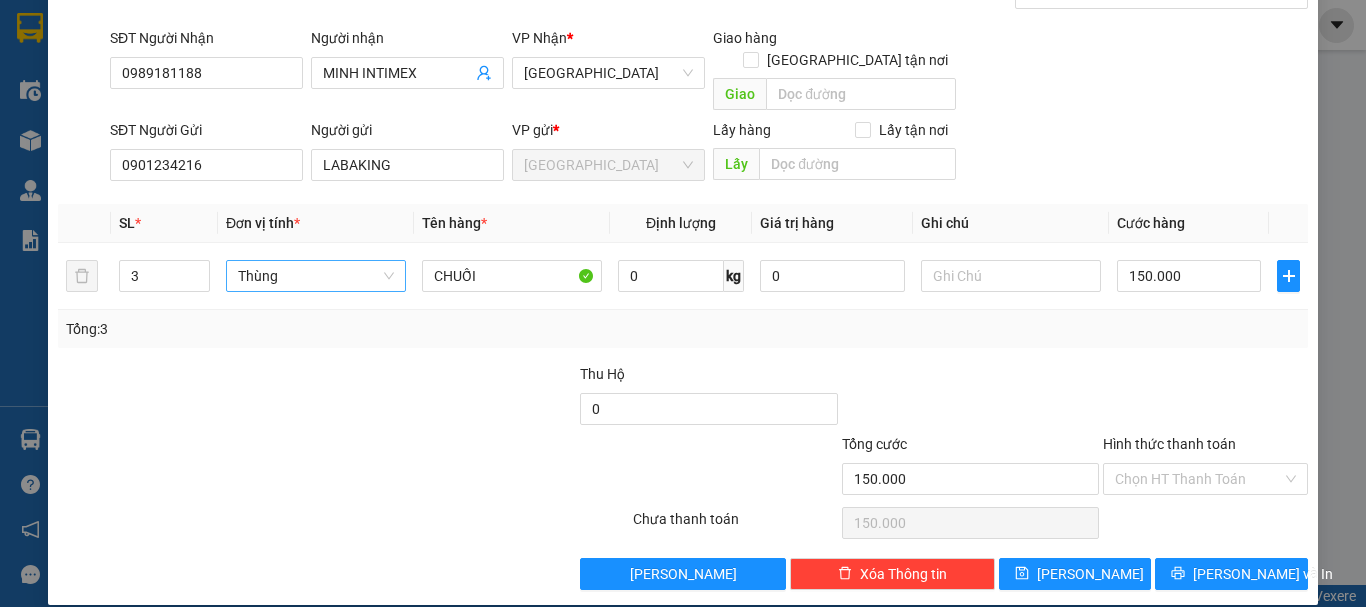 click at bounding box center [1205, 398] 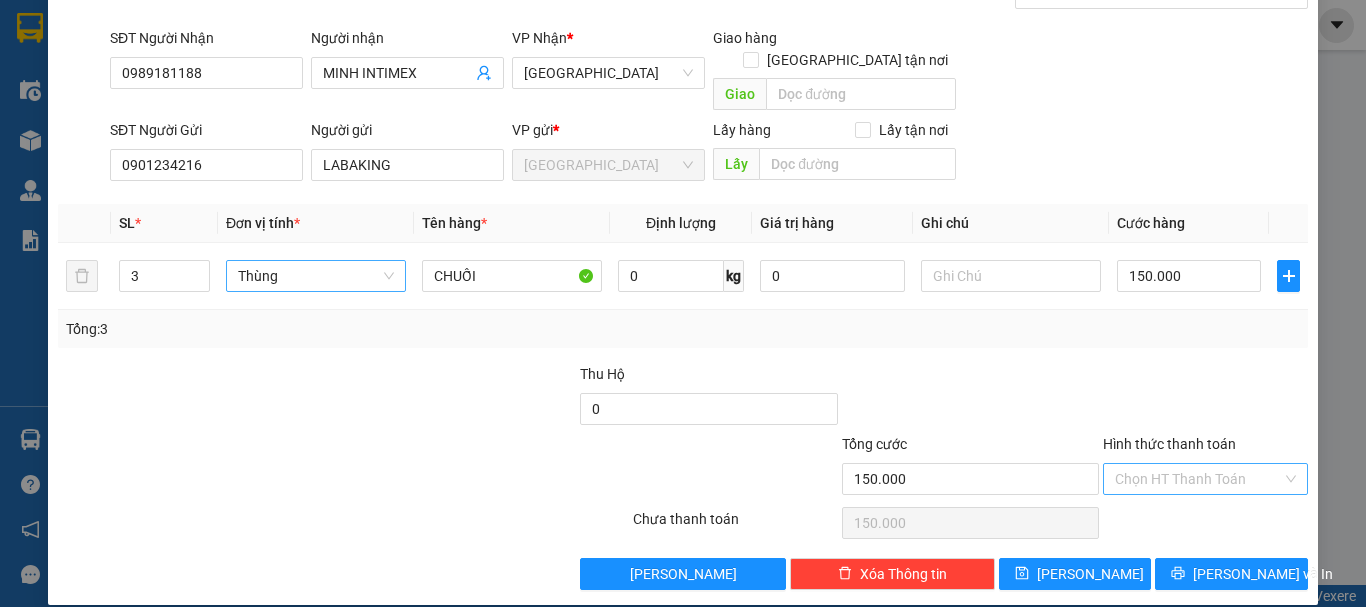 click on "Hình thức thanh toán" at bounding box center [1198, 479] 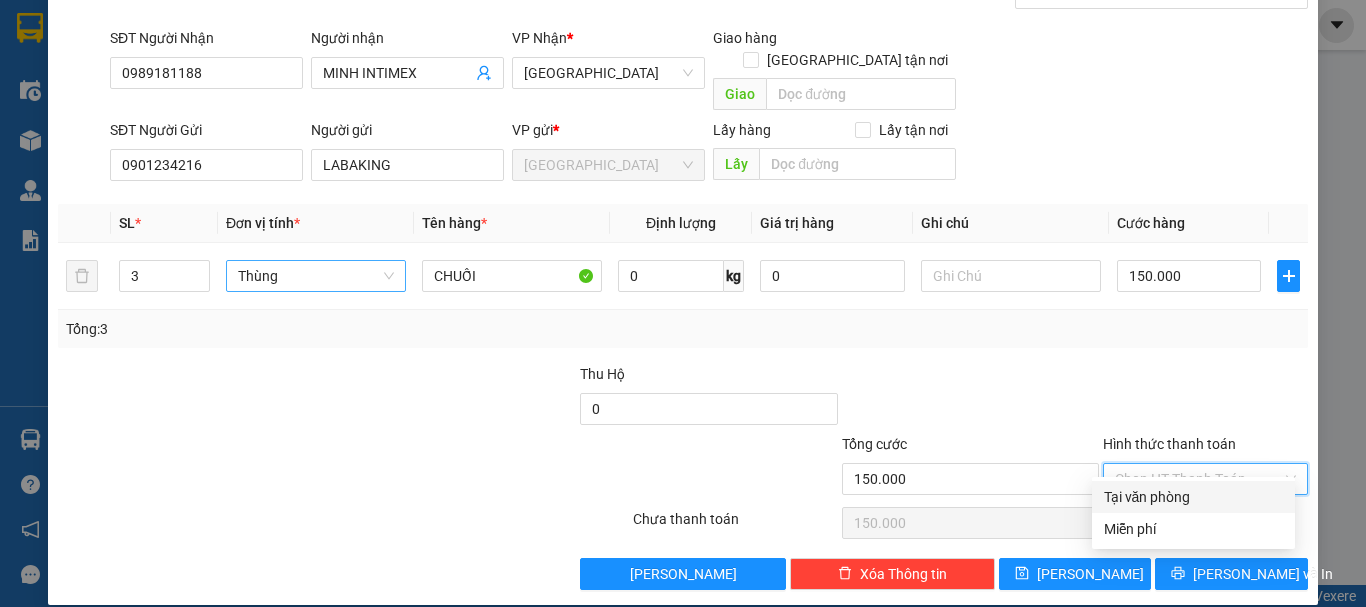 click on "Tại văn phòng" at bounding box center (1193, 497) 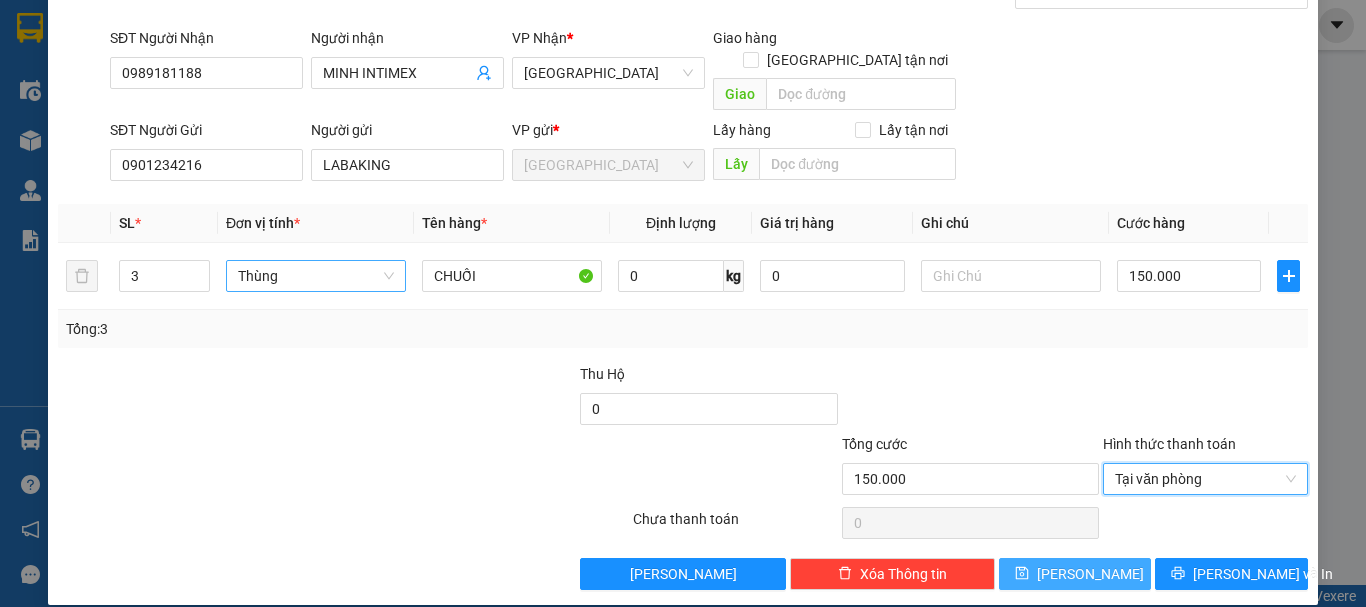click 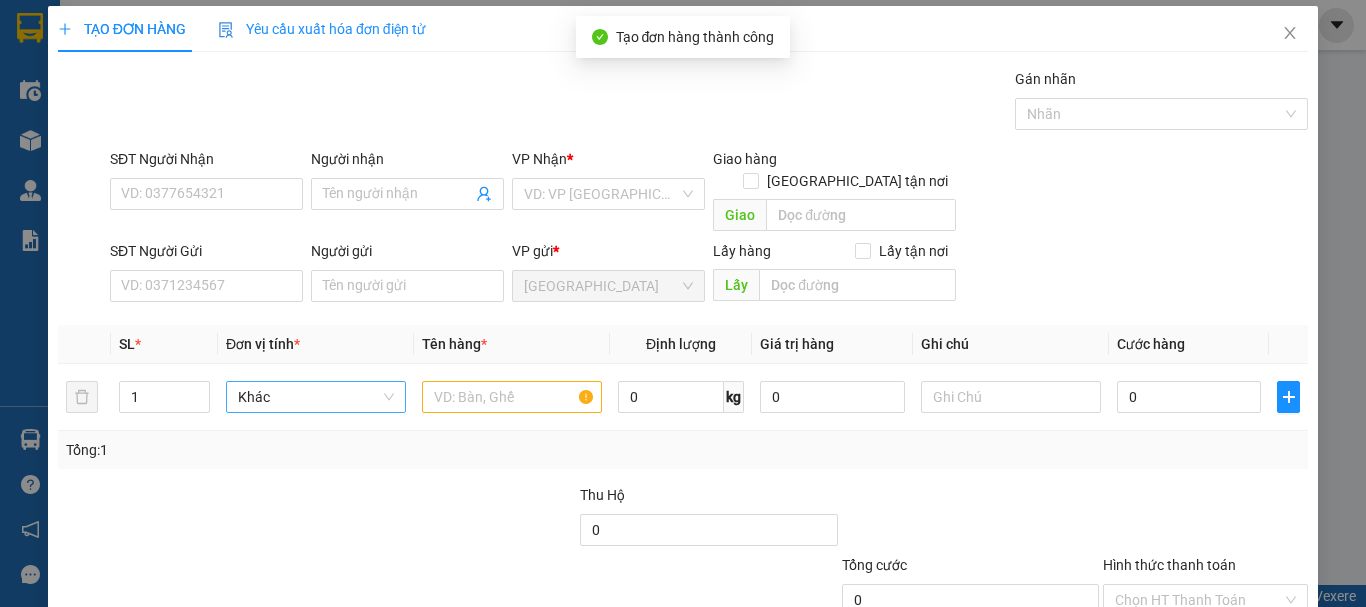 scroll, scrollTop: 0, scrollLeft: 0, axis: both 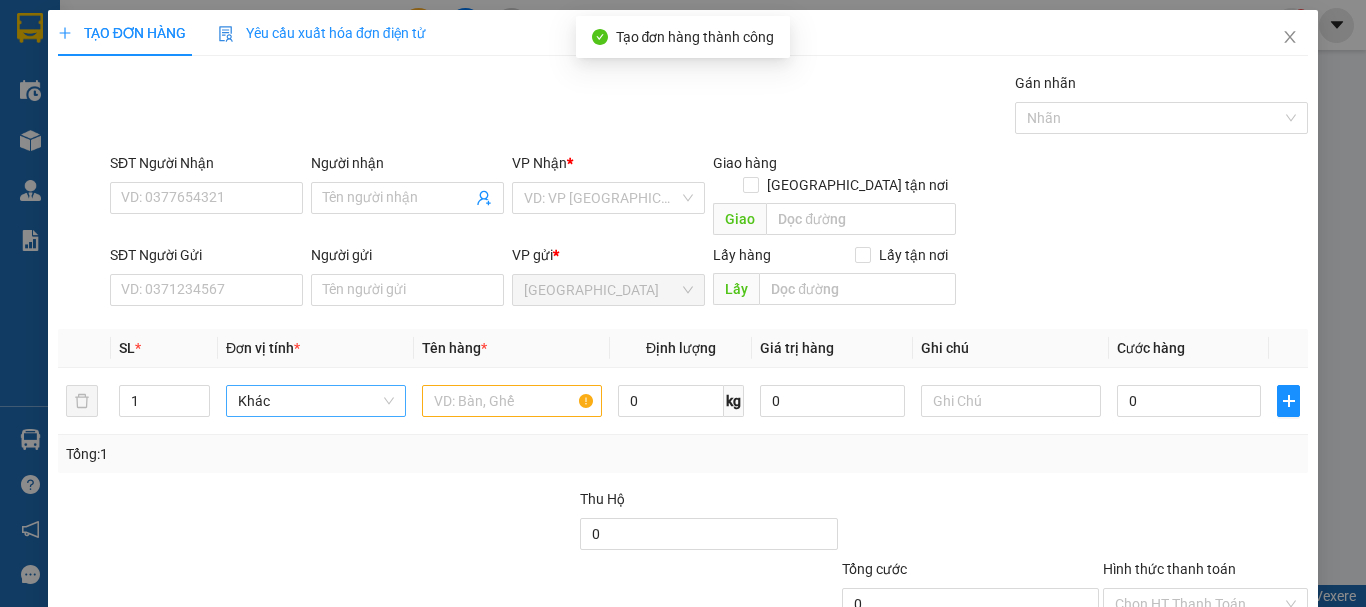click on "SĐT Người Nhận" at bounding box center [206, 167] 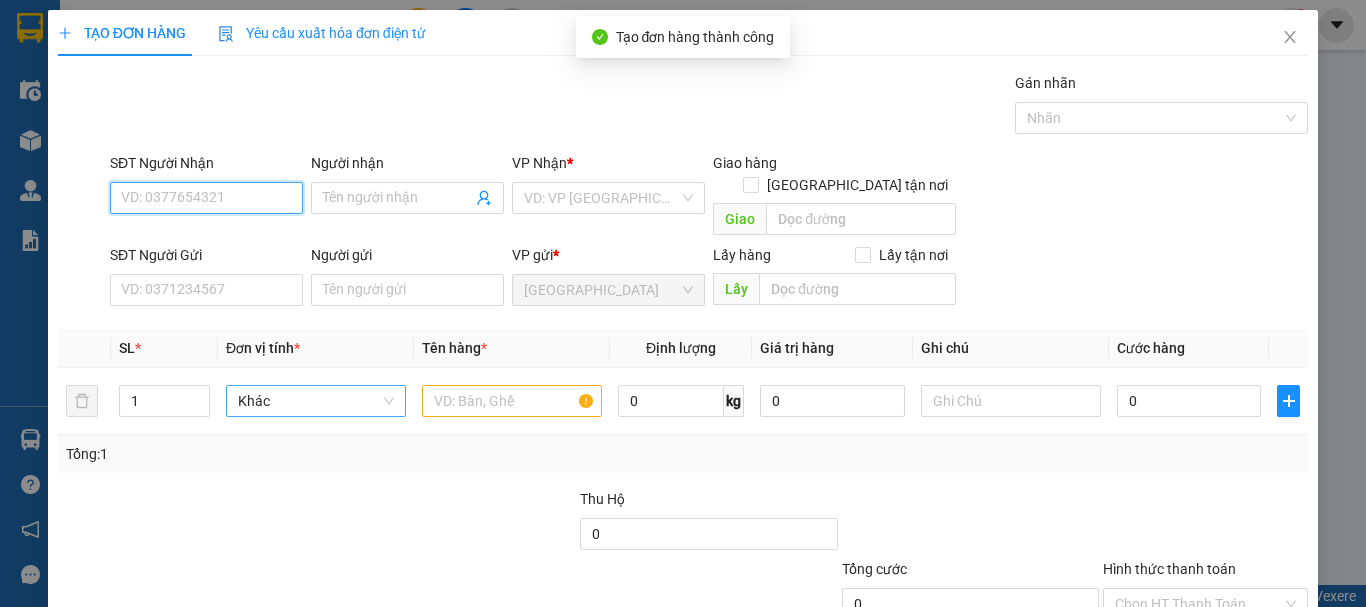 click on "SĐT Người Nhận" at bounding box center (206, 198) 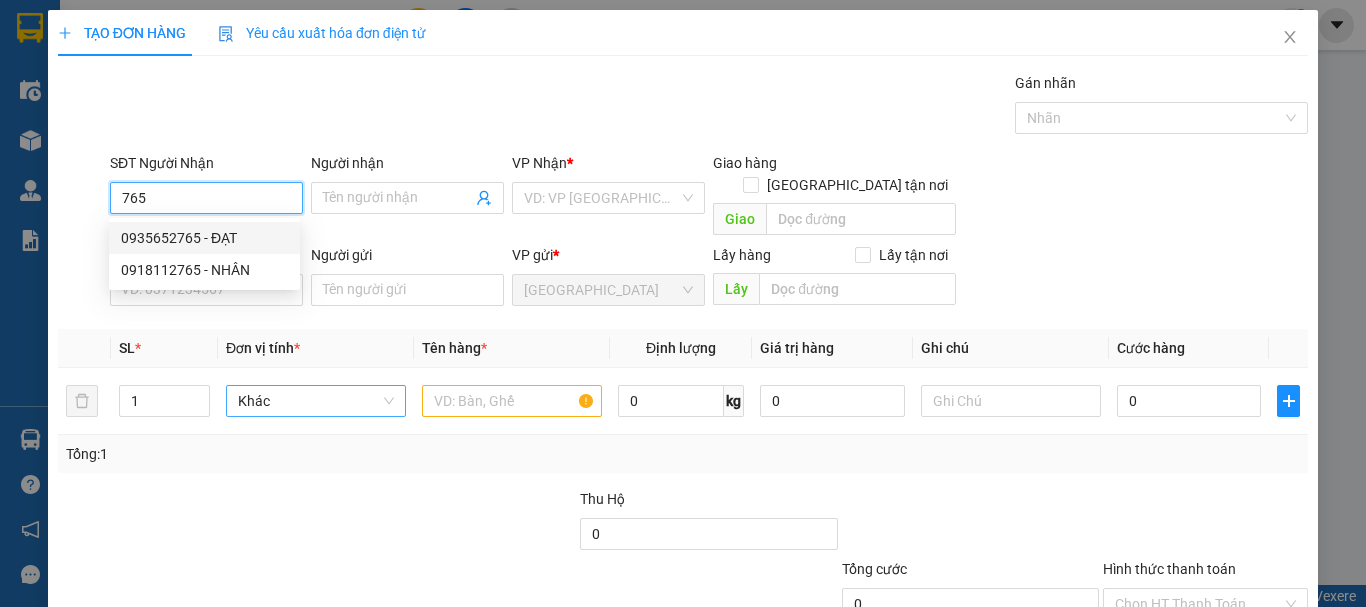click on "0935652765 - ĐẠT" at bounding box center [204, 238] 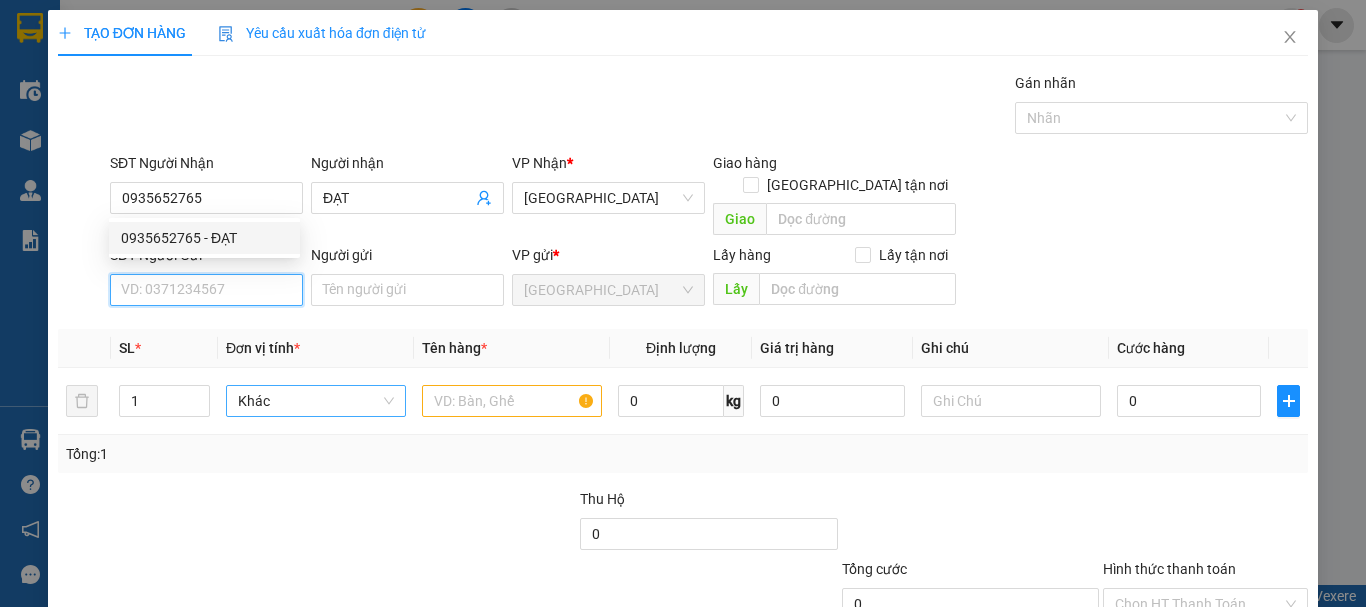 click on "SĐT Người Gửi" at bounding box center (206, 290) 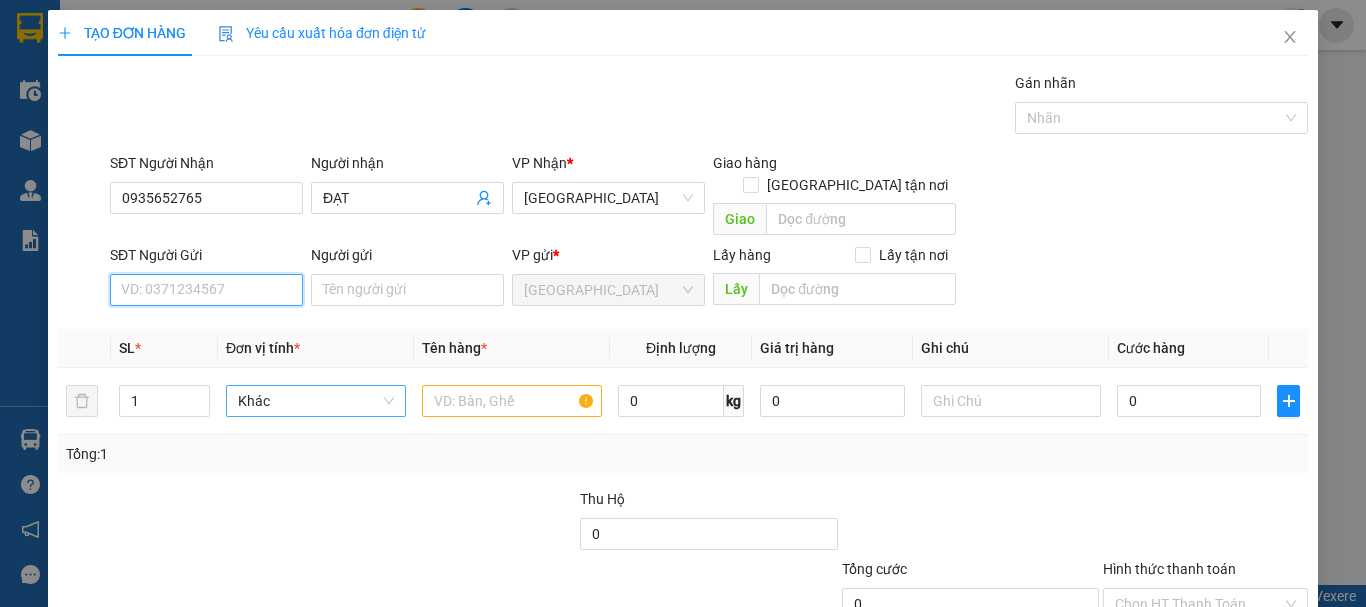 click on "SĐT Người Gửi" at bounding box center [206, 290] 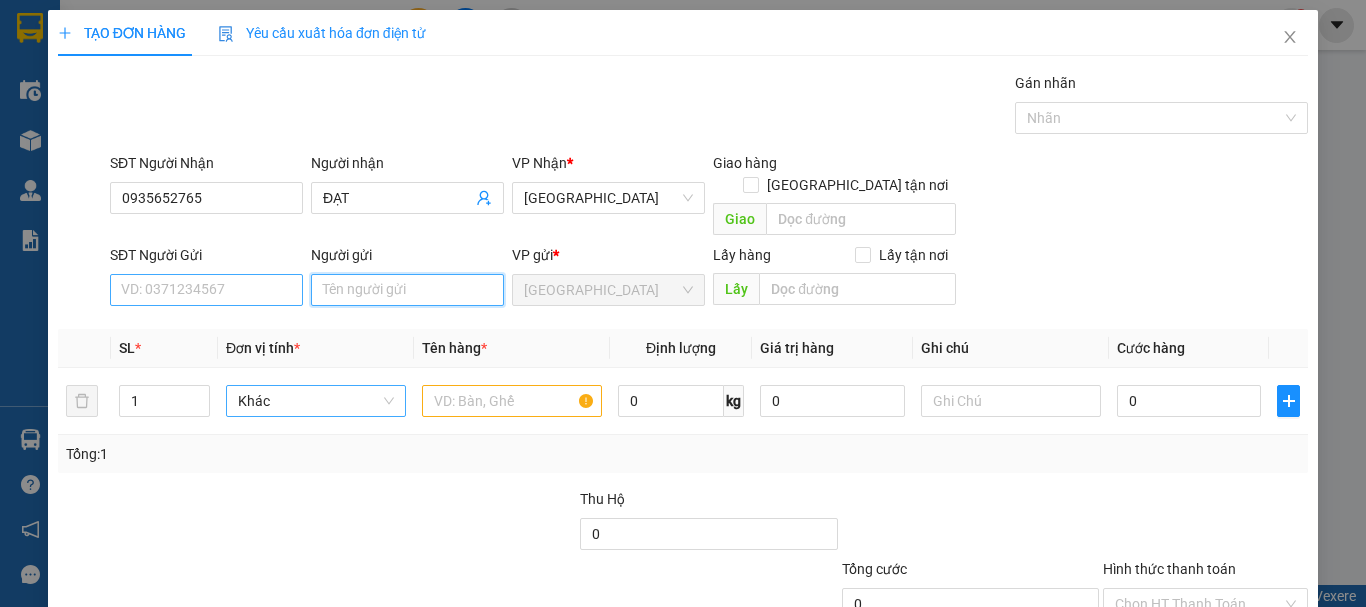 drag, startPoint x: 410, startPoint y: 268, endPoint x: 231, endPoint y: 268, distance: 179 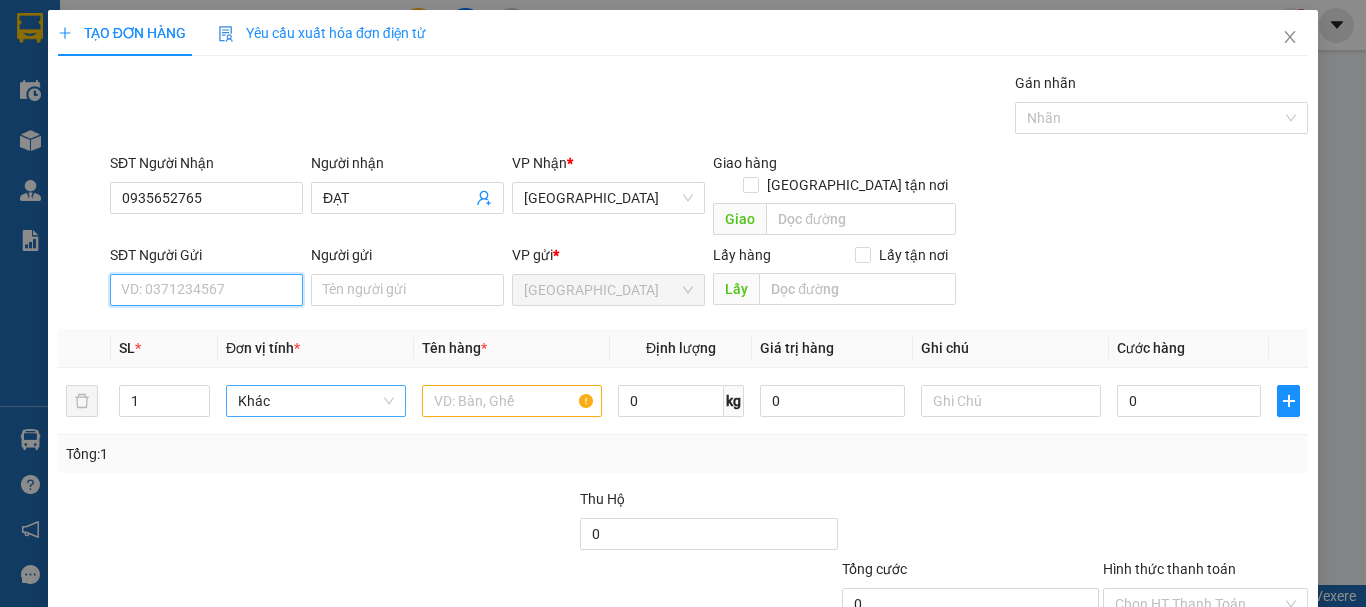 click on "SĐT Người Gửi" at bounding box center (206, 290) 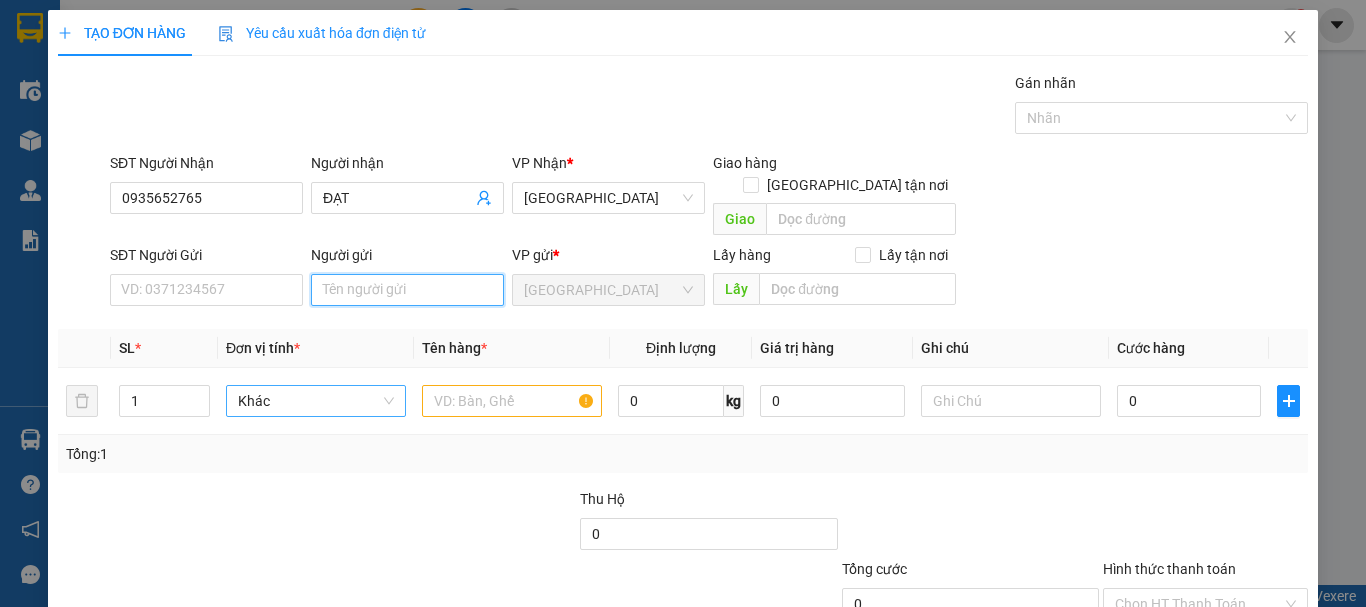 click on "Người gửi" at bounding box center (407, 290) 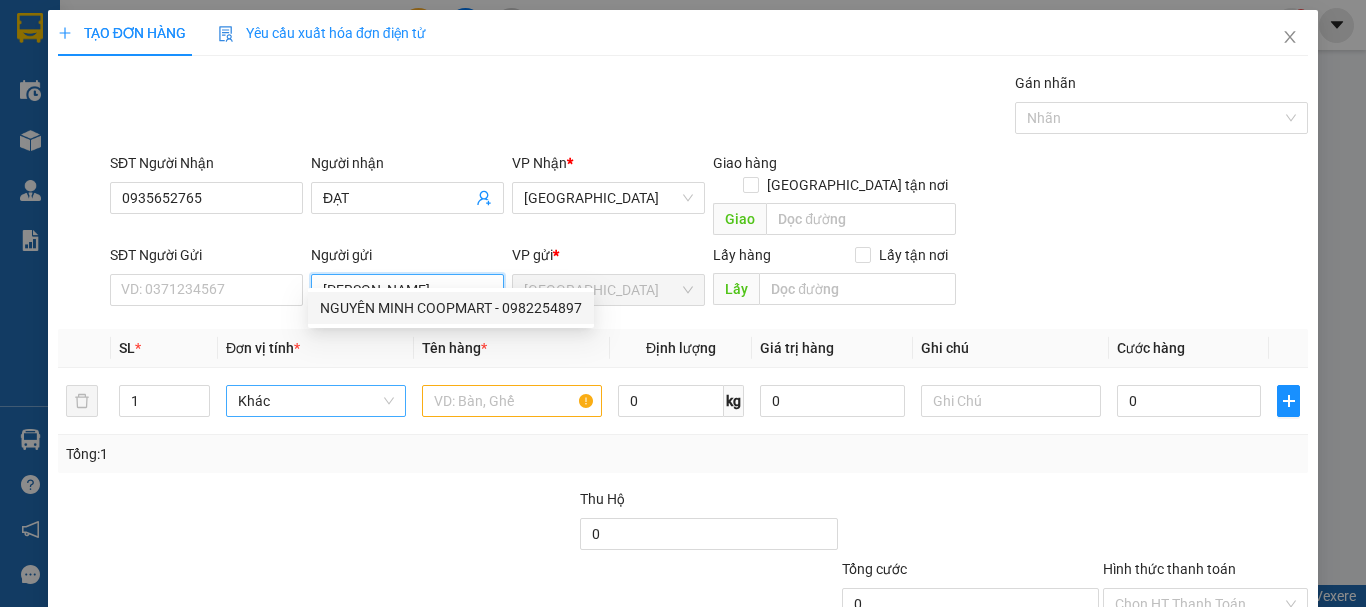 click on "NGUYÊN MINH COOPMART - 0982254897" at bounding box center (451, 308) 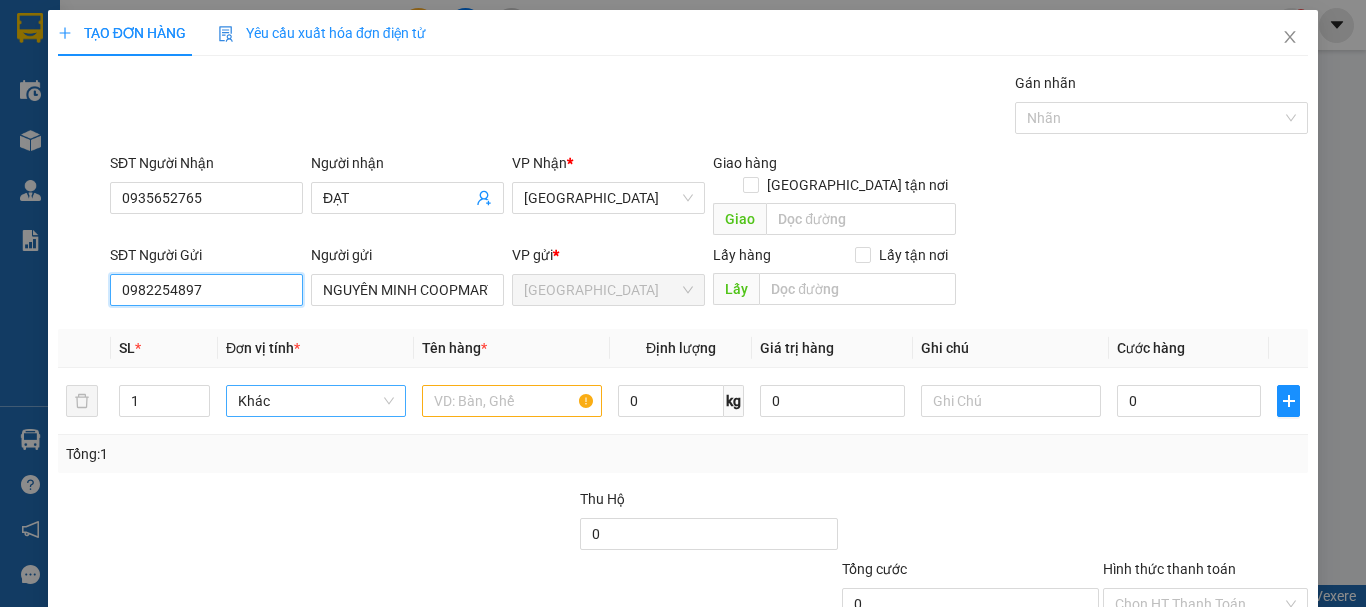 drag, startPoint x: 242, startPoint y: 269, endPoint x: 0, endPoint y: 314, distance: 246.14833 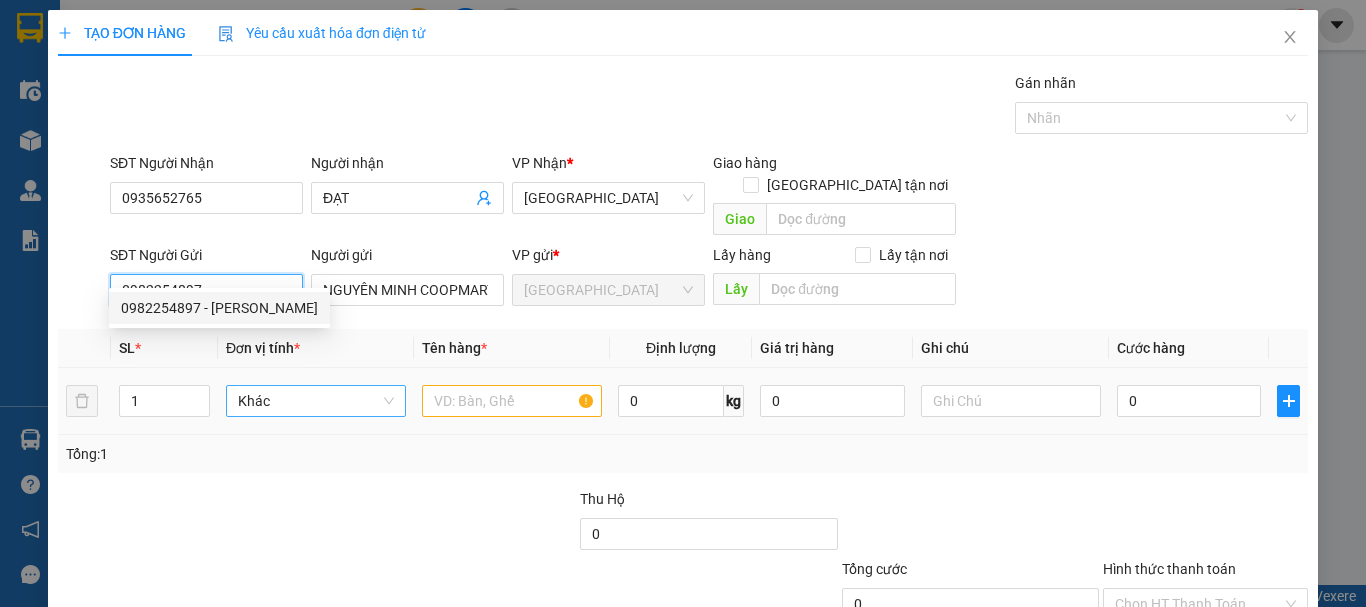 click on "Khác" at bounding box center (316, 401) 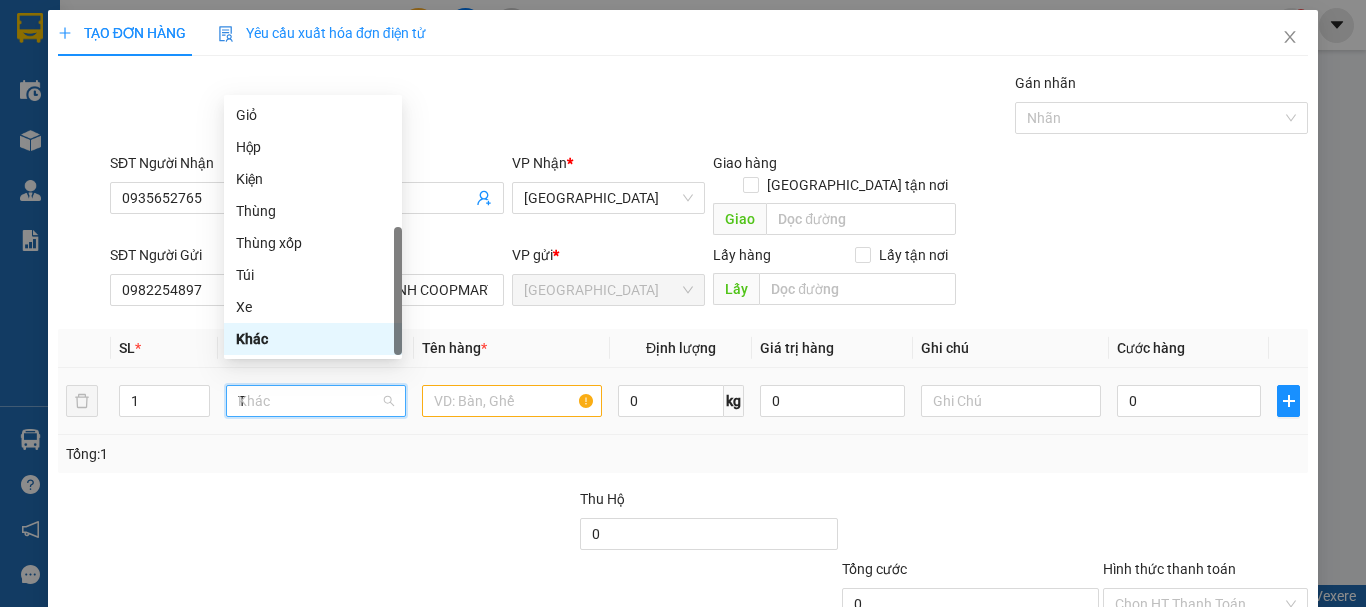 scroll, scrollTop: 0, scrollLeft: 0, axis: both 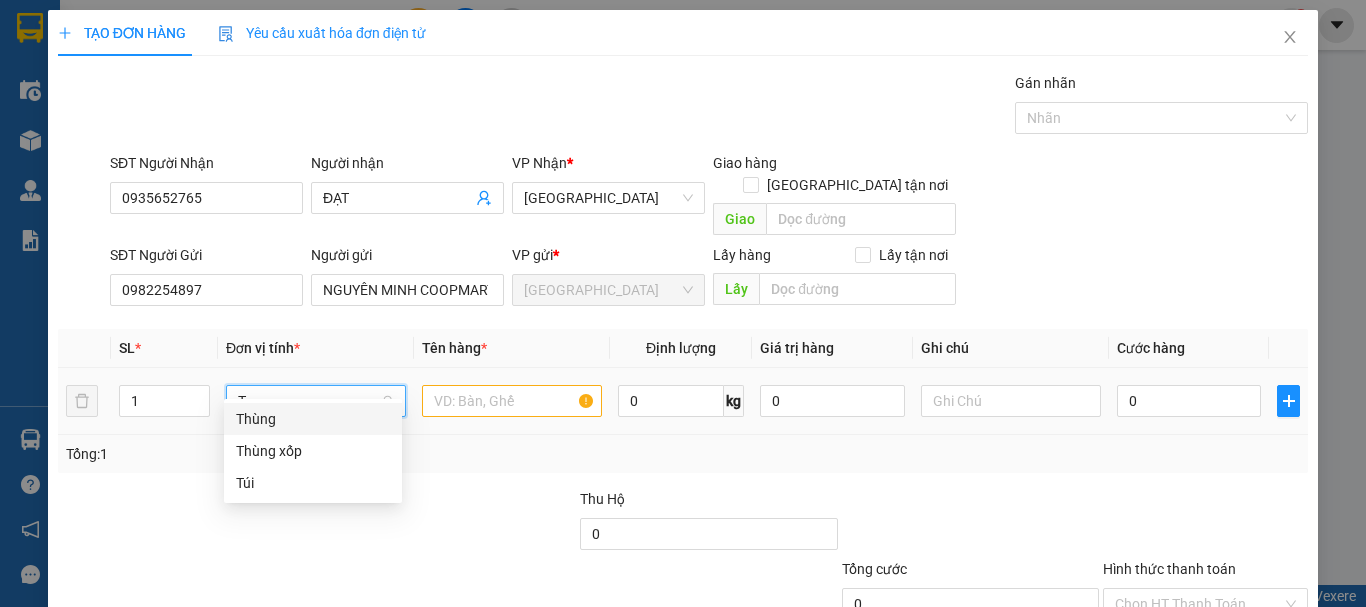 click on "Thùng" at bounding box center (313, 419) 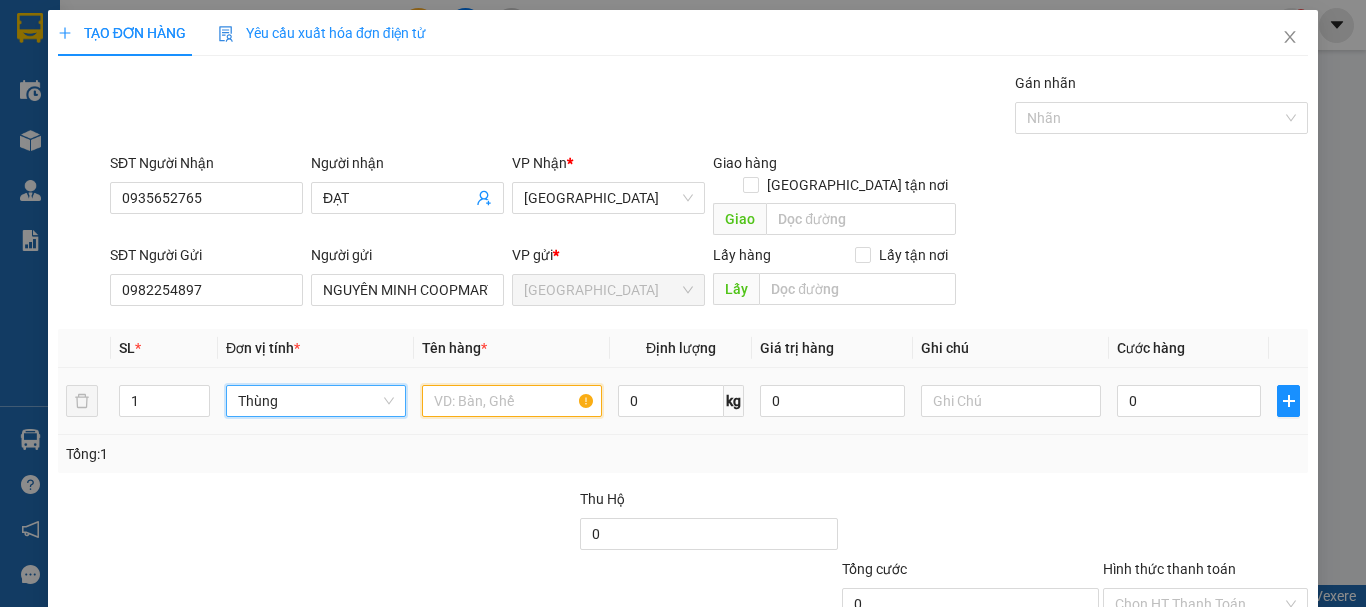 click at bounding box center [512, 401] 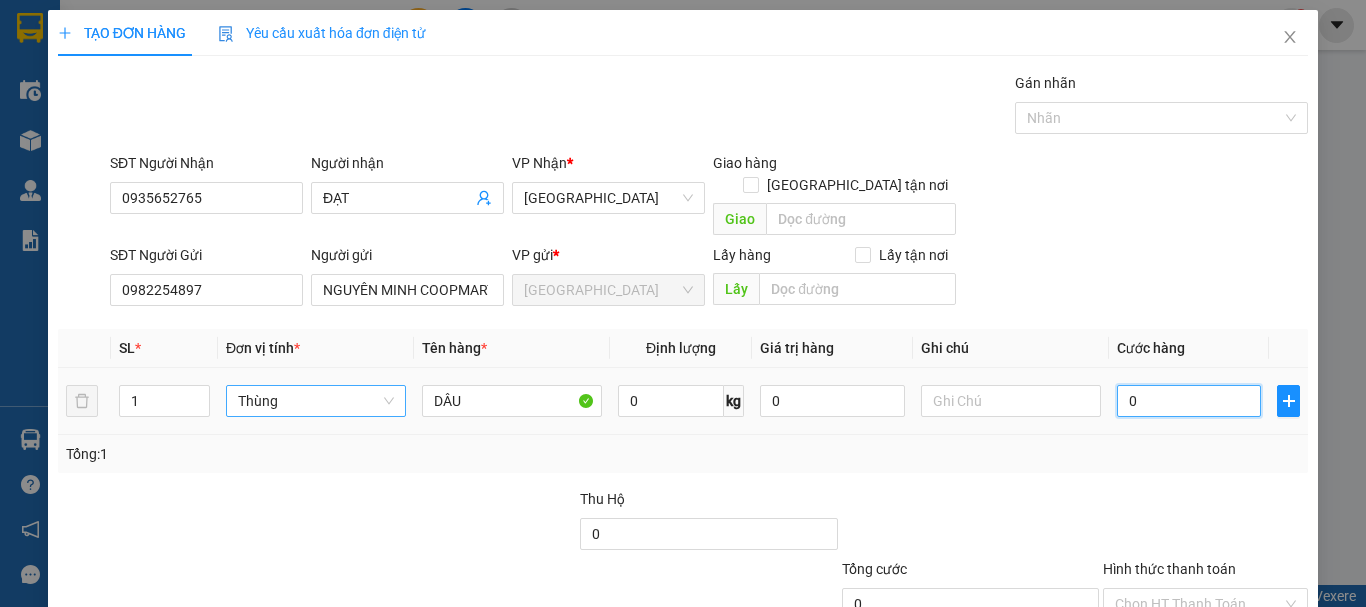 click on "0" at bounding box center [1189, 401] 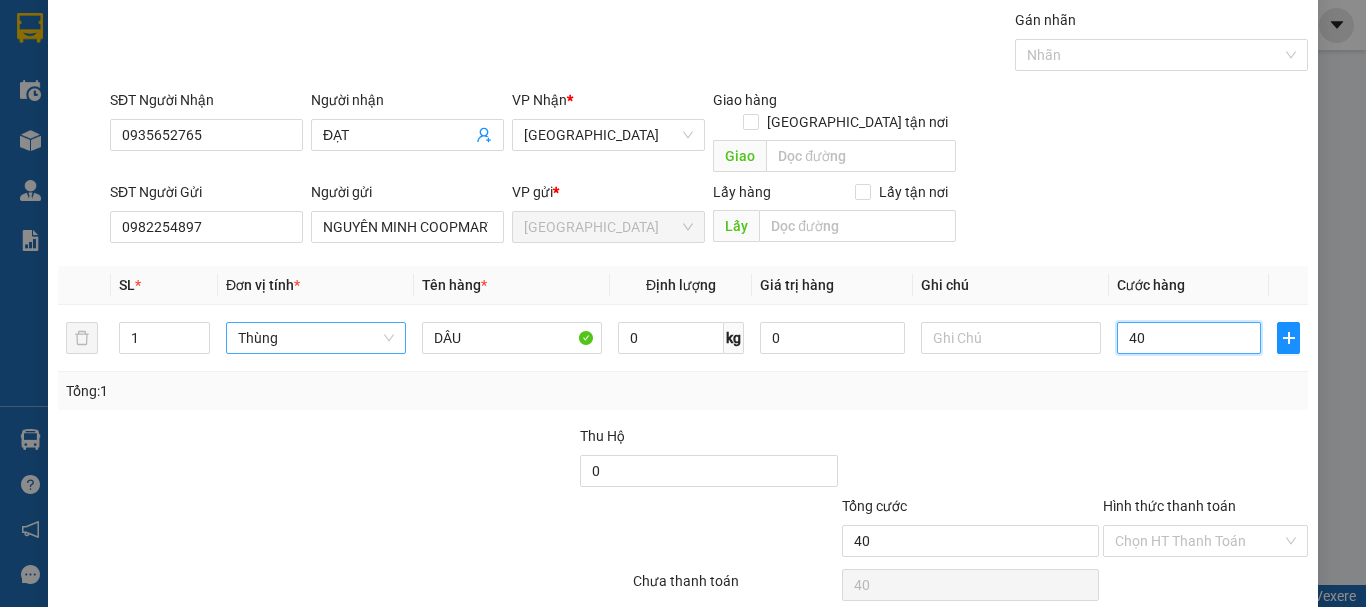 scroll, scrollTop: 125, scrollLeft: 0, axis: vertical 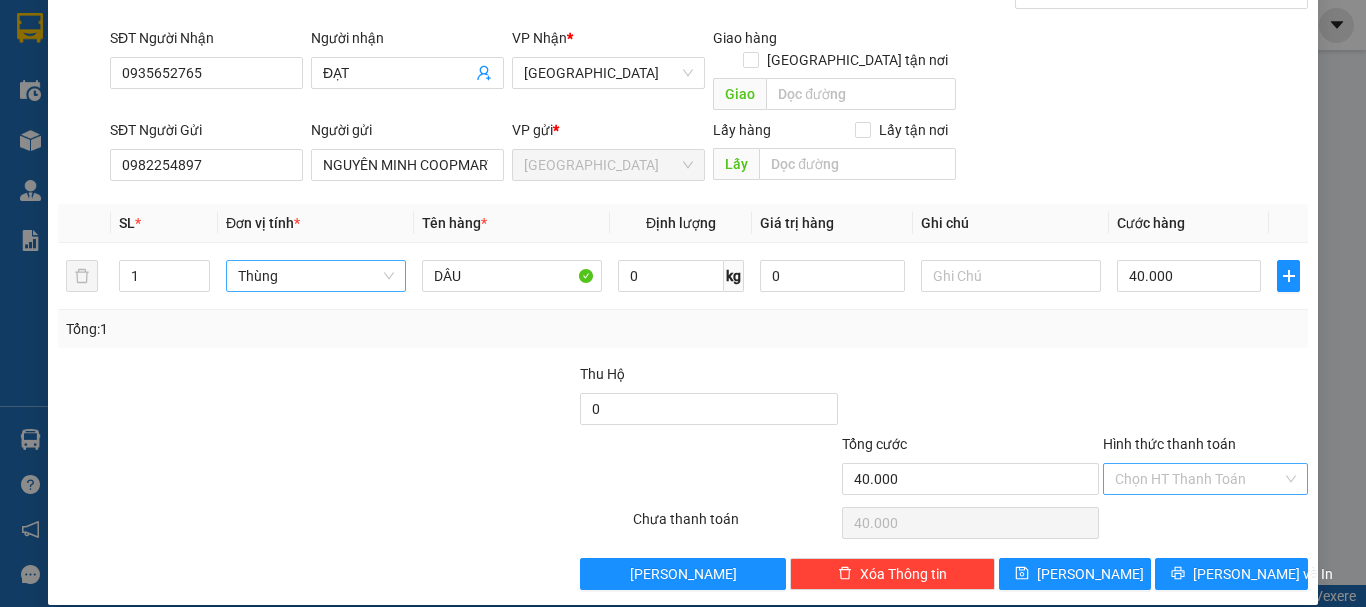 drag, startPoint x: 1182, startPoint y: 454, endPoint x: 1190, endPoint y: 484, distance: 31.04835 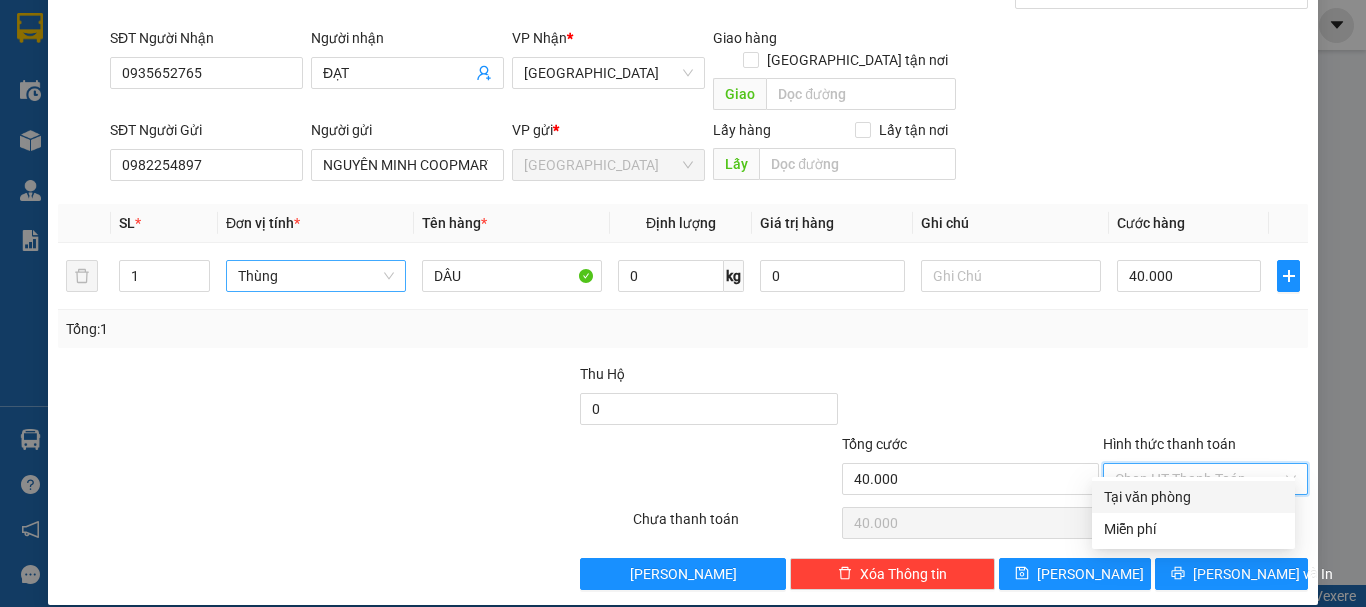 click on "Tại văn phòng" at bounding box center [1193, 497] 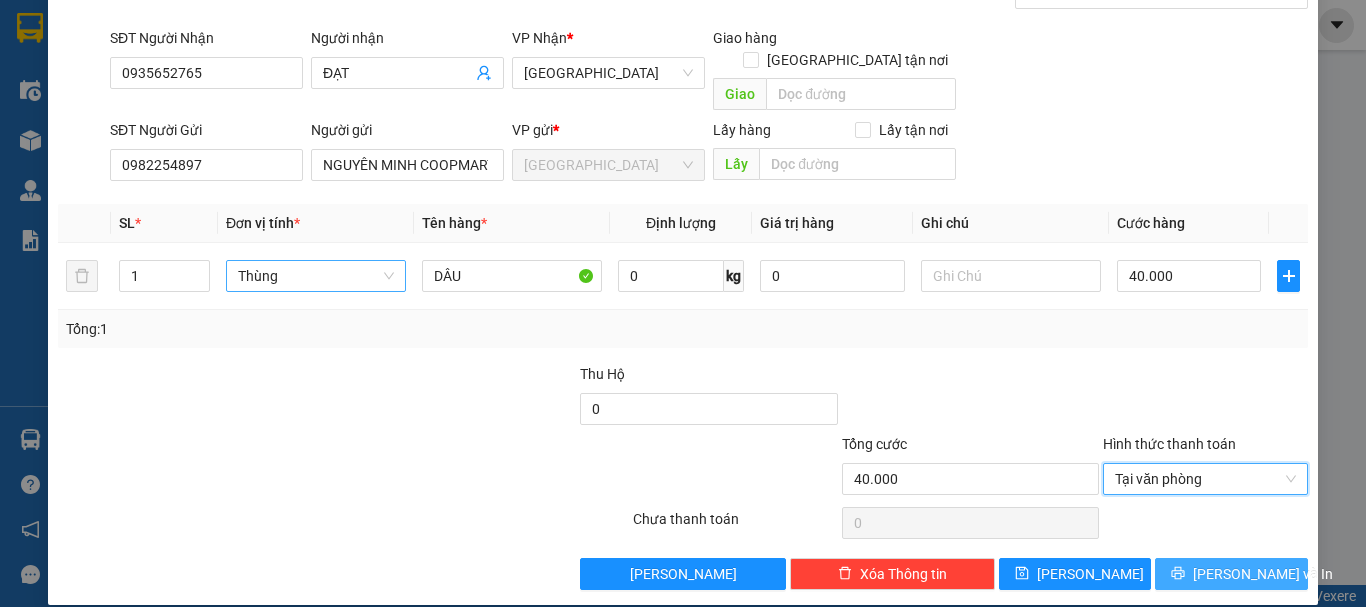 click on "Lưu và In" at bounding box center [1263, 574] 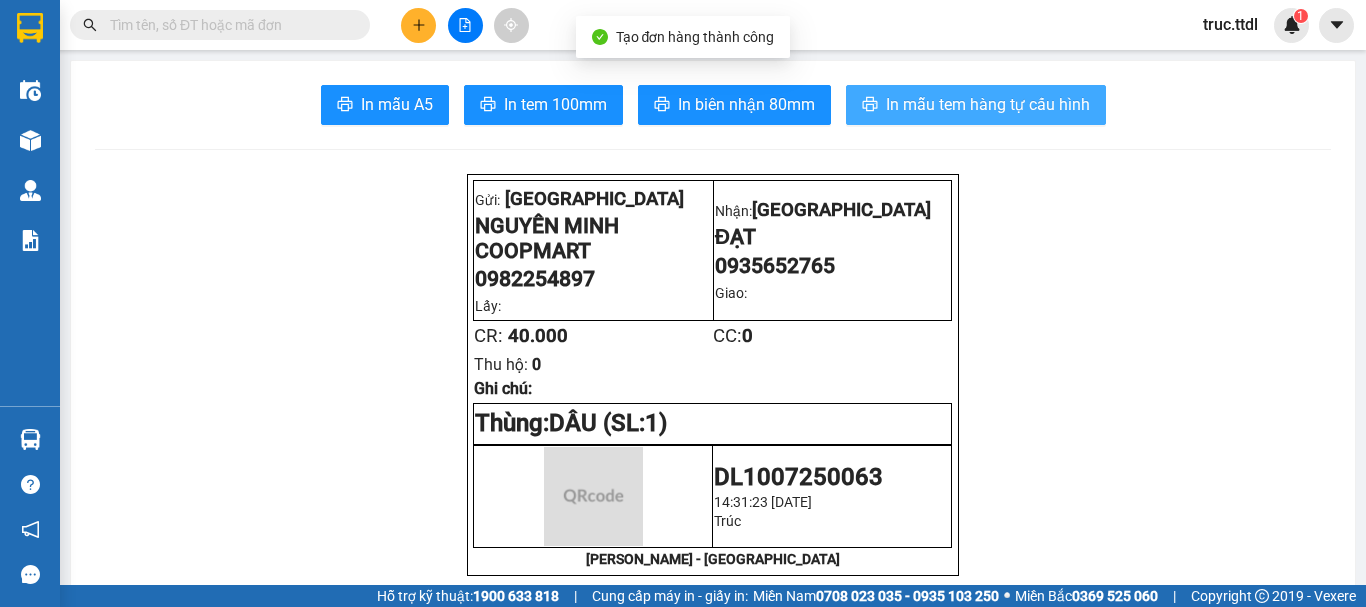 click 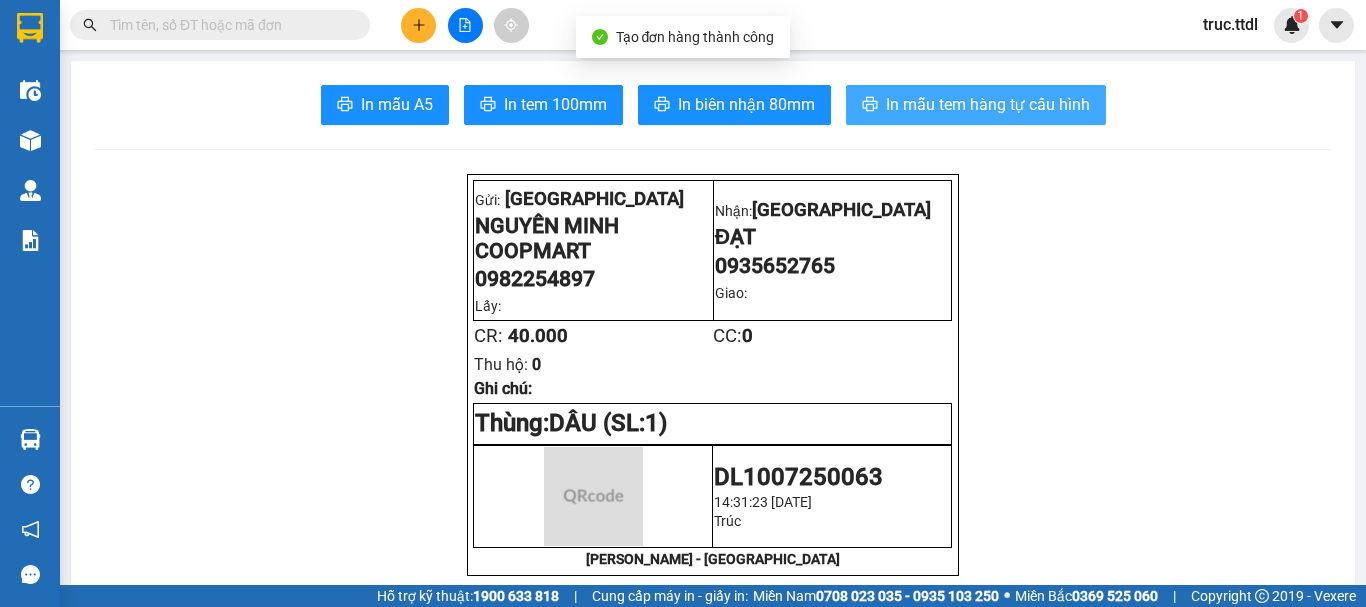scroll, scrollTop: 0, scrollLeft: 0, axis: both 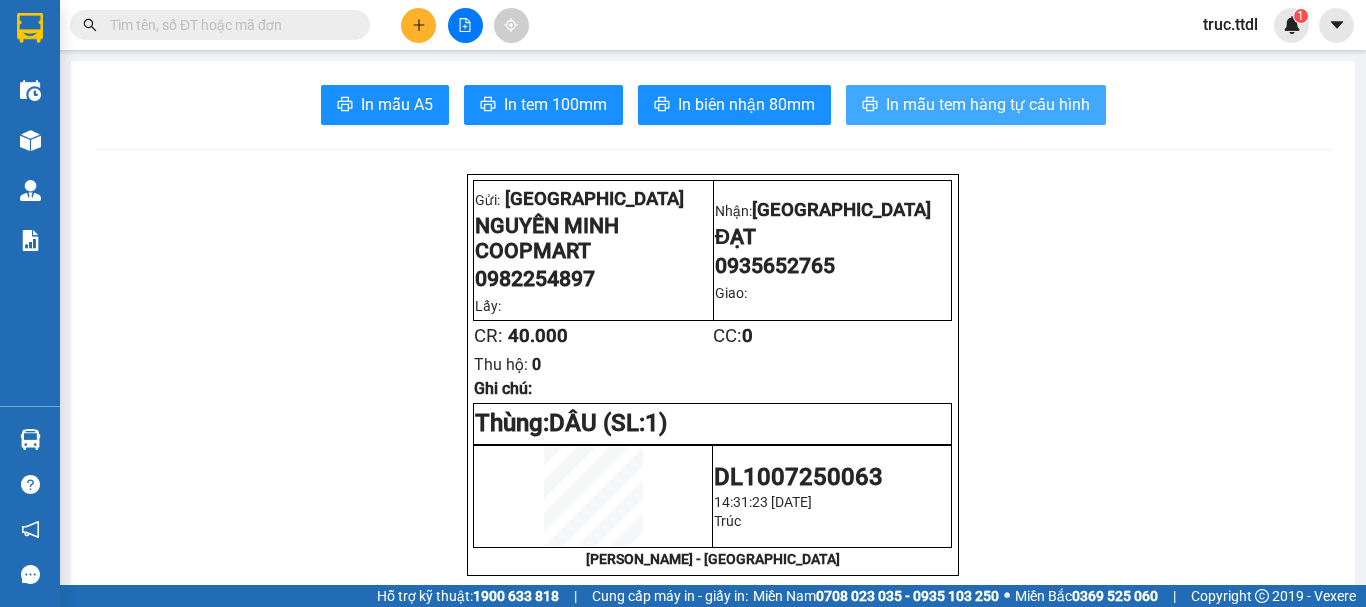 click on "In mẫu tem hàng tự cấu hình" at bounding box center [988, 104] 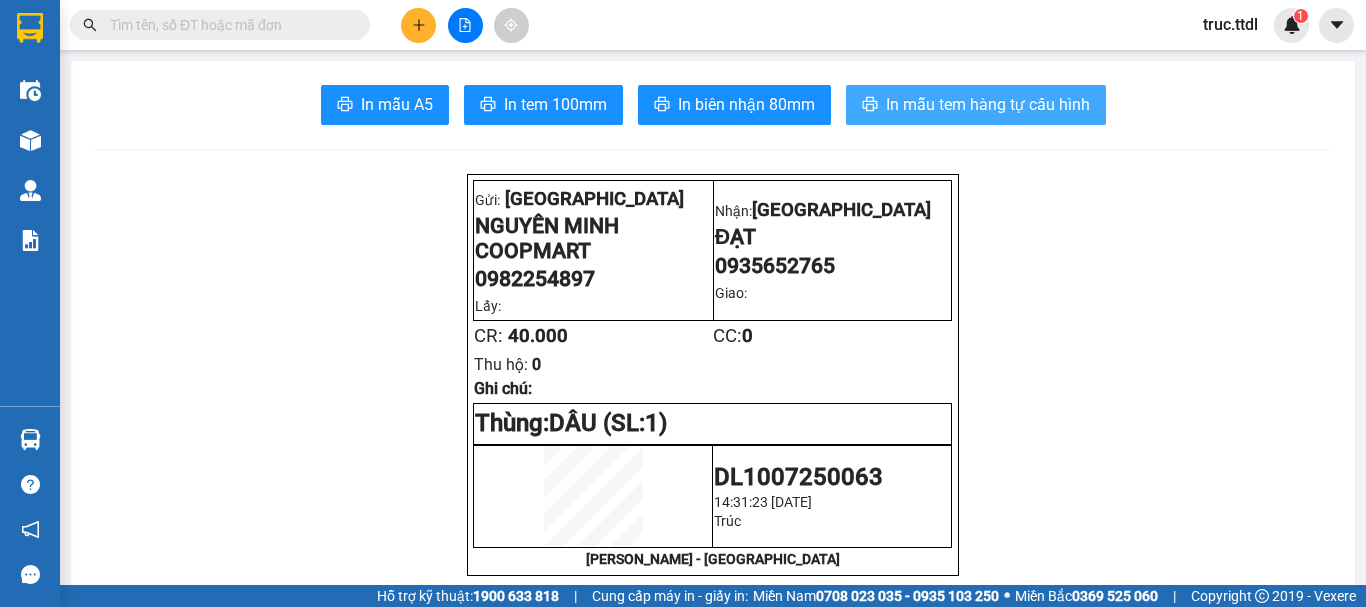 scroll, scrollTop: 0, scrollLeft: 0, axis: both 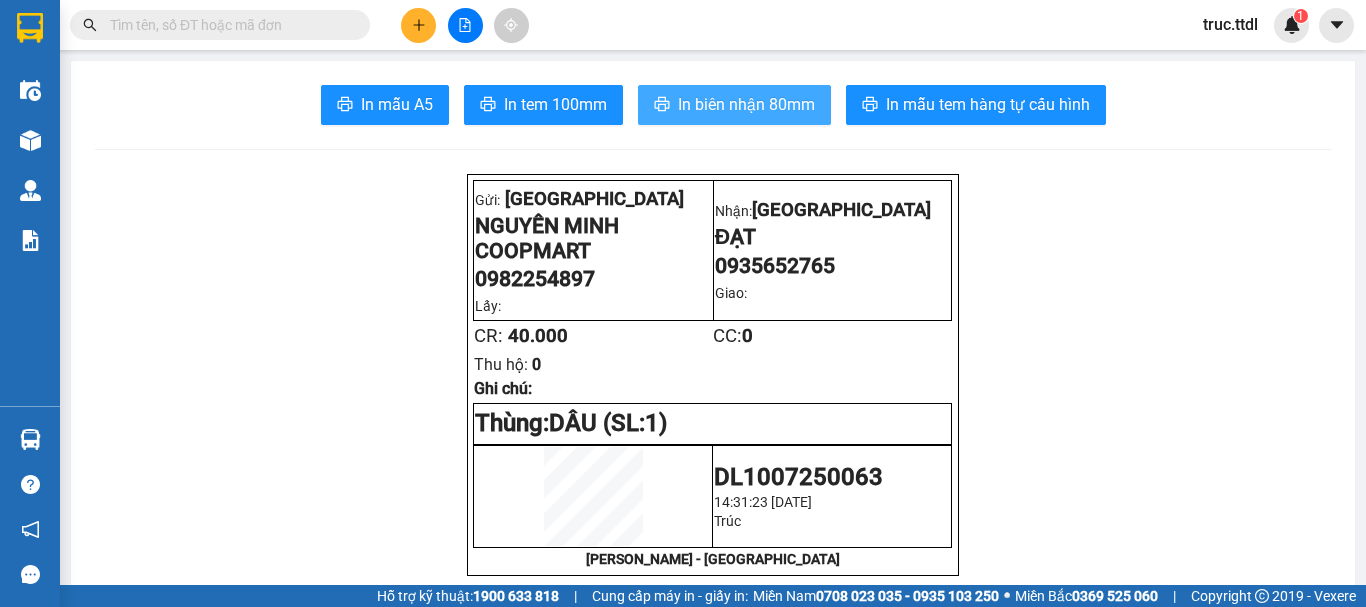 click on "In biên nhận 80mm" at bounding box center [746, 104] 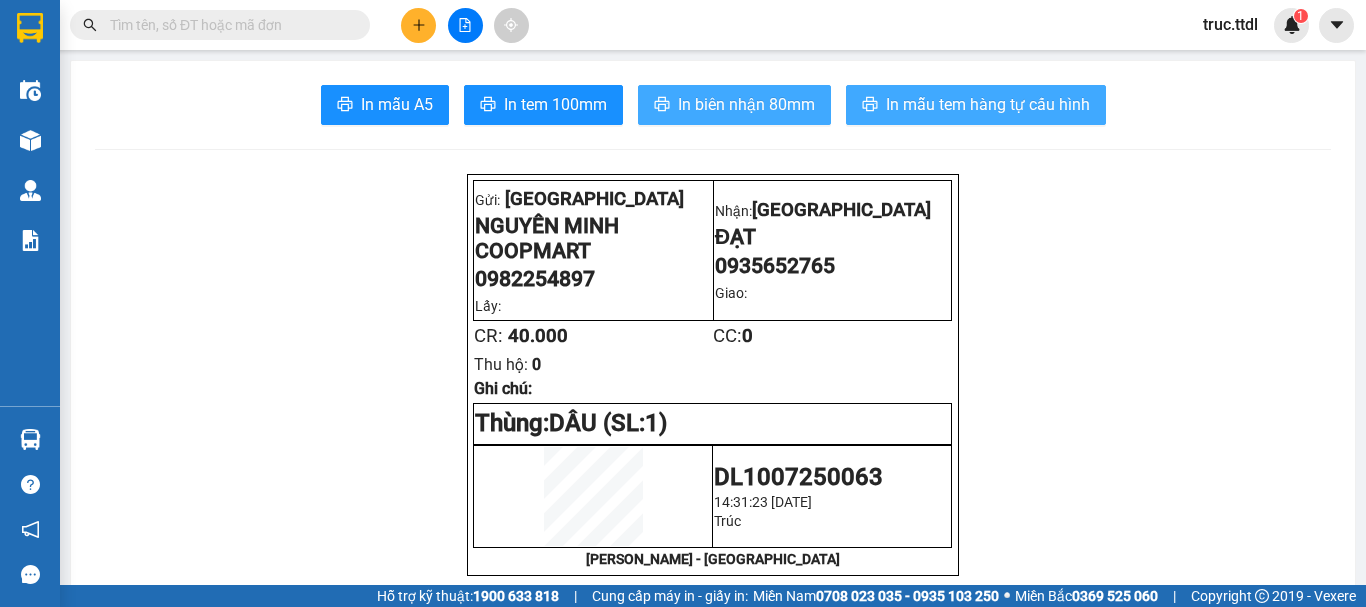 scroll, scrollTop: 0, scrollLeft: 0, axis: both 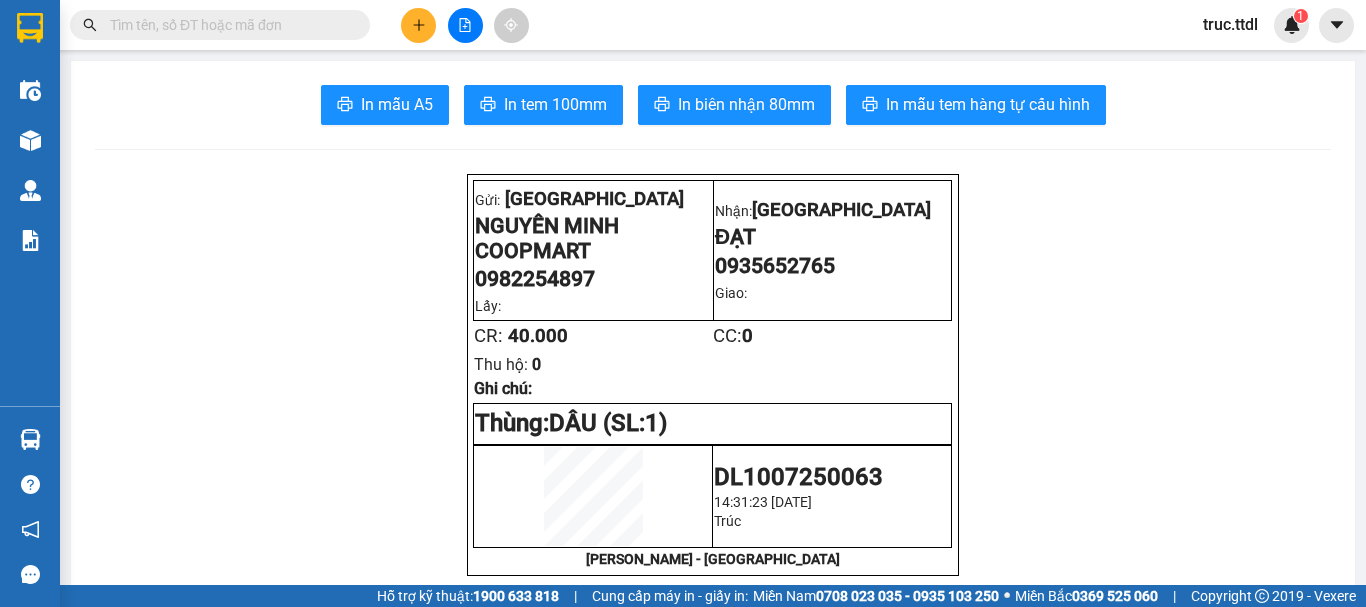 click at bounding box center [465, 25] 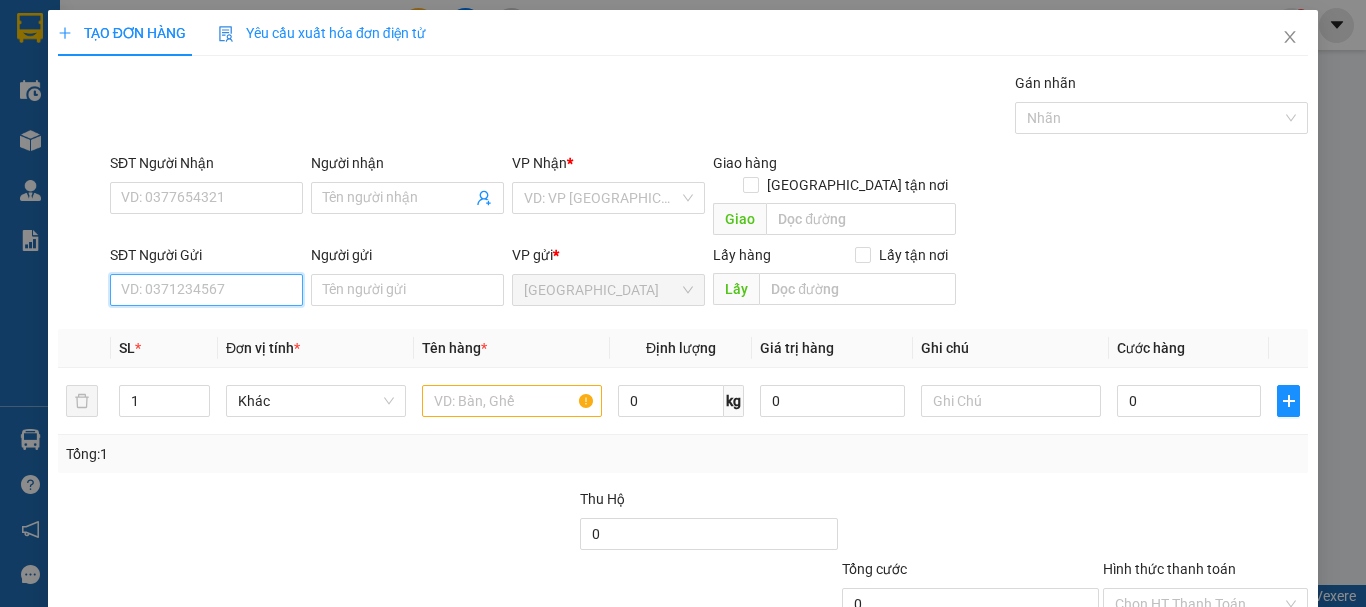 click on "SĐT Người Gửi" at bounding box center (206, 290) 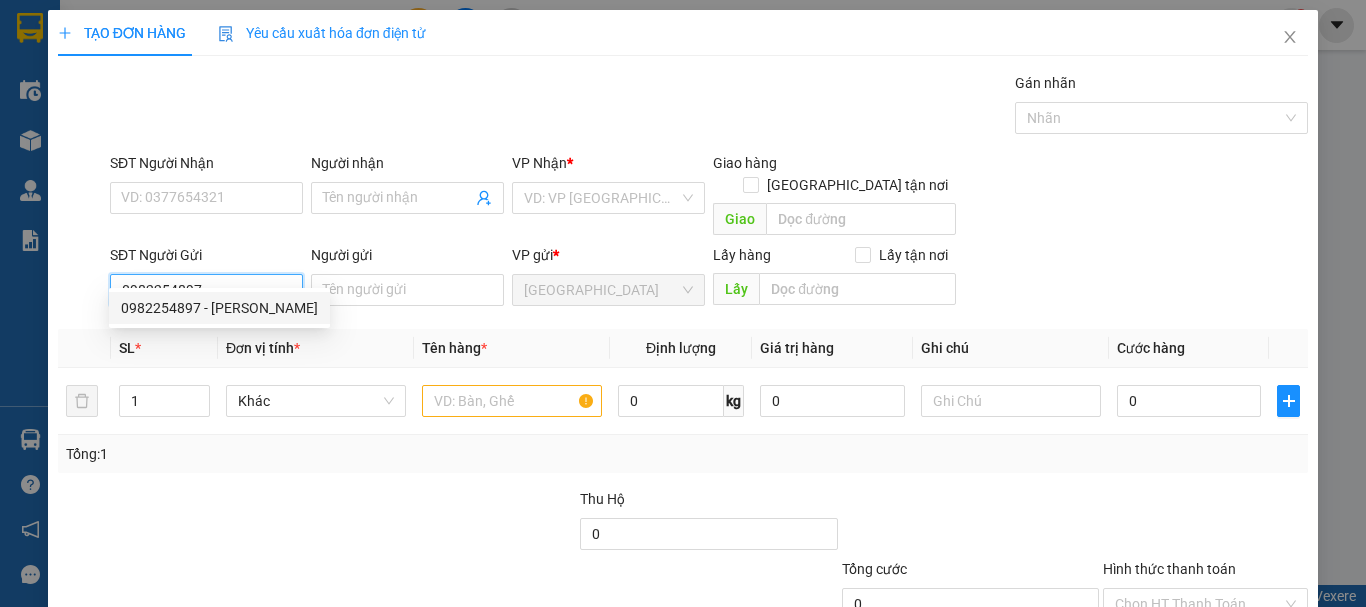 click on "0982254897 - NGUYÊN MINH COOPMART" at bounding box center [219, 308] 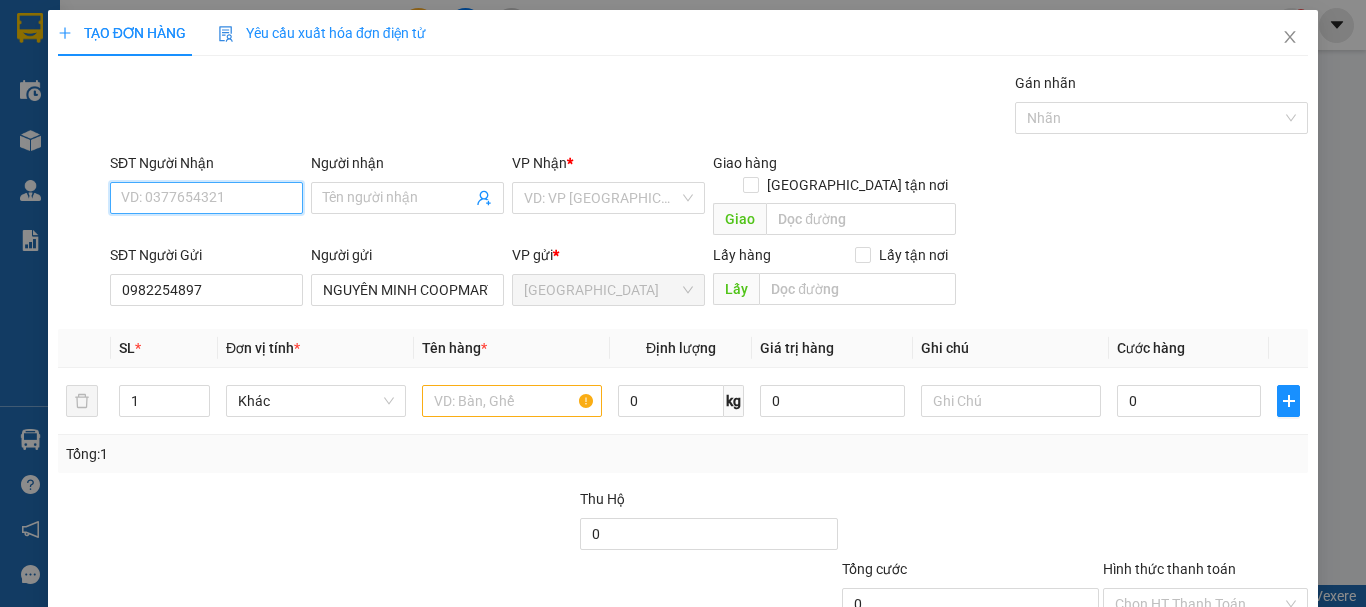 click on "SĐT Người Nhận" at bounding box center [206, 198] 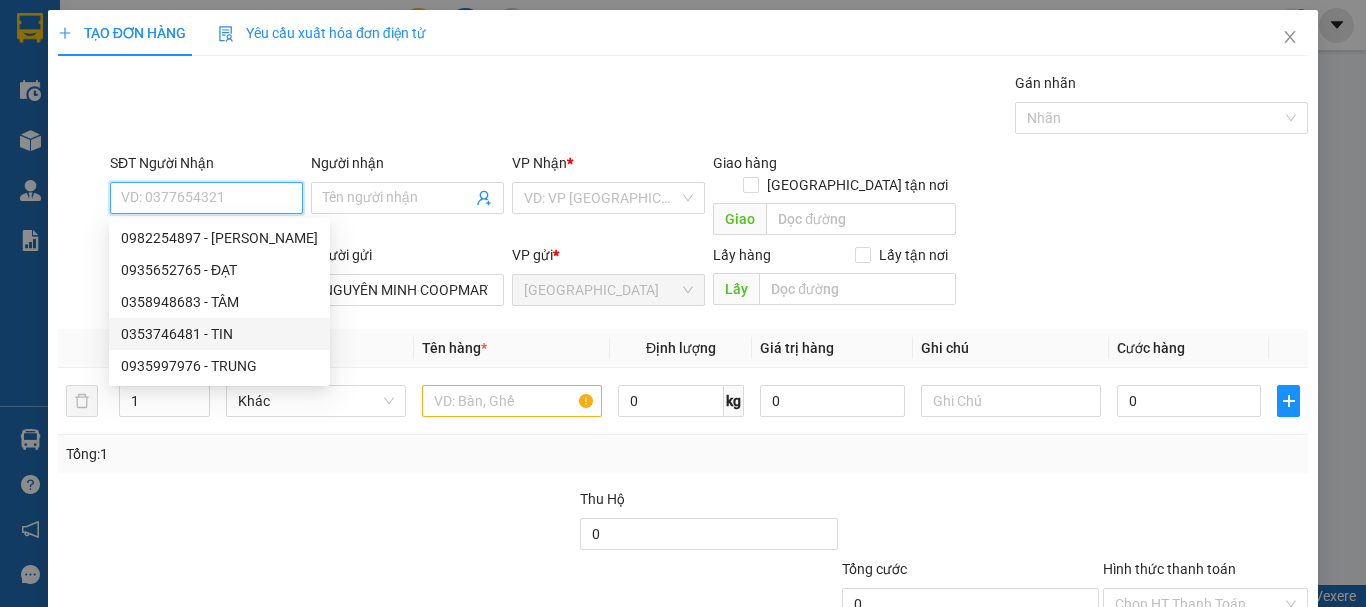 click on "0353746481 - TIN" at bounding box center (219, 334) 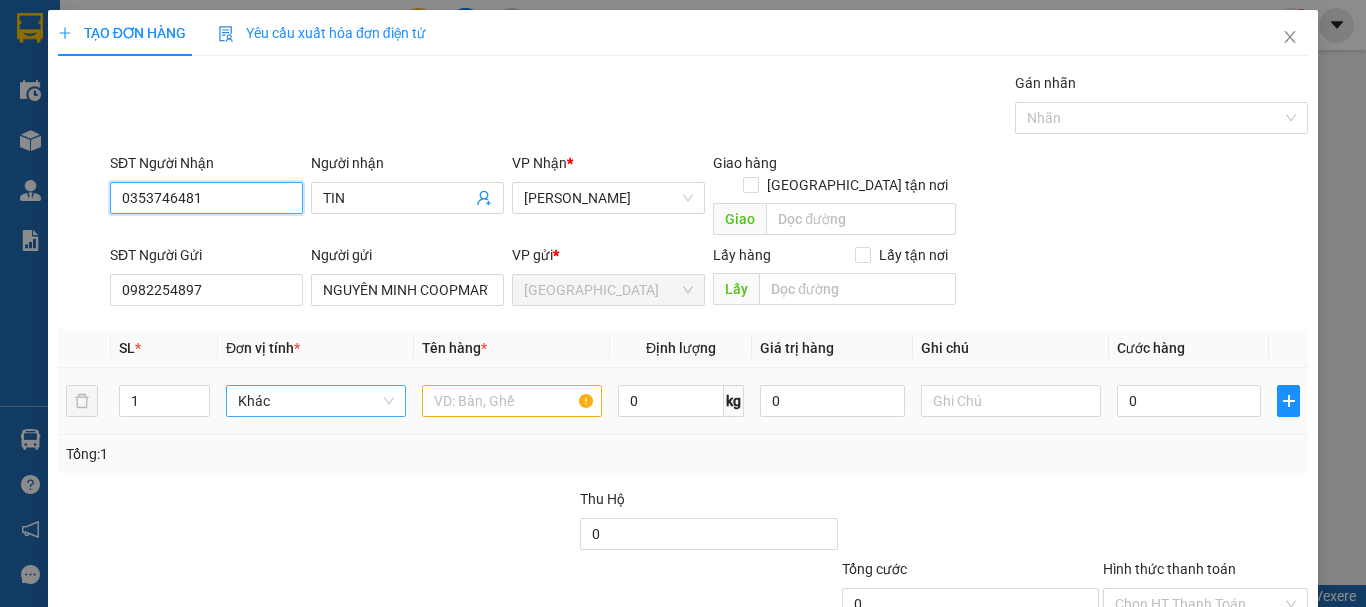 click on "Khác" at bounding box center (316, 401) 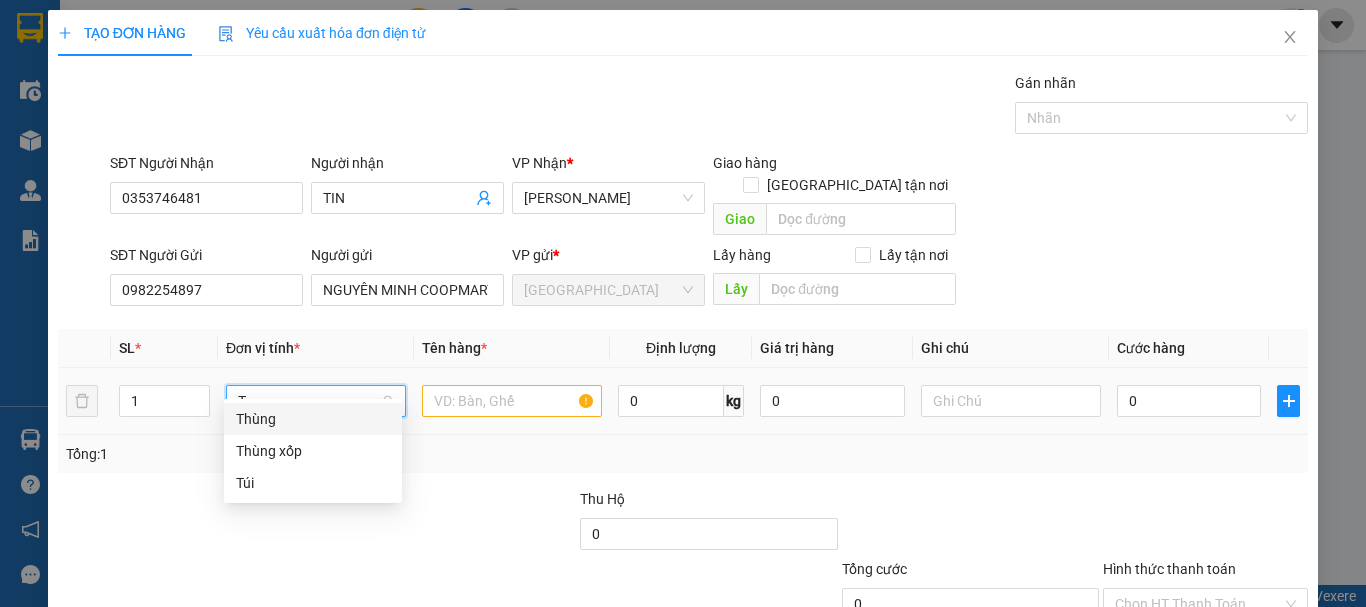 scroll, scrollTop: 0, scrollLeft: 0, axis: both 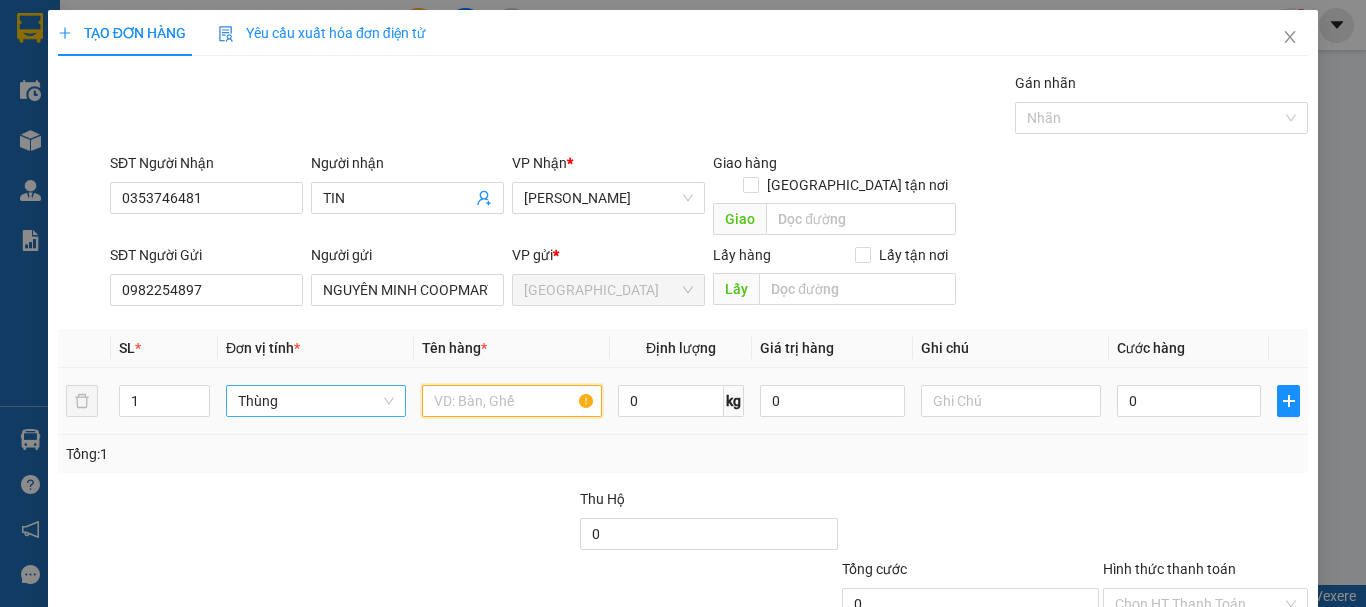 drag, startPoint x: 493, startPoint y: 387, endPoint x: 481, endPoint y: 363, distance: 26.832815 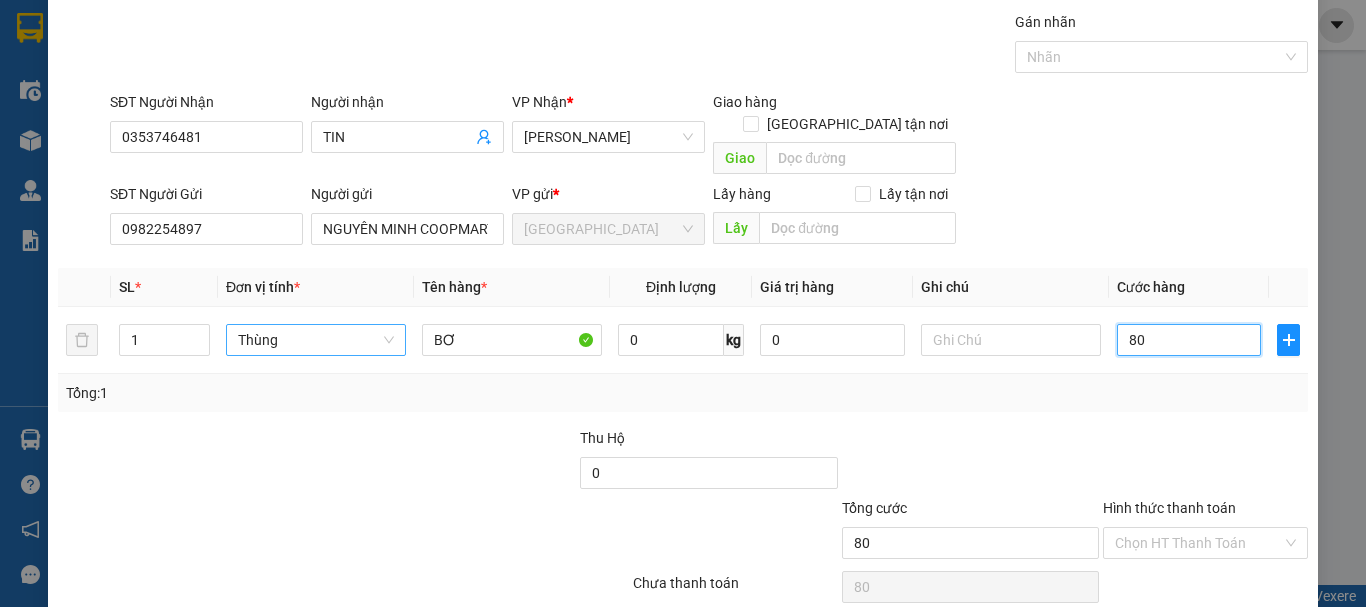 scroll, scrollTop: 125, scrollLeft: 0, axis: vertical 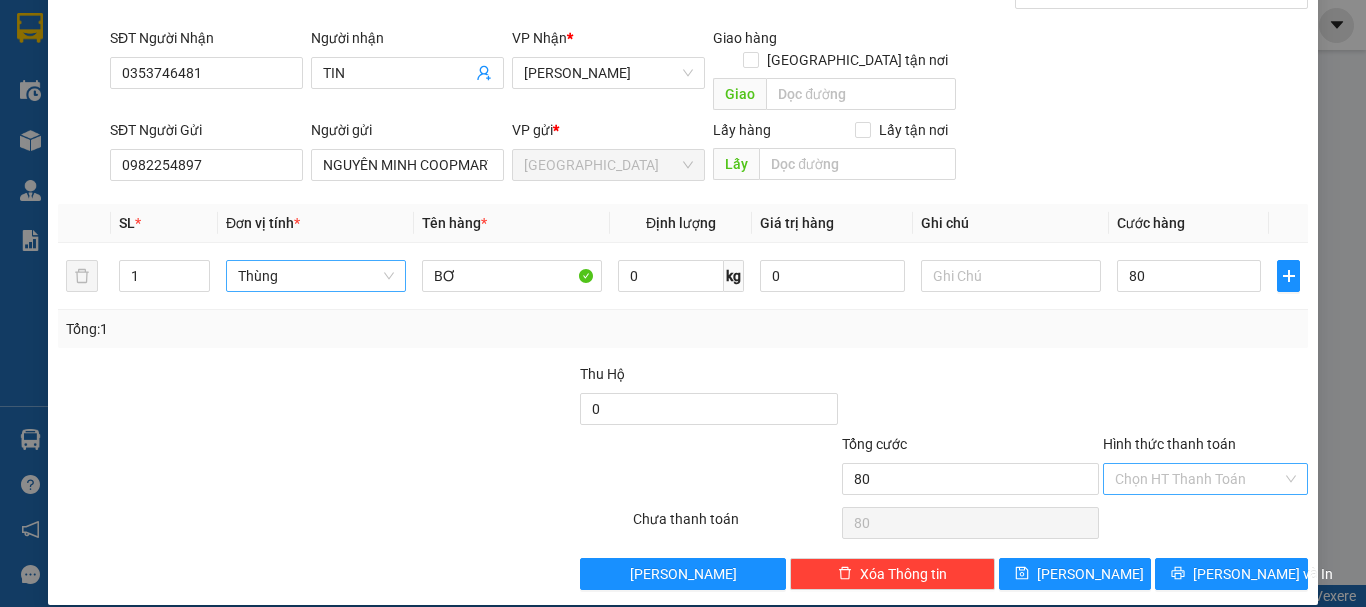 click on "Hình thức thanh toán" at bounding box center [1198, 479] 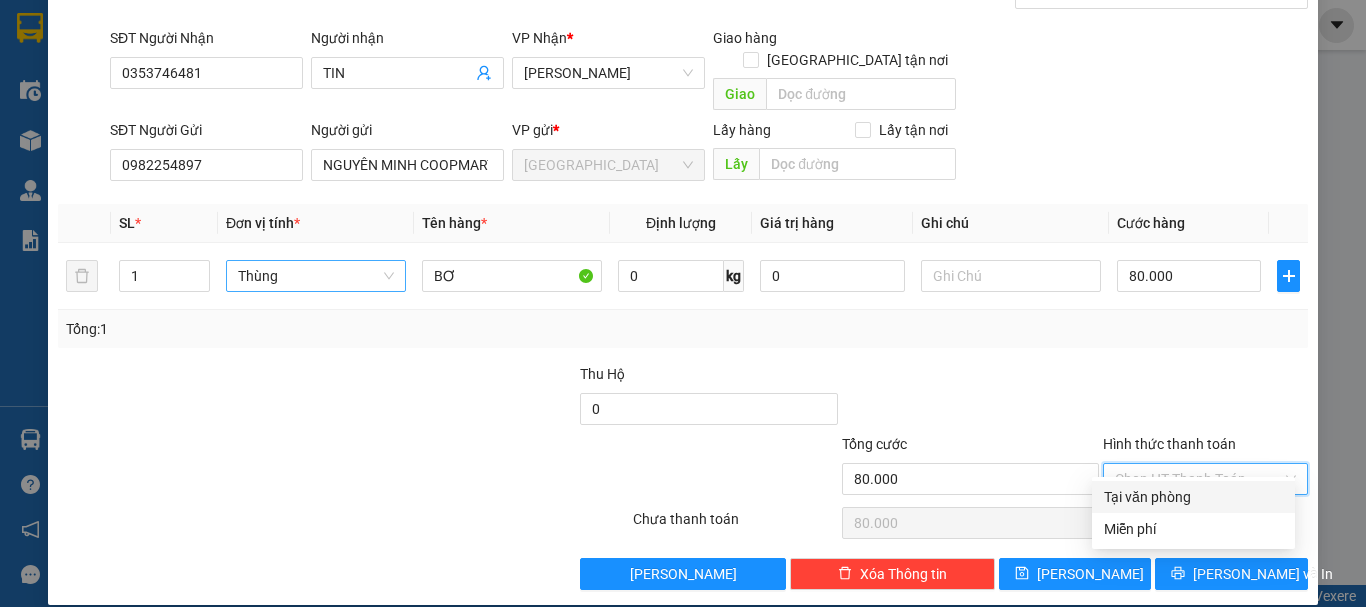 click on "Tại văn phòng" at bounding box center [1193, 497] 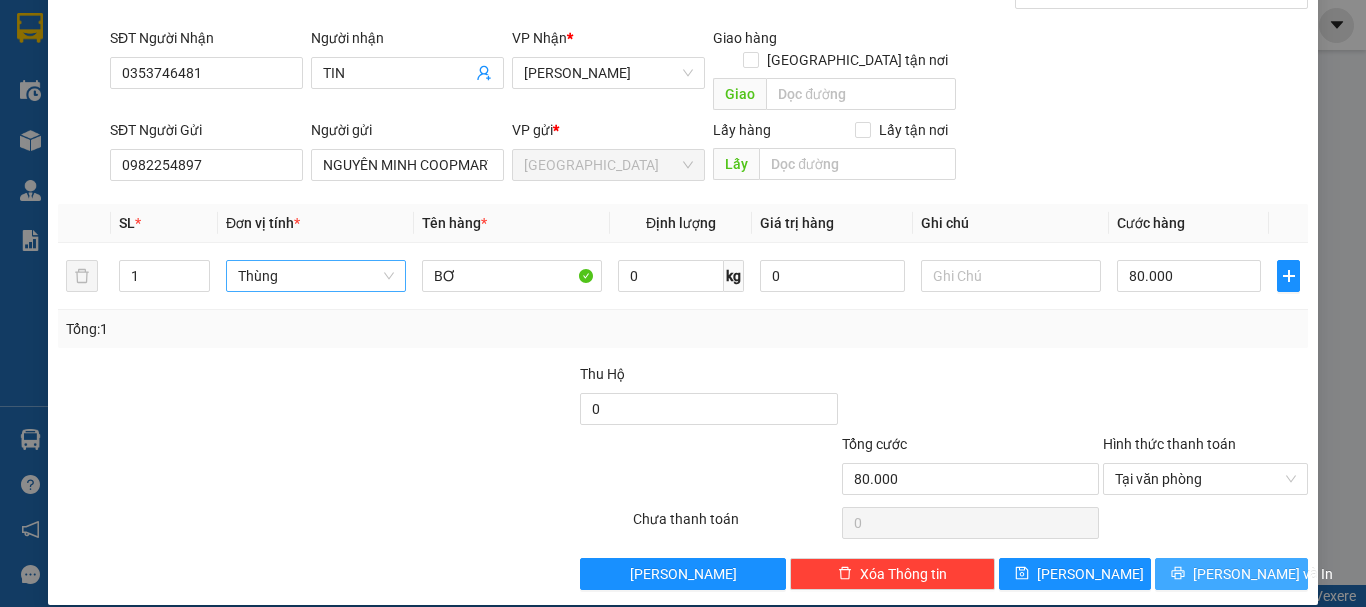 click at bounding box center (1178, 574) 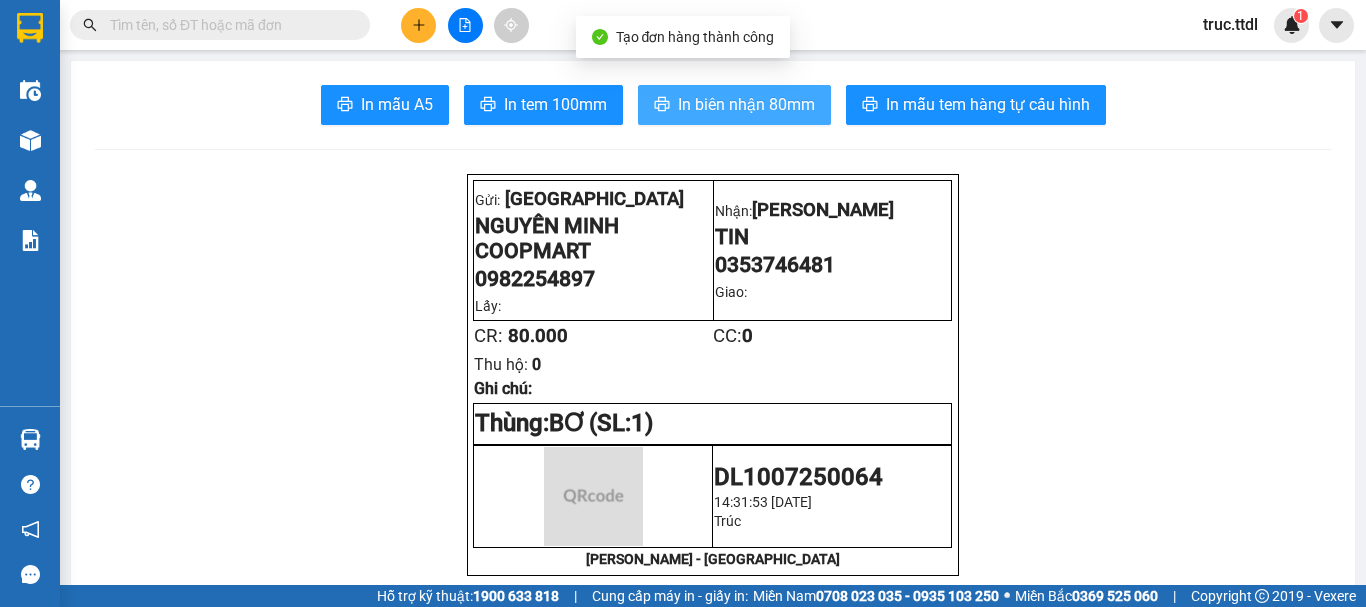 click on "In biên nhận 80mm" at bounding box center (746, 104) 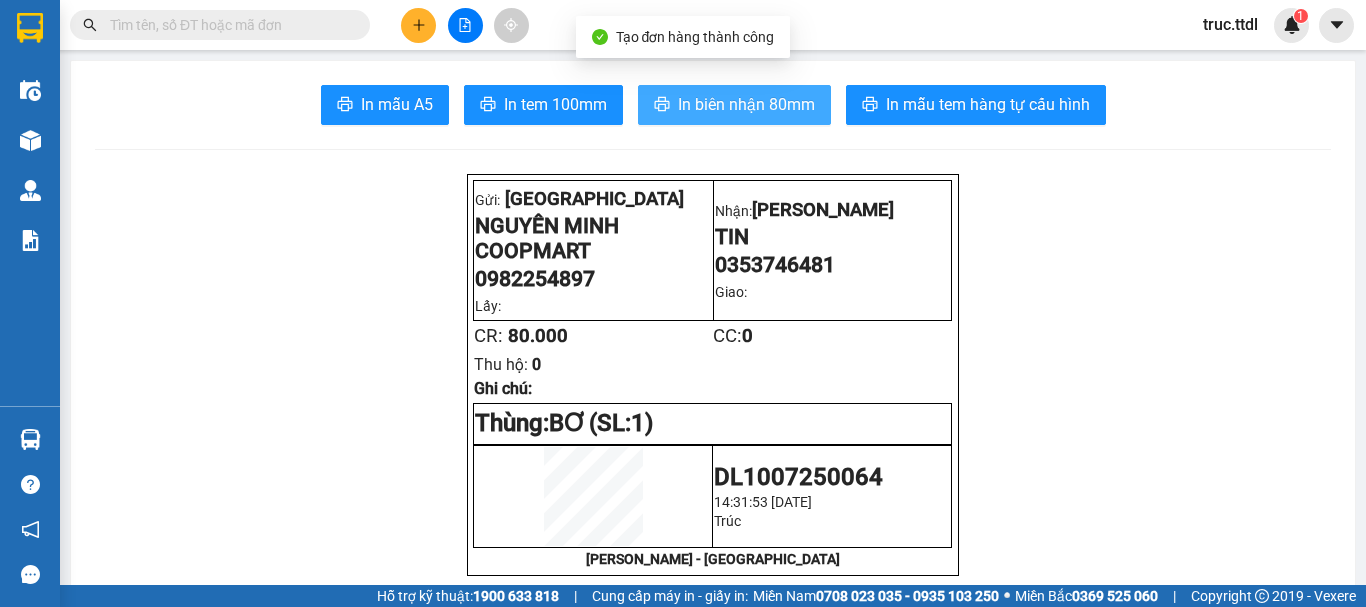 scroll, scrollTop: 0, scrollLeft: 0, axis: both 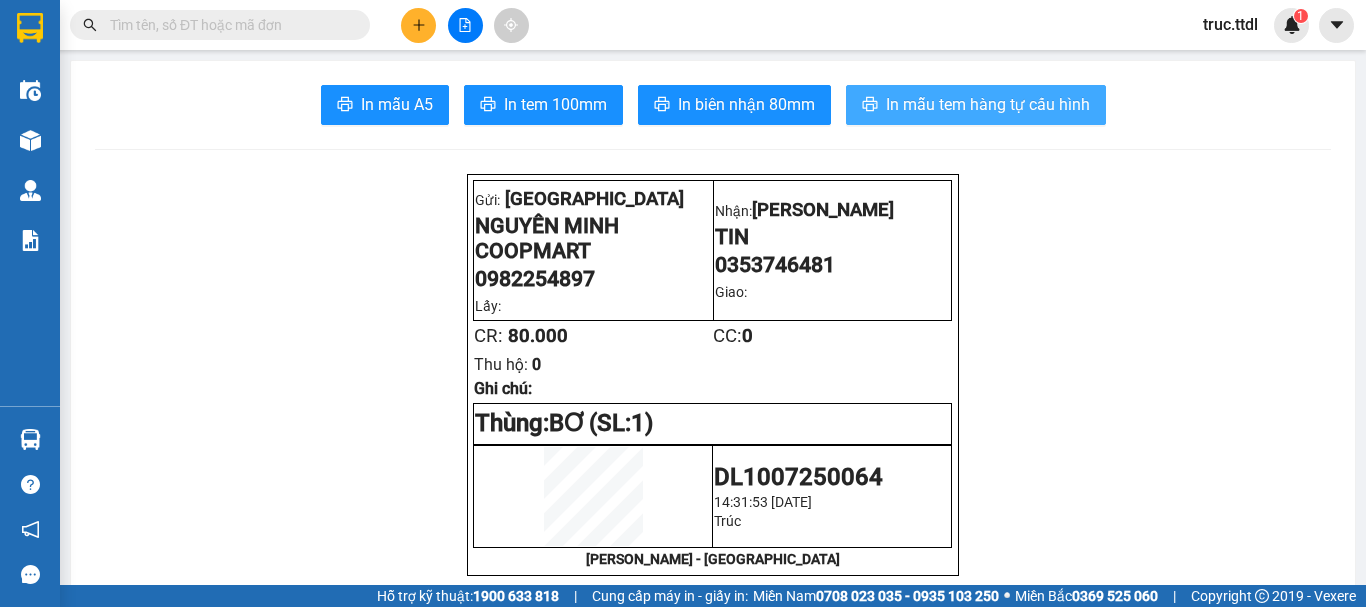 click on "In mẫu tem hàng tự cấu hình" at bounding box center [988, 104] 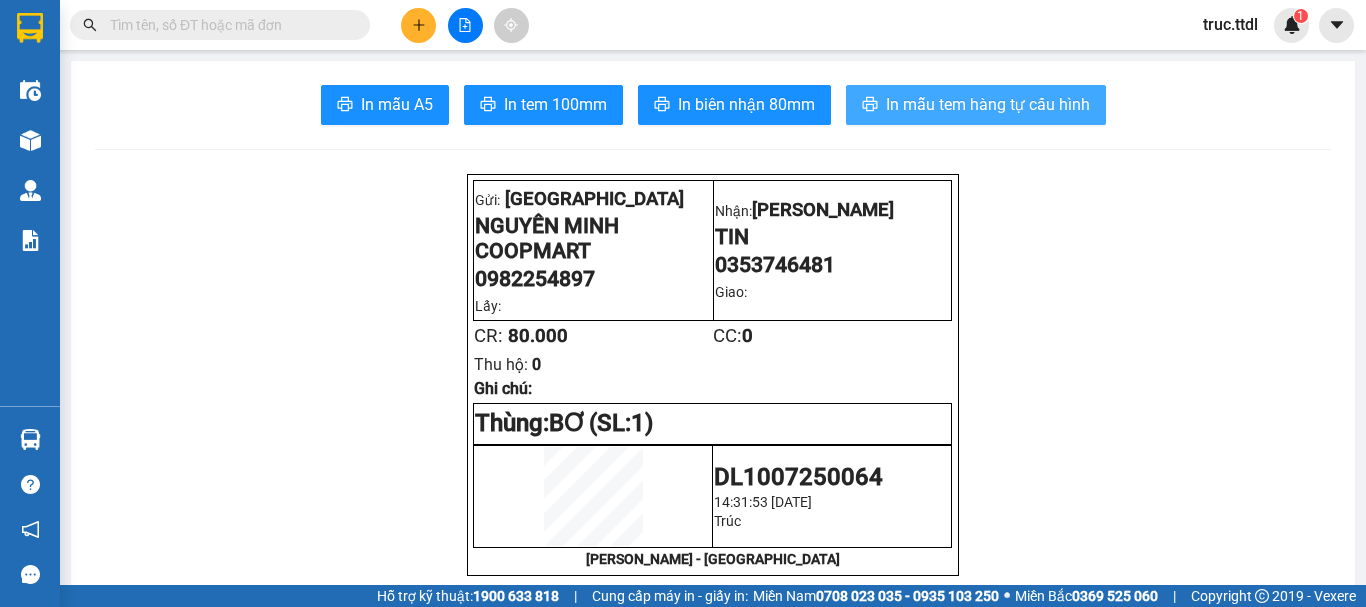 scroll, scrollTop: 0, scrollLeft: 0, axis: both 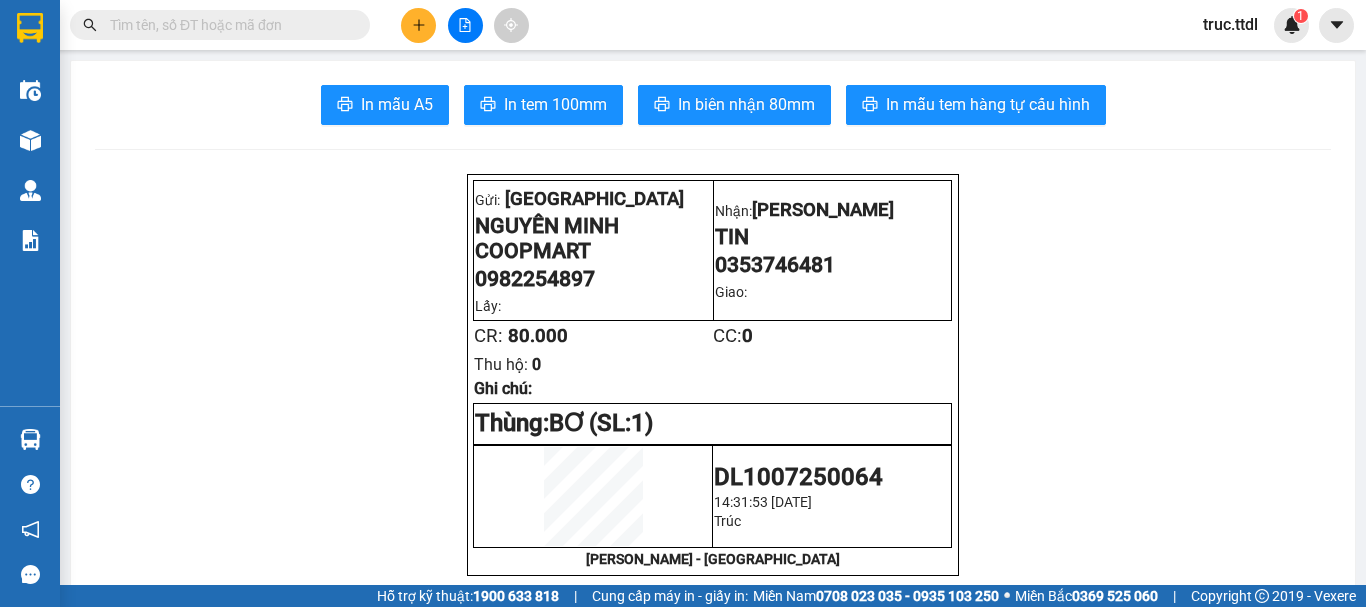 click at bounding box center [418, 25] 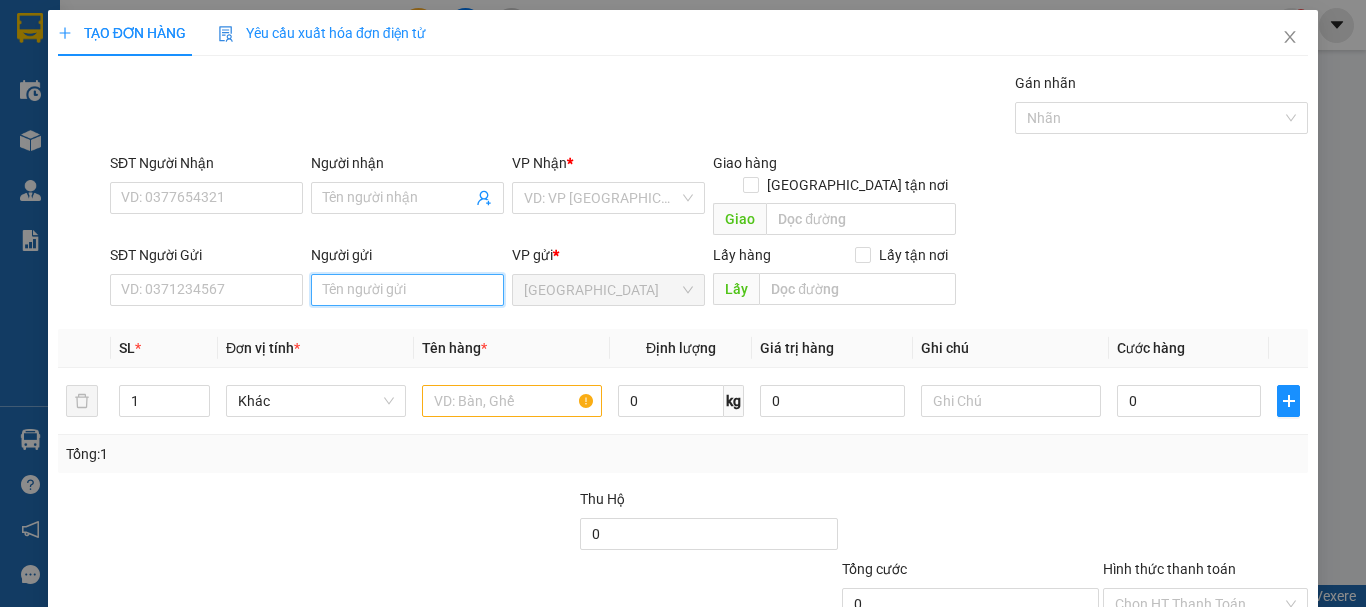 click on "Người gửi" at bounding box center (407, 290) 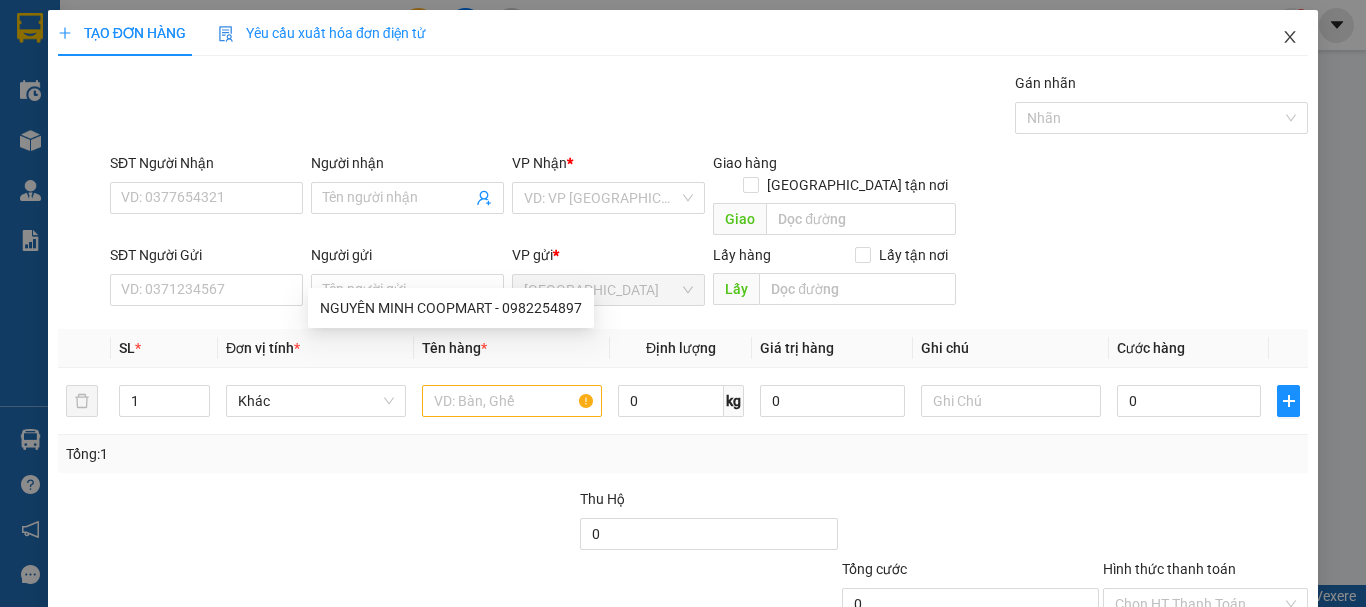 drag, startPoint x: 1292, startPoint y: 30, endPoint x: 1269, endPoint y: 44, distance: 26.925823 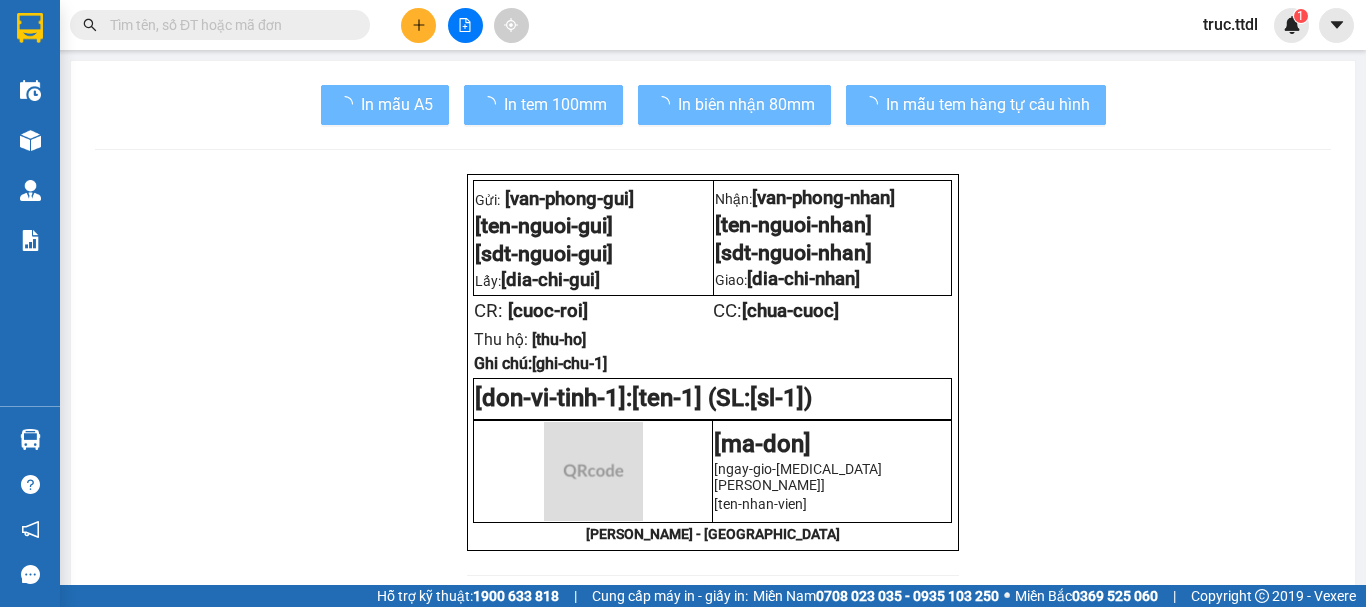 click on "truc.ttdl 1" at bounding box center [1248, 25] 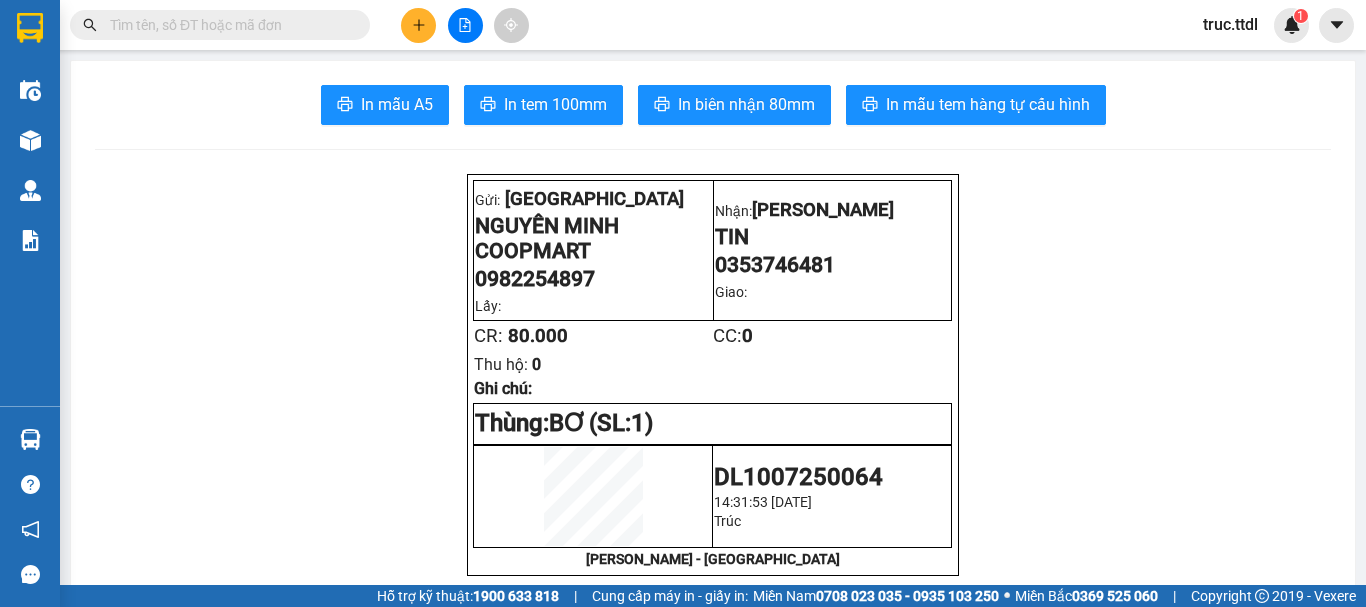 click at bounding box center [220, 25] 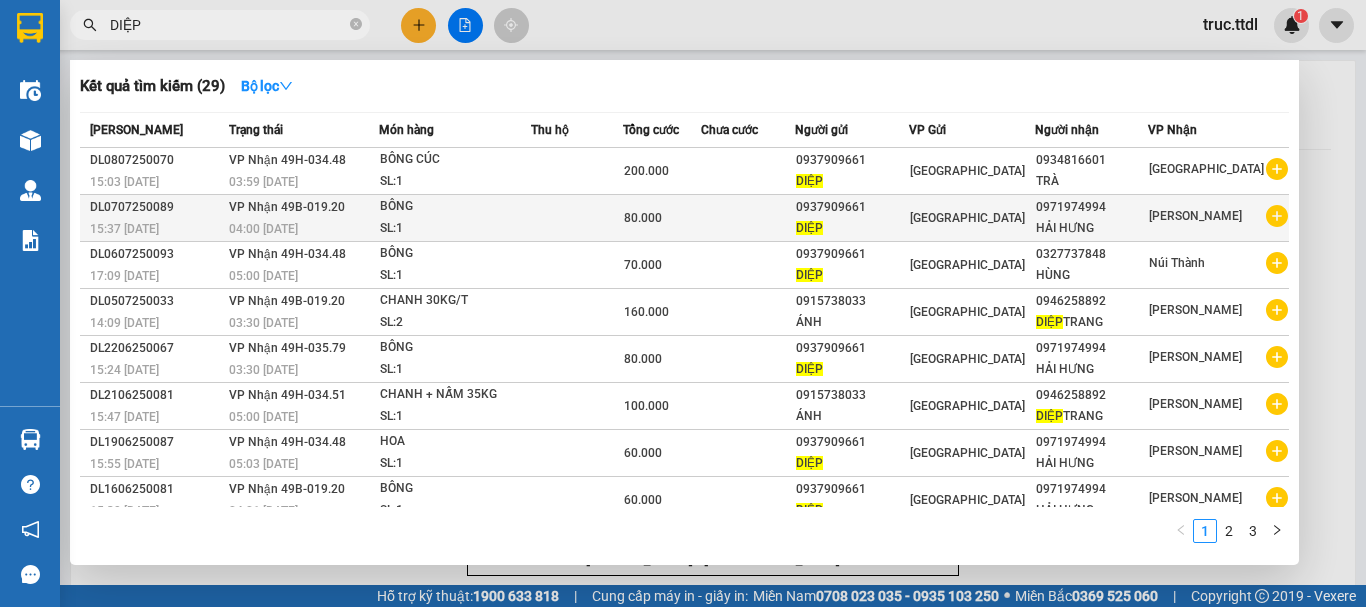 click on "80.000" at bounding box center (662, 218) 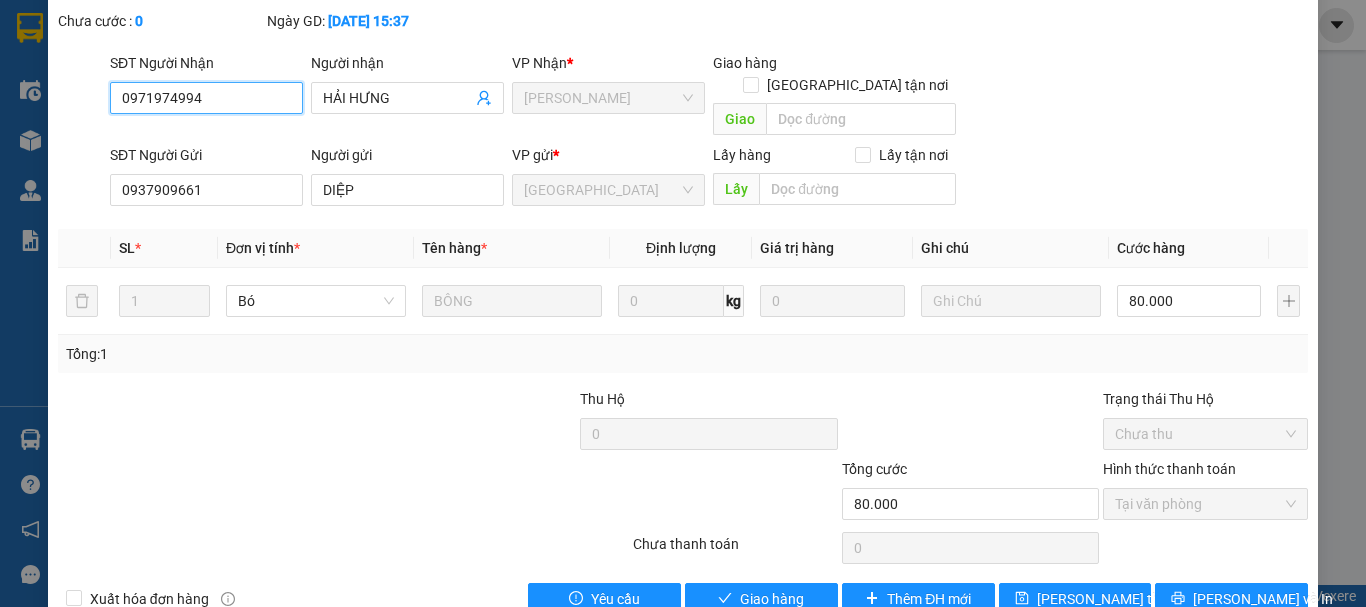 scroll, scrollTop: 129, scrollLeft: 0, axis: vertical 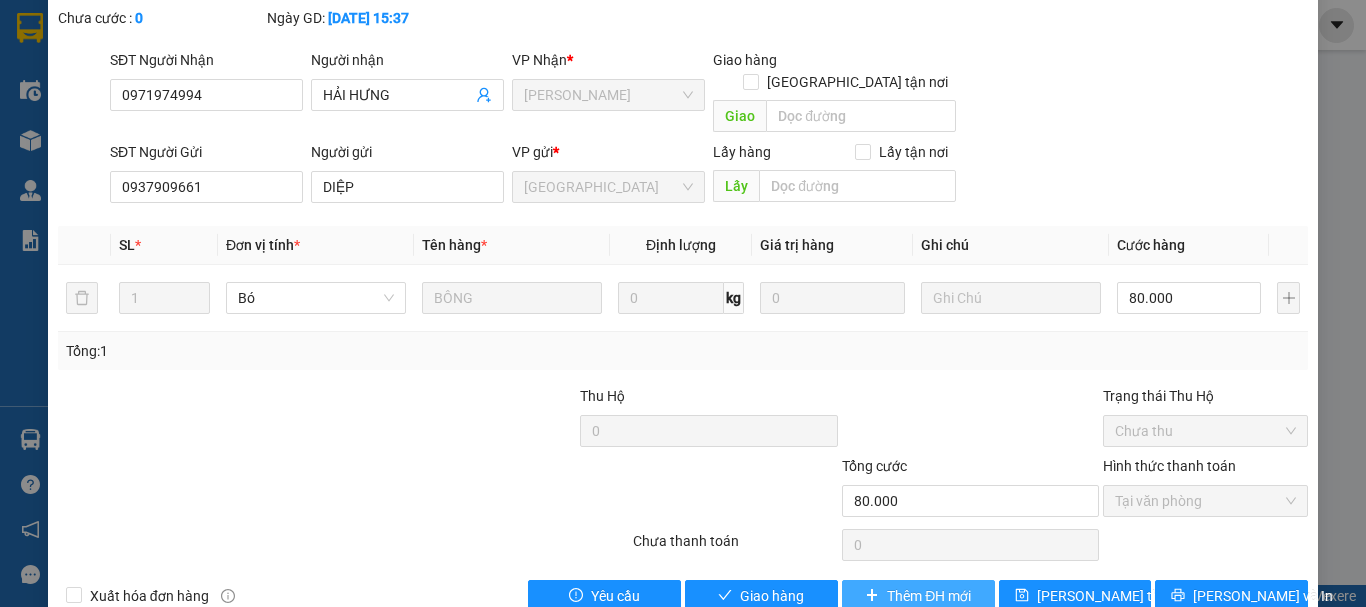click on "Thêm ĐH mới" at bounding box center [929, 596] 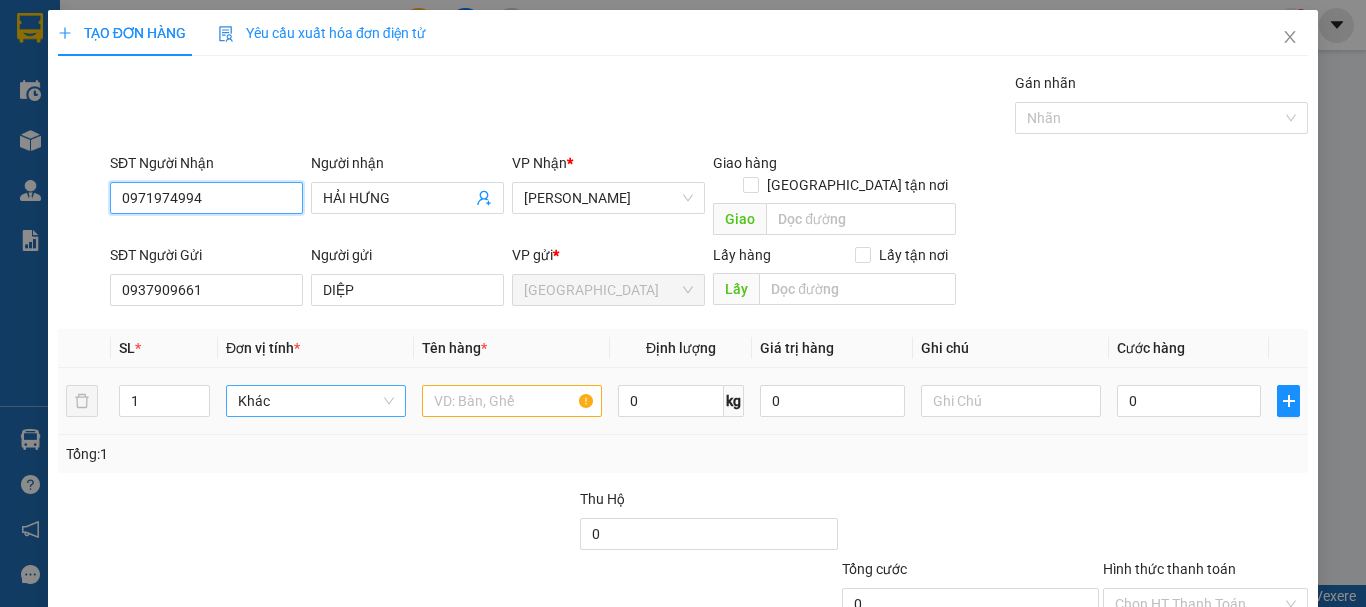 click on "Khác" at bounding box center (316, 401) 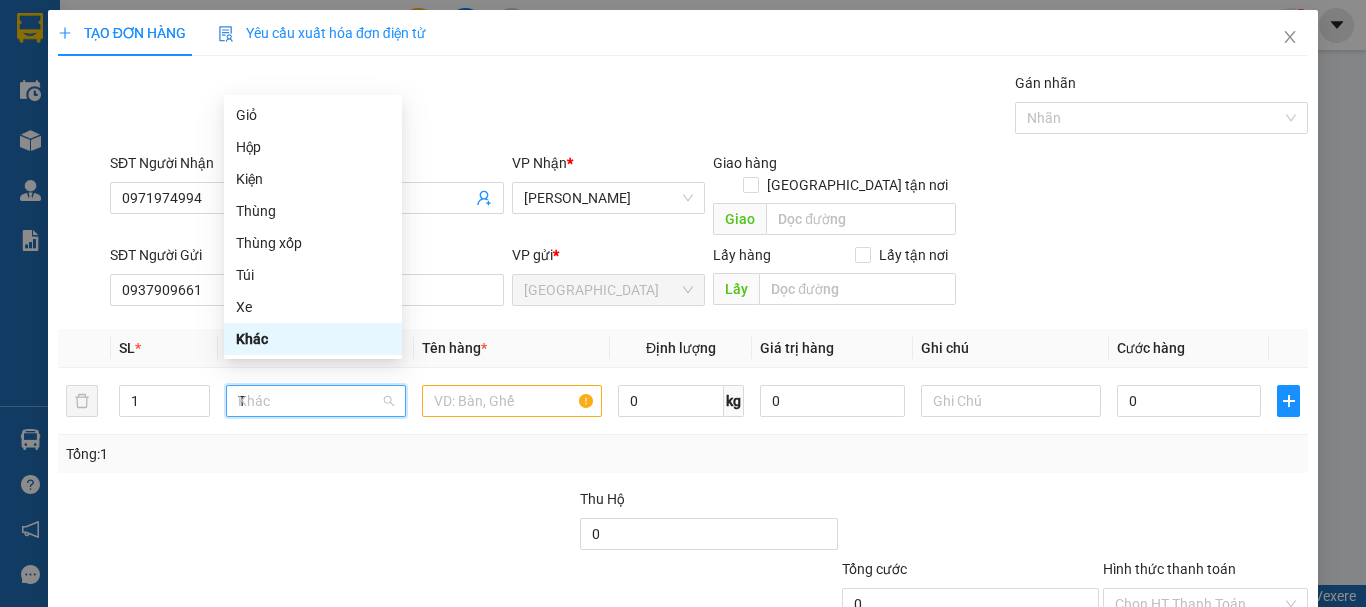 scroll, scrollTop: 0, scrollLeft: 0, axis: both 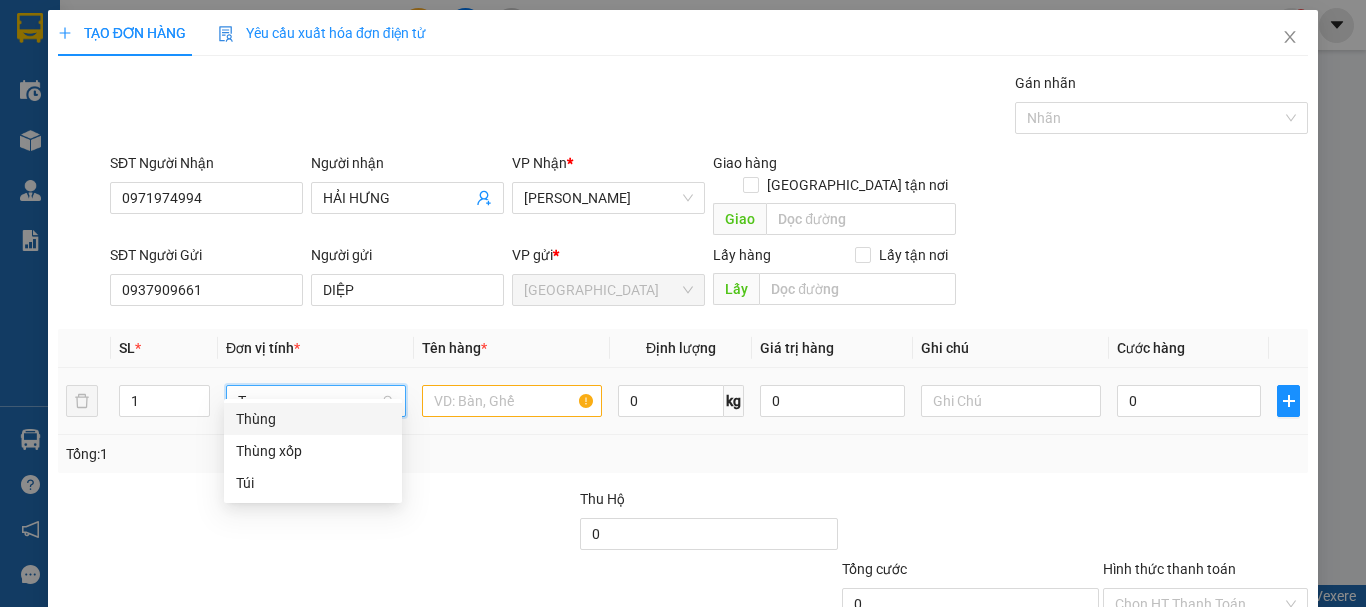click on "Thùng" at bounding box center [313, 419] 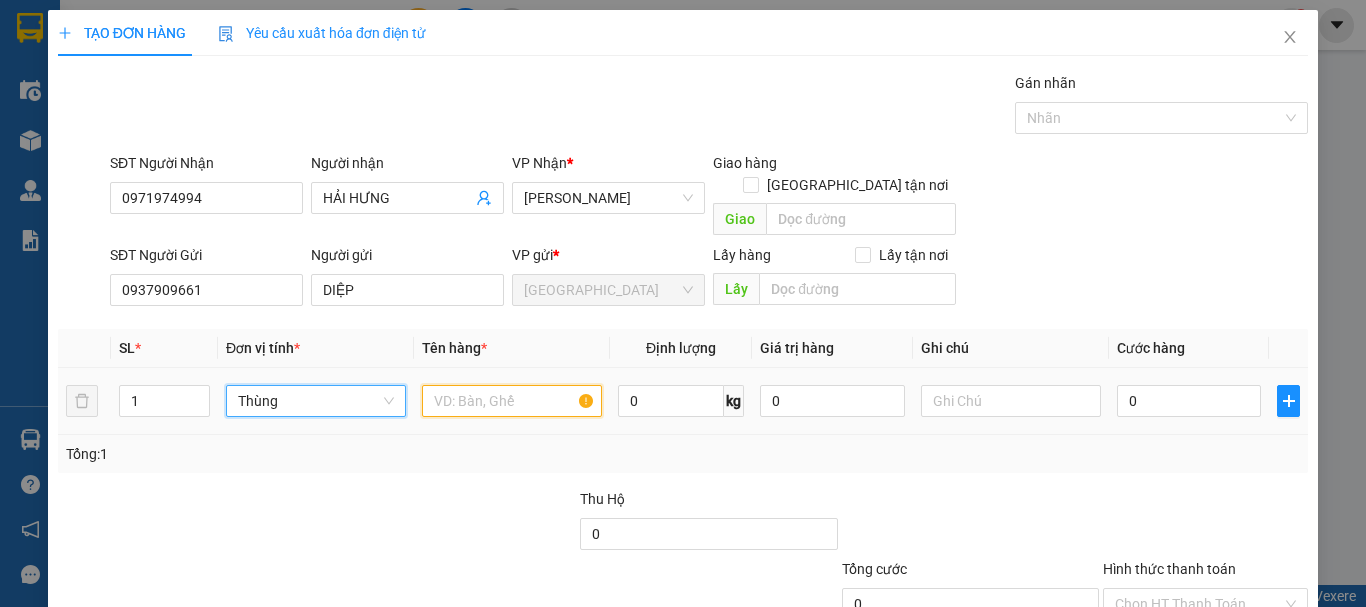 click at bounding box center [512, 401] 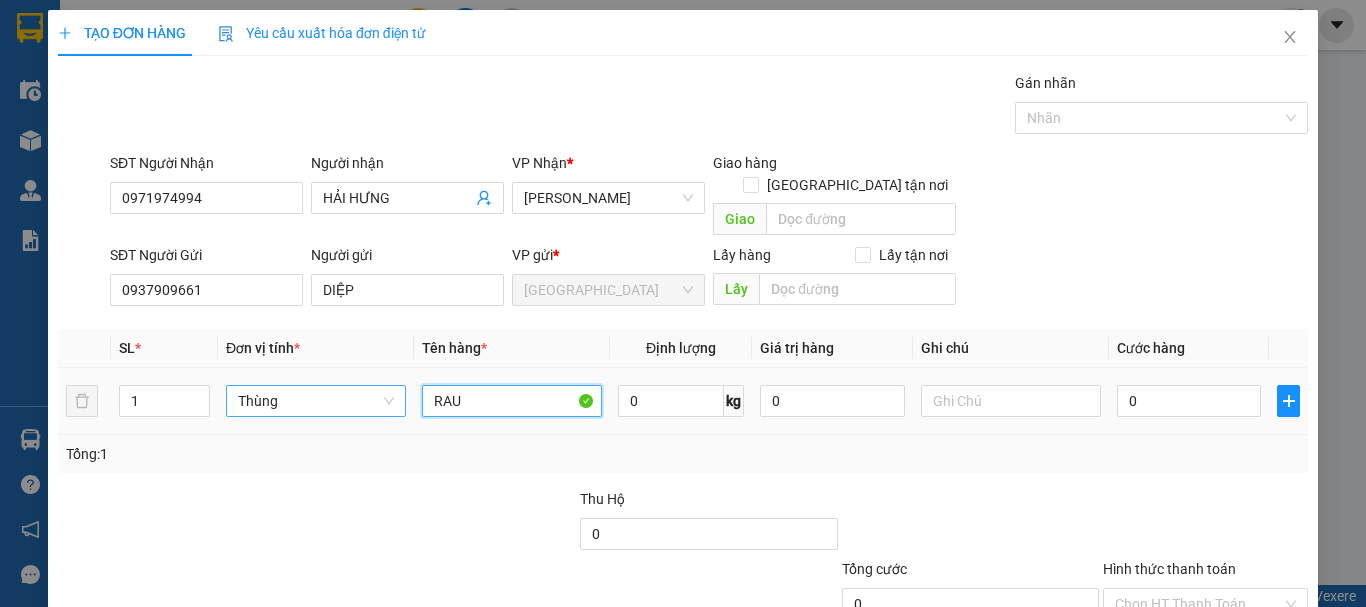 drag, startPoint x: 462, startPoint y: 385, endPoint x: 354, endPoint y: 388, distance: 108.04166 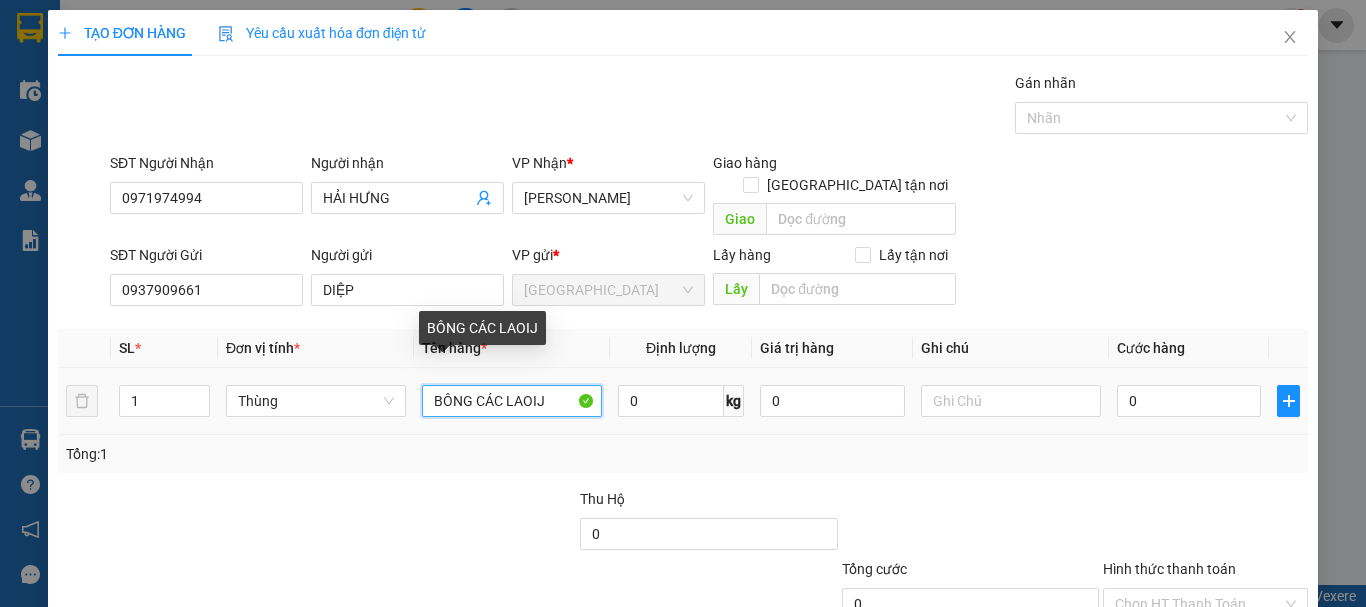 drag, startPoint x: 542, startPoint y: 380, endPoint x: 514, endPoint y: 382, distance: 28.071337 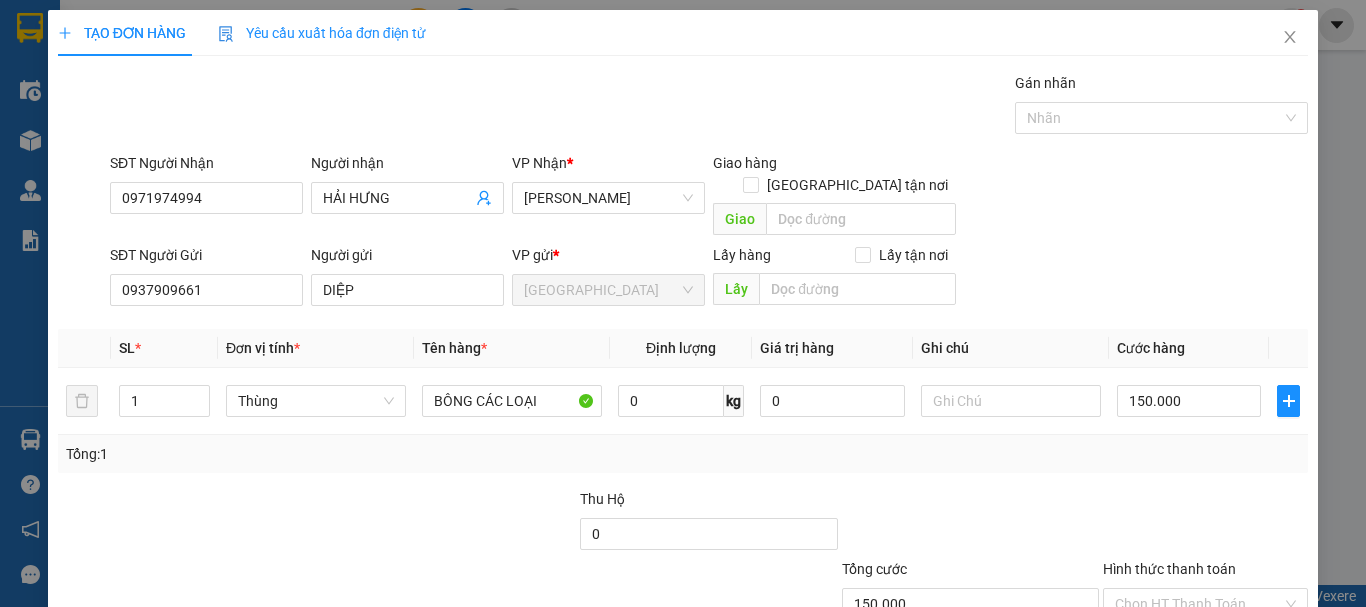 click on "Tổng:  1" at bounding box center [683, 454] 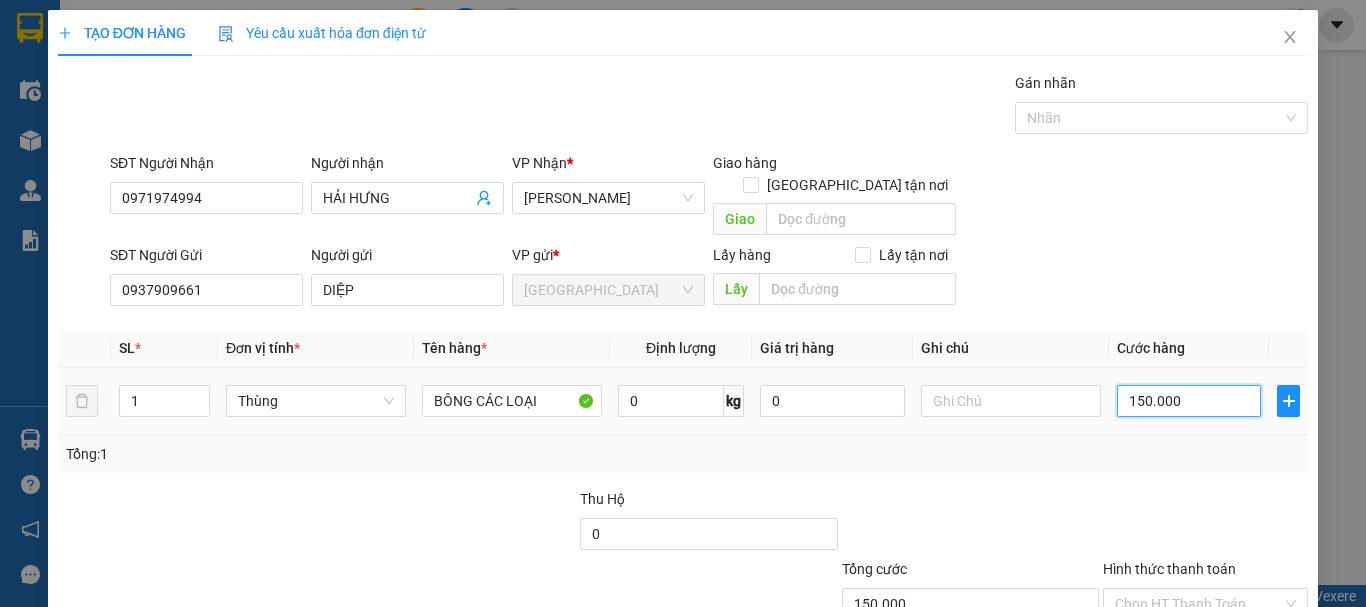 click on "150.000" at bounding box center (1189, 401) 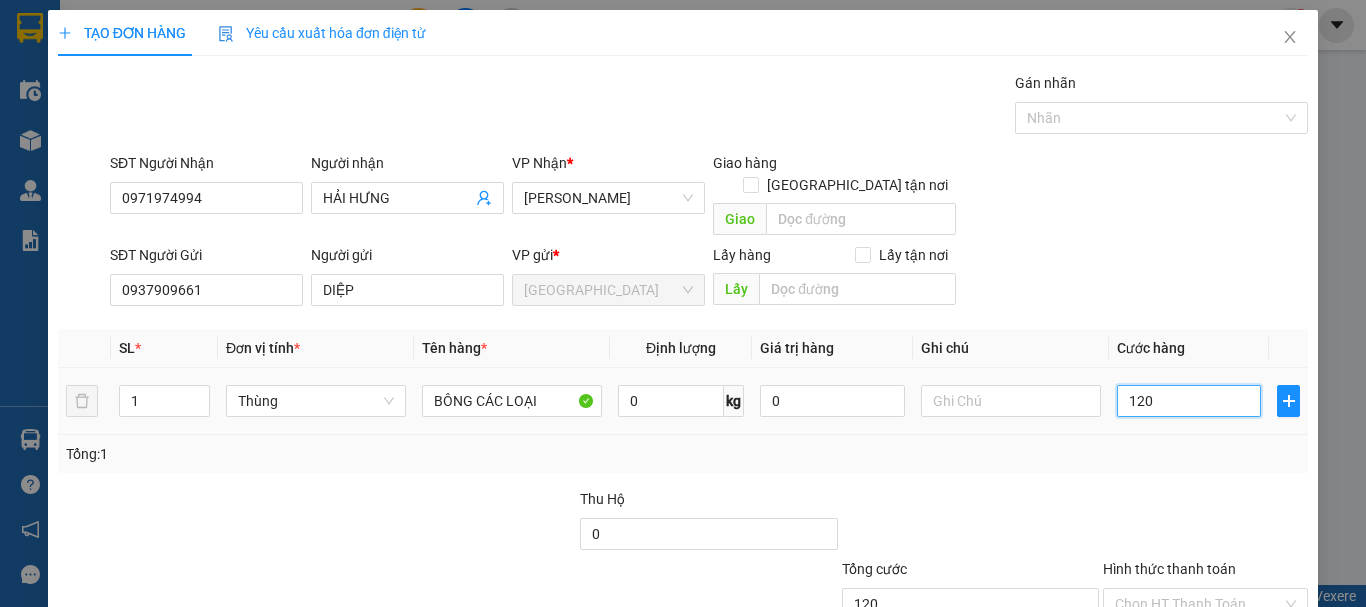 drag, startPoint x: 1147, startPoint y: 389, endPoint x: 1125, endPoint y: 384, distance: 22.561028 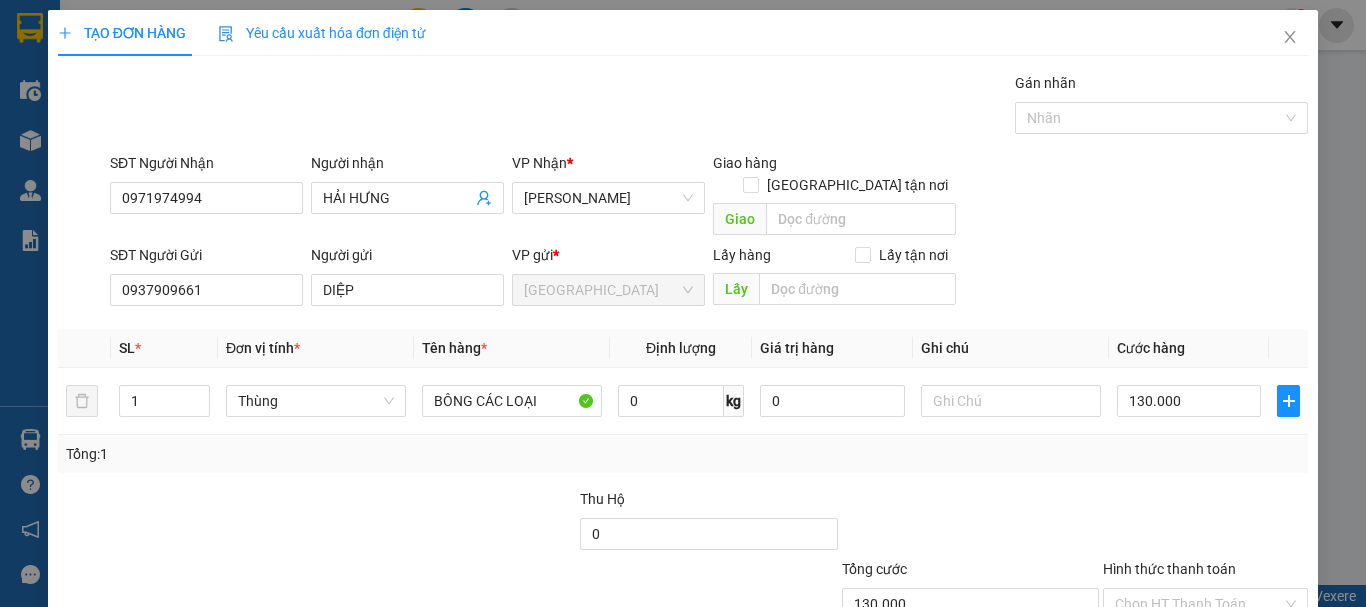 click on "Tổng:  1" at bounding box center (683, 454) 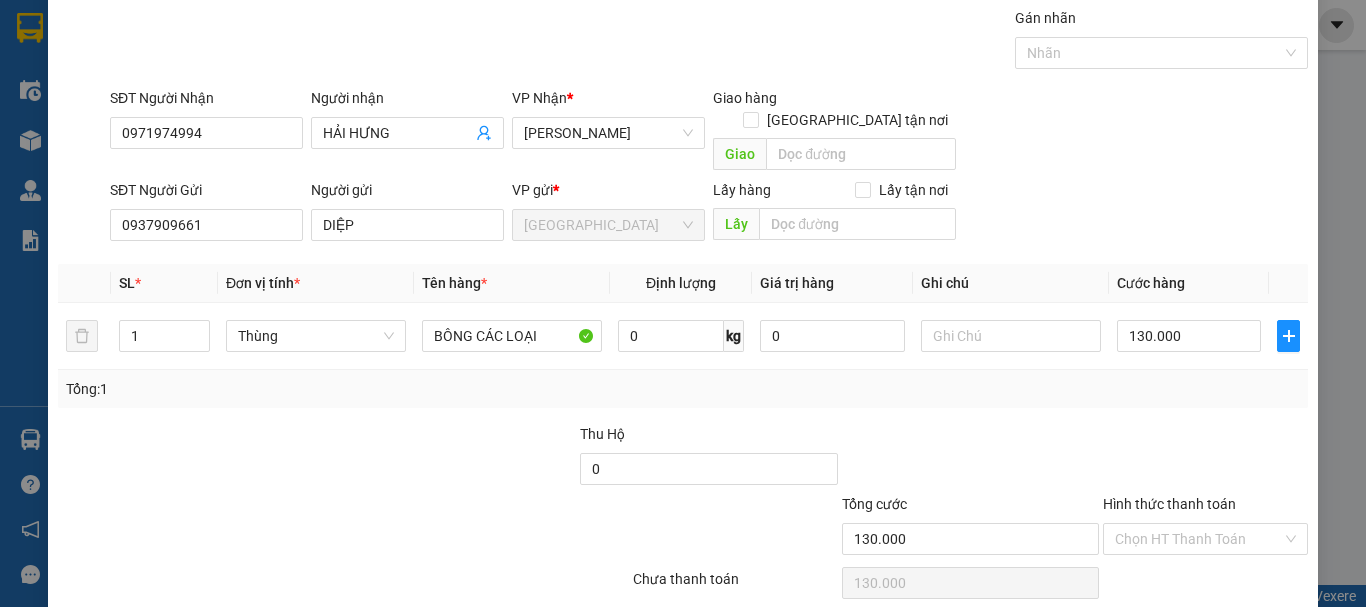 scroll, scrollTop: 125, scrollLeft: 0, axis: vertical 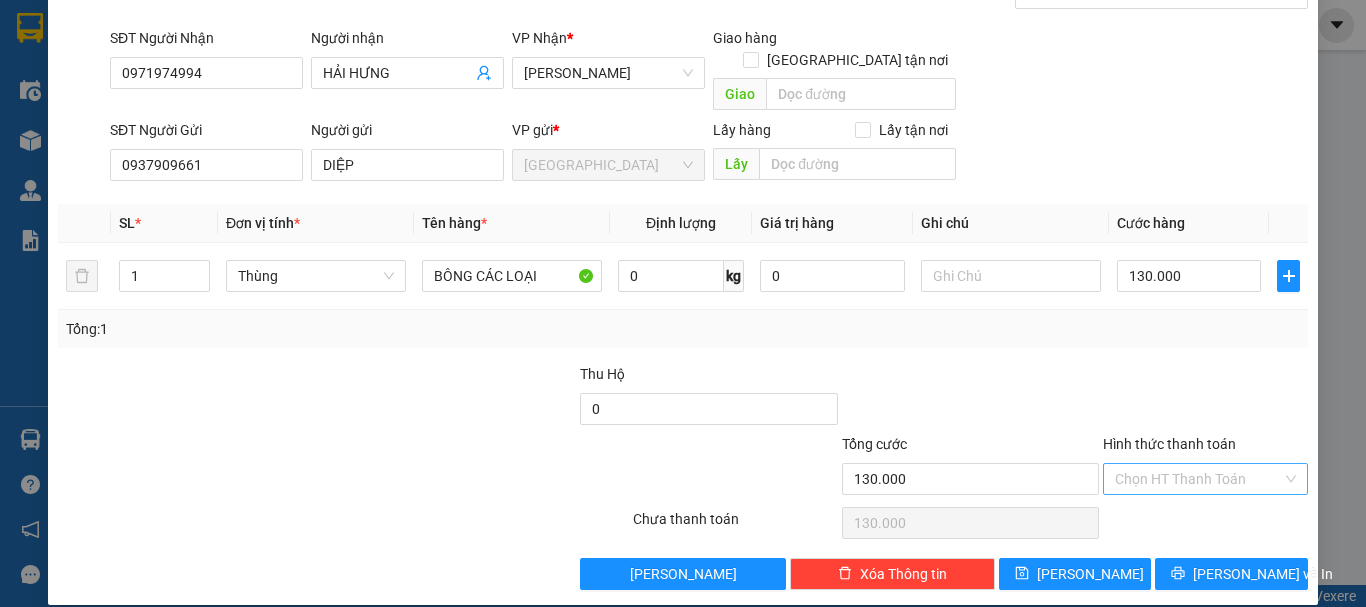click on "Hình thức thanh toán" at bounding box center [1198, 479] 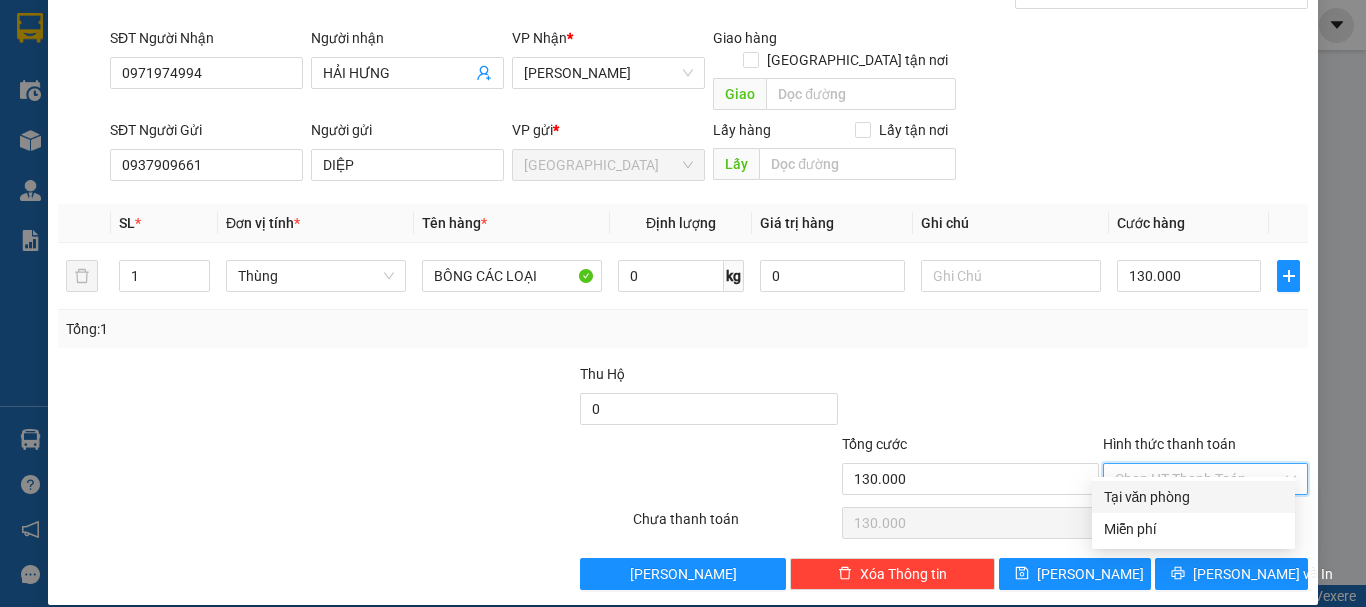click on "Tại văn phòng" at bounding box center (1193, 497) 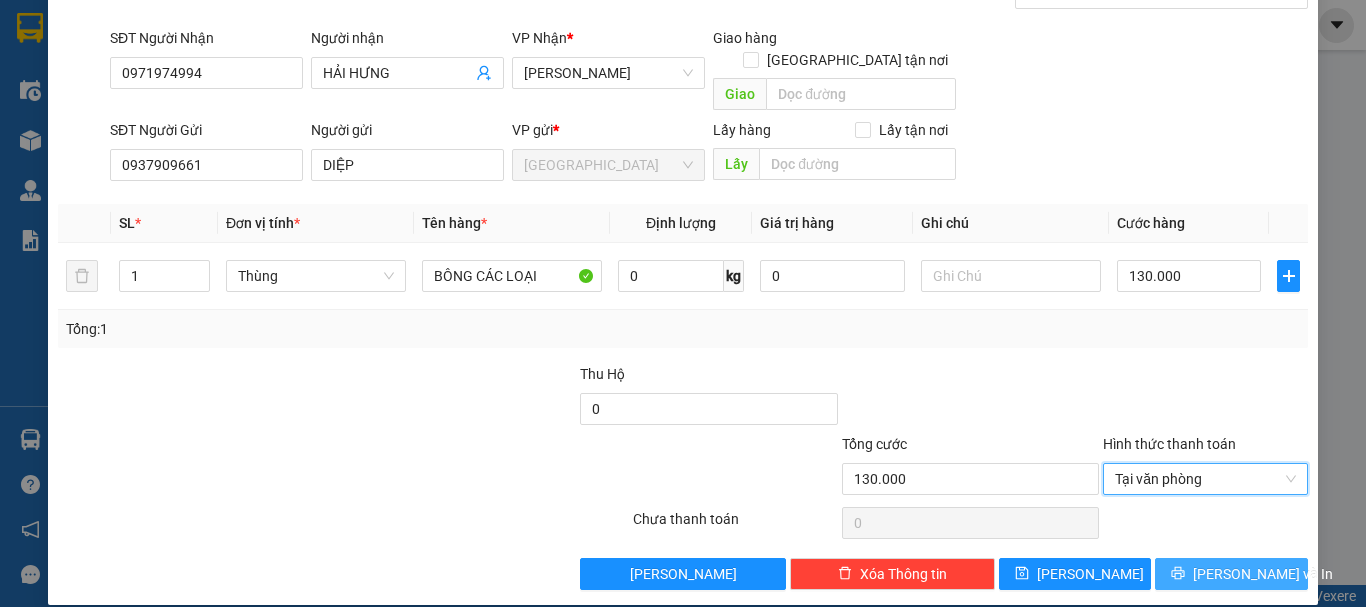 click 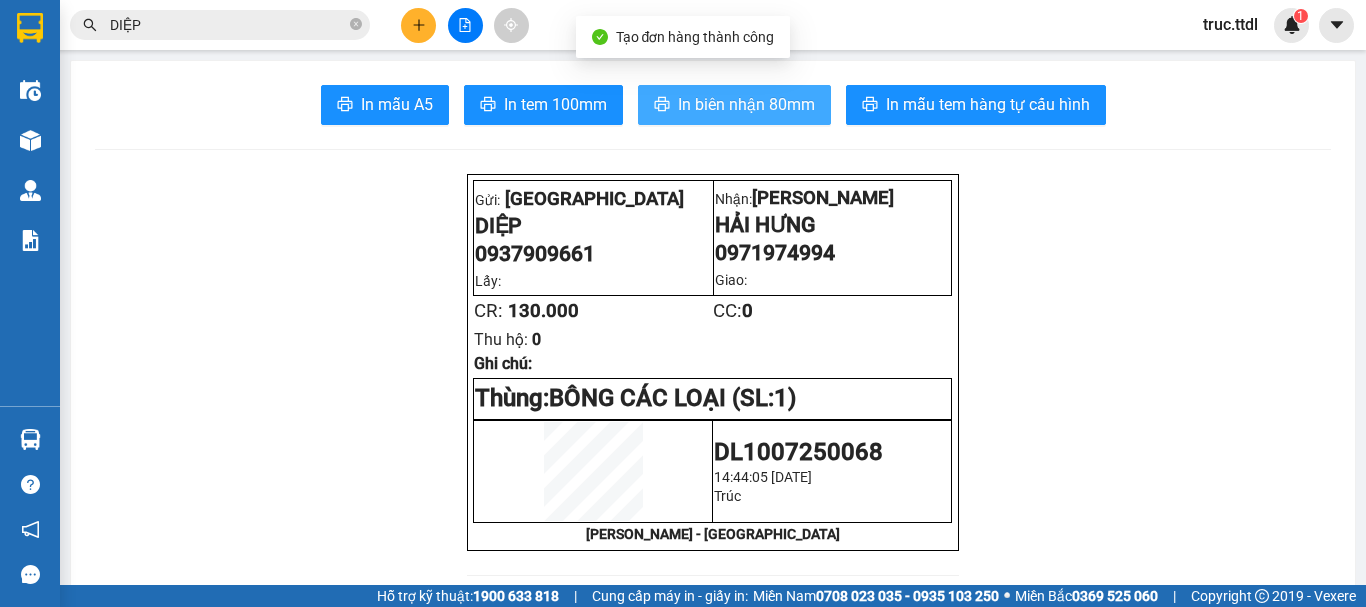 drag, startPoint x: 774, startPoint y: 105, endPoint x: 787, endPoint y: 144, distance: 41.109608 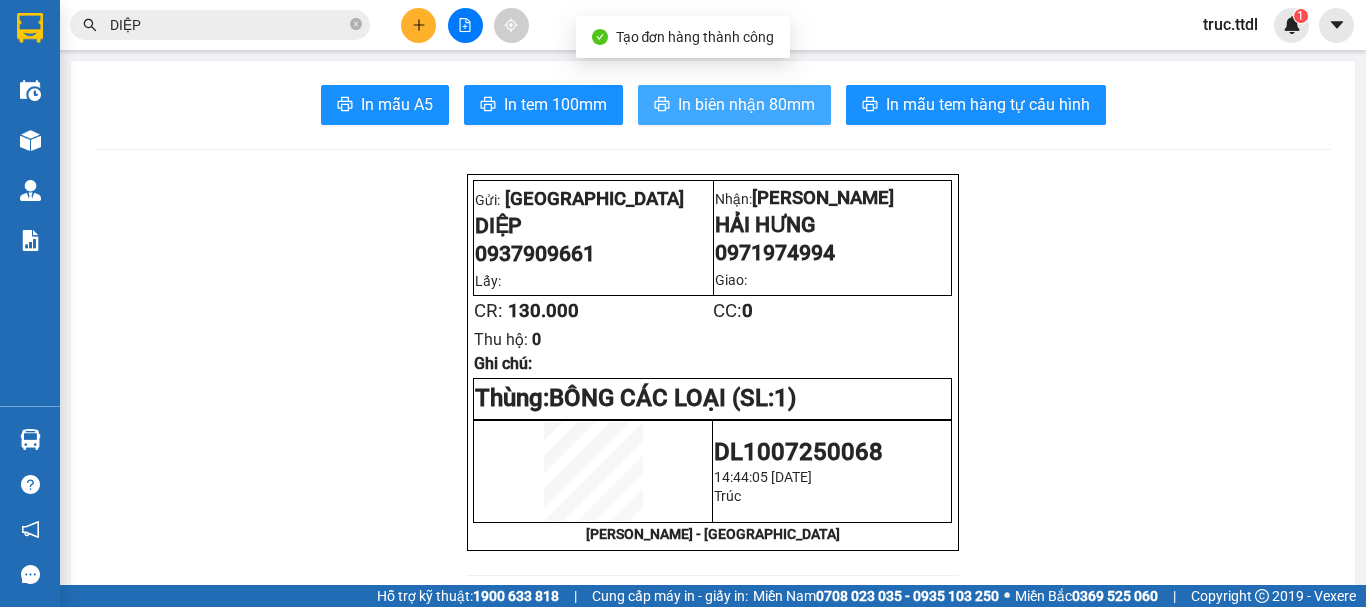 scroll, scrollTop: 0, scrollLeft: 0, axis: both 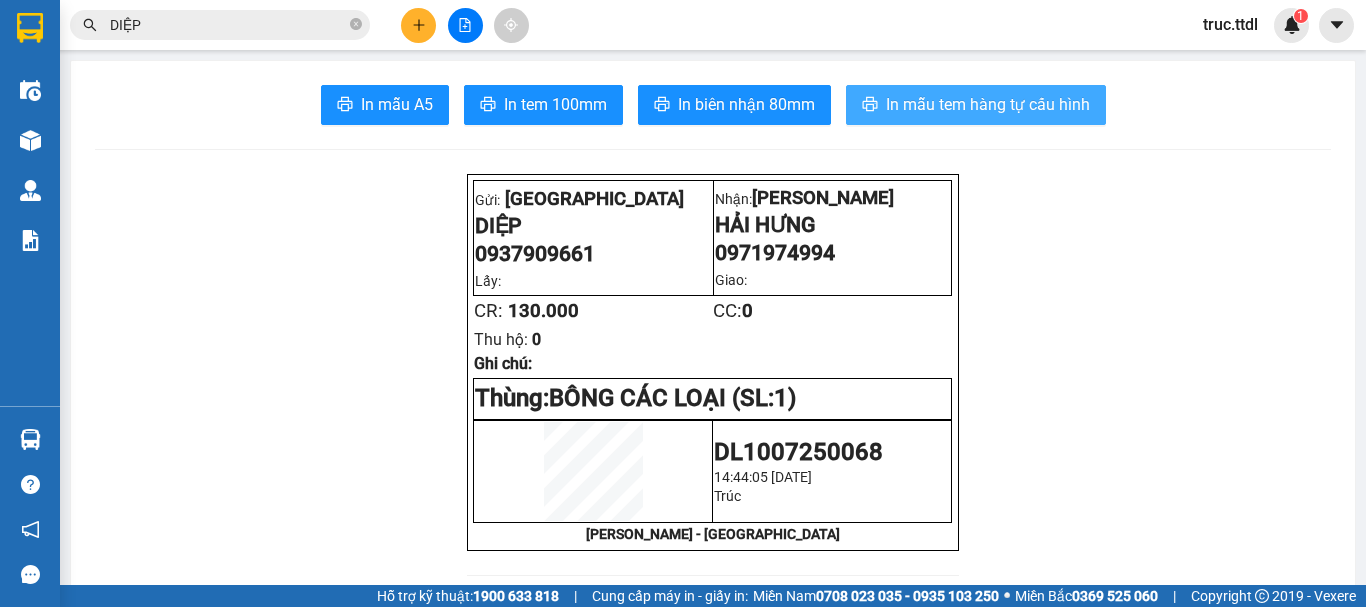 click on "In mẫu tem hàng tự cấu hình" at bounding box center [988, 104] 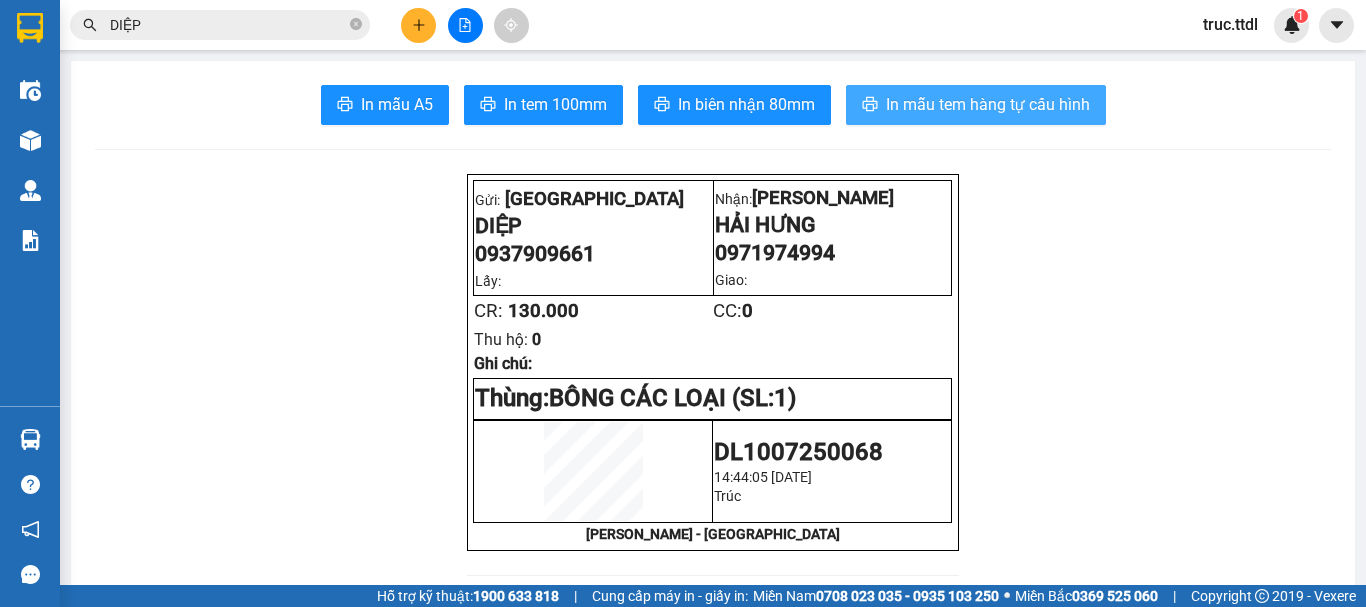 scroll, scrollTop: 0, scrollLeft: 0, axis: both 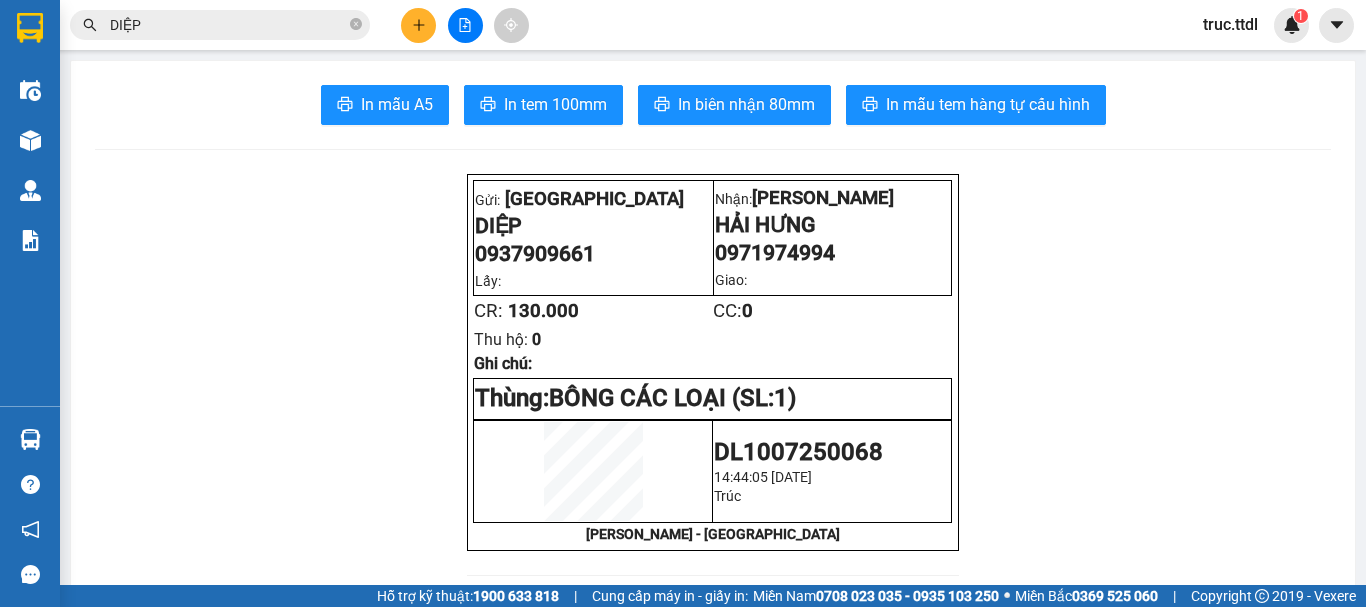 click on "Kết quả tìm kiếm ( 29 )  Bộ lọc  Mã ĐH Trạng thái Món hàng Thu hộ Tổng cước Chưa cước Người gửi VP Gửi Người nhận VP Nhận DL0807250070 15:03 - 08/07 VP Nhận   49H-034.48 03:59 - 10/07 BÔNG CÚC SL:  1 200.000 0937909661 DIỆP Đà Lạt  0934816601 TRÀ Đà Nẵng DL0707250089 15:37 - 07/07 VP Nhận   49B-019.20 04:00 - 09/07 BÔNG SL:  1 80.000 0937909661 DIỆP Đà Lạt  0971974994 HẢI HƯNG Tam Kỳ DL0607250093 17:09 - 06/07 VP Nhận   49H-034.48 05:00 - 08/07 BÔNG SL:  1 70.000 0937909661 DIỆP Đà Lạt  0327737848 HÙNG Núi Thành DL0507250033 14:09 - 05/07 VP Nhận   49B-019.20 03:30 - 07/07 CHANH 30KG/T SL:  2 160.000 0915738033 ÁNH Đà Lạt  0946258892 DIỆP  TRANG  Hà Lam DL2206250067 15:24 - 22/06 VP Nhận   49H-035.79 03:30 - 24/06 BÔNG SL:  1 80.000 0937909661 DIỆP Đà Lạt  0971974994 HẢI HƯNG Tam Kỳ DL2106250081 15:47 - 21/06 VP Nhận   49H-034.51 05:00 - 23/06 CHANH + NẤM 35KG SL:  1 100.000 0915738033 ÁNH DIỆP" at bounding box center (683, 25) 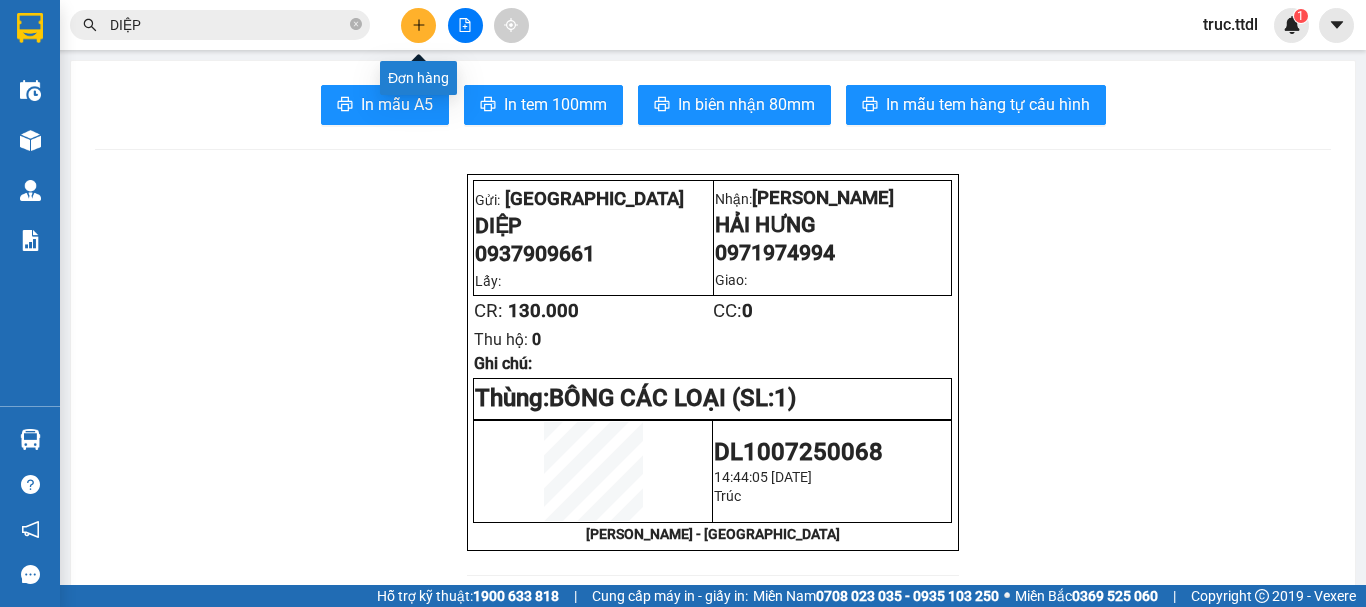 click at bounding box center (418, 25) 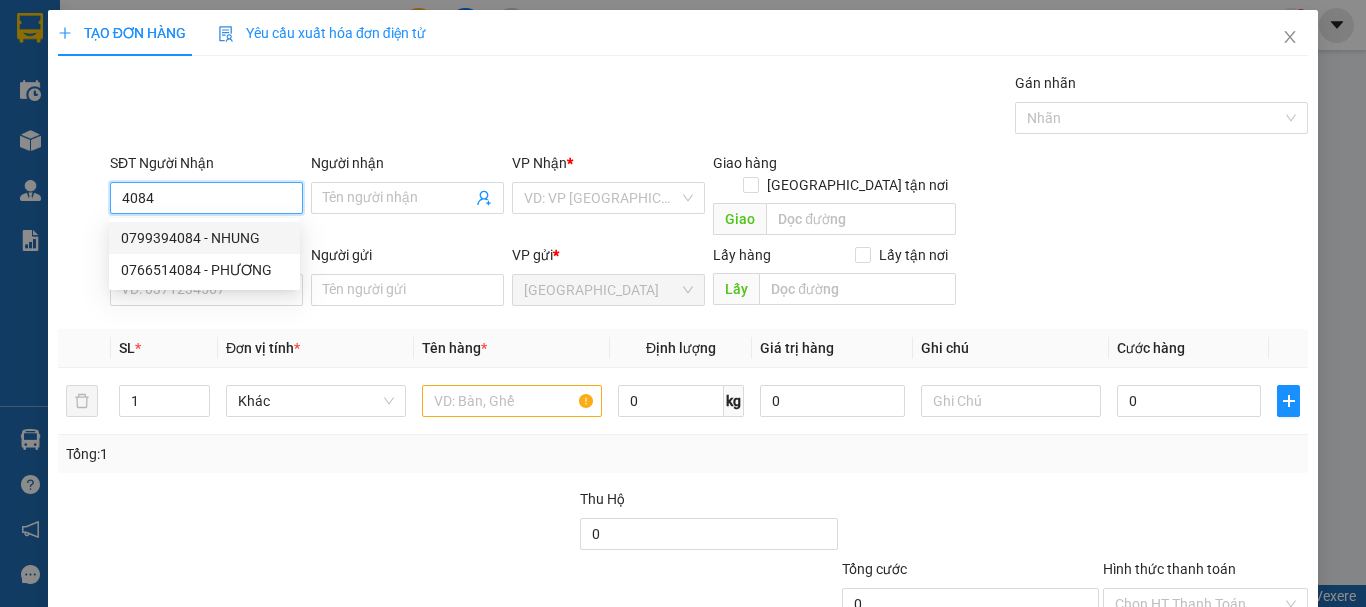 click on "4084" at bounding box center (206, 198) 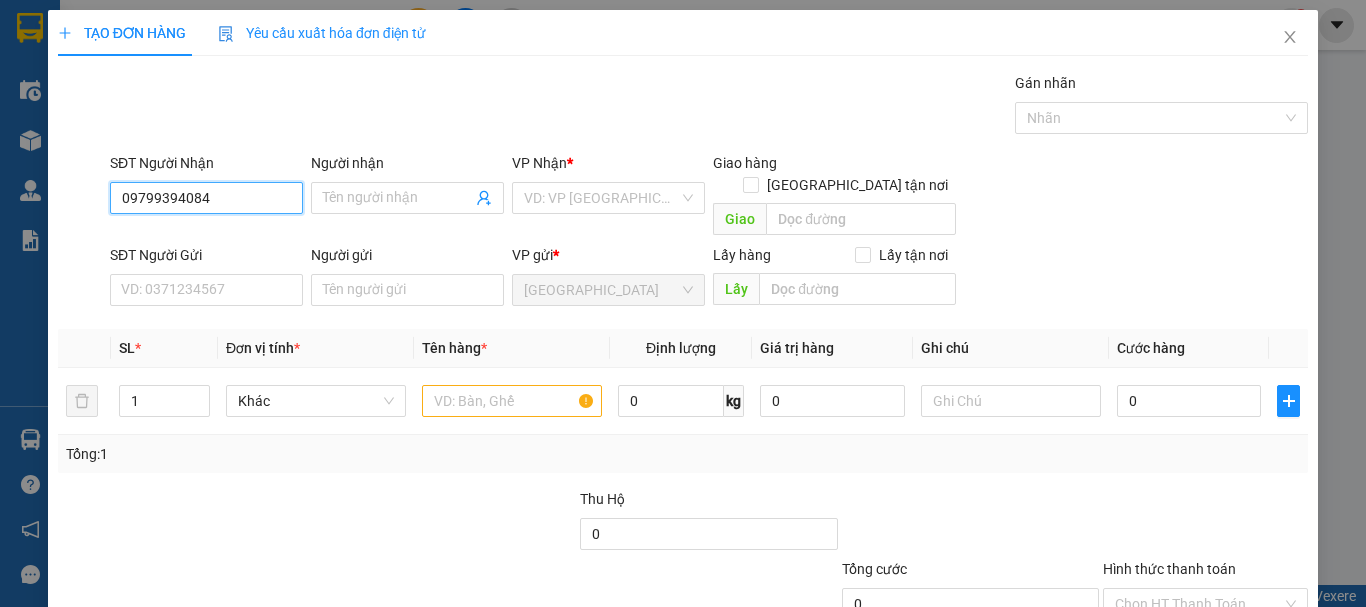 drag, startPoint x: 214, startPoint y: 200, endPoint x: 0, endPoint y: 198, distance: 214.00934 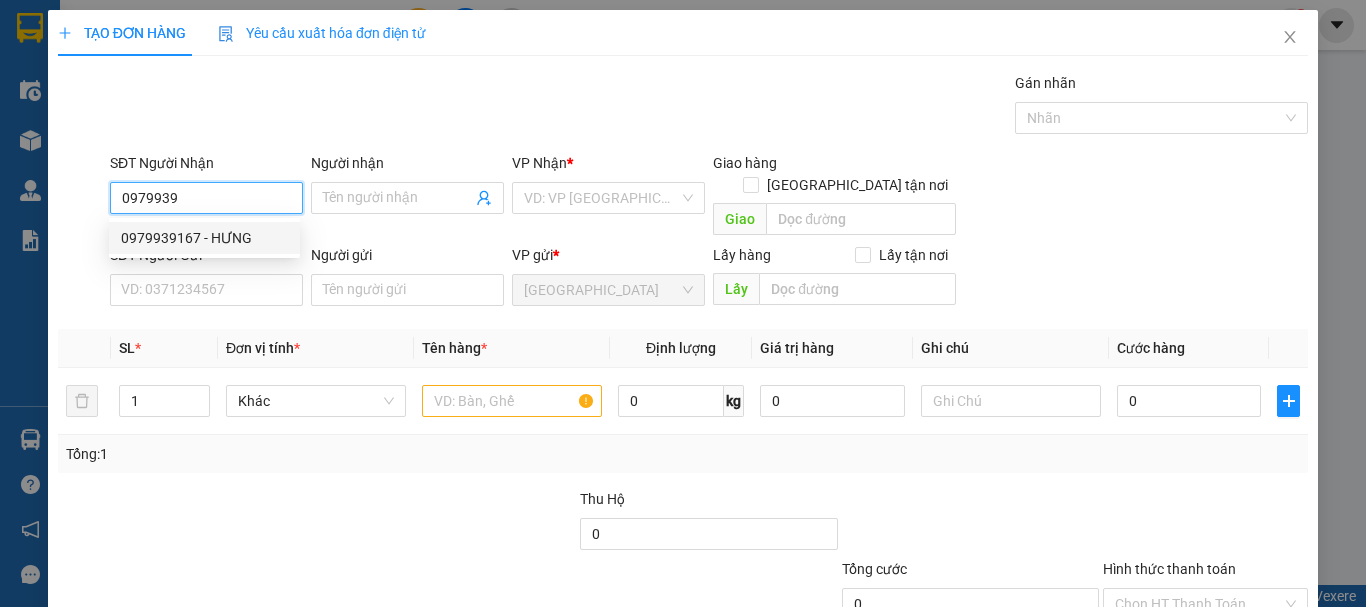 drag, startPoint x: 233, startPoint y: 196, endPoint x: 0, endPoint y: 195, distance: 233.00215 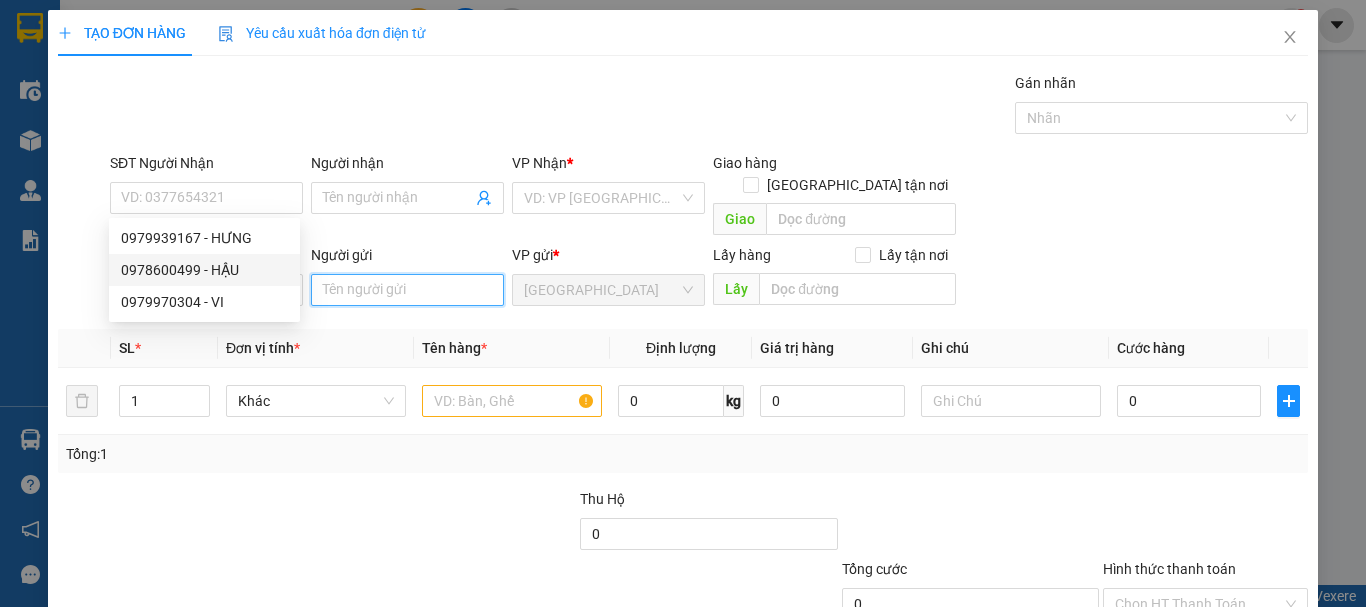 click on "Người gửi" at bounding box center [407, 290] 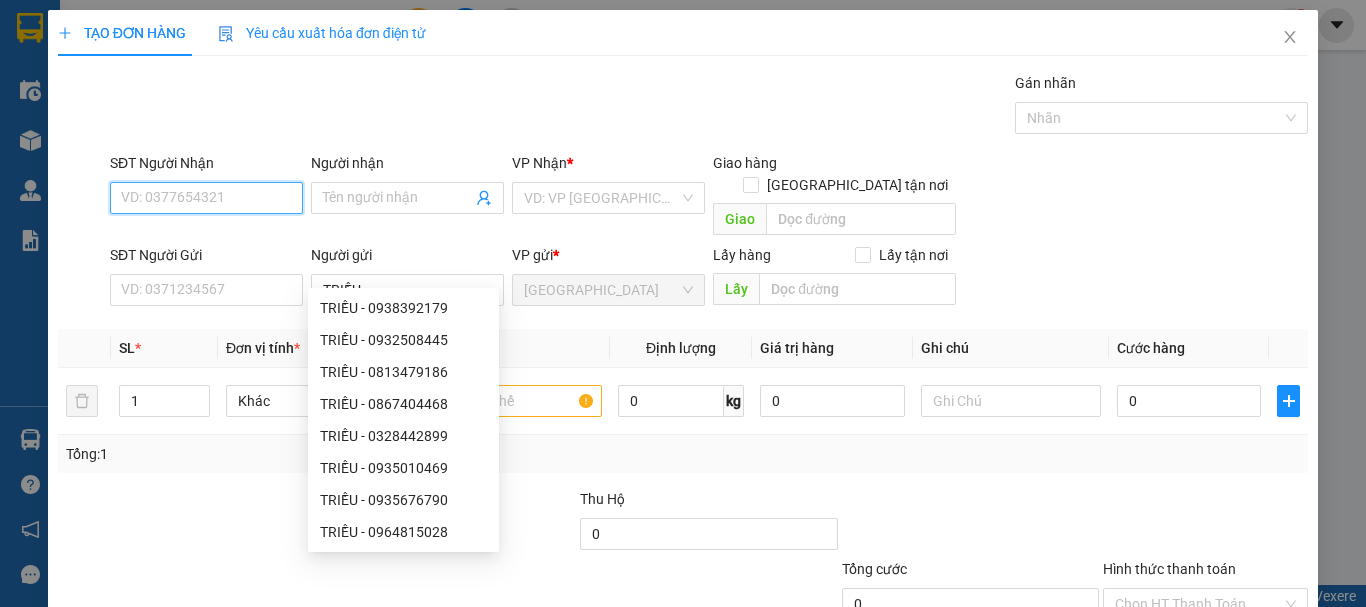 click on "SĐT Người Nhận" at bounding box center (206, 198) 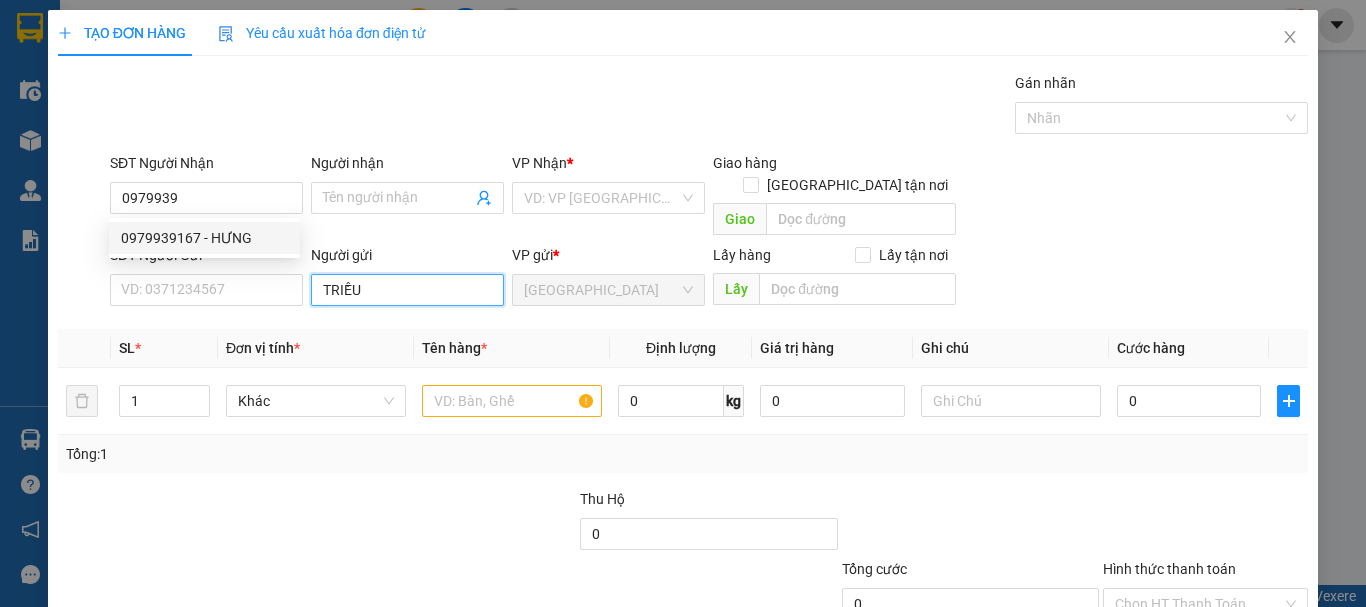 click on "TRIỀU" at bounding box center [407, 290] 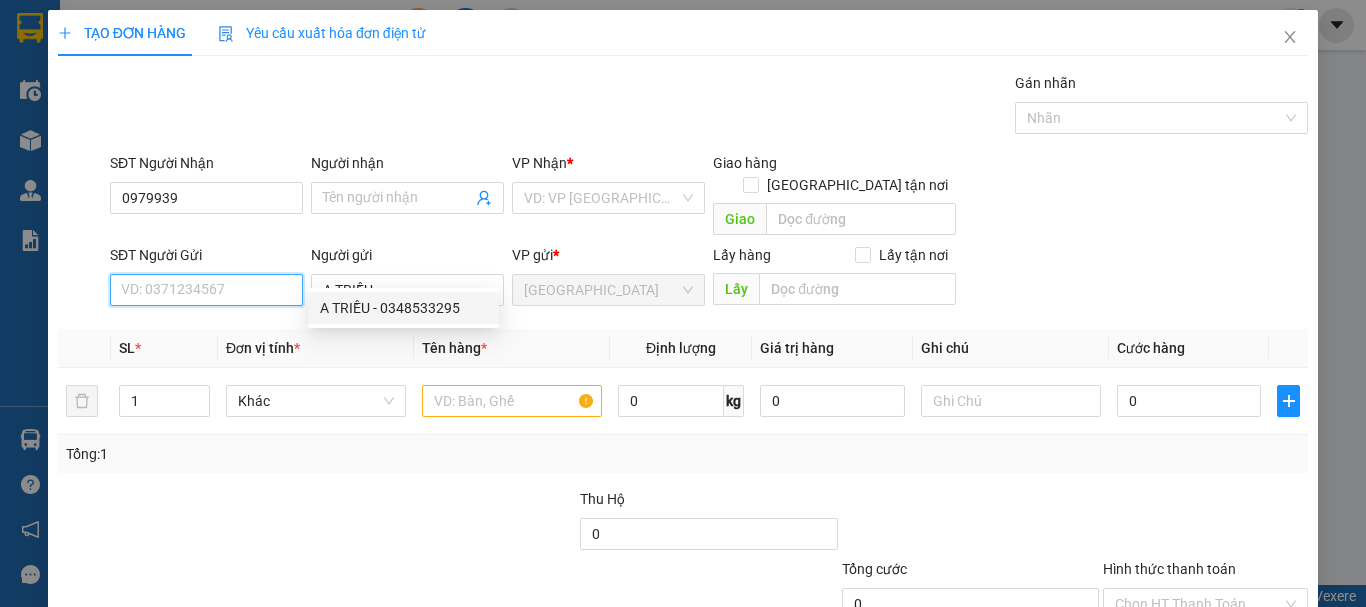 click on "SĐT Người Gửi" at bounding box center [206, 290] 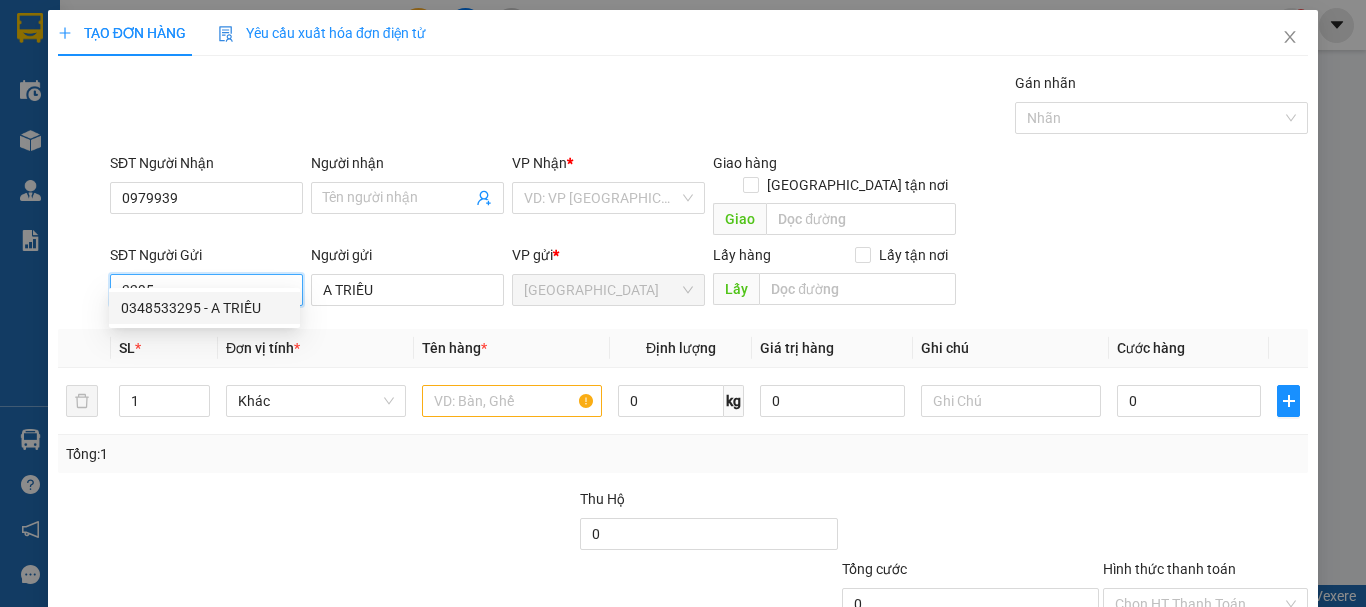 click on "0348533295 - A TRIỀU" at bounding box center [204, 308] 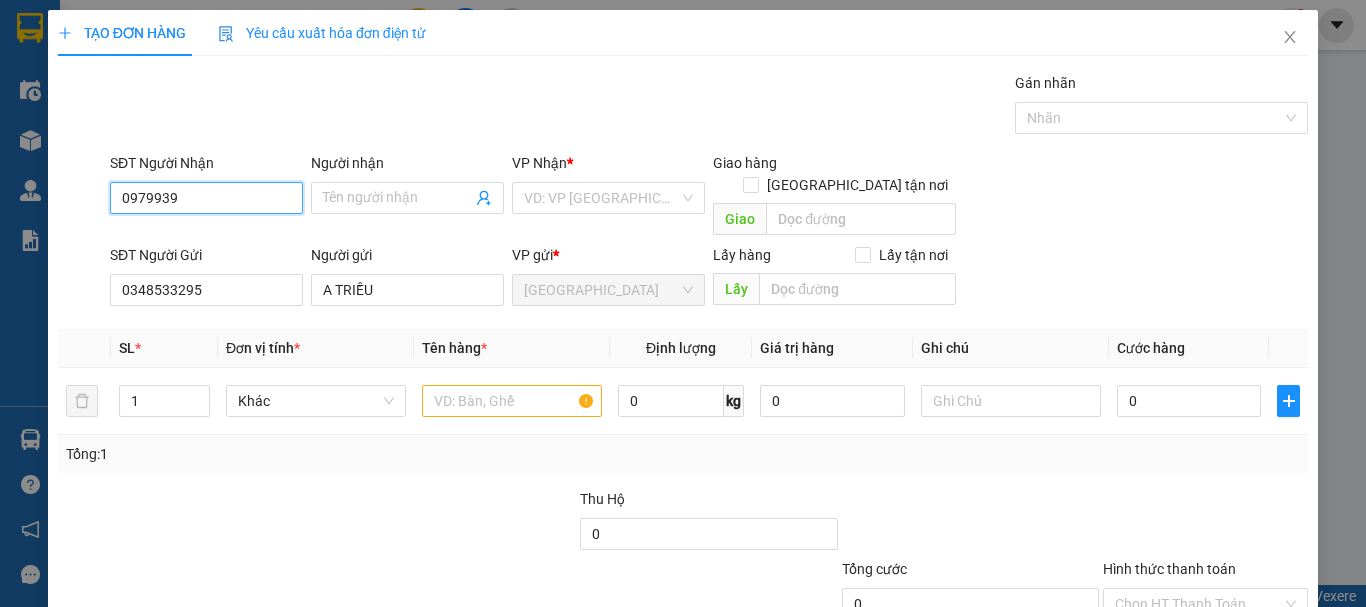 drag, startPoint x: 241, startPoint y: 193, endPoint x: 0, endPoint y: 245, distance: 246.54614 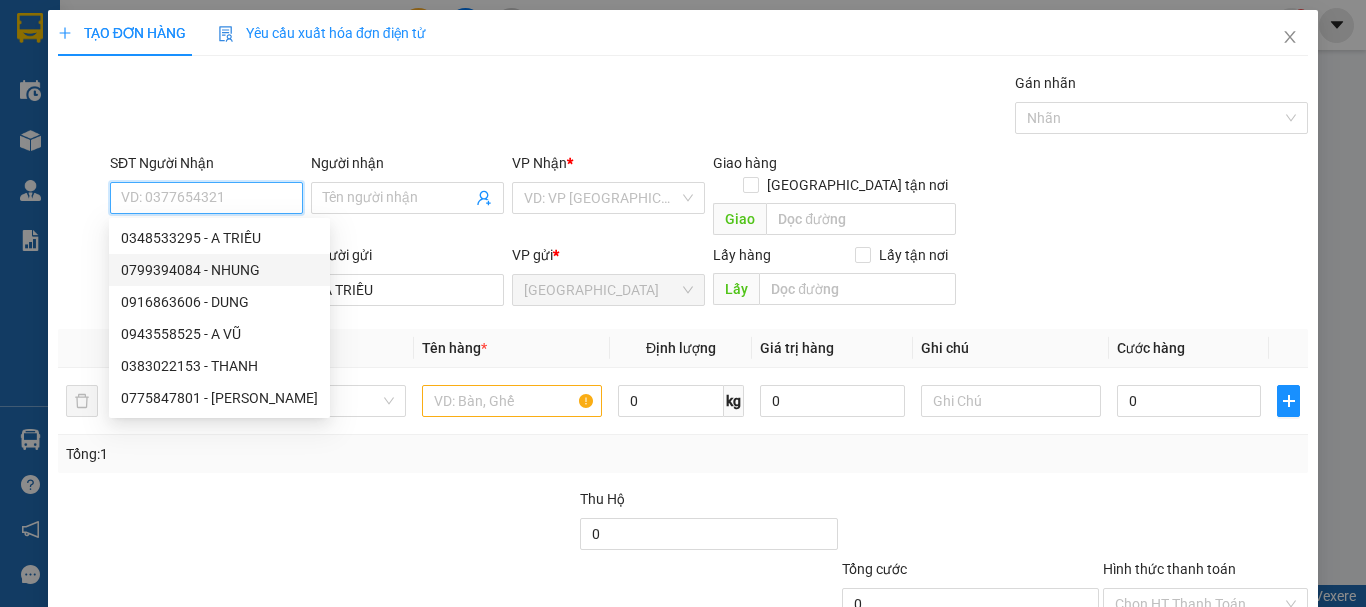 click on "0799394084 - NHUNG" at bounding box center [219, 270] 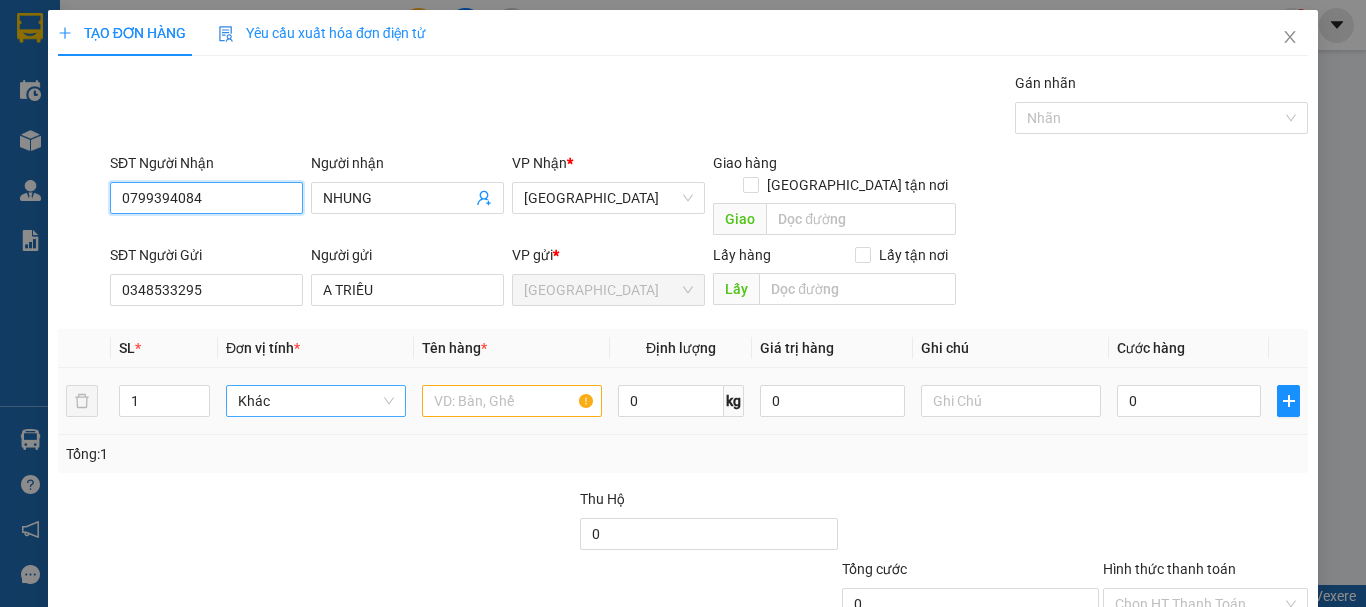 click on "Khác" at bounding box center [316, 401] 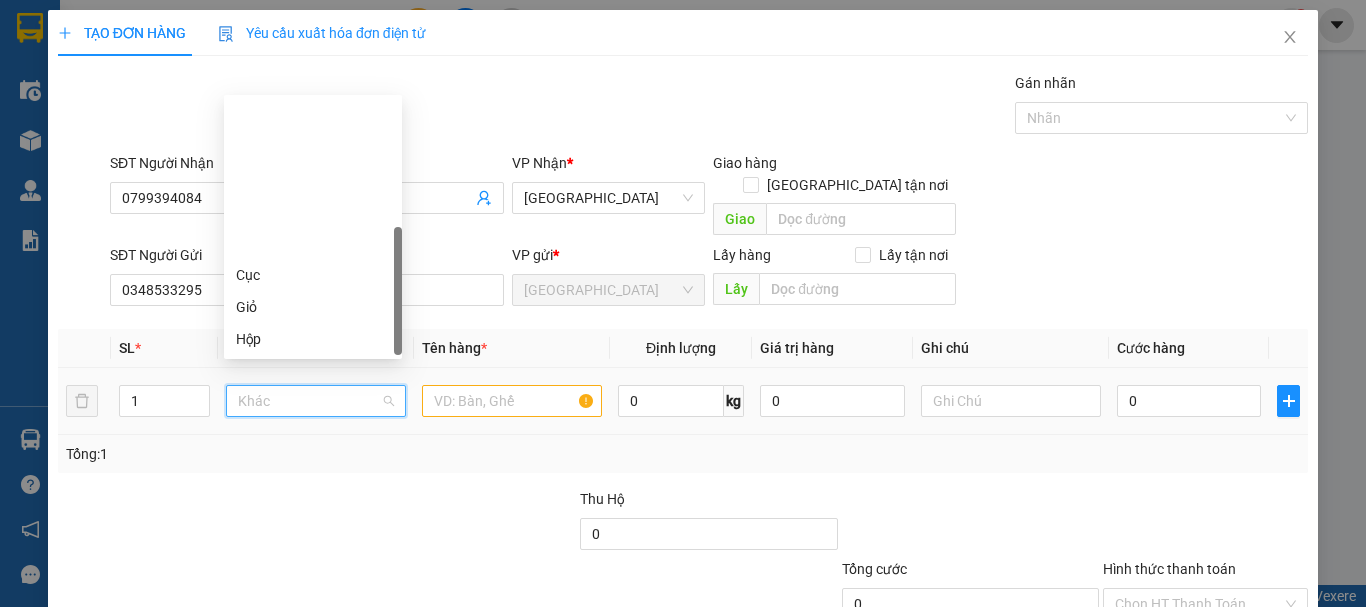 scroll, scrollTop: 192, scrollLeft: 0, axis: vertical 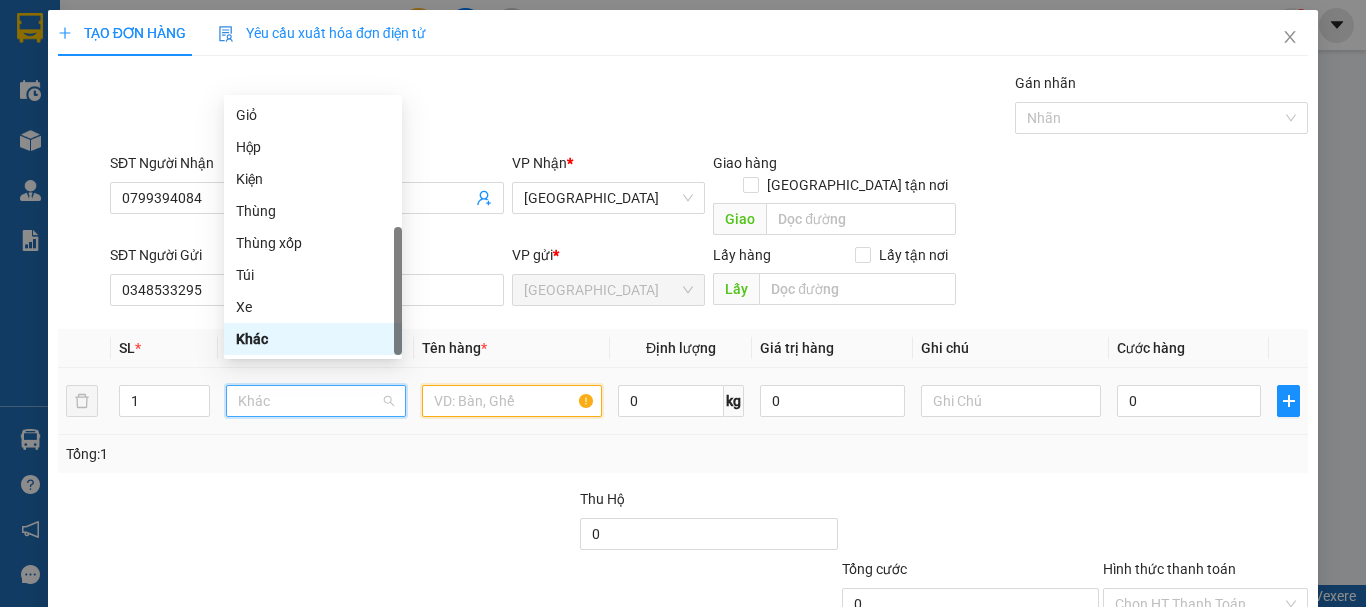 click at bounding box center (512, 401) 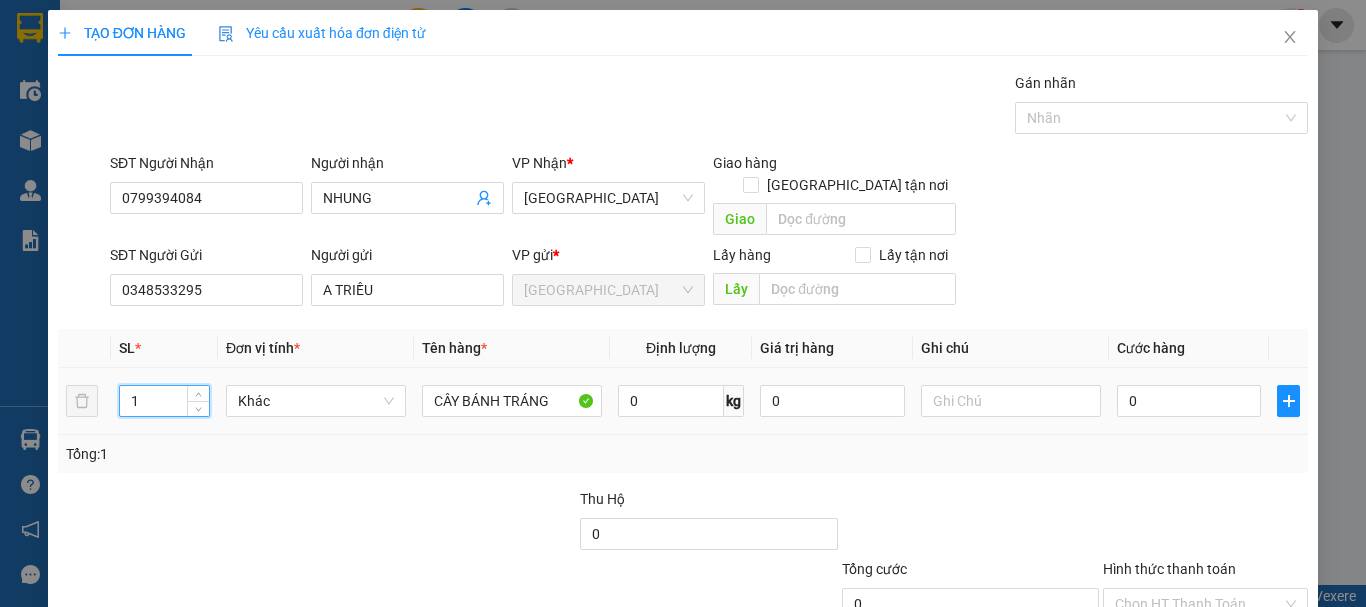 drag, startPoint x: 147, startPoint y: 374, endPoint x: 105, endPoint y: 387, distance: 43.965897 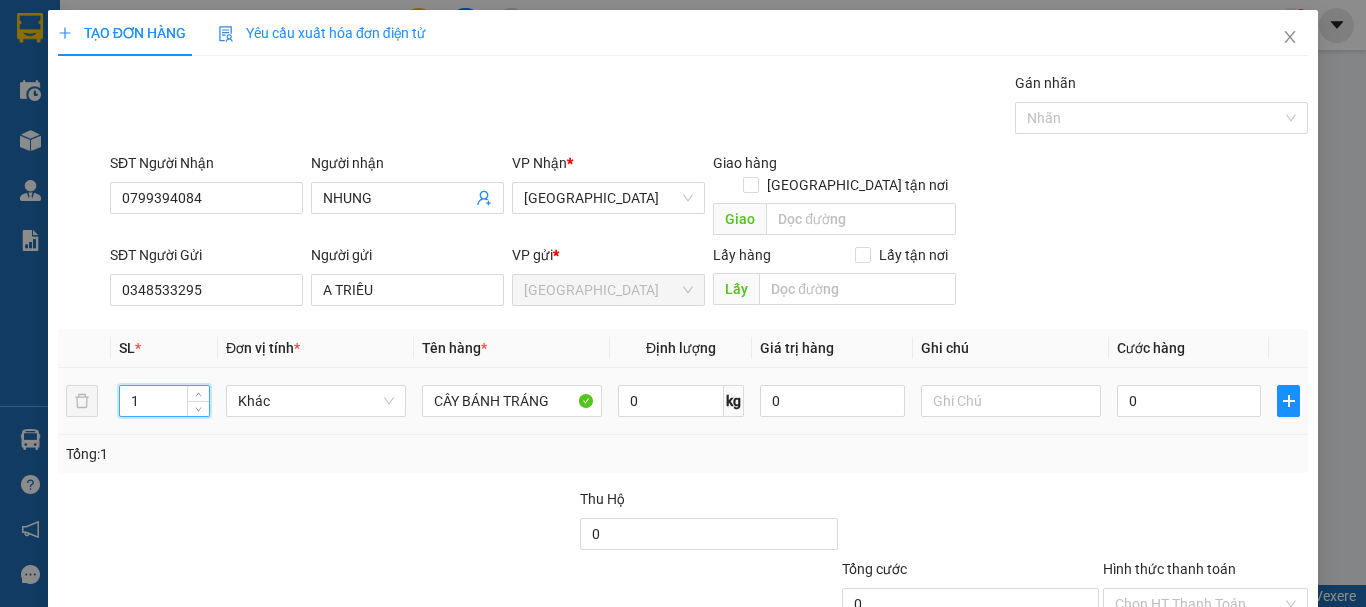 click on "1 Khác CÂY BÁNH TRÁNG 0 kg 0 0" at bounding box center [683, 401] 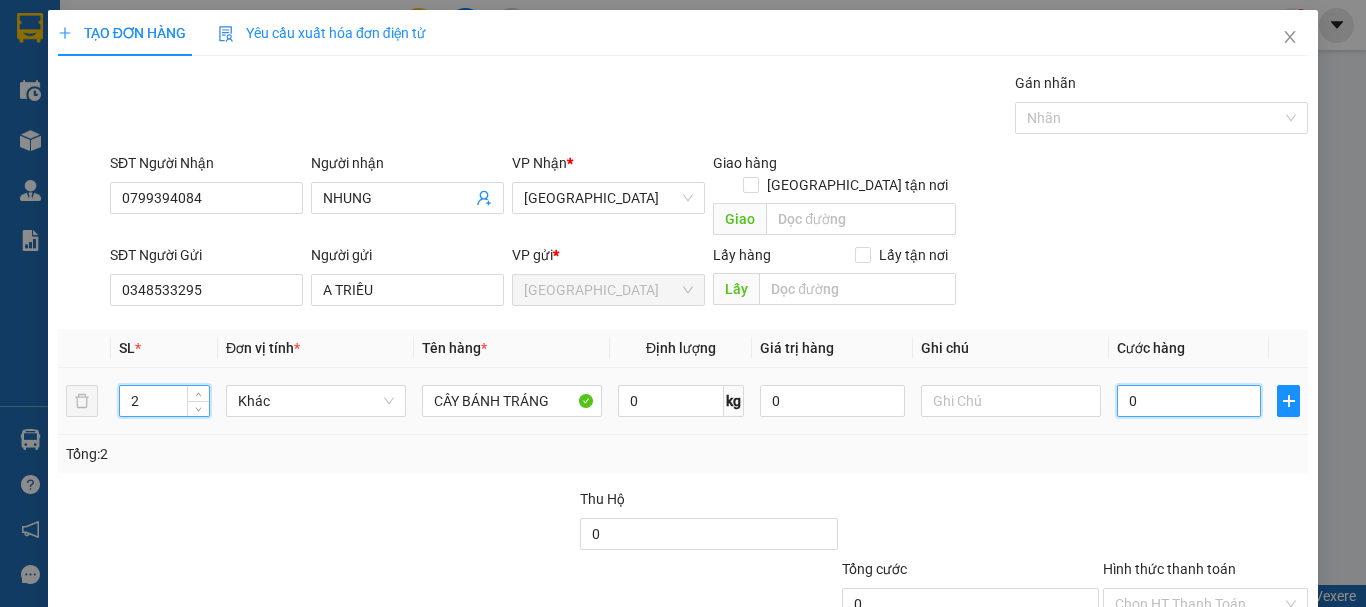 click on "0" at bounding box center (1189, 401) 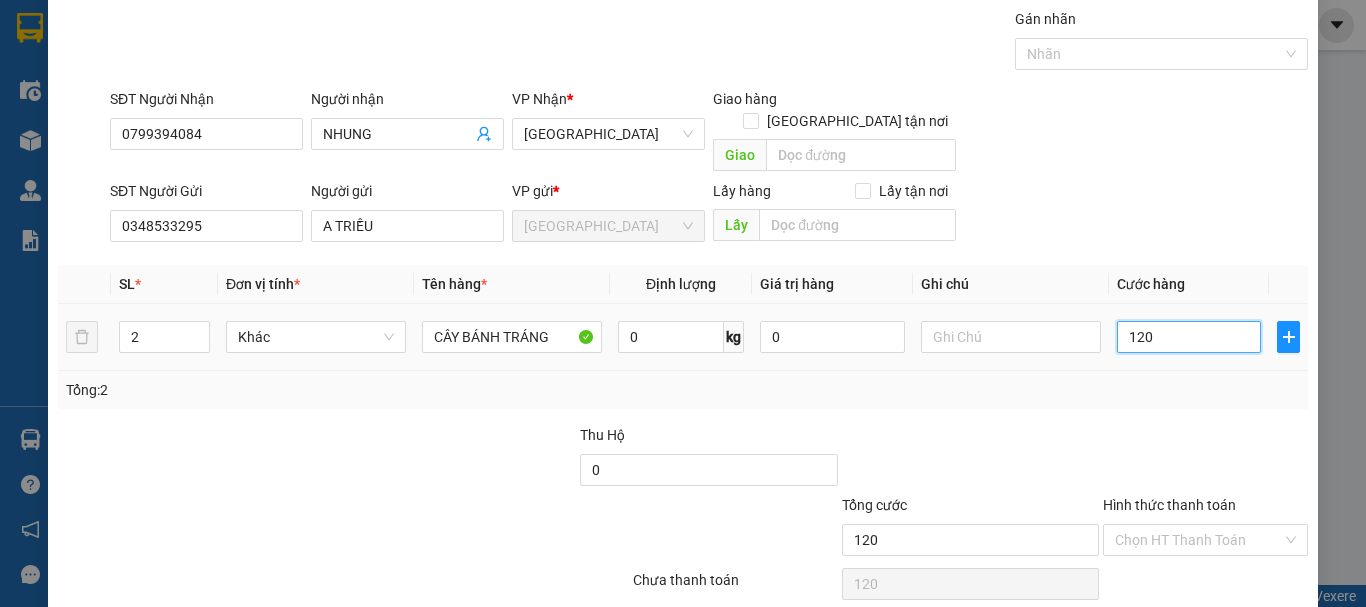 scroll, scrollTop: 125, scrollLeft: 0, axis: vertical 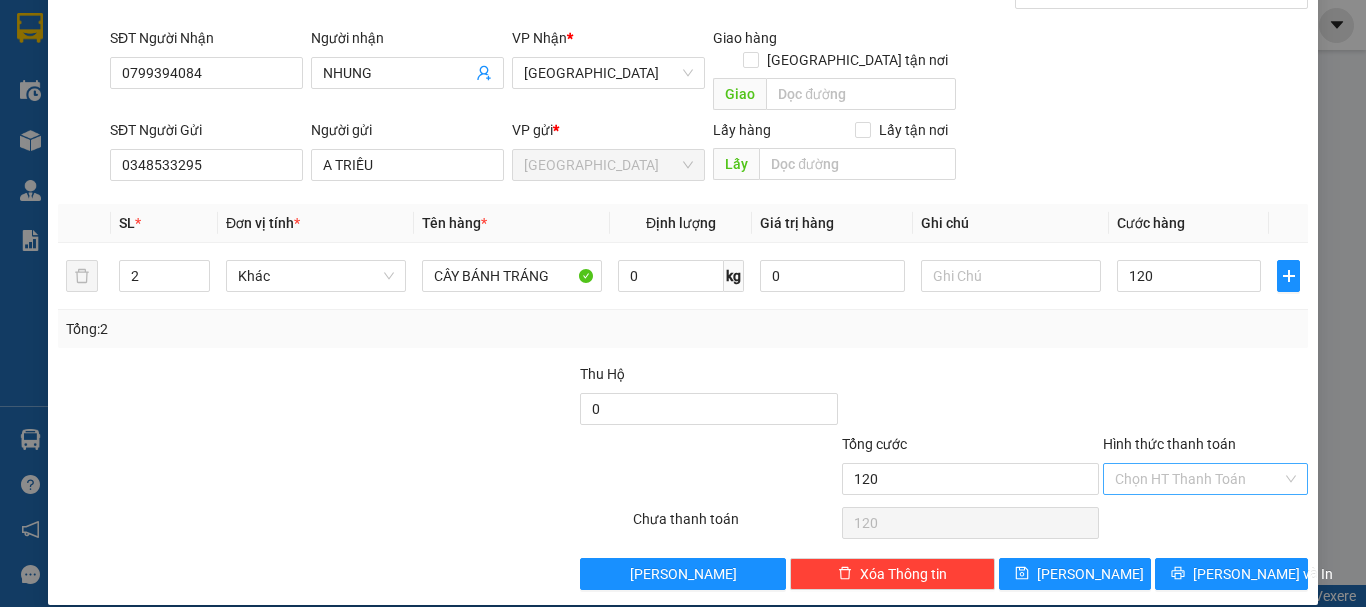 click on "Hình thức thanh toán" at bounding box center [1198, 479] 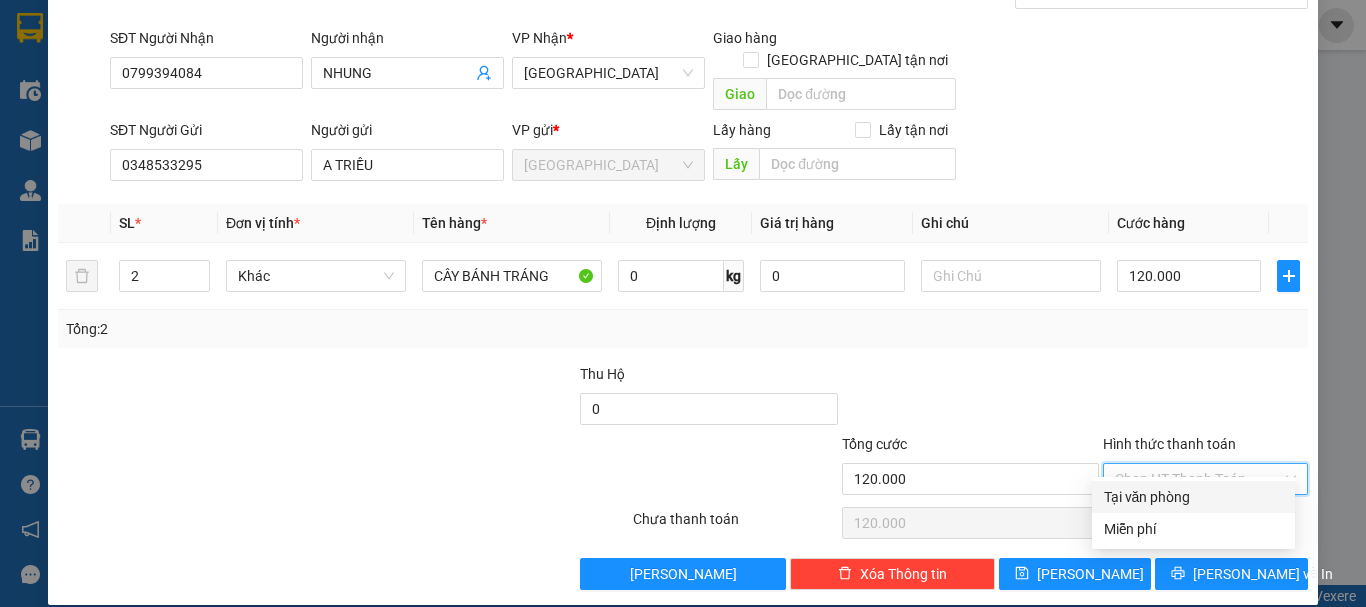 click on "Tại văn phòng" at bounding box center (1193, 497) 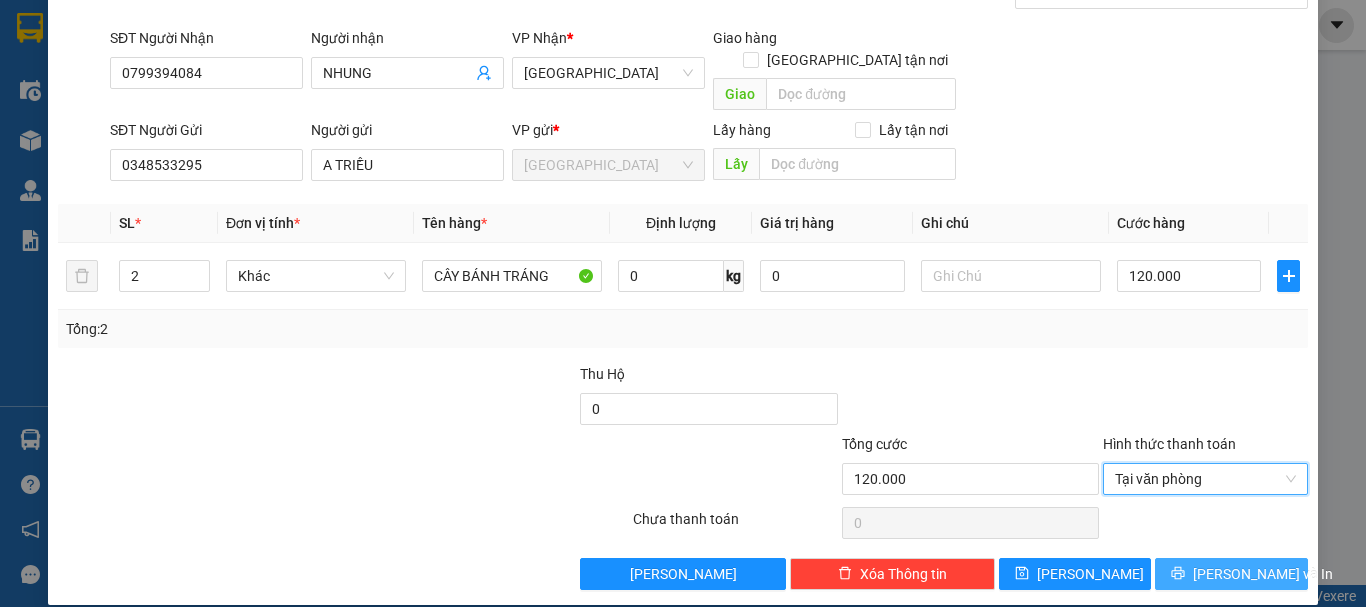 click on "Lưu và In" at bounding box center [1263, 574] 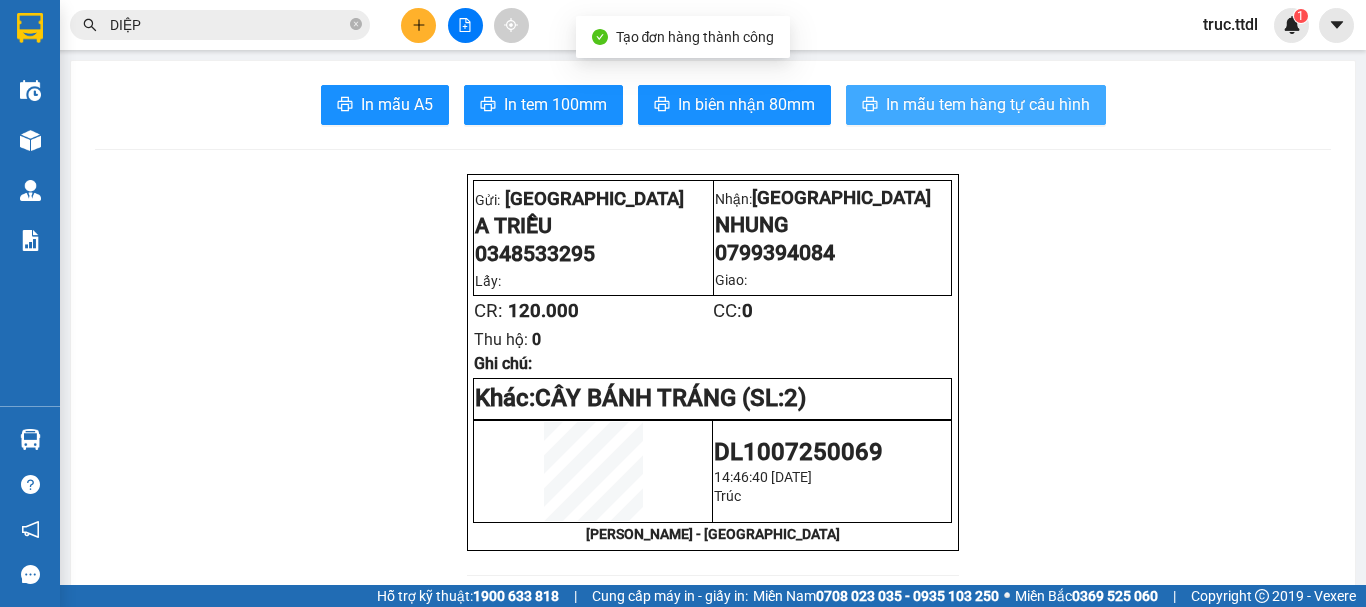 click on "In mẫu tem hàng tự cấu hình" at bounding box center (988, 104) 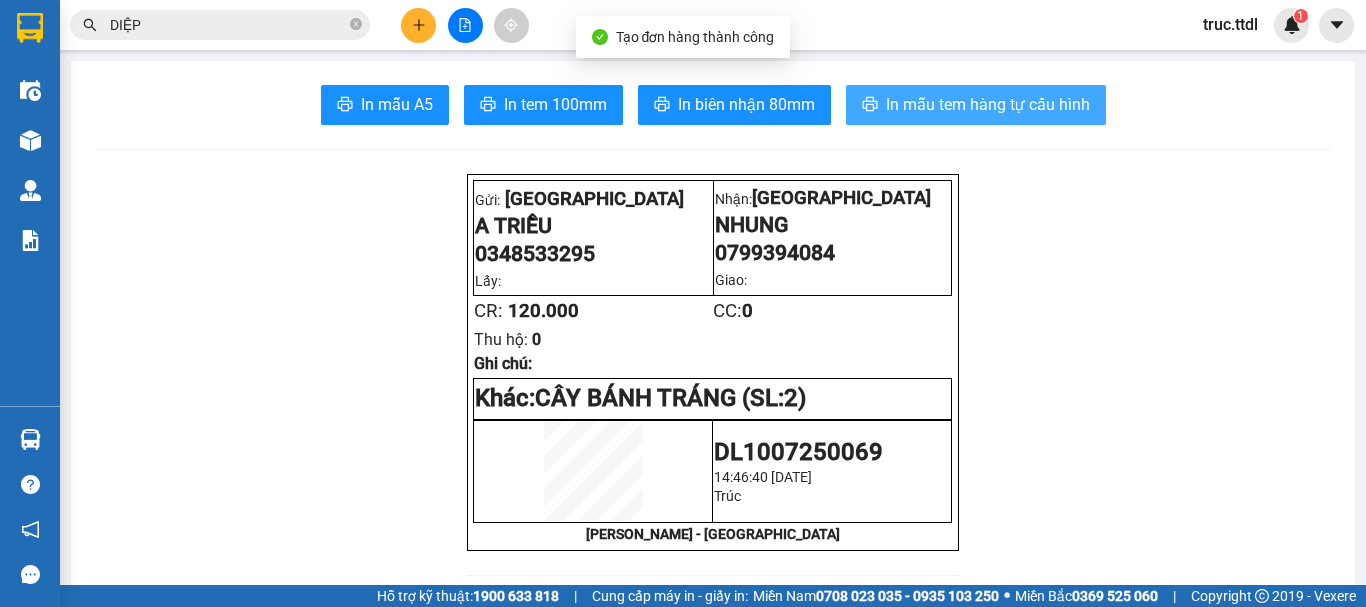 scroll, scrollTop: 0, scrollLeft: 0, axis: both 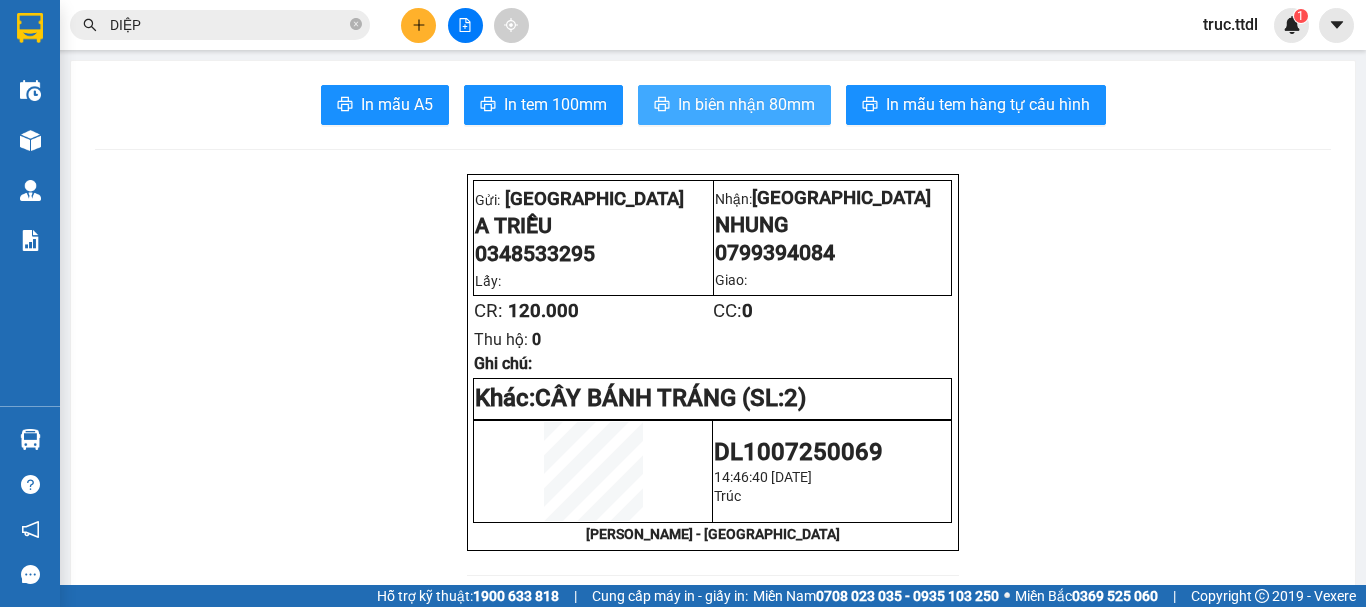 click on "In biên nhận 80mm" at bounding box center [746, 104] 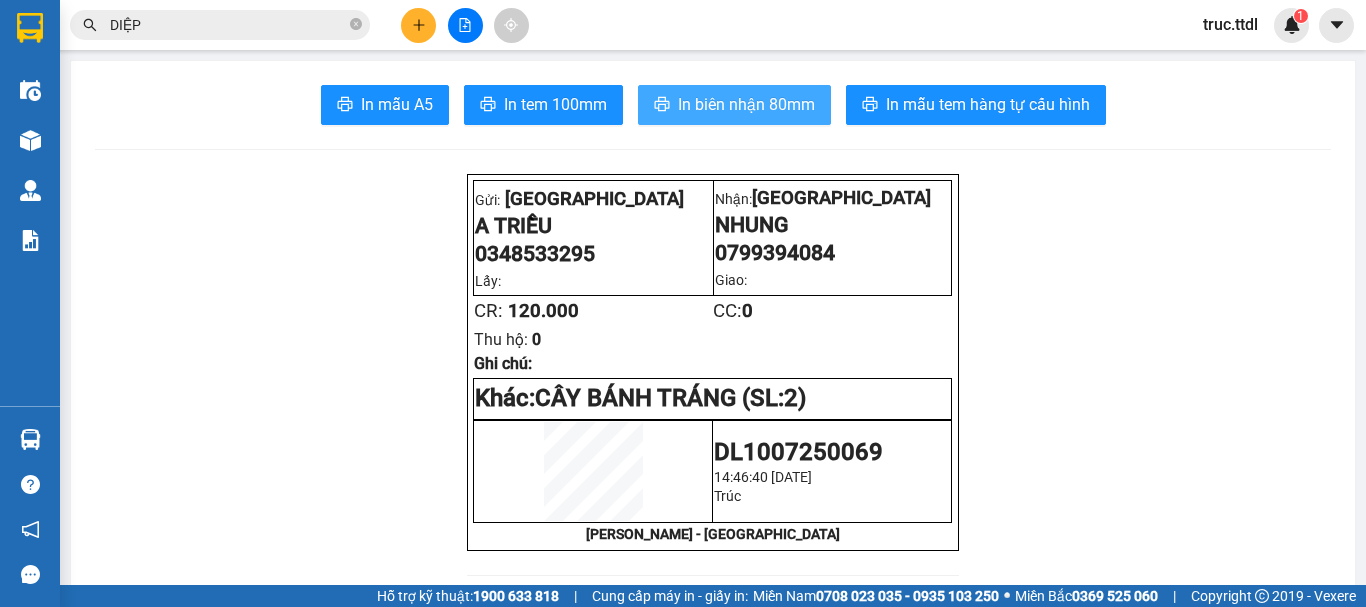 scroll, scrollTop: 0, scrollLeft: 0, axis: both 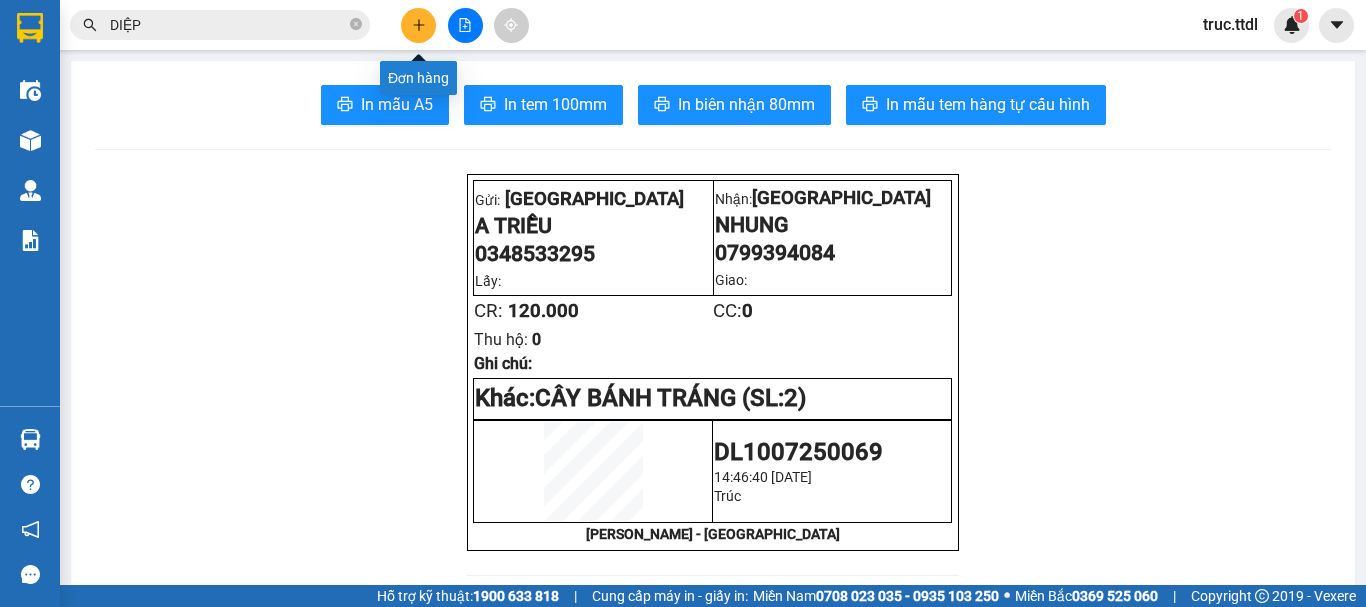 click at bounding box center (418, 25) 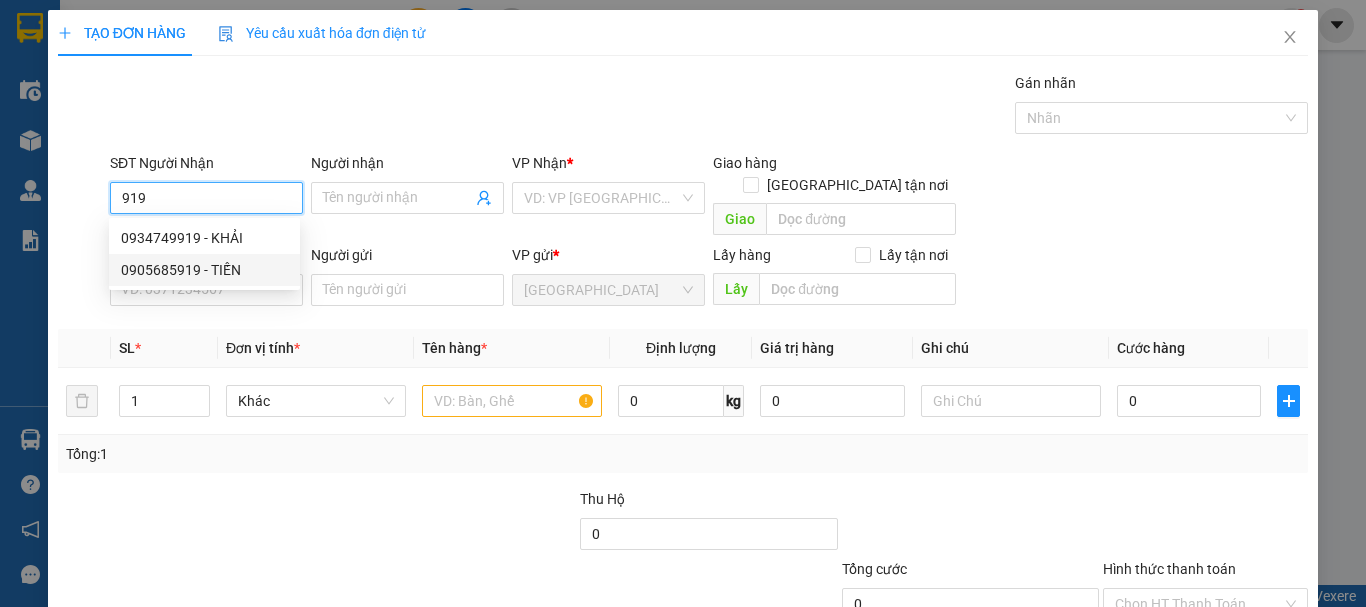 click on "0905685919 - TIẾN" at bounding box center (204, 270) 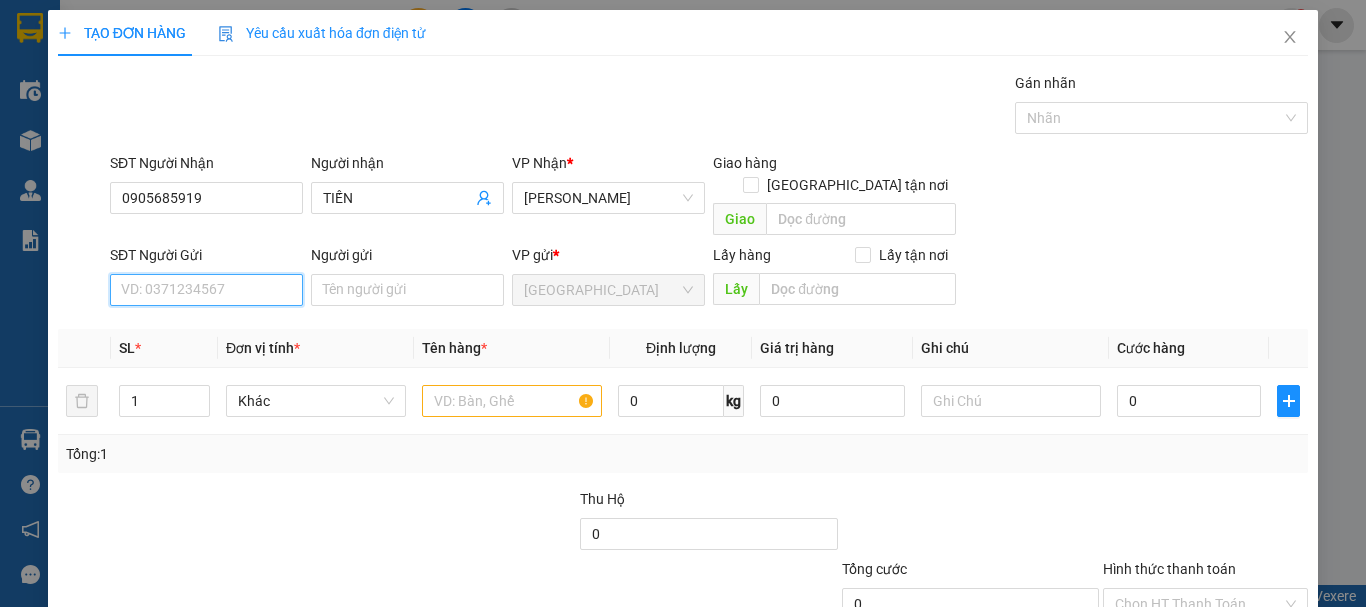 click on "SĐT Người Gửi" at bounding box center [206, 290] 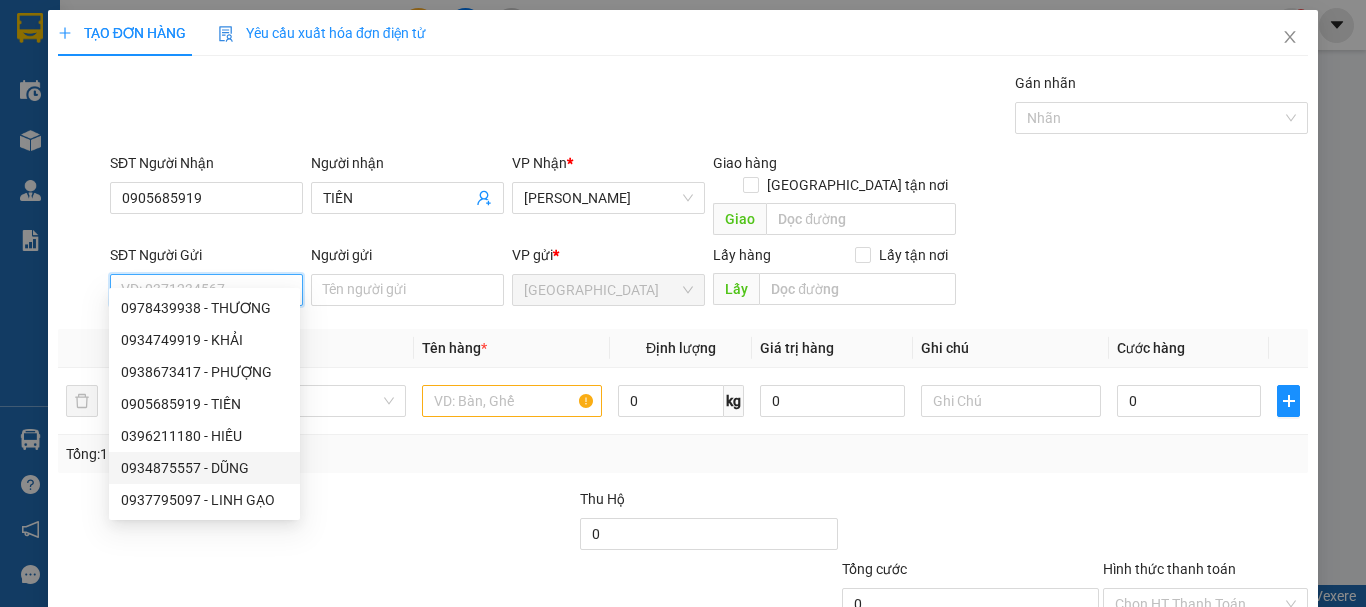 click on "0934875557 - DŨNG" at bounding box center [204, 468] 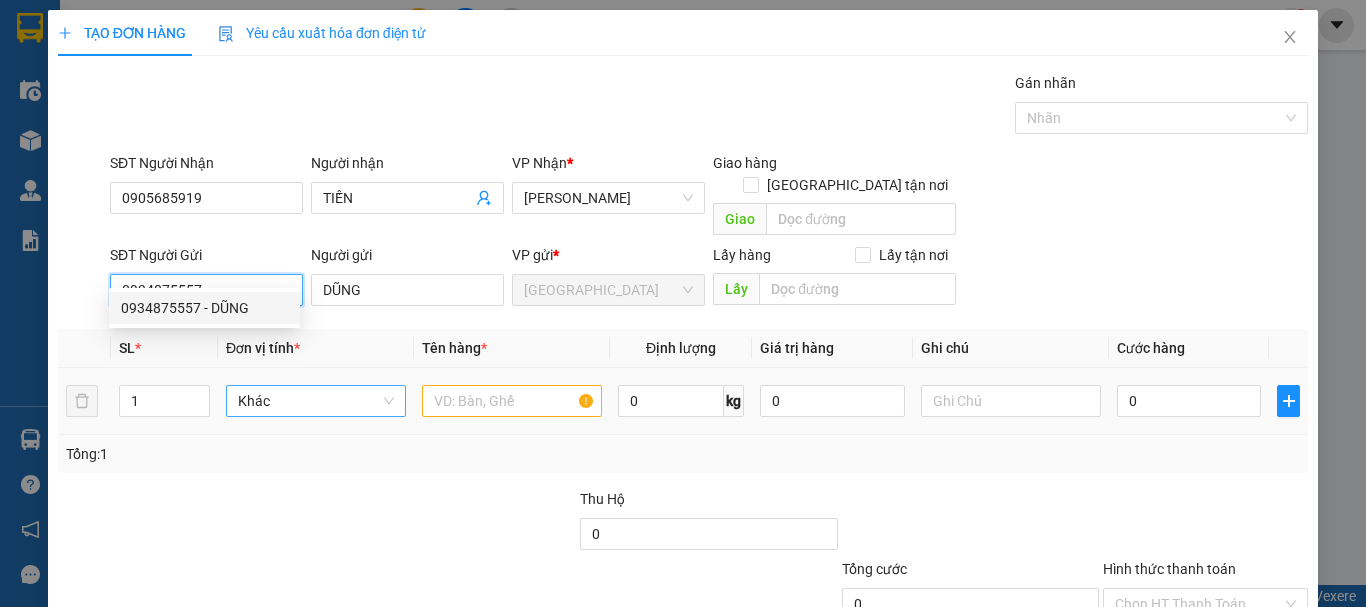 click on "Khác" at bounding box center [316, 401] 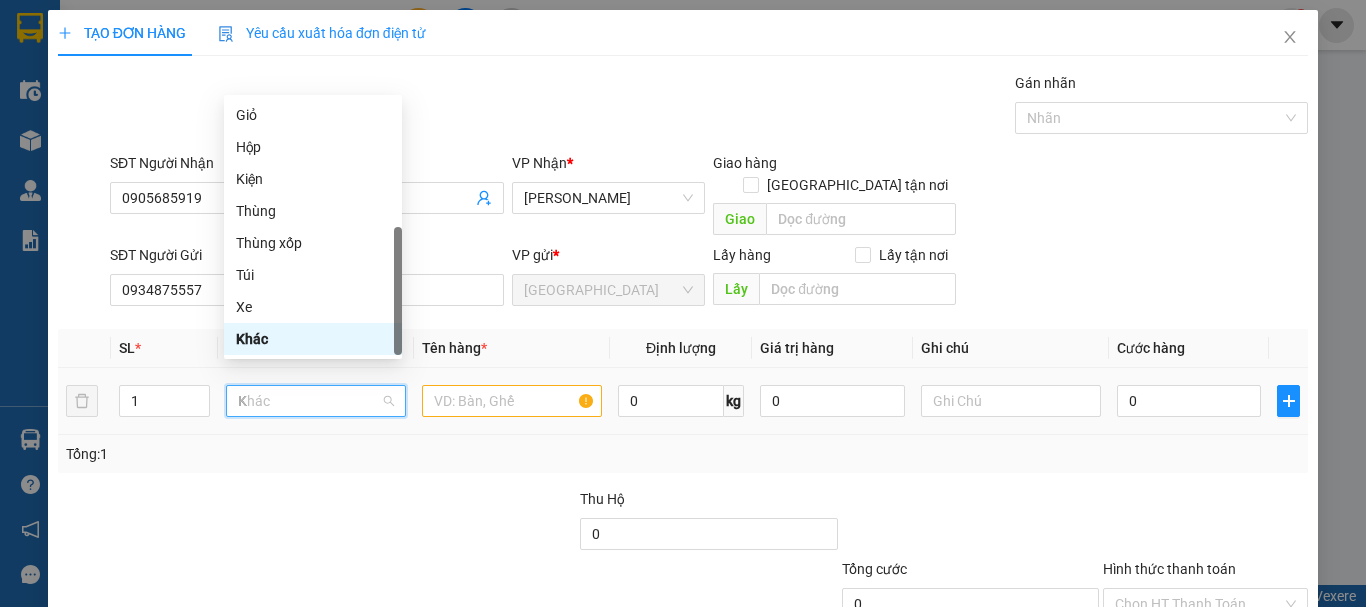 scroll, scrollTop: 0, scrollLeft: 0, axis: both 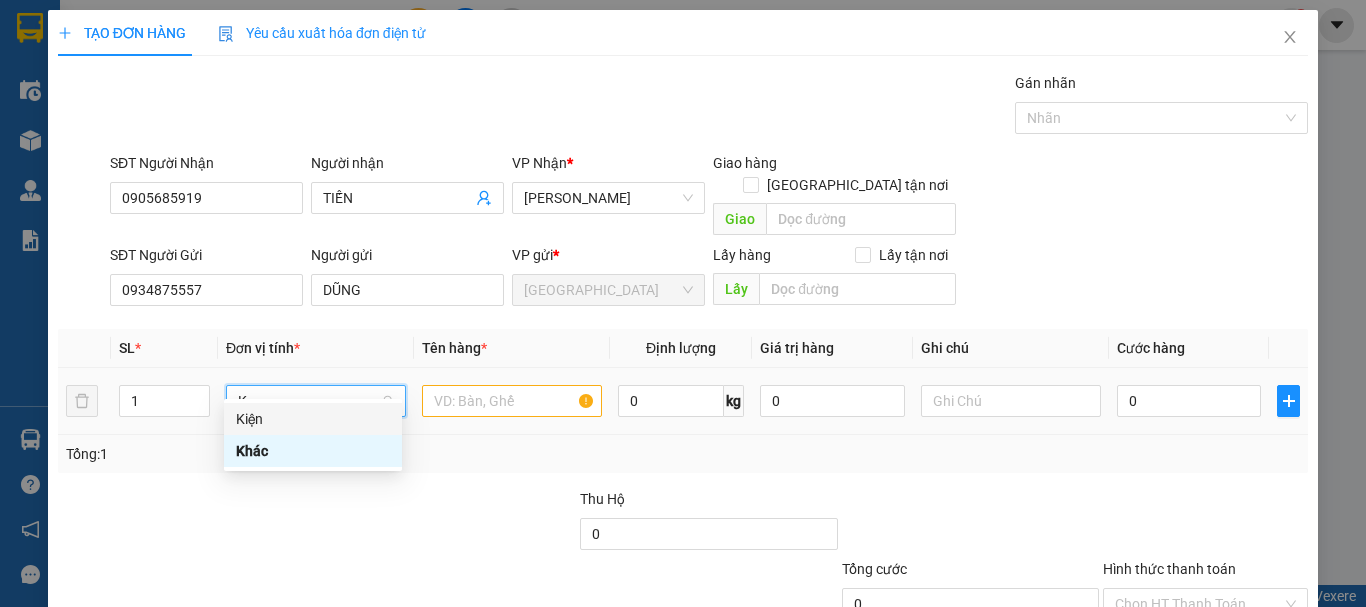 click on "Kiện" at bounding box center [313, 419] 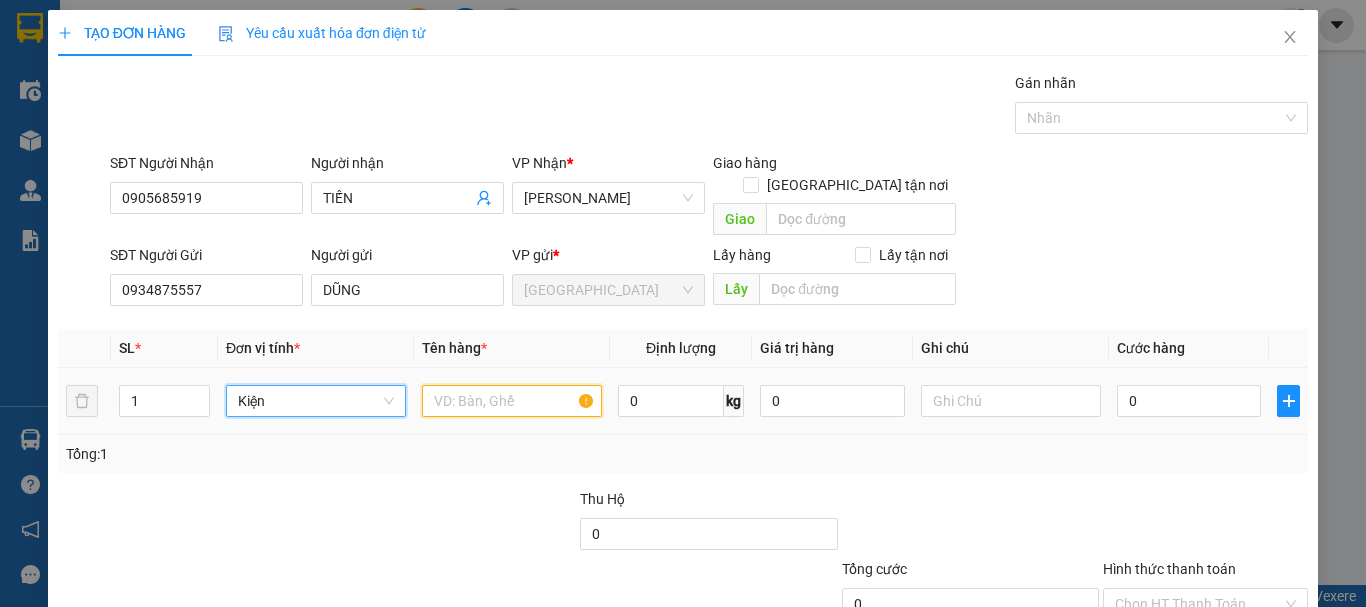 click at bounding box center [512, 401] 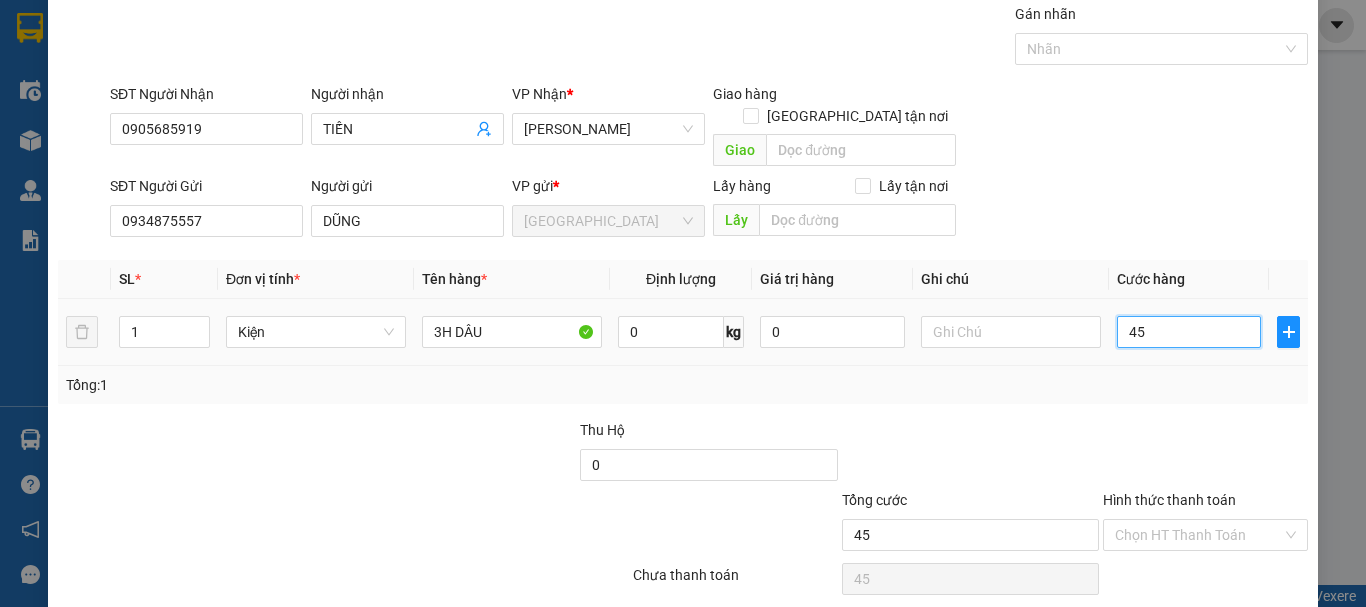 scroll, scrollTop: 125, scrollLeft: 0, axis: vertical 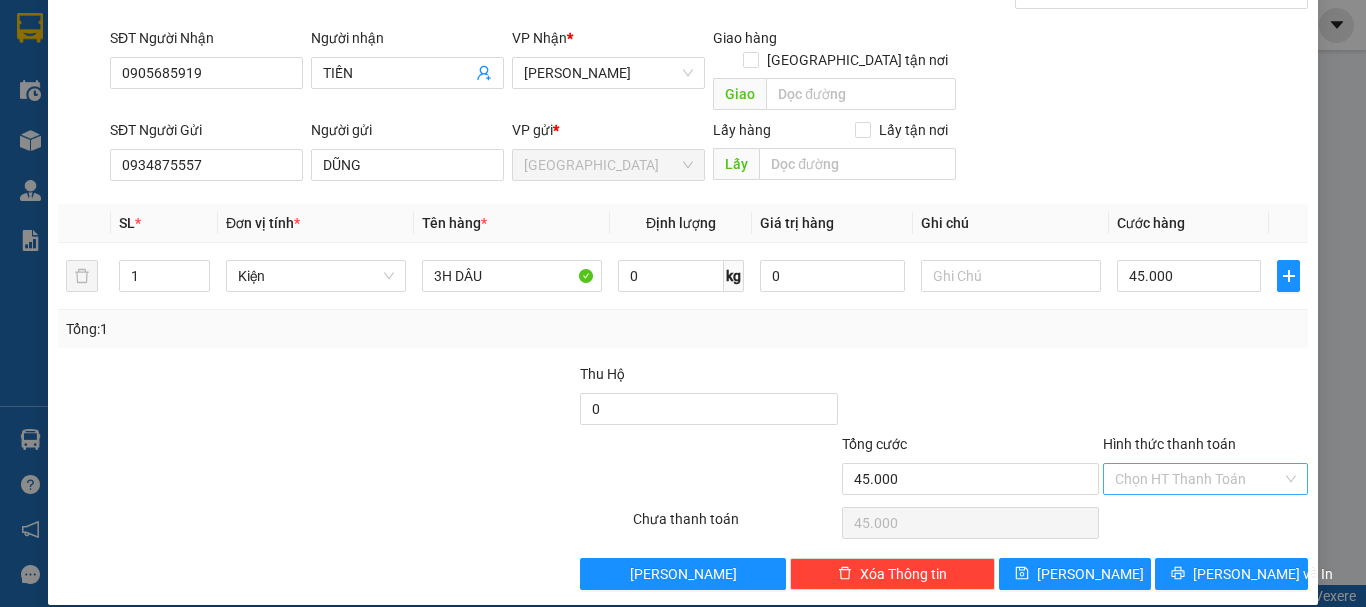 click on "Hình thức thanh toán" at bounding box center [1198, 479] 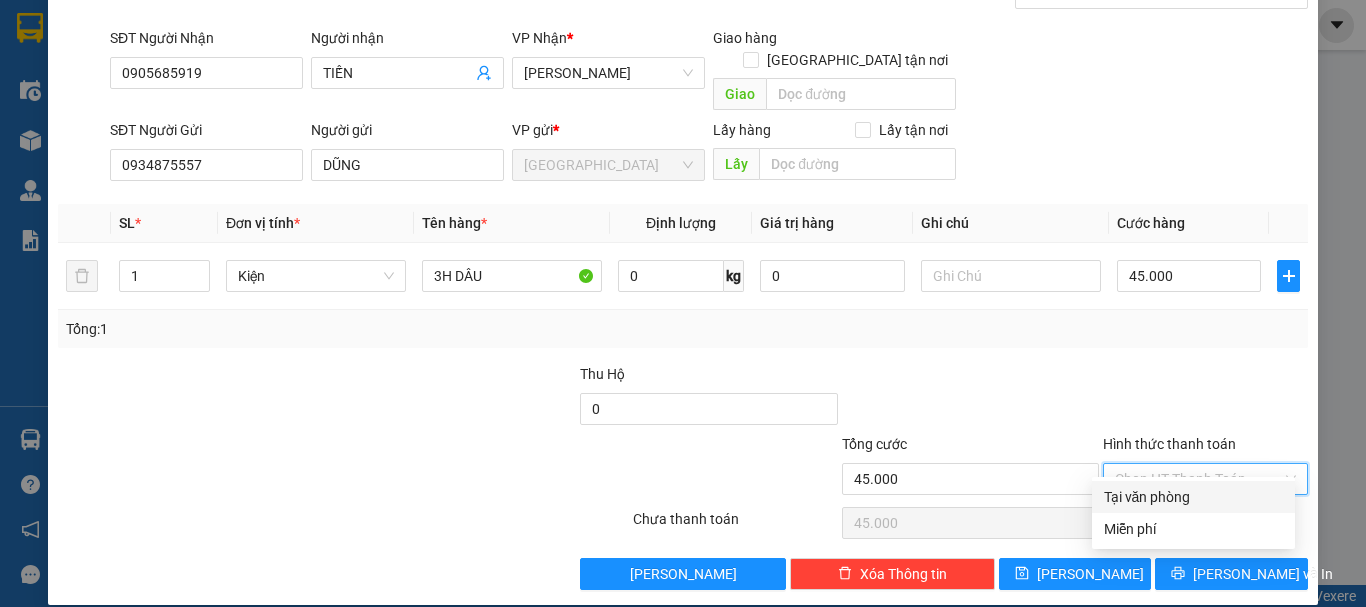 drag, startPoint x: 1209, startPoint y: 497, endPoint x: 1214, endPoint y: 517, distance: 20.615528 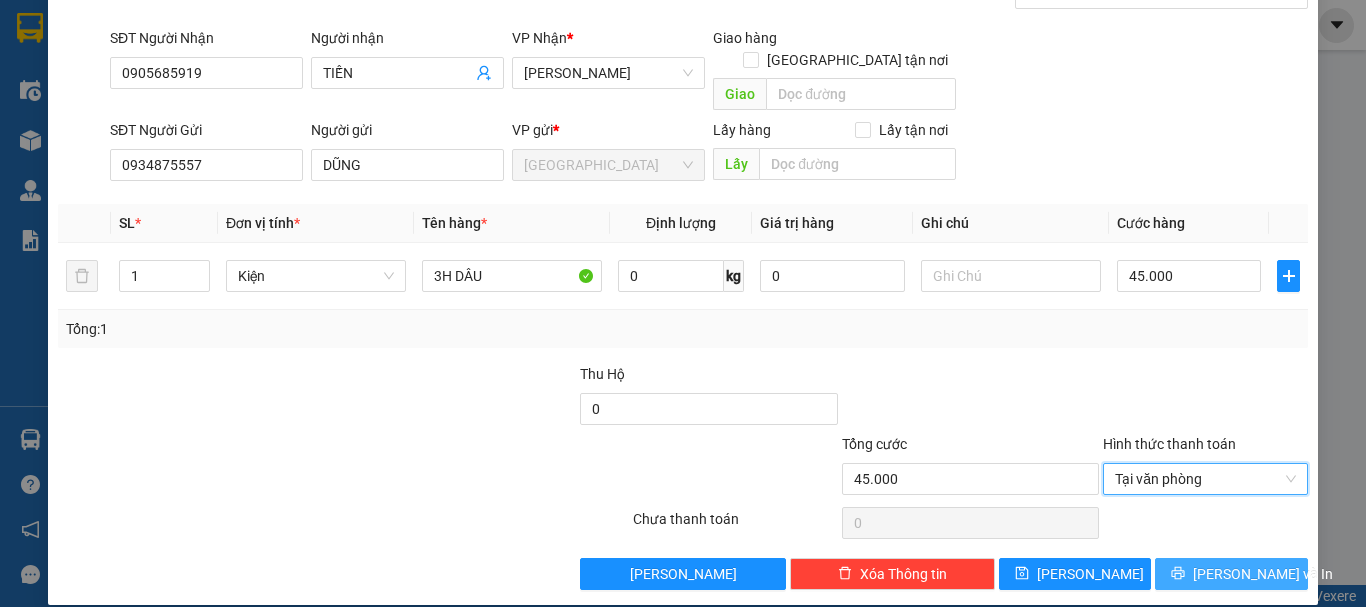 click on "Lưu và In" at bounding box center [1263, 574] 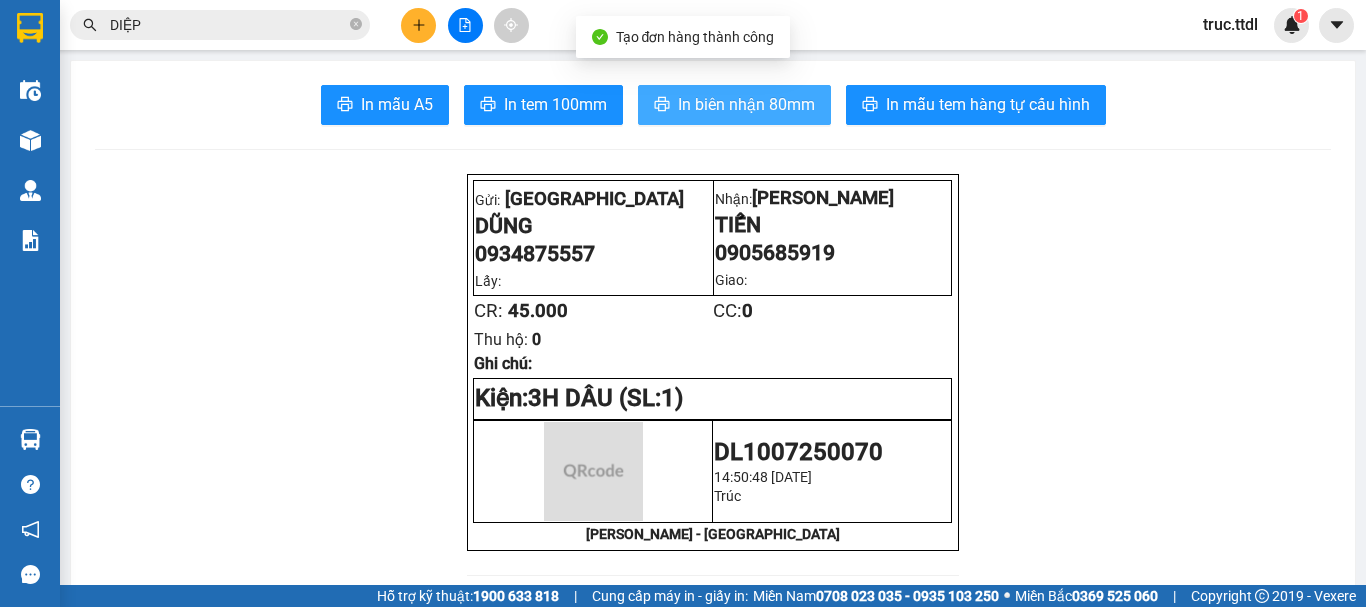 click on "In biên nhận 80mm" at bounding box center (746, 104) 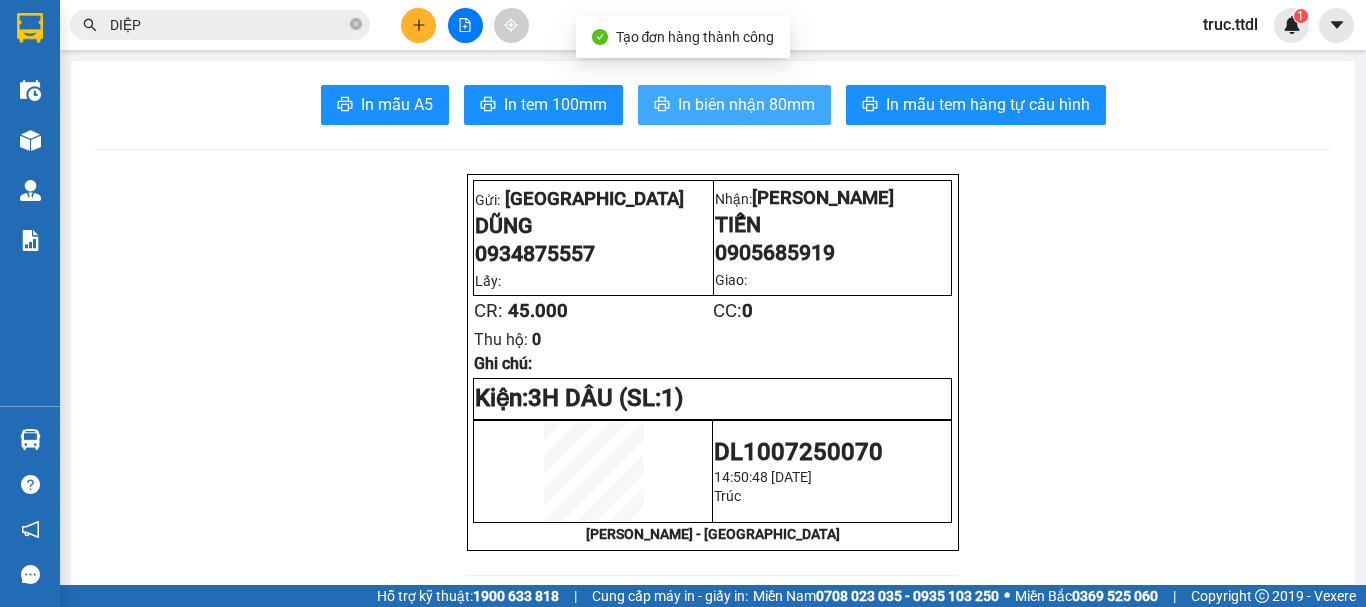 scroll, scrollTop: 0, scrollLeft: 0, axis: both 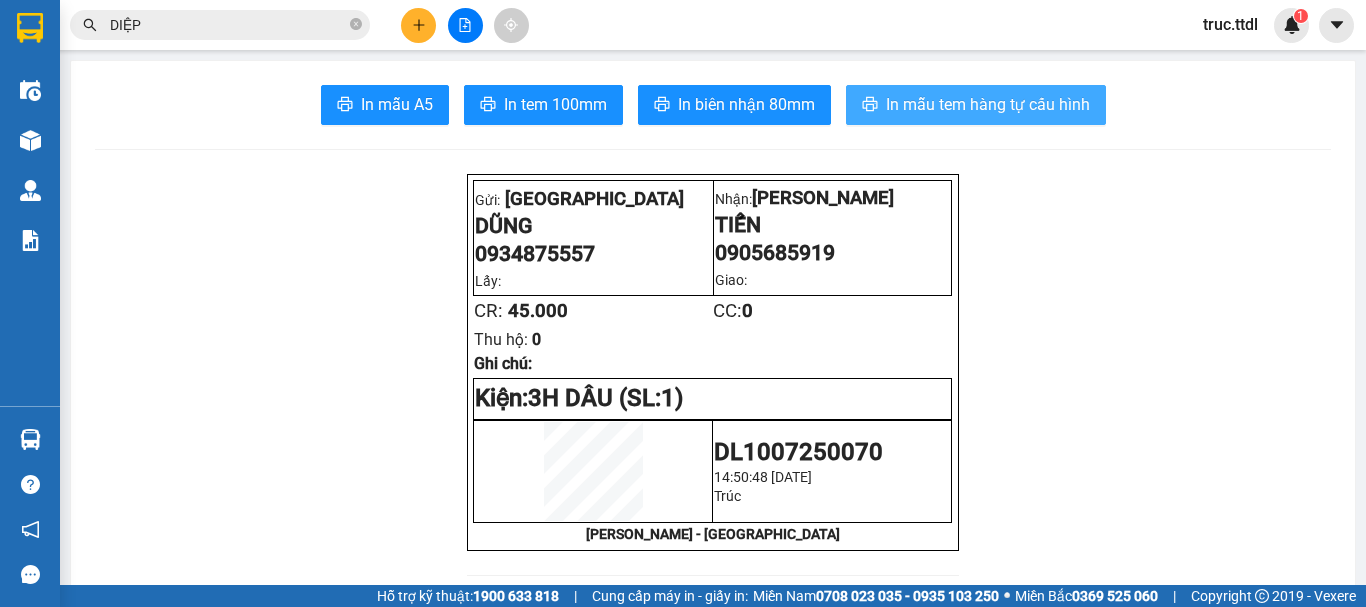 click on "In mẫu tem hàng tự cấu hình" at bounding box center [988, 104] 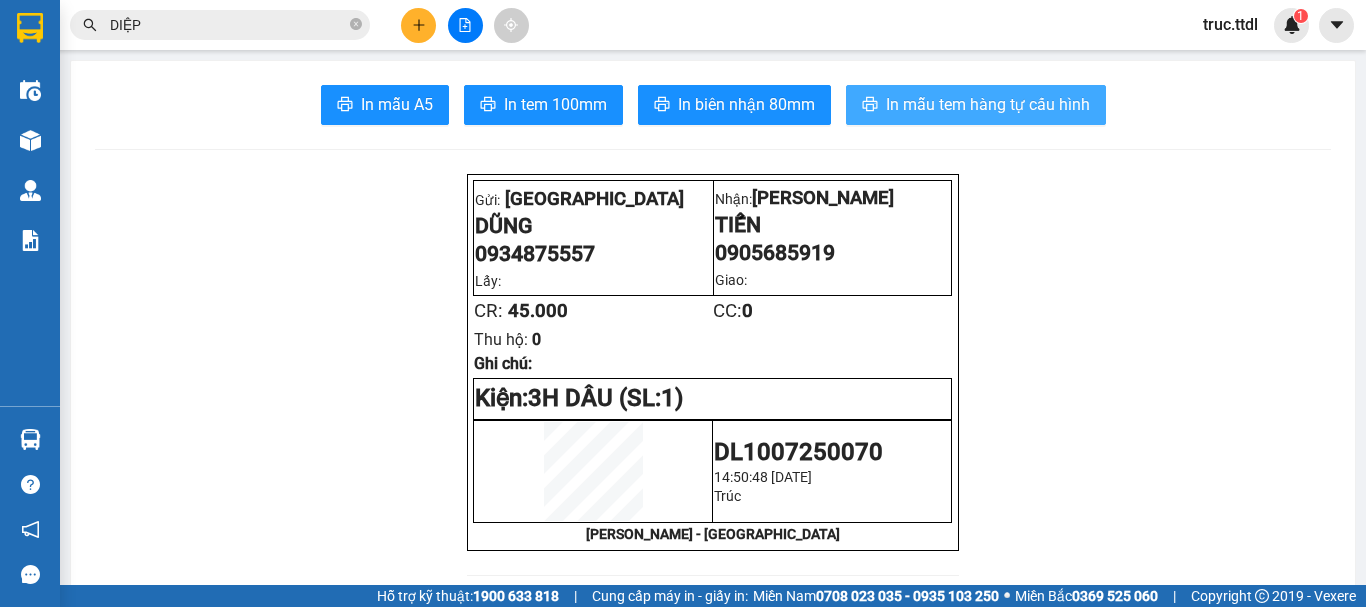 scroll, scrollTop: 0, scrollLeft: 0, axis: both 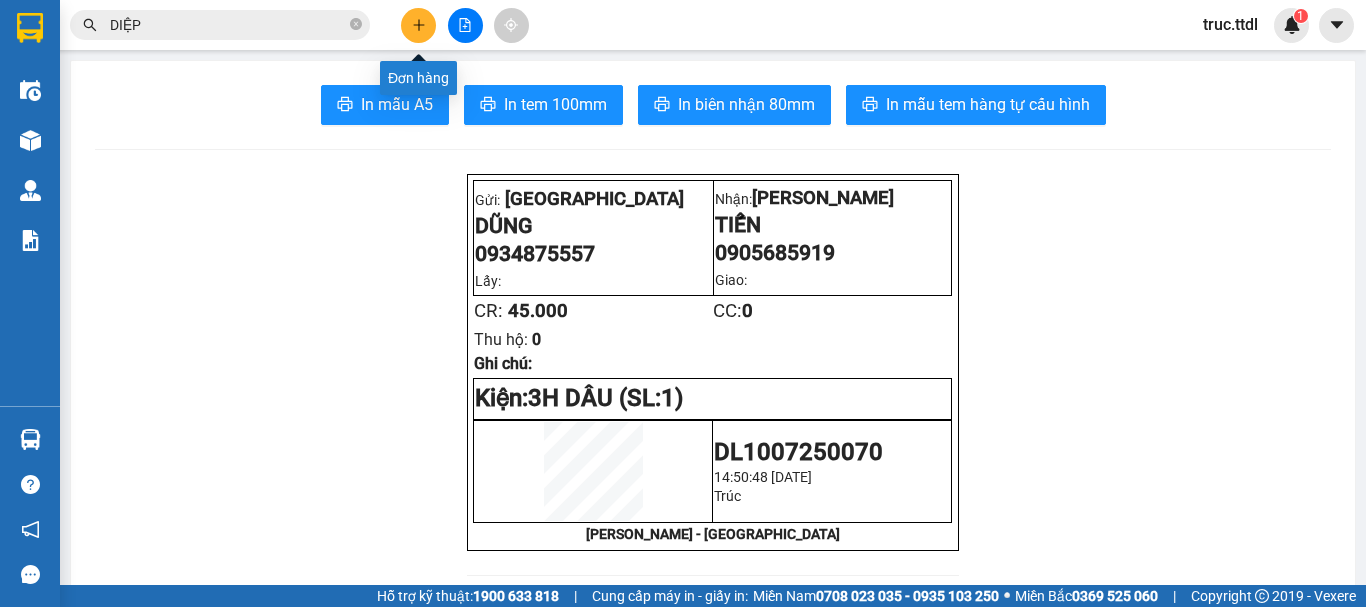click 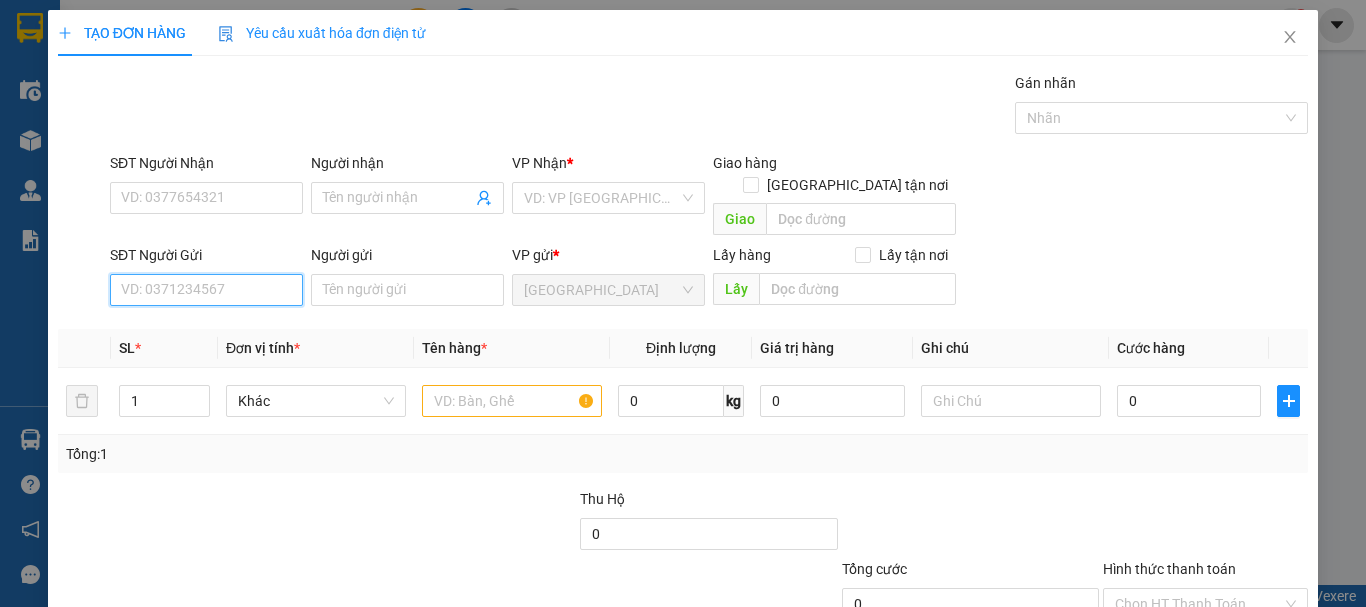 click on "SĐT Người Gửi" at bounding box center (206, 290) 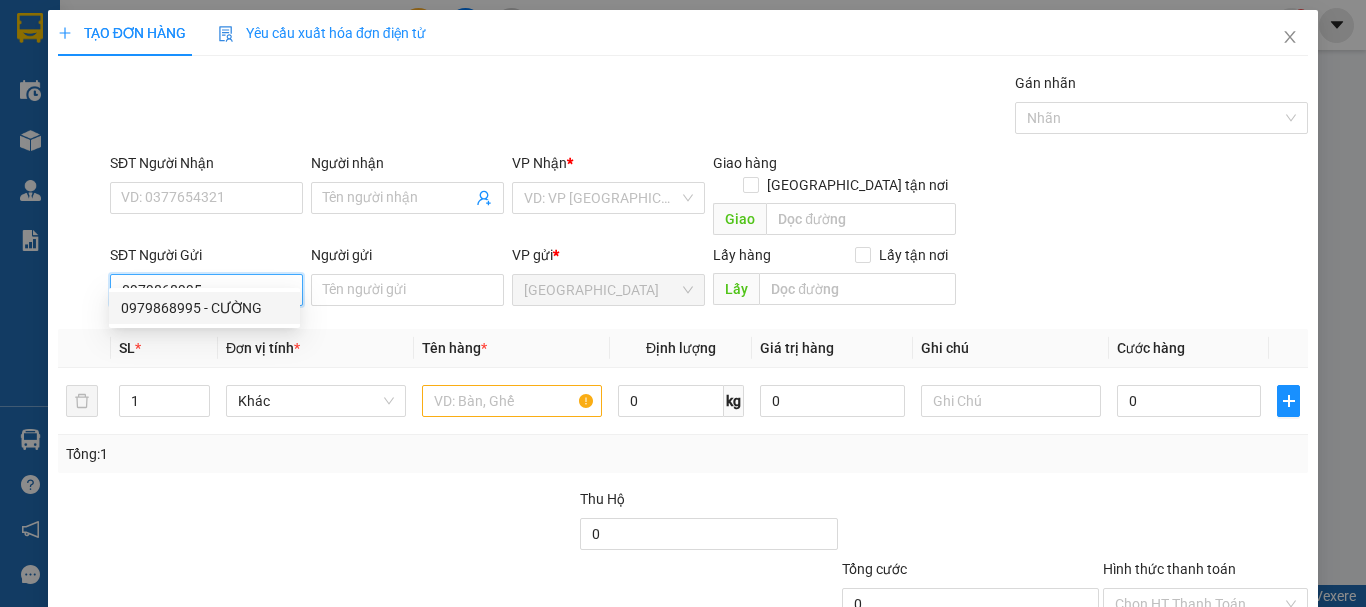 click on "0979868995 - CƯỜNG" at bounding box center (204, 308) 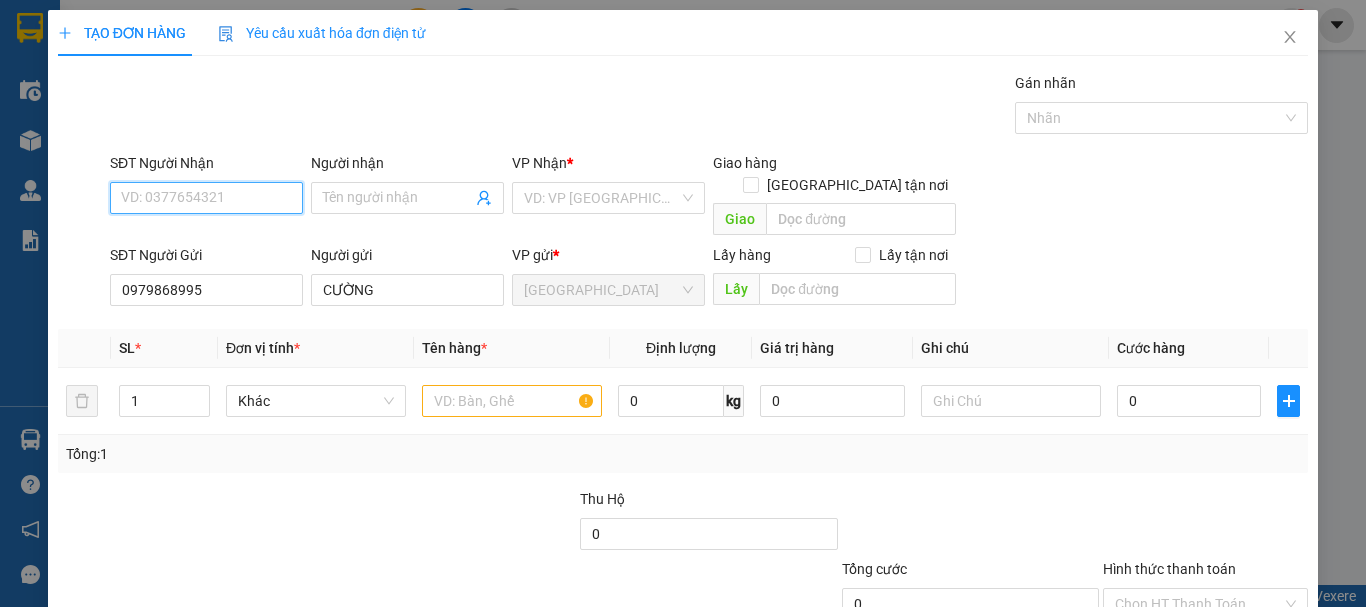 click on "SĐT Người Nhận" at bounding box center [206, 198] 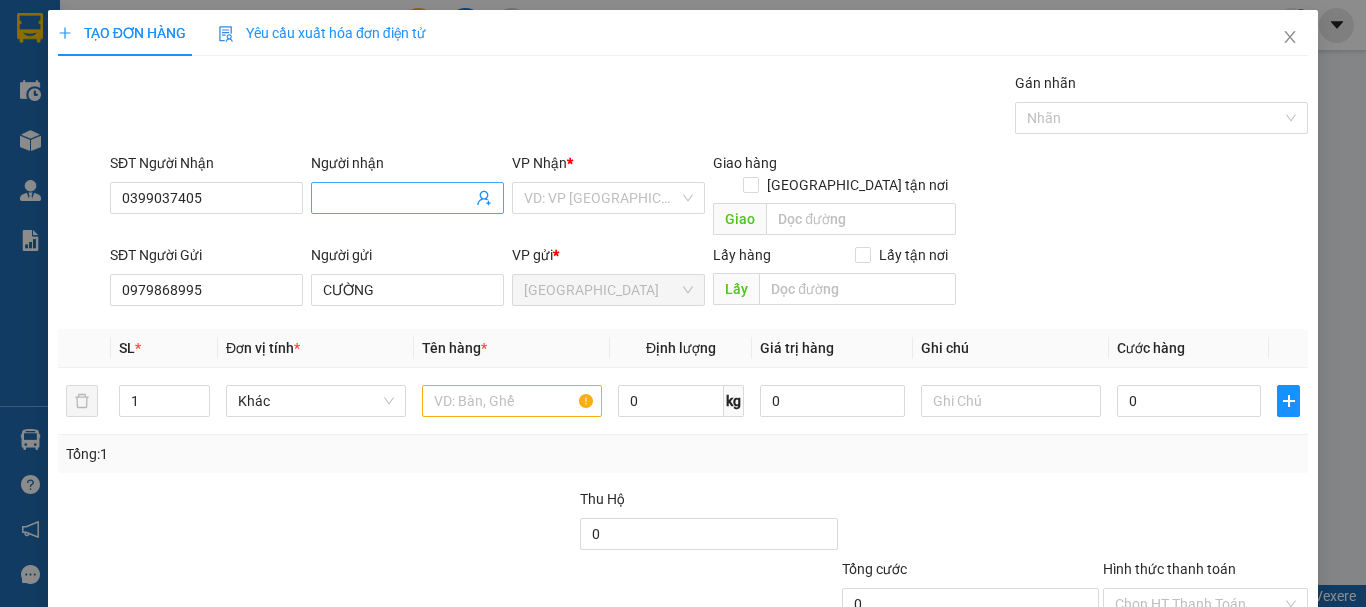 click on "Người nhận" at bounding box center (397, 198) 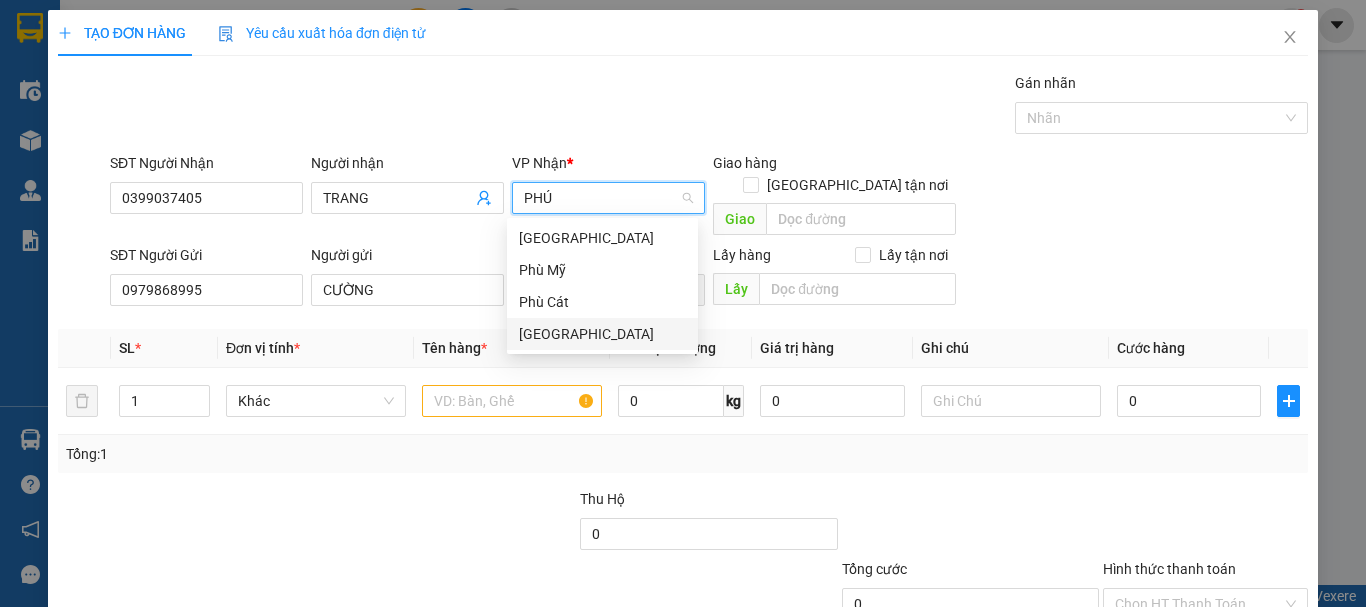 click on "[GEOGRAPHIC_DATA]" at bounding box center (602, 334) 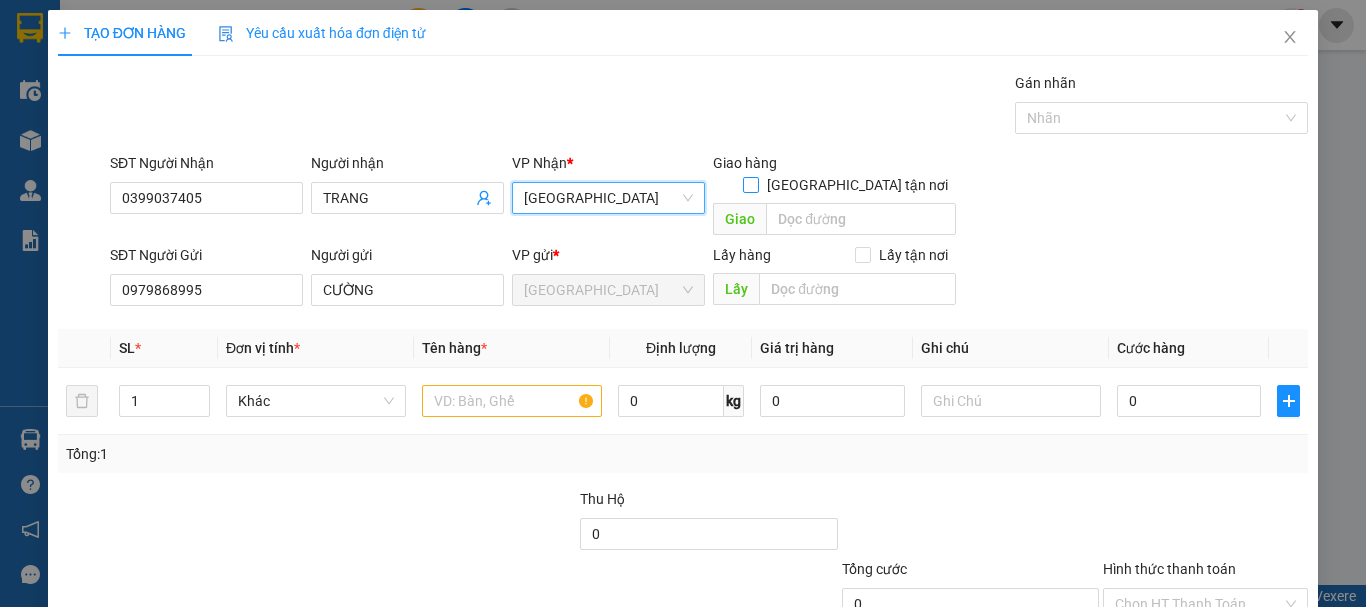 click on "Giao tận nơi" at bounding box center (750, 184) 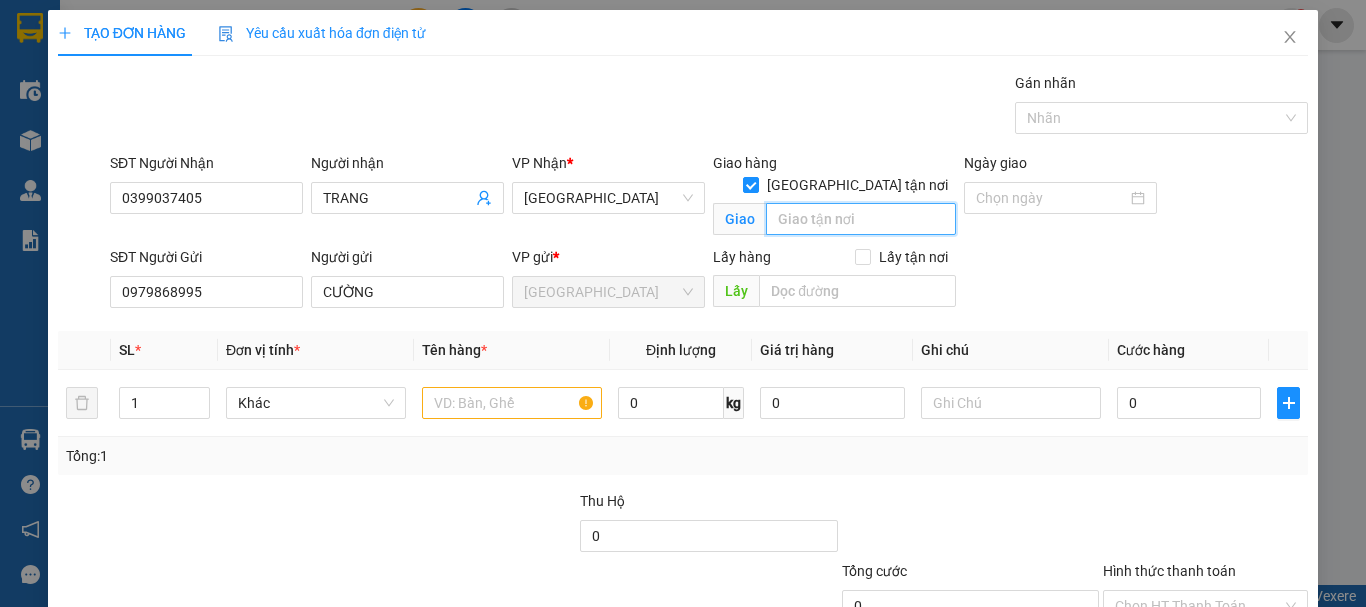 click at bounding box center (861, 219) 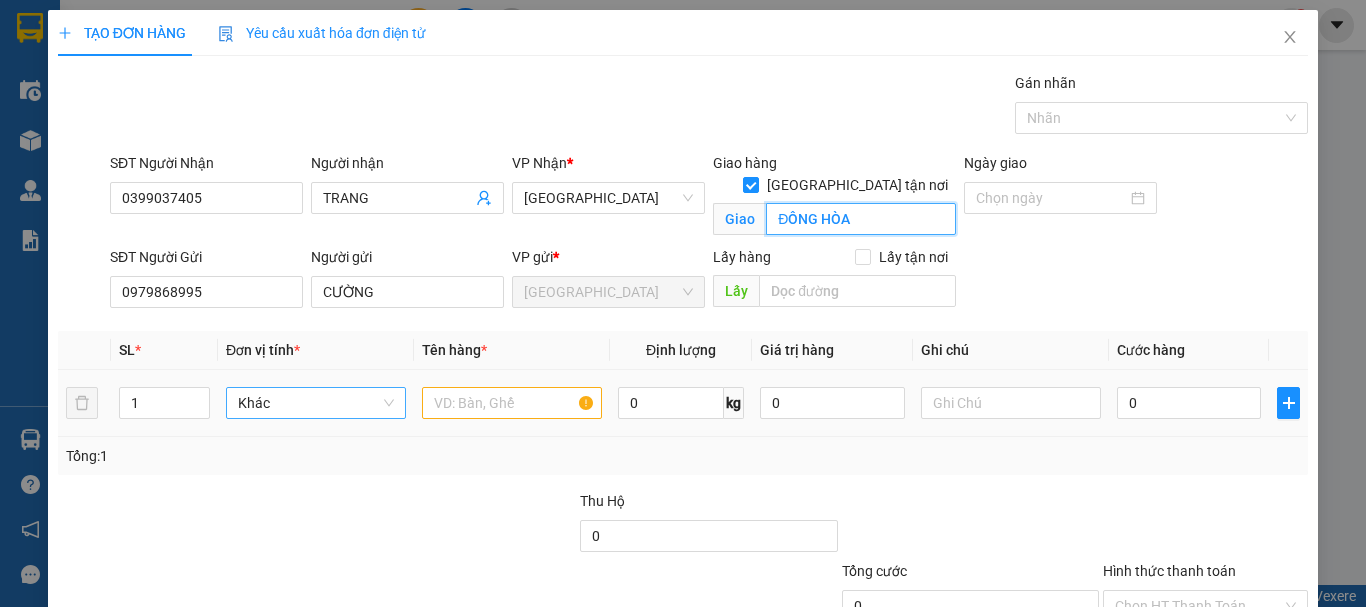 click on "Khác" at bounding box center [316, 403] 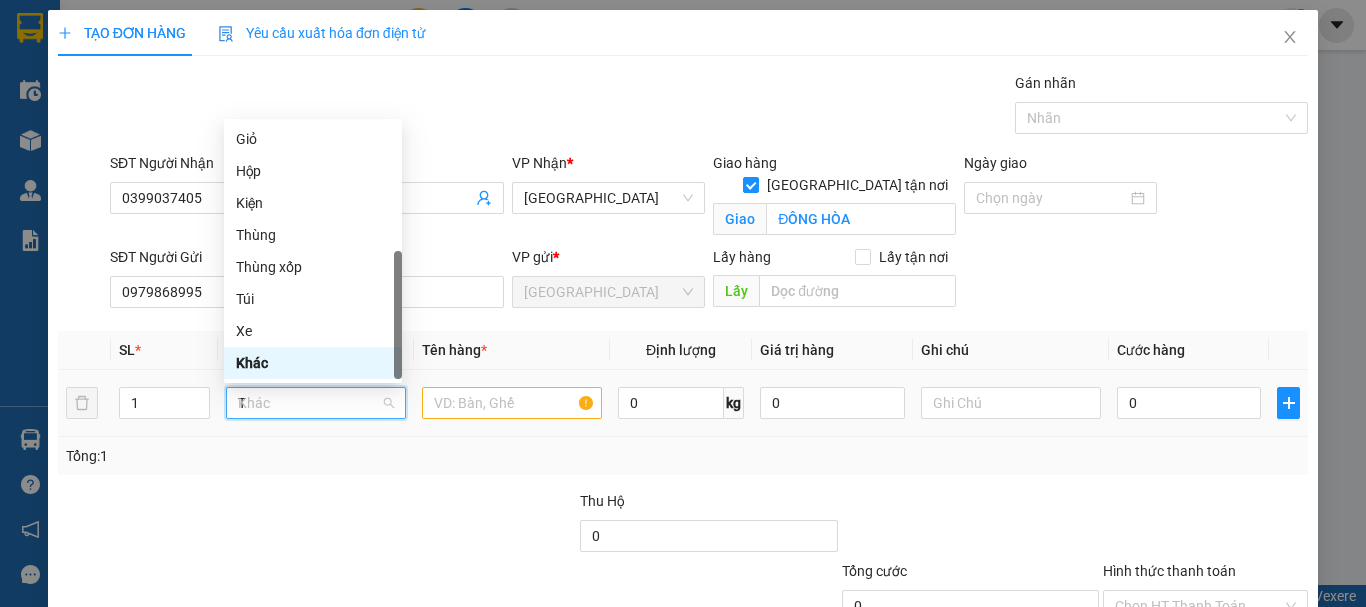 scroll, scrollTop: 0, scrollLeft: 0, axis: both 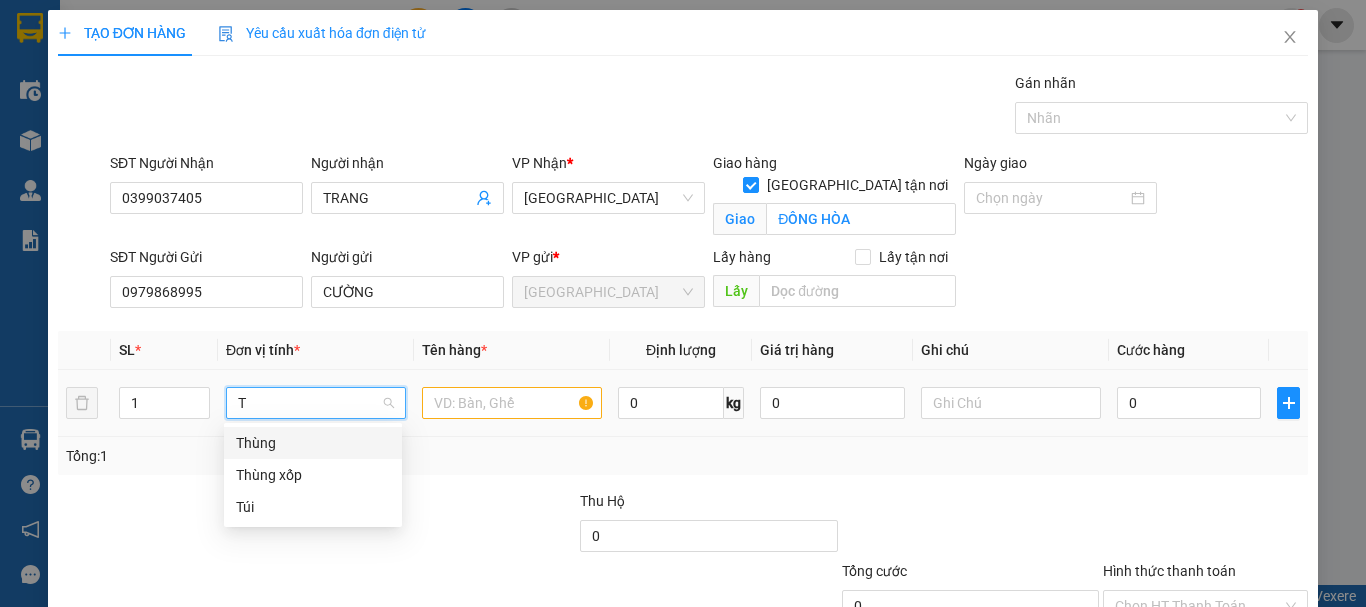click on "Thùng" at bounding box center [313, 443] 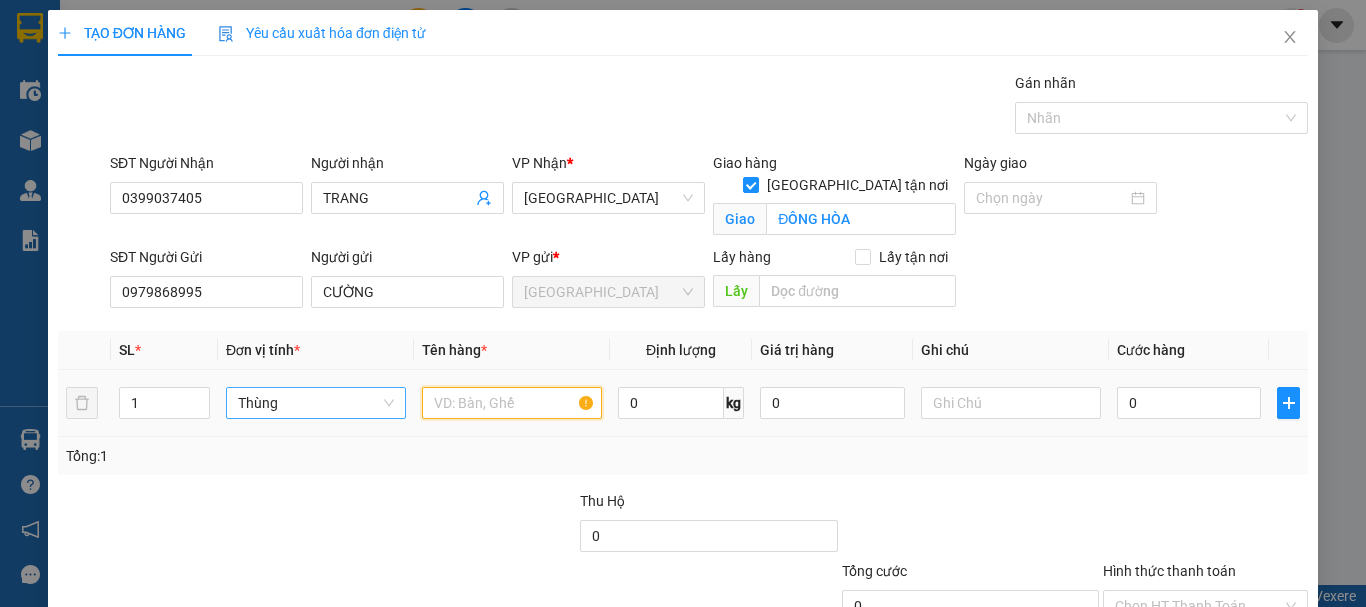 drag, startPoint x: 475, startPoint y: 407, endPoint x: 481, endPoint y: 397, distance: 11.661903 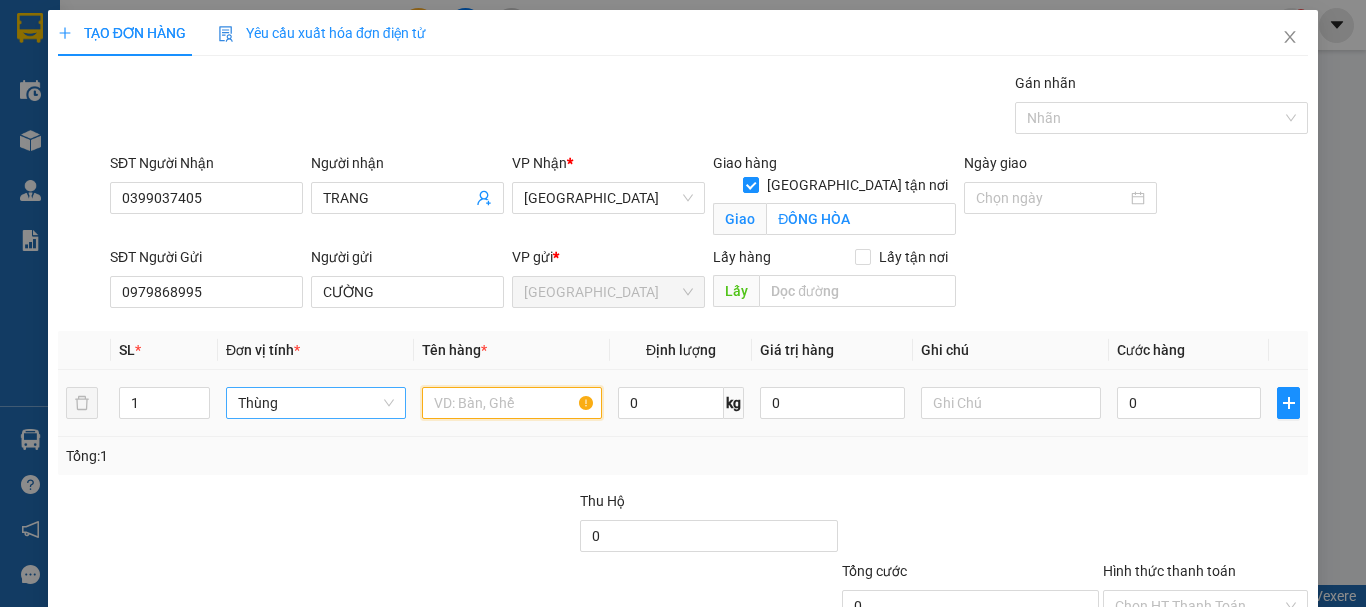 click at bounding box center (512, 403) 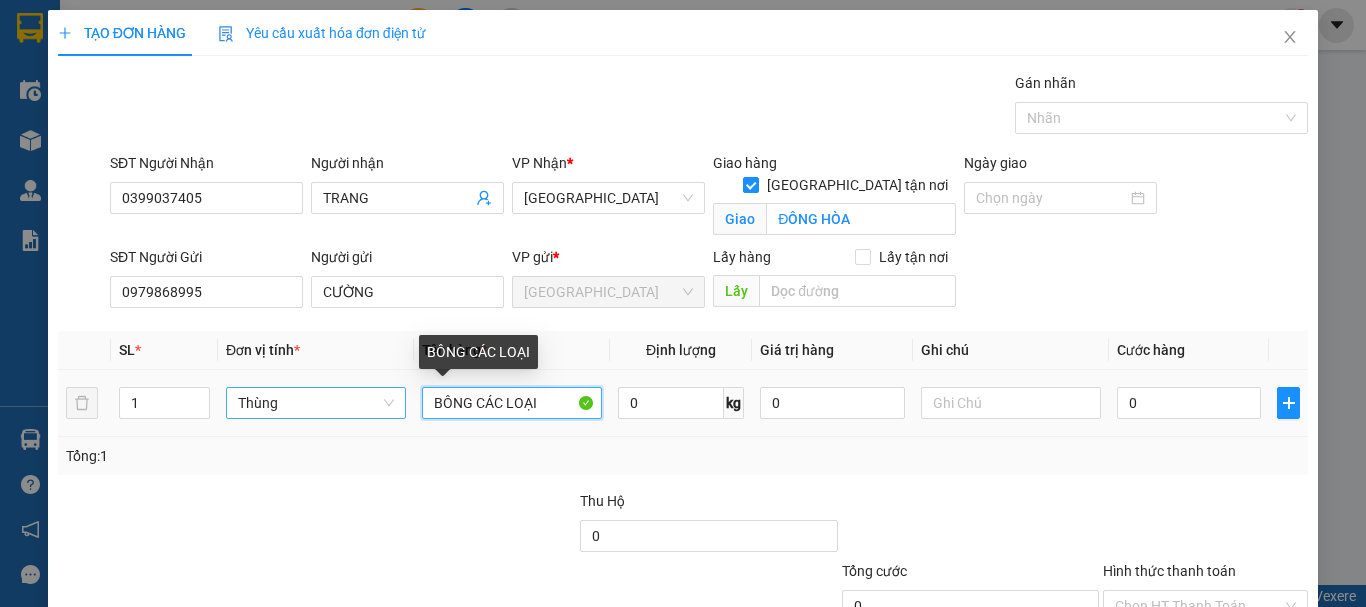drag, startPoint x: 480, startPoint y: 407, endPoint x: 546, endPoint y: 407, distance: 66 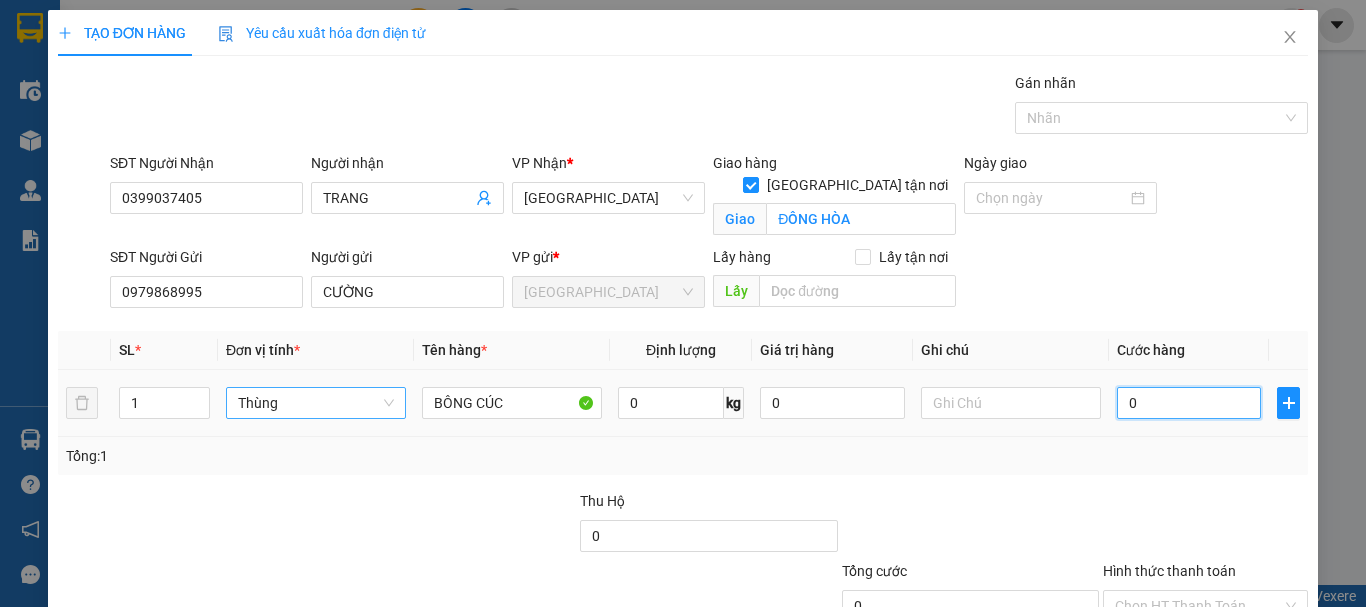 click on "0" at bounding box center [1189, 403] 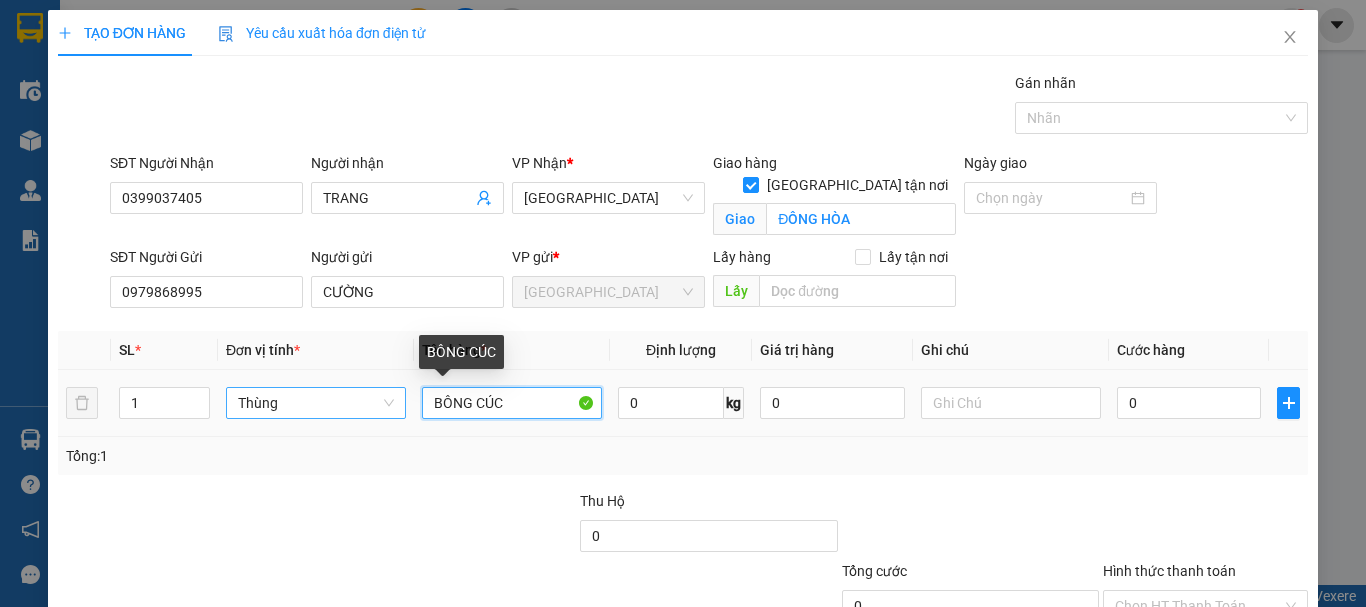 click on "BÔNG CÚC" at bounding box center (512, 403) 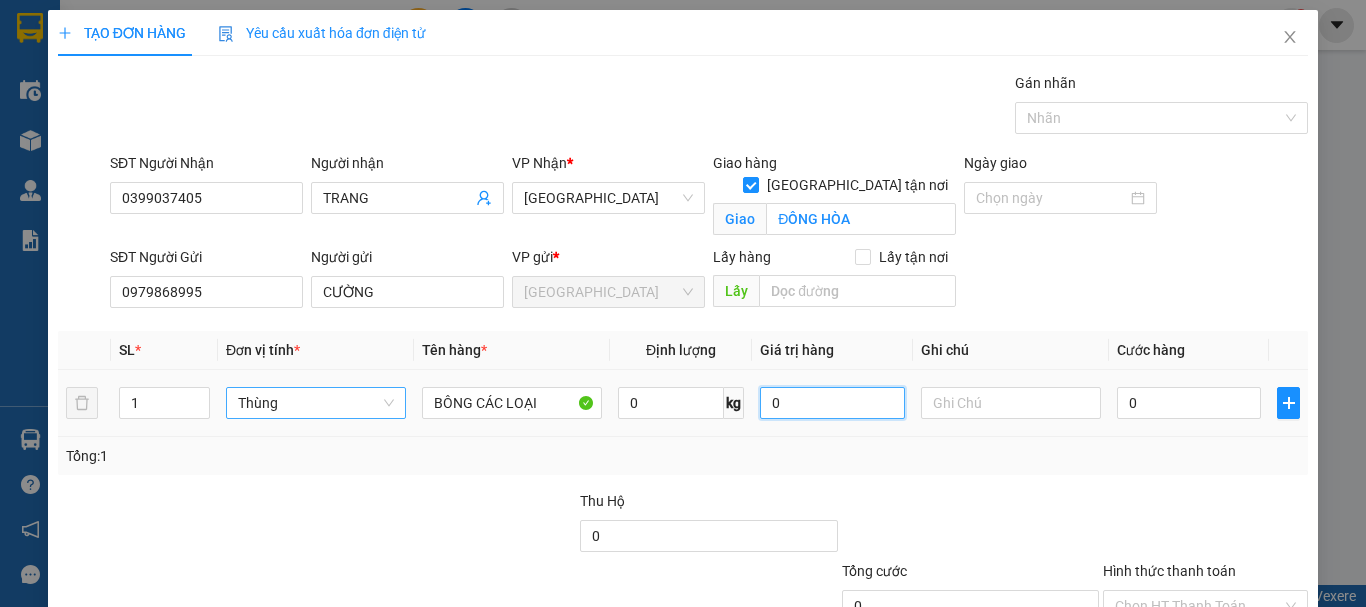 drag, startPoint x: 826, startPoint y: 404, endPoint x: 729, endPoint y: 414, distance: 97.5141 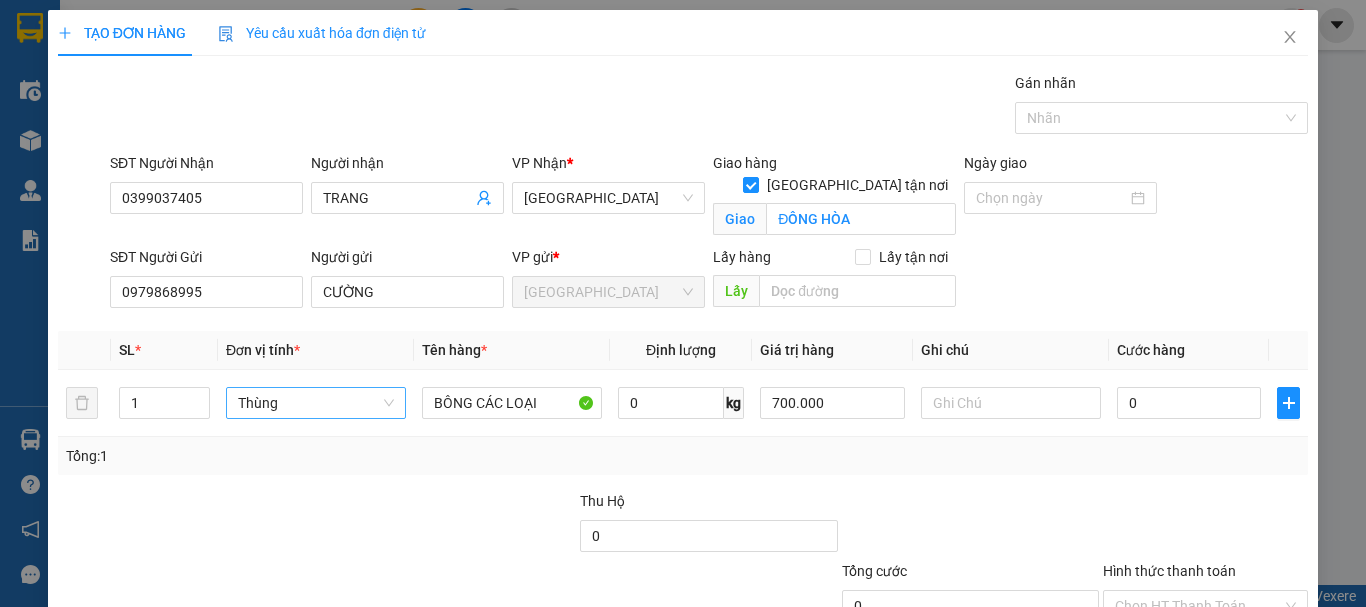 click on "Tổng:  1" at bounding box center [683, 456] 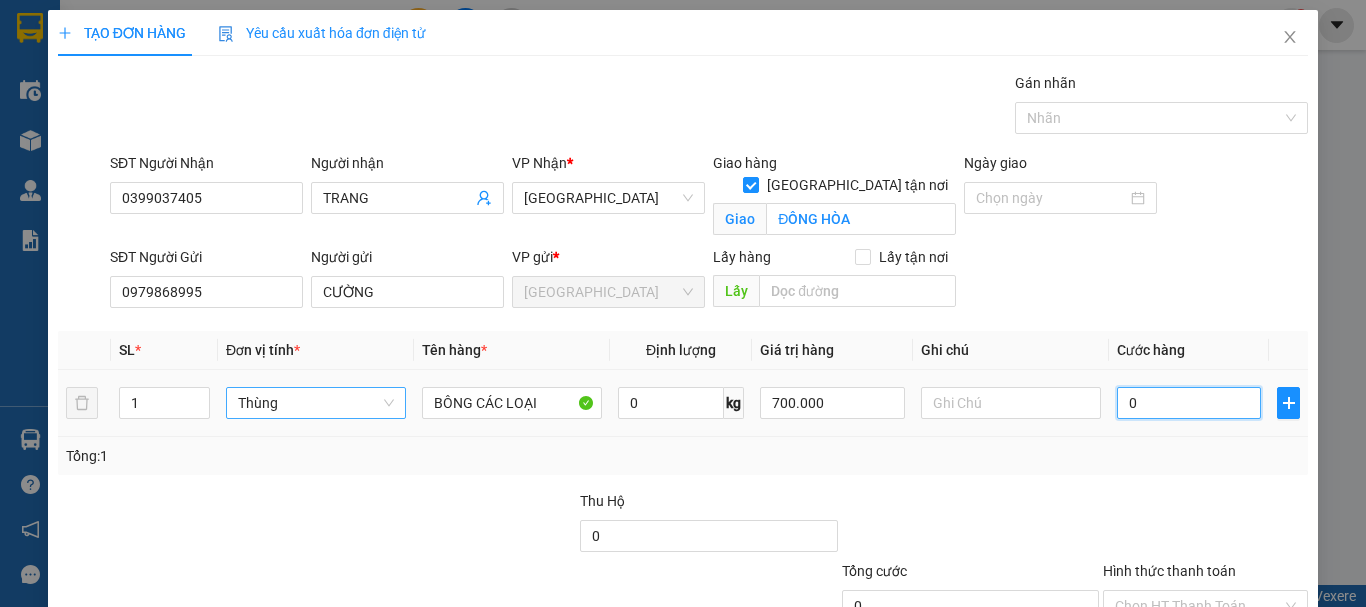 click on "0" at bounding box center (1189, 403) 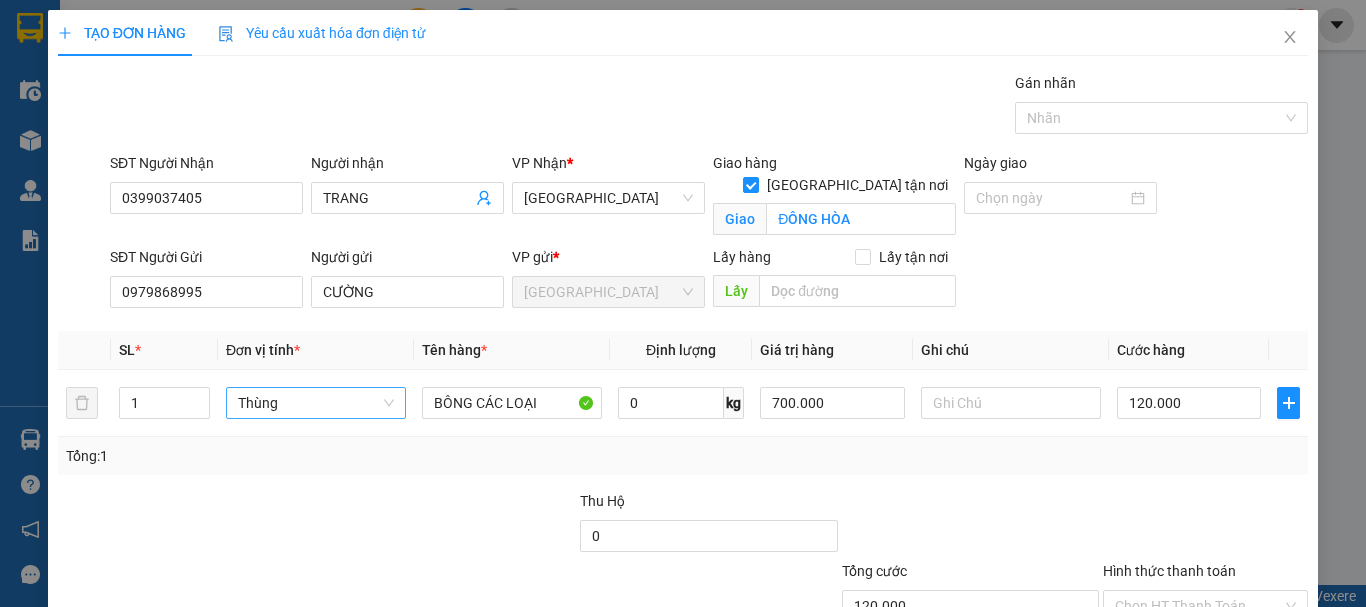 click on "Tổng:  1" at bounding box center [683, 456] 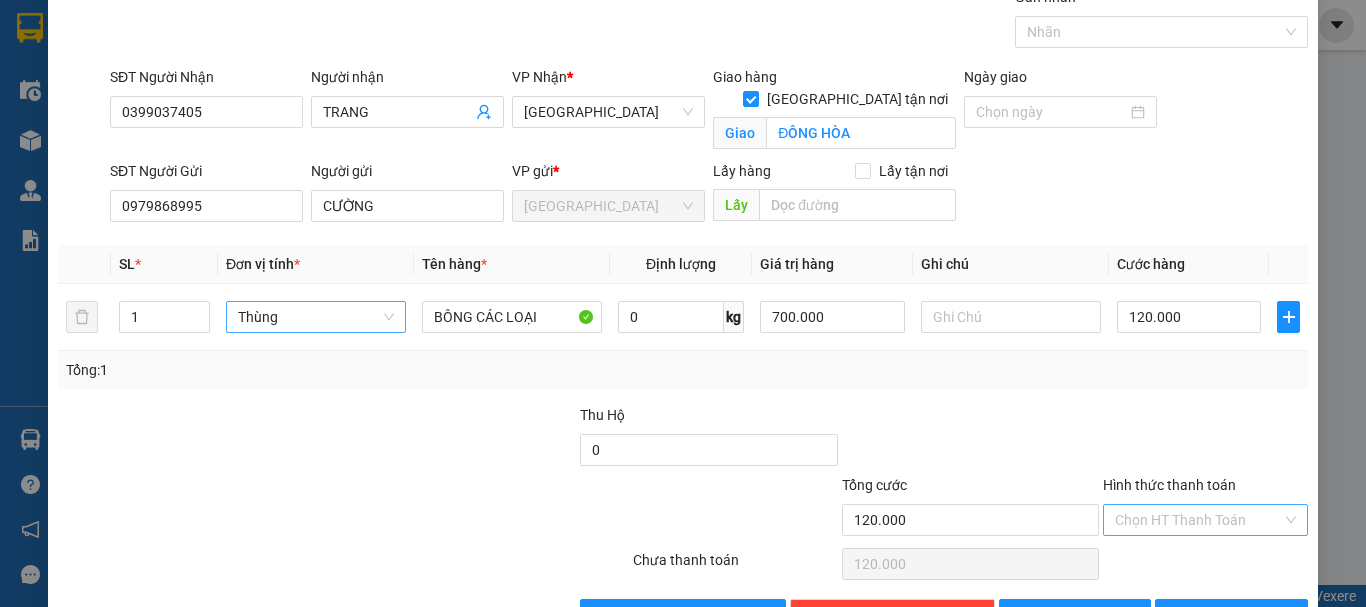scroll, scrollTop: 149, scrollLeft: 0, axis: vertical 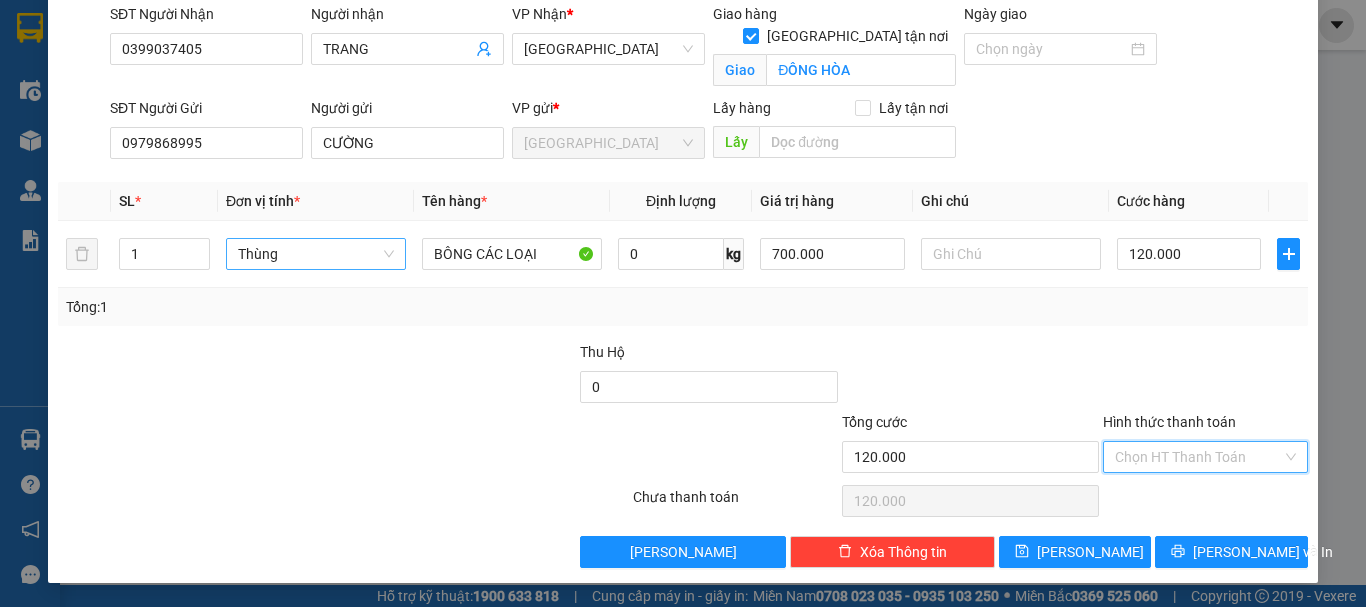 click on "Hình thức thanh toán" at bounding box center (1198, 457) 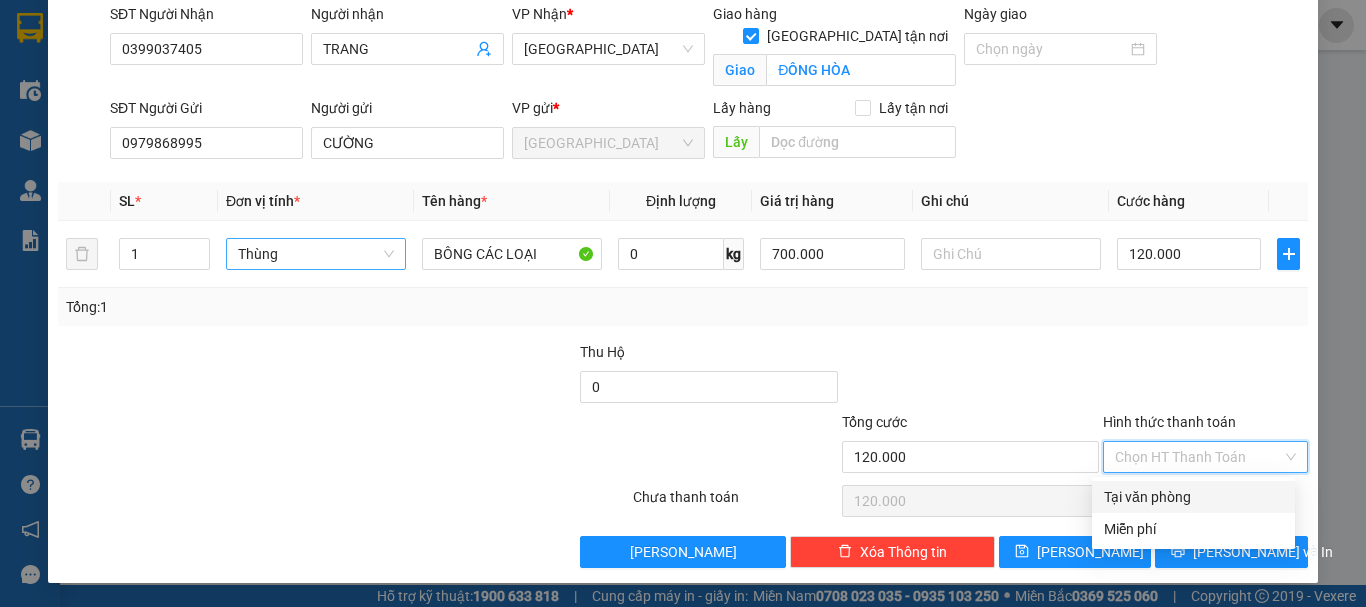 click on "Tại văn phòng" at bounding box center (1193, 497) 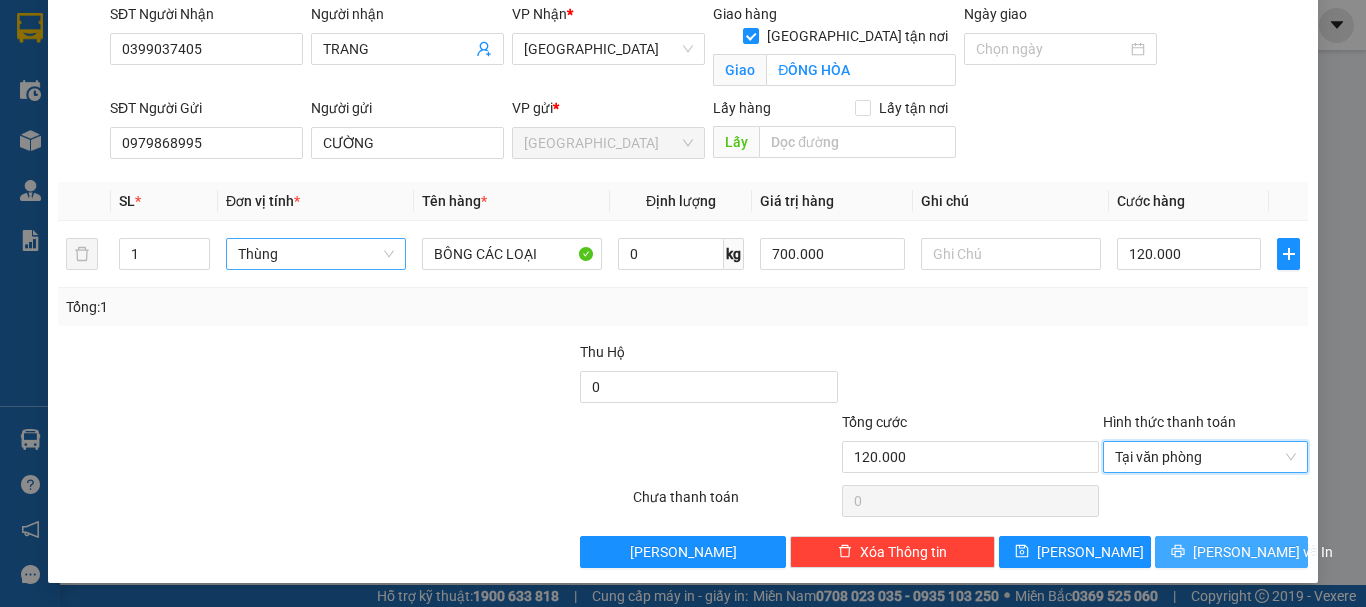 click on "Lưu và In" at bounding box center [1231, 552] 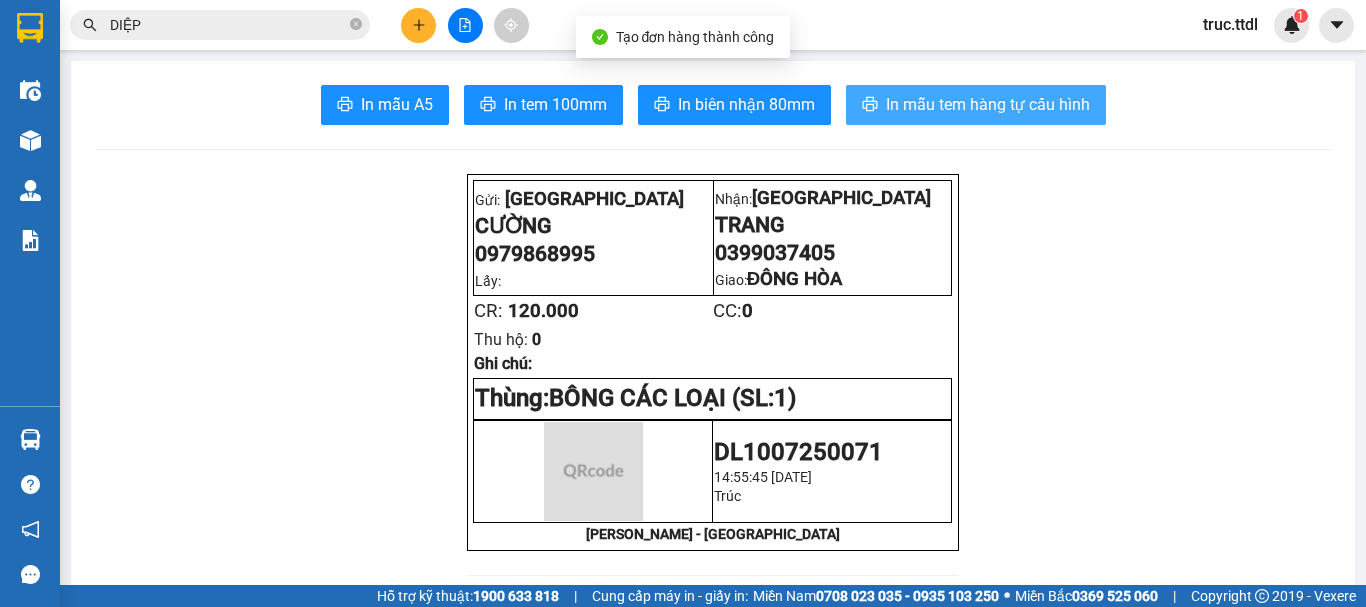 click on "In mẫu tem hàng tự cấu hình" at bounding box center (988, 104) 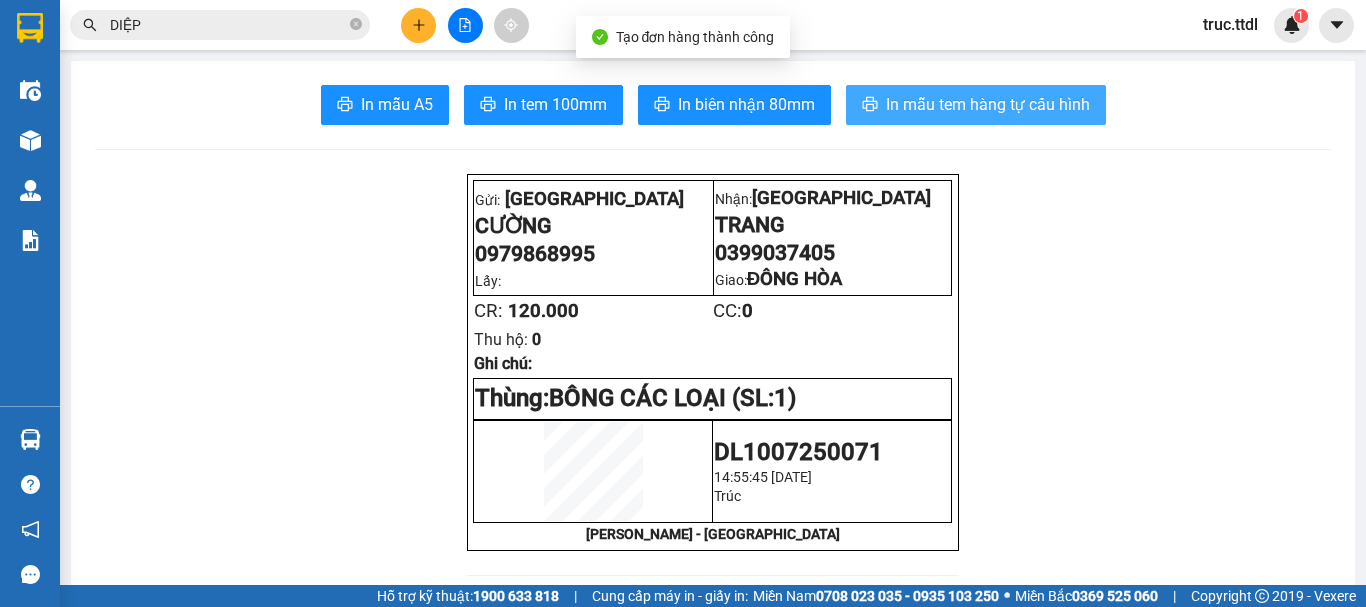 scroll, scrollTop: 0, scrollLeft: 0, axis: both 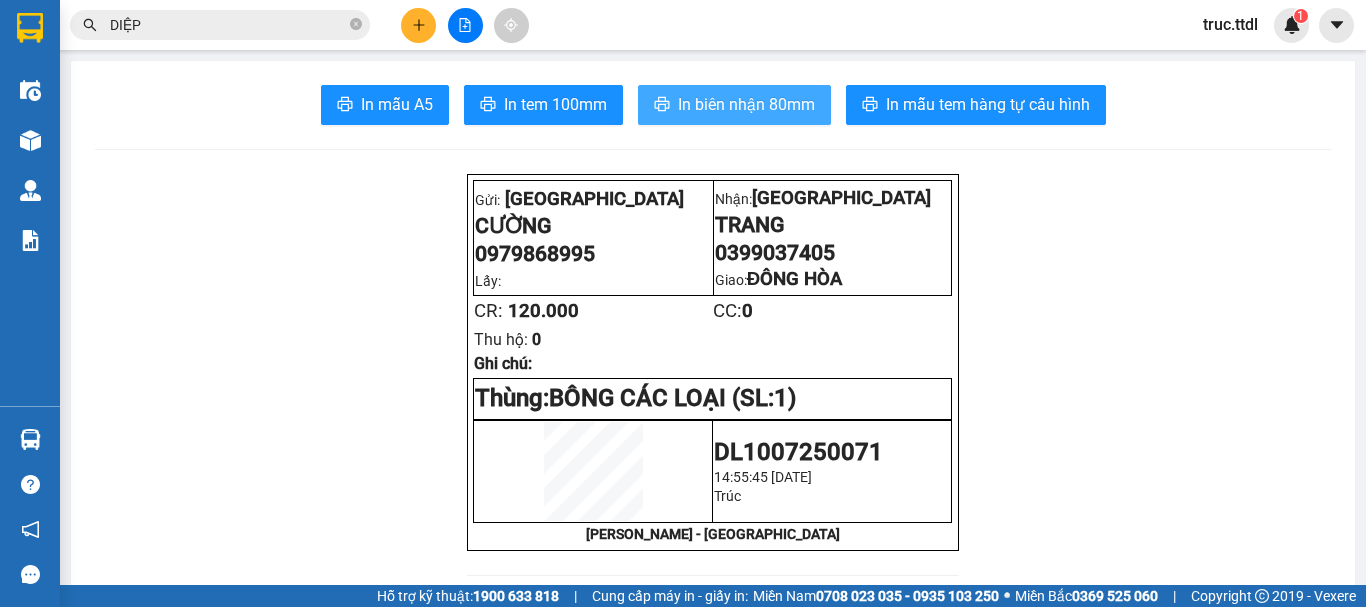 click on "In biên nhận 80mm" at bounding box center (746, 104) 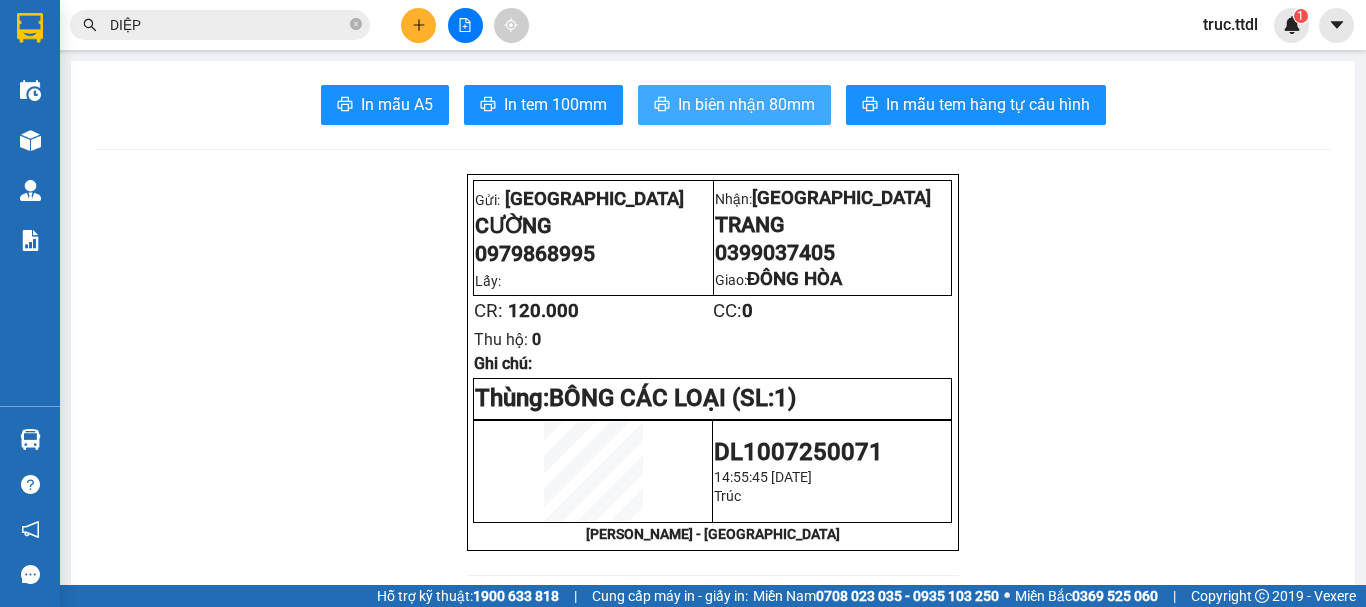 scroll, scrollTop: 0, scrollLeft: 0, axis: both 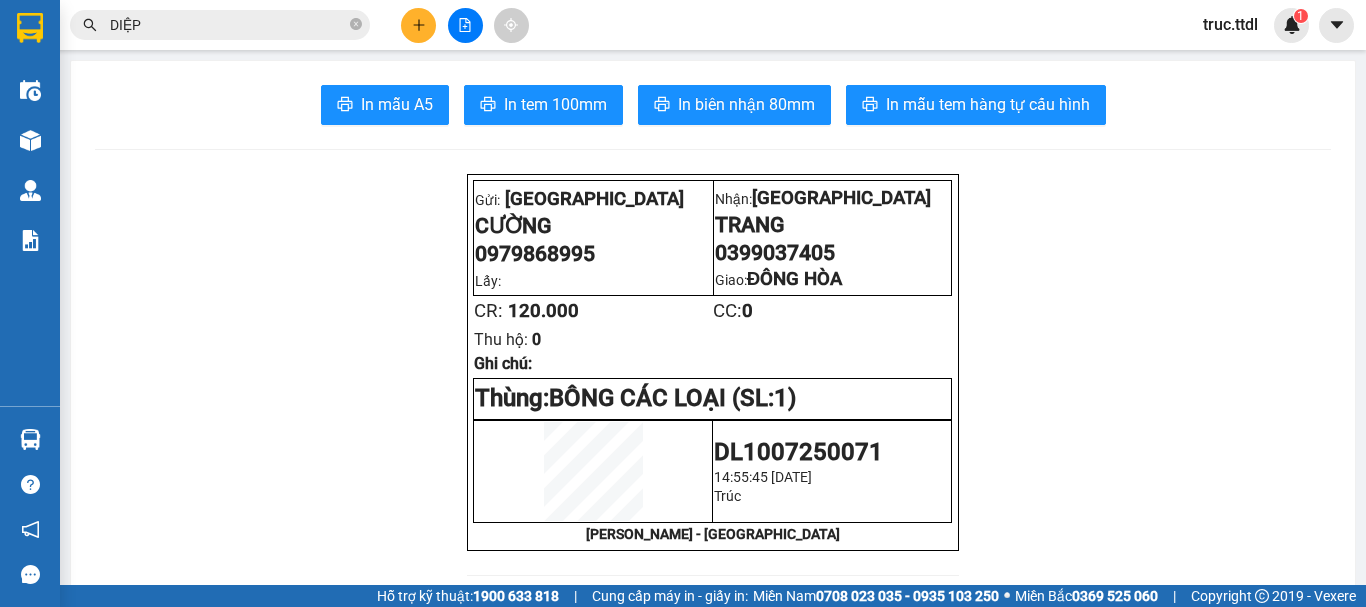 click on "DIỆP" at bounding box center (228, 25) 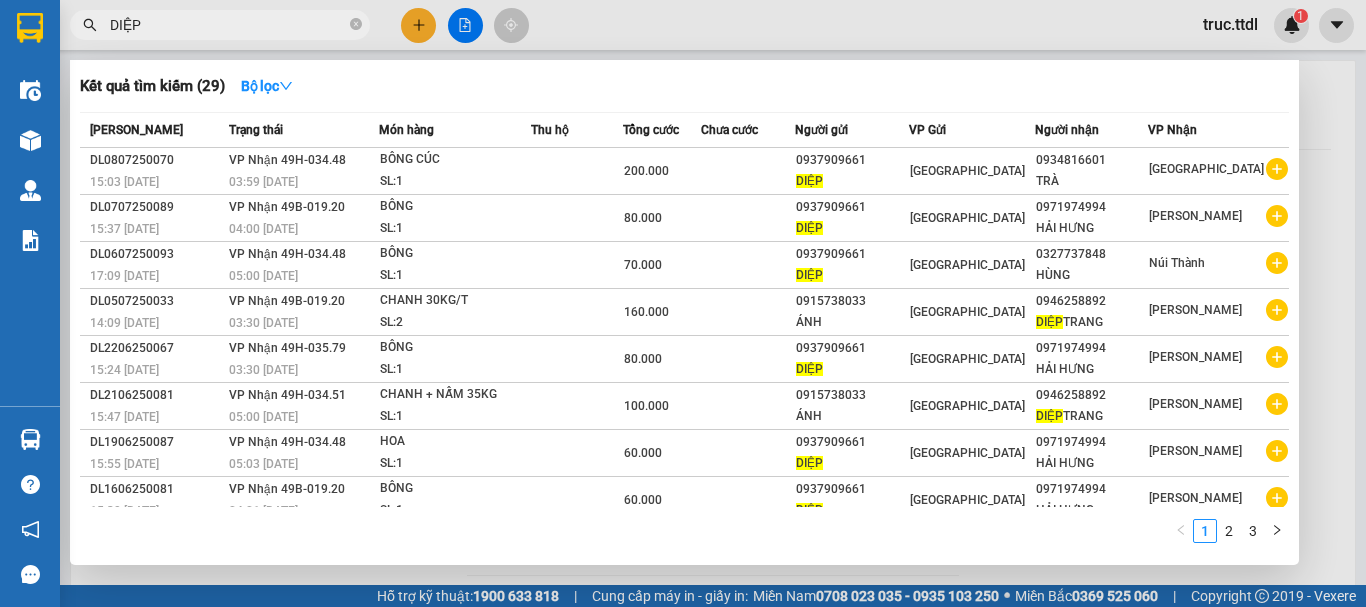 click on "DIỆP" at bounding box center (228, 25) 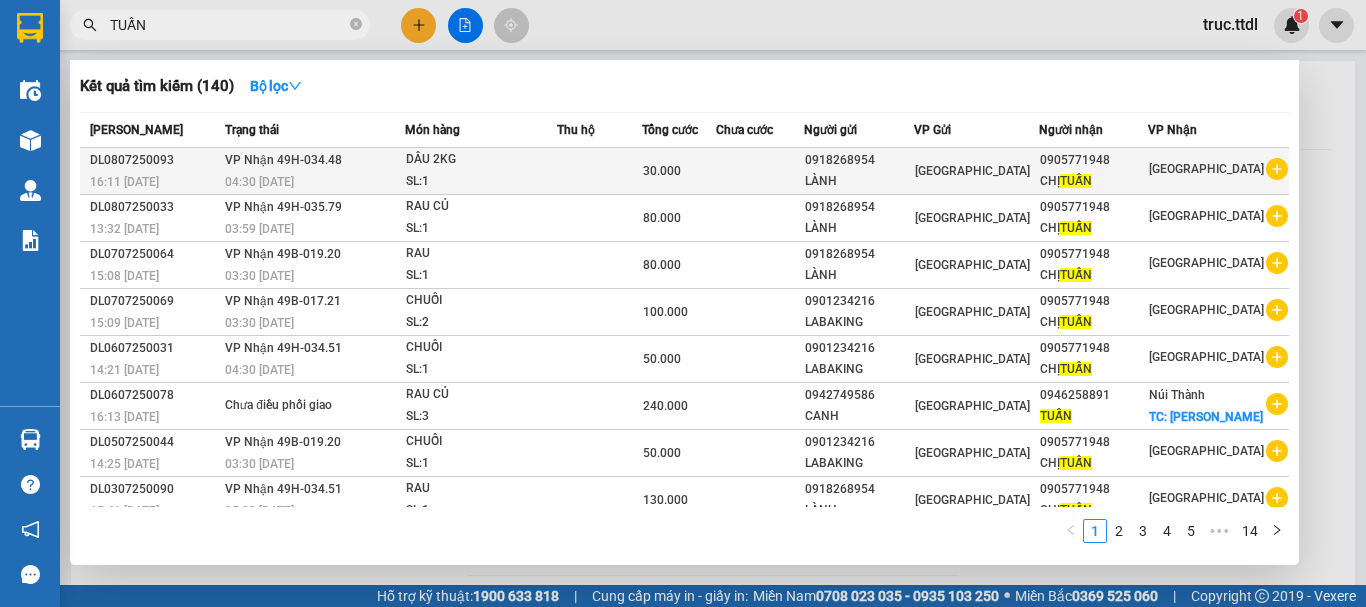 click on "LÀNH" at bounding box center (858, 181) 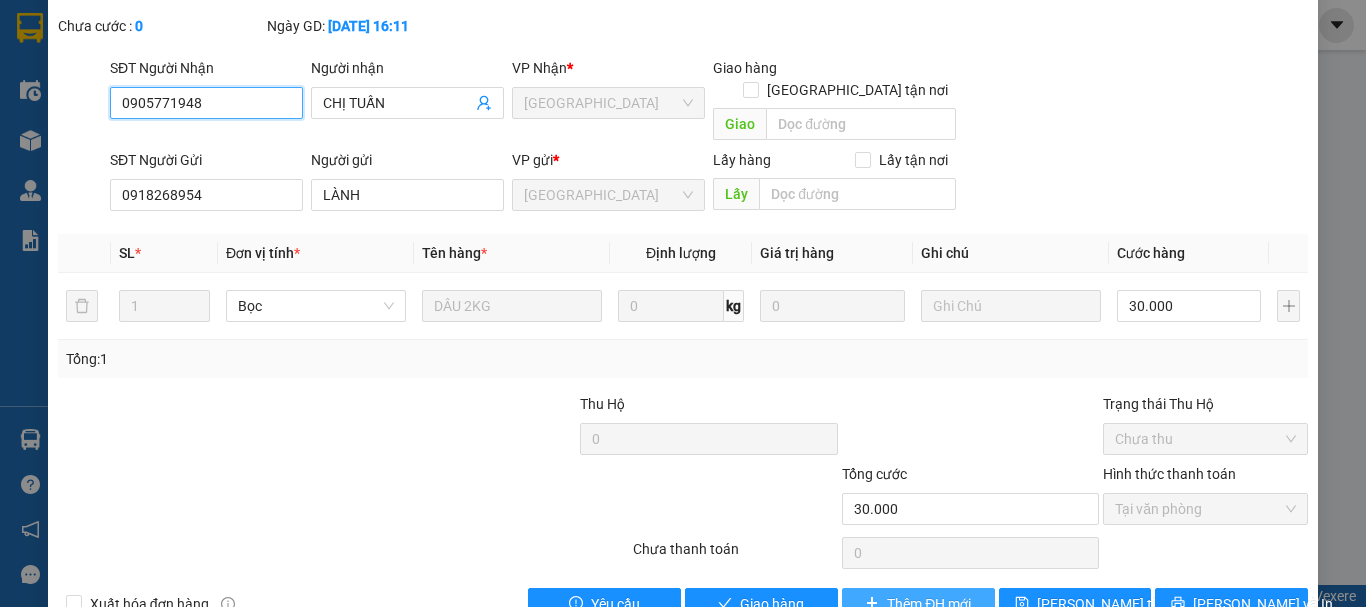 scroll, scrollTop: 129, scrollLeft: 0, axis: vertical 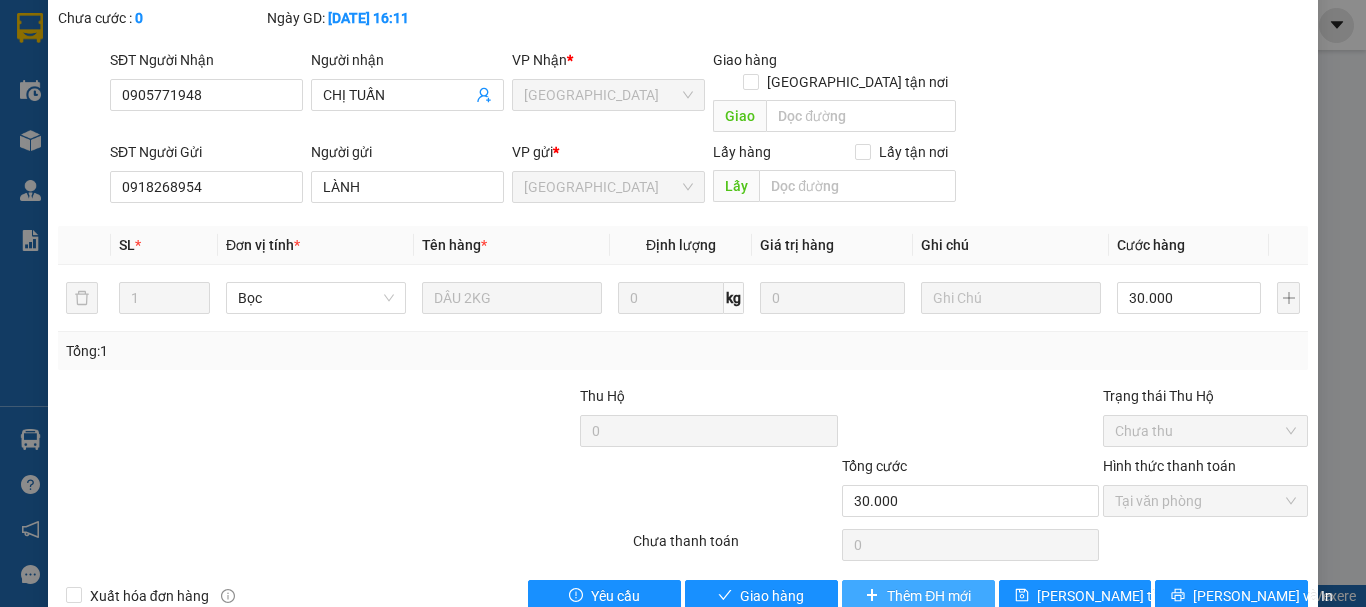 click on "Thêm ĐH mới" at bounding box center (929, 596) 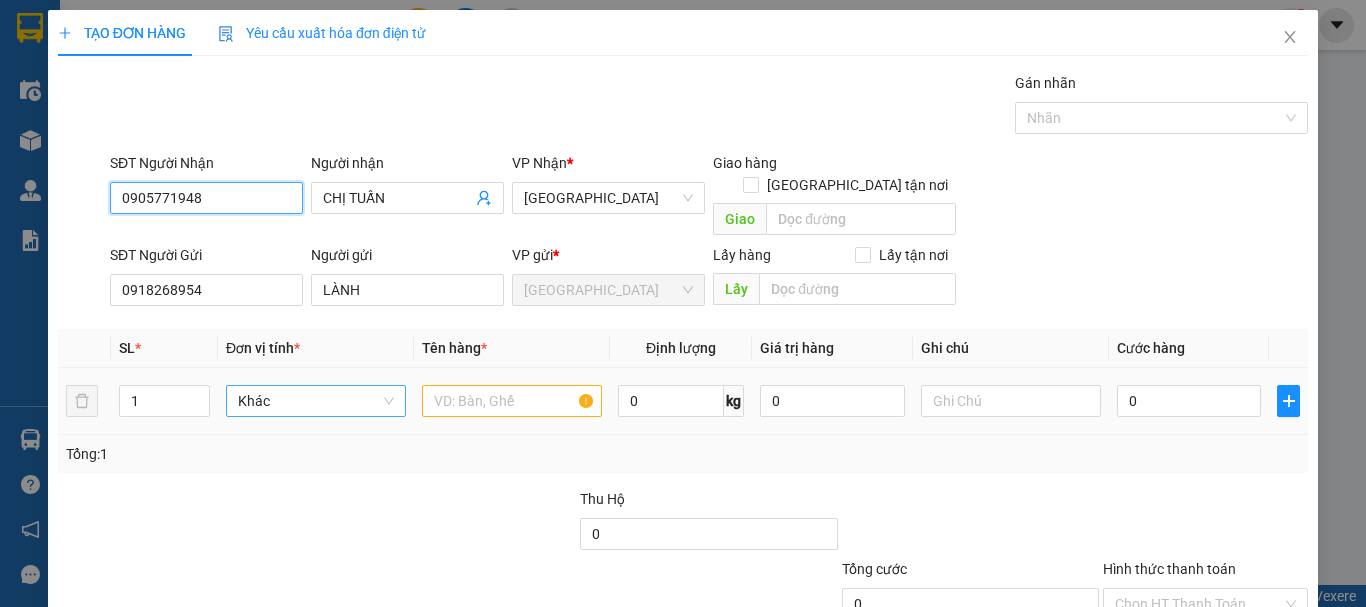 click on "Khác" at bounding box center [316, 401] 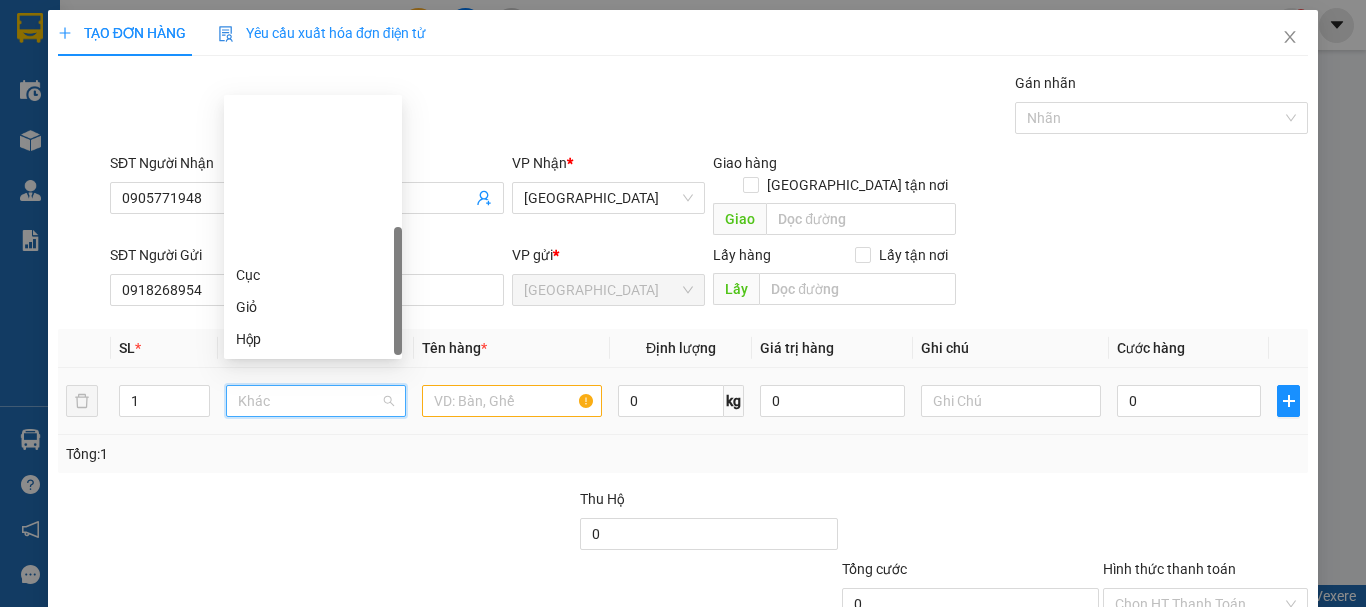 click on "Khác" at bounding box center [316, 401] 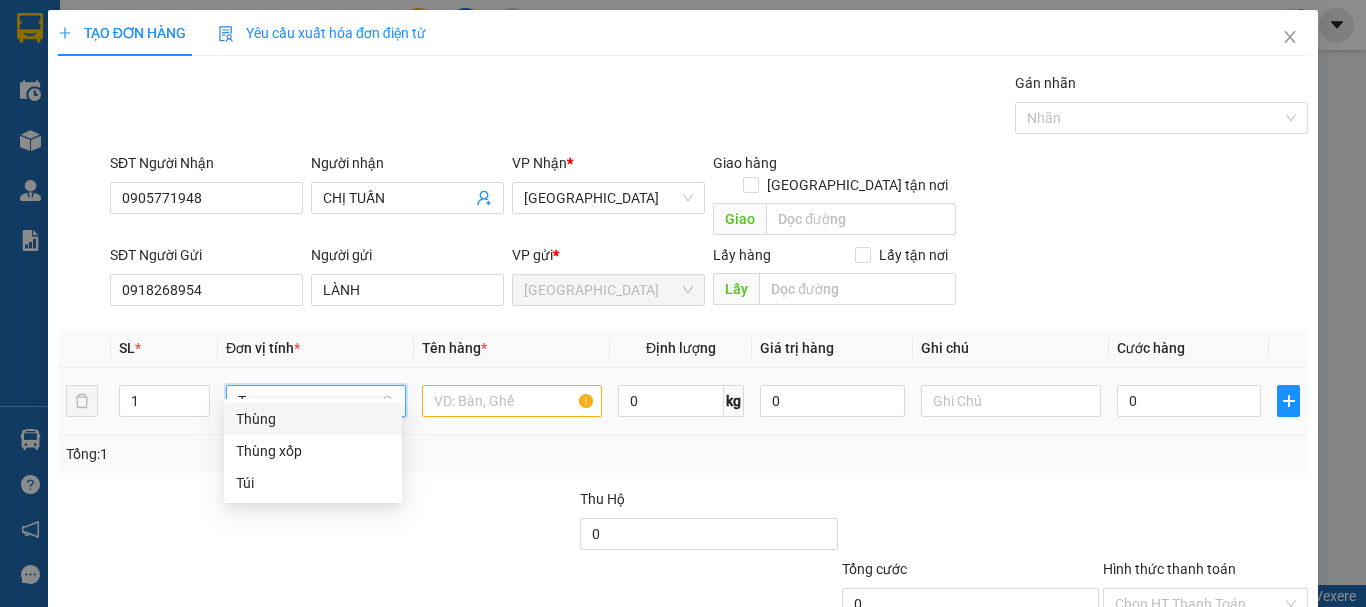scroll, scrollTop: 0, scrollLeft: 0, axis: both 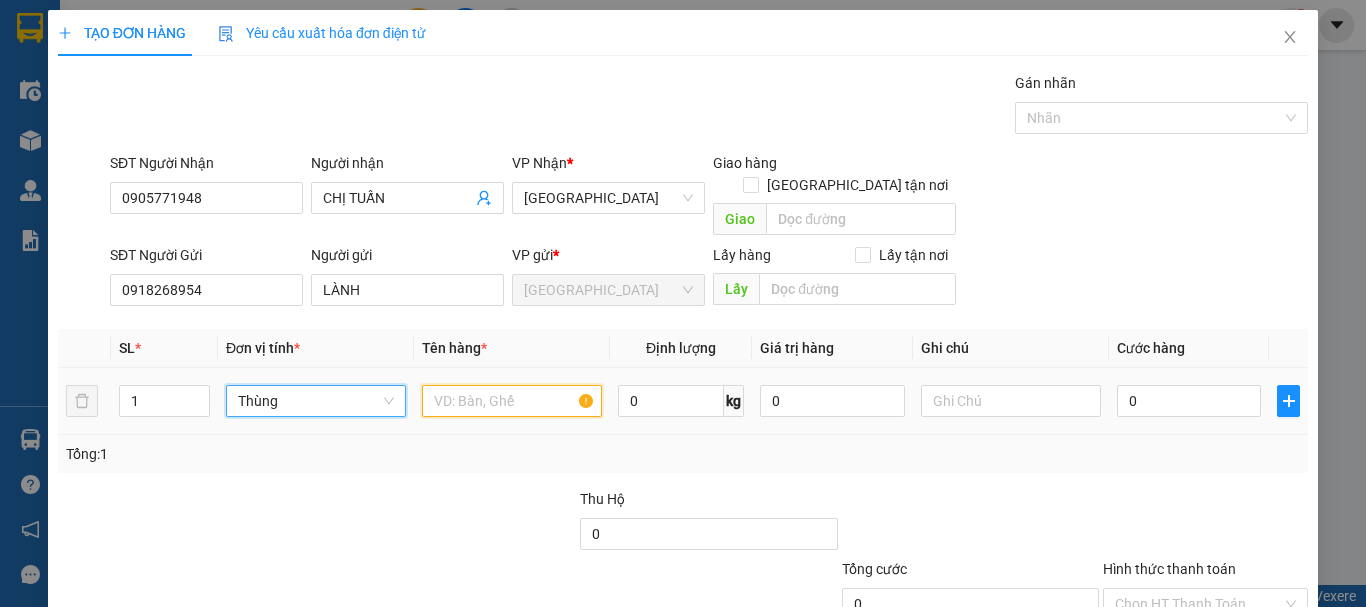 click at bounding box center [512, 401] 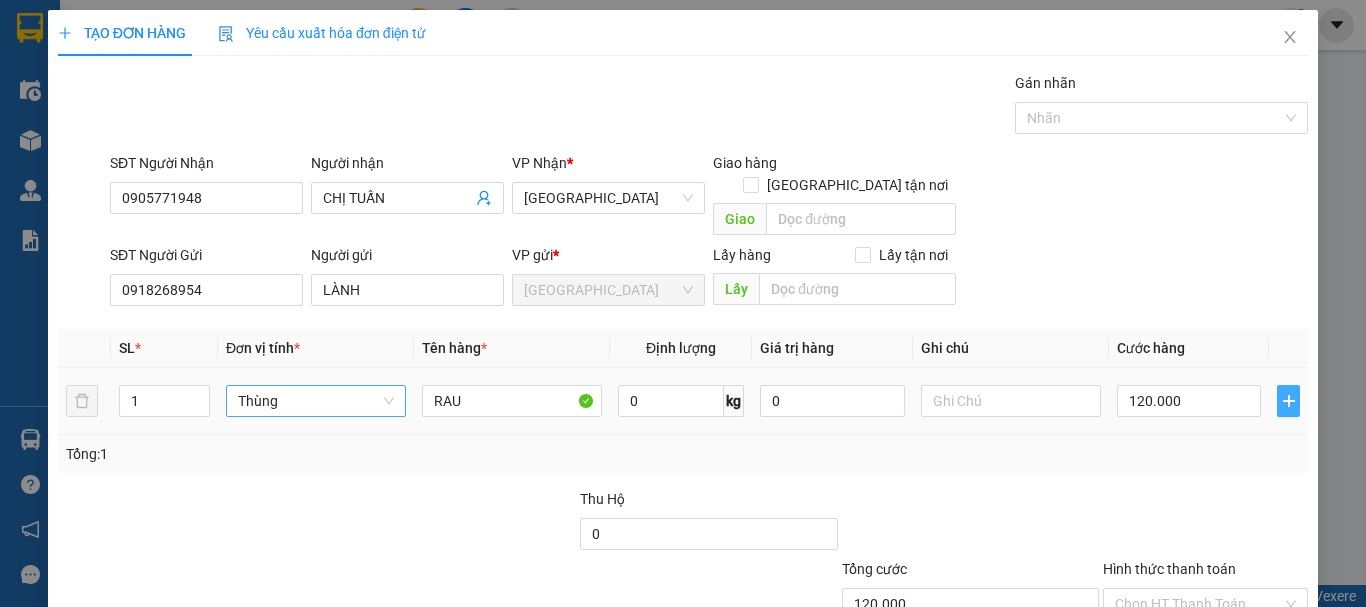 click 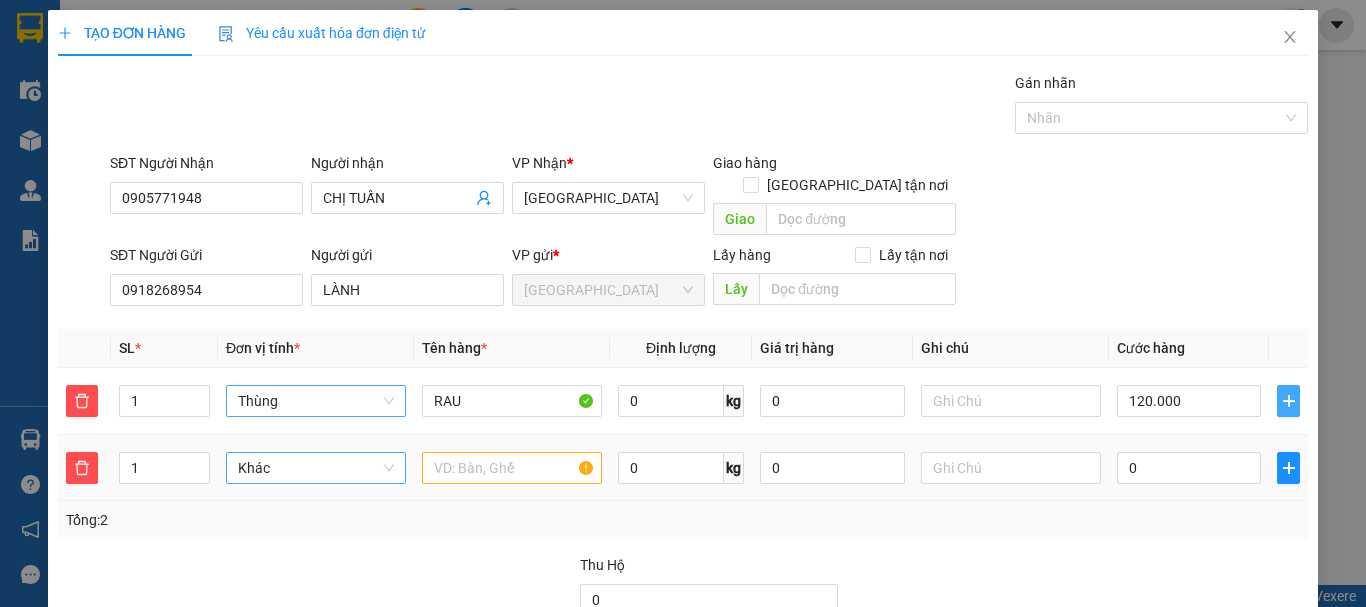 click on "Khác" at bounding box center [316, 468] 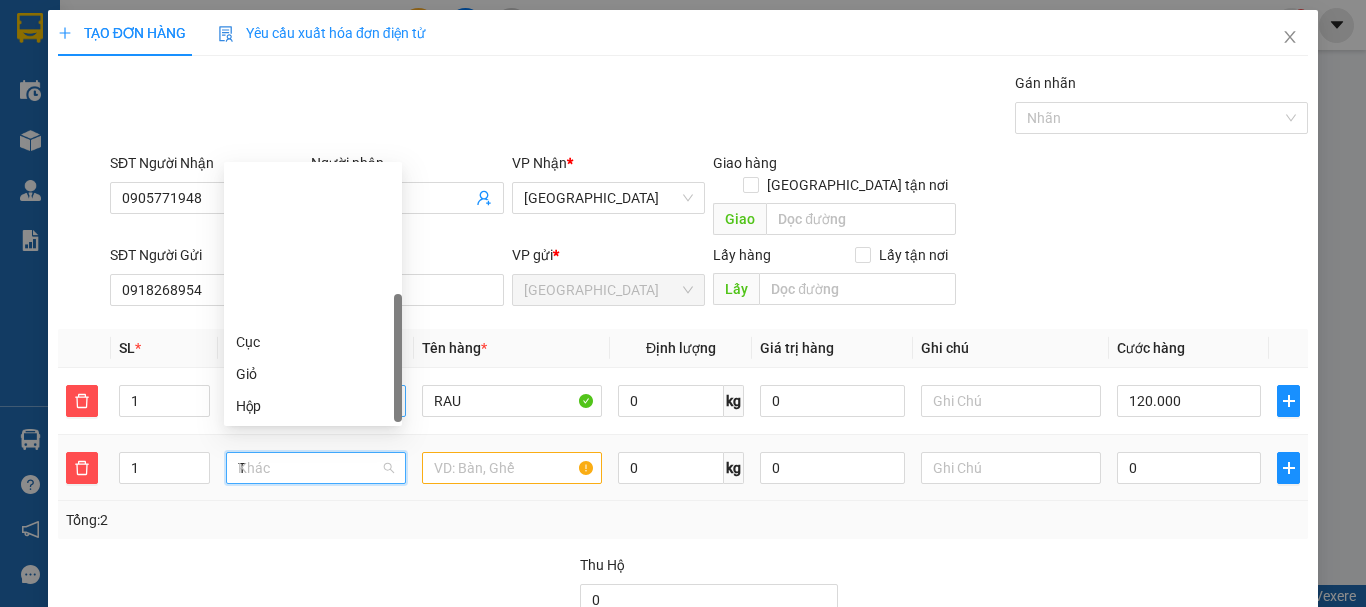 scroll, scrollTop: 0, scrollLeft: 0, axis: both 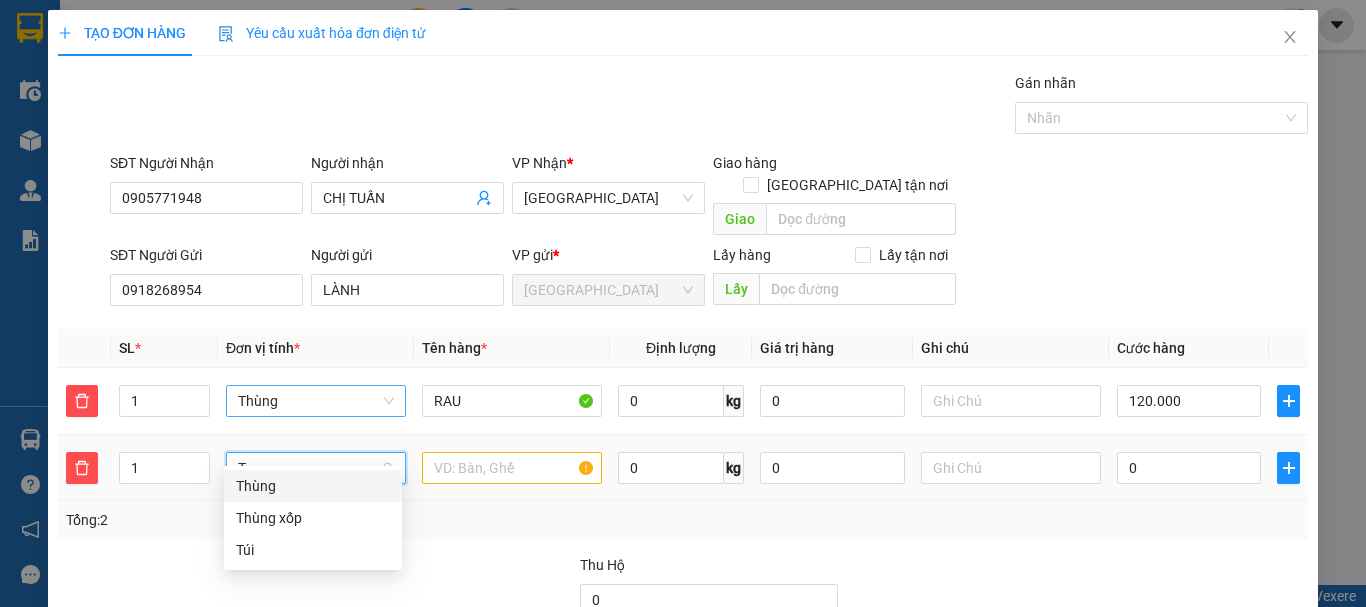 drag, startPoint x: 322, startPoint y: 458, endPoint x: 171, endPoint y: 462, distance: 151.05296 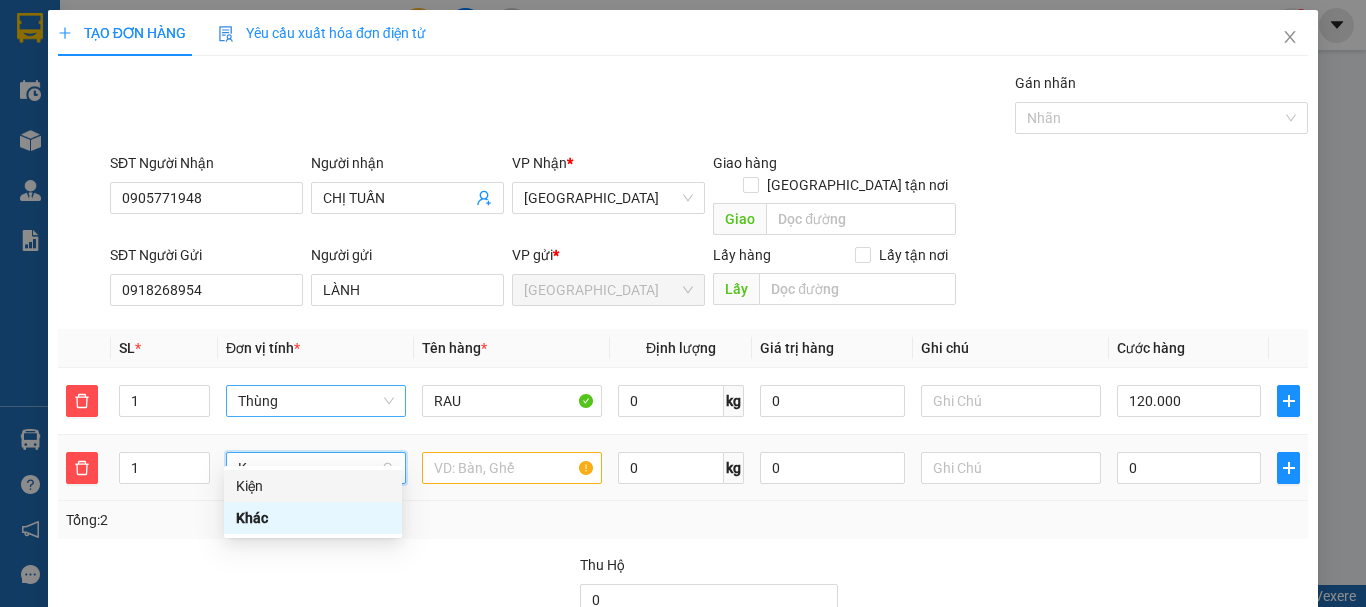 click on "Kiện" at bounding box center [313, 486] 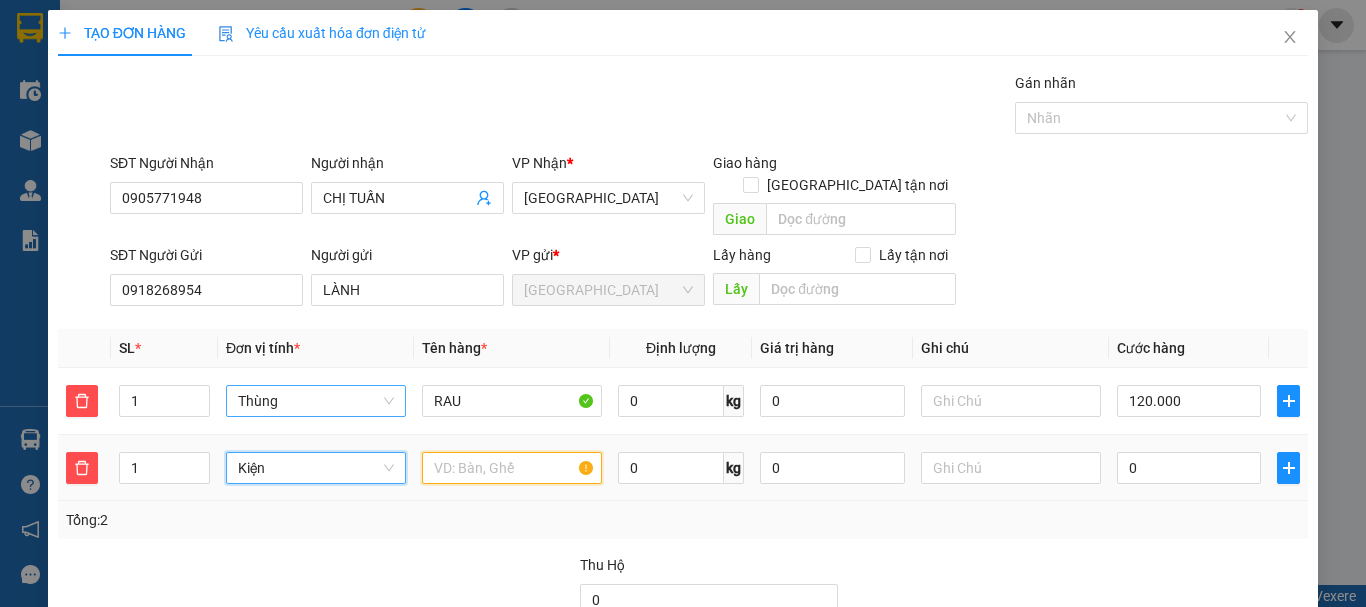 click at bounding box center [512, 468] 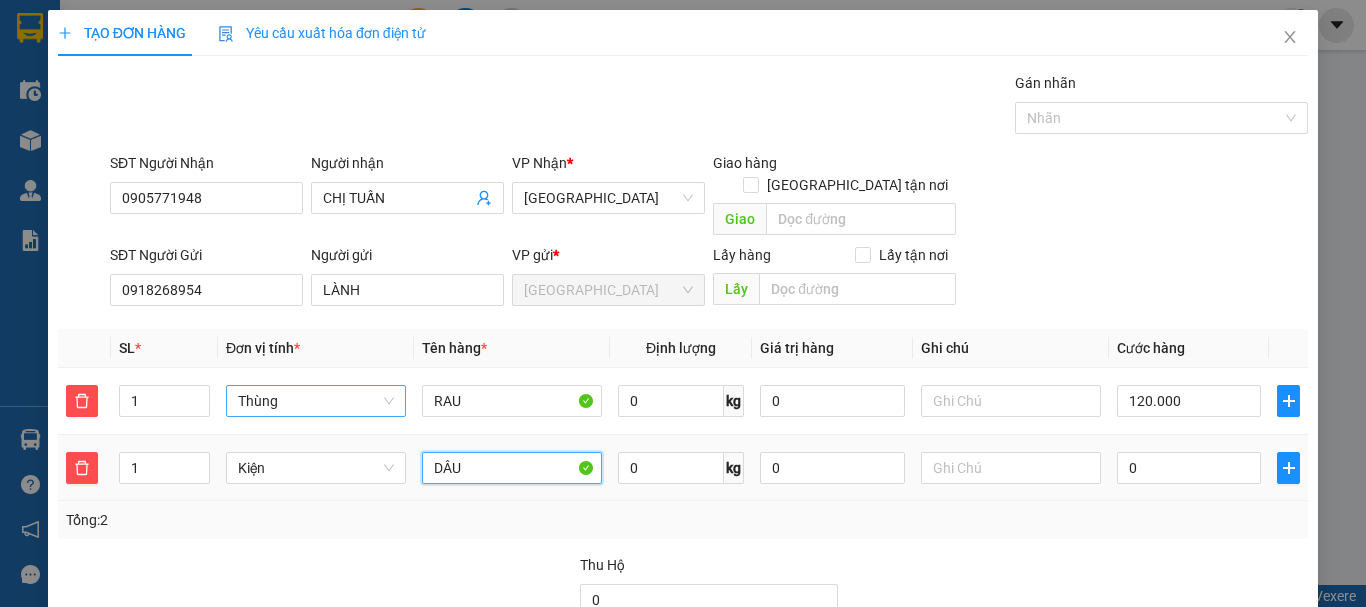 drag, startPoint x: 493, startPoint y: 453, endPoint x: 490, endPoint y: 437, distance: 16.27882 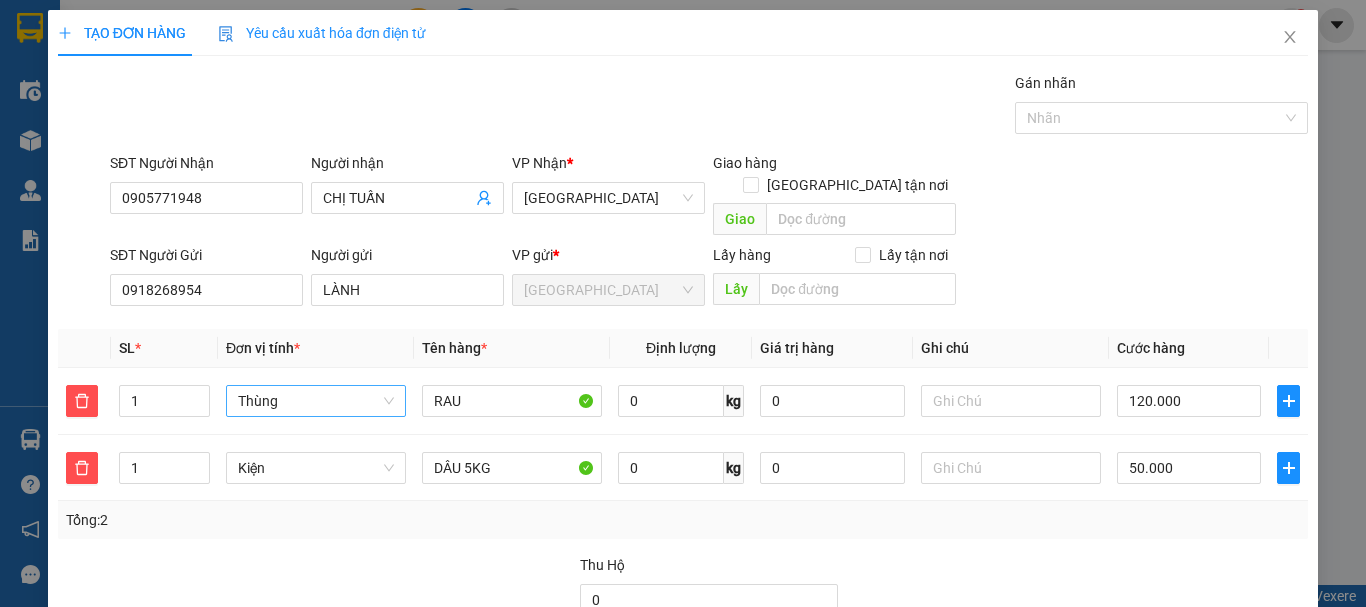 click on "Transit Pickup Surcharge Ids Transit Deliver Surcharge Ids Transit Deliver Surcharge Transit Deliver Surcharge Gói vận chuyển  * Tiêu chuẩn Gán nhãn   Nhãn SĐT Người Nhận 0905771948 Người nhận CHỊ TUẤN VP Nhận  * Đà Nẵng Giao hàng Giao tận nơi Giao SĐT Người Gửi 0918268954 Người gửi LÀNH VP gửi  * Đà Lạt  Lấy hàng Lấy tận nơi Lấy SL  * Đơn vị tính  * Tên hàng  * Định lượng Giá trị hàng Ghi chú Cước hàng                   1 Thùng RAU 0 kg 0 120.000 1 Kiện DÂU 5KG 0 kg 0 50.000 Tổng:  2 Thu Hộ 0 Tổng cước 170.000 Hình thức thanh toán Chọn HT Thanh Toán Số tiền thu trước 0 Chưa thanh toán 170.000 Chọn HT Thanh Toán Lưu nháp Xóa Thông tin Lưu Lưu và In" at bounding box center [683, 426] 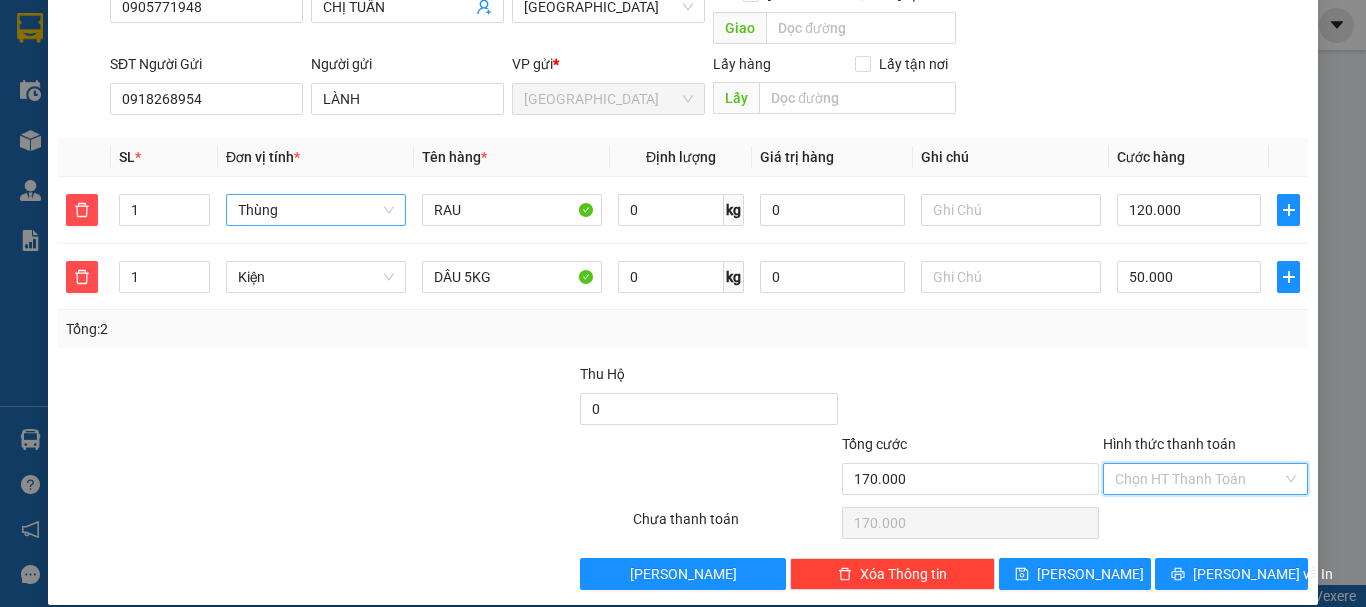 click on "Hình thức thanh toán" at bounding box center (1198, 479) 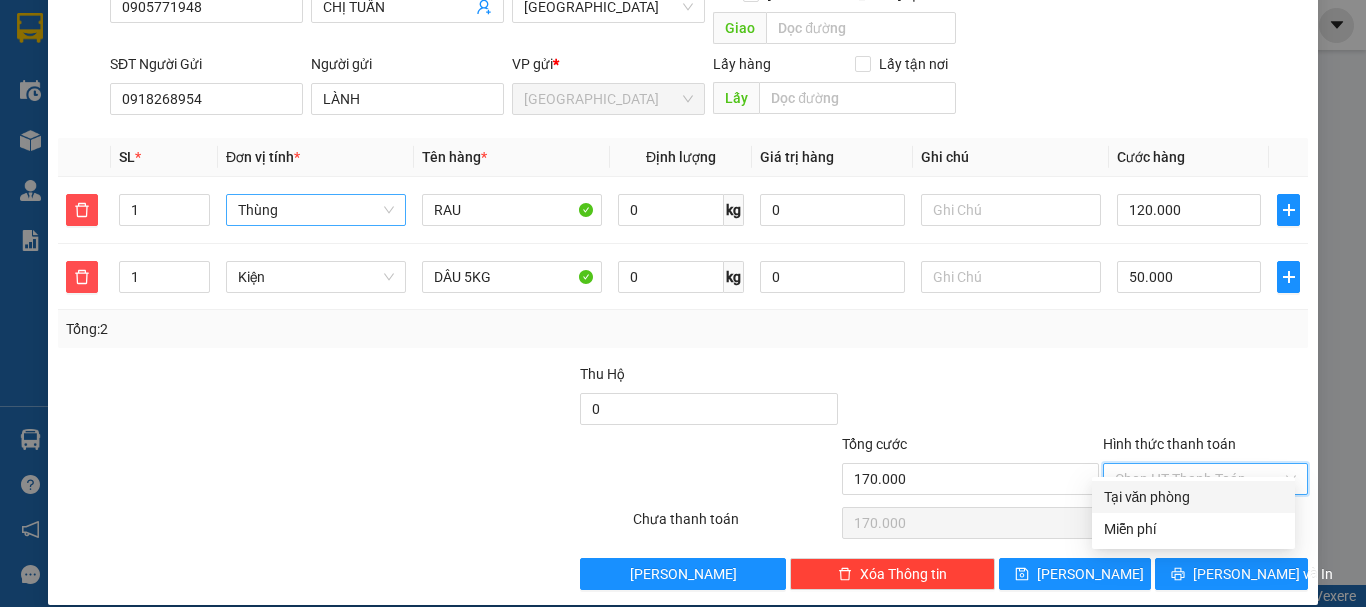 click on "Tại văn phòng" at bounding box center [1193, 497] 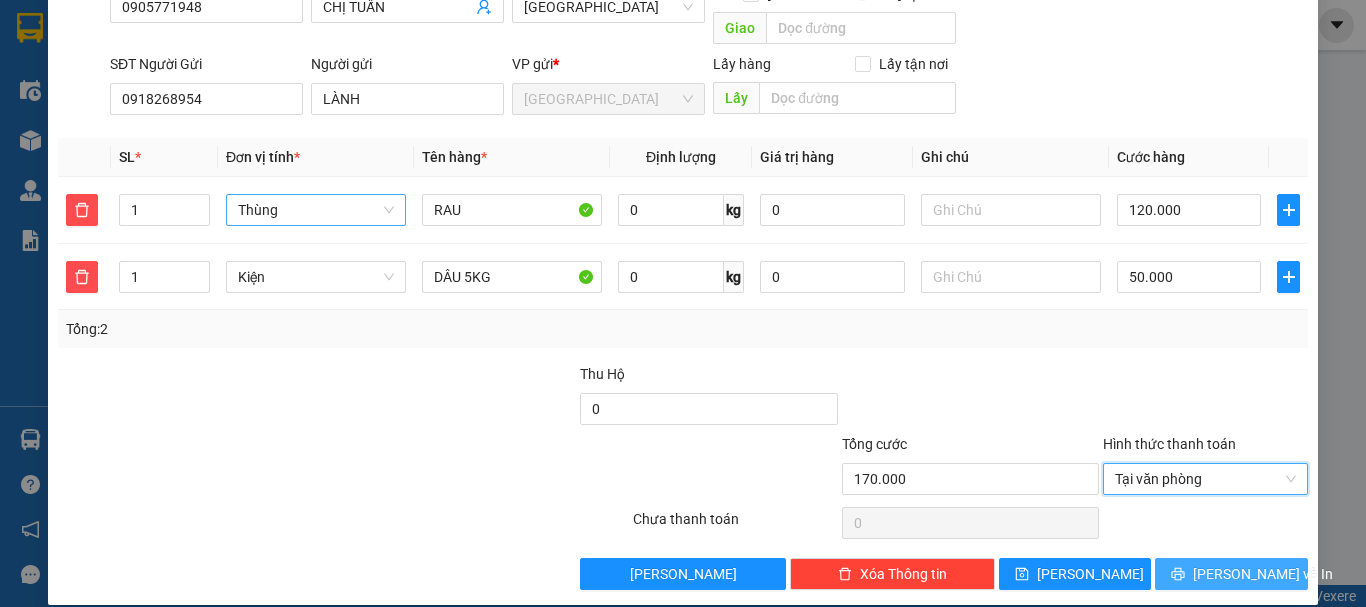 click on "Lưu và In" at bounding box center [1231, 574] 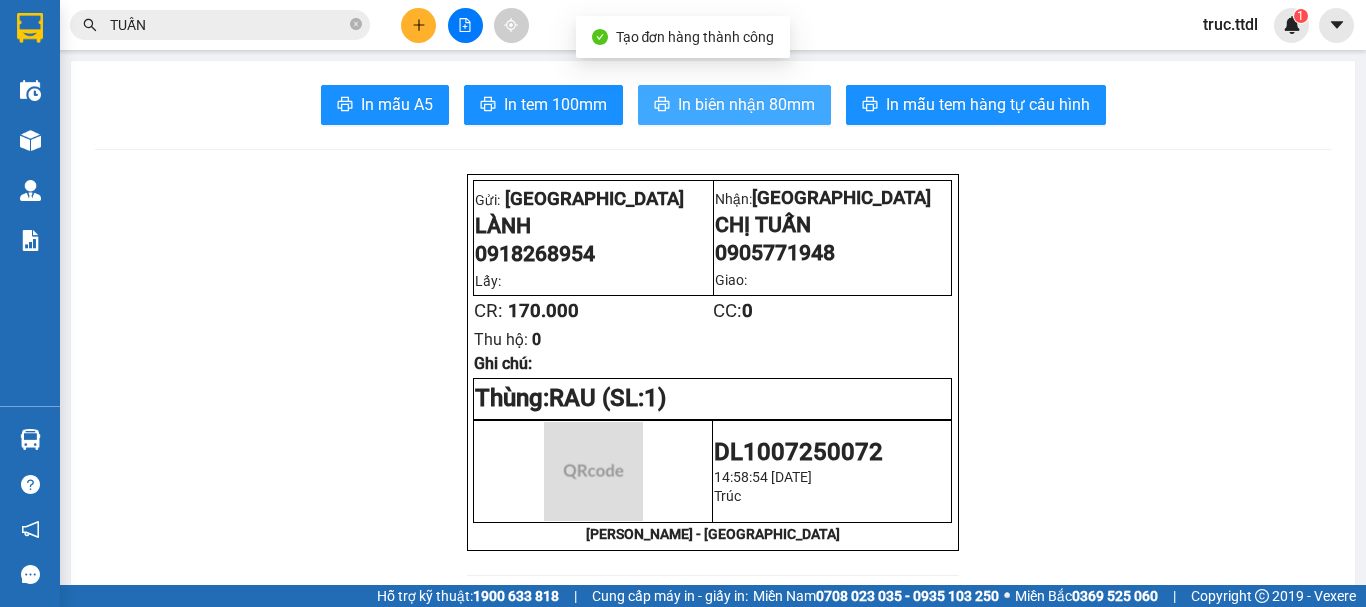 click on "In biên nhận 80mm" at bounding box center [746, 104] 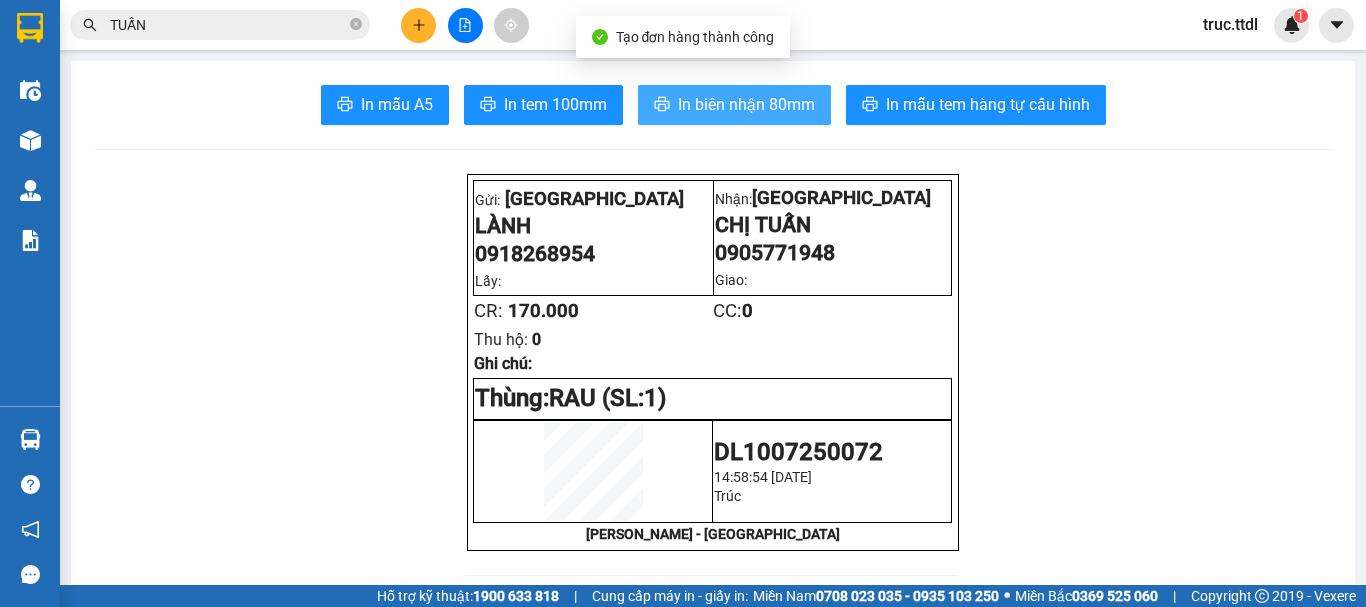 scroll, scrollTop: 0, scrollLeft: 0, axis: both 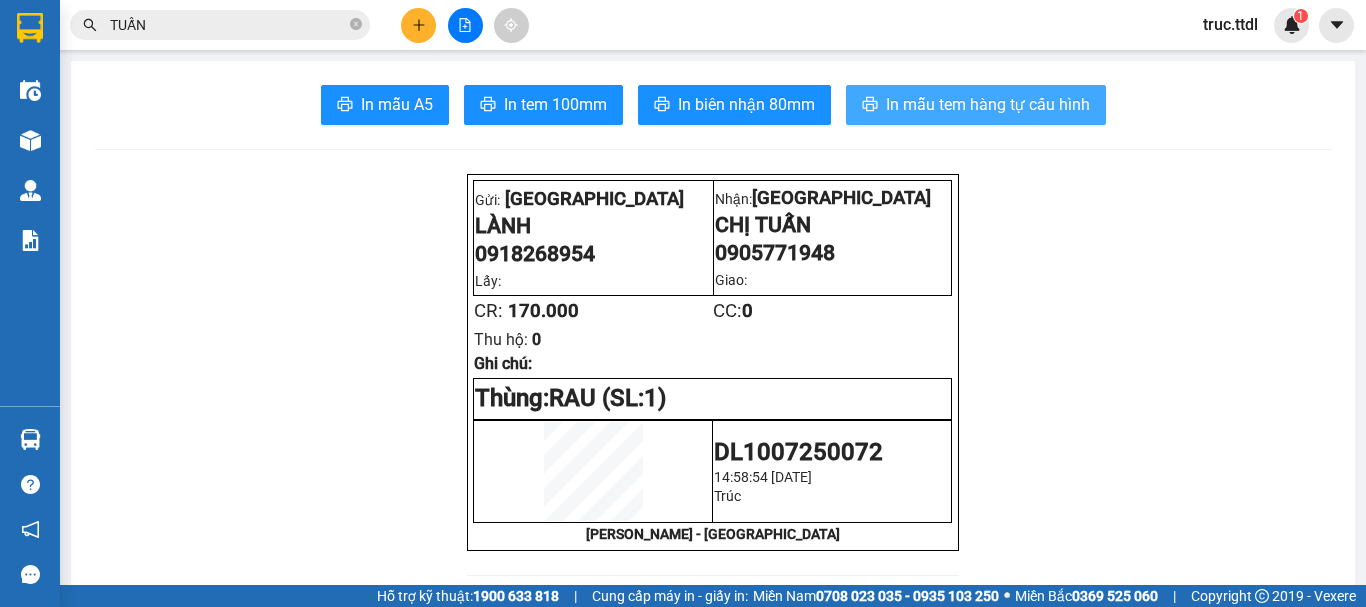 click on "In mẫu tem hàng tự cấu hình" at bounding box center (988, 104) 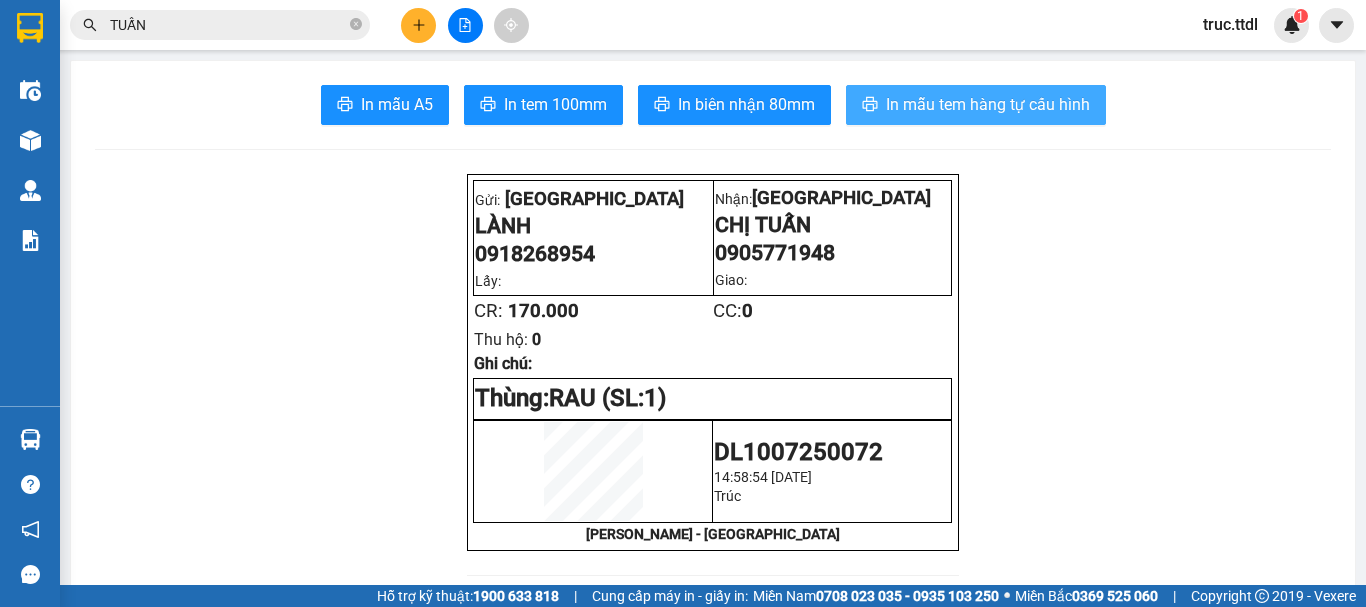 scroll, scrollTop: 0, scrollLeft: 0, axis: both 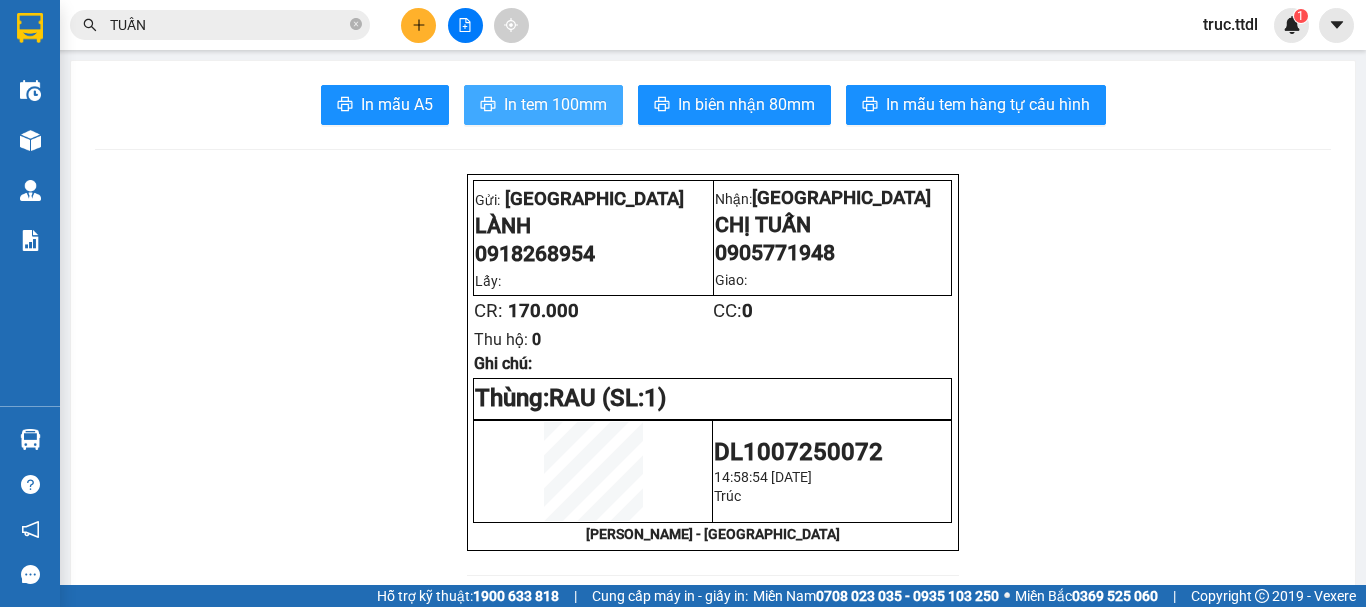 click on "In tem 100mm" at bounding box center [555, 104] 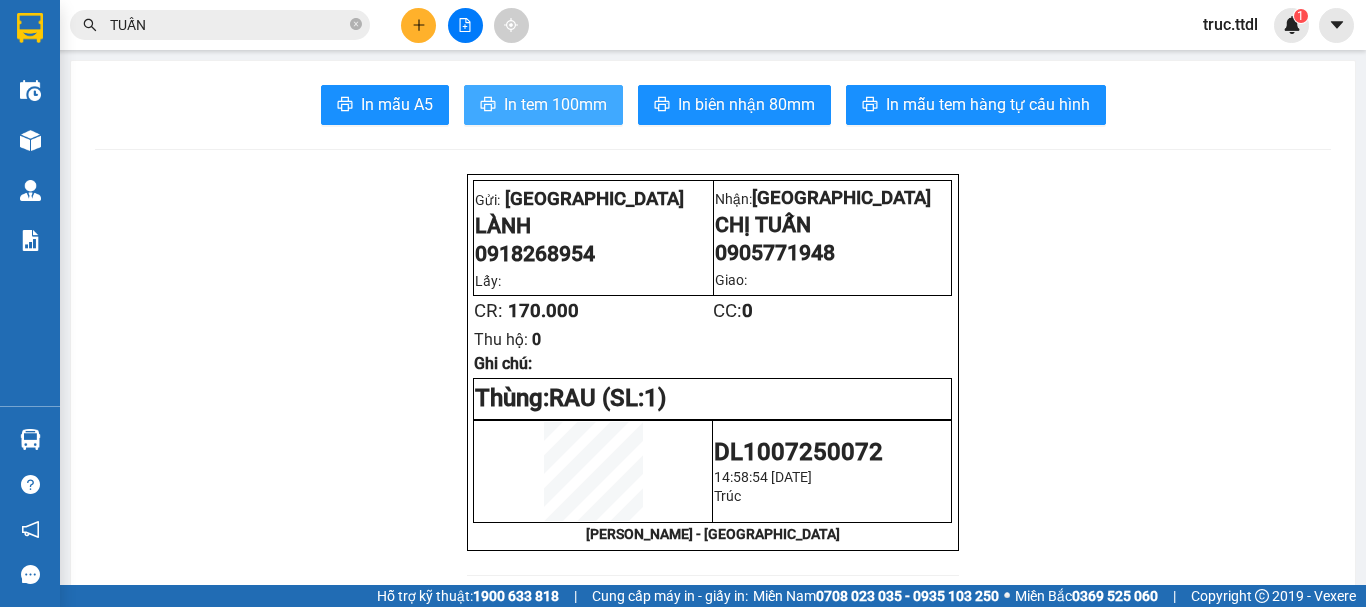 scroll, scrollTop: 0, scrollLeft: 0, axis: both 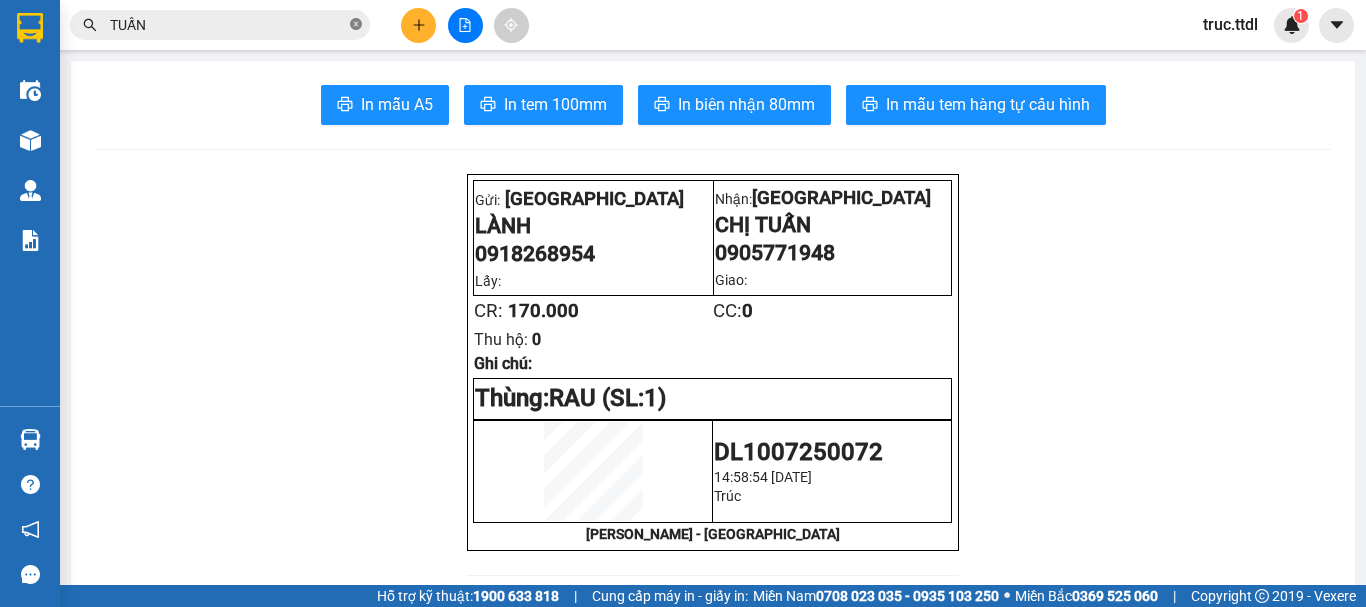 click 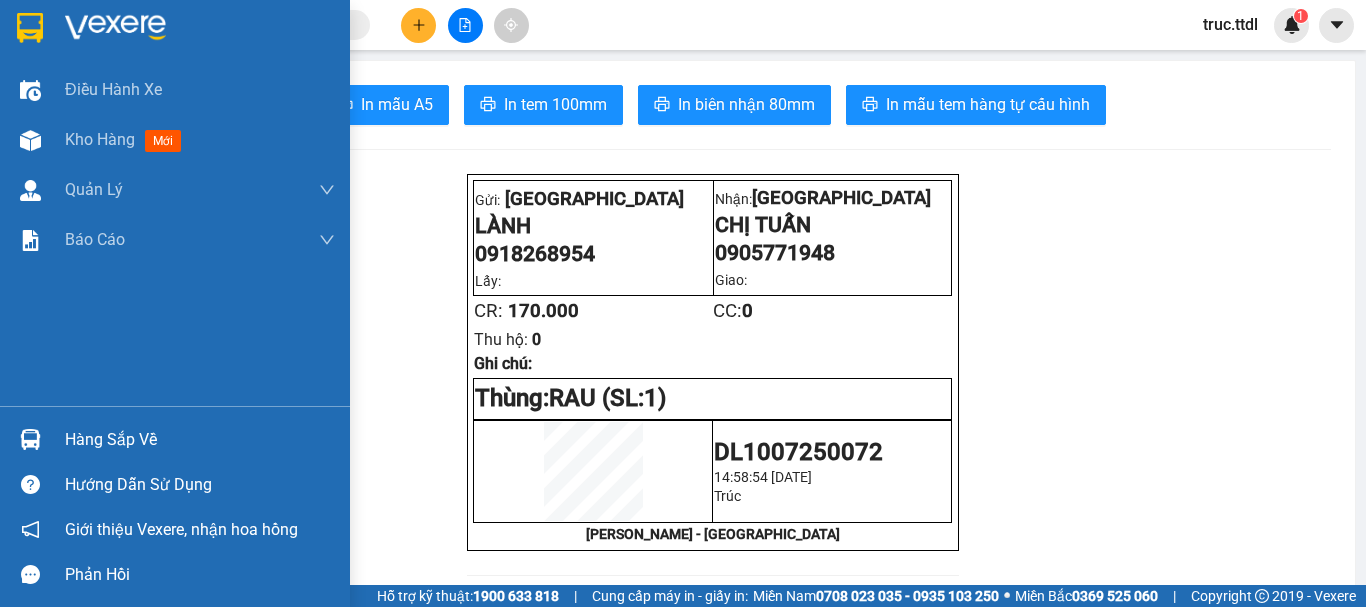 click at bounding box center [175, 32] 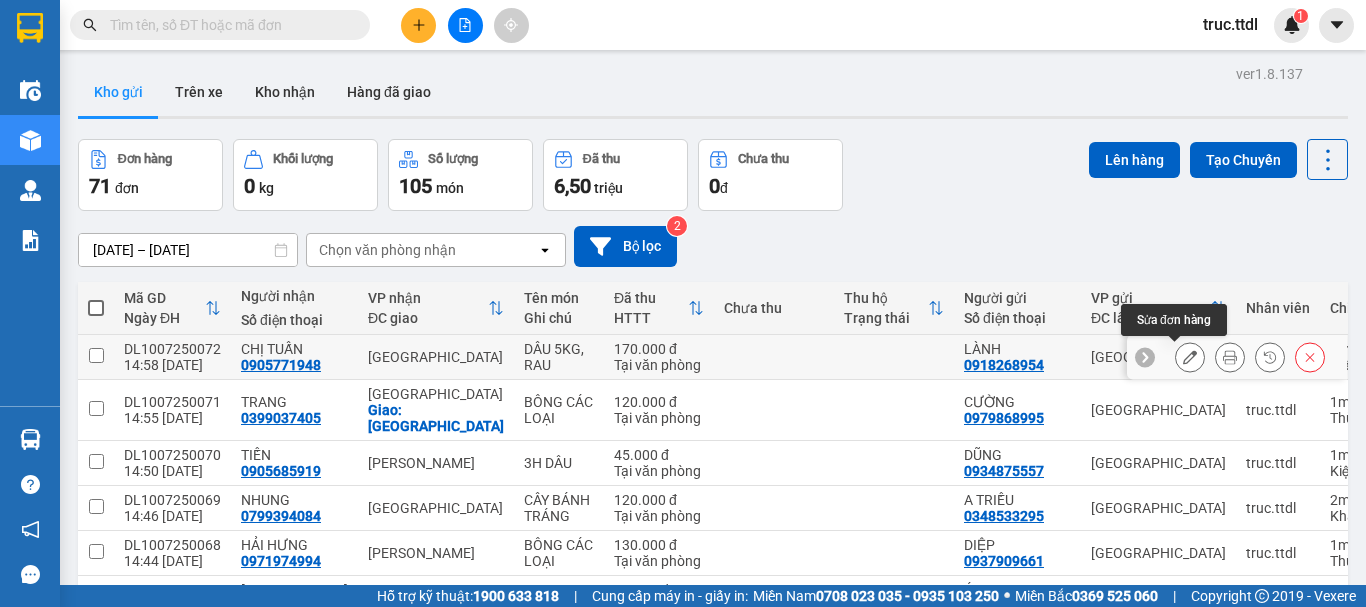 click at bounding box center (1190, 357) 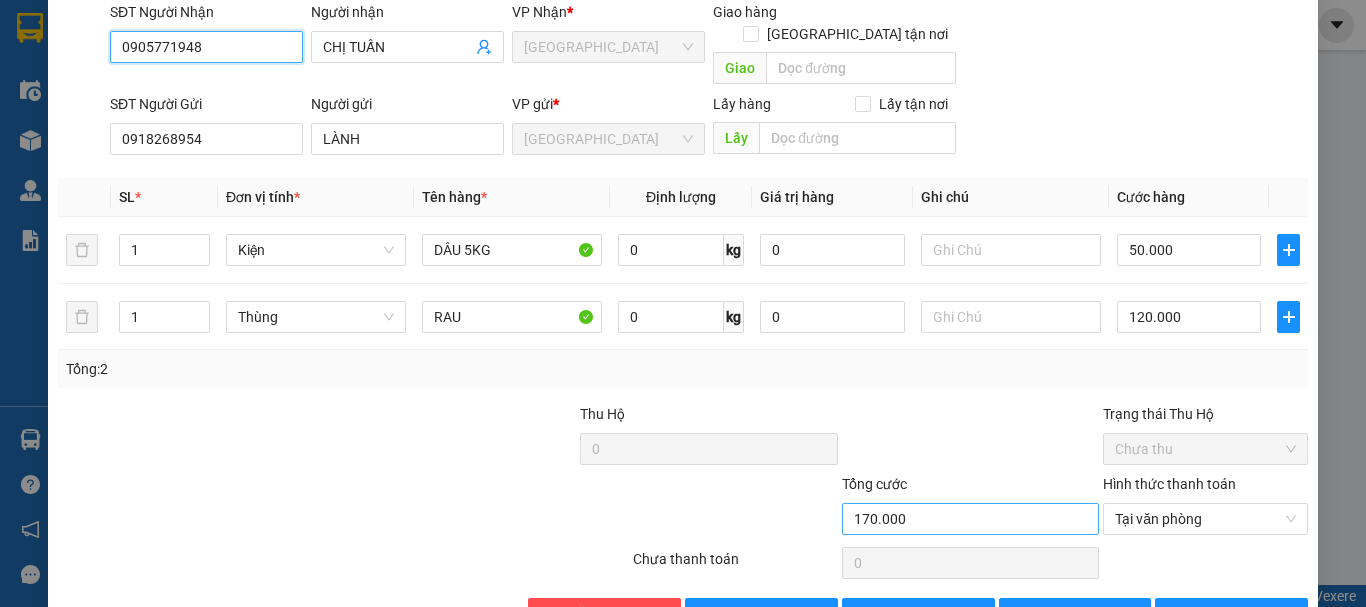 scroll, scrollTop: 195, scrollLeft: 0, axis: vertical 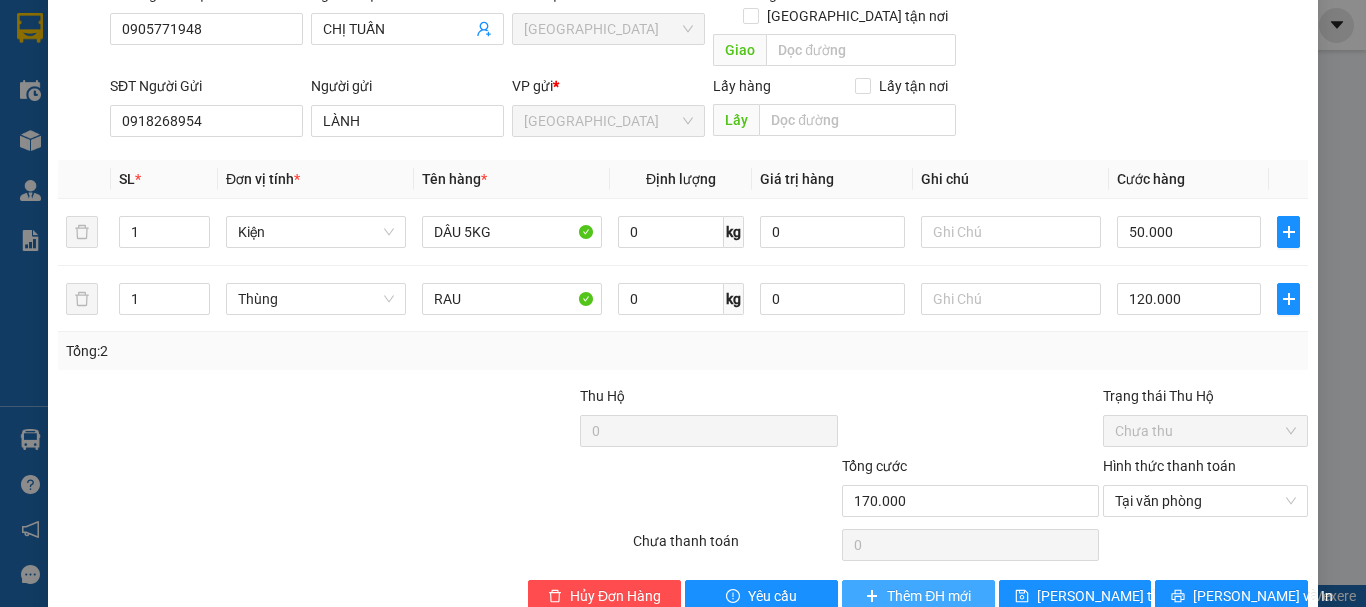 click on "Thêm ĐH mới" at bounding box center (929, 596) 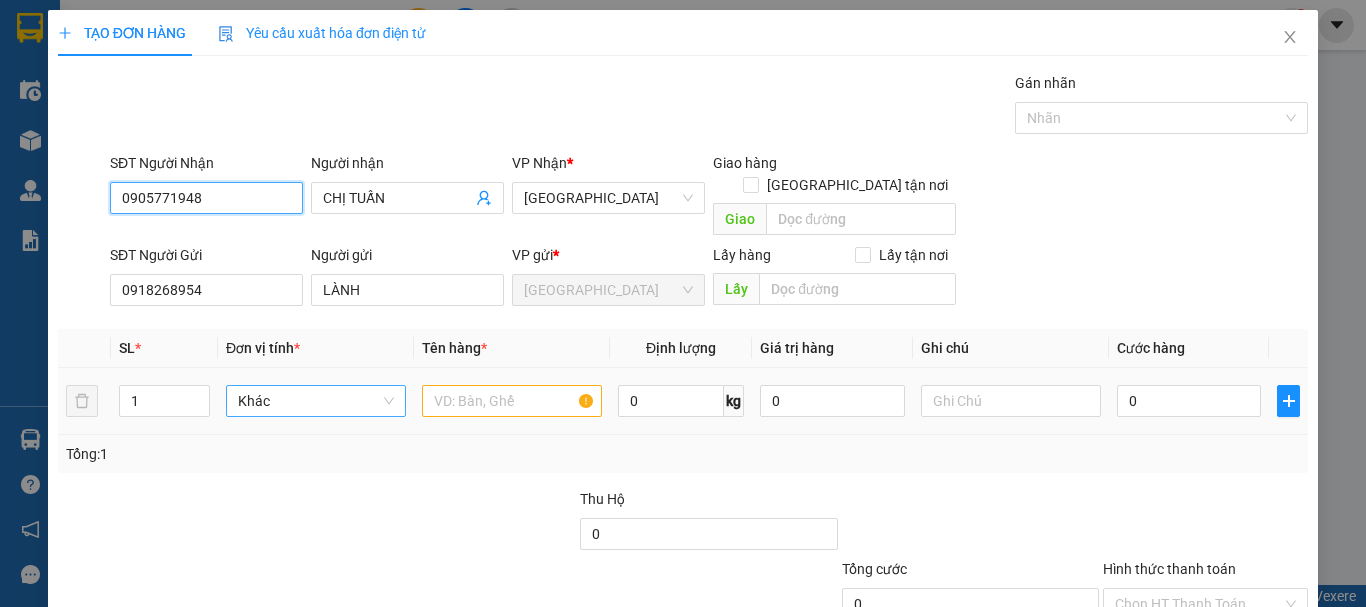 click on "Khác" at bounding box center [316, 401] 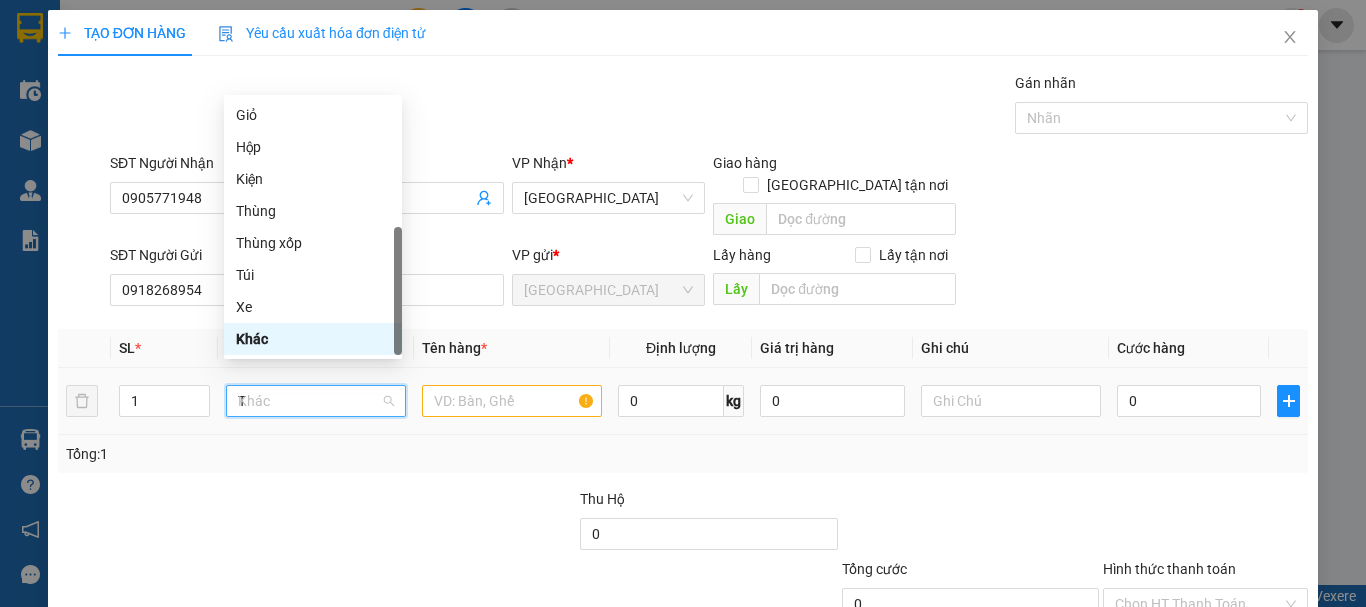 scroll, scrollTop: 0, scrollLeft: 0, axis: both 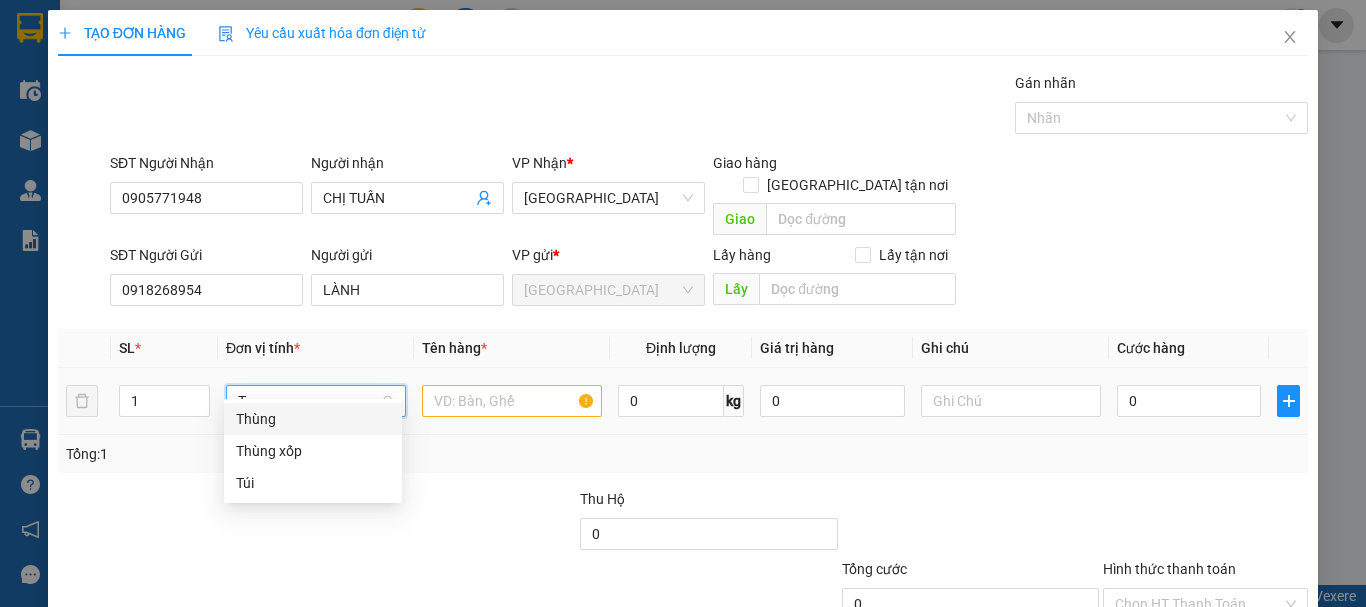 click on "Thùng" at bounding box center (313, 419) 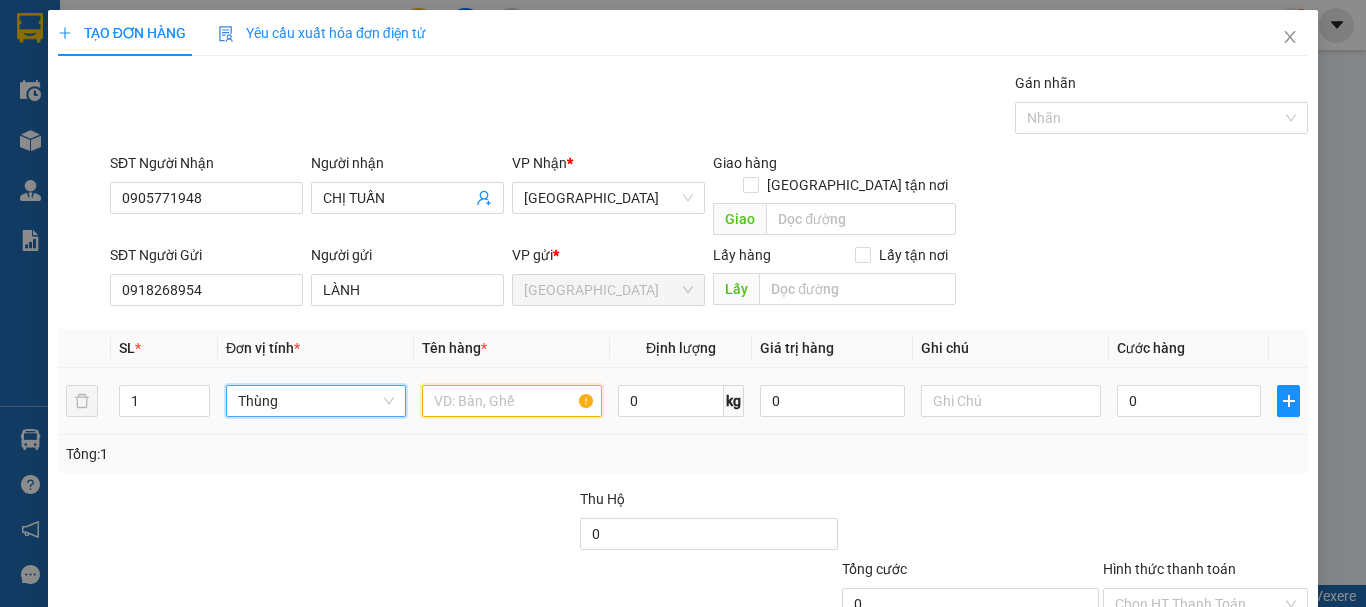 click at bounding box center (512, 401) 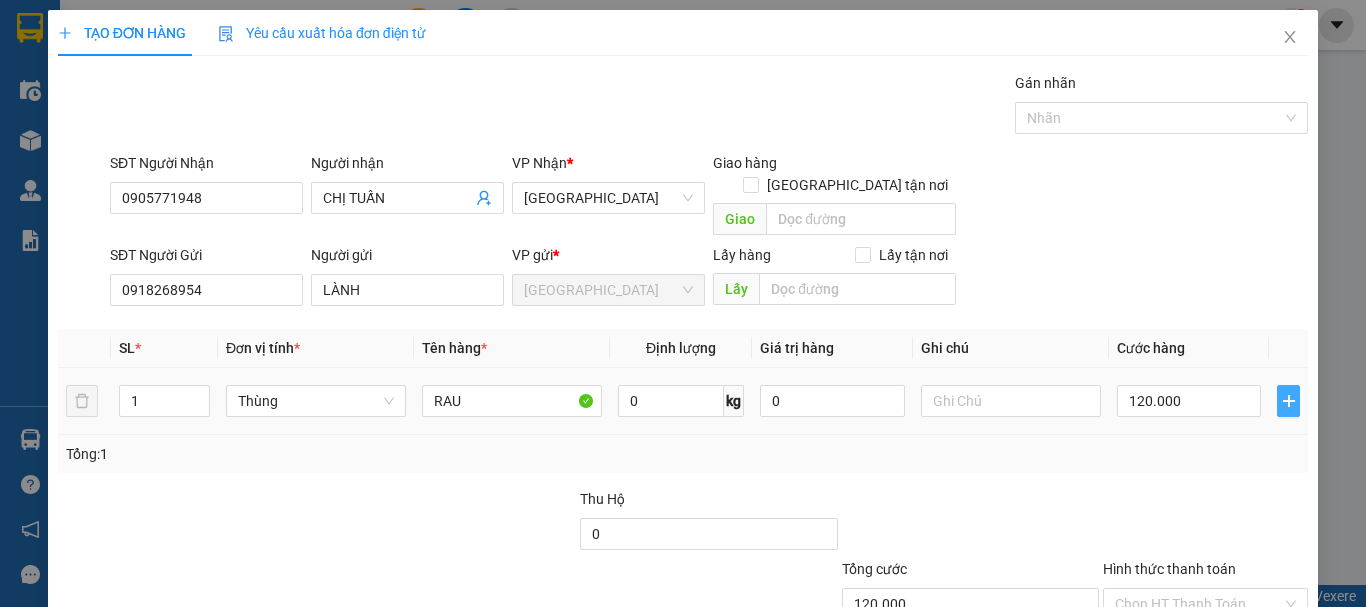 click at bounding box center (1288, 401) 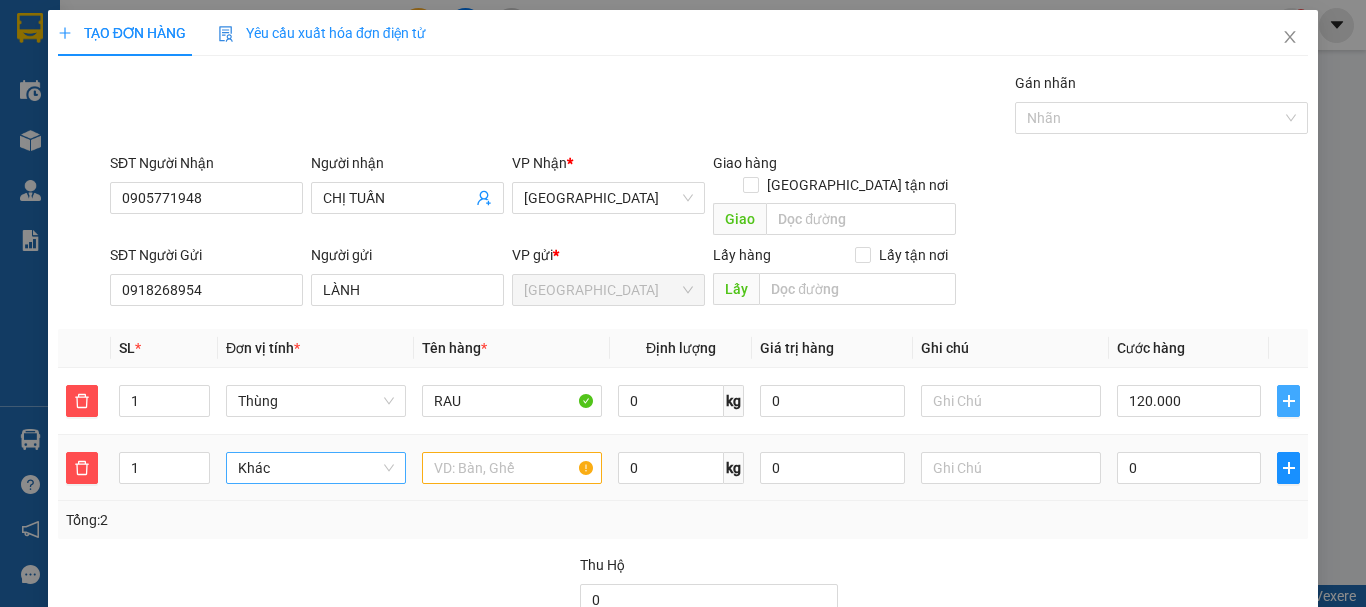 click on "Khác" at bounding box center (316, 468) 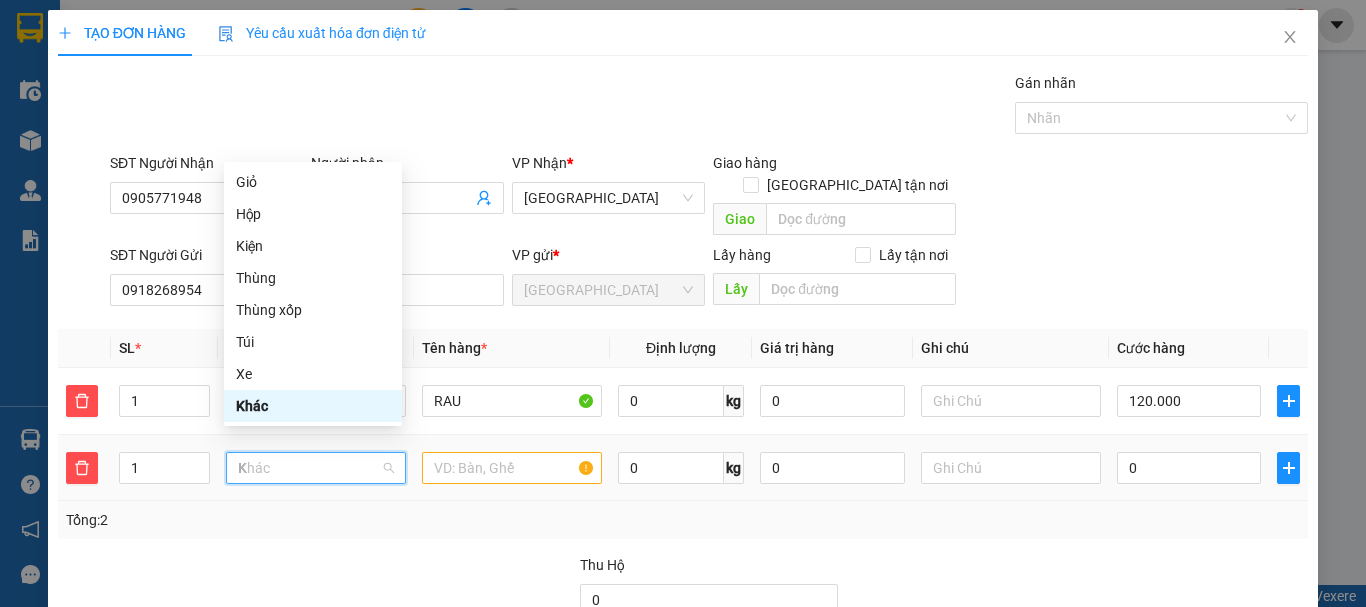 scroll, scrollTop: 0, scrollLeft: 0, axis: both 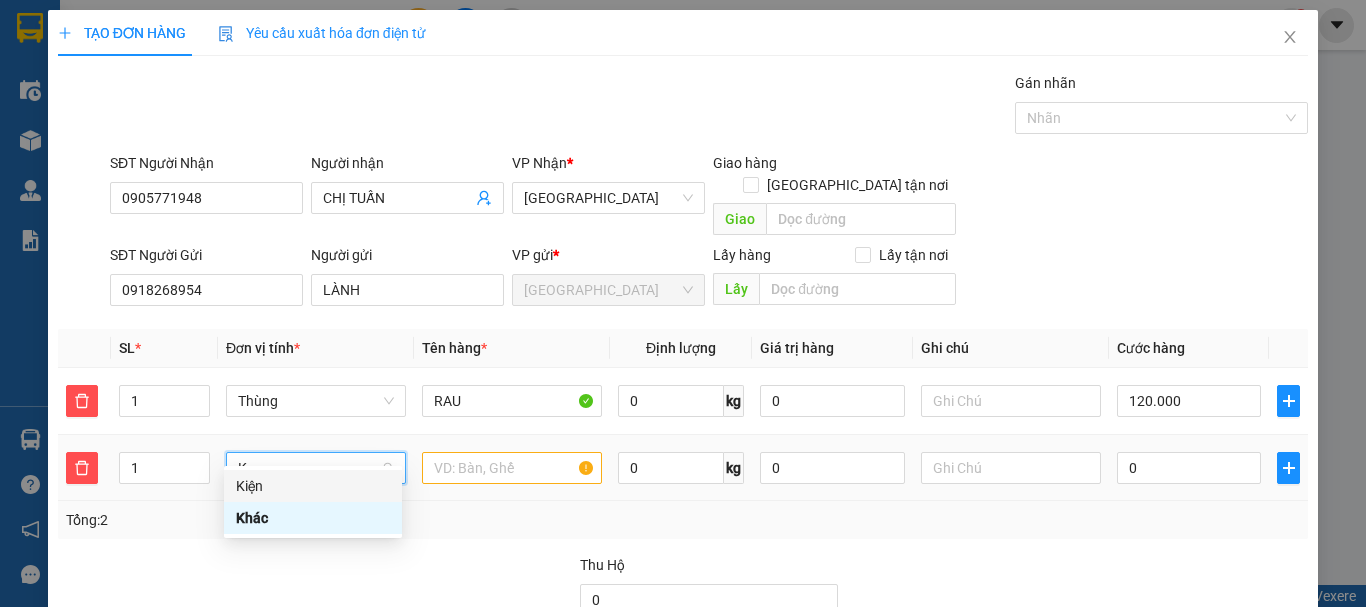 click on "Kiện" at bounding box center [313, 486] 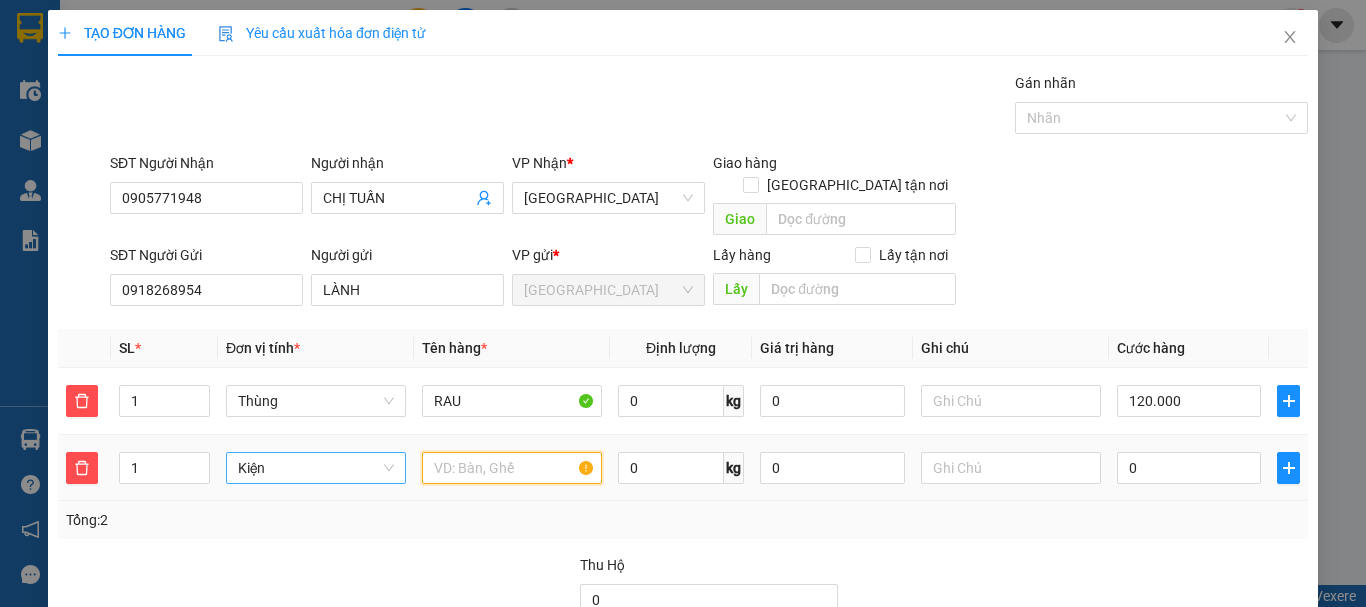 click at bounding box center [512, 468] 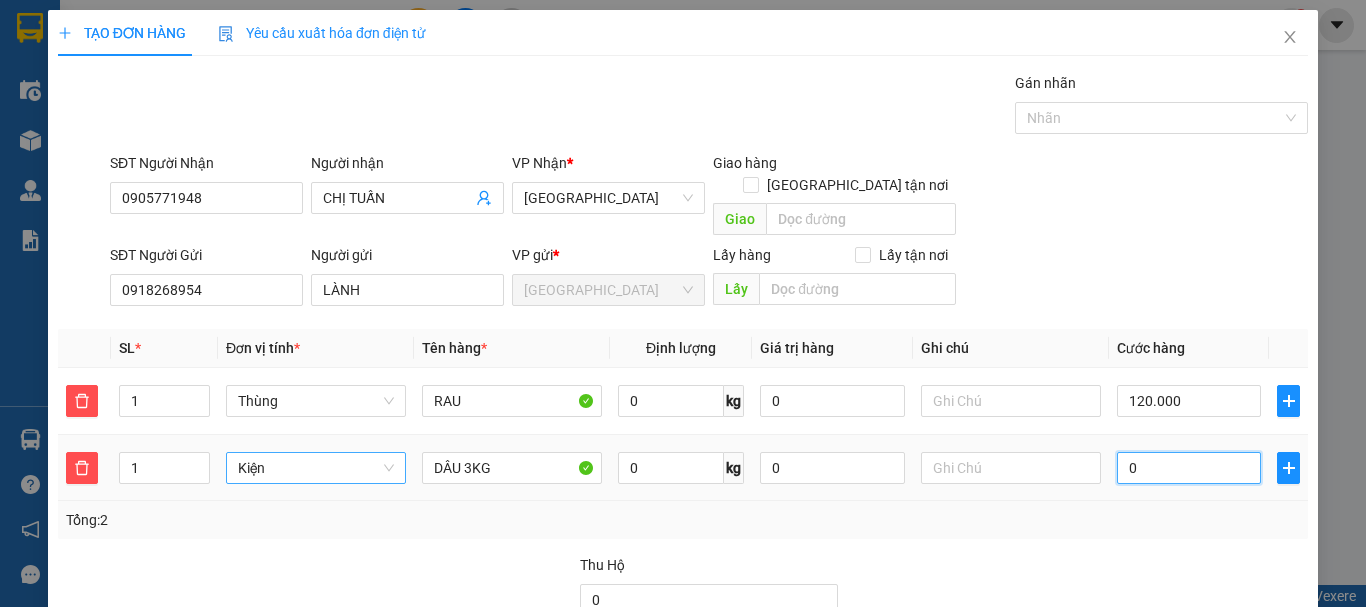 click on "0" at bounding box center (1189, 468) 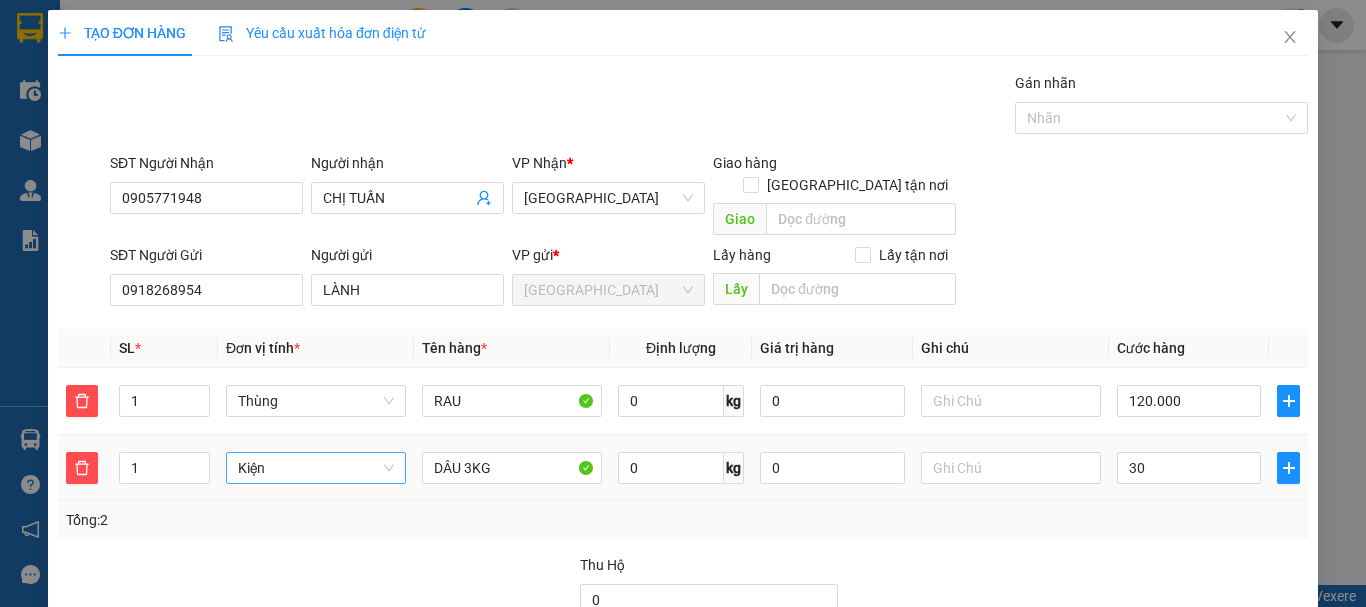 click on "Transit Pickup Surcharge Ids Transit Deliver Surcharge Ids Transit Deliver Surcharge Transit Deliver Surcharge Gói vận chuyển  * Tiêu chuẩn Gán nhãn   Nhãn SĐT Người Nhận 0905771948 Người nhận CHỊ TUẤN VP Nhận  * Đà Nẵng Giao hàng Giao tận nơi Giao SĐT Người Gửi 0918268954 Người gửi LÀNH VP gửi  * Đà Lạt  Lấy hàng Lấy tận nơi Lấy SL  * Đơn vị tính  * Tên hàng  * Định lượng Giá trị hàng Ghi chú Cước hàng                   1 Thùng RAU 0 kg 0 120.000 1 Kiện DÂU 3KG 0 kg 0 30 Tổng:  2 Thu Hộ 0 Tổng cước 120.030 Hình thức thanh toán Chọn HT Thanh Toán Số tiền thu trước 0 Chưa thanh toán 120.030 Chọn HT Thanh Toán Lưu nháp Xóa Thông tin Lưu Lưu và In" at bounding box center (683, 426) 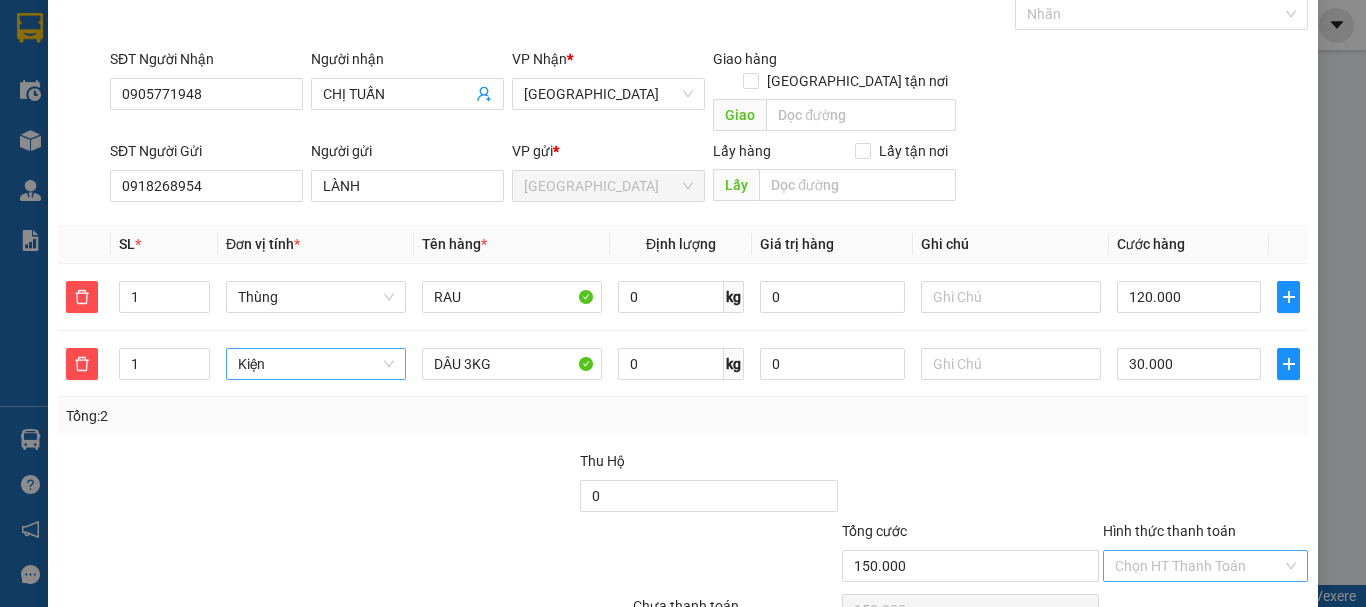 scroll, scrollTop: 191, scrollLeft: 0, axis: vertical 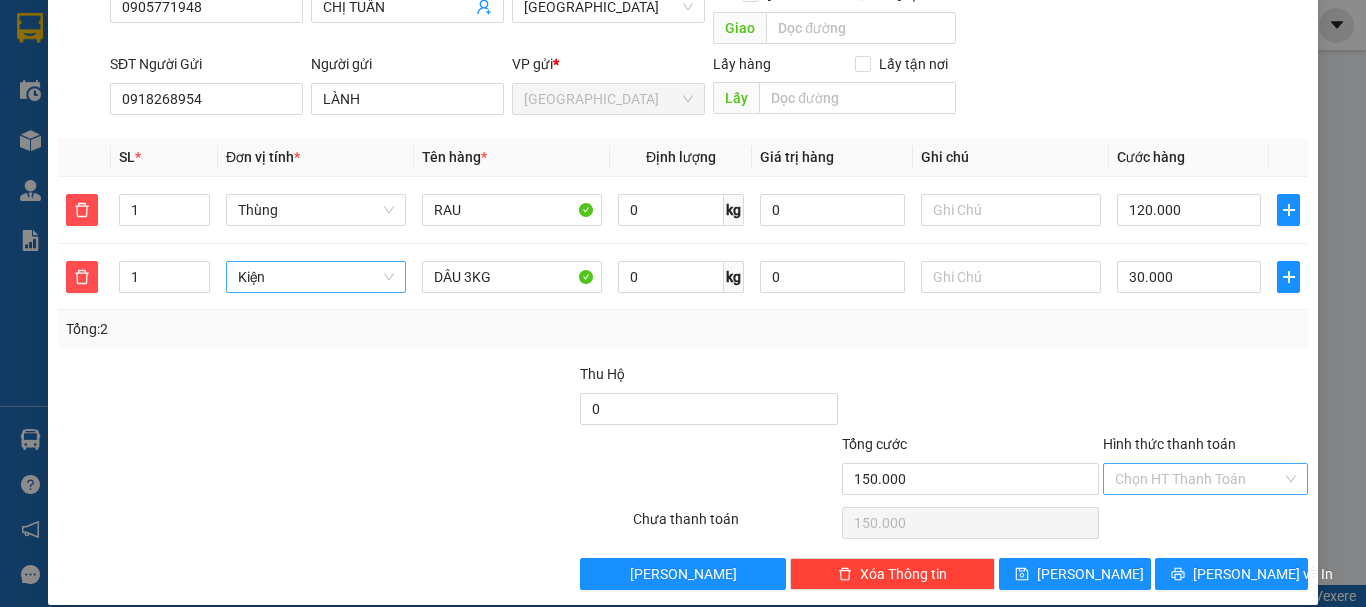 click on "Hình thức thanh toán" at bounding box center (1198, 479) 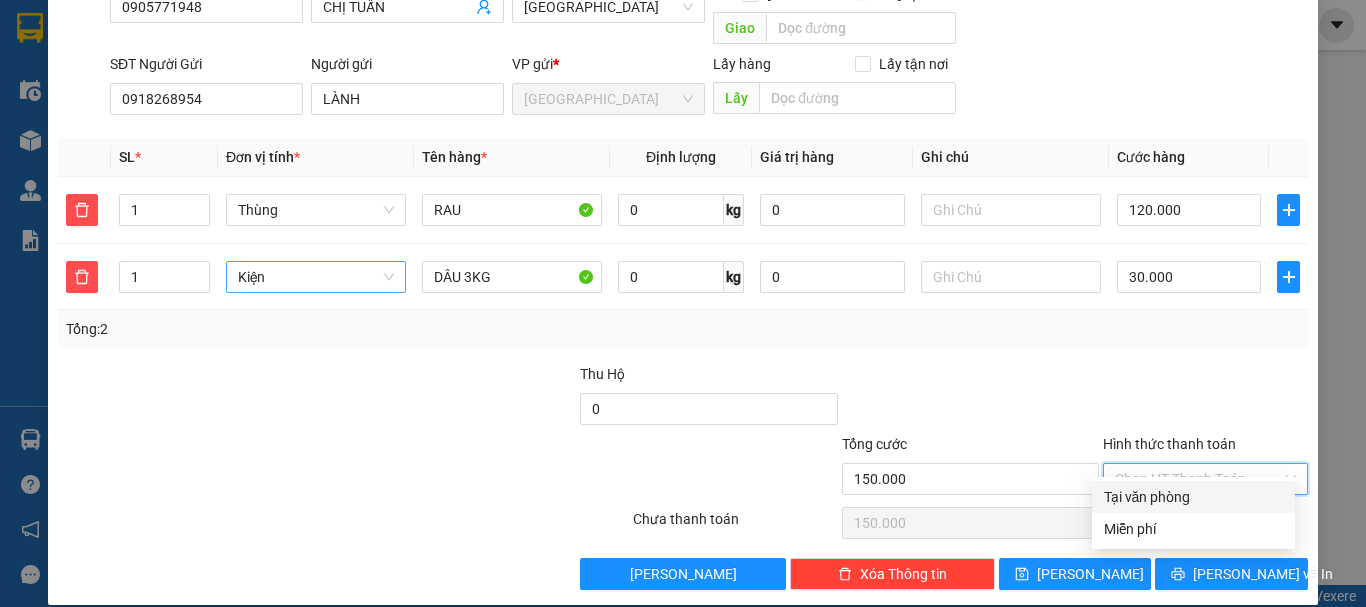 click on "Tại văn phòng" at bounding box center (1193, 497) 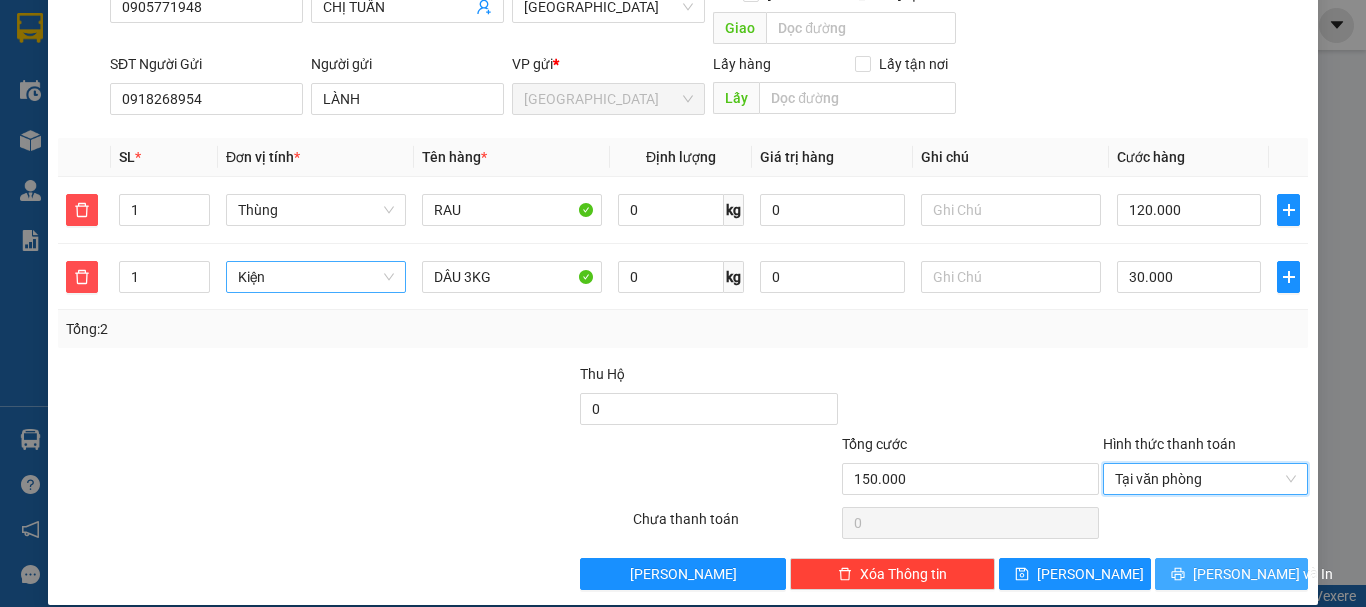 click on "Lưu và In" at bounding box center (1231, 574) 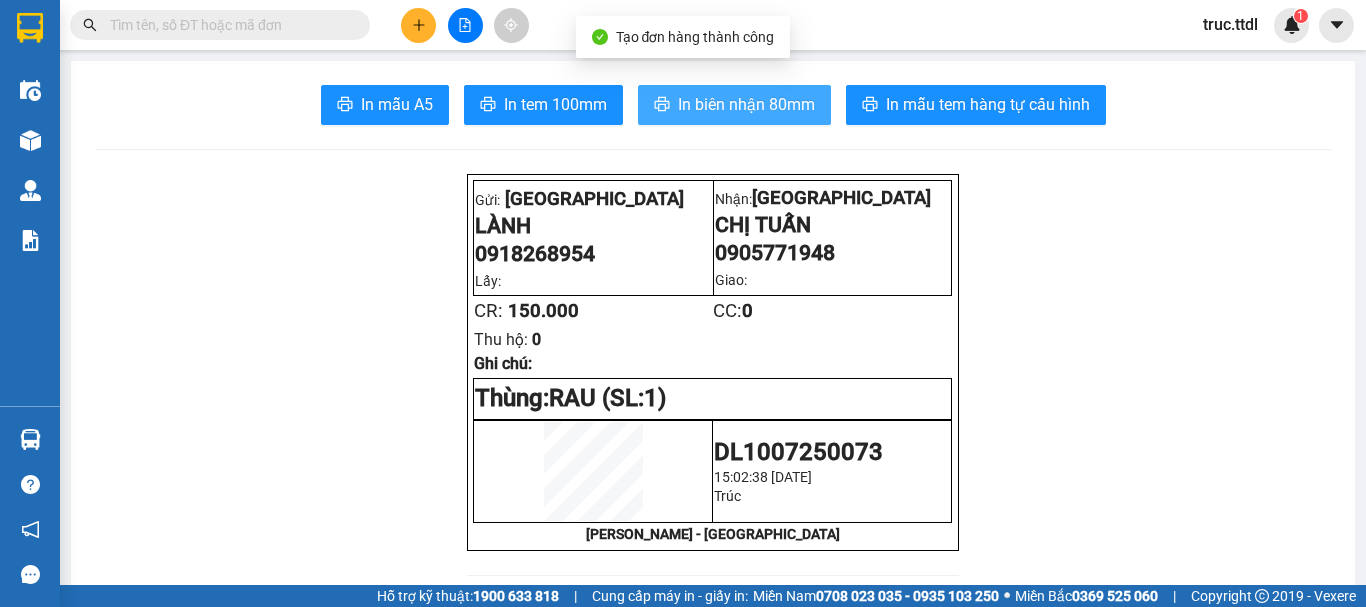 click on "In biên nhận 80mm" at bounding box center (746, 104) 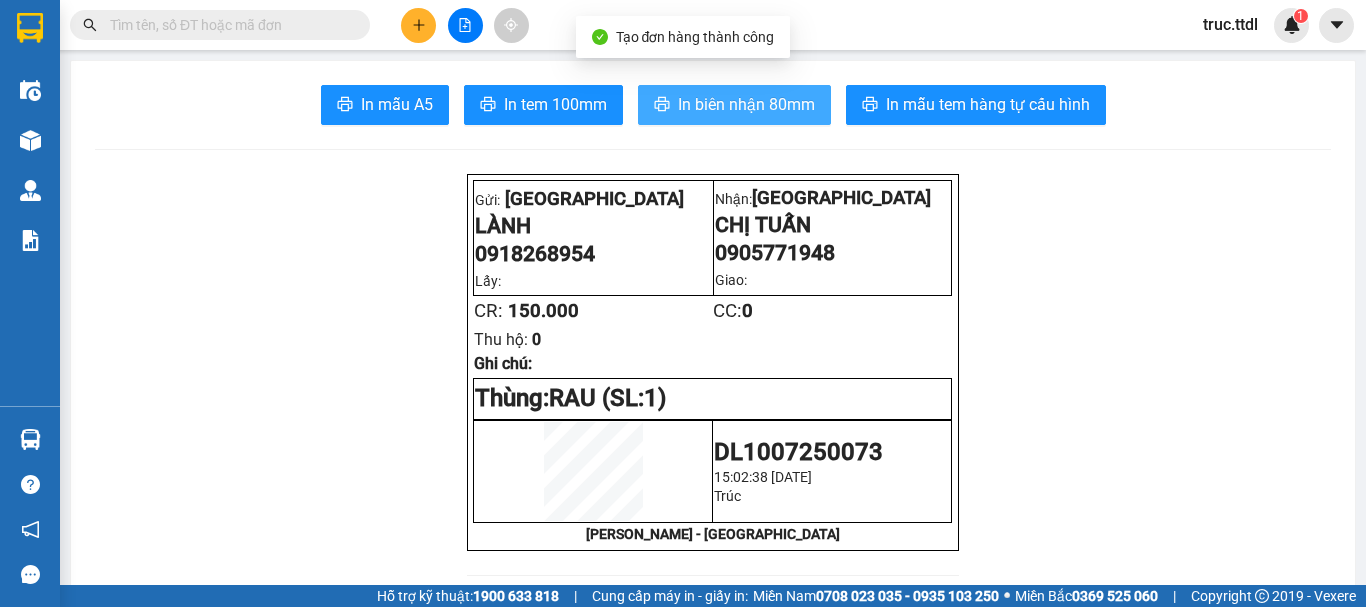 scroll, scrollTop: 0, scrollLeft: 0, axis: both 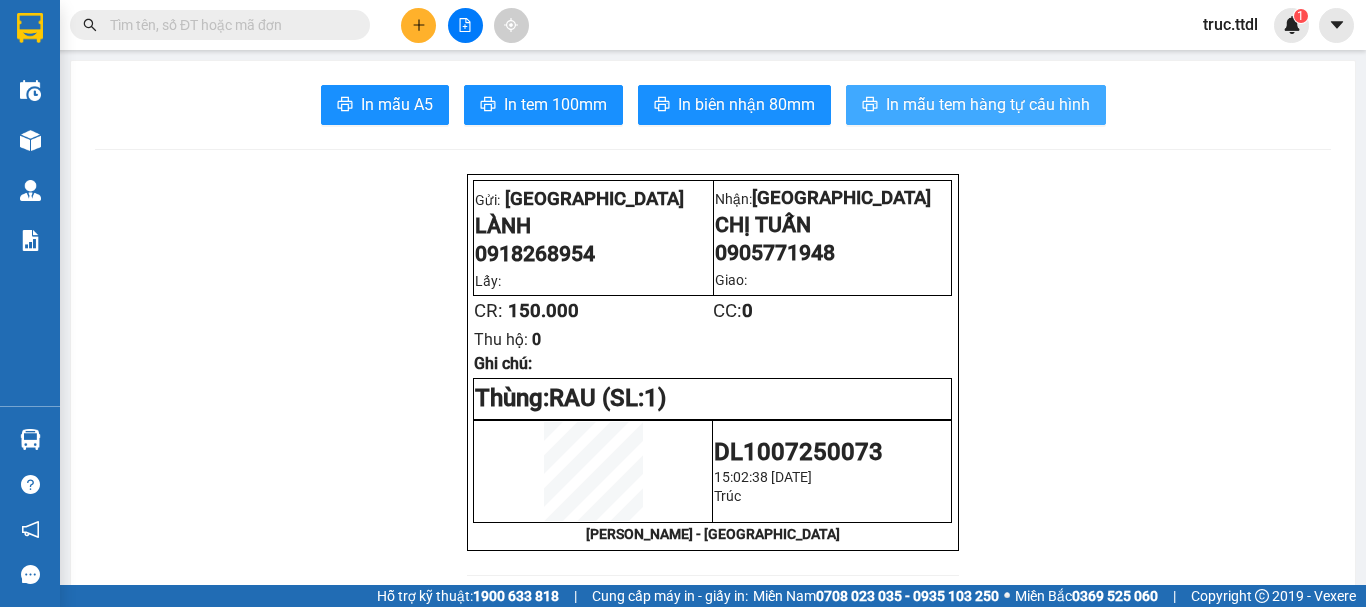 click on "In mẫu tem hàng tự cấu hình" at bounding box center (988, 104) 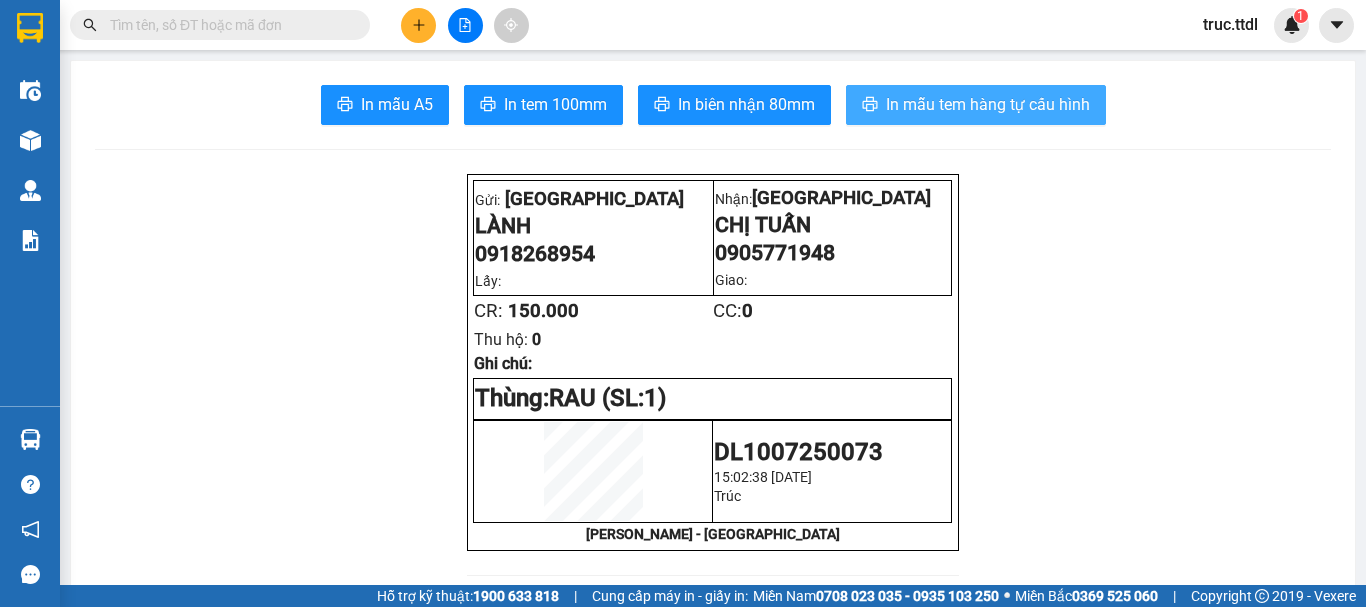 scroll, scrollTop: 0, scrollLeft: 0, axis: both 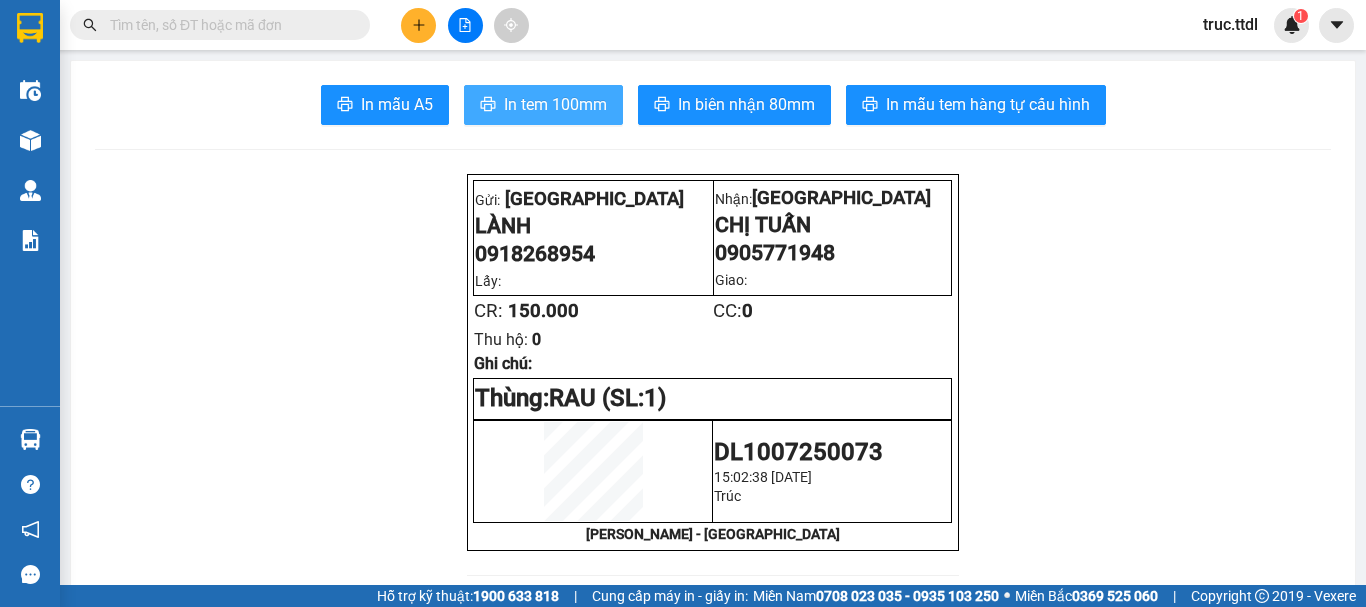click on "In tem 100mm" at bounding box center [555, 104] 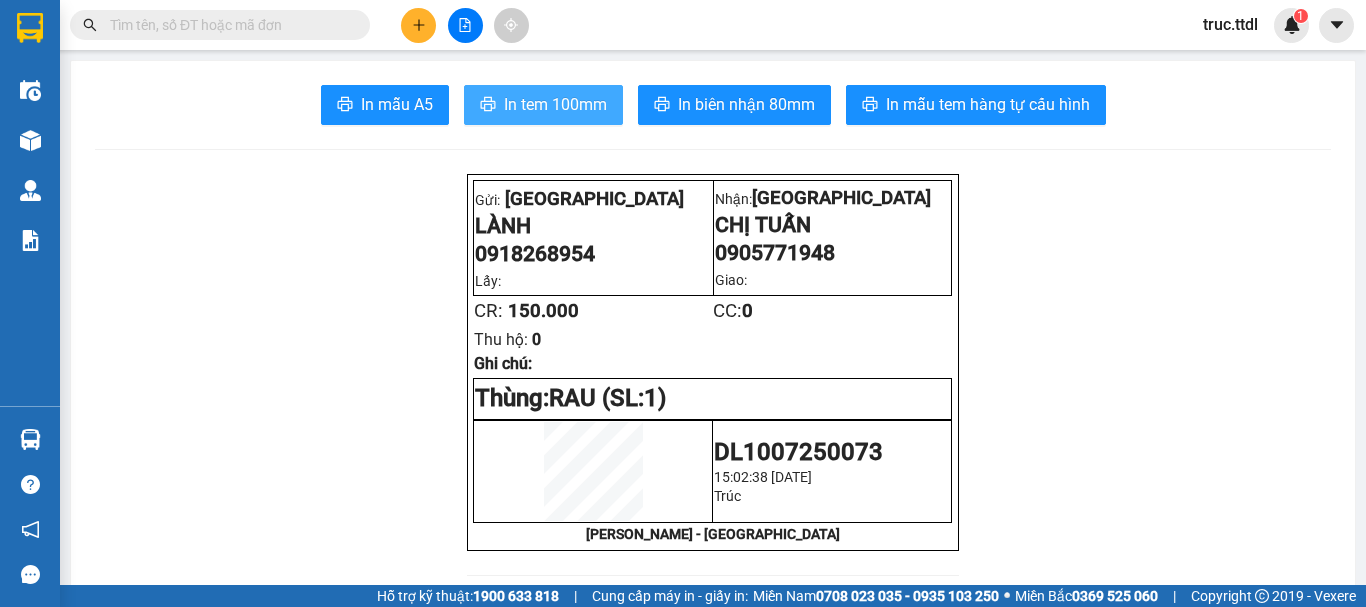 scroll, scrollTop: 0, scrollLeft: 0, axis: both 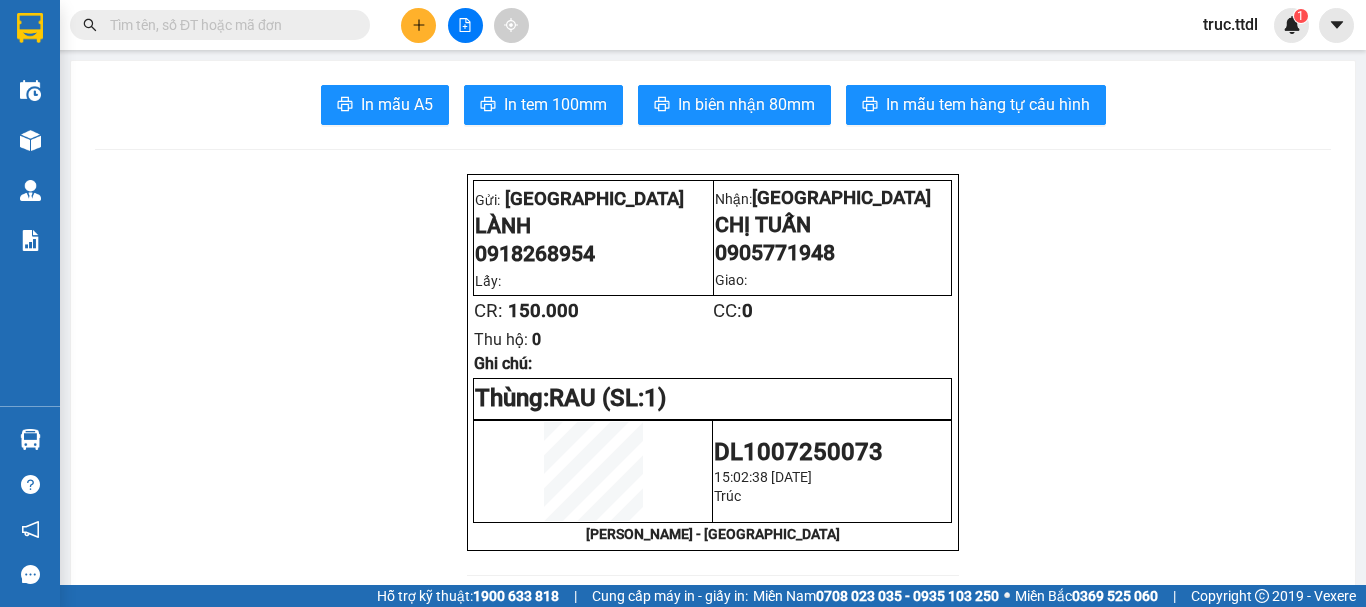 drag, startPoint x: 312, startPoint y: 30, endPoint x: 310, endPoint y: 19, distance: 11.18034 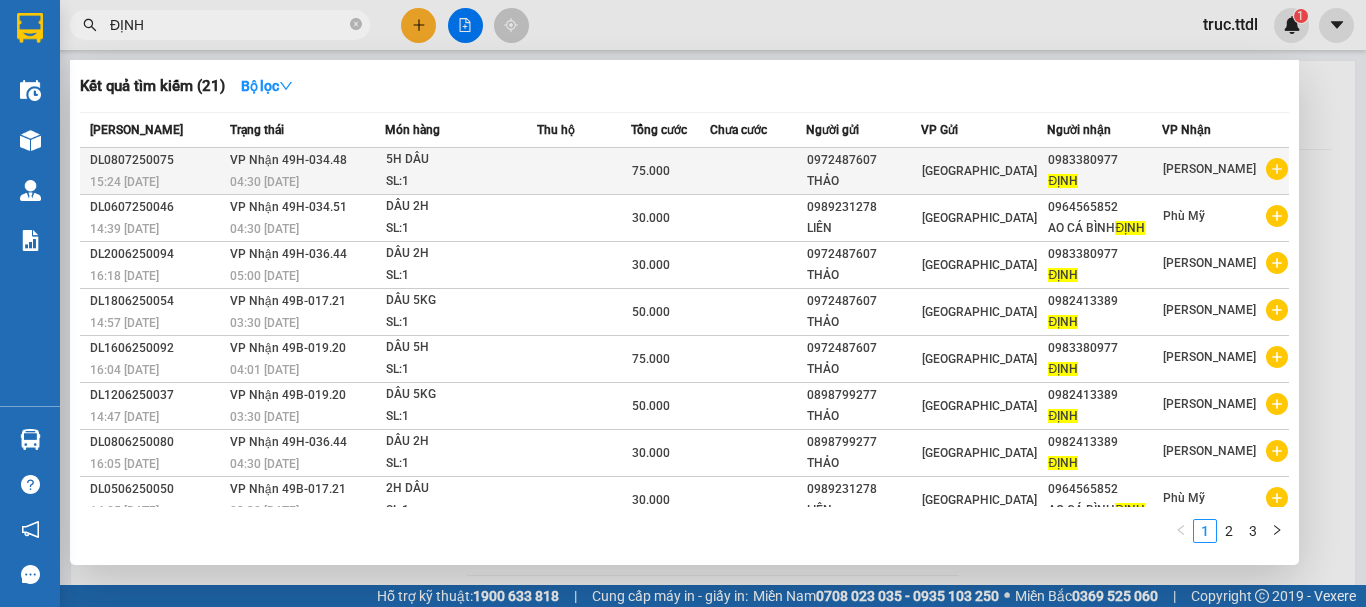 click on "THẢO" at bounding box center [863, 181] 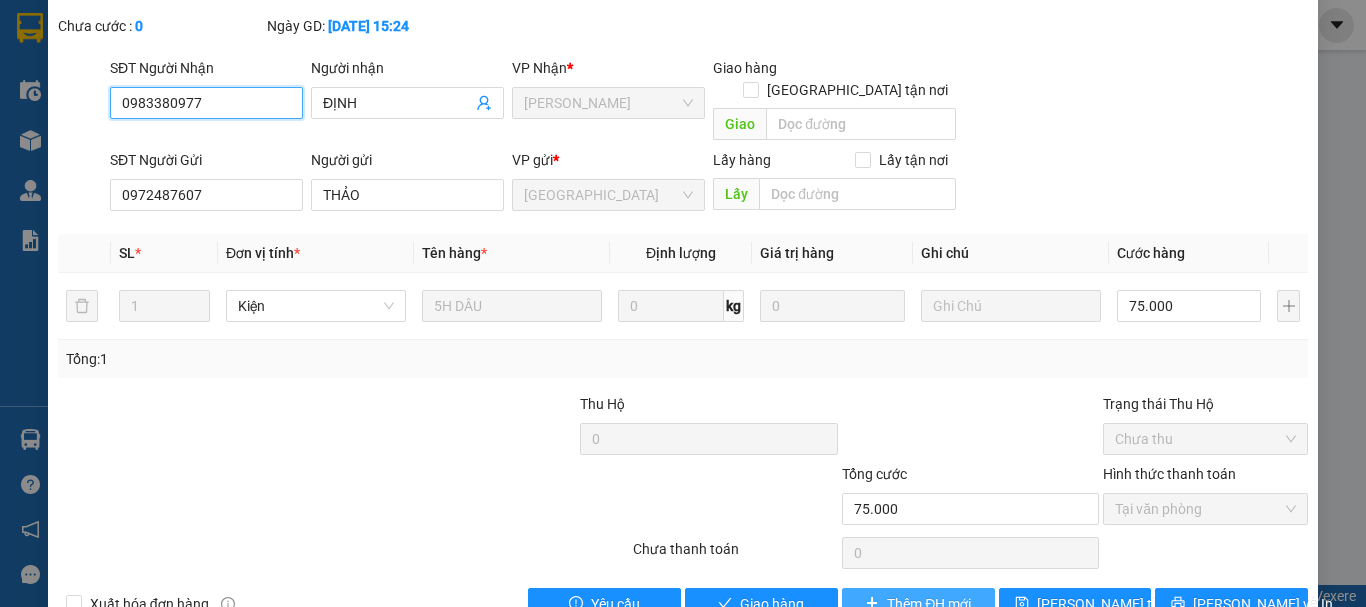 scroll, scrollTop: 129, scrollLeft: 0, axis: vertical 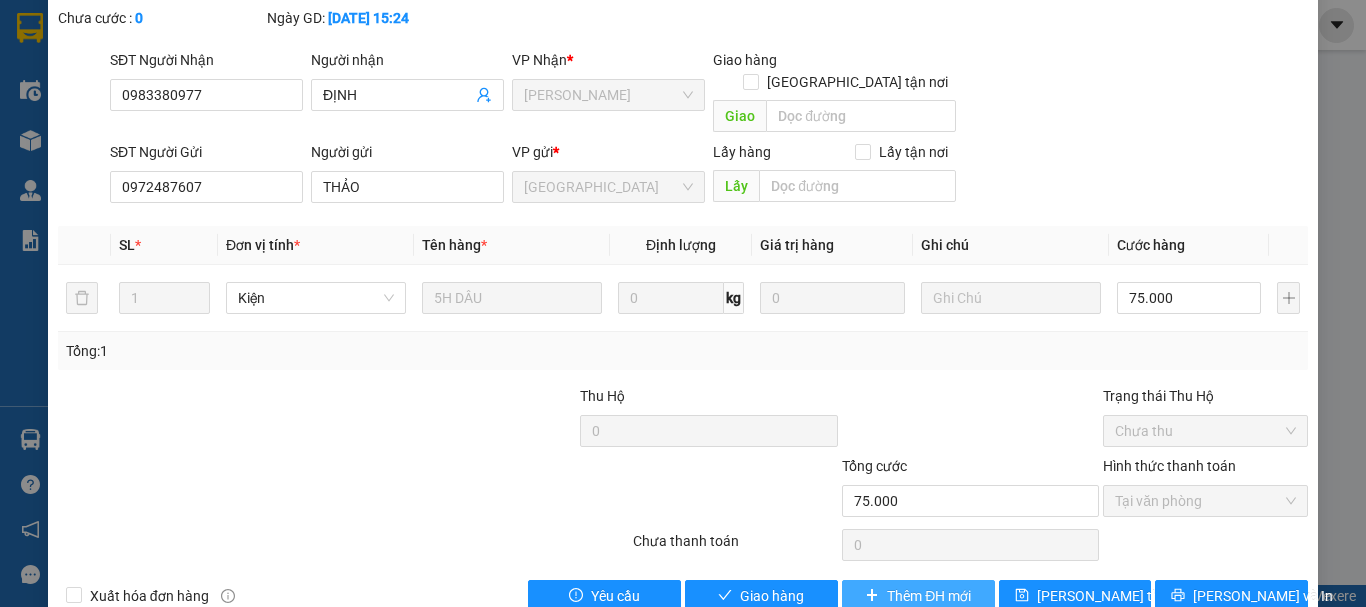 click on "Thêm ĐH mới" at bounding box center (929, 596) 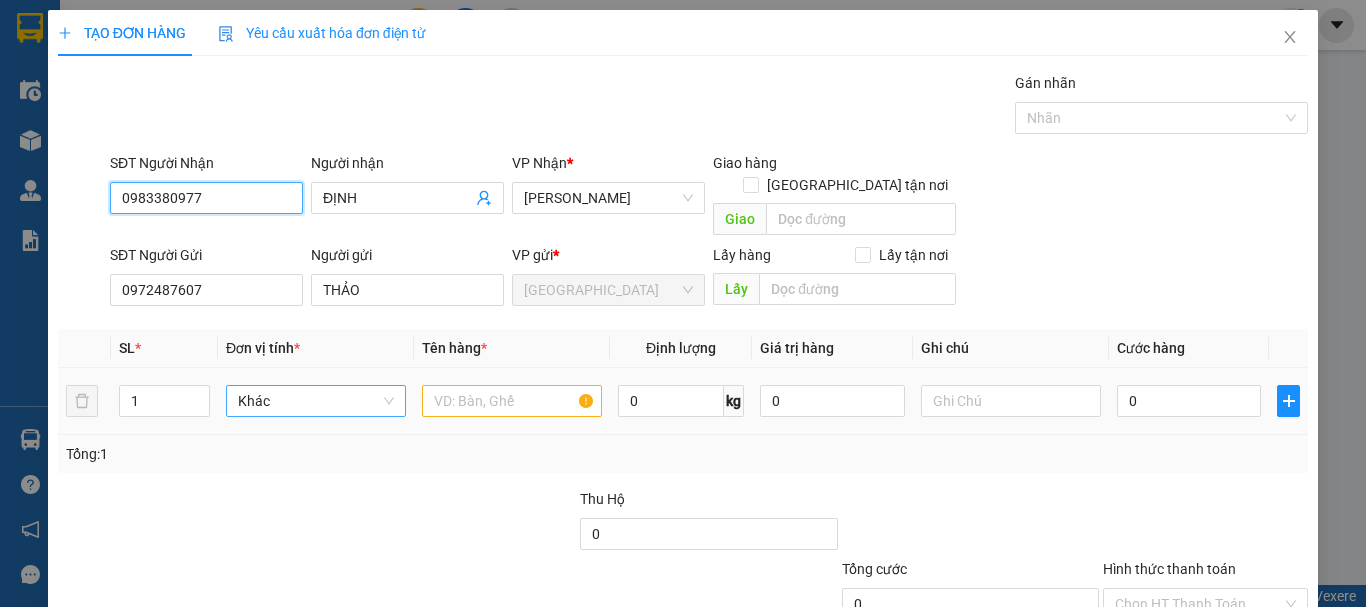 click on "Khác" at bounding box center (316, 401) 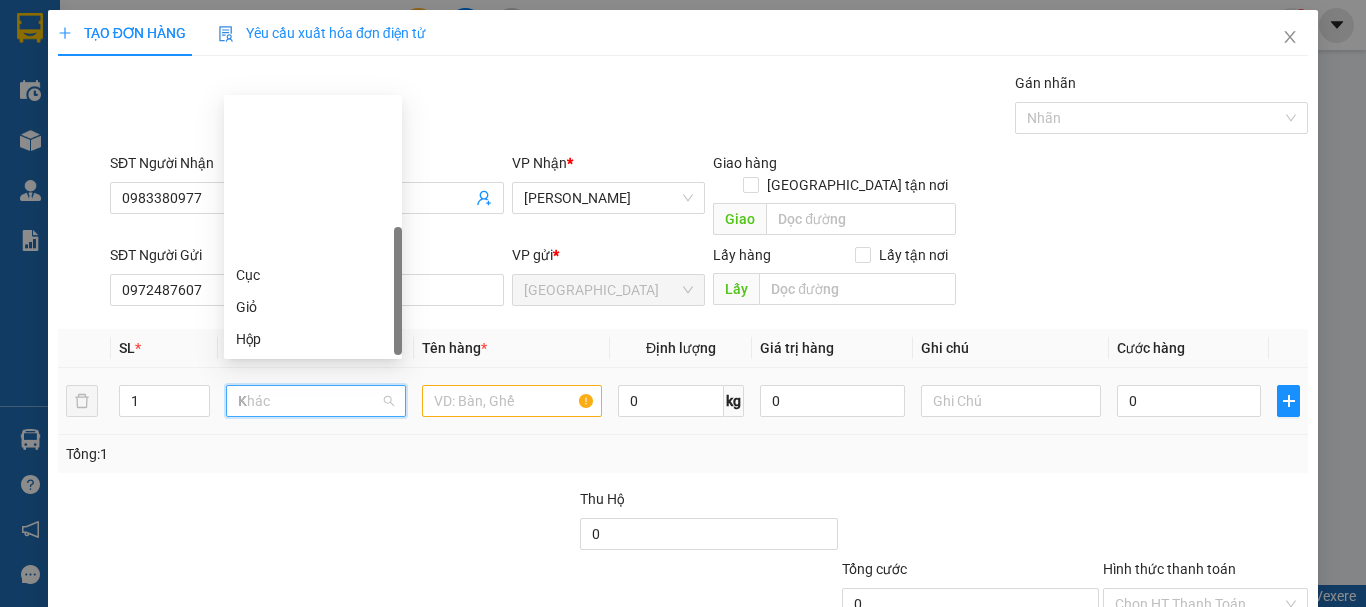 scroll, scrollTop: 0, scrollLeft: 0, axis: both 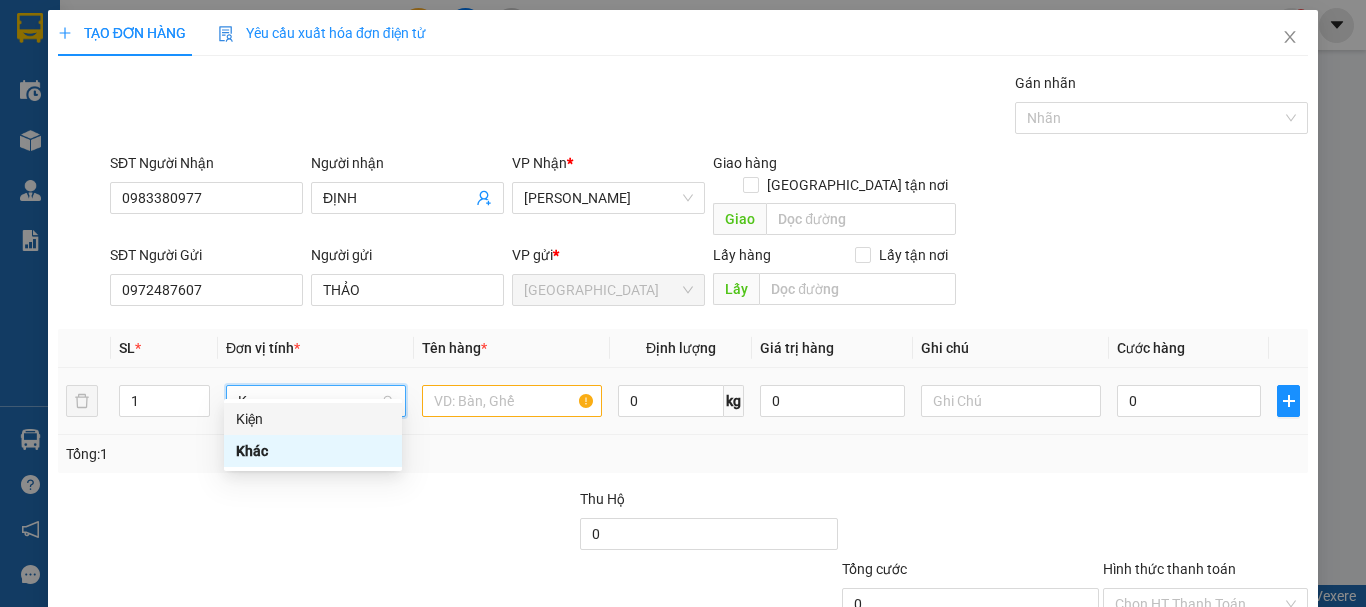 drag, startPoint x: 318, startPoint y: 418, endPoint x: 459, endPoint y: 392, distance: 143.37712 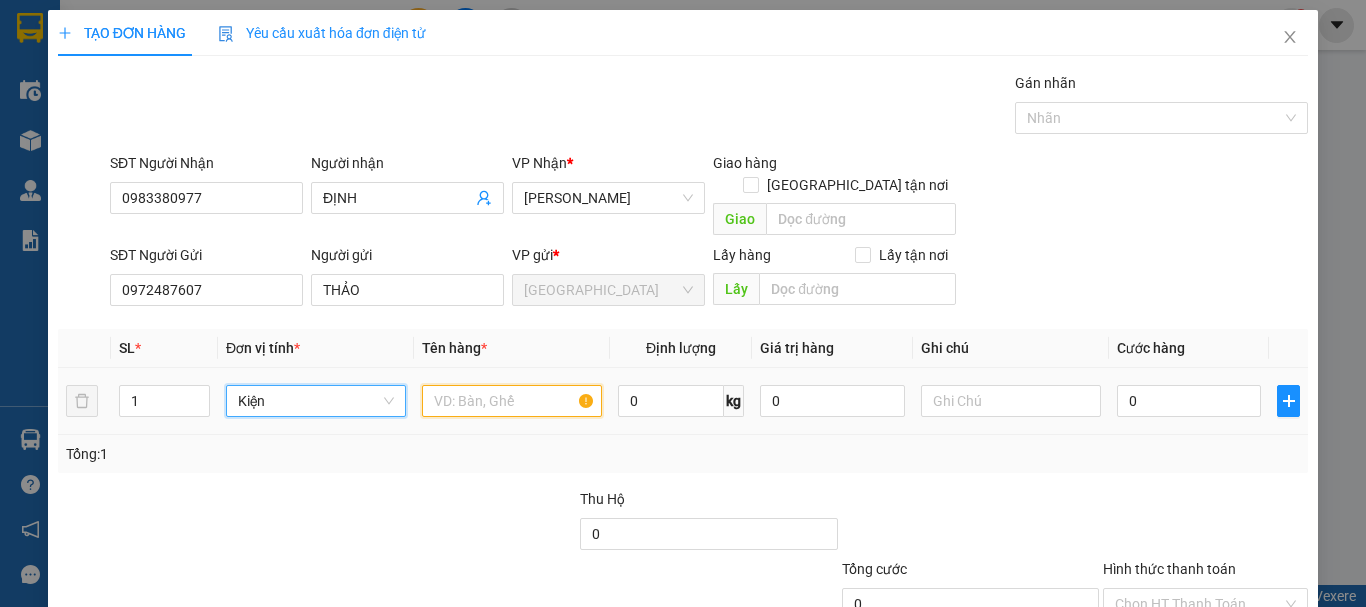 click at bounding box center (512, 401) 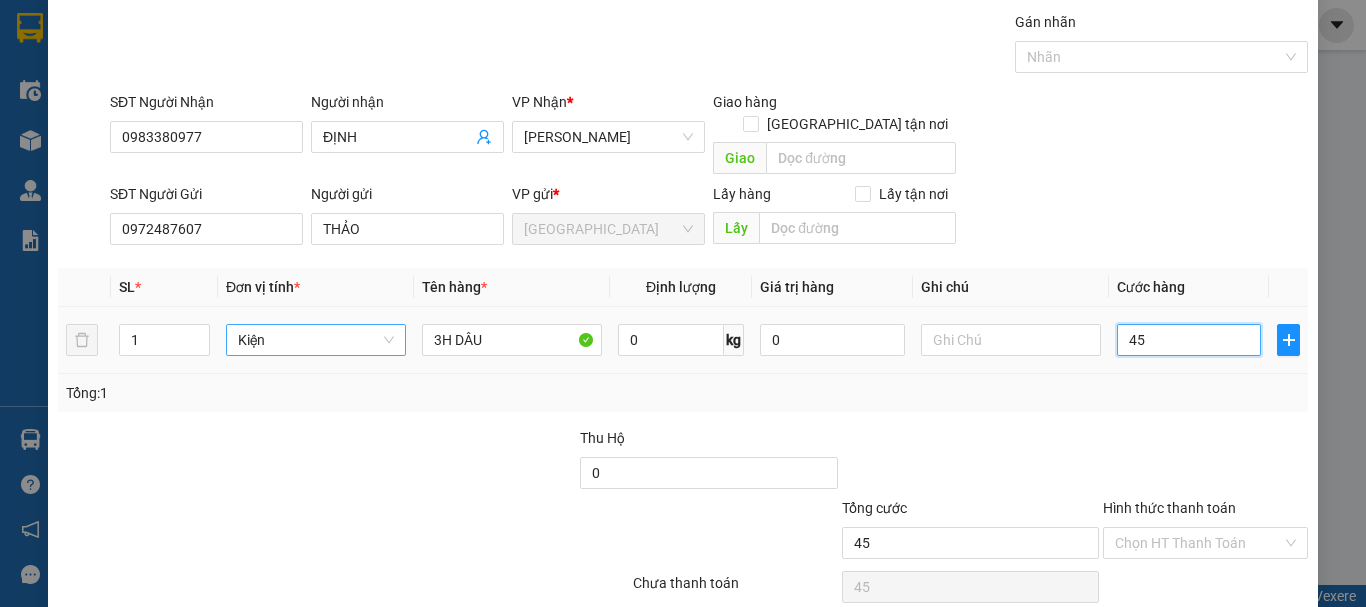 scroll, scrollTop: 125, scrollLeft: 0, axis: vertical 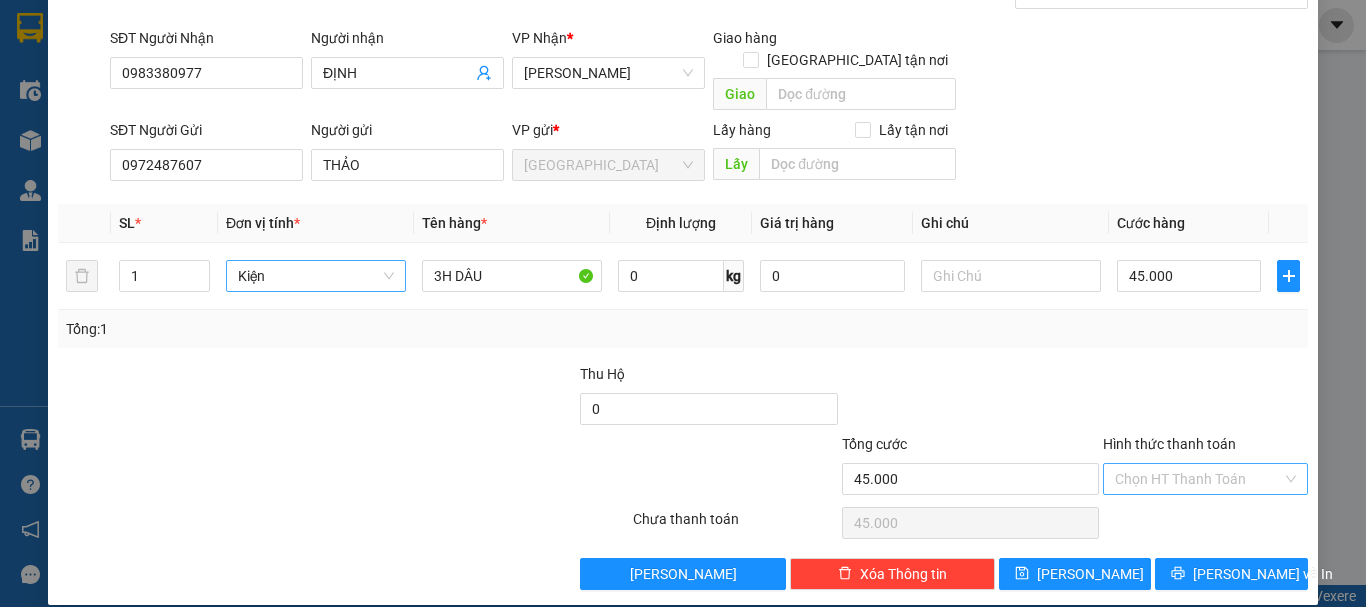click on "Hình thức thanh toán" at bounding box center [1198, 479] 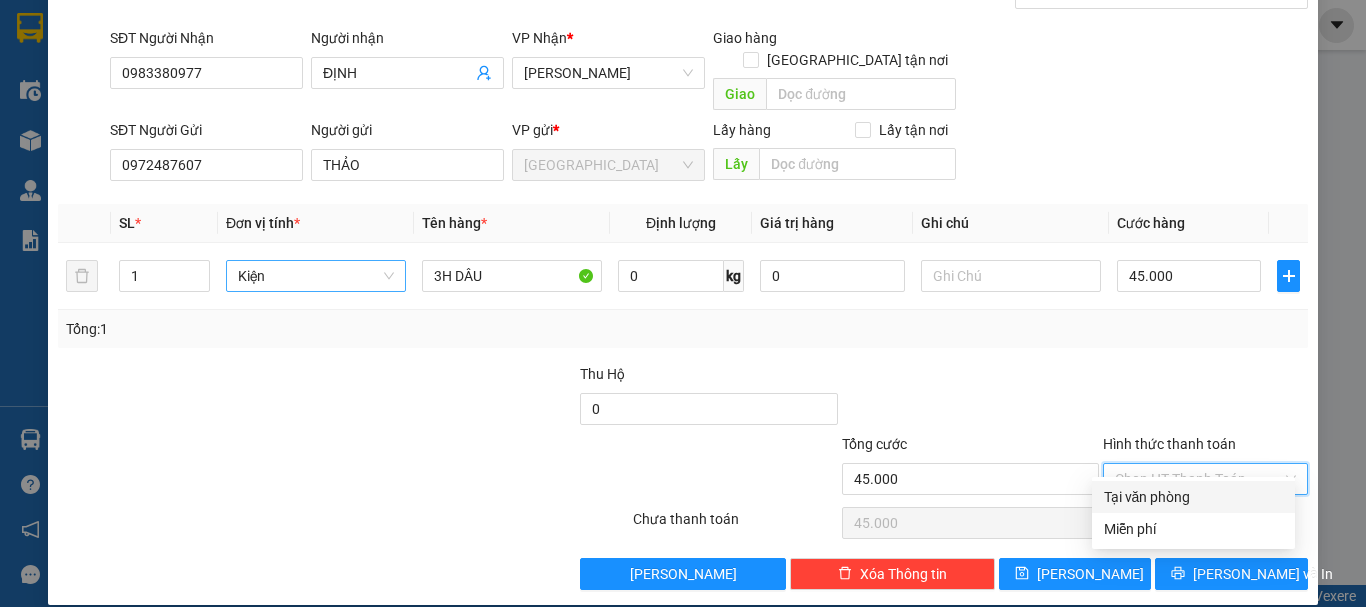 click on "Tại văn phòng" at bounding box center (1193, 497) 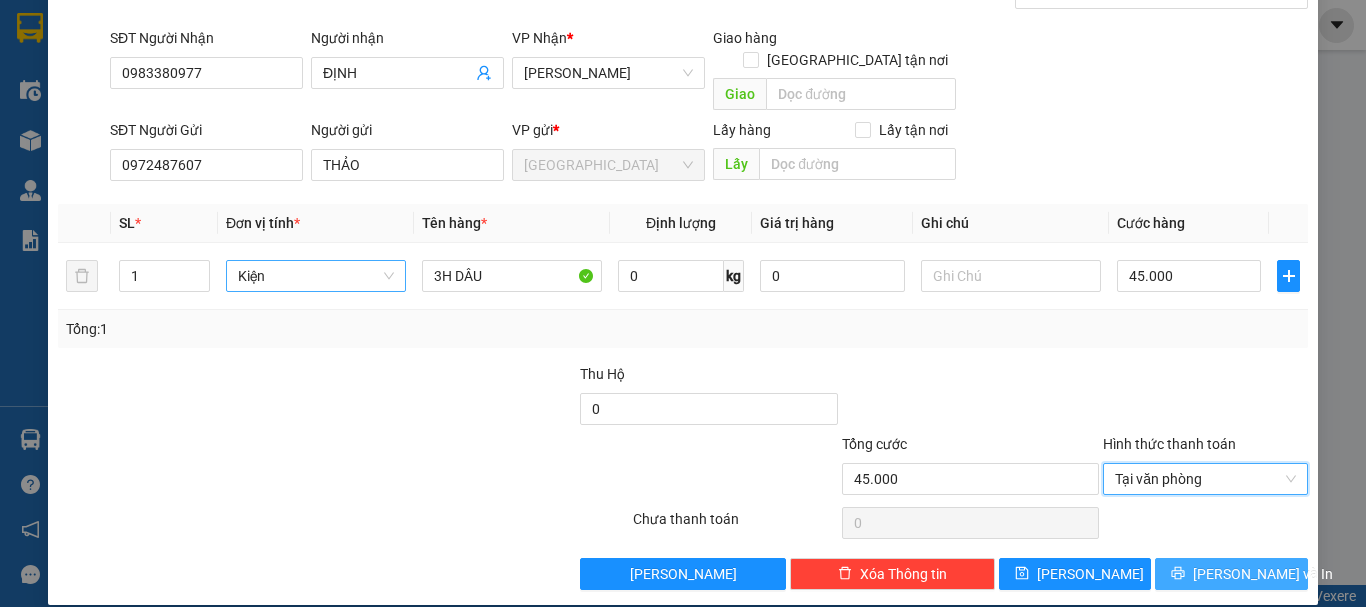 click on "Lưu và In" at bounding box center (1263, 574) 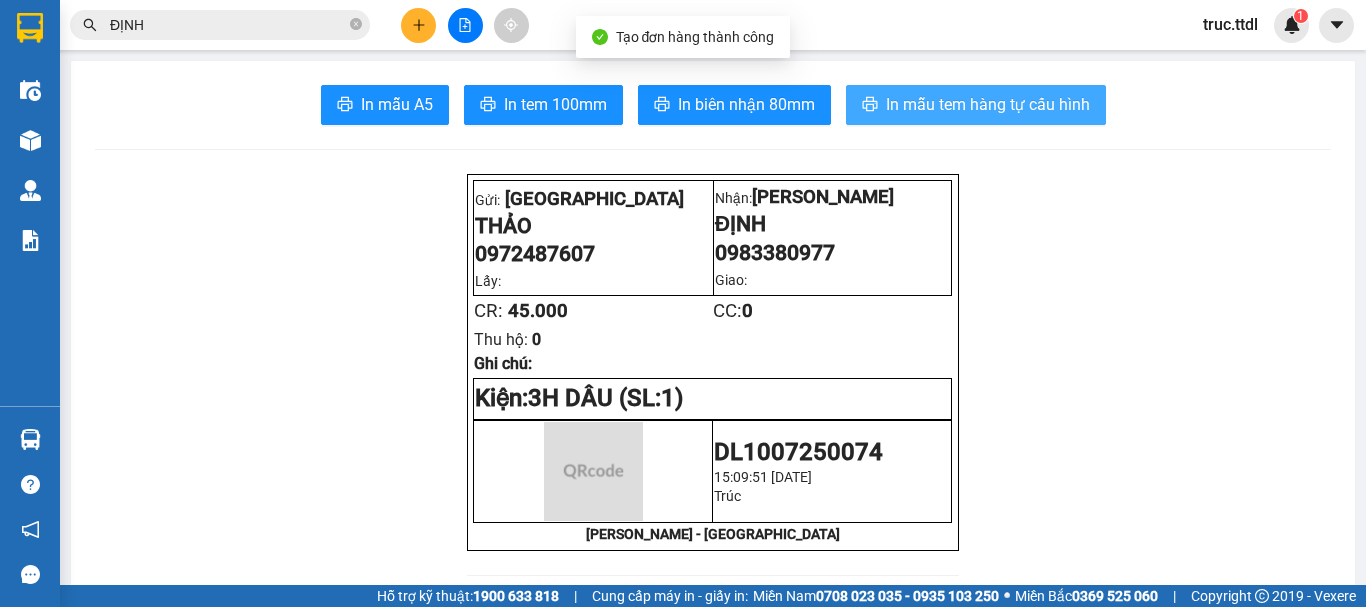 click on "In mẫu tem hàng tự cấu hình" at bounding box center (988, 104) 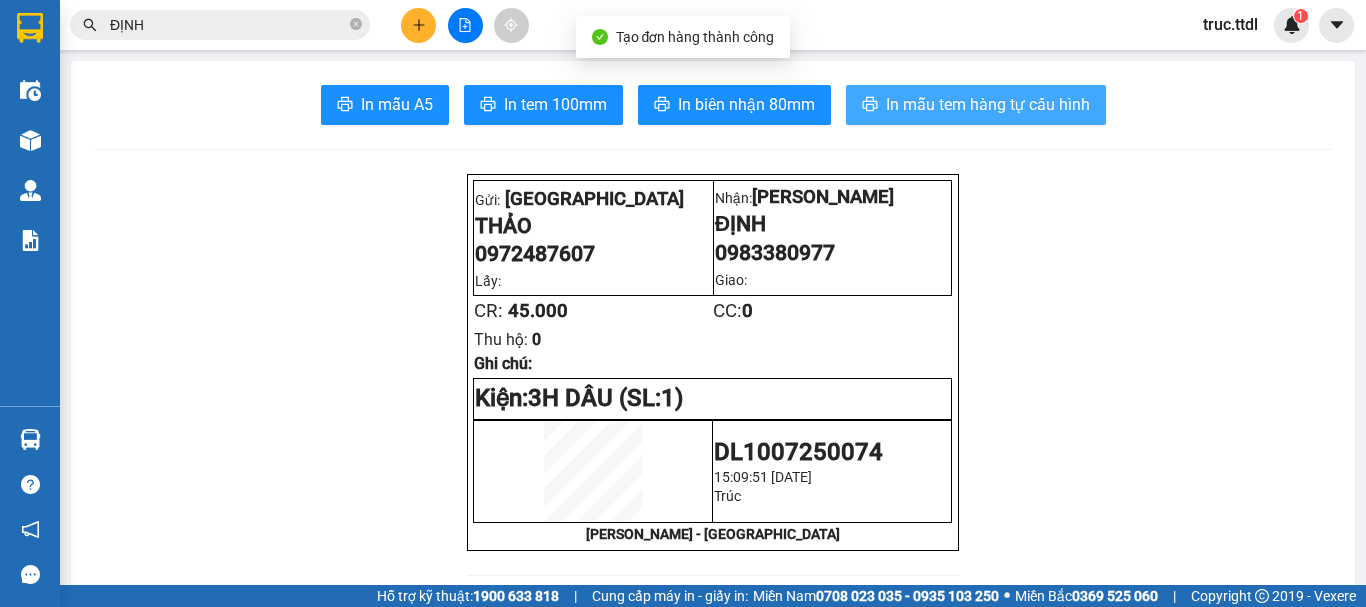 scroll, scrollTop: 0, scrollLeft: 0, axis: both 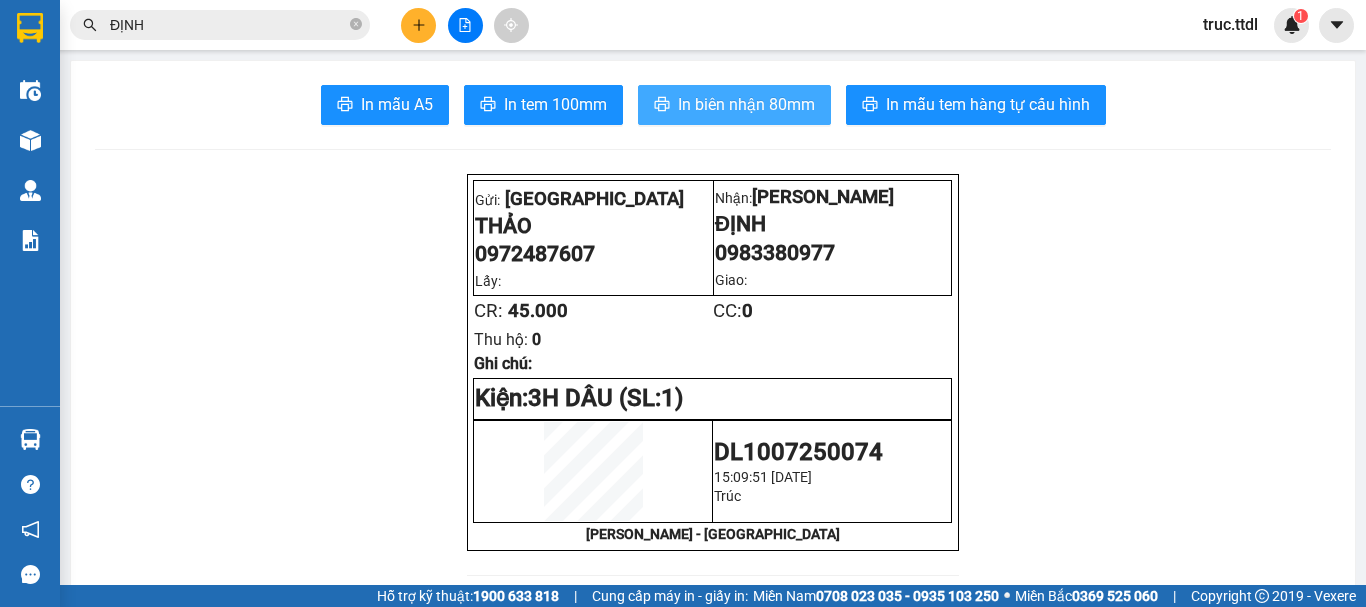 click on "In biên nhận 80mm" at bounding box center [734, 105] 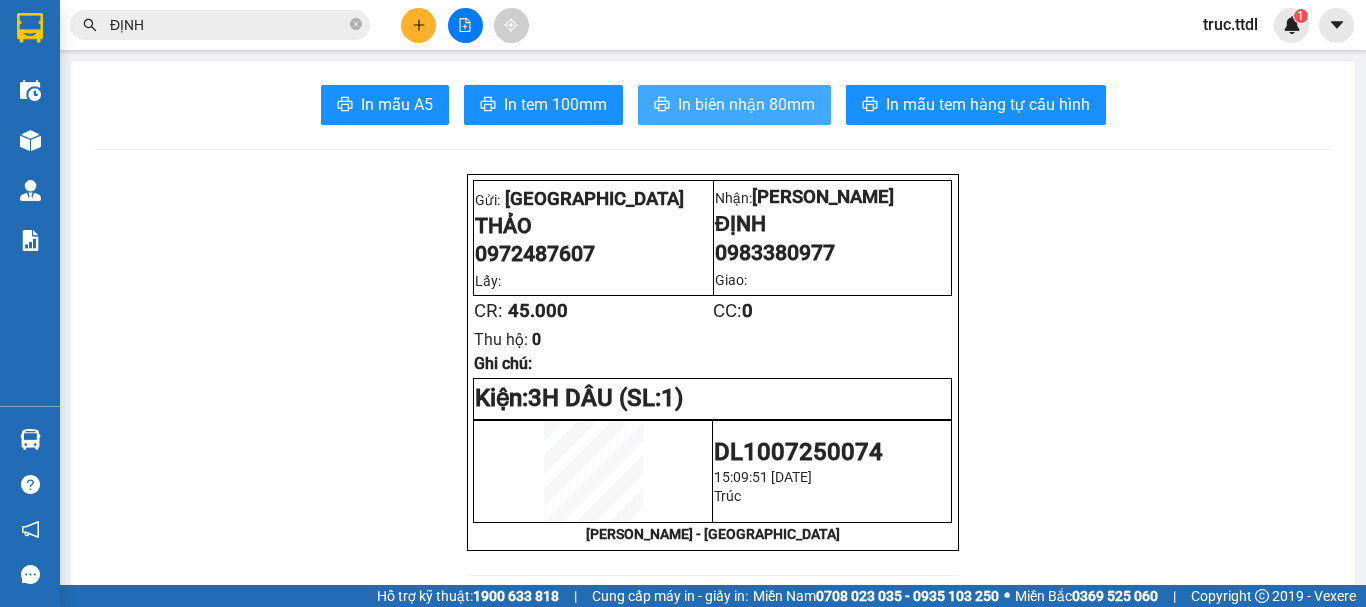 scroll, scrollTop: 0, scrollLeft: 0, axis: both 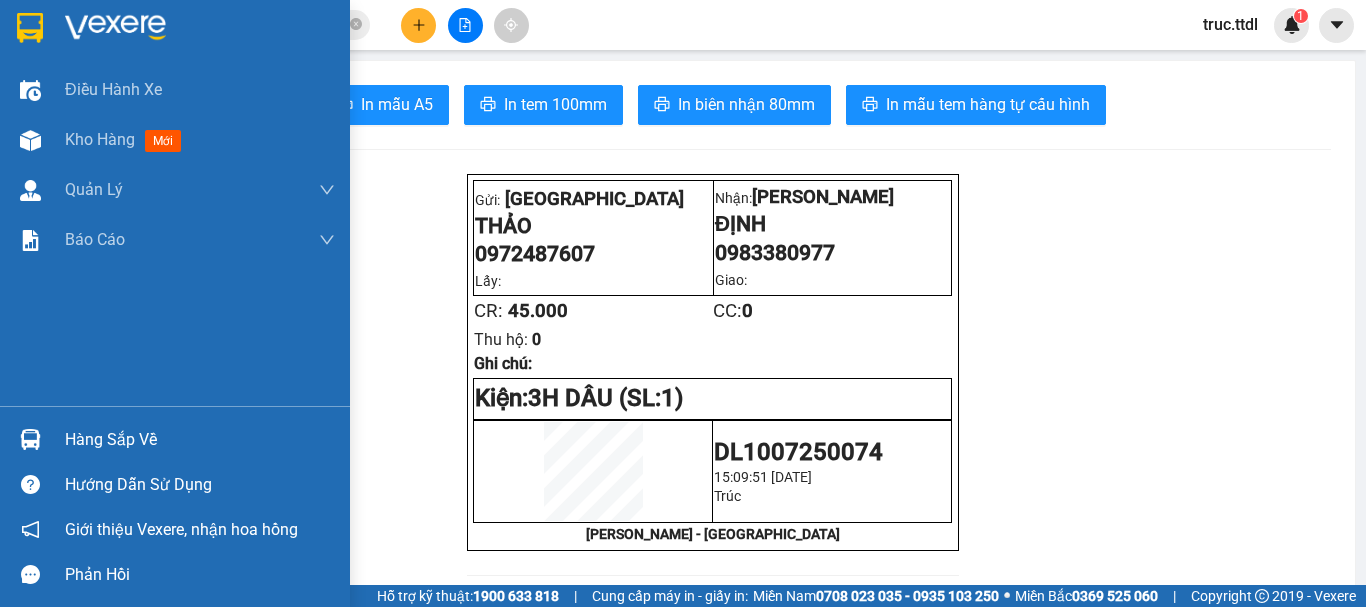 drag, startPoint x: 41, startPoint y: 30, endPoint x: 75, endPoint y: 4, distance: 42.80187 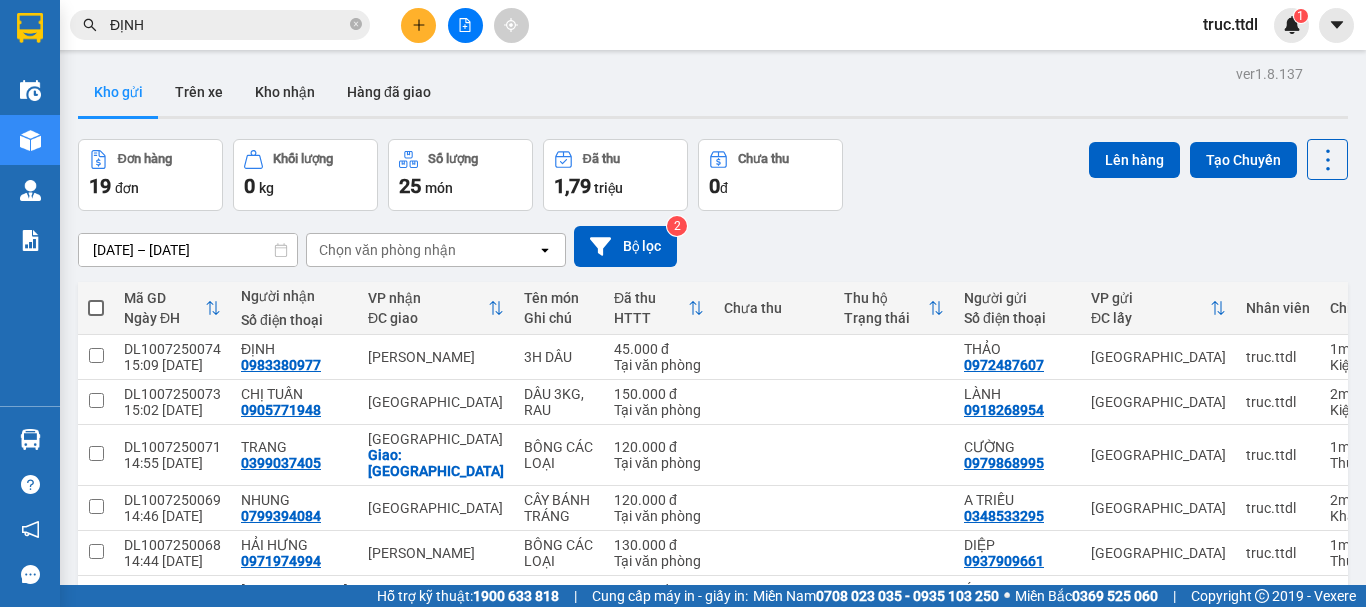 click 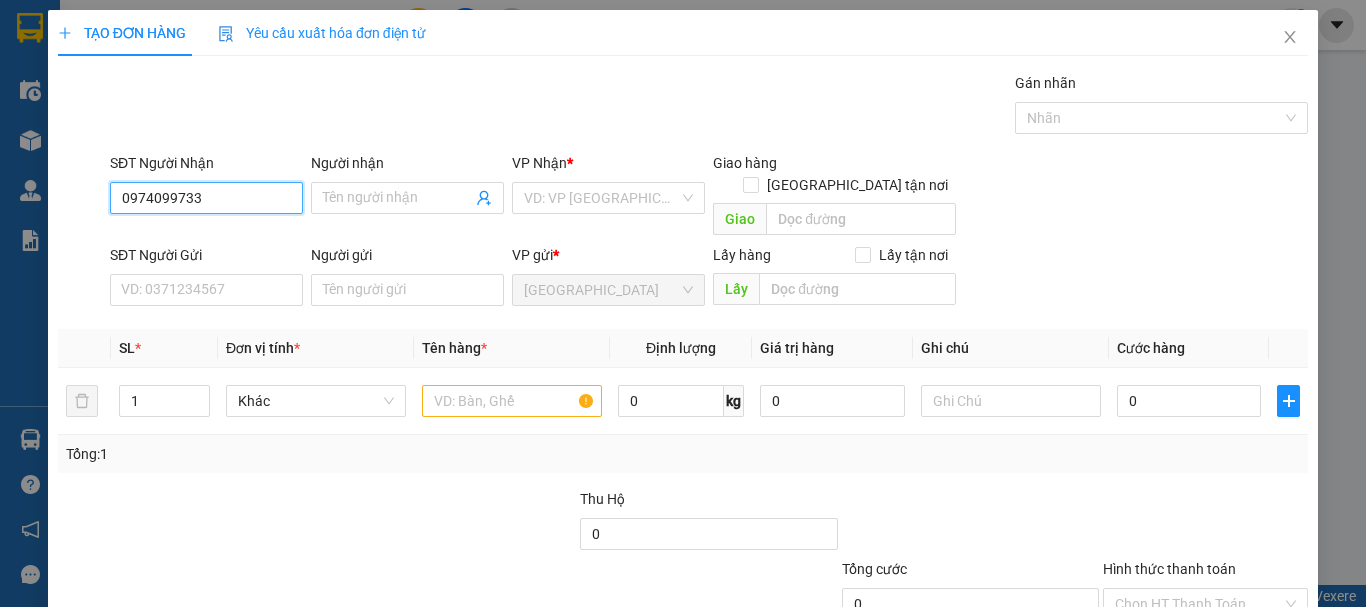 click on "0974099733" at bounding box center (206, 198) 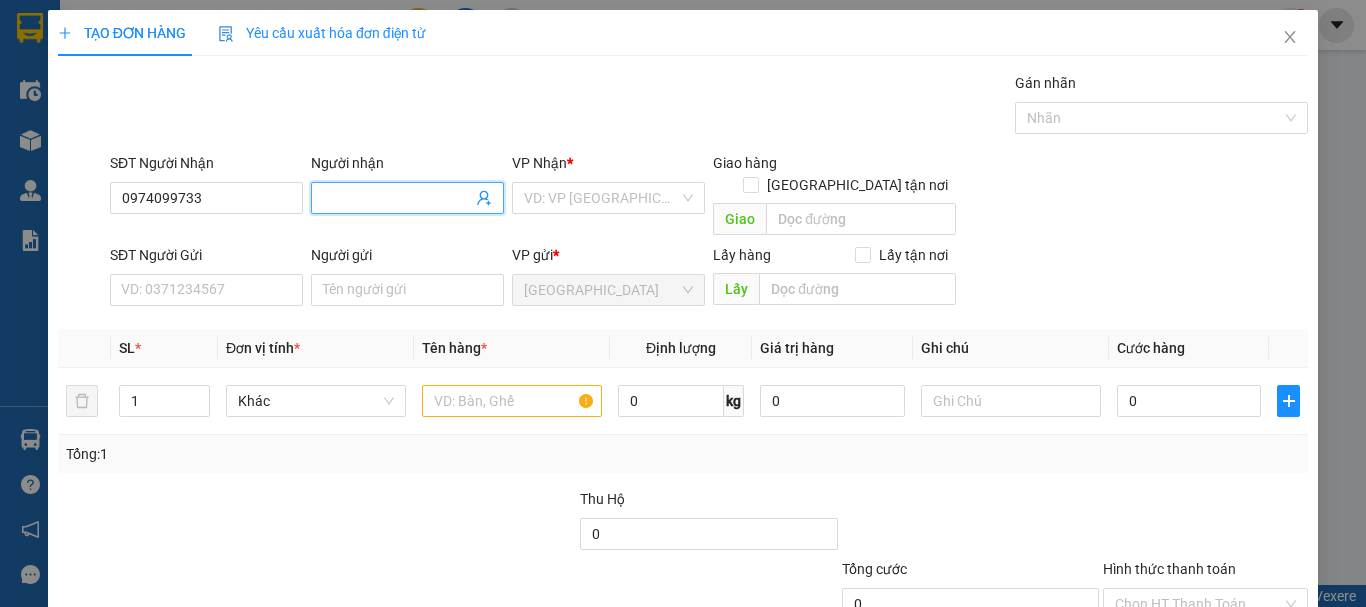 click on "Người nhận" at bounding box center [397, 198] 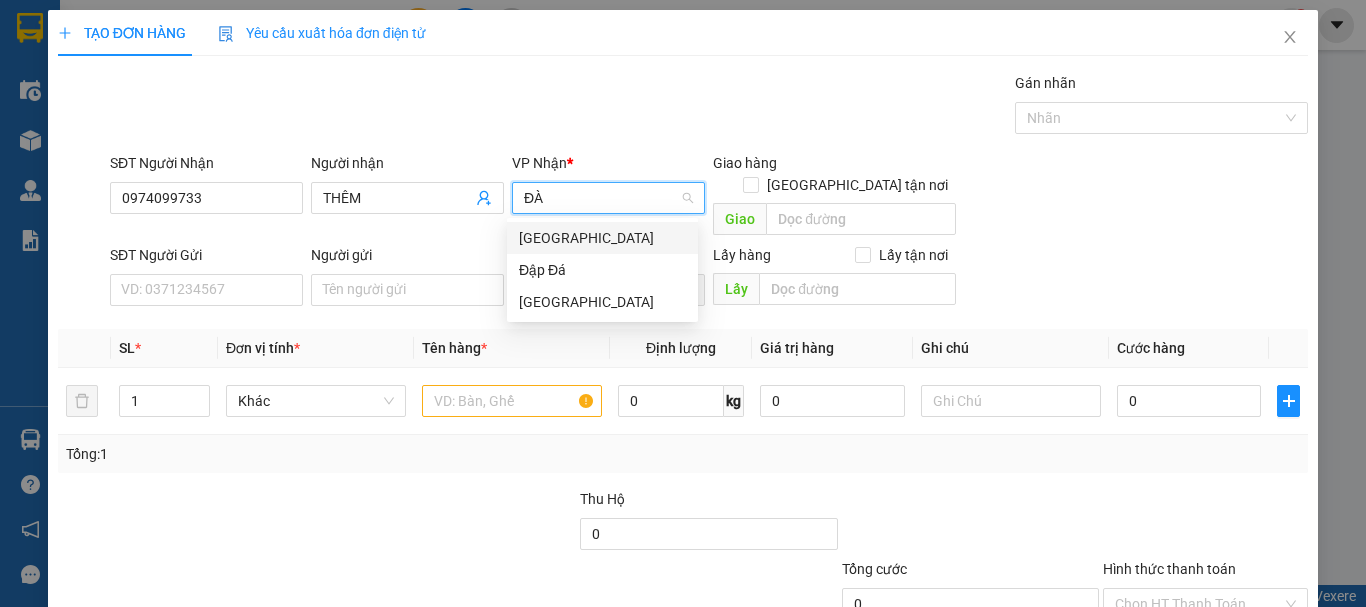 click on "[GEOGRAPHIC_DATA]" at bounding box center [602, 238] 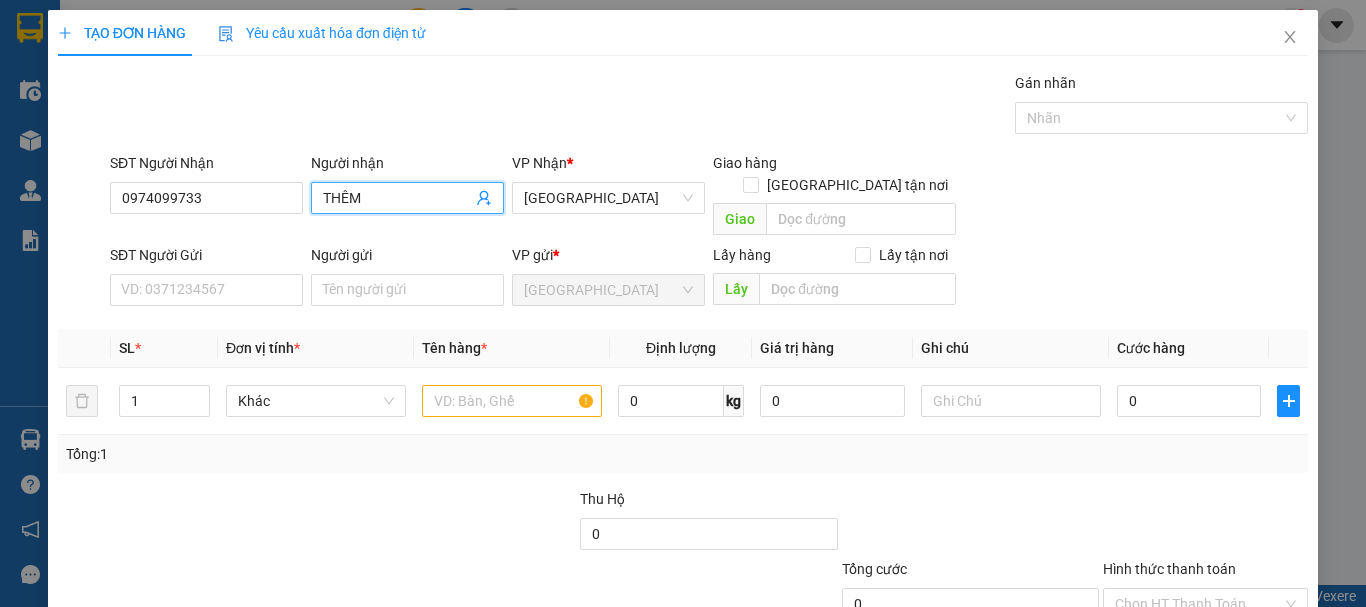 click on "THÊM" at bounding box center [397, 198] 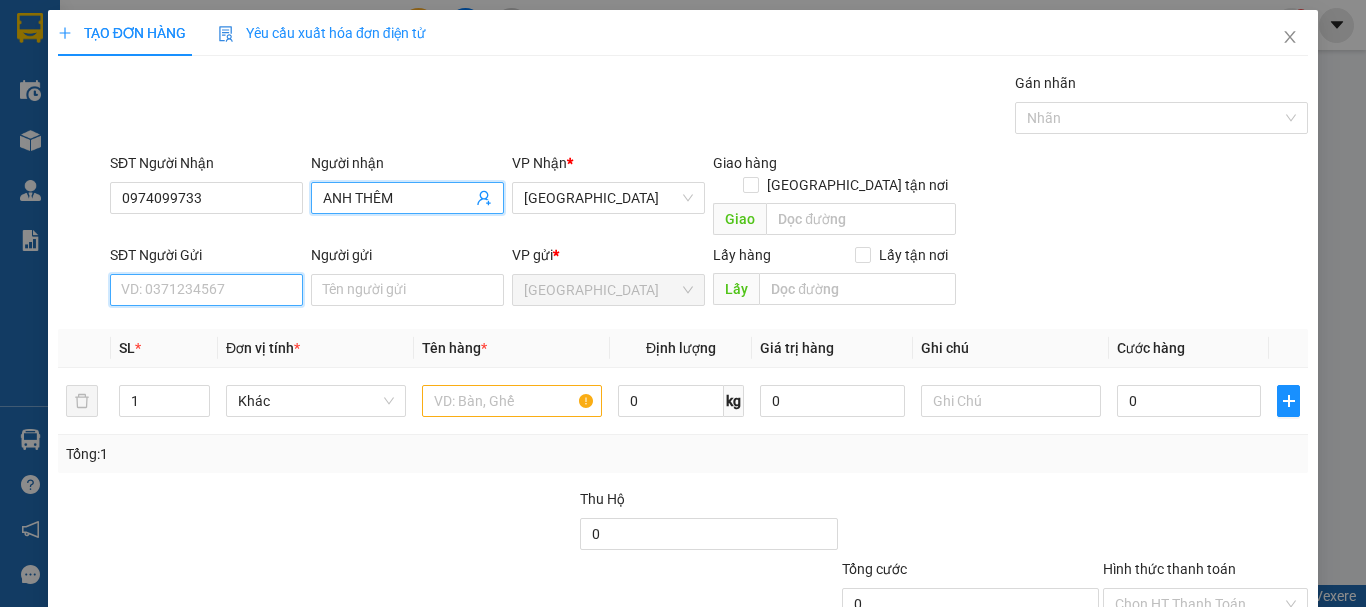 click on "SĐT Người Gửi" at bounding box center (206, 290) 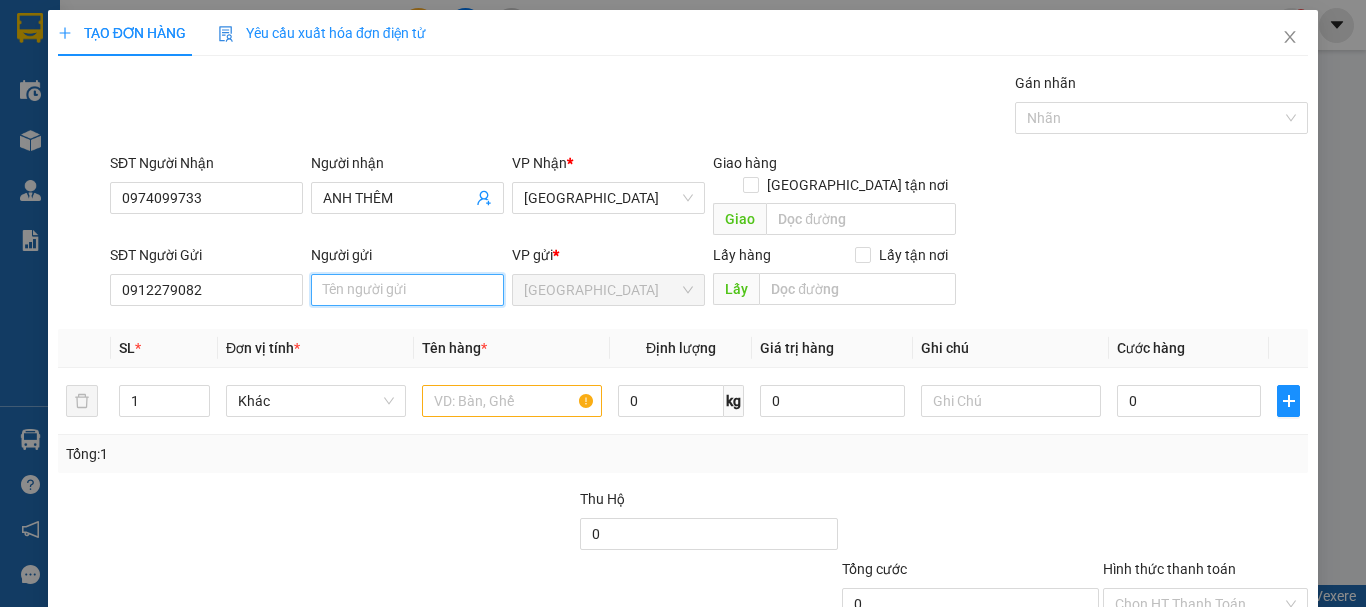 click on "Người gửi" at bounding box center (407, 290) 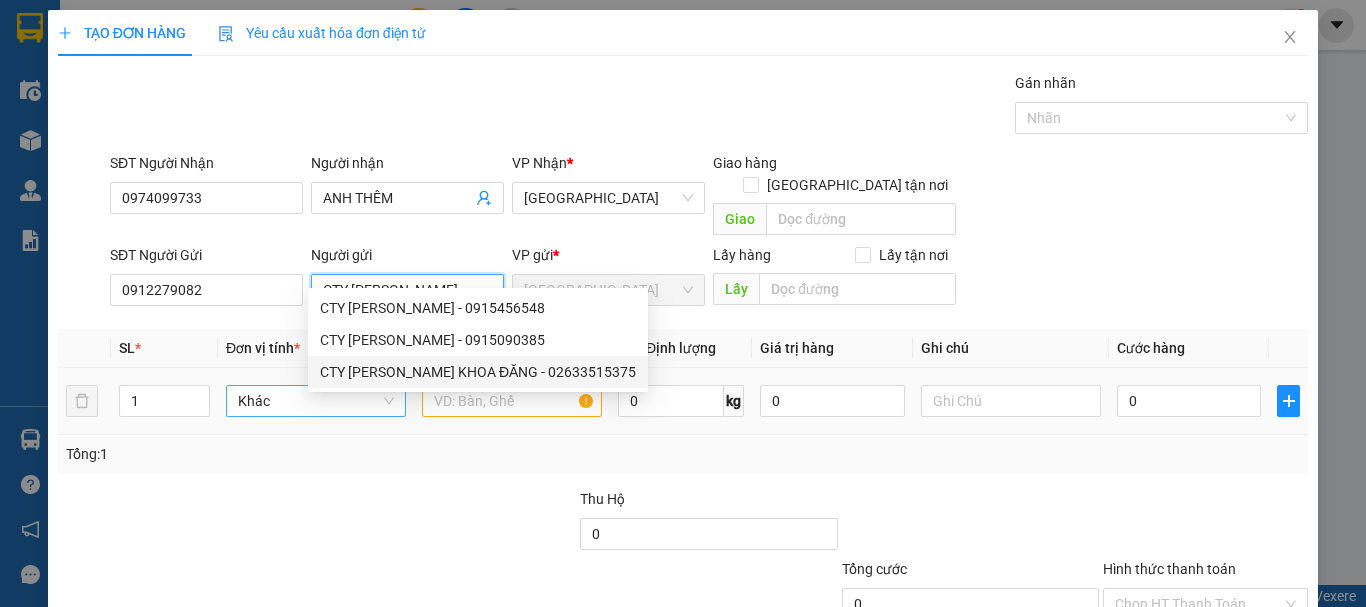 click on "Khác" at bounding box center (316, 401) 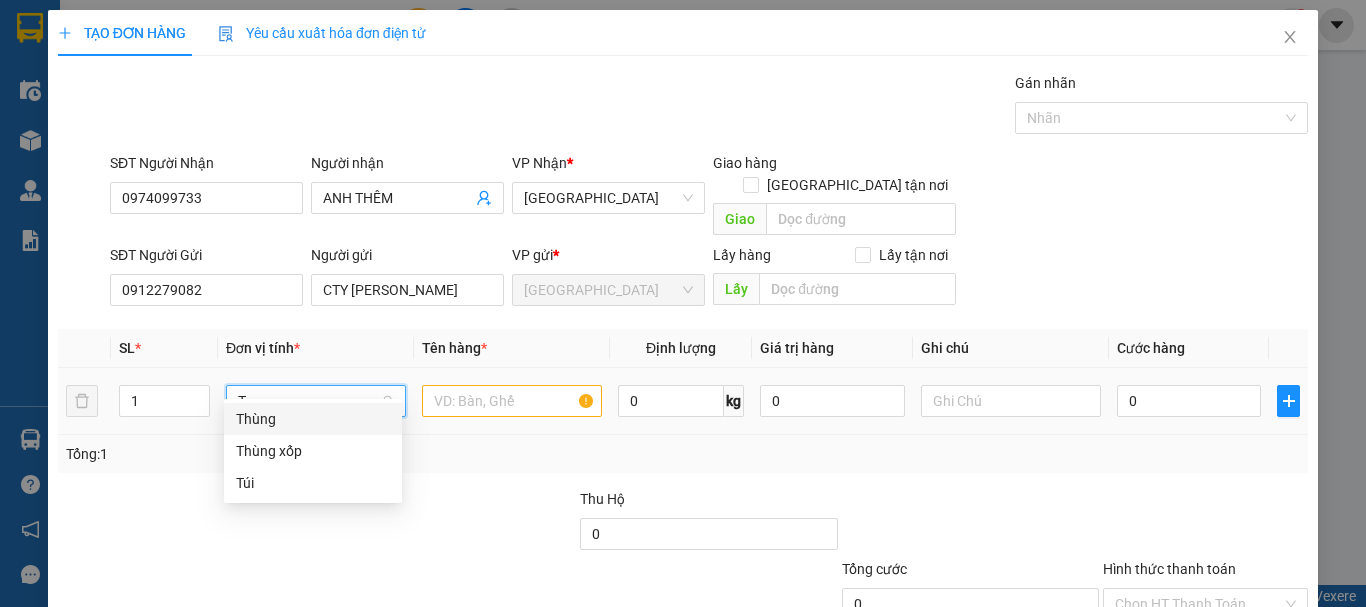drag, startPoint x: 255, startPoint y: 426, endPoint x: 415, endPoint y: 390, distance: 164 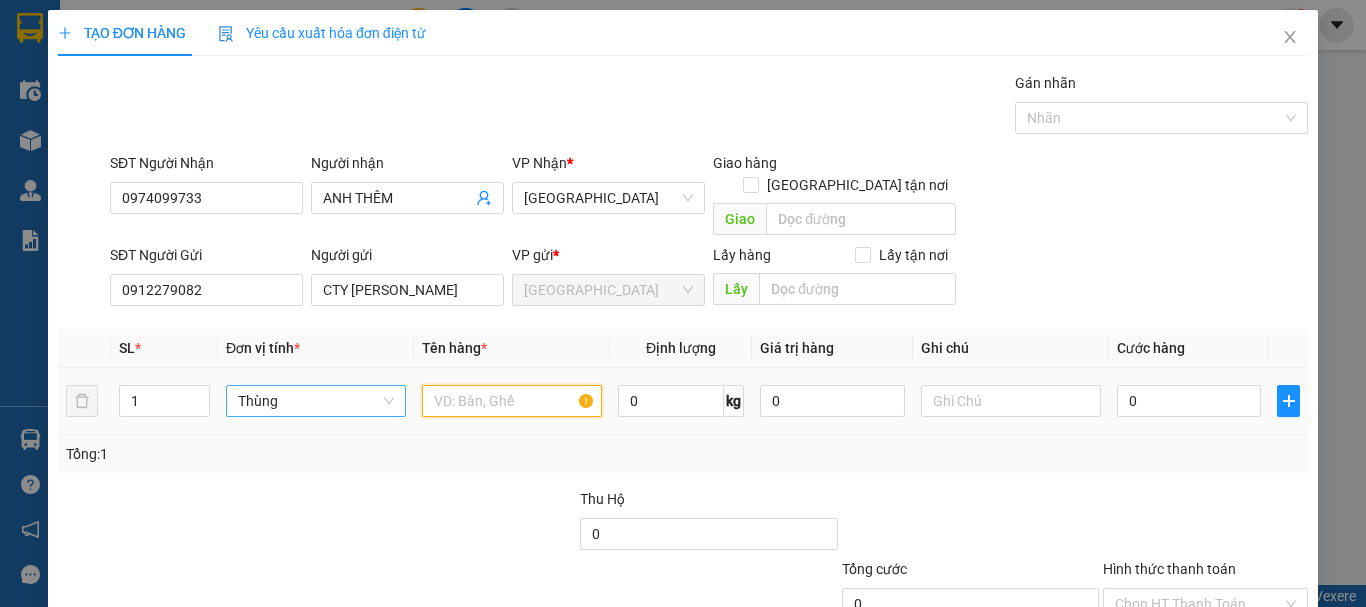 click at bounding box center (512, 401) 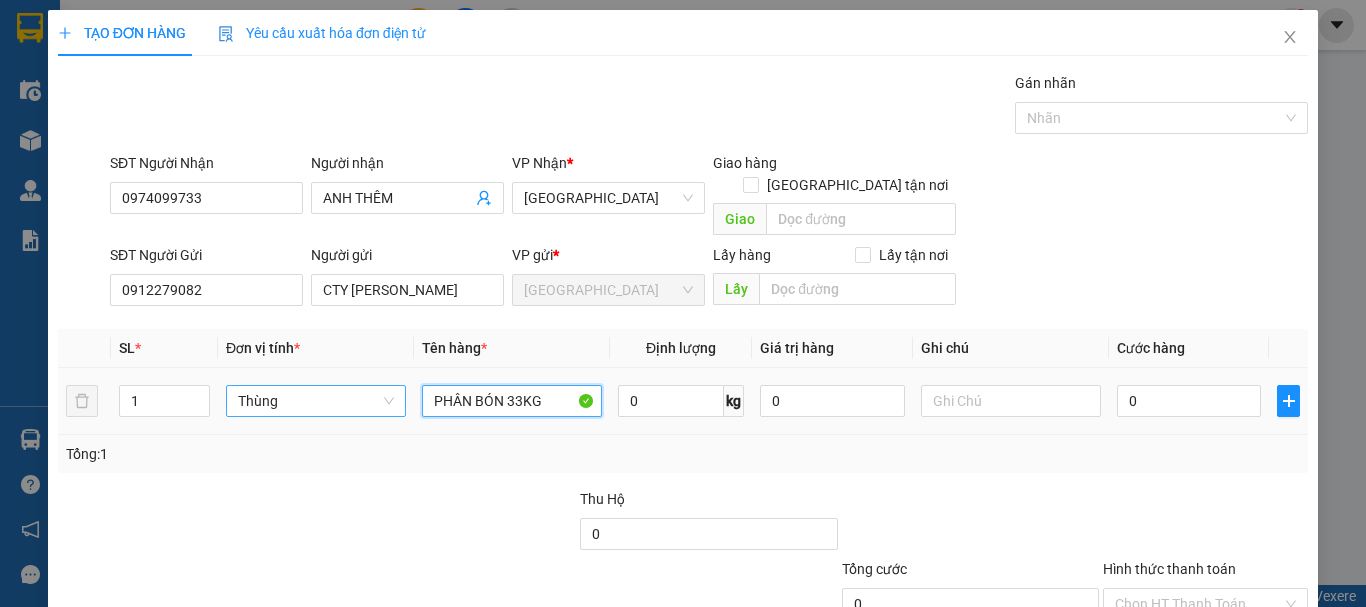 click on "Thùng" at bounding box center [316, 401] 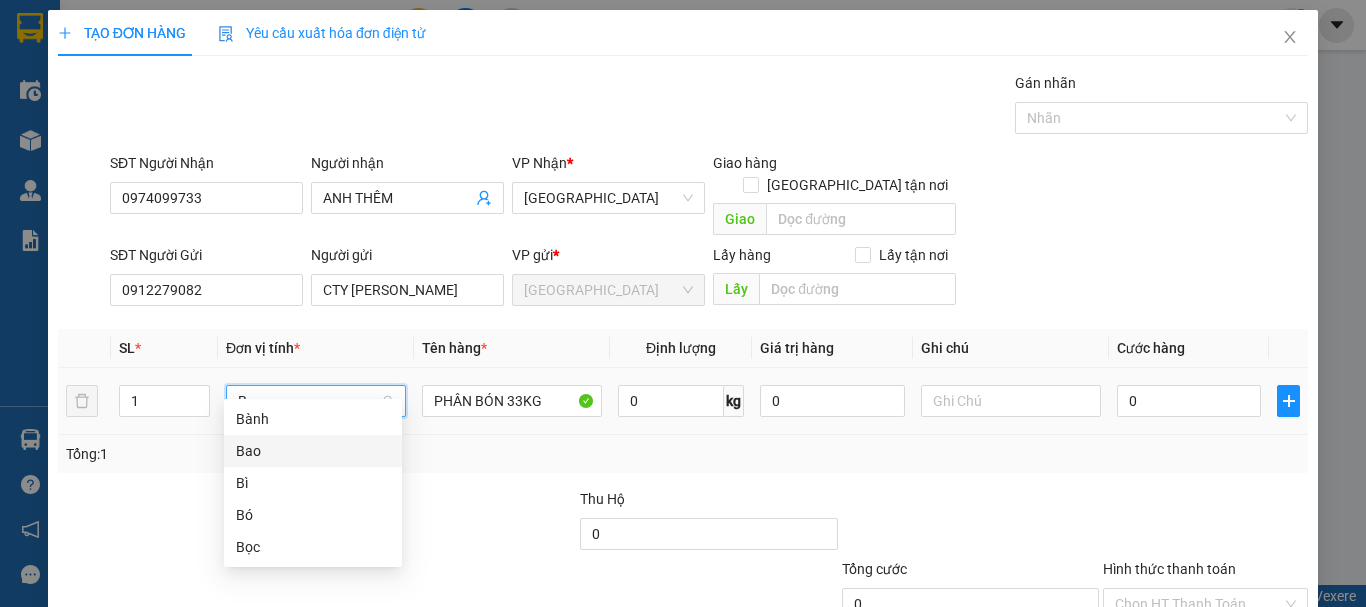 click on "Bao" at bounding box center [313, 451] 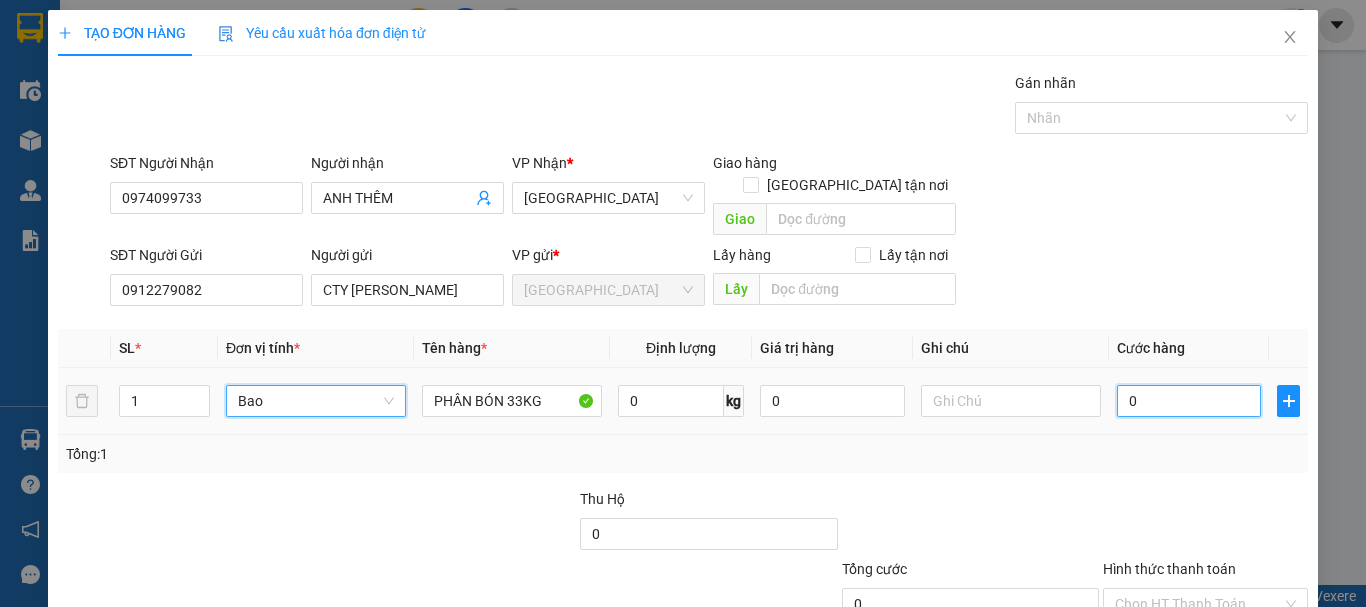 click on "0" at bounding box center [1189, 401] 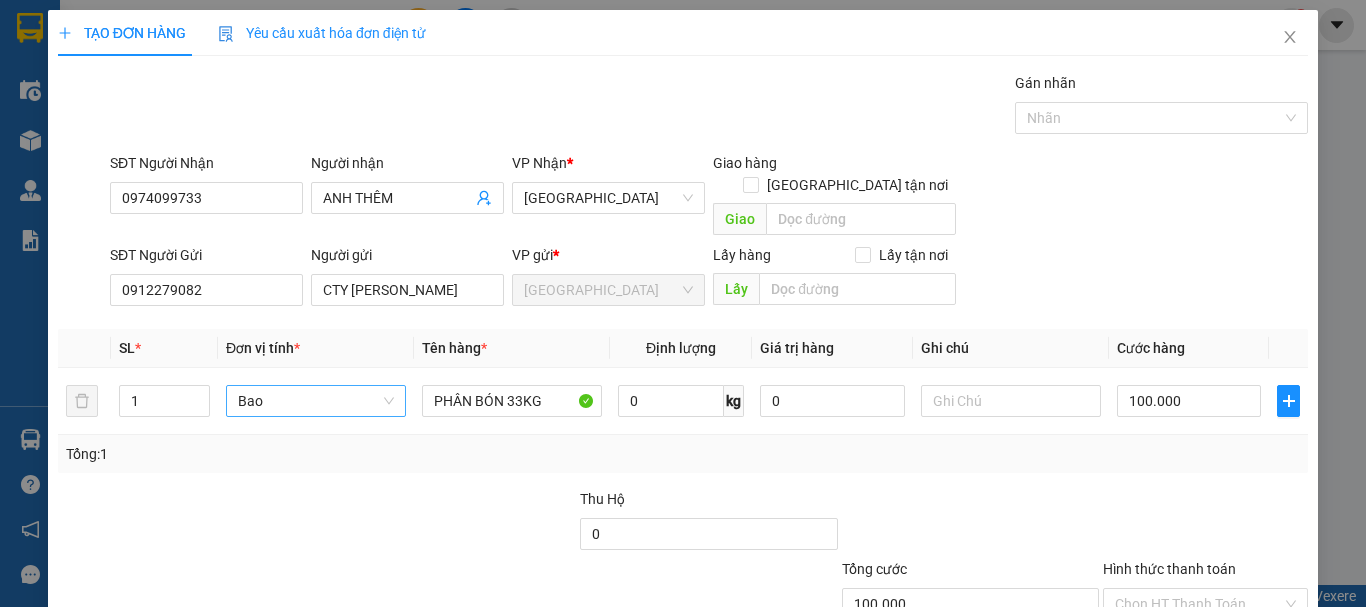click on "Tổng:  1" at bounding box center (683, 454) 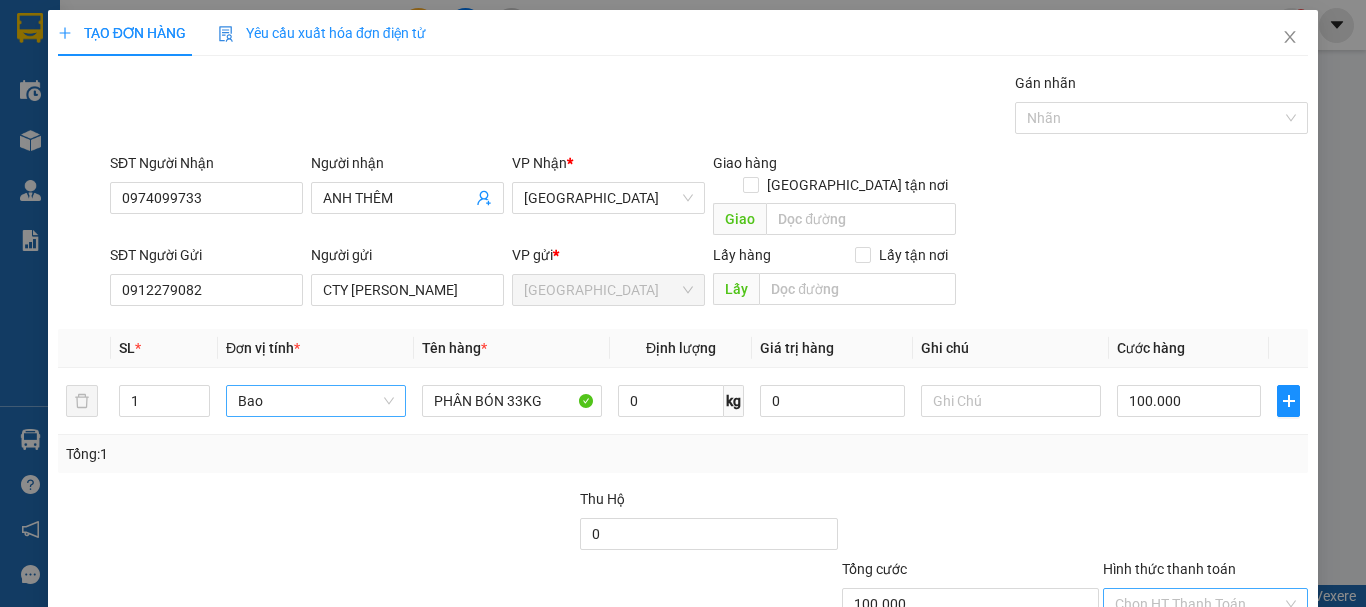 click on "Hình thức thanh toán" at bounding box center [1198, 604] 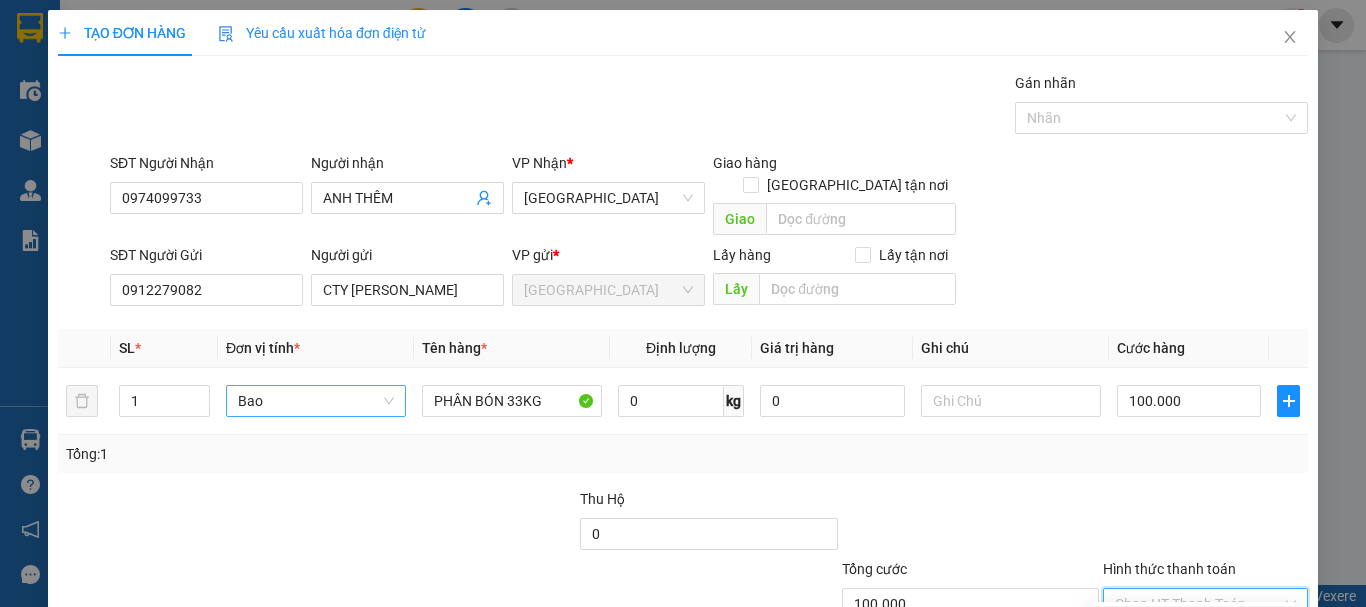 click on "Tại văn phòng" at bounding box center [1193, 622] 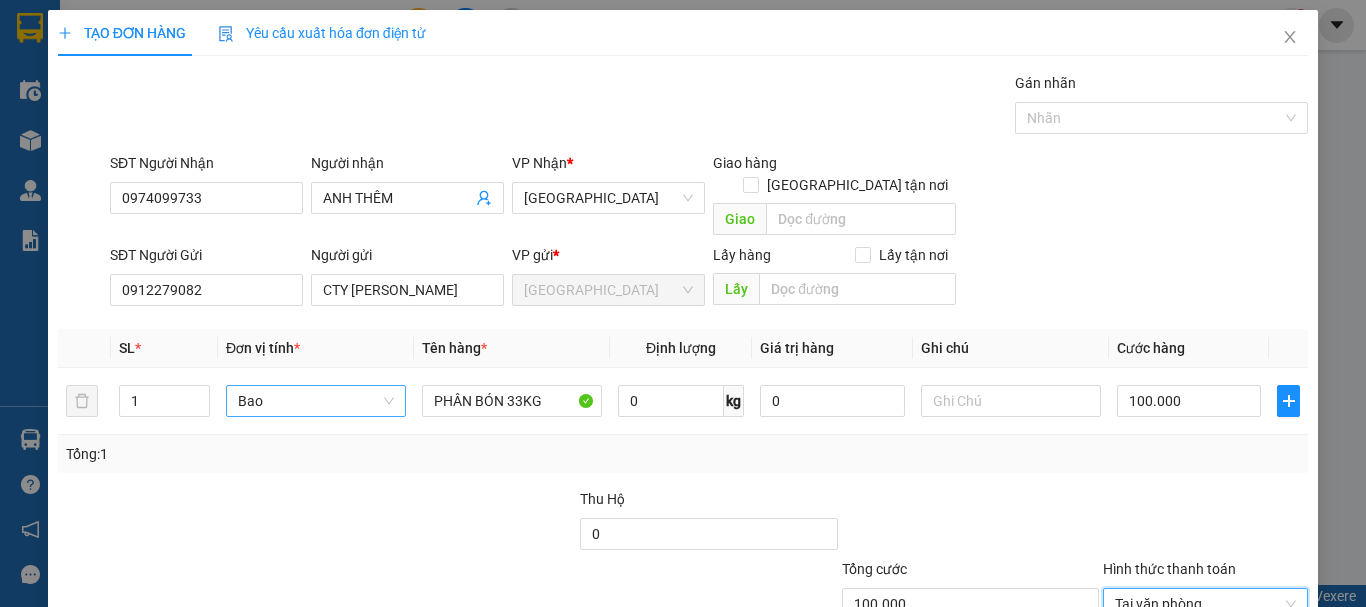 click on "Lưu và In" at bounding box center [1231, 699] 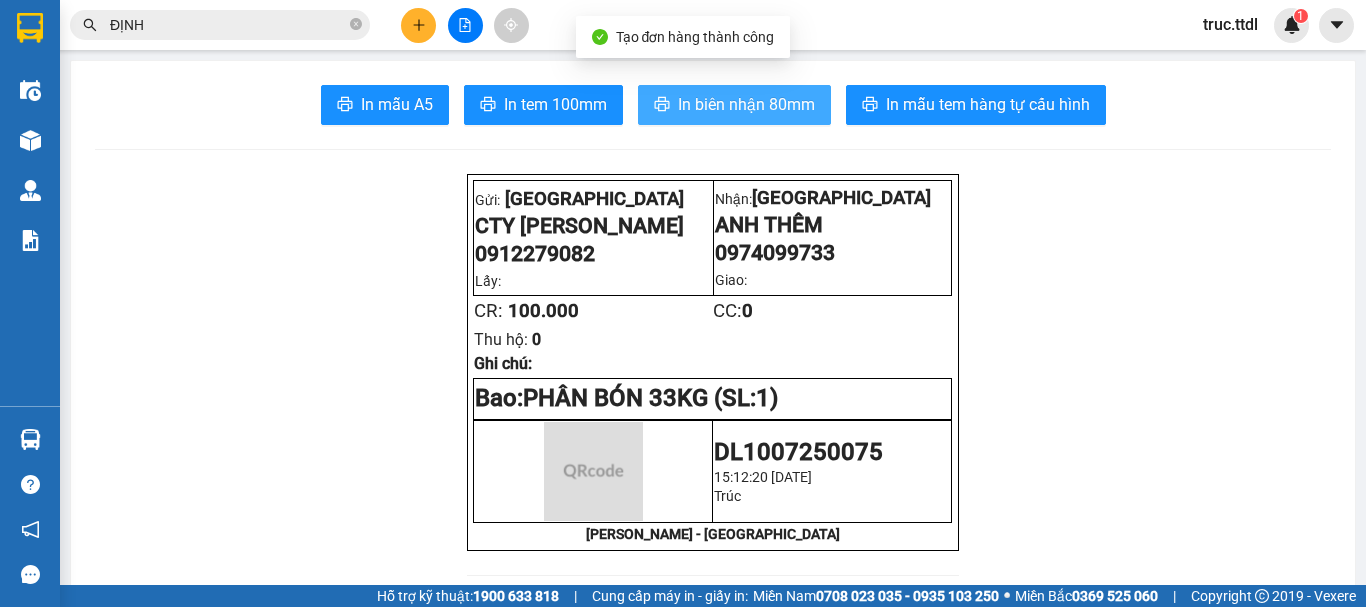 click on "In biên nhận 80mm" at bounding box center (746, 104) 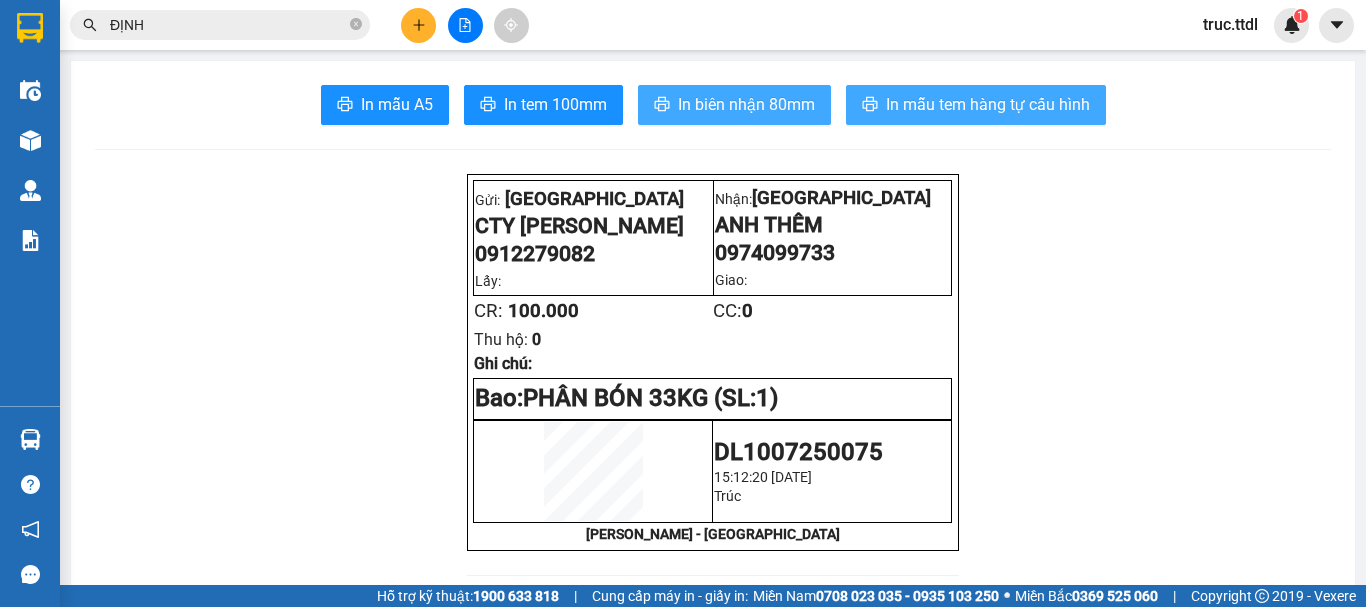drag, startPoint x: 772, startPoint y: 109, endPoint x: 993, endPoint y: 110, distance: 221.00226 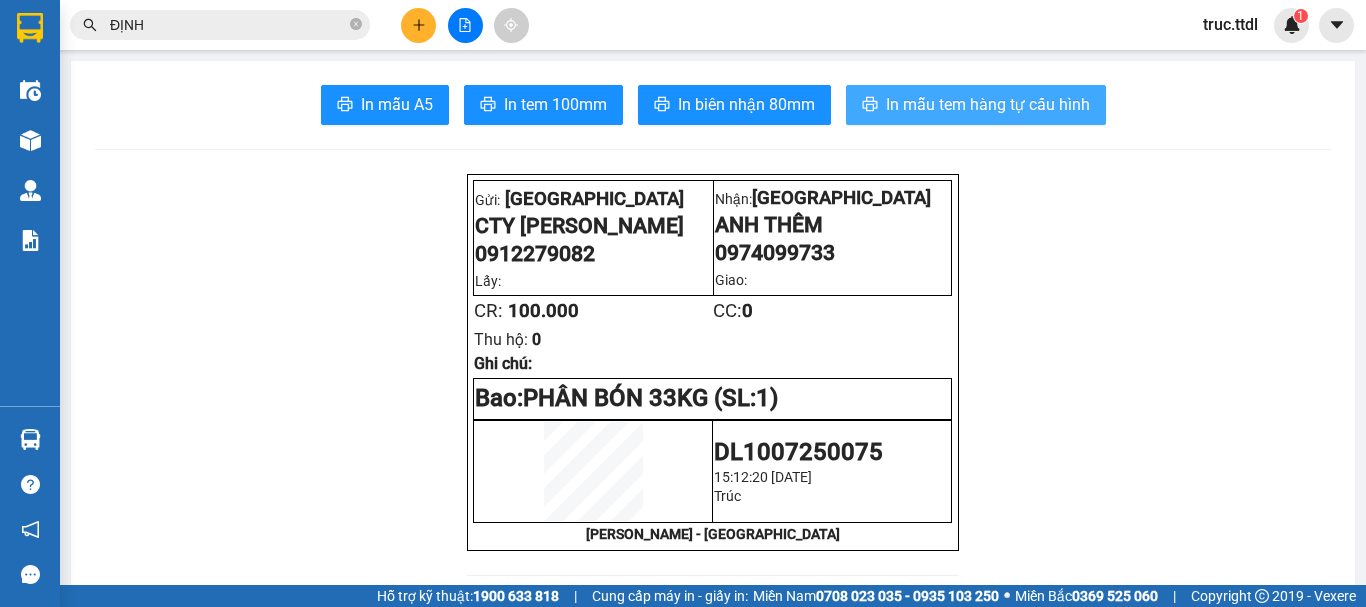 click on "In mẫu tem hàng tự cấu hình" at bounding box center [988, 104] 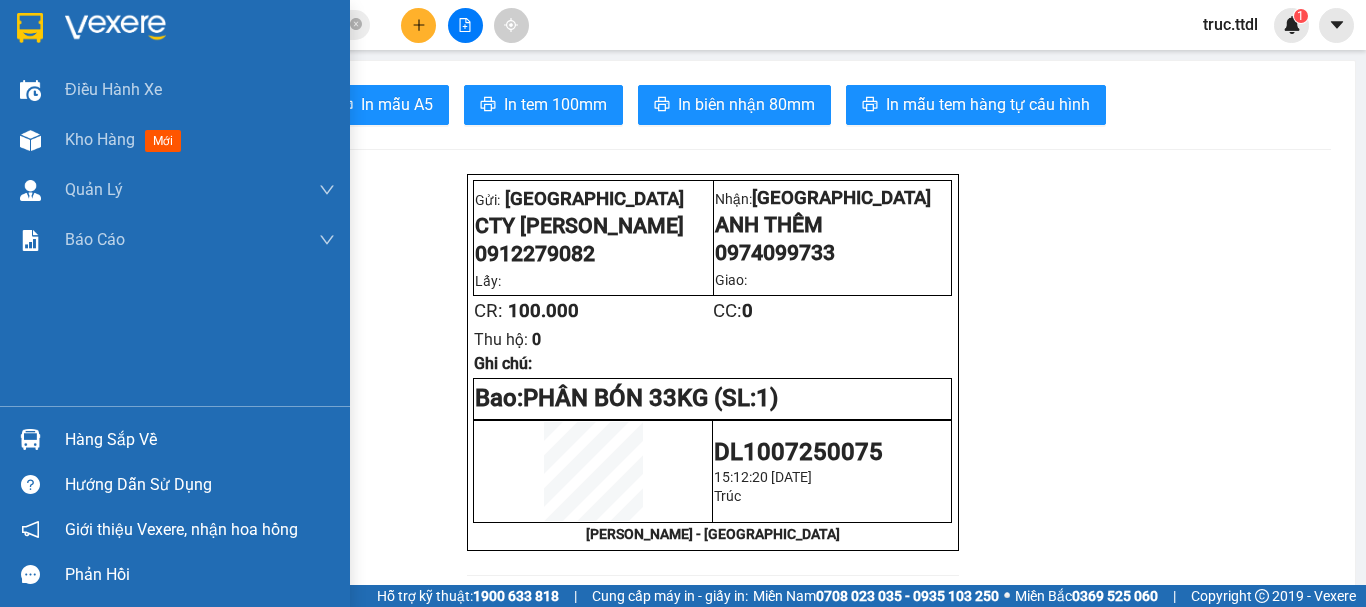 click at bounding box center (30, 28) 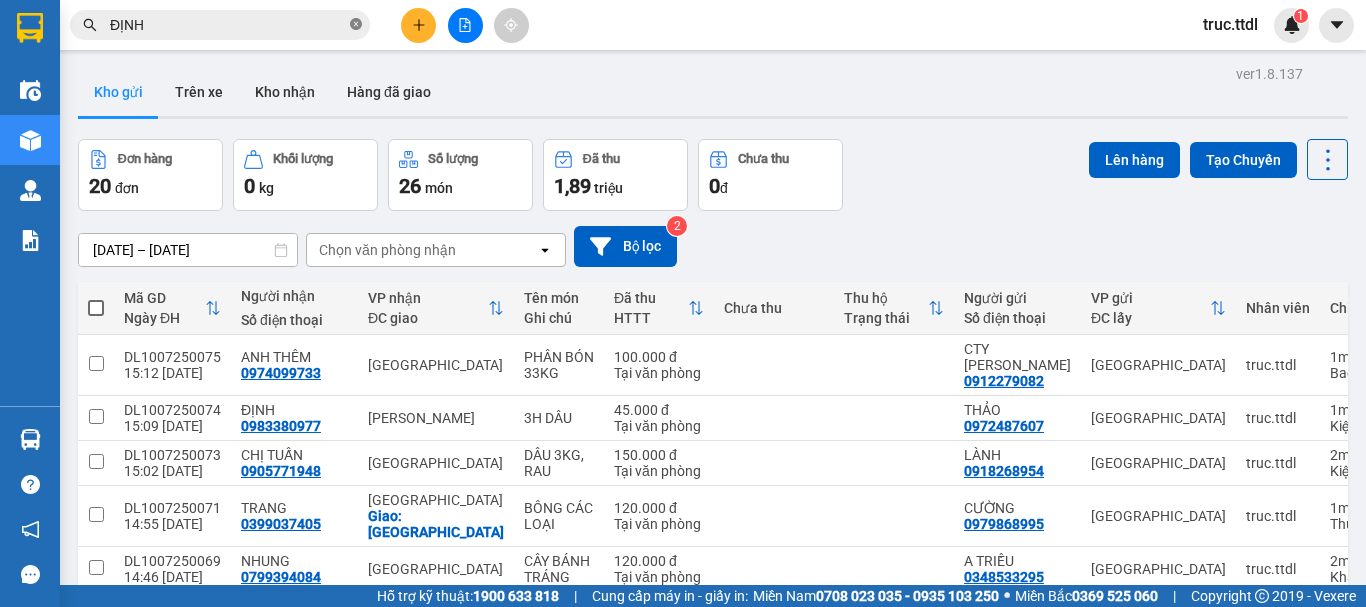 click 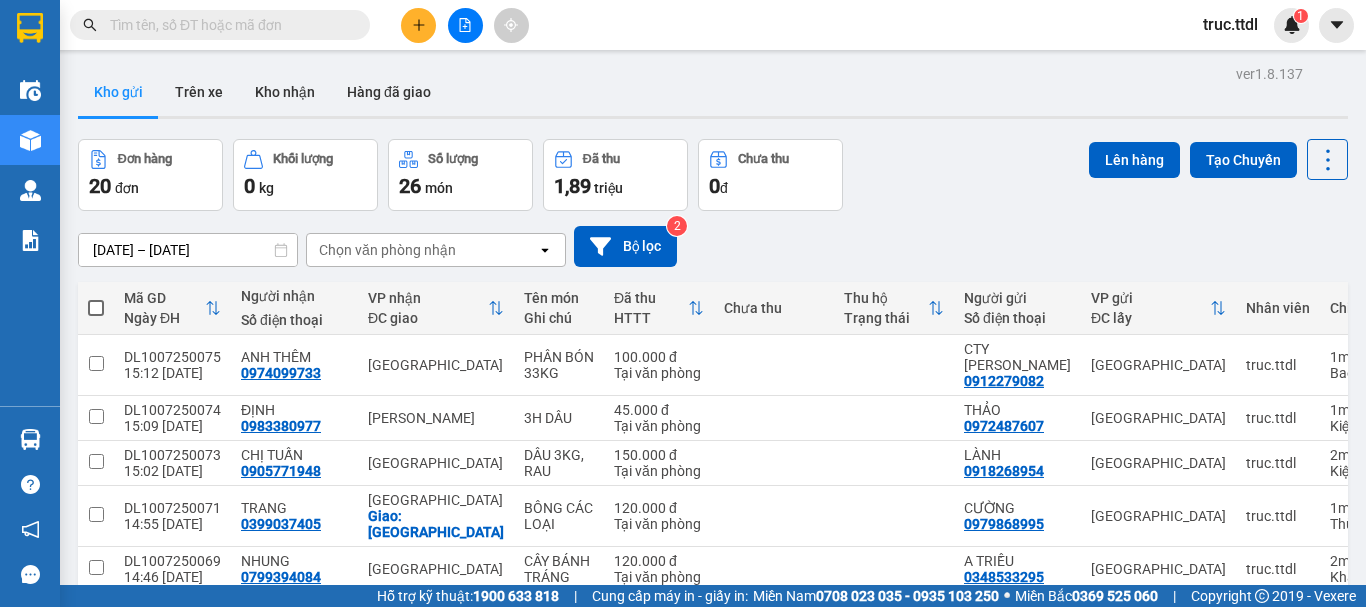 click at bounding box center [220, 25] 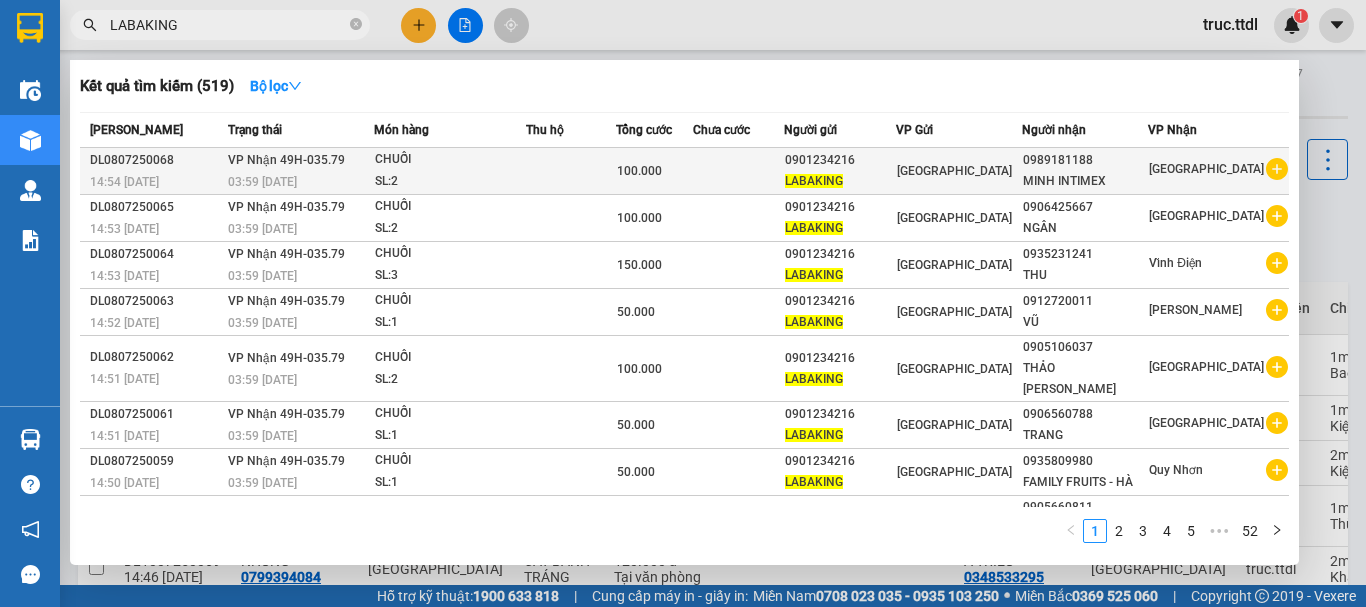click at bounding box center [739, 171] 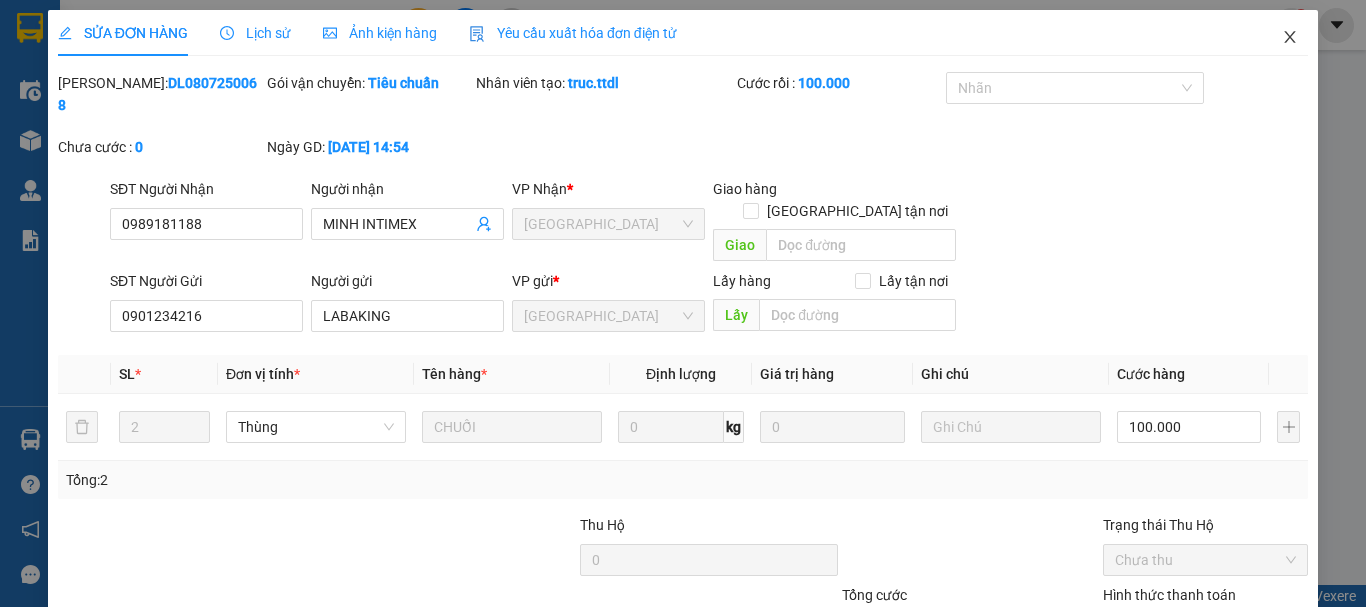 click 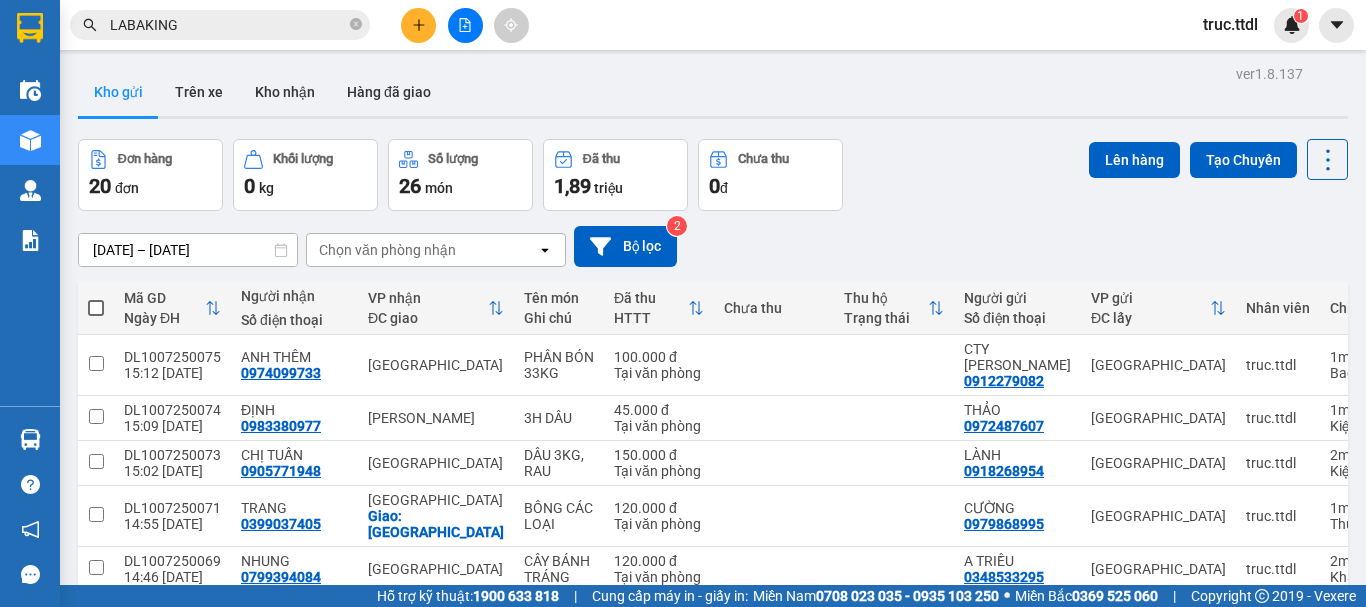 click 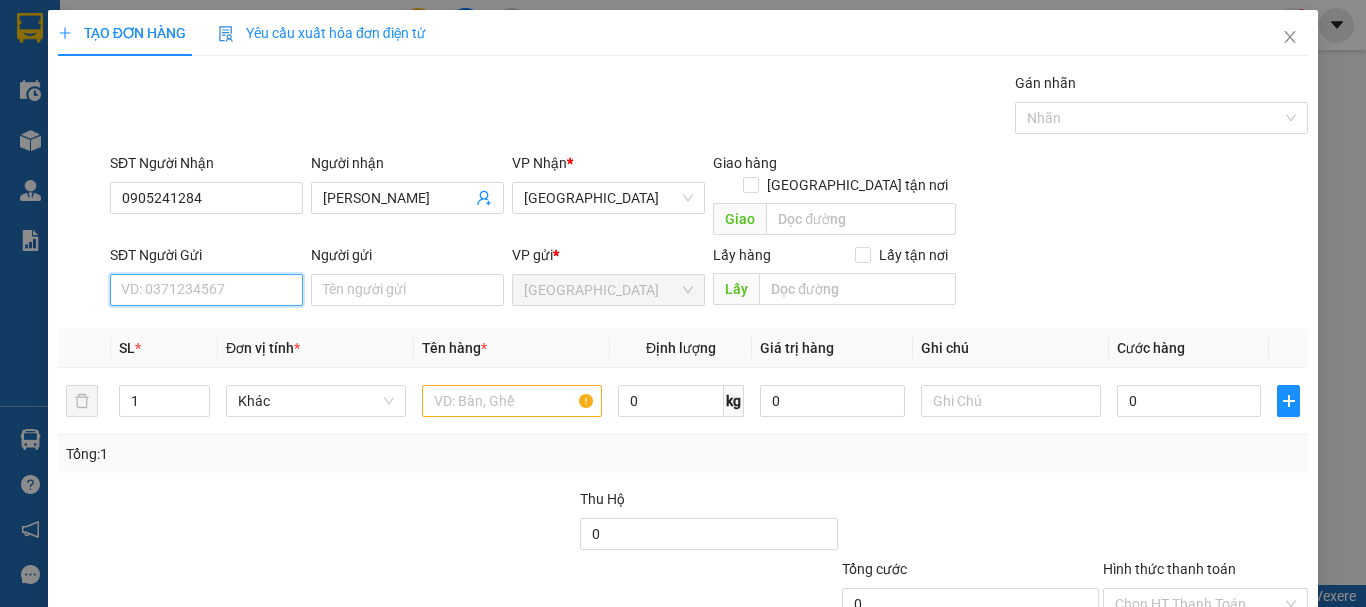 click on "SĐT Người Gửi" at bounding box center [206, 290] 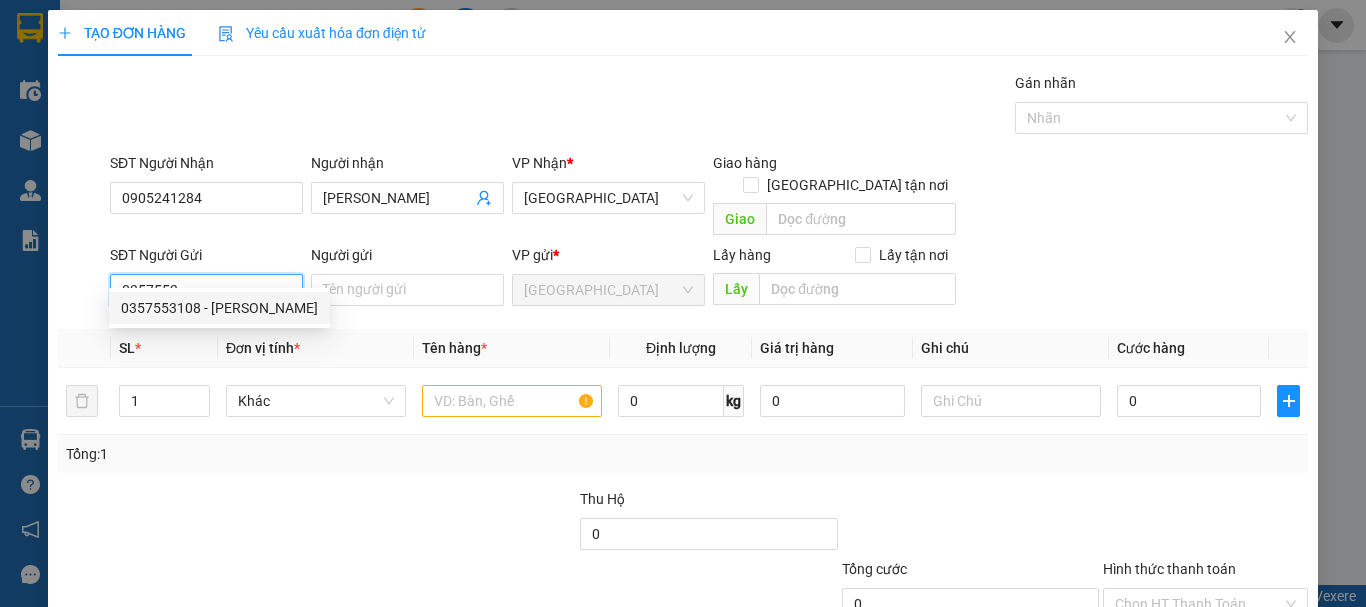 click on "0357553108 - TRINH" at bounding box center [219, 308] 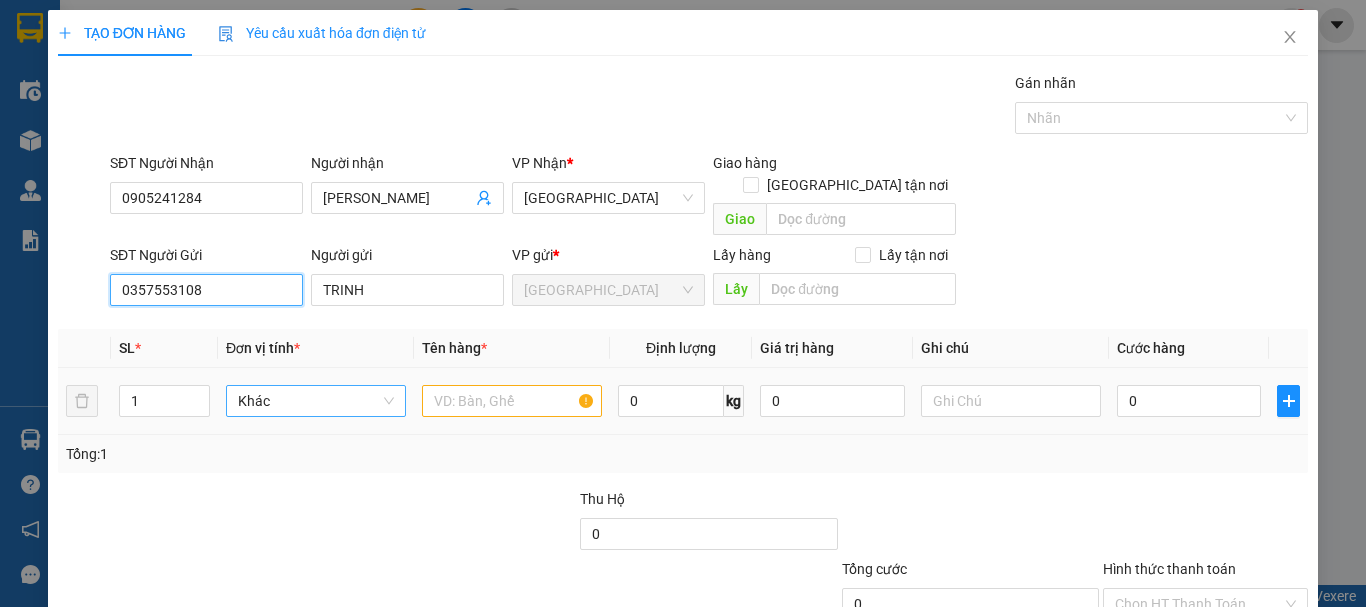 click on "Khác" at bounding box center [316, 401] 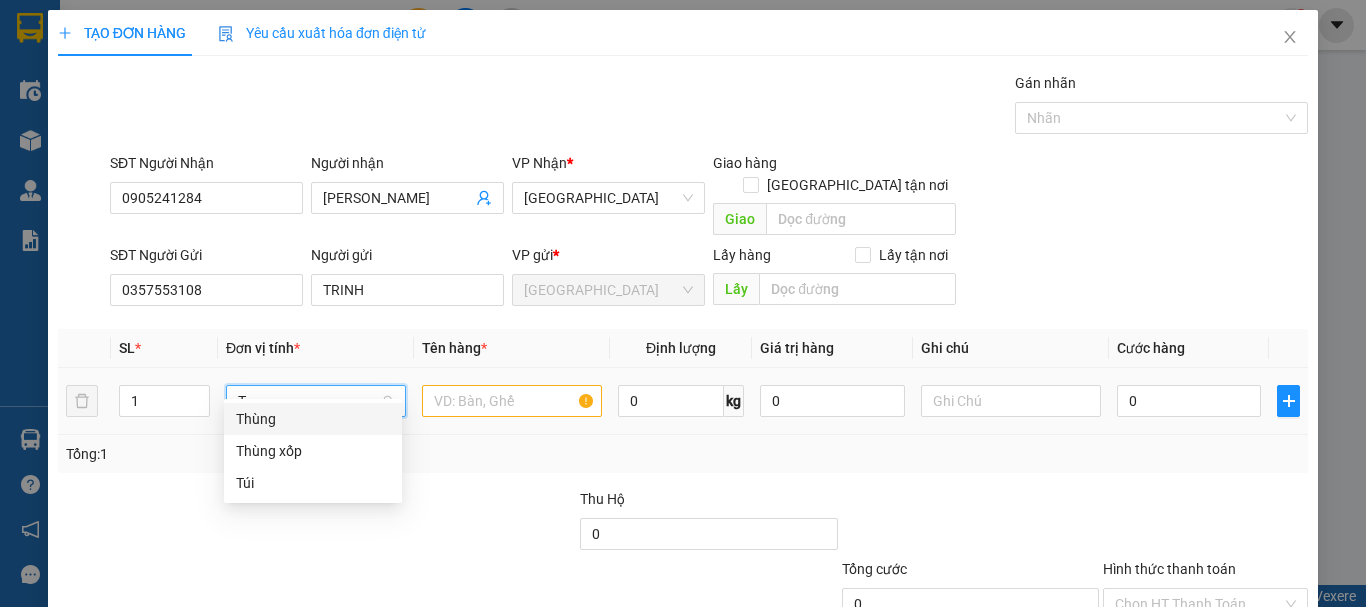 click on "Thùng" at bounding box center (313, 419) 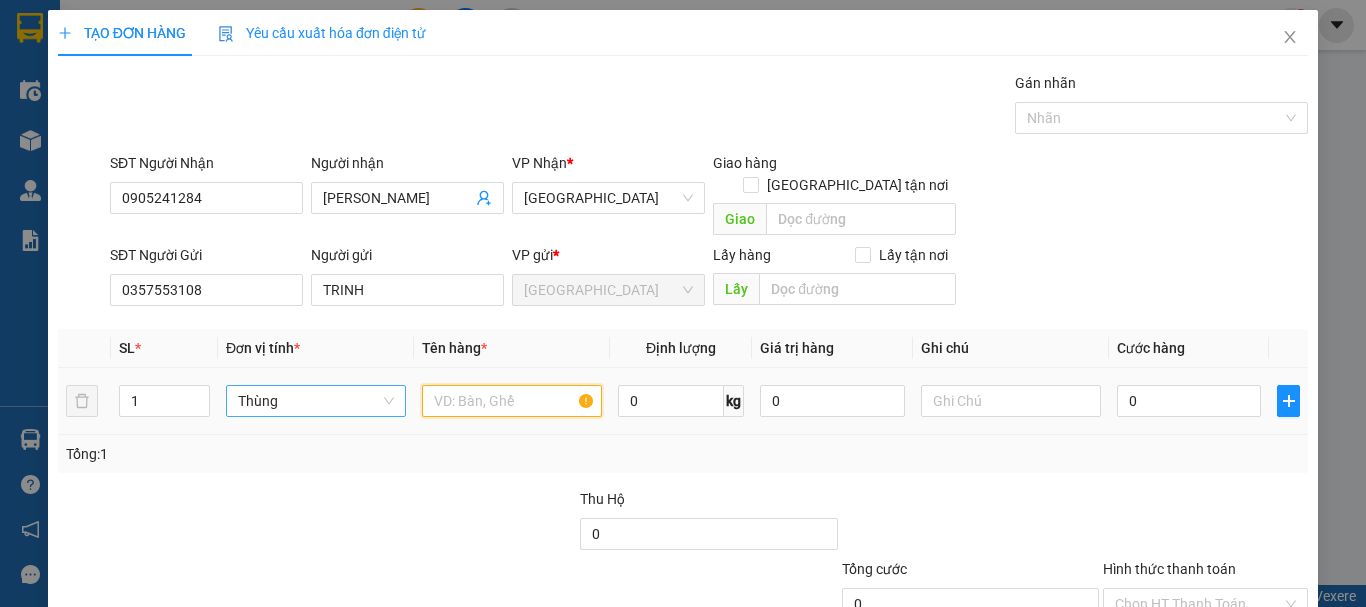 click at bounding box center [512, 401] 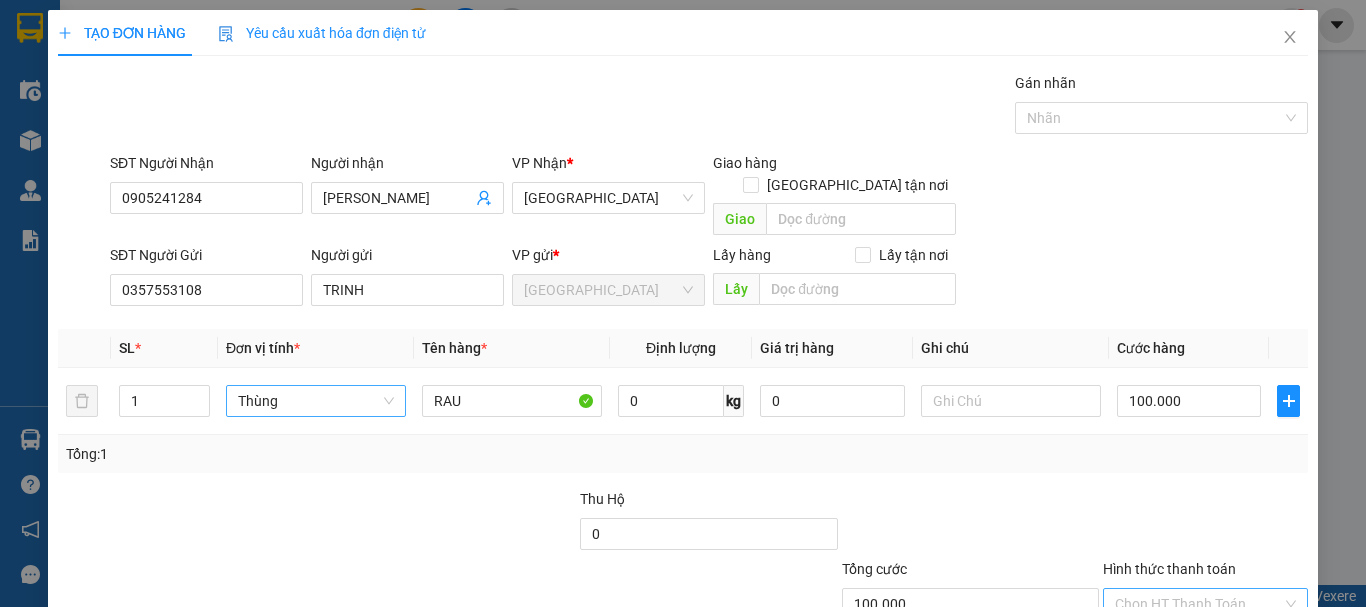click on "Hình thức thanh toán" at bounding box center (1198, 604) 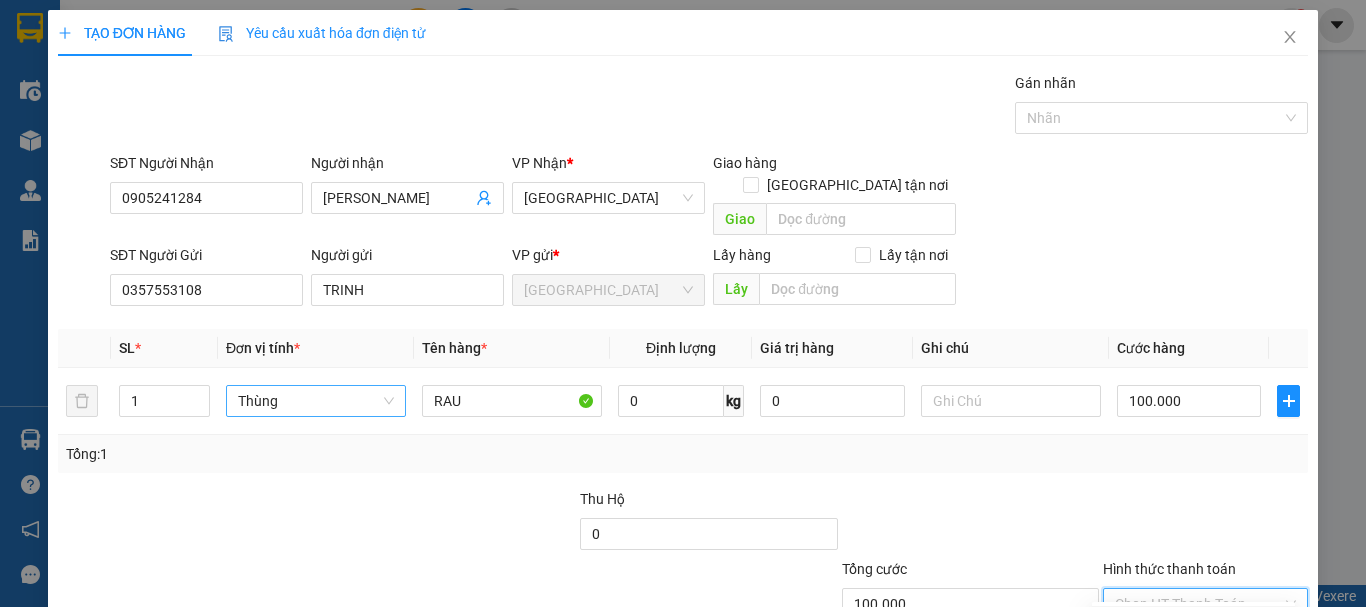 click on "Tại văn phòng" at bounding box center (1193, 622) 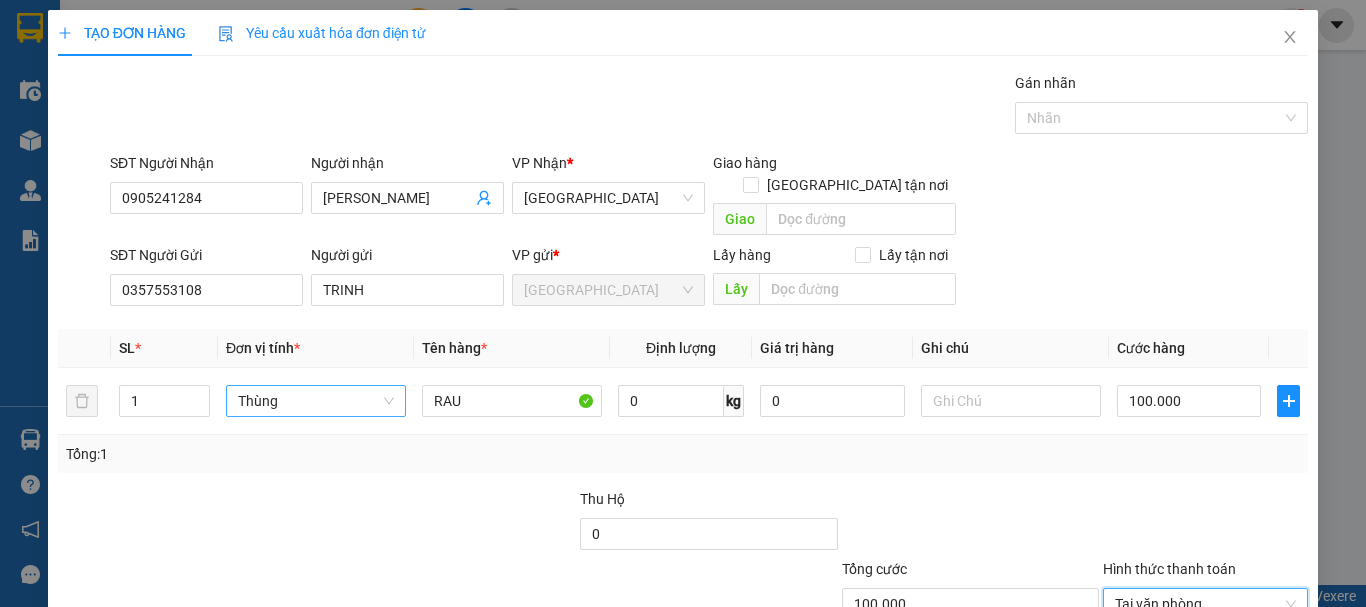 click on "Lưu và In" at bounding box center (1263, 699) 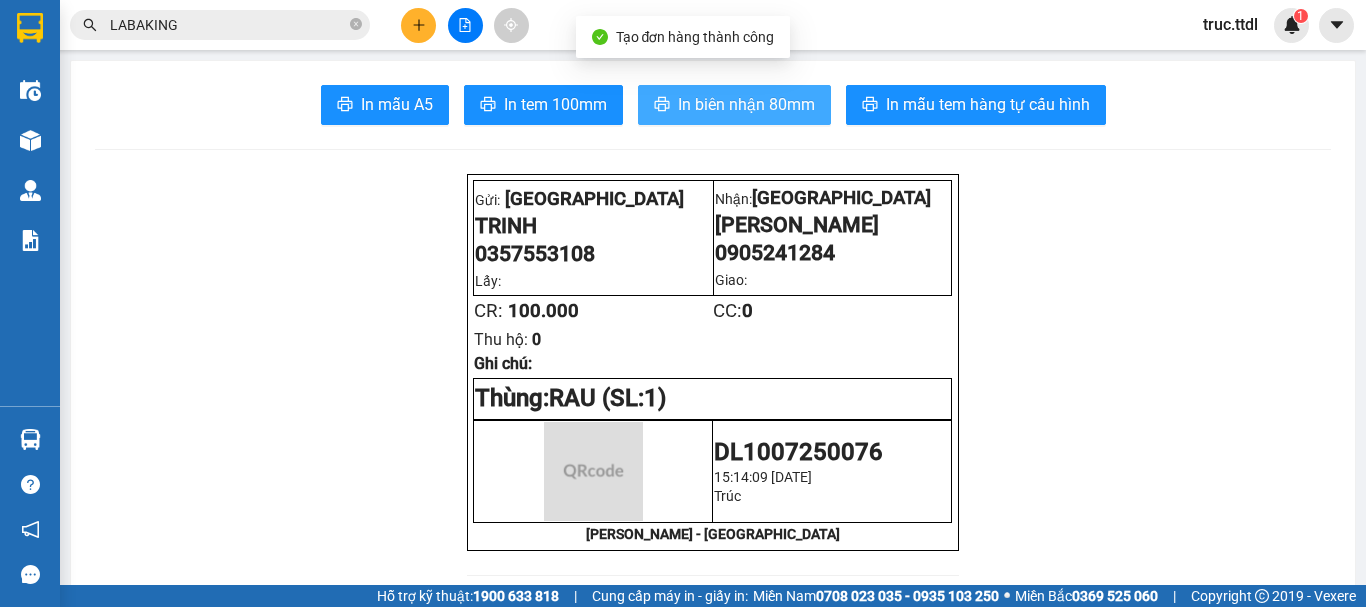 click on "In biên nhận 80mm" at bounding box center [746, 104] 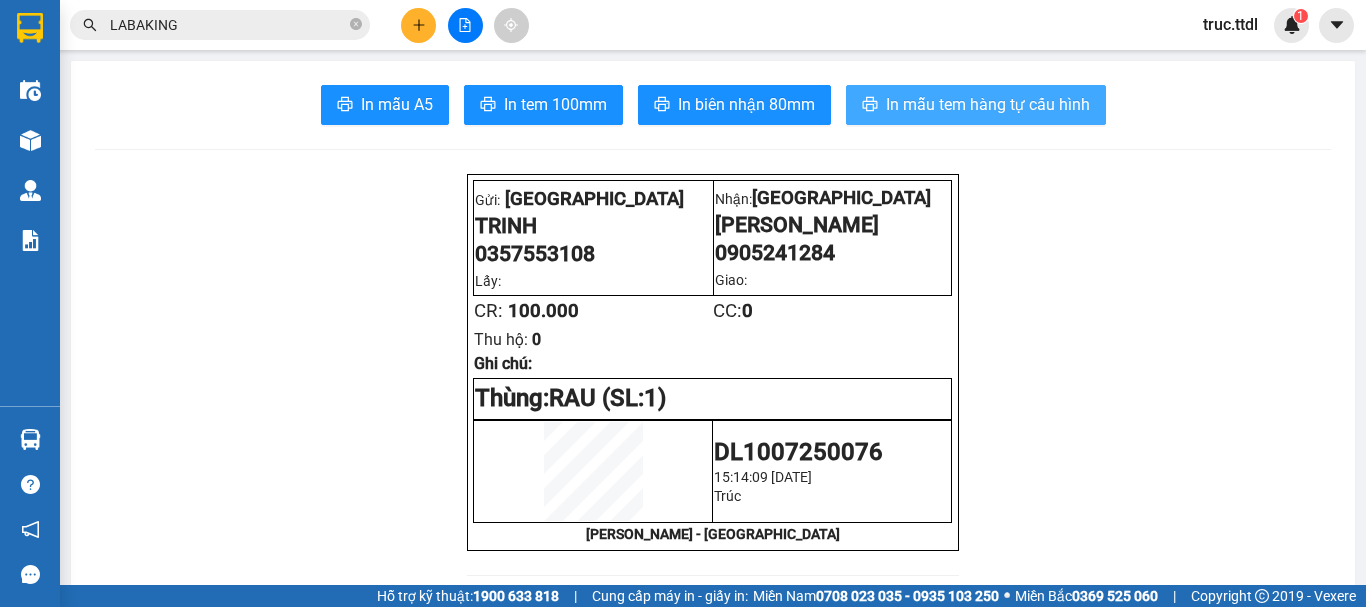 click on "In mẫu tem hàng tự cấu hình" at bounding box center [988, 104] 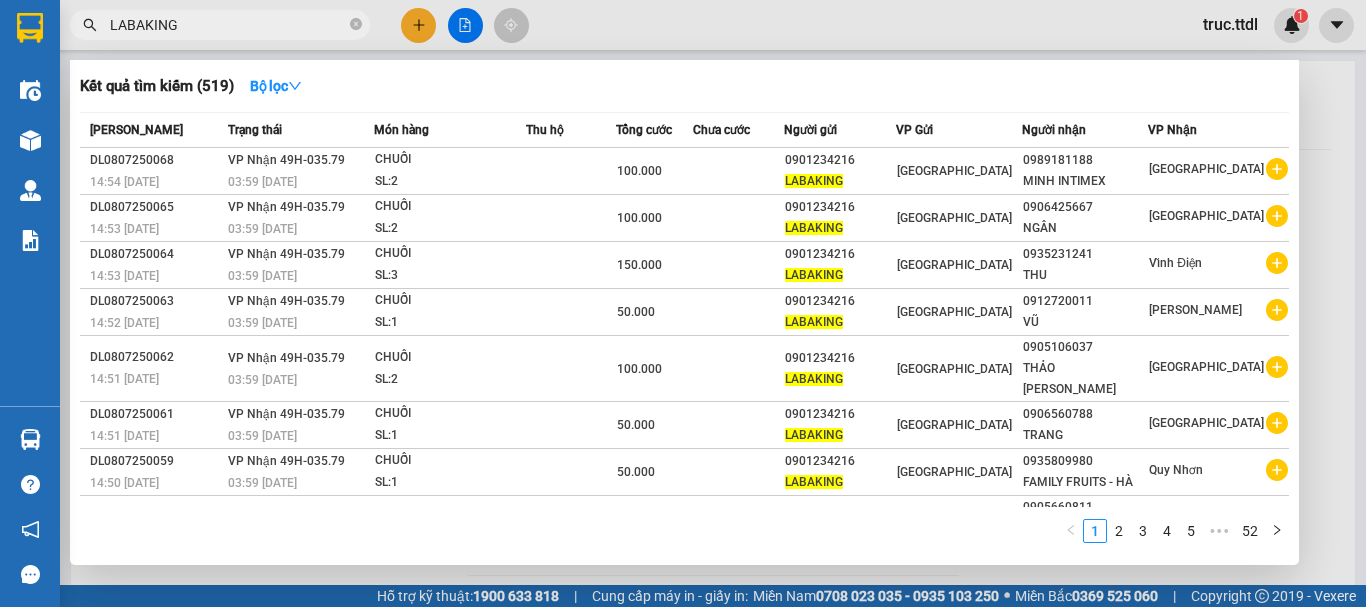 click on "LABAKING" at bounding box center [228, 25] 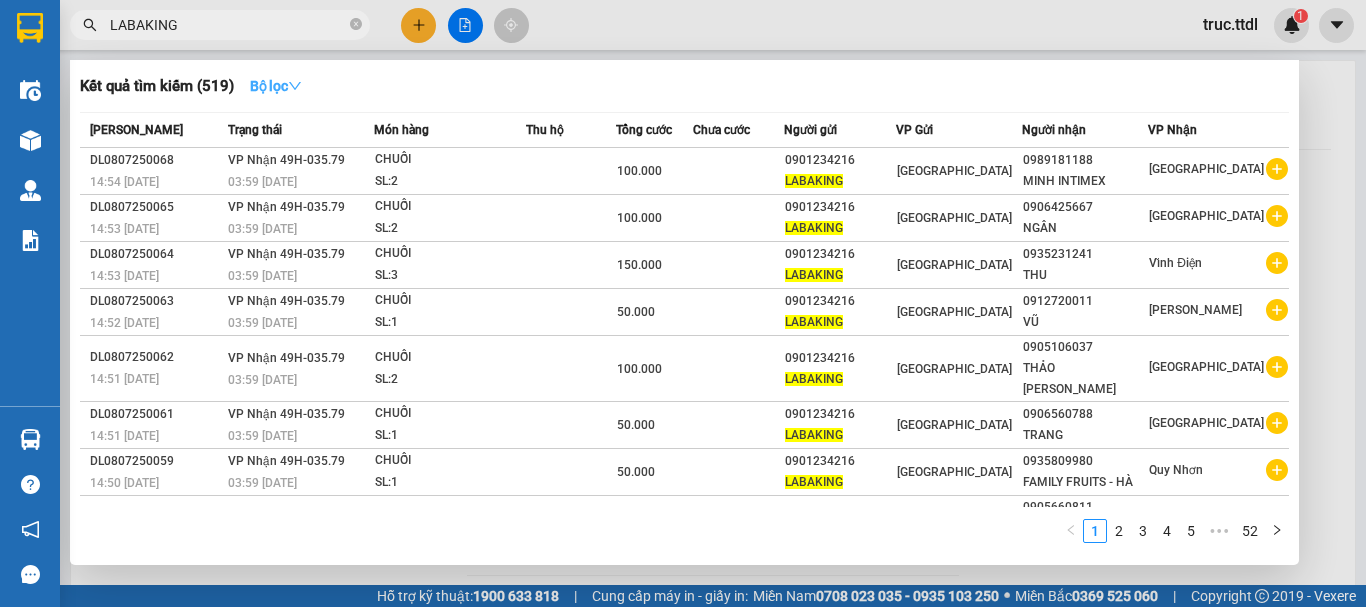 click on "Bộ lọc" at bounding box center (276, 86) 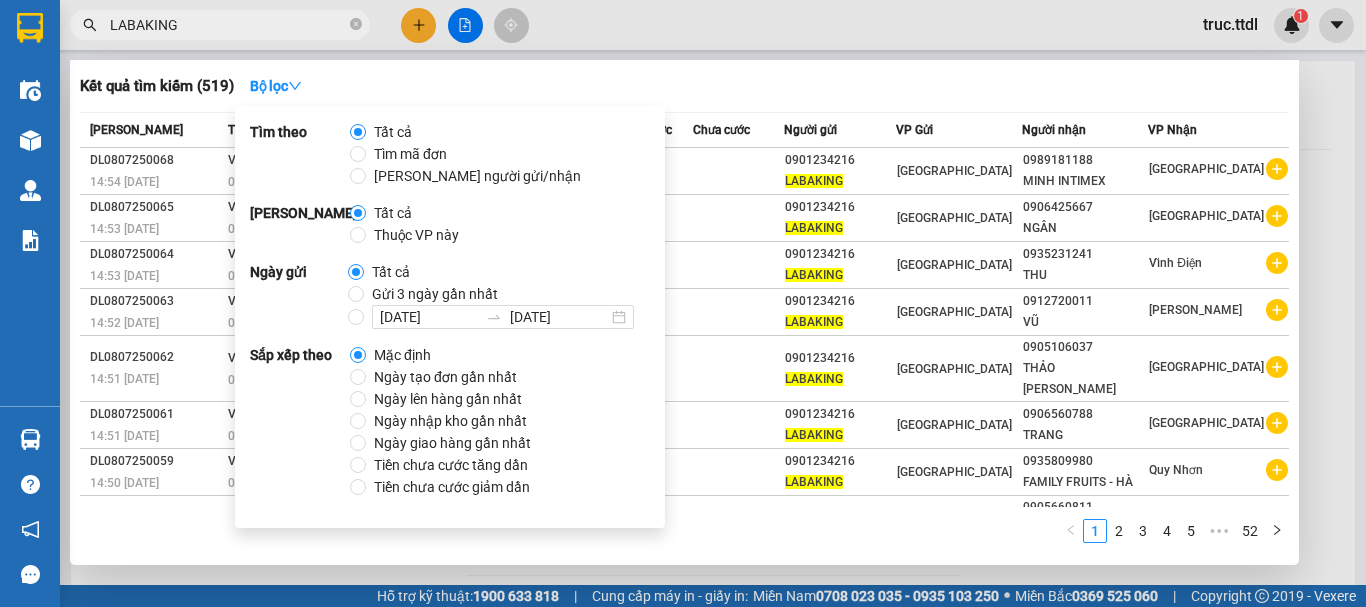 click on "Mặc định Ngày tạo đơn gần nhất Ngày lên hàng gần nhất Ngày nhập kho gần nhất Ngày giao hàng gần nhất Tiền chưa cước tăng dần Tiền chưa cước giảm dần" at bounding box center [448, 421] 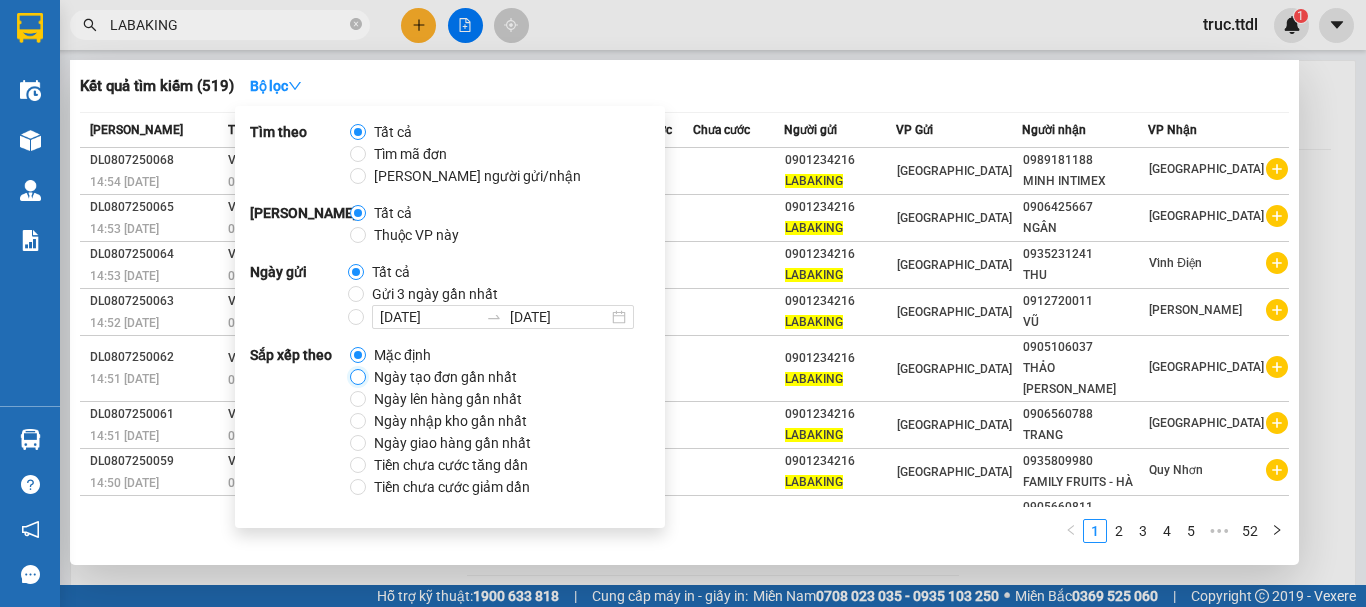 click on "Ngày tạo đơn gần nhất" at bounding box center (358, 377) 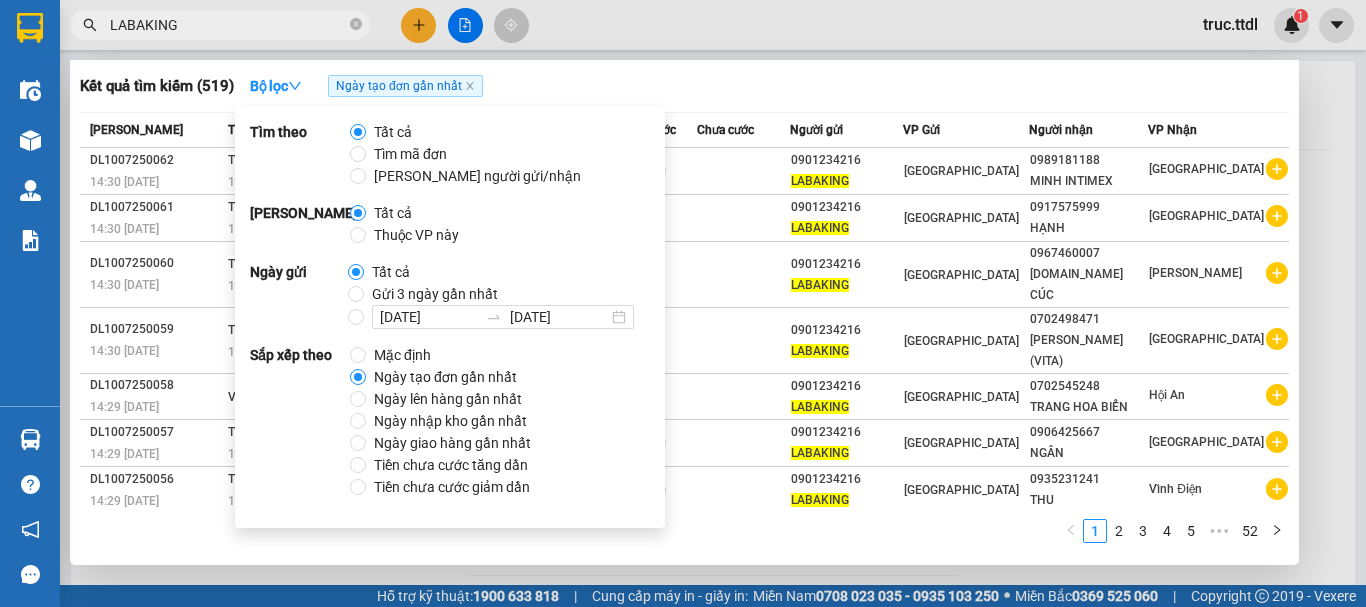click on "Kết quả tìm kiếm ( 519 )  Bộ lọc  Ngày tạo đơn gần nhất" at bounding box center (684, 86) 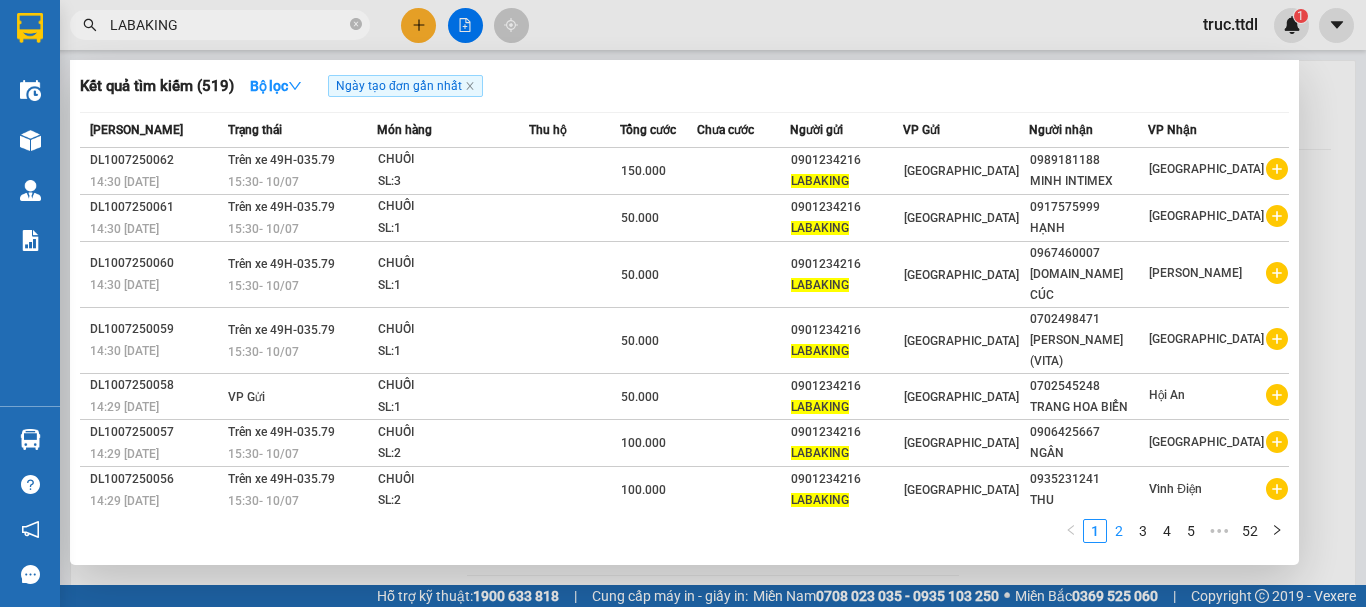 click on "2" at bounding box center (1119, 531) 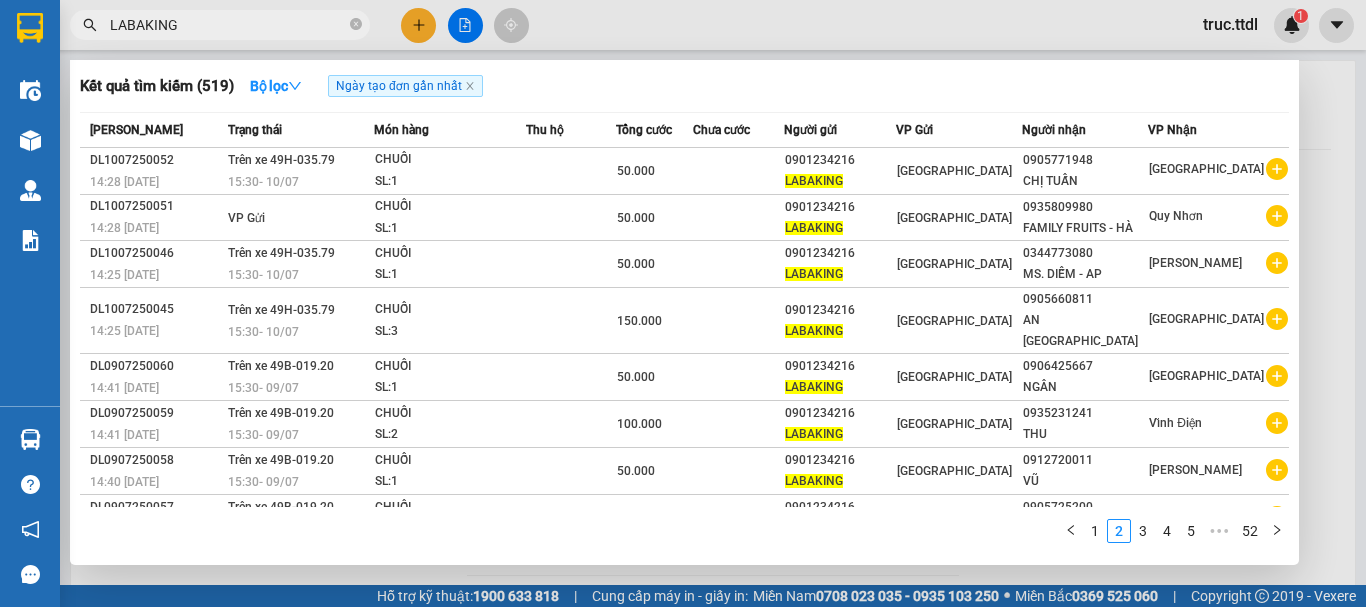 click on "1" at bounding box center (1095, 531) 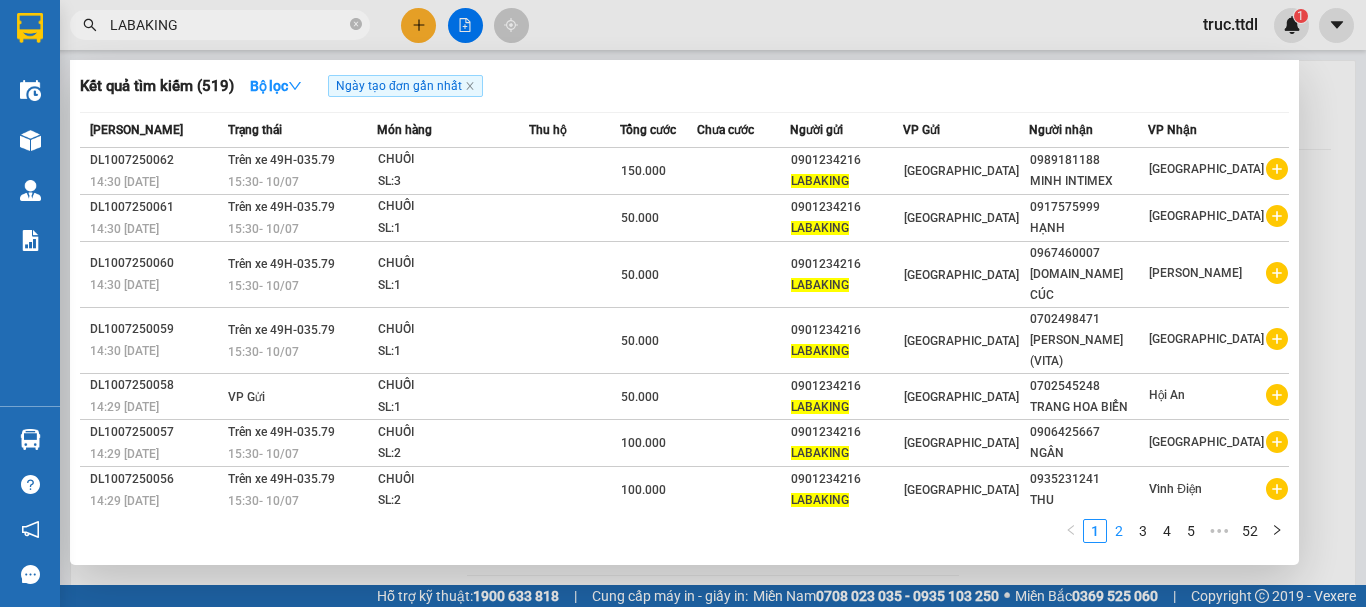 click on "2" at bounding box center [1119, 531] 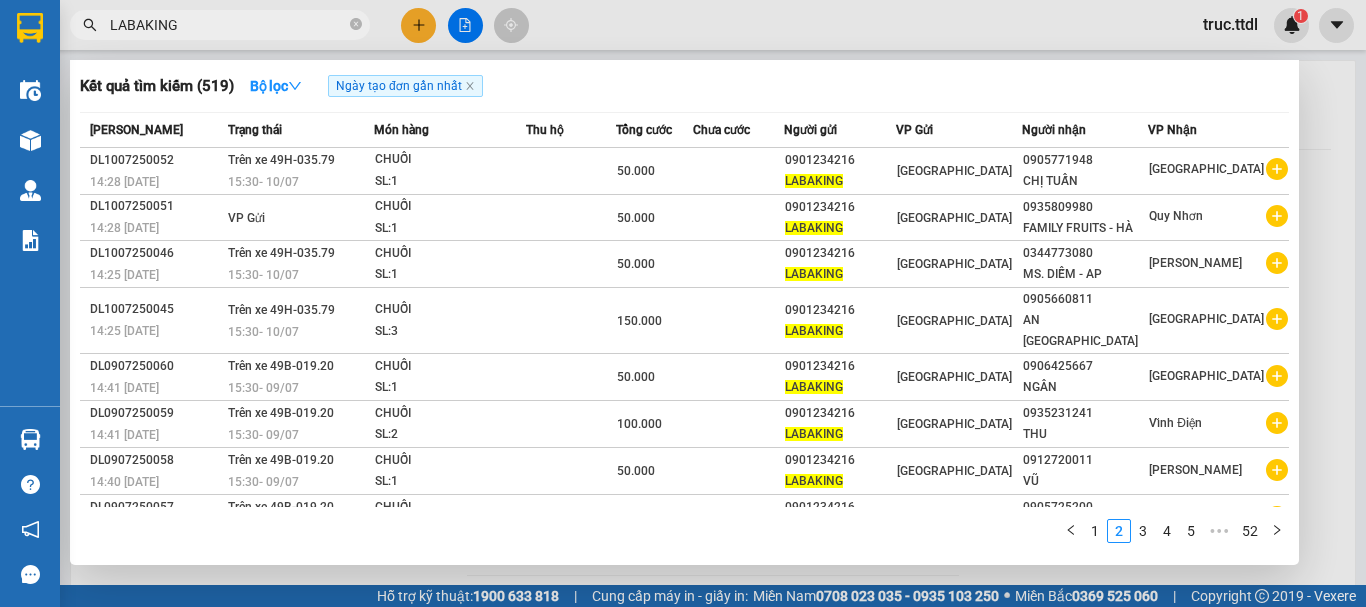 click on "LABAKING" at bounding box center [220, 25] 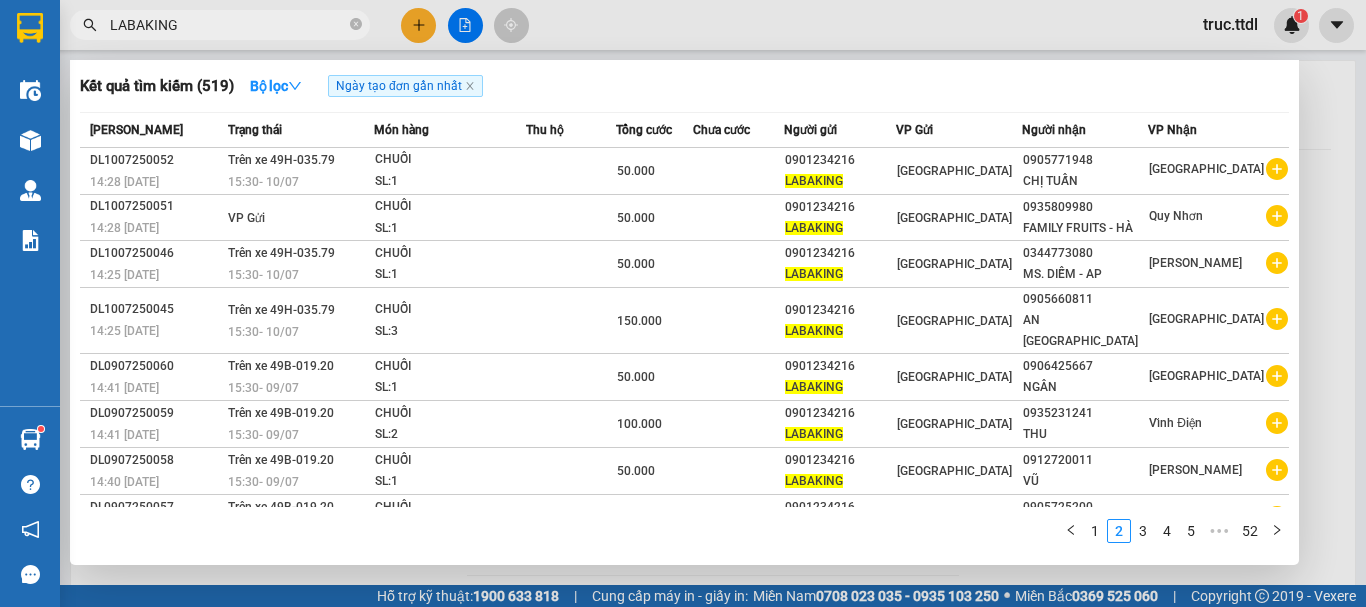 click at bounding box center (683, 303) 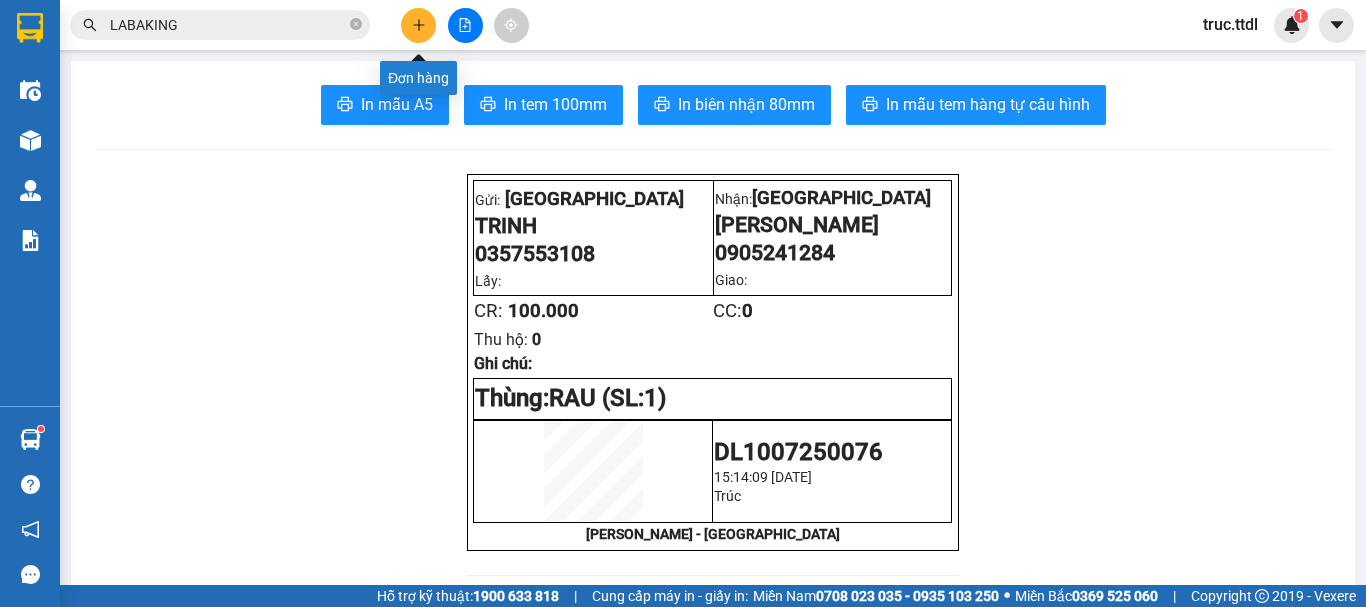 click 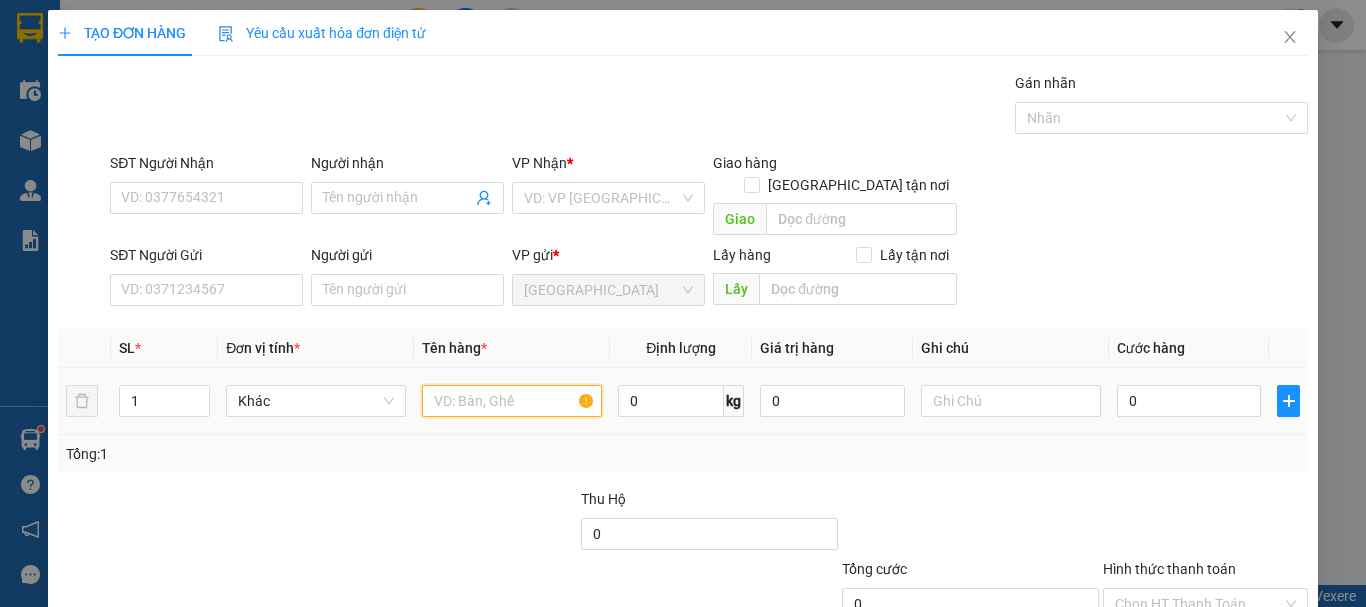 click at bounding box center (512, 401) 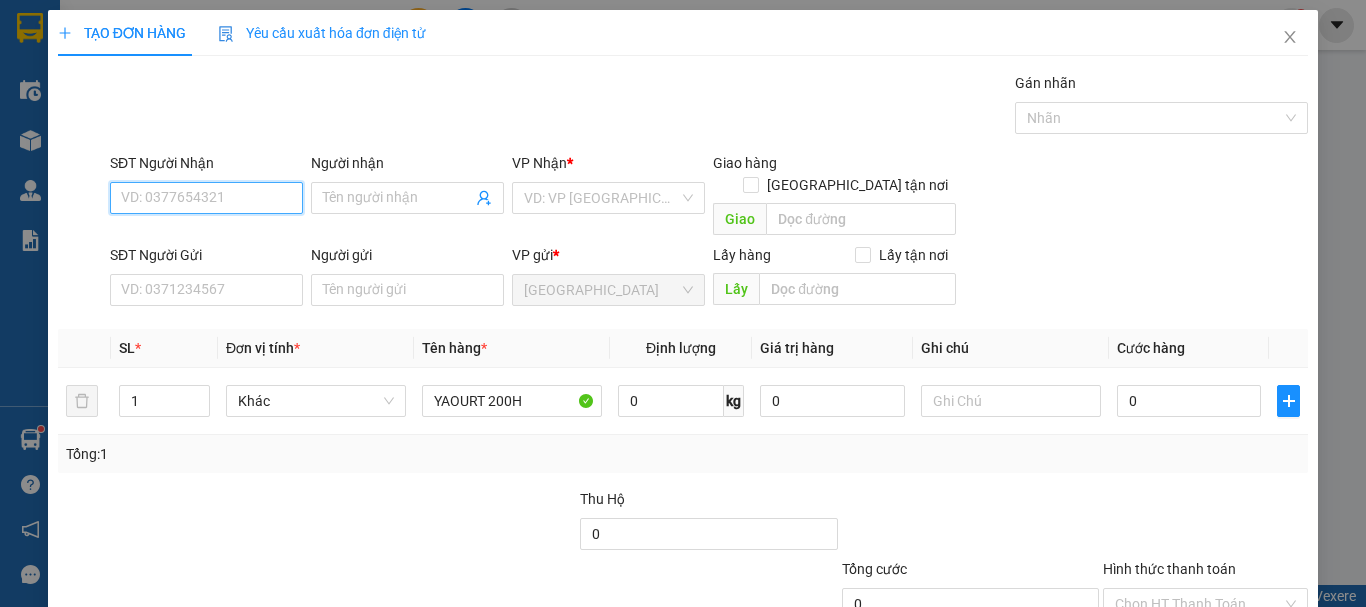 click on "SĐT Người Nhận" at bounding box center [206, 198] 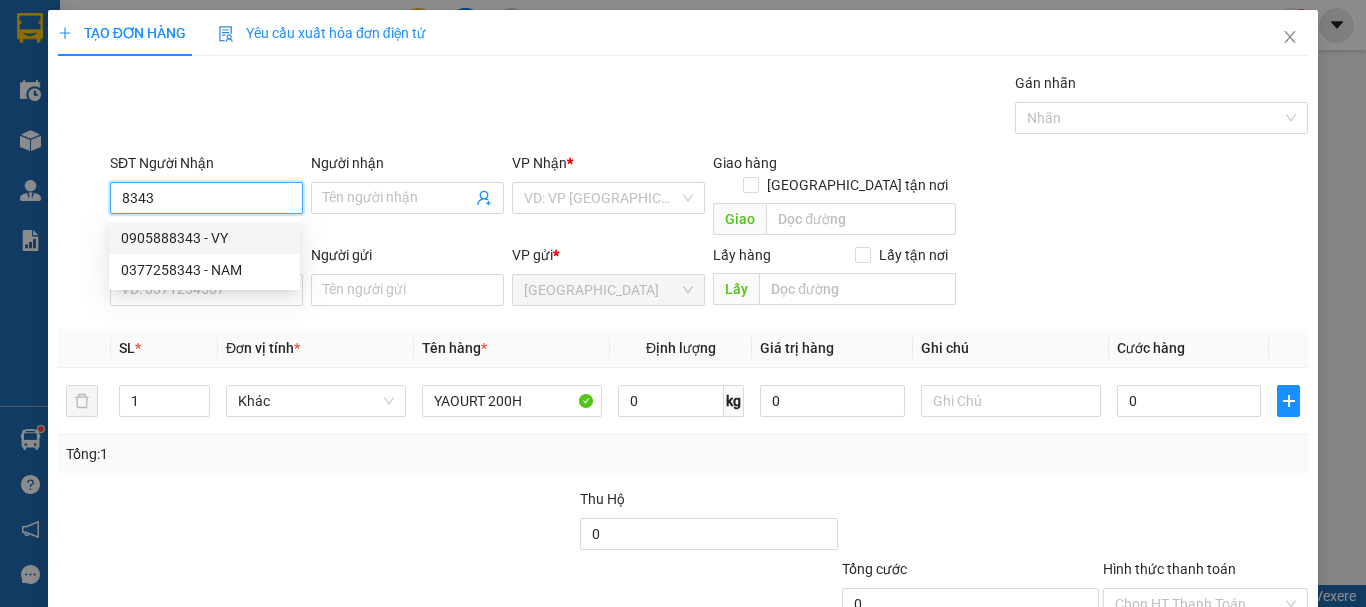 click on "0905888343 - VY" at bounding box center (204, 238) 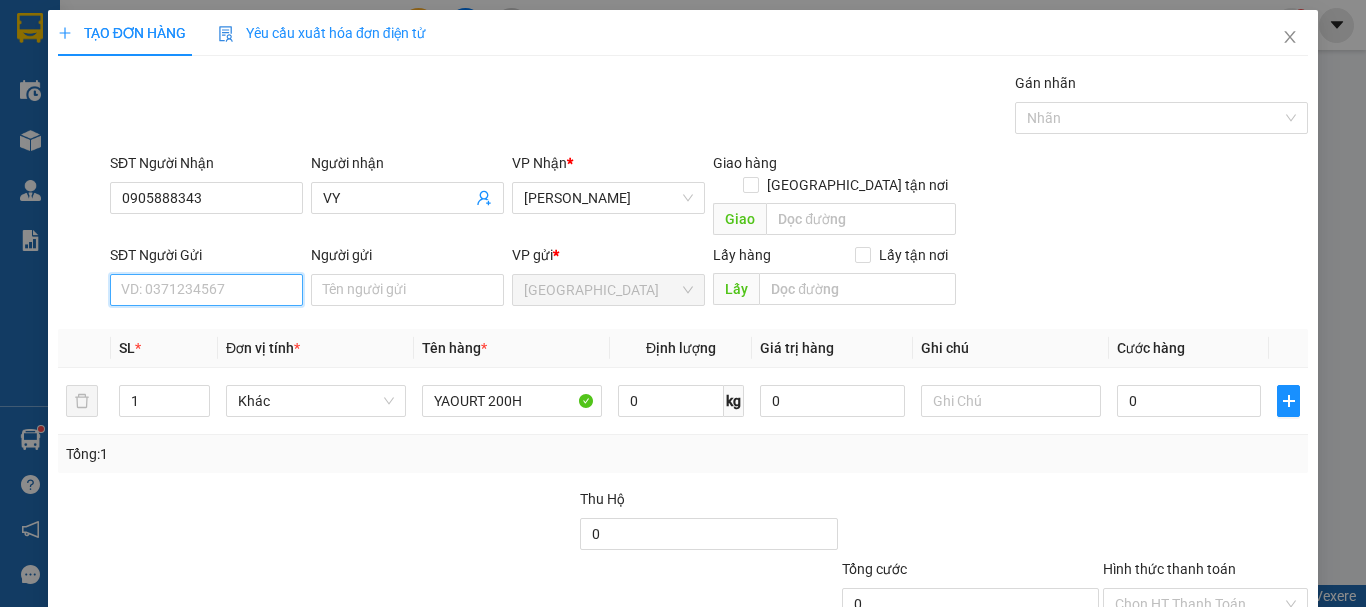 click on "SĐT Người Gửi" at bounding box center (206, 290) 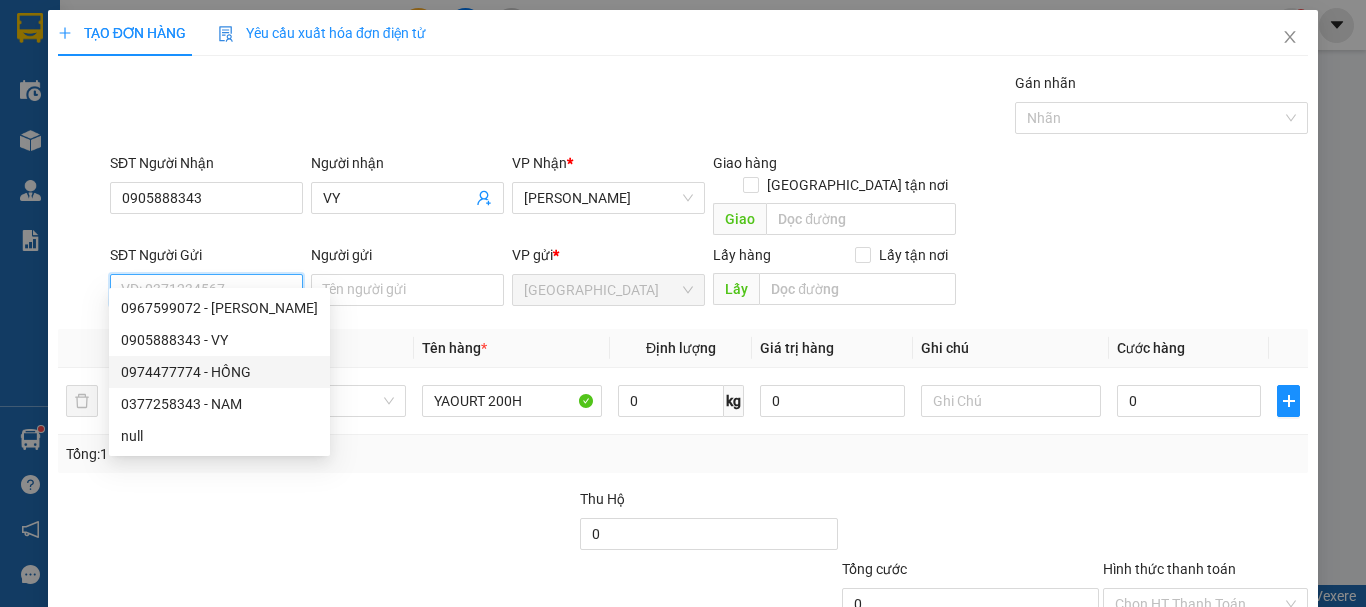 click on "0974477774 - HỒNG" at bounding box center [219, 372] 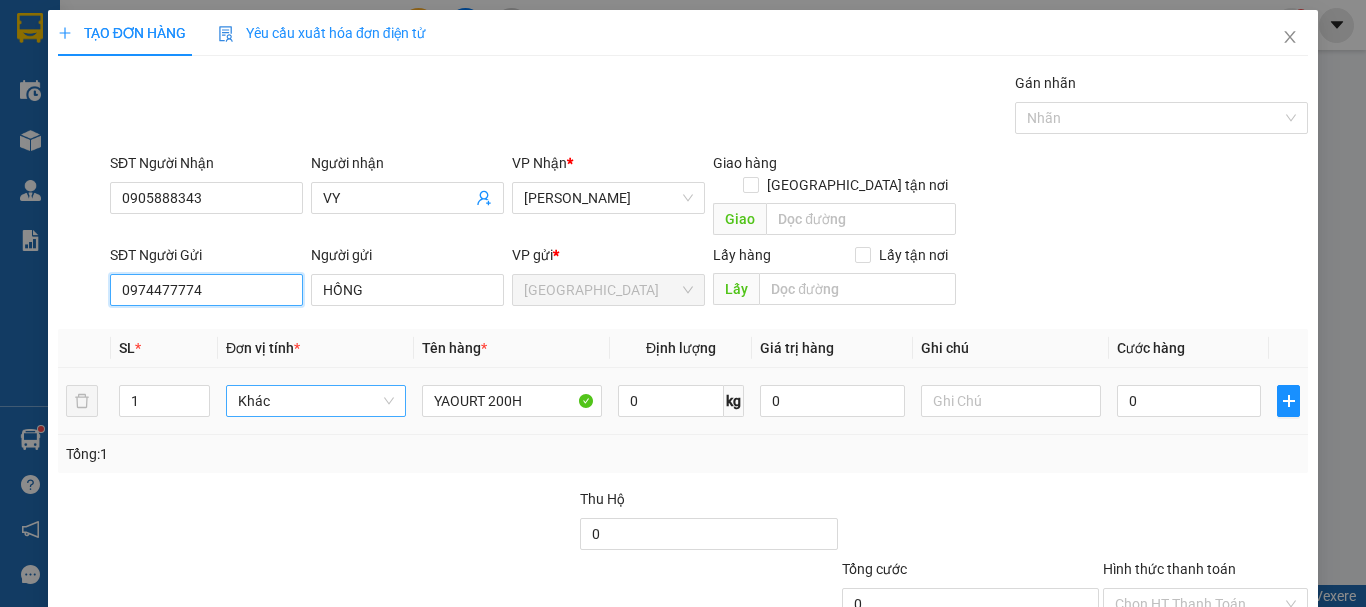 click on "Khác" at bounding box center [316, 401] 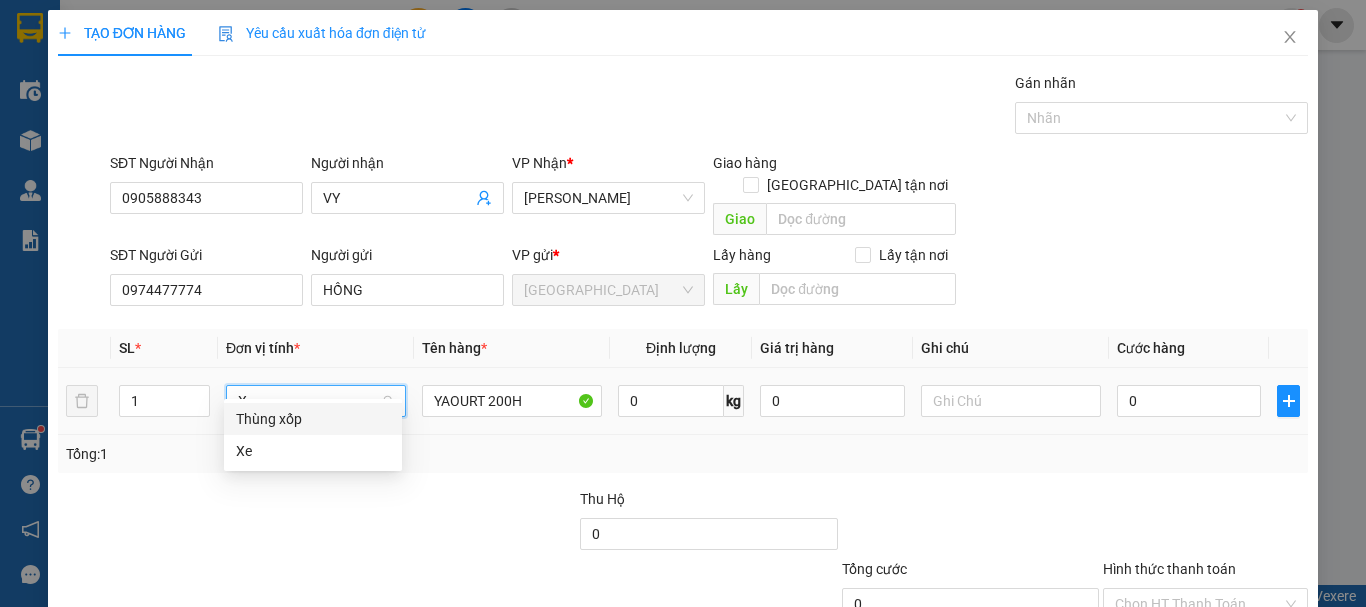 click on "Thùng xốp" at bounding box center [313, 419] 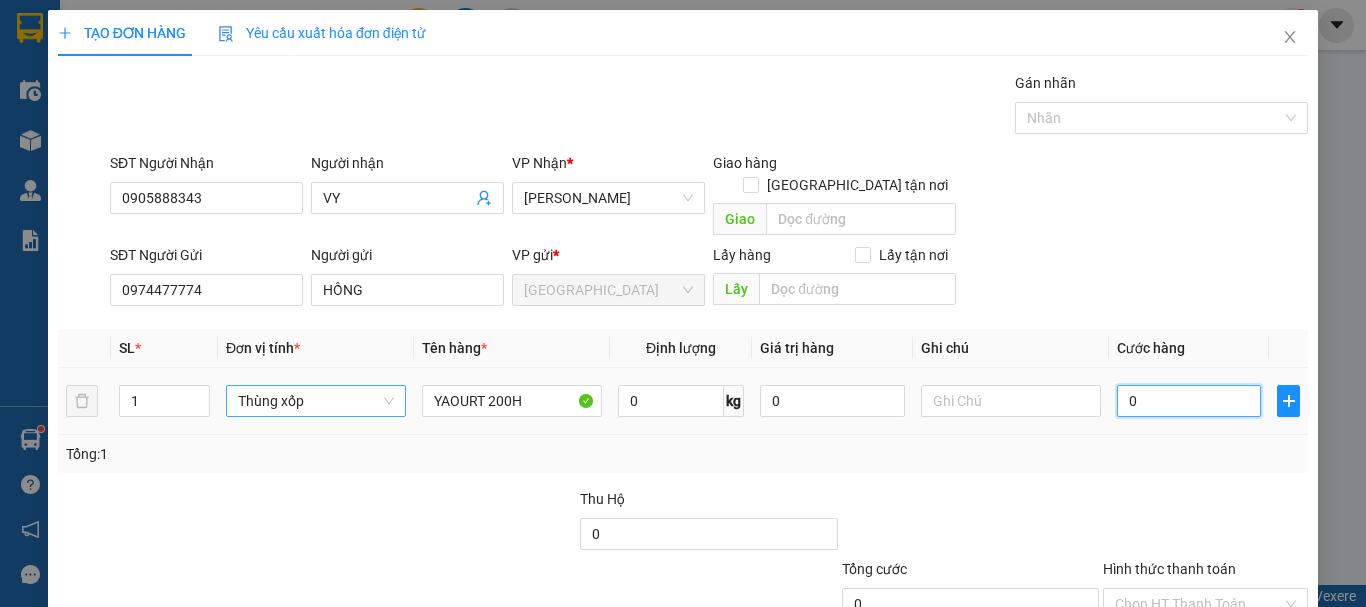 click on "0" at bounding box center [1189, 401] 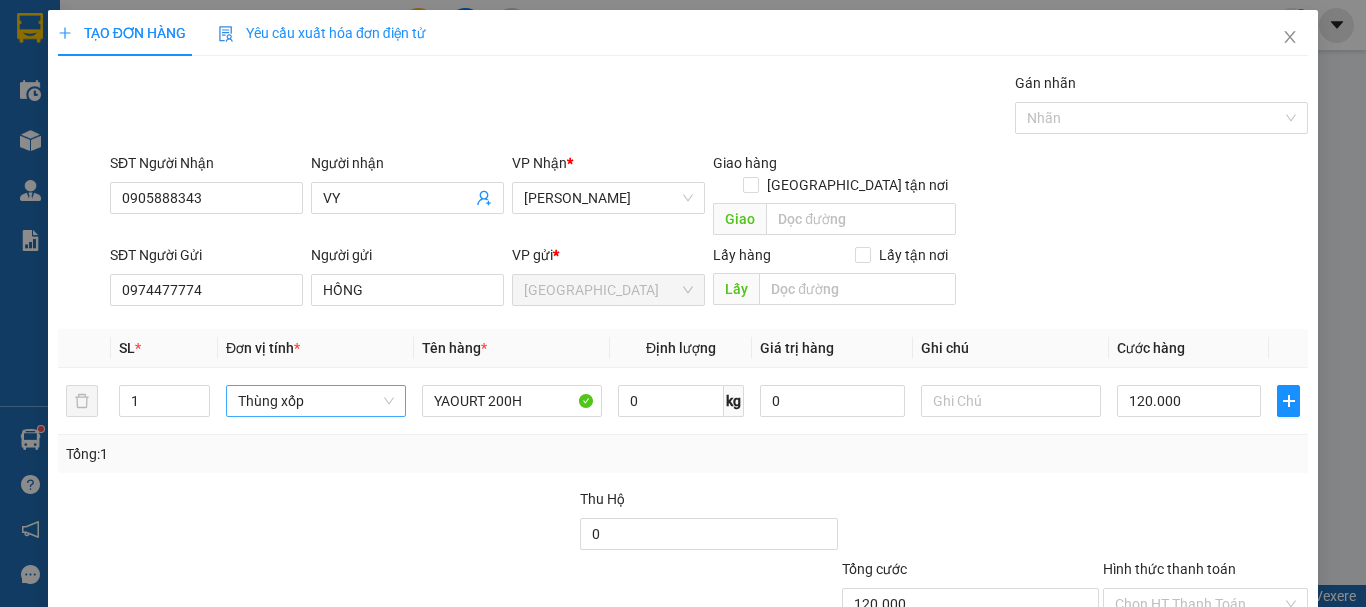 click on "Transit Pickup Surcharge Ids Transit Deliver Surcharge Ids Transit Deliver Surcharge Transit Deliver Surcharge Gói vận chuyển  * Tiêu chuẩn Gán nhãn   Nhãn SĐT Người Nhận 0905888343 Người nhận VY VP Nhận  * Tam Kỳ Giao hàng Giao tận nơi Giao SĐT Người Gửi 0974477774 Người gửi HỒNG VP gửi  * Đà Lạt  Lấy hàng Lấy tận nơi Lấy SL  * Đơn vị tính  * Tên hàng  * Định lượng Giá trị hàng Ghi chú Cước hàng                   1 Thùng xốp YAOURT 200H 0 kg 0 120.000 Tổng:  1 Thu Hộ 0 Tổng cước 120.000 Hình thức thanh toán Chọn HT Thanh Toán Số tiền thu trước 0 Chưa thanh toán 120.000 Chọn HT Thanh Toán Lưu nháp Xóa Thông tin Lưu Lưu và In" at bounding box center (683, 393) 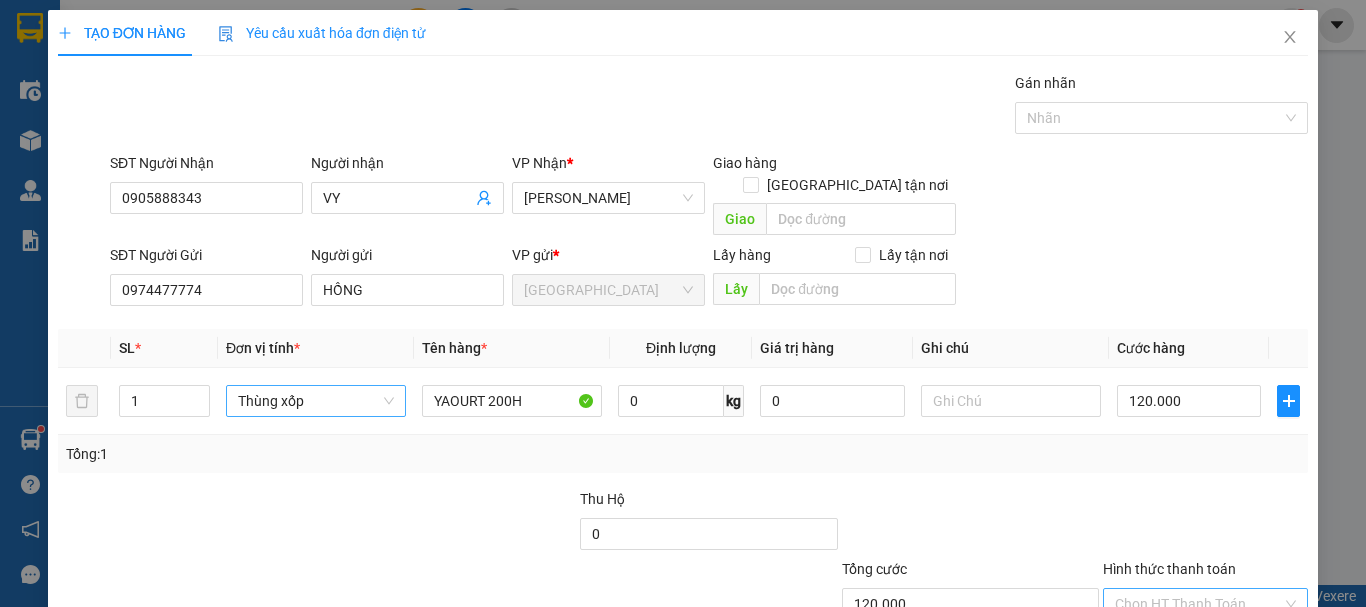 click on "Hình thức thanh toán" at bounding box center (1198, 604) 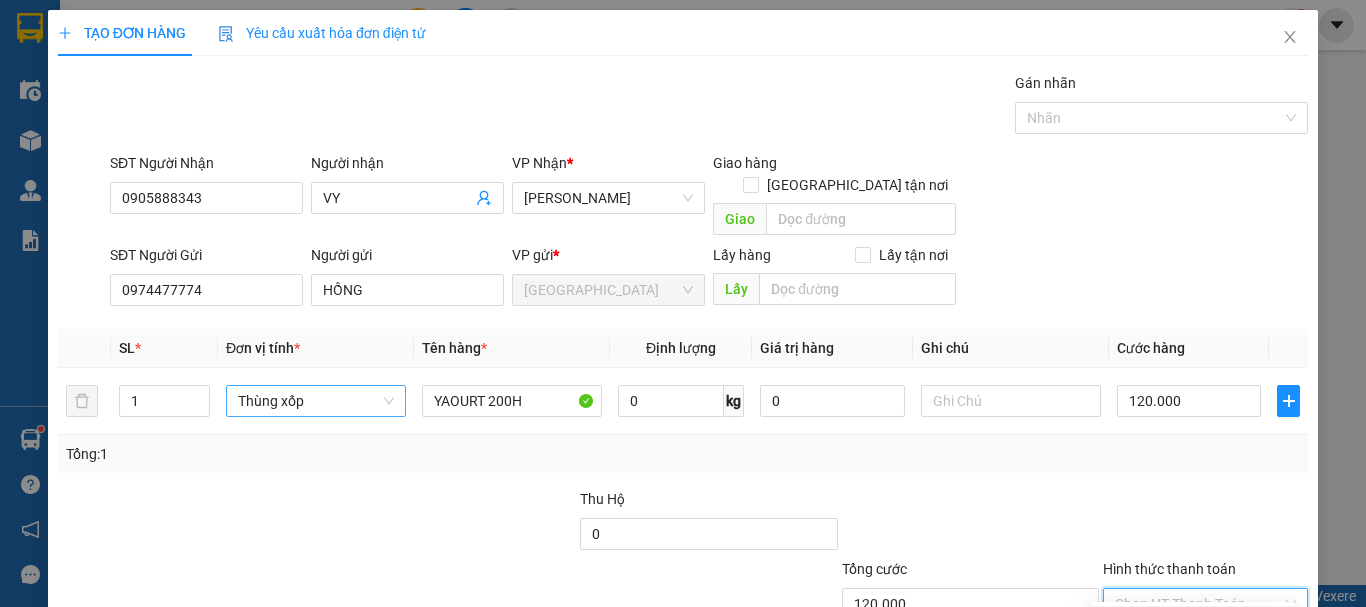 click on "Tại văn phòng" at bounding box center [1193, 622] 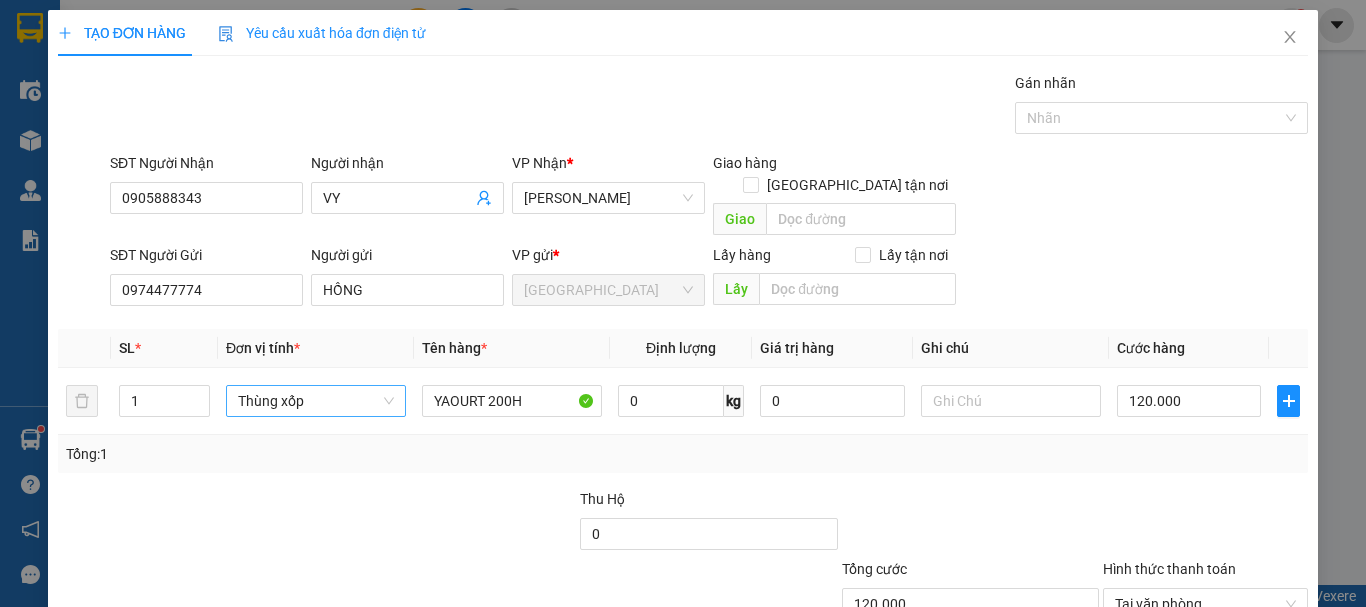 click 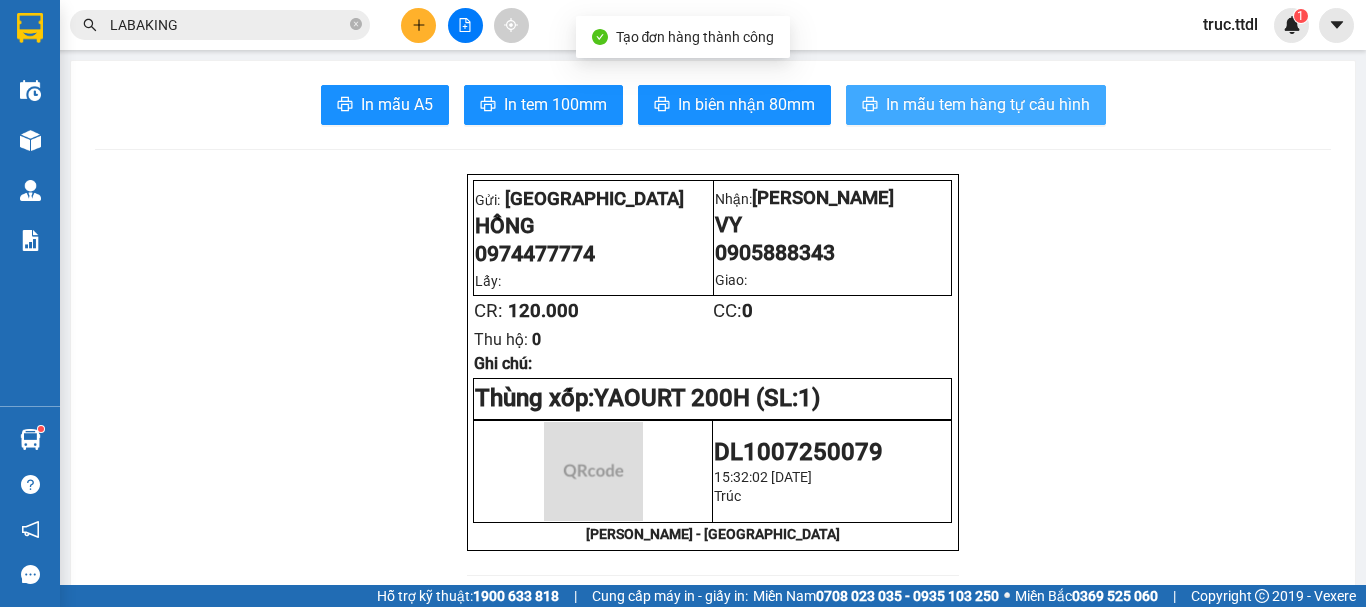 click on "In mẫu tem hàng tự cấu hình" at bounding box center (988, 104) 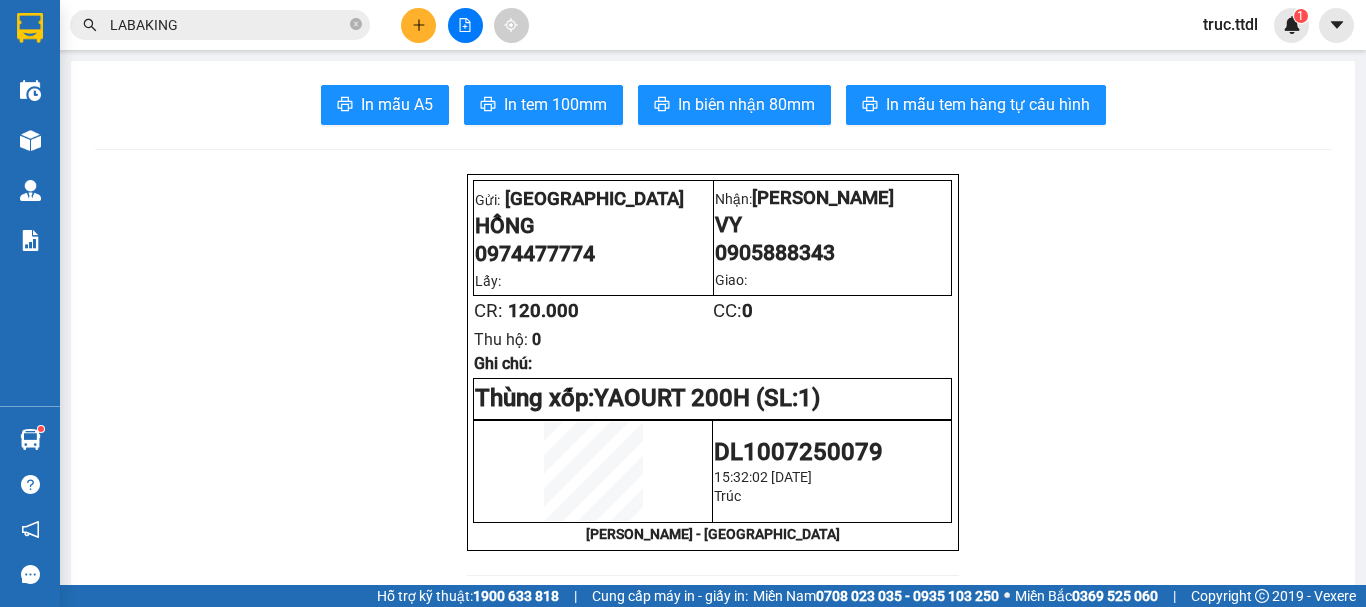 click on "In mẫu A5
In tem 100mm
In biên nhận 80mm In mẫu tem hàng tự cấu hình
Gửi:   Đà Lạt
HỒNG
0974477774
Lấy:
Nhận:  Tam Kỳ
VY
0905888343
Giao:
CR:   120.000
CC: 0
Thu hộ:   0
Ghi chú:
Thùng xốp:  YAOURT 200H (SL:  1)
DL1007250079
15:32:02 - 10/07/2025
Trúc
THANH THỦY - ĐÀ LẠT Thanh Thuỷ DL1007250079 10/07 15:32 VP Nhận:   Tam Kỳ VY 0905888343 SL:  1 CR :   120.000 Tên Số lượng Khối lượng Cước món hàng Ghi chú YAOURT 200H (Thùng xốp) 1 0 120.000 Tổng cộng 1 0 120.000 Loading... Người gửi:  HỒNG   -   0974477774     VP gửi :   Đà Lạt  Thanh Thuỷ VP Đà Lạt    296 Nguyên Tử Lực F8   02633 822 151, 02633 823 151 VP Tam Kỳ Gửi khách hàng Mã đơn:   DL1007250079 In ngày:  10/07/2025   15:32 Gửi :   HỒNG - 0974477774 VP Đà Lạt  Nhận :   VY - 0905888343 SL -   1" at bounding box center (713, 1413) 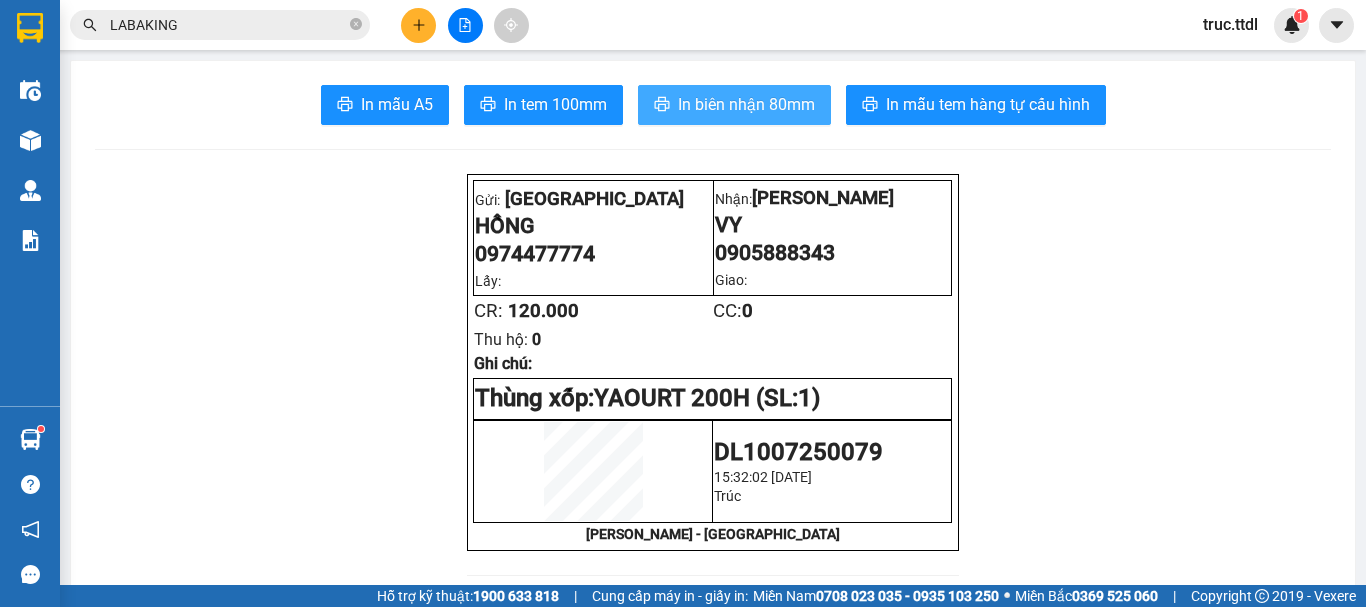 click on "In biên nhận 80mm" at bounding box center [734, 105] 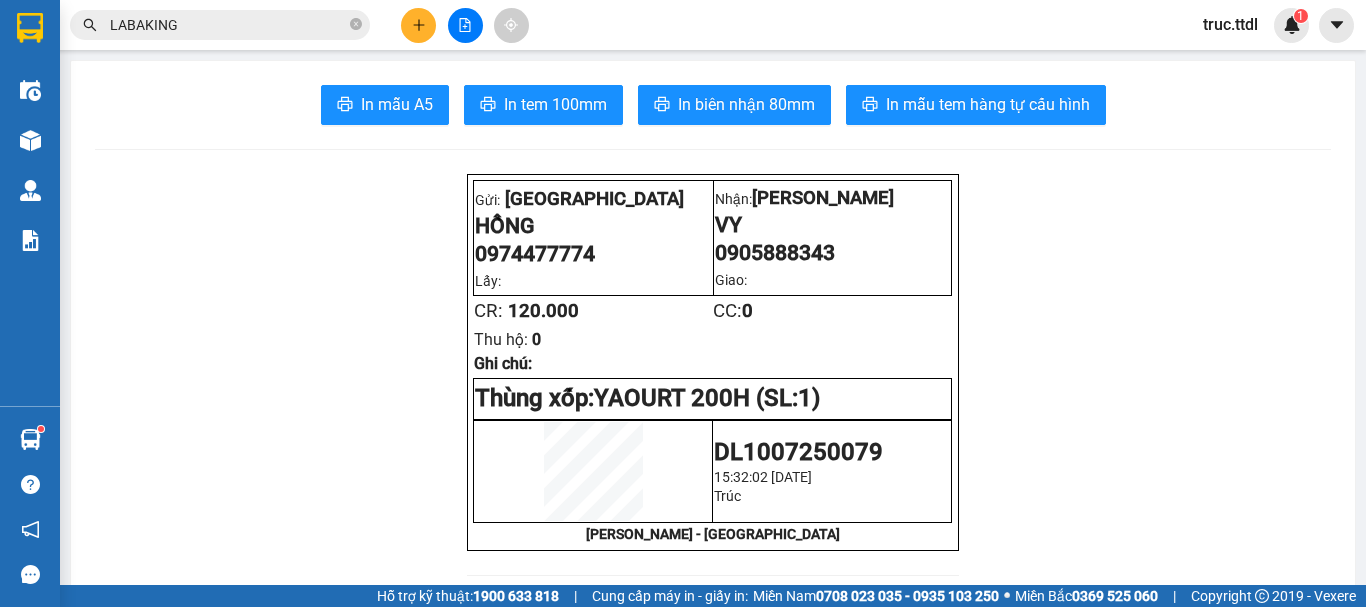 click at bounding box center [418, 25] 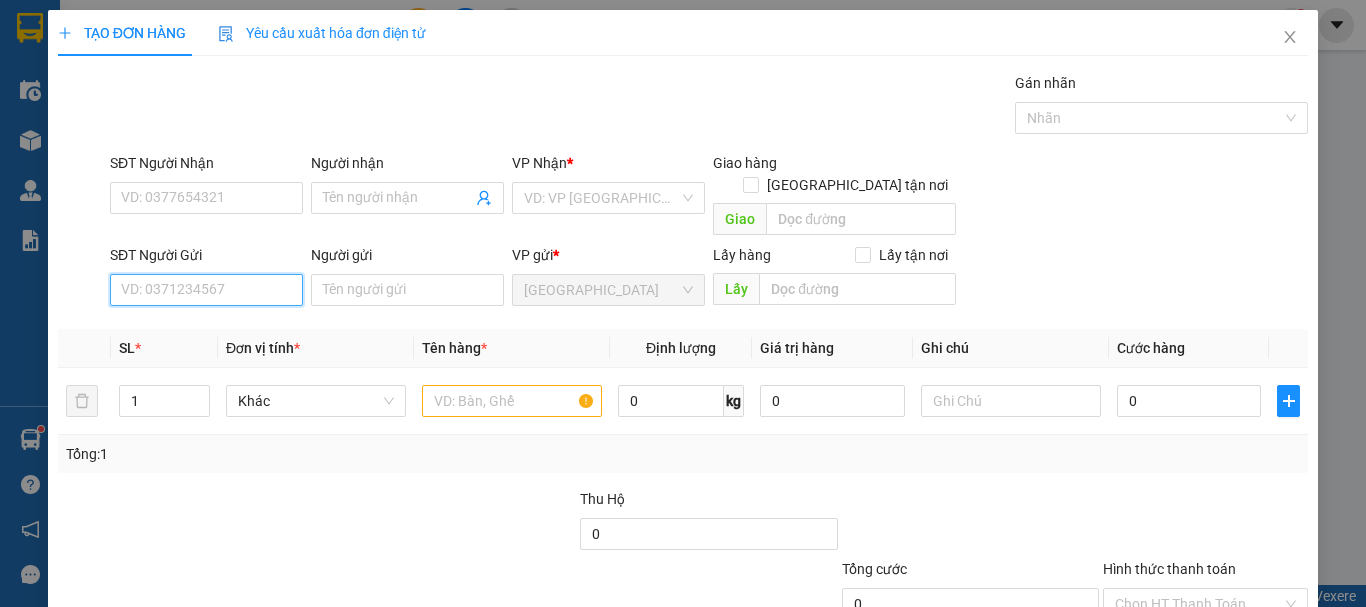 click on "SĐT Người Gửi" at bounding box center (206, 290) 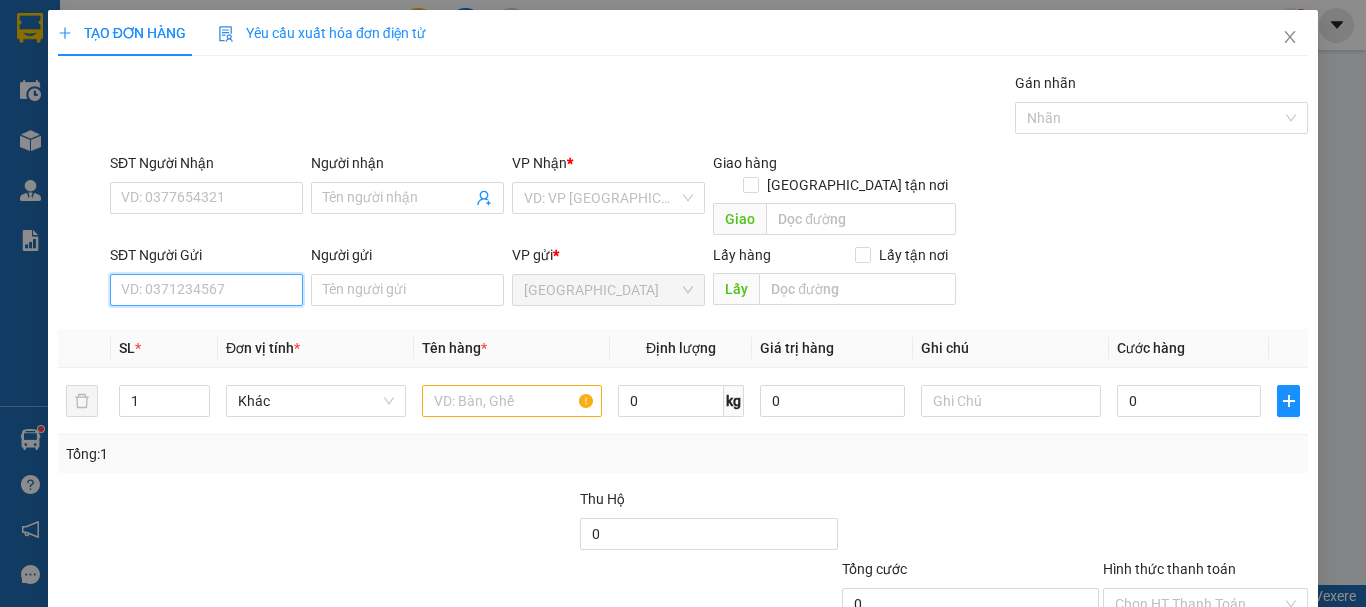 click on "SĐT Người Gửi" at bounding box center (206, 290) 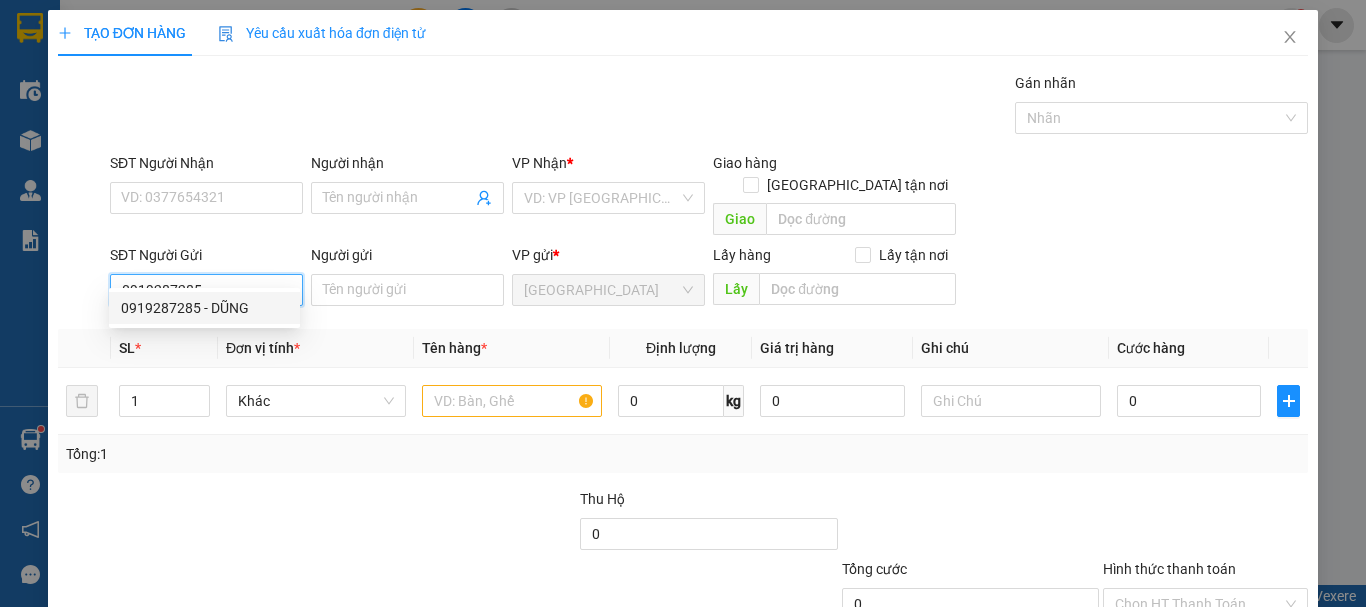 click on "0919287285 - DŨNG" at bounding box center [204, 308] 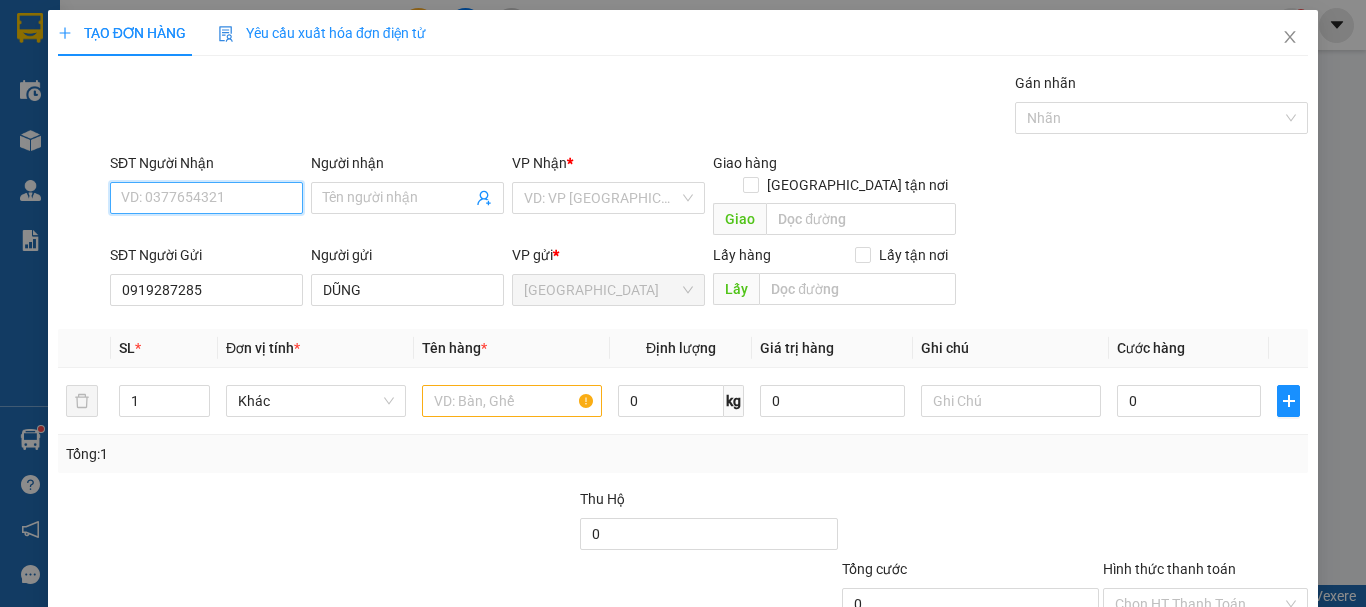 click on "SĐT Người Nhận" at bounding box center (206, 198) 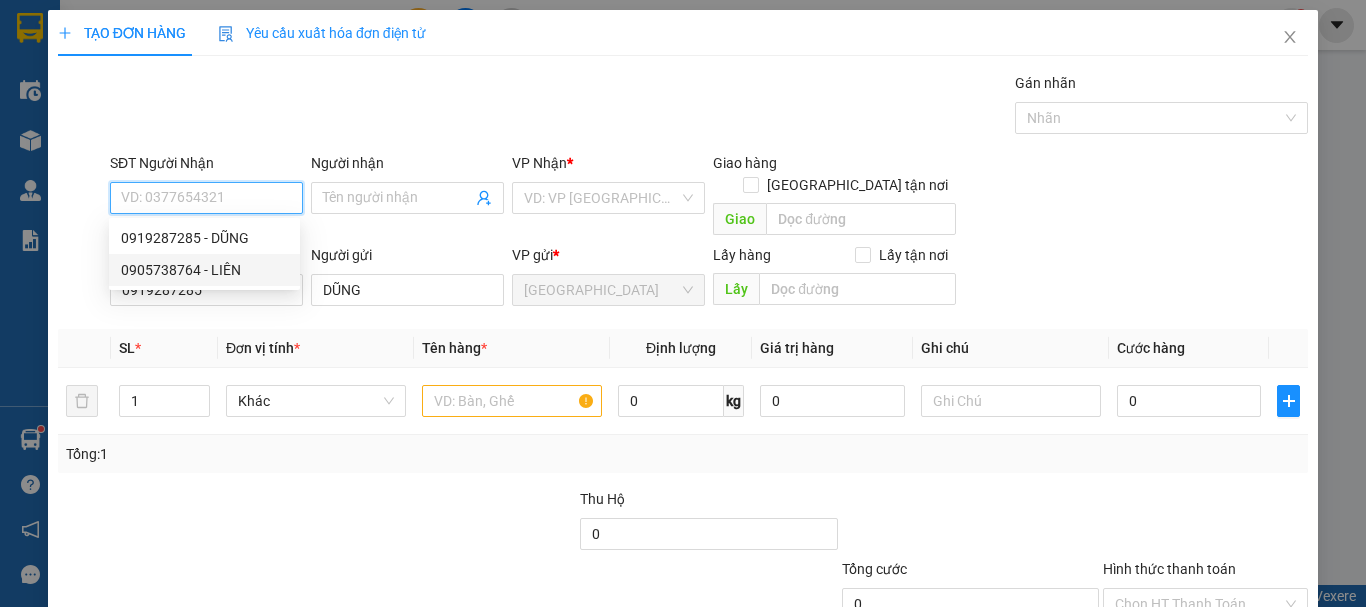 click on "0905738764 - LIÊN" at bounding box center [204, 270] 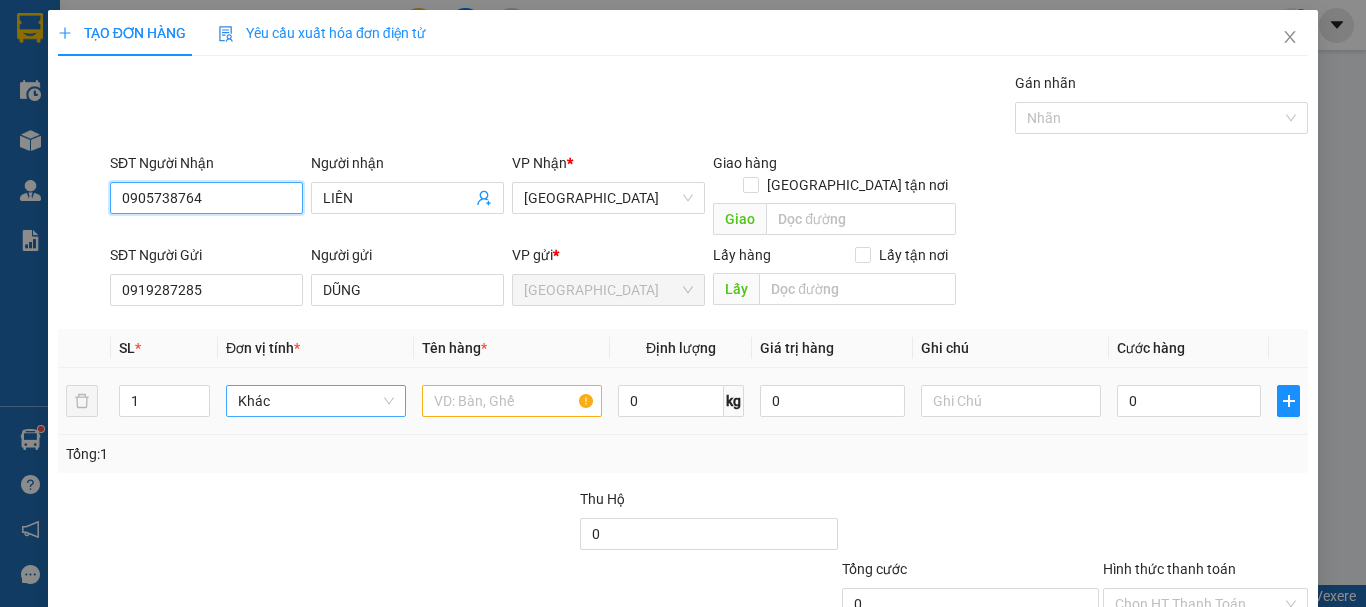 click on "Khác" at bounding box center [316, 401] 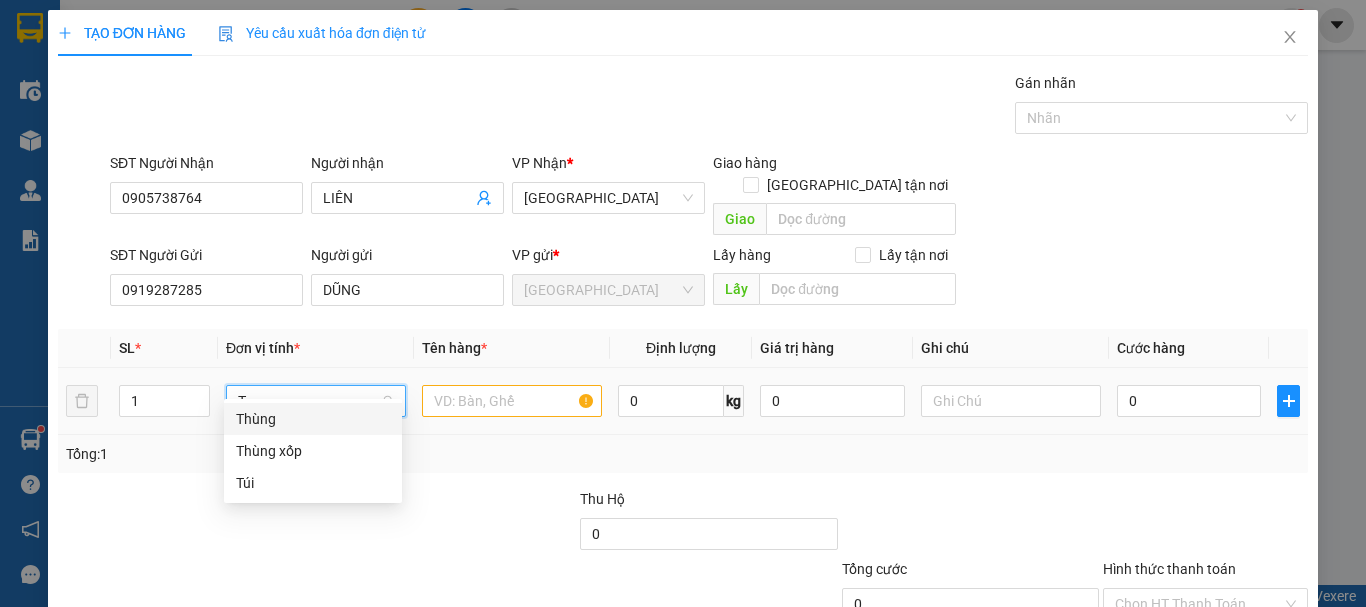 click on "Thùng" at bounding box center [313, 419] 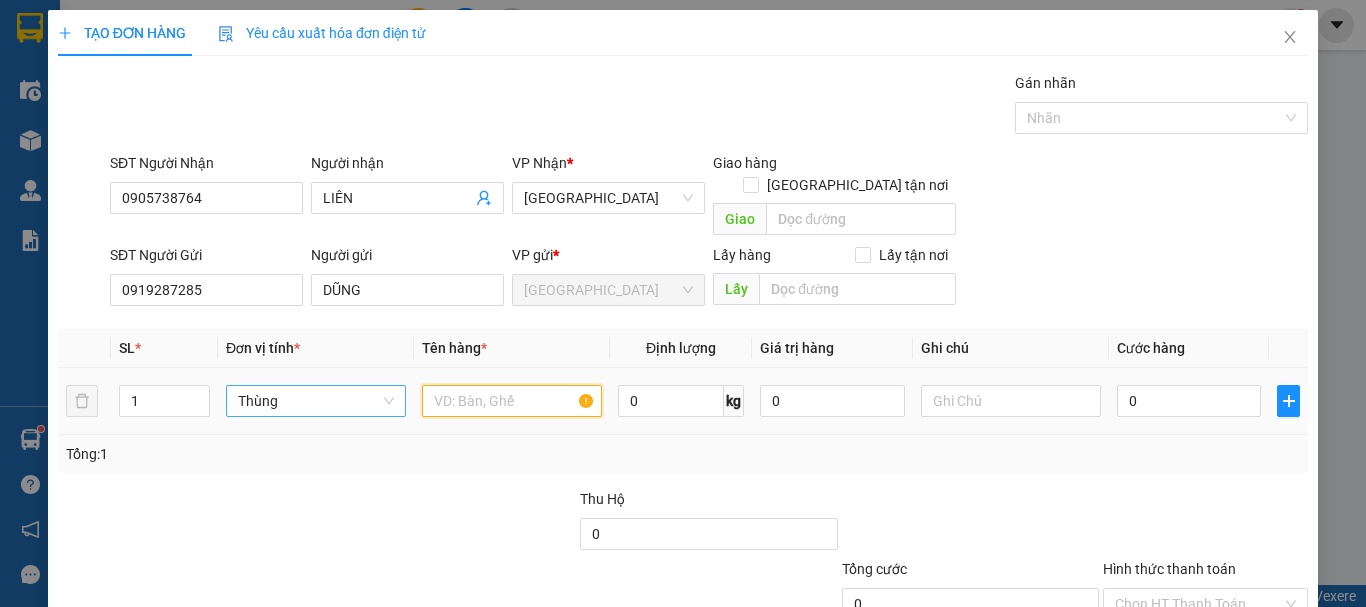 click at bounding box center (512, 401) 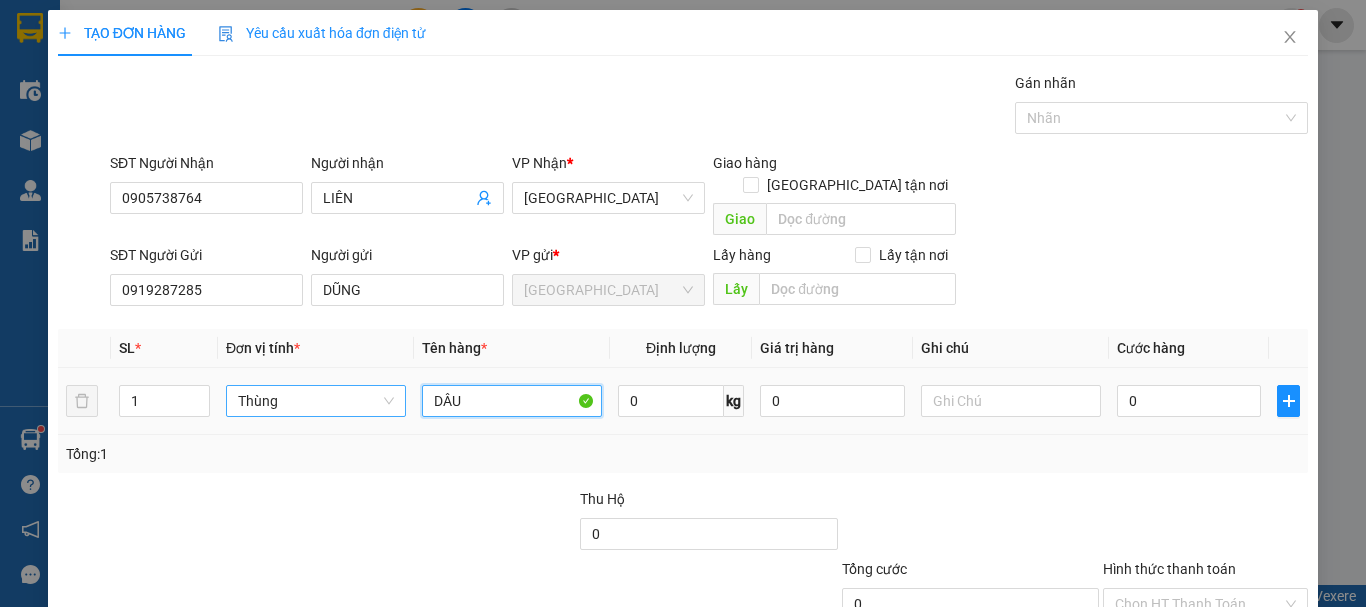 click on "Thùng" at bounding box center [316, 401] 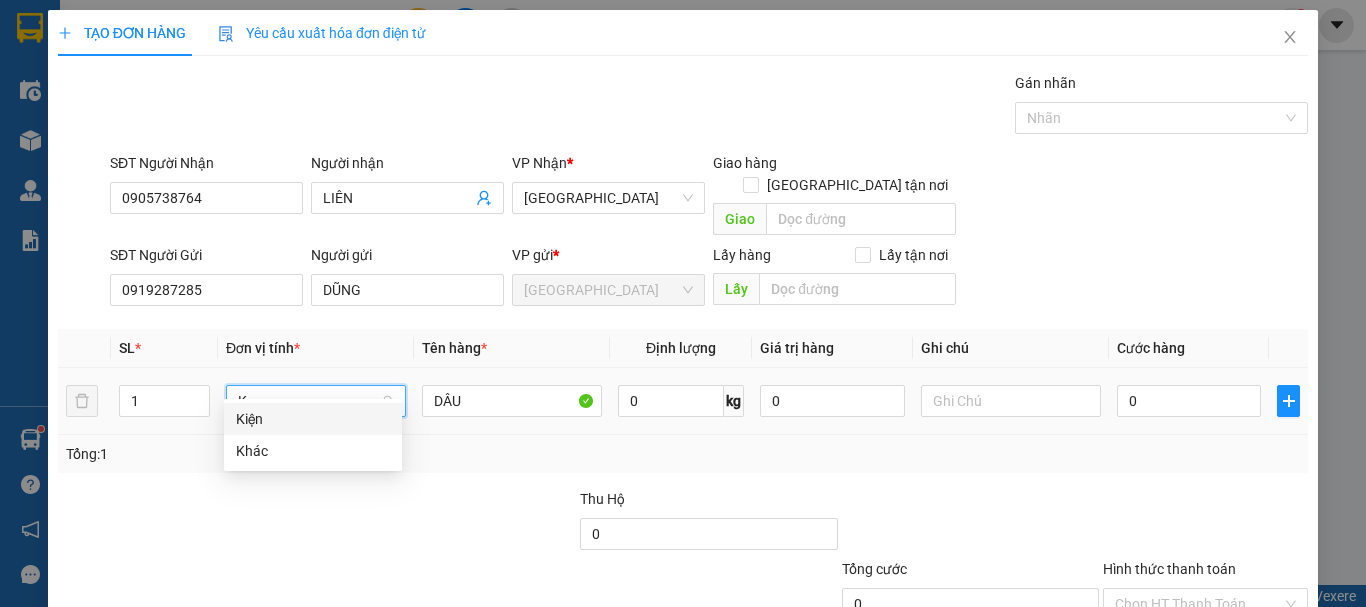 click on "Kiện" at bounding box center [313, 419] 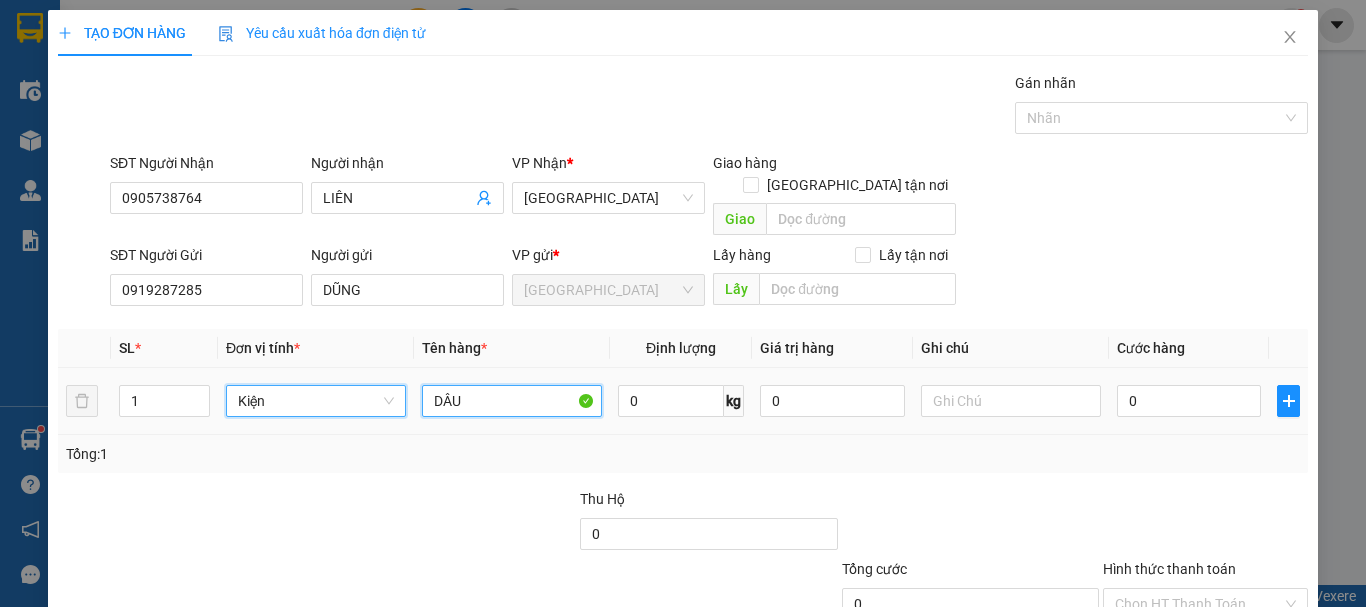 click on "DÂU" at bounding box center (512, 401) 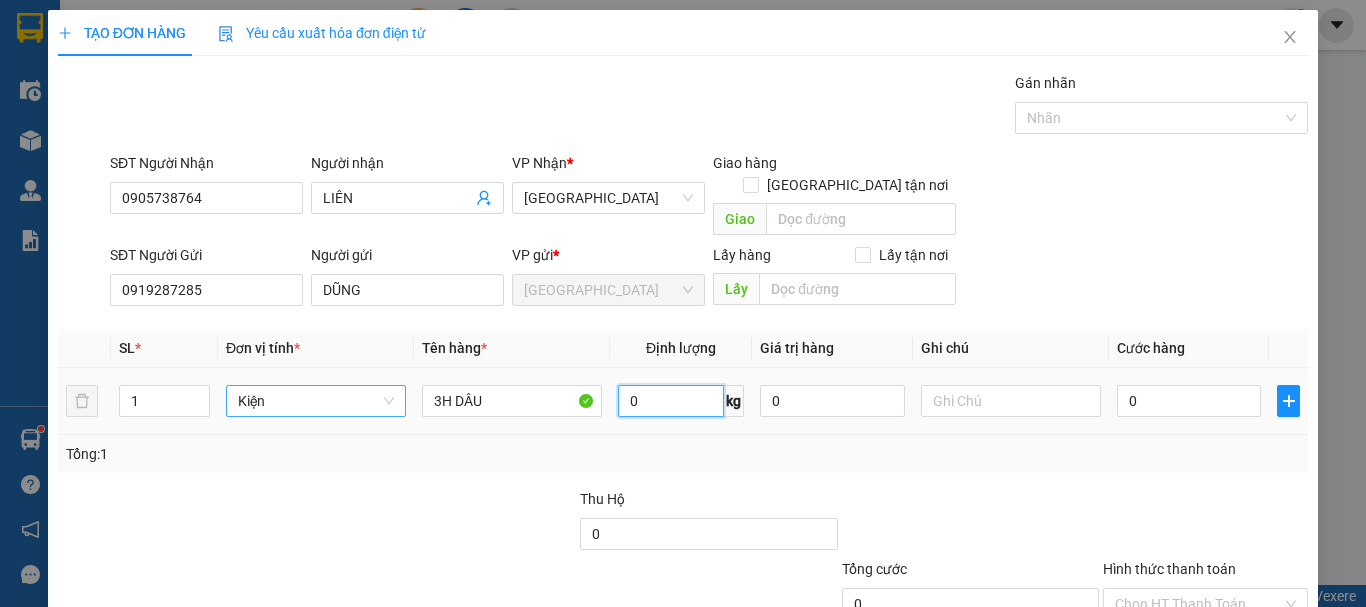 click on "0" at bounding box center (671, 401) 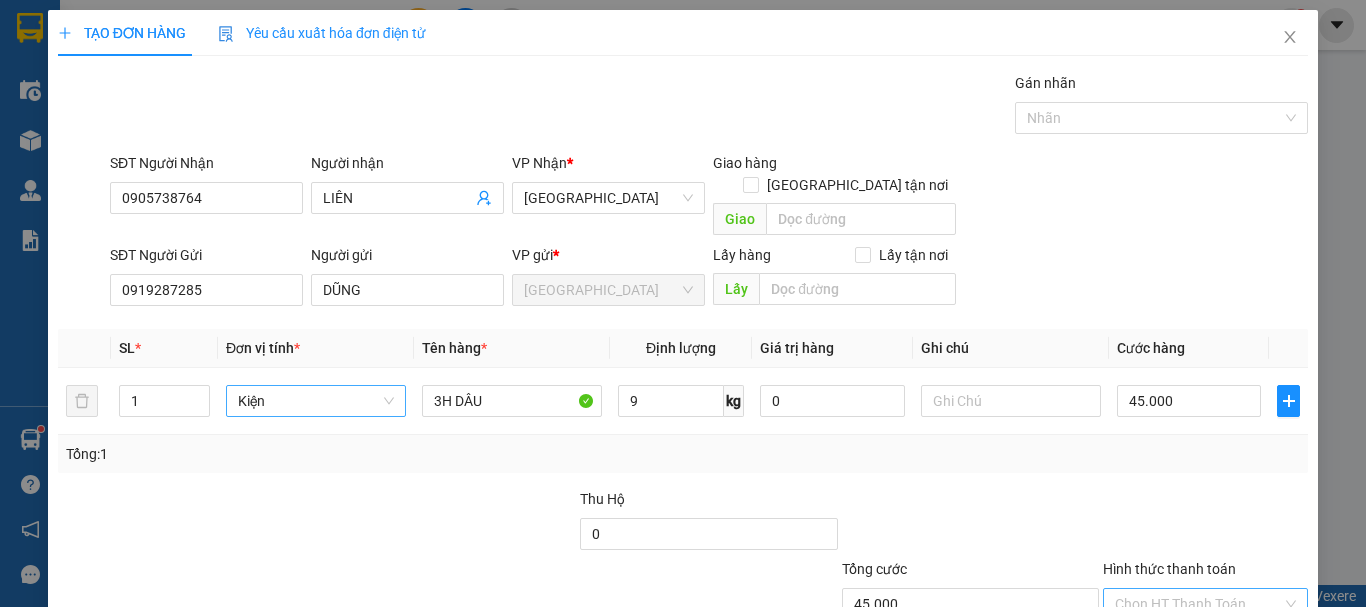 click on "Hình thức thanh toán" at bounding box center (1198, 604) 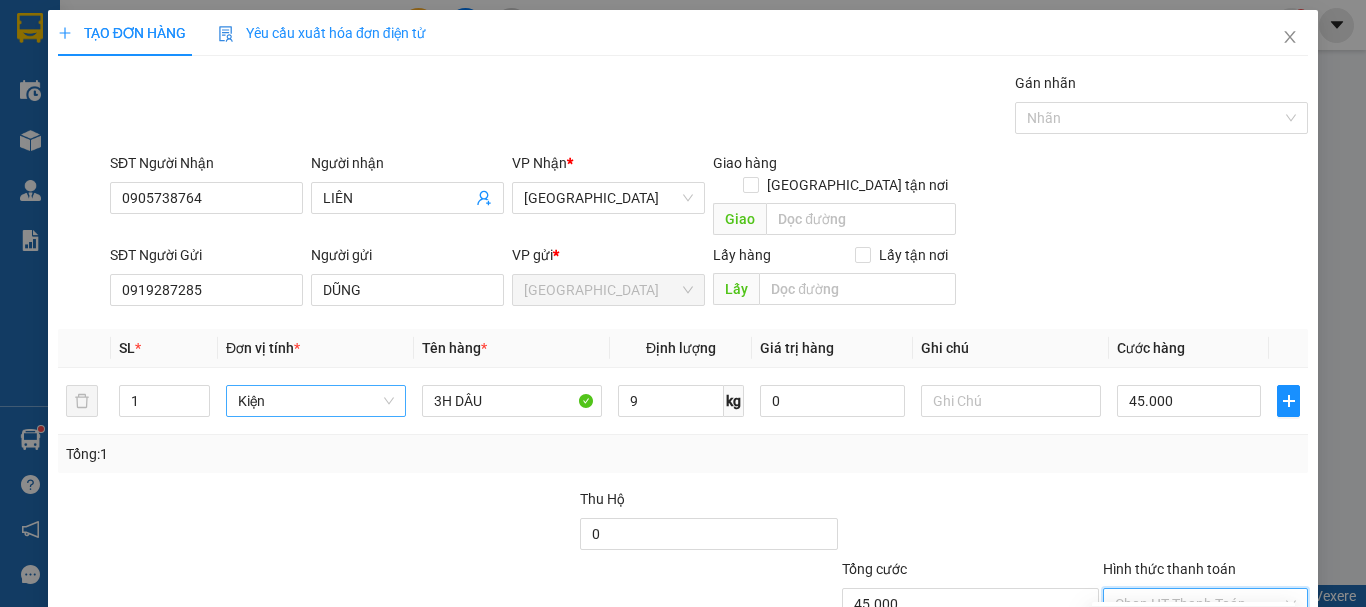 click on "Tại văn phòng" at bounding box center (1193, 622) 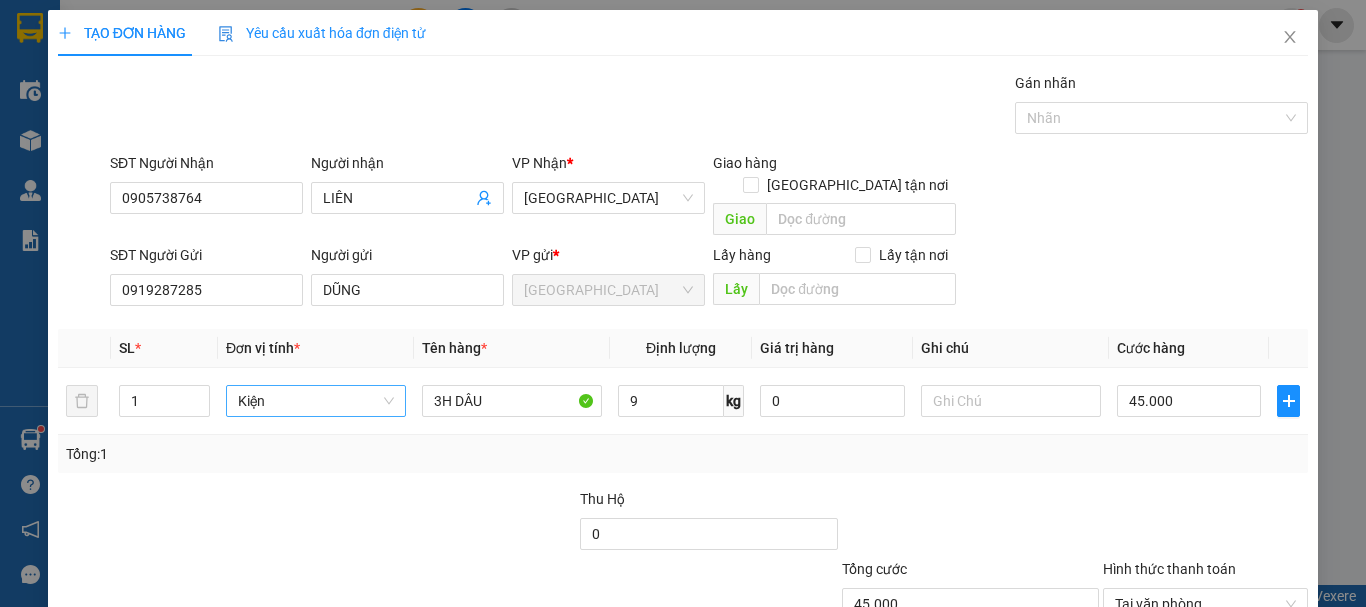 click on "Lưu và In" at bounding box center (1231, 699) 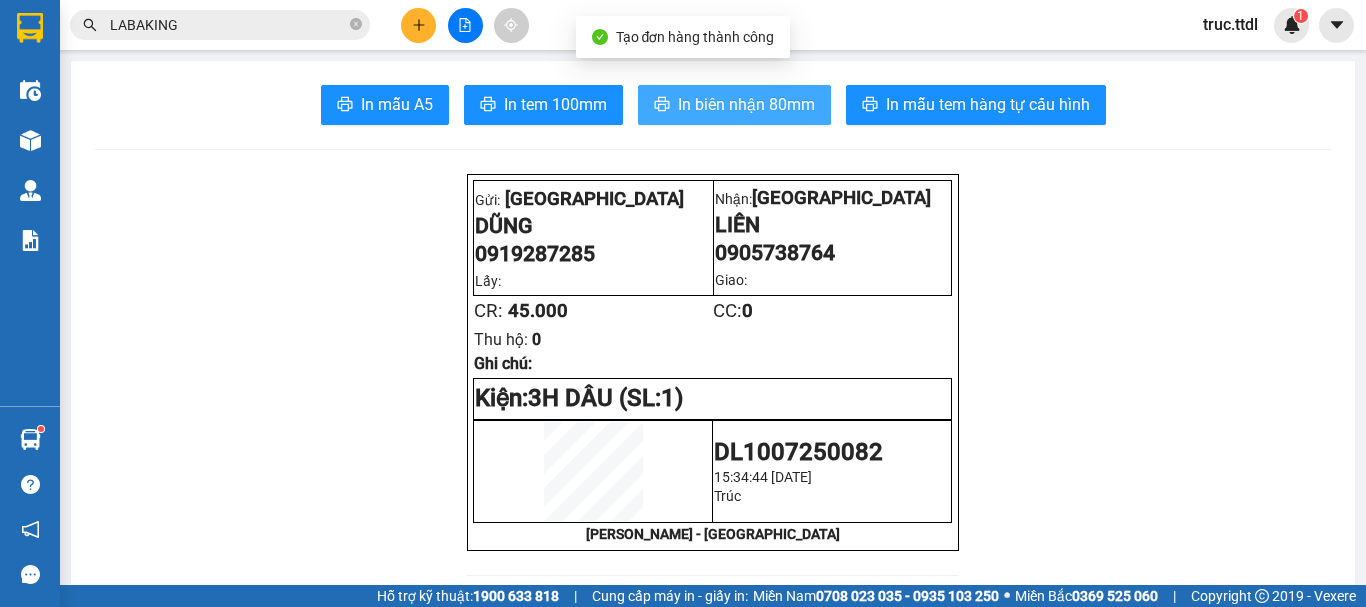 click on "In biên nhận 80mm" at bounding box center [746, 104] 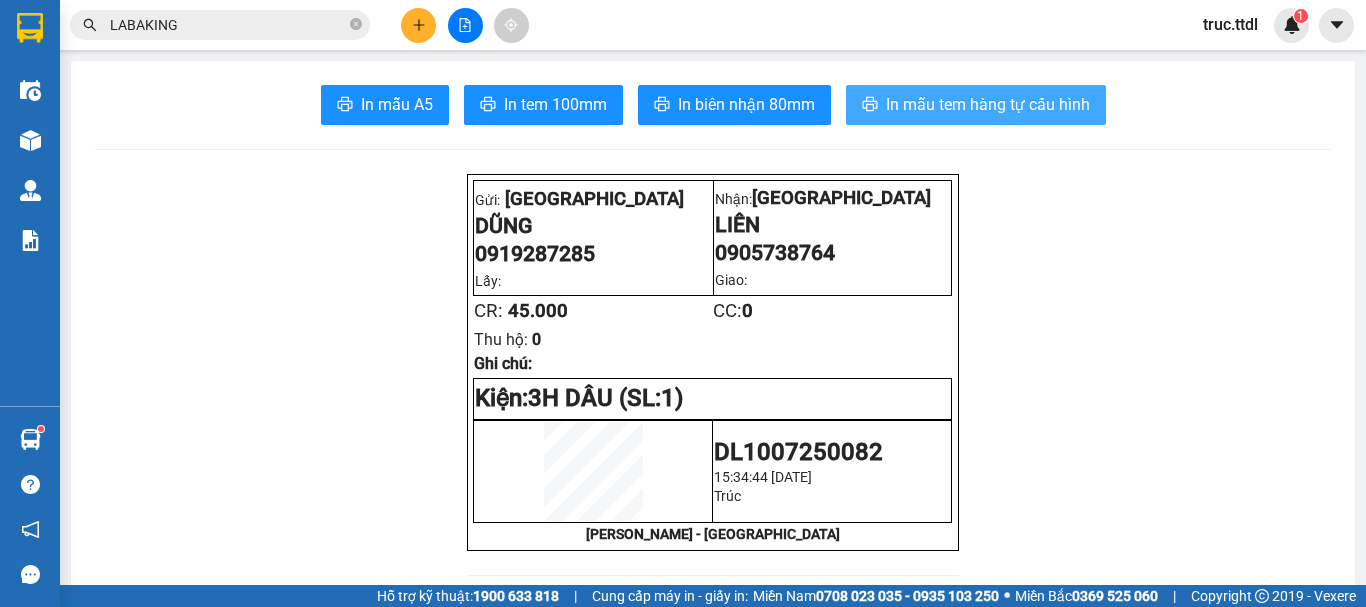 click on "In mẫu tem hàng tự cấu hình" at bounding box center (988, 104) 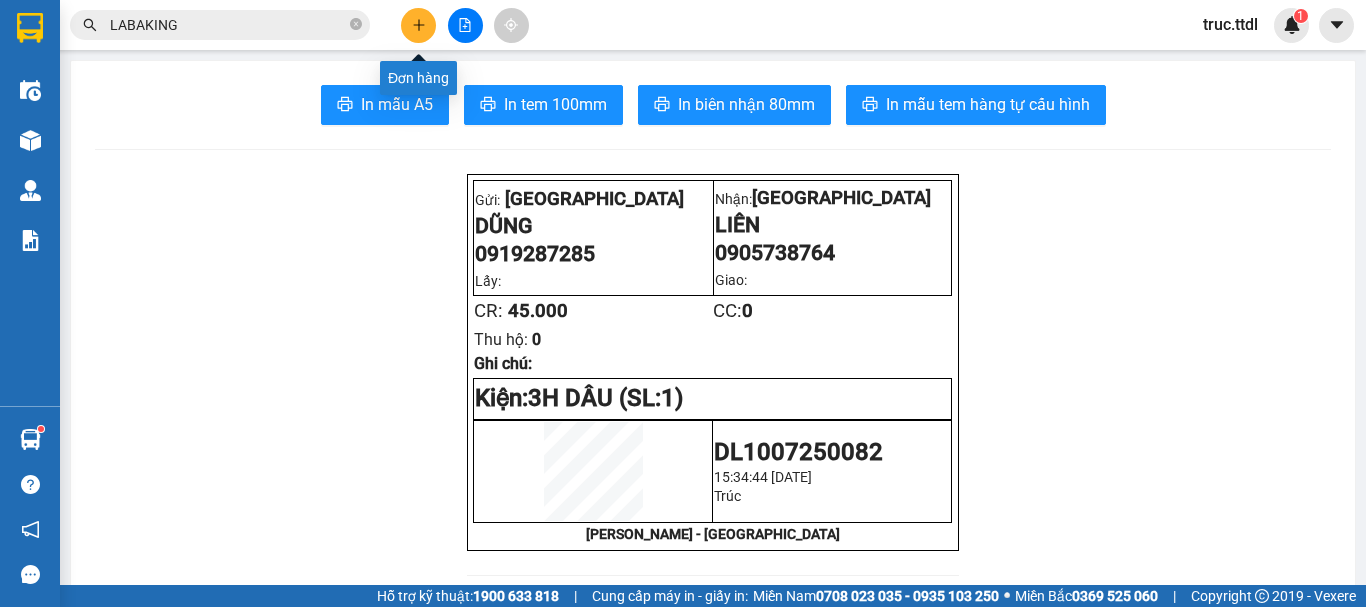 click 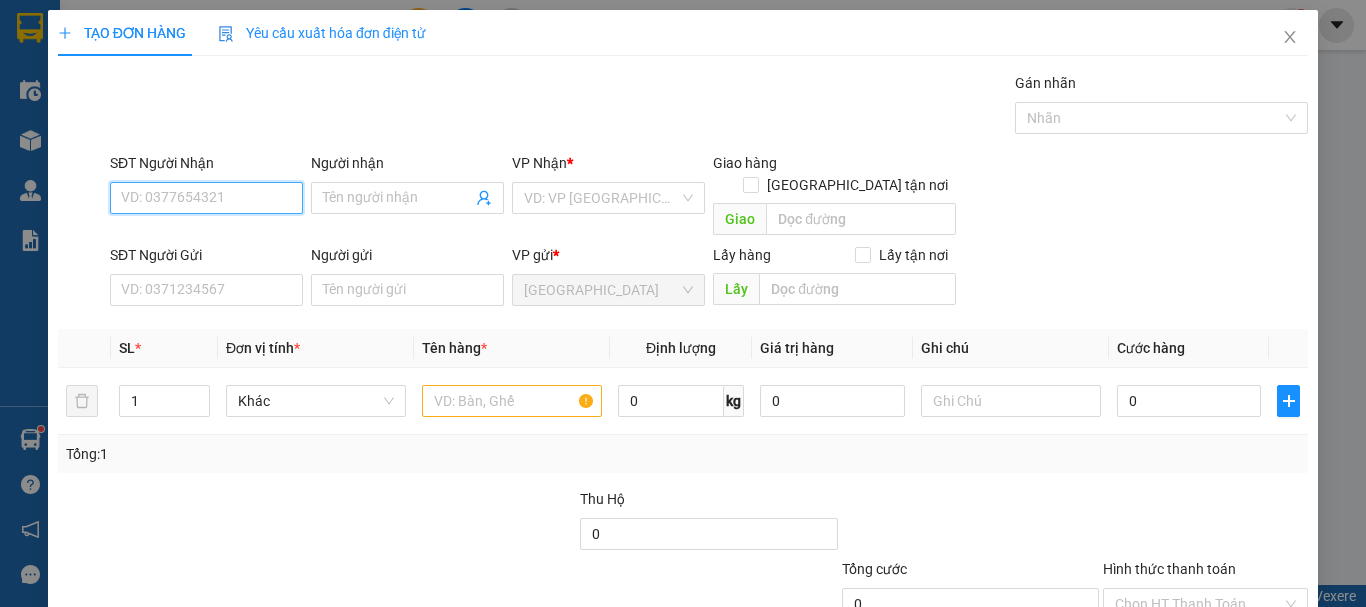 click on "SĐT Người Nhận" at bounding box center [206, 198] 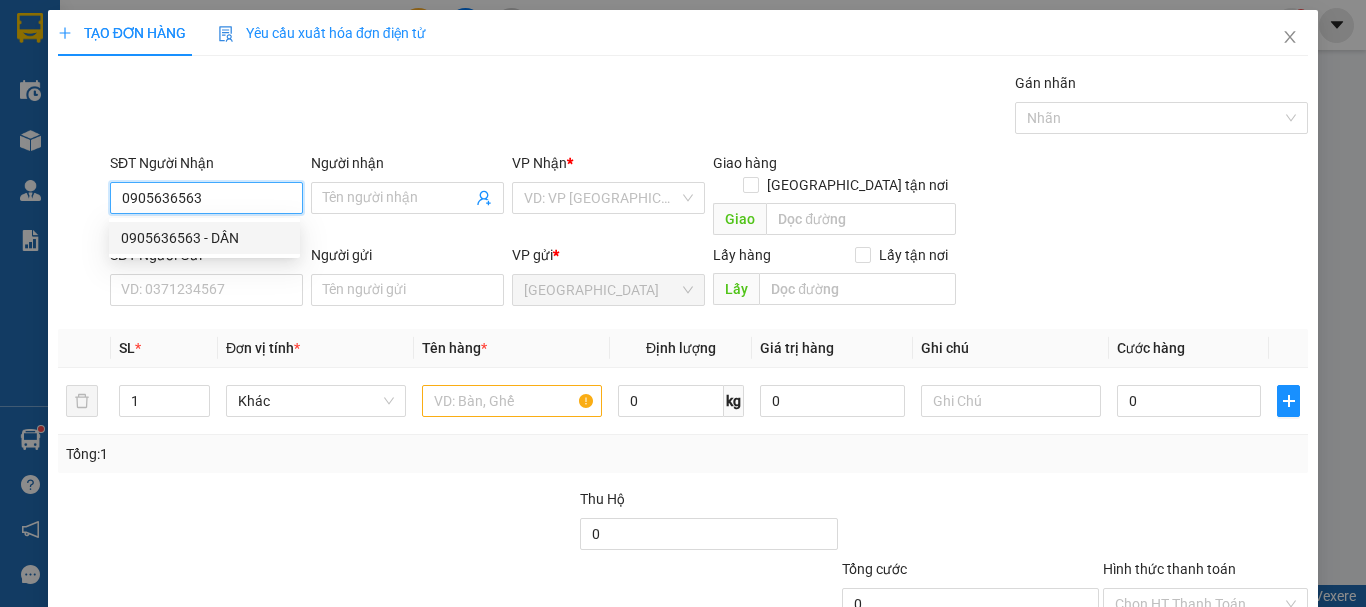 drag, startPoint x: 275, startPoint y: 237, endPoint x: 243, endPoint y: 311, distance: 80.622574 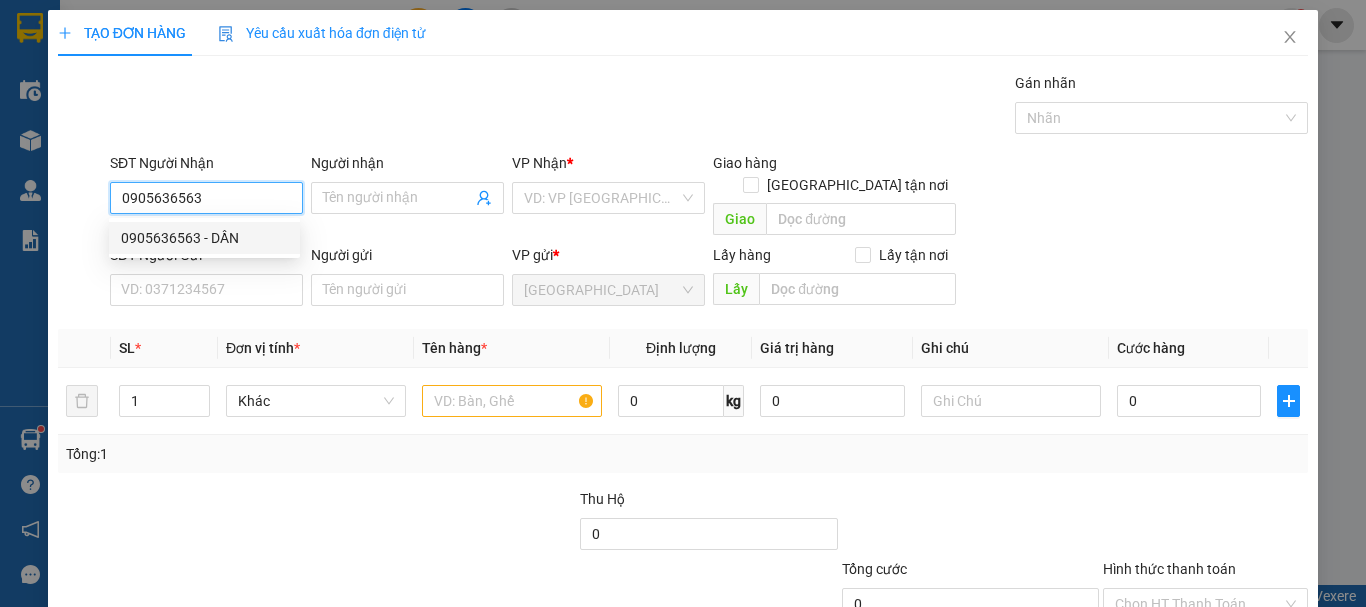 click on "0905636563 - DẦN" at bounding box center [204, 238] 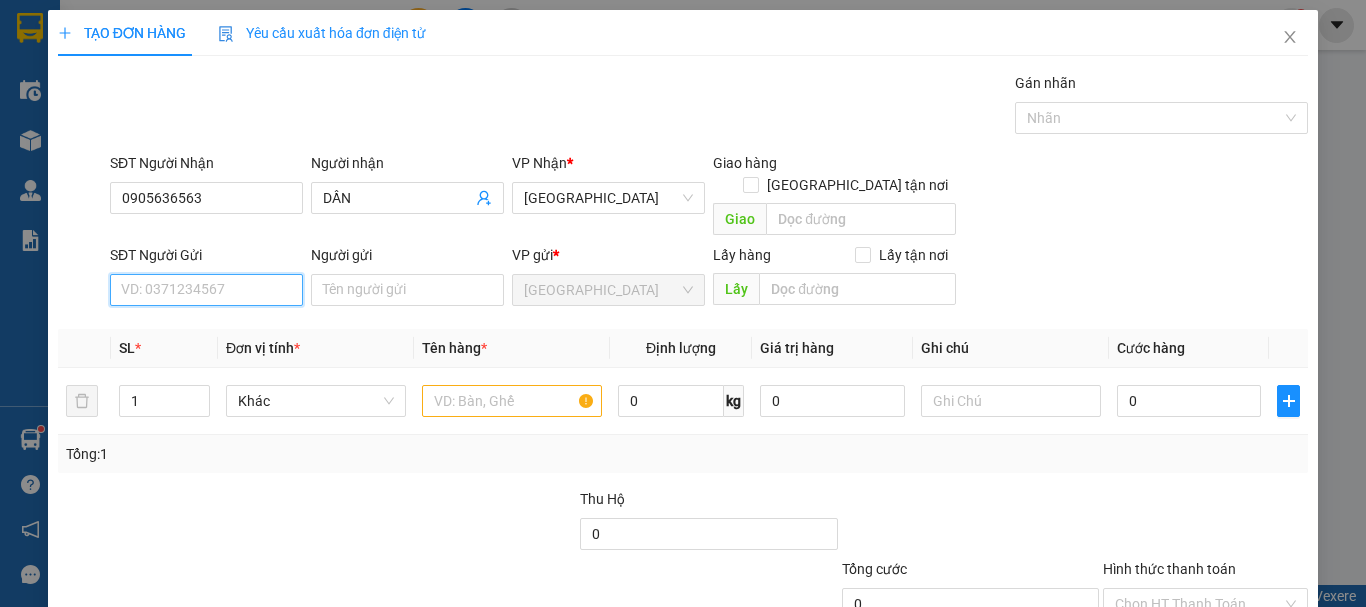 click on "SĐT Người Gửi" at bounding box center [206, 290] 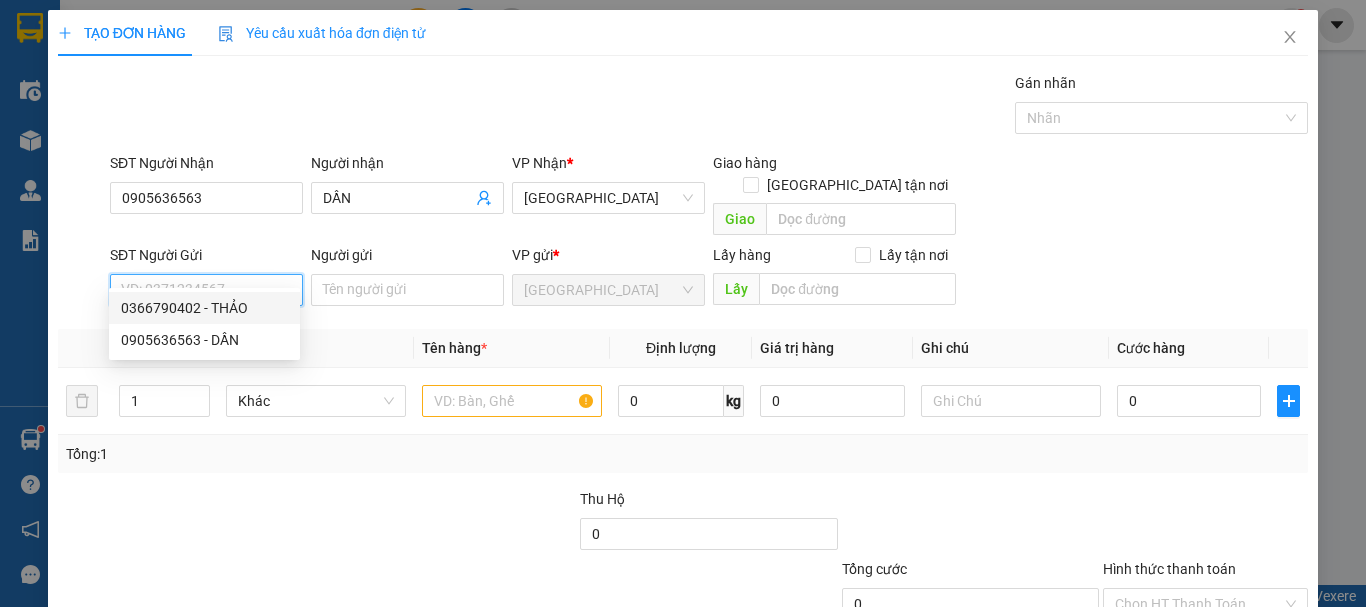 click on "0366790402 - THẢO" at bounding box center (204, 308) 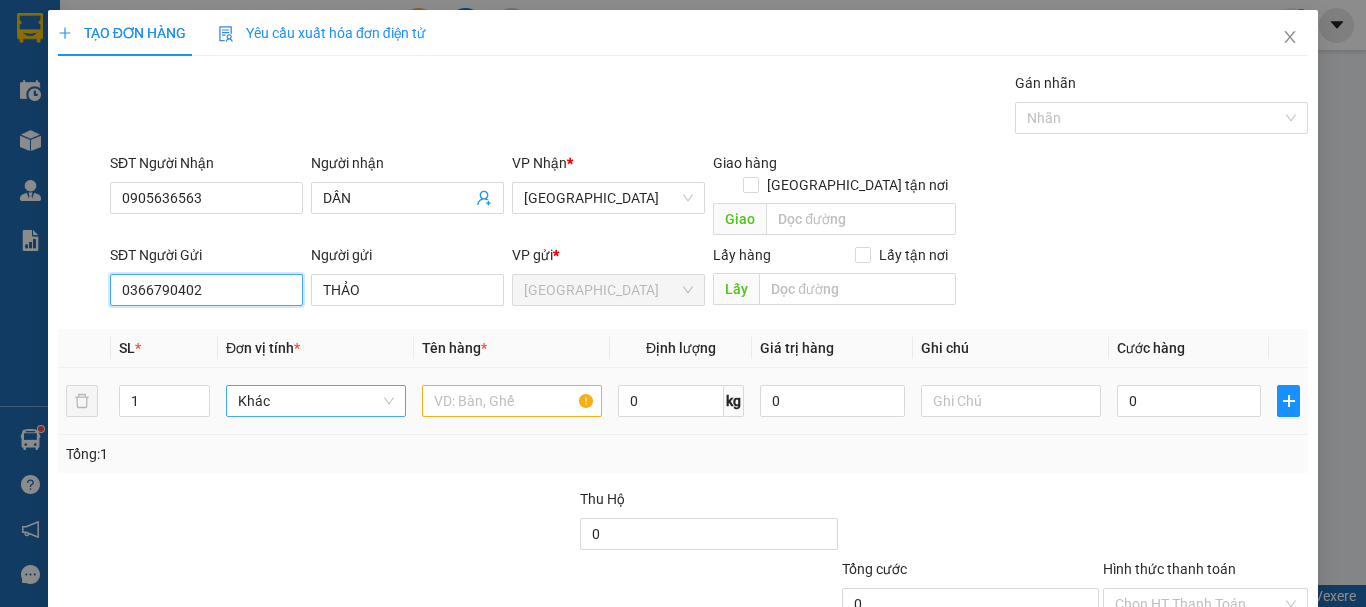 click on "Khác" at bounding box center [316, 401] 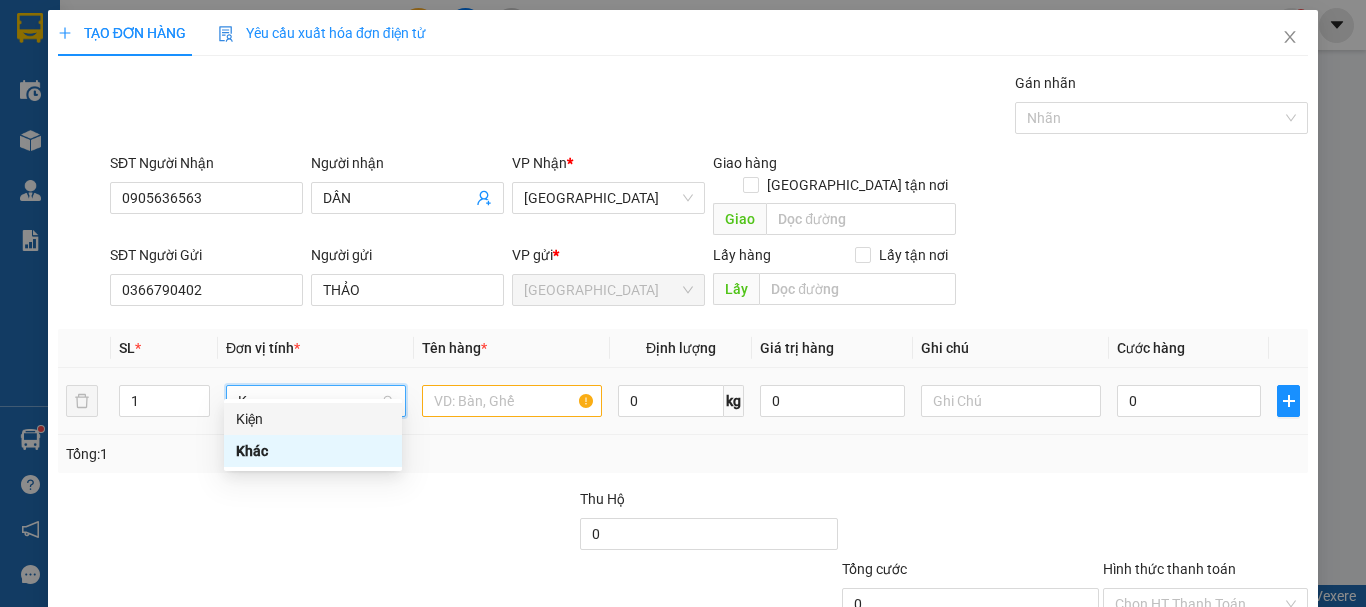 click on "Kiện" at bounding box center (313, 419) 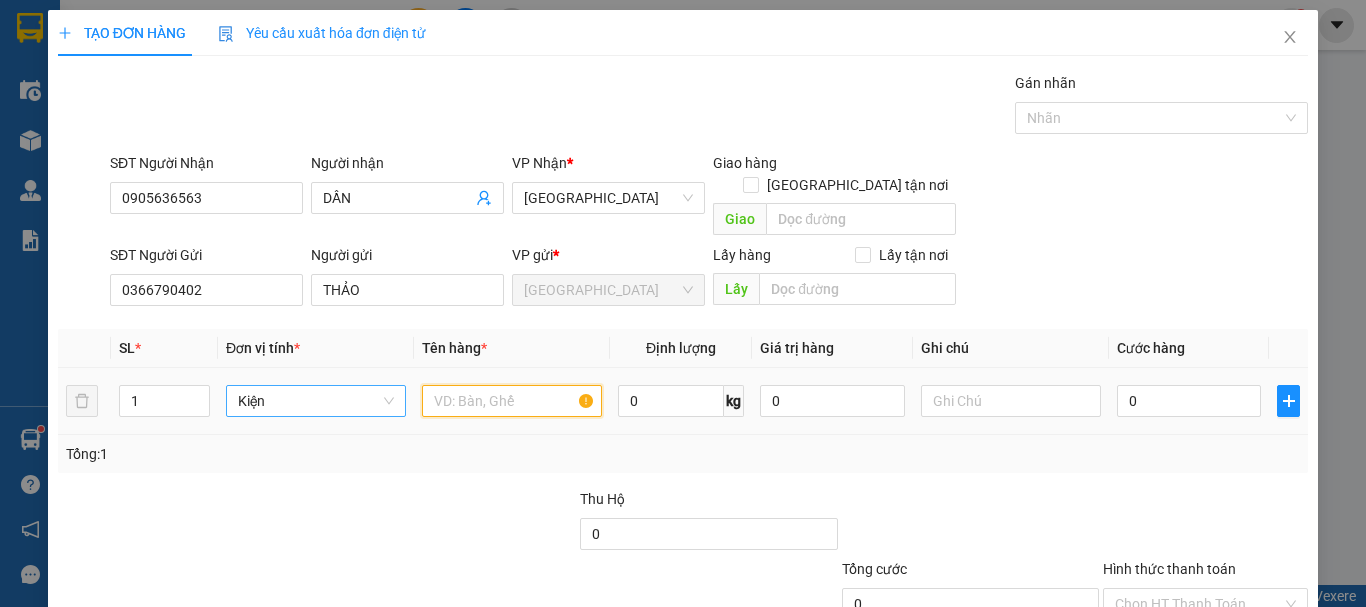 click at bounding box center [512, 401] 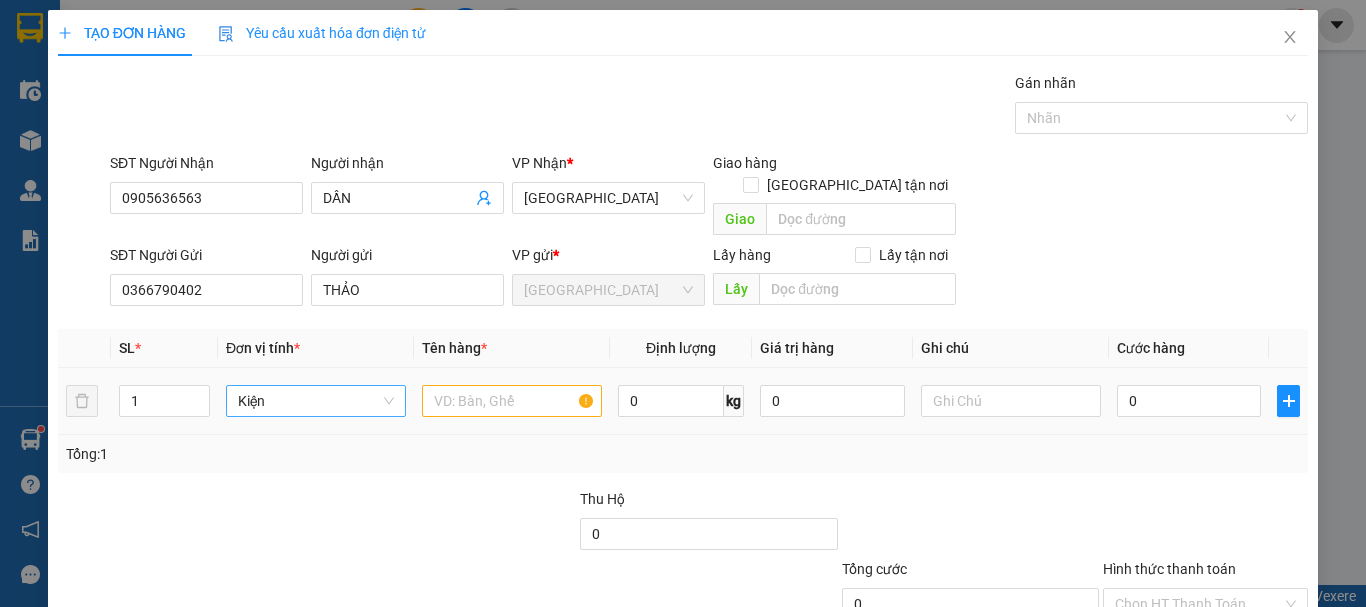 drag, startPoint x: 168, startPoint y: 379, endPoint x: 109, endPoint y: 393, distance: 60.63827 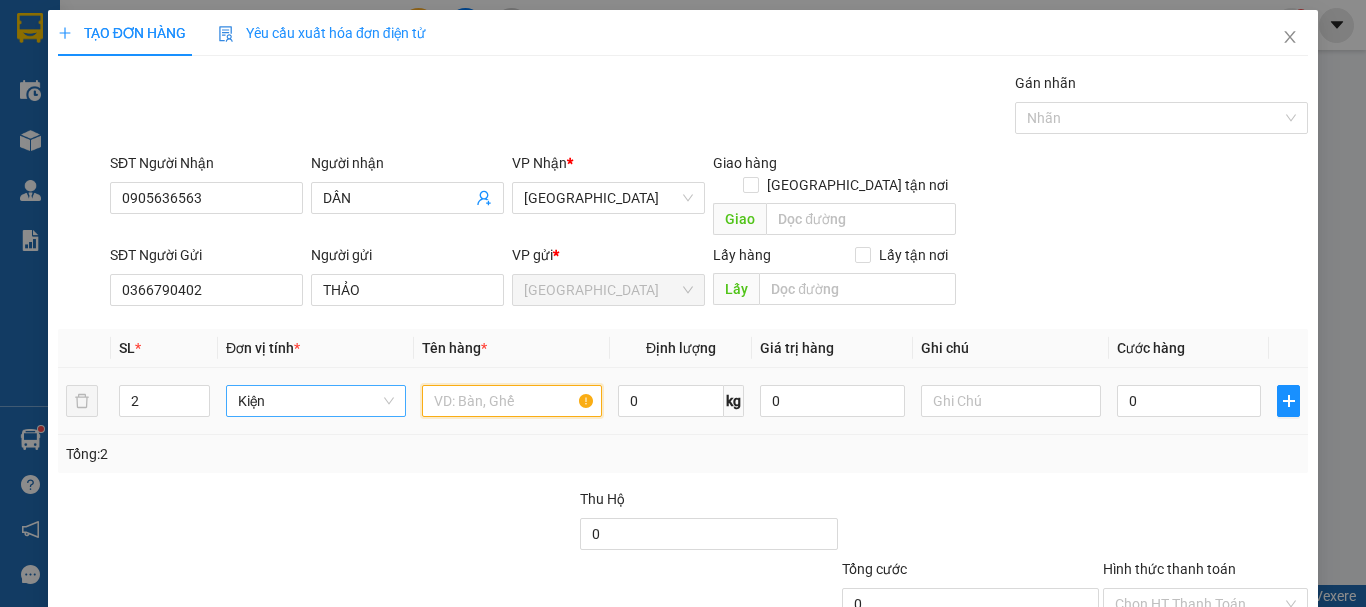 click at bounding box center [512, 401] 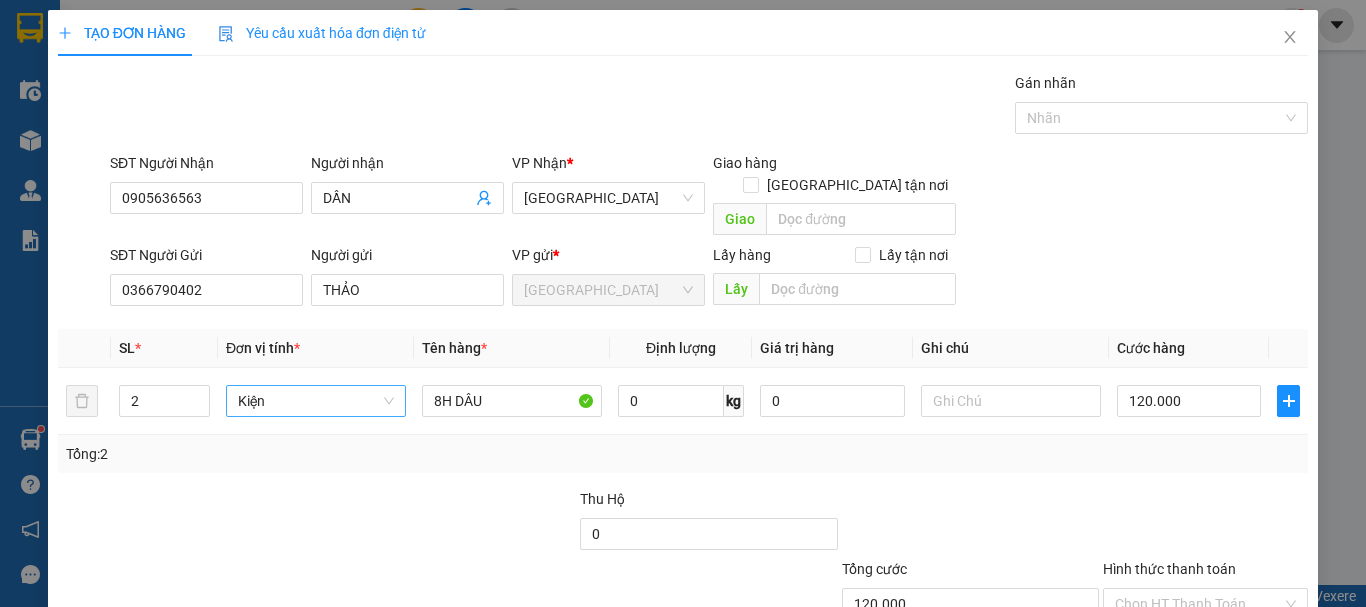 click on "Transit Pickup Surcharge Ids Transit Deliver Surcharge Ids Transit Deliver Surcharge Transit Deliver Surcharge Gói vận chuyển  * Tiêu chuẩn Gán nhãn   Nhãn SĐT Người Nhận 0905636563 Người nhận DẦN VP Nhận  * Đà Nẵng Giao hàng Giao tận nơi Giao SĐT Người Gửi 0366790402 Người gửi THẢO VP gửi  * Đà Lạt  Lấy hàng Lấy tận nơi Lấy SL  * Đơn vị tính  * Tên hàng  * Định lượng Giá trị hàng Ghi chú Cước hàng                   2 Kiện 8H DÂU 0 kg 0 120.000 Tổng:  2 Thu Hộ 0 Tổng cước 120.000 Hình thức thanh toán Chọn HT Thanh Toán Số tiền thu trước 0 Chưa thanh toán 120.000 Chọn HT Thanh Toán Lưu nháp Xóa Thông tin Lưu Lưu và In" at bounding box center [683, 393] 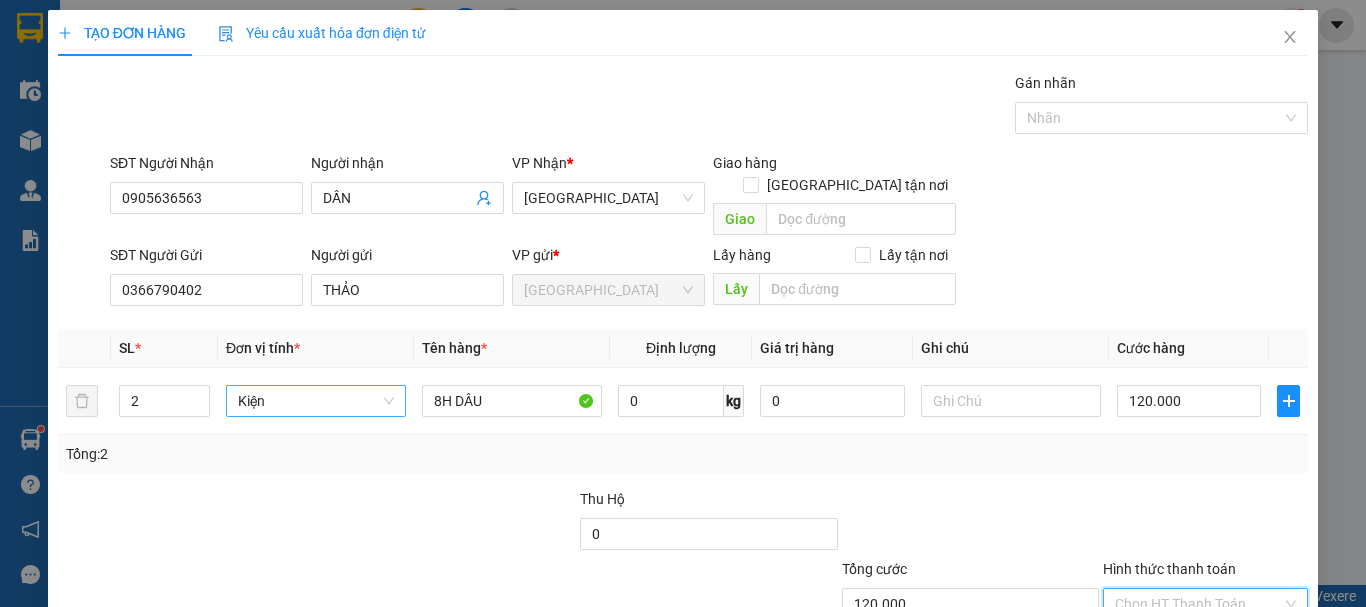 click on "Hình thức thanh toán" at bounding box center (1198, 604) 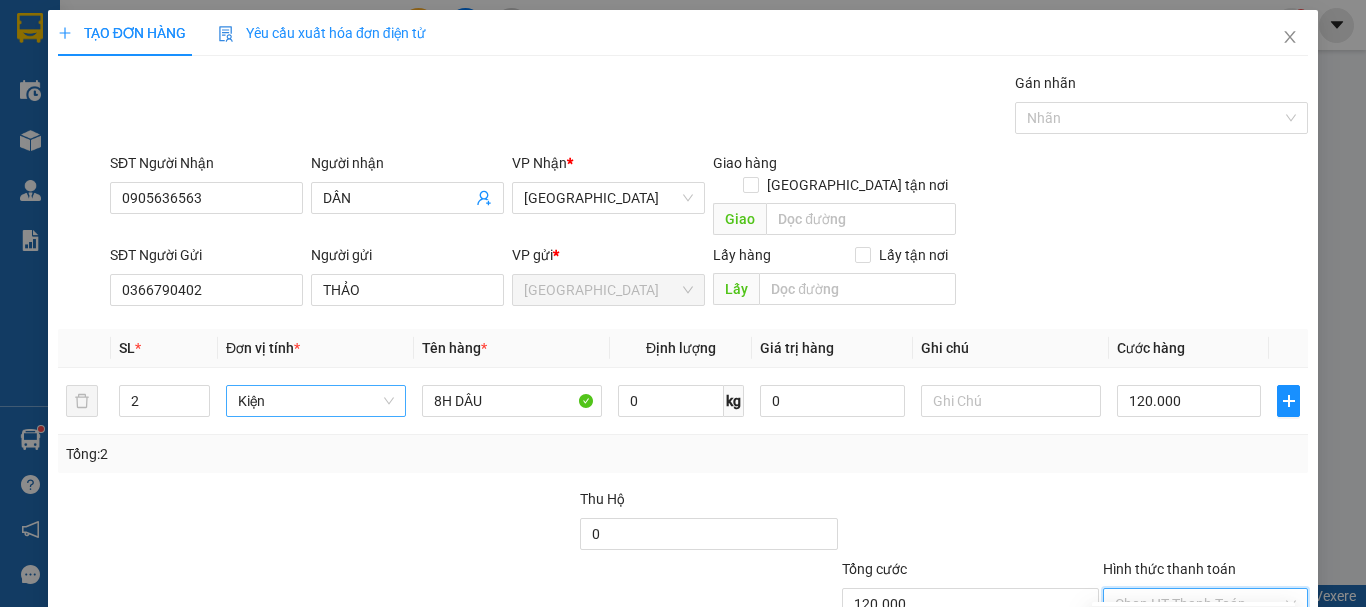 click on "Tại văn phòng" at bounding box center [1193, 622] 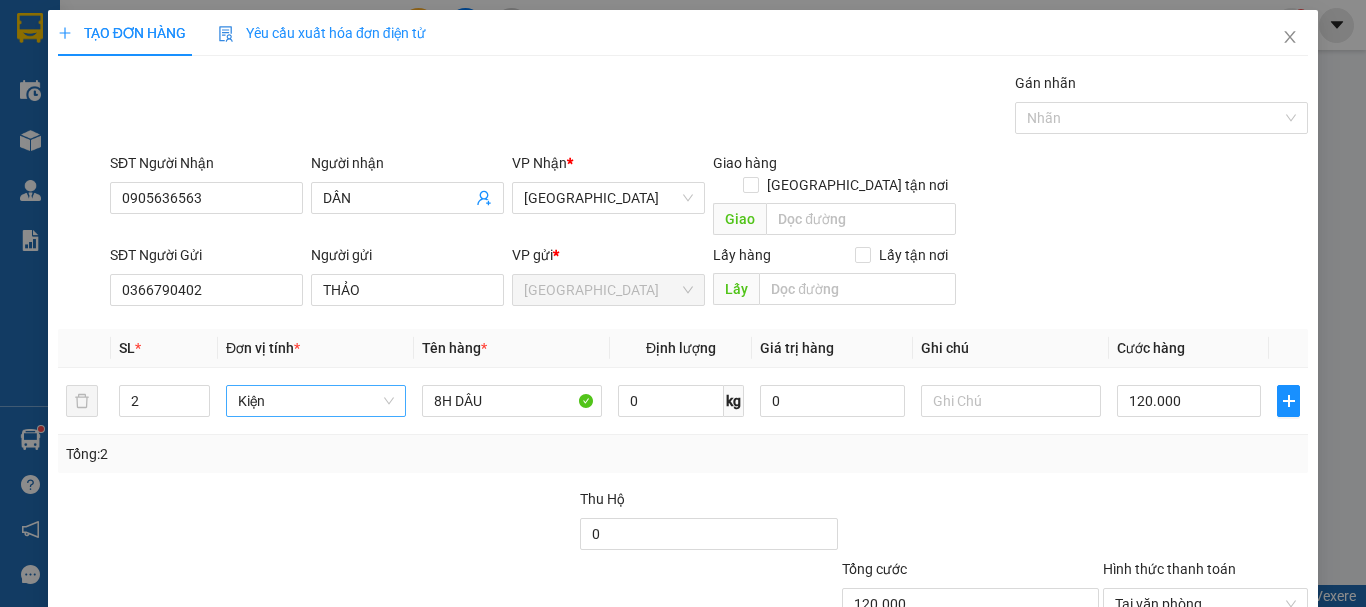 drag, startPoint x: 1202, startPoint y: 554, endPoint x: 1103, endPoint y: 381, distance: 199.32385 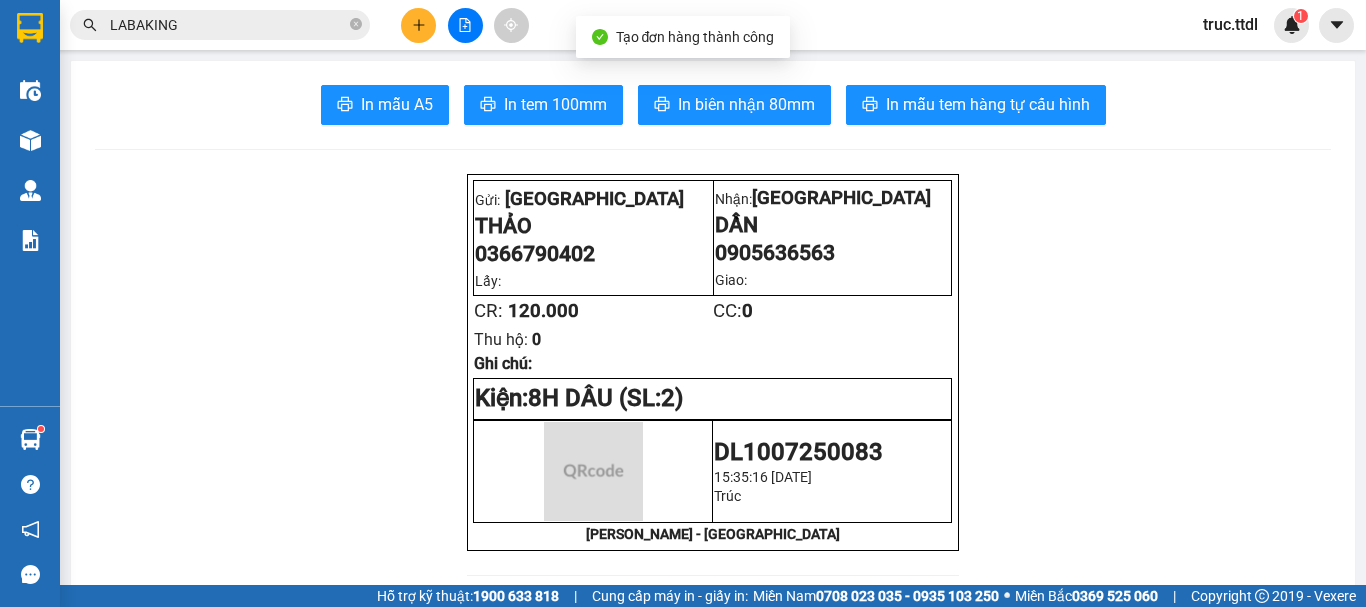 click on "In mẫu A5
In tem 100mm
In biên nhận 80mm In mẫu tem hàng tự cấu hình
Gửi:   Đà Lạt
THẢO
0366790402
Lấy:
Nhận:  Đà Nẵng
DẦN
0905636563
Giao:
CR:   120.000
CC: 0
Thu hộ:   0
Ghi chú:
Kiện:  8H DÂU (SL:  2)
DL1007250083
15:35:16 - 10/07/2025
Trúc
THANH THỦY - ĐÀ LẠT Thanh Thuỷ DL1007250083 10/07 15:35 VP Nhận:   Đà Nẵng DẦN  0905636563 SL:  2 CR :   120.000 Tên Số lượng Khối lượng Cước món hàng Ghi chú 8H DÂU (Kiện) 2 0 120.000 Tổng cộng 2 0 120.000 Loading... Người gửi:  THẢO   -   0366790402     VP gửi :   Đà Lạt  Thanh Thuỷ VP Đà Lạt    296 Nguyên Tử Lực F8   02633 822 151, 02633 823 151 VP Đà Nẵng   Lô 18 KDC 221-223 Trường Chinh   02363 646 696, 02363 823 151 Gửi khách hàng Mã đơn:   DL1007250083 In ngày:  10/07/2025   15:35 Gửi :   Nhận" at bounding box center (713, 1413) 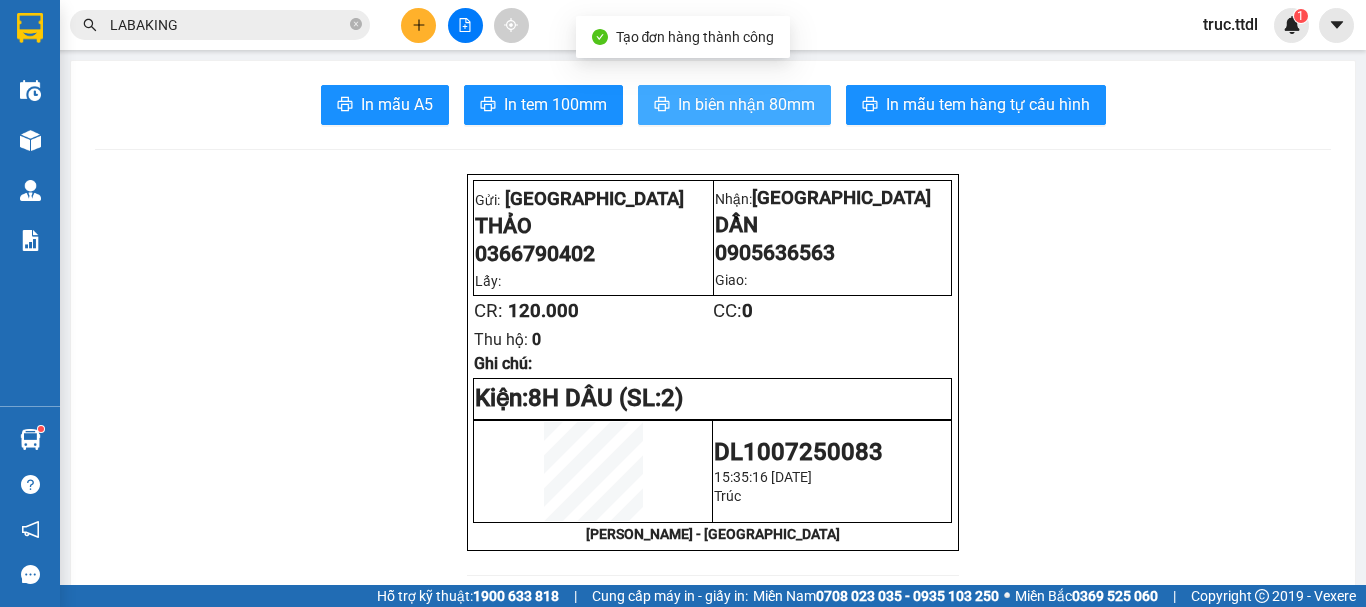 click on "In biên nhận 80mm" at bounding box center (746, 104) 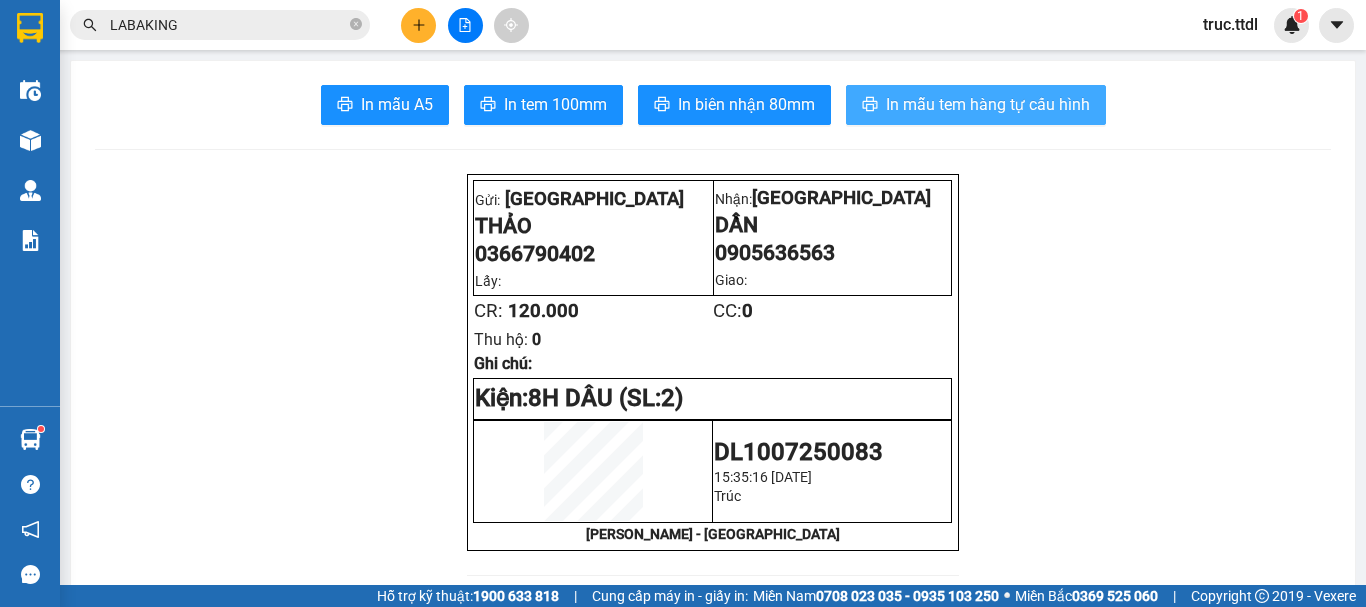 click on "In mẫu tem hàng tự cấu hình" at bounding box center (988, 104) 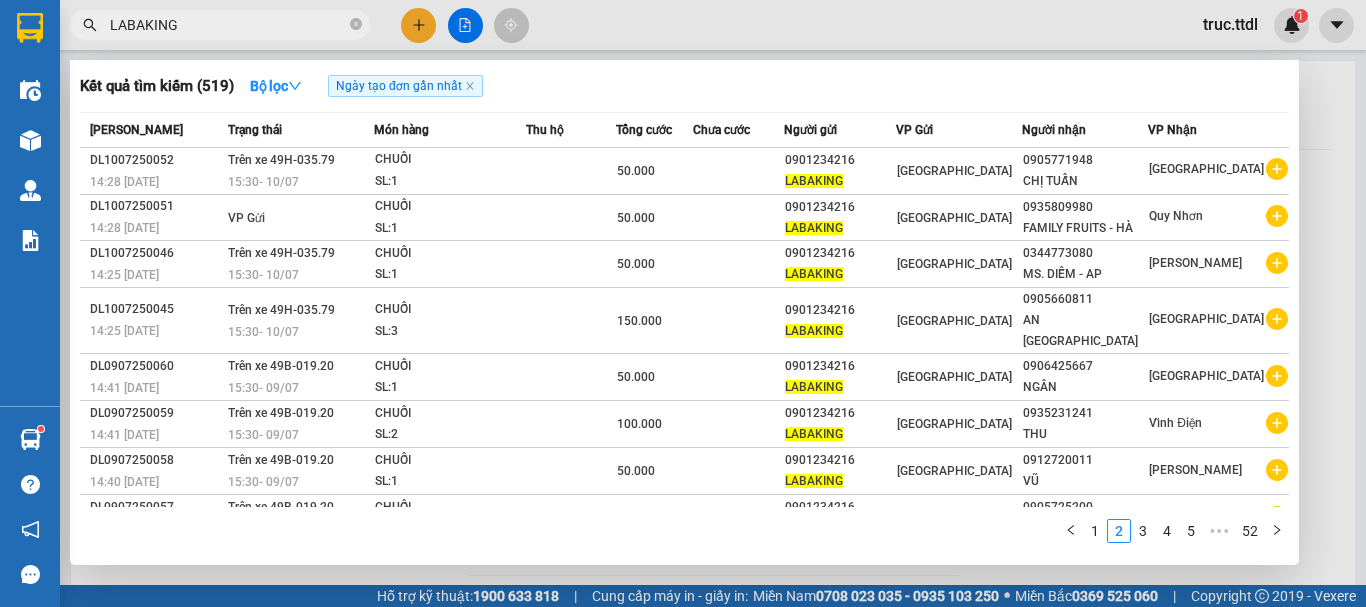 drag, startPoint x: 288, startPoint y: 24, endPoint x: 88, endPoint y: 22, distance: 200.01 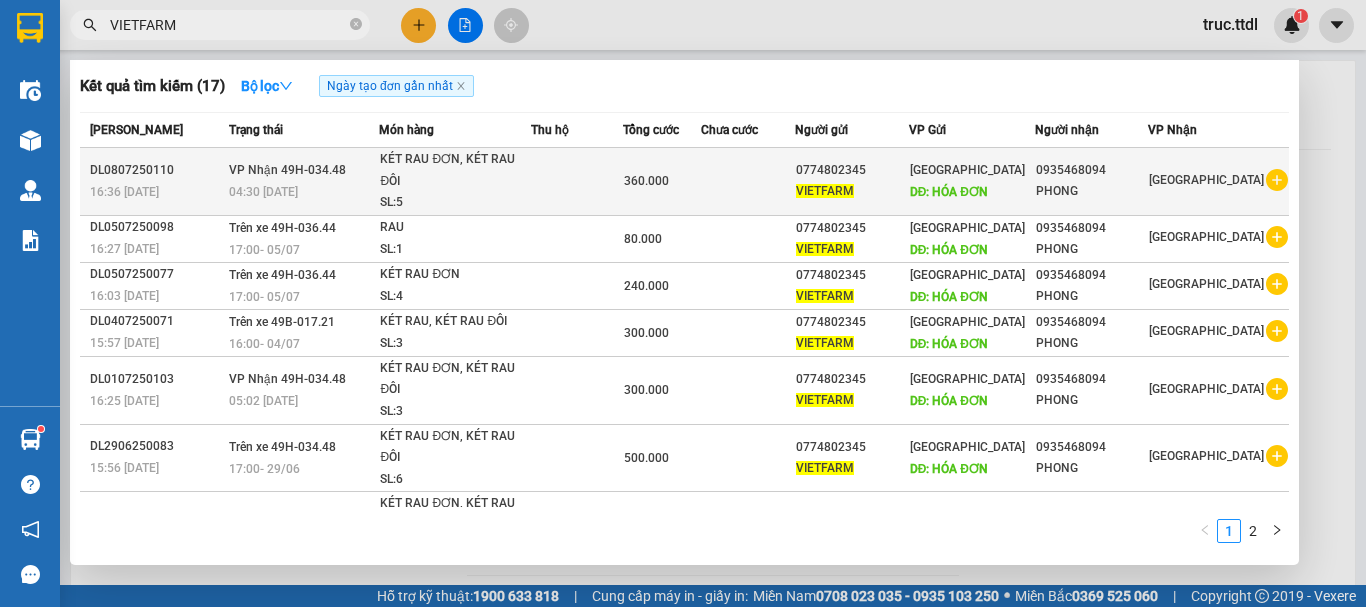 click at bounding box center [748, 182] 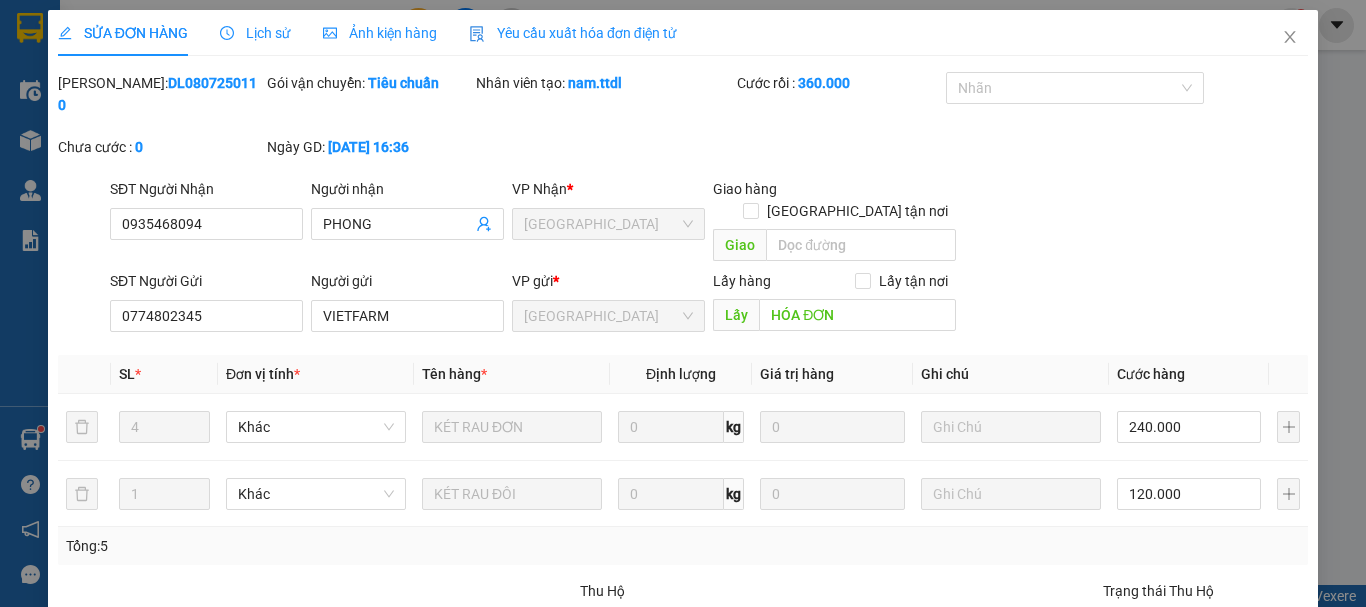 click 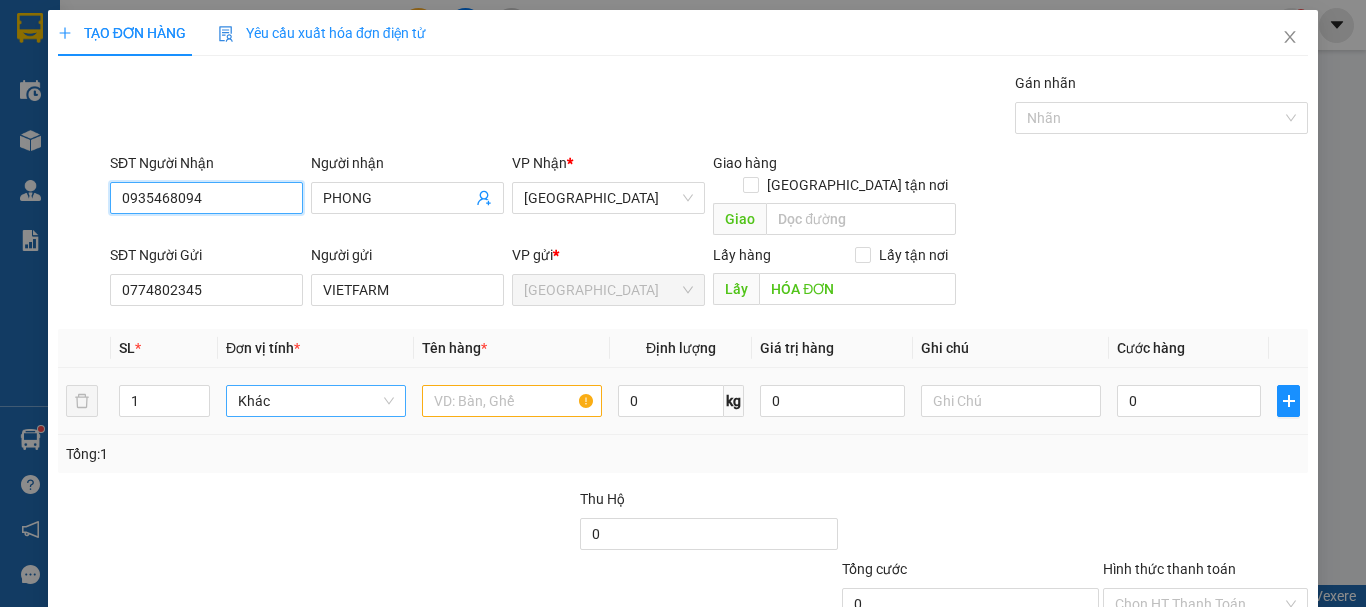 click on "Khác" at bounding box center (316, 401) 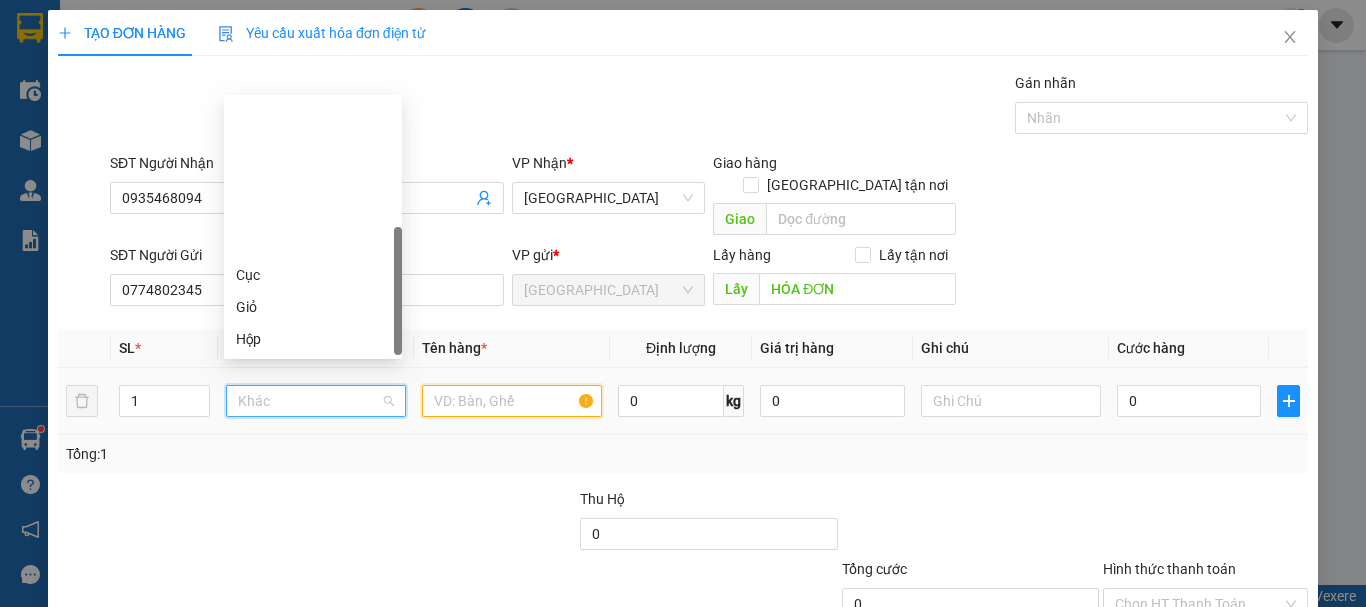click at bounding box center [512, 401] 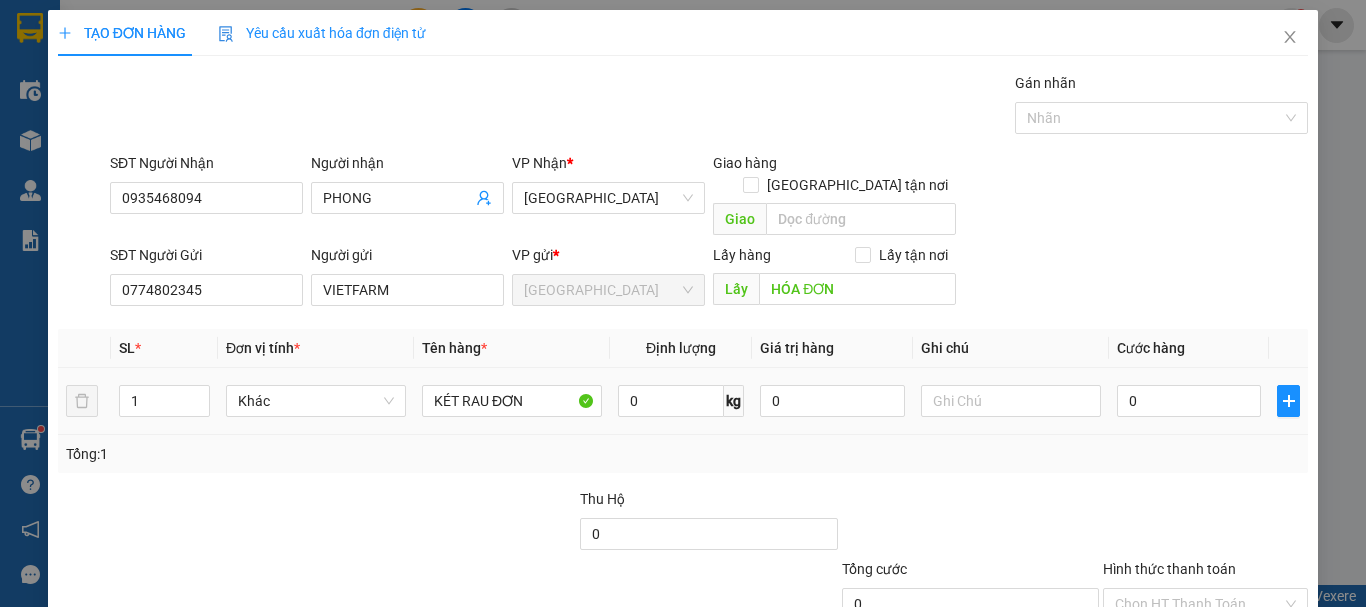 click on "1 Khác KÉT RAU ĐƠN 0 kg 0 0" at bounding box center (683, 401) 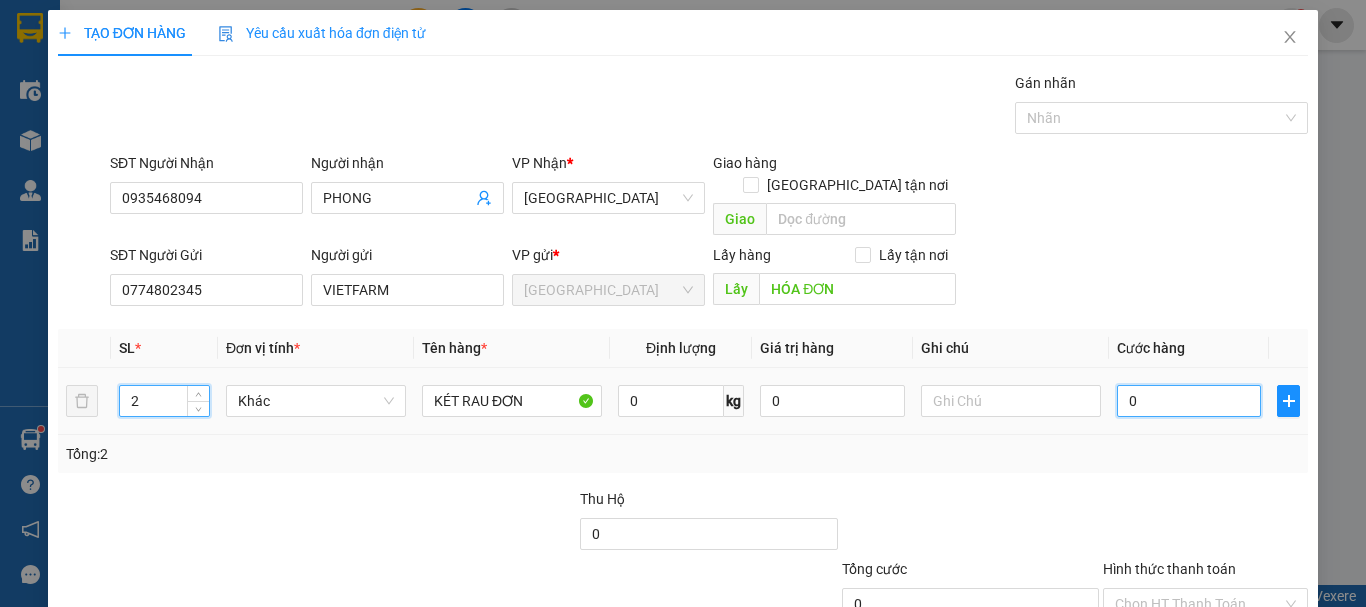 click on "0" at bounding box center [1189, 401] 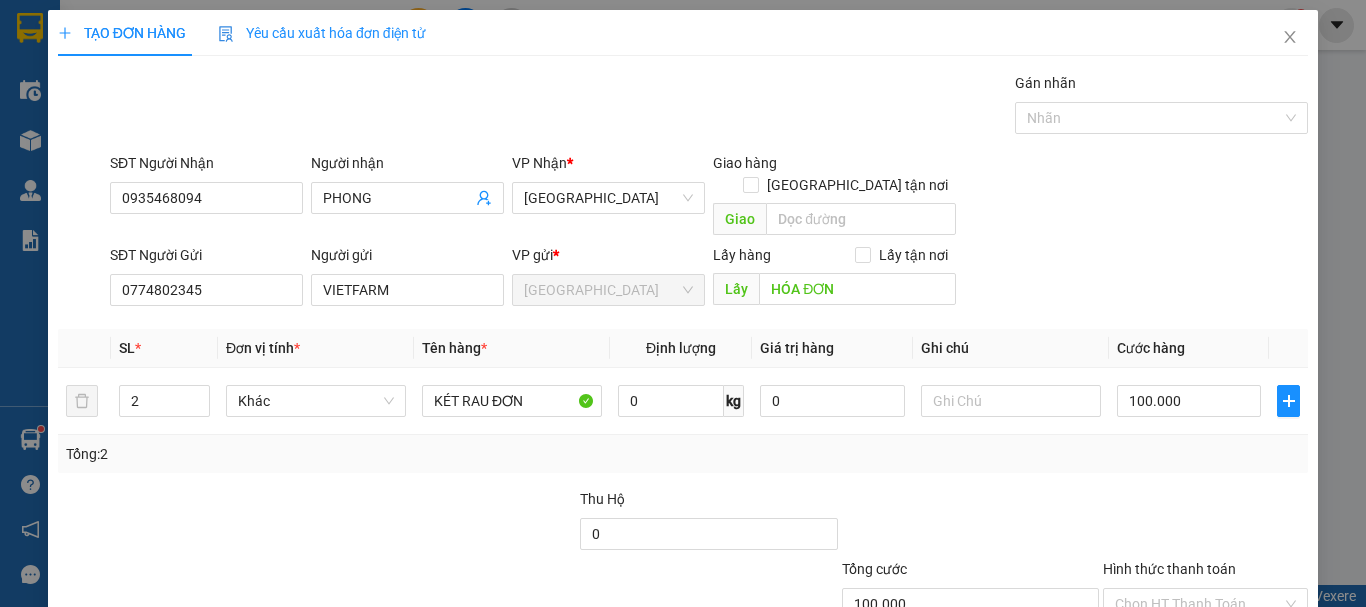 click on "Transit Pickup Surcharge Ids Transit Deliver Surcharge Ids Transit Deliver Surcharge Transit Deliver Surcharge Gói vận chuyển  * Tiêu chuẩn Gán nhãn   Nhãn SĐT Người Nhận 0935468094 Người nhận PHONG VP Nhận  * Đà Nẵng Giao hàng Giao tận nơi Giao SĐT Người Gửi 0774802345 Người gửi VIETFARM VP gửi  * Đà Lạt  Lấy hàng Lấy tận nơi Lấy HÓA ĐƠN SL  * Đơn vị tính  * Tên hàng  * Định lượng Giá trị hàng Ghi chú Cước hàng                   2 Khác KÉT RAU ĐƠN 0 kg 0 100.000 Tổng:  2 Thu Hộ 0 Tổng cước 100.000 Hình thức thanh toán Chọn HT Thanh Toán Số tiền thu trước 0 Chưa thanh toán 100.000 Chọn HT Thanh Toán Lưu nháp Xóa Thông tin Lưu Lưu và In" at bounding box center [683, 393] 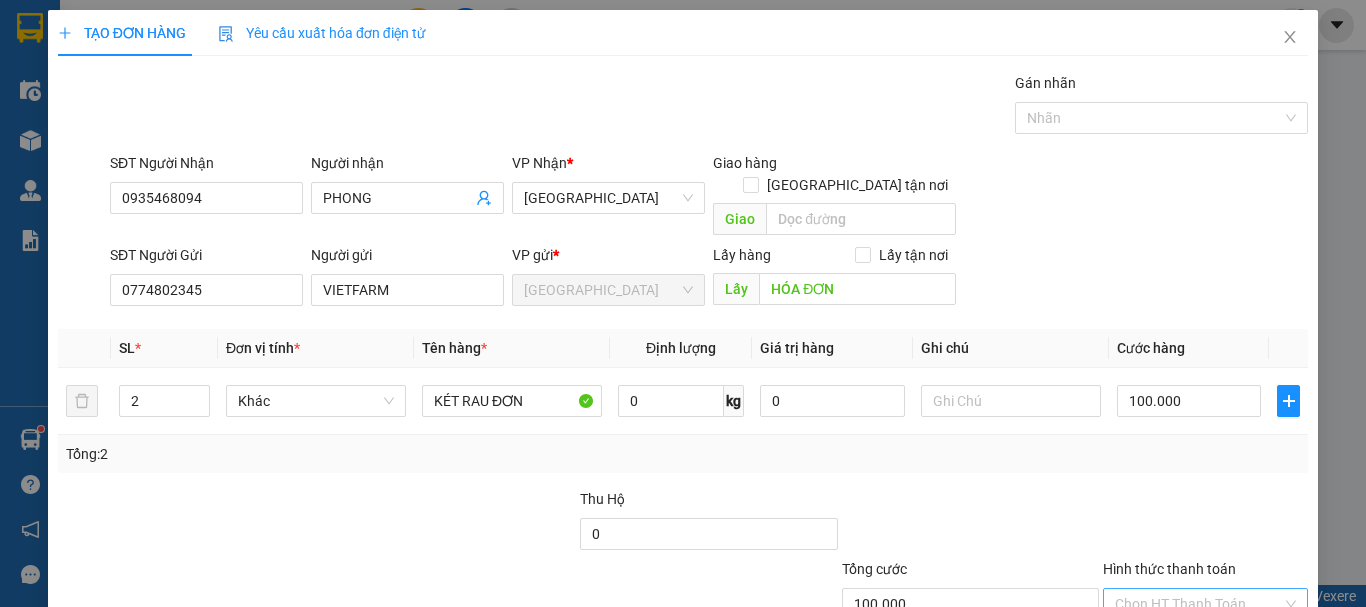 click on "Hình thức thanh toán" at bounding box center [1198, 604] 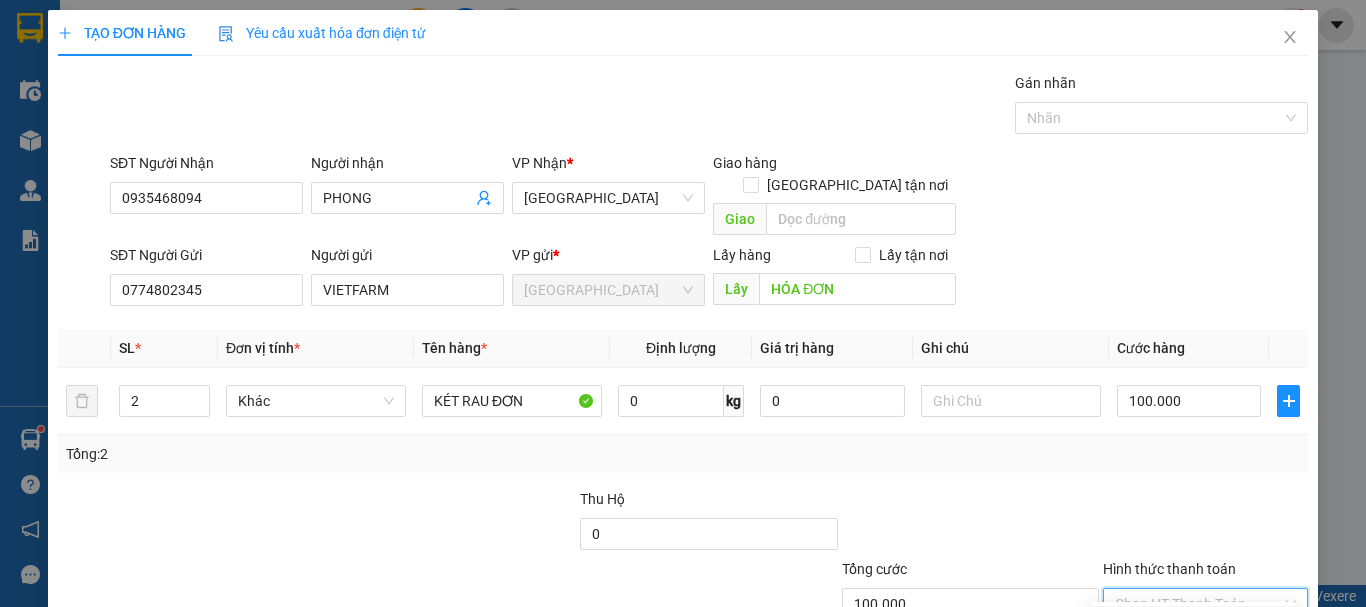 drag, startPoint x: 1169, startPoint y: 504, endPoint x: 1186, endPoint y: 548, distance: 47.169907 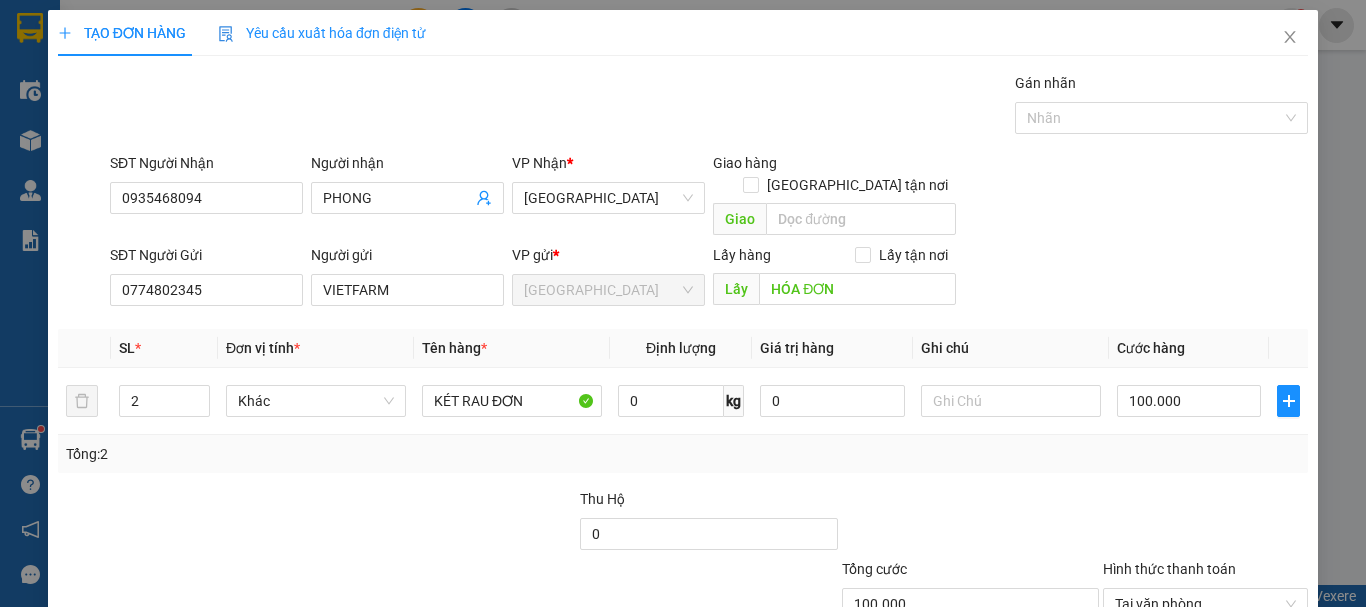 click 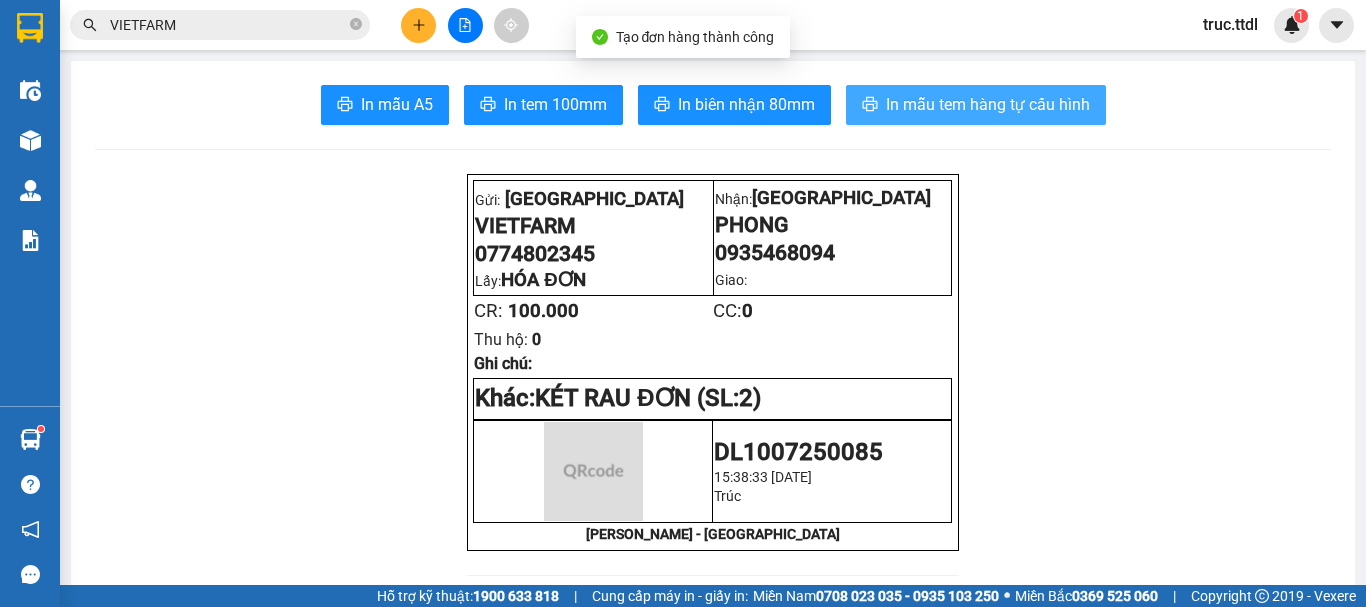 click on "In mẫu tem hàng tự cấu hình" at bounding box center [988, 104] 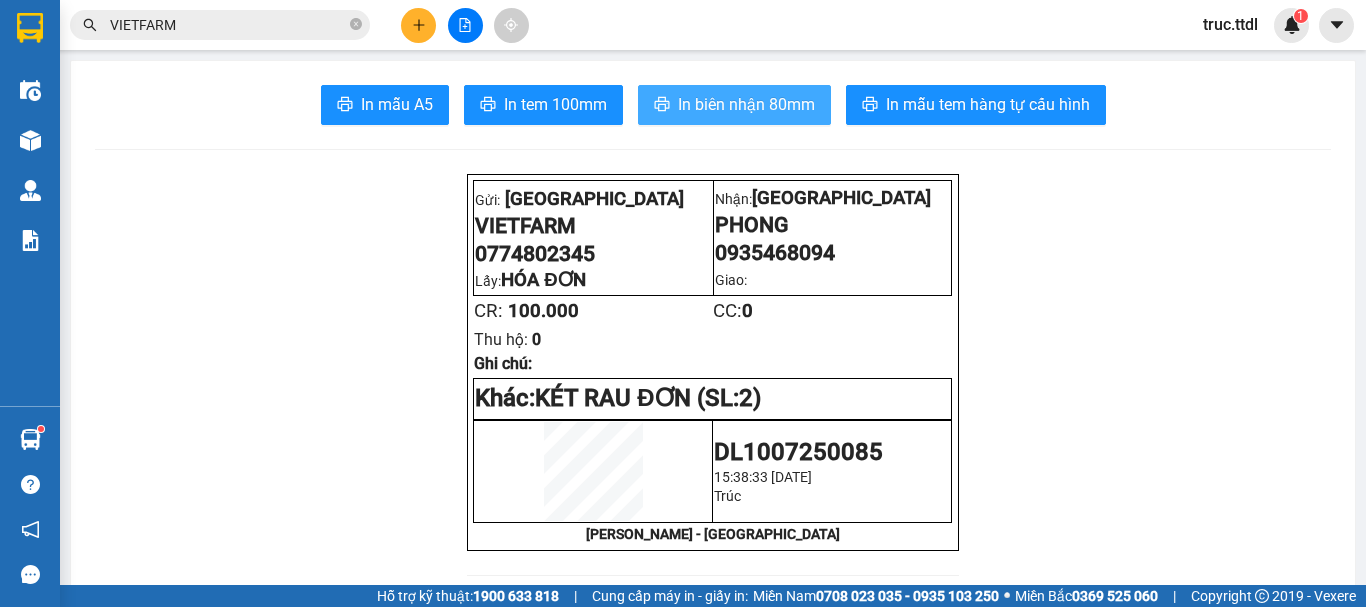 click on "In biên nhận 80mm" at bounding box center (734, 105) 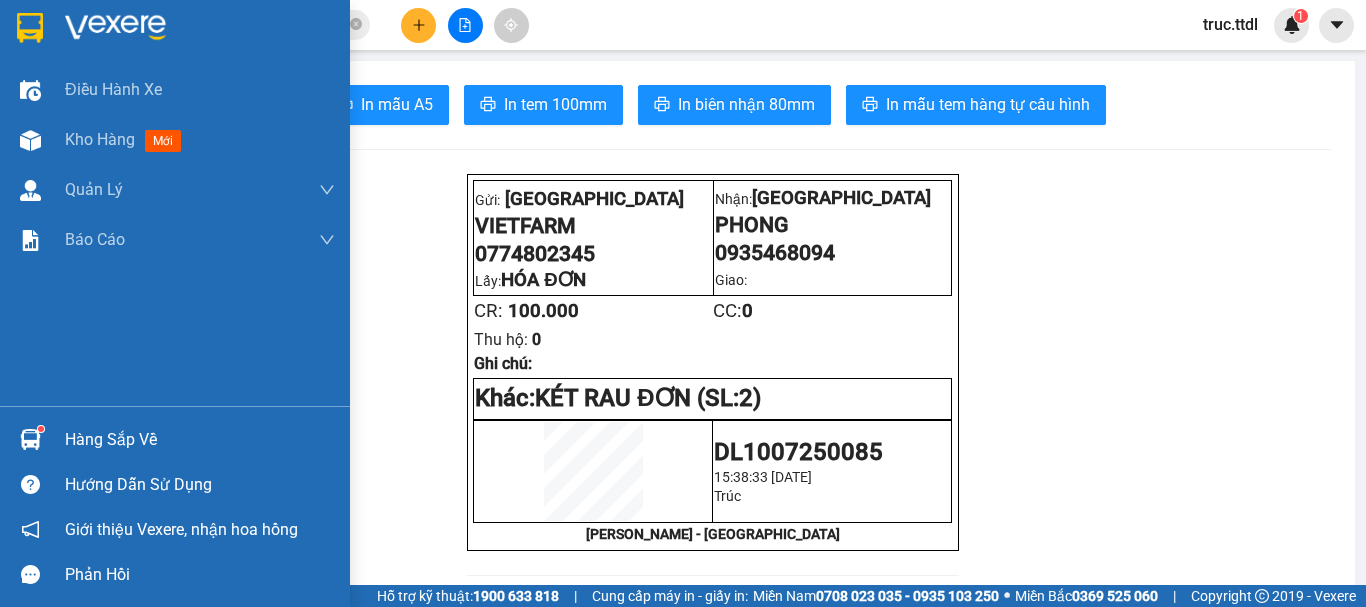 click at bounding box center (30, 27) 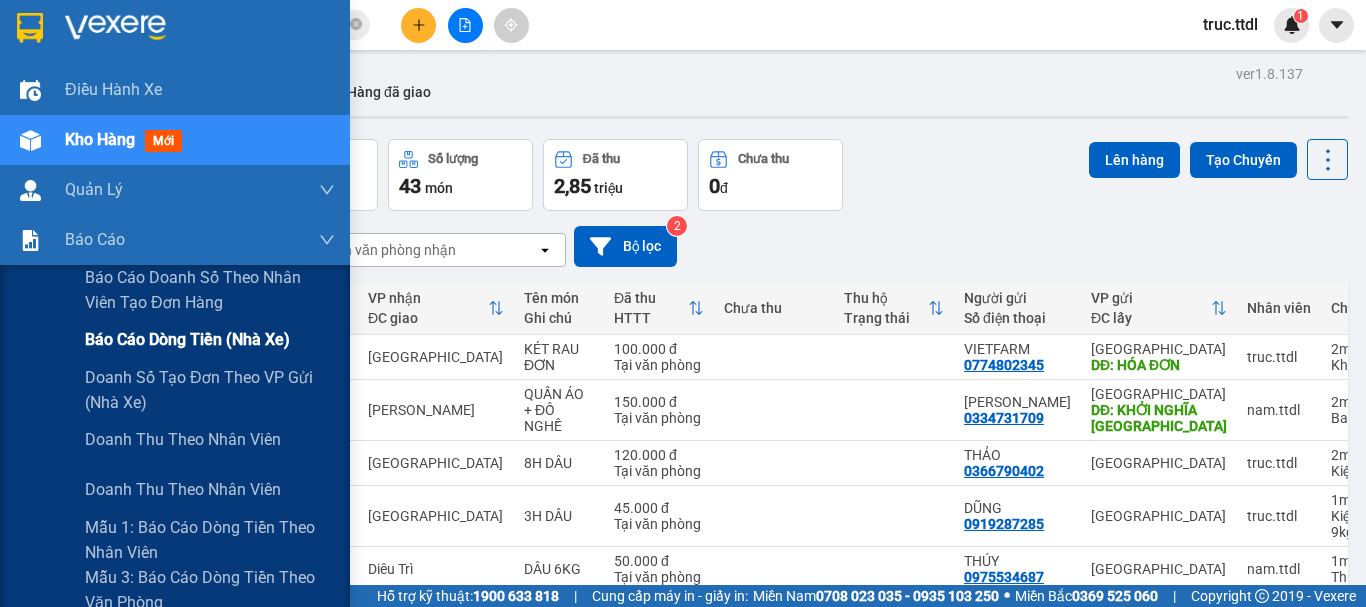 click on "Báo cáo dòng tiền (nhà xe)" at bounding box center [210, 340] 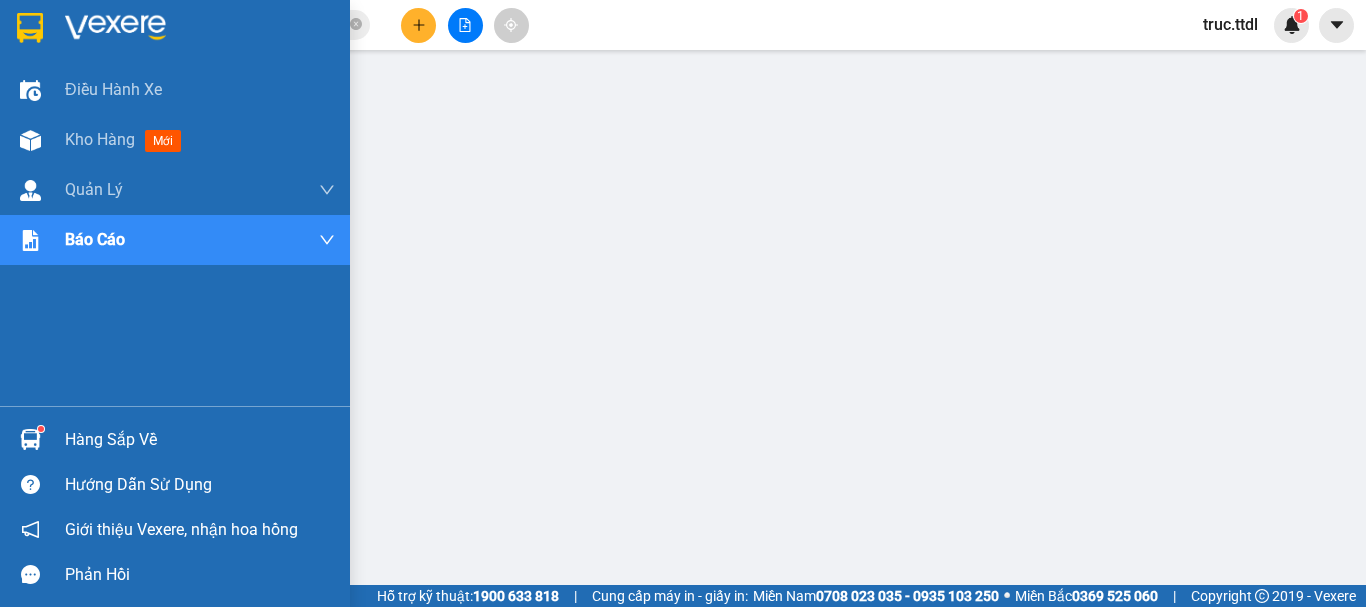 click at bounding box center (30, 28) 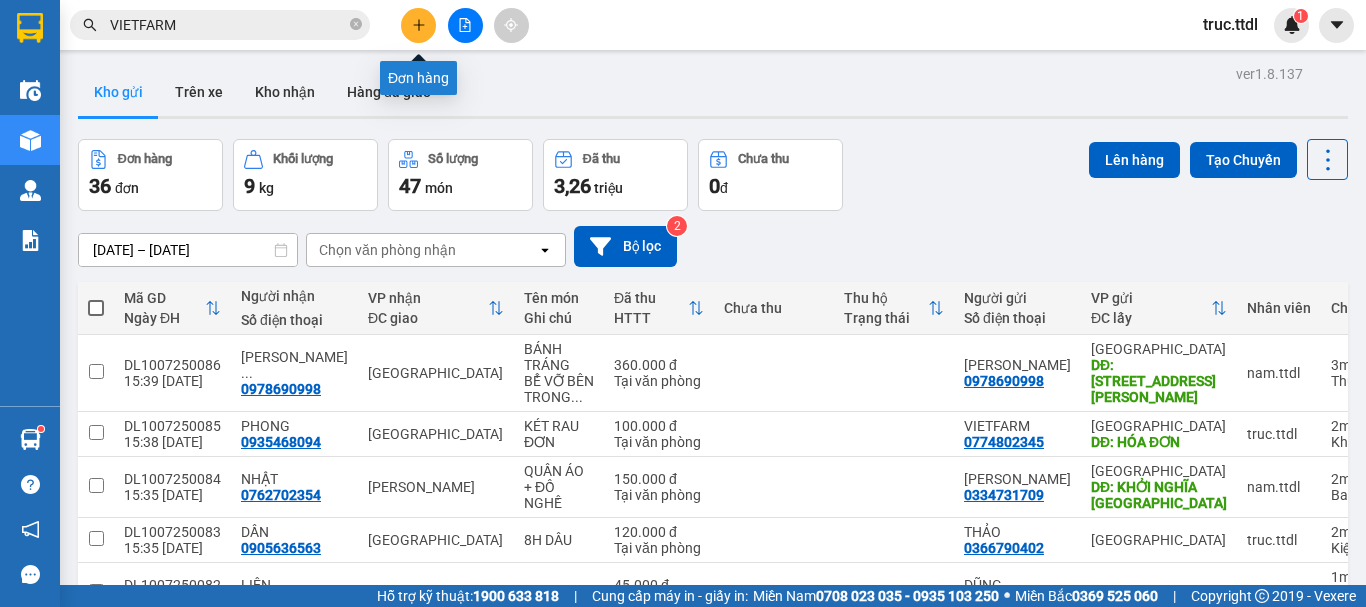 click 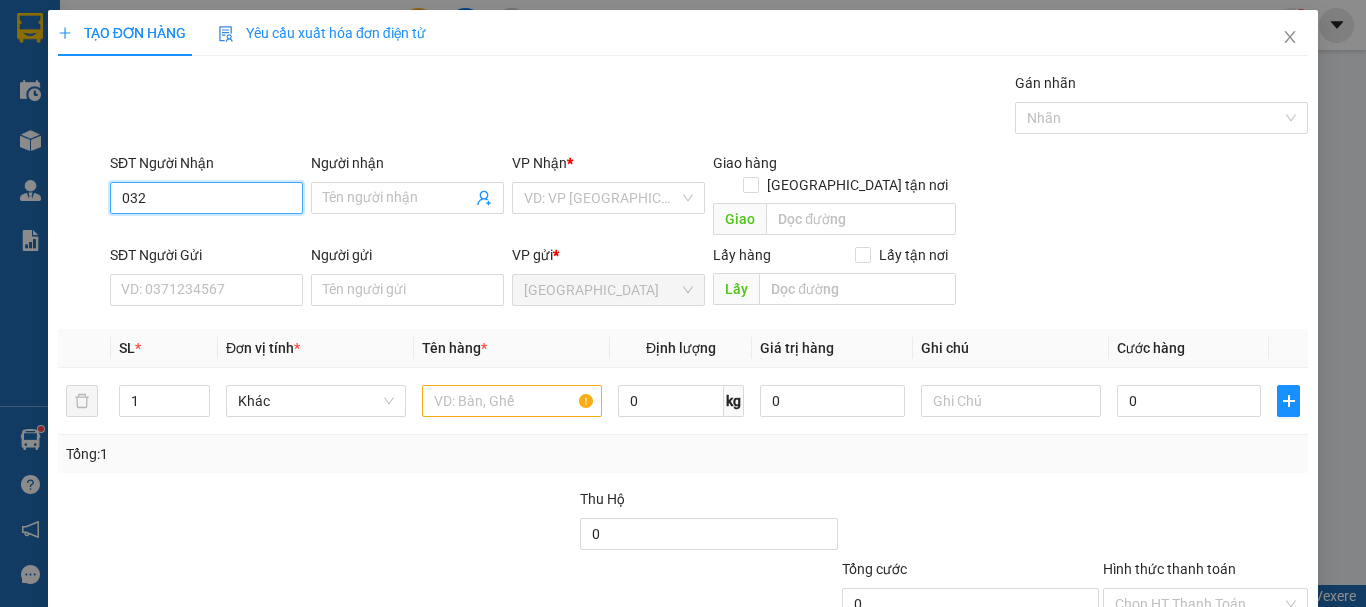 drag, startPoint x: 147, startPoint y: 205, endPoint x: 58, endPoint y: 221, distance: 90.426765 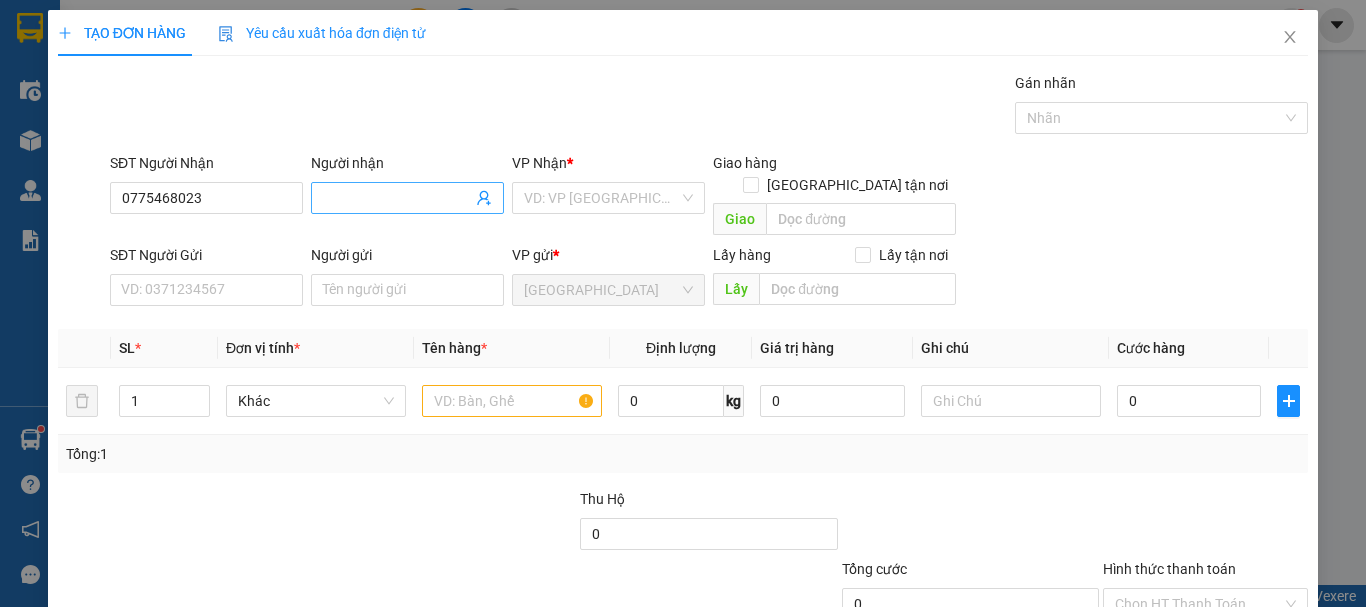 click on "Người nhận" at bounding box center (397, 198) 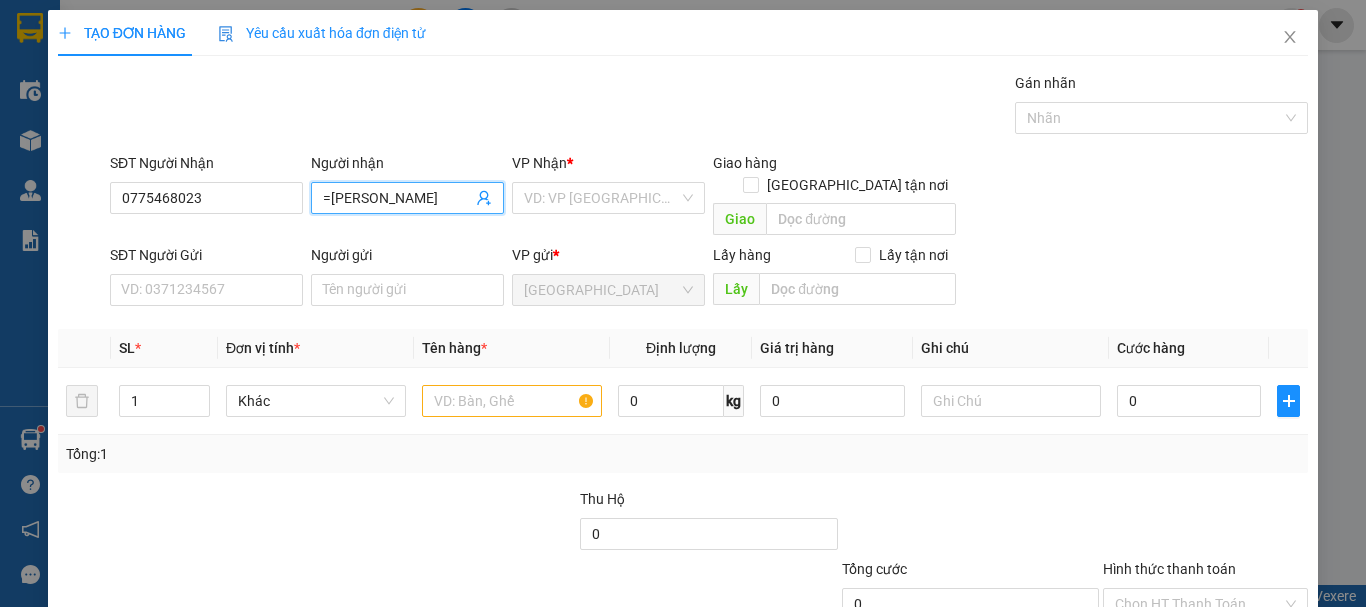 click on "=KHÁNH LINH" at bounding box center [397, 198] 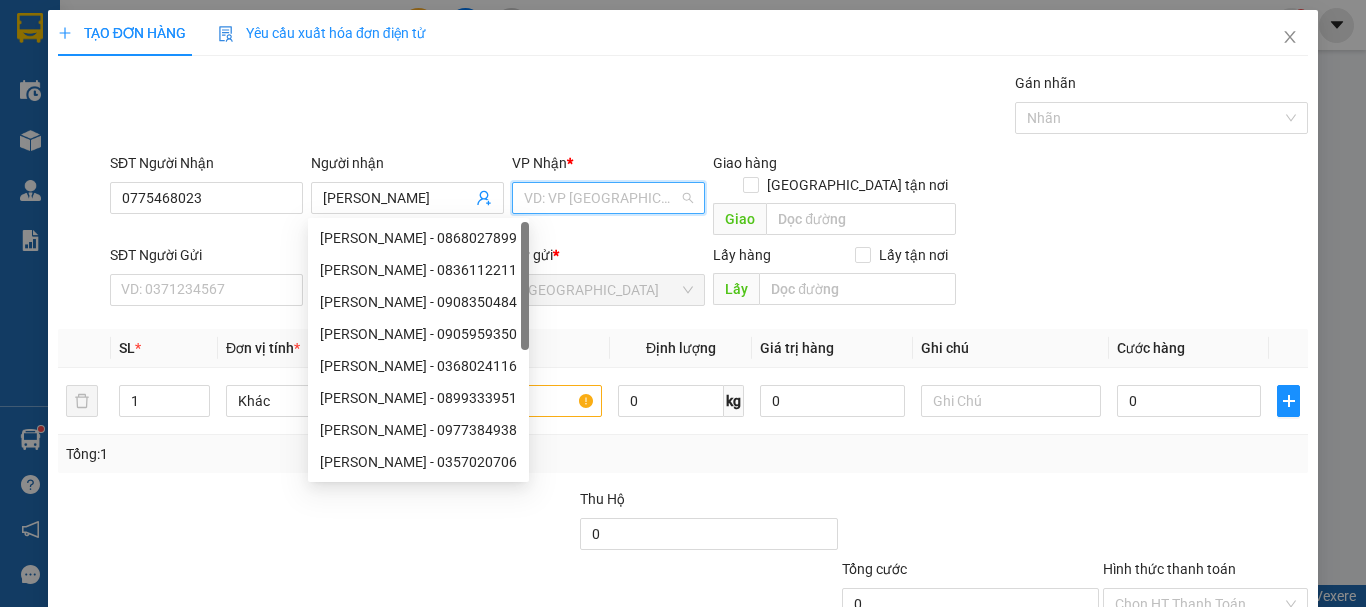 click at bounding box center [601, 198] 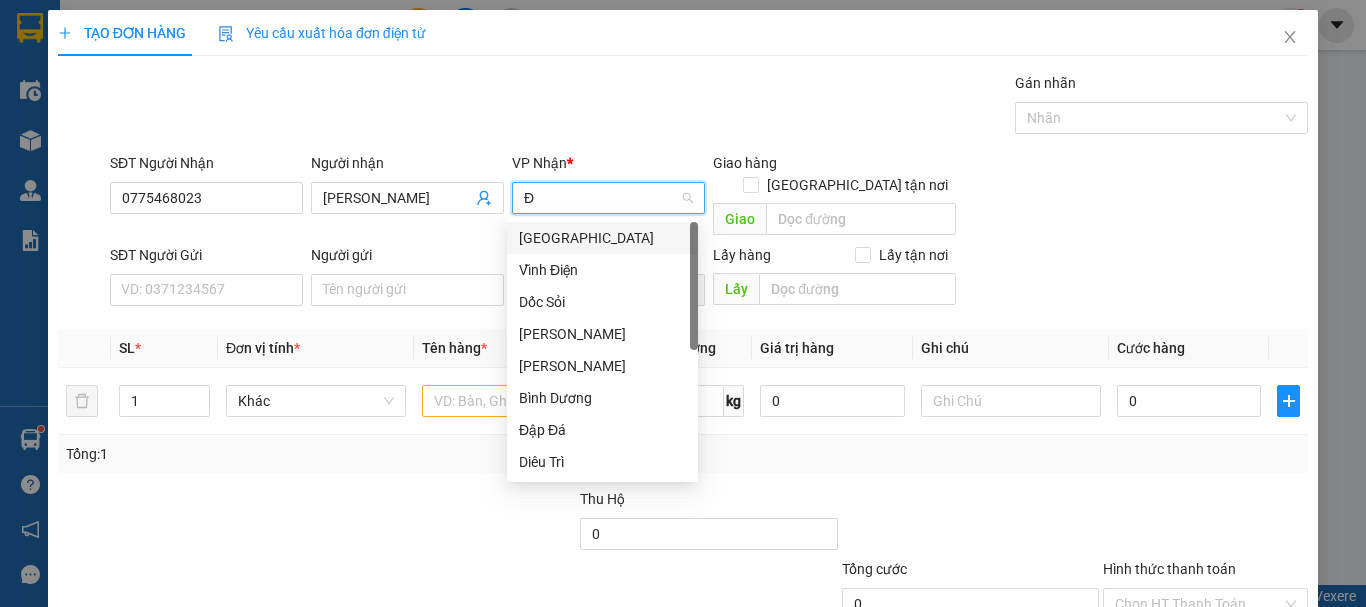 click on "[GEOGRAPHIC_DATA]" at bounding box center (602, 238) 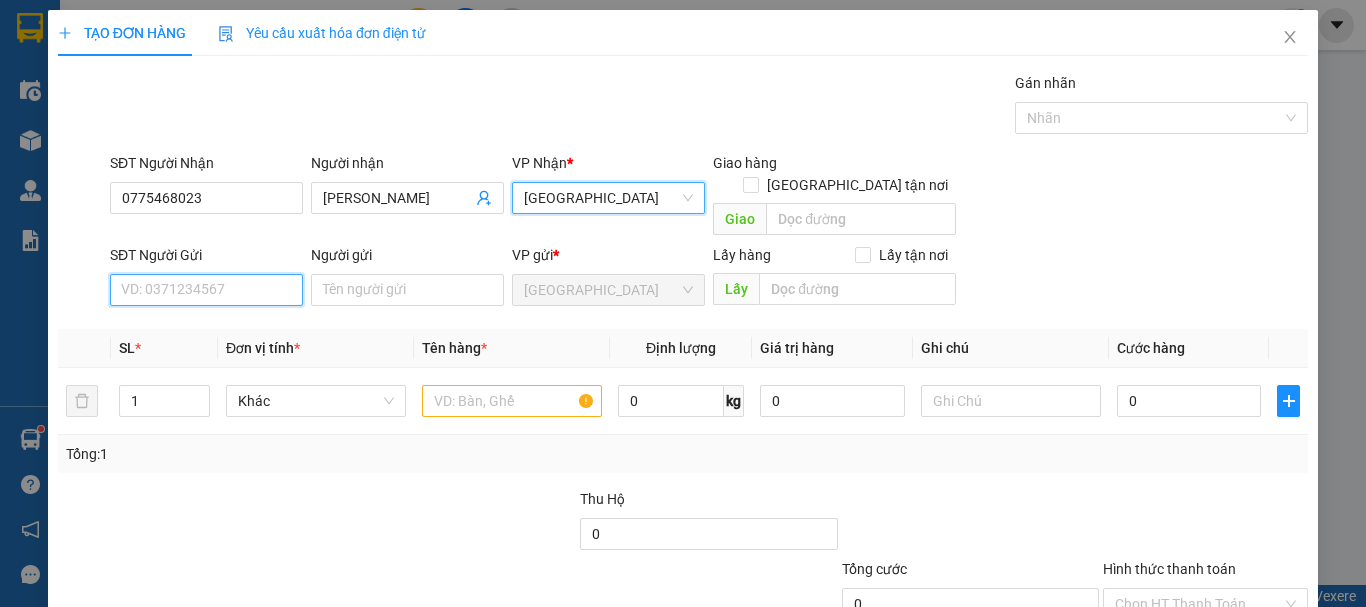 click on "SĐT Người Gửi" at bounding box center (206, 290) 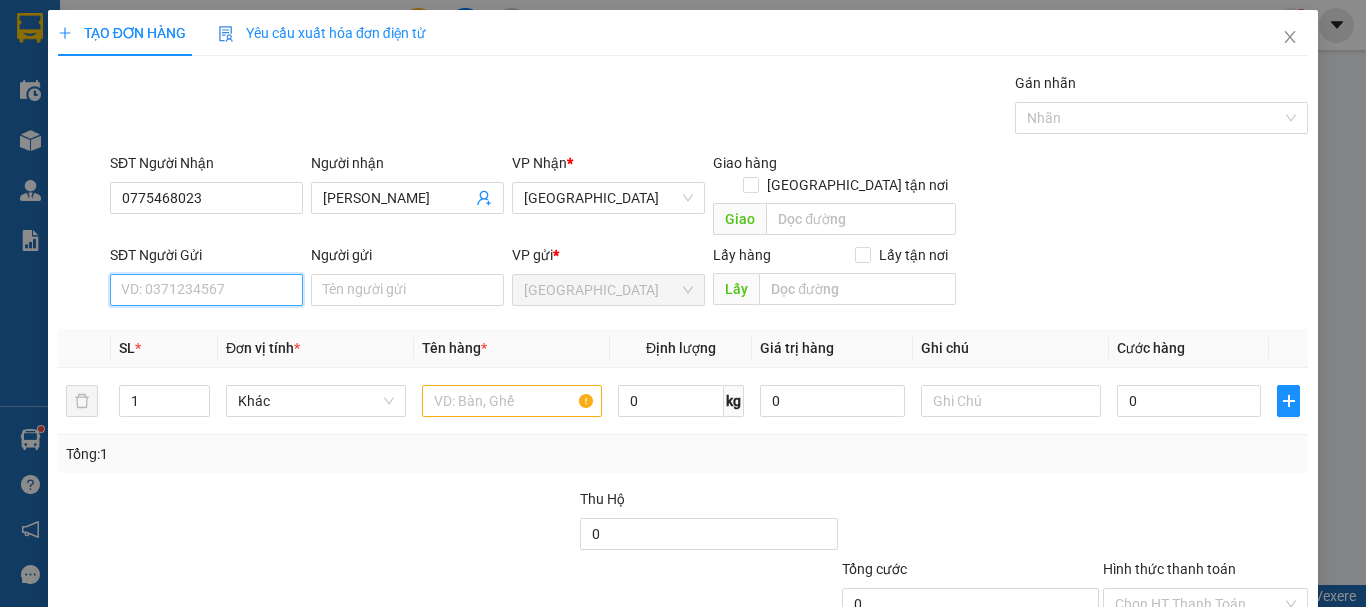 click on "SĐT Người Gửi" at bounding box center (206, 290) 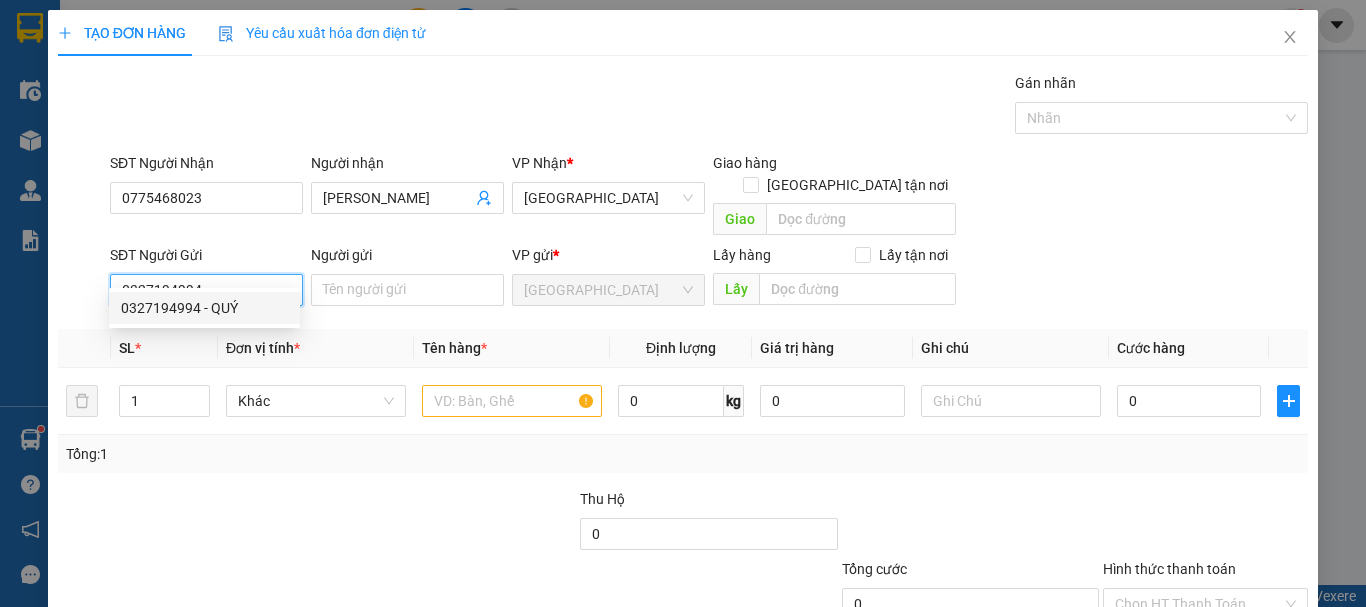 drag, startPoint x: 261, startPoint y: 308, endPoint x: 288, endPoint y: 383, distance: 79.71198 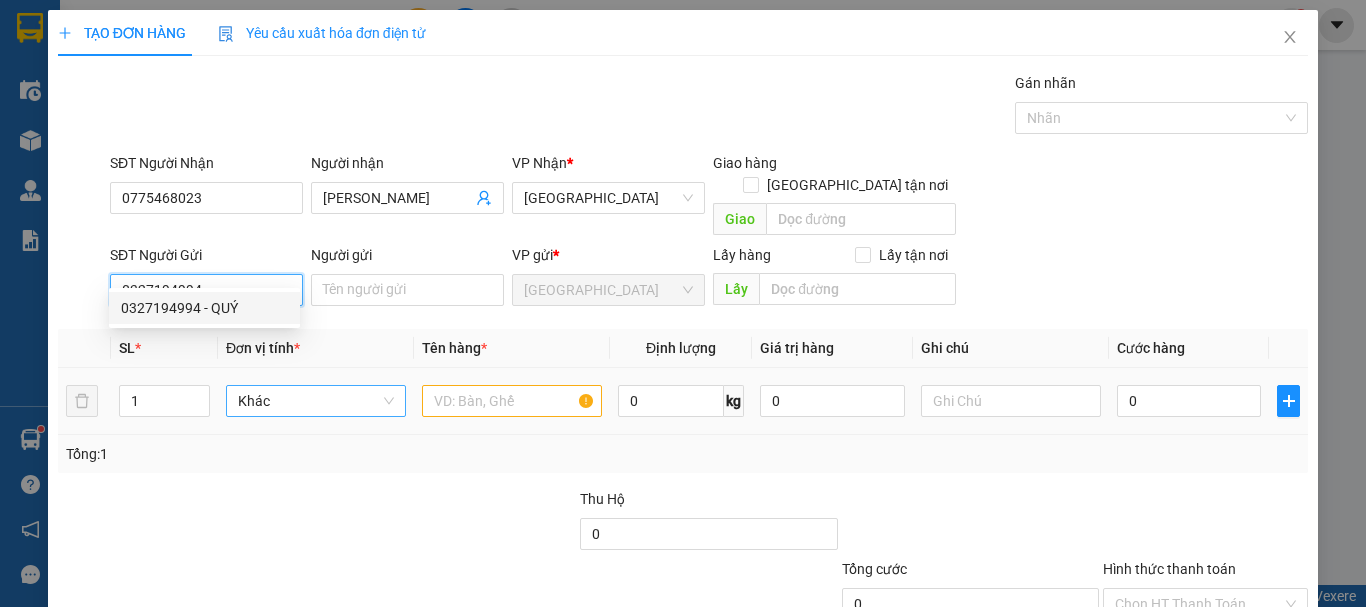 click on "0327194994 - QUÝ" at bounding box center [204, 308] 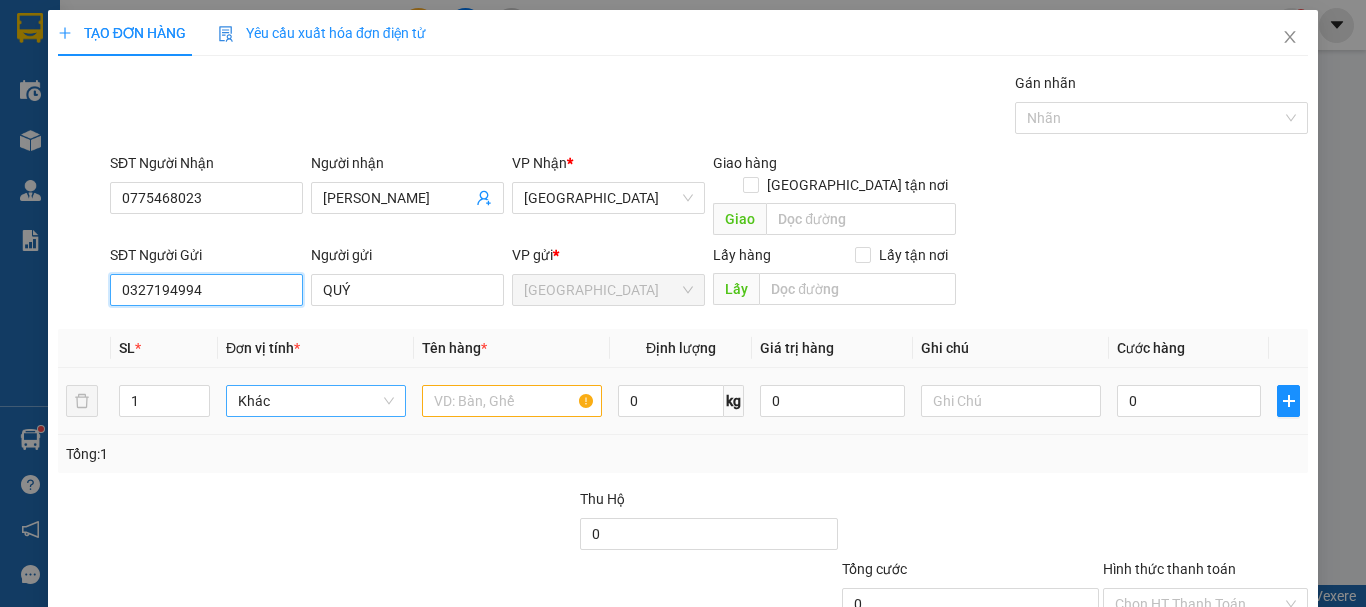 click on "Khác" at bounding box center [316, 401] 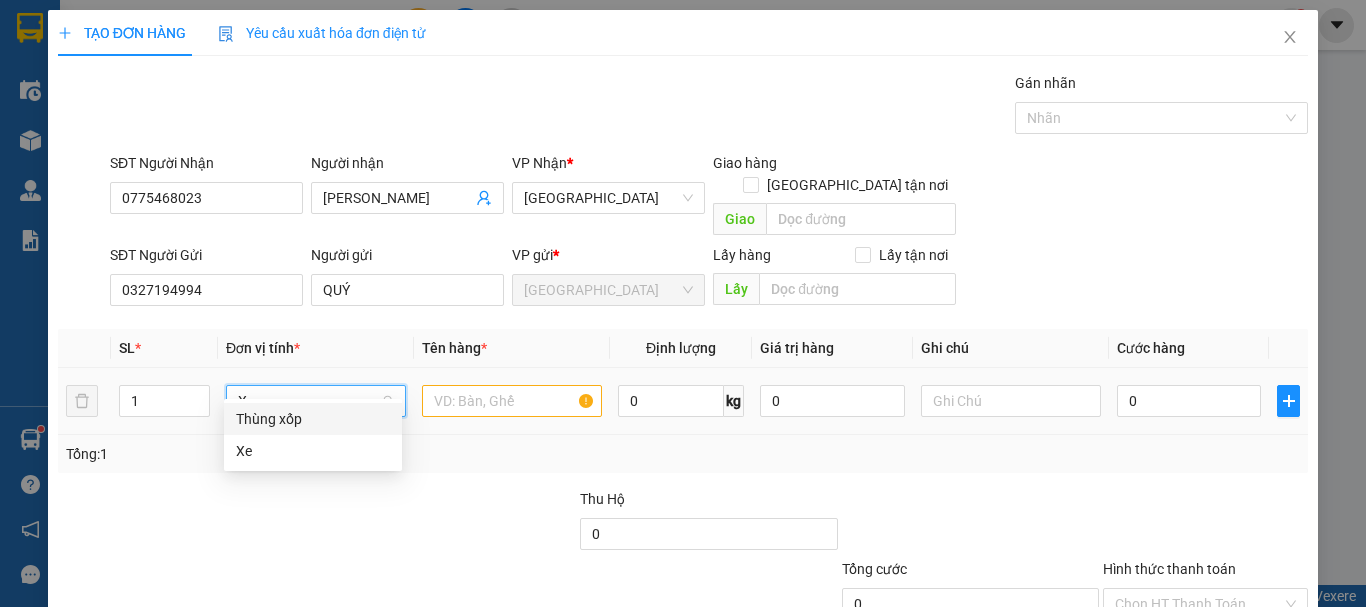click on "Thùng xốp" at bounding box center [313, 419] 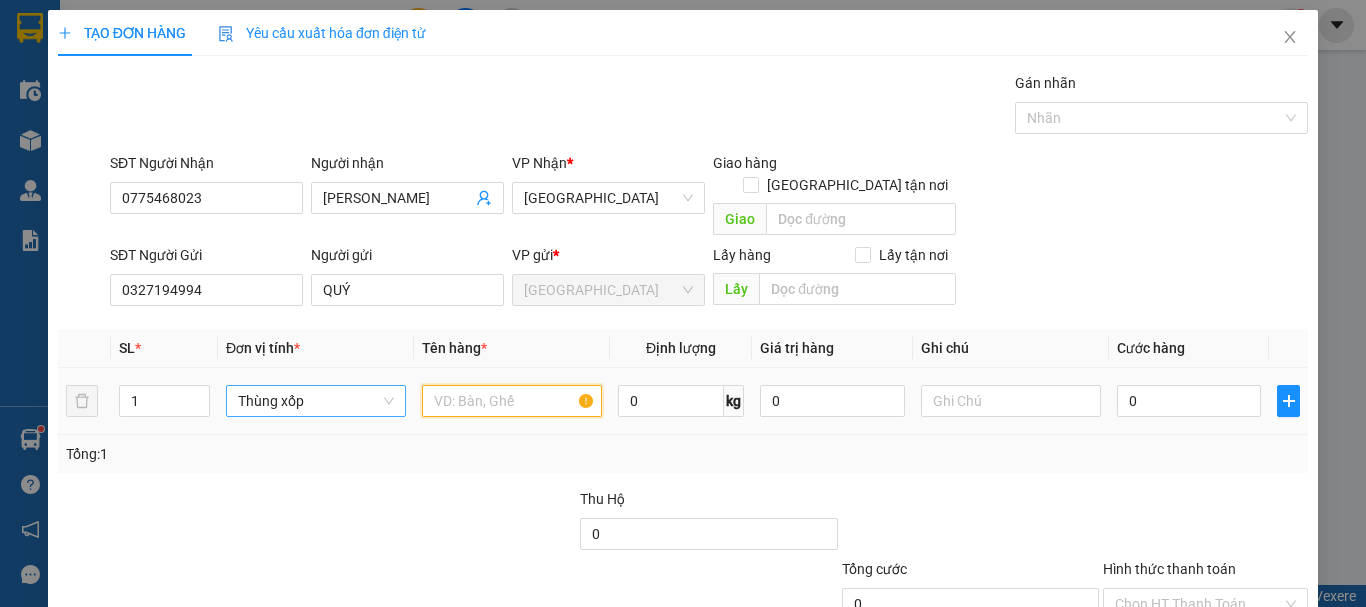 click at bounding box center (512, 401) 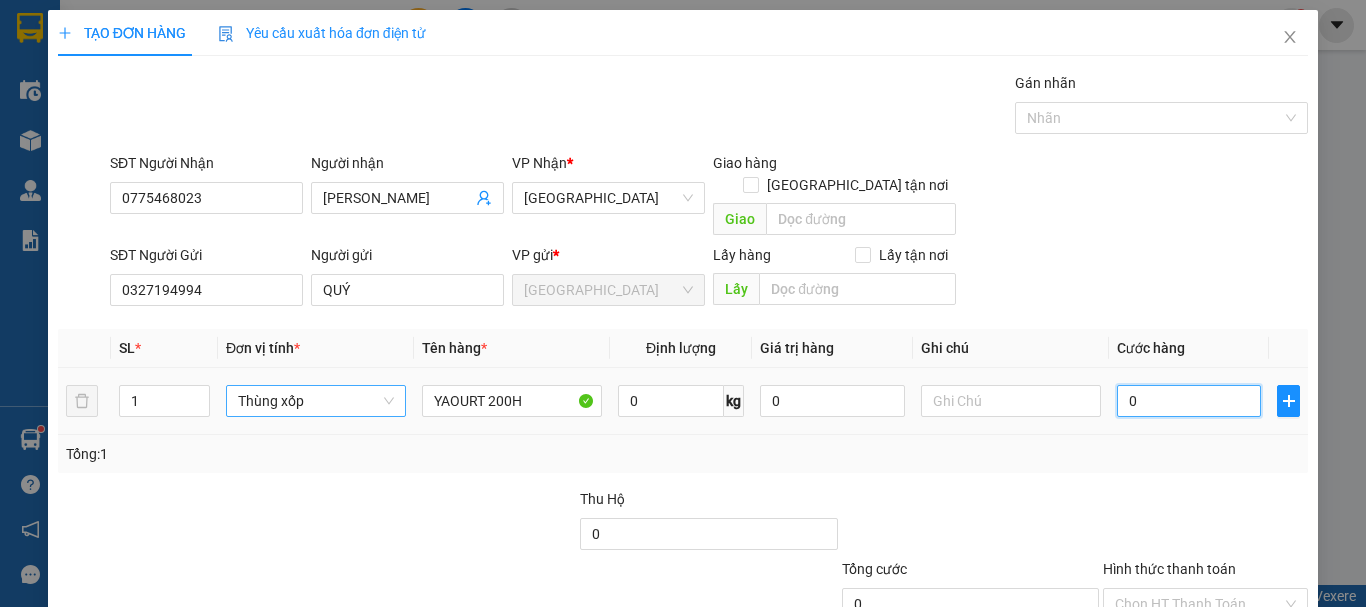 click on "0" at bounding box center [1189, 401] 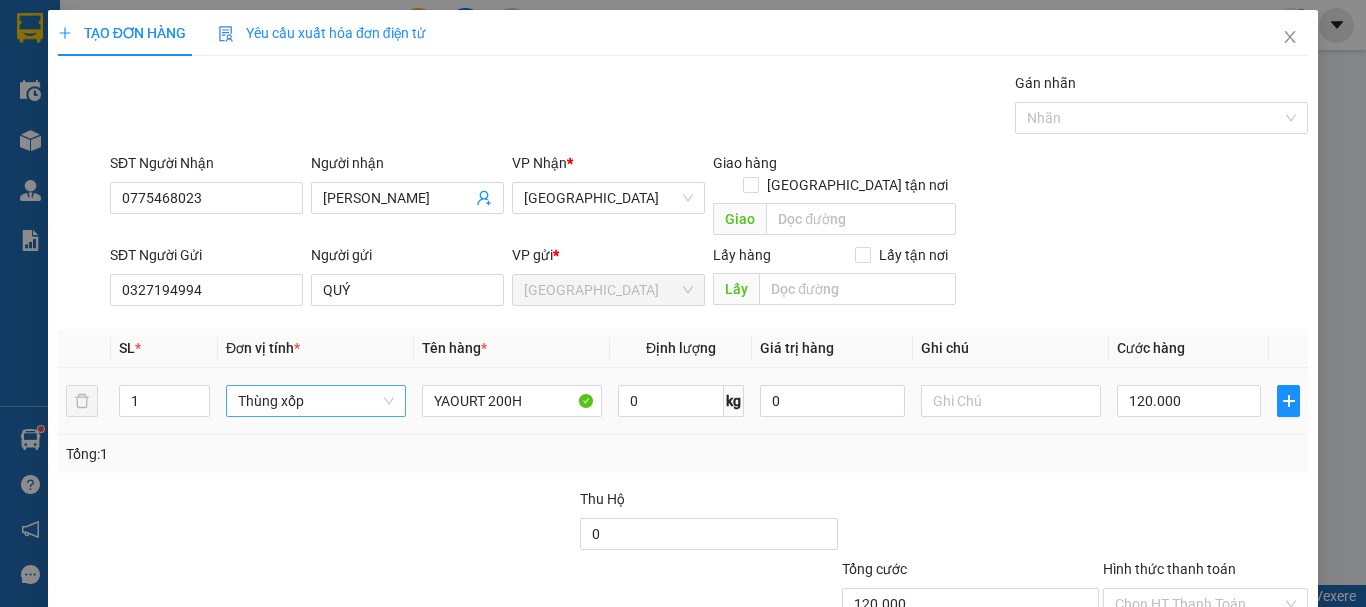 drag, startPoint x: 1163, startPoint y: 438, endPoint x: 1102, endPoint y: 278, distance: 171.23376 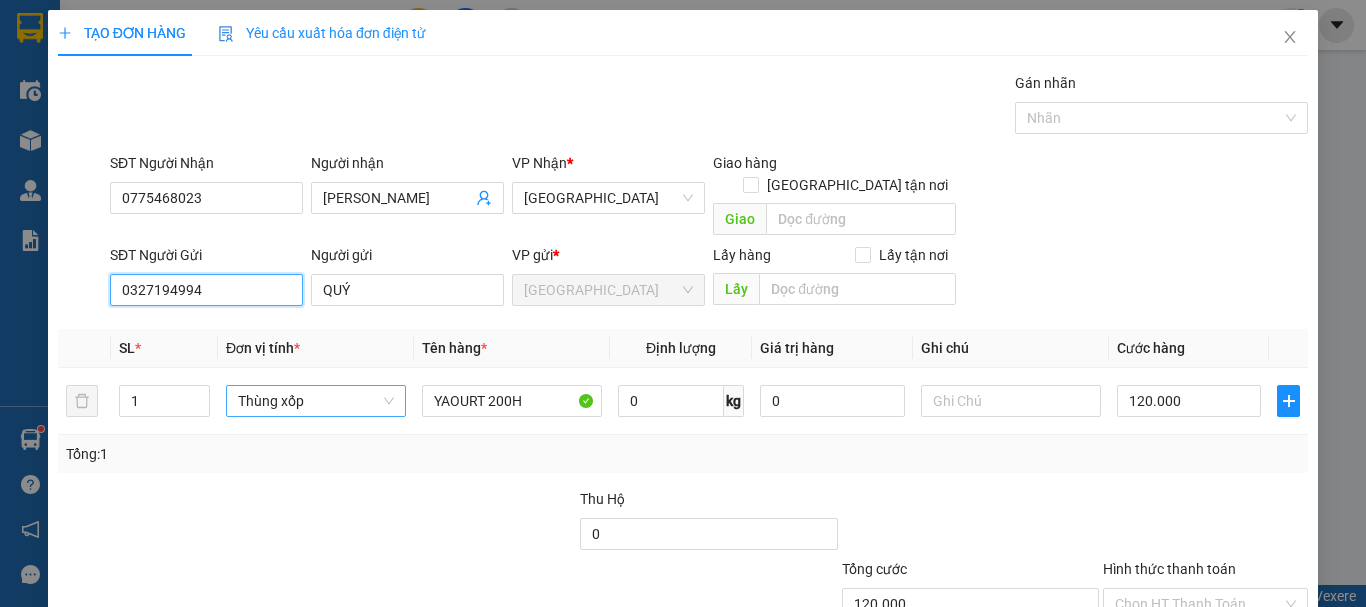 click on "TẠO ĐƠN HÀNG Yêu cầu xuất hóa đơn điện tử Transit Pickup Surcharge Ids Transit Deliver Surcharge Ids Transit Deliver Surcharge Transit Deliver Surcharge Gói vận chuyển  * Tiêu chuẩn Gán nhãn   Nhãn SĐT Người Nhận 0775468023 Người nhận KHÁNH LINH VP Nhận  * Đà Nẵng Giao hàng Giao tận nơi Giao SĐT Người Gửi 0327194994 Người gửi QUÝ VP gửi  * Đà Lạt  Lấy hàng Lấy tận nơi Lấy SL  * Đơn vị tính  * Tên hàng  * Định lượng Giá trị hàng Ghi chú Cước hàng                   1 Thùng xốp YAOURT 200H 0 kg 0 120.000 Tổng:  1 Thu Hộ 0 Tổng cước 120.000 Hình thức thanh toán Chọn HT Thanh Toán Số tiền thu trước 0 Chưa thanh toán 120.000 Chọn HT Thanh Toán Lưu nháp Xóa Thông tin Lưu Lưu và In YAOURT 200H" at bounding box center [683, 303] 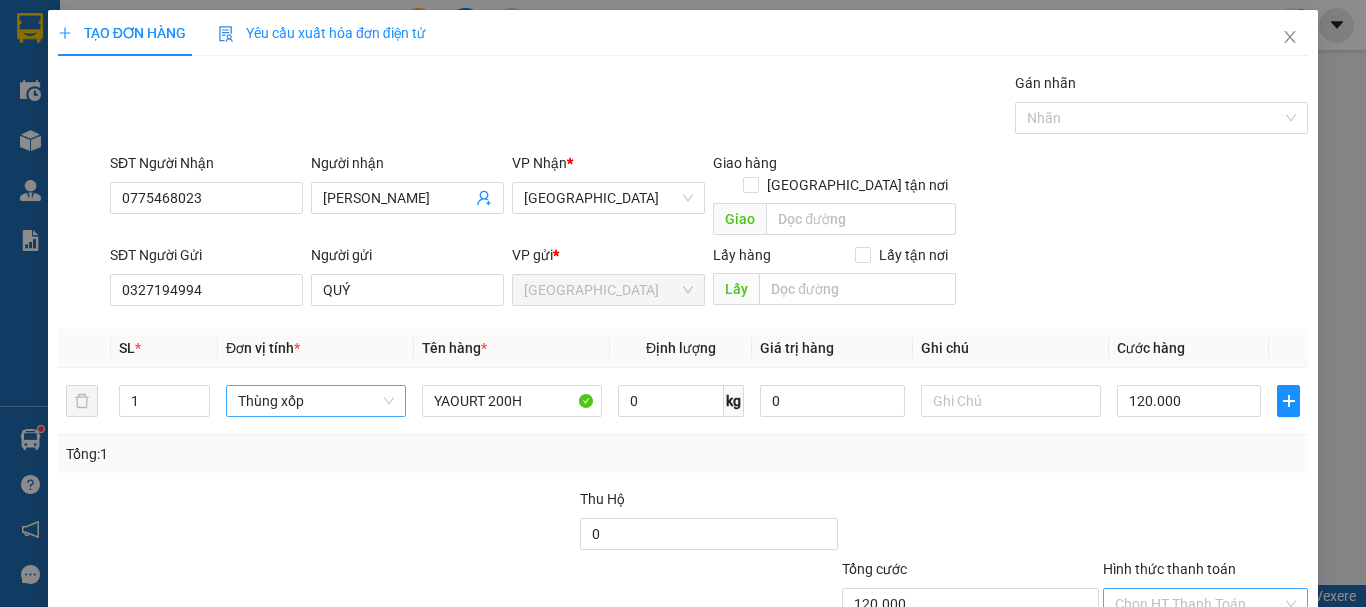 click on "Hình thức thanh toán" at bounding box center (1198, 604) 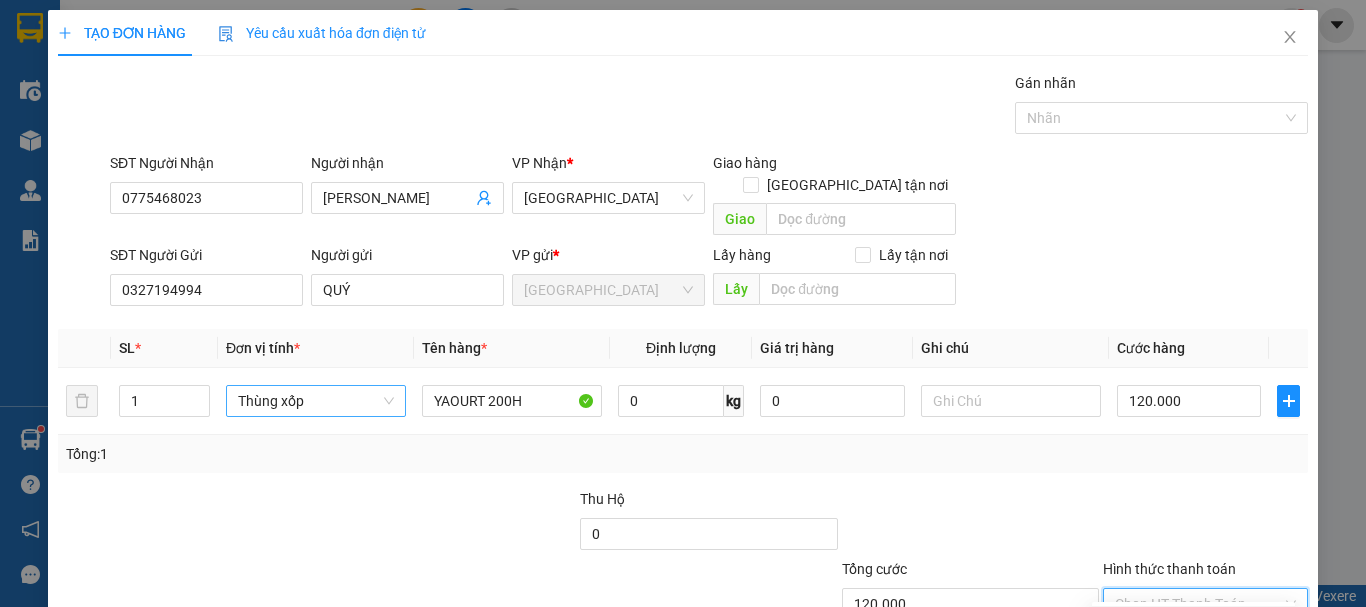 click on "Tại văn phòng" at bounding box center [1193, 622] 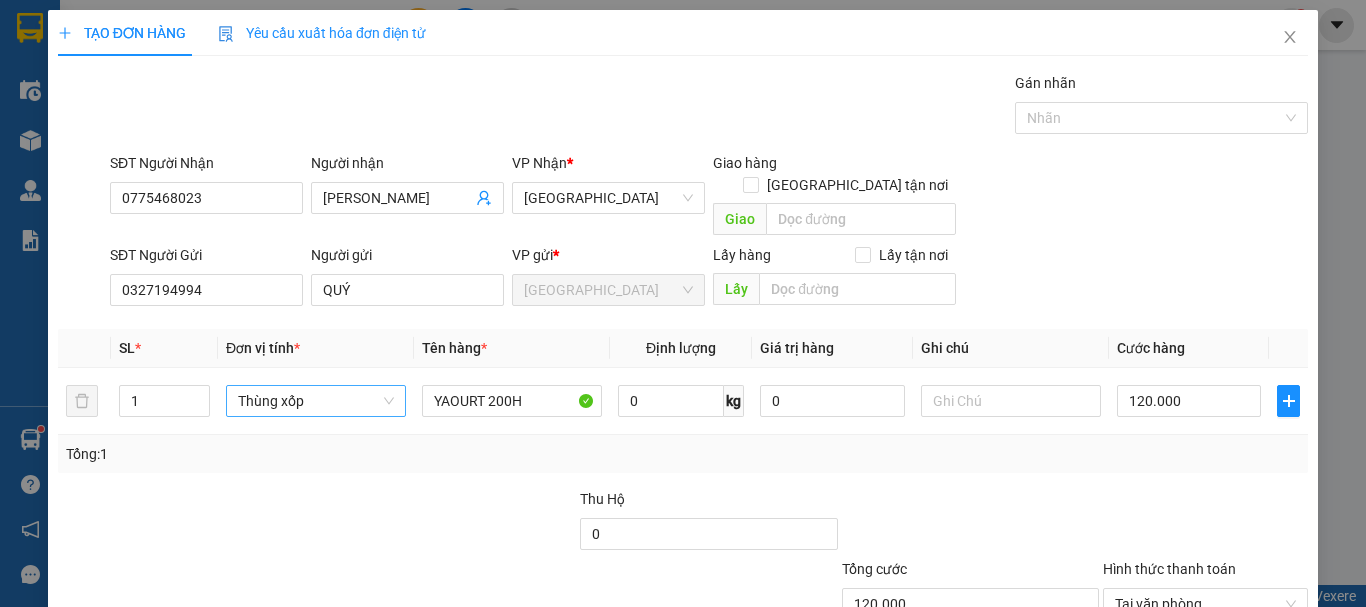 click on "Lưu và In" at bounding box center (1231, 699) 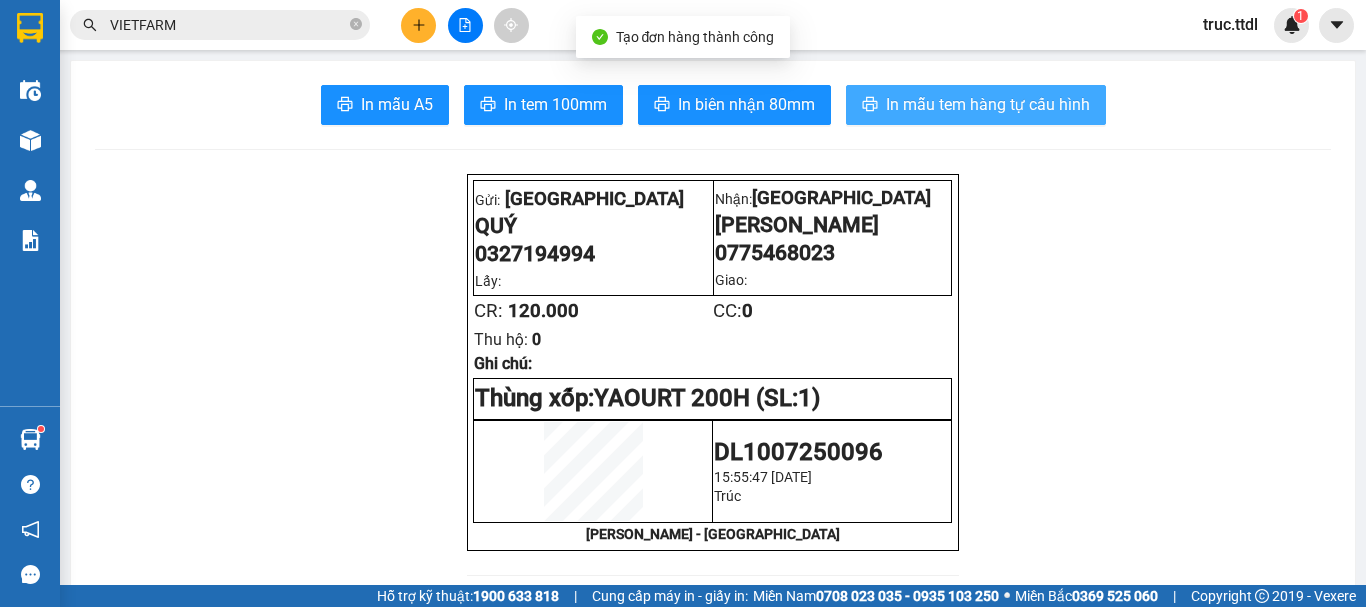 click on "In mẫu tem hàng tự cấu hình" at bounding box center [976, 105] 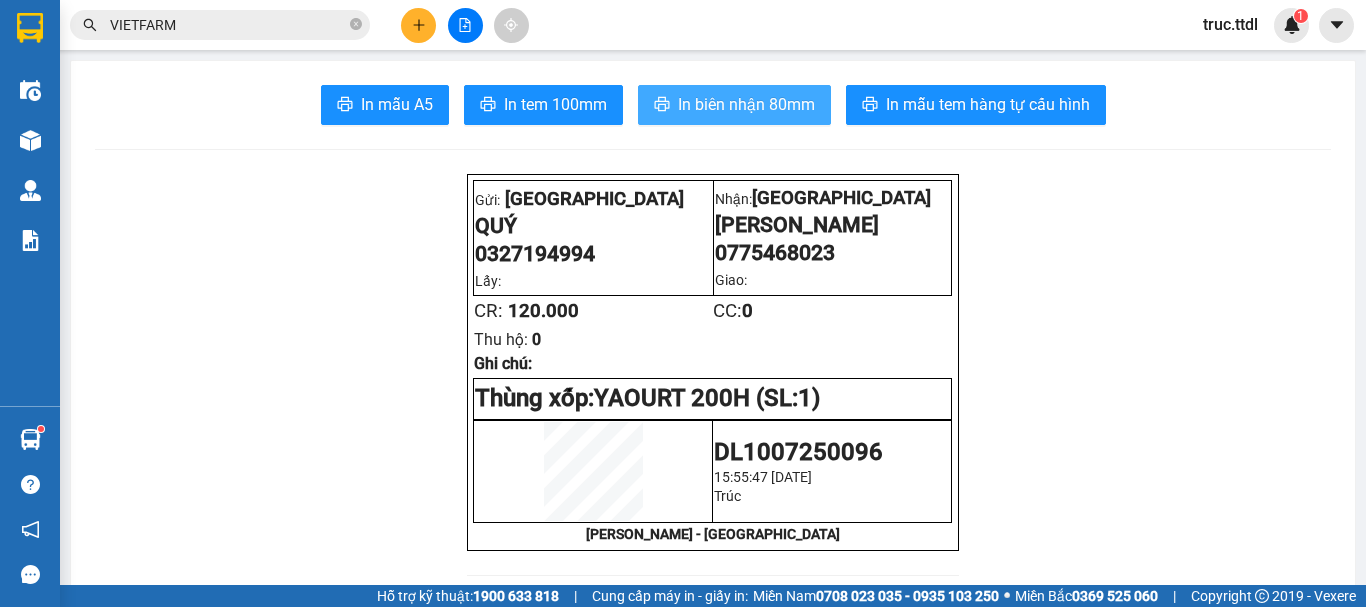 click on "In biên nhận 80mm" at bounding box center [746, 104] 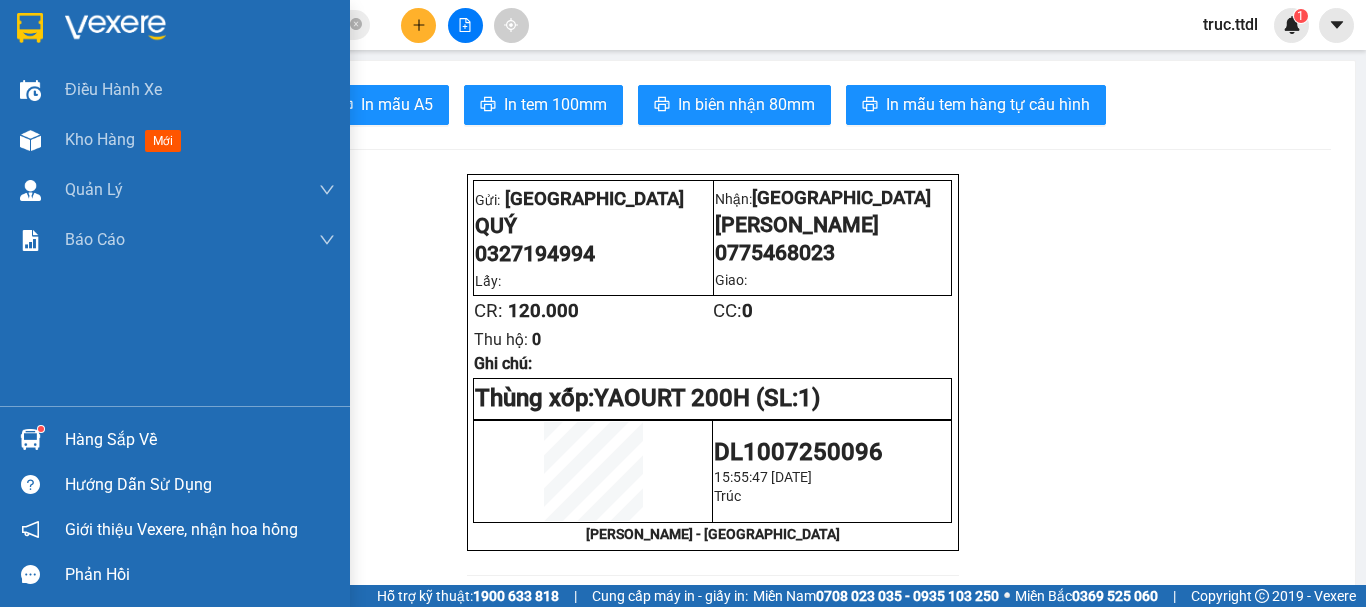 click at bounding box center (30, 28) 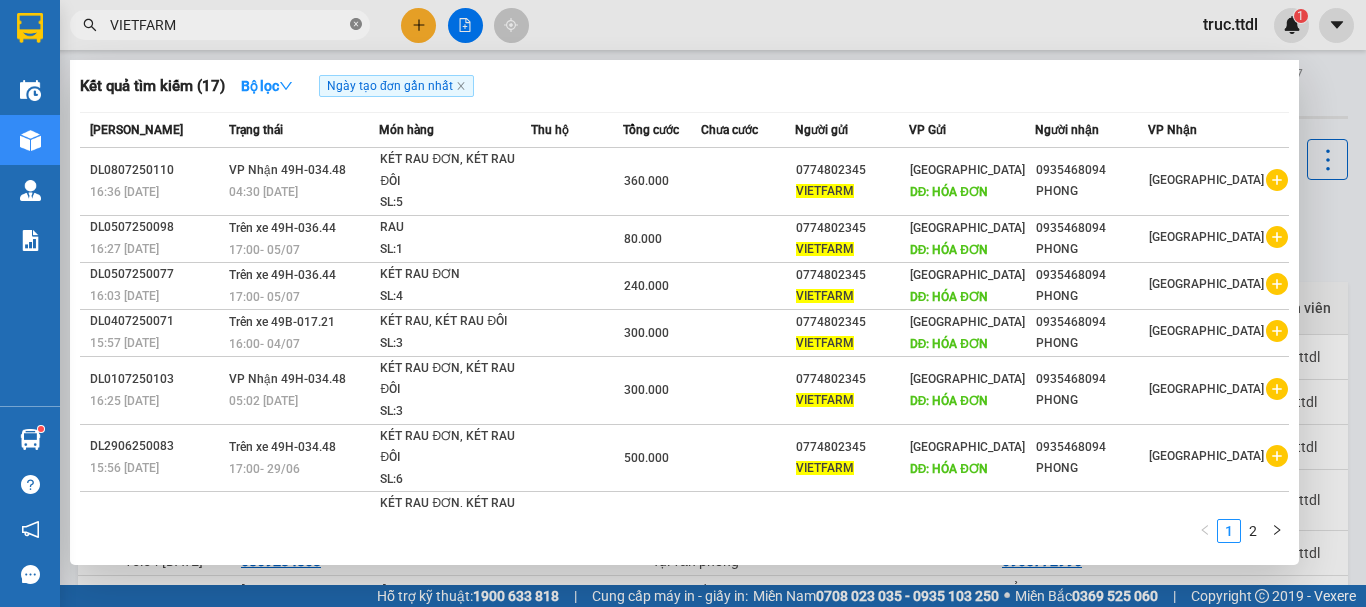 click 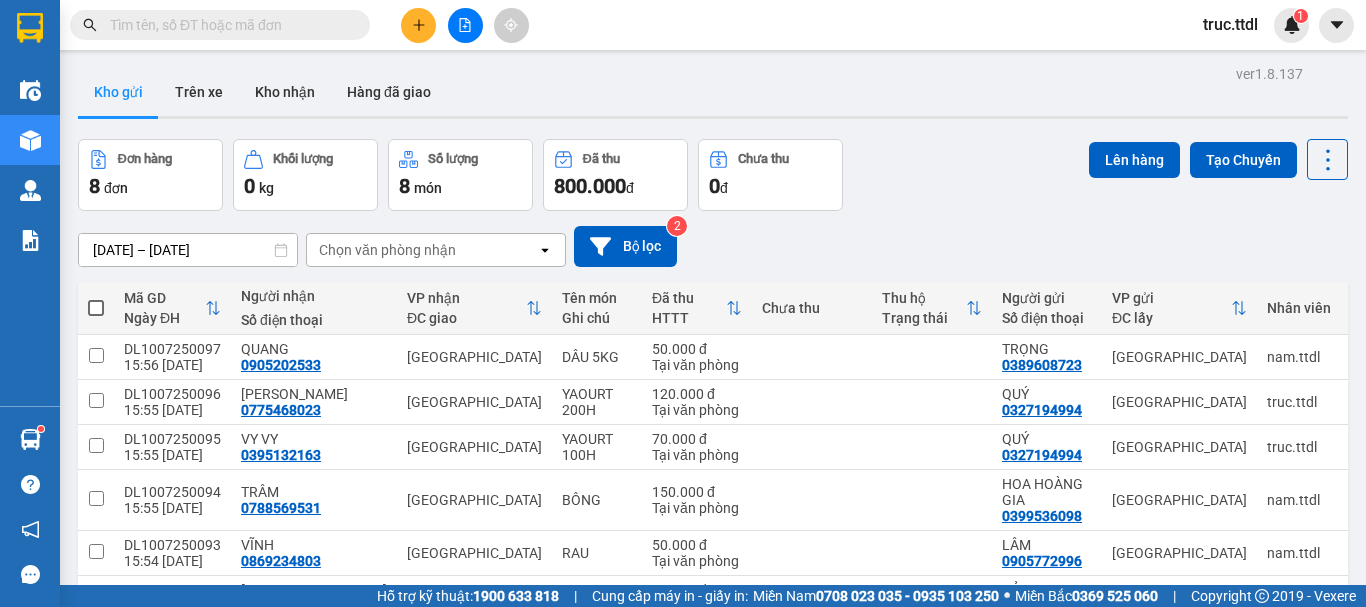 click on "ver  1.8.137 Kho gửi Trên xe Kho nhận Hàng đã giao Đơn hàng 8 đơn Khối lượng 0 kg Số lượng 8 món Đã thu 800.000  đ Chưa thu 0  đ Lên hàng Tạo Chuyến 04/07/2025 – 10/07/2025 Press the down arrow key to interact with the calendar and select a date. Press the escape button to close the calendar. Selected date range is from 04/07/2025 to 10/07/2025. Chọn văn phòng nhận open Bộ lọc 2 Mã GD Ngày ĐH Người nhận Số điện thoại VP nhận ĐC giao Tên món Ghi chú Đã thu HTTT Chưa thu Thu hộ Trạng thái Người gửi Số điện thoại VP gửi ĐC lấy Nhân viên Chi tiết DL1007250097 15:56 10/07 QUANG 0905202533 Đà Nẵng DÂU 5KG  50.000 đ Tại văn phòng TRỌNG 0389608723 Đà Lạt  nam.ttdl 1  món Thùng DL1007250096 15:55 10/07 KHÁNH LINH 0775468023 Đà Nẵng YAOURT 200H 120.000 đ Tại văn phòng QUÝ  0327194994 Đà Lạt  truc.ttdl 1  món Thùng ... DL1007250095 15:55 10/07 VY VY 0395132163 Đà Nẵng YAOURT 100H QUÝ" at bounding box center [713, 421] 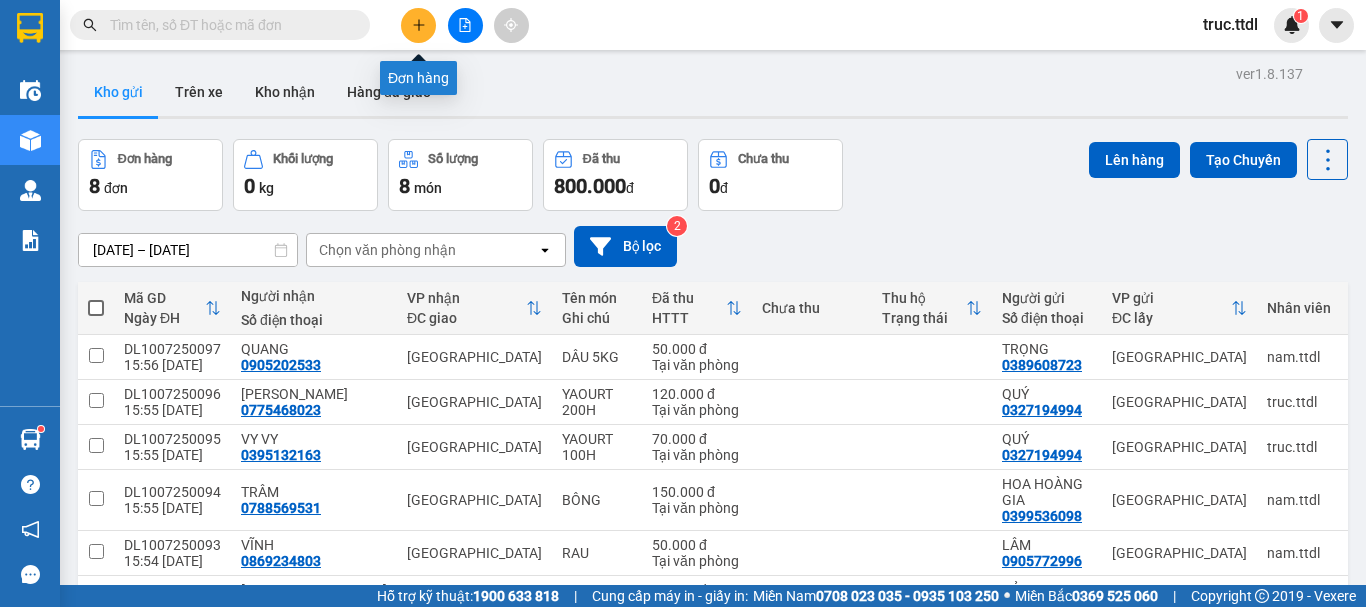 click at bounding box center (418, 25) 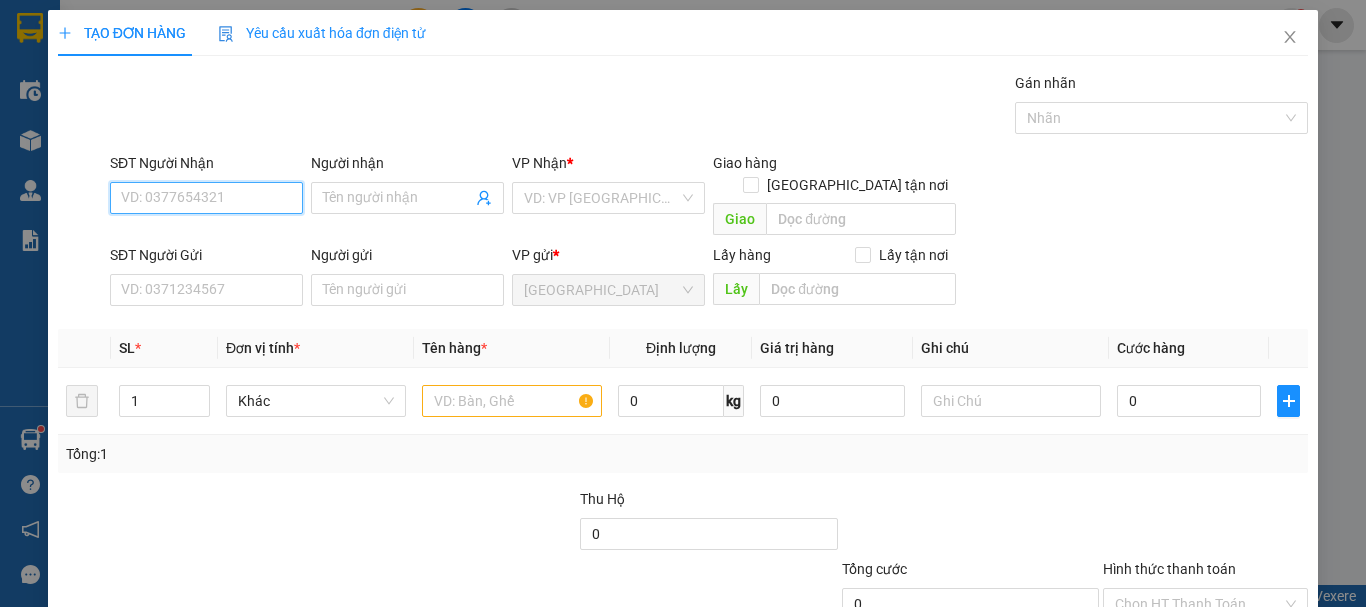 click on "SĐT Người Nhận" at bounding box center (206, 198) 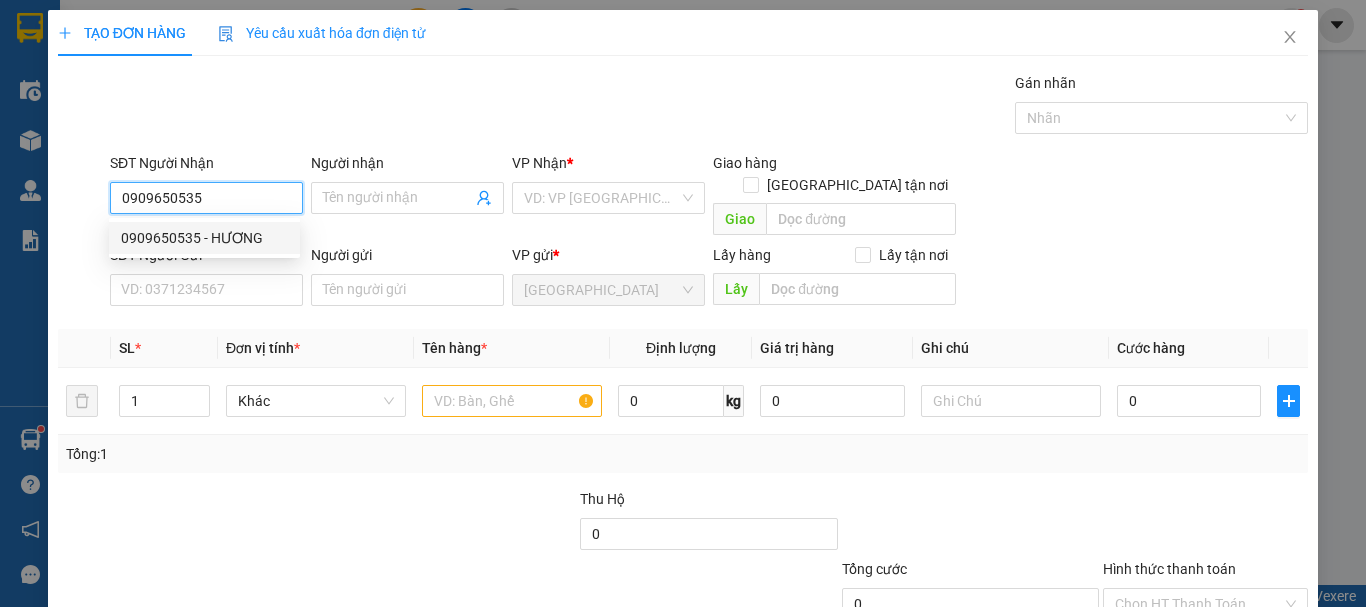 drag, startPoint x: 241, startPoint y: 239, endPoint x: 246, endPoint y: 272, distance: 33.37664 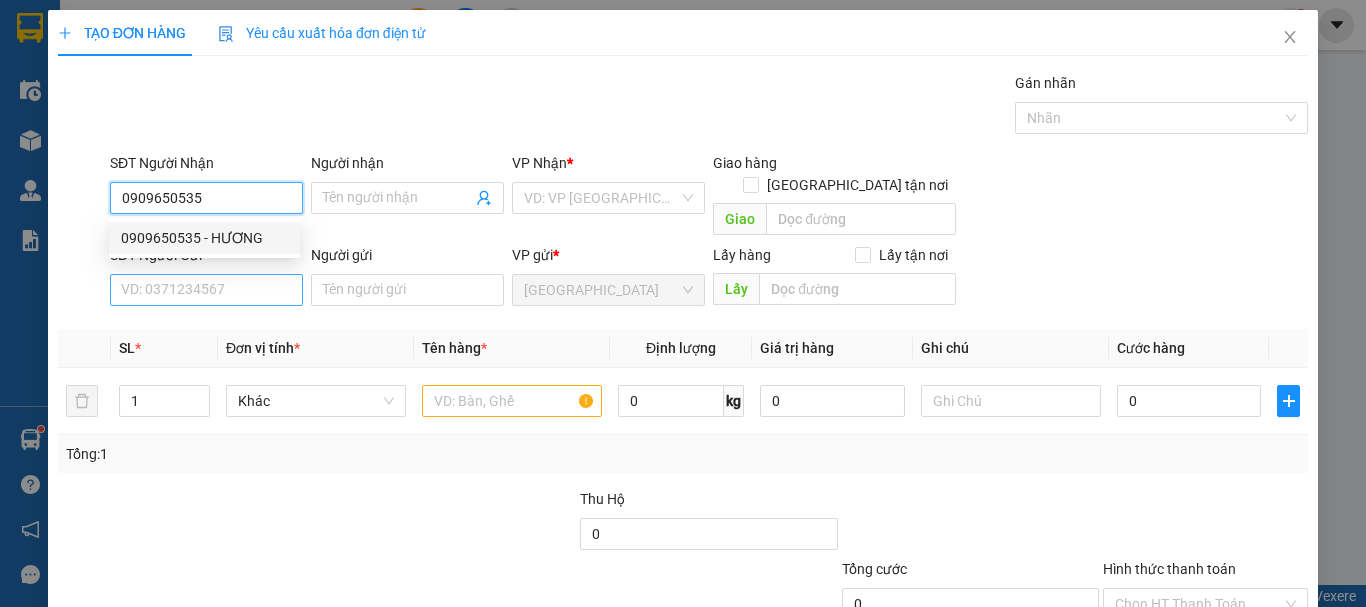 click on "0909650535 - HƯƠNG" at bounding box center [204, 238] 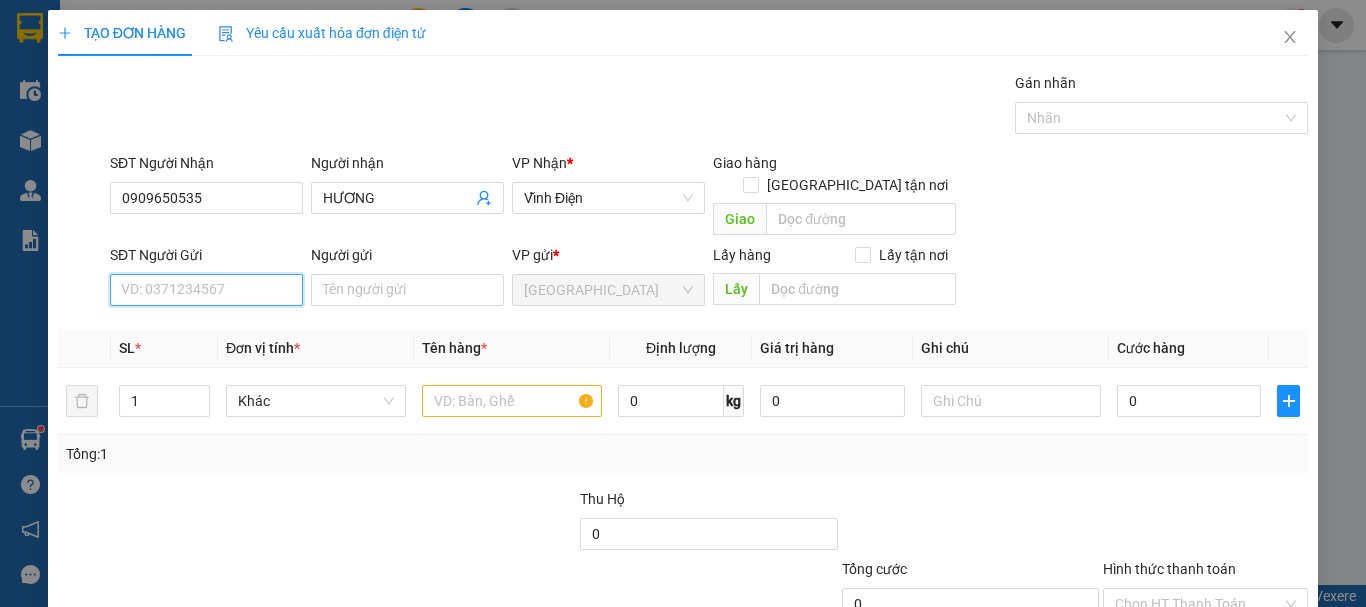 click on "SĐT Người Gửi" at bounding box center [206, 290] 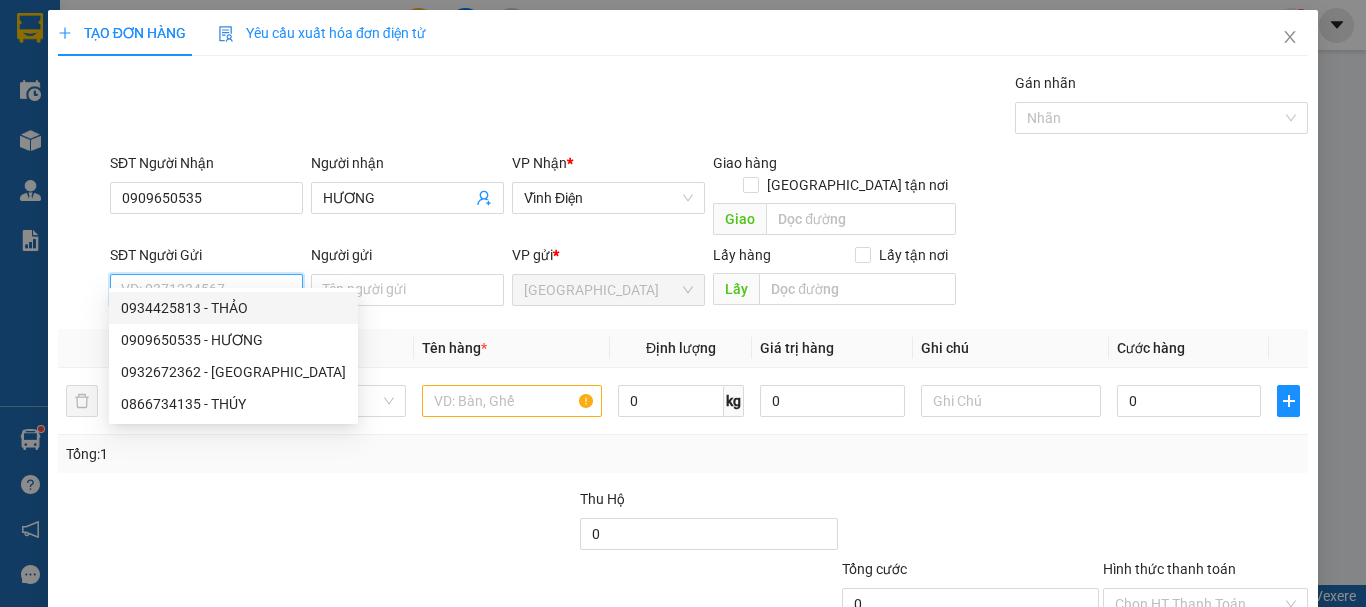 click on "0934425813 - THẢO" at bounding box center [233, 308] 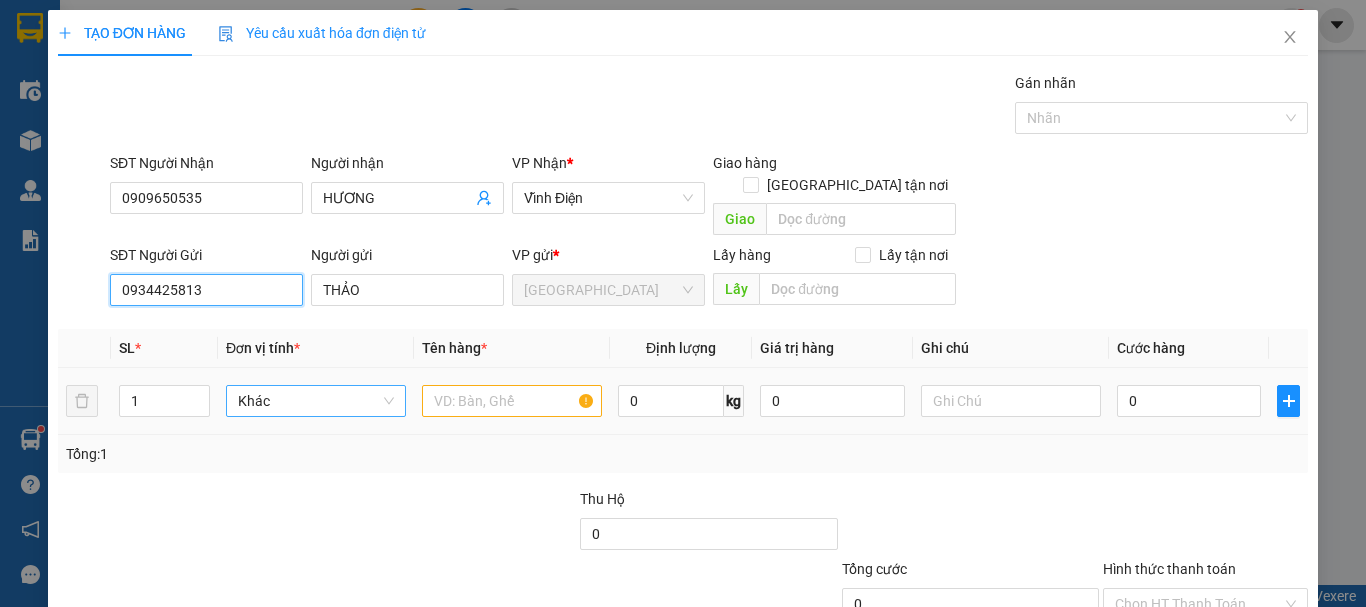 click on "Khác" at bounding box center (316, 401) 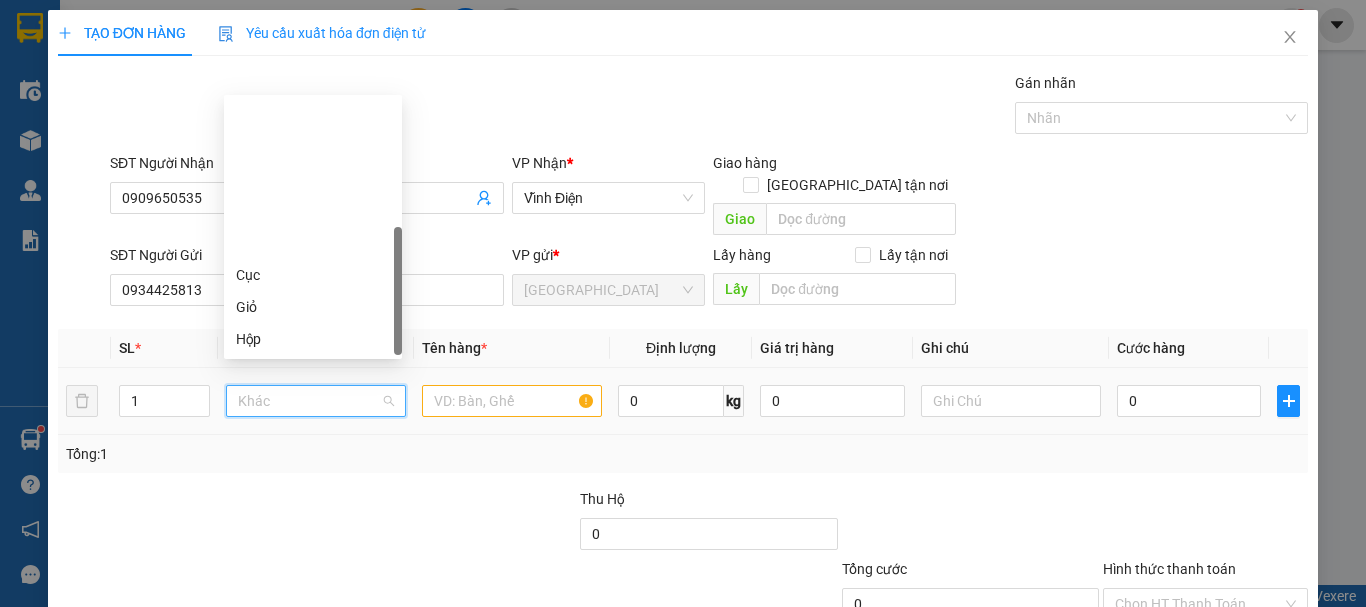 click on "Thùng" at bounding box center (313, 403) 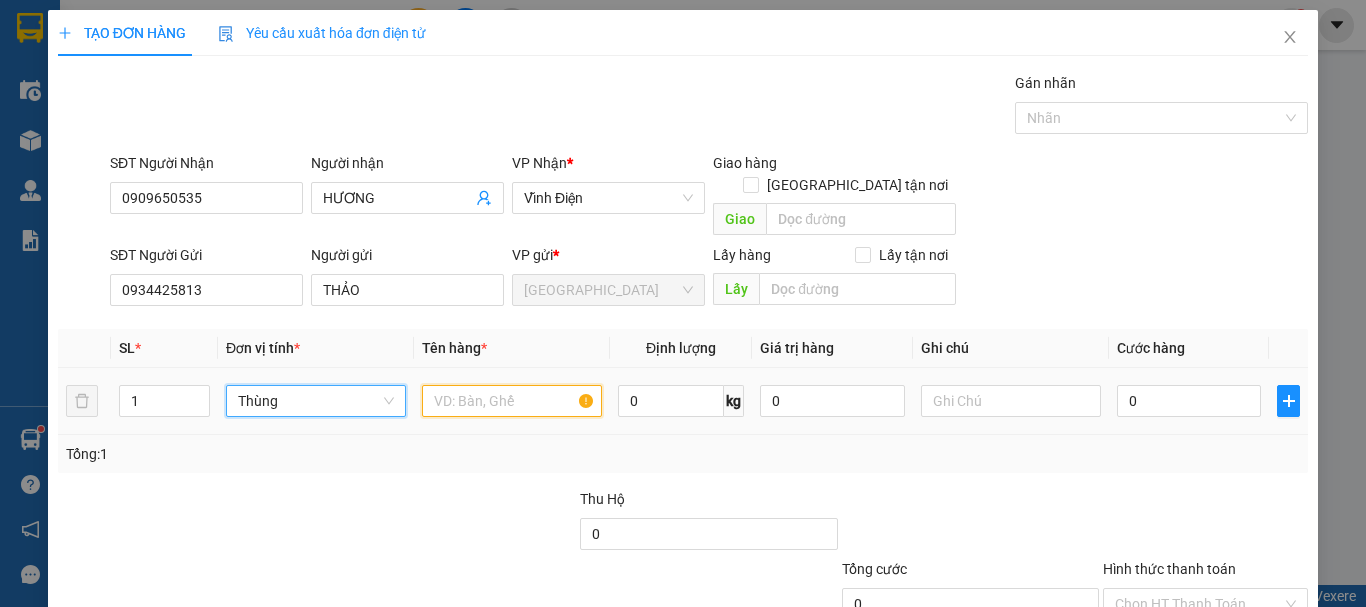 click at bounding box center [512, 401] 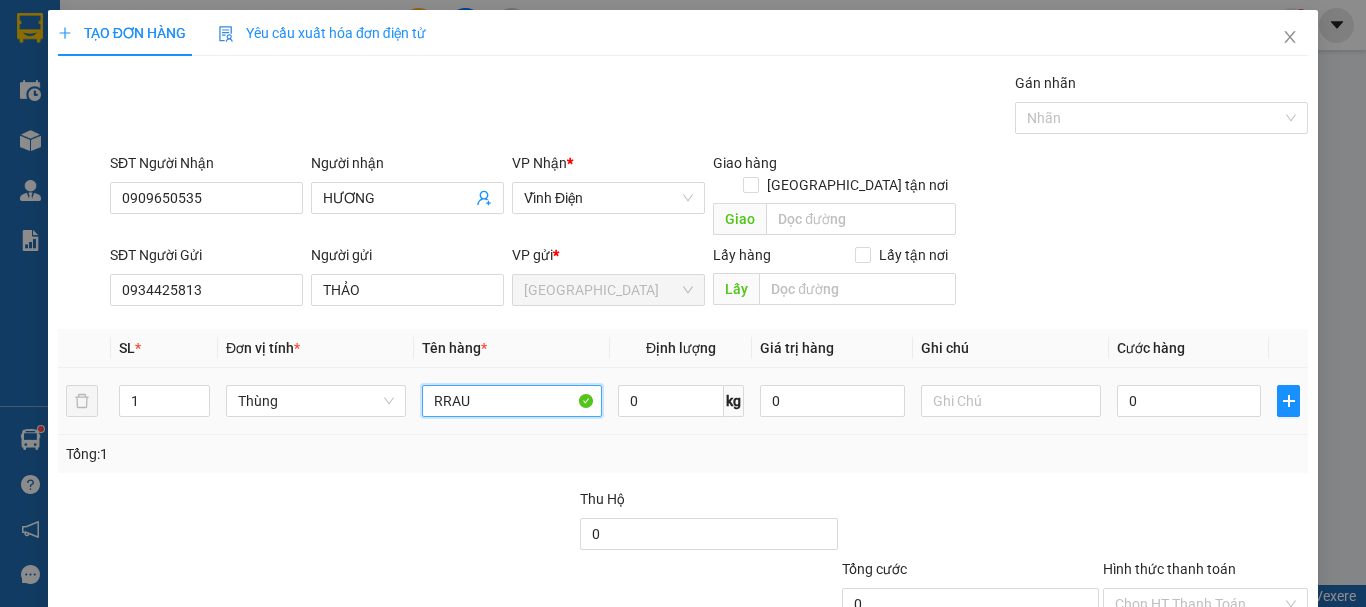 click on "RRAU" at bounding box center (512, 401) 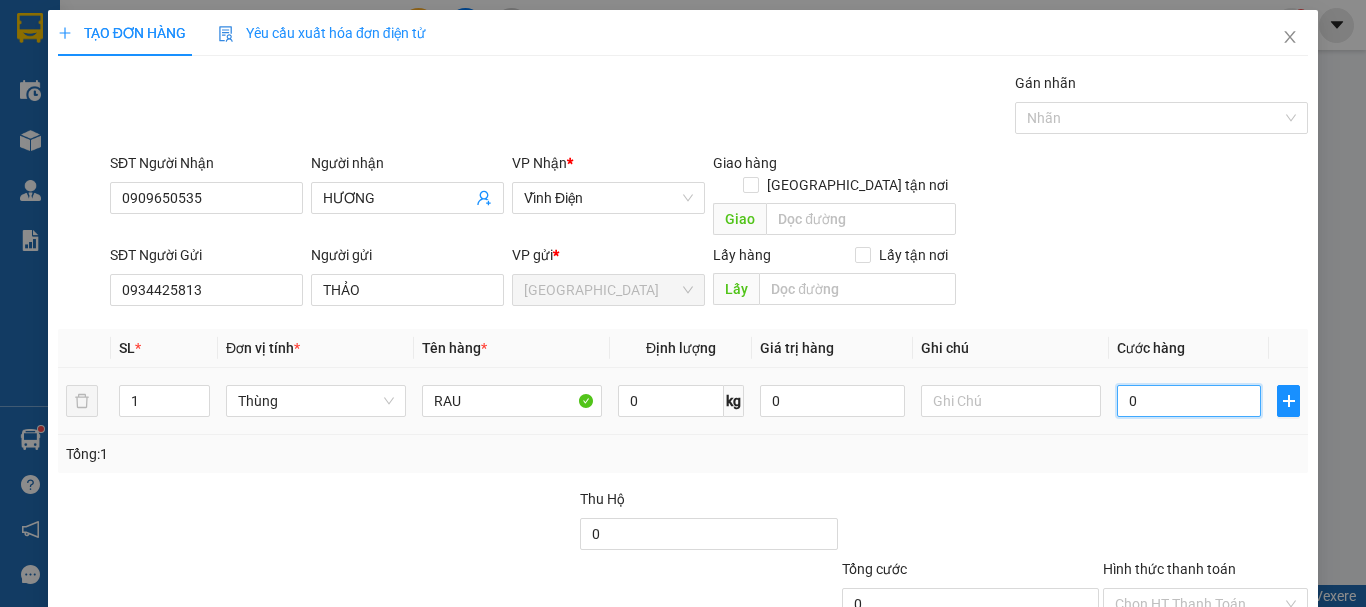 click on "0" at bounding box center [1189, 401] 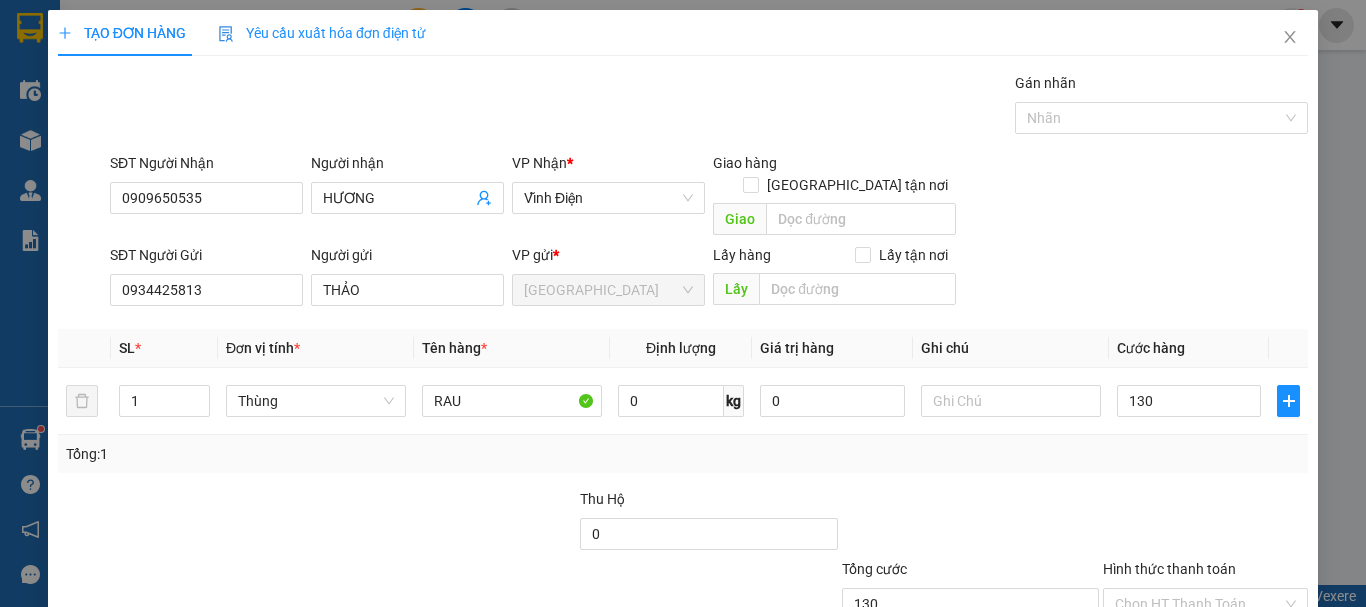 click on "Tổng:  1" at bounding box center [683, 454] 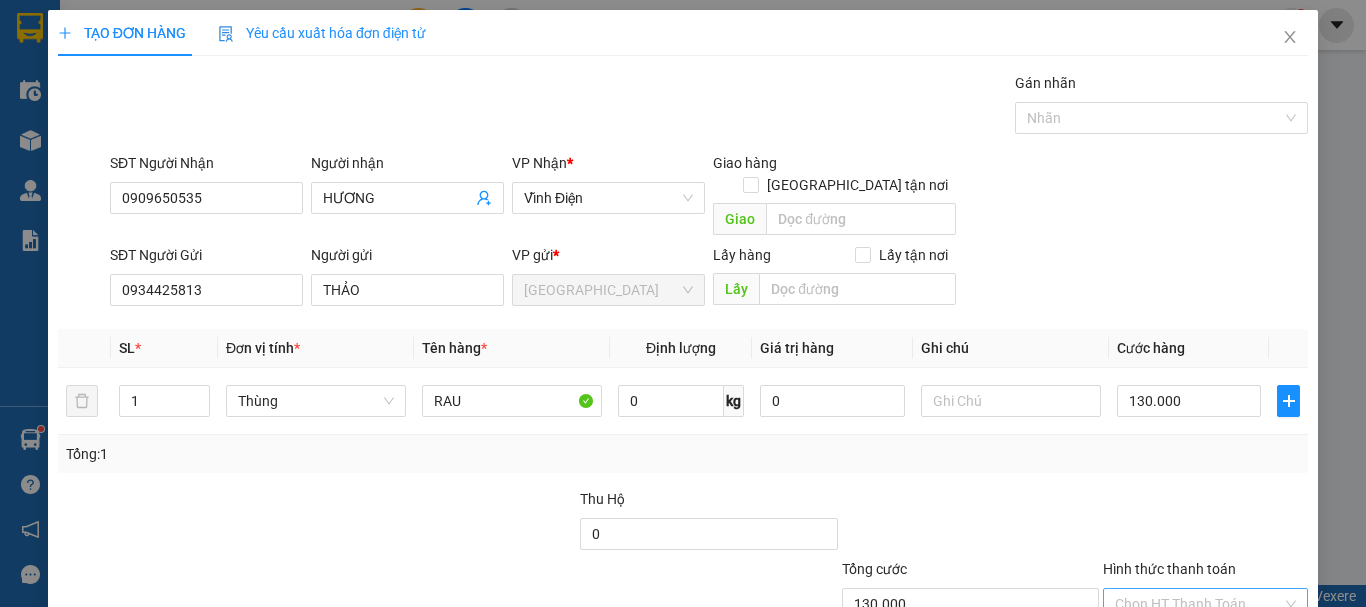 click on "Hình thức thanh toán" at bounding box center (1198, 604) 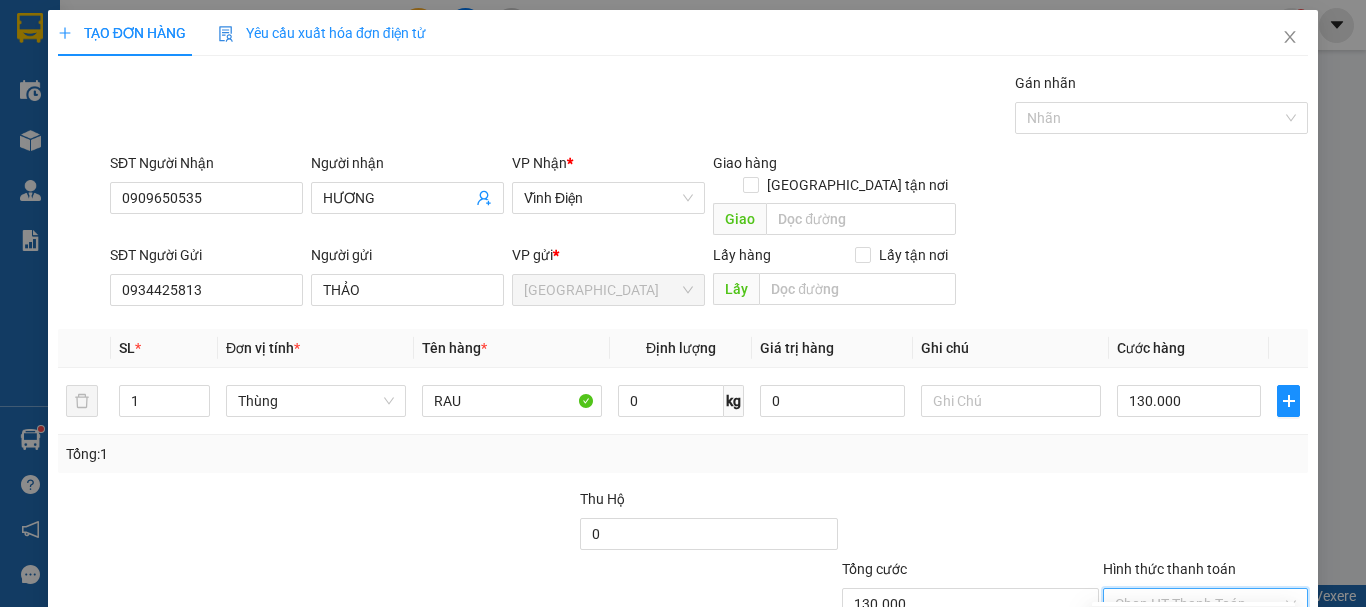 click on "Tại văn phòng" at bounding box center (1193, 622) 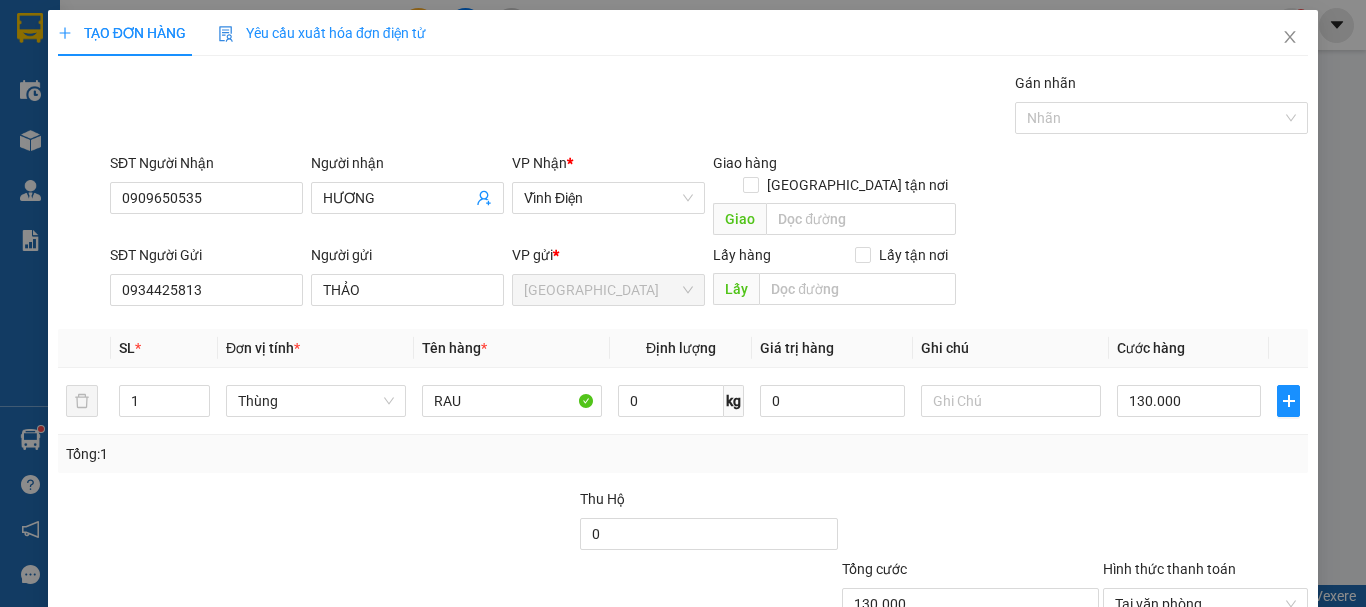 click 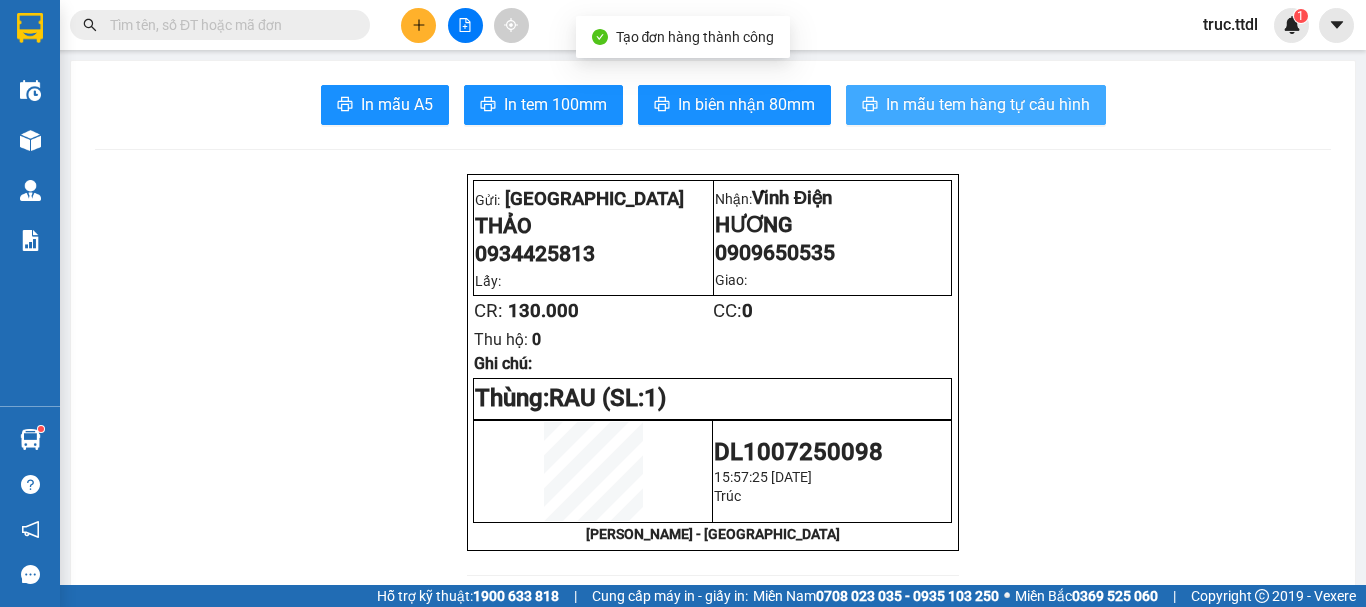 click on "In mẫu tem hàng tự cấu hình" at bounding box center [988, 104] 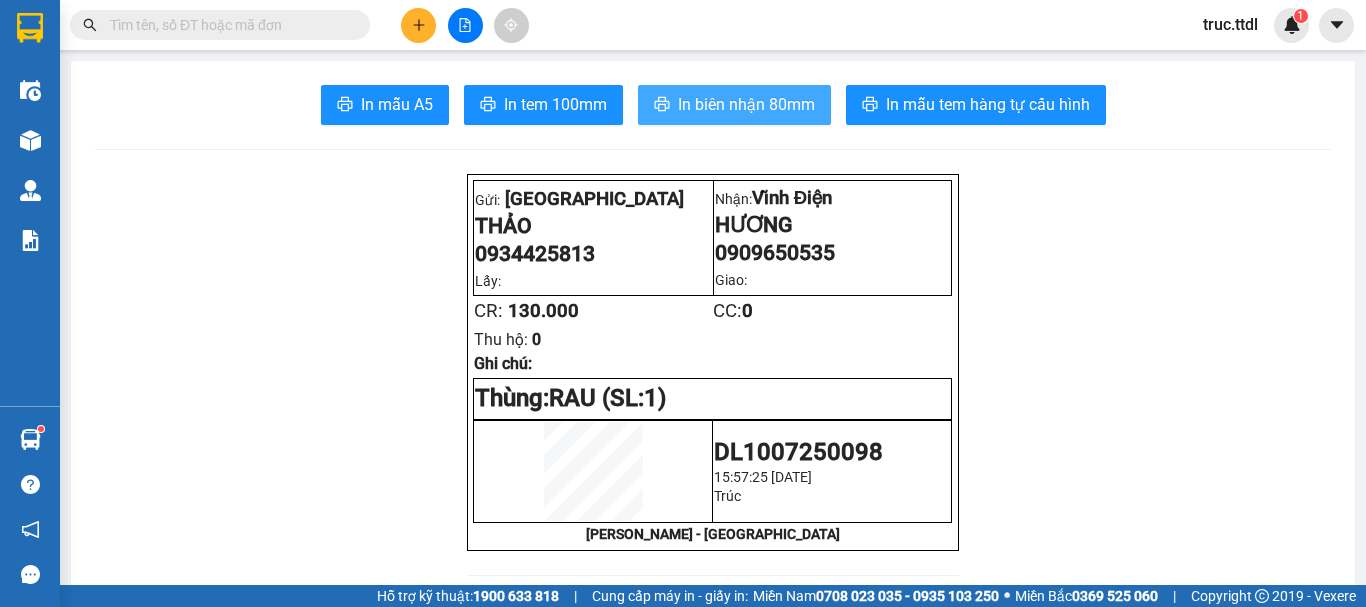 click on "In biên nhận 80mm" at bounding box center (734, 105) 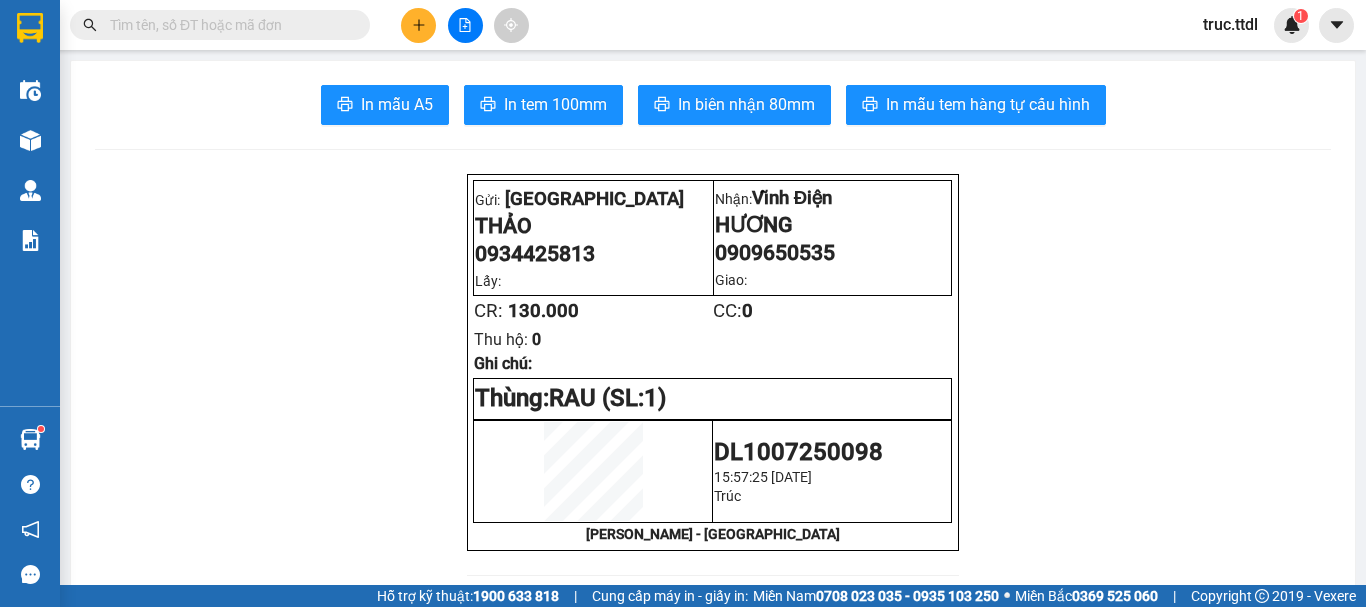 click 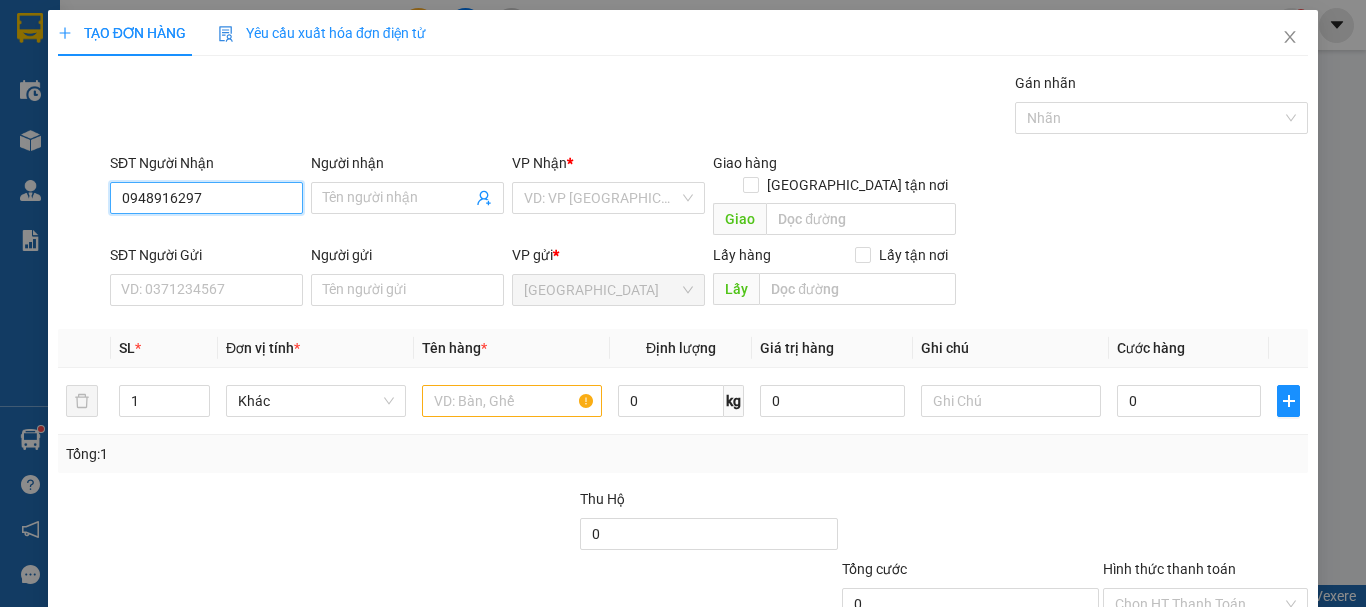click on "0948916297" at bounding box center [206, 198] 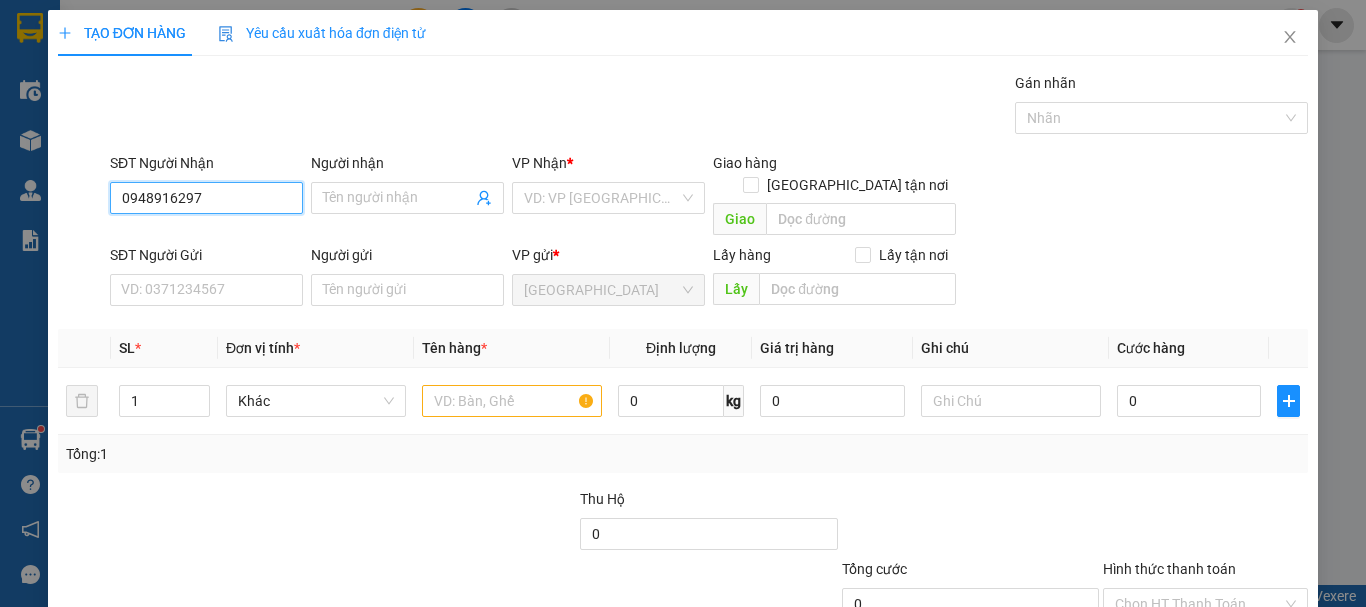 click on "0948916297" at bounding box center (206, 198) 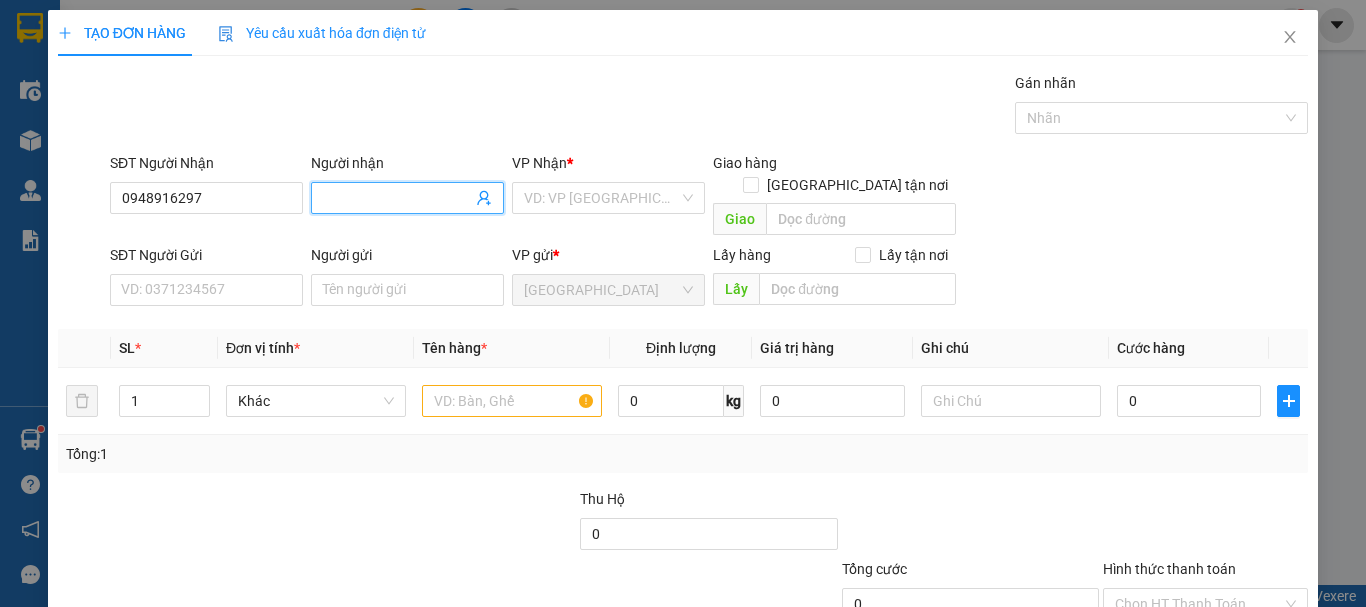 click on "Người nhận" at bounding box center (397, 198) 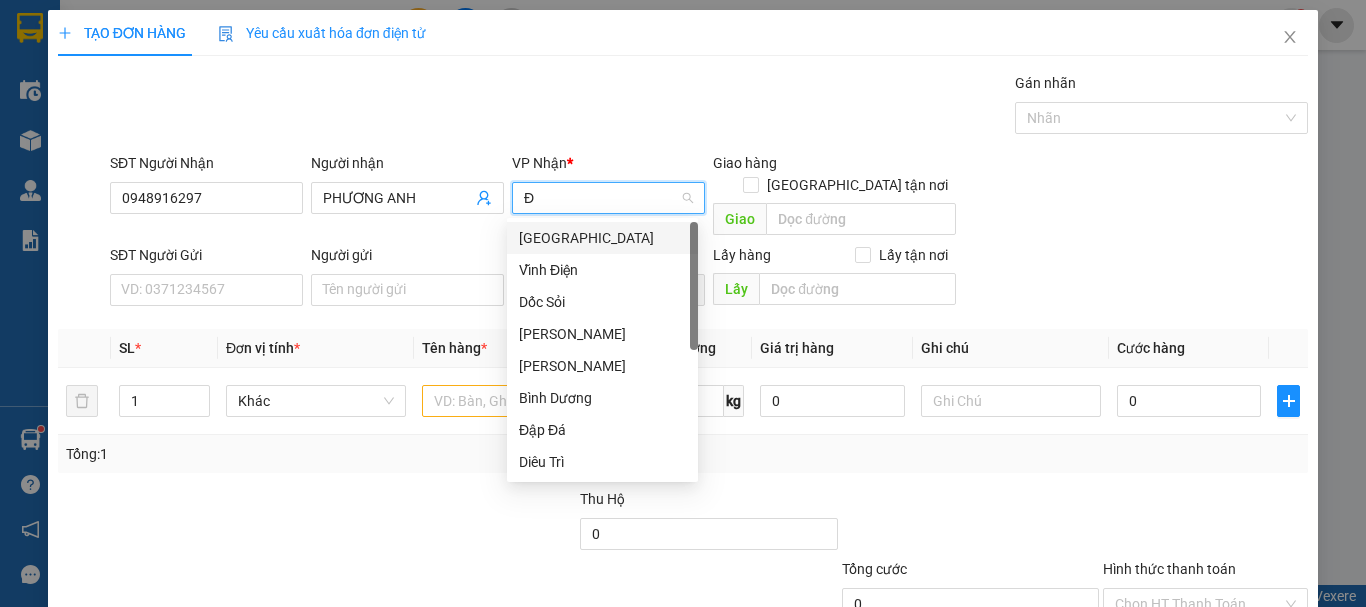 click on "[GEOGRAPHIC_DATA]" at bounding box center (602, 238) 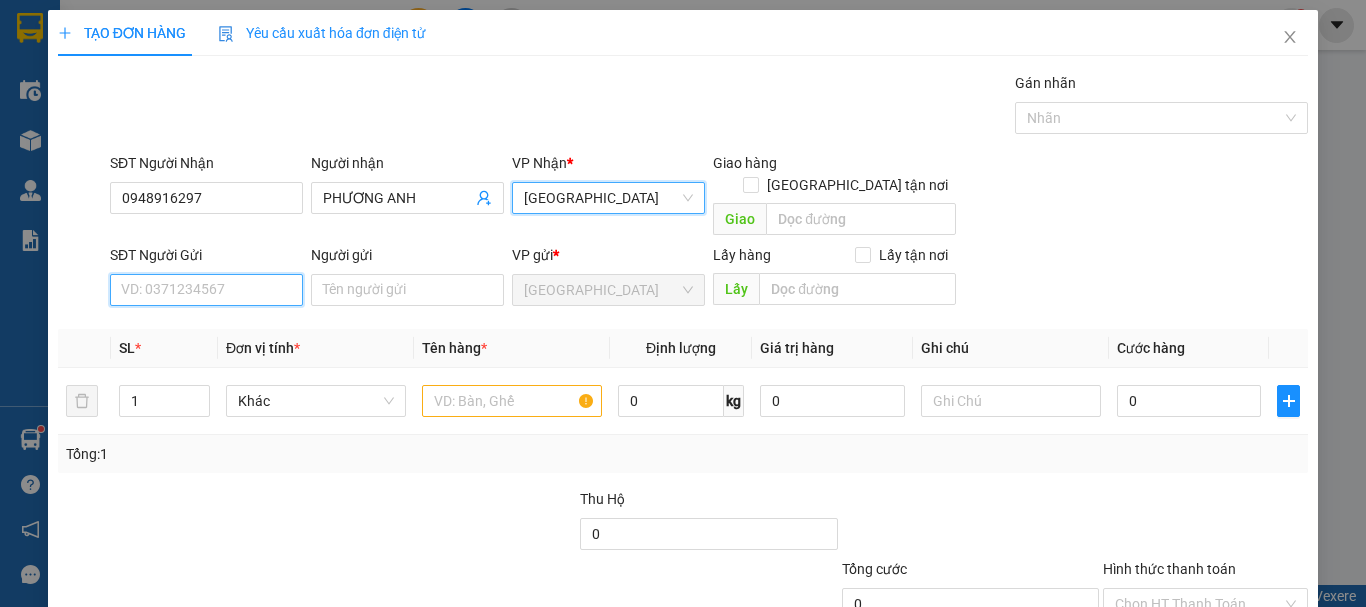 drag, startPoint x: 183, startPoint y: 264, endPoint x: 197, endPoint y: 260, distance: 14.56022 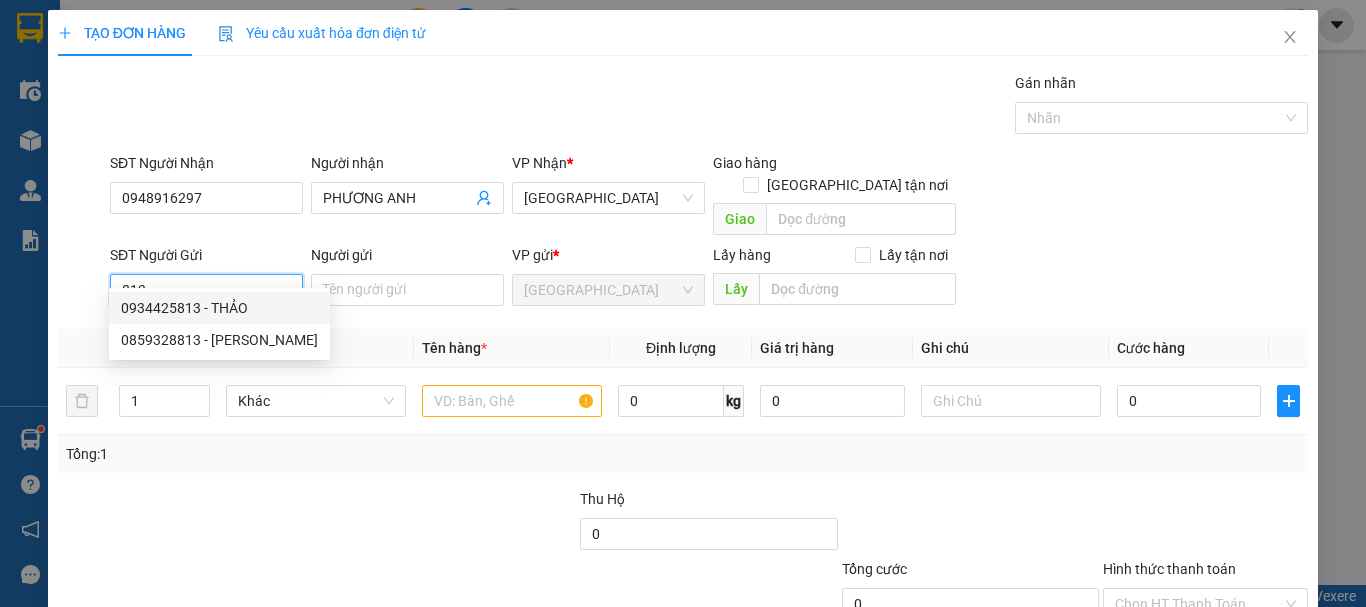 click on "0934425813 - THẢO" at bounding box center (219, 308) 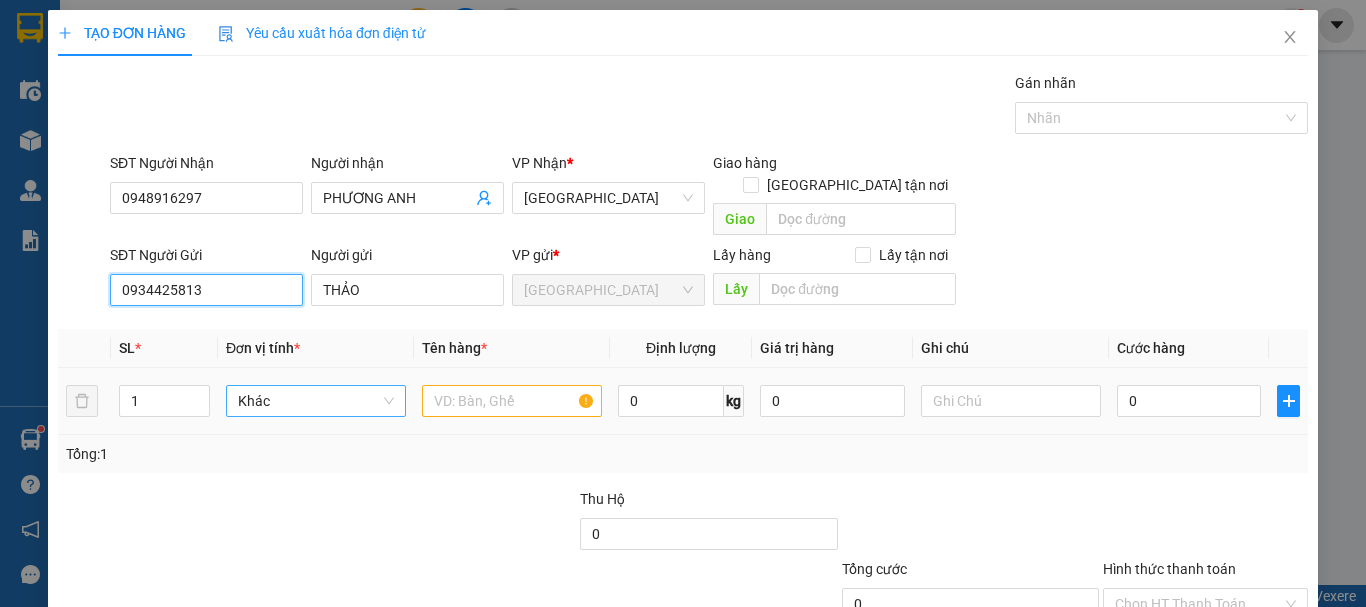 click on "Khác" at bounding box center (316, 401) 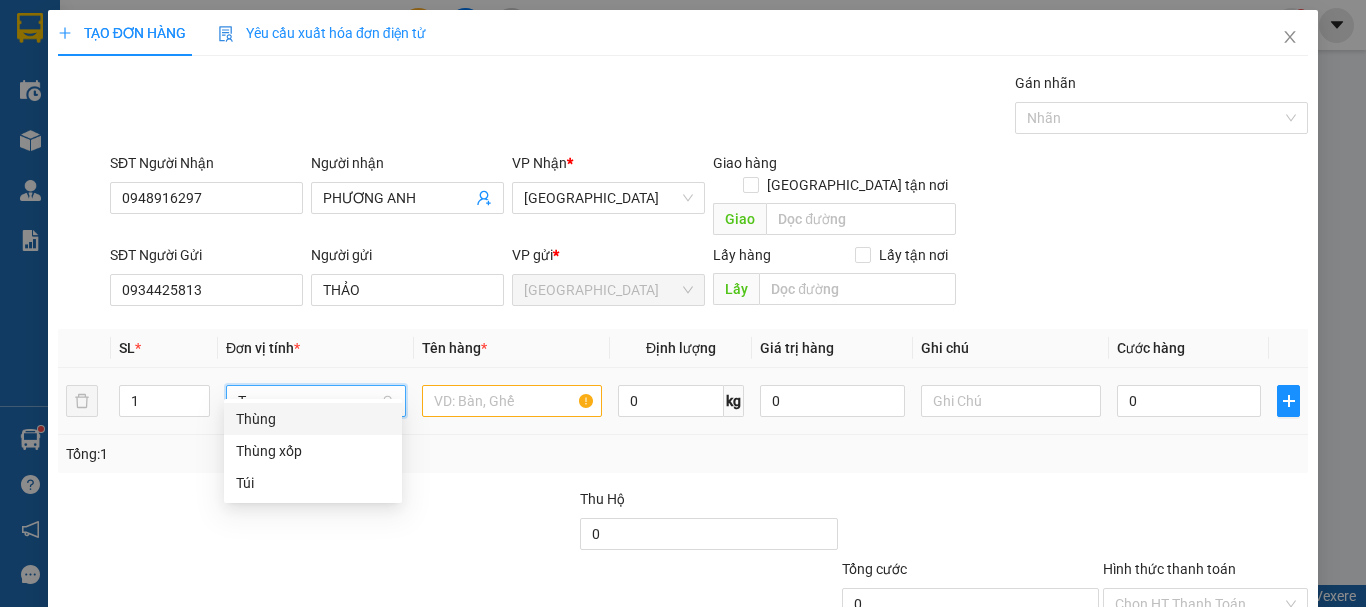 click on "Thùng" at bounding box center [313, 419] 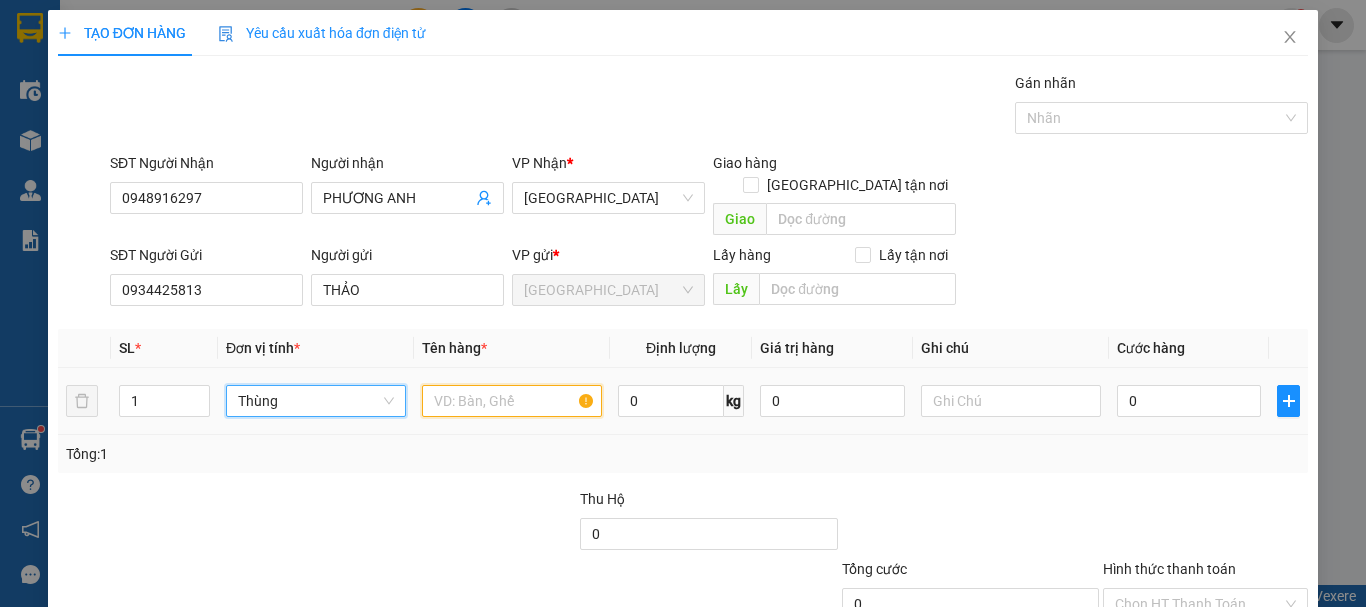 click at bounding box center [512, 401] 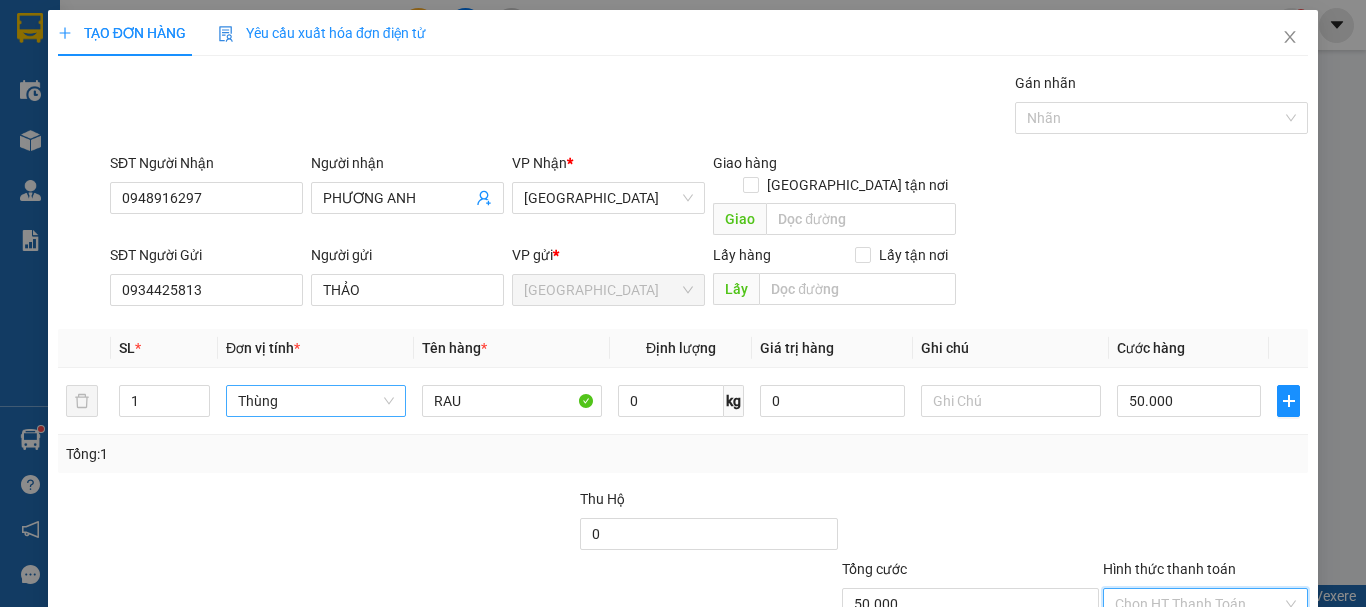 click on "Hình thức thanh toán" at bounding box center [1198, 604] 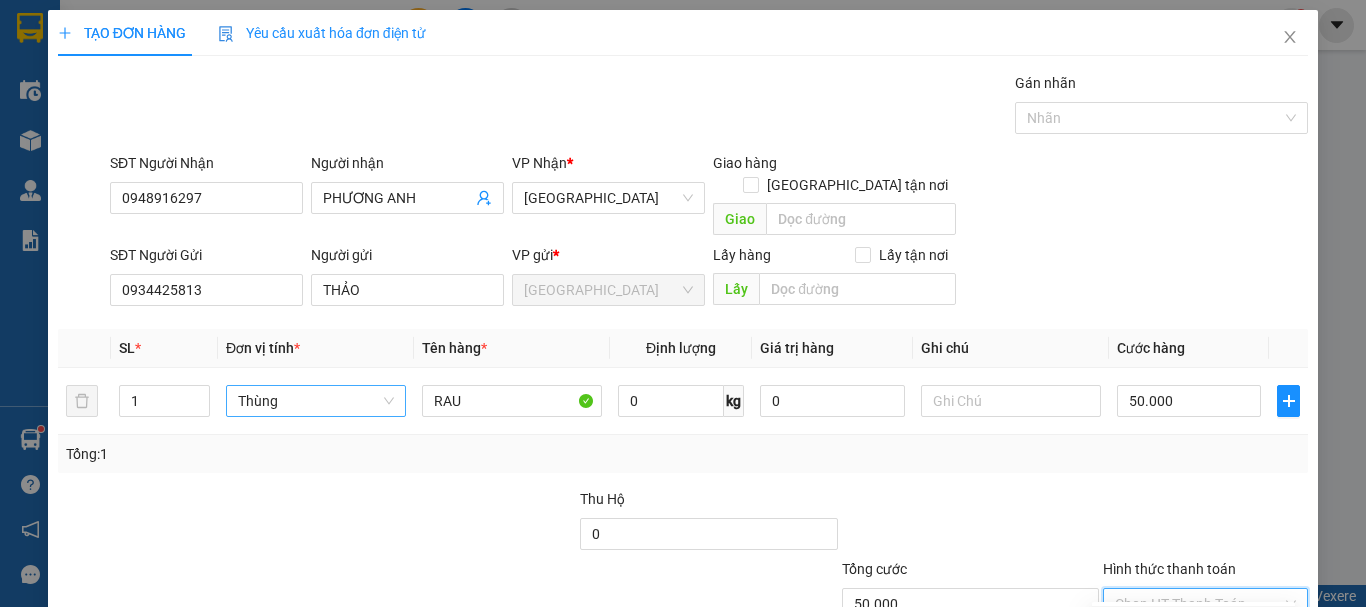 click on "Tại văn phòng" at bounding box center [1193, 622] 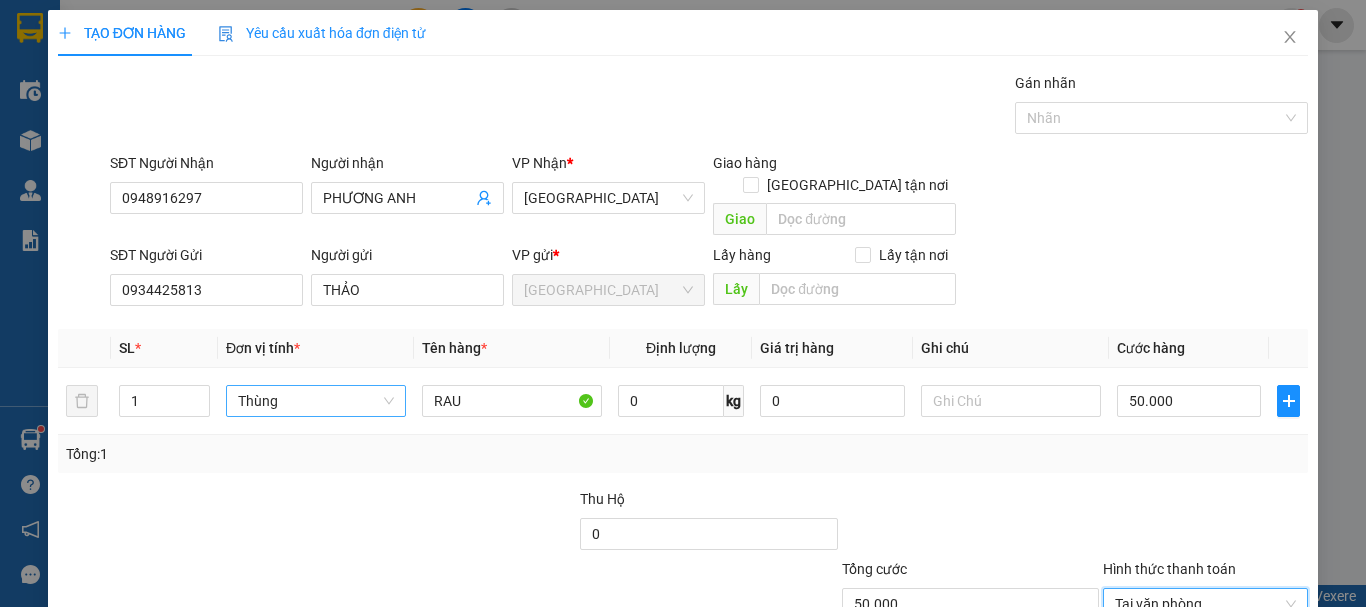 click on "Lưu và In" at bounding box center (1263, 699) 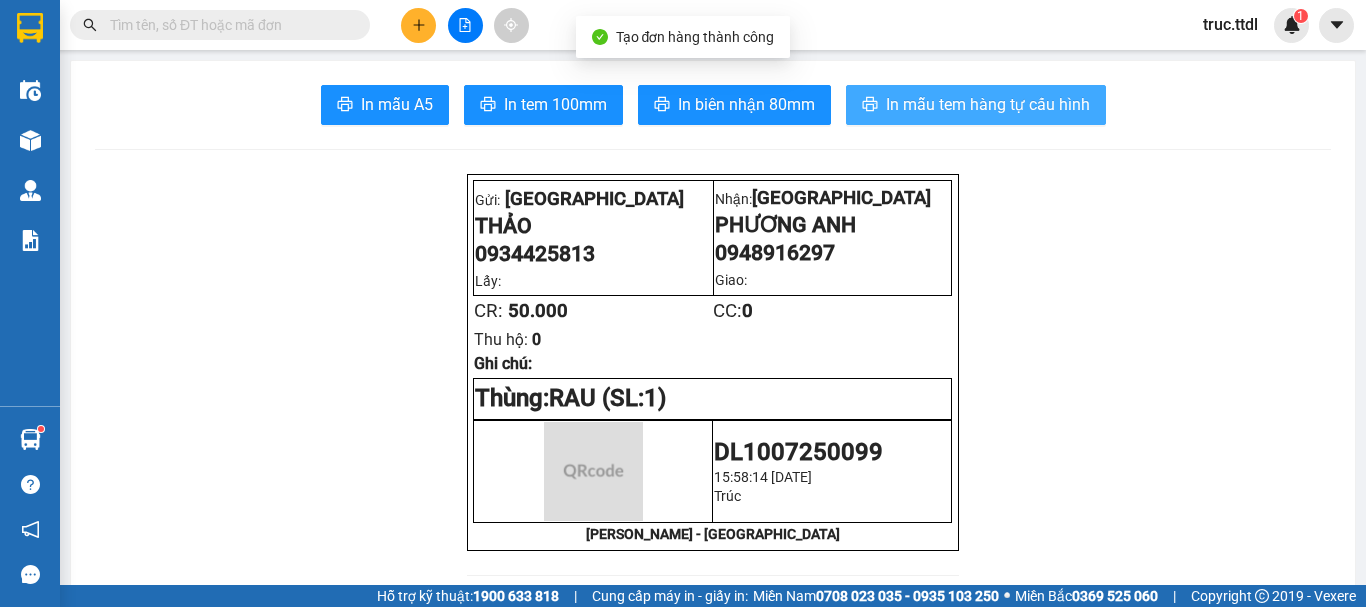 click on "In mẫu tem hàng tự cấu hình" at bounding box center (988, 104) 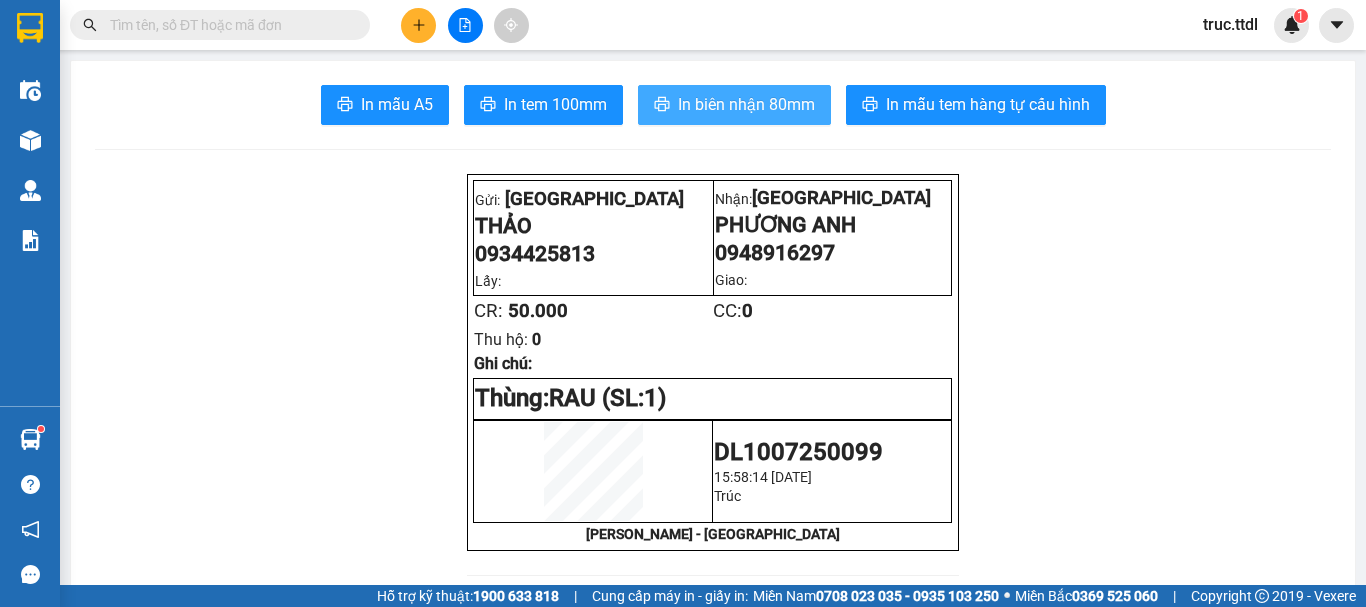 click on "In biên nhận 80mm" at bounding box center (746, 104) 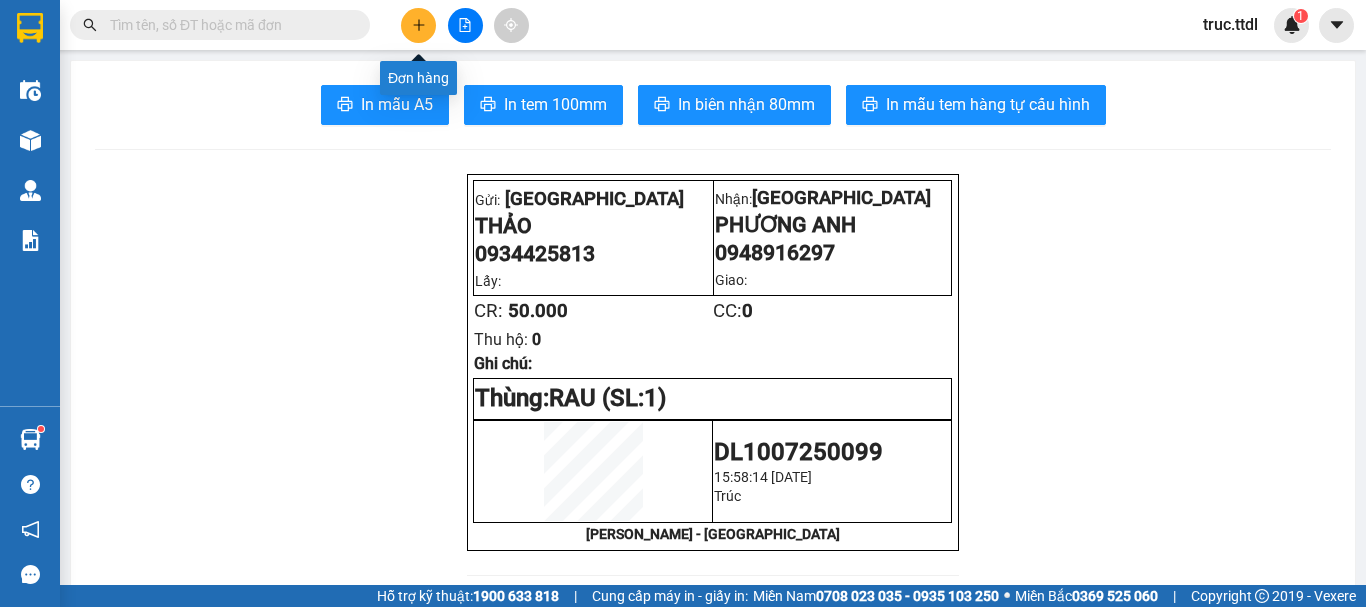 click at bounding box center (418, 25) 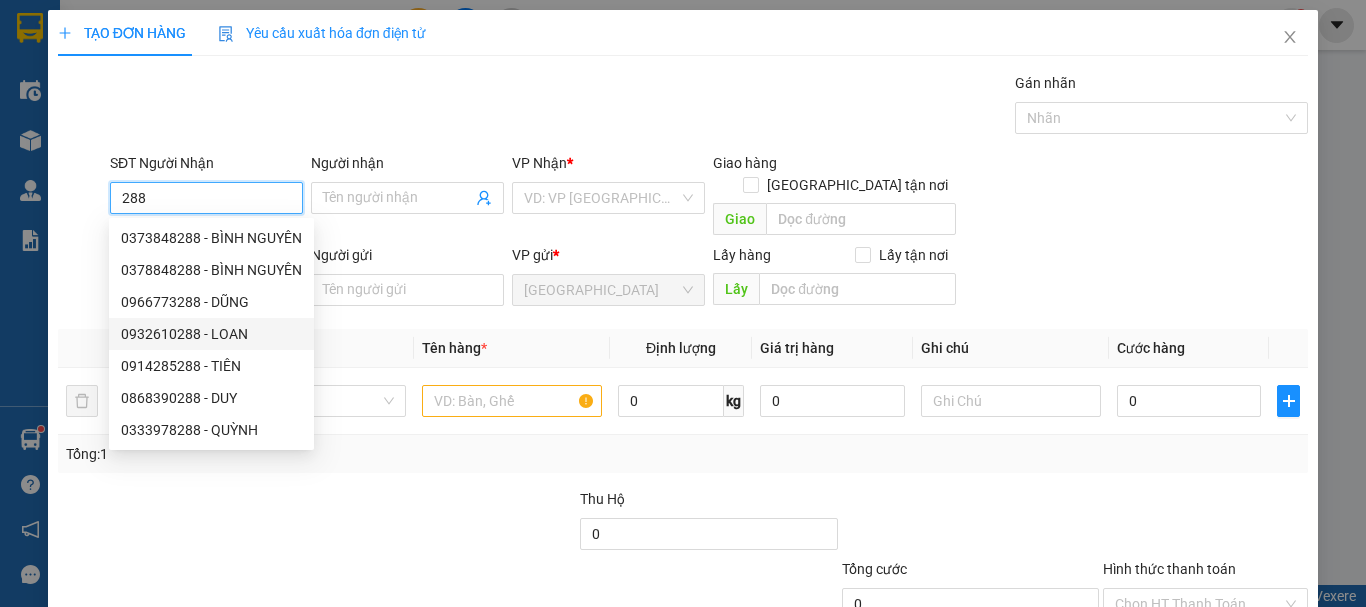 click on "0932610288 - LOAN" at bounding box center (211, 334) 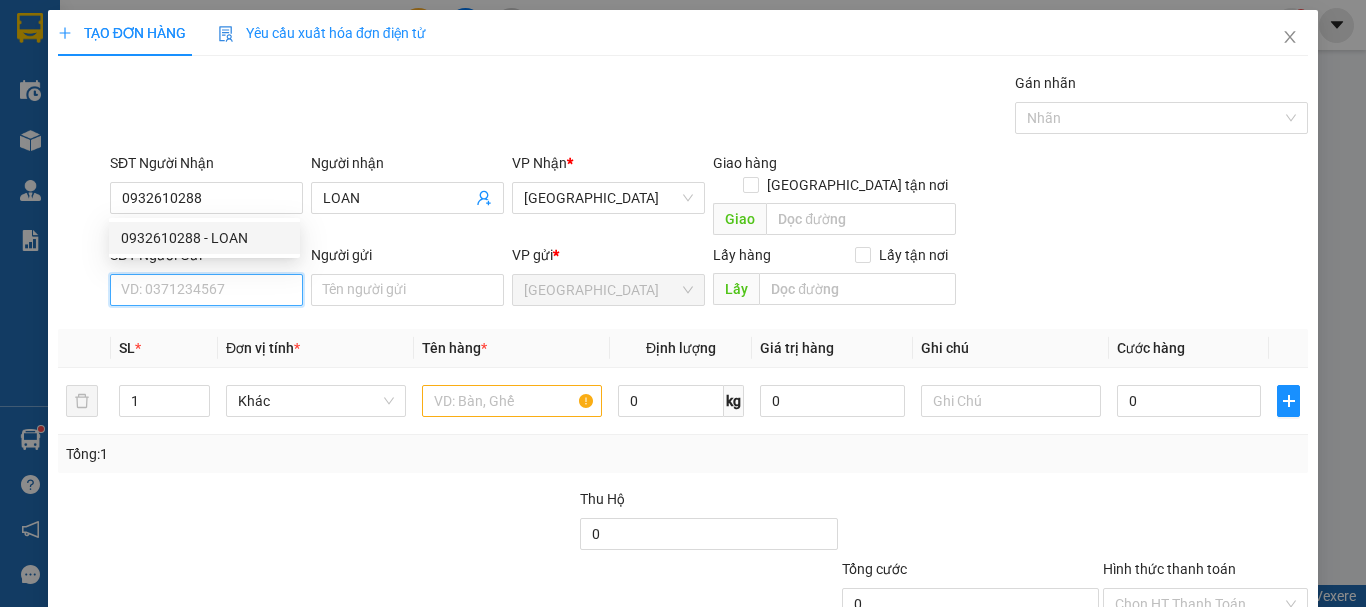 click on "SĐT Người Gửi" at bounding box center (206, 290) 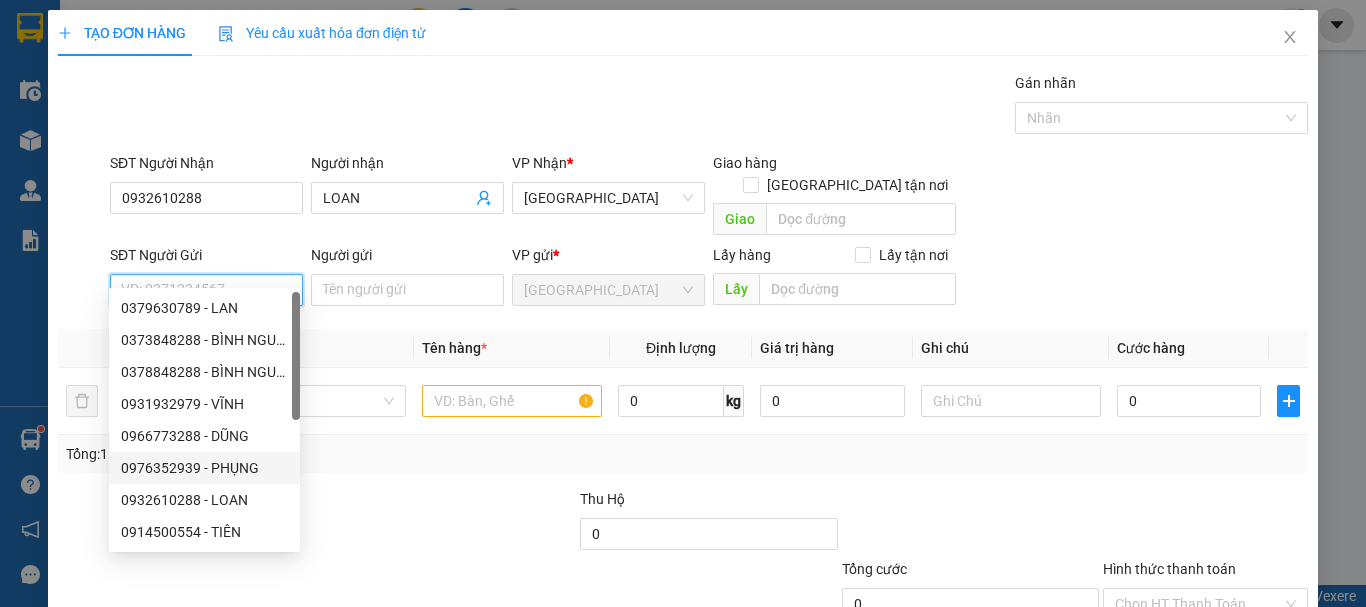 scroll, scrollTop: 0, scrollLeft: 0, axis: both 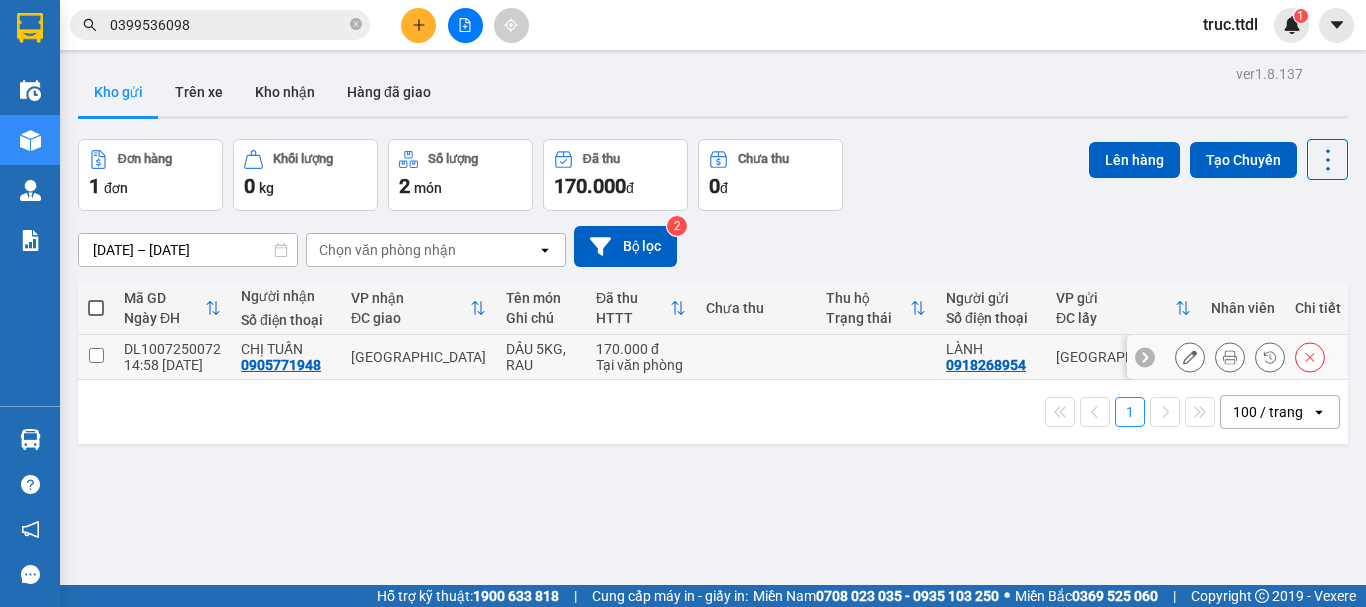 click 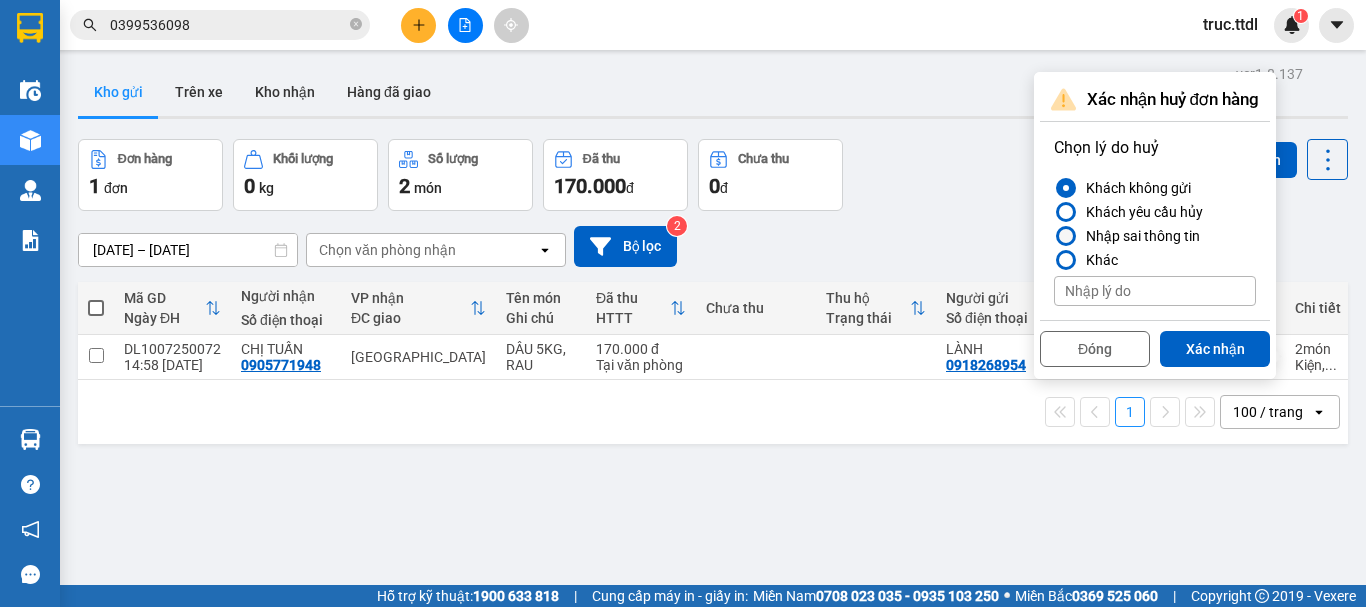 click on "Nhập sai thông tin" at bounding box center [1139, 236] 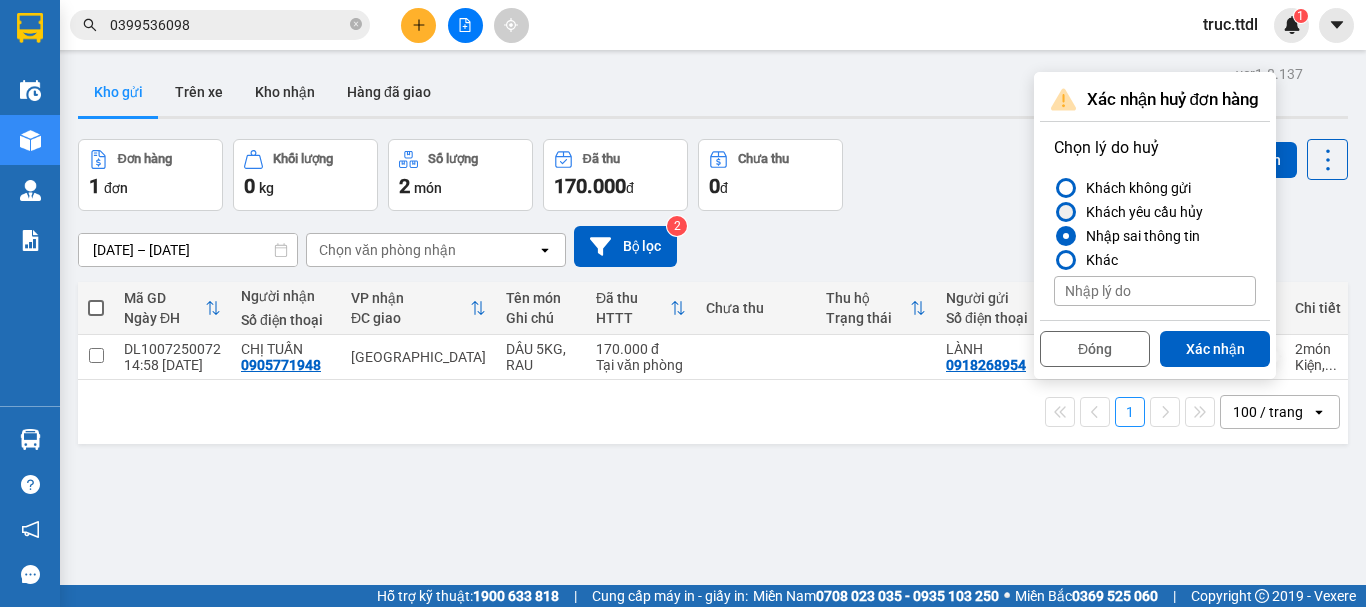 click on "Khách yêu cầu hủy" at bounding box center [1140, 212] 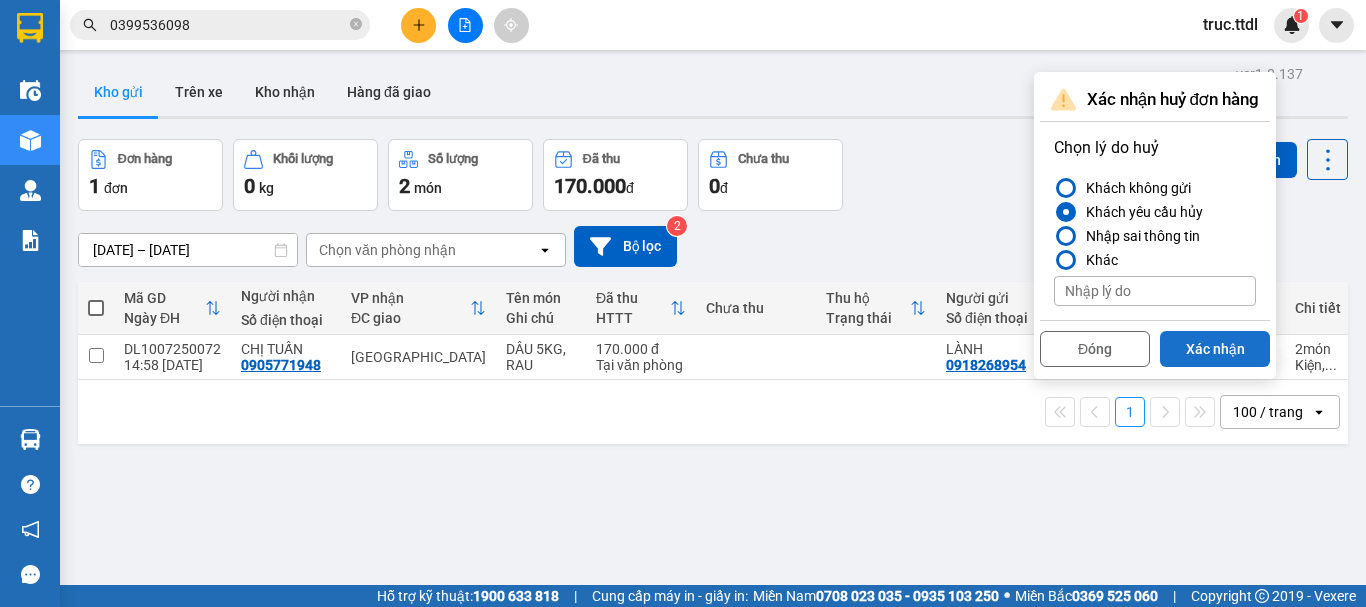 click on "Xác nhận" at bounding box center (1215, 349) 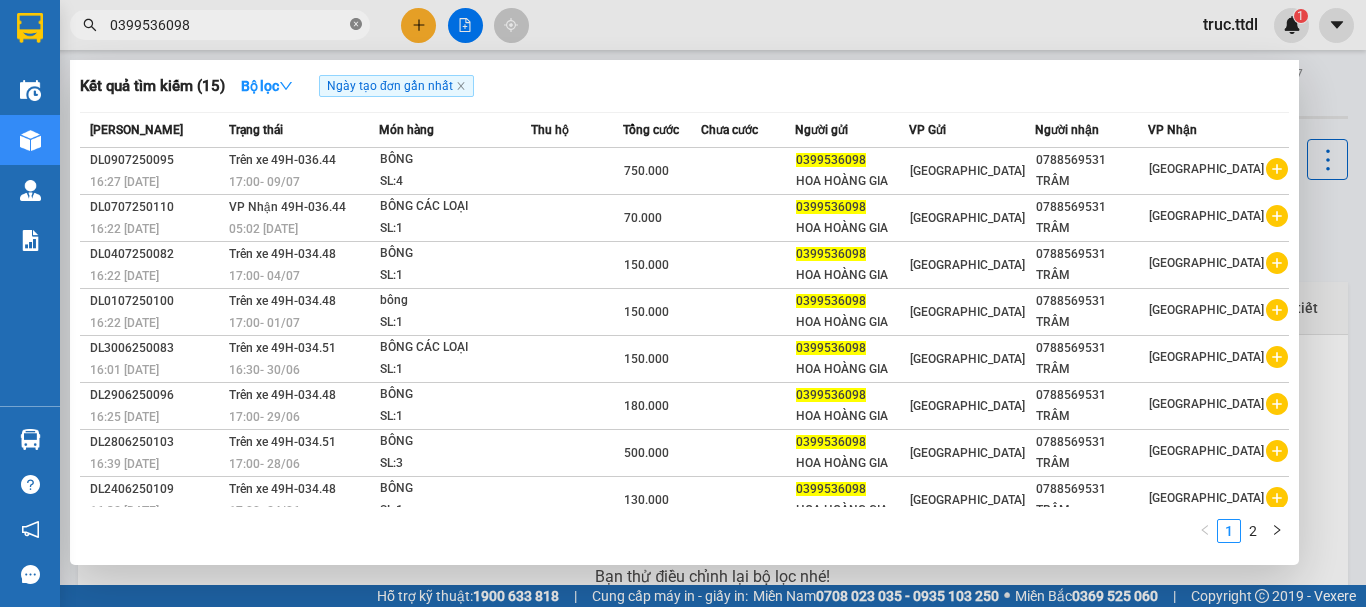 click 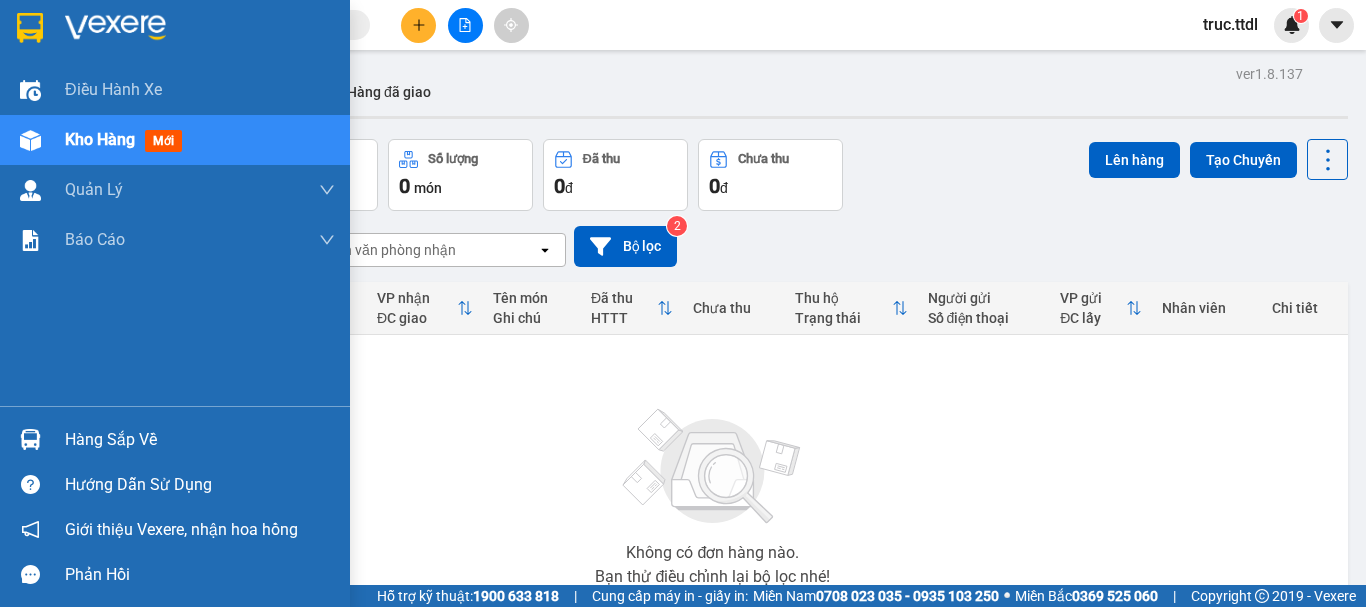 click at bounding box center [30, 28] 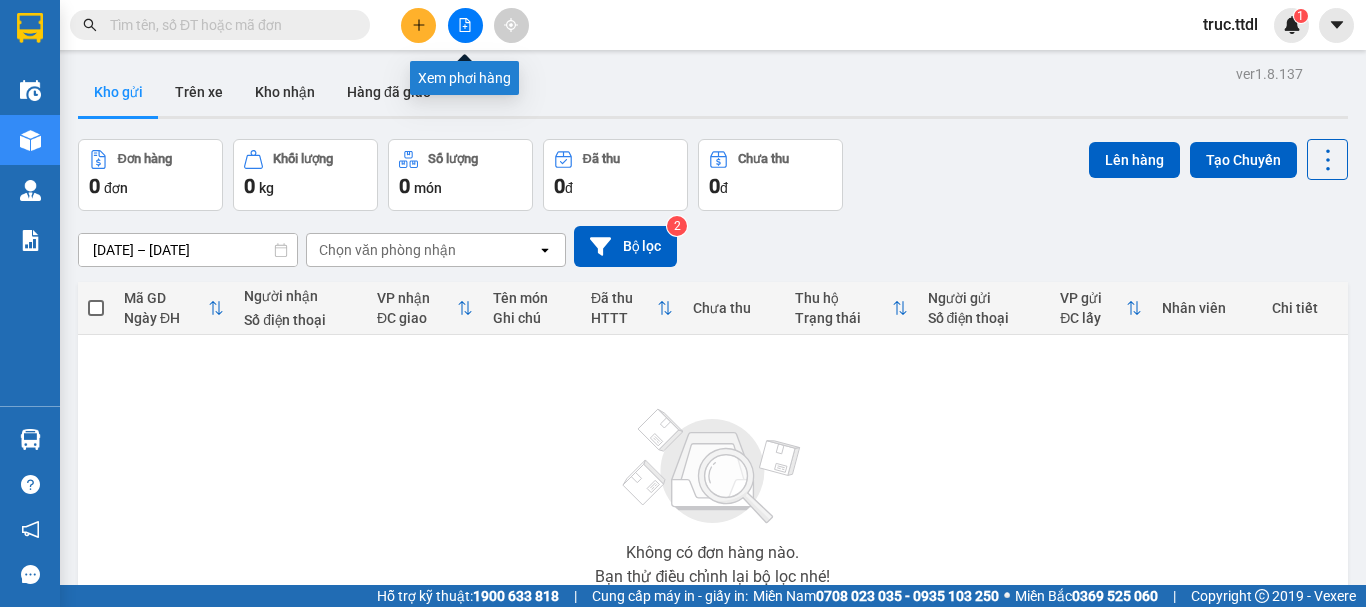 click 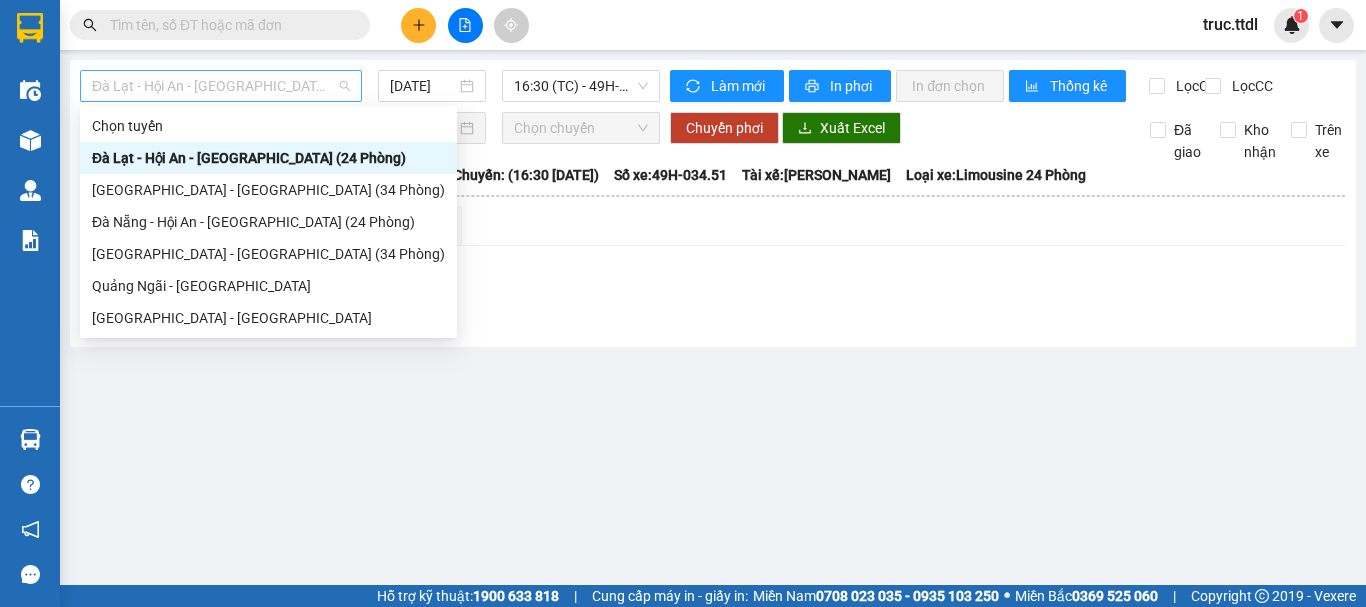 click on "Đà Lạt - Hội An - Đà Nẵng (24 Phòng)" at bounding box center [221, 86] 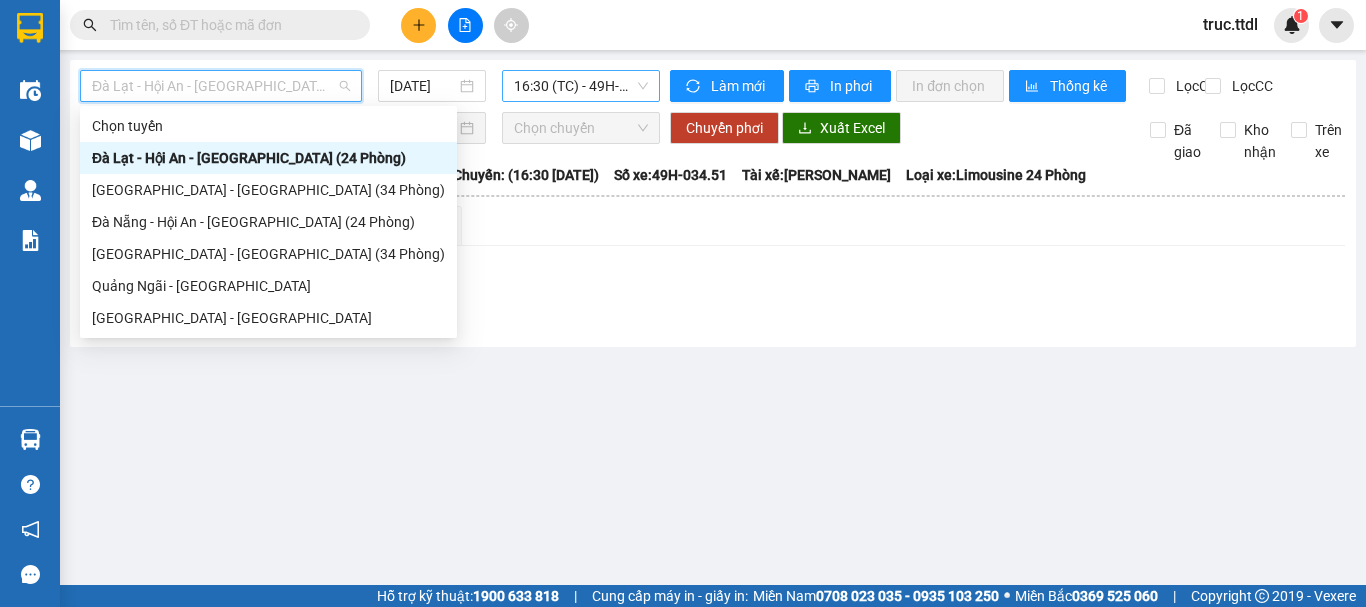 click on "16:30   (TC)   - 49H-034.51" at bounding box center [581, 86] 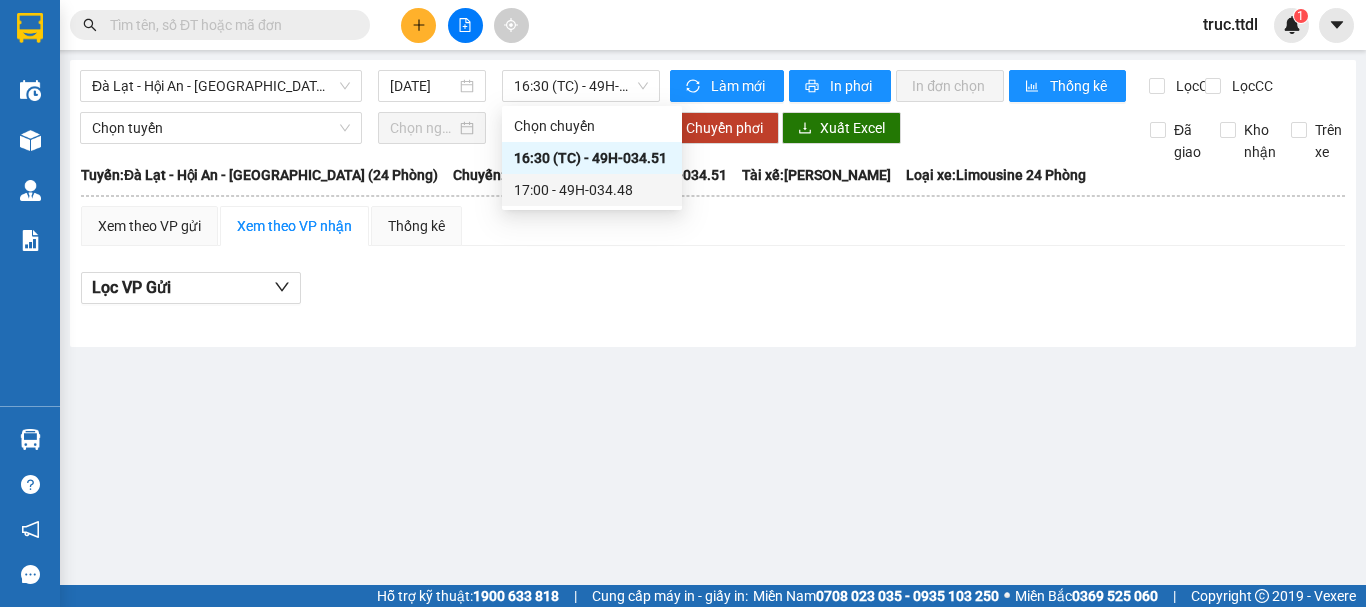 click on "Đà Lạt - Hội An - Đà Nẵng (24 Phòng) 10/07/2025 16:30   (TC)   - 49H-034.51" at bounding box center (370, 86) 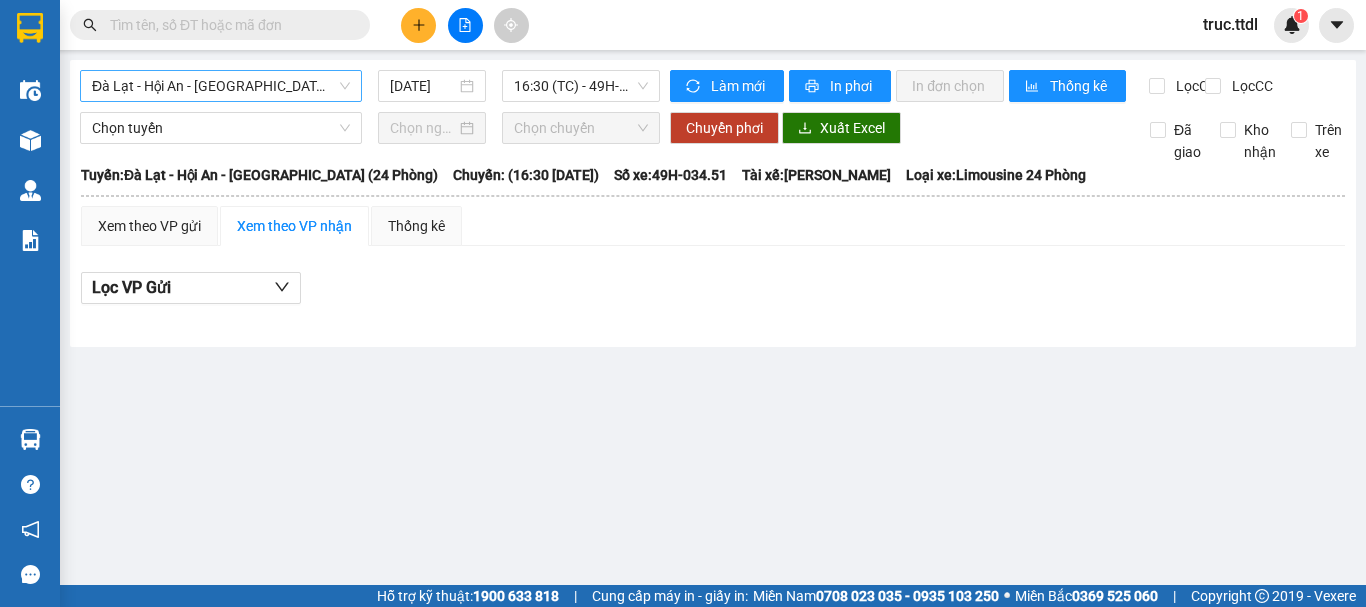 click on "Đà Lạt - Hội An - Đà Nẵng (24 Phòng)" at bounding box center [221, 86] 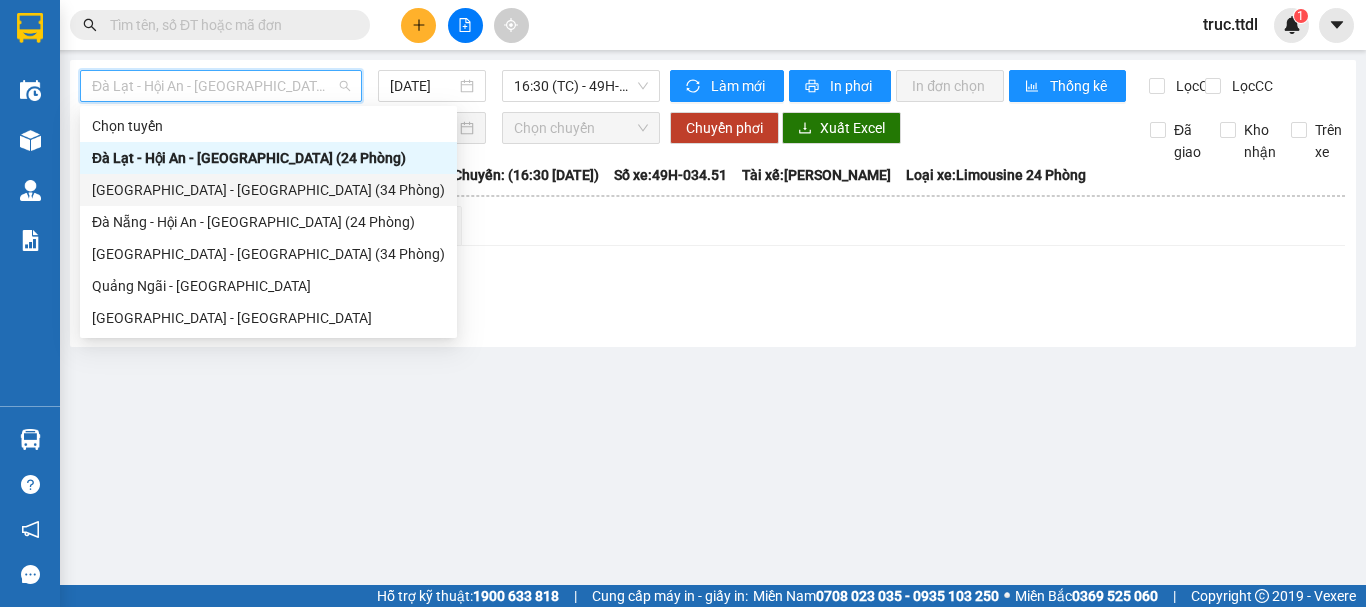 click on "Đà Lạt - Đà Nẵng (34 Phòng)" at bounding box center (268, 190) 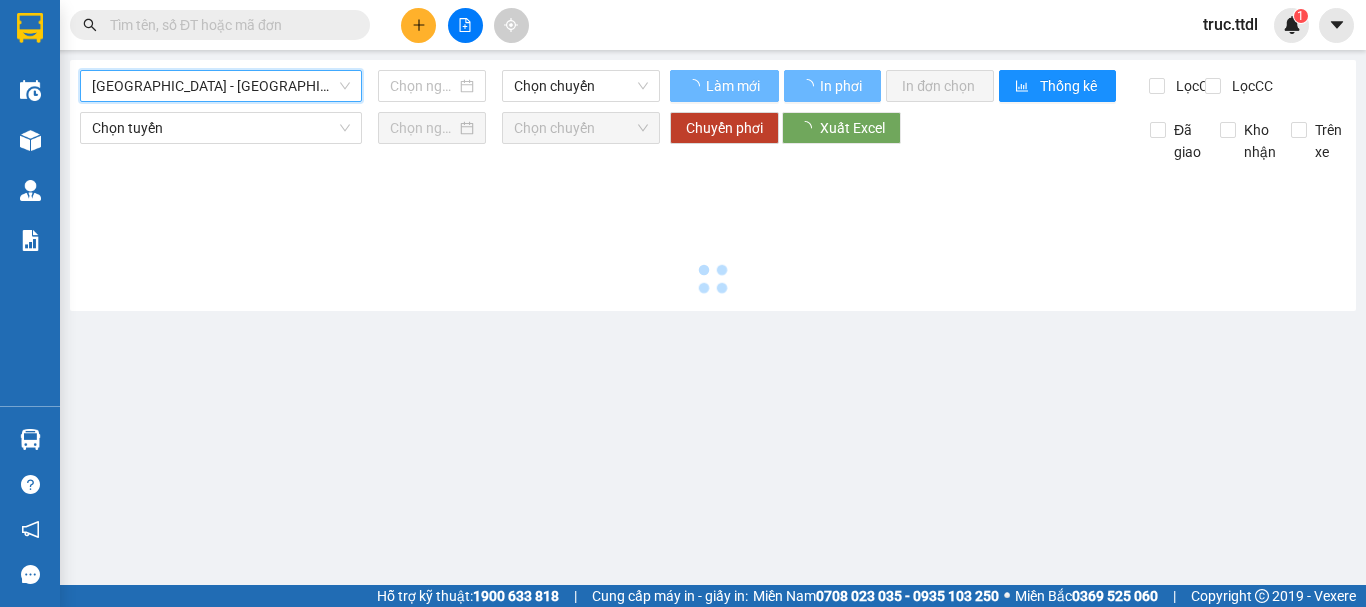 type on "[DATE]" 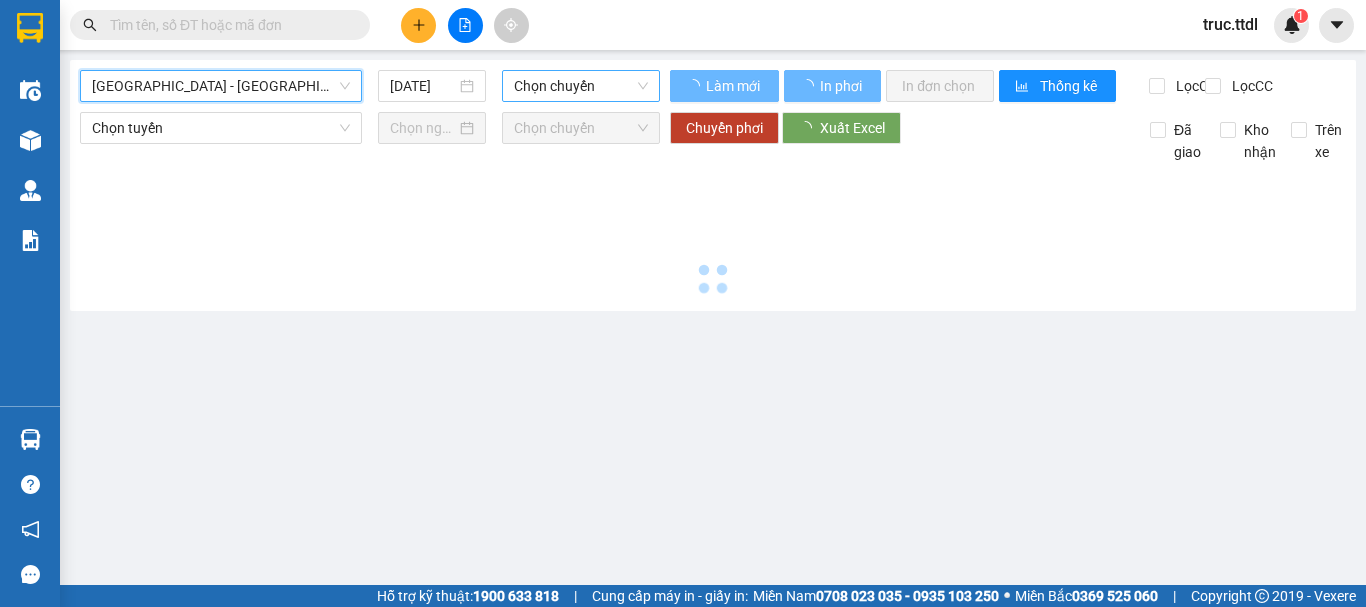 click on "Chọn chuyến" at bounding box center [581, 86] 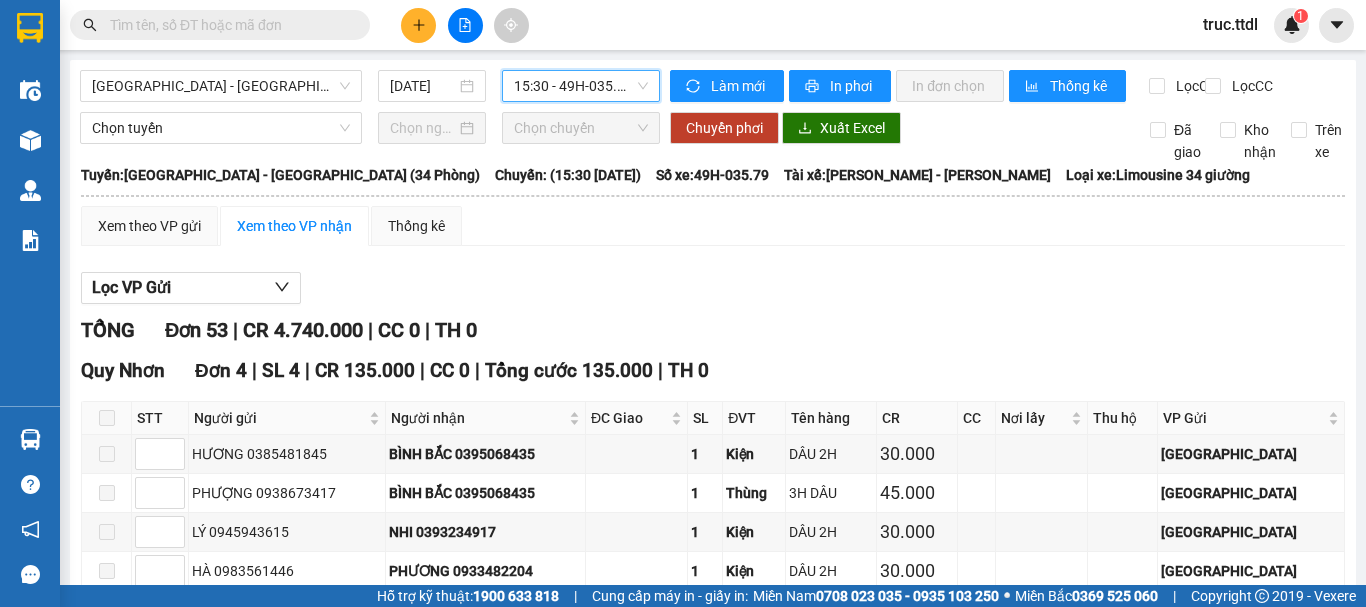 click on "15:30     - 49H-035.79" at bounding box center [581, 86] 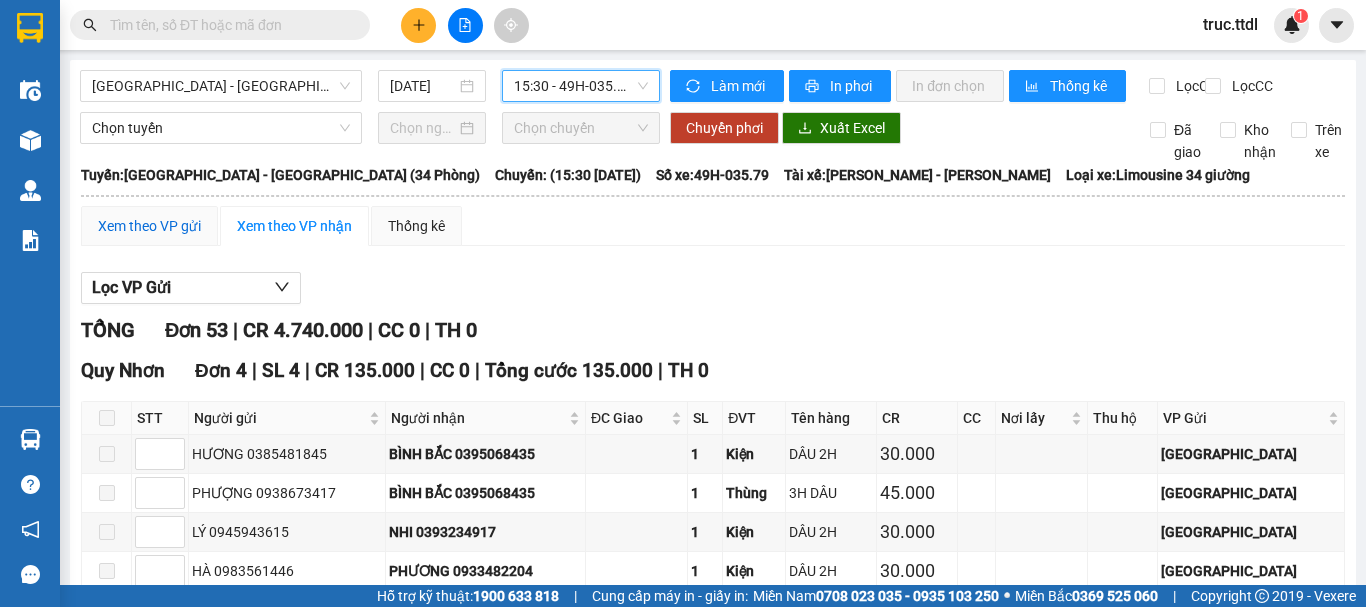 click on "Xem theo VP gửi" at bounding box center [149, 226] 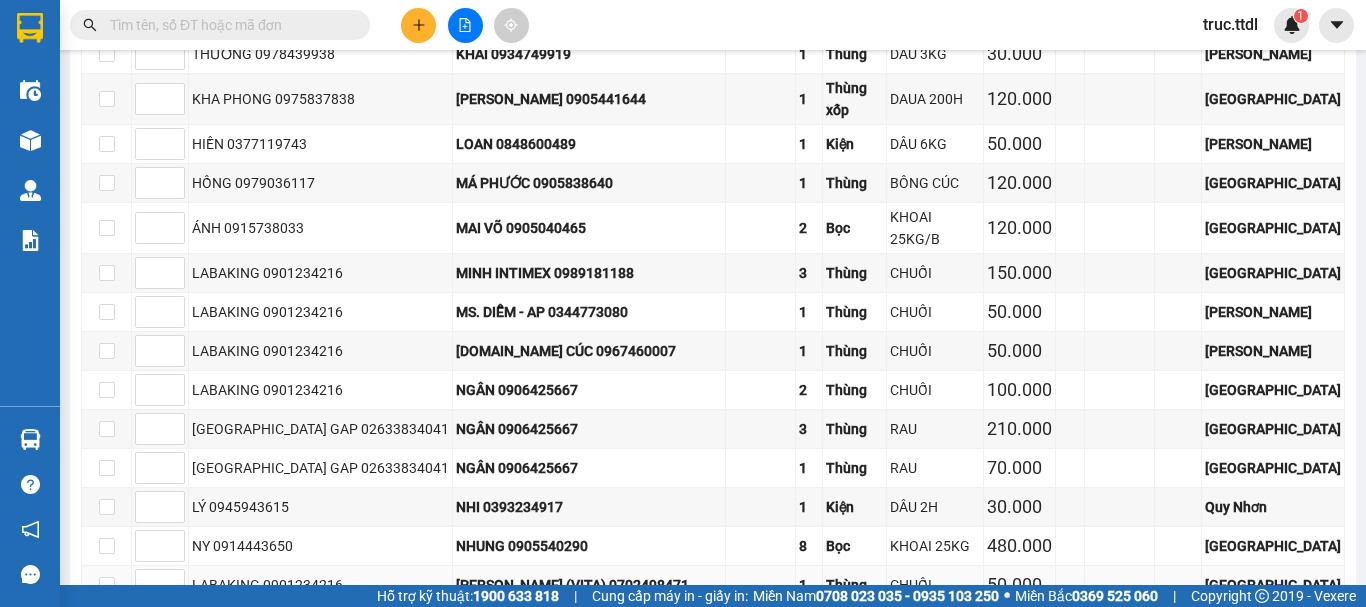 scroll, scrollTop: 1085, scrollLeft: 0, axis: vertical 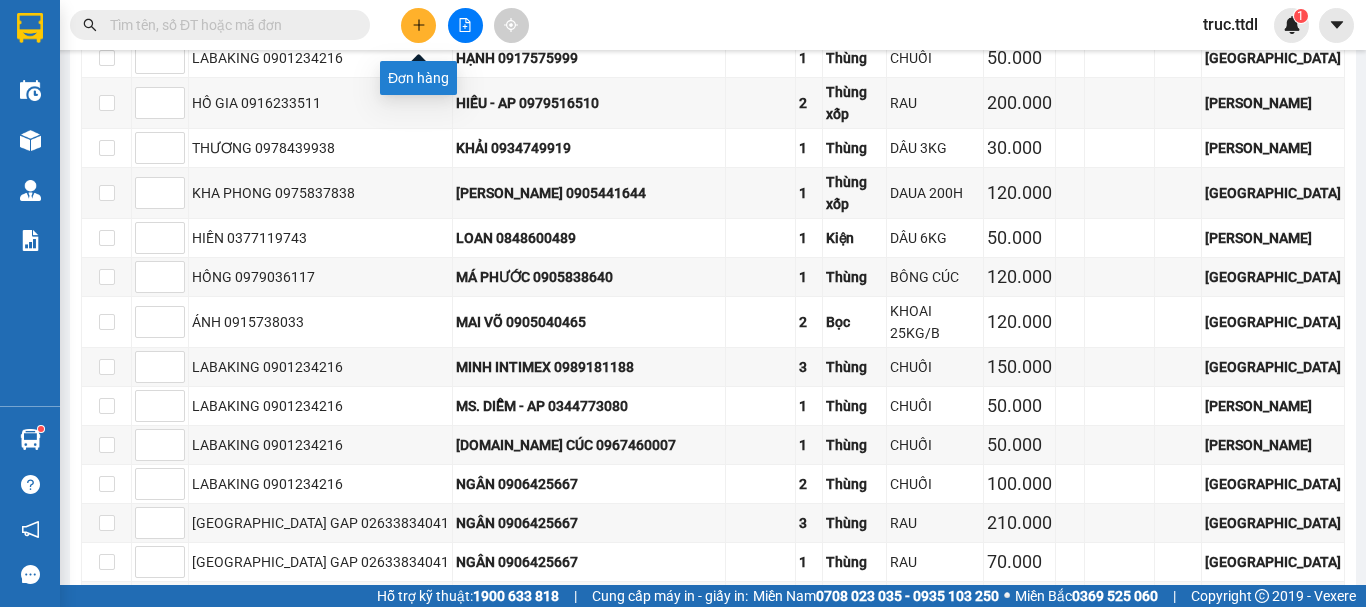 click 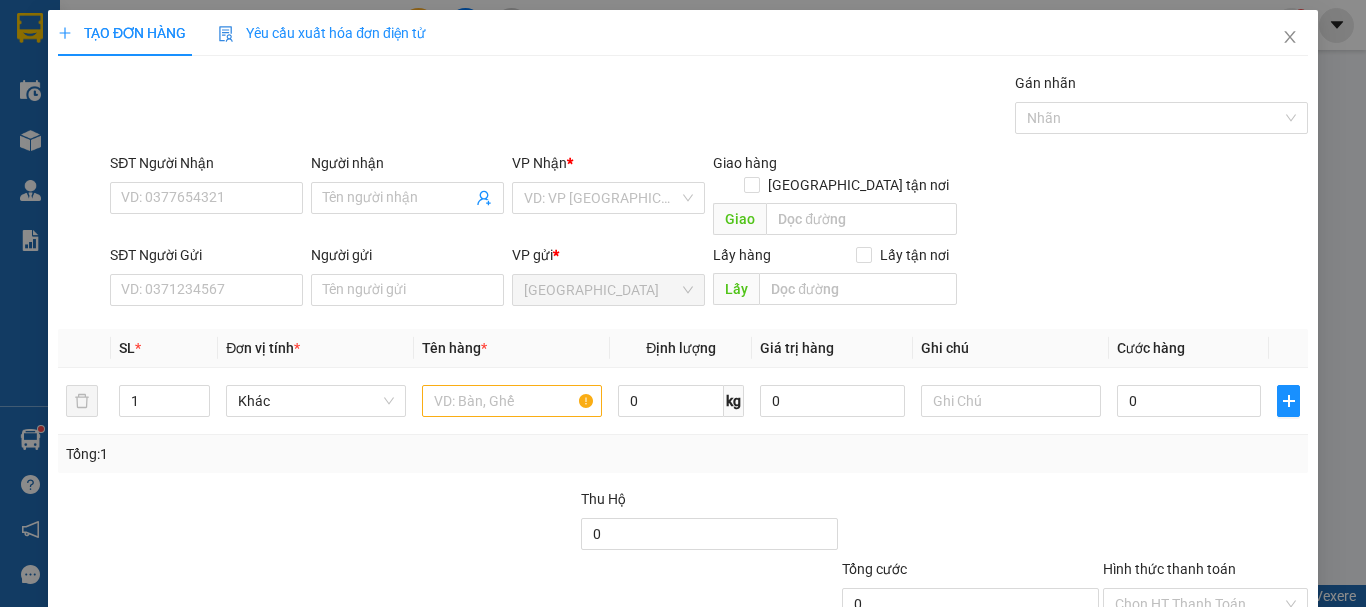 scroll, scrollTop: 0, scrollLeft: 0, axis: both 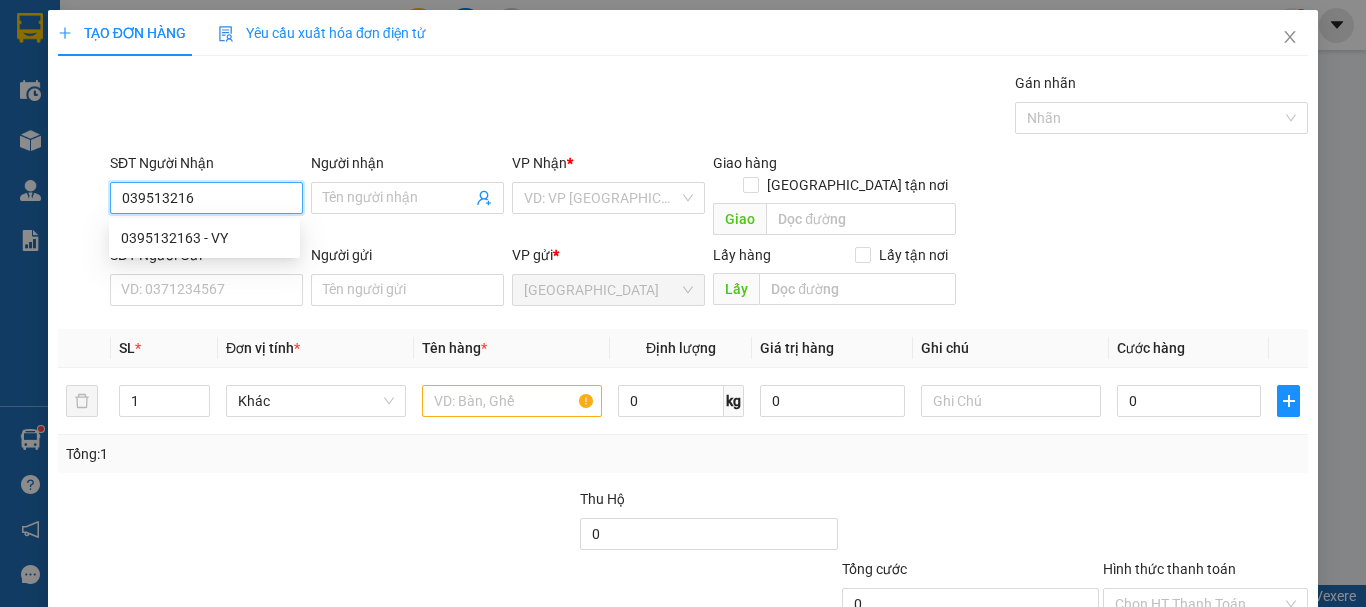 type on "0395132163" 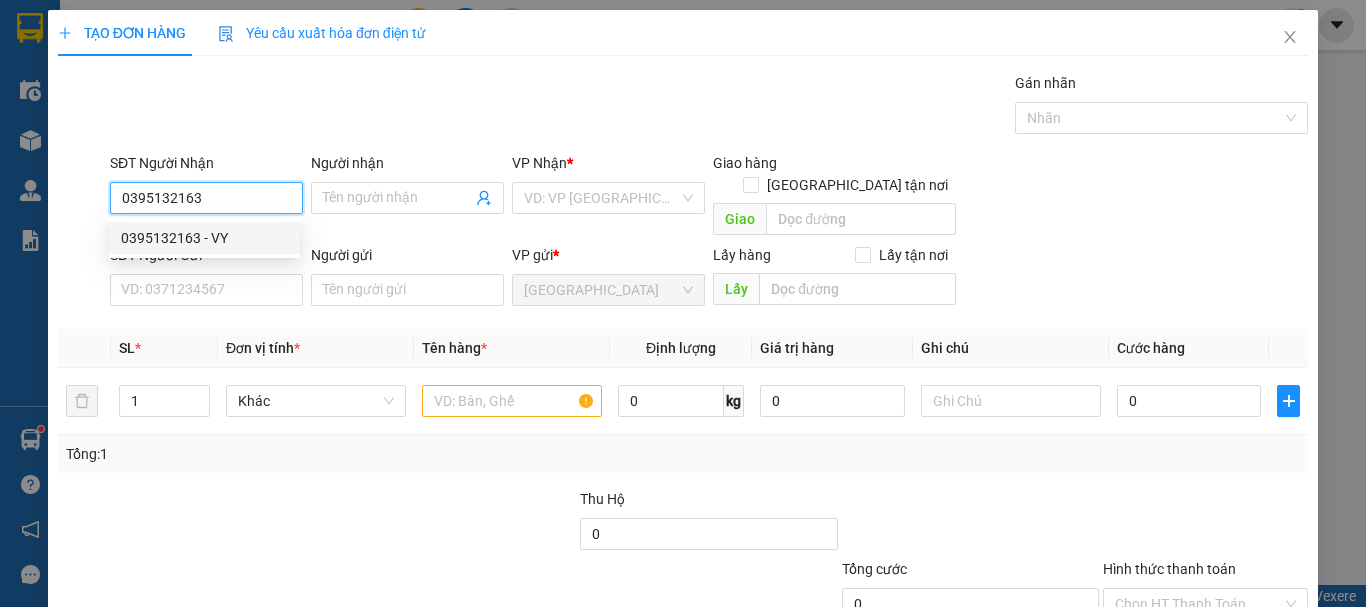 click on "0395132163 - VY" at bounding box center [204, 238] 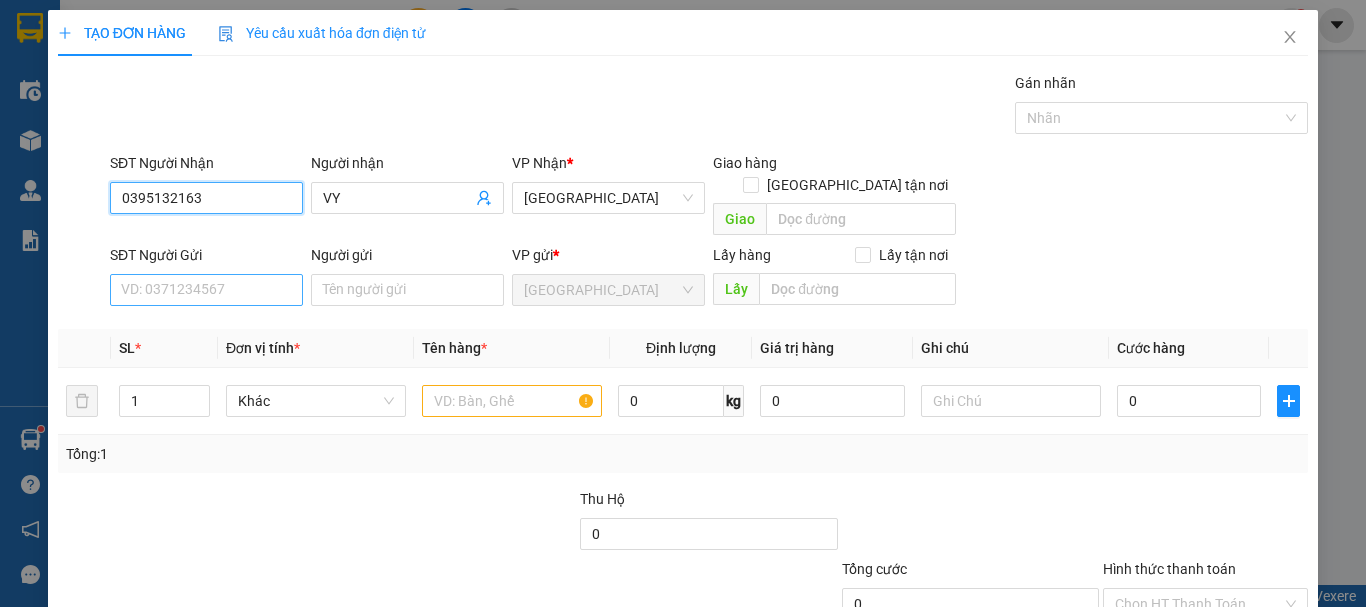 type on "0395132163" 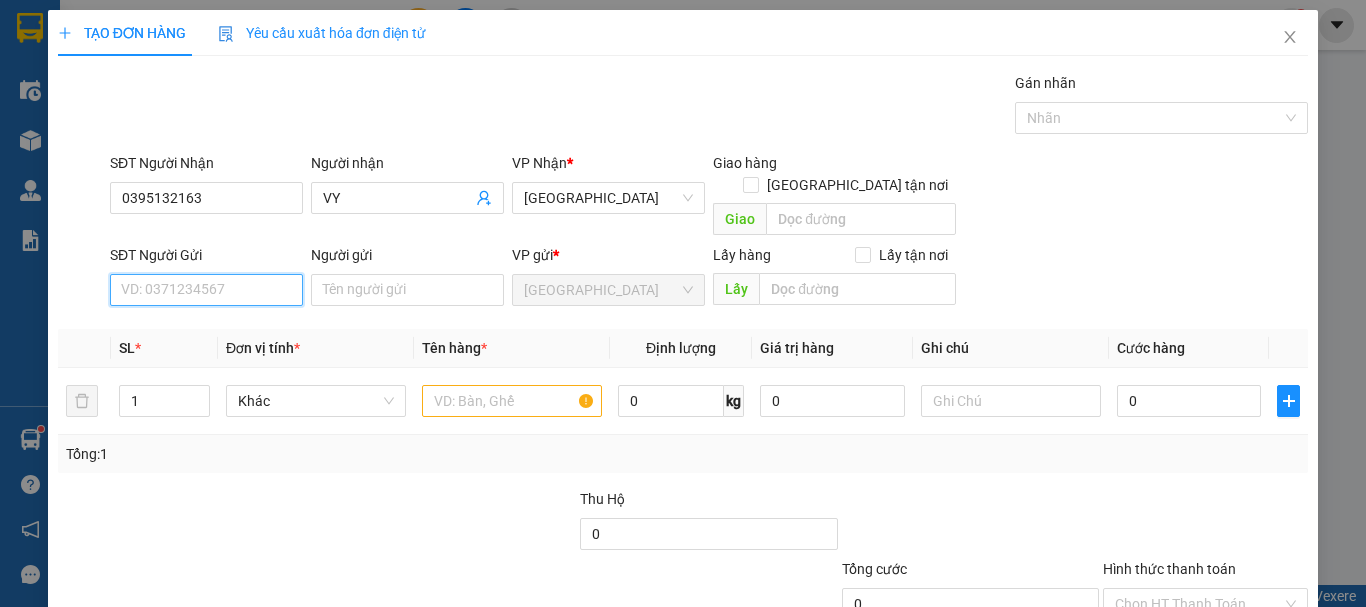 click on "SĐT Người Gửi" at bounding box center (206, 290) 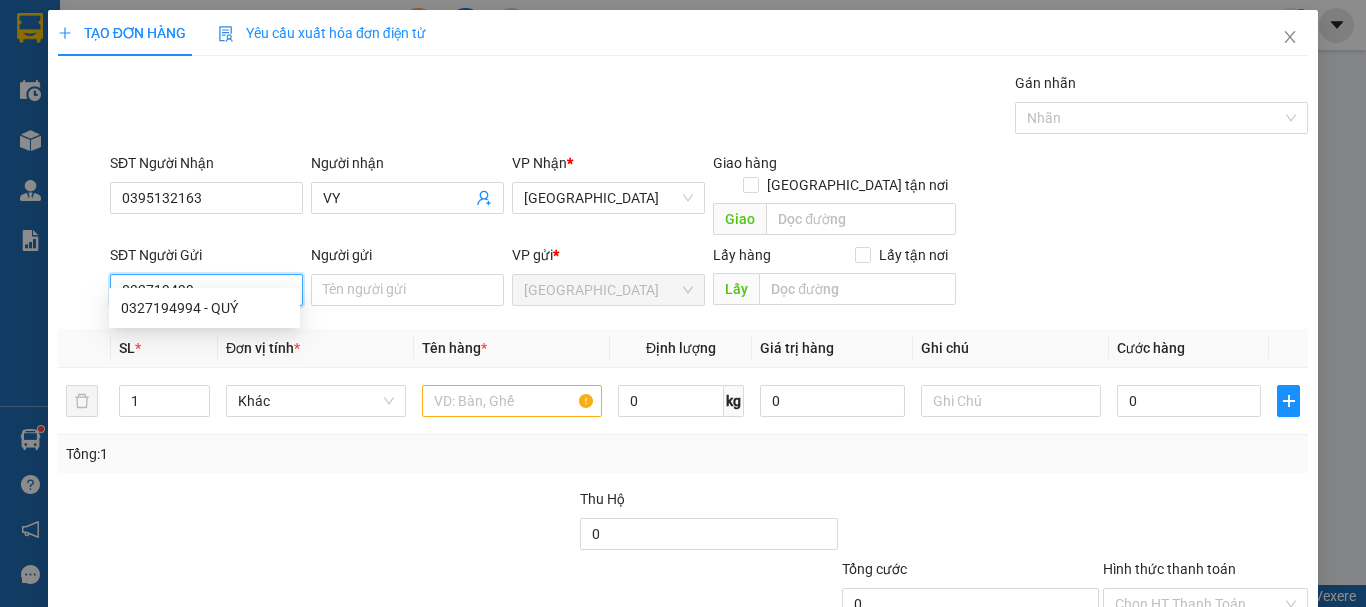 type on "0327194994" 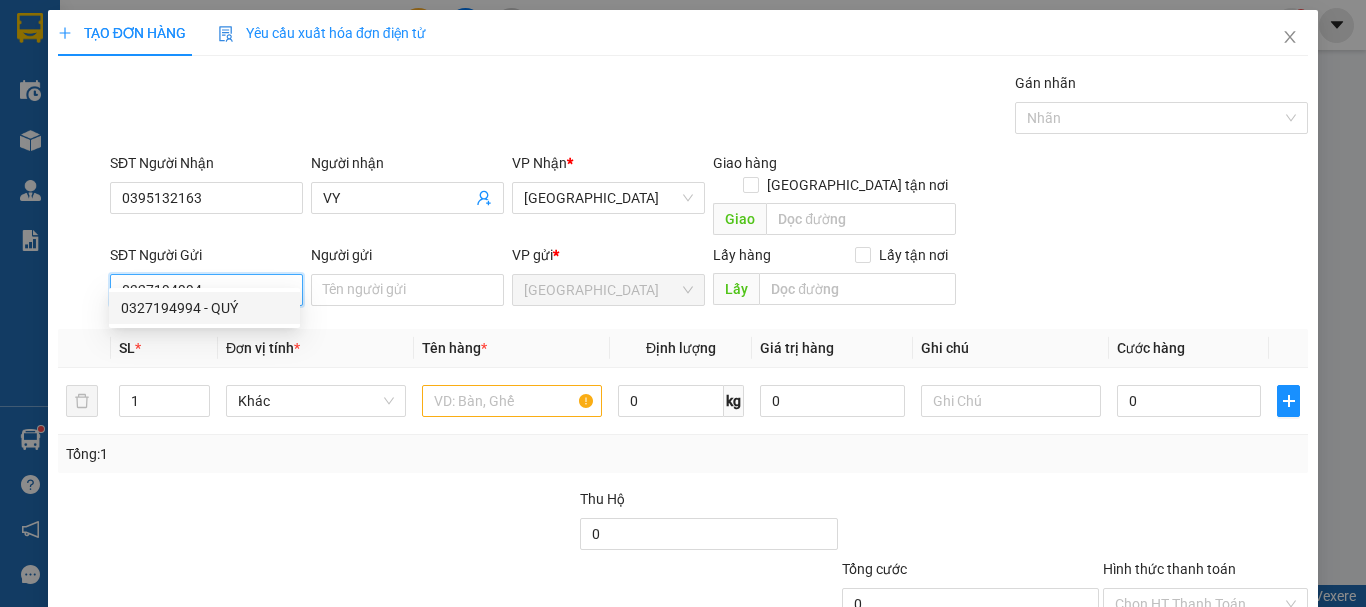 click on "0327194994 - QUÝ" at bounding box center [204, 308] 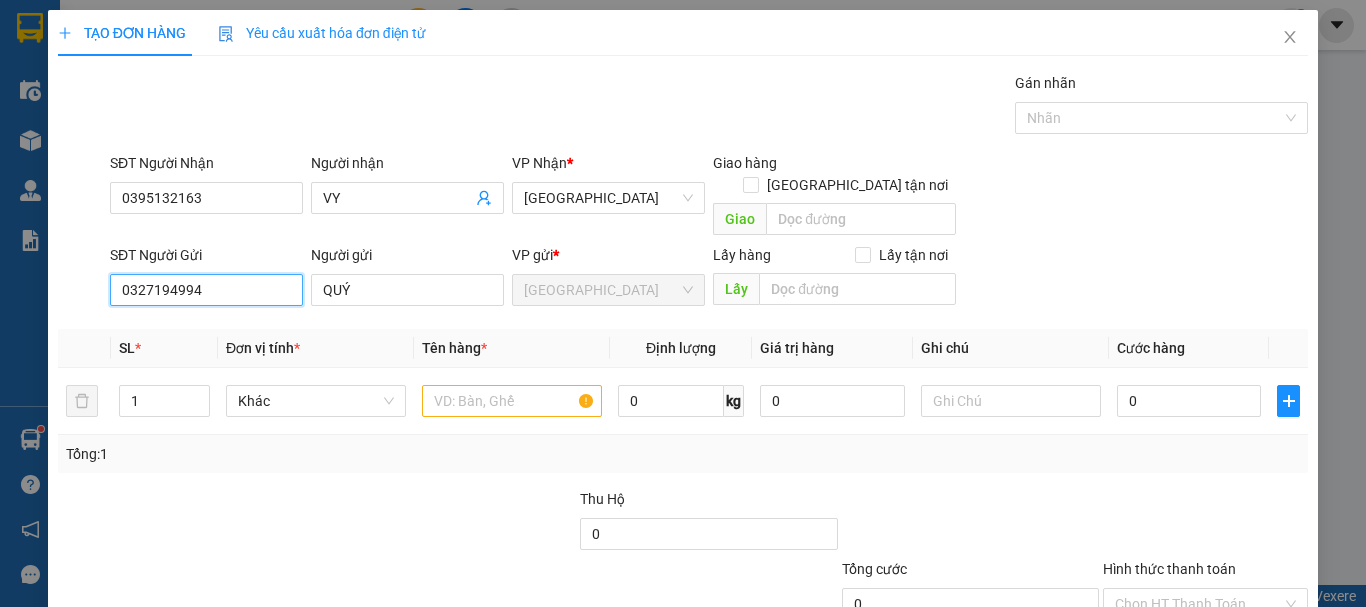 drag, startPoint x: 213, startPoint y: 272, endPoint x: 10, endPoint y: 284, distance: 203.35437 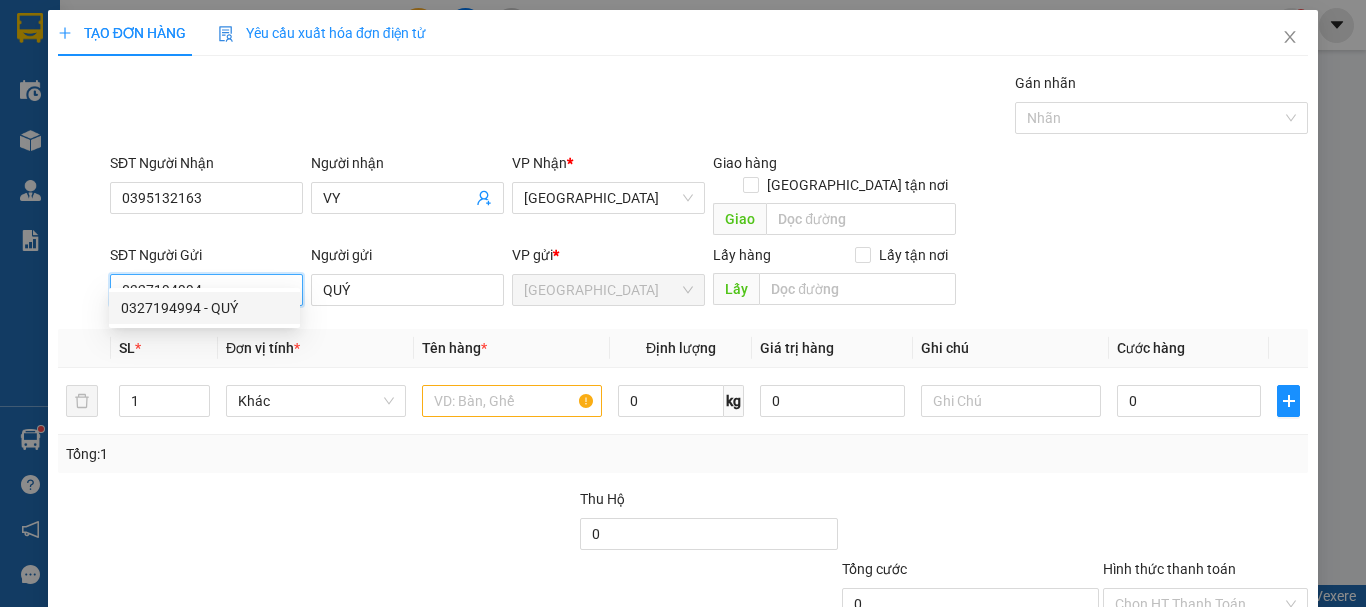 type on "0327194994" 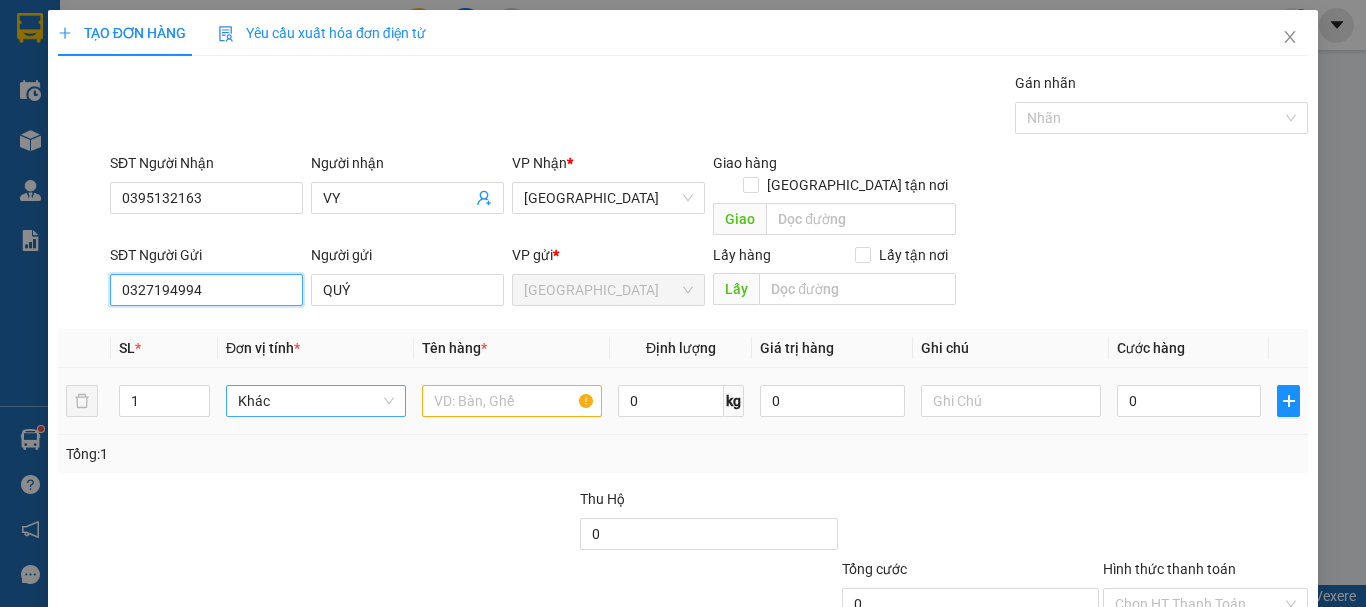 click on "Khác" at bounding box center [316, 401] 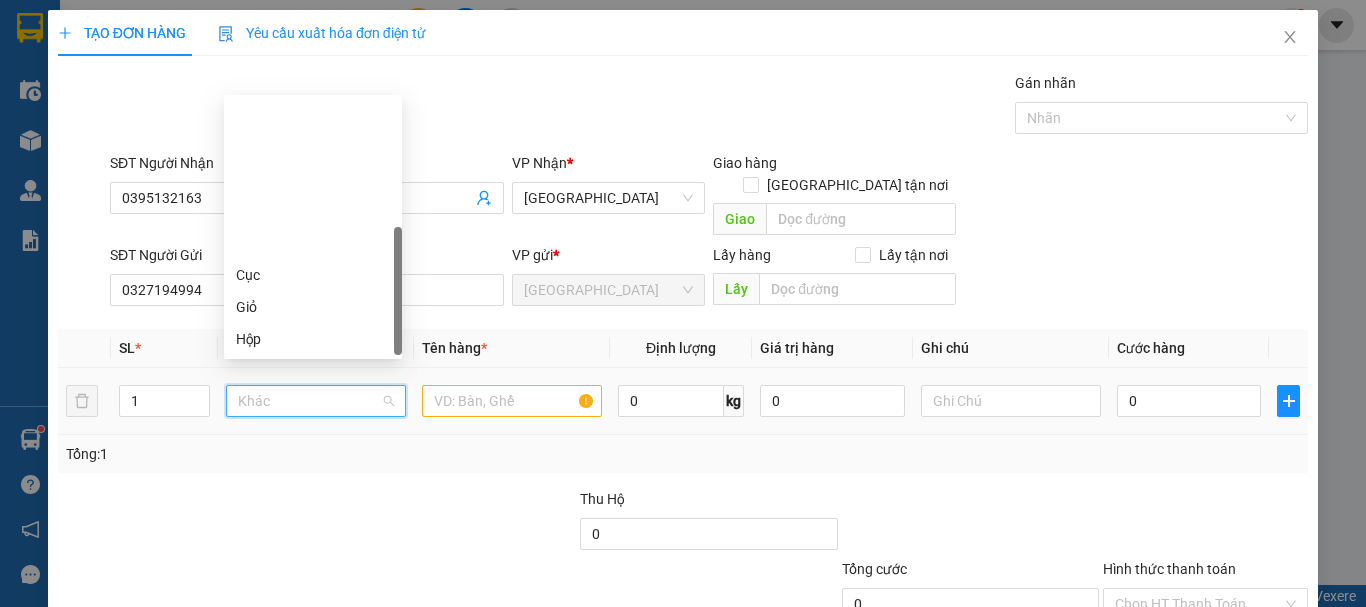scroll, scrollTop: 192, scrollLeft: 0, axis: vertical 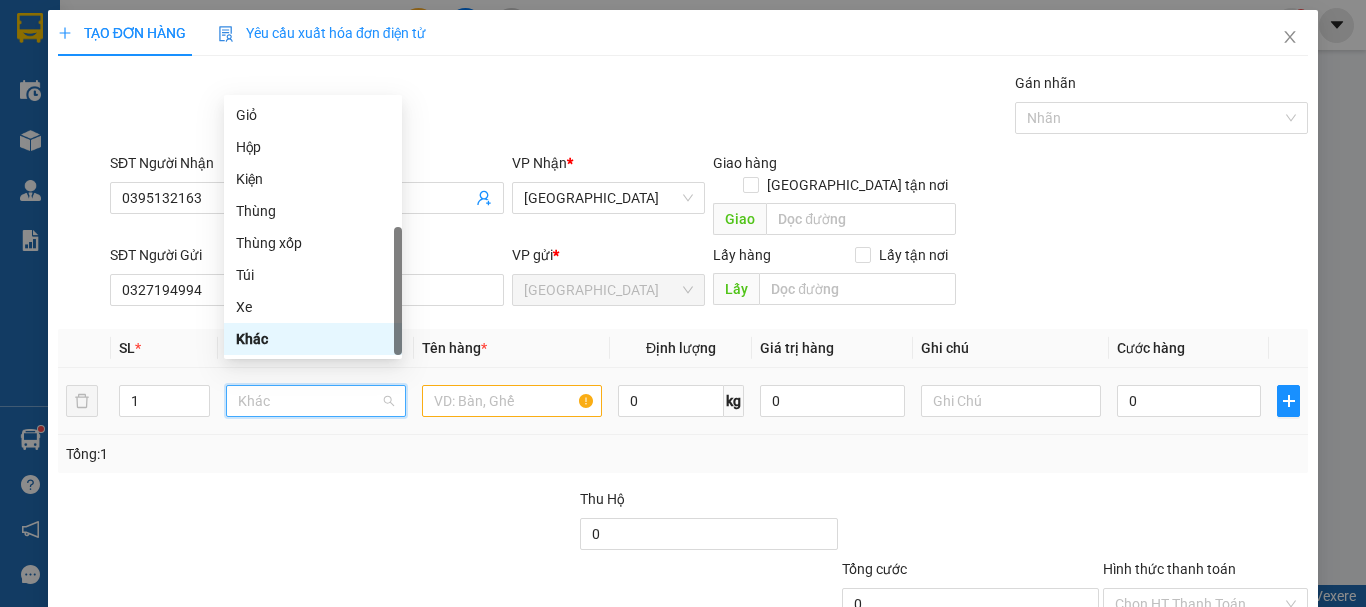 type on "X" 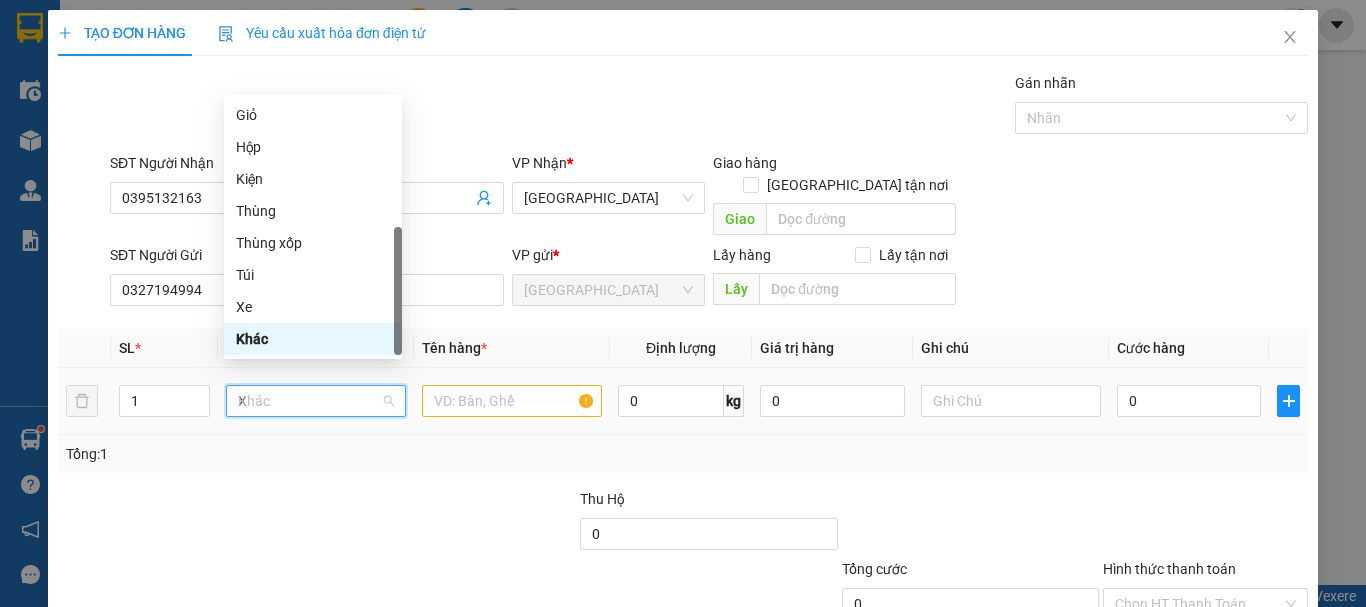 scroll, scrollTop: 0, scrollLeft: 0, axis: both 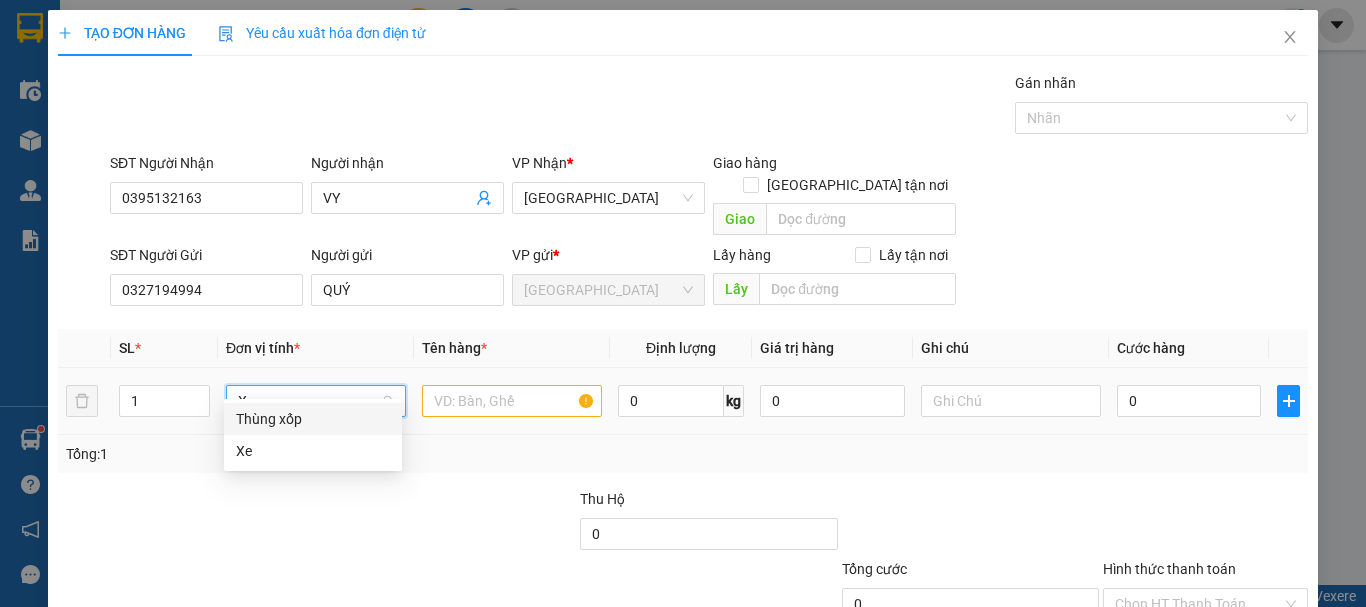 click on "Thùng xốp" at bounding box center (313, 419) 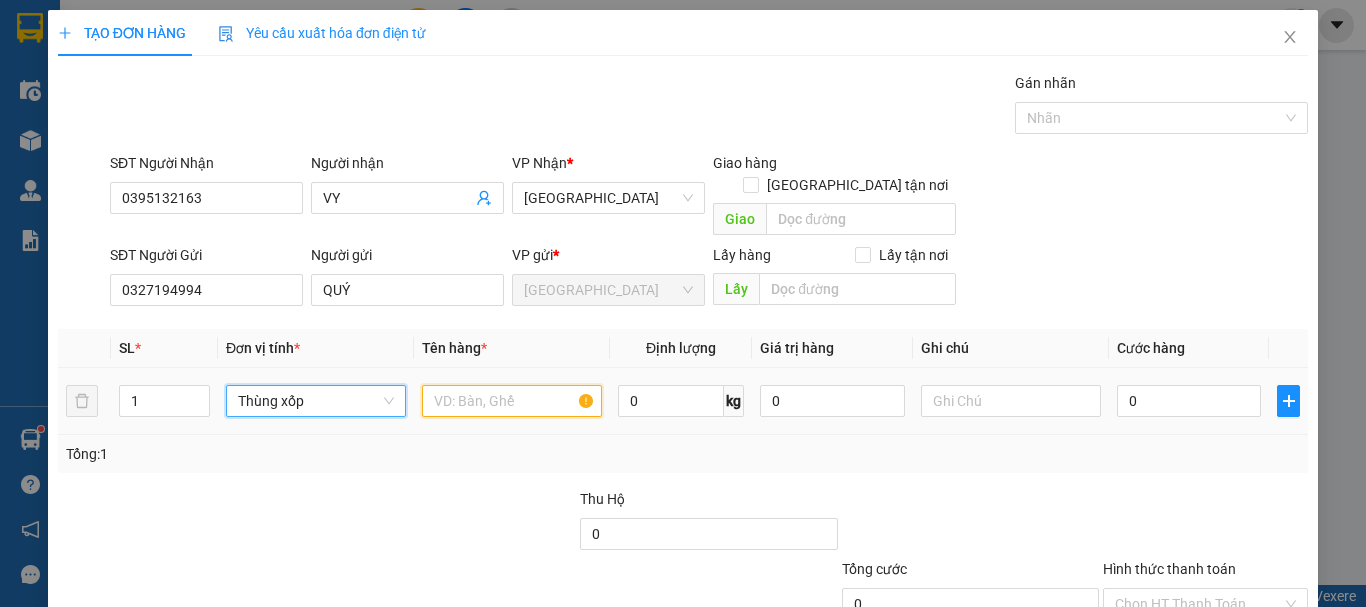 drag, startPoint x: 451, startPoint y: 386, endPoint x: 501, endPoint y: 365, distance: 54.230988 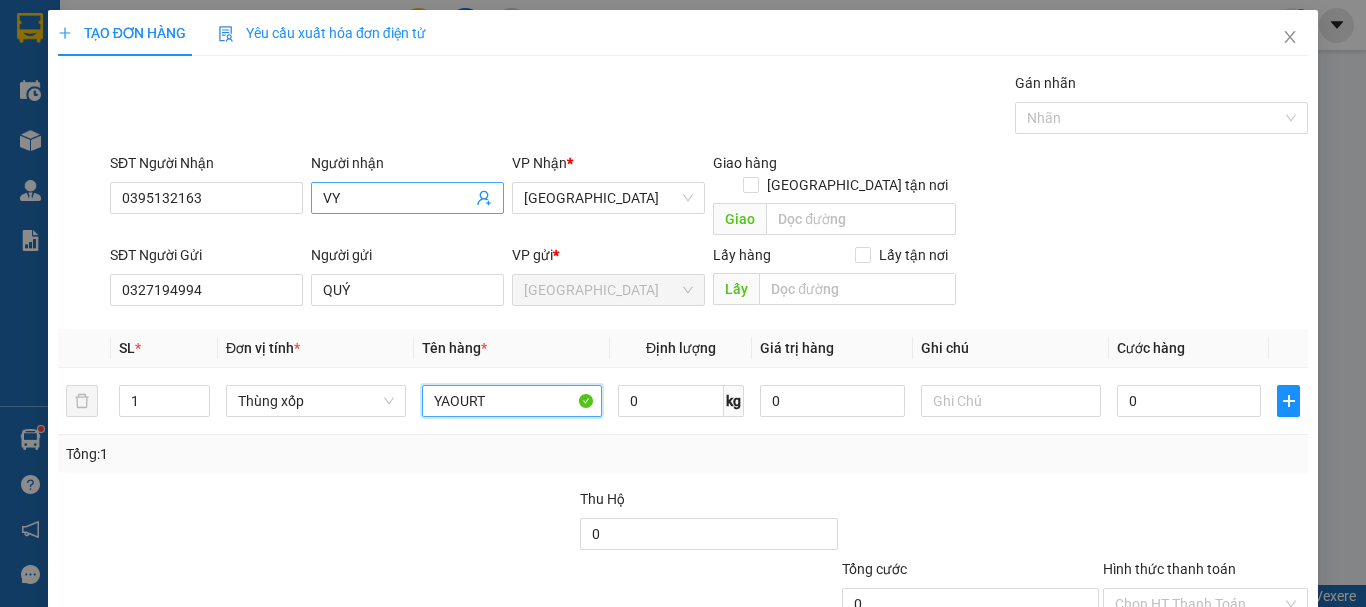 type on "YAOURT" 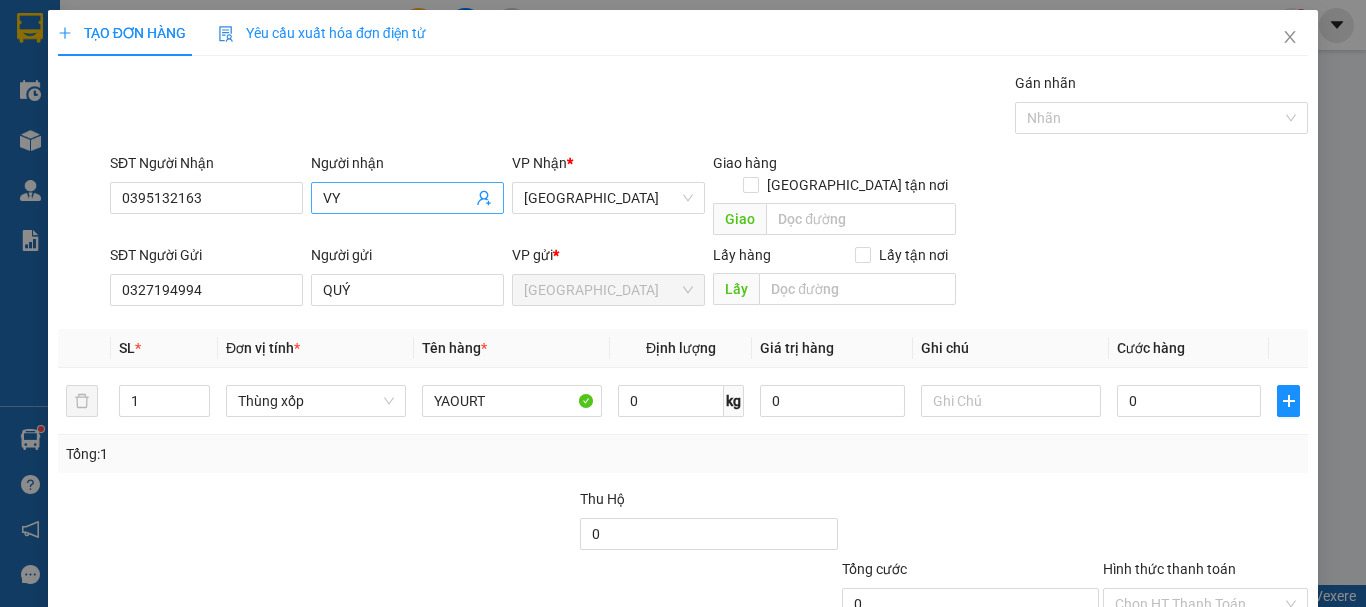 click on "VY" at bounding box center [397, 198] 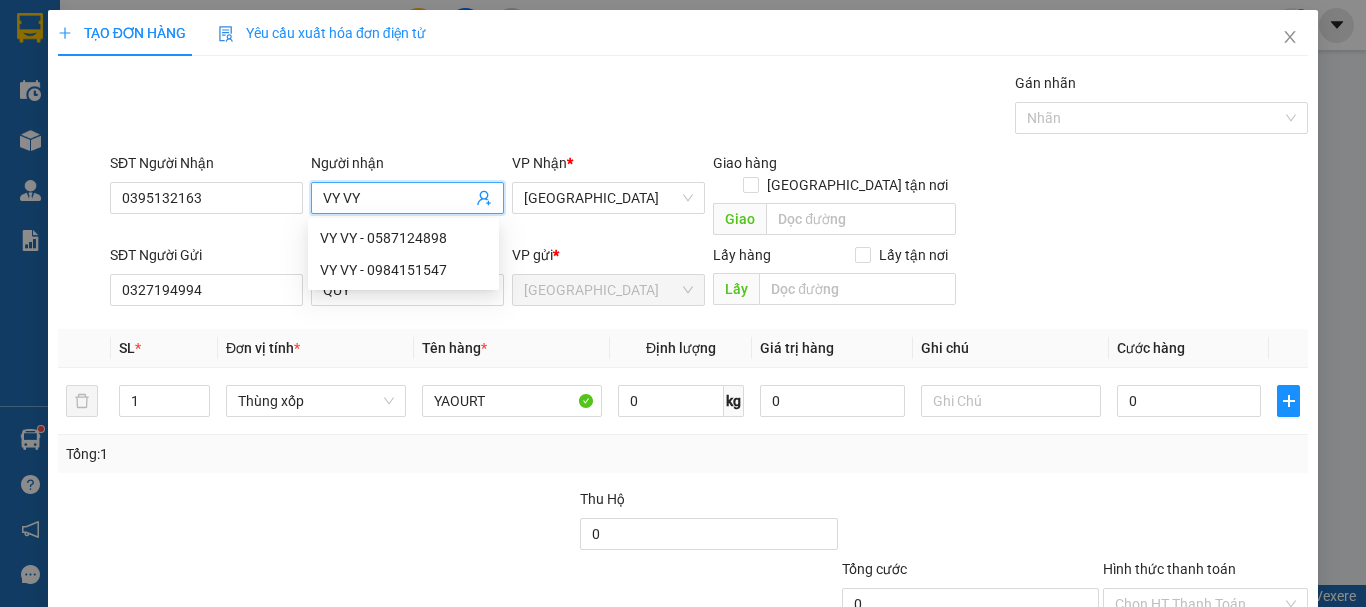 type on "VY VY" 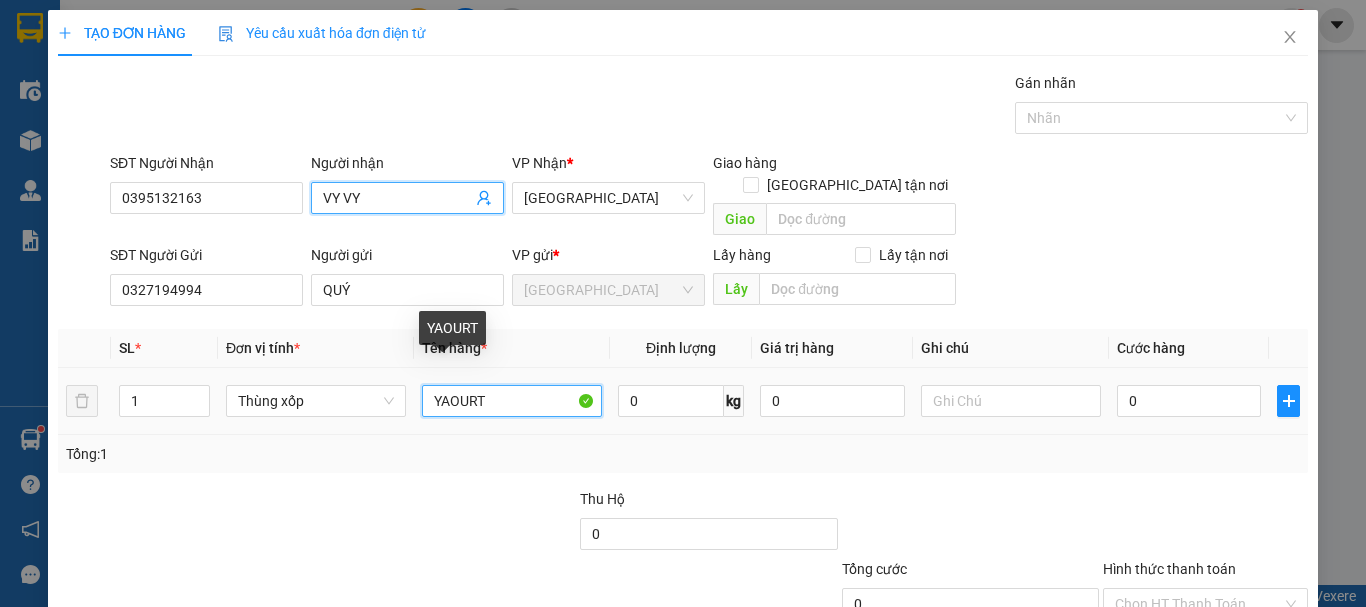 click on "YAOURT" at bounding box center (512, 401) 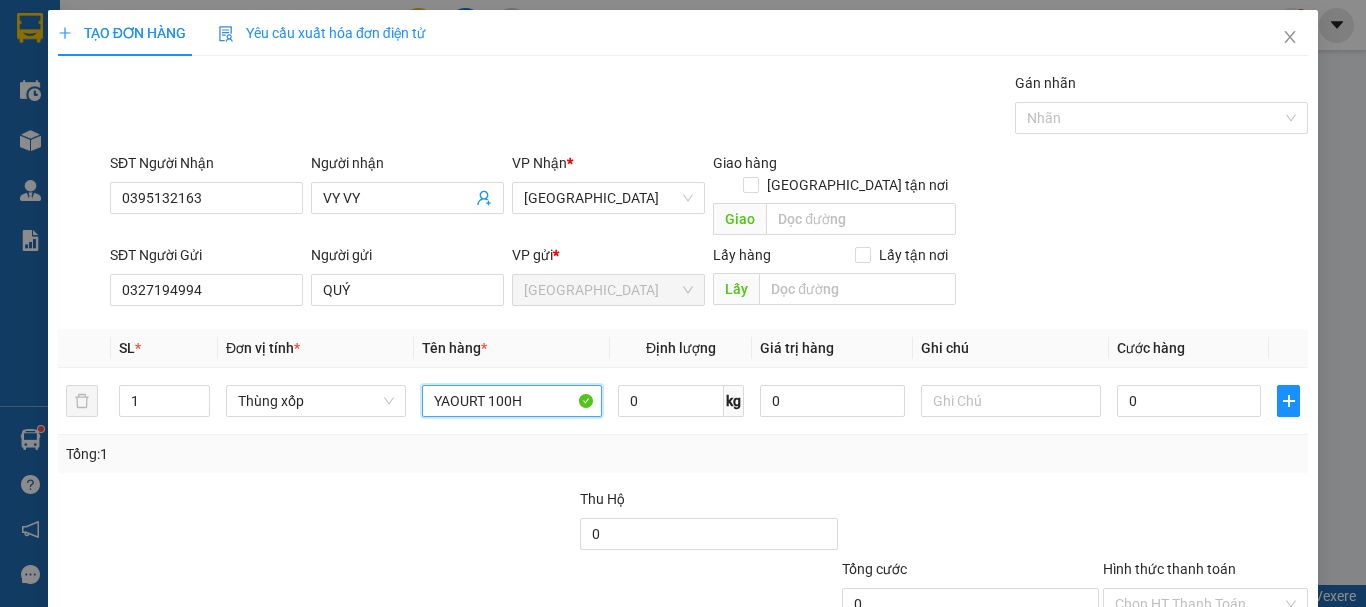 type on "YAOURT 100H" 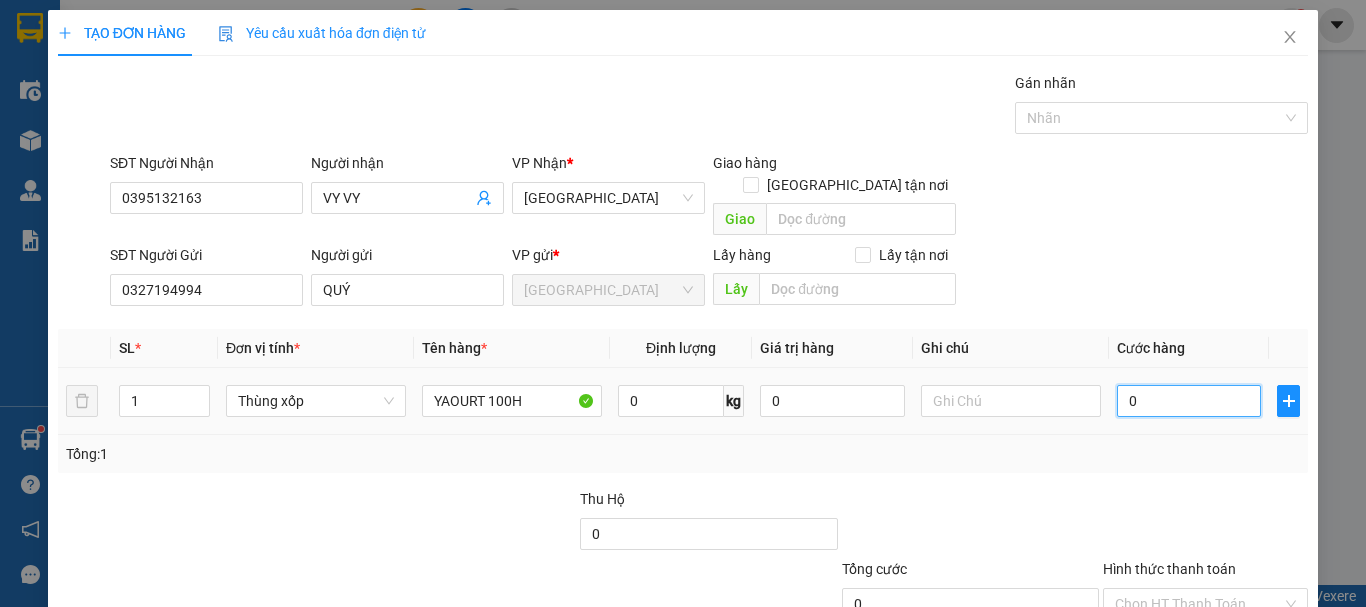 click on "0" at bounding box center (1189, 401) 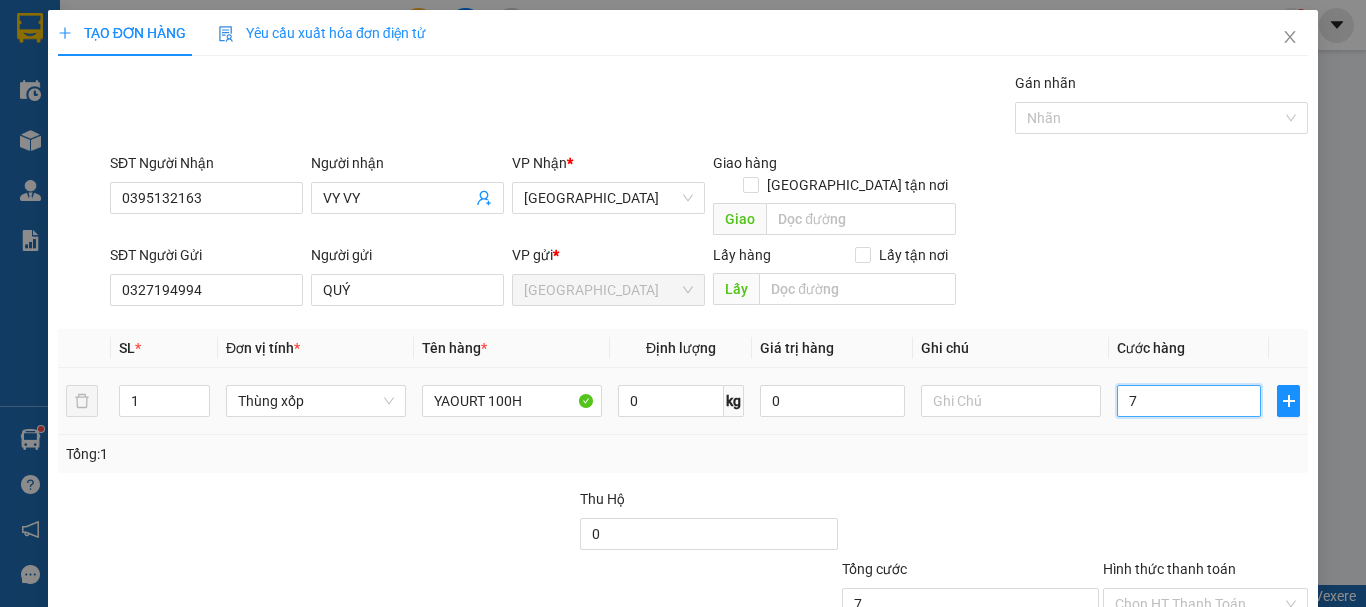 type on "70" 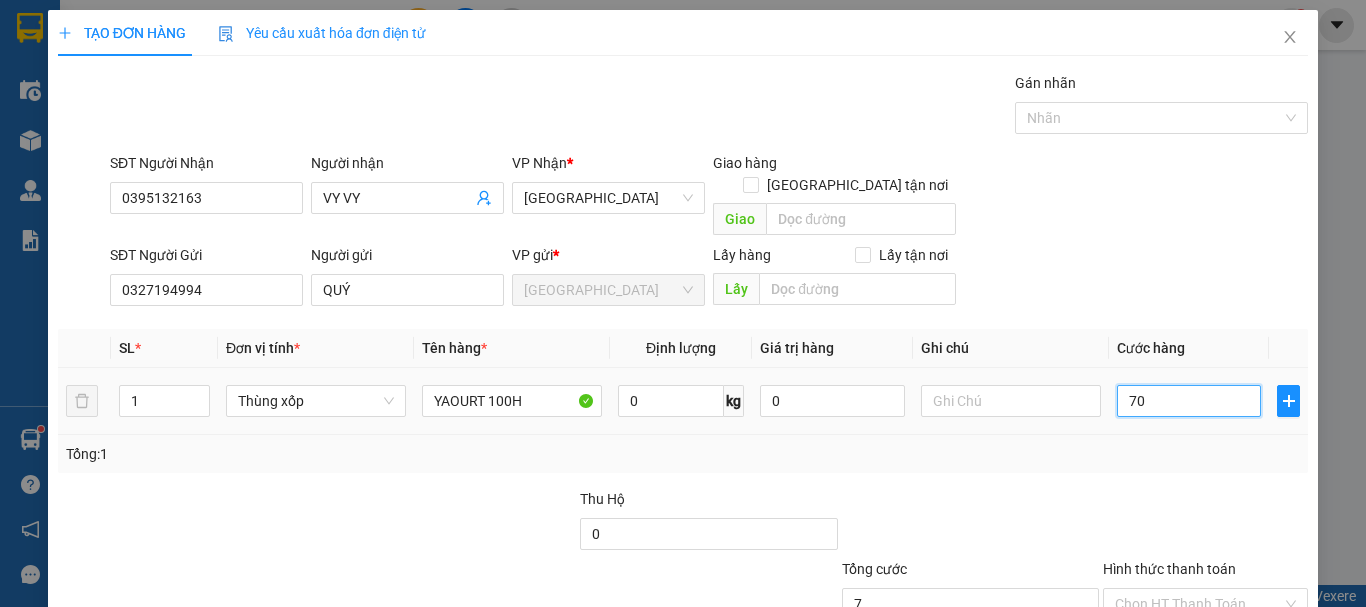 type on "70" 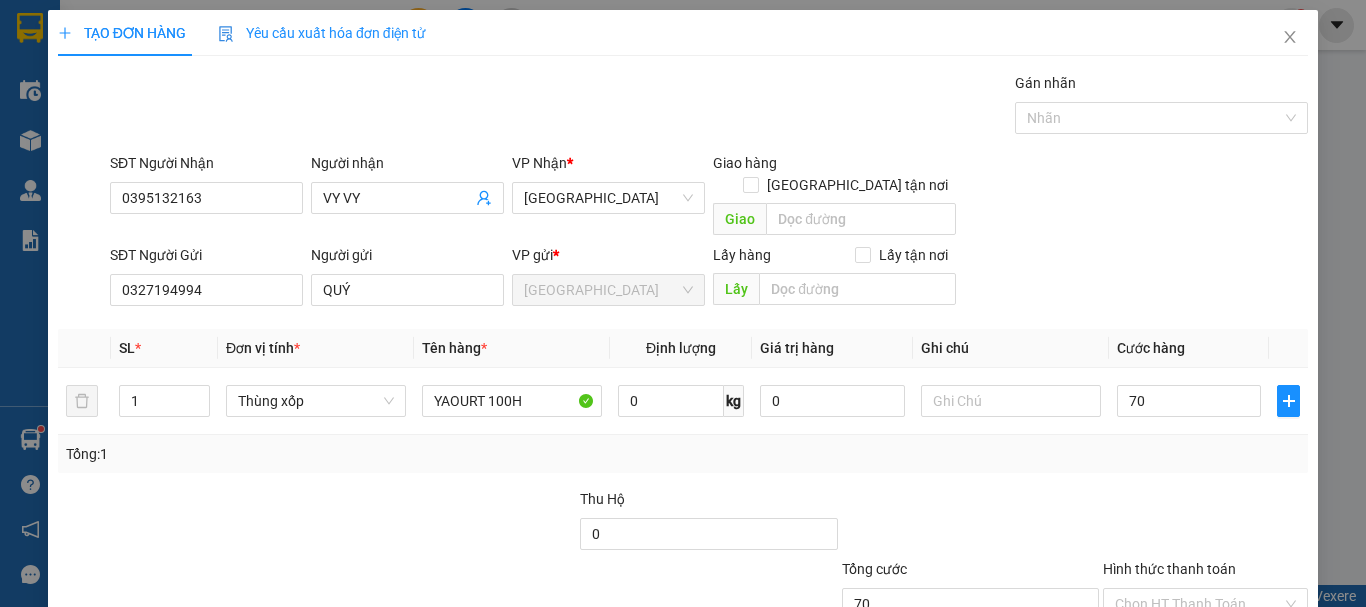 type on "70.000" 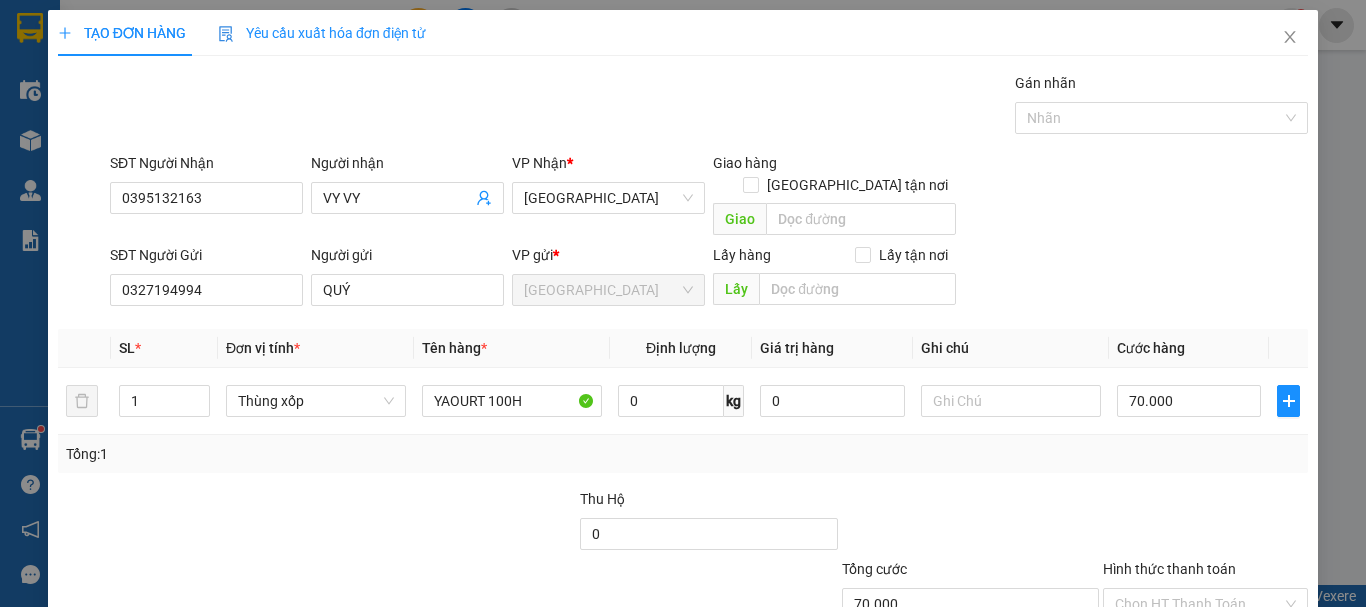 click at bounding box center [1205, 523] 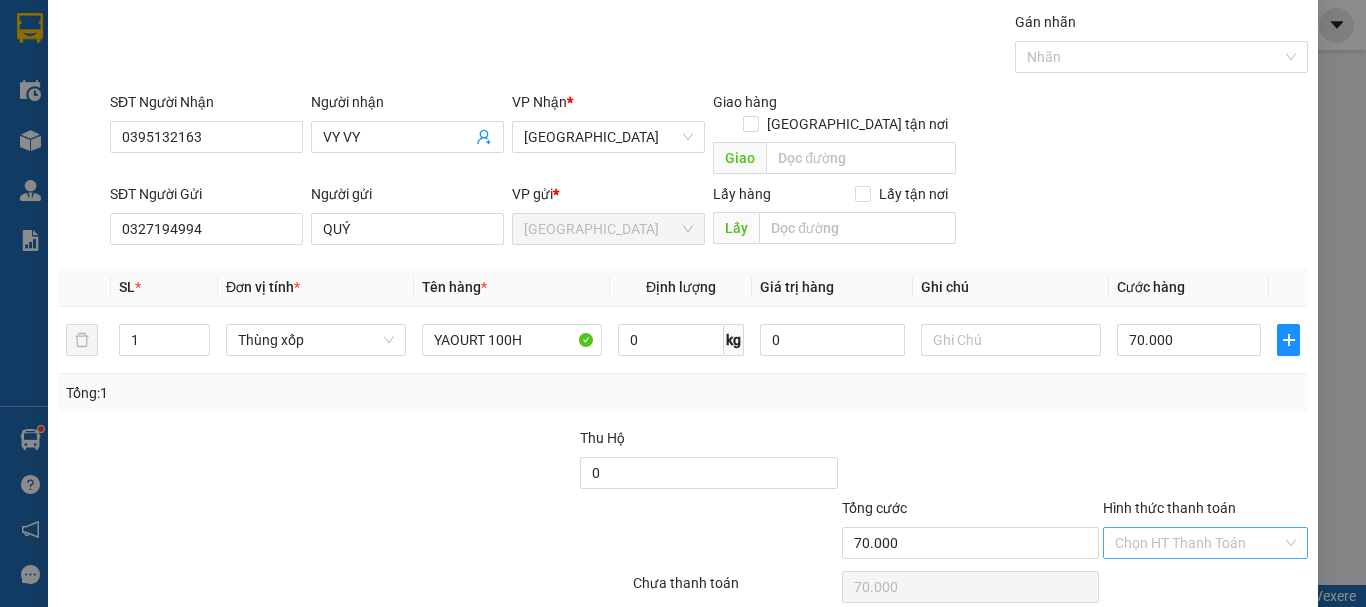 scroll, scrollTop: 125, scrollLeft: 0, axis: vertical 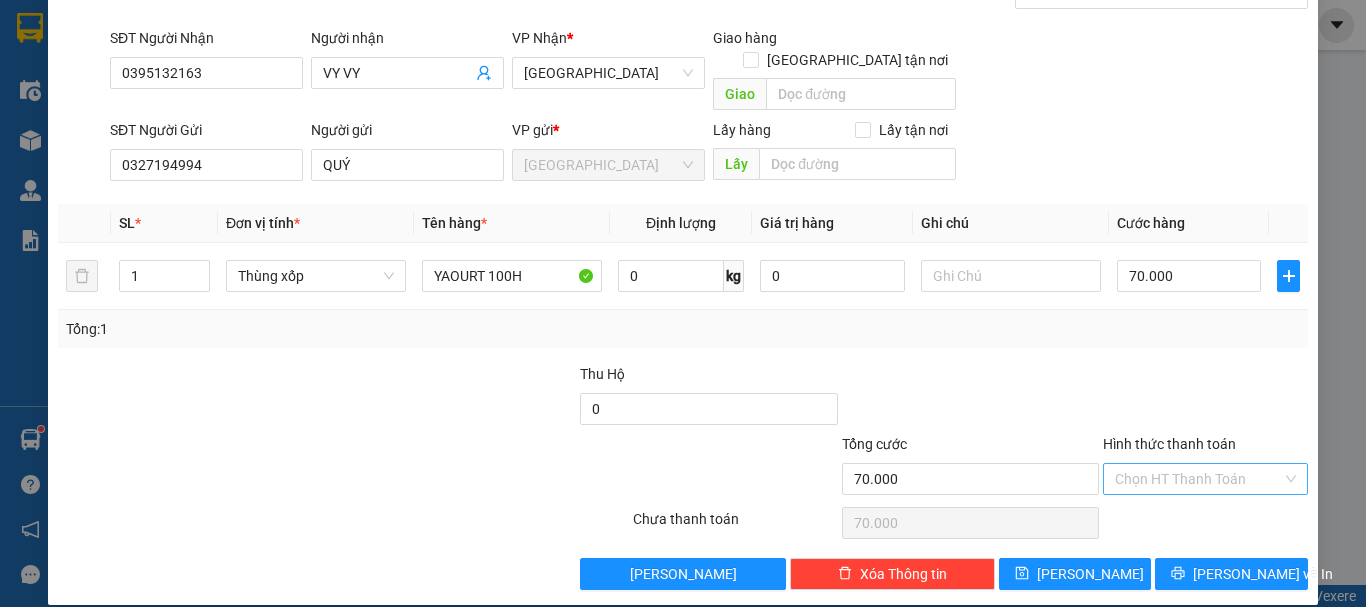 click on "Hình thức thanh toán" at bounding box center [1198, 479] 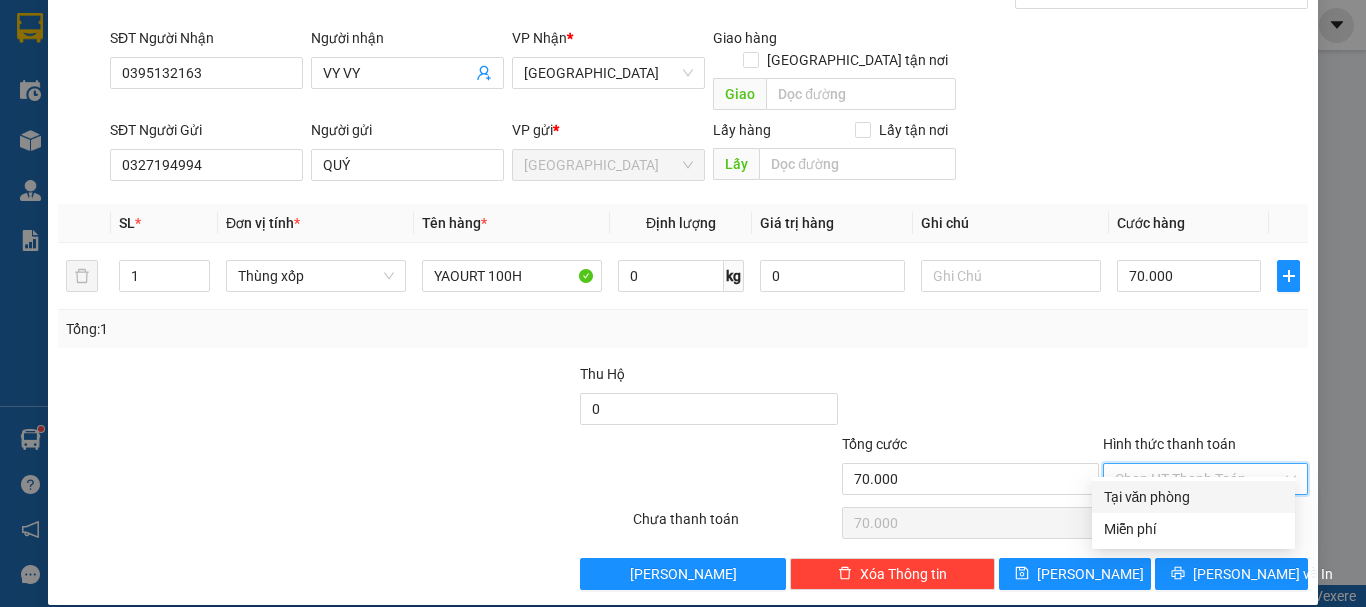 click on "Tại văn phòng" at bounding box center (1193, 497) 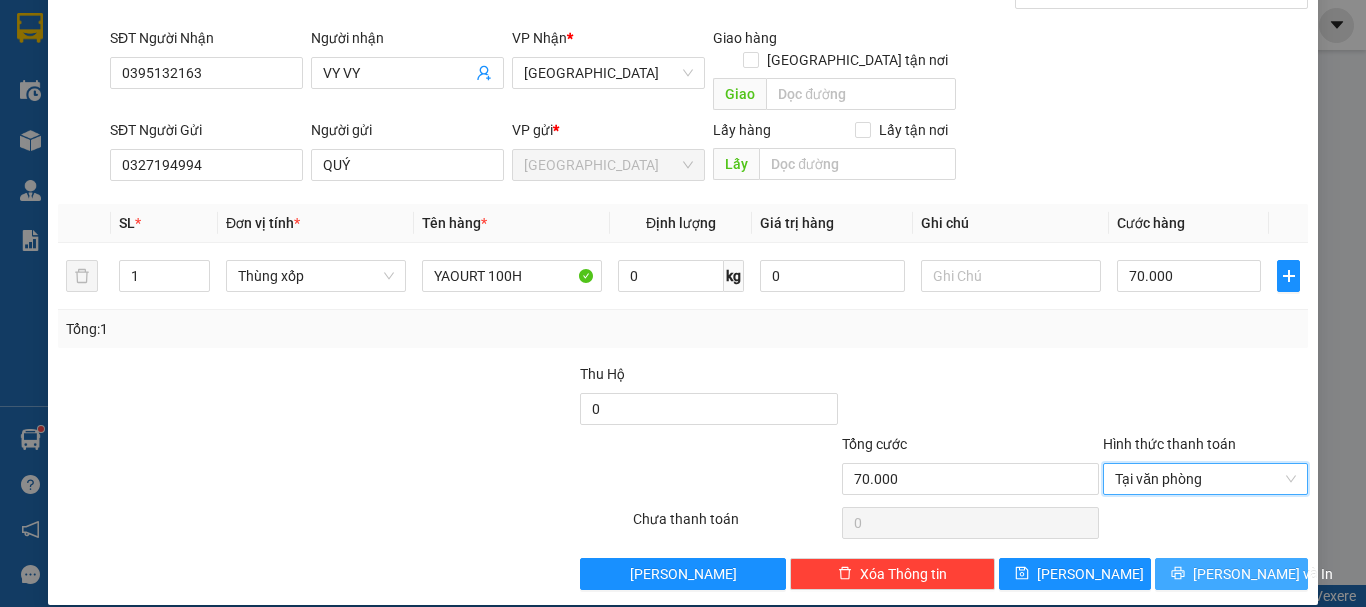 click on "[PERSON_NAME] và In" at bounding box center (1231, 574) 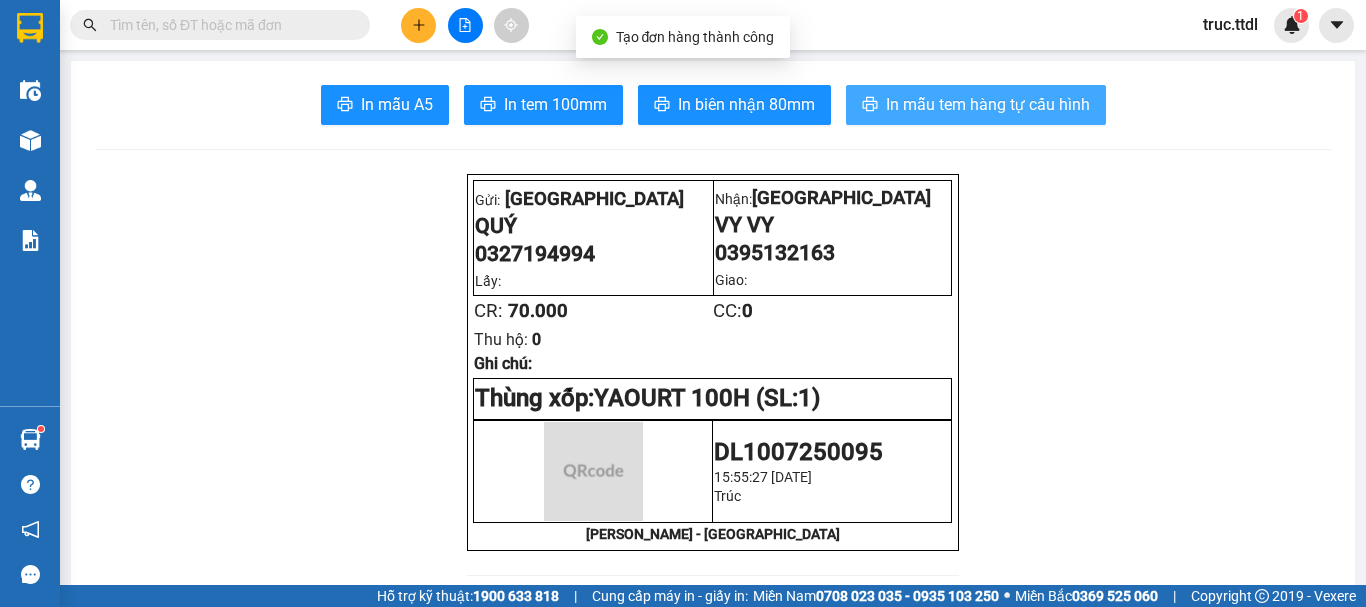 click on "In mẫu tem hàng tự cấu hình" at bounding box center (988, 104) 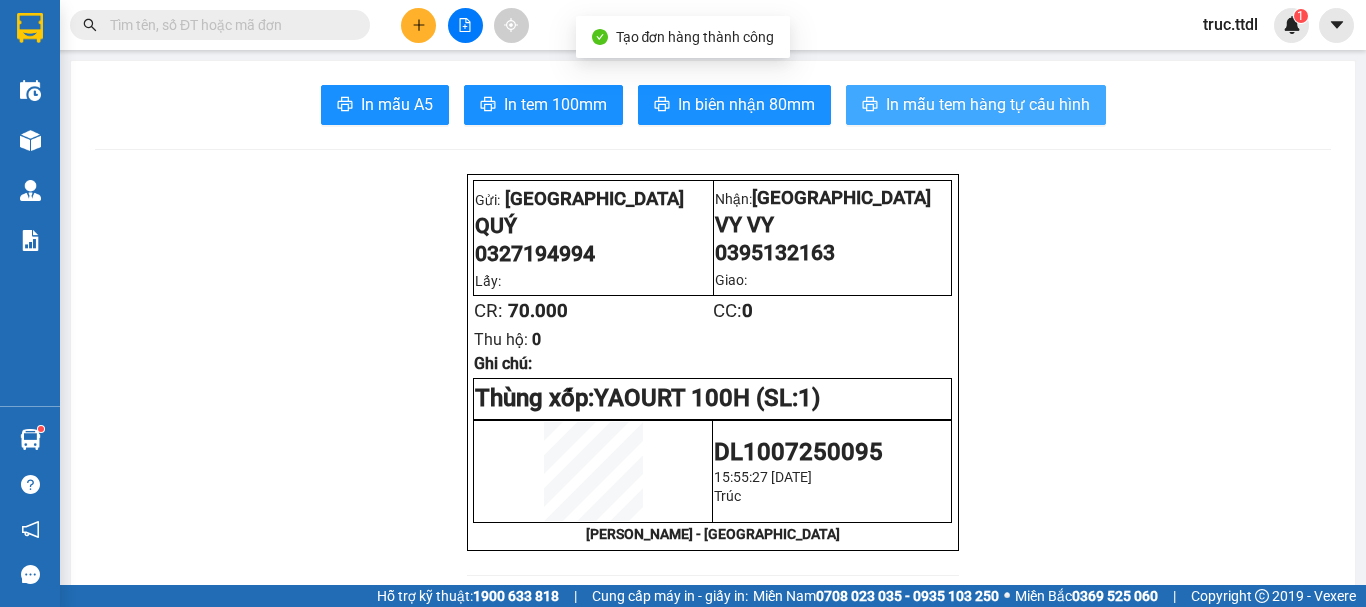 scroll, scrollTop: 0, scrollLeft: 0, axis: both 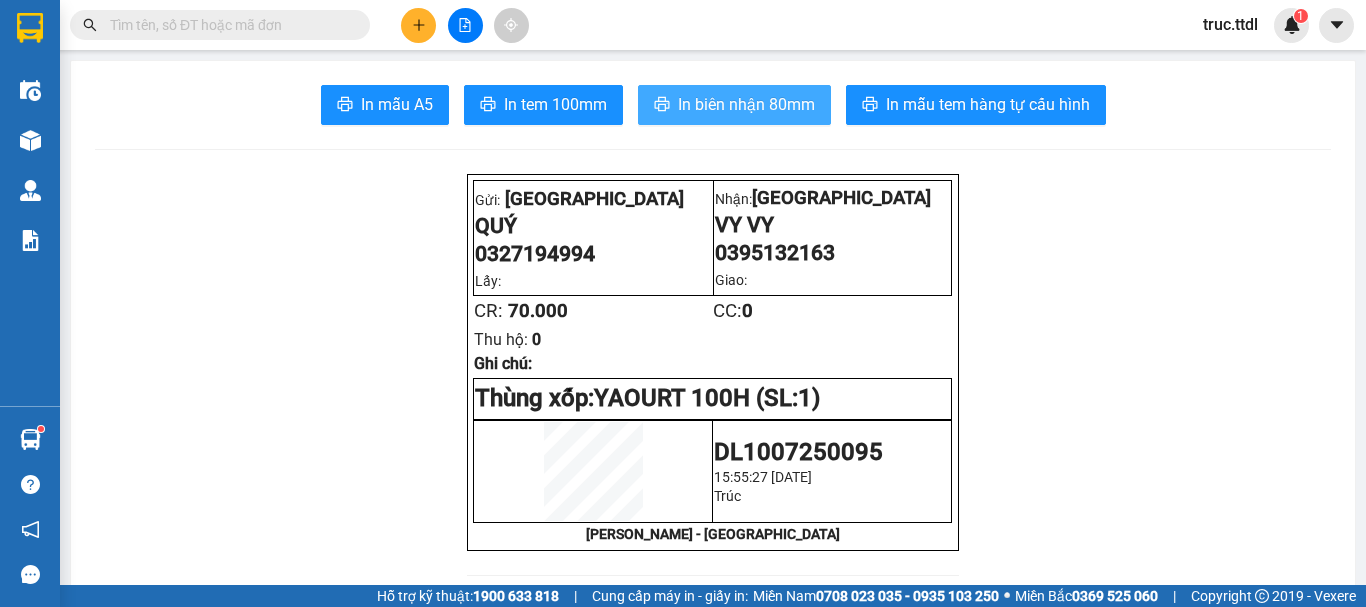 click on "In biên nhận 80mm" at bounding box center [746, 104] 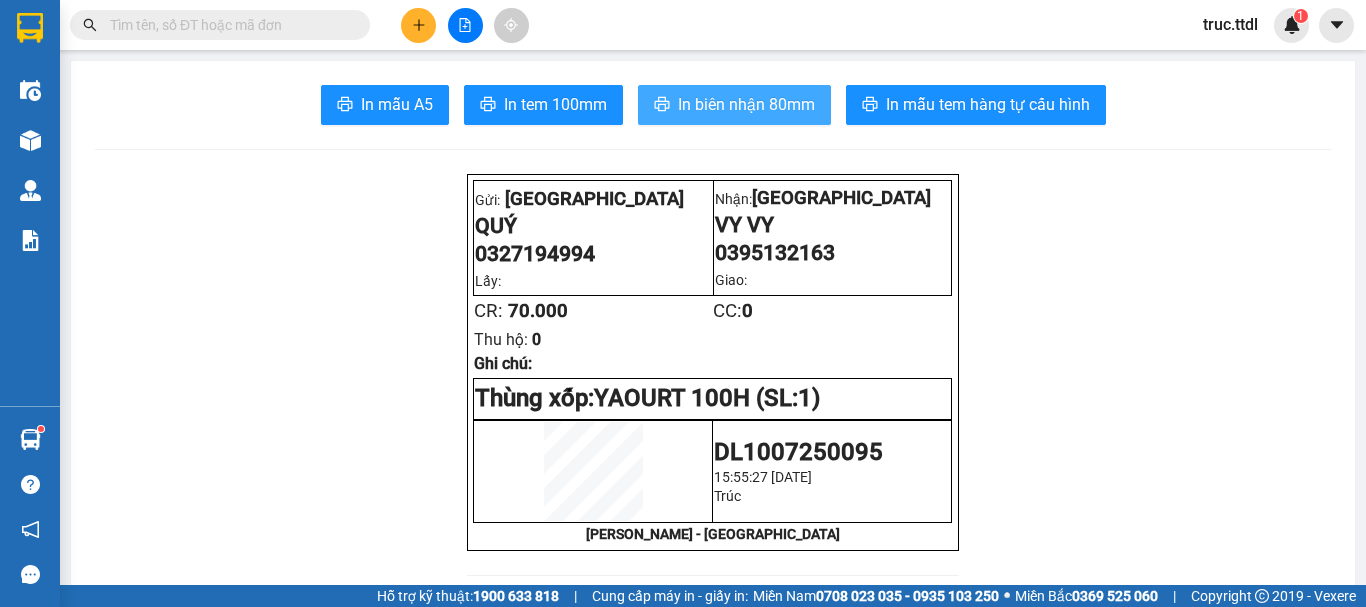 scroll, scrollTop: 0, scrollLeft: 0, axis: both 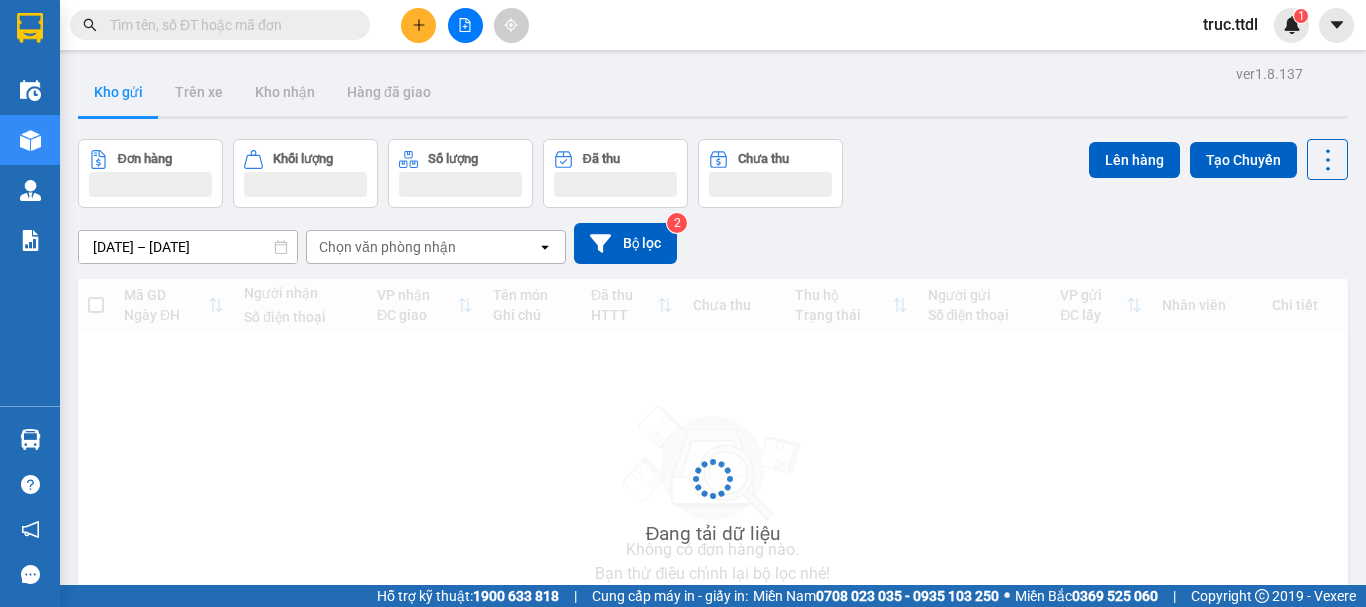 click at bounding box center (228, 25) 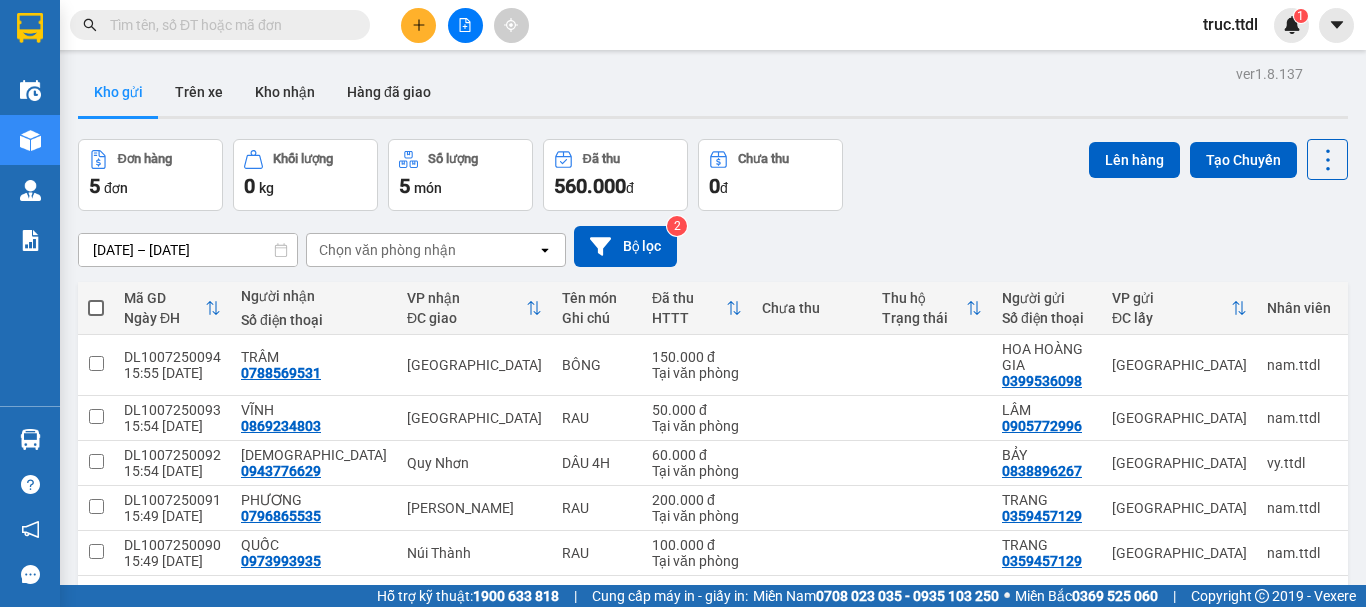 paste on "0327194994" 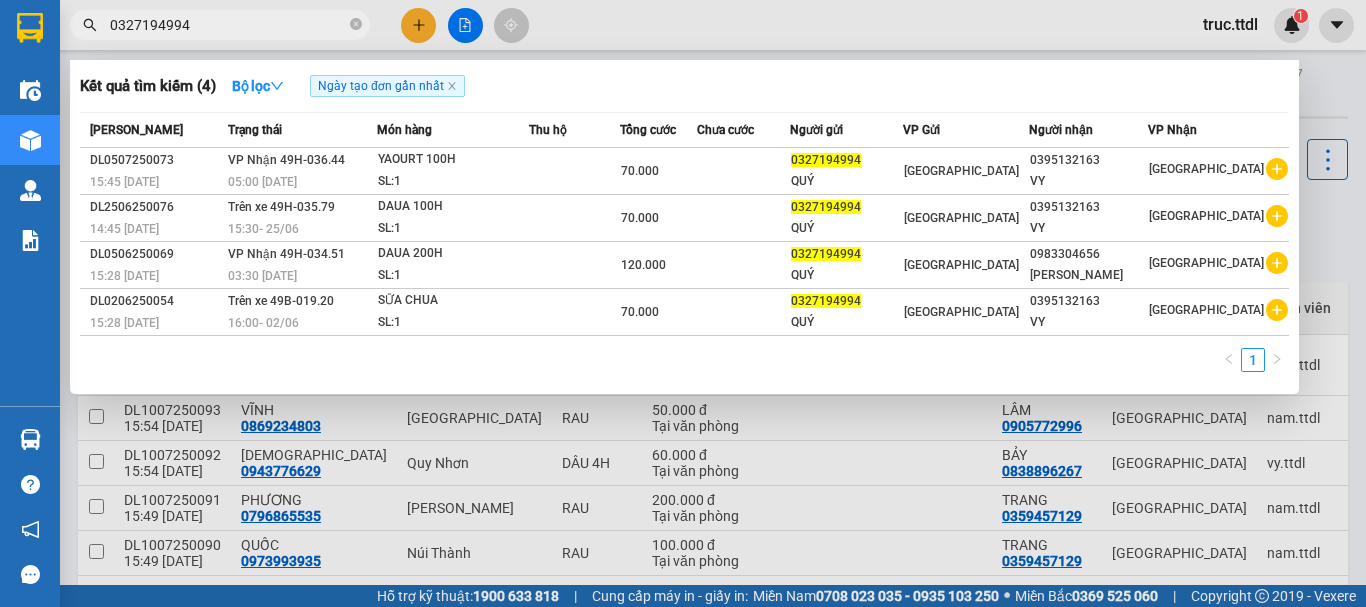 type on "0327194994" 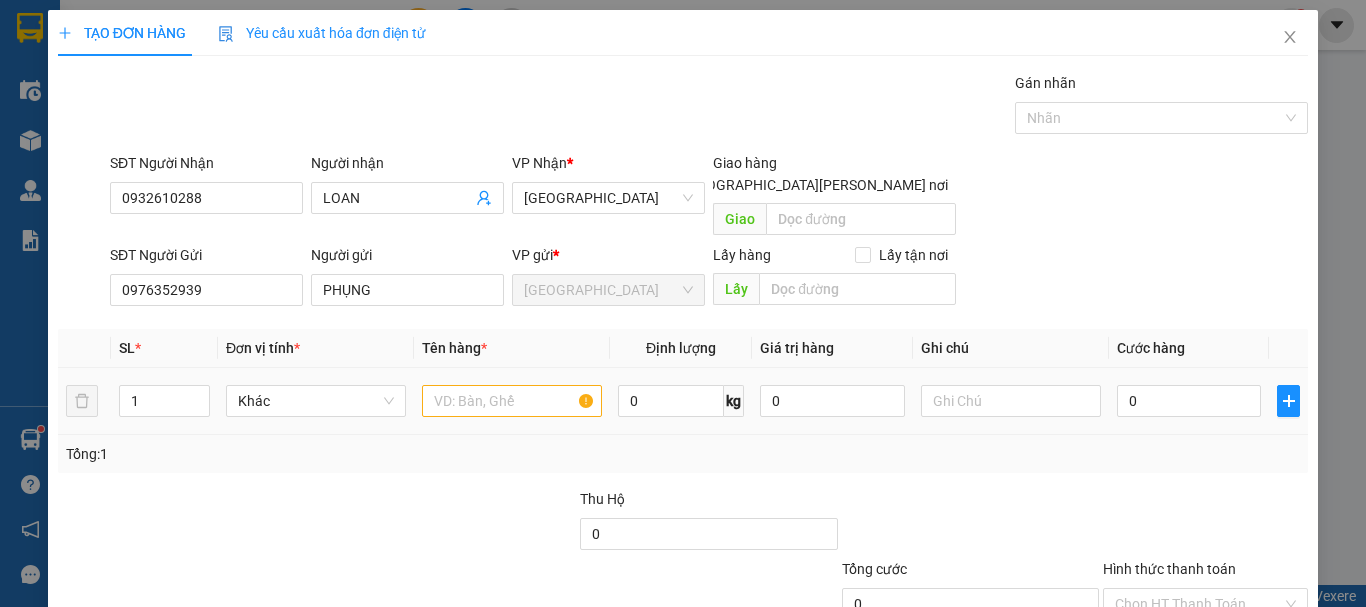 scroll, scrollTop: 0, scrollLeft: 0, axis: both 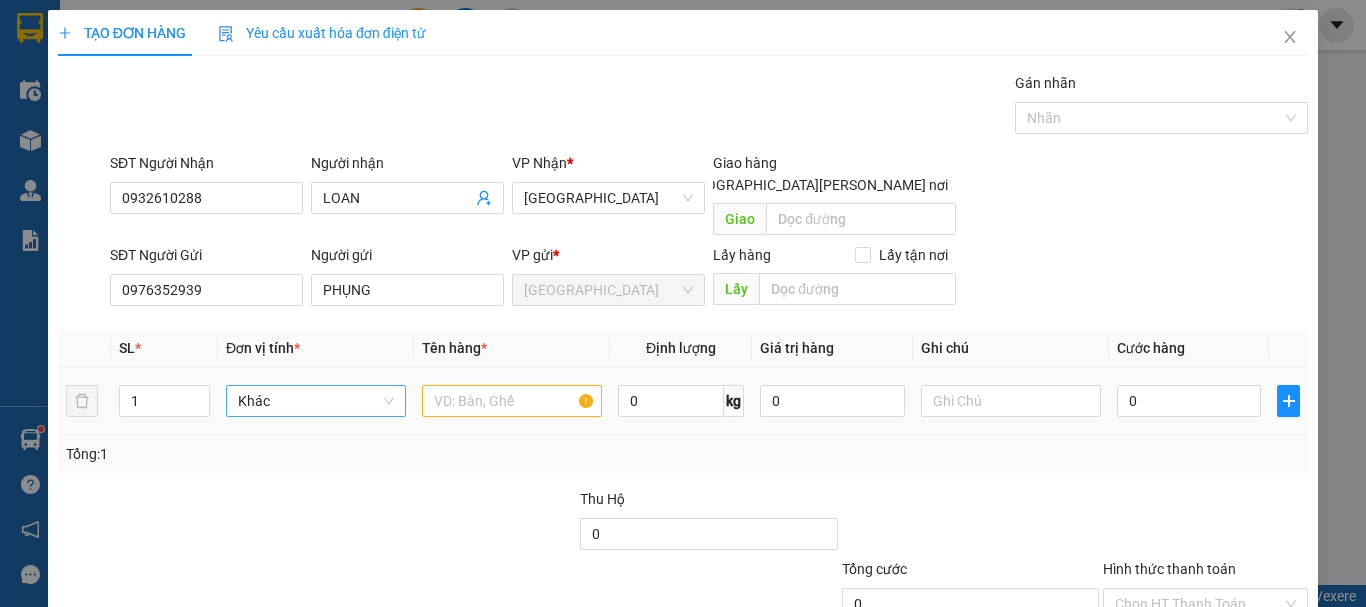click on "Khác" at bounding box center (316, 401) 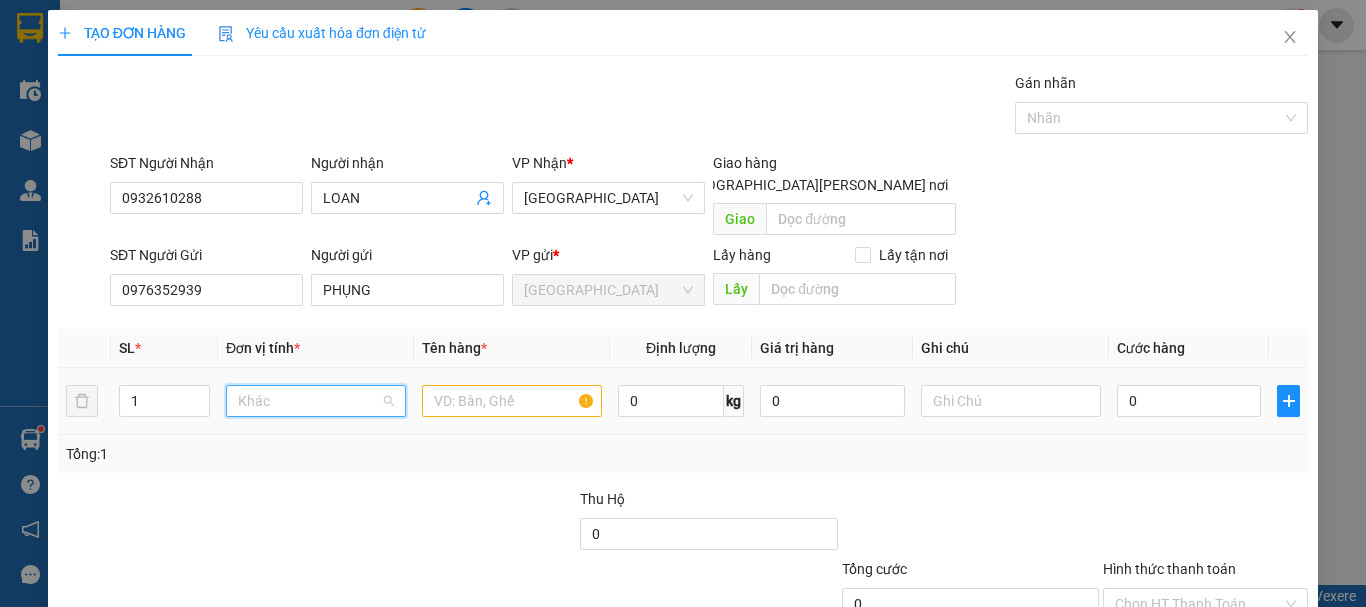 scroll, scrollTop: 192, scrollLeft: 0, axis: vertical 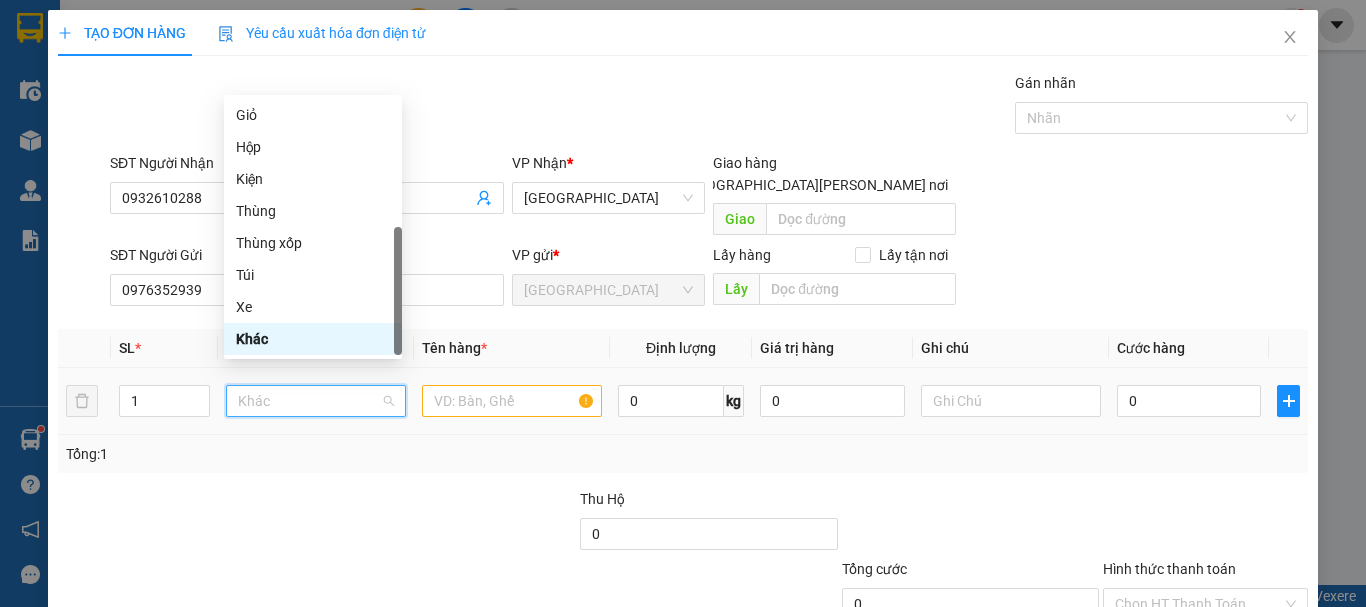 type on "t" 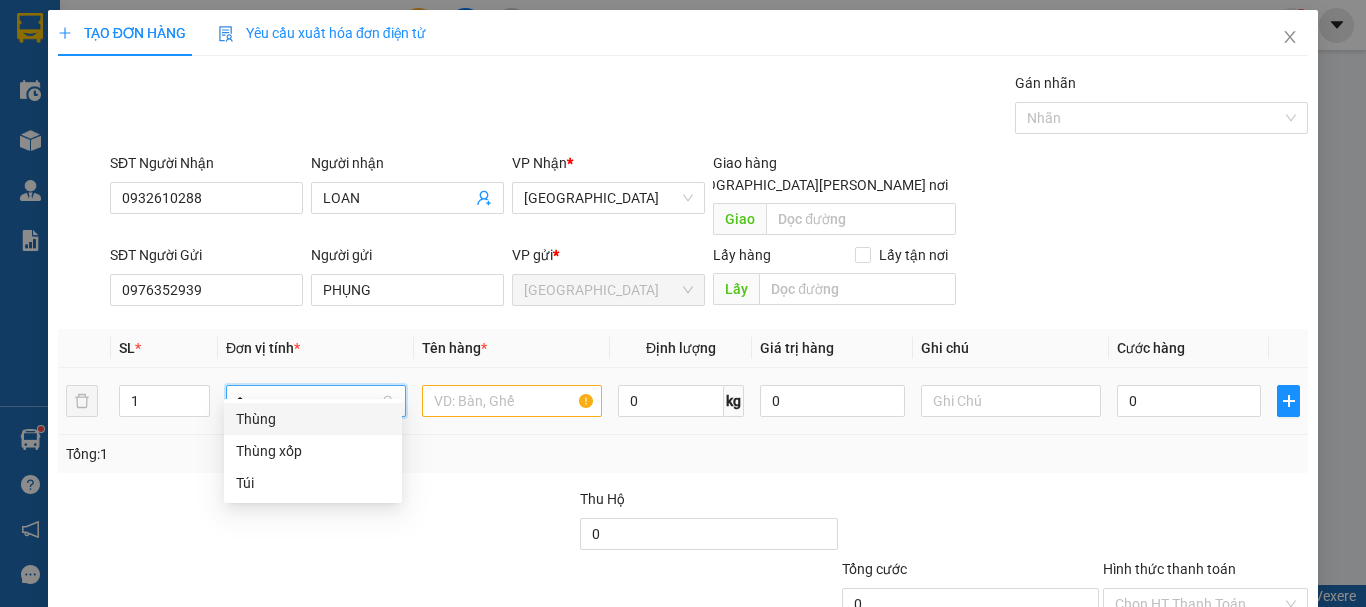 scroll, scrollTop: 0, scrollLeft: 0, axis: both 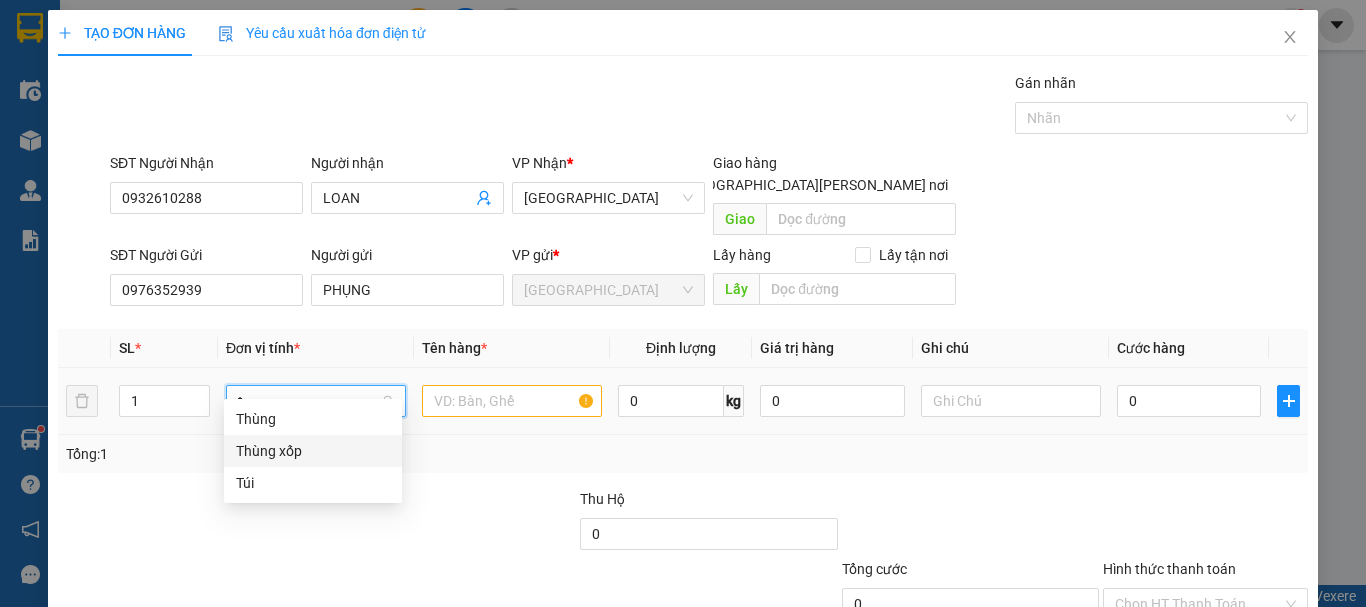 click on "Thùng xốp" at bounding box center (313, 451) 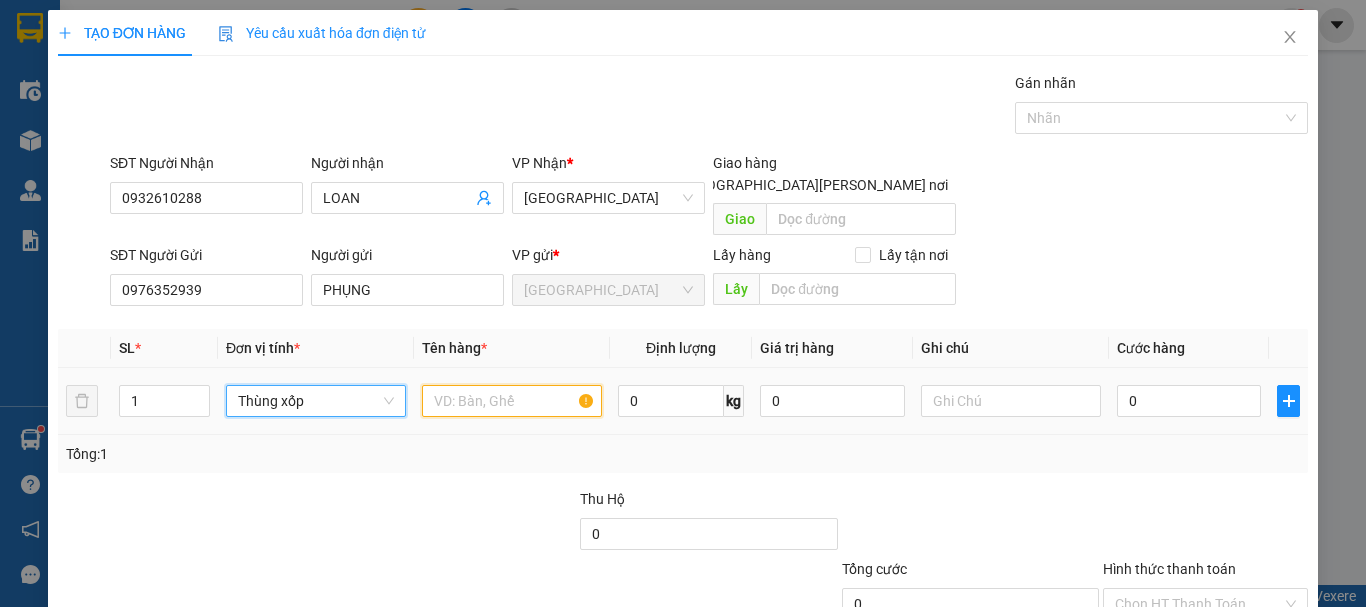 click at bounding box center (512, 401) 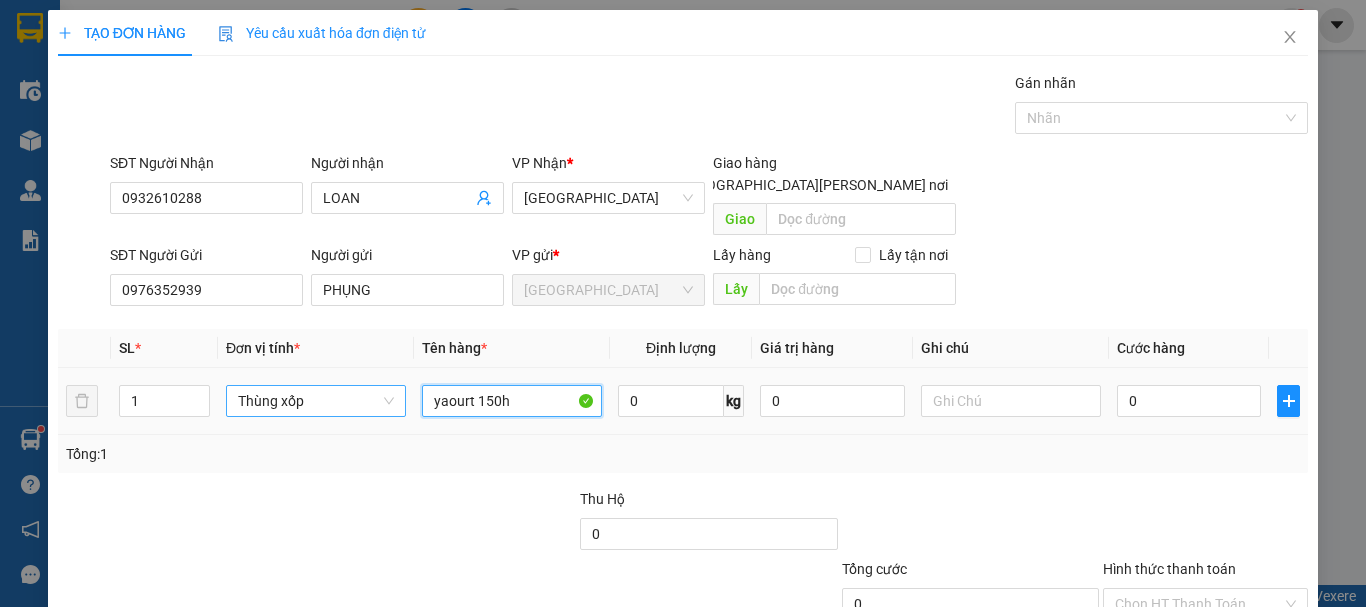 drag, startPoint x: 507, startPoint y: 384, endPoint x: 297, endPoint y: 396, distance: 210.34258 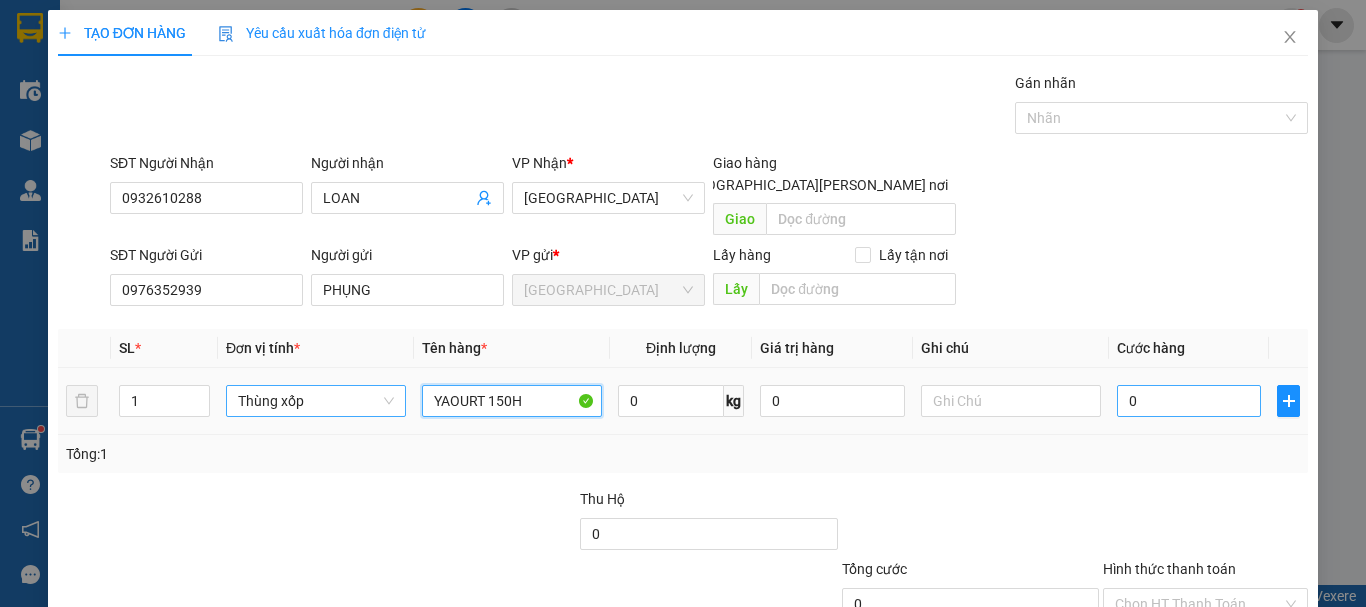 type on "YAOURT 150H" 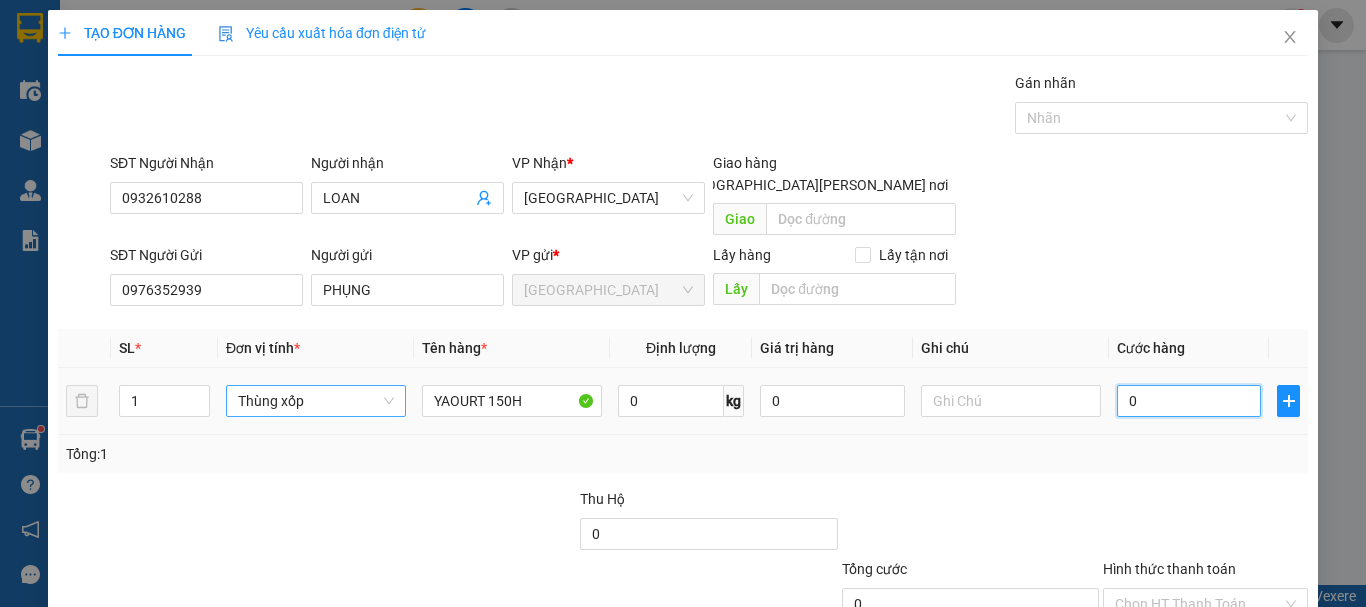 click on "0" at bounding box center [1189, 401] 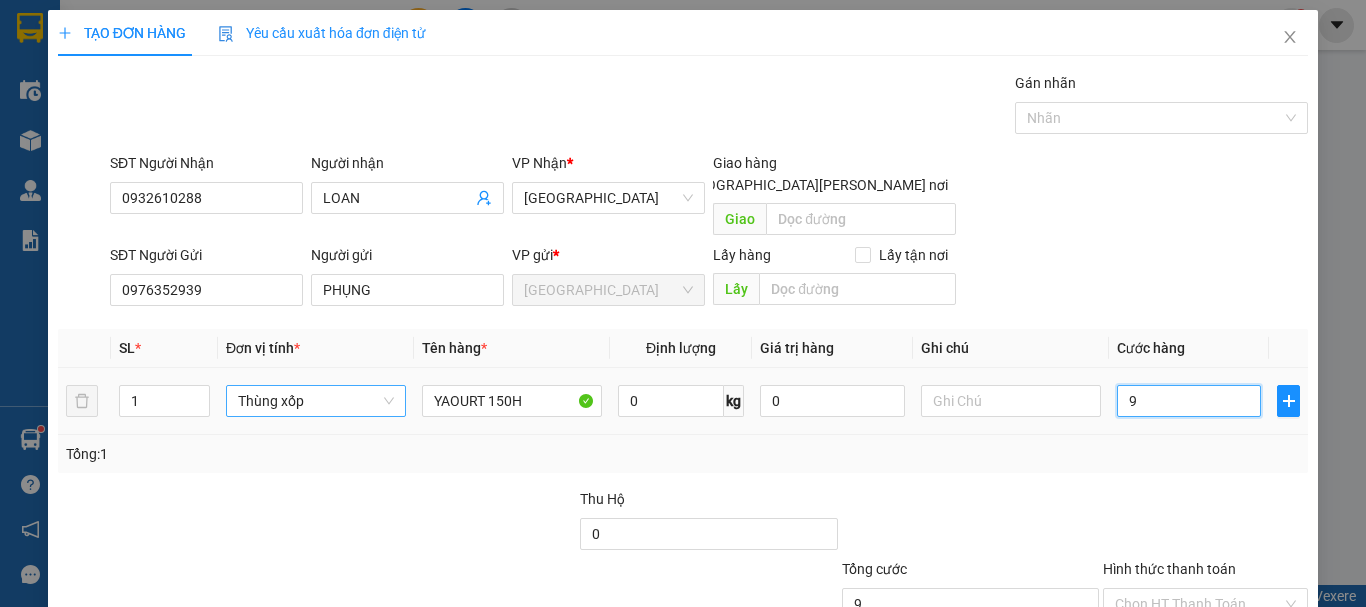 type on "90" 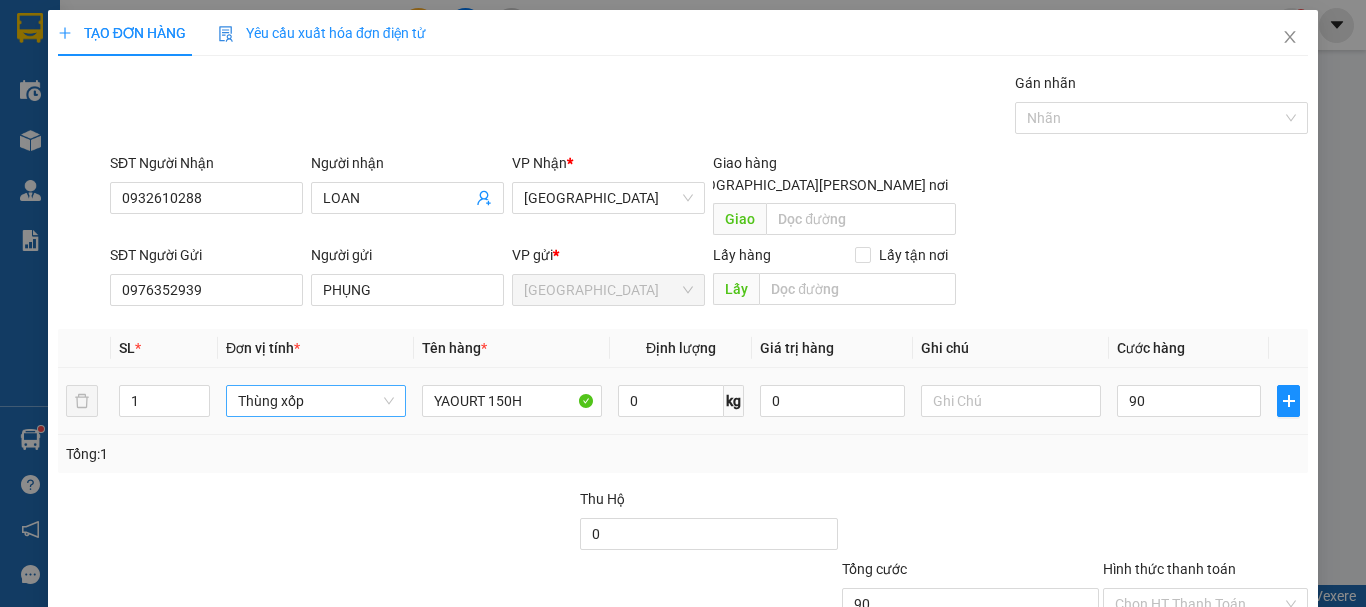 type on "90.000" 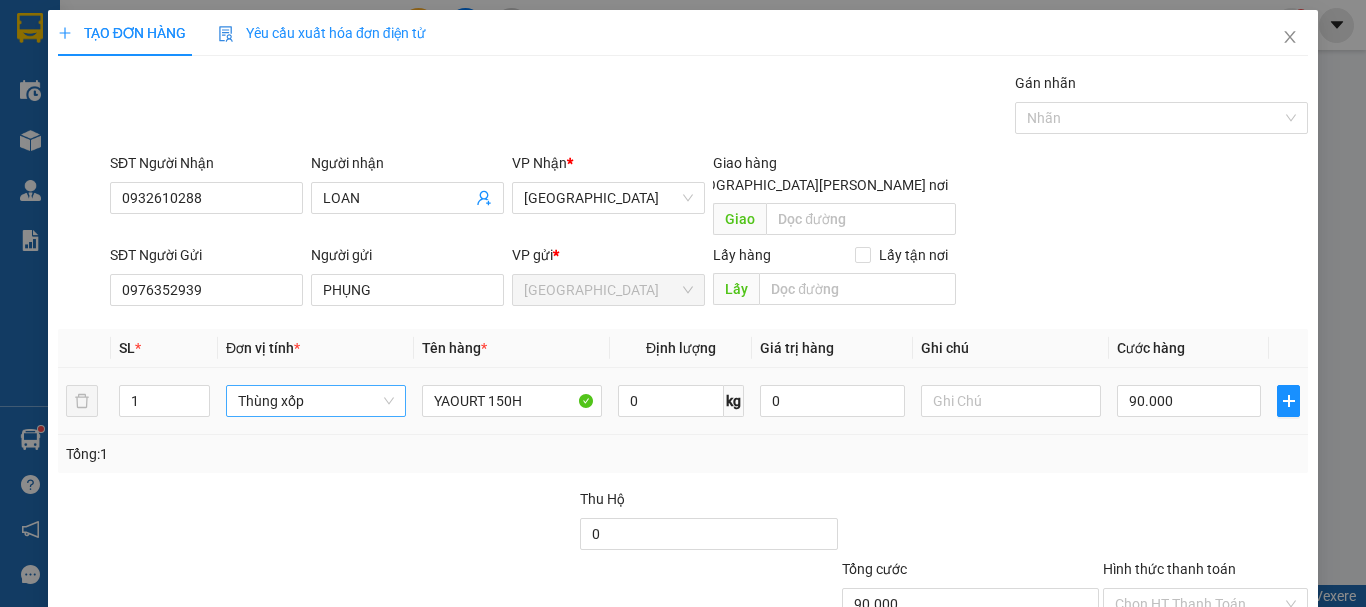 click on "Transit Pickup Surcharge Ids Transit Deliver Surcharge Ids Transit Deliver Surcharge Transit Deliver Surcharge Gói vận chuyển  * [PERSON_NAME] Gán [PERSON_NAME] SĐT Người [PERSON_NAME] 0932610288 Người [PERSON_NAME] LOAN [PERSON_NAME]  * [GEOGRAPHIC_DATA] Giao hàng [PERSON_NAME] nơi [PERSON_NAME] SĐT Người Gửi 0976352939 Người gửi [PERSON_NAME] gửi  * [GEOGRAPHIC_DATA]  Lấy hàng Lấy tận nơi [PERSON_NAME]  * Đơn vị tính  * Tên hàng  * Định [PERSON_NAME] trị hàng Ghi [PERSON_NAME] hàng                   1 Thùng xốp YAOURT 150H 0 kg 0 90.000 Tổng:  1 Thu Hộ 0 [PERSON_NAME] 90.000 [PERSON_NAME] [PERSON_NAME] HT [PERSON_NAME] Số [PERSON_NAME] thu trước 0 Chưa [PERSON_NAME] 90.000 [PERSON_NAME] [PERSON_NAME] nháp Xóa Thông tin [PERSON_NAME] và In YAOURT 150H" at bounding box center (683, 393) 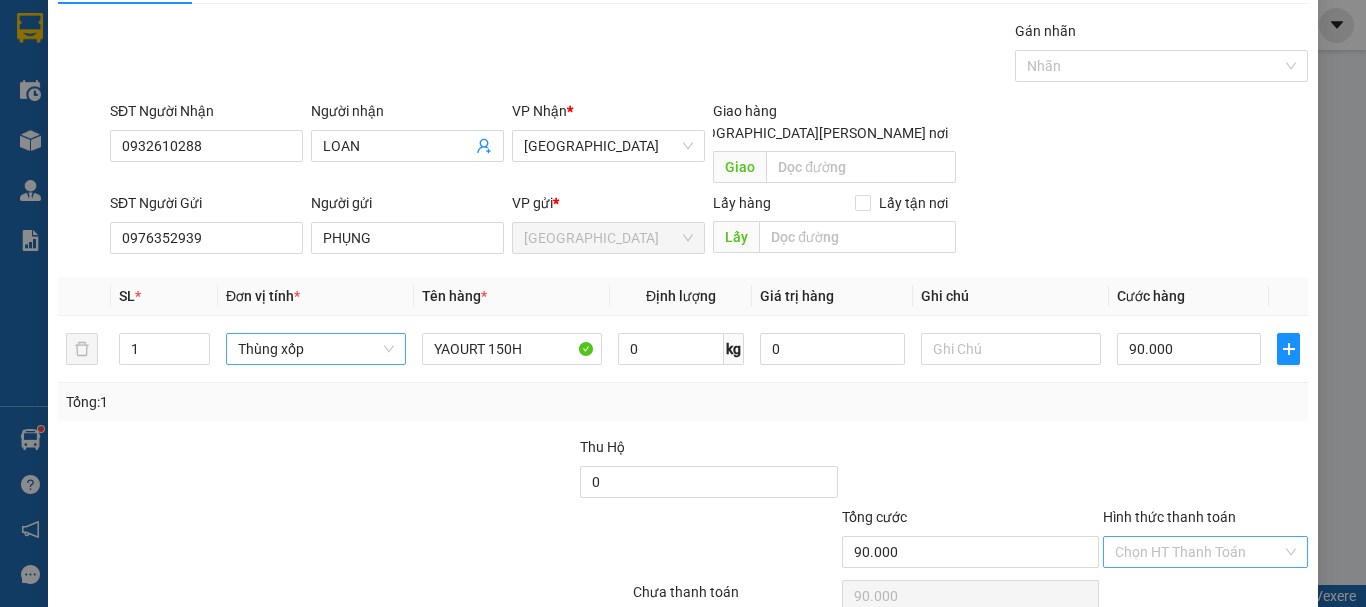 scroll, scrollTop: 125, scrollLeft: 0, axis: vertical 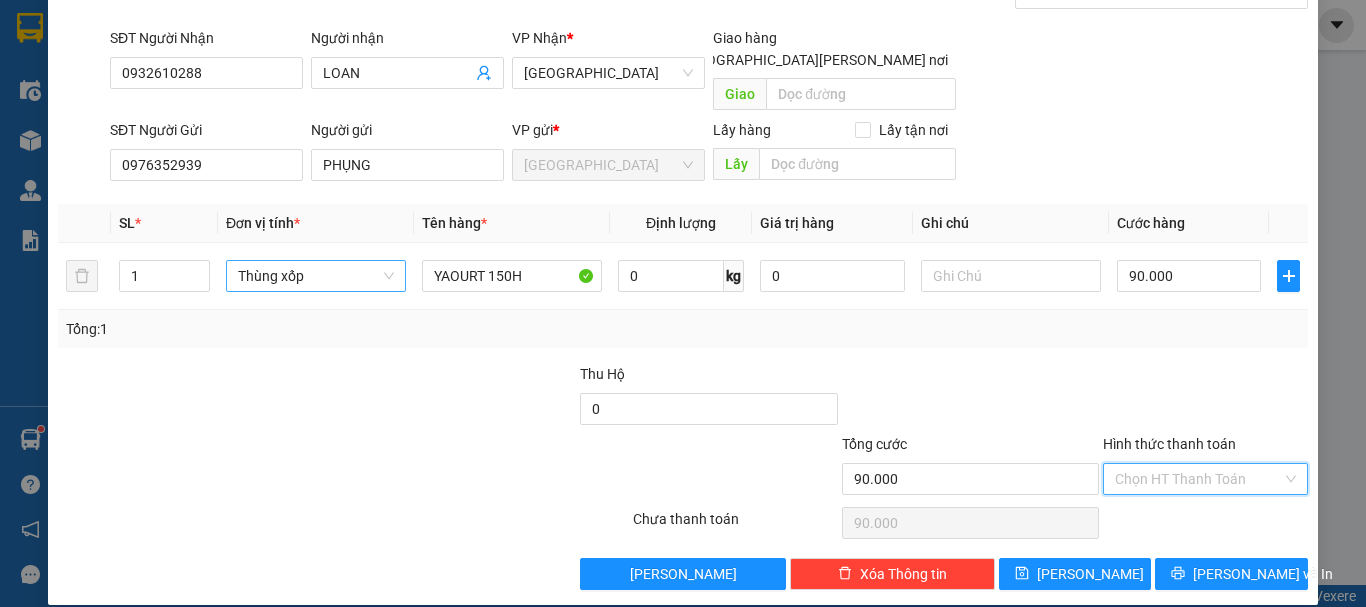 click on "Hình thức thanh toán" at bounding box center [1198, 479] 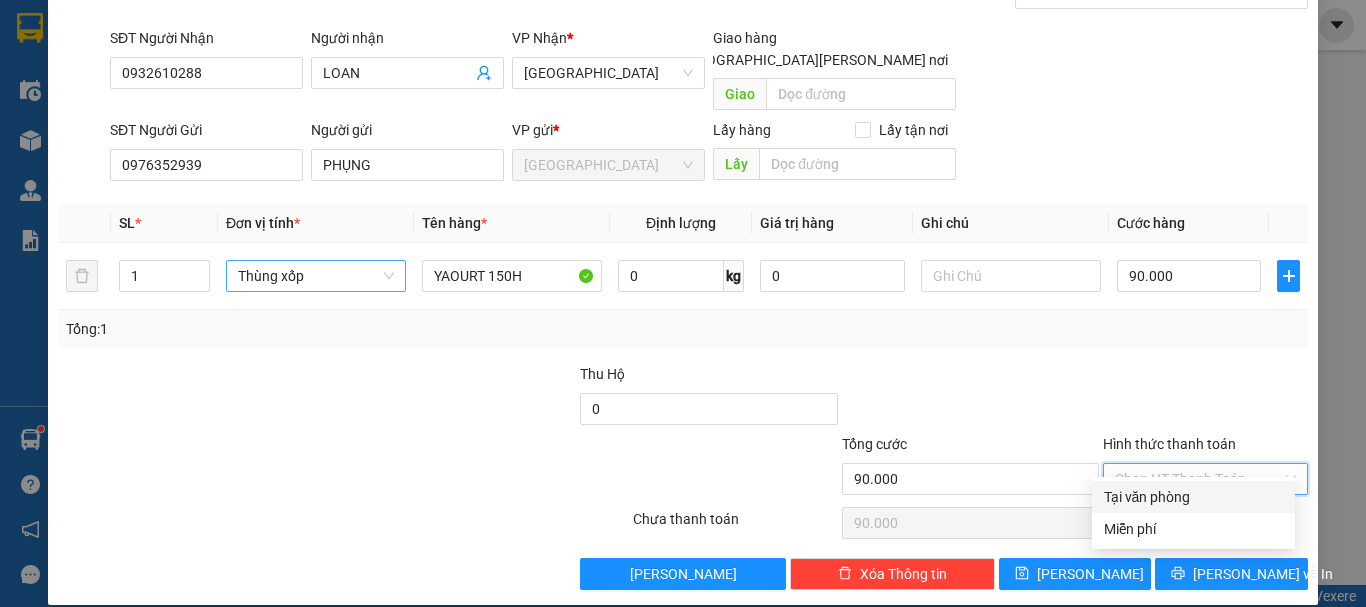 click on "Tại văn phòng" at bounding box center (1193, 497) 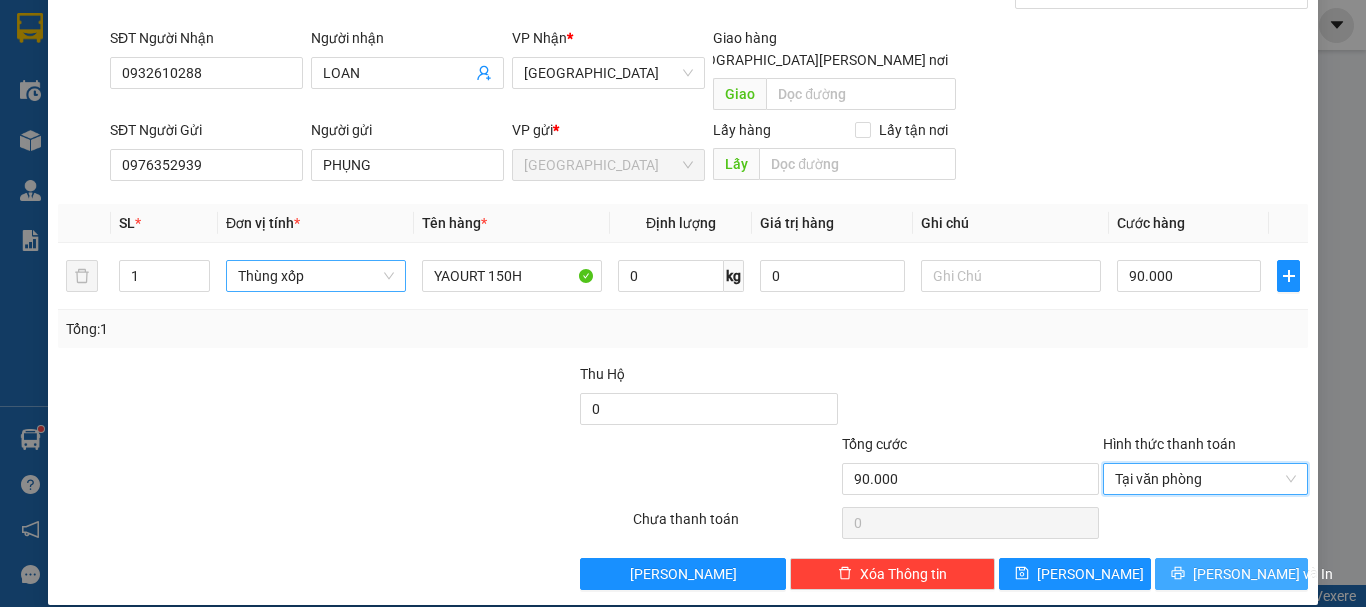 click on "[PERSON_NAME] và In" at bounding box center [1263, 574] 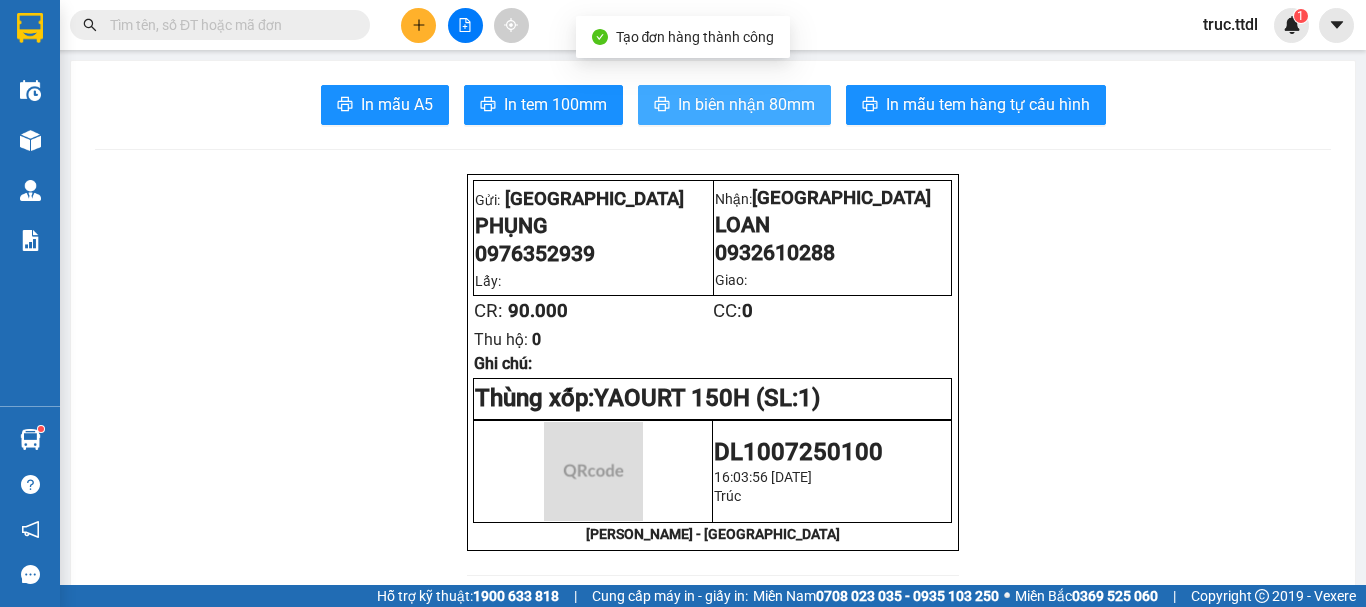 click on "In biên nhận 80mm" at bounding box center (746, 104) 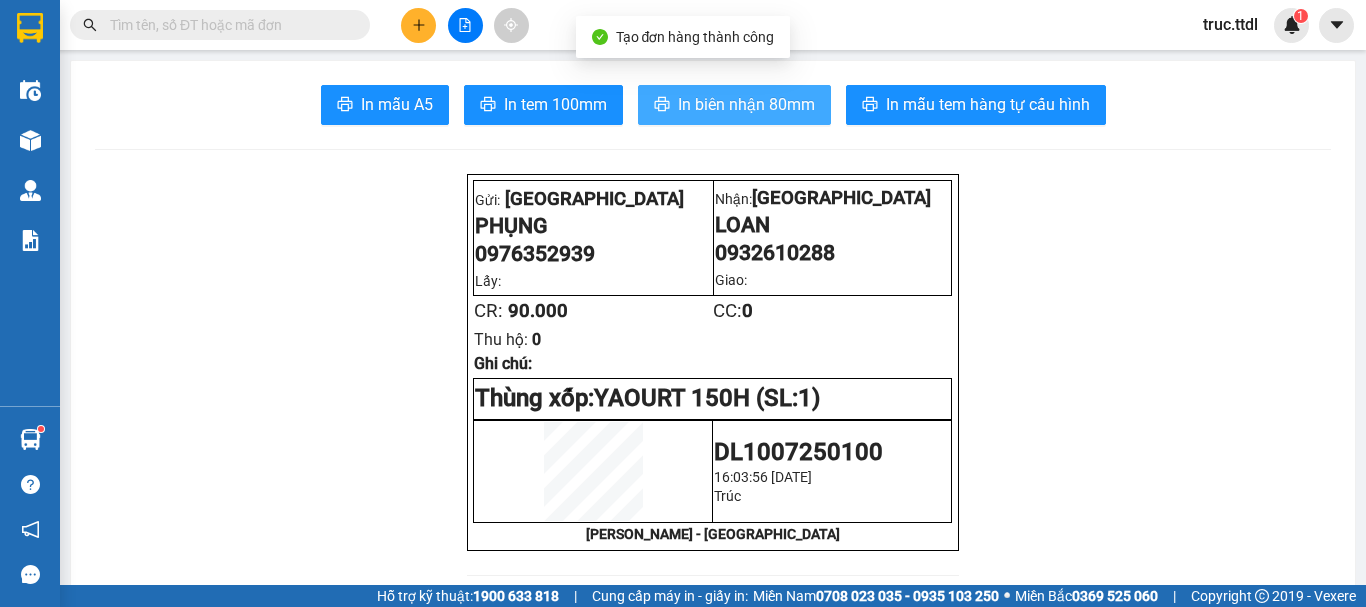 scroll, scrollTop: 0, scrollLeft: 0, axis: both 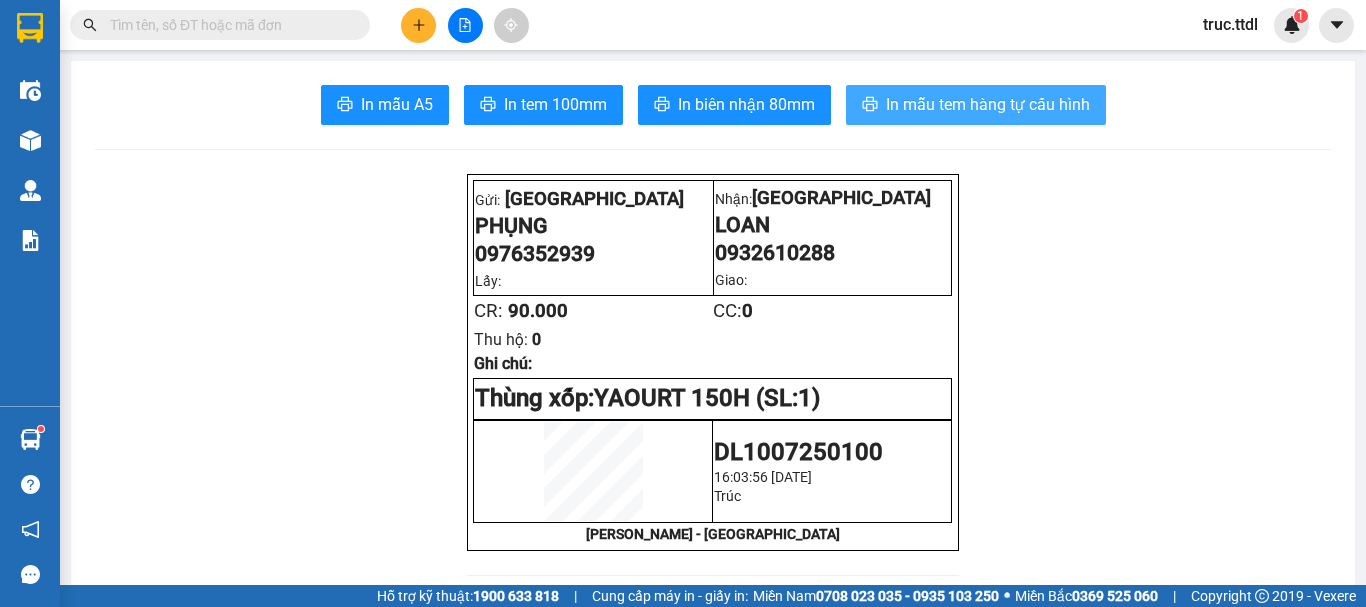 click on "In mẫu tem hàng tự cấu hình" at bounding box center [988, 104] 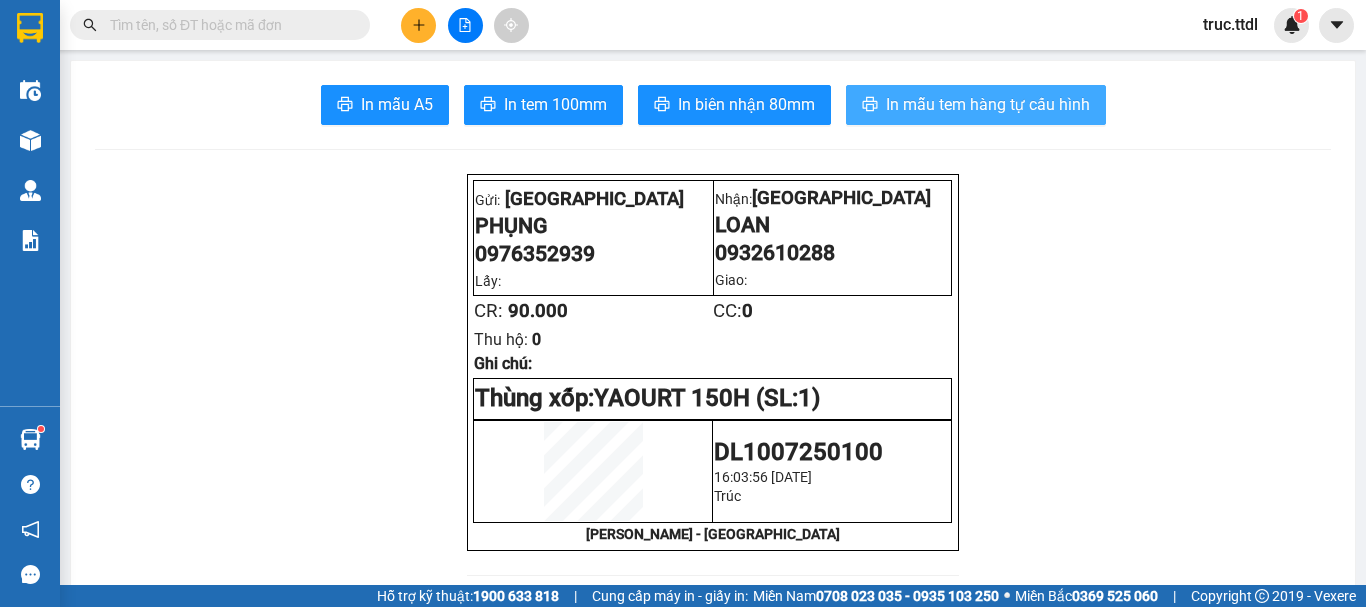 scroll, scrollTop: 0, scrollLeft: 0, axis: both 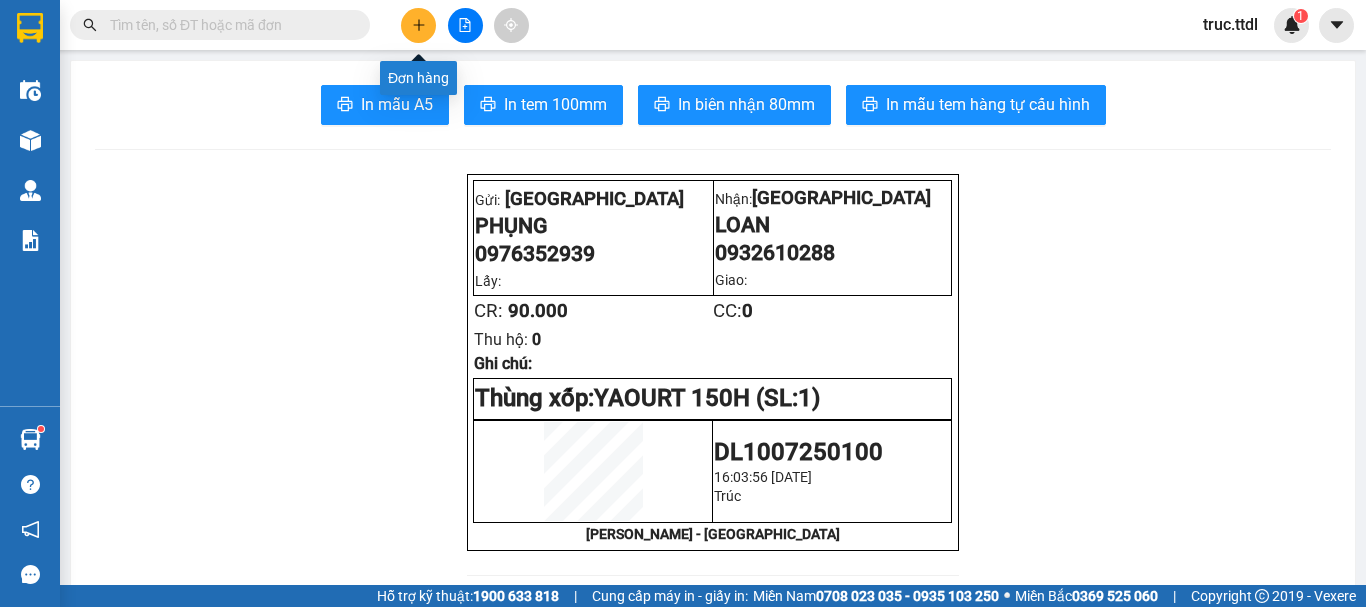 click at bounding box center (465, 25) 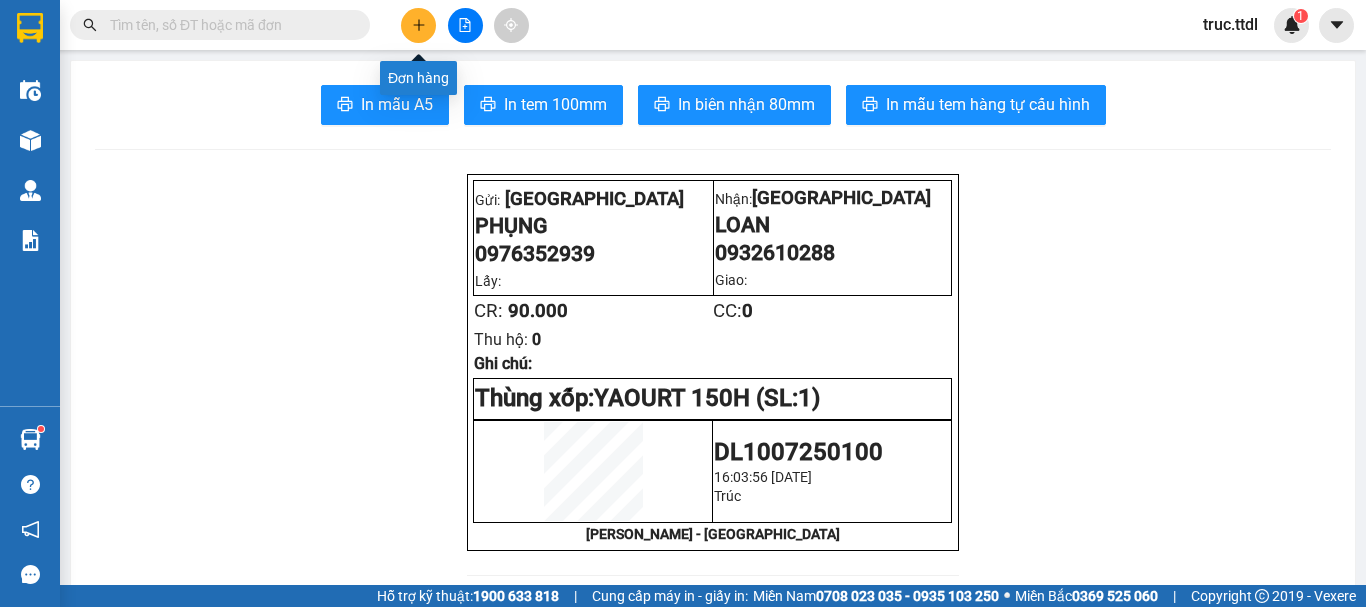click 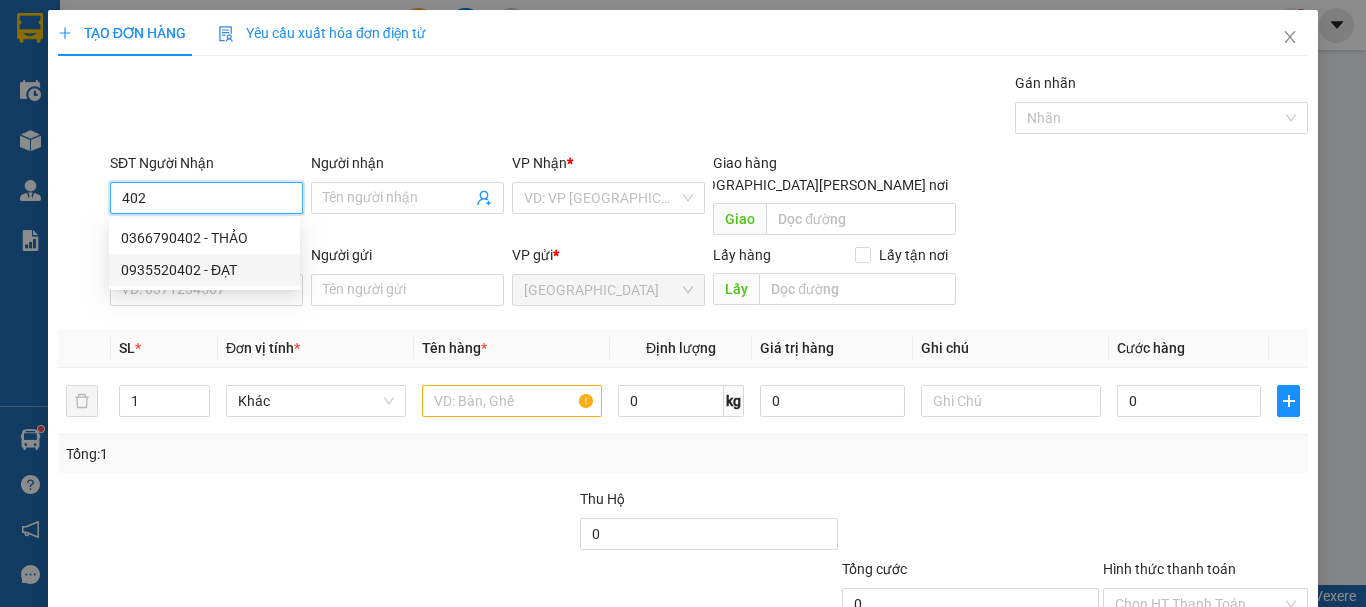 click on "0935520402 - ĐẠT" at bounding box center (204, 270) 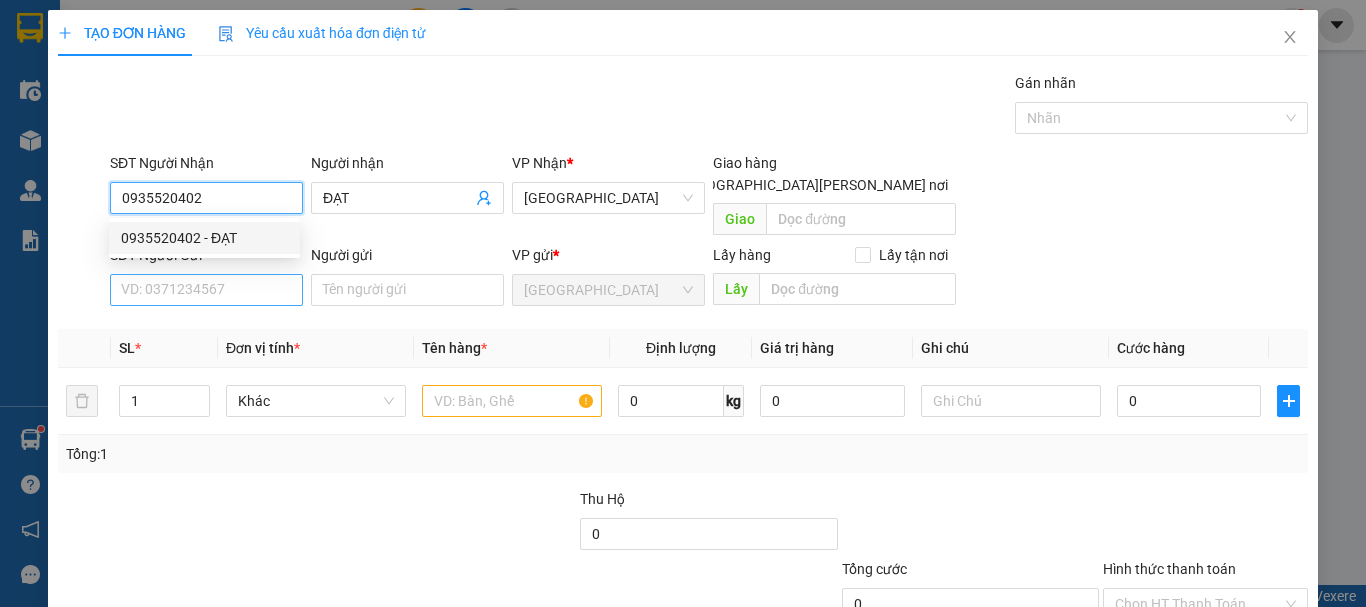 type on "0935520402" 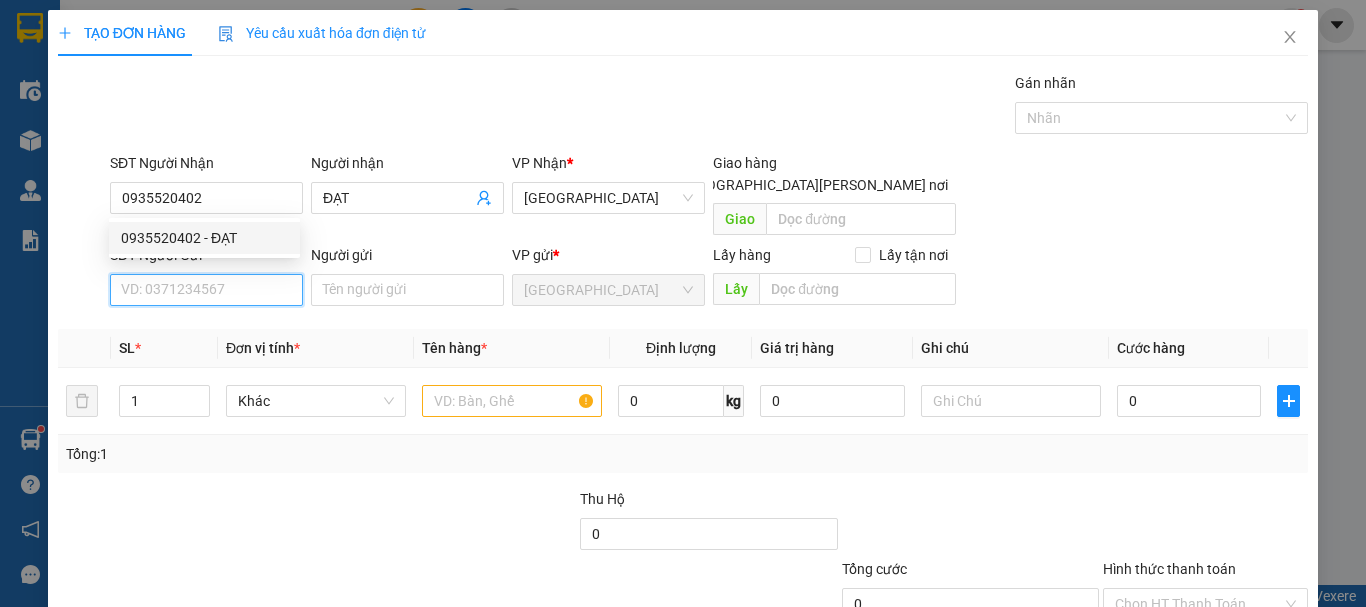 click on "SĐT Người Gửi" at bounding box center (206, 290) 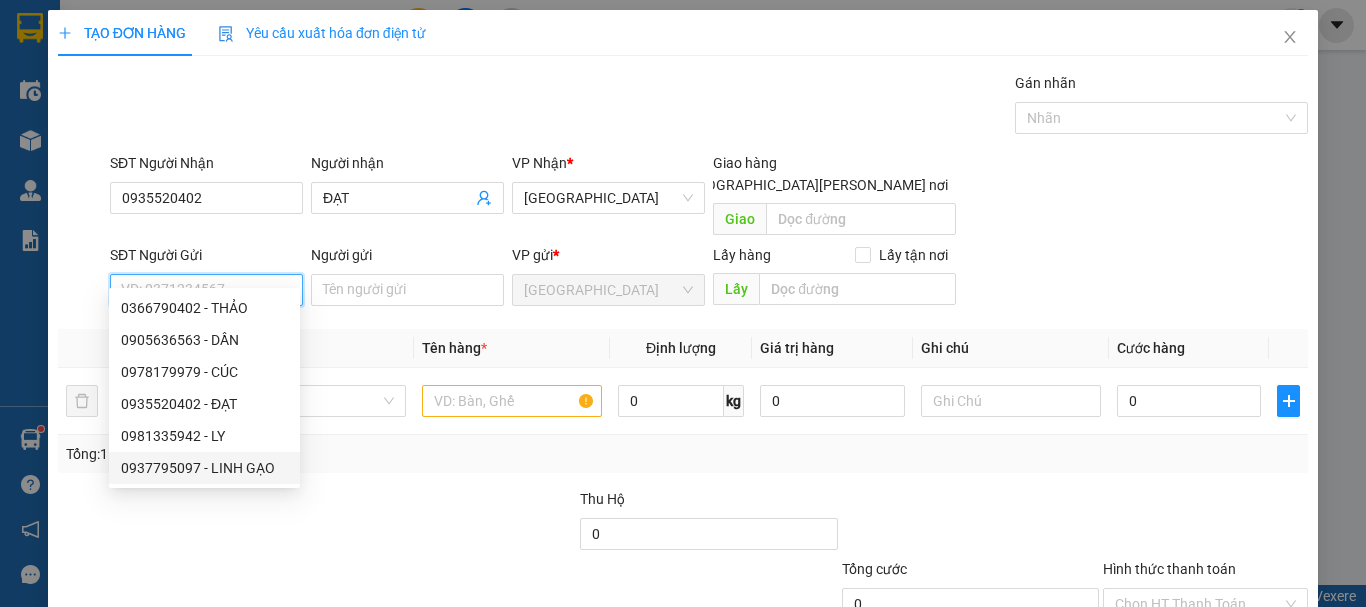 click on "0937795097 - LINH GẠO" at bounding box center [204, 468] 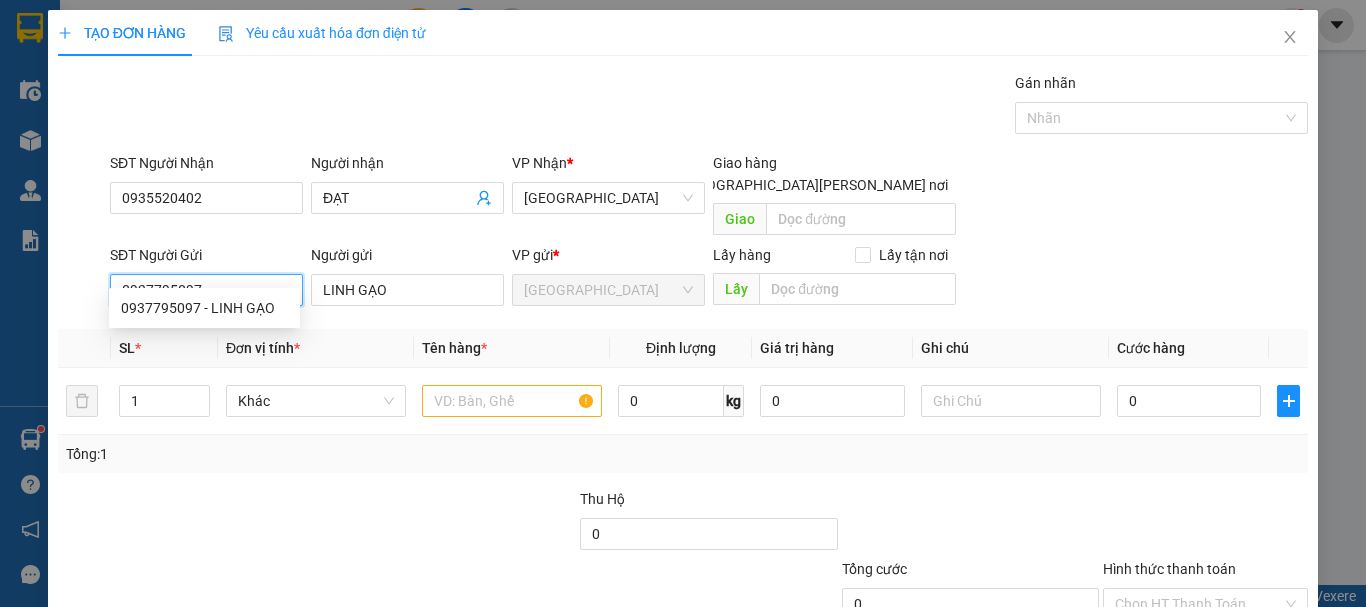 type on "0937795097" 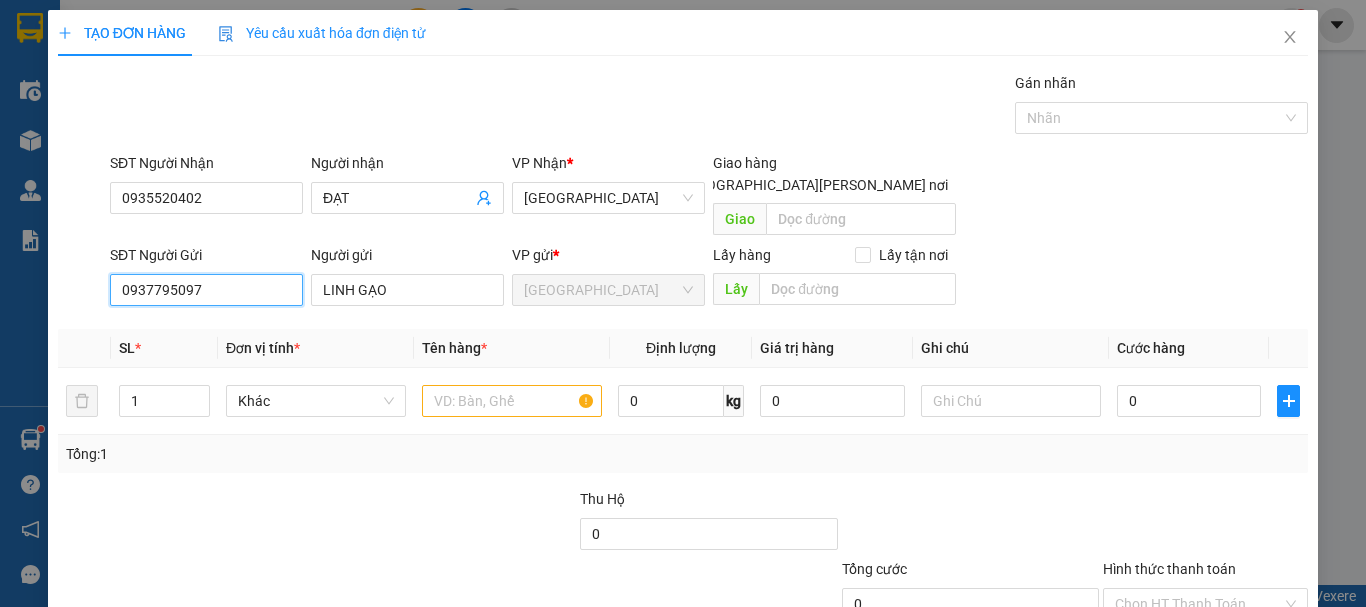 drag, startPoint x: 253, startPoint y: 267, endPoint x: 0, endPoint y: 279, distance: 253.28442 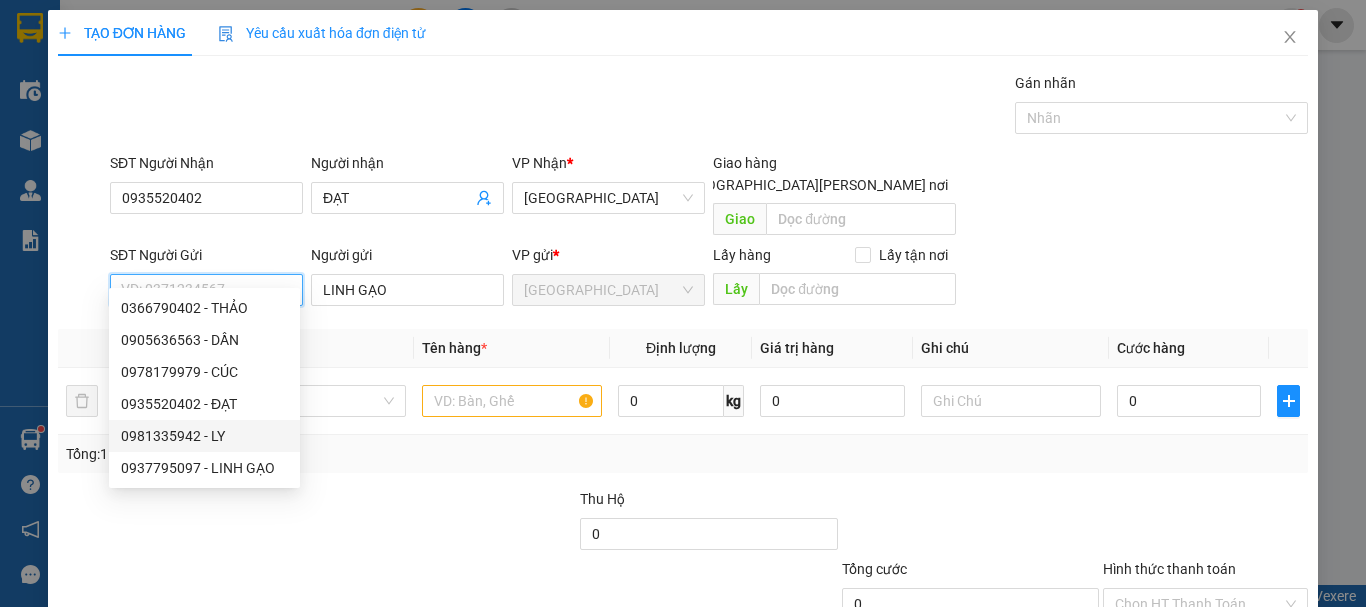 click on "0981335942 - LY" at bounding box center (204, 436) 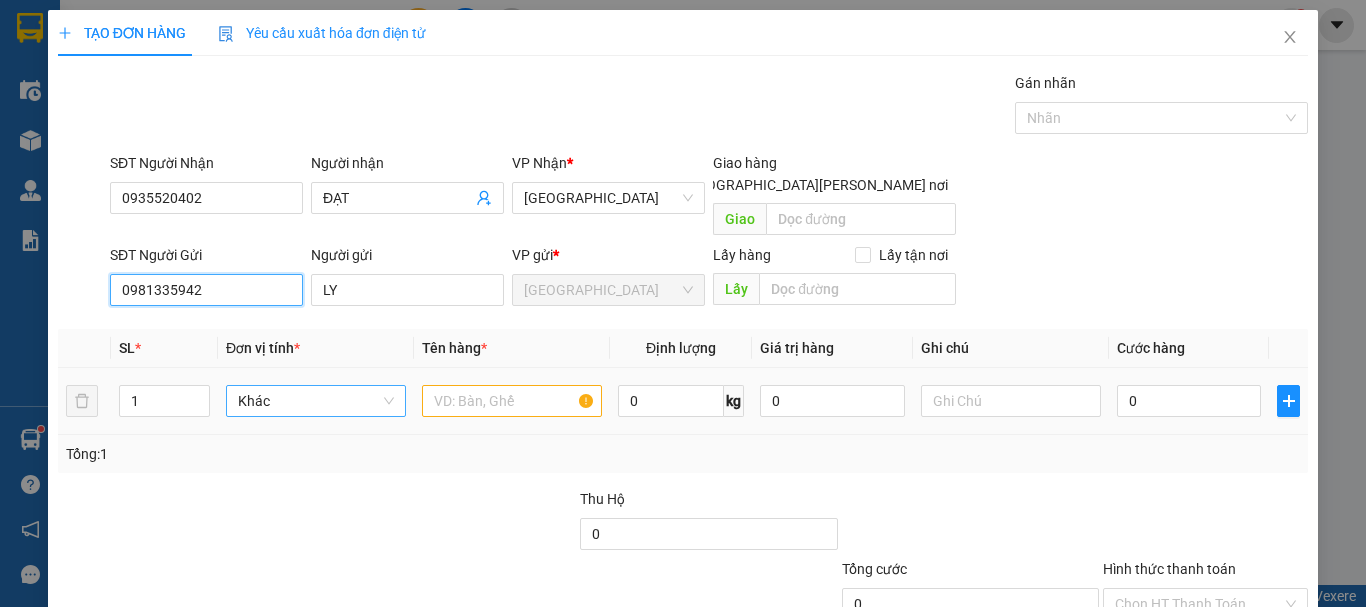 click on "Khác" at bounding box center (316, 401) 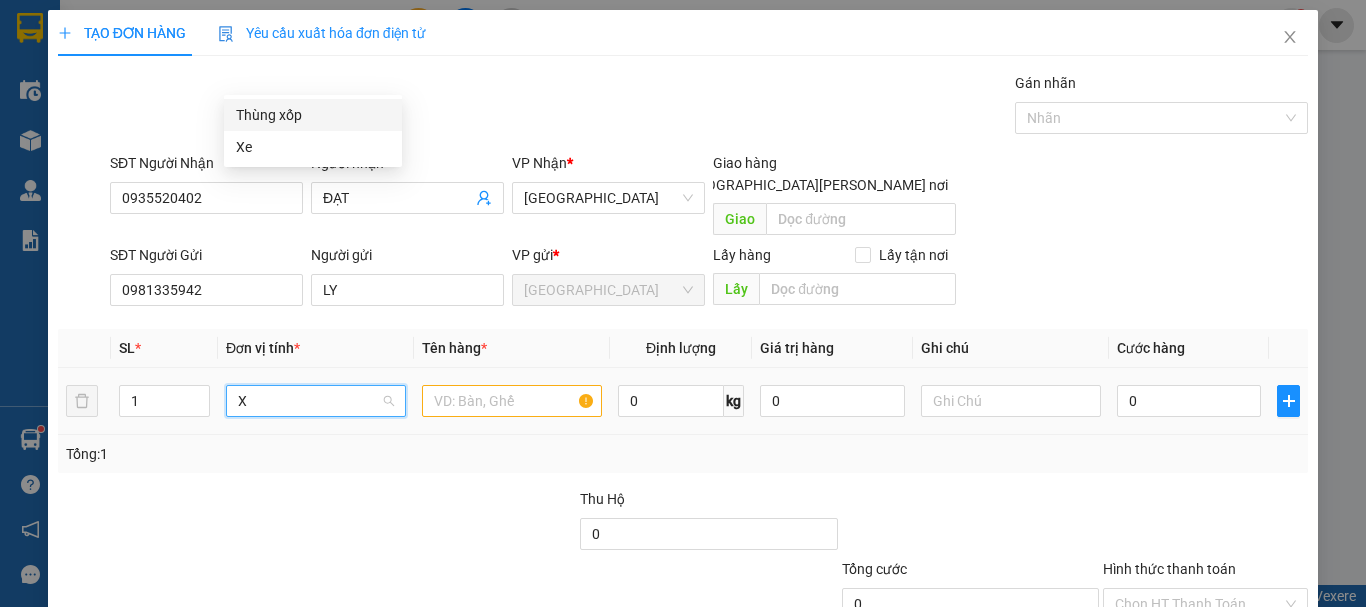 type on "X" 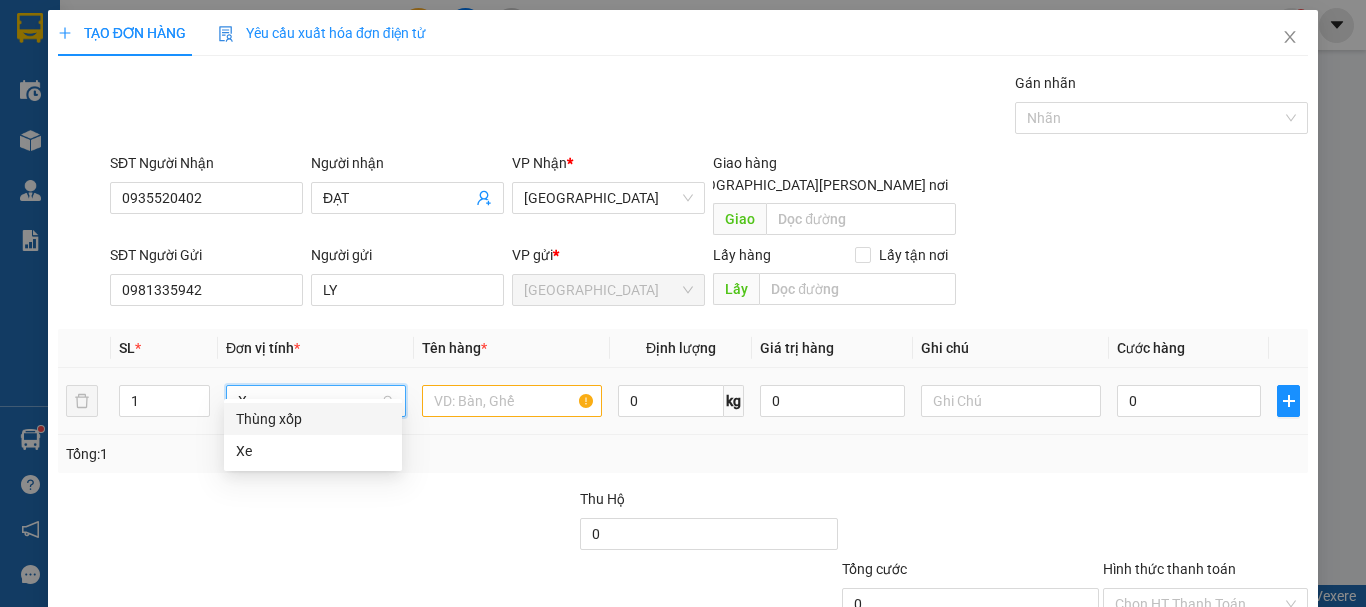 click on "Thùng xốp" at bounding box center [313, 419] 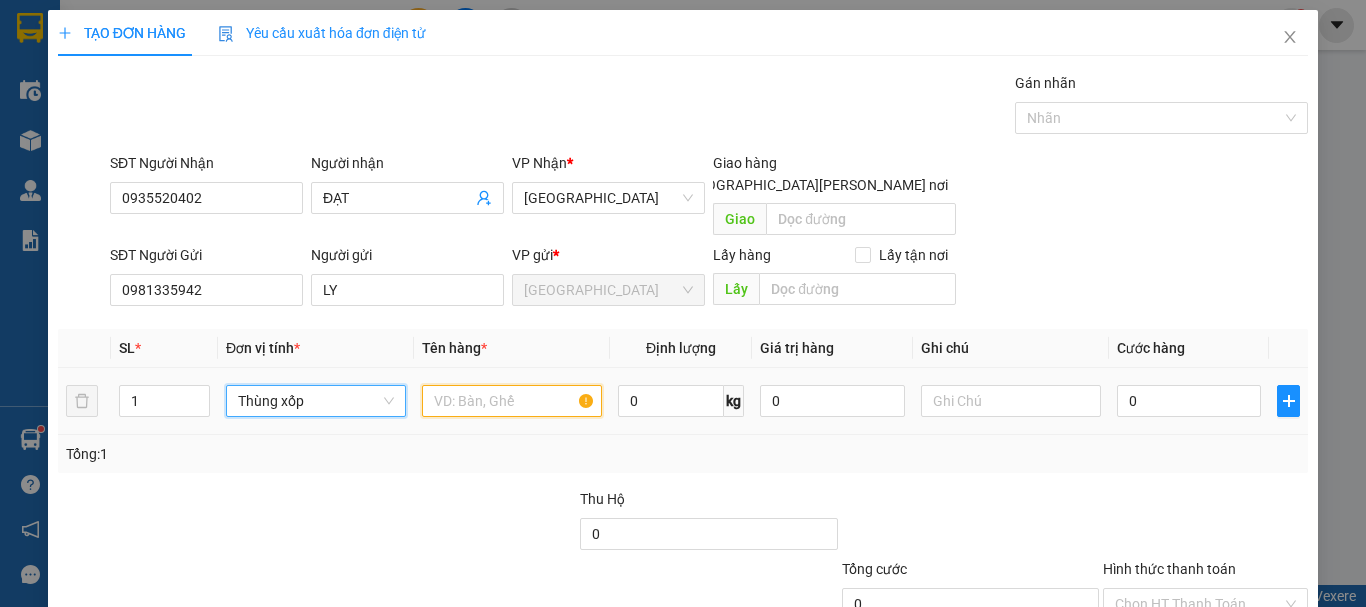 click at bounding box center [512, 401] 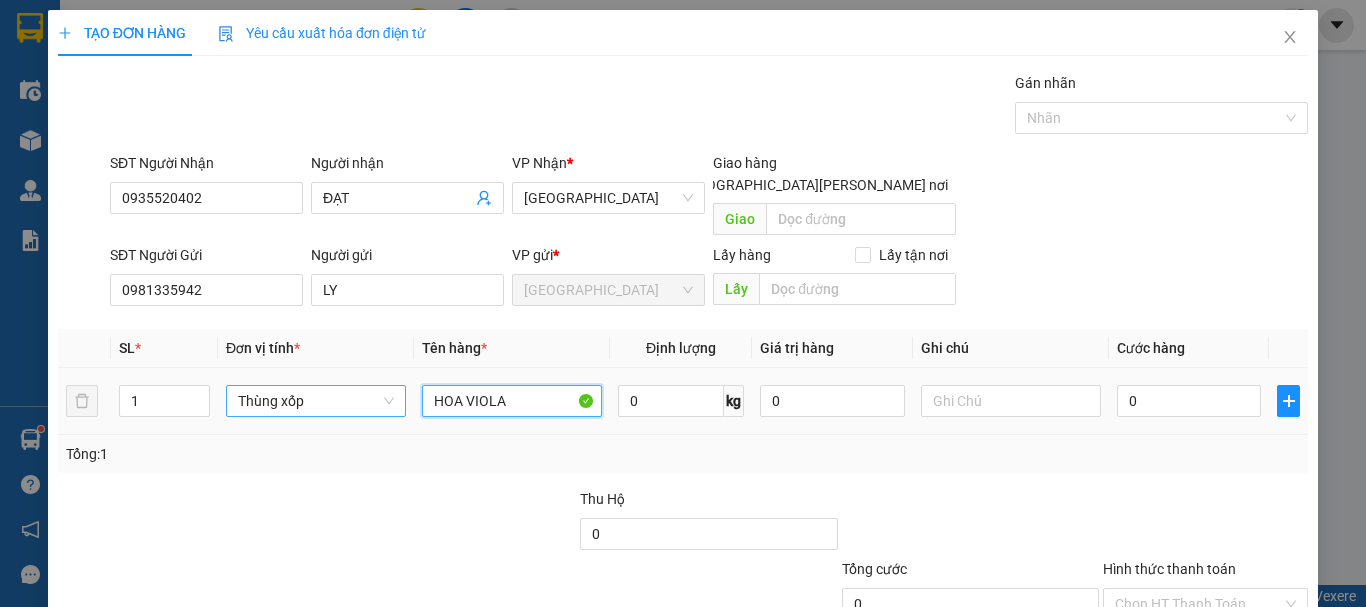 type on "HOA VIOLA" 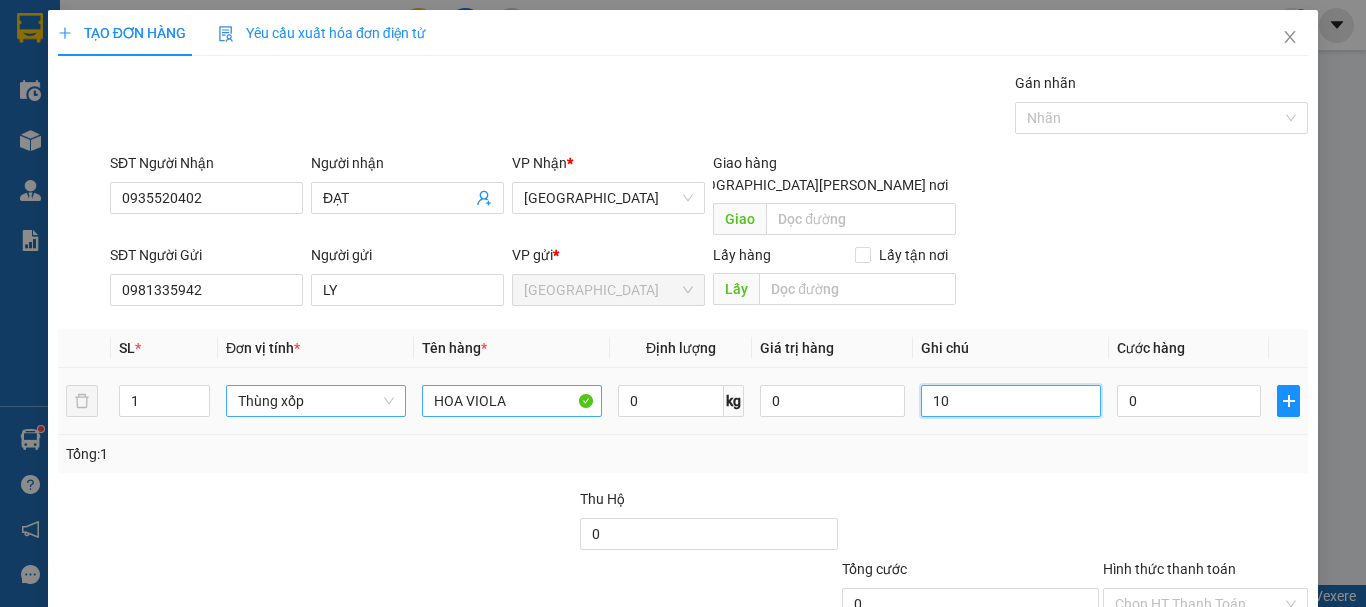 type on "1" 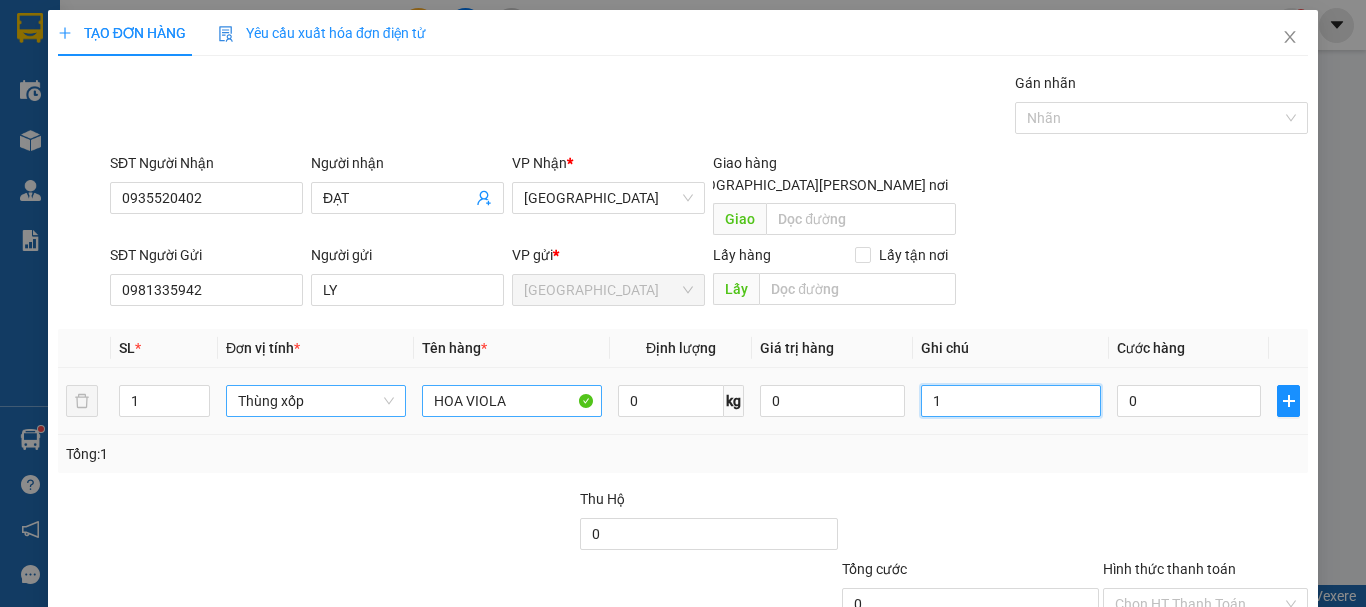 type 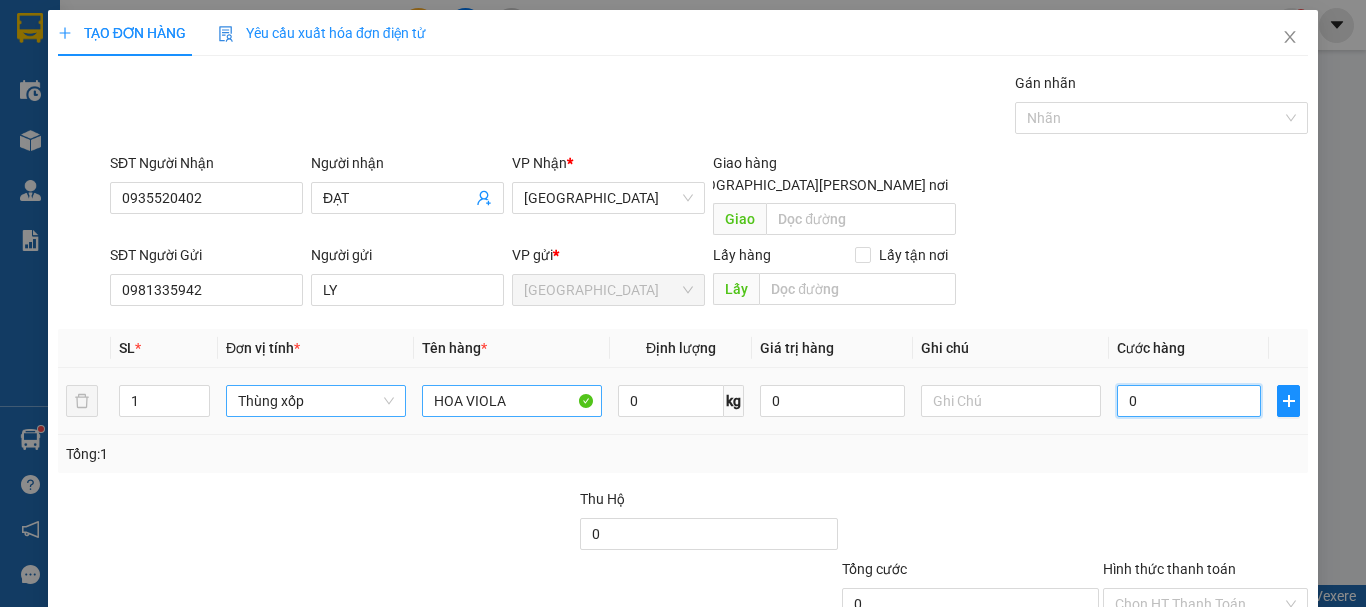 type on "8" 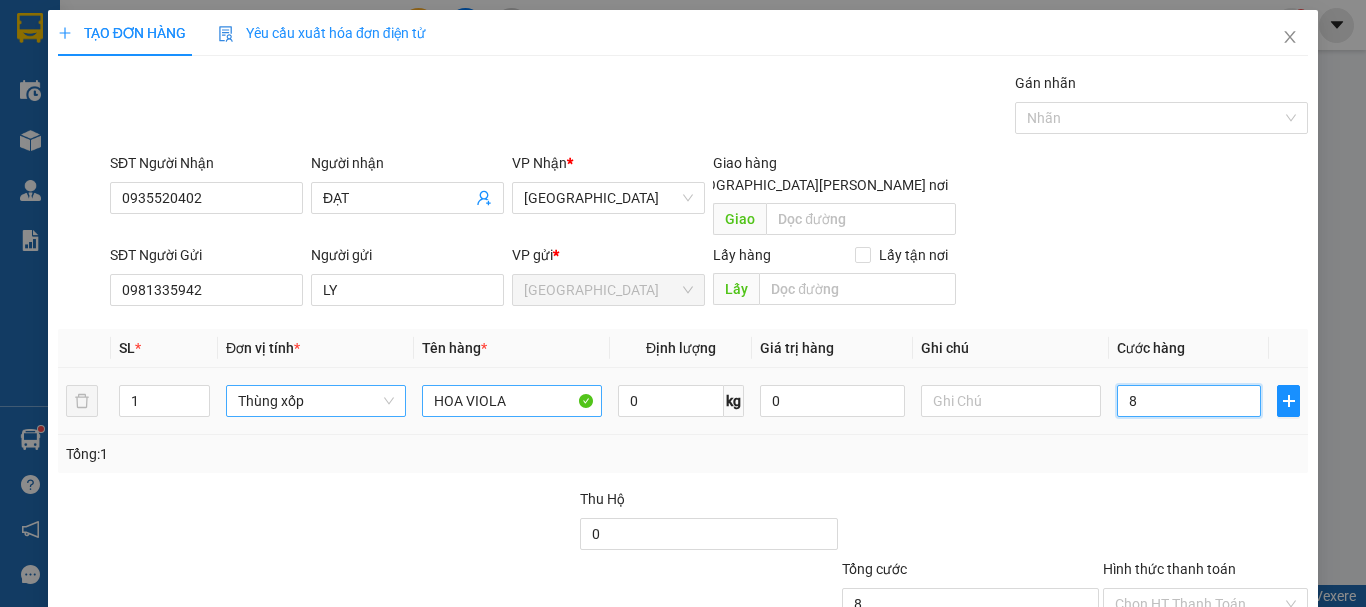 type on "80" 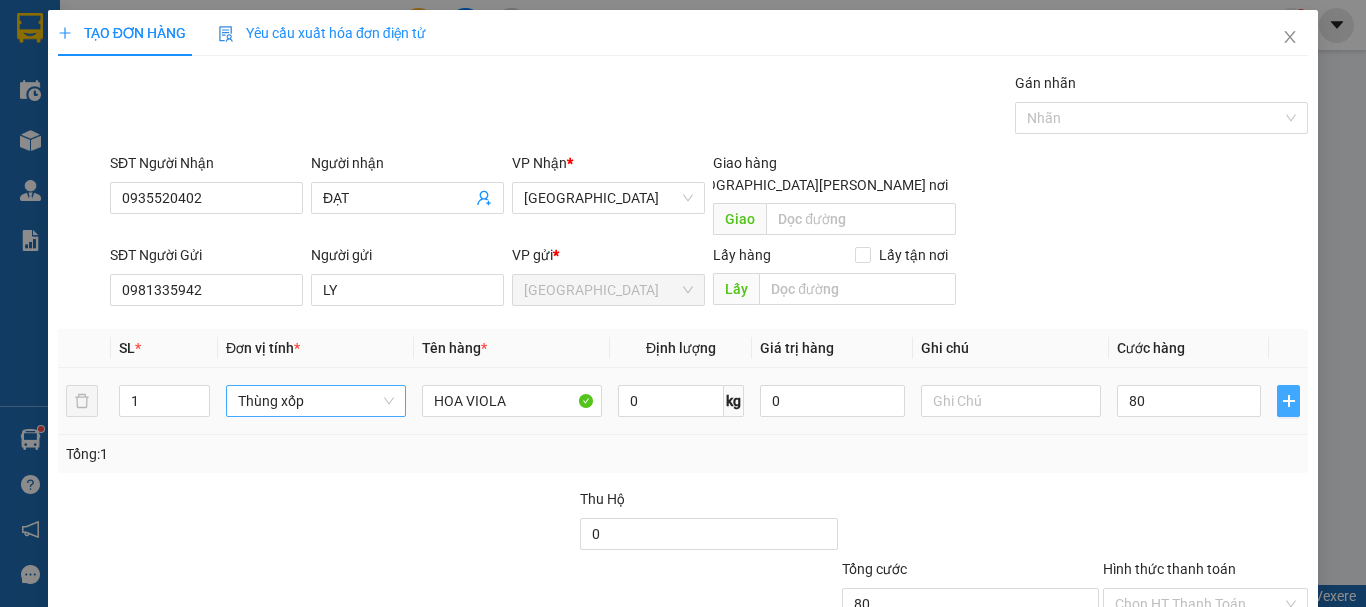 type on "80.000" 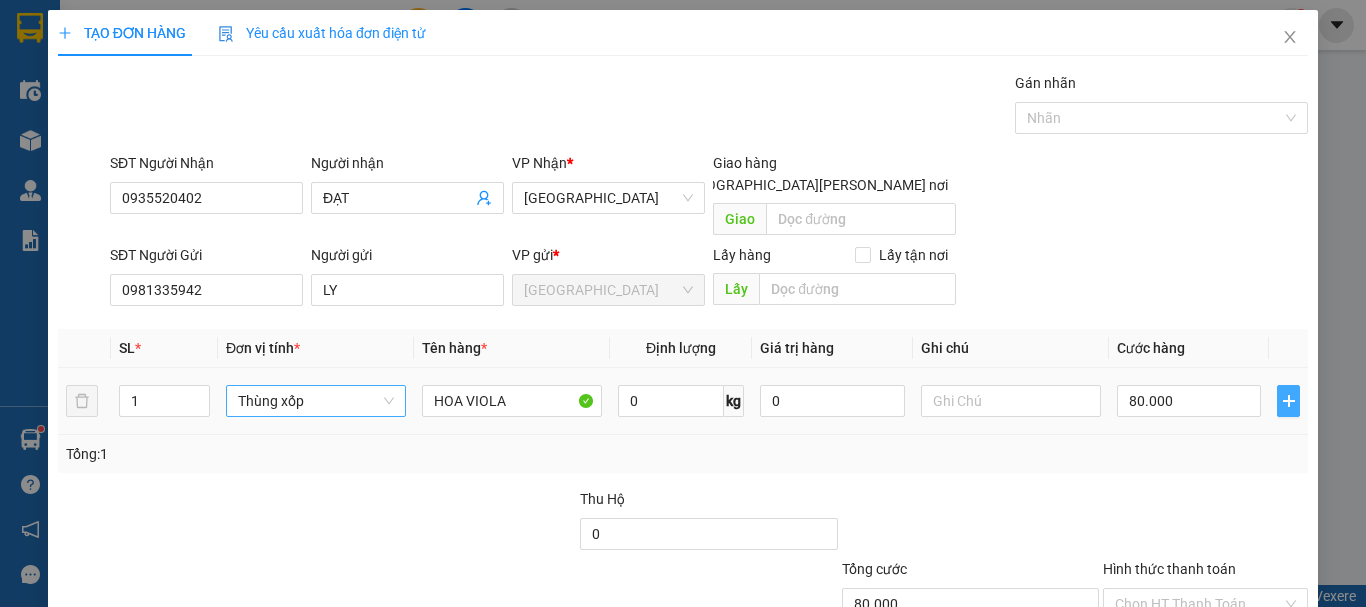 click at bounding box center (1288, 401) 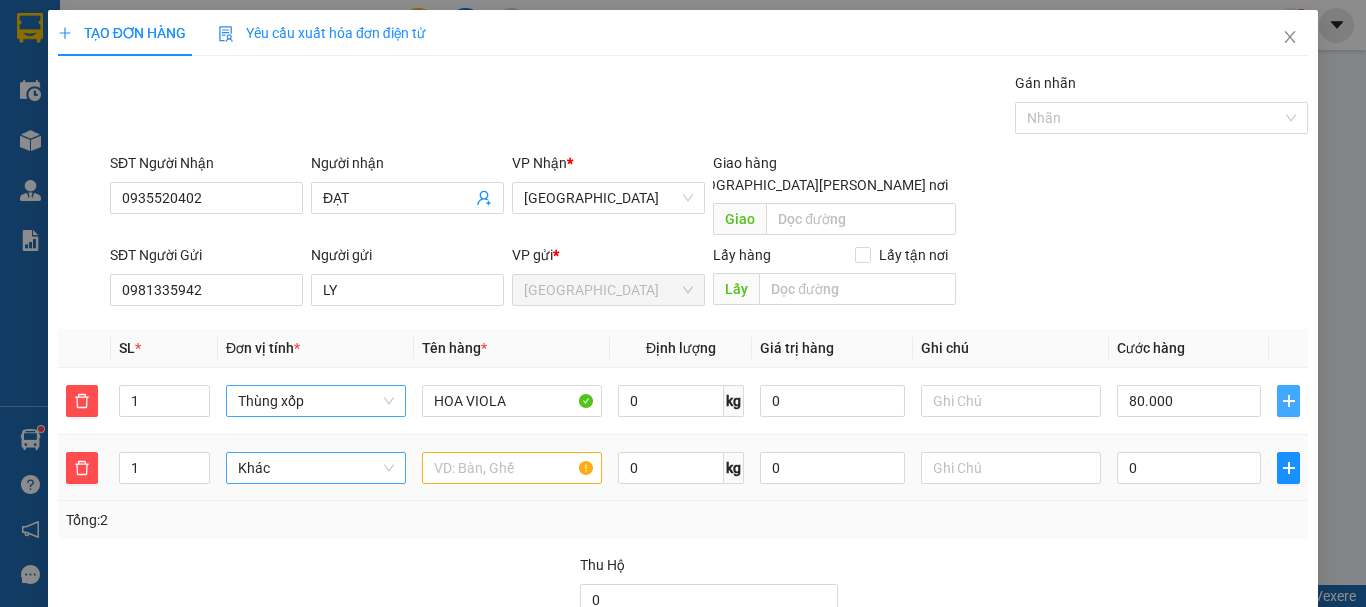 click on "Khác" at bounding box center (316, 468) 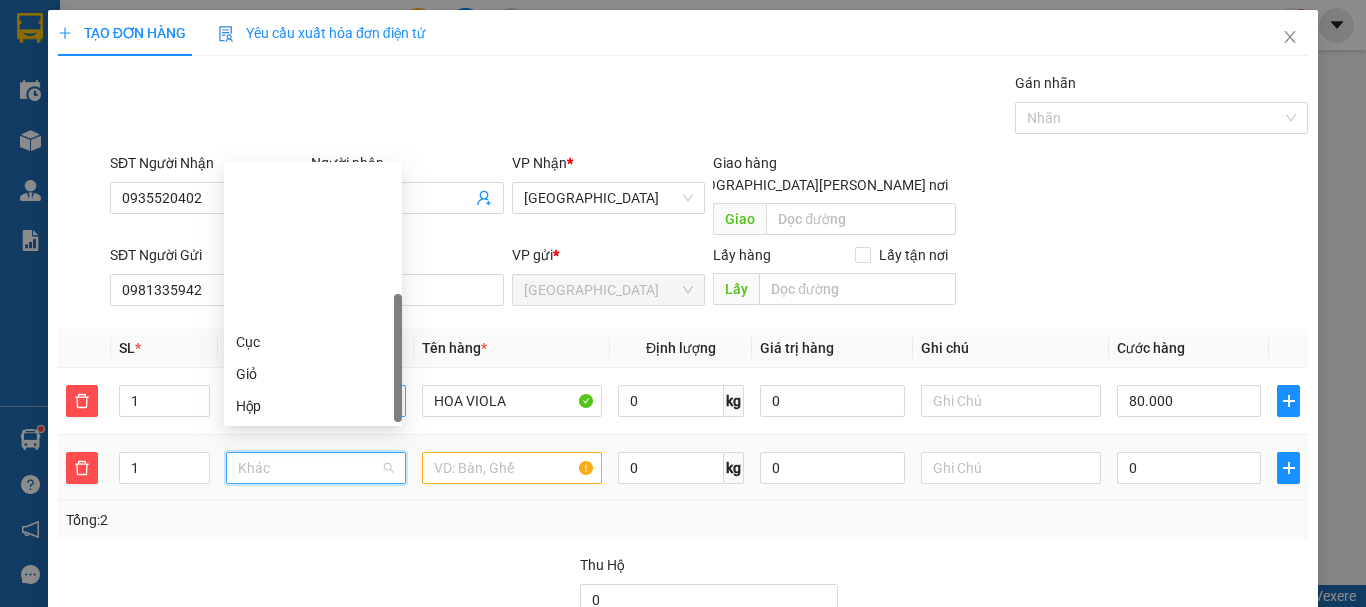 scroll, scrollTop: 192, scrollLeft: 0, axis: vertical 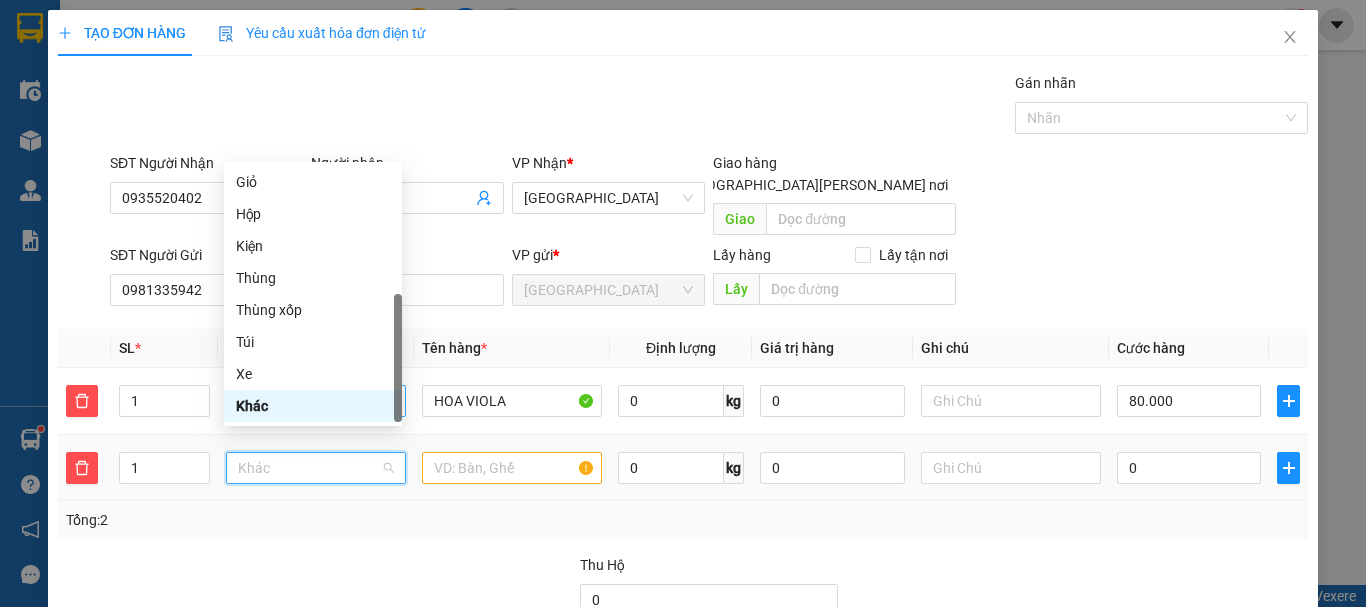 type on "T" 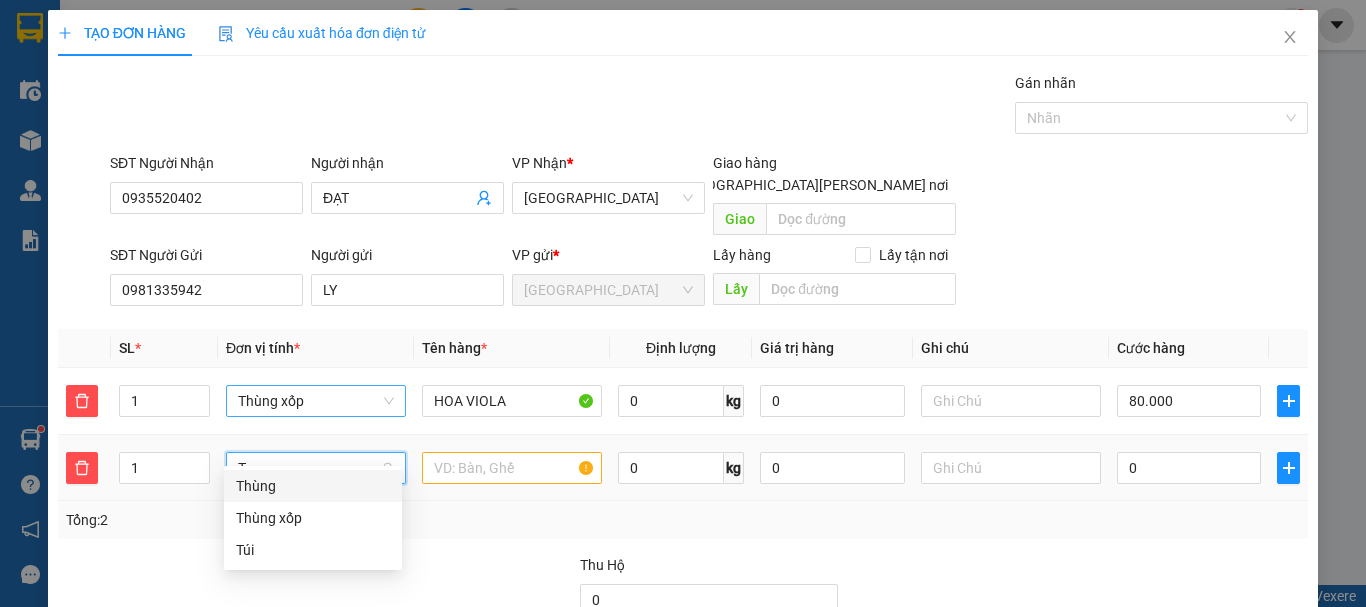 scroll, scrollTop: 0, scrollLeft: 0, axis: both 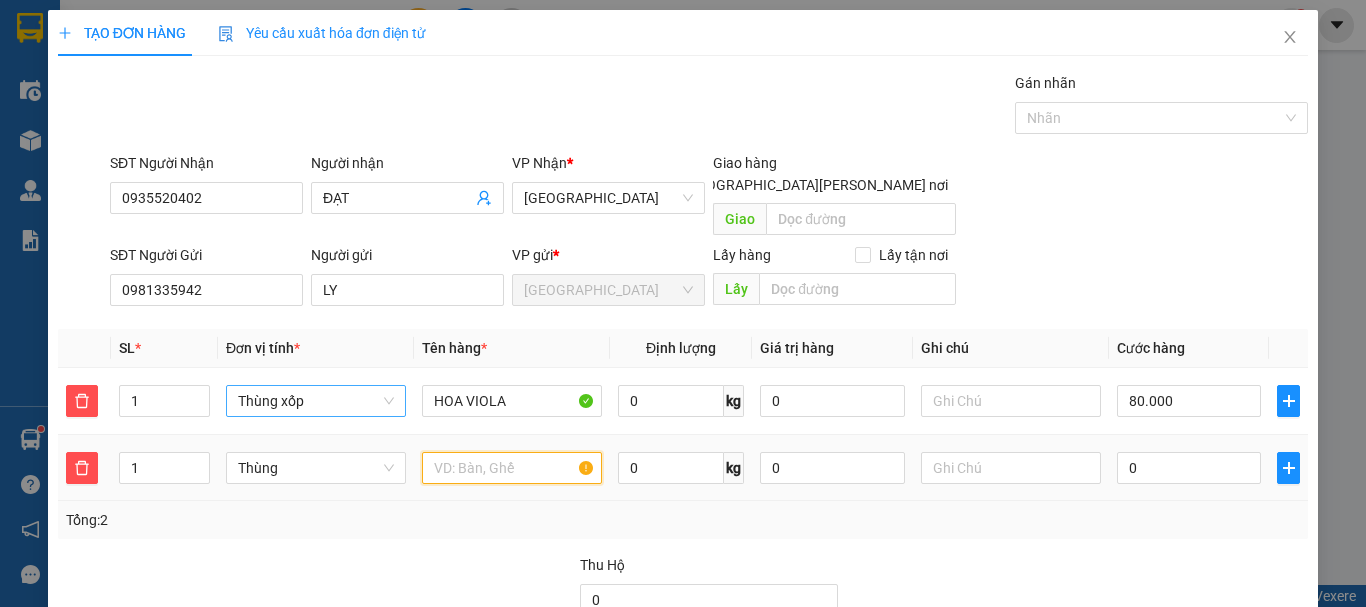 click at bounding box center [512, 468] 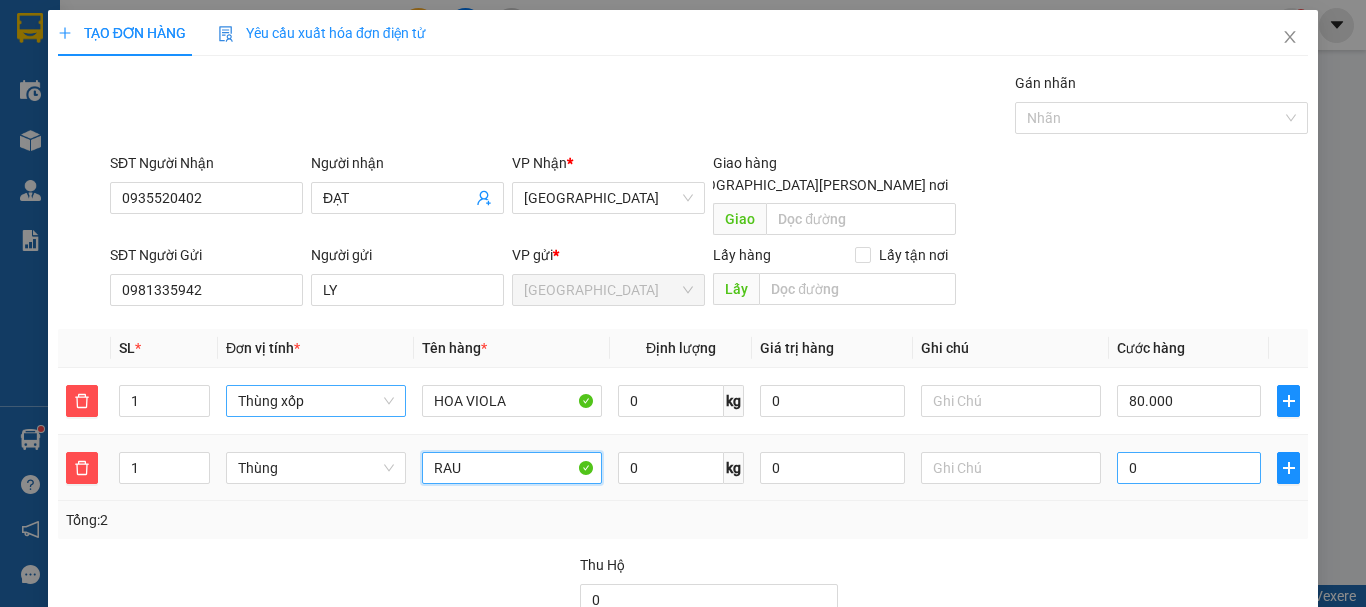 type on "RAU" 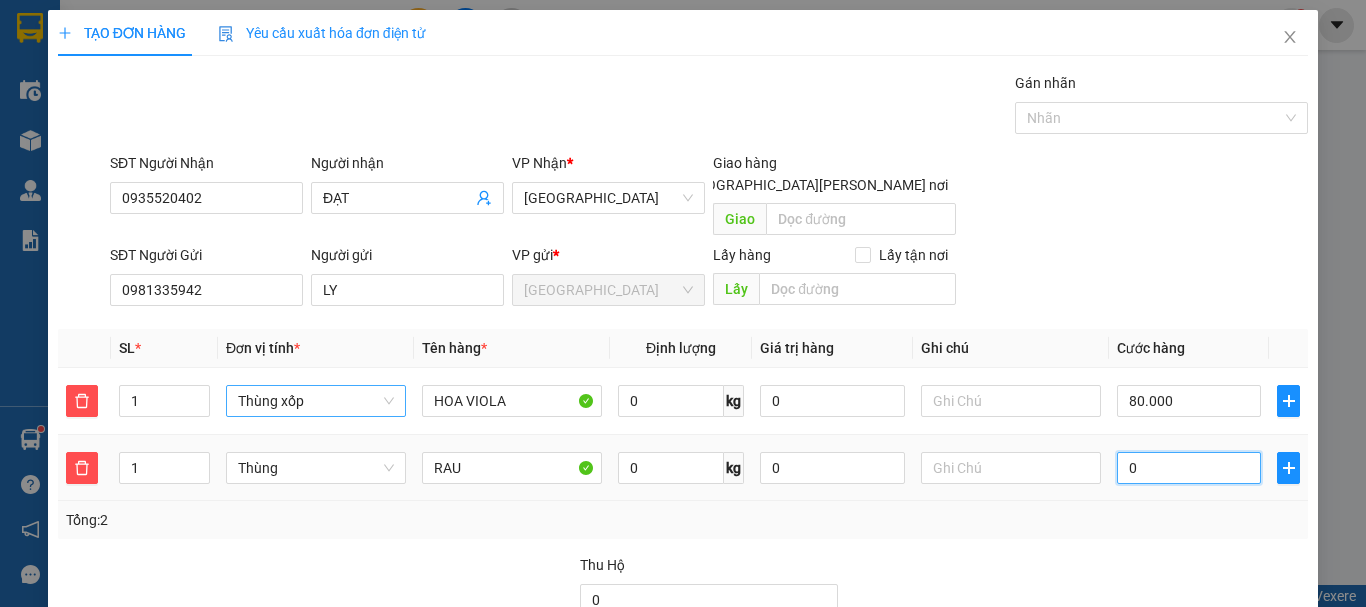 click on "0" at bounding box center (1189, 468) 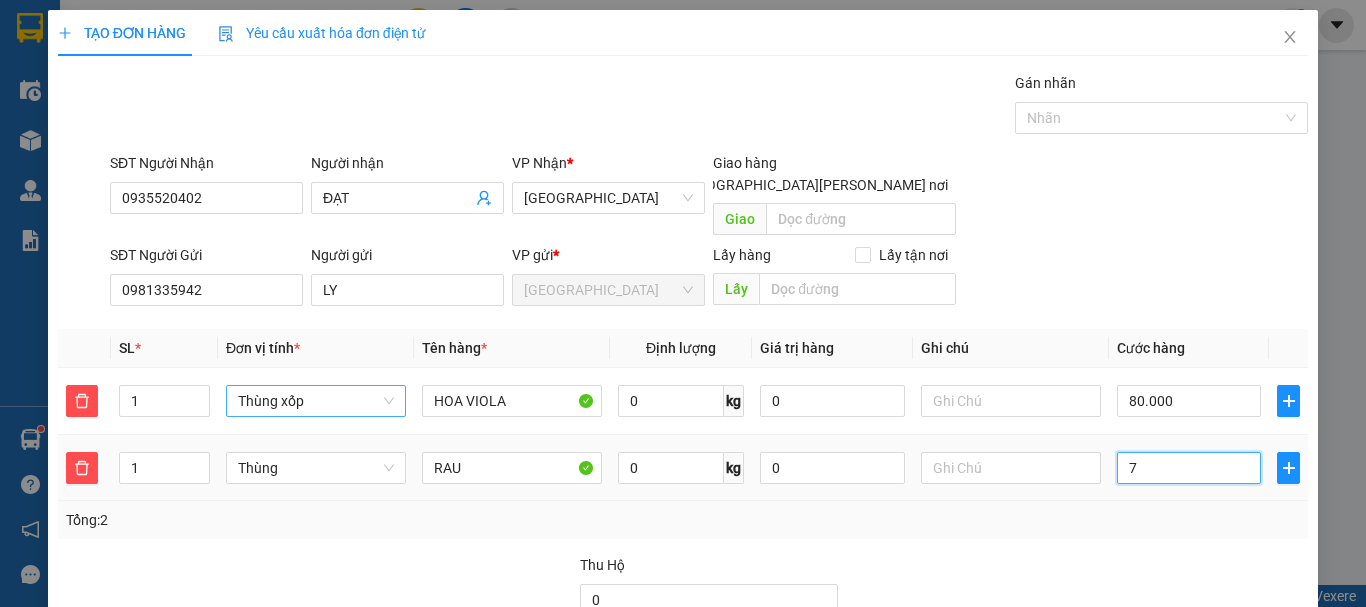 type on "80.070" 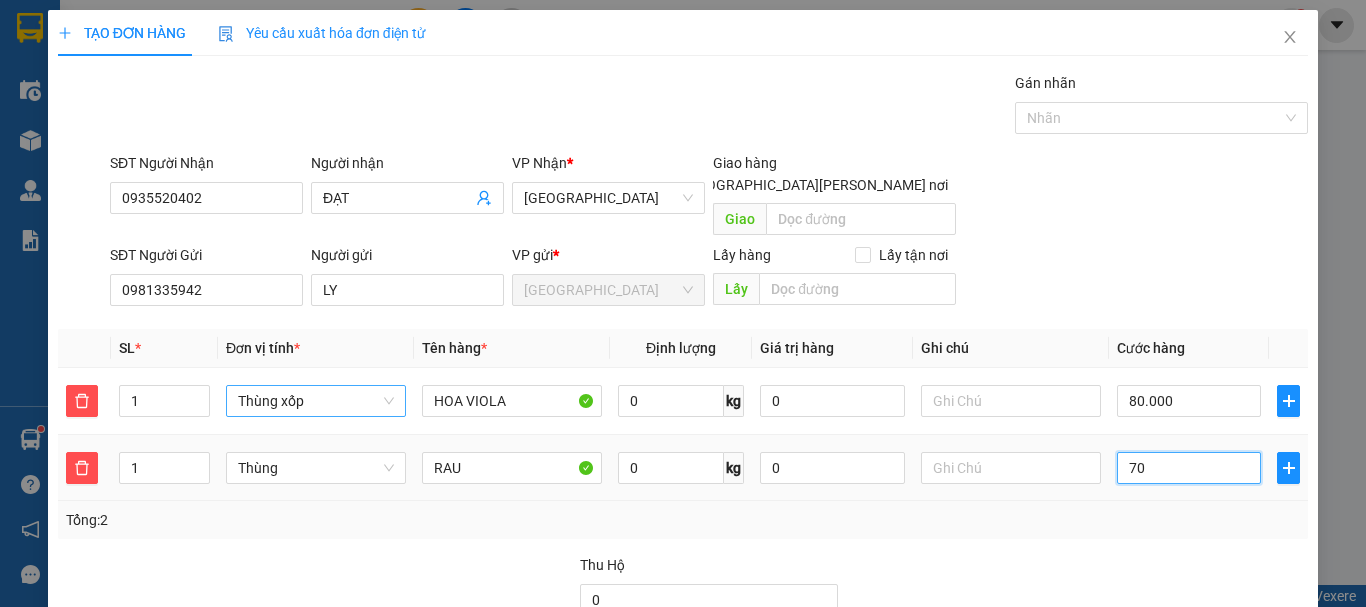 type on "70" 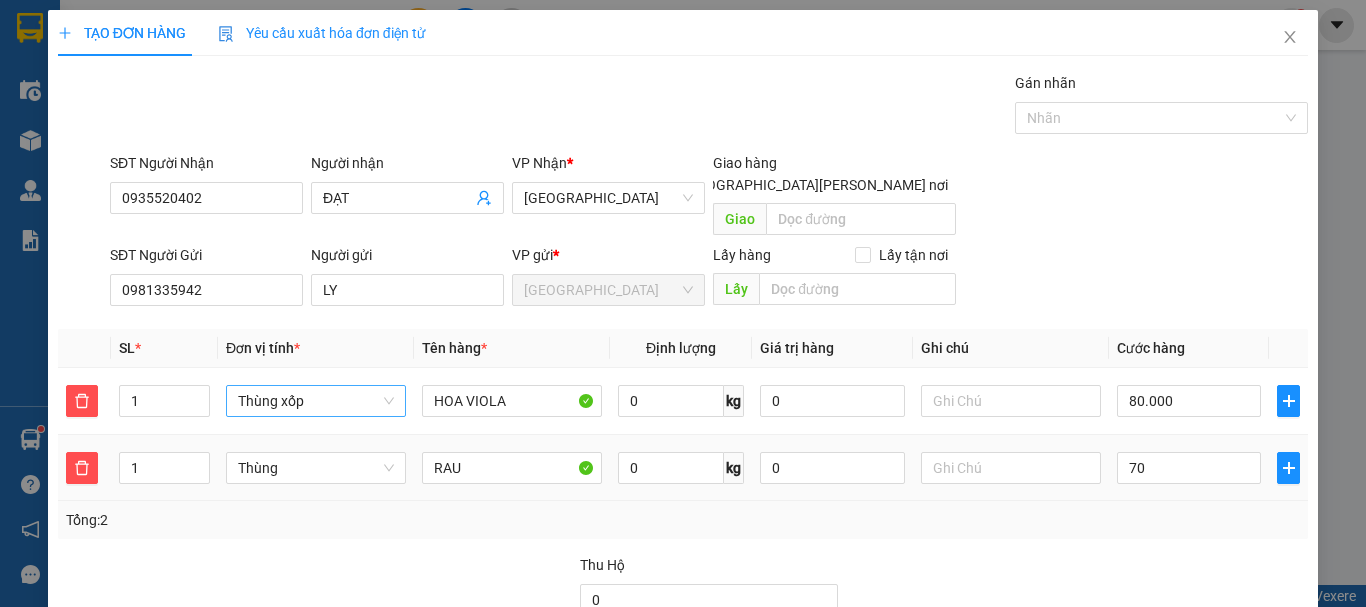 type on "150.000" 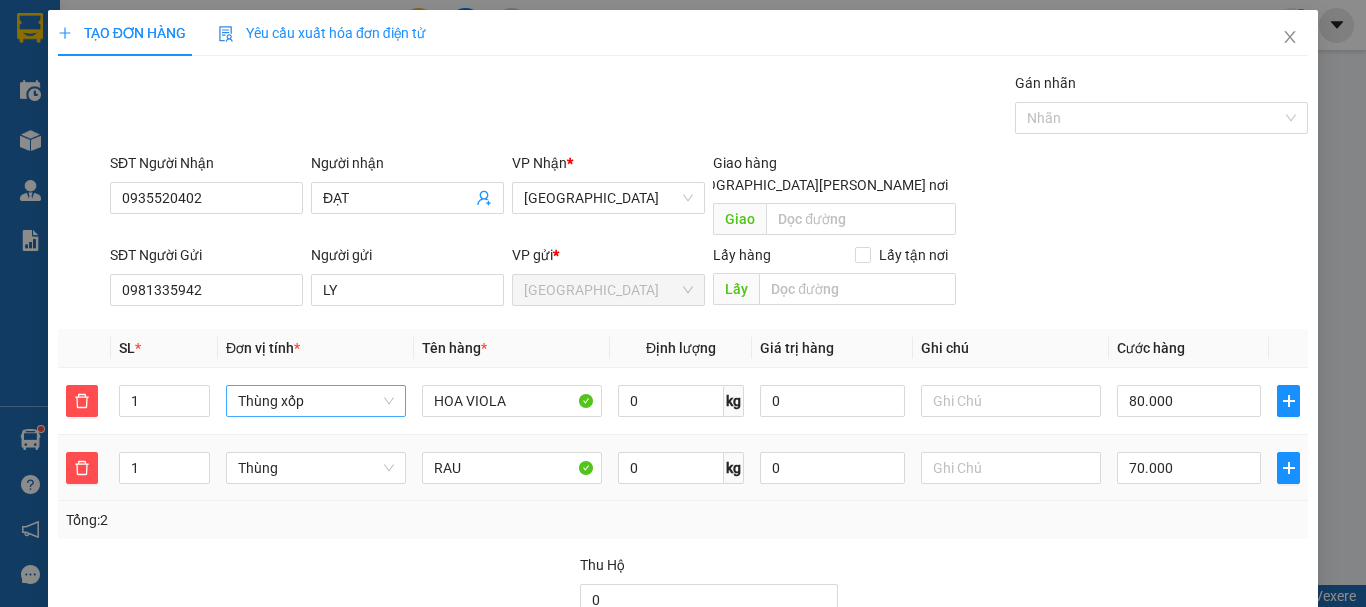 click on "Tổng:  2" at bounding box center [683, 520] 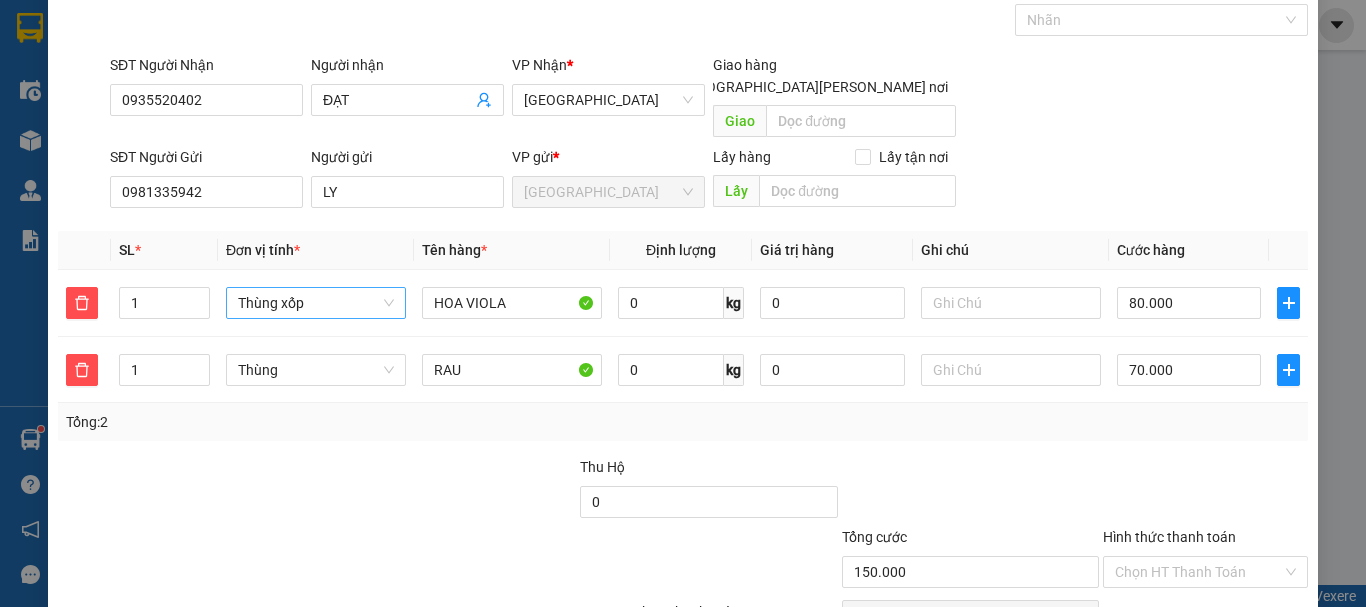scroll, scrollTop: 191, scrollLeft: 0, axis: vertical 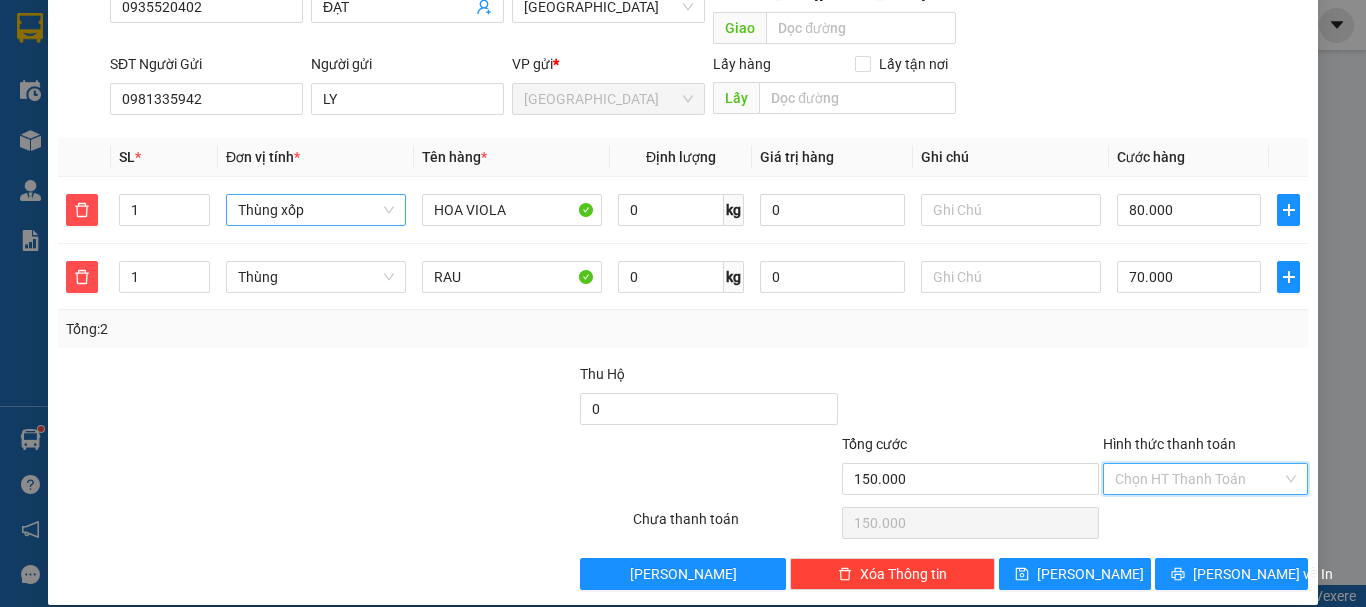 click on "Hình thức thanh toán" at bounding box center [1198, 479] 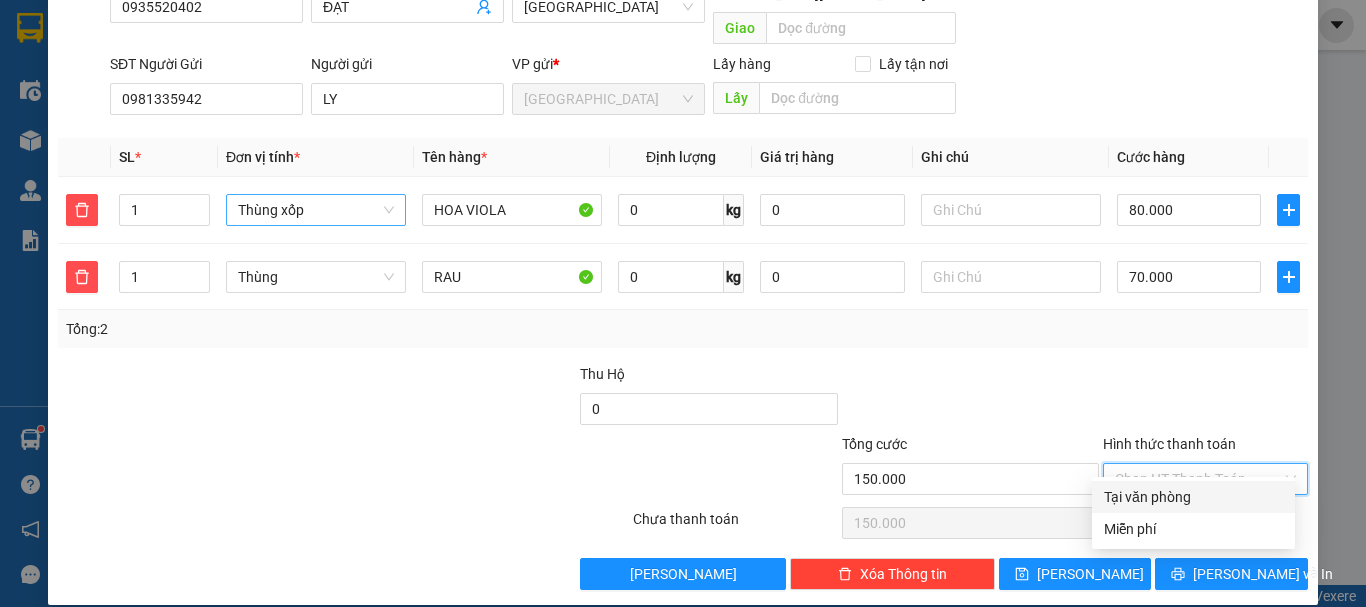 click on "Tại văn phòng" at bounding box center [1193, 497] 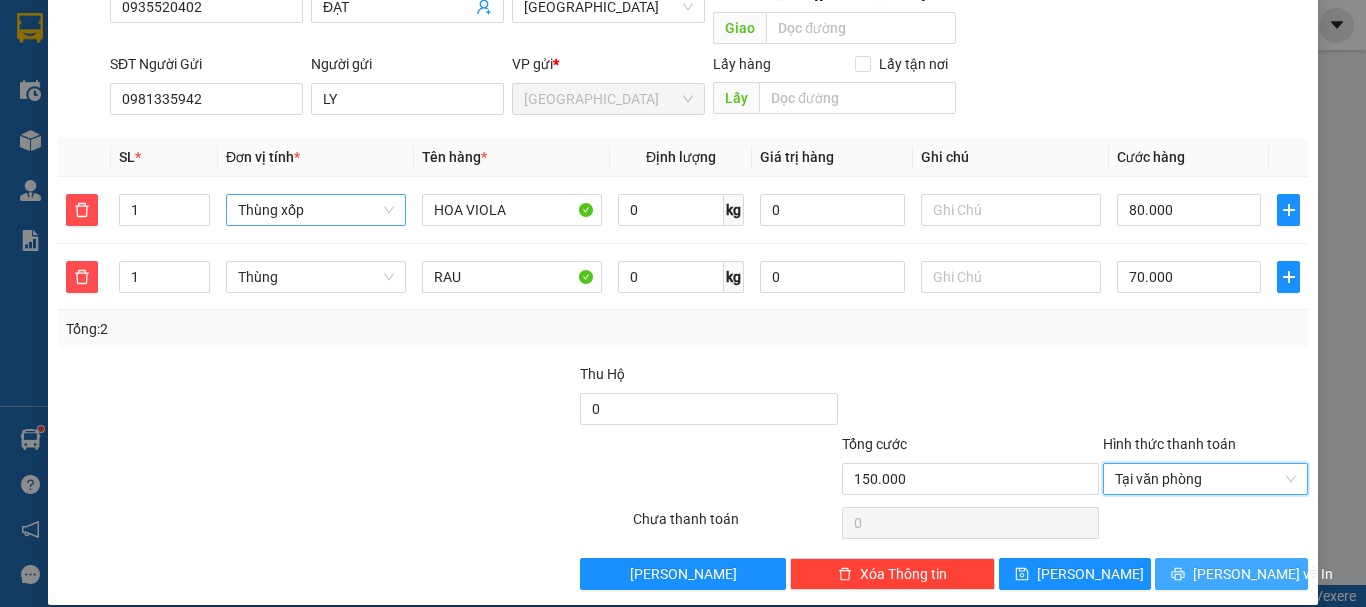 click on "Lưu và In" at bounding box center [1263, 574] 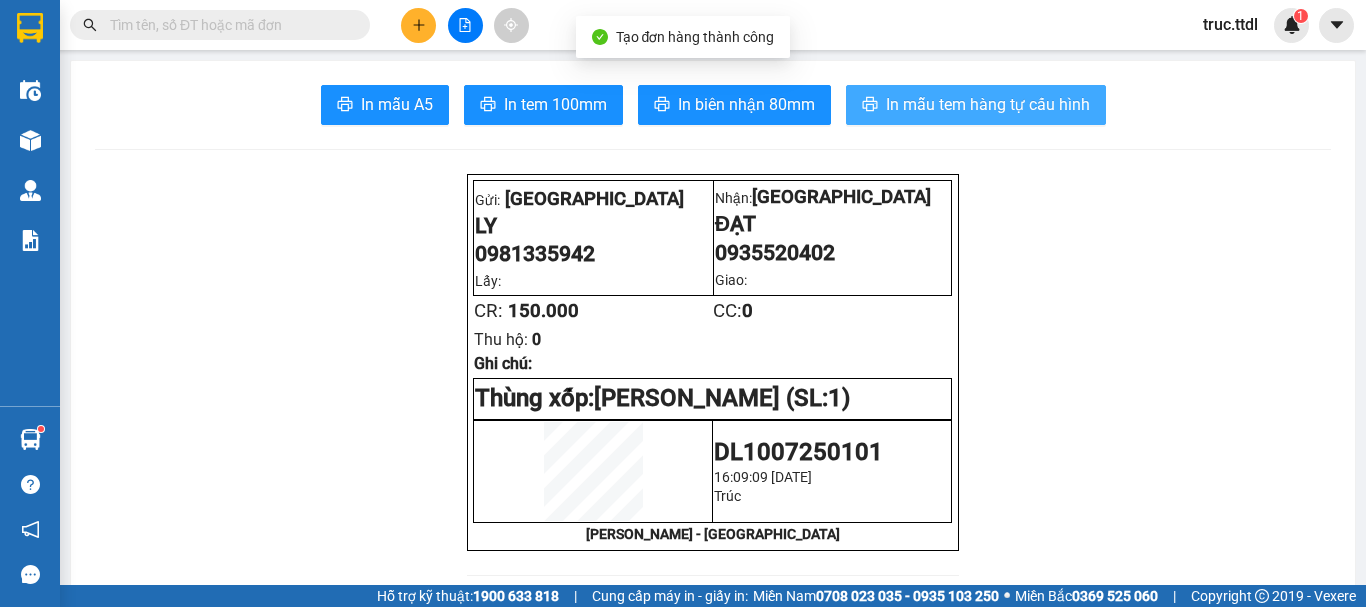 click on "In mẫu tem hàng tự cấu hình" at bounding box center [988, 104] 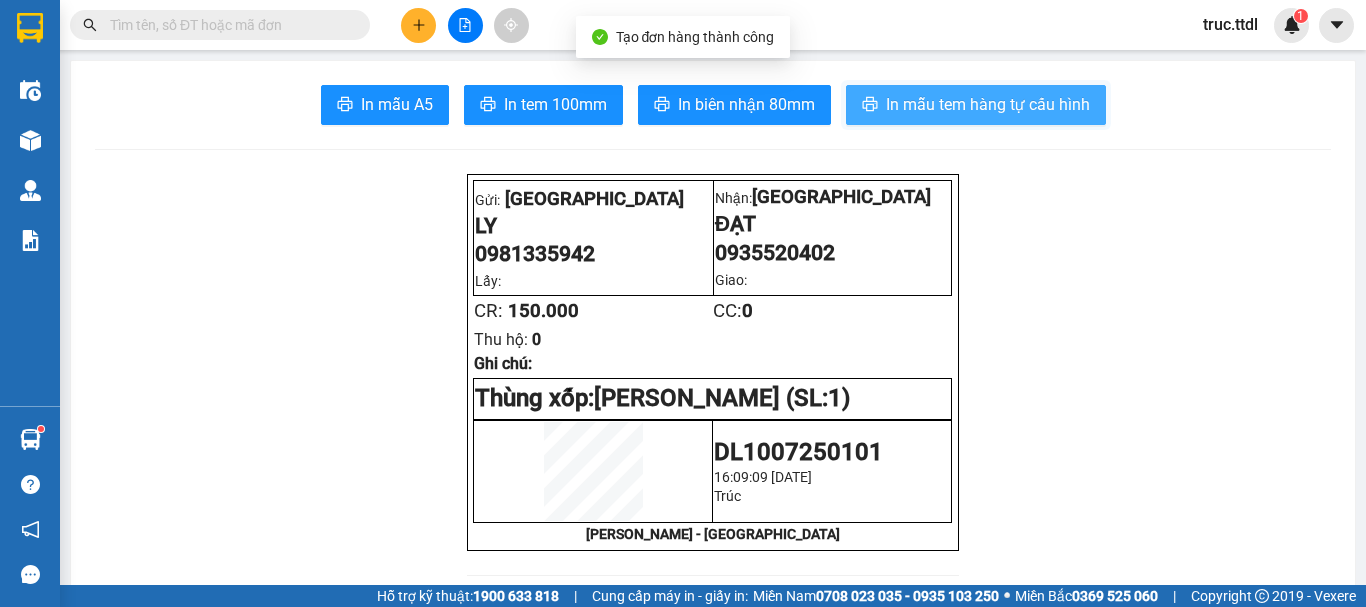 scroll, scrollTop: 0, scrollLeft: 0, axis: both 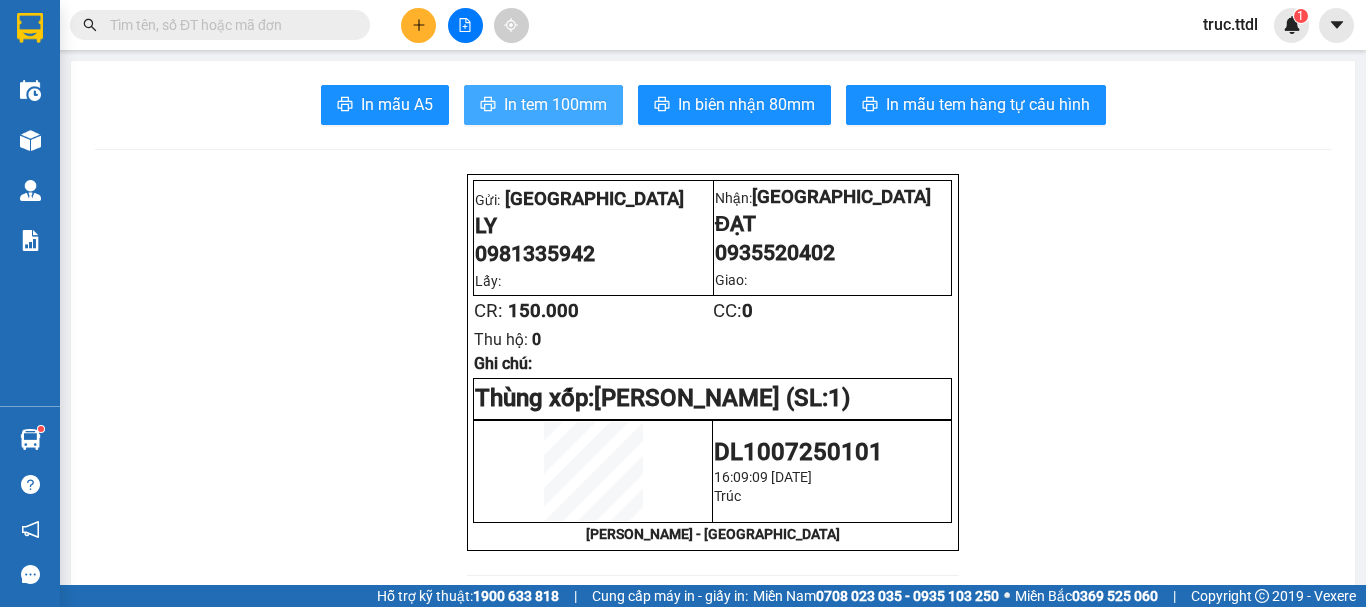 click on "In tem 100mm" at bounding box center [555, 104] 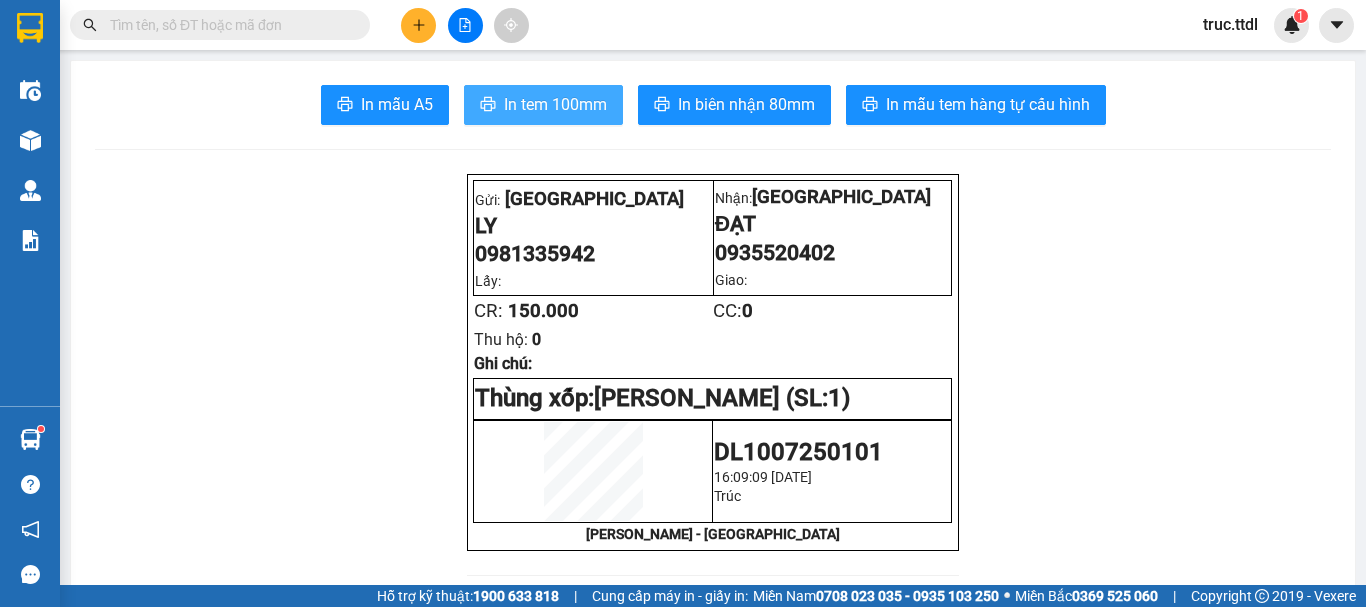 scroll, scrollTop: 0, scrollLeft: 0, axis: both 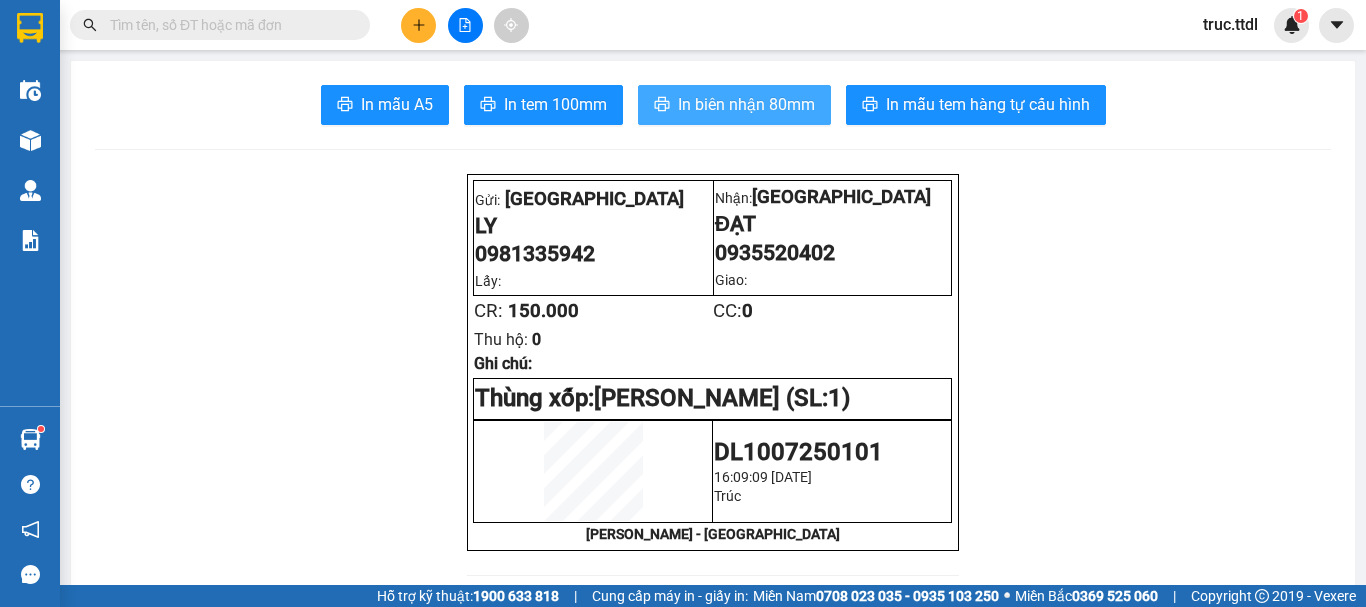 click on "In biên nhận 80mm" at bounding box center (746, 104) 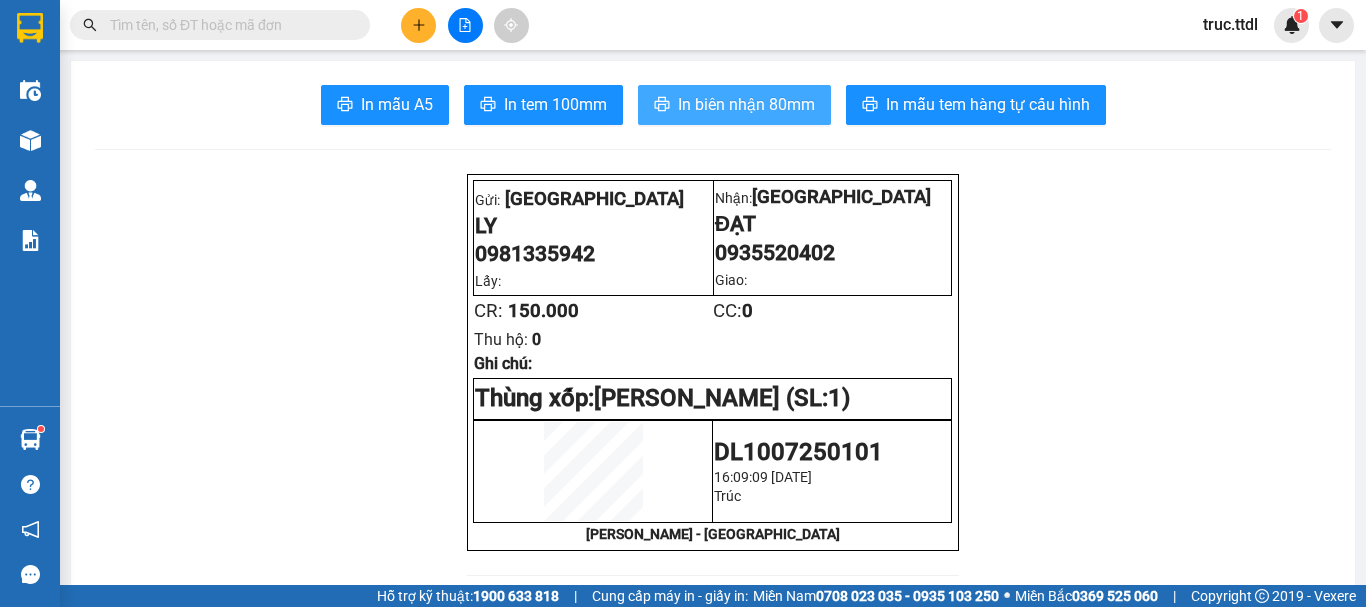 scroll, scrollTop: 0, scrollLeft: 0, axis: both 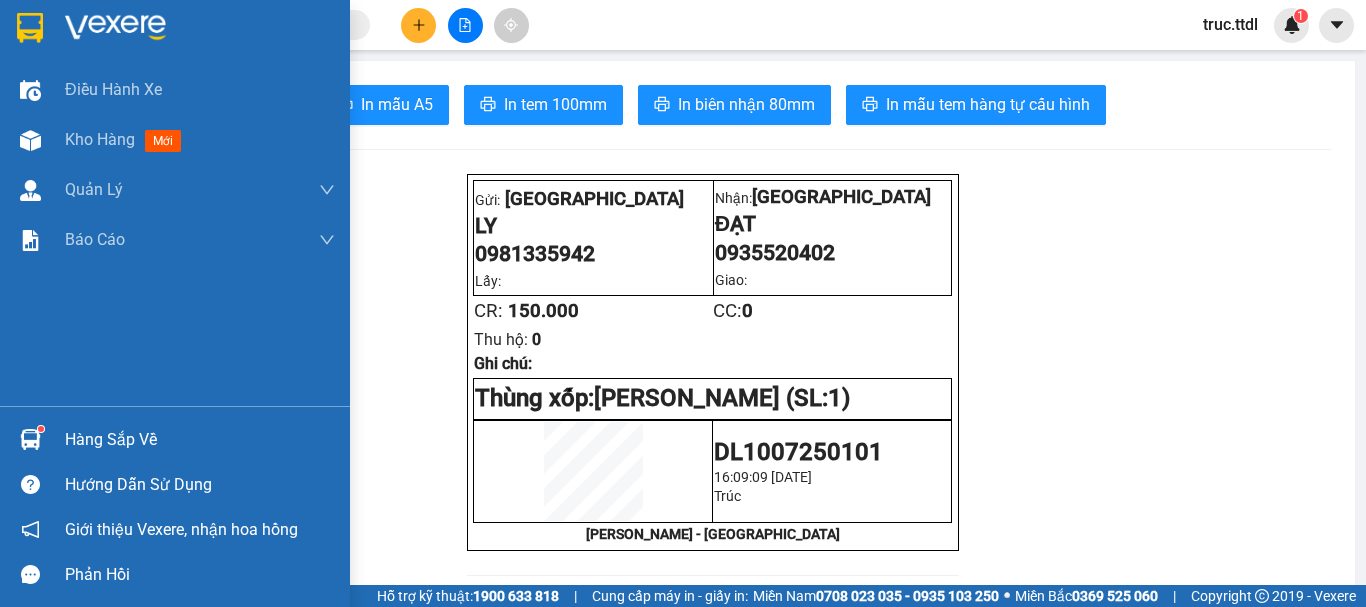 click at bounding box center (30, 28) 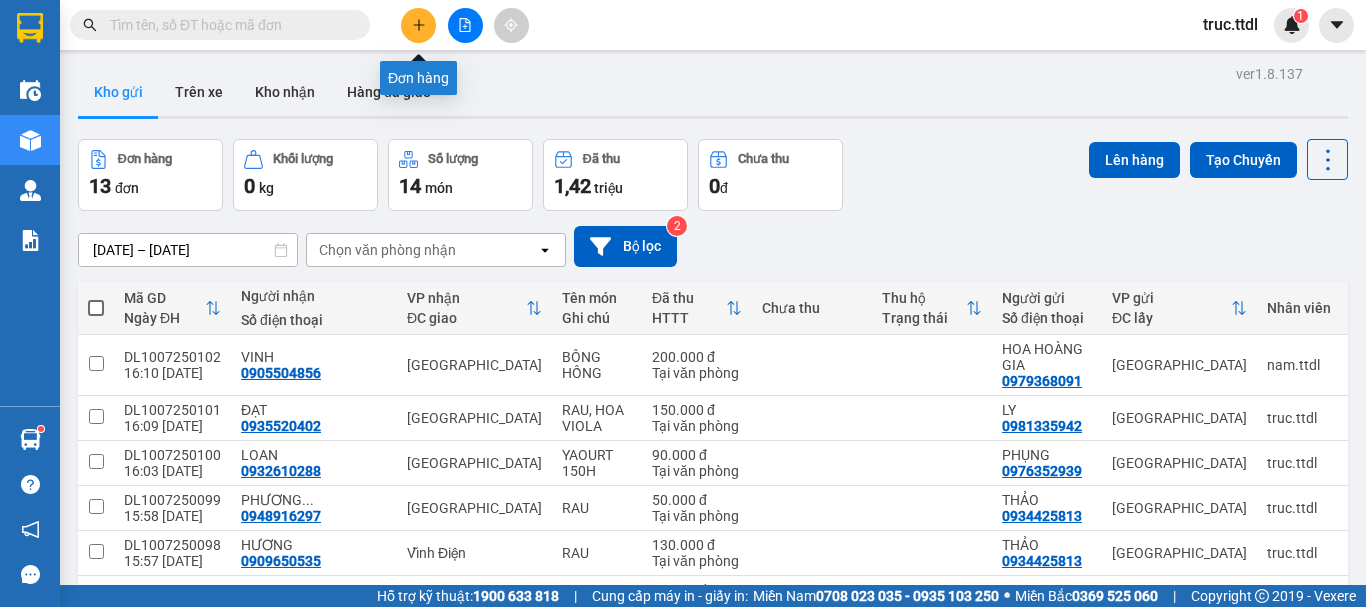 click at bounding box center (418, 25) 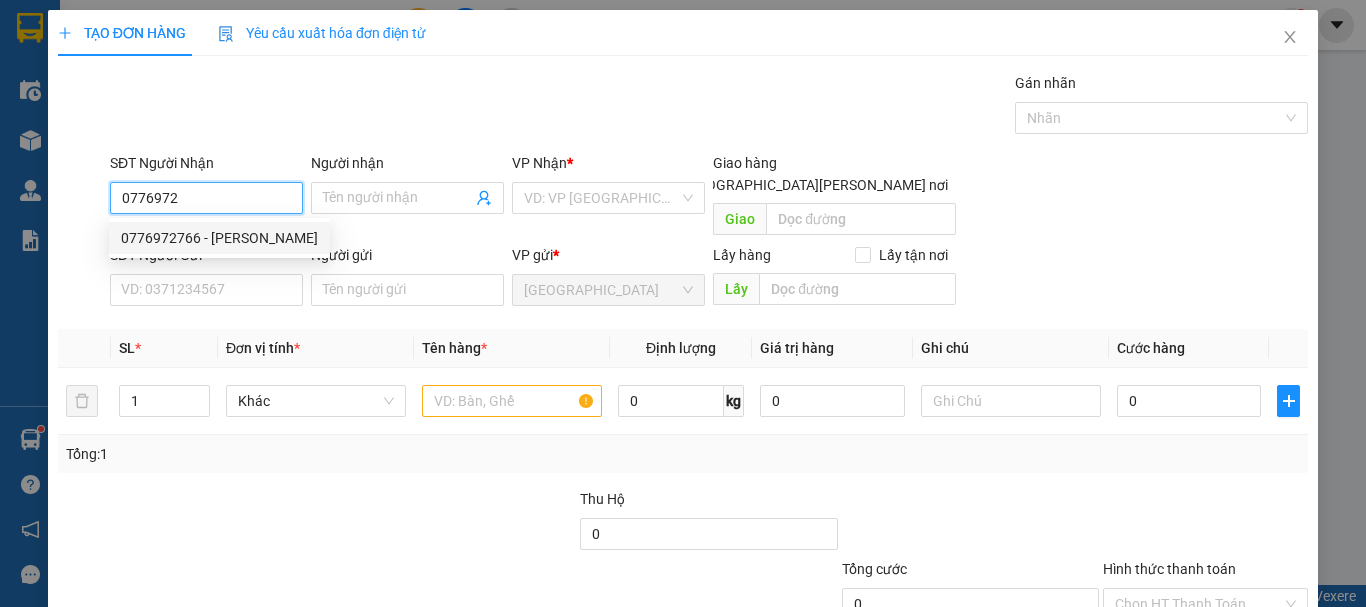 type on "0776972766" 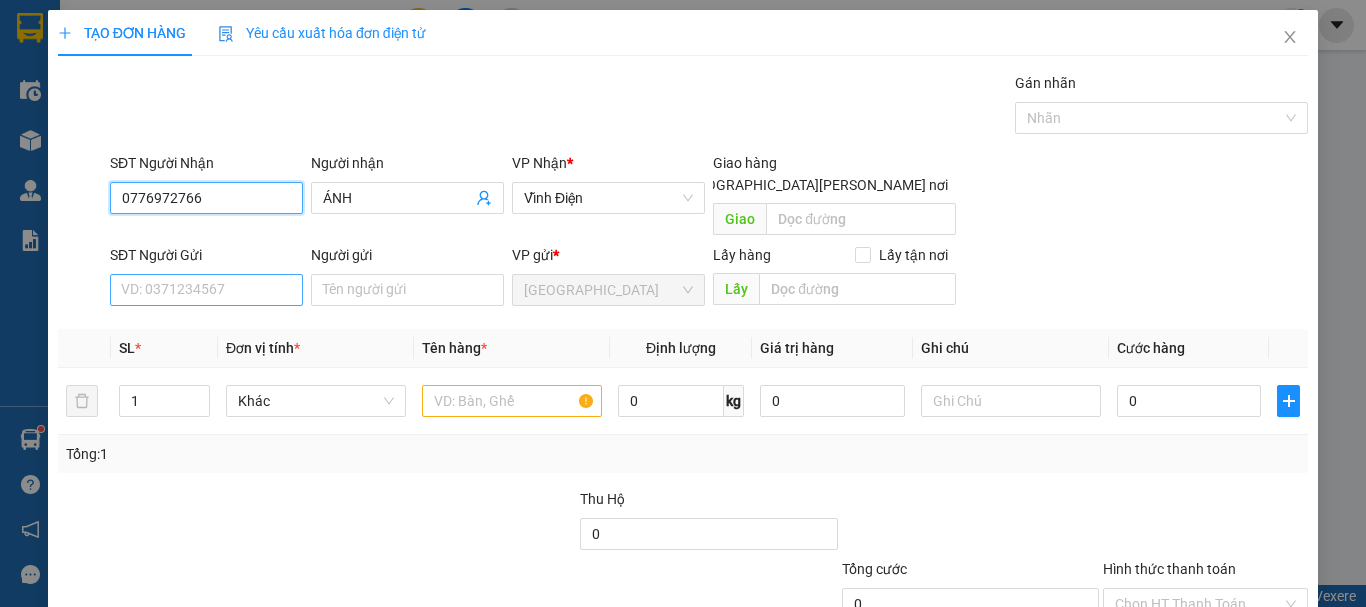 type on "0776972766" 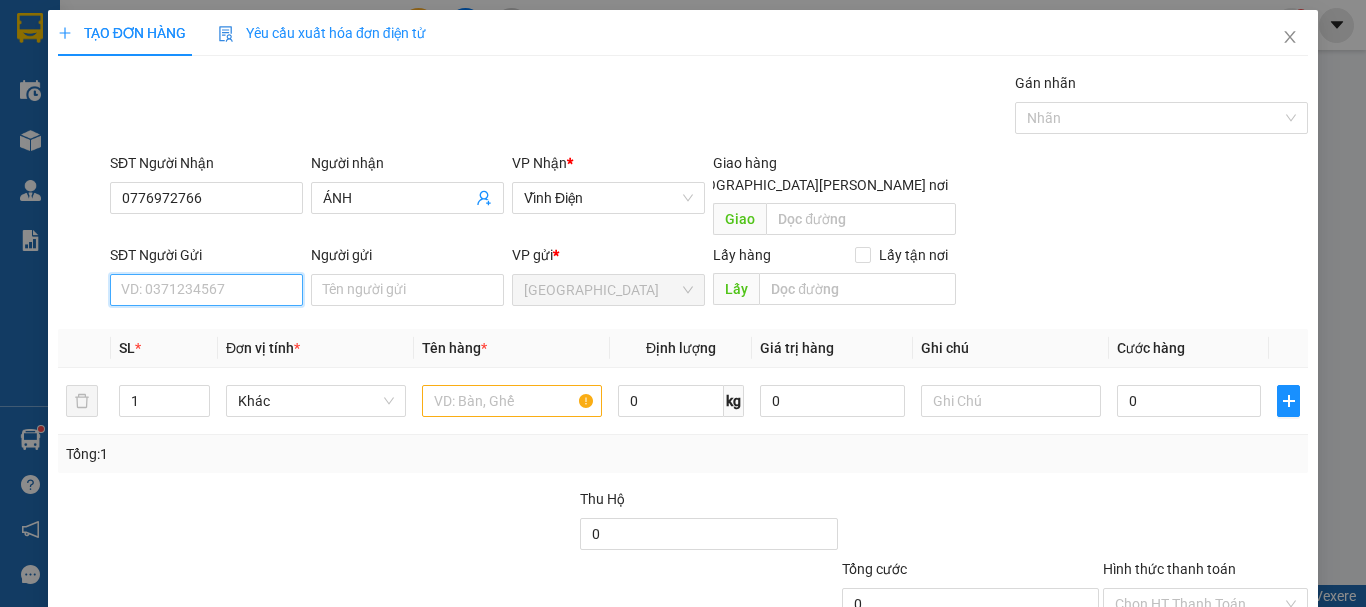 click on "SĐT Người Gửi" at bounding box center (206, 290) 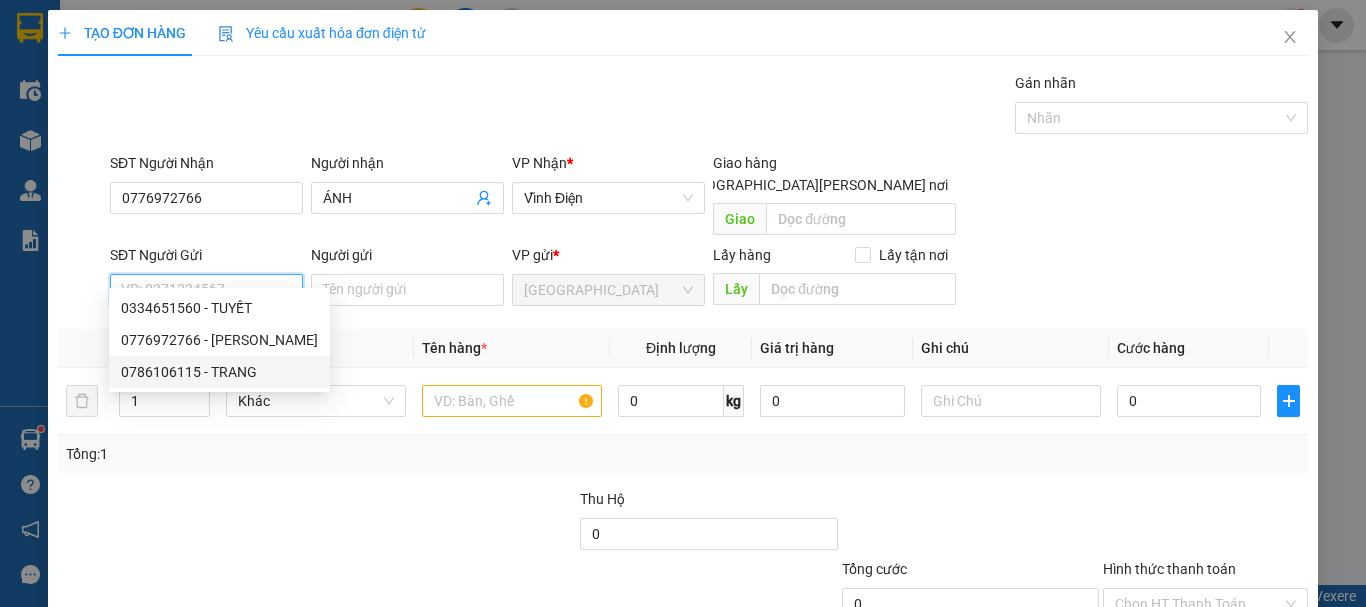 click on "0786106115 - TRANG" at bounding box center (219, 372) 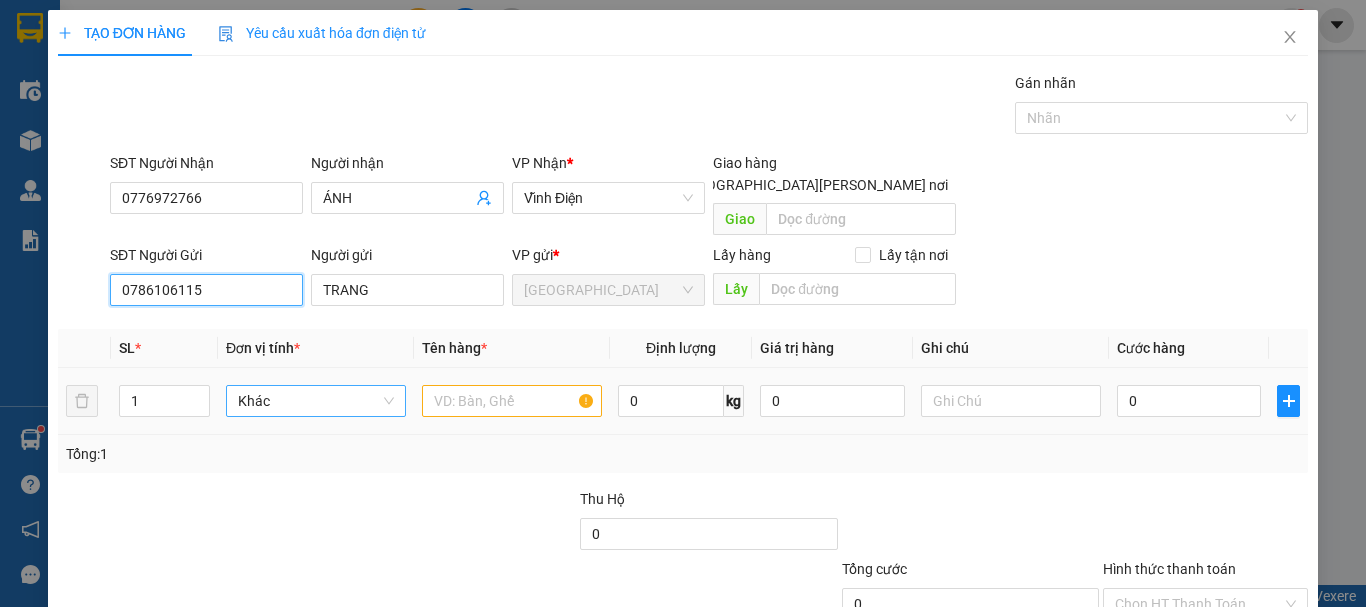 click on "Khác" at bounding box center (316, 401) 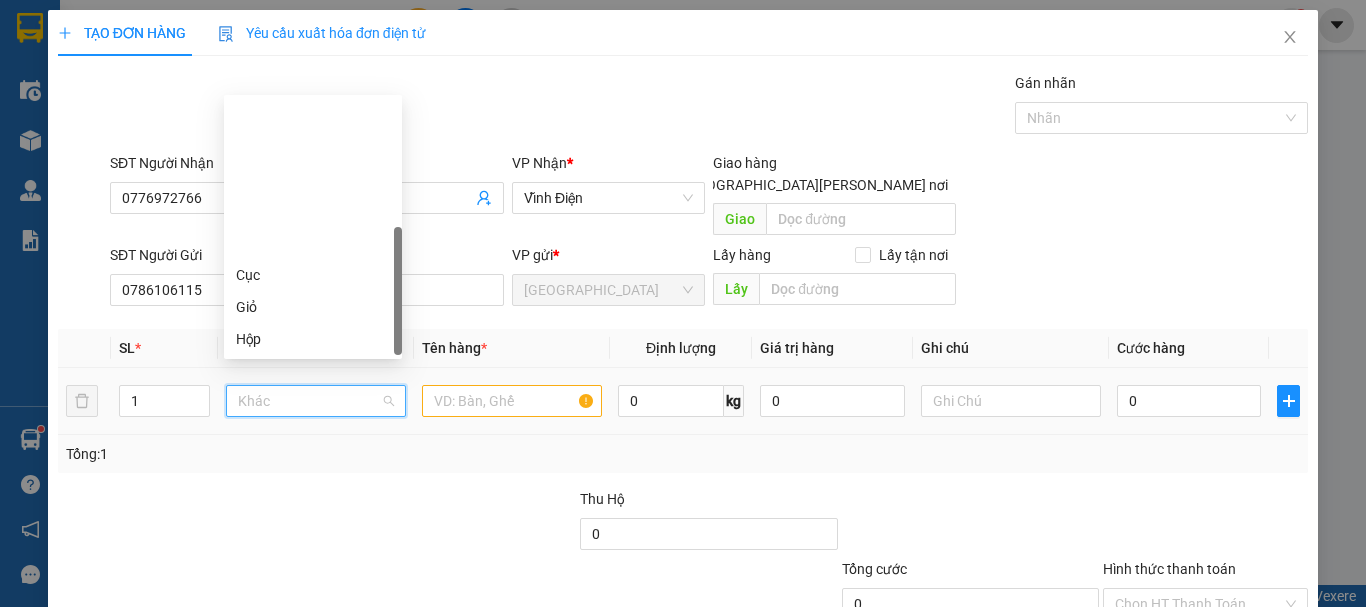scroll, scrollTop: 192, scrollLeft: 0, axis: vertical 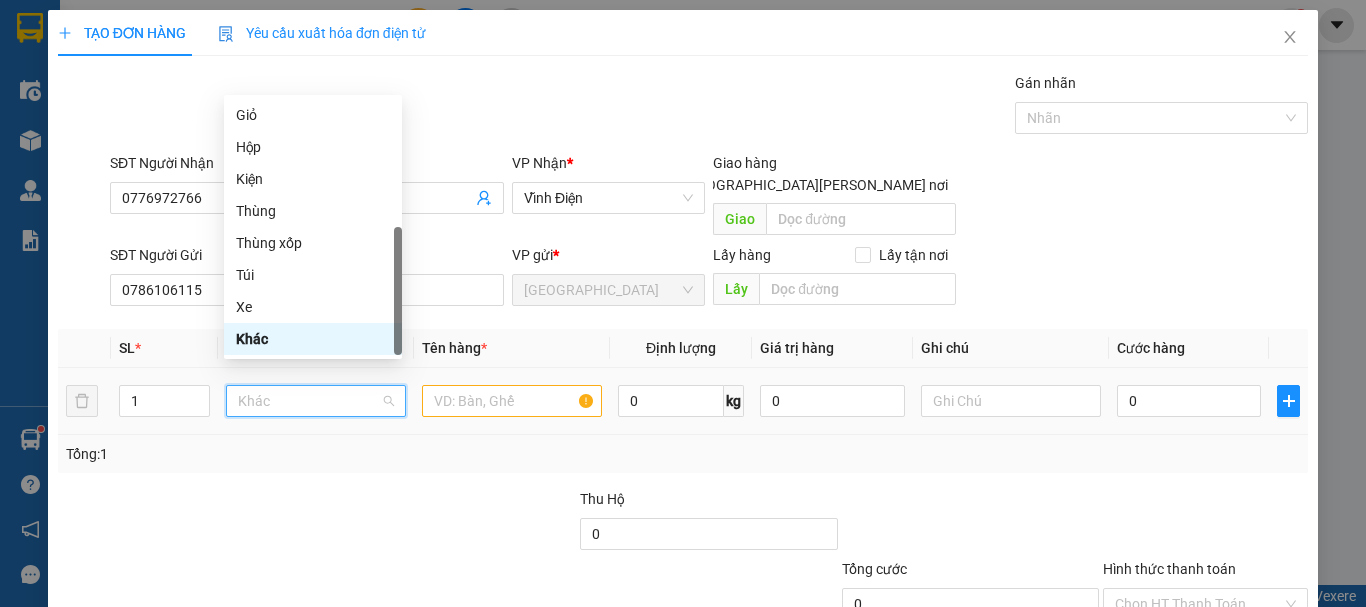 type on "T" 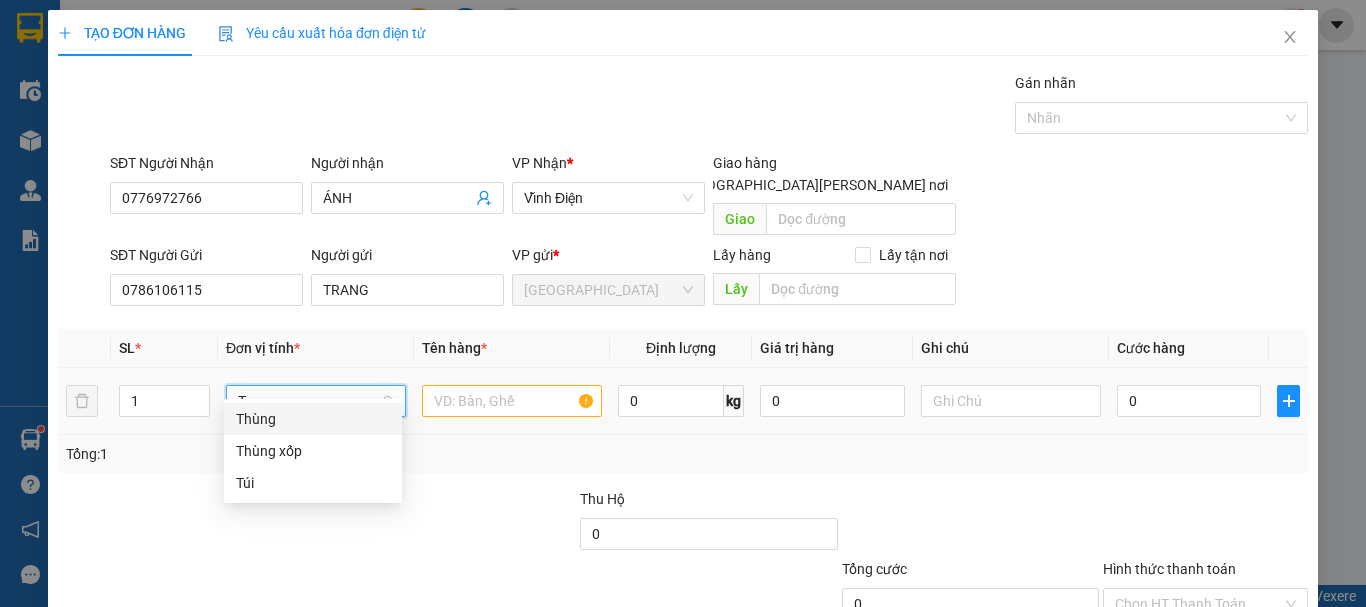 scroll, scrollTop: 0, scrollLeft: 0, axis: both 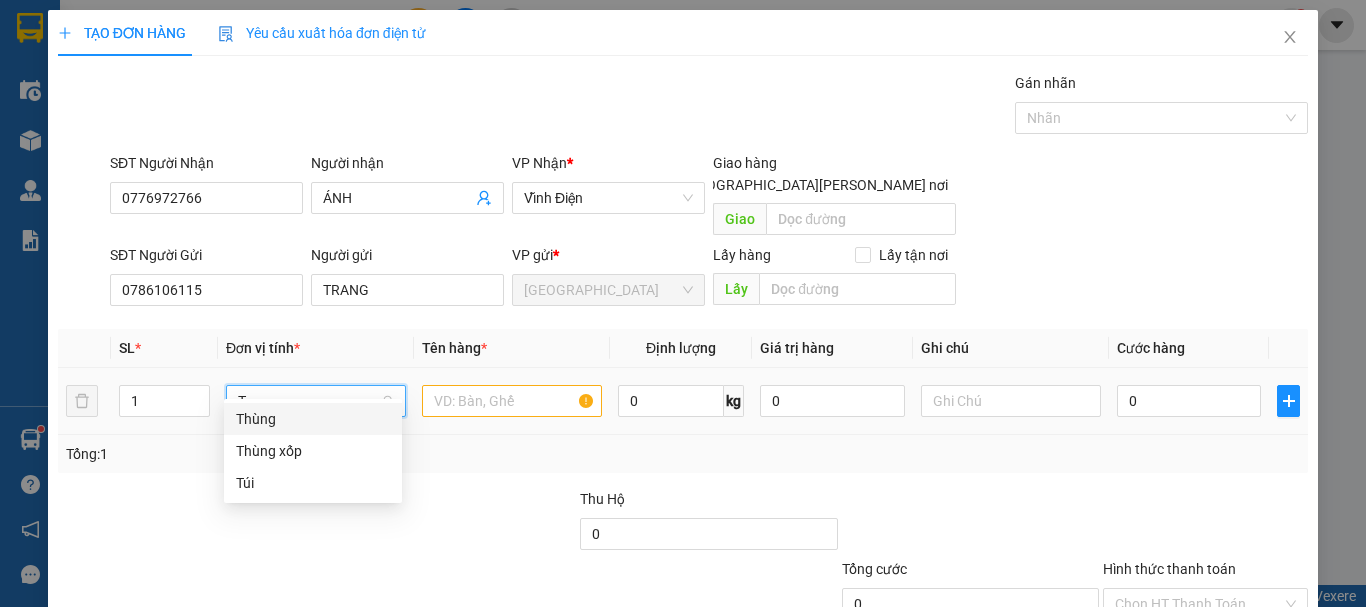 drag, startPoint x: 308, startPoint y: 410, endPoint x: 366, endPoint y: 399, distance: 59.03389 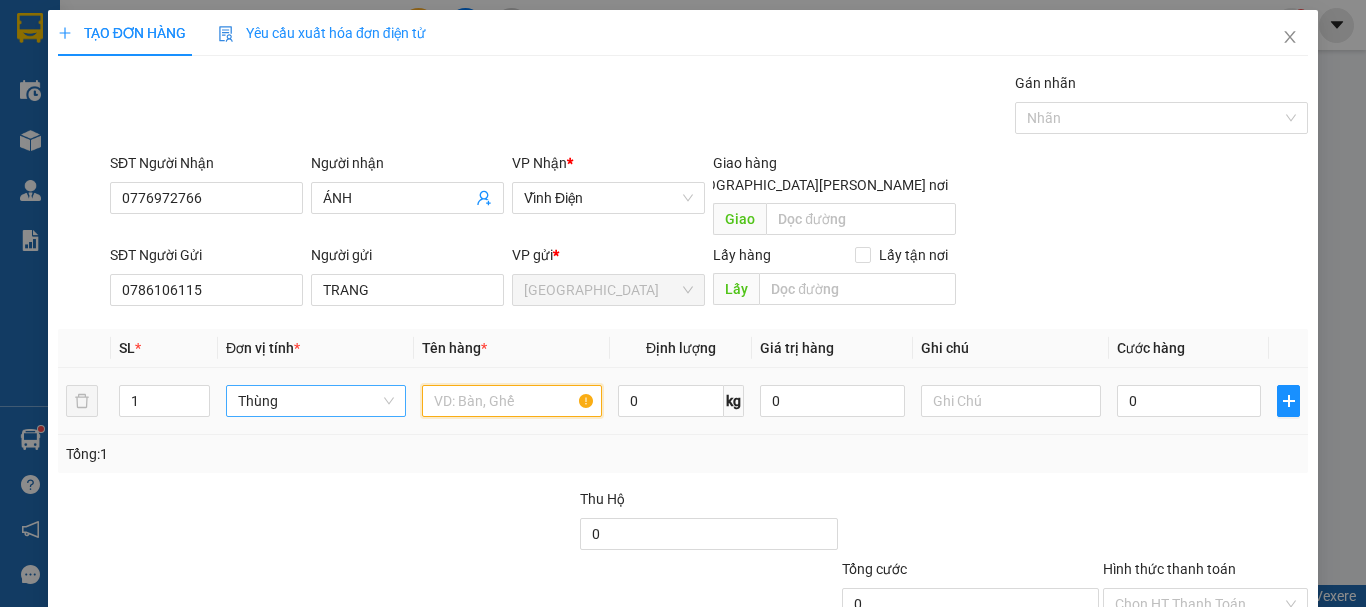 drag, startPoint x: 447, startPoint y: 385, endPoint x: 478, endPoint y: 346, distance: 49.819675 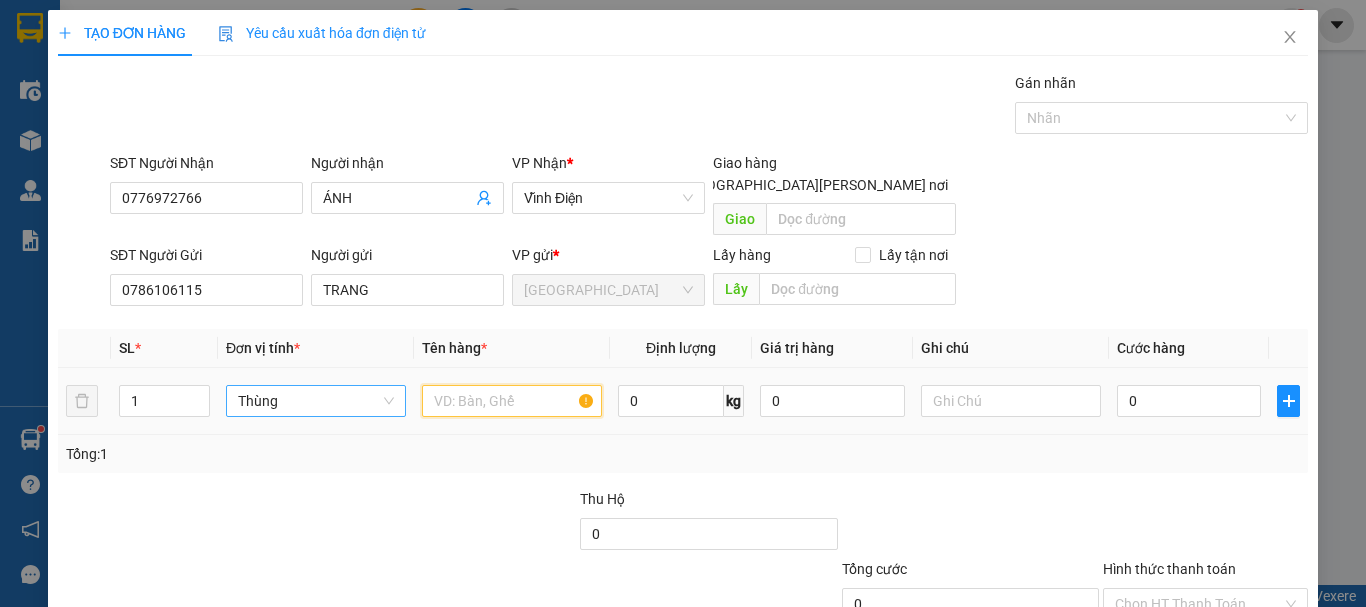 click at bounding box center [512, 401] 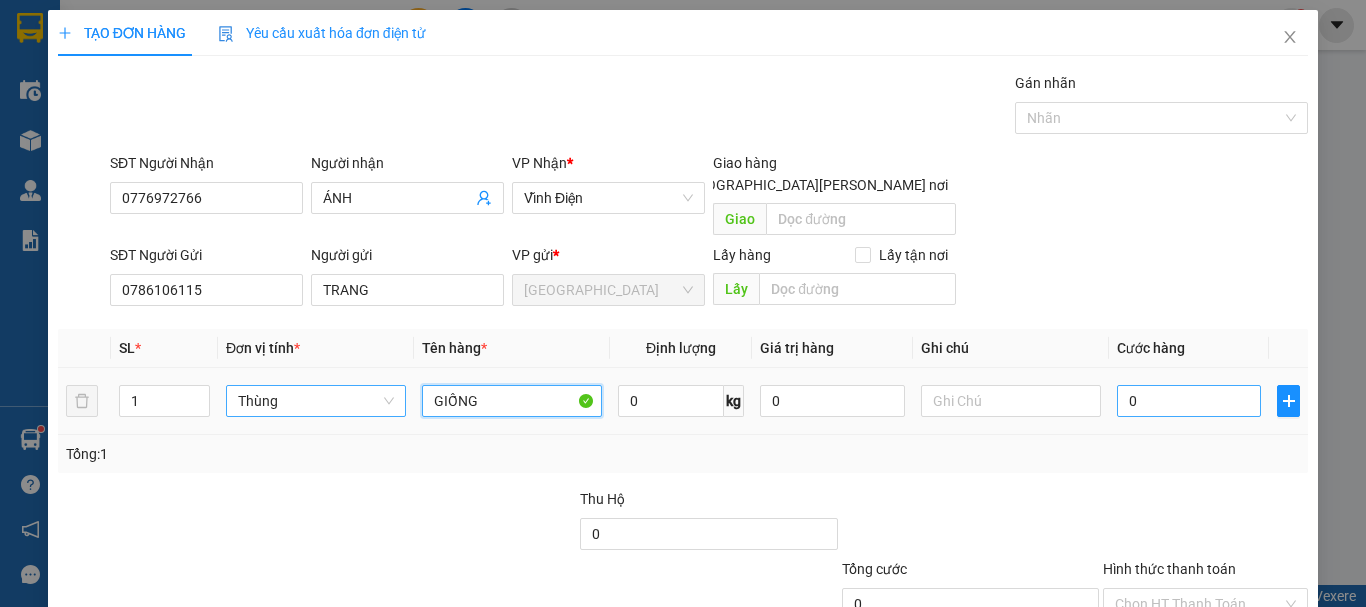 type on "GIỐNG" 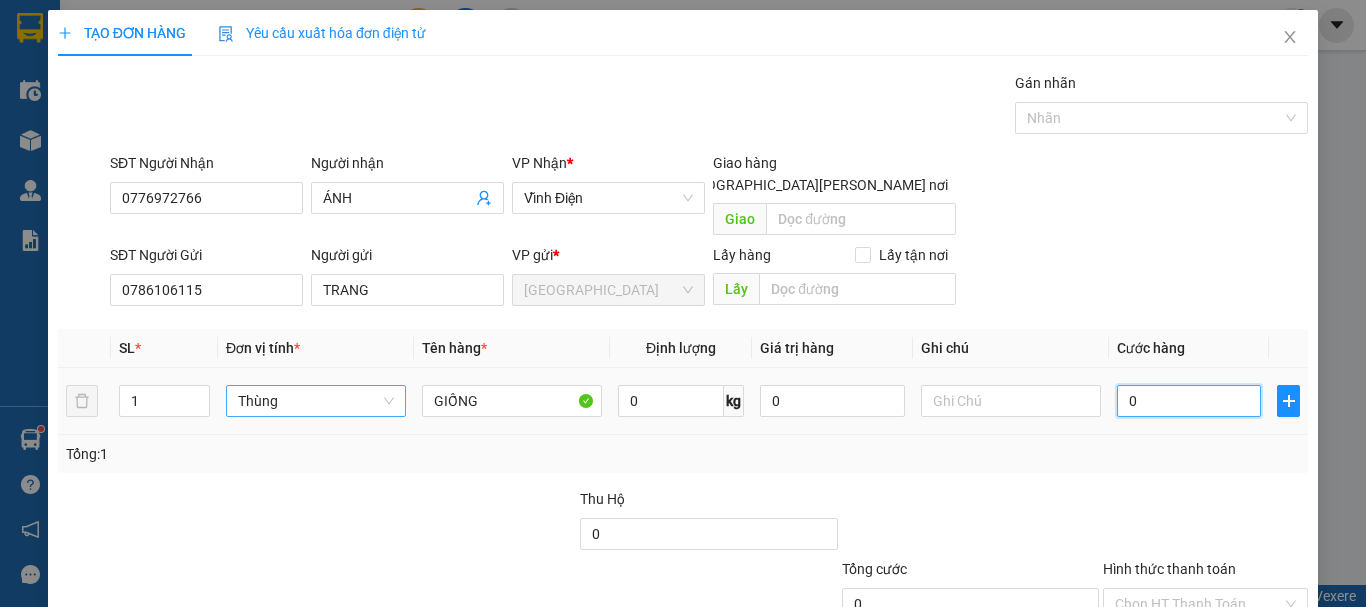 click on "0" at bounding box center [1189, 401] 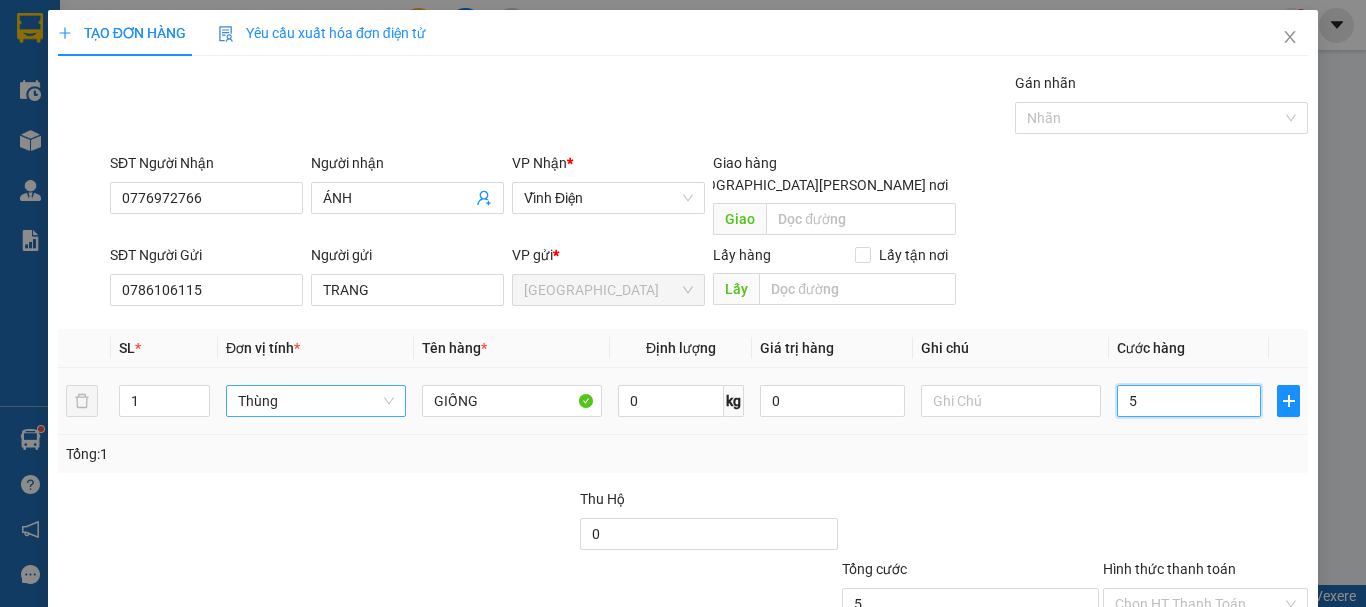 type on "50" 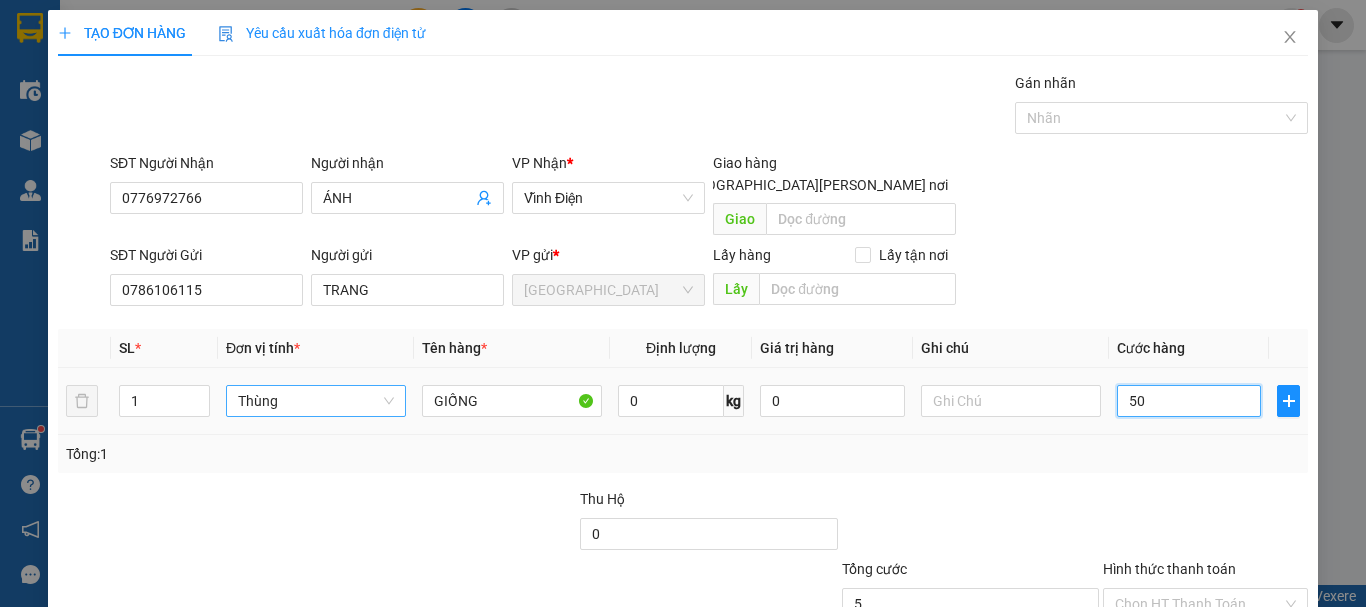 type on "50" 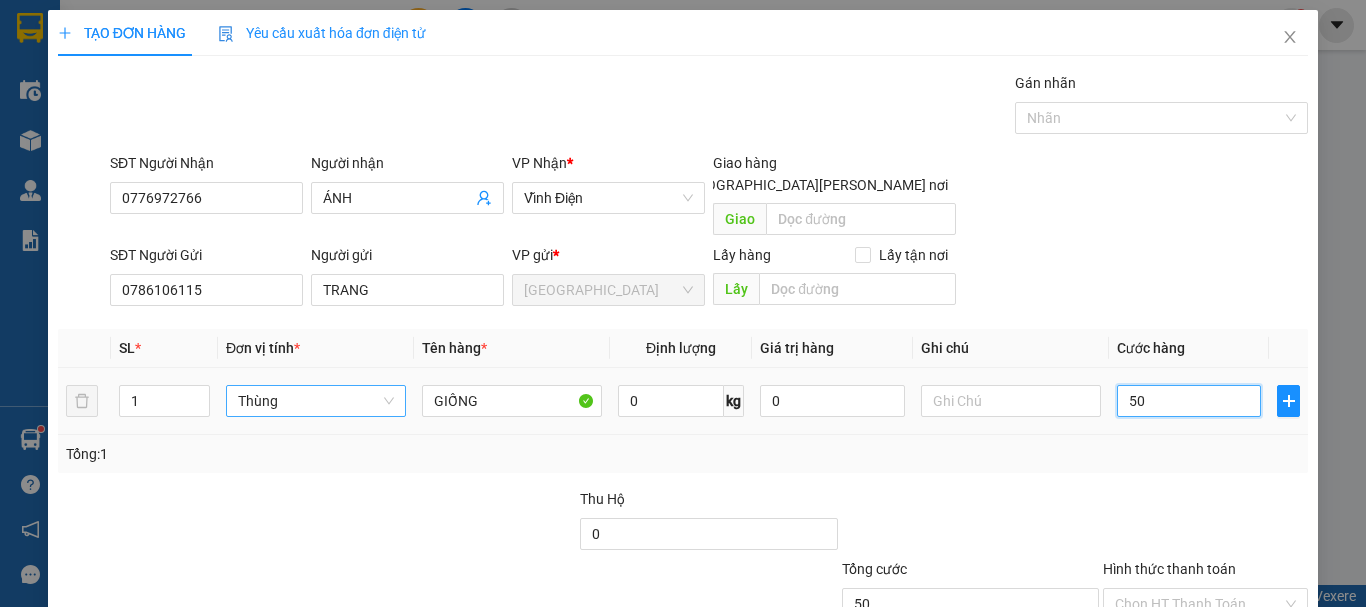 type on "50" 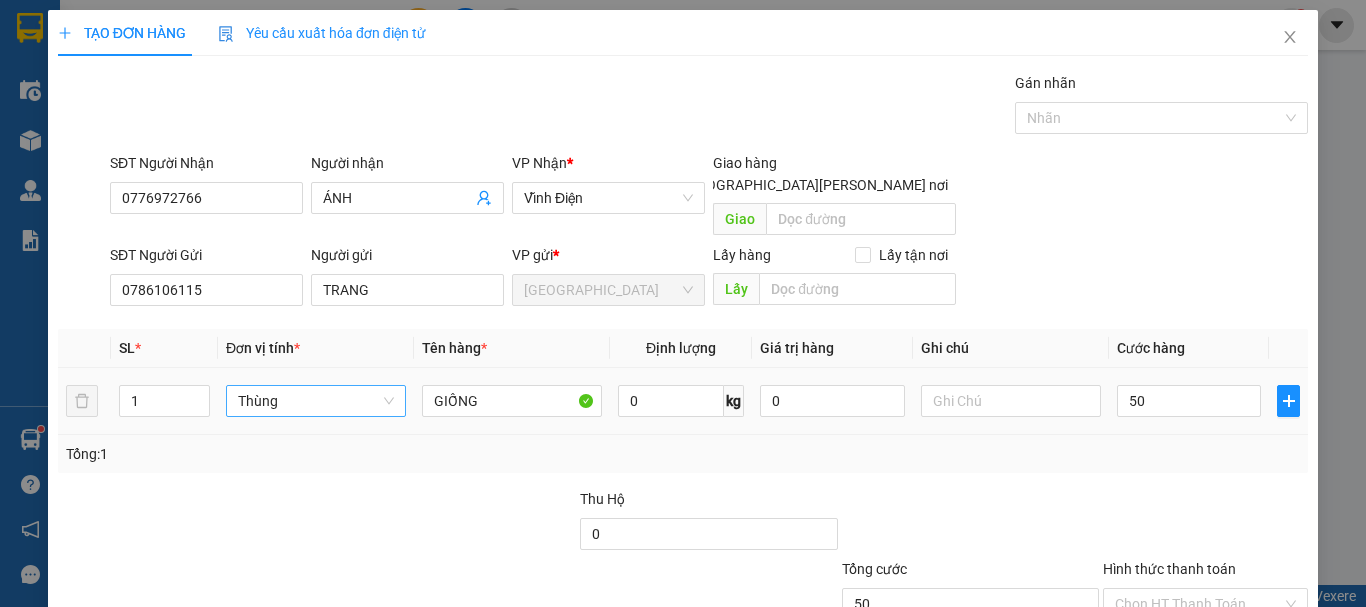 type on "50.000" 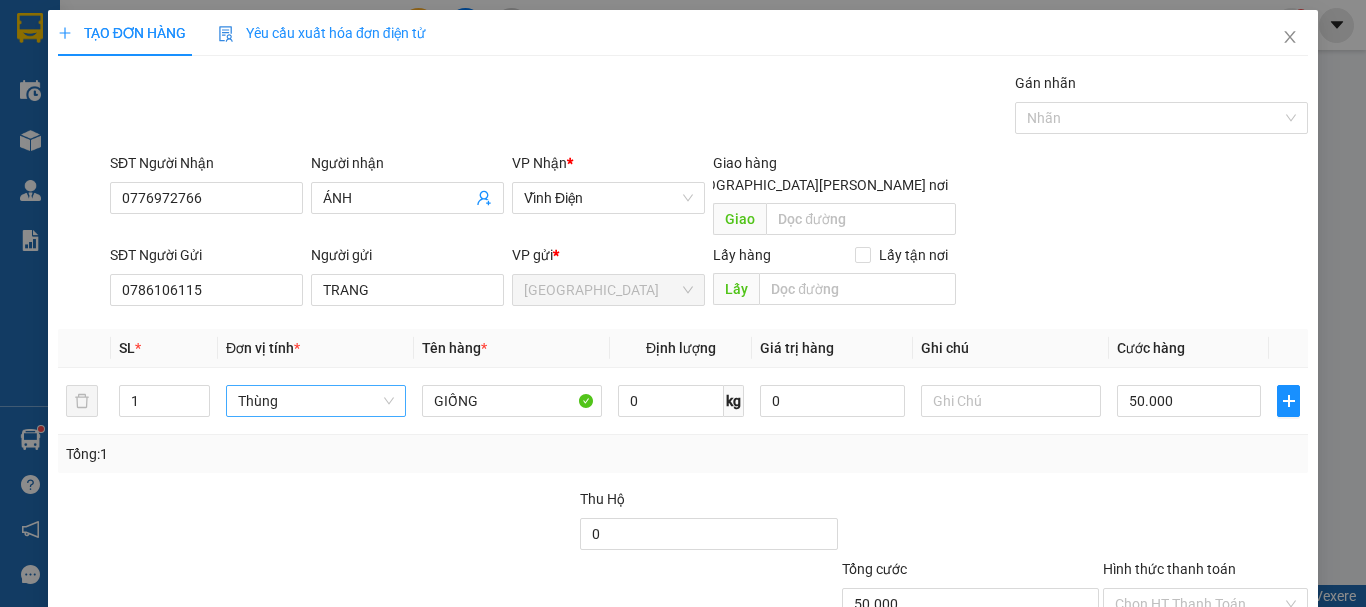 click on "Transit Pickup Surcharge Ids Transit Deliver Surcharge Ids Transit Deliver Surcharge Transit Deliver Surcharge Gói vận chuyển  * Tiêu chuẩn Gán nhãn   Nhãn SĐT Người Nhận 0776972766 Người nhận ÁNH VP Nhận  * Vĩnh Điện Giao hàng Giao tận nơi Giao SĐT Người Gửi 0786106115 Người gửi TRANG VP gửi  * Đà Lạt  Lấy hàng Lấy tận nơi Lấy SL  * Đơn vị tính  * Tên hàng  * Định lượng Giá trị hàng Ghi chú Cước hàng                   1 Thùng GIỐNG 0 kg 0 50.000 Tổng:  1 Thu Hộ 0 Tổng cước 50.000 Hình thức thanh toán Chọn HT Thanh Toán Số tiền thu trước 0 Chưa thanh toán 50.000 Chọn HT Thanh Toán Lưu nháp Xóa Thông tin Lưu Lưu và In" at bounding box center [683, 393] 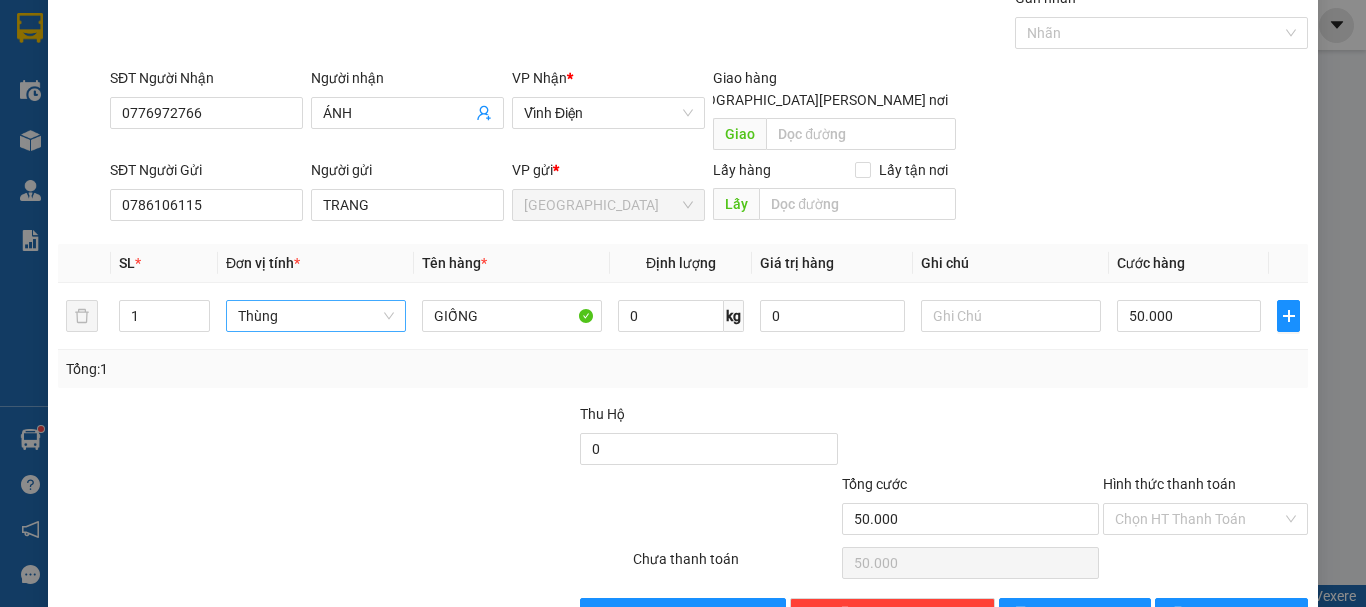 scroll, scrollTop: 125, scrollLeft: 0, axis: vertical 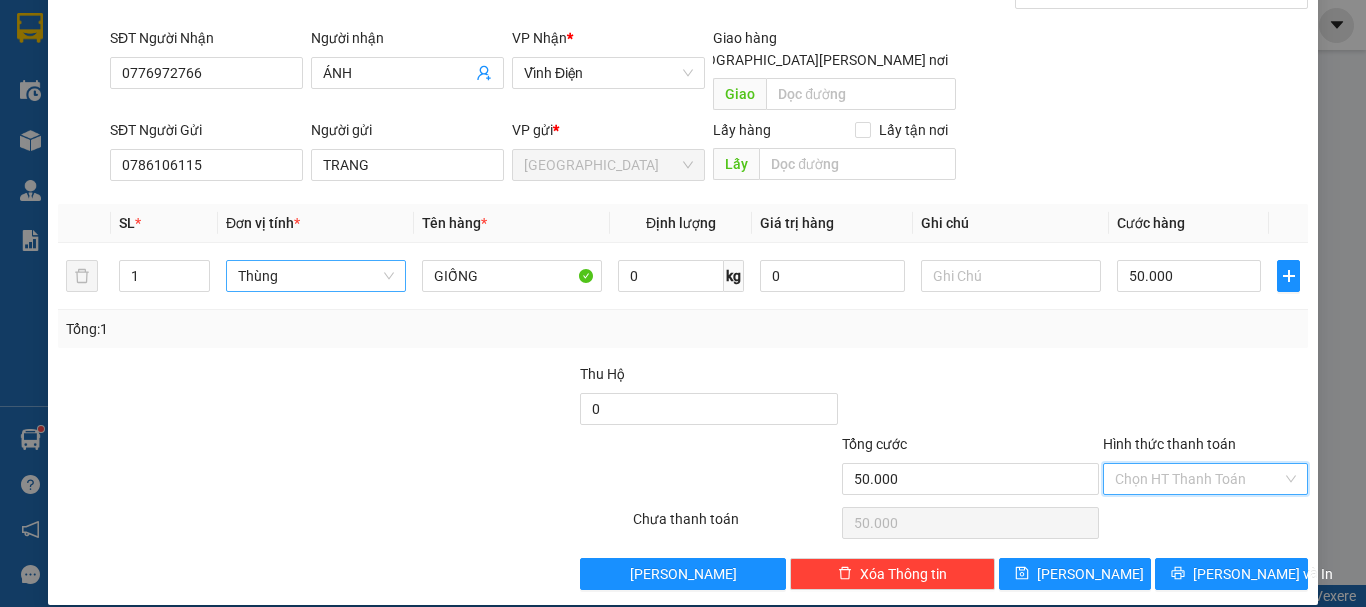 click on "Hình thức thanh toán" at bounding box center [1198, 479] 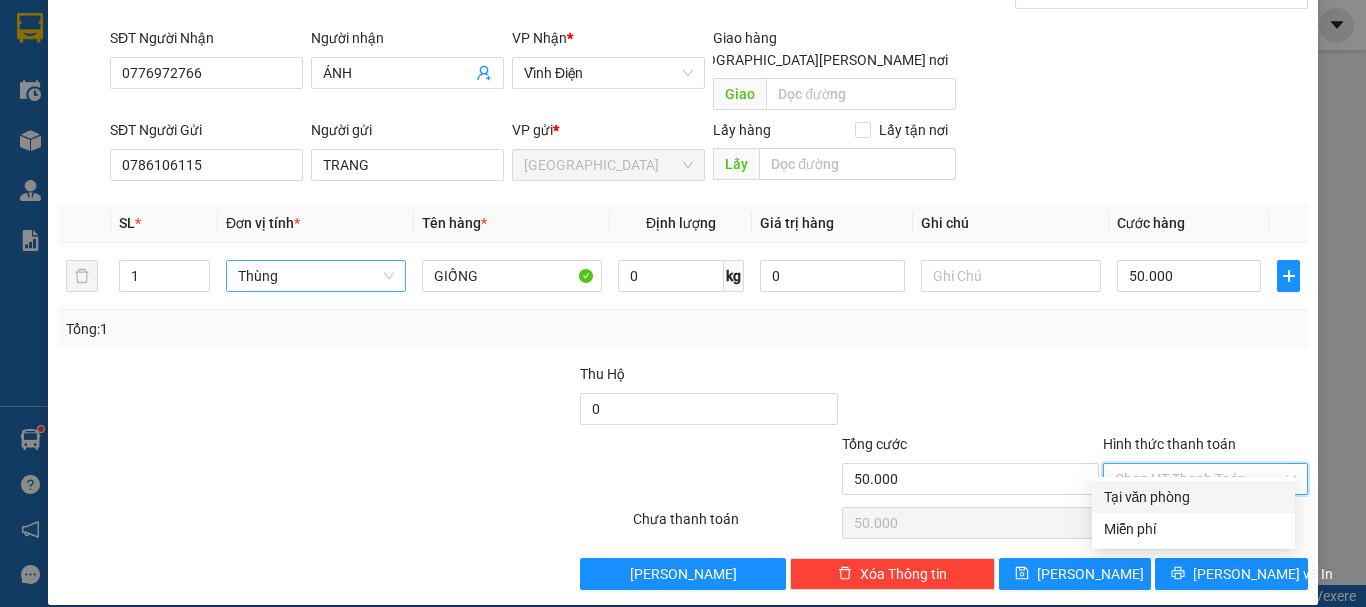 click on "Tại văn phòng" at bounding box center [1193, 497] 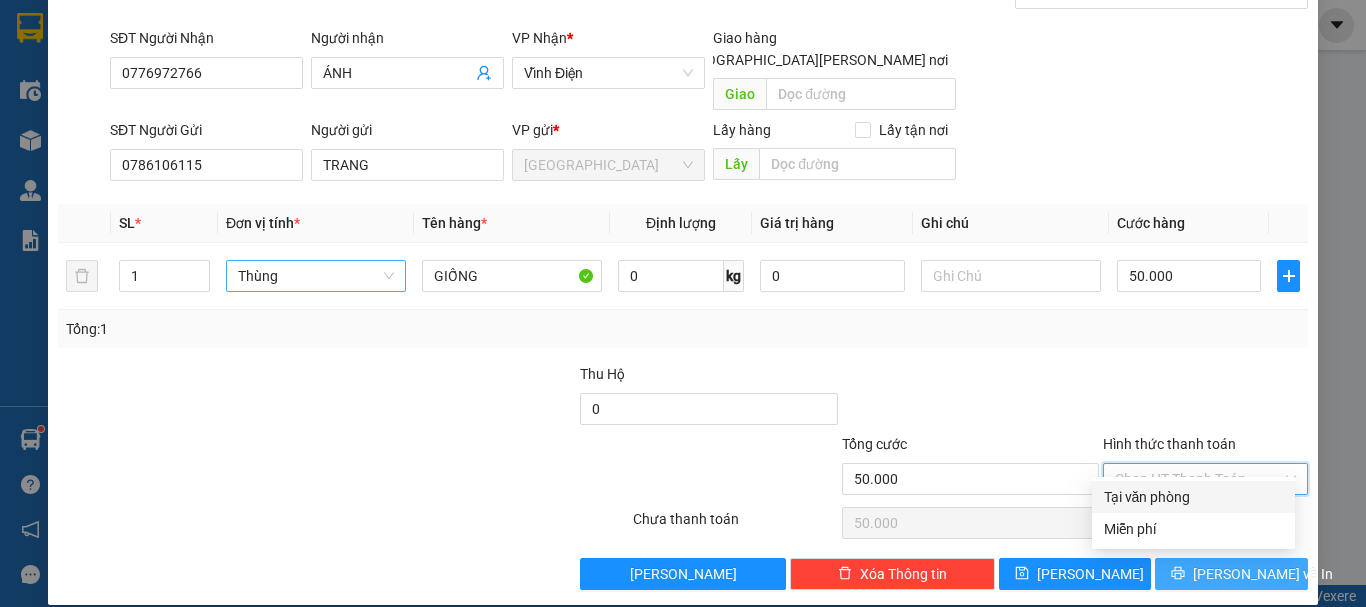 type on "0" 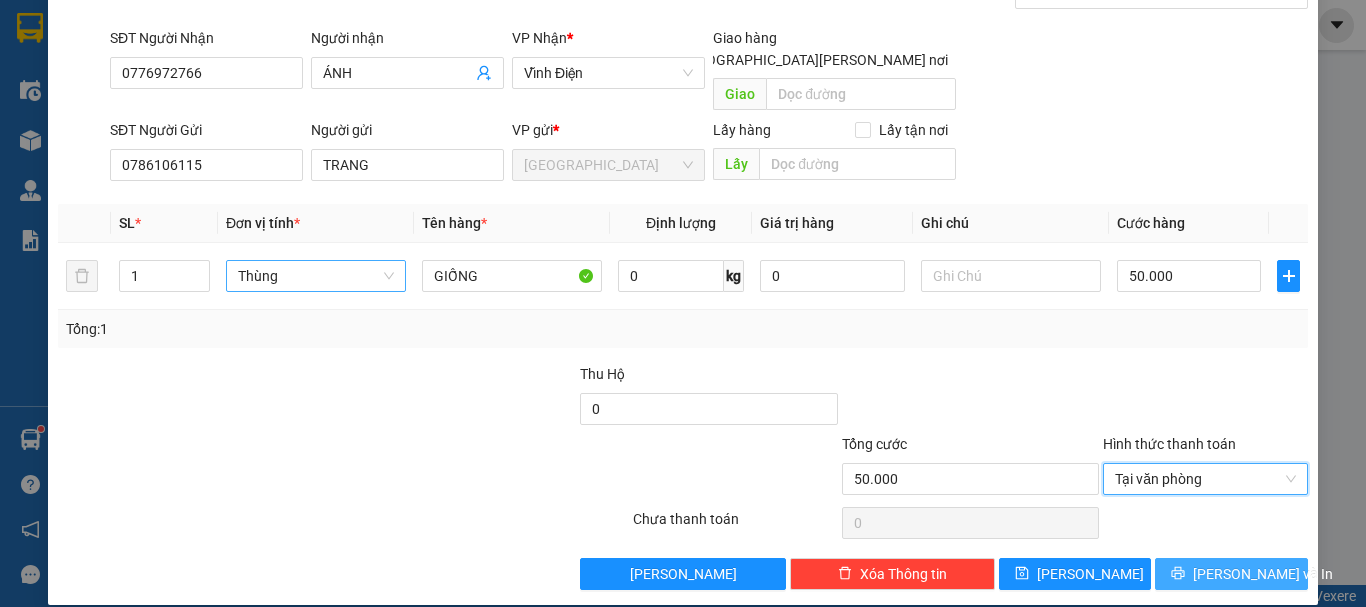 click on "Lưu và In" at bounding box center [1263, 574] 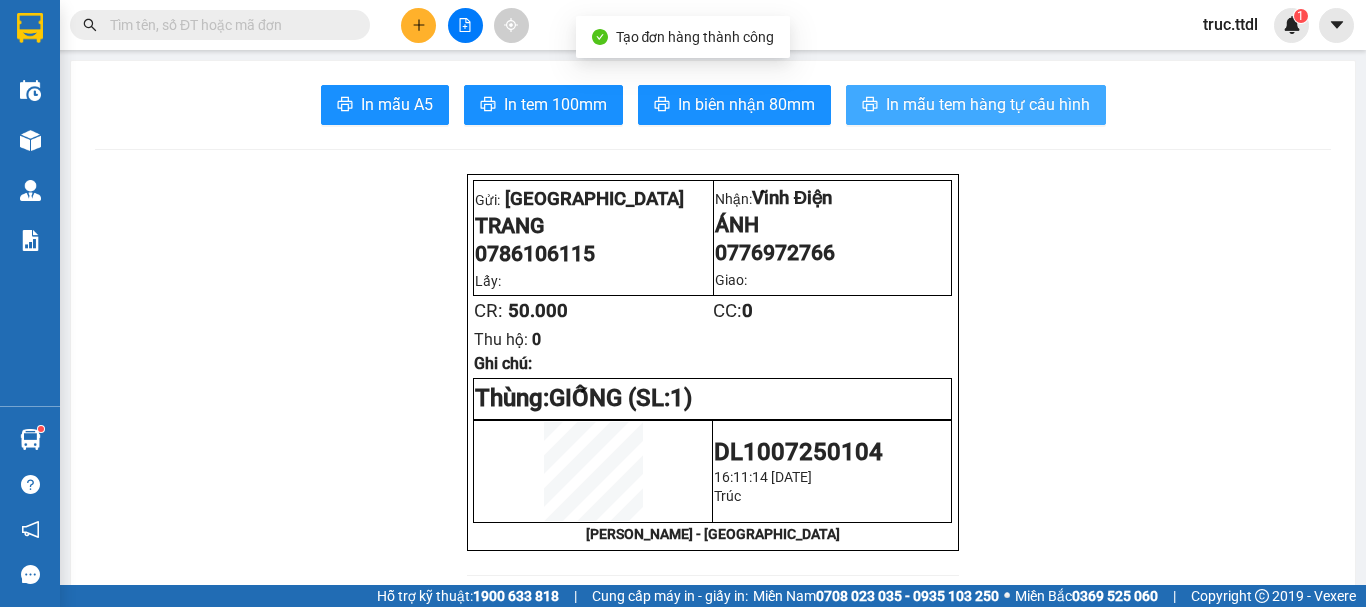 click on "In mẫu tem hàng tự cấu hình" at bounding box center (988, 104) 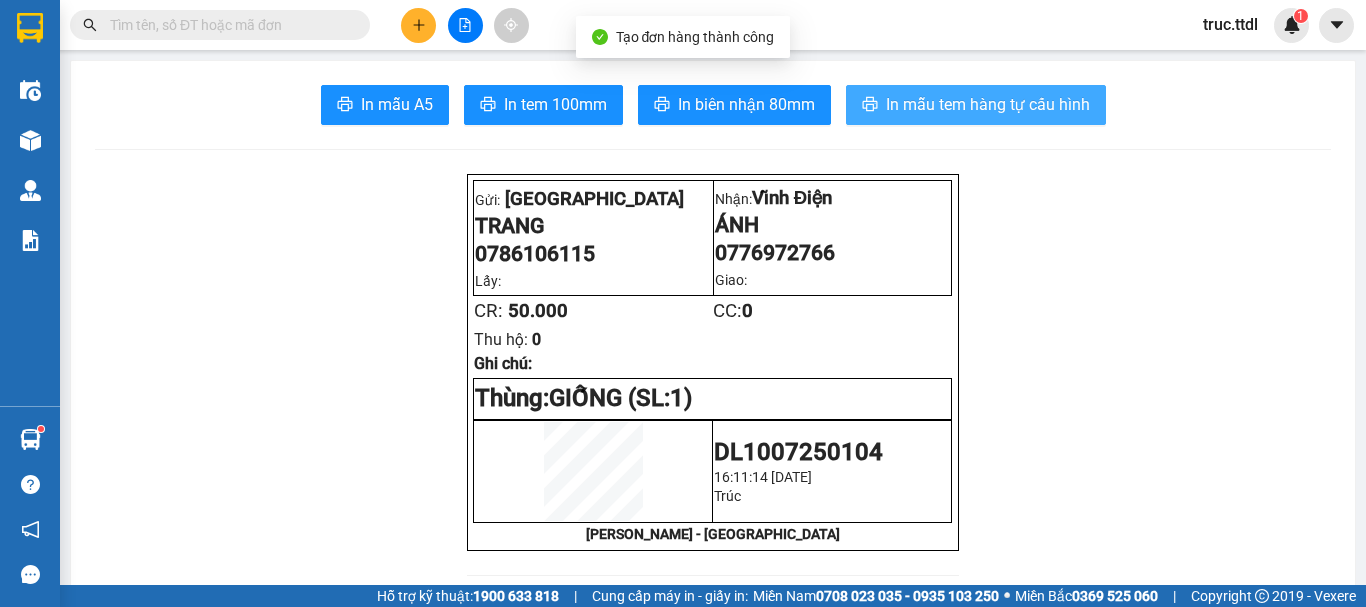 scroll, scrollTop: 0, scrollLeft: 0, axis: both 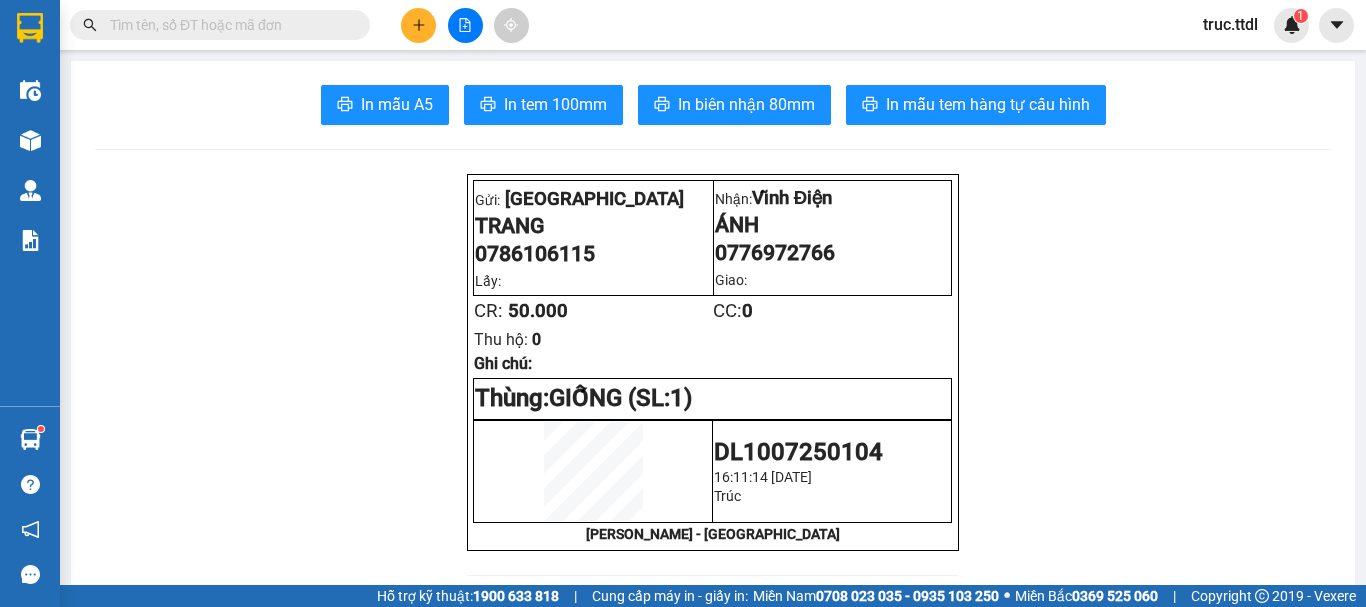click on "In mẫu A5
In tem 100mm
In biên nhận 80mm In mẫu tem hàng tự cấu hình
Gửi:   Đà Lạt
TRANG
0786106115
Lấy:
Nhận:  Vĩnh Điện
ÁNH
0776972766
Giao:
CR:   50.000
CC: 0
Thu hộ:   0
Ghi chú:
Thùng:  GIỐNG (SL:  1)
DL1007250104
16:11:14 - 10/07/2025
Trúc
THANH THỦY - ĐÀ LẠT Thanh Thuỷ DL1007250104 10/07 16:11 VP Nhận:   Vĩnh Điện ÁNH 0776972766 SL:  1 CR :   50.000 Tên Số lượng Khối lượng Cước món hàng Ghi chú GIỐNG (Thùng) 1 0 50.000 Tổng cộng 1 0 50.000 Loading... Người gửi:  TRANG   -   0786106115     VP gửi :   Đà Lạt  Thanh Thuỷ VP Đà Lạt    296 Nguyên Tử Lực F8   02633 822 151, 02633 823 151 VP Vĩnh Điện   Vĩnh Điện Gửi khách hàng Mã đơn:   DL1007250104 In ngày:  10/07/2025   16:11 Gửi :   TRANG - 0786106115 VP Đà Lạt  Nhận :   ÁNH - 0776972766" at bounding box center (713, 1429) 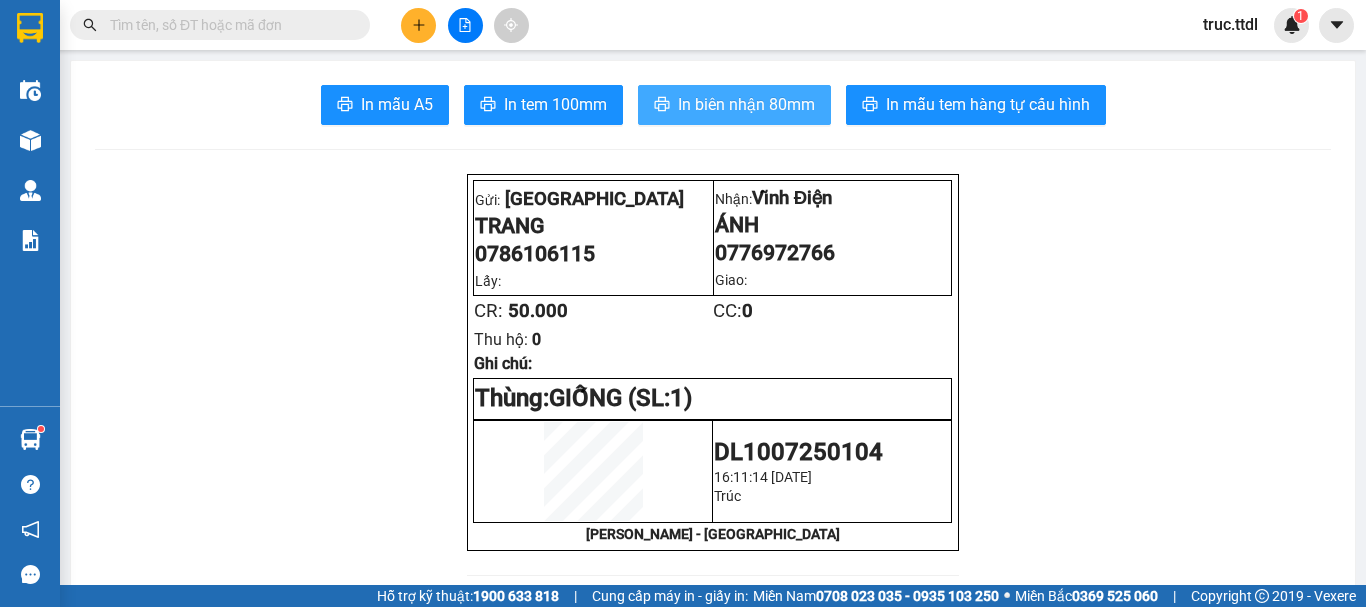 click on "In biên nhận 80mm" at bounding box center (746, 104) 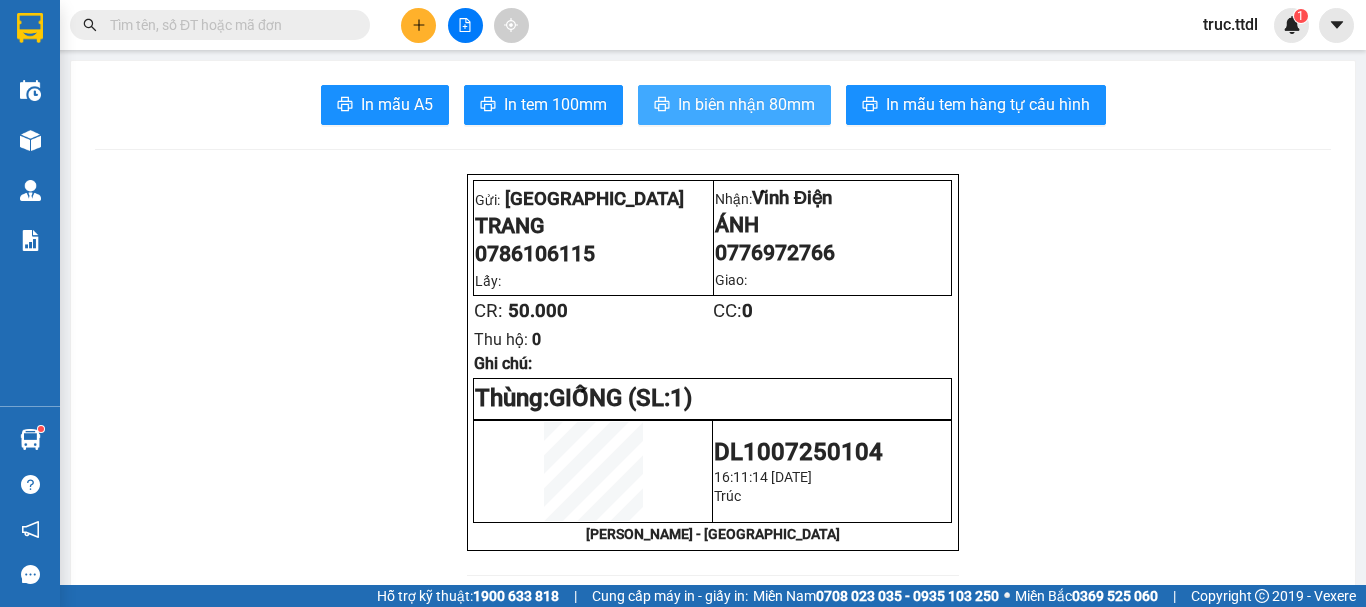 scroll, scrollTop: 0, scrollLeft: 0, axis: both 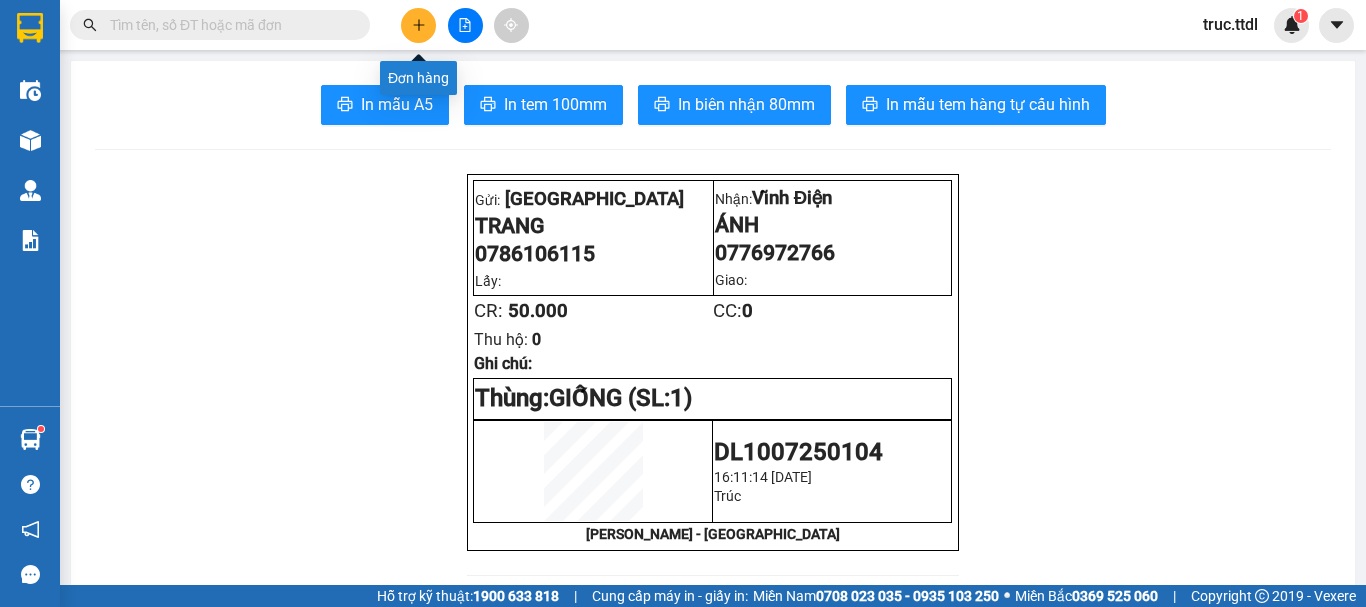 click at bounding box center (418, 25) 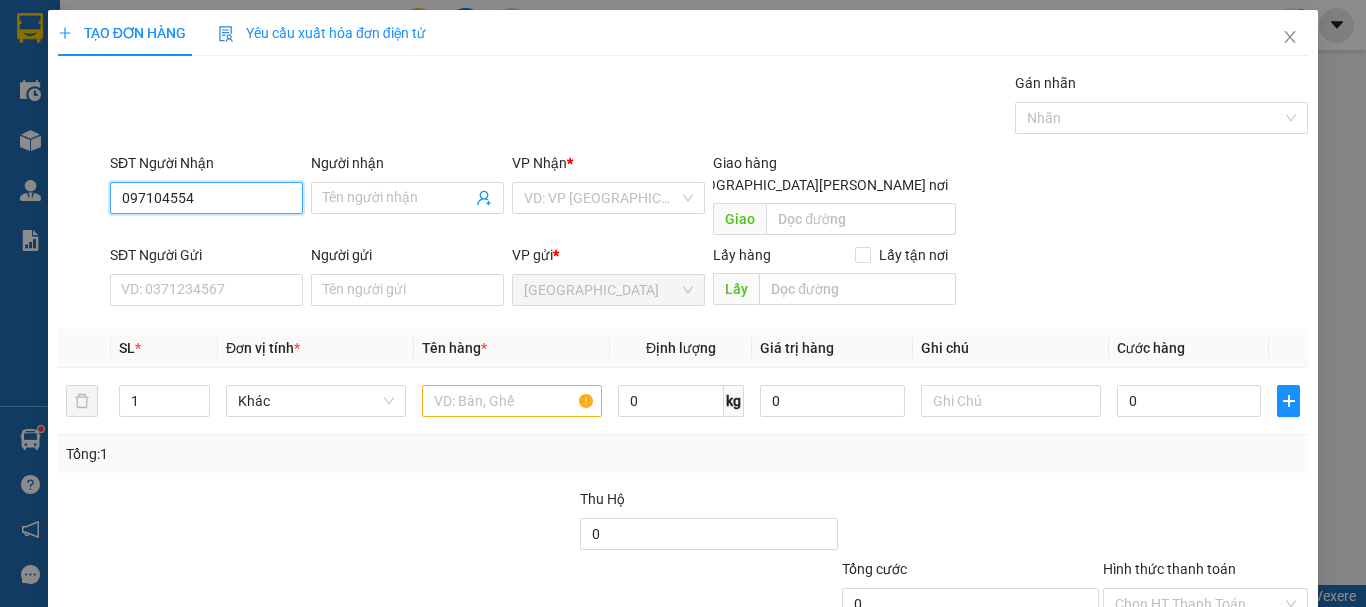 type on "0971045546" 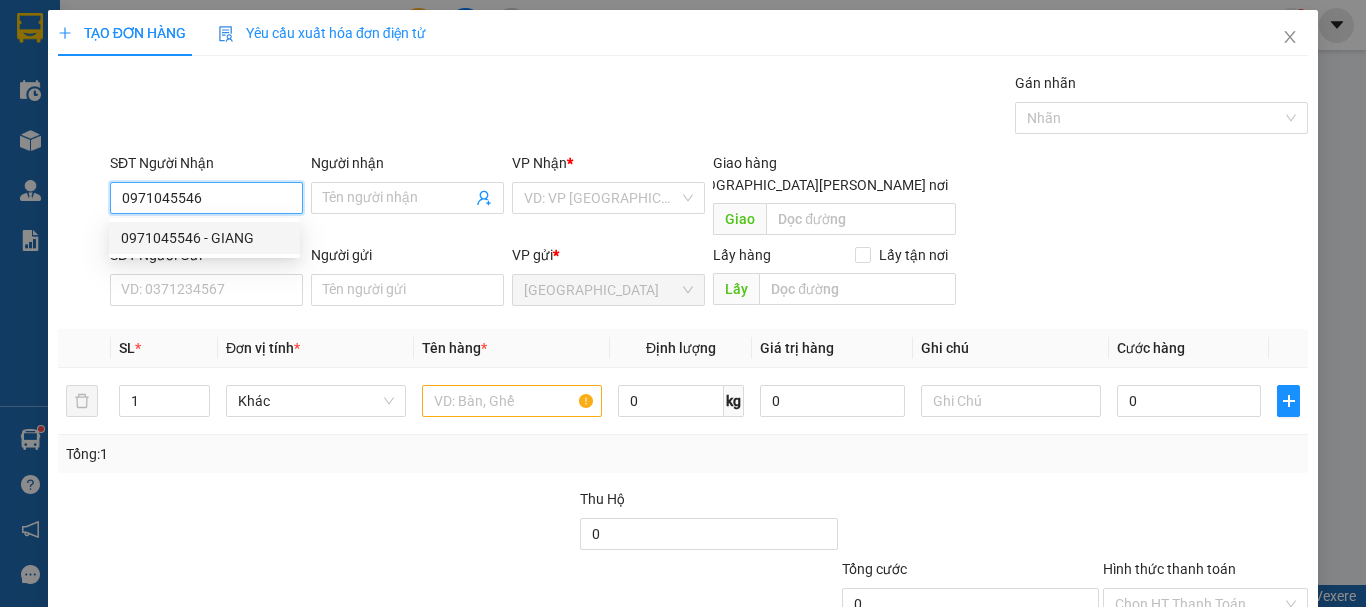 click on "0971045546 - GIANG" at bounding box center (204, 238) 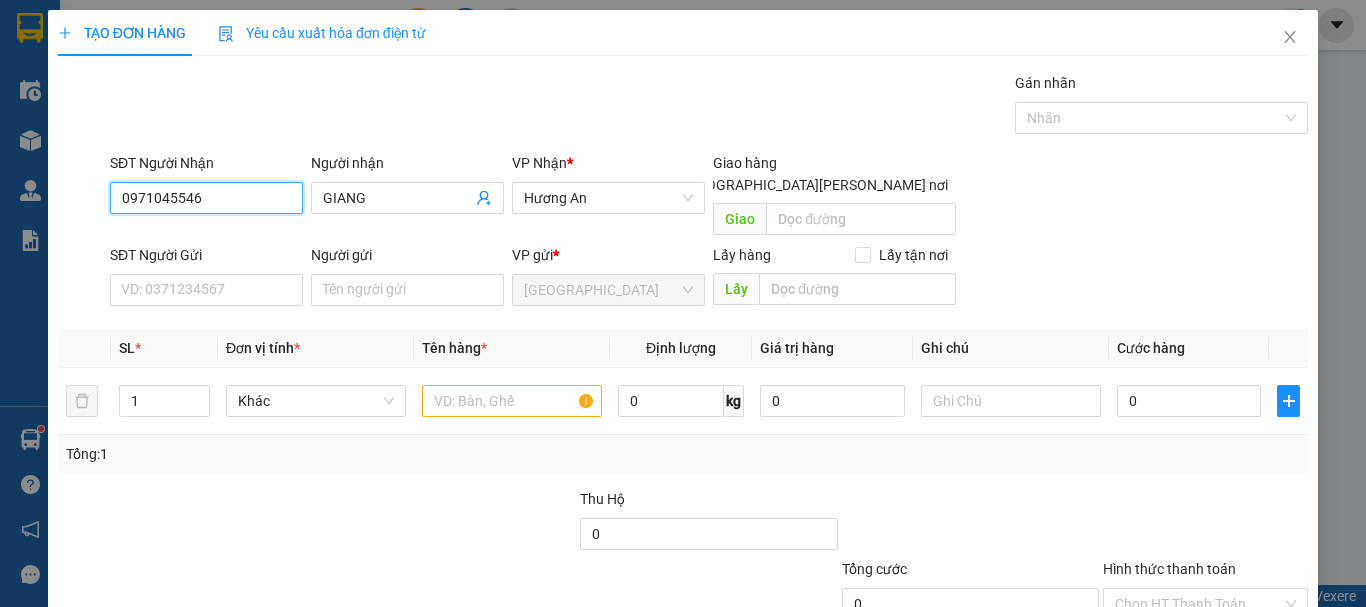 type on "0971045546" 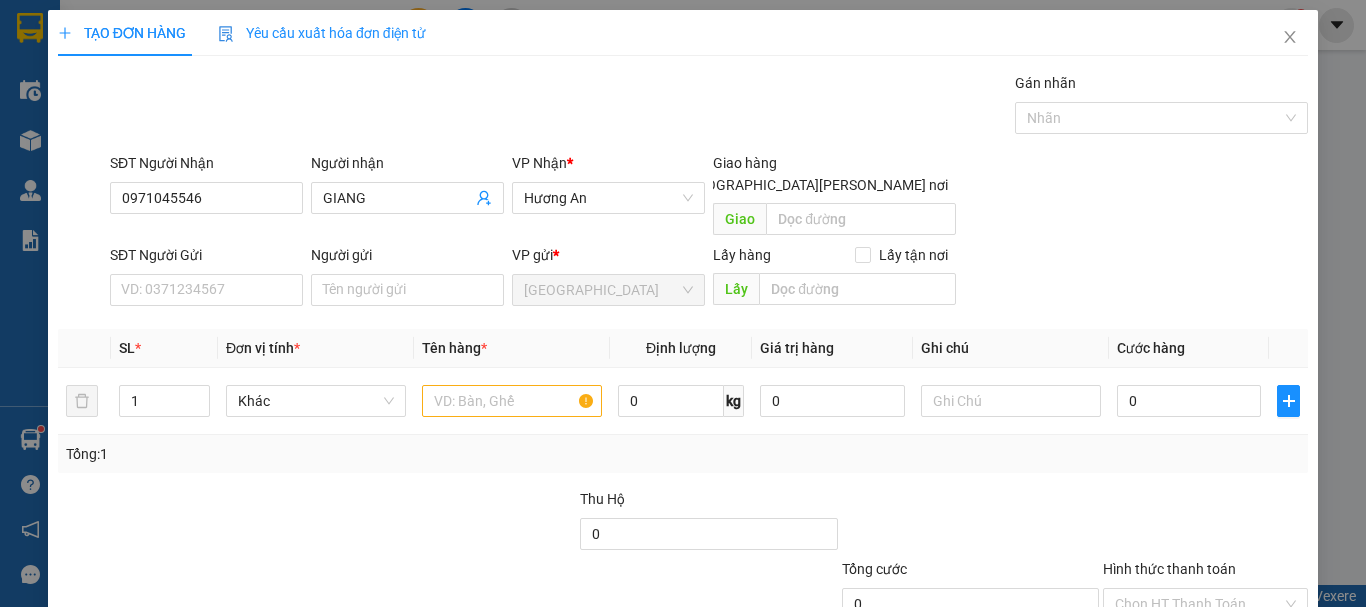 click on "Giao tận nơi" at bounding box center (808, 185) 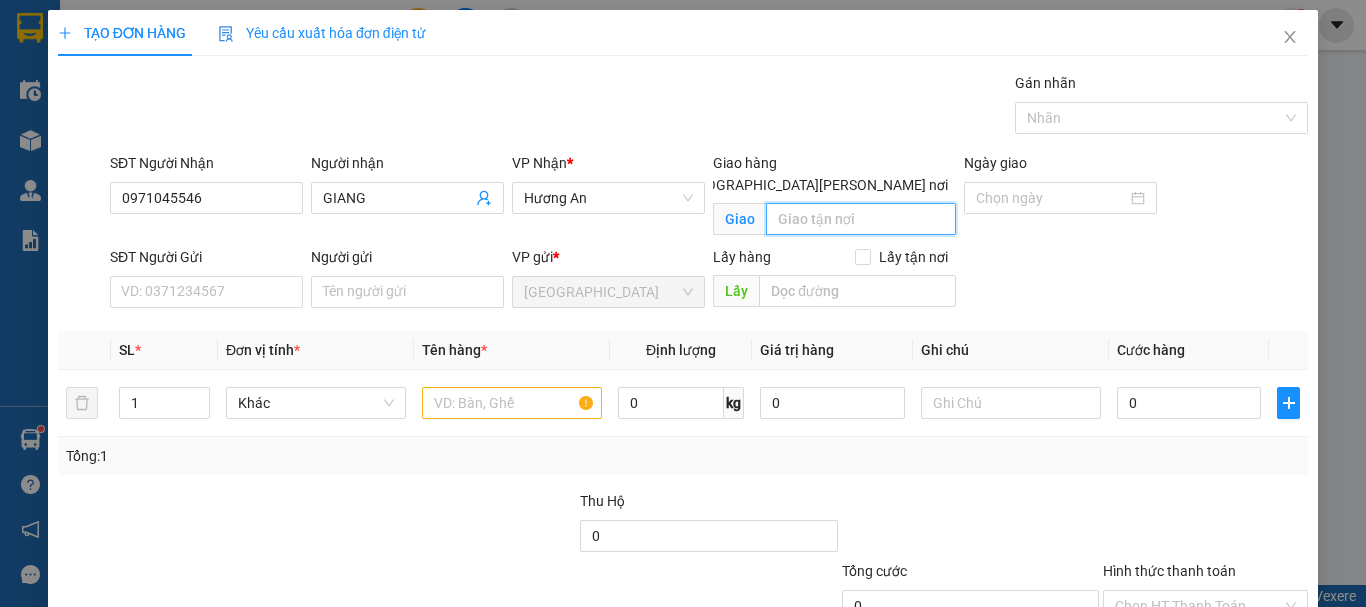 click at bounding box center [861, 219] 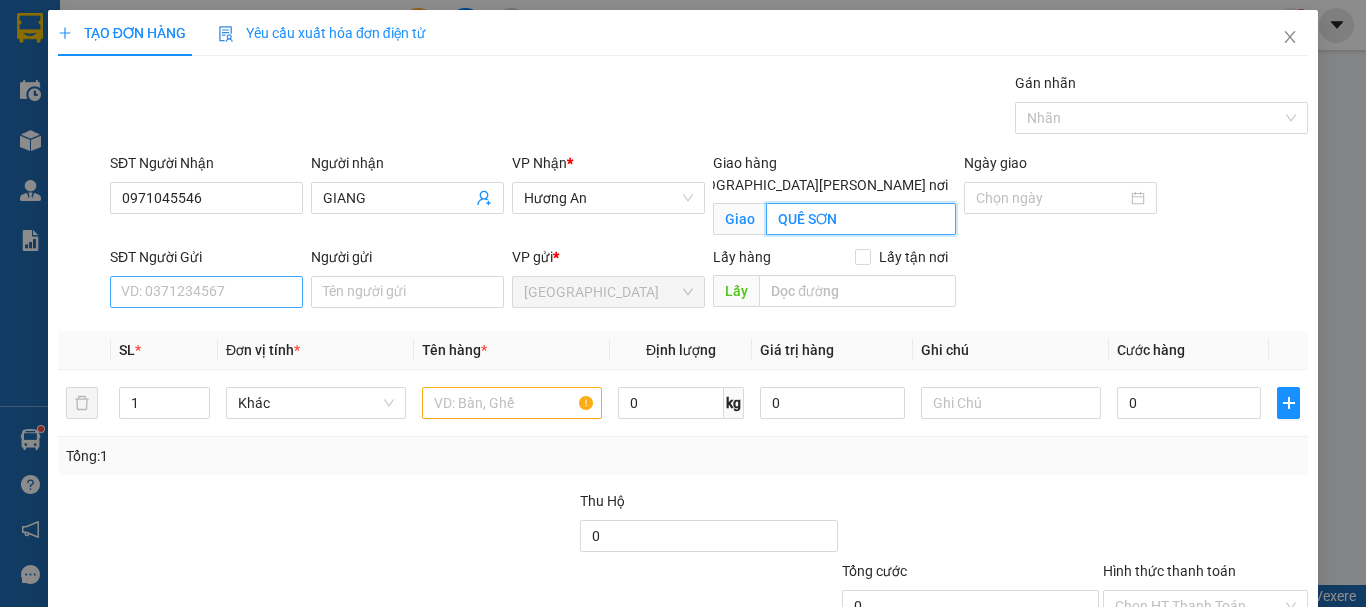type on "QUẾ SƠN" 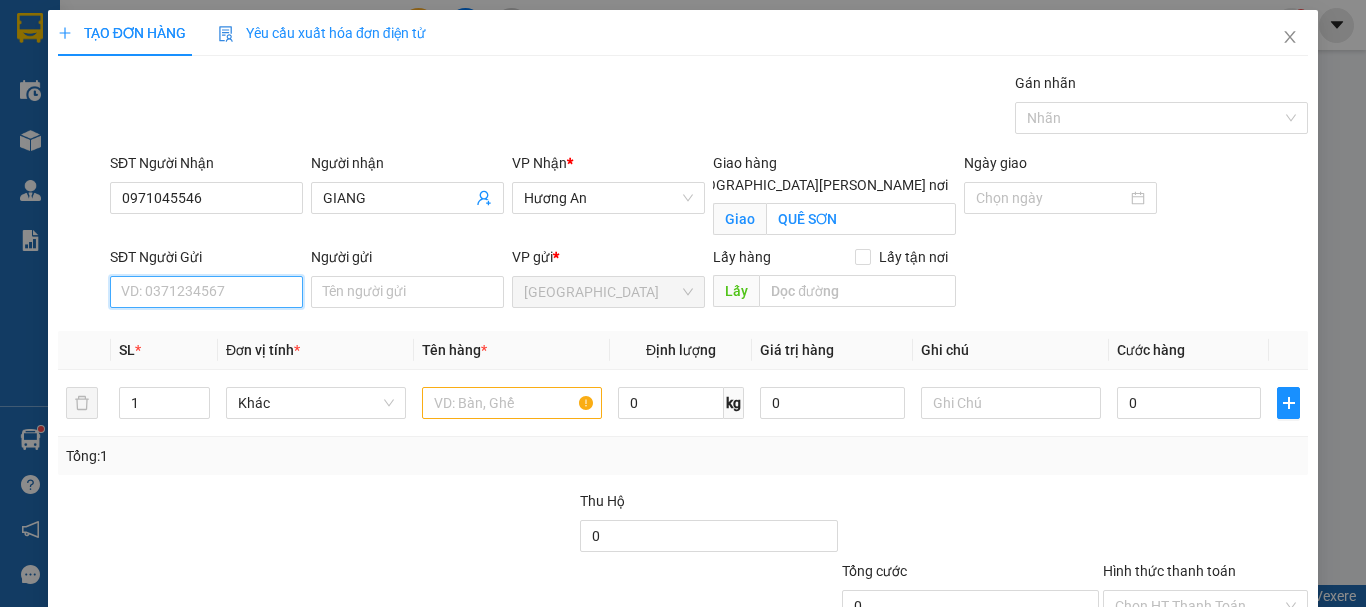click on "SĐT Người Gửi" at bounding box center [206, 292] 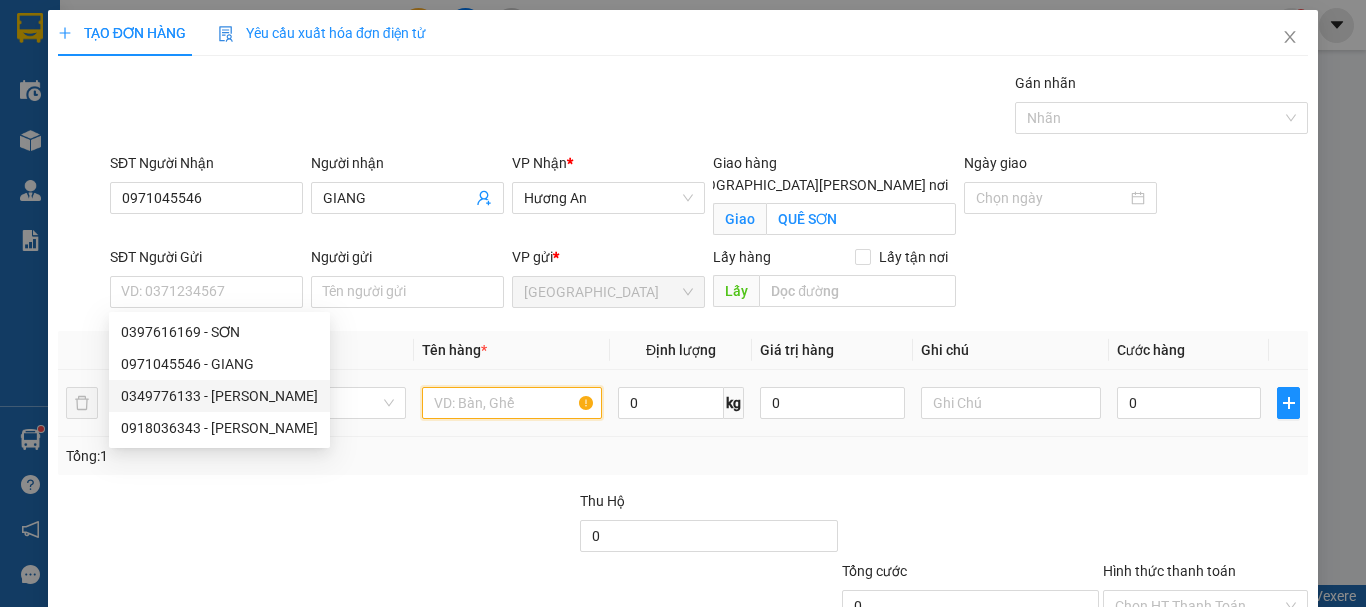 click at bounding box center (512, 403) 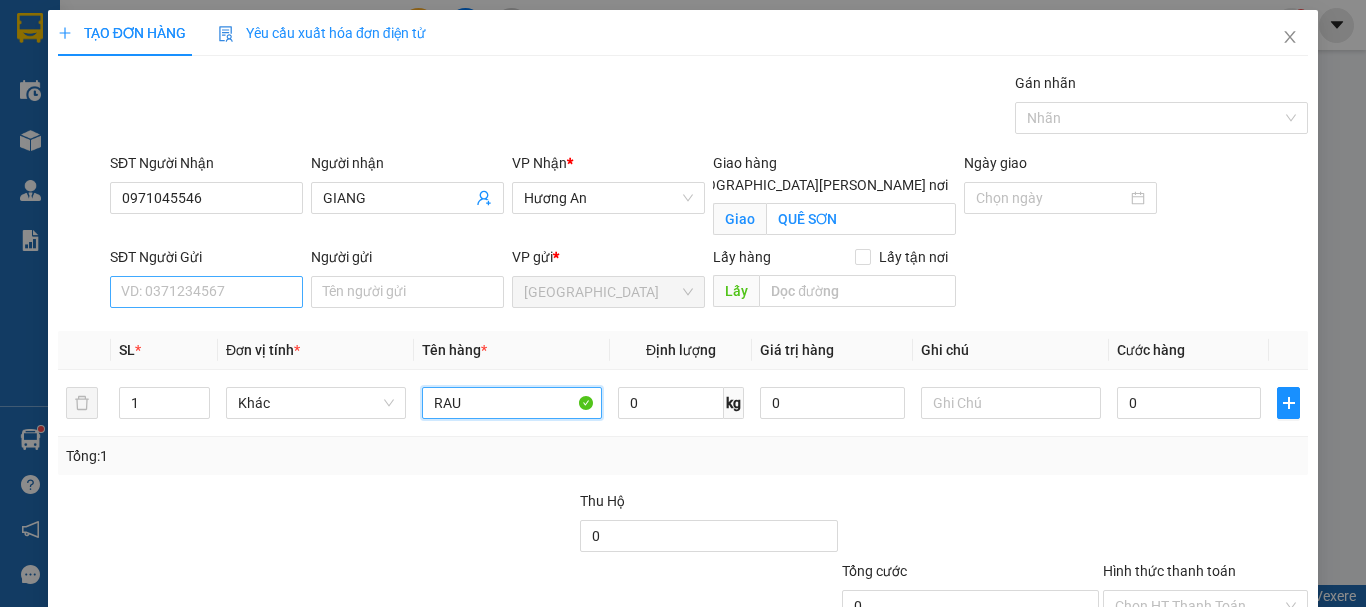 type on "RAU" 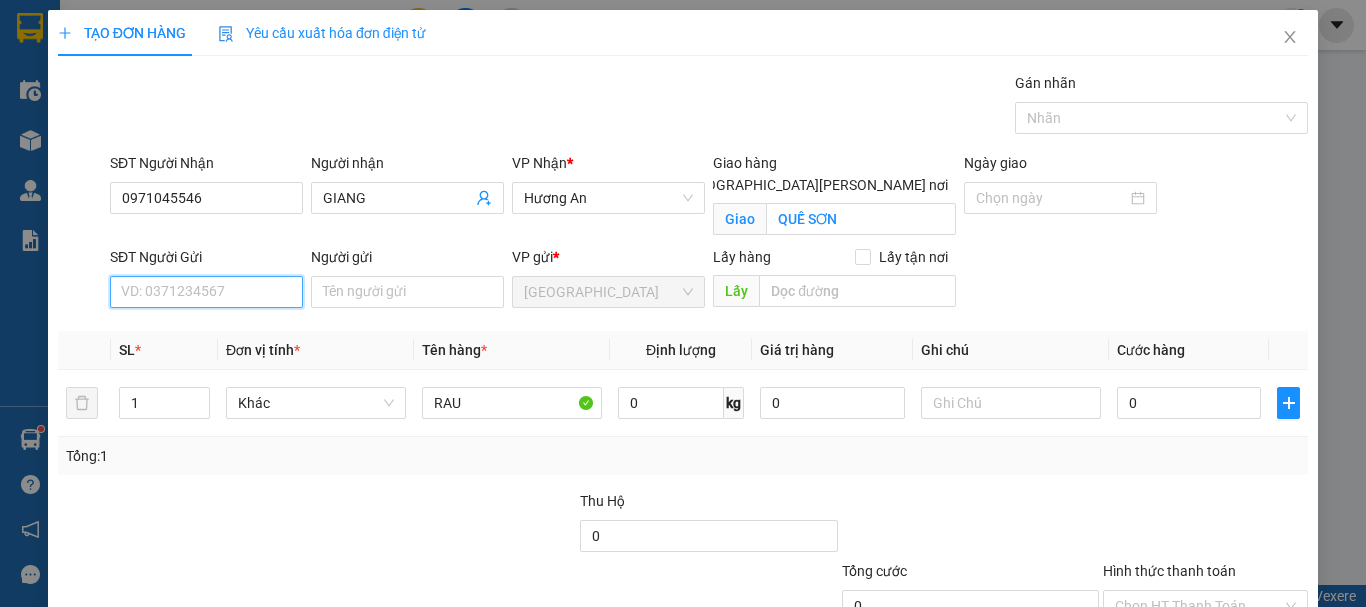 click on "SĐT Người Gửi" at bounding box center [206, 292] 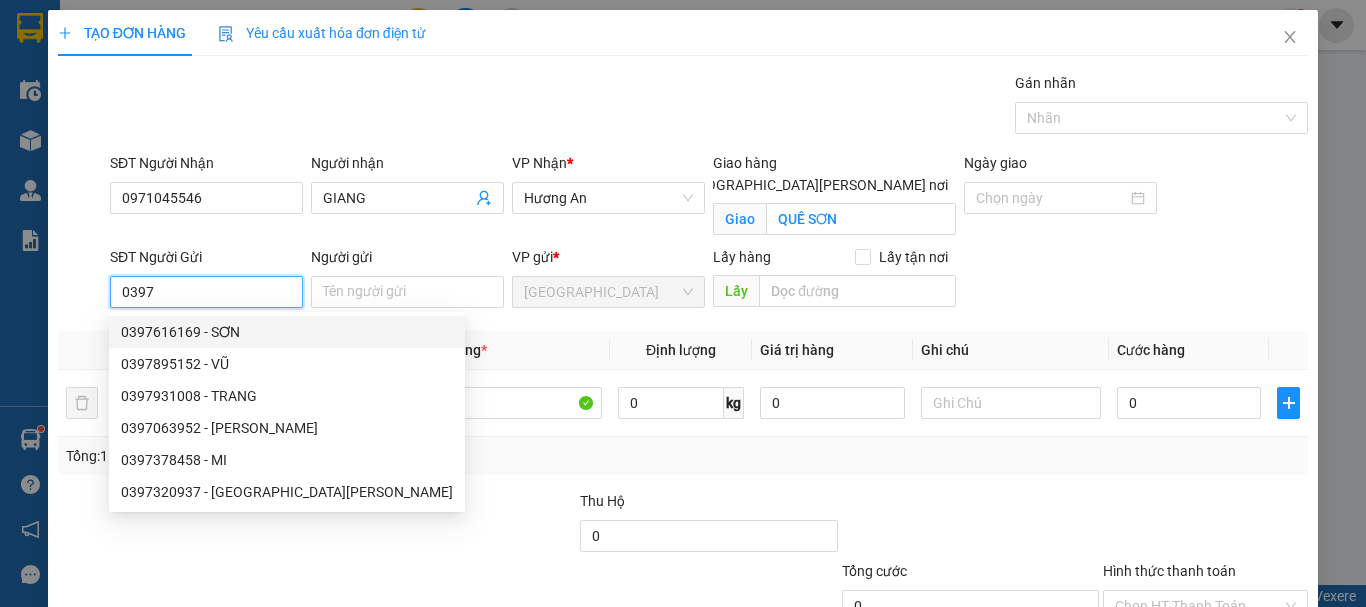 click on "0397616169 - SƠN" at bounding box center (287, 332) 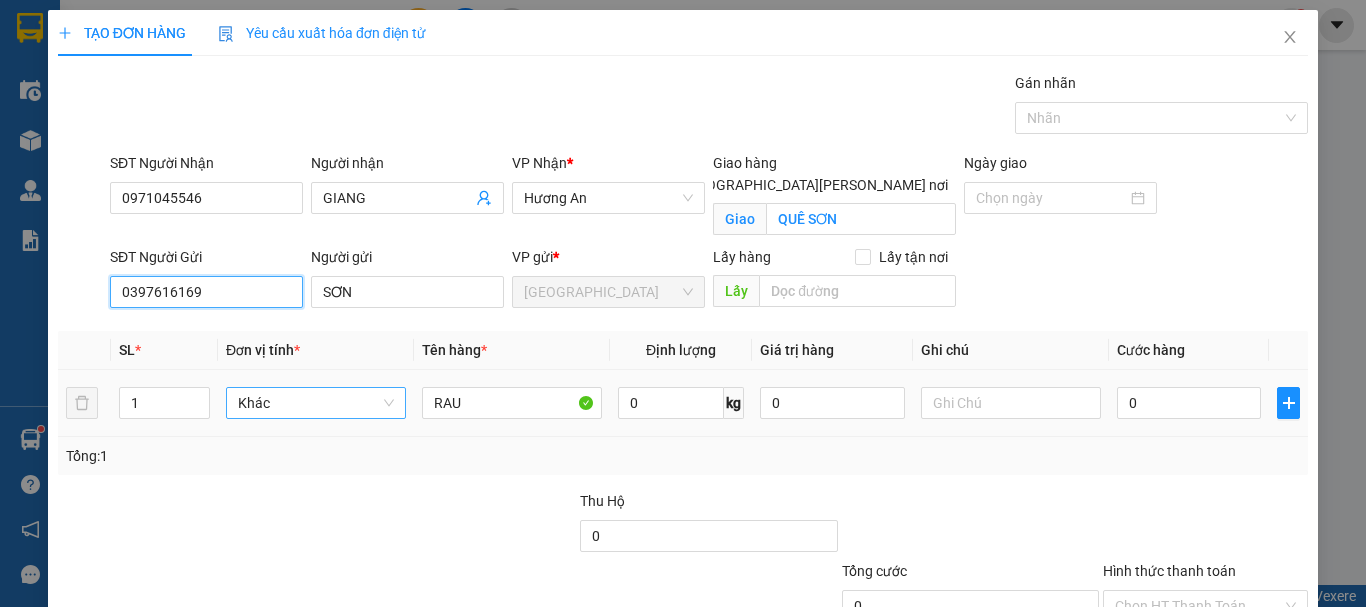 click on "Khác" at bounding box center (316, 403) 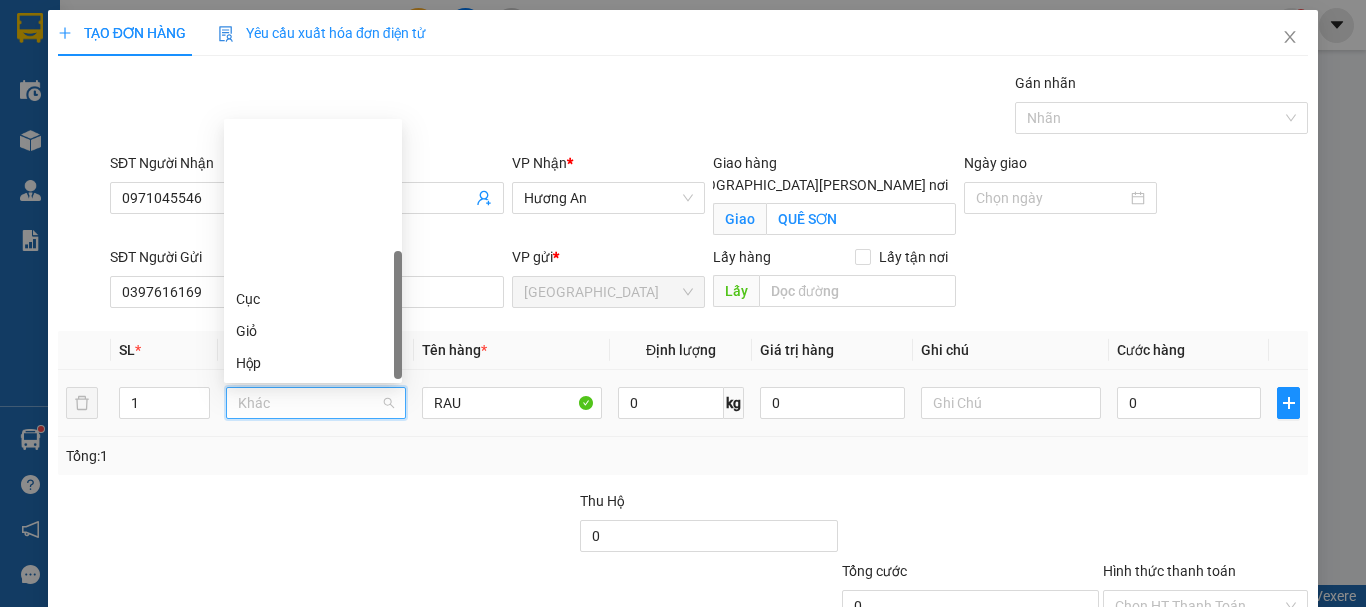 scroll, scrollTop: 192, scrollLeft: 0, axis: vertical 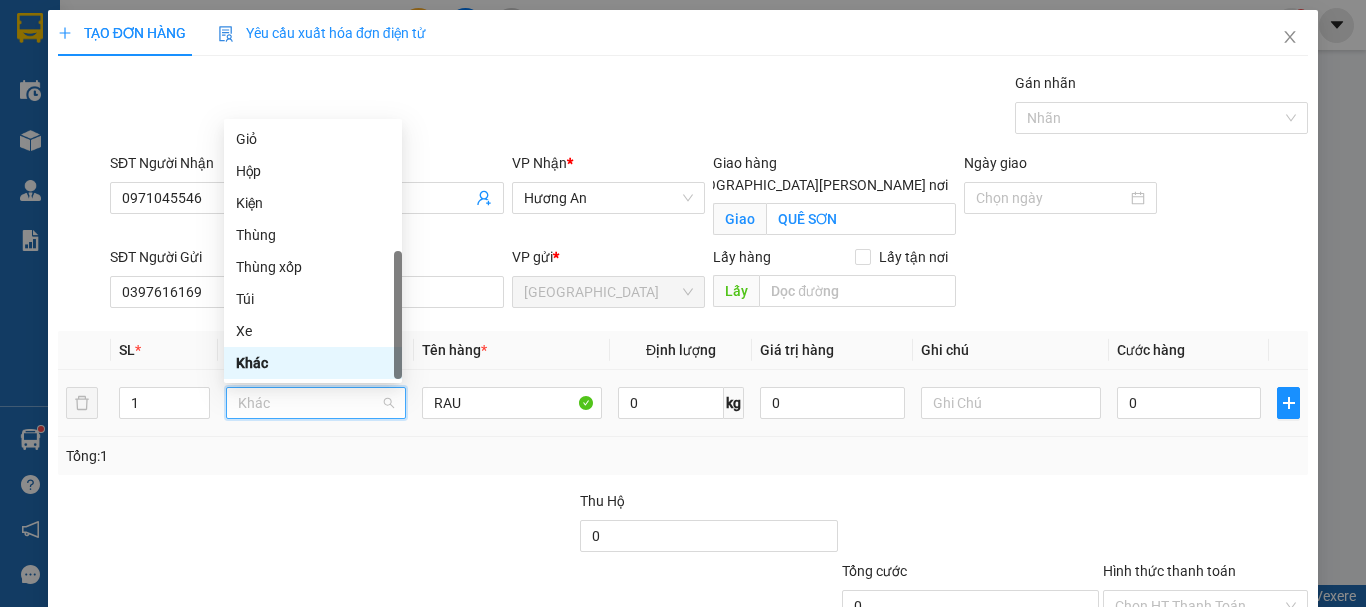 type on "T" 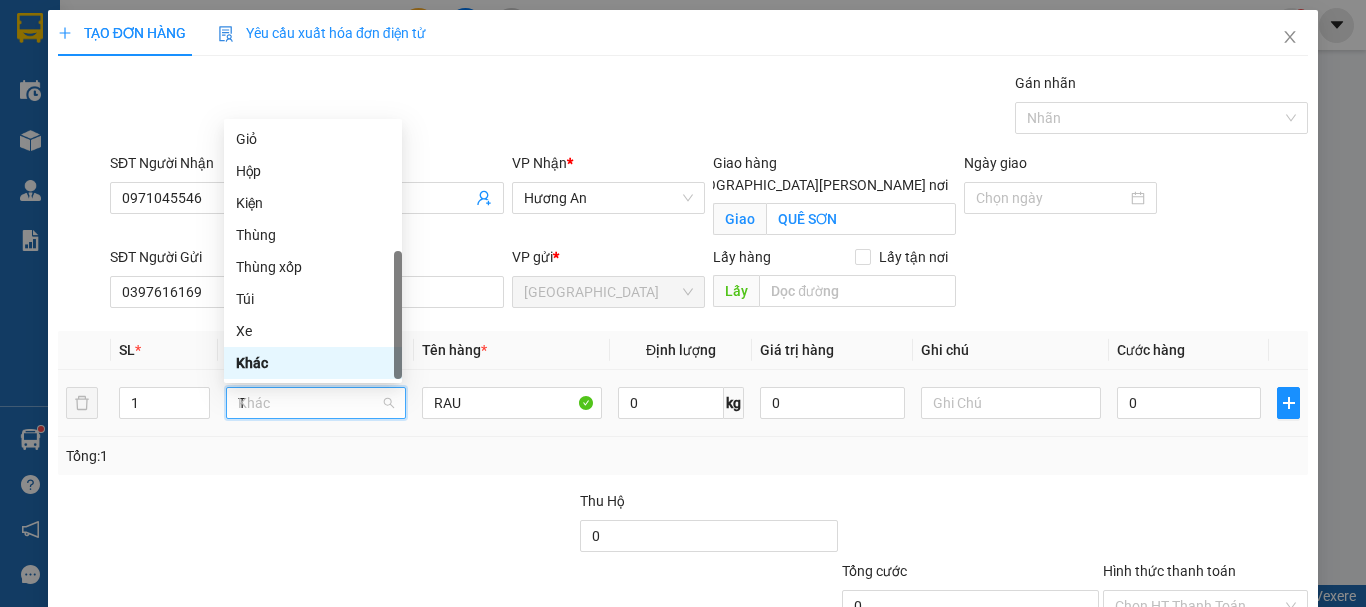 scroll, scrollTop: 0, scrollLeft: 0, axis: both 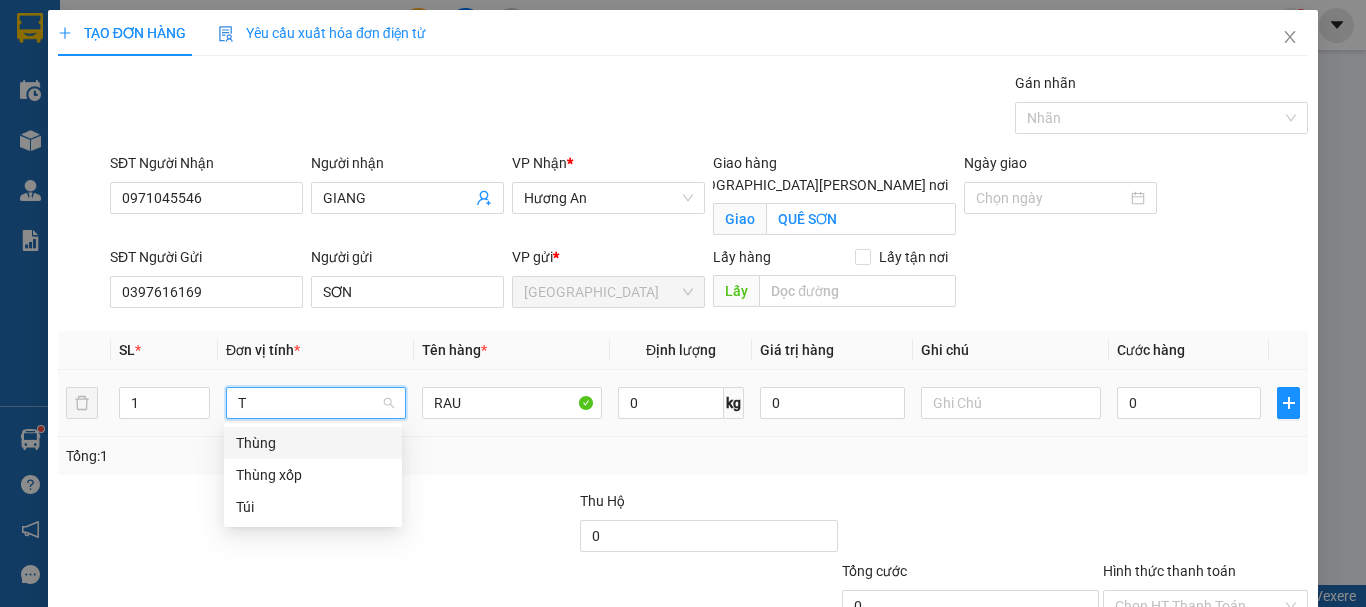 drag, startPoint x: 341, startPoint y: 436, endPoint x: 354, endPoint y: 437, distance: 13.038404 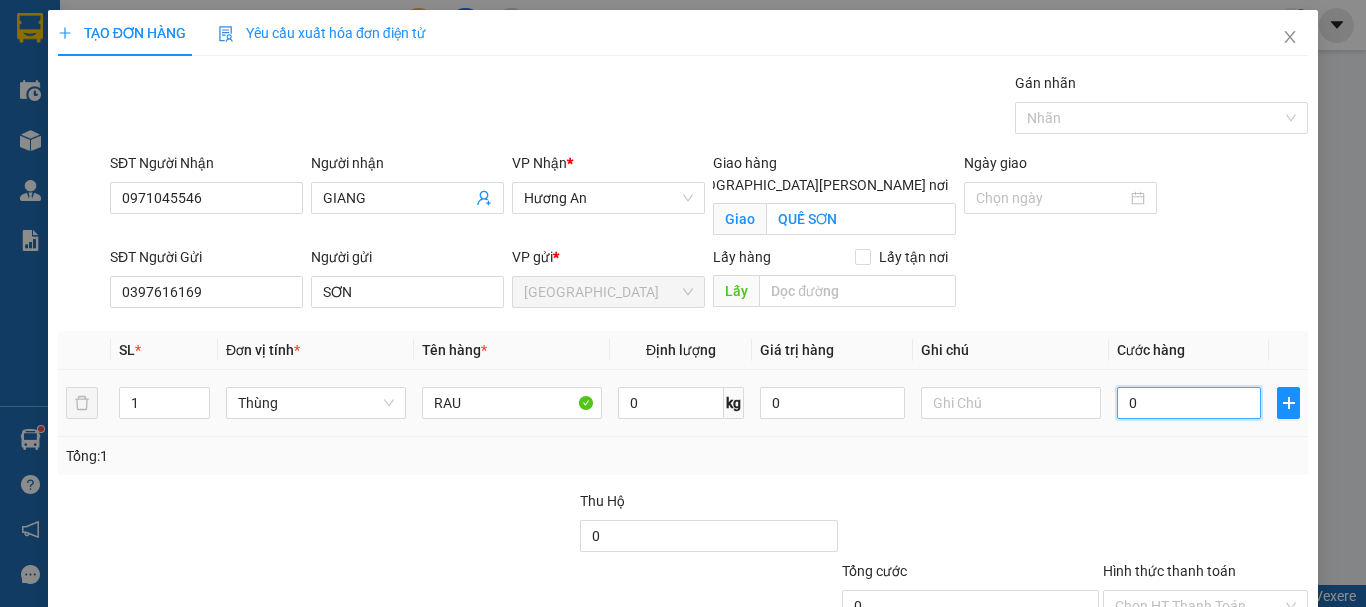 click on "0" at bounding box center [1189, 403] 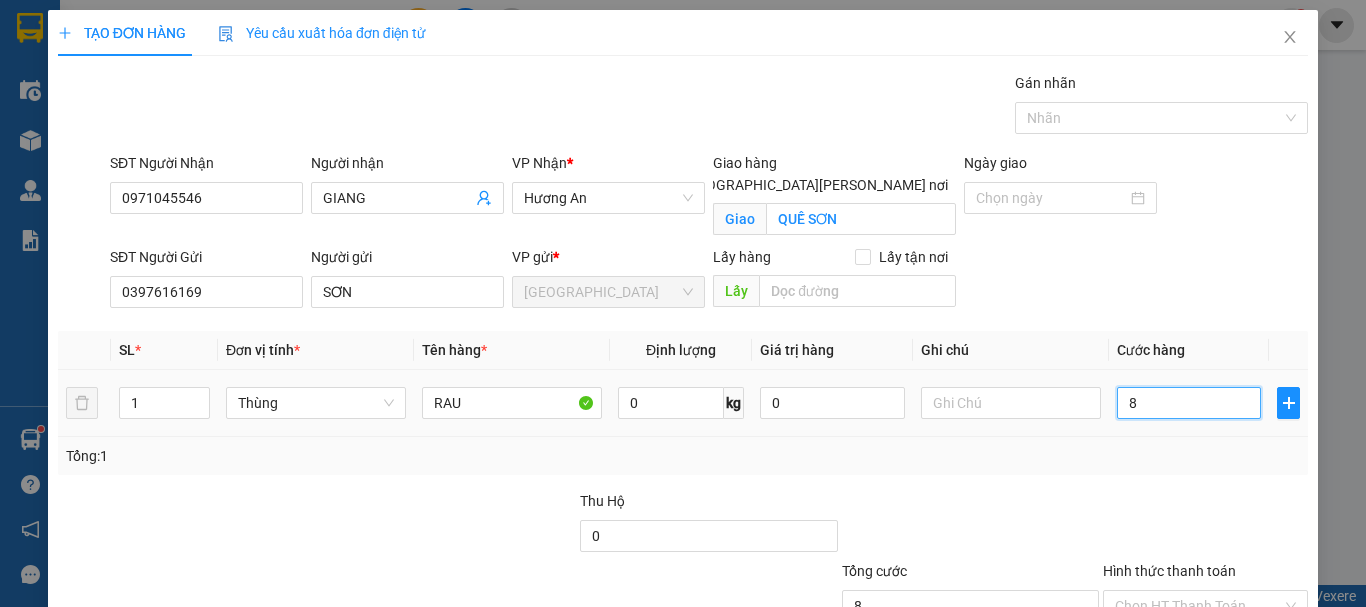 type on "80" 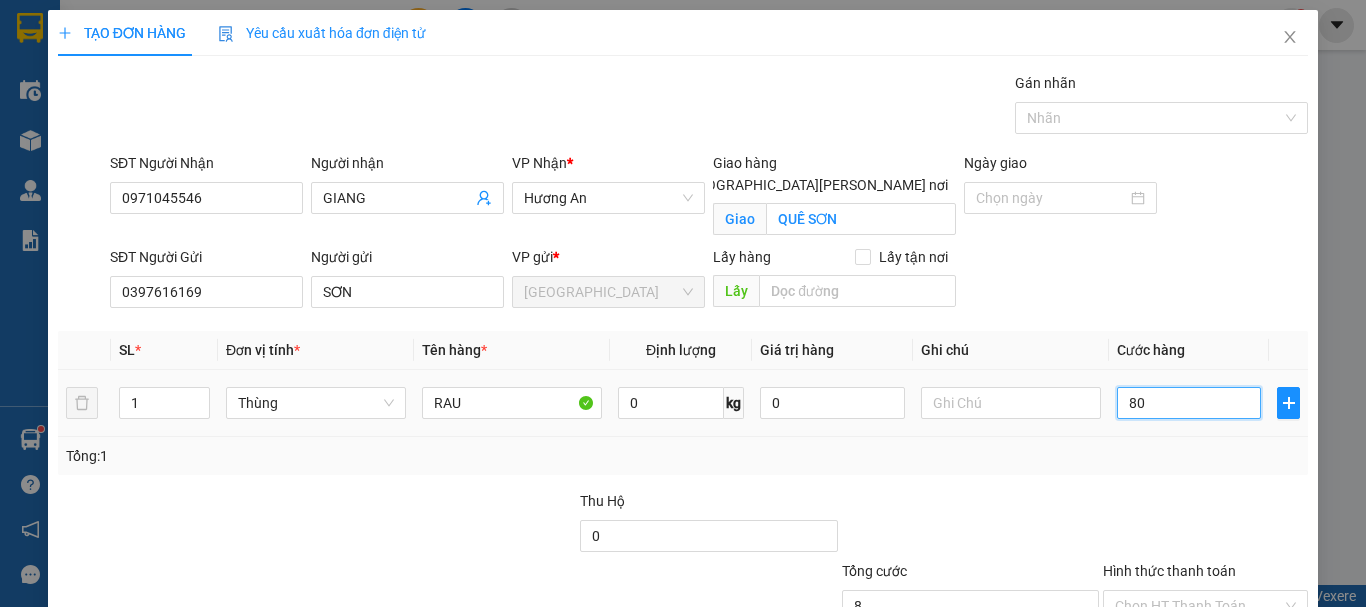 type on "80" 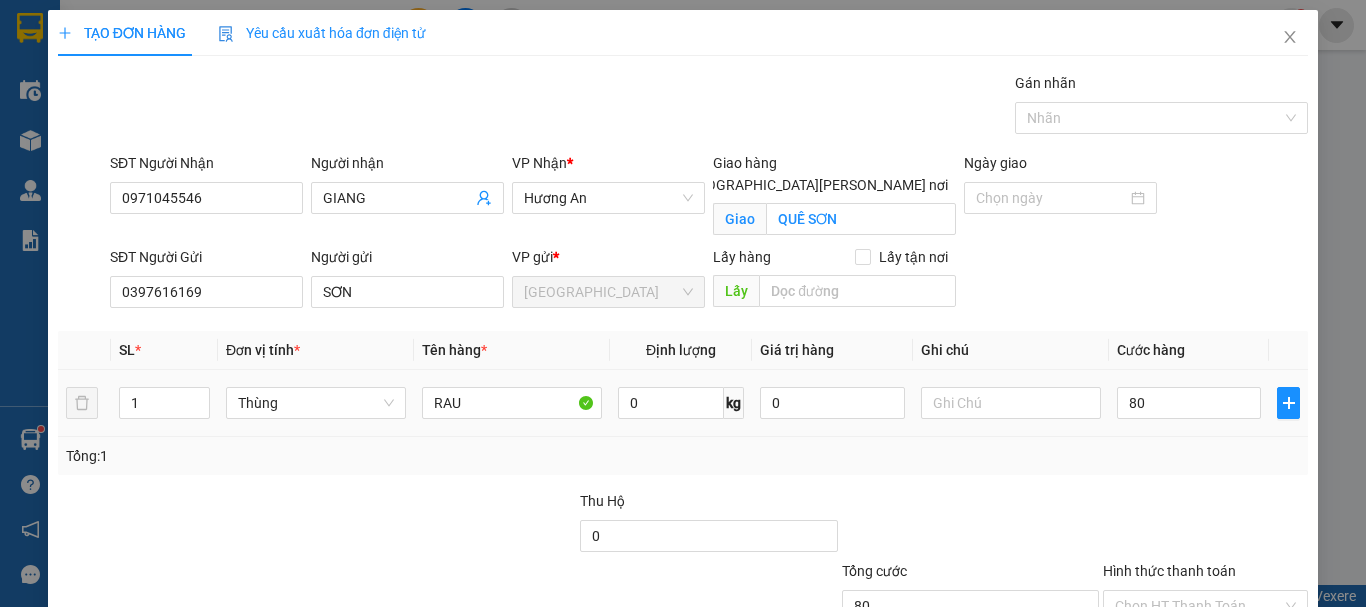 type on "80.000" 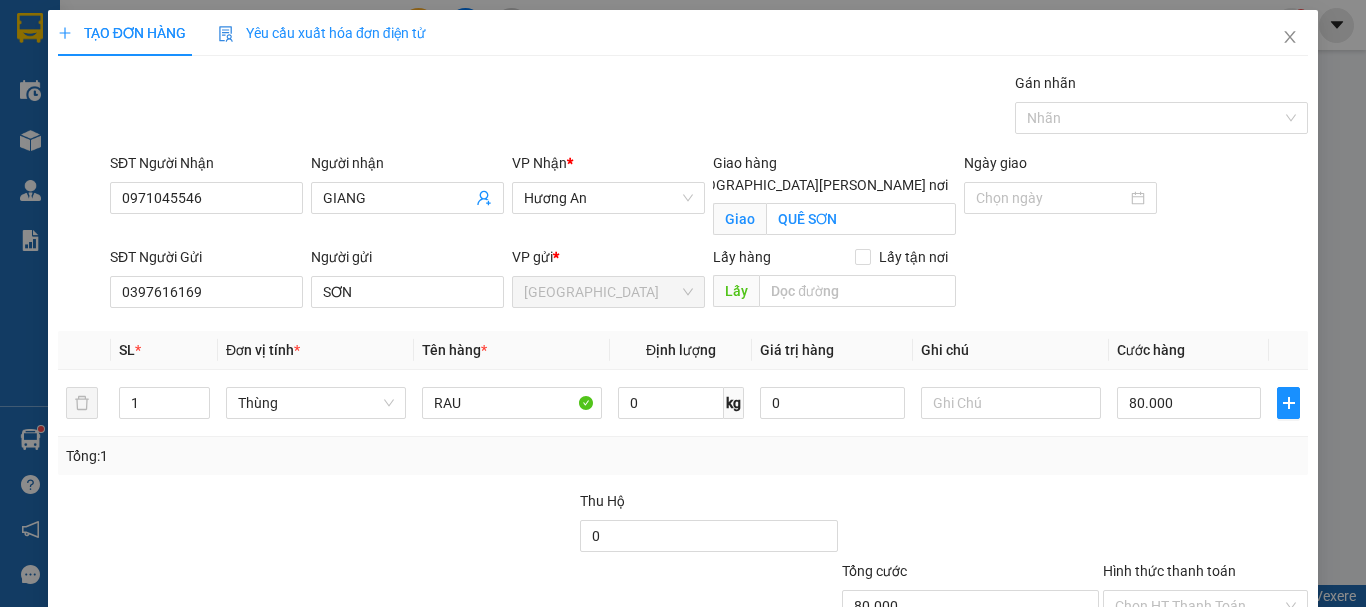 click on "Tổng:  1" at bounding box center [683, 456] 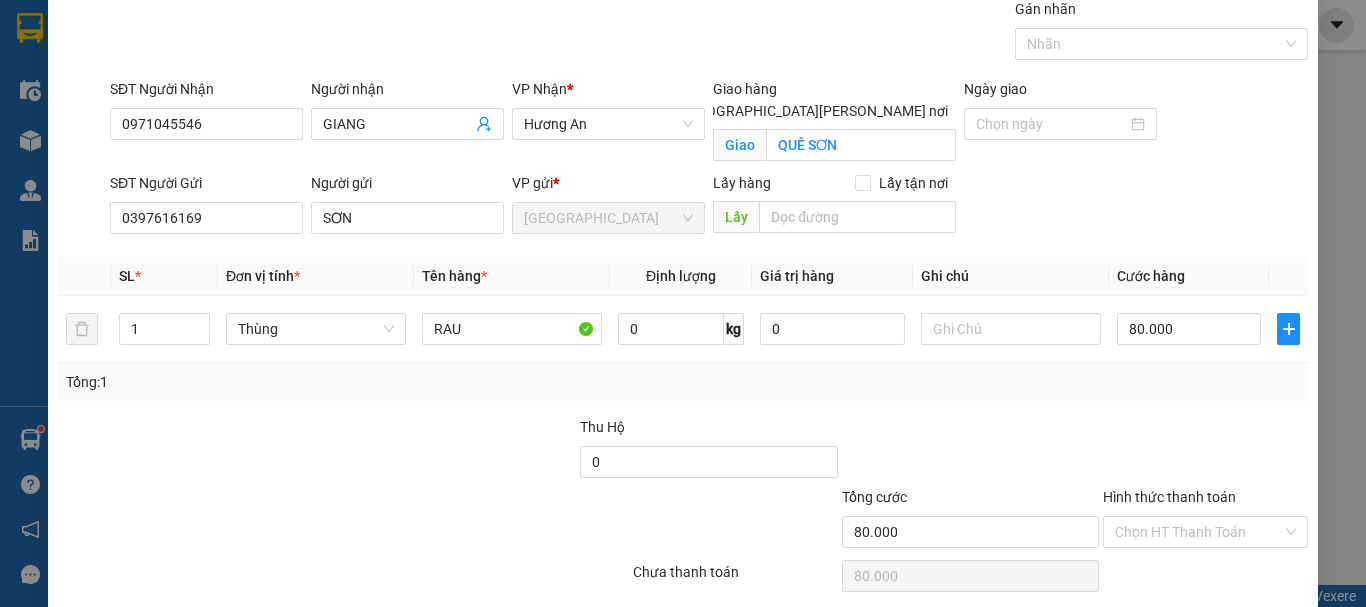 scroll, scrollTop: 149, scrollLeft: 0, axis: vertical 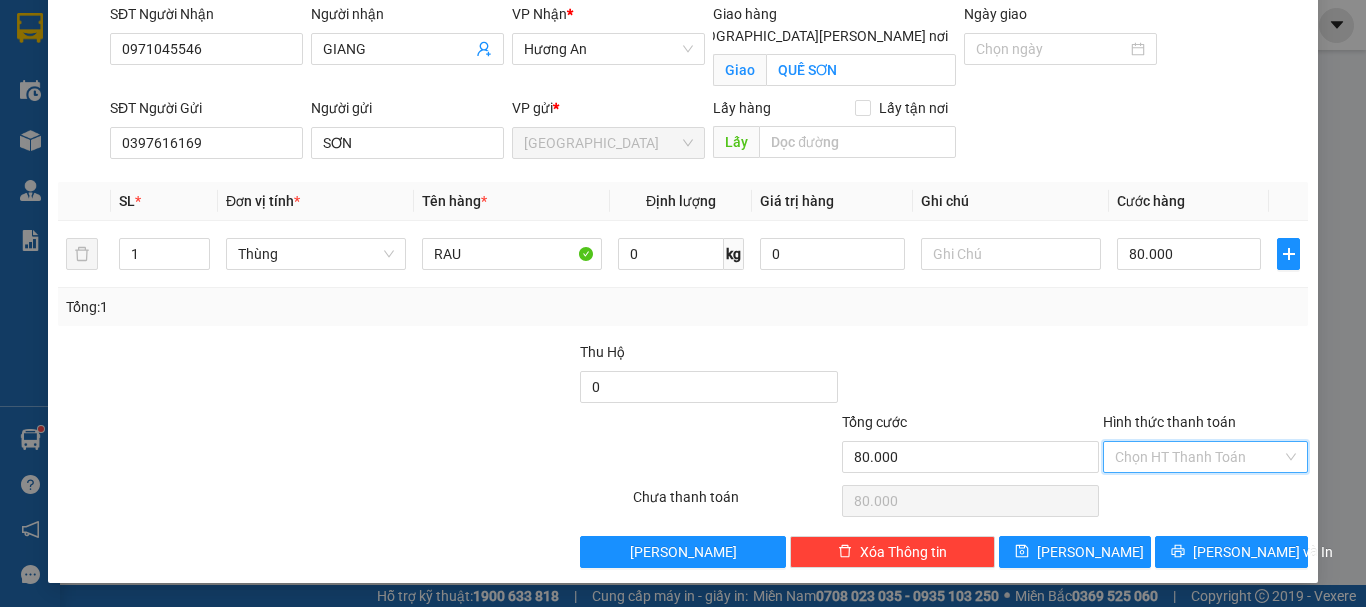 click on "Hình thức thanh toán" at bounding box center [1198, 457] 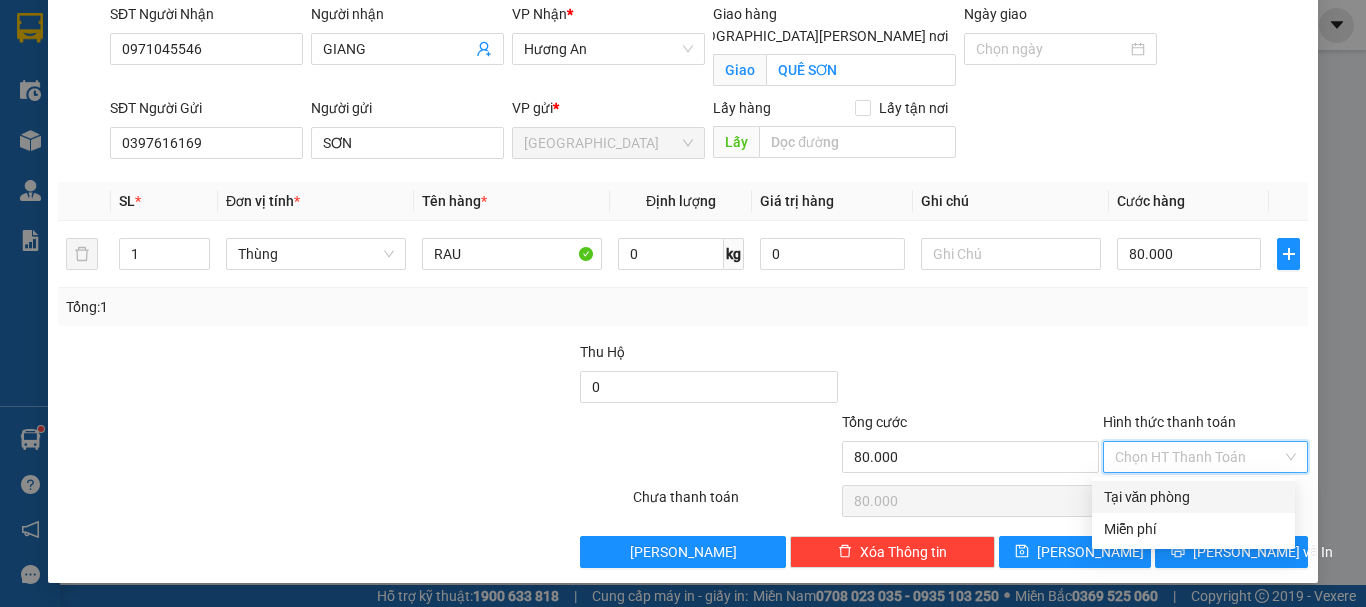 click on "Tại văn phòng" at bounding box center (1193, 497) 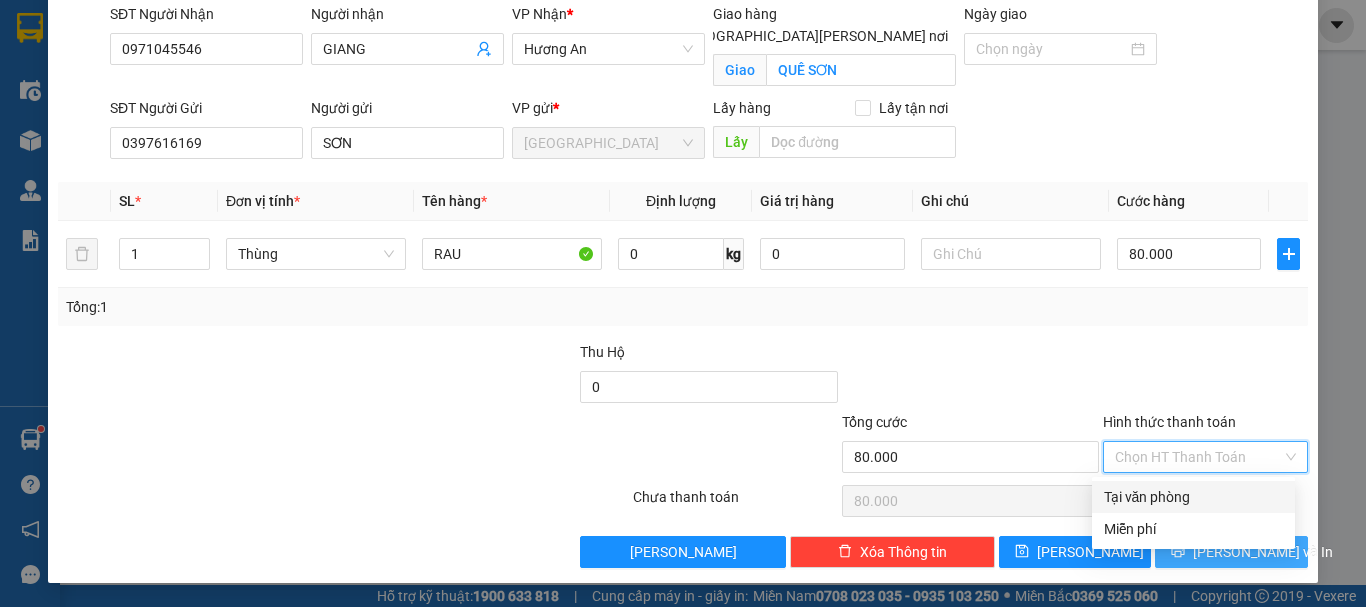 type on "0" 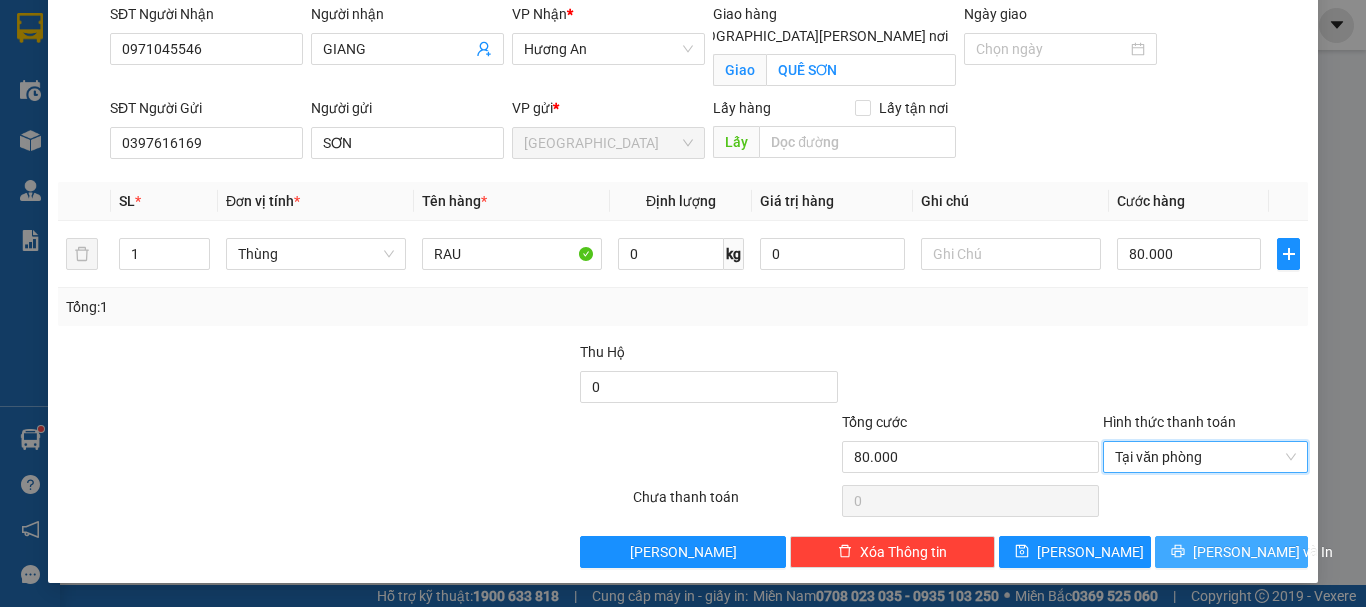 click on "Lưu và In" at bounding box center (1263, 552) 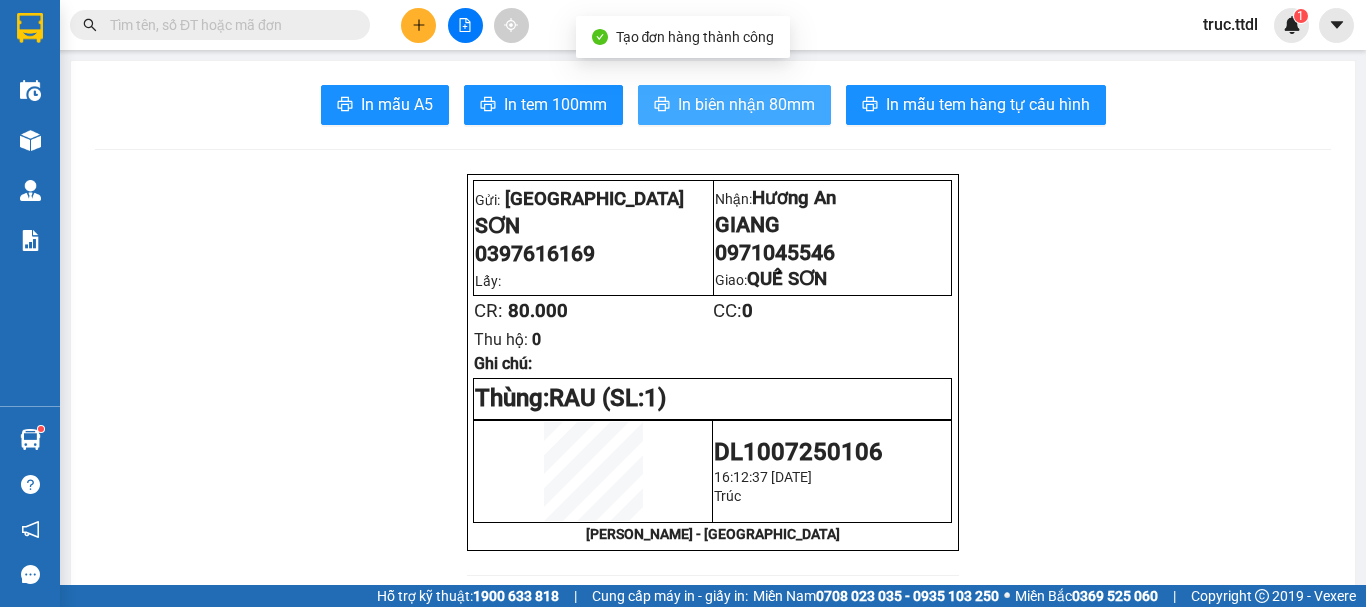 click on "In biên nhận 80mm" at bounding box center (746, 104) 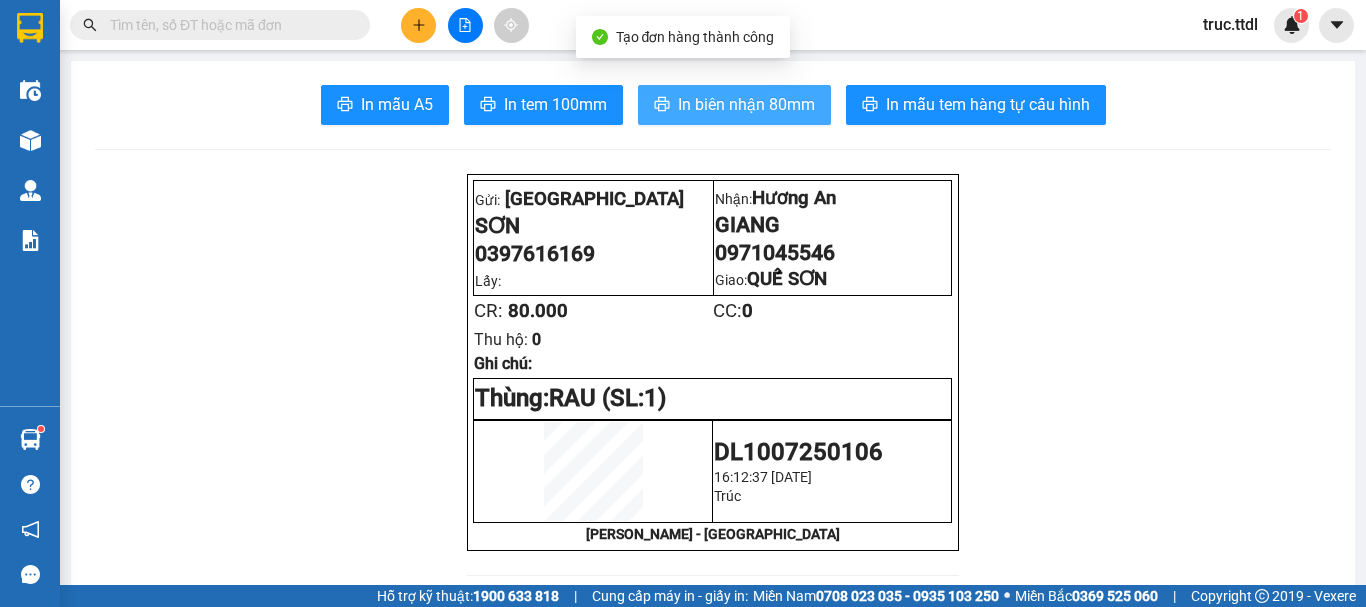scroll, scrollTop: 0, scrollLeft: 0, axis: both 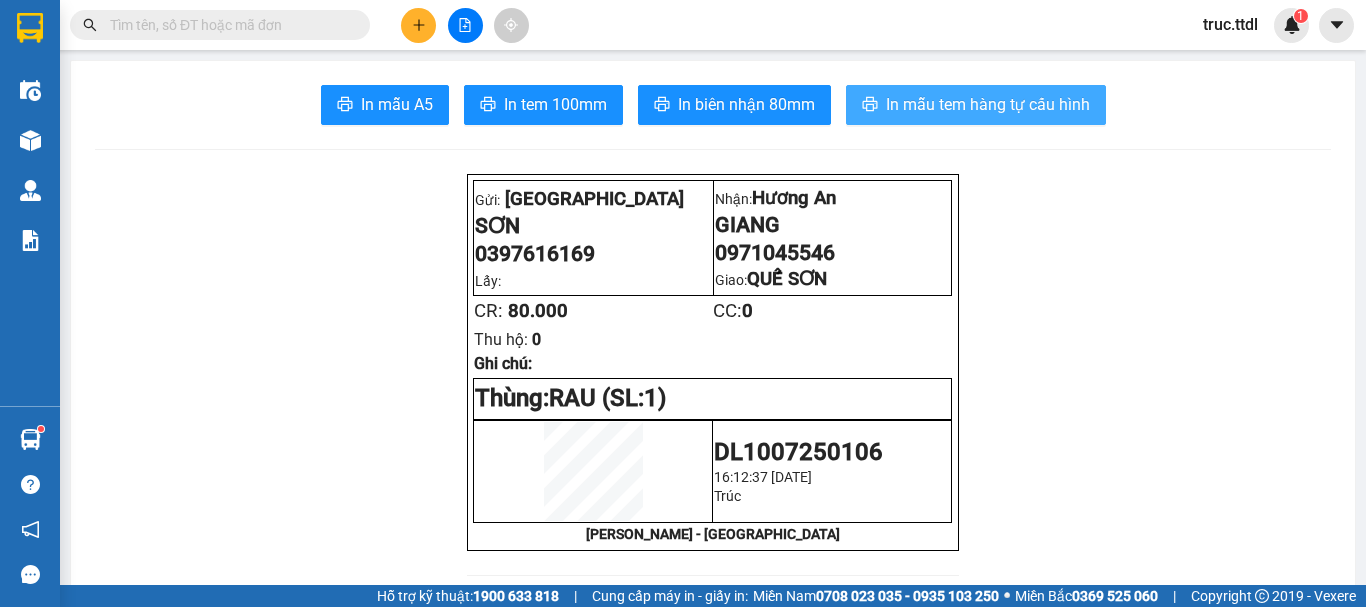 click on "In mẫu tem hàng tự cấu hình" at bounding box center (988, 104) 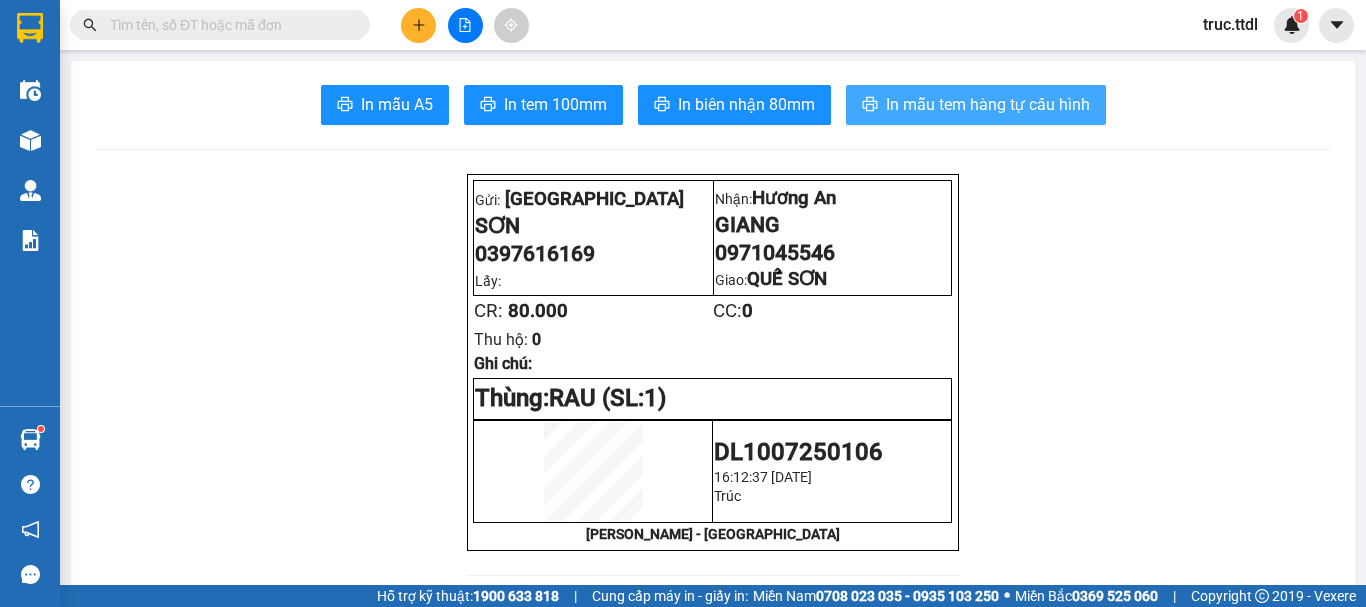 scroll, scrollTop: 0, scrollLeft: 0, axis: both 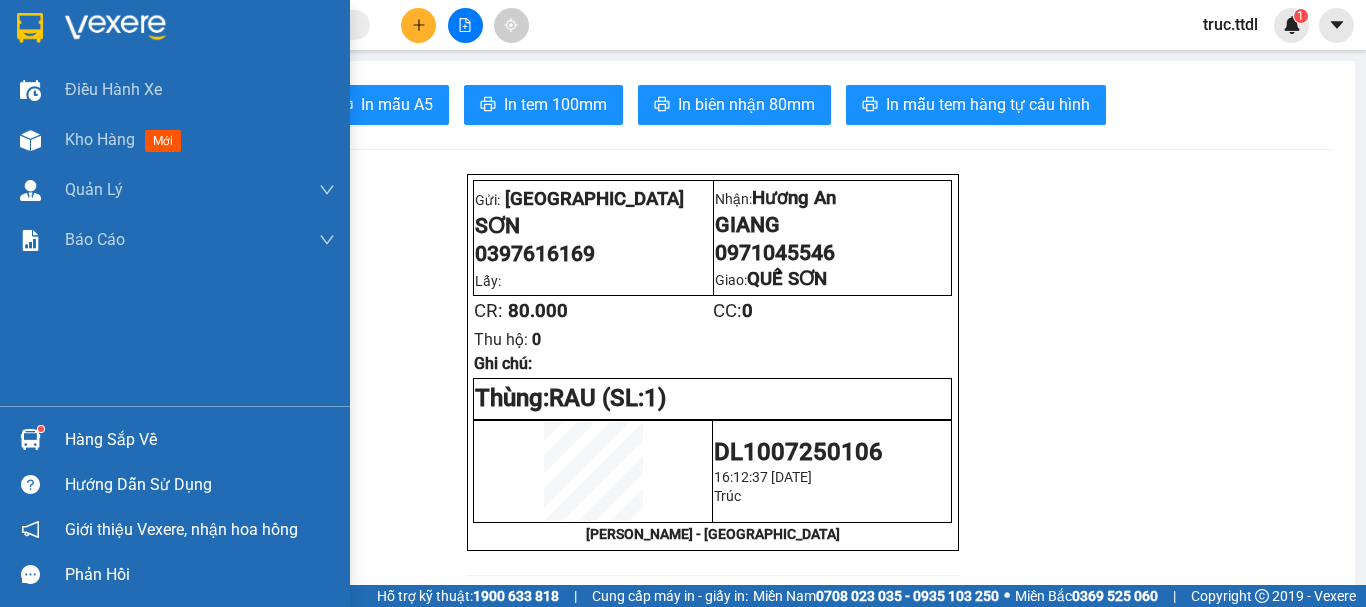click at bounding box center [30, 28] 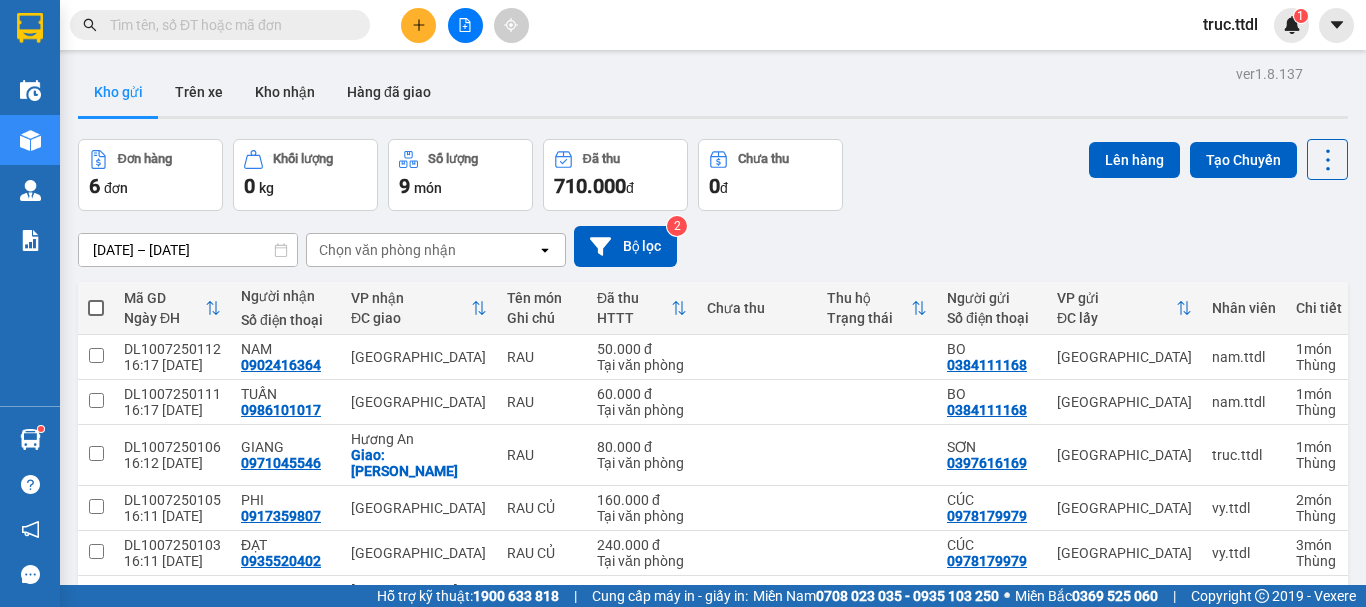 click at bounding box center [228, 25] 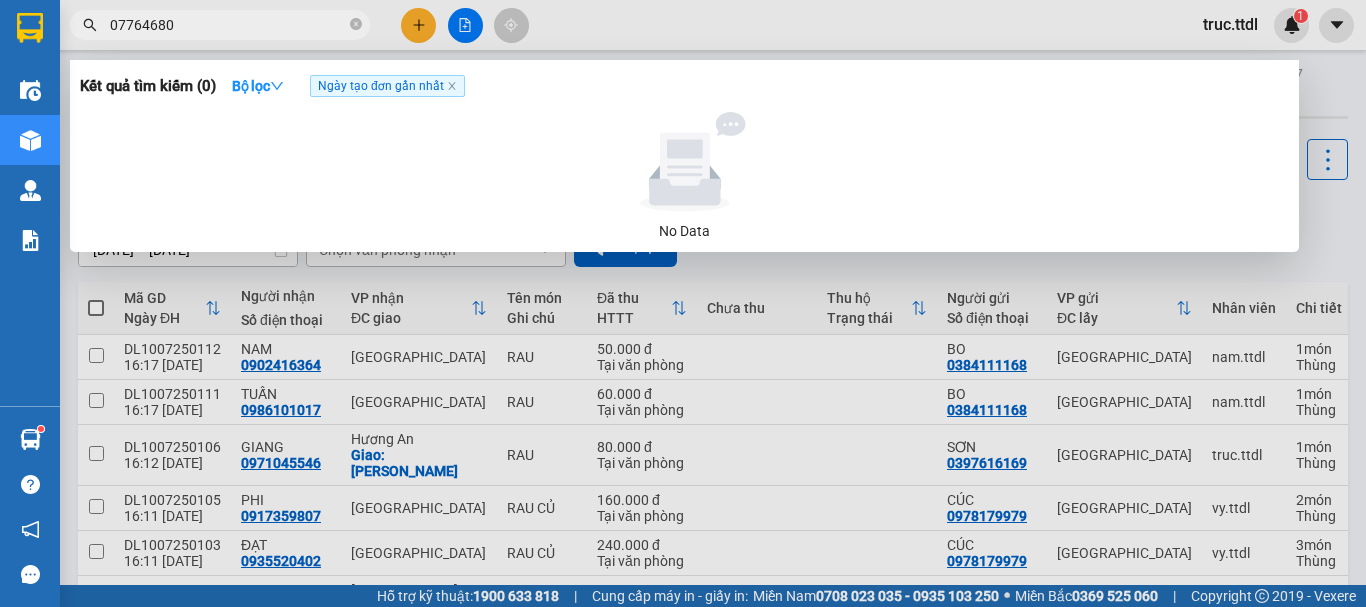 click on "07764680" at bounding box center [228, 25] 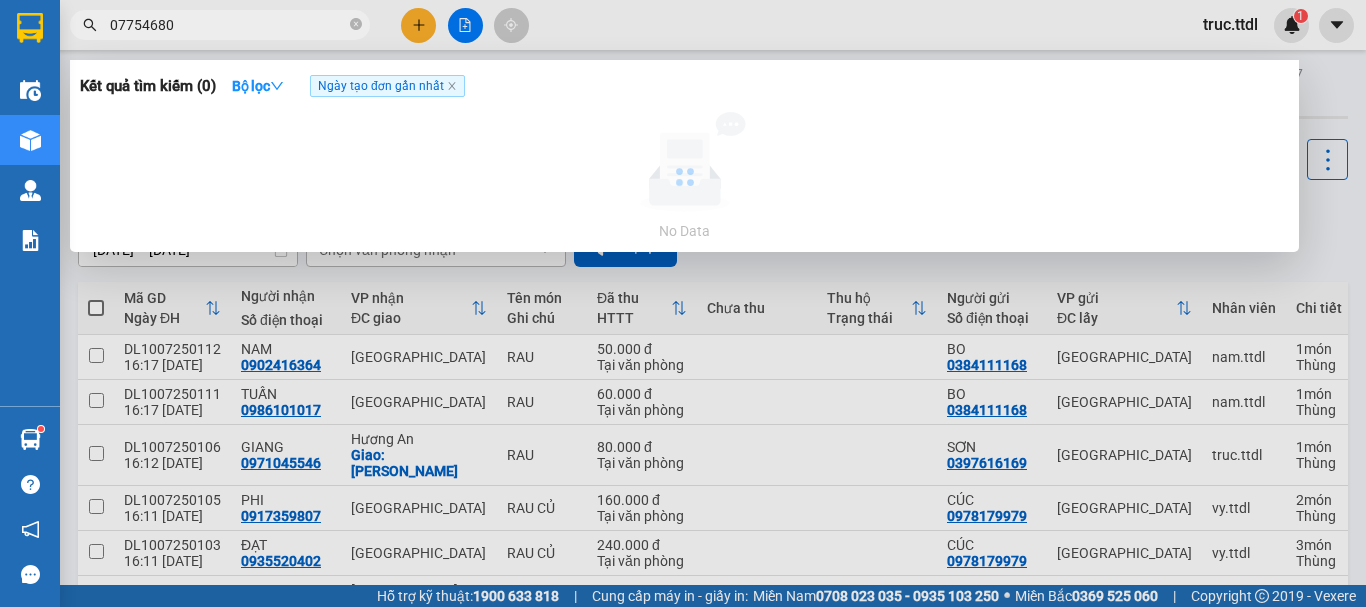 click on "07754680" at bounding box center (228, 25) 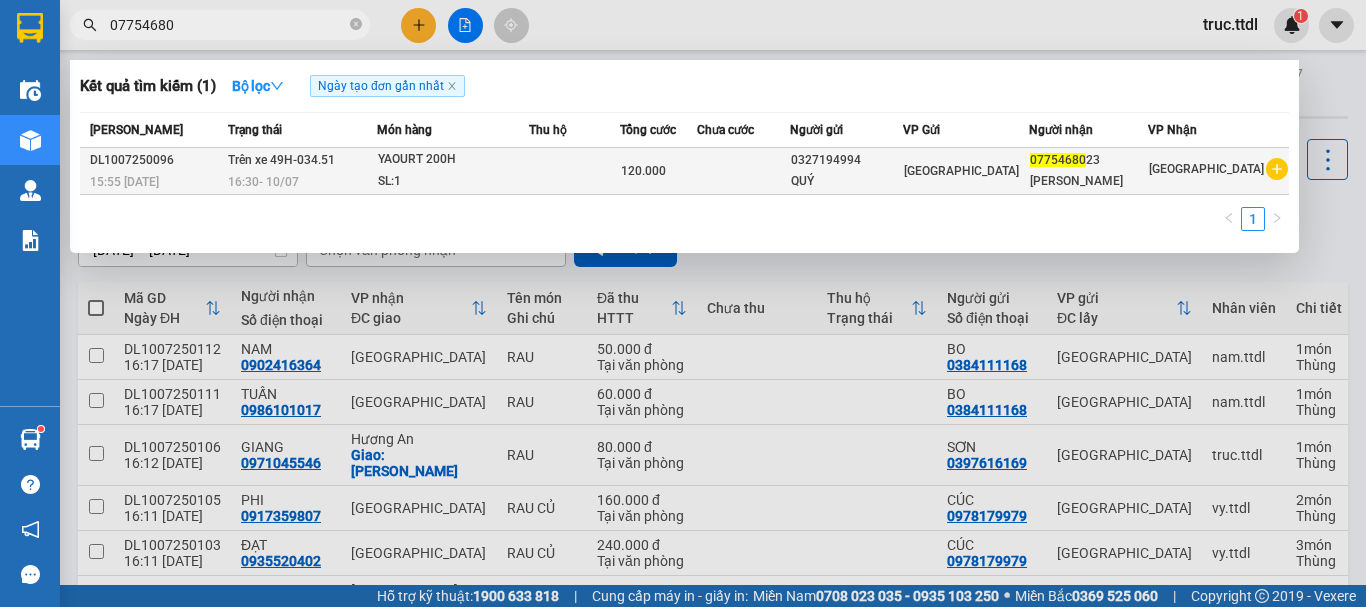 type on "07754680" 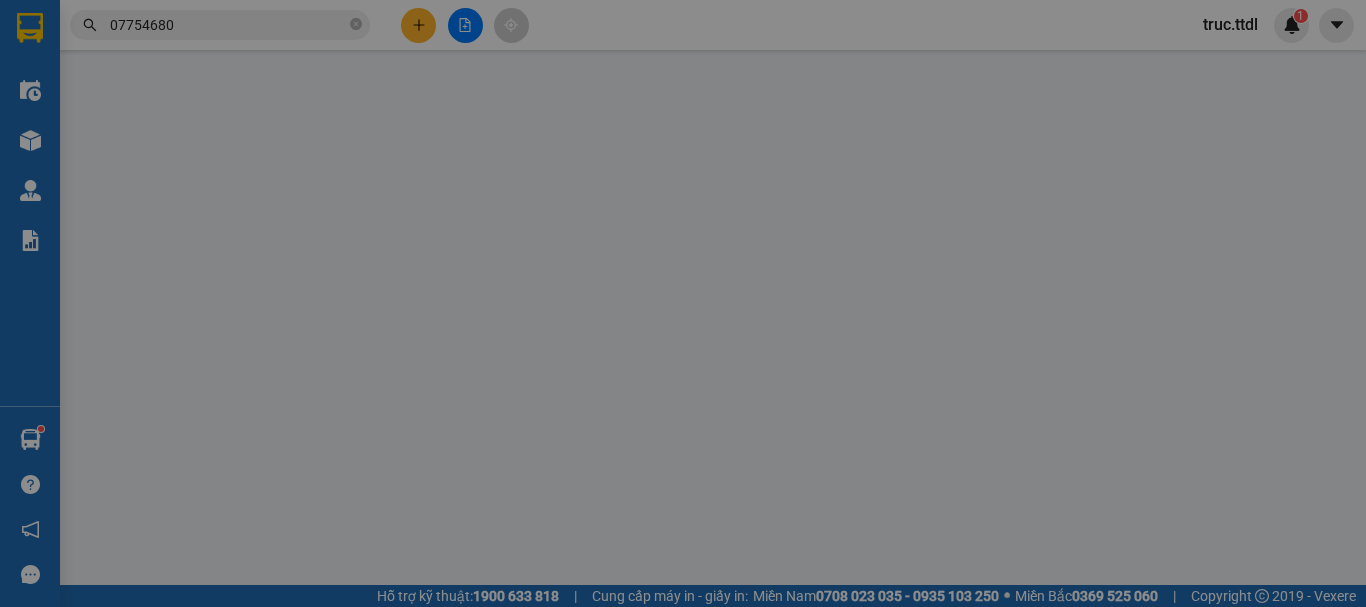 type on "0775468023" 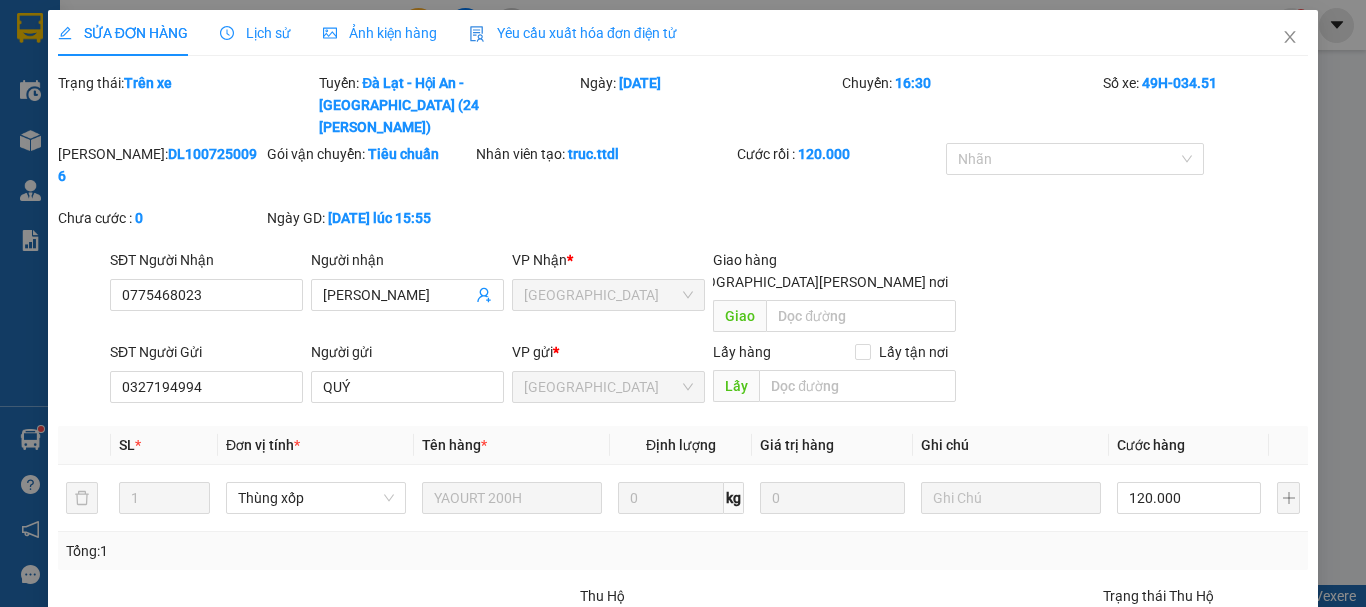 click on "Giao tận nơi" at bounding box center (667, 281) 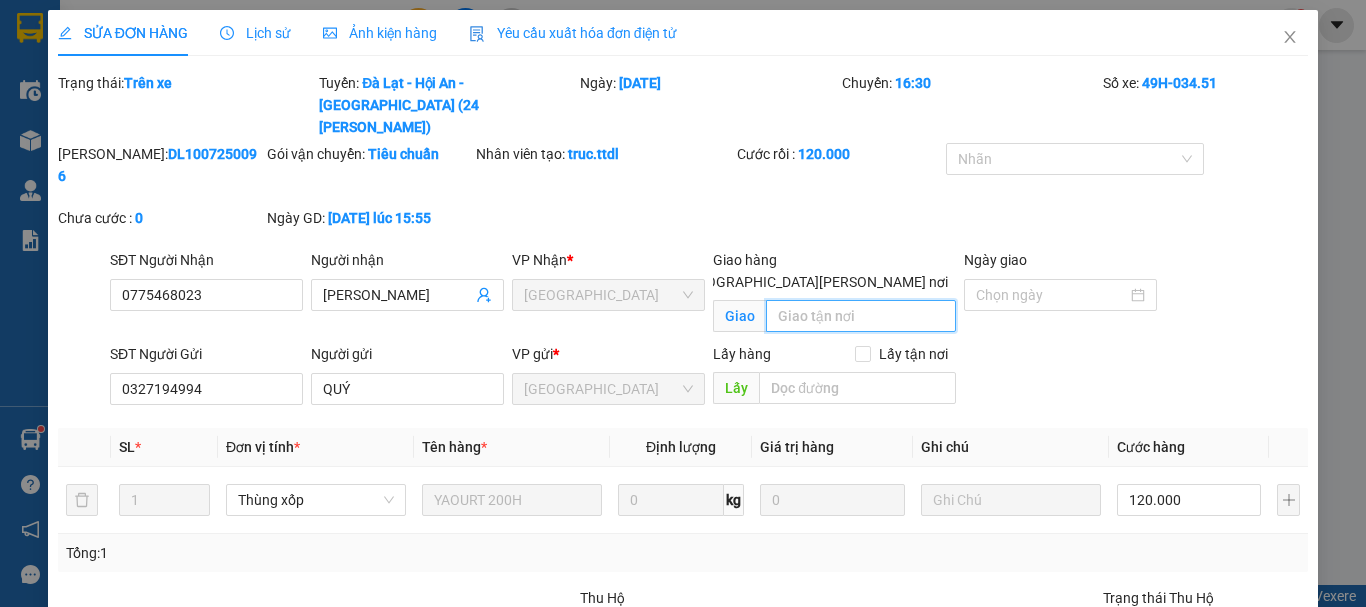 click at bounding box center (861, 316) 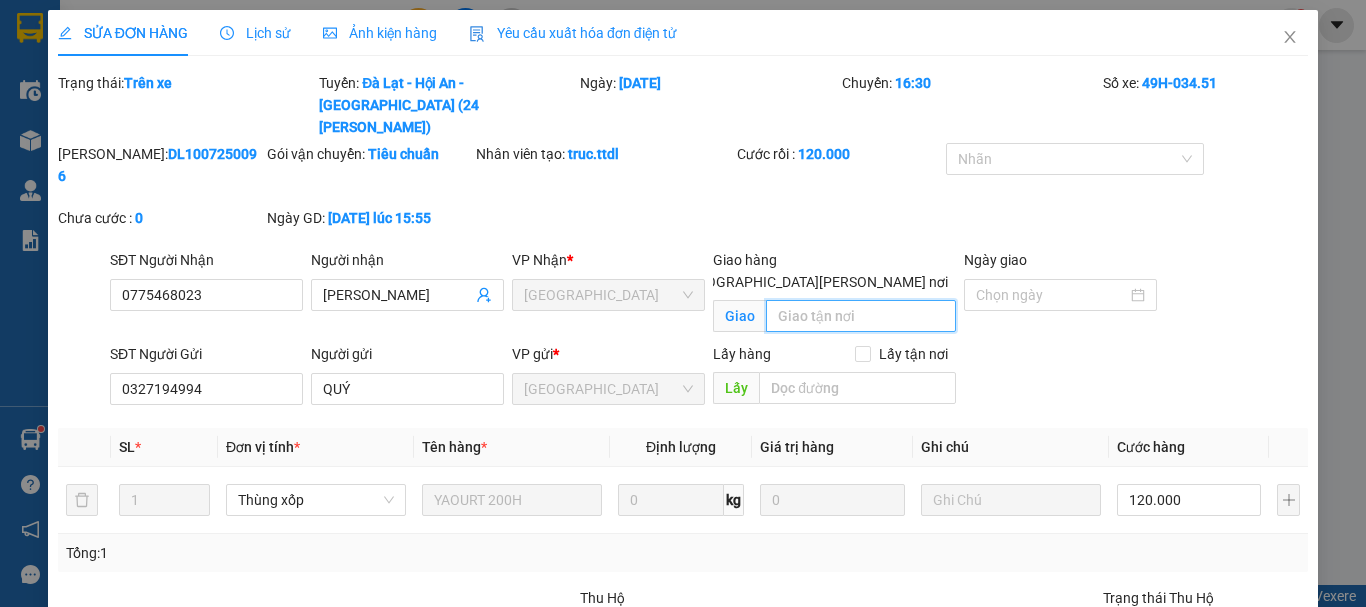 type on "D" 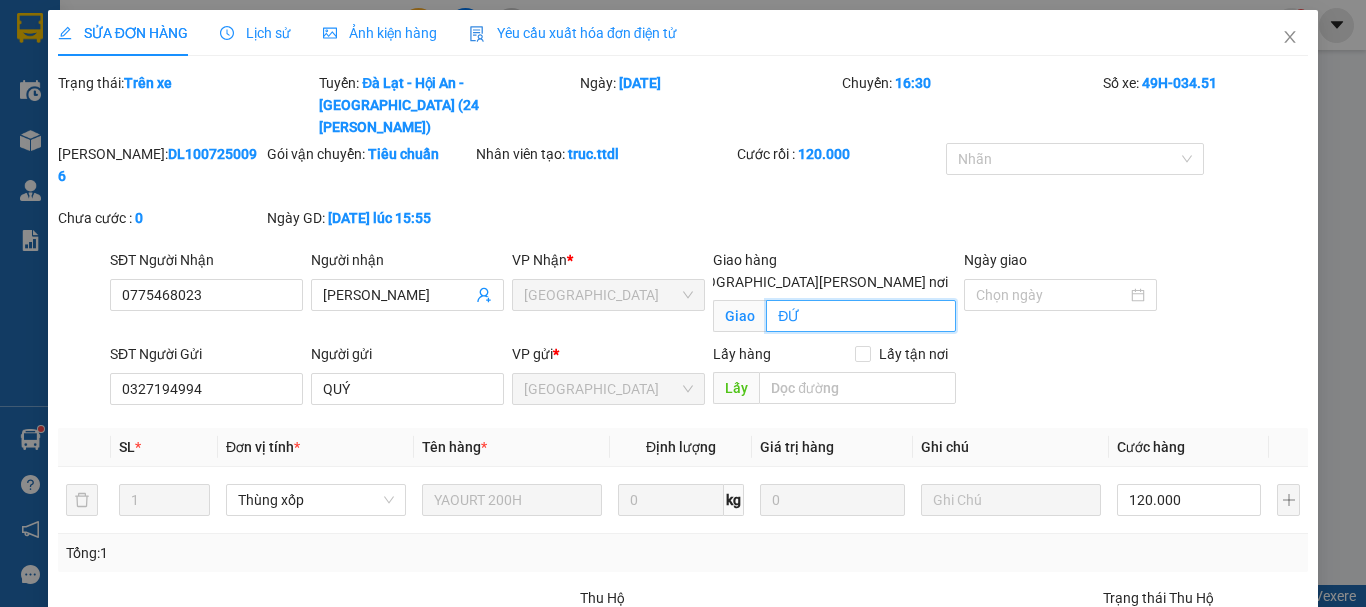 type on "Đ" 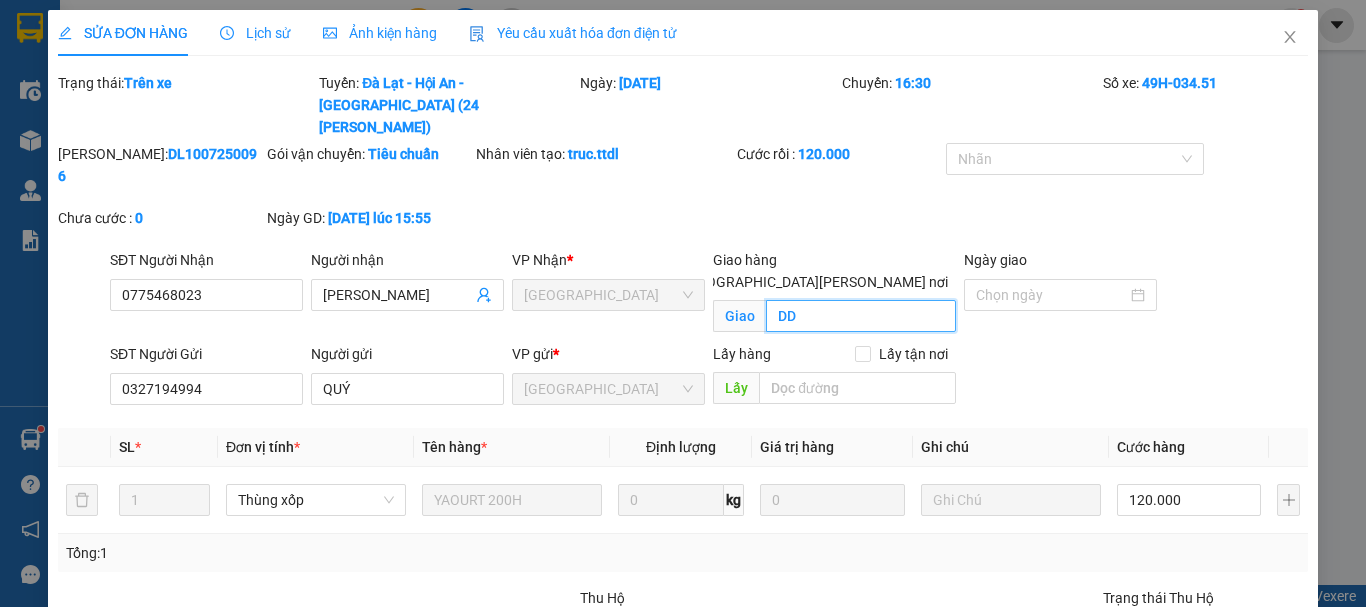 type on "D" 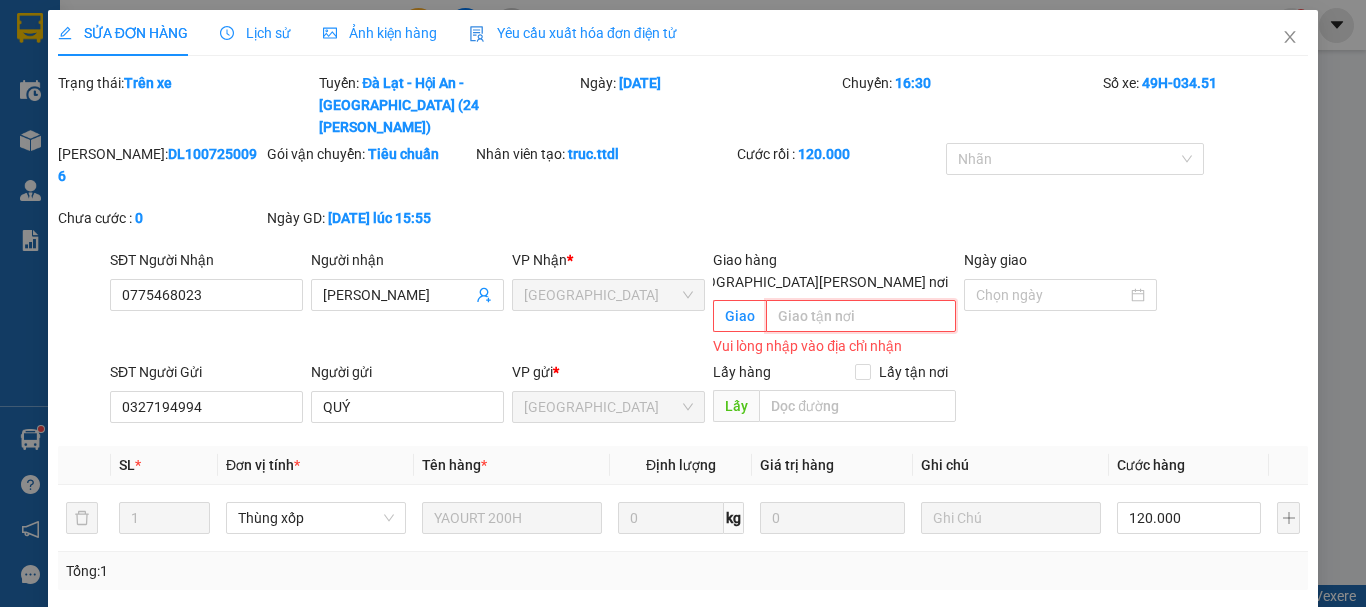 type on "D" 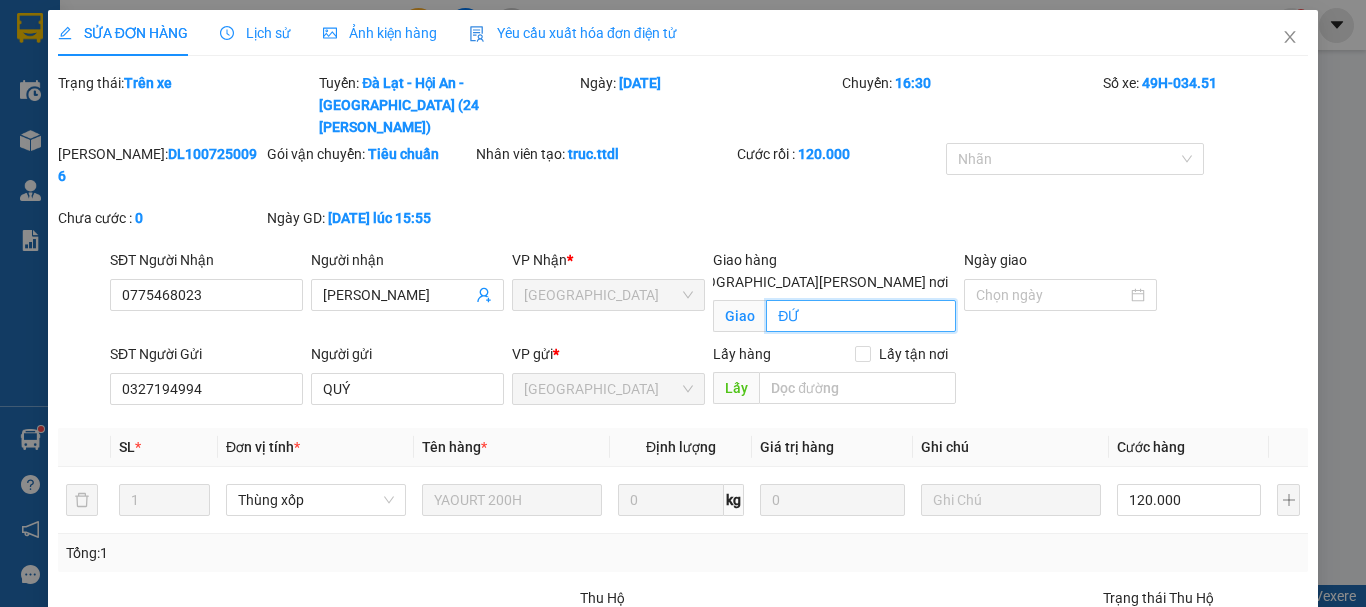 type on "Đ" 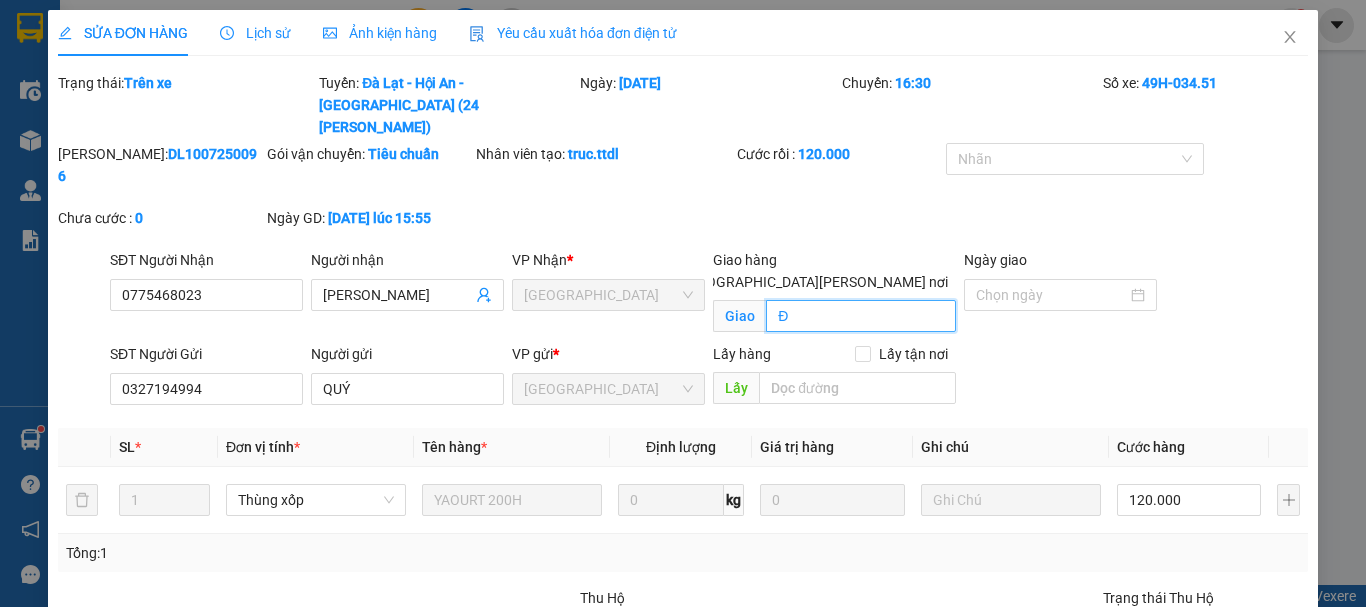 type 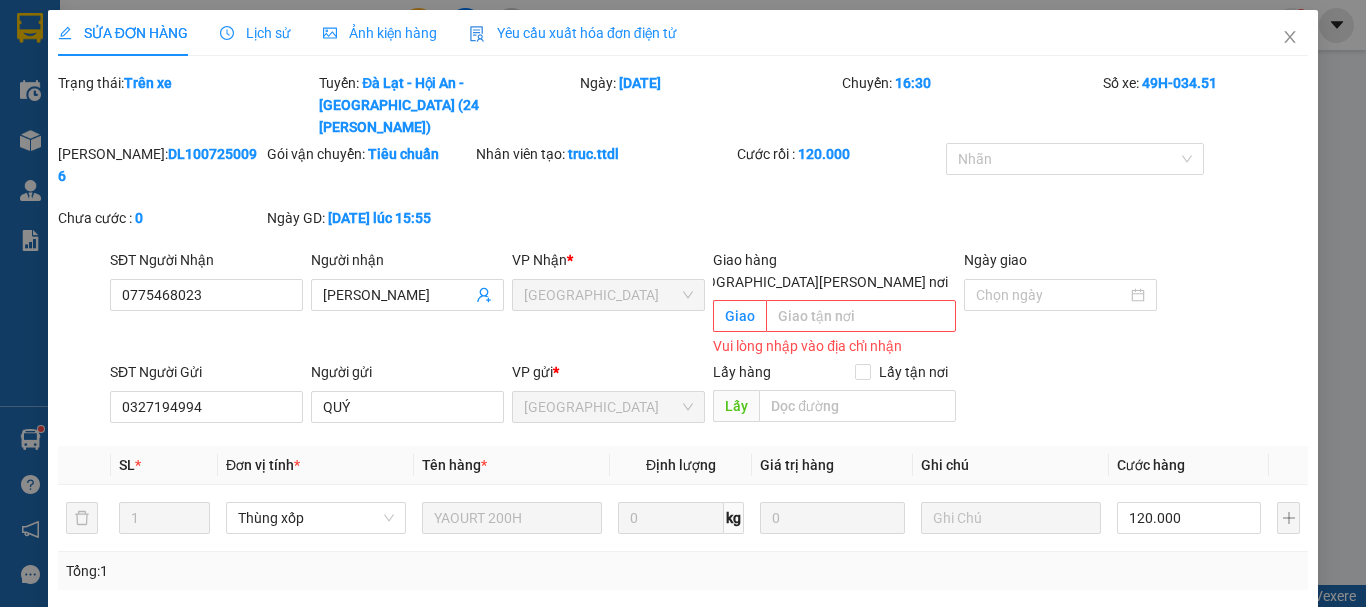 click on "Giao tận nơi" at bounding box center [667, 281] 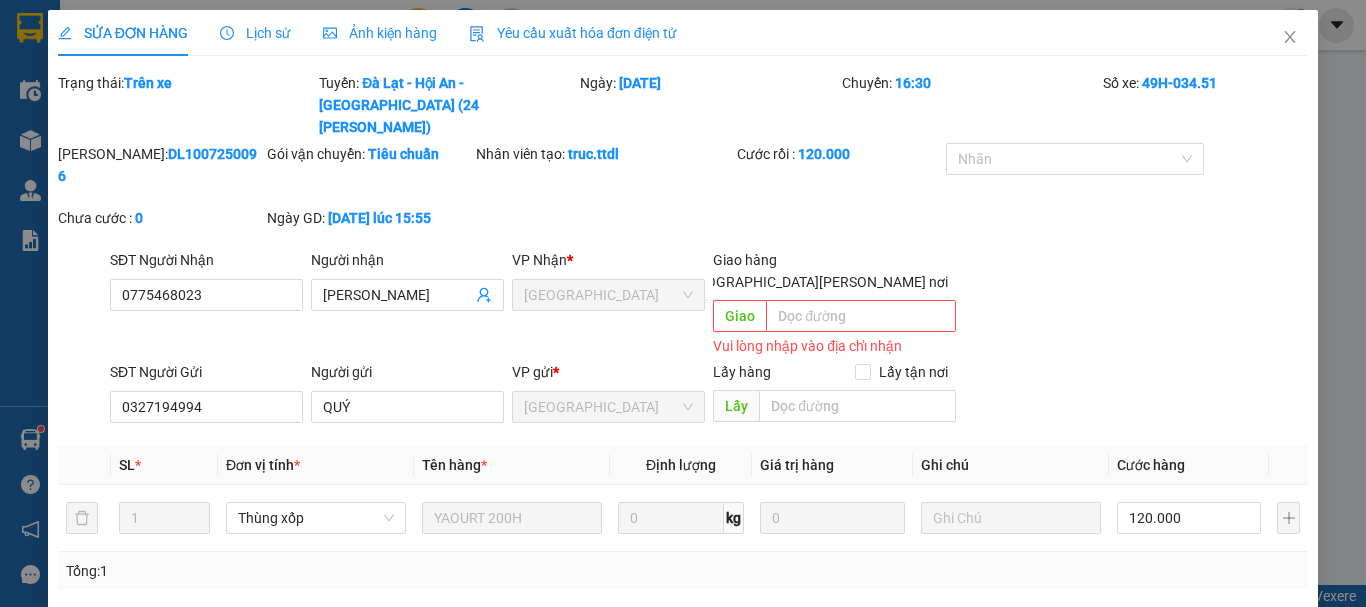 click on "SĐT Người Nhận 0775468023 Người nhận KHÁNH LINH VP Nhận  * Đà Nẵng Giao hàng Giao tận nơi Giao Vui lòng nhập vào địa chỉ nhận" at bounding box center (709, 305) 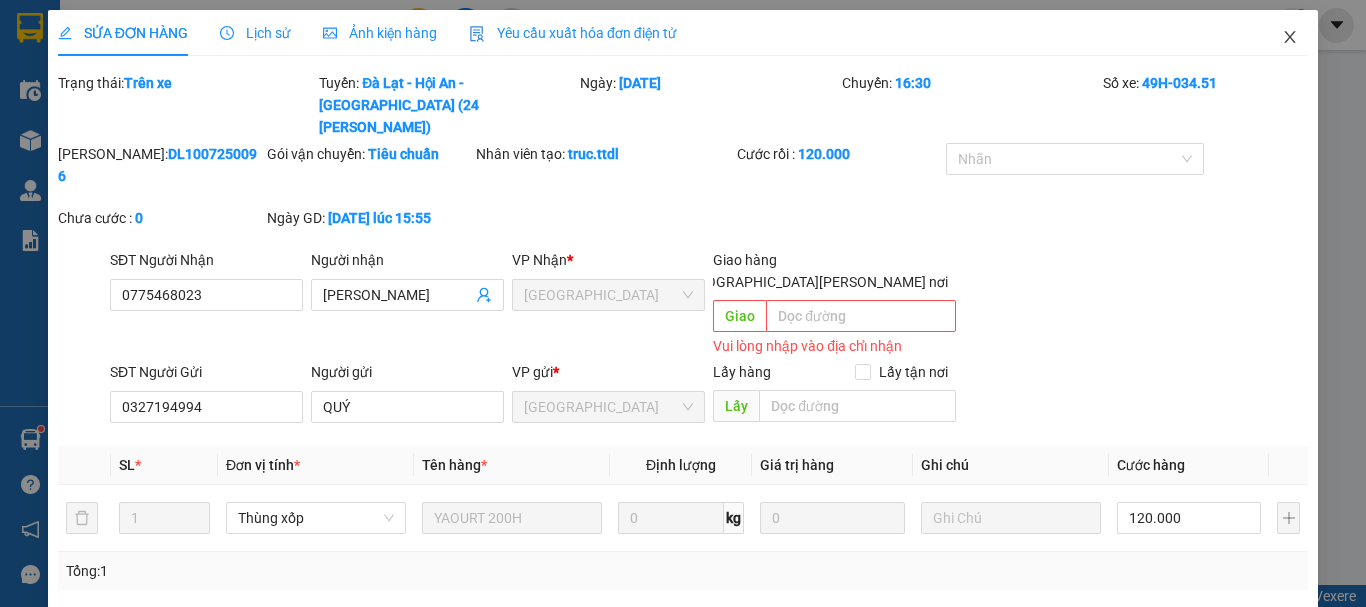 click 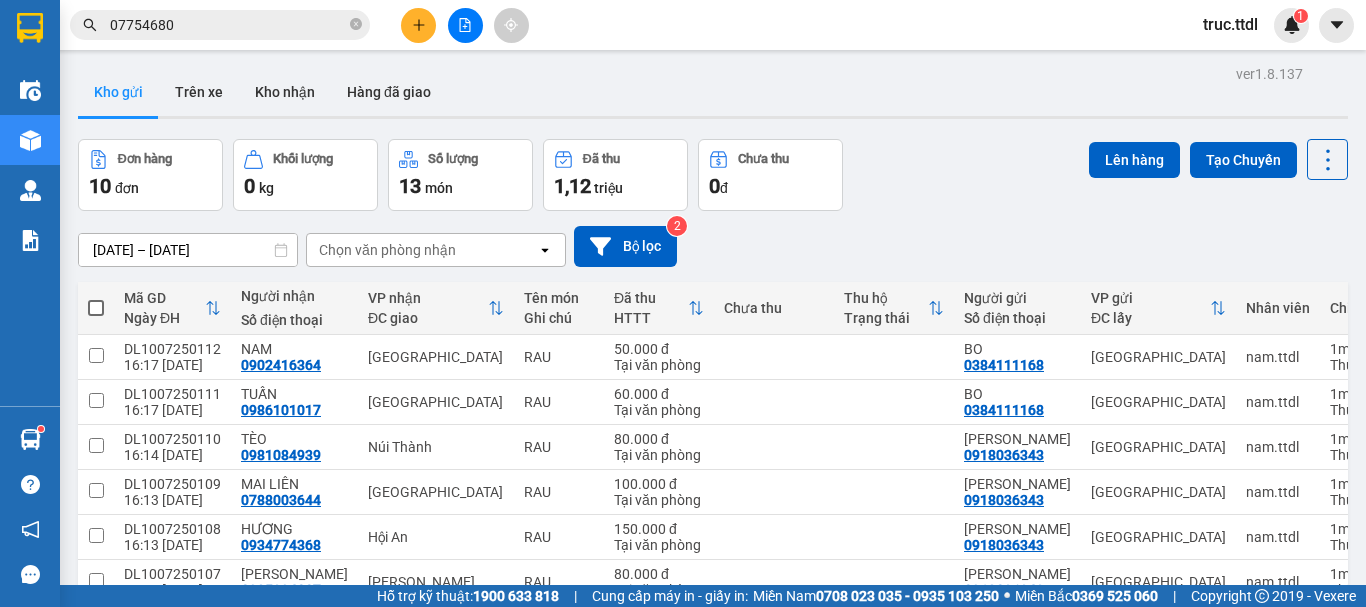 click on "07754680" at bounding box center [228, 25] 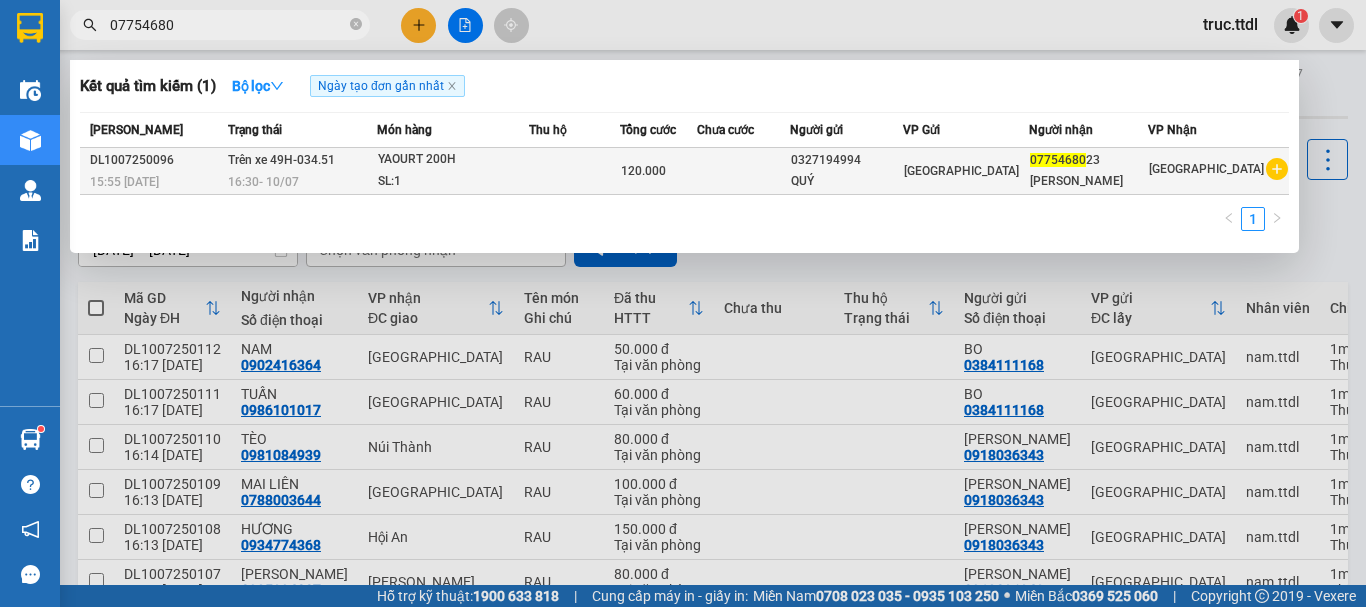 click at bounding box center (743, 171) 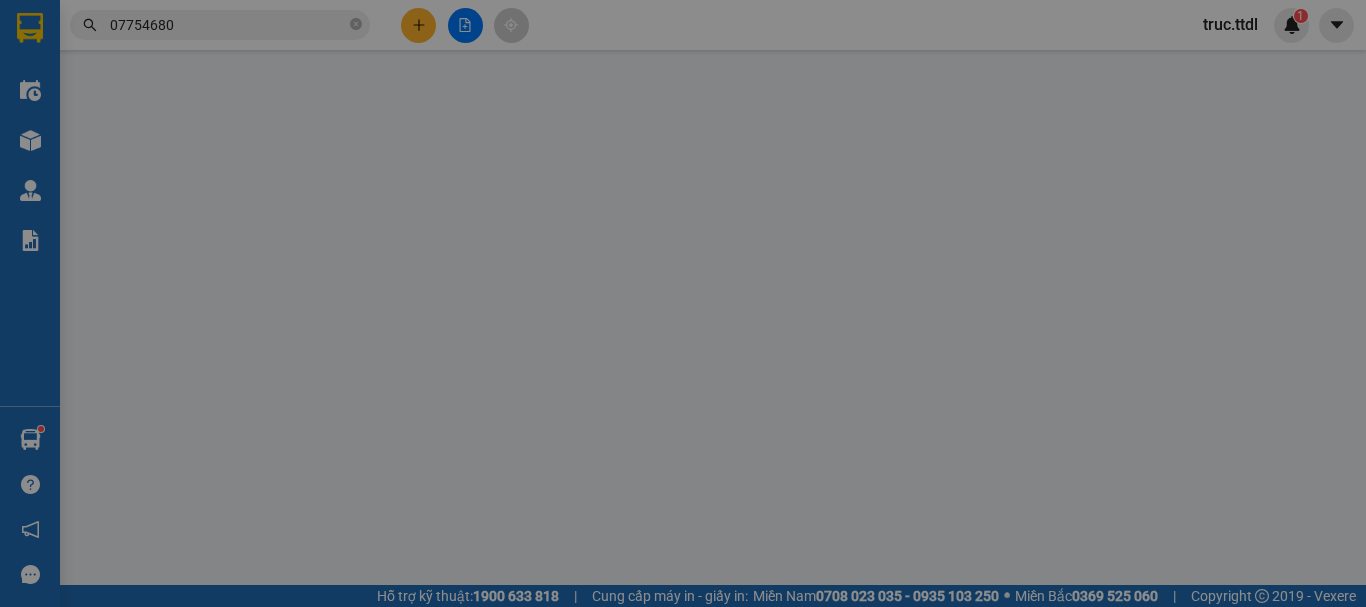 type on "0775468023" 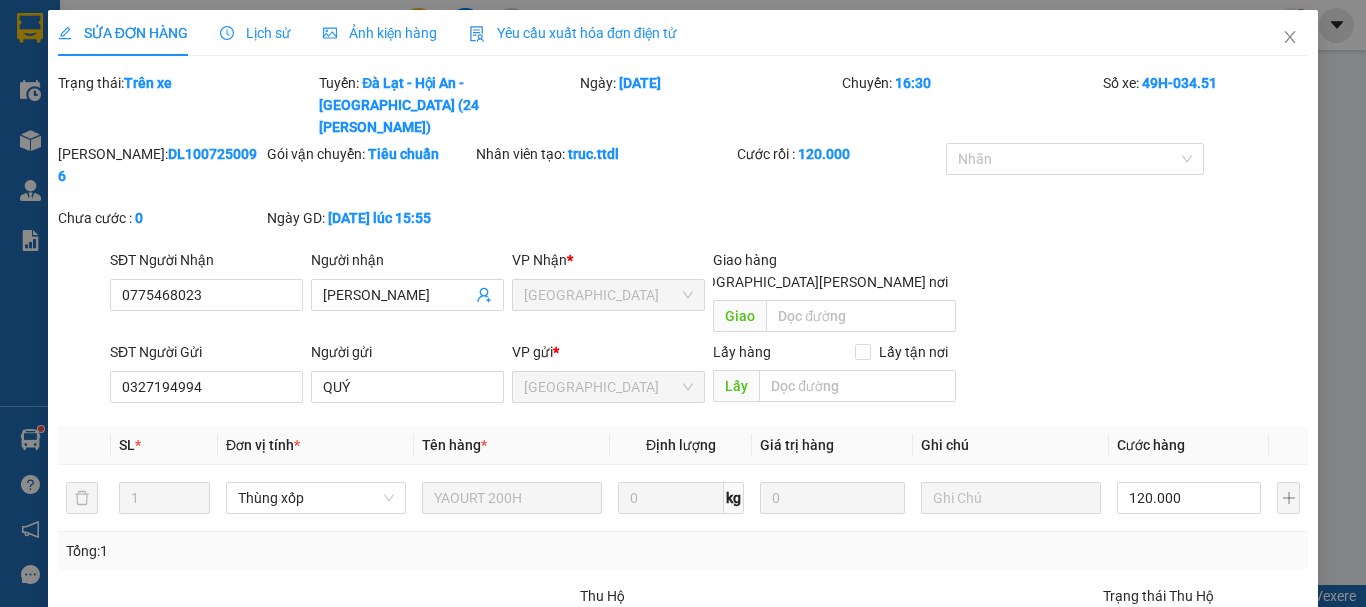 click on "Giao tận nơi" at bounding box center [667, 281] 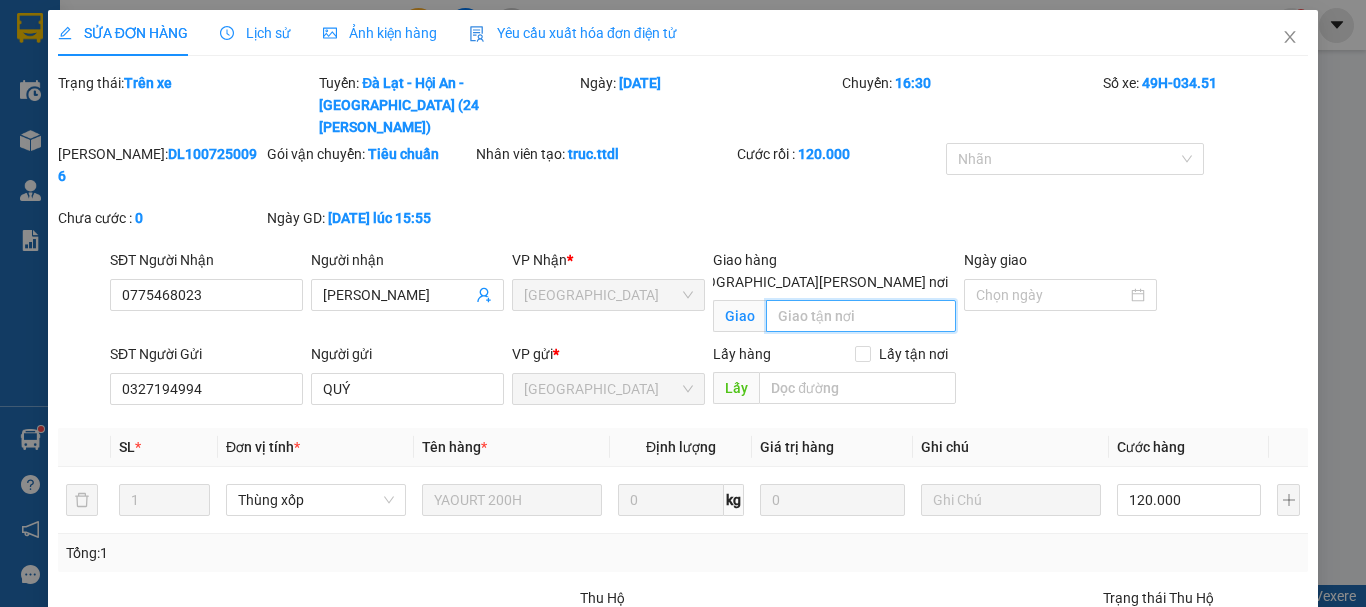 click at bounding box center (861, 316) 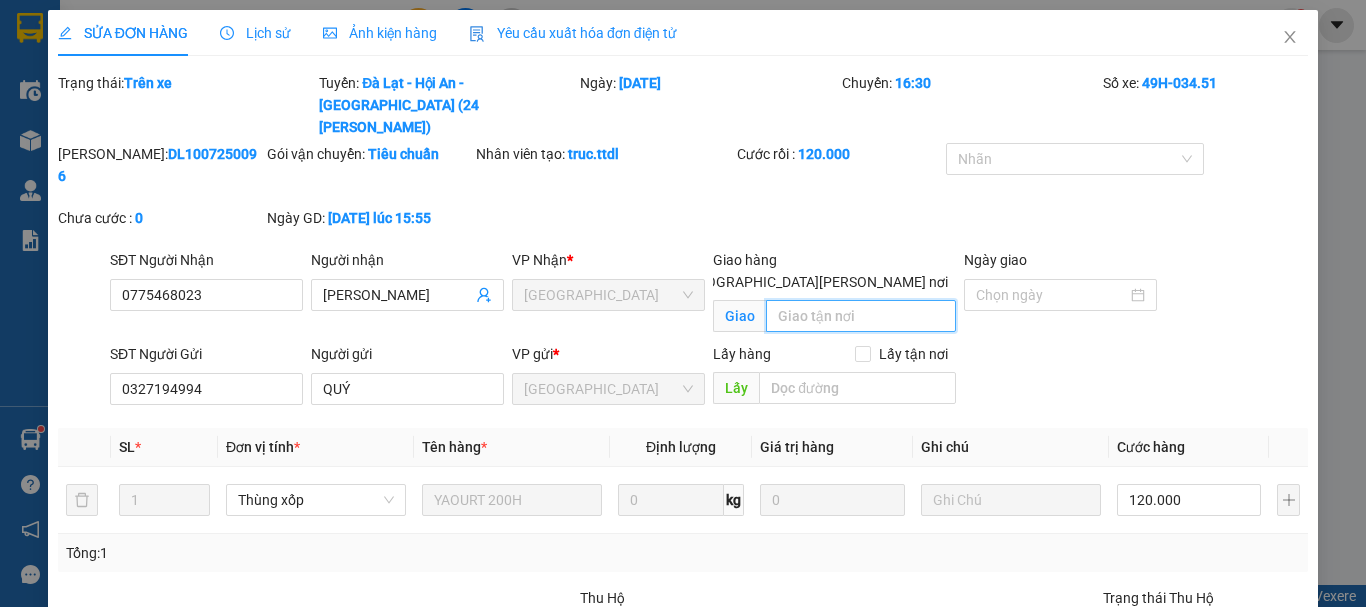 type on "D" 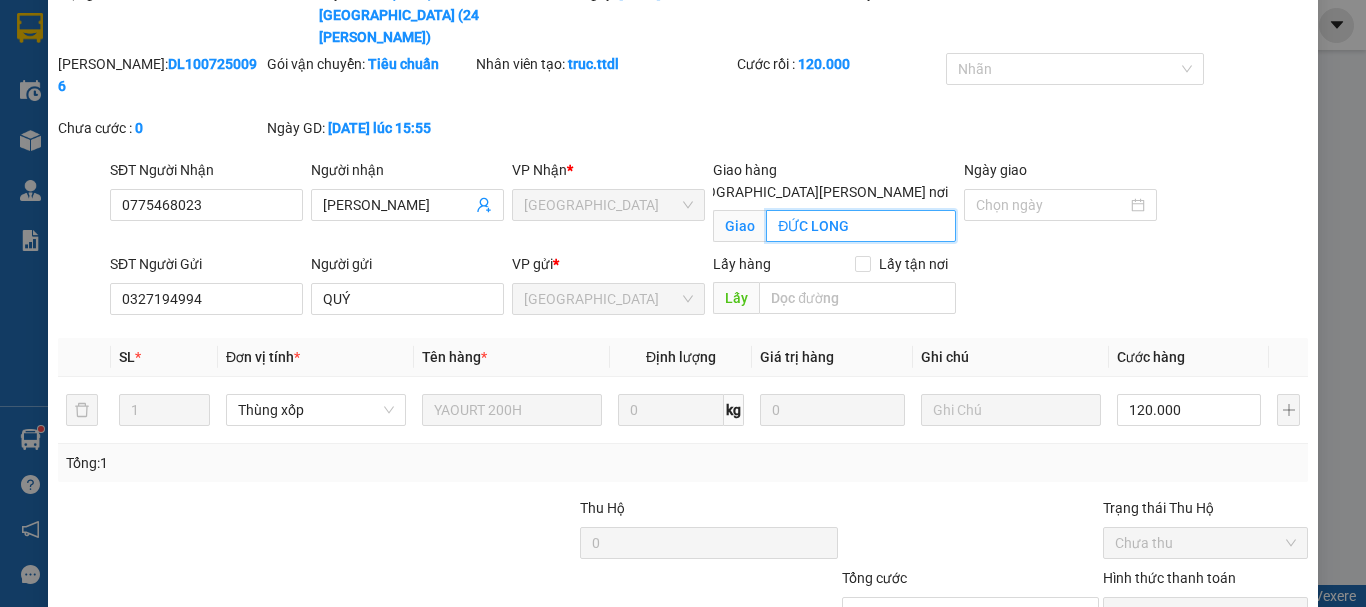 scroll, scrollTop: 200, scrollLeft: 0, axis: vertical 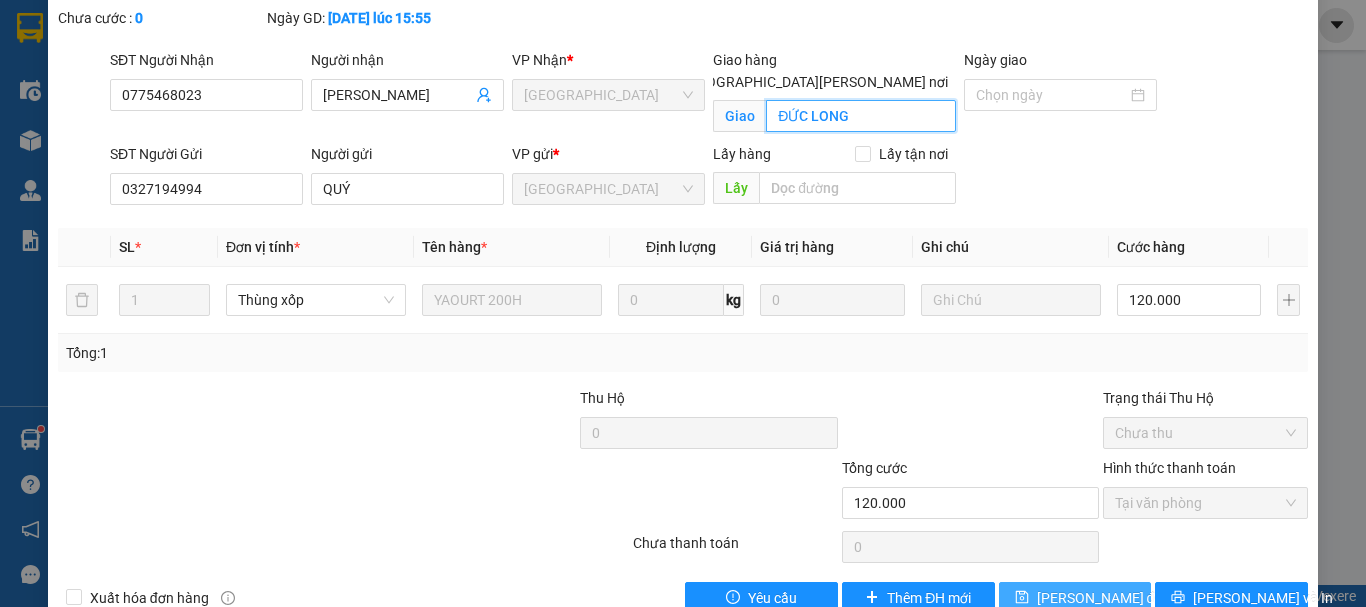 type on "ĐỨC LONG" 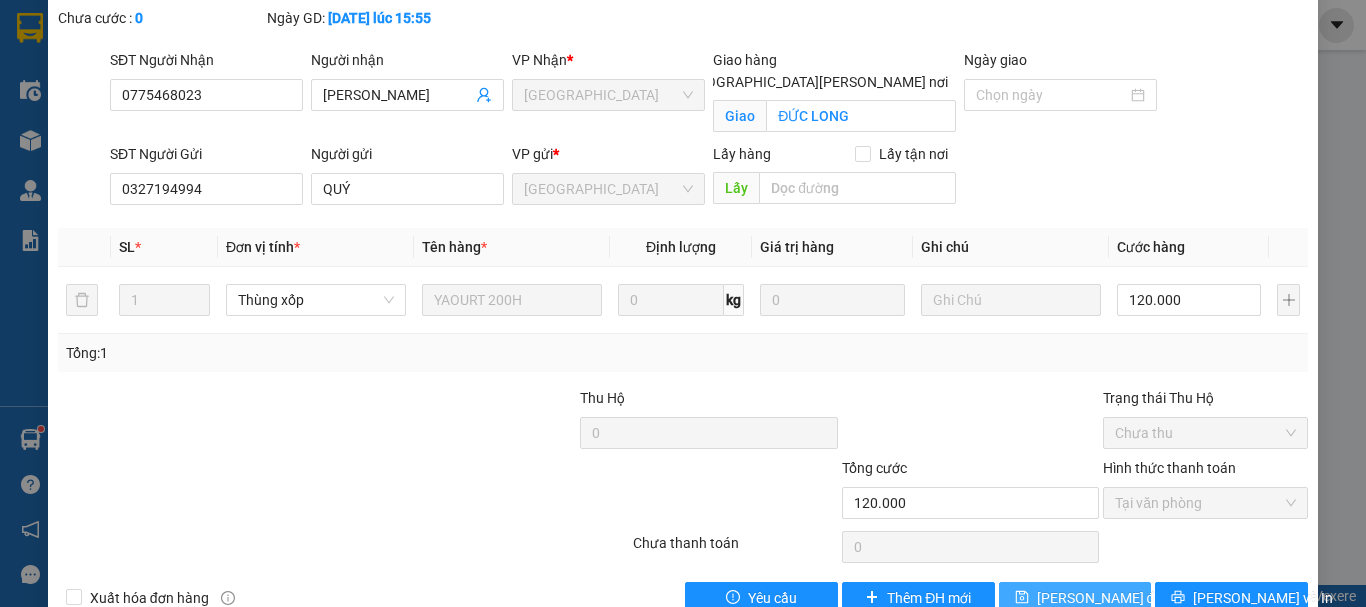 click on "Lưu thay đổi" at bounding box center (1101, 598) 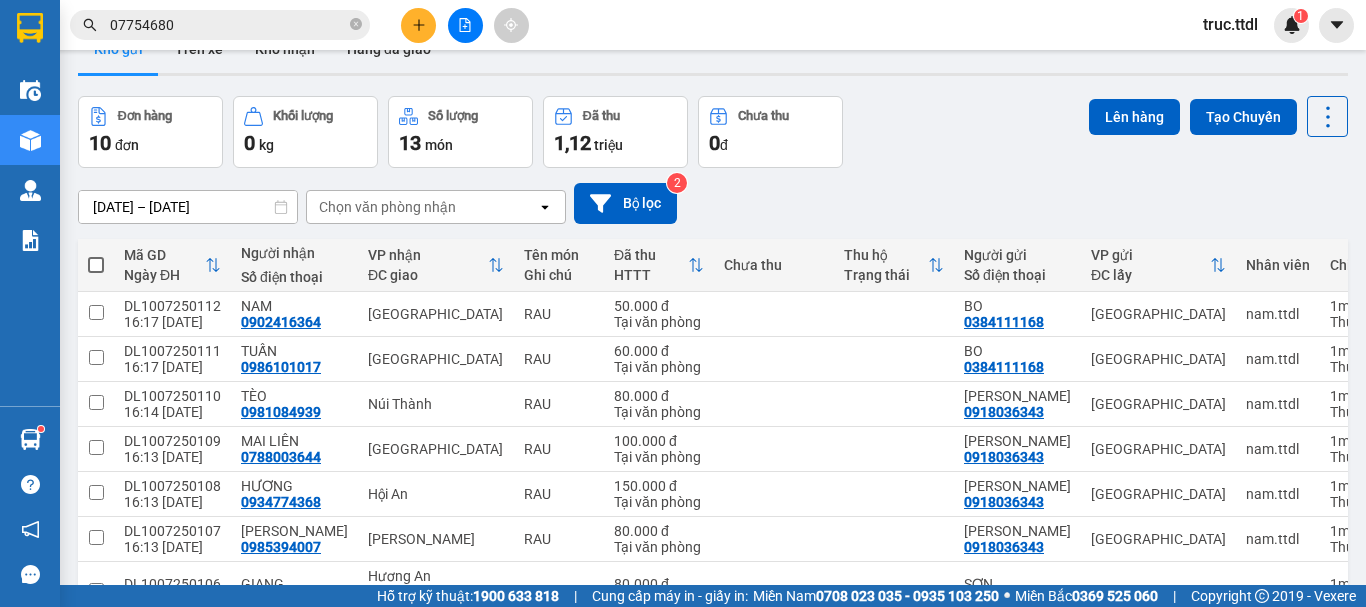 scroll, scrollTop: 0, scrollLeft: 0, axis: both 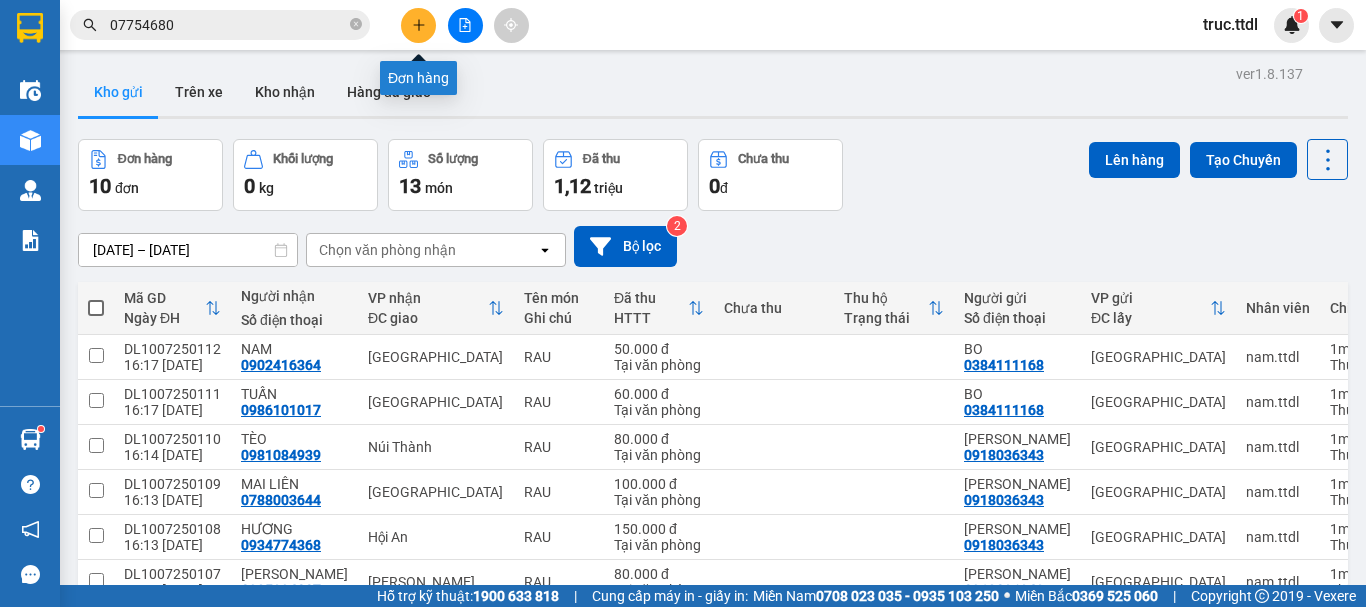 click at bounding box center (418, 25) 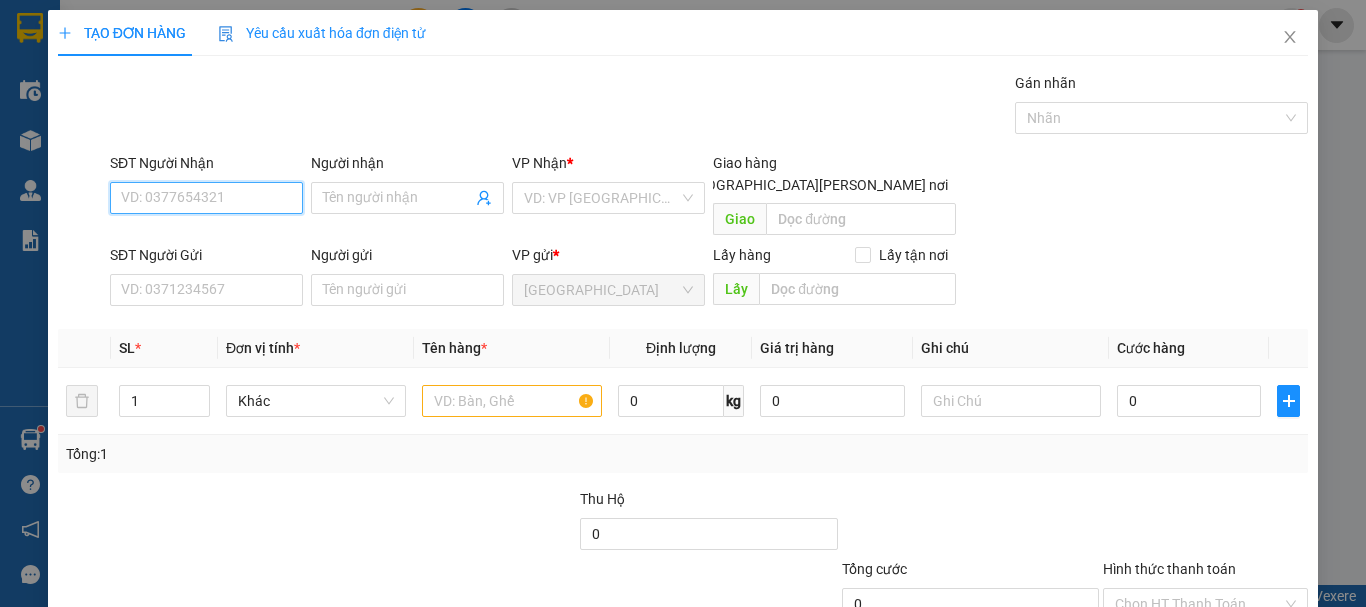 click on "SĐT Người Nhận" at bounding box center (206, 198) 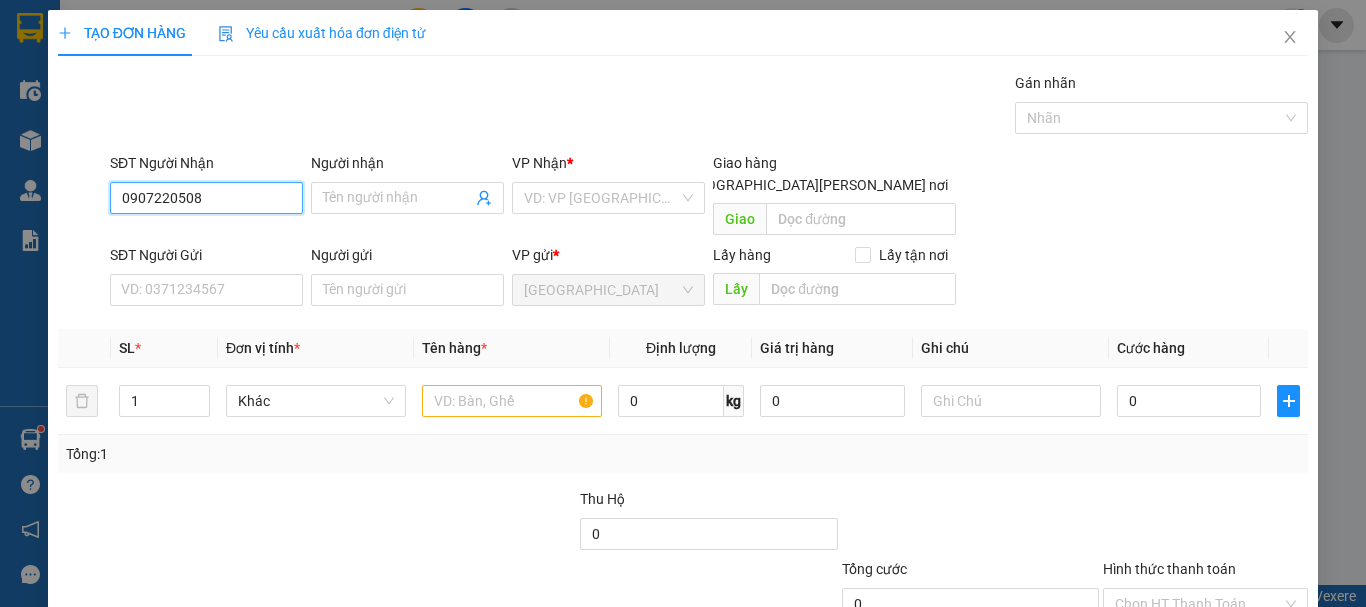 click on "0907220508" at bounding box center [206, 198] 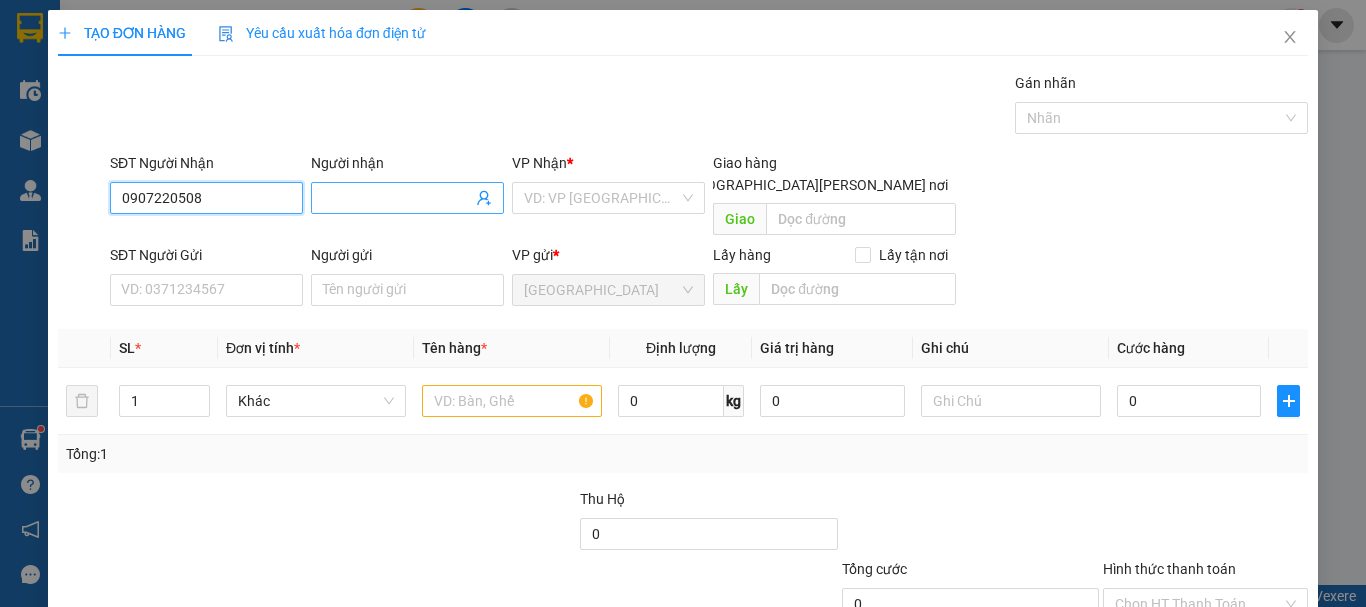 type on "0907220508" 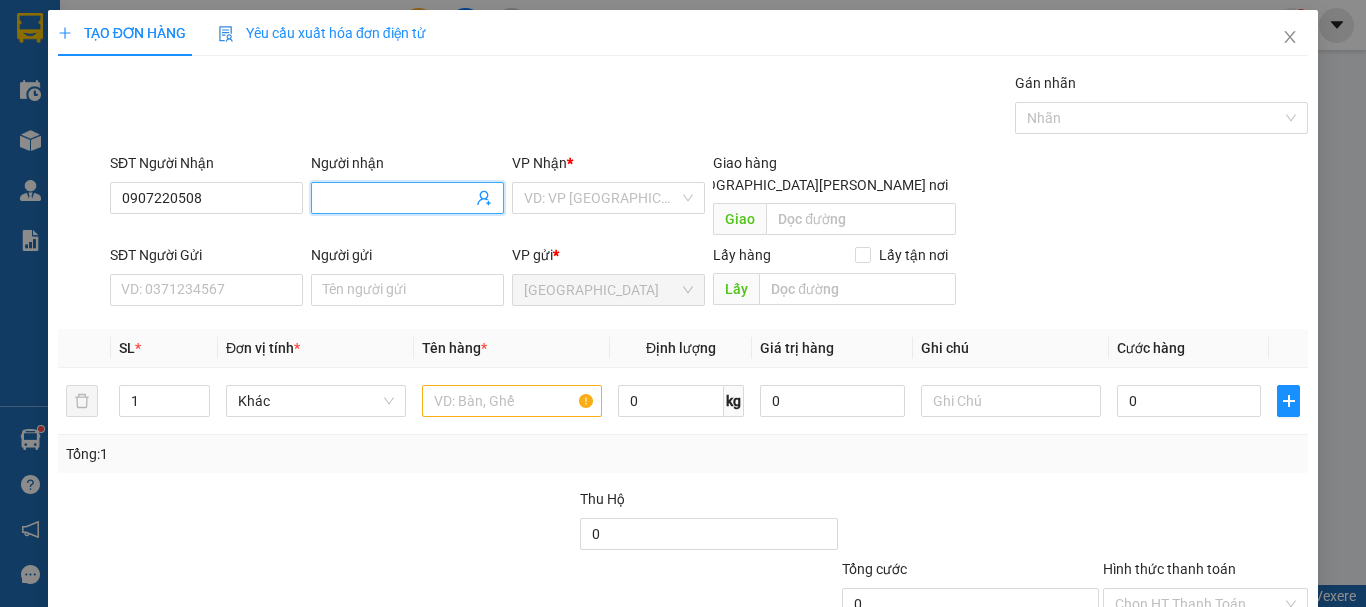 click at bounding box center (407, 198) 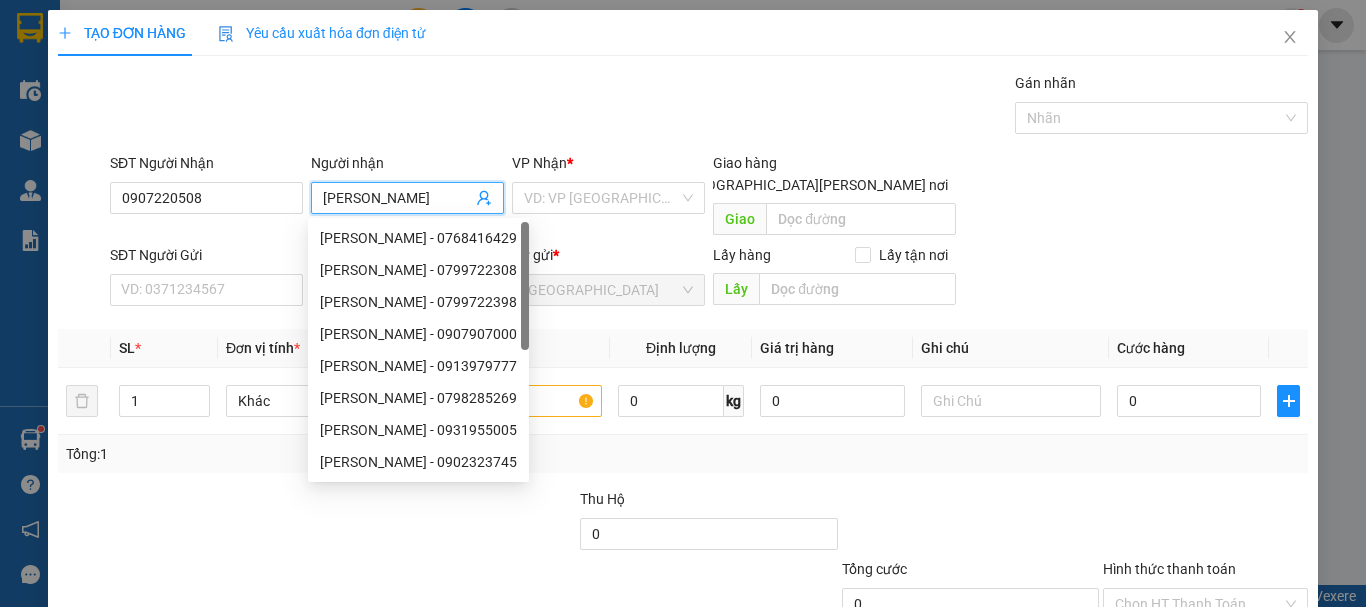 type on "MINH CHÂU" 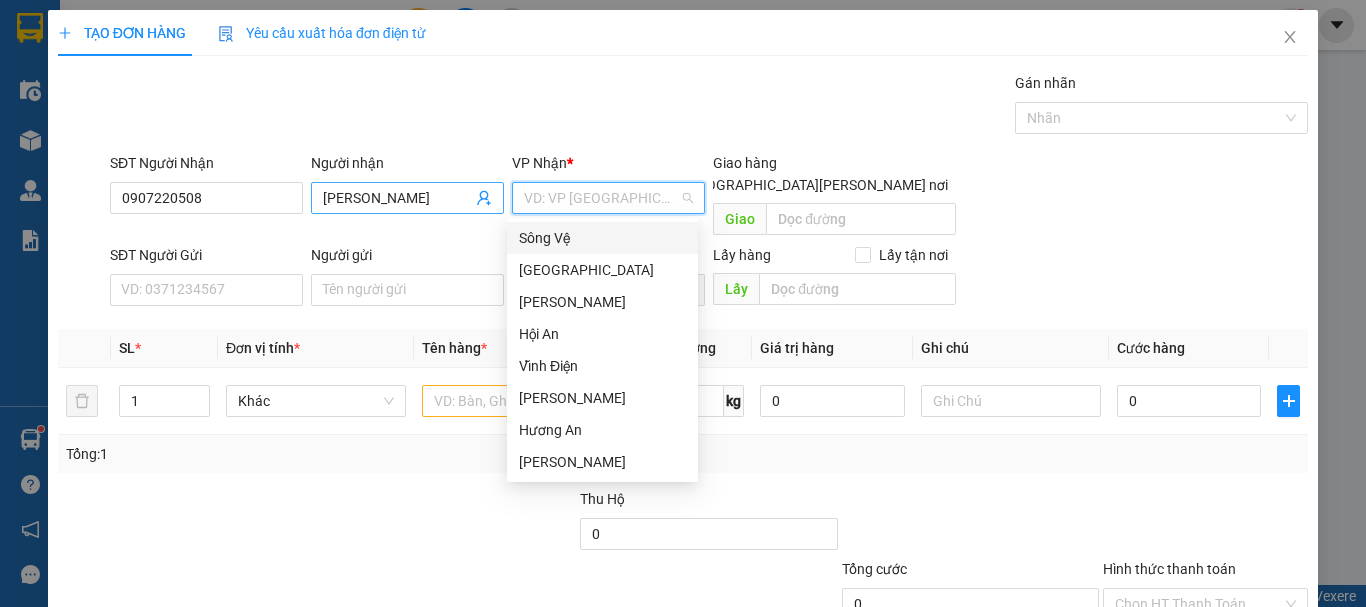 type on "D" 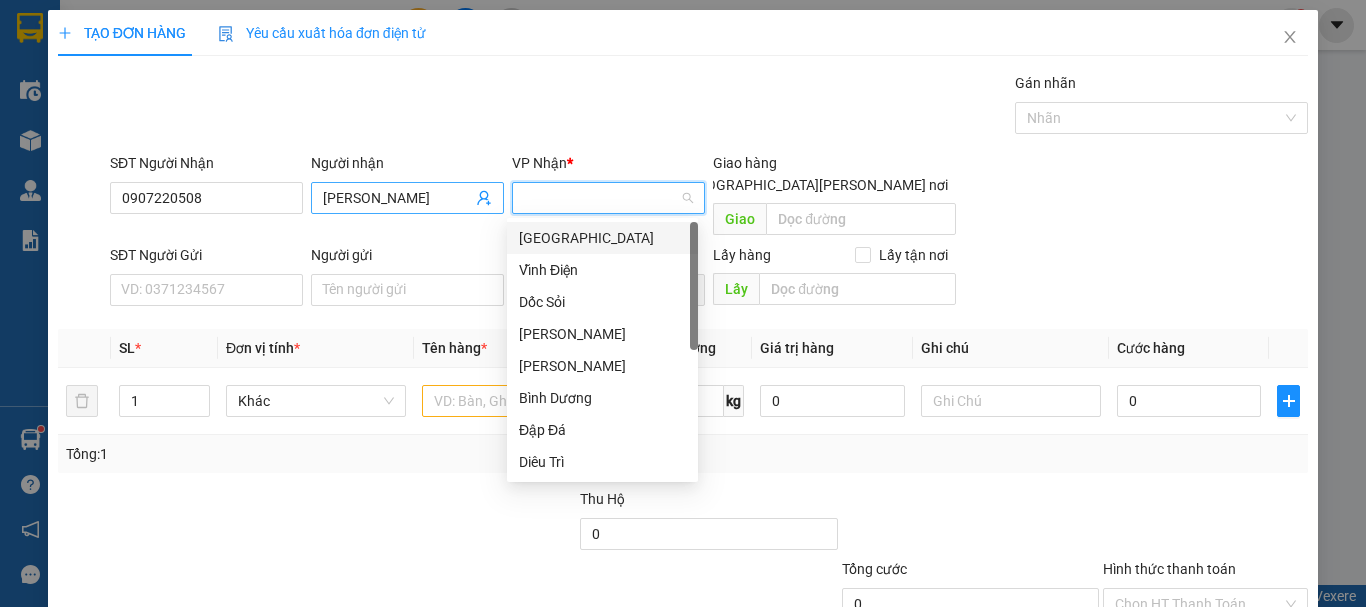 type on "Đ" 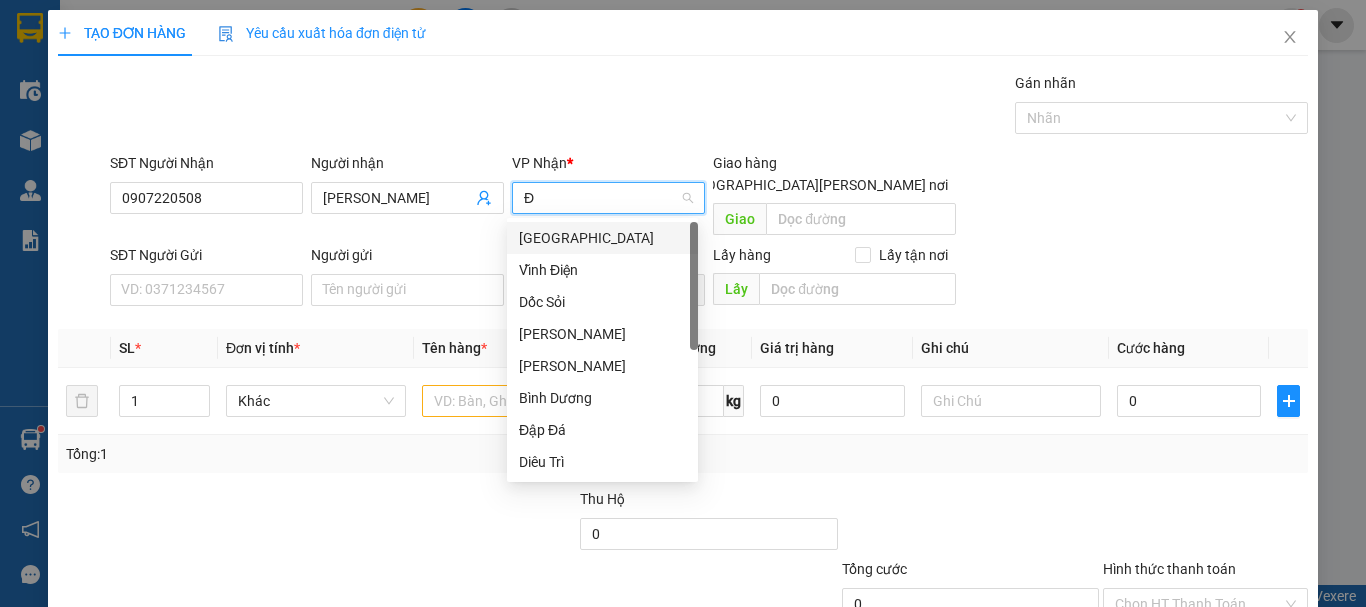 click on "[GEOGRAPHIC_DATA]" at bounding box center [602, 238] 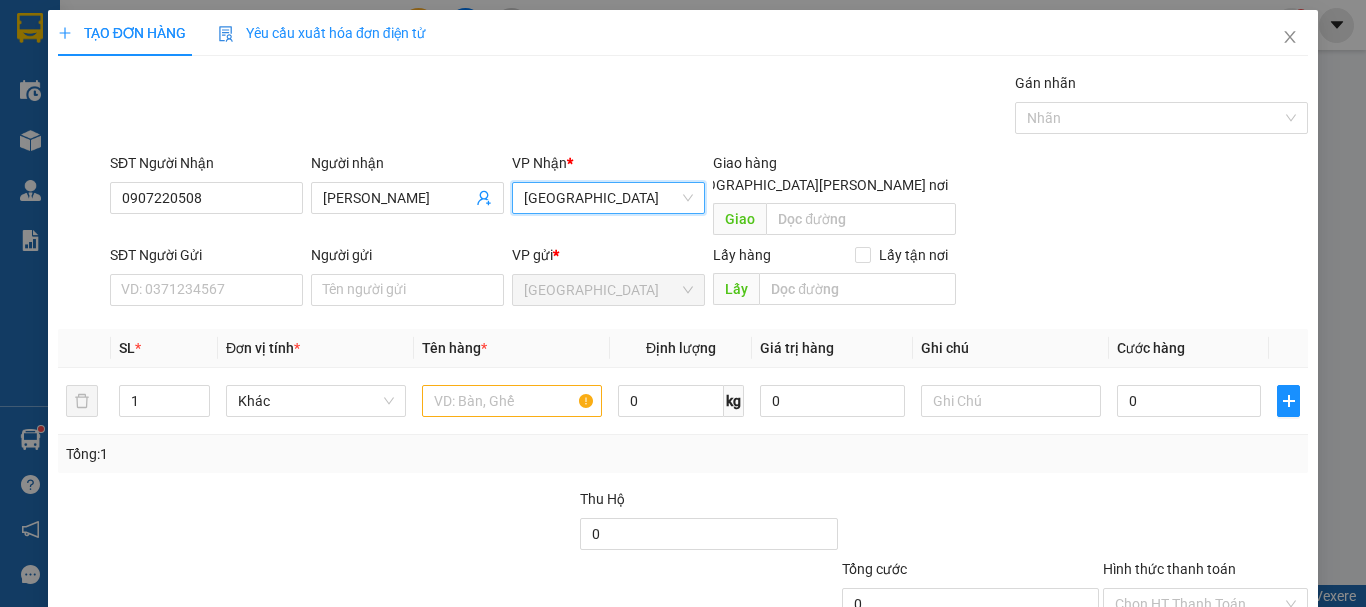 click on "Giao tận nơi" at bounding box center (667, 184) 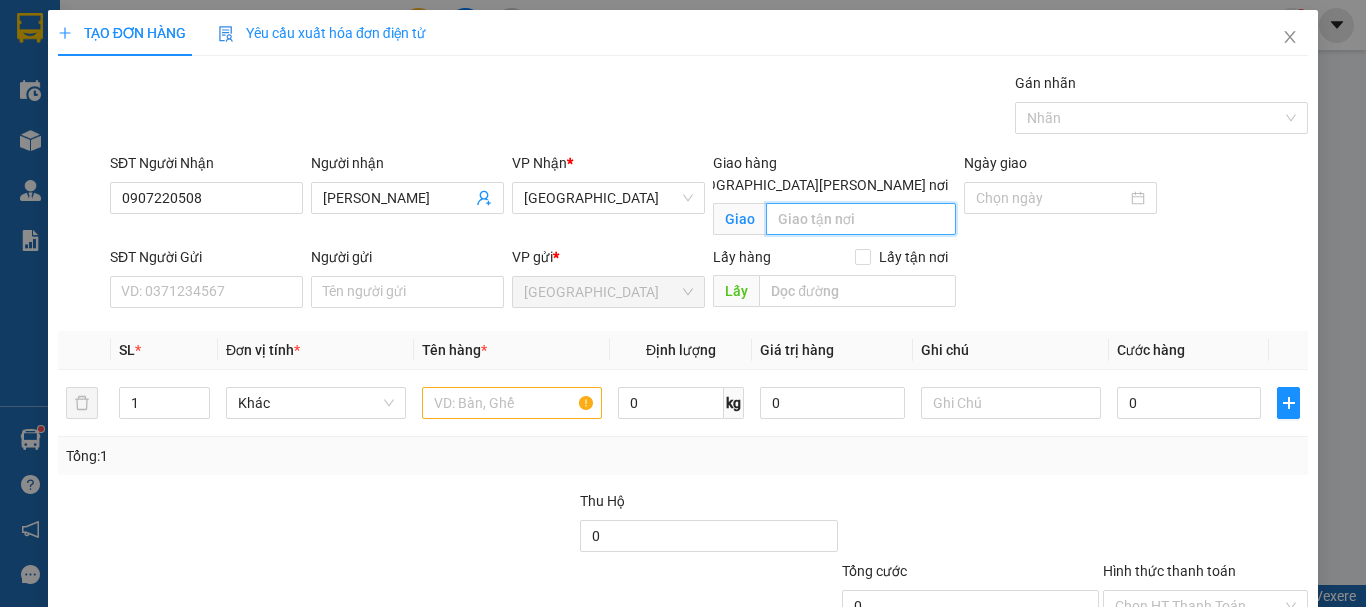 click at bounding box center (861, 219) 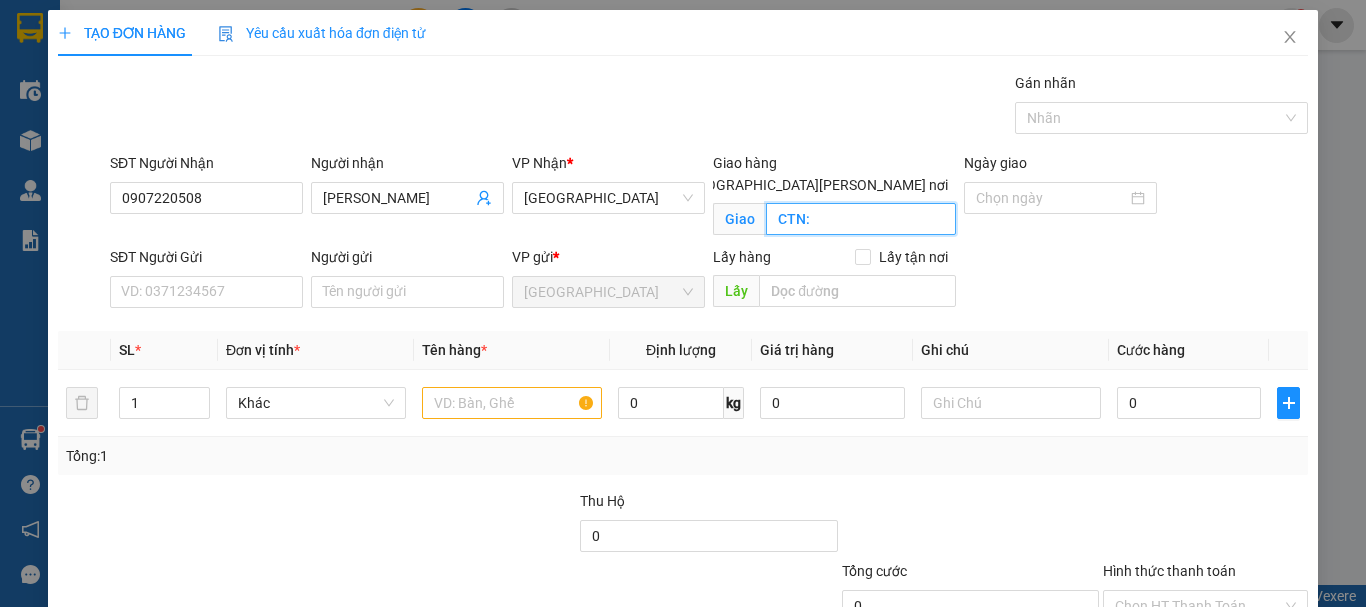 click on "CTN:" at bounding box center (861, 219) 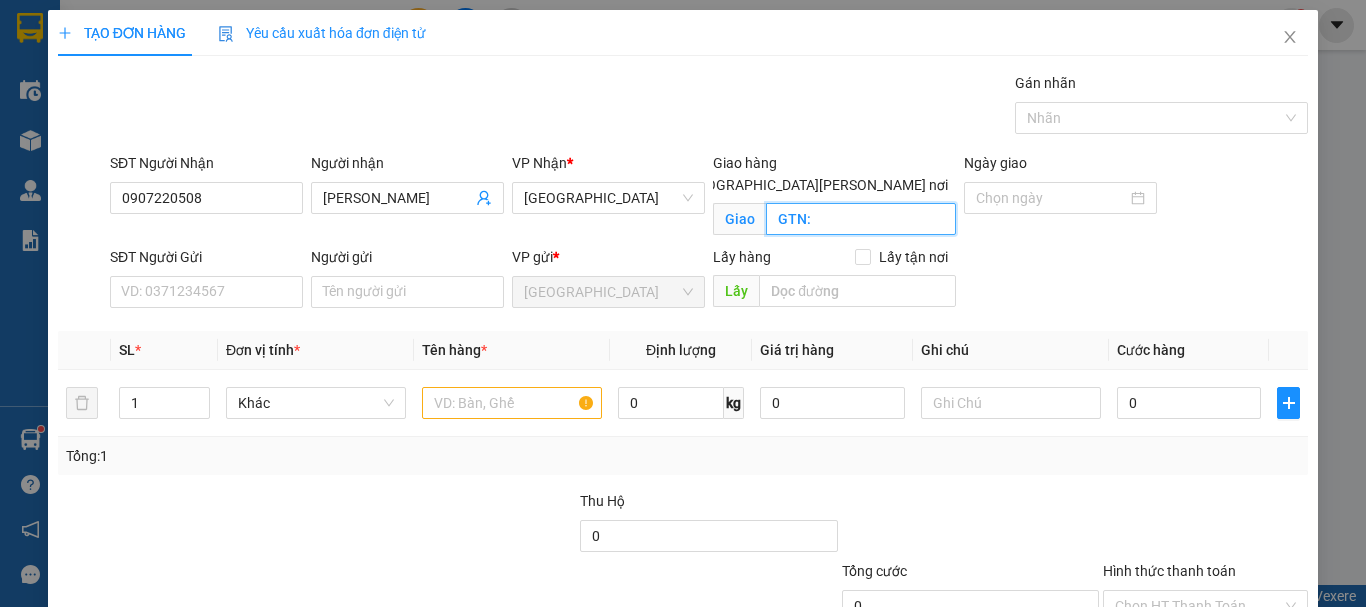 click on "GTN:" at bounding box center (861, 219) 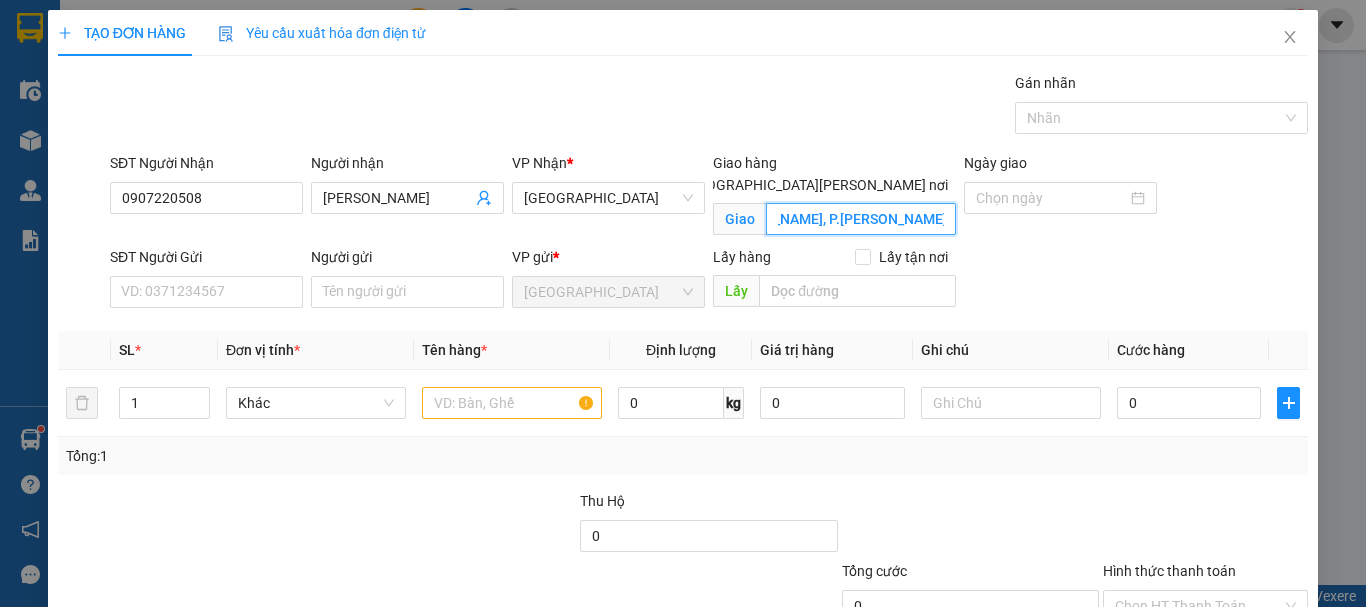 scroll, scrollTop: 0, scrollLeft: 136, axis: horizontal 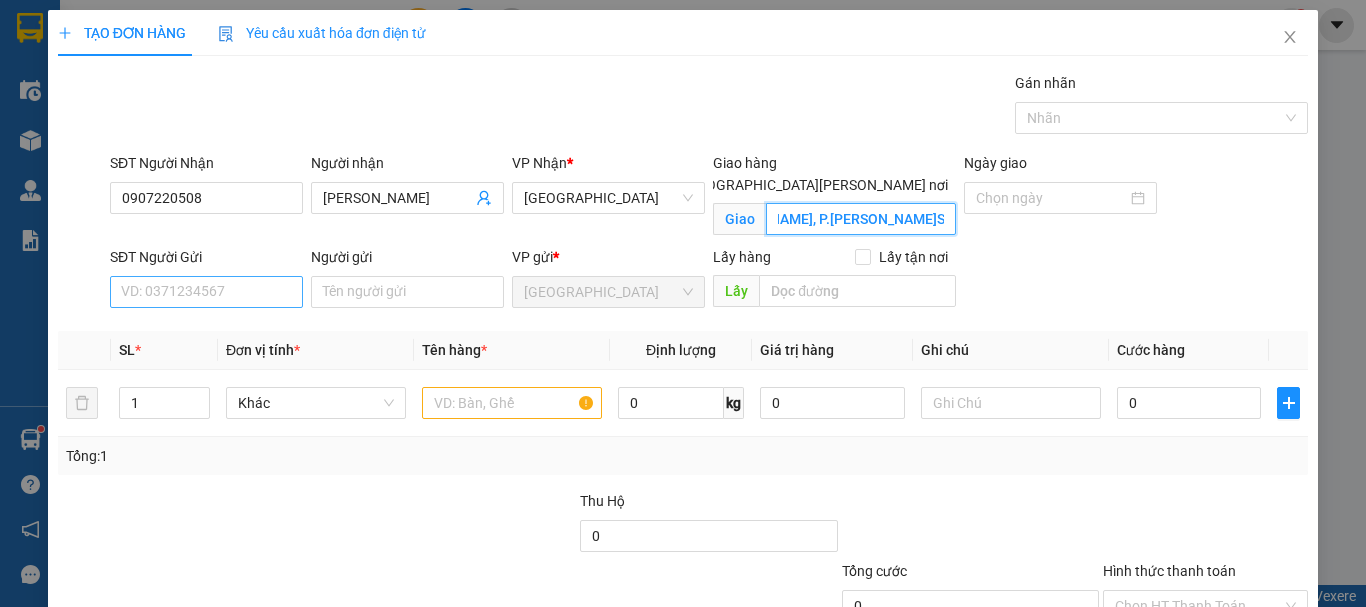 type on "GTN: A23 HOÀNG SA, P.MÂN THÁI, Q.SƠN TRÀ" 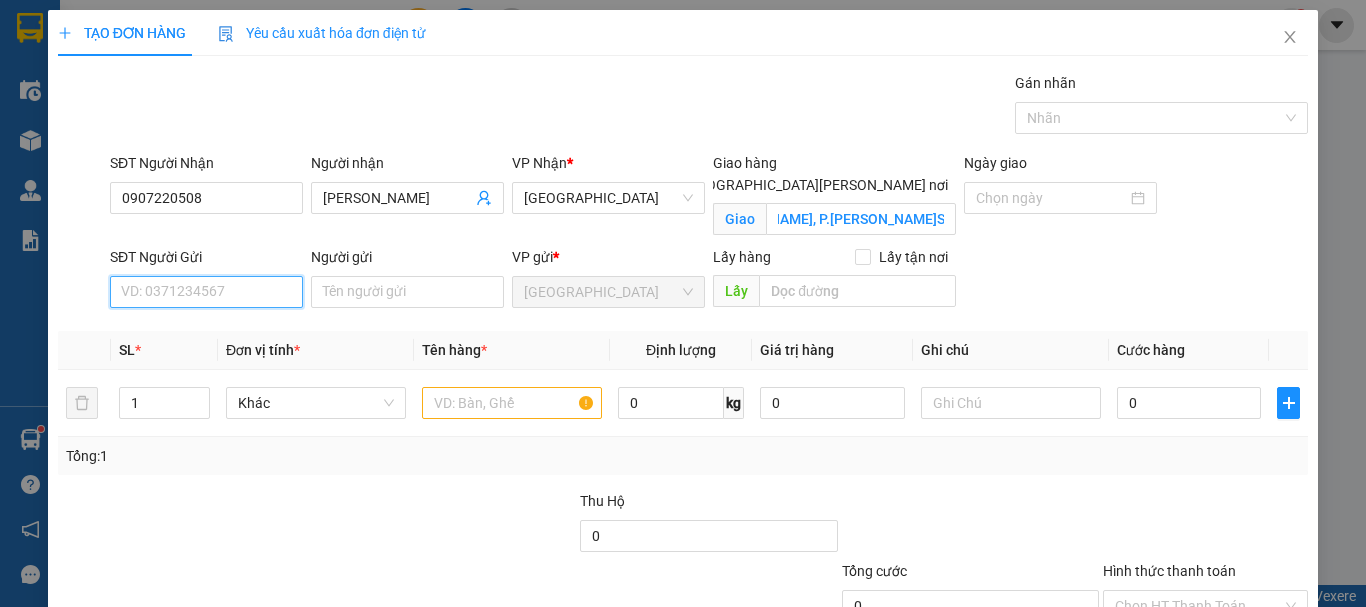 click on "SĐT Người Gửi" at bounding box center (206, 292) 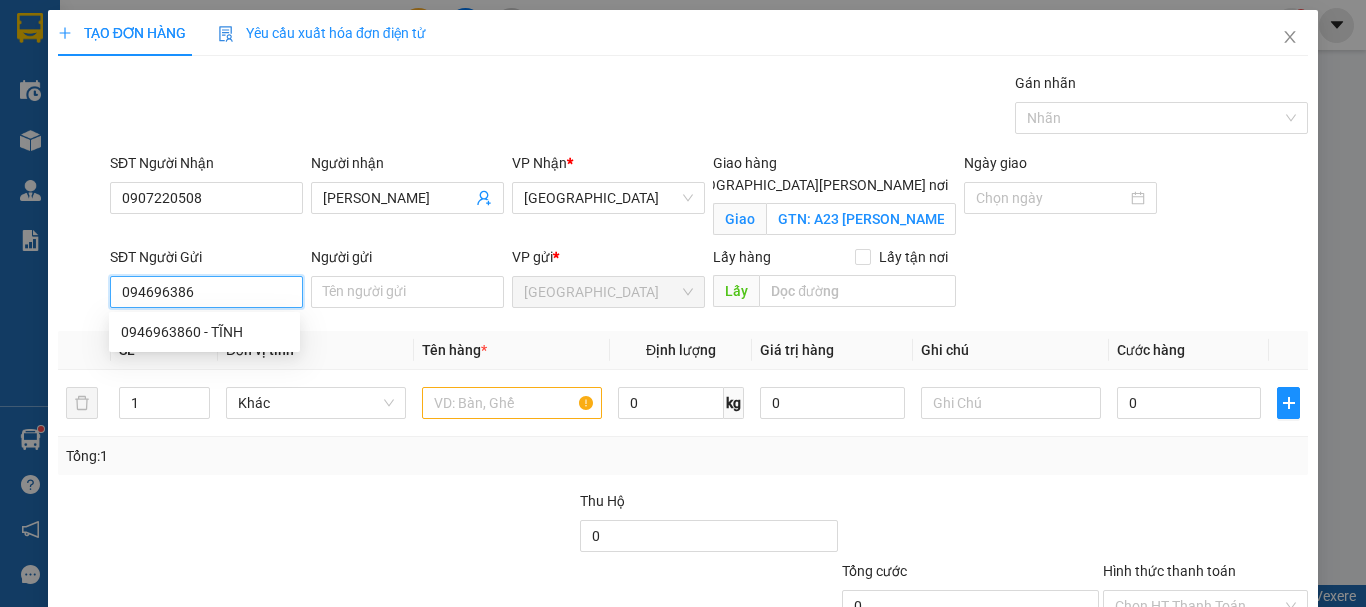 type on "0946963860" 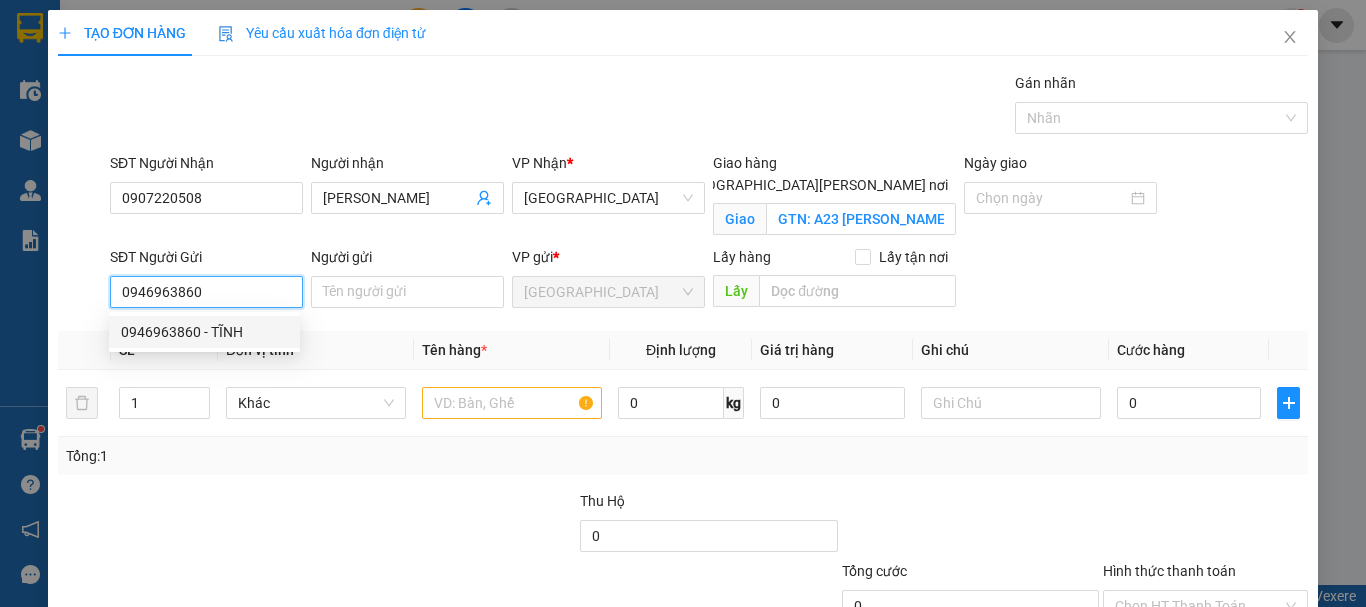 click on "0946963860 - TĨNH" at bounding box center (204, 332) 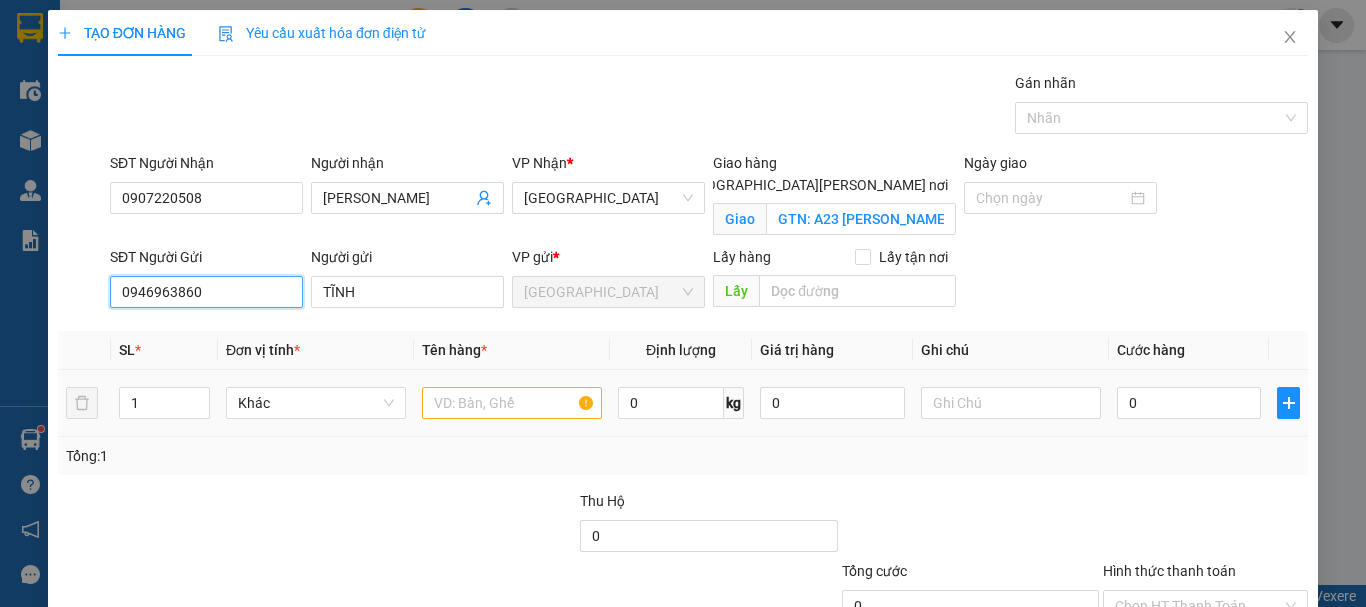 type on "0946963860" 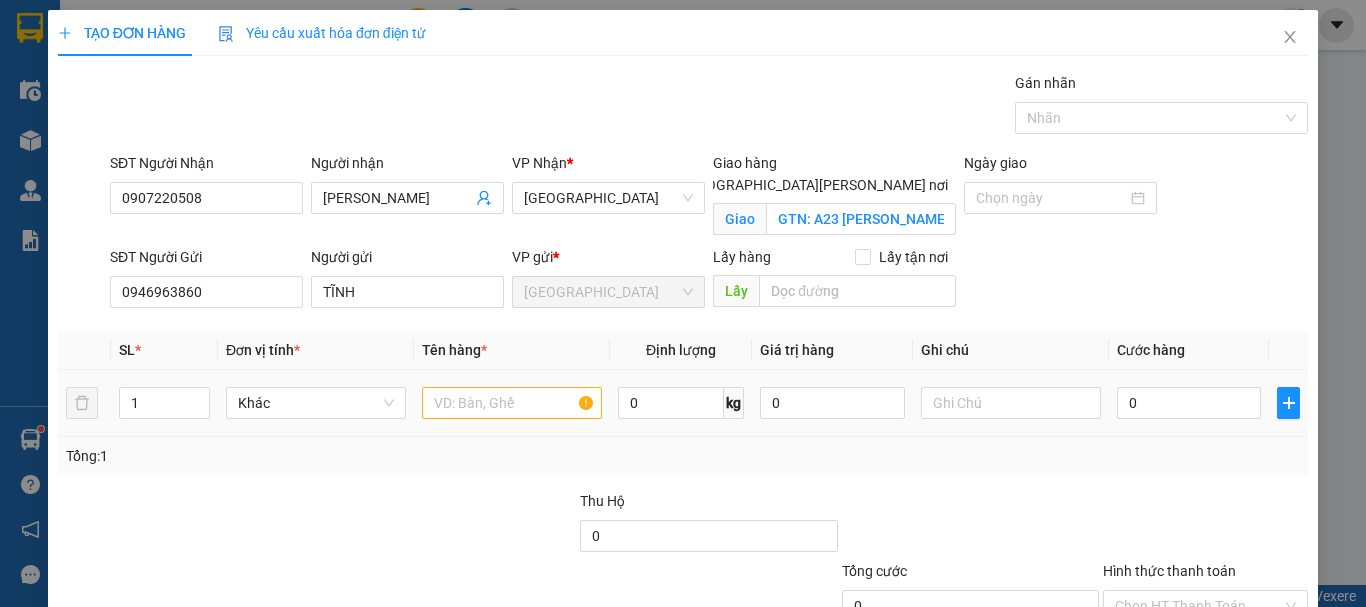 click on "Khác" at bounding box center (316, 403) 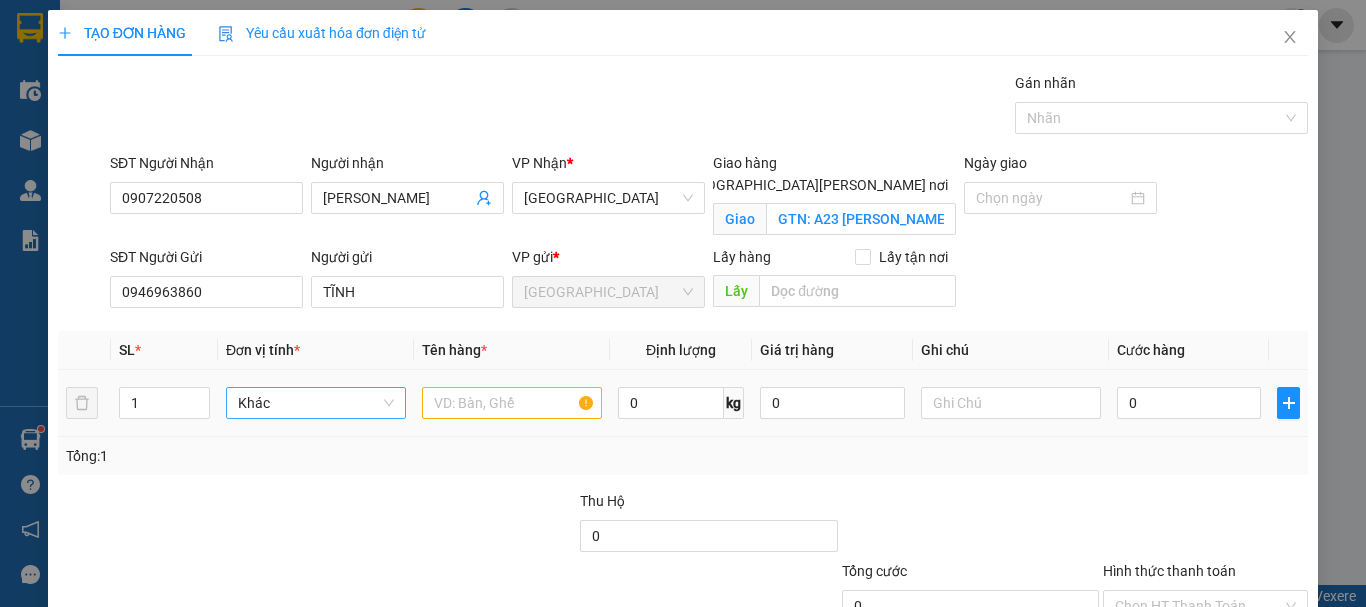 click on "Khác" at bounding box center (316, 403) 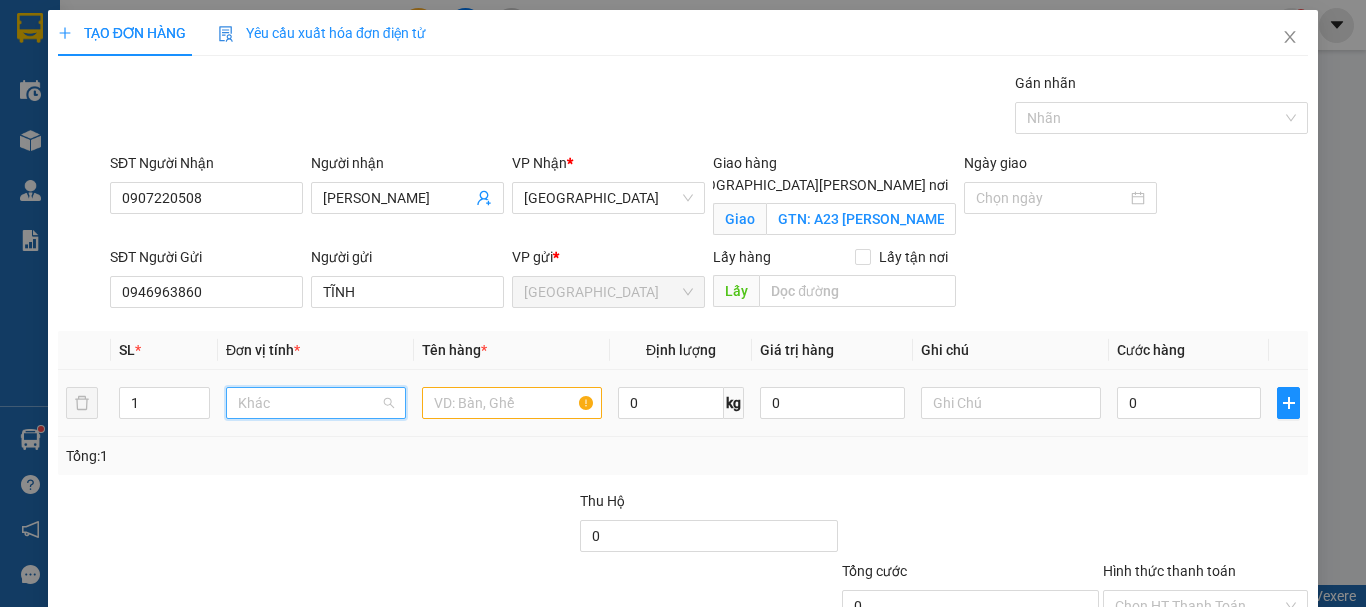 scroll, scrollTop: 192, scrollLeft: 0, axis: vertical 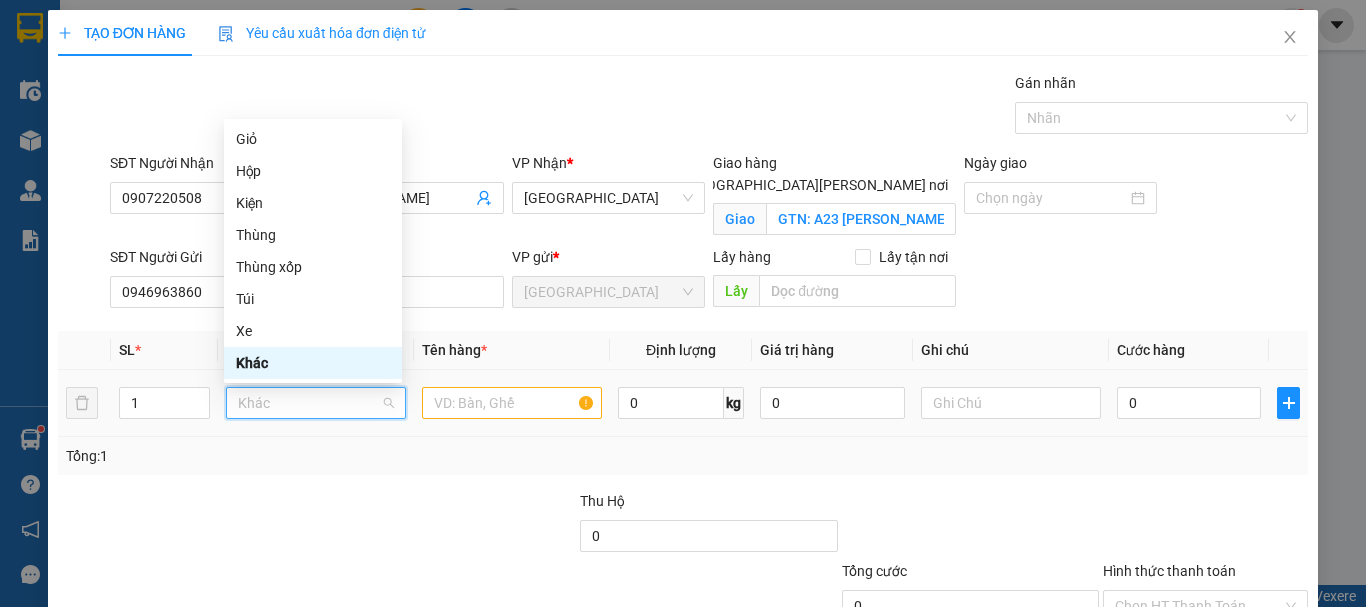 type on "X" 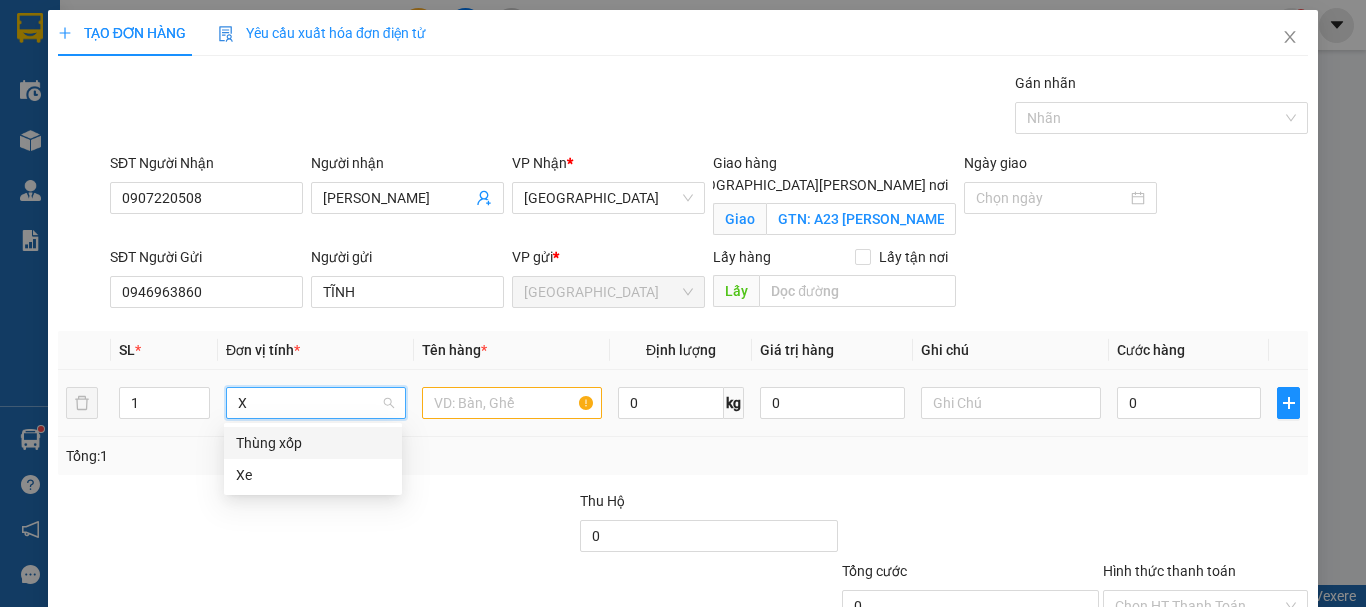 scroll, scrollTop: 0, scrollLeft: 0, axis: both 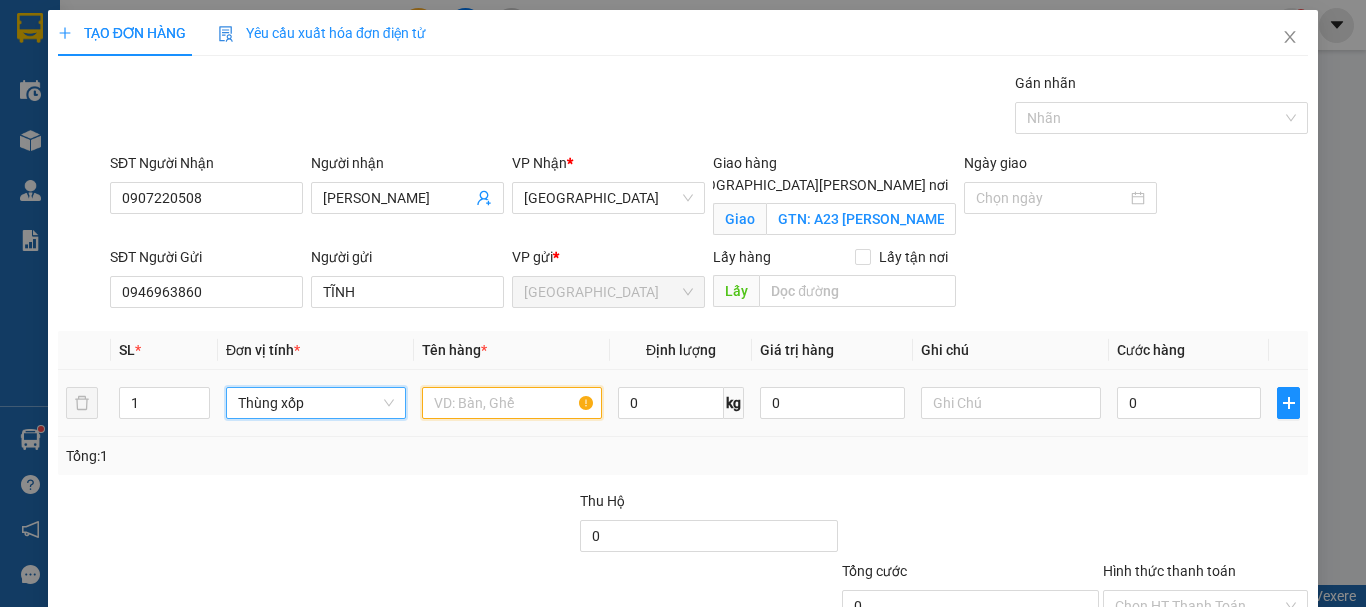 click at bounding box center [512, 403] 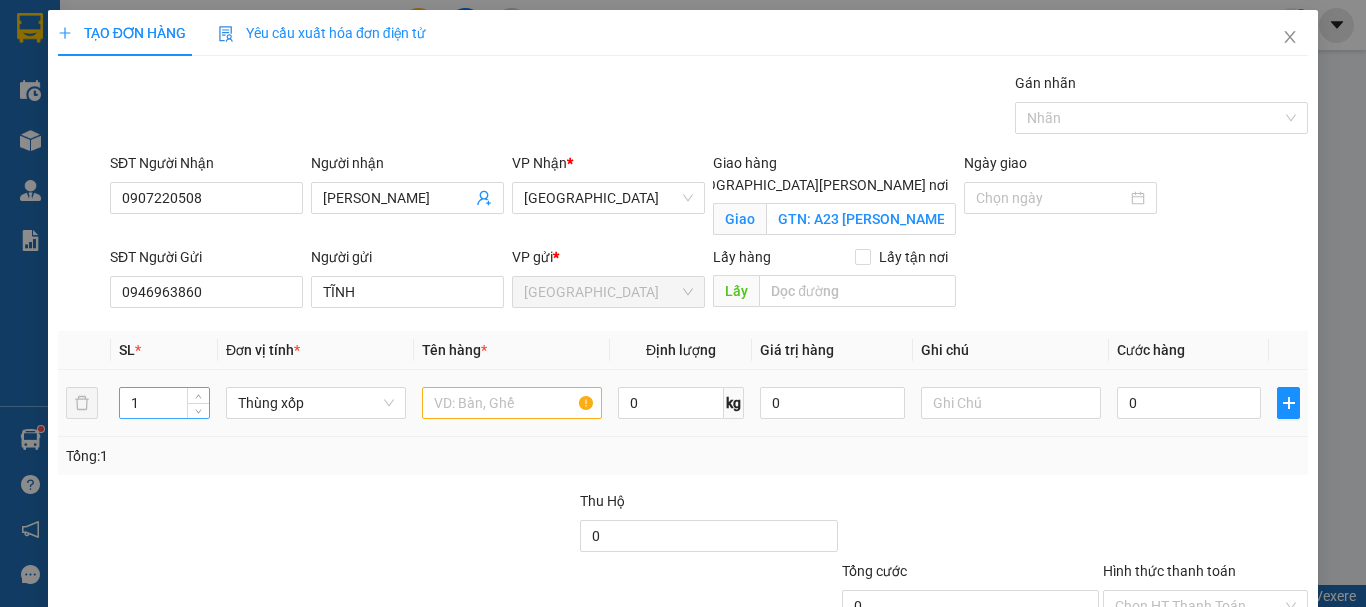 drag, startPoint x: 162, startPoint y: 397, endPoint x: 122, endPoint y: 408, distance: 41.484936 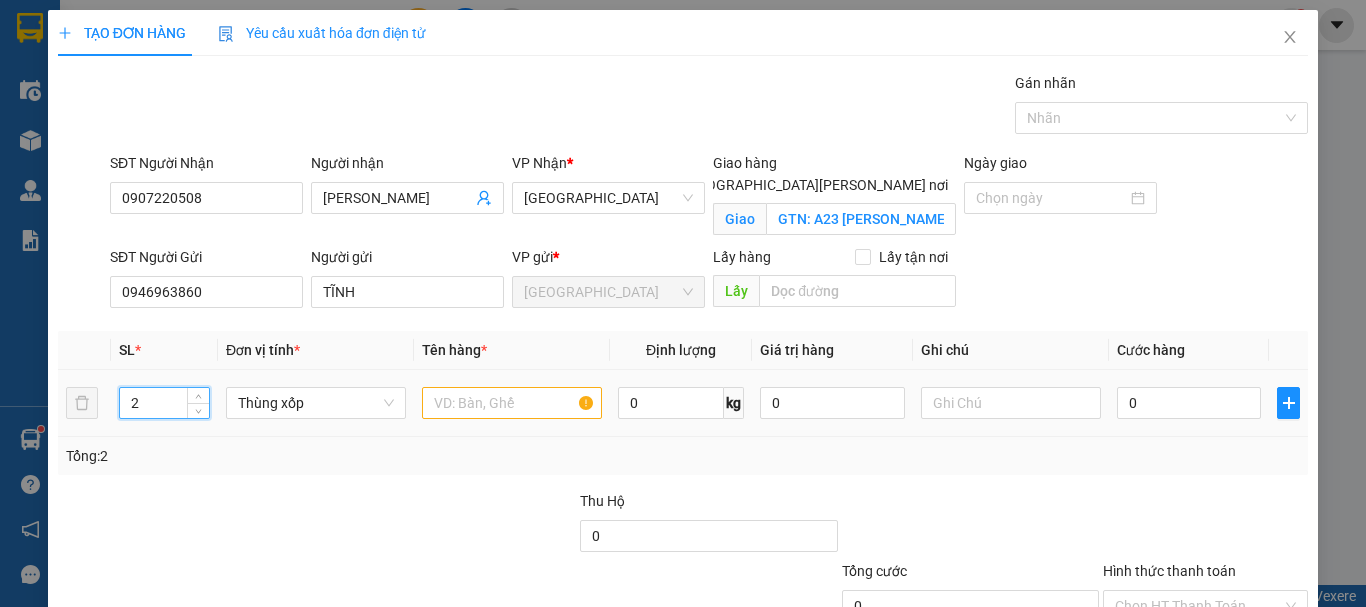 type on "2" 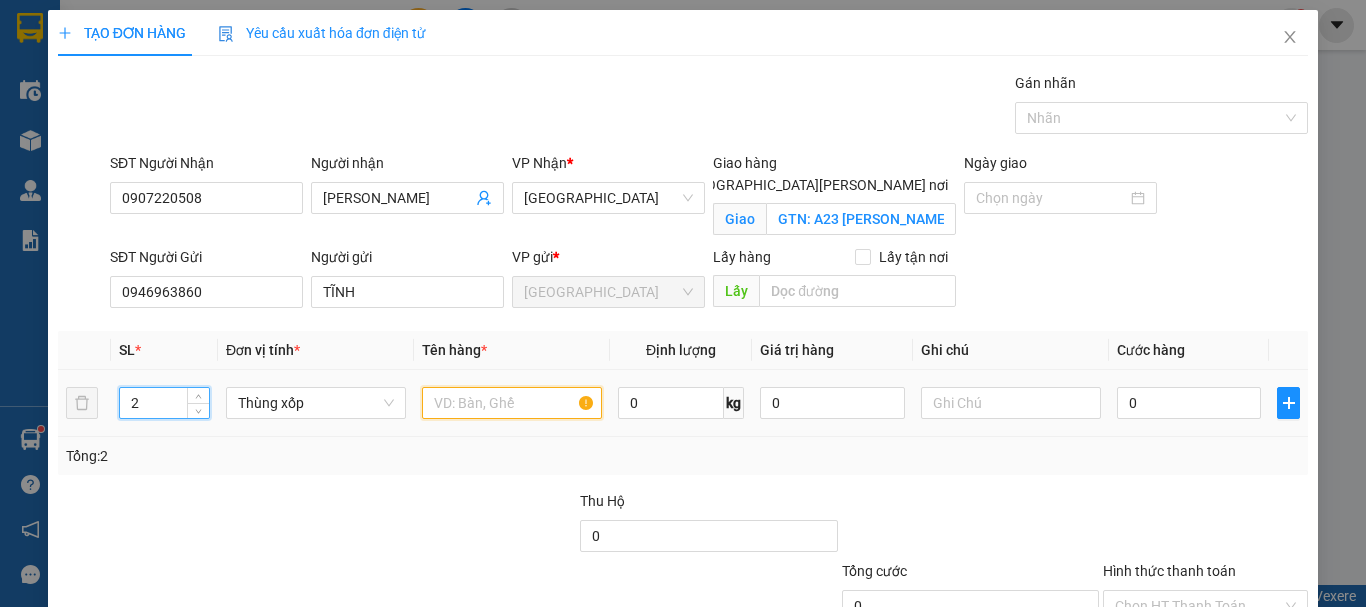 click at bounding box center (512, 403) 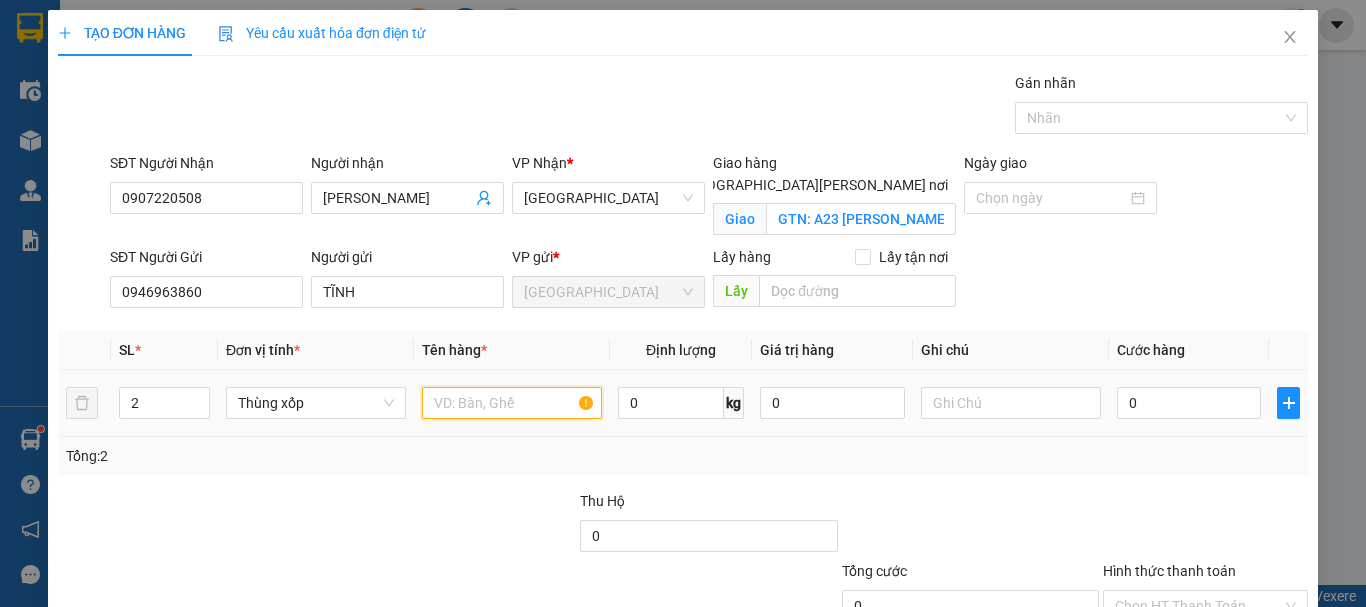 type on "D" 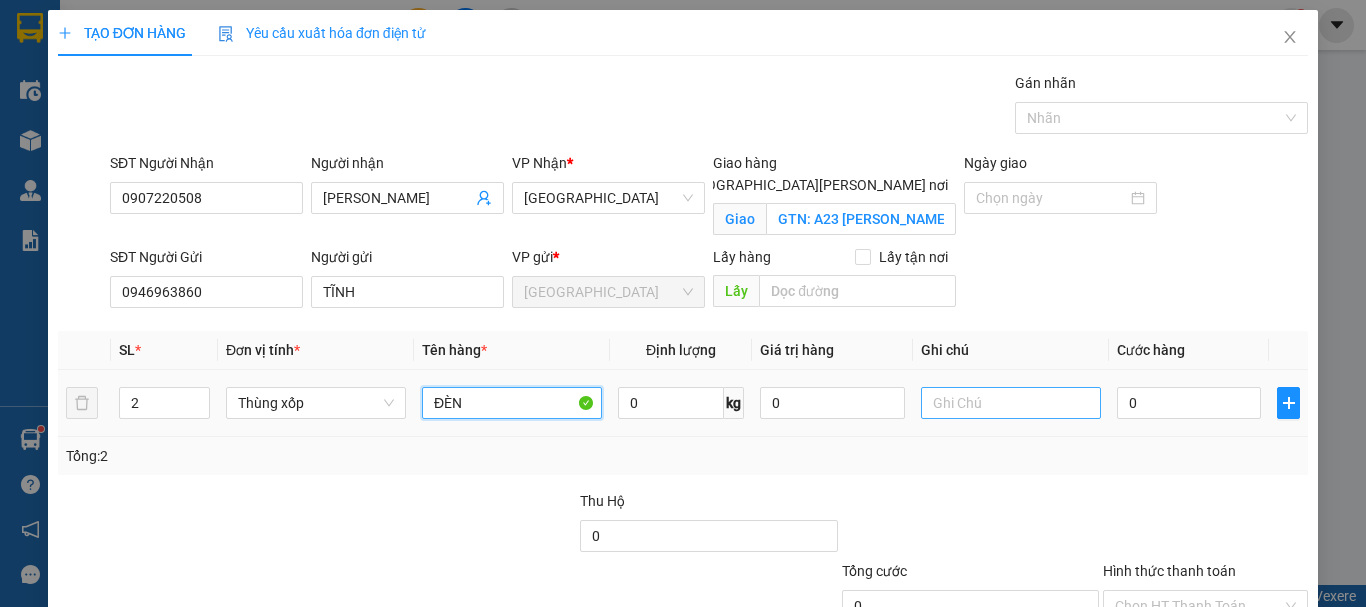 type on "ĐÈN" 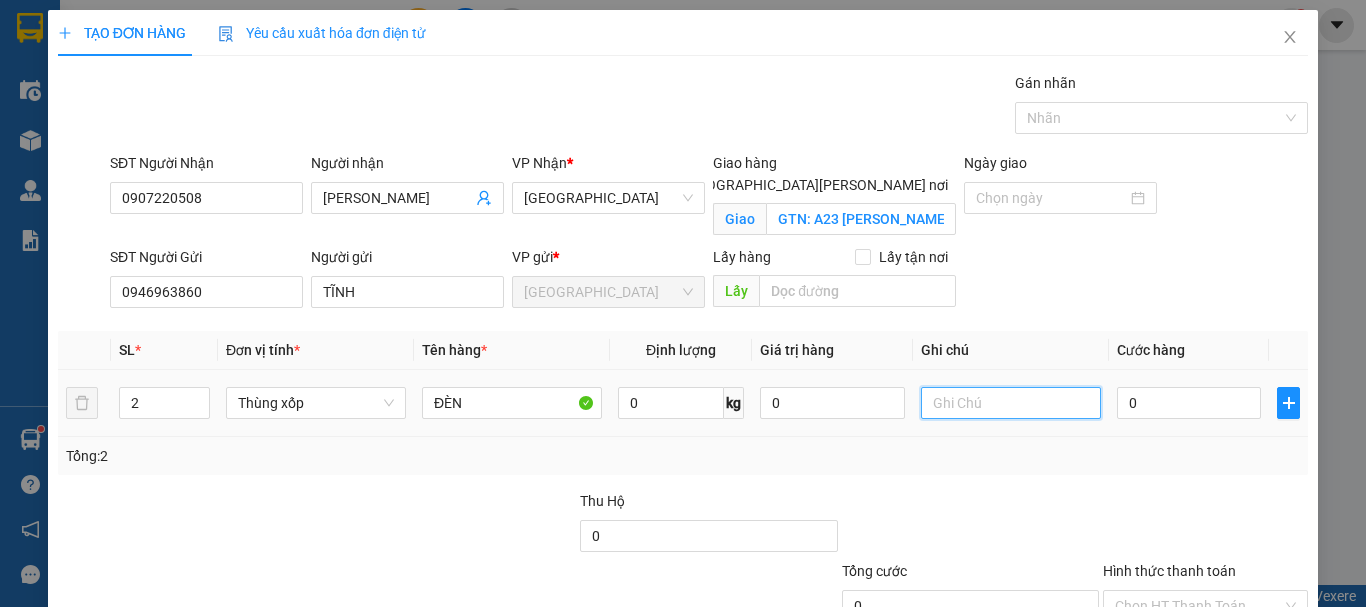 click at bounding box center (1011, 403) 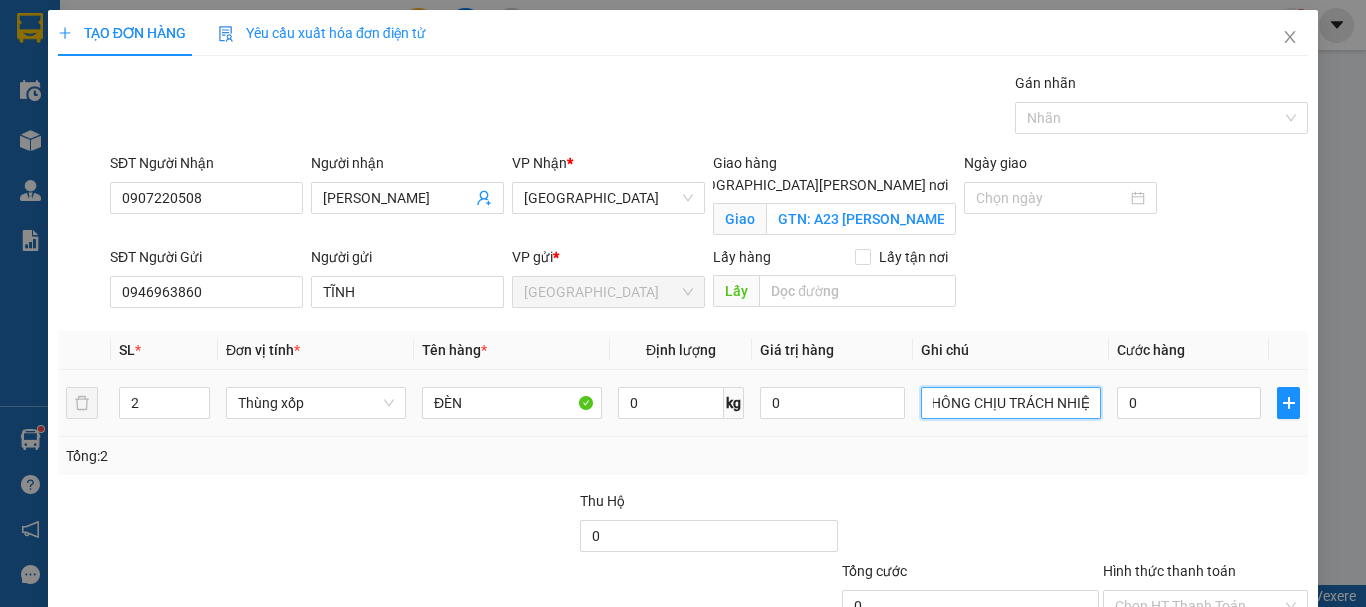scroll, scrollTop: 0, scrollLeft: 156, axis: horizontal 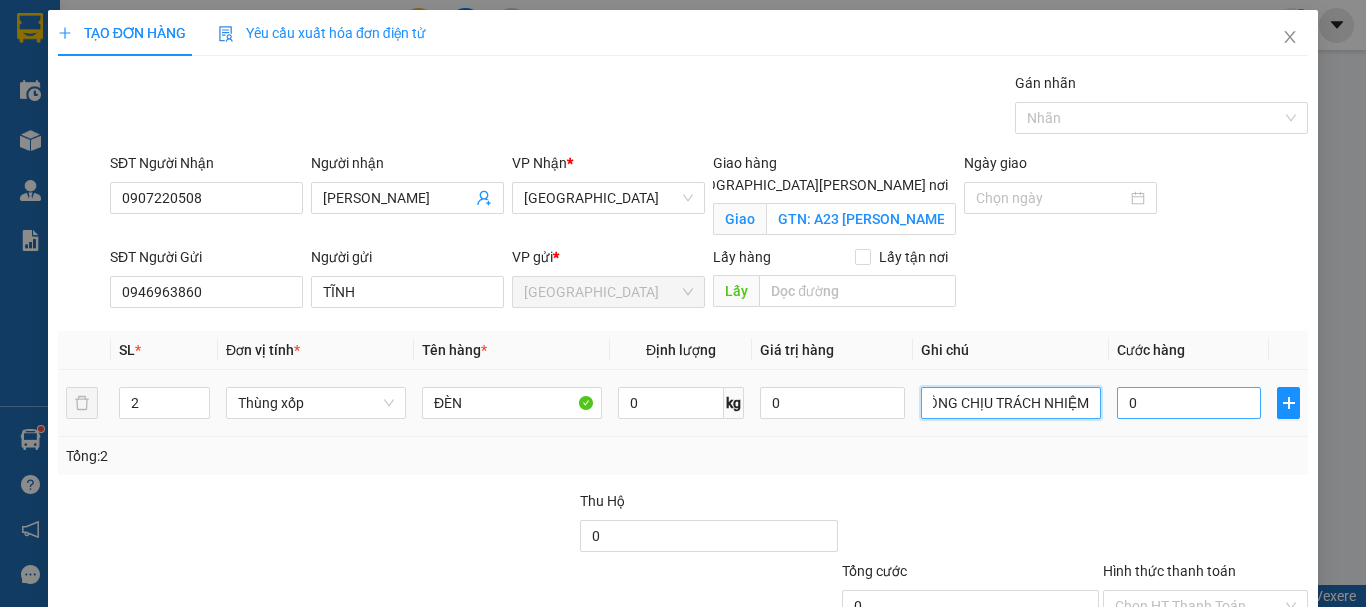 type on "BỂ VỠ TRONG QTVC KHÔNG CHỊU TRÁCH NHIỆM" 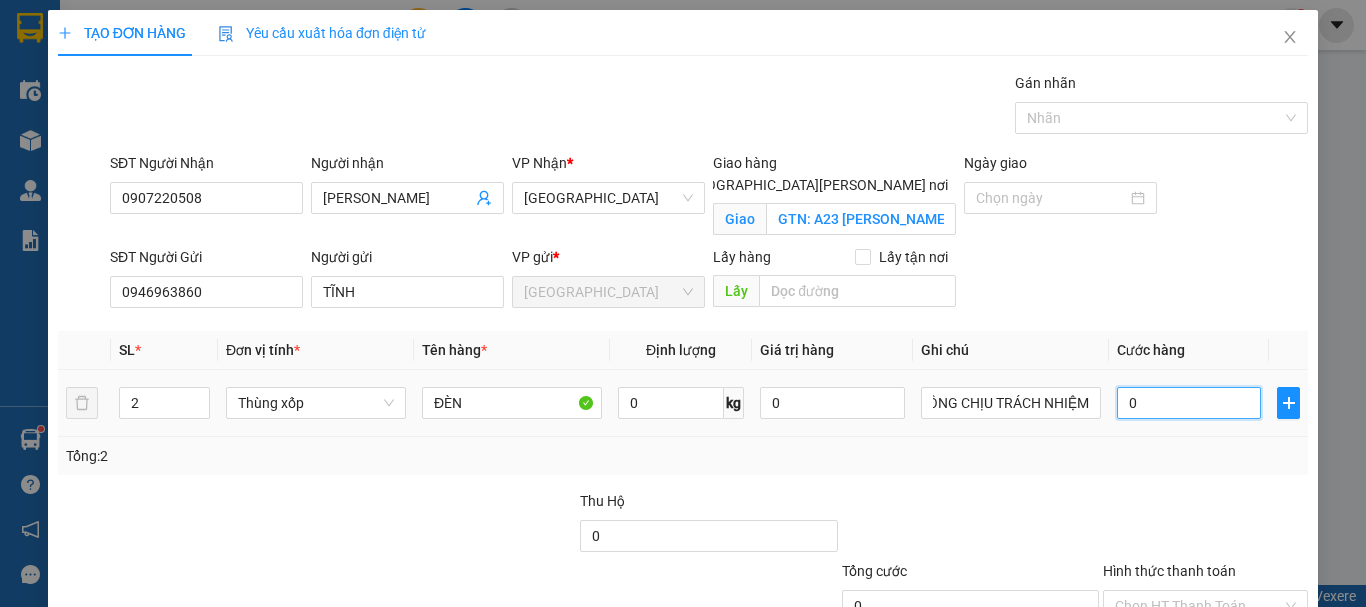 click on "0" at bounding box center [1189, 403] 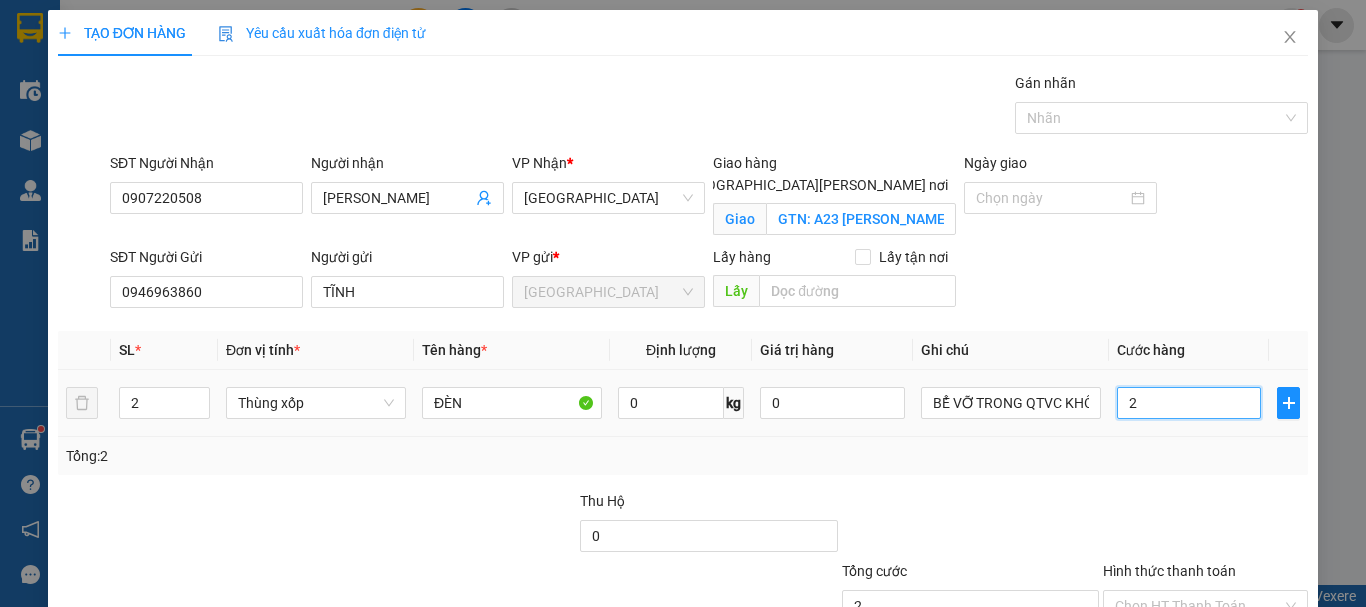 type on "2" 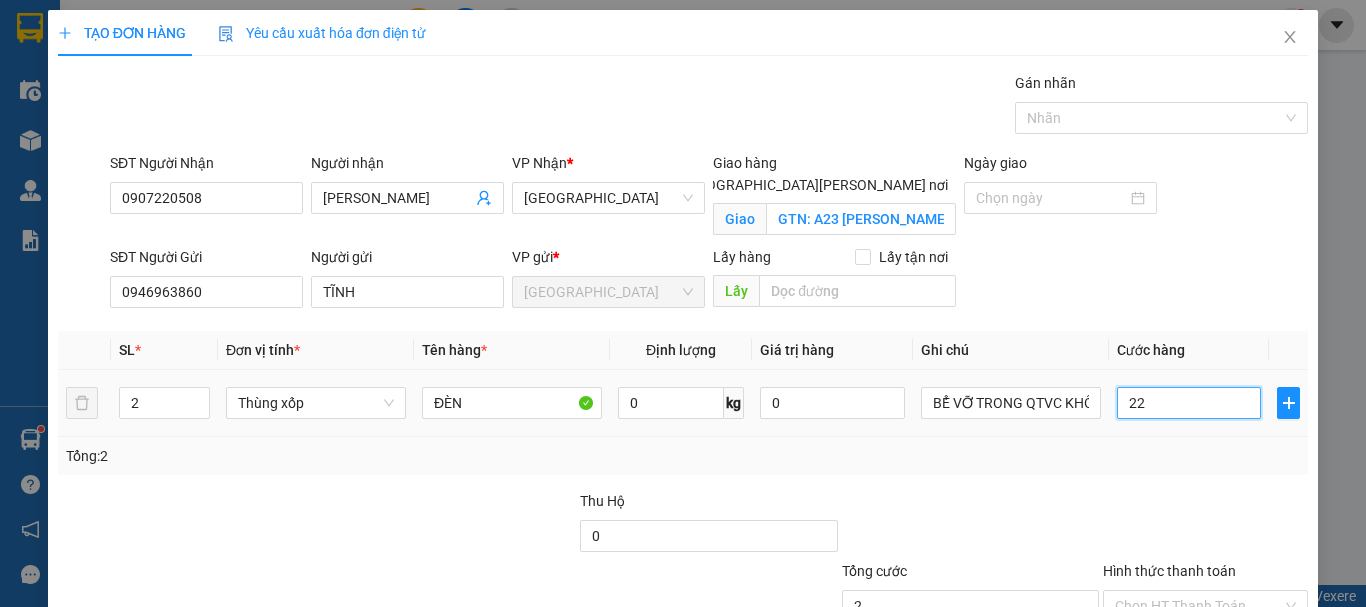 type on "22" 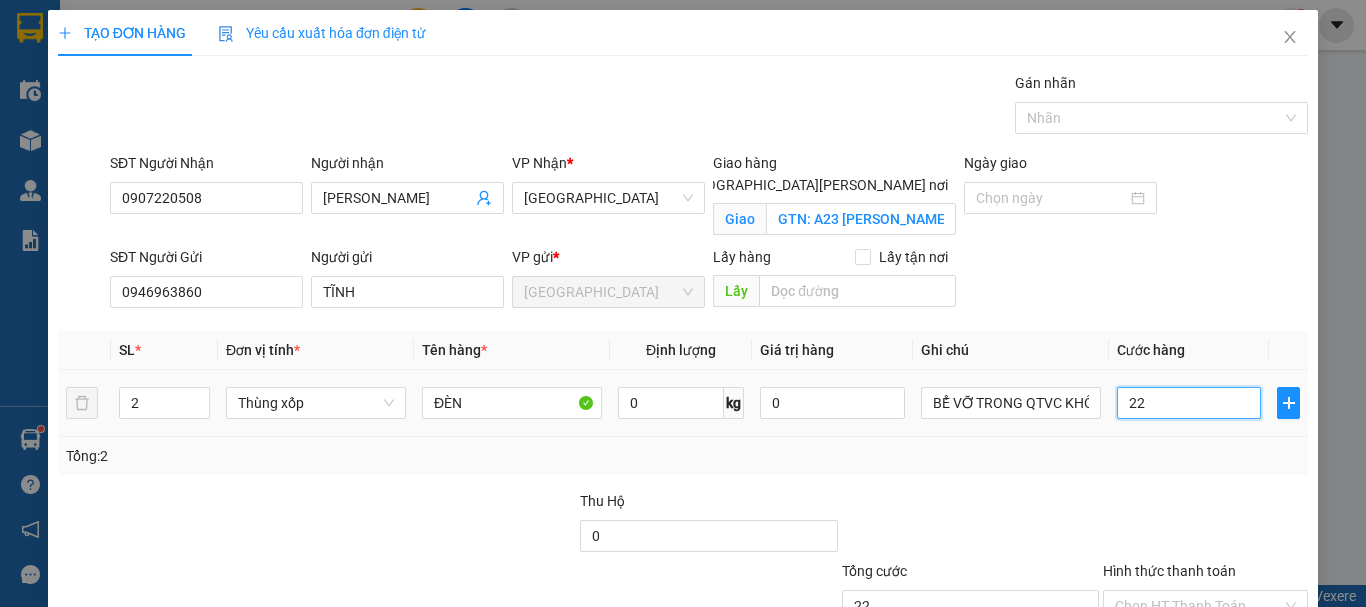 type on "220" 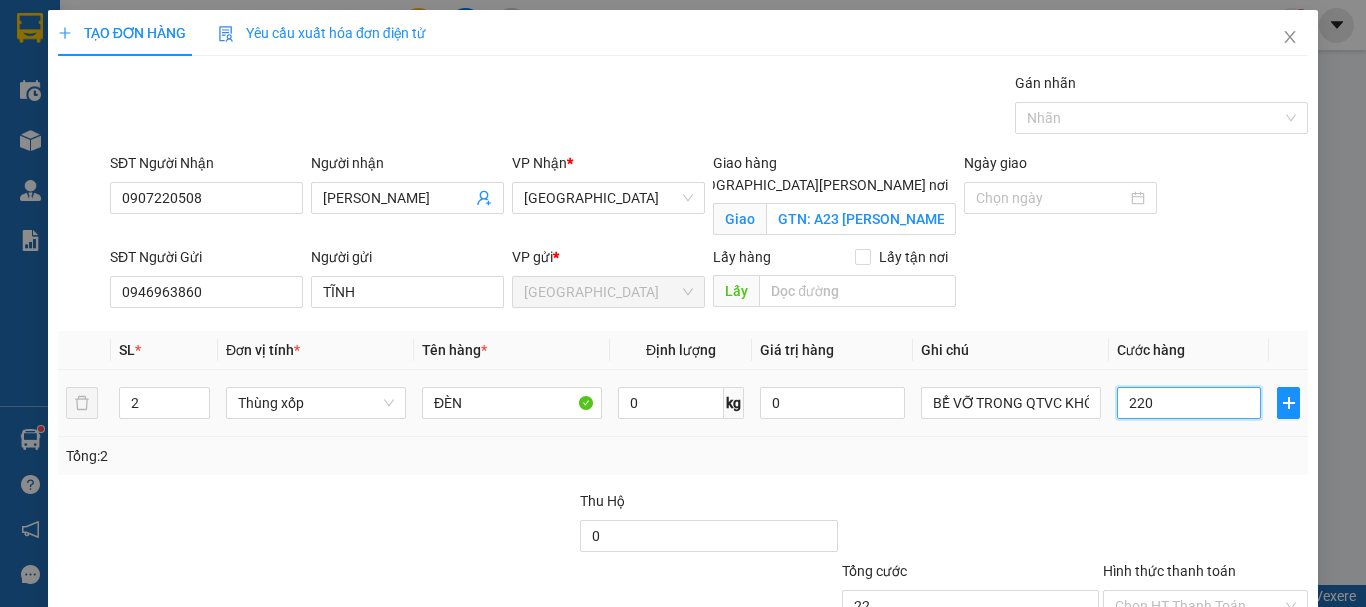 type on "220" 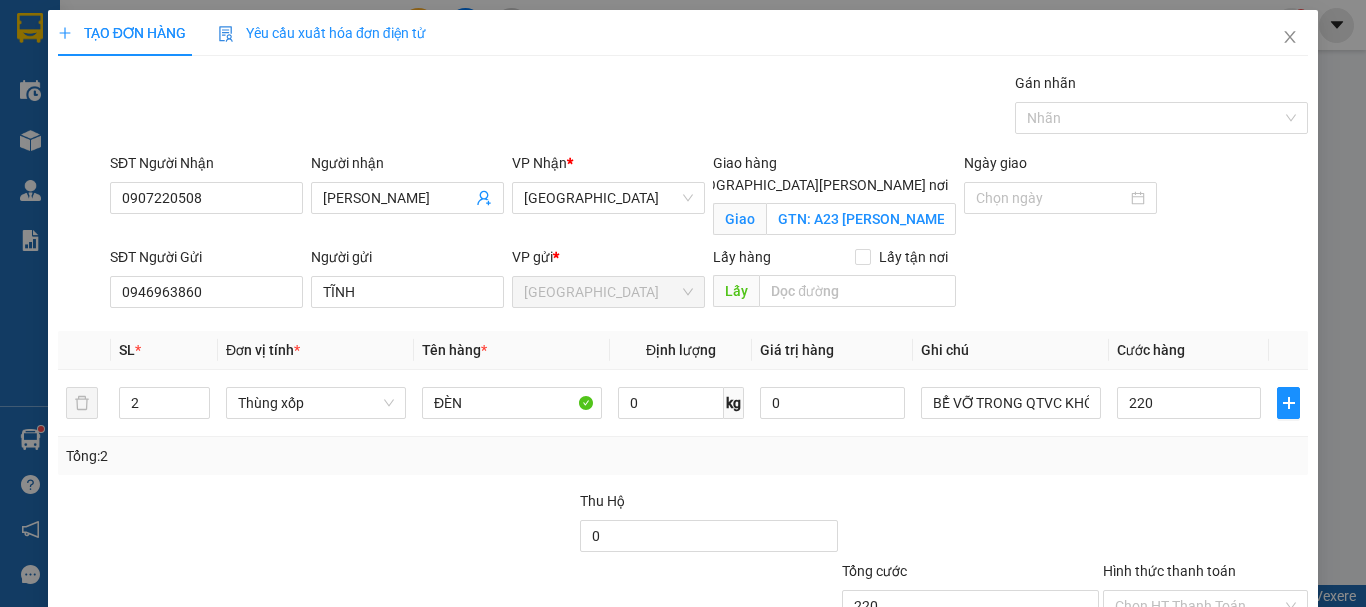 type on "220.000" 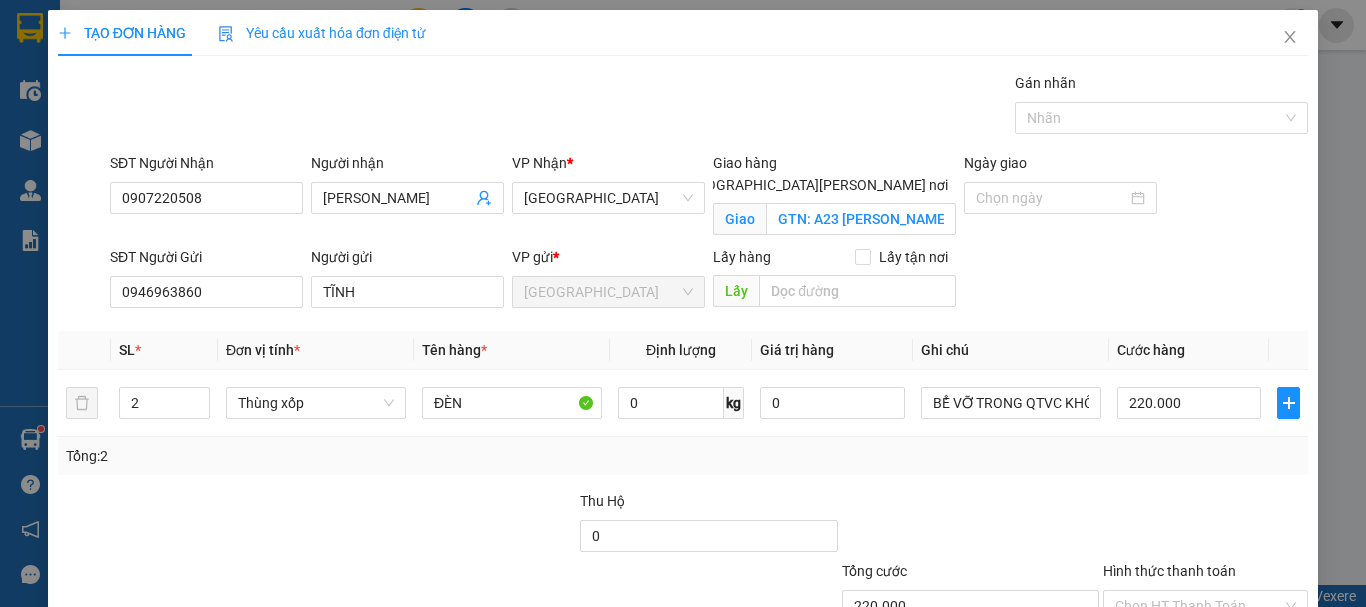 click at bounding box center [1205, 525] 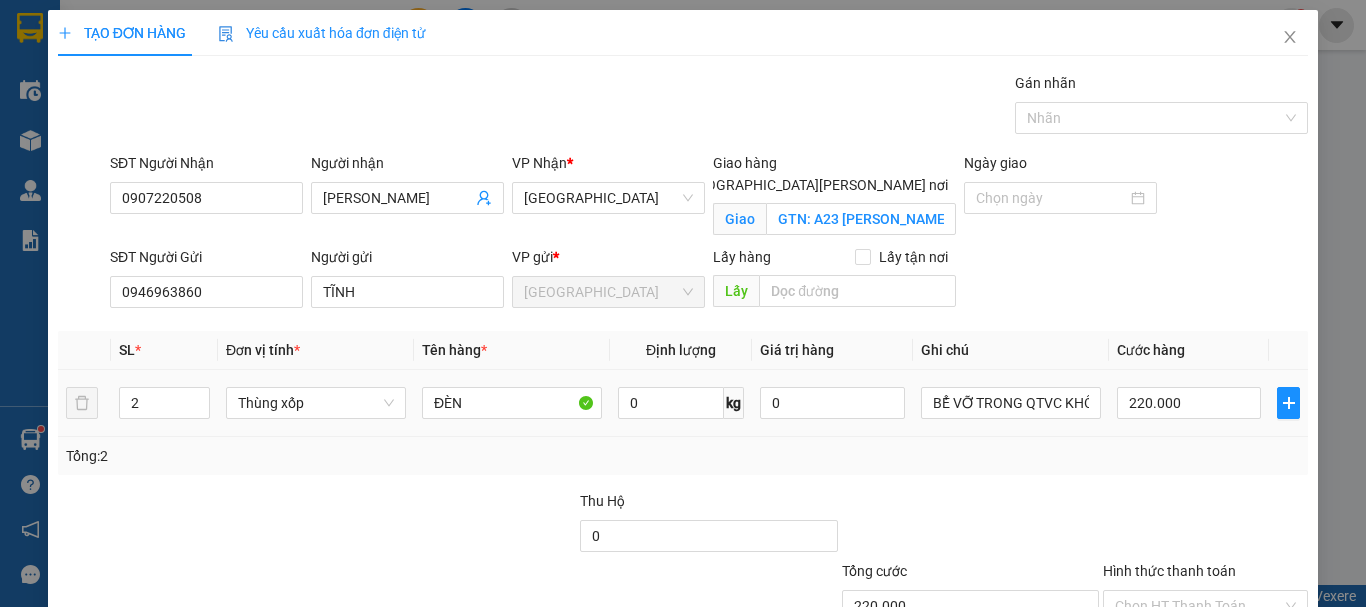 click on "BỂ VỠ TRONG QTVC KHÔNG CHỊU TRÁCH NHIỆM" at bounding box center (1011, 403) 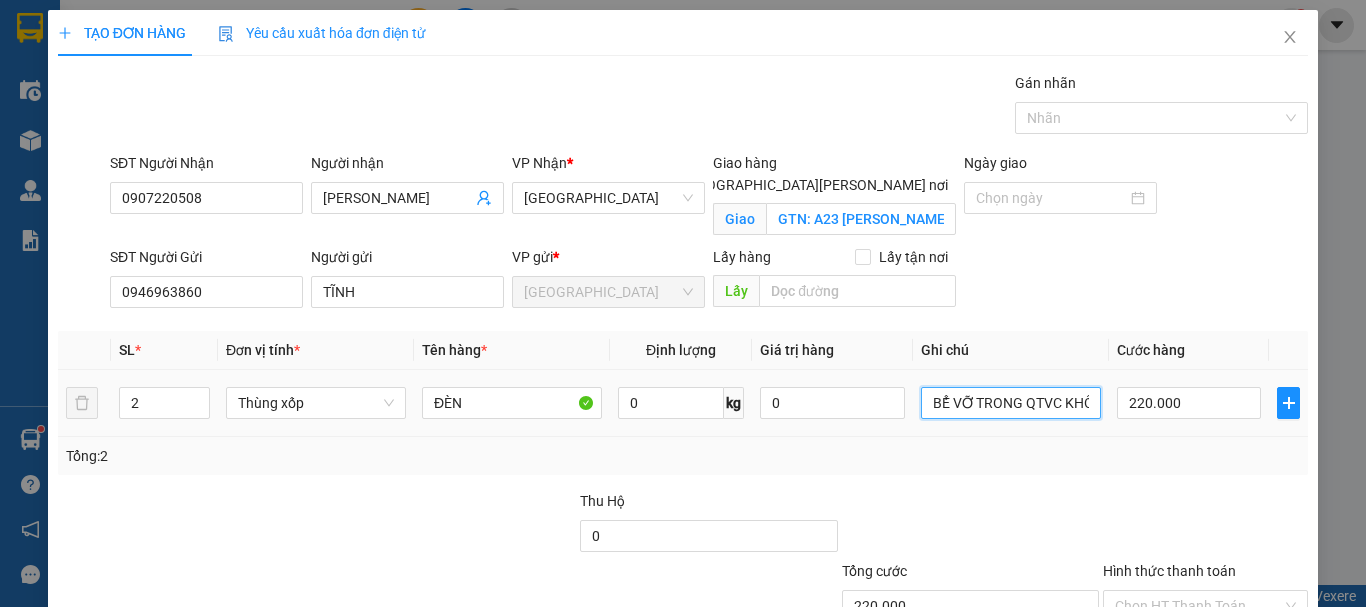 click on "BỂ VỠ TRONG QTVC KHÔNG CHỊU TRÁCH NHIỆM" at bounding box center (1011, 403) 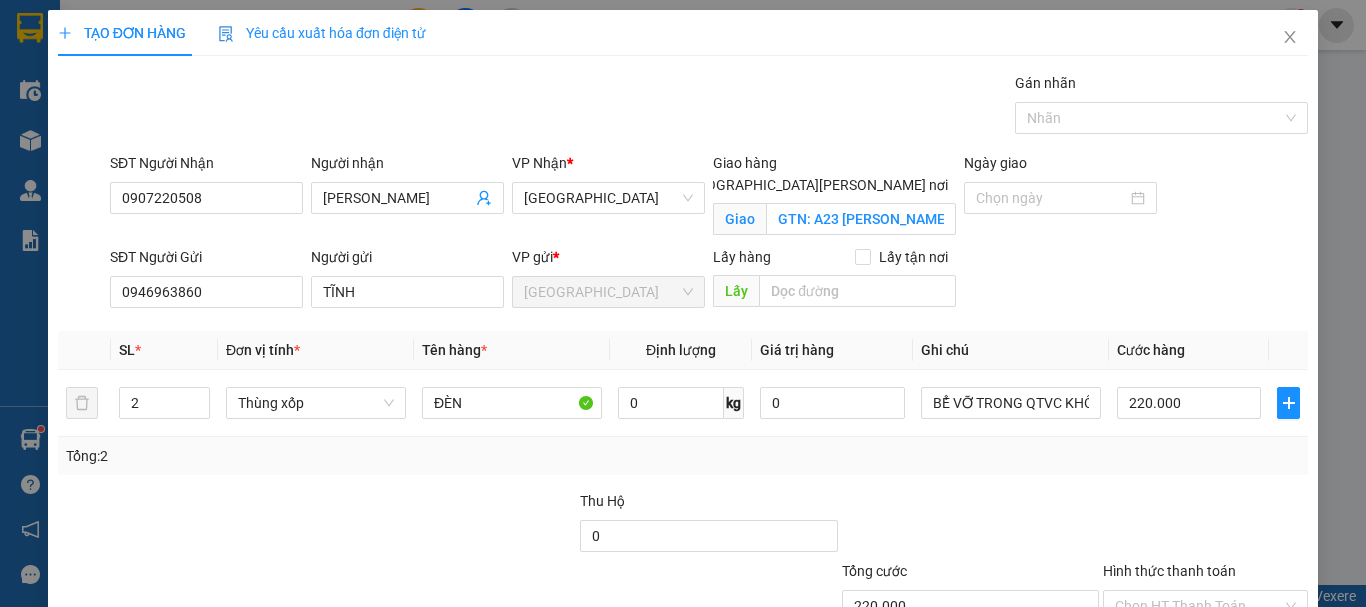 click on "Tổng:  2" at bounding box center (683, 456) 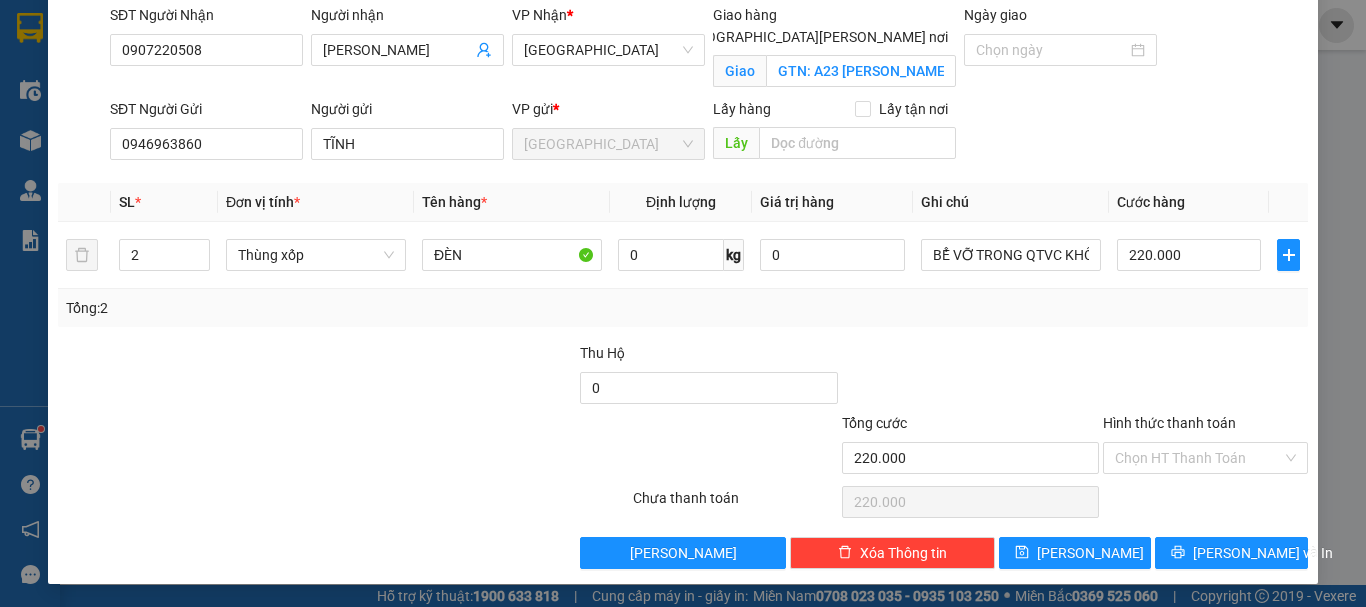 scroll, scrollTop: 149, scrollLeft: 0, axis: vertical 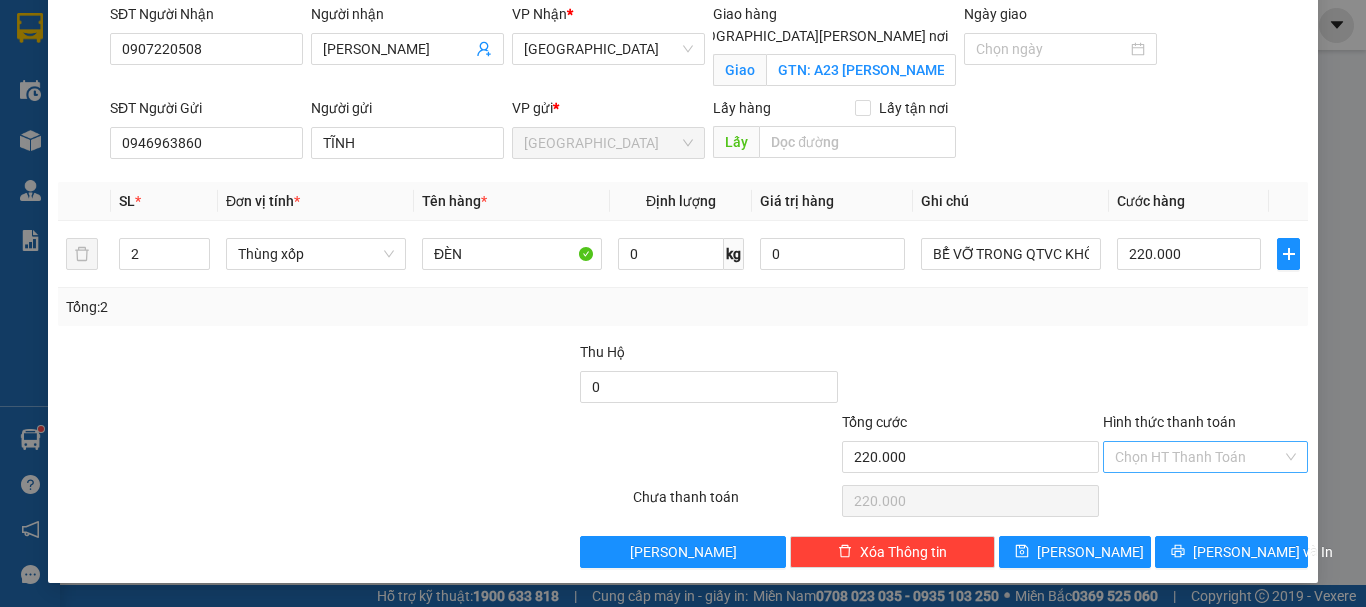 click on "Chọn HT Thanh Toán" at bounding box center [1205, 457] 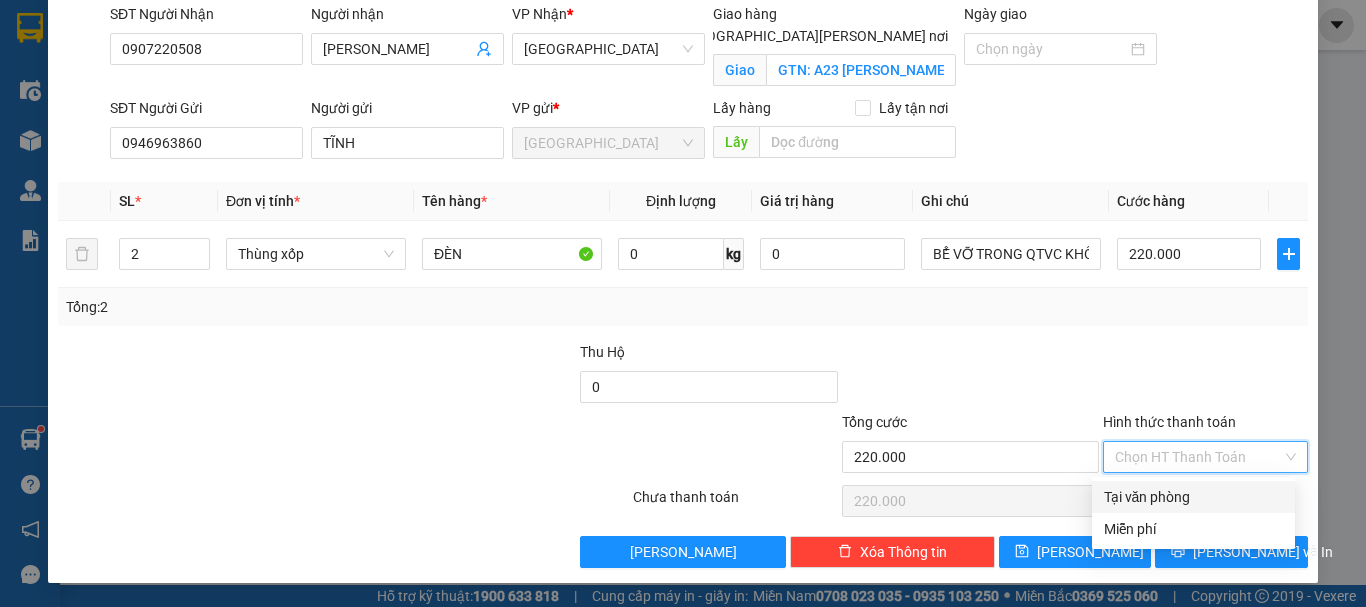 click on "Tại văn phòng" at bounding box center [1193, 497] 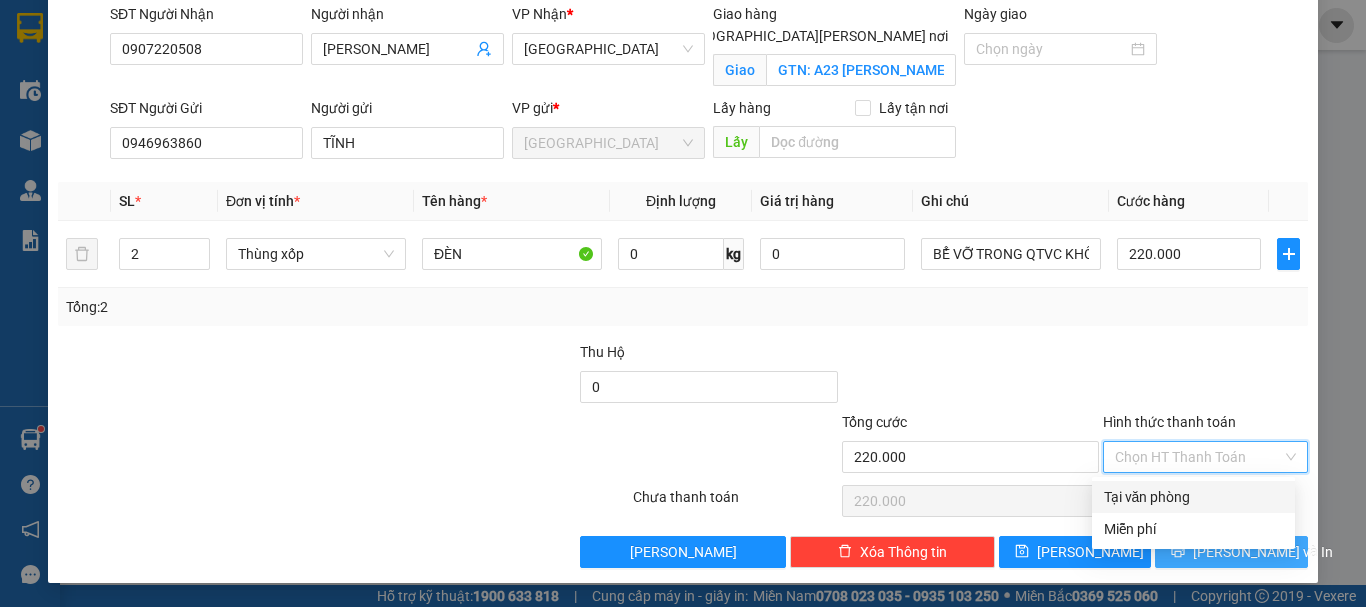 type on "0" 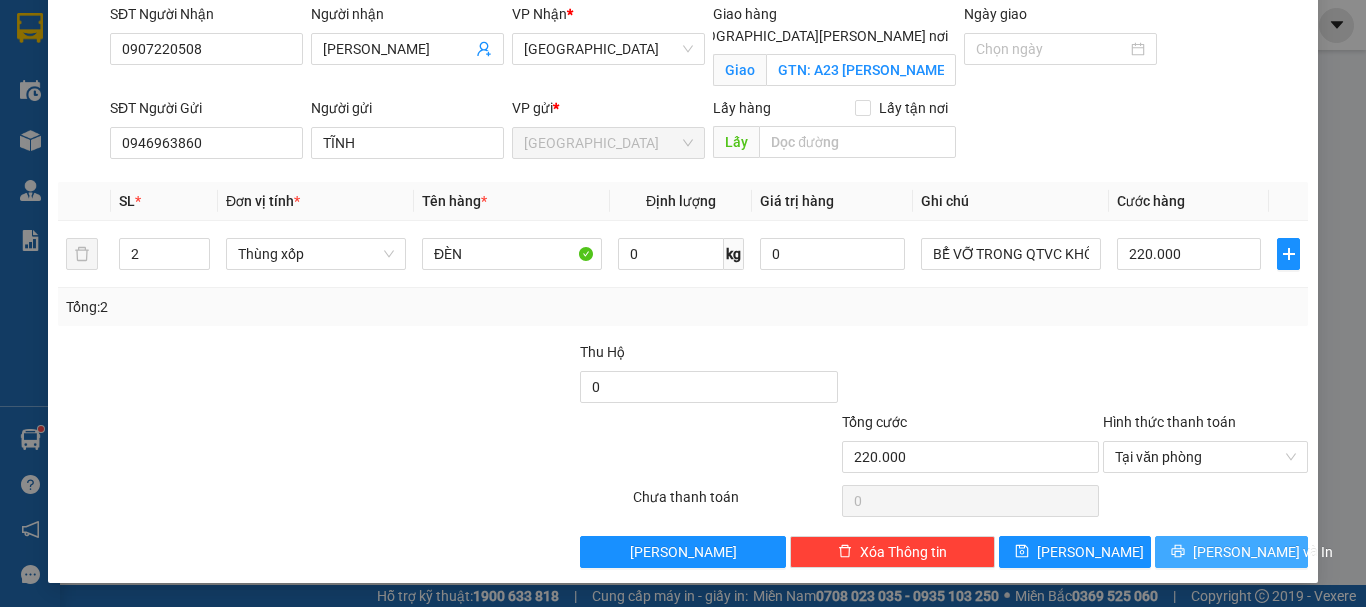 click on "Lưu và In" at bounding box center (1231, 552) 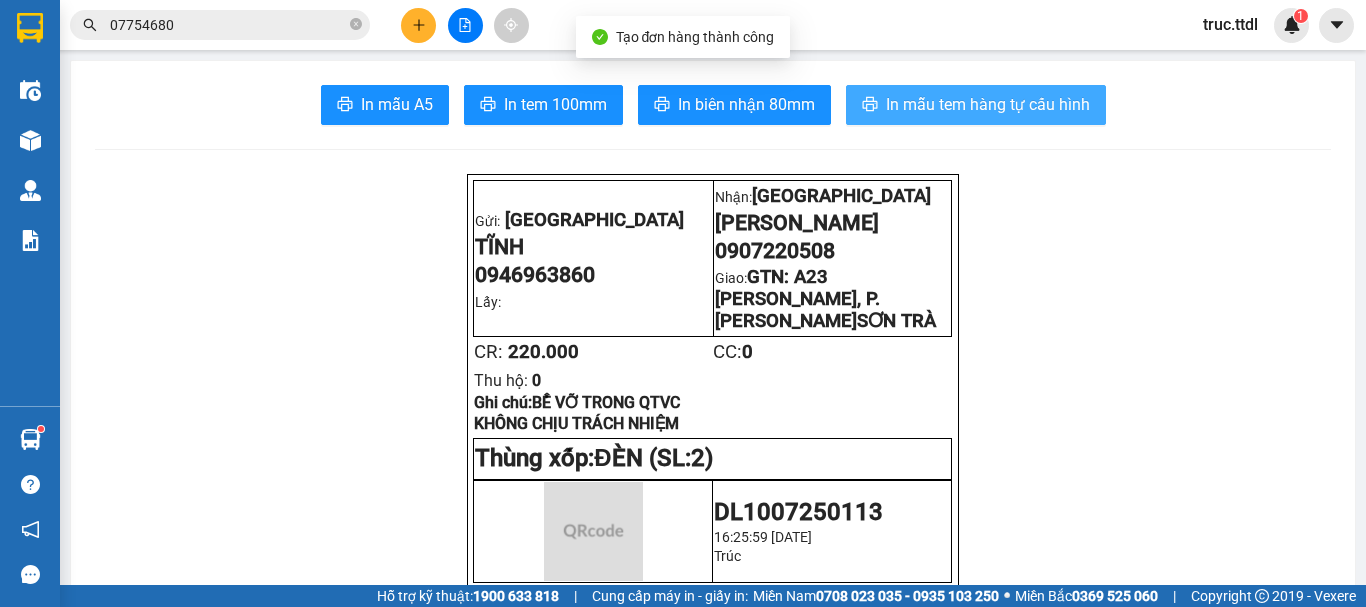 click on "In mẫu tem hàng tự cấu hình" at bounding box center (988, 104) 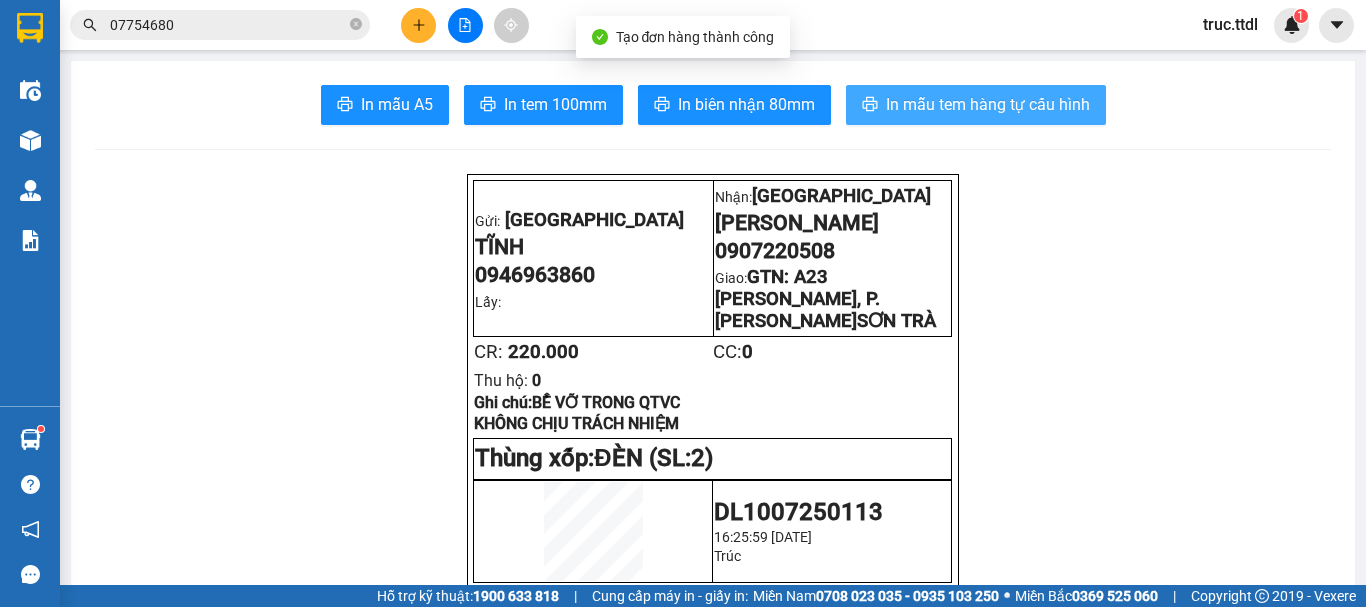 scroll, scrollTop: 0, scrollLeft: 0, axis: both 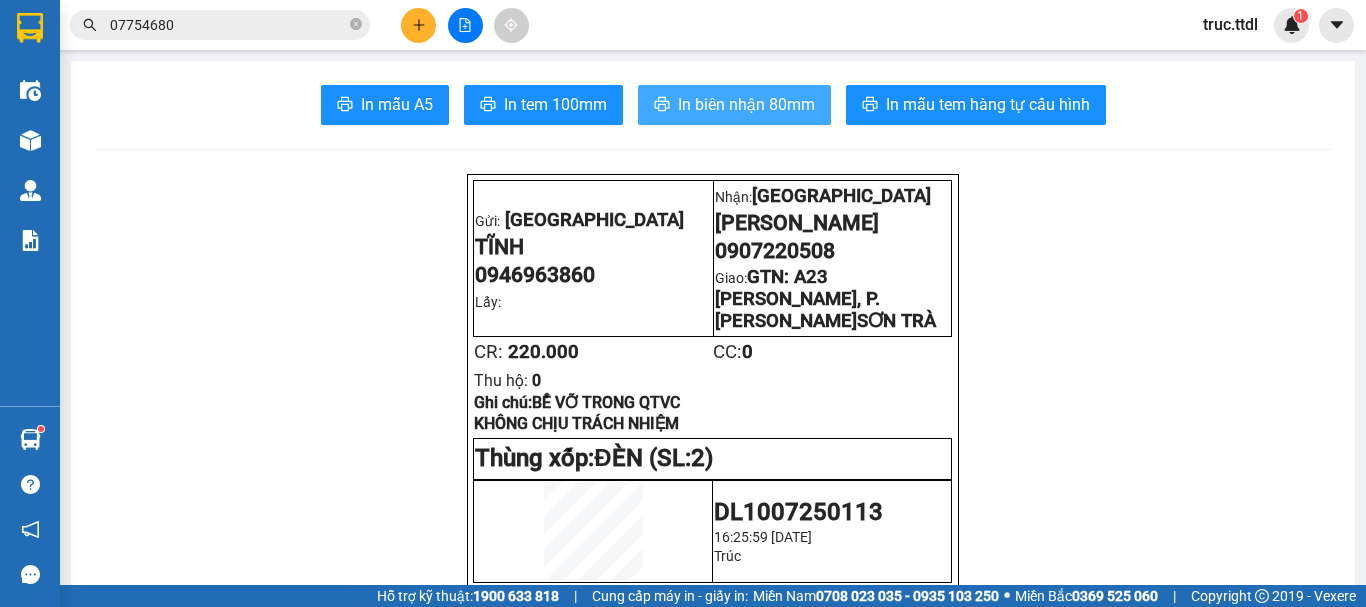 drag, startPoint x: 725, startPoint y: 122, endPoint x: 727, endPoint y: 109, distance: 13.152946 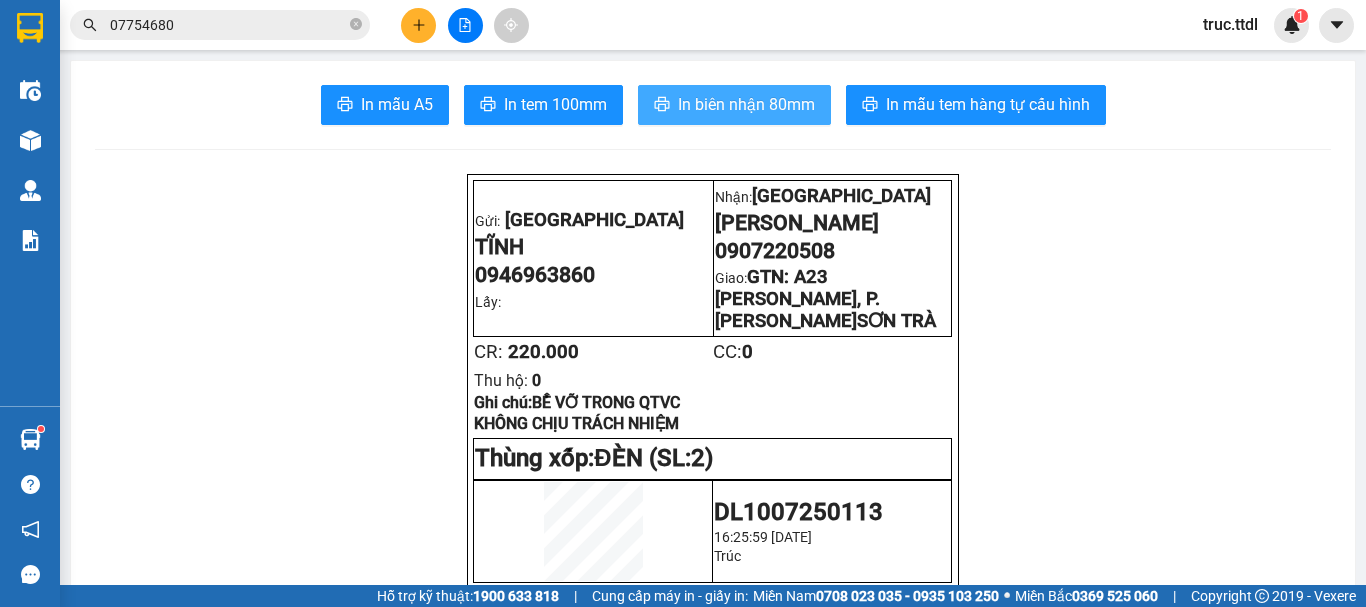 scroll, scrollTop: 0, scrollLeft: 0, axis: both 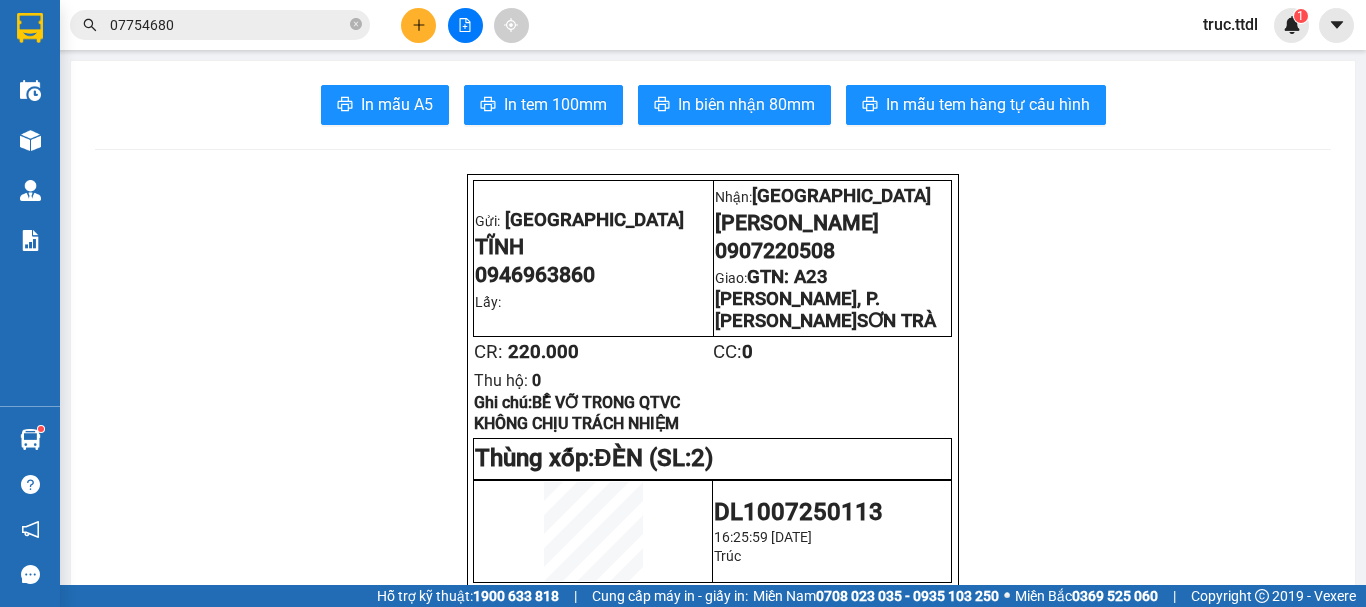 click 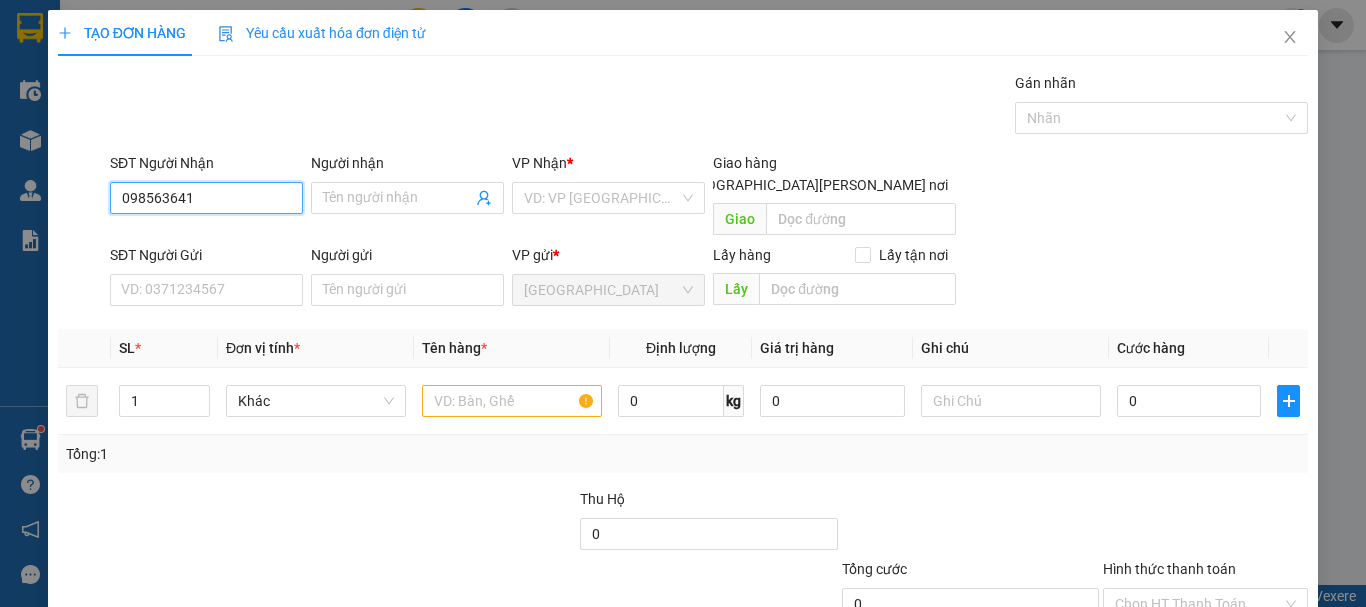 type on "0985636410" 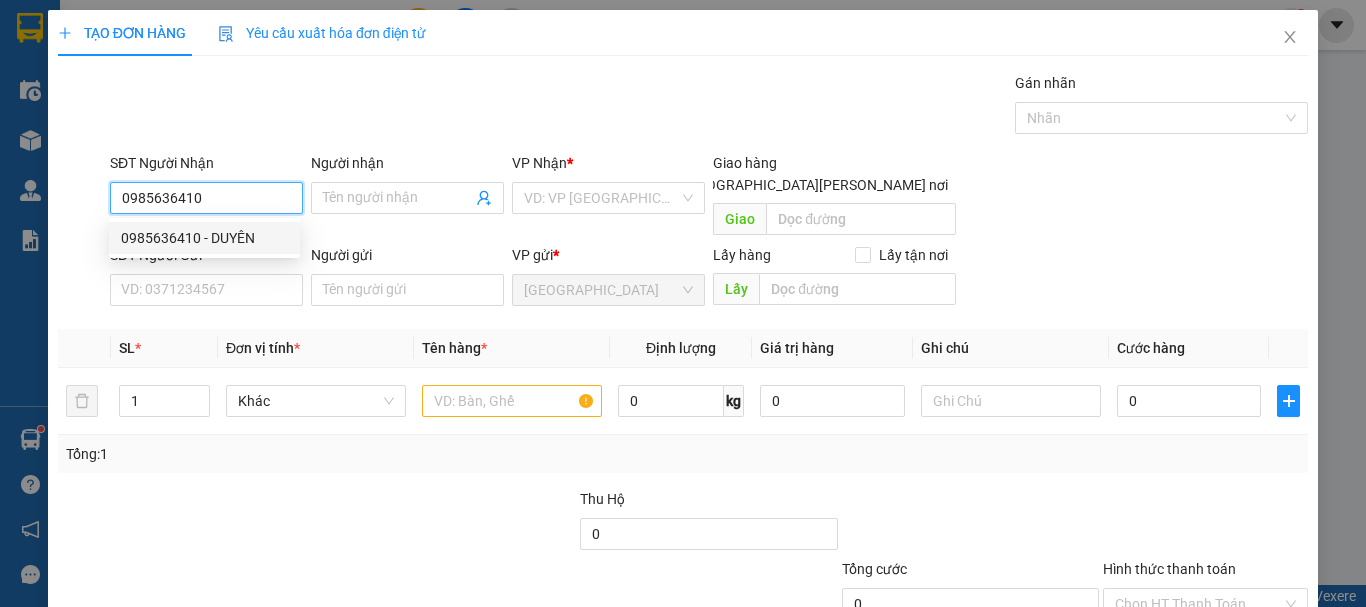 click on "0985636410 - DUYÊN" at bounding box center (204, 238) 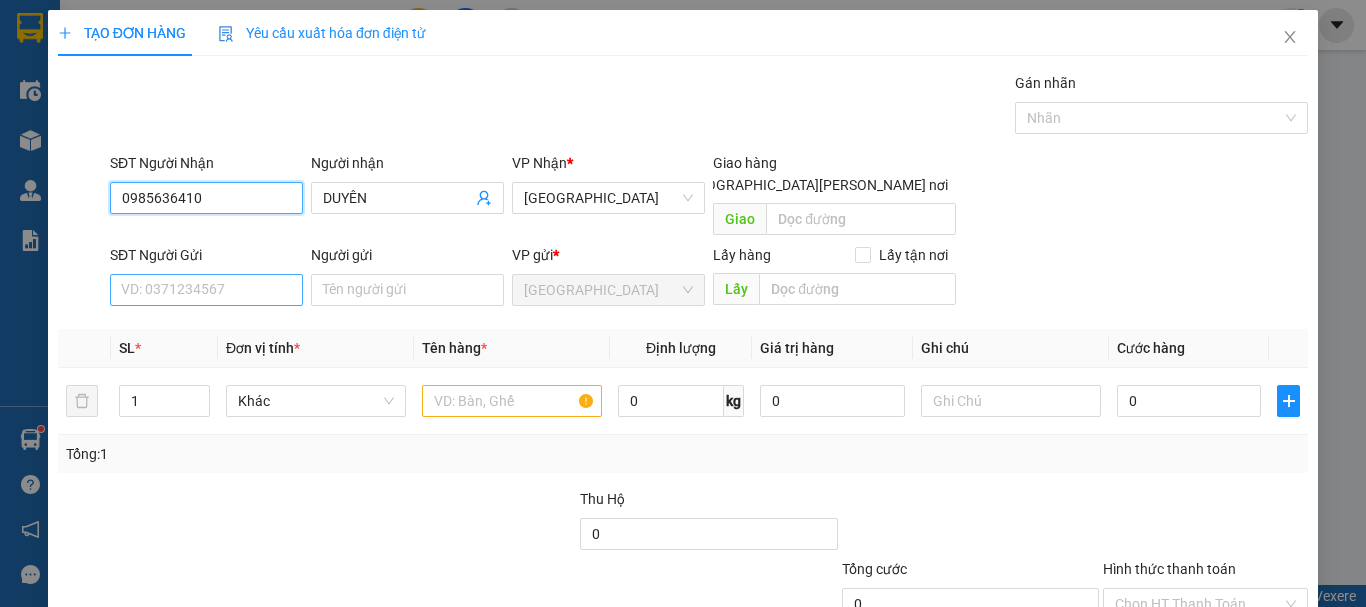 type on "0985636410" 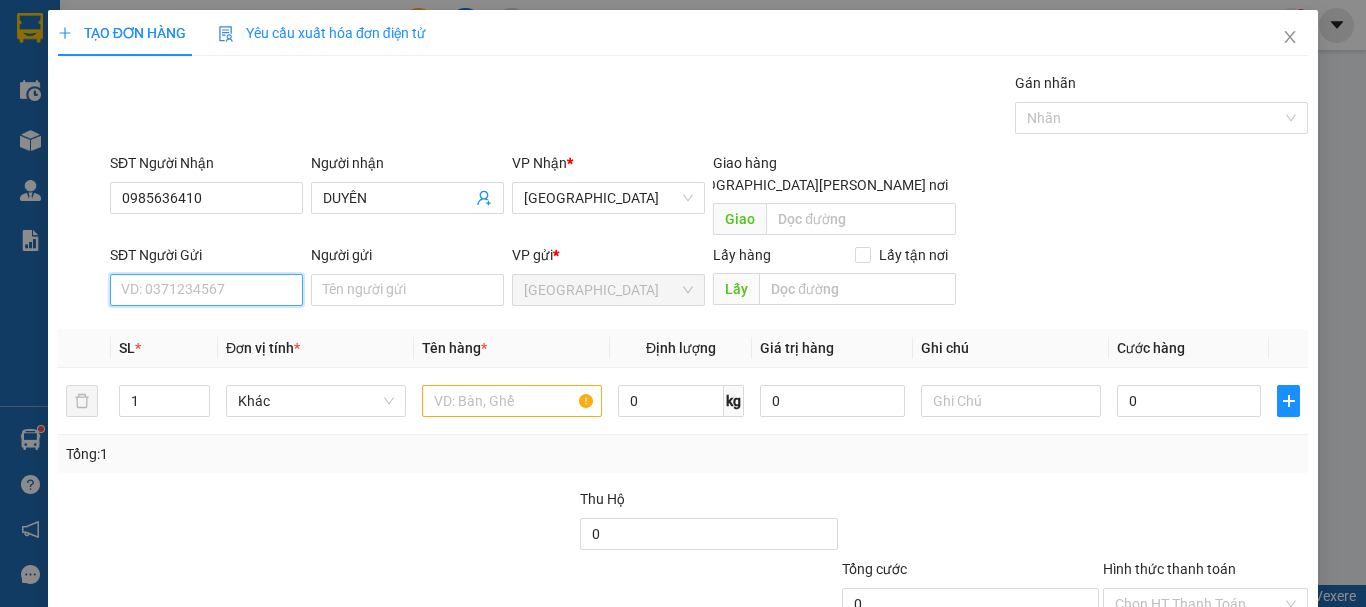 click on "SĐT Người Gửi" at bounding box center (206, 290) 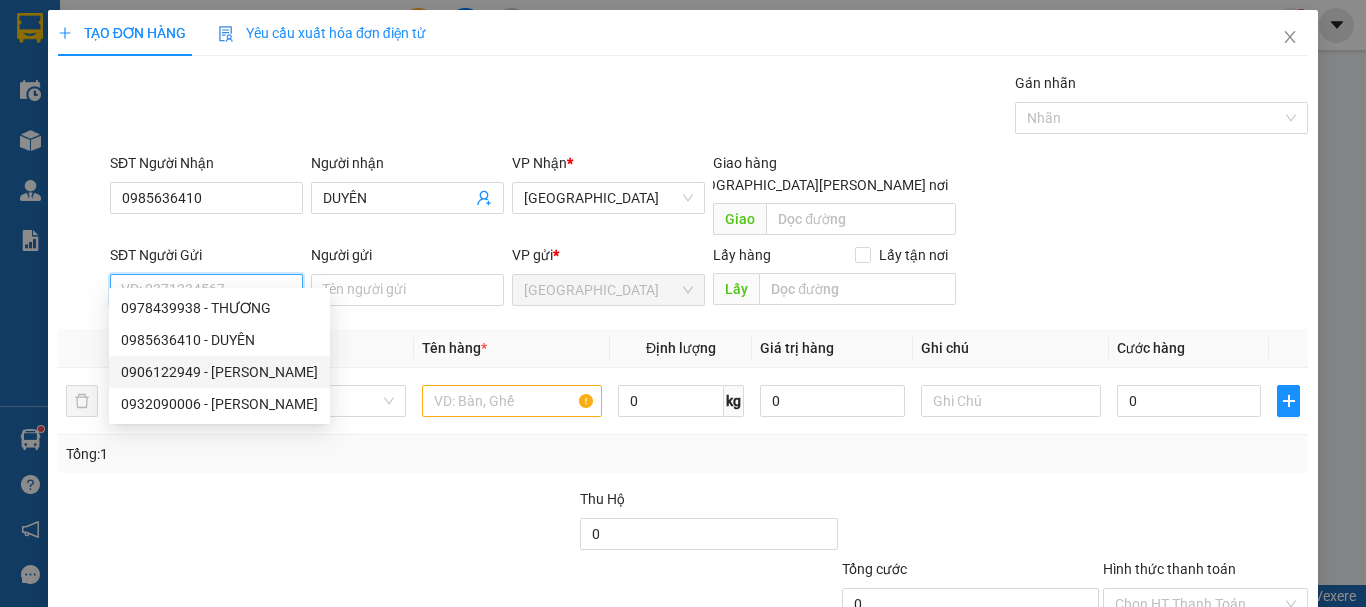 click on "0906122949 - UYÊN LY" at bounding box center (219, 372) 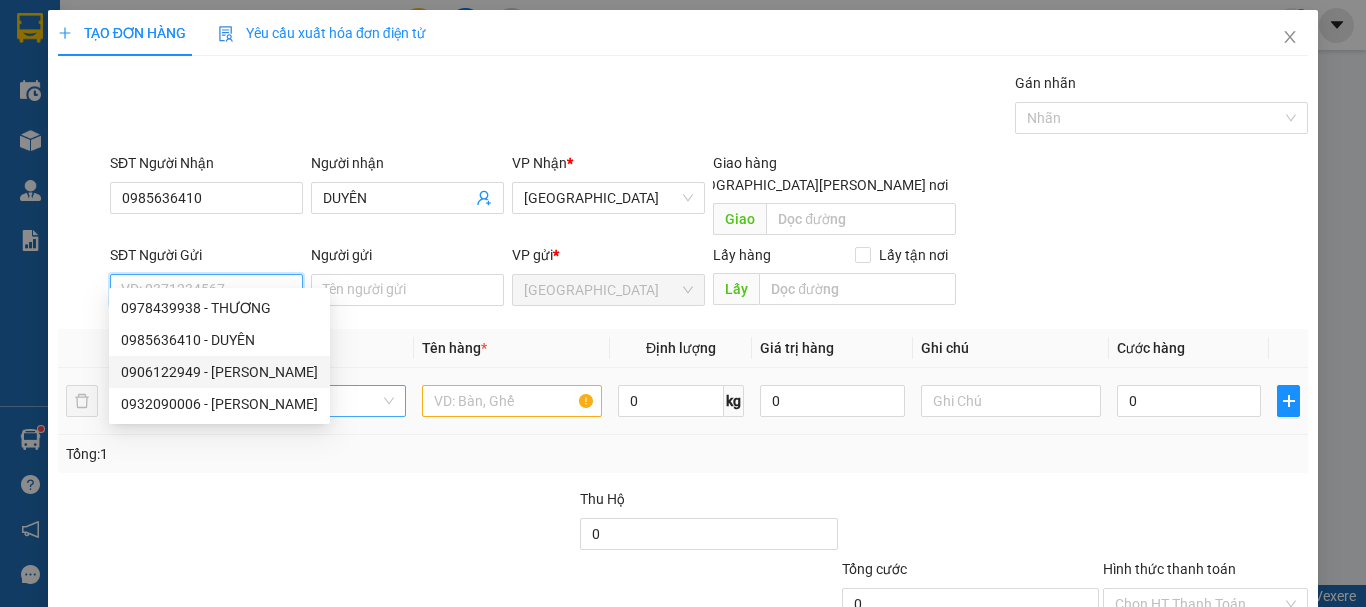 type on "0906122949" 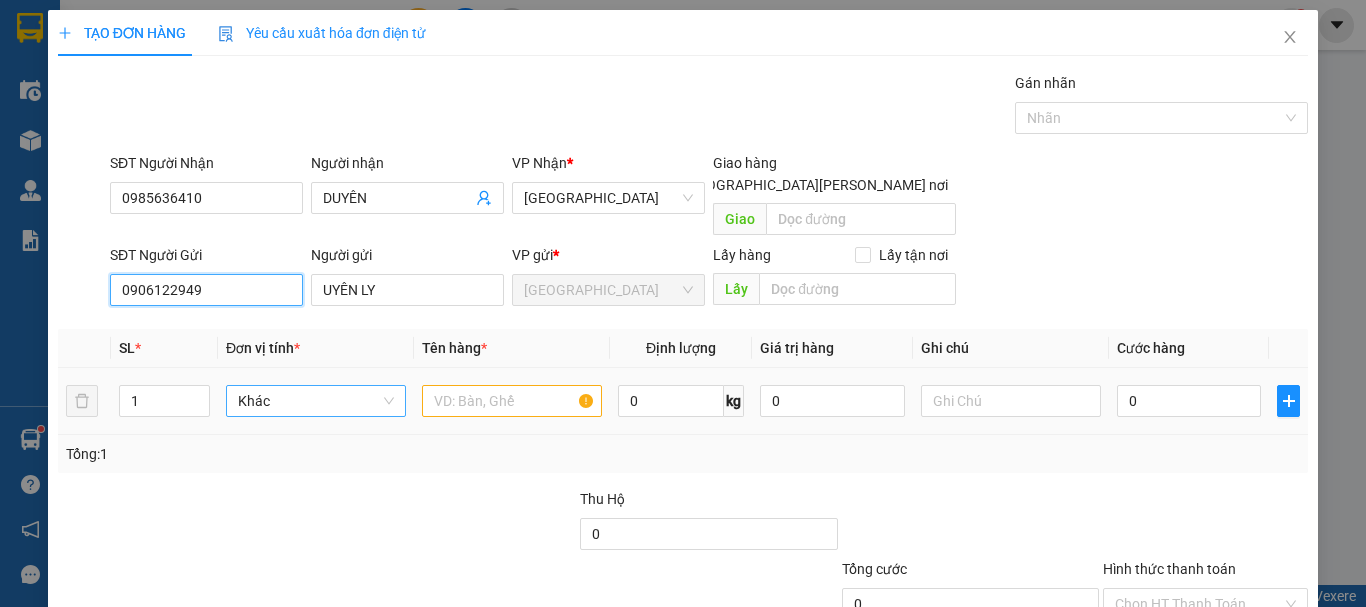 click on "Khác" at bounding box center [316, 401] 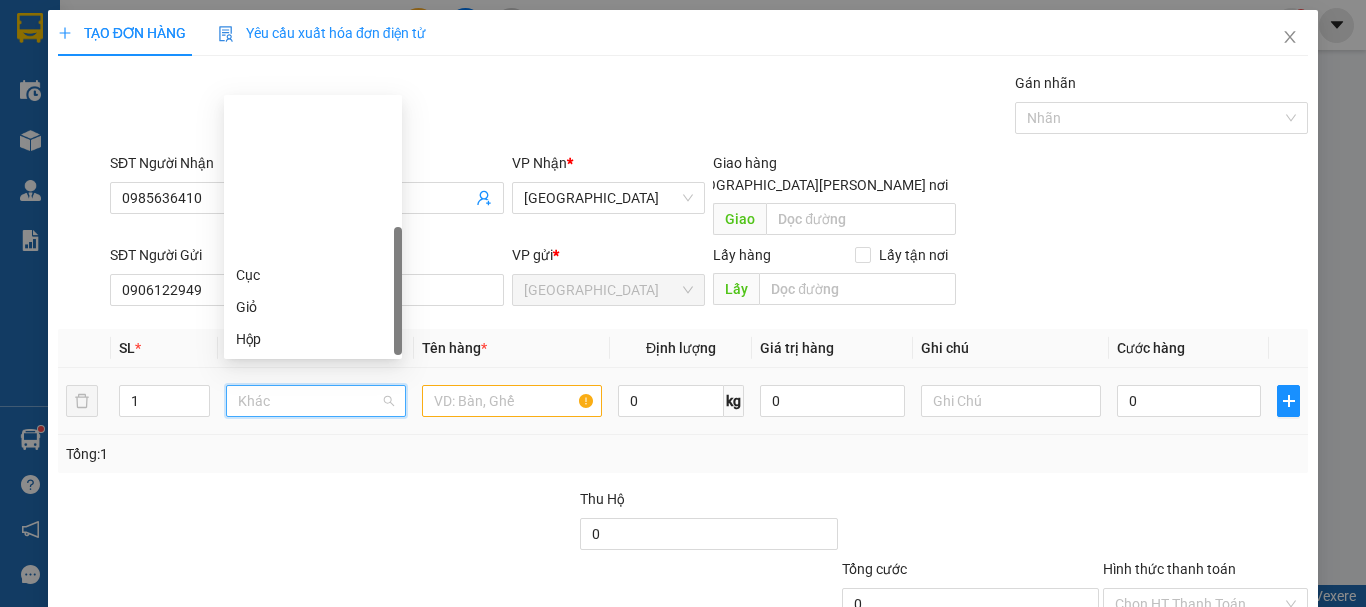 scroll, scrollTop: 192, scrollLeft: 0, axis: vertical 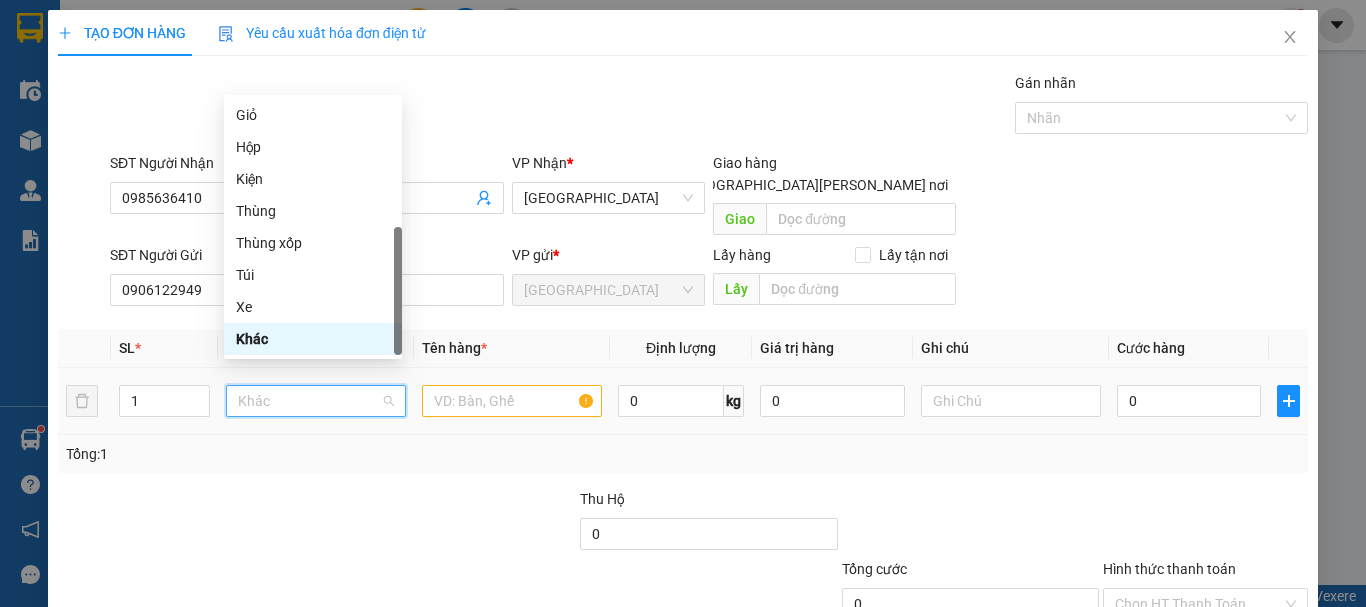 type on "T" 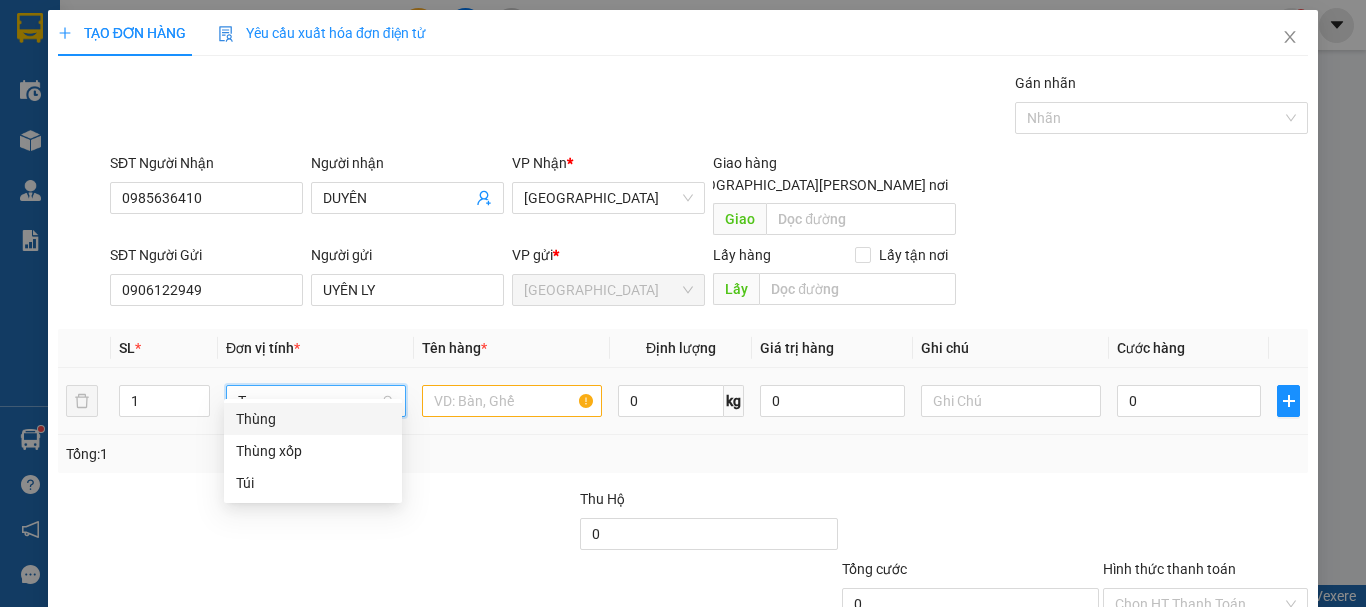 scroll, scrollTop: 0, scrollLeft: 0, axis: both 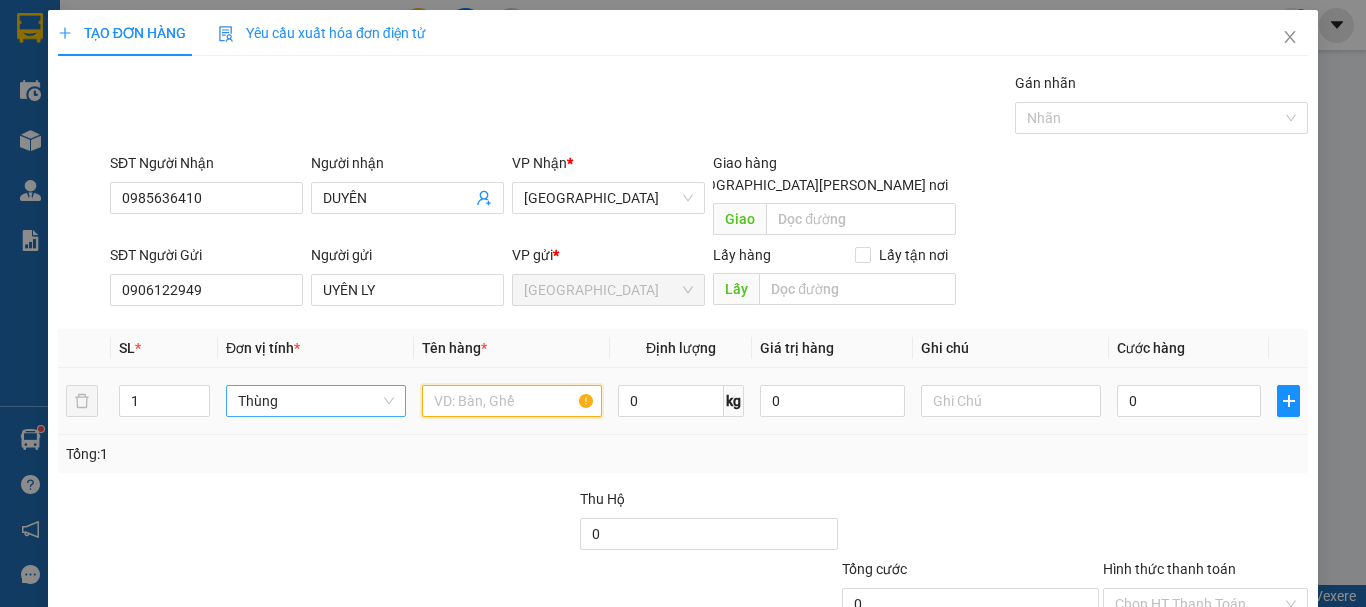 click at bounding box center [512, 401] 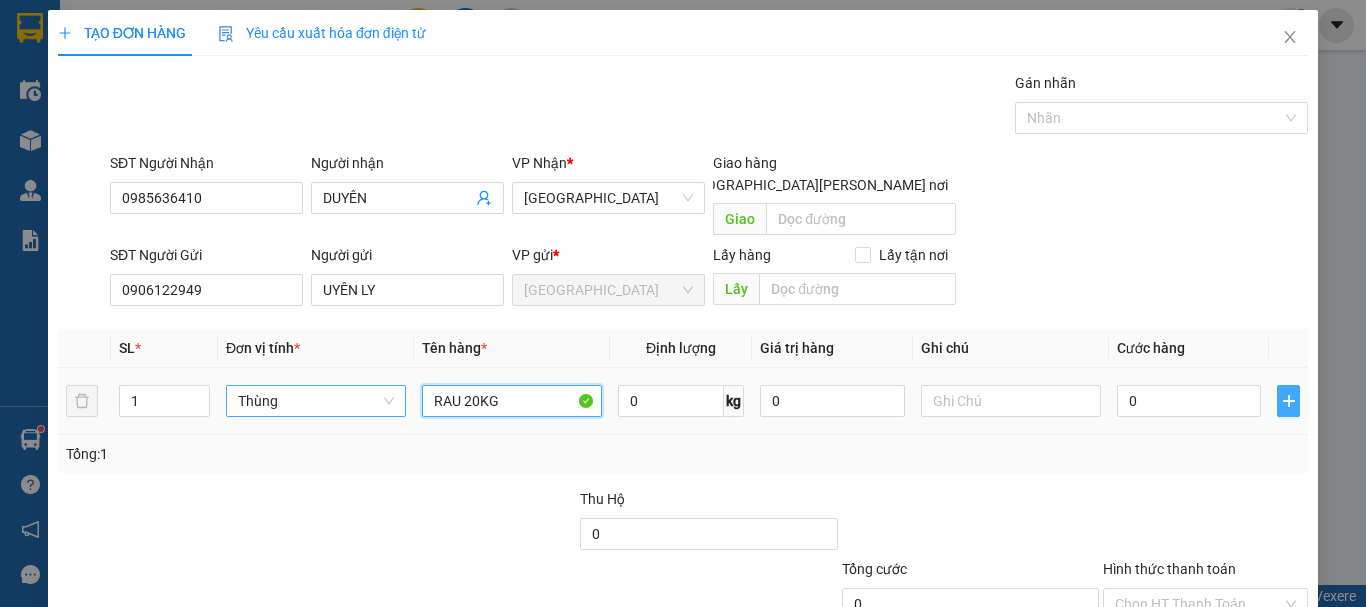 type on "RAU 20KG" 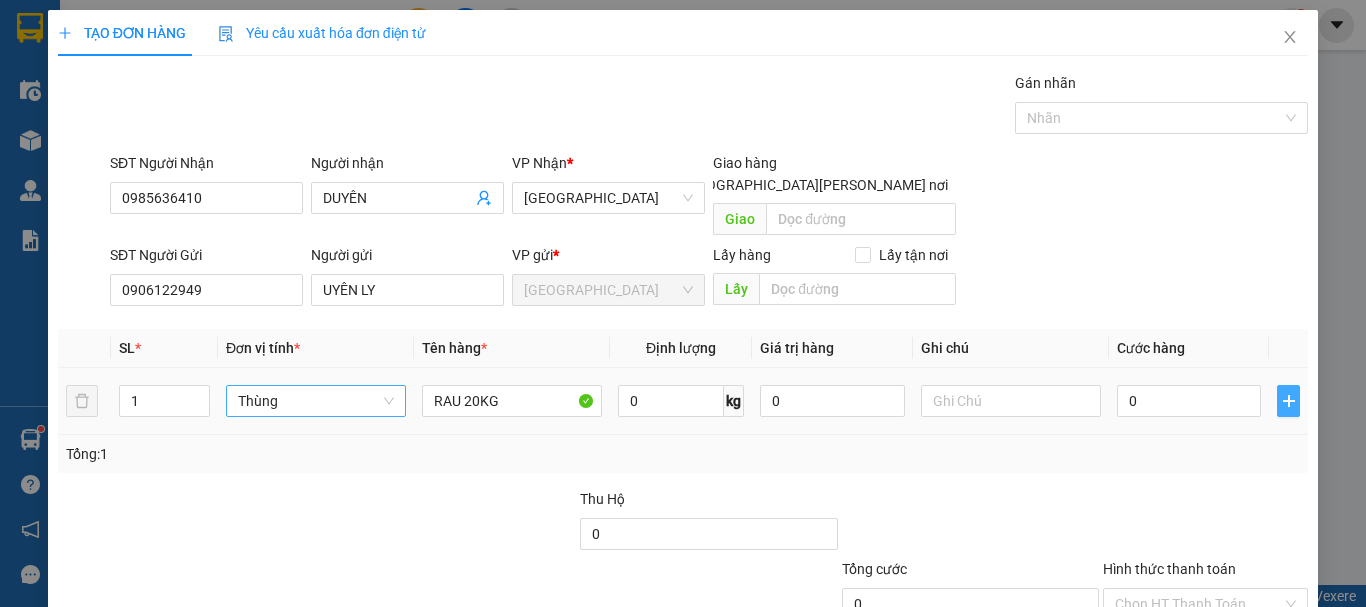 click 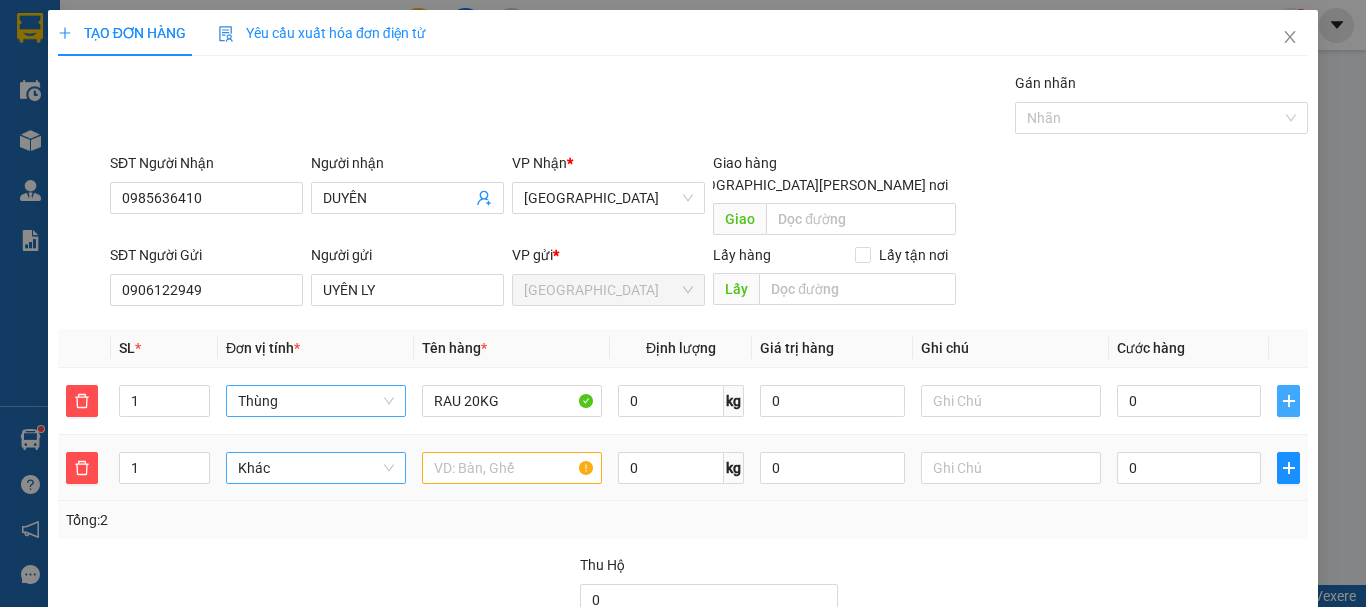click on "Khác" at bounding box center [316, 468] 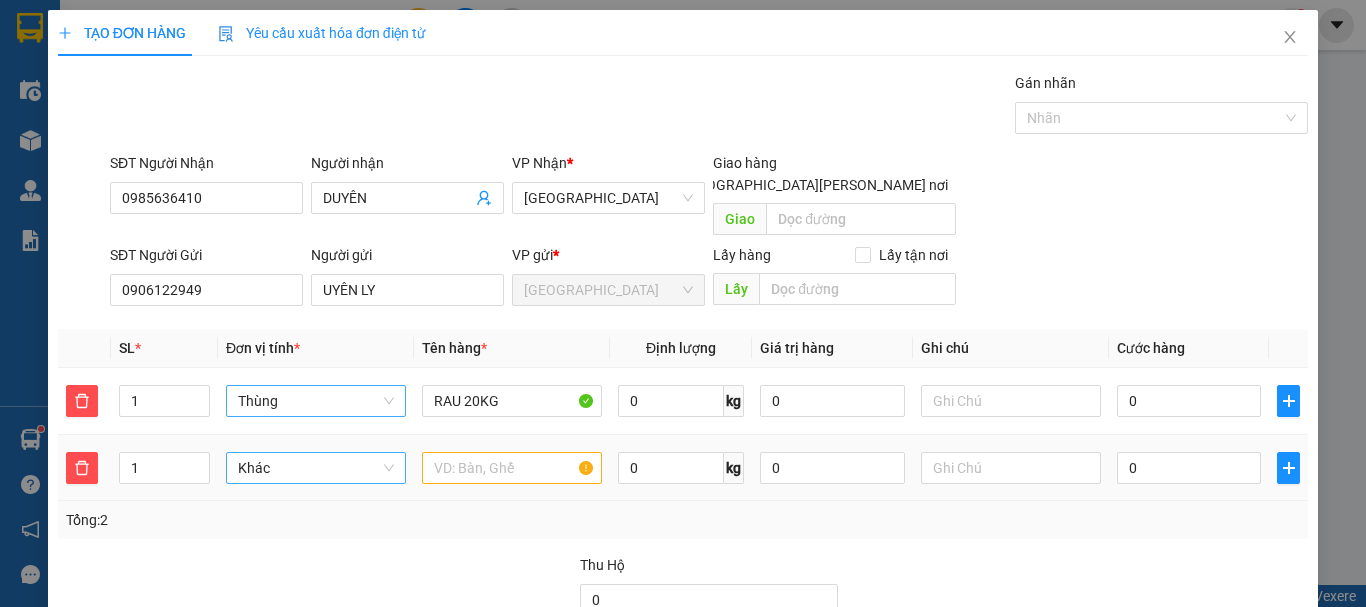 type on "T" 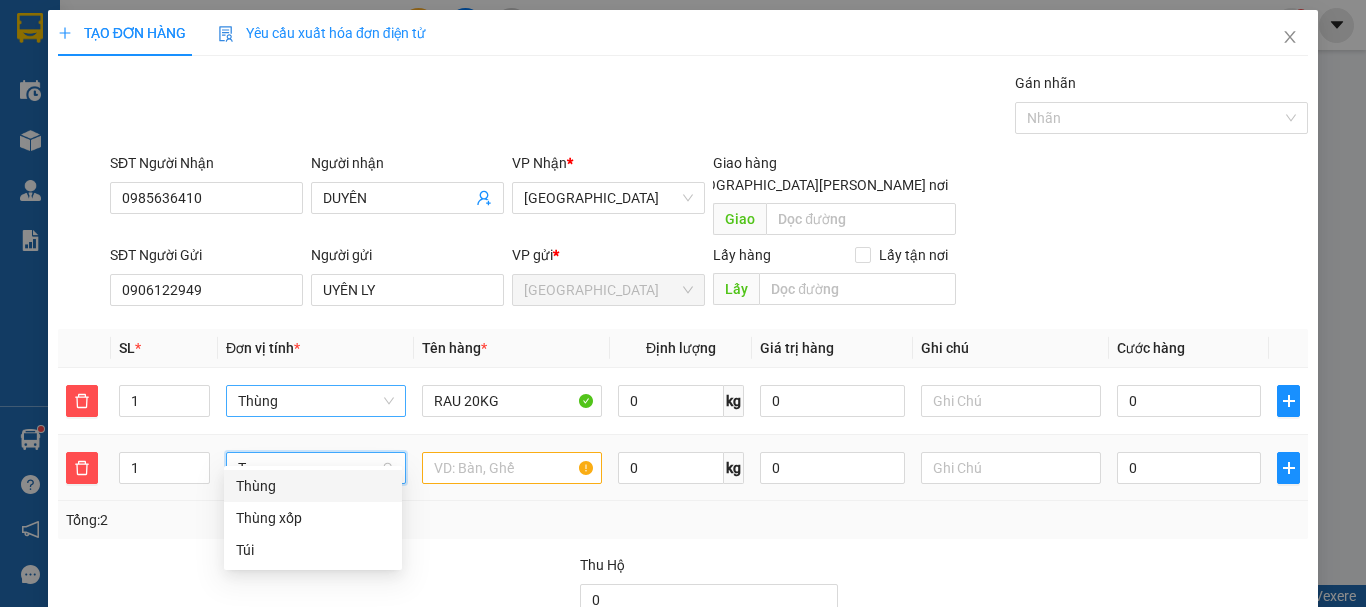 click on "Thùng" at bounding box center (313, 486) 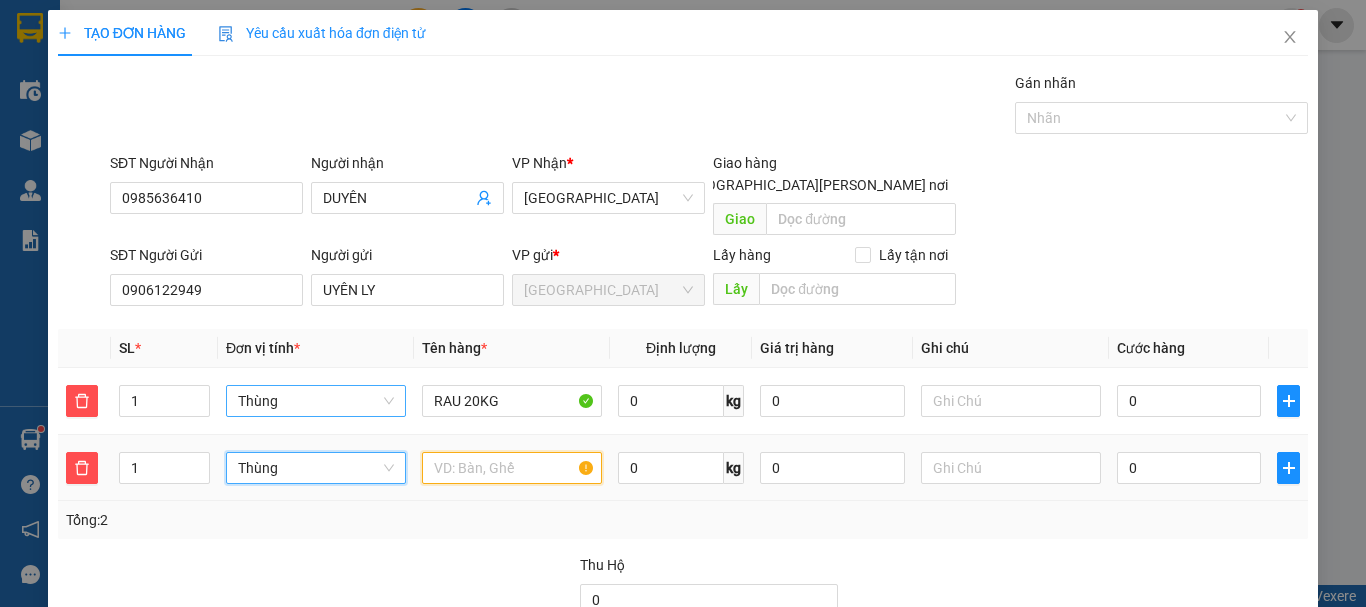 click at bounding box center (512, 468) 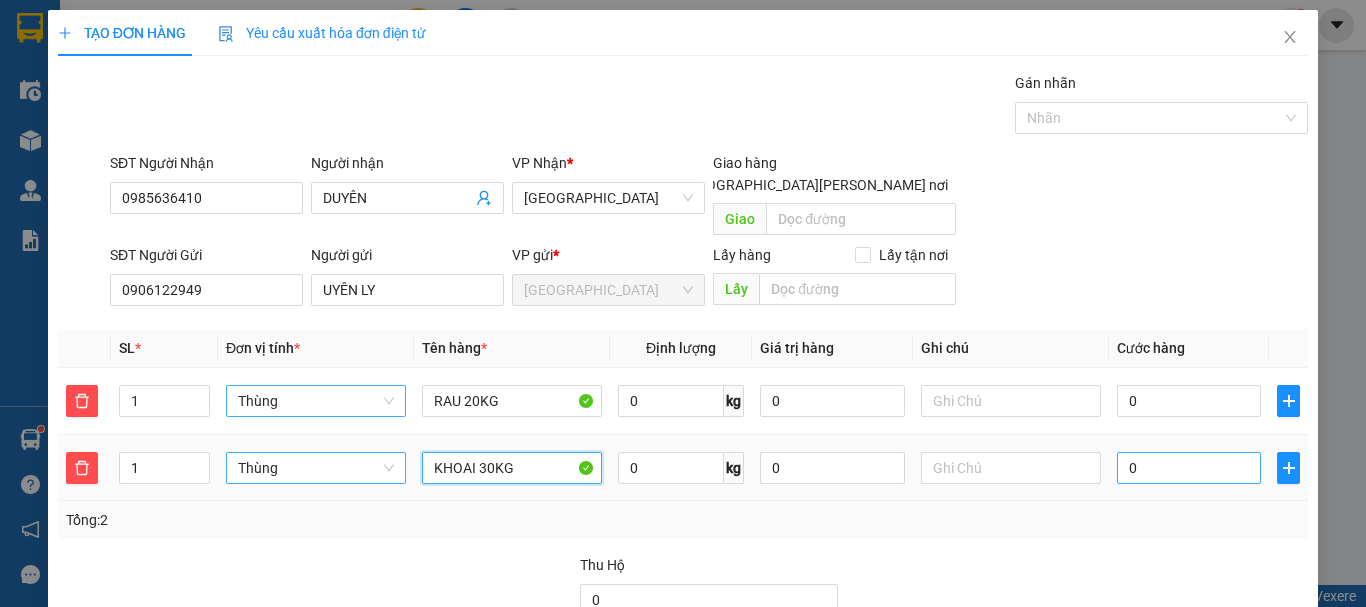 type on "KHOAI 30KG" 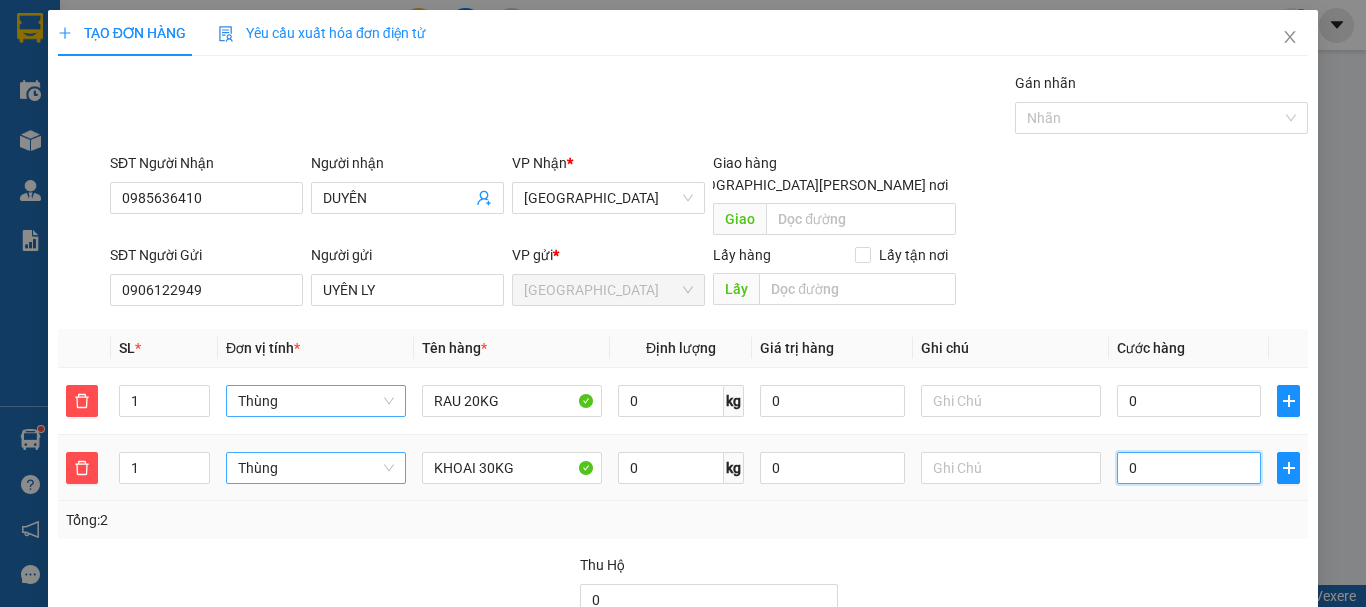click on "0" at bounding box center (1189, 468) 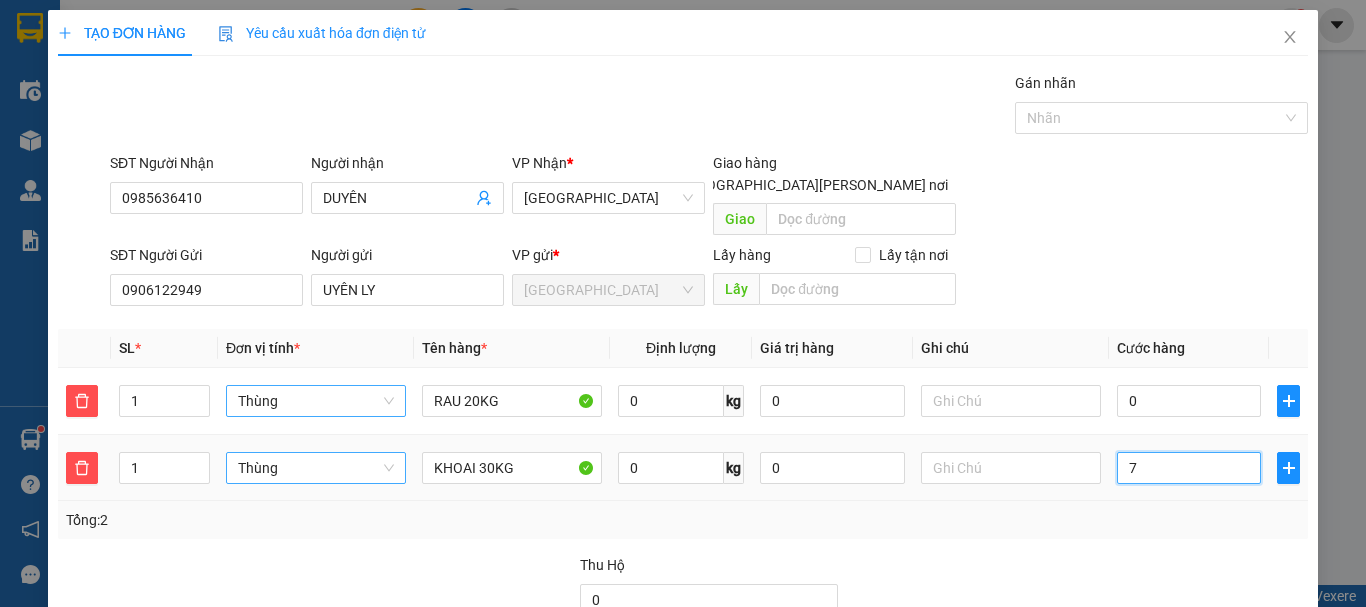 type on "70" 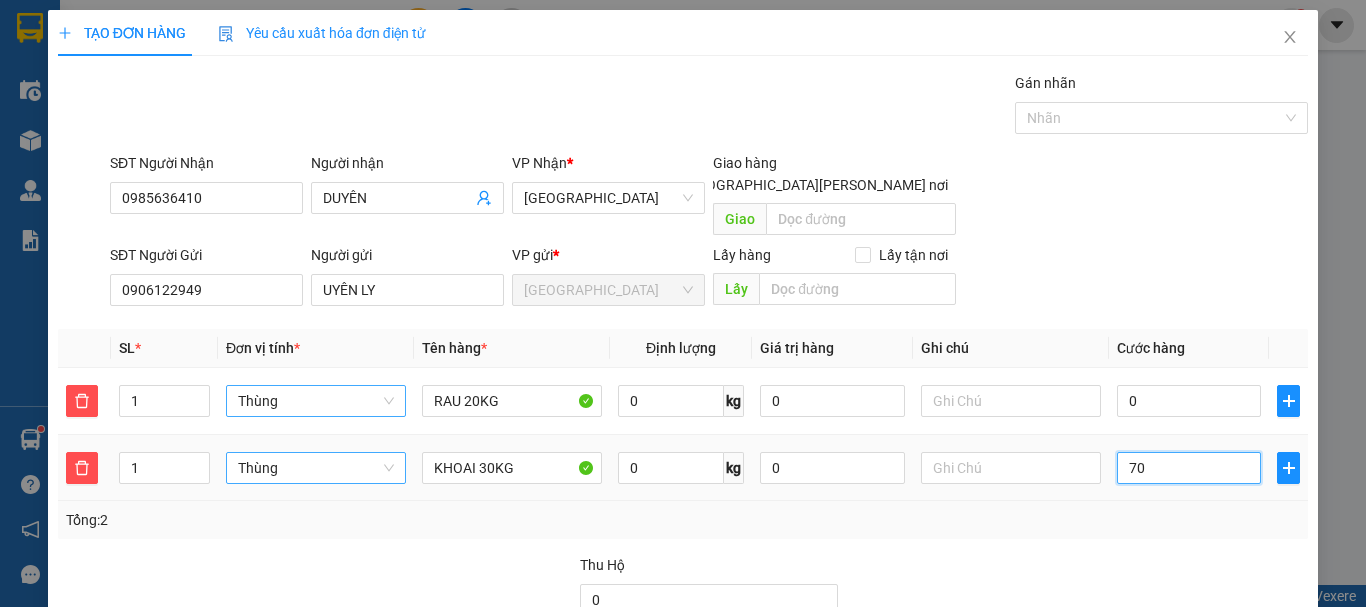 type on "70" 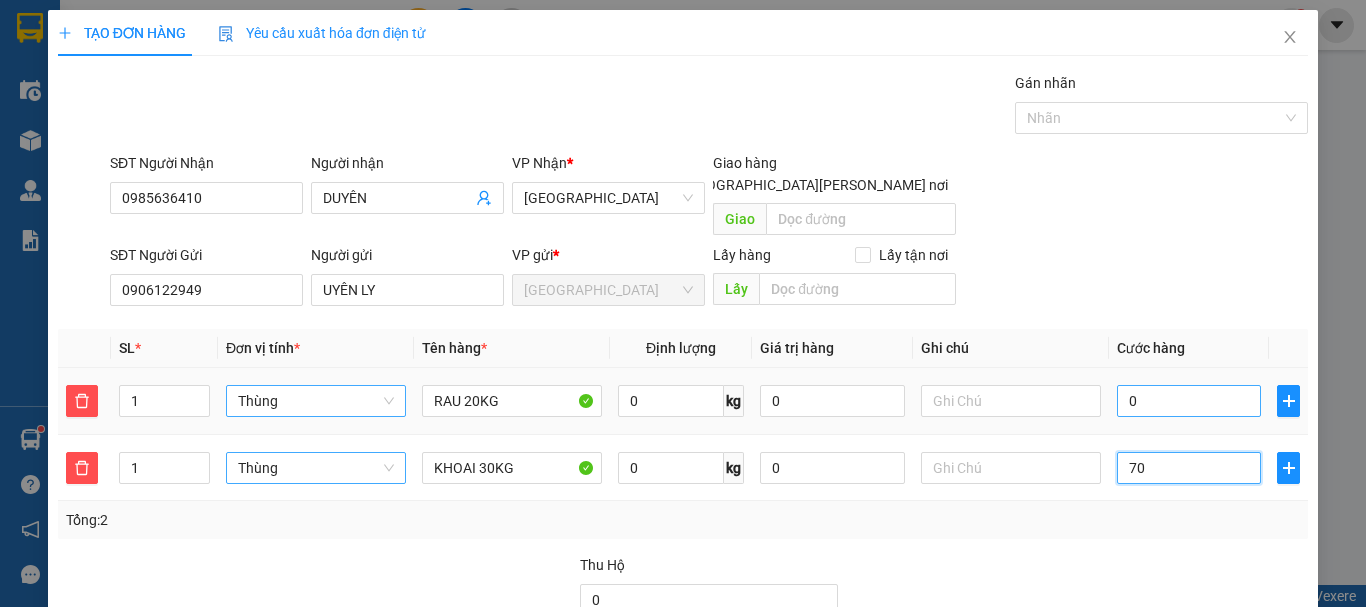 type on "70" 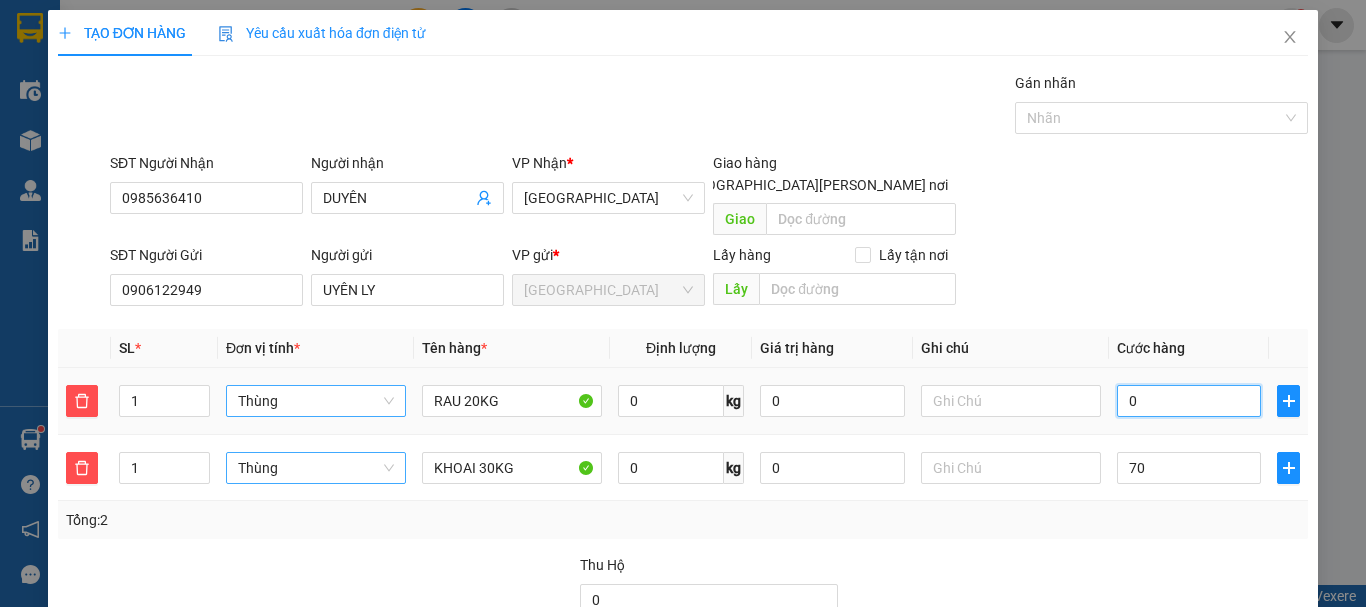 type on "70.000" 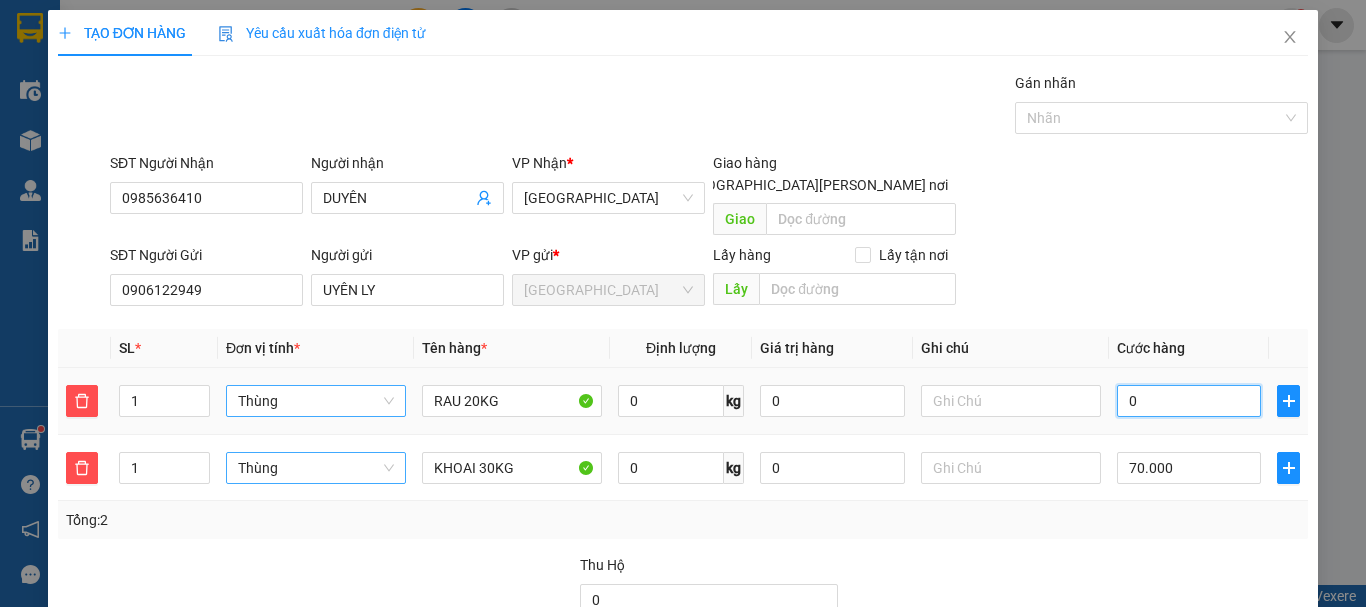 click on "0" at bounding box center [1189, 401] 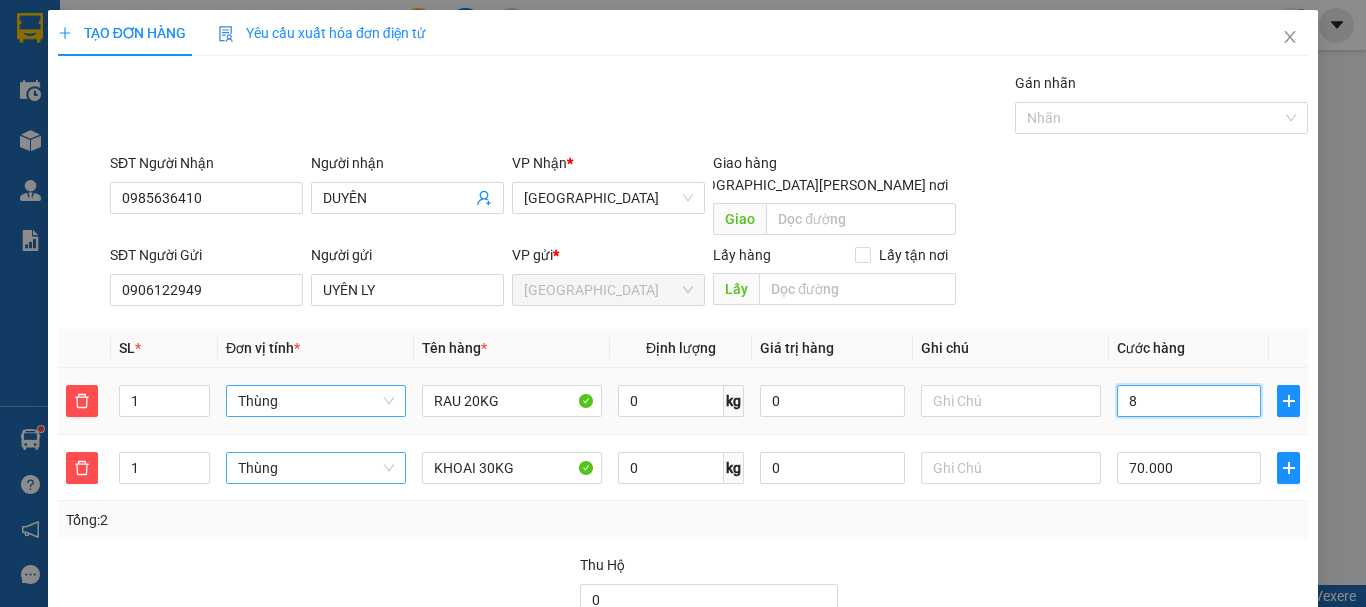 type on "80" 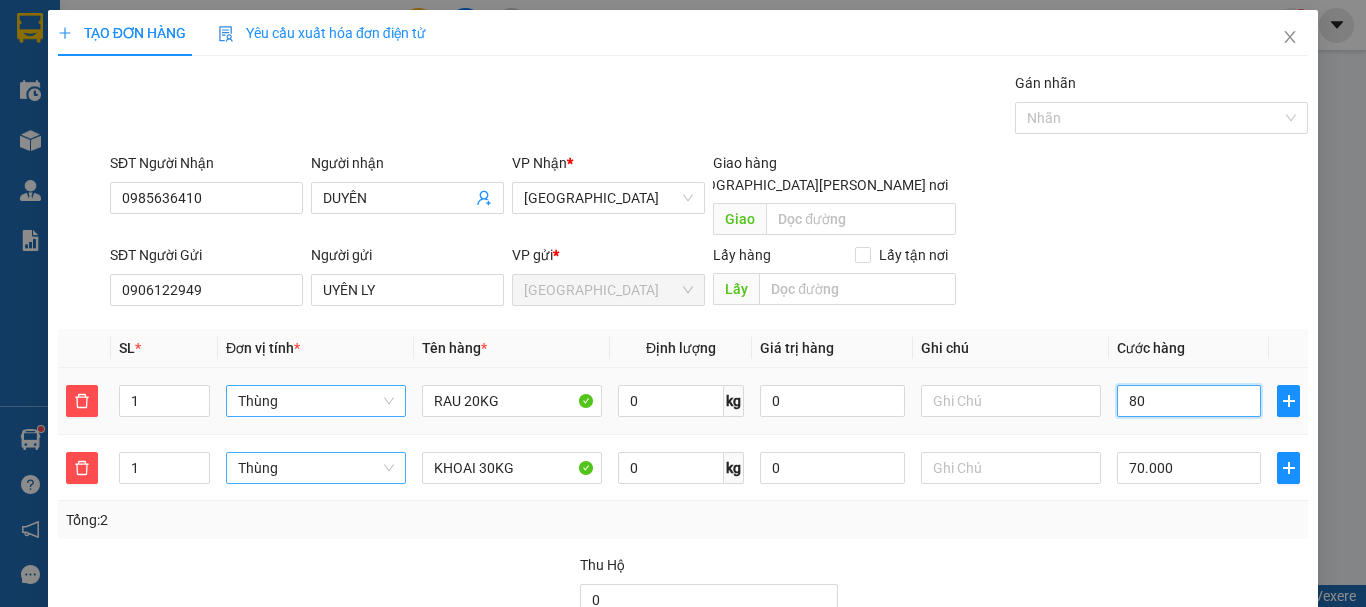 type on "70.080" 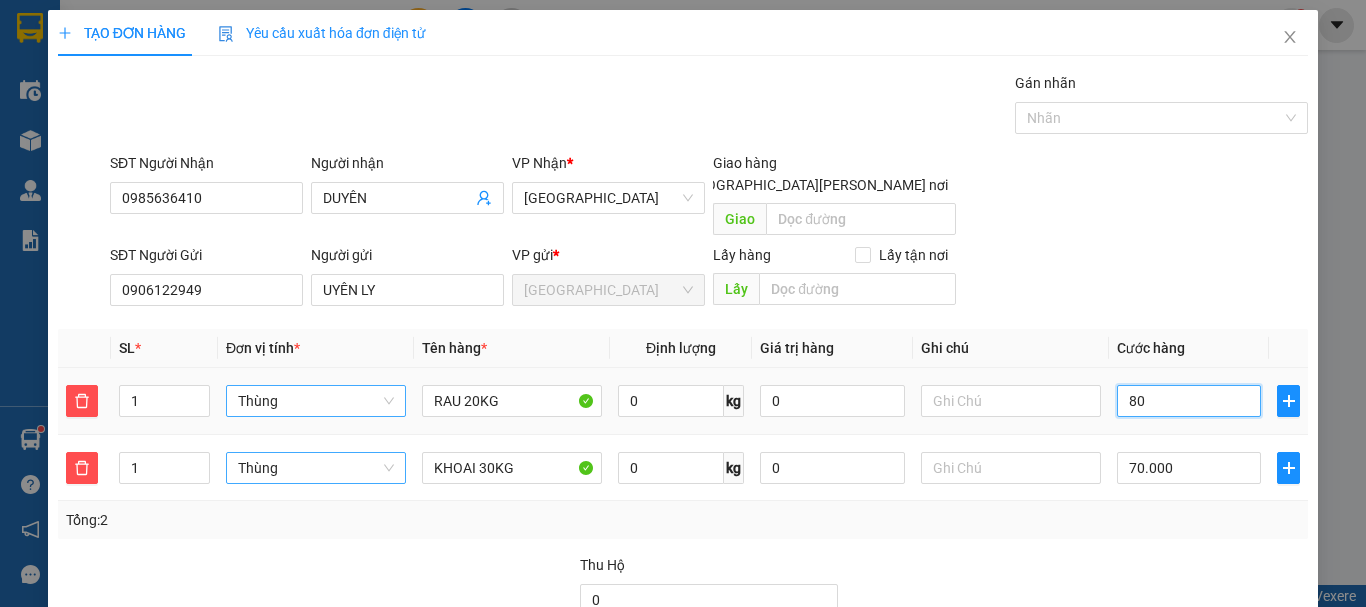 drag, startPoint x: 1166, startPoint y: 380, endPoint x: 1092, endPoint y: 397, distance: 75.9276 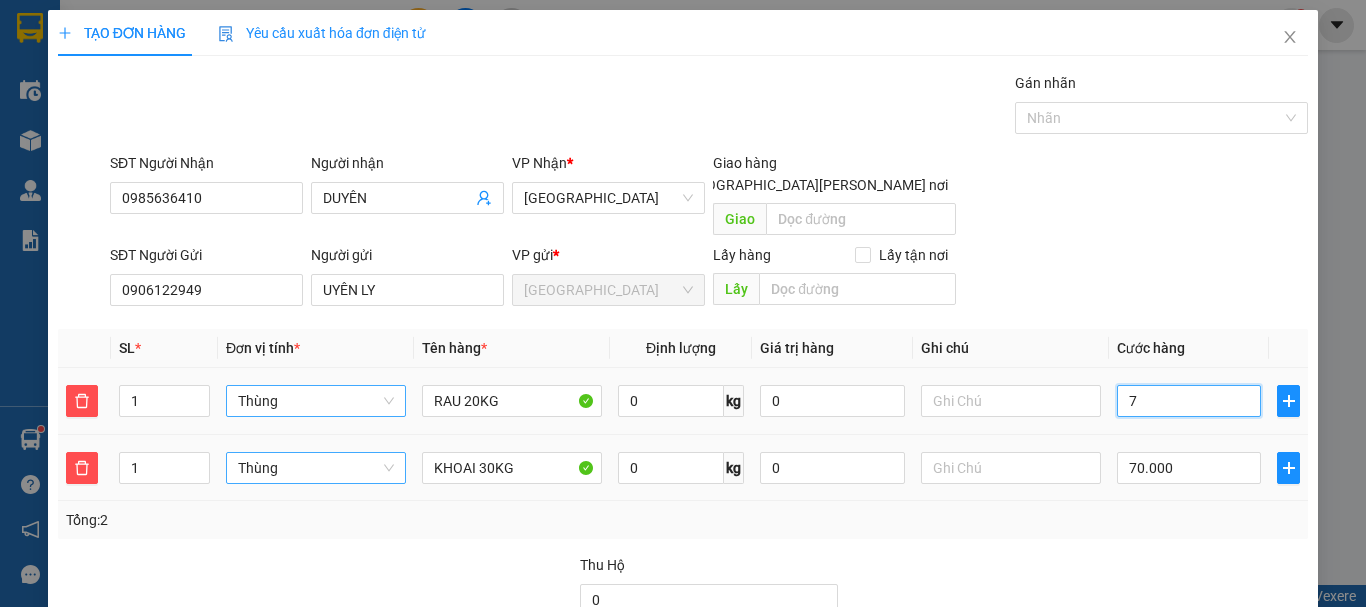 type on "70" 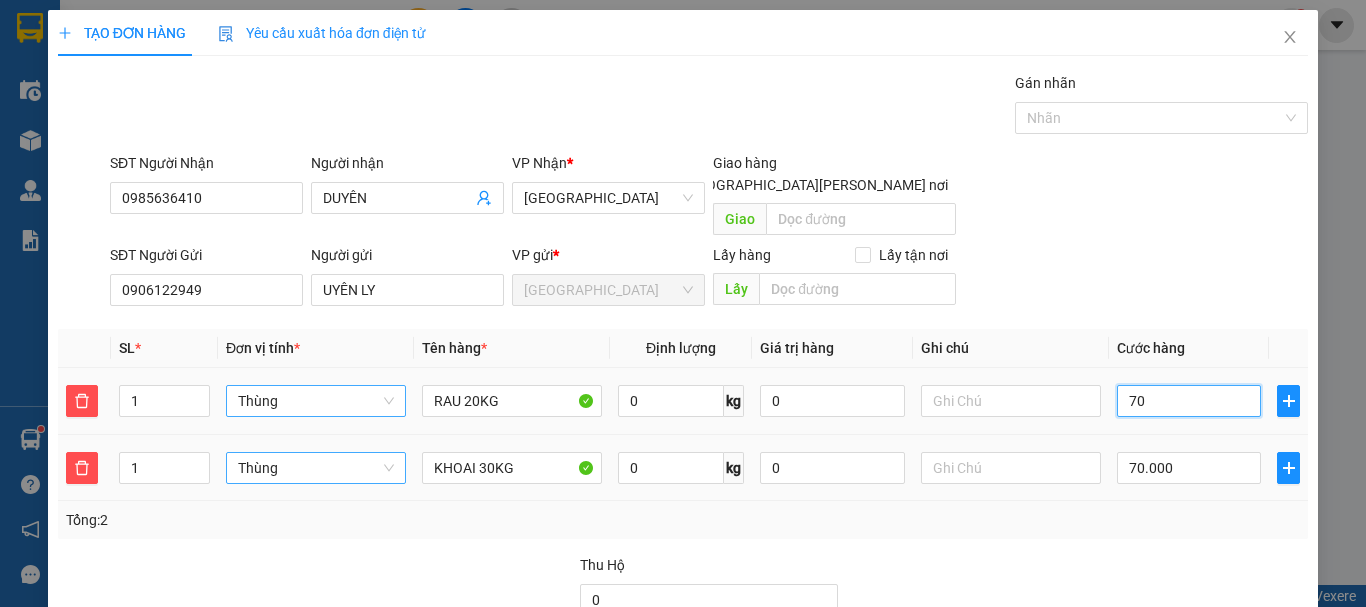 type on "70.070" 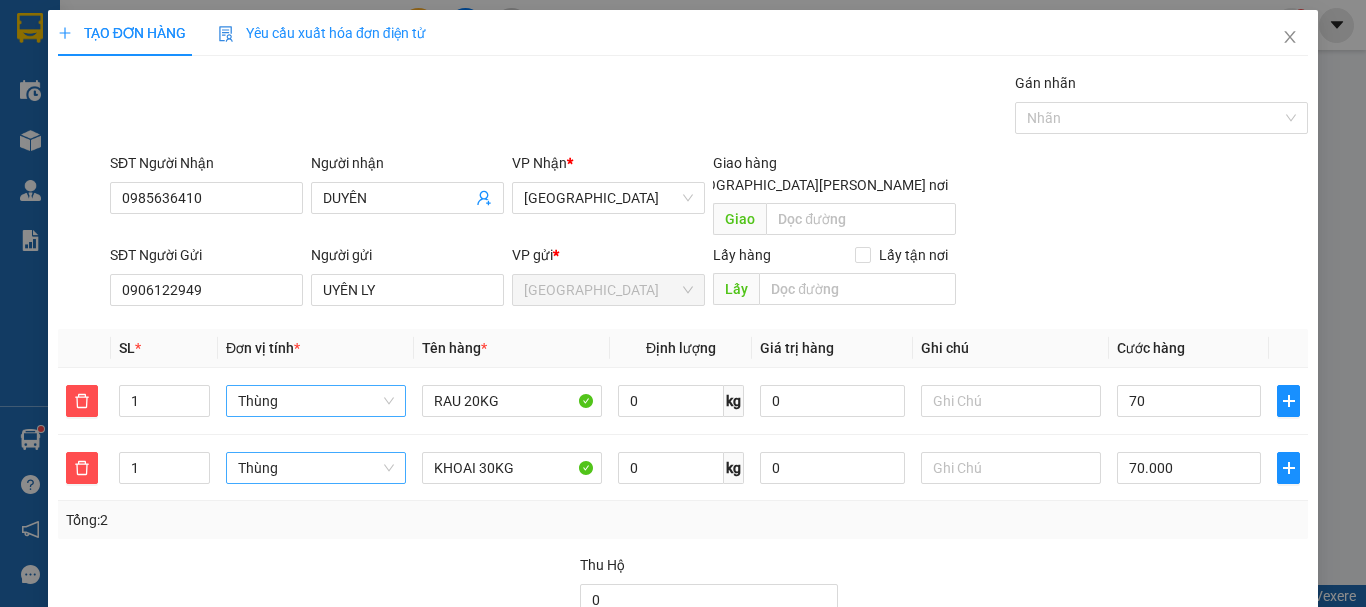 type on "70.000" 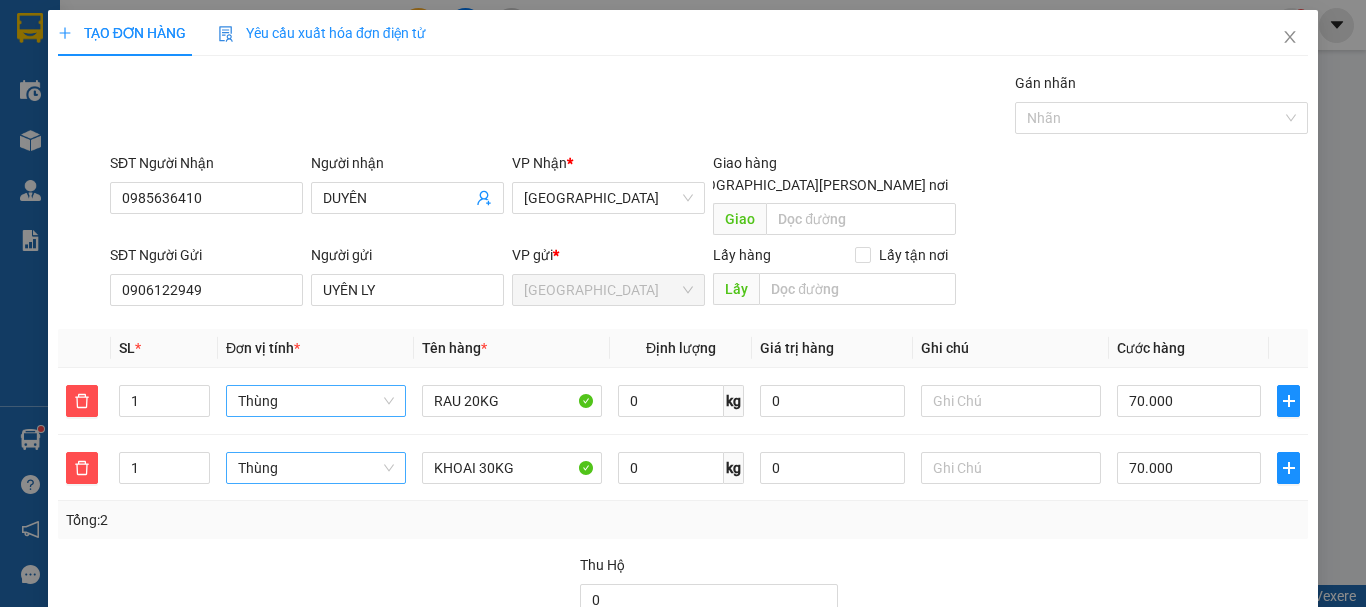 click on "Transit Pickup Surcharge Ids Transit Deliver Surcharge Ids Transit Deliver Surcharge Transit Deliver Surcharge Gói vận chuyển  * Tiêu chuẩn Gán nhãn   Nhãn SĐT Người Nhận 0985636410 Người nhận DUYÊN VP Nhận  * Đà Nẵng Giao hàng Giao tận nơi Giao SĐT Người Gửi 0906122949 Người gửi UYÊN LY VP gửi  * Đà Lạt  Lấy hàng Lấy tận nơi Lấy SL  * Đơn vị tính  * Tên hàng  * Định lượng Giá trị hàng Ghi chú Cước hàng                   1 Thùng RAU 20KG 0 kg 0 70.000 1 Thùng KHOAI 30KG 0 kg 0 70.000 Tổng:  2 Thu Hộ 0 Tổng cước 140.000 Hình thức thanh toán Chọn HT Thanh Toán Số tiền thu trước 0 Chưa thanh toán 140.000 Chọn HT Thanh Toán Lưu nháp Xóa Thông tin Lưu Lưu và In" at bounding box center [683, 426] 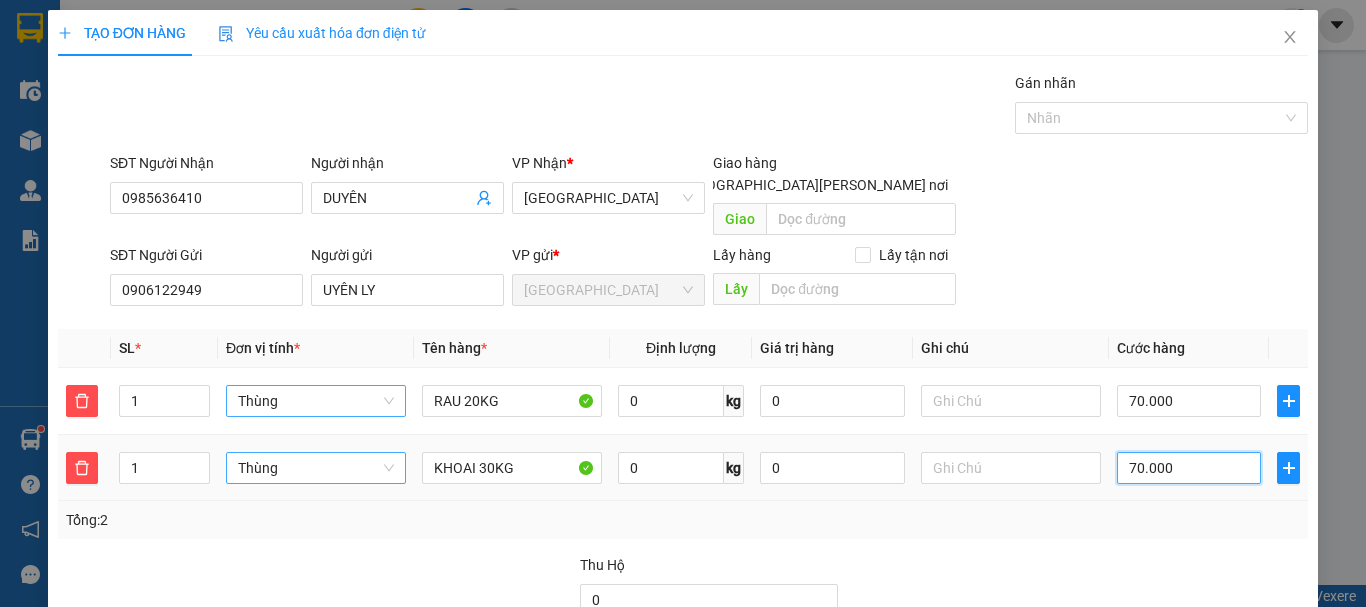 click on "70.000" at bounding box center [1189, 468] 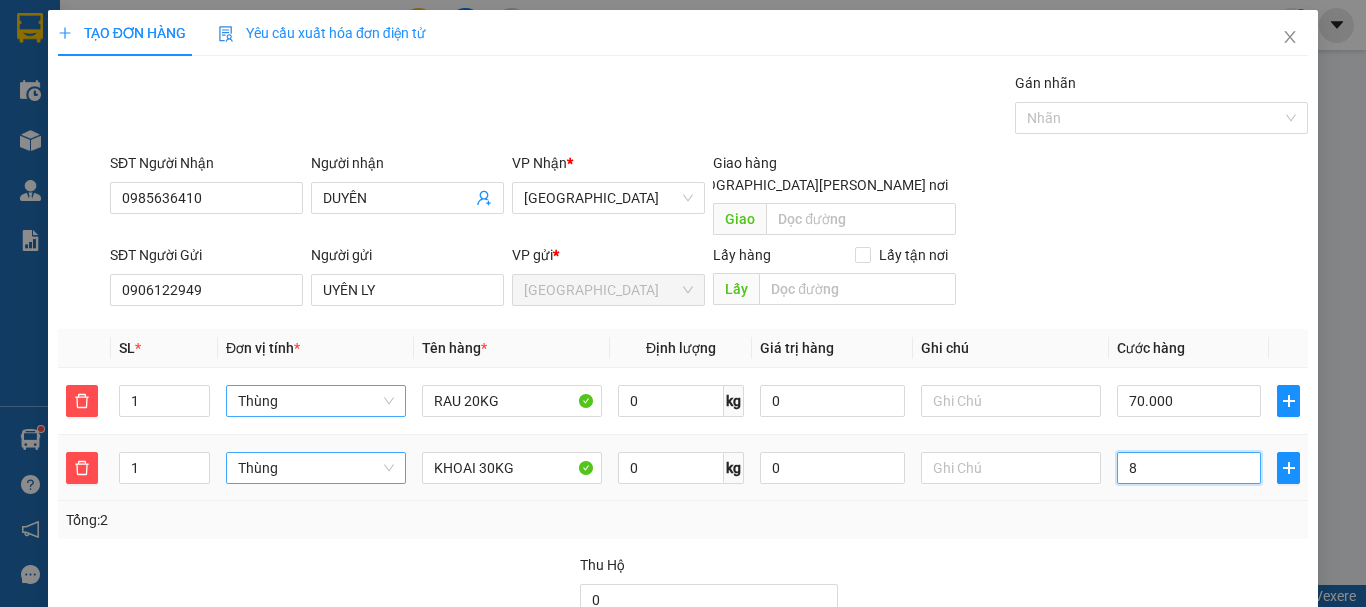 type on "80" 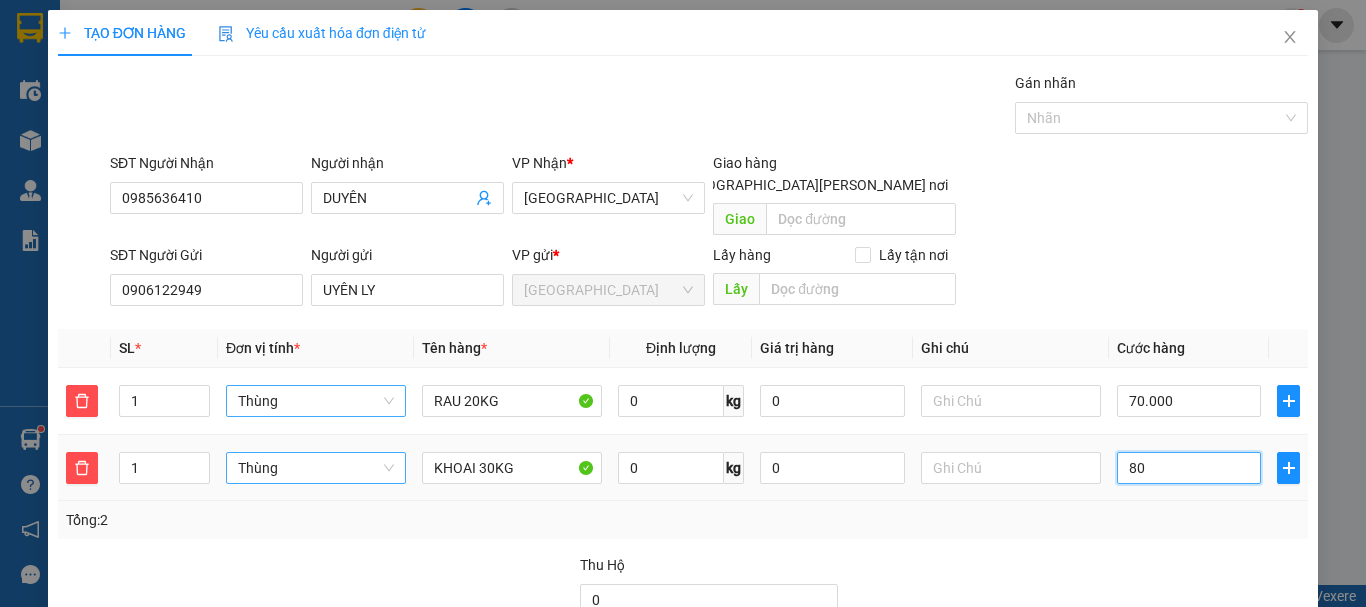 type on "70.080" 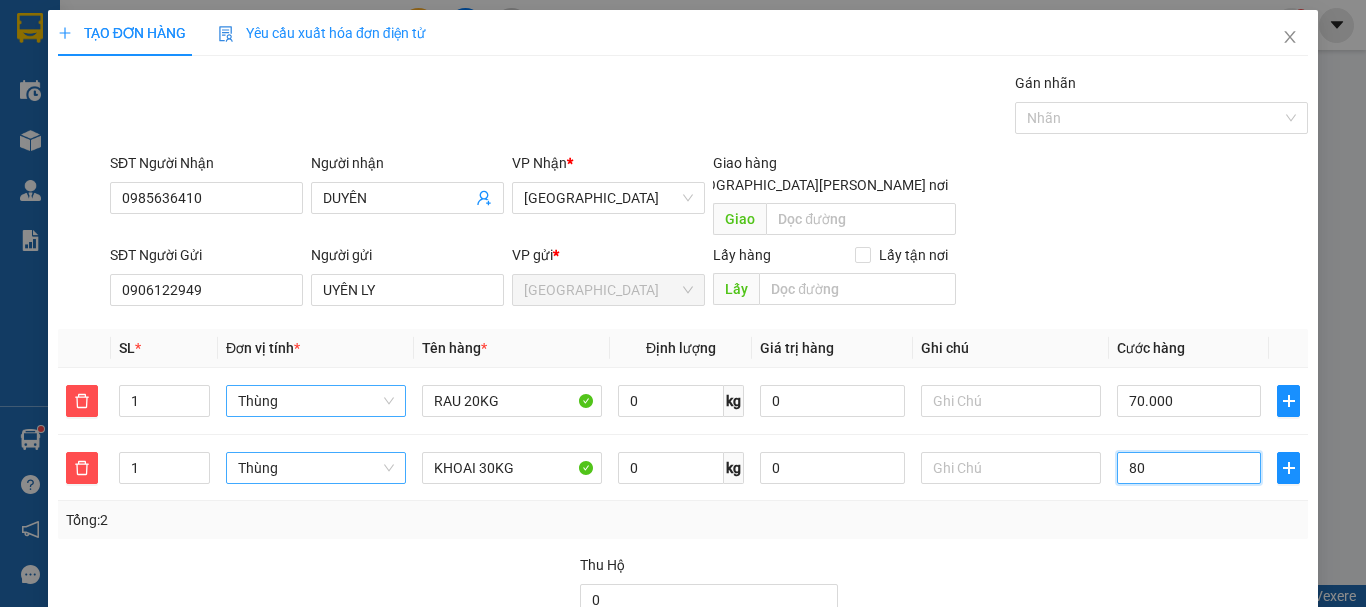 type on "80" 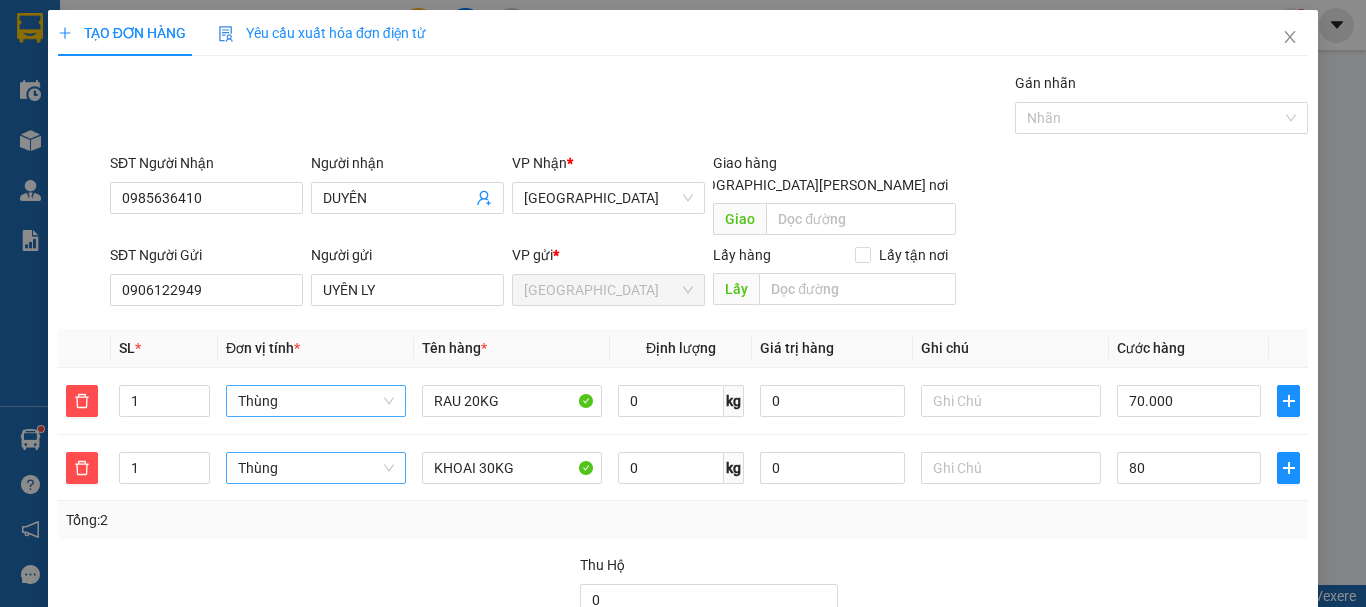 type on "150.000" 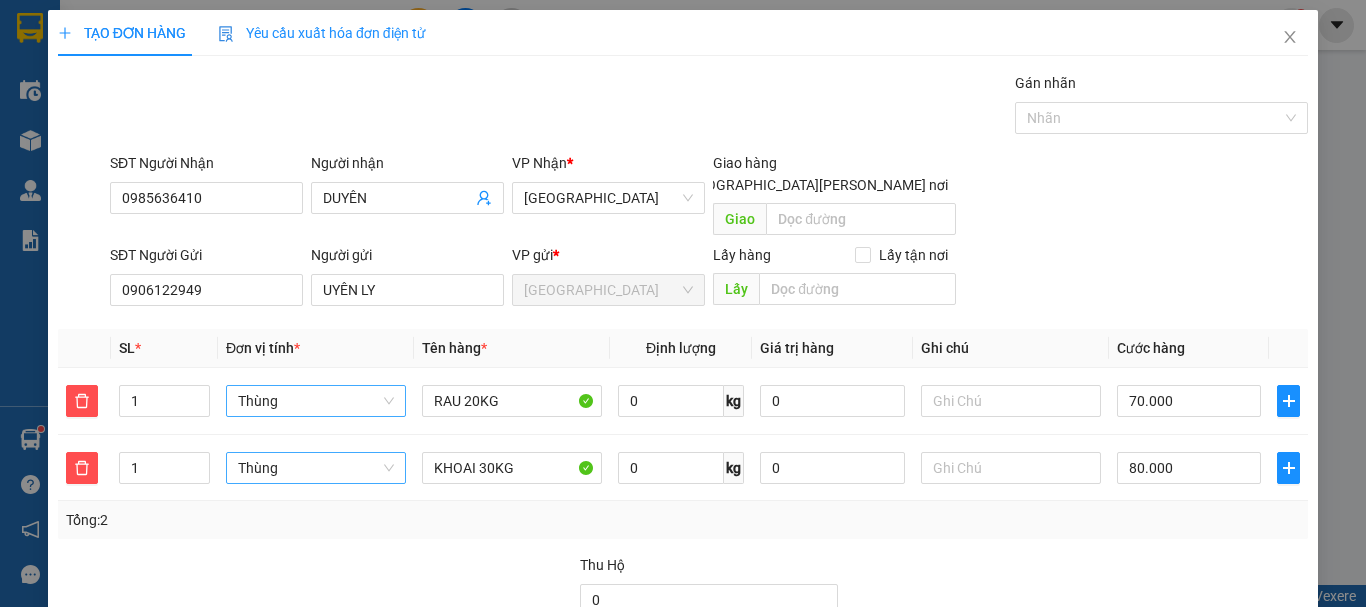 click on "Tổng:  2" at bounding box center [683, 520] 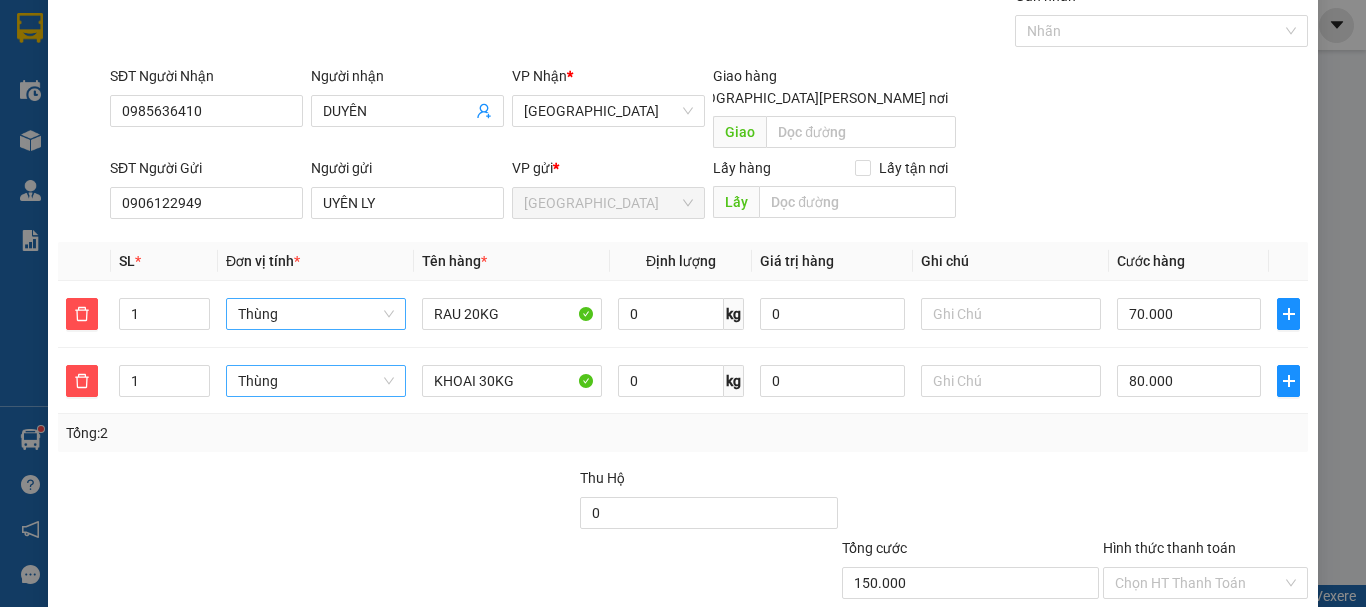scroll, scrollTop: 191, scrollLeft: 0, axis: vertical 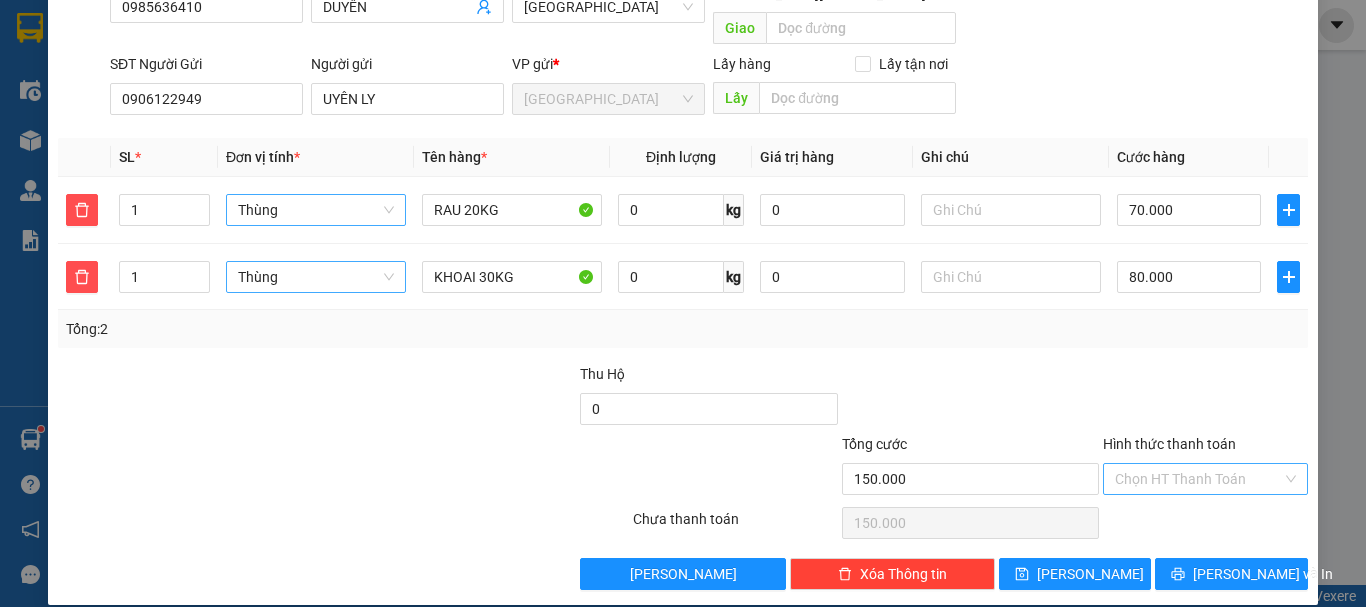 click on "Hình thức thanh toán" at bounding box center [1198, 479] 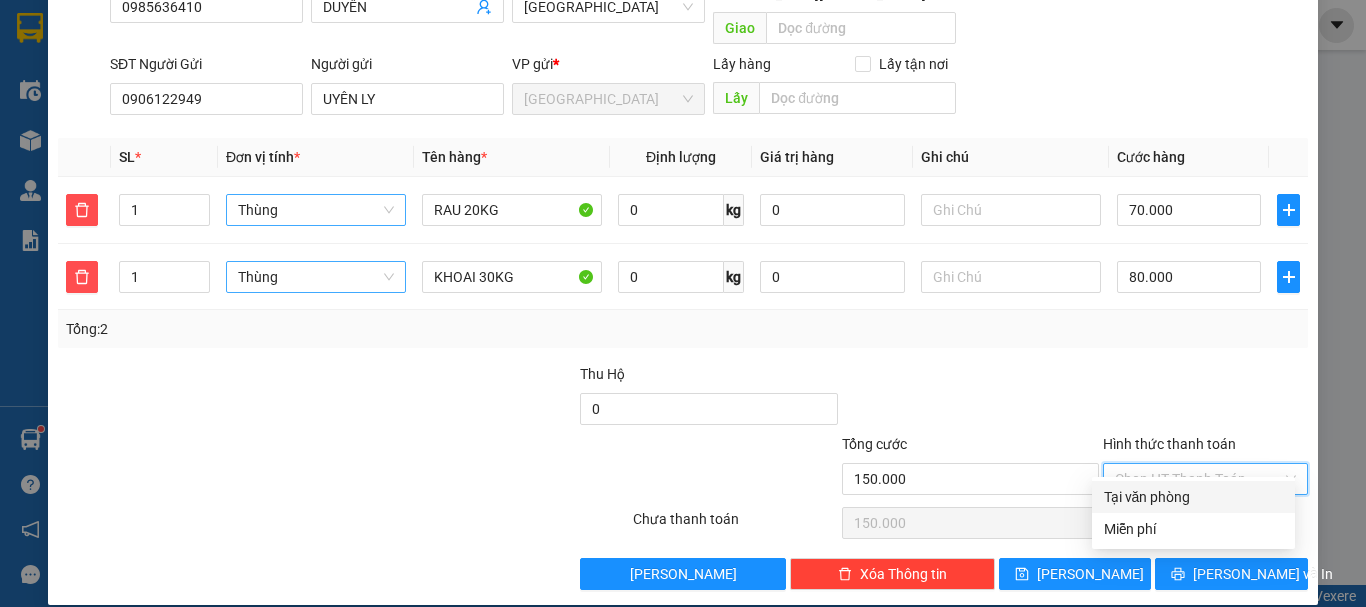 click on "Tại văn phòng" at bounding box center (1193, 497) 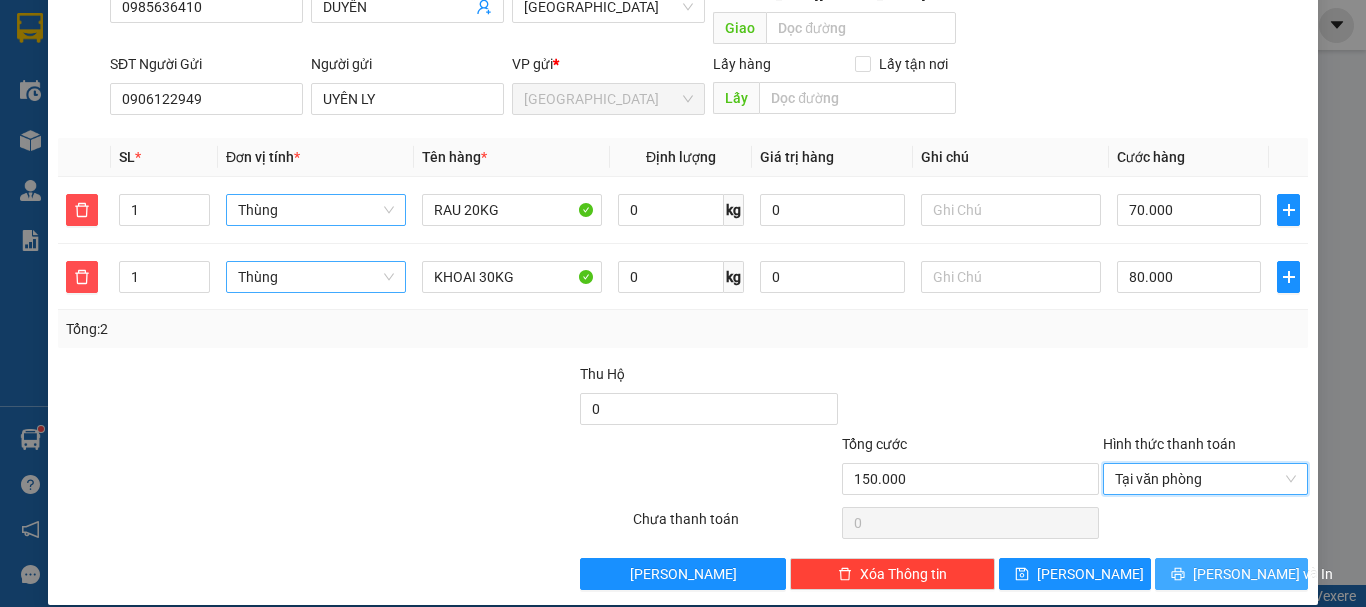 drag, startPoint x: 1155, startPoint y: 548, endPoint x: 1127, endPoint y: 503, distance: 53 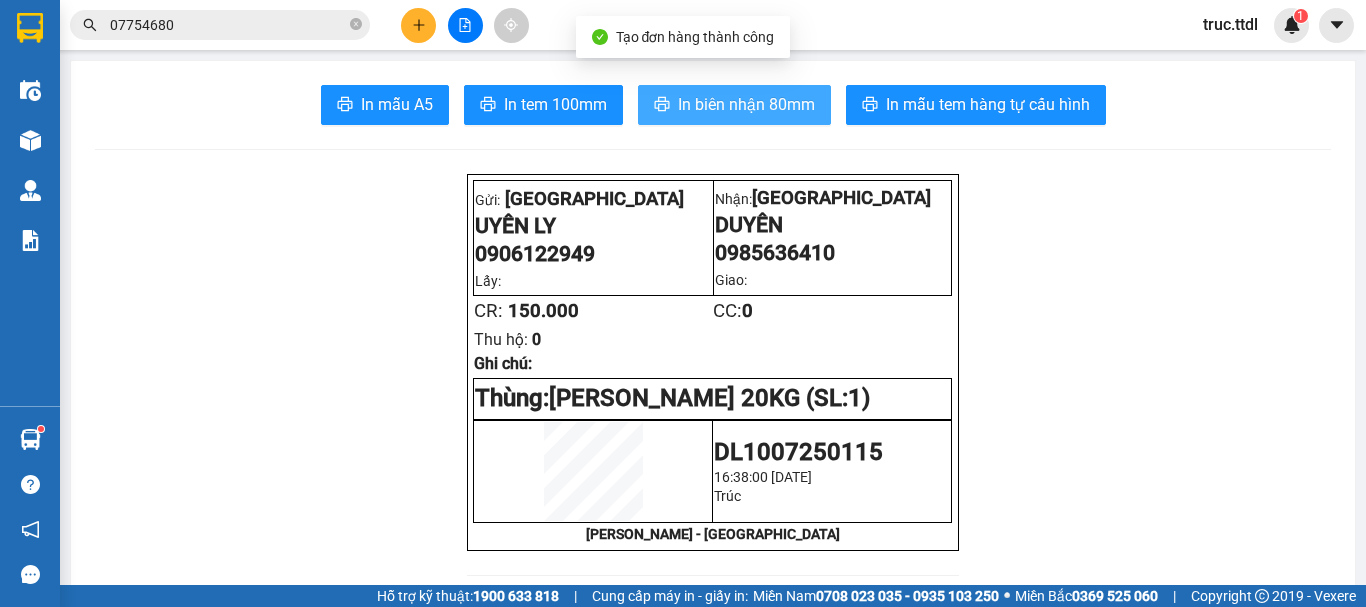 click on "In biên nhận 80mm" at bounding box center (746, 104) 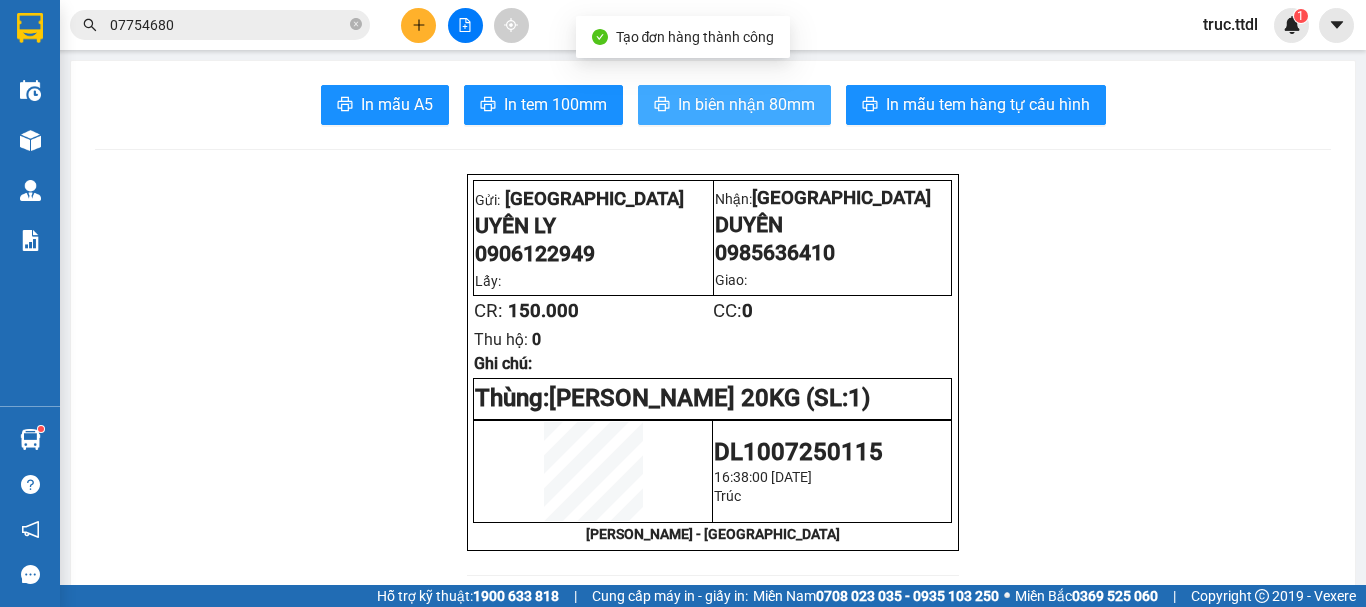 scroll, scrollTop: 0, scrollLeft: 0, axis: both 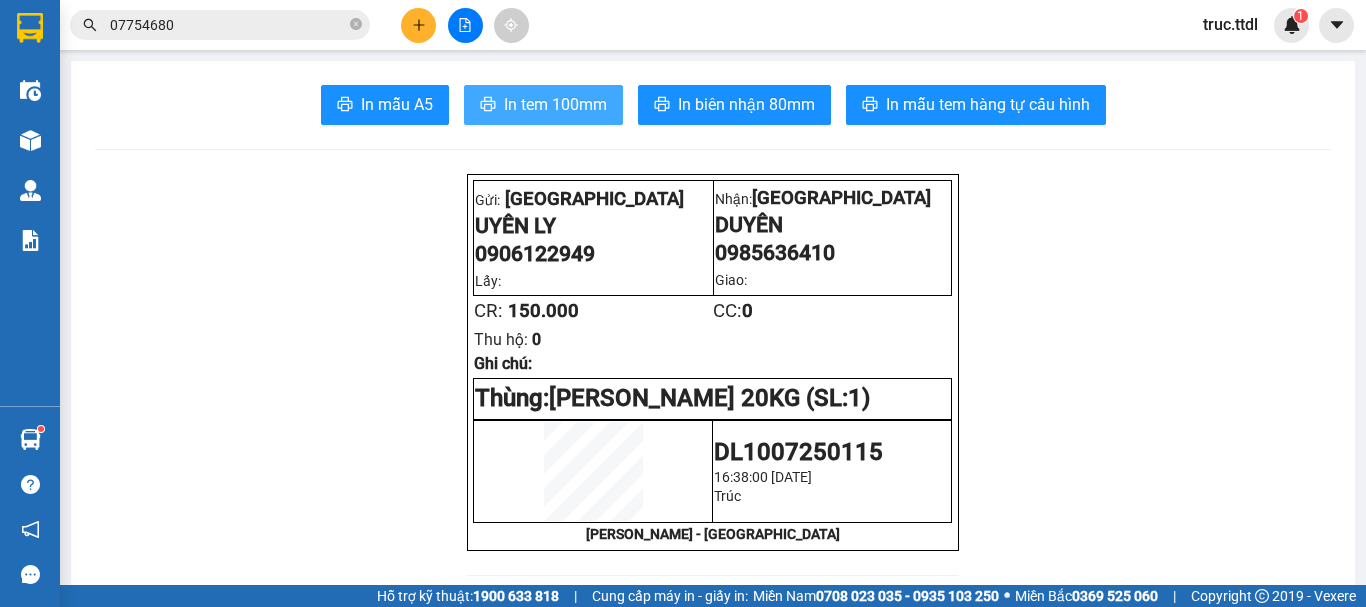 click on "In tem 100mm" at bounding box center [555, 104] 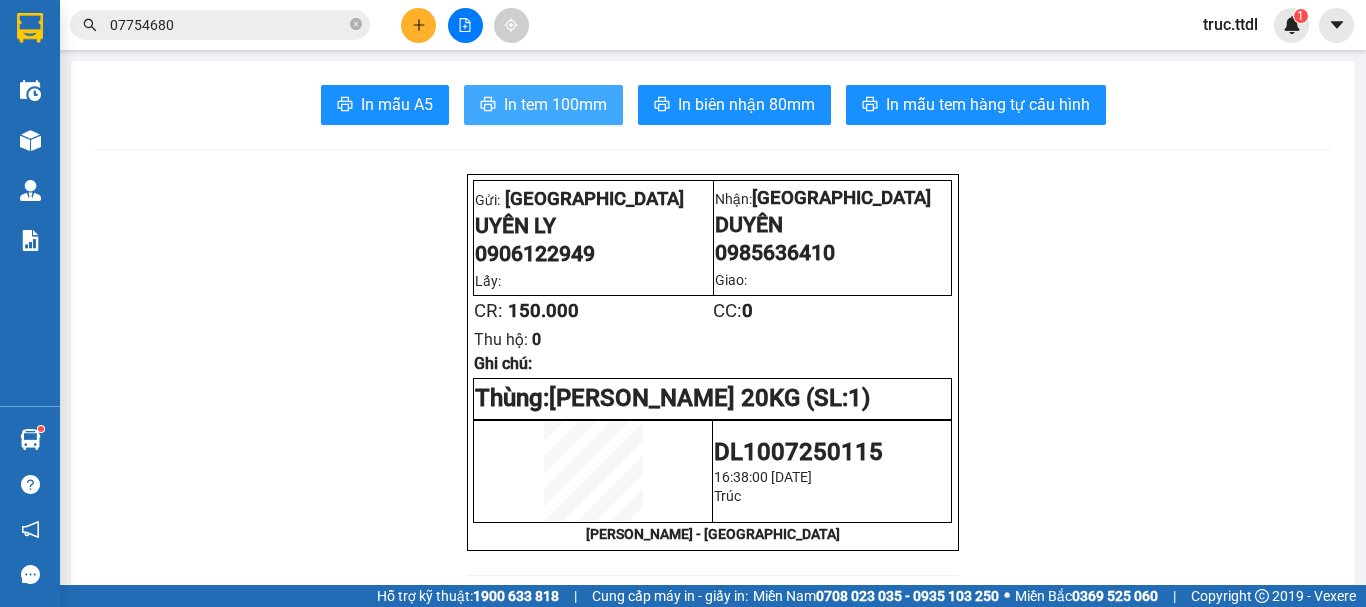 scroll, scrollTop: 0, scrollLeft: 0, axis: both 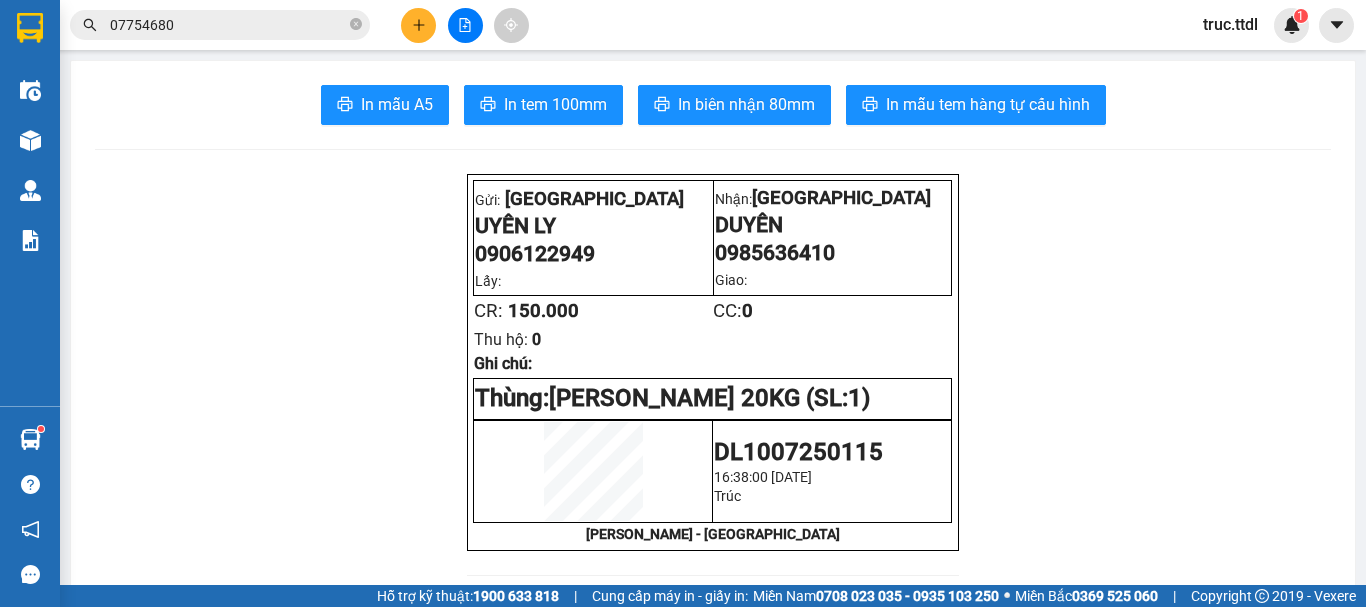 click 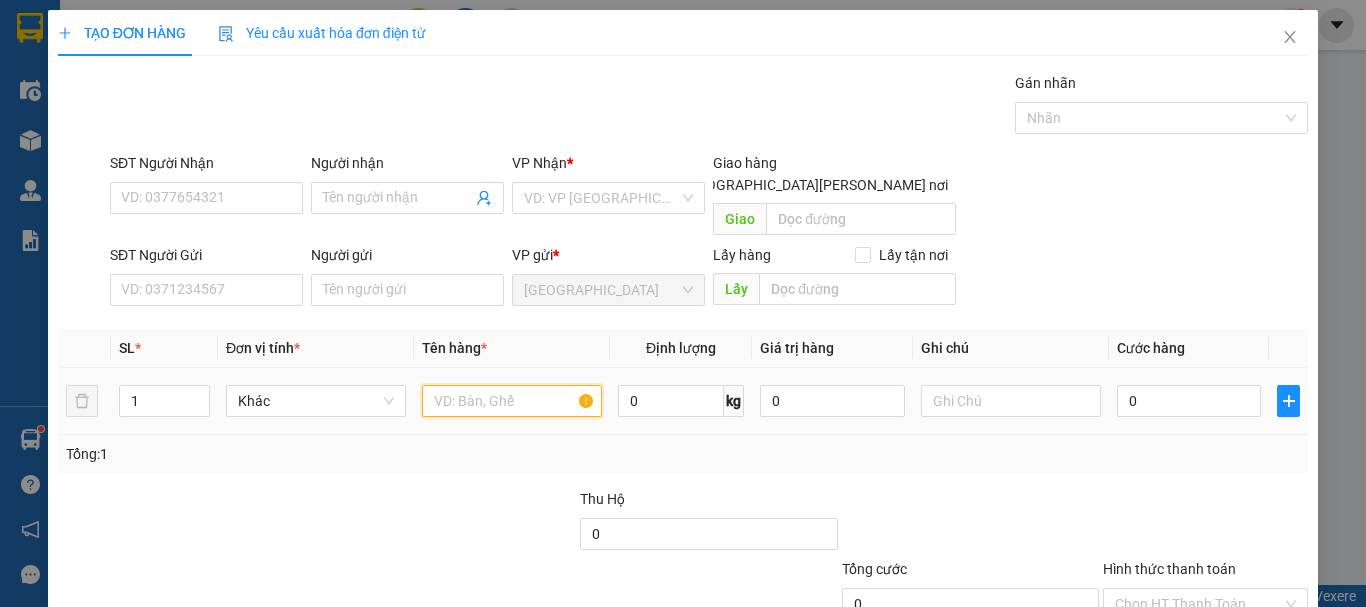 click at bounding box center [512, 401] 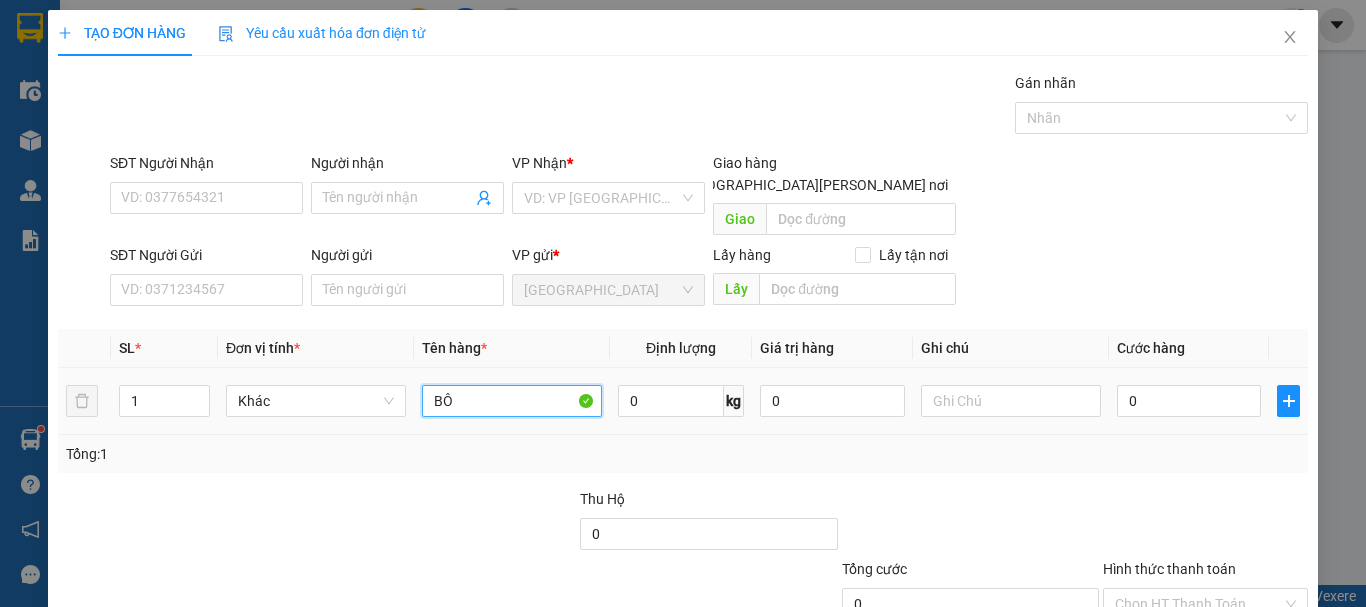type on "B" 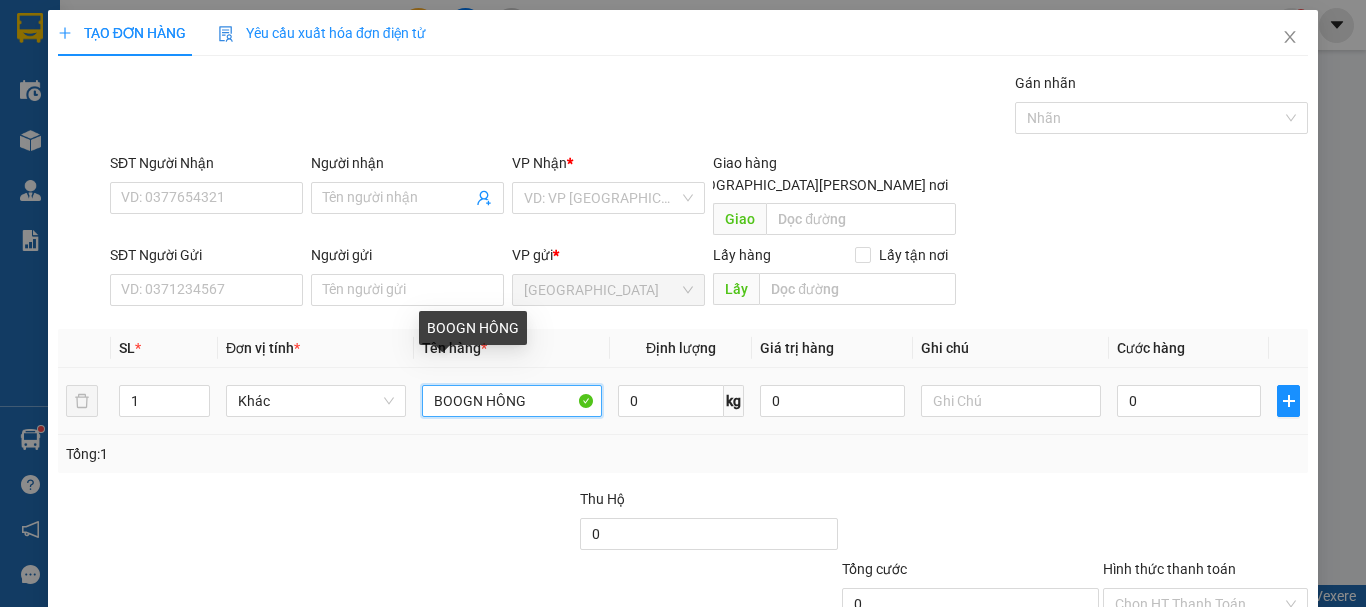 drag, startPoint x: 482, startPoint y: 384, endPoint x: 419, endPoint y: 392, distance: 63.505905 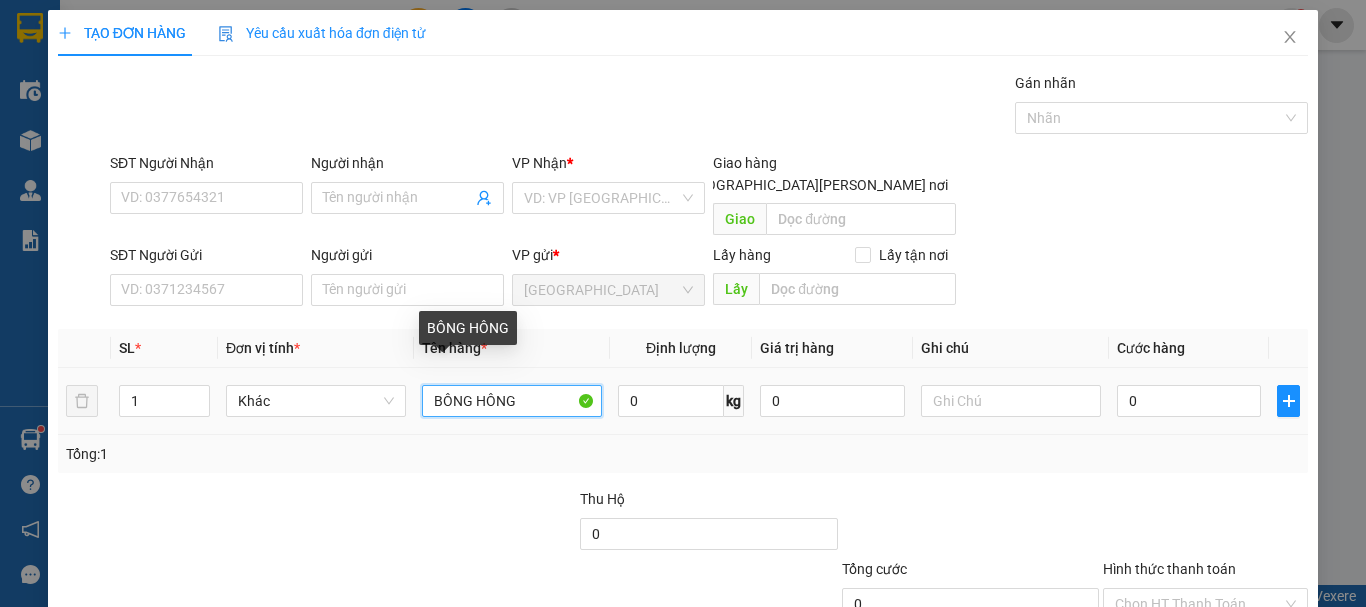 click on "BÔNG HÔNG" at bounding box center [512, 401] 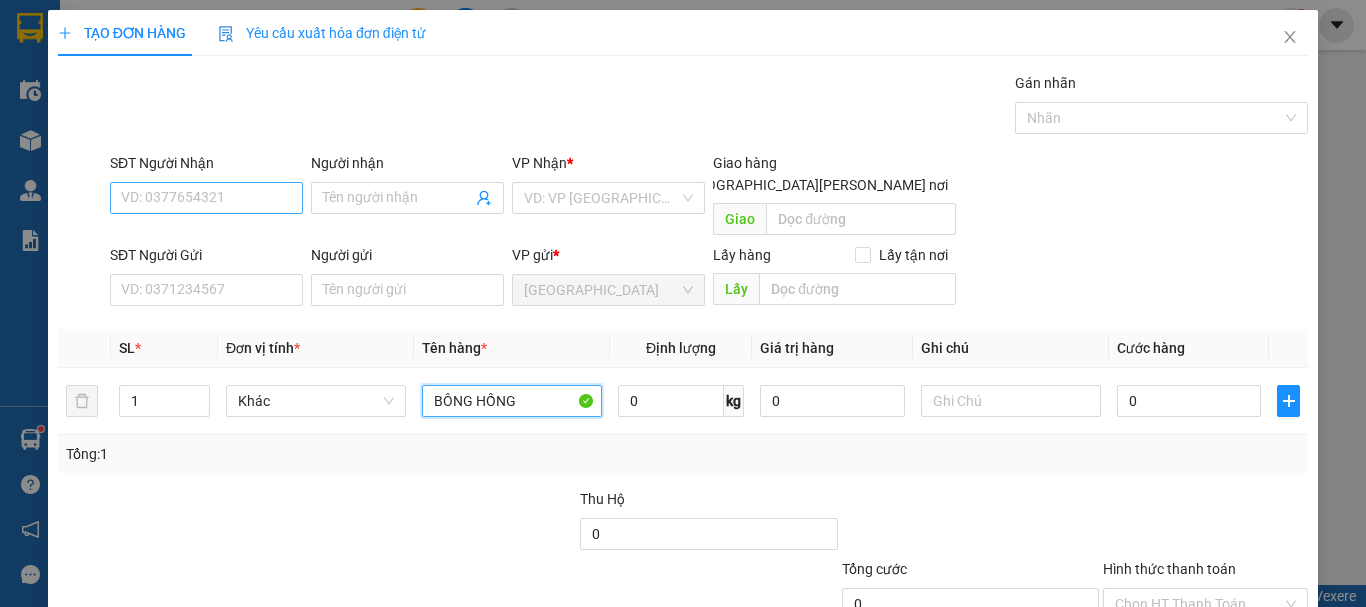 type on "BÔNG HỒNG" 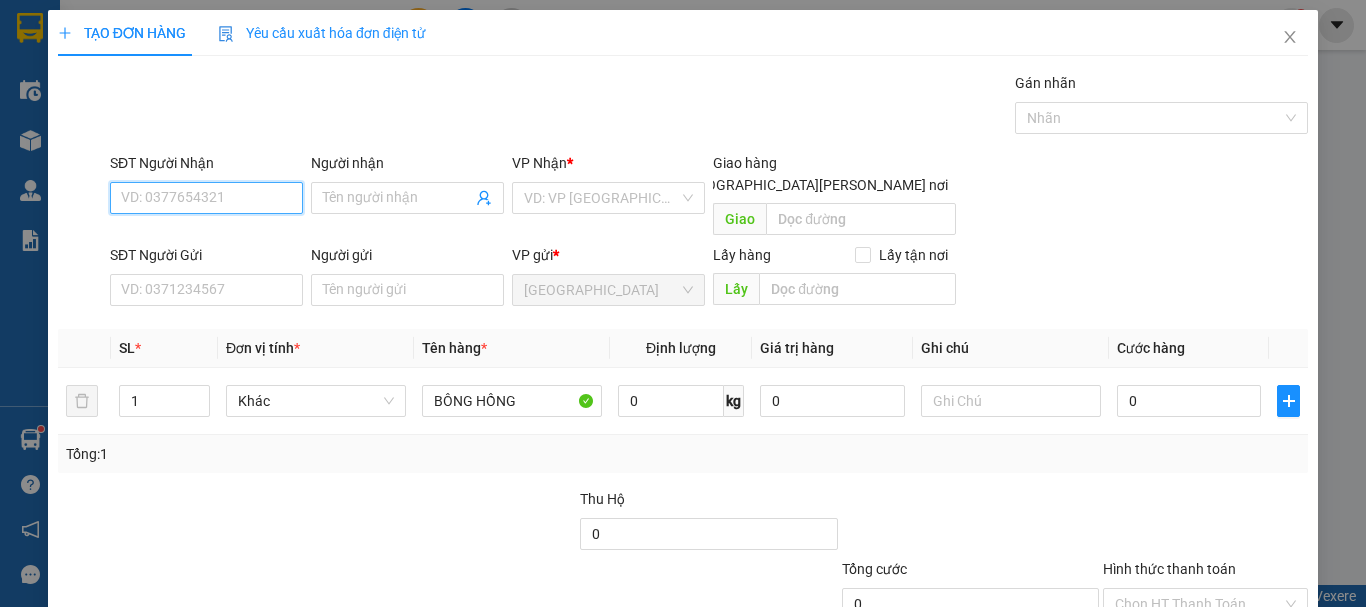 click on "SĐT Người Nhận" at bounding box center [206, 198] 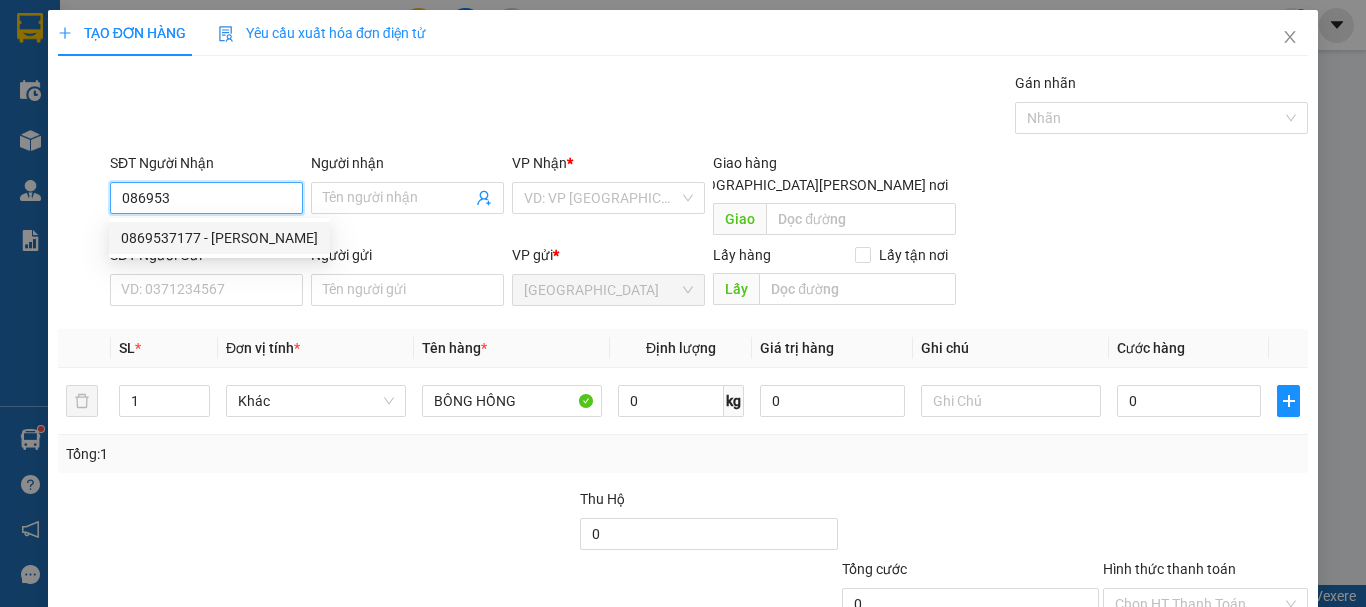 type on "0869537177" 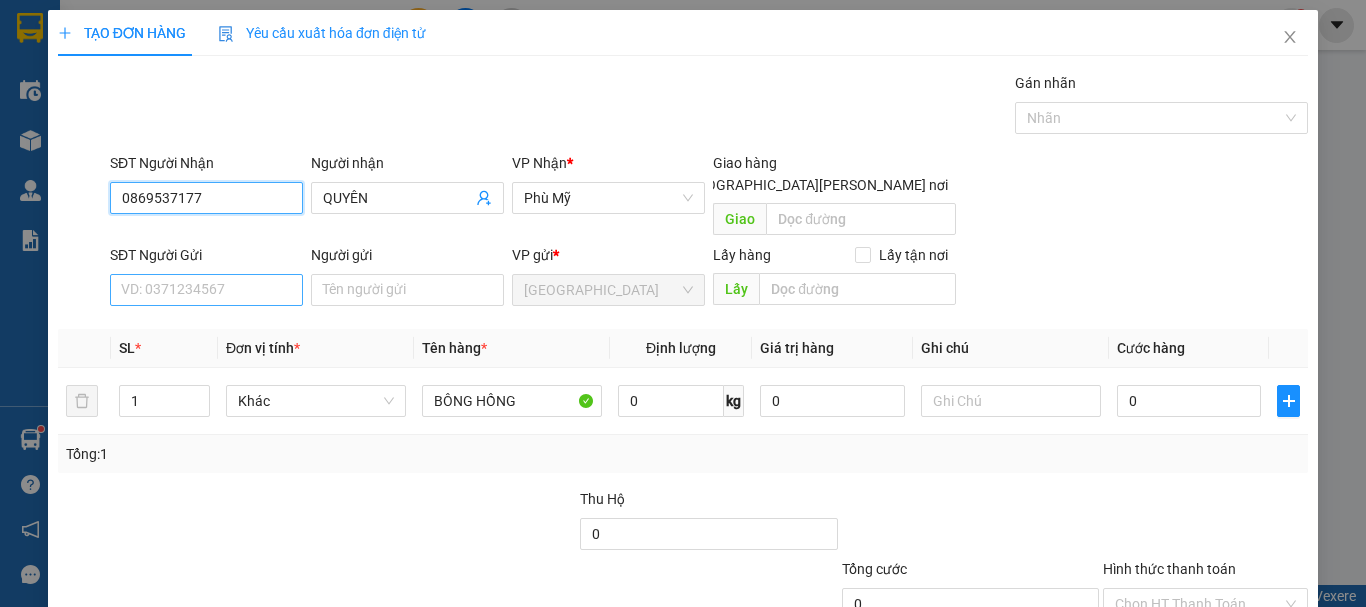 type on "0869537177" 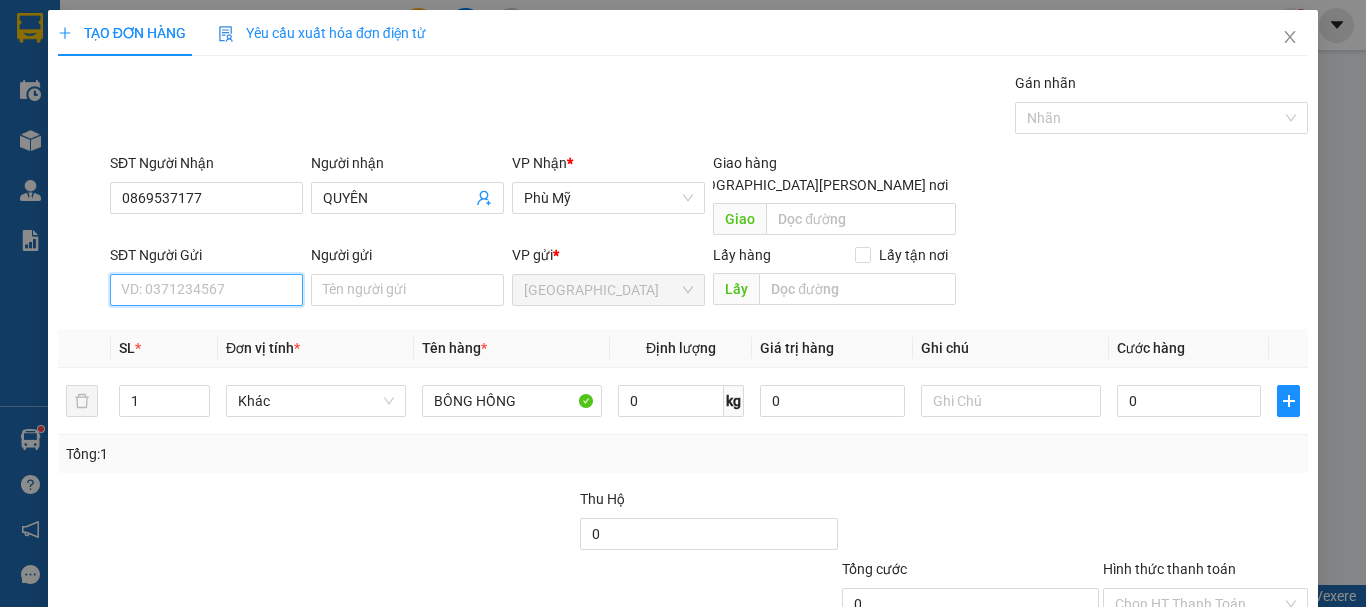 click on "SĐT Người Gửi" at bounding box center (206, 290) 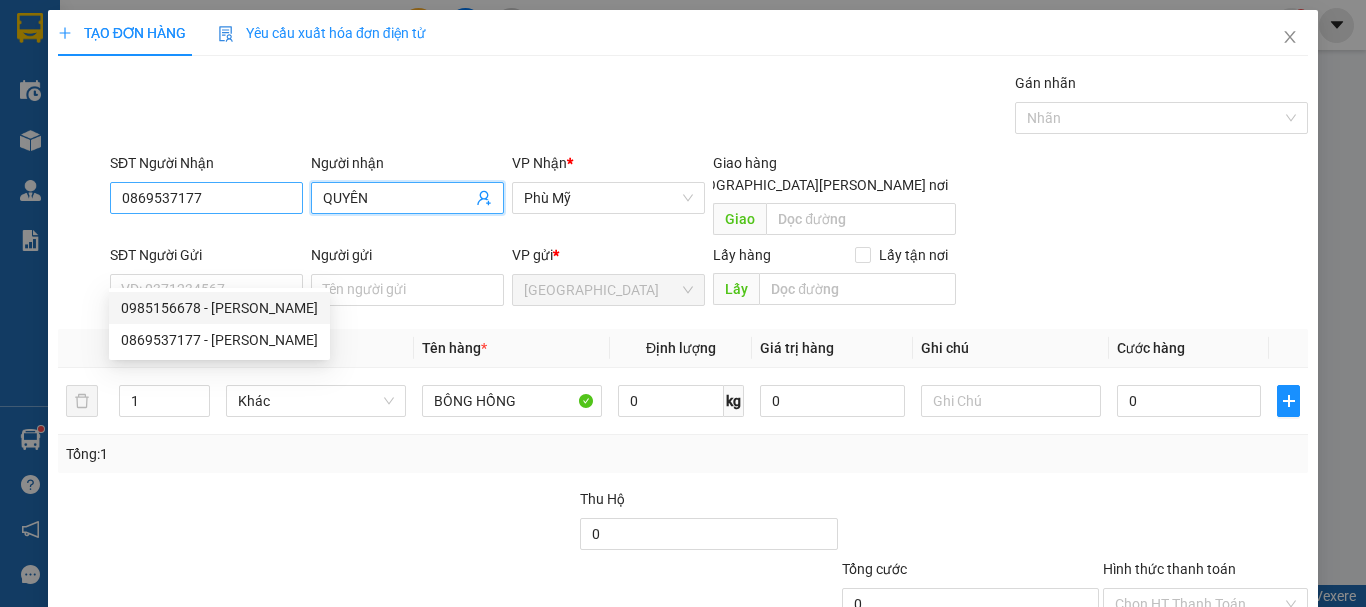 drag, startPoint x: 375, startPoint y: 203, endPoint x: 174, endPoint y: 204, distance: 201.00249 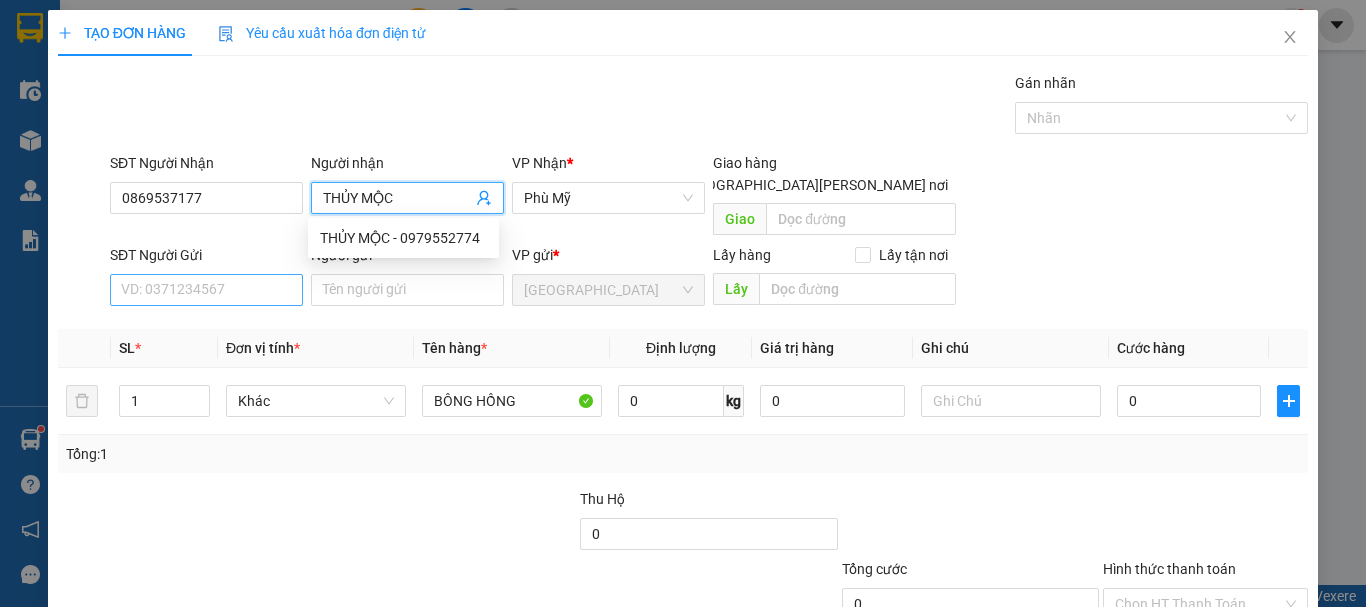 type on "THỦY MỘC" 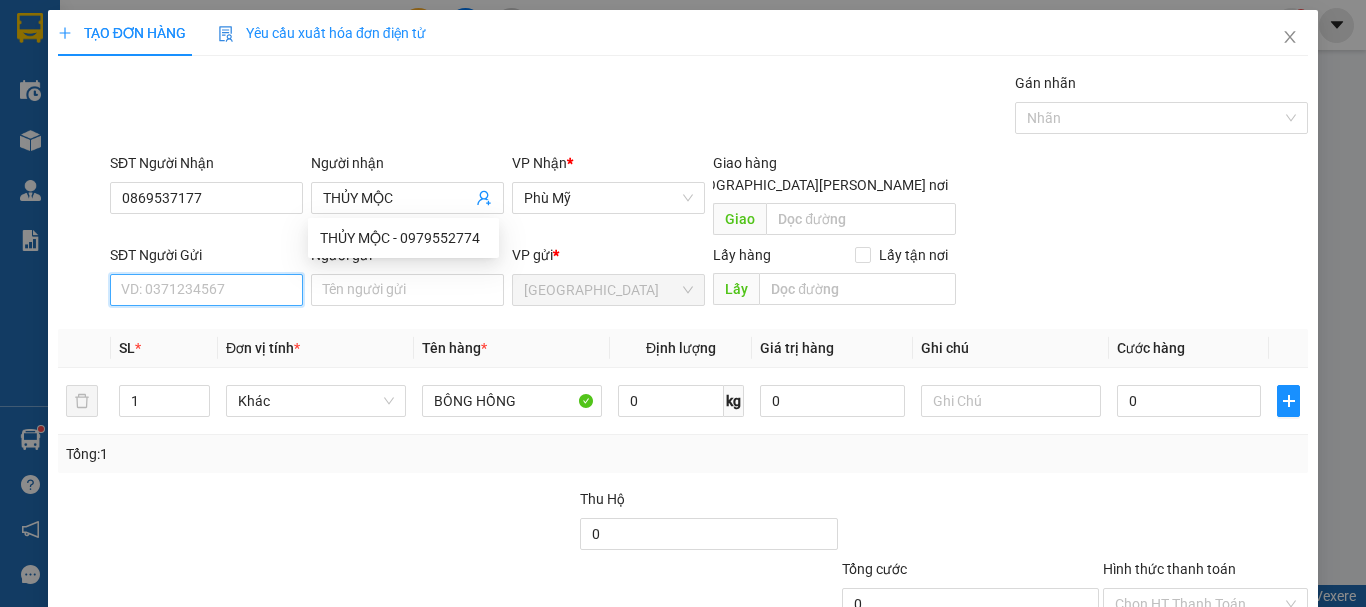 click on "SĐT Người Gửi" at bounding box center [206, 290] 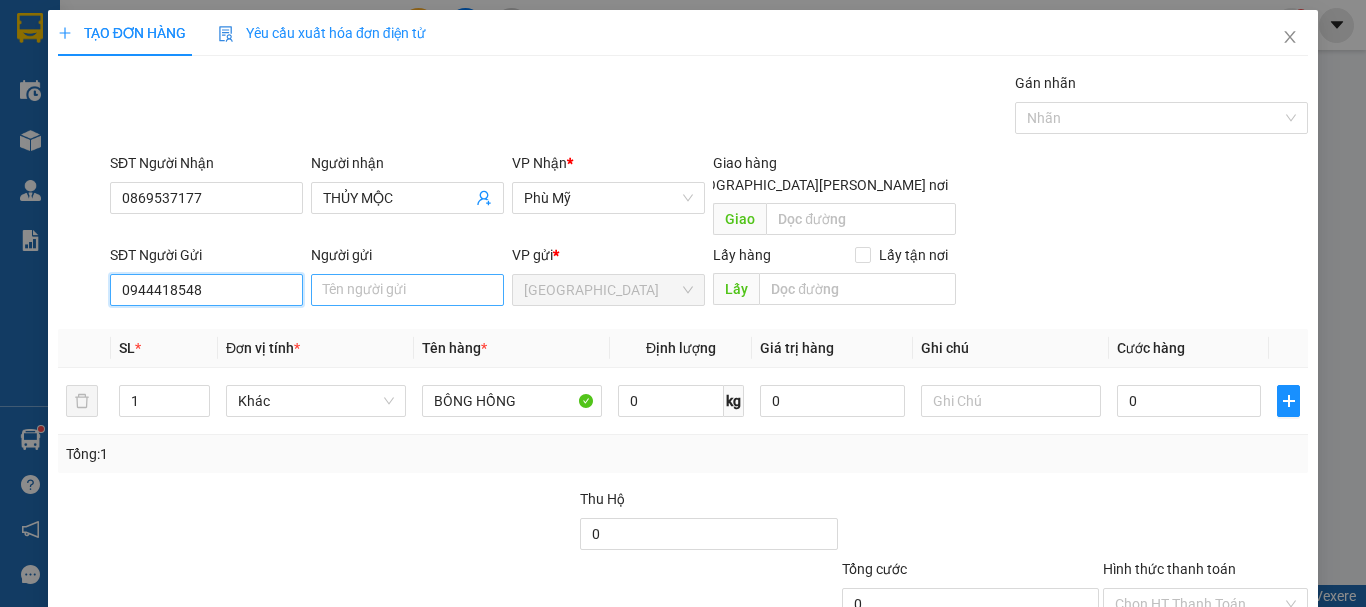 type on "0944418548" 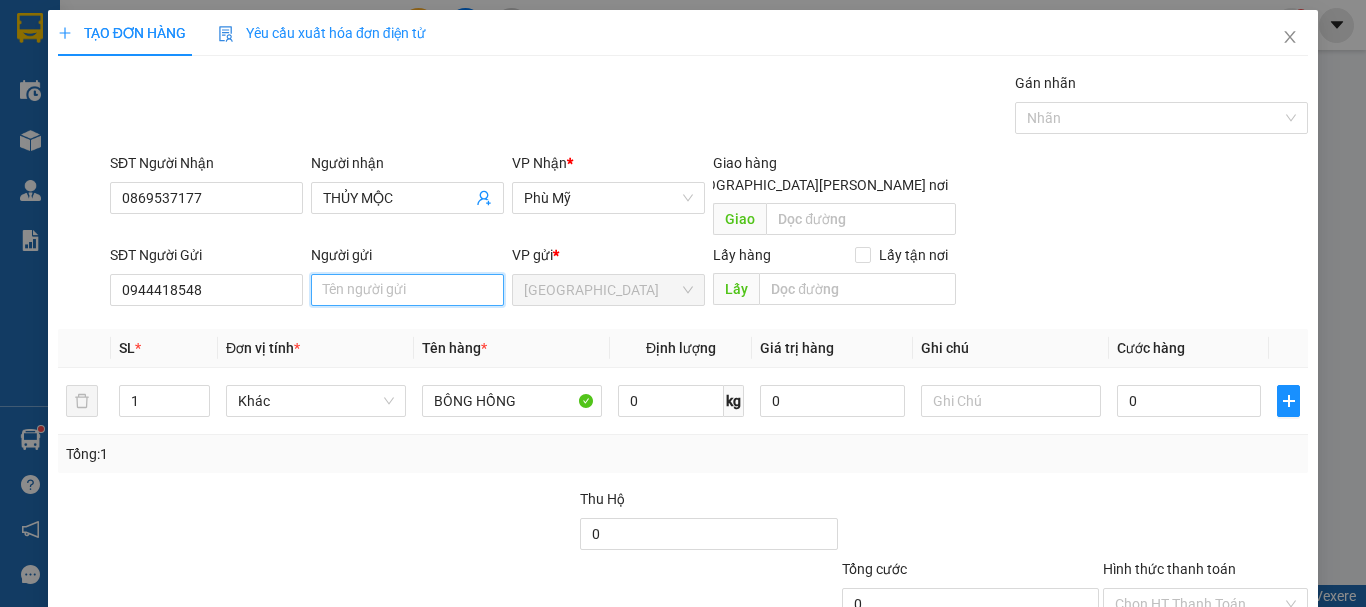 click on "Người gửi" at bounding box center [407, 290] 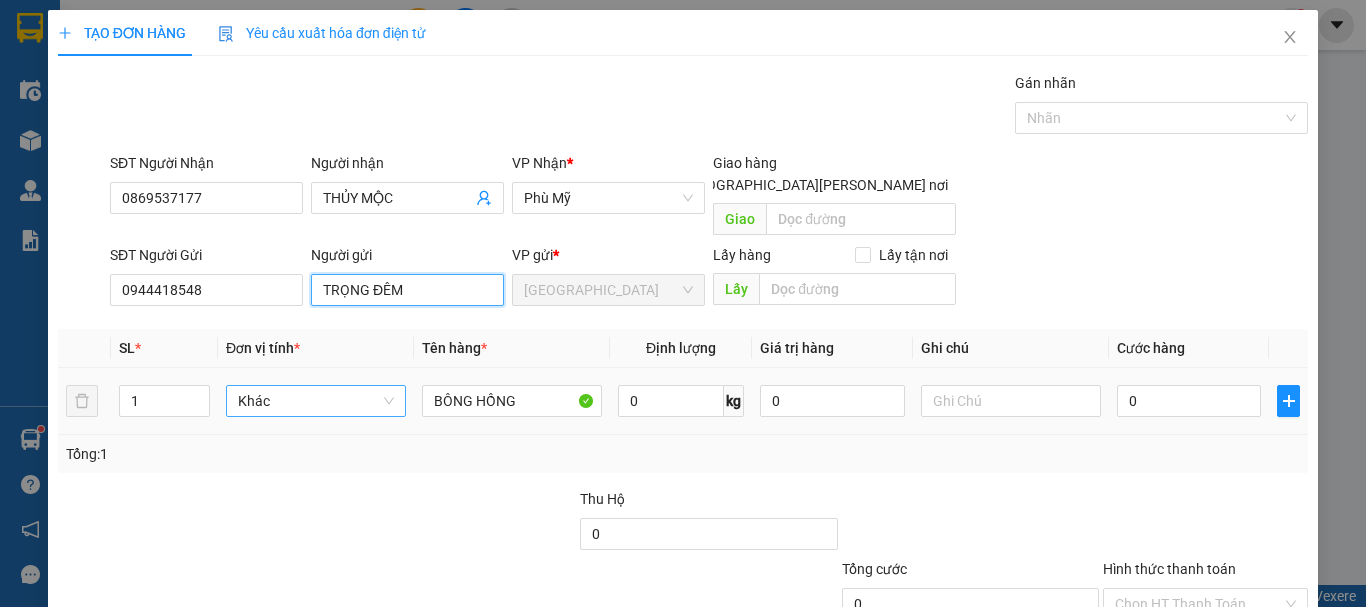 click on "Khác" at bounding box center [316, 401] 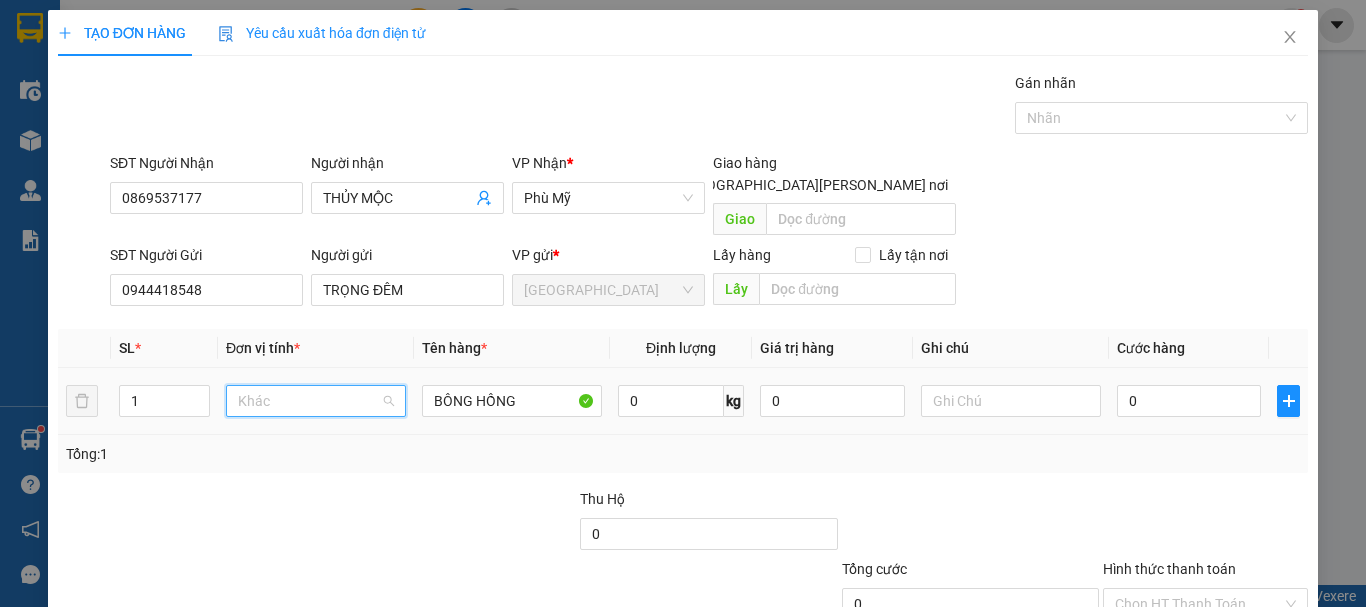 scroll, scrollTop: 192, scrollLeft: 0, axis: vertical 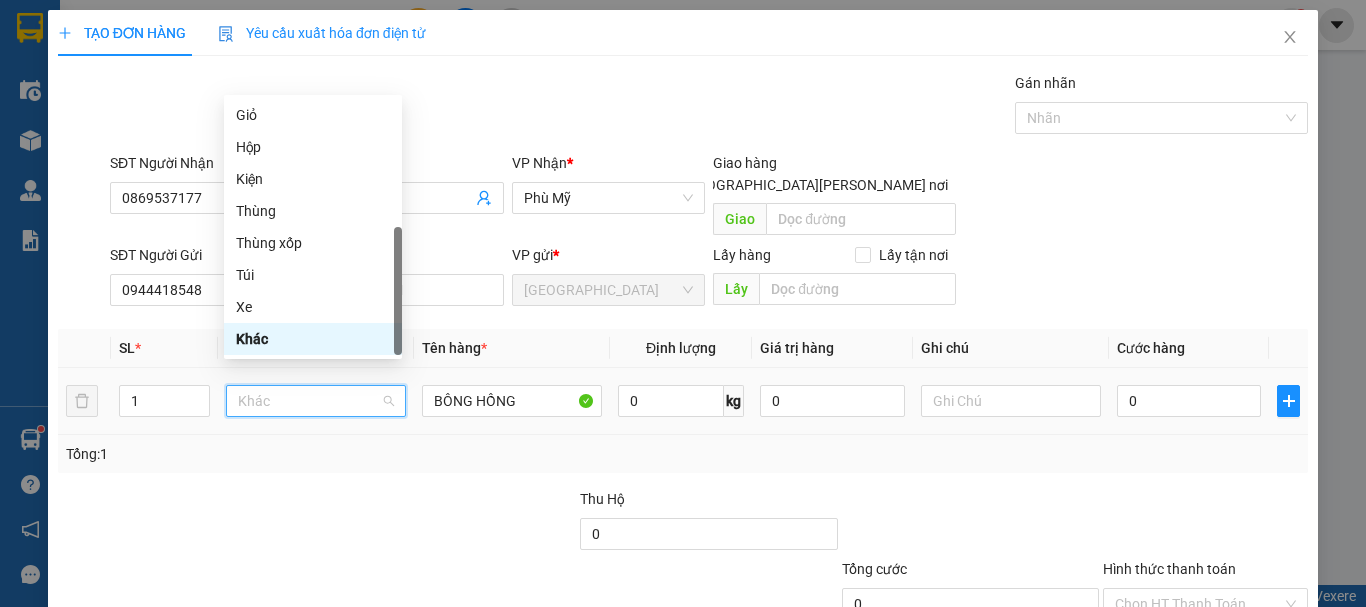 type on "T" 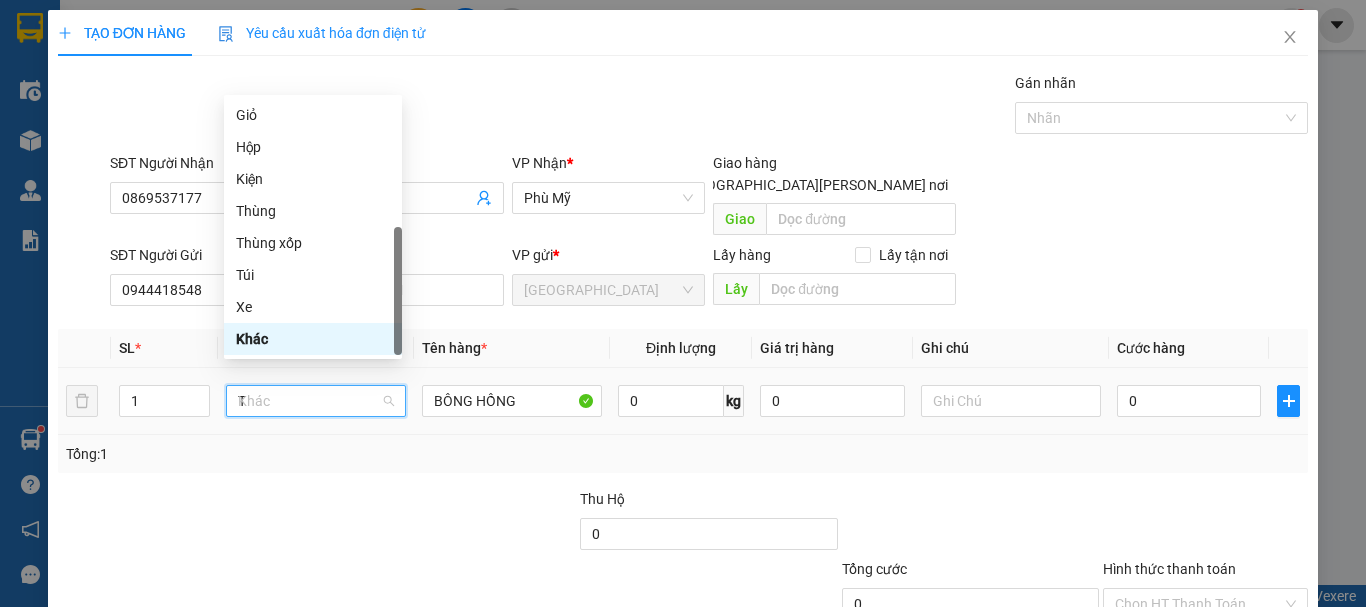 scroll, scrollTop: 0, scrollLeft: 0, axis: both 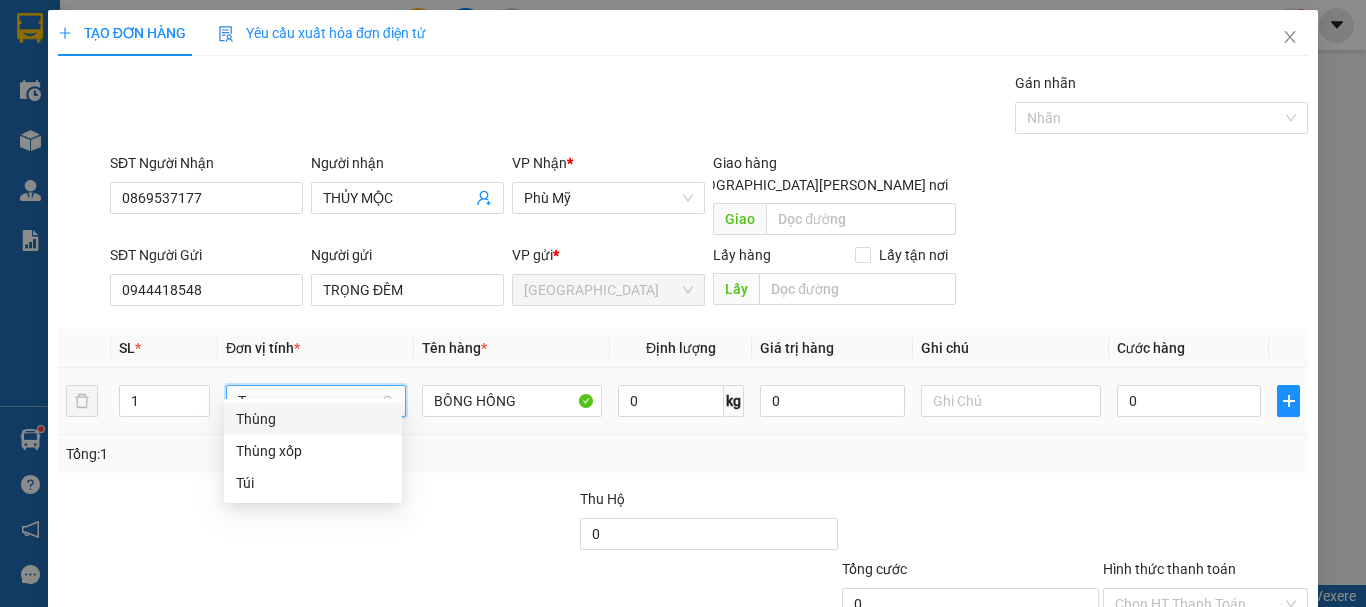 click on "Thùng" at bounding box center (313, 419) 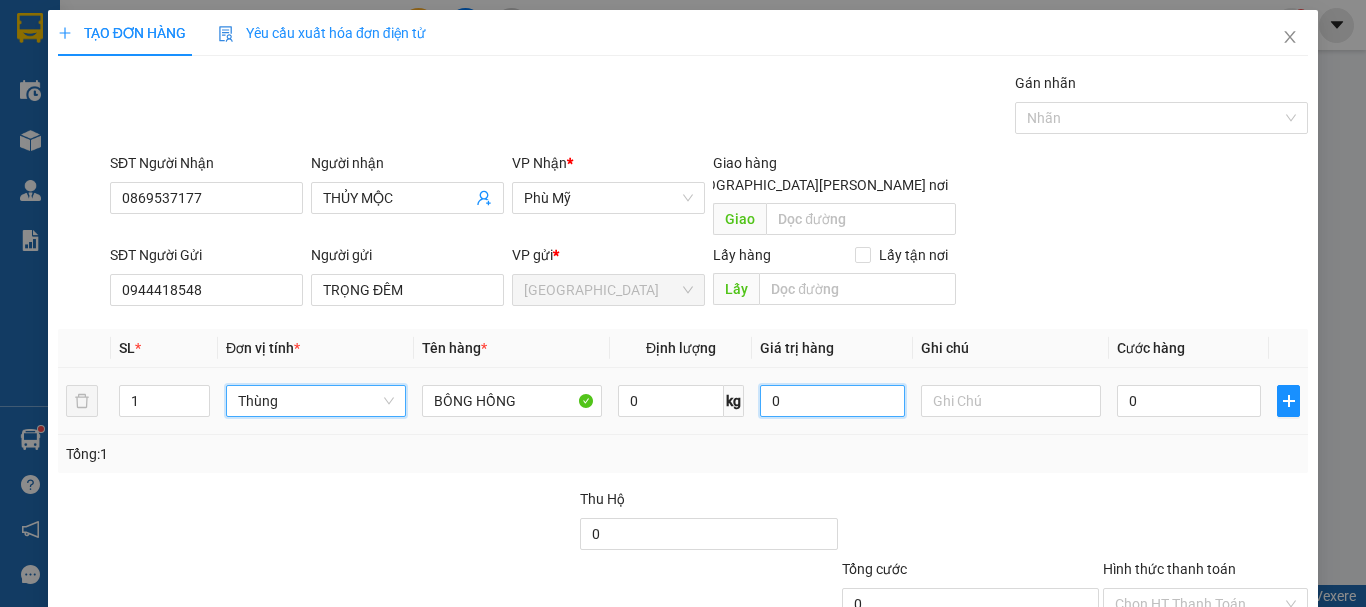 click on "0" at bounding box center [832, 401] 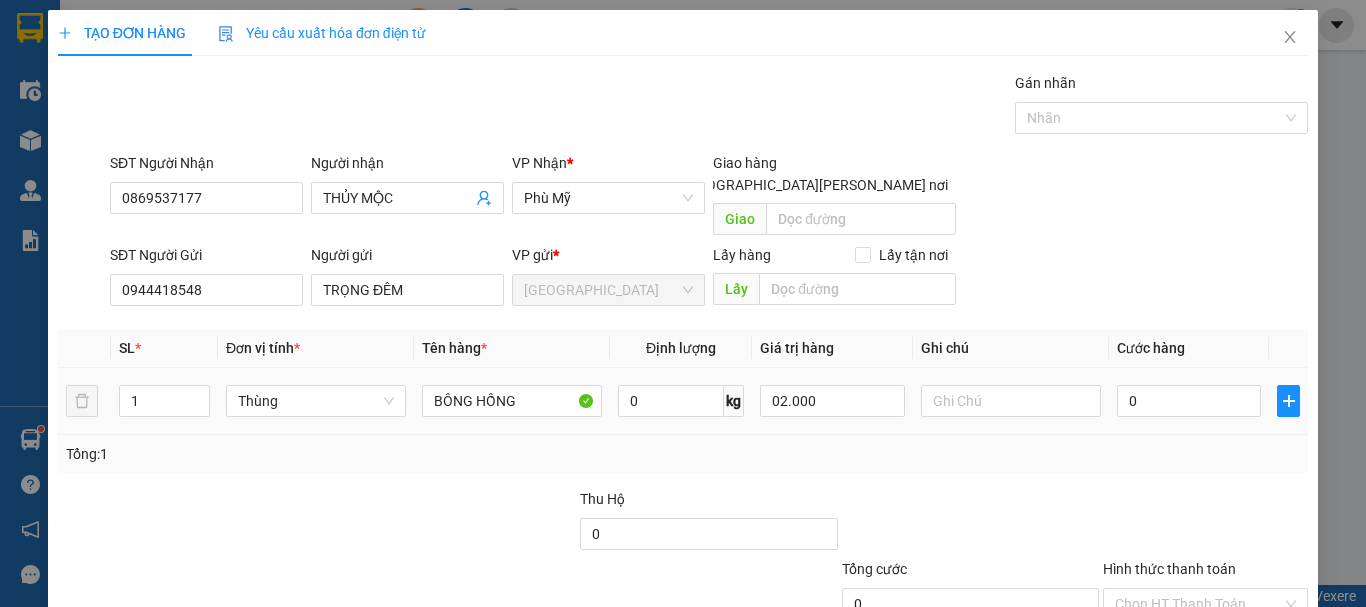 type on "2.000.000" 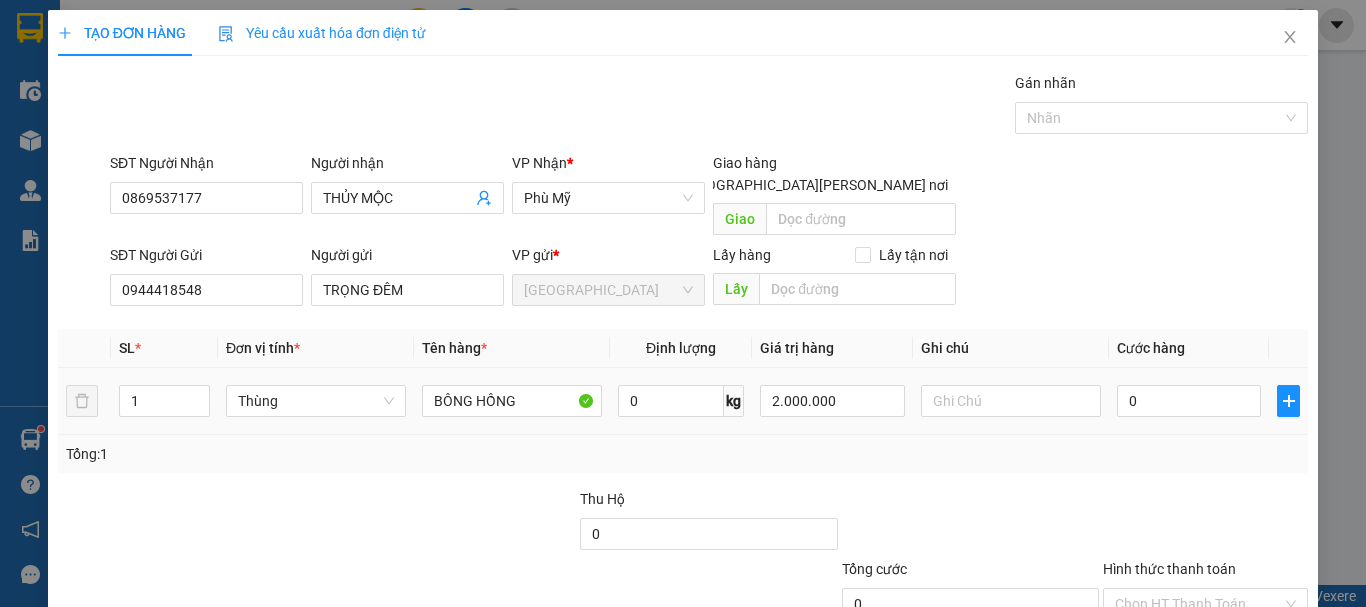 click on "Thu Hộ" at bounding box center [708, 503] 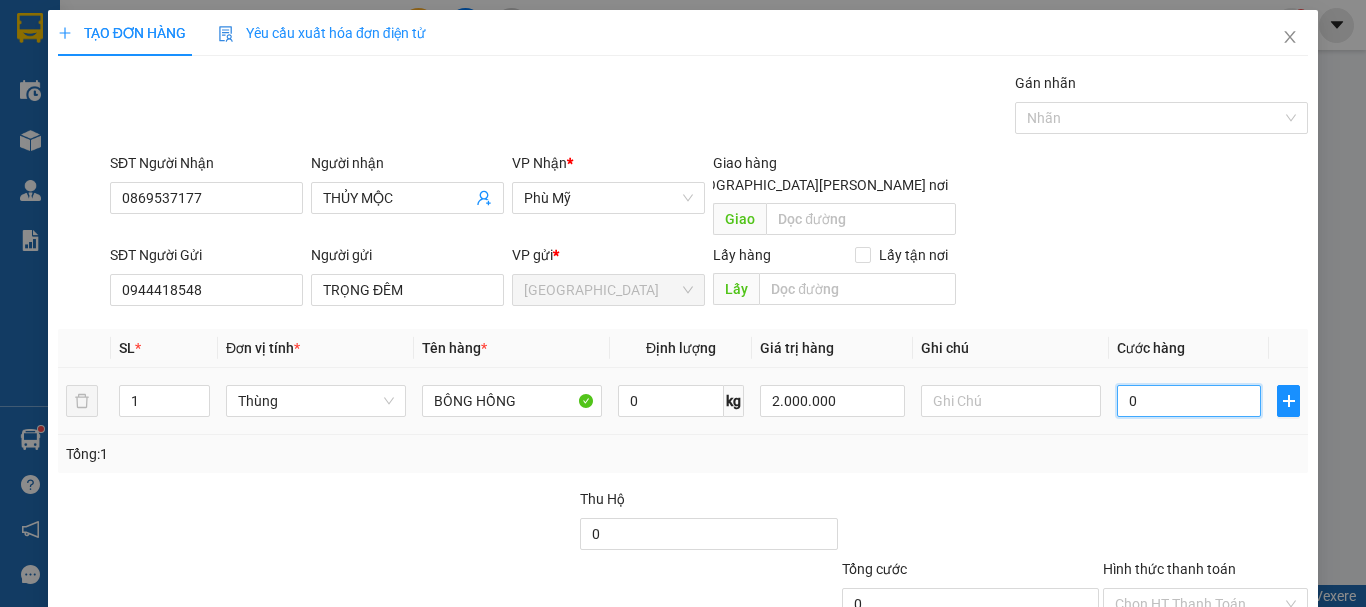 click on "0" at bounding box center [1189, 401] 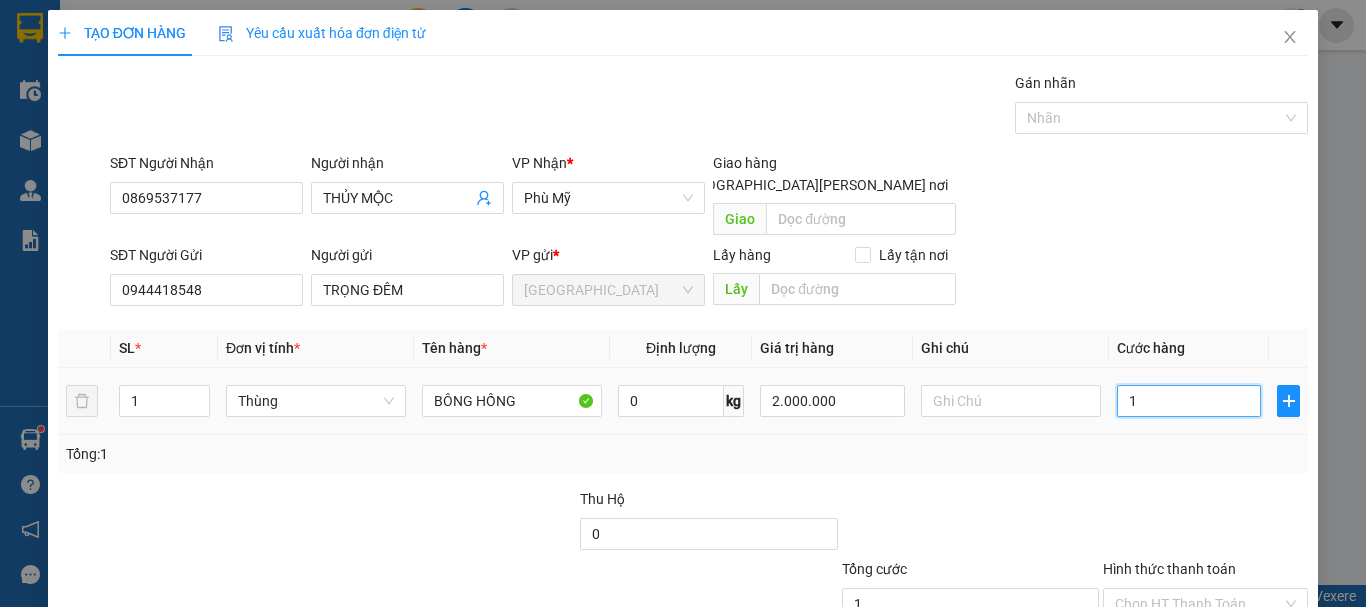 type on "12" 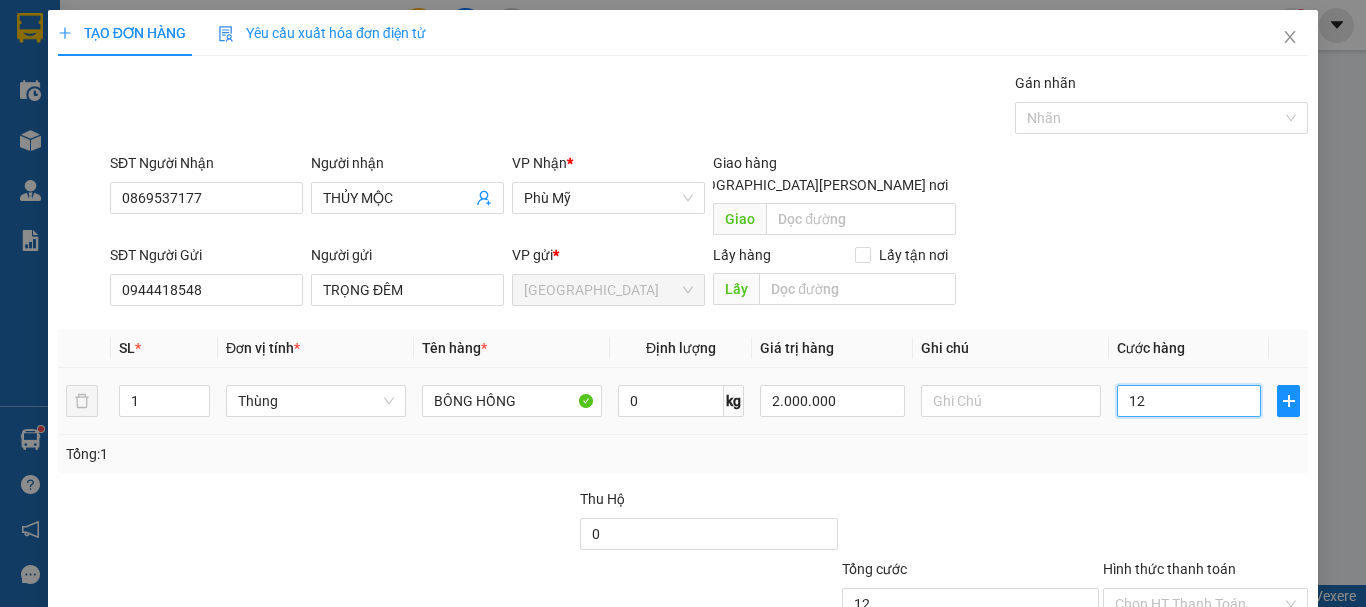 type on "120" 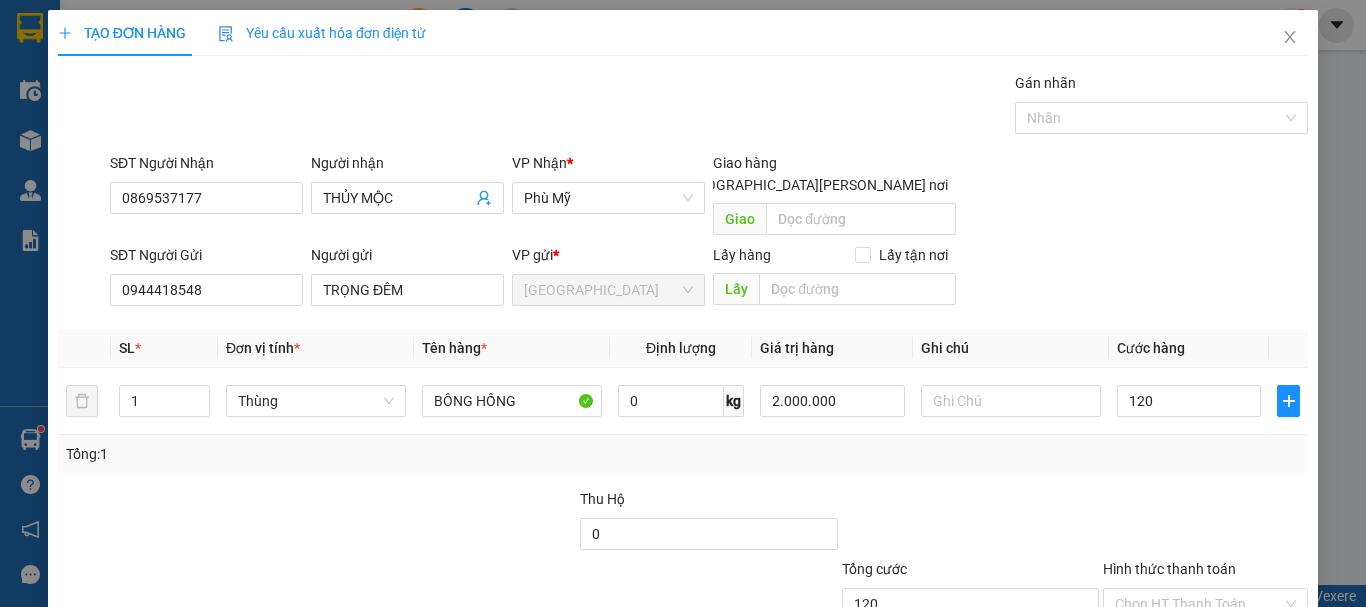 type on "120.000" 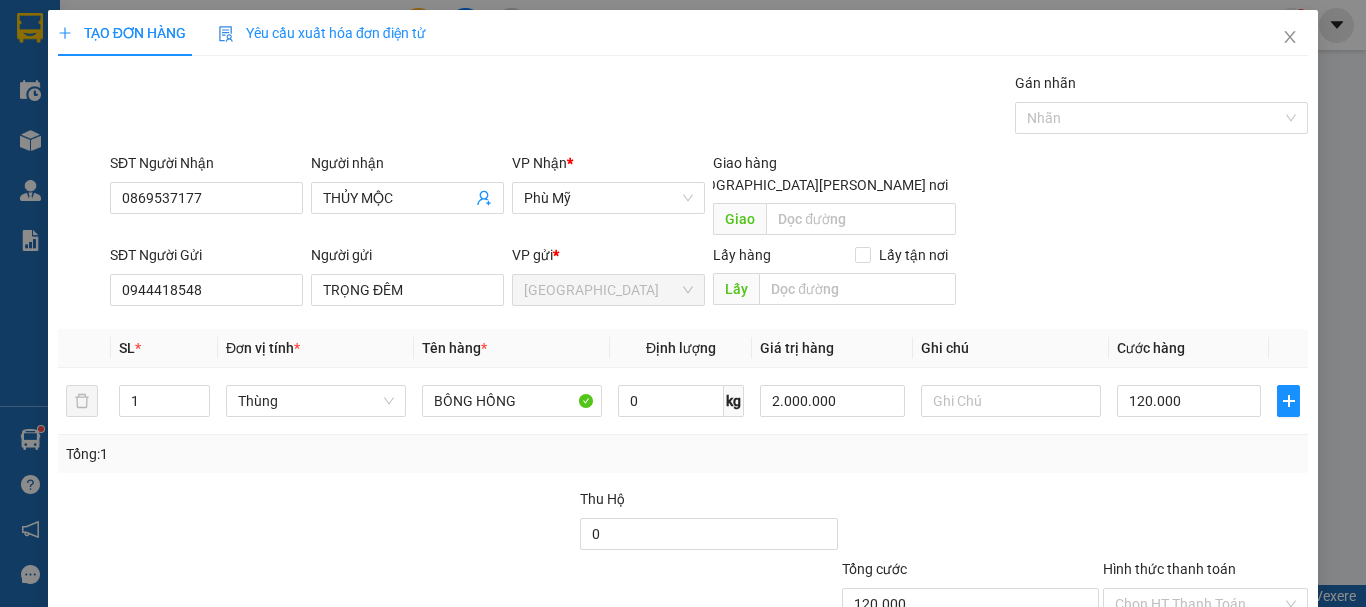 click on "Tổng:  1" at bounding box center [683, 454] 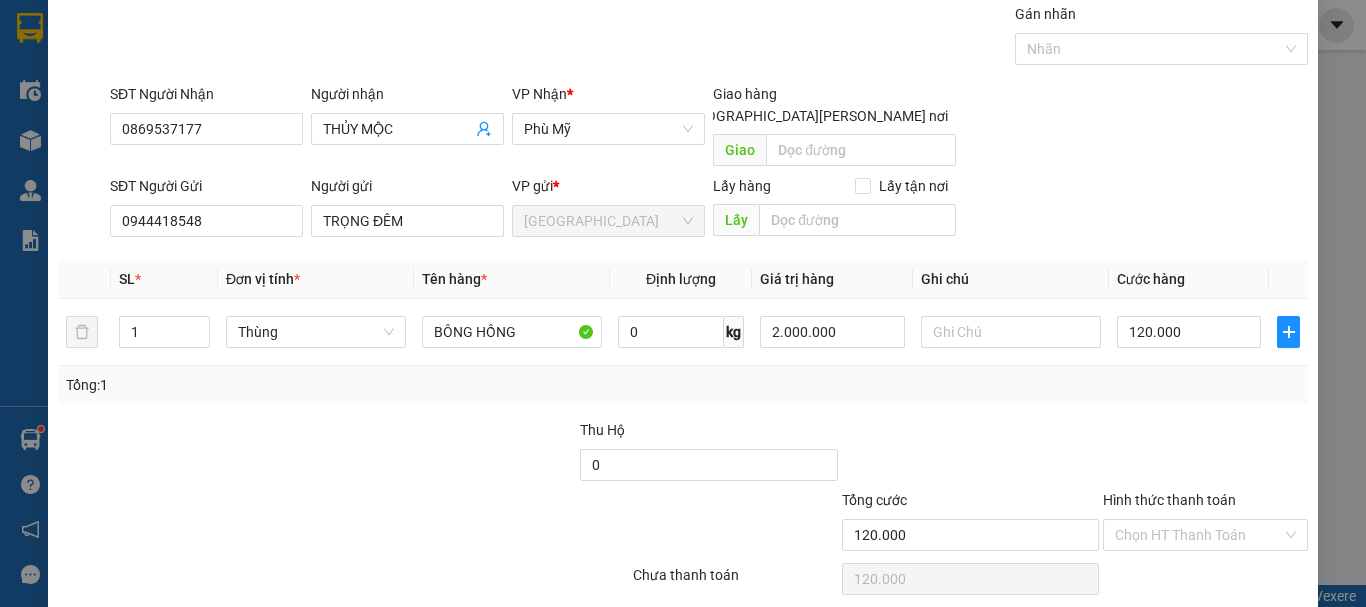 scroll, scrollTop: 125, scrollLeft: 0, axis: vertical 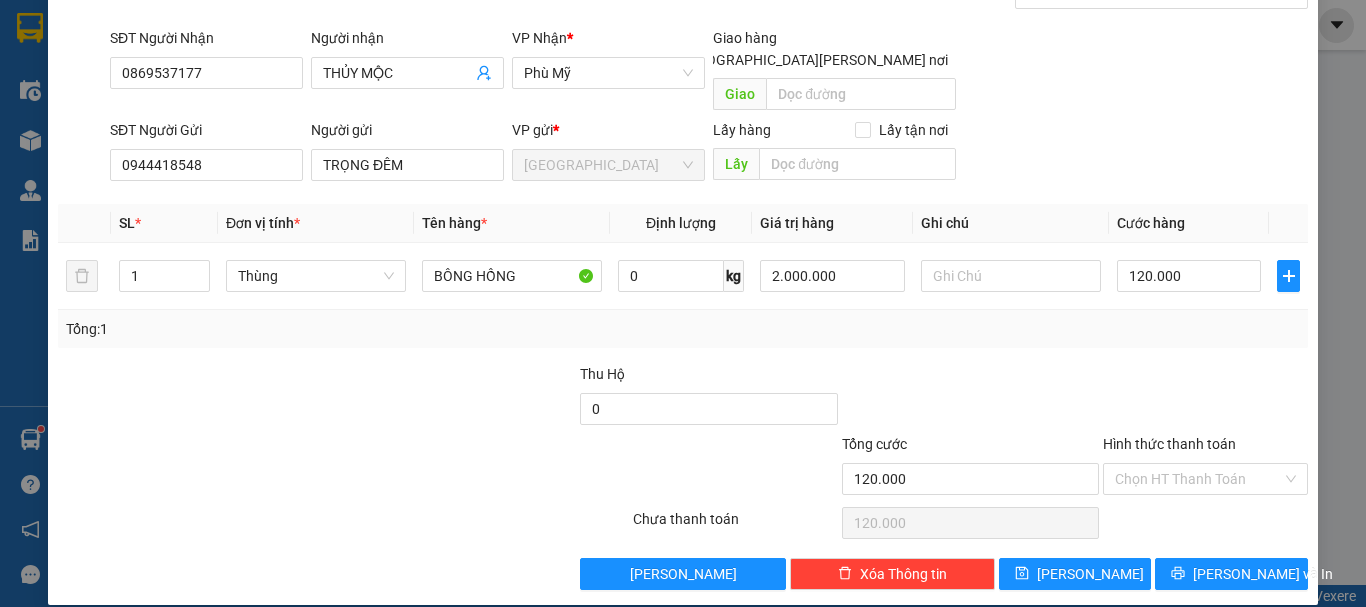 click on "Hình thức thanh toán Chọn HT Thanh Toán" at bounding box center [1205, 468] 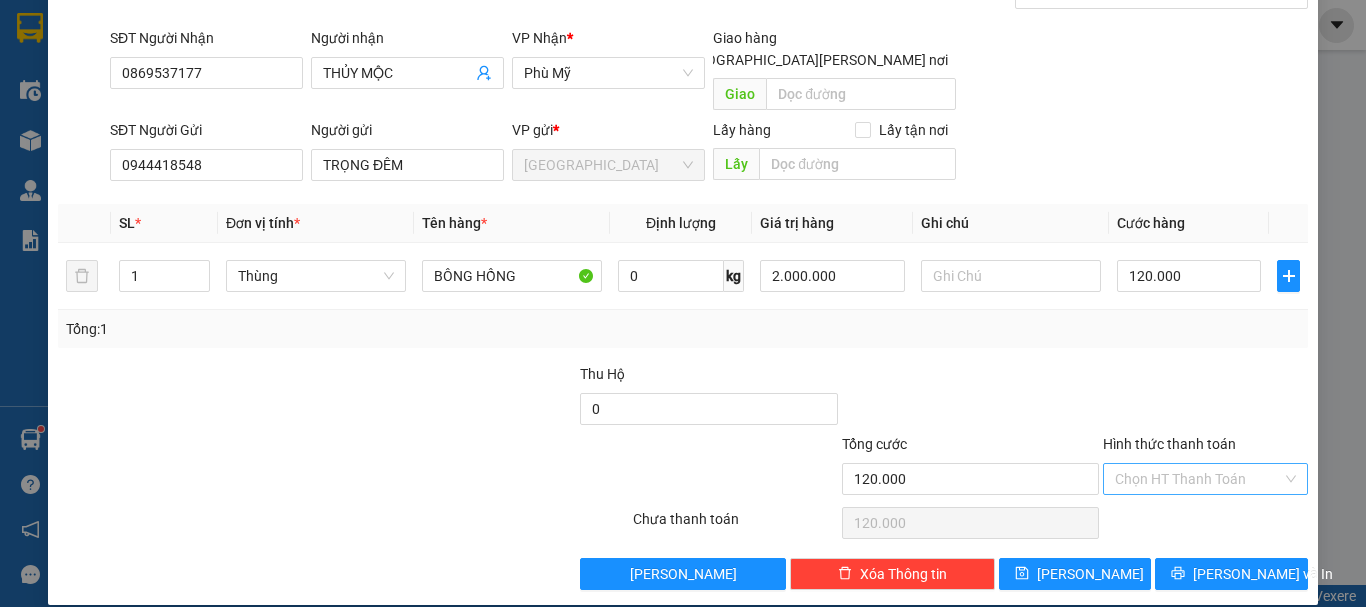 click on "Hình thức thanh toán" at bounding box center [1198, 479] 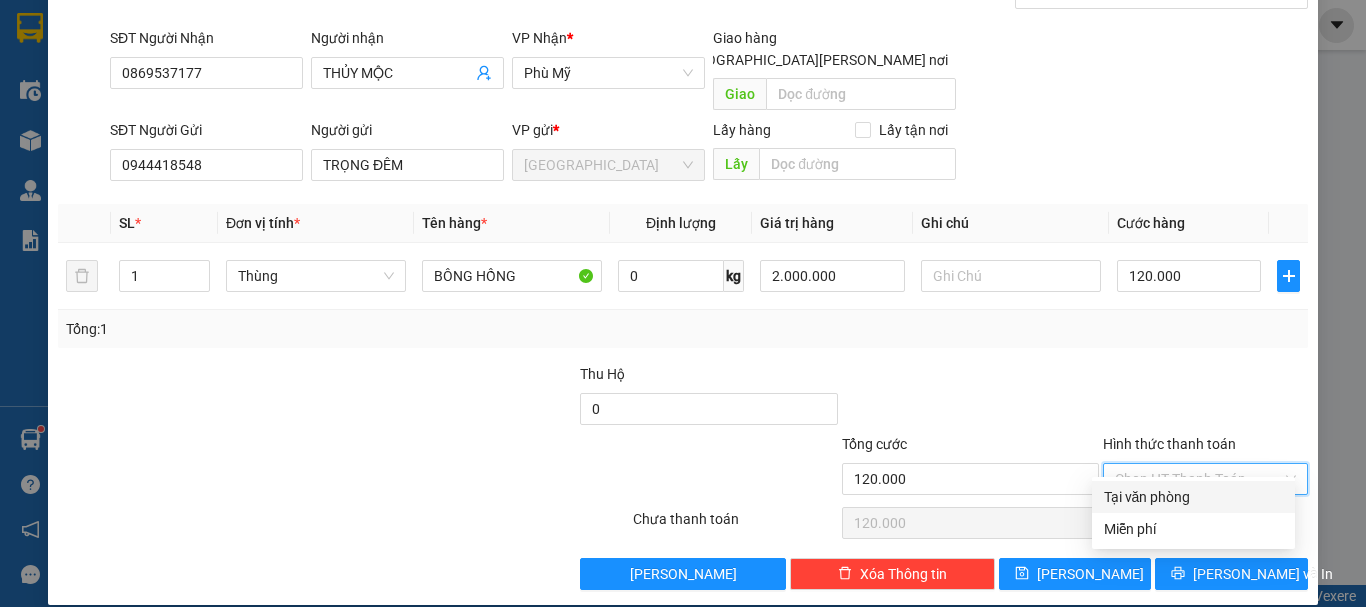 click on "Tại văn phòng" at bounding box center [1193, 497] 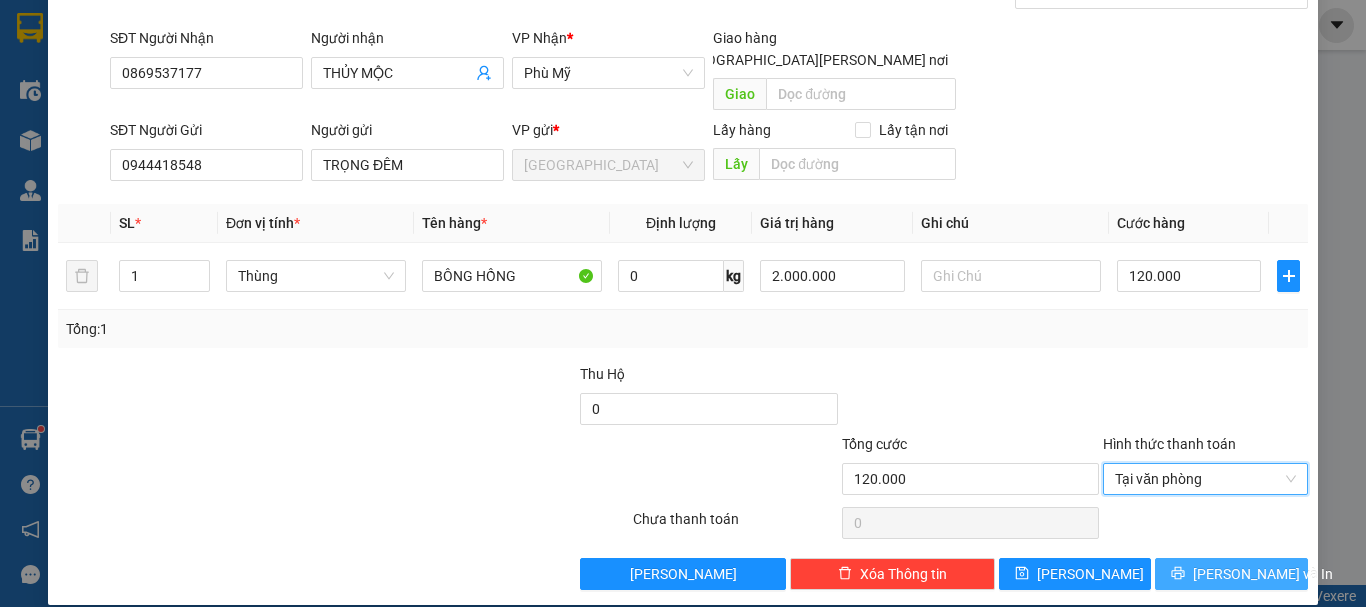 click on "Lưu và In" at bounding box center (1231, 574) 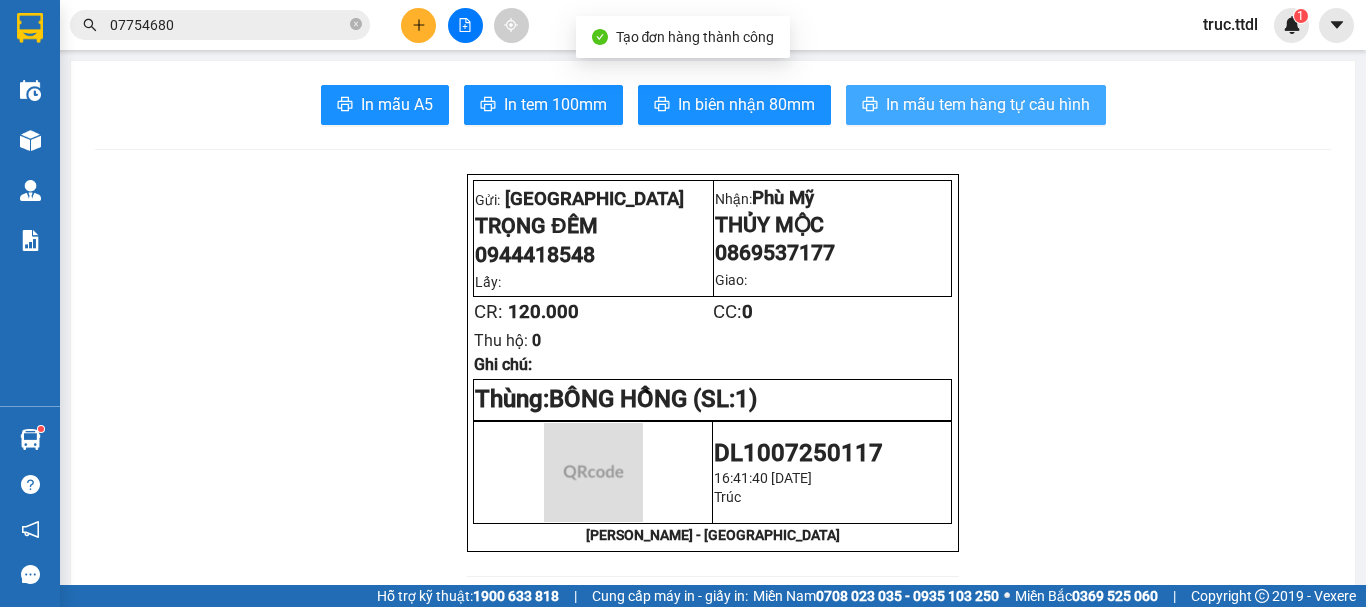 click on "In mẫu tem hàng tự cấu hình" at bounding box center (976, 105) 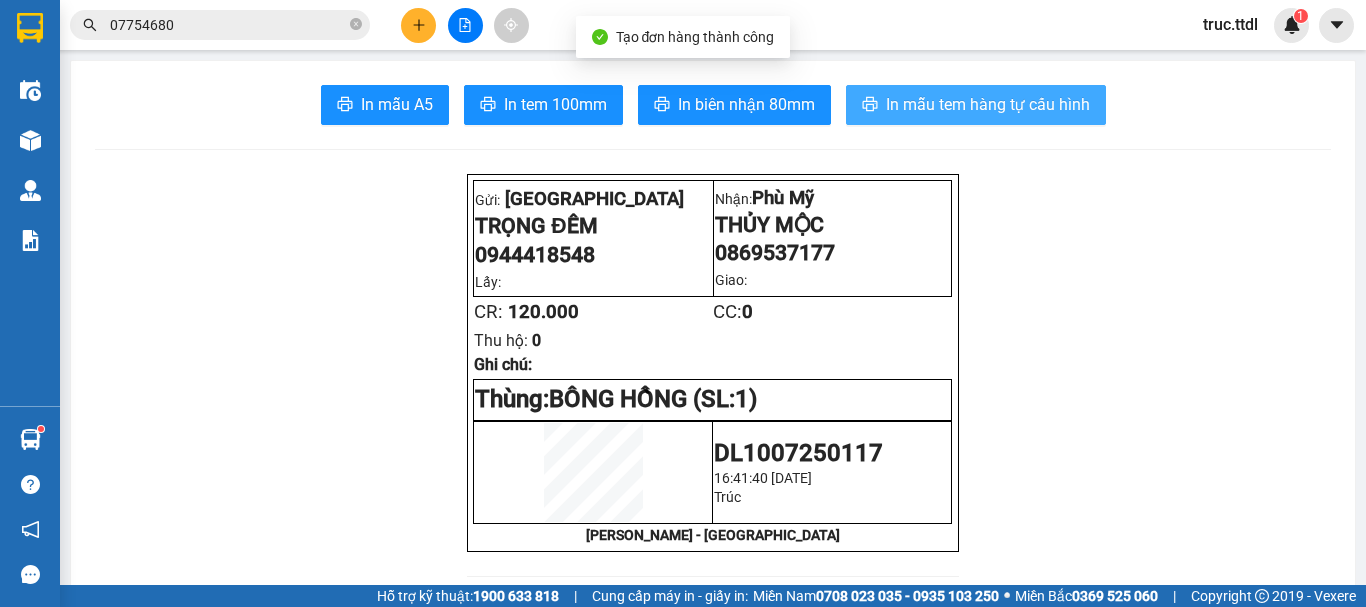 scroll, scrollTop: 0, scrollLeft: 0, axis: both 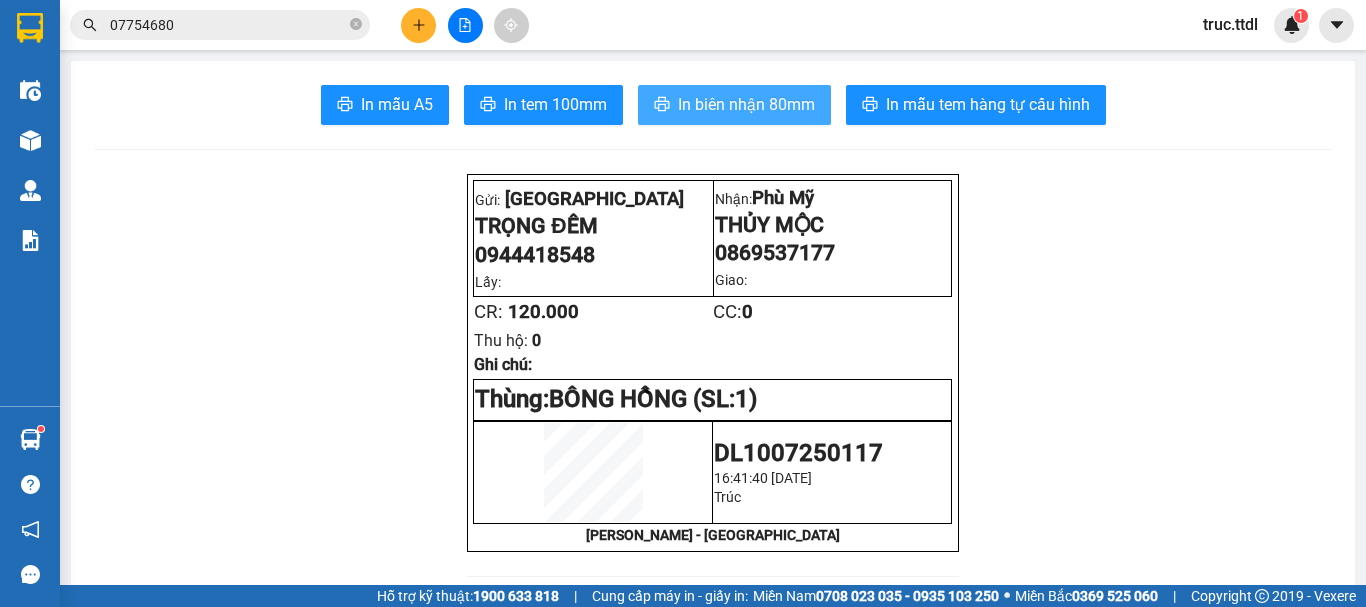 click on "In biên nhận 80mm" at bounding box center (746, 104) 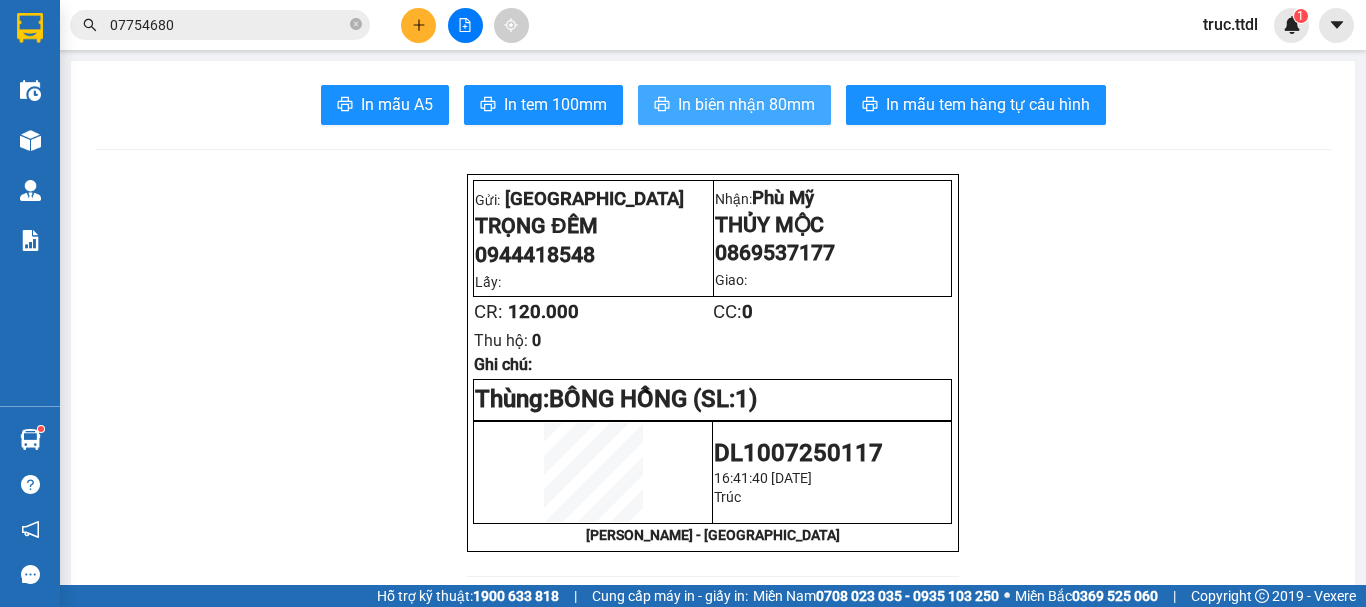 scroll, scrollTop: 0, scrollLeft: 0, axis: both 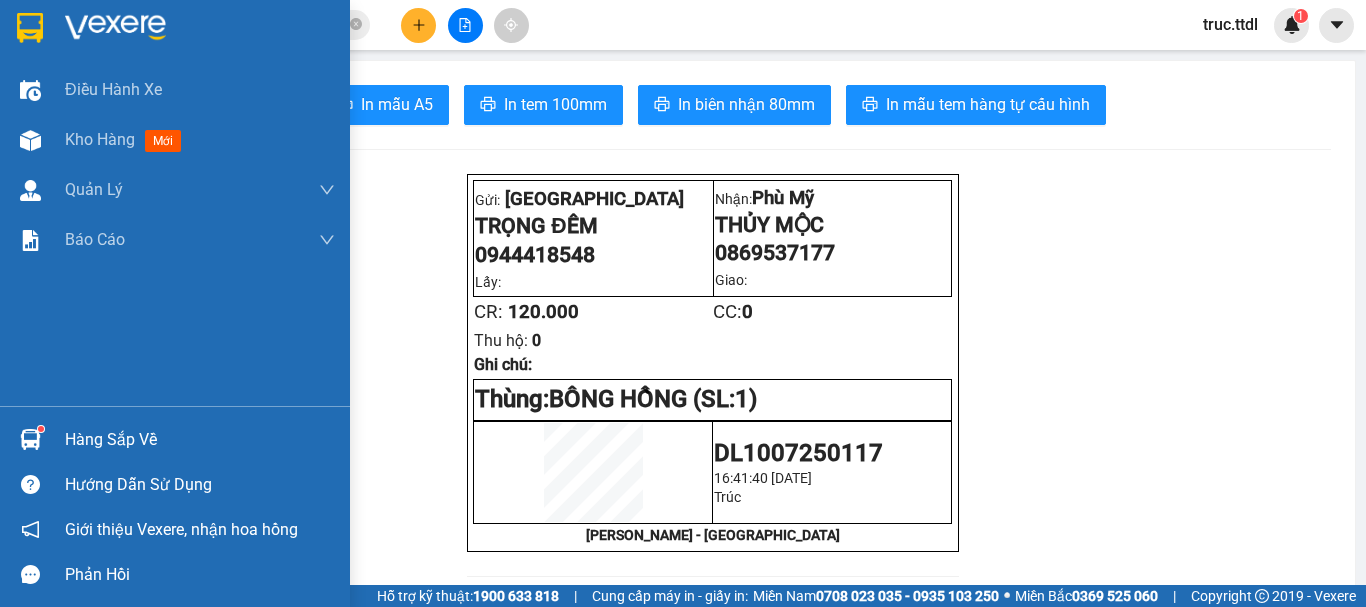 click at bounding box center [30, 27] 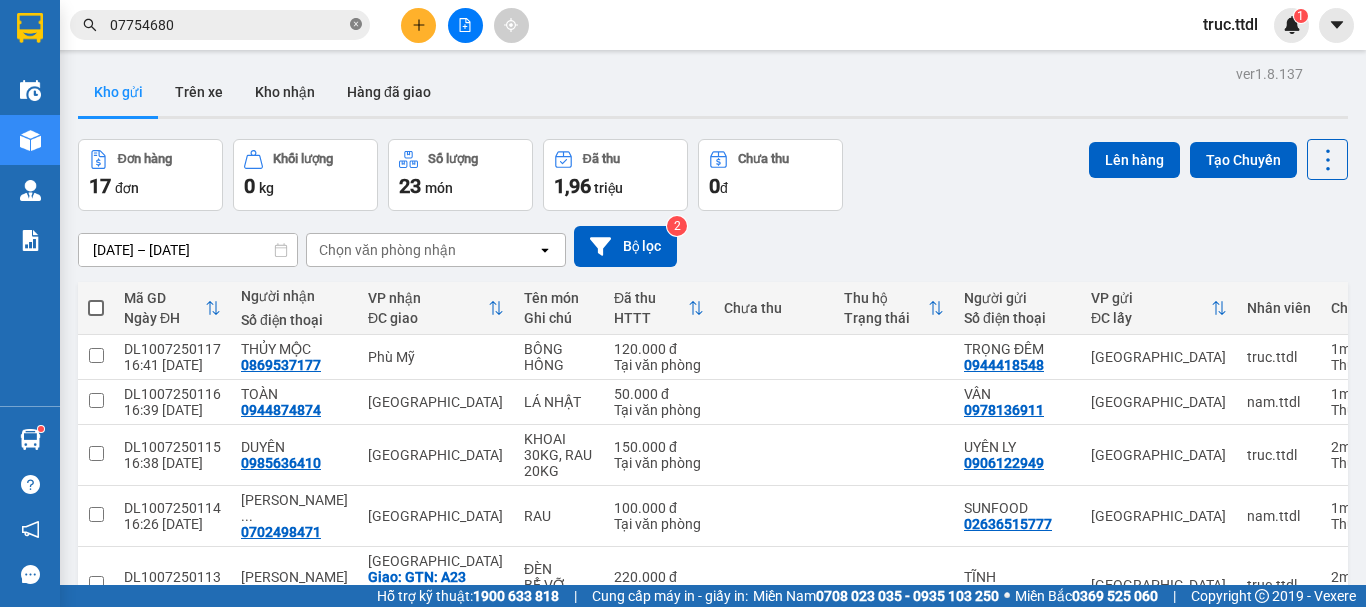click 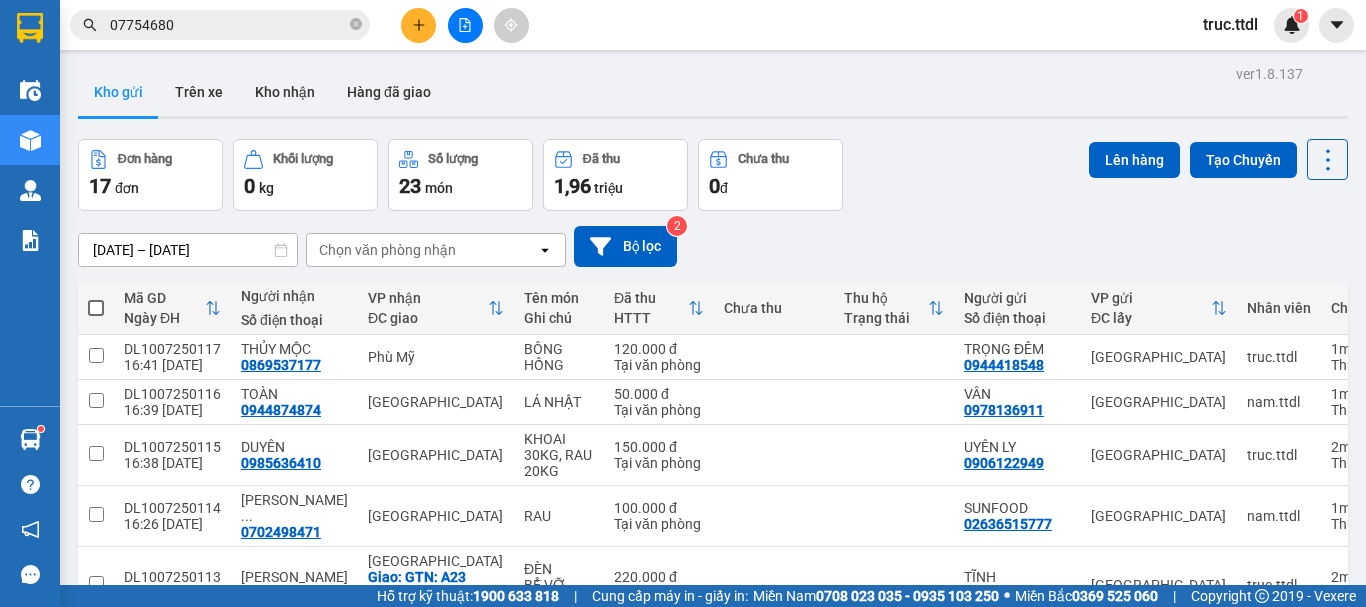 type 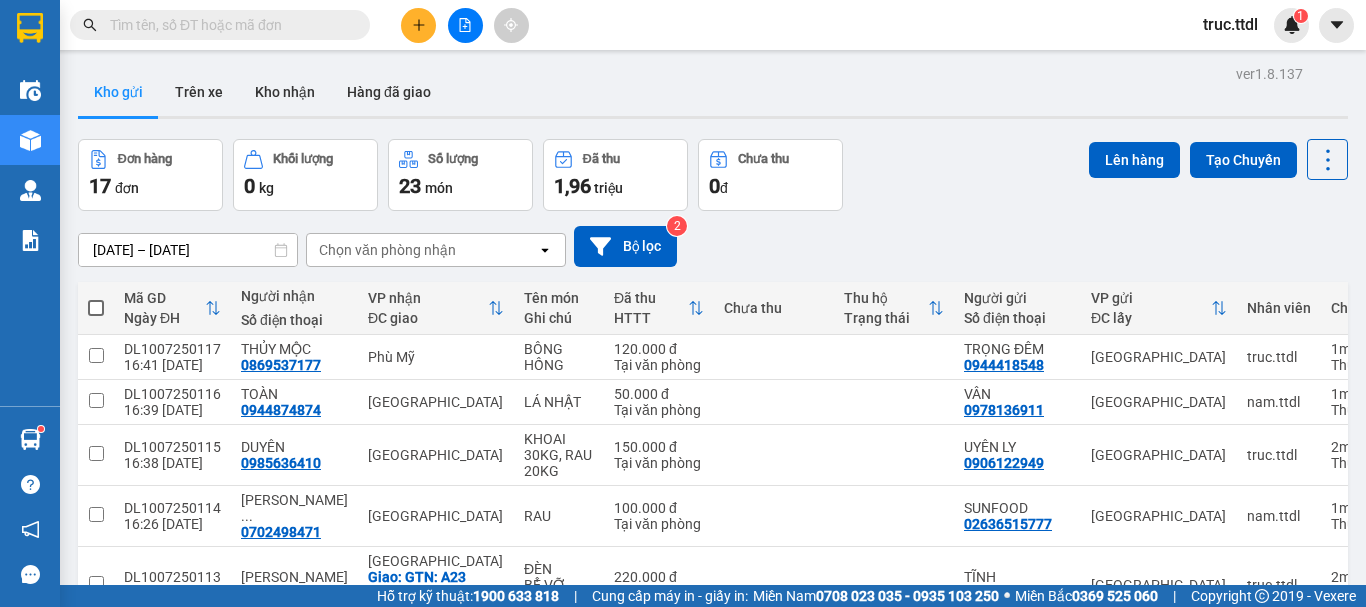 click 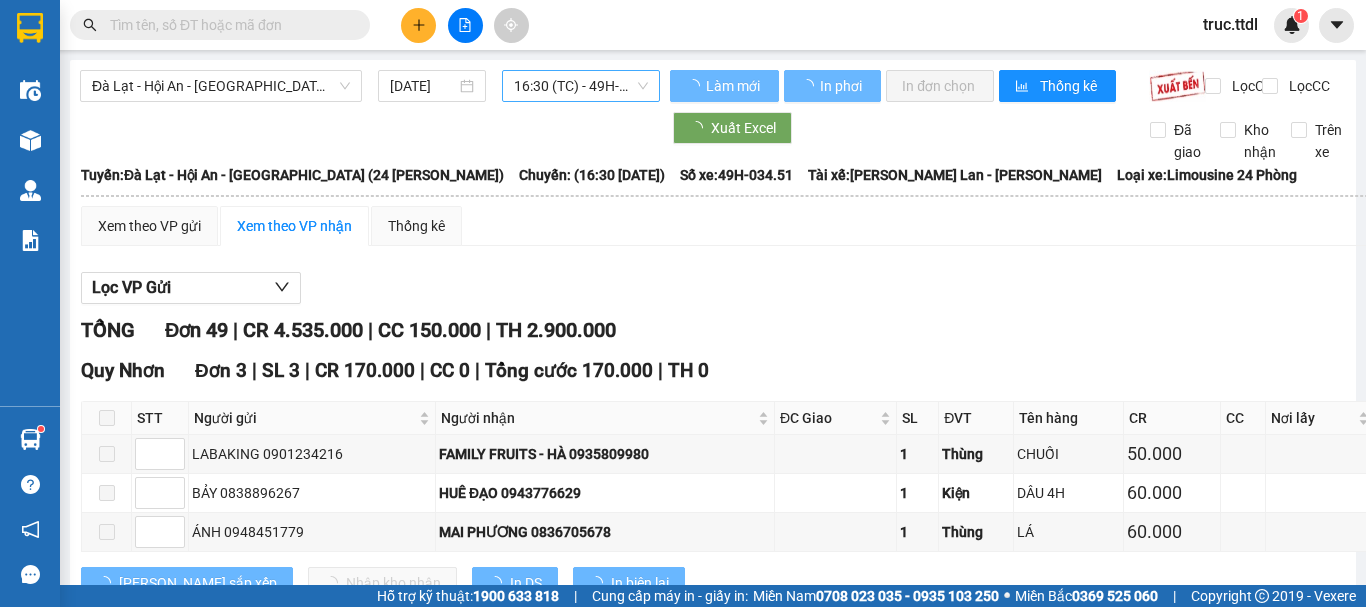 click on "16:30   (TC)   - 49H-034.51" at bounding box center (581, 86) 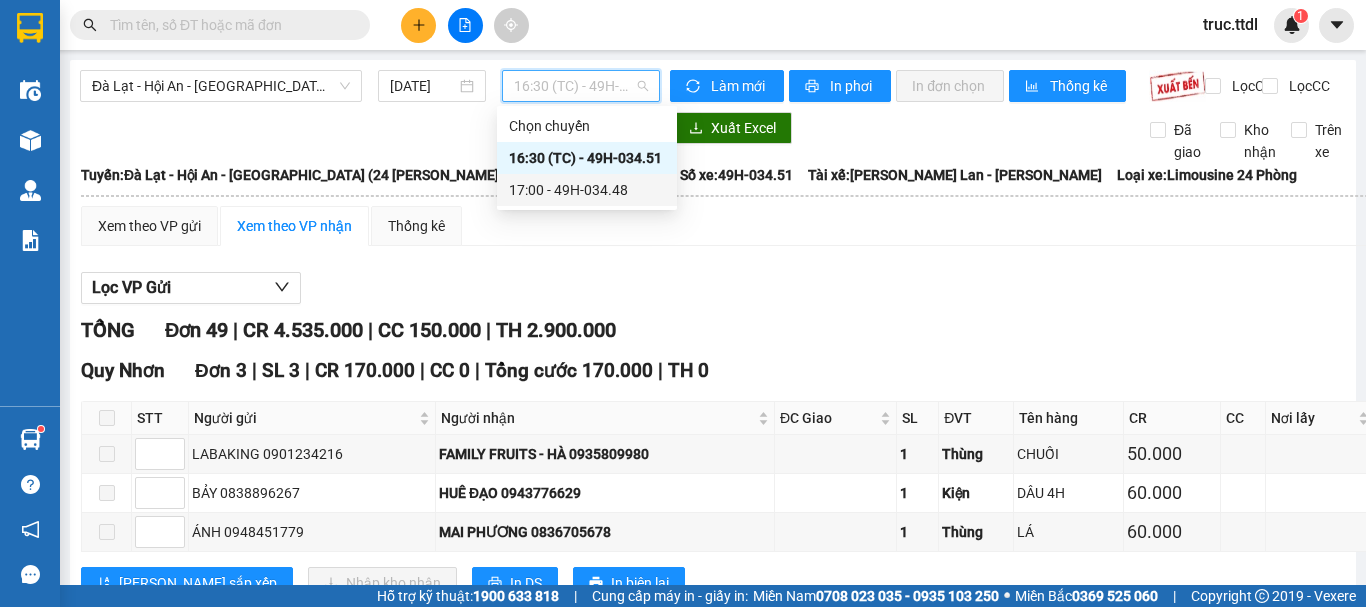 click on "17:00     - 49H-034.48" at bounding box center (587, 190) 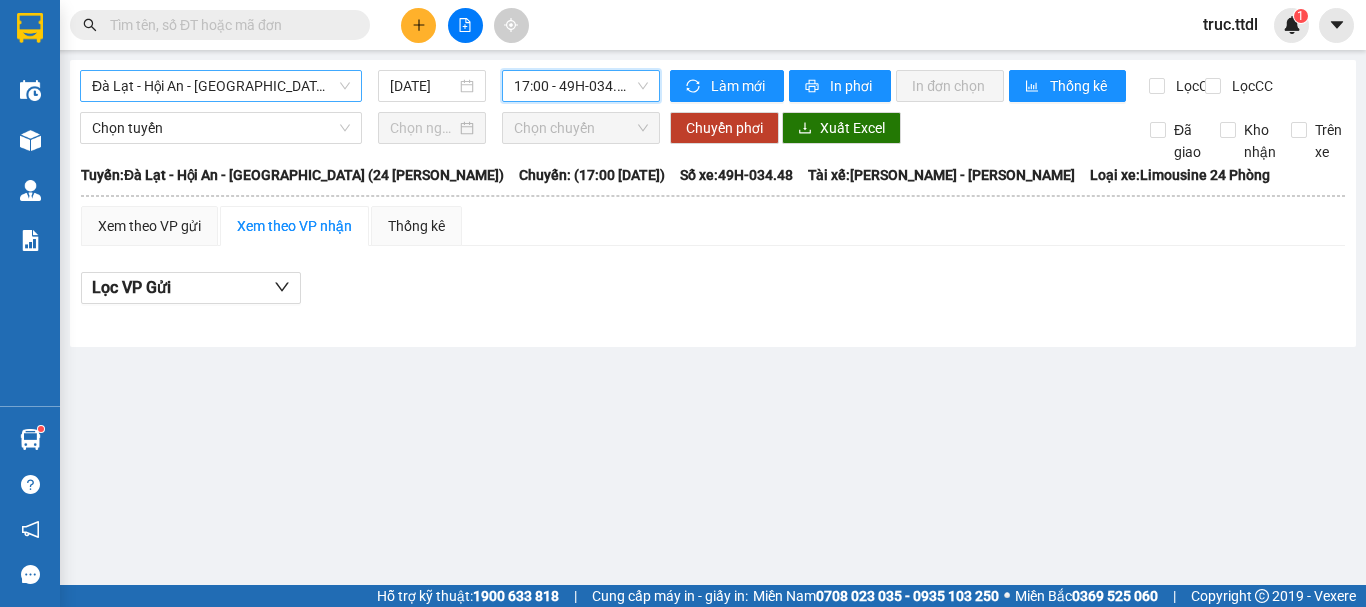 click on "Đà Lạt - Hội An - [GEOGRAPHIC_DATA] (24 Phòng)" at bounding box center [221, 86] 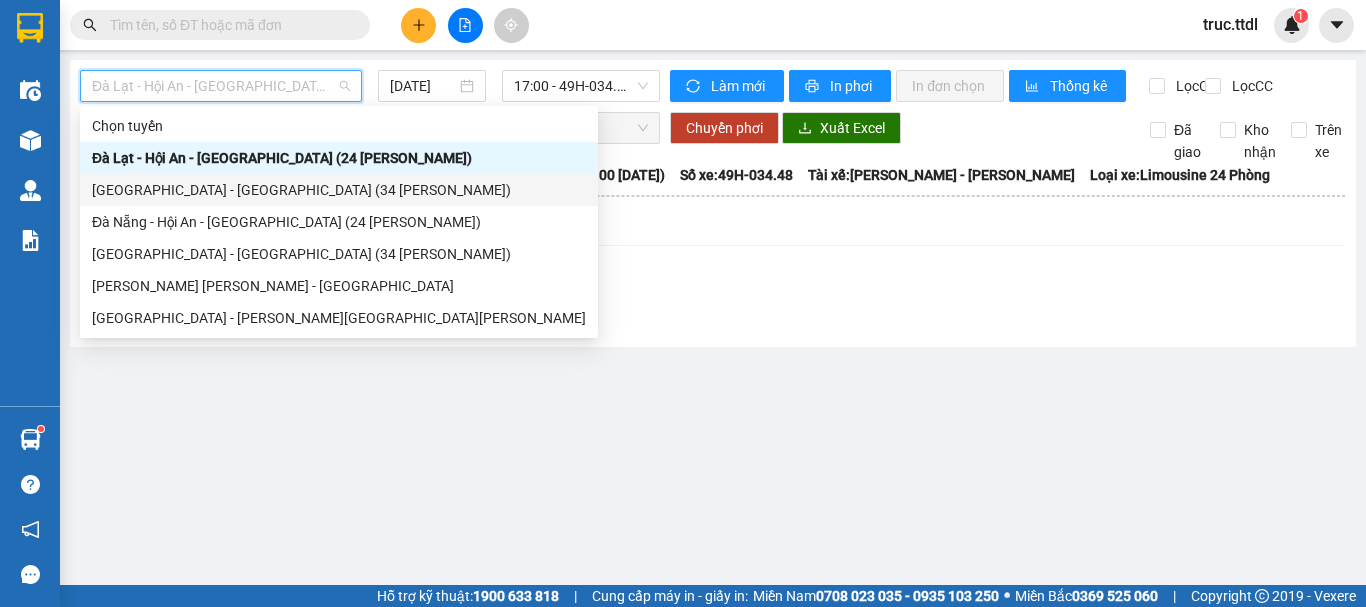 click on "[GEOGRAPHIC_DATA] - [GEOGRAPHIC_DATA] (34 Phòng)" at bounding box center [339, 190] 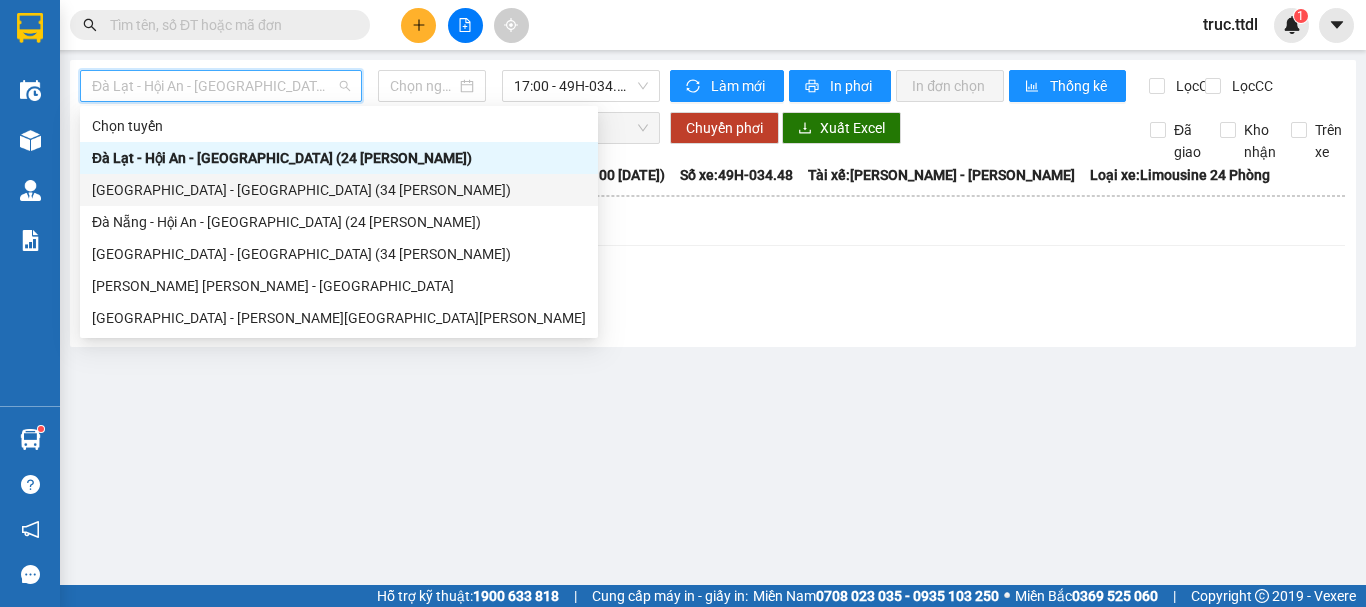type on "[DATE]" 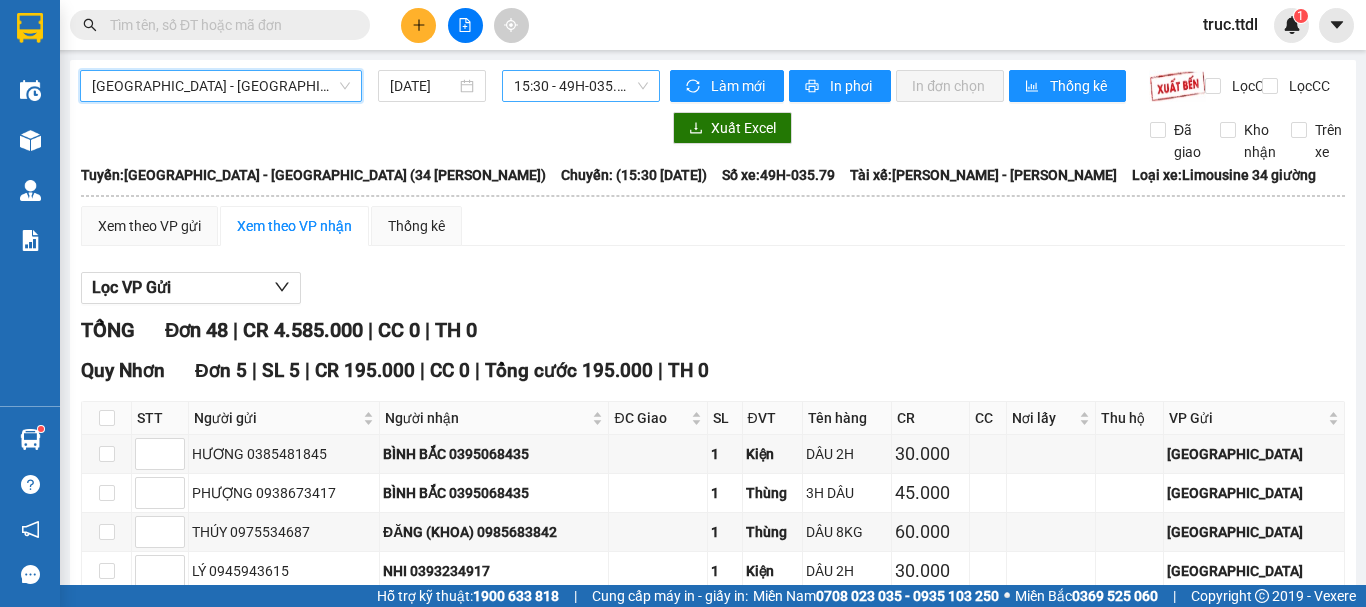 click on "15:30     - 49H-035.79" at bounding box center [581, 86] 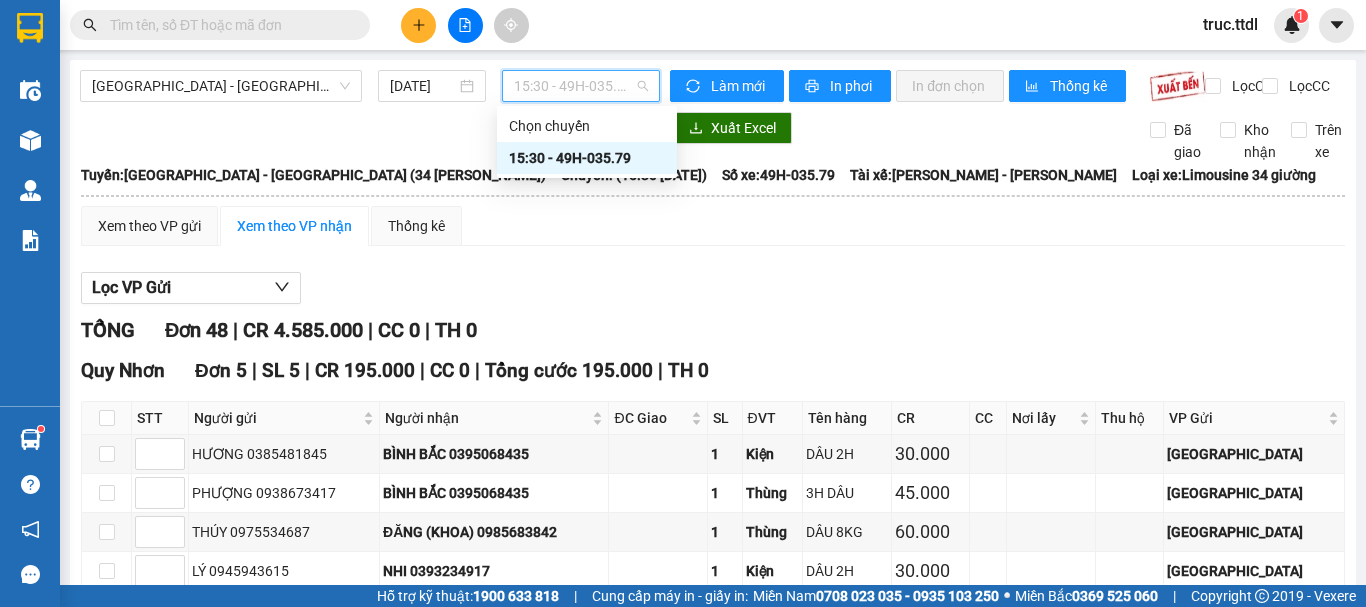click on "Xem theo VP gửi Xem theo VP nhận Thống kê Lọc VP Gửi TỔNG Đơn   48 | CR   4.585.000 | CC   0 | TH   0 Quy Nhơn Đơn   5 | SL   5 | CR   195.000 | CC   0 | Tổng cước   195.000 | TH   0 STT Người gửi Người nhận ĐC Giao SL ĐVT Tên hàng CR CC Nơi lấy Thu hộ VP Gửi Ký nhận                             HƯƠNG 0385481845 BÌNH BẮC 0395068435 1 Kiện DÂU 2H  30.000 Đà Lạt  PHƯỢNG 0938673417 BÌNH BẮC 0395068435 1 Thùng 3H DÂU 45.000 Đà Lạt  THÚY 0975534687 ĐĂNG (KHOA) 0985683842 1 Thùng DÂU 8KG  60.000 Đà Lạt  LÝ 0945943615 NHI 0393234917 1 Kiện DÂU 2H  30.000 Đà Lạt  HÀ 0983561446 PHƯƠNG 0933482204 1 Kiện DÂU 2H  30.000 Đà Lạt  Nhập kho nhận In DS In biên lai Thanh Thuỷ   063 3823 151   296 Nguyên Tử Lực Đà Lạt   -  16:56 - 10/07/2025 Tuyến:  Đà Lạt - Đà Nẵng (34 Phòng) Chuyến:   (15:30 - 10/07/2025) Tài xế:  Lê Duy Trinh -  Lê Văn Trí    Phụ xe:  Quốc Số xe:    STT SL" at bounding box center (713, 1710) 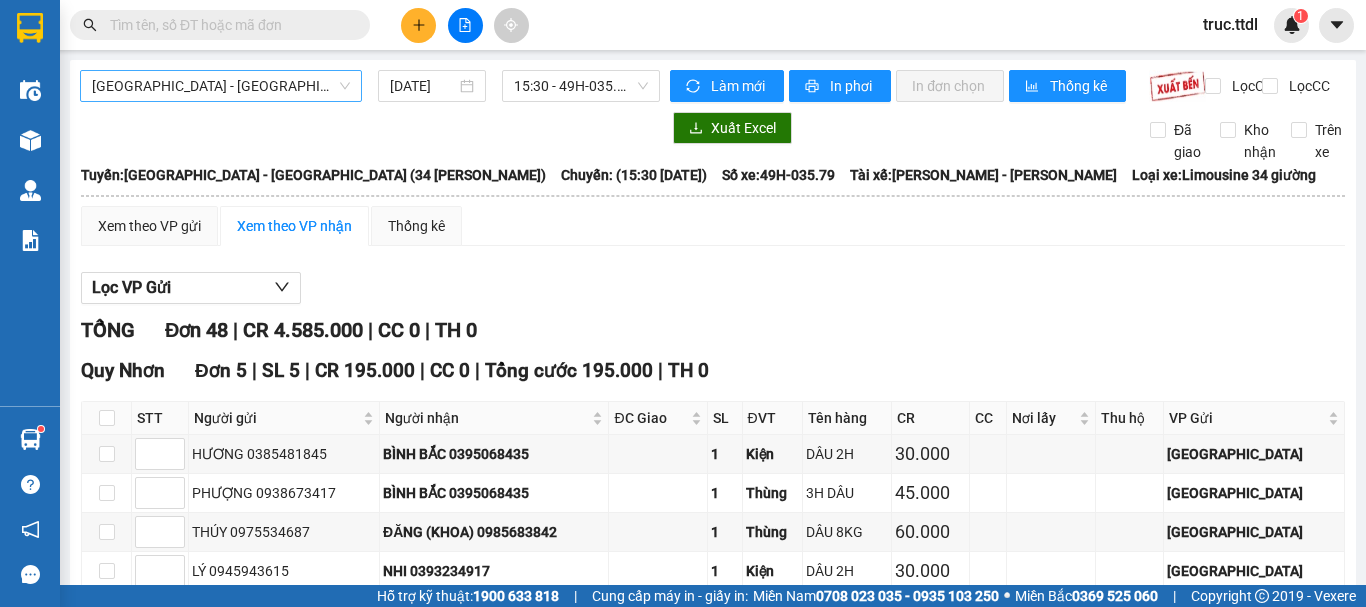 click on "[GEOGRAPHIC_DATA] - [GEOGRAPHIC_DATA] (34 Phòng)" at bounding box center (221, 86) 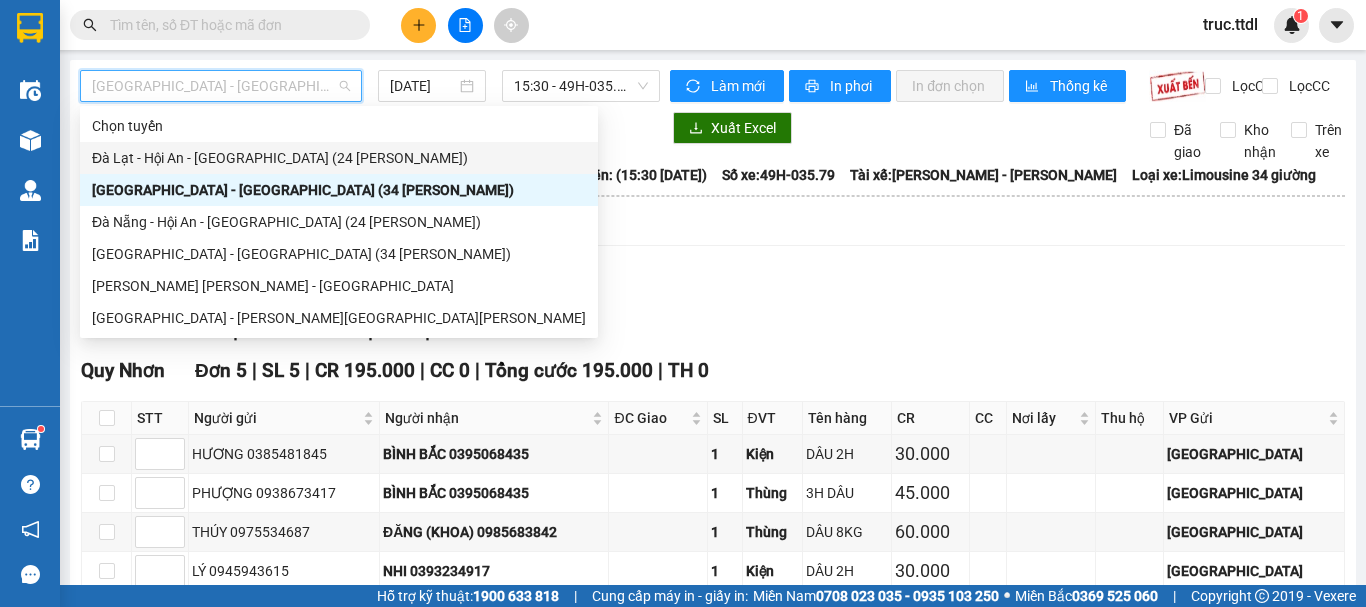 click on "Đà Lạt - Hội An - [GEOGRAPHIC_DATA] (24 Phòng)" at bounding box center (339, 158) 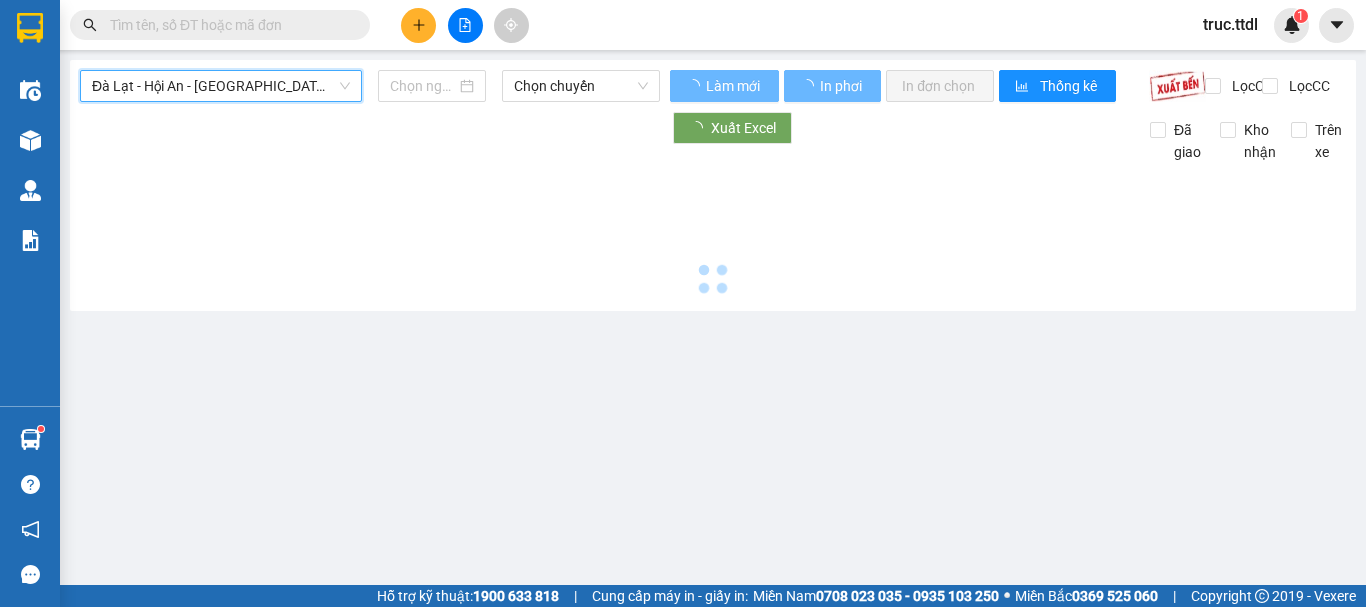 type 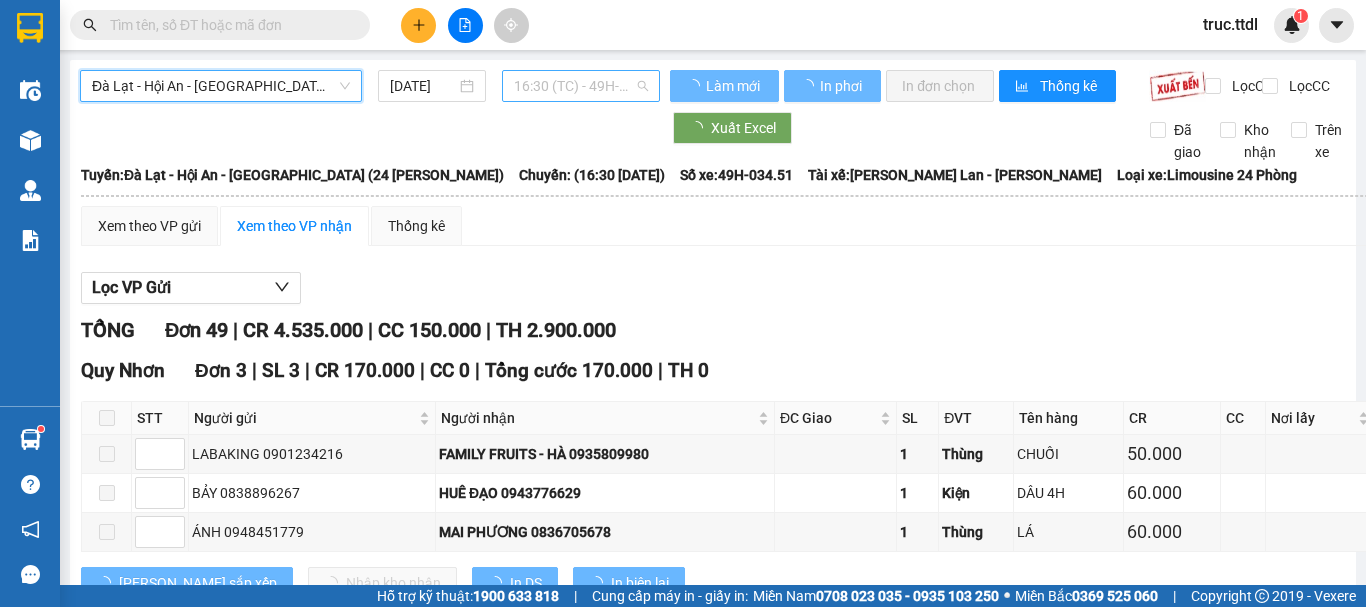 click on "16:30   (TC)   - 49H-034.51" at bounding box center (581, 86) 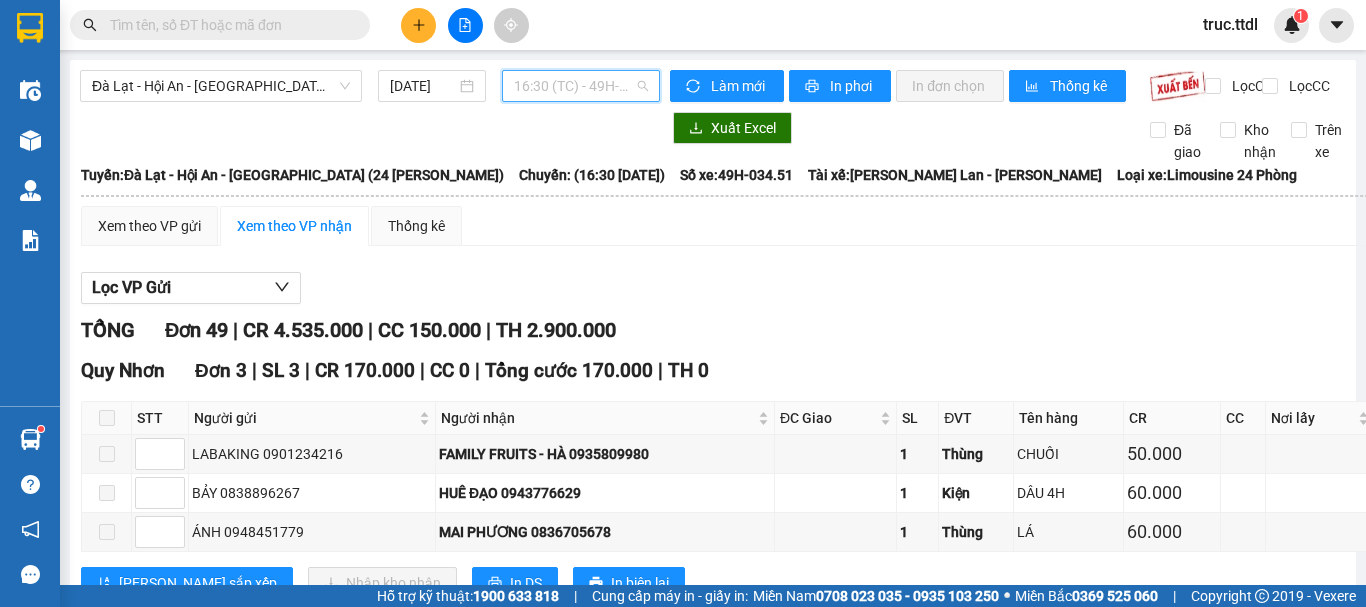 click on "16:30   (TC)   - 49H-034.51" at bounding box center (581, 86) 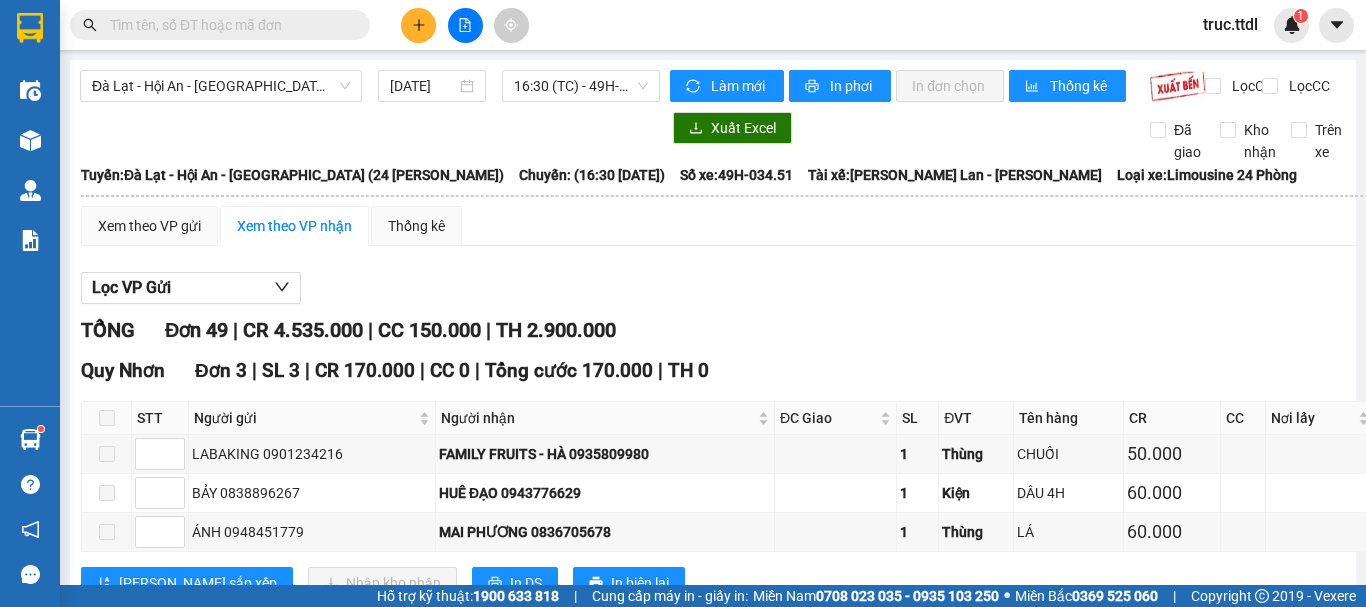 click on "Lọc VP Gửi" at bounding box center [882, 288] 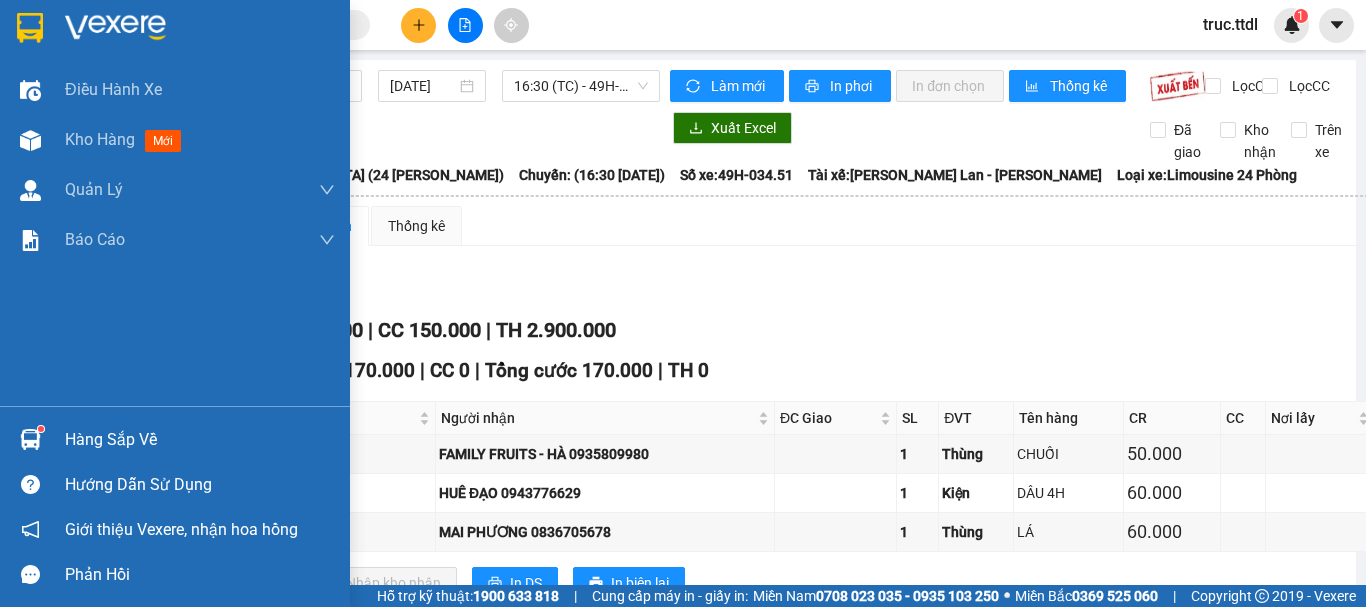 click at bounding box center [30, 28] 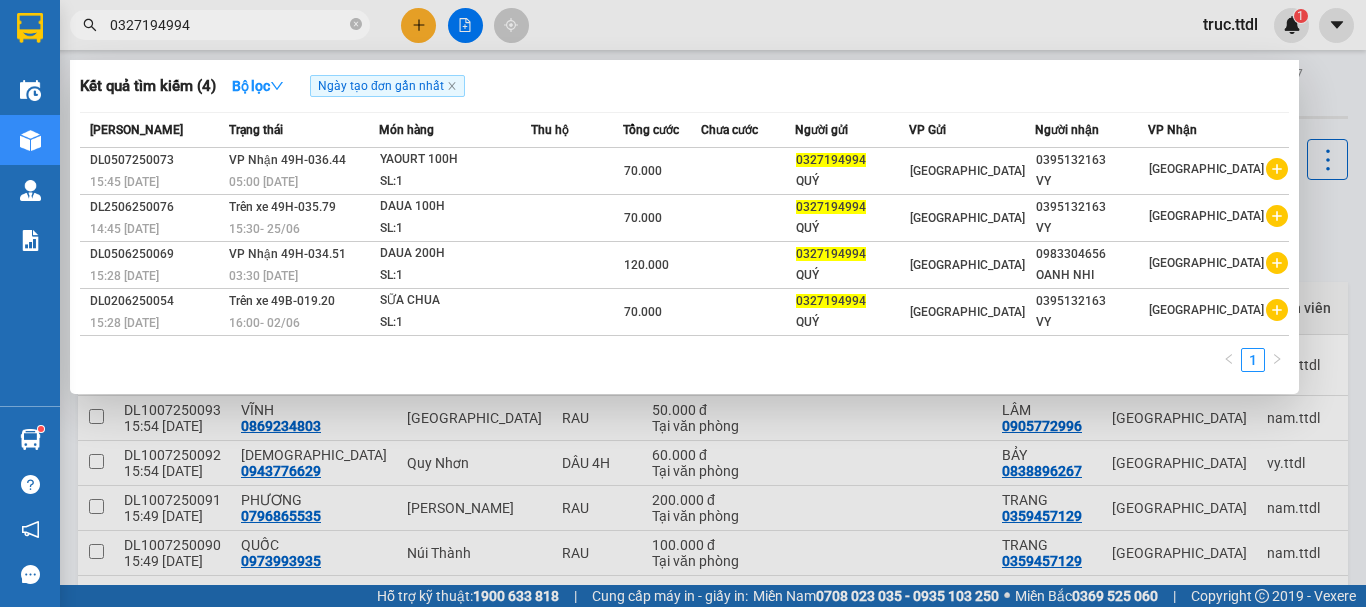 scroll, scrollTop: 0, scrollLeft: 0, axis: both 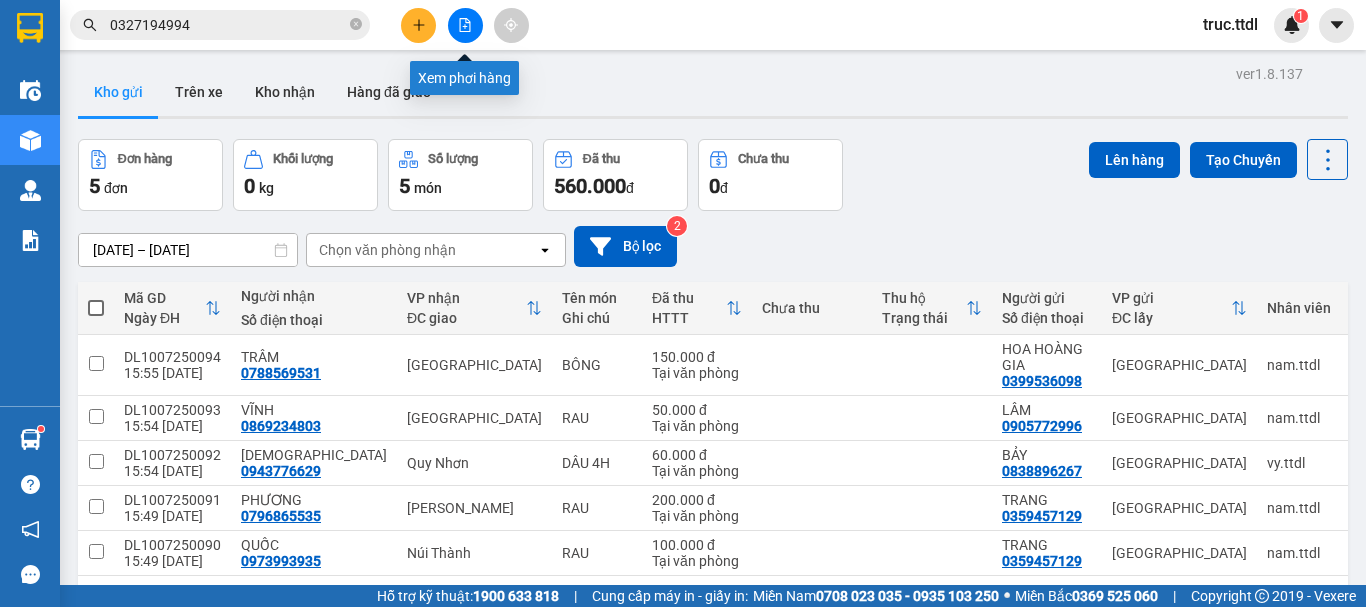 click 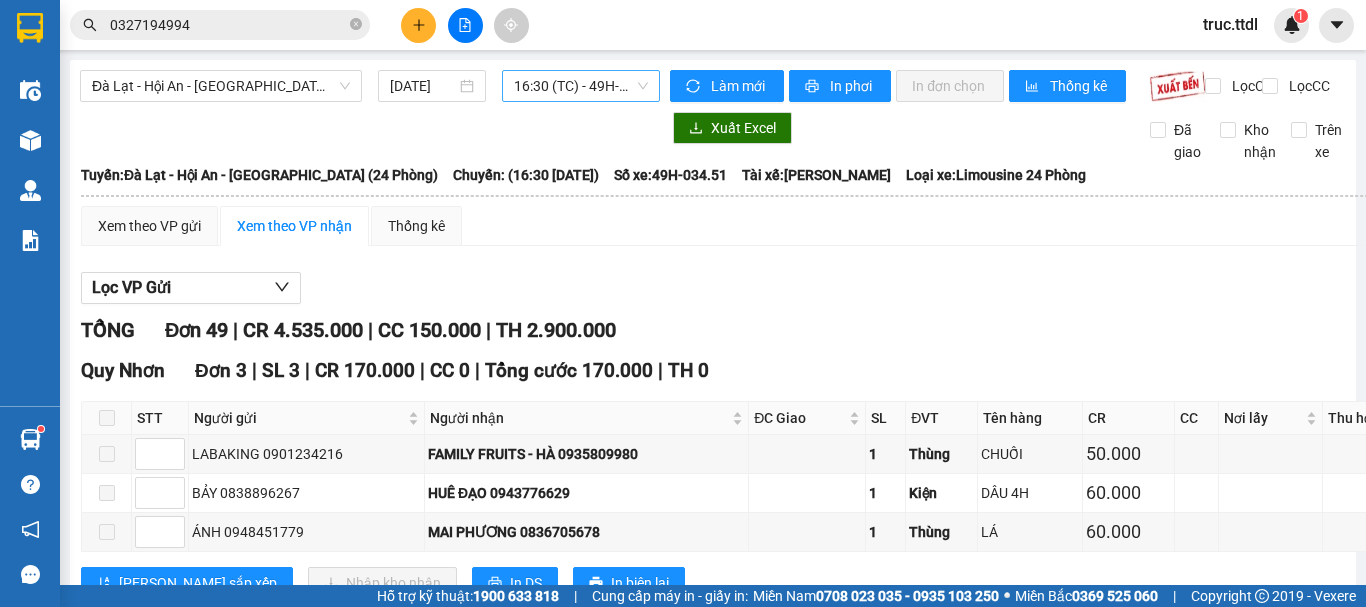 click on "16:30   (TC)   - 49H-034.51" at bounding box center (581, 86) 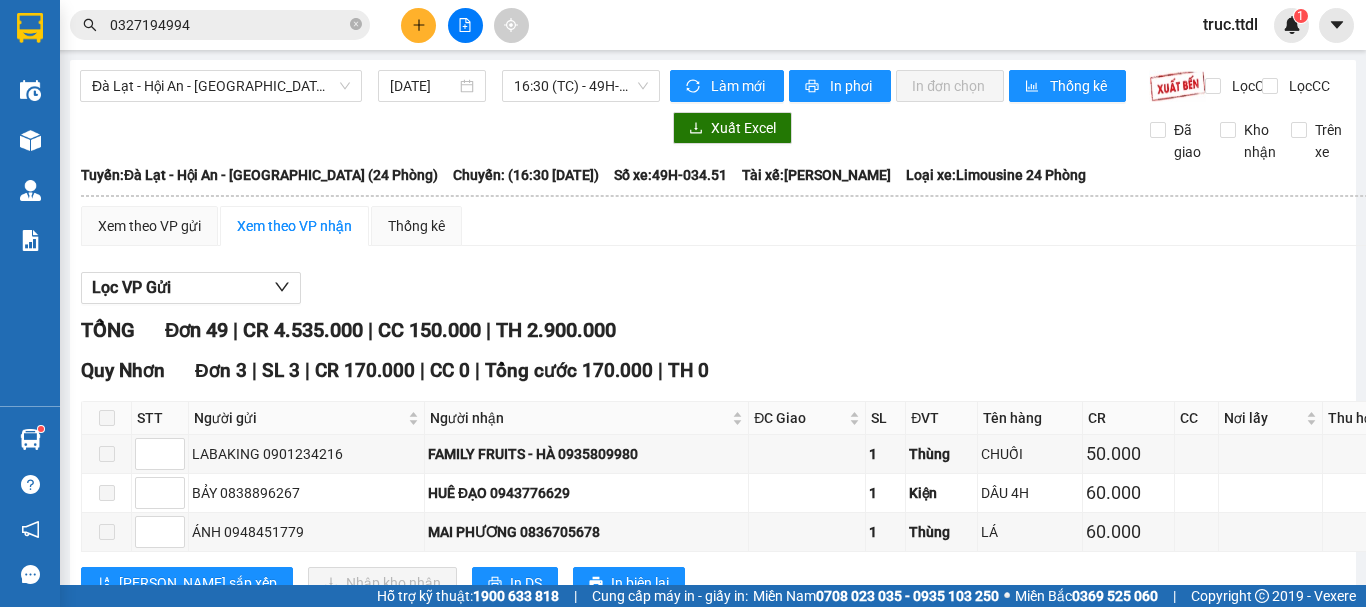 click on "Lọc VP Gửi TỔNG Đơn   49 | CR   4.535.000 | CC   150.000 | TH   2.900.000 [GEOGRAPHIC_DATA]   3 | SL   3 | CR   170.000 | CC   0 | Tổng cước   170.000 | TH   0 STT Người gửi Người nhận ĐC Giao SL ĐVT Tên hàng CR CC Nơi lấy Thu hộ VP Gửi Ký nhận                             LABAKING 0901234216 FAMILY FRUITS - HÀ  0935809980 1 Thùng CHUỐI 50.000 Đà Lạt  BẢY 0838896267 HUÊ ĐẠO 0943776629 1 [GEOGRAPHIC_DATA] 4H 60.000 [GEOGRAPHIC_DATA]  ÁNH 0948451779 MAI PHƯƠNG 0836705678 1 Thùng LÁ  60.000 [GEOGRAPHIC_DATA]  Lưu sắp xếp Nhập kho nhận In DS In biên lai Thanh Thuỷ   063 3823 151   296 Nguyên Tử Lực [GEOGRAPHIC_DATA]   -  16:52 [DATE] Tuyến:  [GEOGRAPHIC_DATA] - Hội An - [GEOGRAPHIC_DATA] (24 Phòng) [GEOGRAPHIC_DATA]:   (16:30 [DATE]) Tài xế:  [PERSON_NAME]   Phụ xe:  [PERSON_NAME] xe:  49H-034.51   Loại xe:  Limousine 24 Phòng STT Người gửi Người nhận ĐC Giao SL ĐVT Tên hàng CR CC Nơi lấy Thu hộ VP Gửi Đơn" at bounding box center (849, 2460) 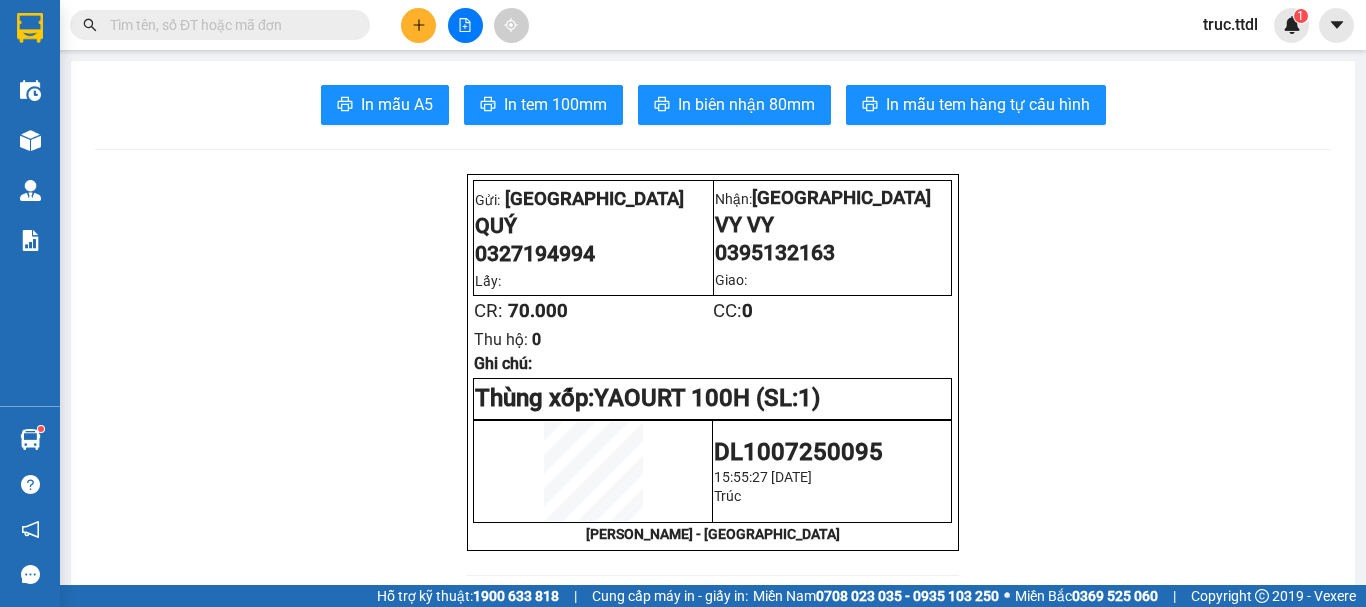 scroll, scrollTop: 0, scrollLeft: 0, axis: both 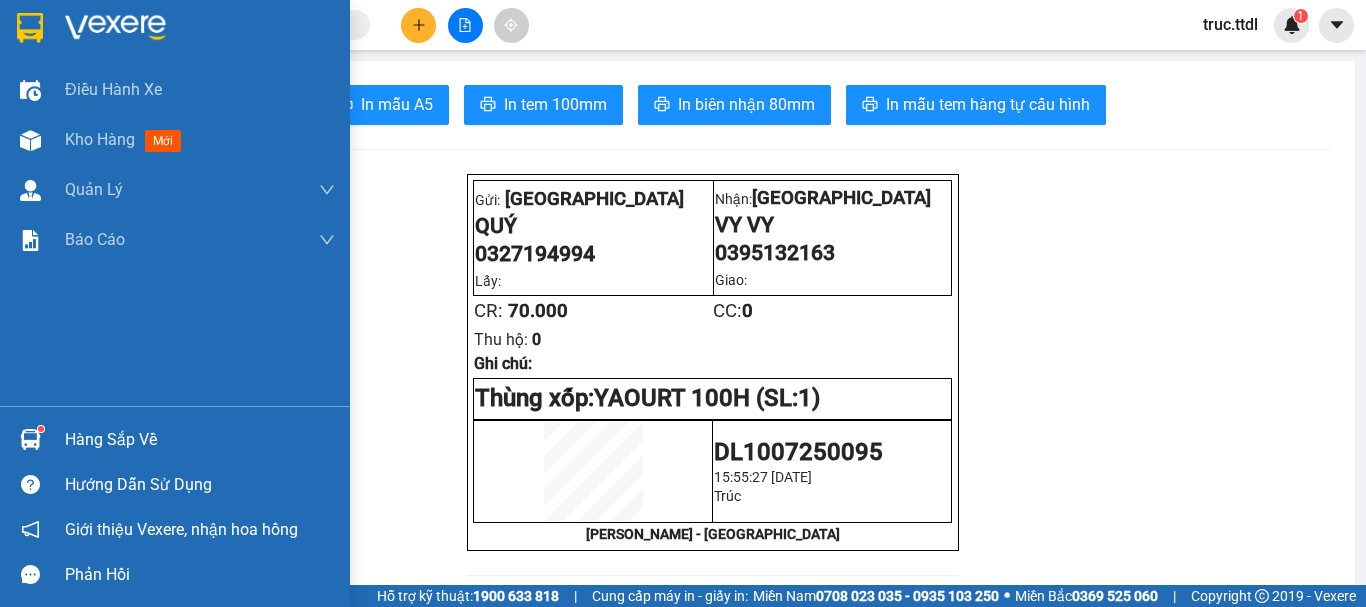 click at bounding box center (30, 28) 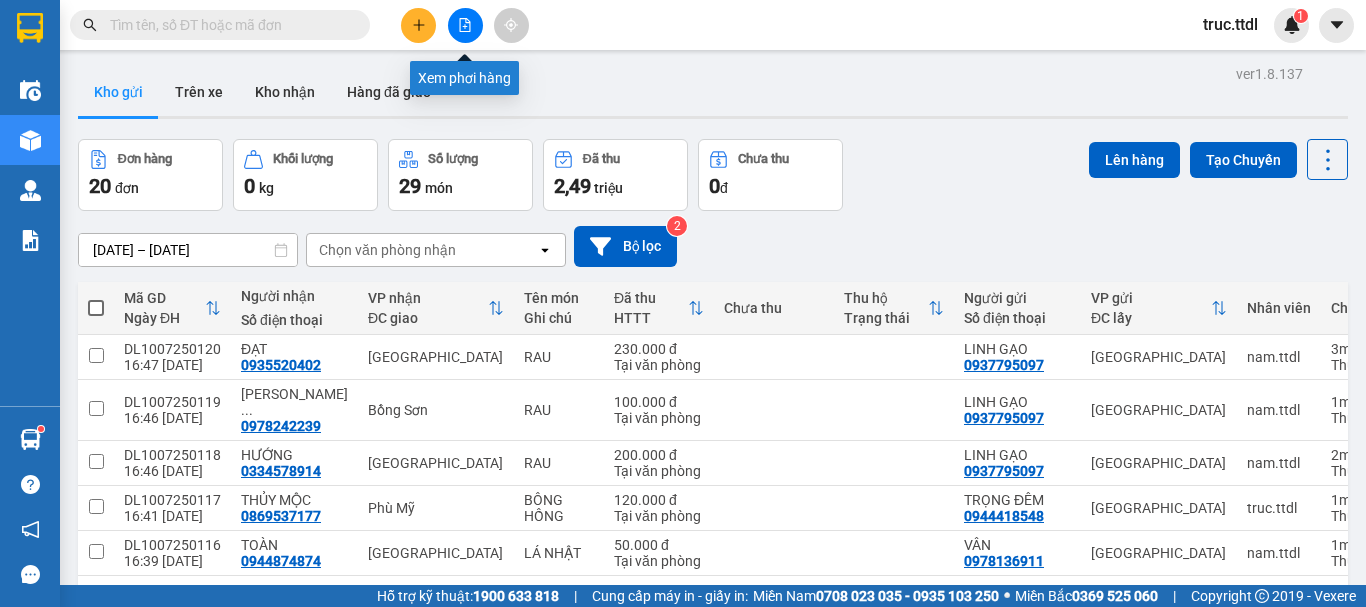 click at bounding box center (465, 25) 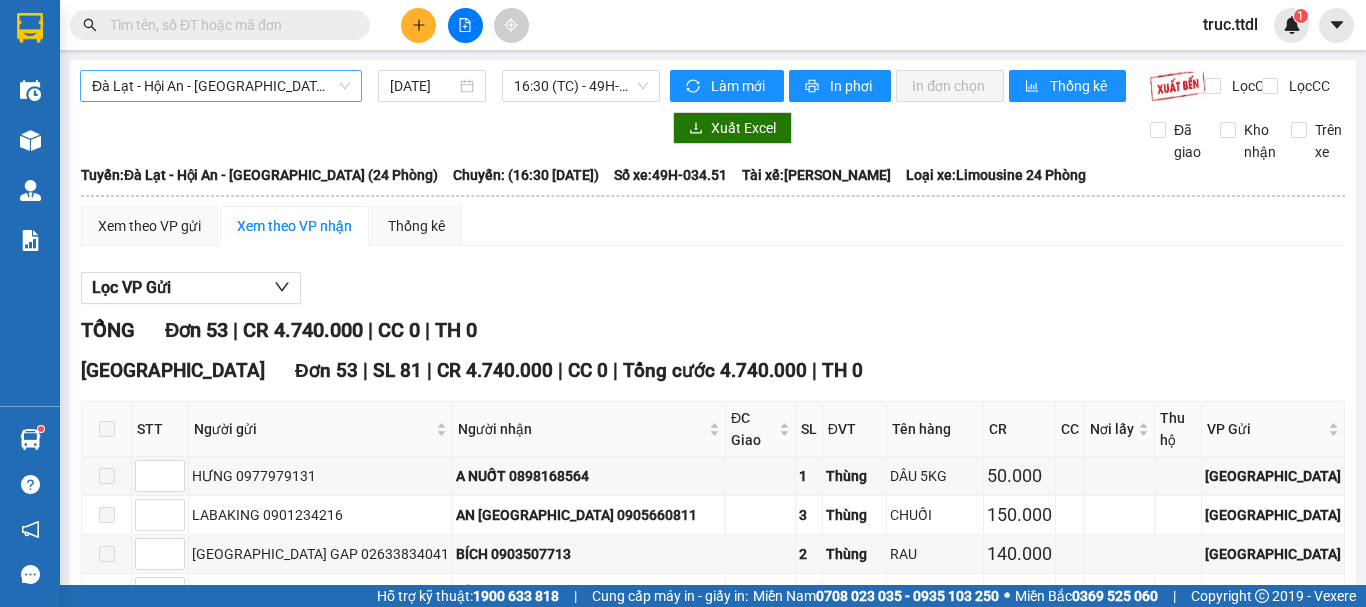click on "Đà Lạt - Hội An - [GEOGRAPHIC_DATA] (24 Phòng)" at bounding box center [221, 86] 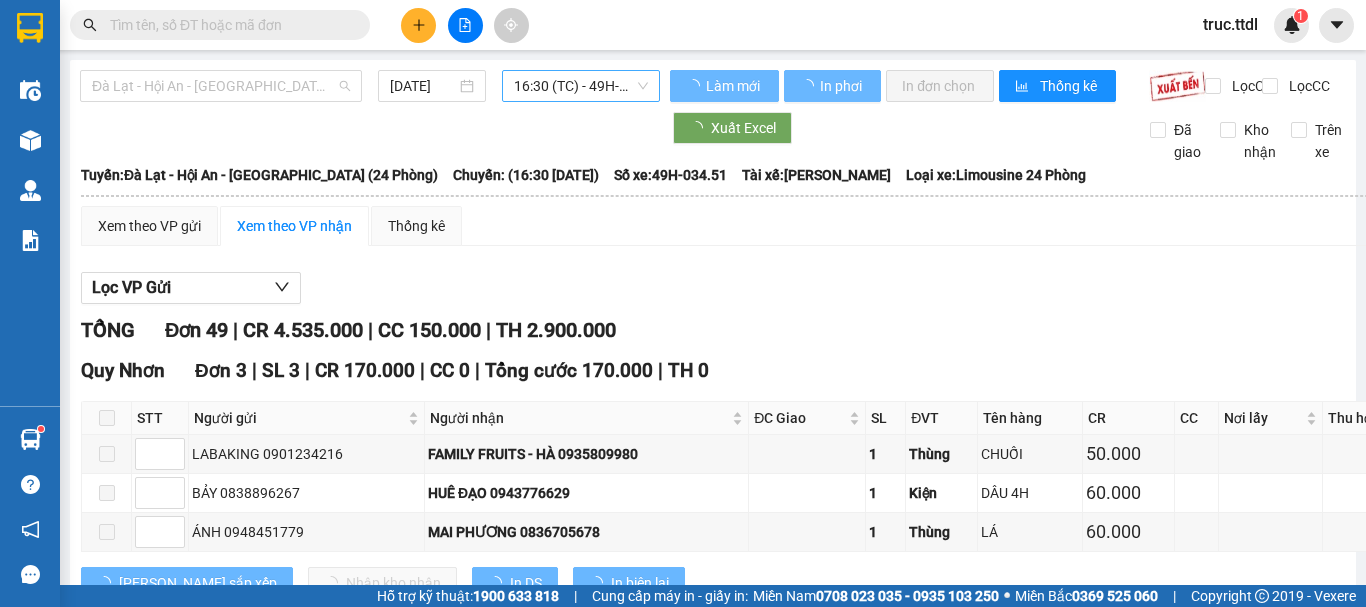 click on "16:30   (TC)   - 49H-034.51" at bounding box center (581, 86) 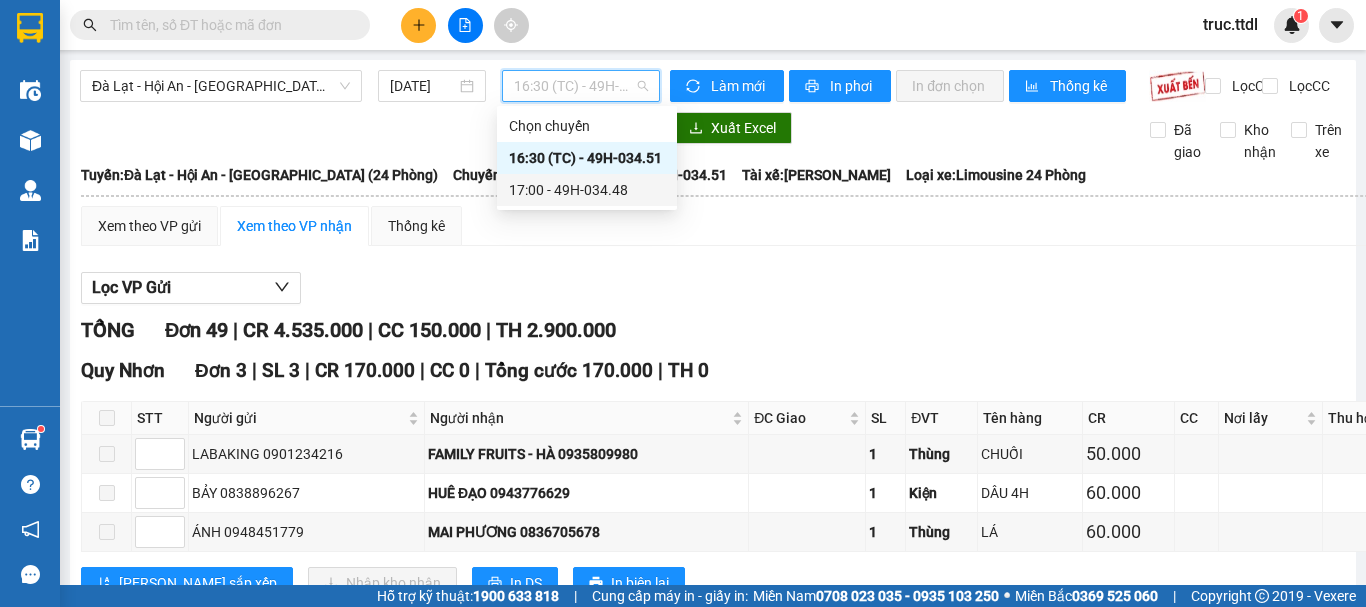 click on "17:00     - 49H-034.48" at bounding box center (587, 190) 